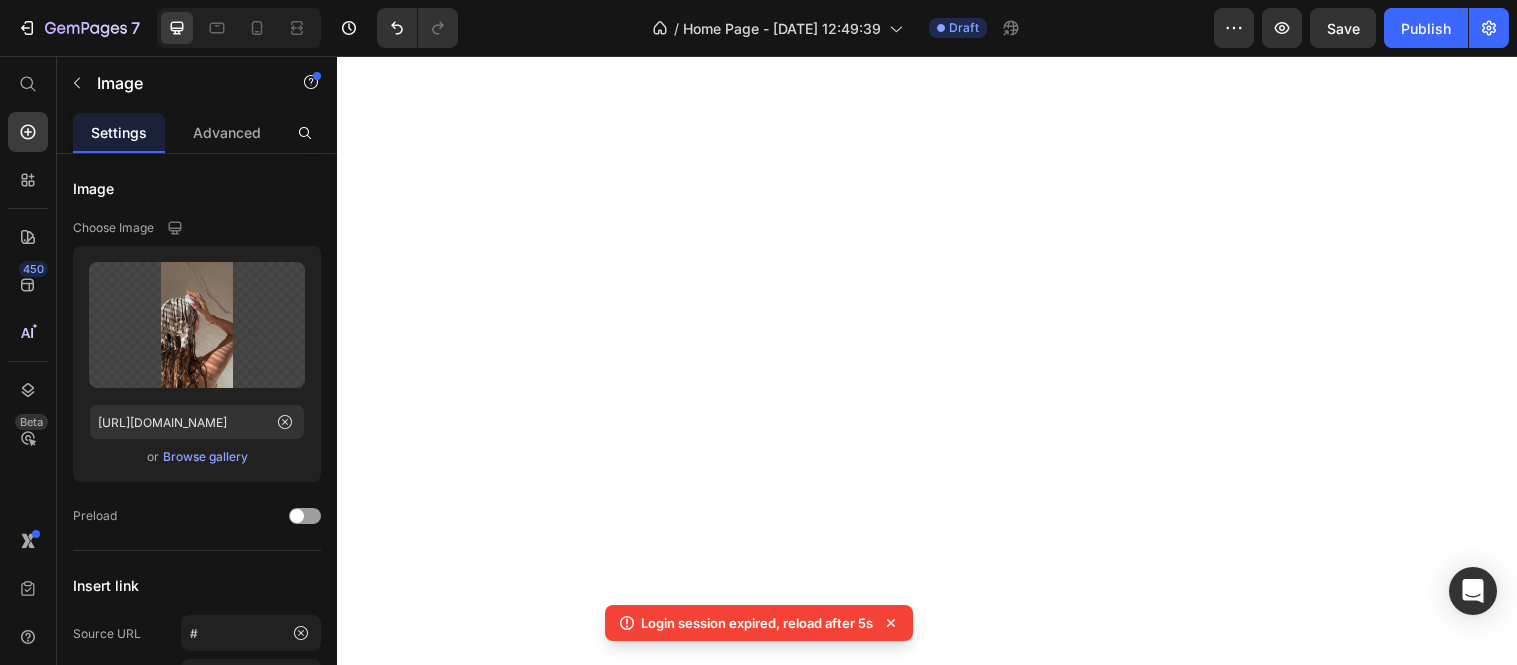 scroll, scrollTop: 0, scrollLeft: 0, axis: both 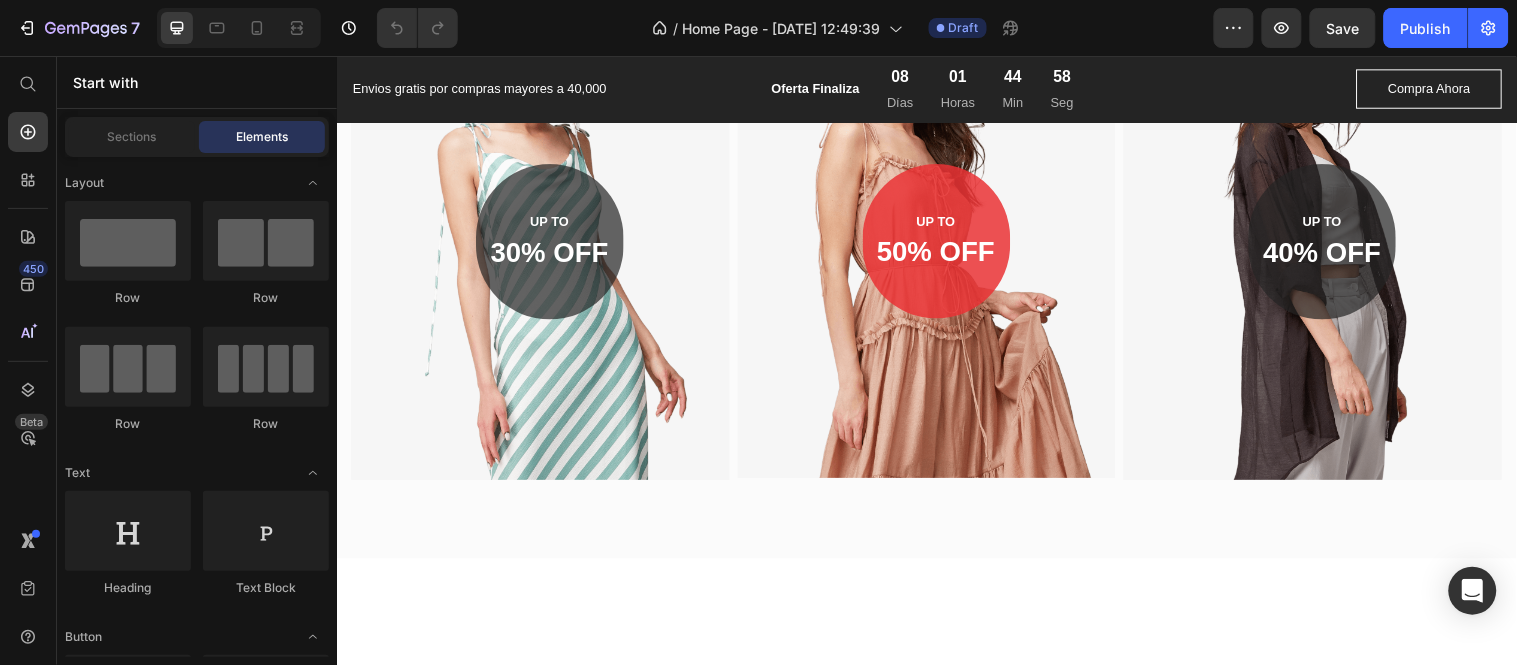 click at bounding box center (936, -531) 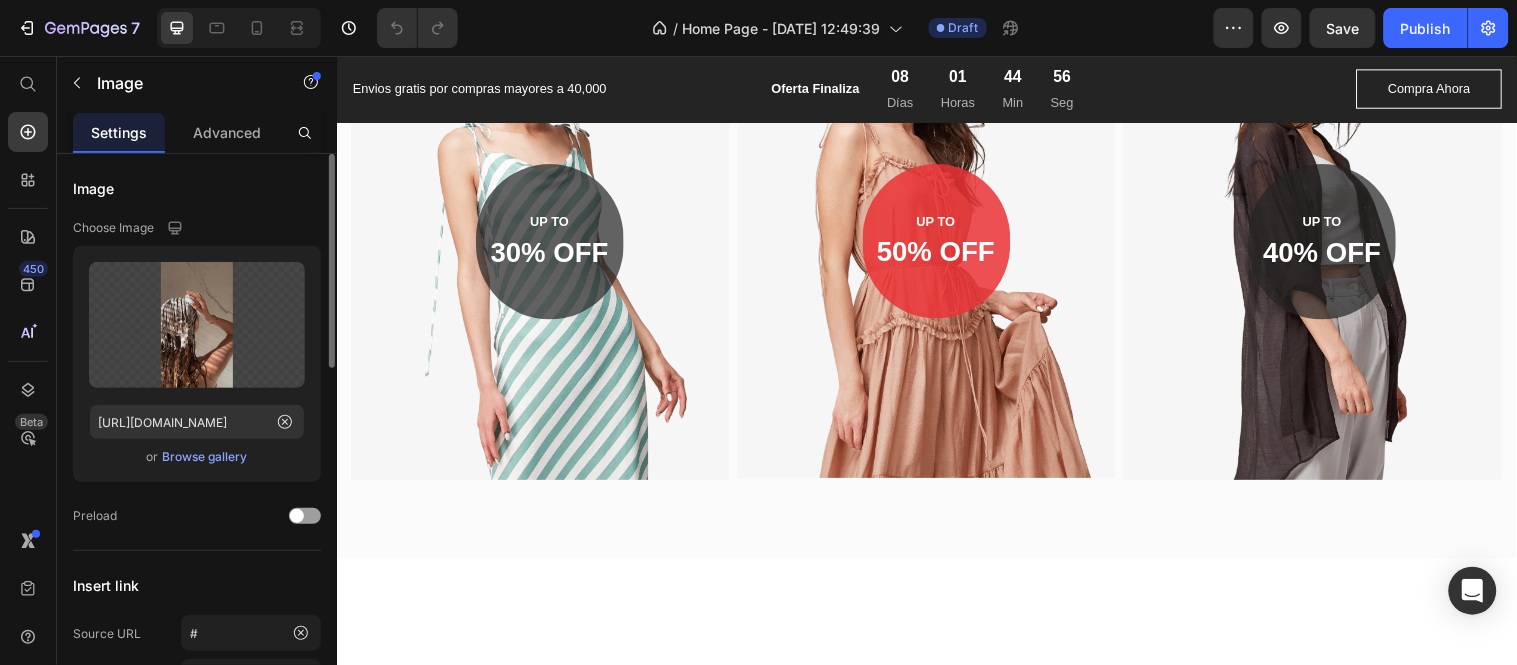click on "Browse gallery" at bounding box center [205, 457] 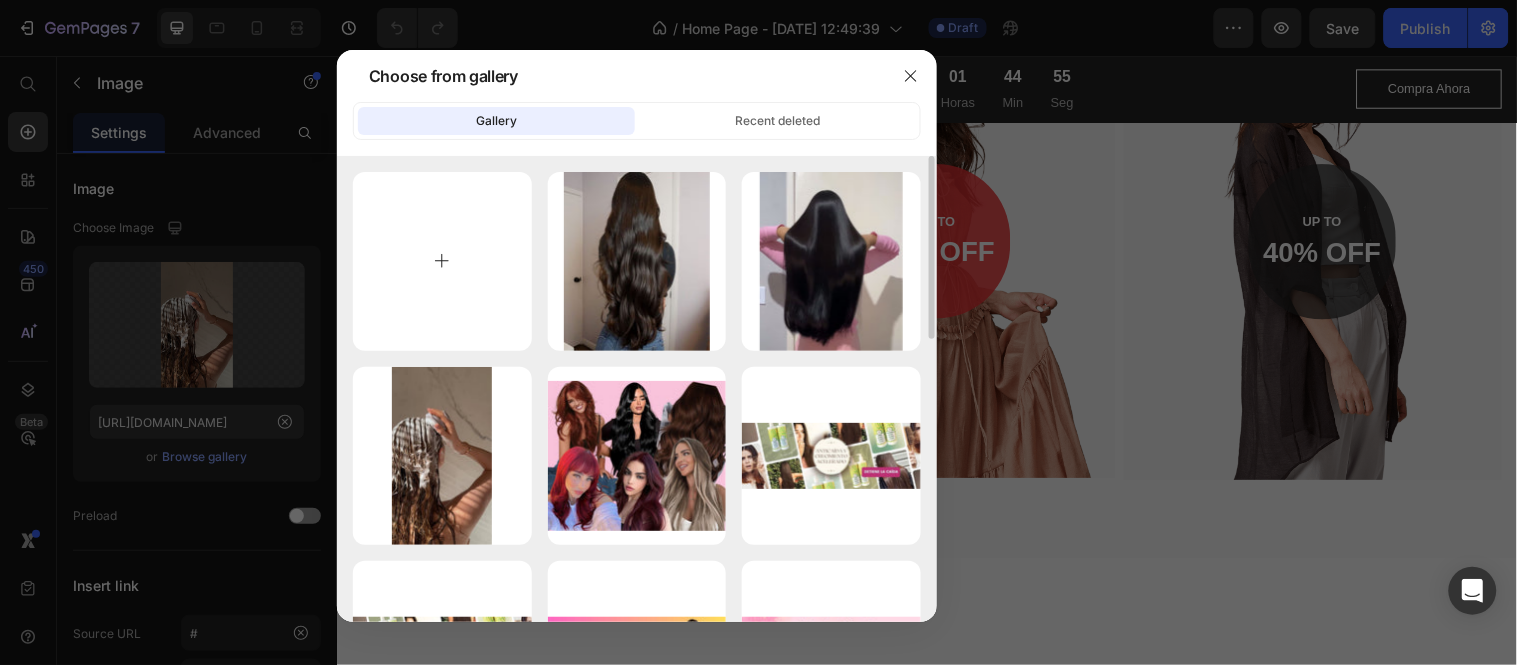 click at bounding box center (442, 261) 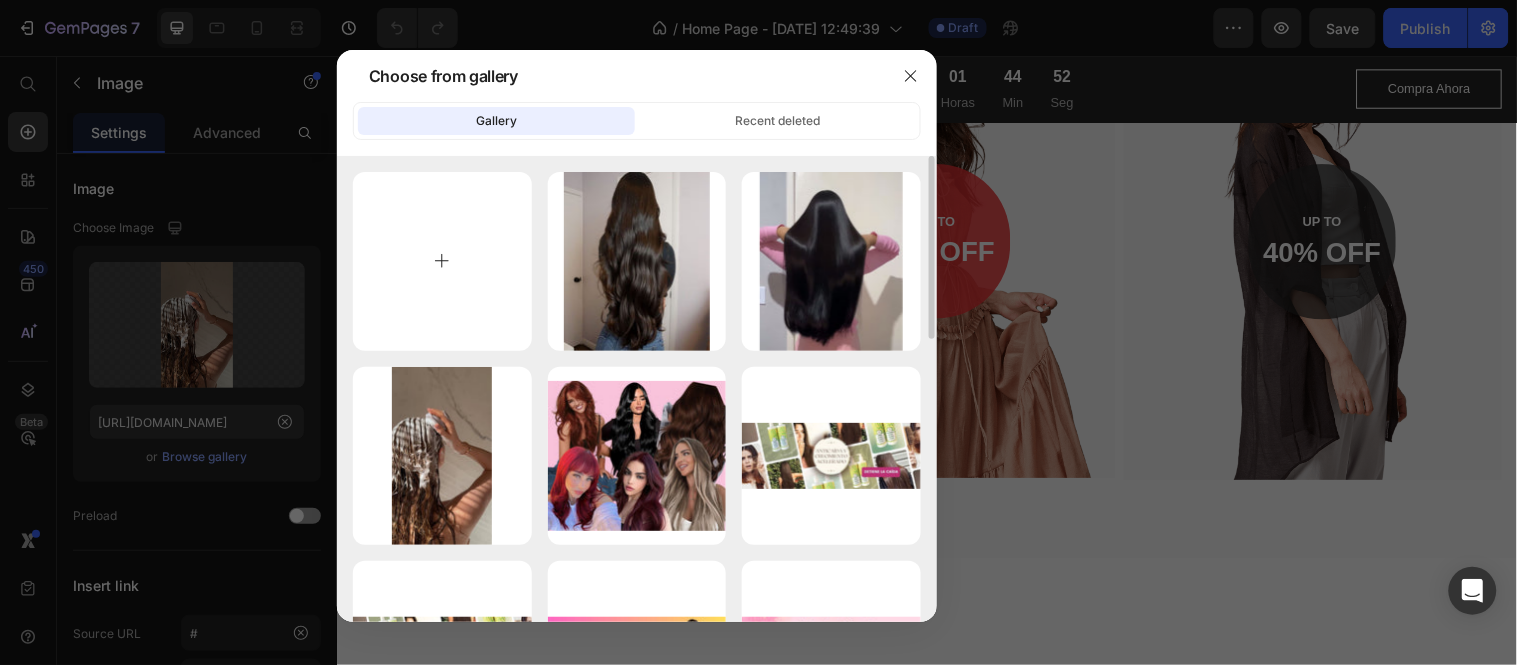 type on "C:\fakepath\descarga.jpeg" 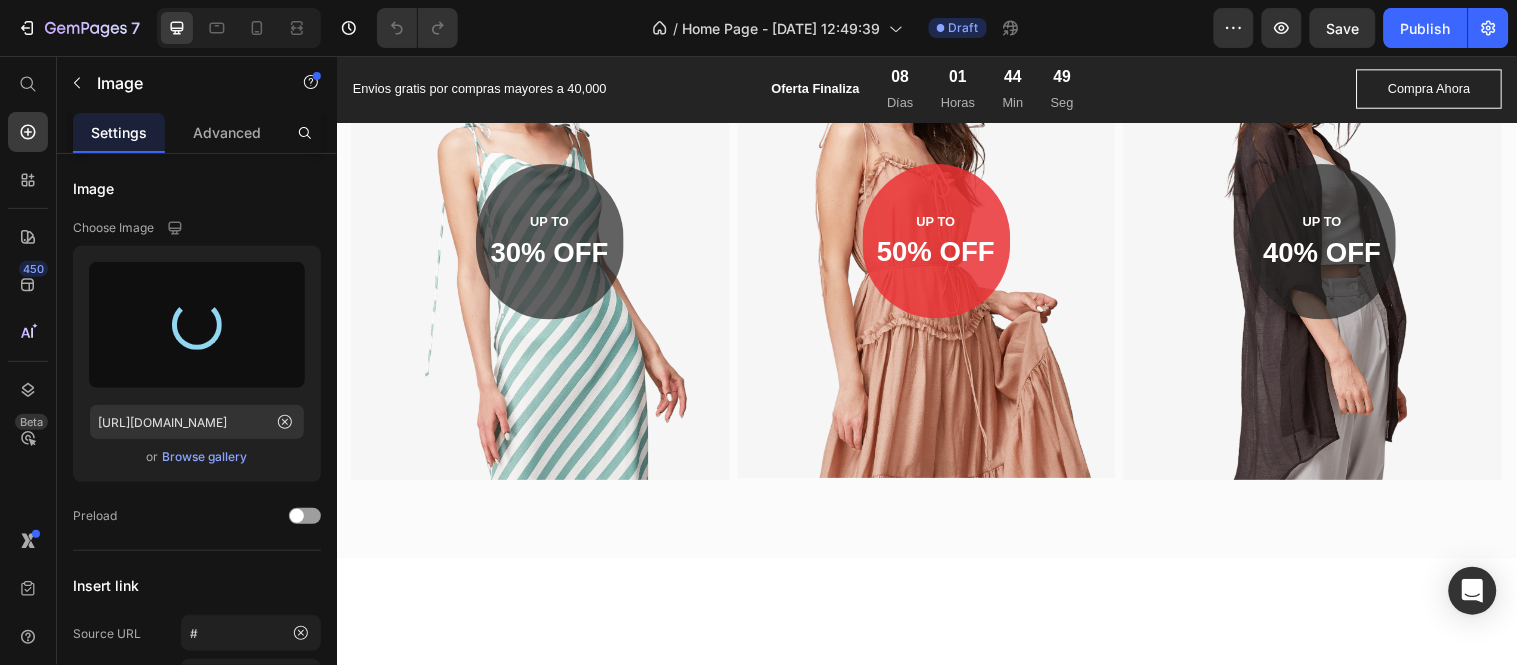 type on "[URL][DOMAIN_NAME]" 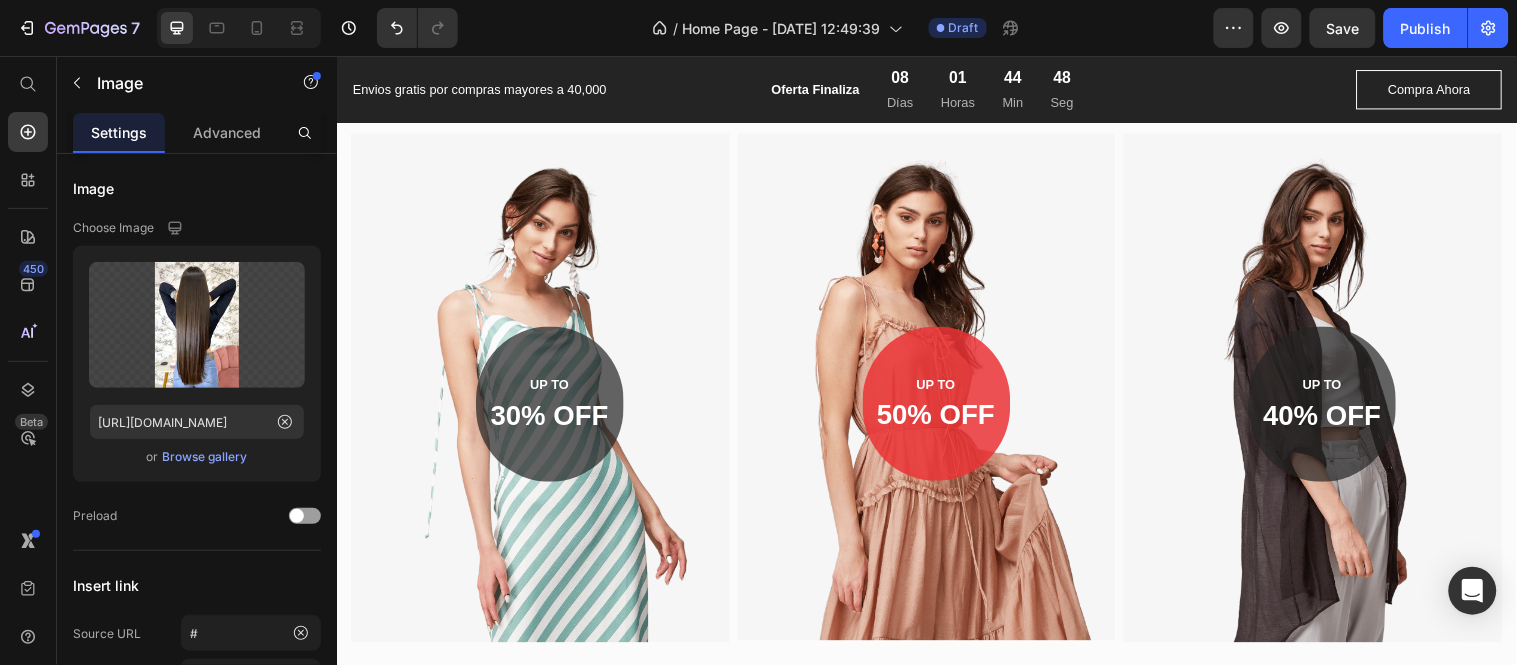 scroll, scrollTop: 1222, scrollLeft: 0, axis: vertical 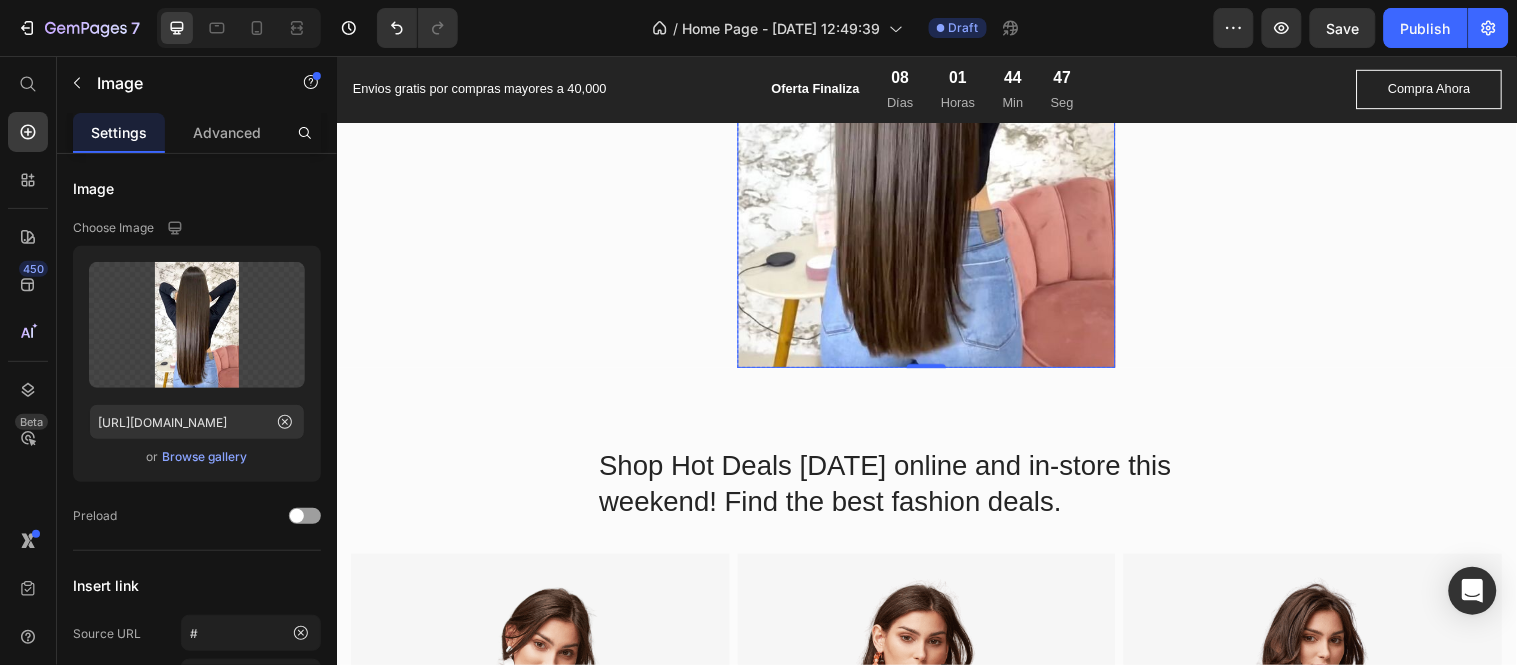 click on "DRESSES" at bounding box center (1043, -149) 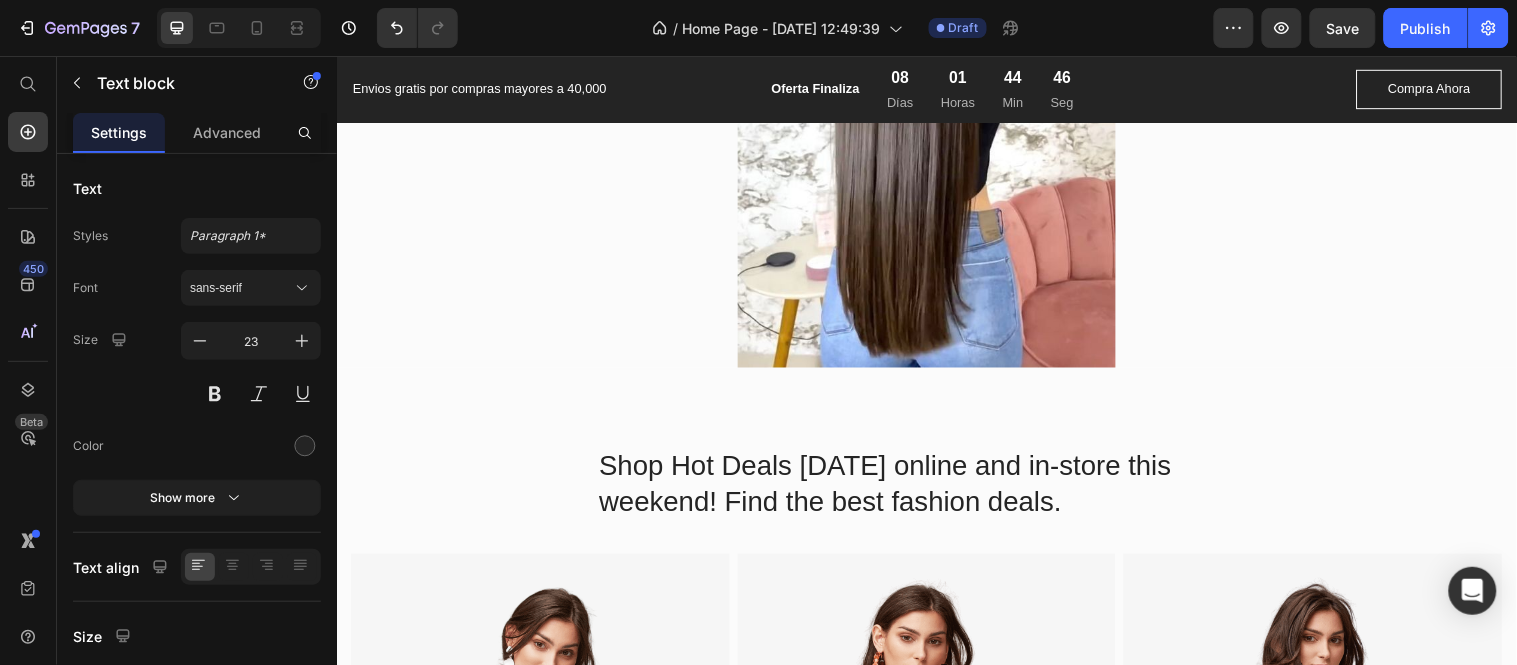 click on "DRESSES" at bounding box center (1043, -149) 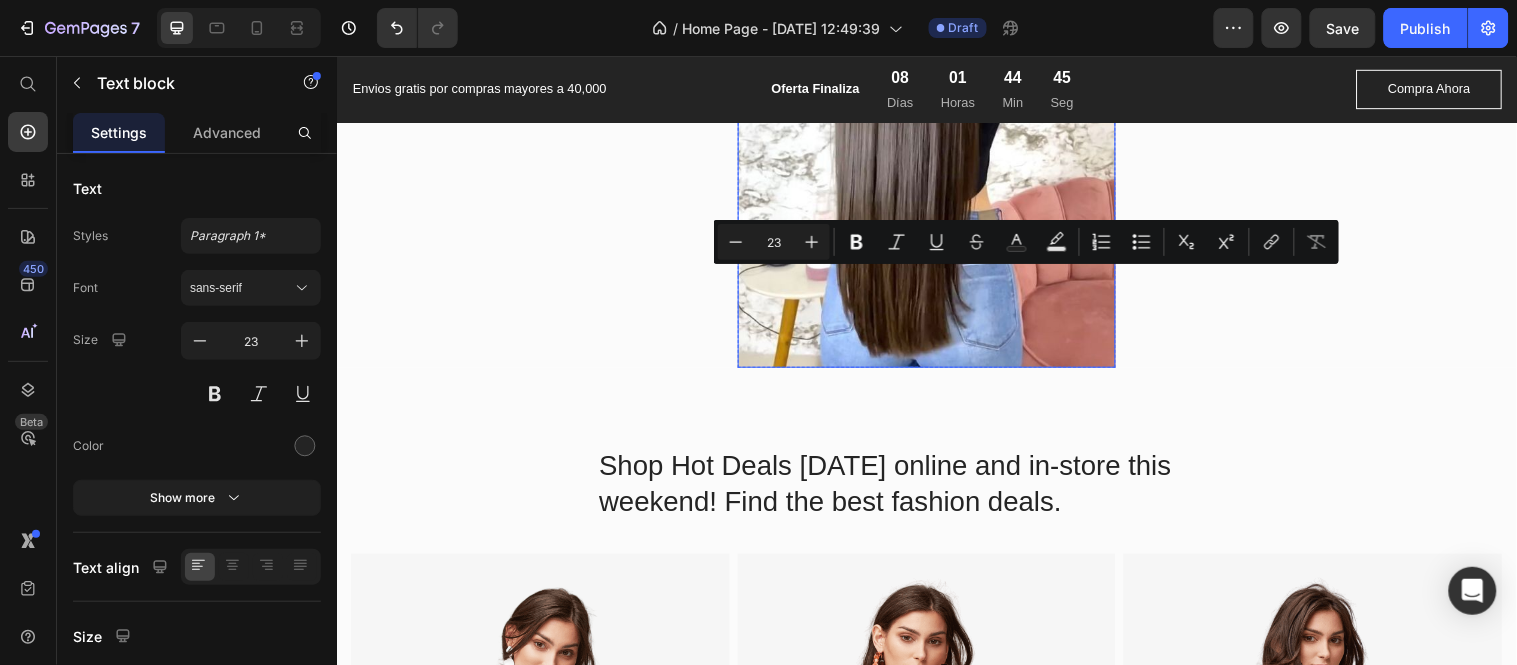 drag, startPoint x: 1082, startPoint y: 284, endPoint x: 957, endPoint y: 282, distance: 125.016 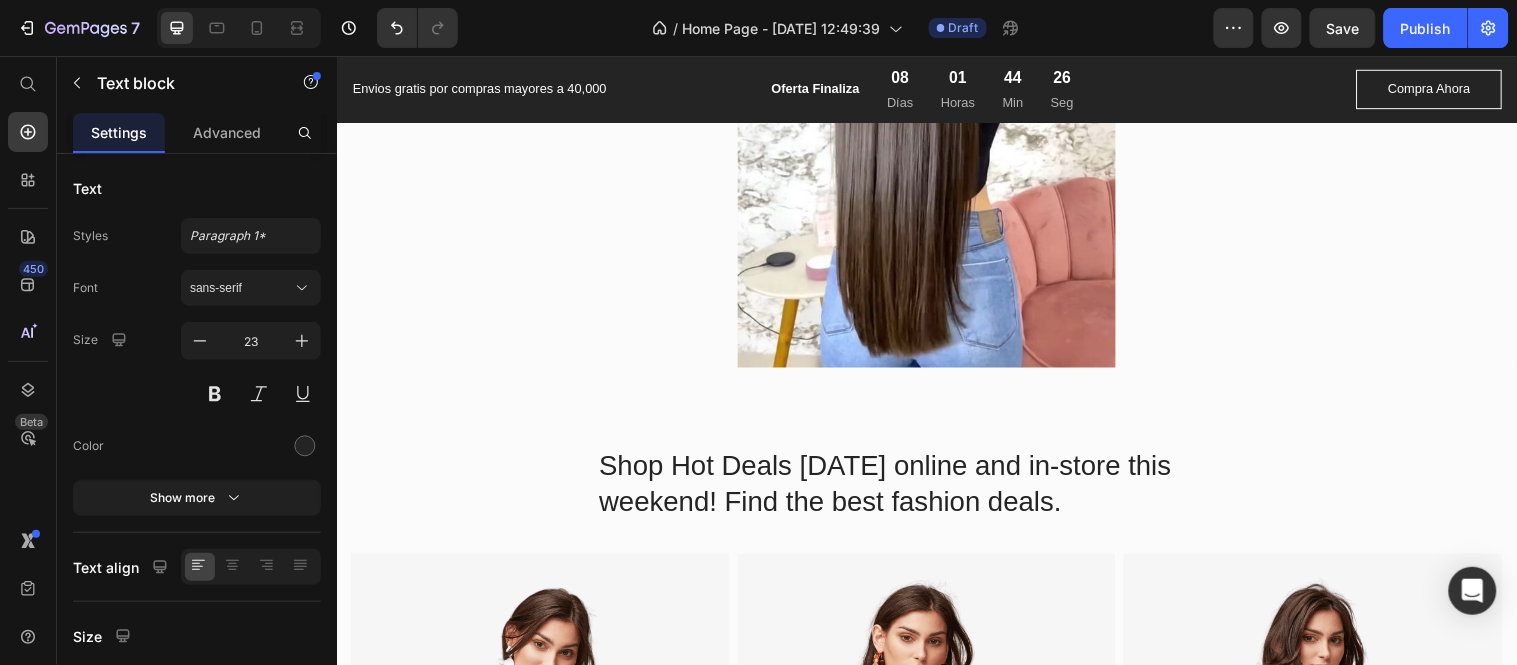 click on "ACABADO" at bounding box center (1040, -149) 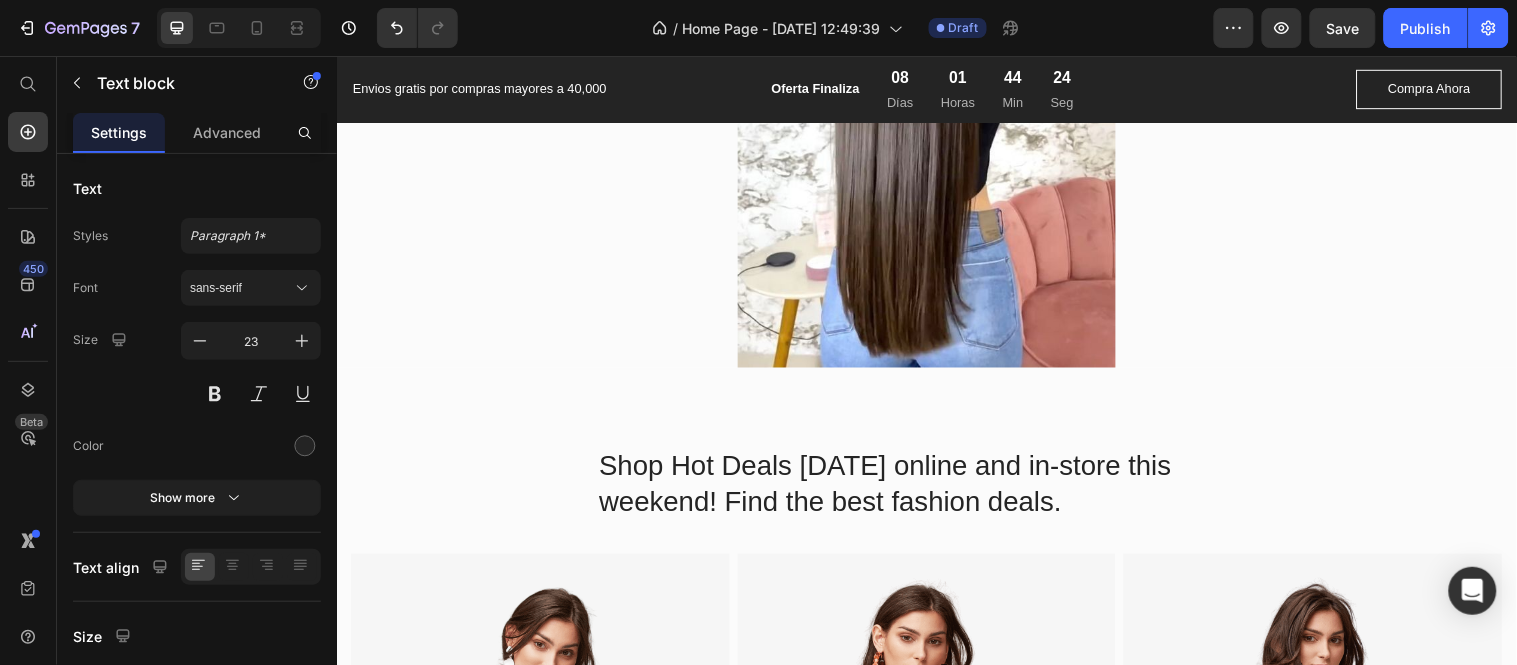 drag, startPoint x: 968, startPoint y: 278, endPoint x: 1077, endPoint y: 273, distance: 109.11462 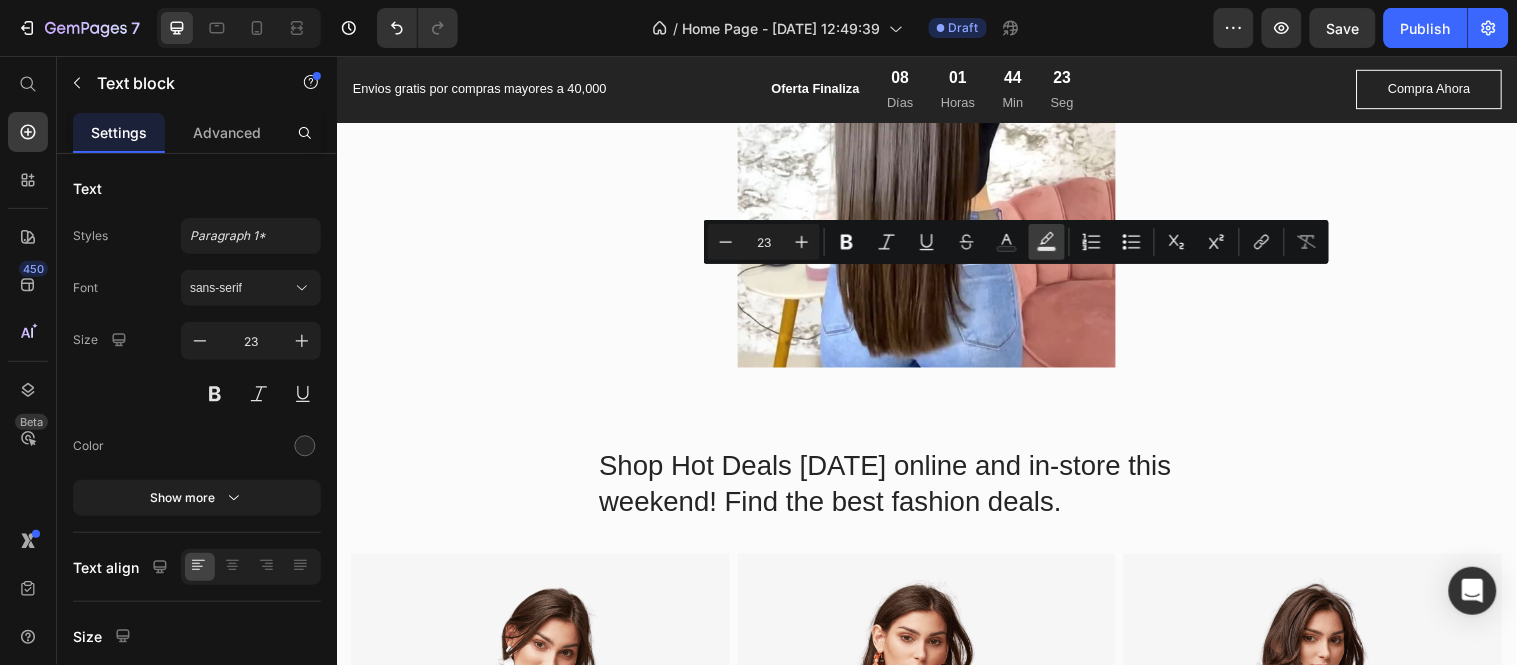 click 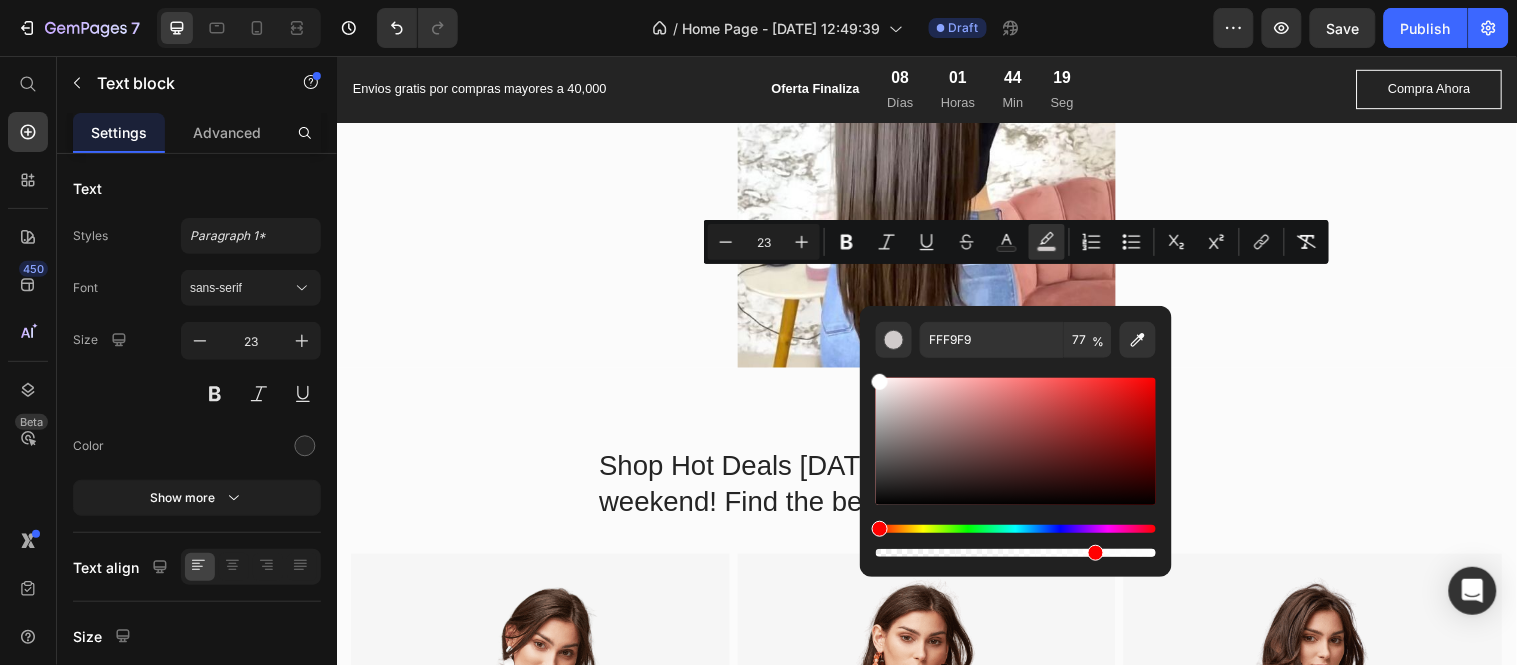 drag, startPoint x: 878, startPoint y: 503, endPoint x: 868, endPoint y: 347, distance: 156.32019 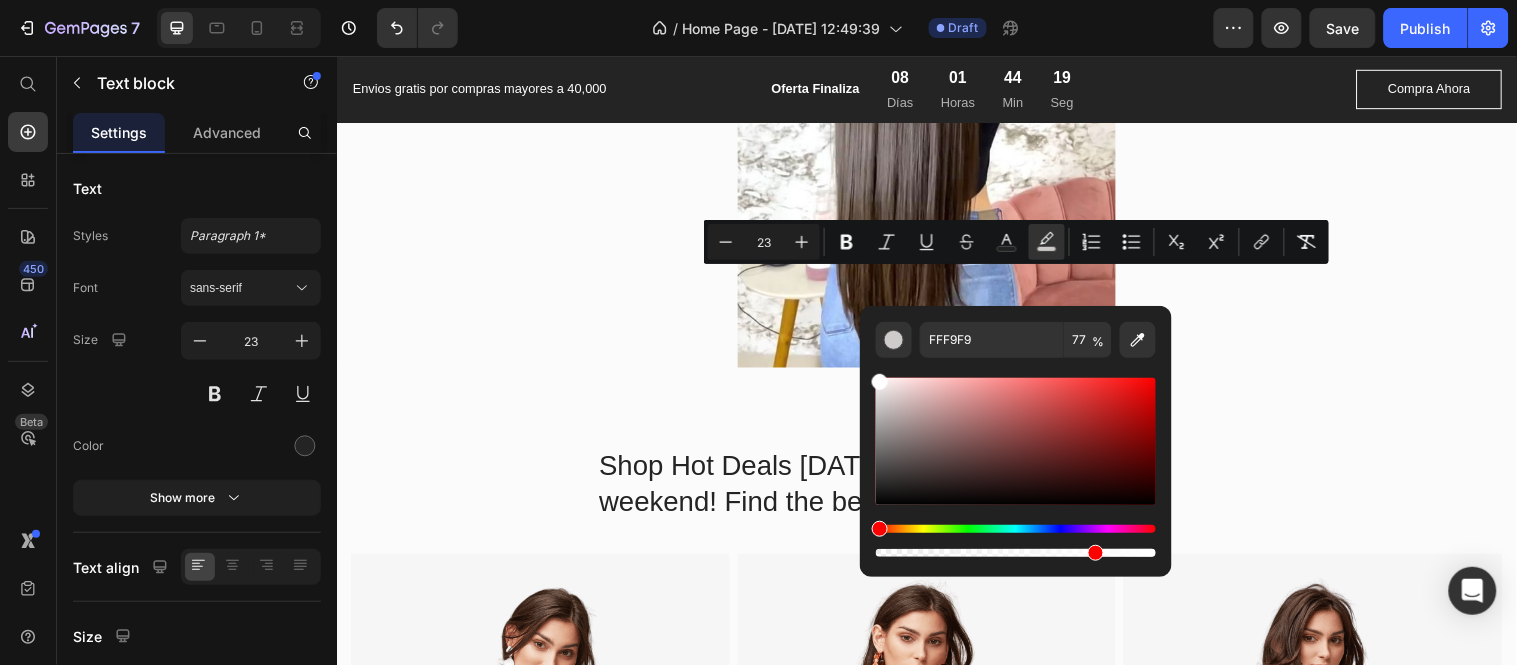 click on "FFF9F9 77 %" at bounding box center [1016, 433] 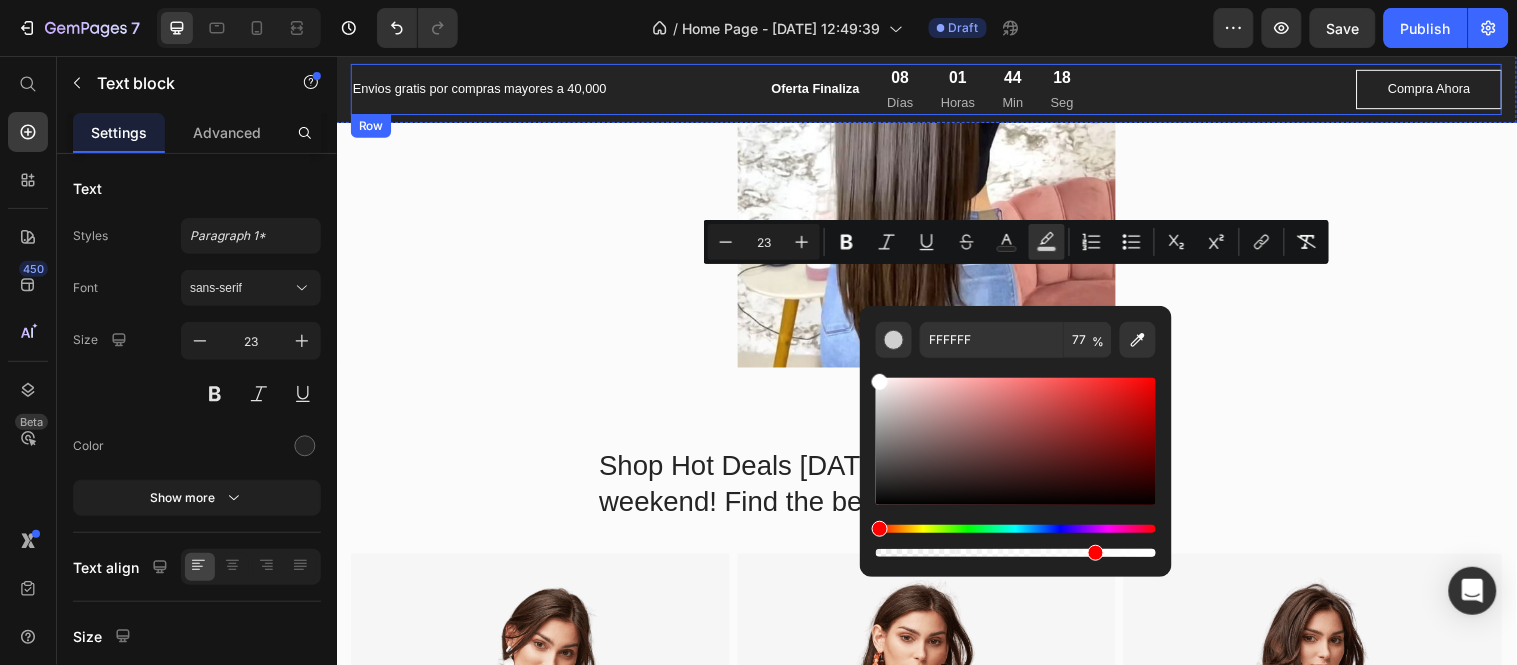 click on "Envios gratis por compras mayores a 40,000 Text block Oferta Finaliza Text block 08 Días 01 Horas 44 Min 18 Seg CountDown Timer Row Compra Ahora Button Row Section 1" at bounding box center (936, 89) 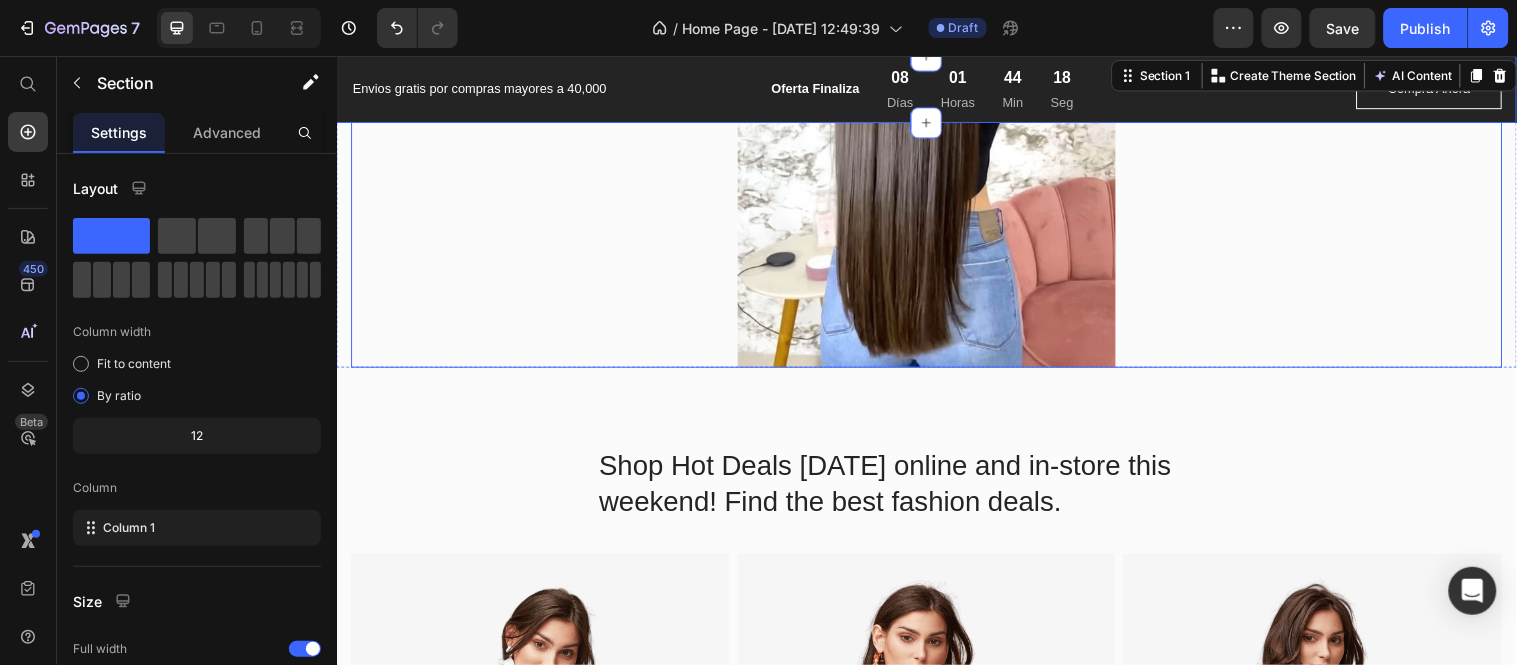 click on "Image DESTELLOS  DE COLOR Text block Row MEDICADO Text block Image Row ACABADO   Text block Image Row JACKETS Text block Image Row ACCESSORIES Text block Image Row Row" at bounding box center (936, 87) 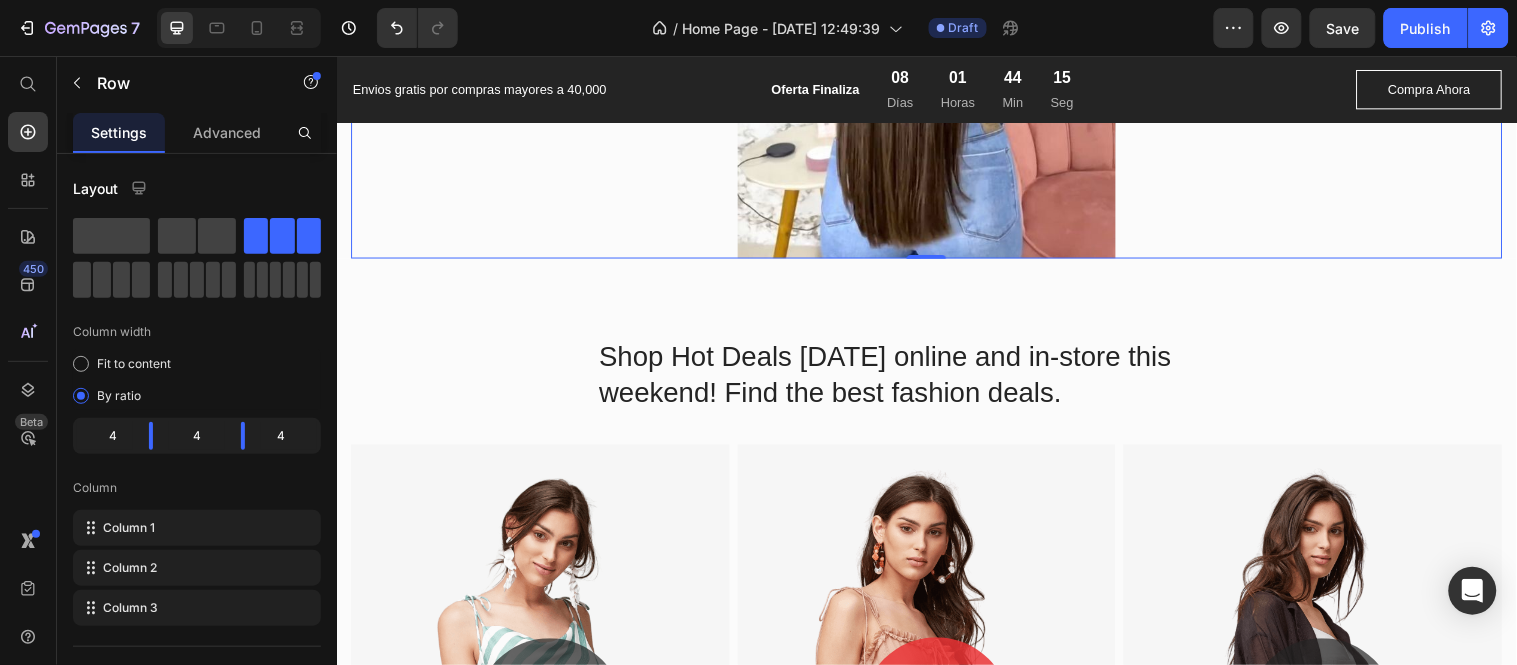 scroll, scrollTop: 1222, scrollLeft: 0, axis: vertical 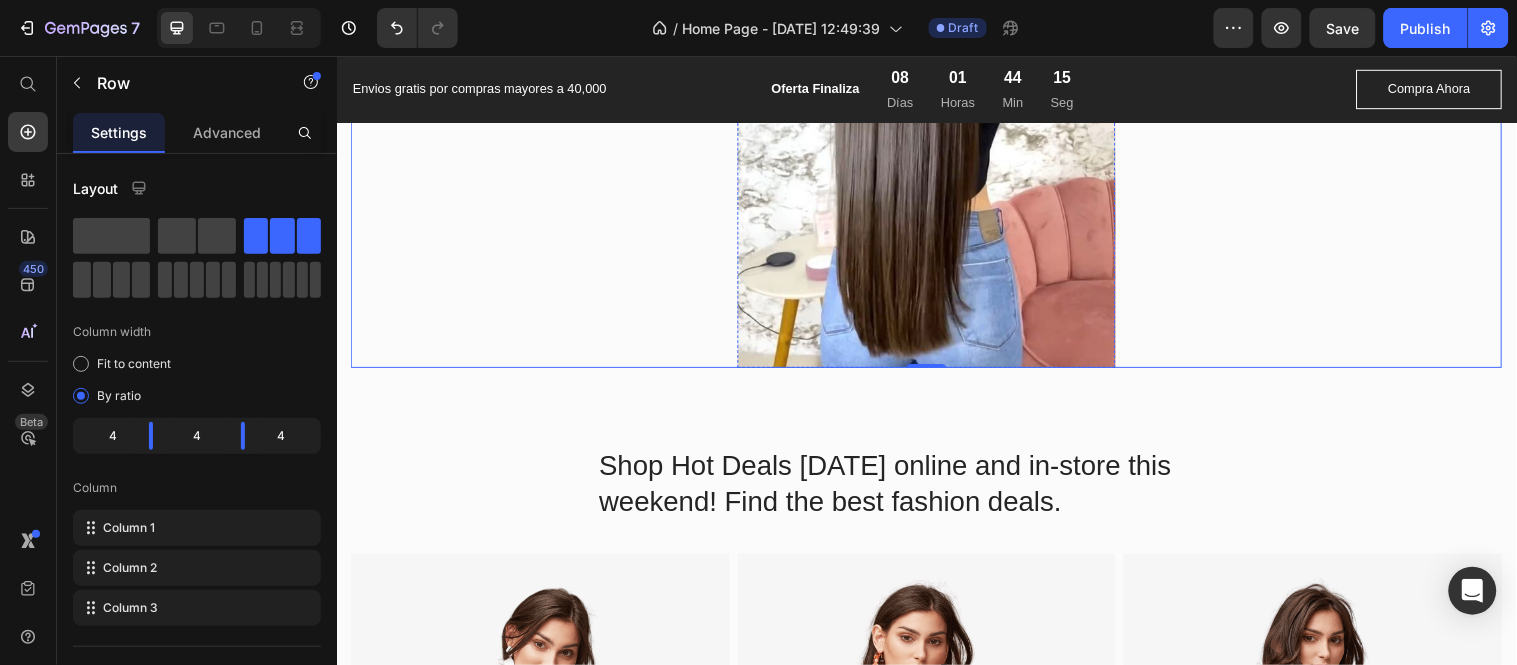 click on "ACABADO" at bounding box center [1033, -150] 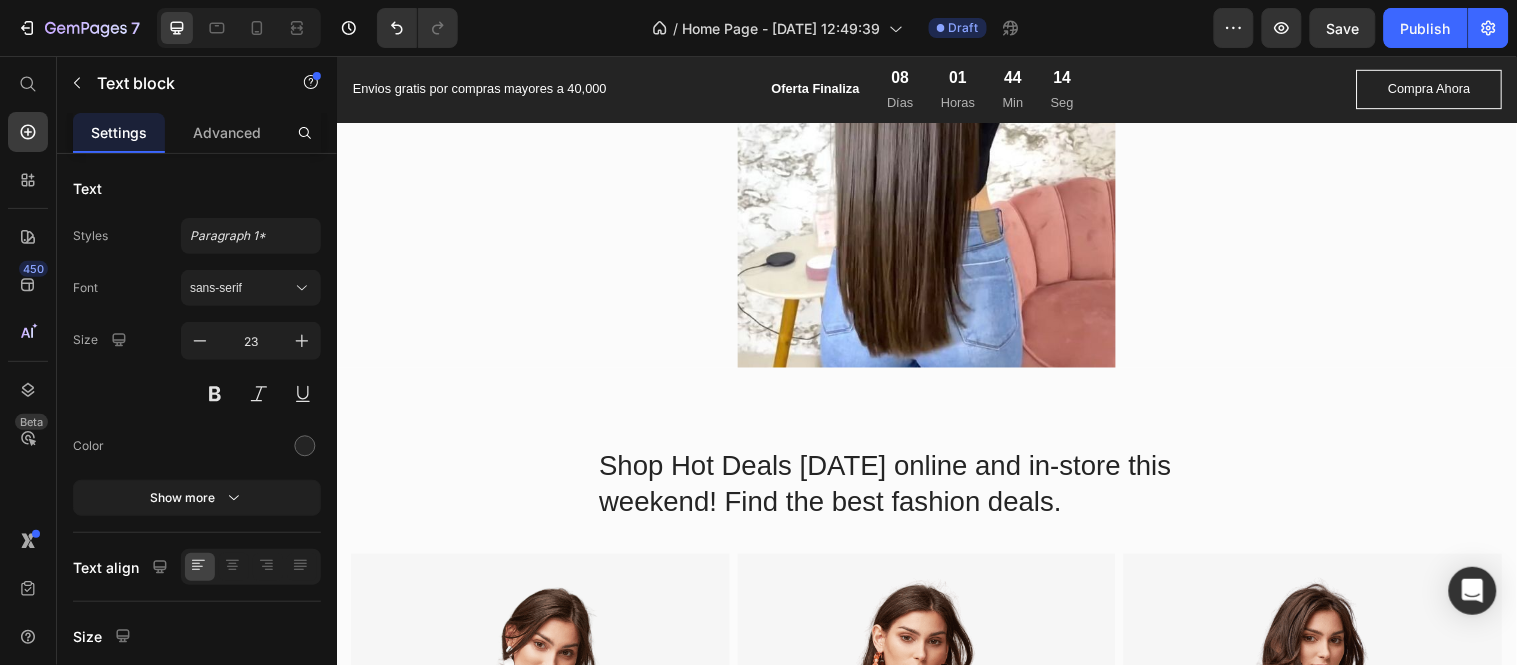 click on "ACABADO" at bounding box center [1036, -149] 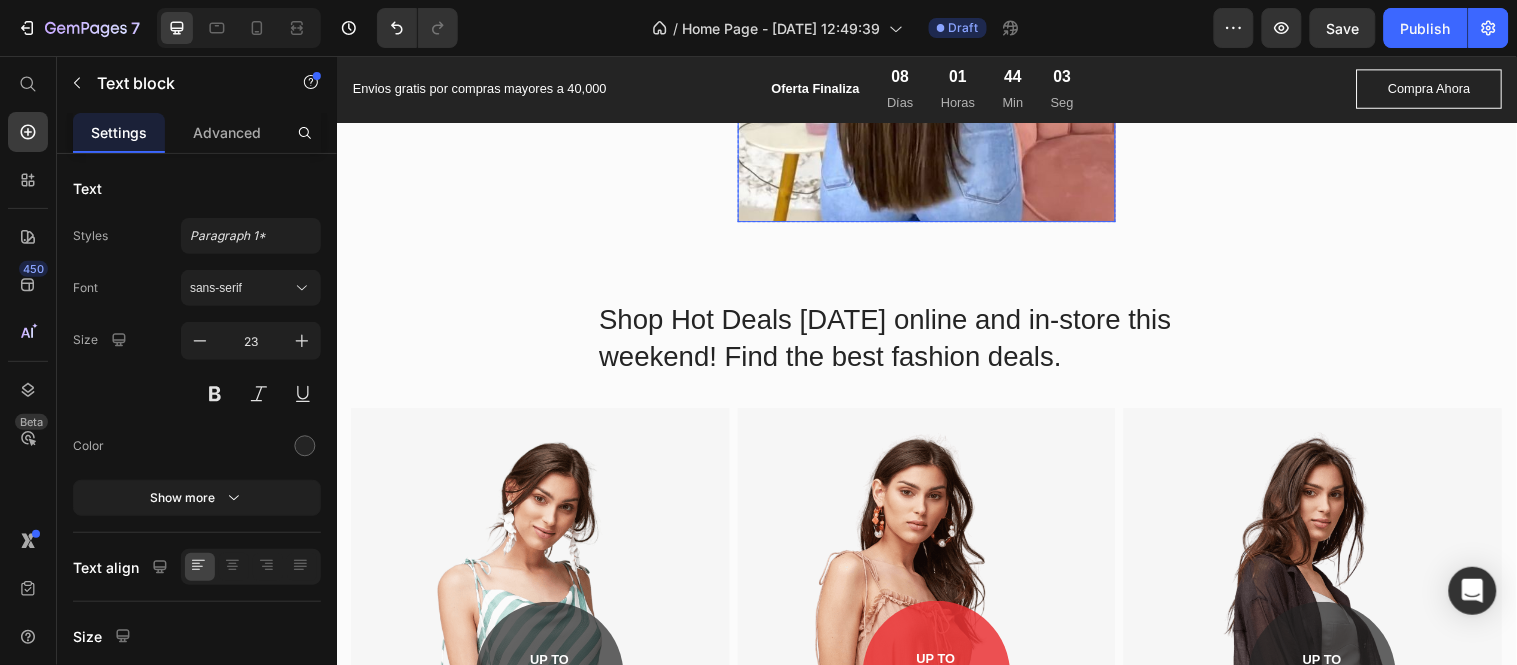scroll, scrollTop: 1222, scrollLeft: 0, axis: vertical 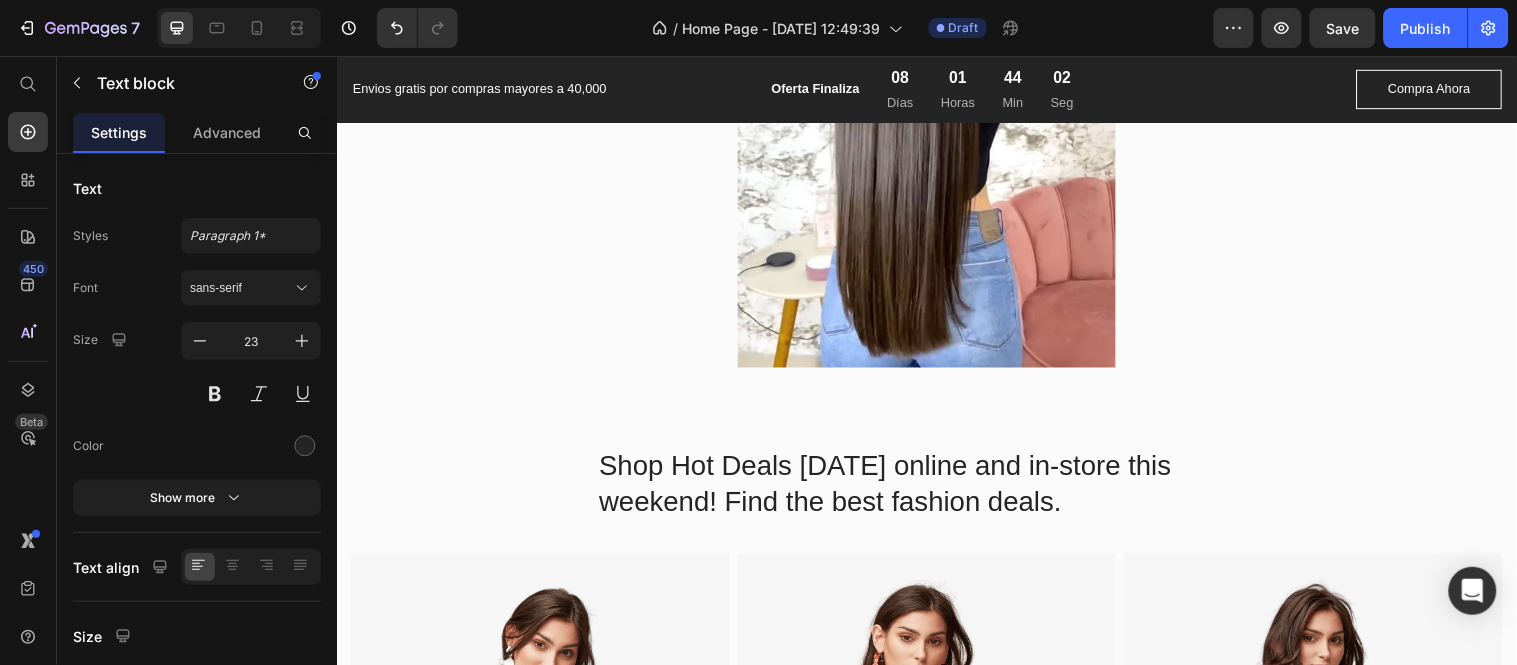 click at bounding box center (543, -198) 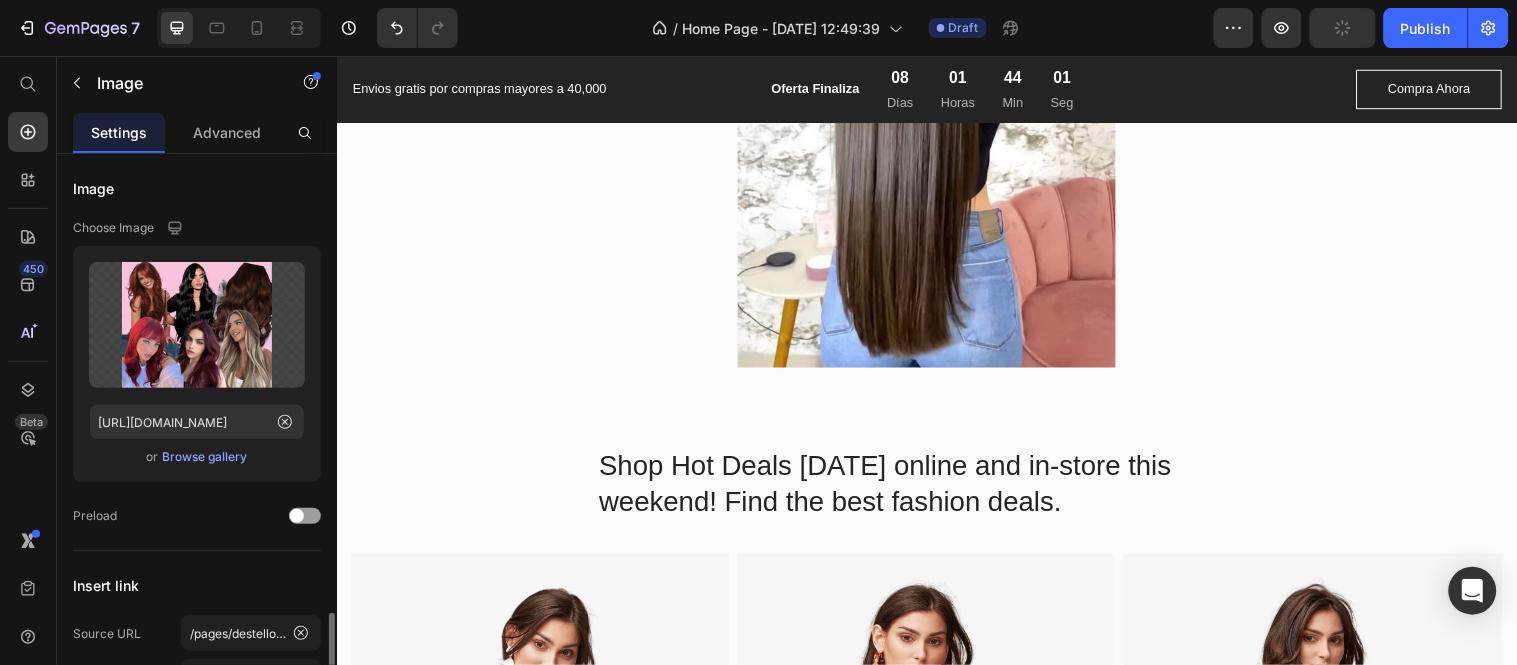 scroll, scrollTop: 333, scrollLeft: 0, axis: vertical 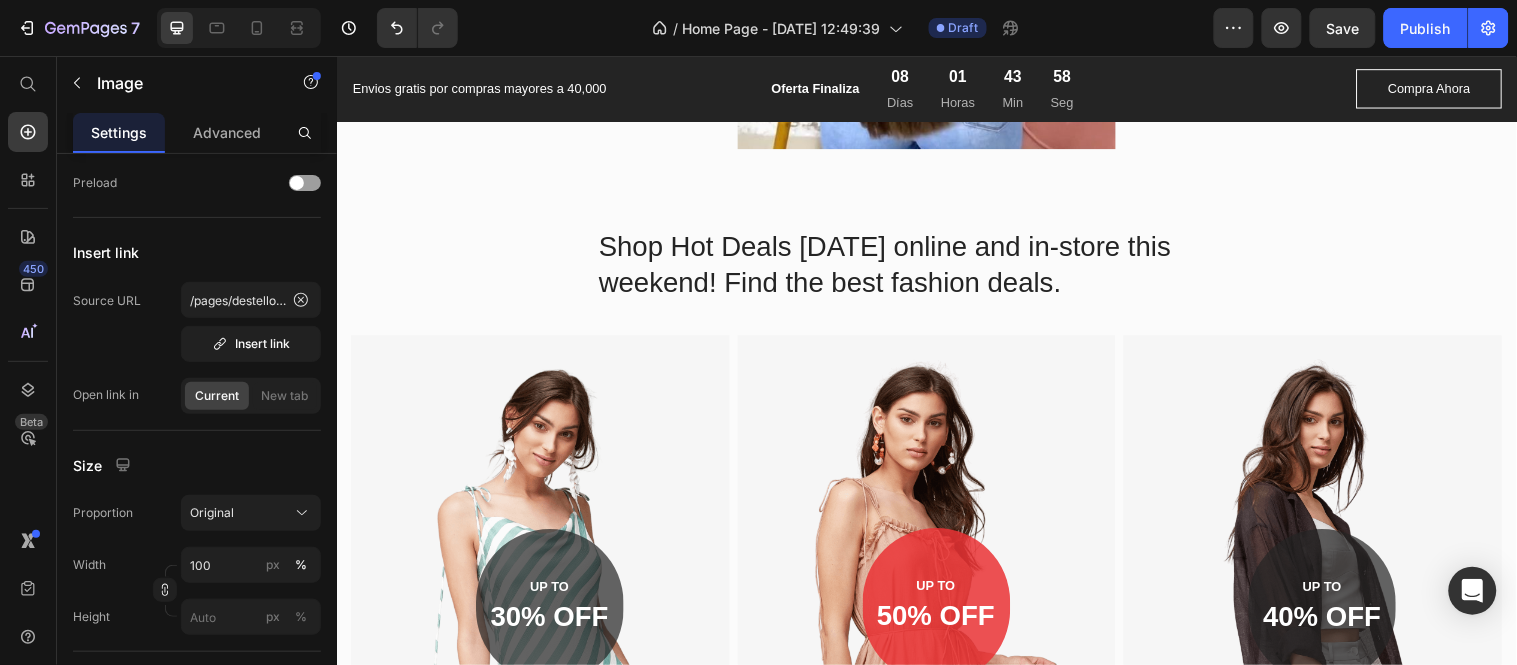 click at bounding box center (543, -253) 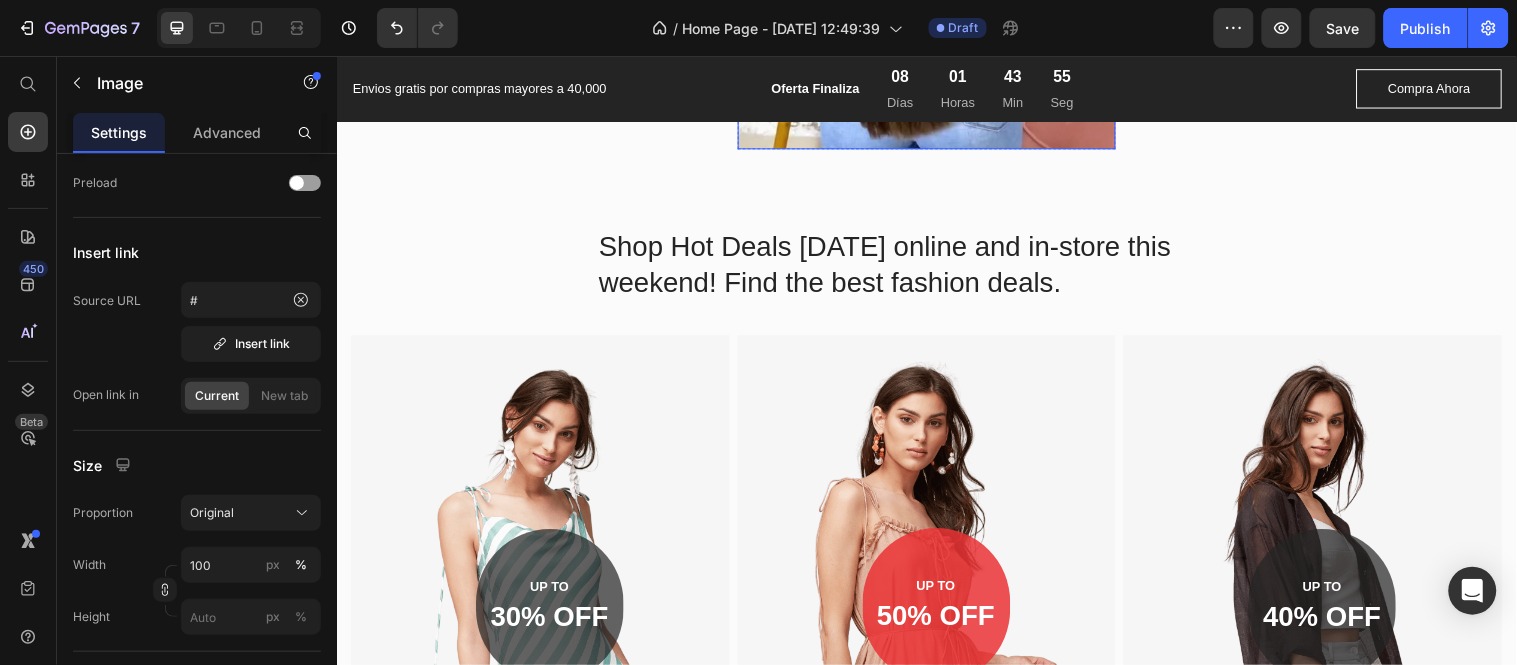 click at bounding box center [936, -135] 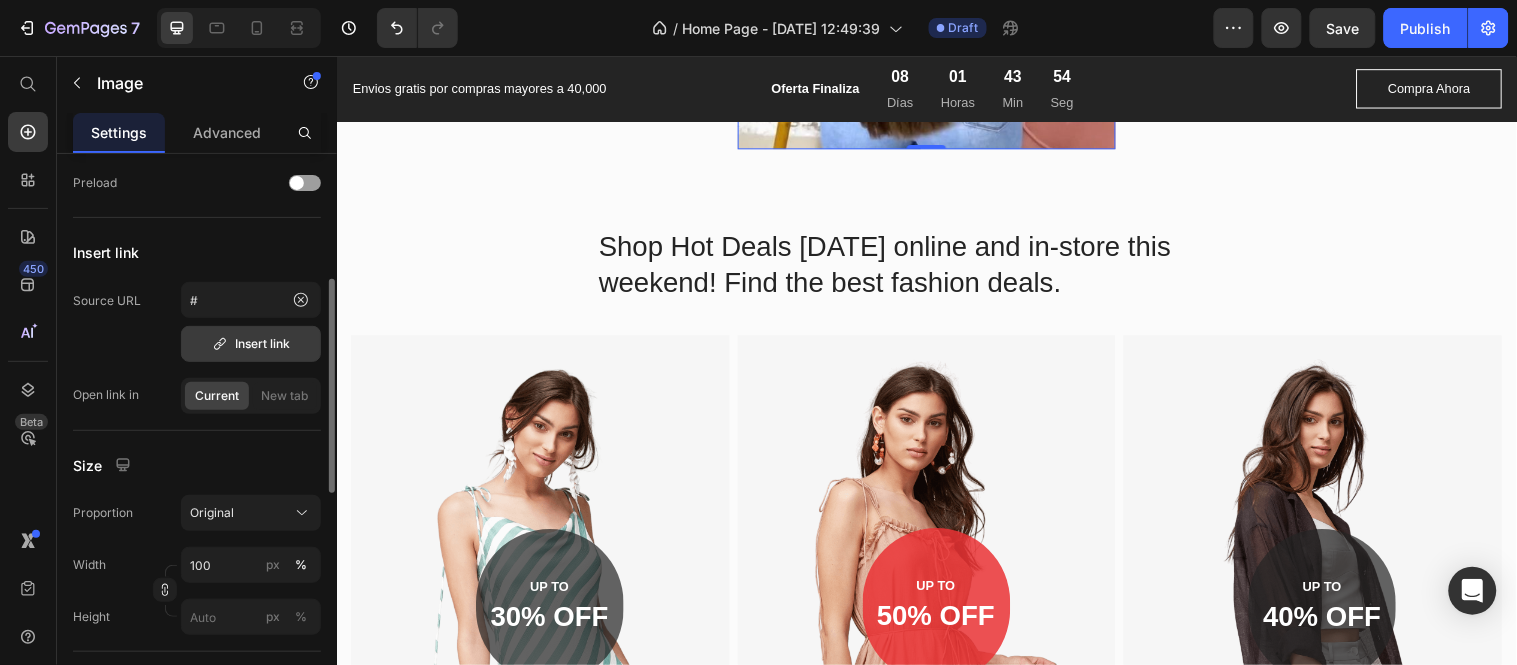 click on "Insert link" at bounding box center (251, 344) 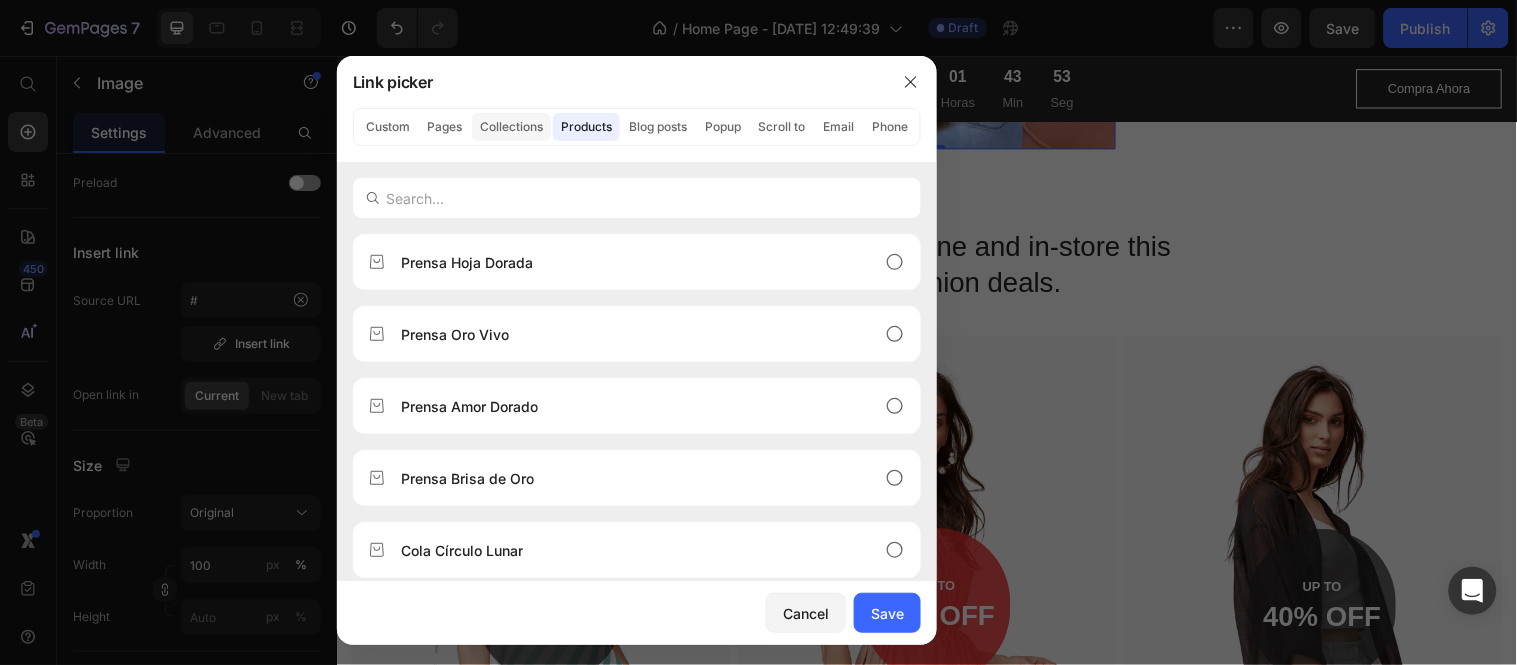 click on "Collections" 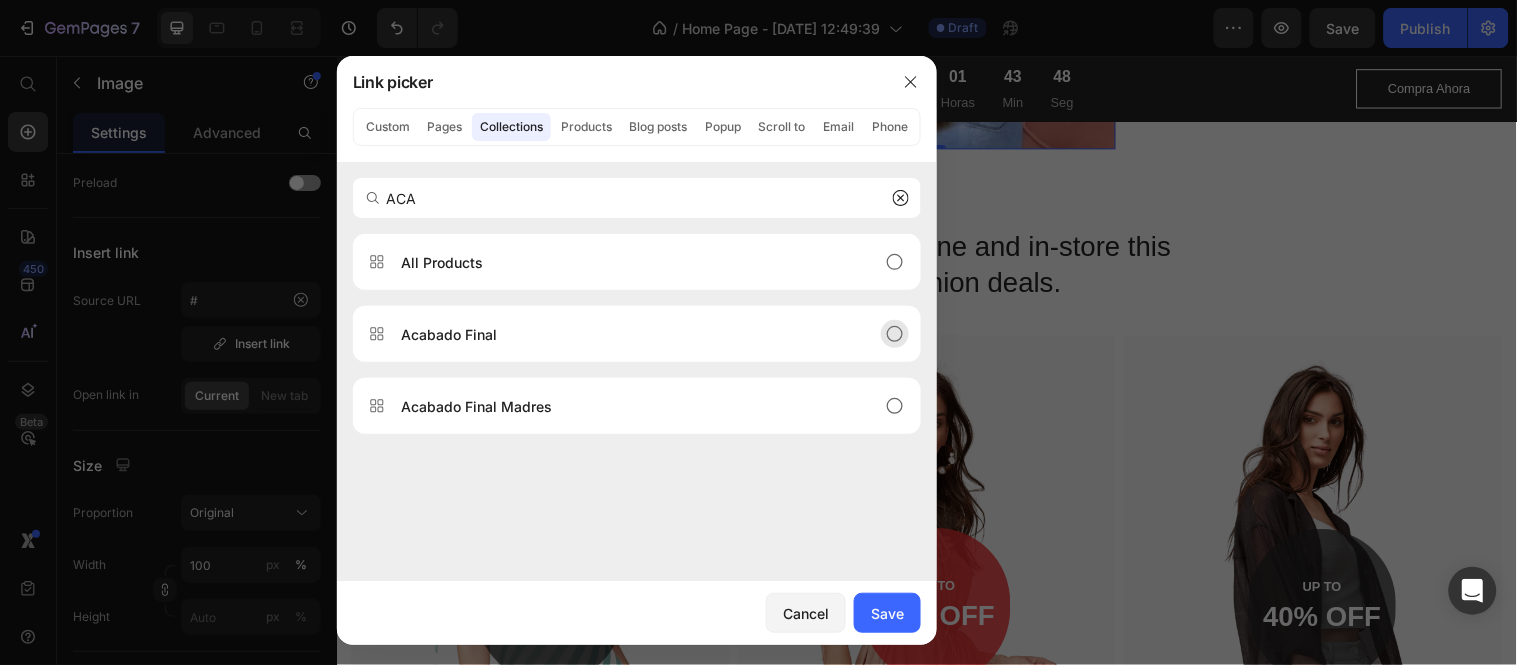 type on "ACA" 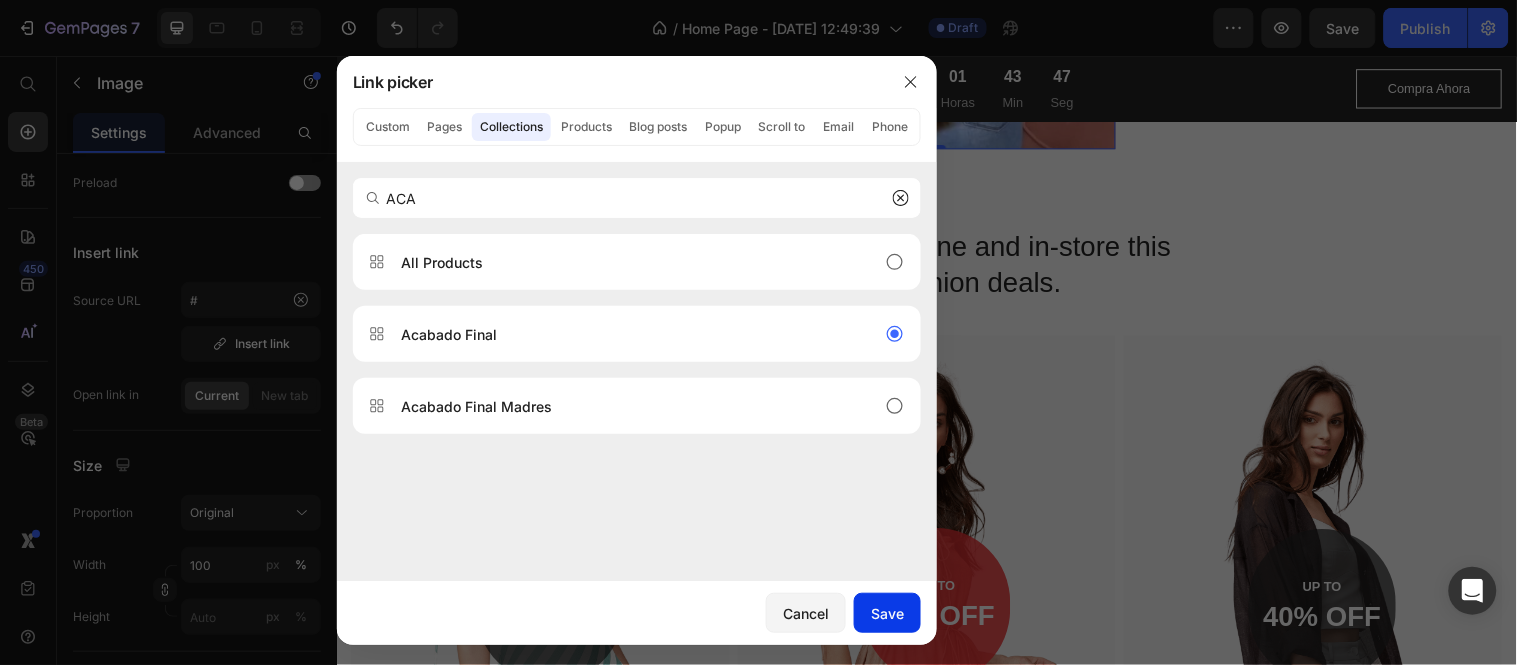 click on "Save" at bounding box center (887, 613) 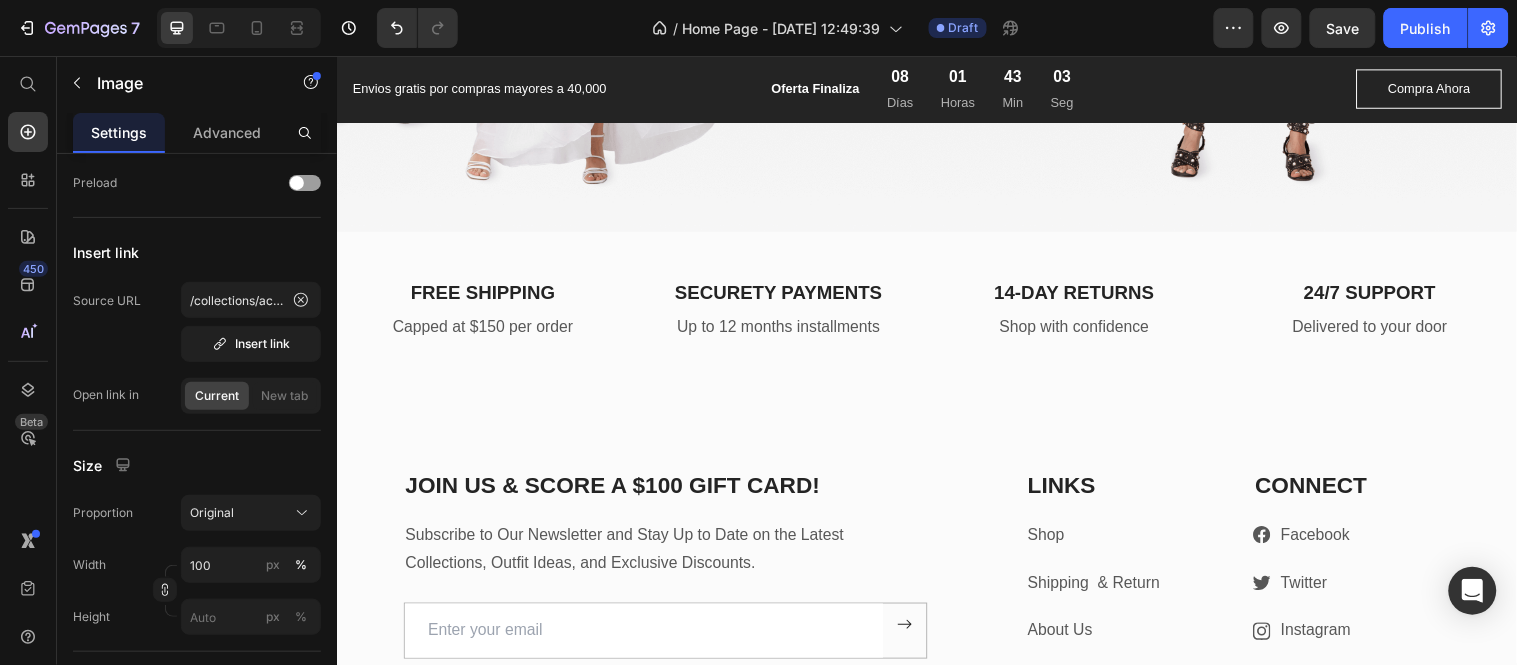 scroll, scrollTop: 5265, scrollLeft: 0, axis: vertical 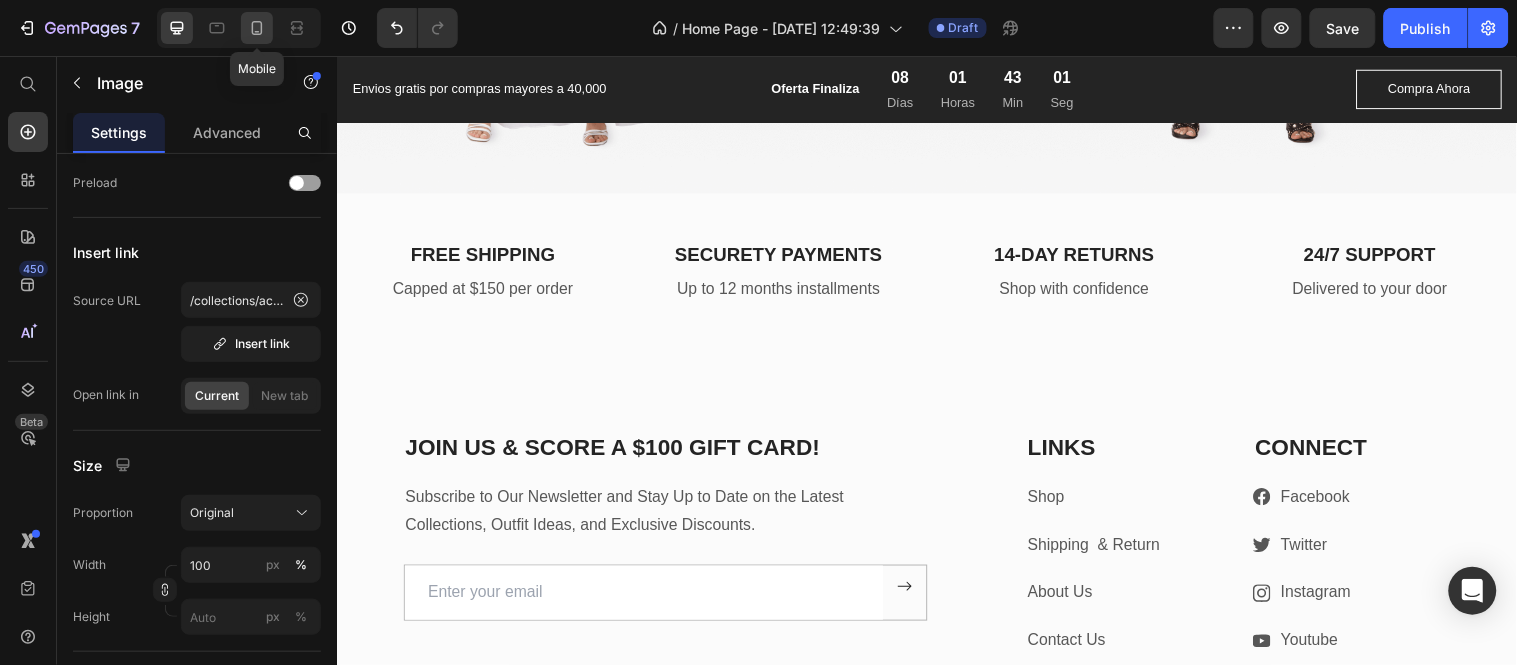 click 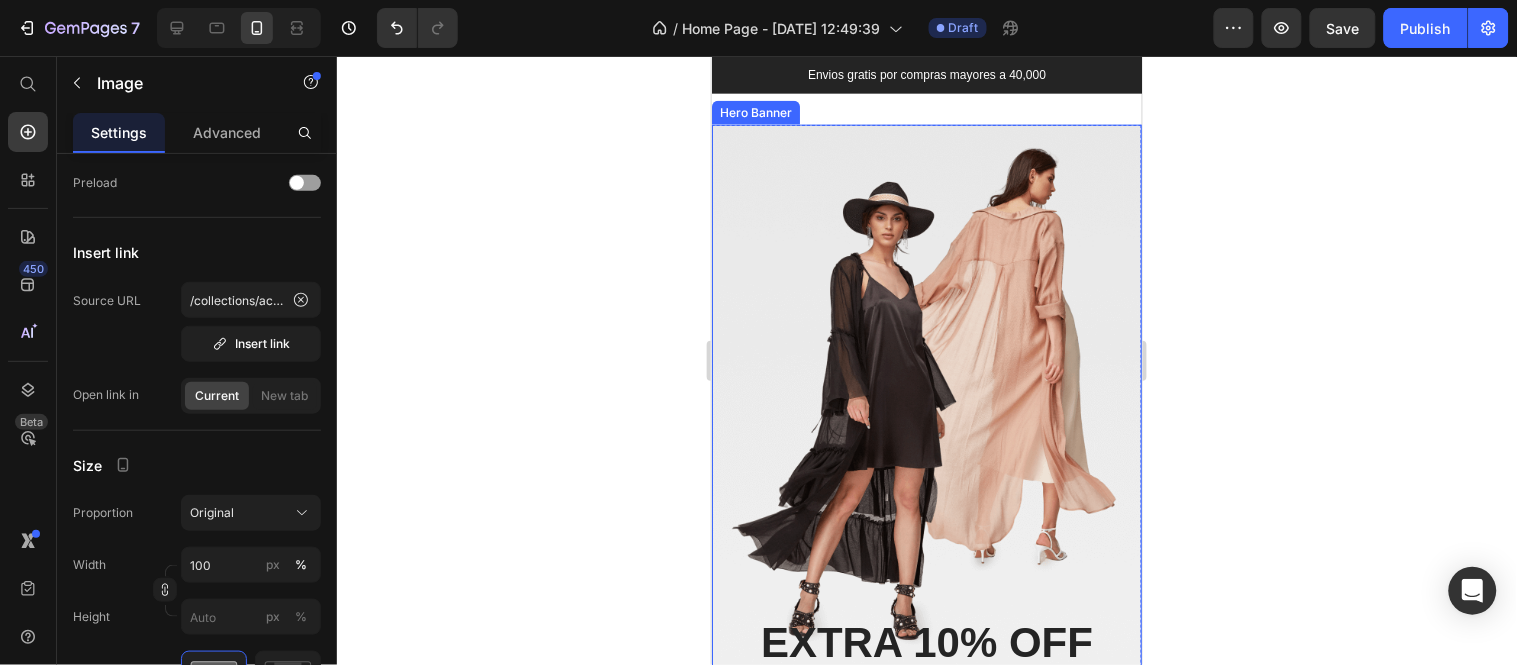 scroll, scrollTop: 4777, scrollLeft: 0, axis: vertical 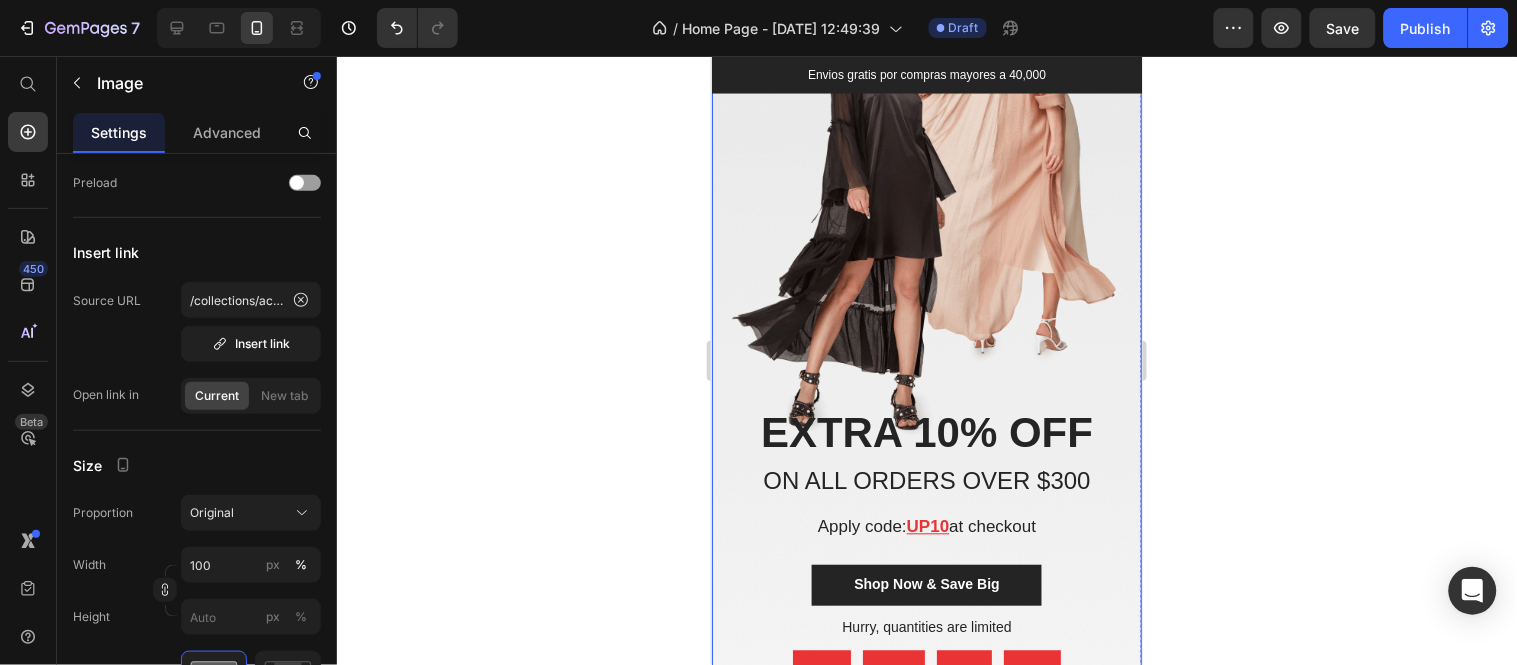 click at bounding box center (926, 353) 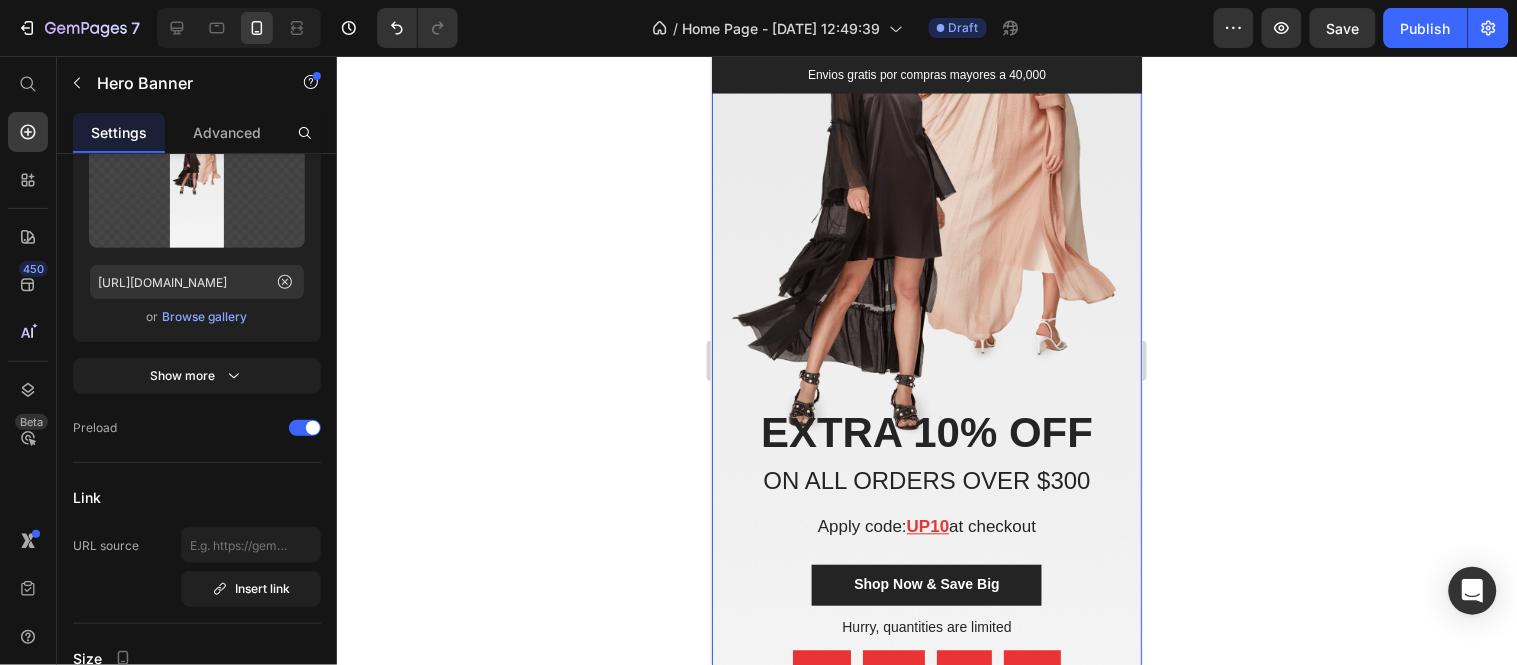scroll, scrollTop: 0, scrollLeft: 0, axis: both 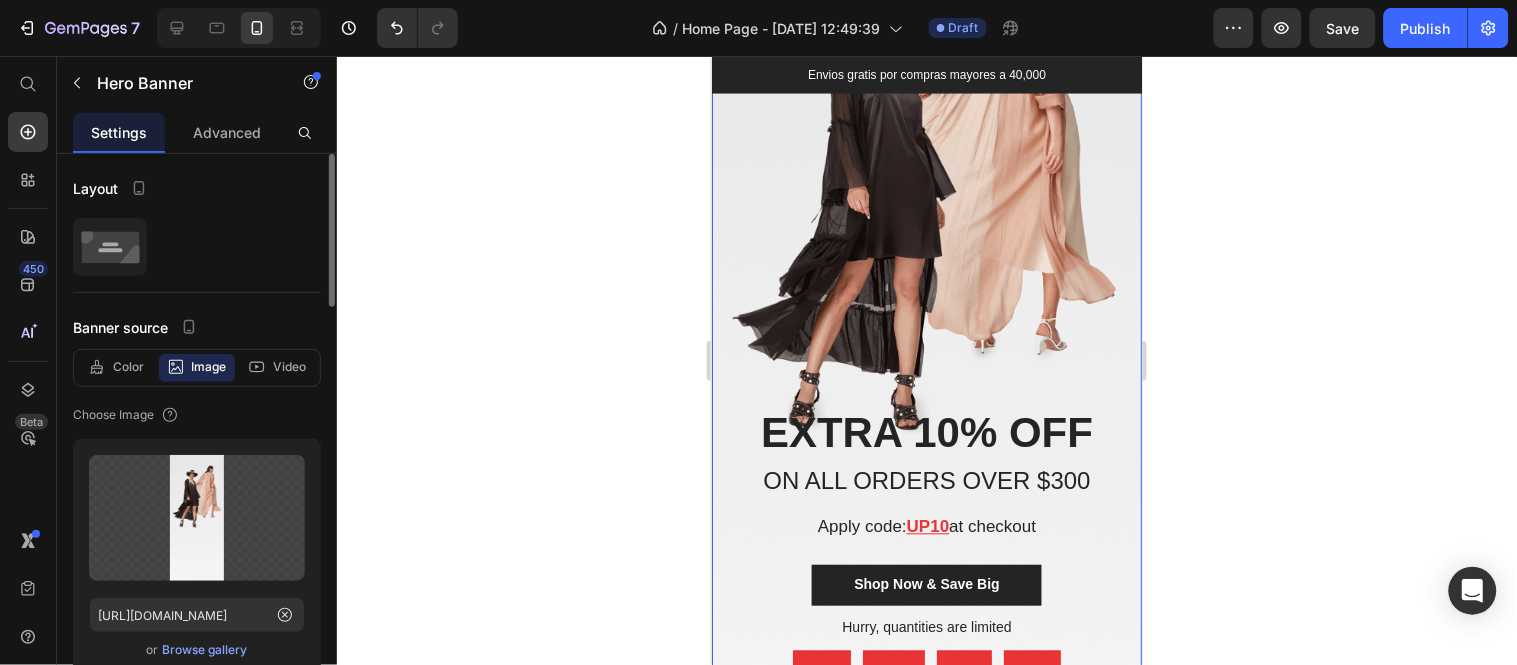 click on "Browse gallery" at bounding box center [205, 650] 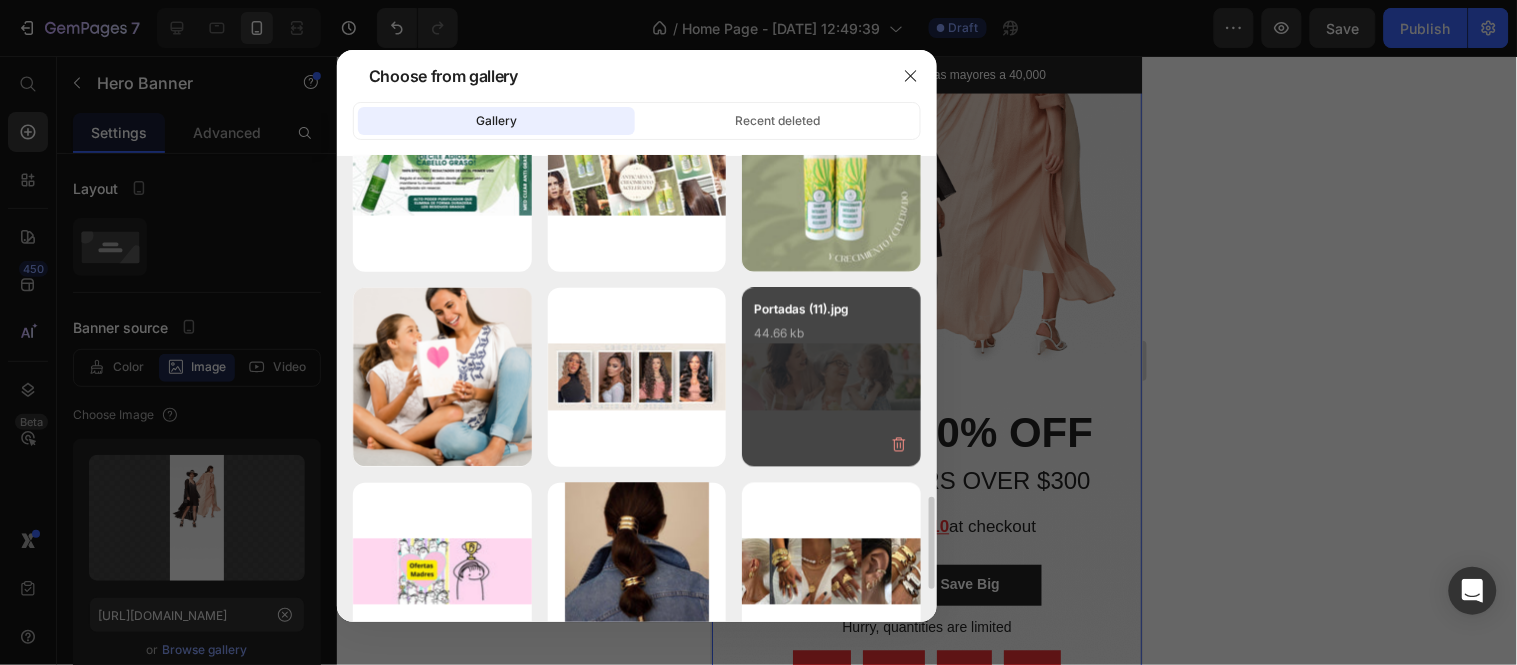 scroll, scrollTop: 1274, scrollLeft: 0, axis: vertical 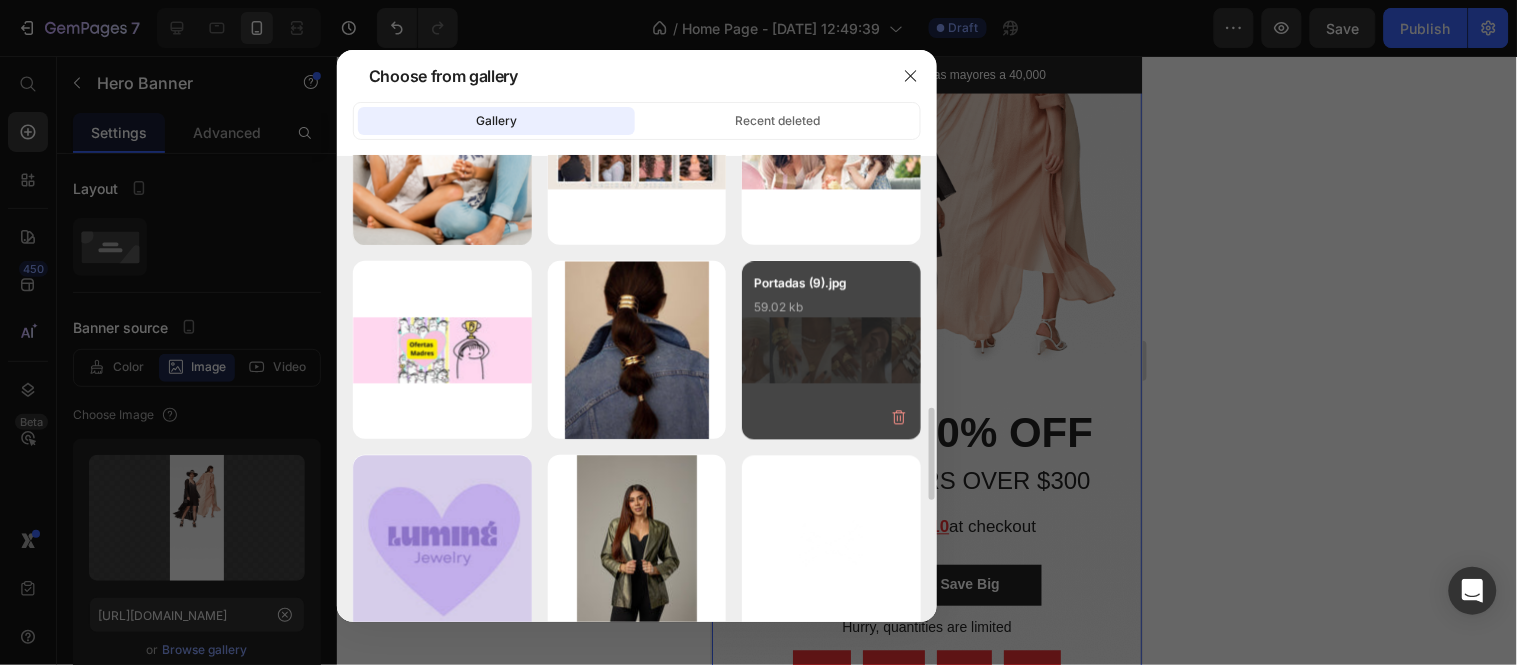click on "Portadas (9).jpg 59.02 kb" at bounding box center (831, 313) 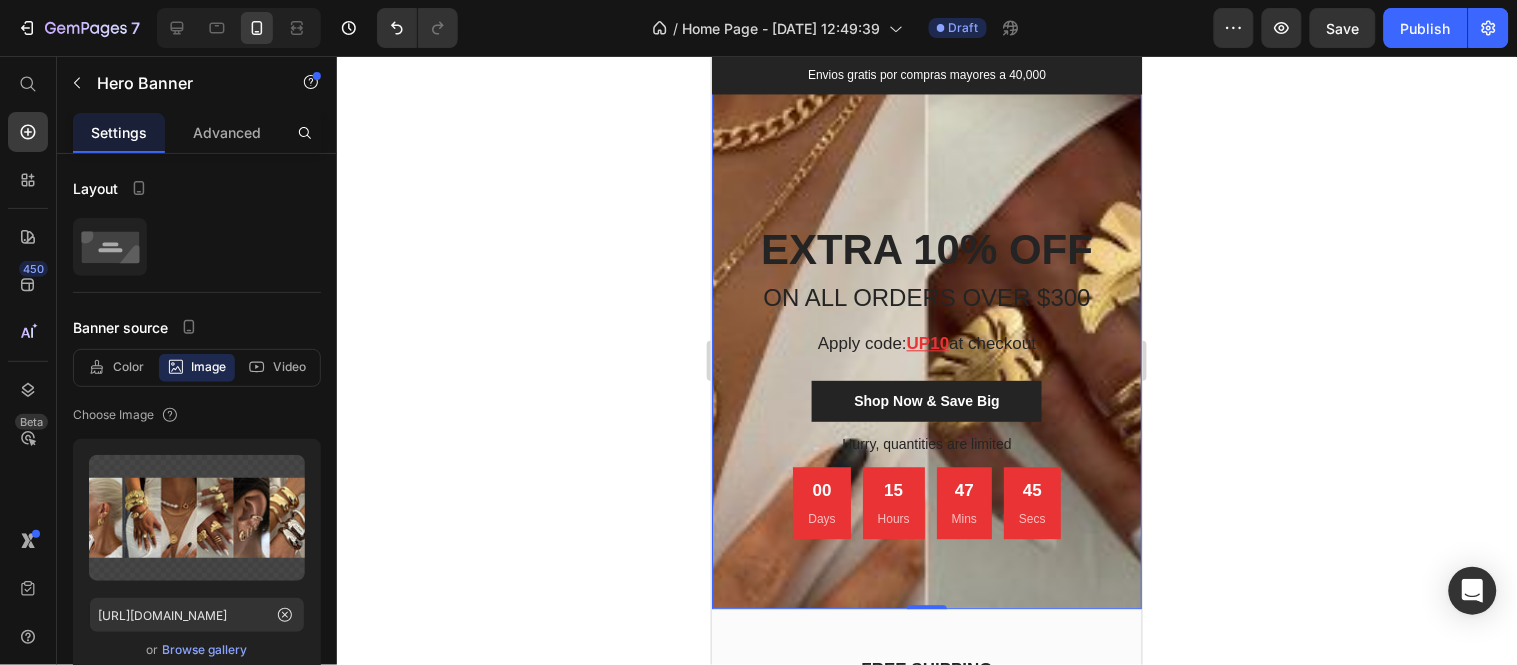scroll, scrollTop: 5000, scrollLeft: 0, axis: vertical 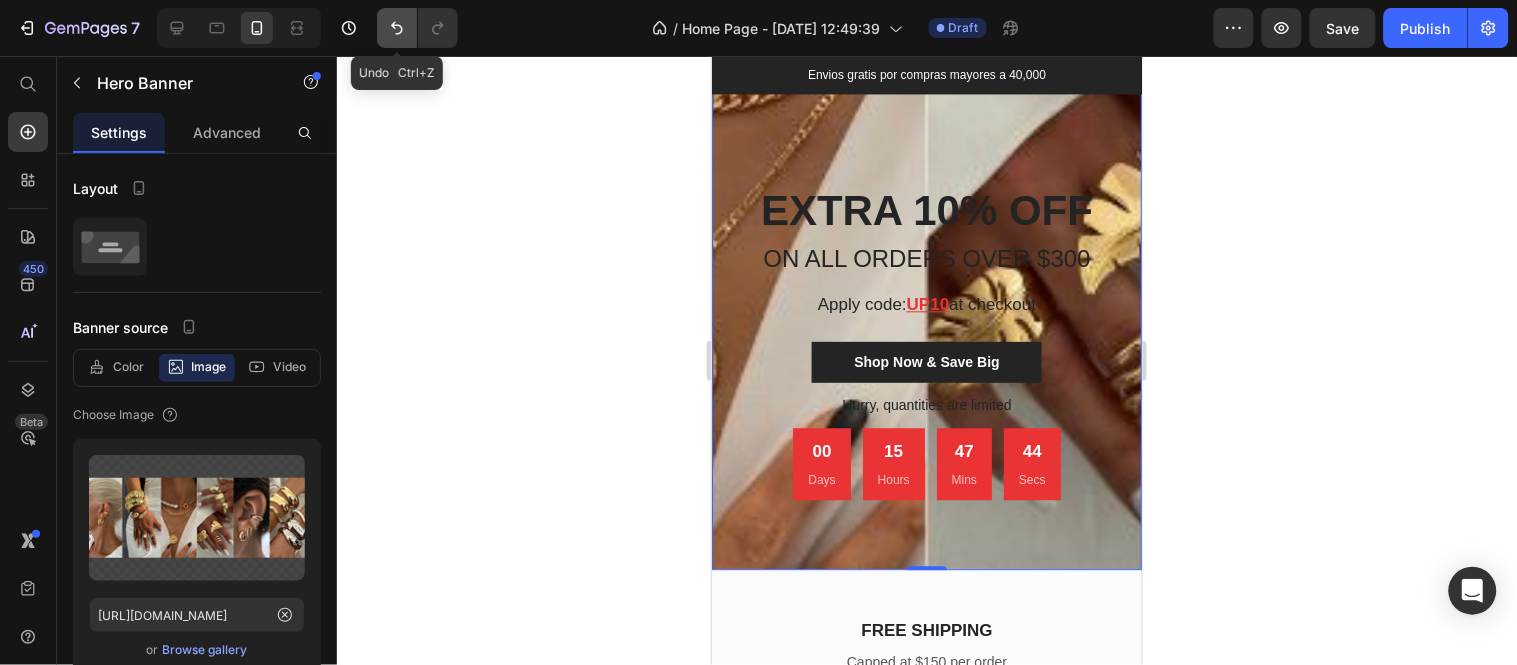 click 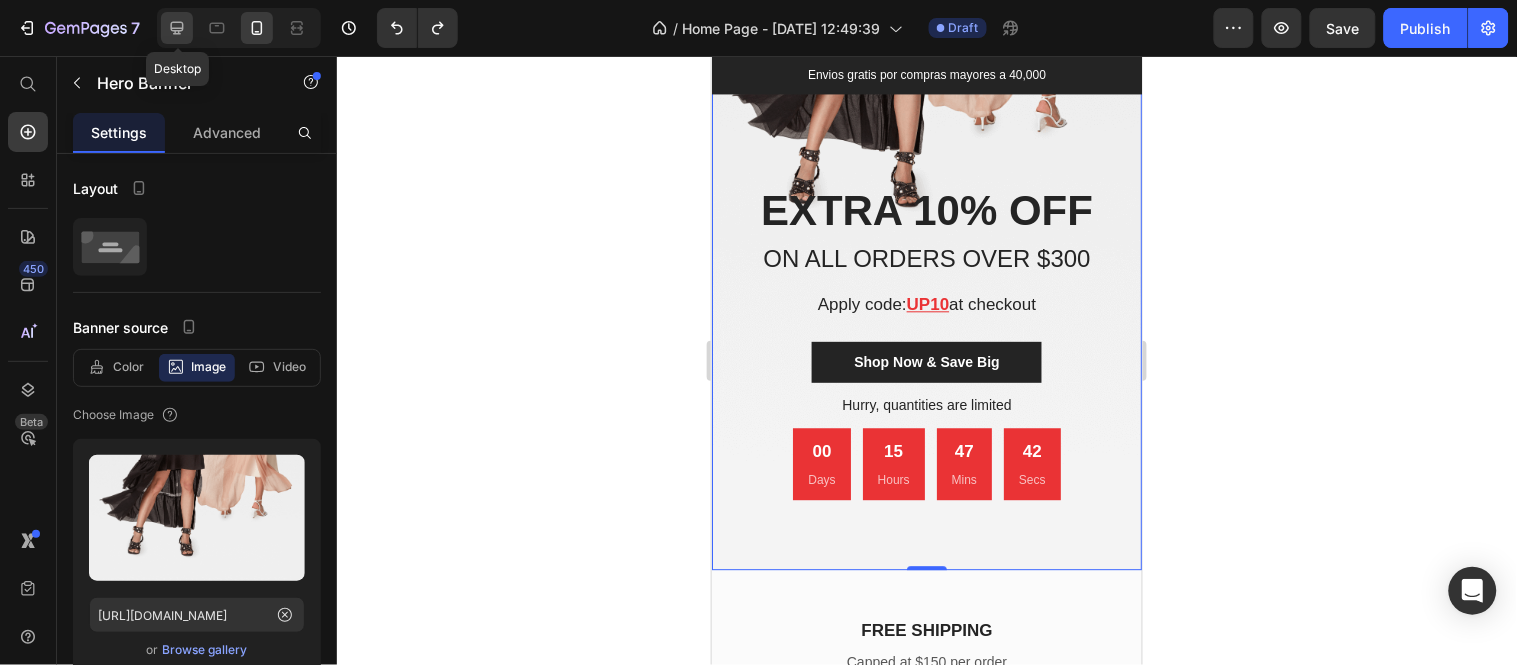 click 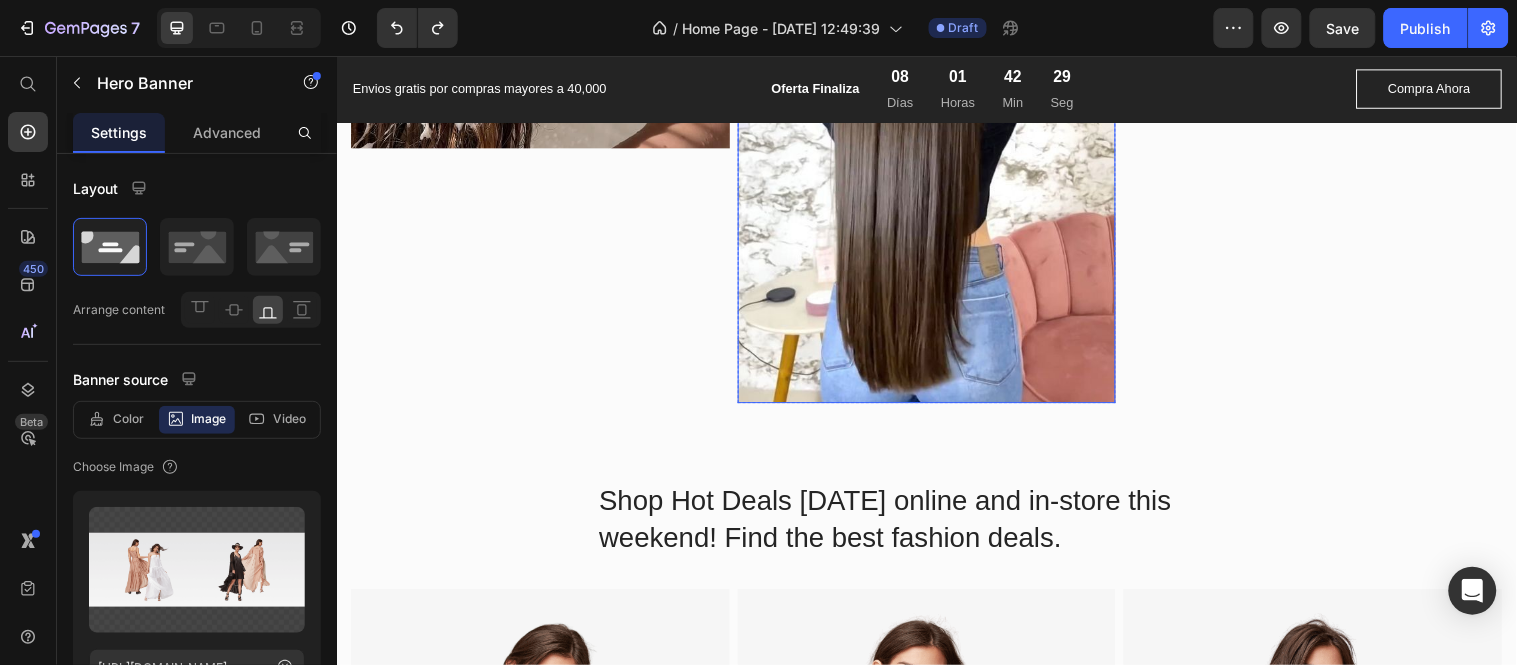 scroll, scrollTop: 1088, scrollLeft: 0, axis: vertical 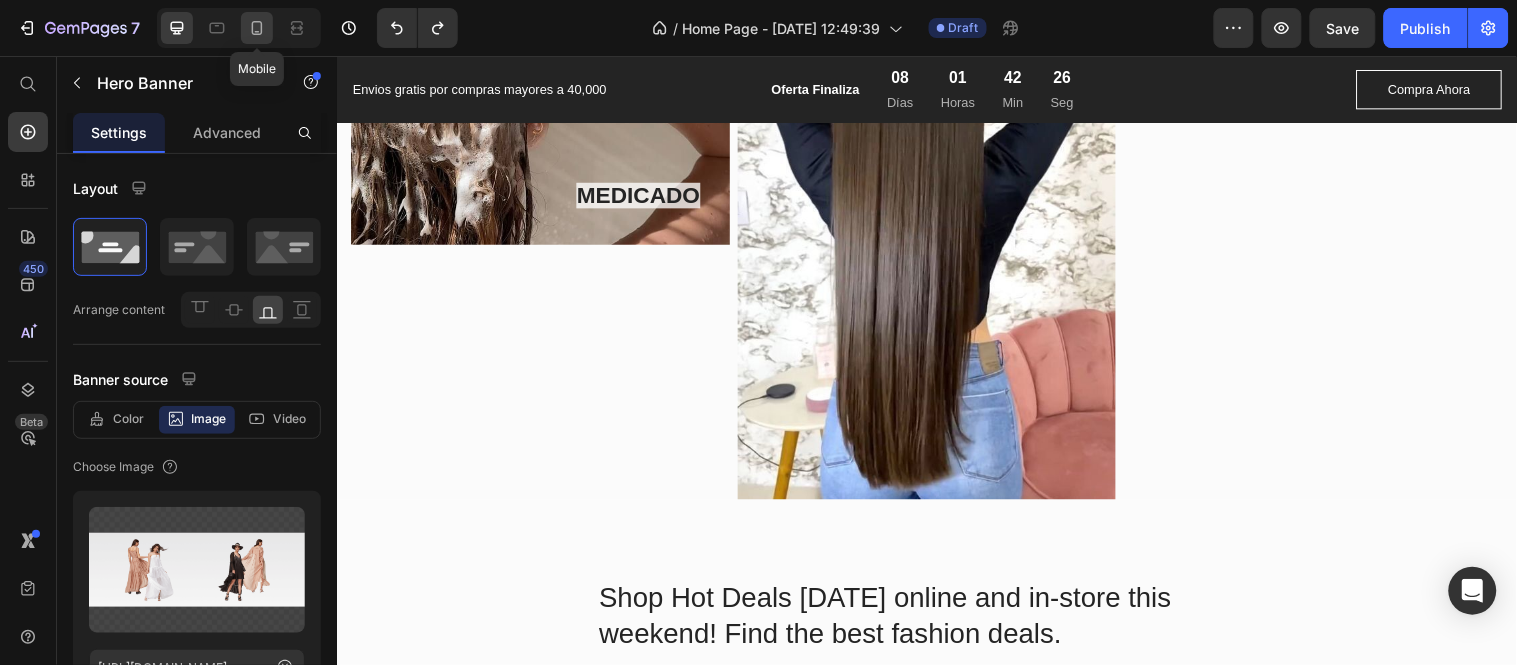click 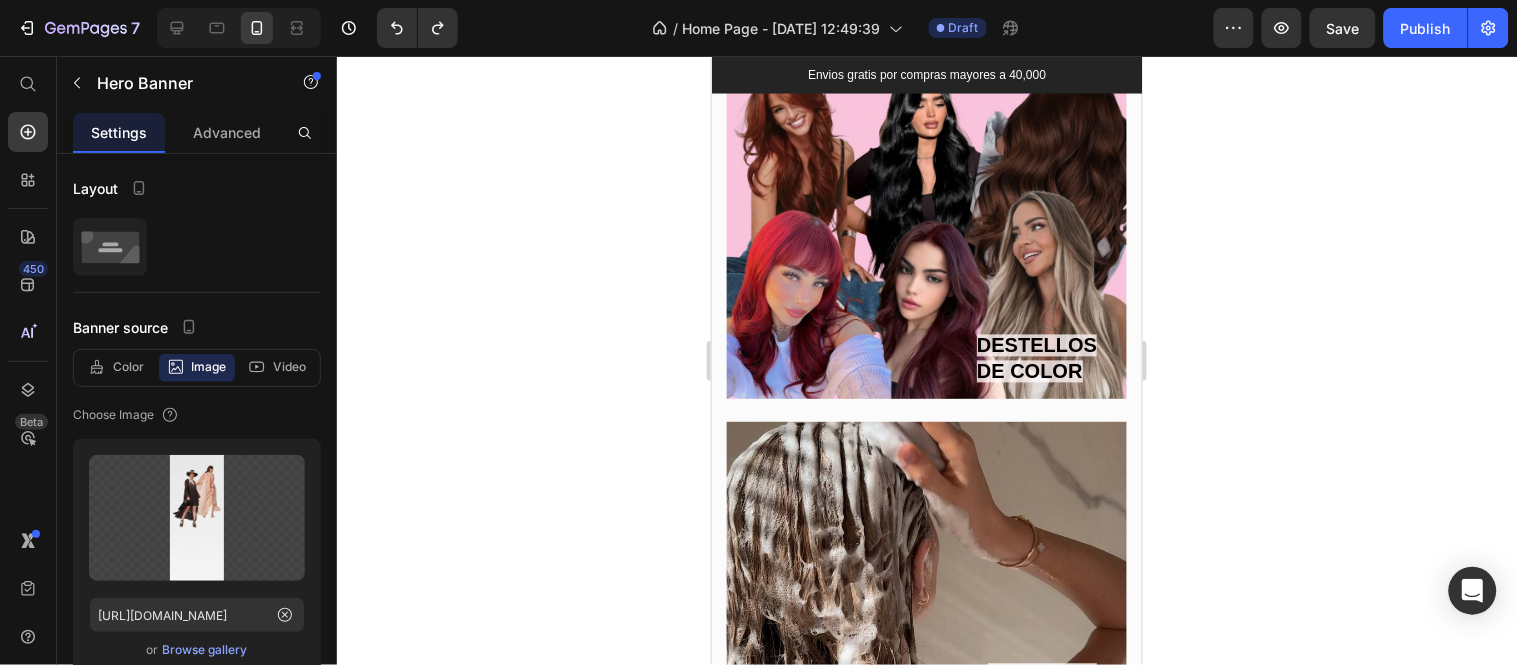 scroll, scrollTop: 888, scrollLeft: 0, axis: vertical 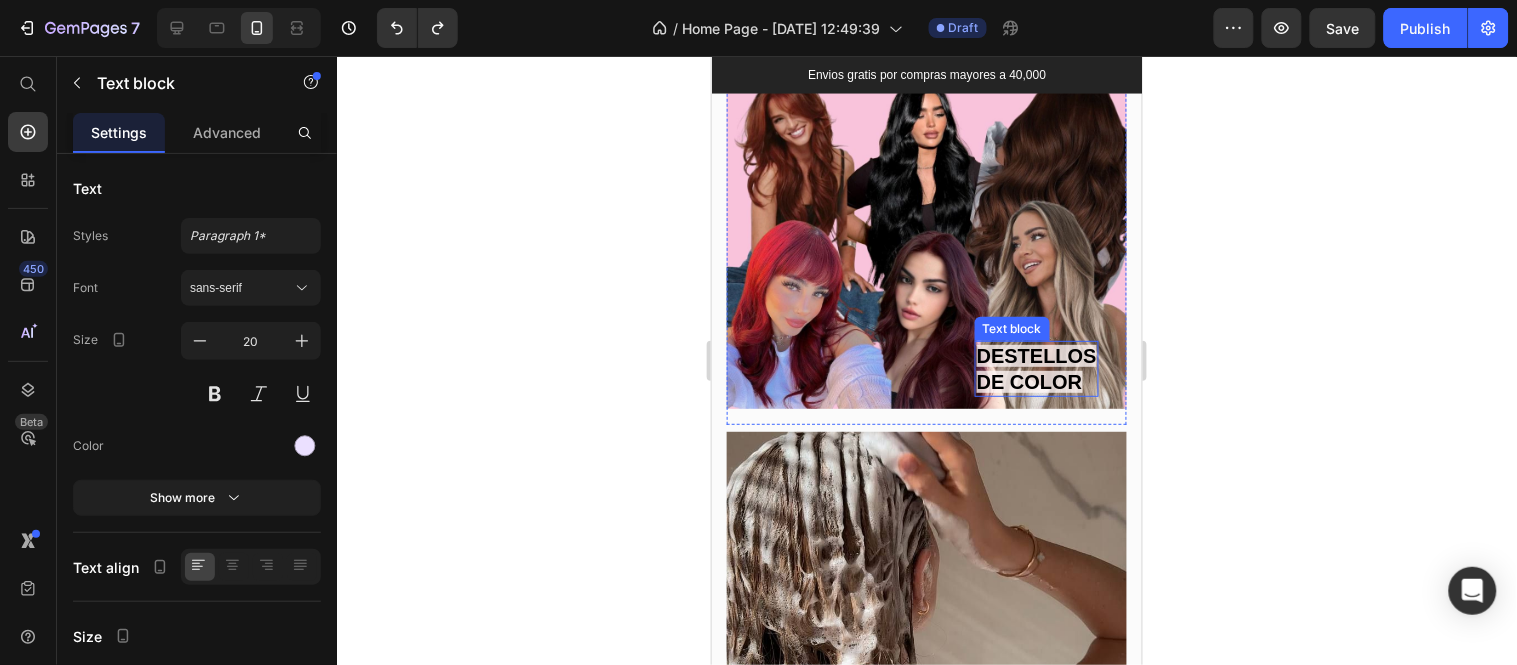 click on "DESTELLOS" at bounding box center (1036, 355) 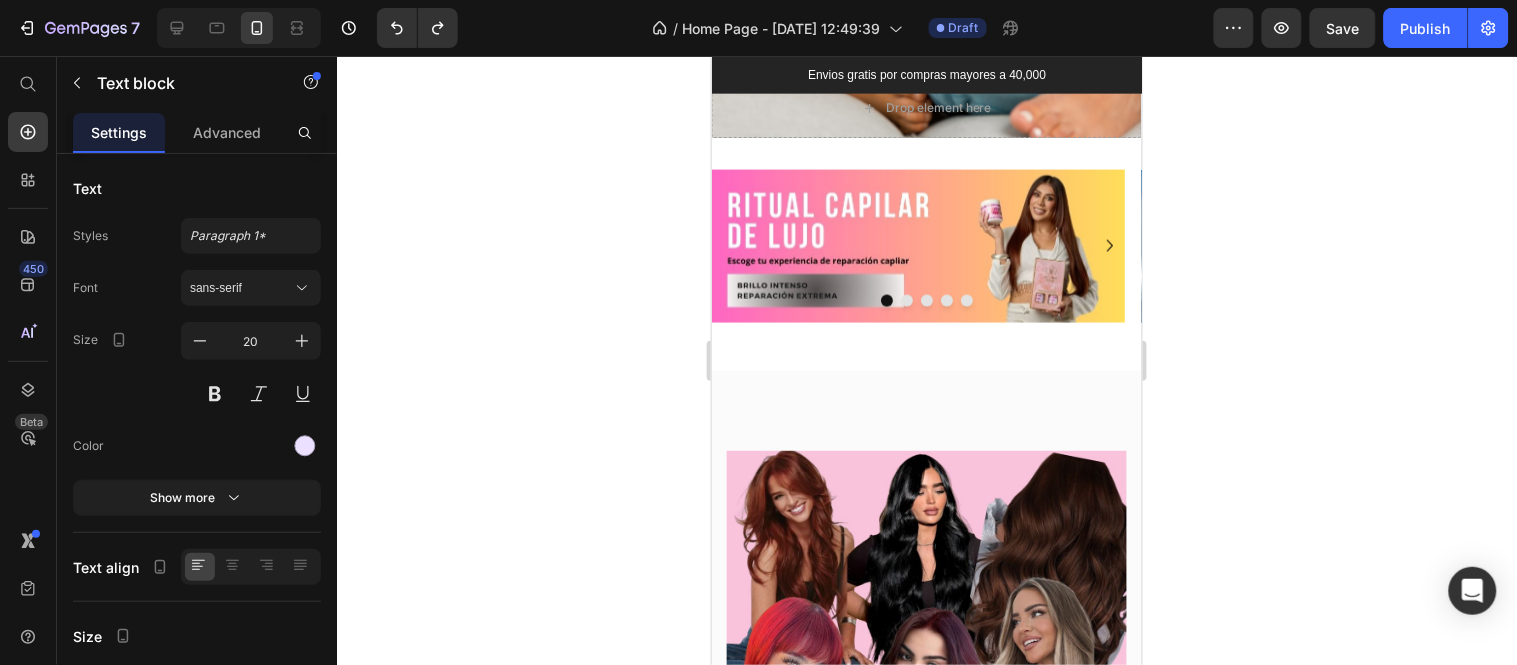 scroll, scrollTop: 666, scrollLeft: 0, axis: vertical 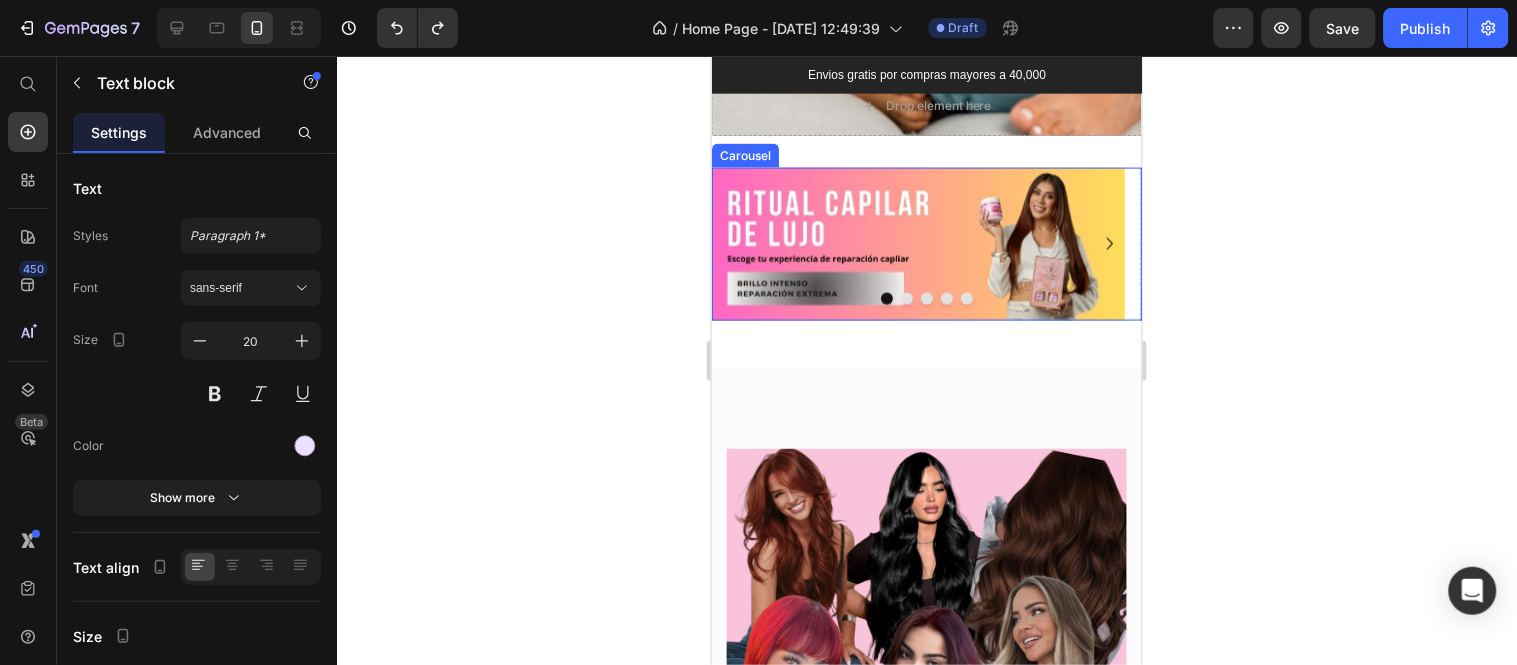 click 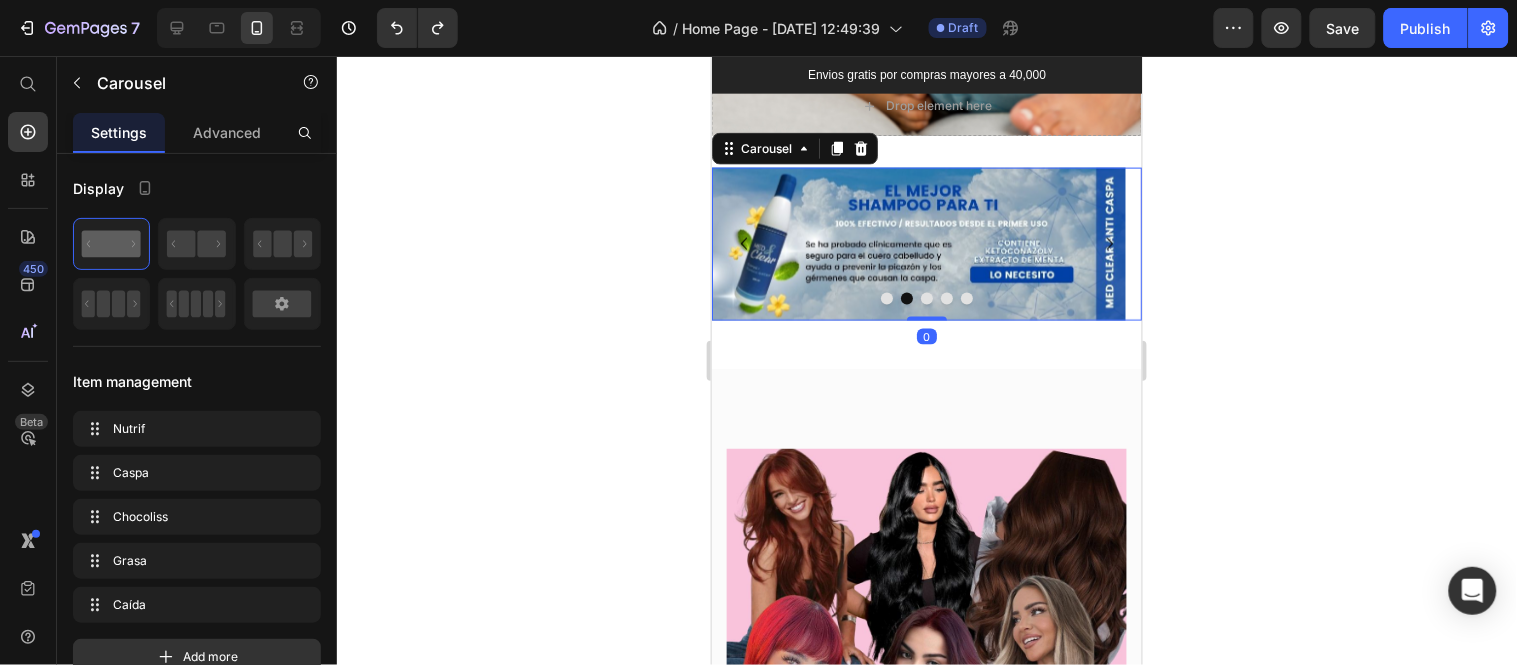click 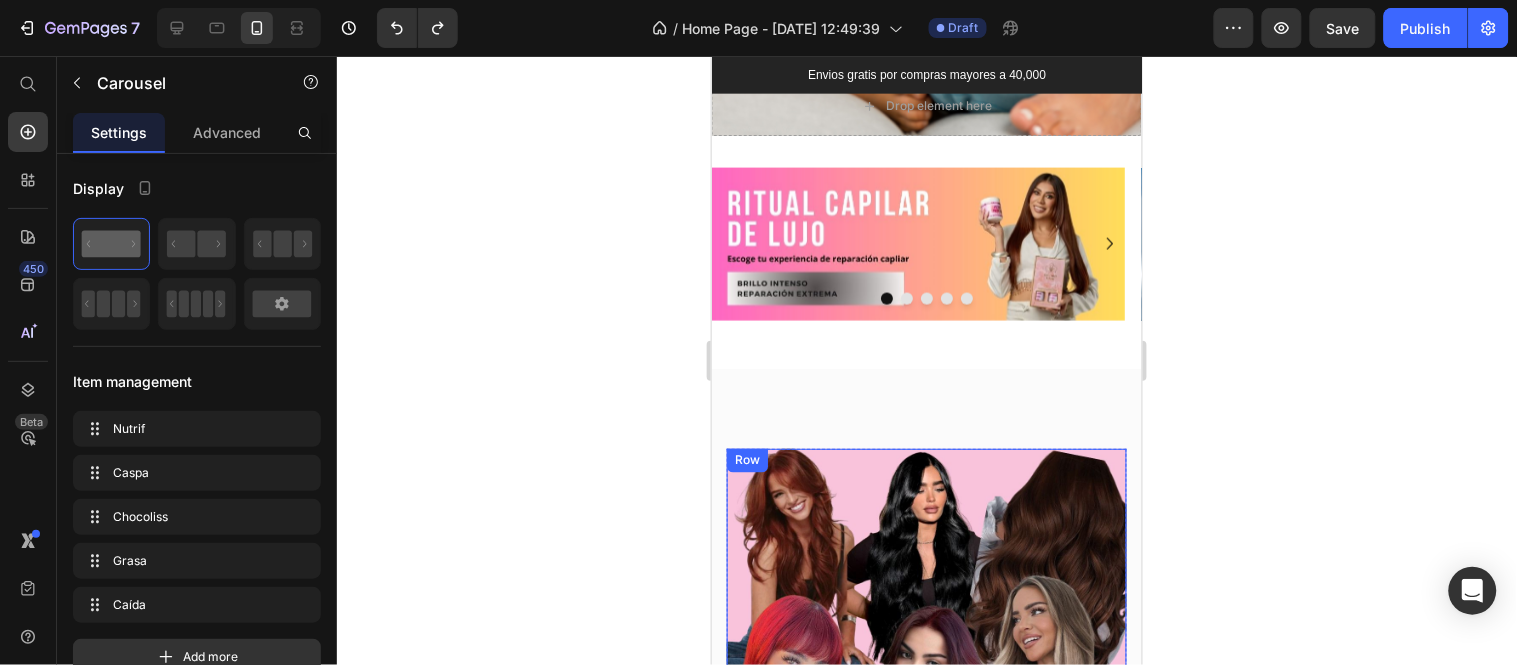 scroll, scrollTop: 222, scrollLeft: 0, axis: vertical 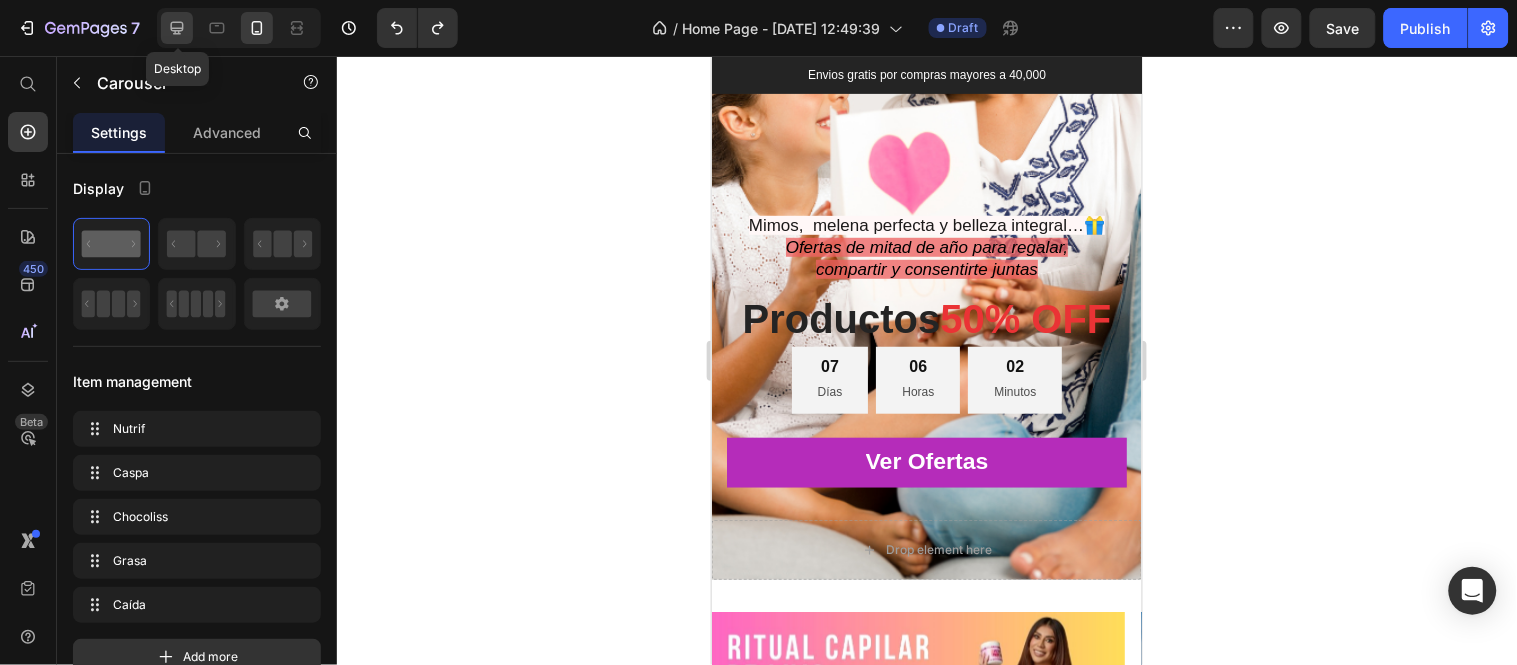 click 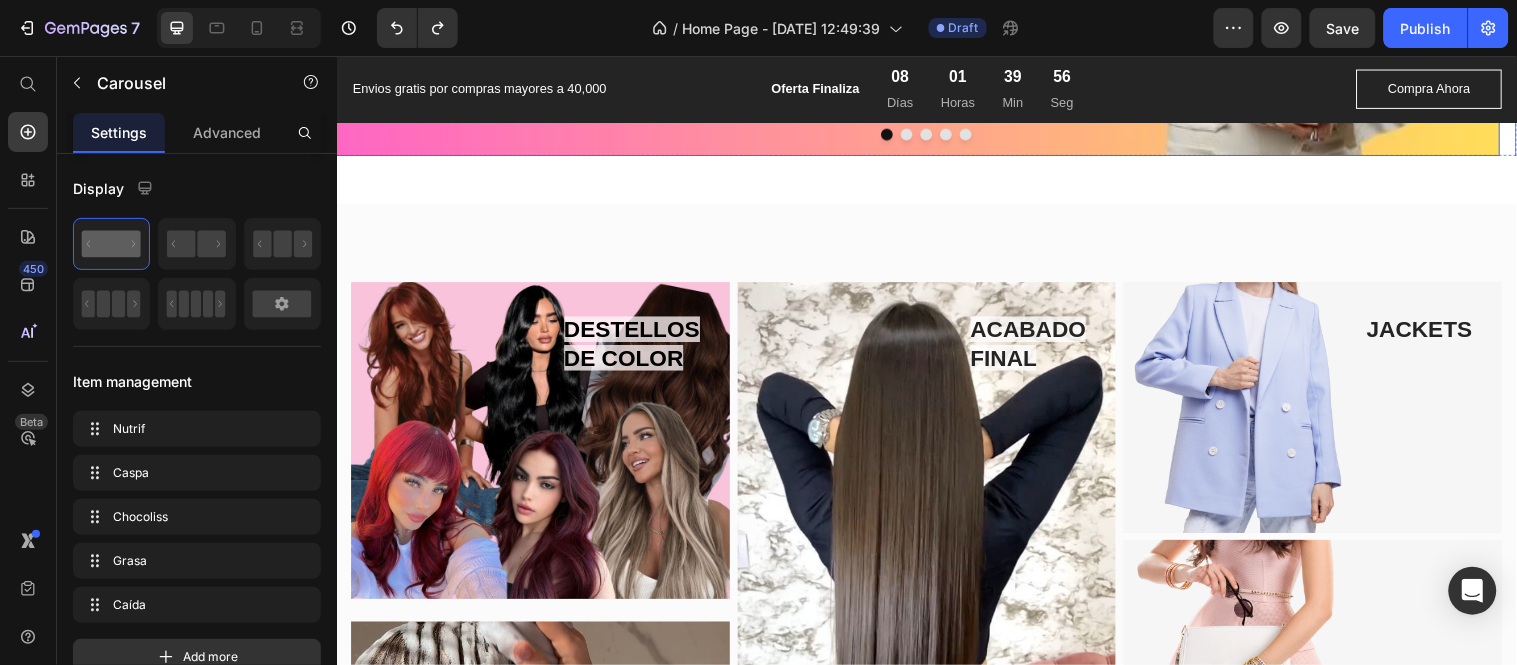 scroll, scrollTop: 1215, scrollLeft: 0, axis: vertical 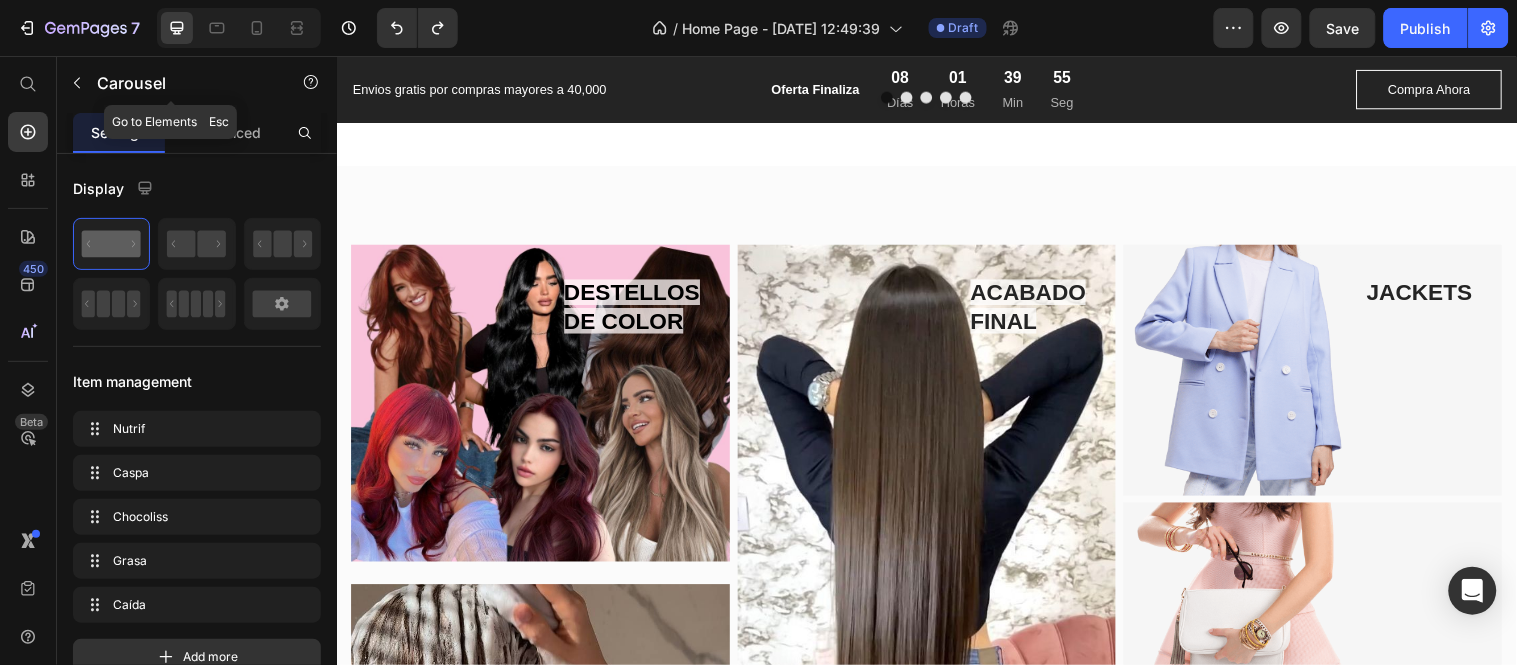 click 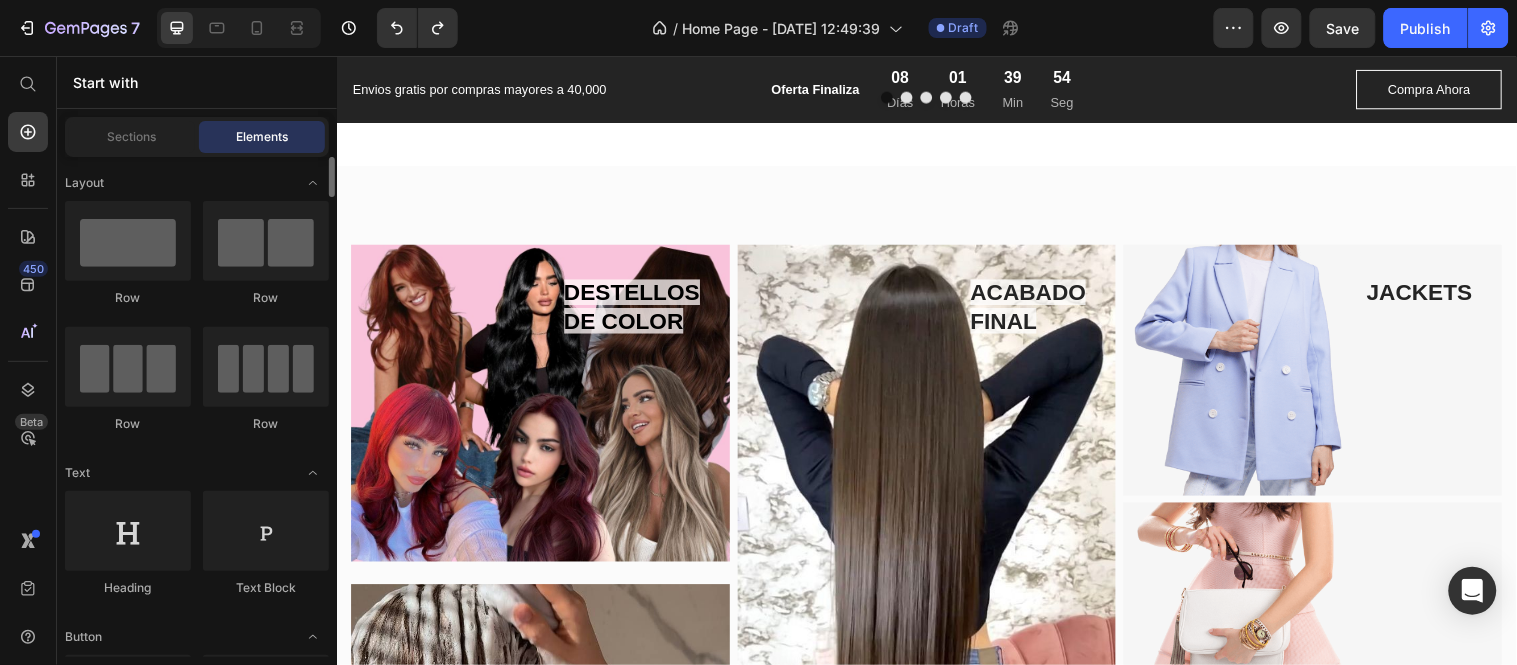 click on "Row" 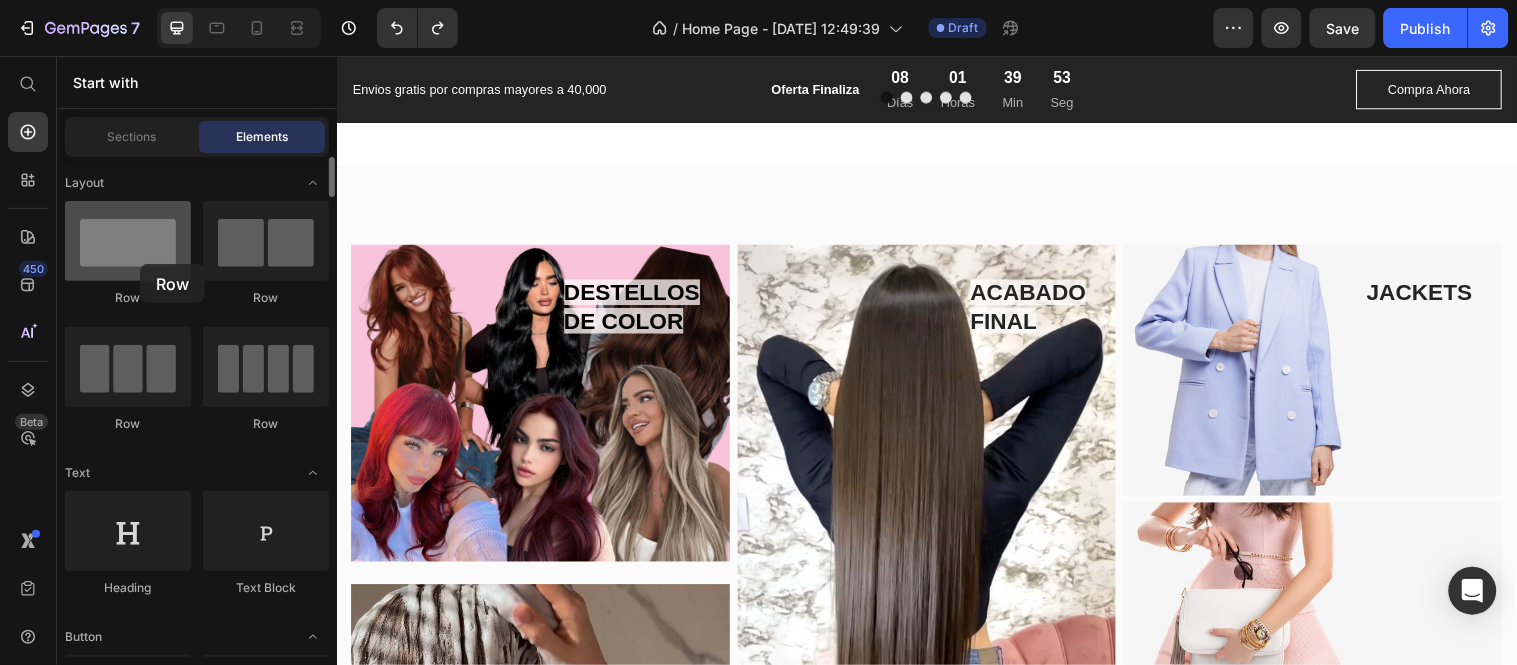 click at bounding box center [128, 241] 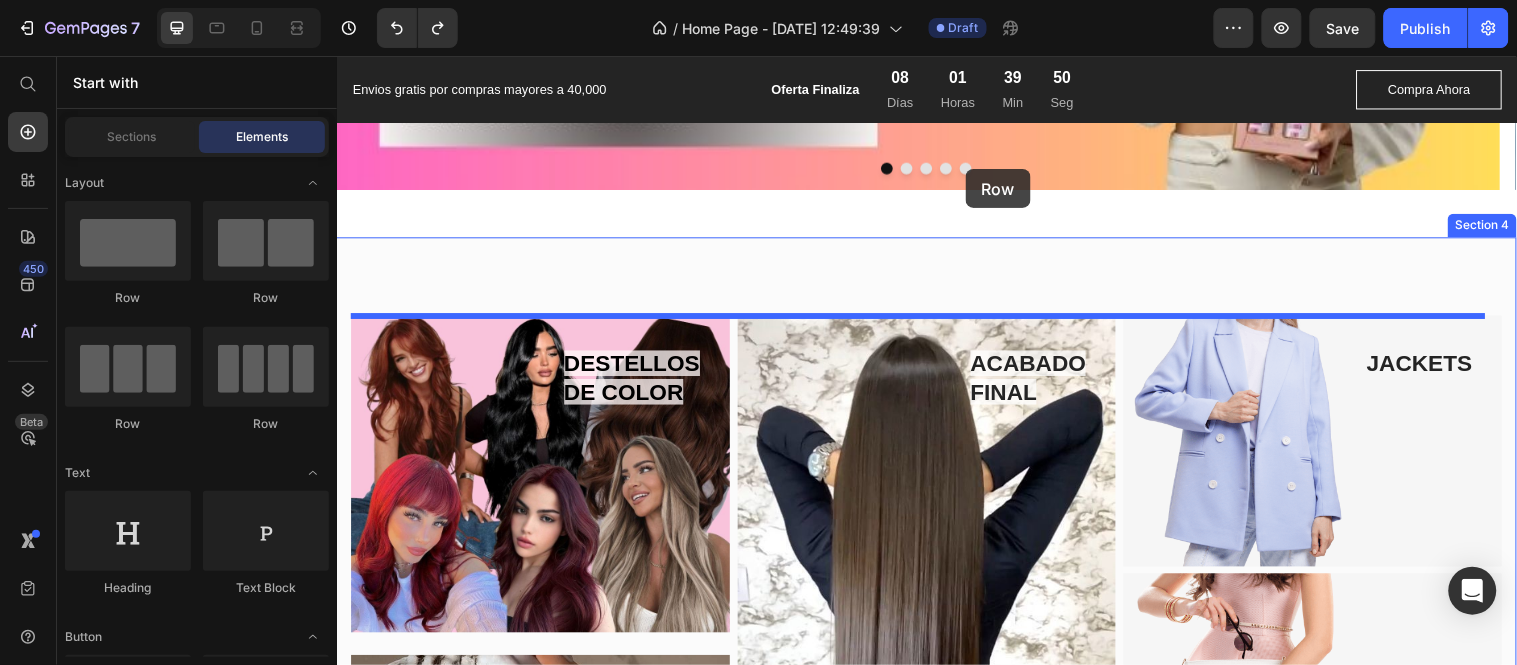 scroll, scrollTop: 1104, scrollLeft: 0, axis: vertical 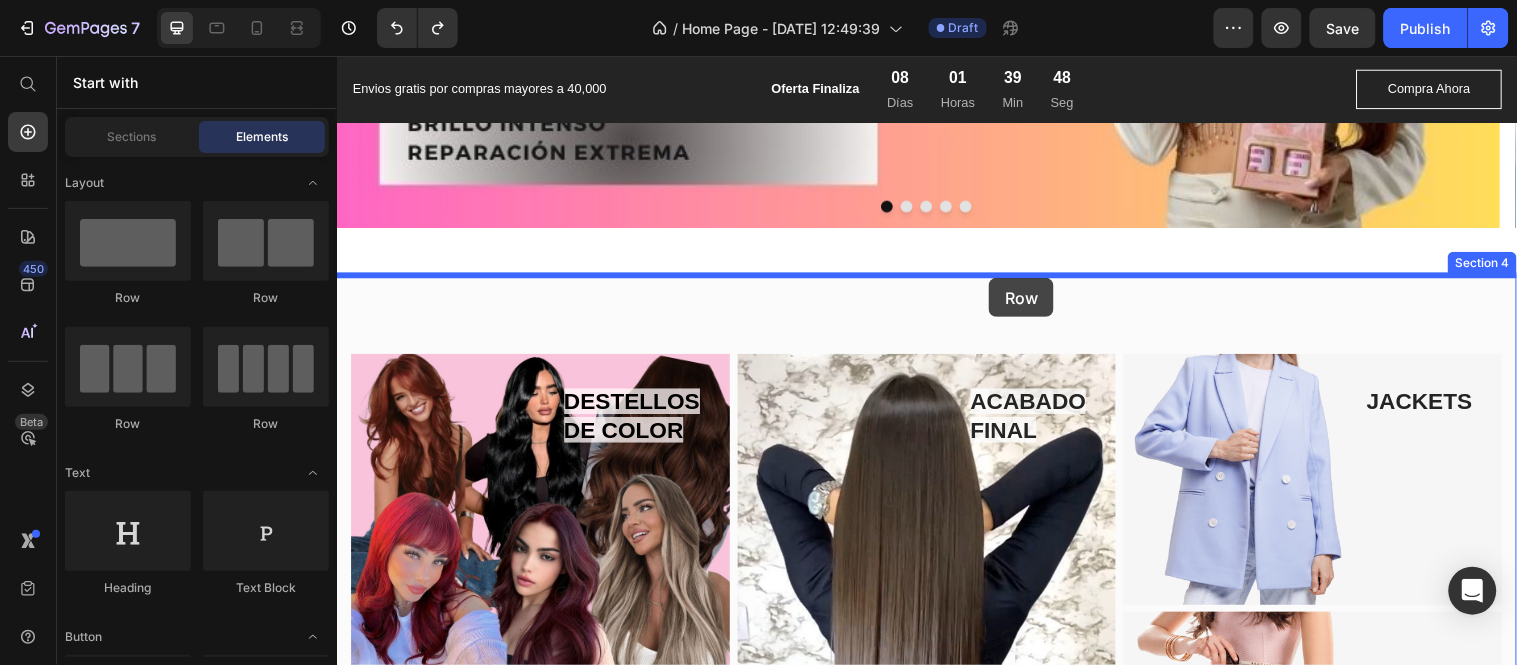 drag, startPoint x: 461, startPoint y: 310, endPoint x: 999, endPoint y: 281, distance: 538.781 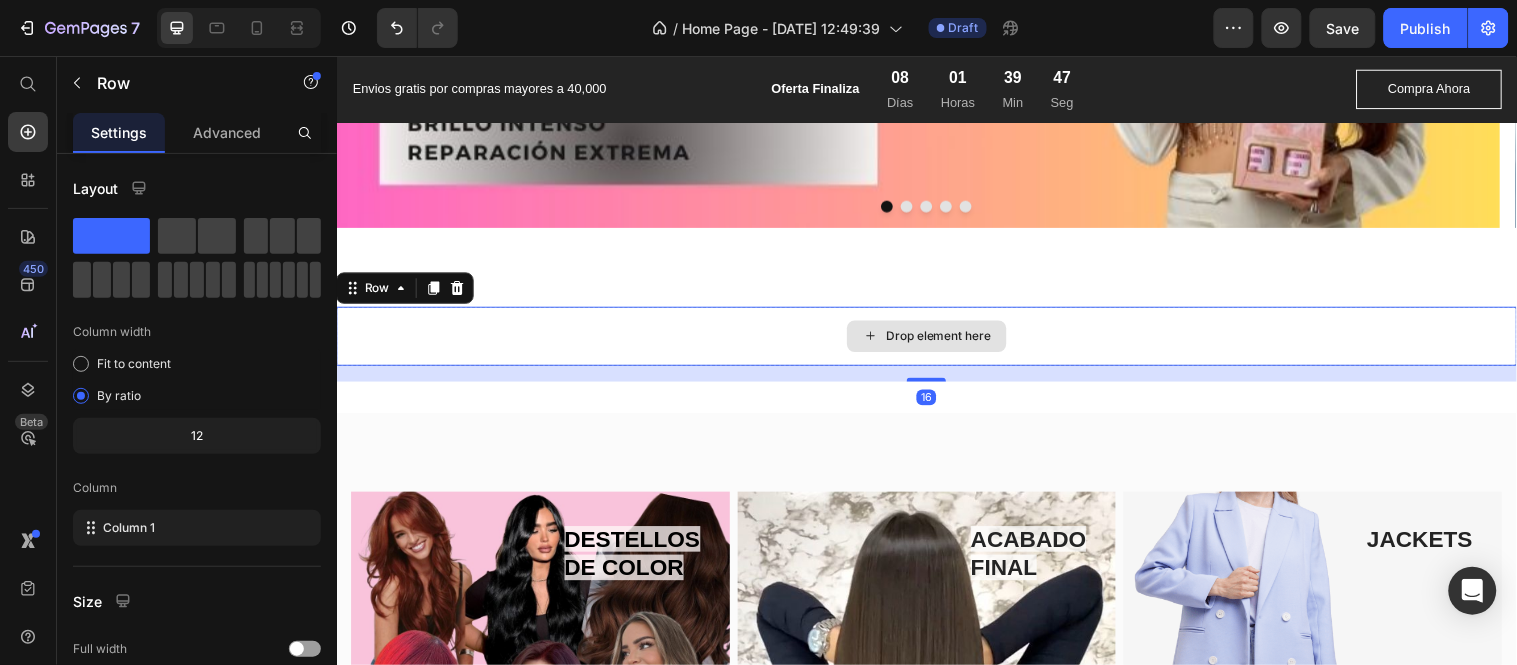 click on "Drop element here" at bounding box center [936, 340] 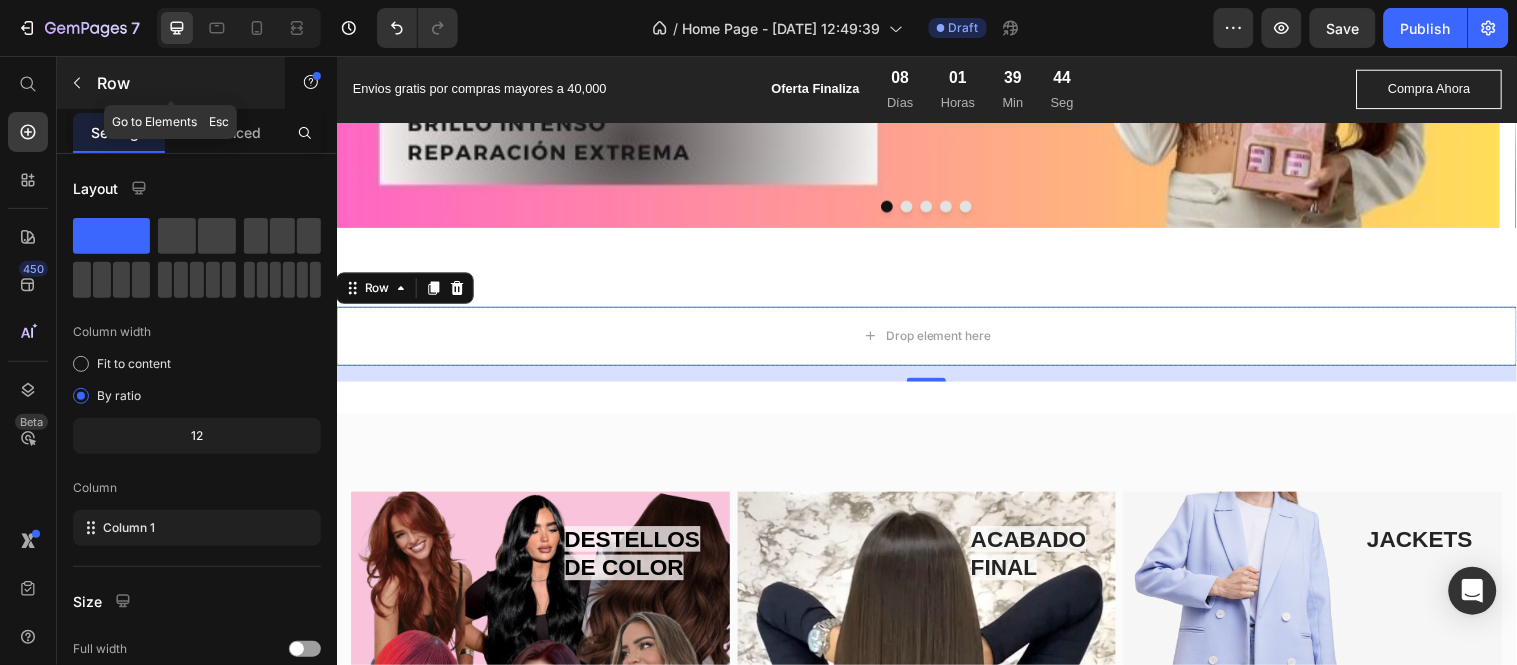 click 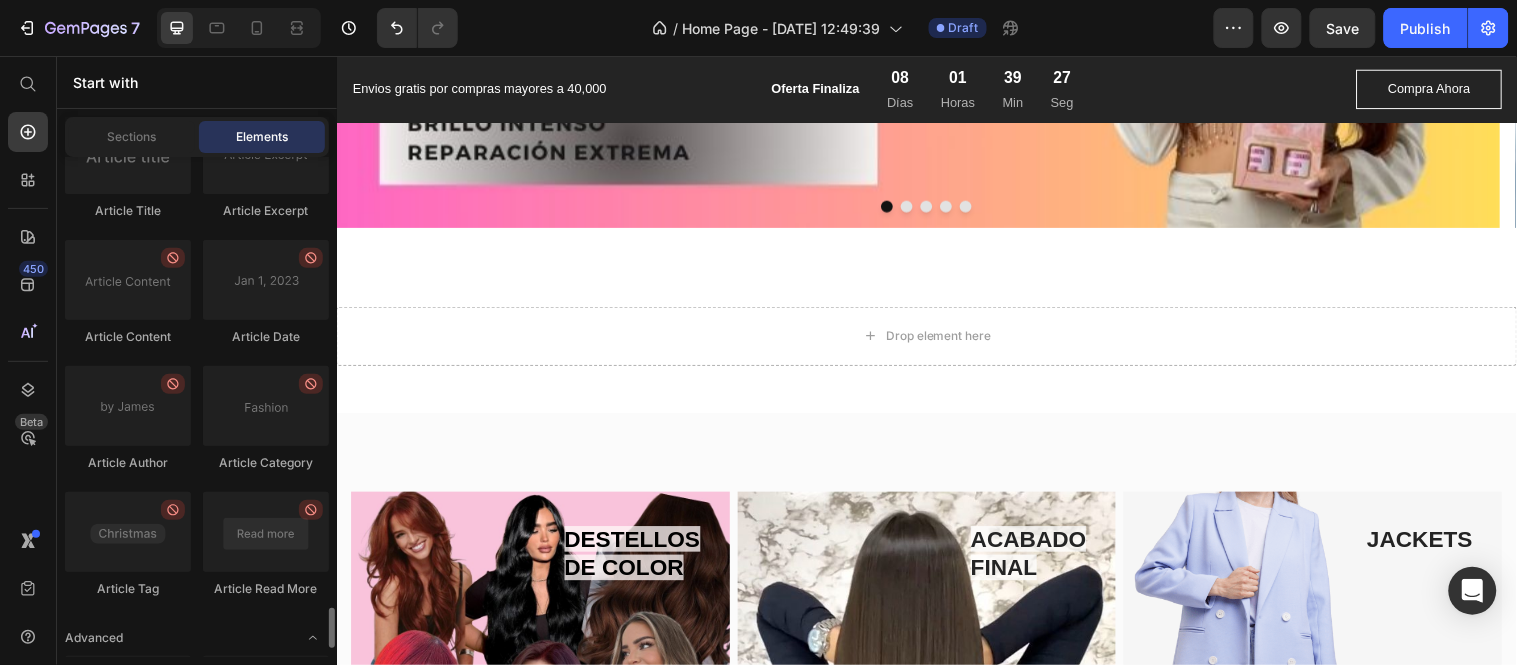 scroll, scrollTop: 5676, scrollLeft: 0, axis: vertical 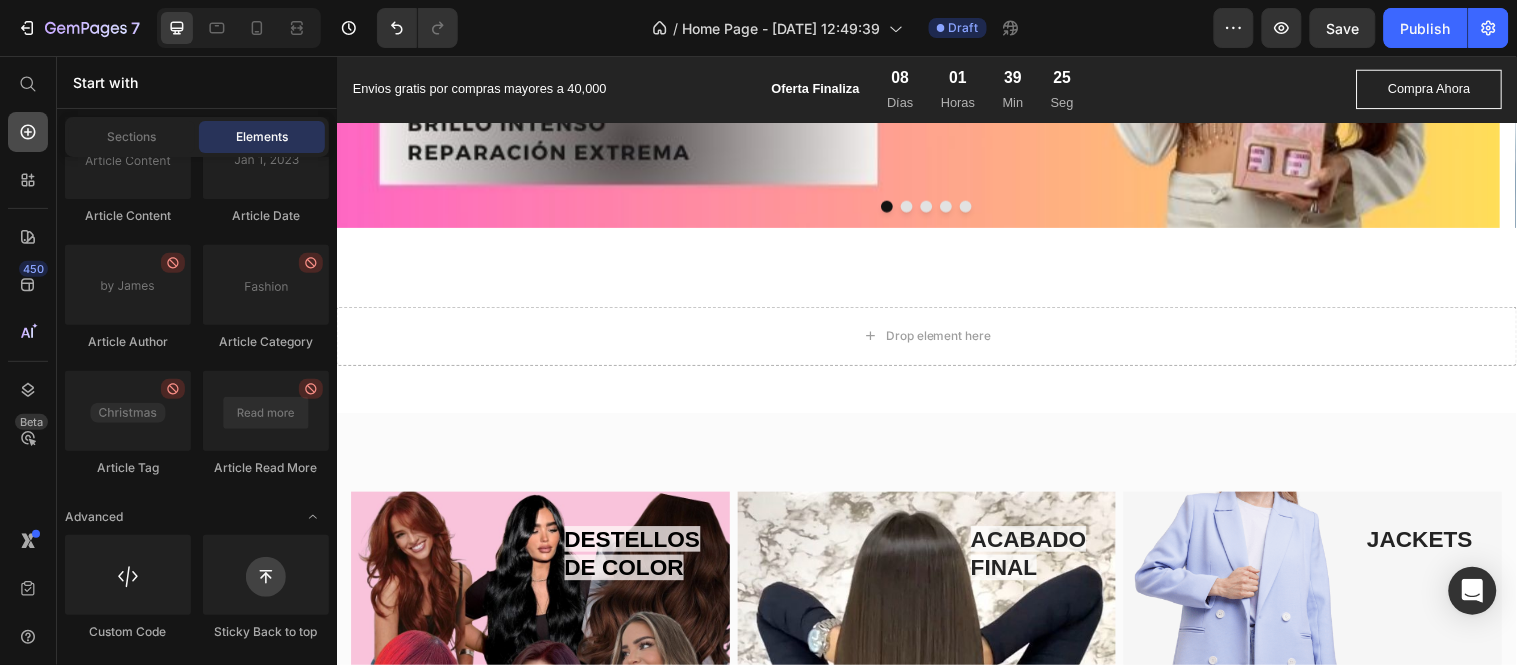 click 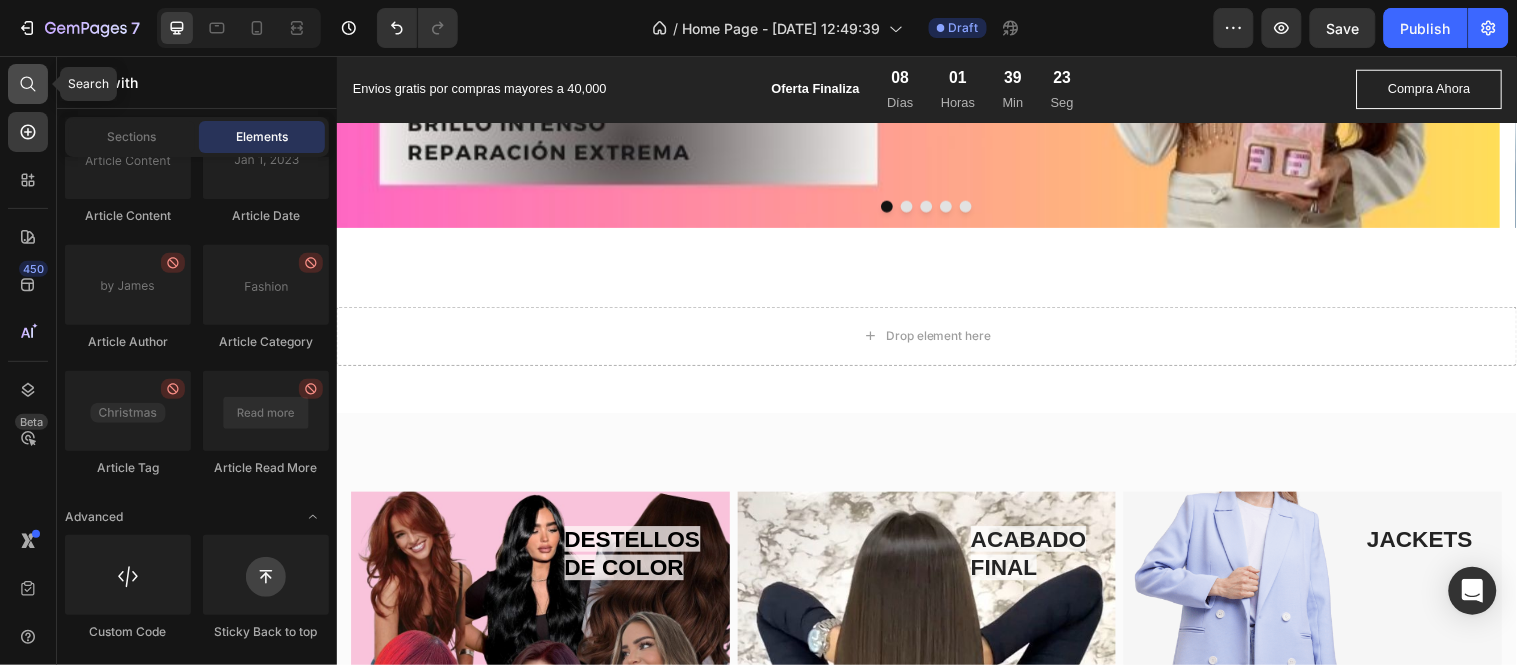 click 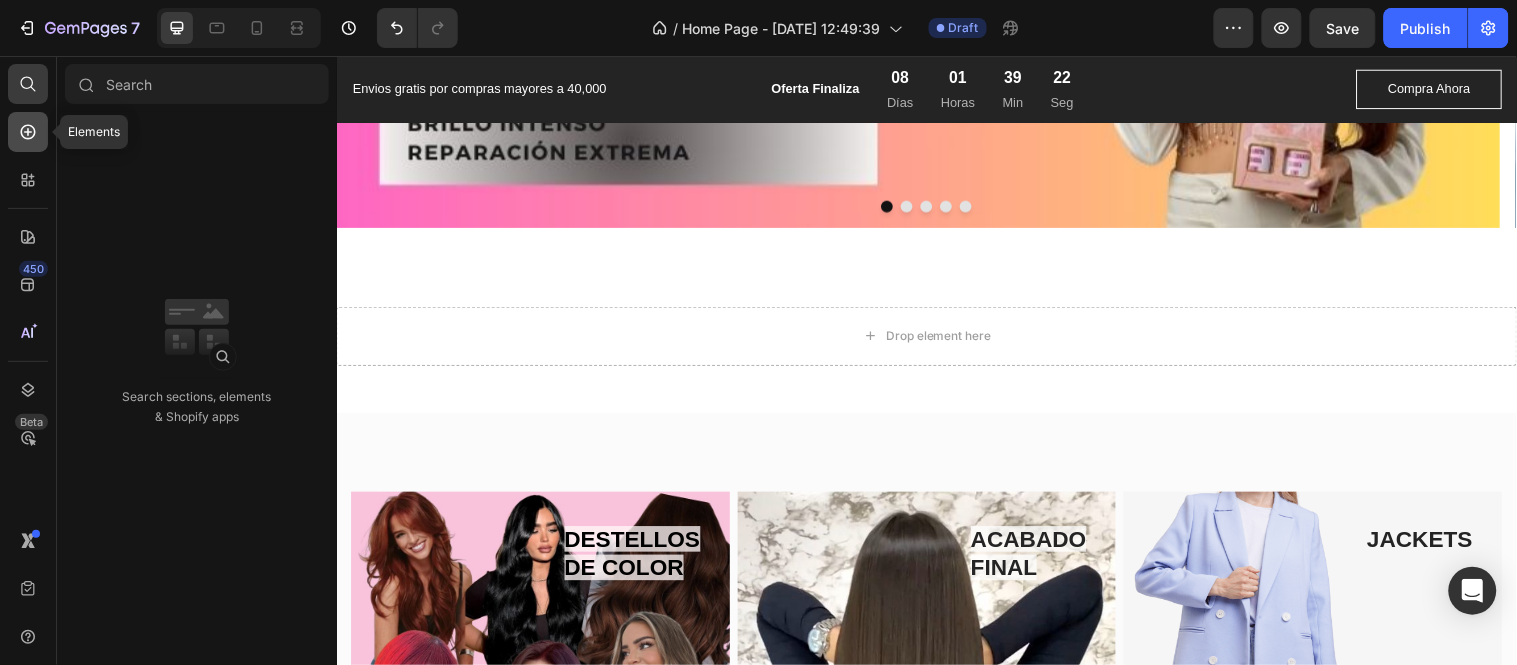 click 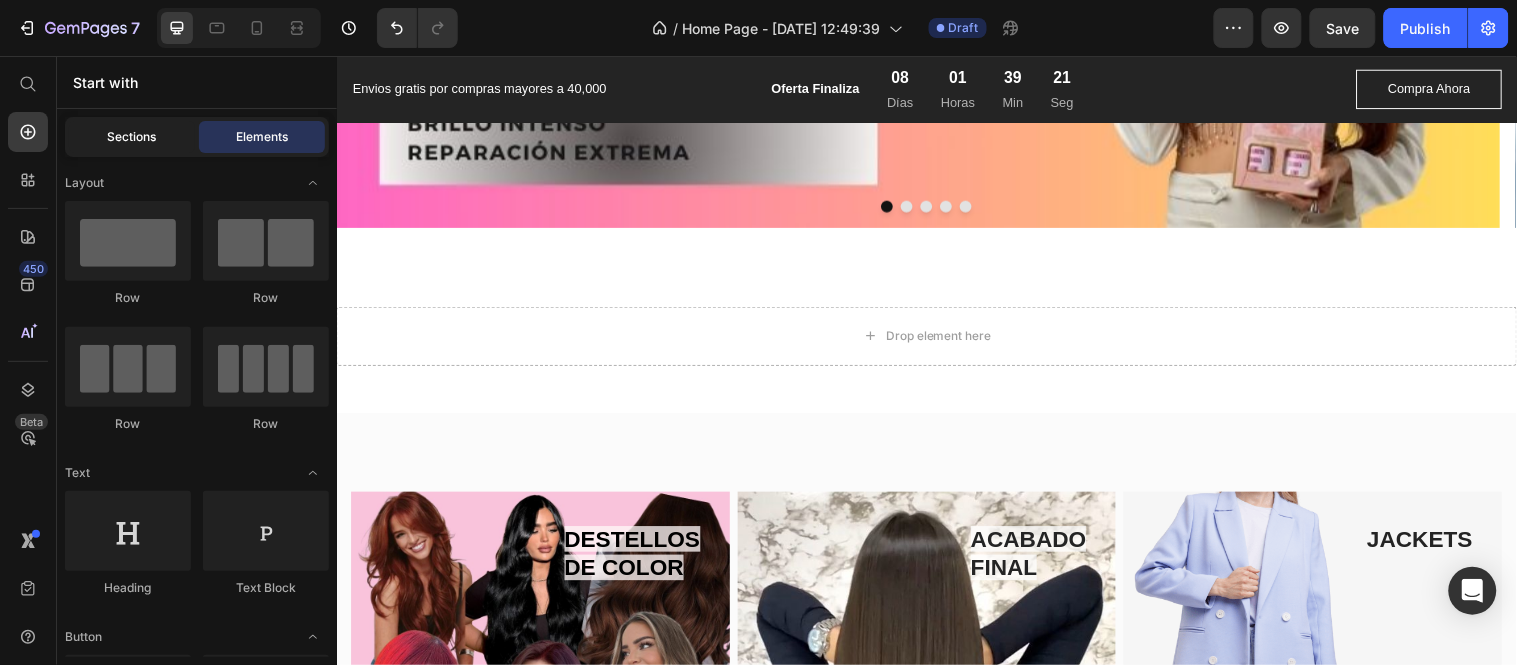 click on "Sections" 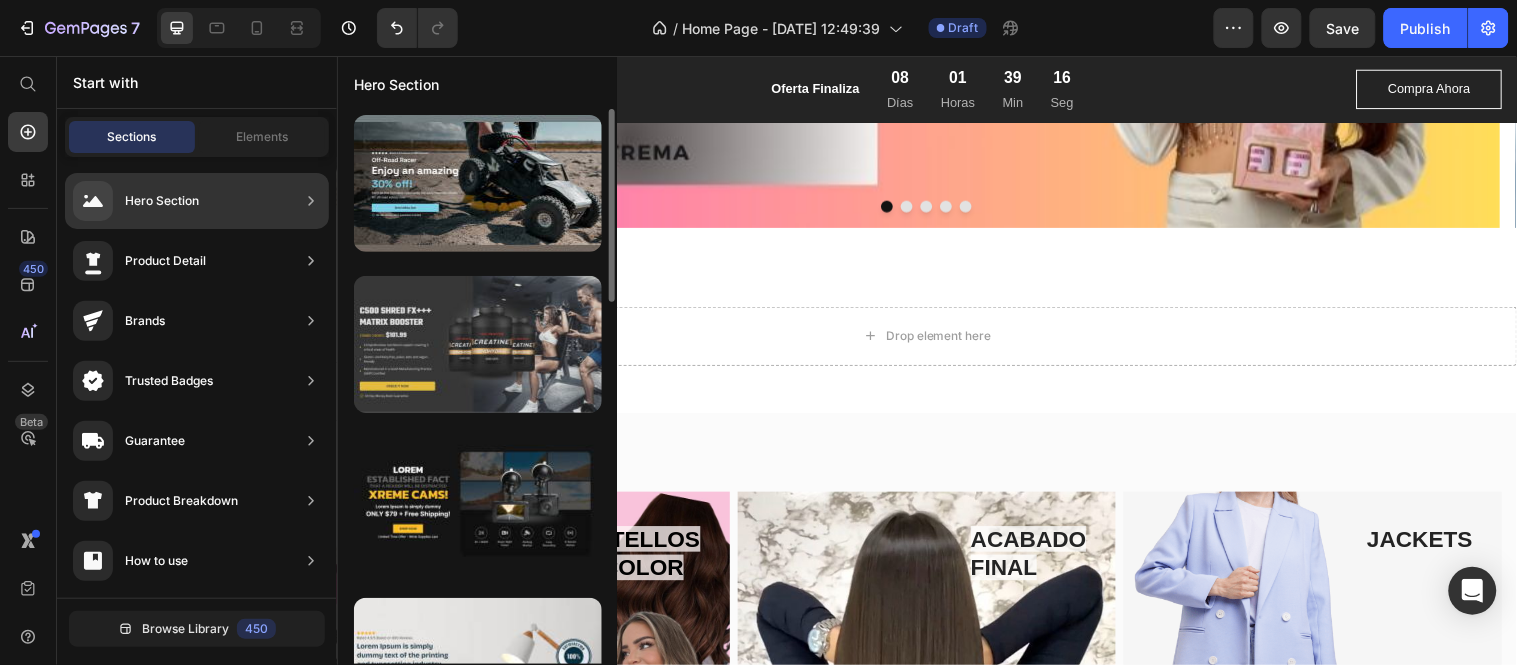 scroll, scrollTop: 222, scrollLeft: 0, axis: vertical 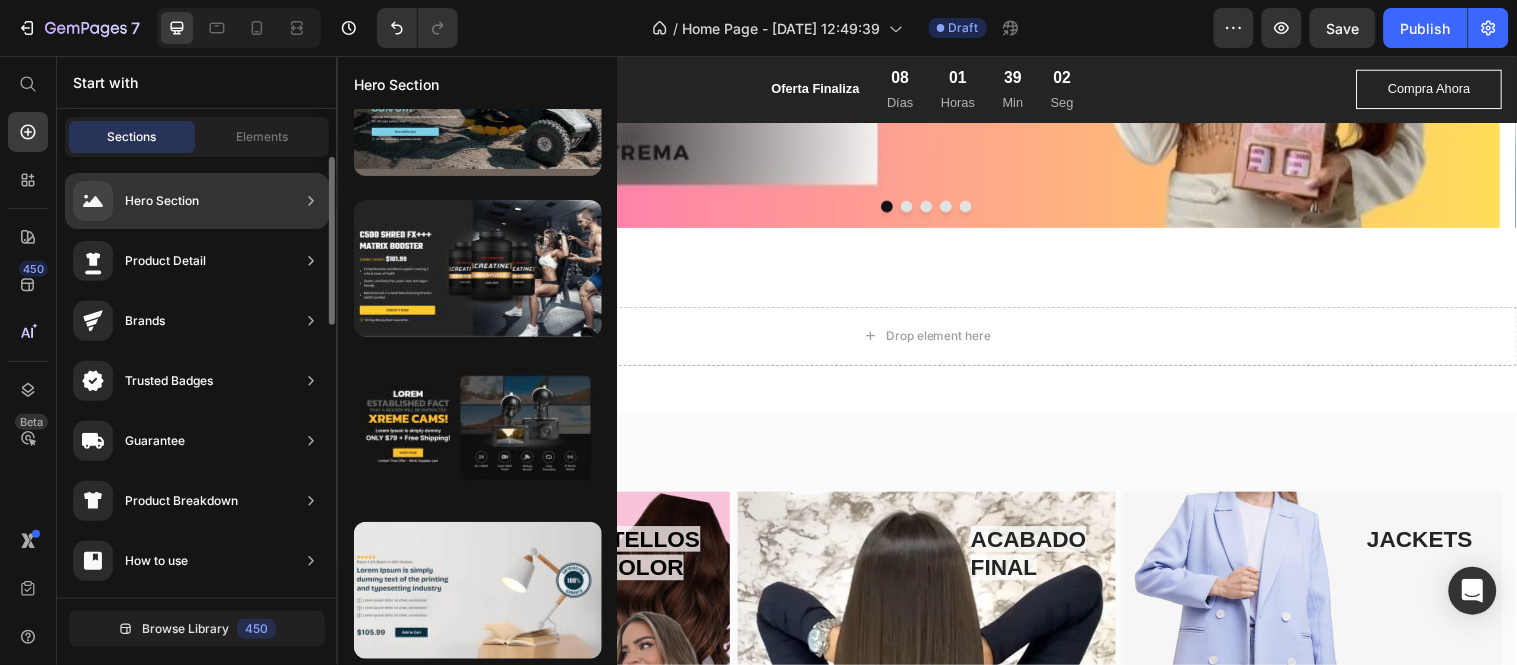 click 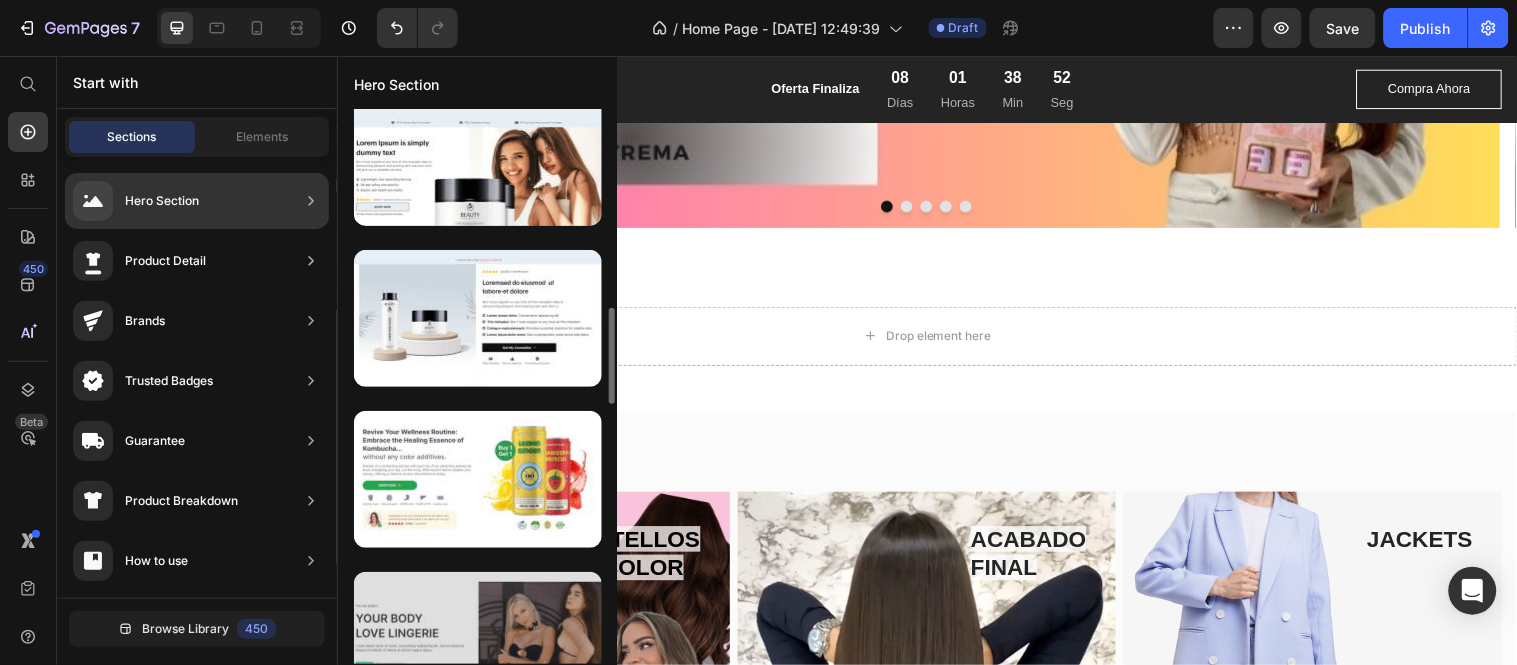 scroll, scrollTop: 1486, scrollLeft: 0, axis: vertical 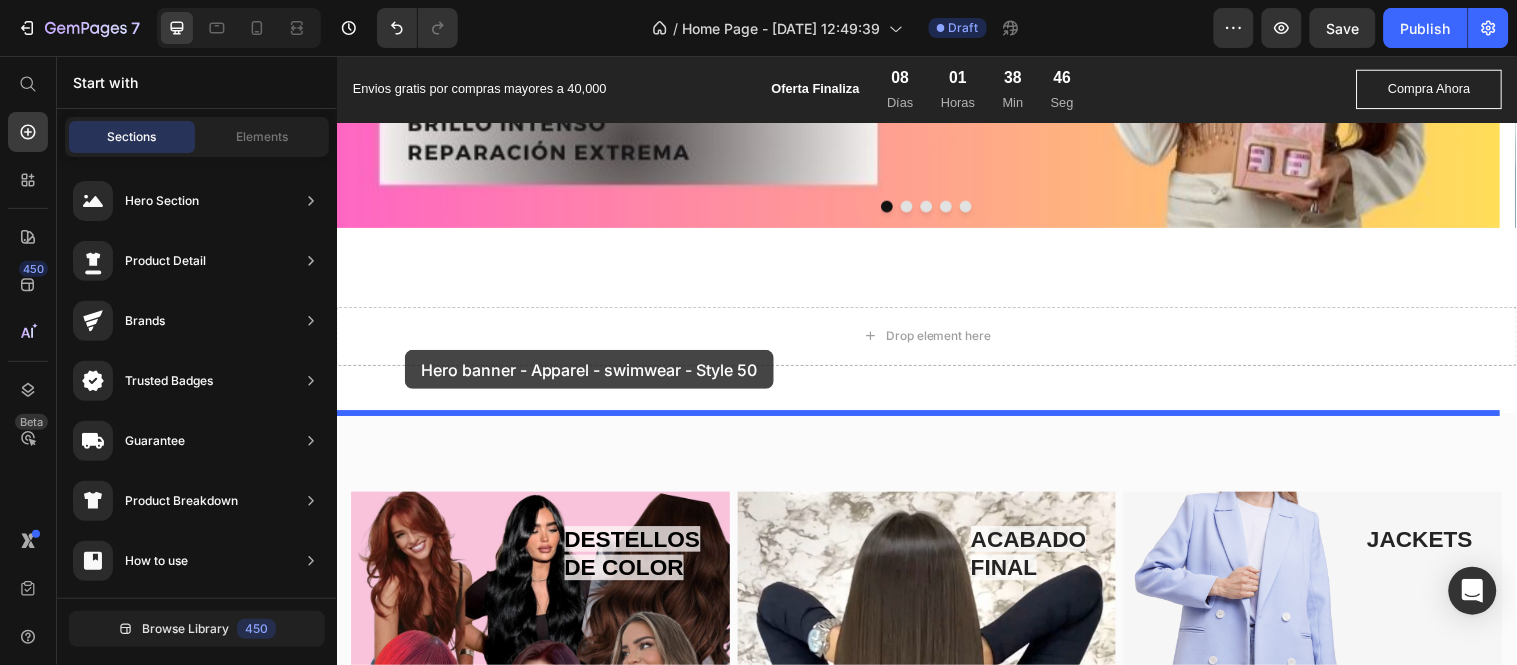 drag, startPoint x: 822, startPoint y: 349, endPoint x: 405, endPoint y: 354, distance: 417.02997 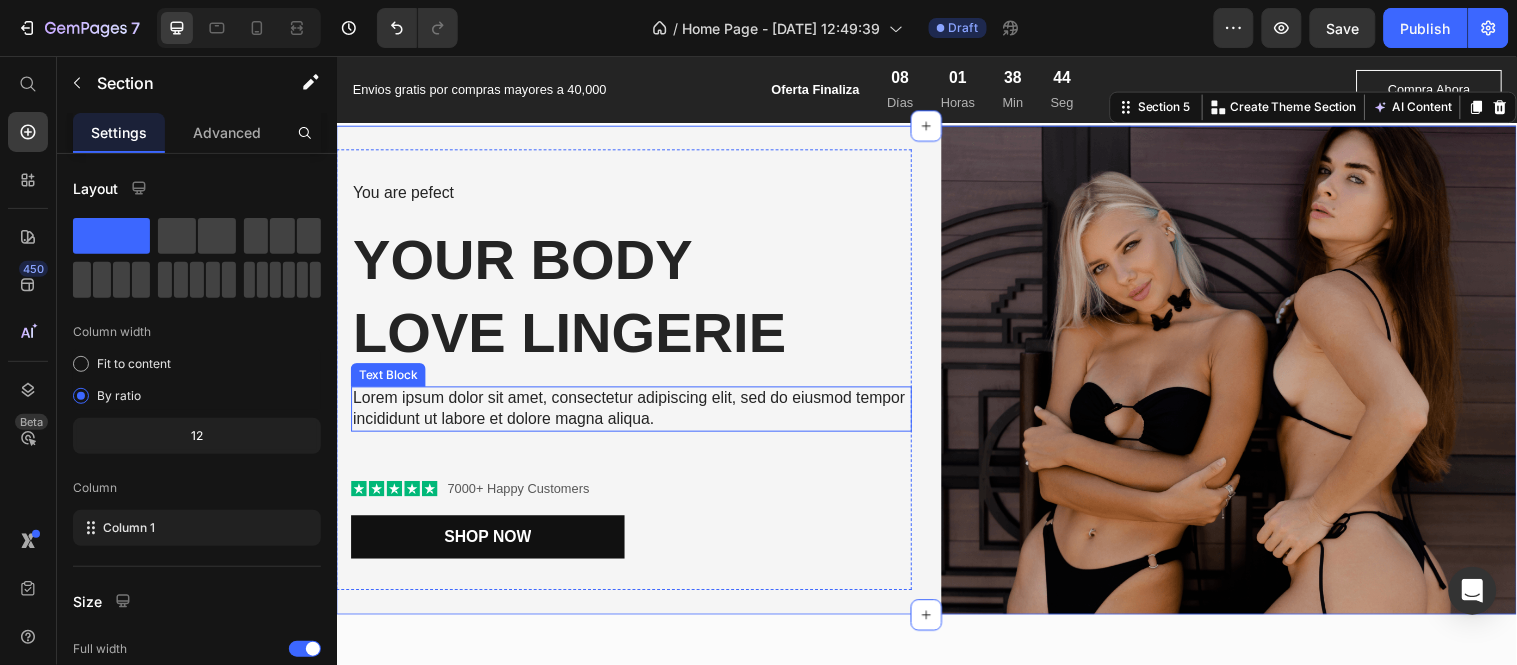 scroll, scrollTop: 1063, scrollLeft: 0, axis: vertical 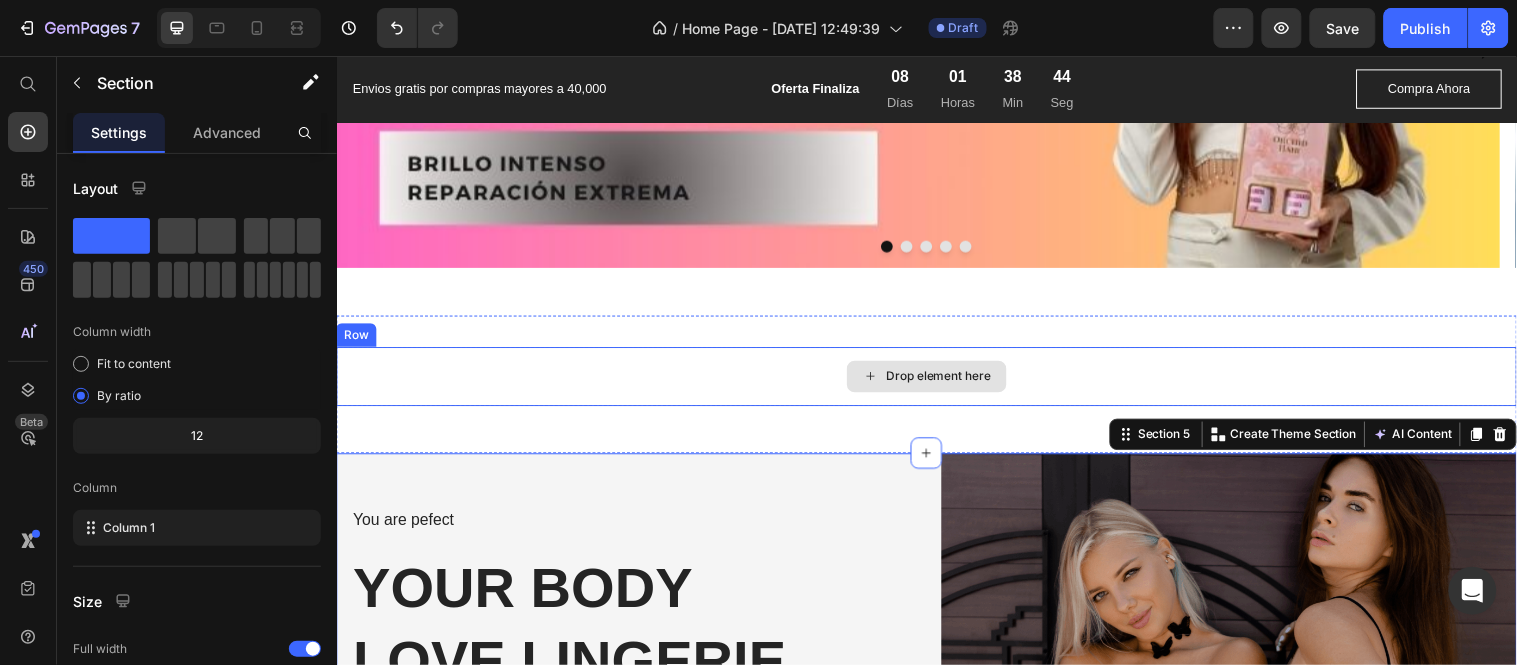click on "Drop element here" at bounding box center (936, 381) 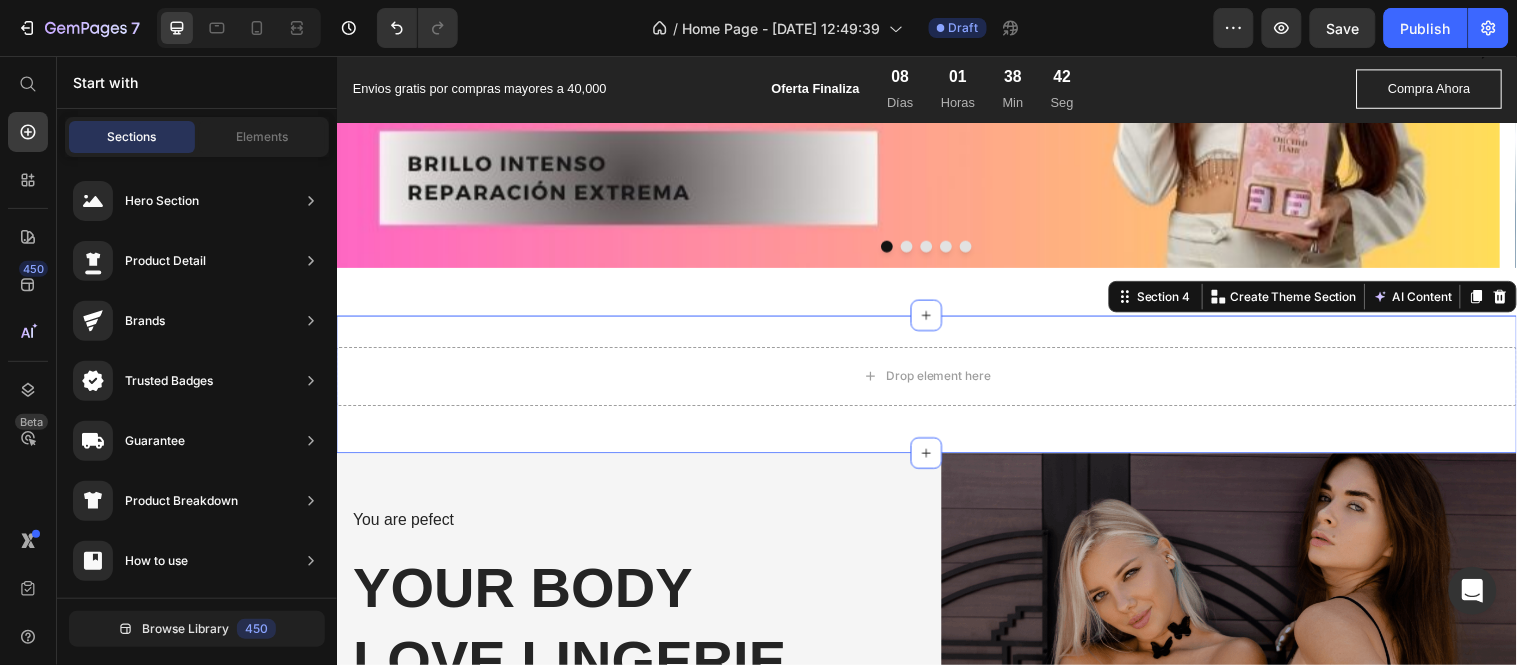click on "Drop element here Row Section 4   You can create reusable sections Create Theme Section AI Content Write with GemAI What would you like to describe here? Tone and Voice Persuasive Product Prensa Hoja Dorada Show more Generate" at bounding box center [936, 389] 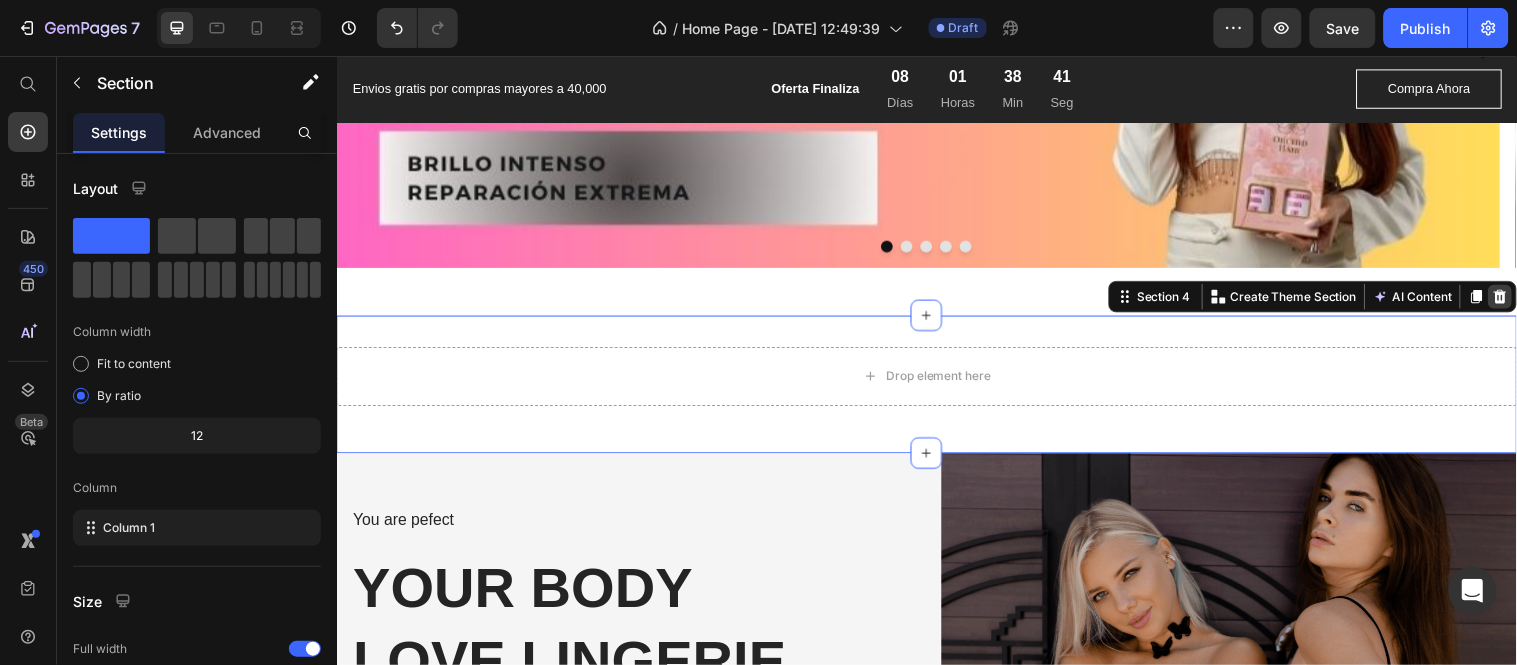 click 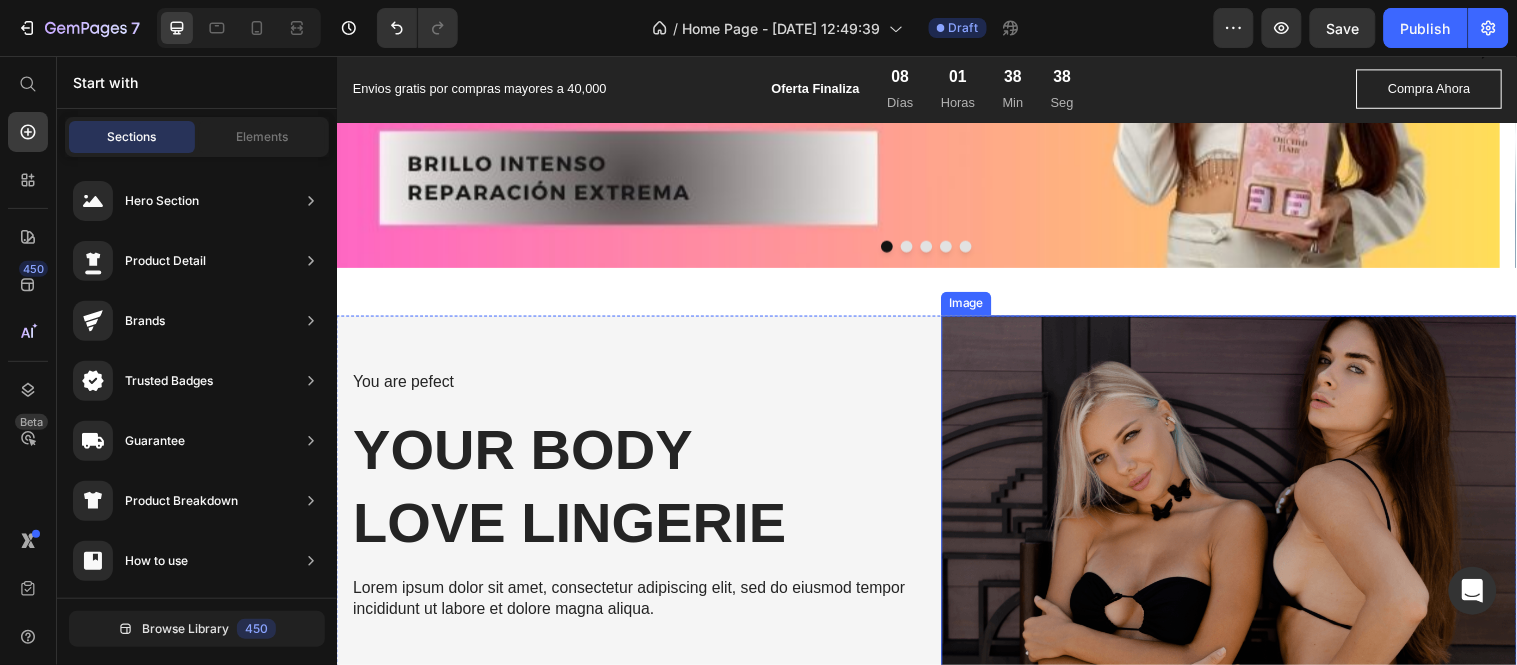 scroll, scrollTop: 841, scrollLeft: 0, axis: vertical 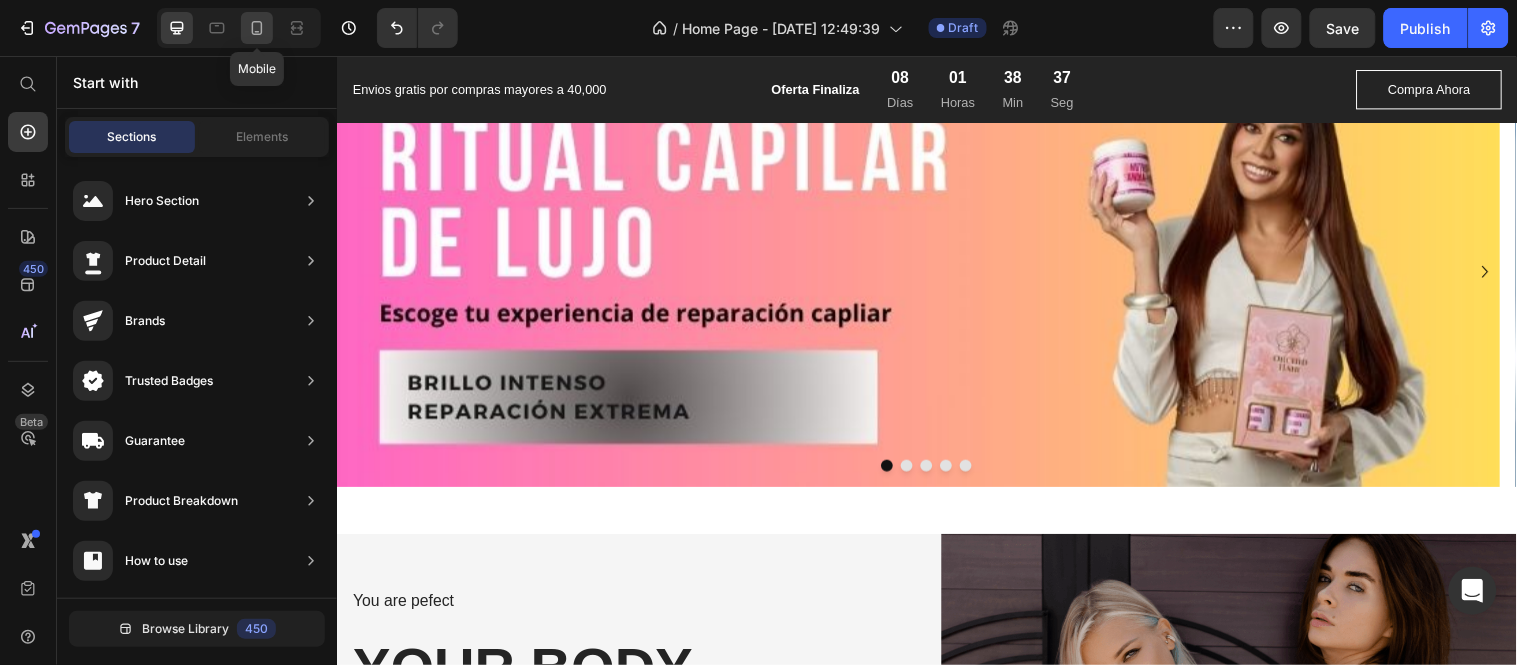 click 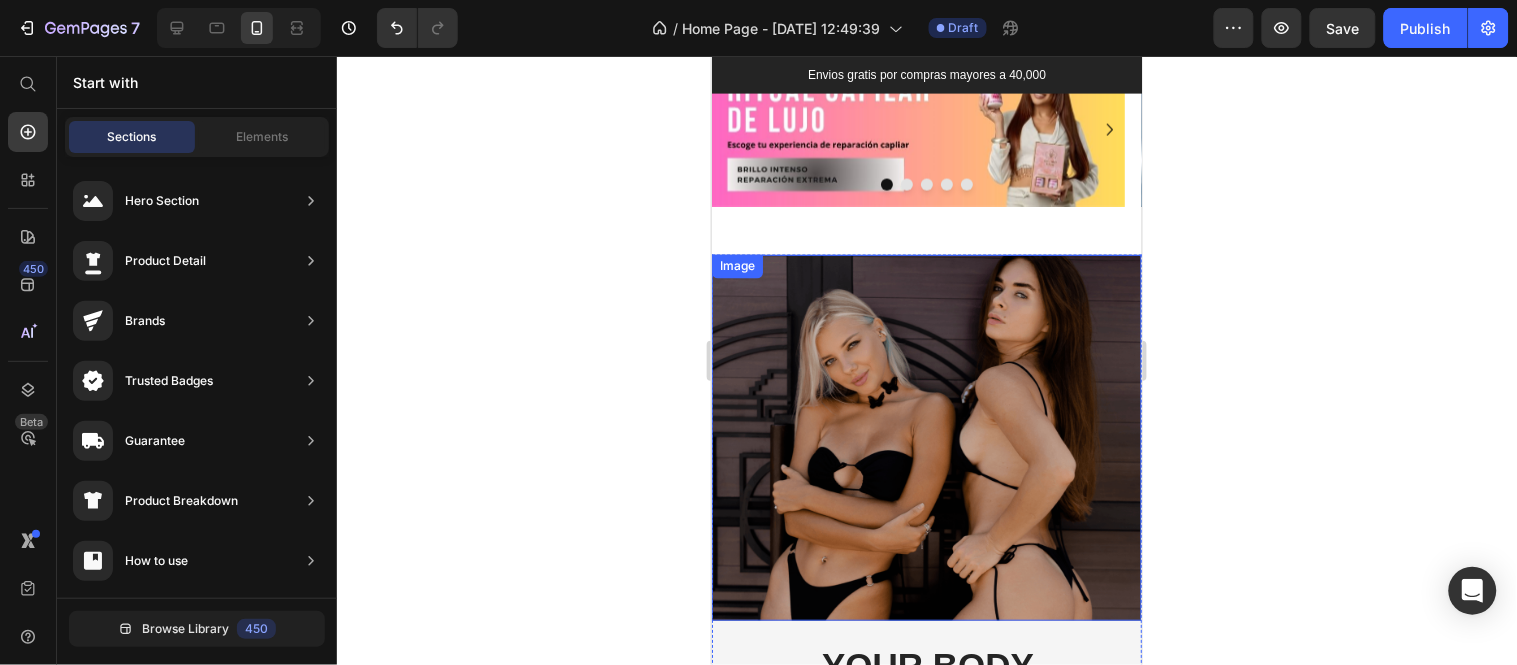 scroll, scrollTop: 777, scrollLeft: 0, axis: vertical 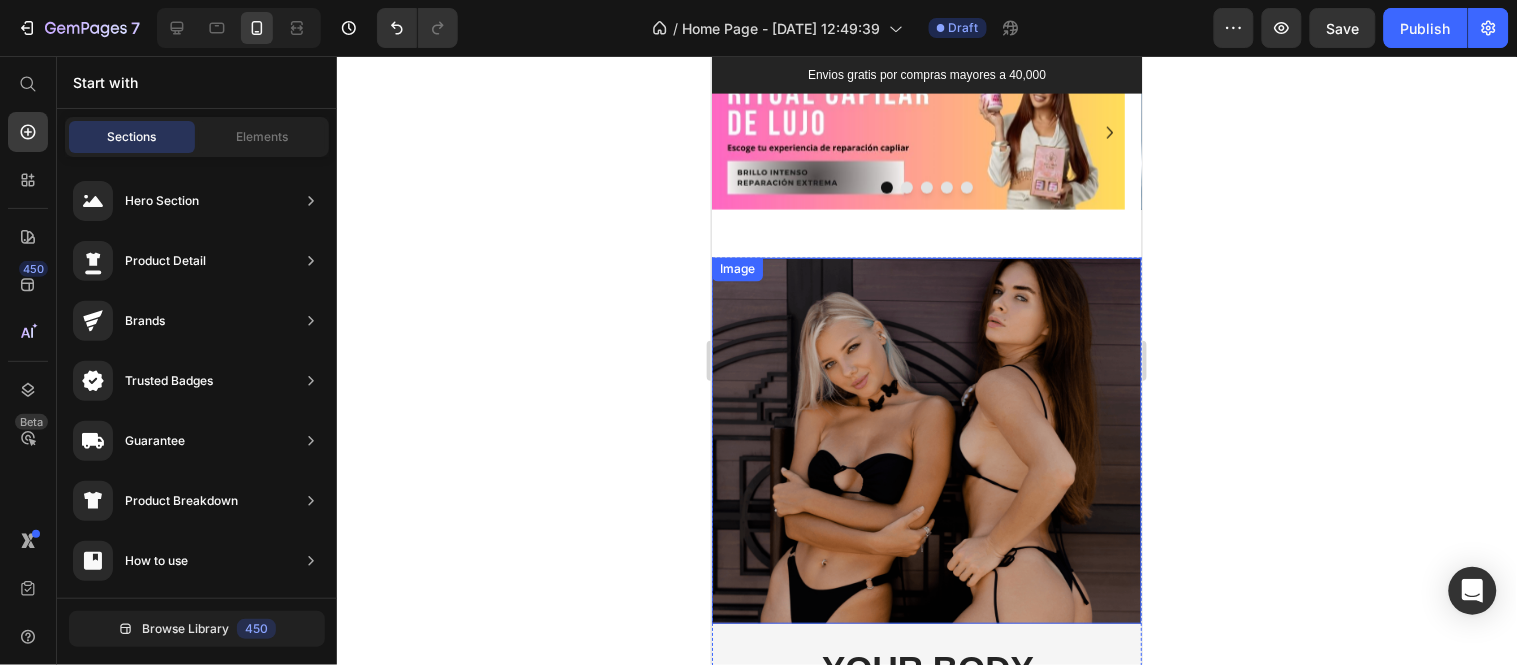 click at bounding box center (926, 440) 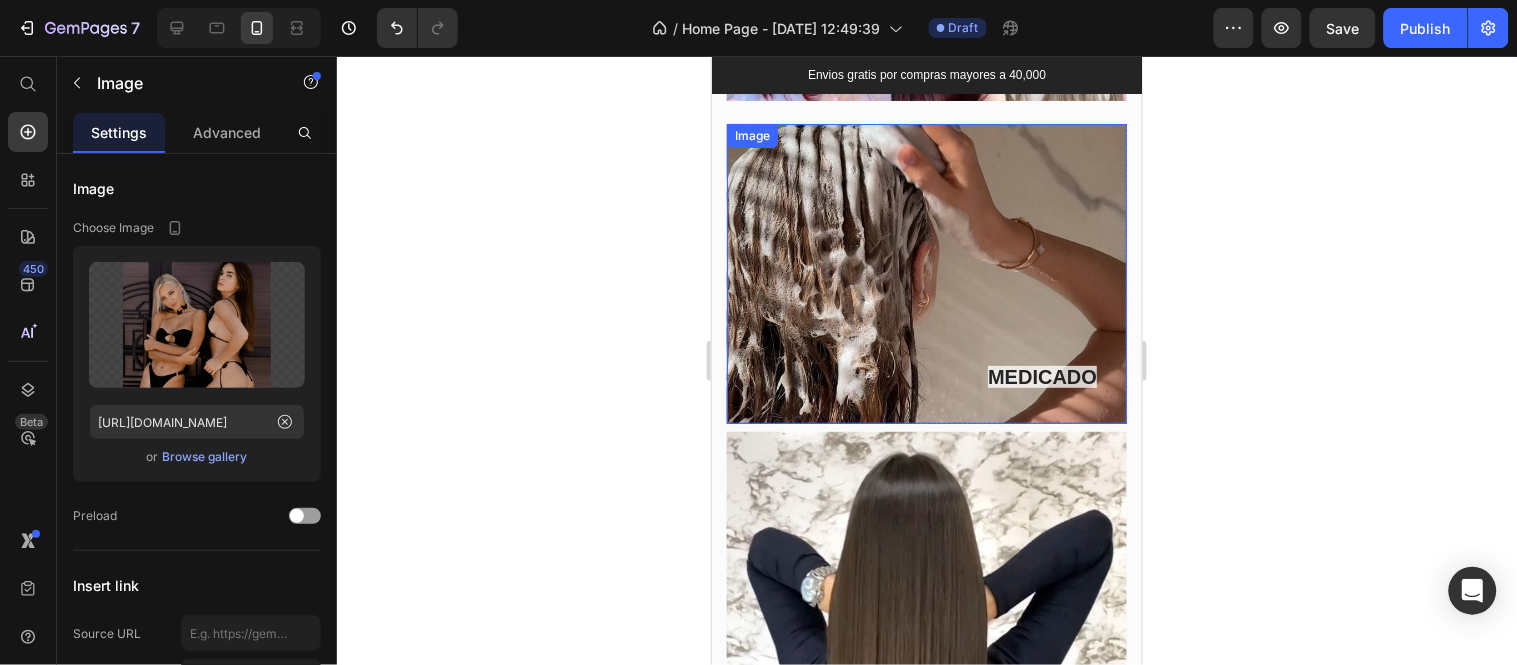 scroll, scrollTop: 2000, scrollLeft: 0, axis: vertical 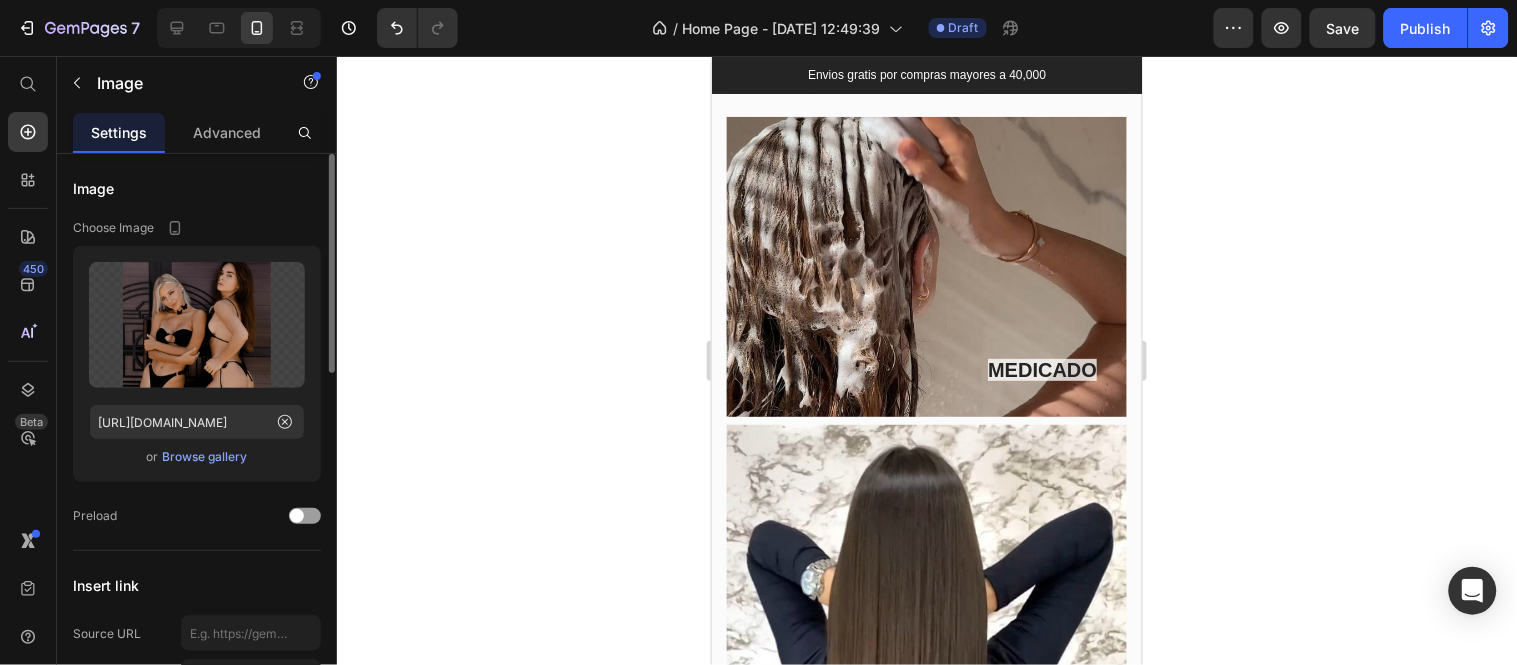 click on "Browse gallery" at bounding box center [205, 457] 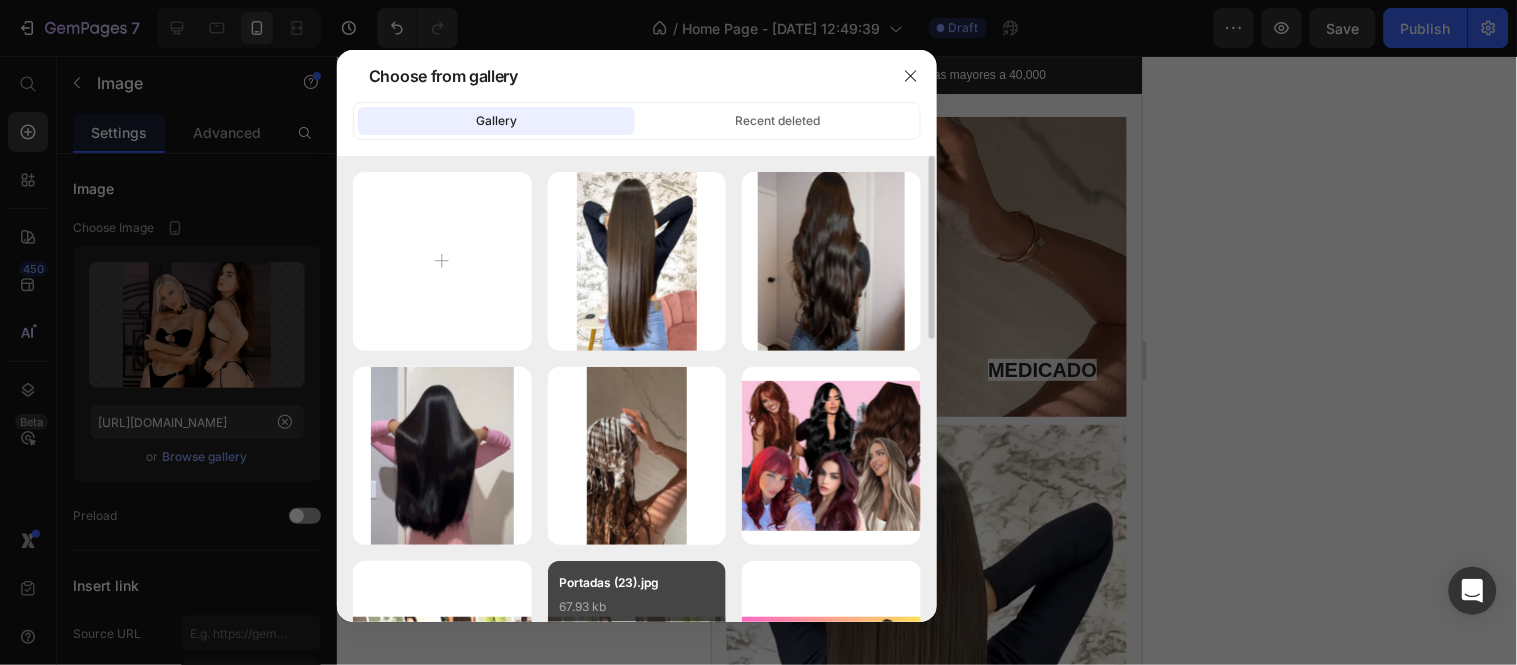 scroll, scrollTop: 222, scrollLeft: 0, axis: vertical 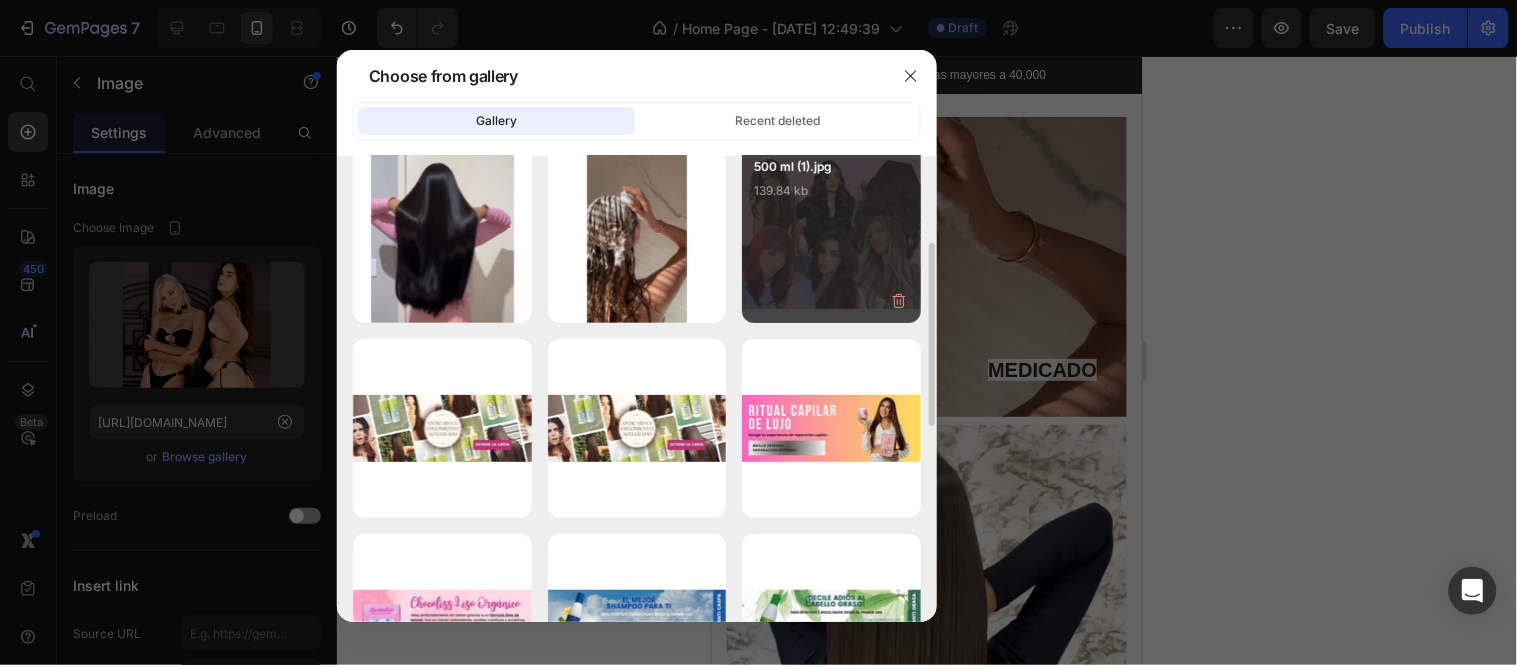 click on "500 ml (1).jpg 139.84 kb" at bounding box center (831, 234) 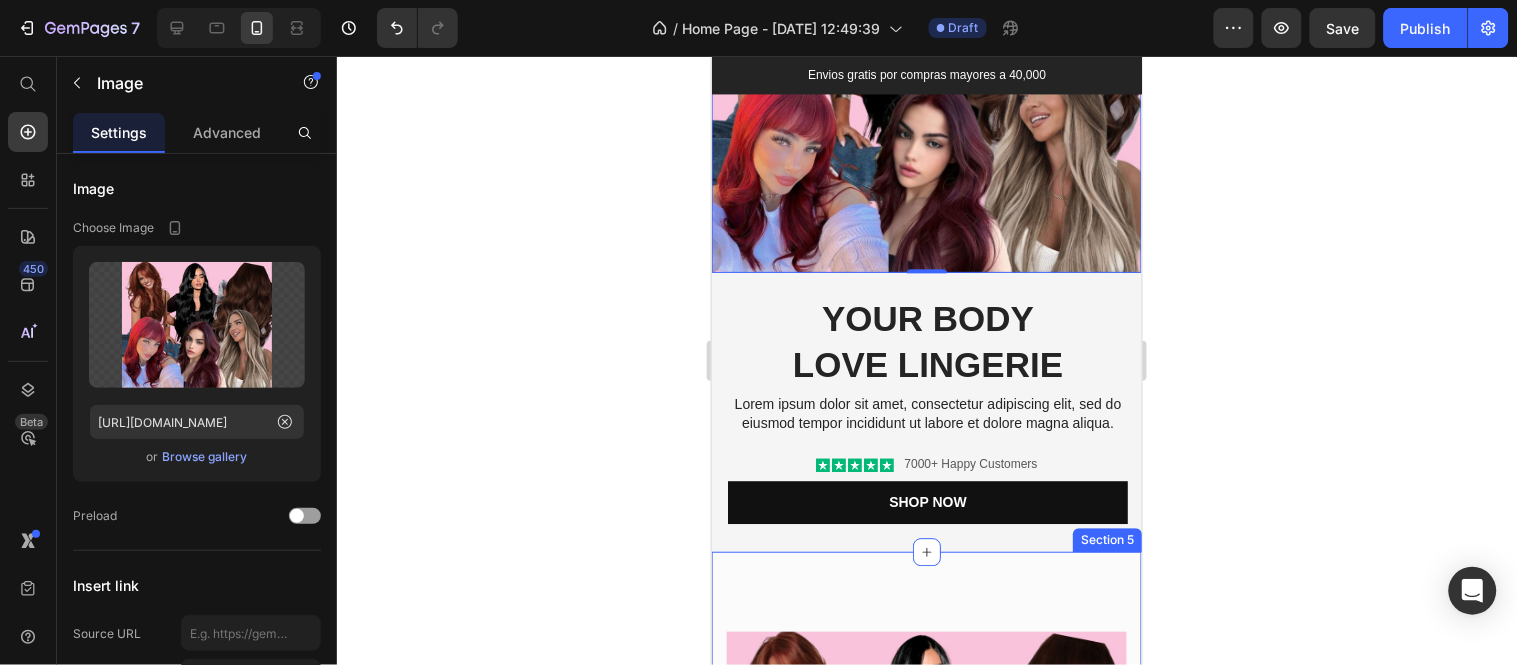 scroll, scrollTop: 1106, scrollLeft: 0, axis: vertical 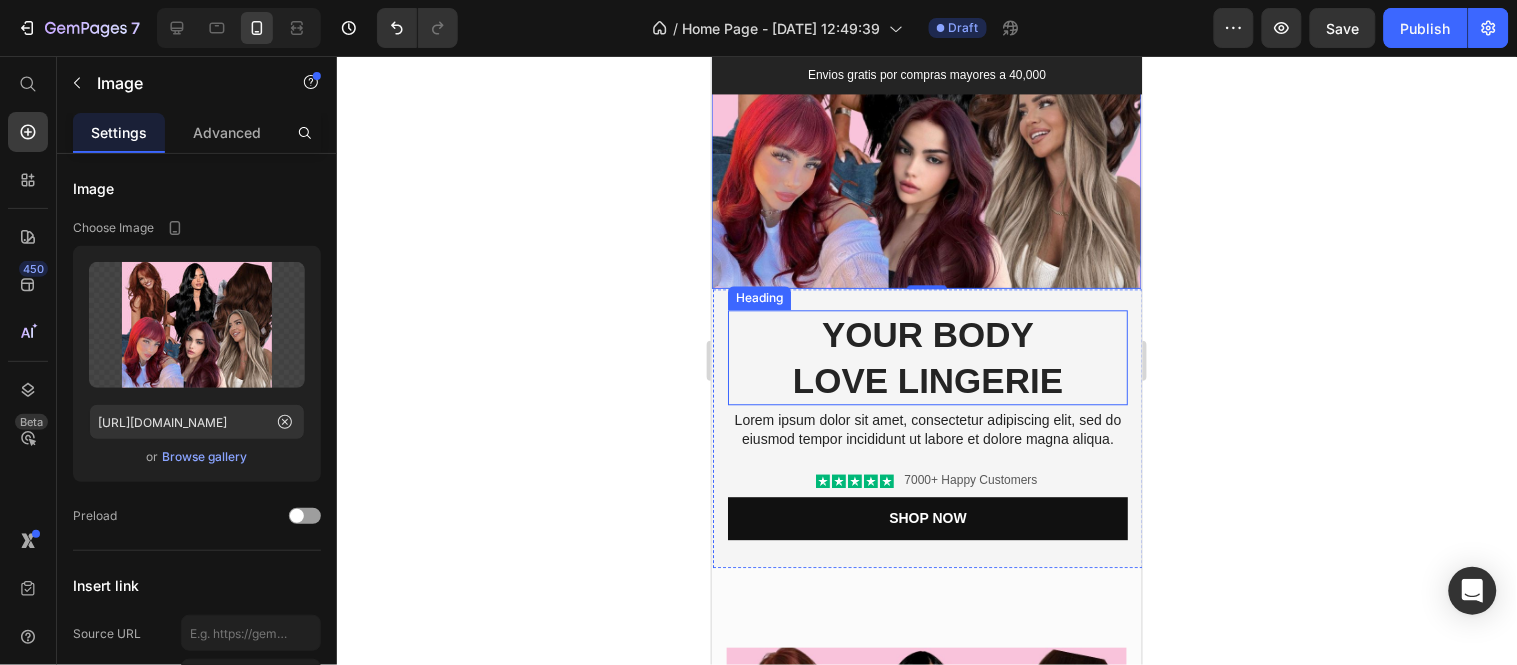 click on "Your Body love Lingerie" at bounding box center [927, 356] 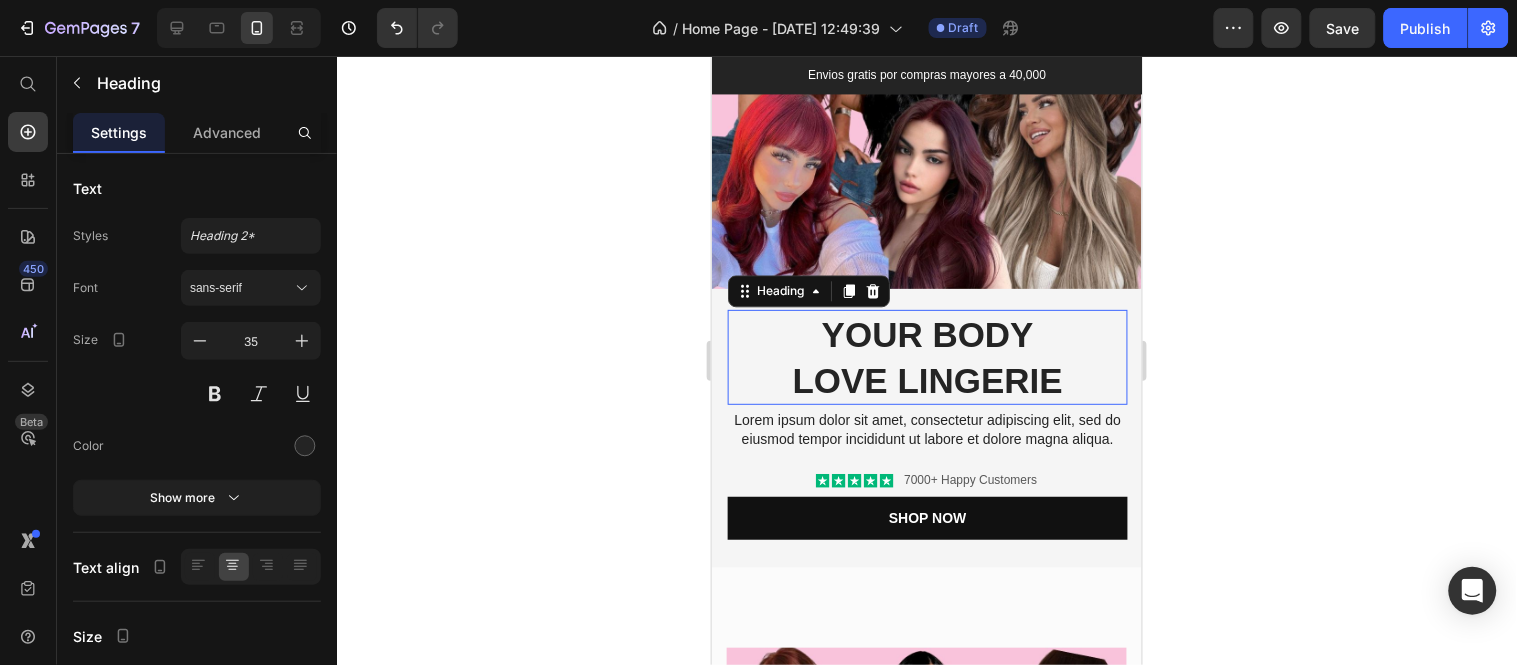 click on "Your Body love Lingerie" at bounding box center [927, 356] 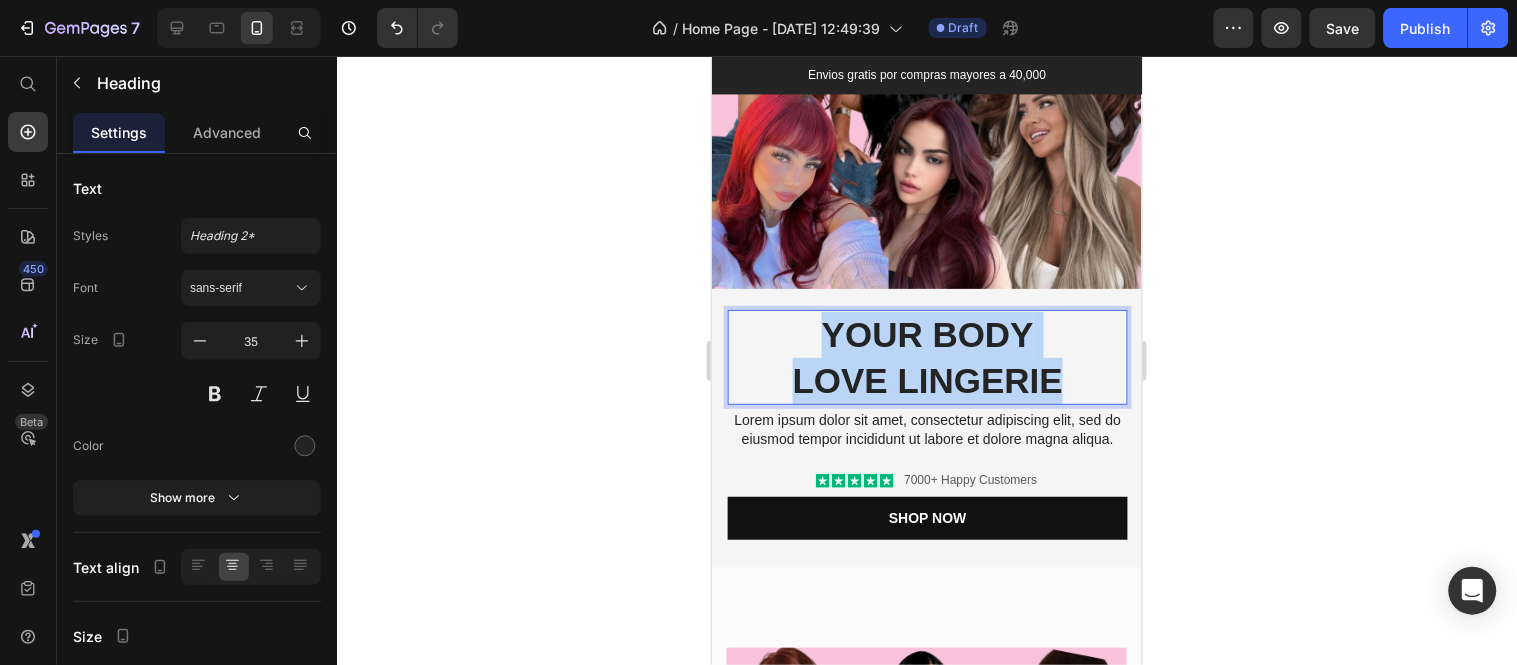 drag, startPoint x: 1056, startPoint y: 366, endPoint x: 787, endPoint y: 316, distance: 273.6074 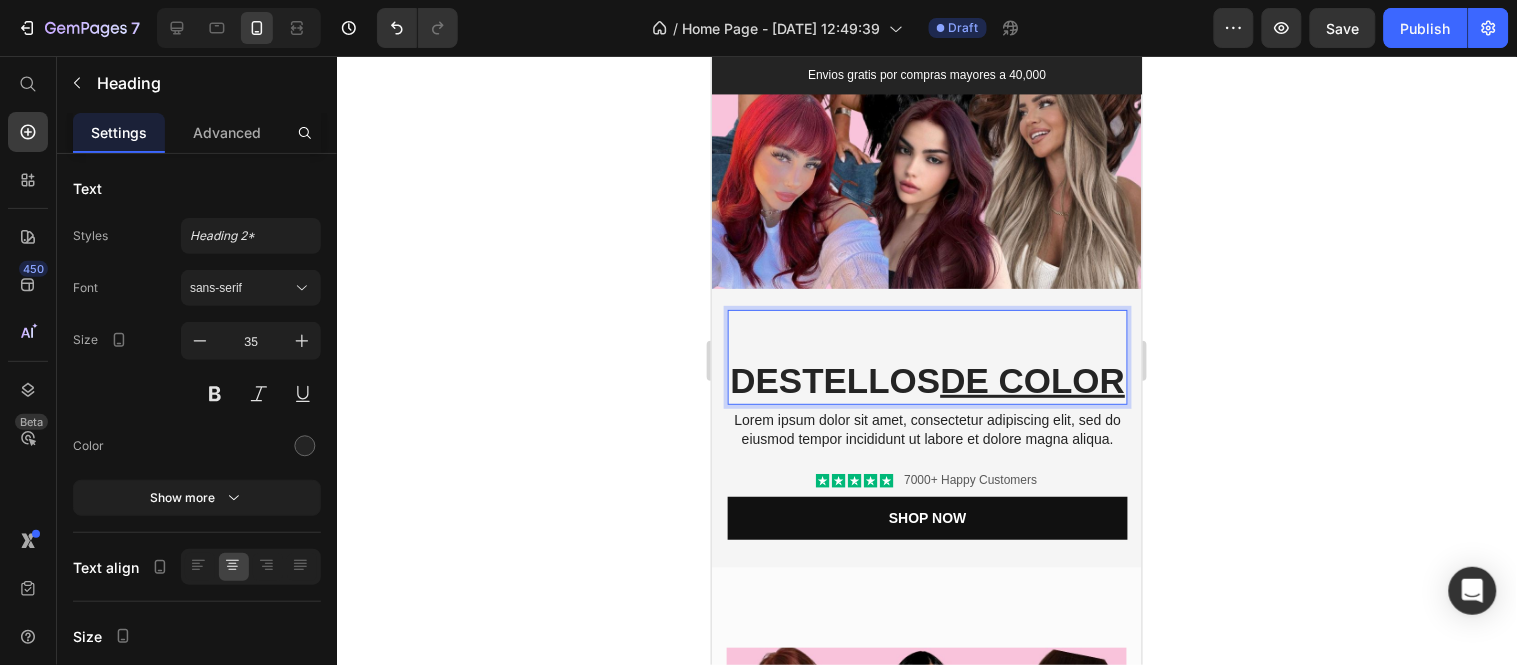 click on "Destellos  de Color ⁠⁠⁠⁠⁠⁠⁠" at bounding box center (927, 356) 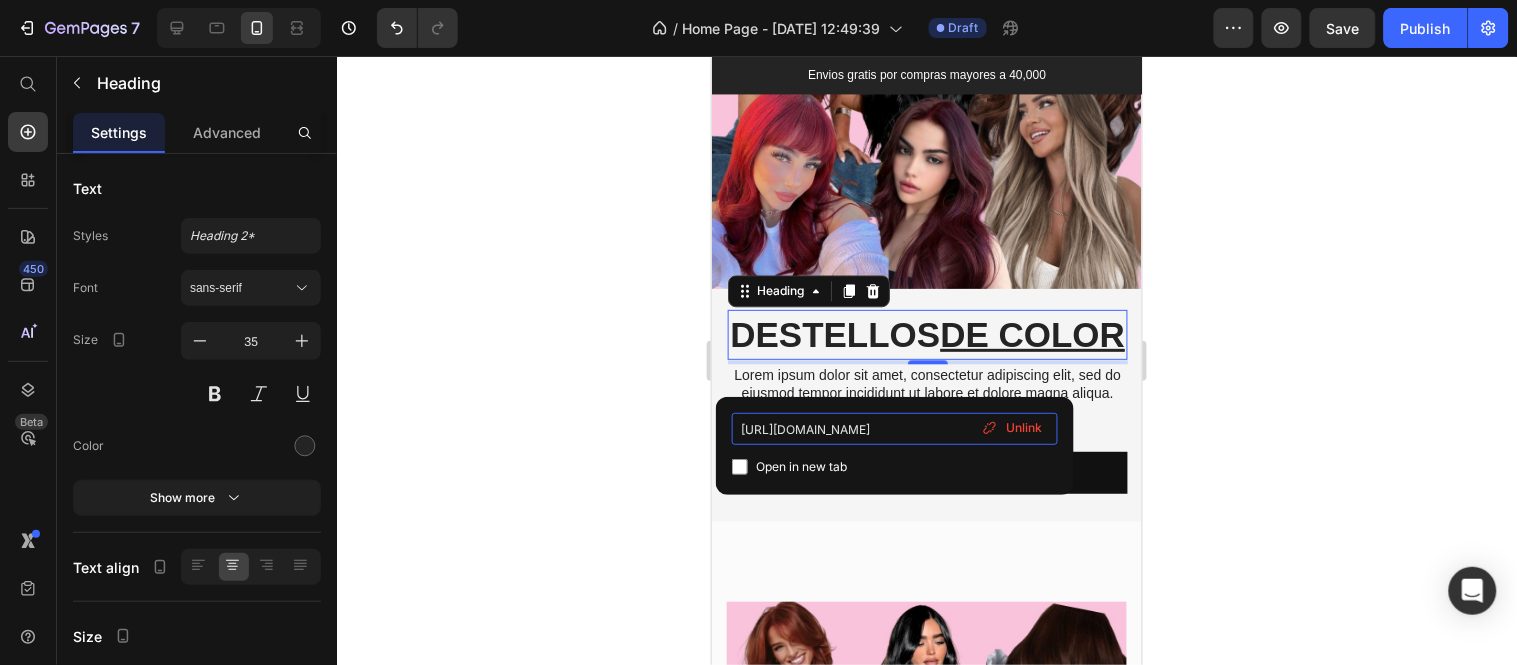 scroll, scrollTop: 0, scrollLeft: 166, axis: horizontal 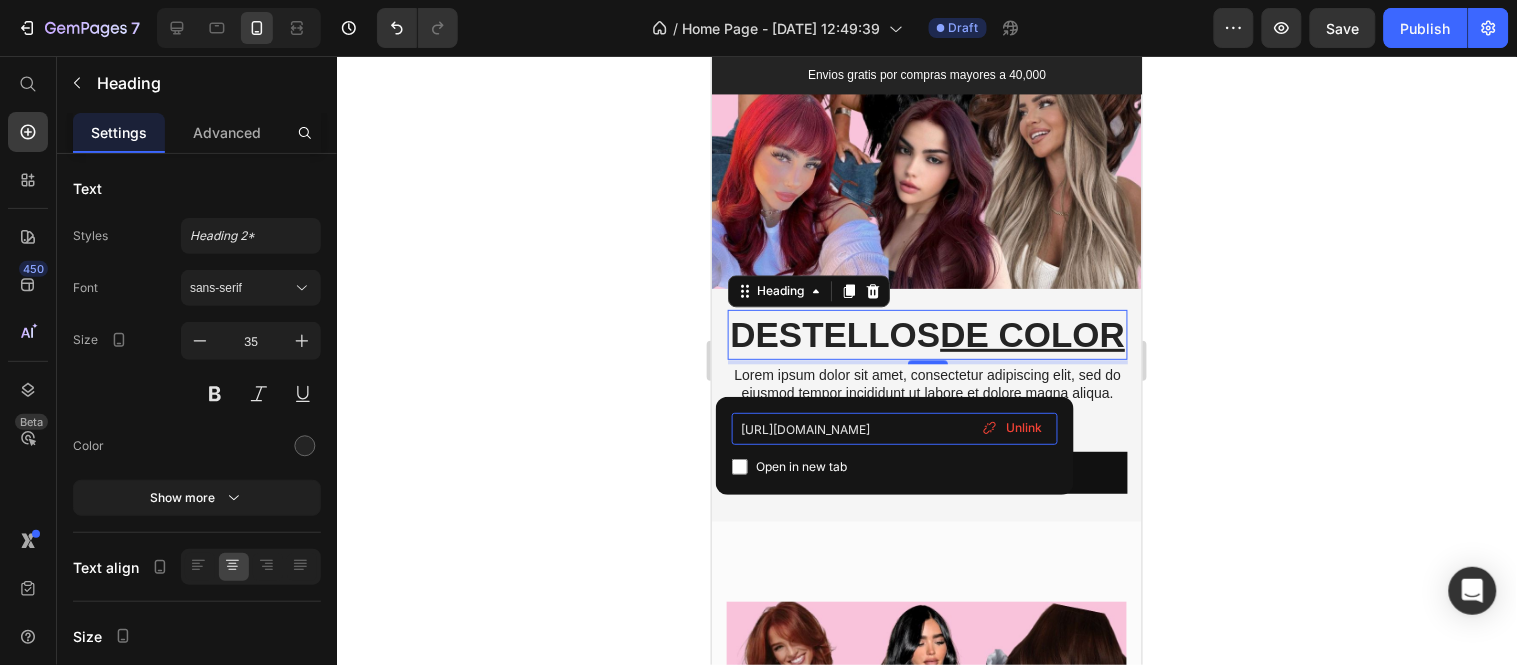 drag, startPoint x: 892, startPoint y: 432, endPoint x: 981, endPoint y: 438, distance: 89.20202 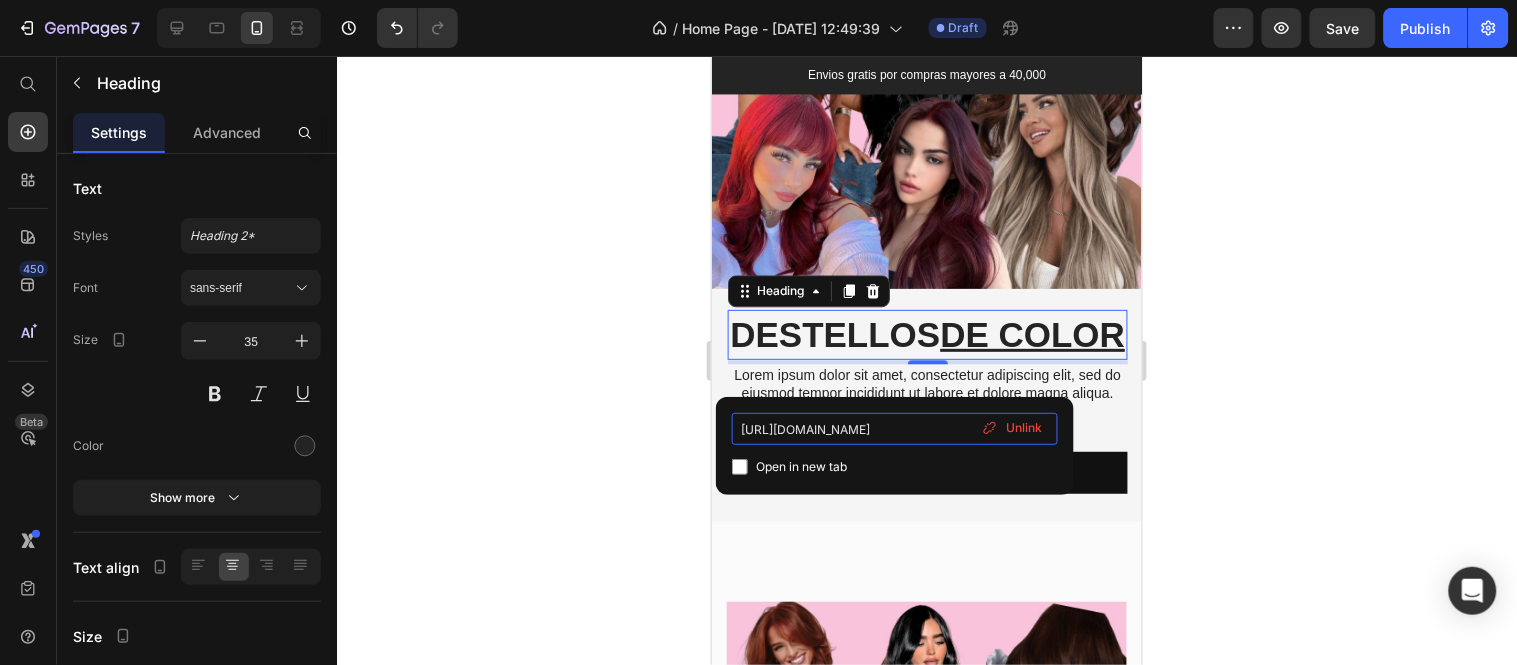 click on "https://orchidsuplidoradebelleza.com/blogs/noticias/linktree-orchid#" at bounding box center [895, 429] 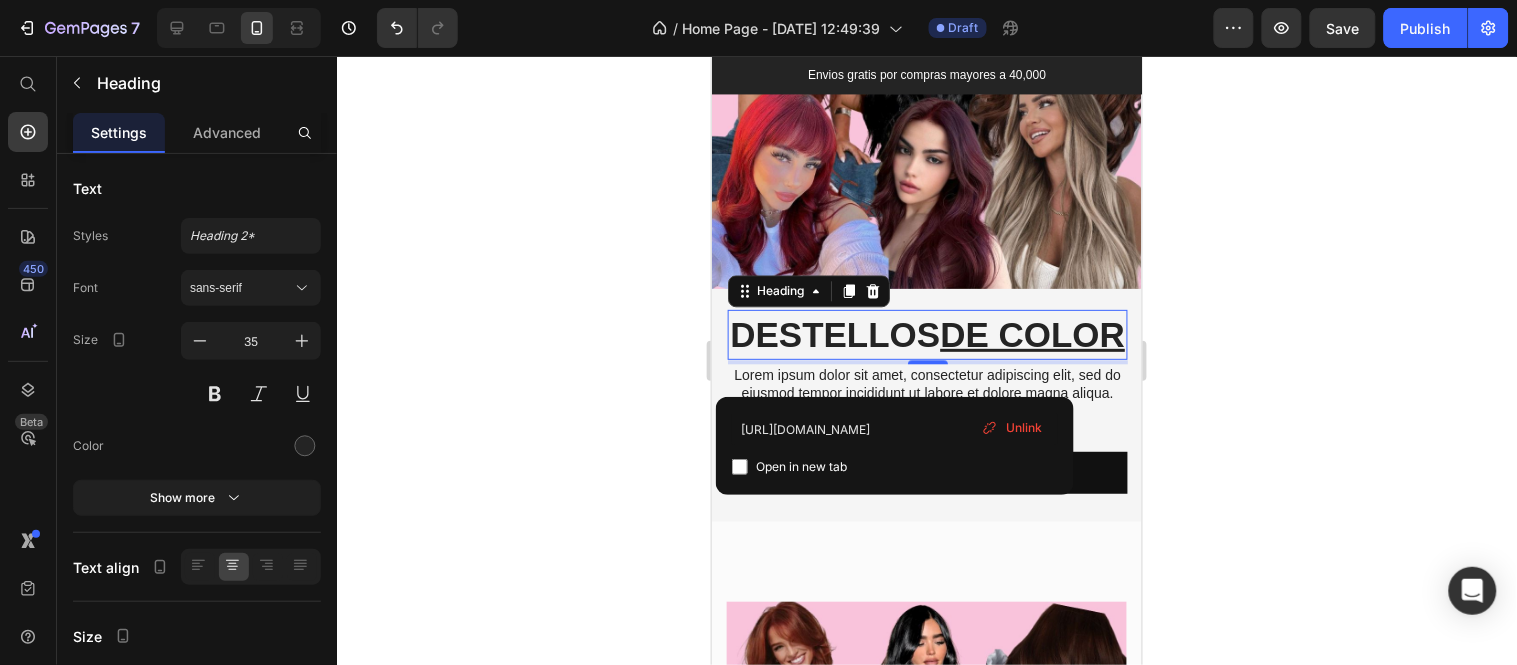 scroll, scrollTop: 0, scrollLeft: 0, axis: both 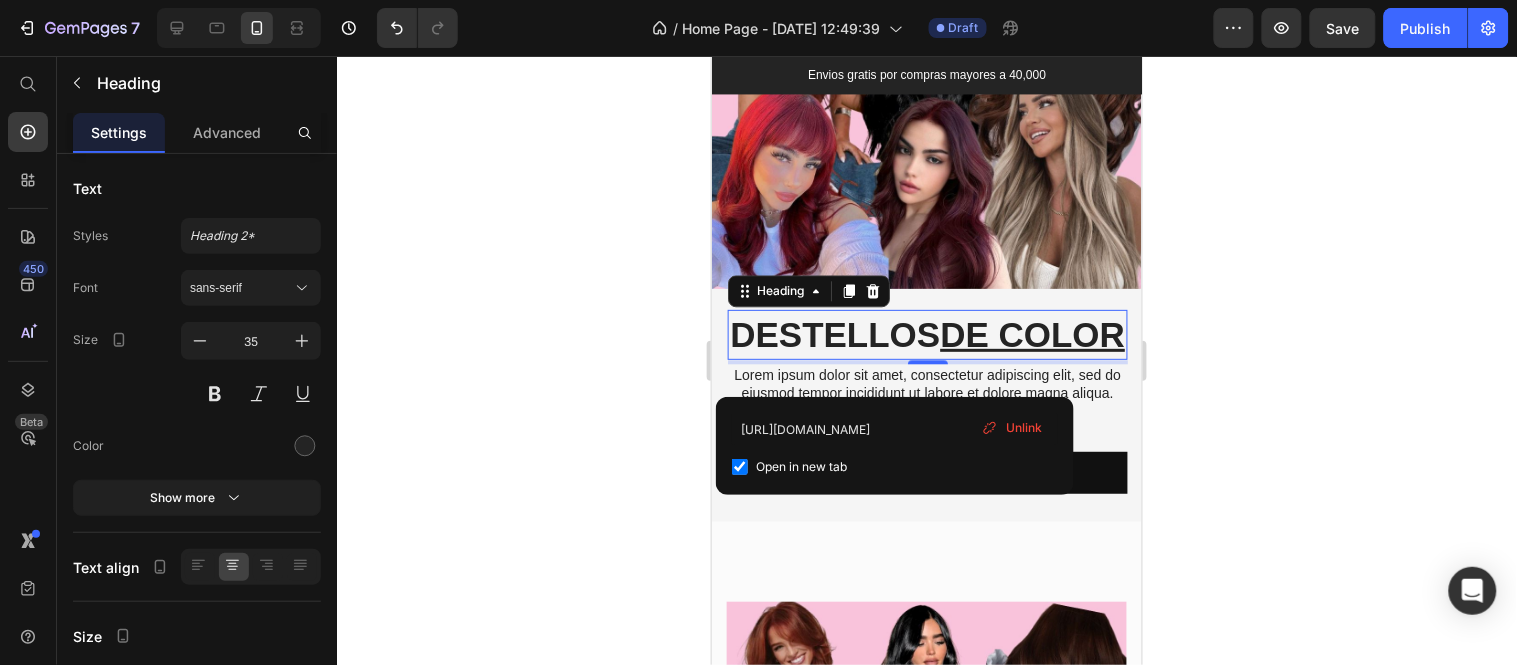 checkbox on "true" 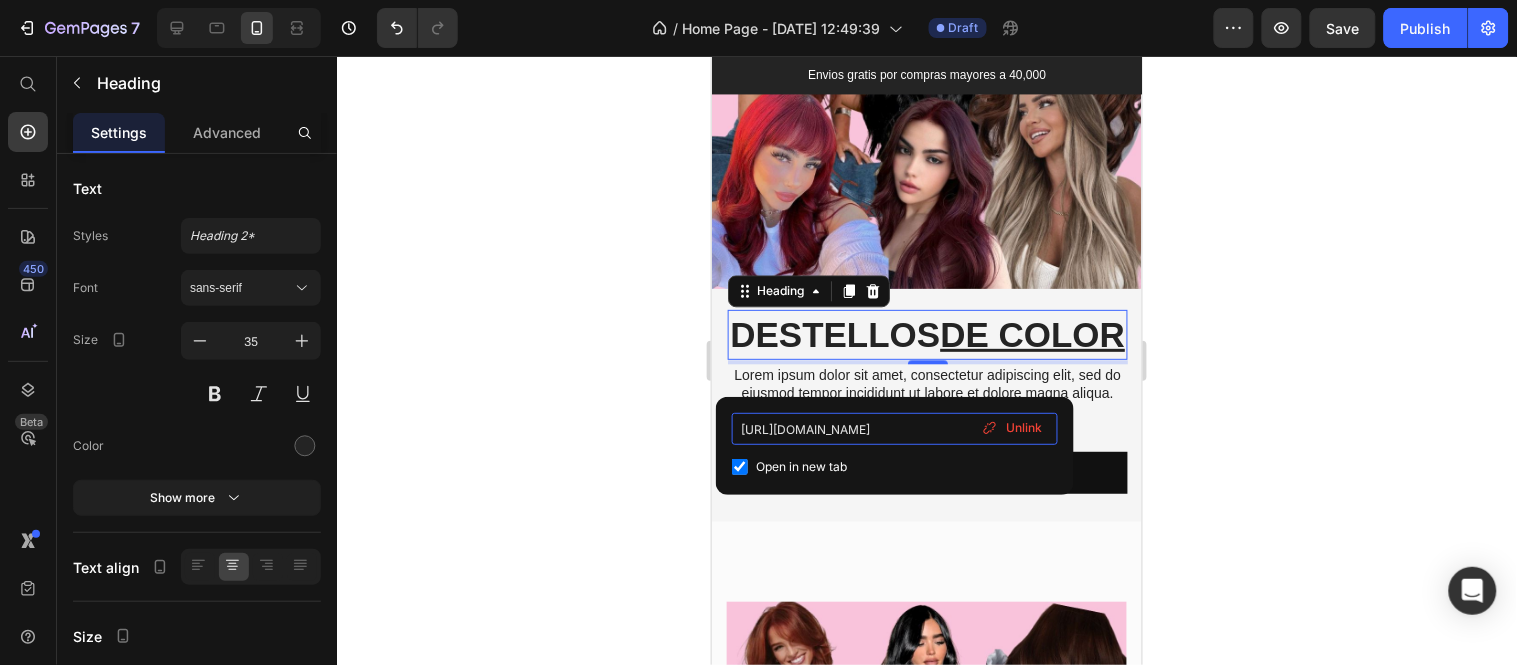 click on "https://orchidsuplidoradebelleza.com/blogs/noticias/linktree-orchid#" at bounding box center (895, 429) 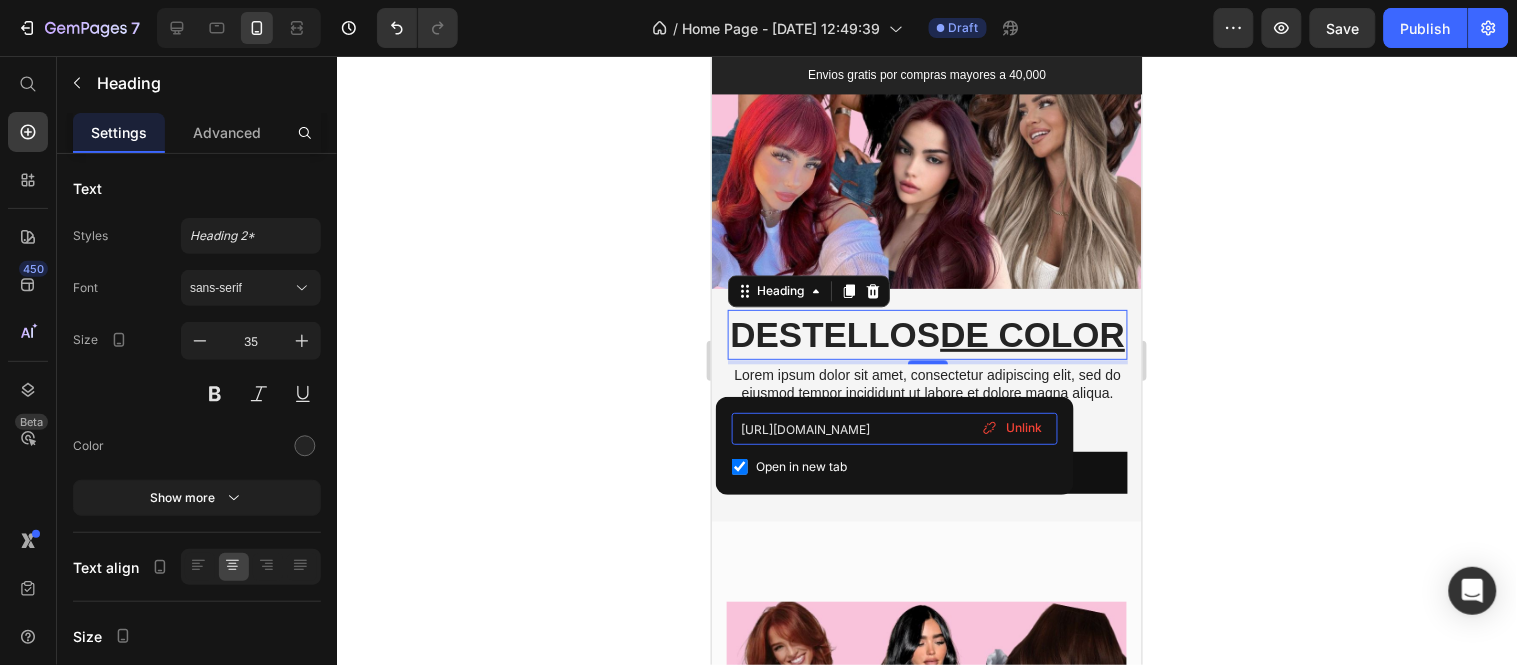 click on "https://orchidsuplidoradebelleza.com/blogs/noticias/linktree-orchid#" at bounding box center [895, 429] 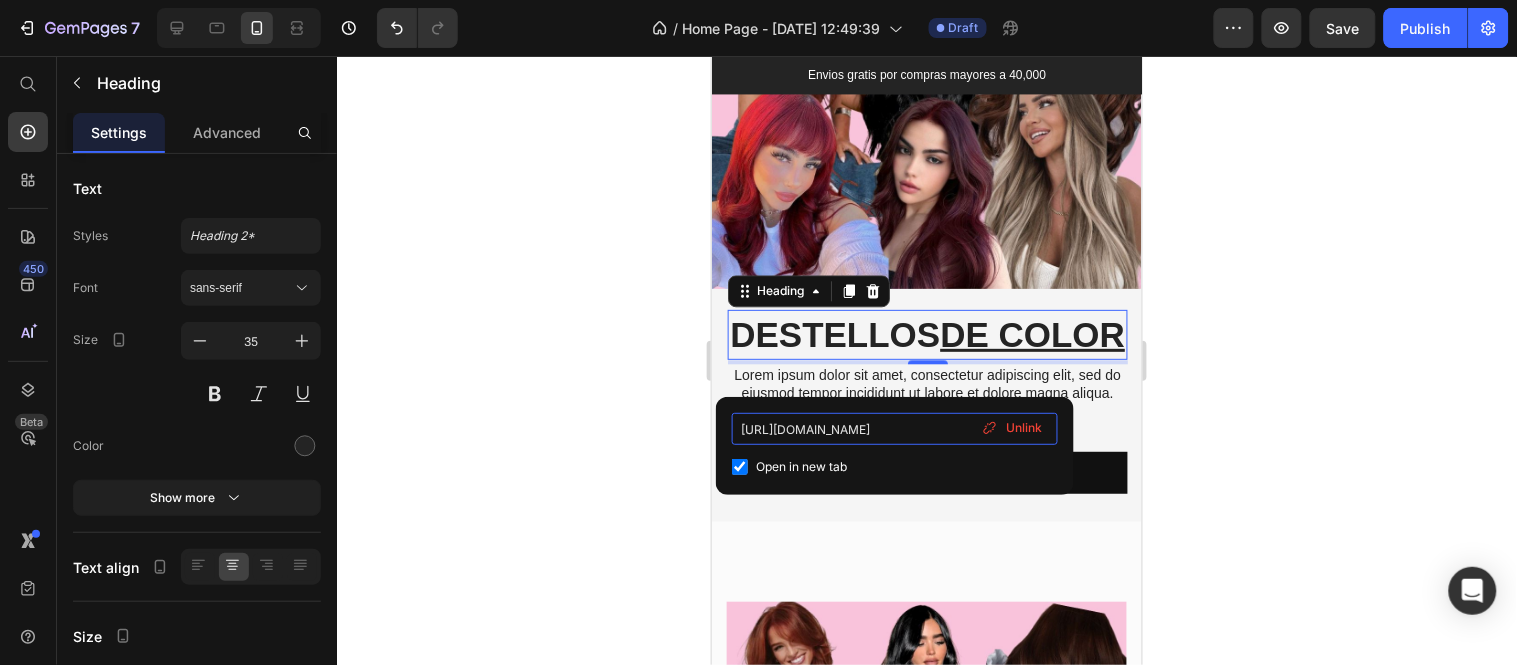 scroll, scrollTop: 0, scrollLeft: 166, axis: horizontal 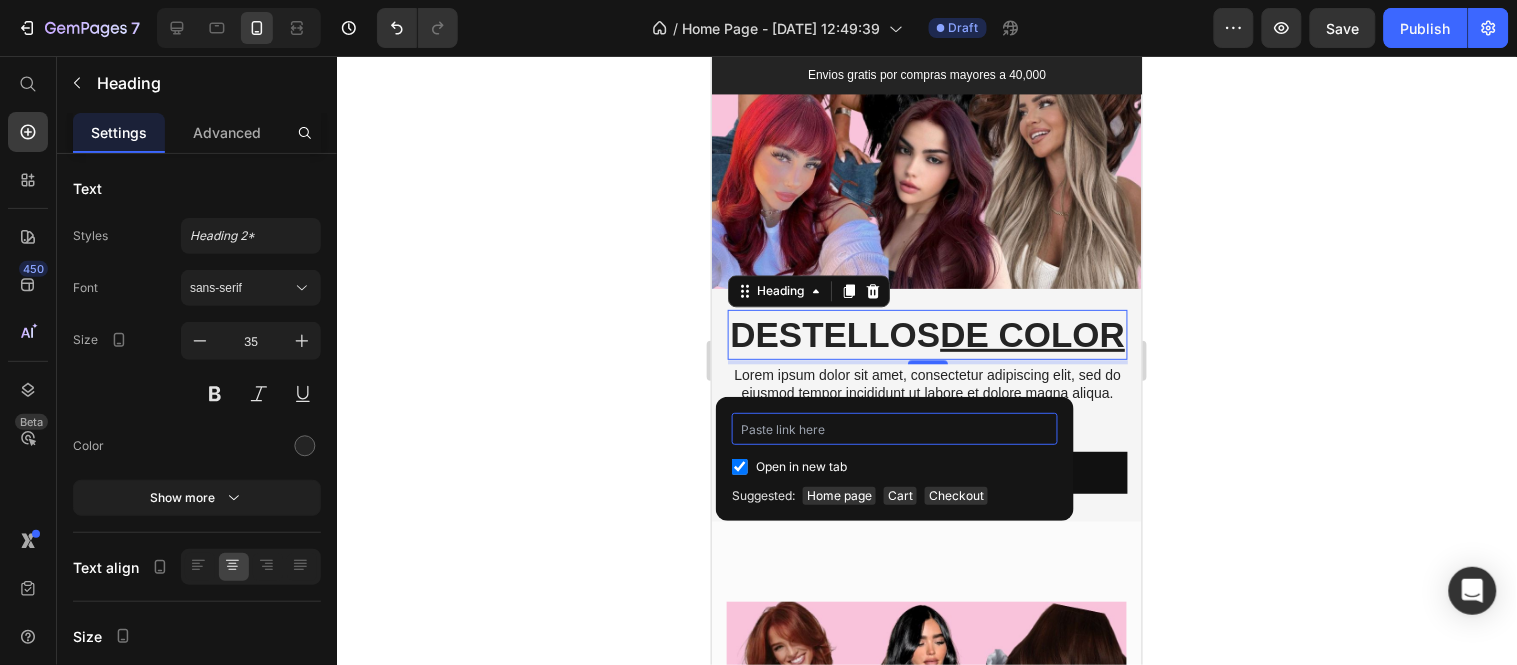 paste on "https://orchidsuplidoradebelleza.com/pages/destellos-de-color" 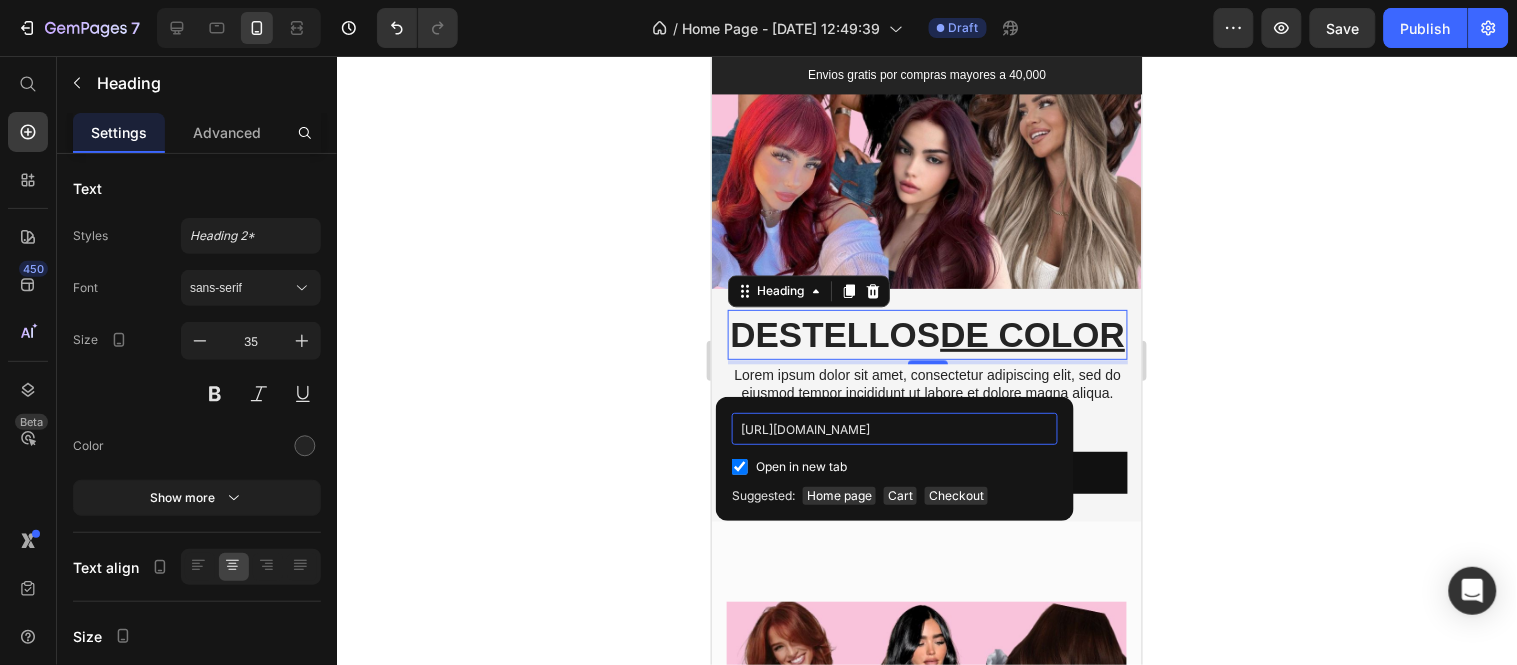 scroll, scrollTop: 0, scrollLeft: 135, axis: horizontal 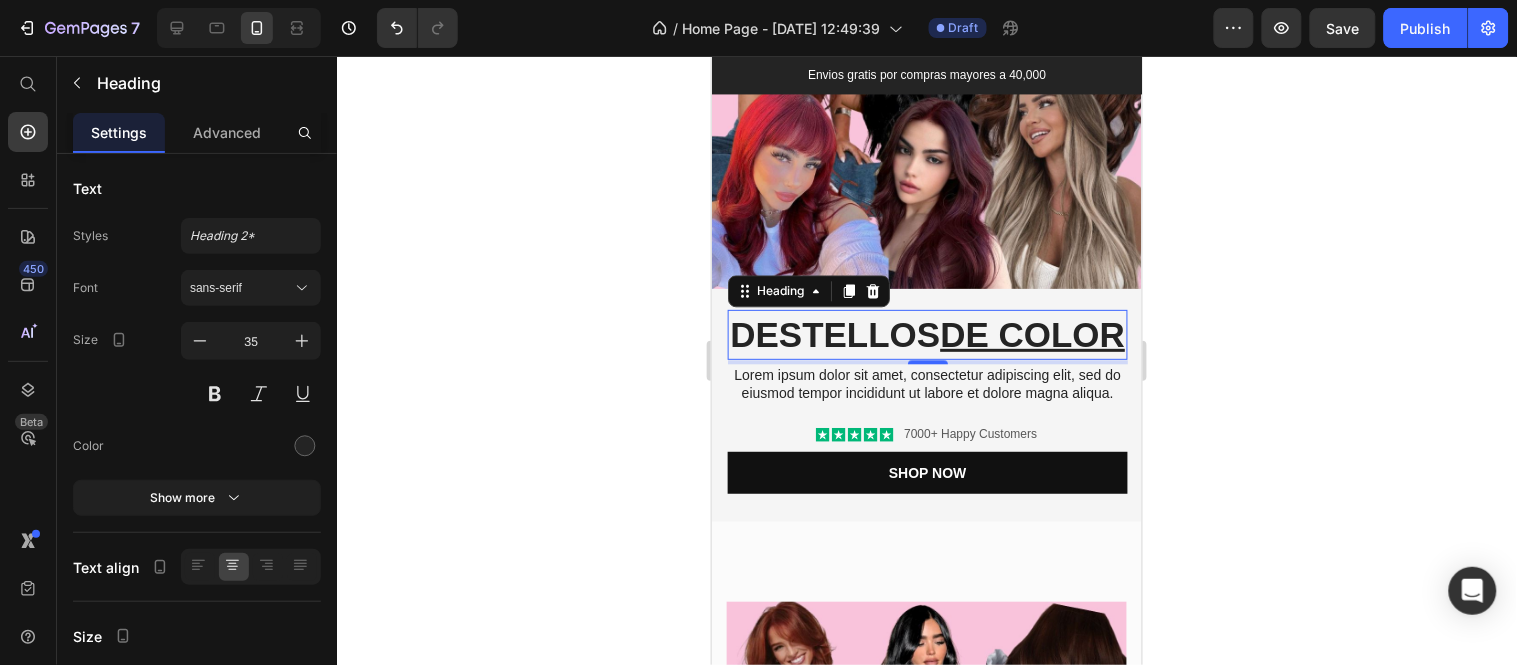 click 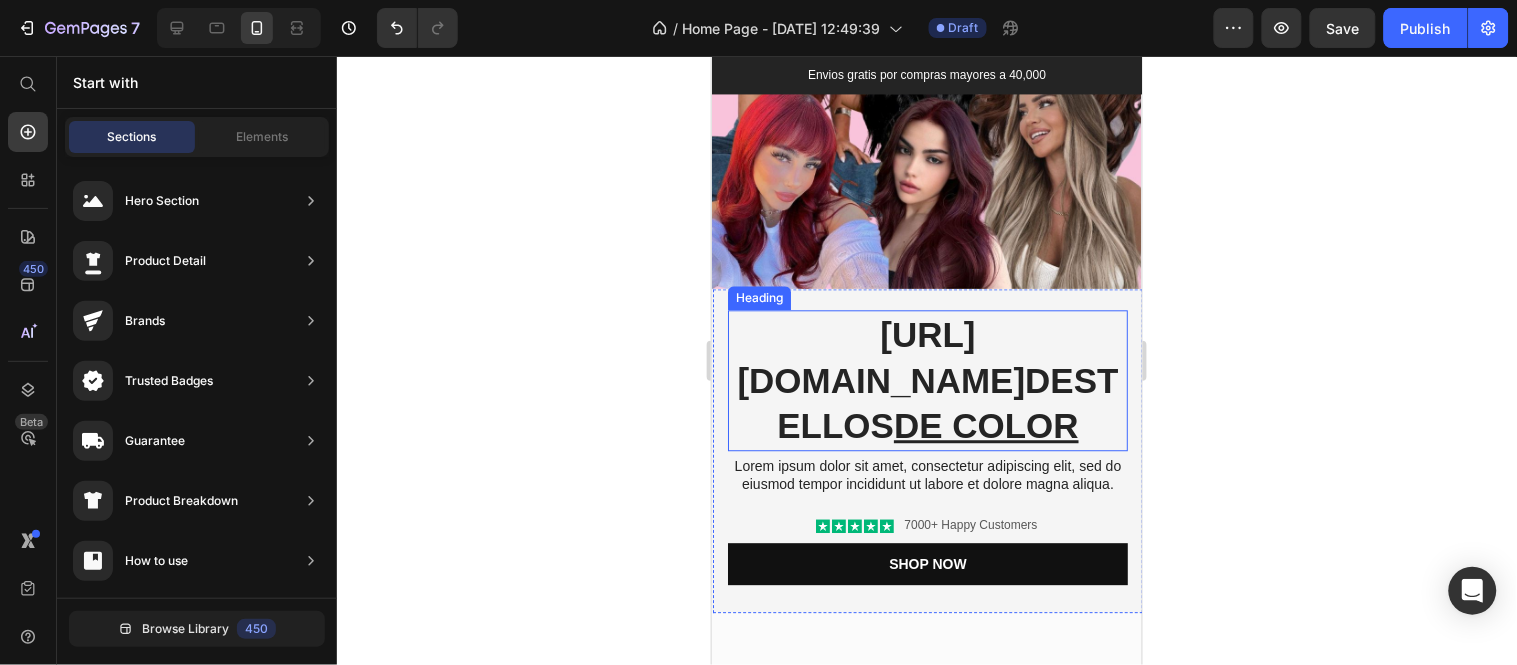 click on "⁠⁠⁠⁠⁠⁠⁠ https://orchidsuplidoradebelleza.com/pages/destellos-de-color Destellos  de Color" at bounding box center [927, 379] 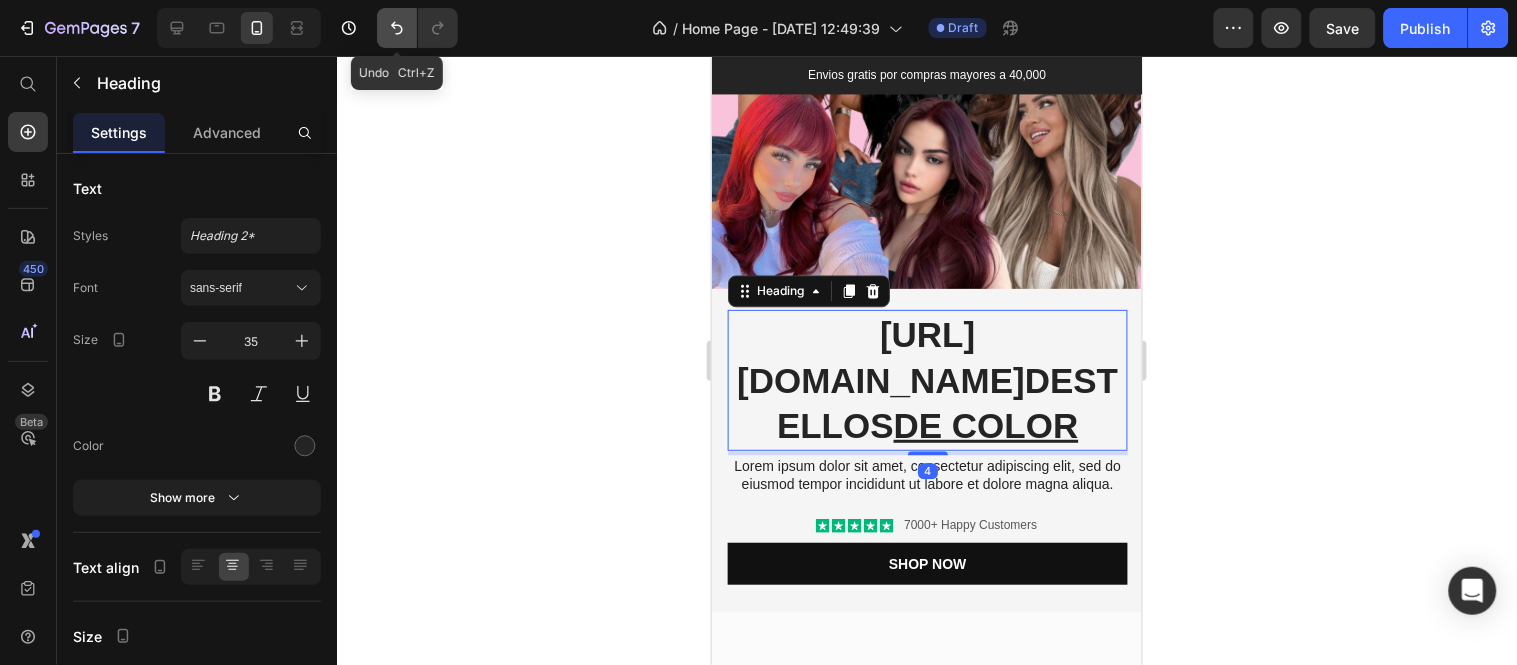 click 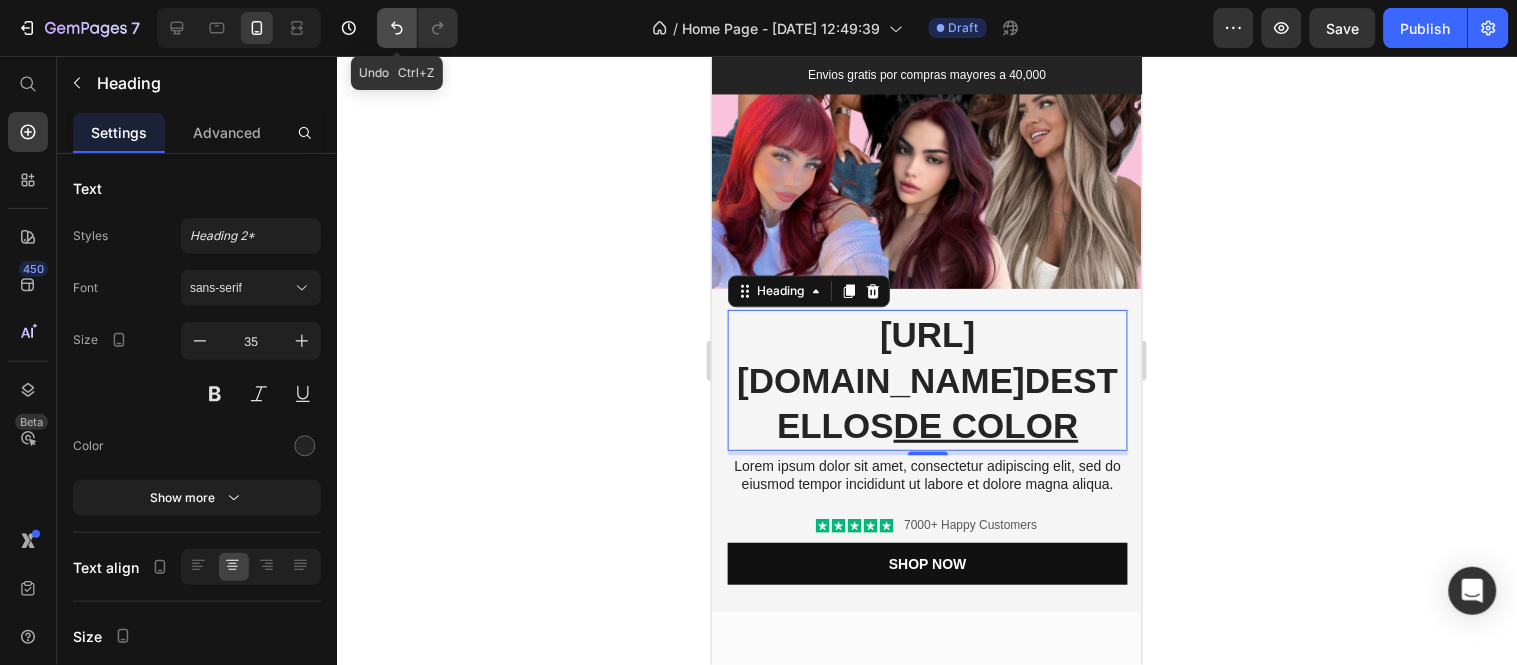 click 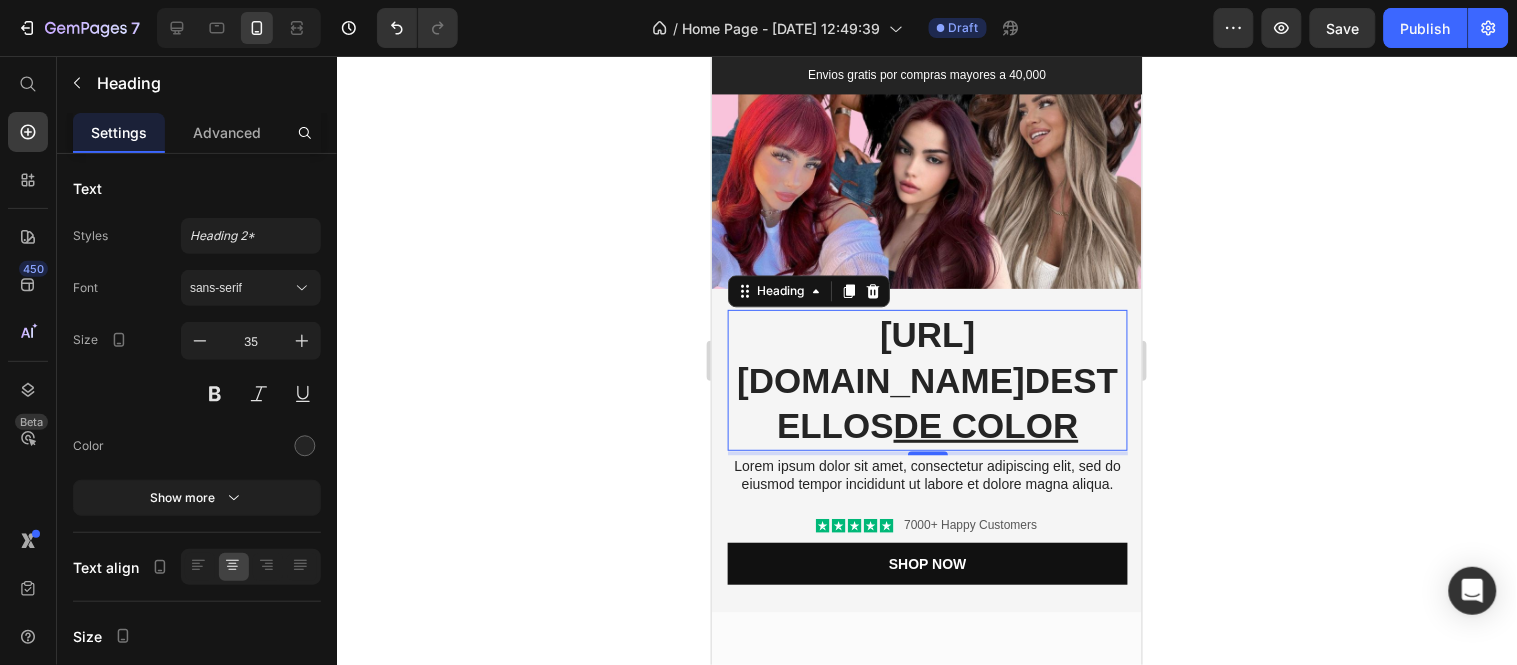 click on "iPhone 15 Pro Max  ( 430 px) iPhone 13 Mini iPhone 13 Pro iPhone 11 Pro Max iPhone 15 Pro Max Pixel 7 Galaxy S8+ Galaxy S20 Ultra iPad Mini iPad Air iPad Pro Header Envios gratis por compras mayores a 40,000 Text block Oferta Finaliza Text block 08 Días 01 Horas 36 Min 56 Seg CountDown Timer Row Compra Ahora Button Row Section 1 Mimos,  melena perfecta y belleza integral…  🎁 Ofertas de mitad de año para regalar,  compartir y consentirte juntas Text block Productos  50% OFF Heading 07 Días 05 Horas 59 Minutos Countdown Timer Row Don't miss out on our amazing seasonal sale! Treat yourself to mega sitewide savings at unbeatable prices while supplies last! Text block Ver Ofertas Button Row
Drop element here Hero Banner Section 2
Image Image Image Image Image
Carousel Row Section 3 You are pefect Text Block https://orchidsuplidoradebelleza.com/pages/destellos-de-color Destellos  de Color   4" at bounding box center [926, 3170] 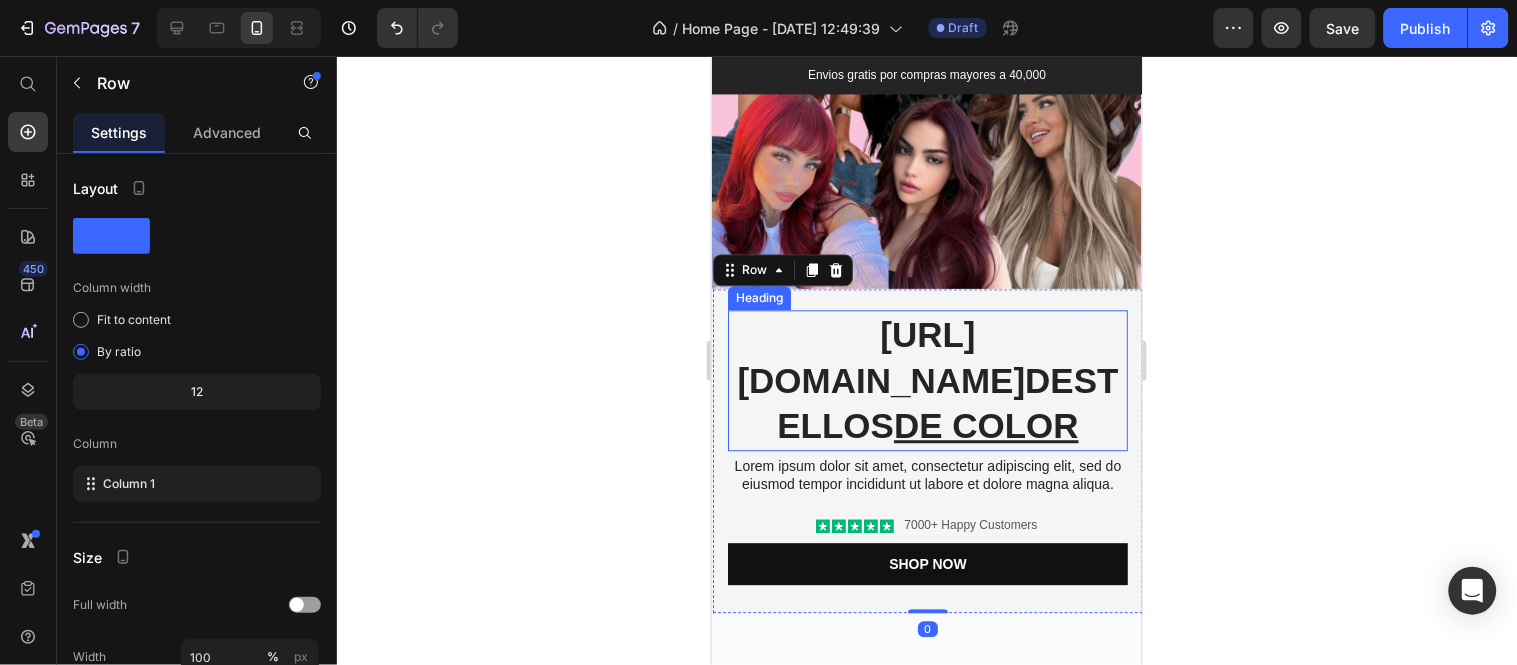 click on "https://orchidsuplidoradebelleza.com/pages/destellos-de-color Destellos  de Color" at bounding box center (927, 379) 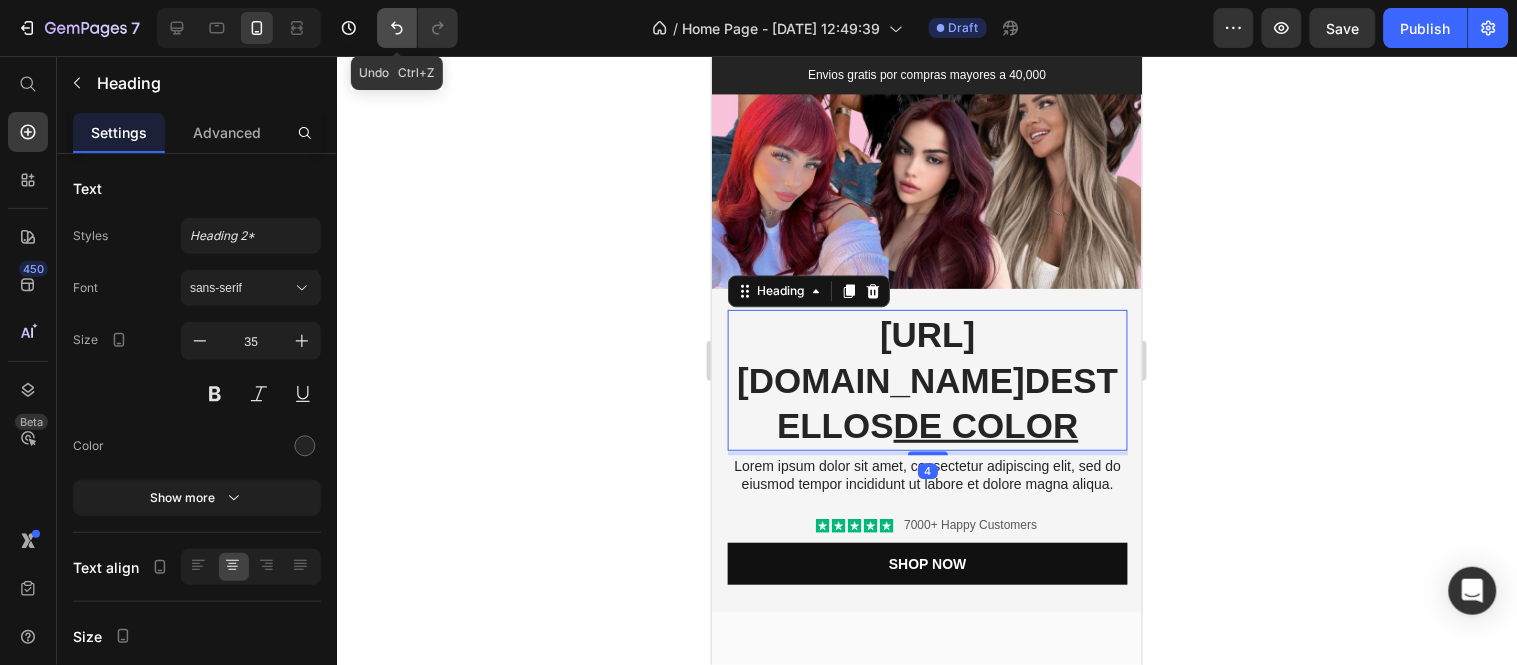 click 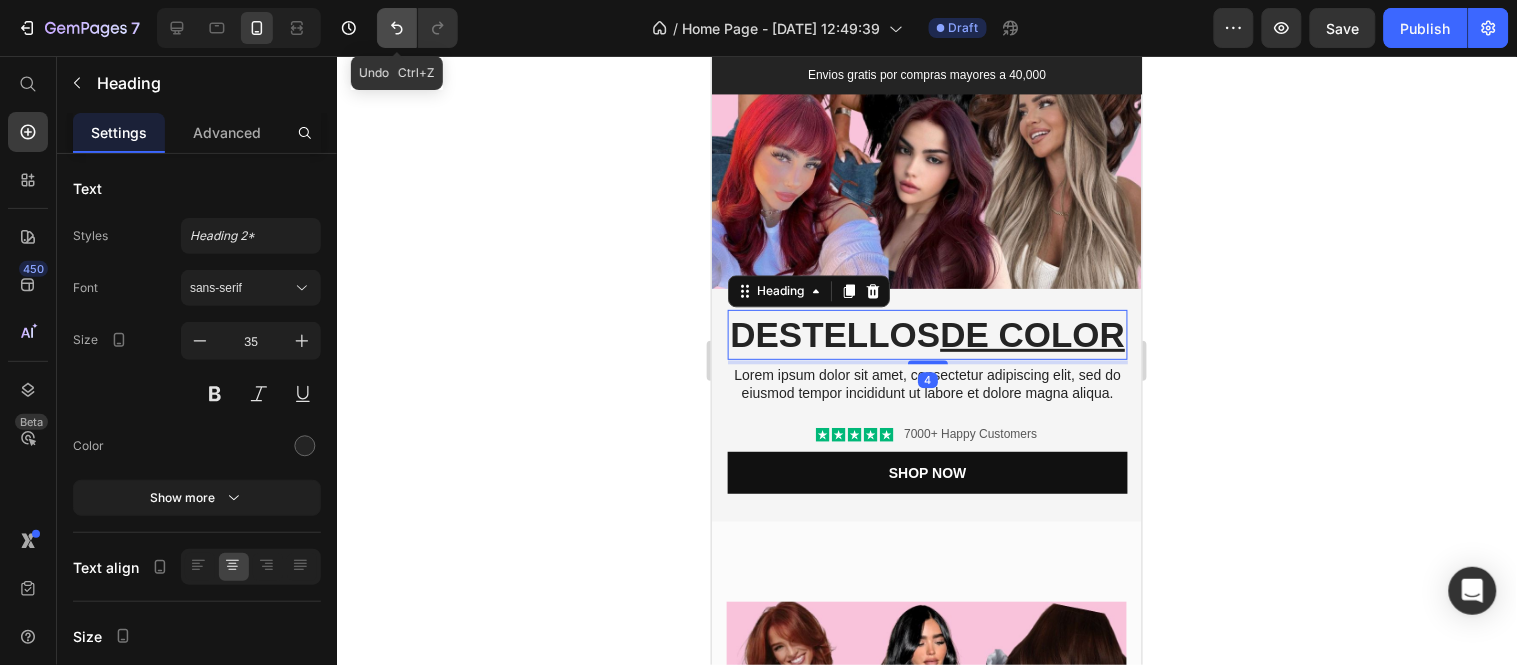 click 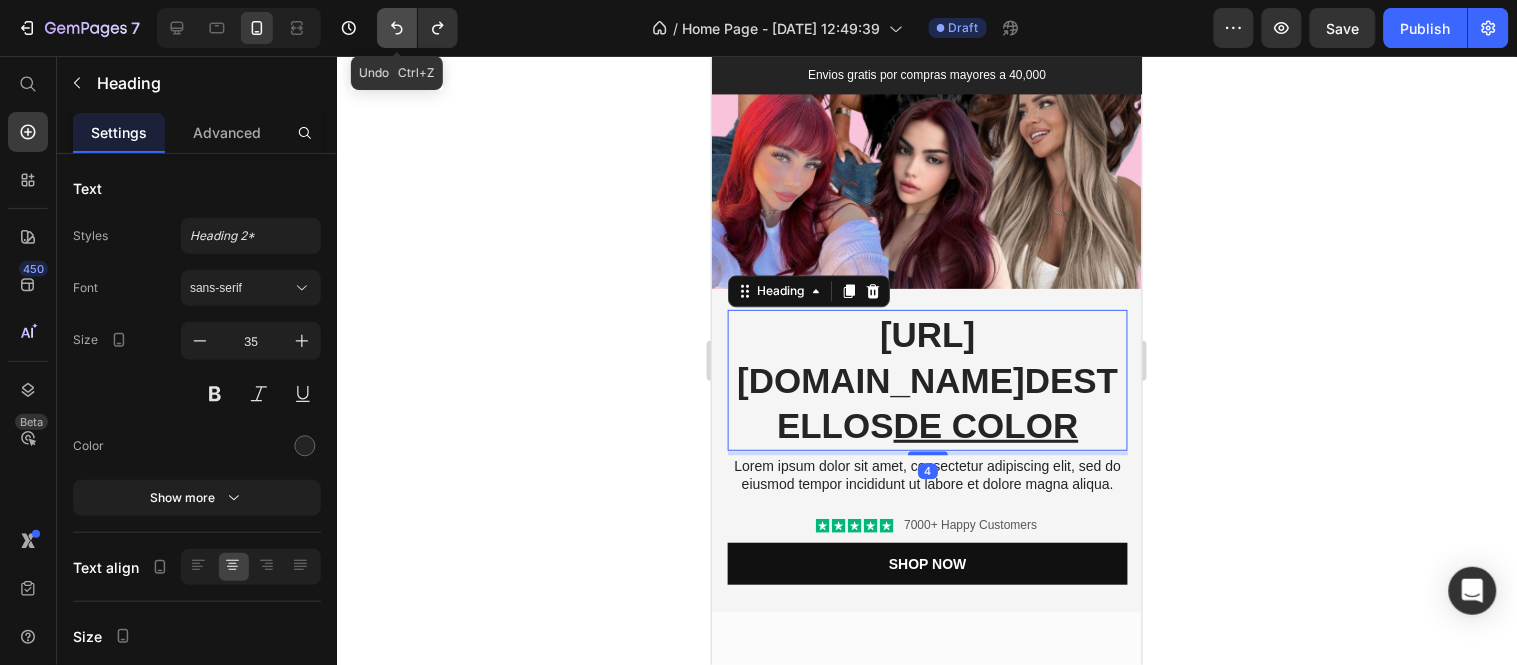 click 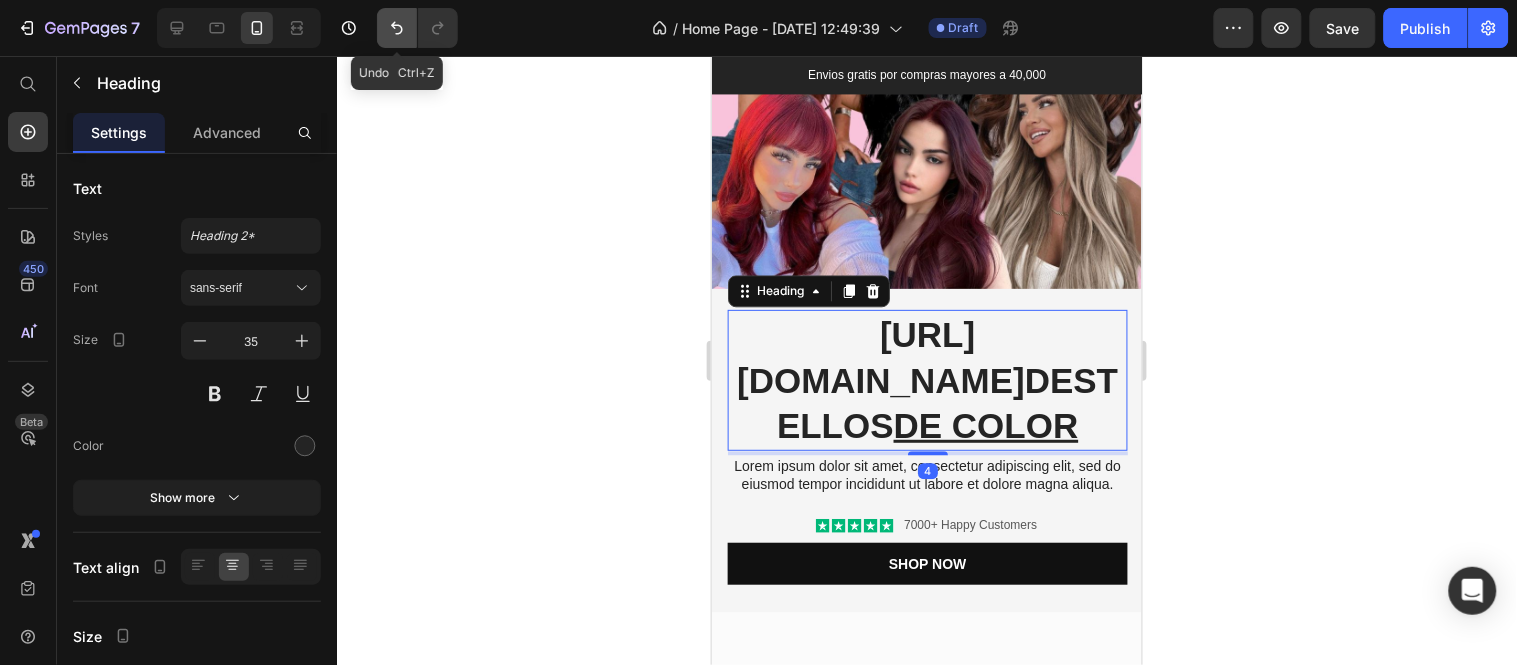 click 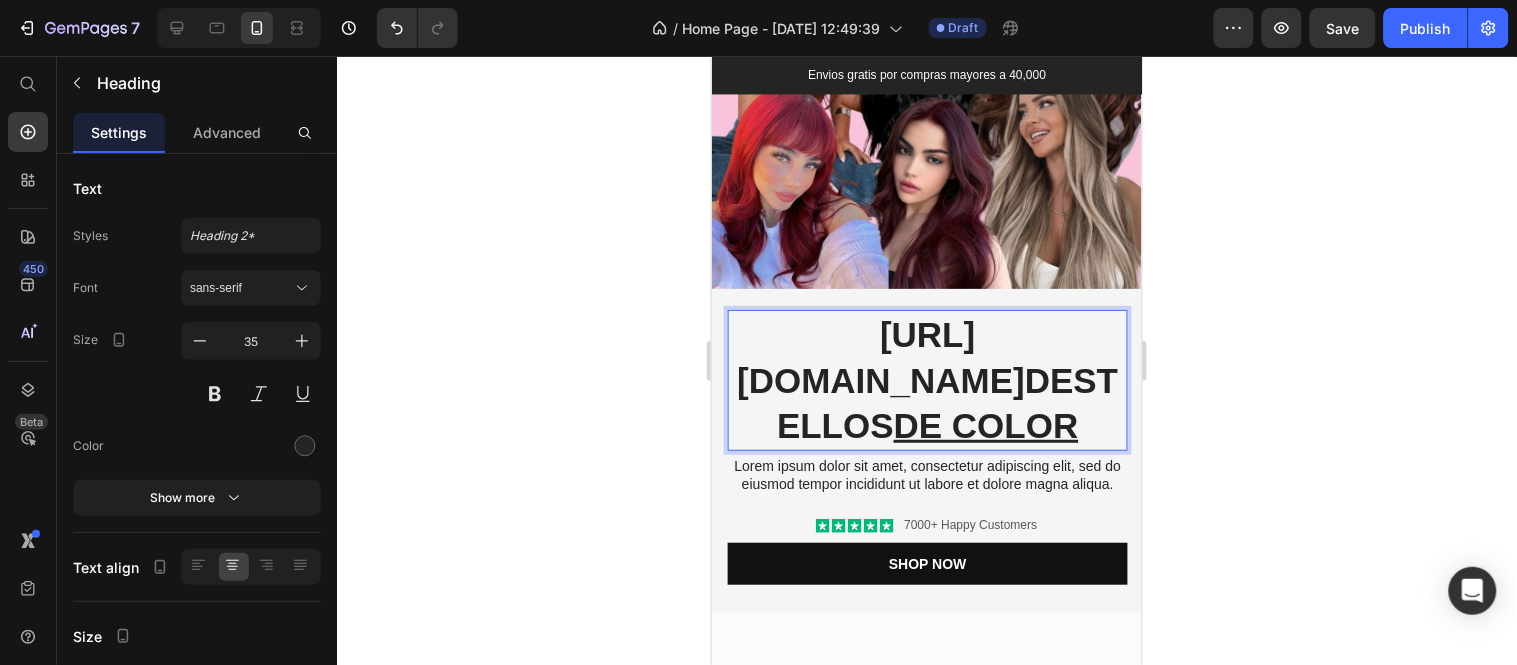 drag, startPoint x: 1027, startPoint y: 544, endPoint x: 675, endPoint y: 291, distance: 433.48932 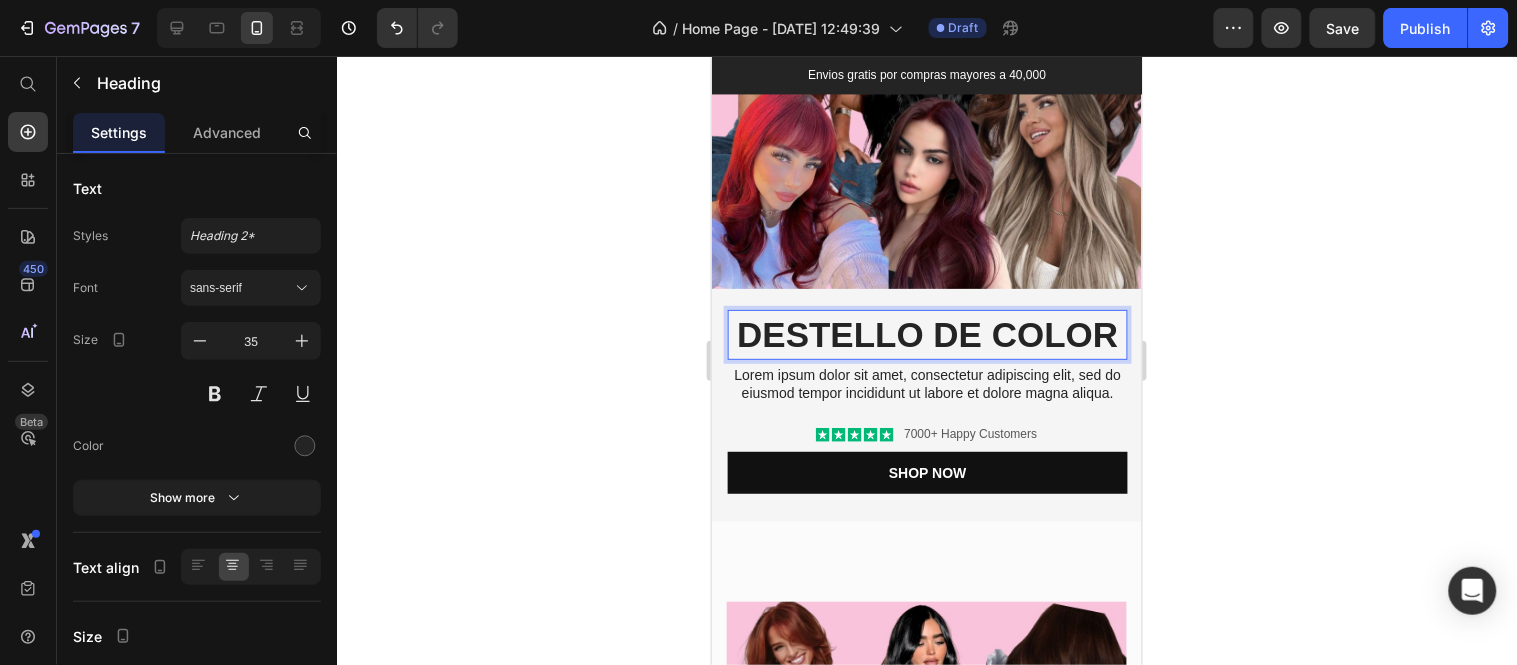 drag, startPoint x: 1078, startPoint y: 332, endPoint x: 1116, endPoint y: 351, distance: 42.48529 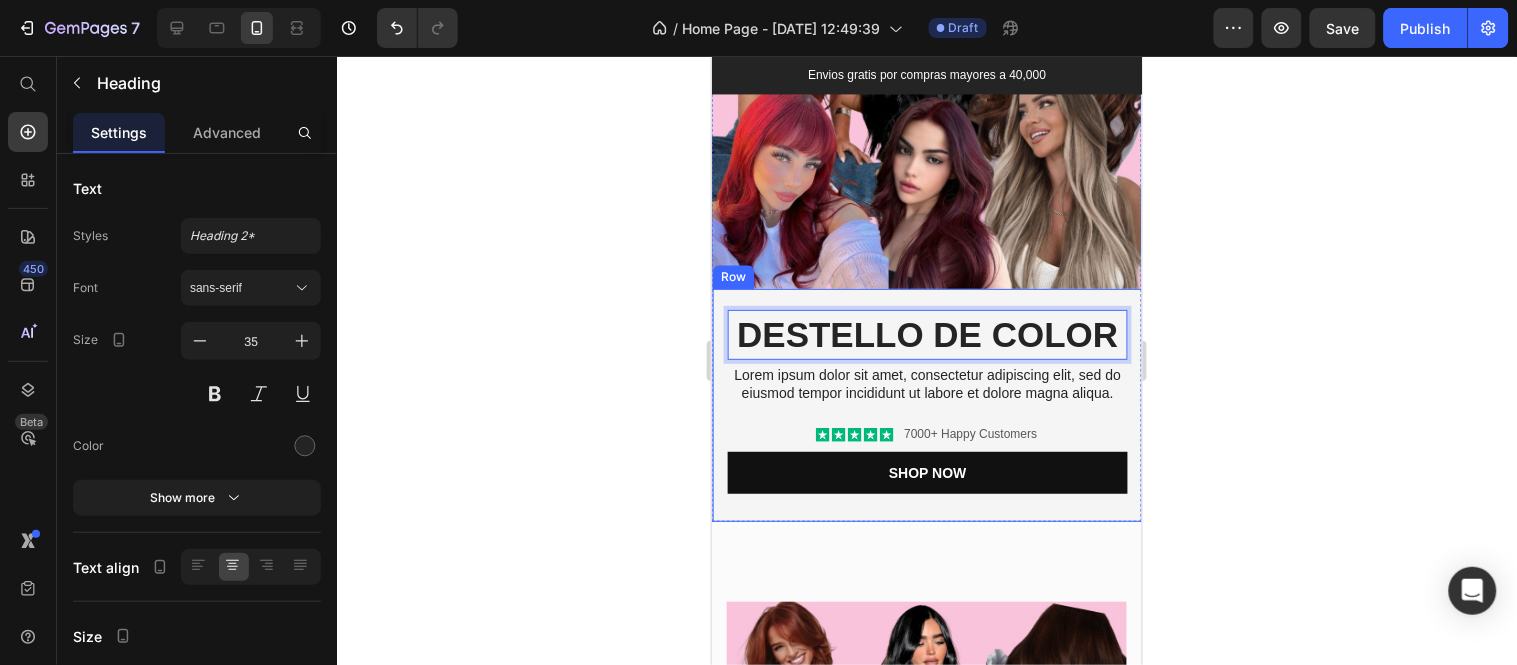click 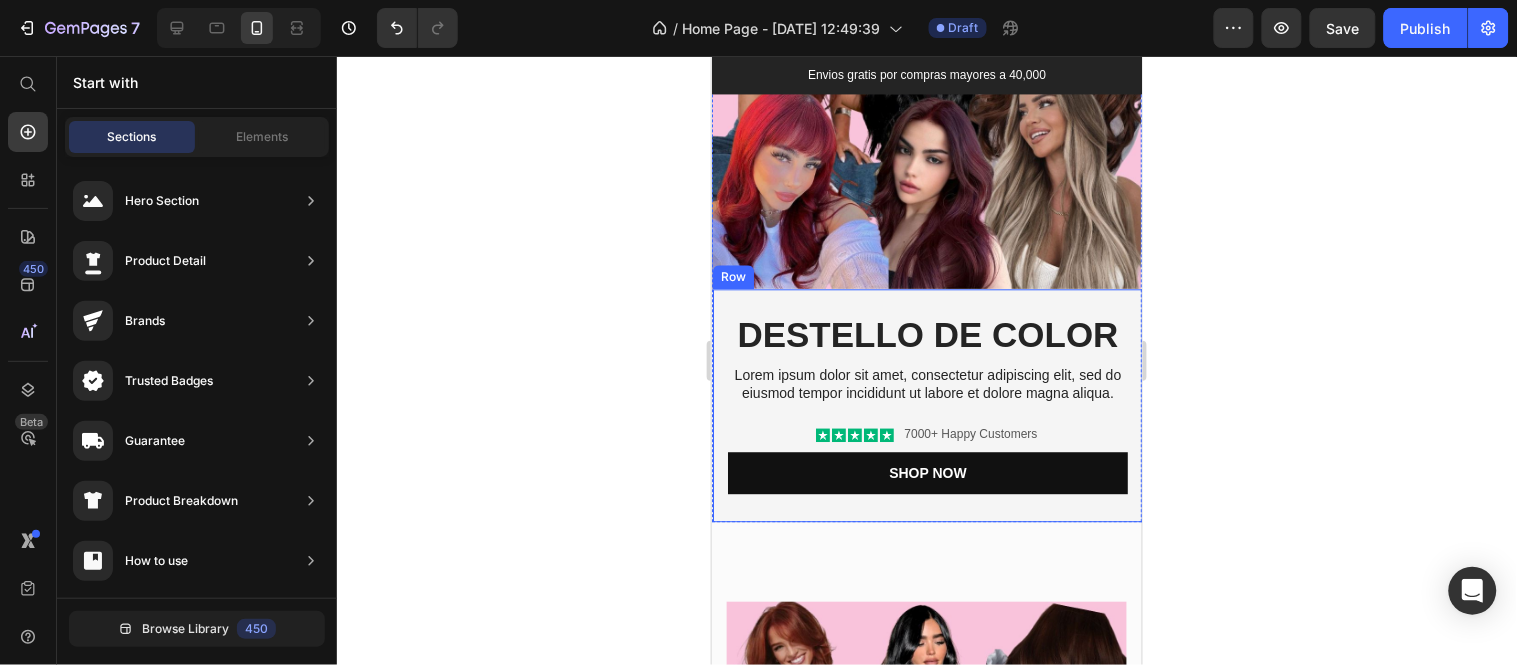 click on "dESTELLO DE cOLOR" at bounding box center [927, 334] 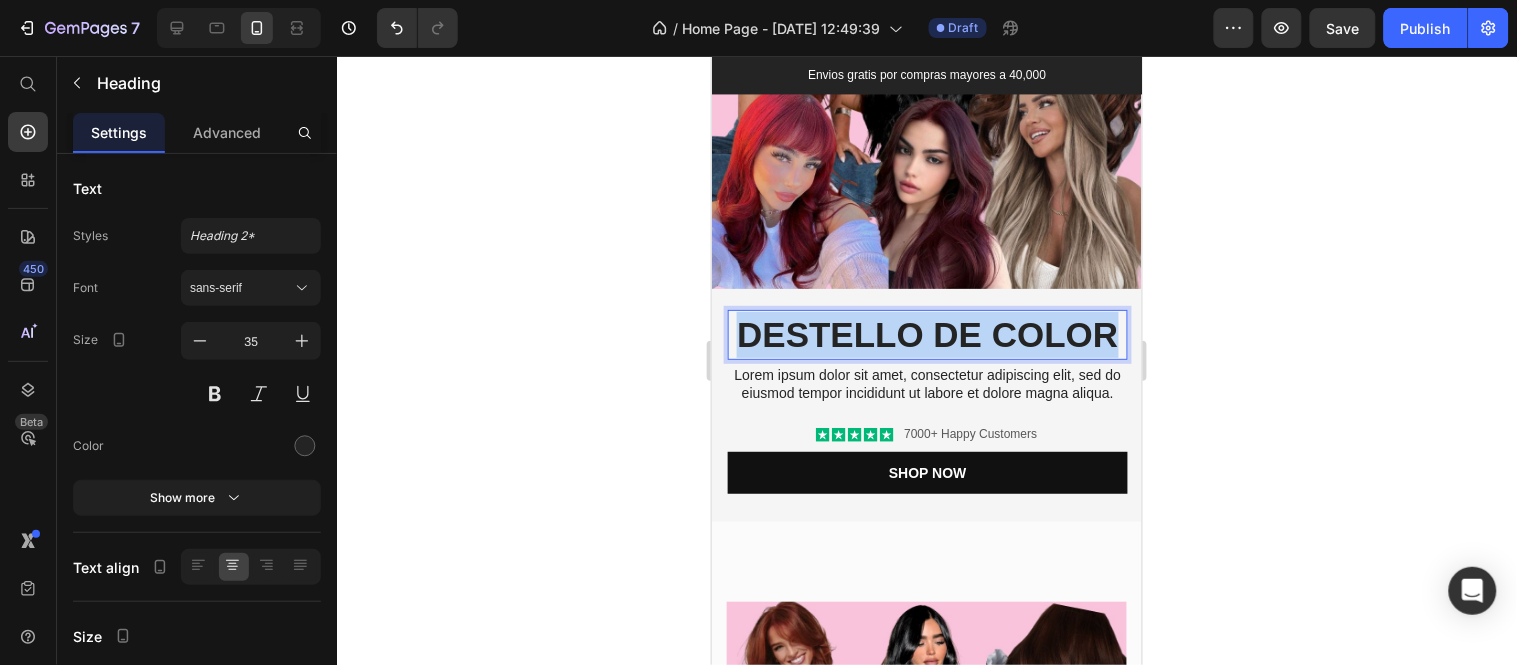 drag, startPoint x: 996, startPoint y: 372, endPoint x: 767, endPoint y: 310, distance: 237.2446 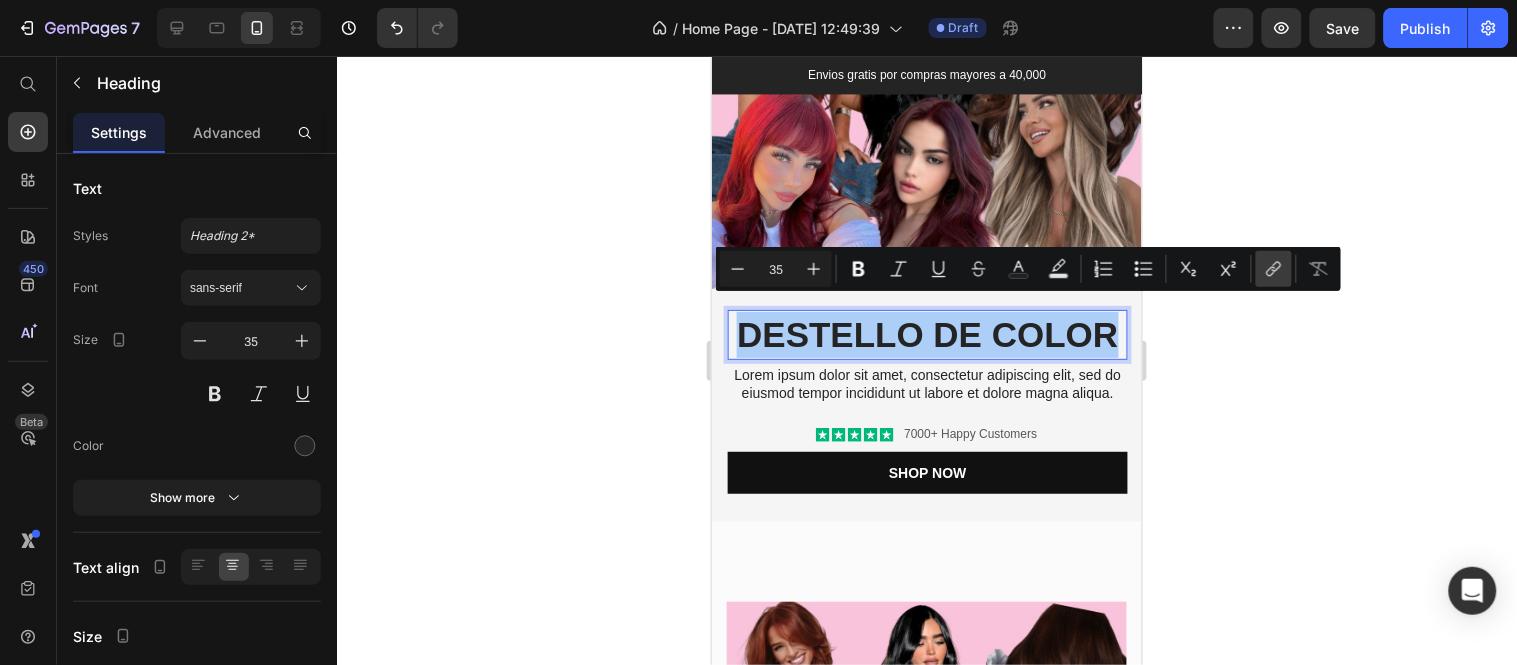 click on "link" at bounding box center (1274, 269) 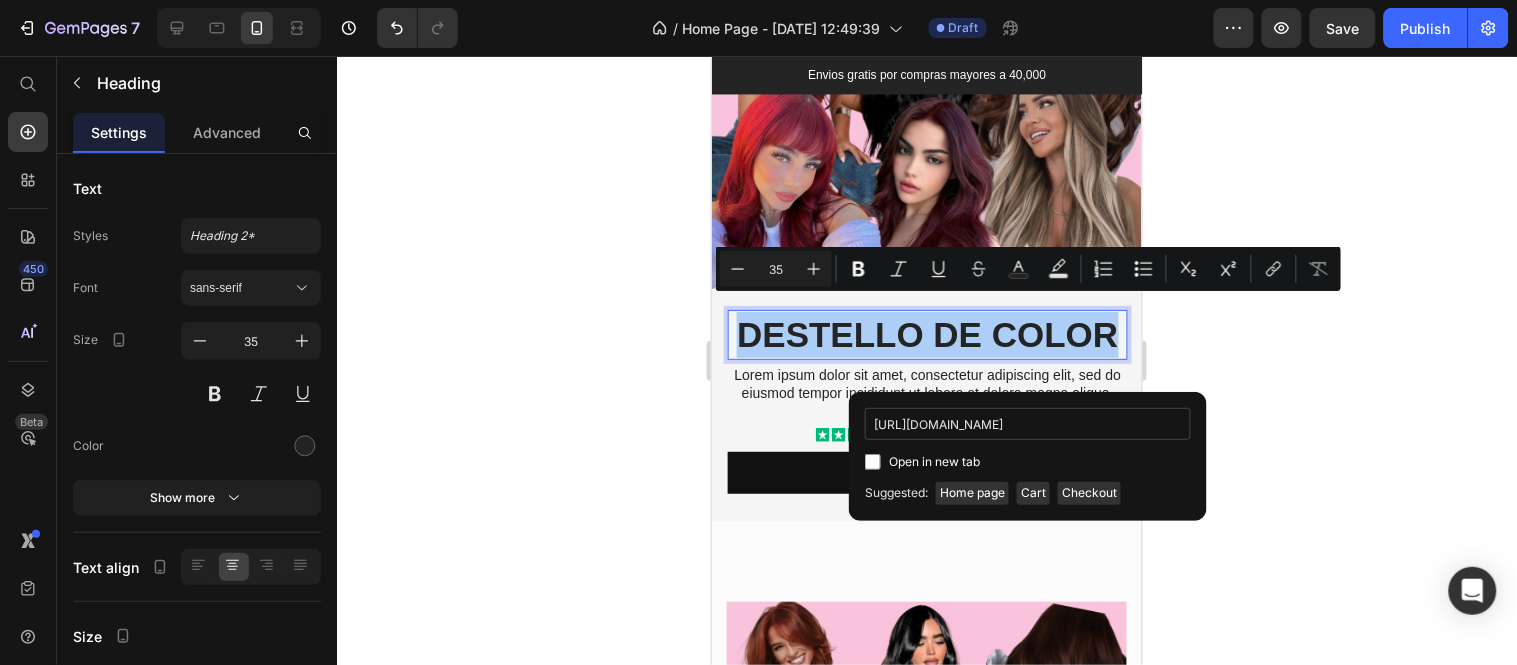 scroll, scrollTop: 0, scrollLeft: 135, axis: horizontal 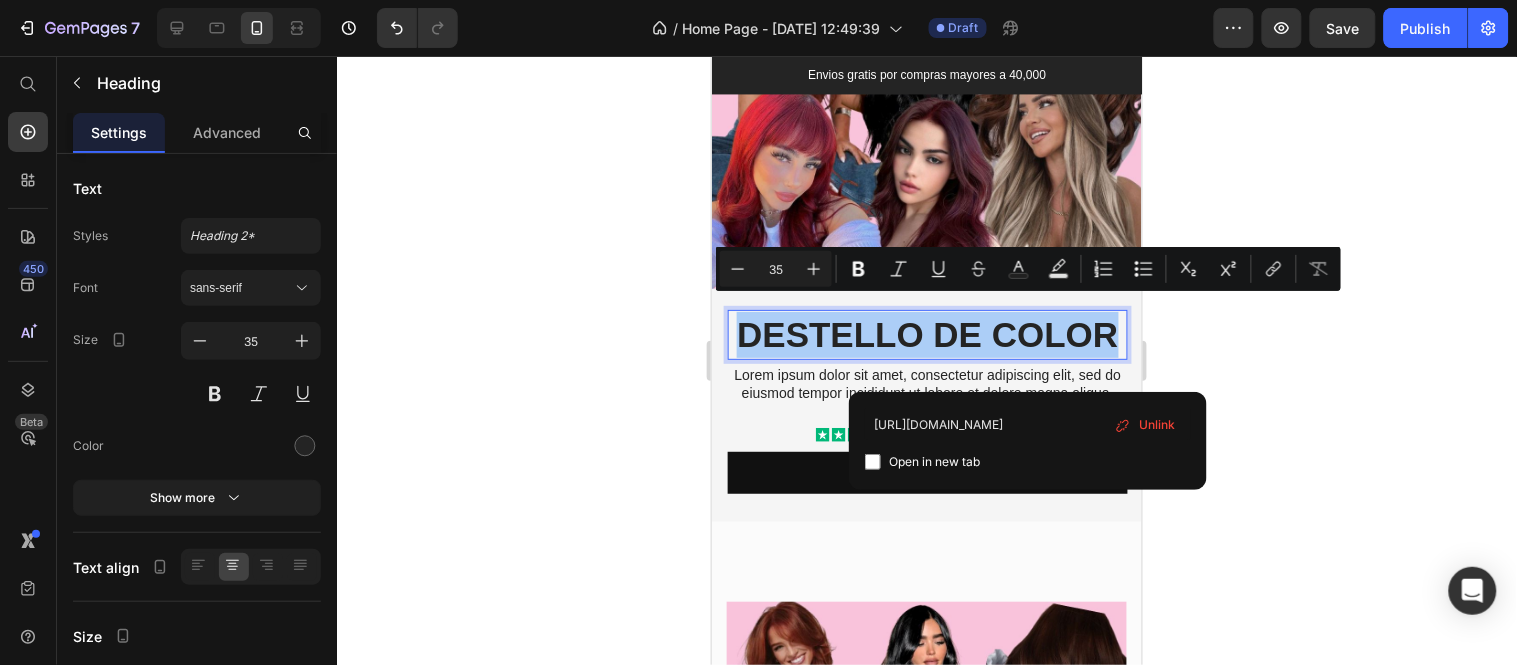 type on "https://orchidsuplidoradebelleza.com/pages/destellos-de-color" 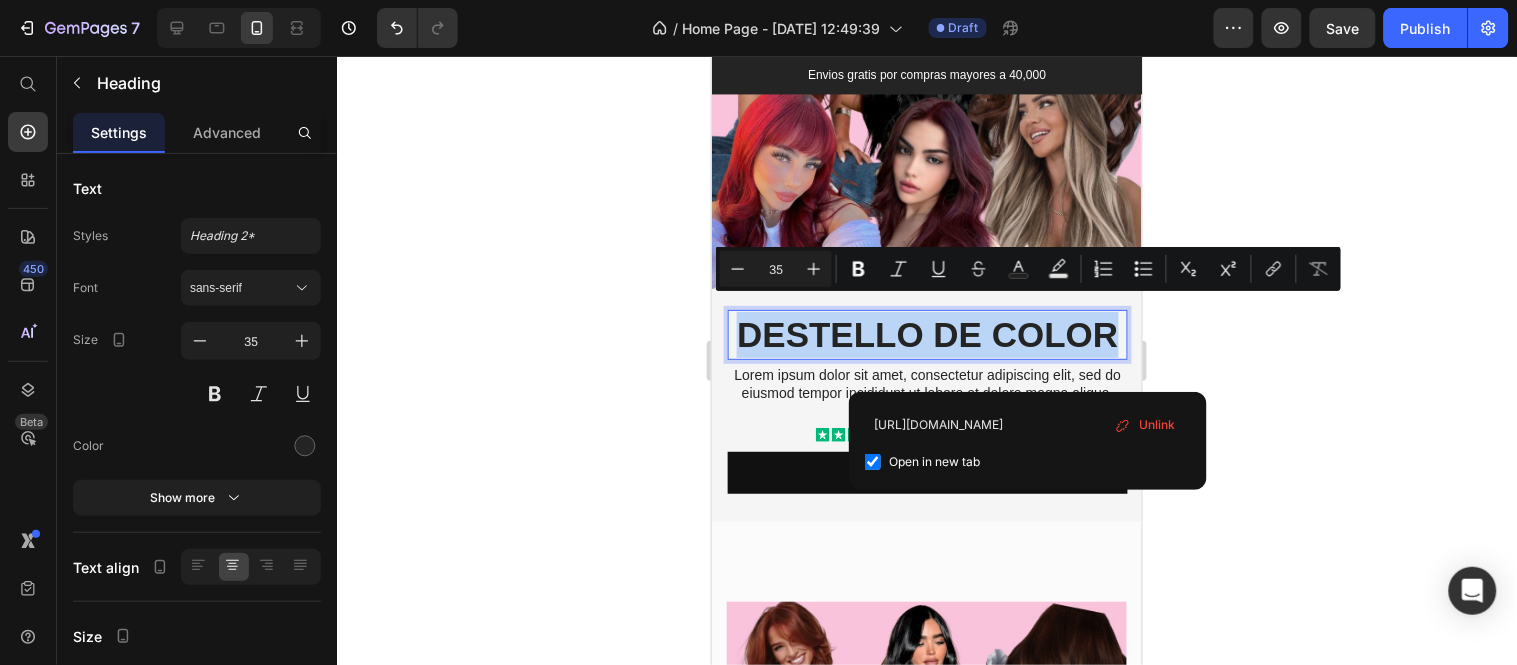 checkbox on "true" 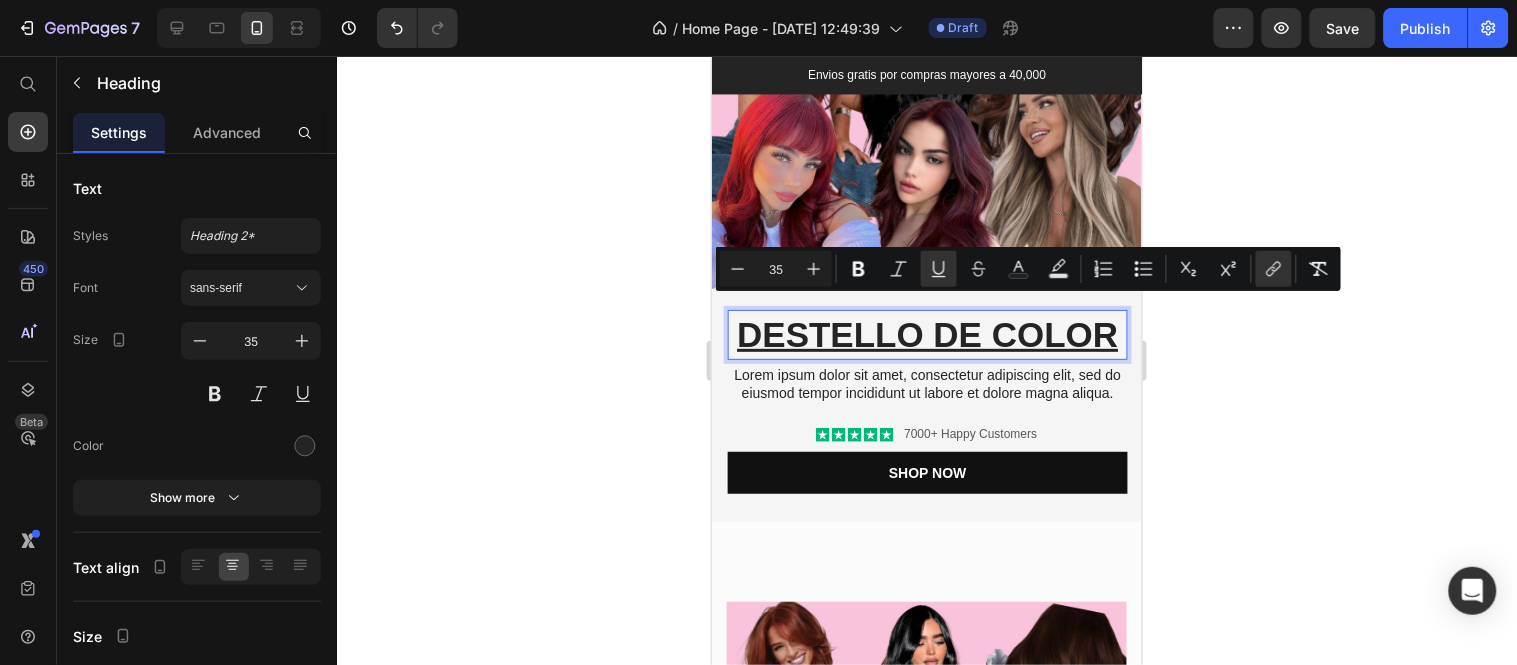 click 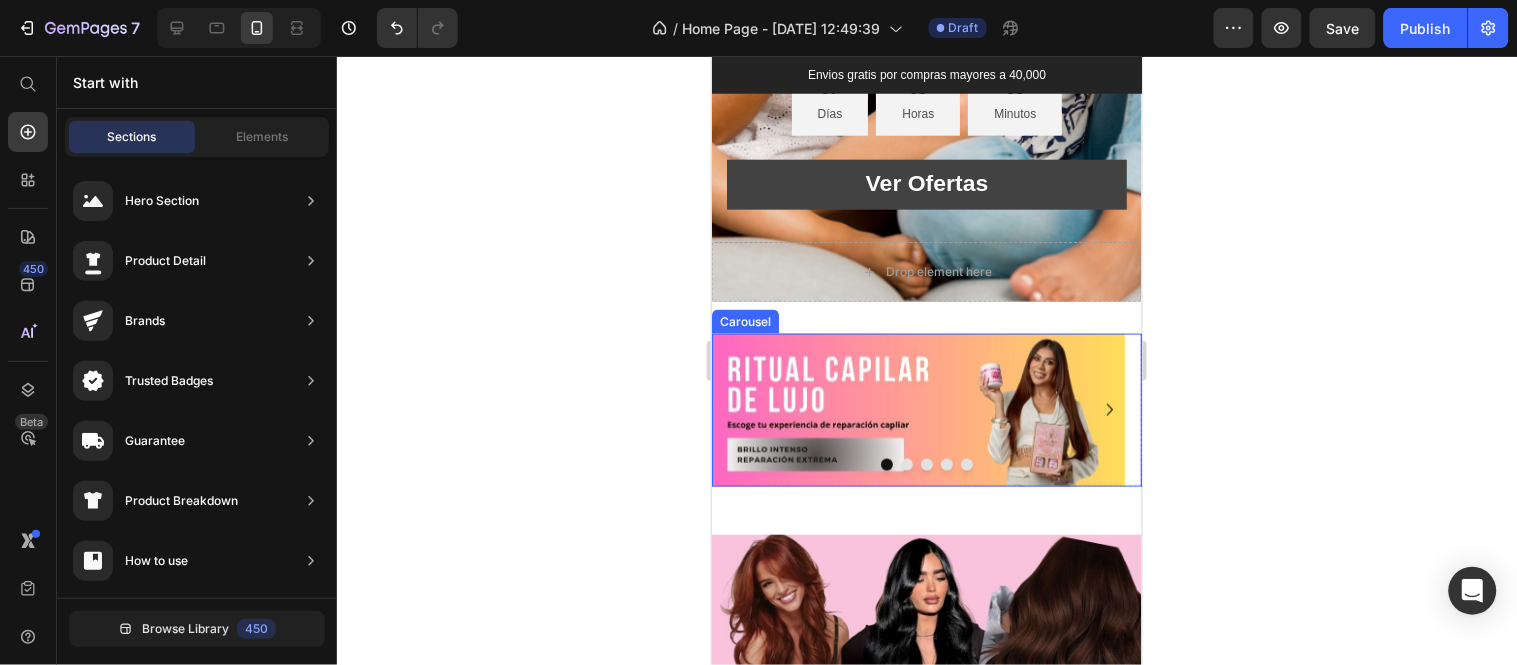 scroll, scrollTop: 328, scrollLeft: 0, axis: vertical 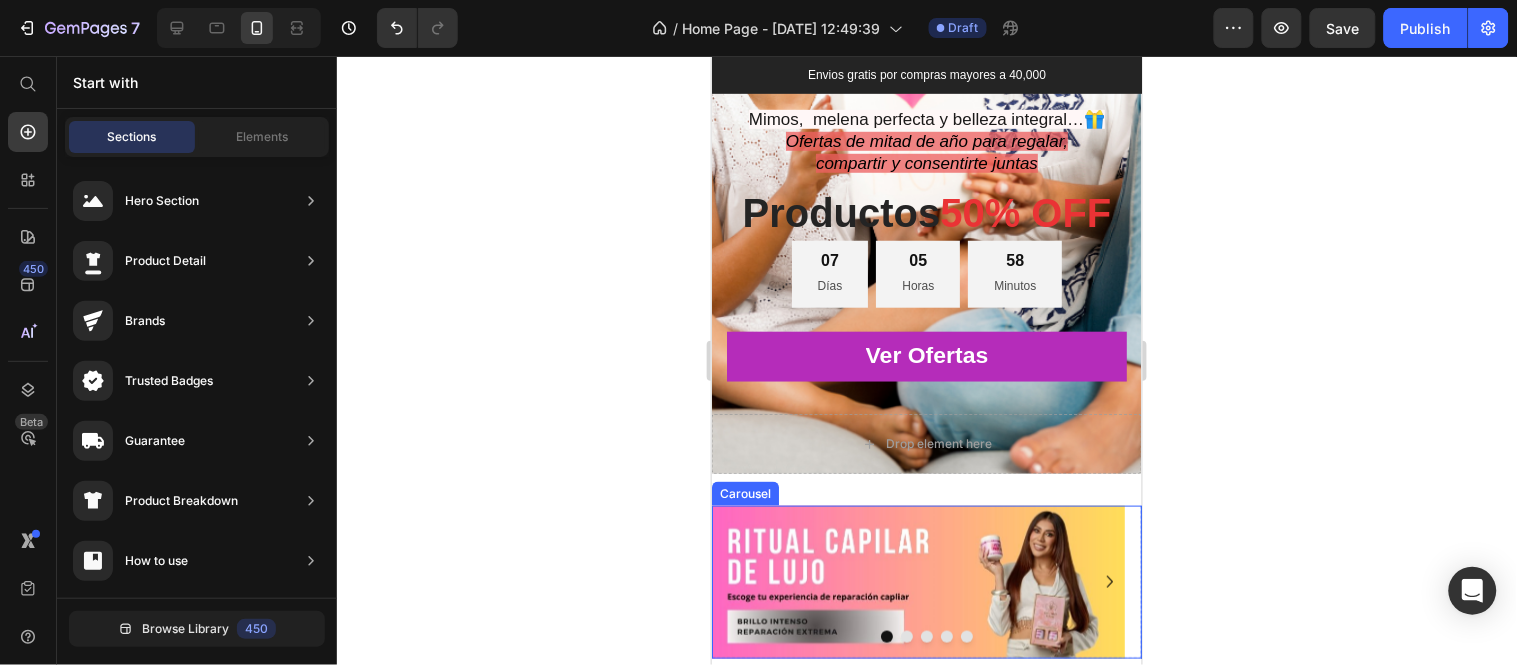 click 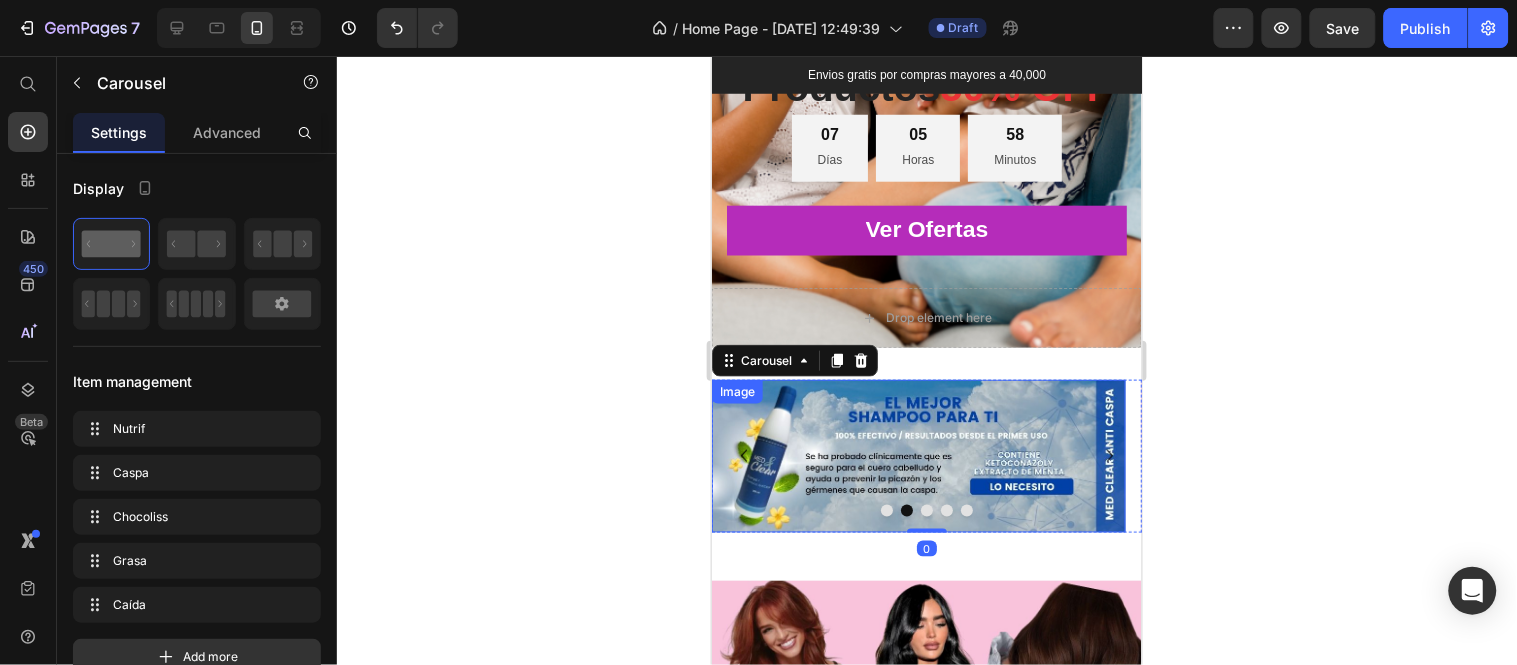 scroll, scrollTop: 551, scrollLeft: 0, axis: vertical 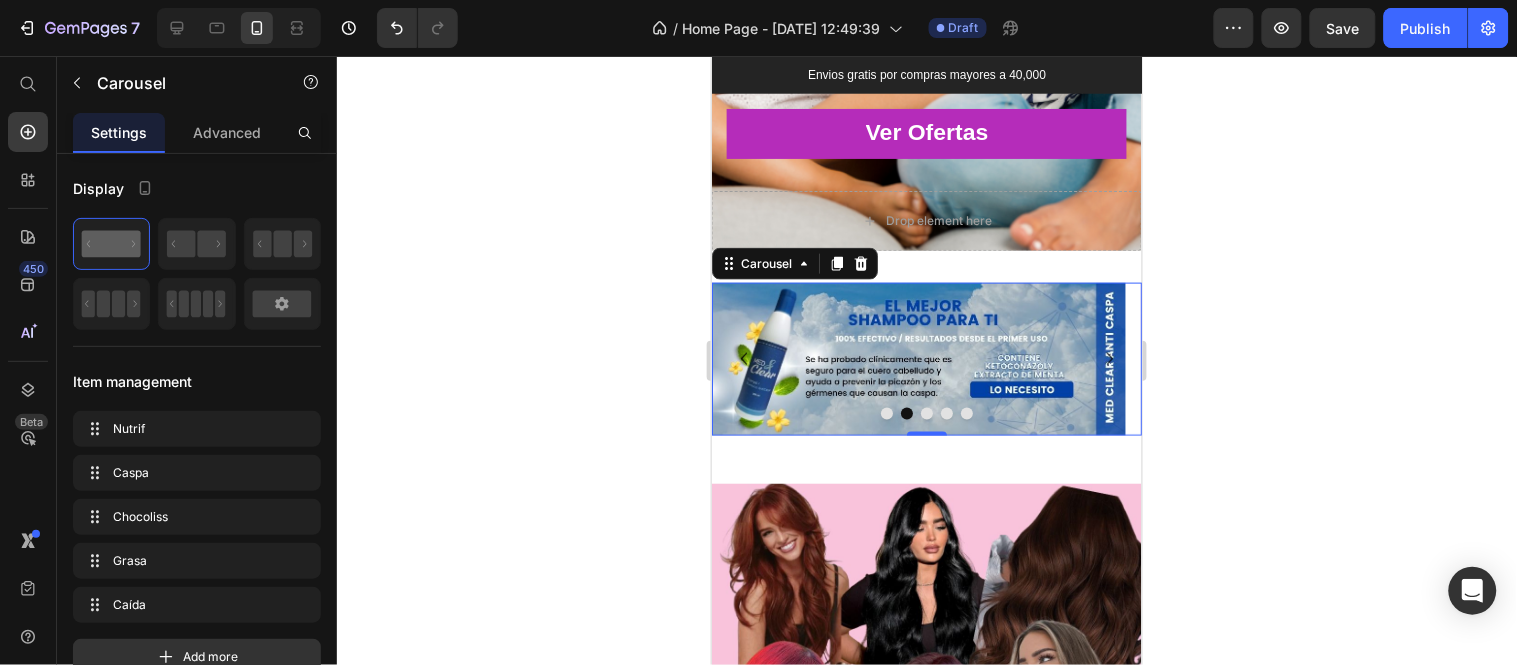 click 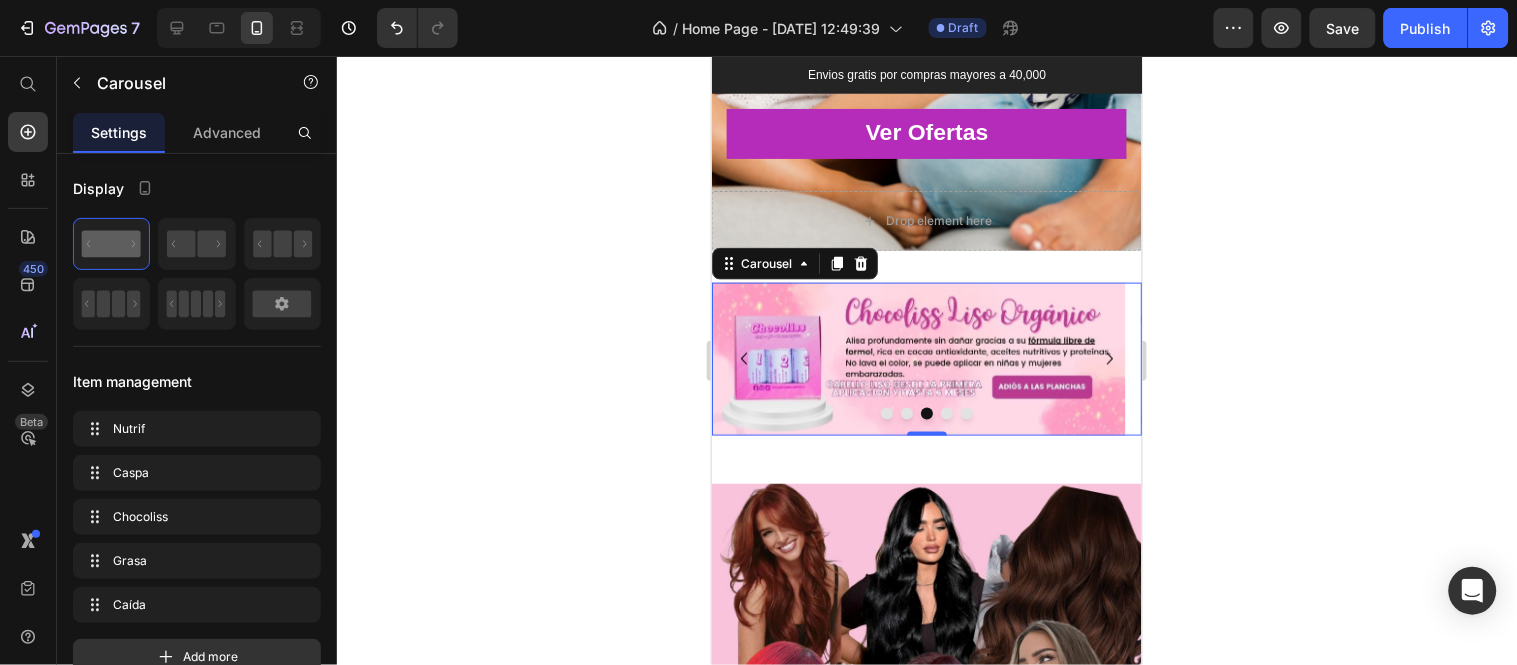 click 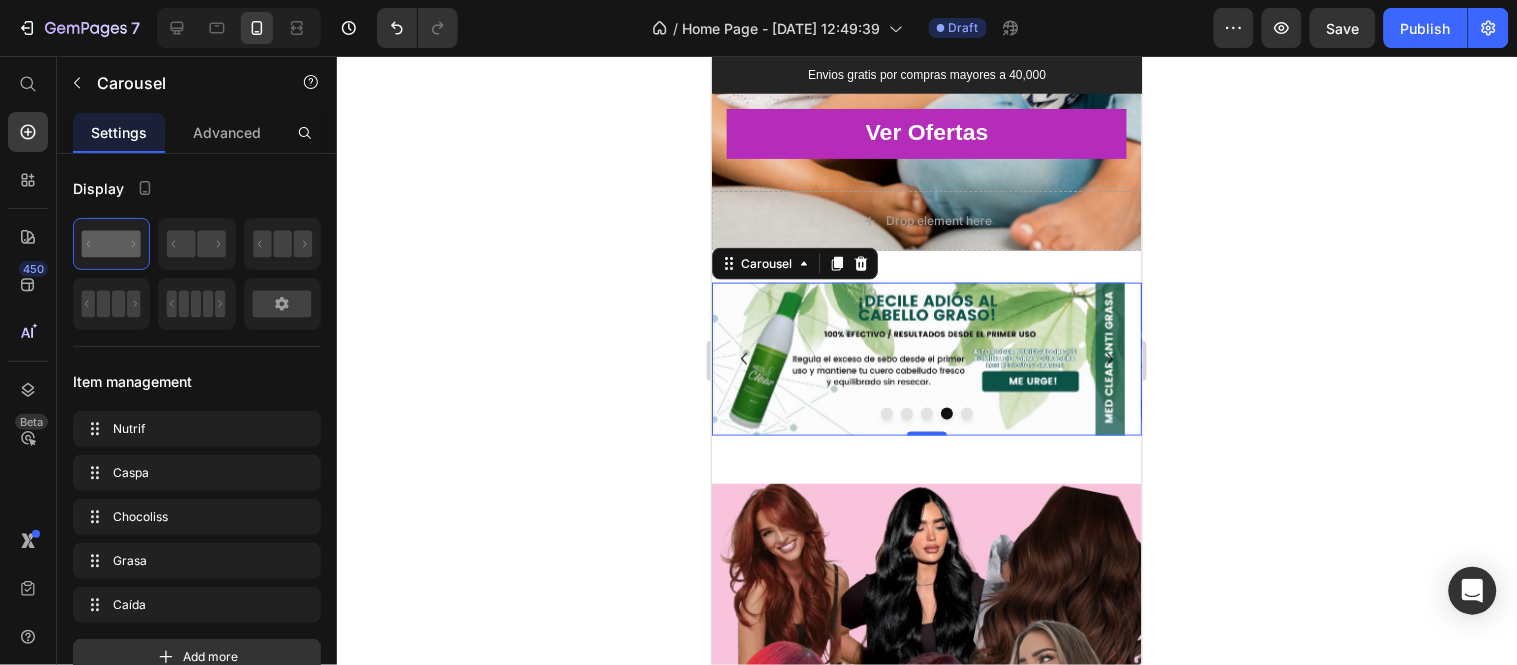 click 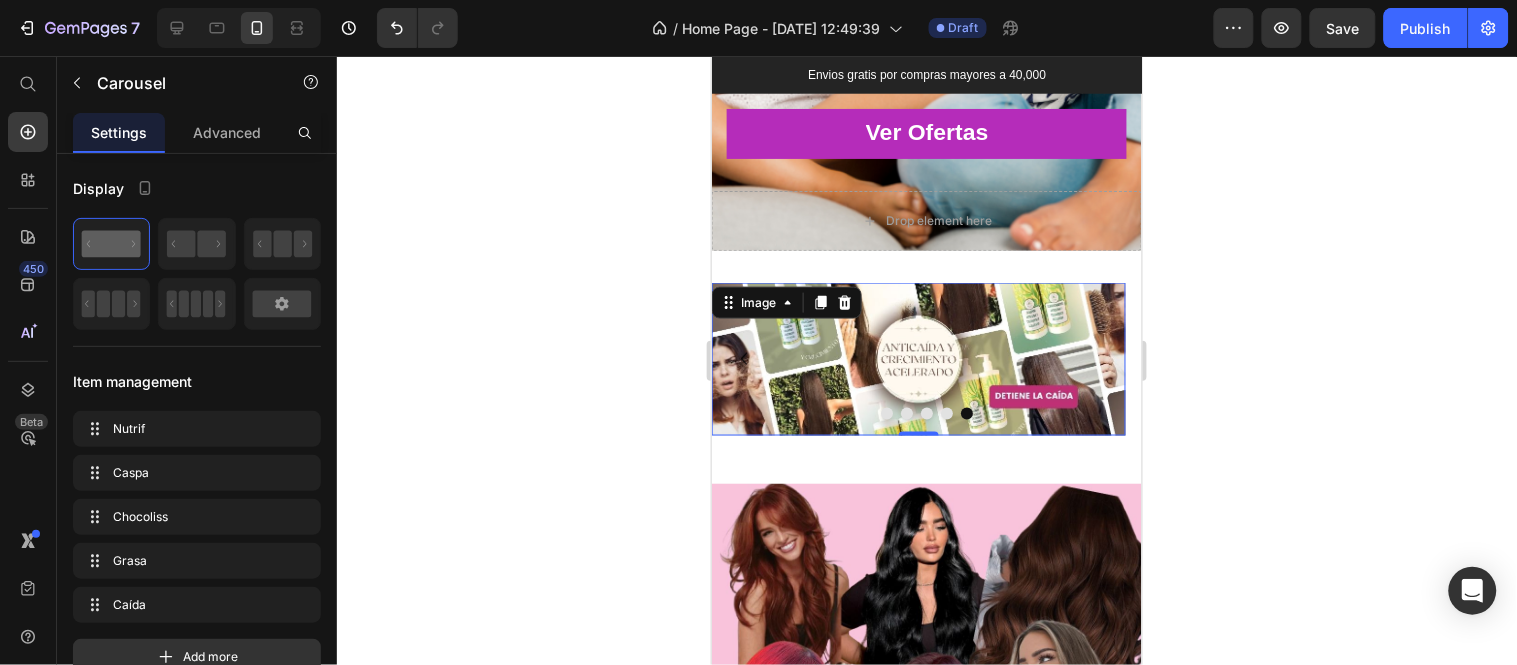 click at bounding box center (917, 358) 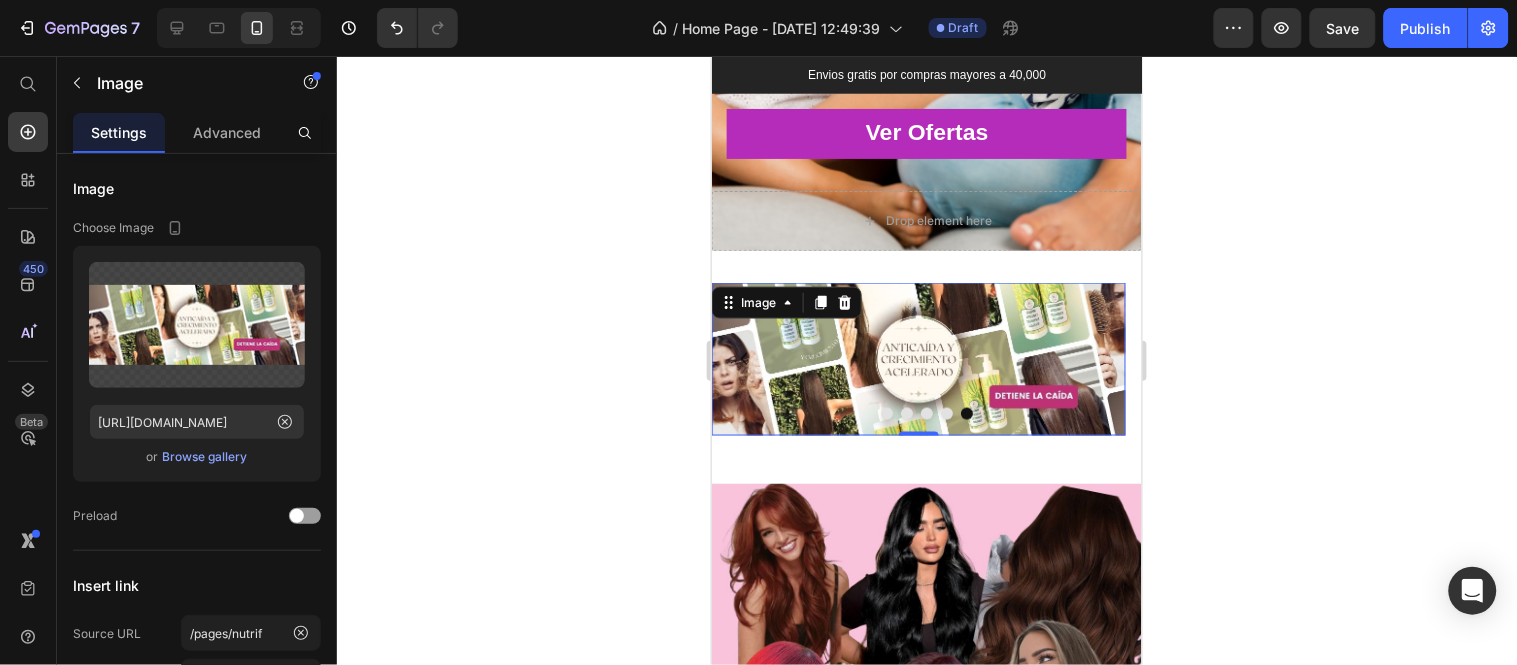 click at bounding box center (743, 358) 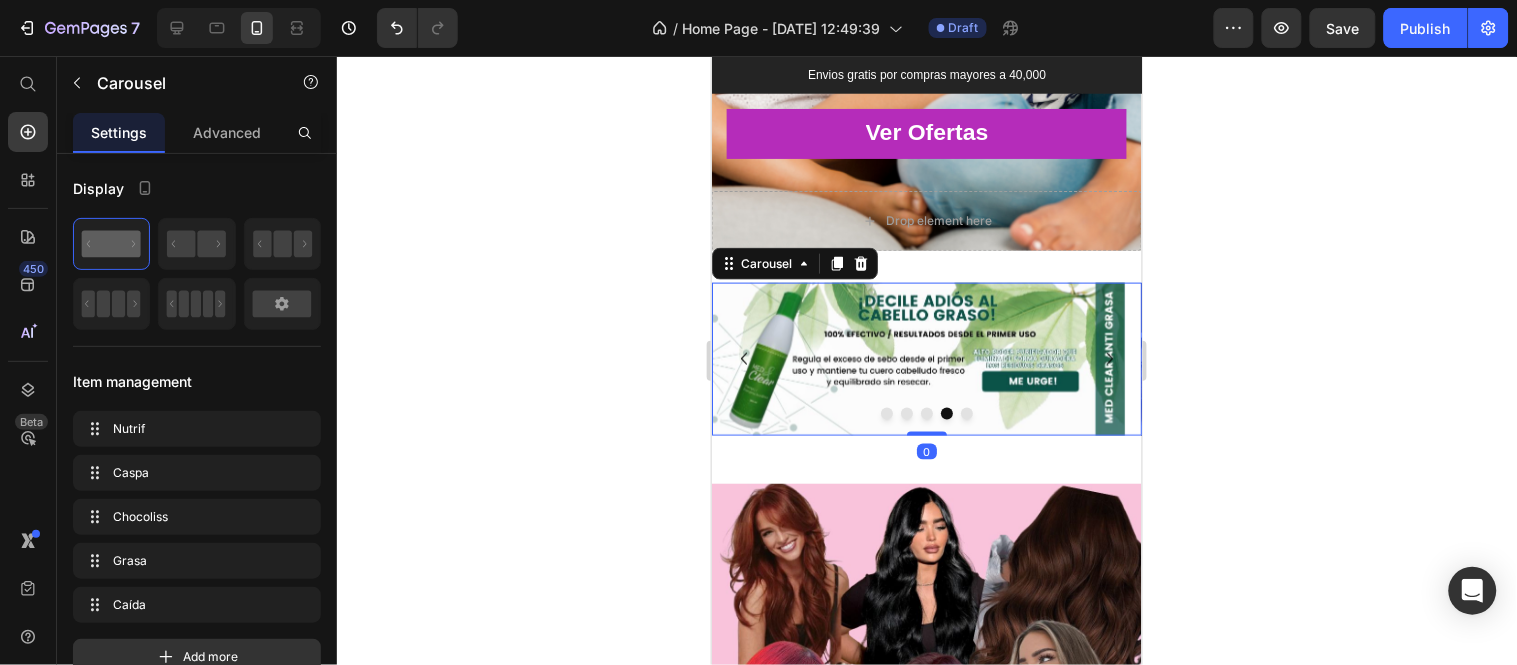 click at bounding box center (743, 358) 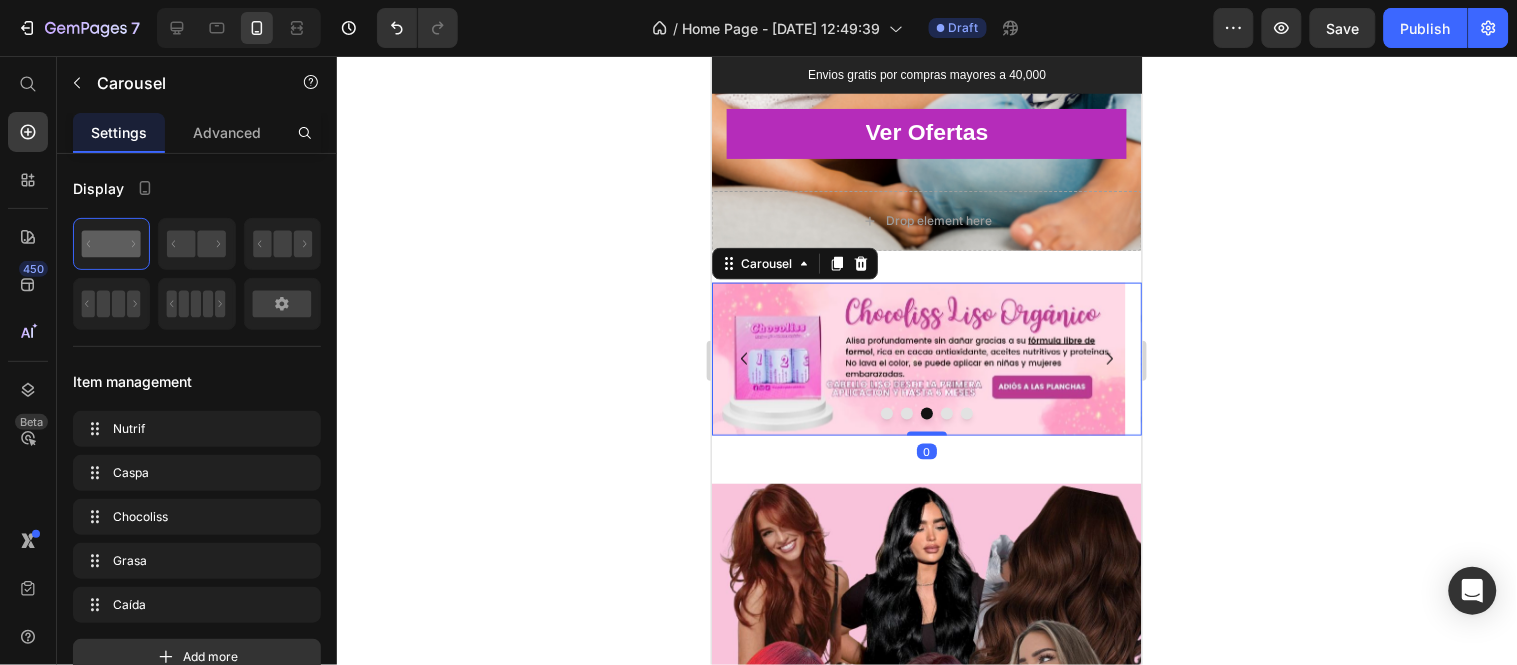 click at bounding box center [743, 358] 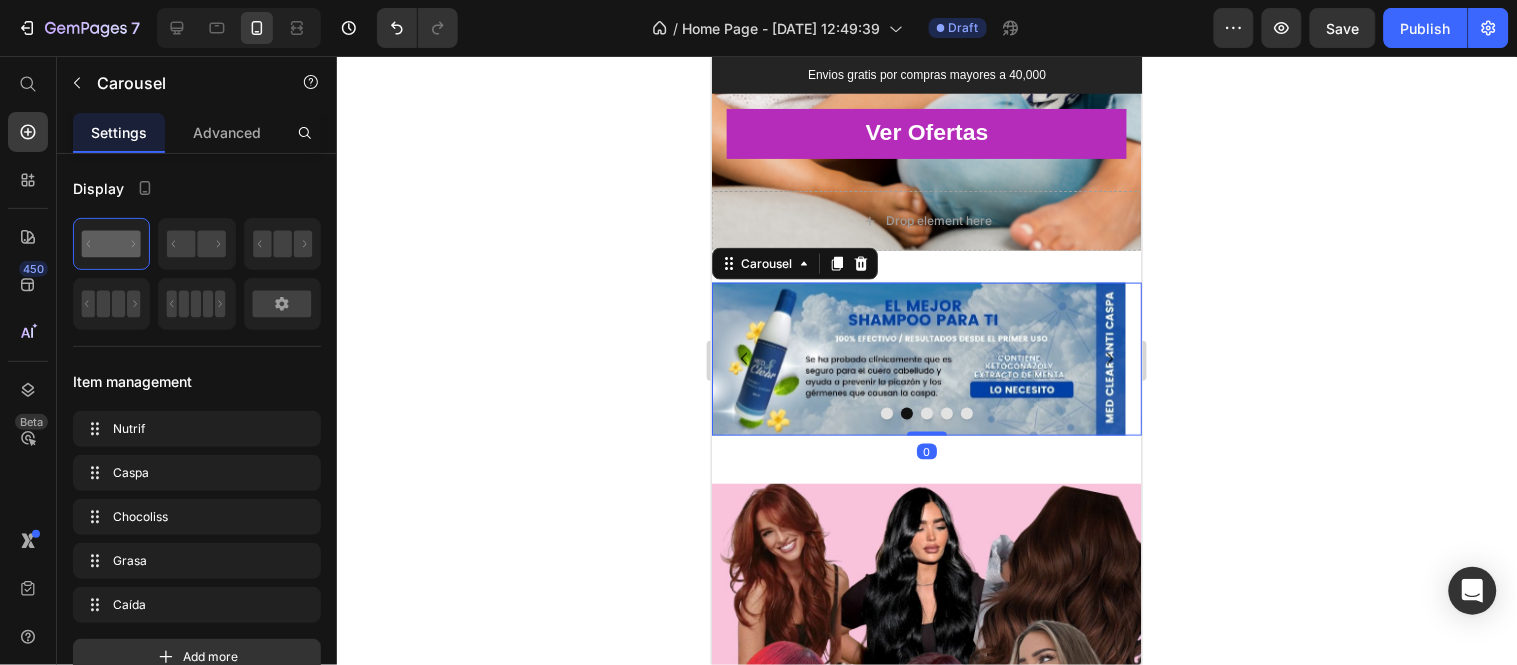 click at bounding box center (743, 358) 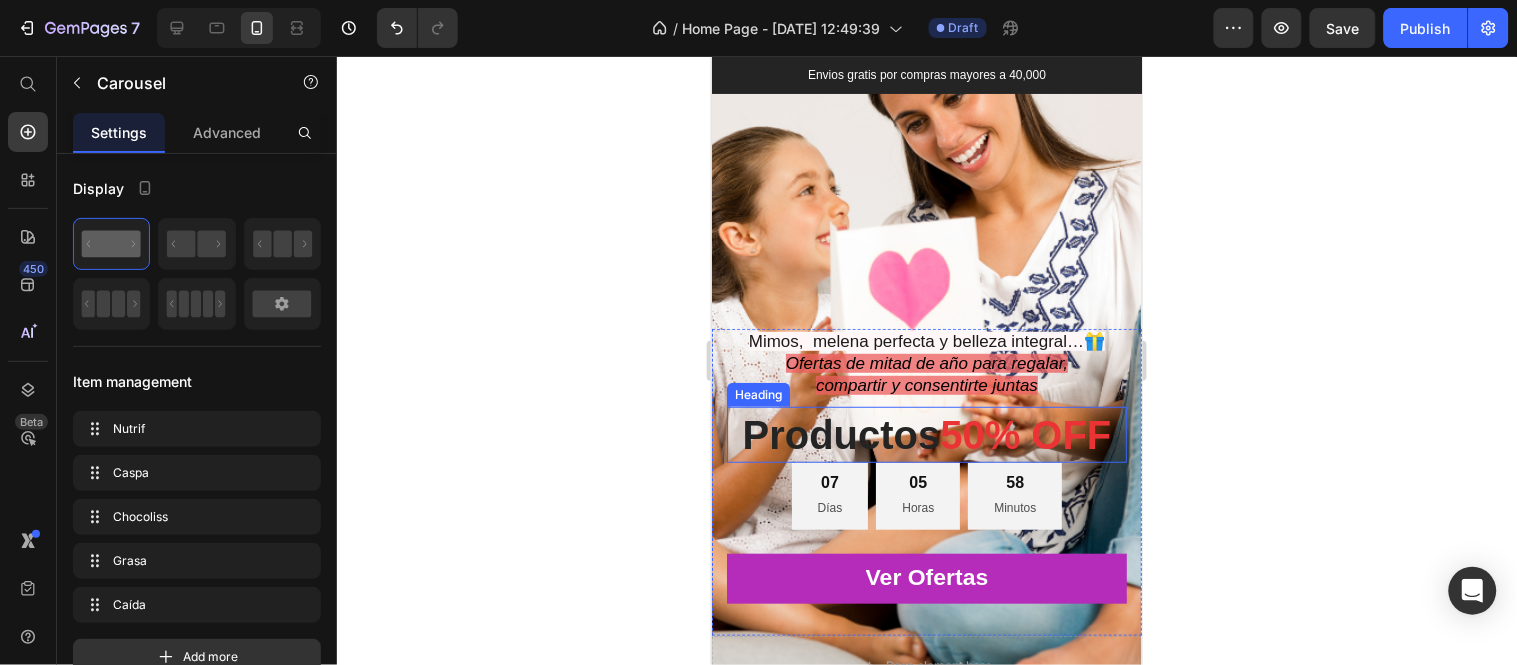 scroll, scrollTop: 0, scrollLeft: 0, axis: both 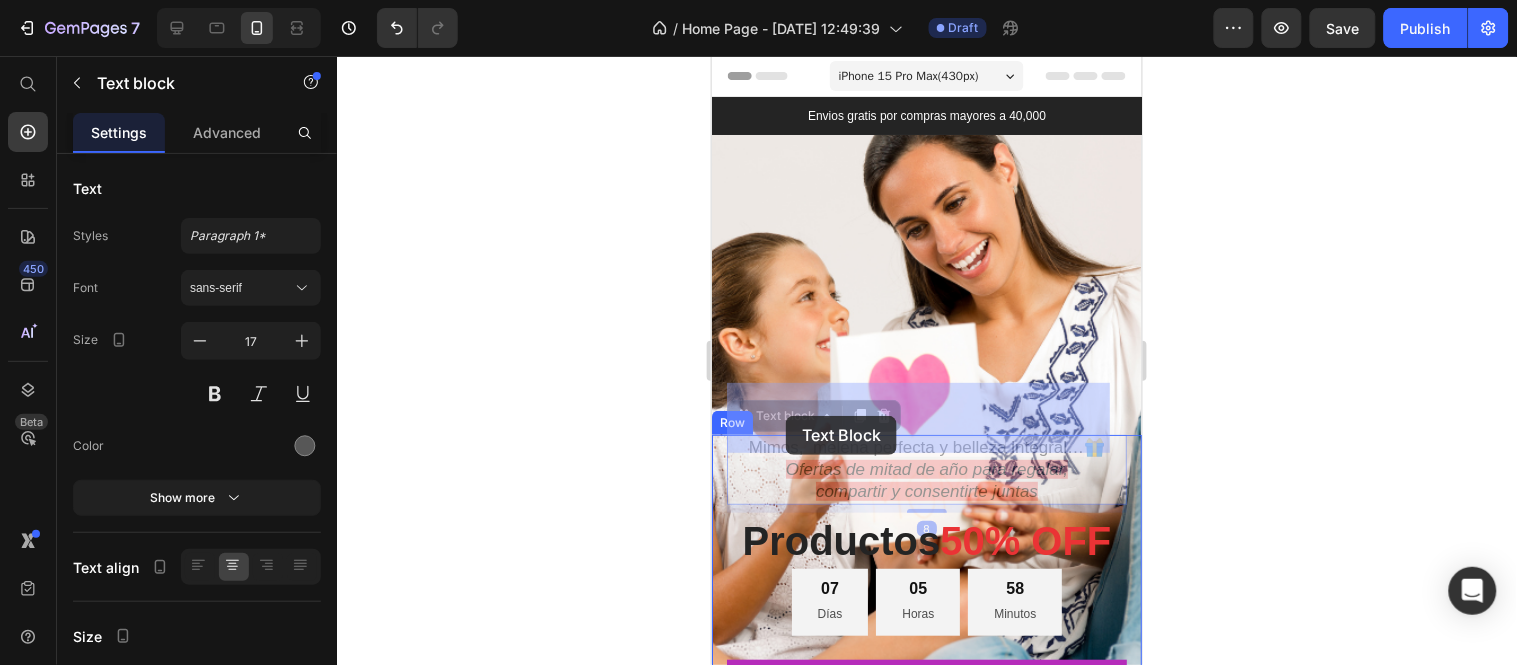 drag, startPoint x: 1003, startPoint y: 444, endPoint x: 785, endPoint y: 415, distance: 219.92044 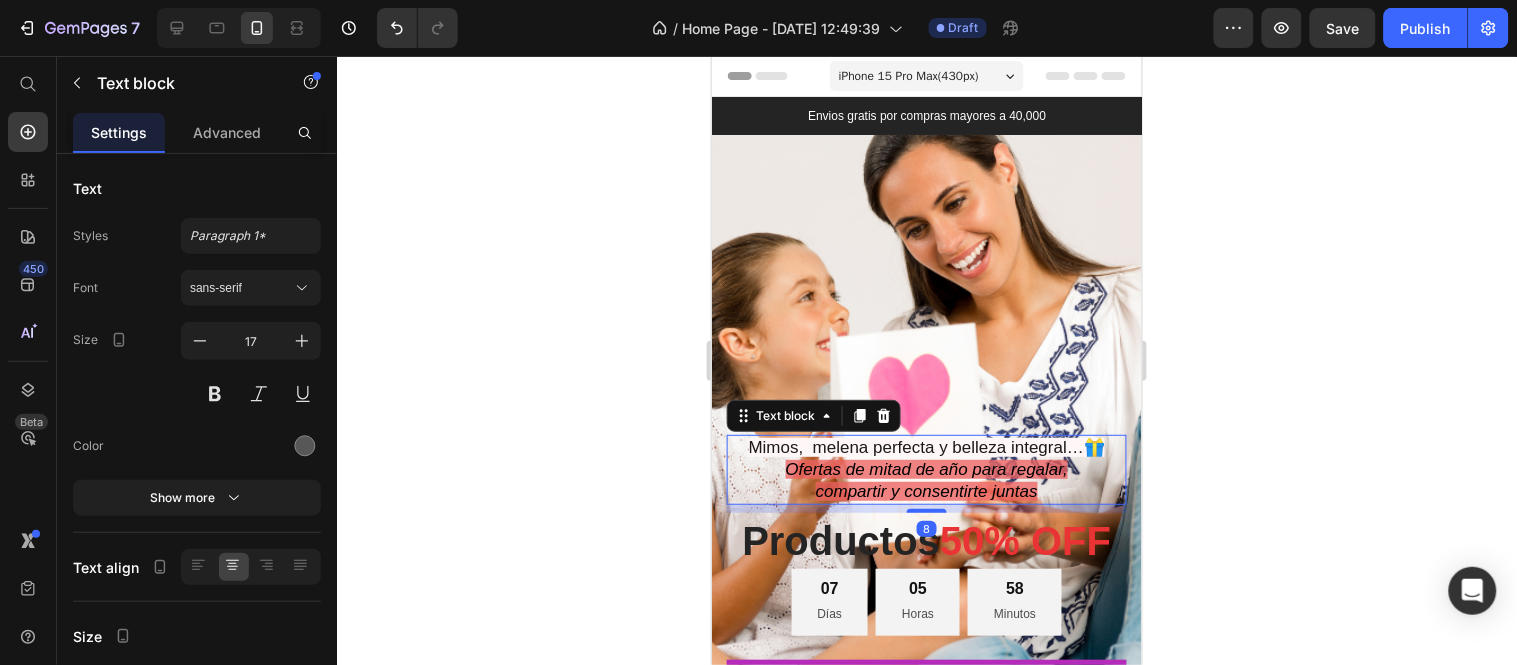 click on "Ofertas de mitad de año para regalar," at bounding box center [926, 468] 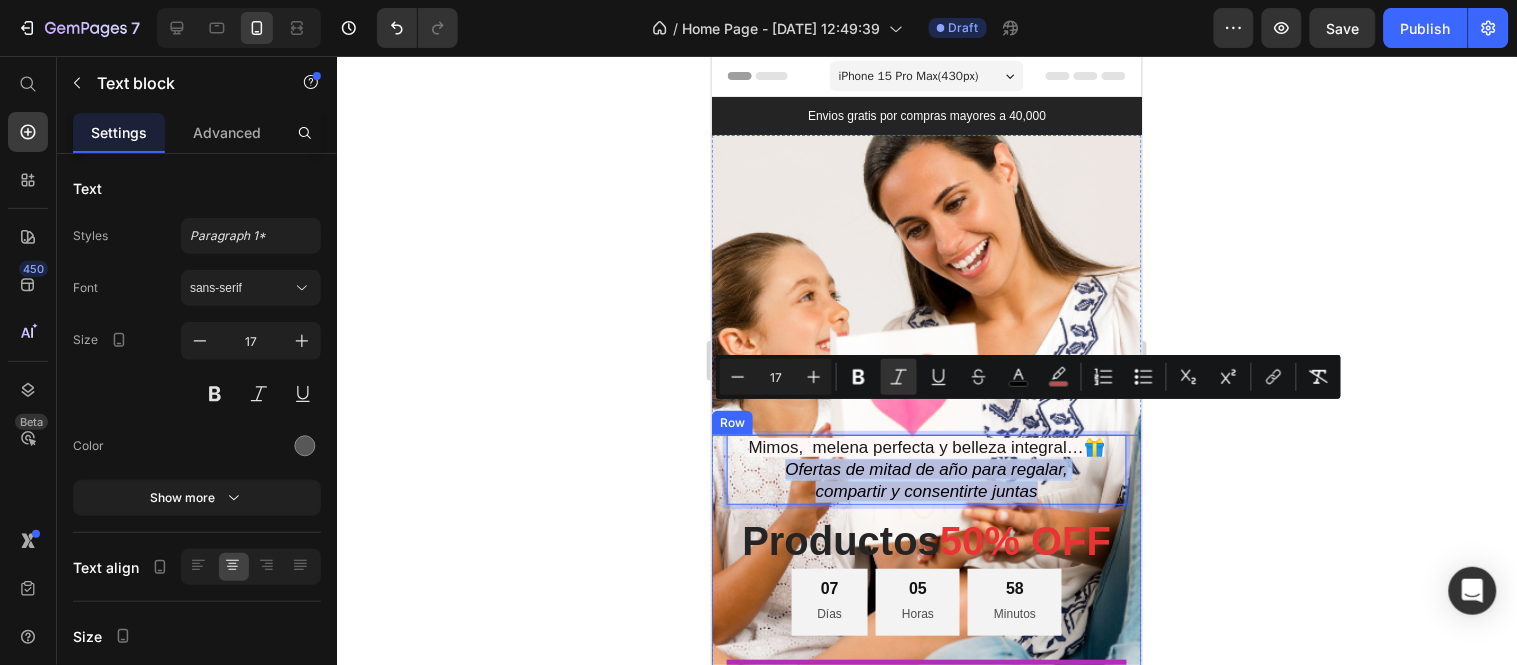 drag, startPoint x: 771, startPoint y: 410, endPoint x: 1039, endPoint y: 451, distance: 271.11804 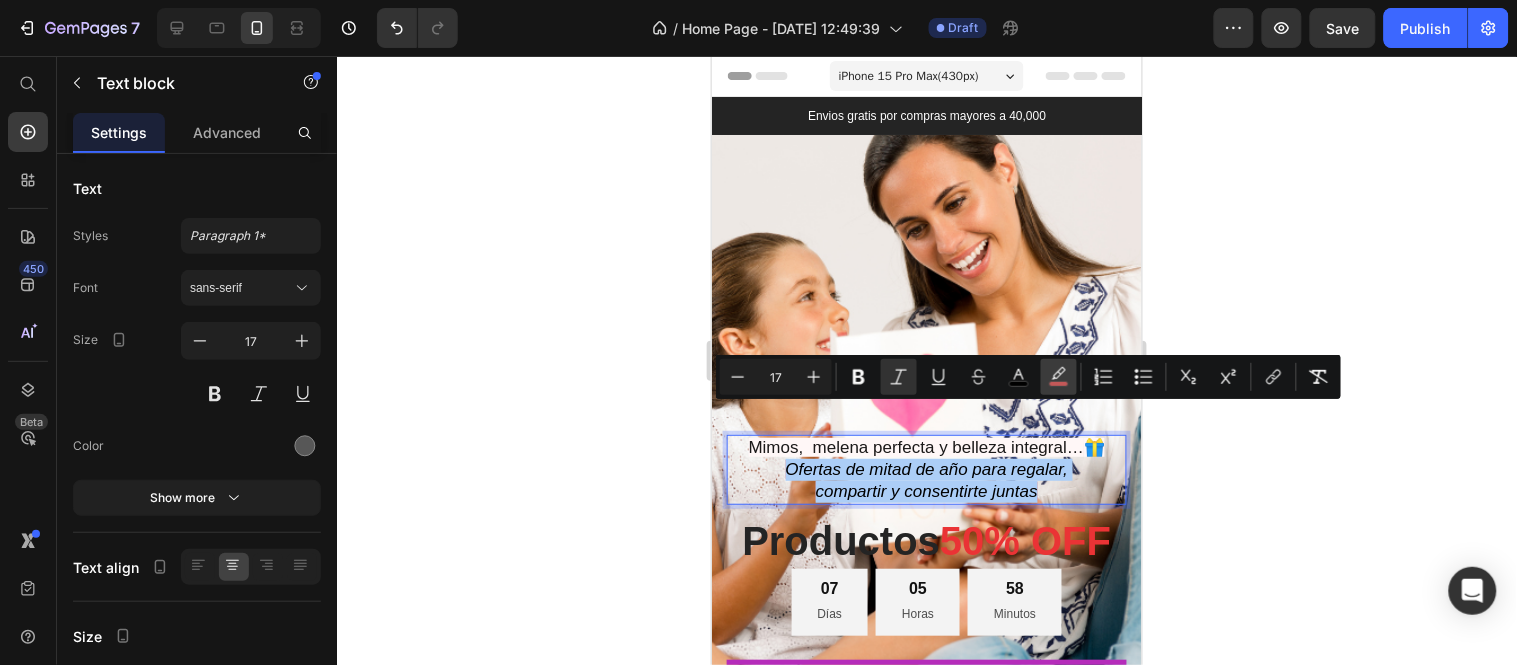 click 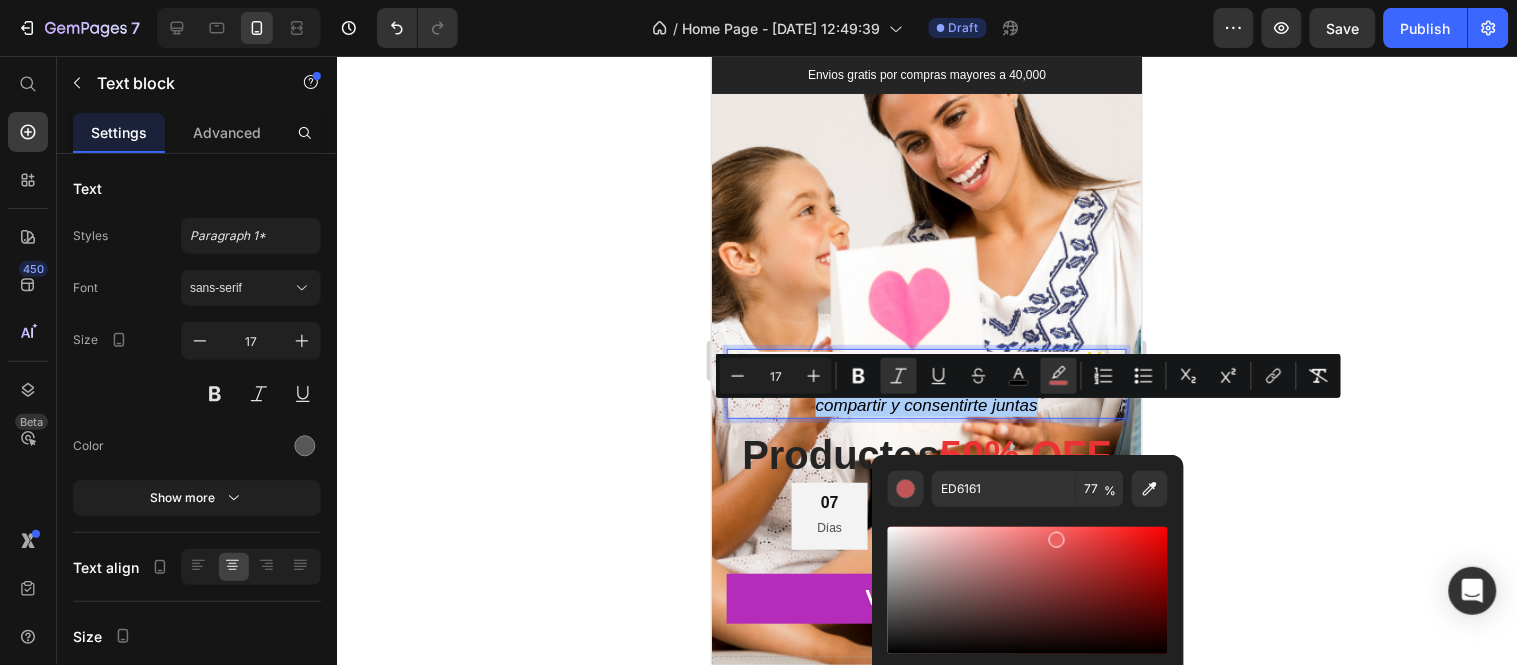 scroll, scrollTop: 222, scrollLeft: 0, axis: vertical 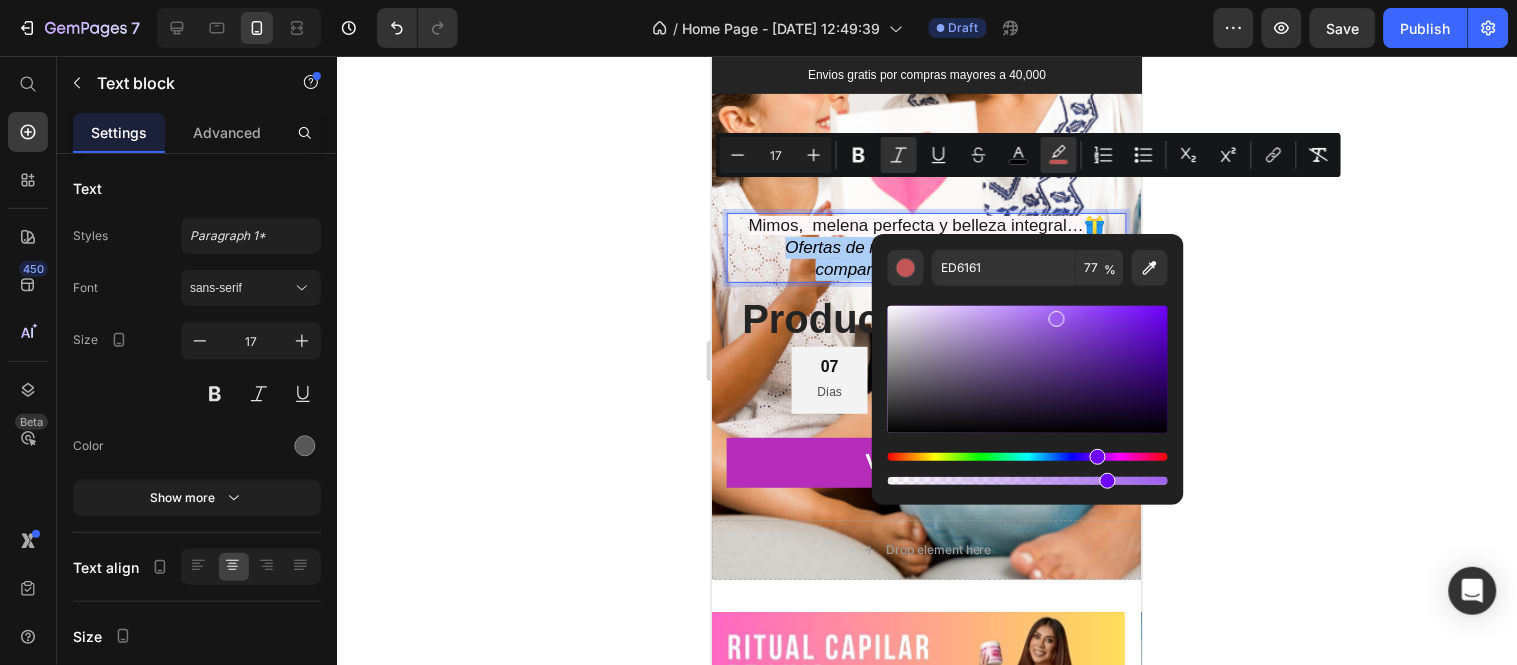 click at bounding box center (1028, 457) 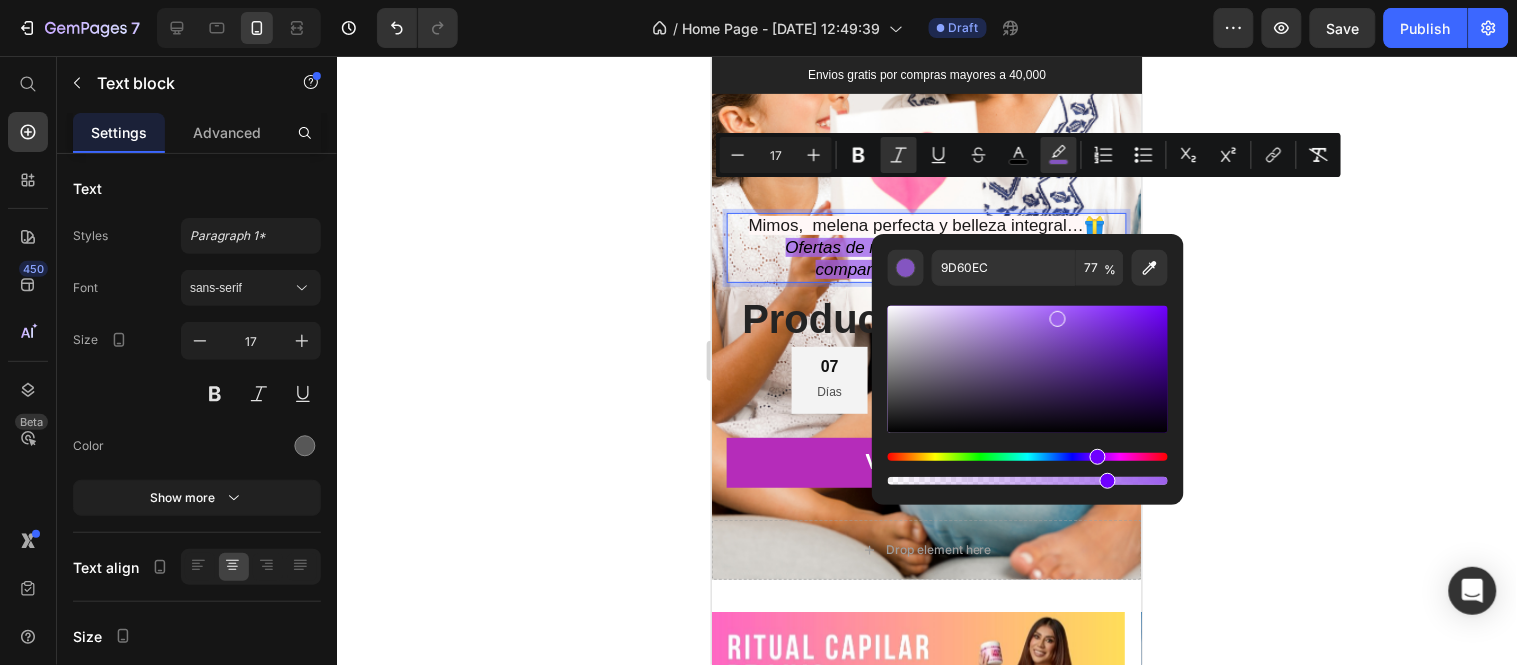 click at bounding box center [1028, 457] 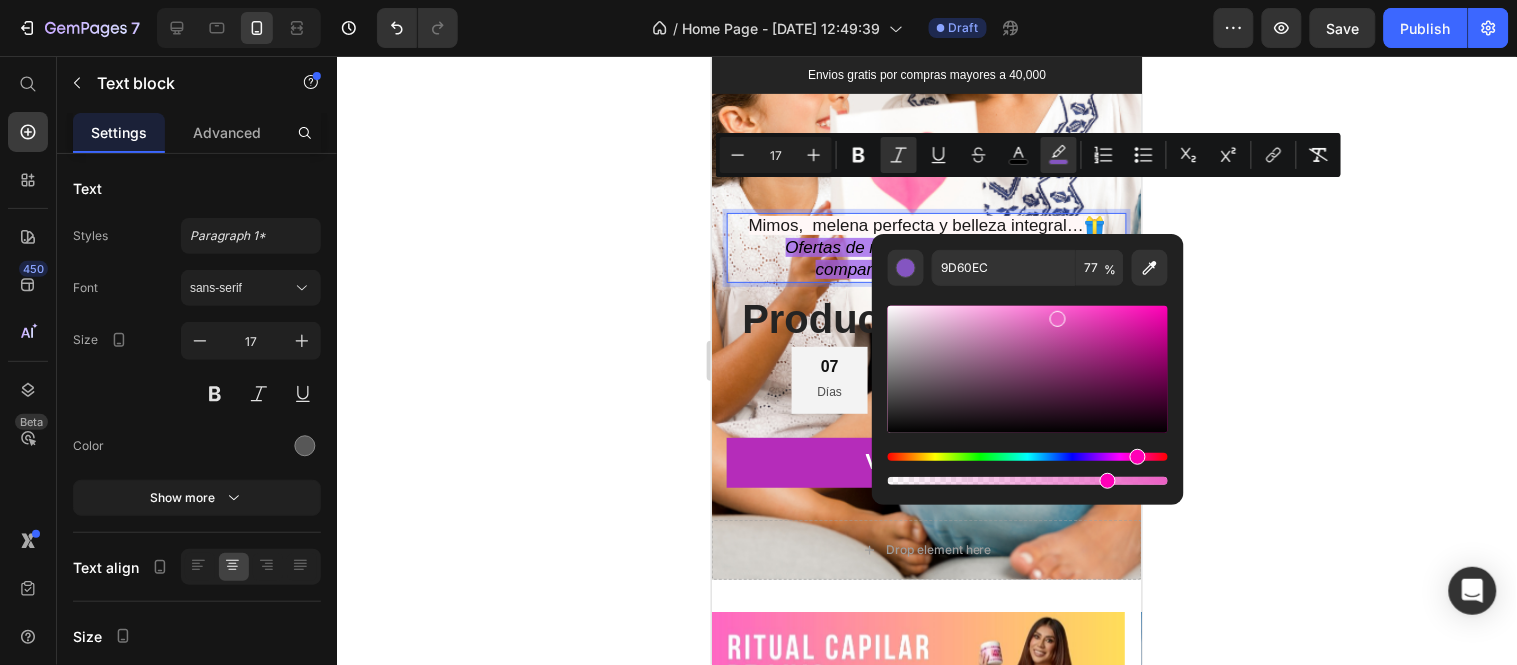 type on "EB60C4" 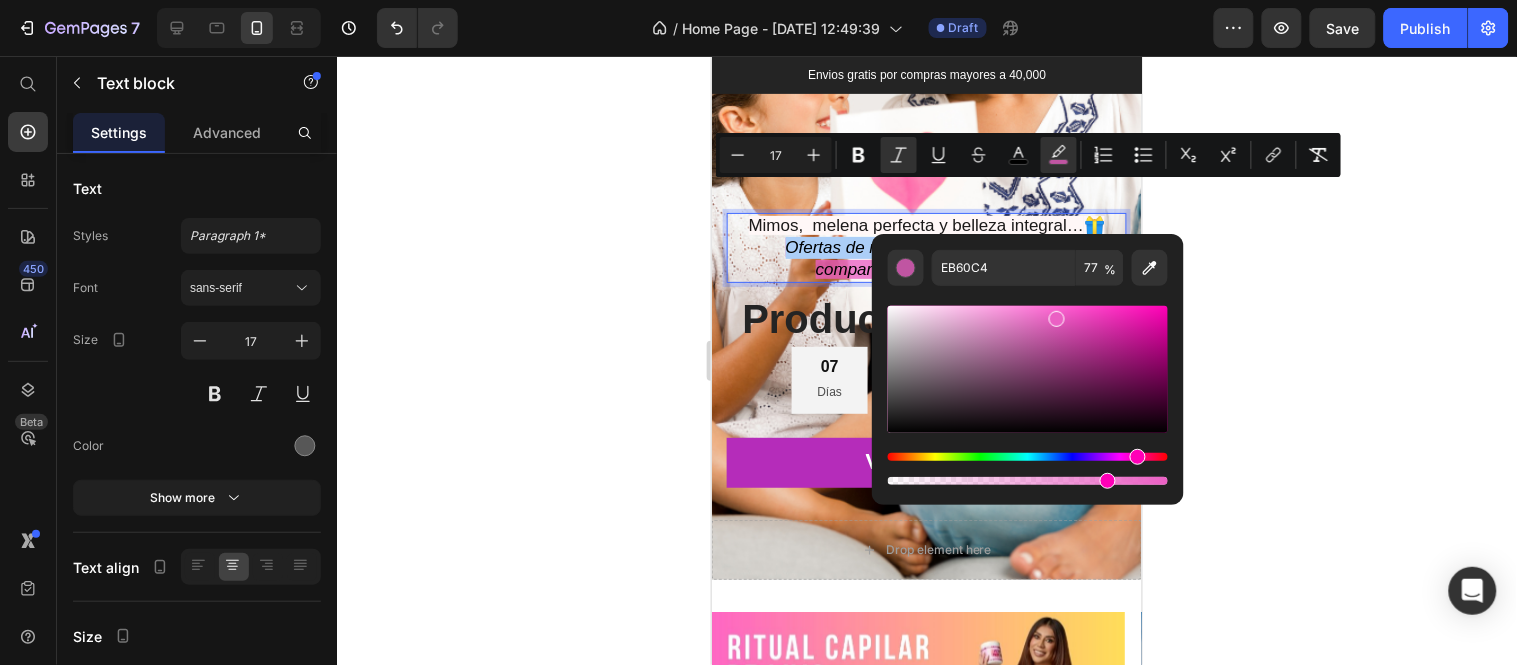 click 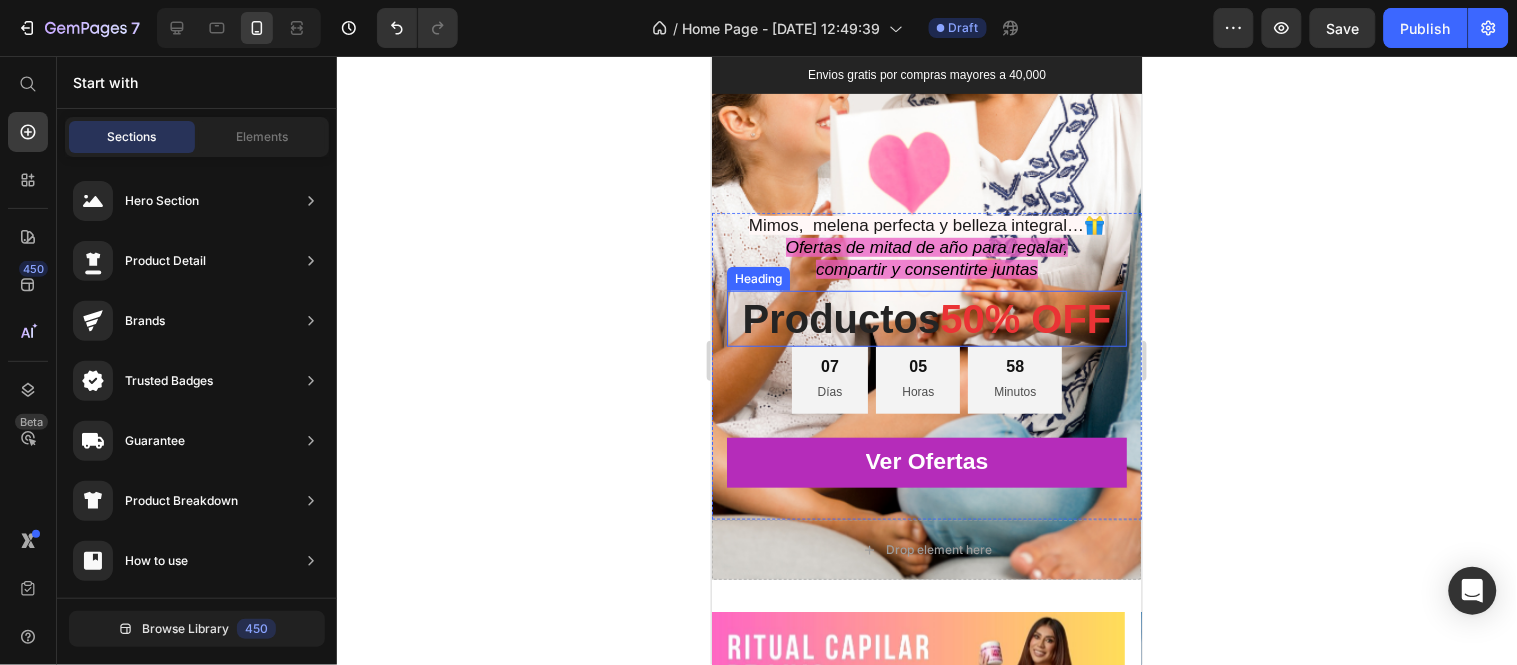click on "50% OFF" at bounding box center (1024, 318) 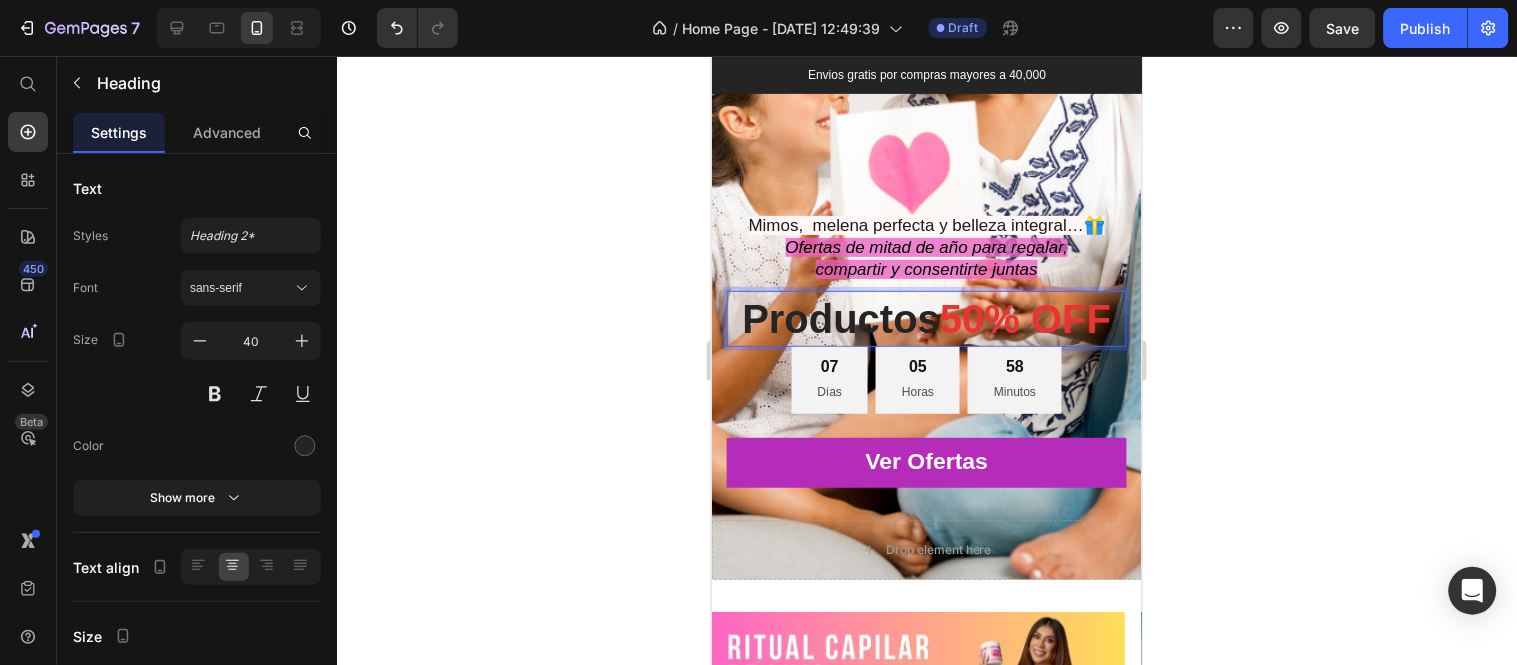 click on "50% OFF" at bounding box center [1024, 318] 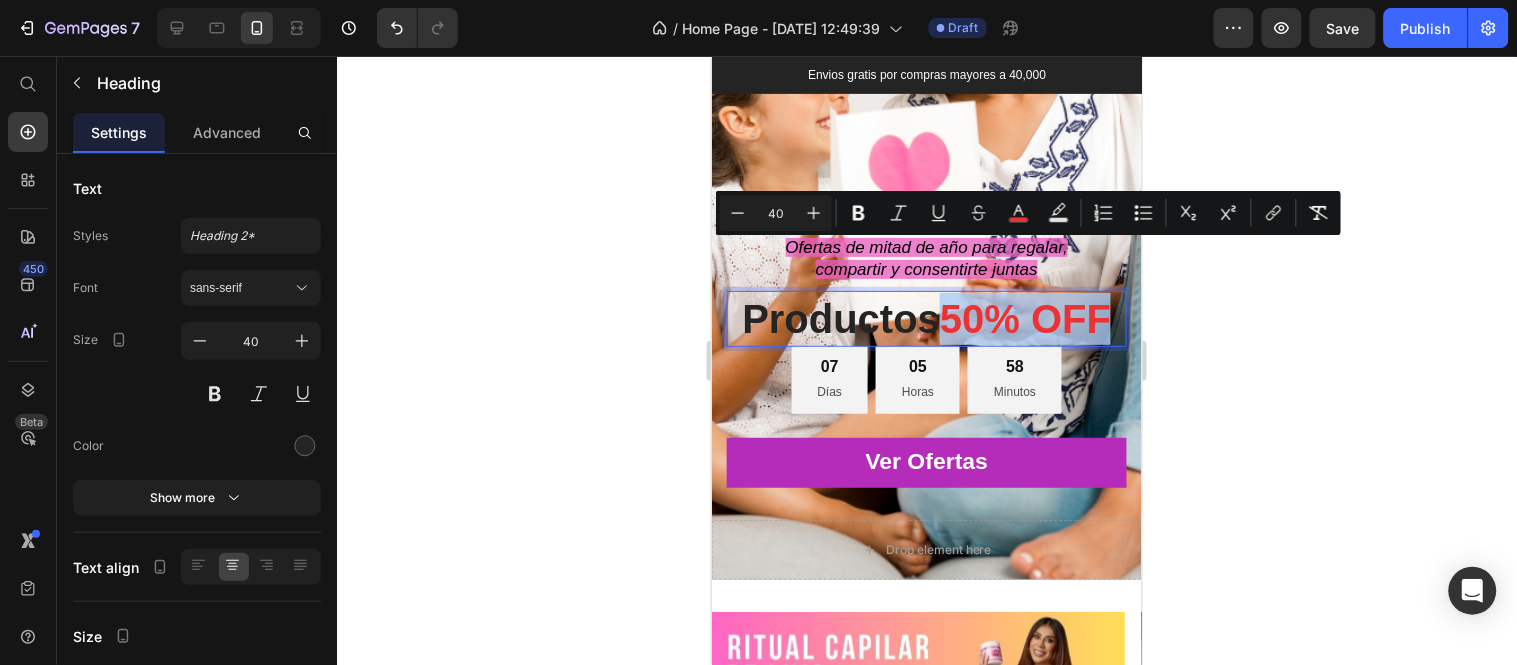 drag, startPoint x: 983, startPoint y: 262, endPoint x: 1029, endPoint y: 327, distance: 79.630394 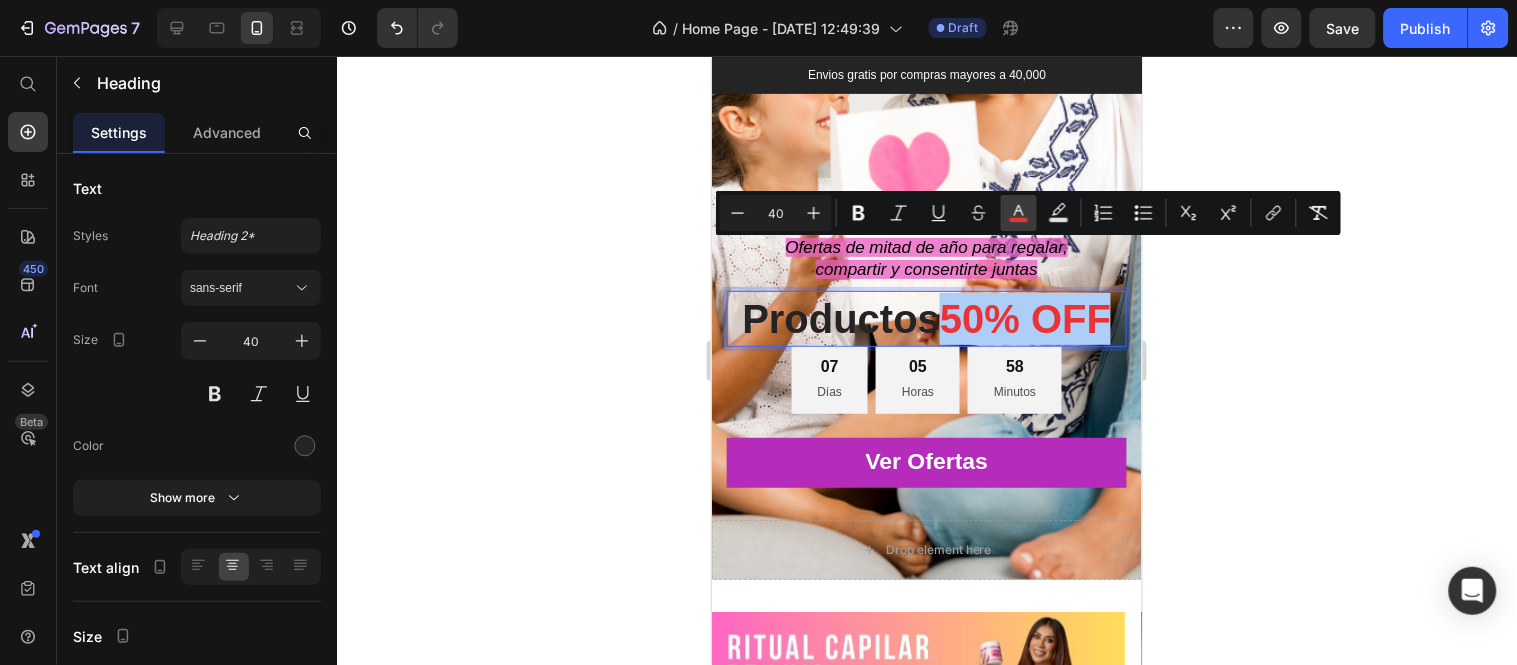 click 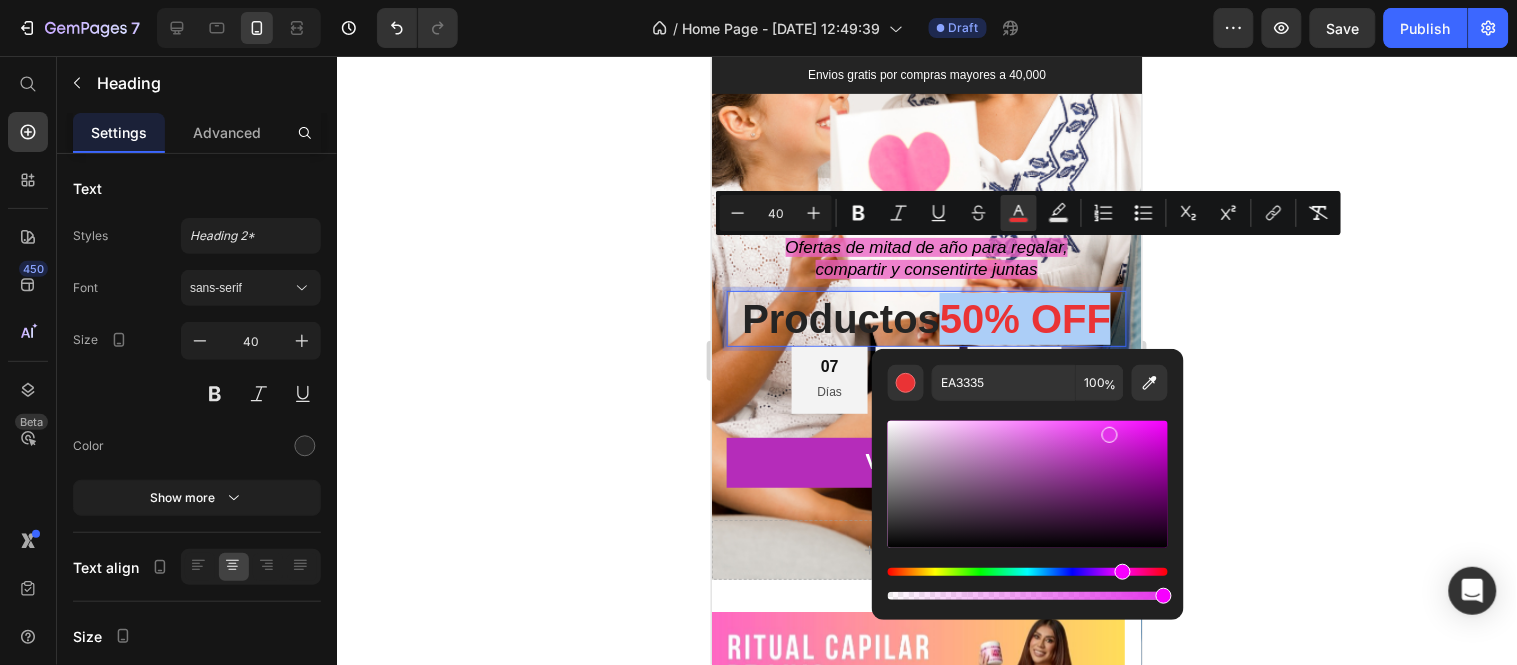 click at bounding box center (1028, 572) 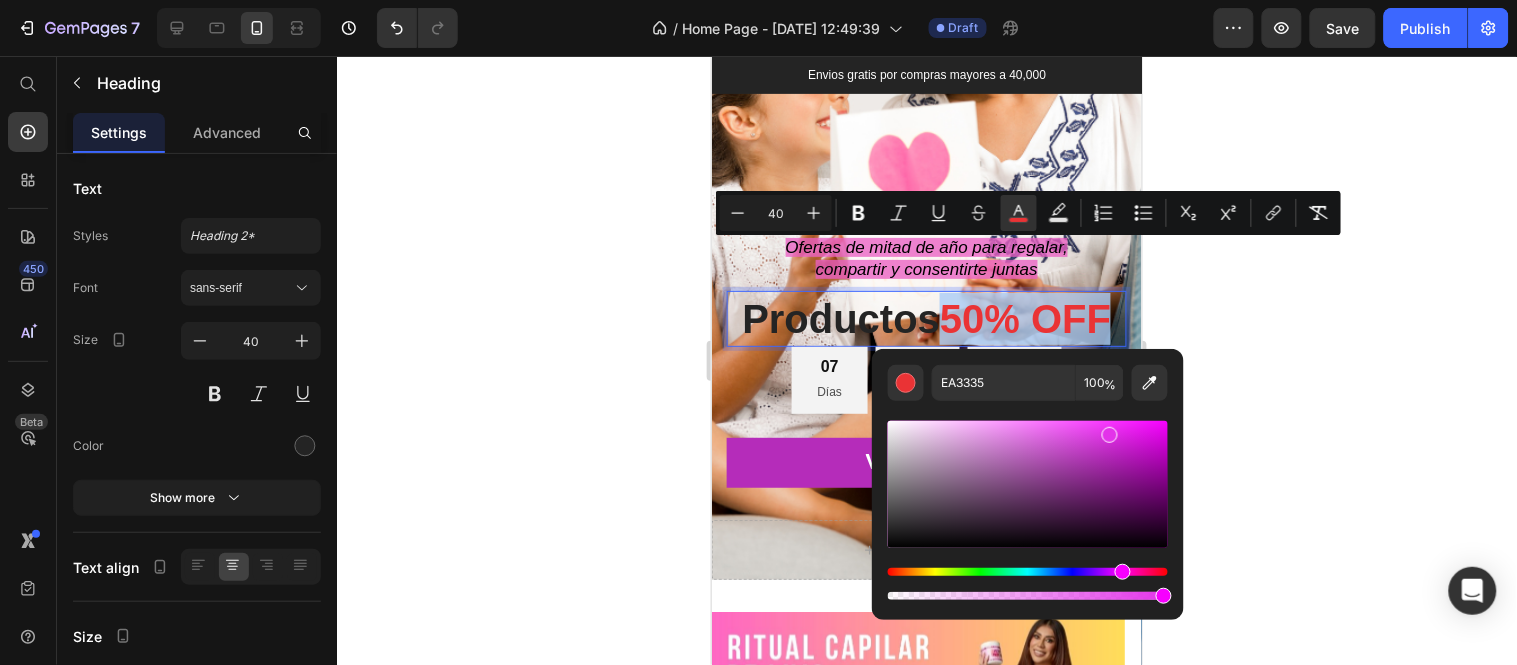 type on "E333EA" 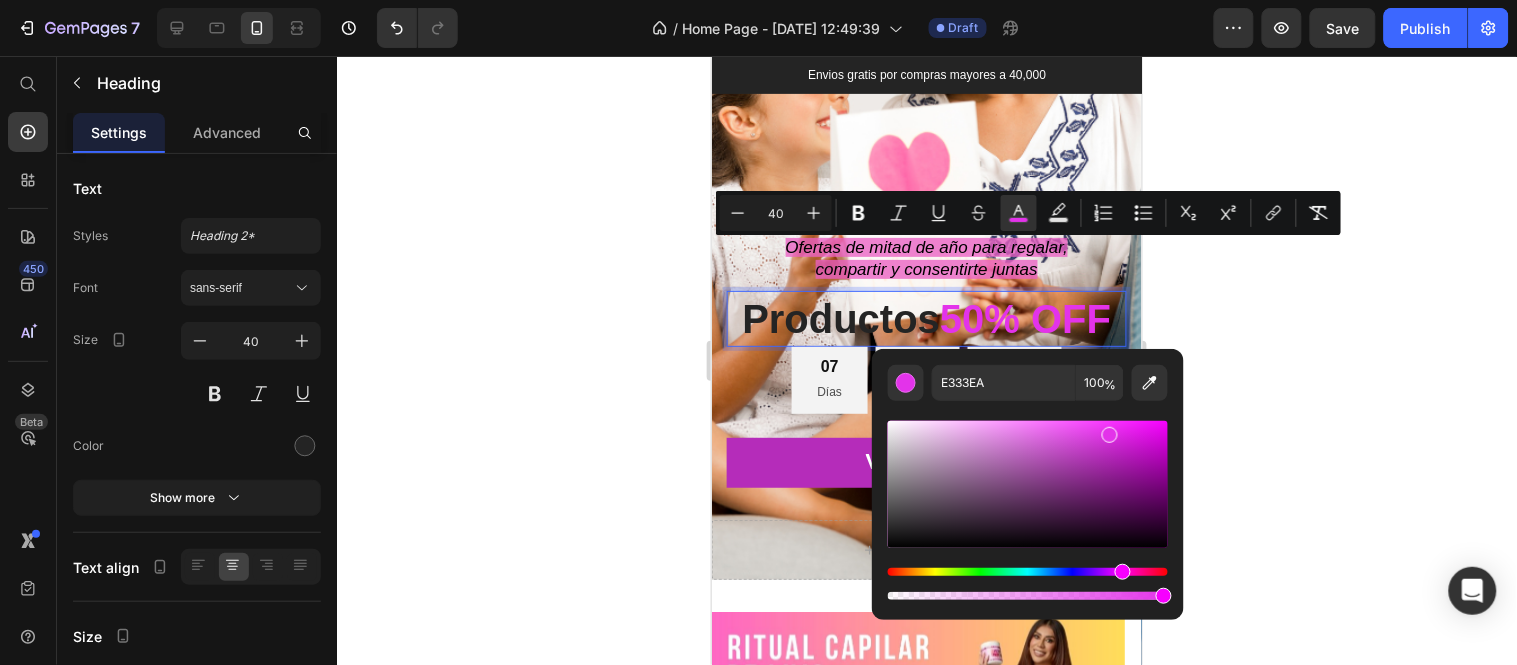 click 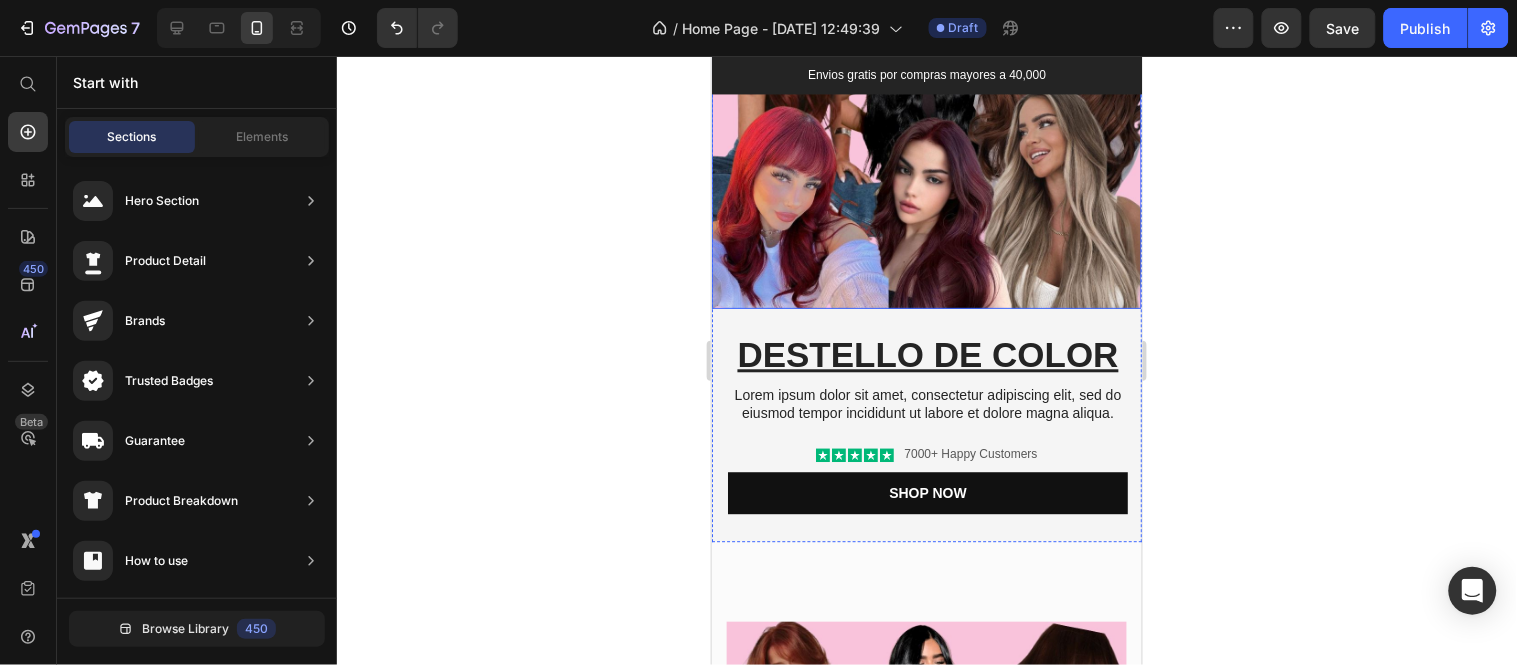 scroll, scrollTop: 1111, scrollLeft: 0, axis: vertical 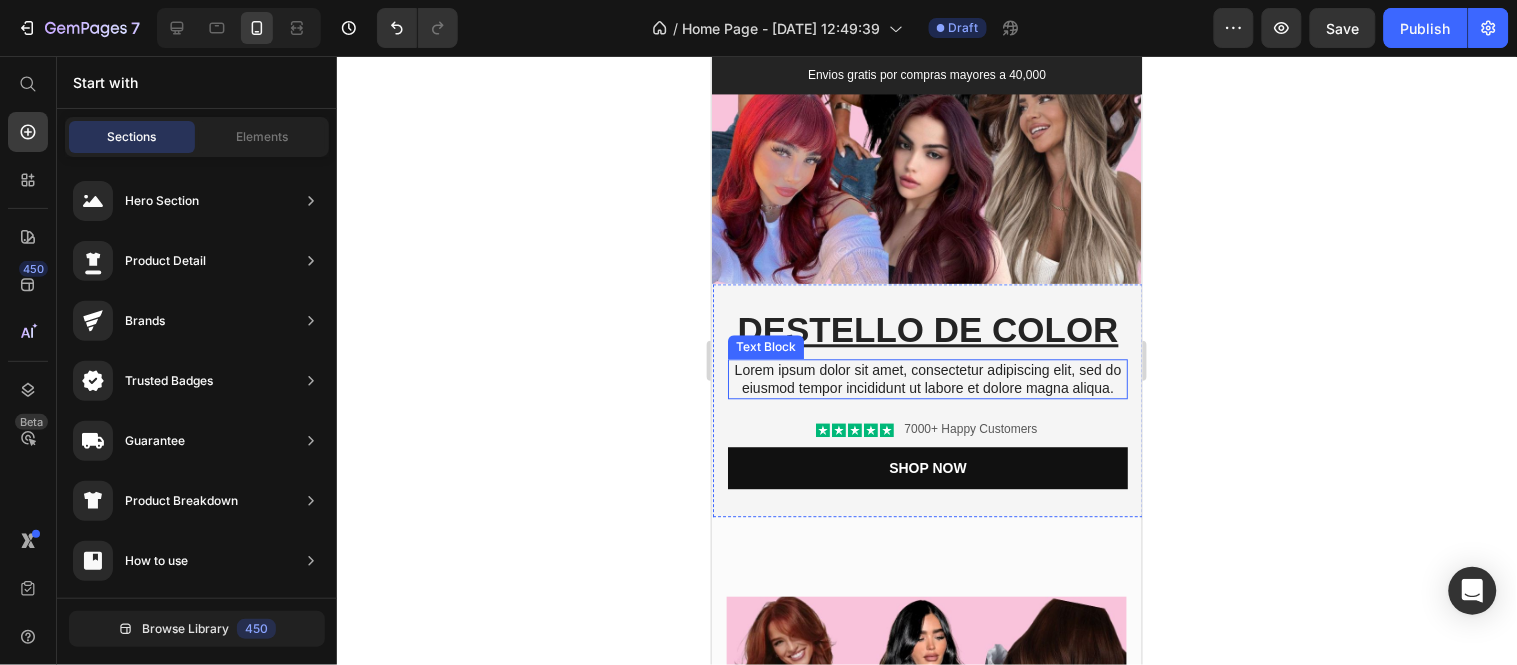 click on "Lorem ipsum dolor sit amet, consectetur adipiscing elit, sed do eiusmod tempor incididunt ut labore et dolore magna aliqua." at bounding box center (927, 378) 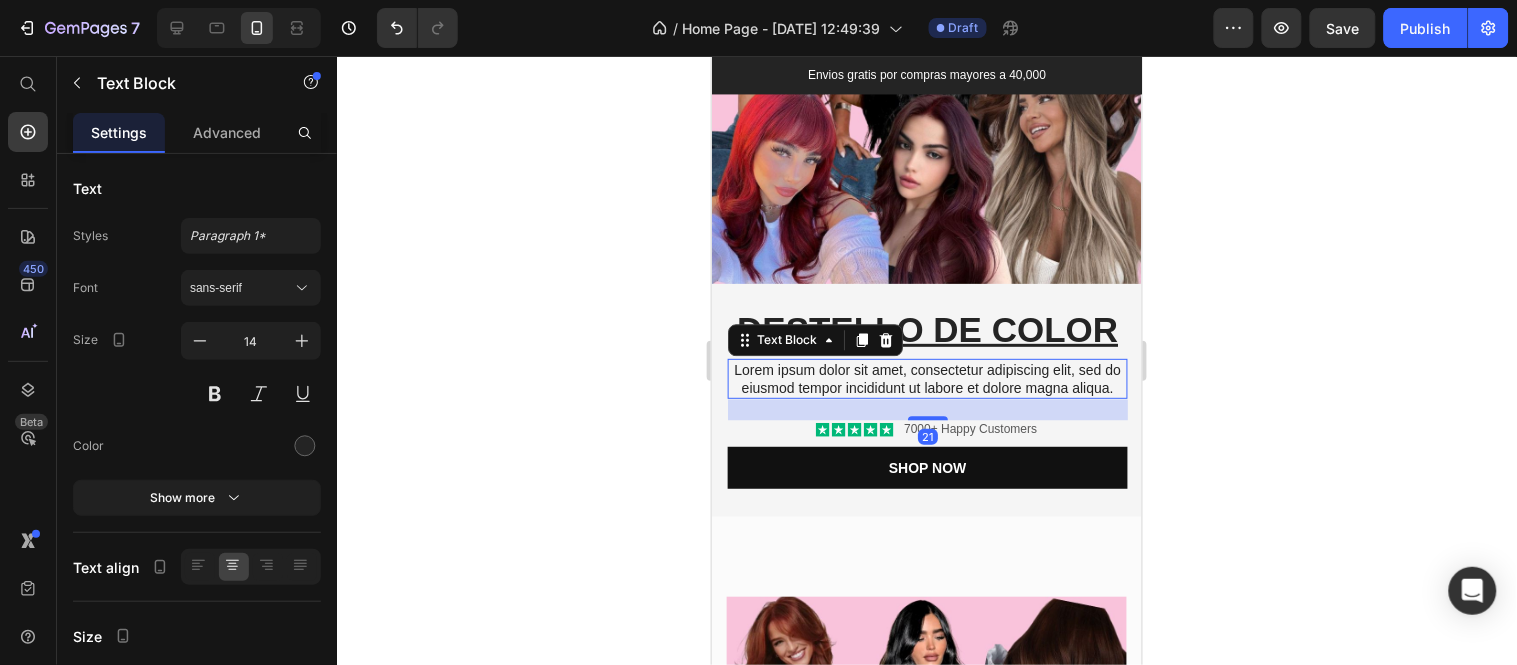 click on "Lorem ipsum dolor sit amet, consectetur adipiscing elit, sed do eiusmod tempor incididunt ut labore et dolore magna aliqua." at bounding box center [927, 378] 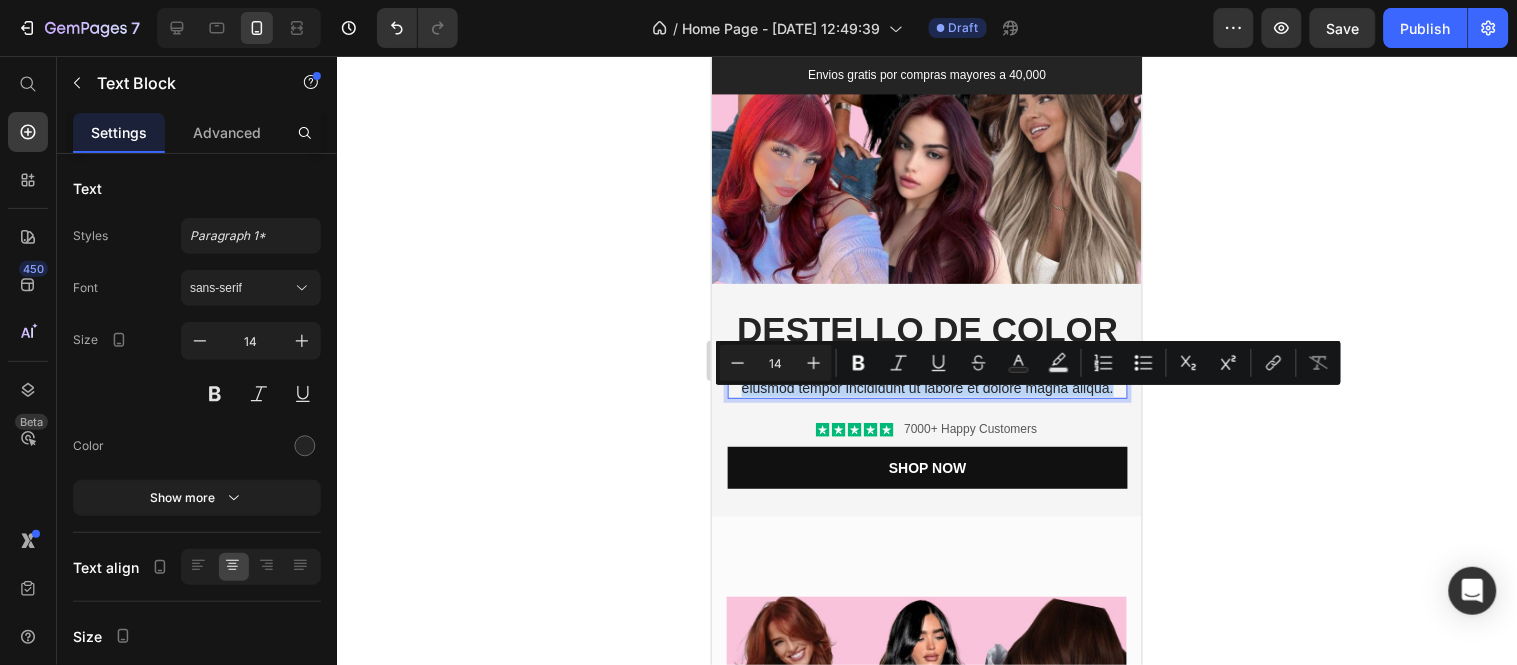 drag, startPoint x: 803, startPoint y: 406, endPoint x: 706, endPoint y: 391, distance: 98.15294 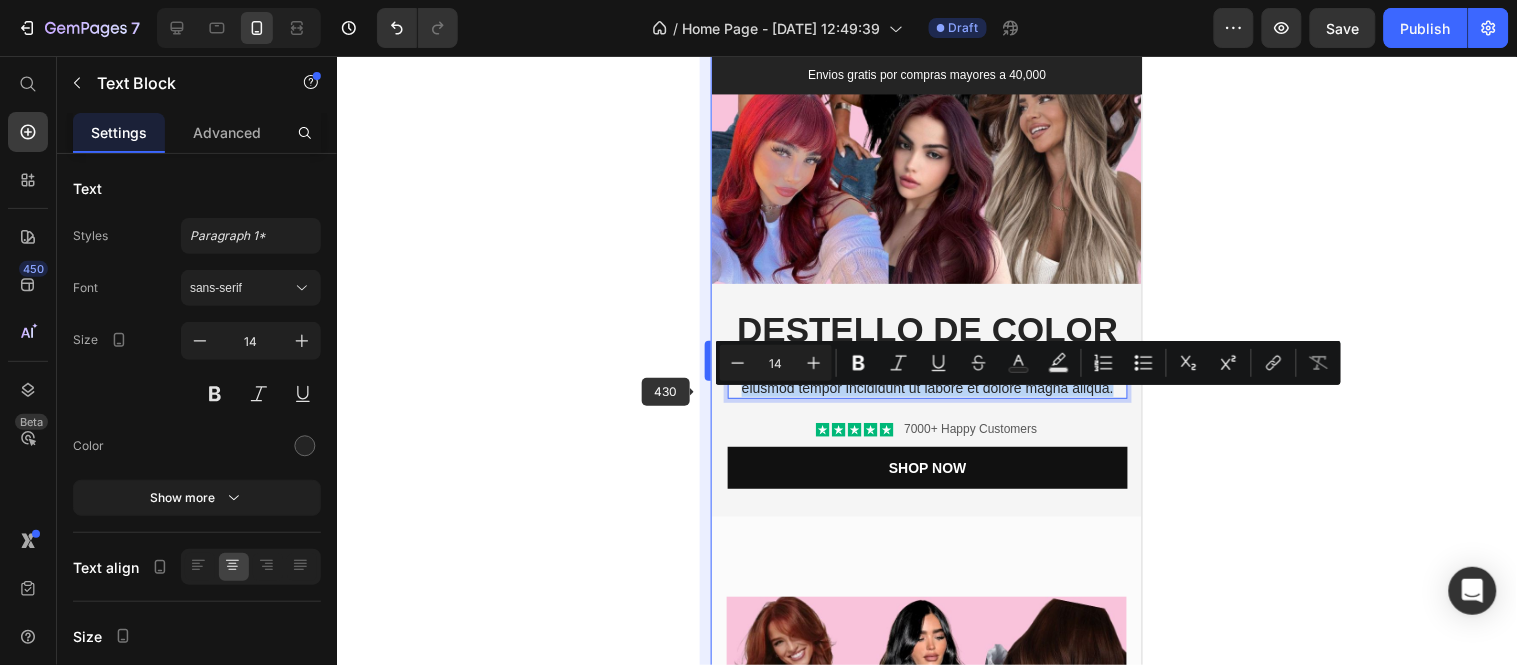 type on "80" 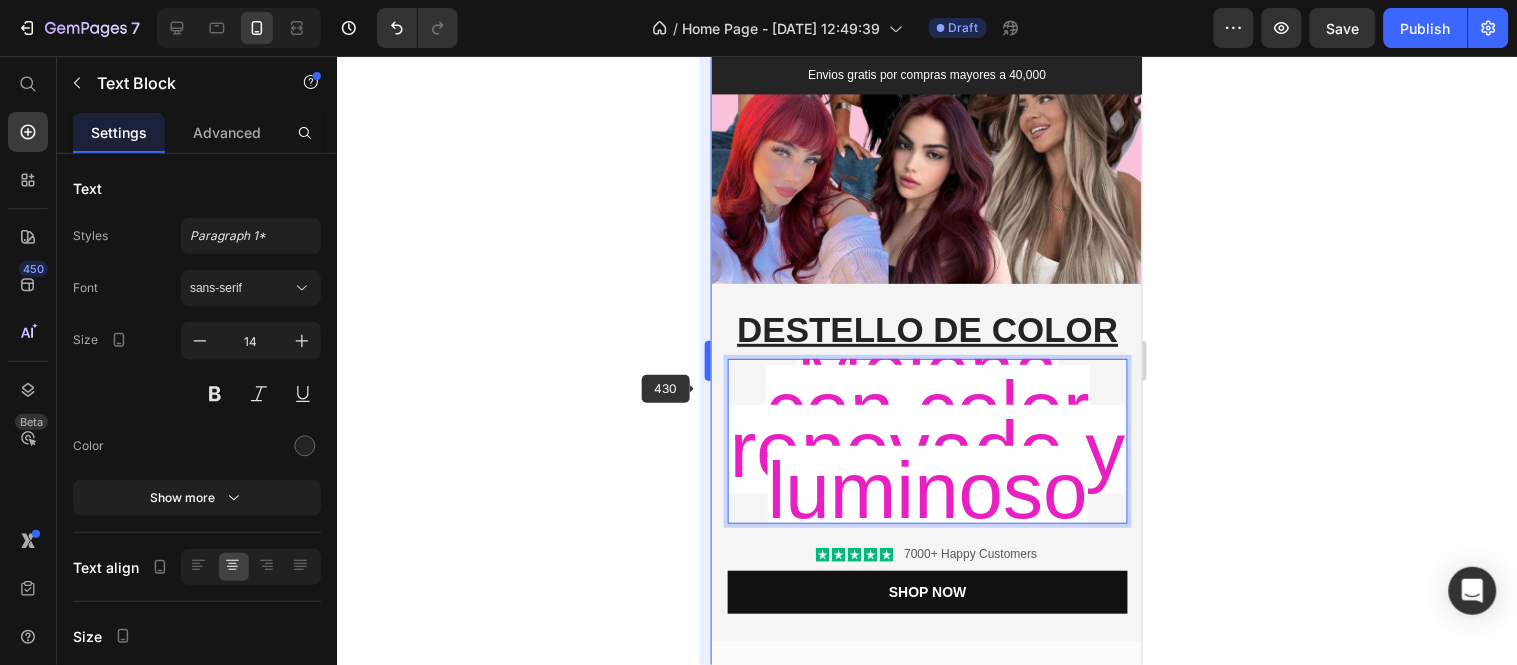 scroll, scrollTop: 10, scrollLeft: 0, axis: vertical 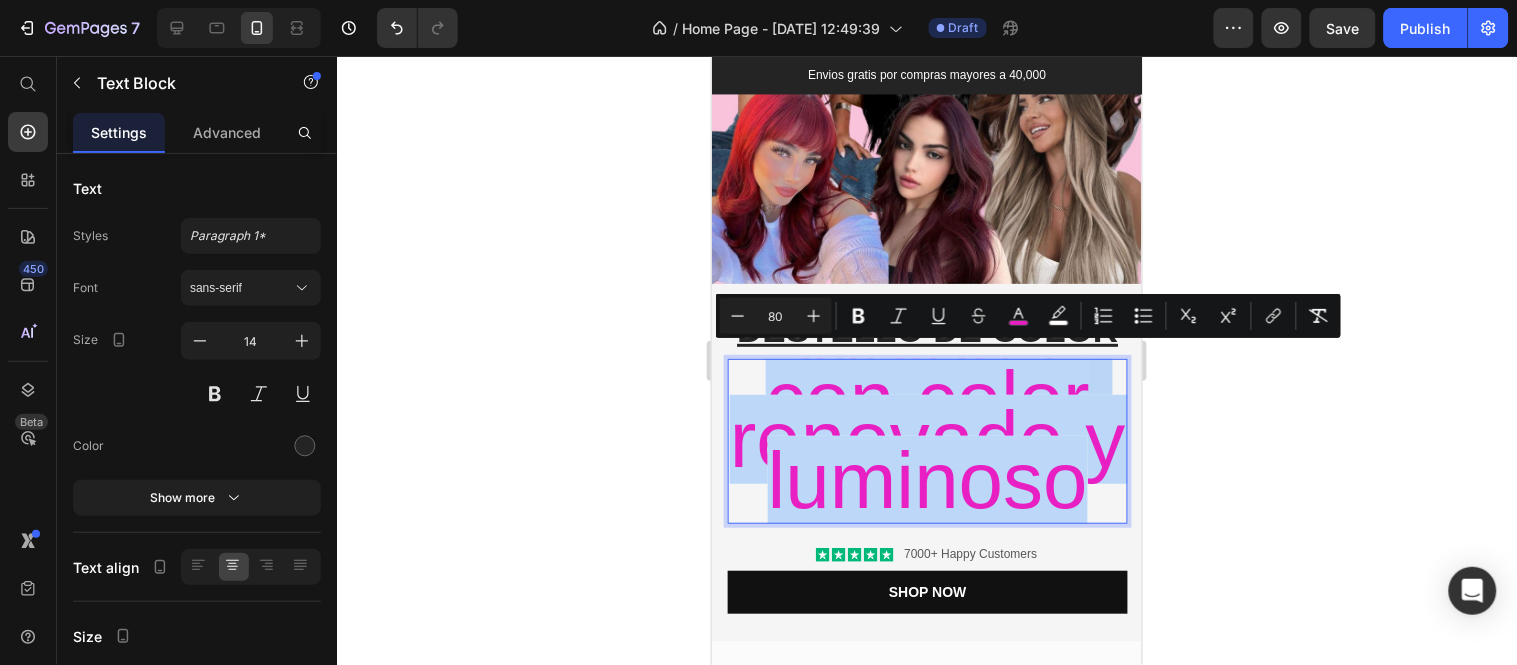 drag, startPoint x: 1059, startPoint y: 561, endPoint x: 620, endPoint y: 379, distance: 475.23154 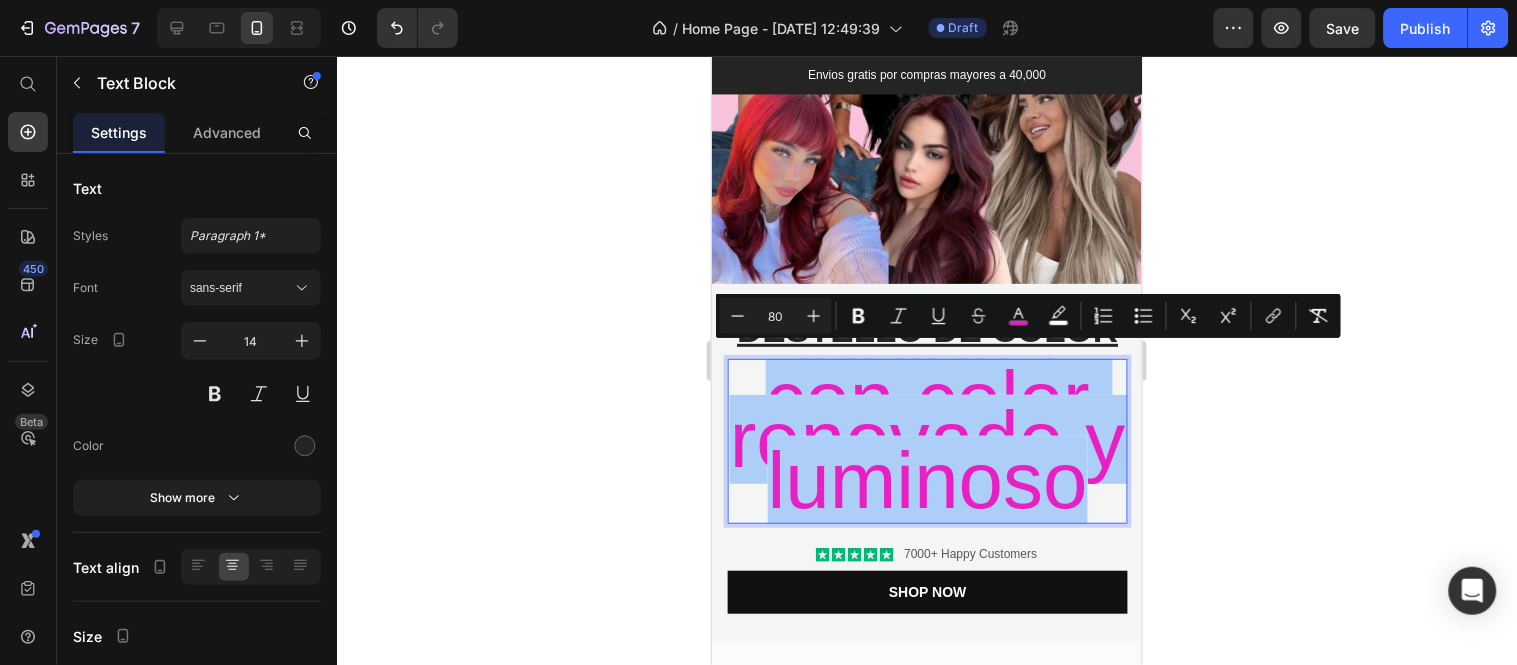 click on "80" at bounding box center (776, 316) 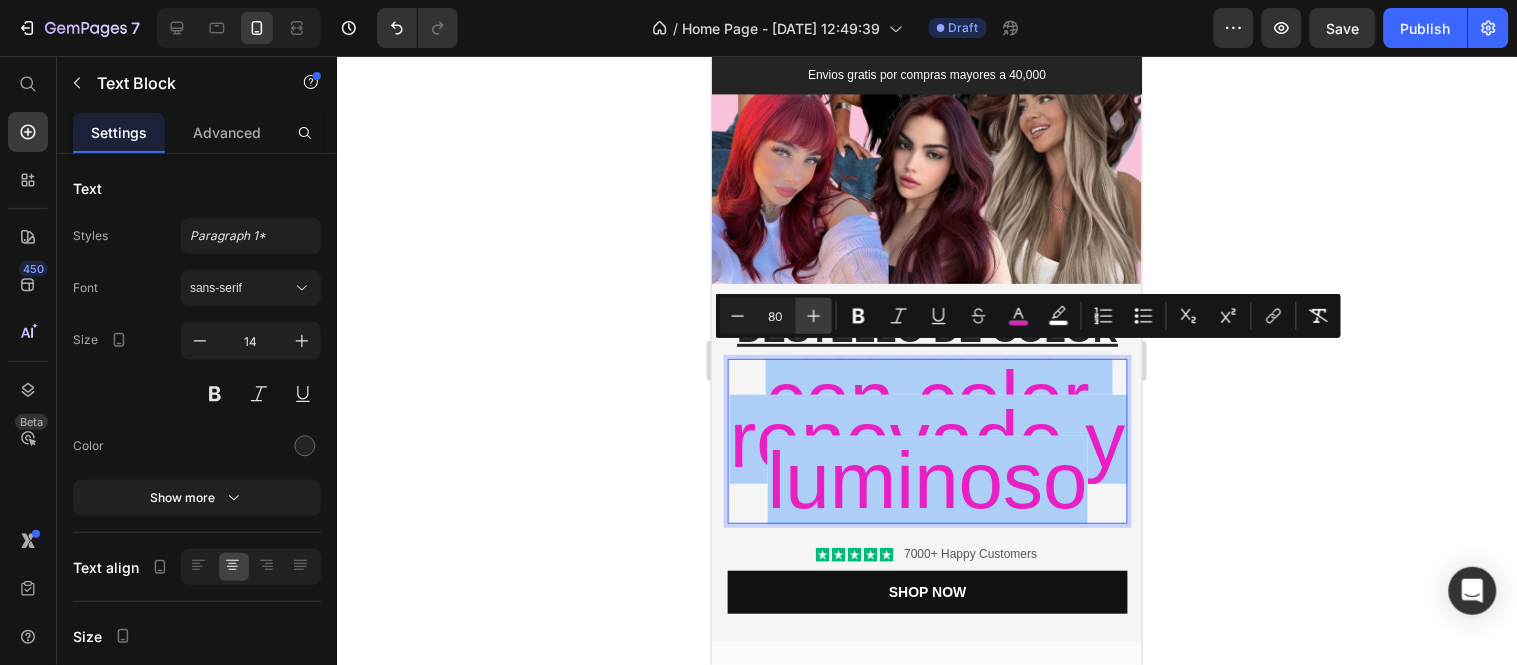 drag, startPoint x: 778, startPoint y: 315, endPoint x: 802, endPoint y: 312, distance: 24.186773 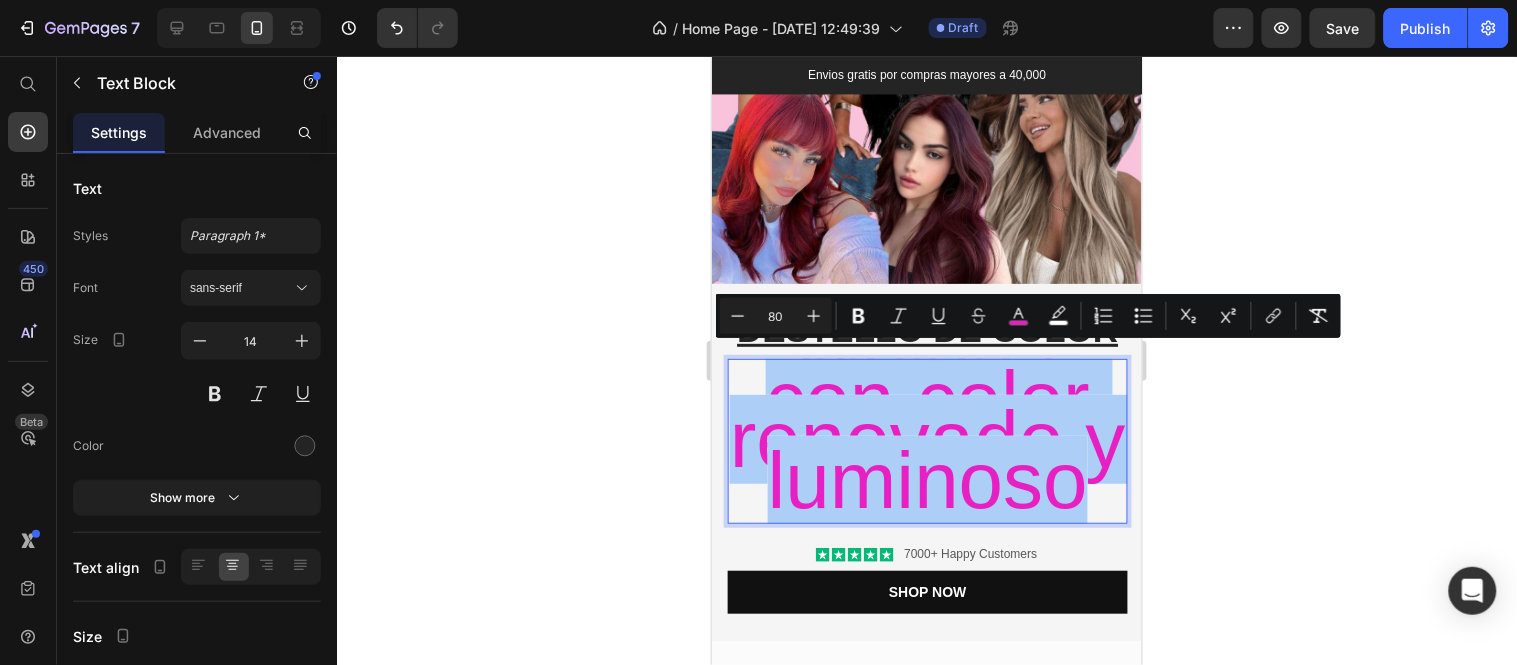 click on "80" at bounding box center (776, 316) 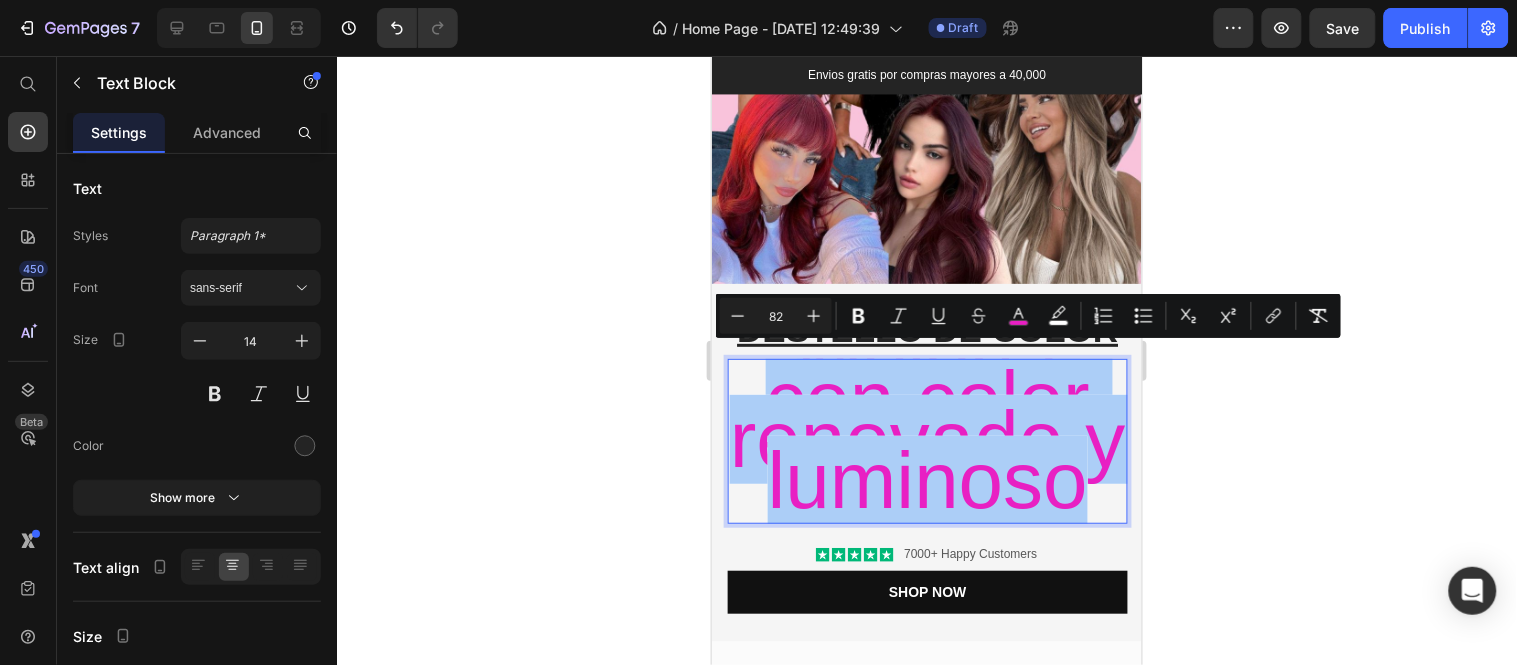 type on "8" 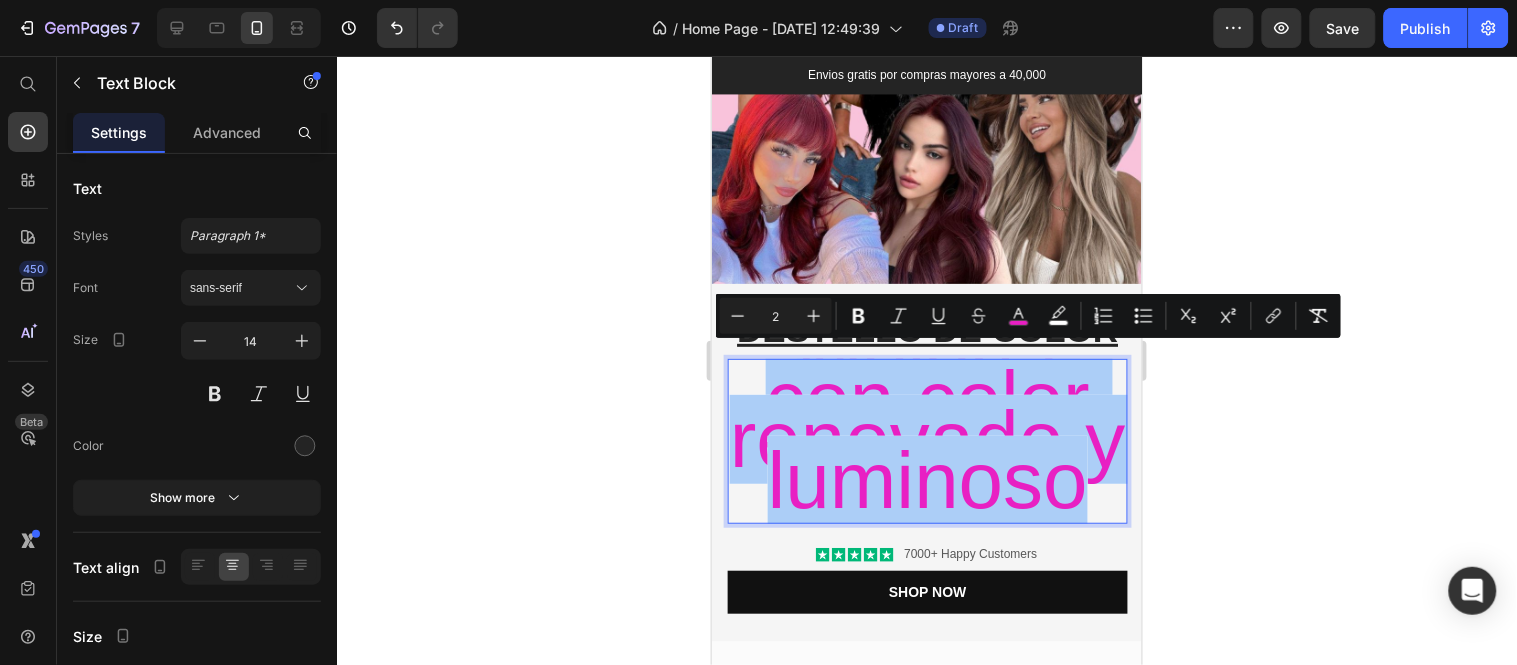 type on "2" 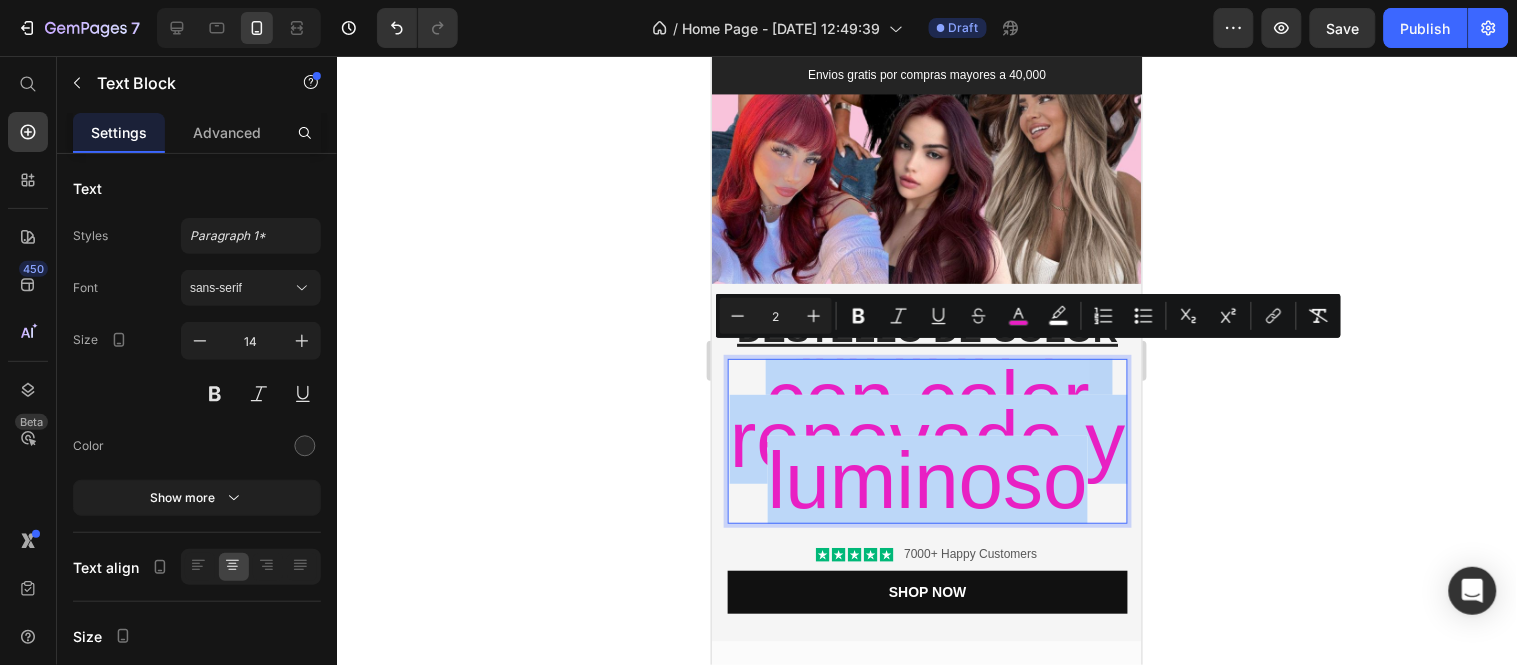 scroll, scrollTop: 0, scrollLeft: 0, axis: both 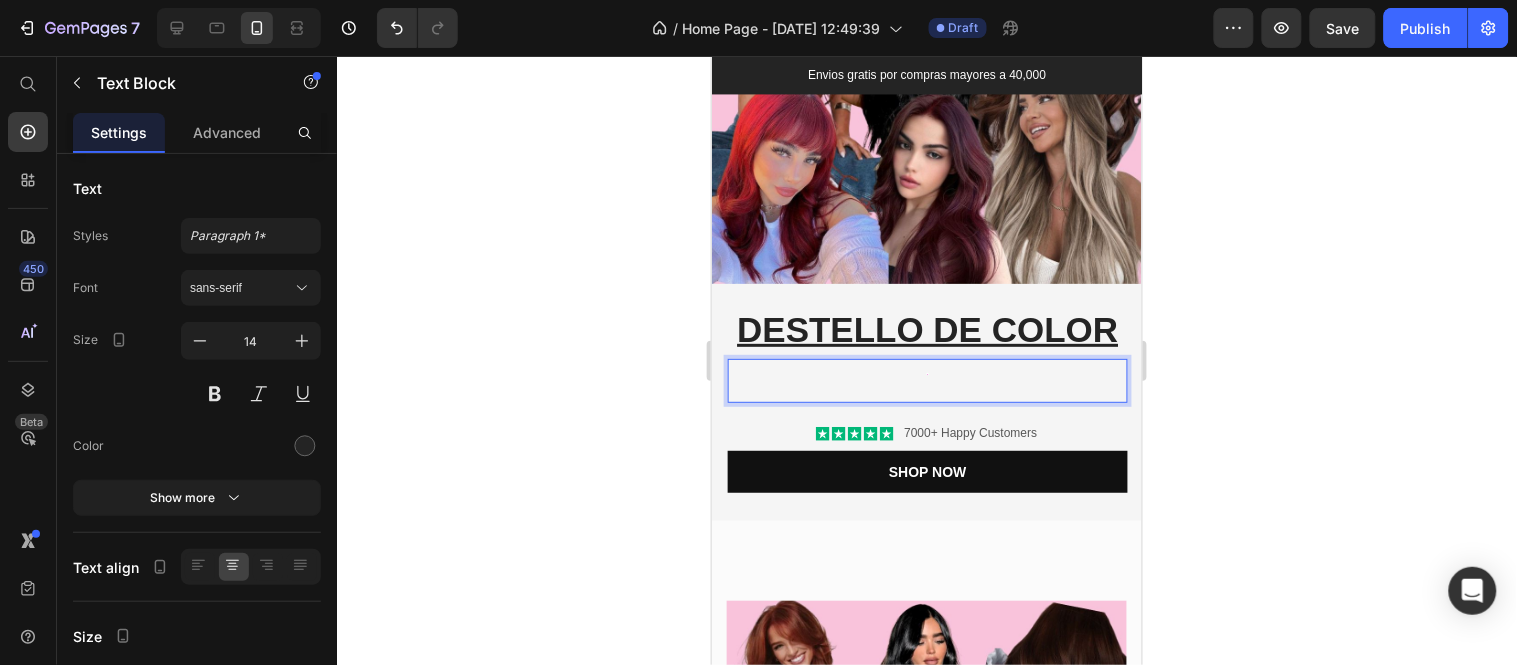 click on "0" at bounding box center [927, 371] 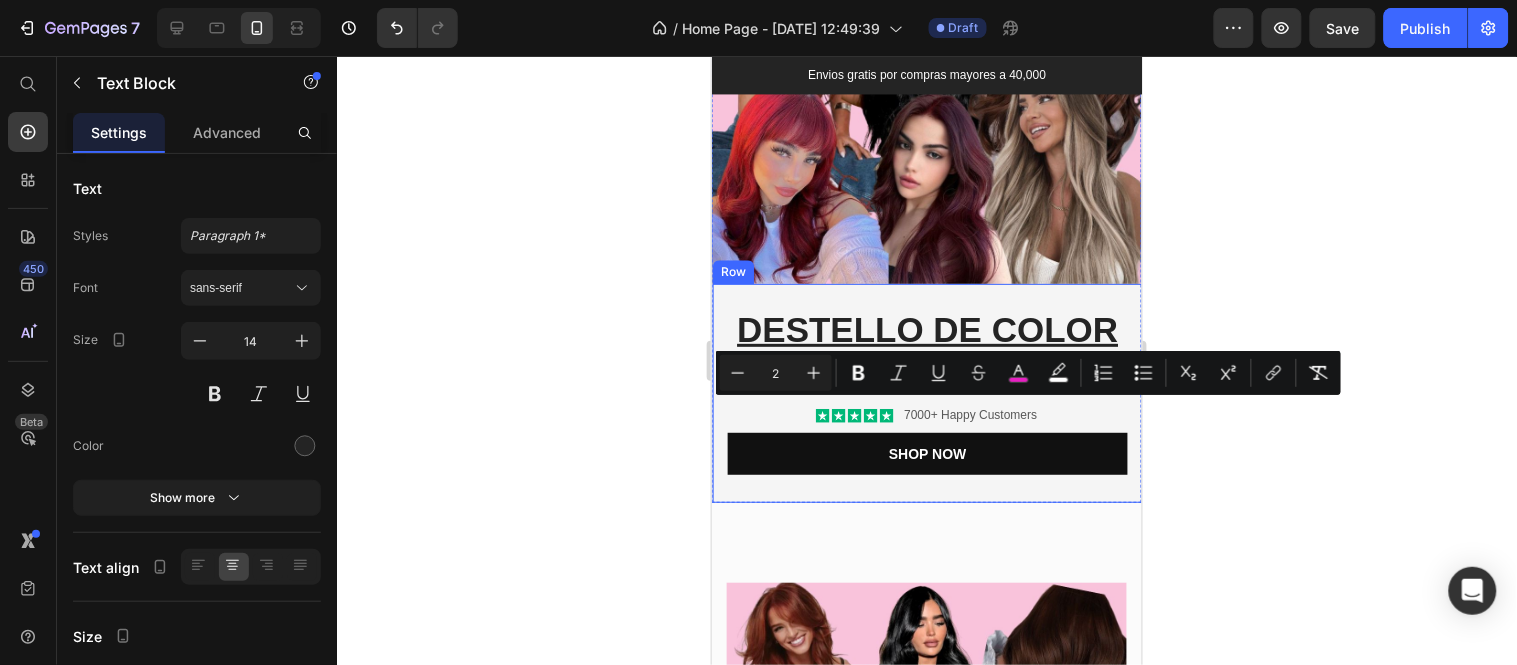 type on "80" 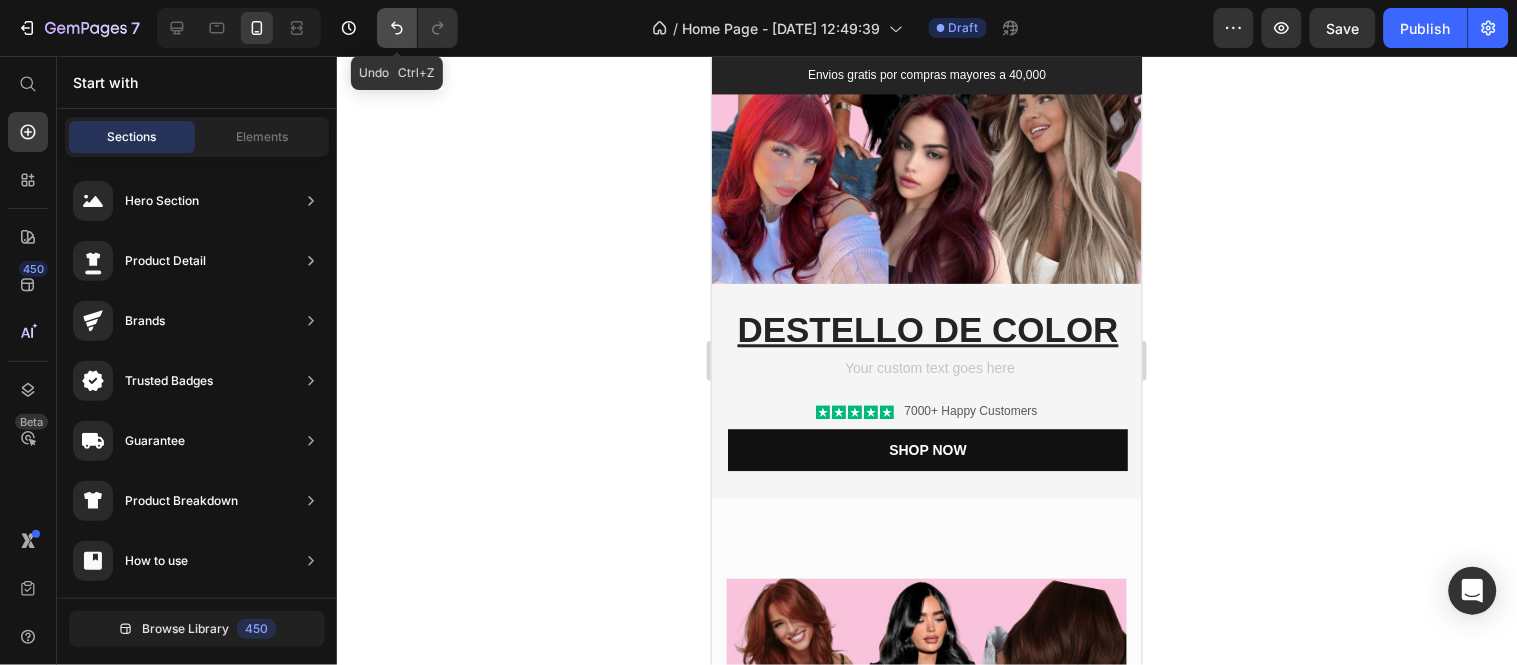 click 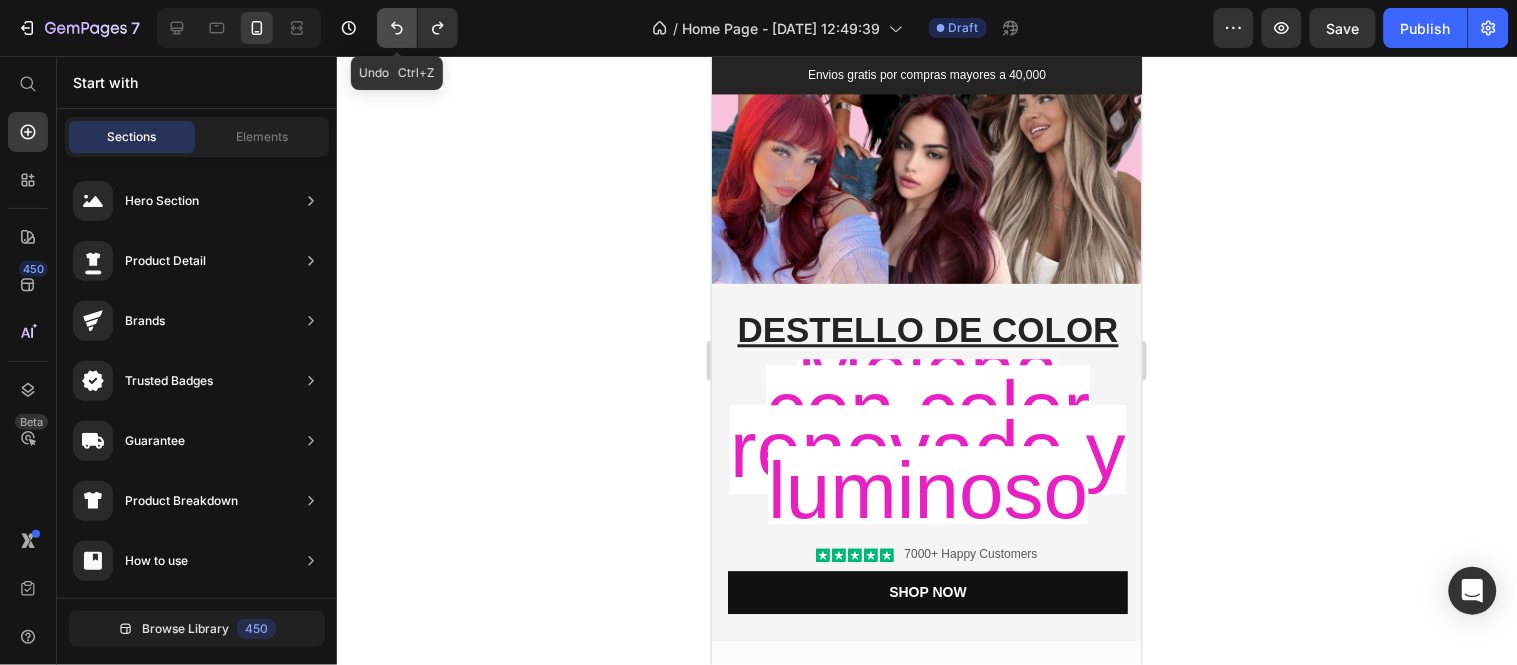 click 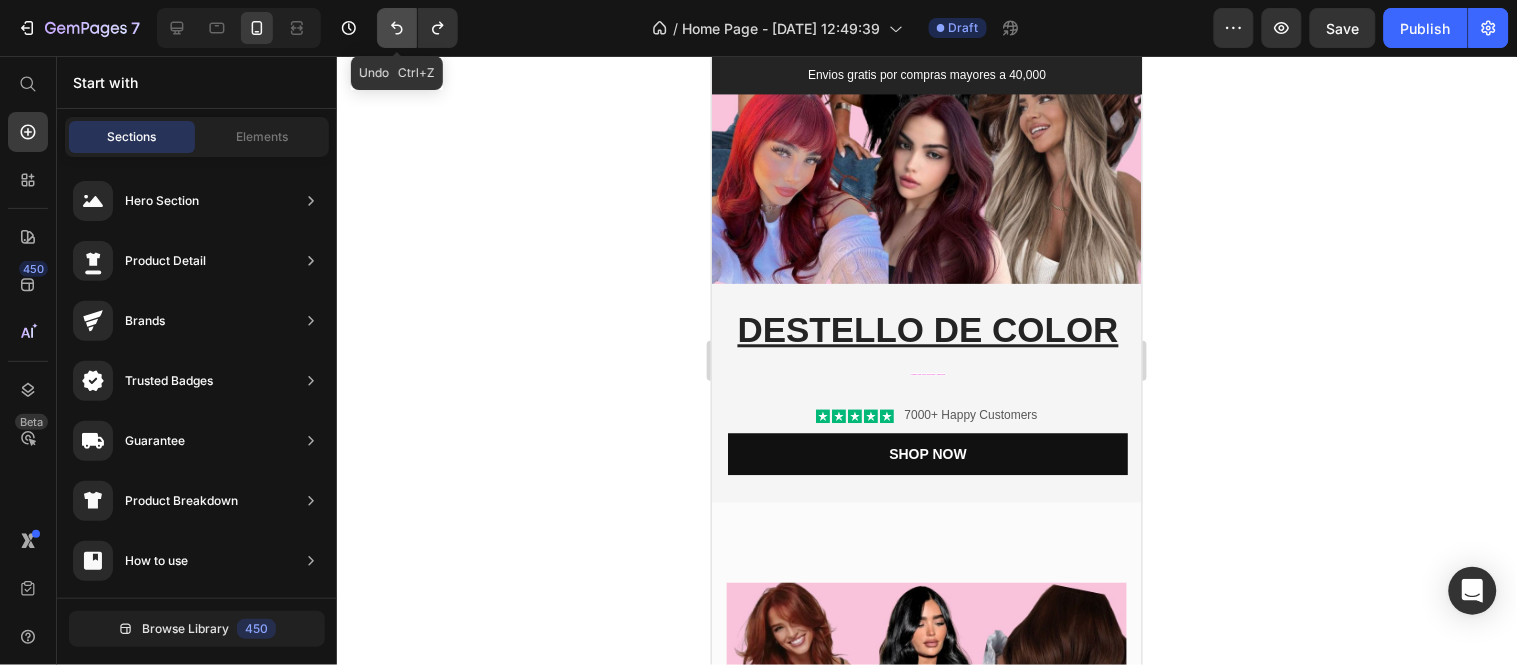 click 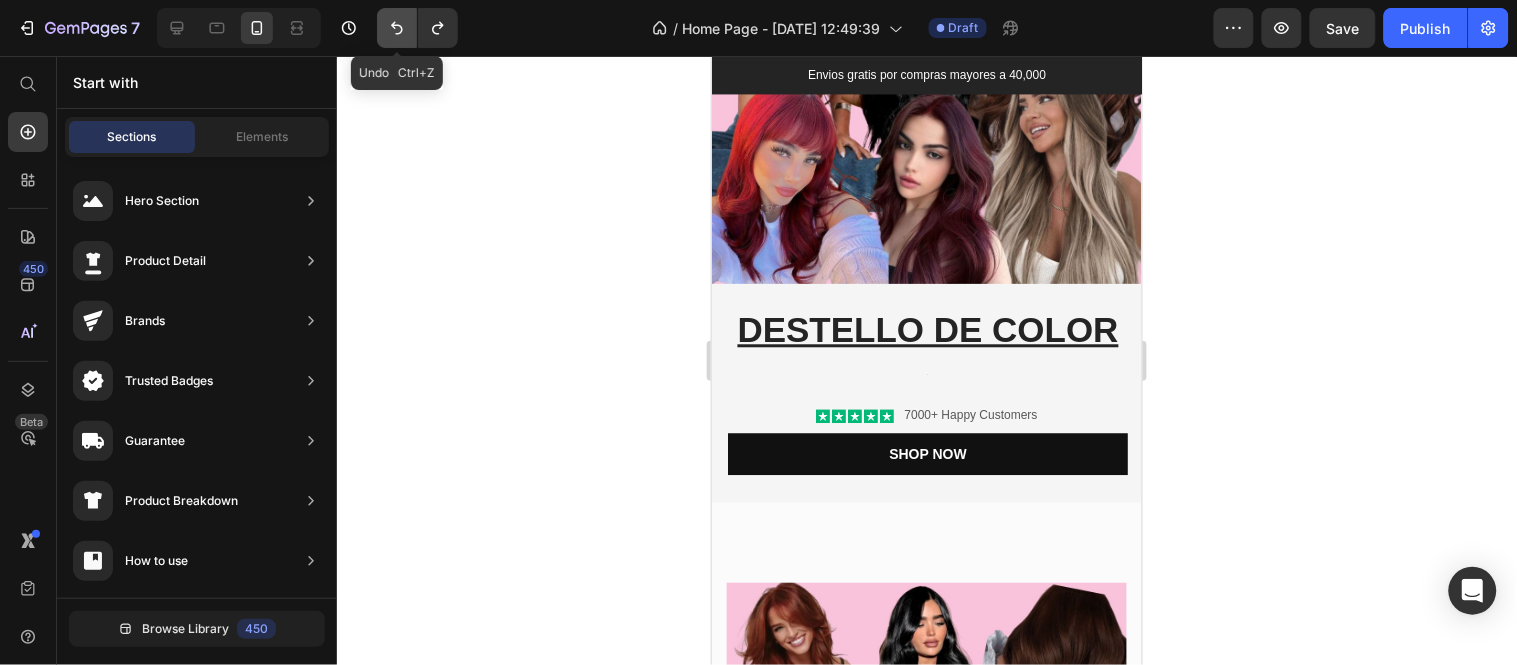 click 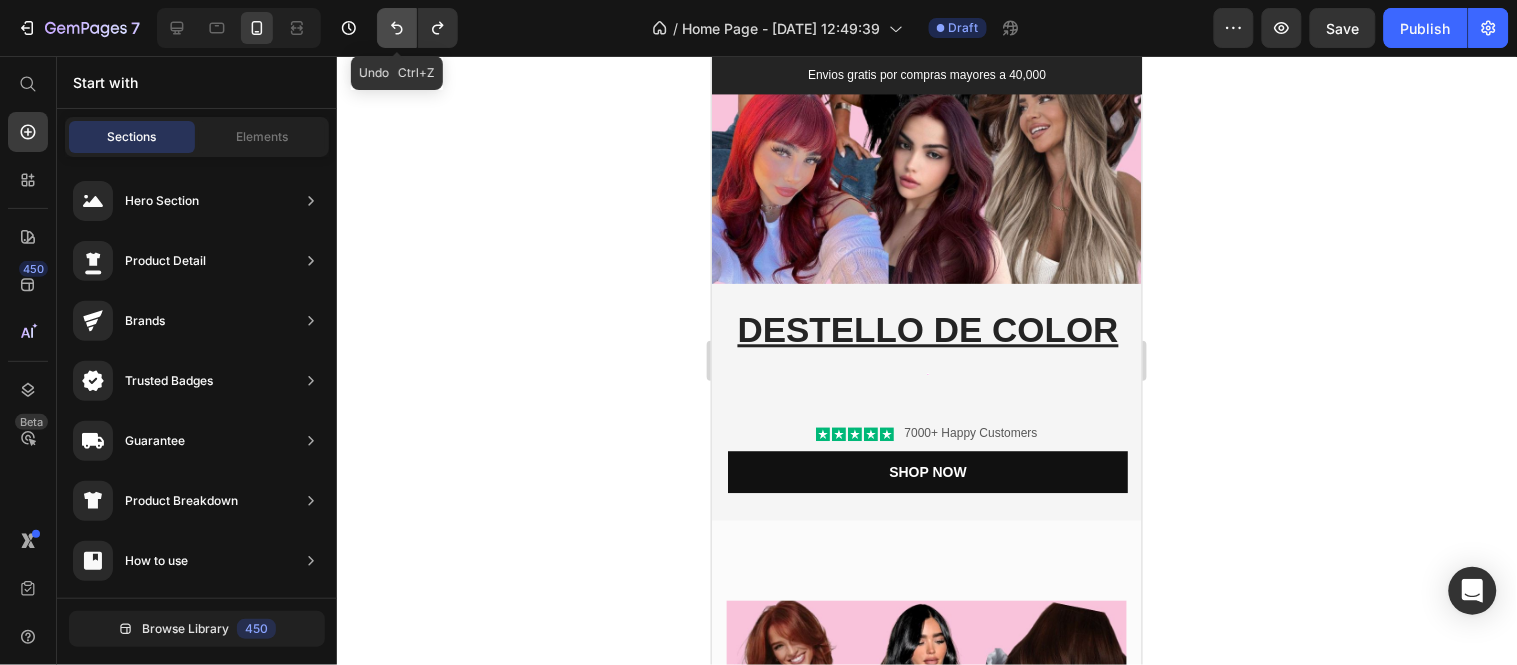 click 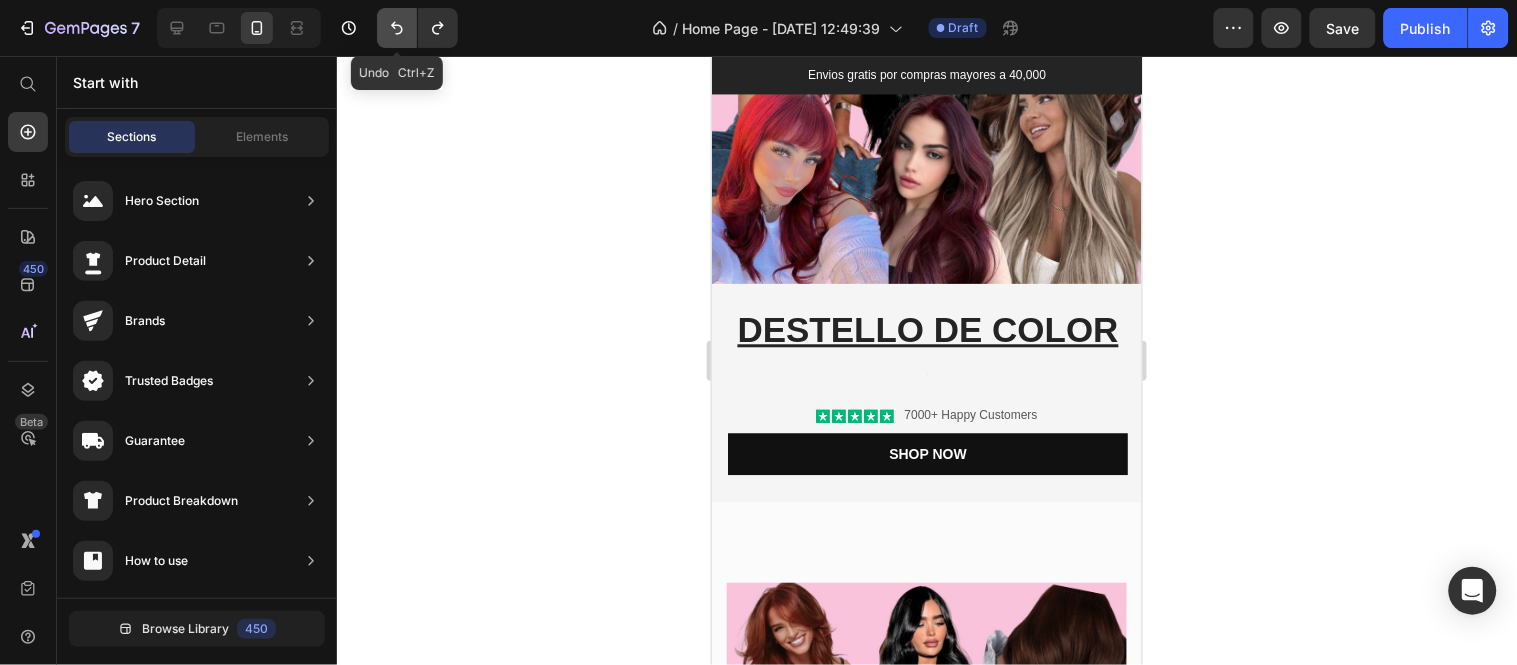 click 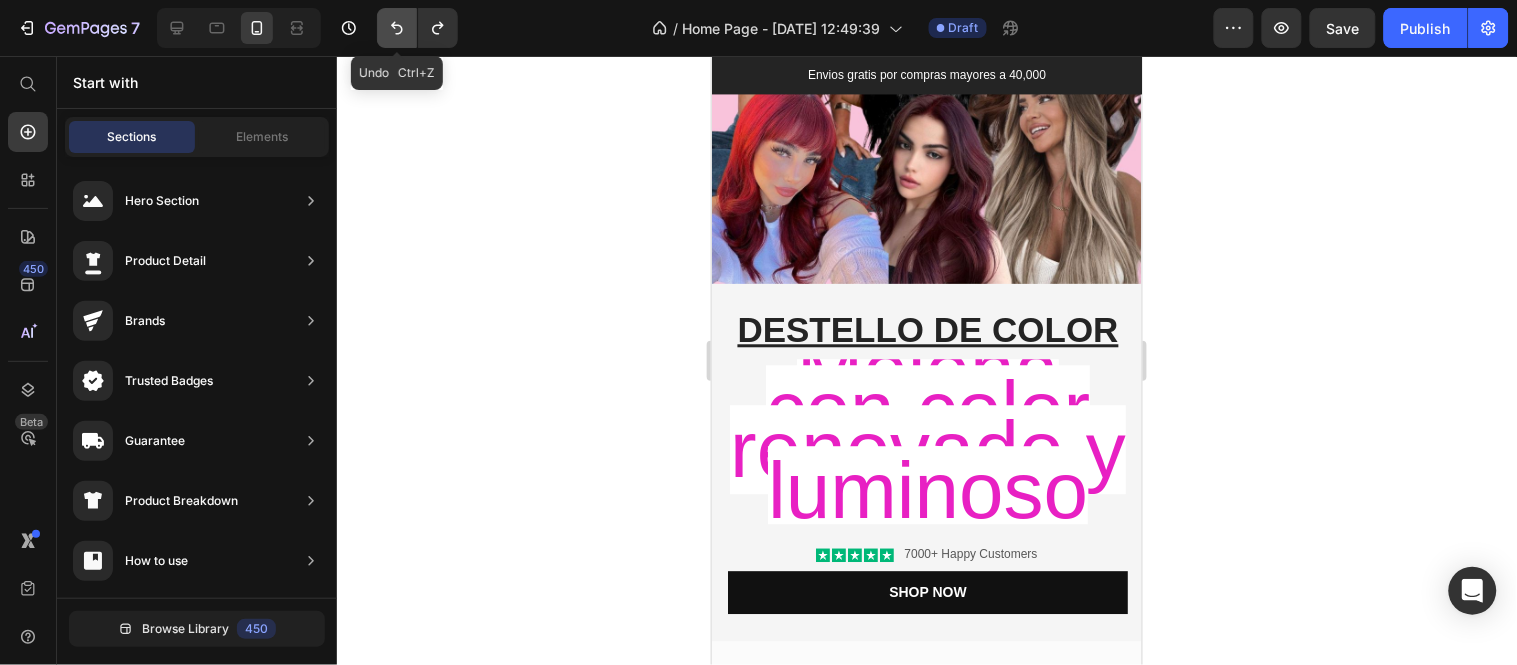 click 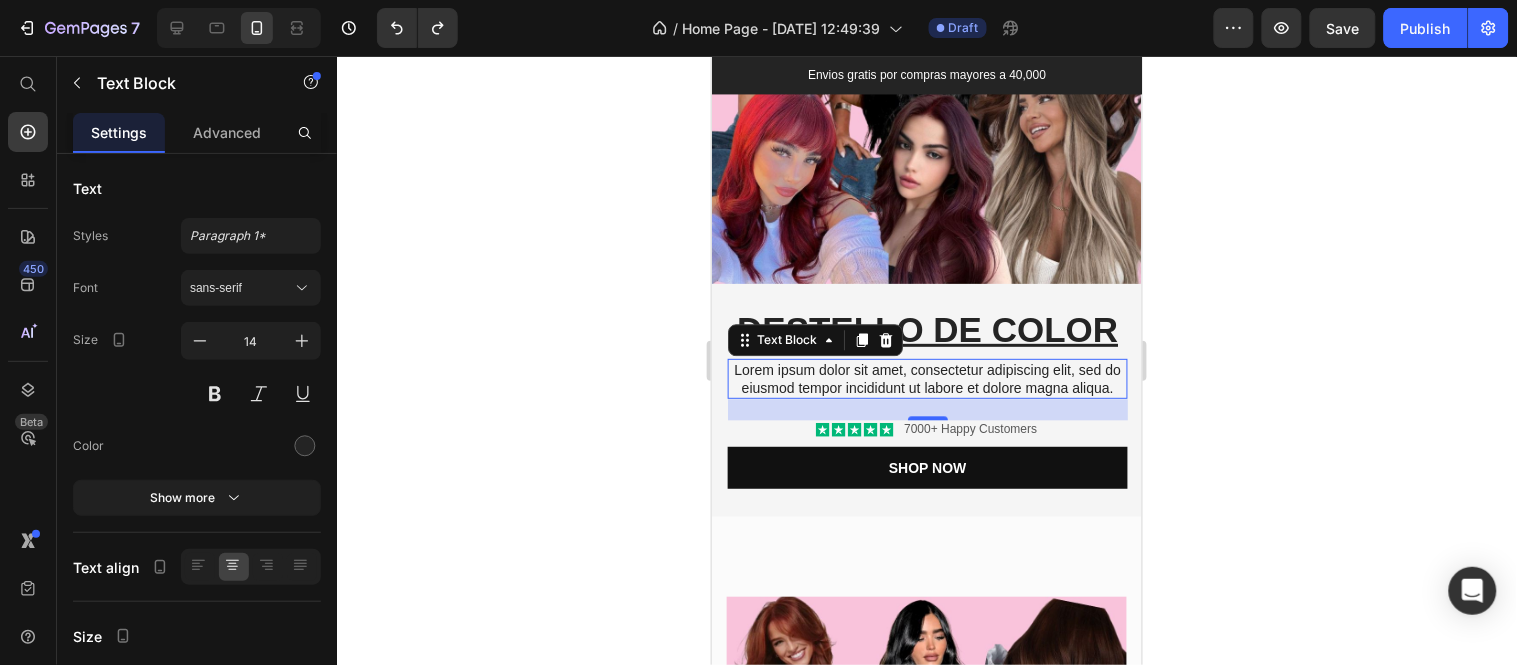 drag, startPoint x: 974, startPoint y: 432, endPoint x: 963, endPoint y: 436, distance: 11.7046995 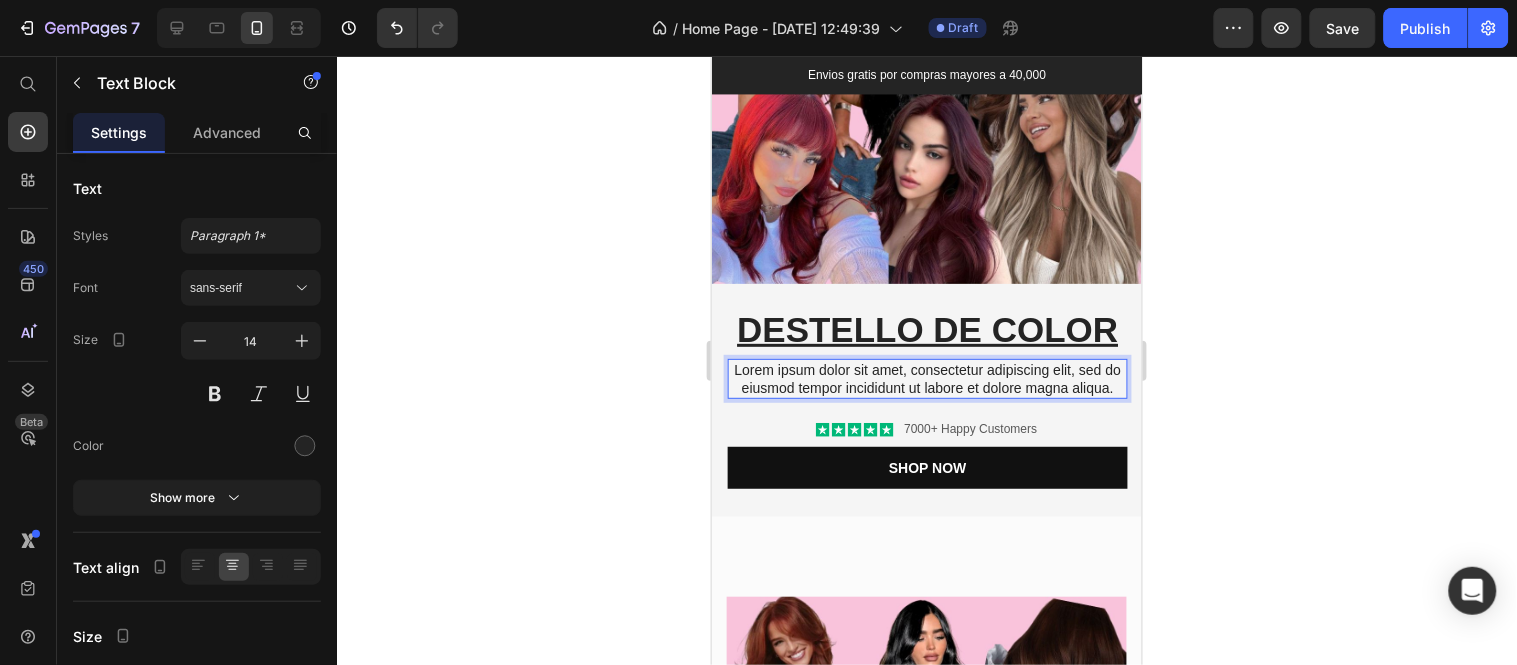 scroll, scrollTop: 10, scrollLeft: 0, axis: vertical 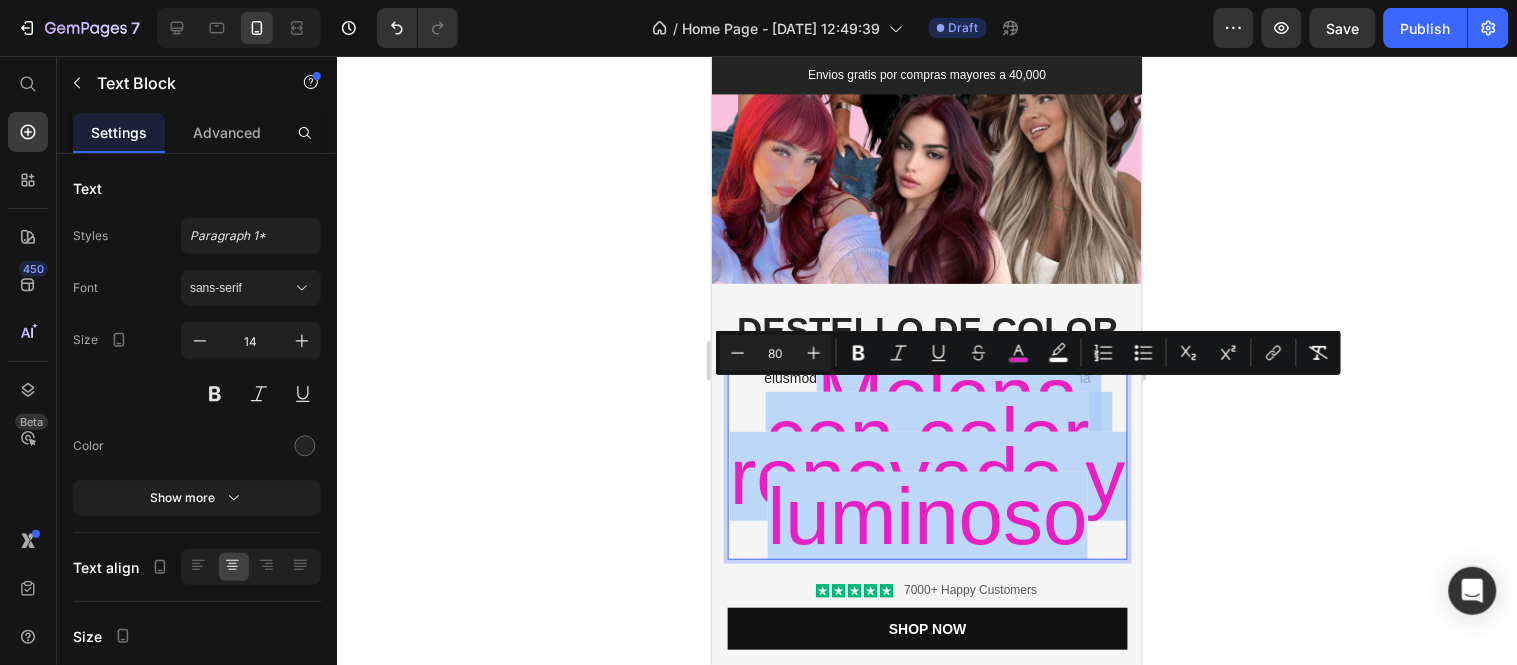 drag, startPoint x: 1069, startPoint y: 597, endPoint x: 819, endPoint y: 419, distance: 306.8941 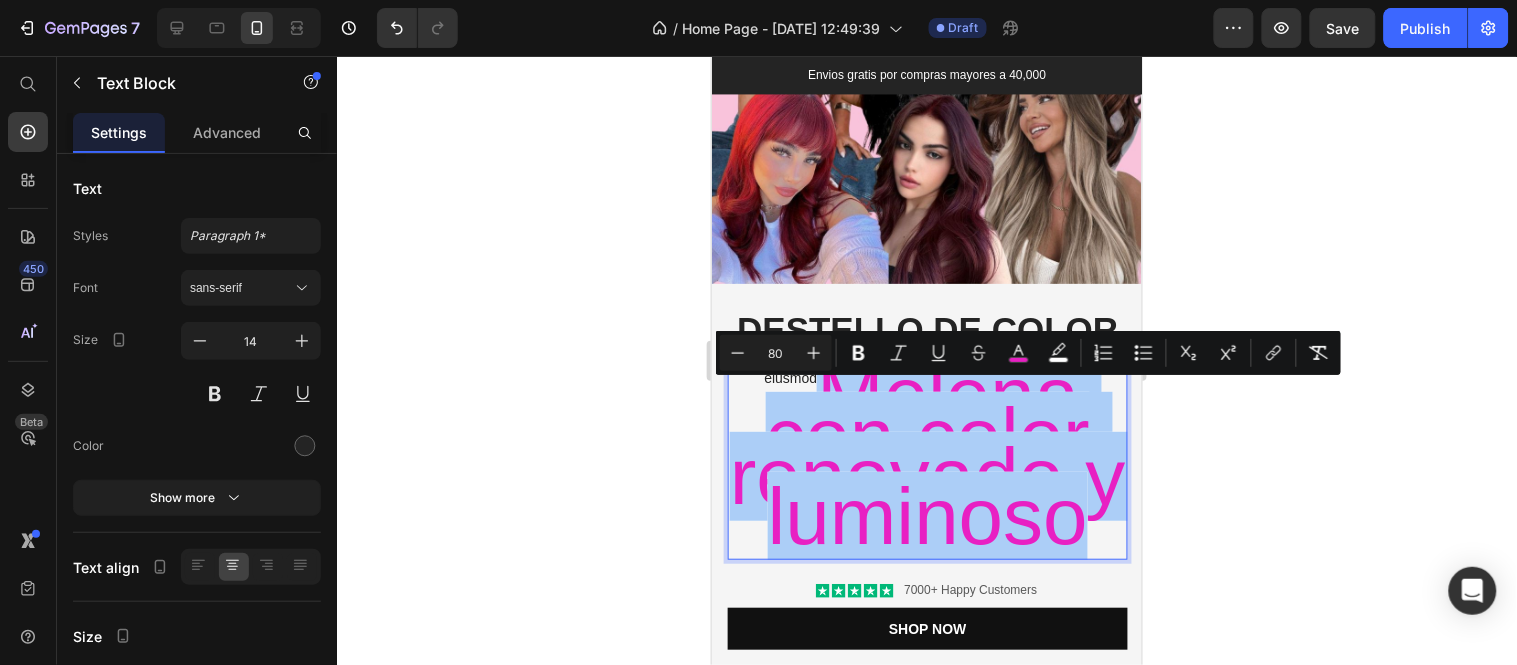 click on "80" at bounding box center [776, 353] 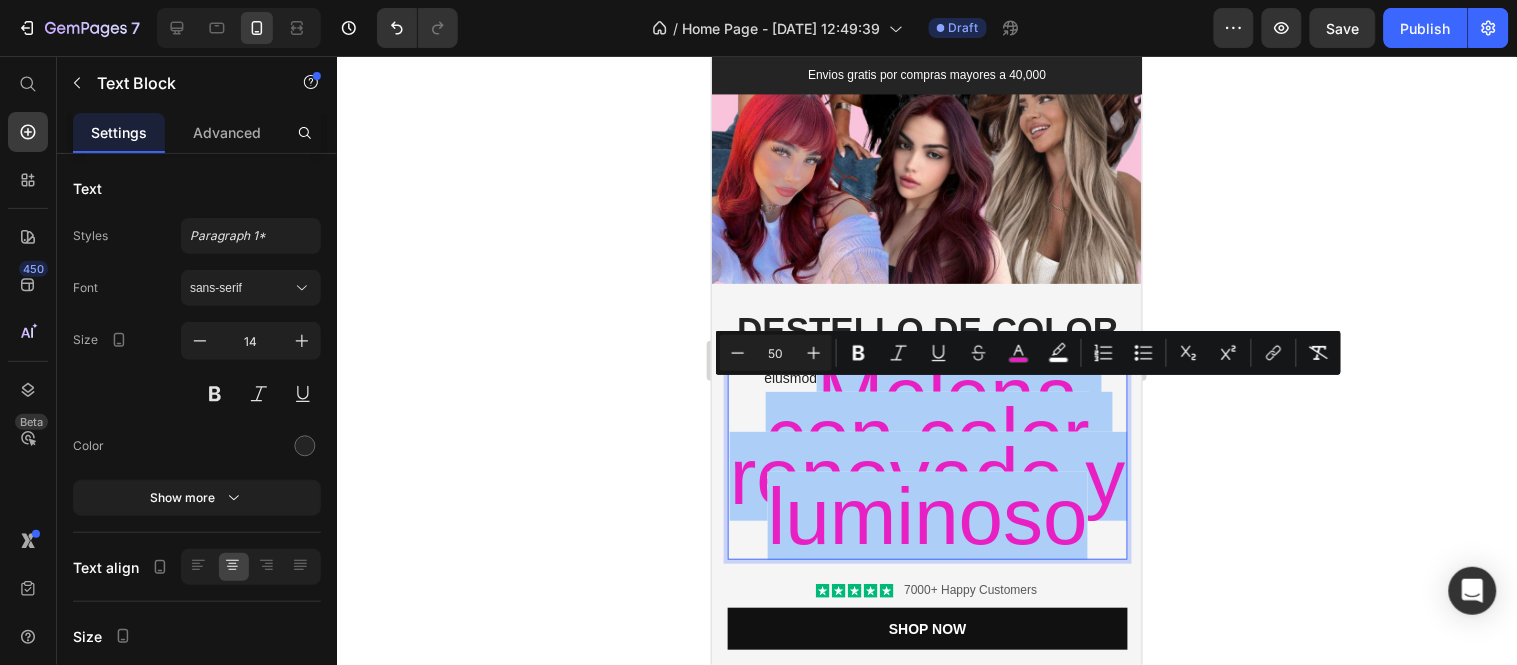 type on "50" 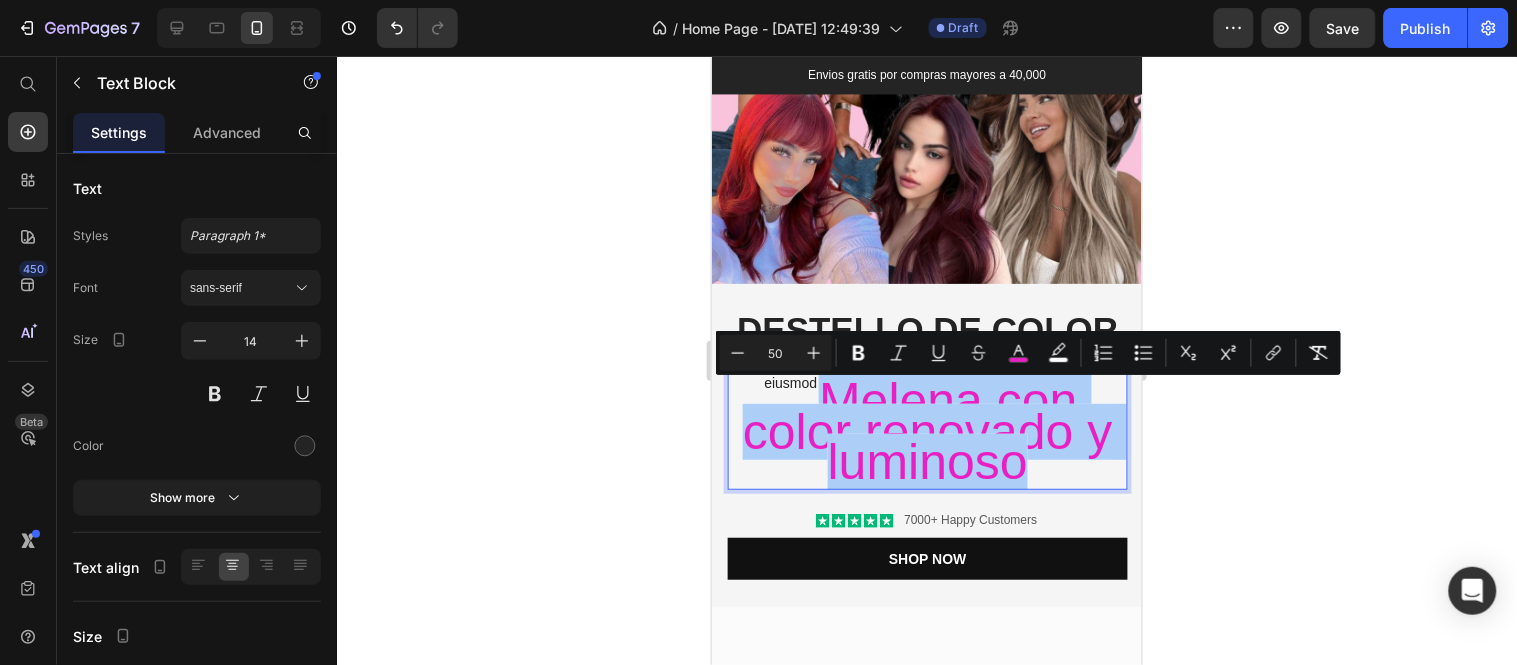 scroll, scrollTop: 4, scrollLeft: 0, axis: vertical 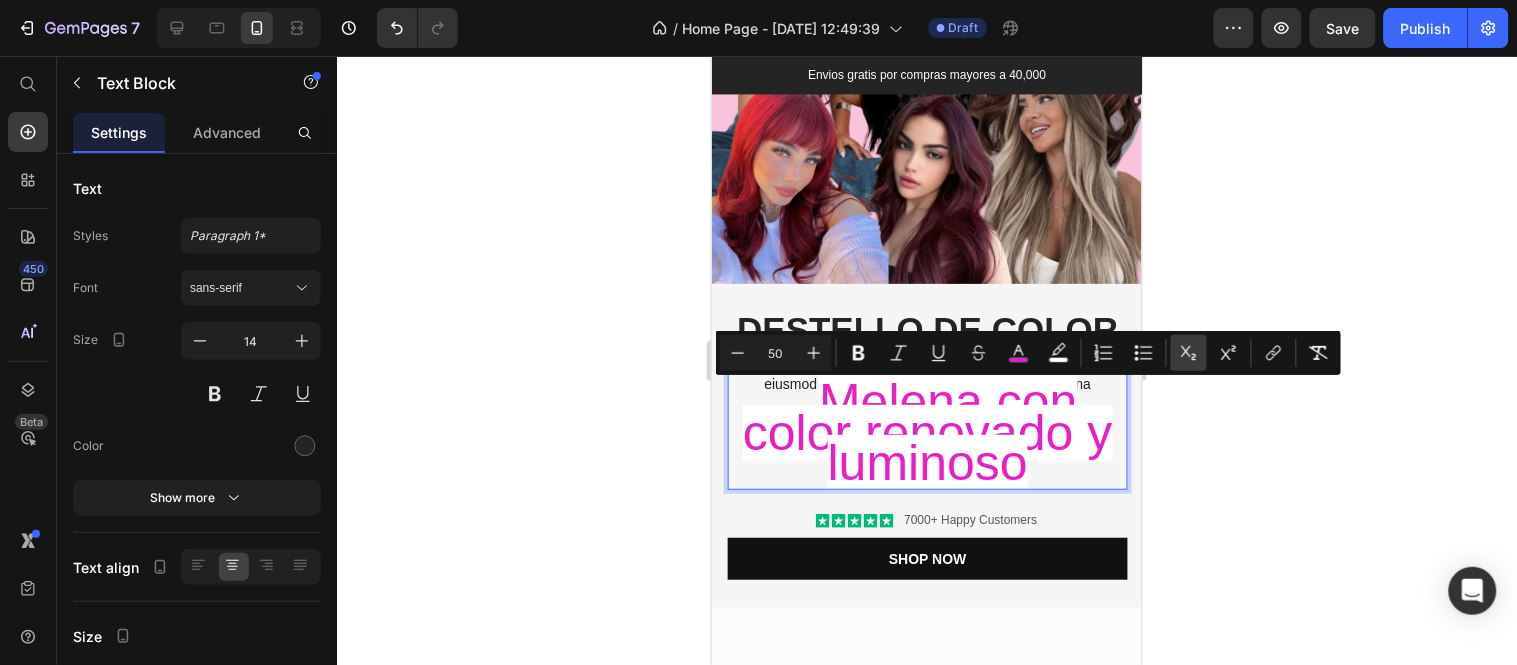 click 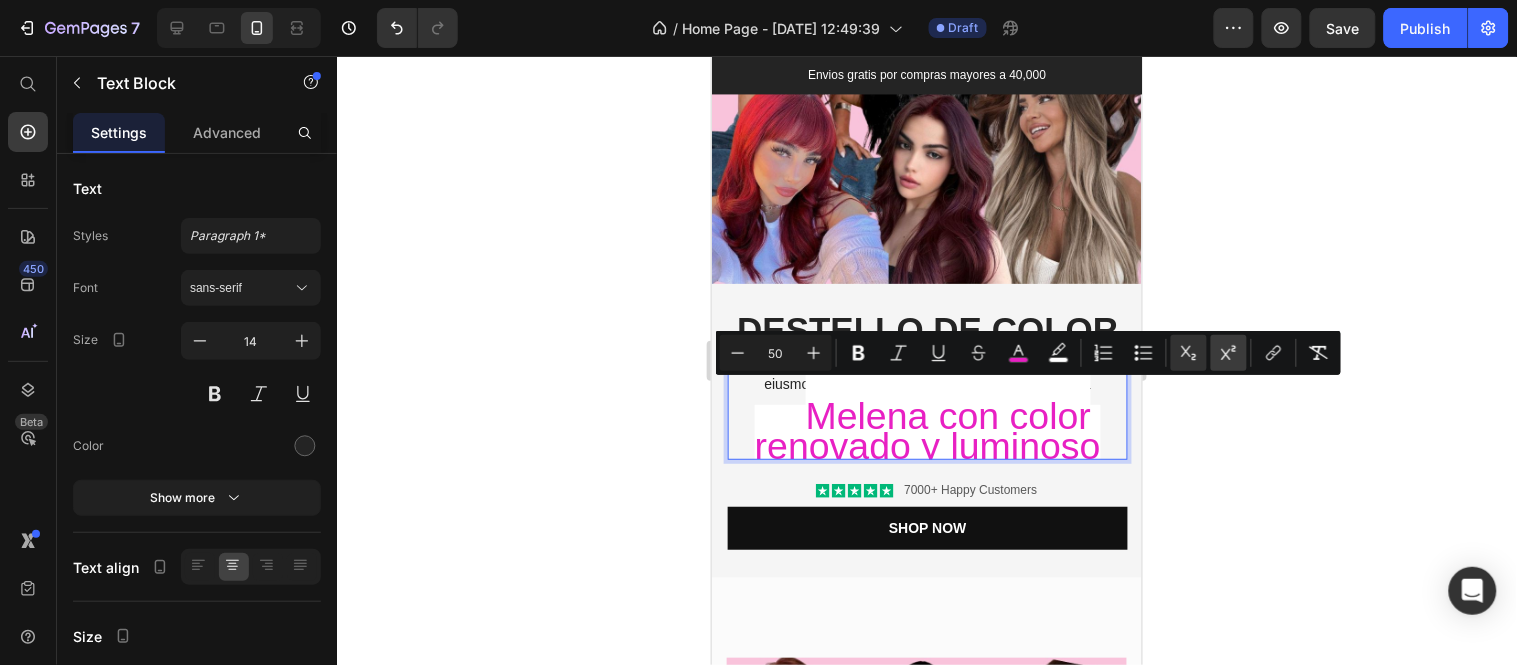 click on "Superscript" at bounding box center [1229, 353] 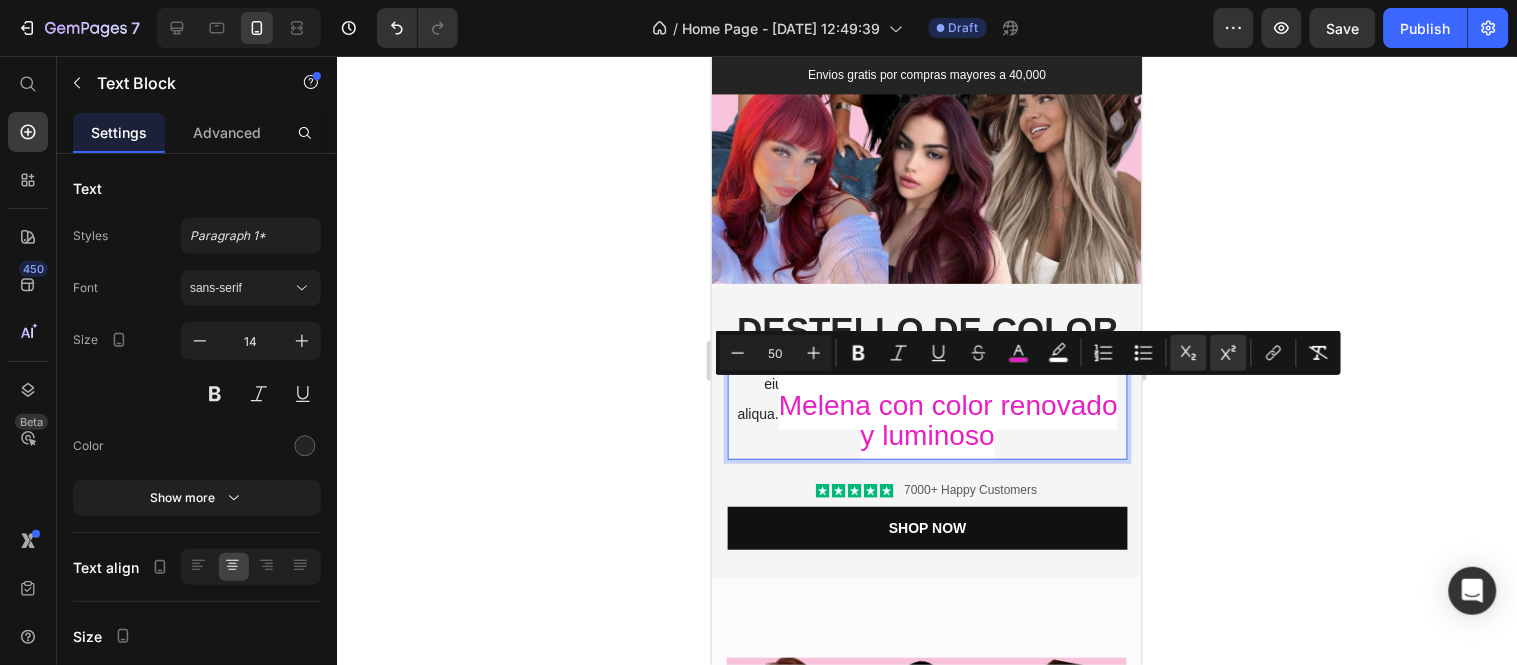 click 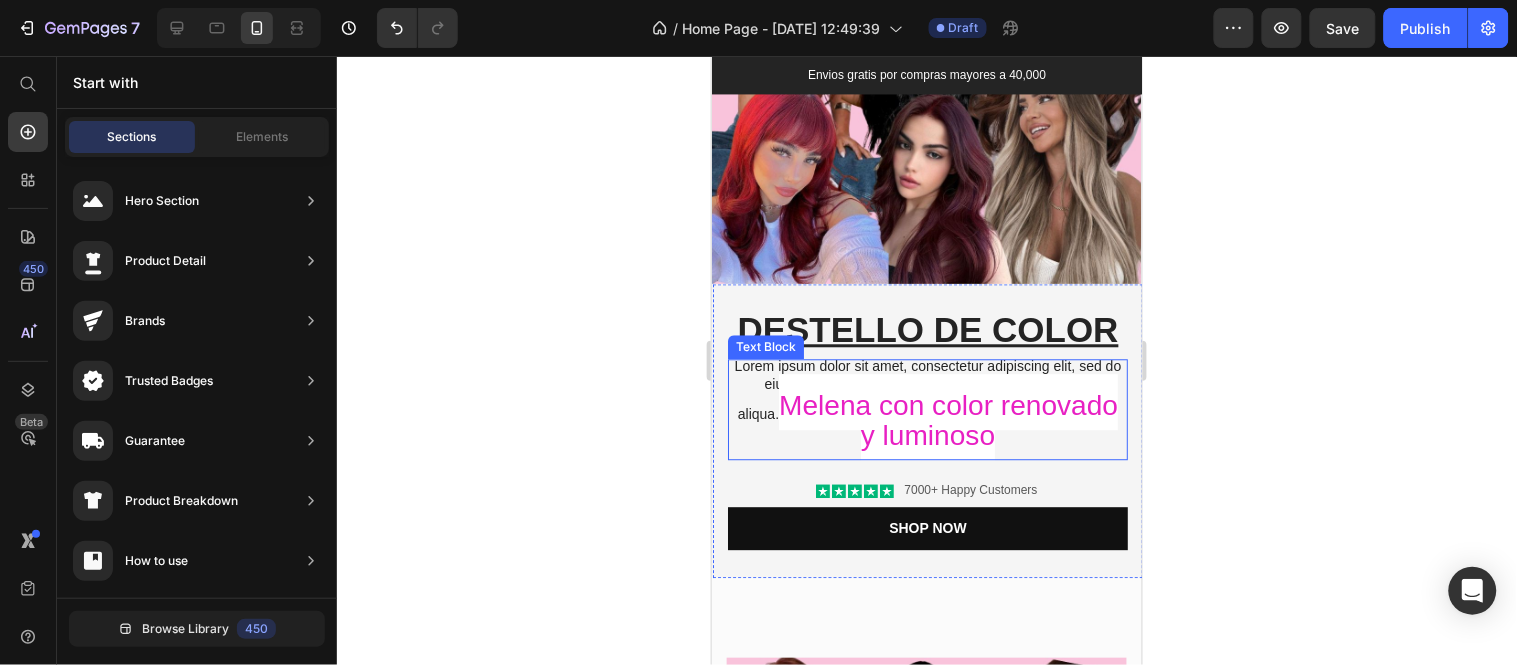 click on "Lorem ipsum dolor sit amet, consectetur adipiscing elit, sed do eiusmod tempor incididunt ut labore et dolore magna aliqua.  Melena con color renovado y luminoso" at bounding box center (927, 404) 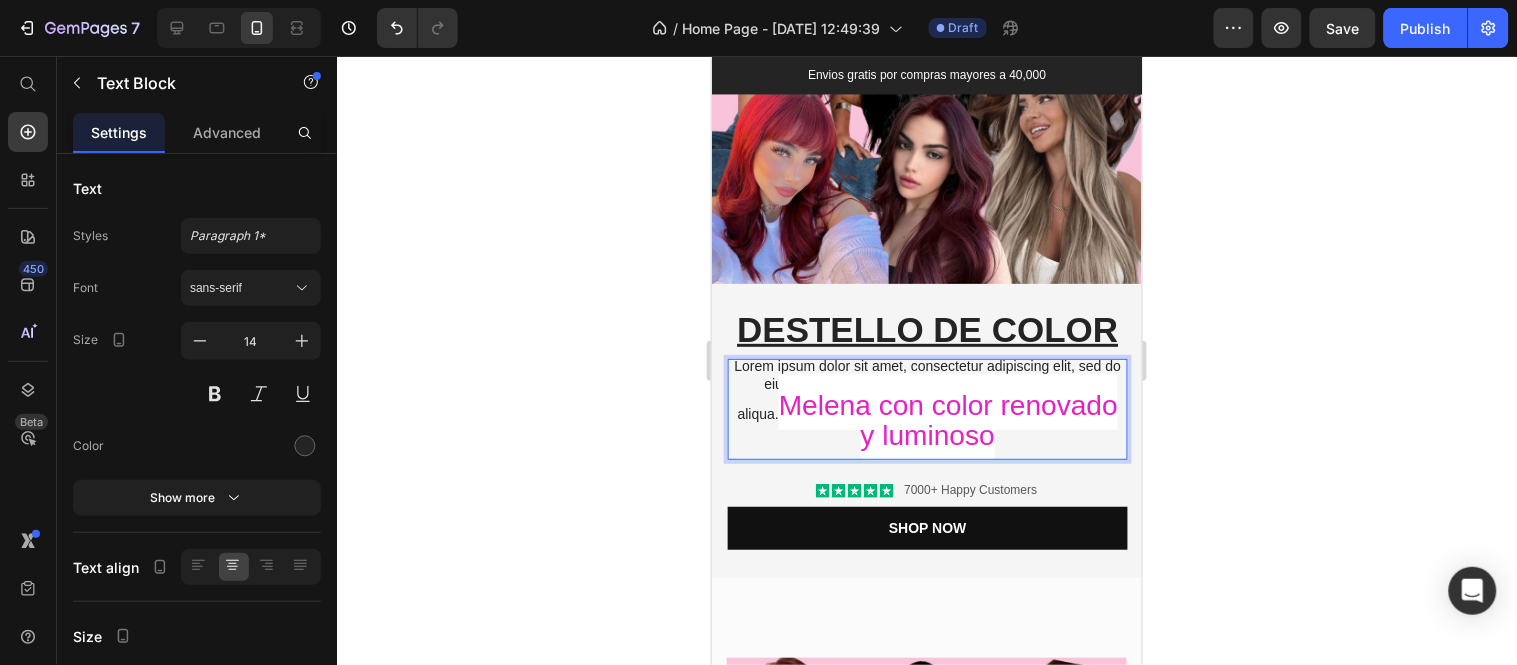 click on "Lorem ipsum dolor sit amet, consectetur adipiscing elit, sed do eiusmod tempor incididunt ut labore et dolore magna aliqua.  Melena con color renovado y luminoso" at bounding box center (927, 404) 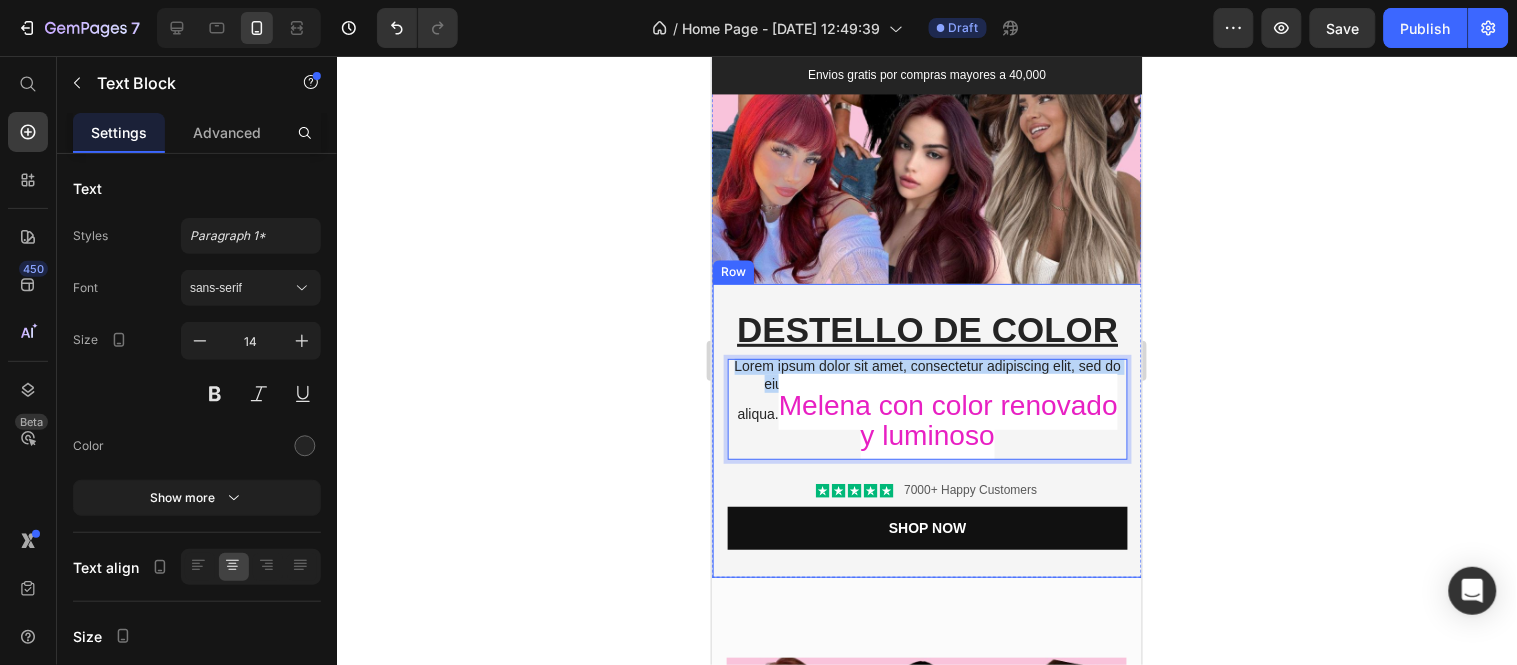 drag, startPoint x: 1095, startPoint y: 414, endPoint x: 694, endPoint y: 387, distance: 401.90796 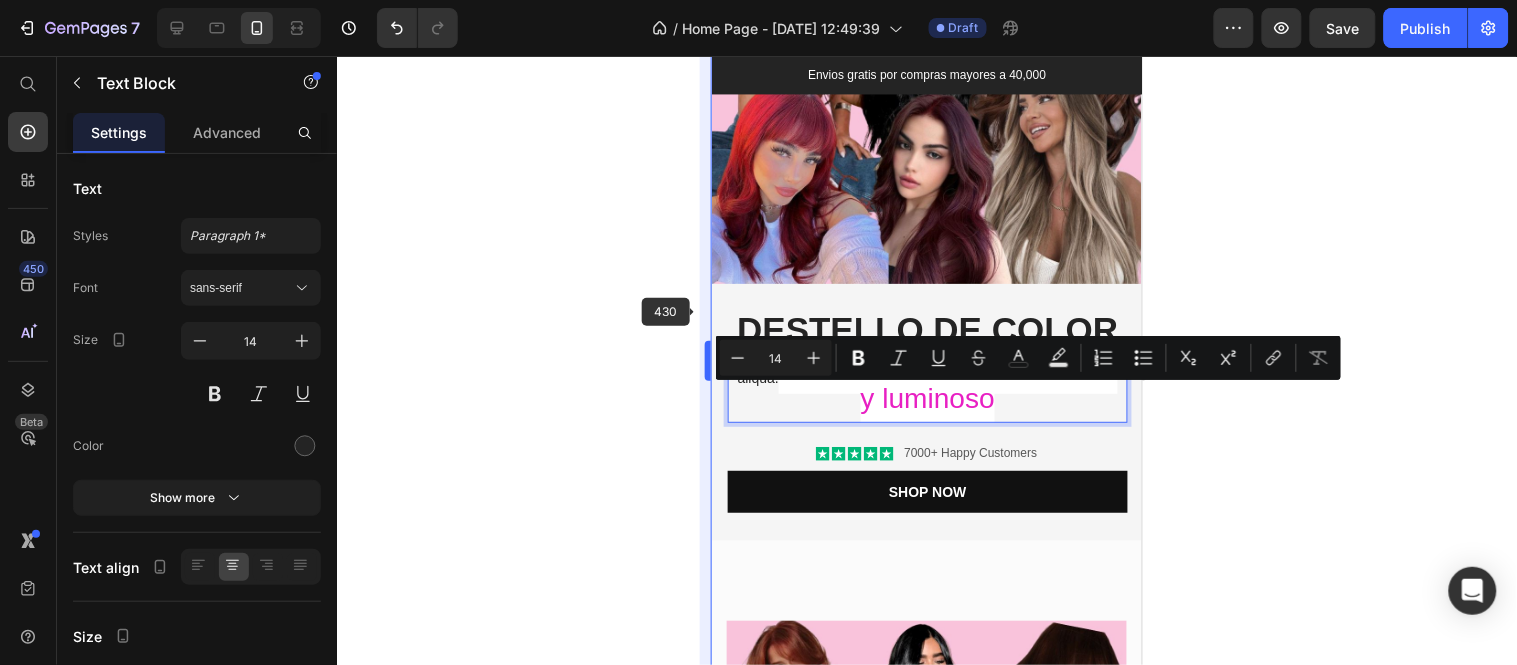 scroll, scrollTop: 0, scrollLeft: 0, axis: both 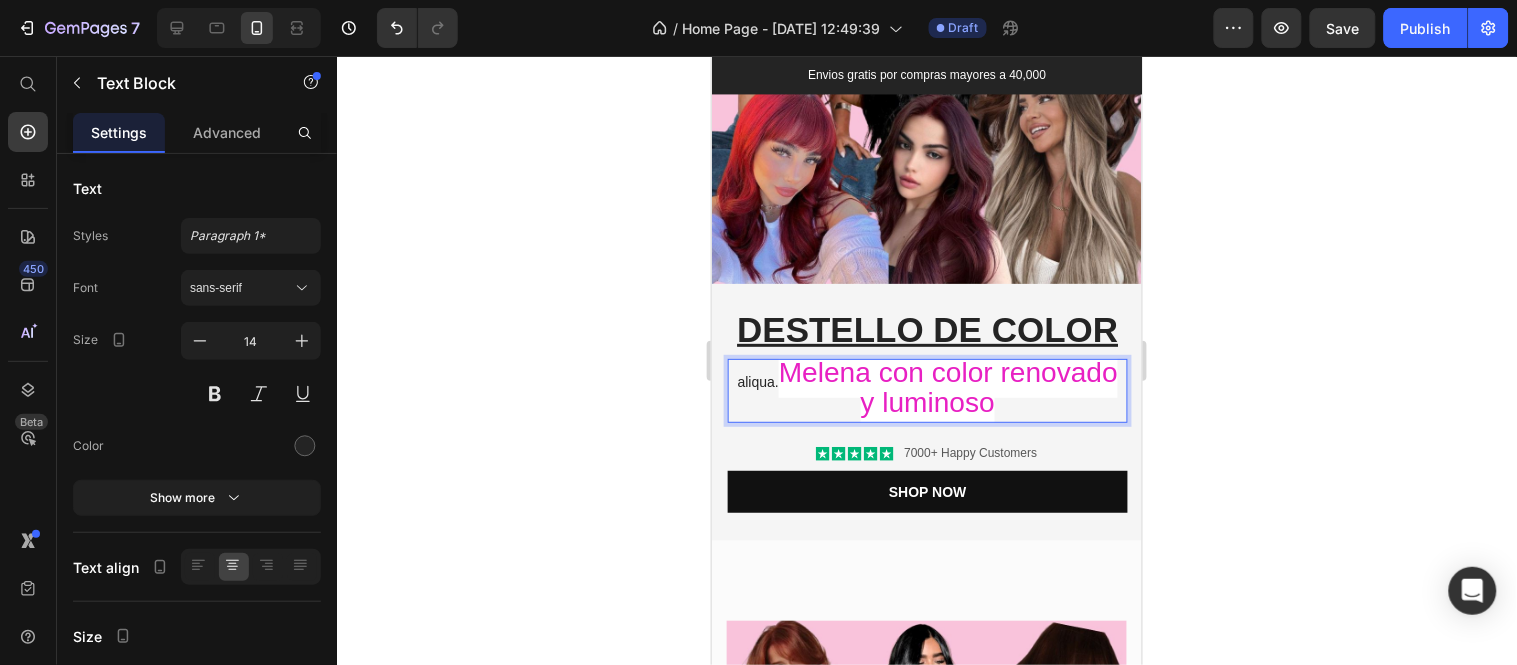 click on "Melena con color renovado y luminoso" at bounding box center [947, 386] 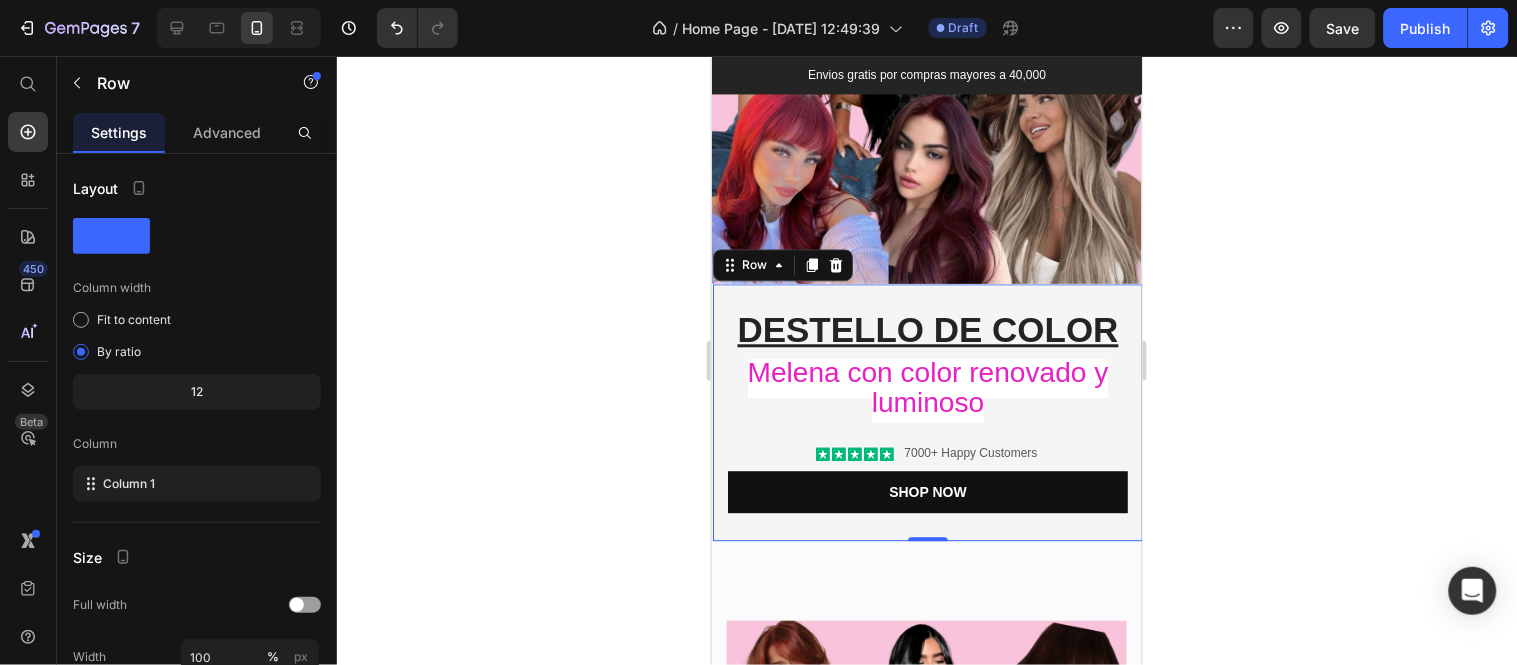 drag, startPoint x: 986, startPoint y: 454, endPoint x: 988, endPoint y: 443, distance: 11.18034 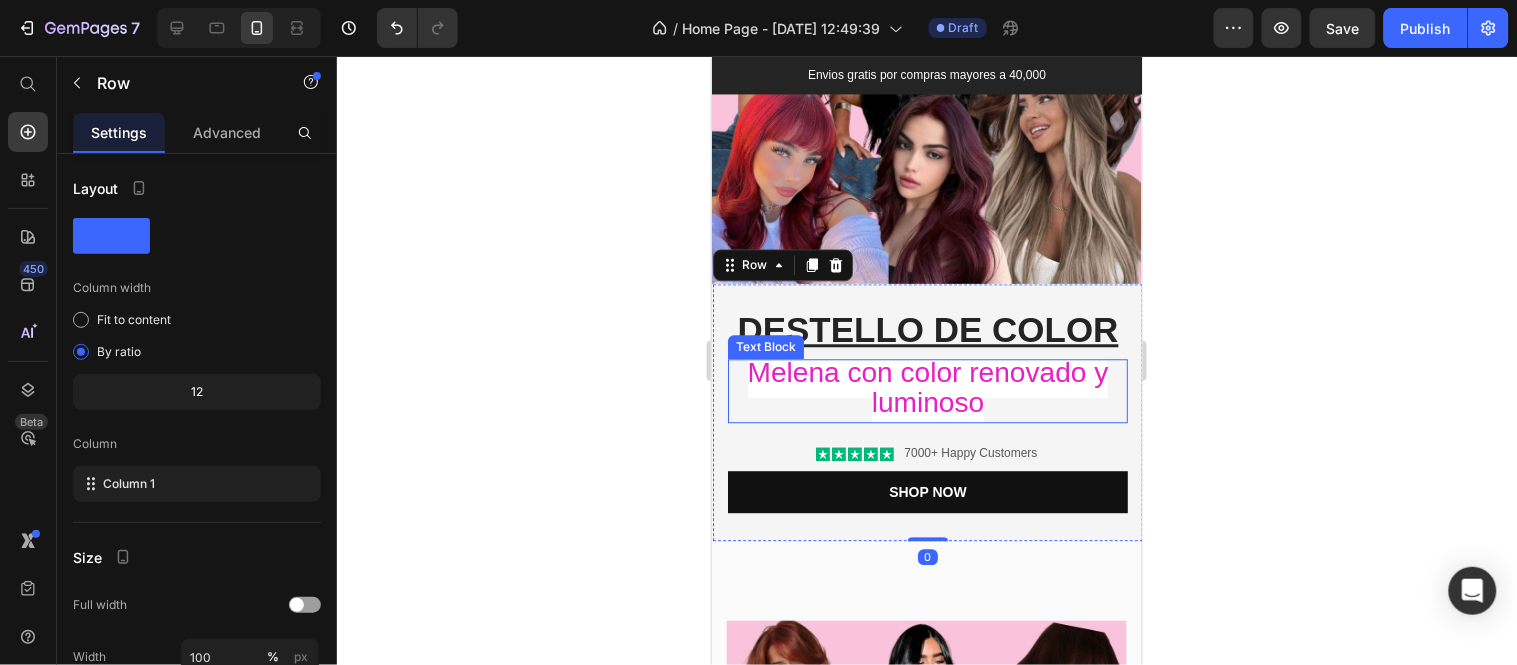 click on "Melena con color renovado y luminoso" at bounding box center (927, 390) 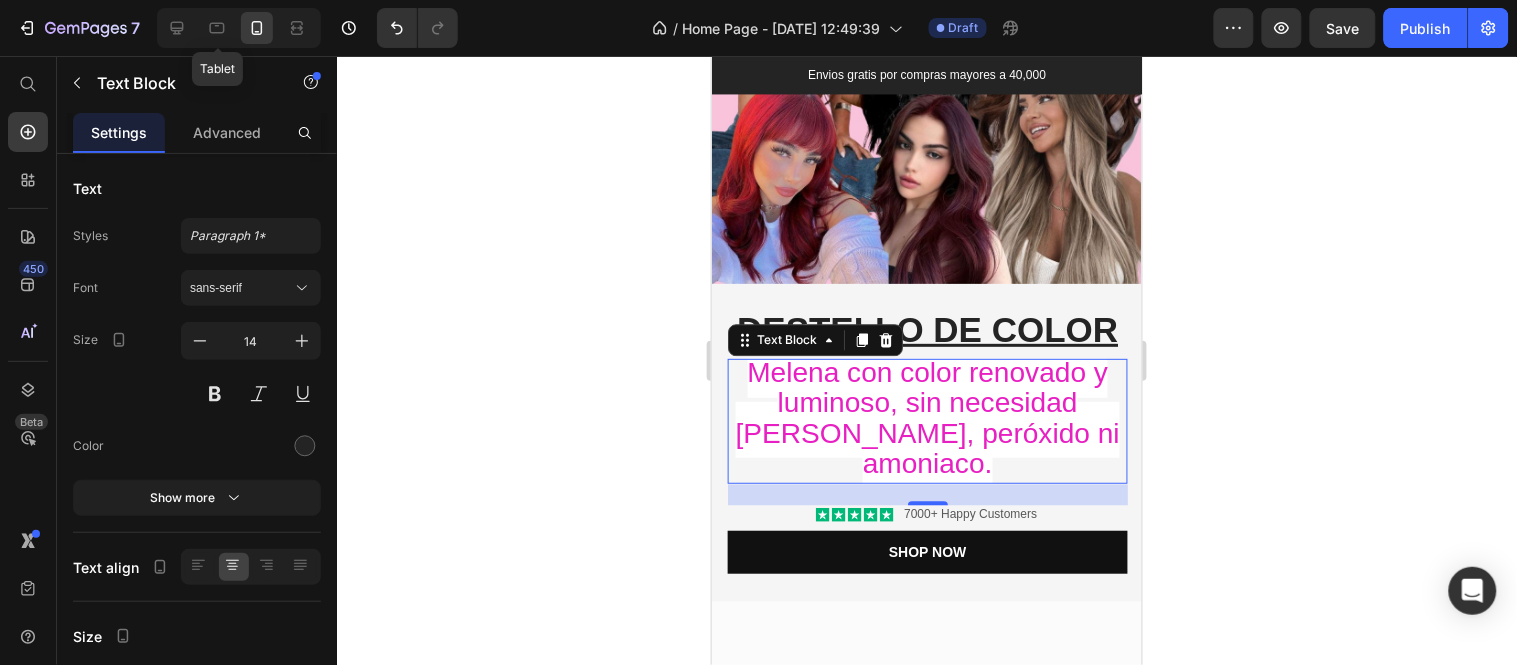 click on "Tablet" at bounding box center (239, 28) 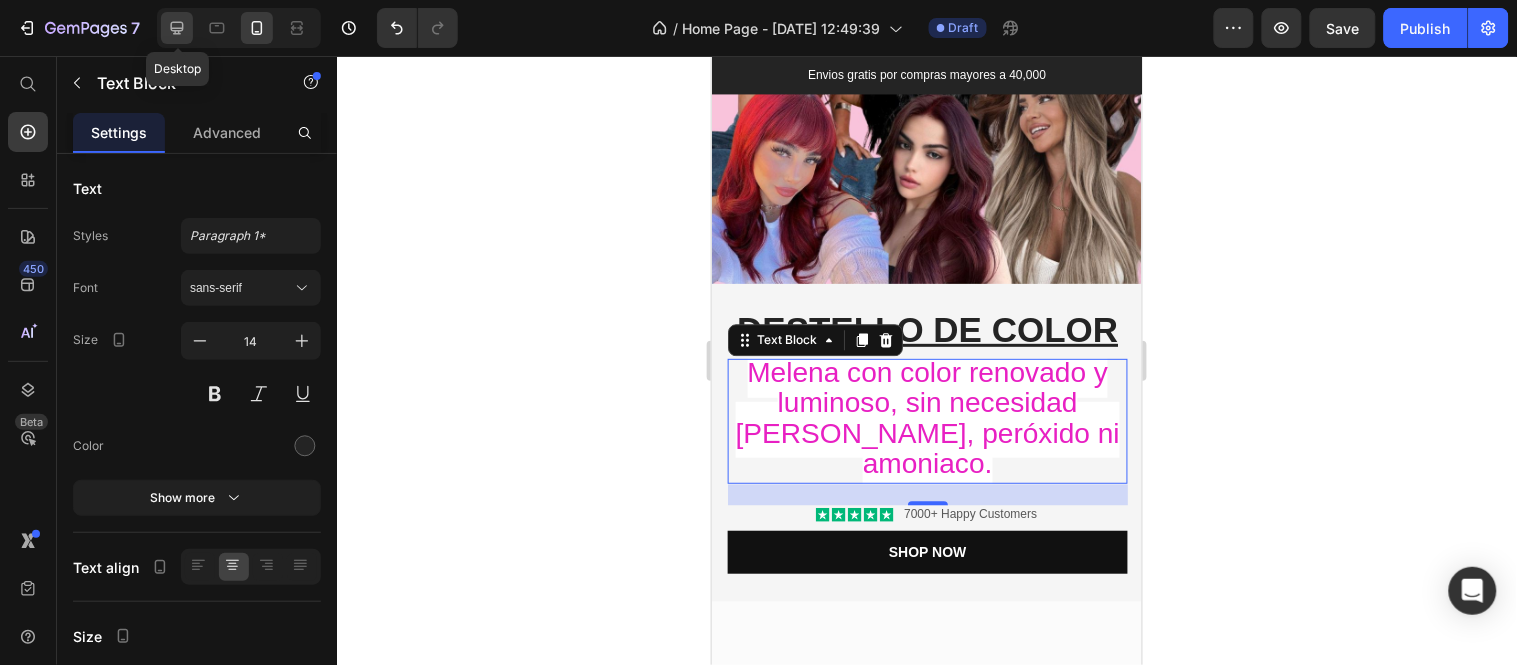 click 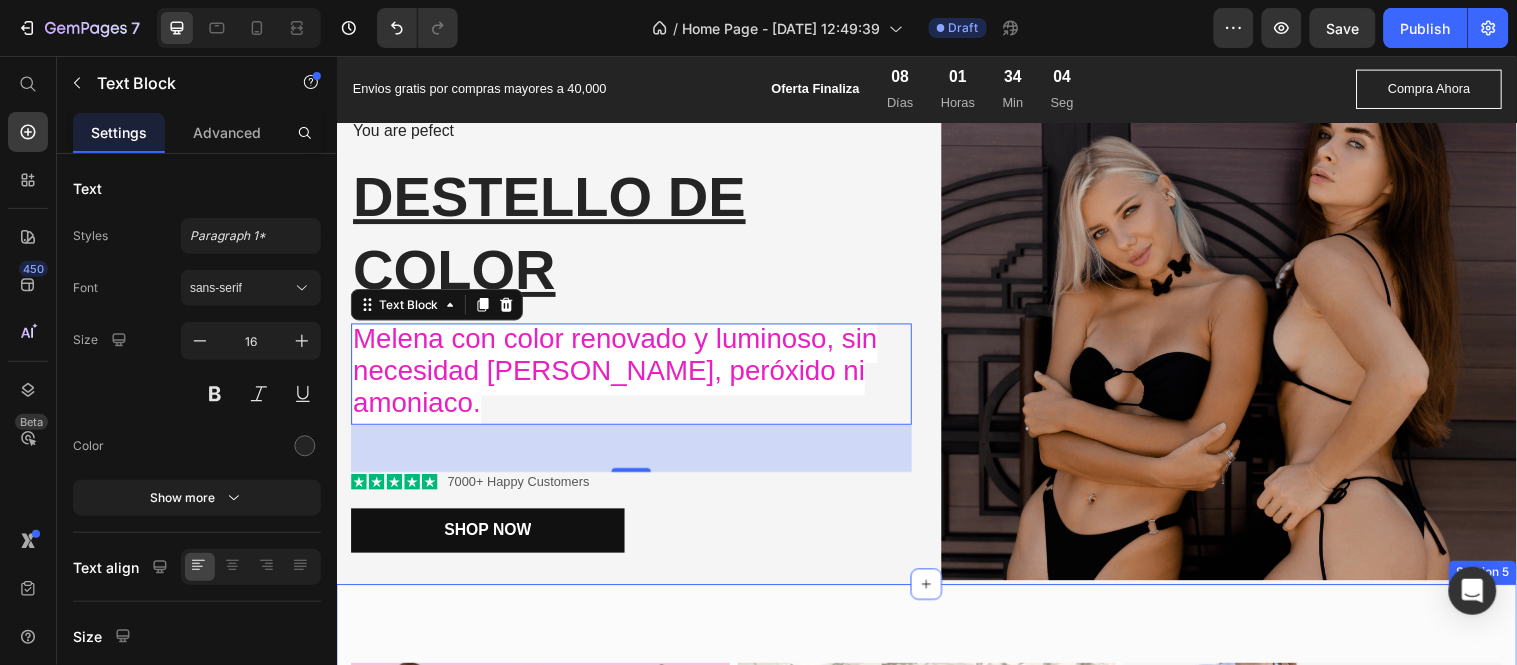 scroll, scrollTop: 1285, scrollLeft: 0, axis: vertical 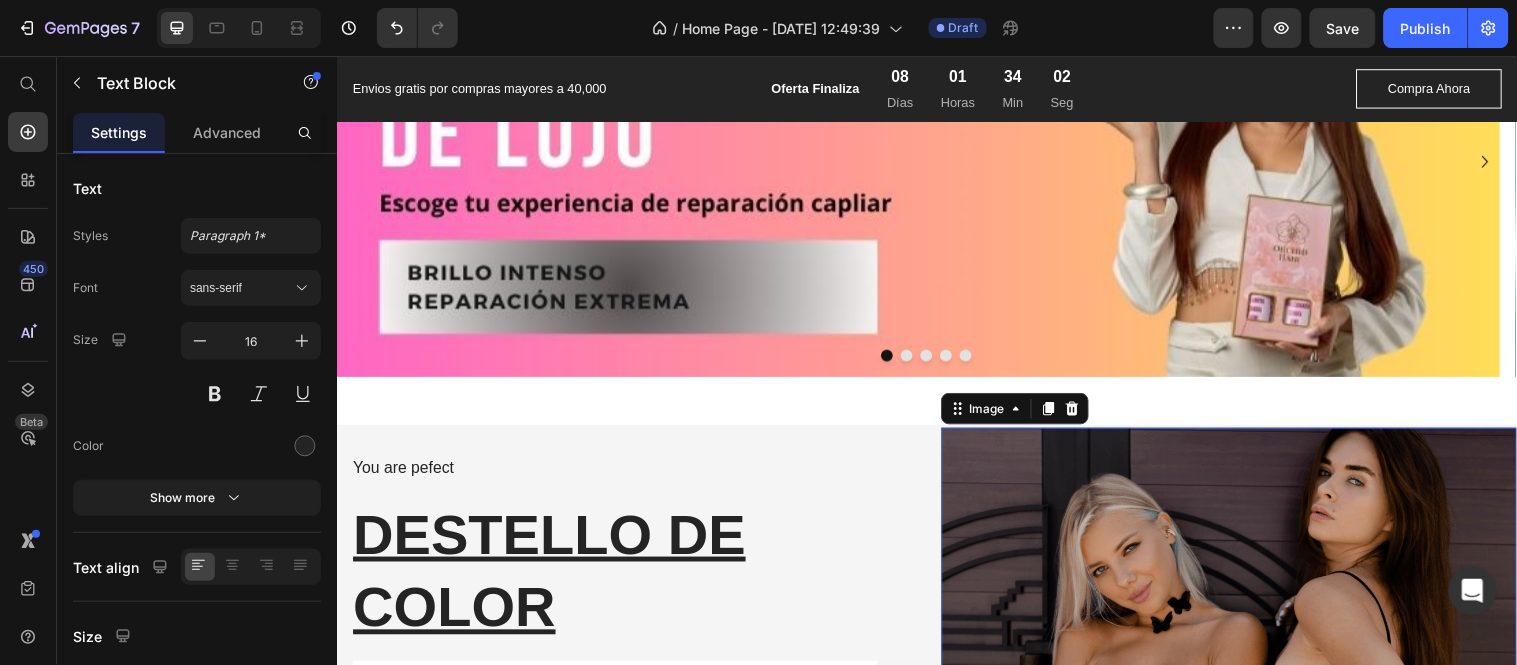 click at bounding box center (1243, 682) 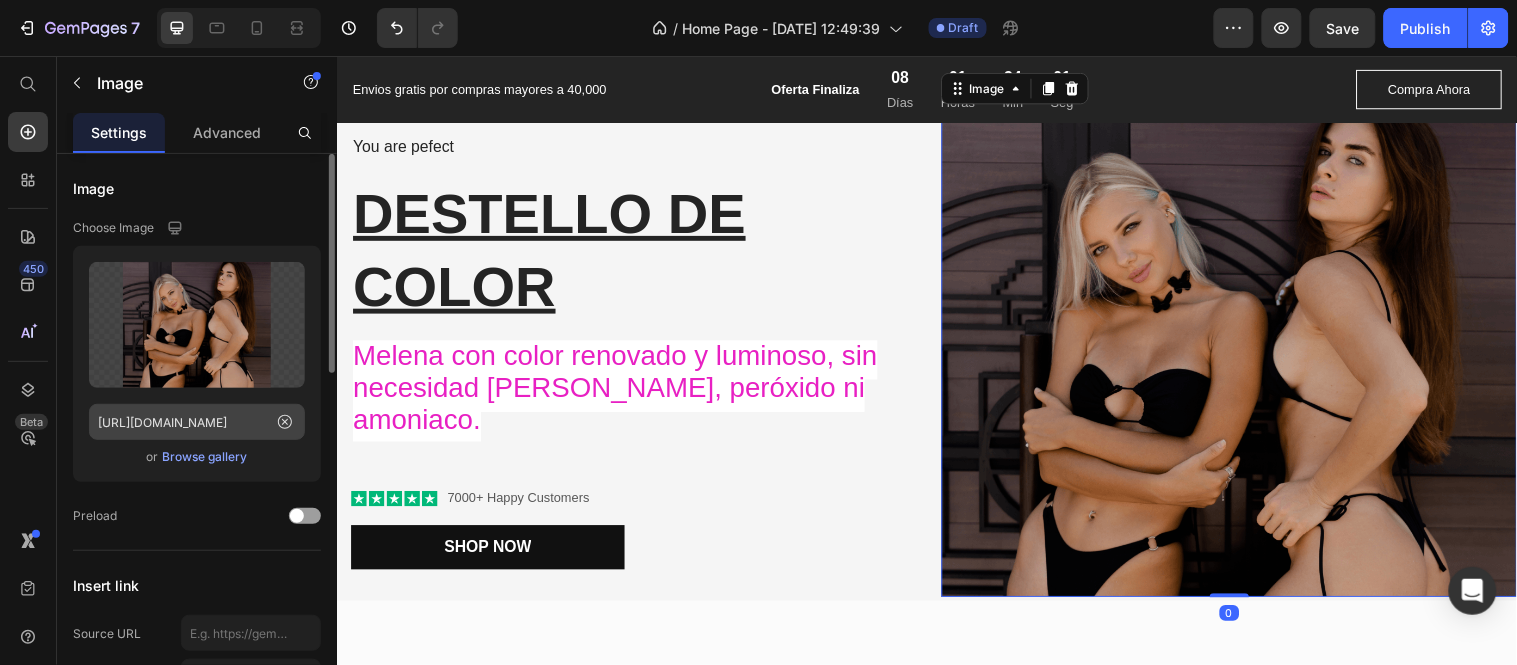 scroll, scrollTop: 1285, scrollLeft: 0, axis: vertical 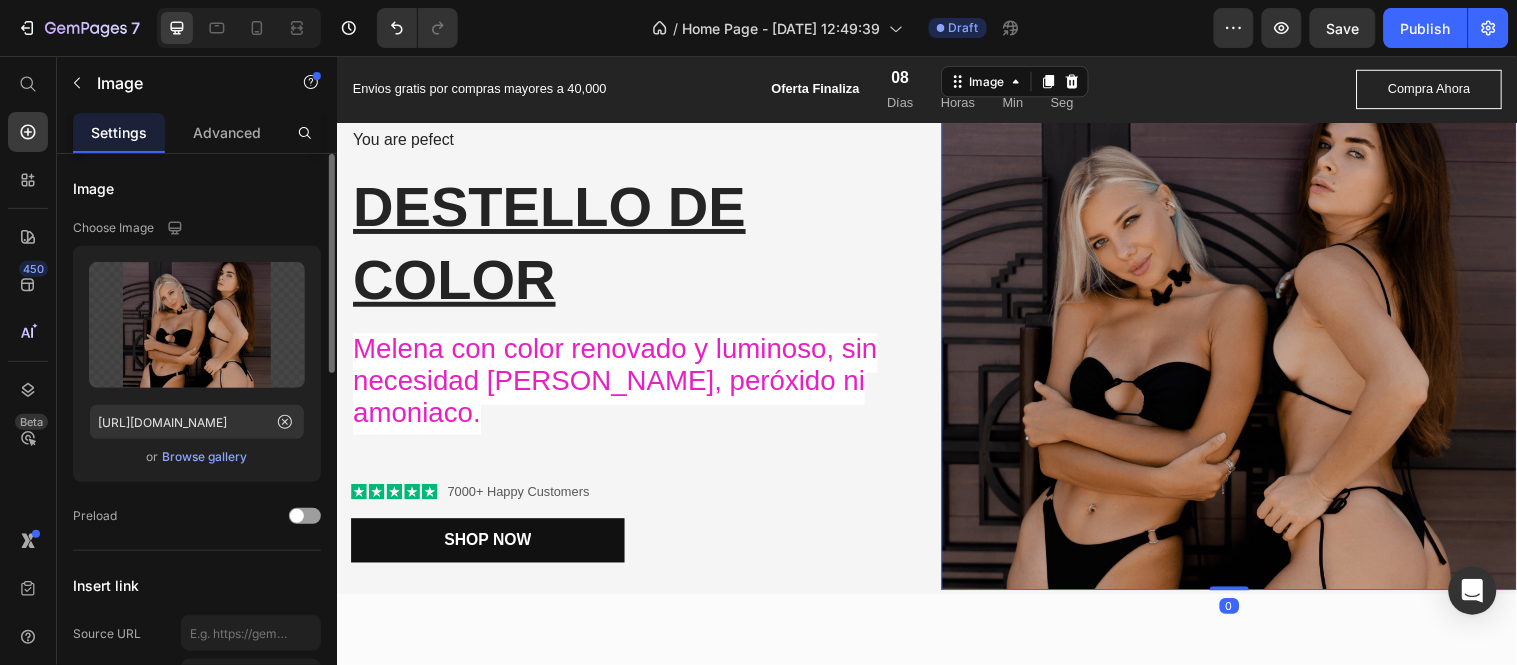 click on "Browse gallery" at bounding box center (205, 457) 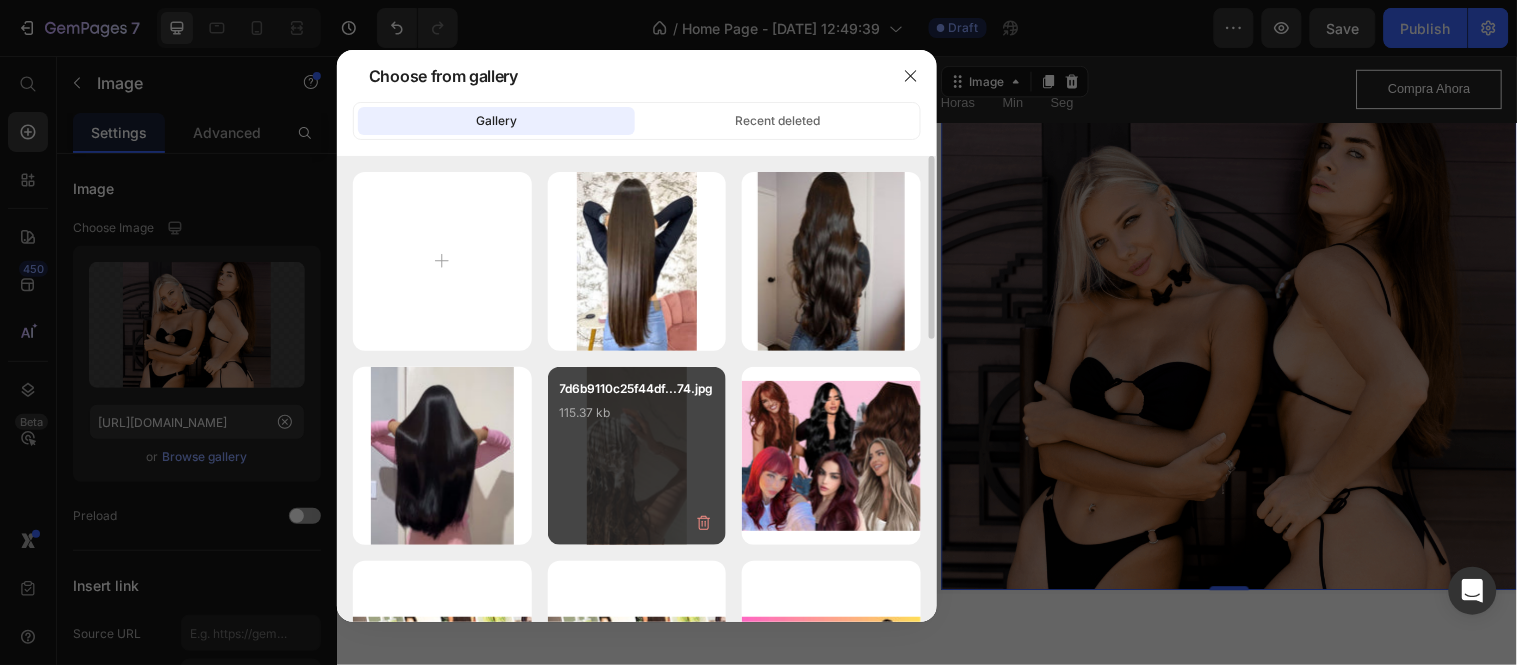 scroll, scrollTop: 222, scrollLeft: 0, axis: vertical 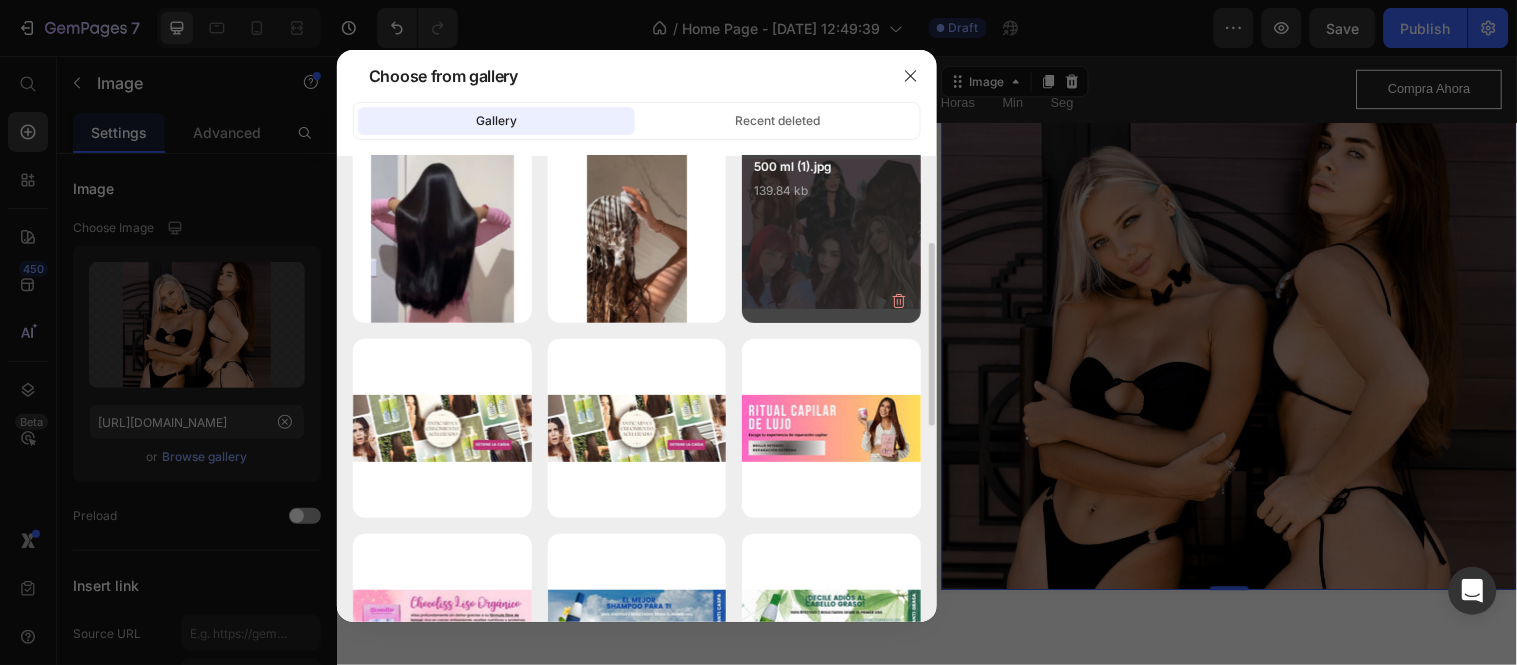 click on "500 ml (1).jpg 139.84 kb" at bounding box center [831, 234] 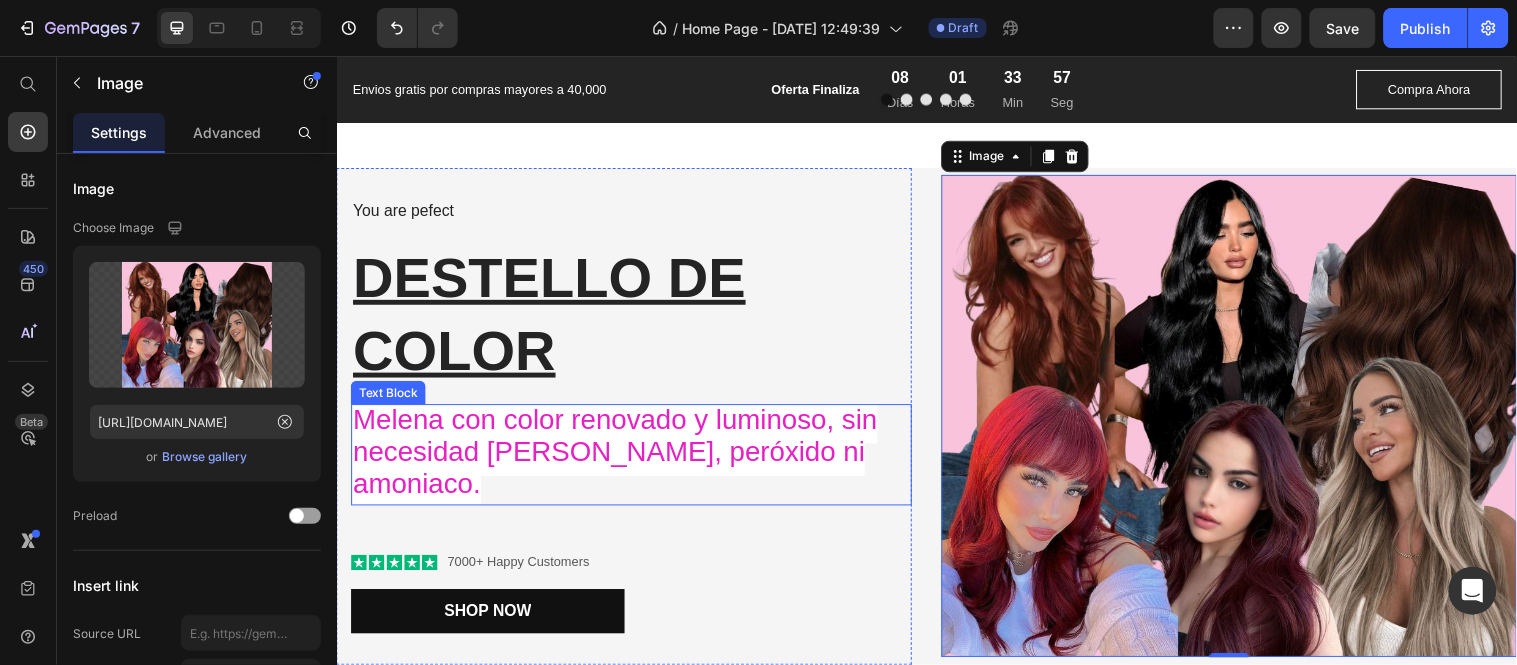 scroll, scrollTop: 1174, scrollLeft: 0, axis: vertical 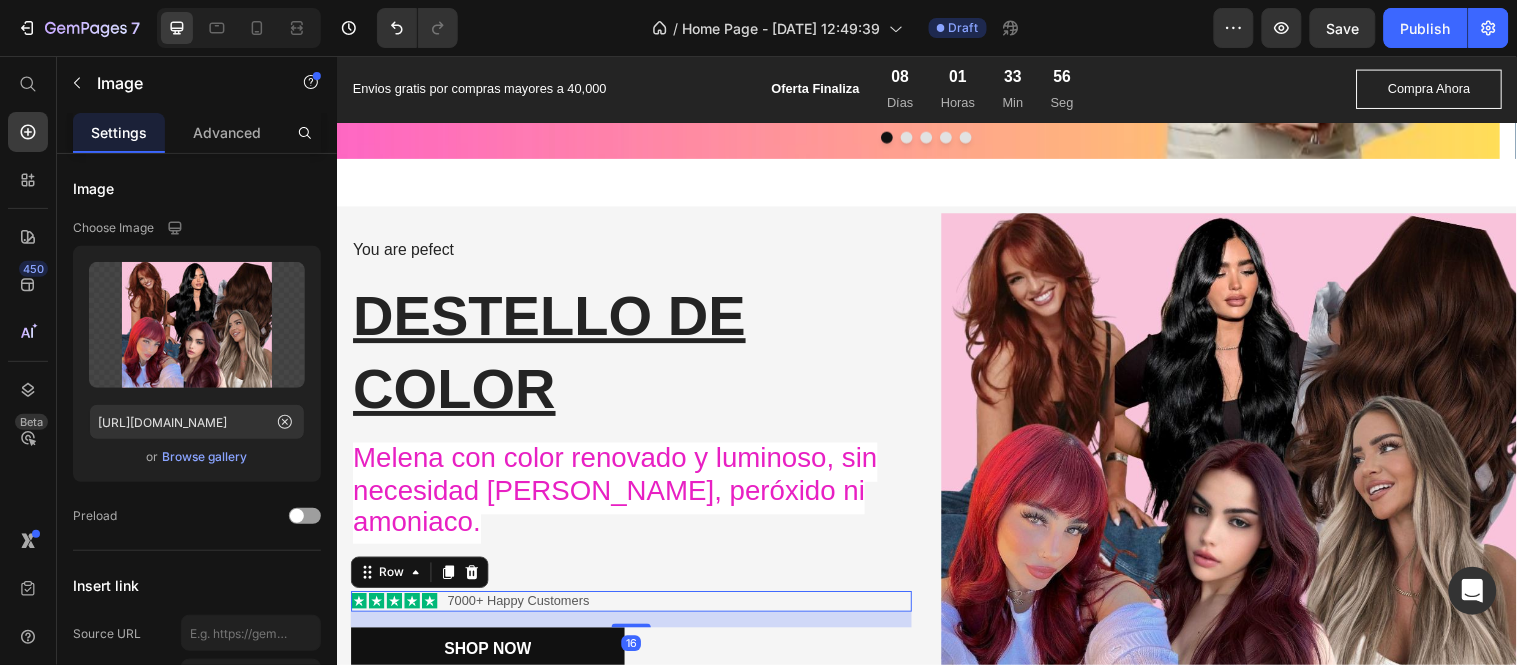 click on "Icon
Icon
Icon
Icon
Icon Icon List 7000+ Happy Customers Text Block Row   16" at bounding box center [636, 609] 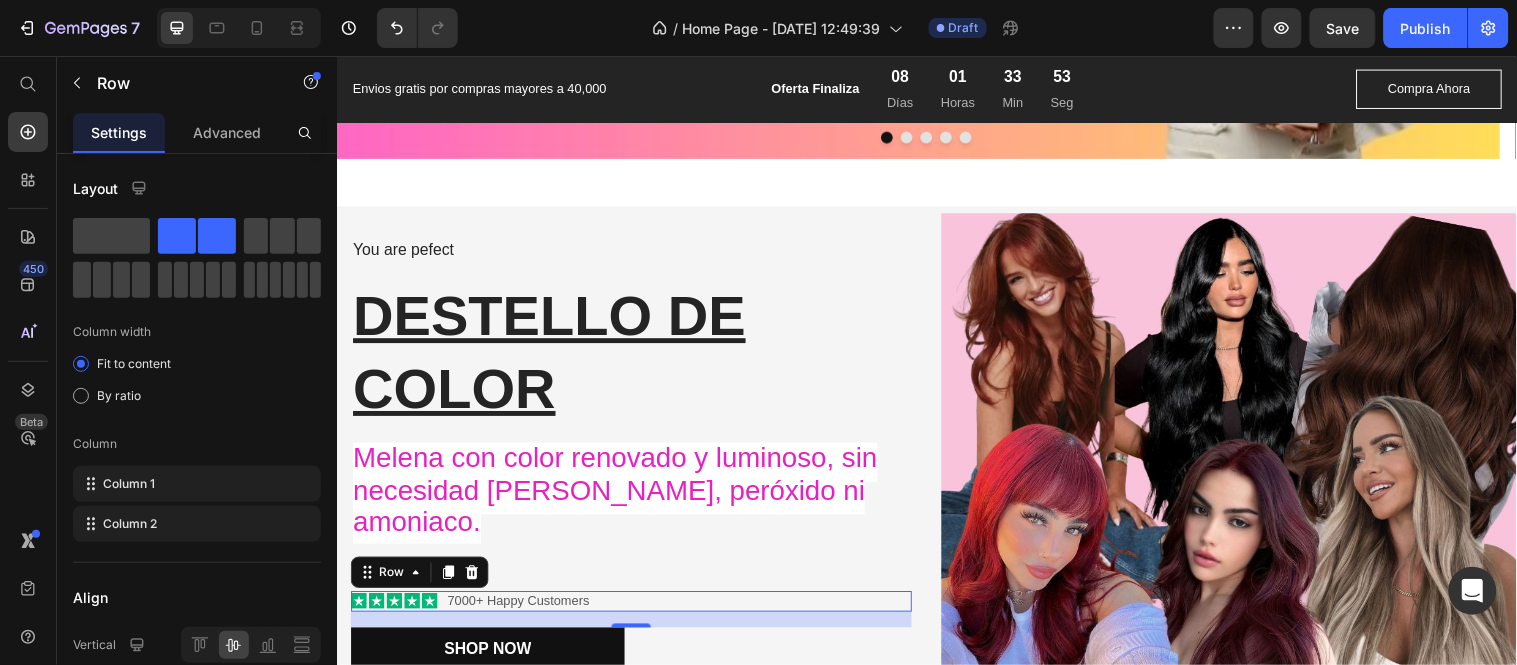 click on "Icon
Icon
Icon
Icon
Icon Icon List 7000+ Happy Customers Text Block Row   16" at bounding box center (636, 609) 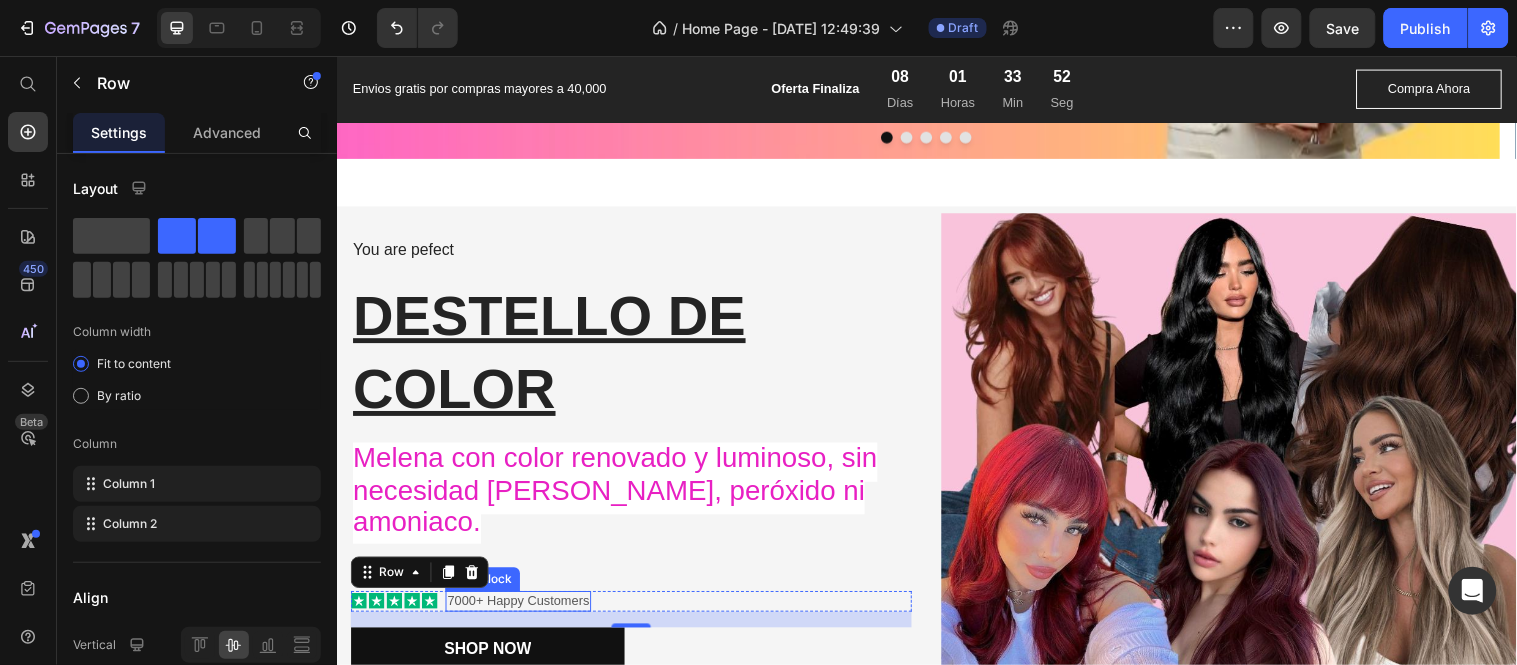 click on "7000+ Happy Customers" at bounding box center (521, 609) 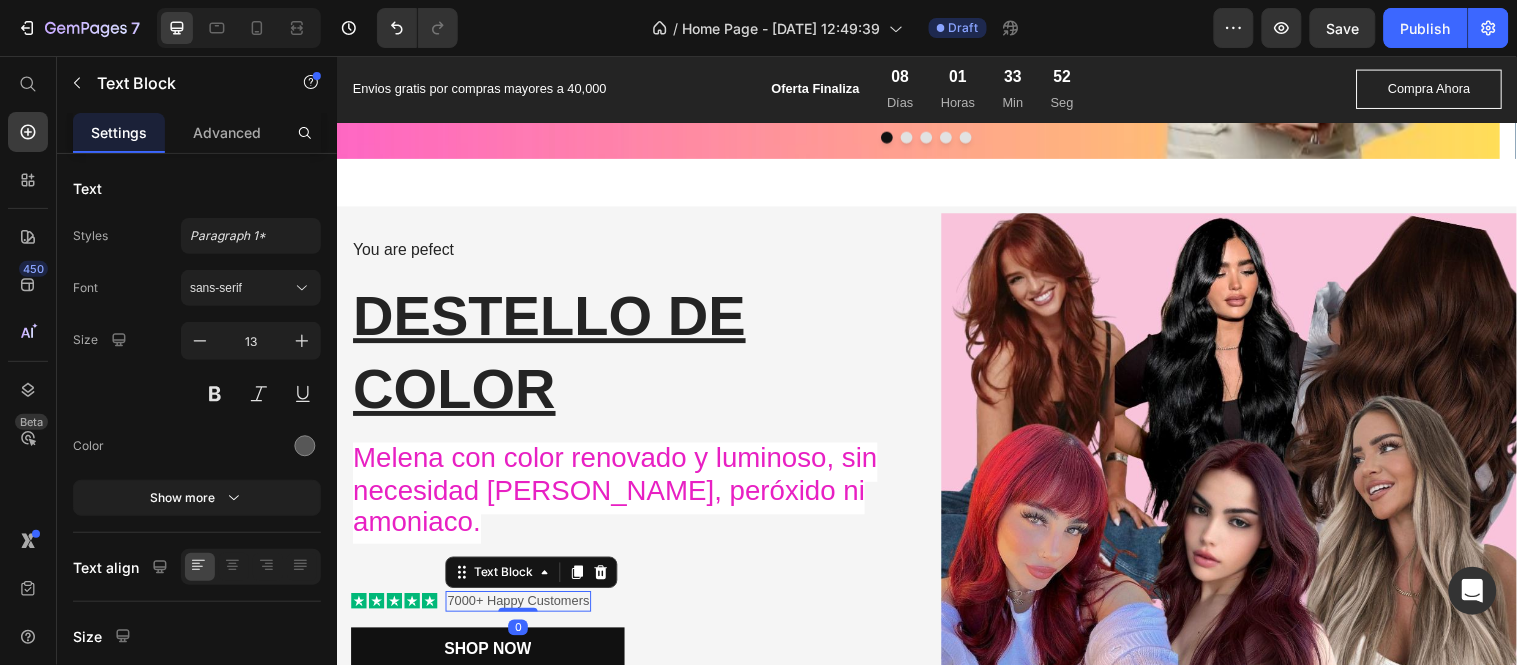 click on "7000+ Happy Customers" at bounding box center (521, 609) 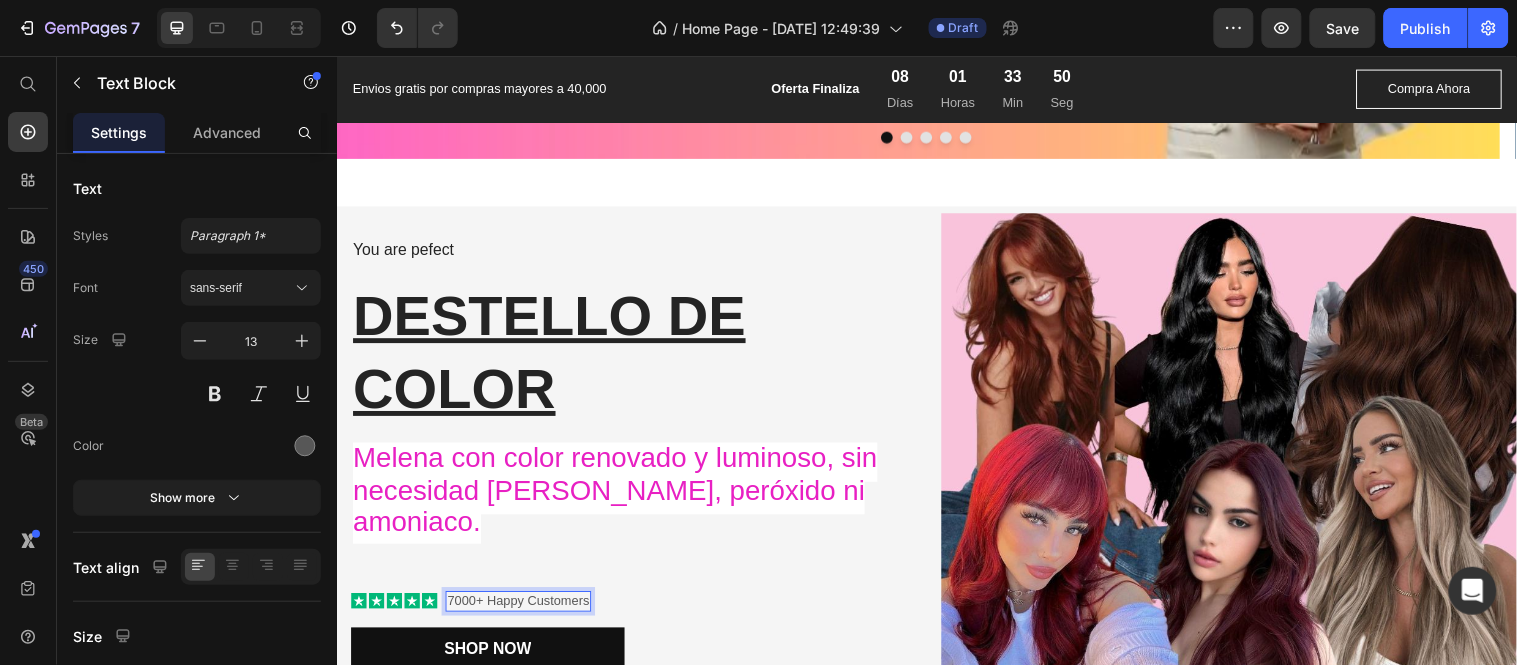 click on "7000+ Happy Customers" at bounding box center (521, 609) 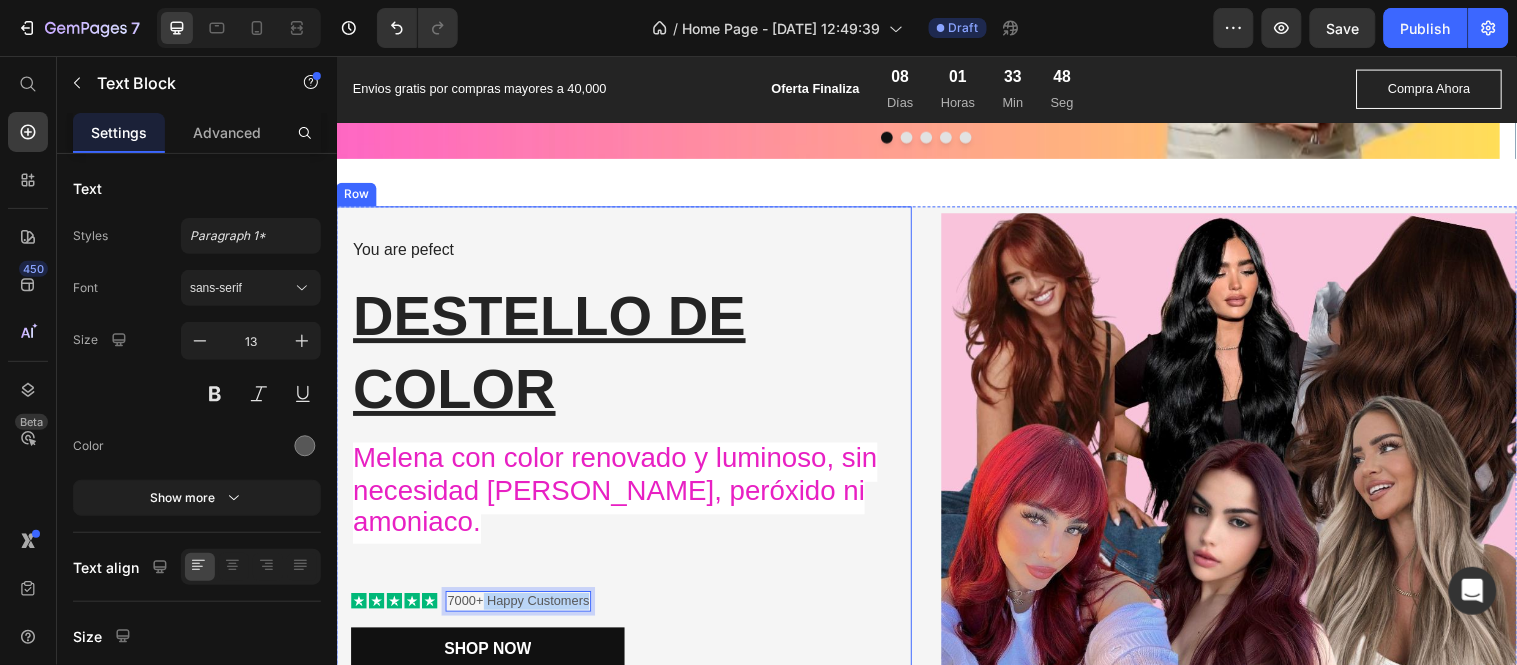 drag, startPoint x: 487, startPoint y: 582, endPoint x: 605, endPoint y: 591, distance: 118.34272 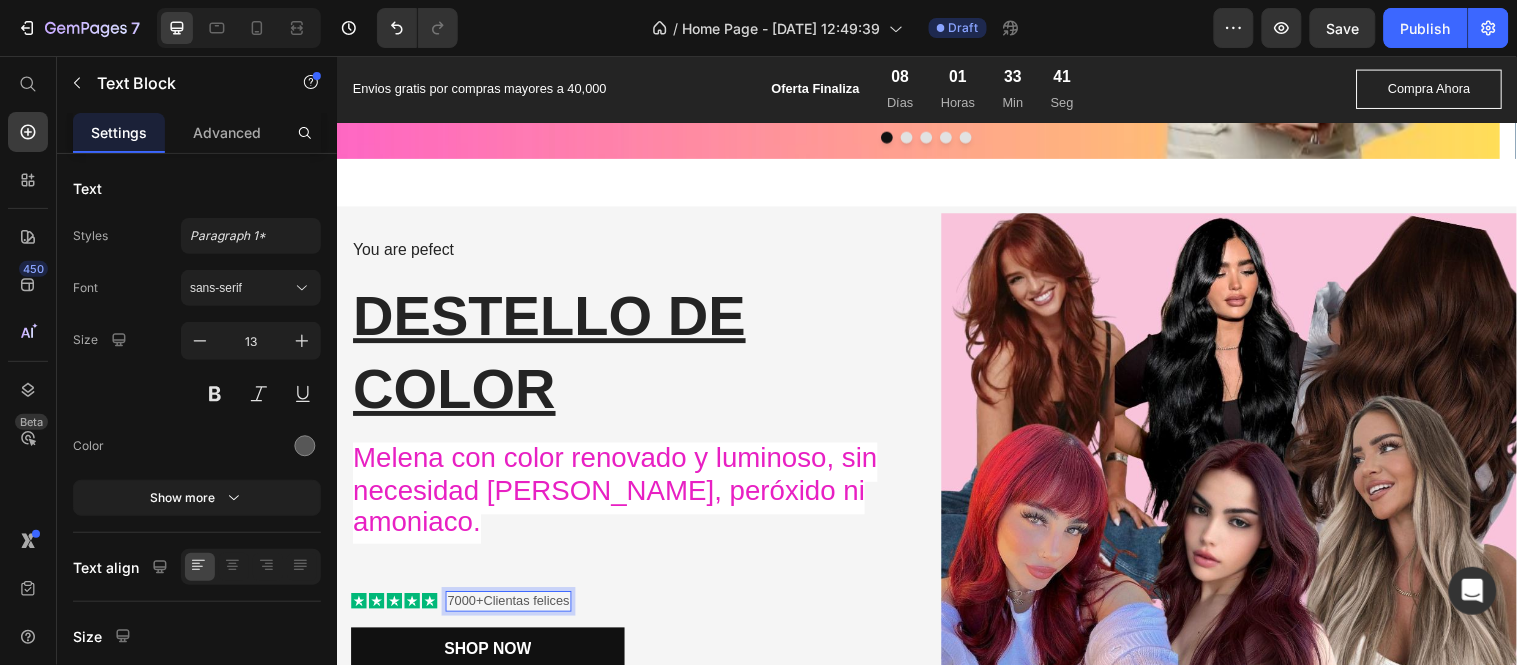click on "7000+Clientas felices" at bounding box center [511, 609] 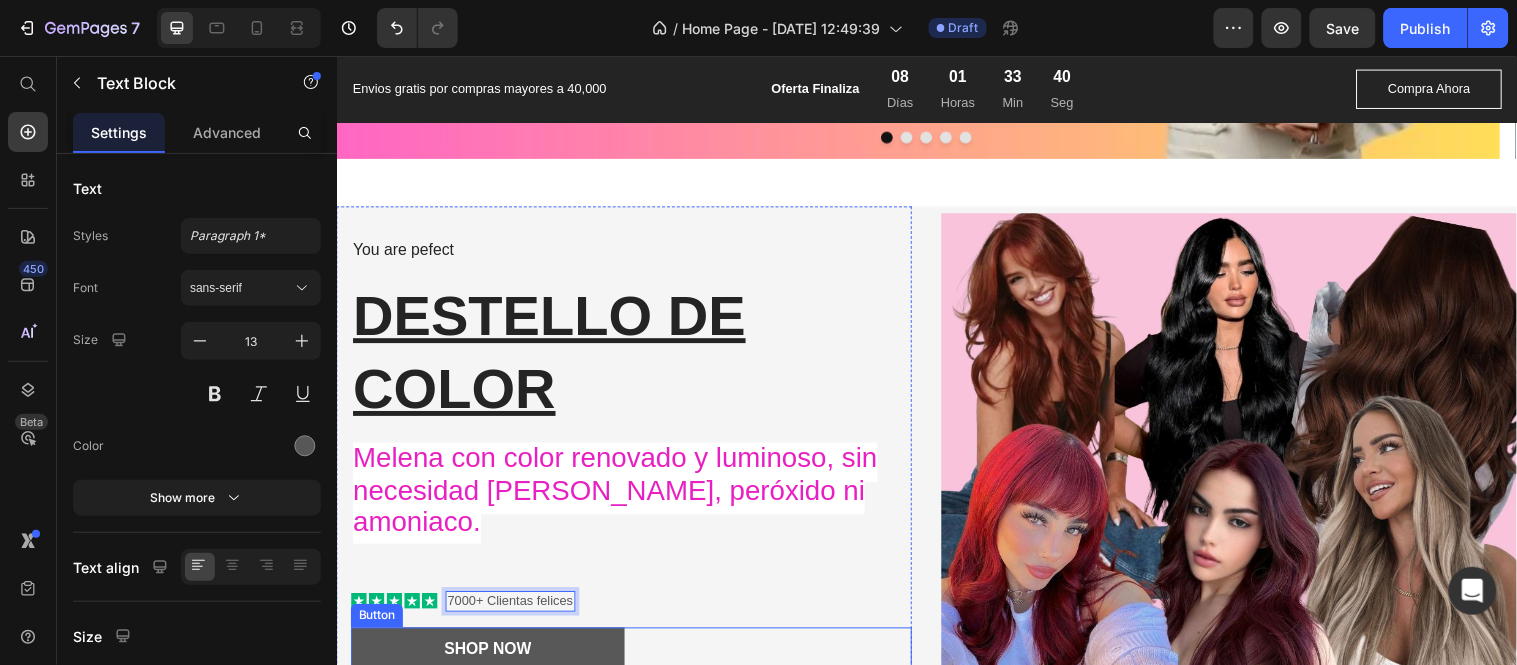 click on "Shop Now" at bounding box center [490, 658] 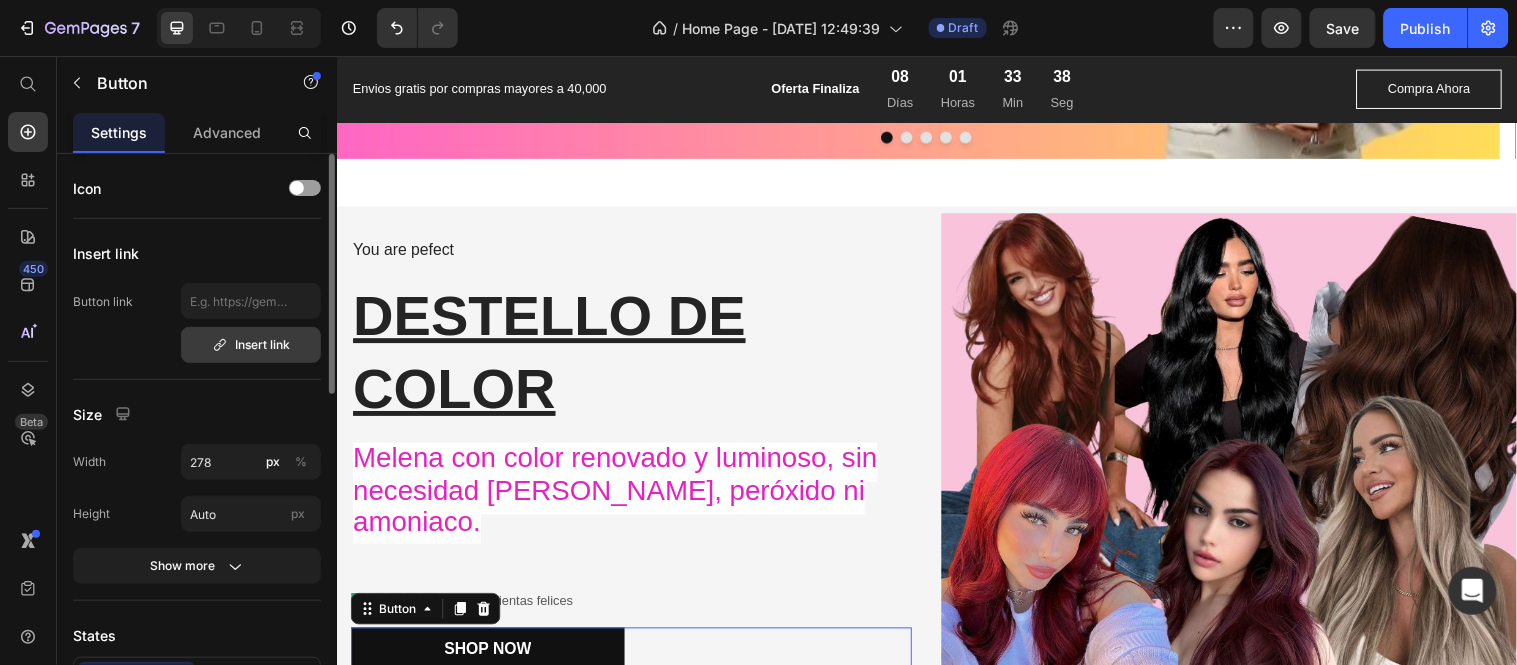 click on "Insert link" at bounding box center (251, 345) 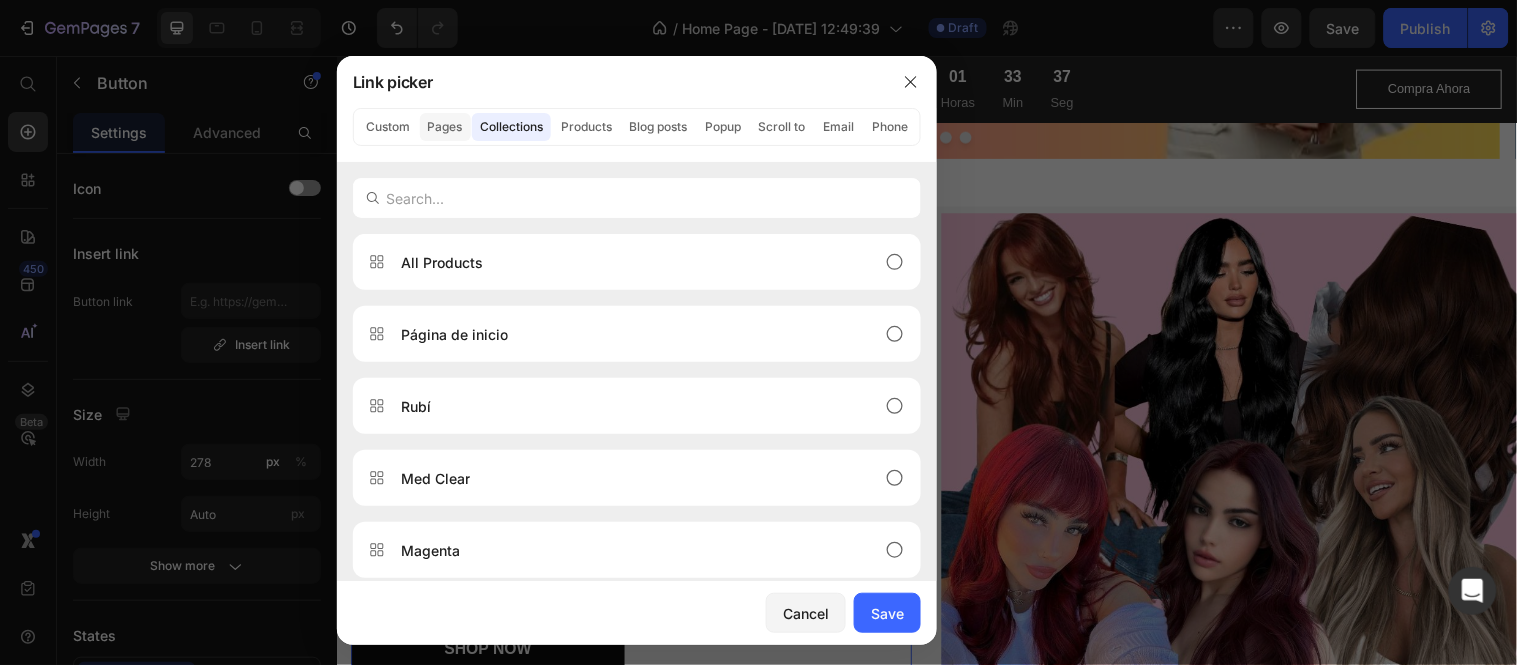 click on "Pages" 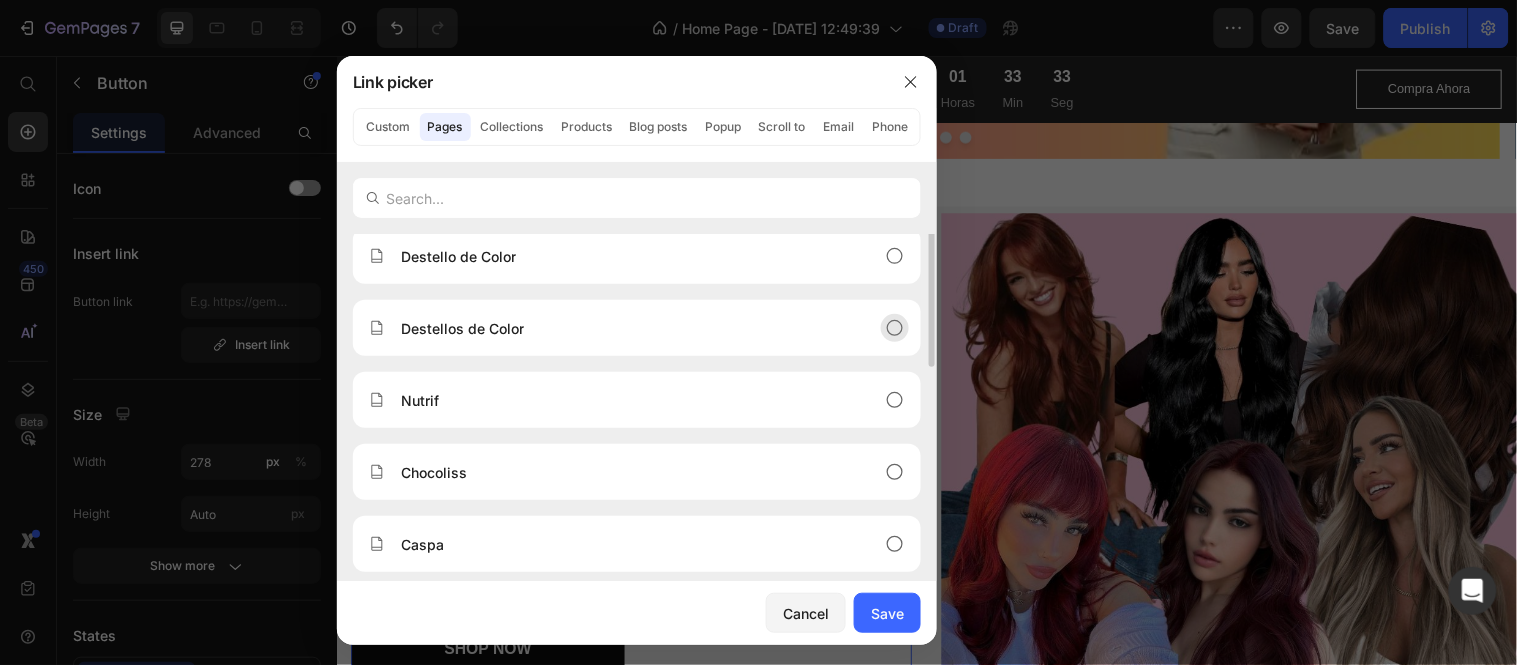 scroll, scrollTop: 111, scrollLeft: 0, axis: vertical 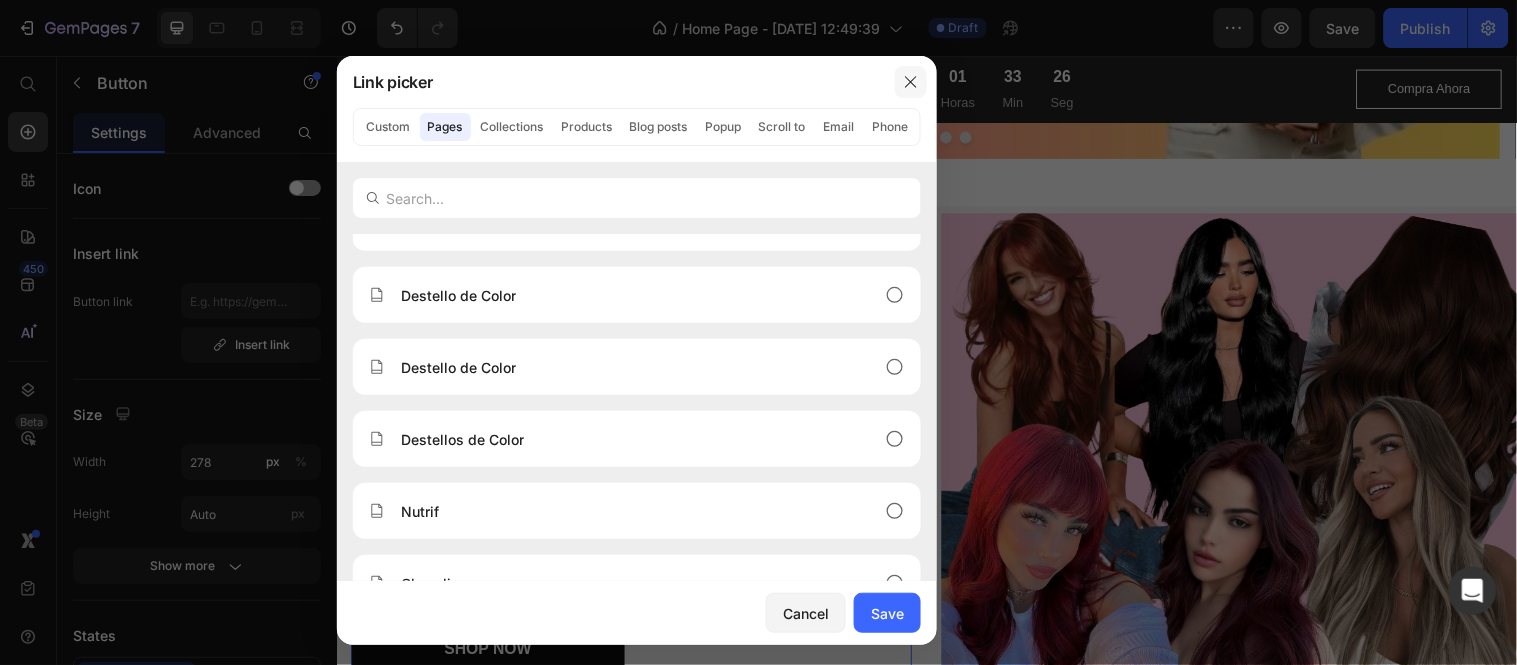 drag, startPoint x: 910, startPoint y: 77, endPoint x: 427, endPoint y: 69, distance: 483.06625 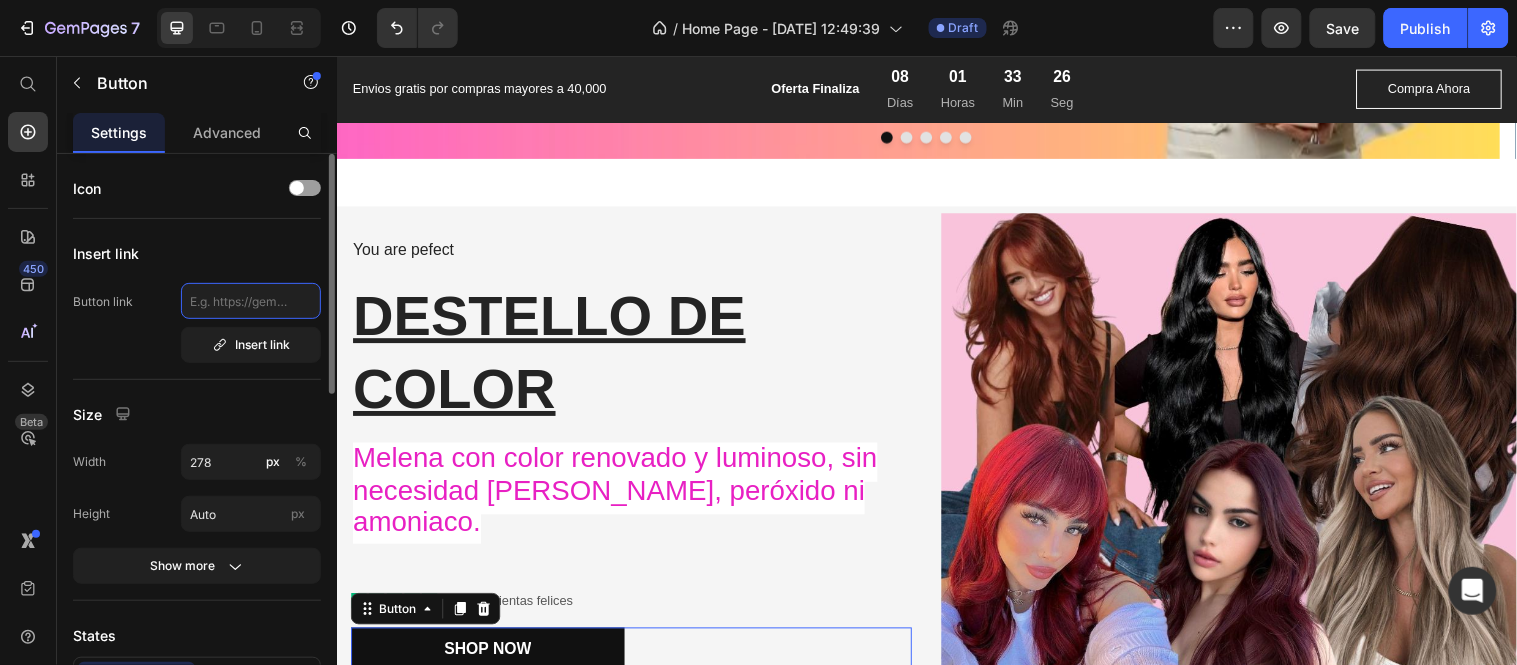 click 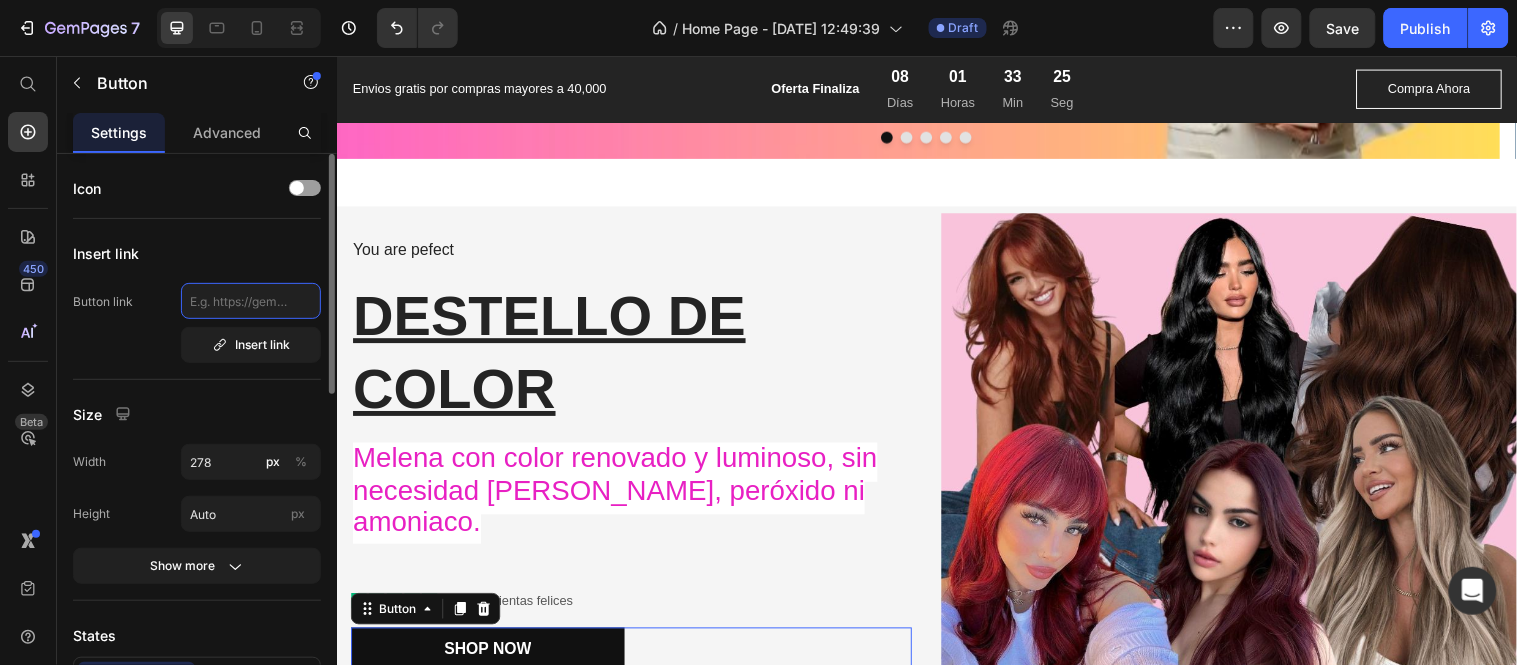 paste on "https://orchidsuplidoradebelleza.com/pages/destellos-de-color" 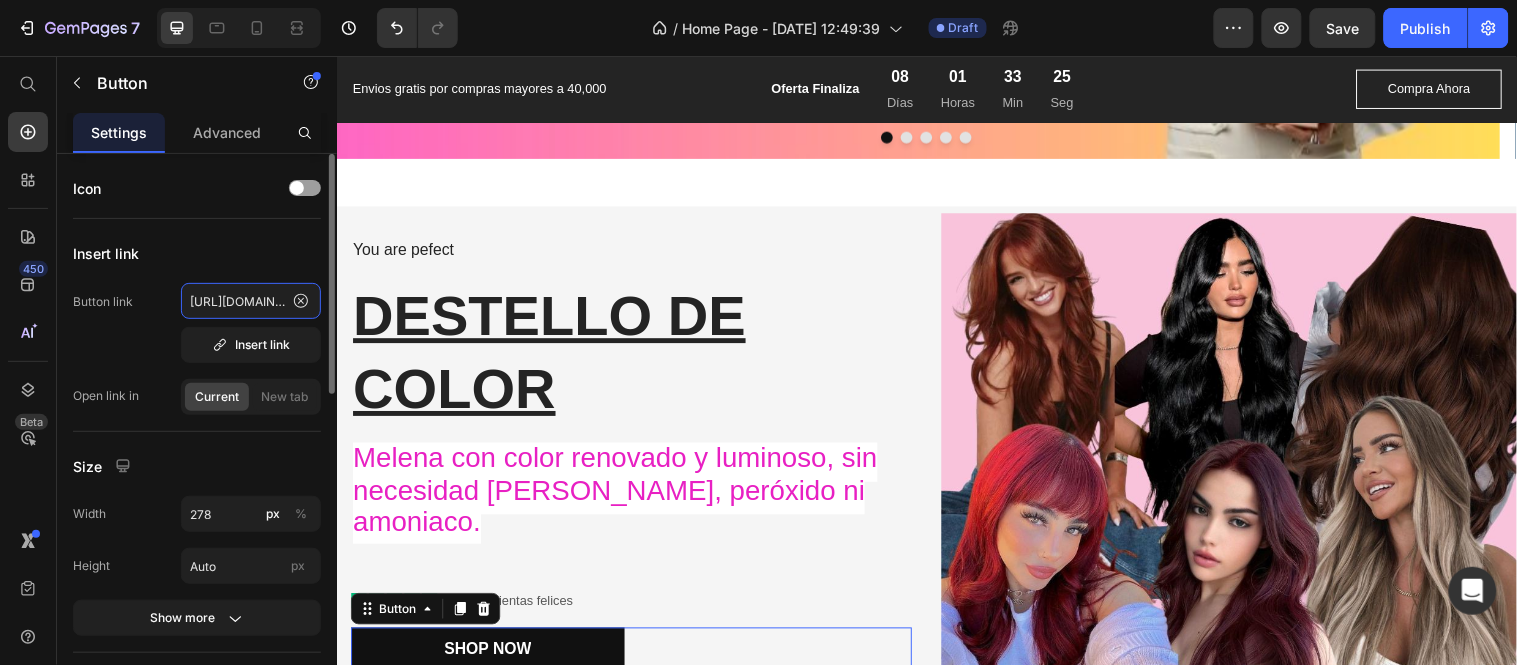 scroll, scrollTop: 0, scrollLeft: 262, axis: horizontal 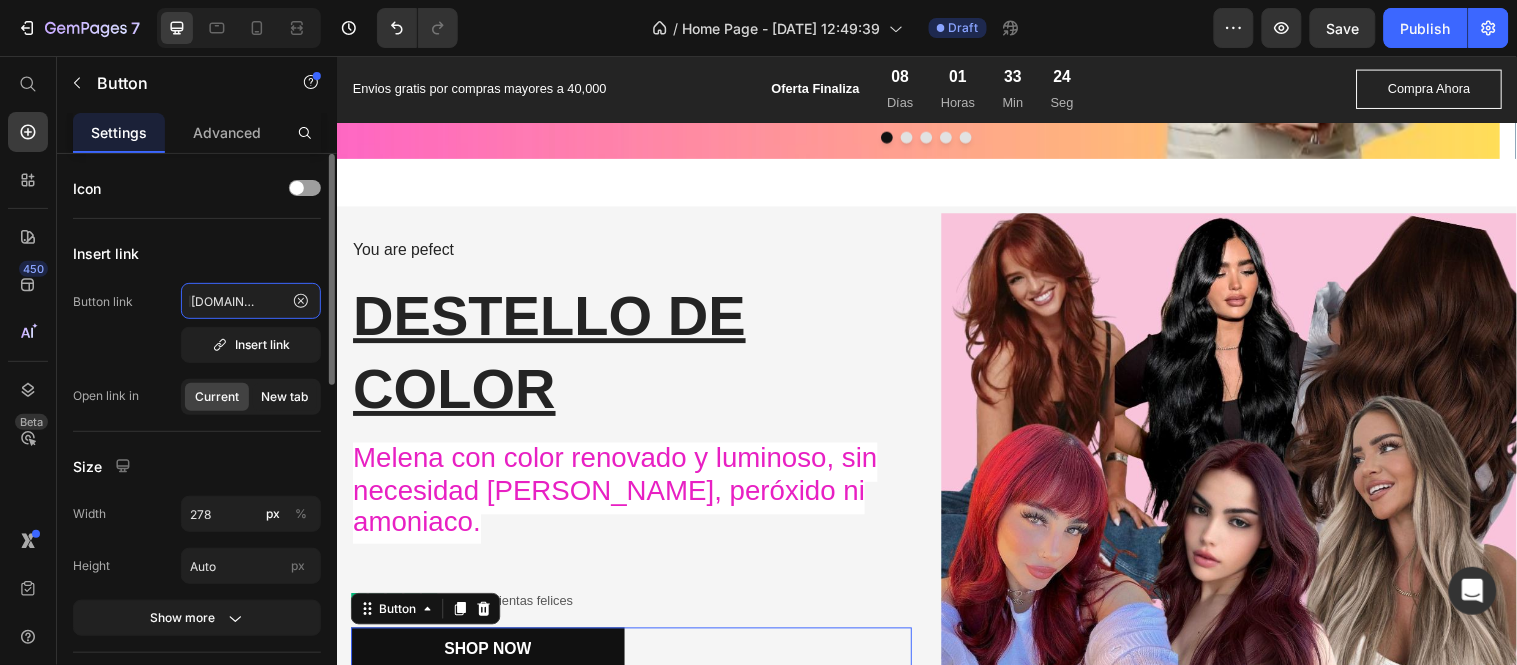 type on "https://orchidsuplidoradebelleza.com/pages/destellos-de-color" 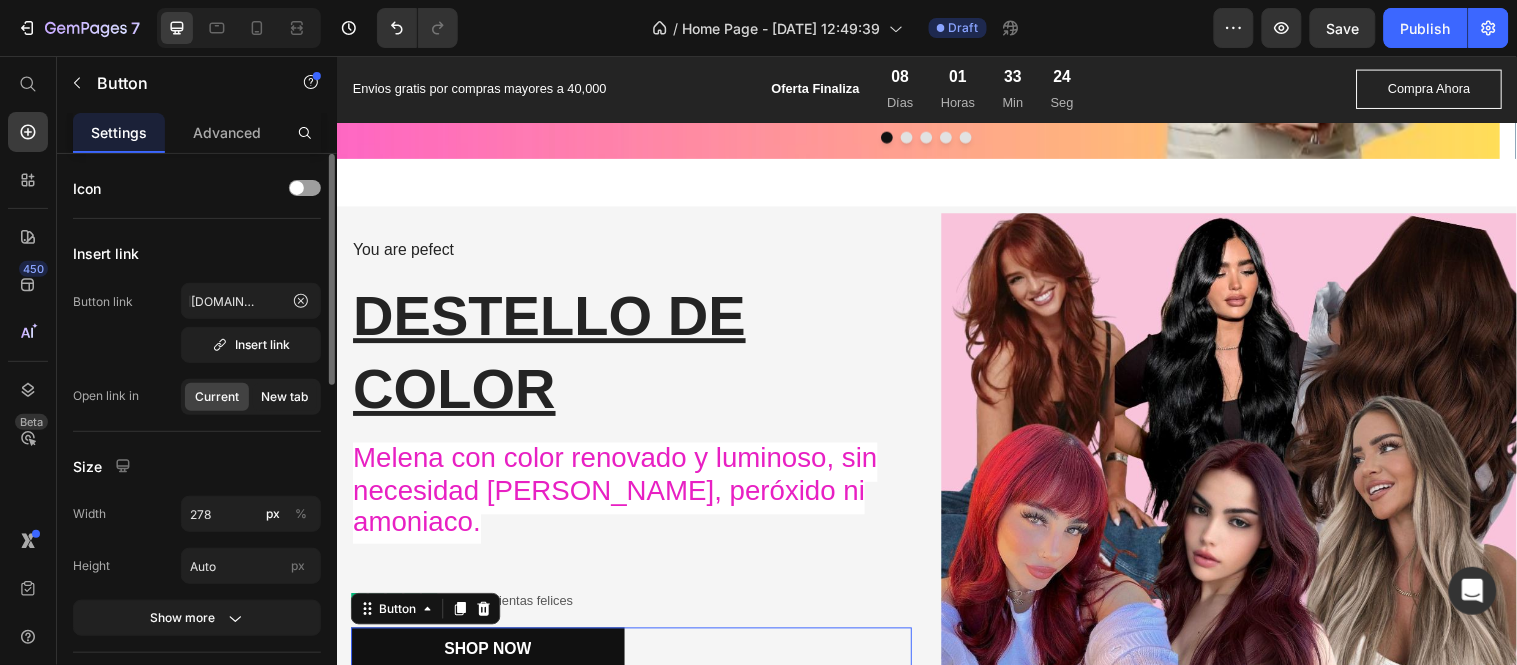 scroll, scrollTop: 0, scrollLeft: 0, axis: both 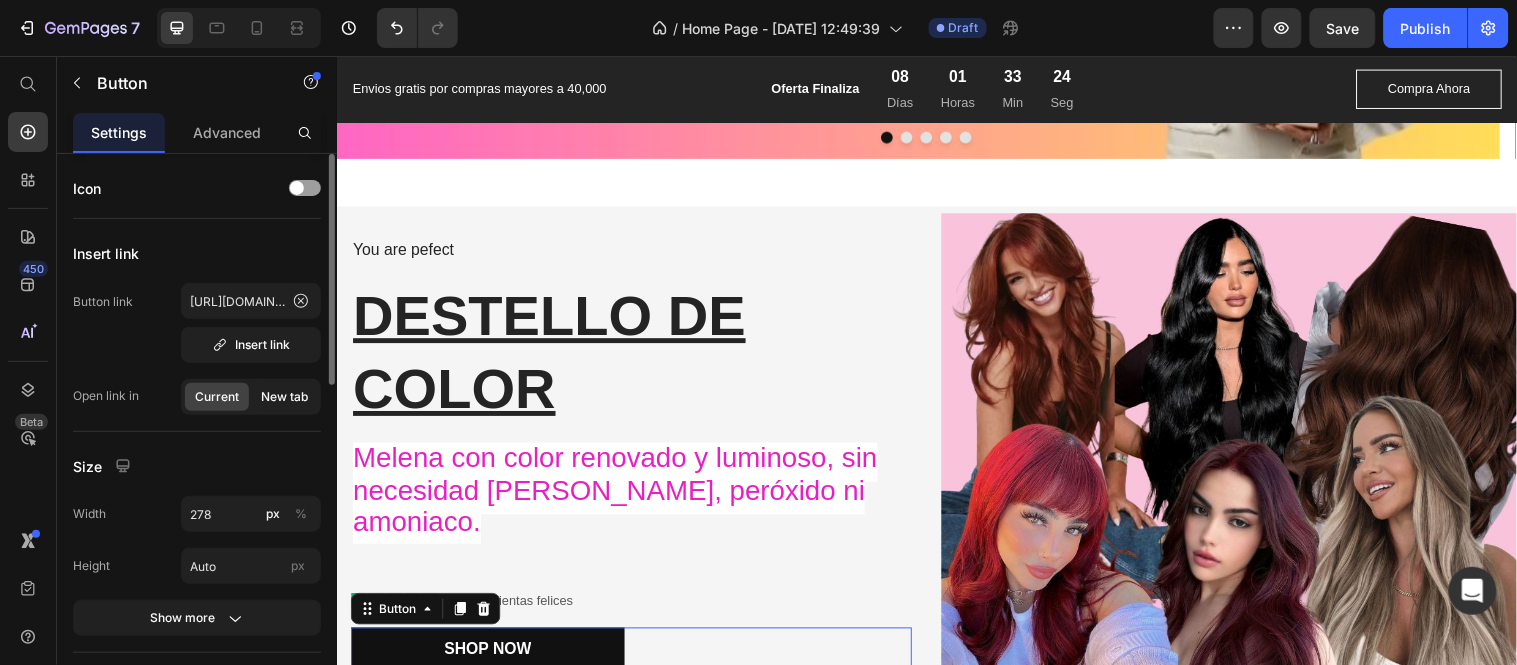 click on "New tab" 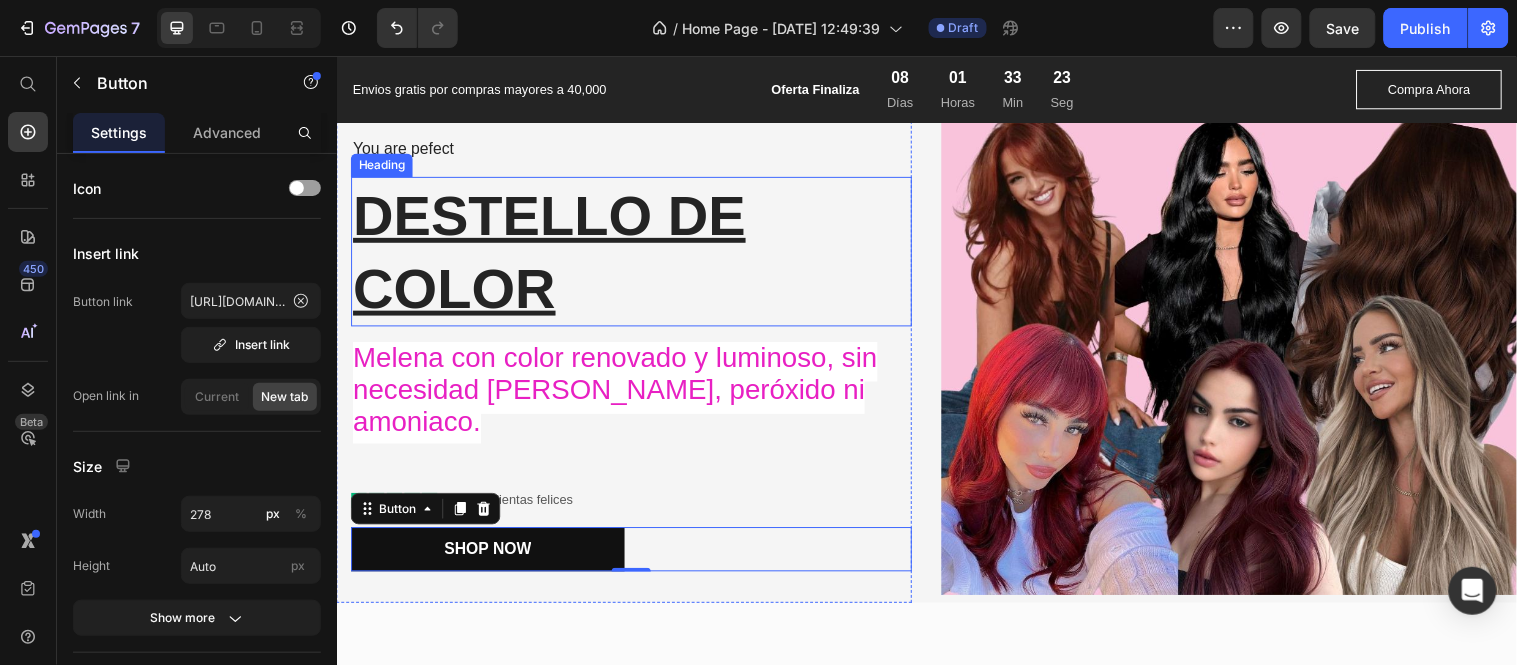 scroll, scrollTop: 1396, scrollLeft: 0, axis: vertical 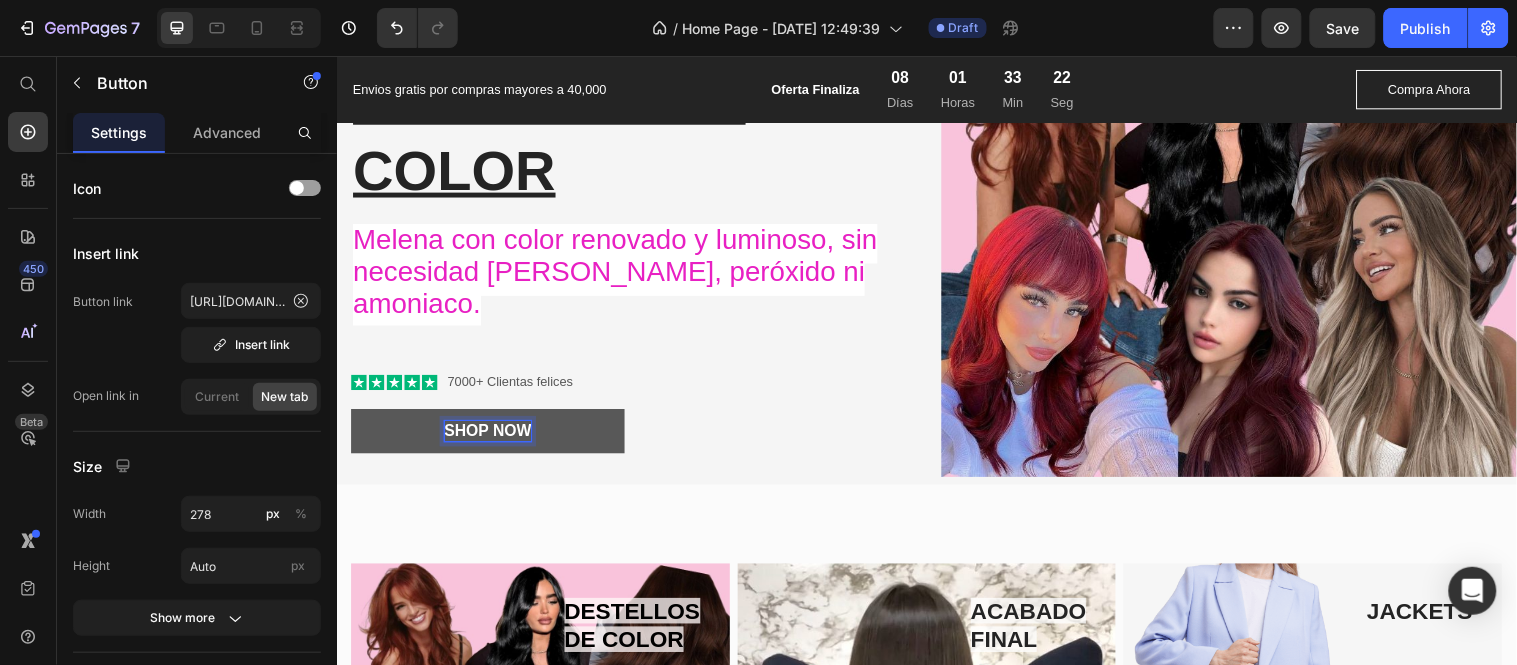 click on "Shop Now" at bounding box center (490, 436) 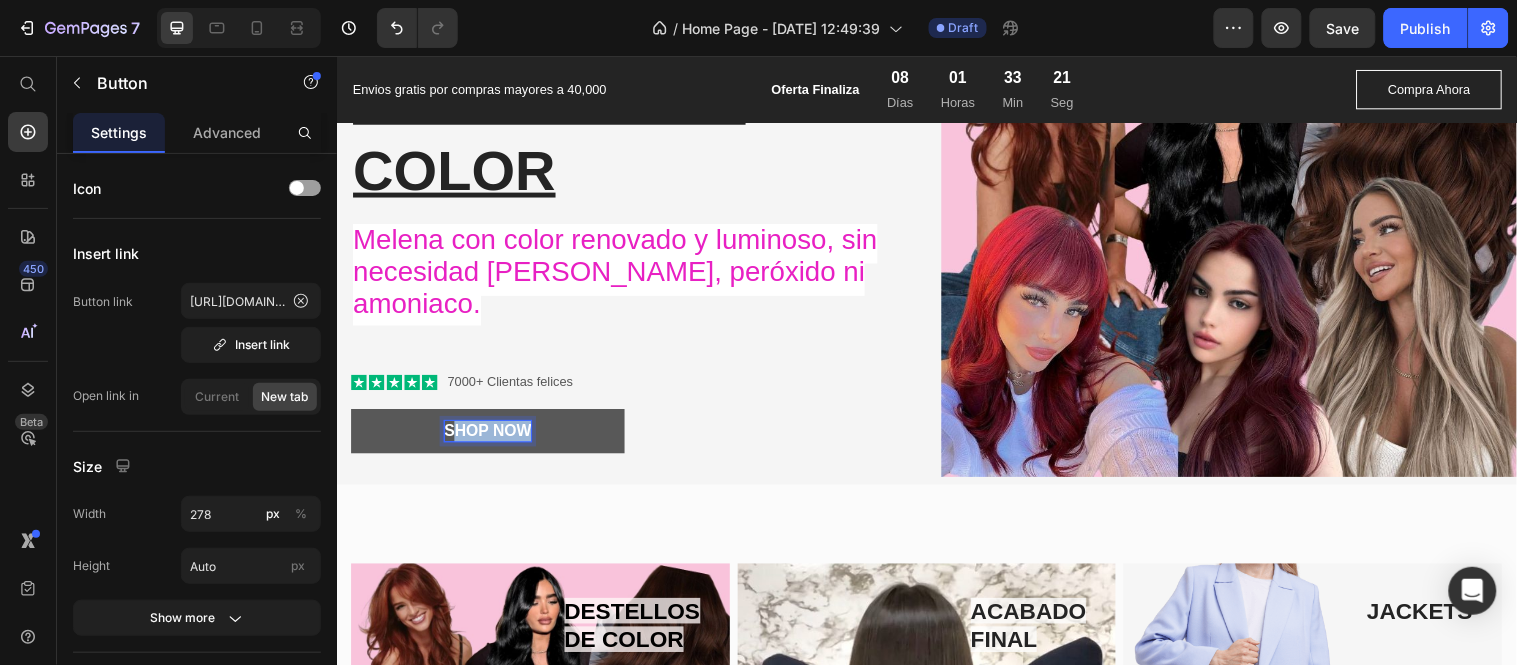 drag, startPoint x: 454, startPoint y: 410, endPoint x: 581, endPoint y: 410, distance: 127 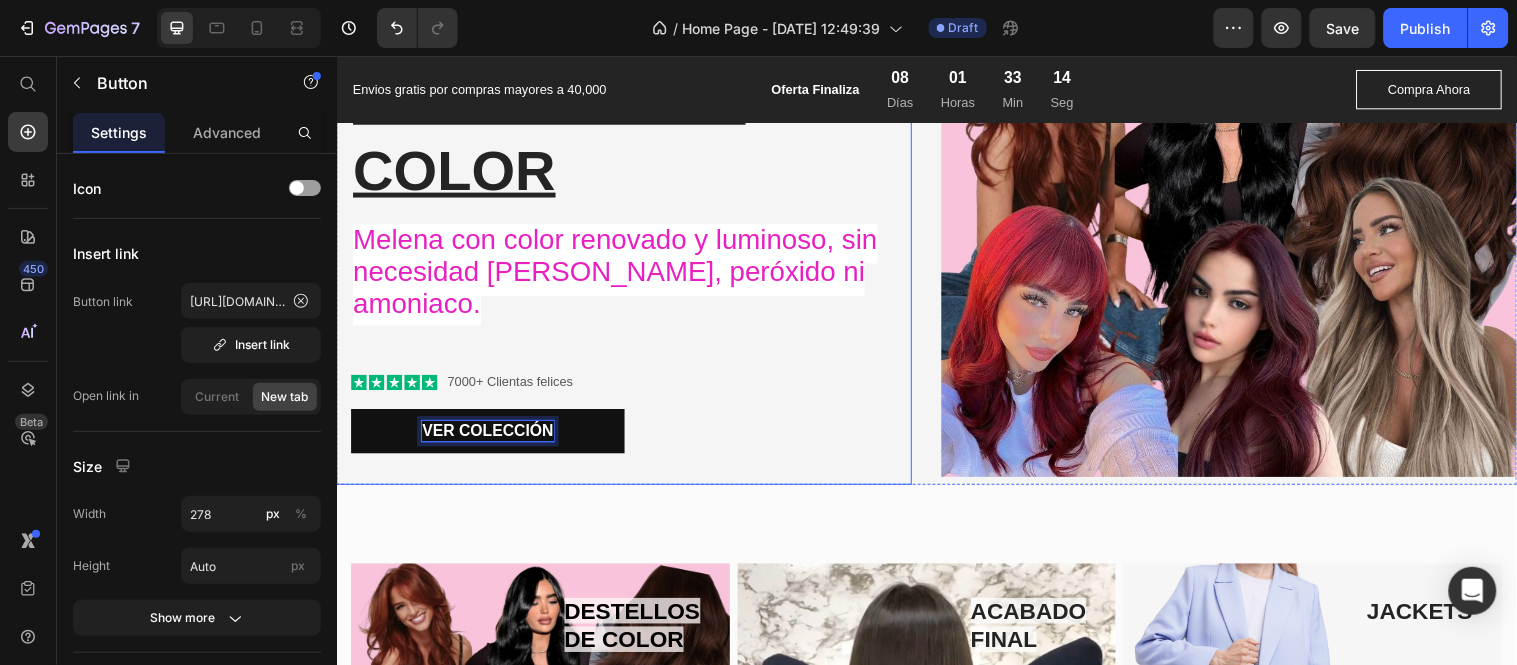 click on "Melena con color renovado y luminoso, sin necesidad de tintes, peróxido ni amoniaco." at bounding box center [636, 277] 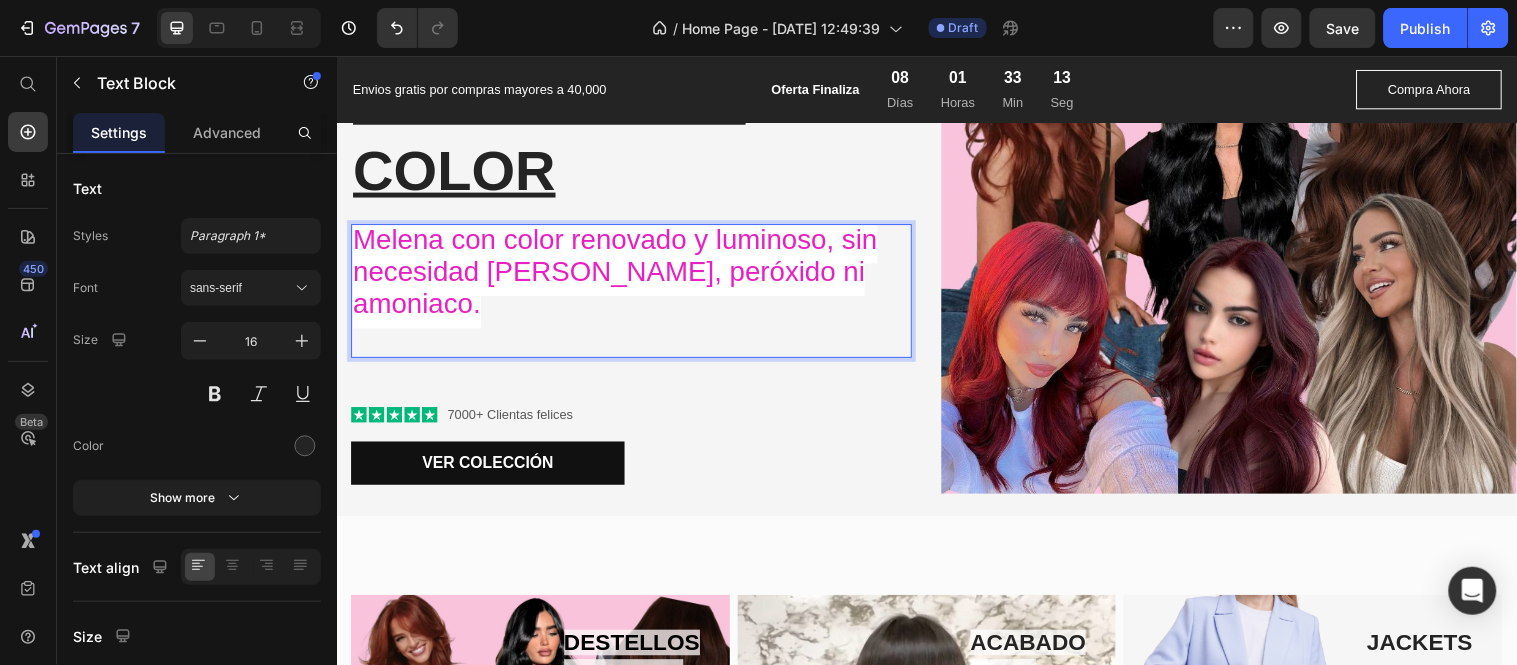 scroll, scrollTop: 1390, scrollLeft: 0, axis: vertical 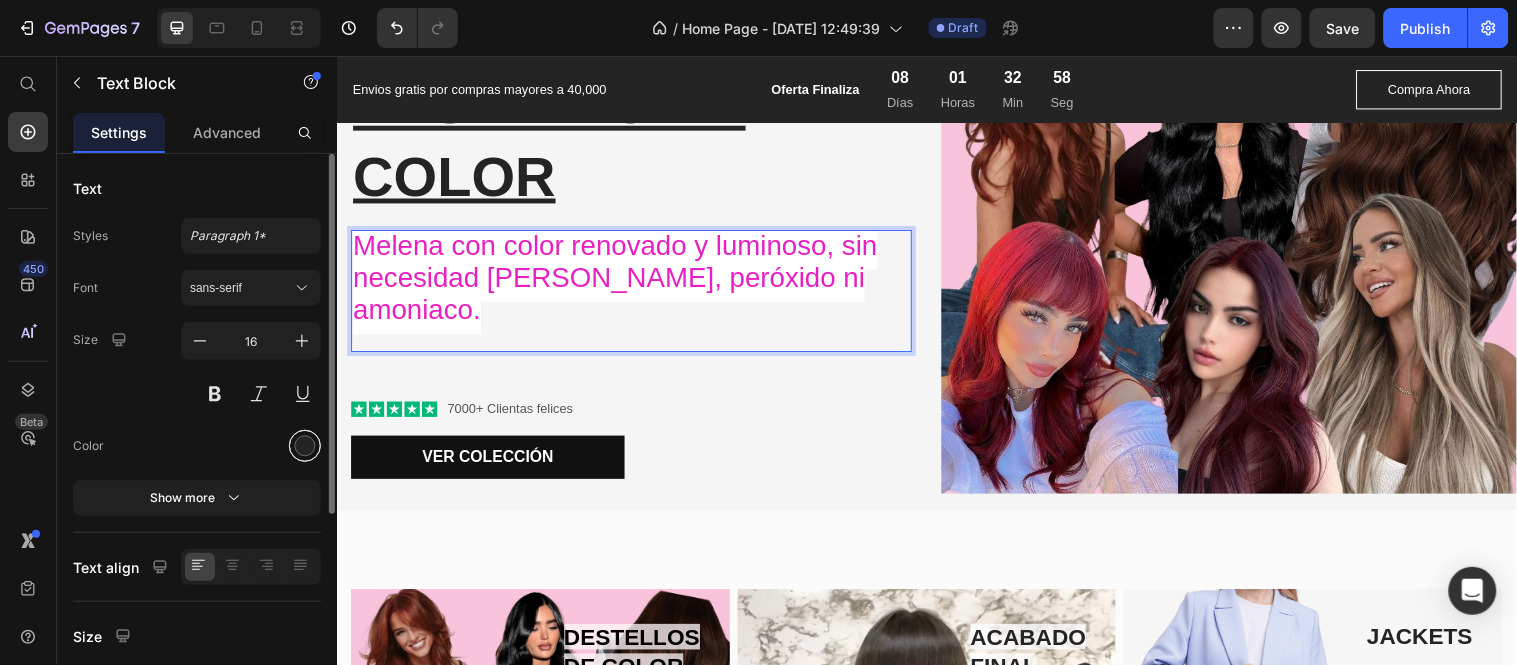 click at bounding box center [305, 446] 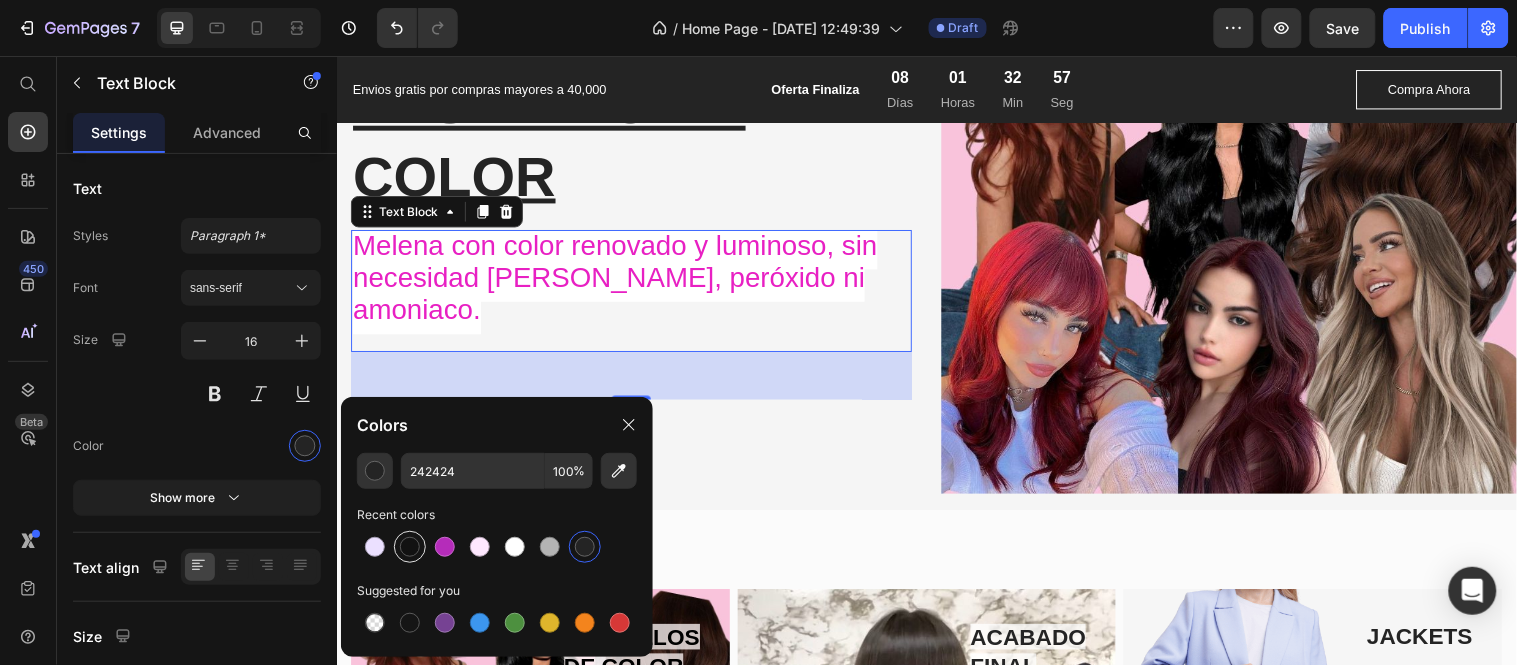 click at bounding box center (410, 547) 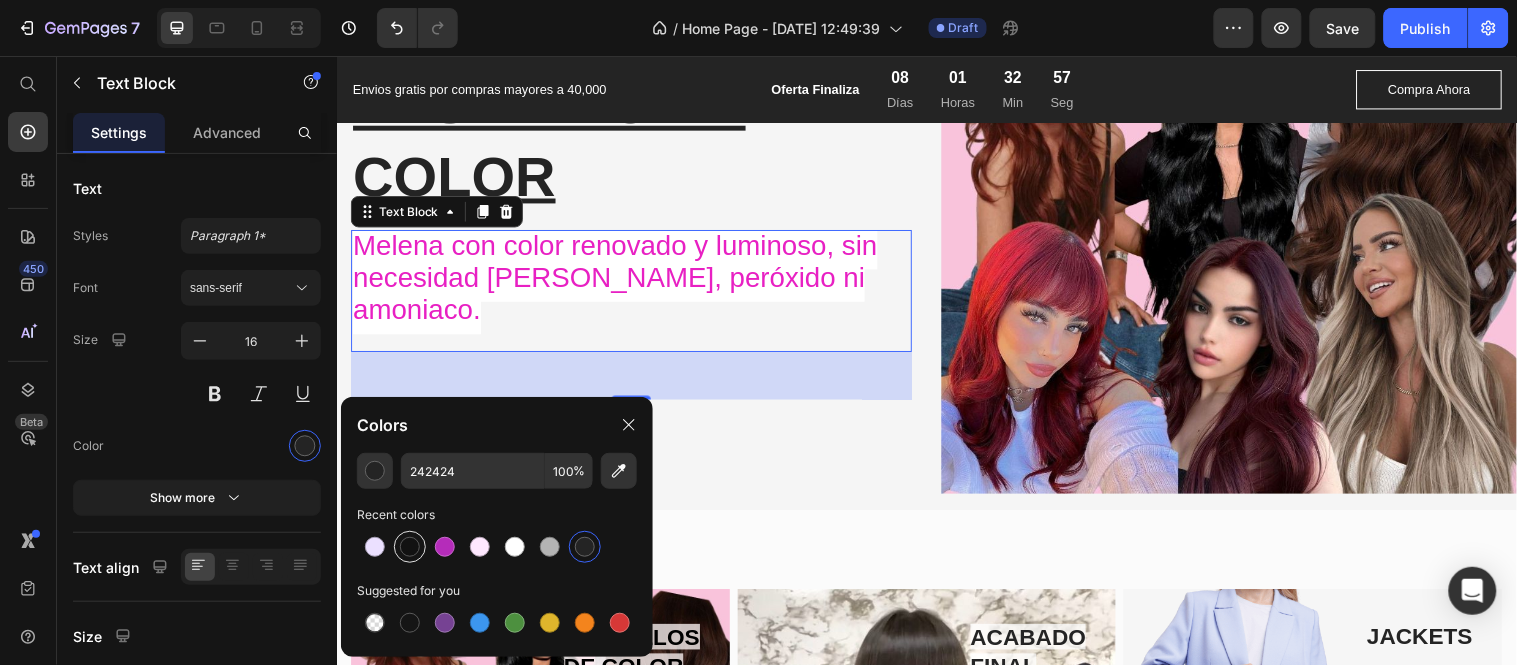 type on "121212" 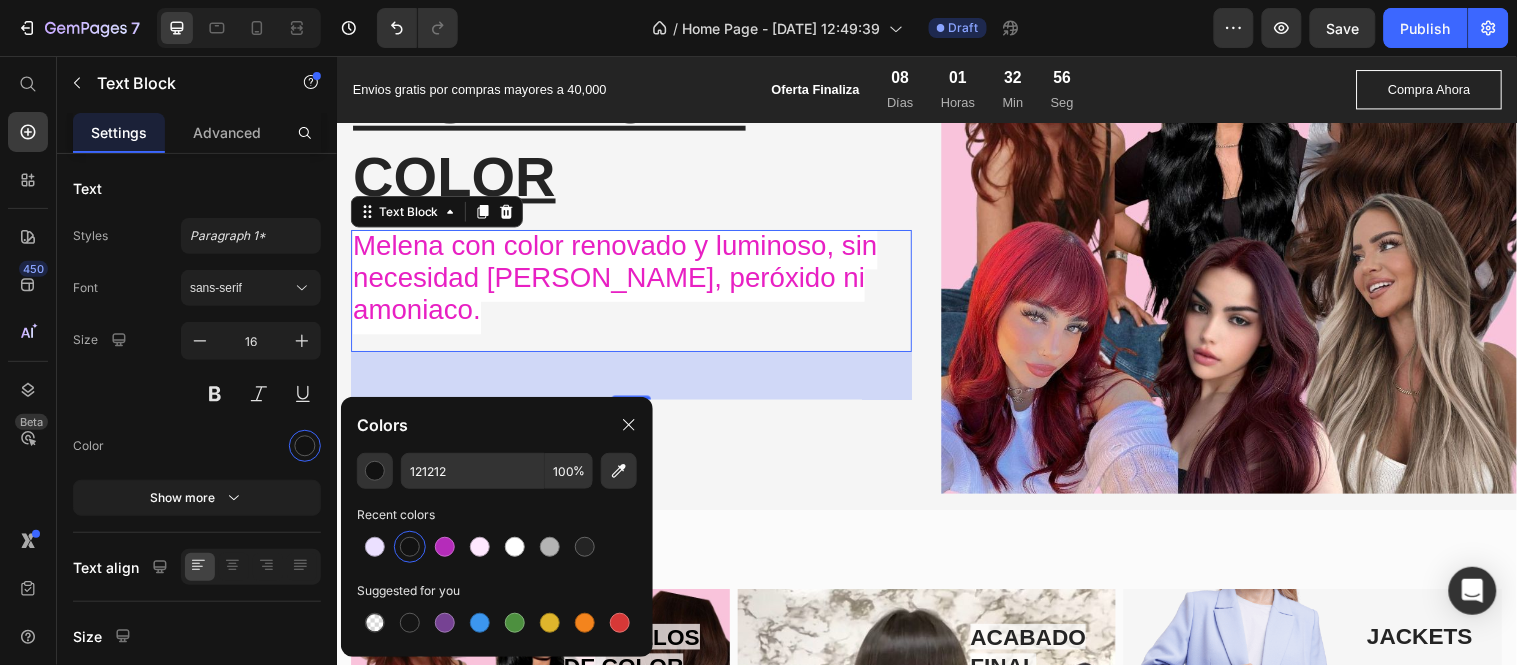 click on "Melena con color renovado y luminoso, sin necesidad de tintes, peróxido ni amoniaco." at bounding box center [619, 291] 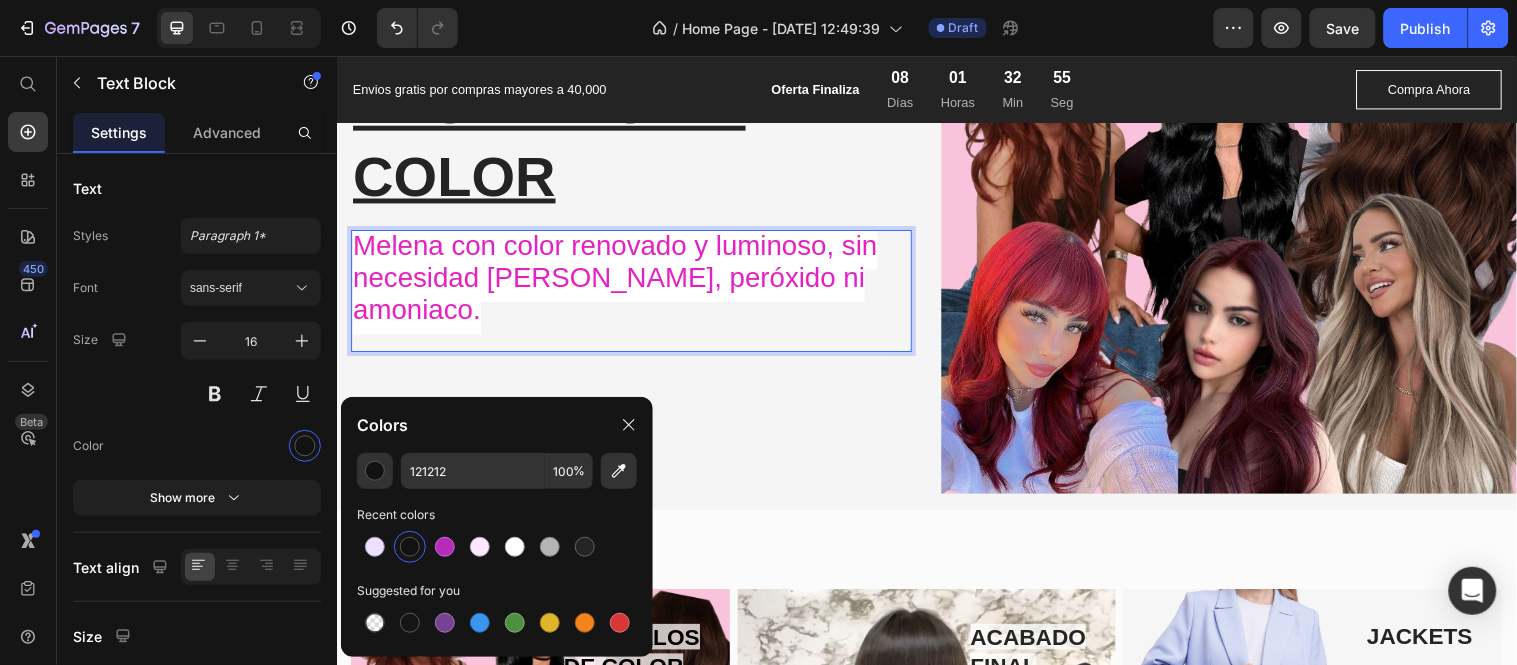 click on "Melena con color renovado y luminoso, sin necesidad de tintes, peróxido ni amoniaco." at bounding box center (619, 291) 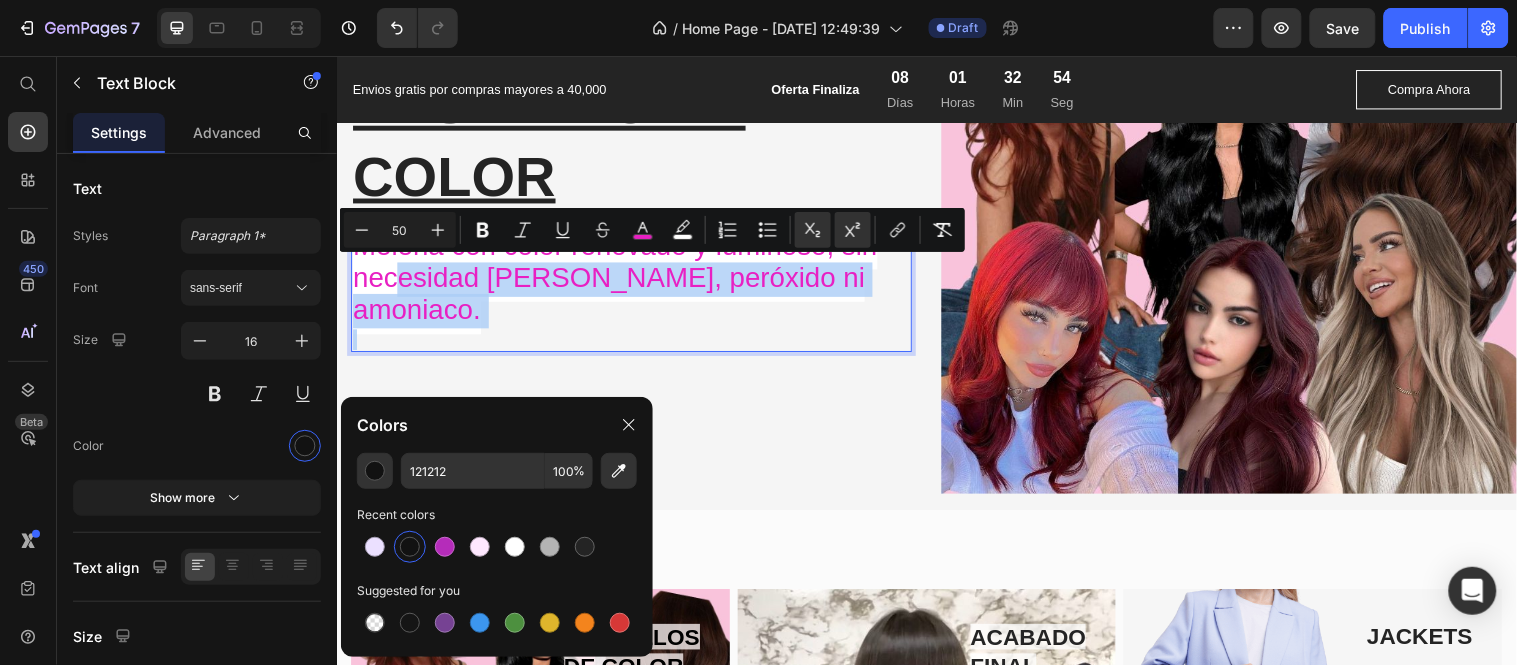 drag, startPoint x: 485, startPoint y: 309, endPoint x: 464, endPoint y: 313, distance: 21.377558 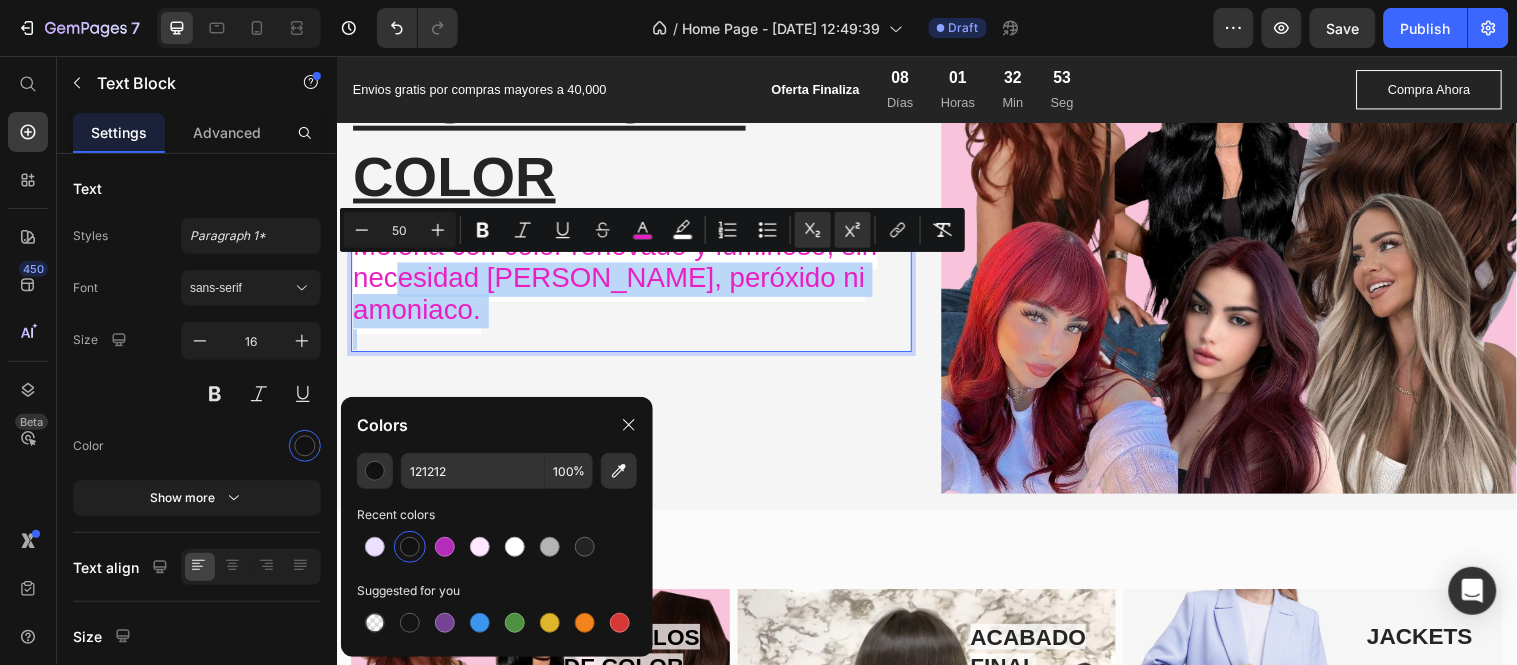 click on "Melena con color renovado y luminoso, sin necesidad de tintes, peróxido ni amoniaco." at bounding box center (636, 283) 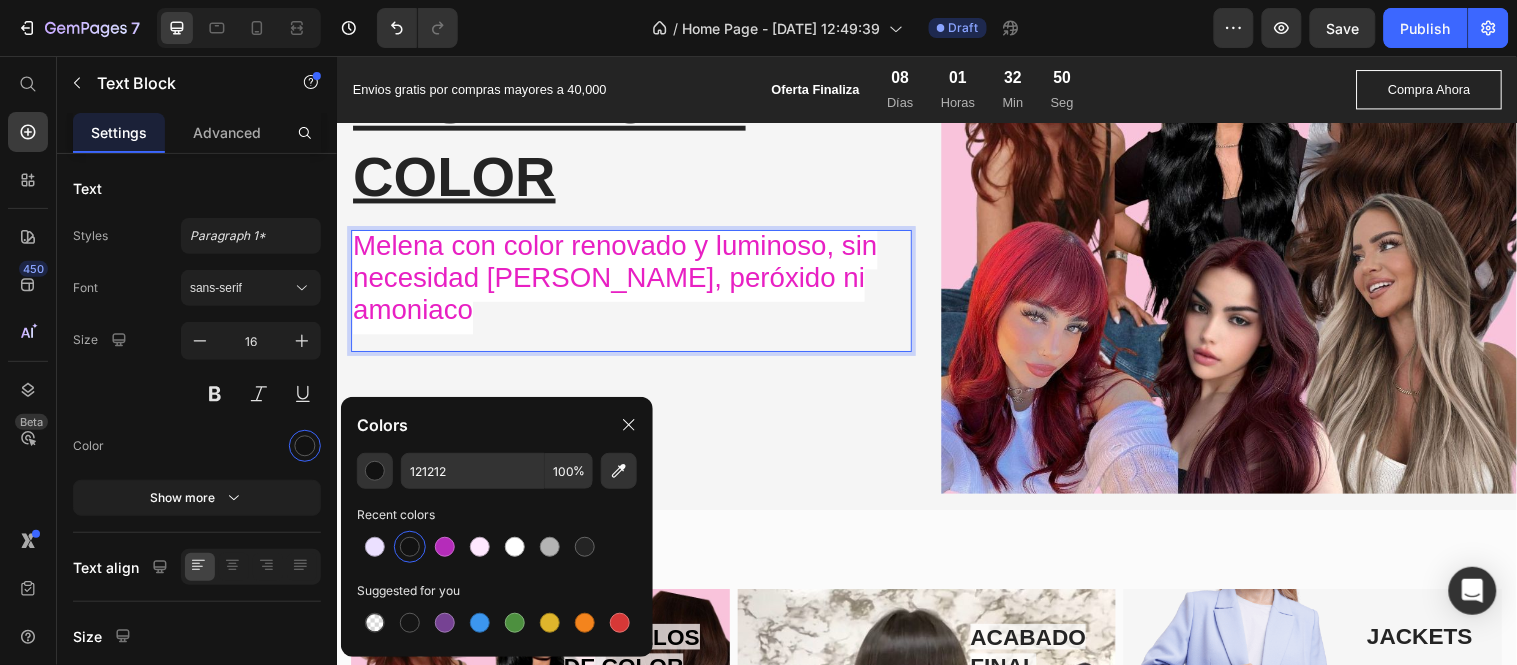 drag, startPoint x: 421, startPoint y: 300, endPoint x: 392, endPoint y: 305, distance: 29.427877 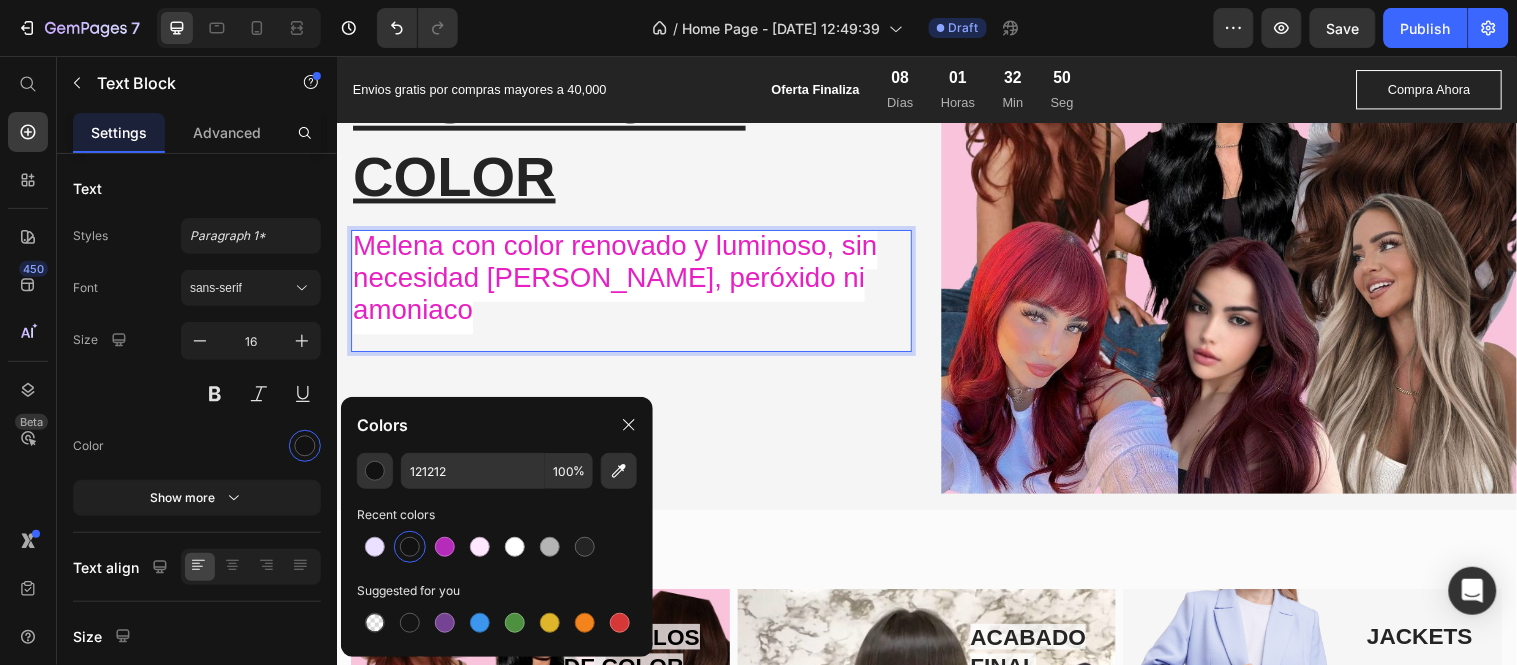 click on "Melena con color renovado y luminoso, sin necesidad de tintes, peróxido ni amoniaco" at bounding box center [619, 291] 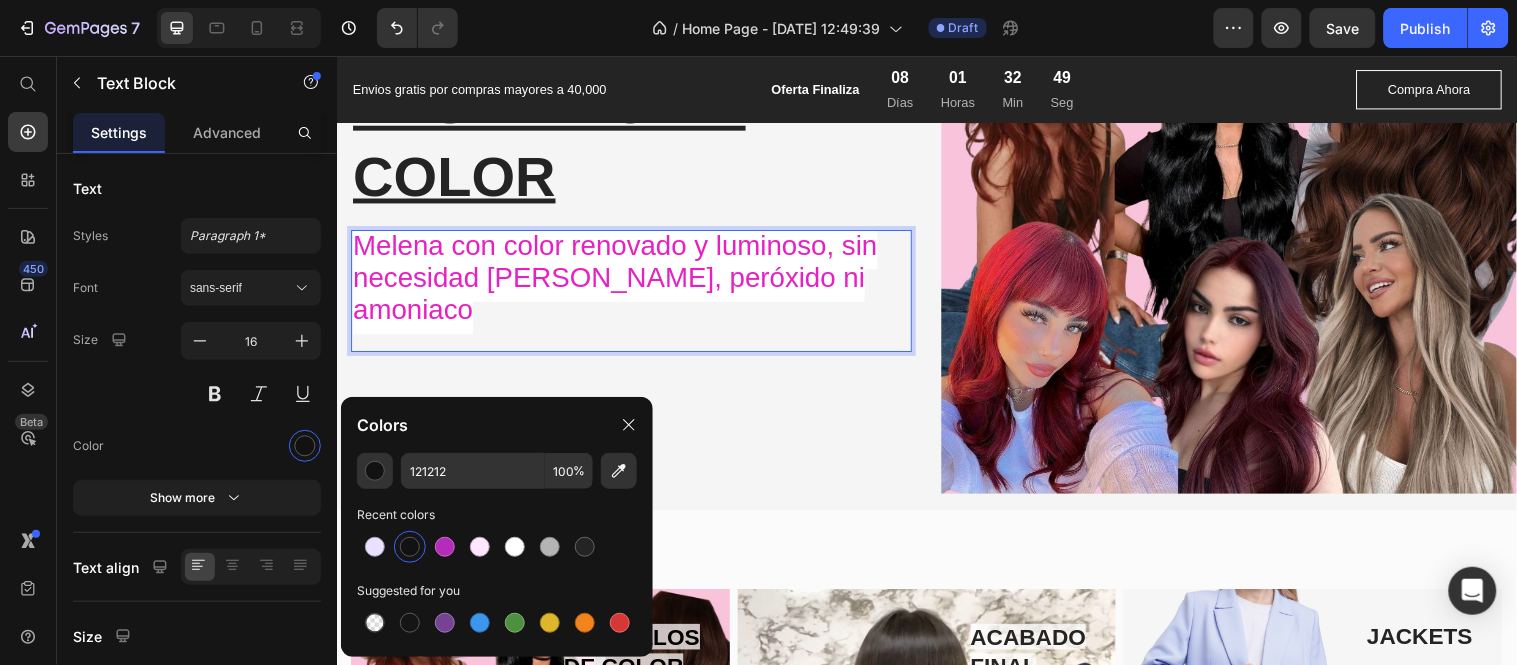 click at bounding box center (636, 343) 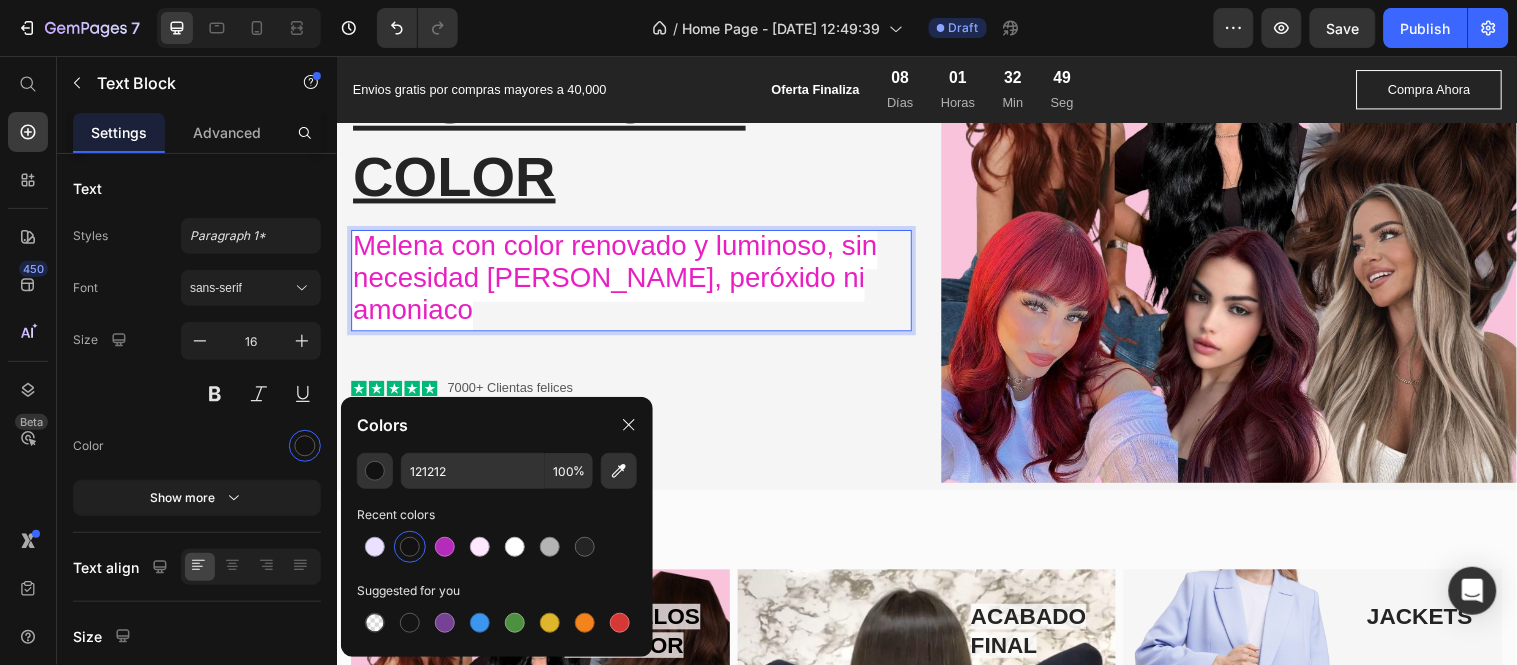 scroll, scrollTop: 1396, scrollLeft: 0, axis: vertical 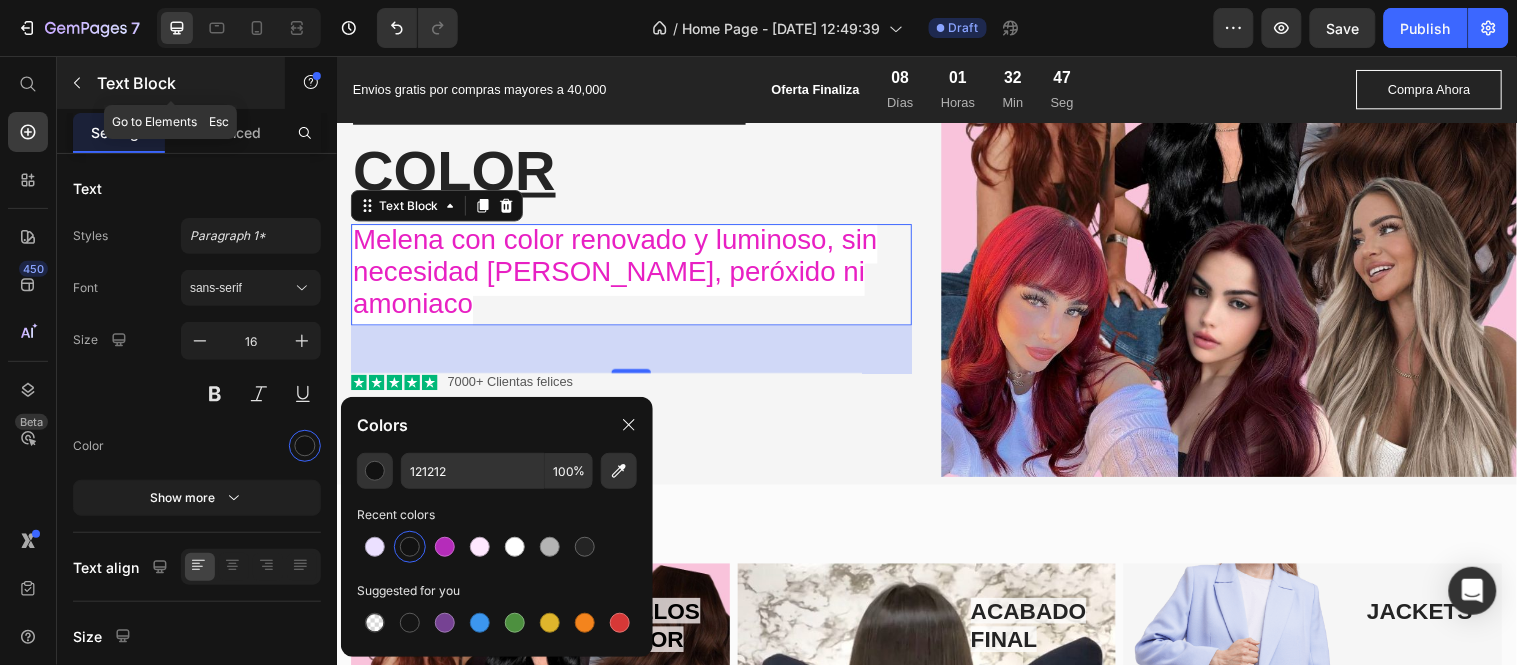 click 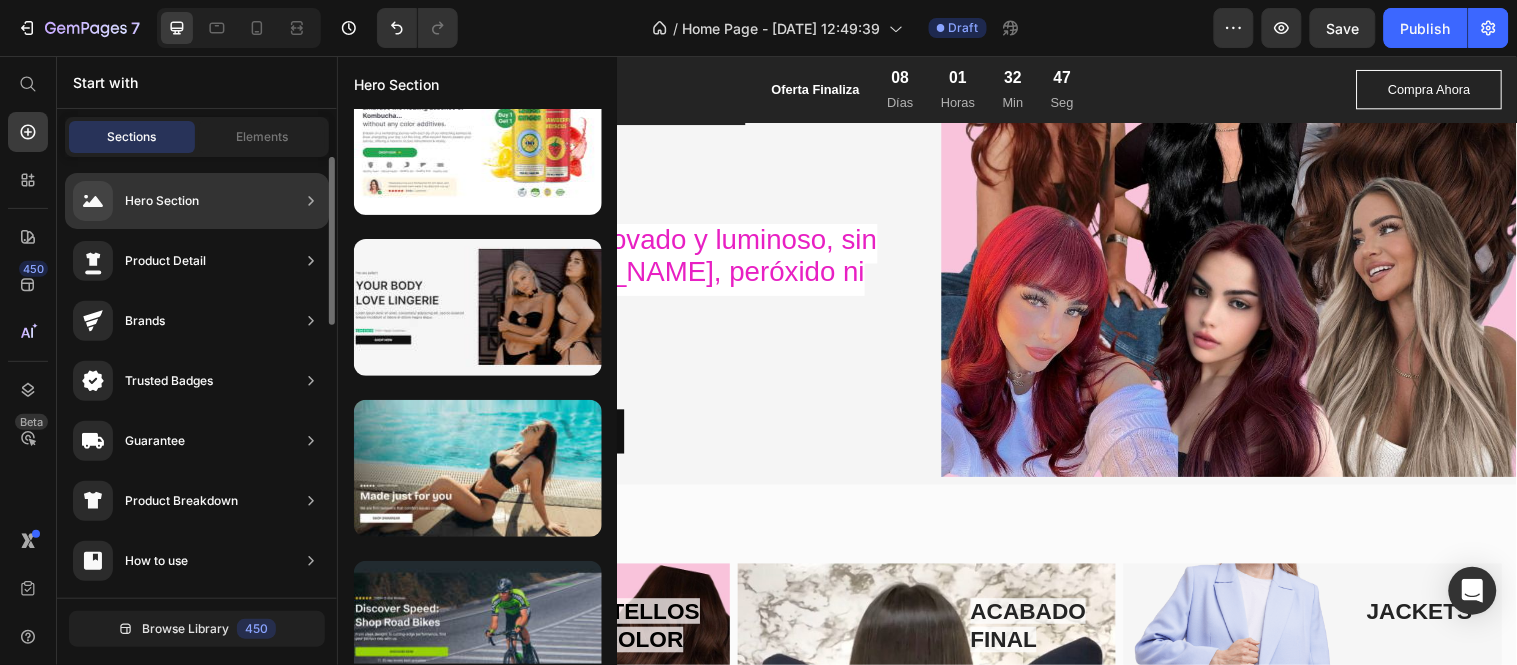 scroll, scrollTop: 1042, scrollLeft: 0, axis: vertical 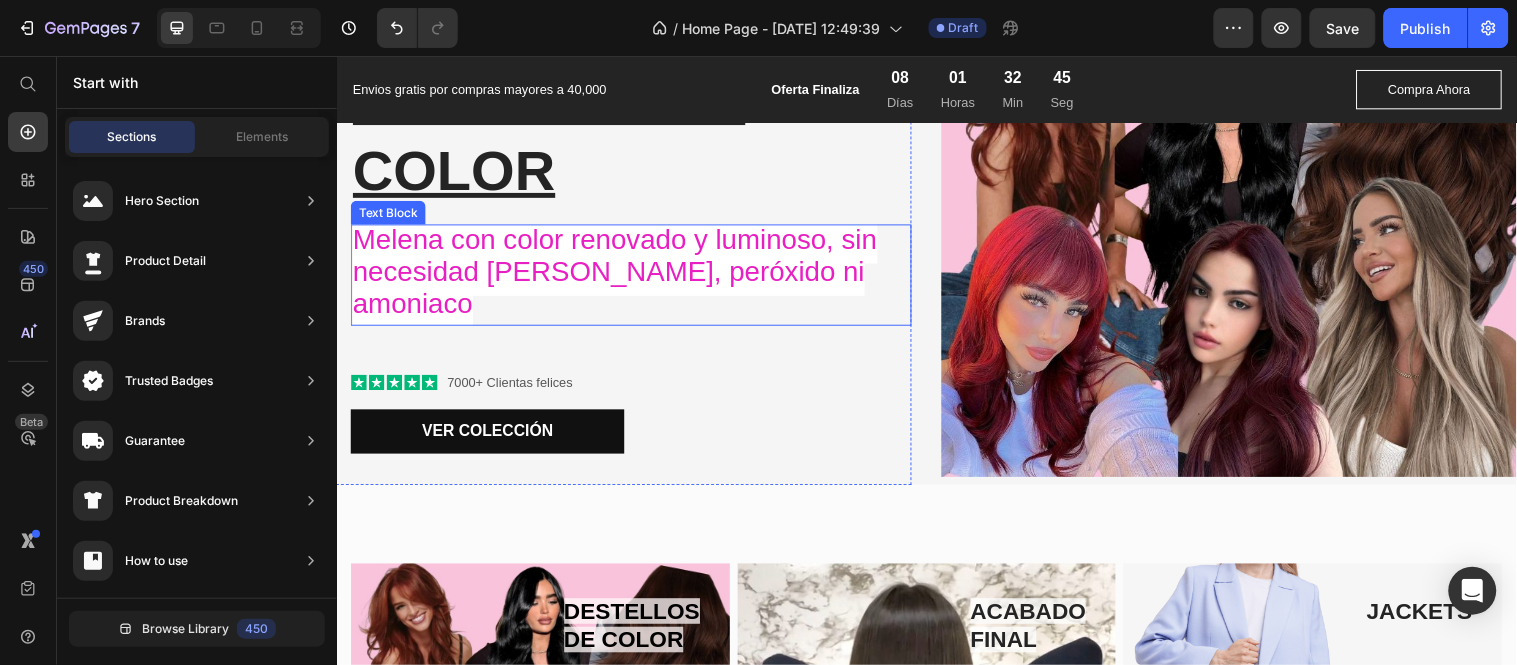 click on "Melena con color renovado y luminoso, sin necesidad de tintes, peróxido ni amoniaco" at bounding box center [636, 277] 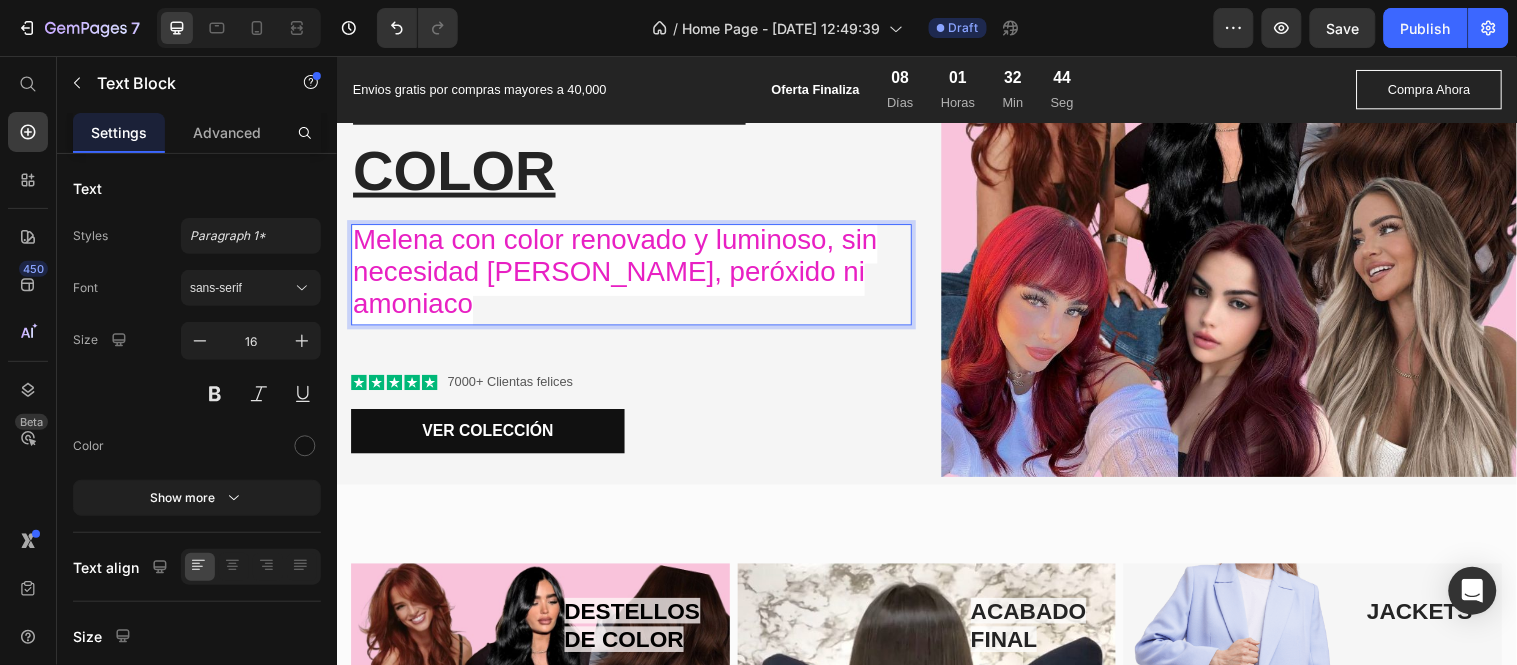 click on "Melena con color renovado y luminoso, sin necesidad de tintes, peróxido ni amoniaco" at bounding box center [619, 274] 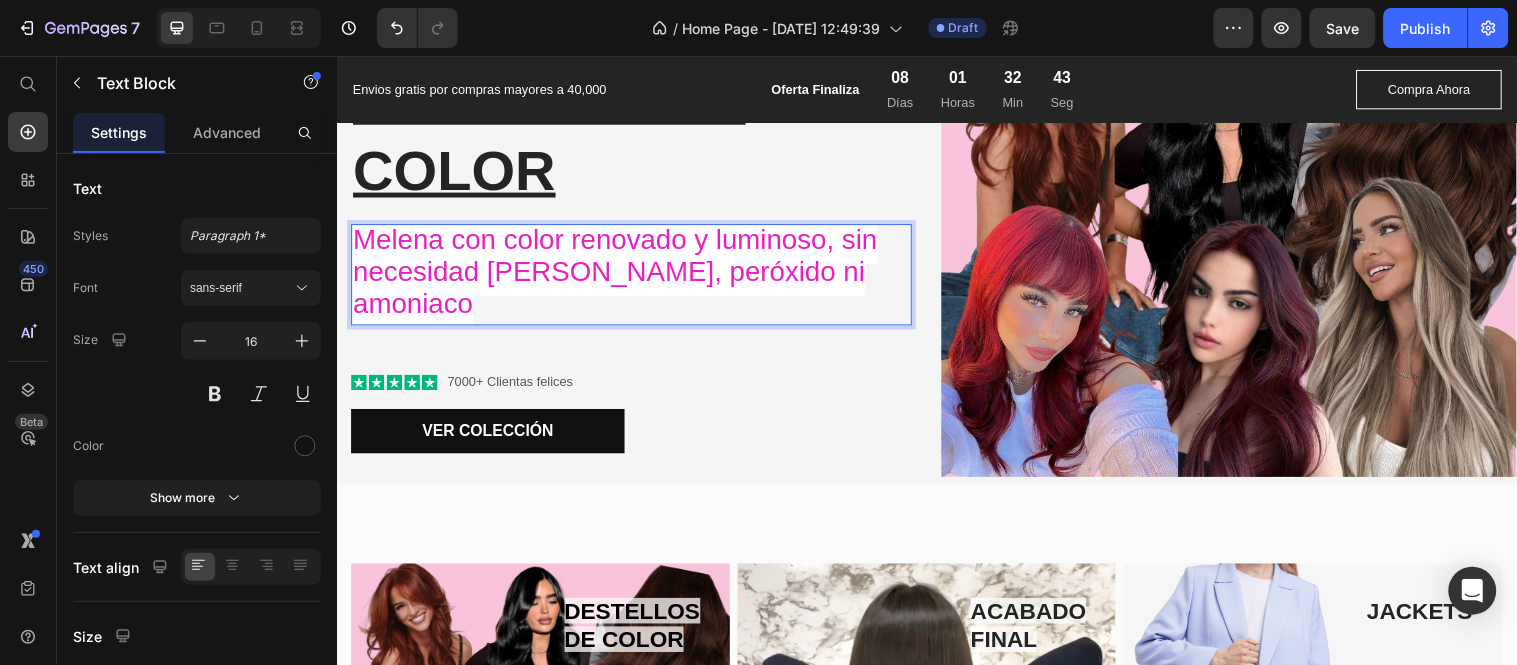 click on "Melena con color renovado y luminoso, sin necesidad de tintes, peróxido ni amoniaco" at bounding box center [619, 274] 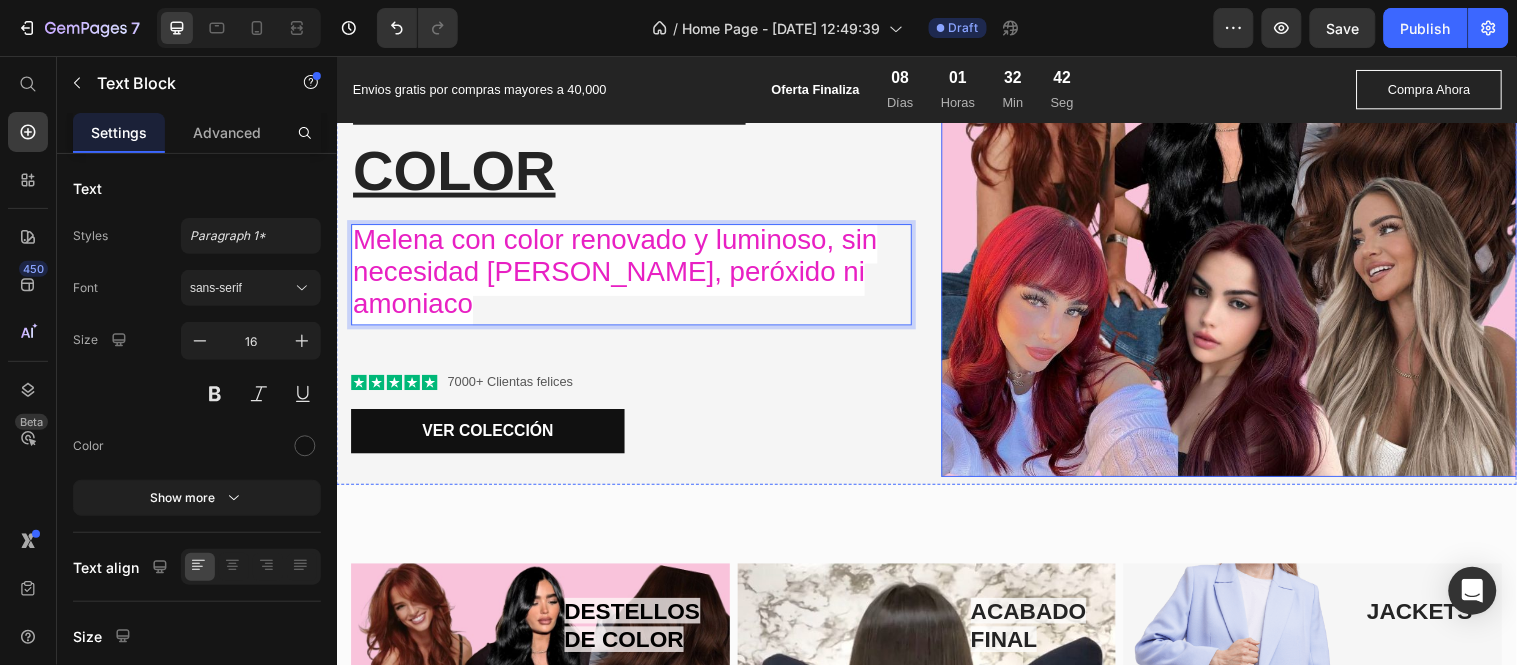 click at bounding box center [1243, 238] 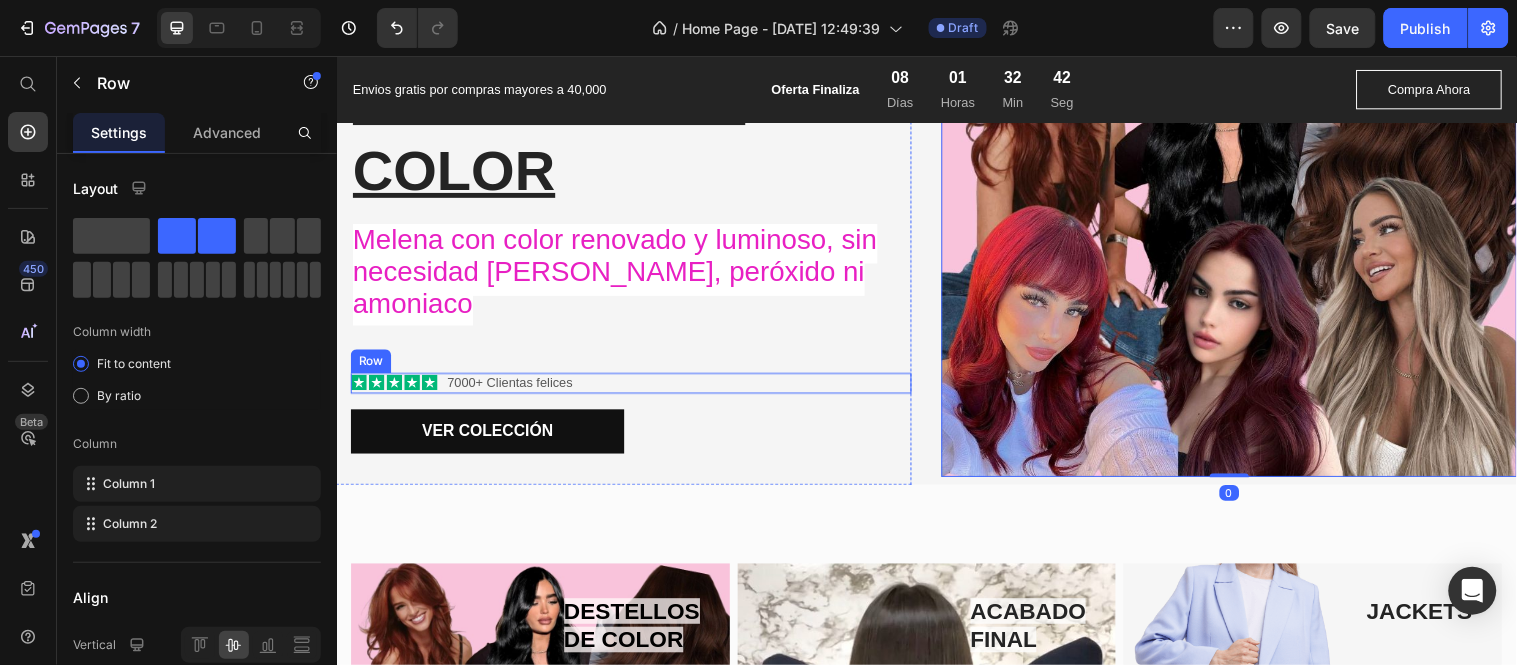 click on "Icon
Icon
Icon
Icon
Icon Icon List 7000+ Clientas felices Text Block Row" at bounding box center (636, 387) 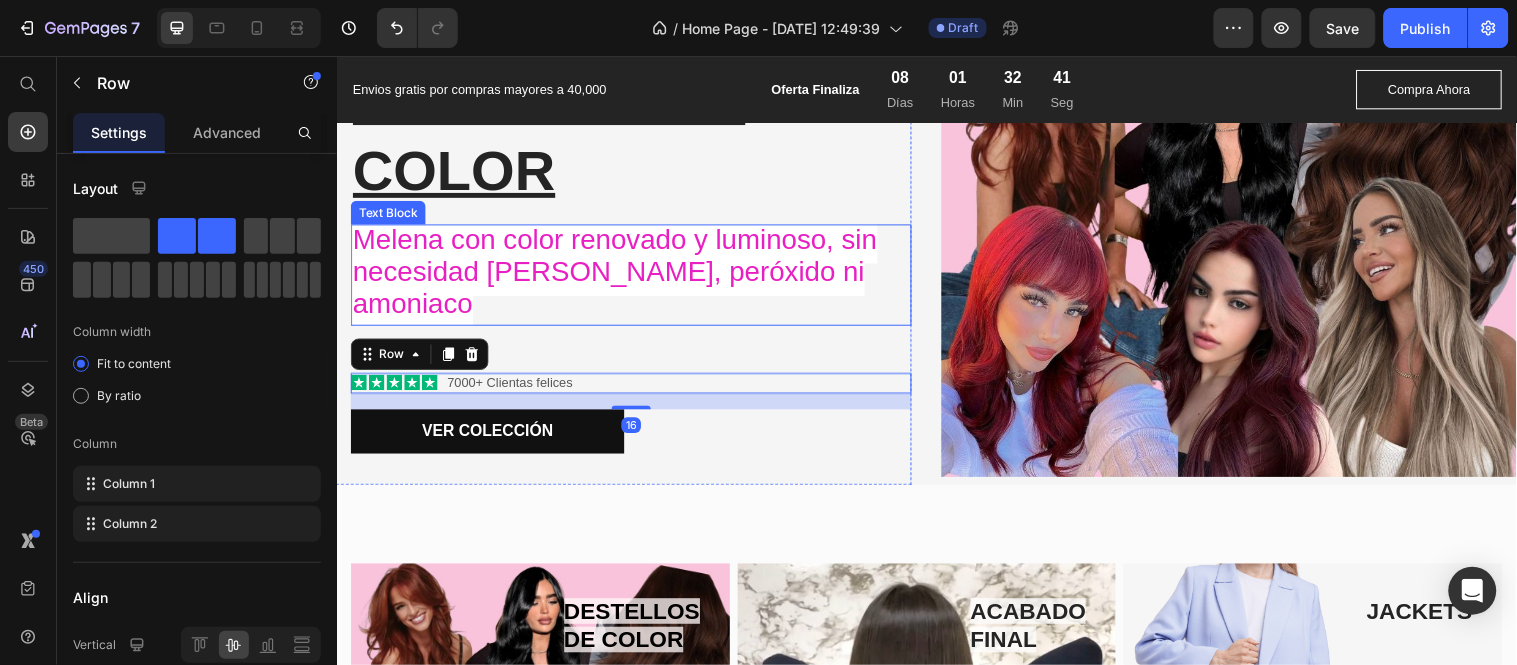 click on "Melena con color renovado y luminoso, sin necesidad de tintes, peróxido ni amoniaco" at bounding box center [619, 274] 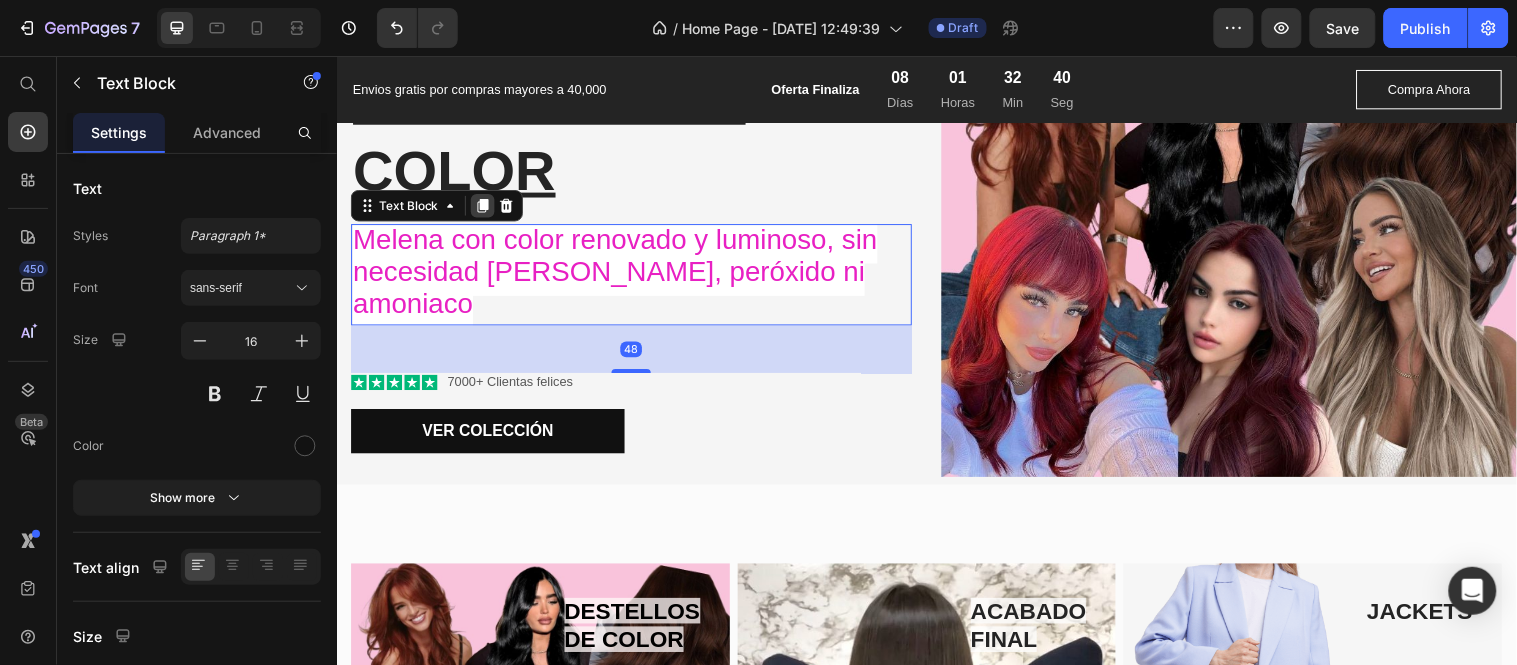 click 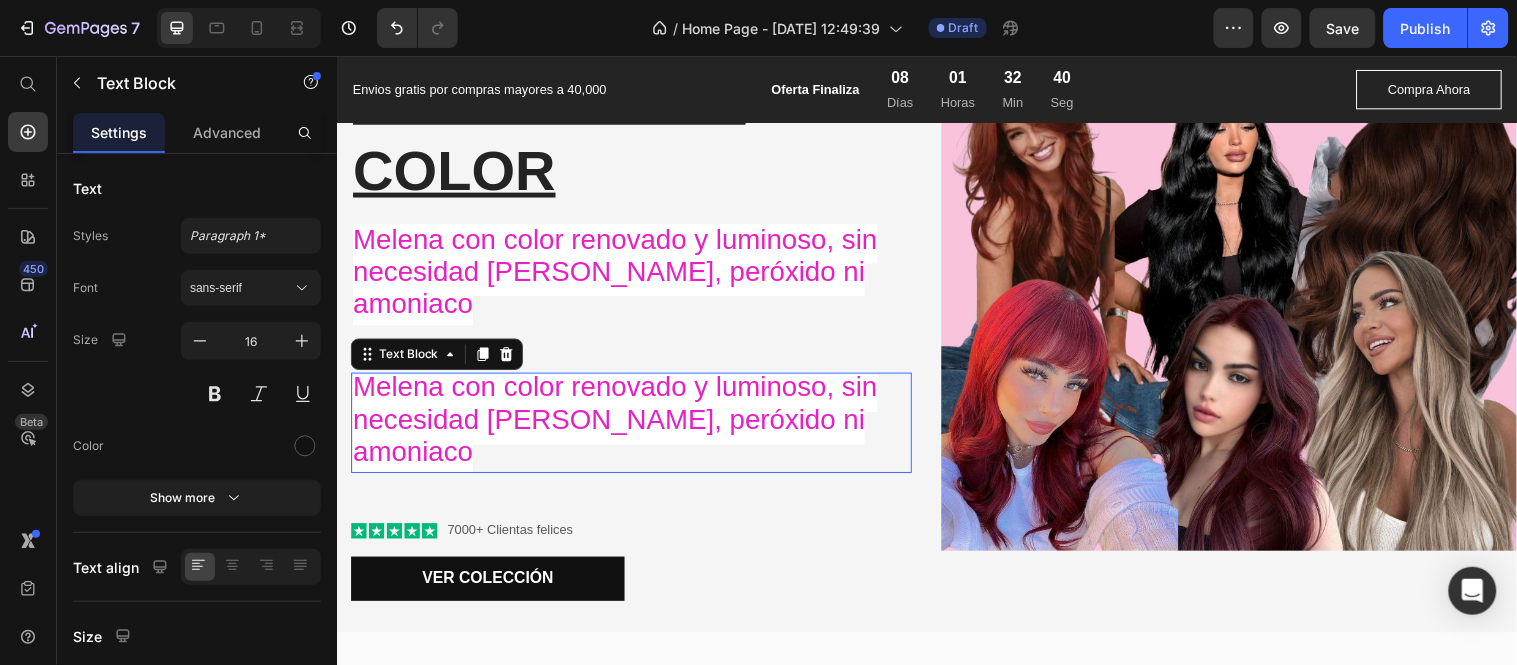 scroll, scrollTop: 1390, scrollLeft: 0, axis: vertical 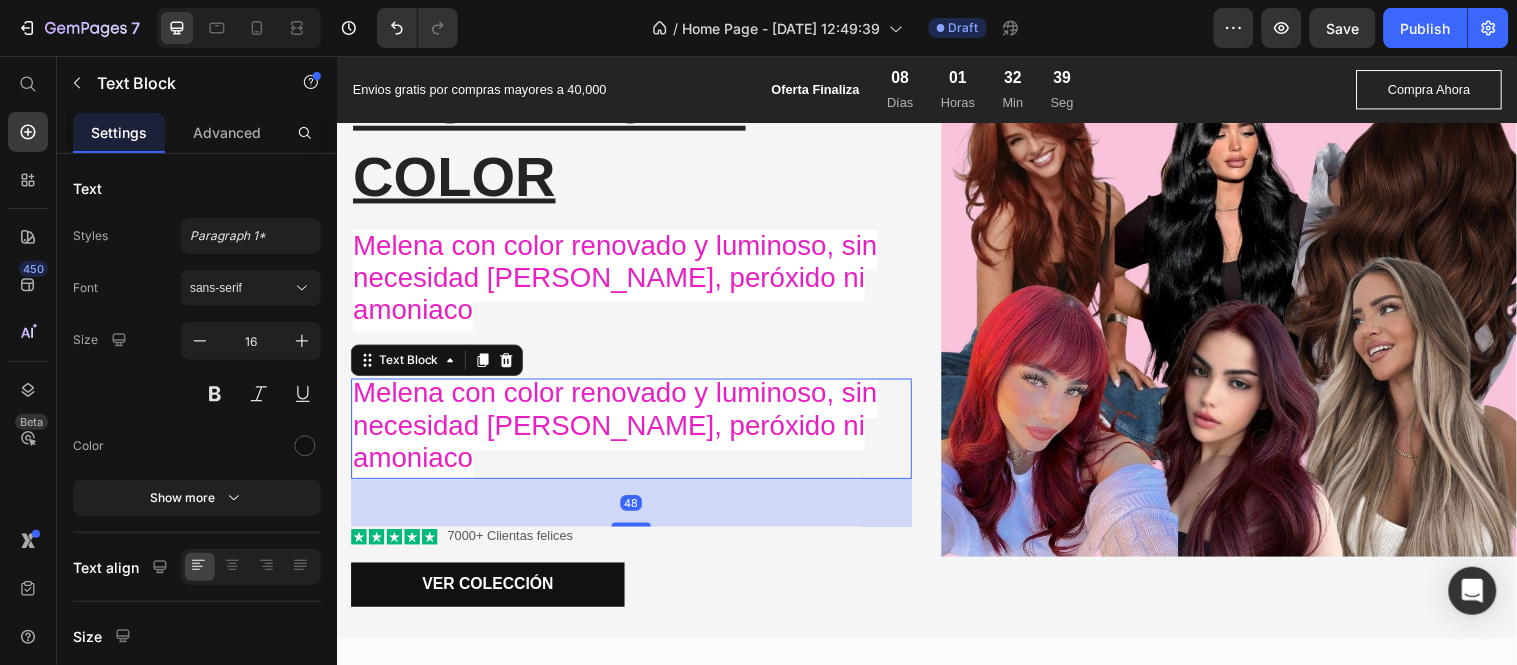 drag, startPoint x: 482, startPoint y: 354, endPoint x: 590, endPoint y: 370, distance: 109.17875 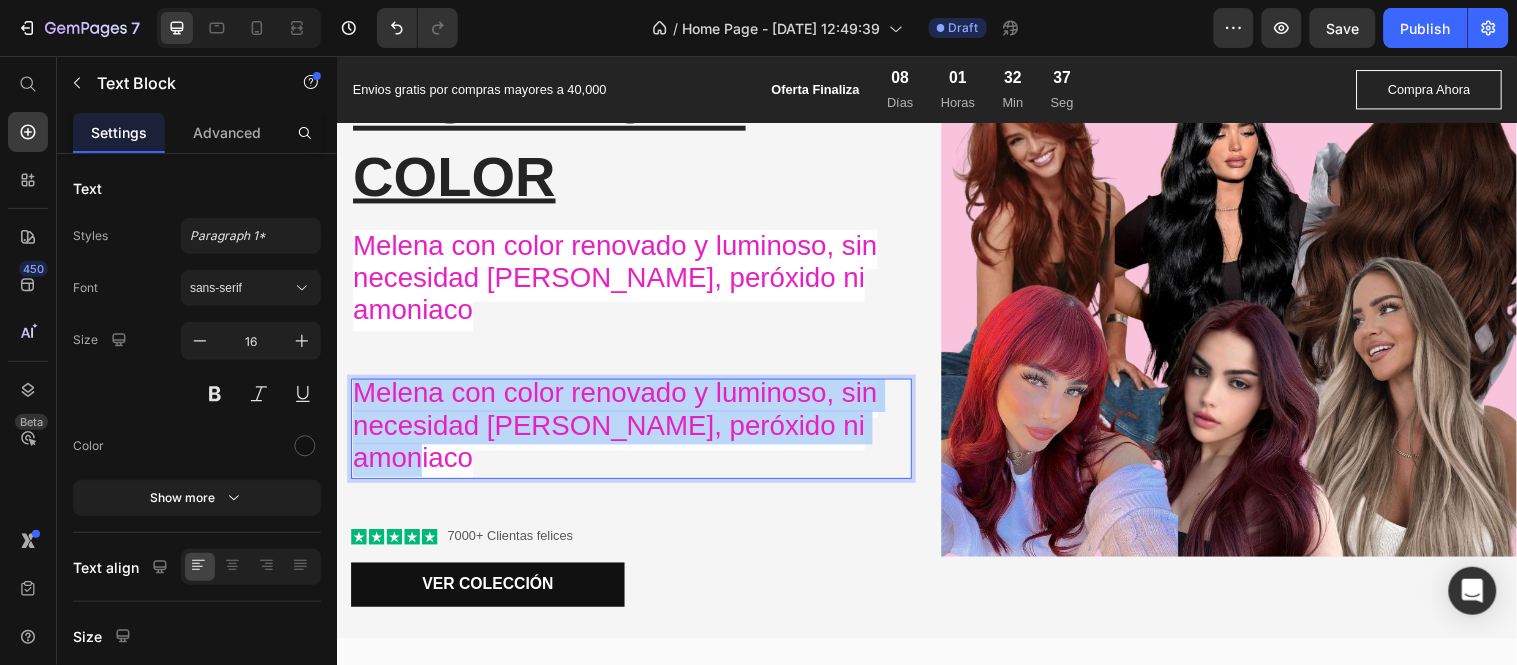 drag, startPoint x: 886, startPoint y: 401, endPoint x: 660, endPoint y: 412, distance: 226.26755 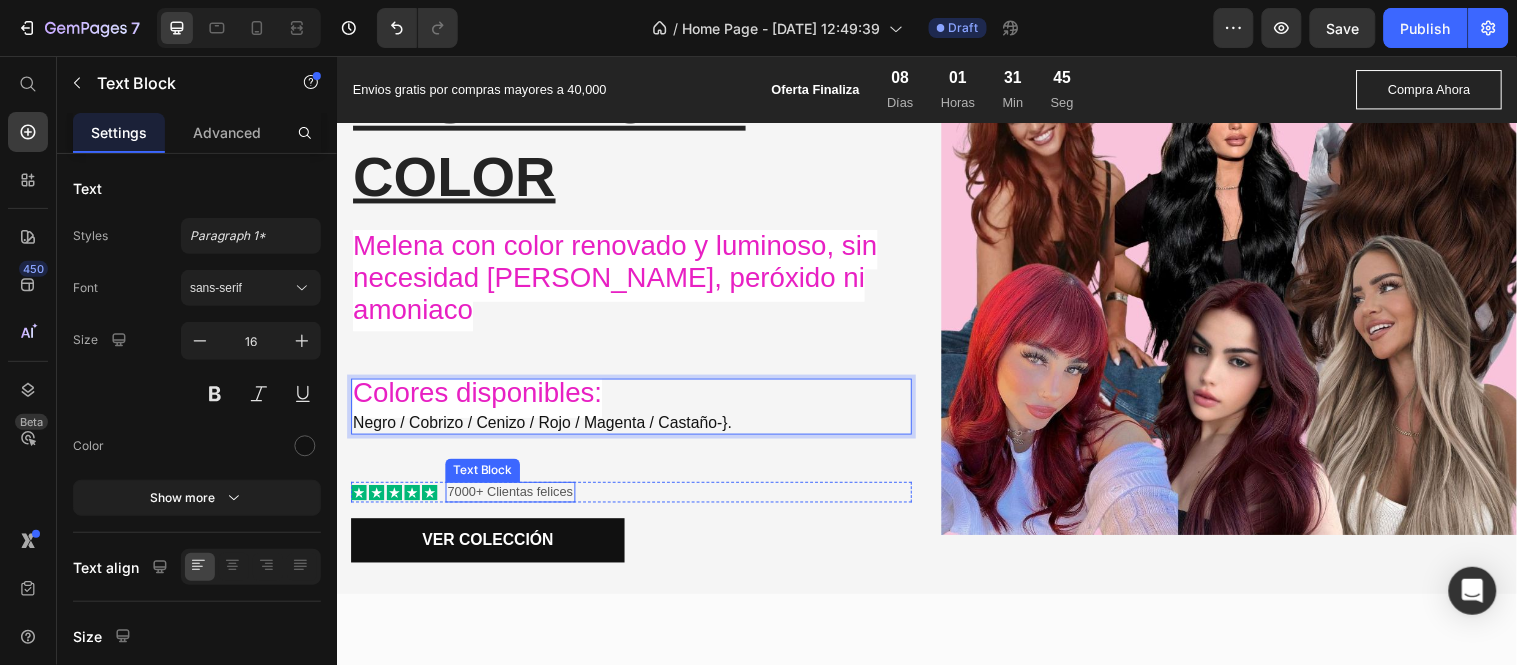 click on "7000+ Clientas felices" at bounding box center (513, 498) 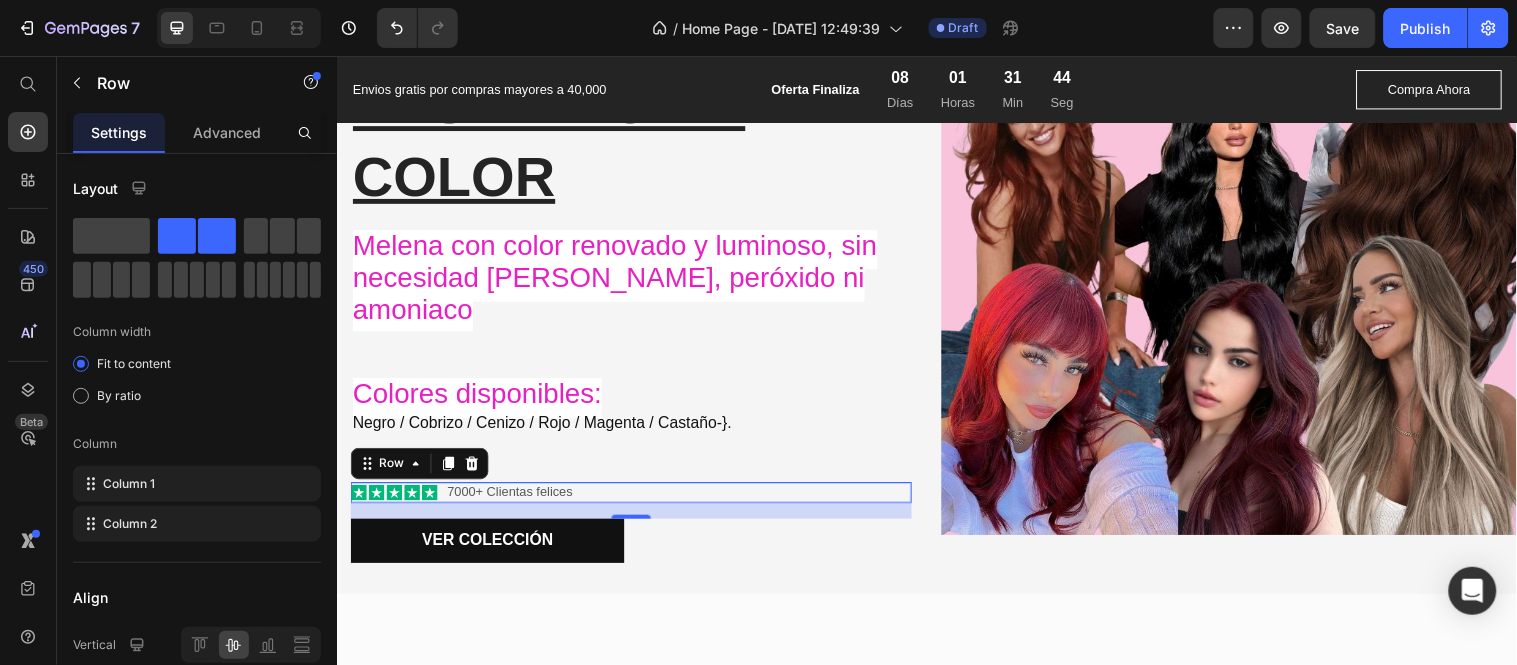 click on "Icon
Icon
Icon
Icon
Icon Icon List 7000+ Clientas felices Text Block Row   0" at bounding box center [636, 498] 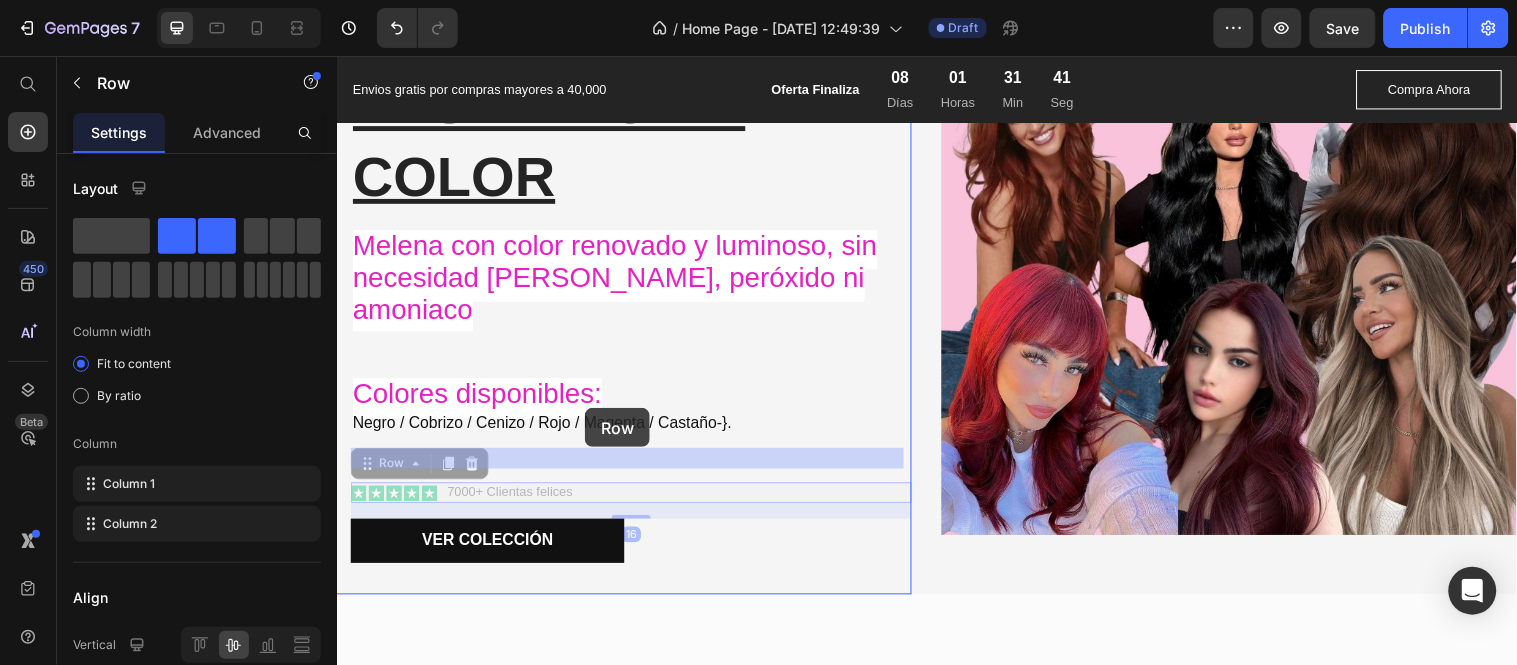 drag, startPoint x: 401, startPoint y: 427, endPoint x: 588, endPoint y: 413, distance: 187.52333 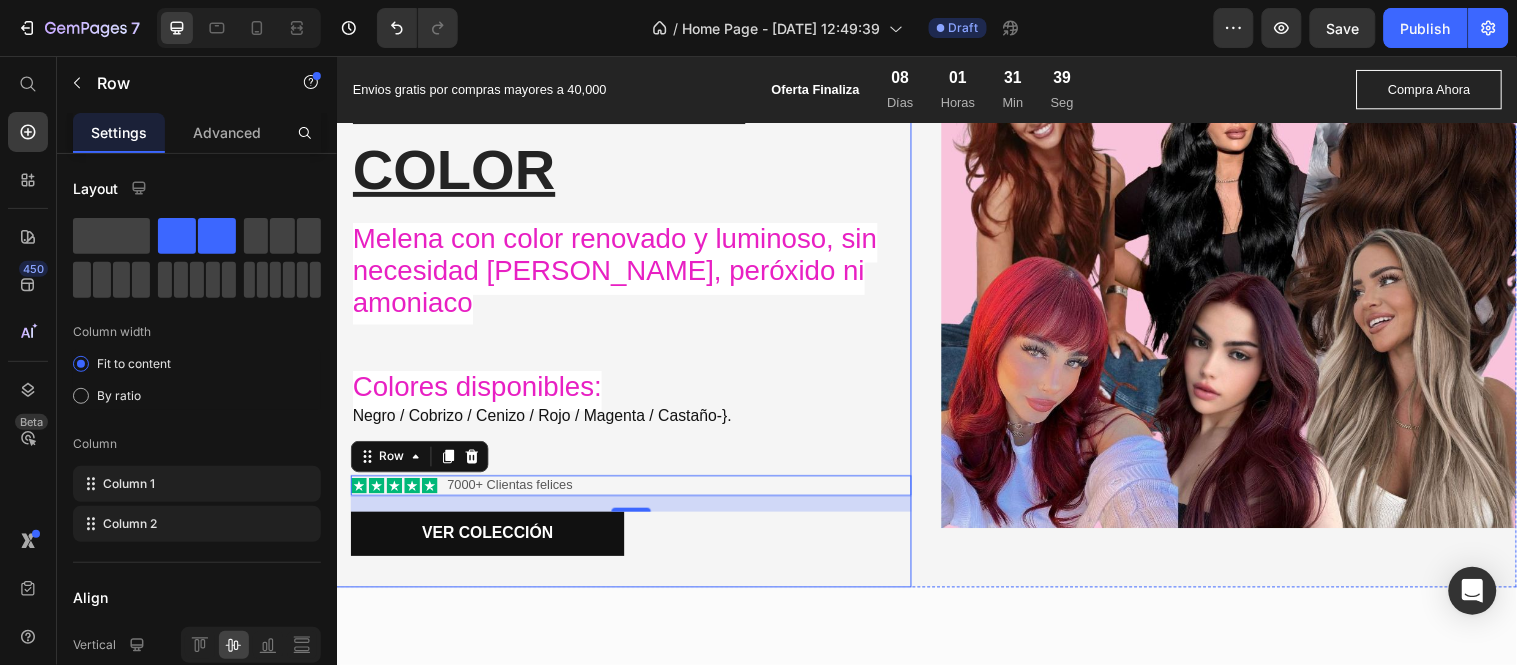 scroll, scrollTop: 1390, scrollLeft: 0, axis: vertical 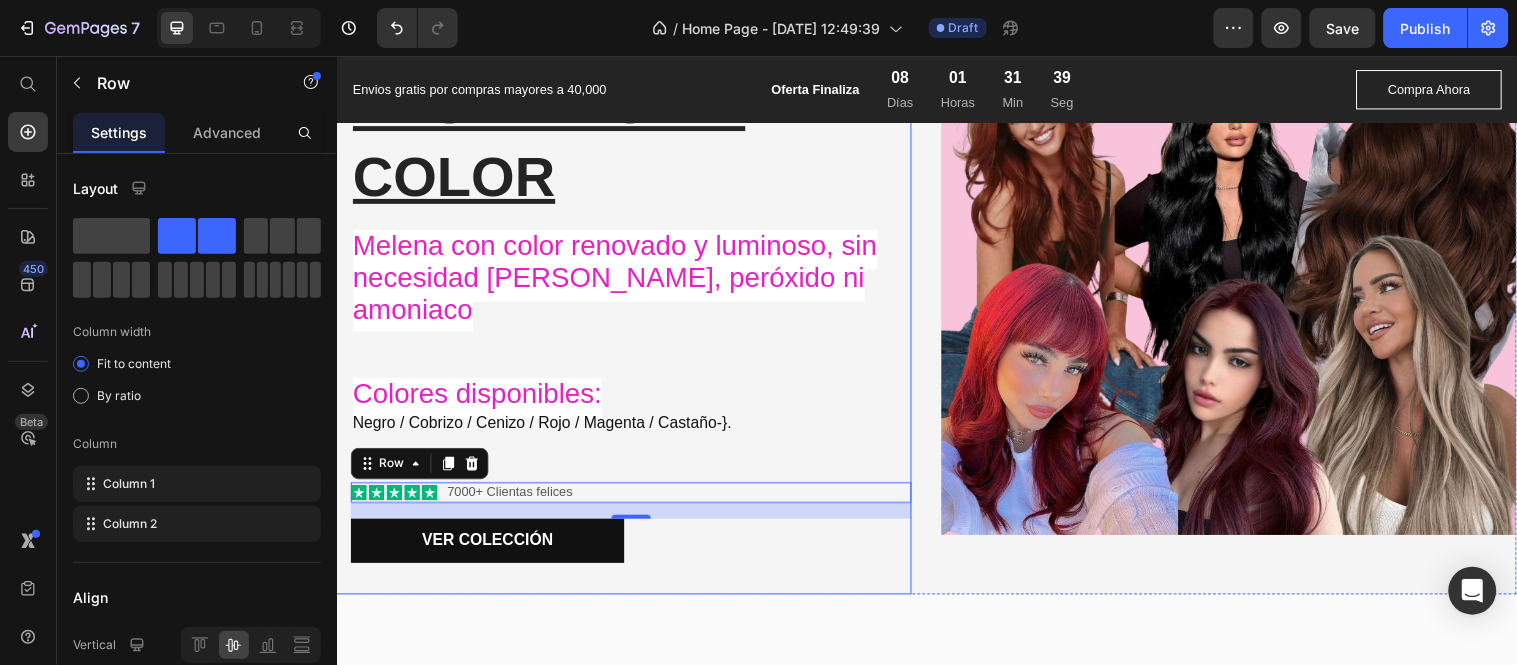 click on "VER COLECCIÓN Button" at bounding box center [636, 547] 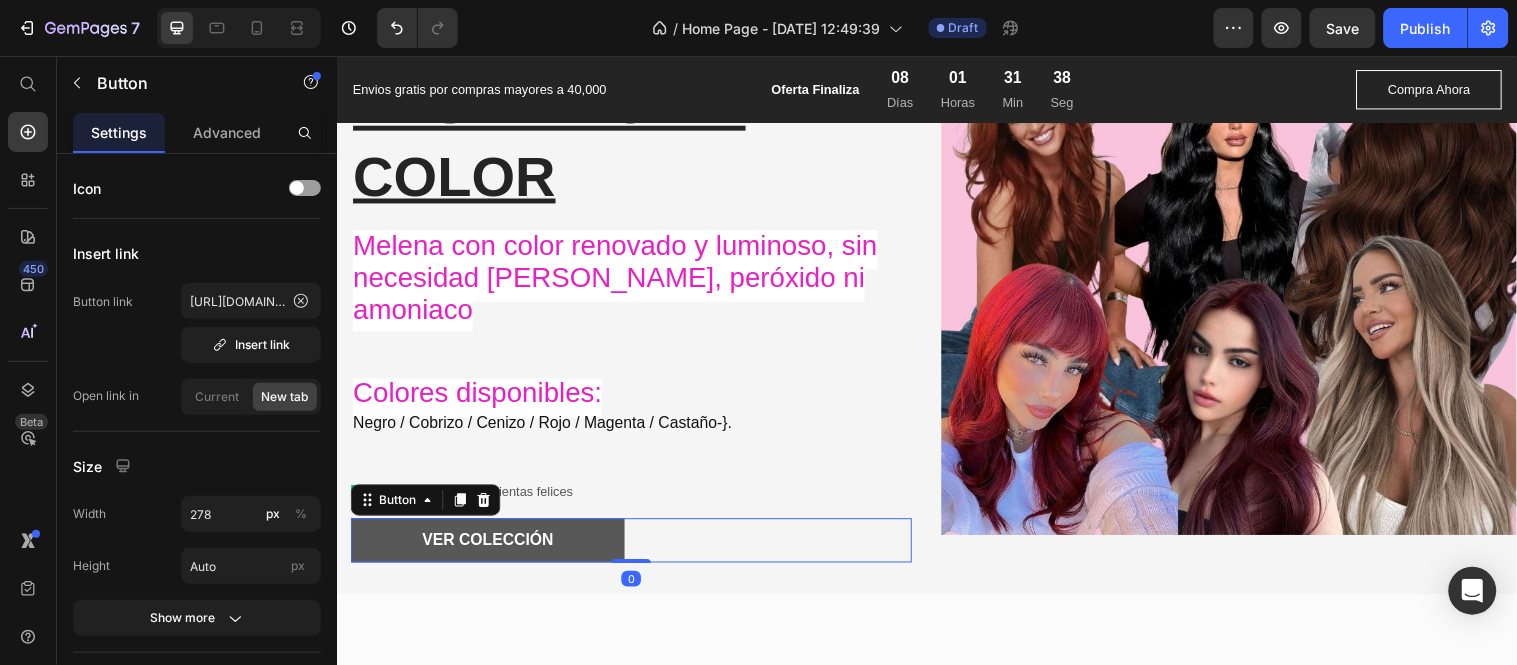 click on "VER COLECCIÓN" at bounding box center (490, 547) 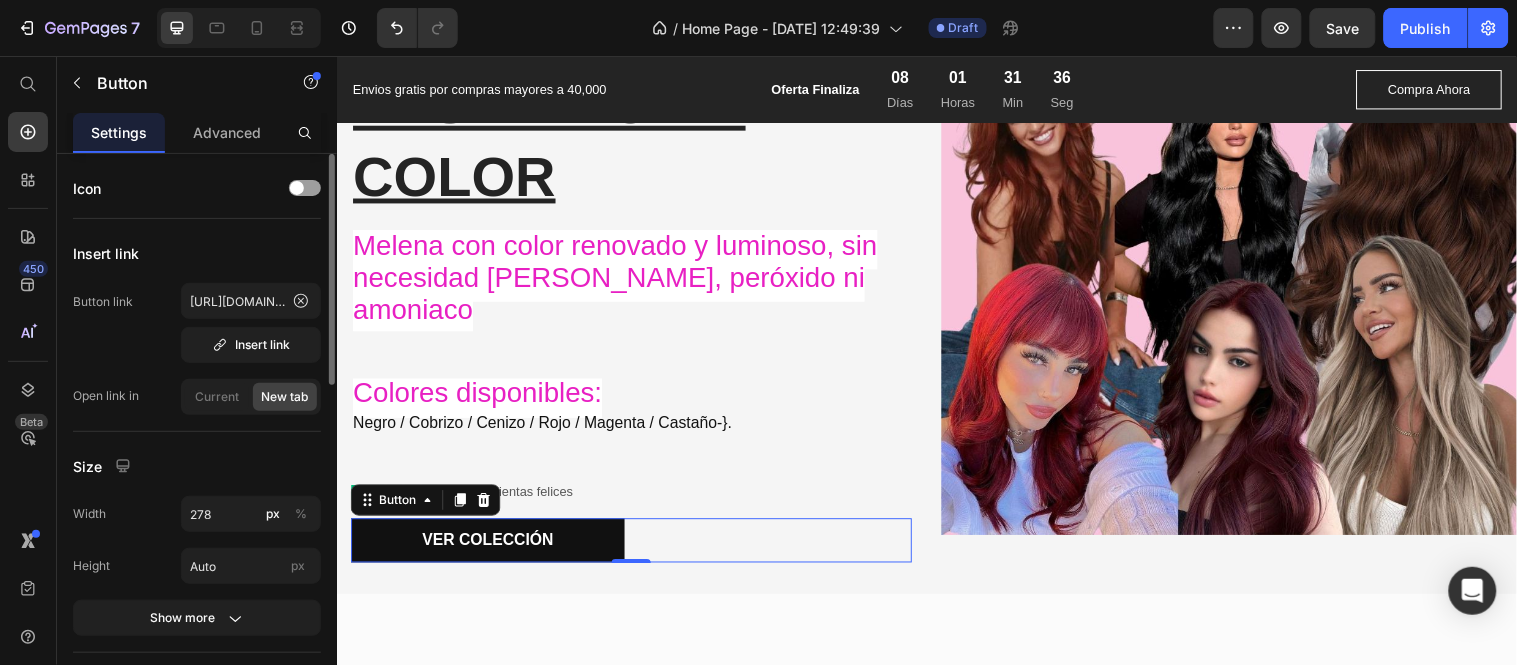 scroll, scrollTop: 333, scrollLeft: 0, axis: vertical 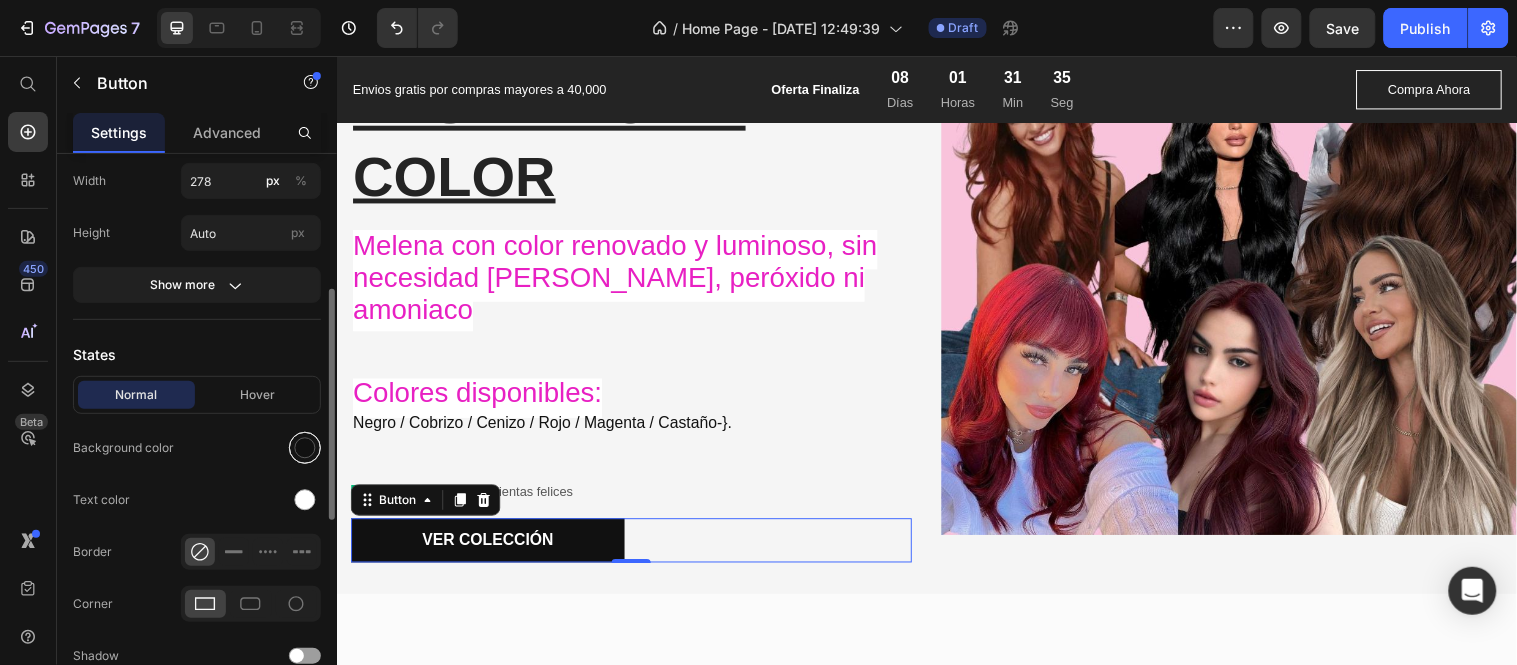 click at bounding box center (305, 448) 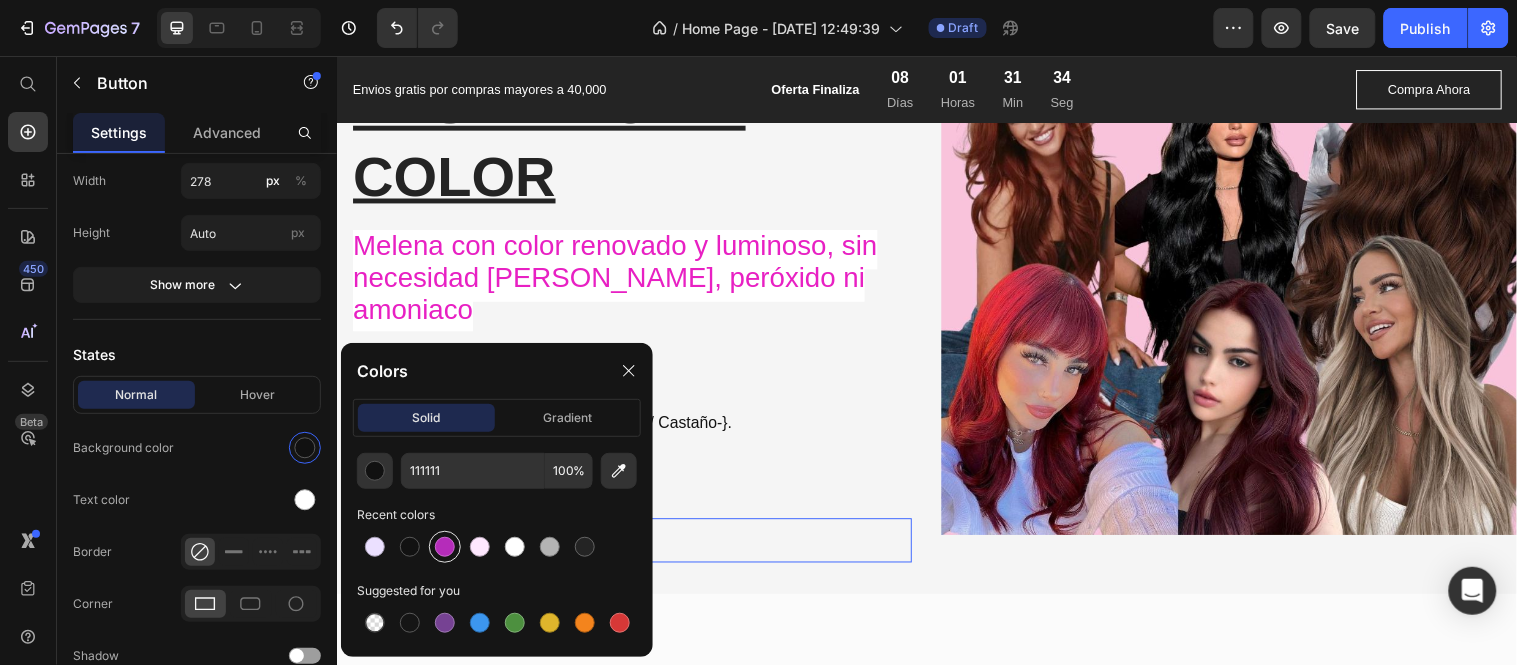 click at bounding box center (445, 547) 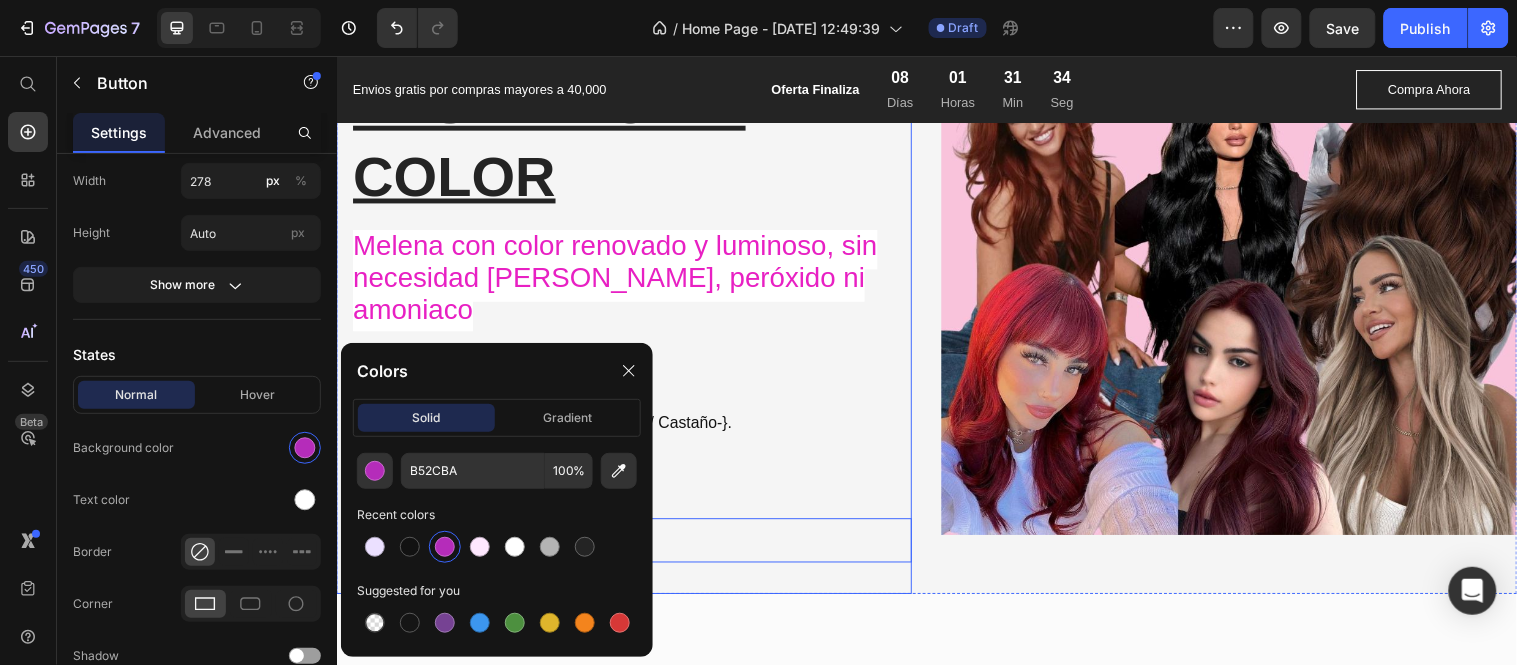 click on "You are pefect Text Block dESTELLO DE cOLOR Heading Melena con color renovado y luminoso, sin necesidad de tintes, peróxido ni amoniaco Text Block Colores disponibles: Negro / Cobrizo / Cenizo / Rojo / Magenta / Castaño-}. Text Block
Icon
Icon
Icon
Icon
Icon Icon List 7000+ Clientas felices Text Block Row VER COLECCIÓN Button   0 Row" at bounding box center (628, 297) 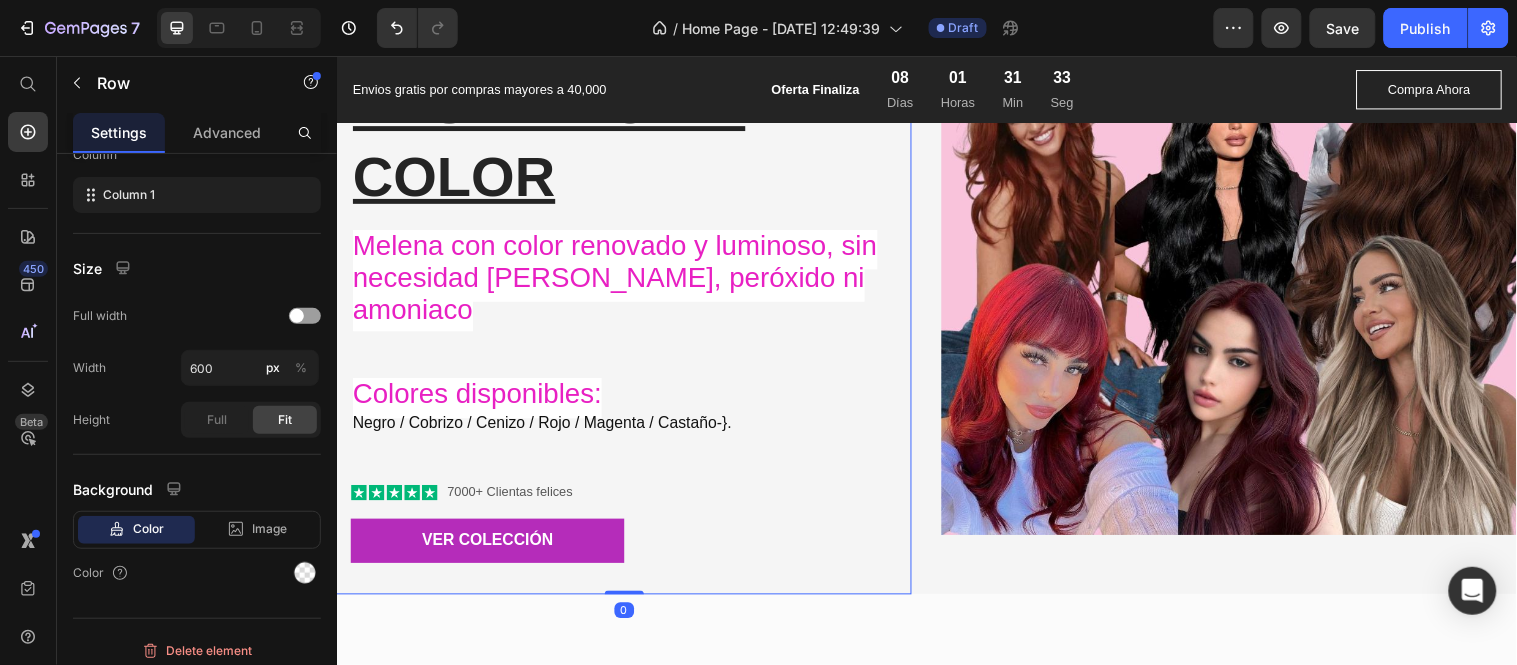 scroll, scrollTop: 0, scrollLeft: 0, axis: both 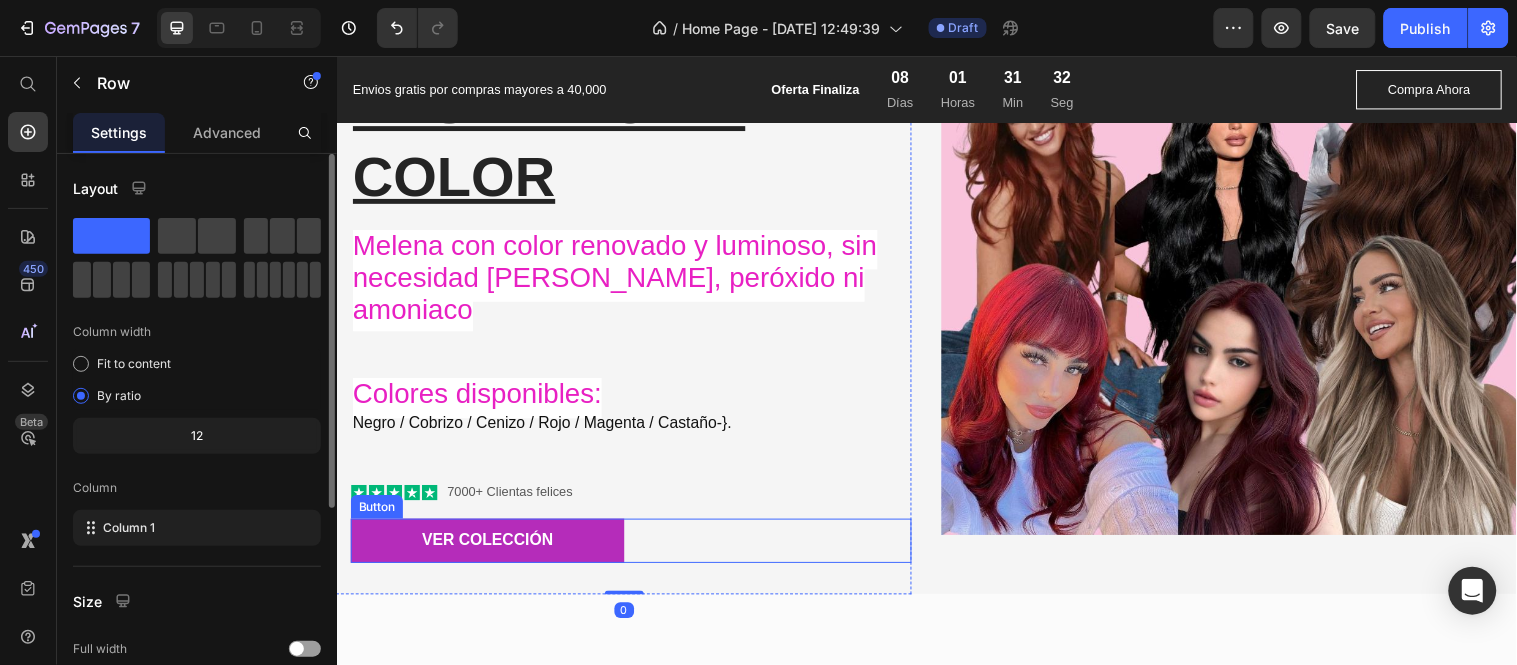 click on "VER COLECCIÓN Button" at bounding box center (636, 547) 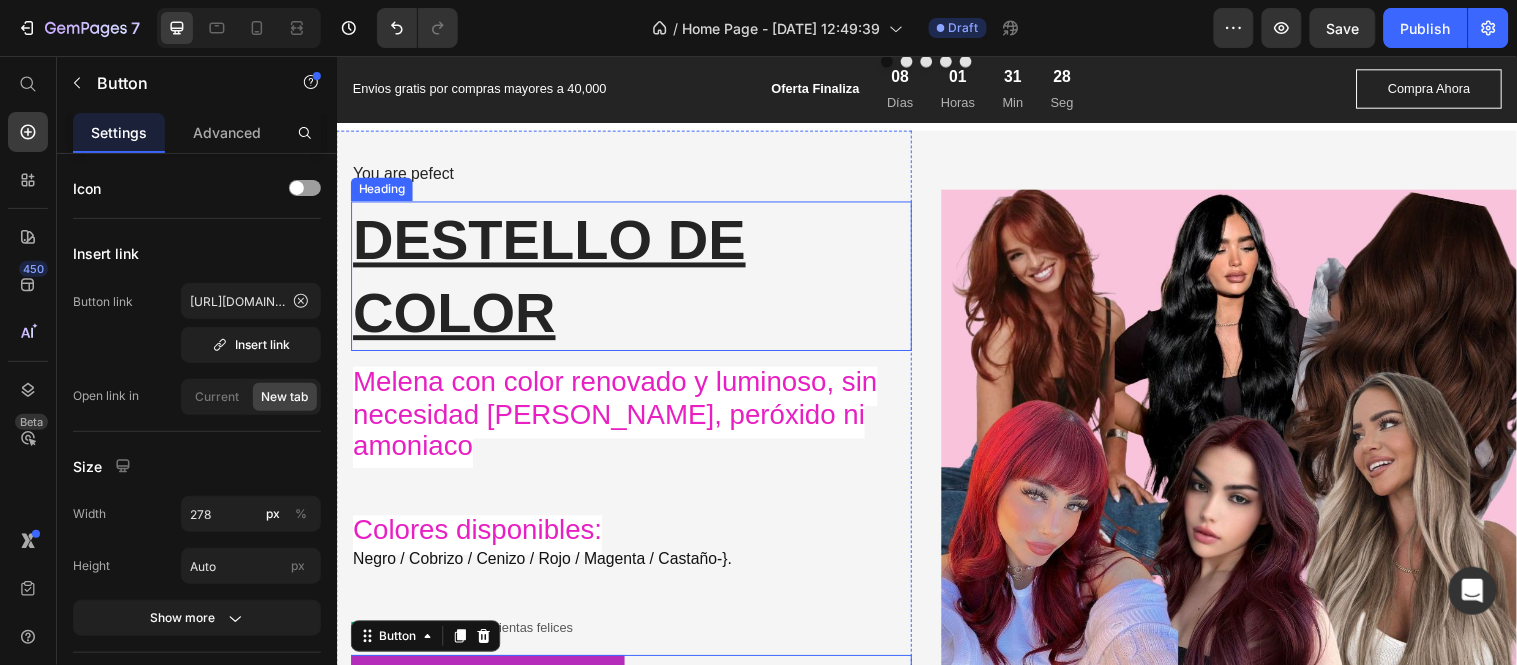 scroll, scrollTop: 1167, scrollLeft: 0, axis: vertical 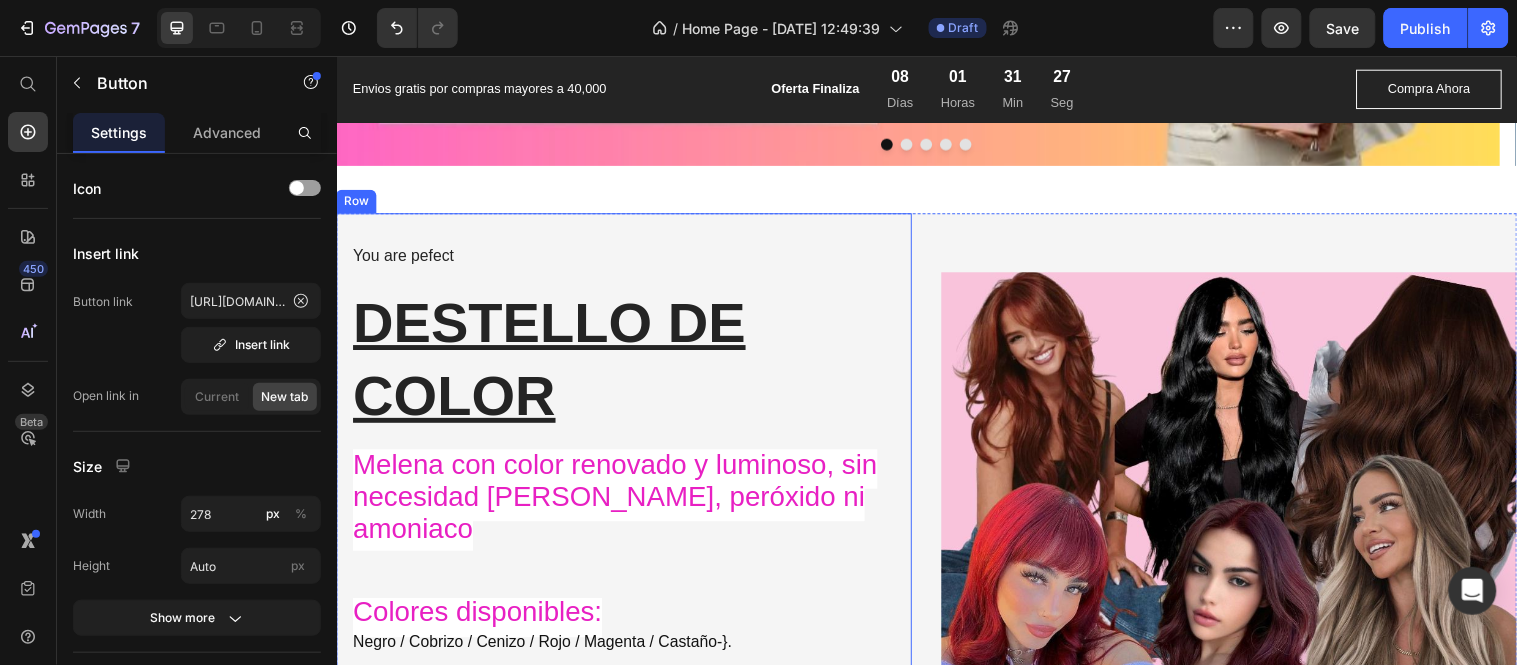 click on "You are pefect" at bounding box center [636, 259] 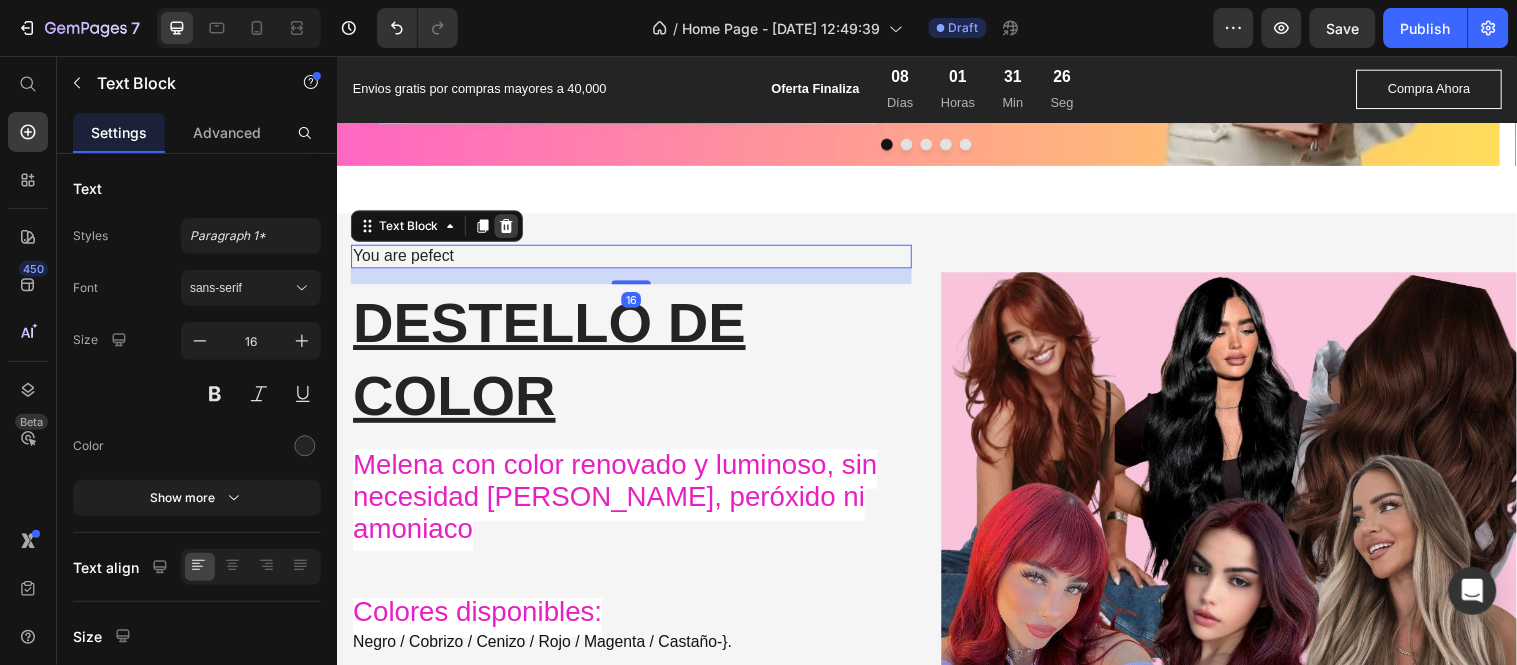 click 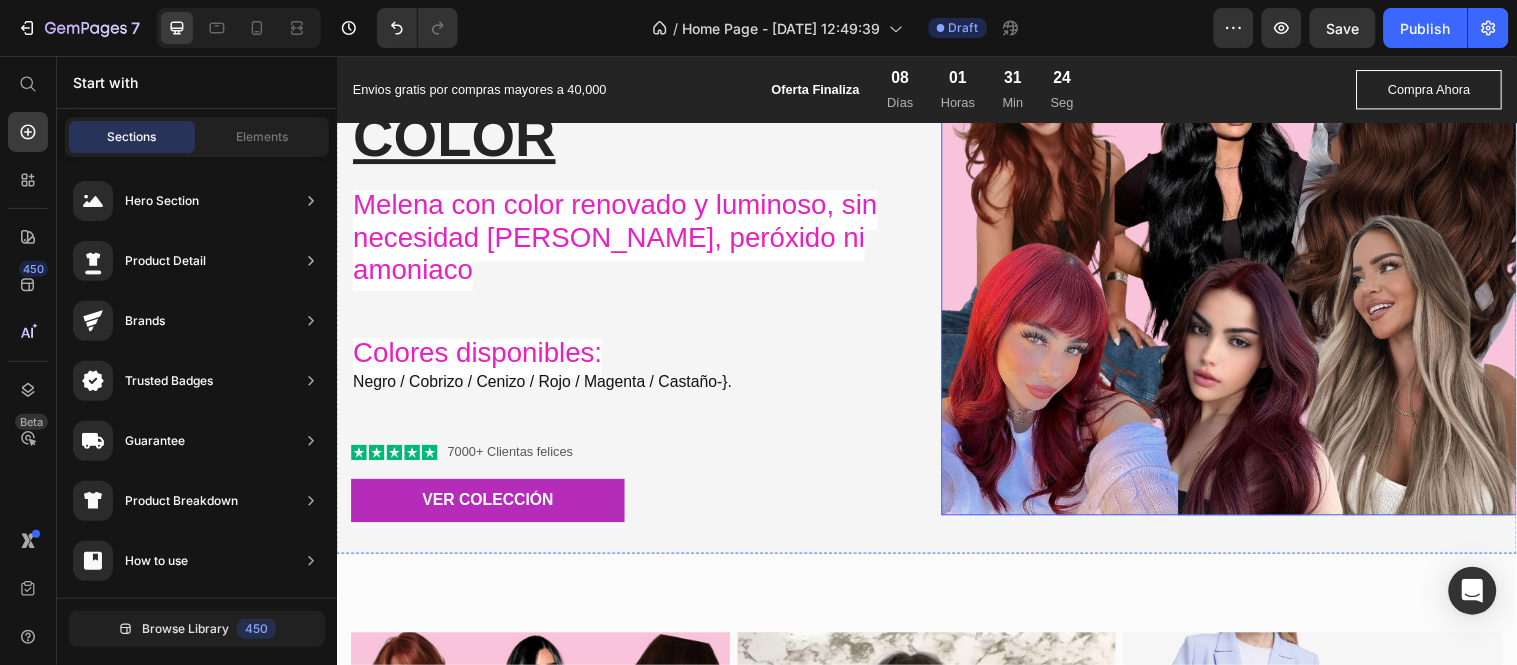 scroll, scrollTop: 1278, scrollLeft: 0, axis: vertical 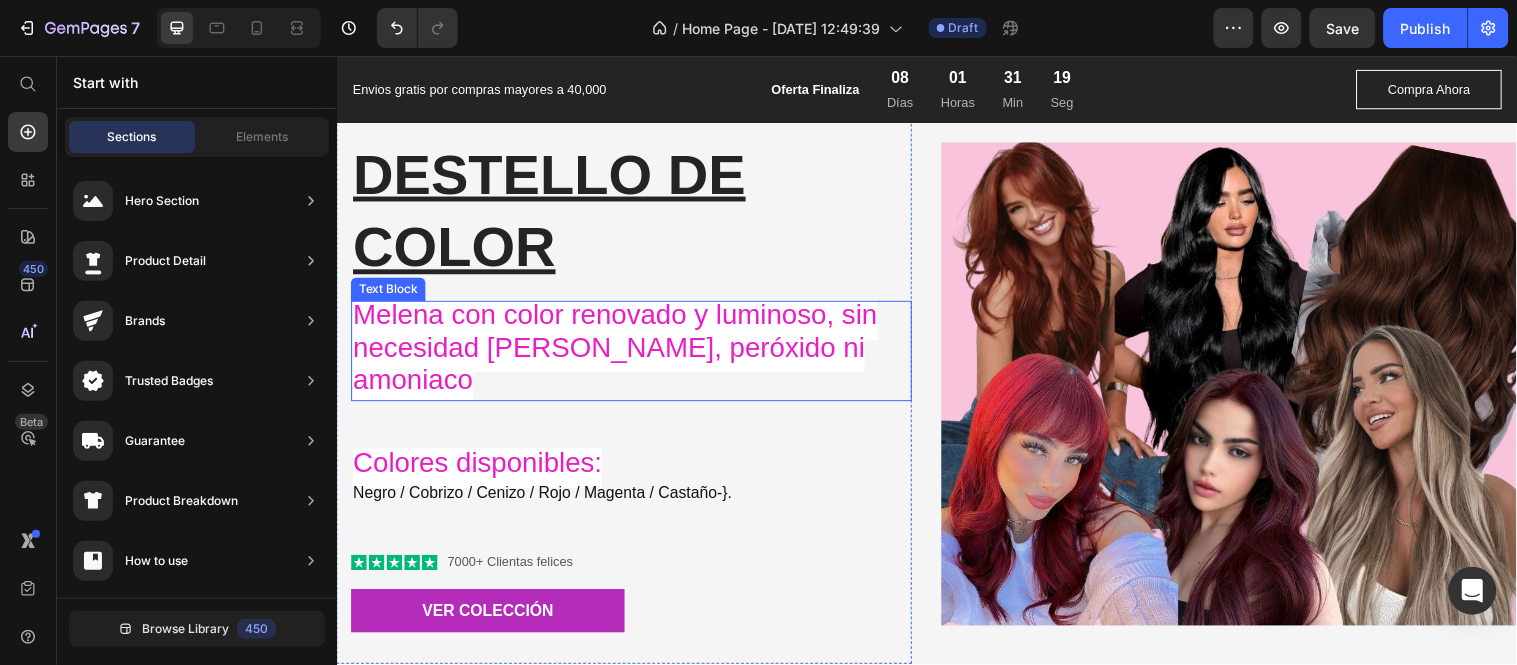 click on "Melena con color renovado y luminoso, sin necesidad de tintes, peróxido ni amoniaco" at bounding box center (636, 355) 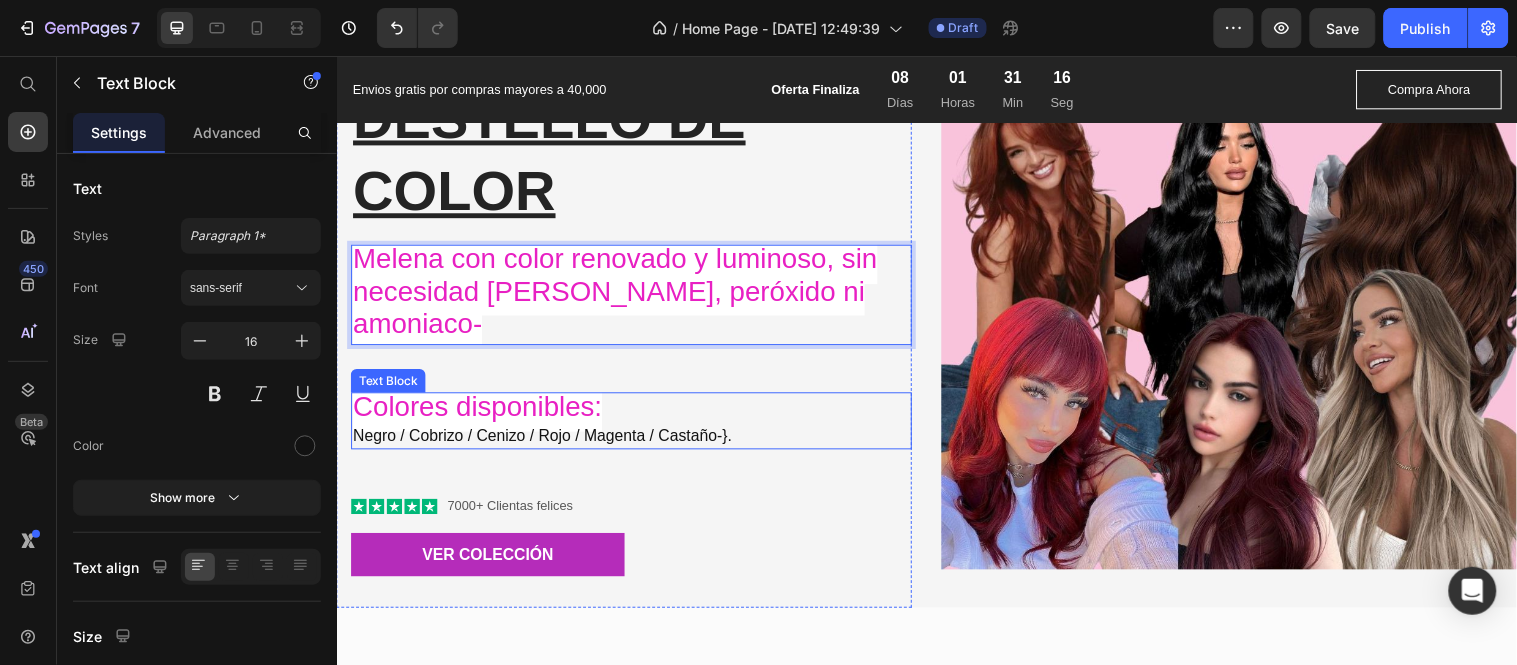 scroll, scrollTop: 1390, scrollLeft: 0, axis: vertical 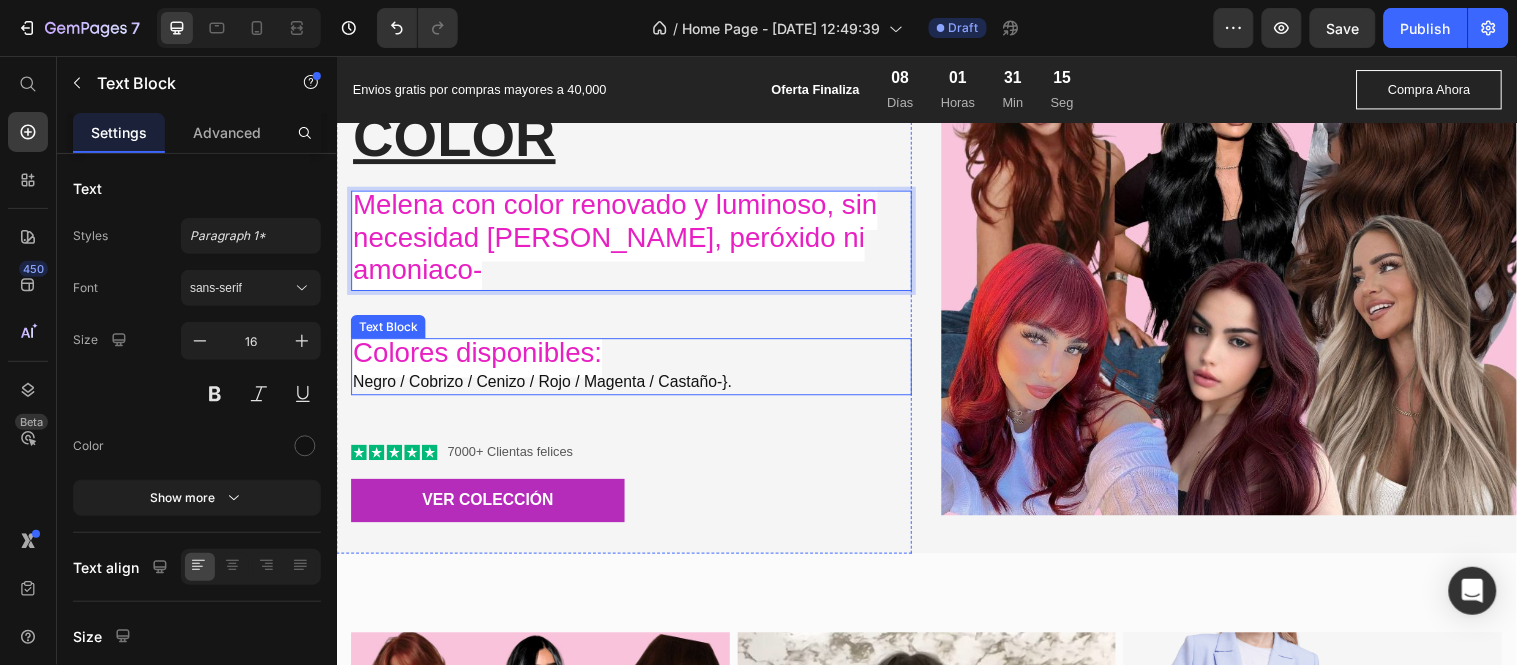 click on "Negro / Cobrizo / Cenizo / Rojo / Magenta / Castaño-}." at bounding box center (636, 387) 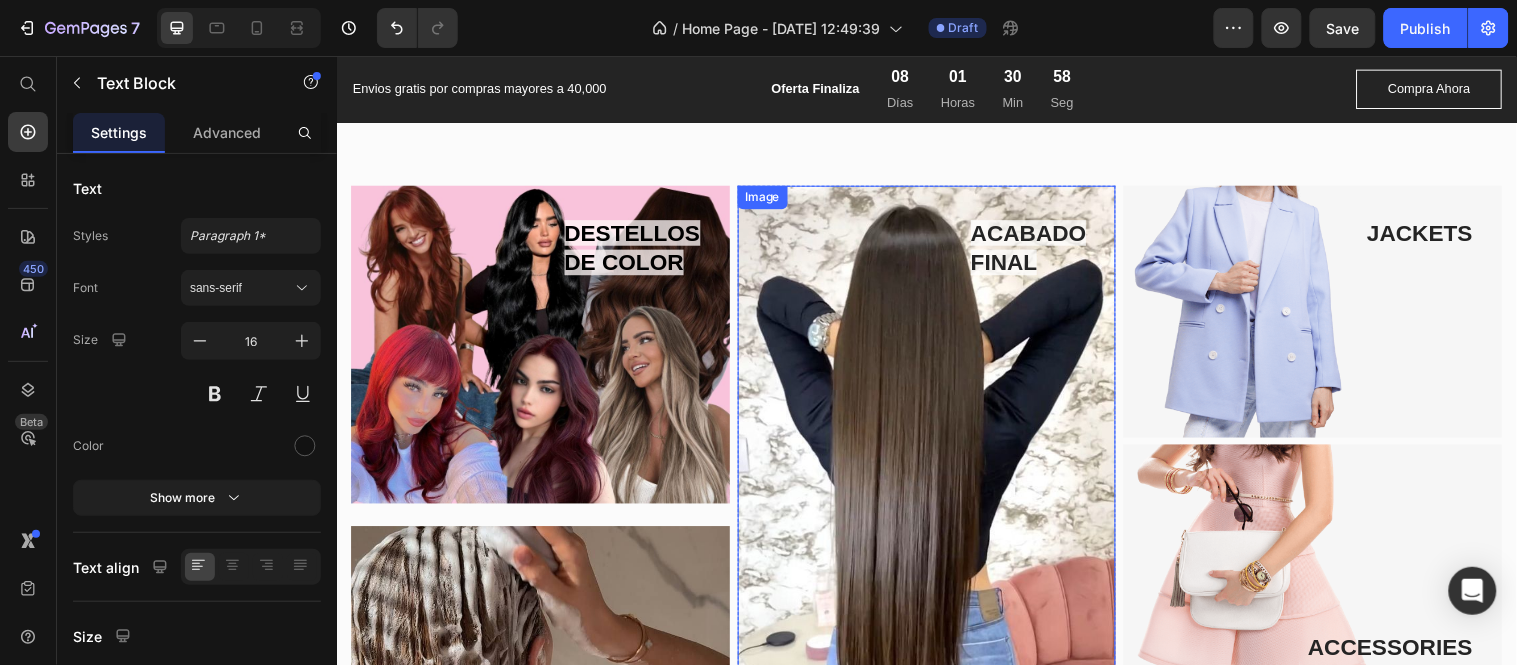 scroll, scrollTop: 1834, scrollLeft: 0, axis: vertical 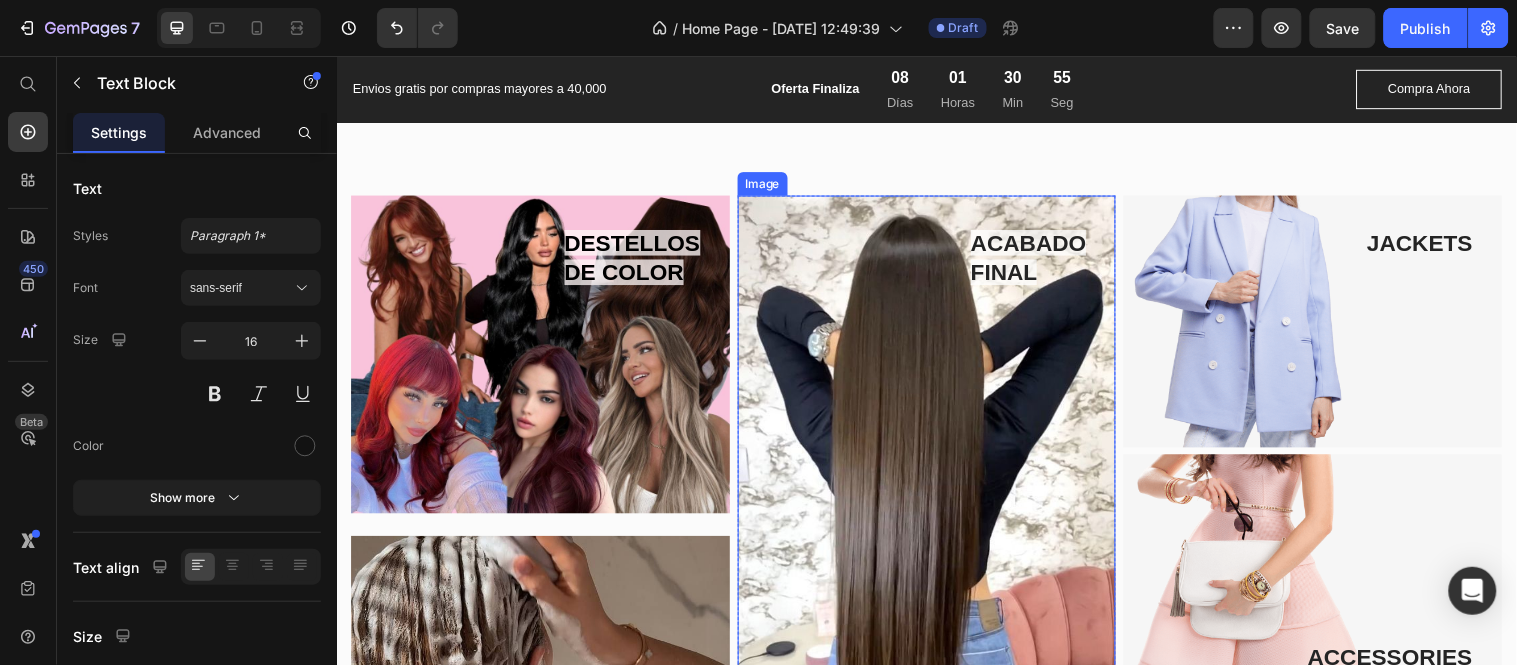 click at bounding box center (936, 482) 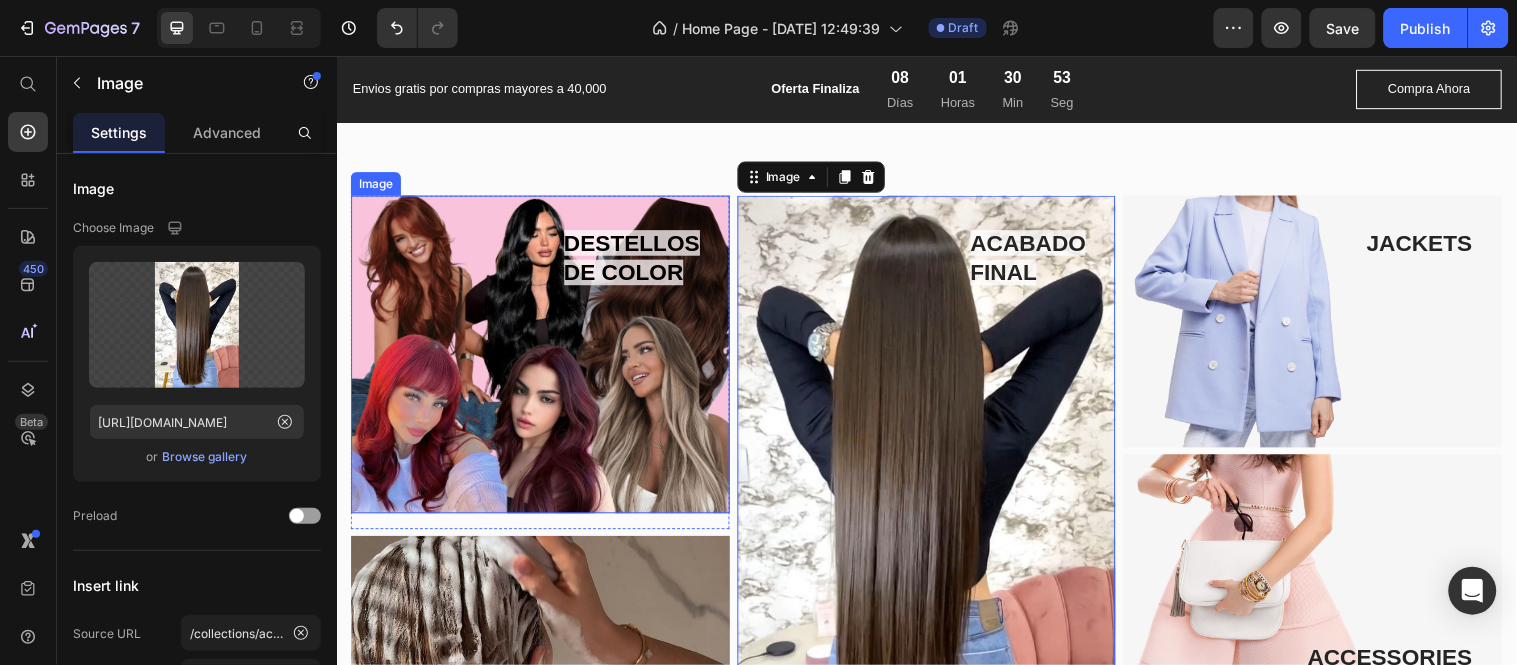 click at bounding box center (543, 358) 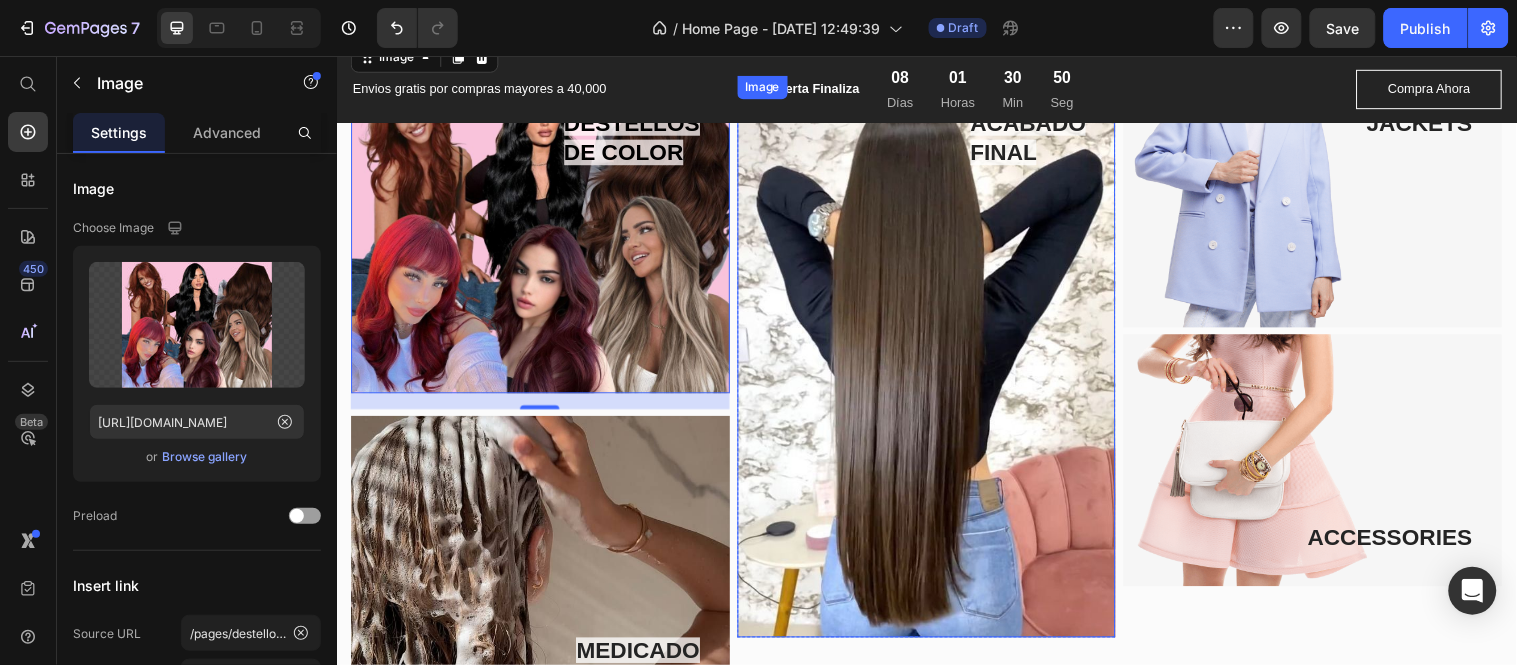 scroll, scrollTop: 1834, scrollLeft: 0, axis: vertical 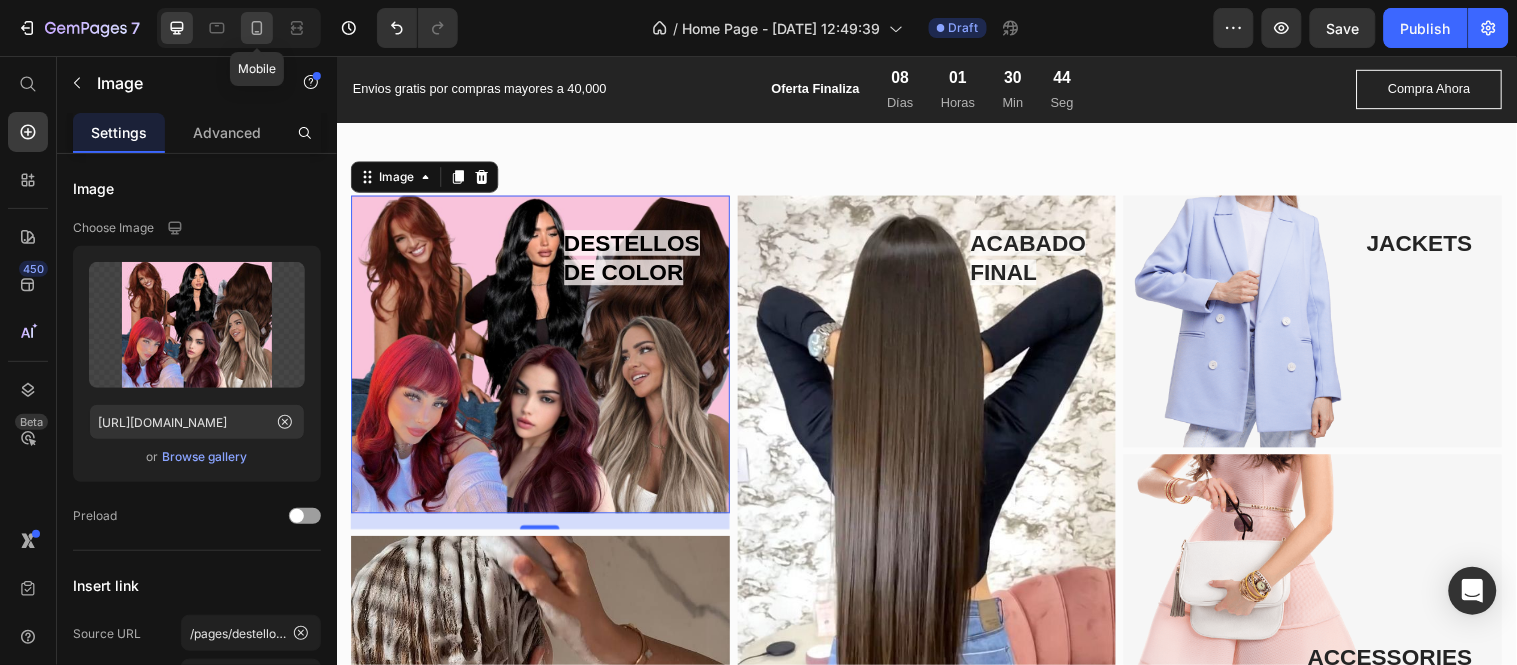 click 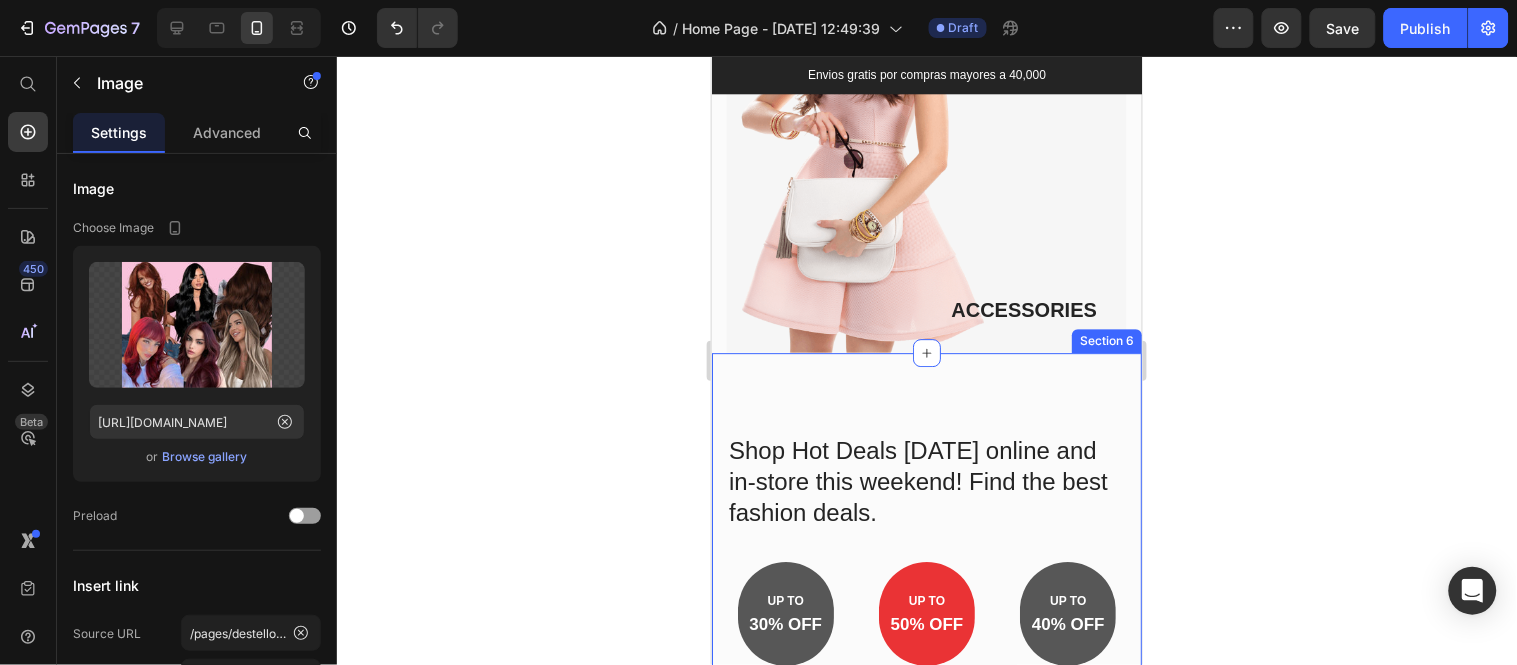 scroll, scrollTop: 3296, scrollLeft: 0, axis: vertical 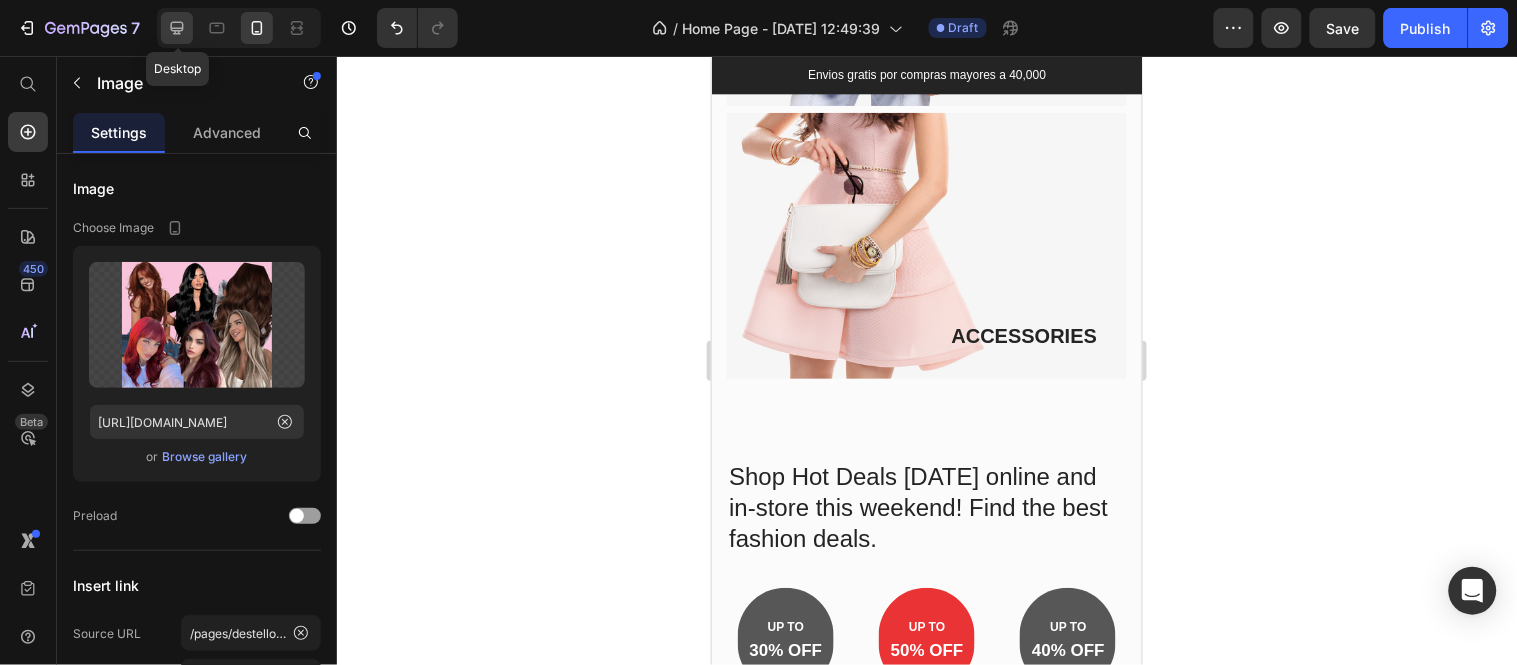 click 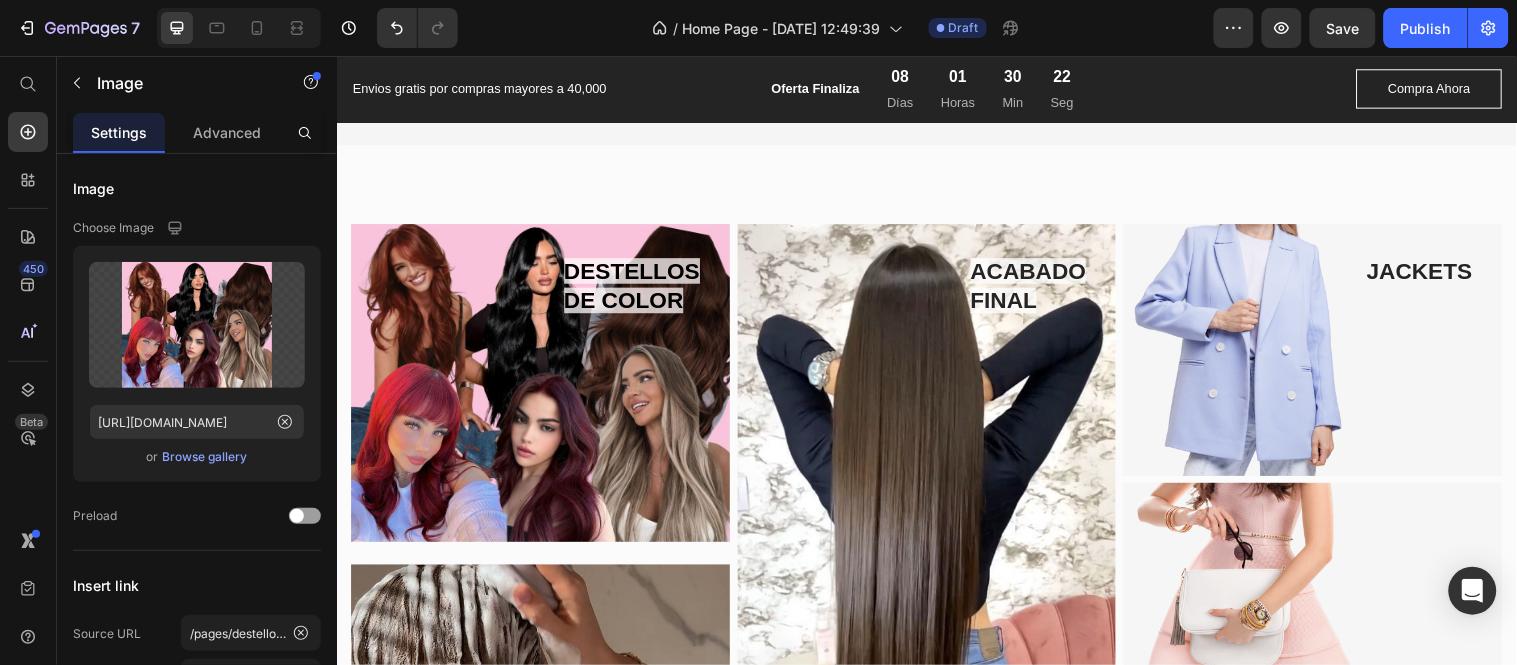 scroll, scrollTop: 1760, scrollLeft: 0, axis: vertical 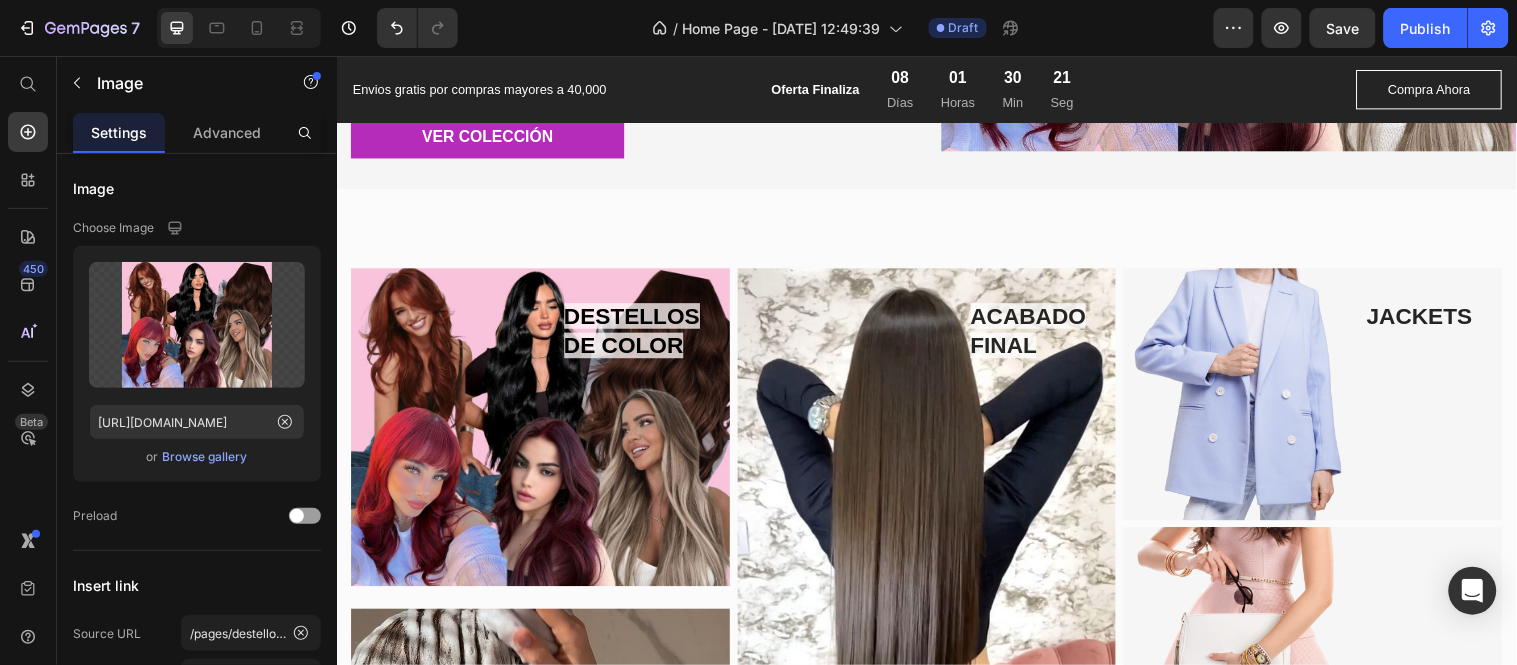 click at bounding box center [543, 432] 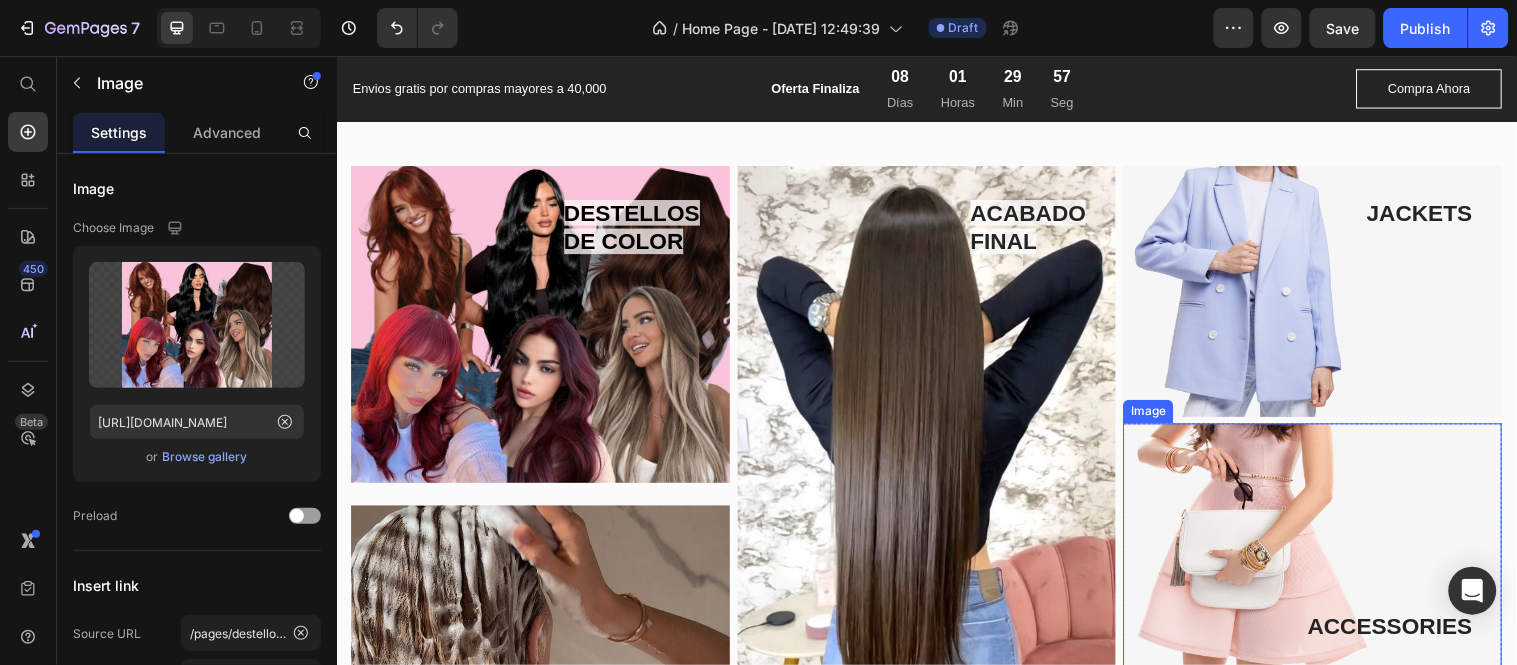 scroll, scrollTop: 1760, scrollLeft: 0, axis: vertical 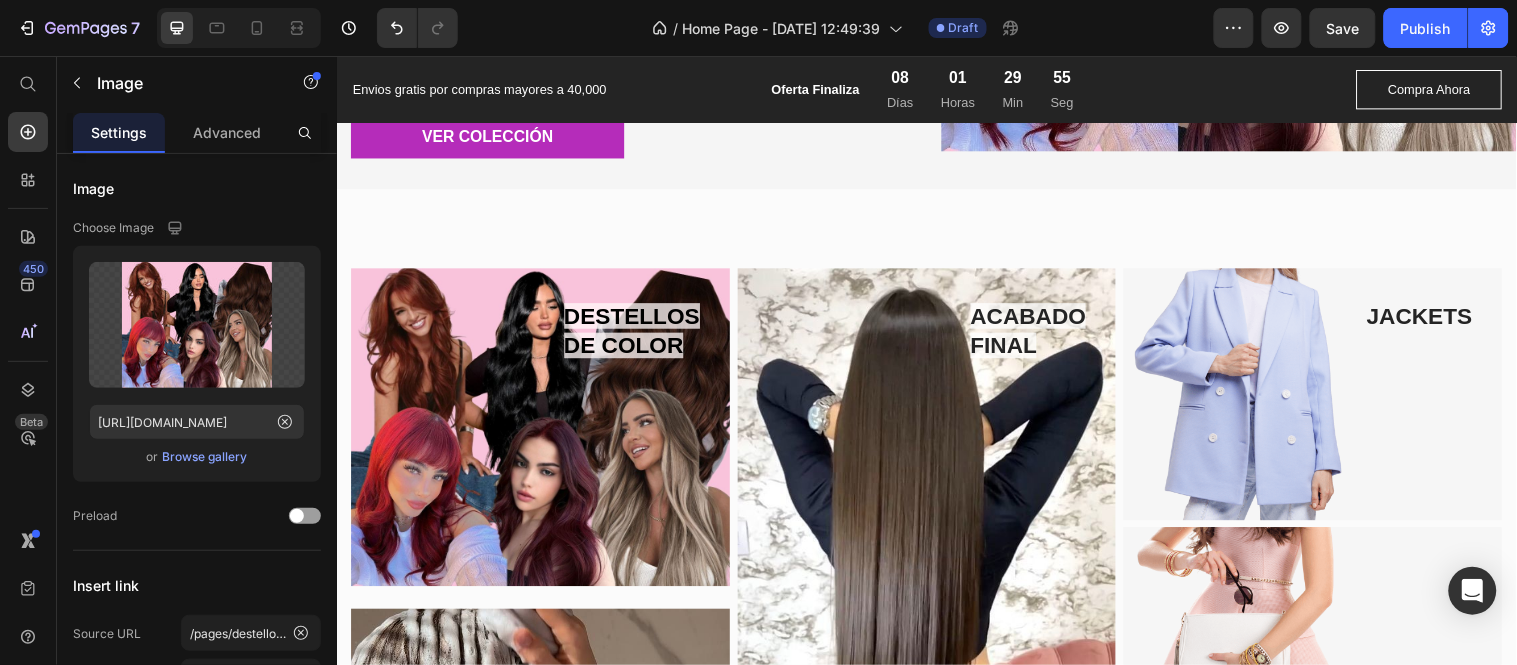 click at bounding box center (543, 432) 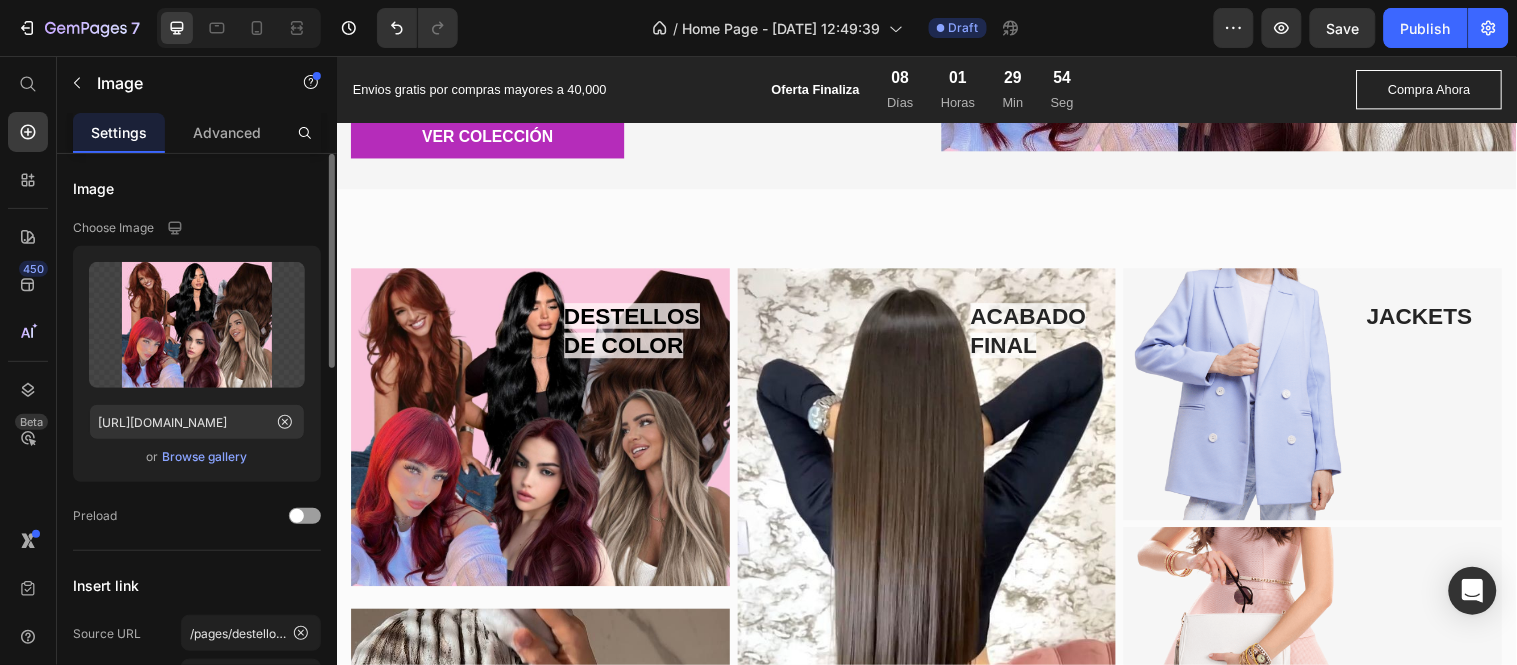 click on "Browse gallery" at bounding box center (205, 457) 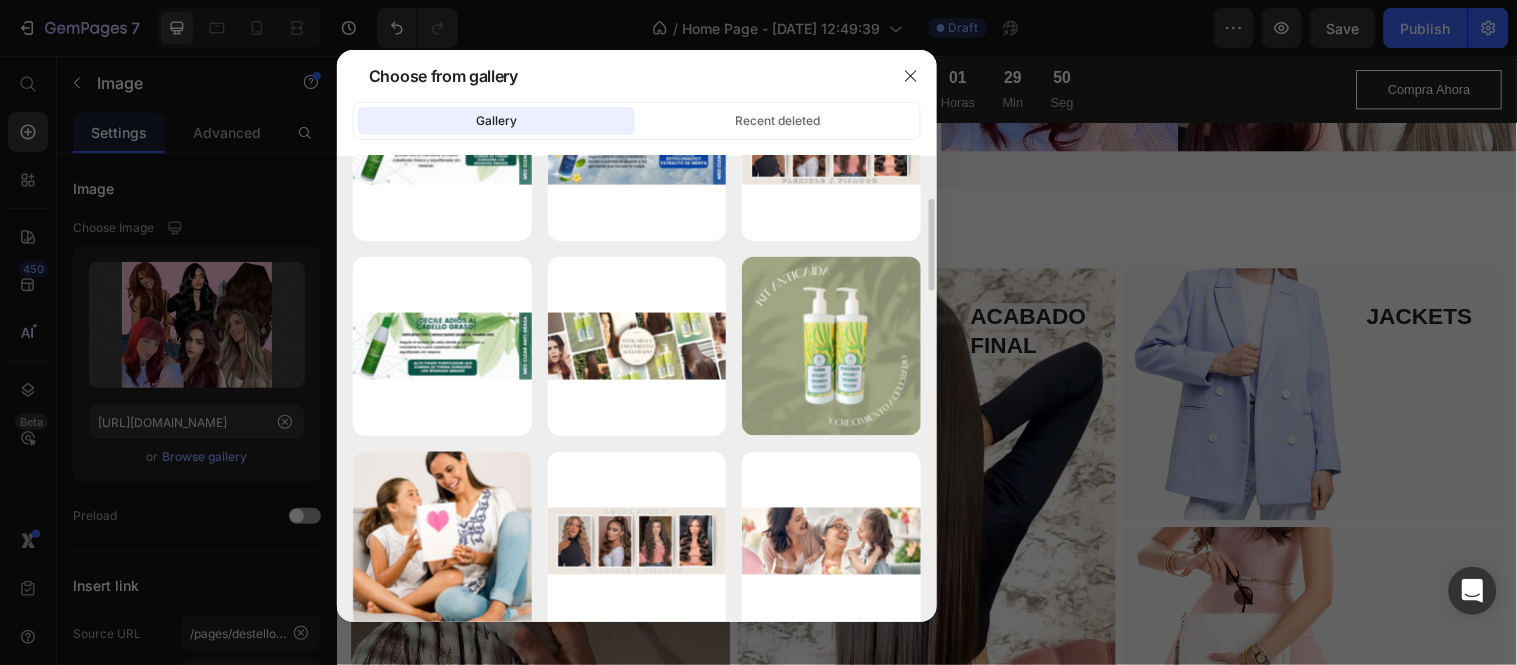 scroll, scrollTop: 777, scrollLeft: 0, axis: vertical 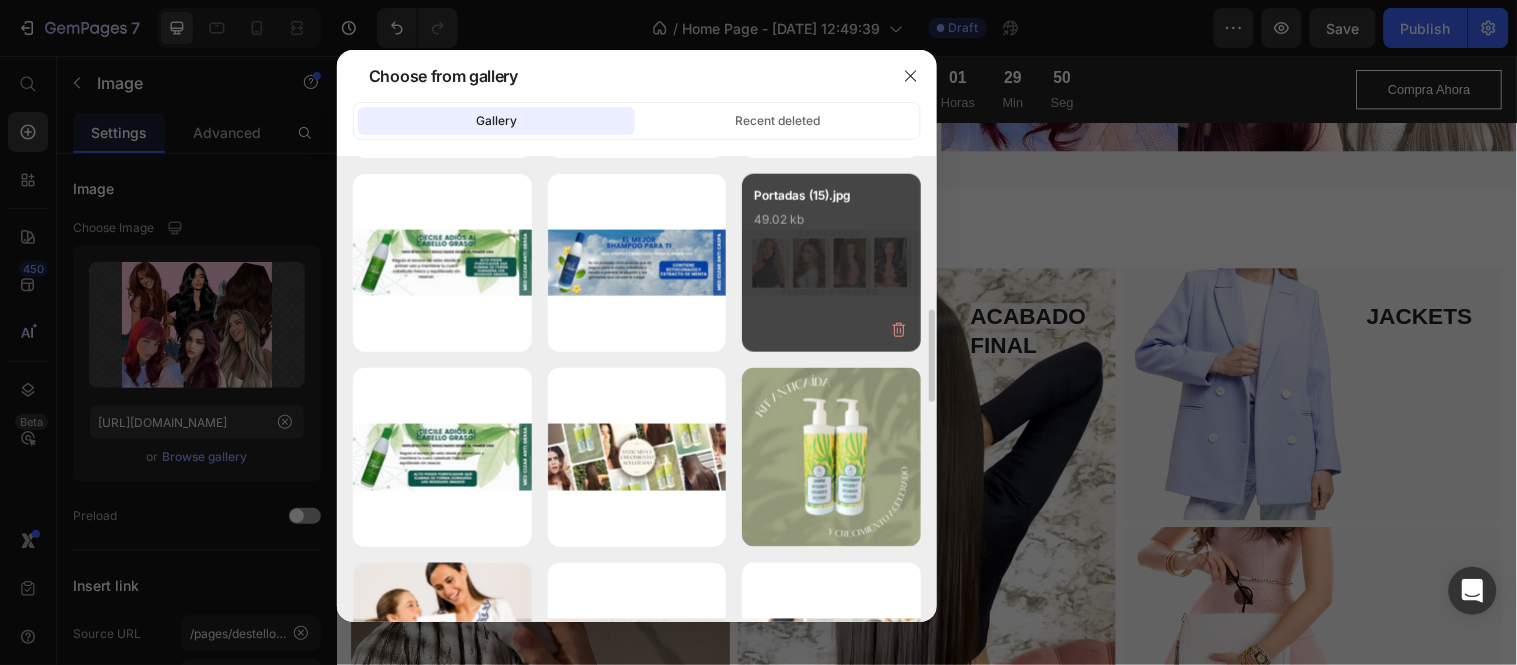 click on "Portadas (15).jpg 49.02 kb" at bounding box center (831, 226) 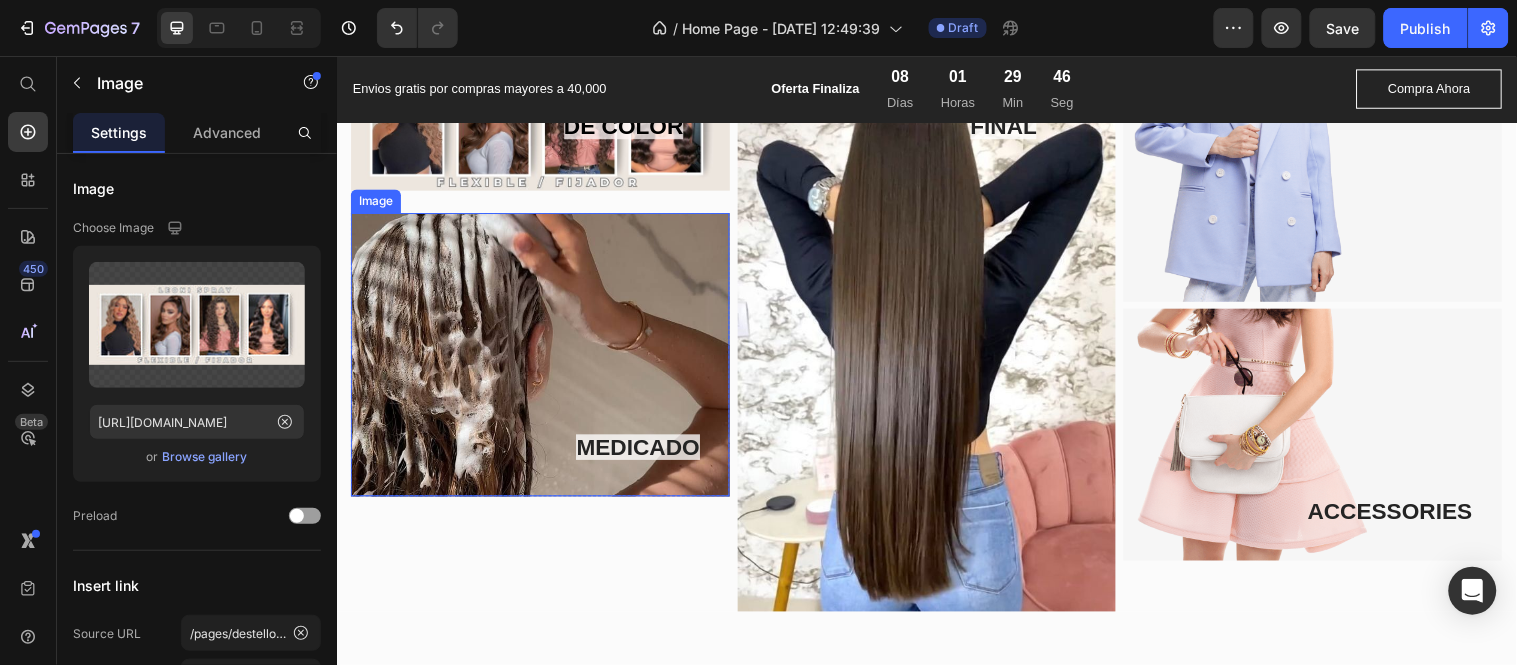 scroll, scrollTop: 1871, scrollLeft: 0, axis: vertical 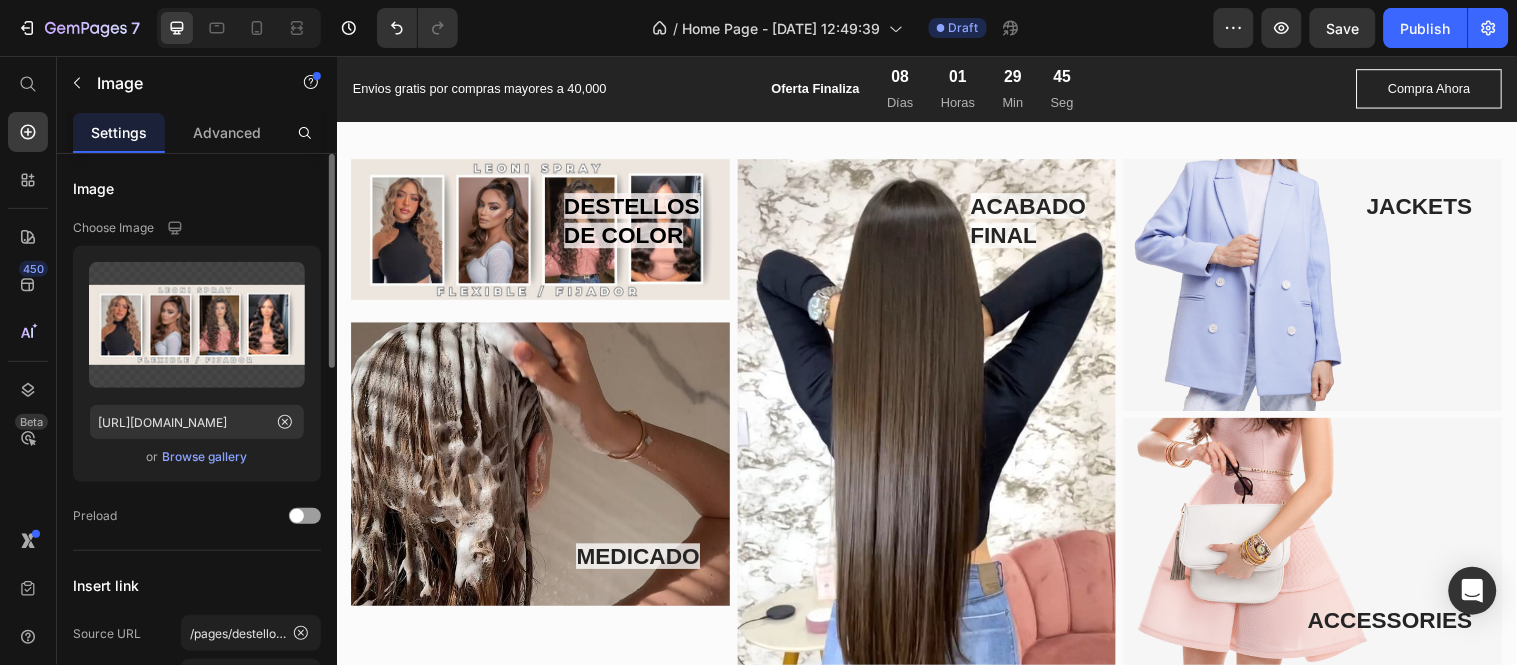 click on "Browse gallery" at bounding box center [205, 457] 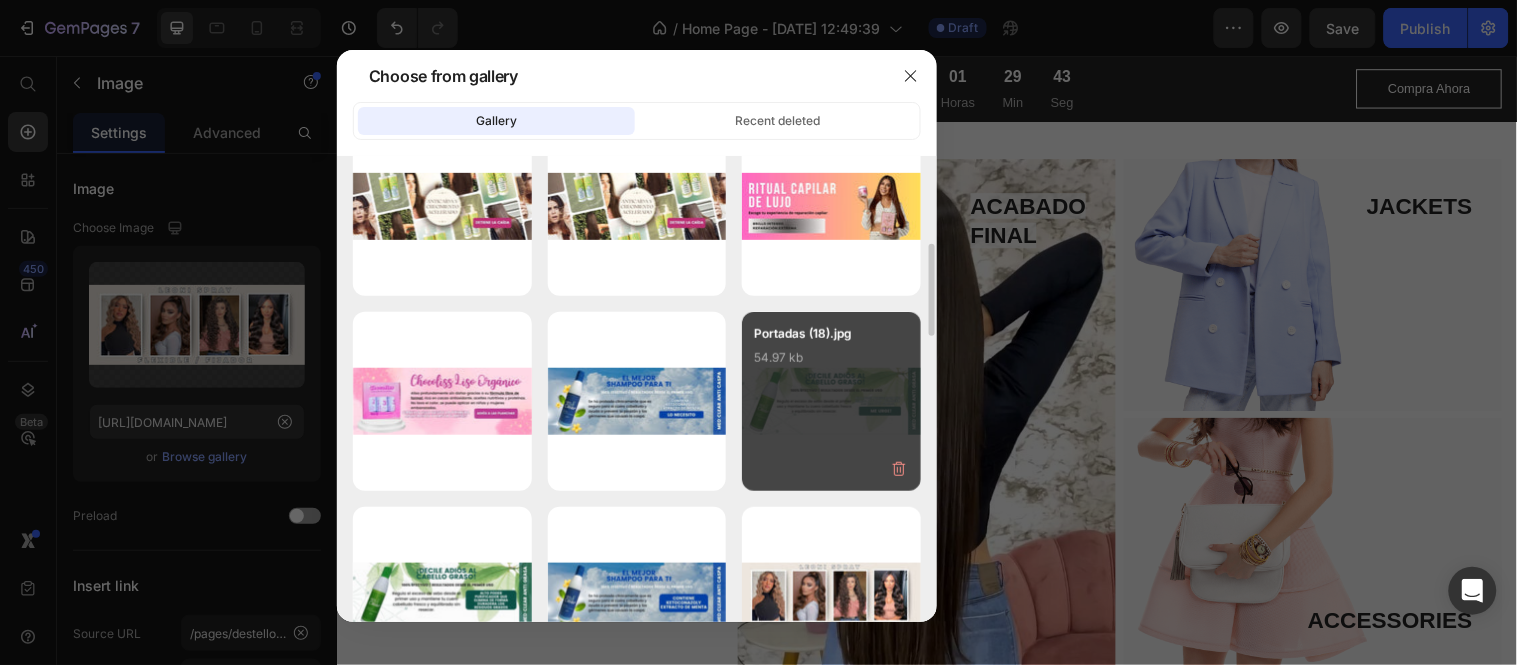 scroll, scrollTop: 333, scrollLeft: 0, axis: vertical 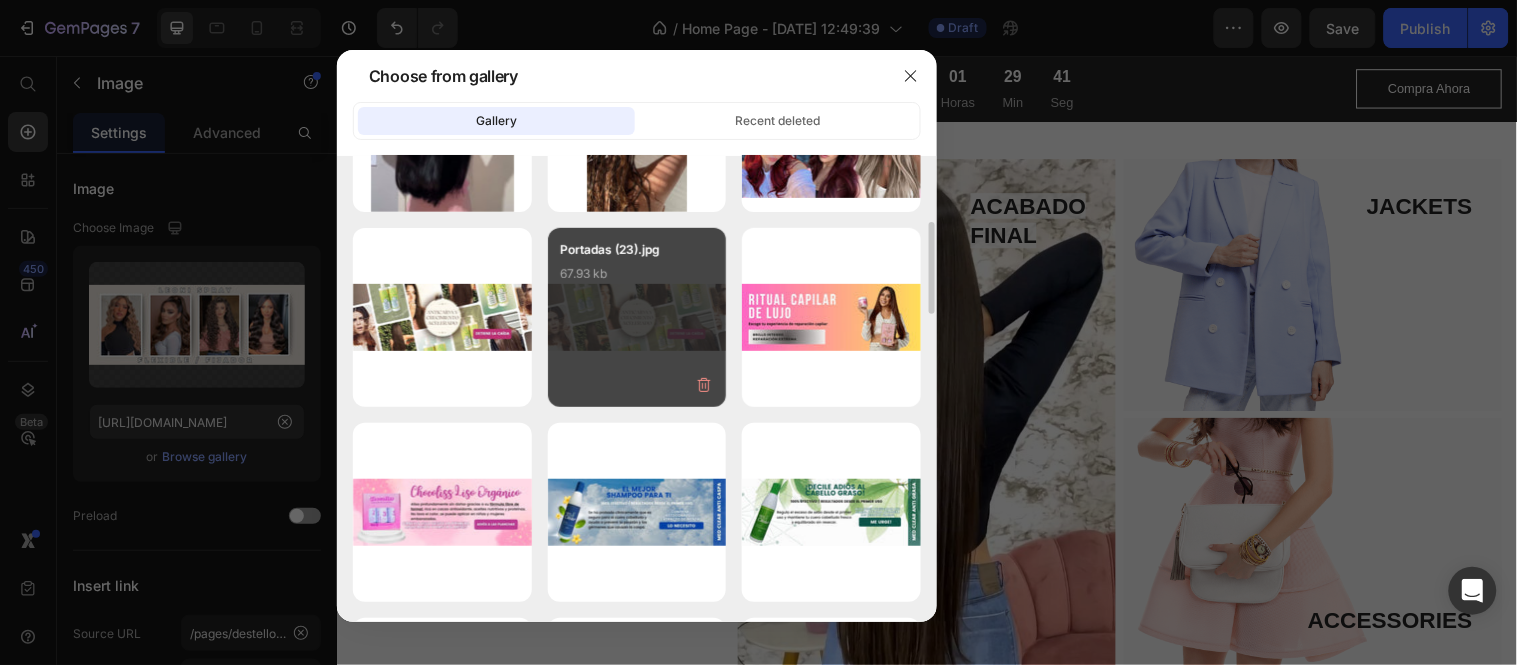 click on "Portadas (23).jpg 67.93 kb" at bounding box center [637, 317] 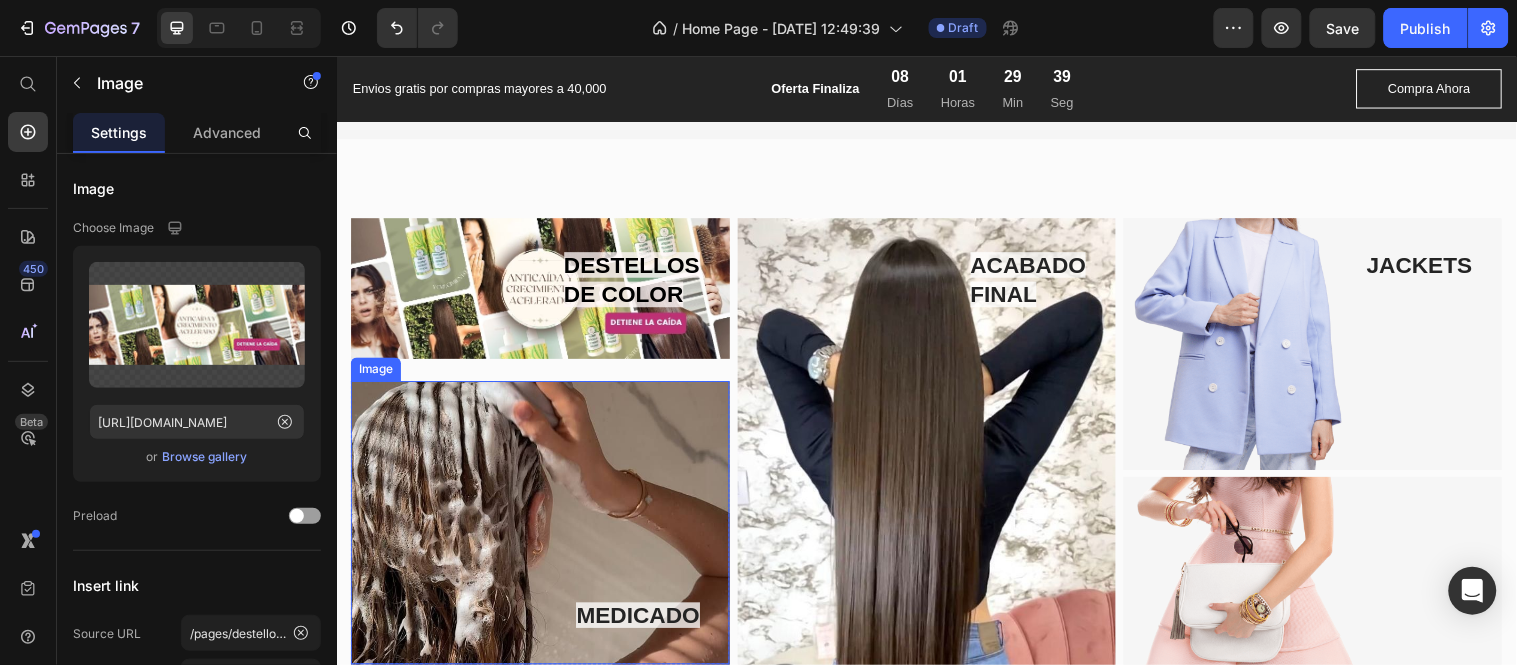 scroll, scrollTop: 1760, scrollLeft: 0, axis: vertical 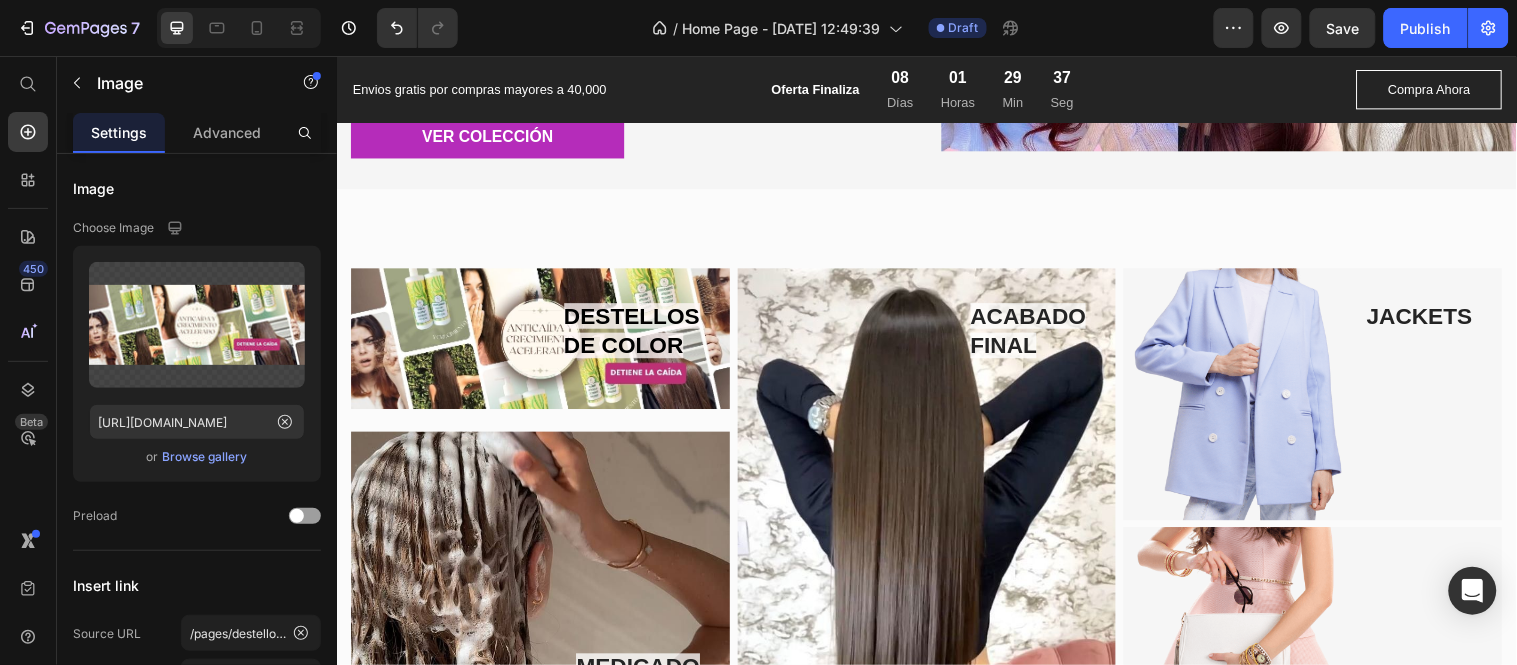 click at bounding box center (543, 342) 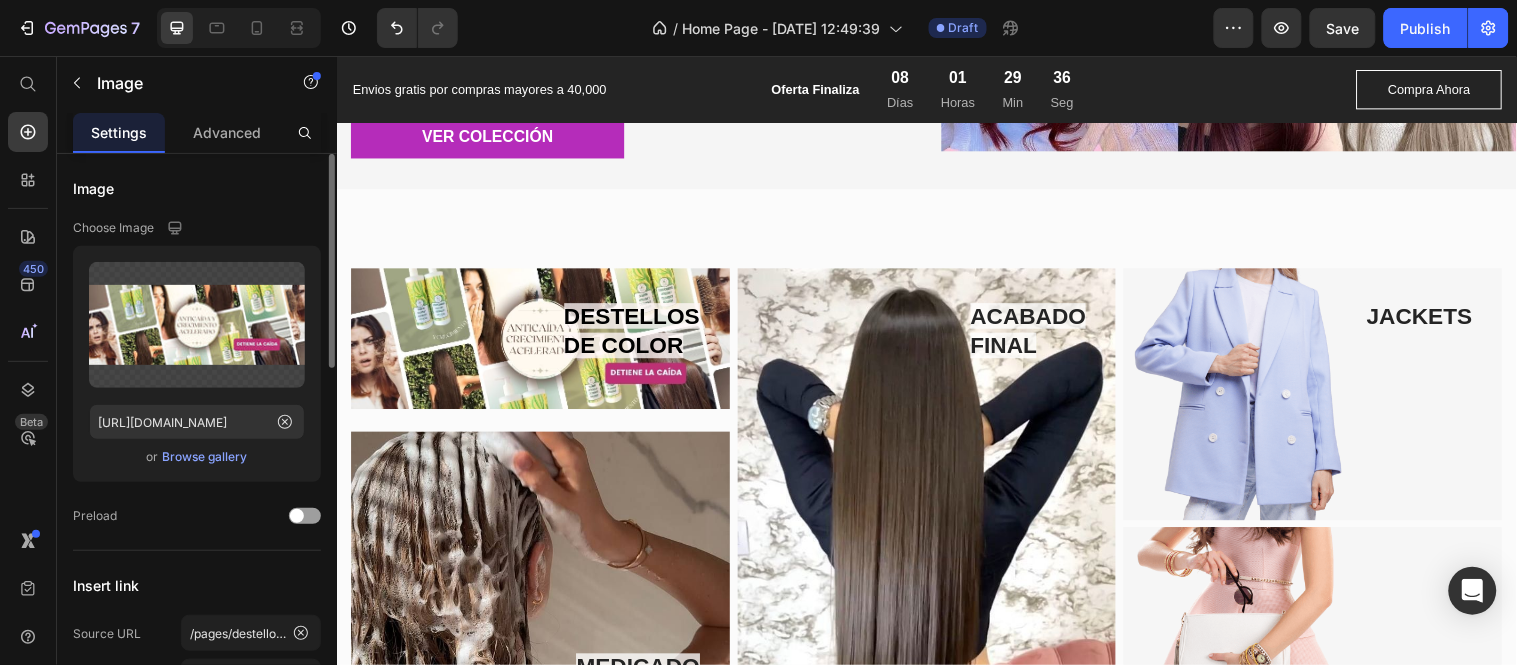 click on "Browse gallery" at bounding box center (205, 457) 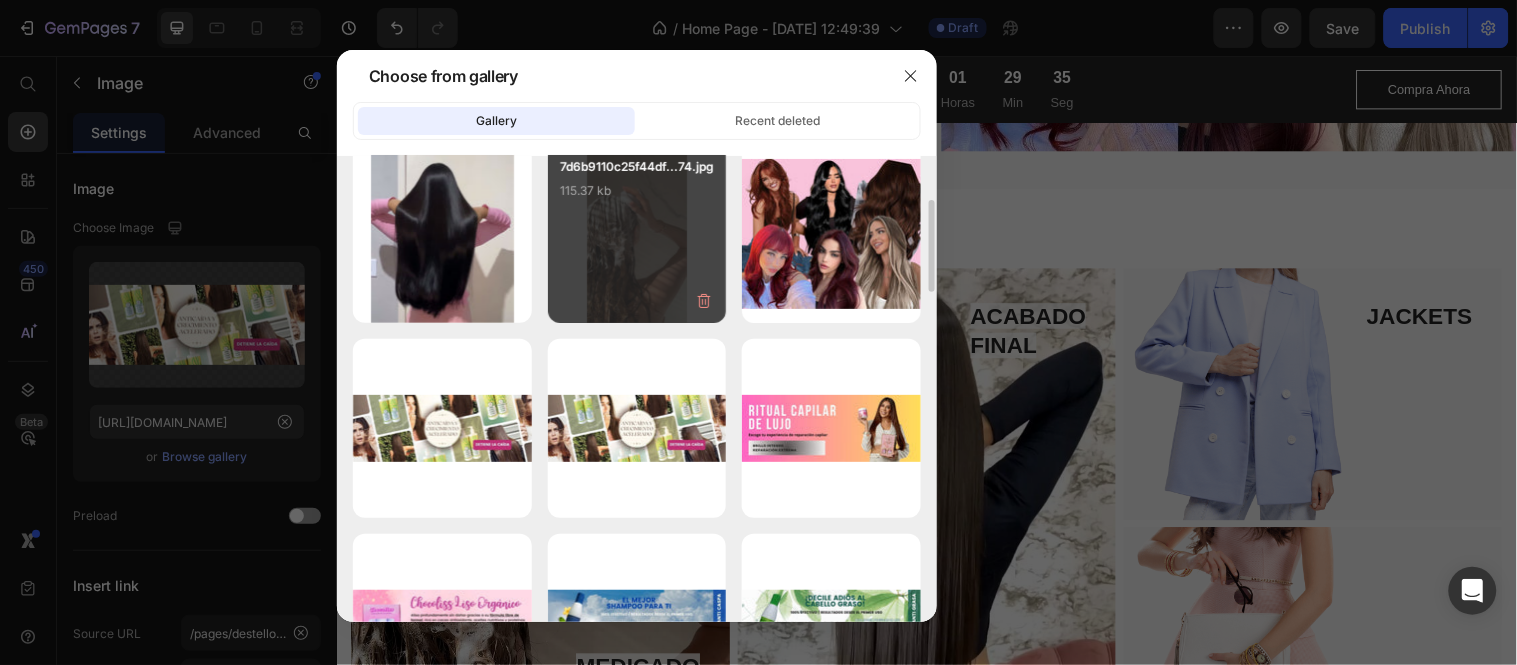 scroll, scrollTop: 333, scrollLeft: 0, axis: vertical 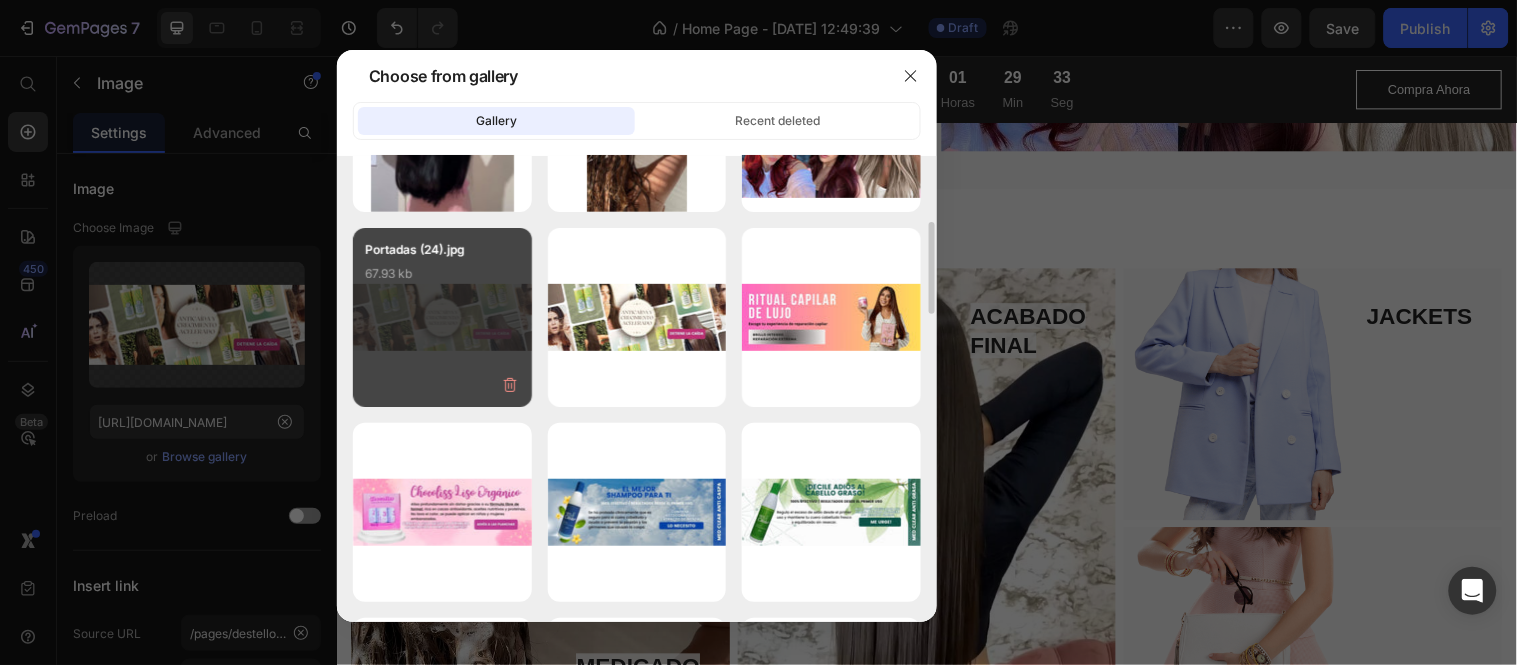 click on "Portadas (24).jpg 67.93 kb" at bounding box center (442, 280) 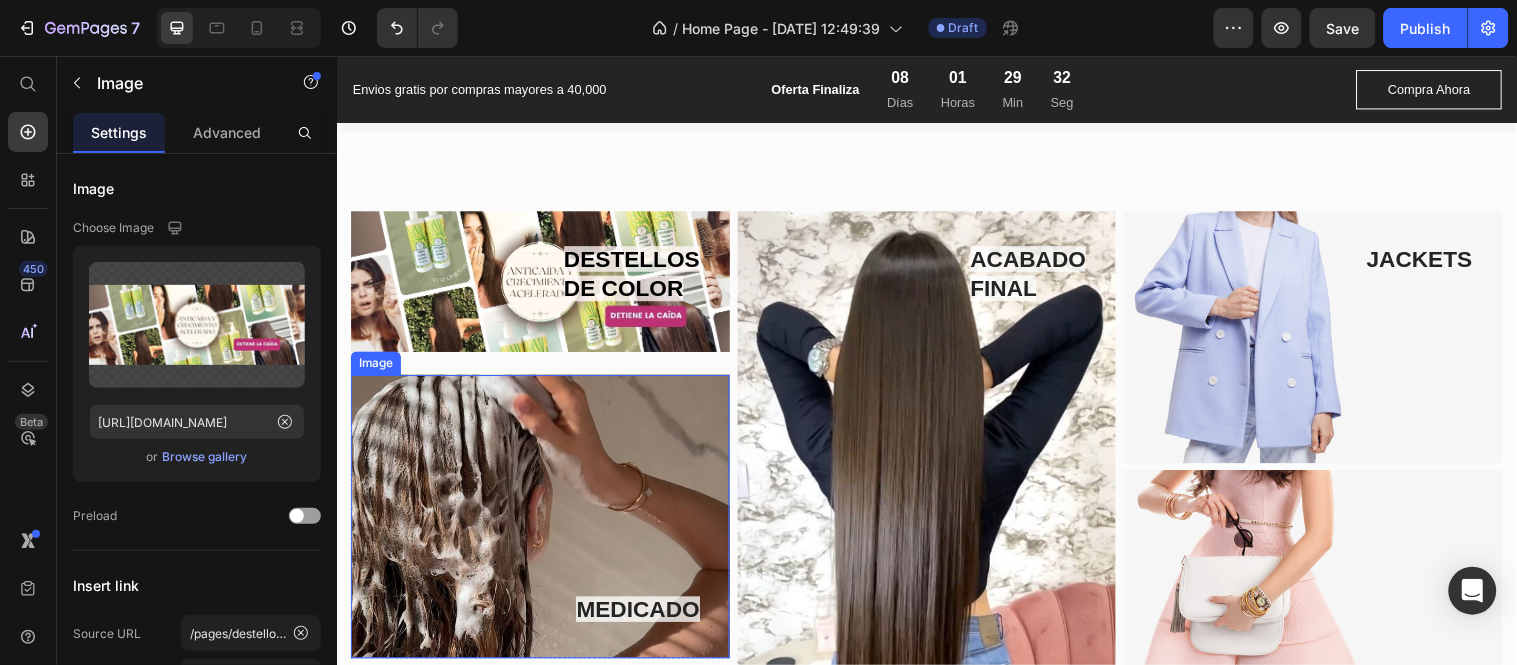 scroll, scrollTop: 1871, scrollLeft: 0, axis: vertical 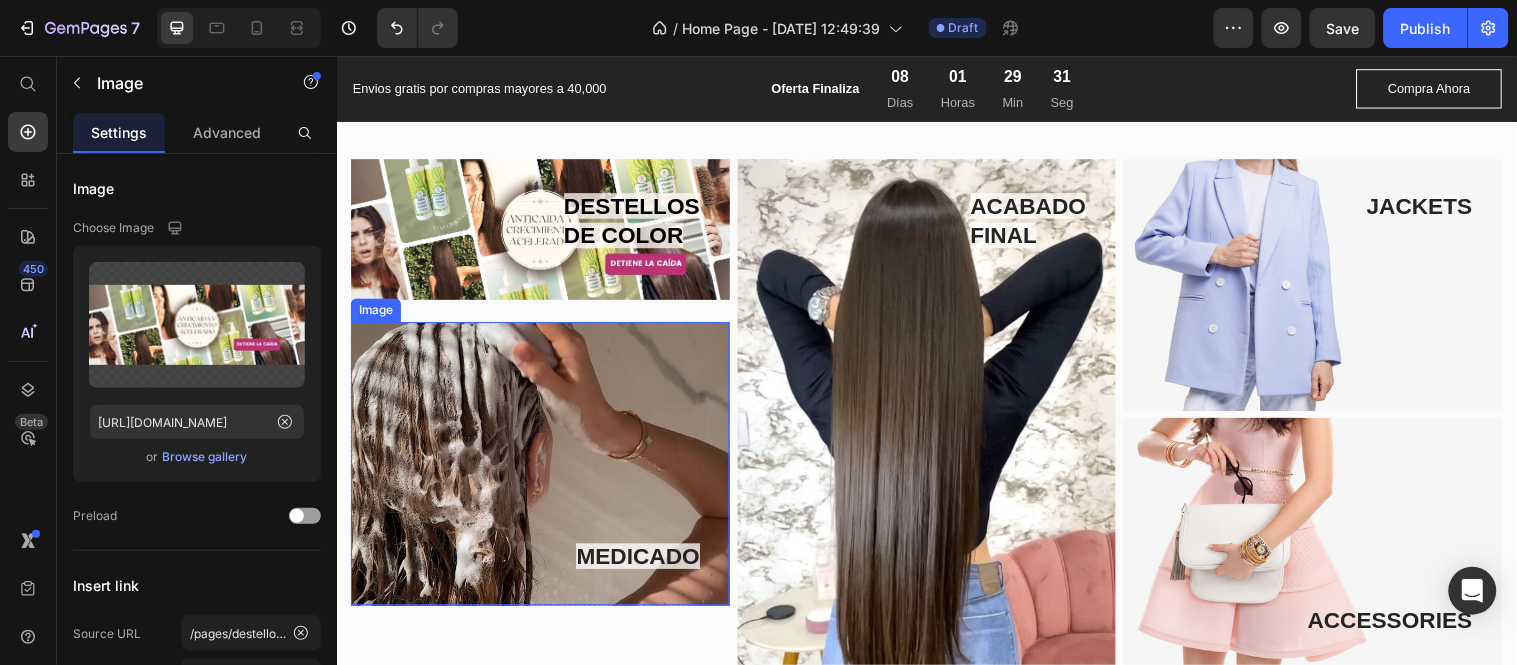 click at bounding box center (543, 470) 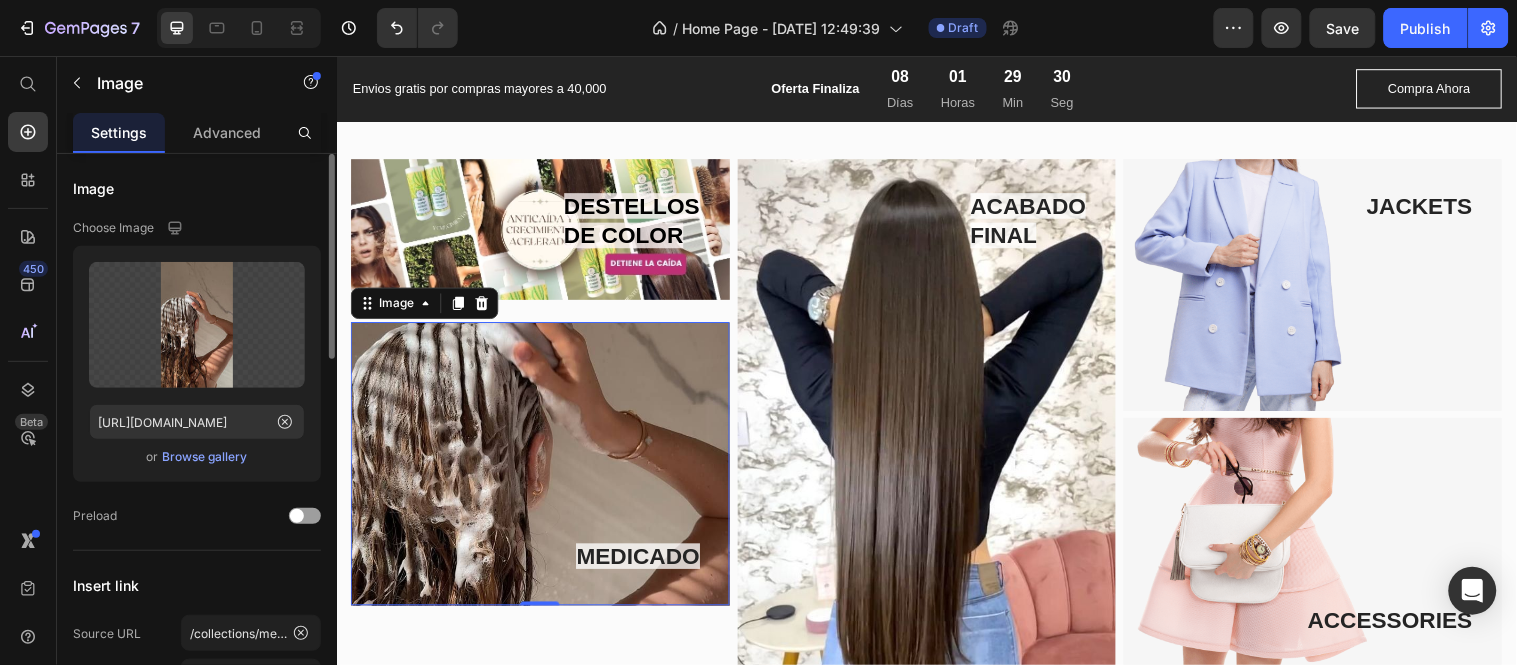 click on "Browse gallery" at bounding box center (205, 457) 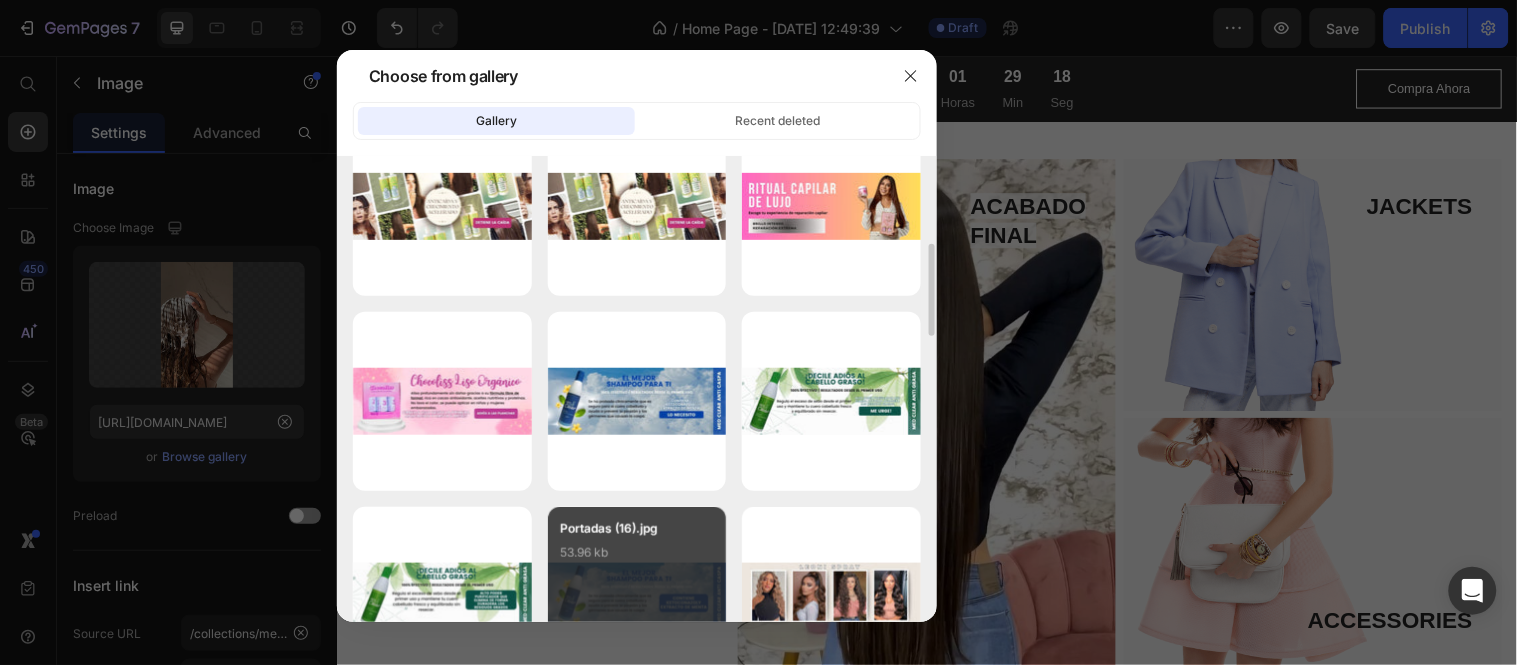 scroll, scrollTop: 555, scrollLeft: 0, axis: vertical 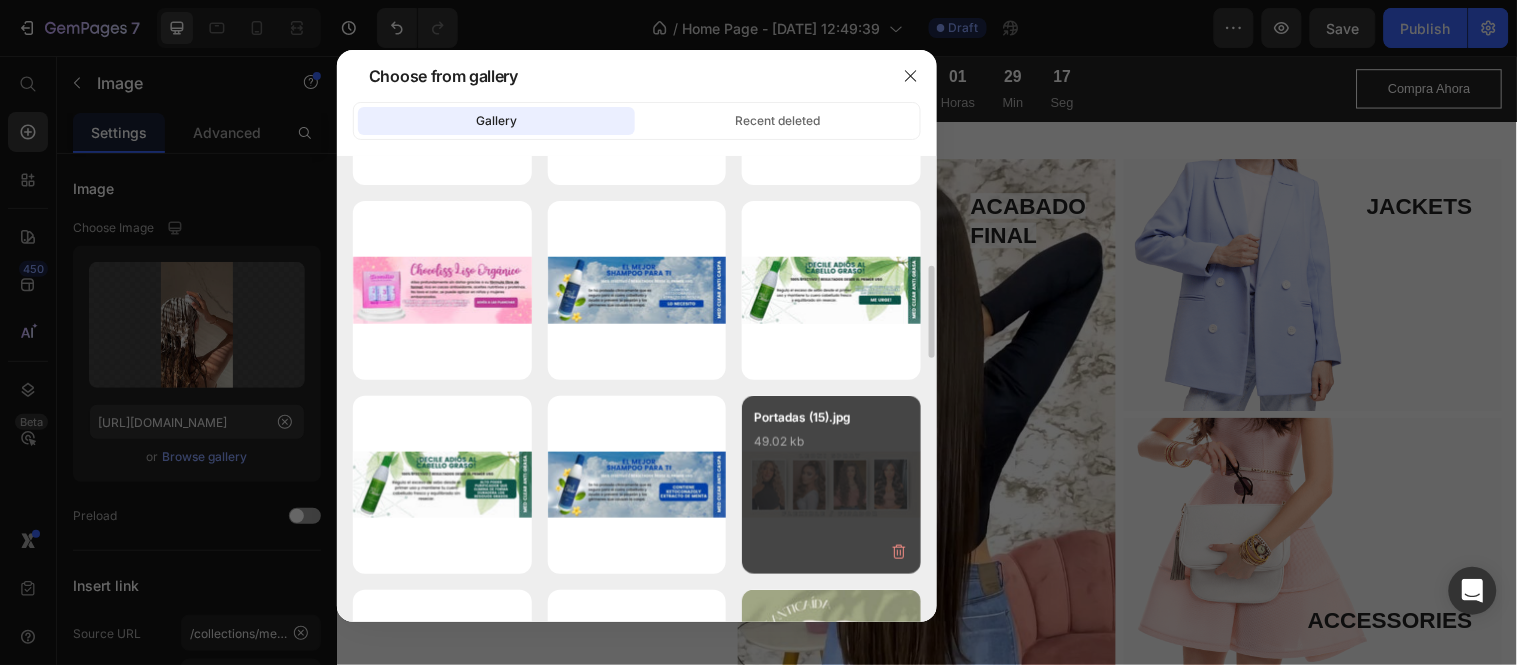 click on "Portadas (15).jpg 49.02 kb" at bounding box center (831, 448) 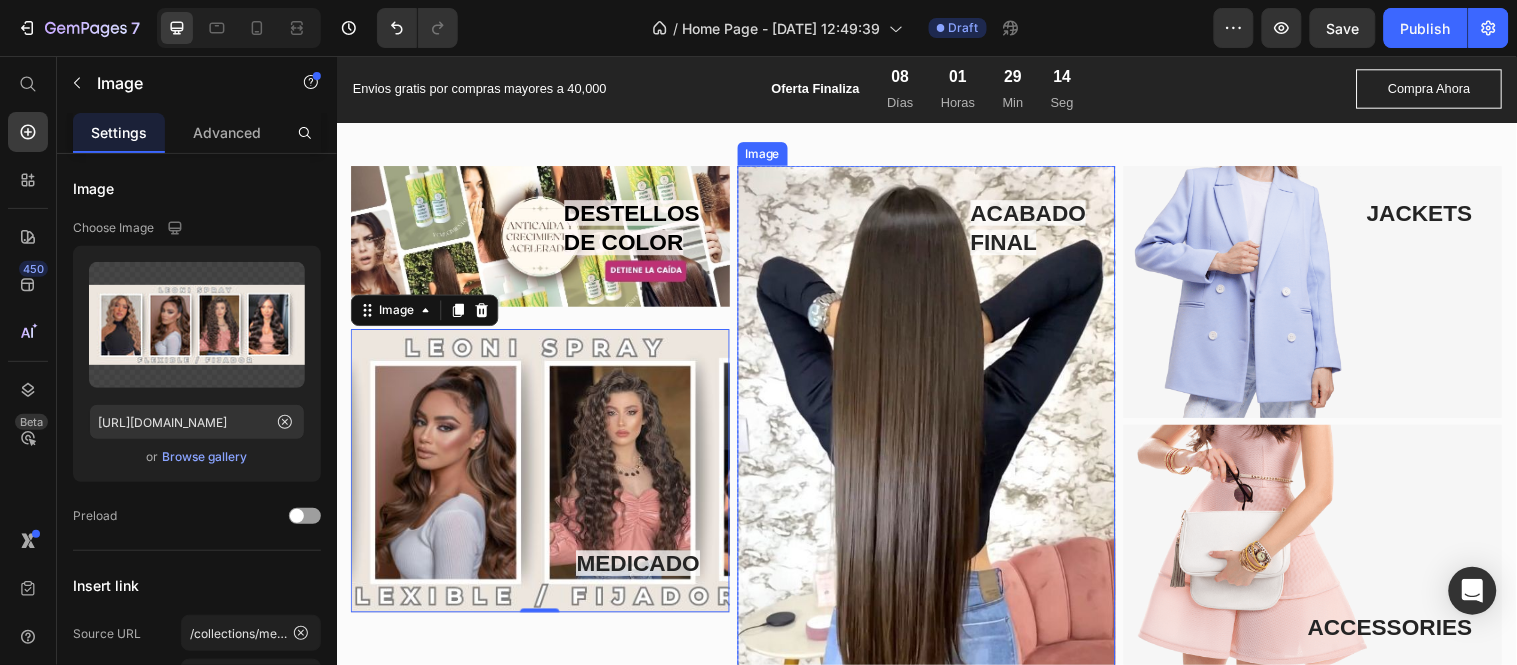 scroll, scrollTop: 1871, scrollLeft: 0, axis: vertical 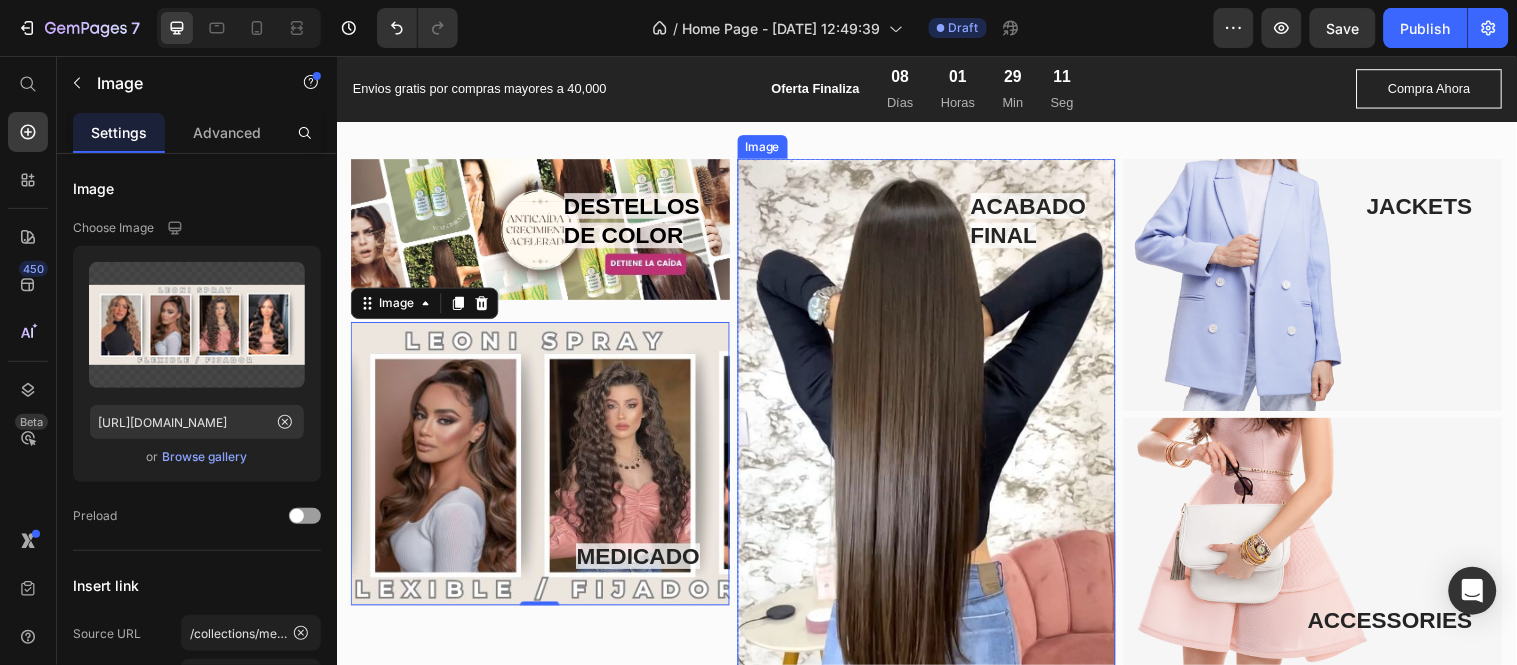 click at bounding box center (936, 445) 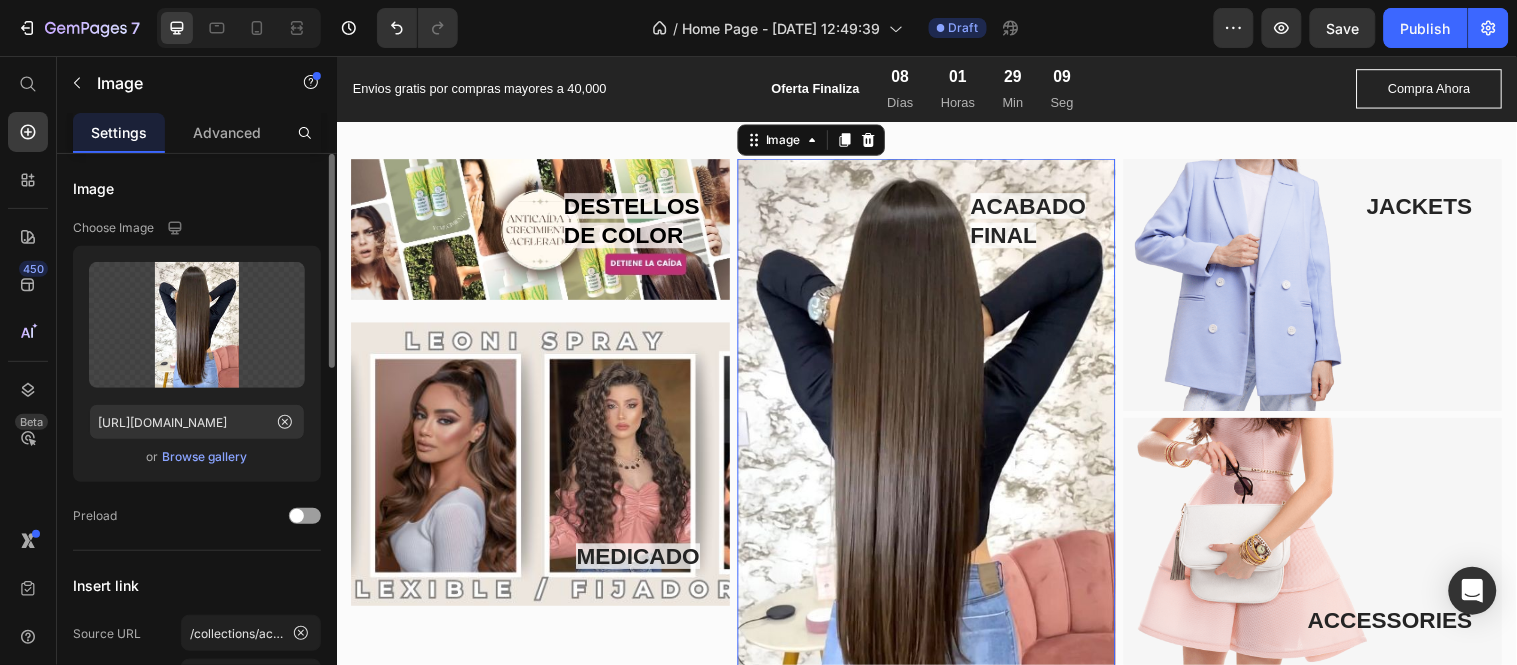 click on "Browse gallery" at bounding box center [205, 457] 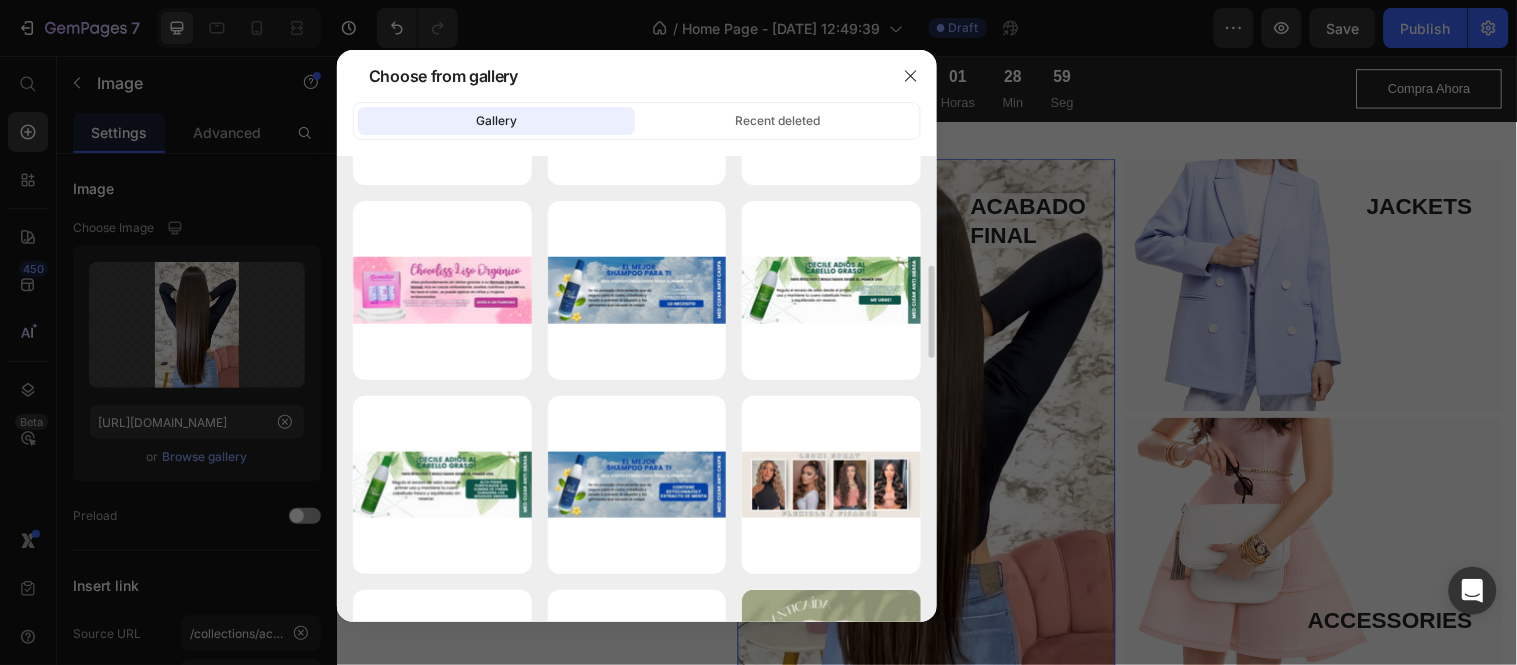 scroll, scrollTop: 444, scrollLeft: 0, axis: vertical 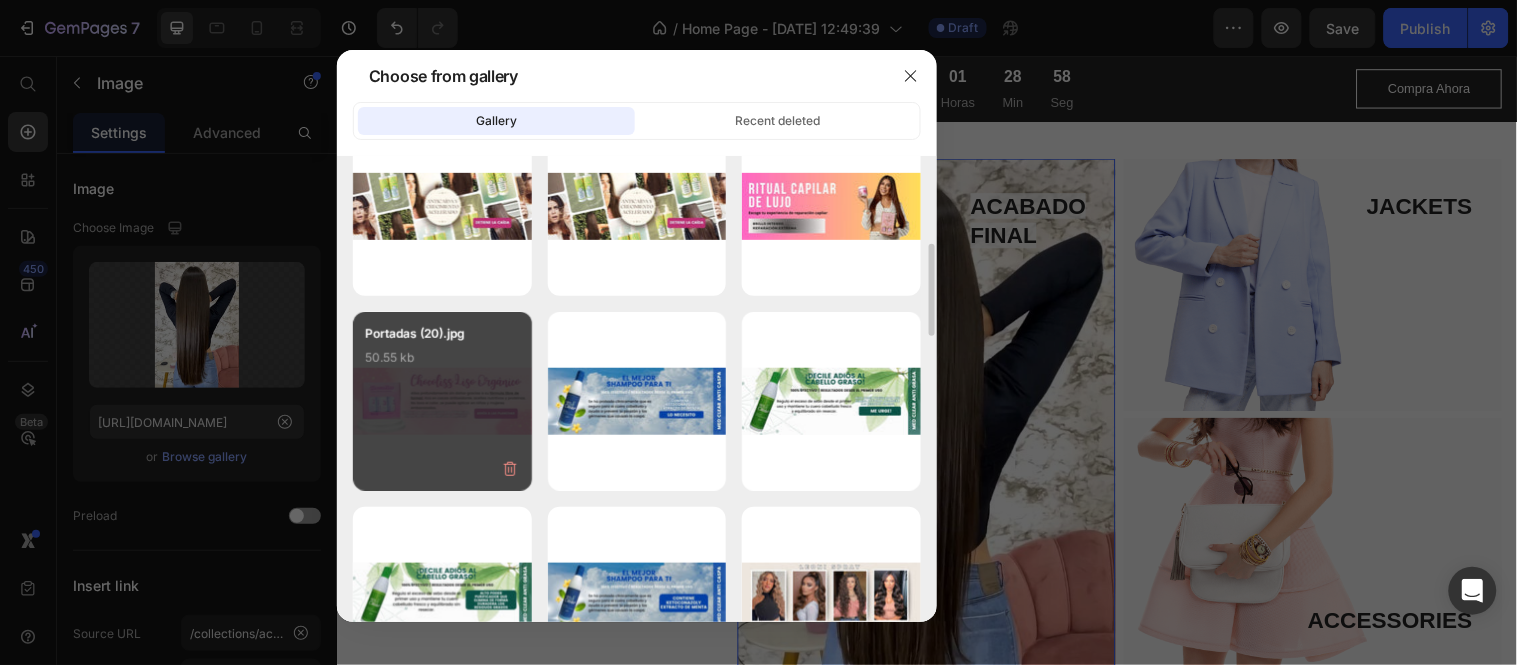 click on "Portadas (20).jpg 50.55 kb" at bounding box center (442, 401) 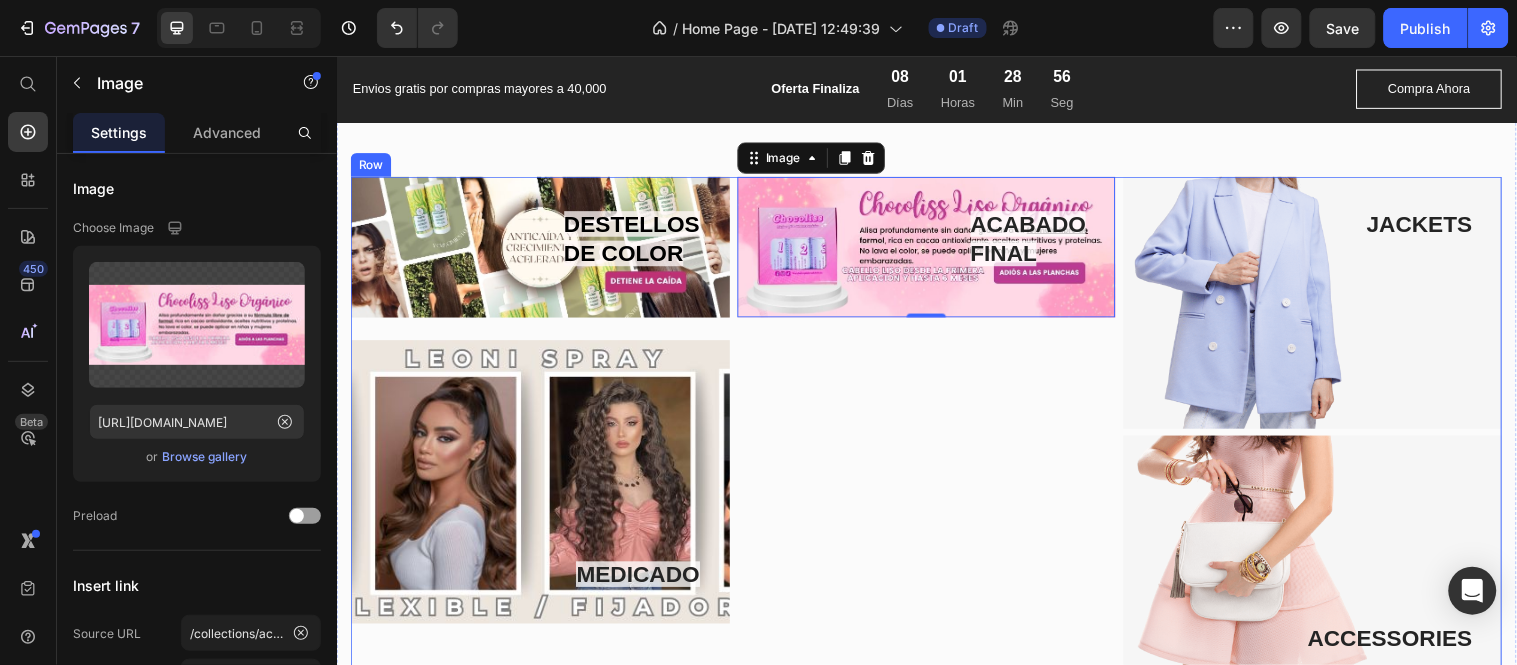 scroll, scrollTop: 1871, scrollLeft: 0, axis: vertical 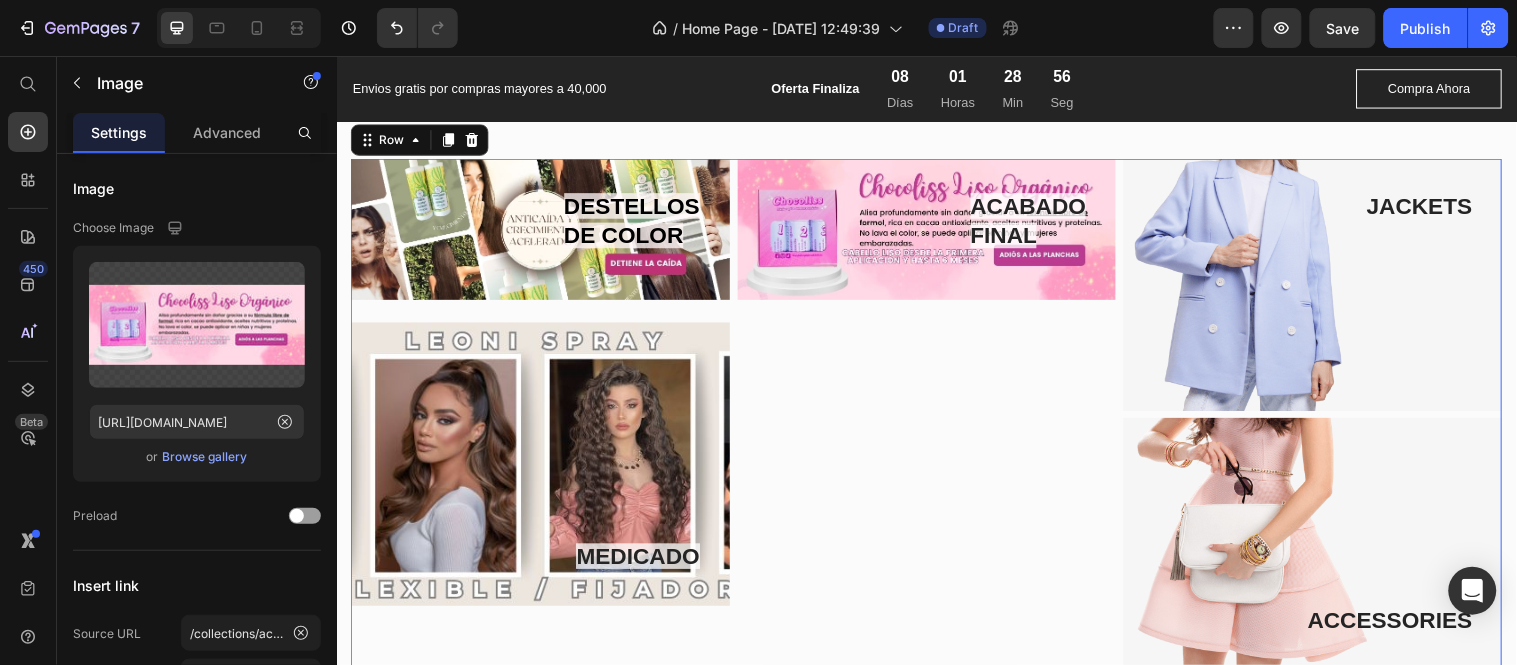 click on "ACABADO FINAL   Text block Image Row" at bounding box center (936, 419) 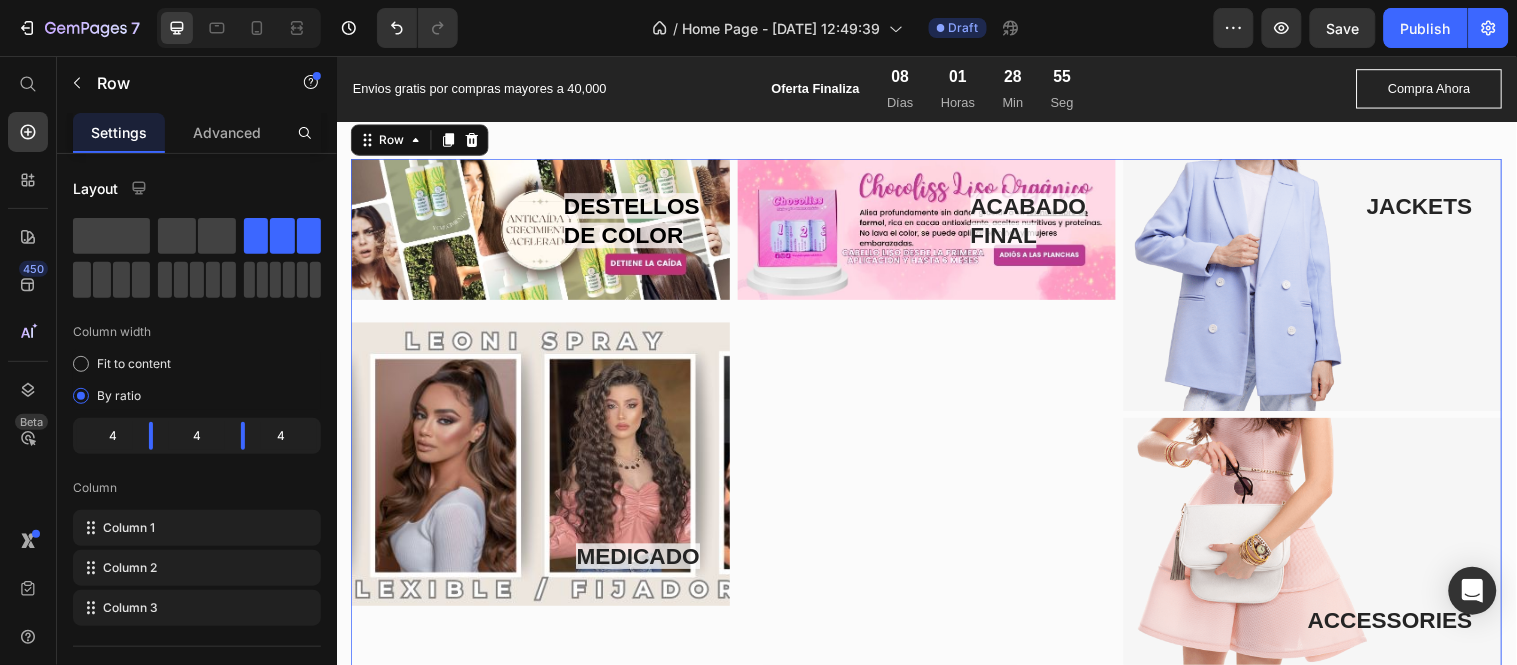 click on "ACABADO FINAL   Text block Image Row" at bounding box center (936, 419) 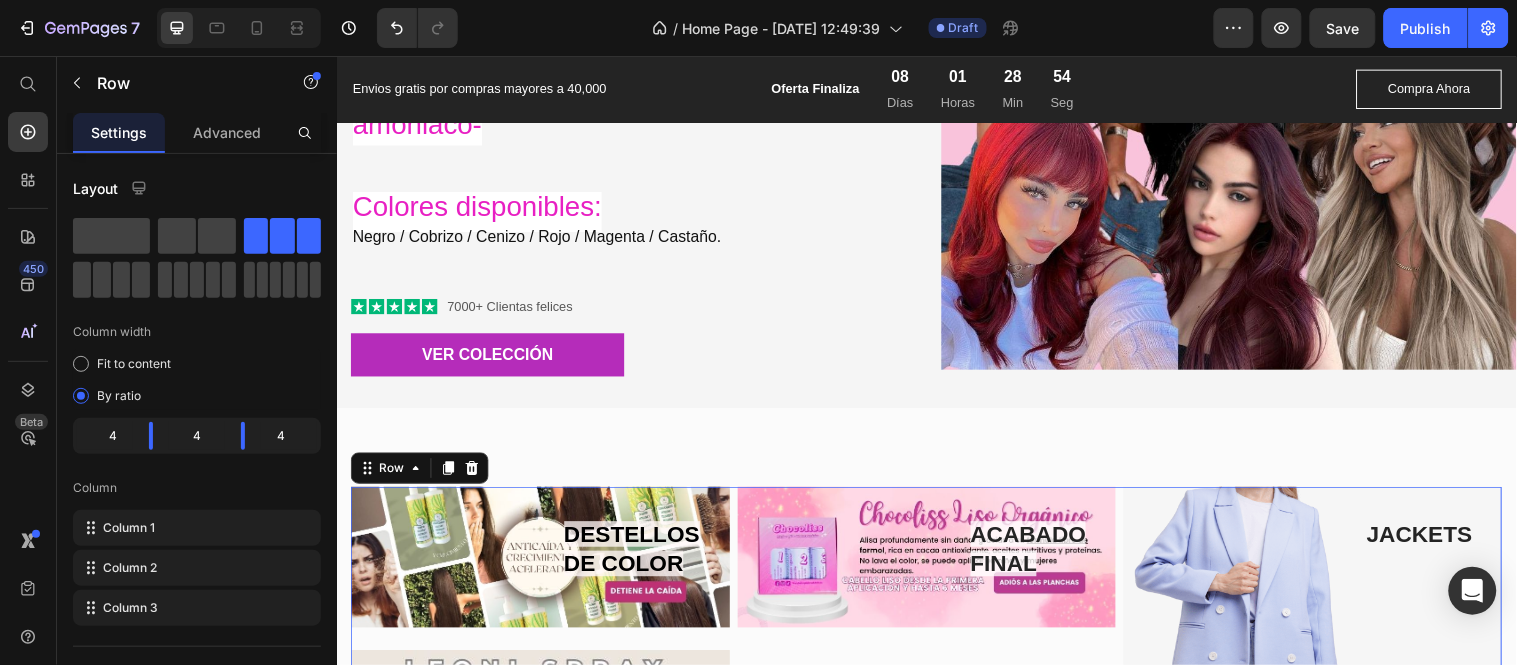 scroll, scrollTop: 1537, scrollLeft: 0, axis: vertical 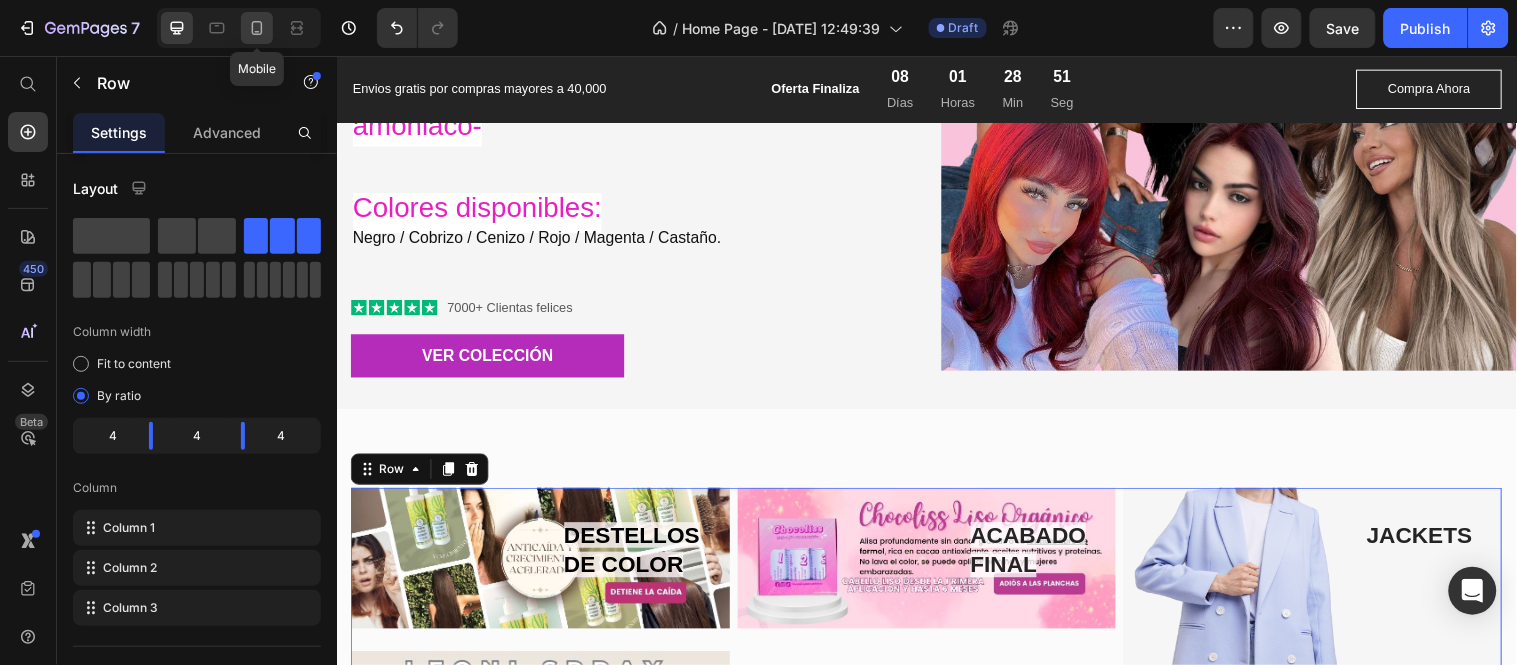 click 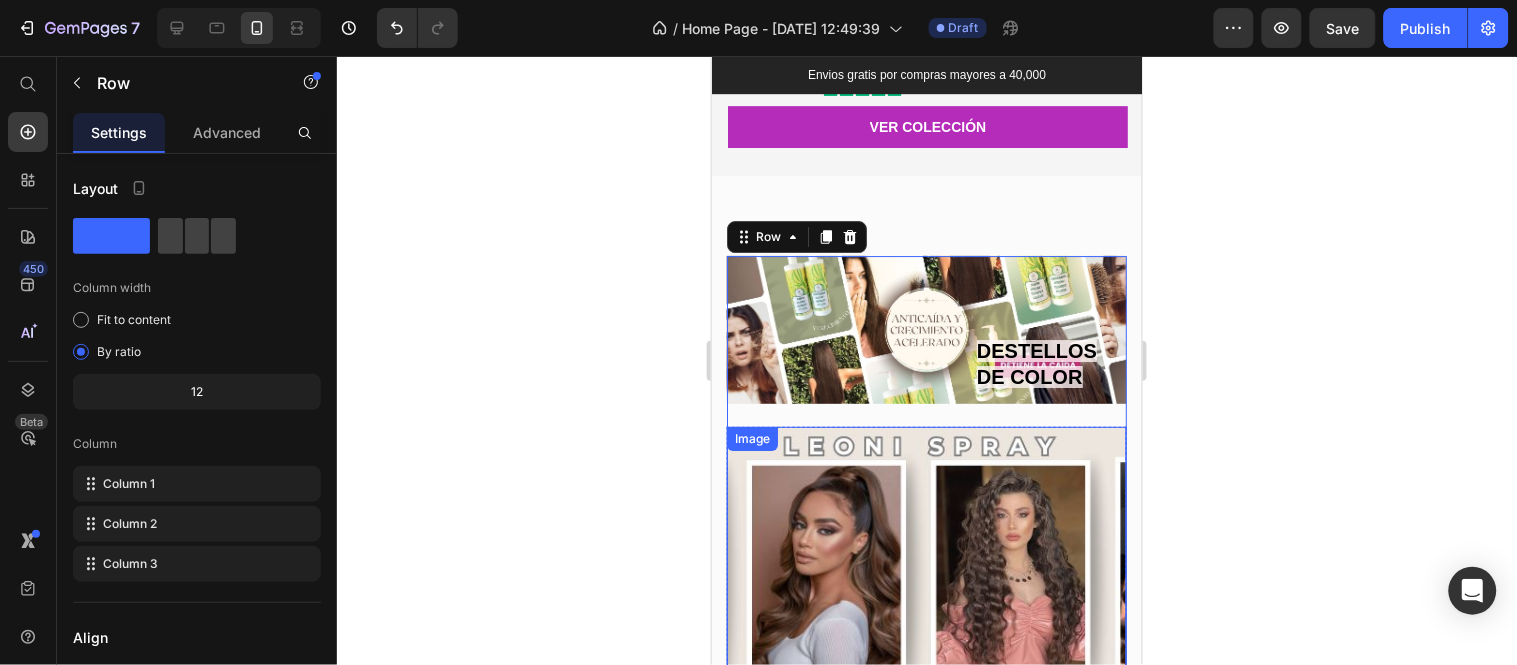 scroll, scrollTop: 1584, scrollLeft: 0, axis: vertical 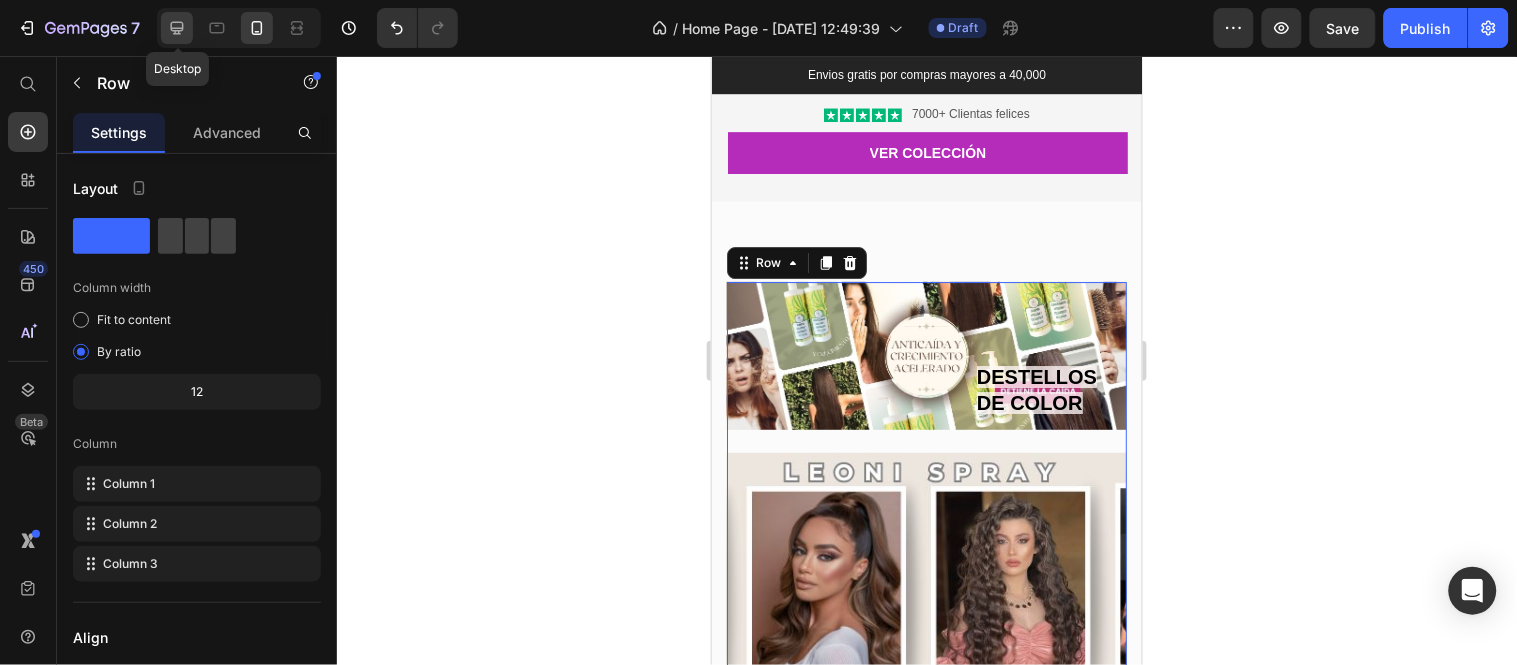 drag, startPoint x: 170, startPoint y: 22, endPoint x: 335, endPoint y: 201, distance: 243.44609 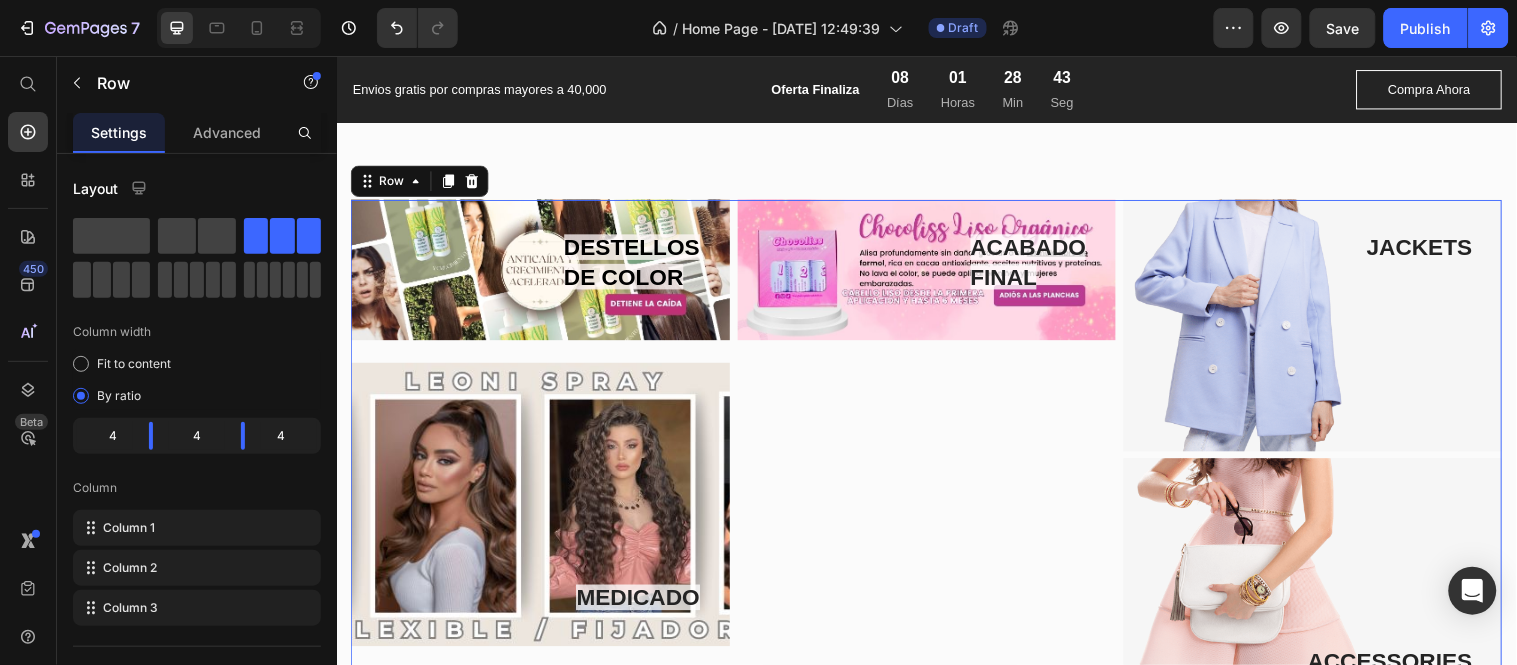 scroll, scrollTop: 1642, scrollLeft: 0, axis: vertical 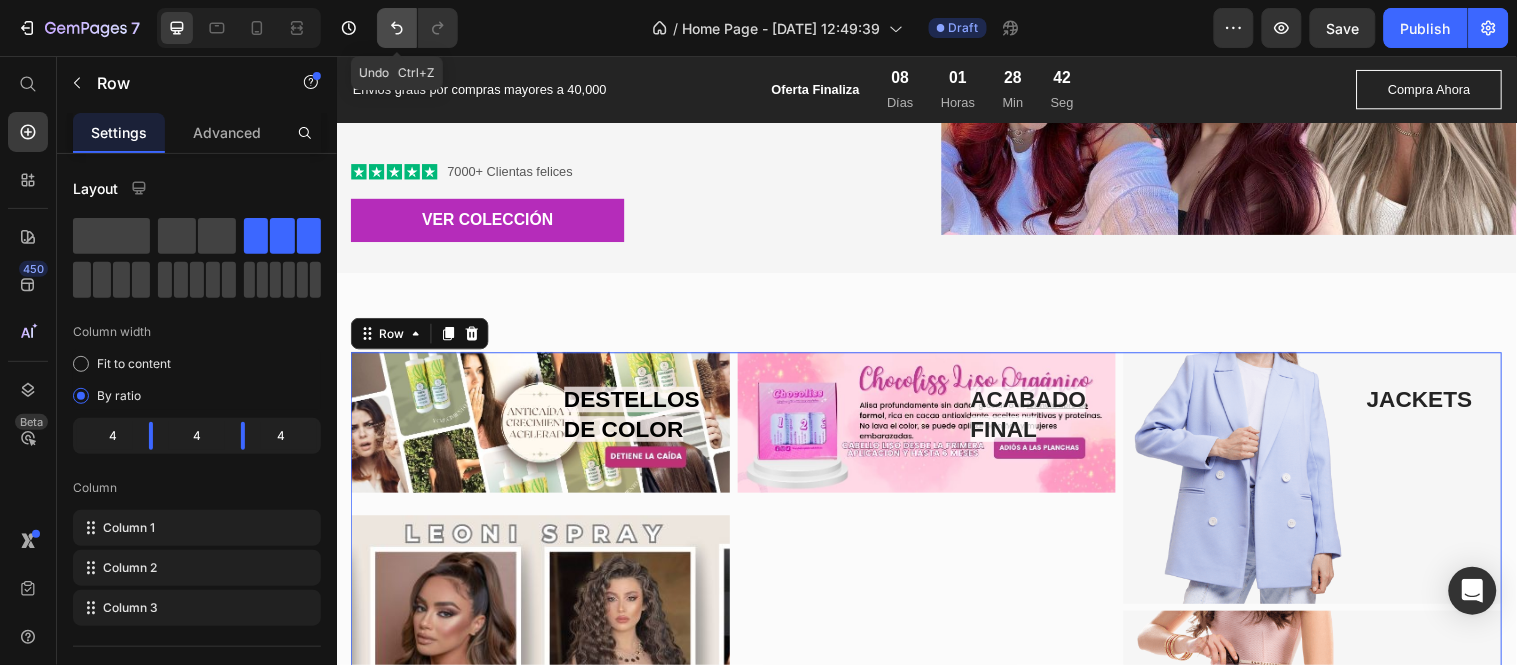 click 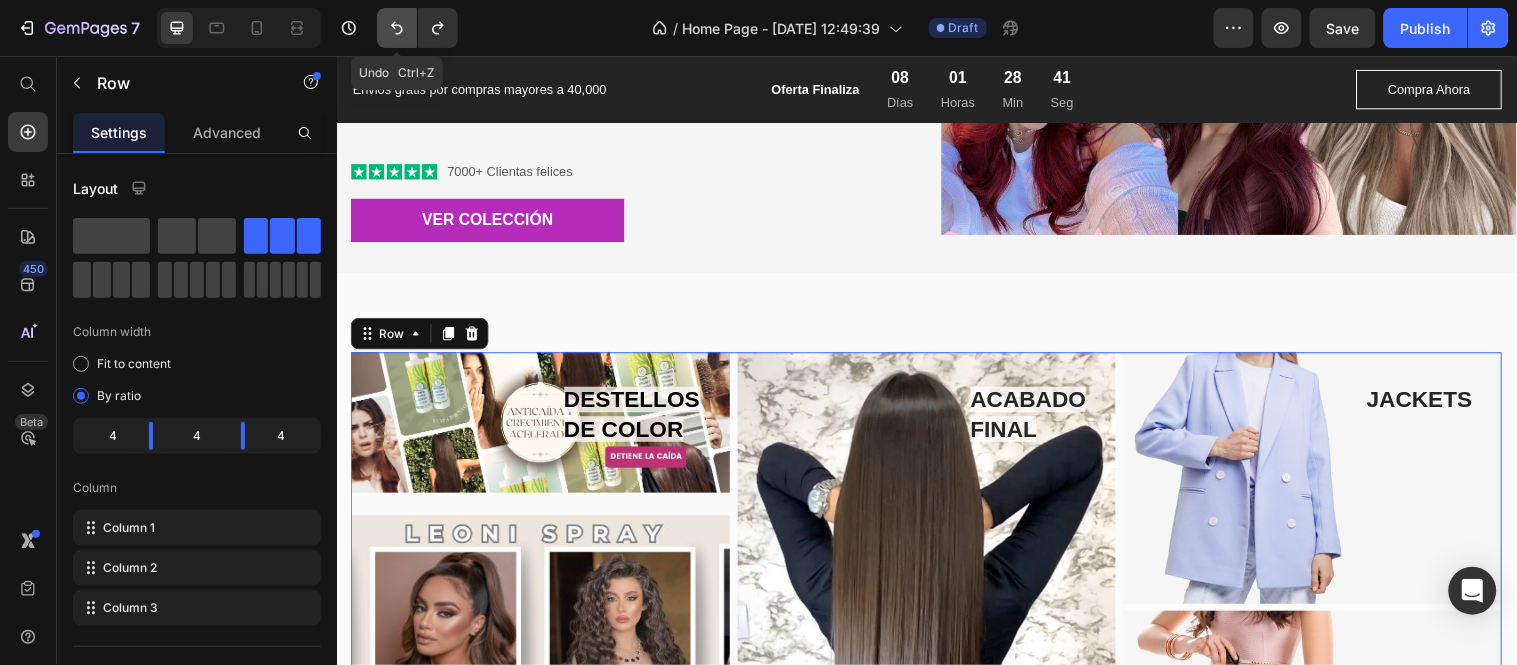 click 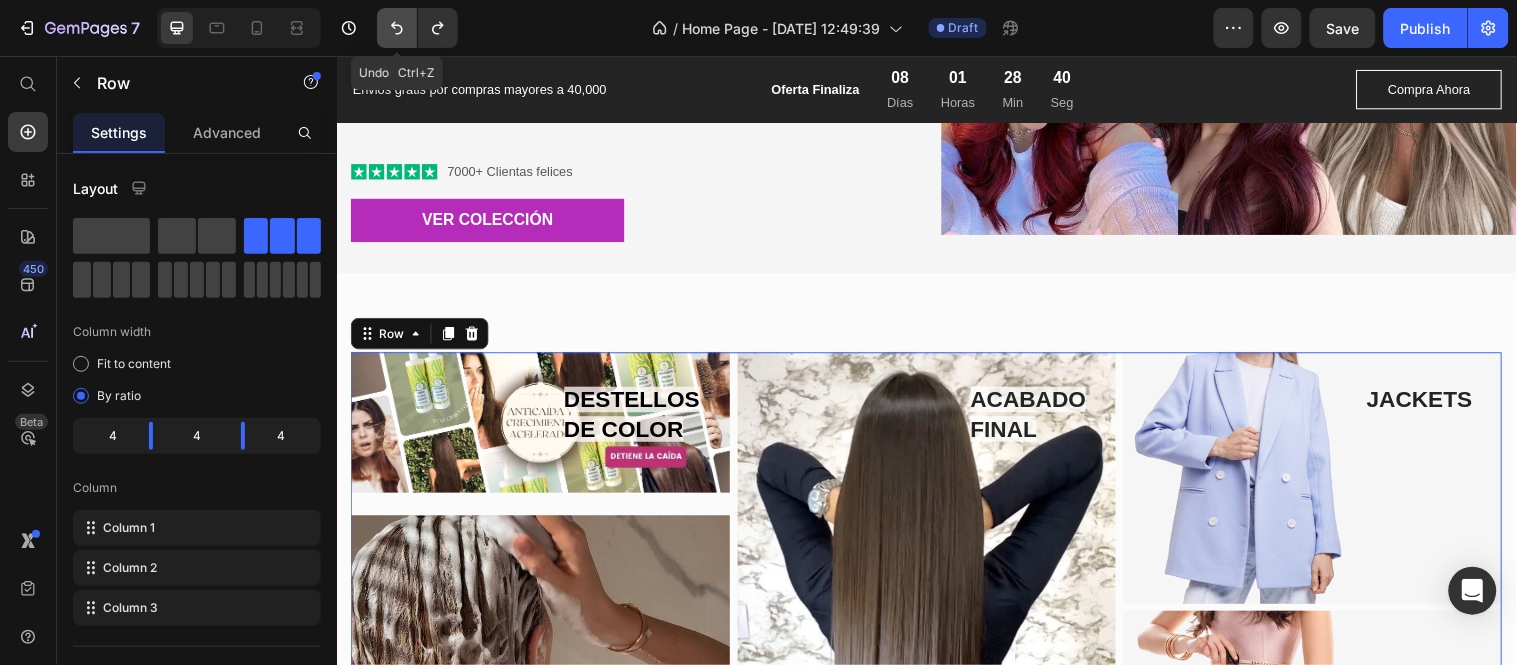 click 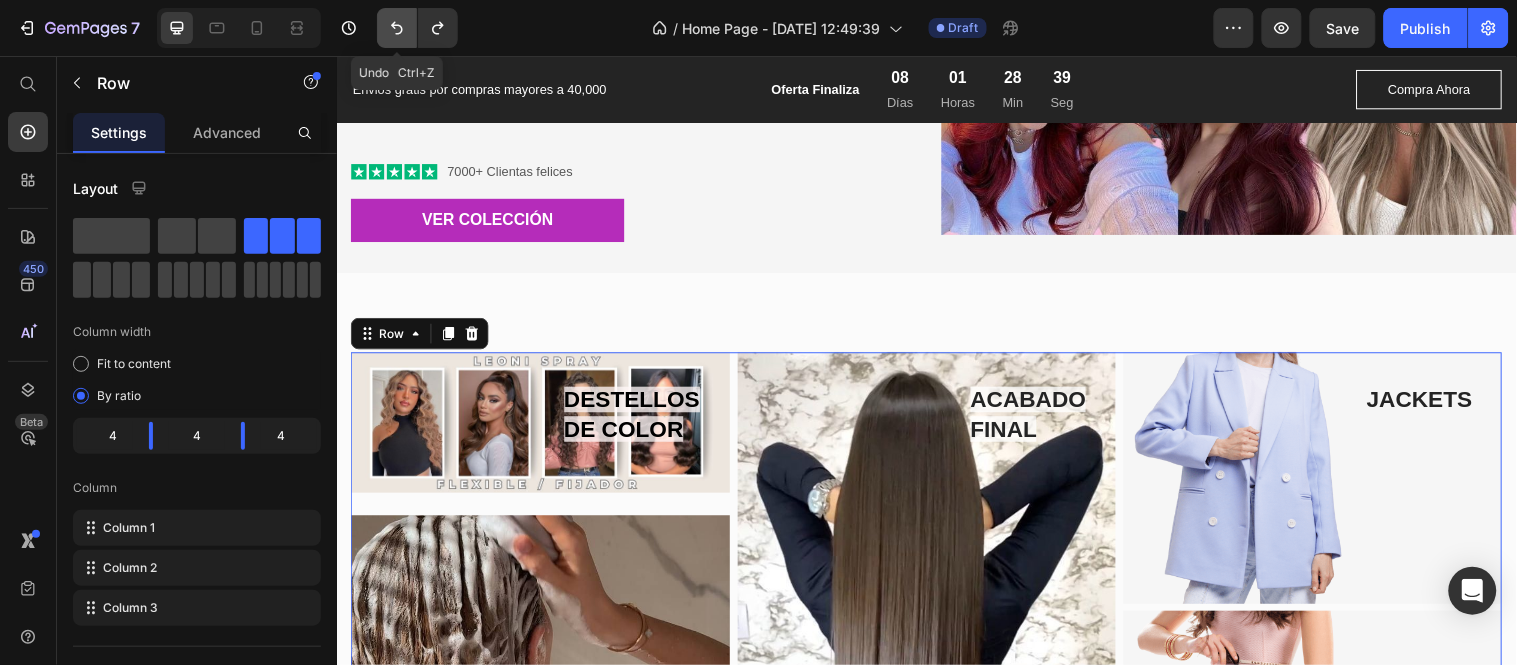 click 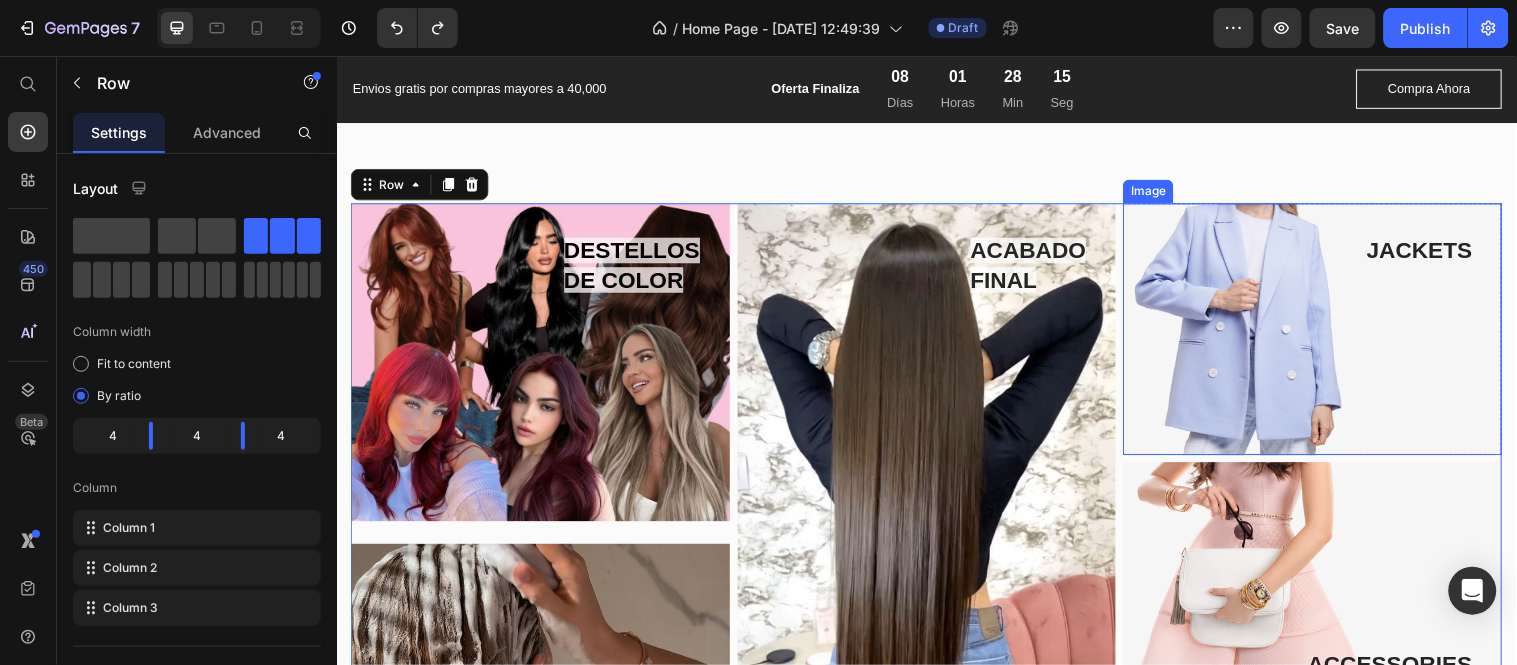 scroll, scrollTop: 1864, scrollLeft: 0, axis: vertical 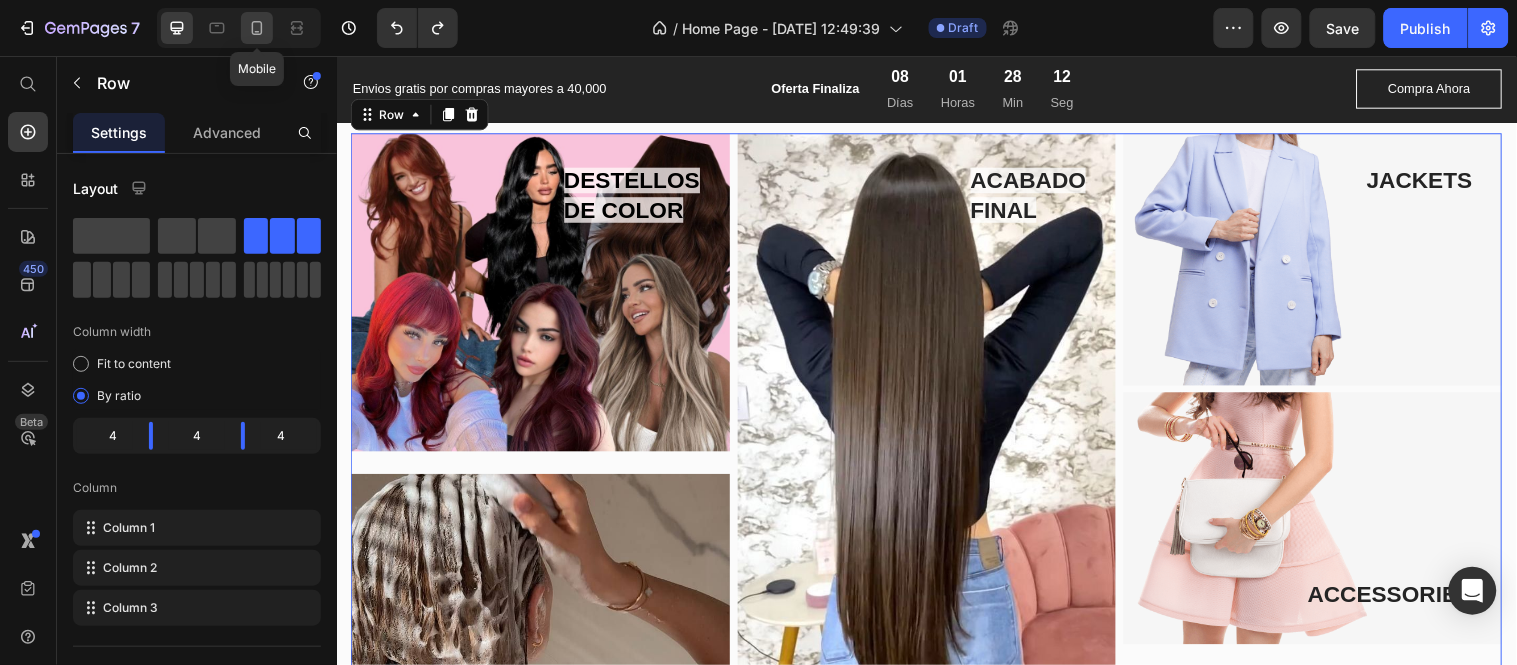 click 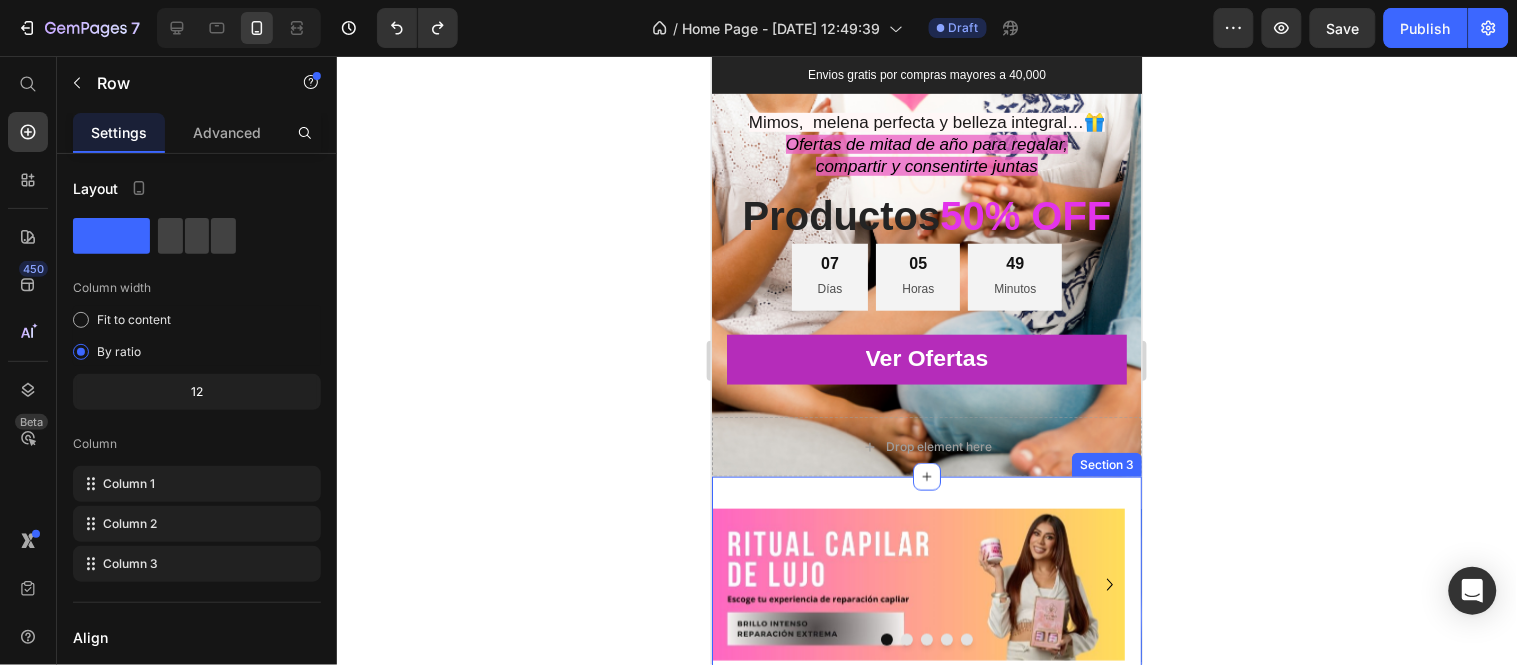 scroll, scrollTop: 333, scrollLeft: 0, axis: vertical 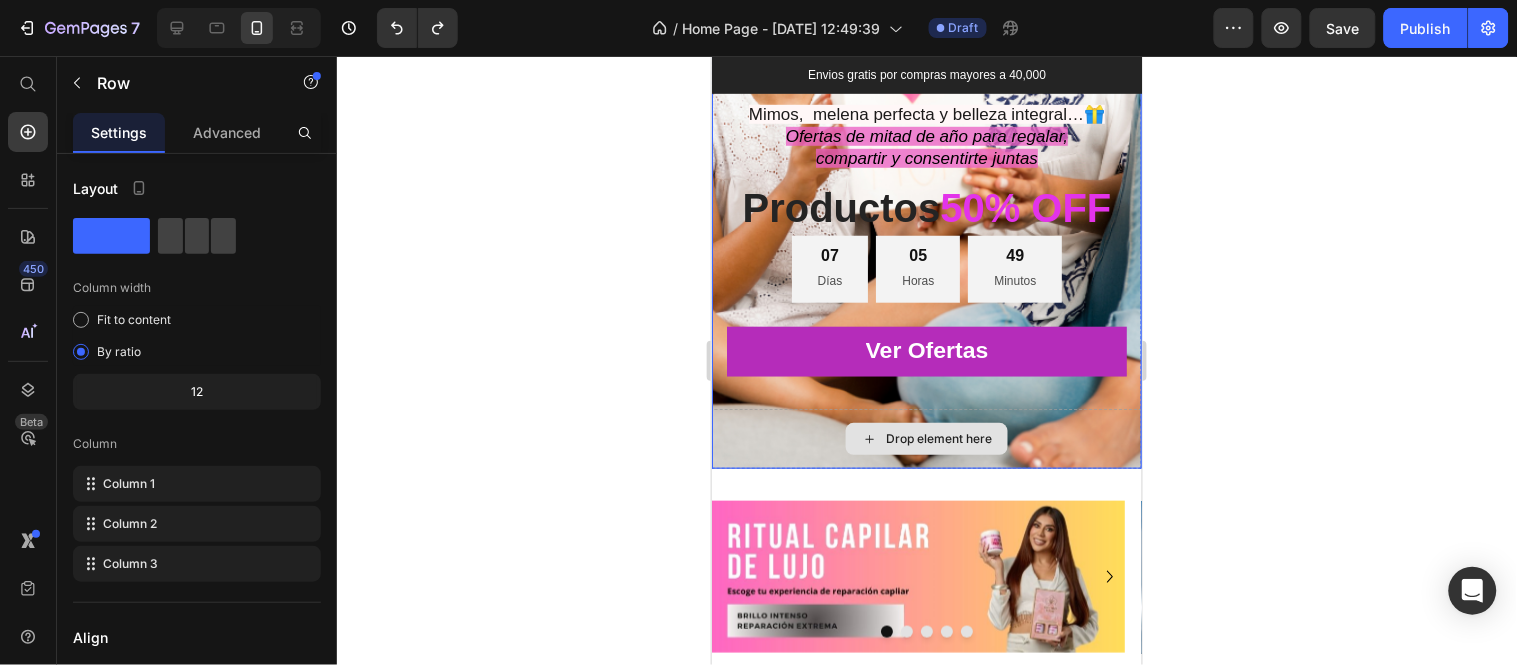 click on "Drop element here" at bounding box center [926, 438] 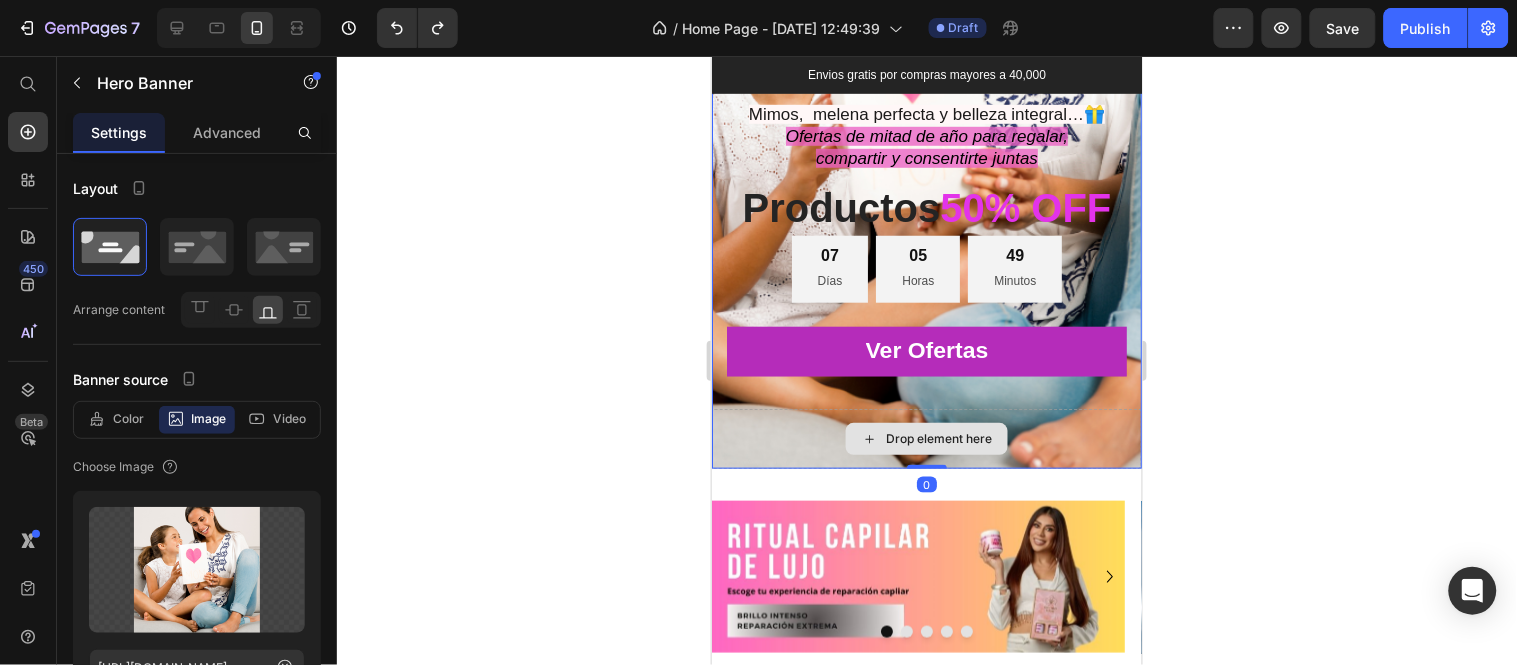 click on "Drop element here" at bounding box center [926, 438] 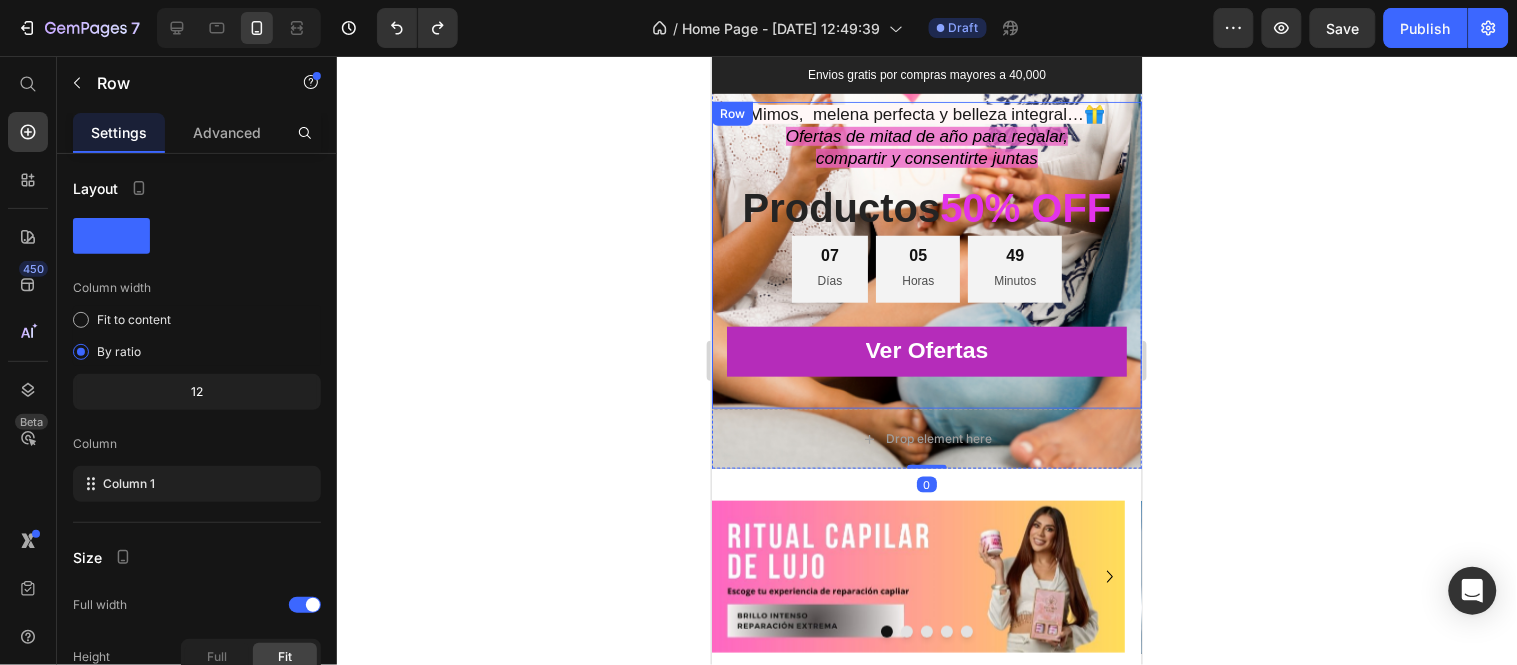 click on "Mimos,  melena perfecta y belleza integral…  🎁 Ofertas de mitad de año para regalar,  compartir y consentirte juntas Text block Productos  50% OFF Heading 07 Días 05 Horas 49 Minutos Countdown Timer Row Don't miss out on our amazing seasonal sale! Treat yourself to mega sitewide savings at unbeatable prices while supplies last! Text block Ver Ofertas Button Row" at bounding box center [926, 254] 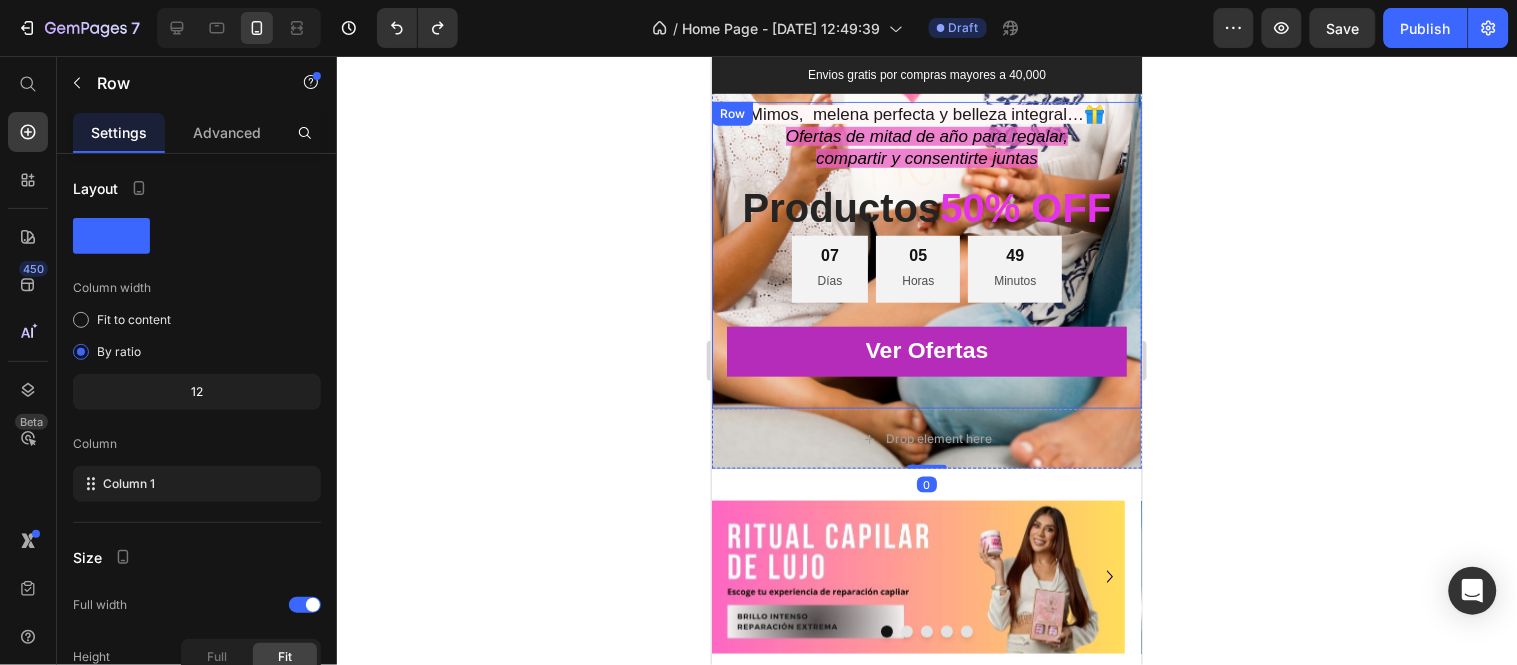 click on "Mimos,  melena perfecta y belleza integral…  🎁 Ofertas de mitad de año para regalar,  compartir y consentirte juntas Text block Productos  50% OFF Heading 07 Días 05 Horas 49 Minutos Countdown Timer Row Don't miss out on our amazing seasonal sale! Treat yourself to mega sitewide savings at unbeatable prices while supplies last! Text block Ver Ofertas Button Row" at bounding box center [926, 254] 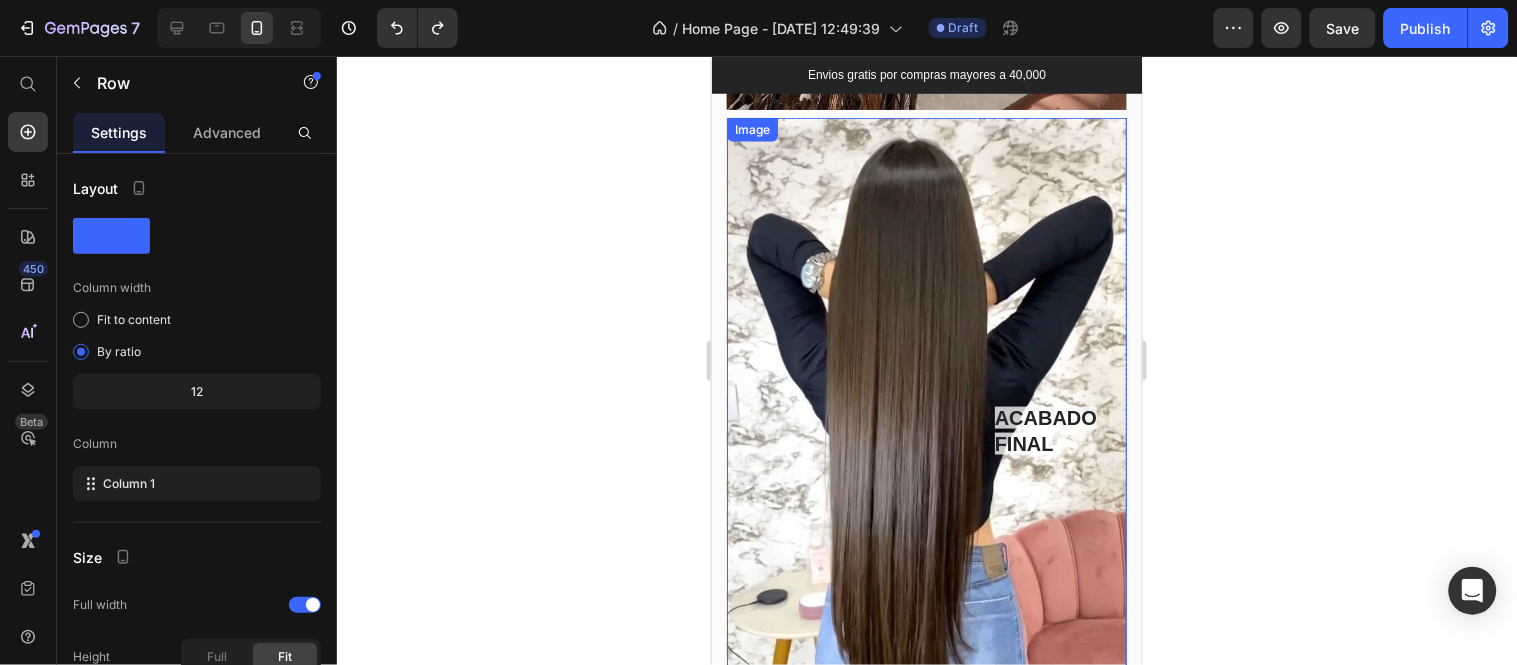 scroll, scrollTop: 2333, scrollLeft: 0, axis: vertical 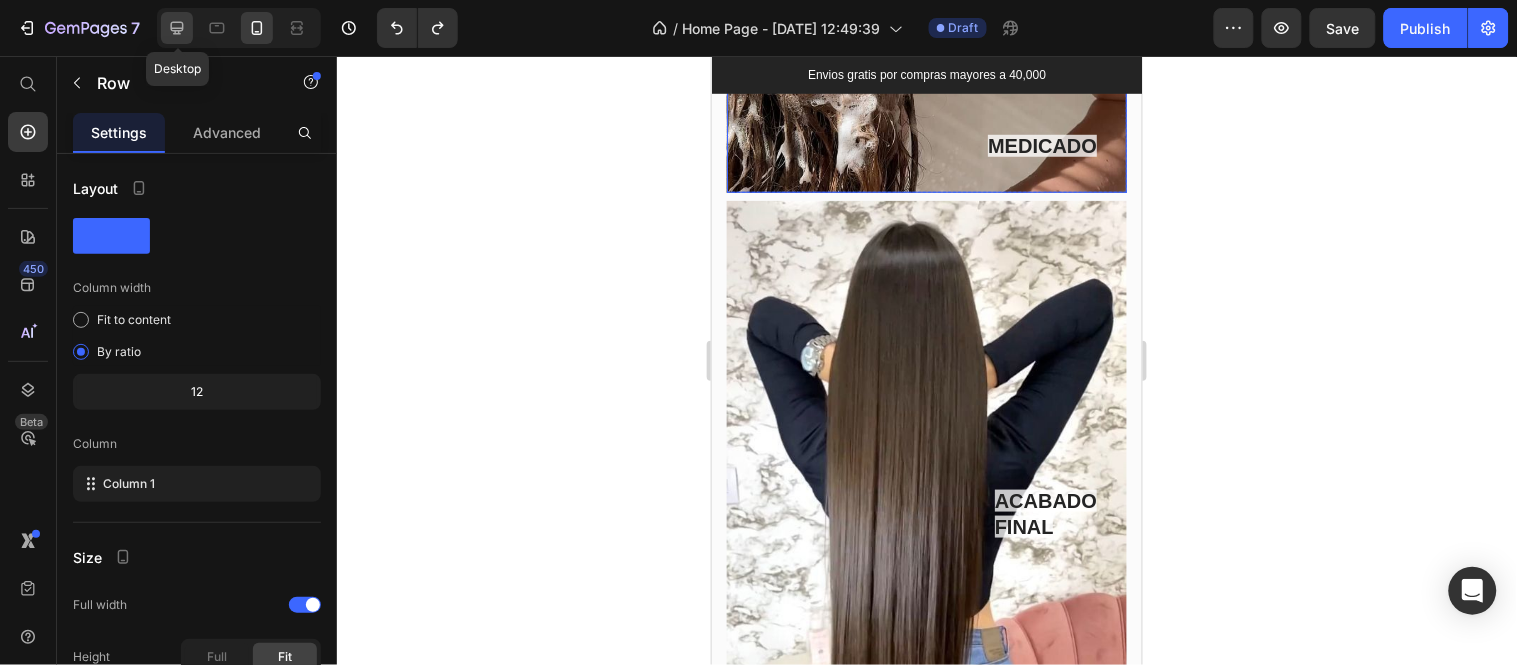click 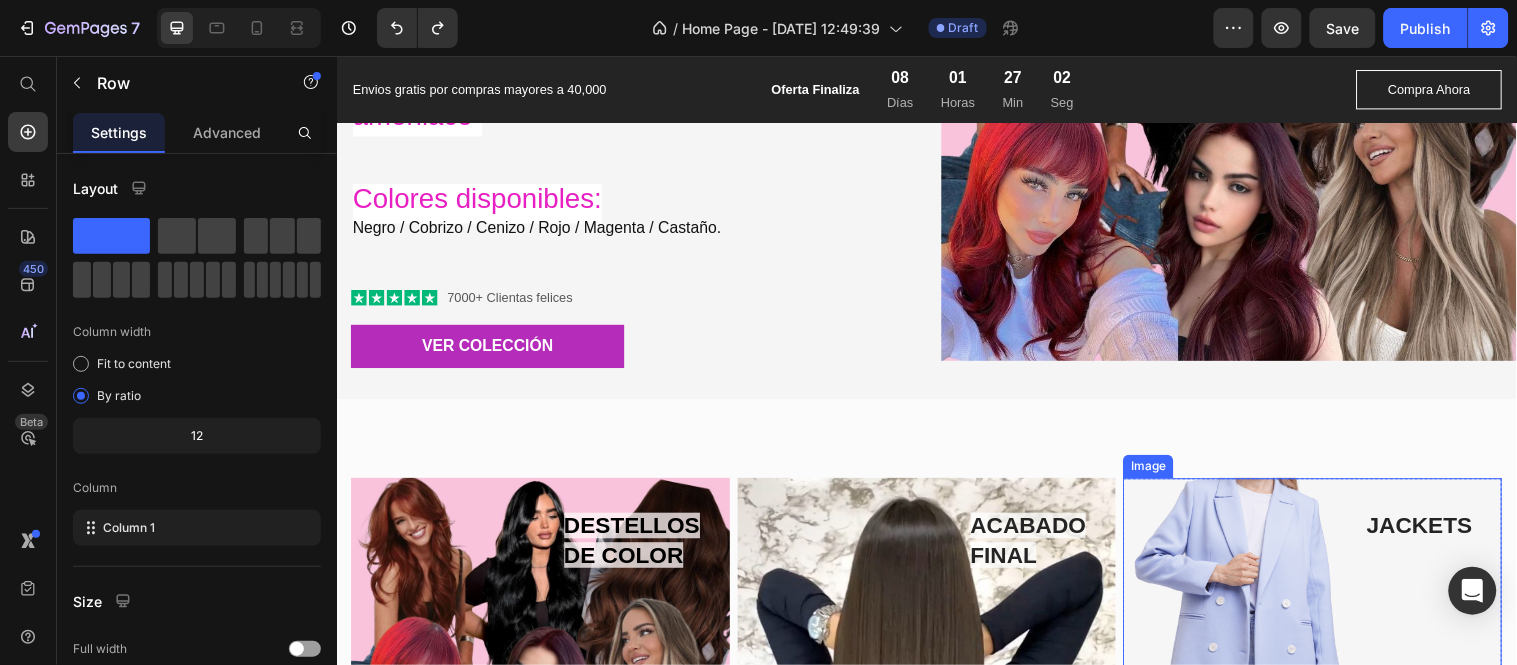 scroll, scrollTop: 1772, scrollLeft: 0, axis: vertical 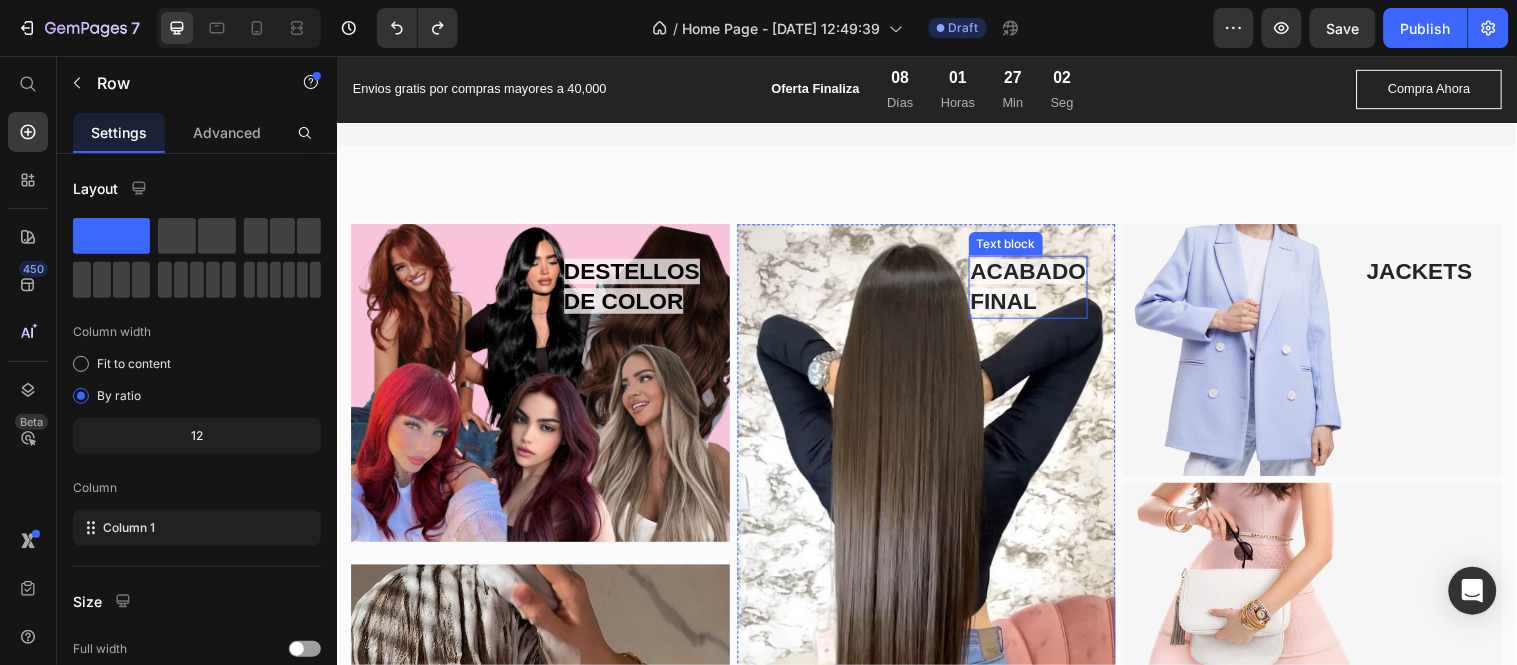 click on "FINAL" at bounding box center [1014, 304] 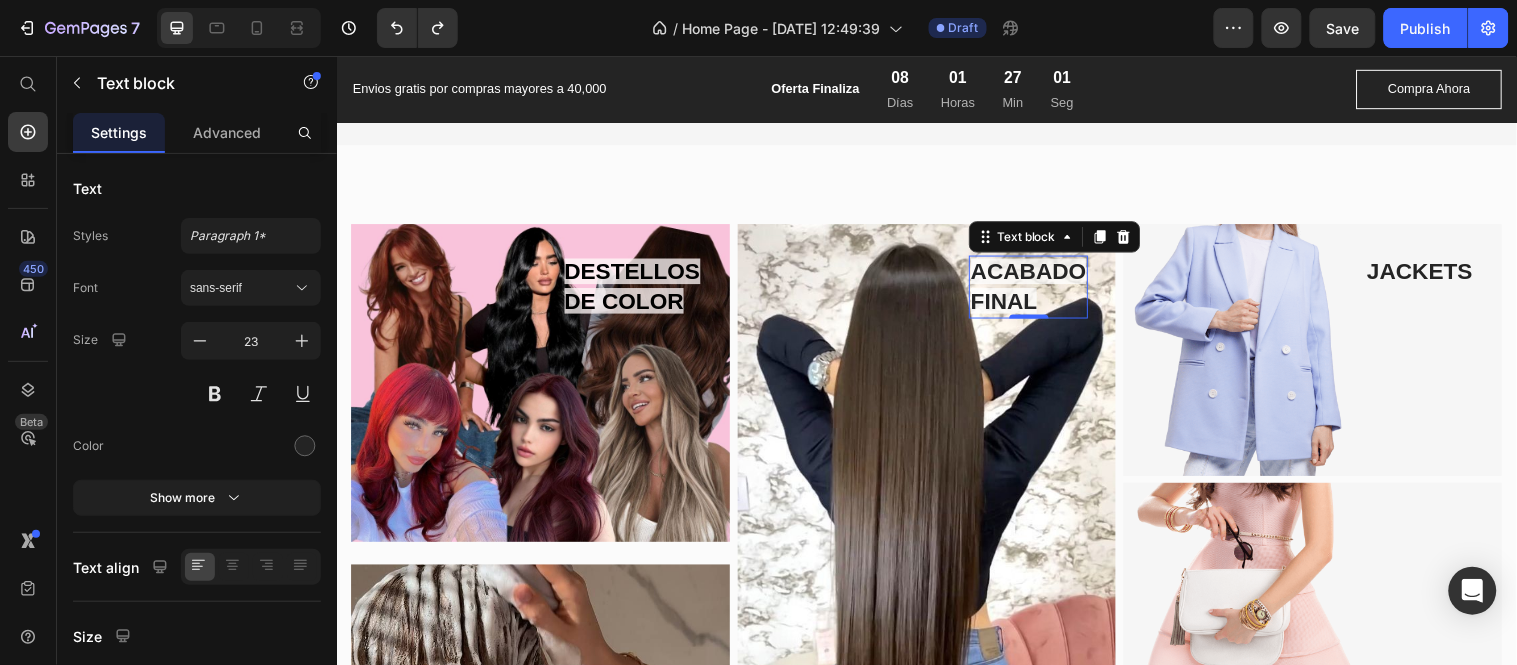 click on "FINAL" at bounding box center [1040, 305] 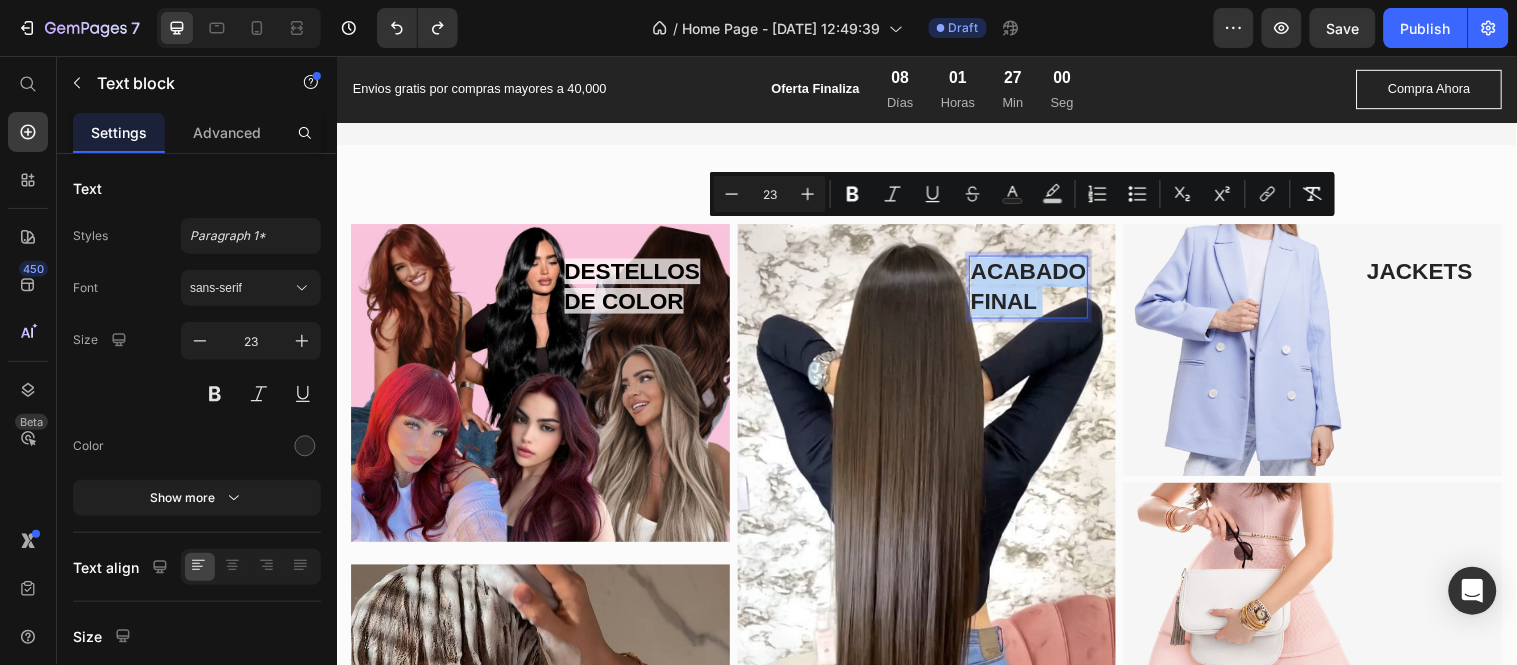 drag, startPoint x: 1045, startPoint y: 270, endPoint x: 972, endPoint y: 238, distance: 79.70571 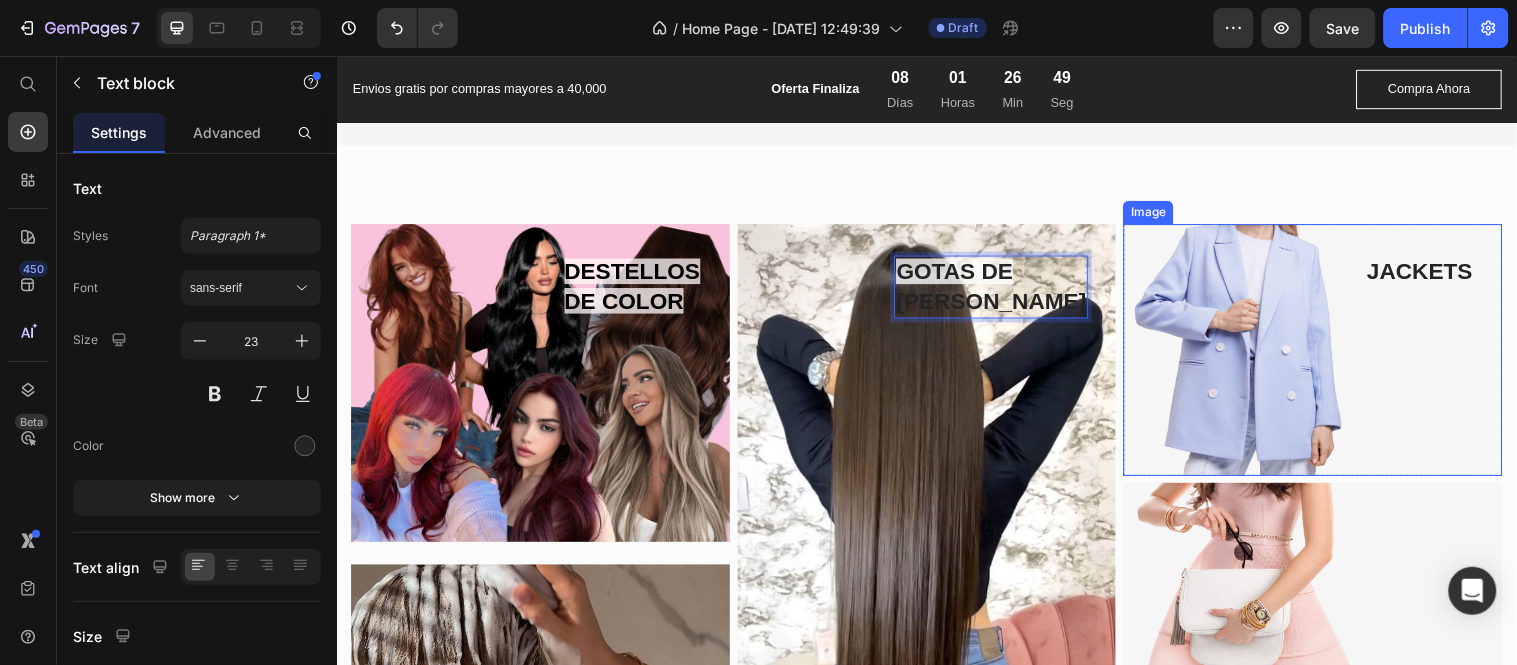 click at bounding box center (936, 511) 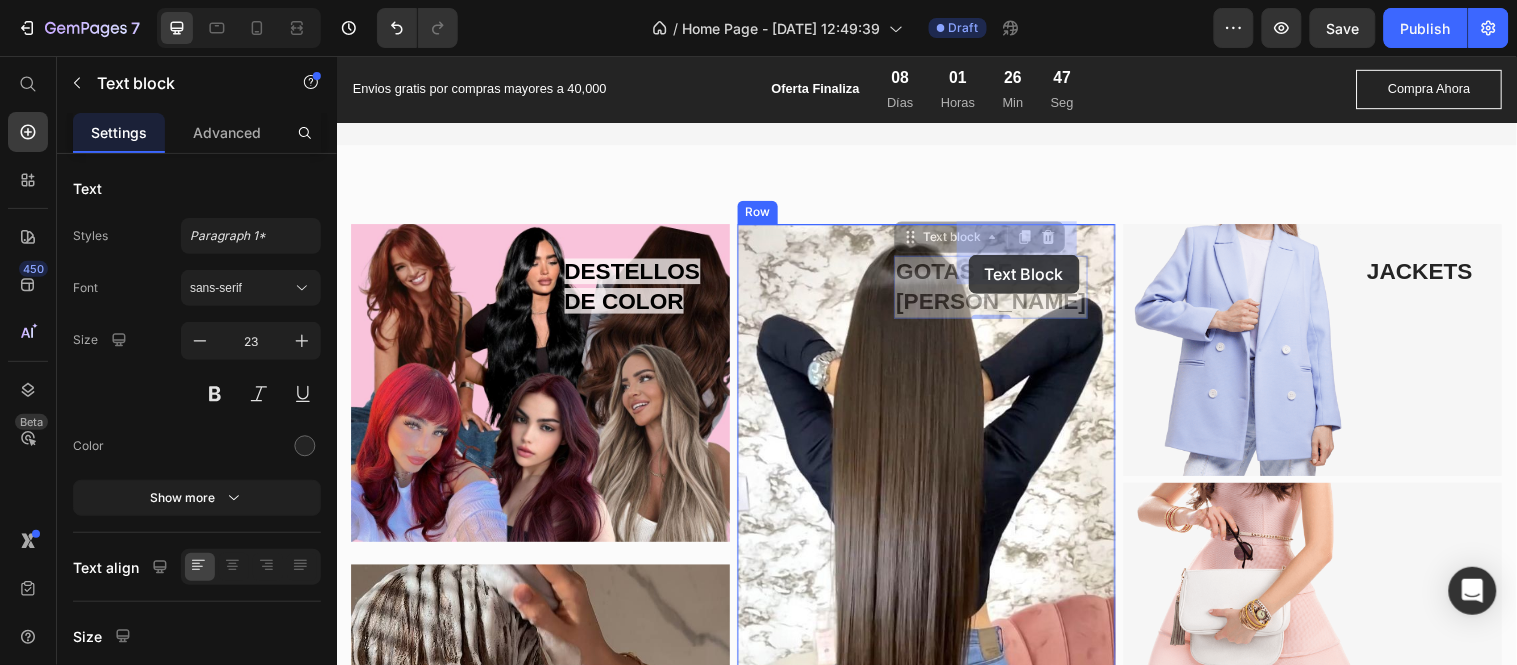 drag, startPoint x: 1026, startPoint y: 269, endPoint x: 989, endPoint y: 261, distance: 37.85499 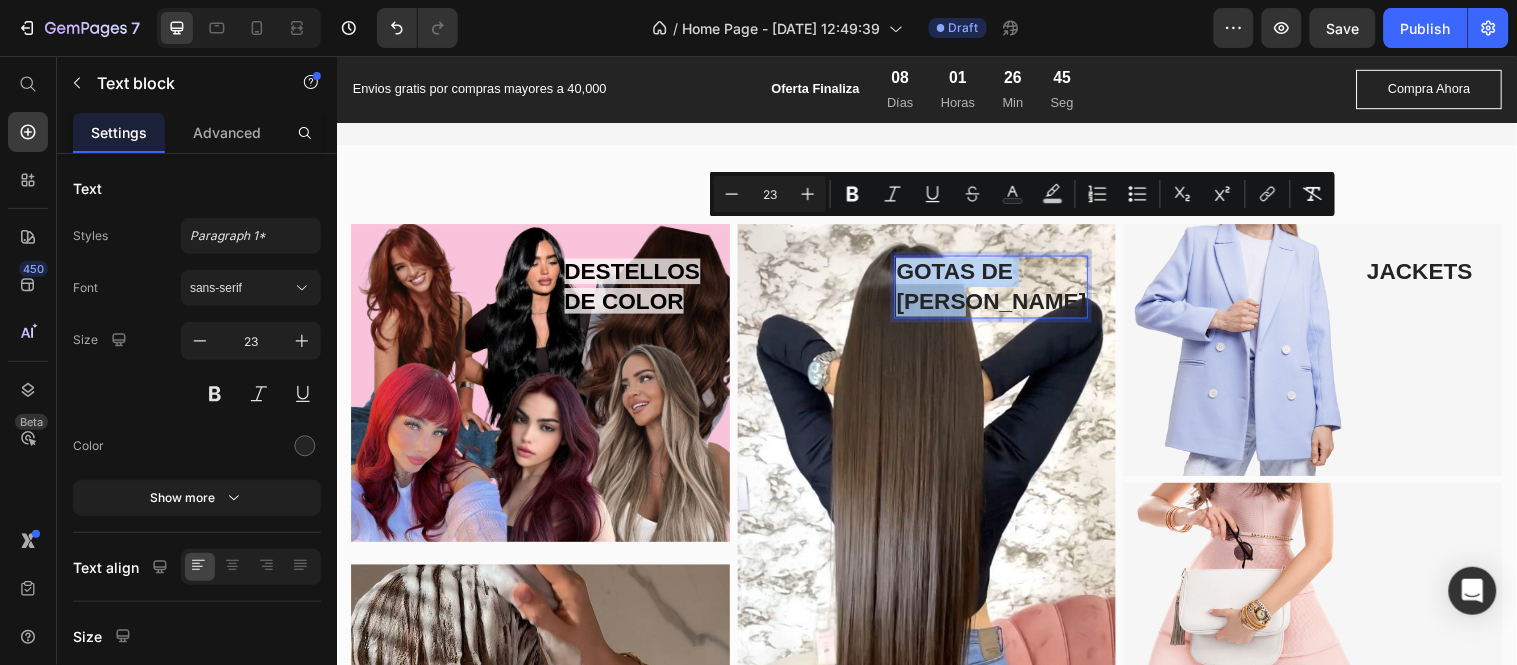 drag, startPoint x: 972, startPoint y: 238, endPoint x: 1052, endPoint y: 267, distance: 85.09406 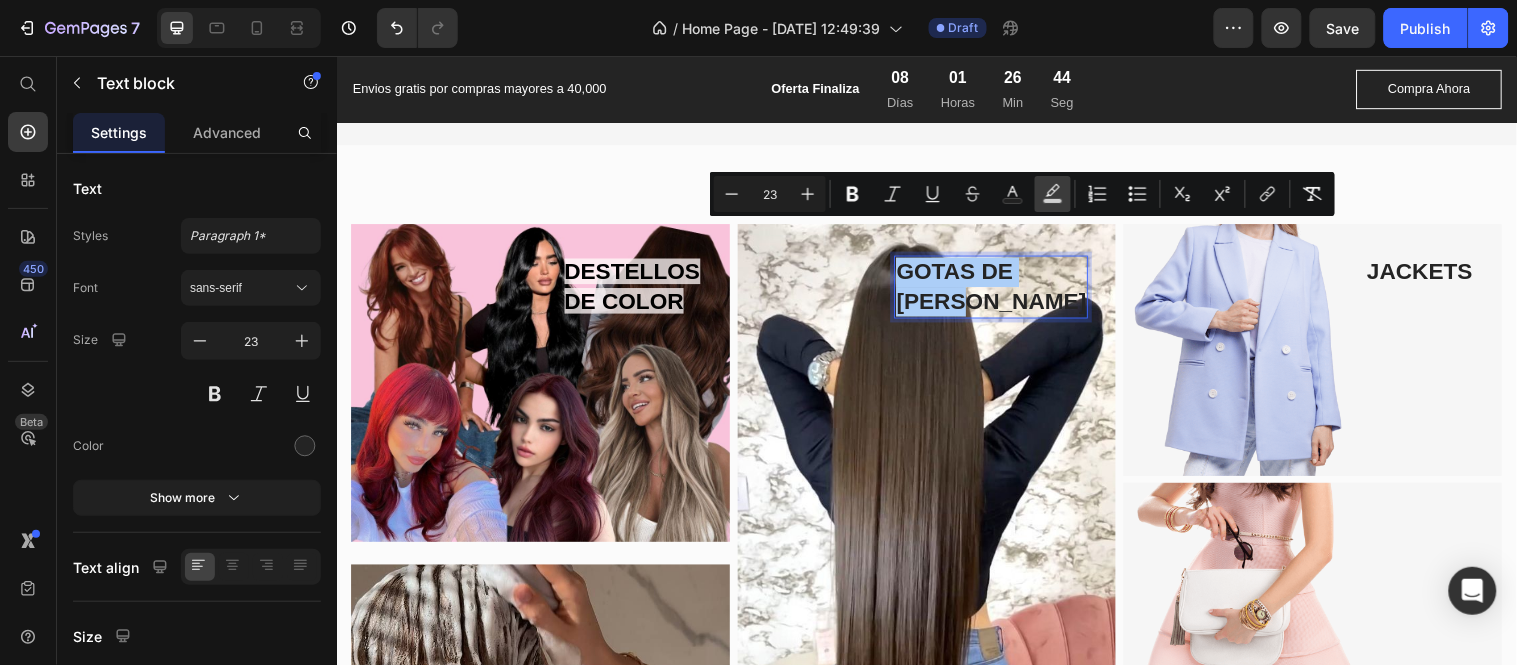click on "color" at bounding box center (1053, 194) 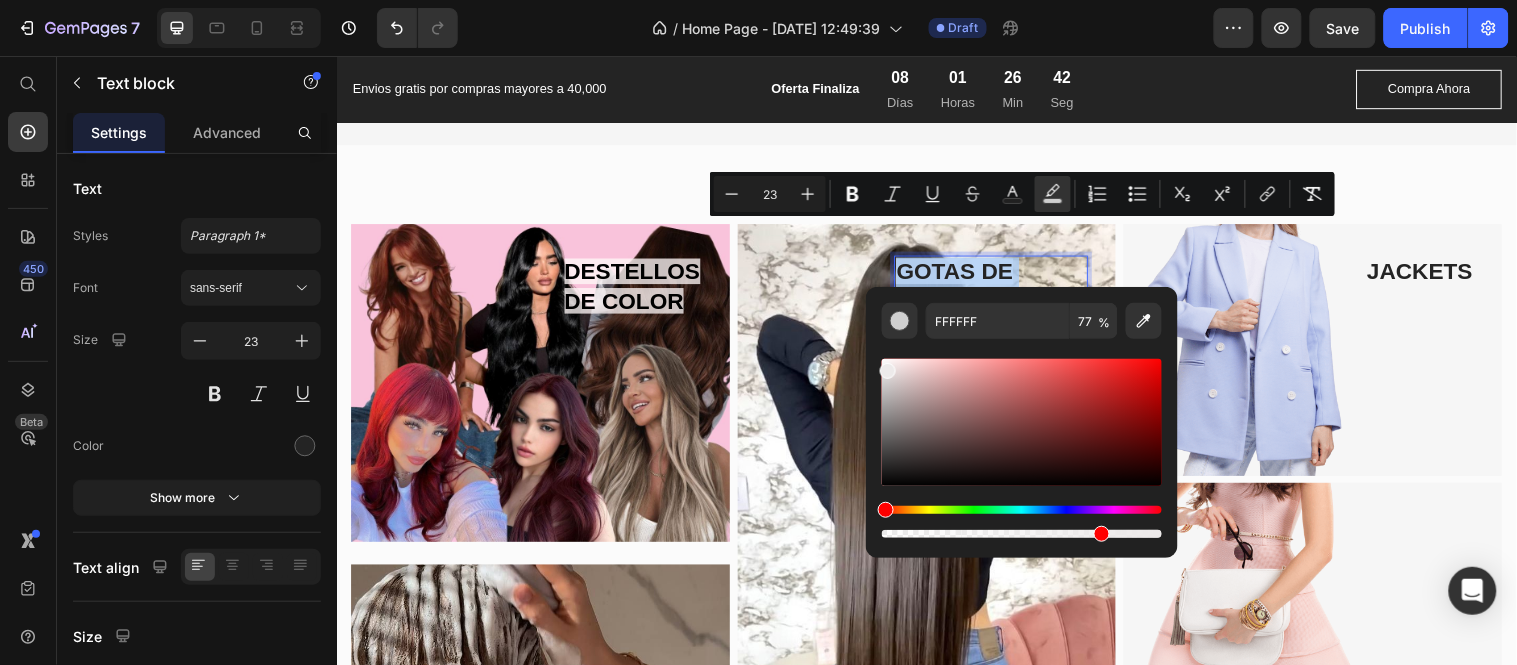 click at bounding box center [888, 371] 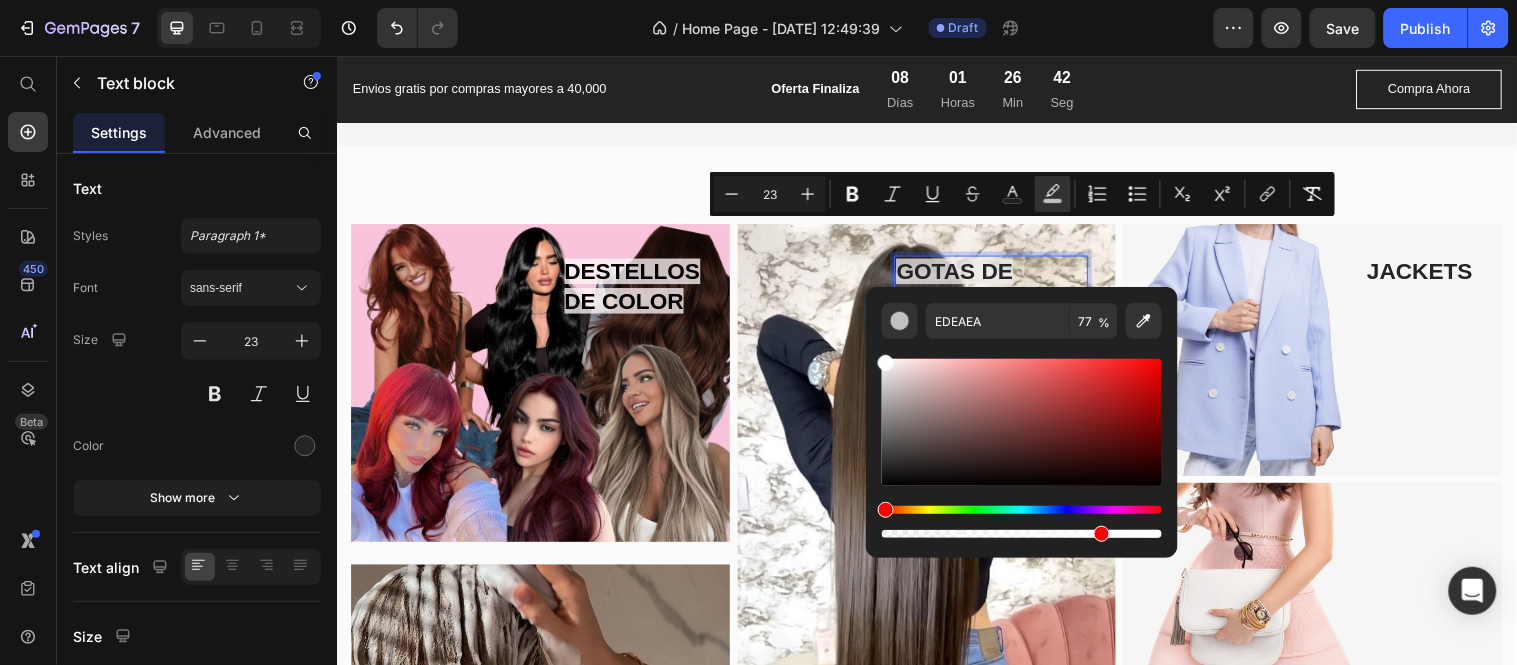 drag, startPoint x: 885, startPoint y: 362, endPoint x: 874, endPoint y: 343, distance: 21.954498 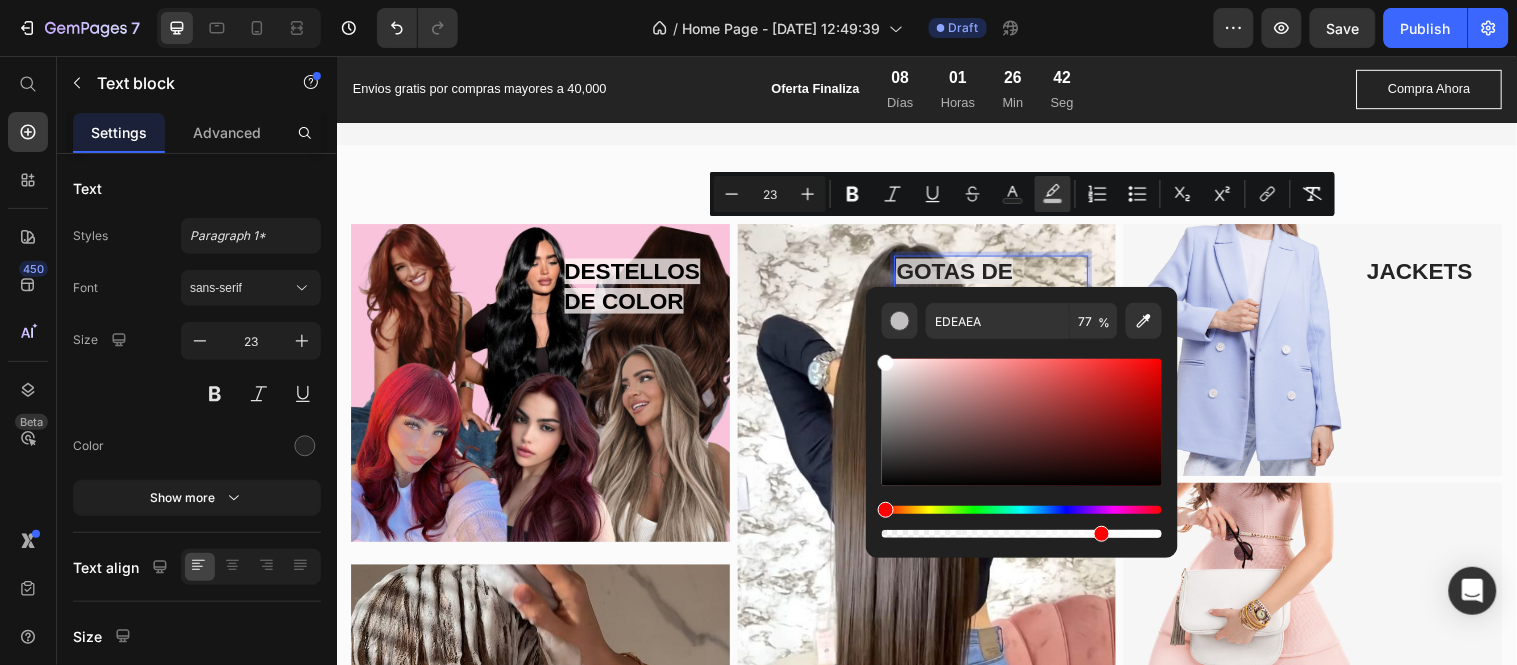 click on "EDEAEA 77 %" at bounding box center [1022, 414] 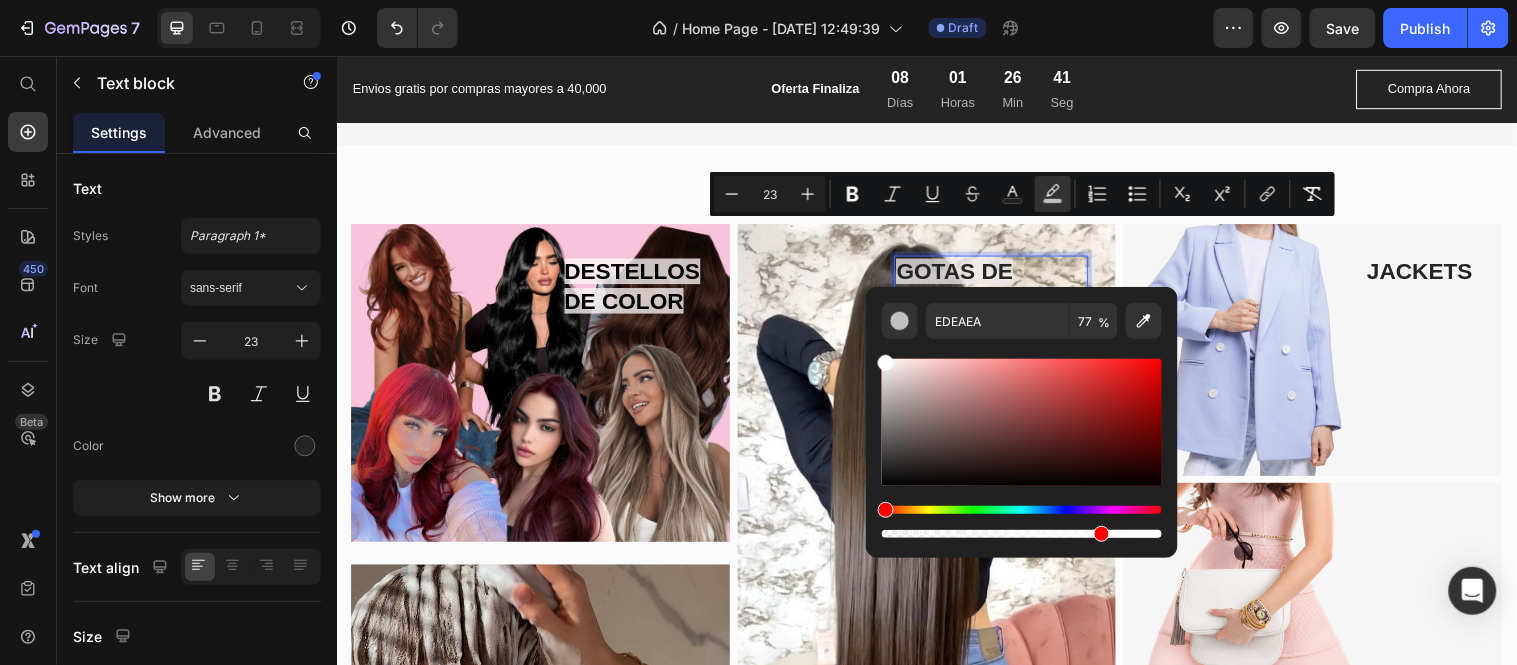 type on "FFFFFF" 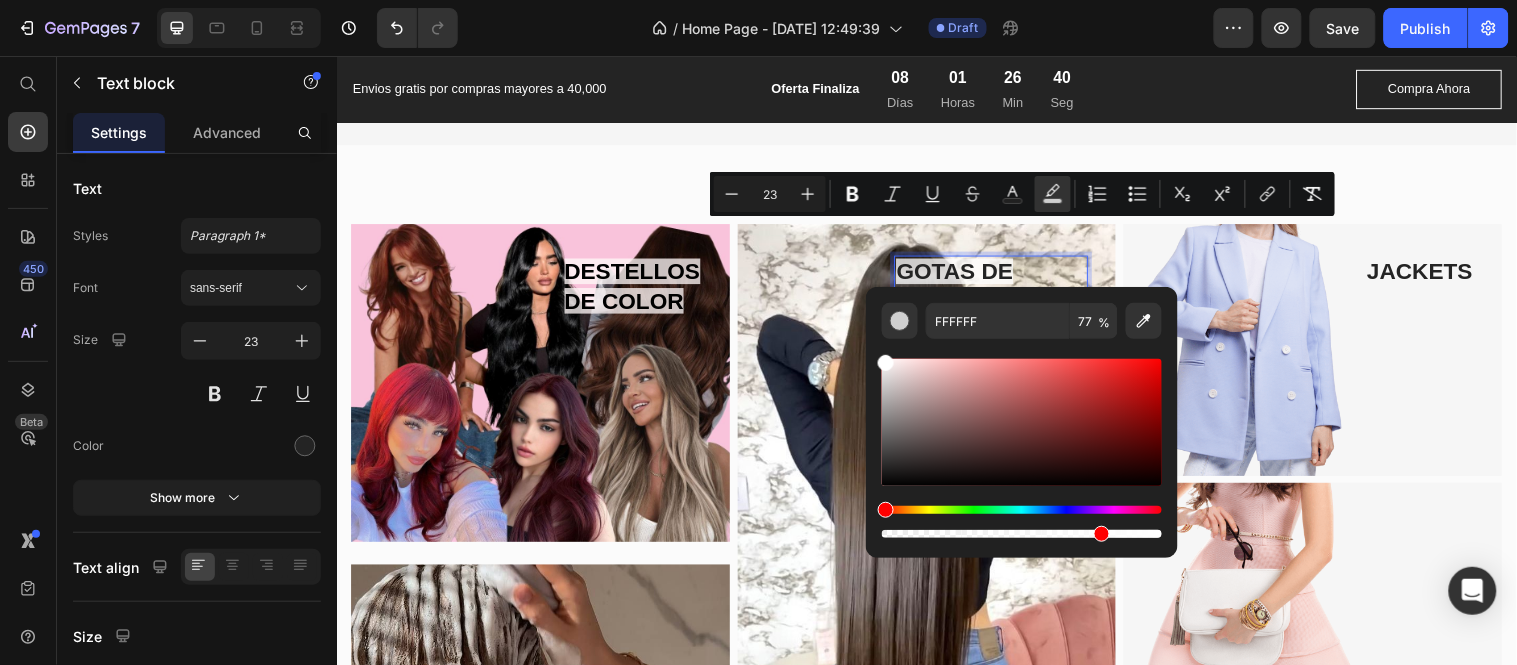 drag, startPoint x: 882, startPoint y: 362, endPoint x: 868, endPoint y: 334, distance: 31.304953 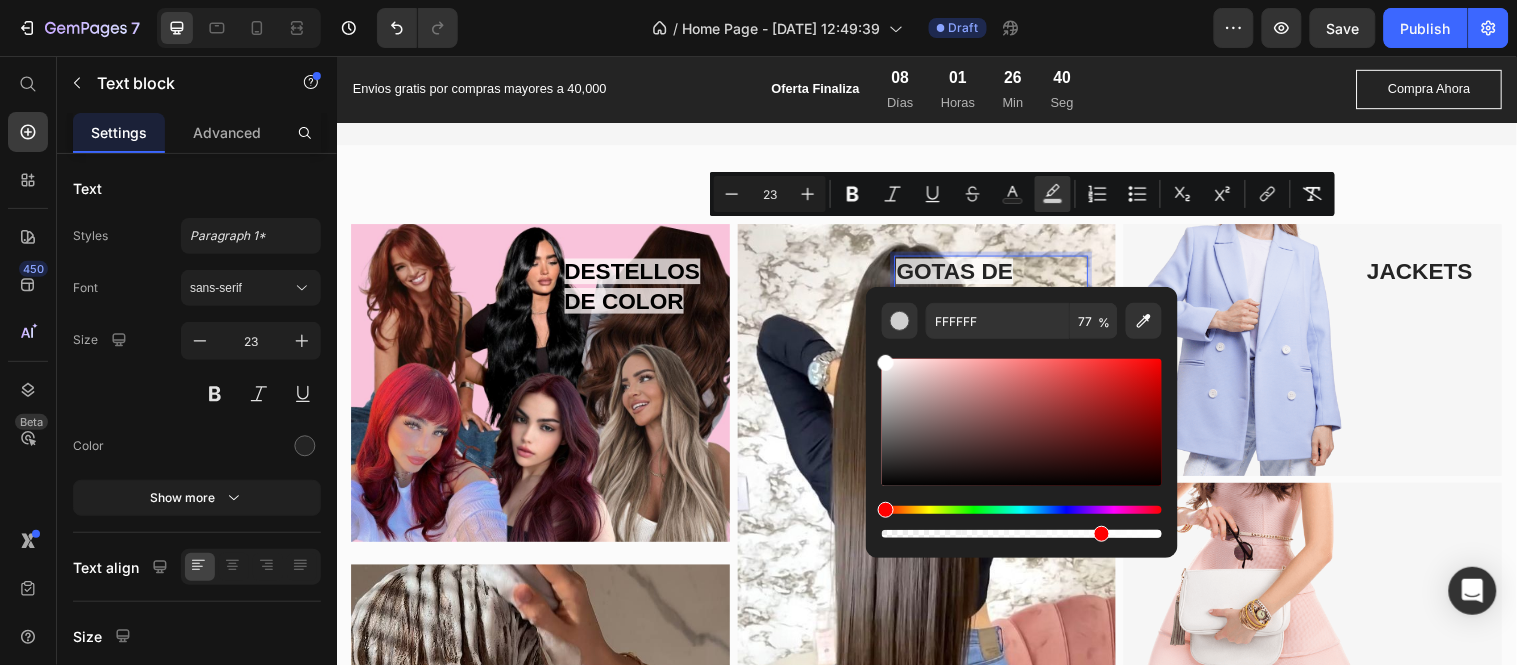click on "FFFFFF 77 %" at bounding box center [1022, 414] 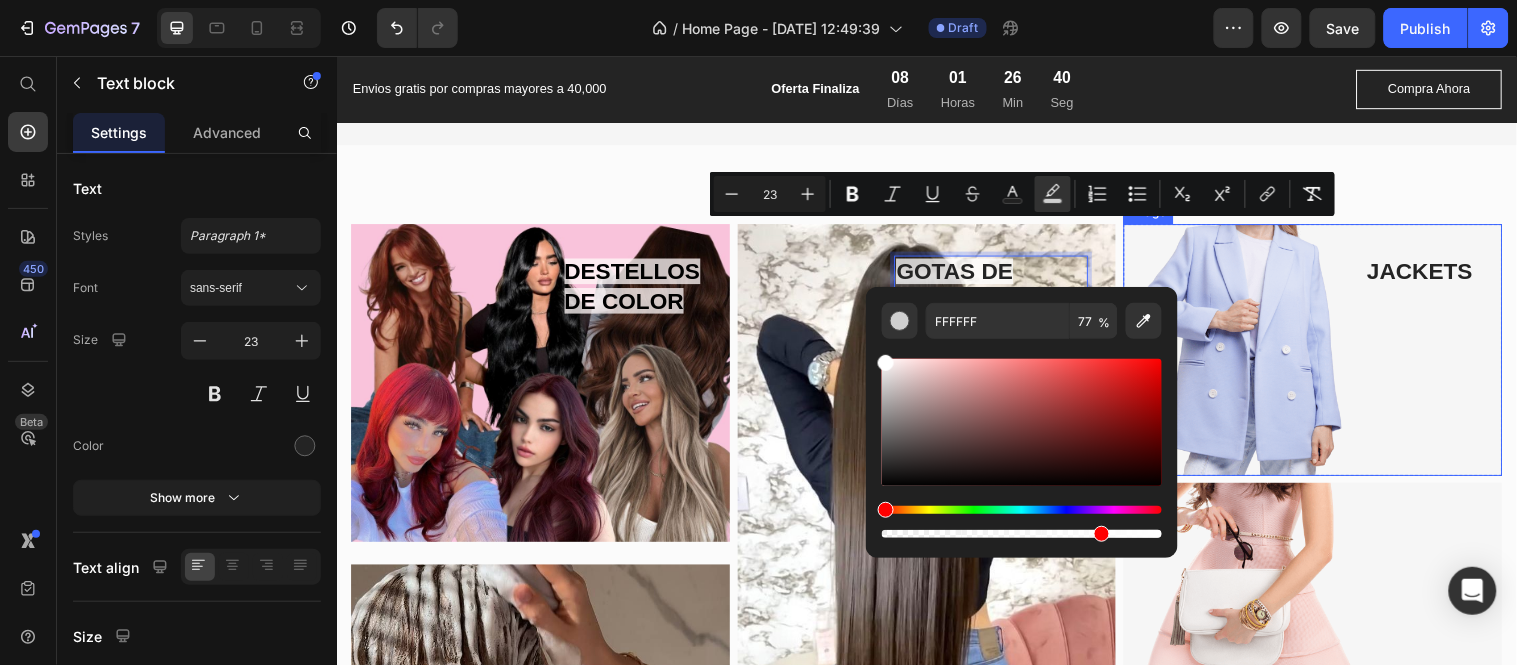 click at bounding box center (1328, 354) 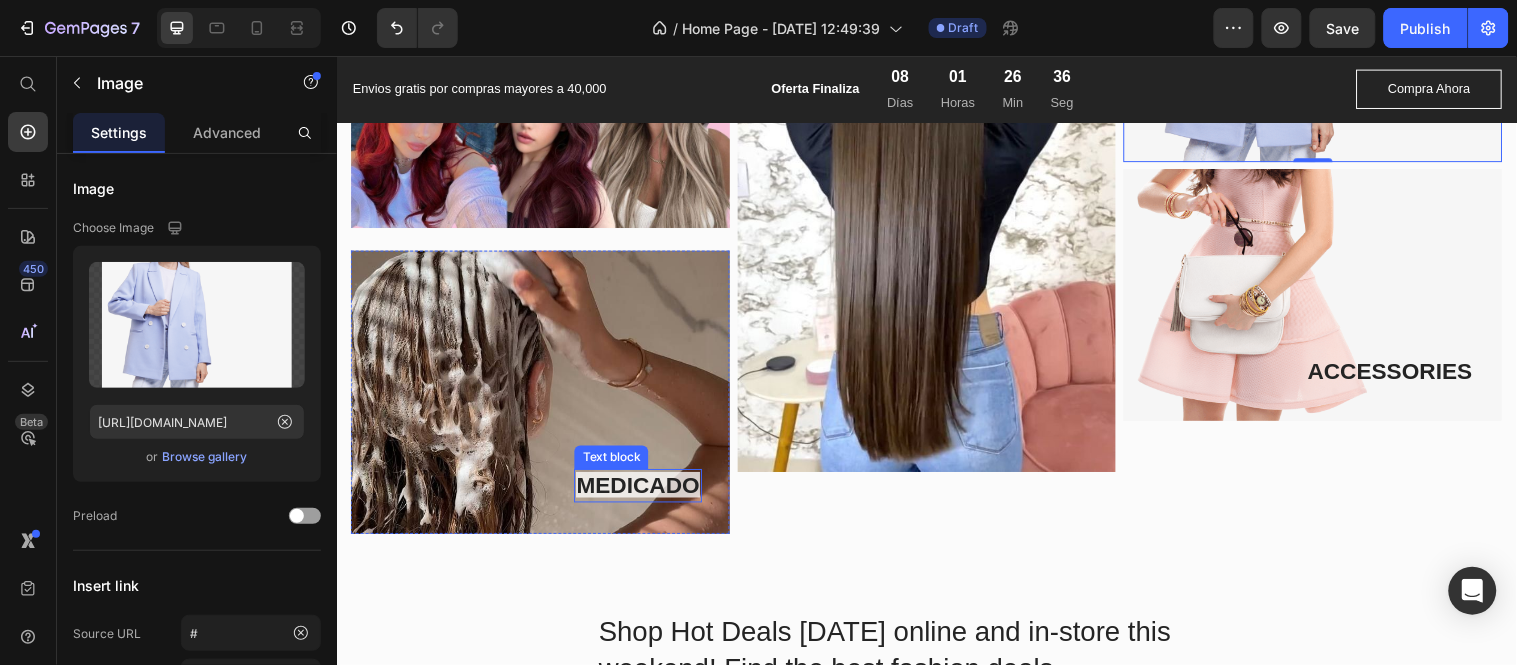 scroll, scrollTop: 2105, scrollLeft: 0, axis: vertical 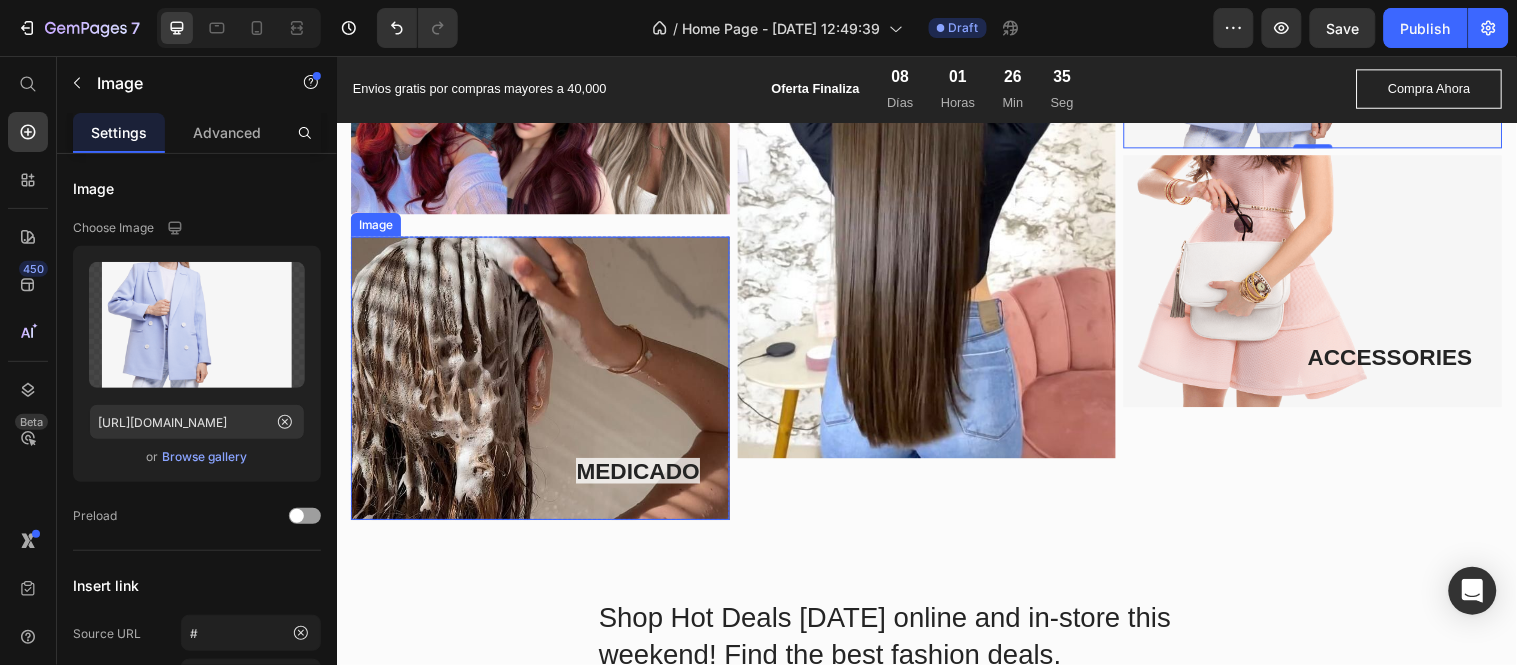 click at bounding box center [543, 383] 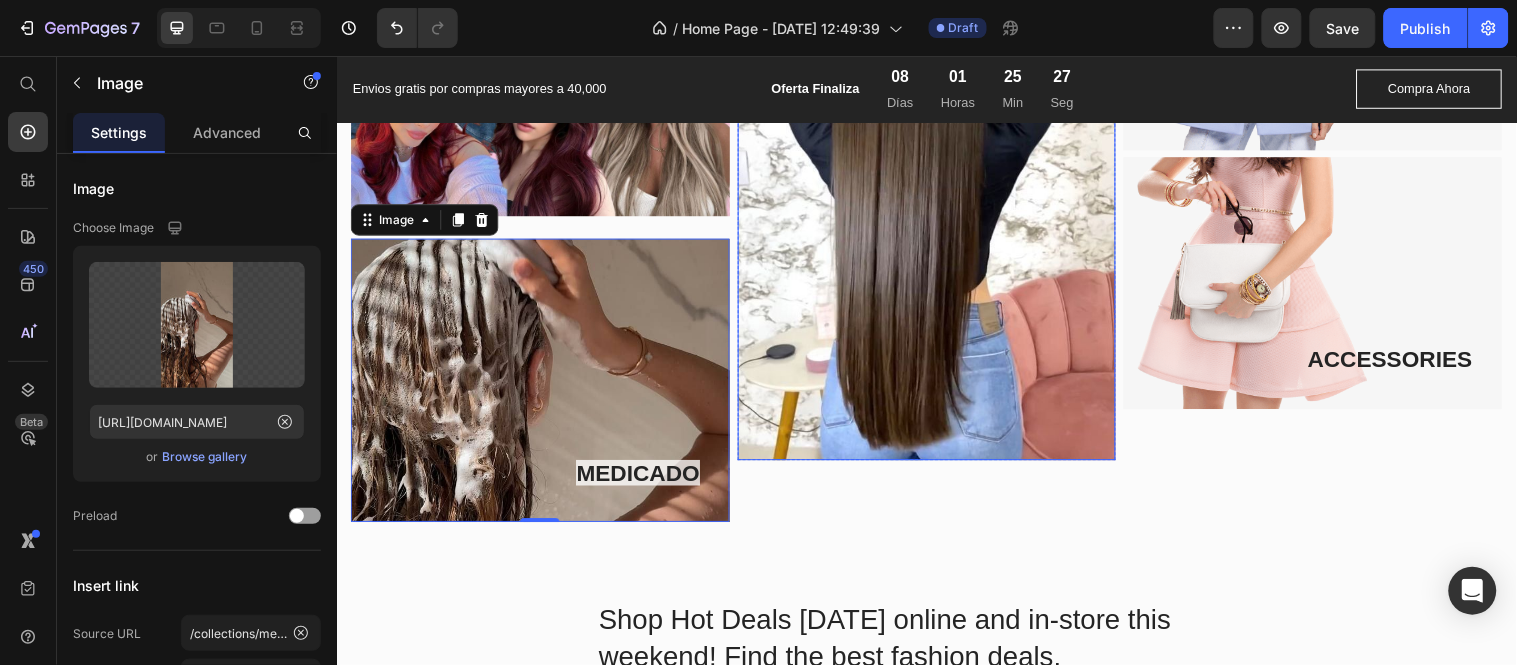 scroll, scrollTop: 2105, scrollLeft: 0, axis: vertical 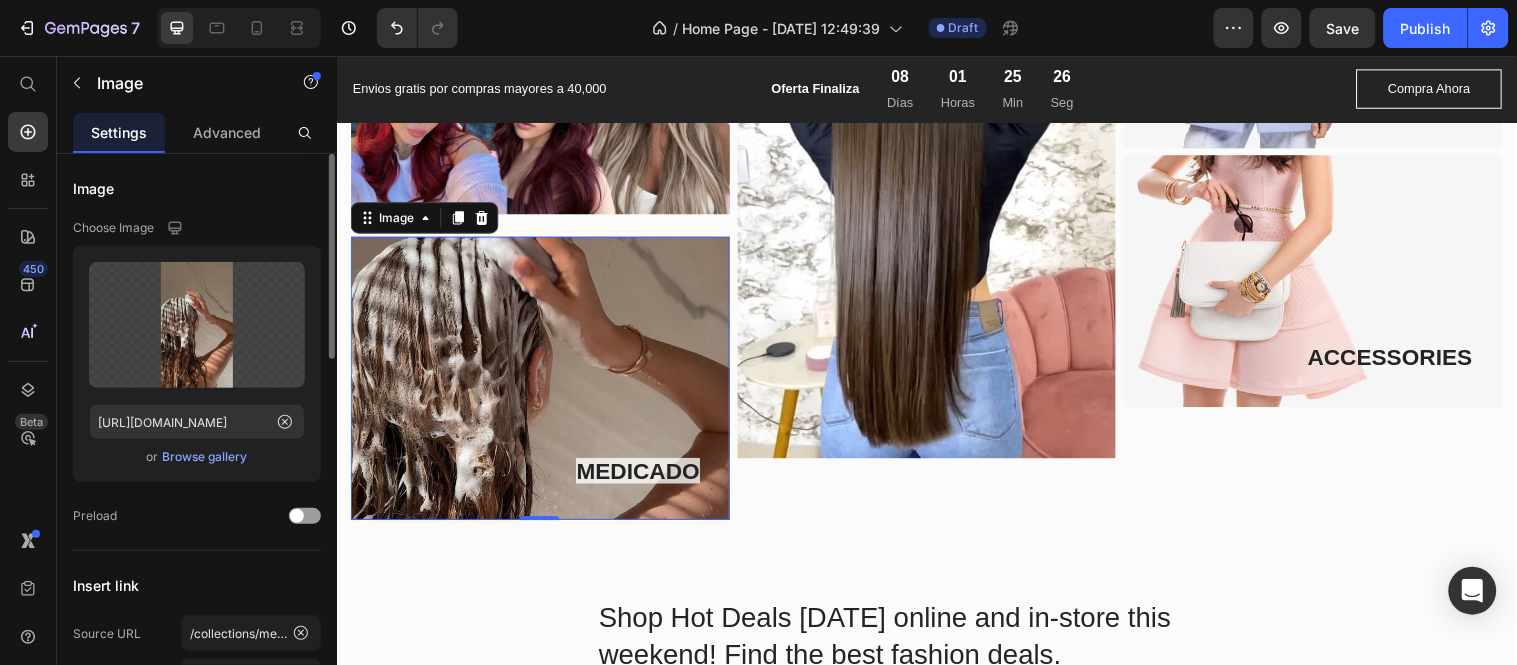 click on "Browse gallery" at bounding box center [205, 457] 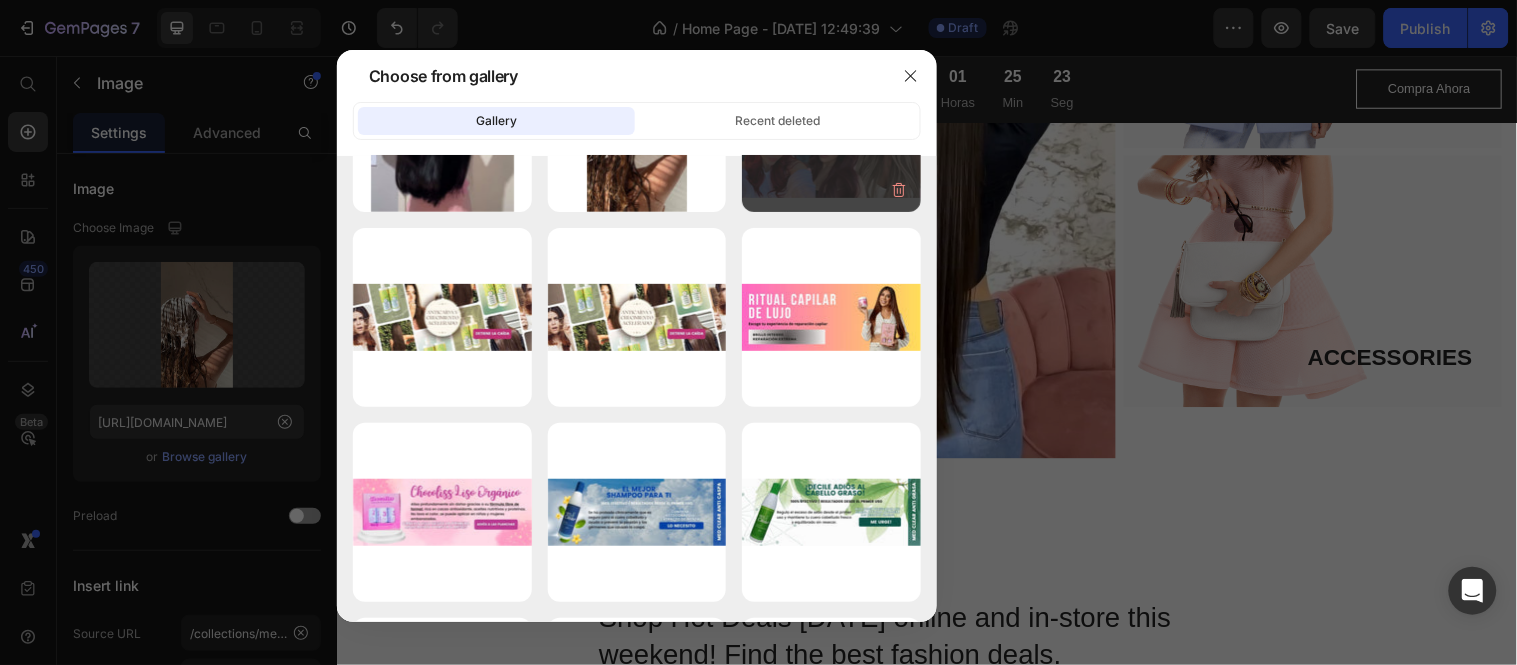 scroll, scrollTop: 0, scrollLeft: 0, axis: both 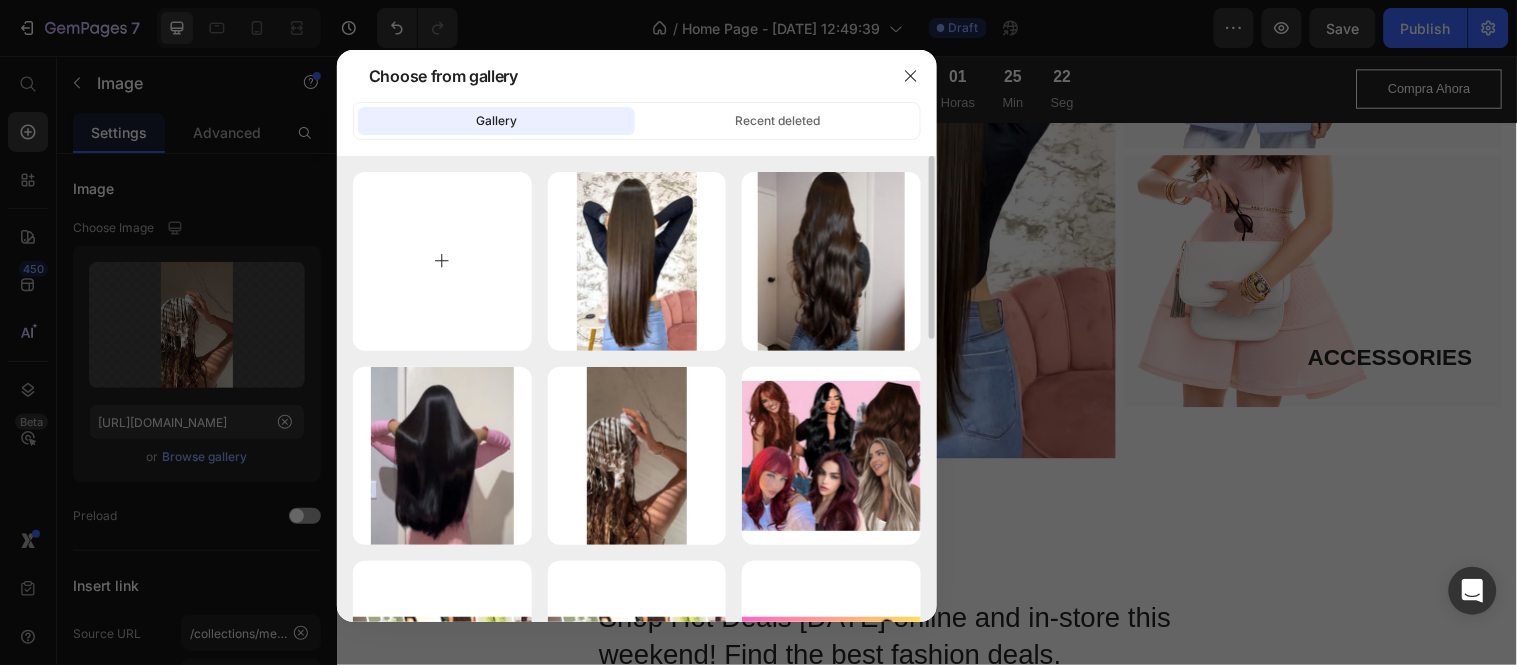 click at bounding box center (442, 261) 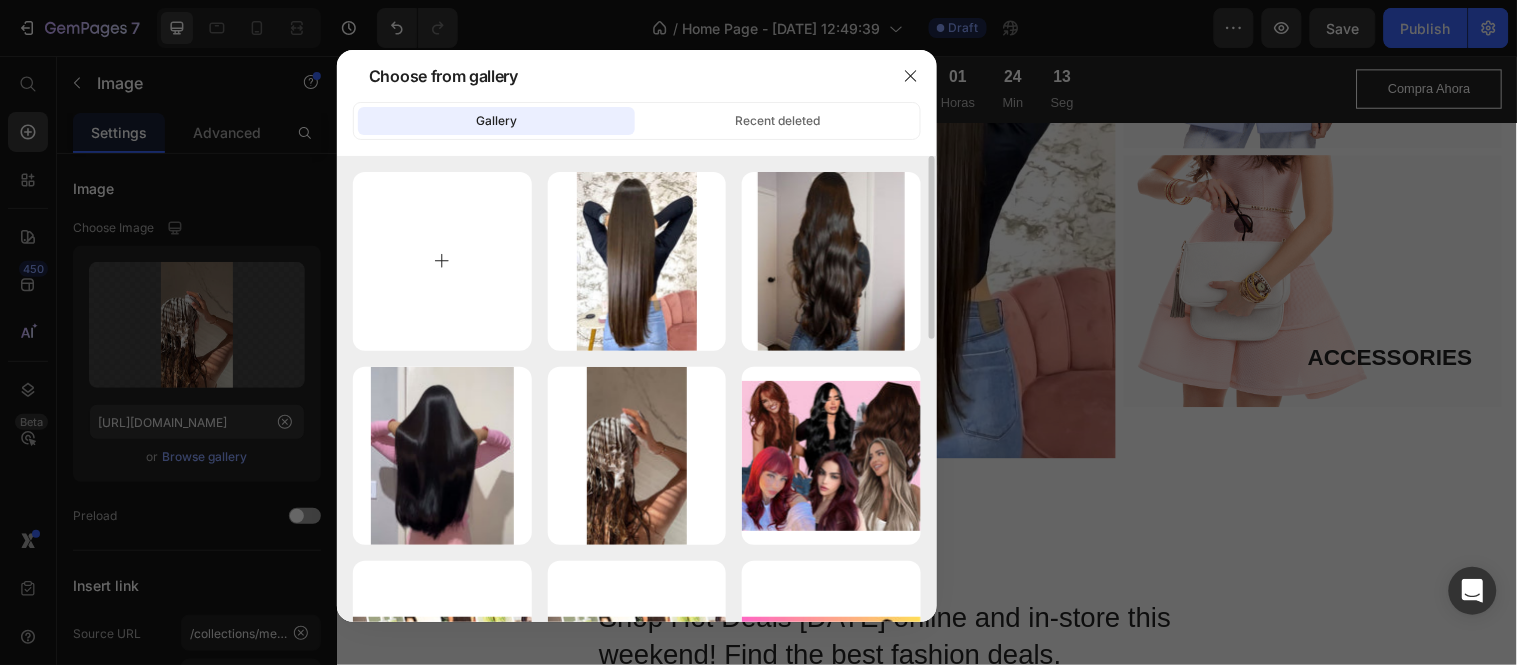 click at bounding box center (442, 261) 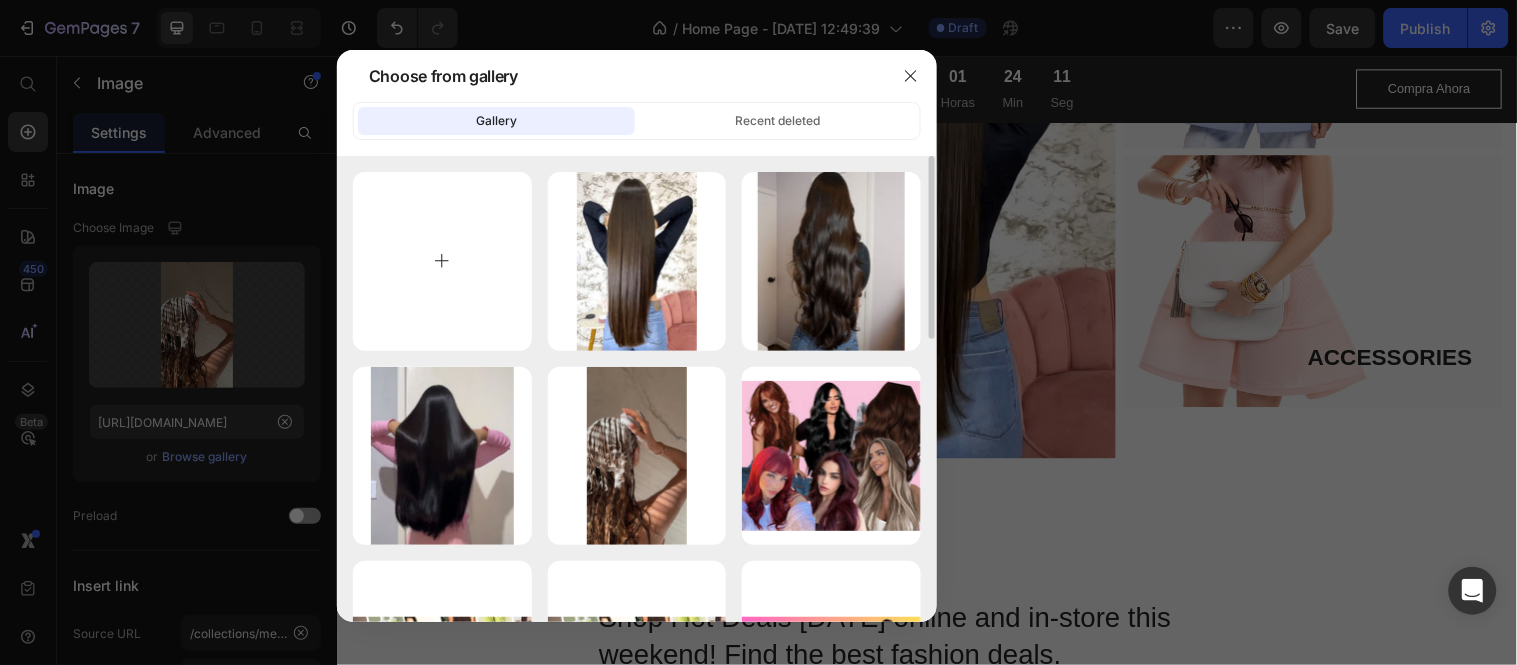 type on "C:\fakepath\605e1c883773fb06147a6be0d5344871.jpg" 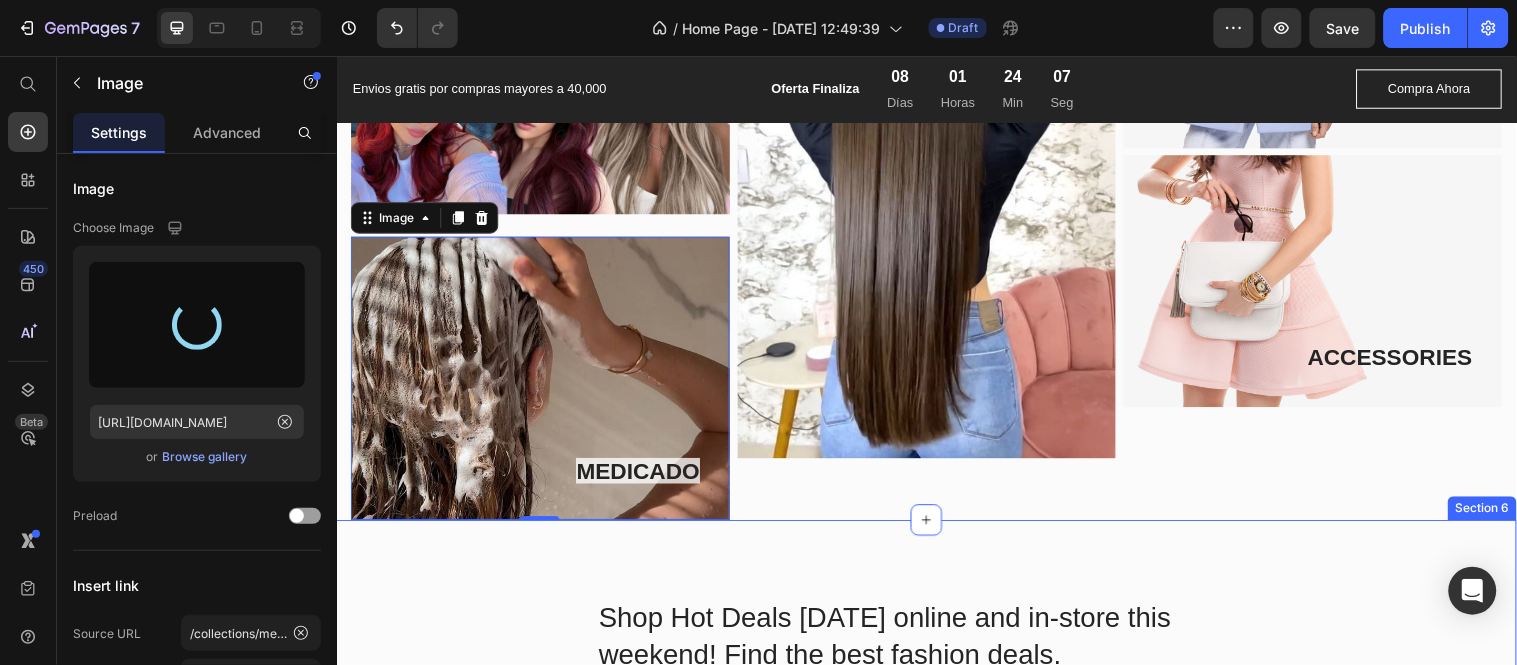 type on "[URL][DOMAIN_NAME]" 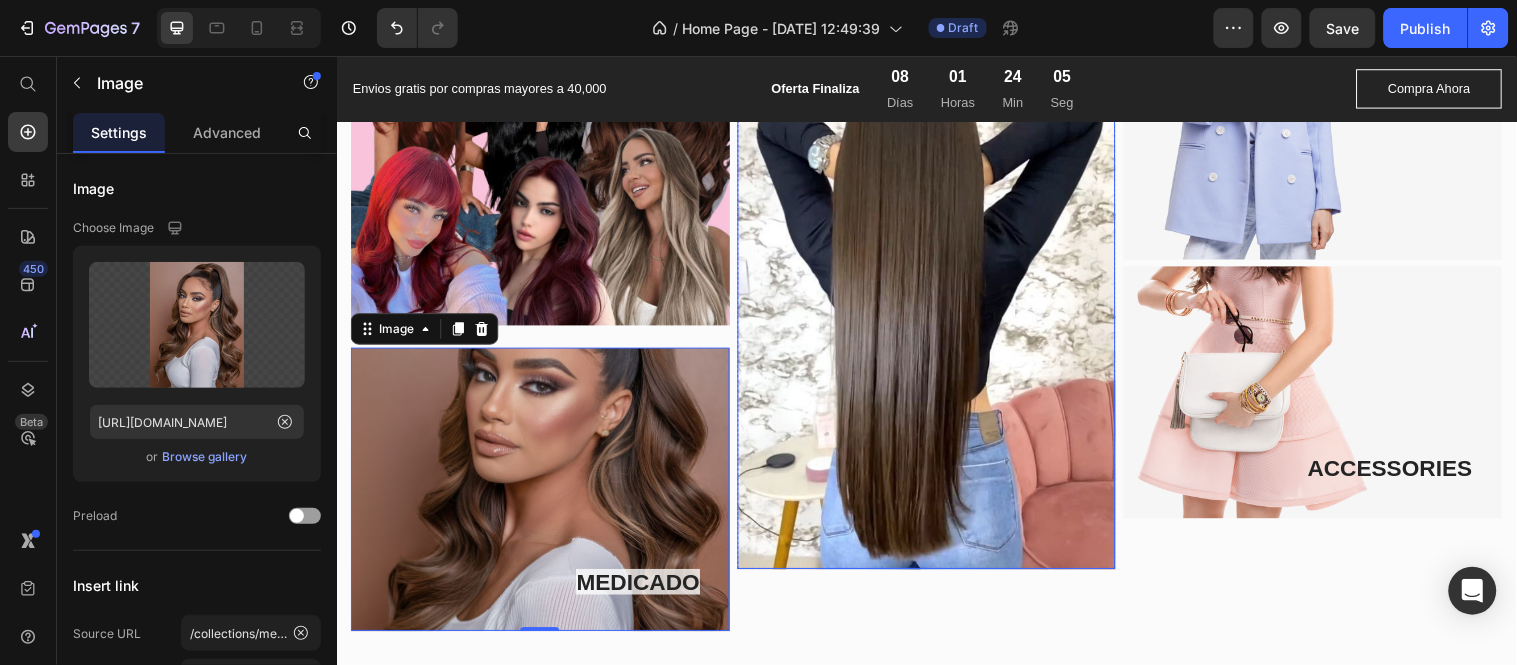 scroll, scrollTop: 1994, scrollLeft: 0, axis: vertical 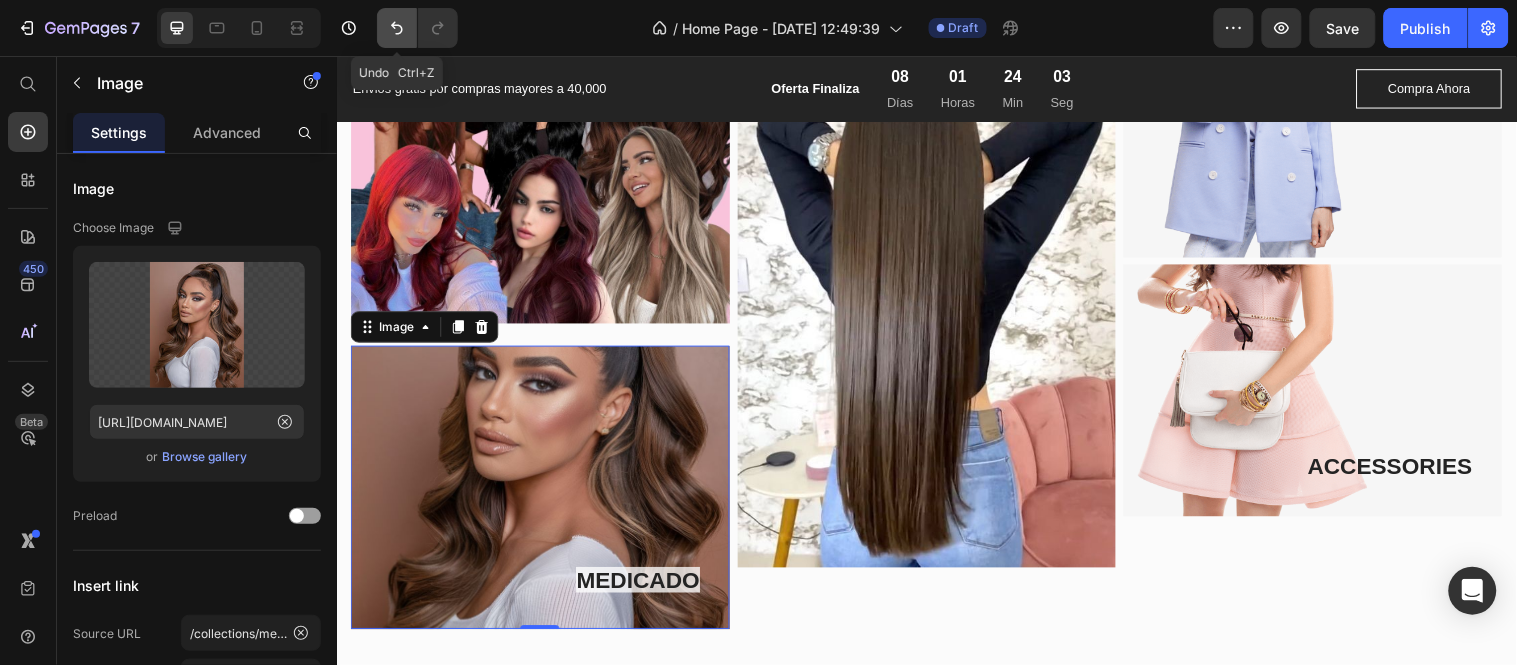 click 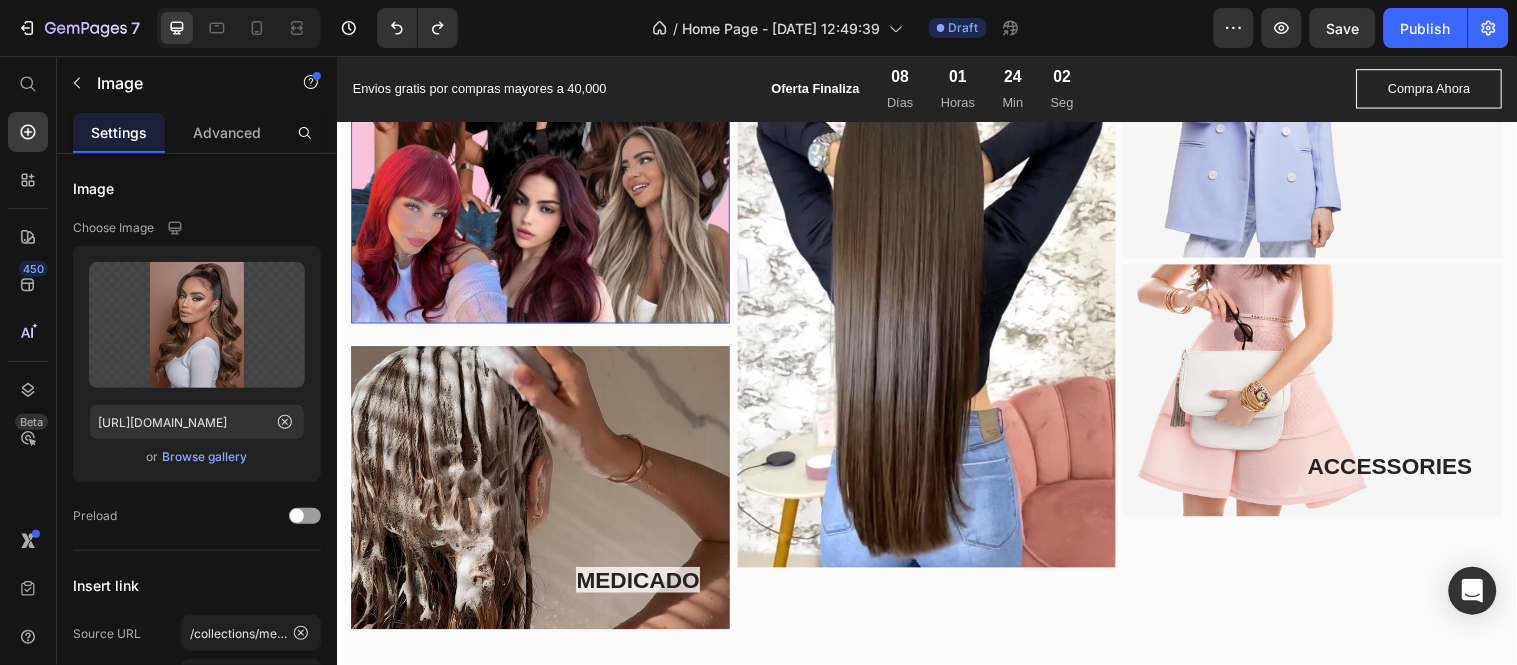 click at bounding box center (543, 165) 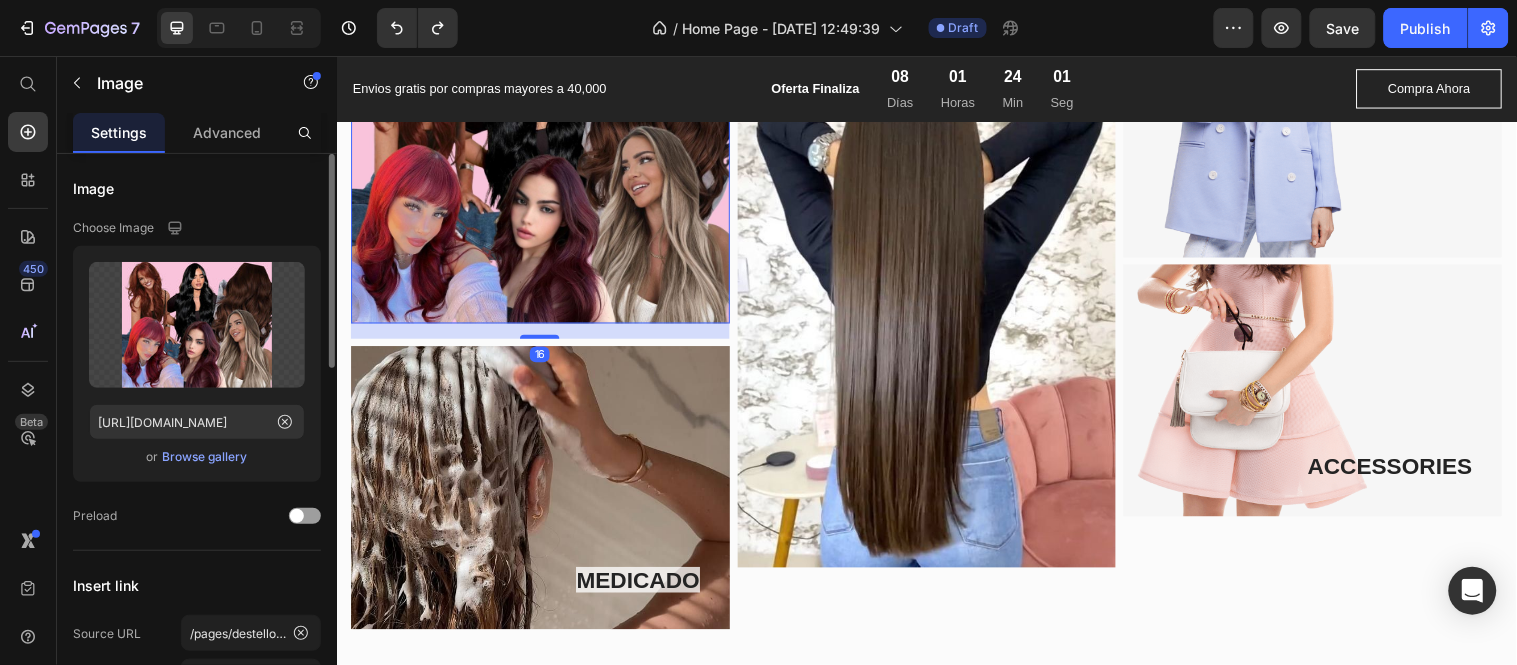 click on "Browse gallery" at bounding box center [205, 457] 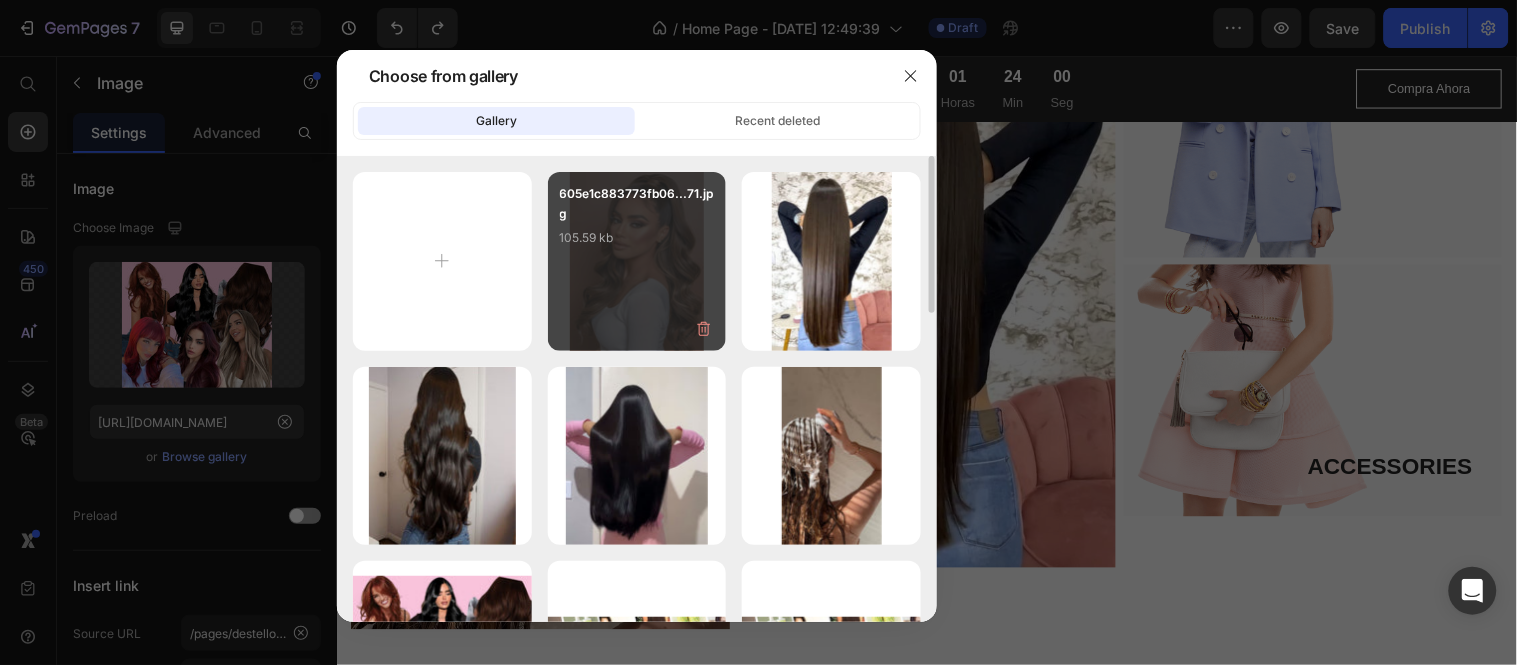 click on "605e1c883773fb06...71.jpg 105.59 kb" at bounding box center (637, 261) 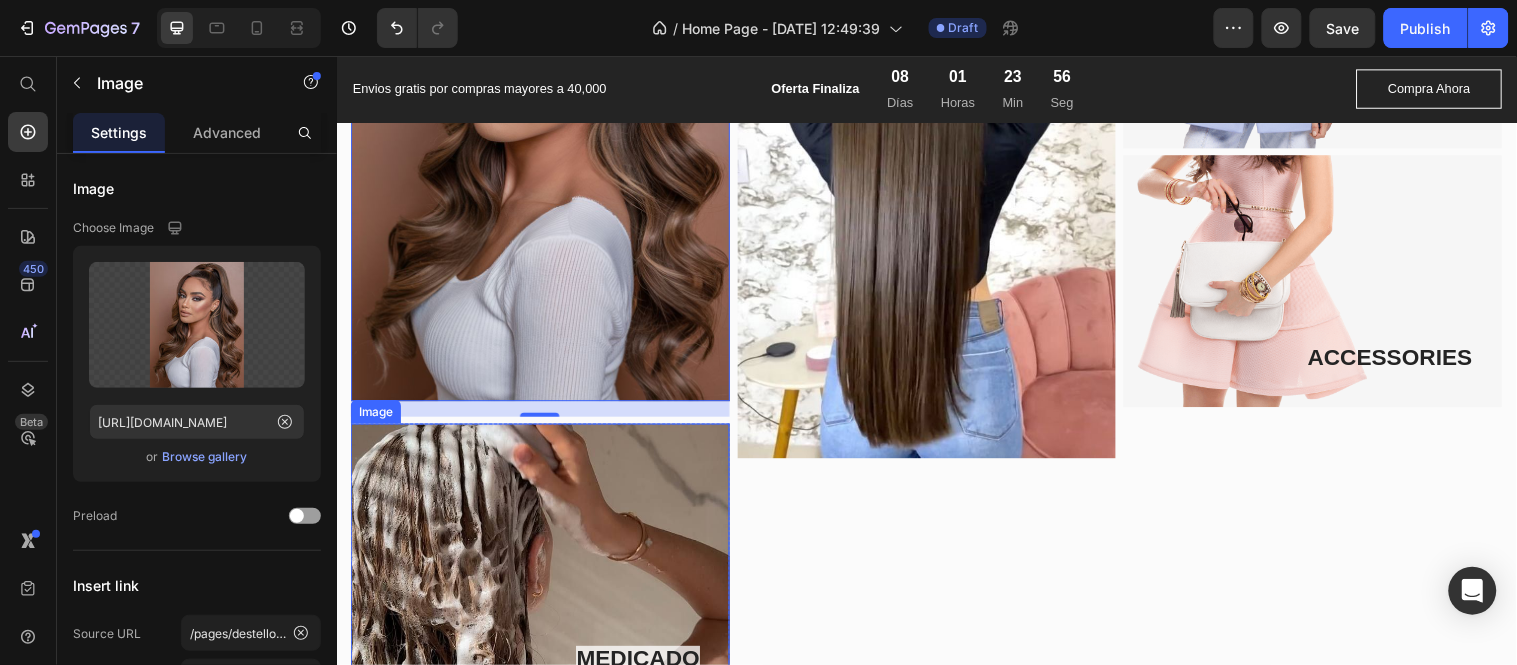 scroll, scrollTop: 1994, scrollLeft: 0, axis: vertical 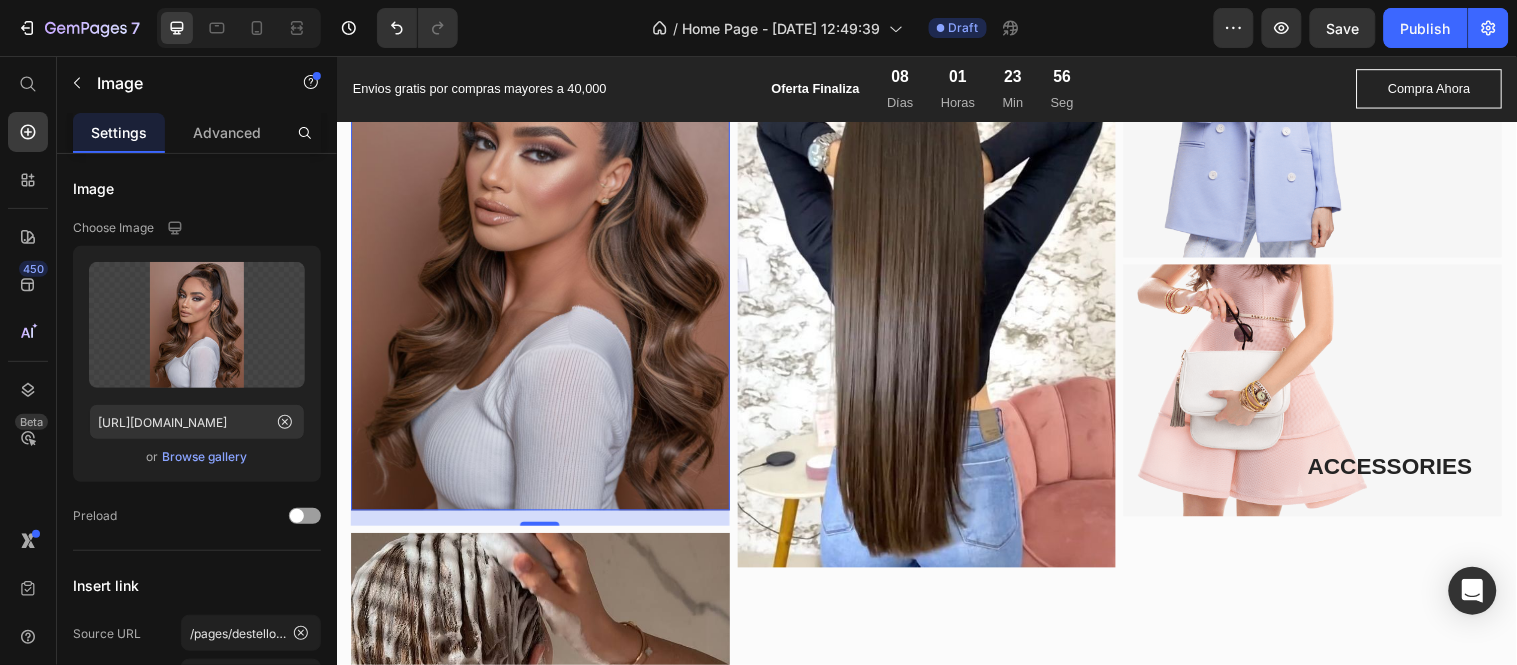 click at bounding box center (543, 260) 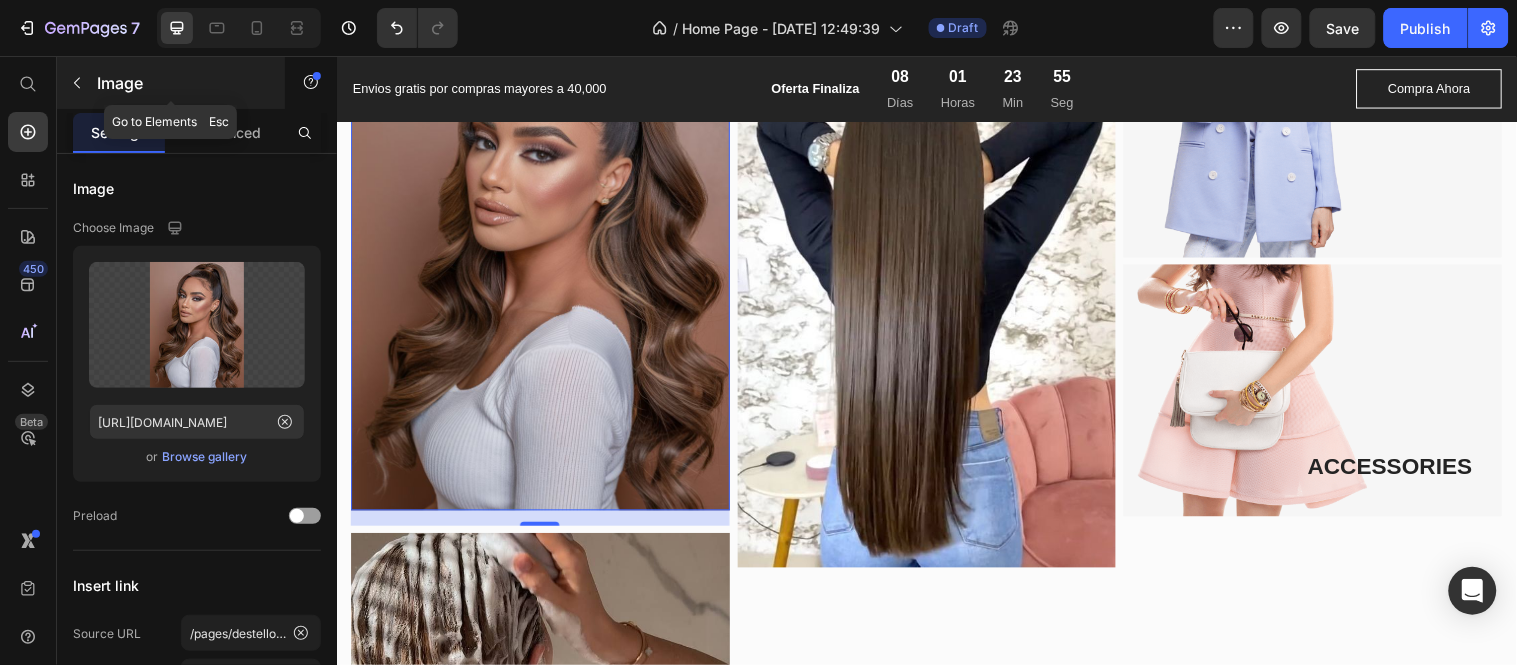 click 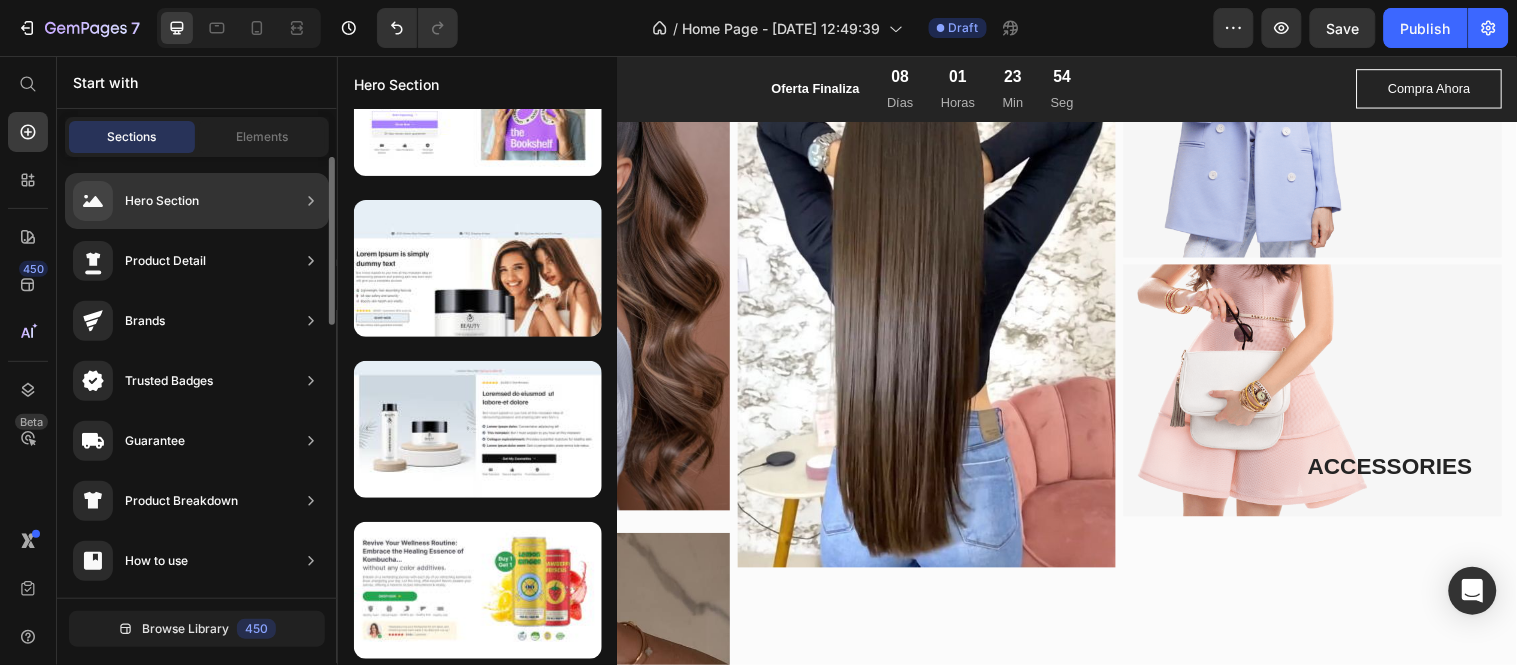 scroll, scrollTop: 398, scrollLeft: 0, axis: vertical 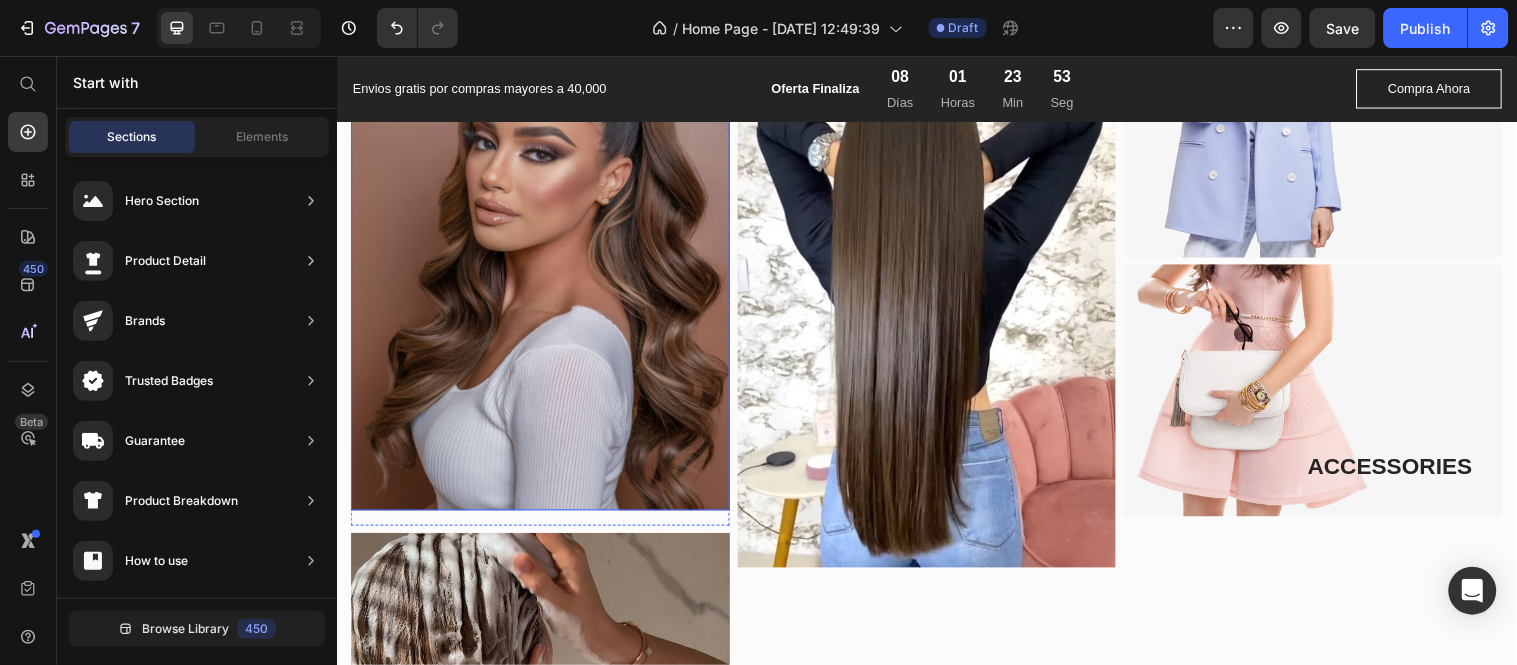 click at bounding box center [543, 260] 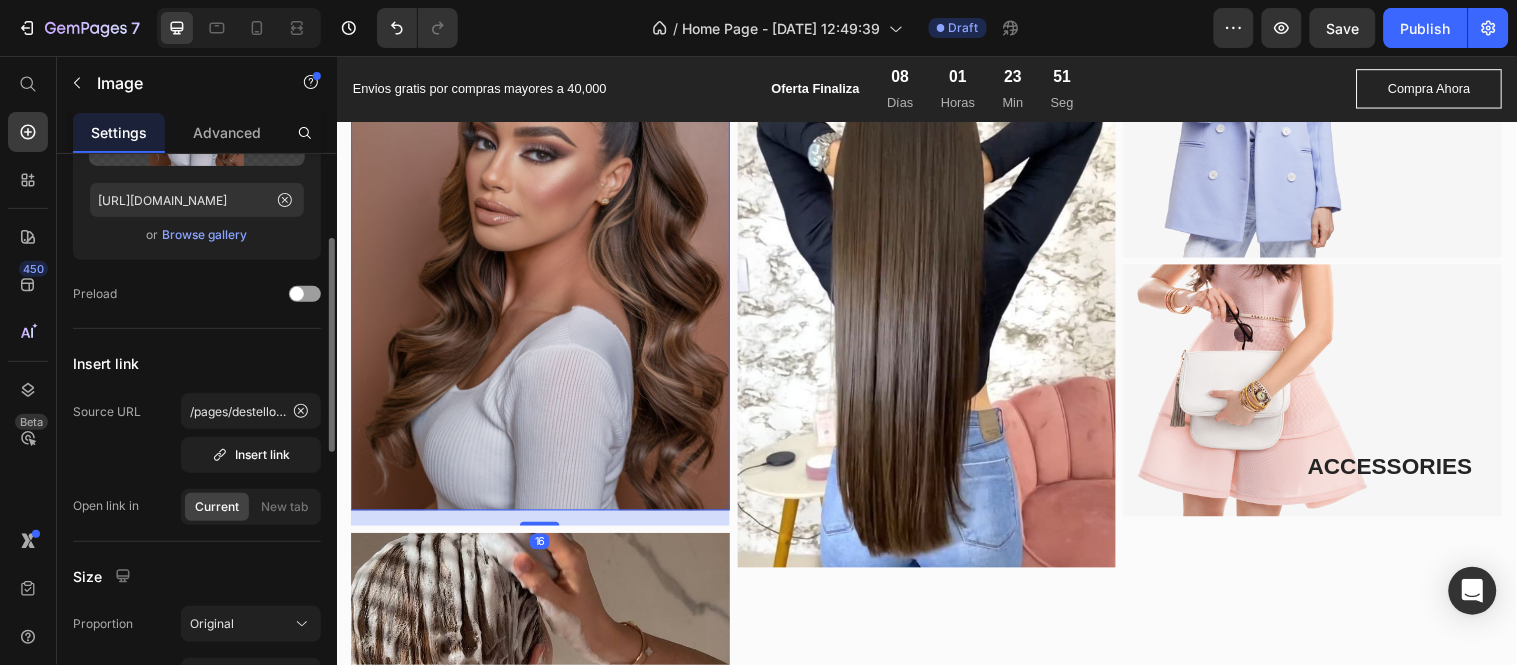 scroll, scrollTop: 444, scrollLeft: 0, axis: vertical 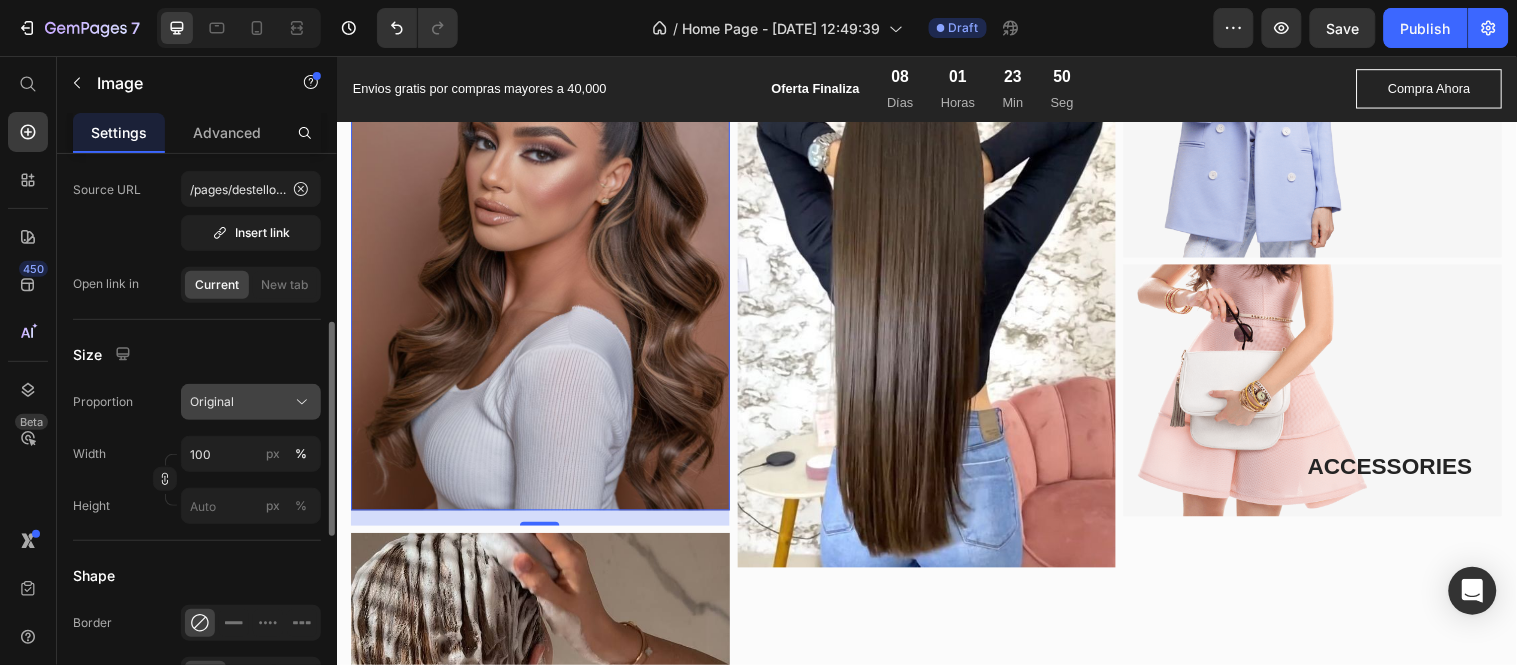 click on "Original" 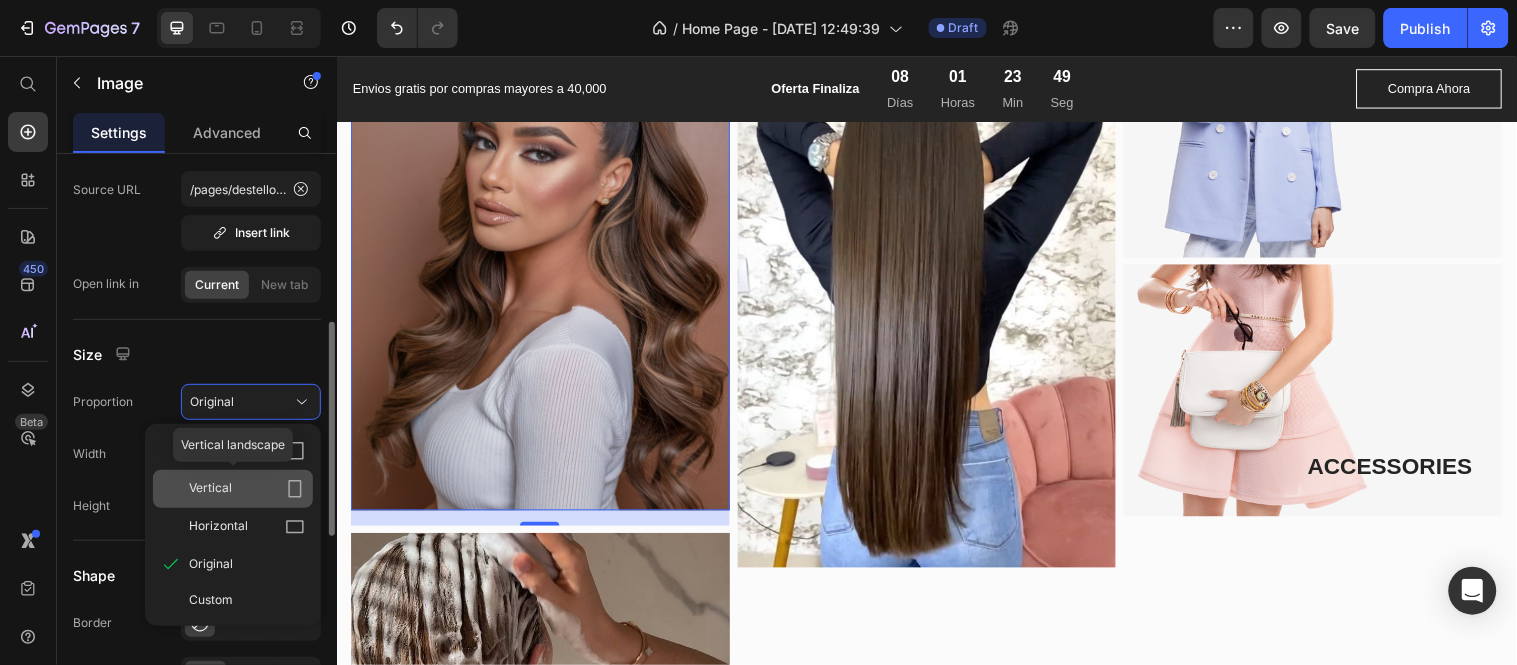 click 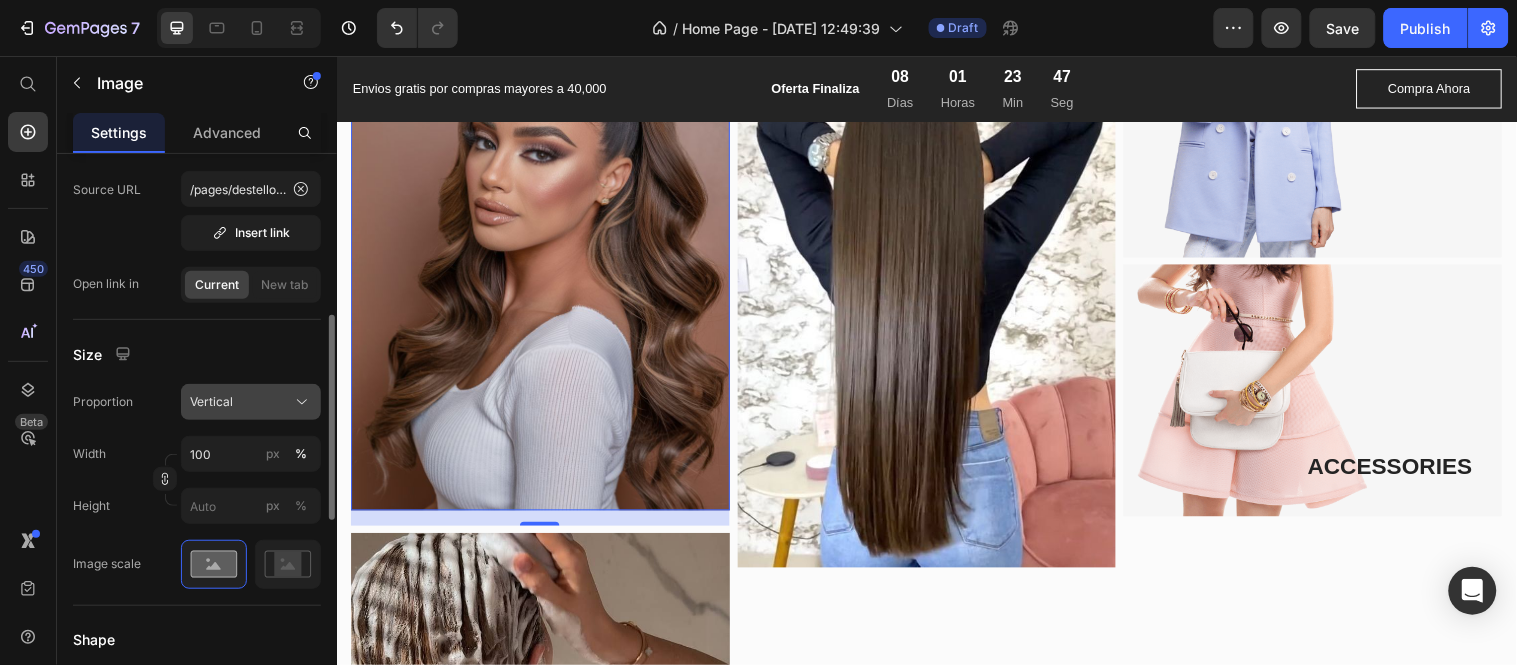 click on "Vertical" 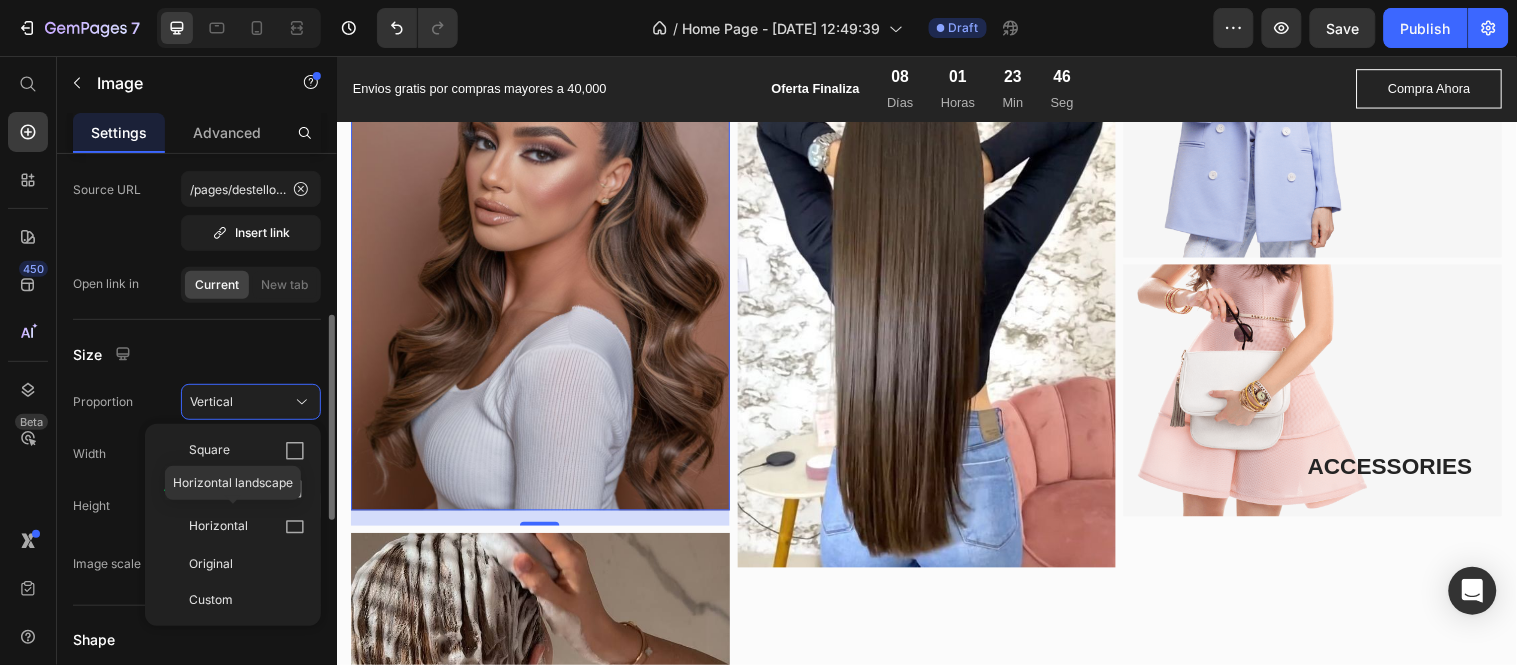 click 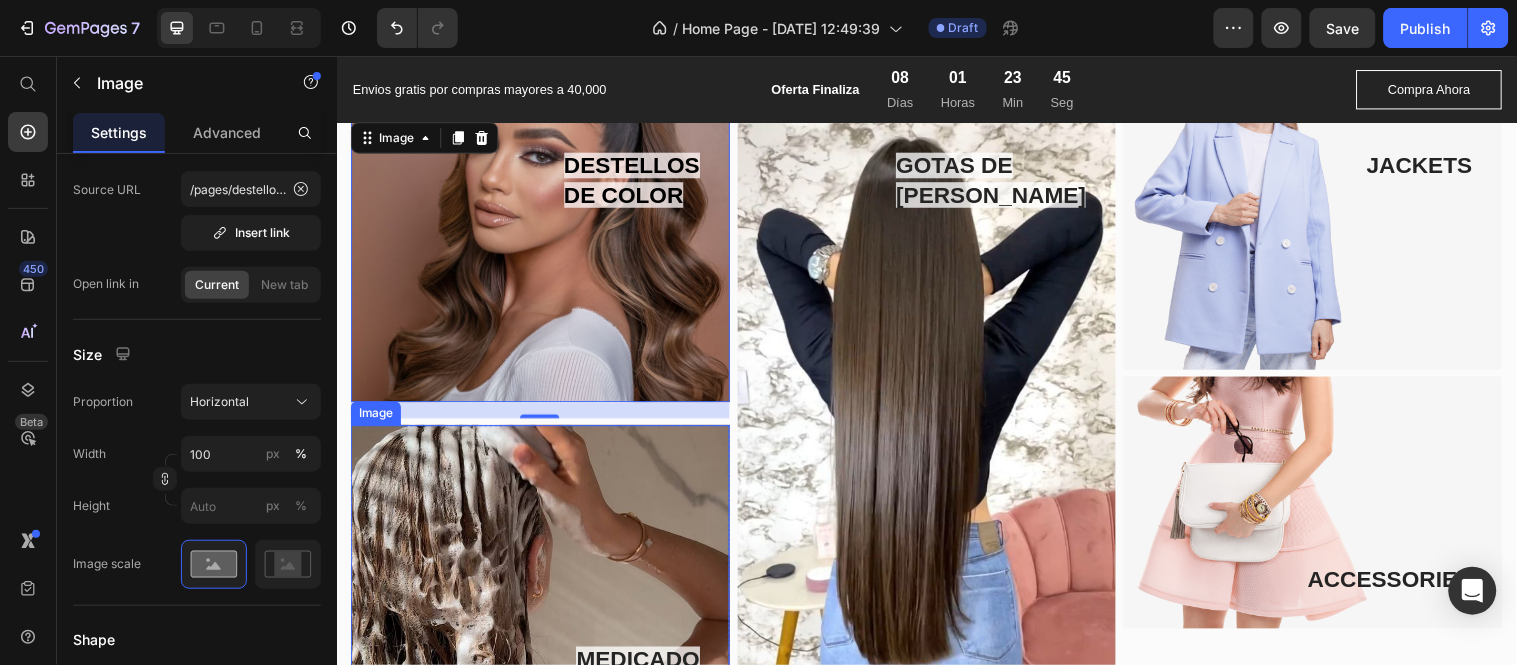 scroll, scrollTop: 1661, scrollLeft: 0, axis: vertical 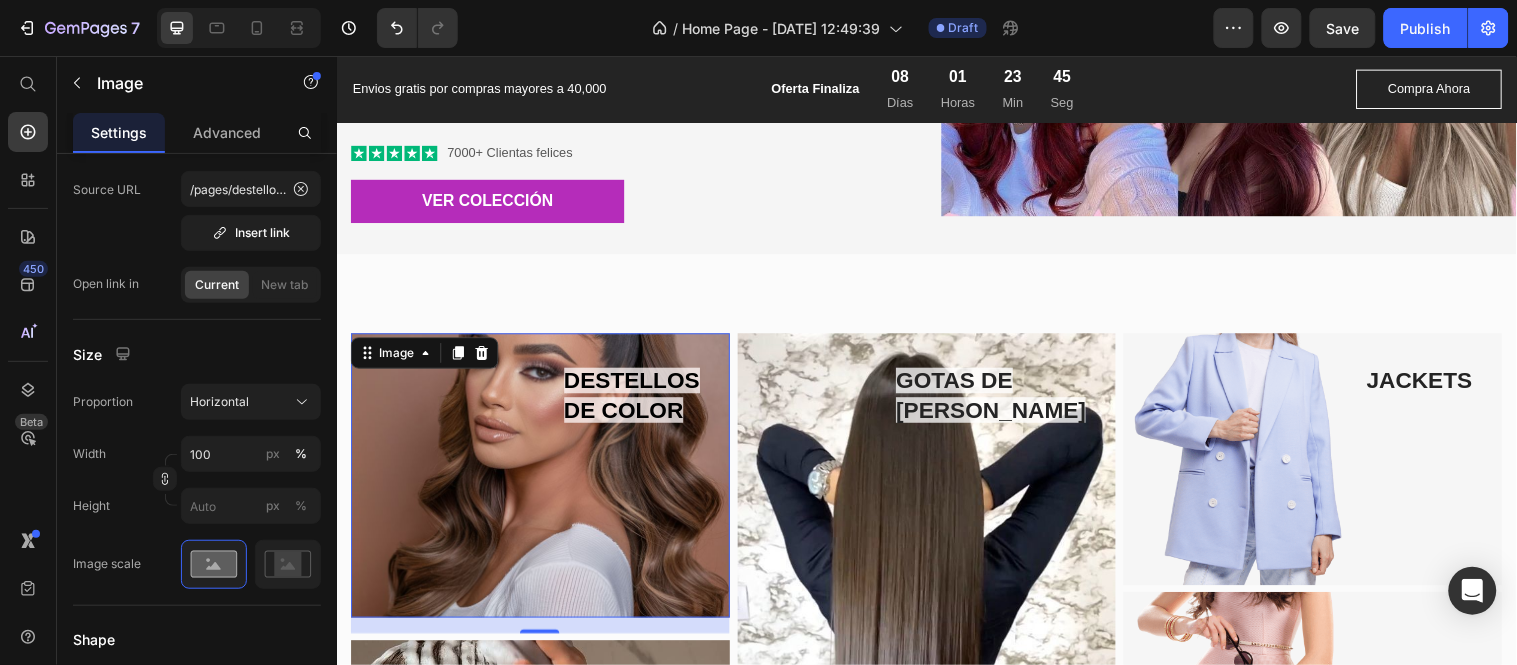 click at bounding box center [543, 481] 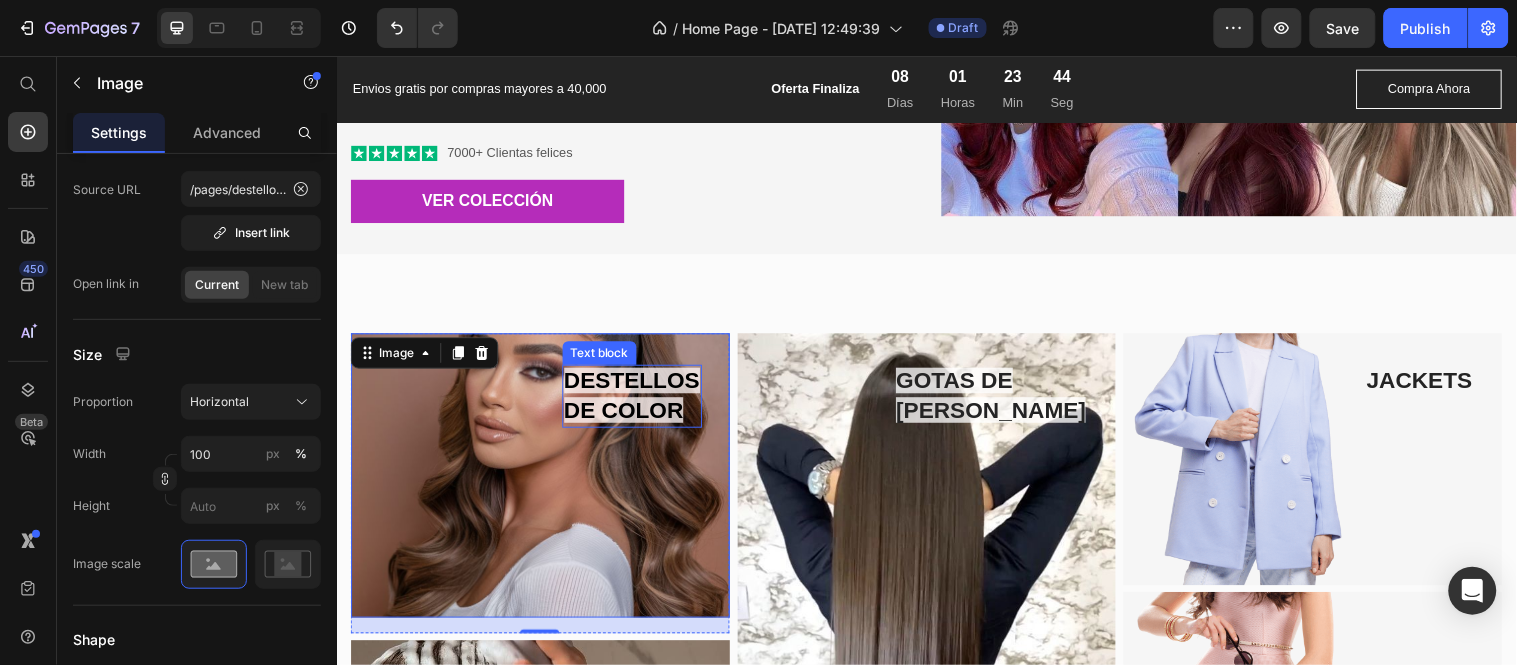 click on "DE COLOR" at bounding box center (628, 415) 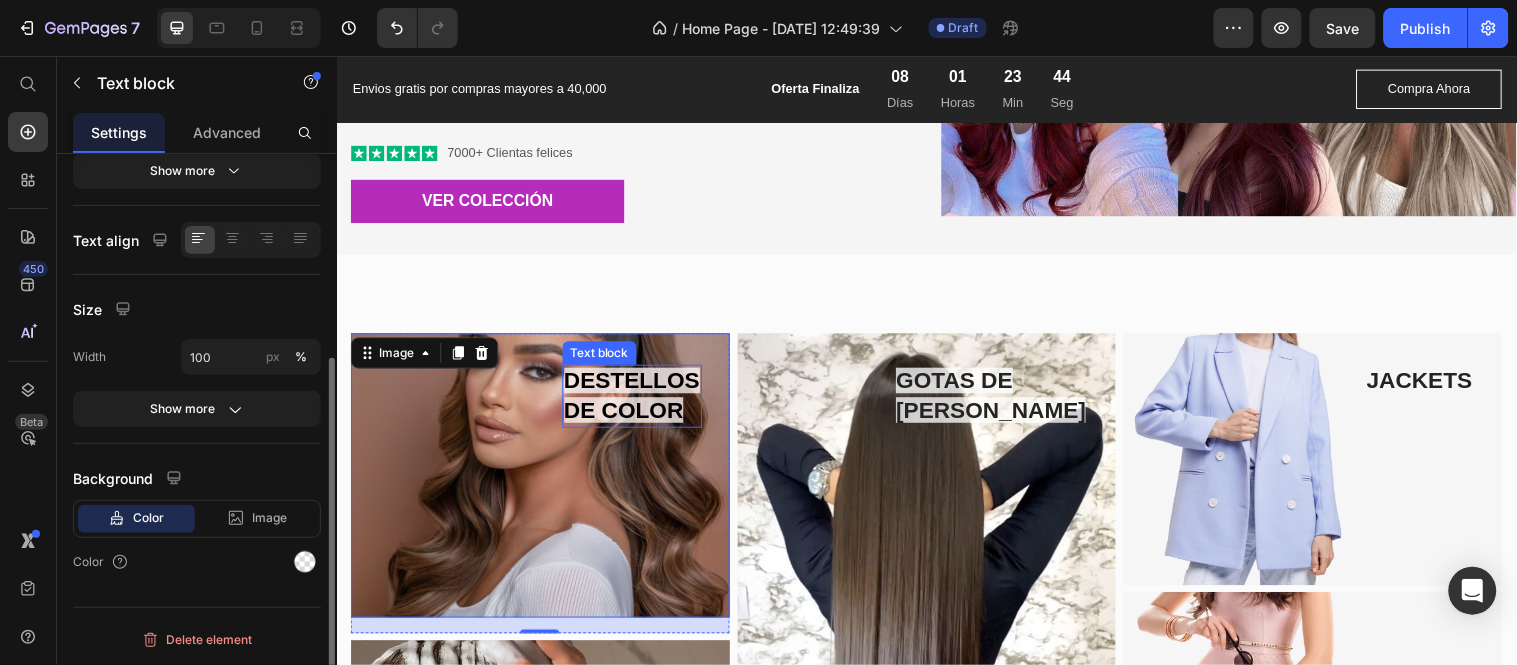 scroll, scrollTop: 0, scrollLeft: 0, axis: both 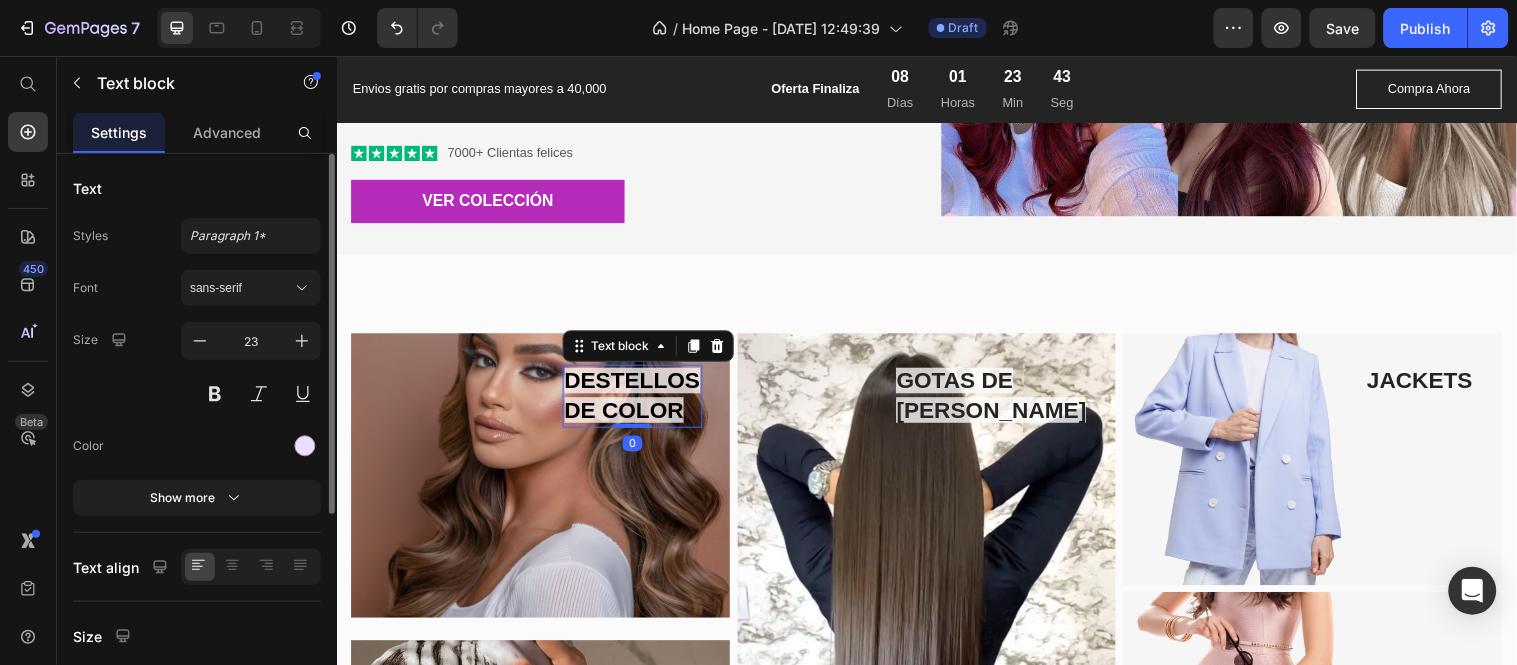 click on "DE COLOR" at bounding box center [637, 416] 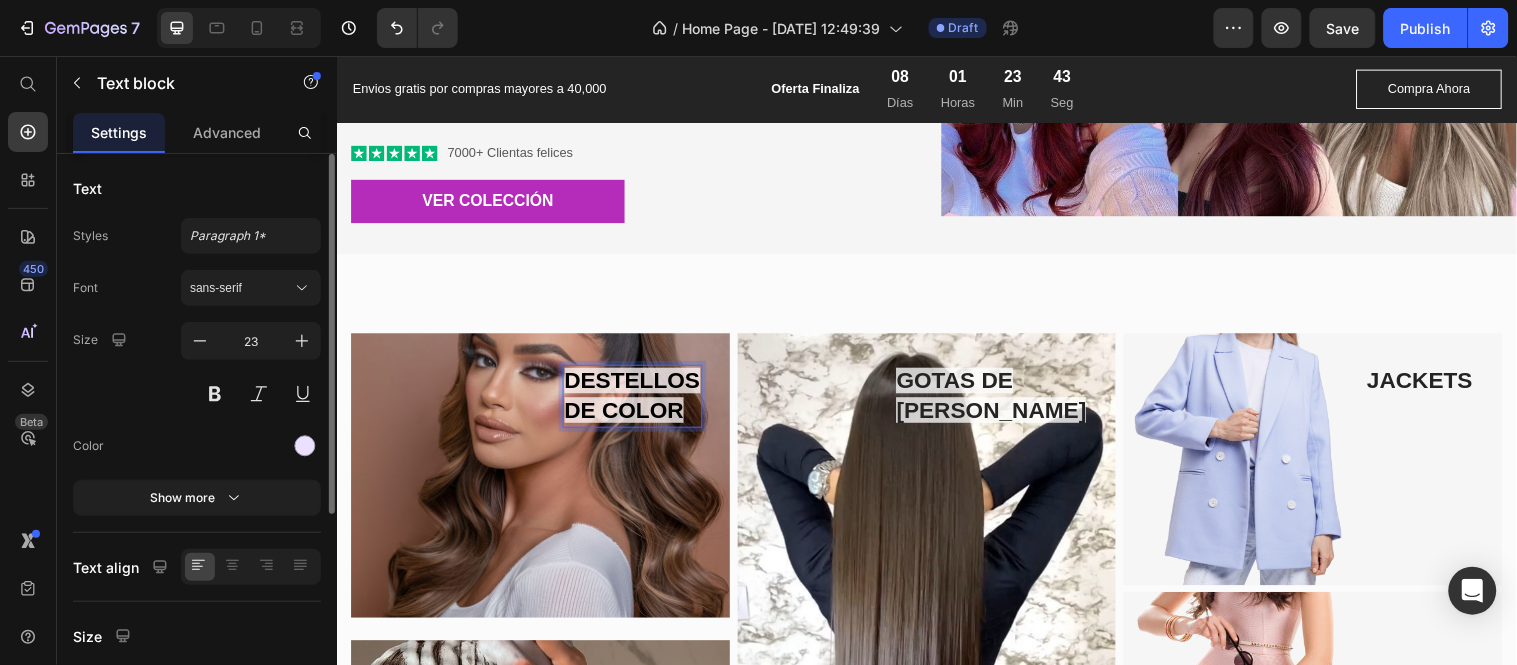 click on "DE COLOR" at bounding box center (637, 416) 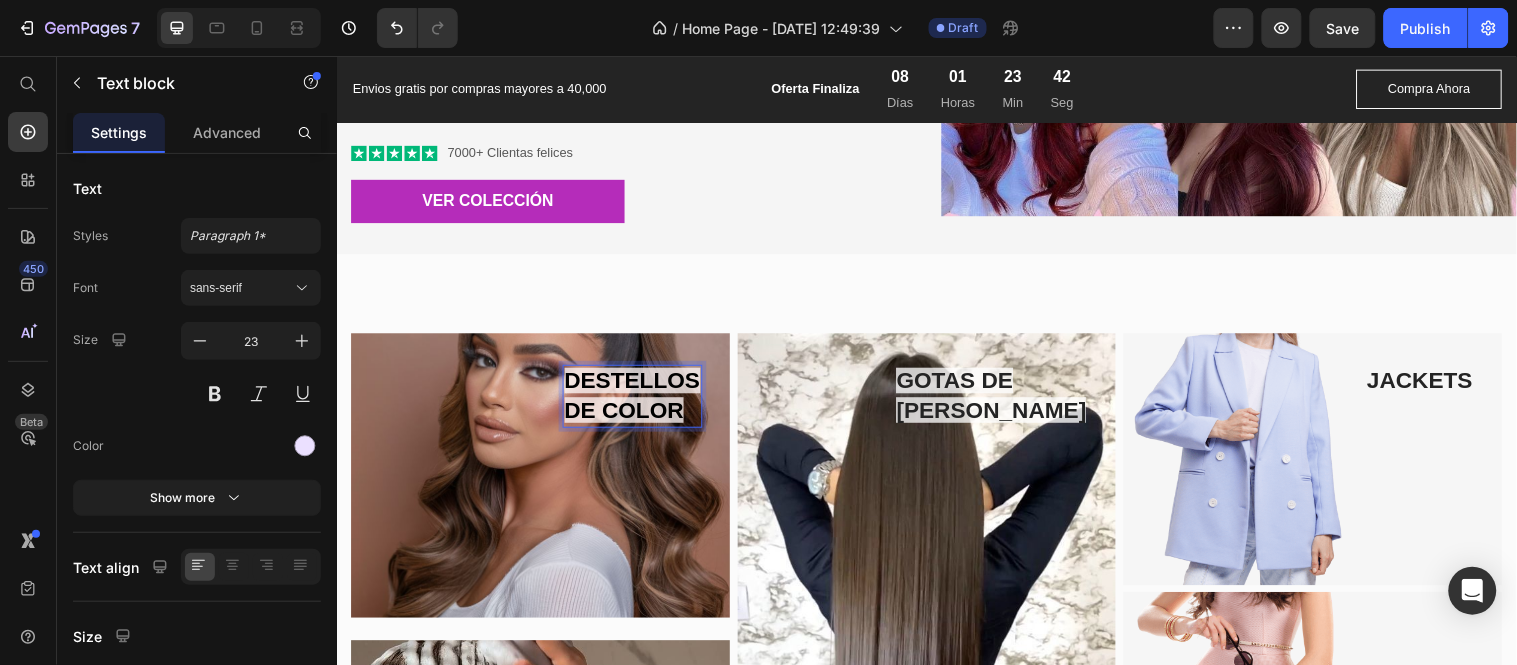 click on "DE COLOR" at bounding box center (637, 416) 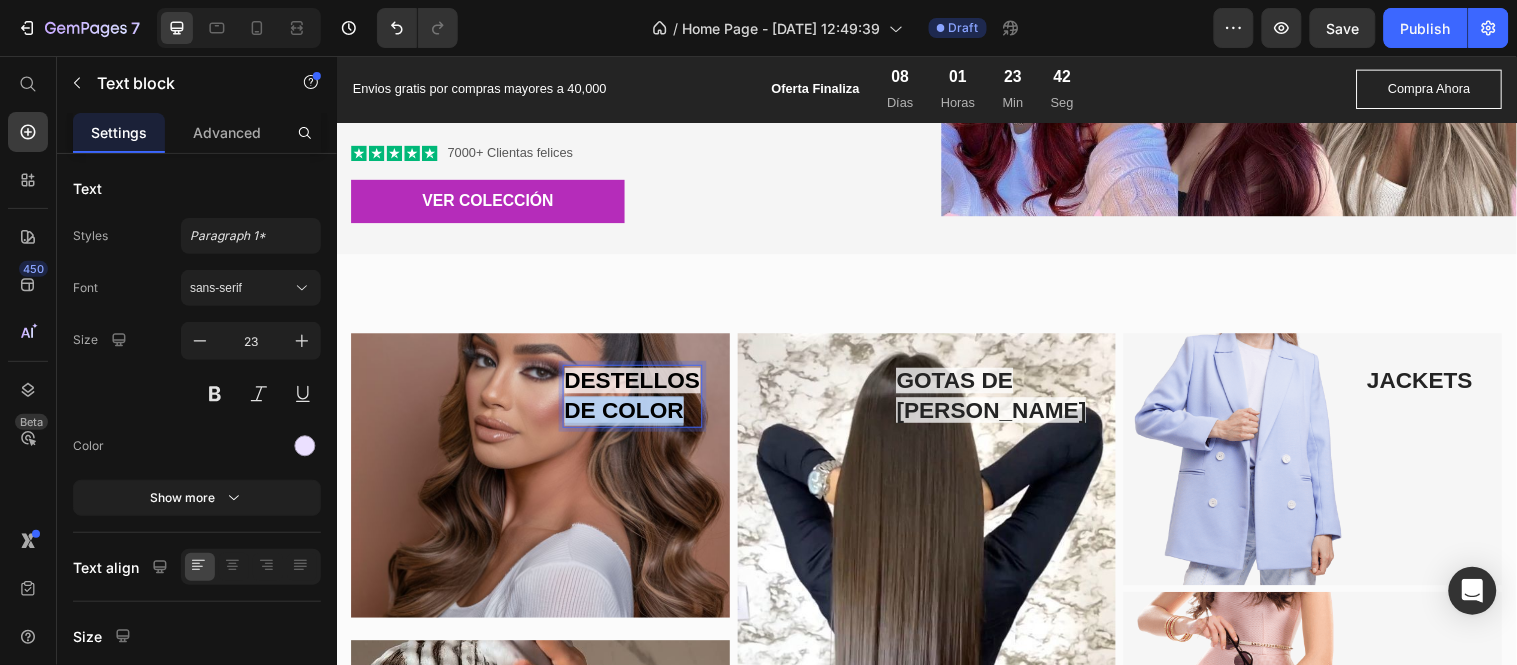 click on "DE COLOR" at bounding box center (637, 416) 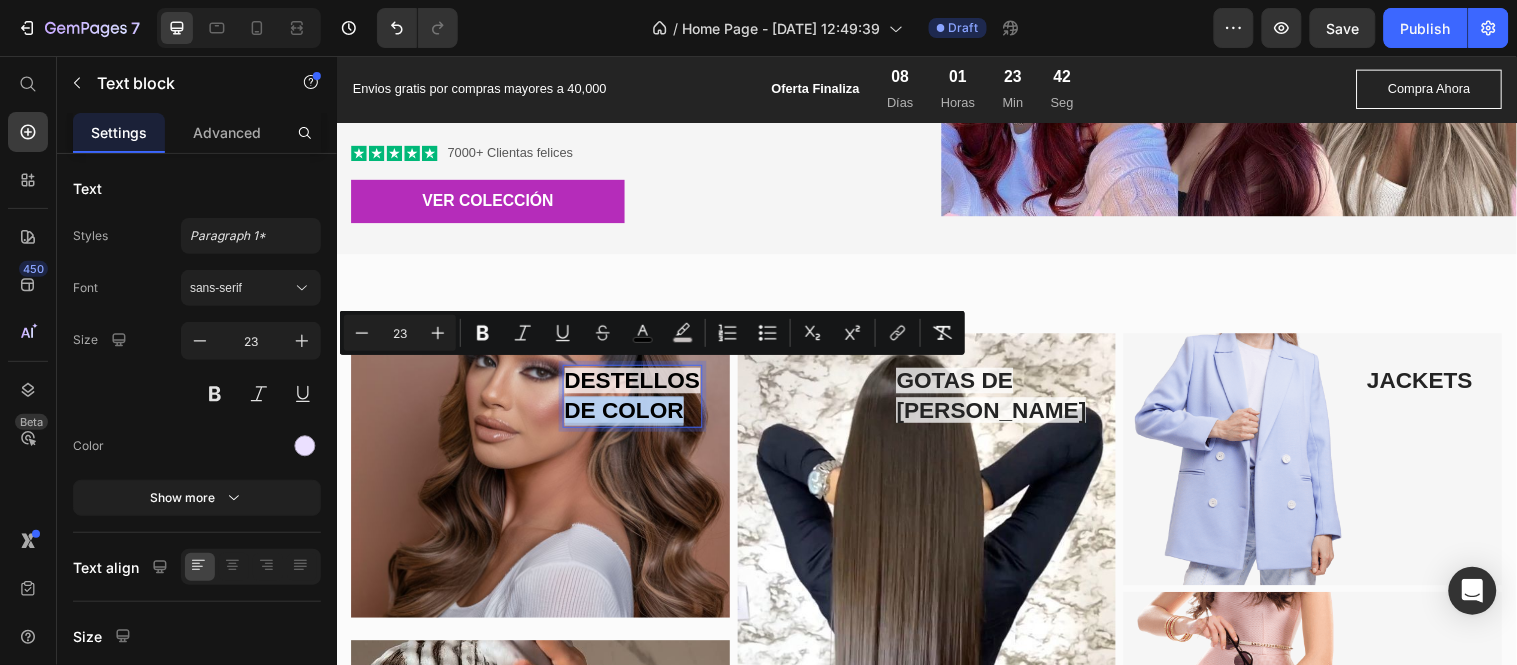 click on "DE COLOR" at bounding box center [637, 416] 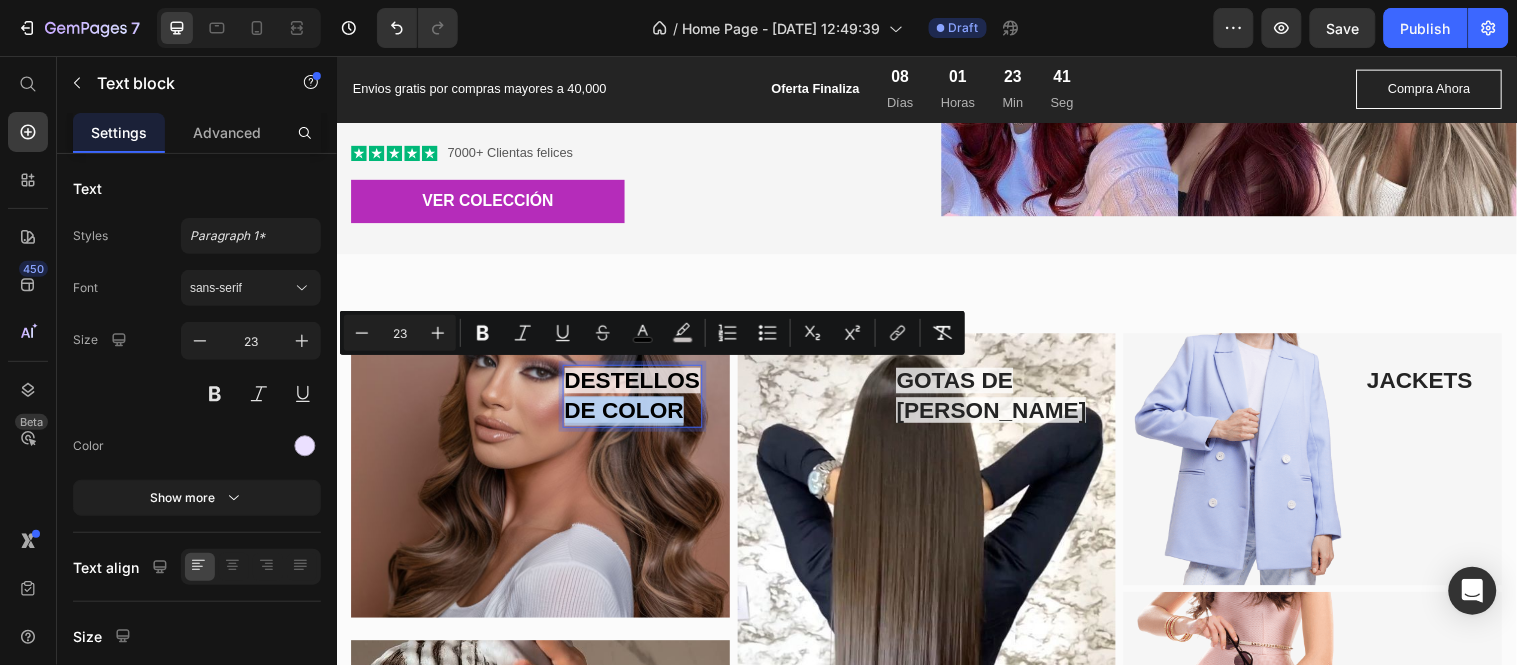 click on "DE COLOR" at bounding box center [637, 416] 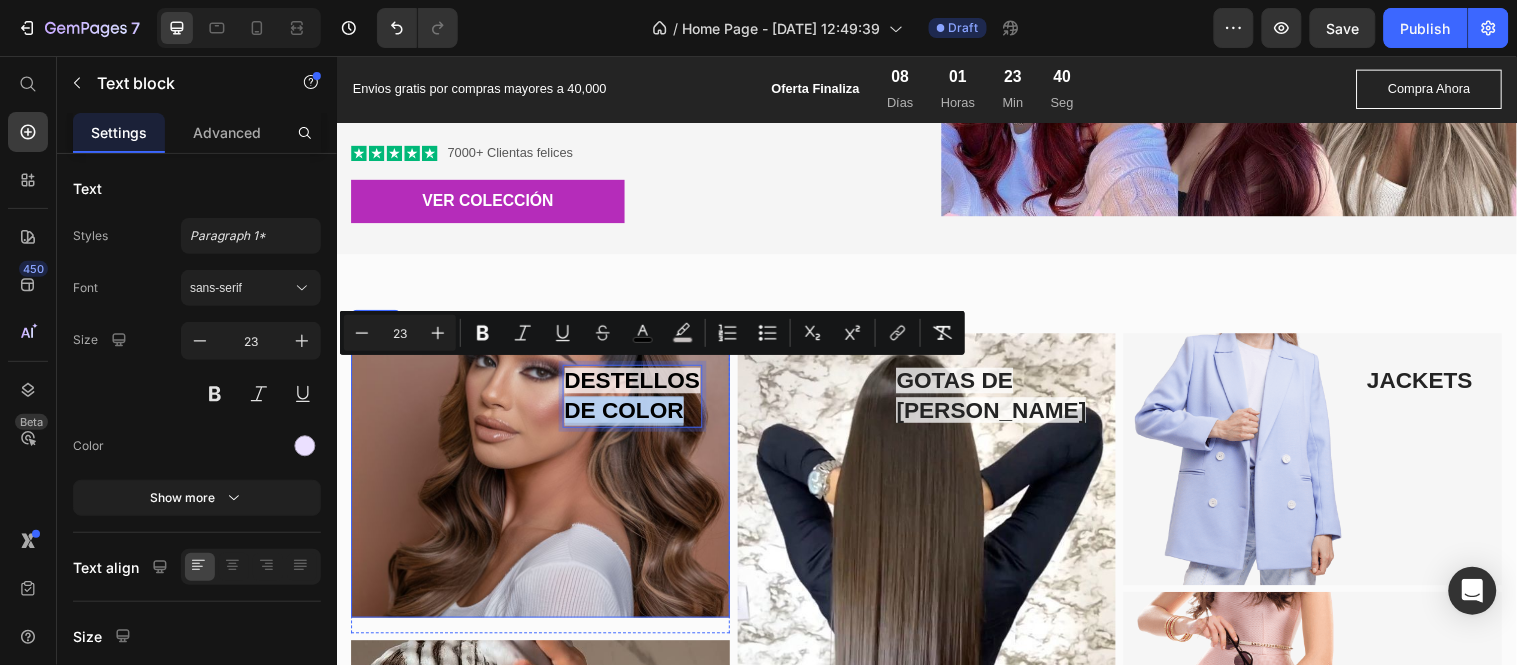 click at bounding box center (543, 481) 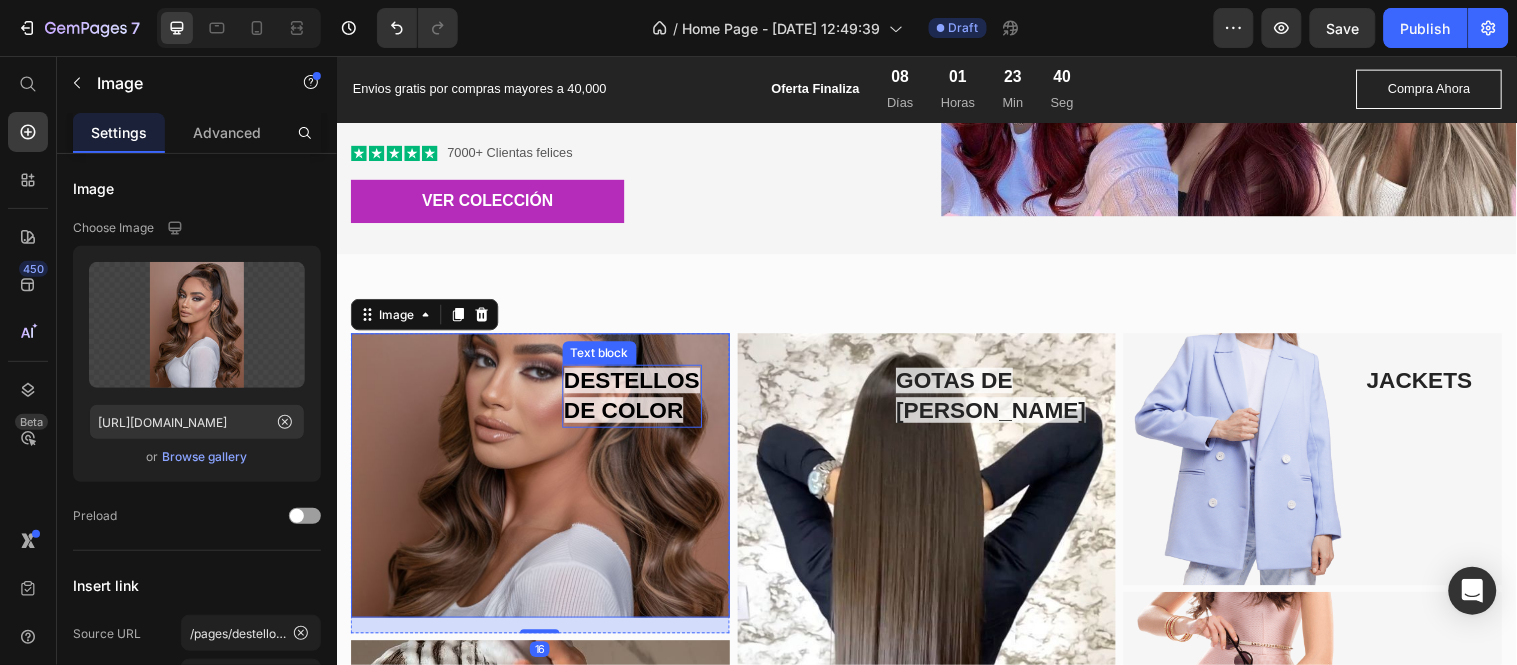 click on "DE COLOR" at bounding box center [628, 415] 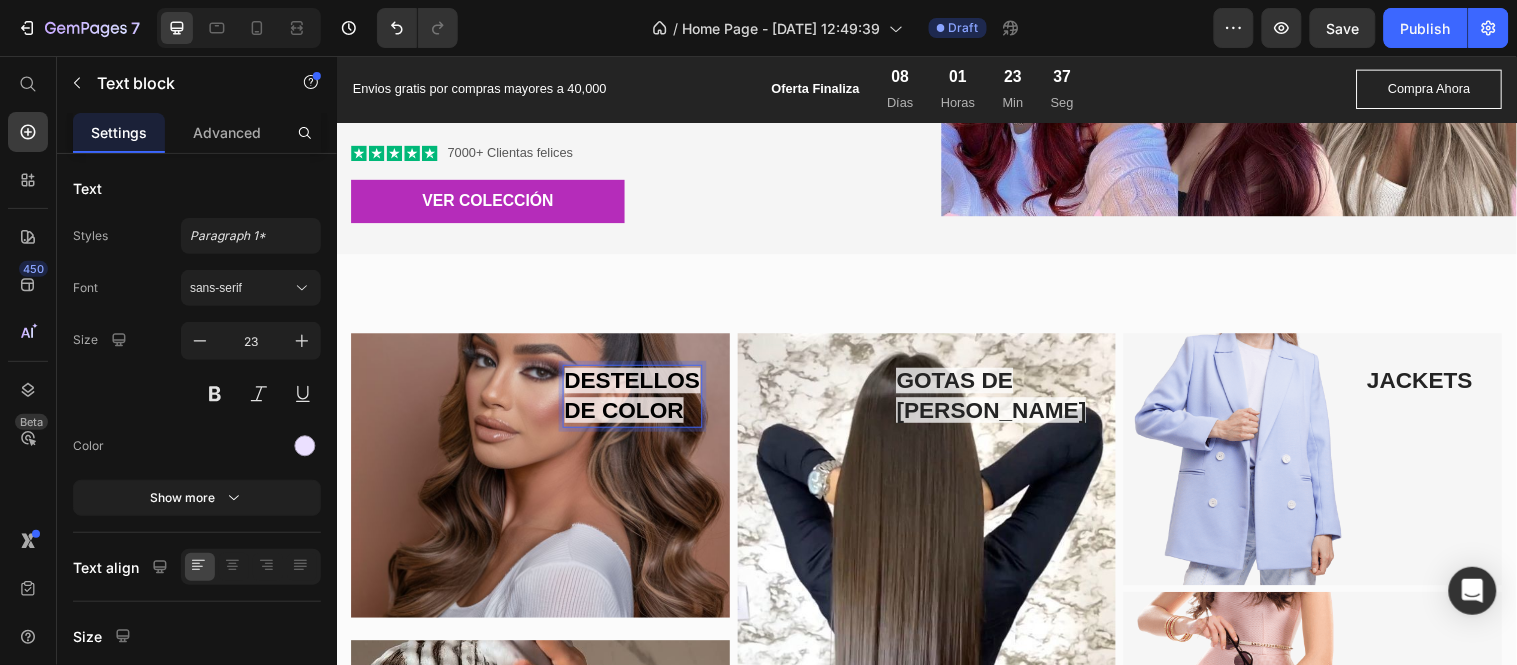 click on "DE COLOR" at bounding box center [628, 415] 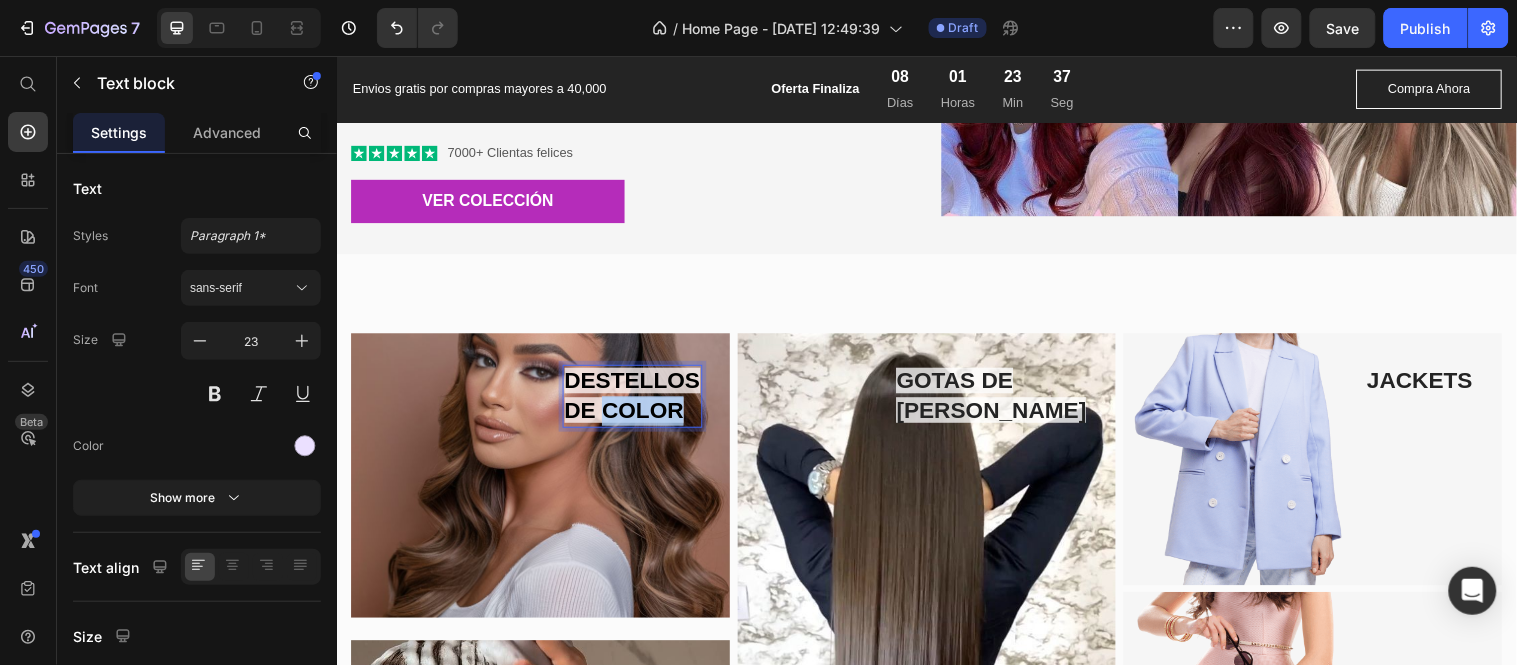 click on "DE COLOR" at bounding box center [628, 415] 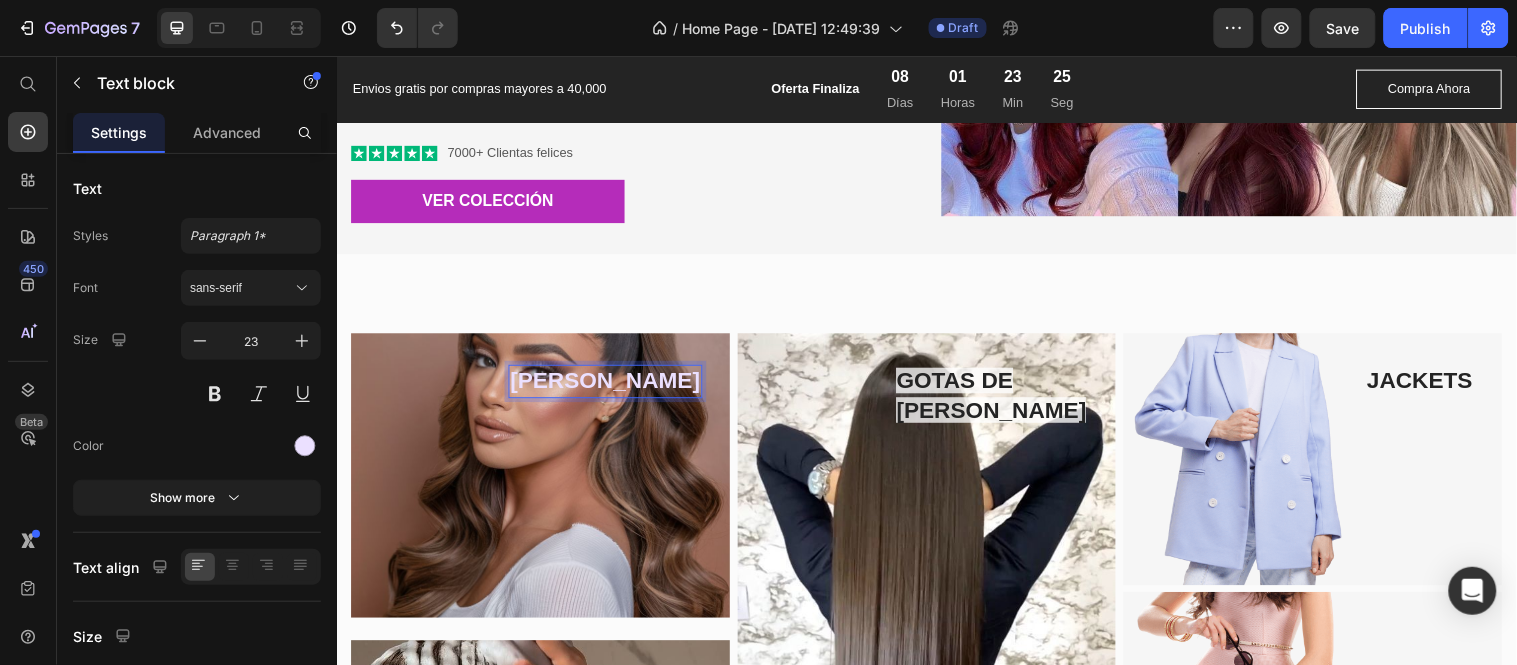 click on "[PERSON_NAME]" at bounding box center (609, 386) 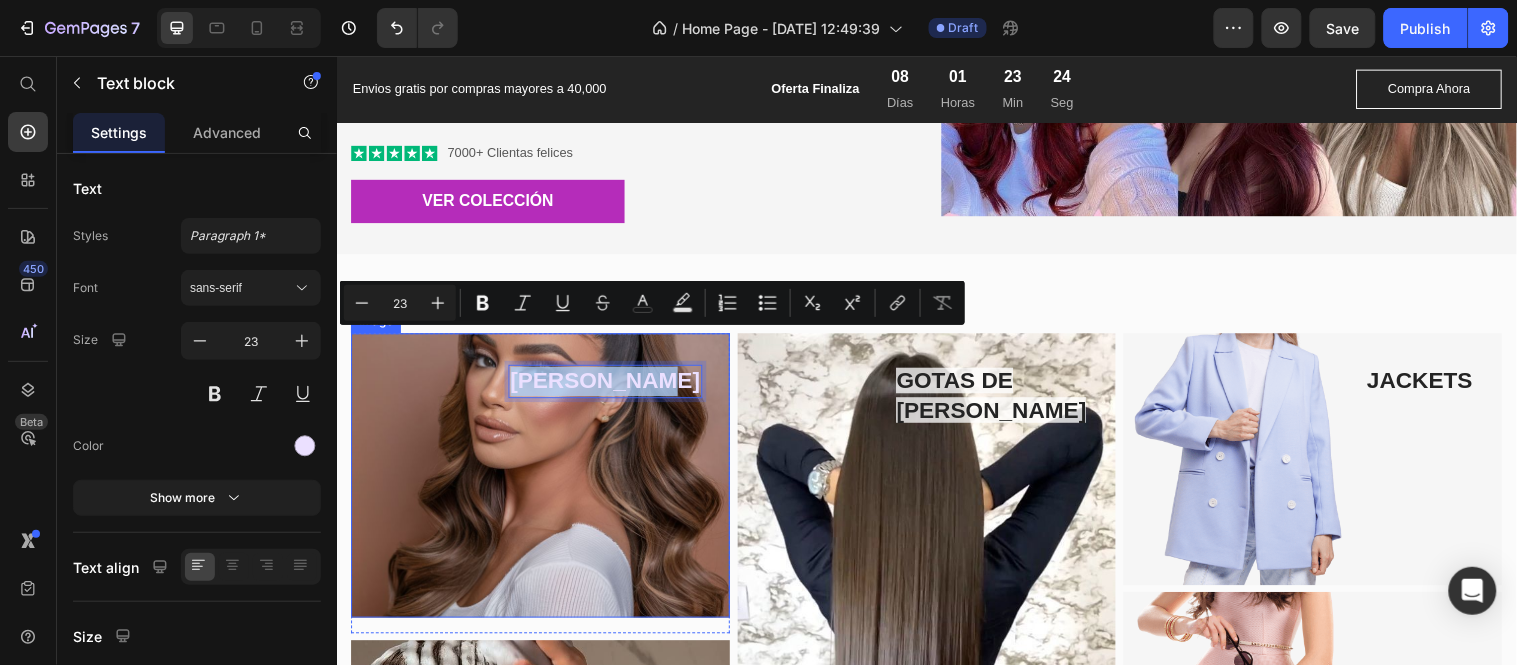 drag, startPoint x: 559, startPoint y: 357, endPoint x: 703, endPoint y: 366, distance: 144.28098 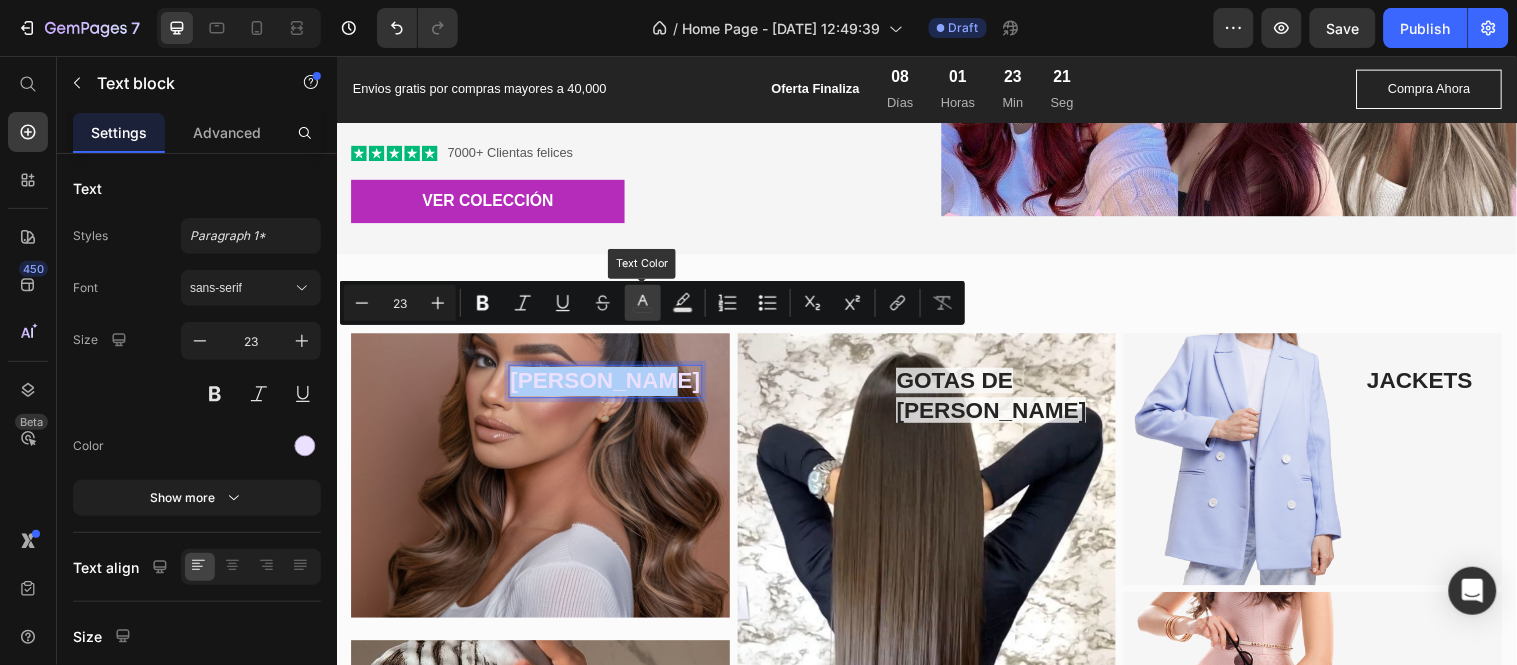 click 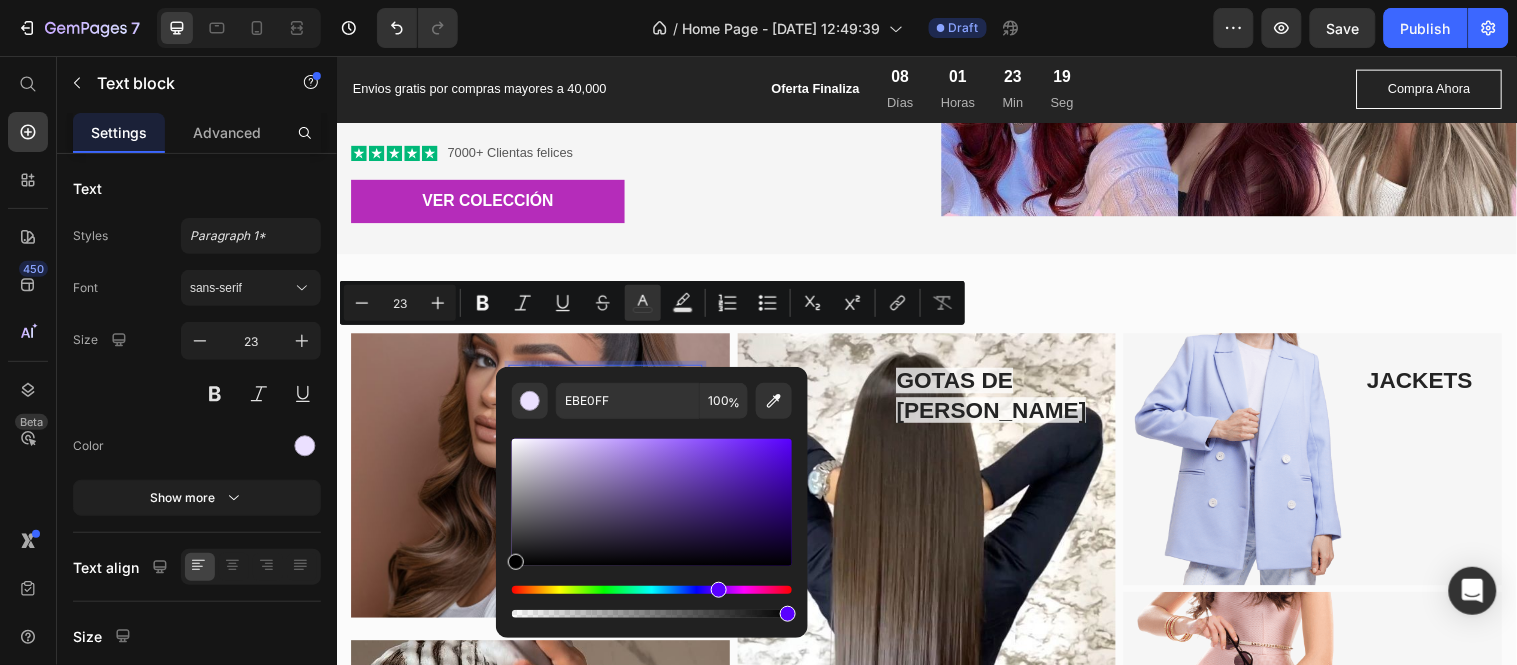 type on "000000" 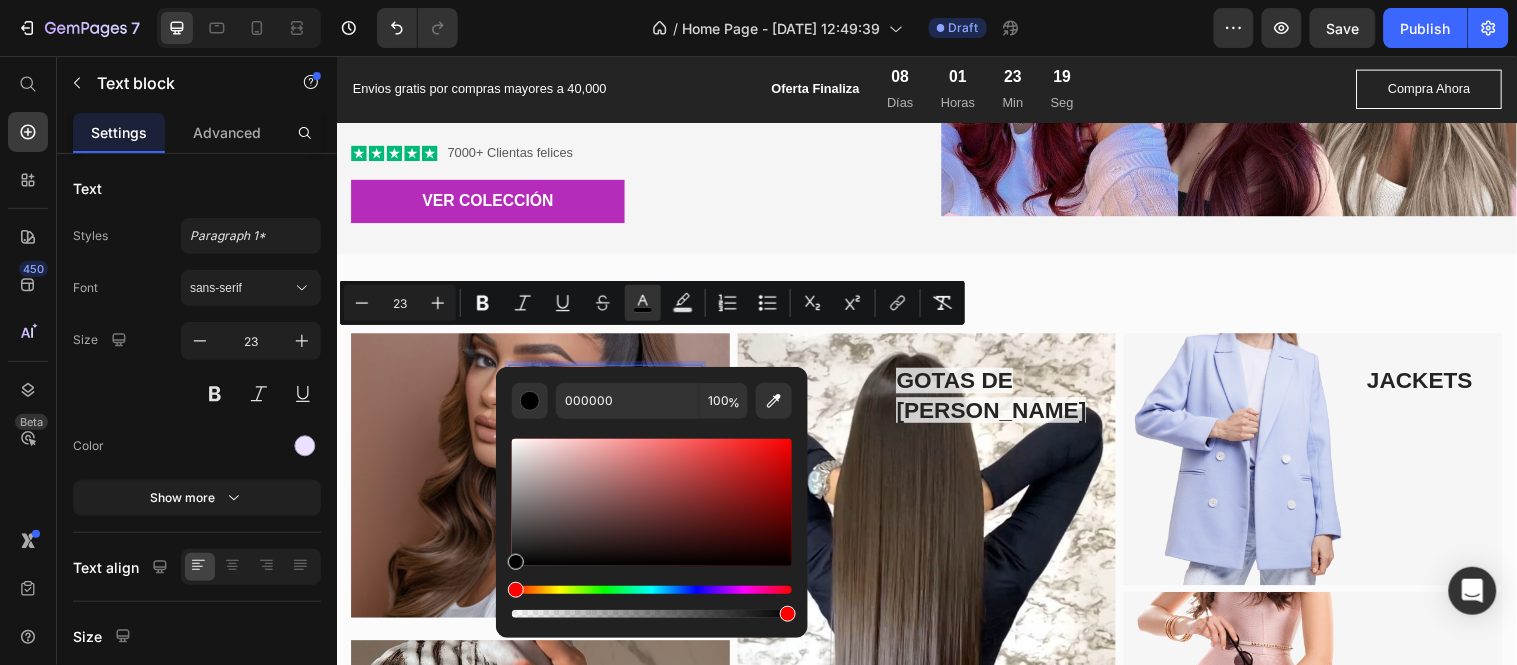 drag, startPoint x: 551, startPoint y: 450, endPoint x: 504, endPoint y: 563, distance: 122.384636 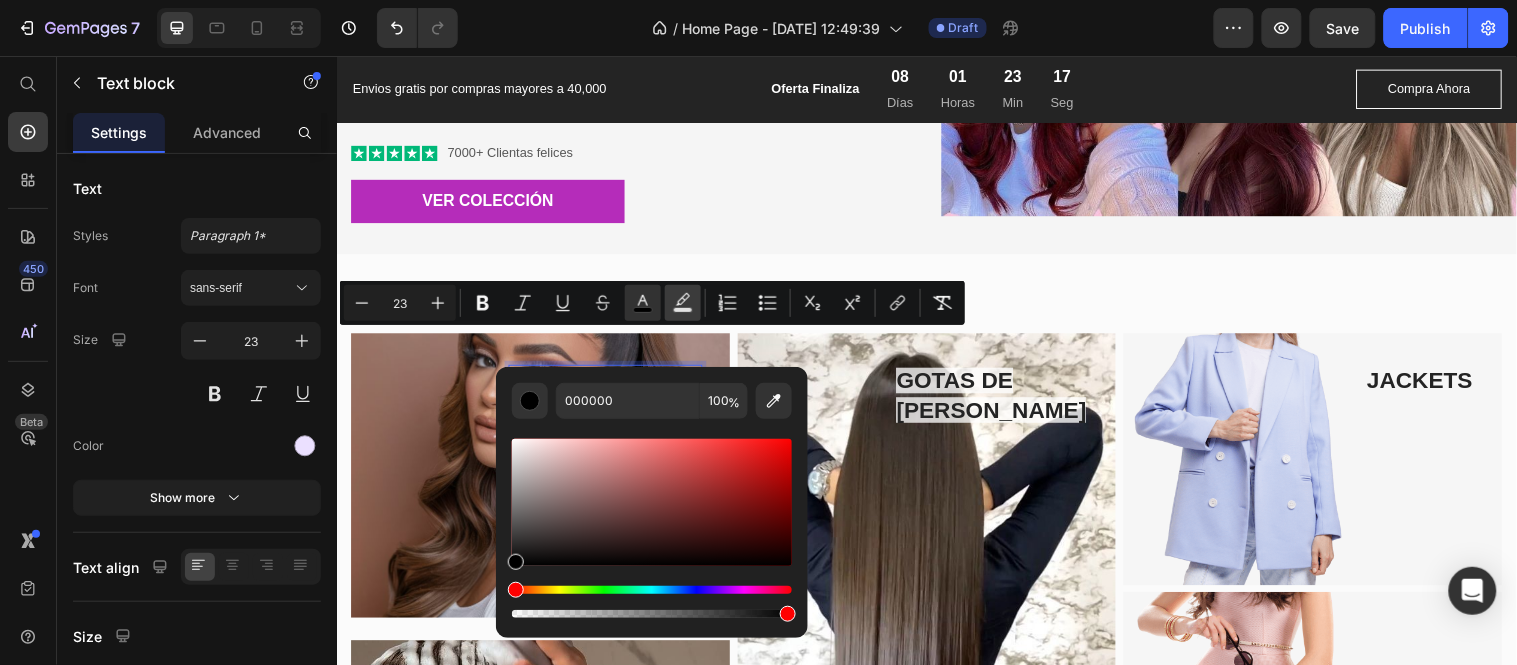 click on "color" at bounding box center (683, 303) 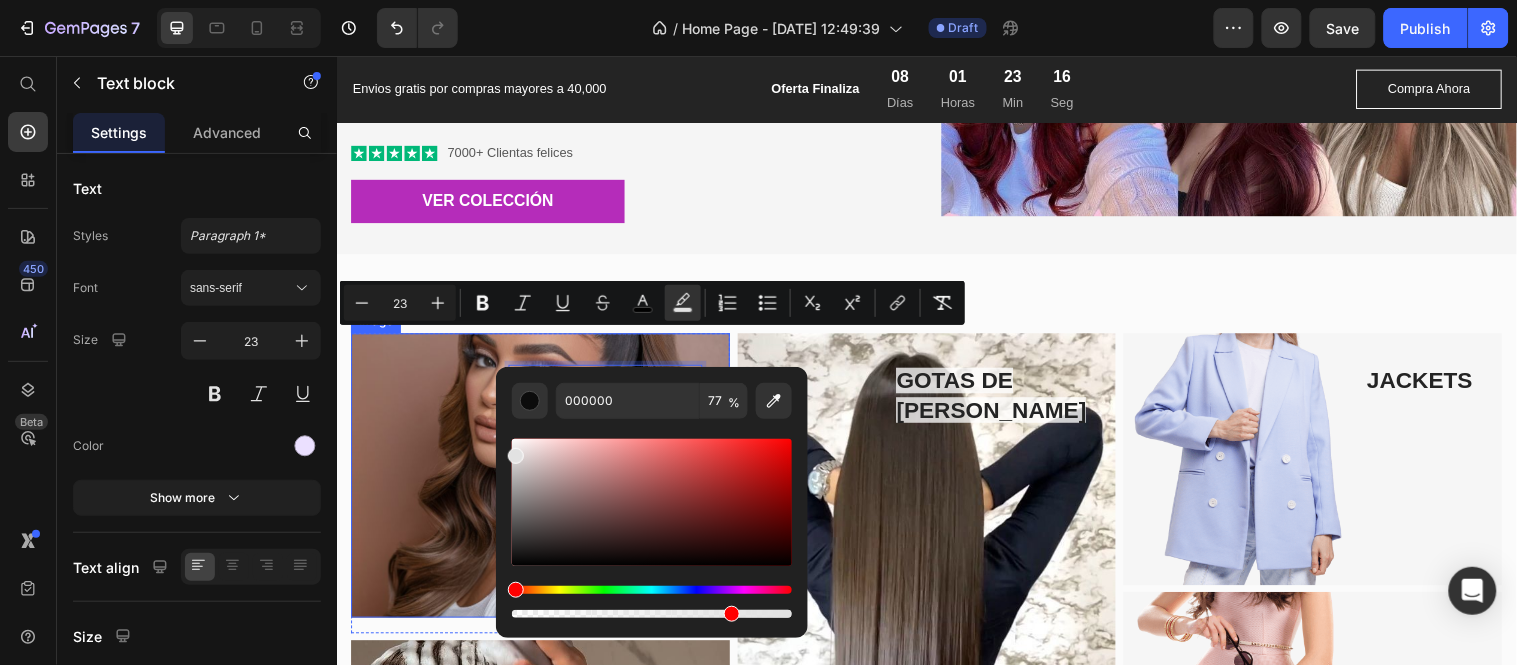 type on "E2E2E2" 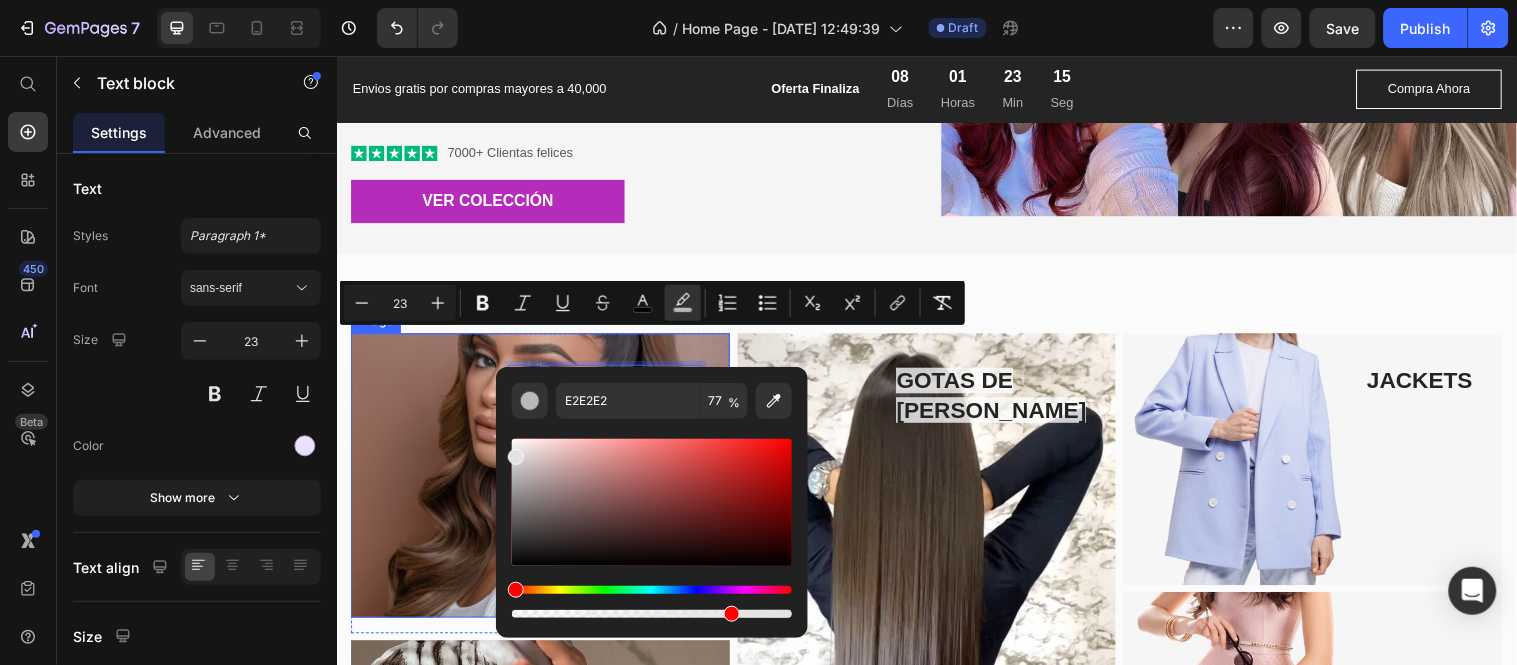 drag, startPoint x: 850, startPoint y: 619, endPoint x: 494, endPoint y: 418, distance: 408.8239 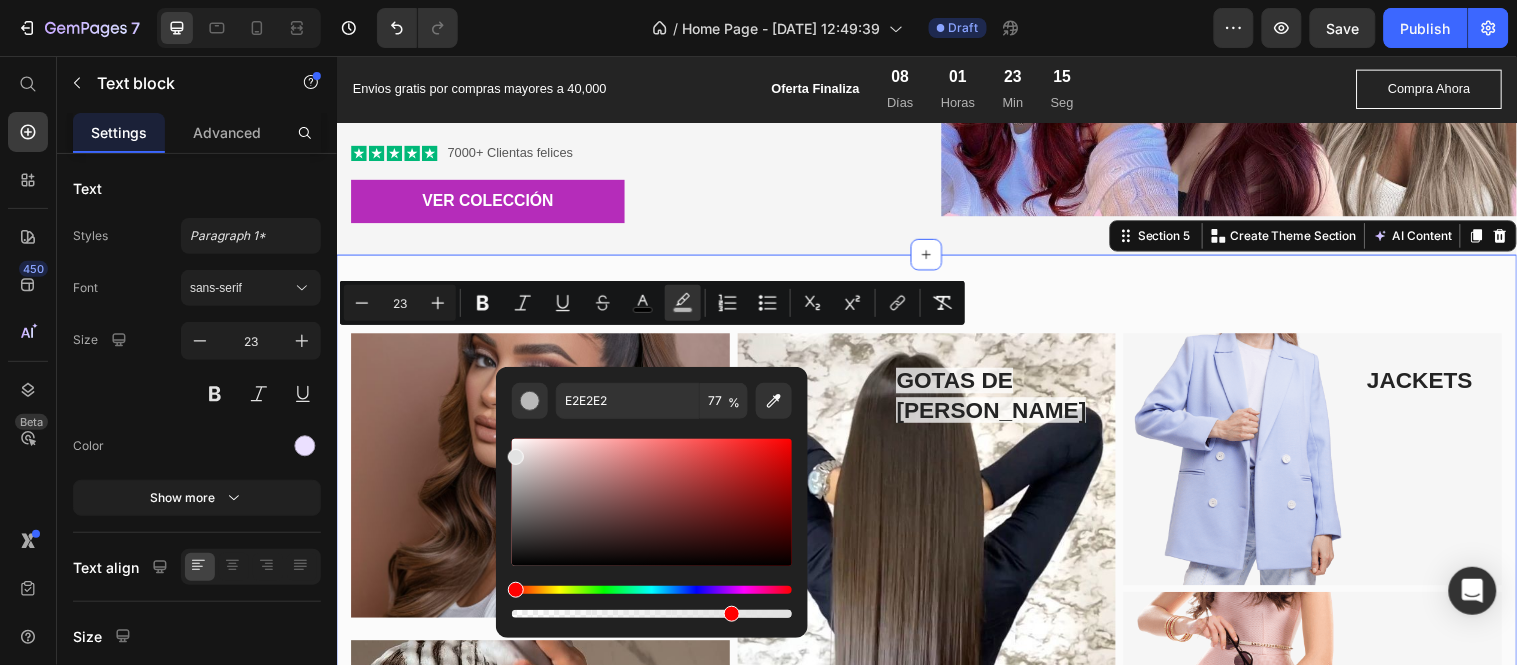 click on "Image LEONI SPRAY Text block Row MEDICADO Text block Image Row GOTAS DE ÁNGEL Text block Image Row JACKETS Text block Image Row ACCESSORIES Text block Image Row Row Section 5   You can create reusable sections Create Theme Section AI Content Write with GemAI What would you like to describe here? Tone and Voice Persuasive Product Show more Generate" at bounding box center [936, 597] 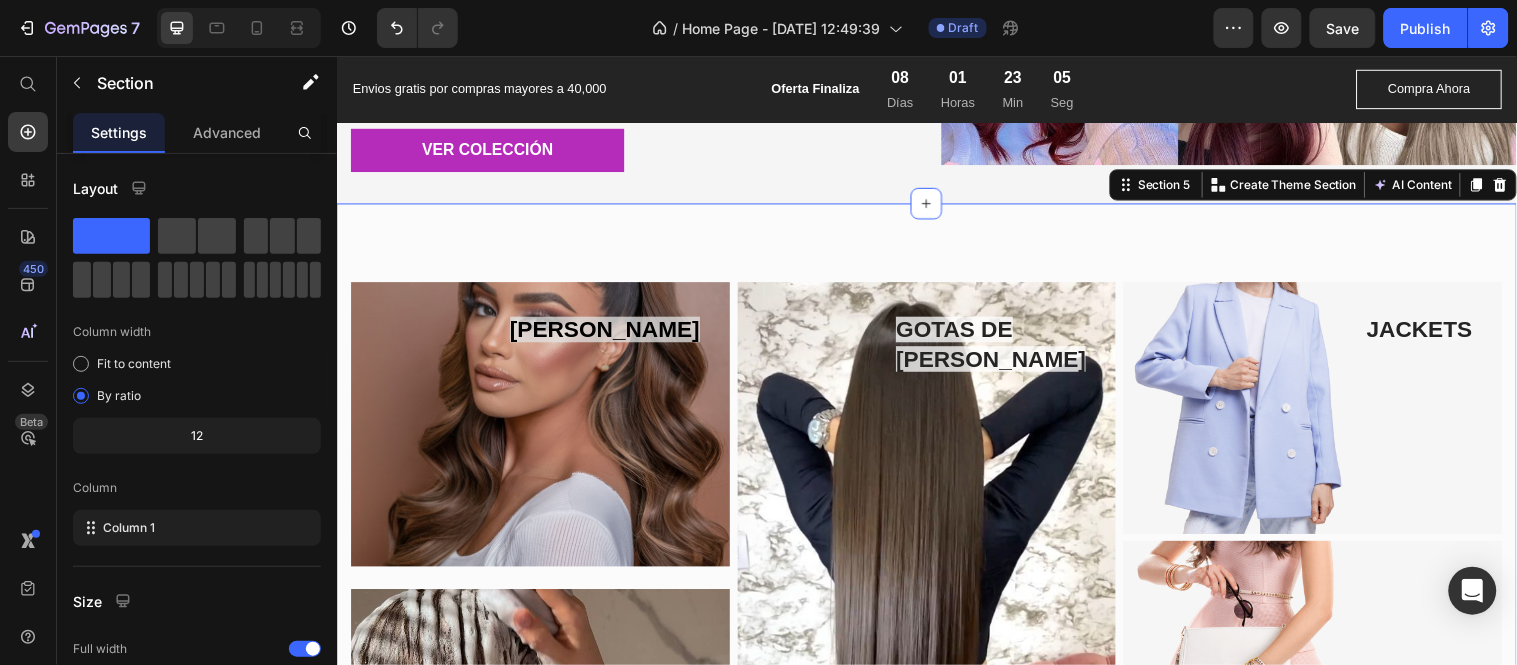 scroll, scrollTop: 1661, scrollLeft: 0, axis: vertical 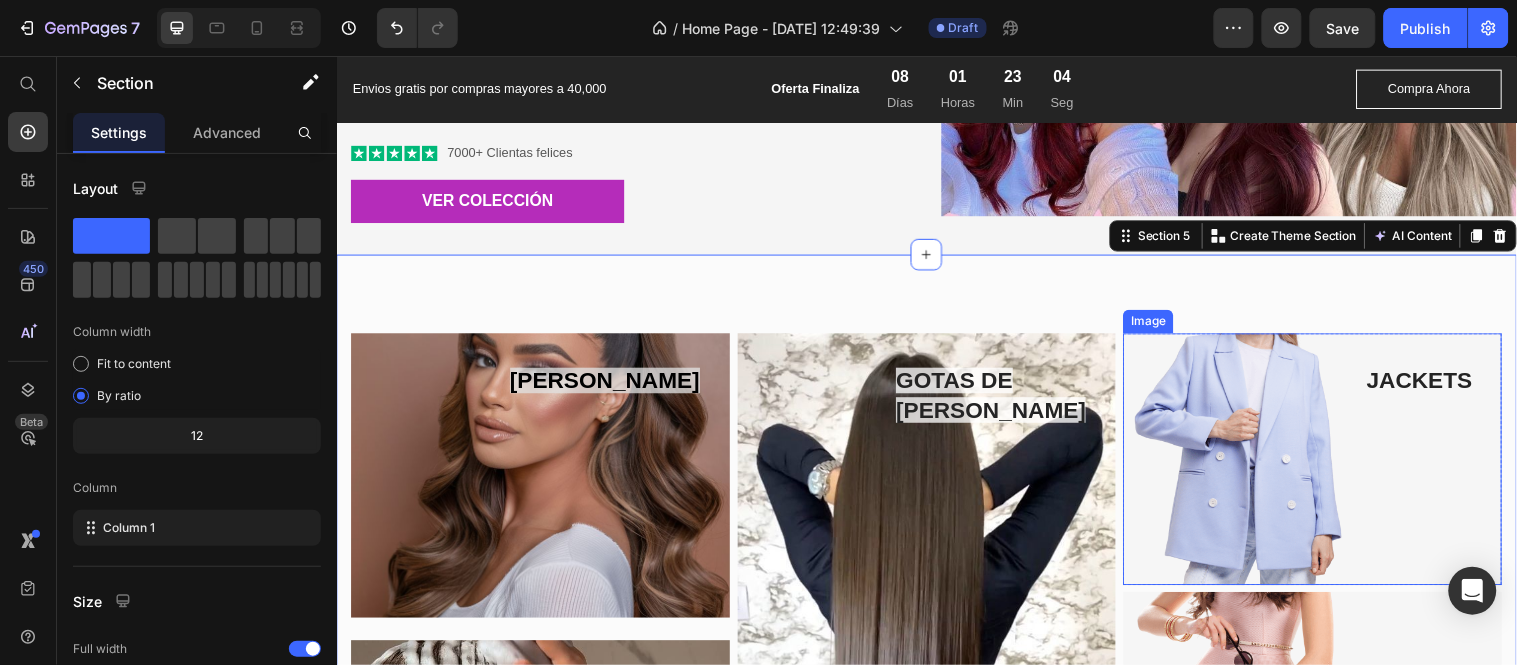 click at bounding box center [1328, 465] 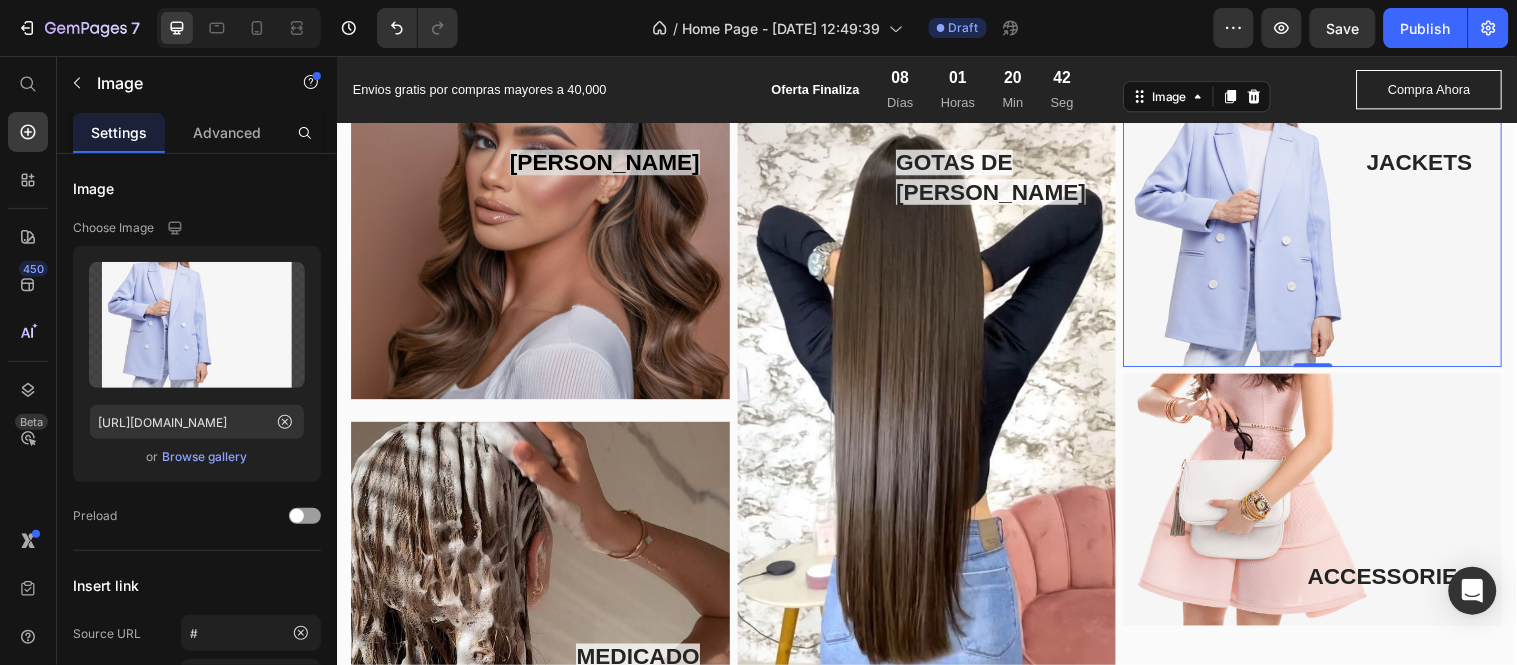 scroll, scrollTop: 1772, scrollLeft: 0, axis: vertical 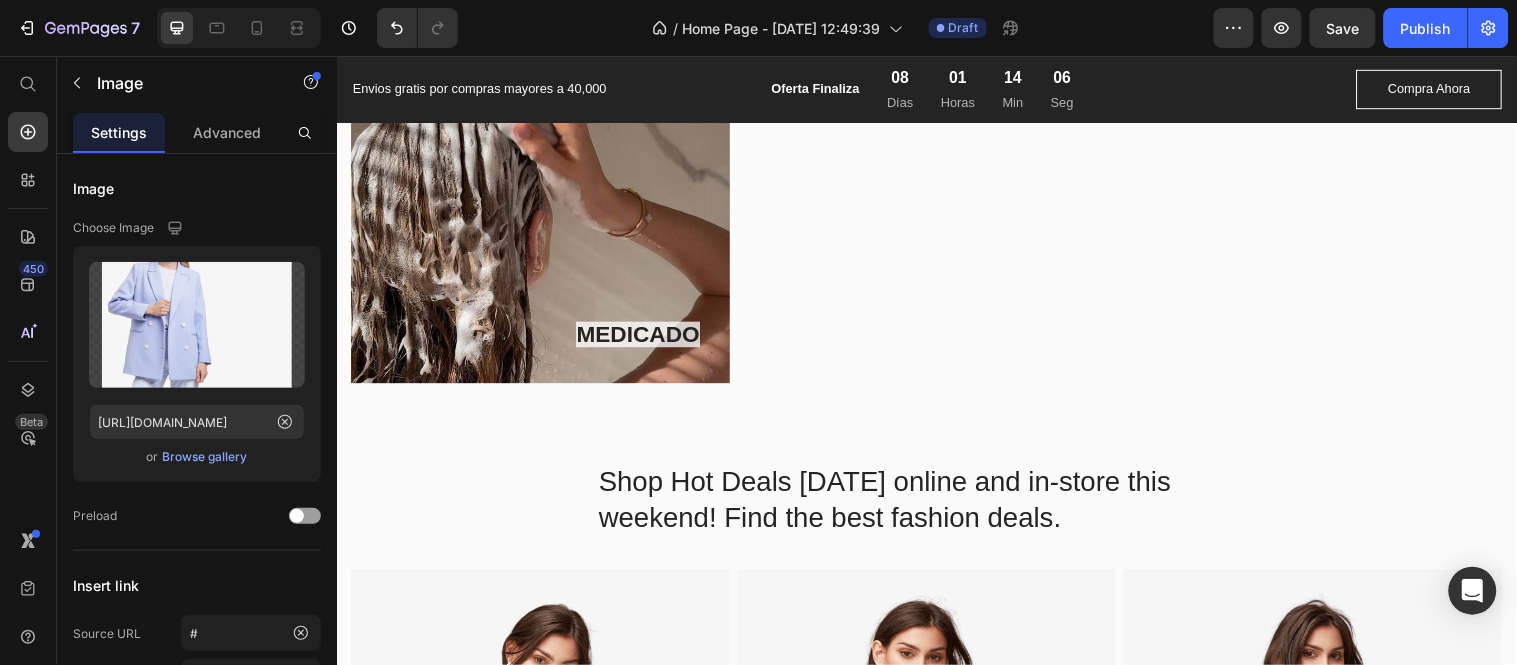 click at bounding box center [1328, -84] 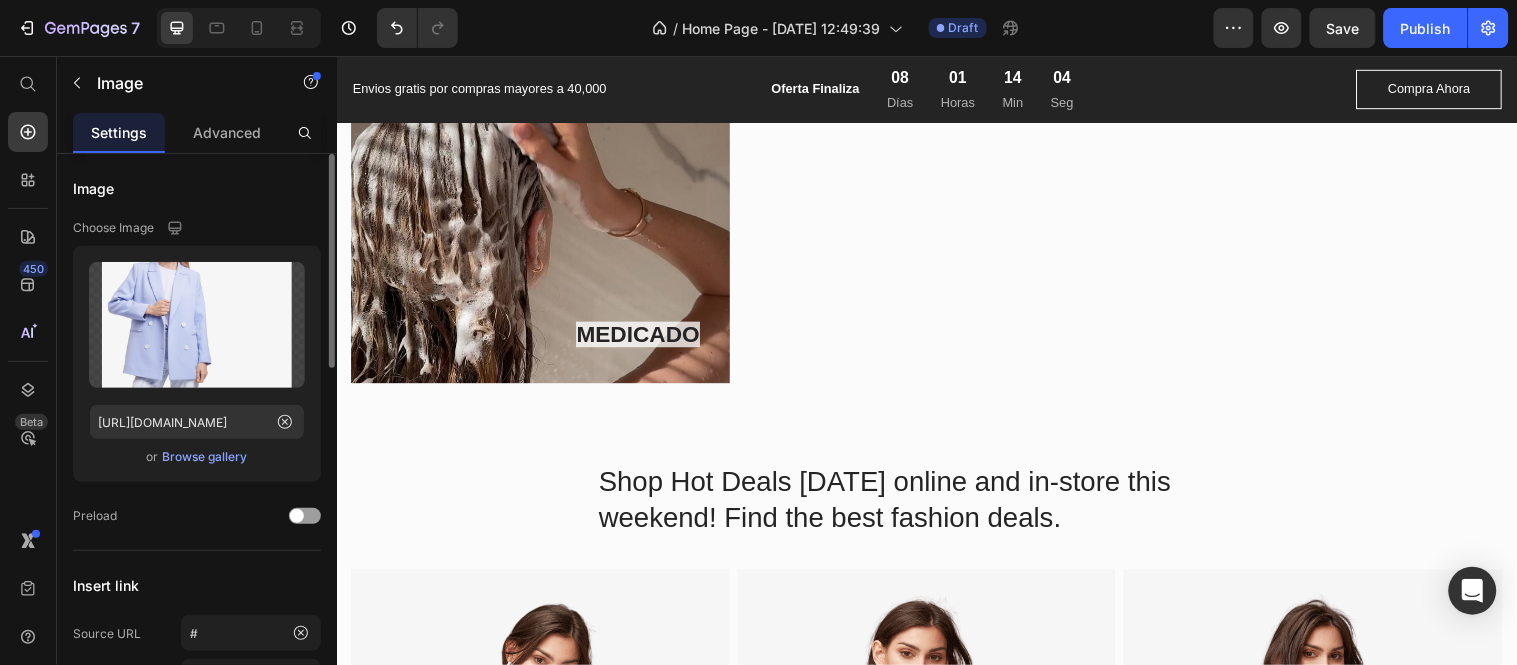click on "Browse gallery" at bounding box center [205, 457] 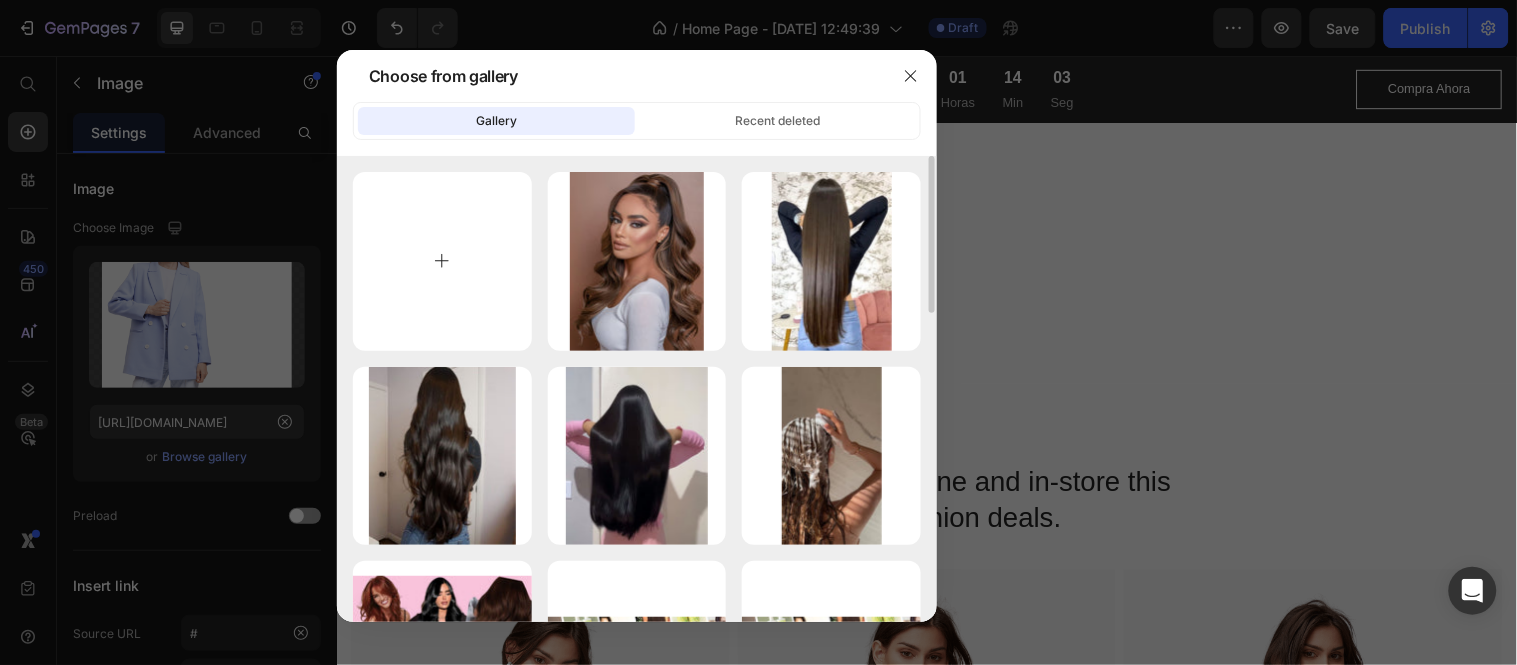 click at bounding box center [442, 261] 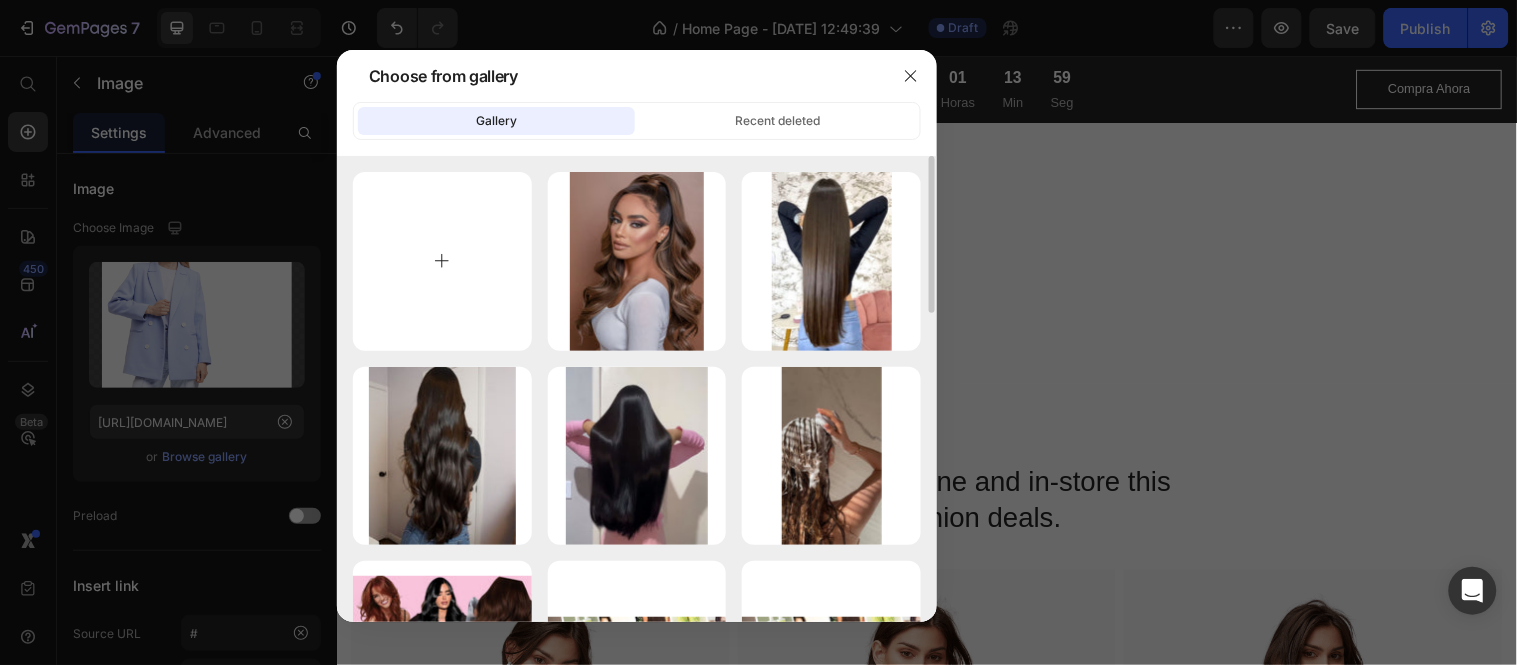 type on "C:\fakepath\Imagen de WhatsApp 2025-07-26 a las 19.15.49_4407a3c1.jpg" 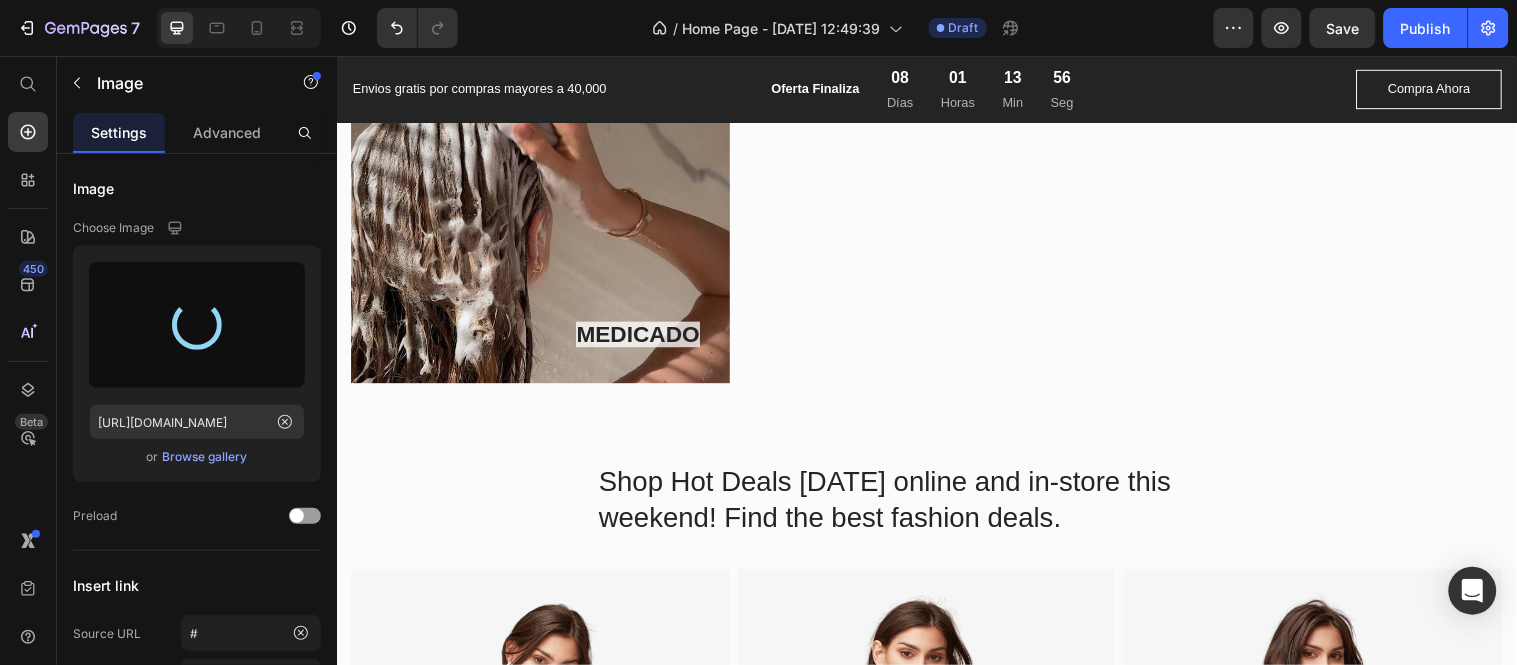 type on "[URL][DOMAIN_NAME]" 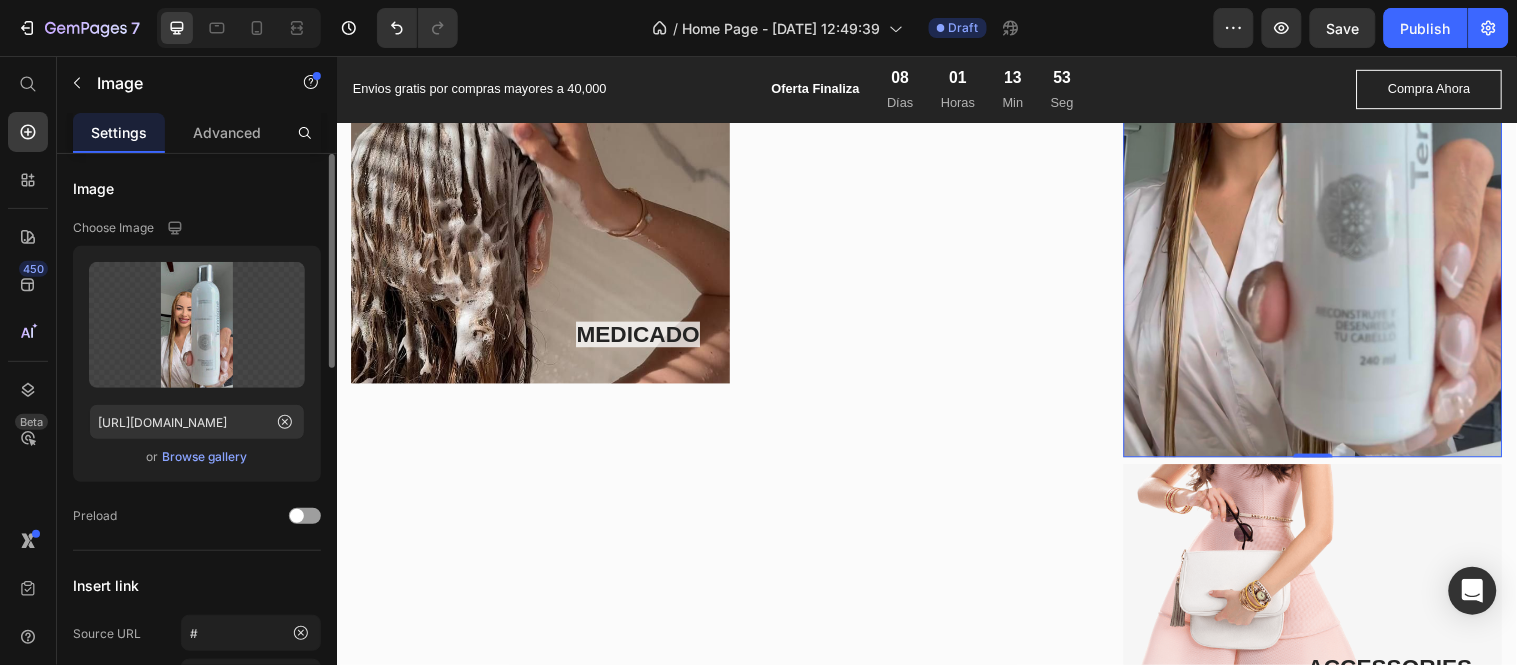 scroll, scrollTop: 333, scrollLeft: 0, axis: vertical 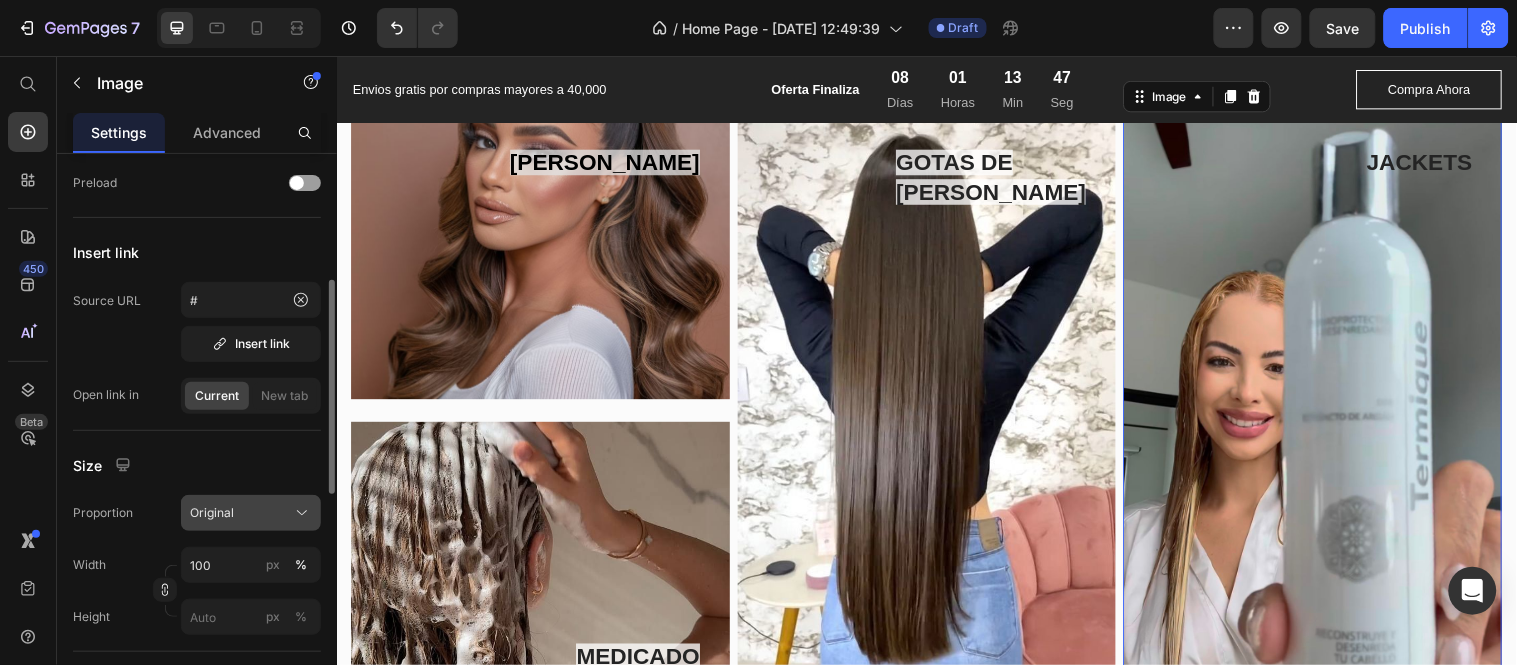 click on "Original" 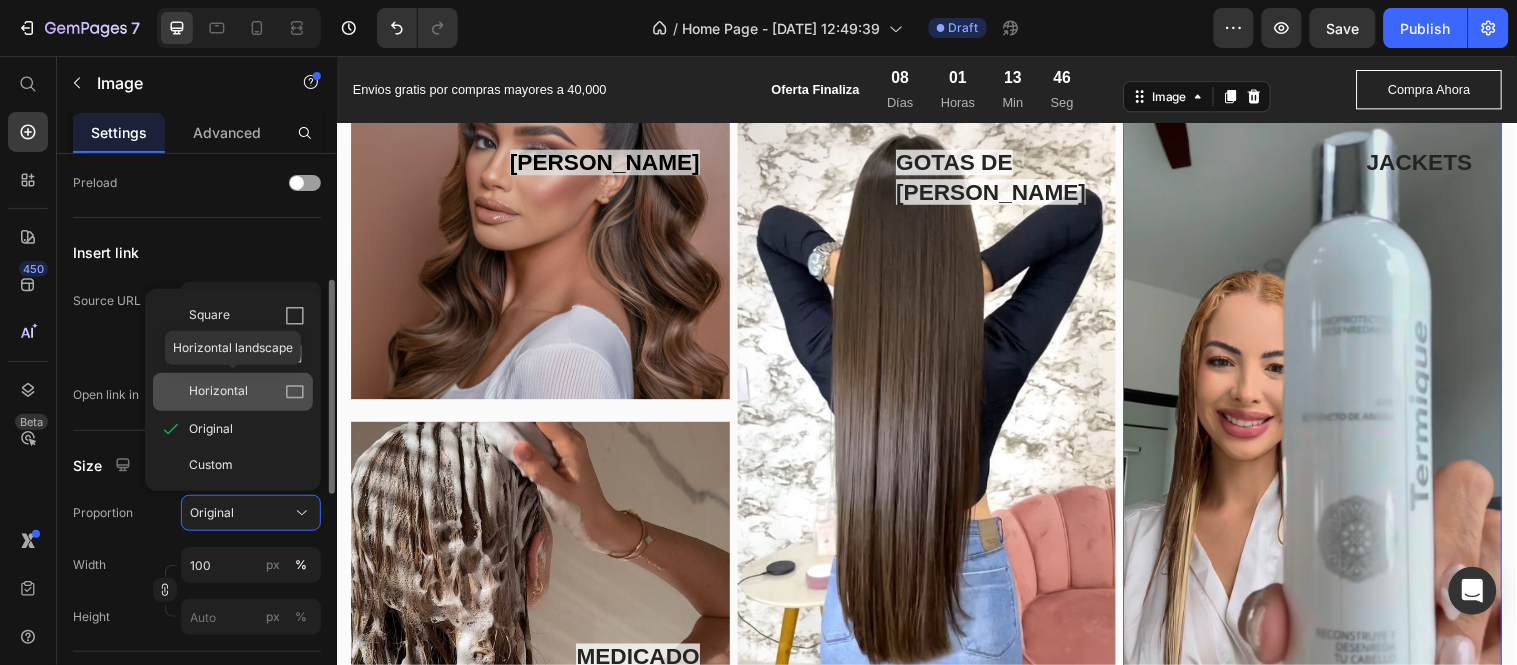 click on "Horizontal" 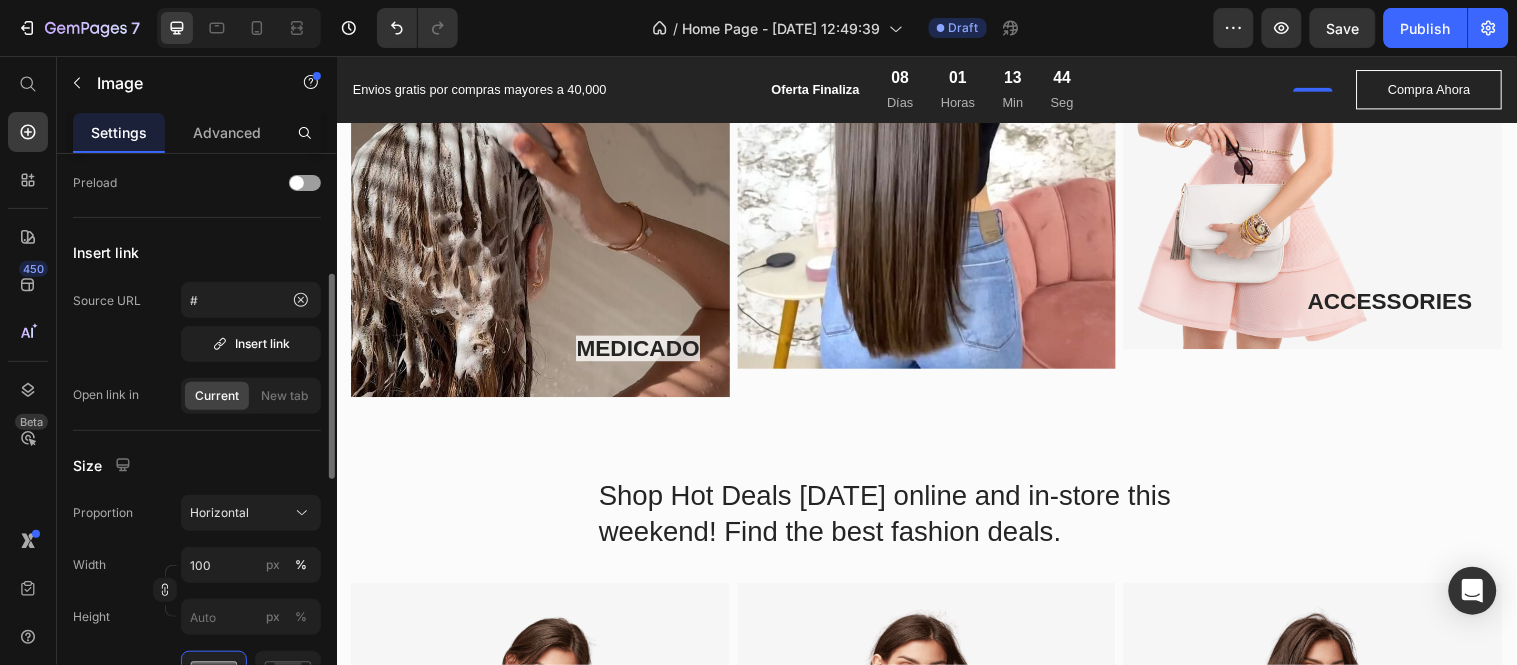 scroll, scrollTop: 1772, scrollLeft: 0, axis: vertical 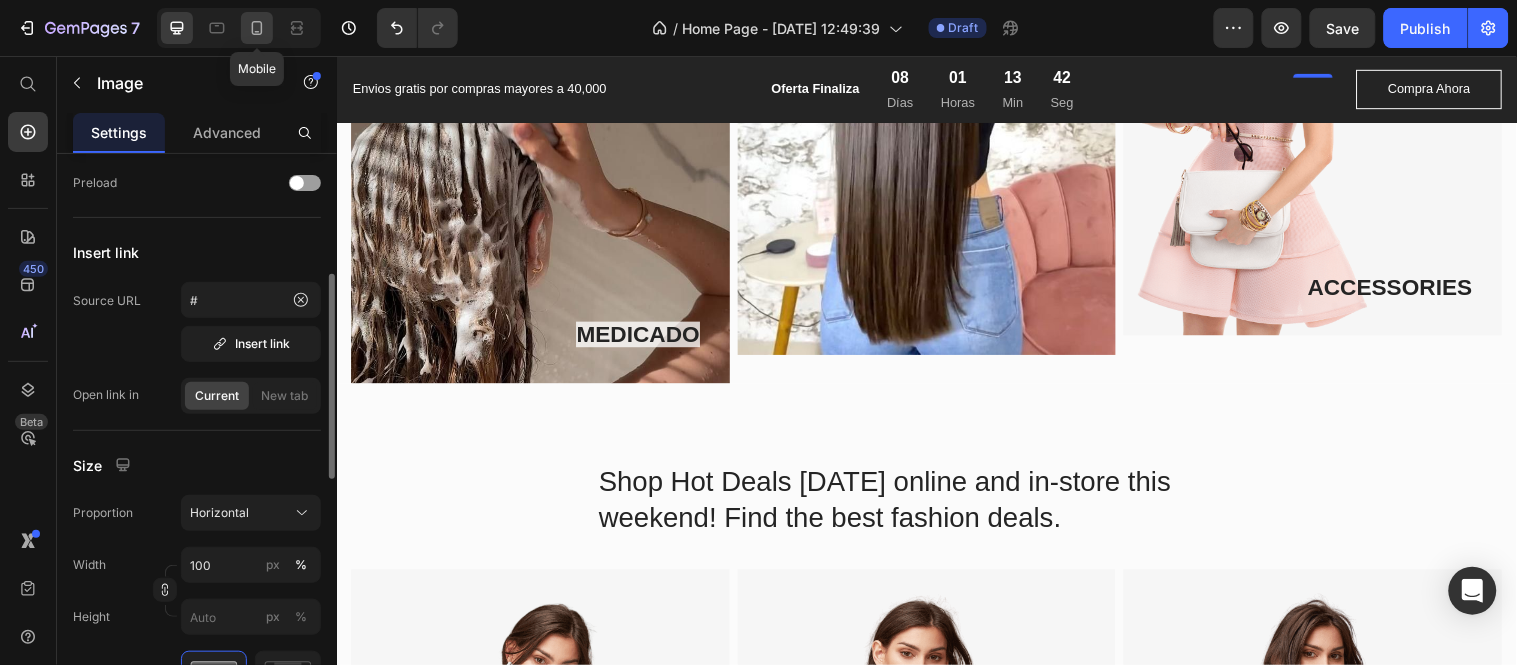click 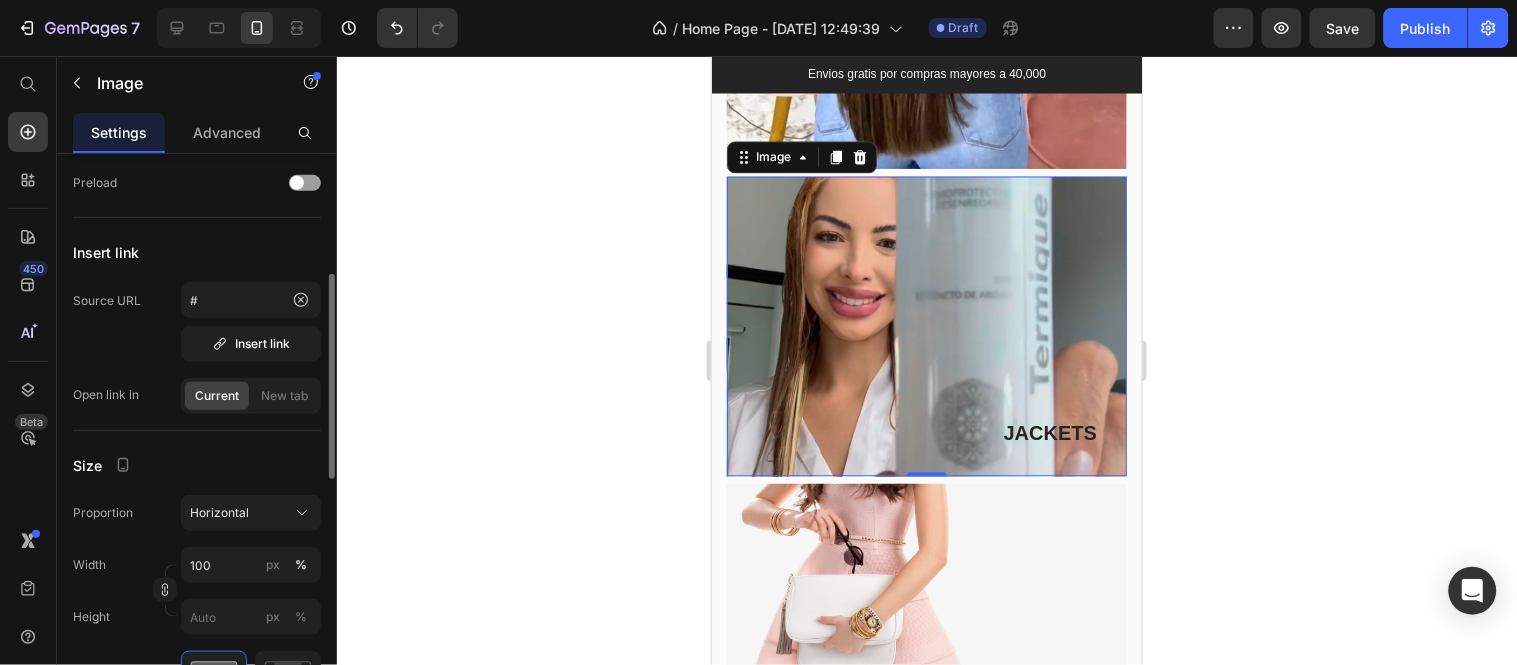 scroll, scrollTop: 2702, scrollLeft: 0, axis: vertical 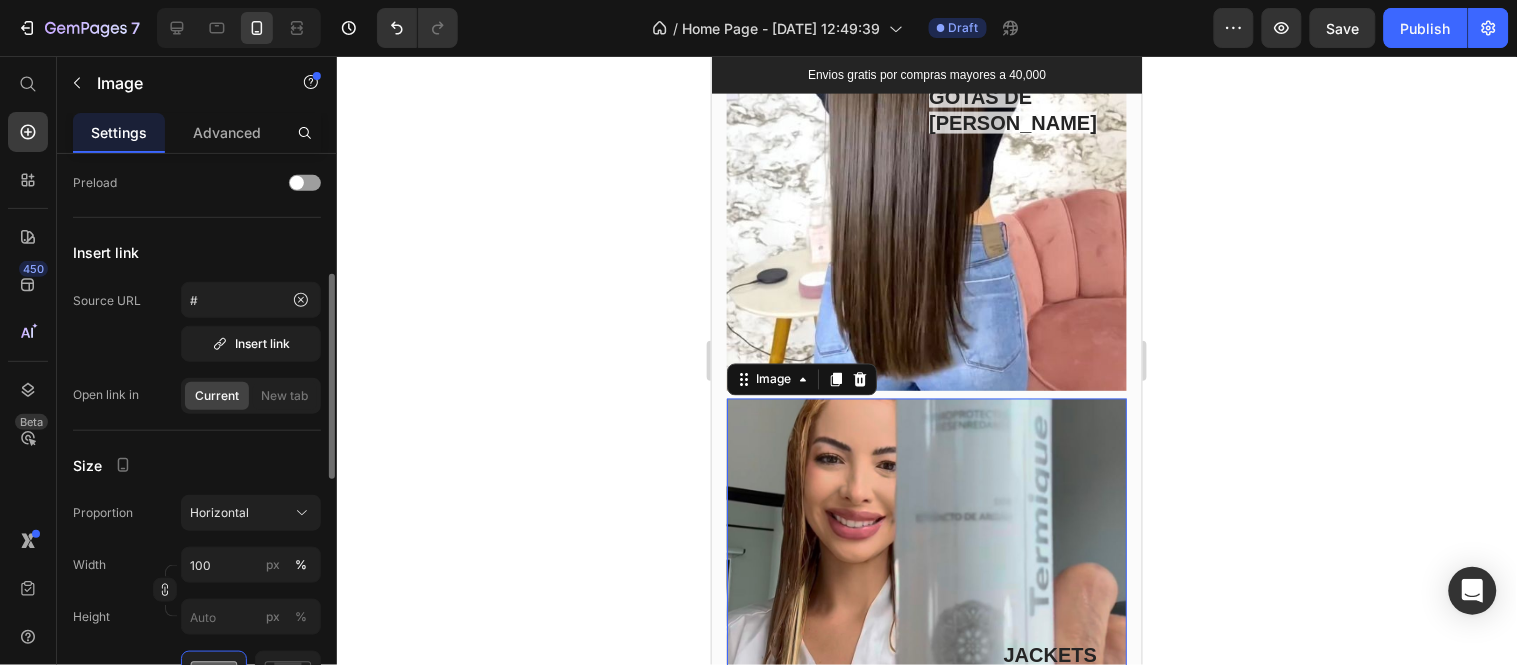 click at bounding box center (926, 548) 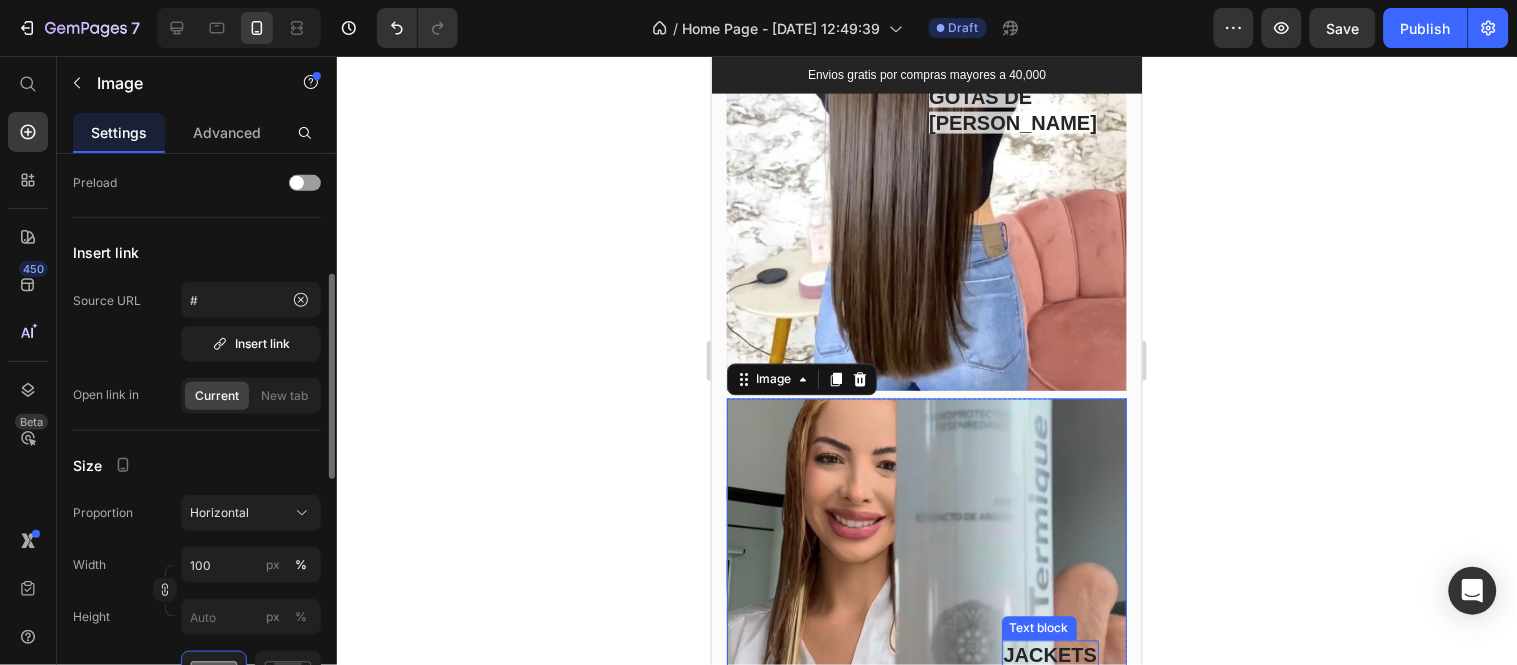 click on "JACKETS" at bounding box center [1049, 655] 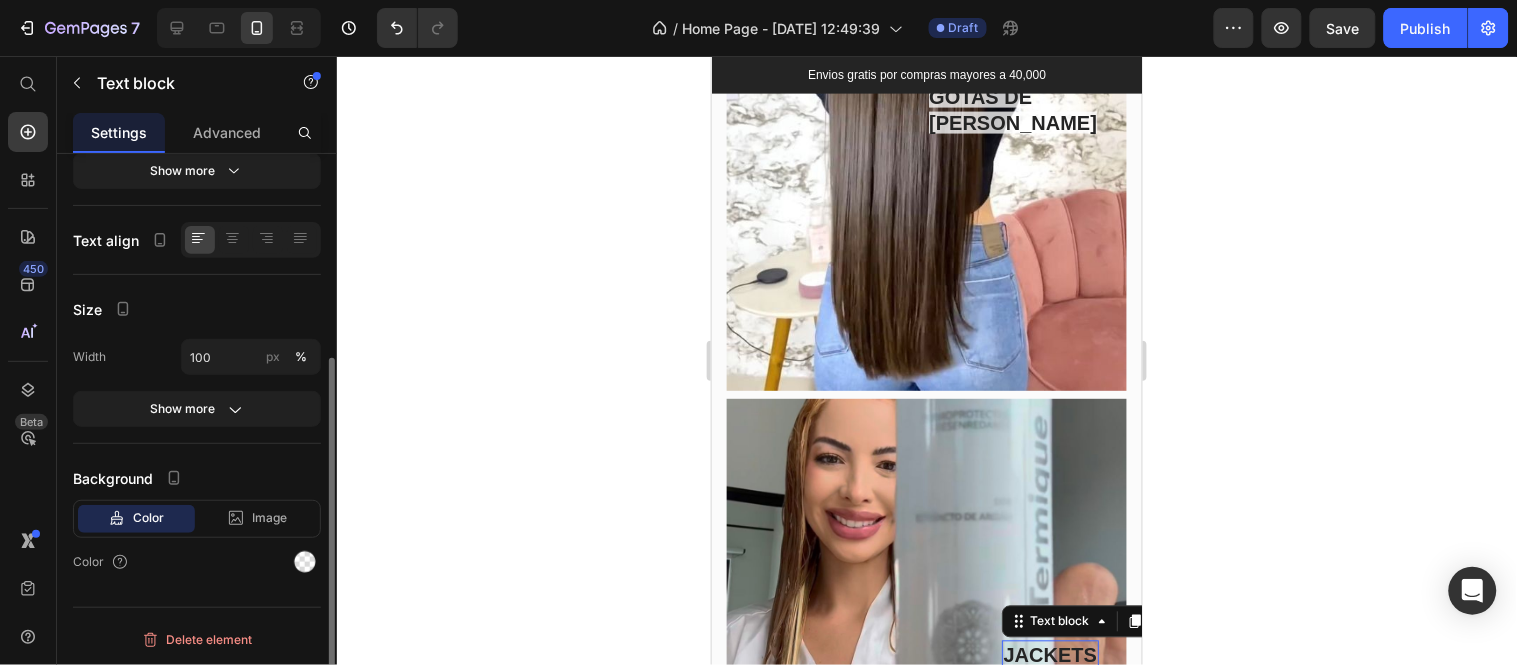 scroll, scrollTop: 0, scrollLeft: 0, axis: both 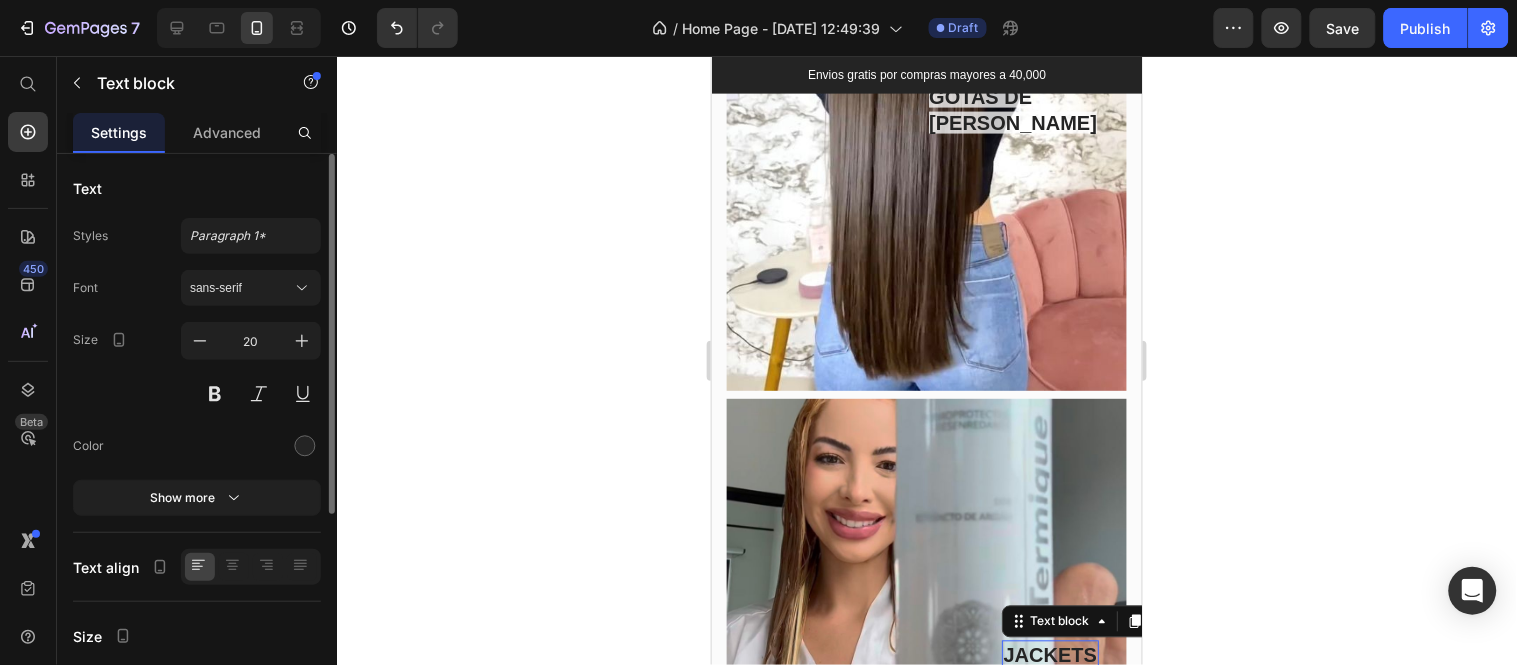 click on "JACKETS" at bounding box center (1049, 655) 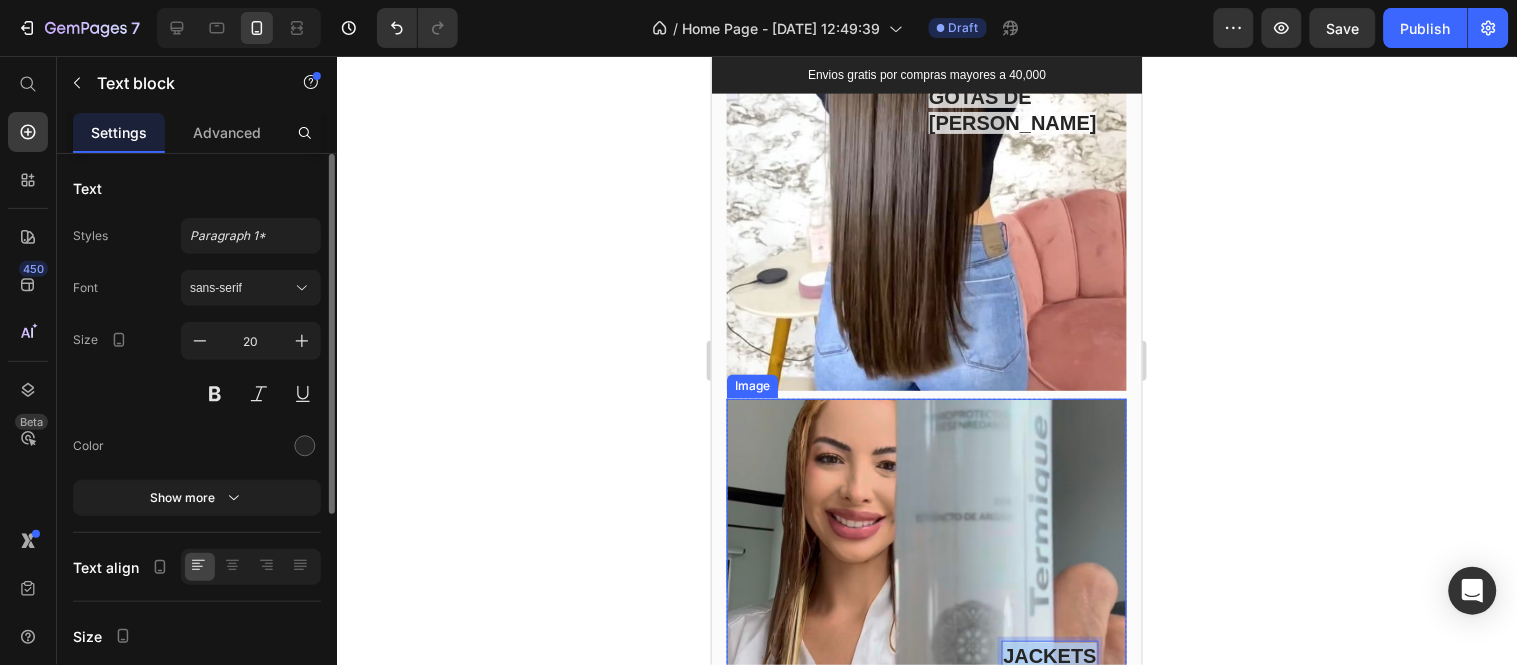 drag, startPoint x: 1076, startPoint y: 592, endPoint x: 898, endPoint y: 592, distance: 178 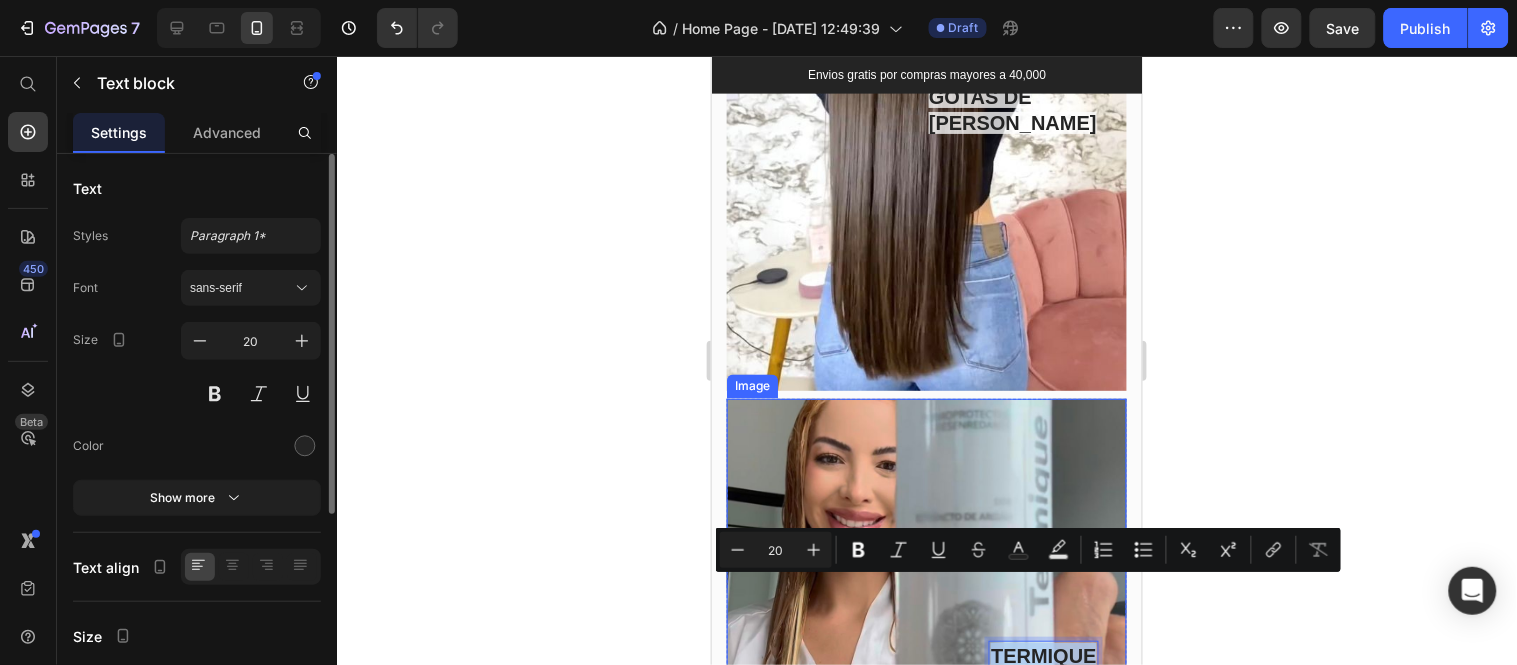 drag, startPoint x: 973, startPoint y: 587, endPoint x: 1081, endPoint y: 597, distance: 108.461975 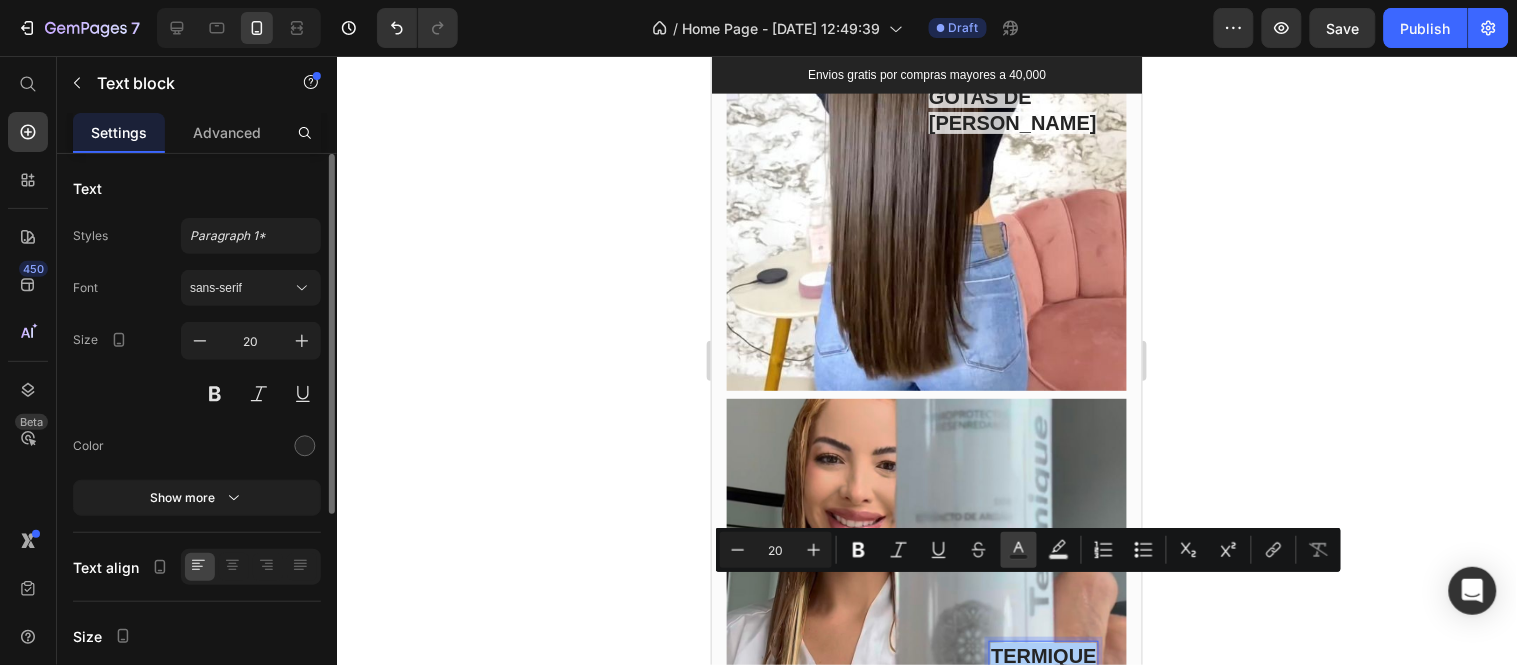 click 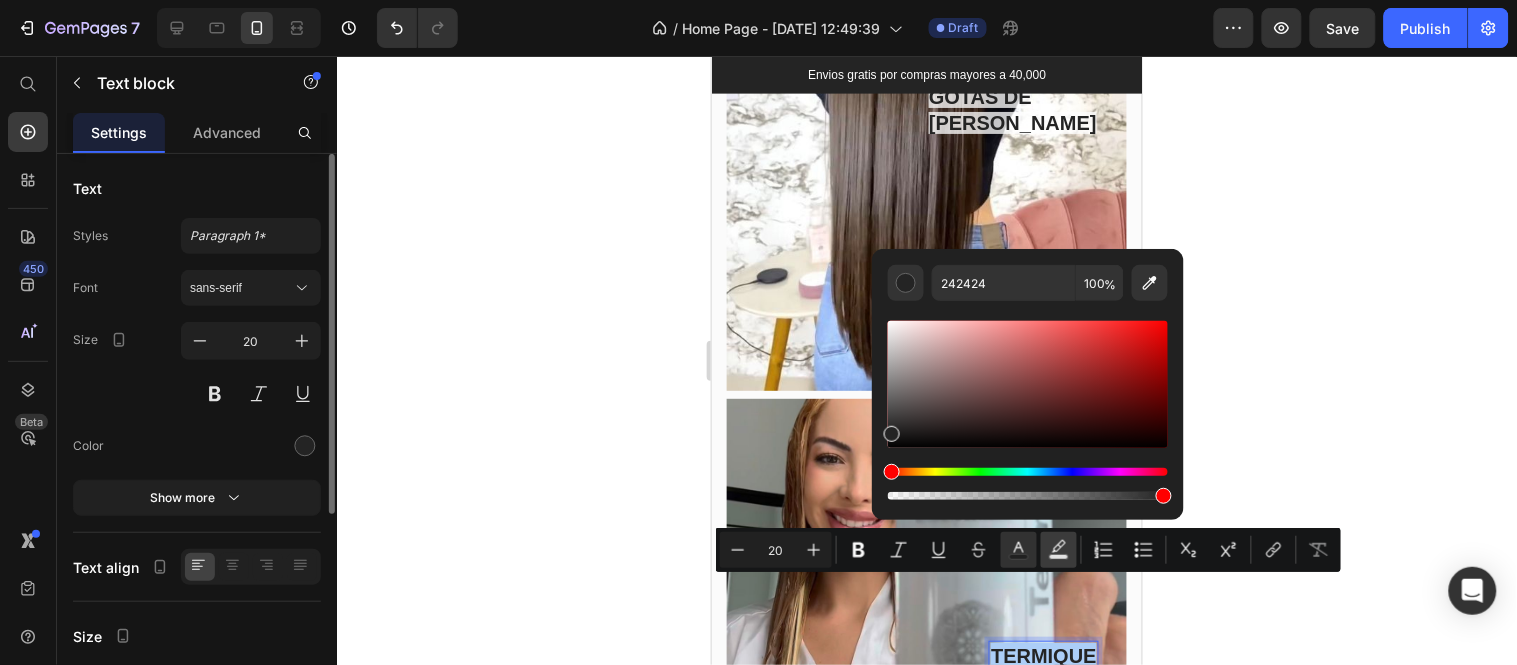 click 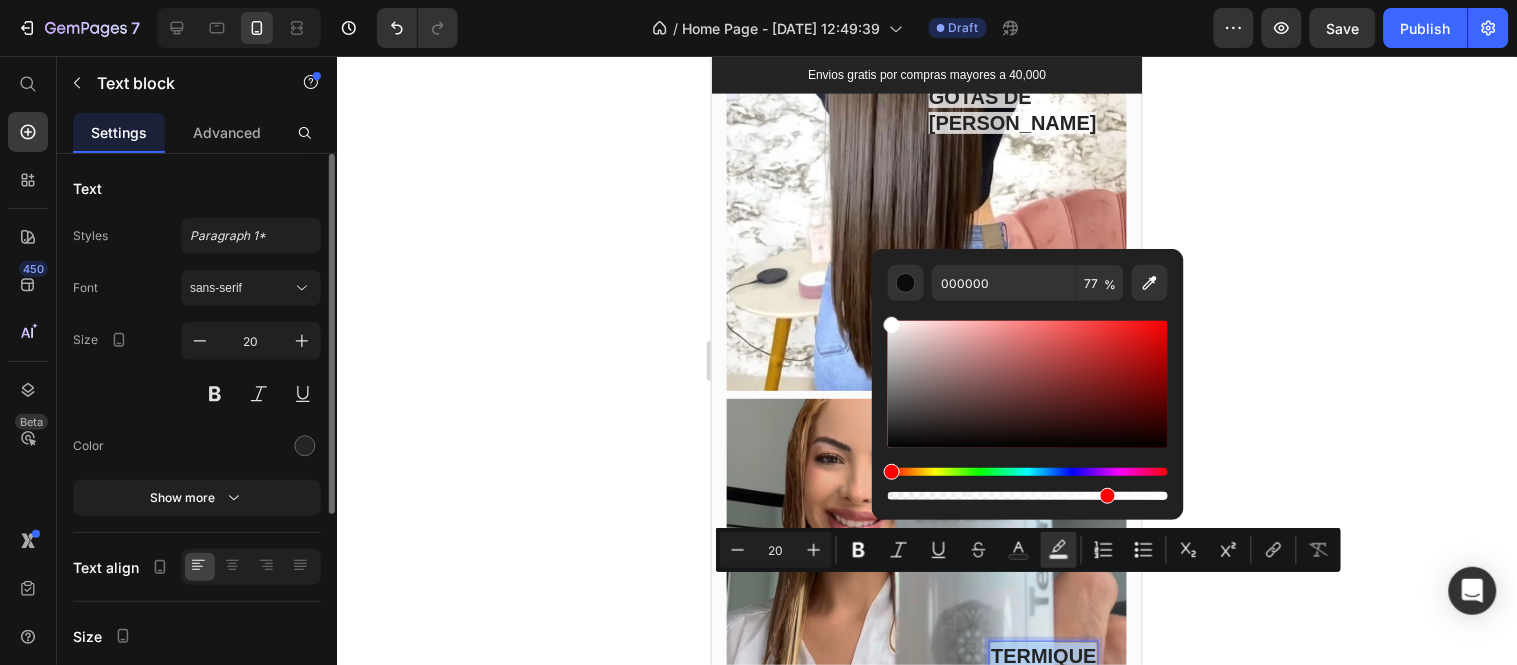 drag, startPoint x: 892, startPoint y: 445, endPoint x: 878, endPoint y: 296, distance: 149.65627 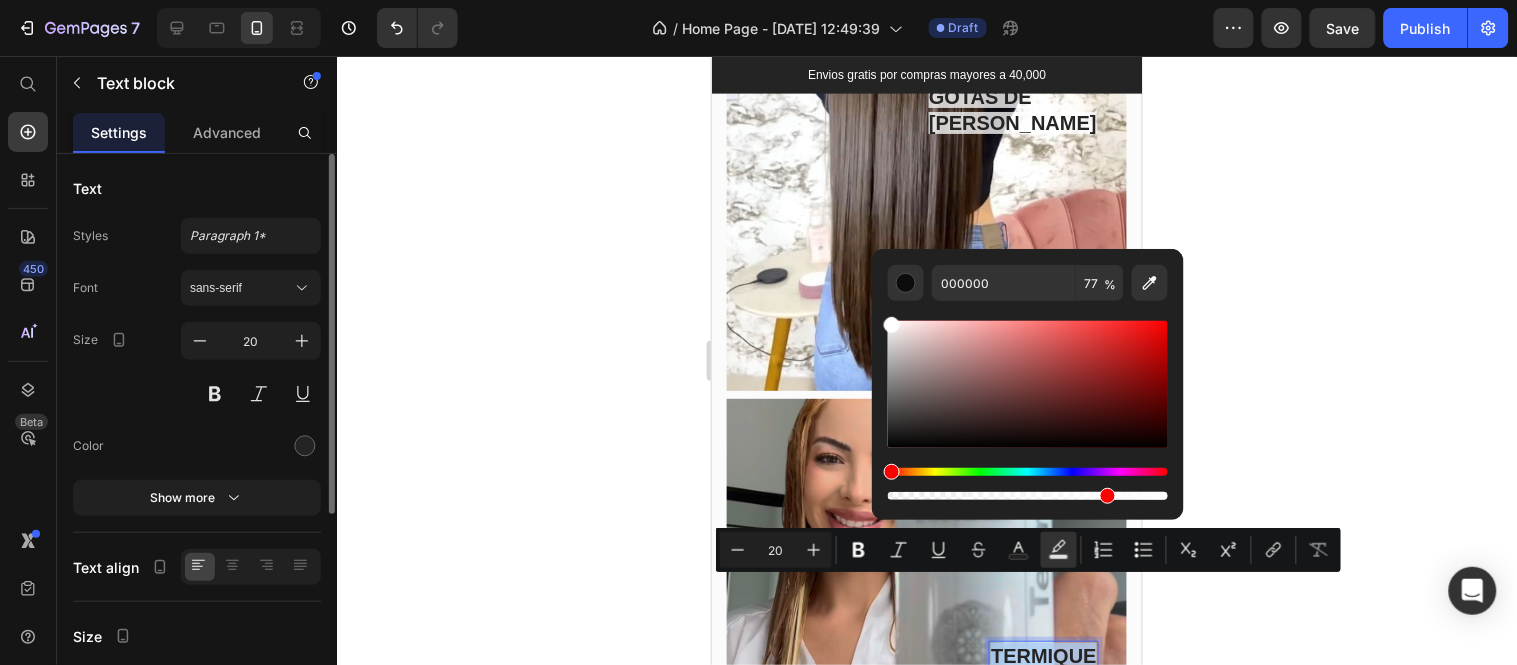 type on "FFFFFF" 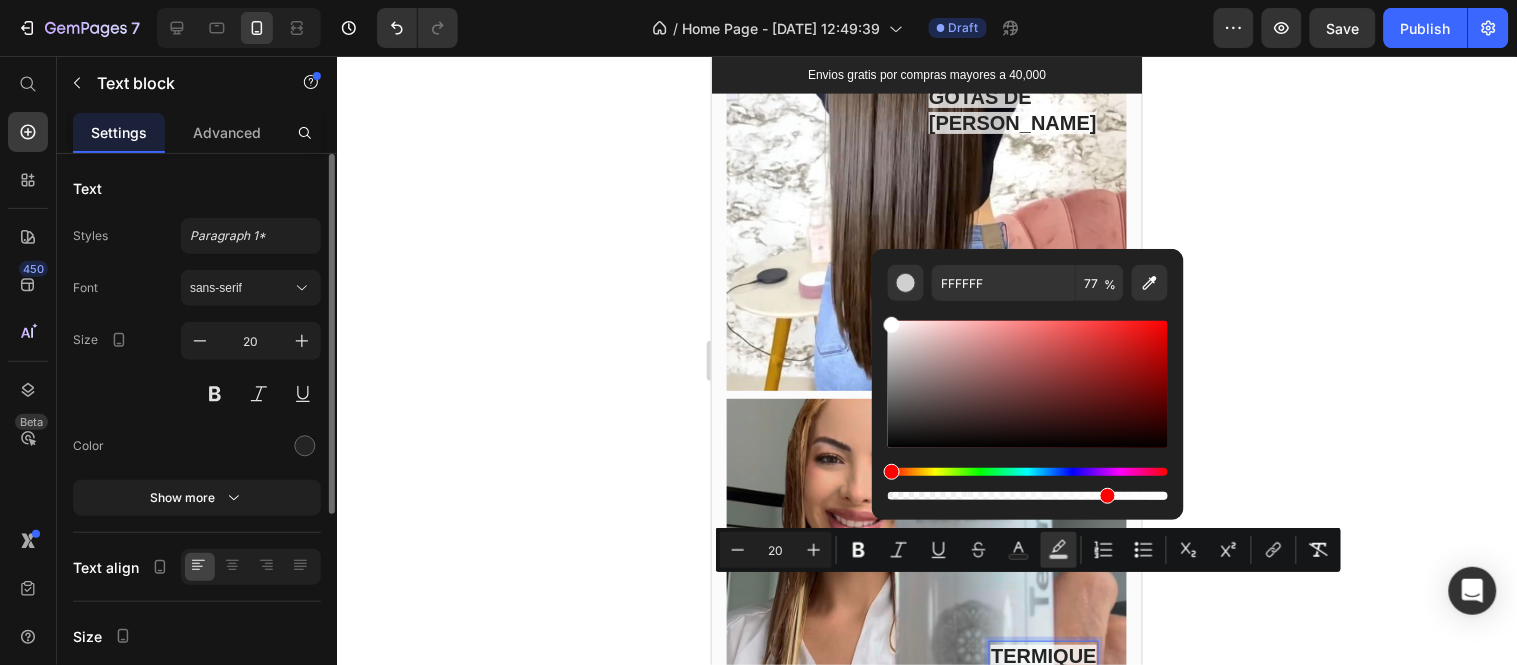 click 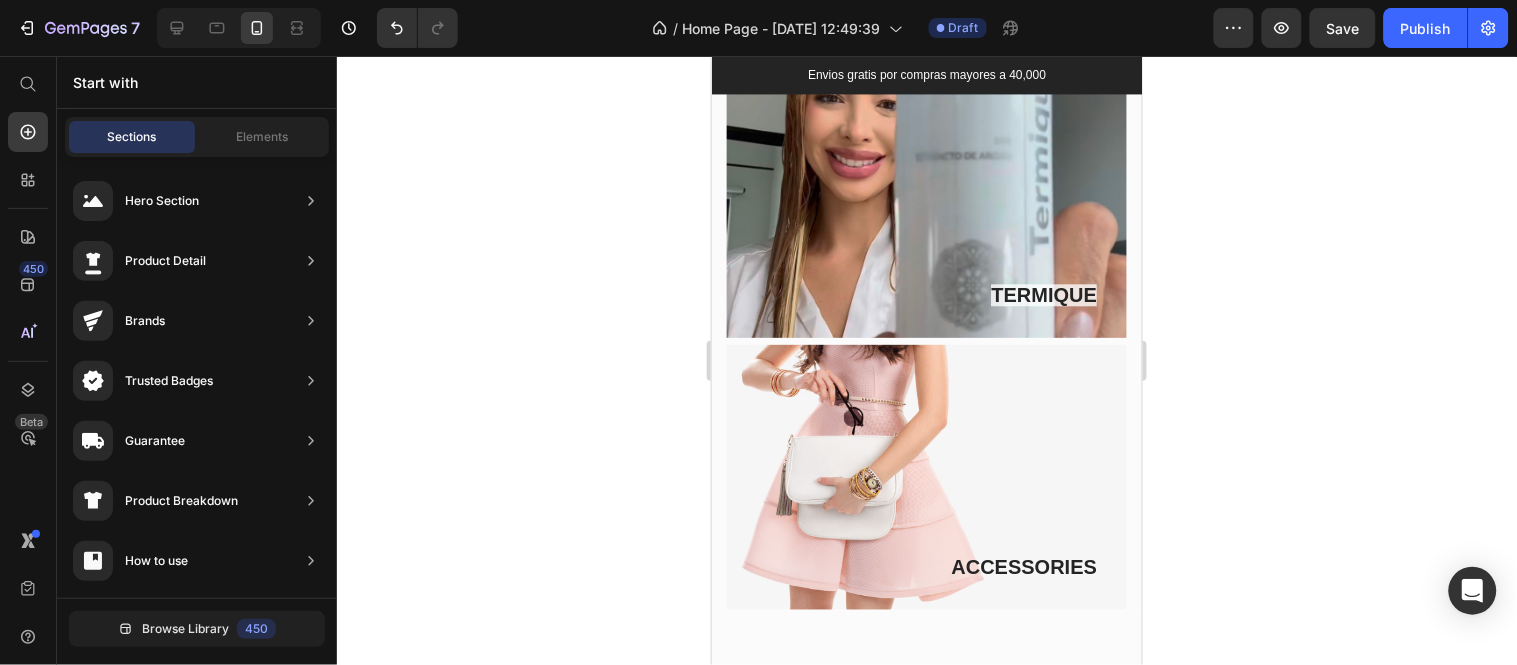 scroll, scrollTop: 3035, scrollLeft: 0, axis: vertical 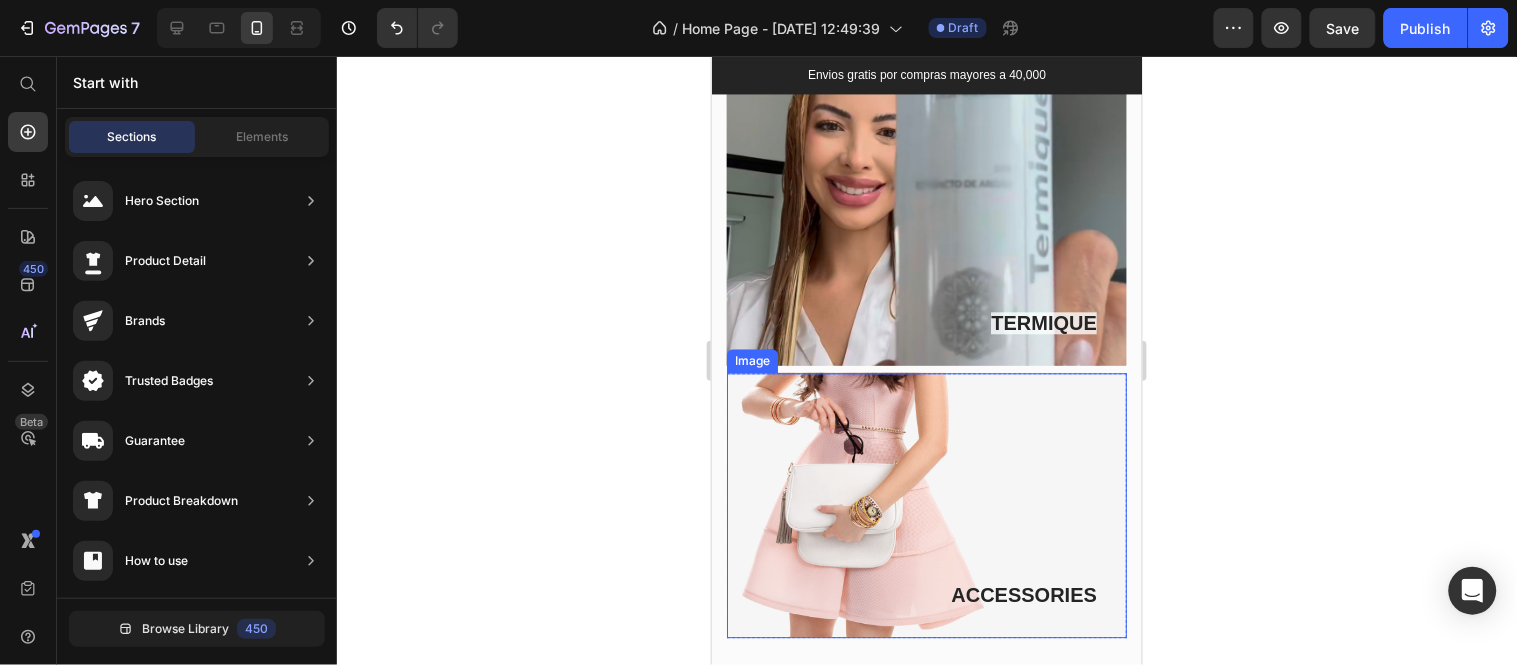 click at bounding box center (926, 505) 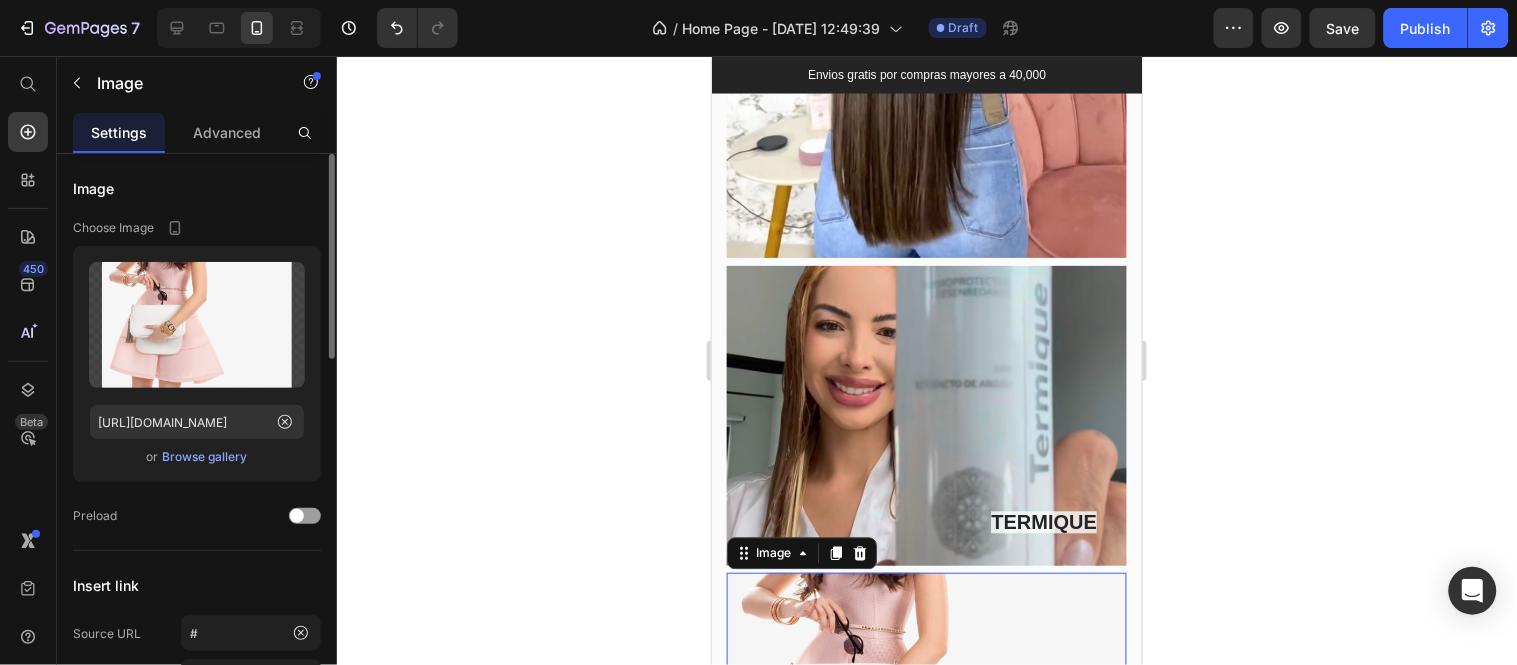 scroll, scrollTop: 3257, scrollLeft: 0, axis: vertical 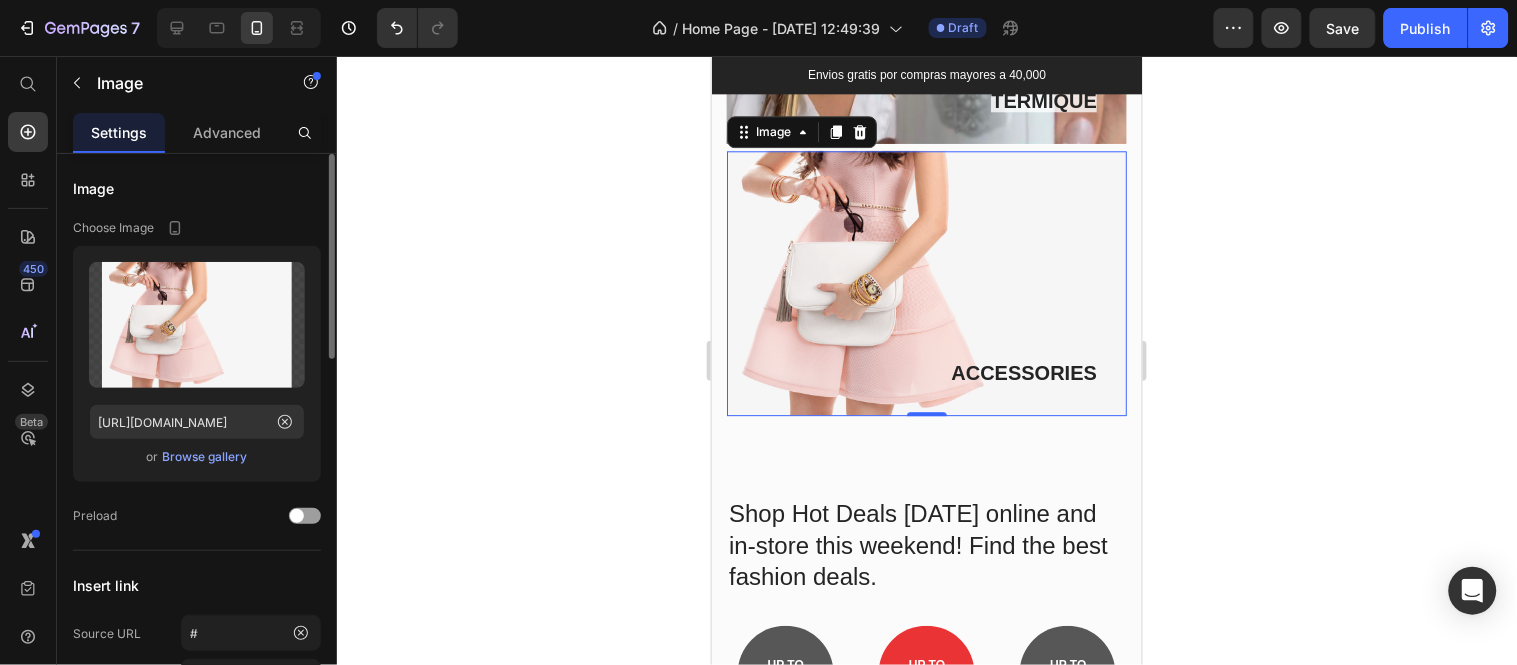 click on "Browse gallery" at bounding box center [205, 457] 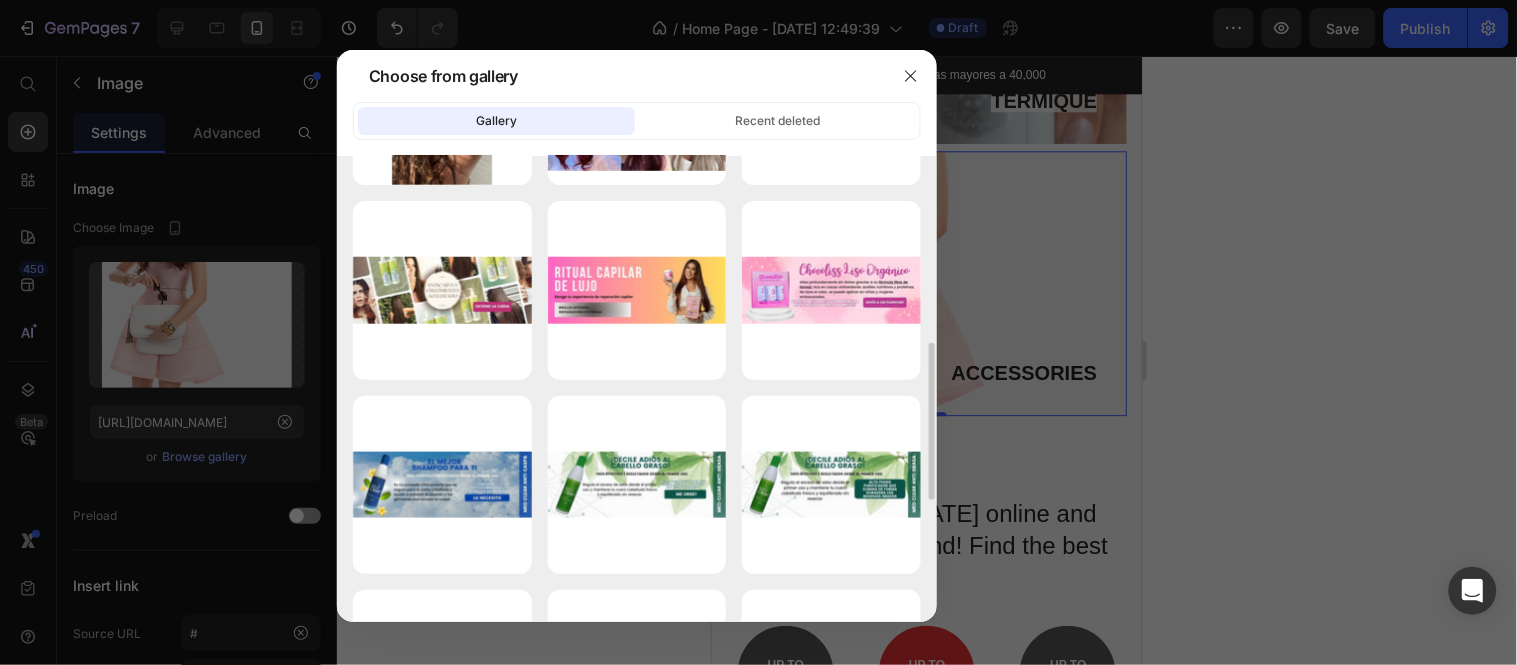 scroll, scrollTop: 0, scrollLeft: 0, axis: both 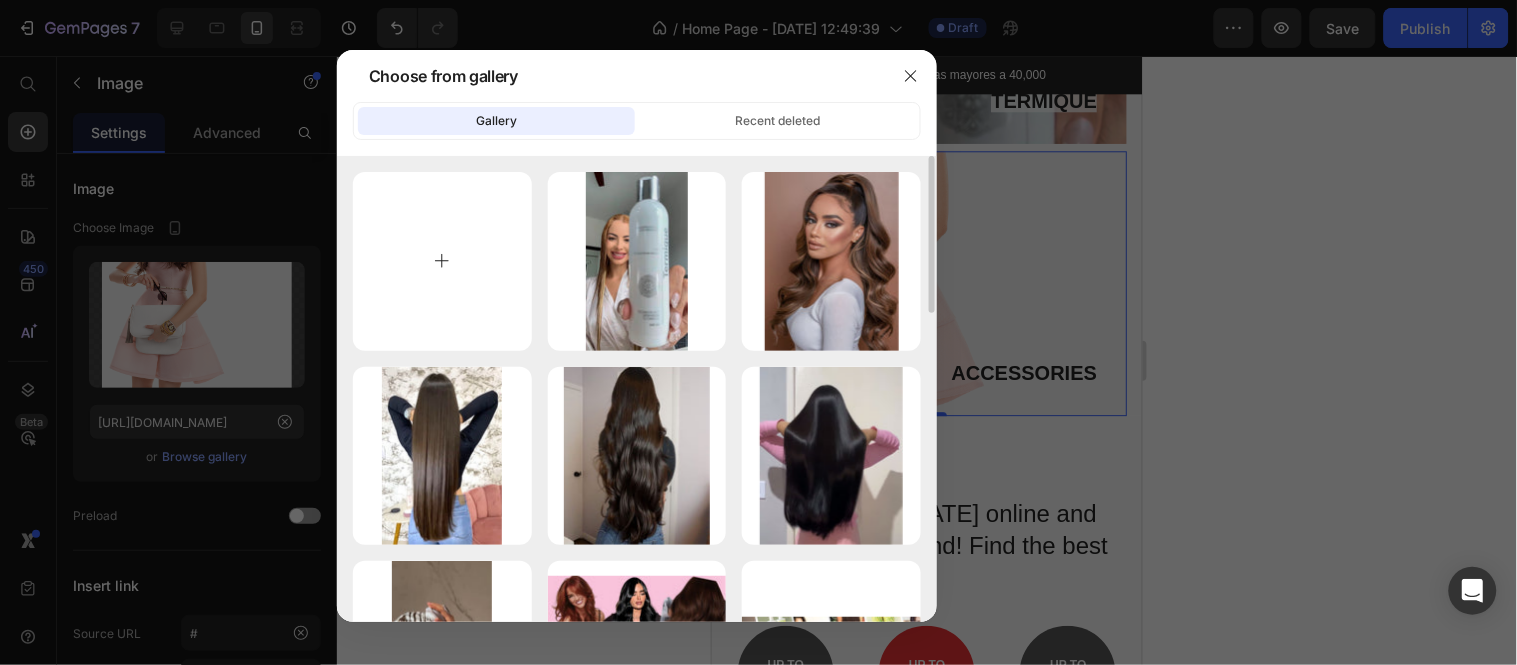 click at bounding box center [442, 261] 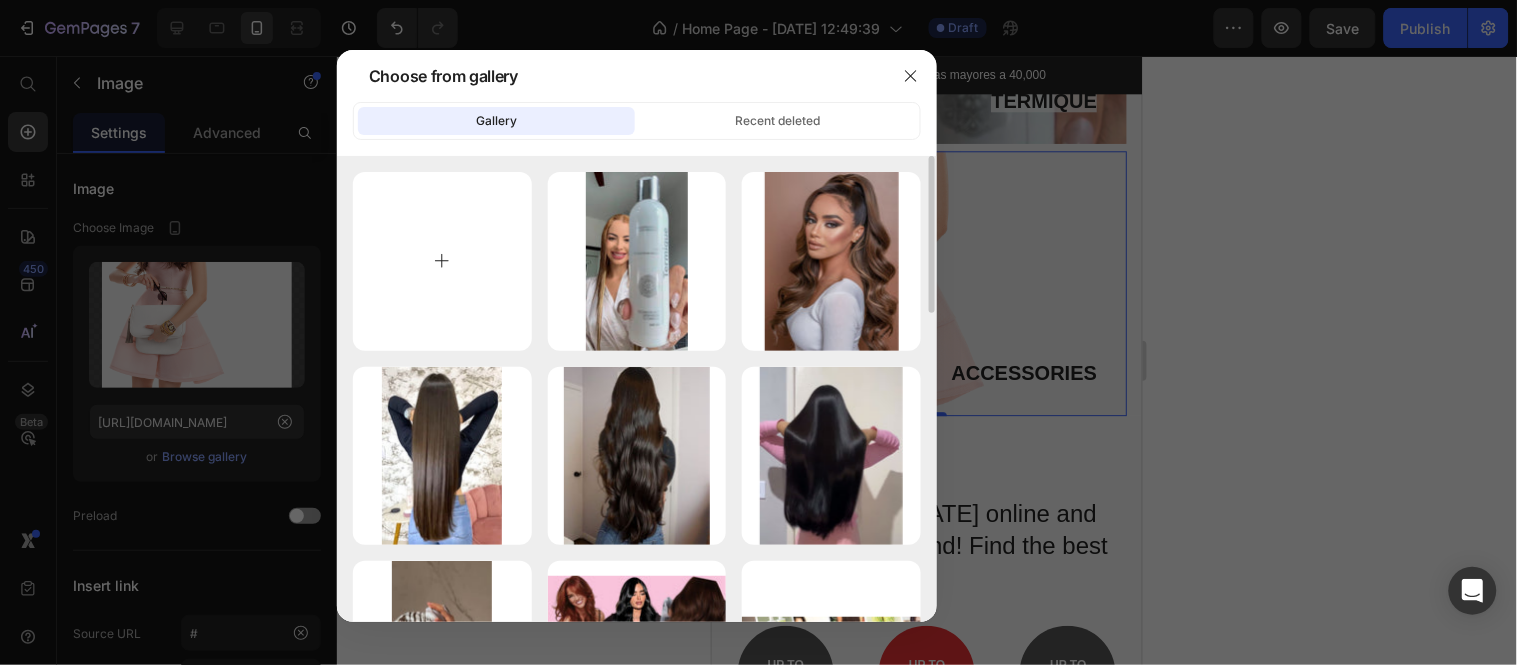 type on "C:\fakepath\76a45aed9df57ddf6c05e94975664a7a.jpg" 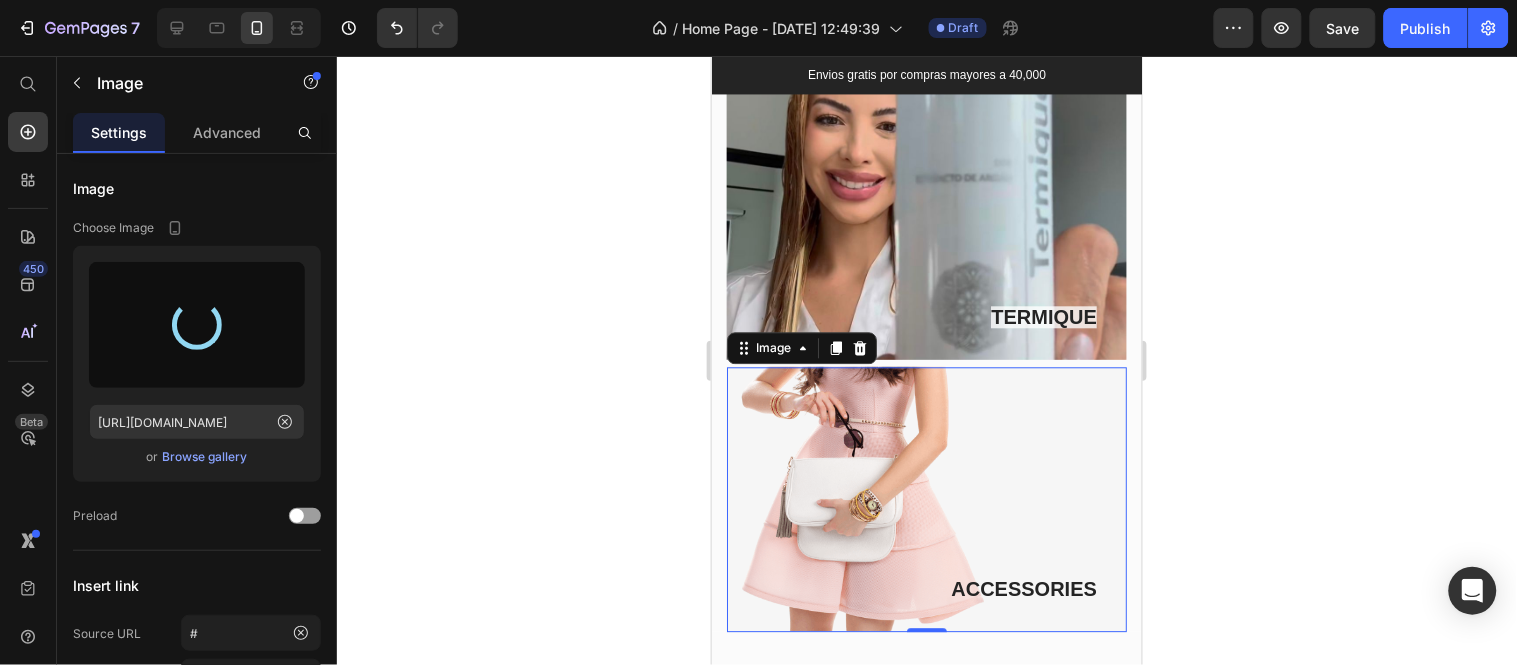 scroll, scrollTop: 3035, scrollLeft: 0, axis: vertical 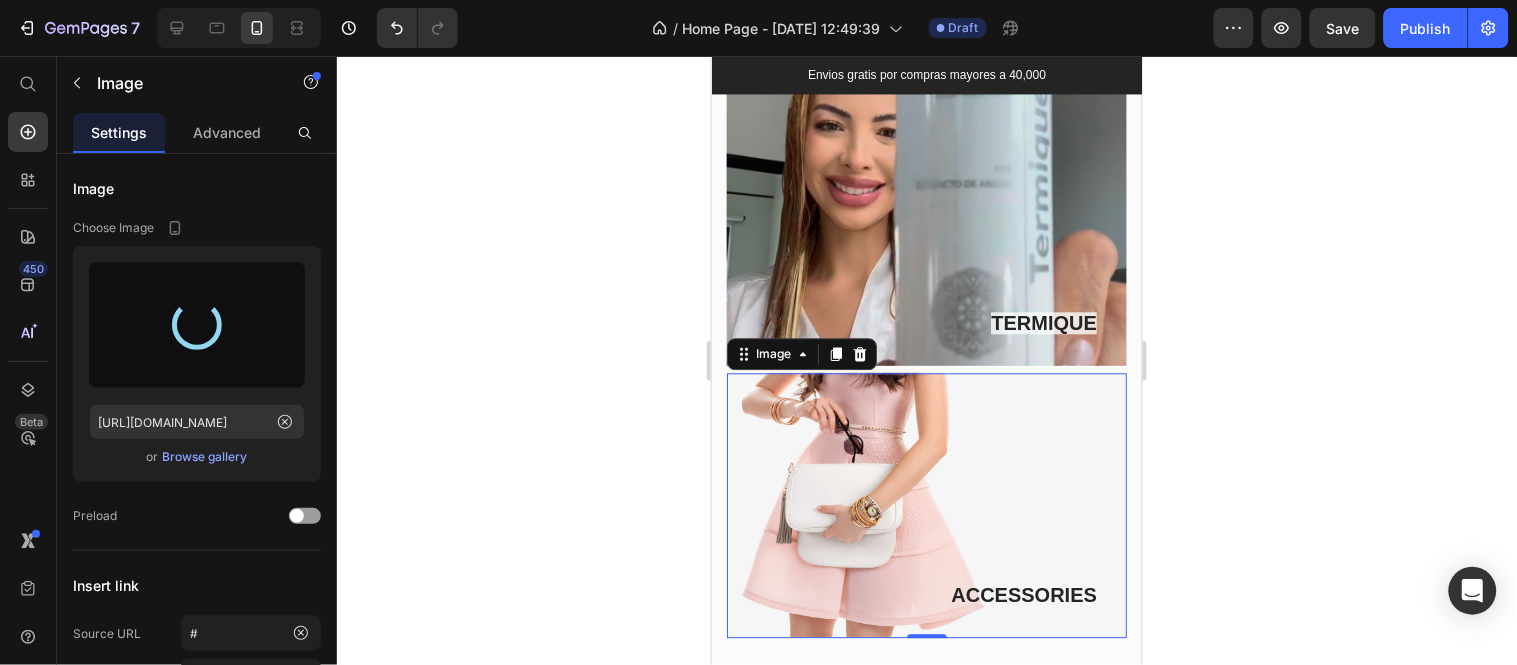 type on "[URL][DOMAIN_NAME]" 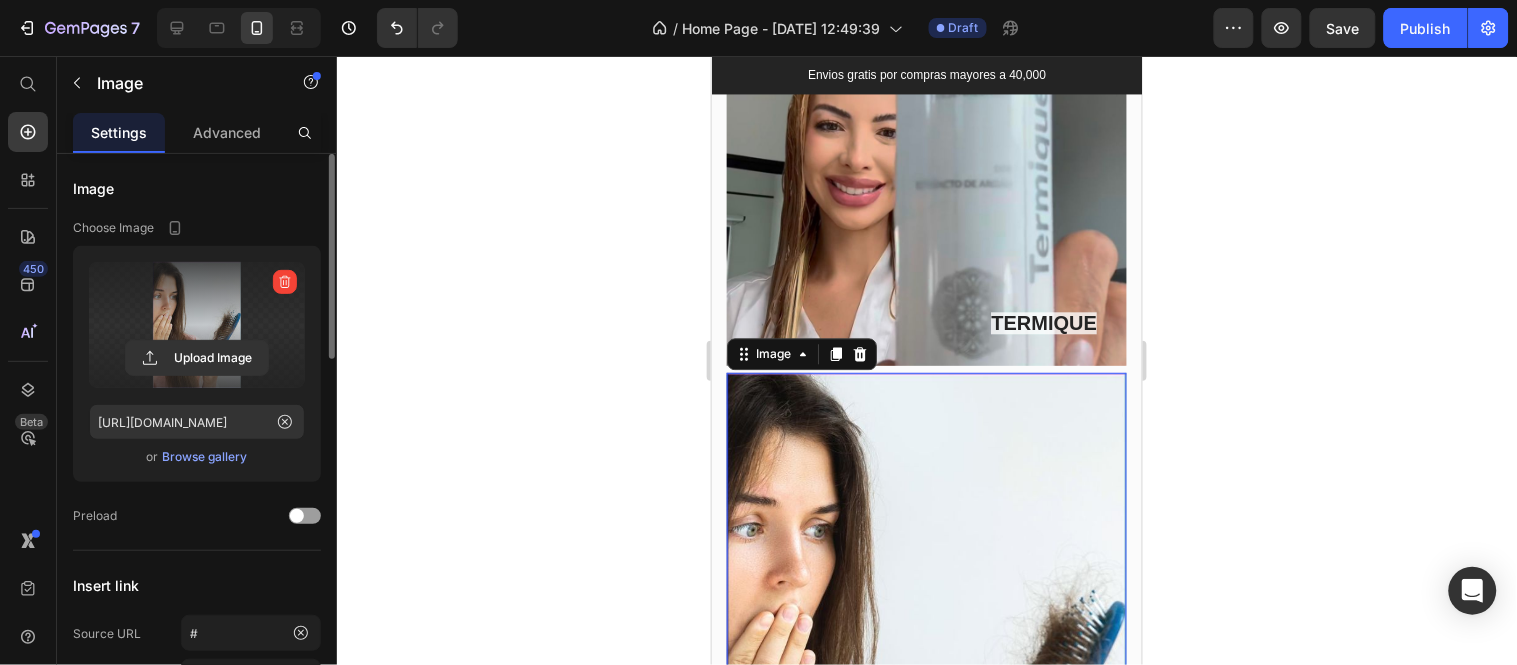 scroll, scrollTop: 3368, scrollLeft: 0, axis: vertical 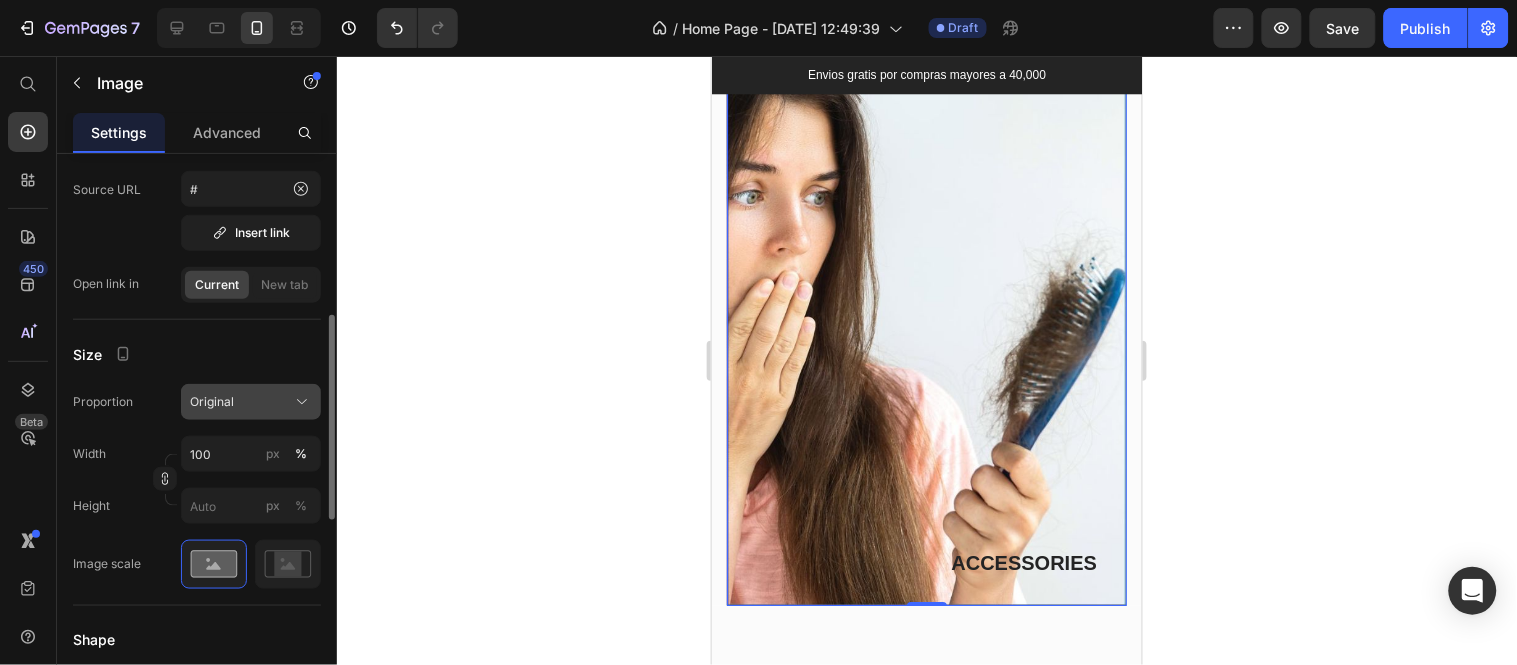 click on "Original" 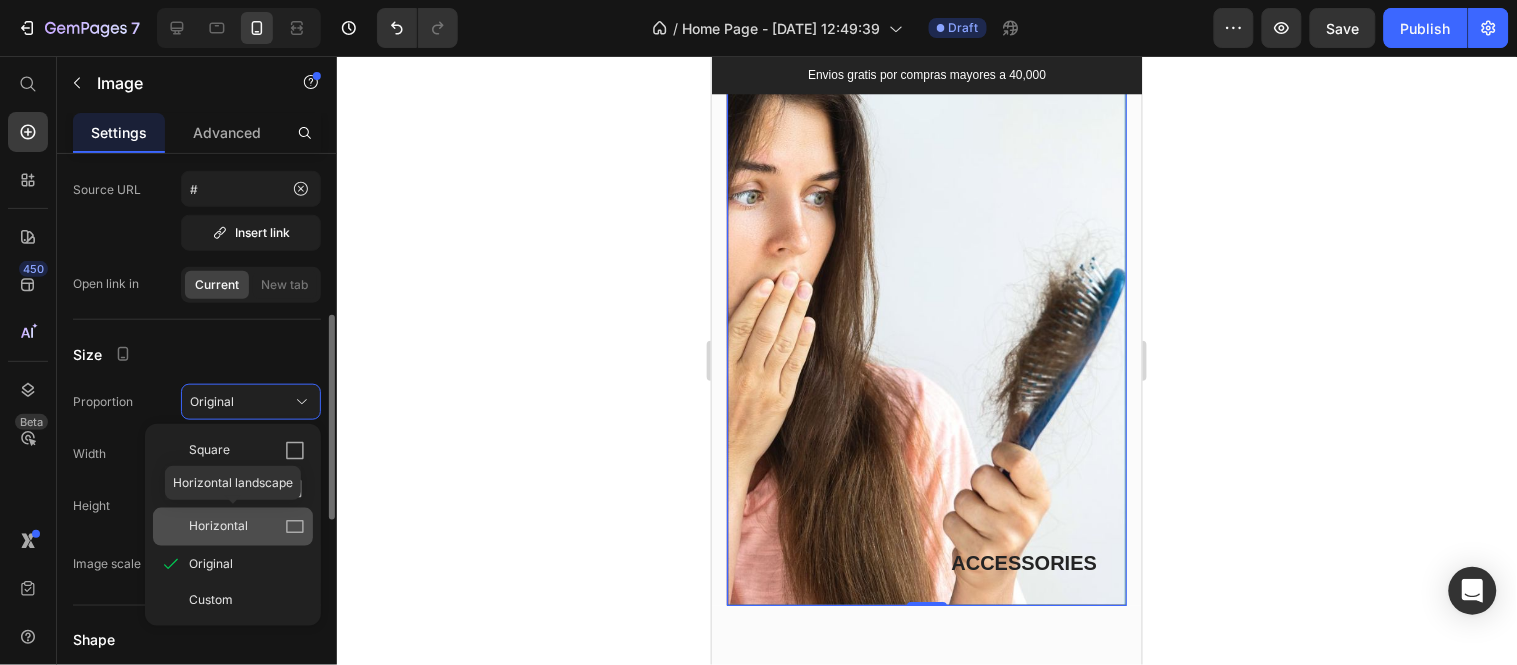 click on "Horizontal" at bounding box center (247, 527) 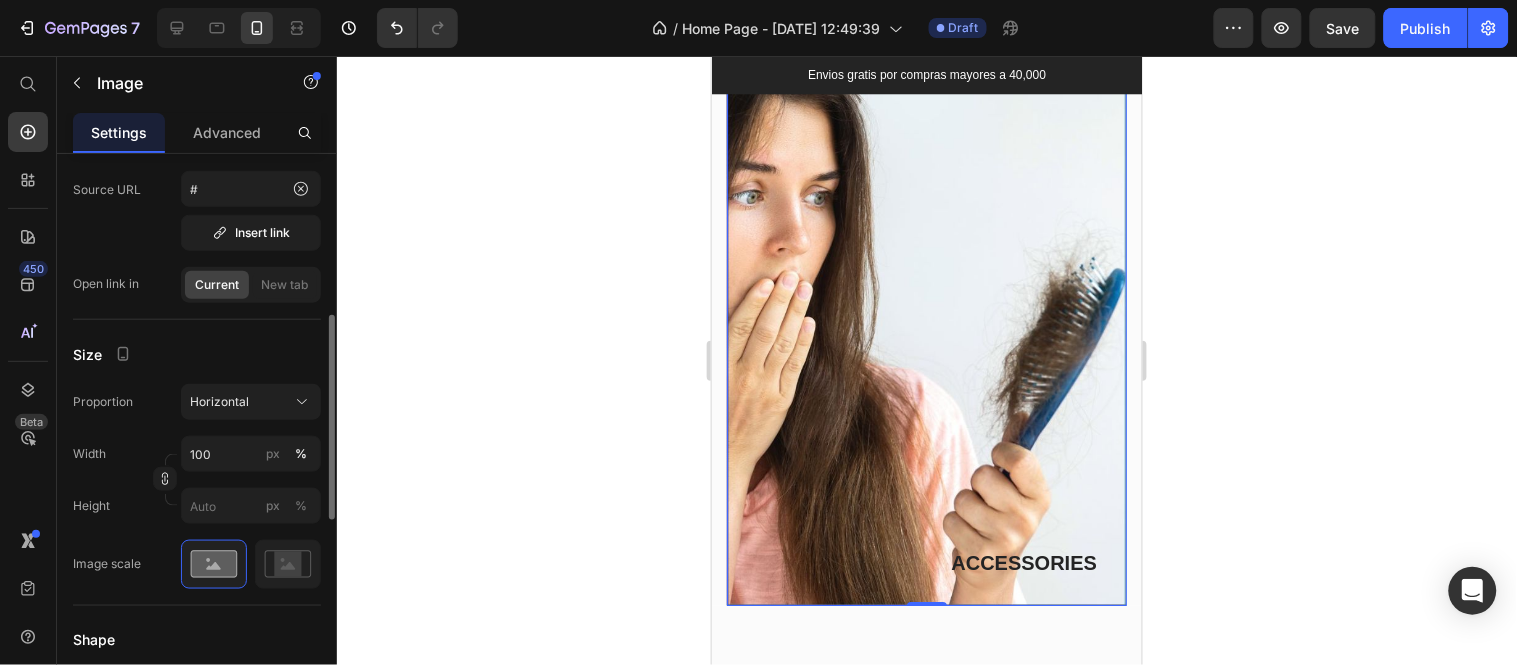 scroll, scrollTop: 3113, scrollLeft: 0, axis: vertical 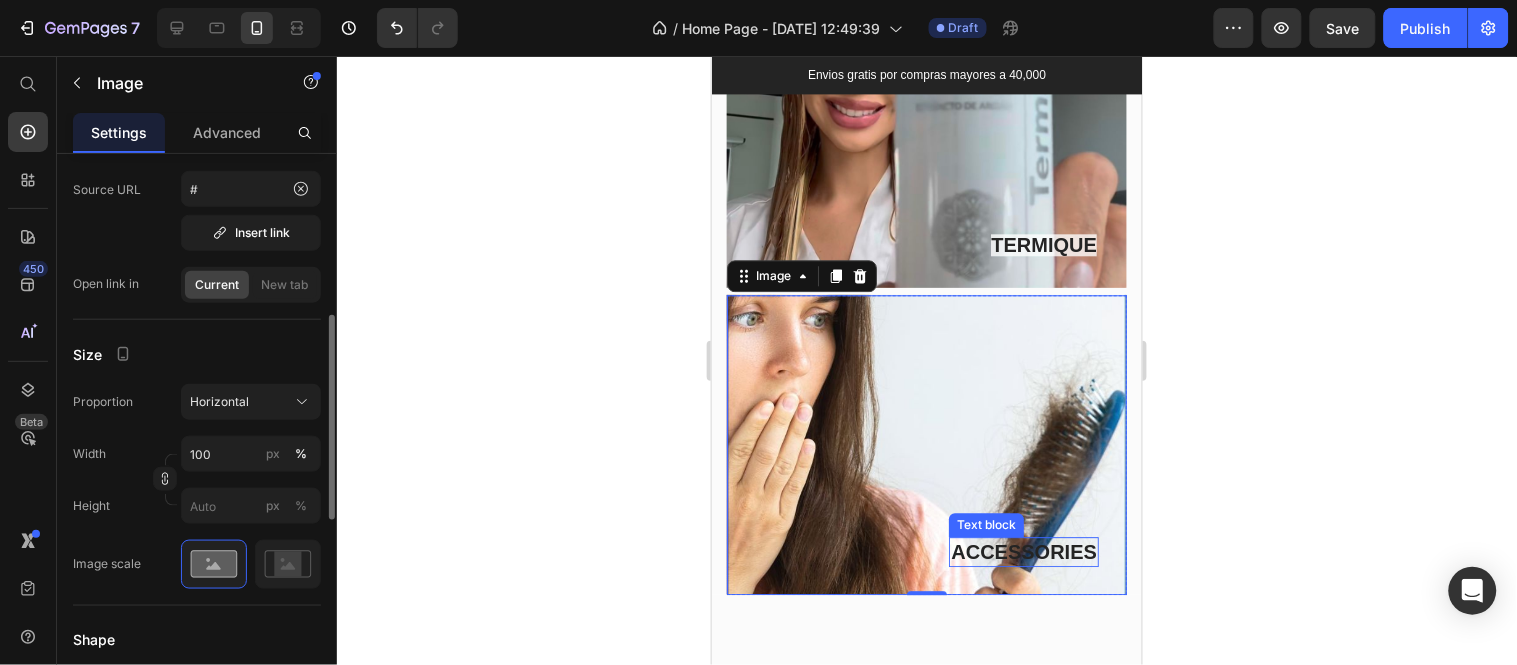 click on "ACCESSORIES" at bounding box center (1023, 551) 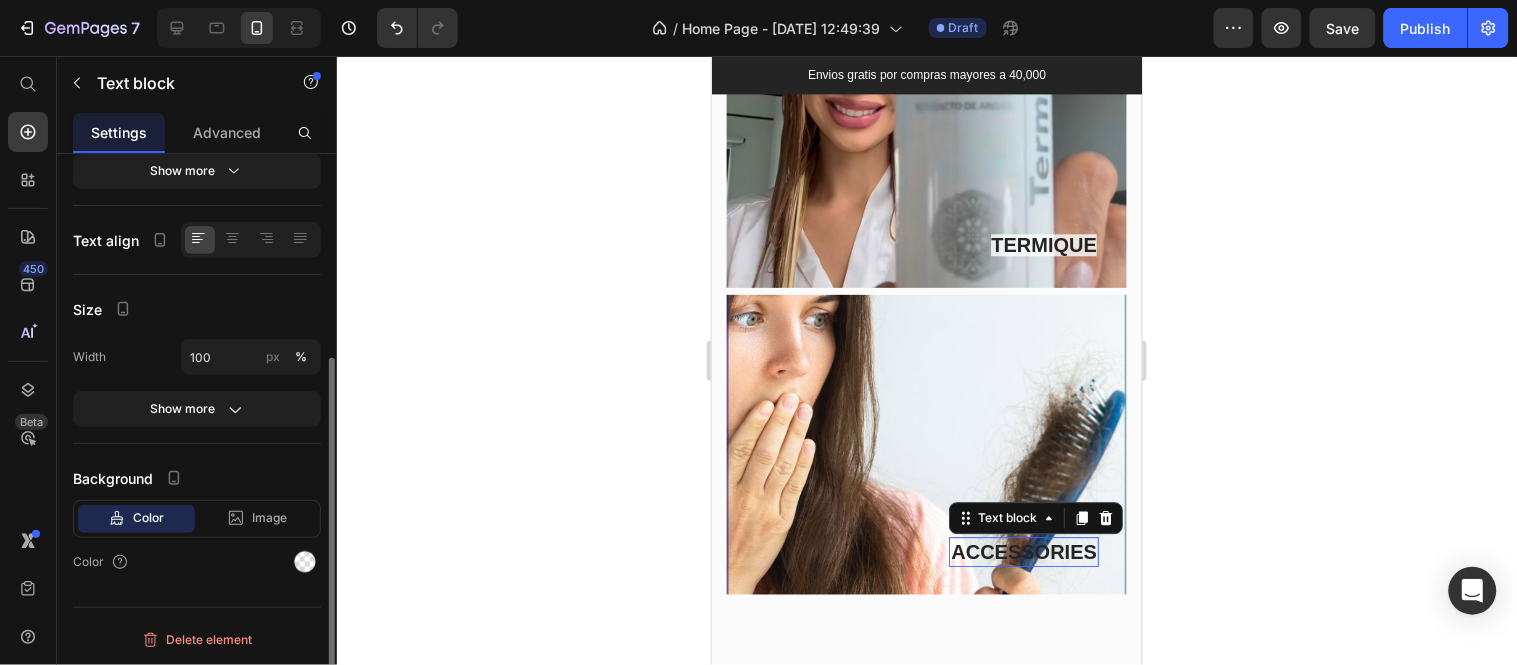 scroll, scrollTop: 0, scrollLeft: 0, axis: both 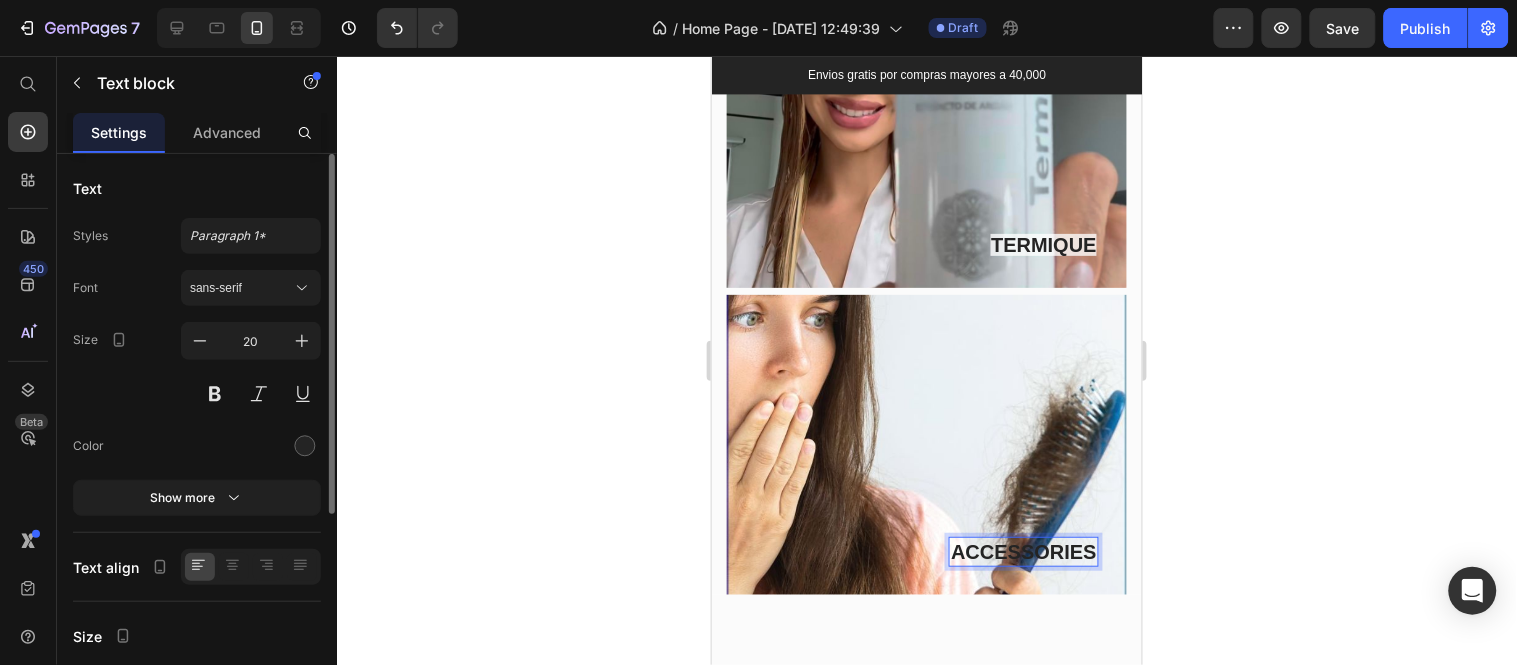 click on "ACCESSORIES" at bounding box center [1023, 551] 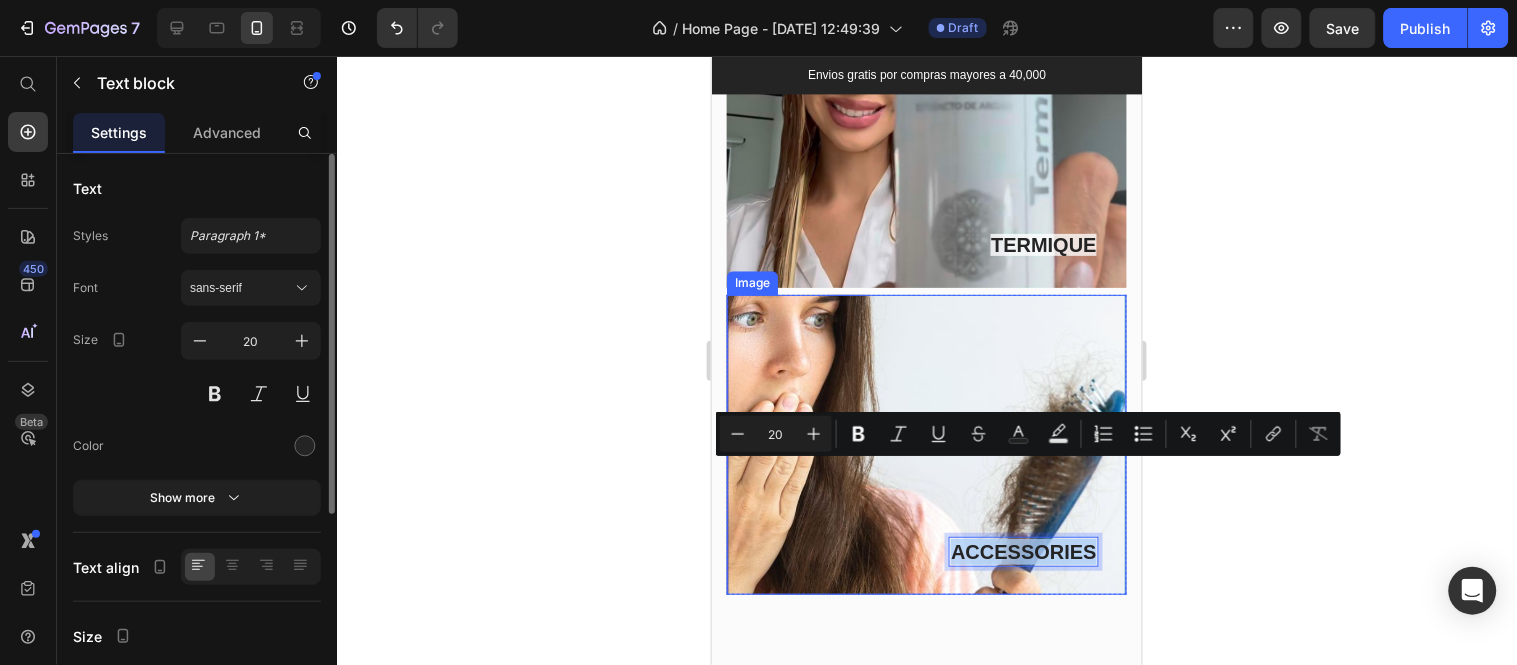 drag, startPoint x: 1074, startPoint y: 473, endPoint x: 911, endPoint y: 467, distance: 163.1104 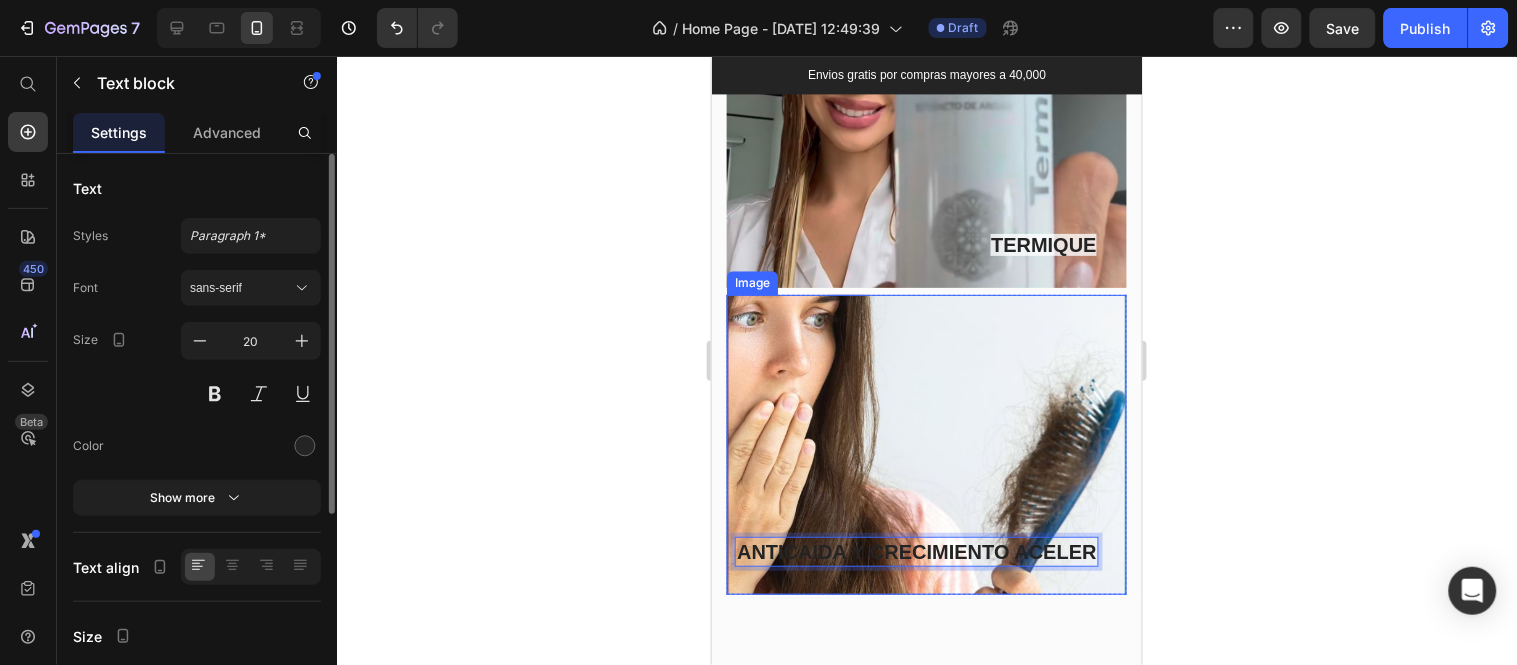 scroll, scrollTop: 3087, scrollLeft: 0, axis: vertical 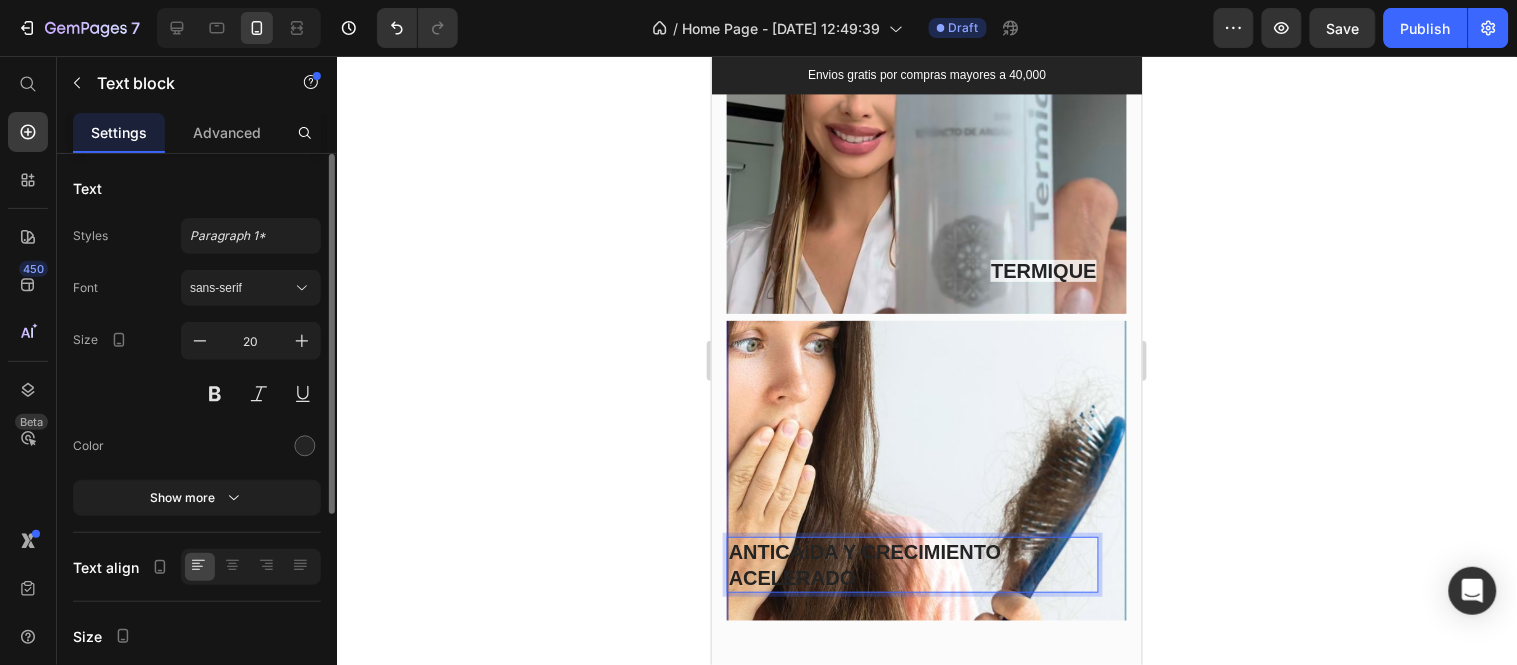 click on "ANTICAÍDA Y CRECIMIENTO ACELERADO" at bounding box center [912, 564] 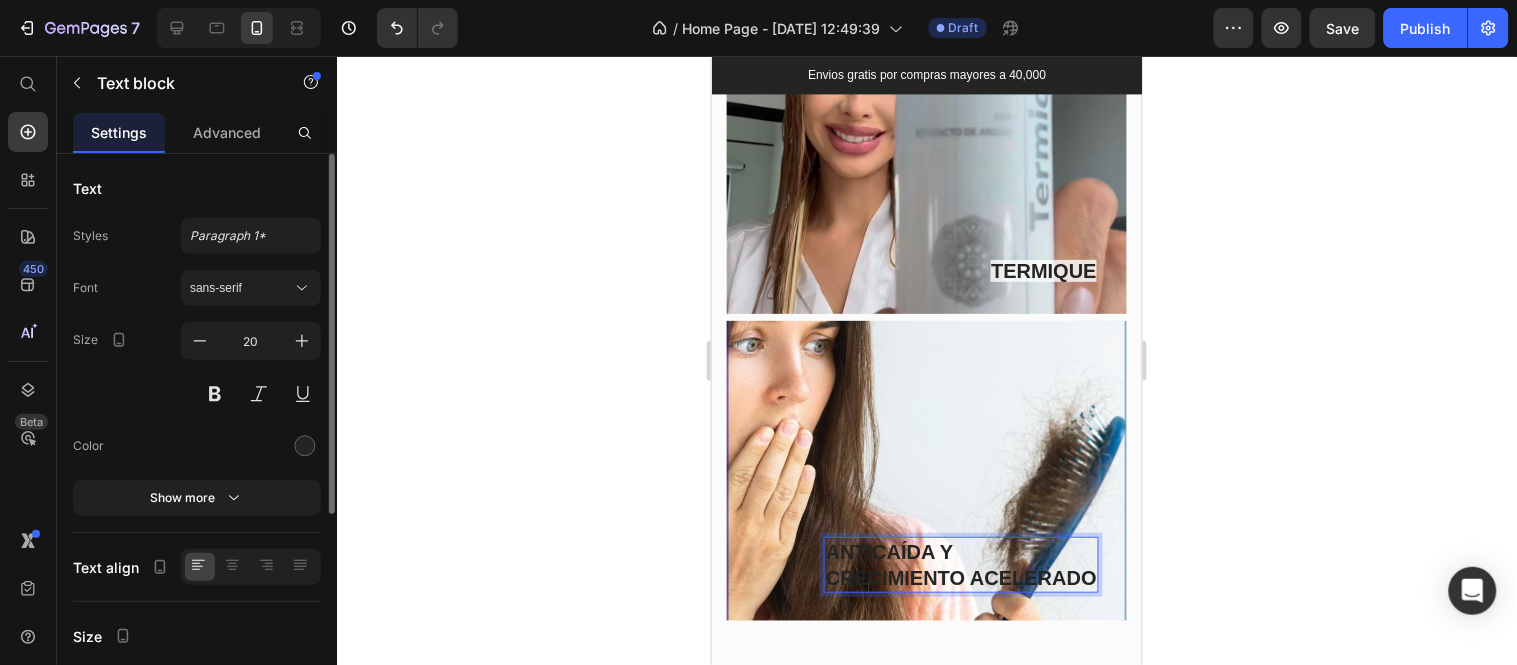 click on "CRECIMIENTO ACELERADO" at bounding box center (960, 577) 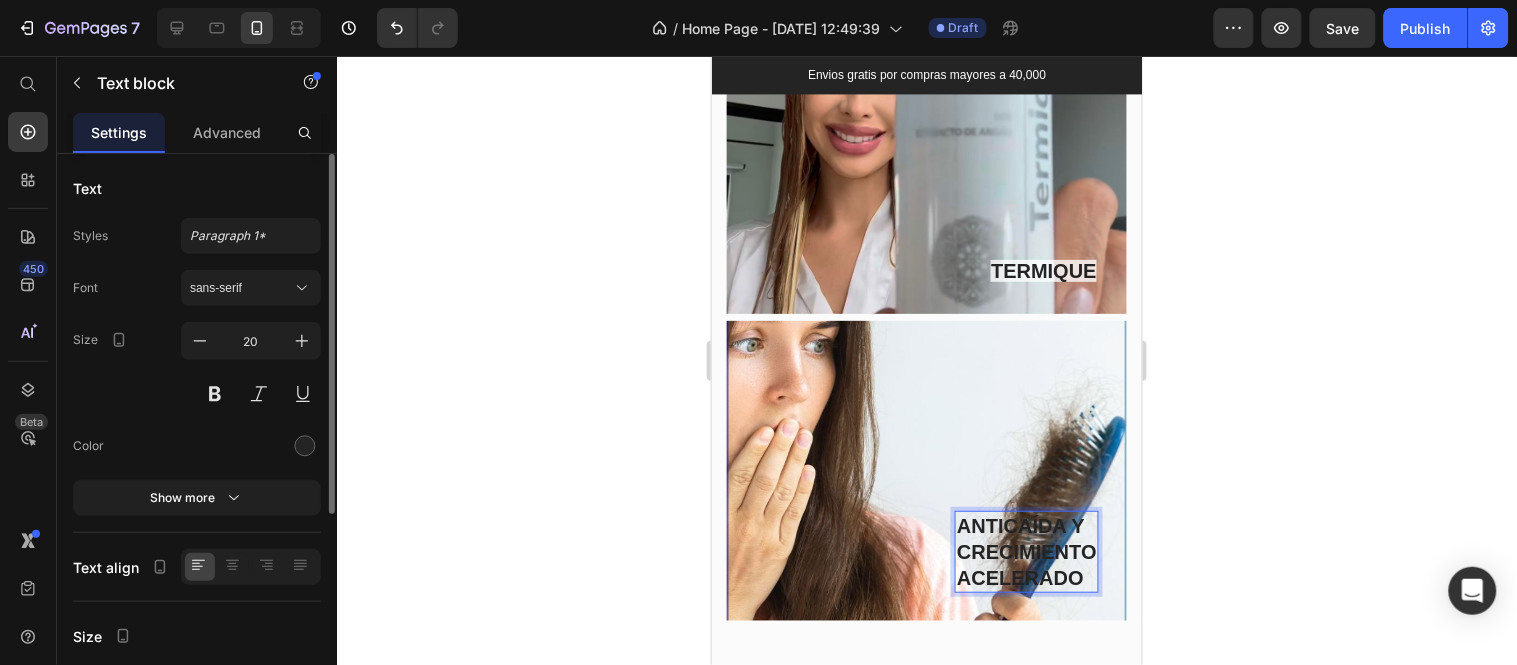scroll, scrollTop: 3061, scrollLeft: 0, axis: vertical 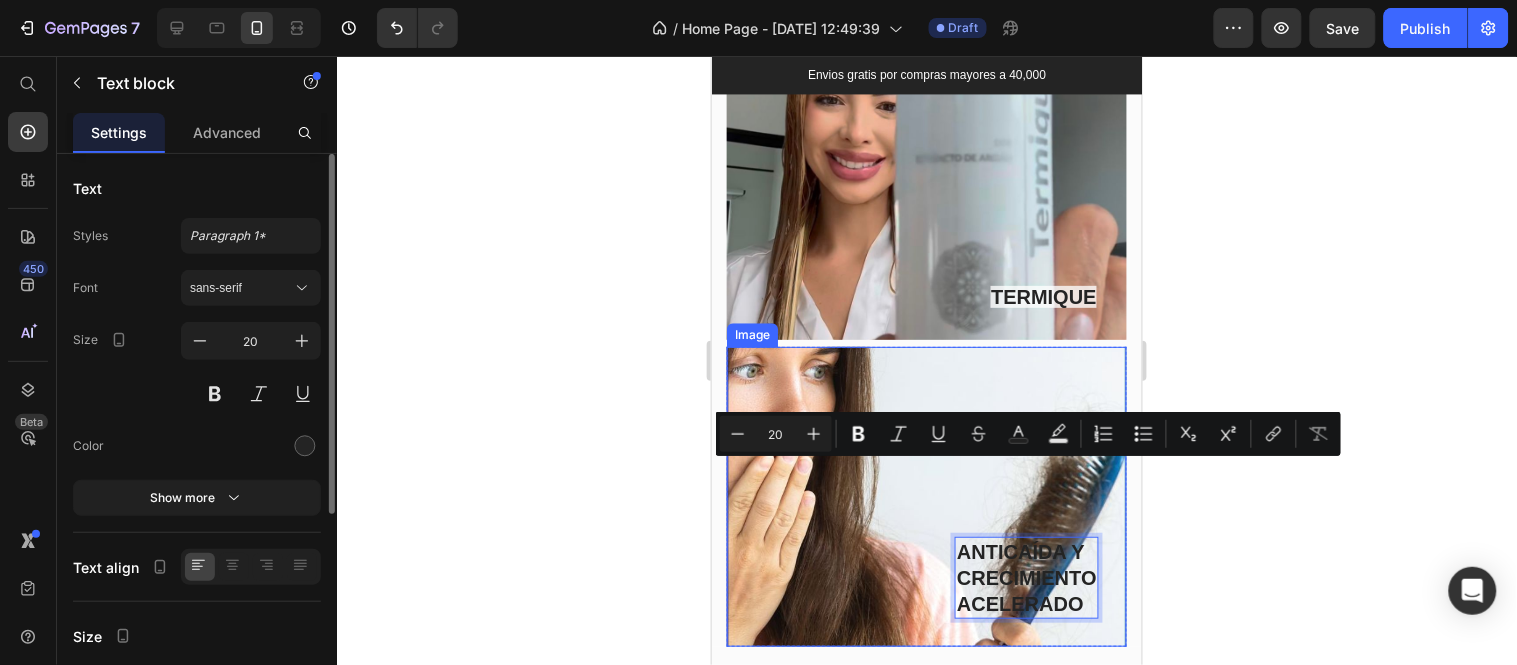 drag, startPoint x: 1063, startPoint y: 534, endPoint x: 921, endPoint y: 474, distance: 154.15576 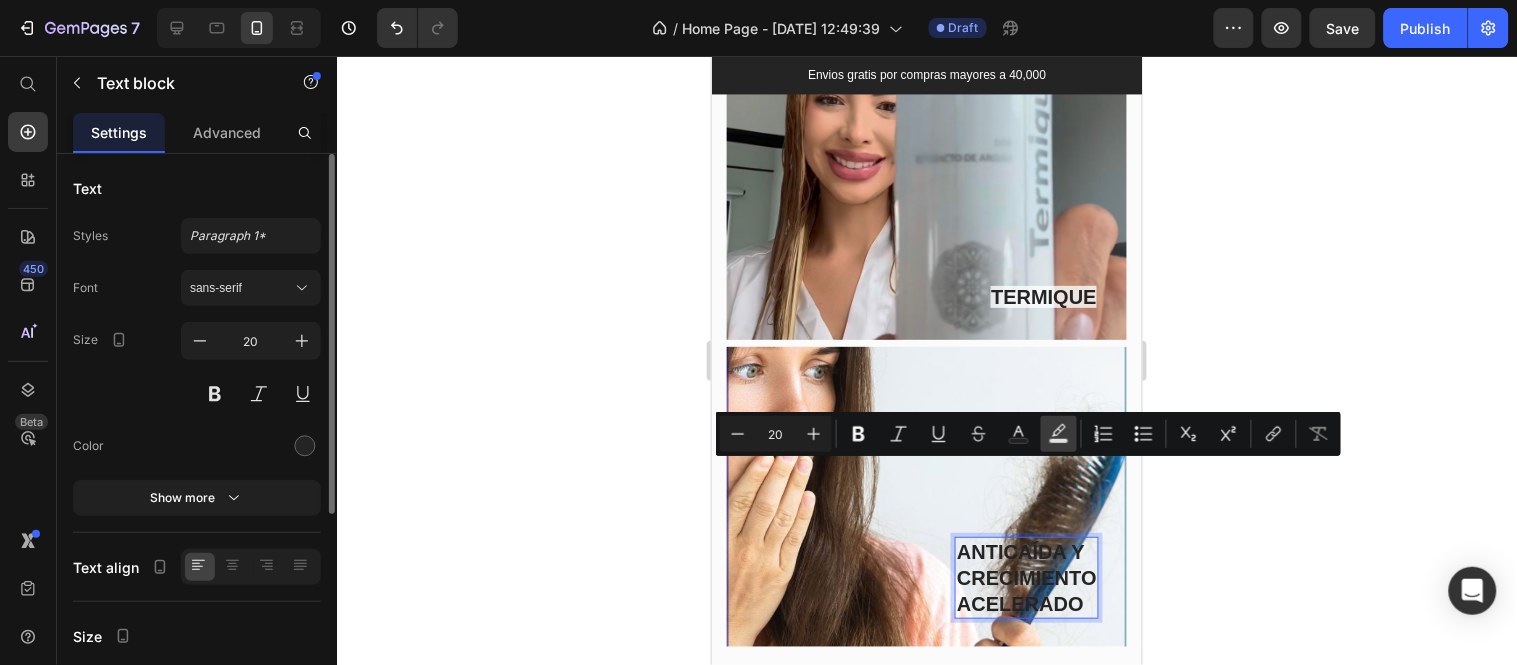 click 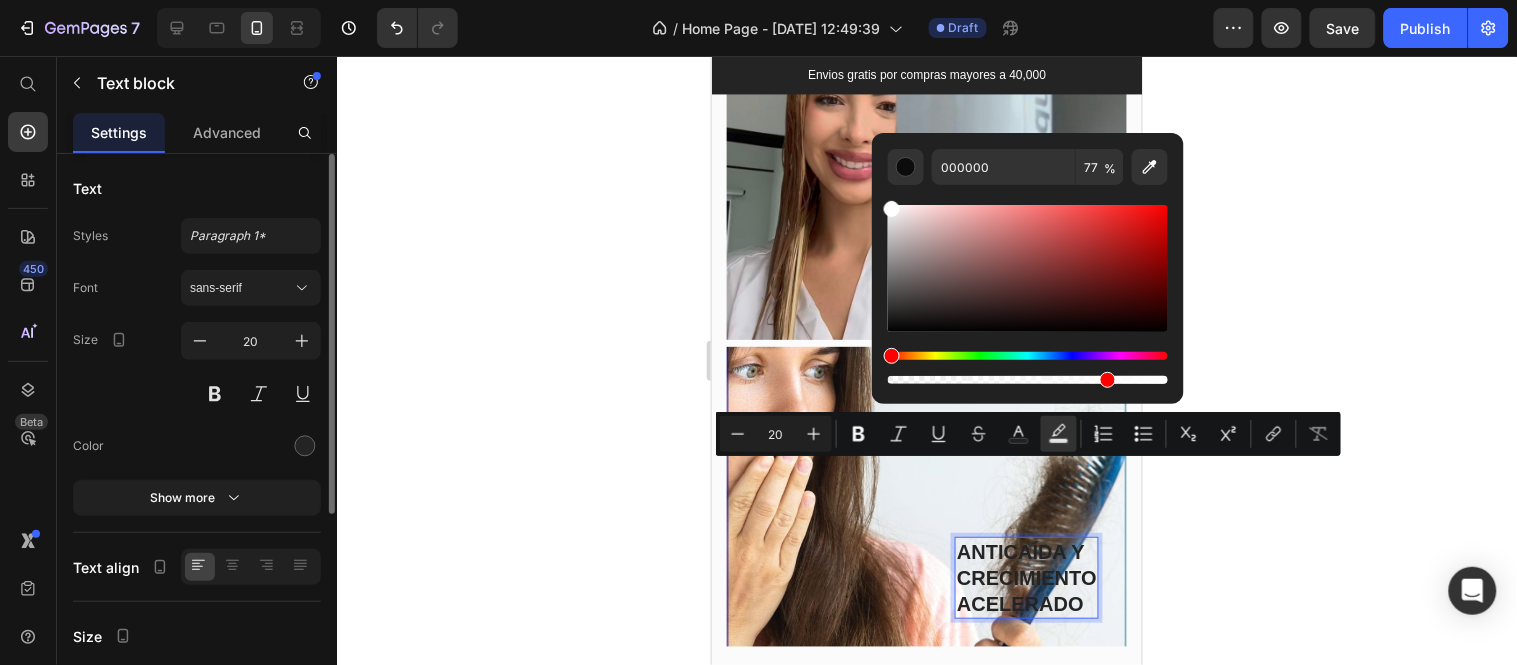 drag, startPoint x: 894, startPoint y: 332, endPoint x: 881, endPoint y: 175, distance: 157.5373 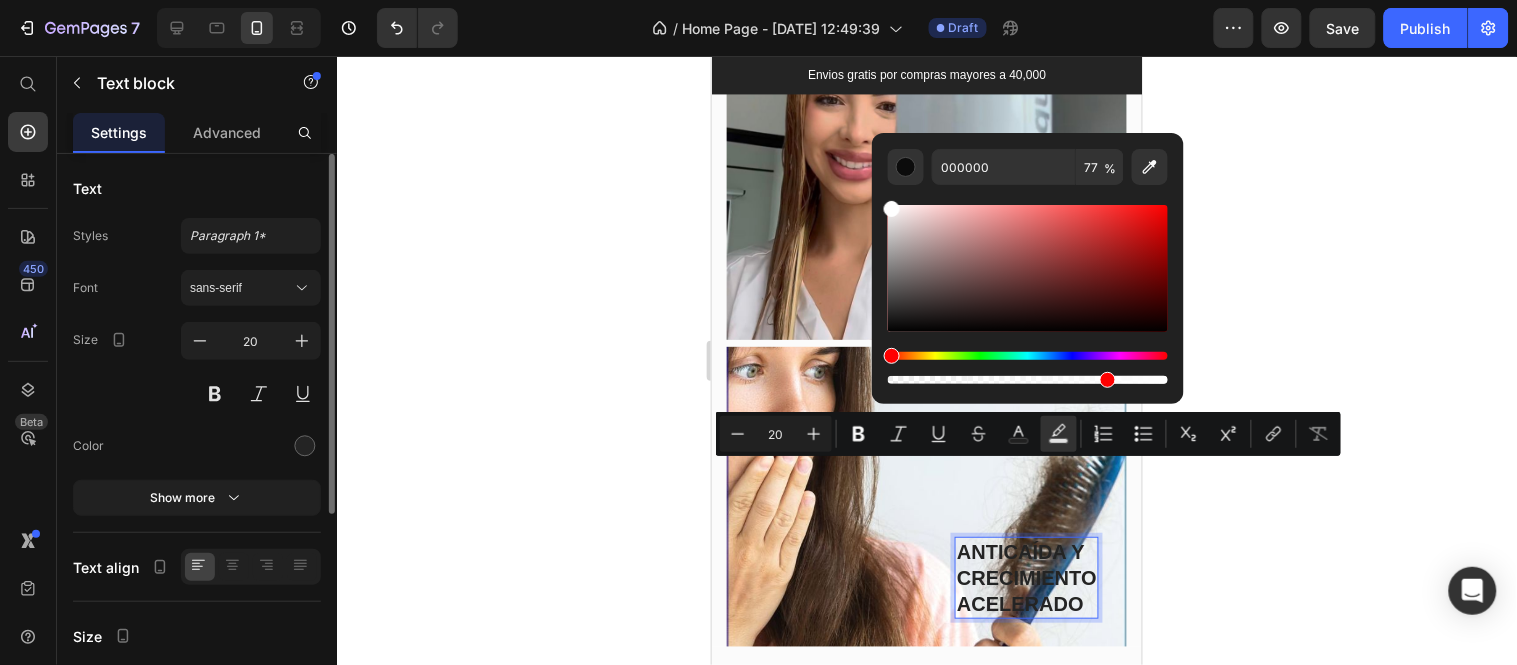 type on "FFFFFF" 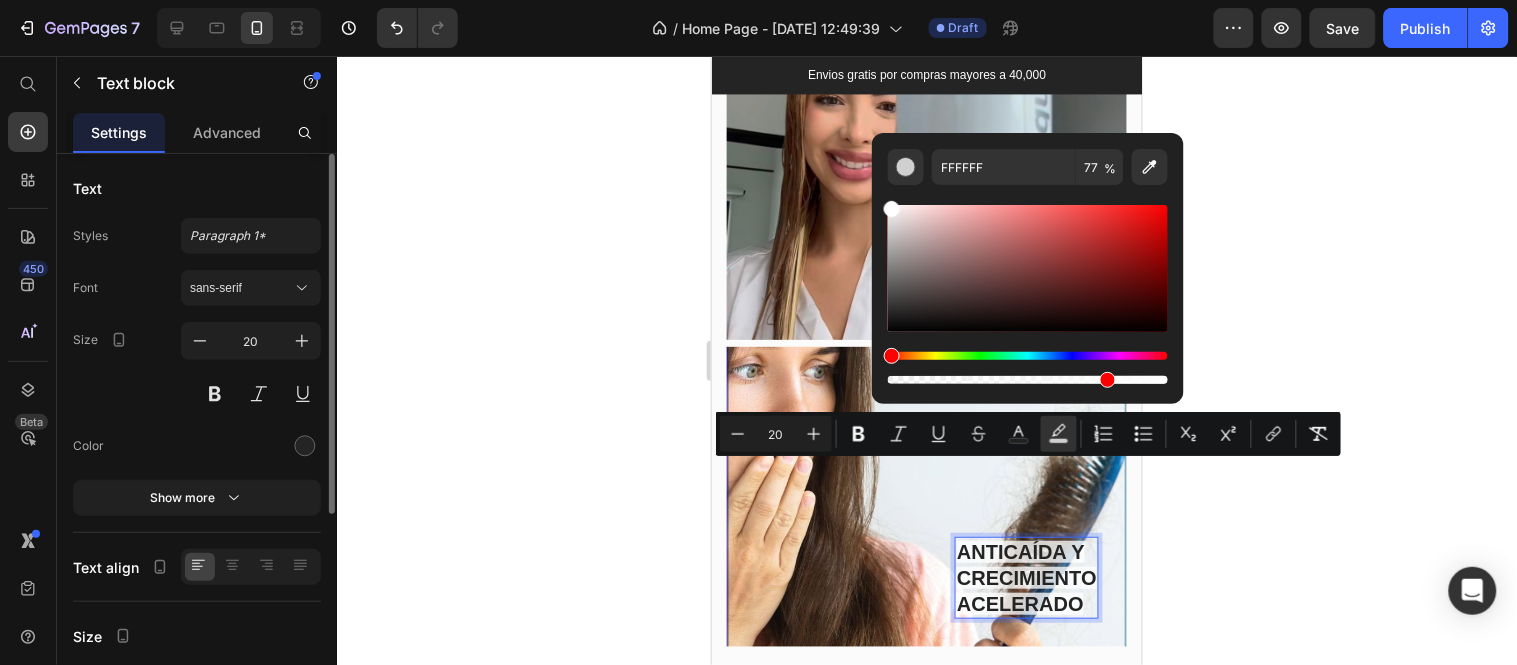 click 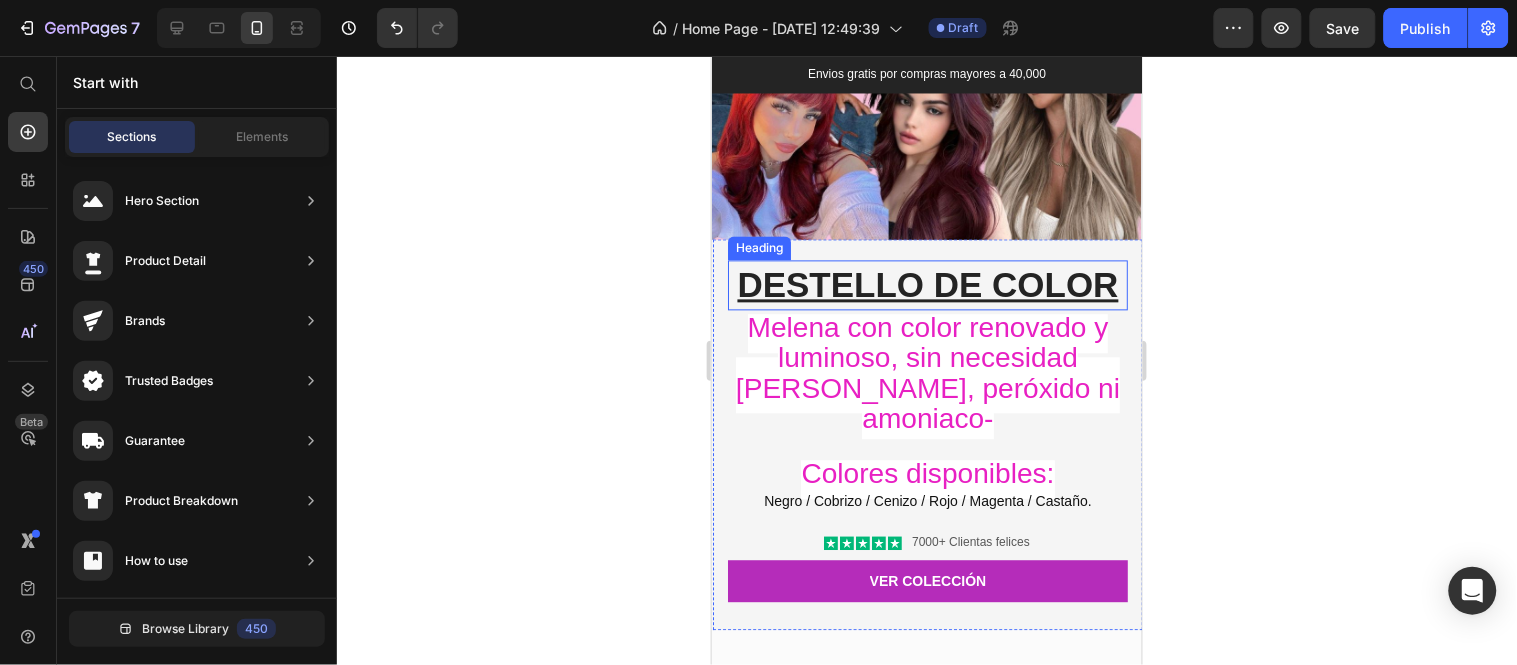 scroll, scrollTop: 950, scrollLeft: 0, axis: vertical 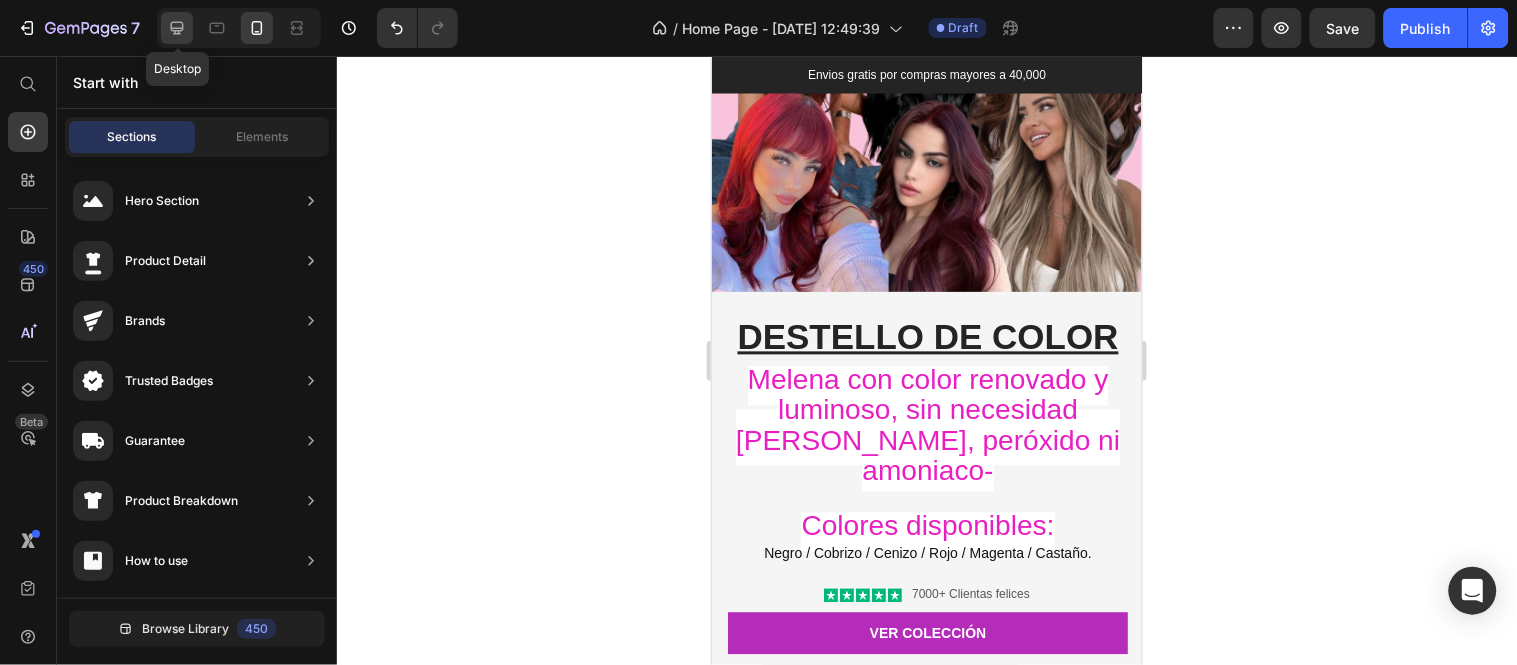click 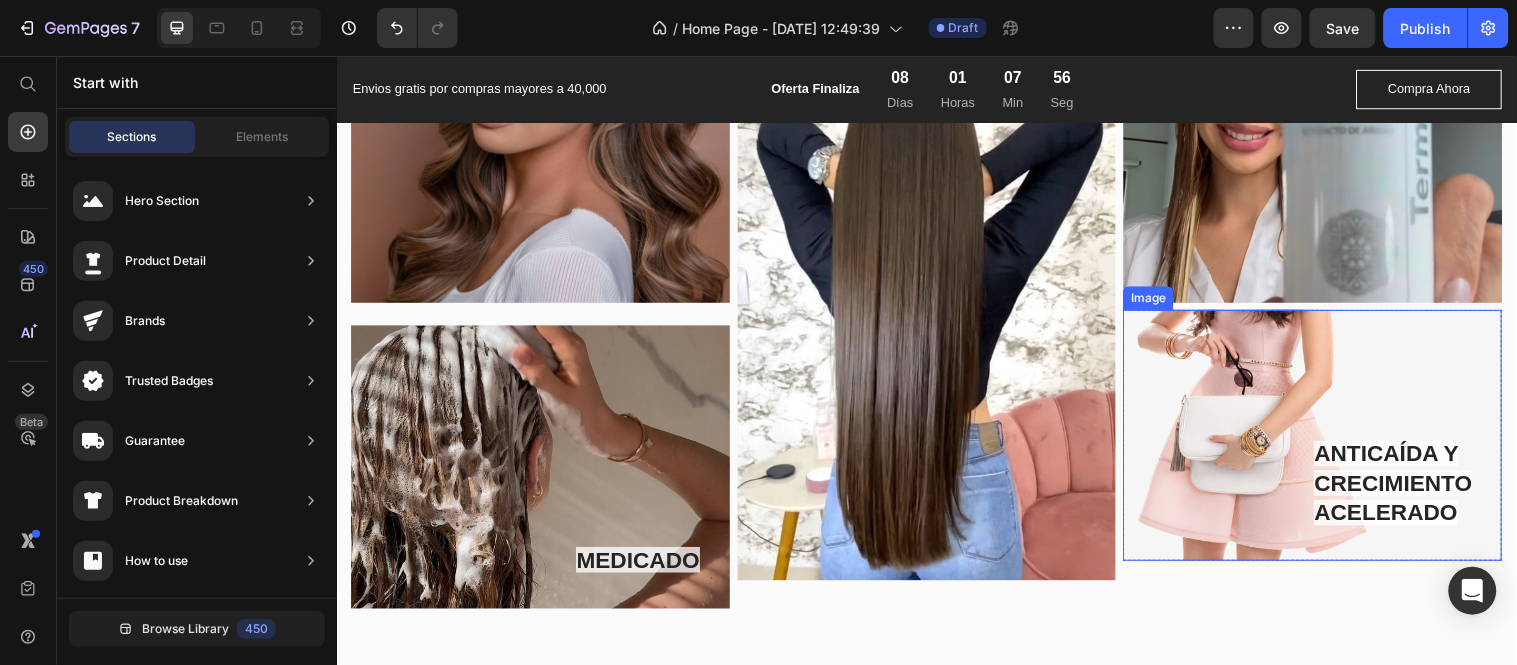 scroll, scrollTop: 2013, scrollLeft: 0, axis: vertical 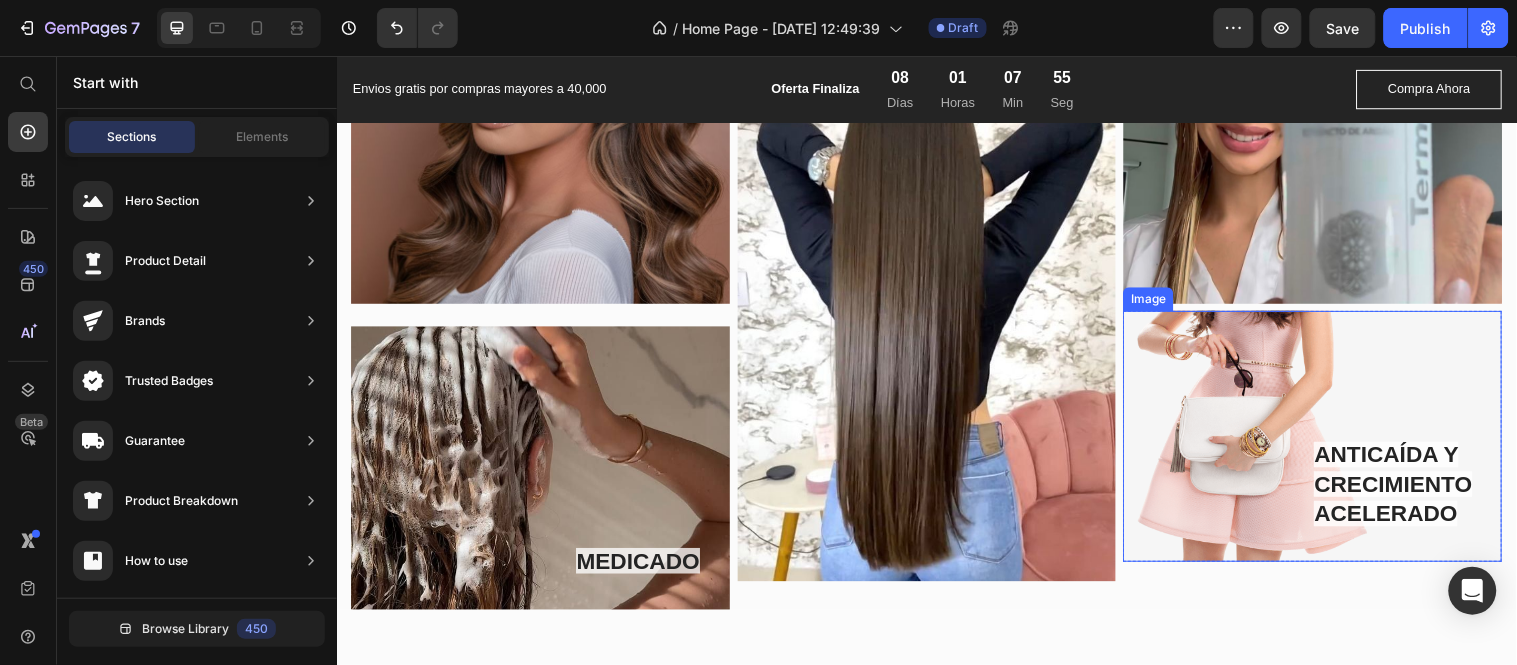 click at bounding box center (1328, 442) 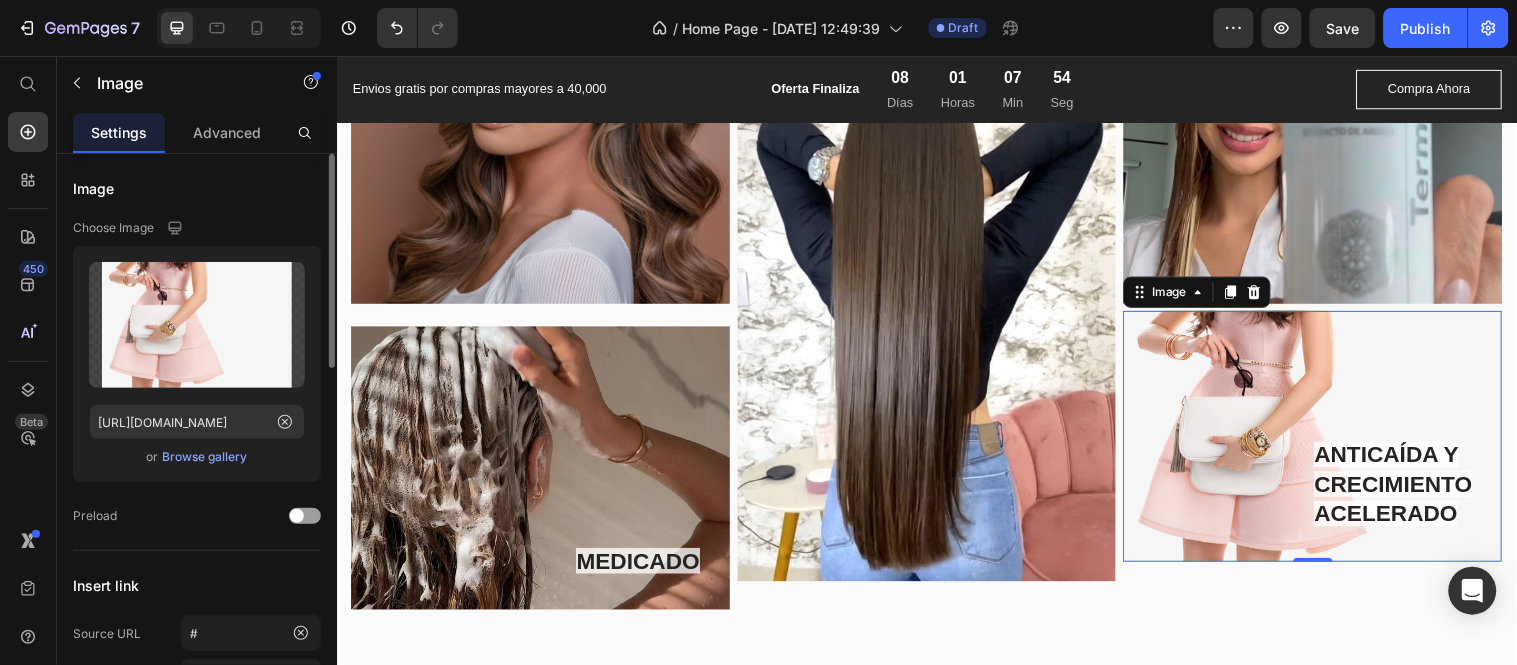 click on "Browse gallery" at bounding box center (205, 457) 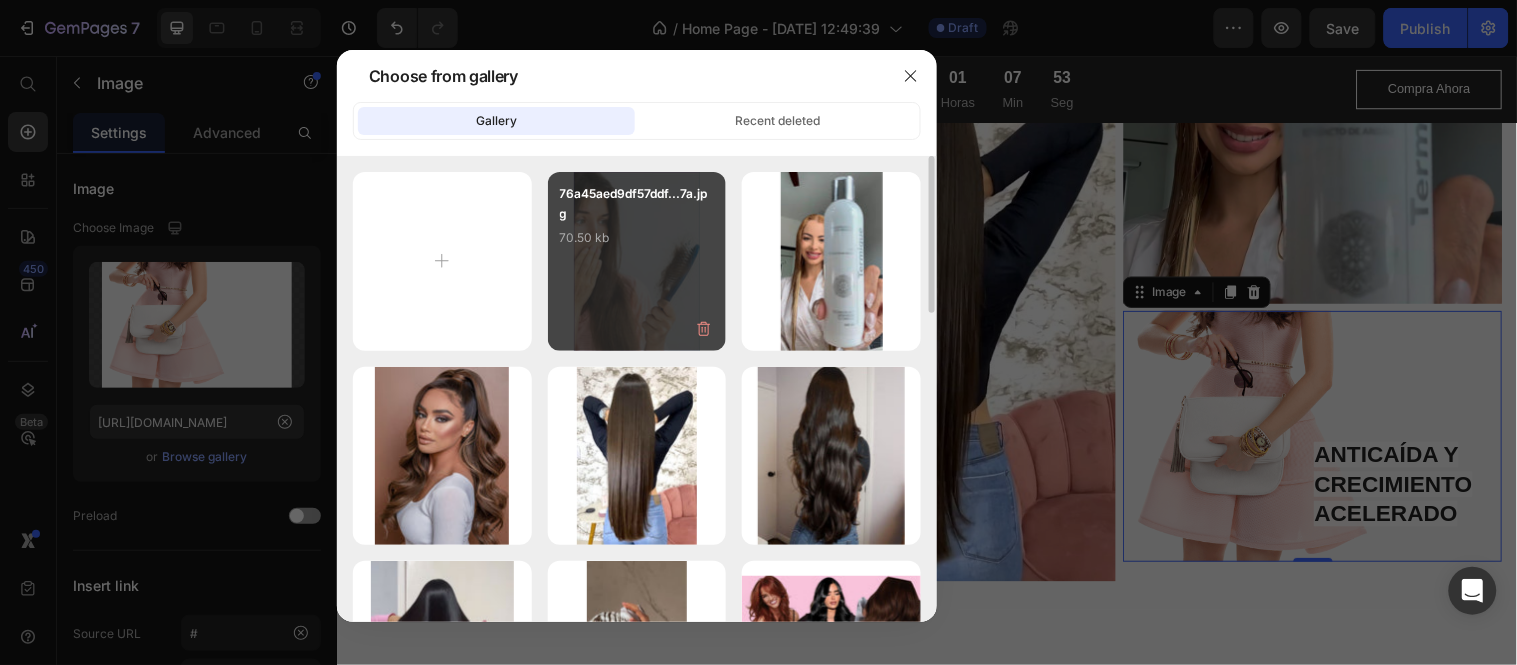 click on "76a45aed9df57ddf...7a.jpg 70.50 kb" at bounding box center [637, 261] 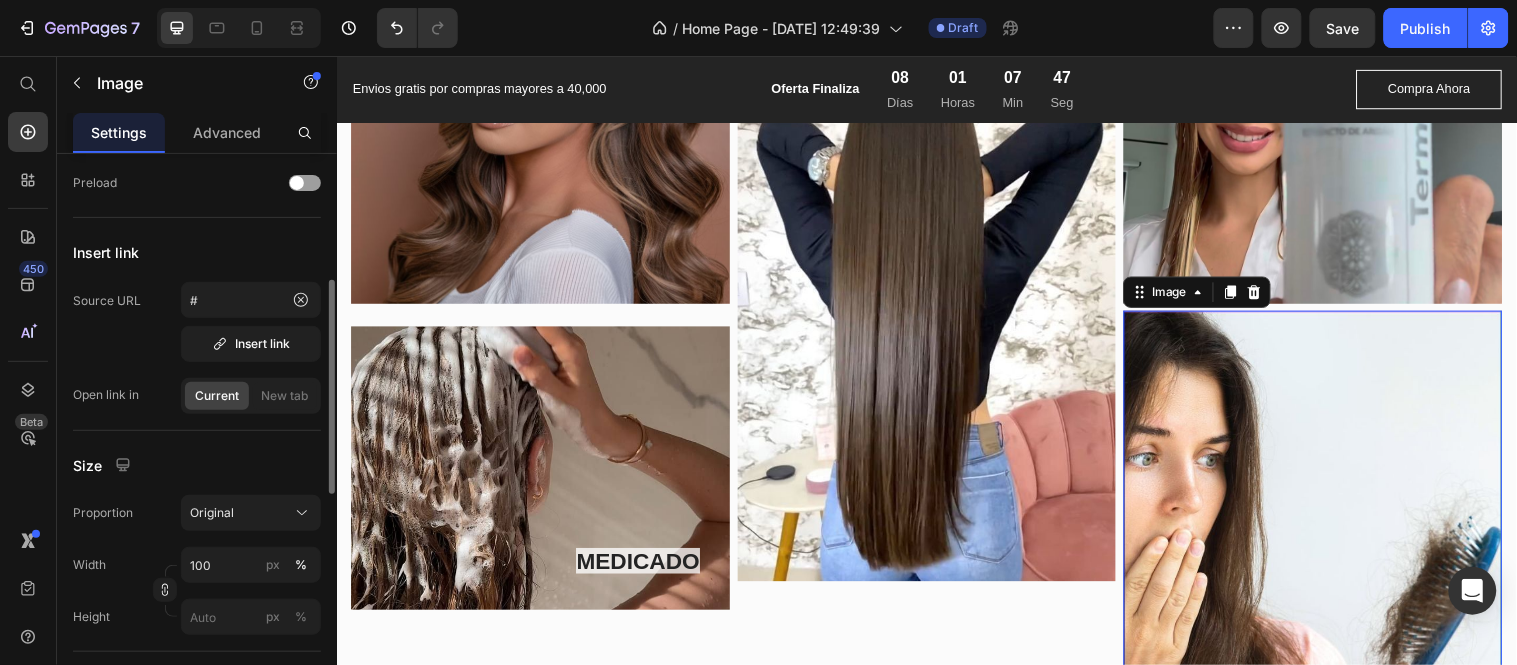 scroll, scrollTop: 555, scrollLeft: 0, axis: vertical 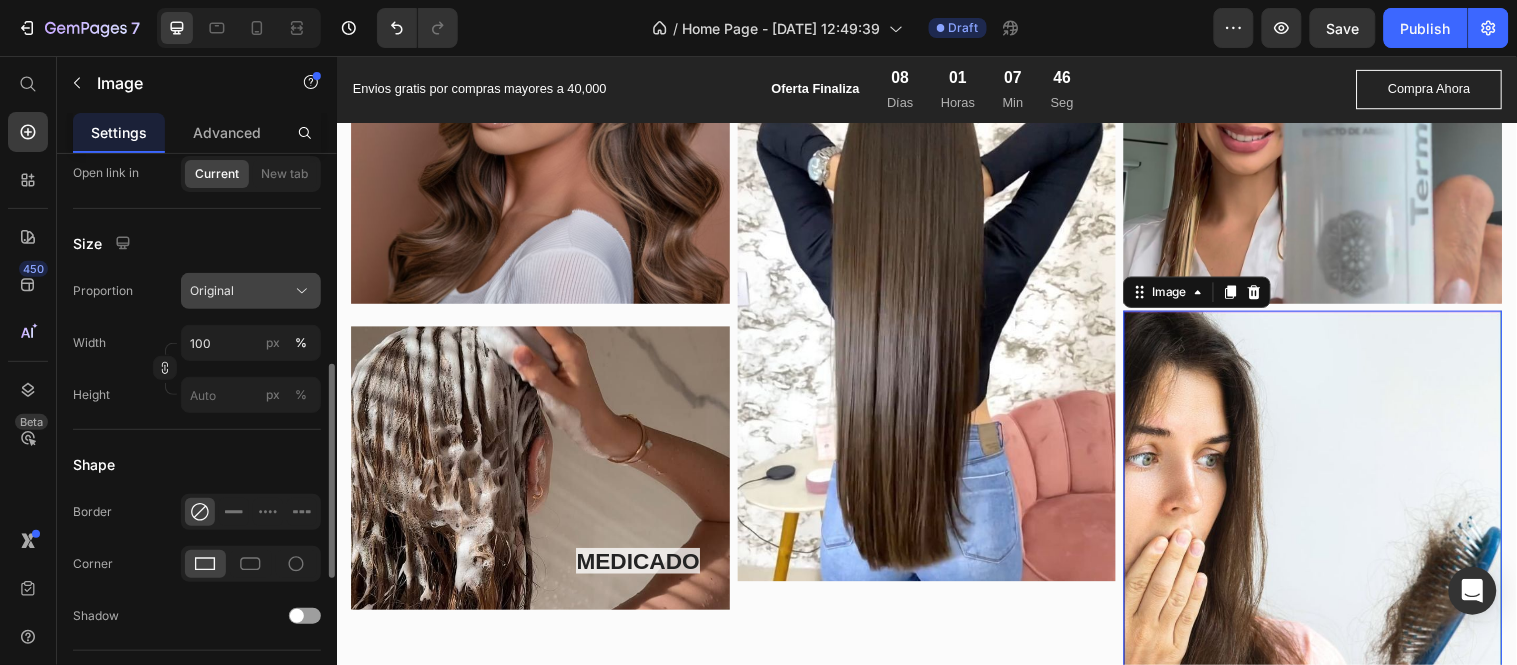 click on "Original" at bounding box center [251, 291] 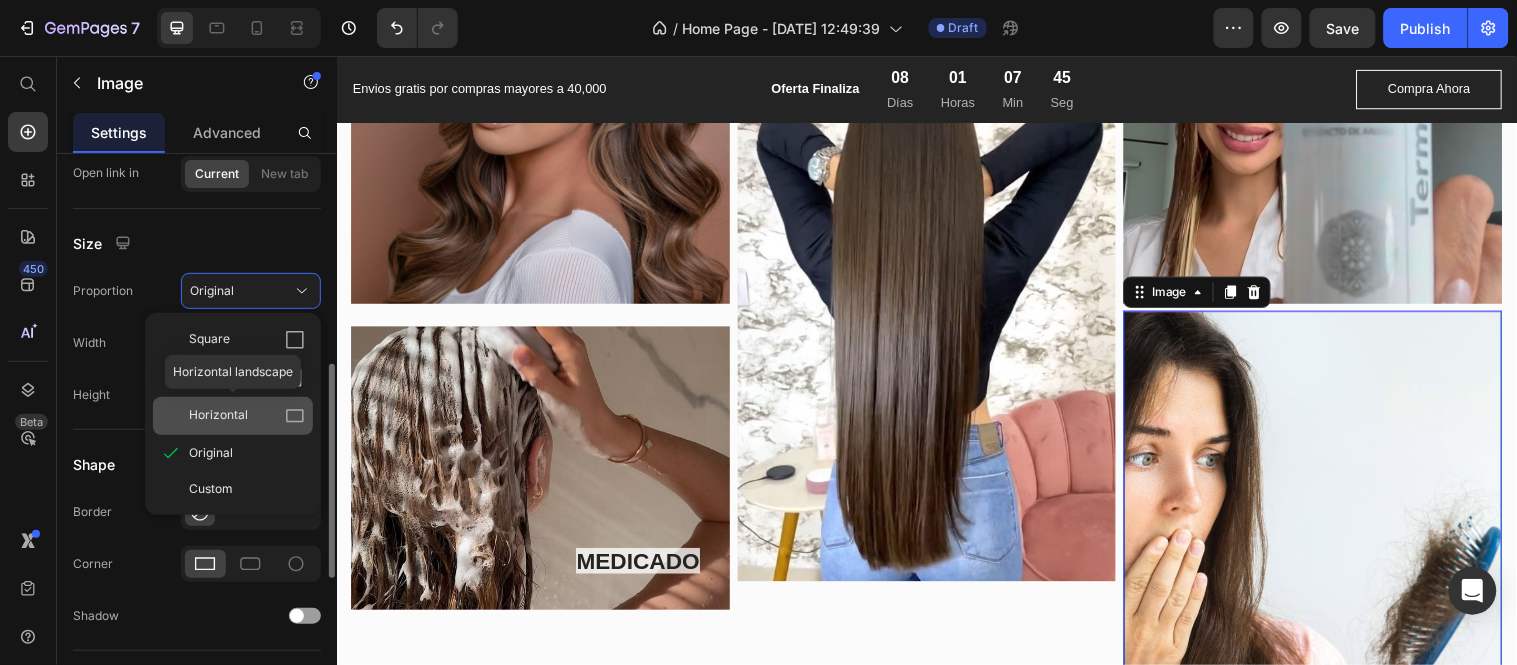 click on "Horizontal" 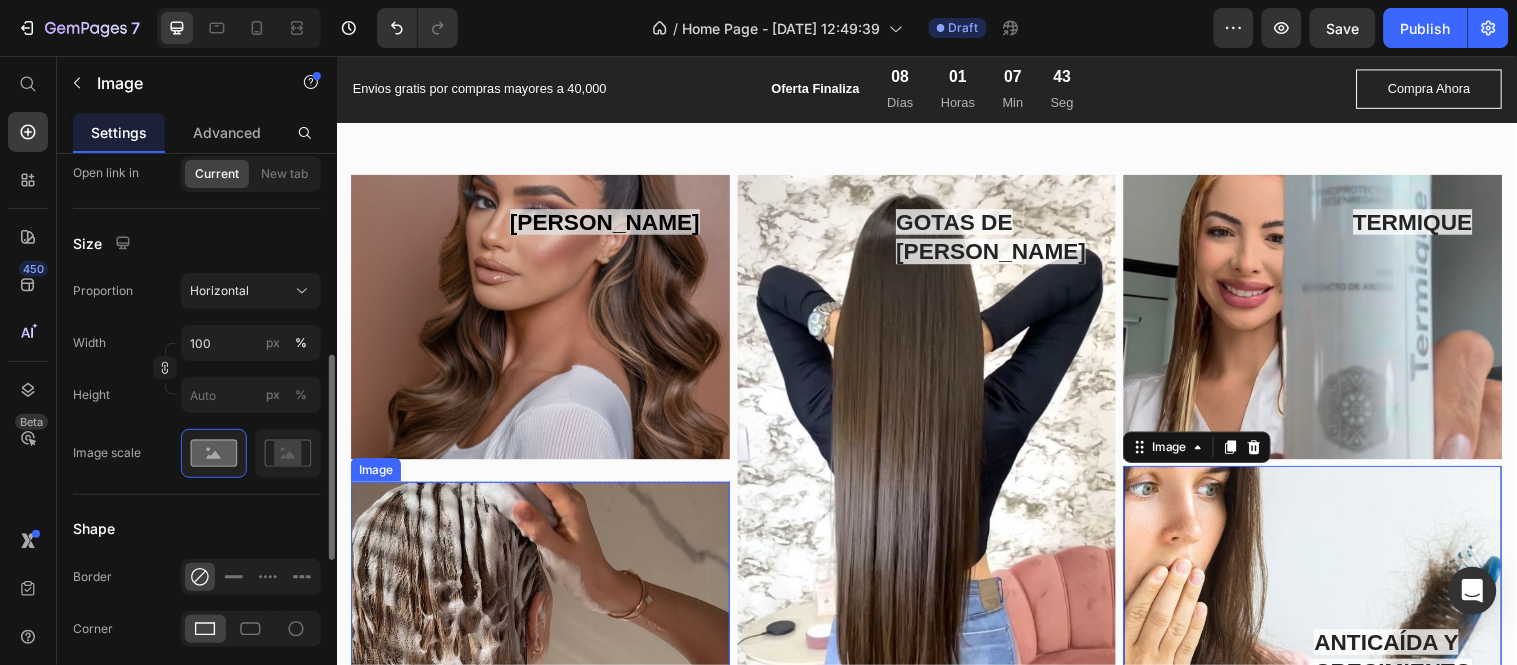 scroll, scrollTop: 1680, scrollLeft: 0, axis: vertical 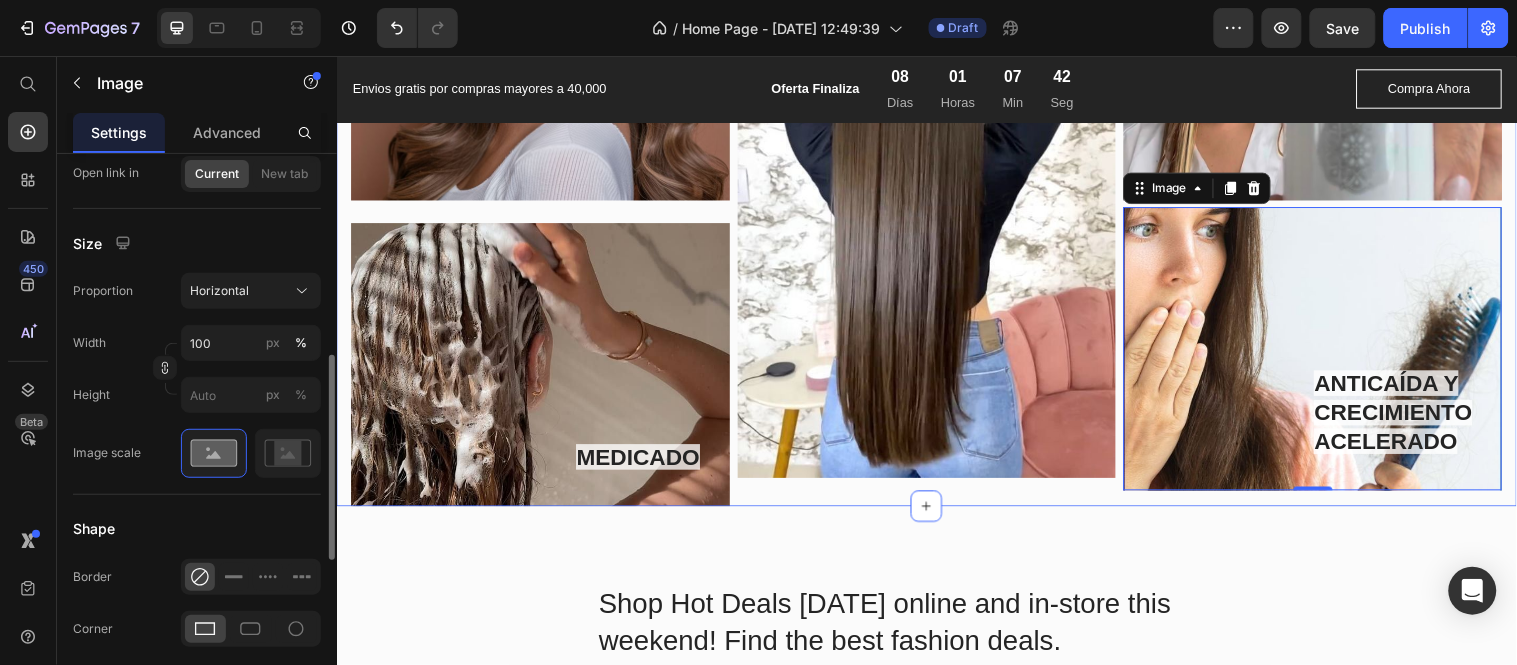 click on "Image LEONI SPRAY Text block Row MEDICADO Text block Image Row GOTAS DE ÁNGEL Text block Image Row TERMIQUE Text block Image Row ANTICAÍDA Y  CRECIMIENTO  ACELERADO Text block Image   0 Row Row Section 5" at bounding box center (936, 173) 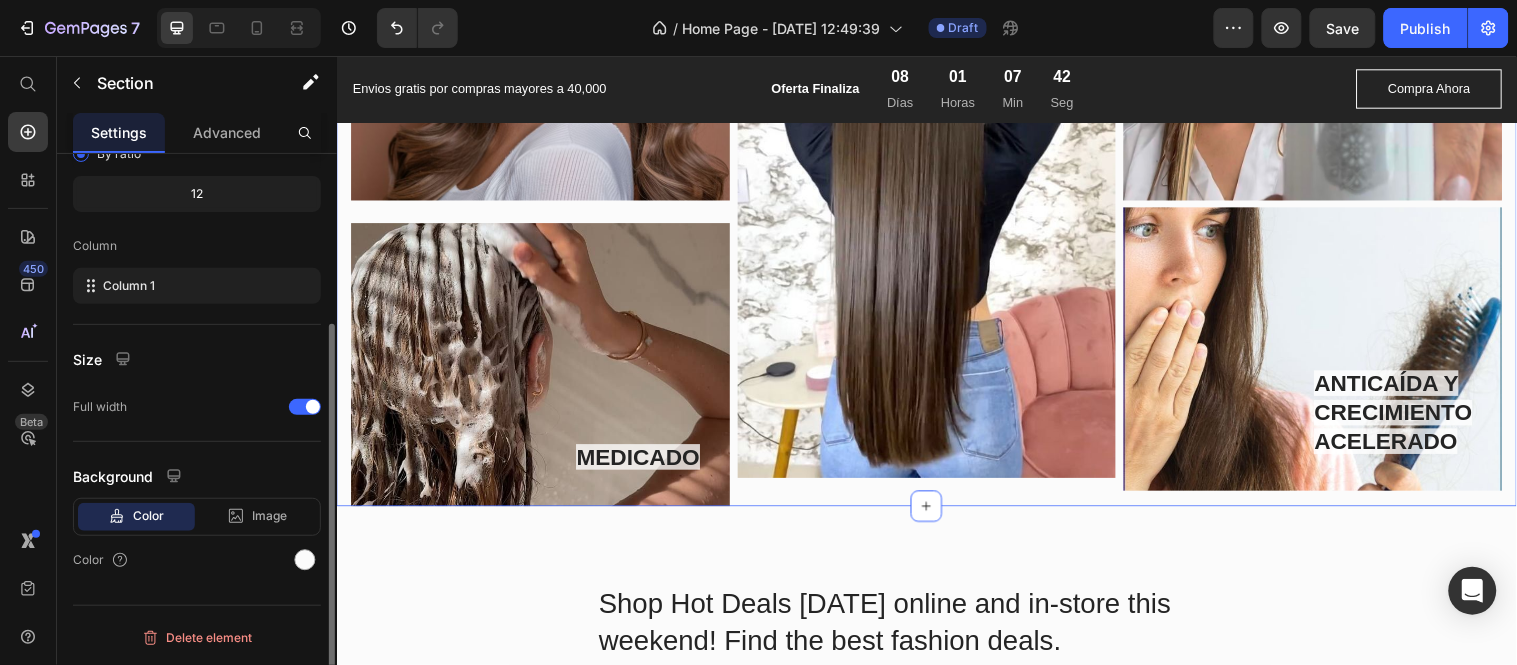 scroll, scrollTop: 0, scrollLeft: 0, axis: both 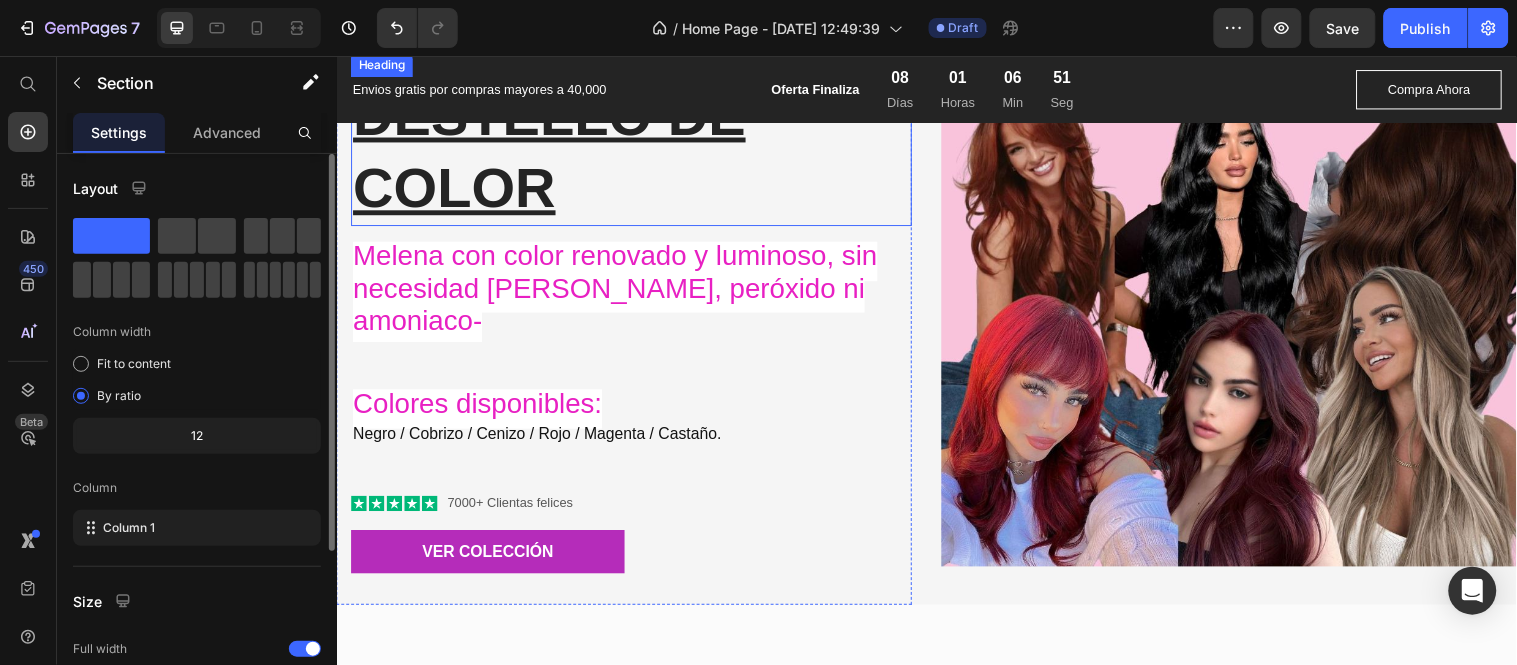 click on "dESTELLO DE cOLOR" at bounding box center (636, 152) 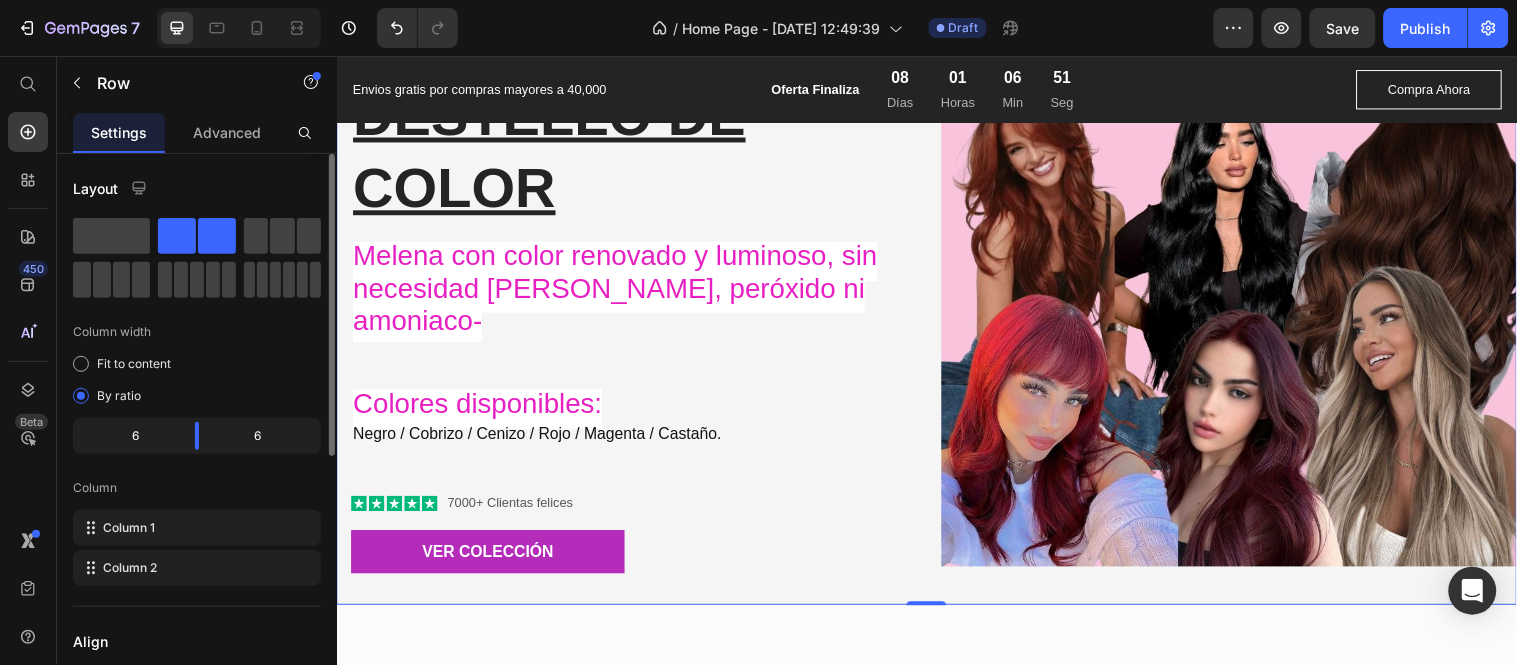 click on "Image" at bounding box center [1243, 329] 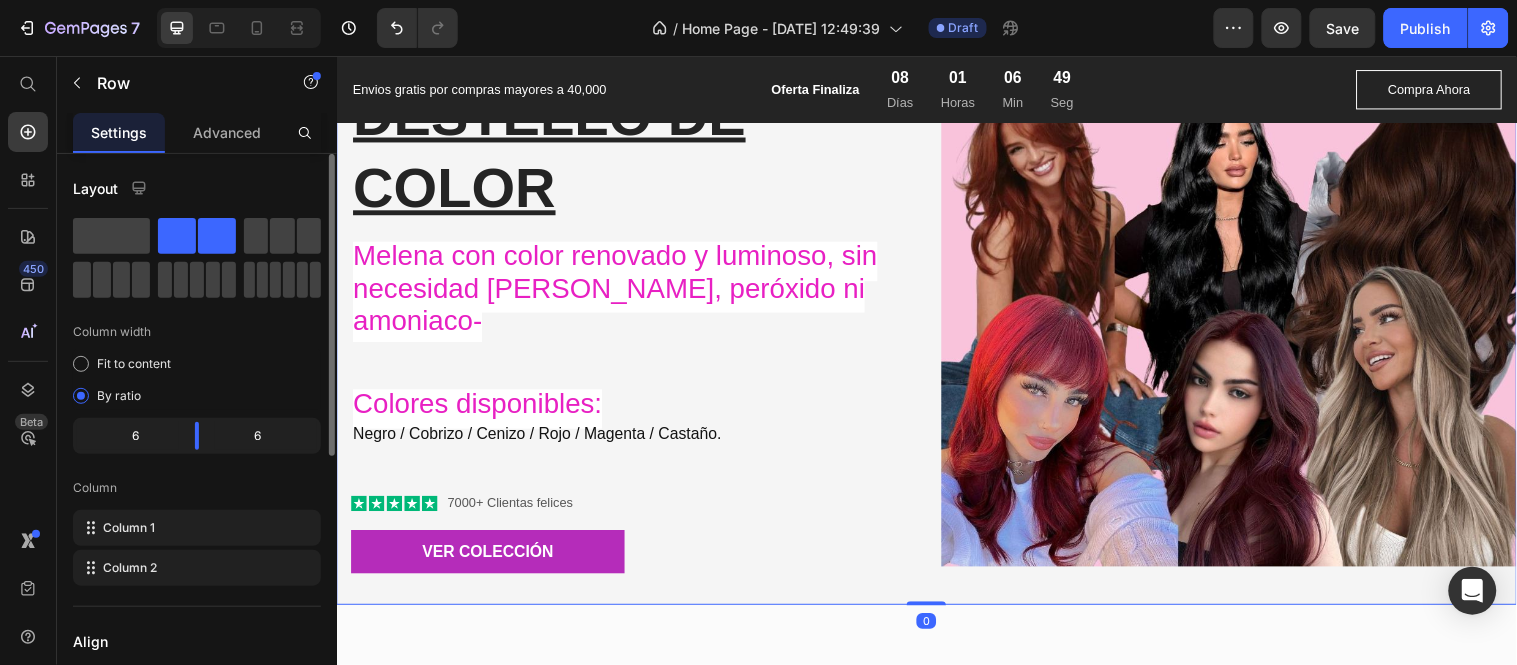 click 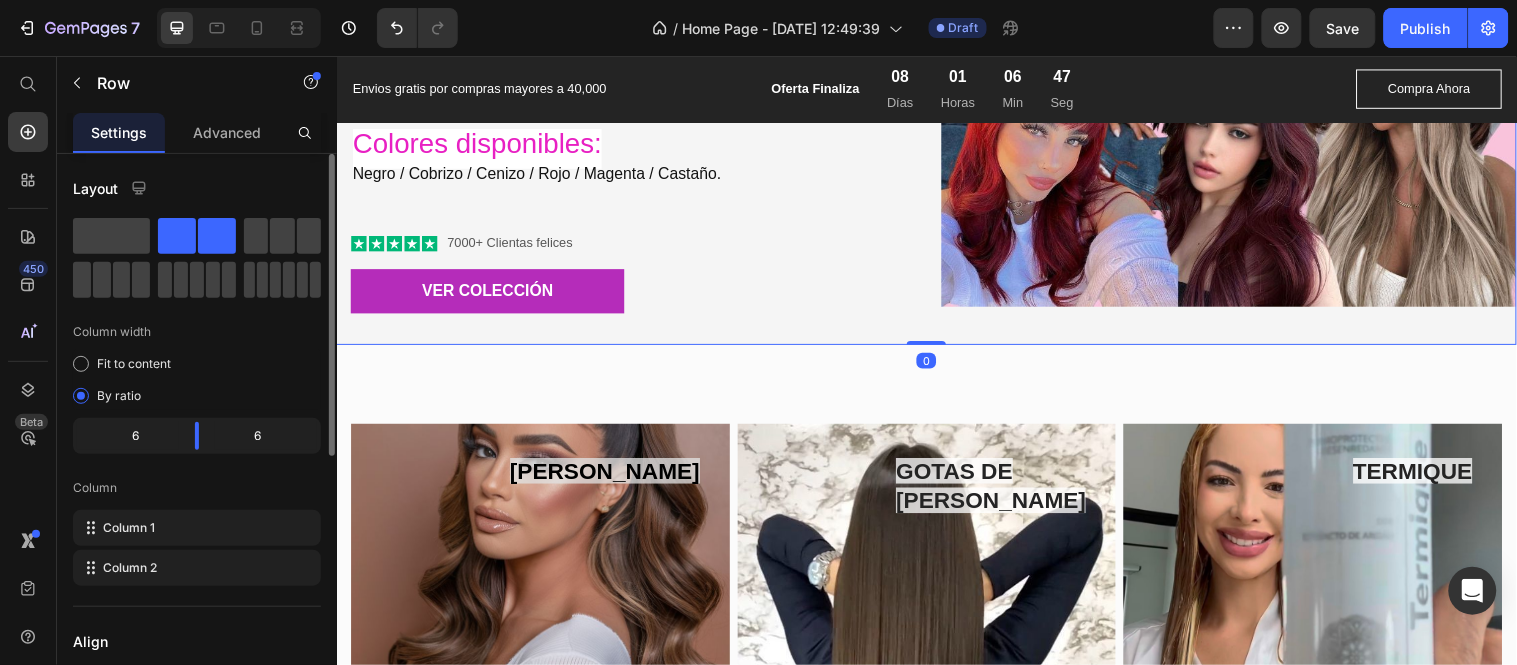 scroll, scrollTop: 1680, scrollLeft: 0, axis: vertical 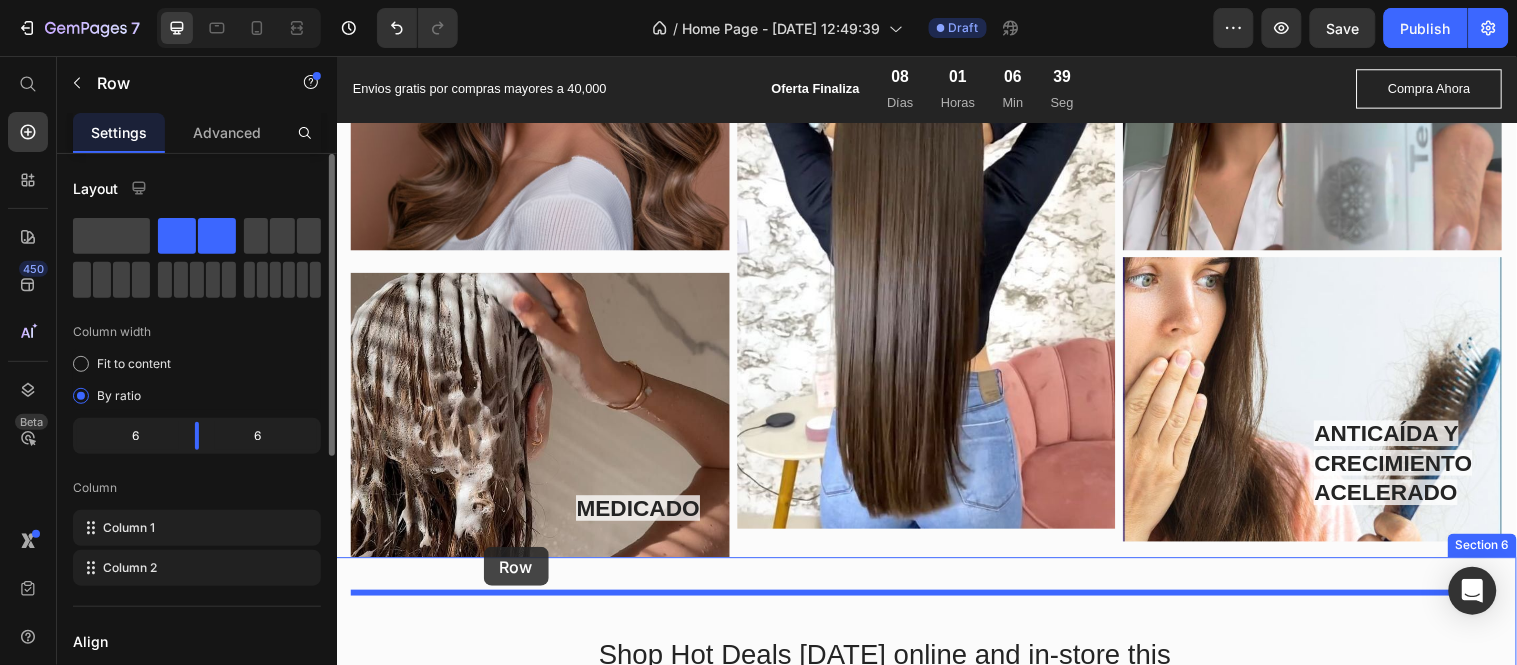 drag, startPoint x: 399, startPoint y: 219, endPoint x: 485, endPoint y: 554, distance: 345.8627 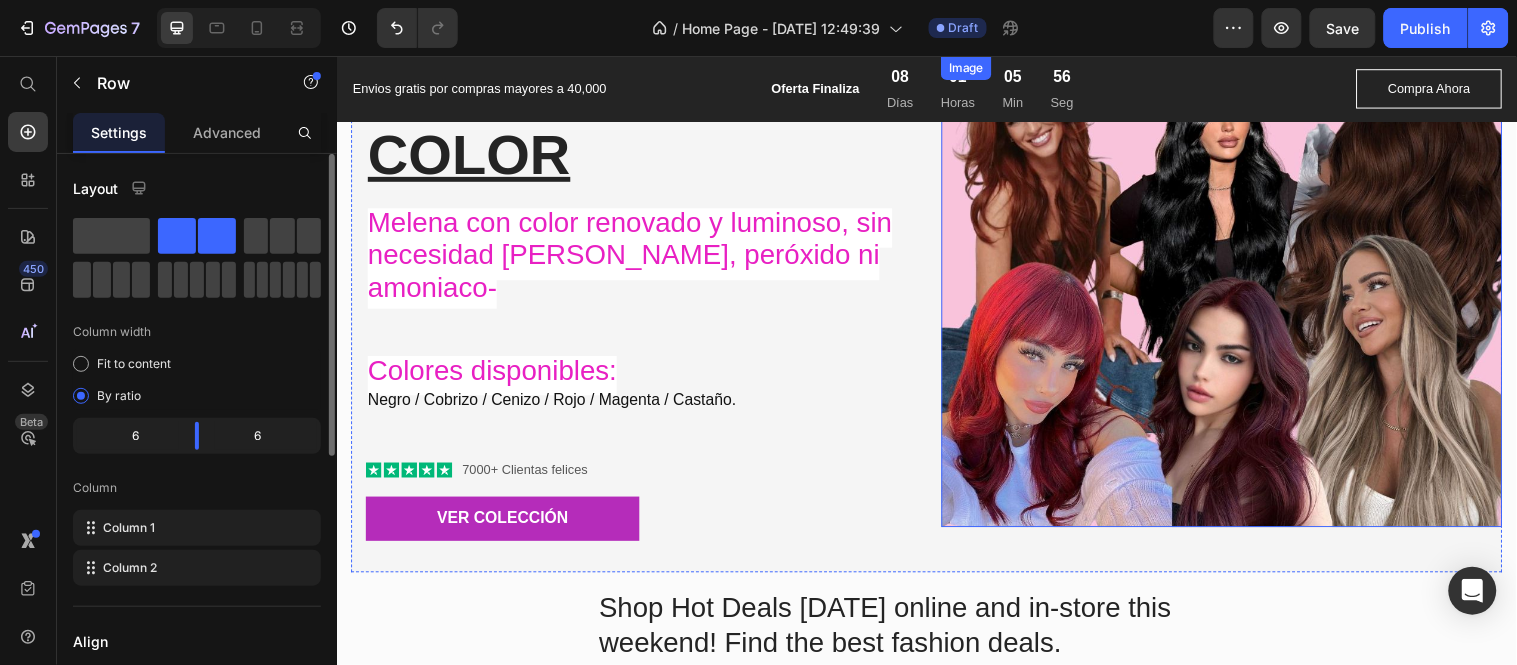 scroll, scrollTop: 2555, scrollLeft: 0, axis: vertical 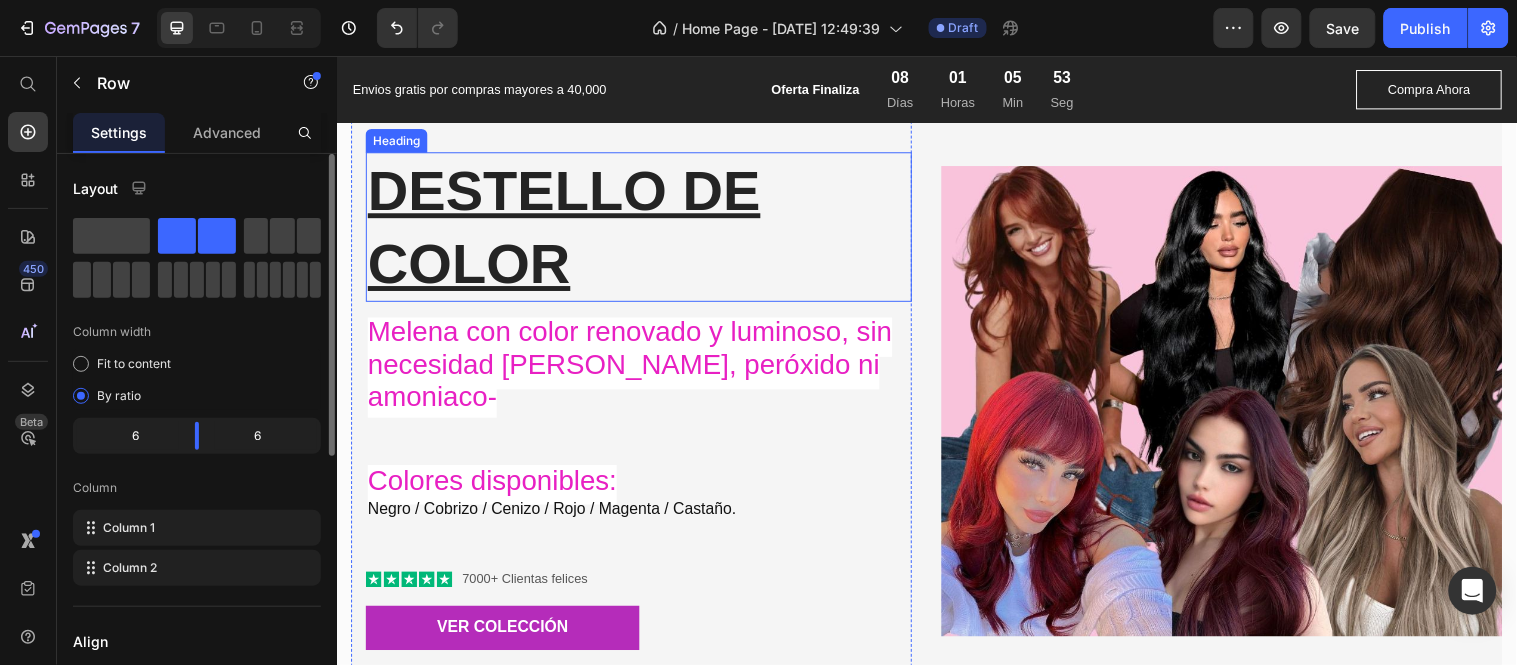 click on "dESTELLO DE cOLOR" at bounding box center [567, 229] 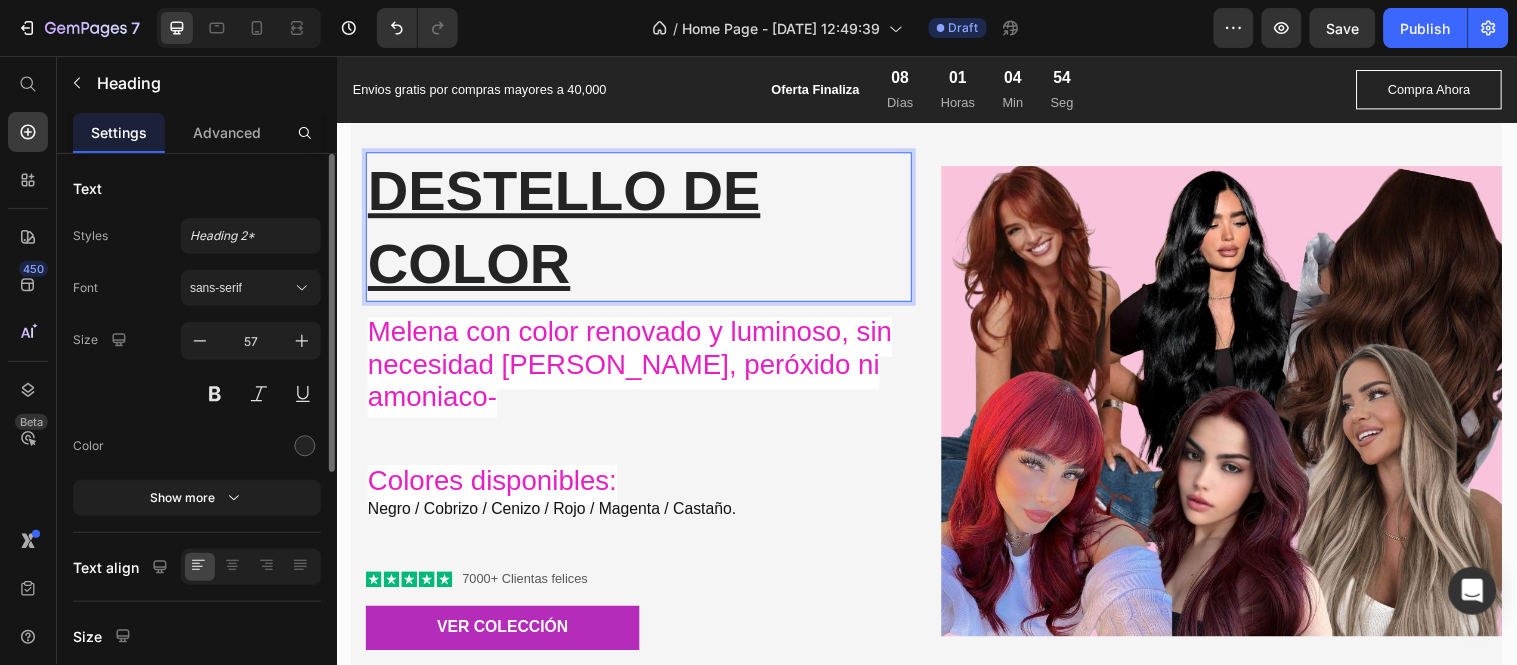 click on "dESTELLO DE cOLOR ⁠⁠⁠⁠⁠⁠⁠" at bounding box center [643, 229] 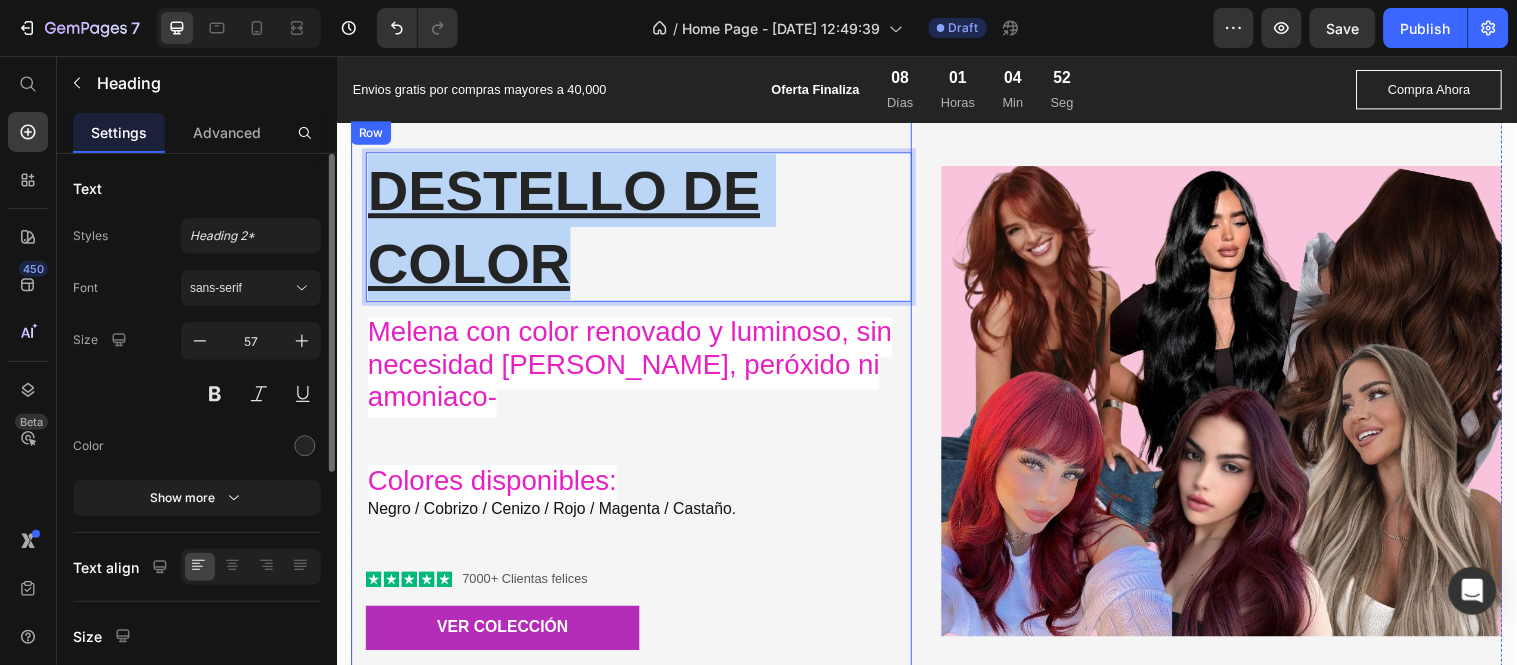 drag, startPoint x: 648, startPoint y: 261, endPoint x: 358, endPoint y: 182, distance: 300.5678 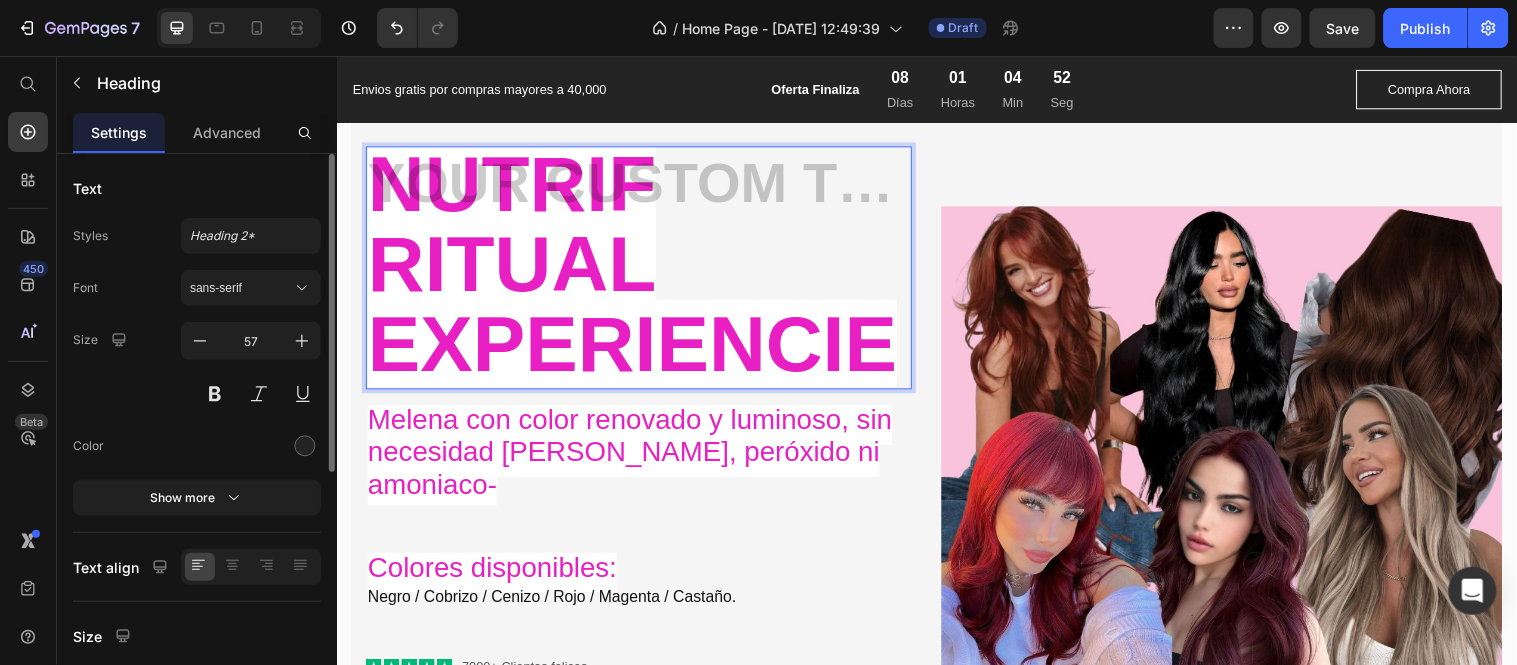 scroll, scrollTop: 2518, scrollLeft: 0, axis: vertical 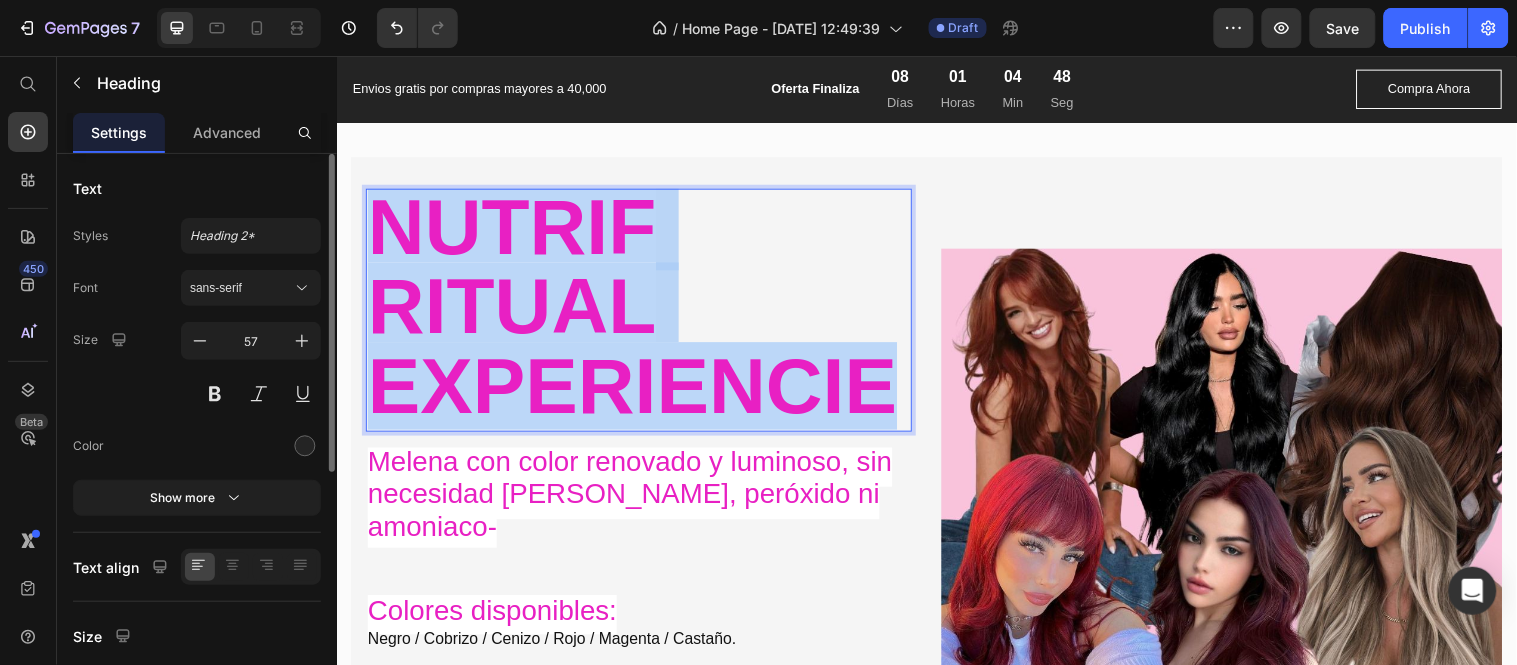 drag, startPoint x: 895, startPoint y: 384, endPoint x: 365, endPoint y: 241, distance: 548.95264 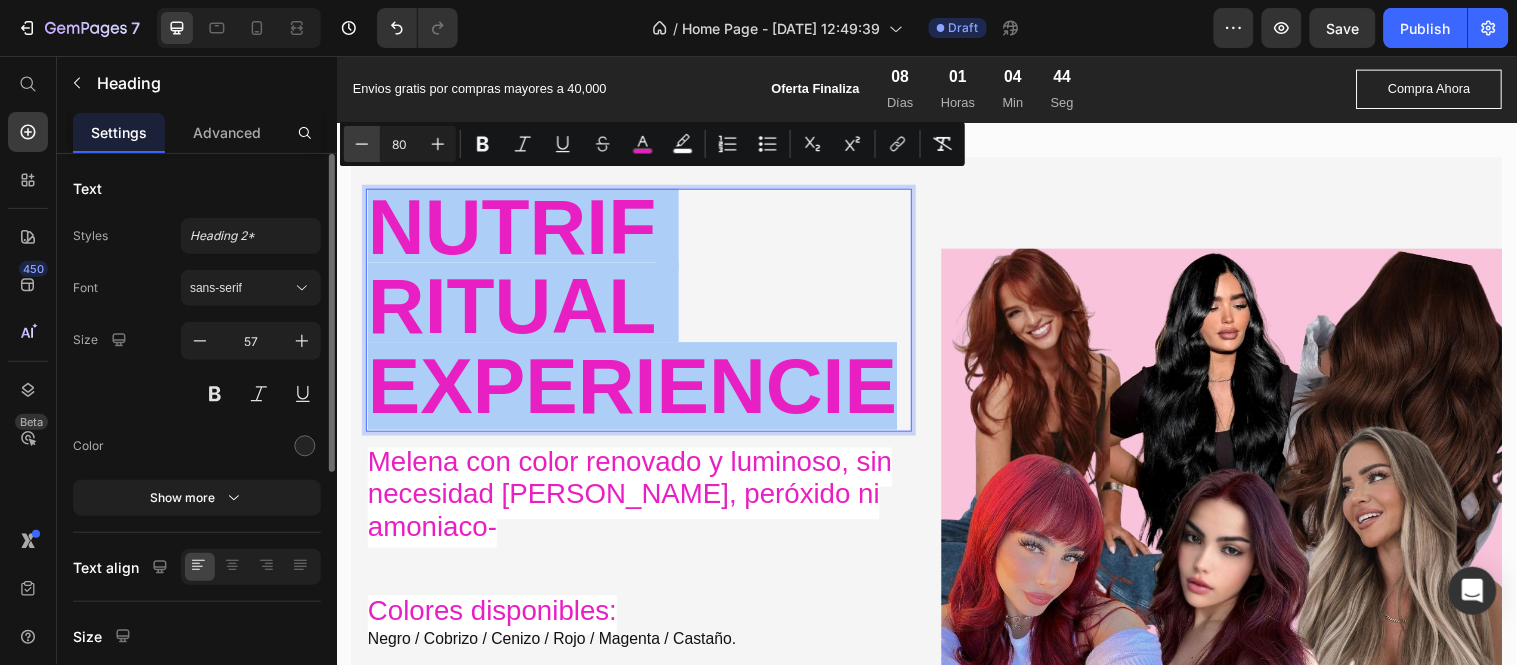 click 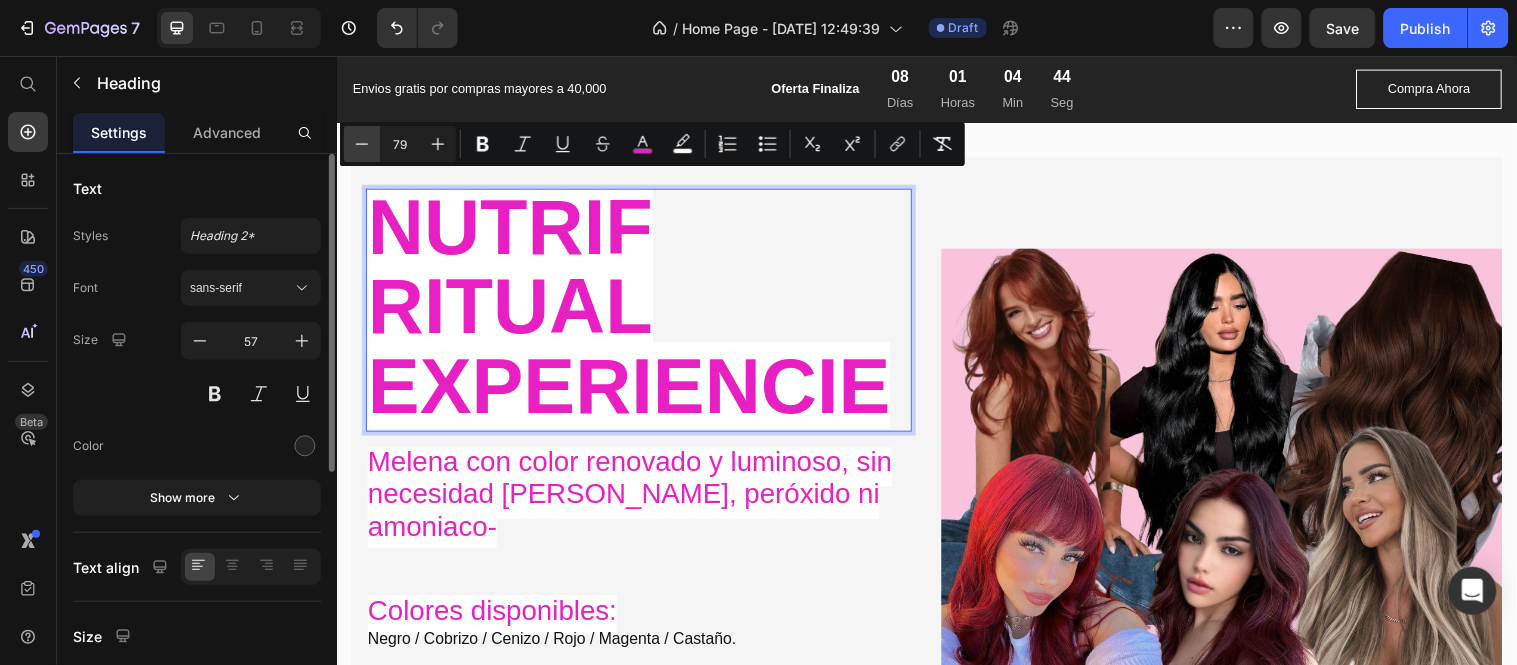 click 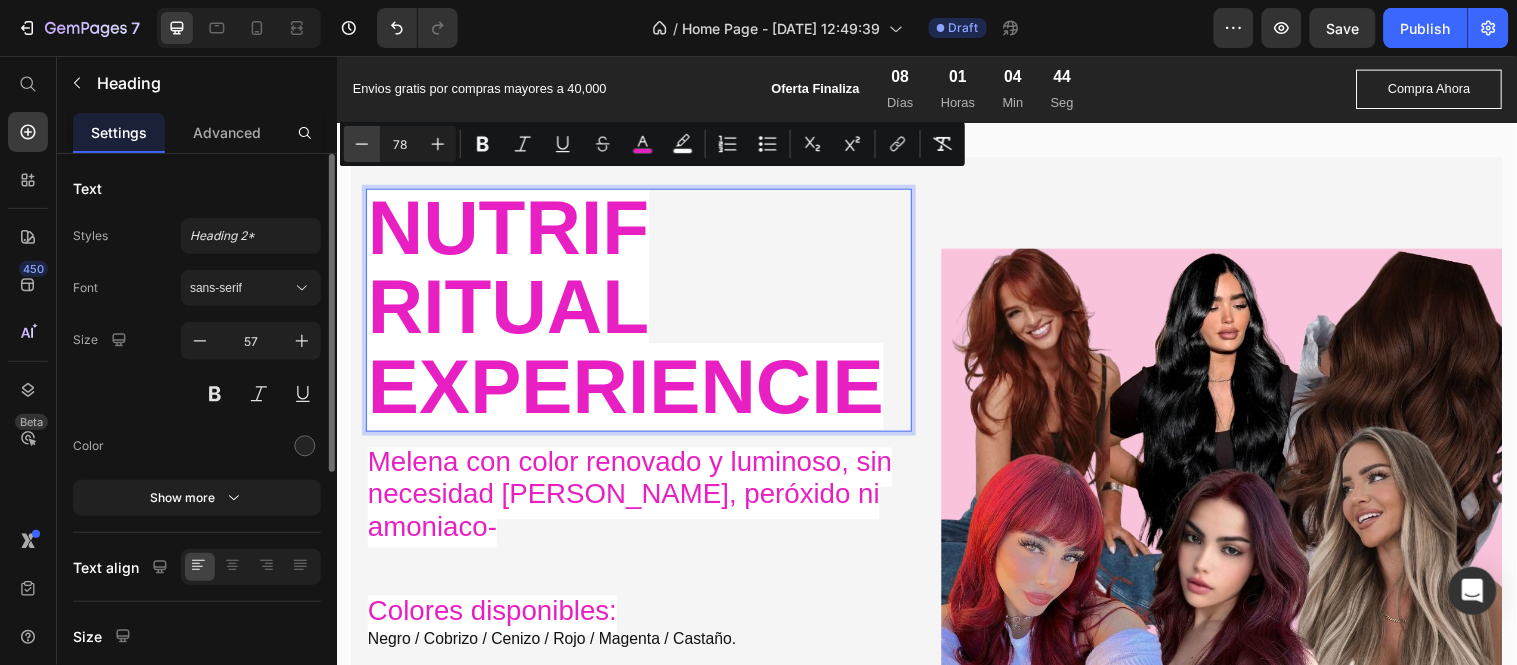 click 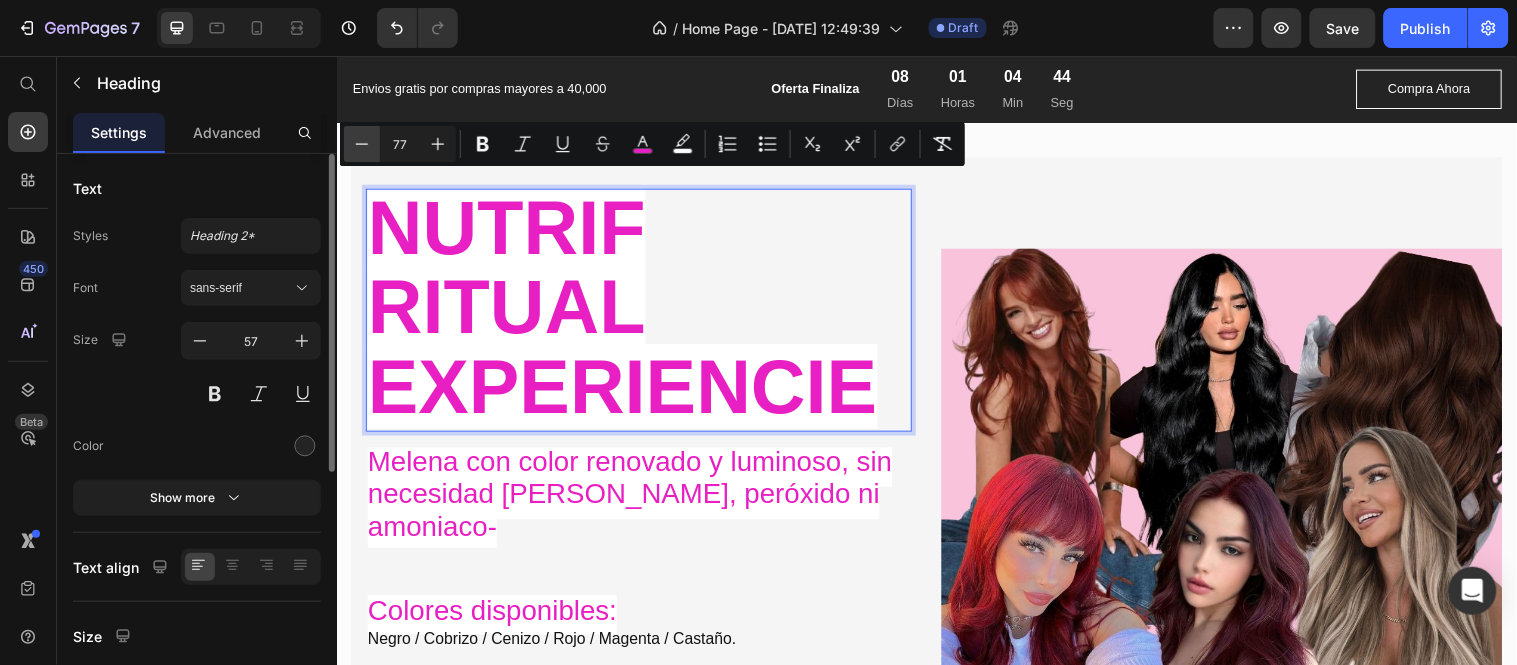 click 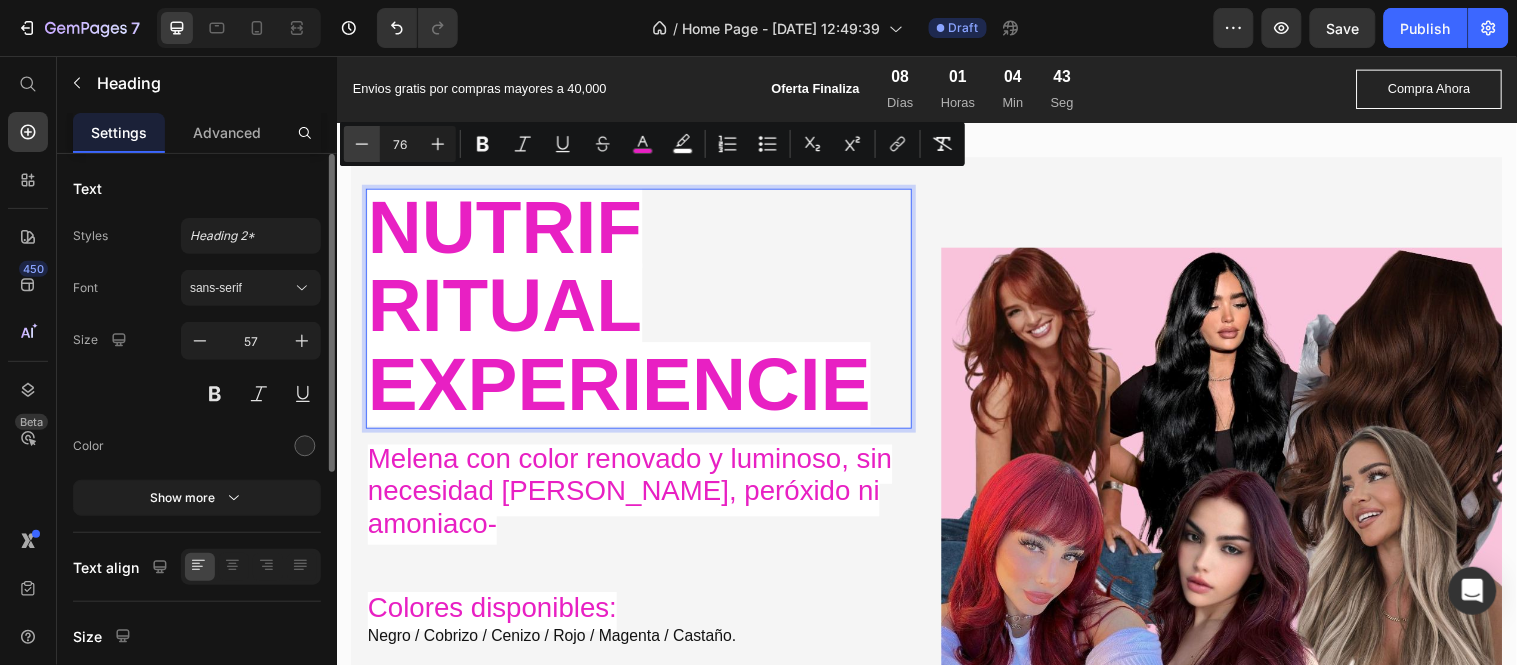 click 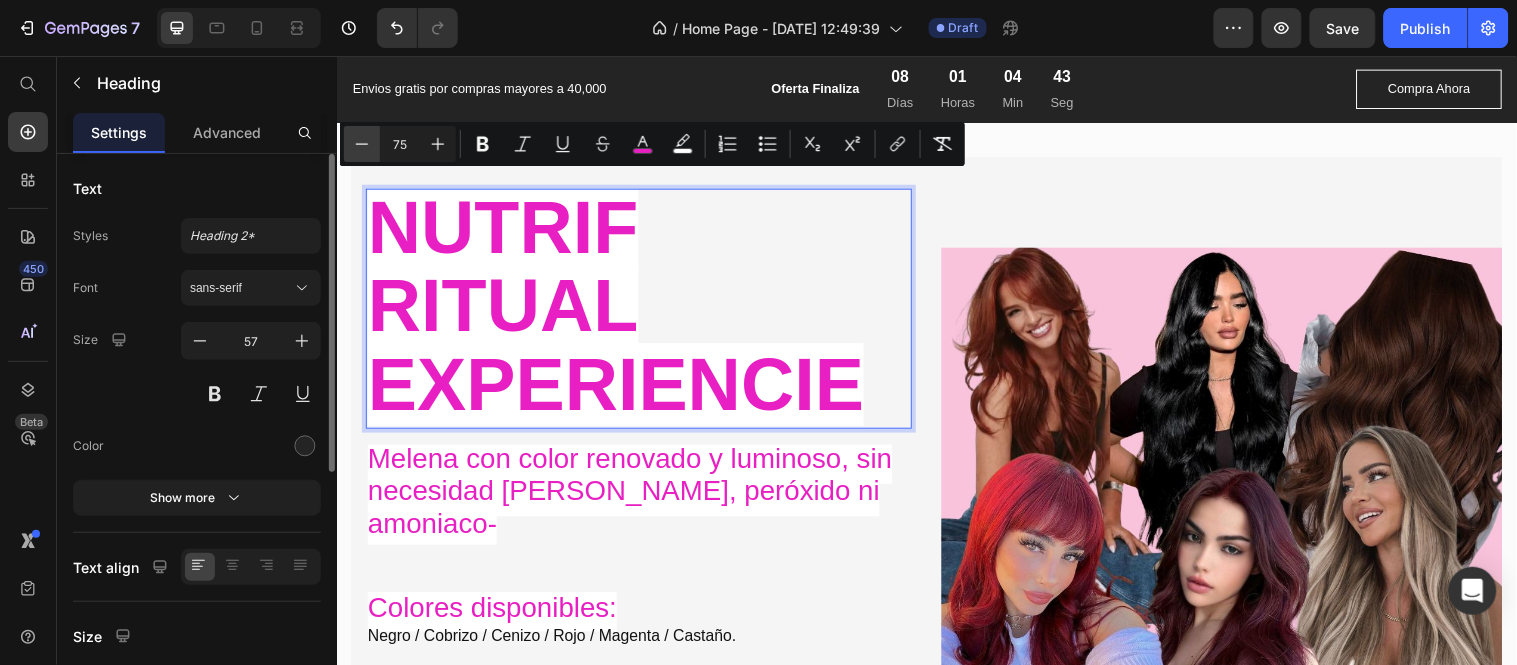 click 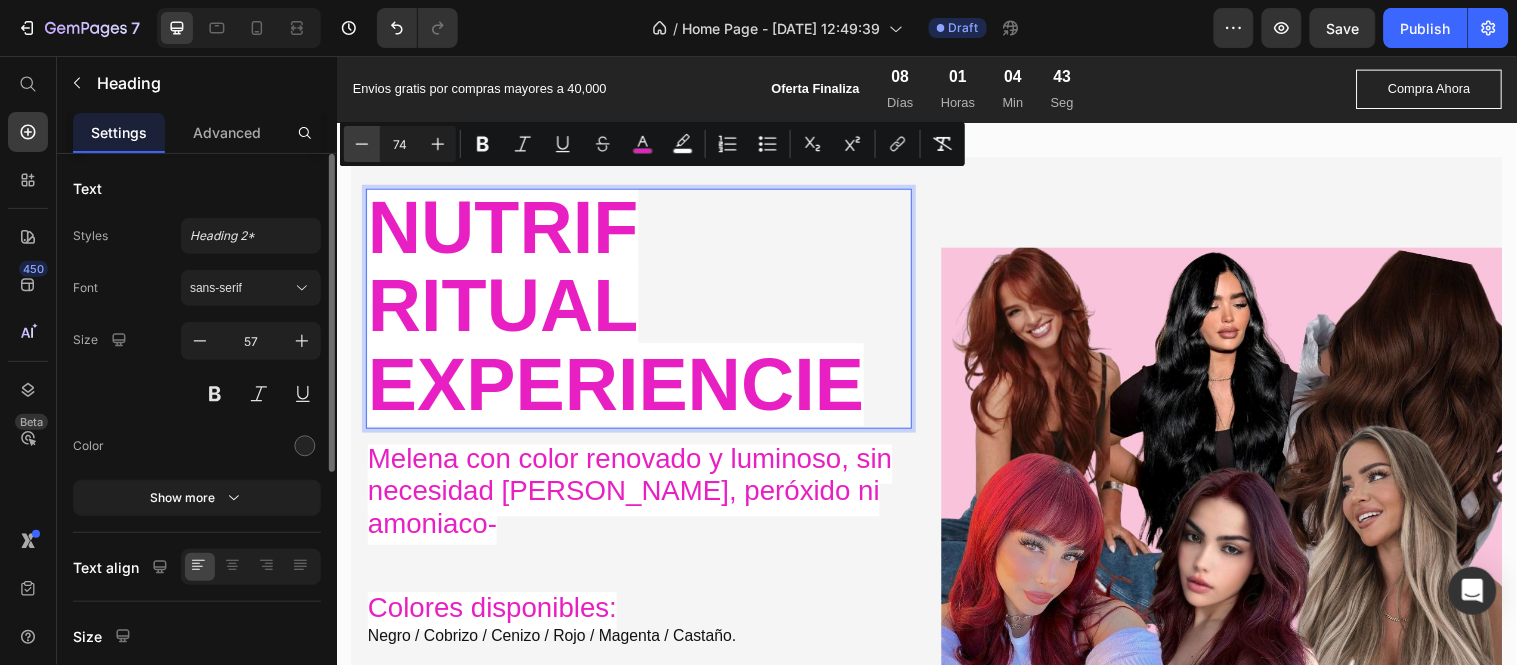 click 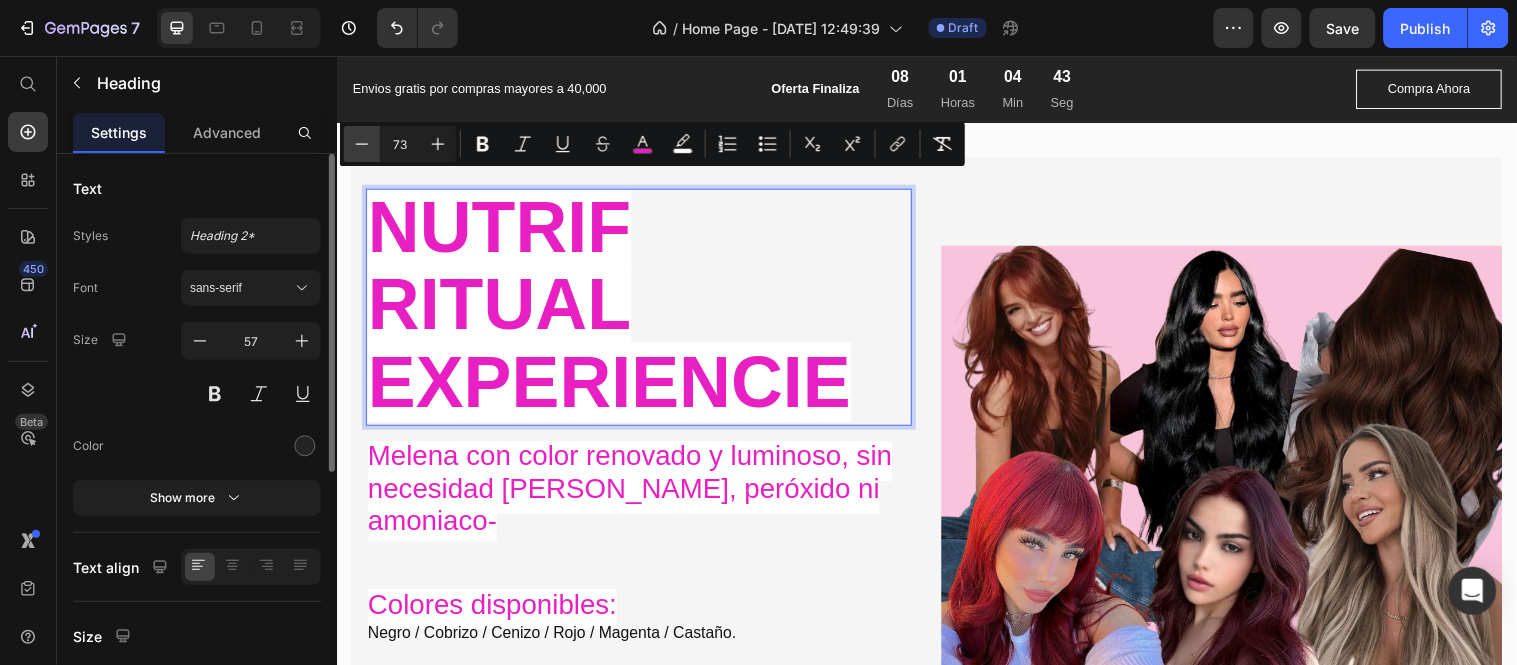 click 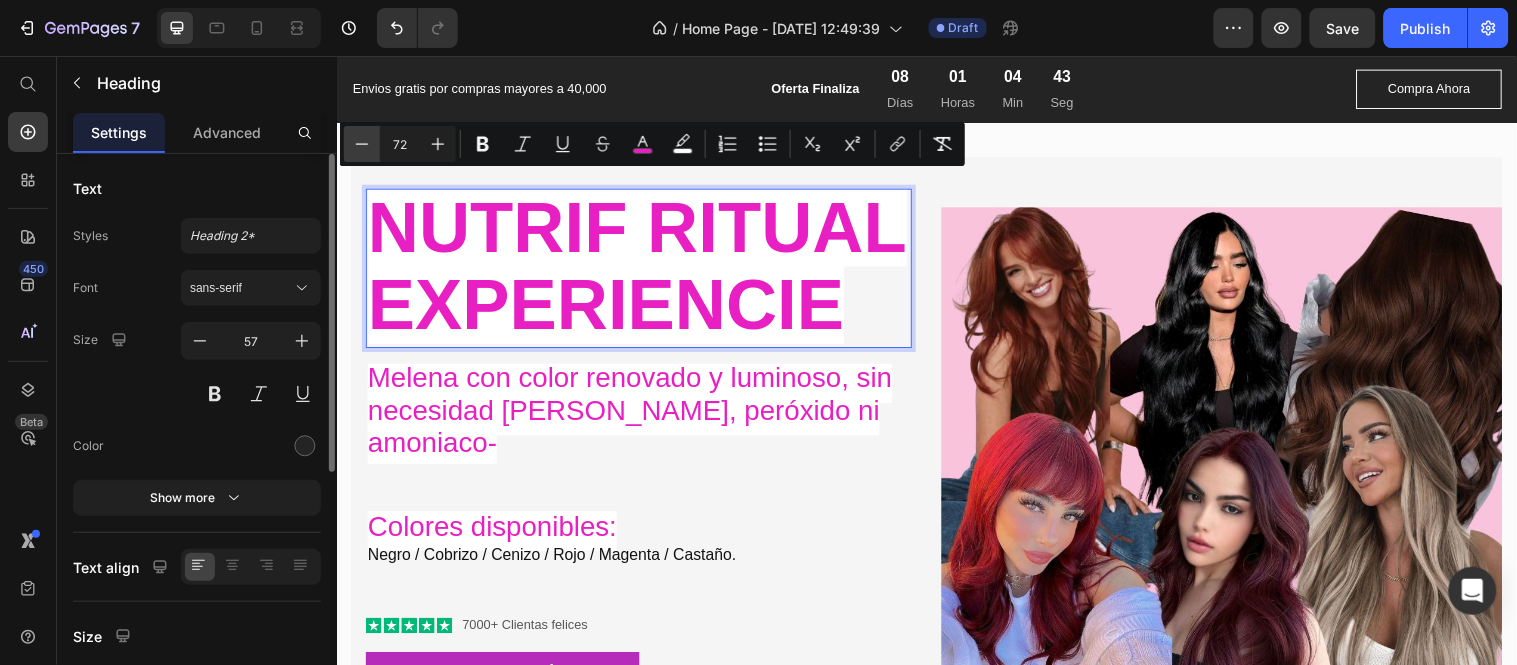 click 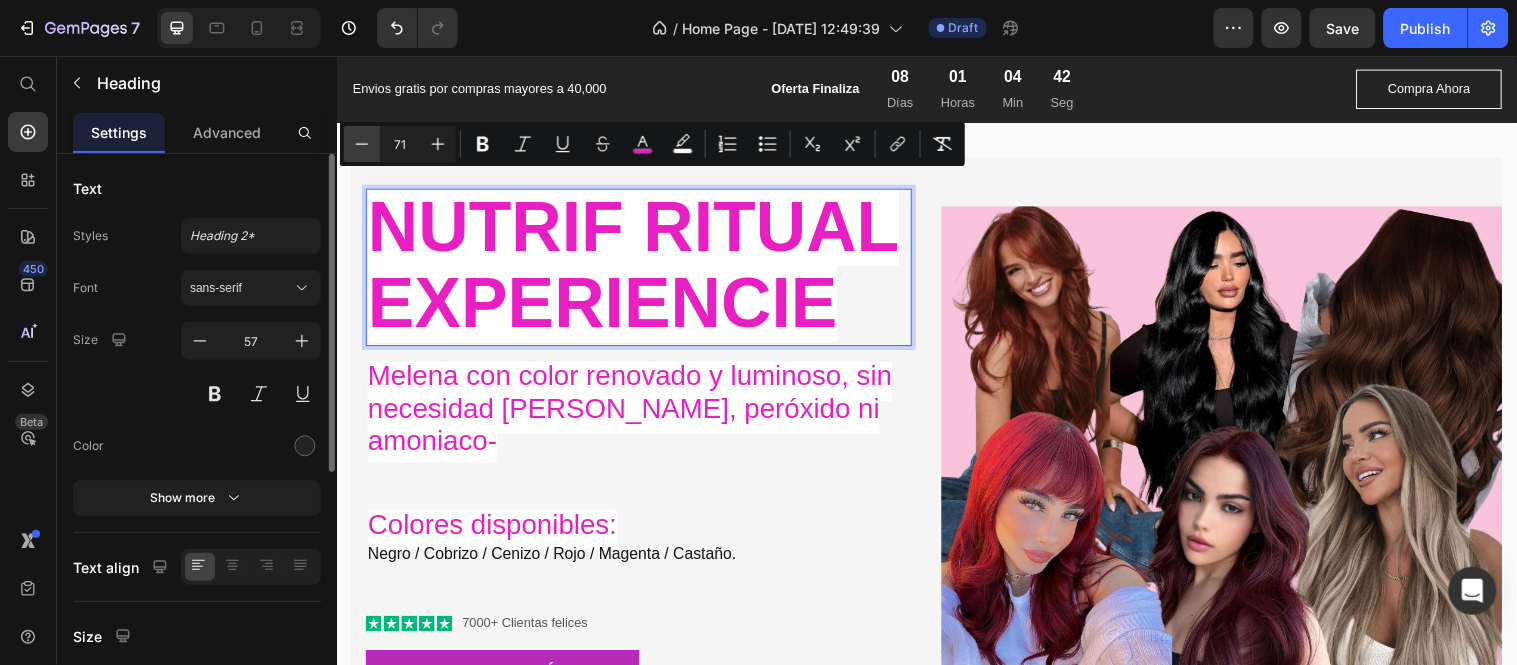 click 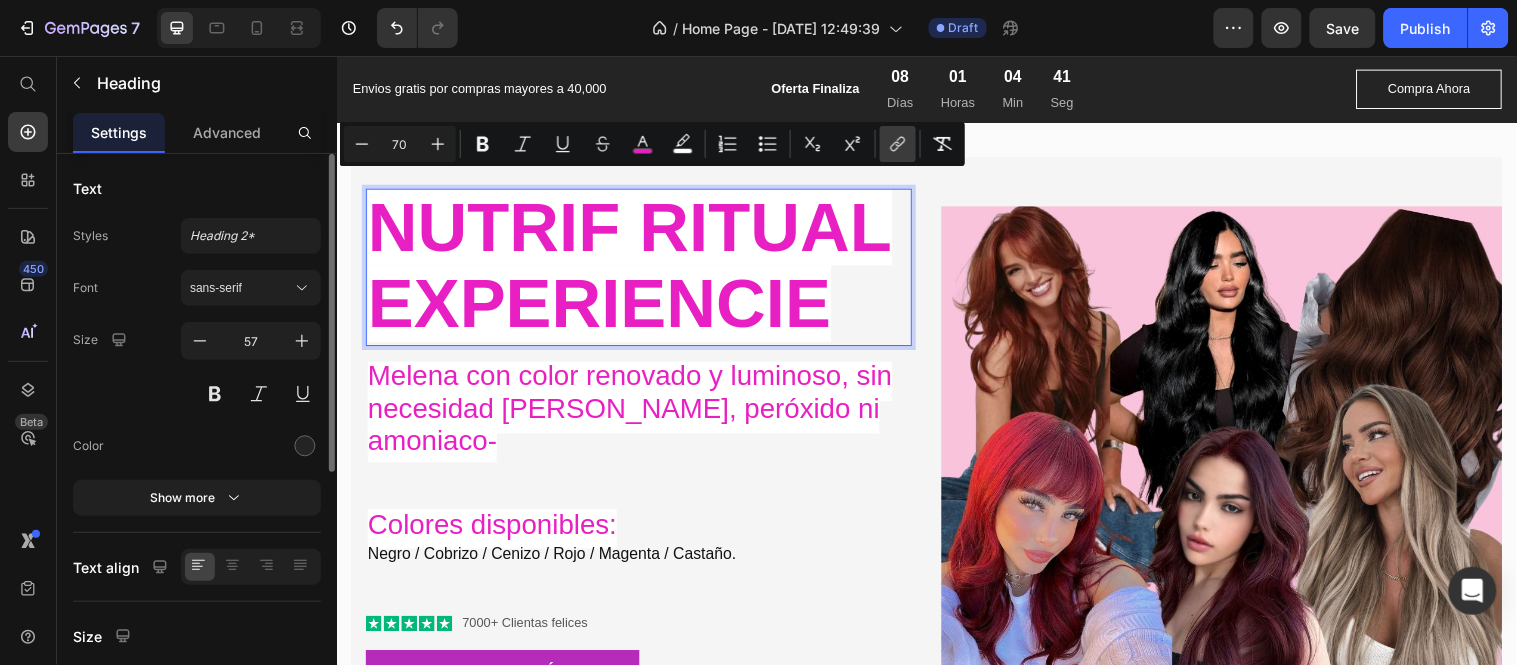 click 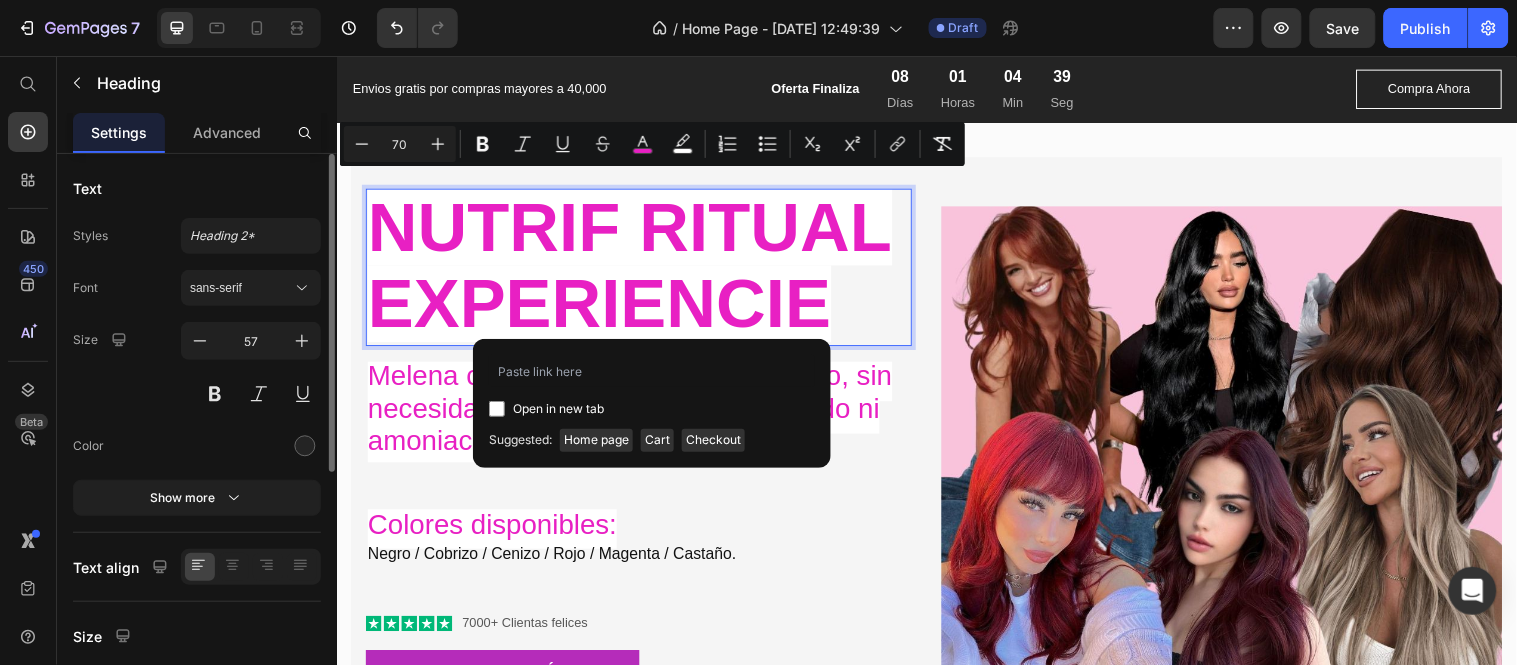 click on "Open in new tab" at bounding box center (558, 409) 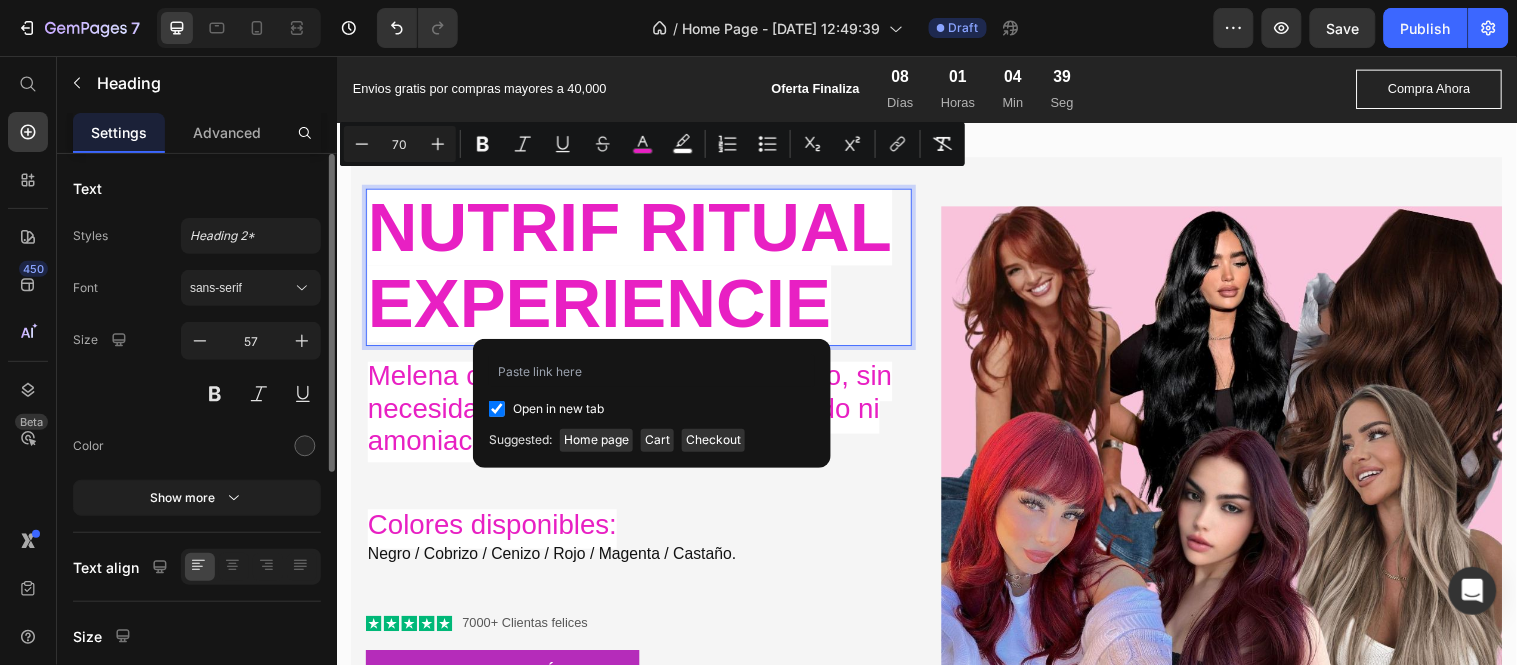 checkbox on "true" 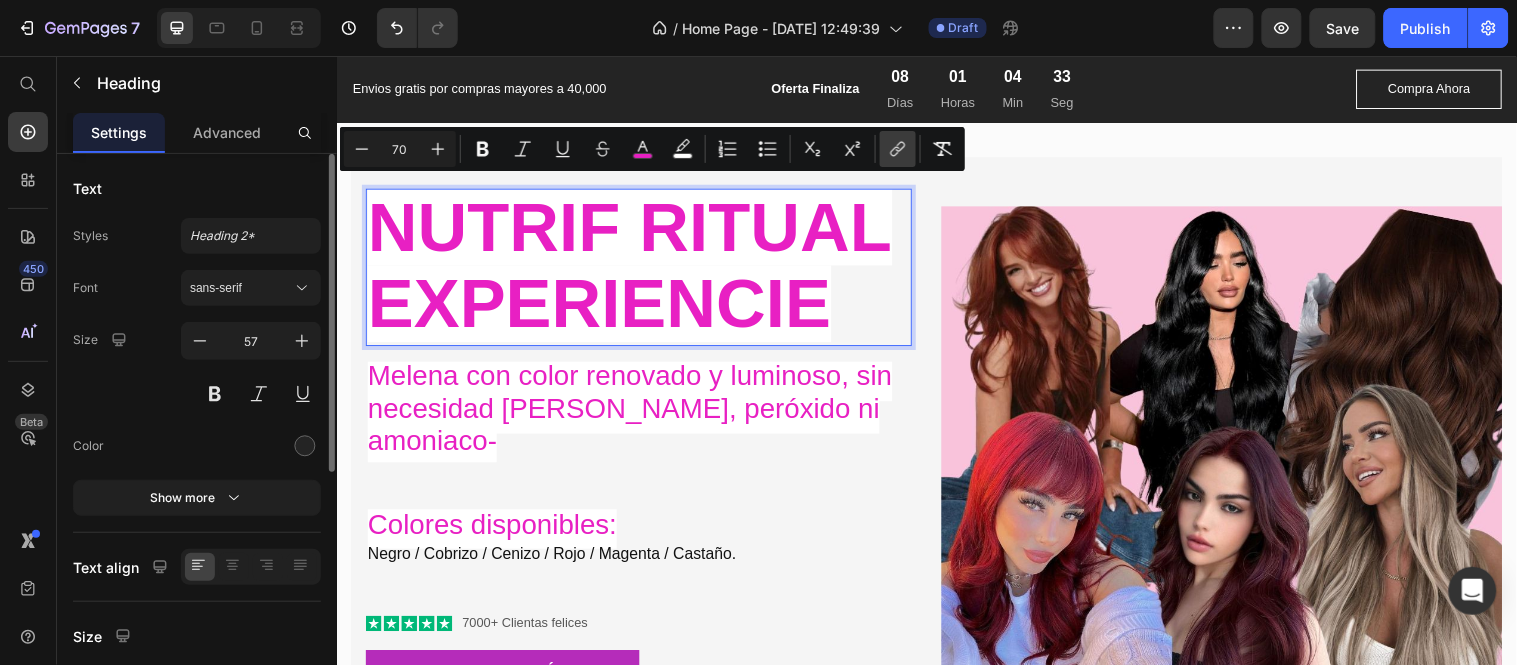 click 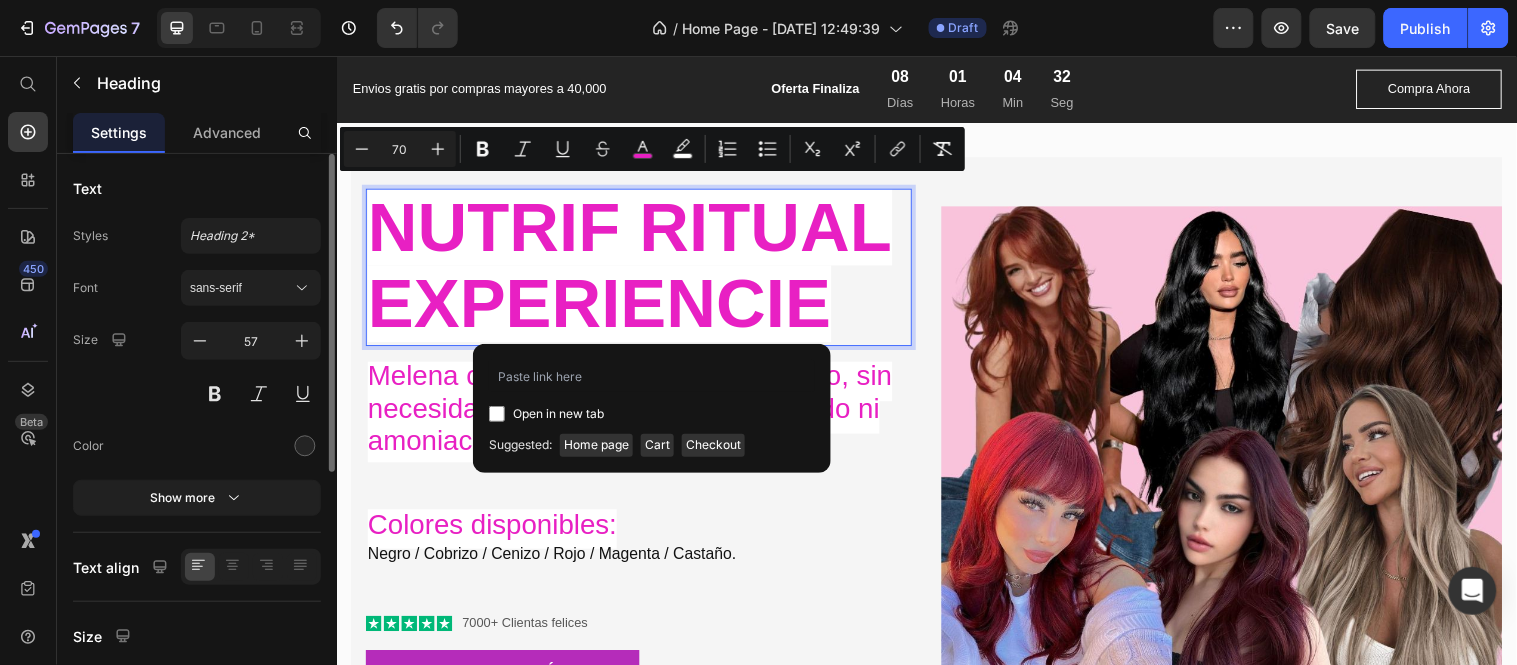click on "Open in new tab" at bounding box center (558, 414) 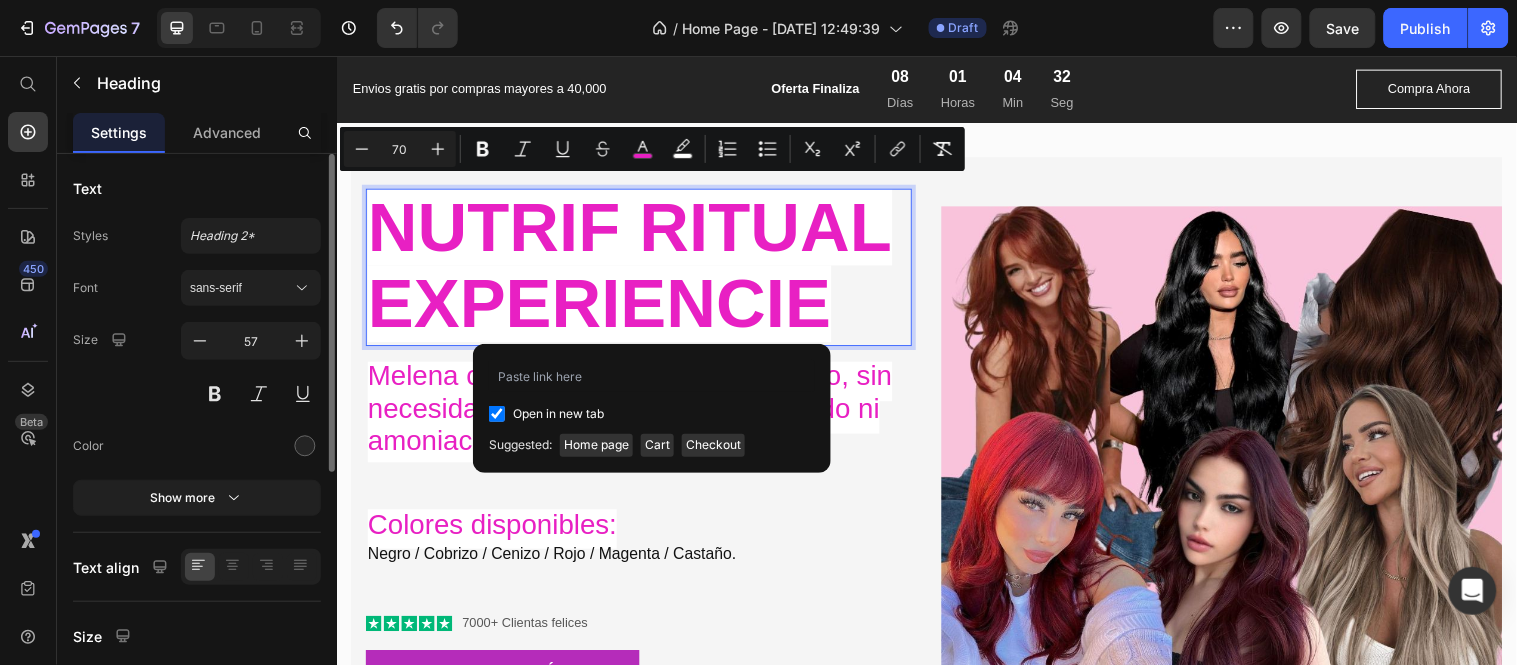 checkbox on "true" 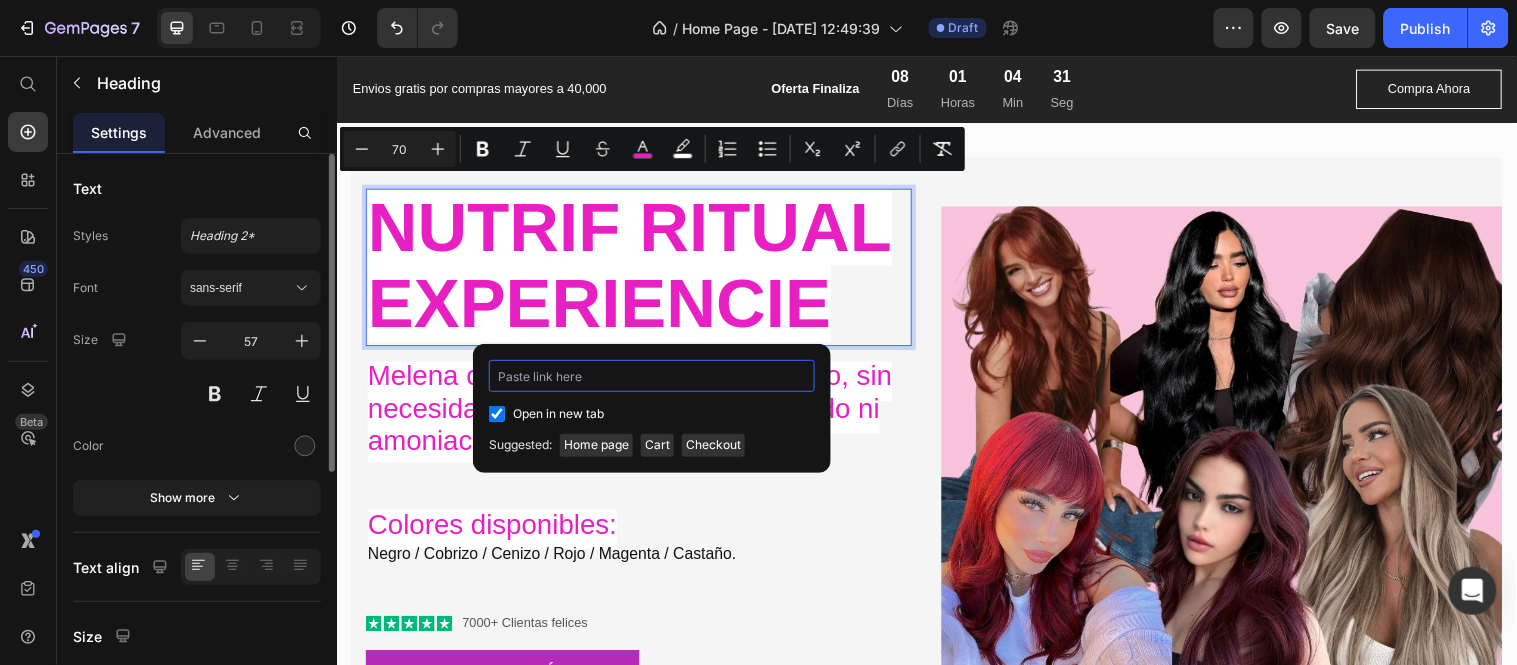 click at bounding box center [652, 376] 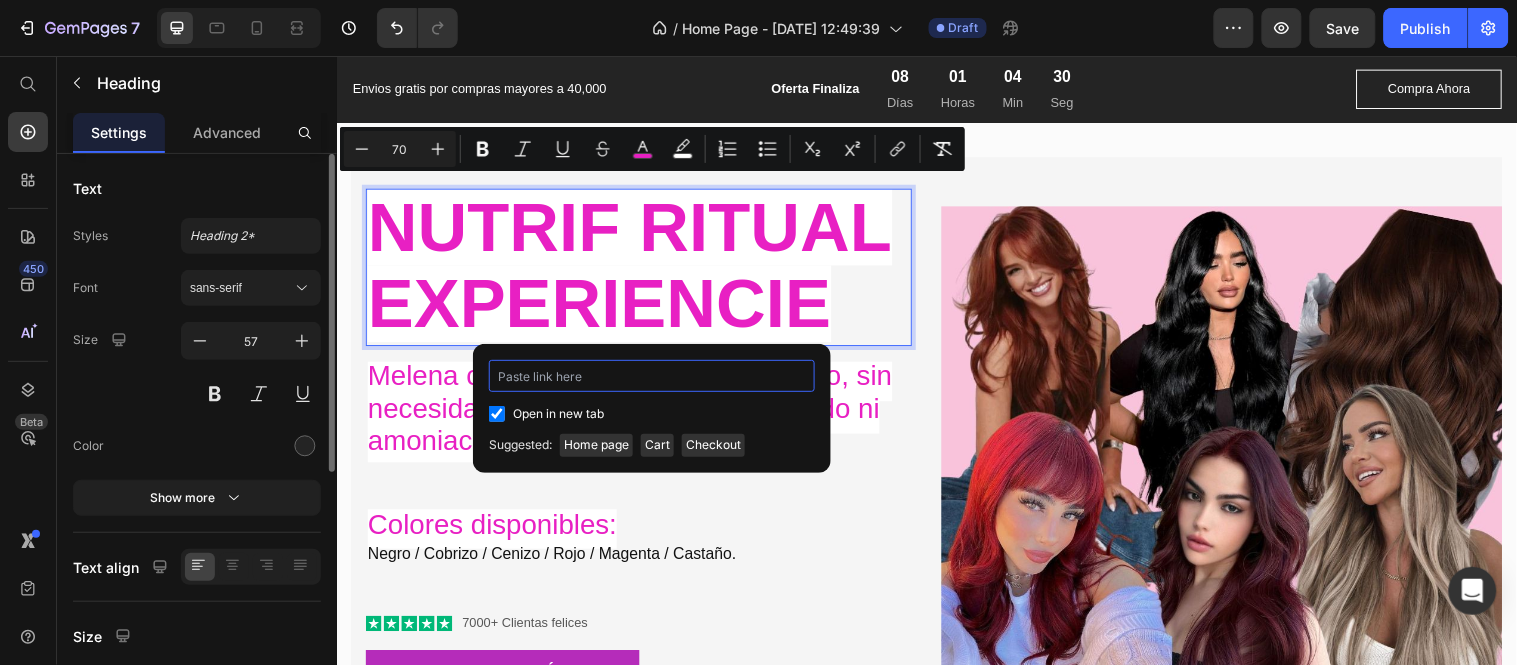 paste on "https://orchidsuplidoradebelleza.com/pages/nutrif" 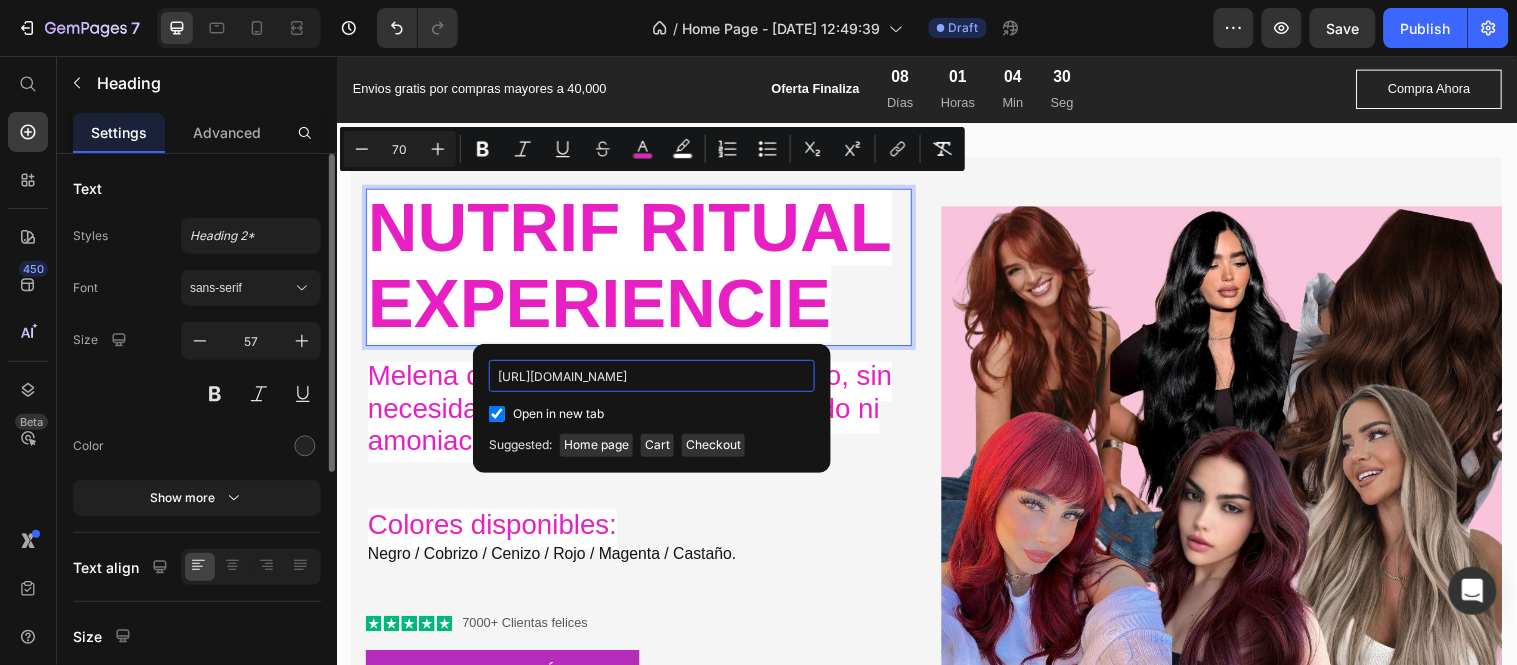 scroll, scrollTop: 0, scrollLeft: 61, axis: horizontal 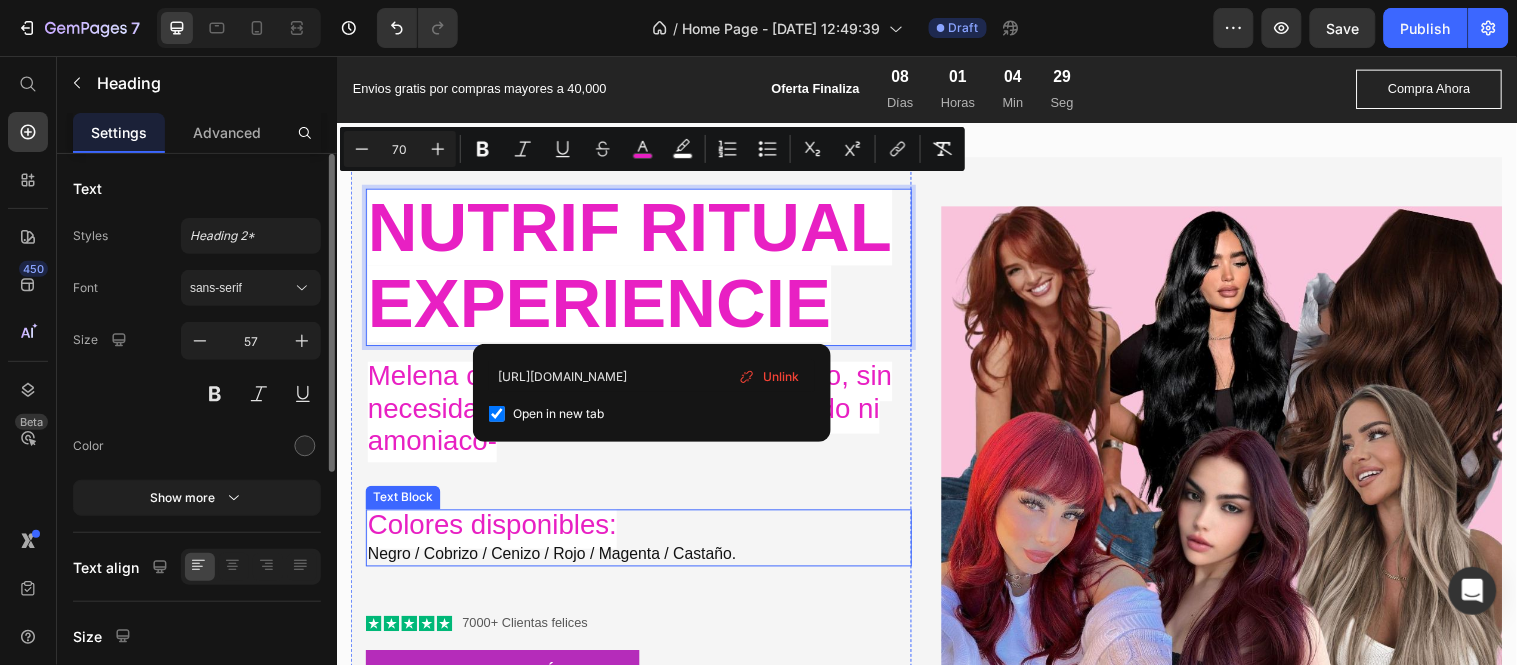 click on "Colores disponibles:" at bounding box center [643, 534] 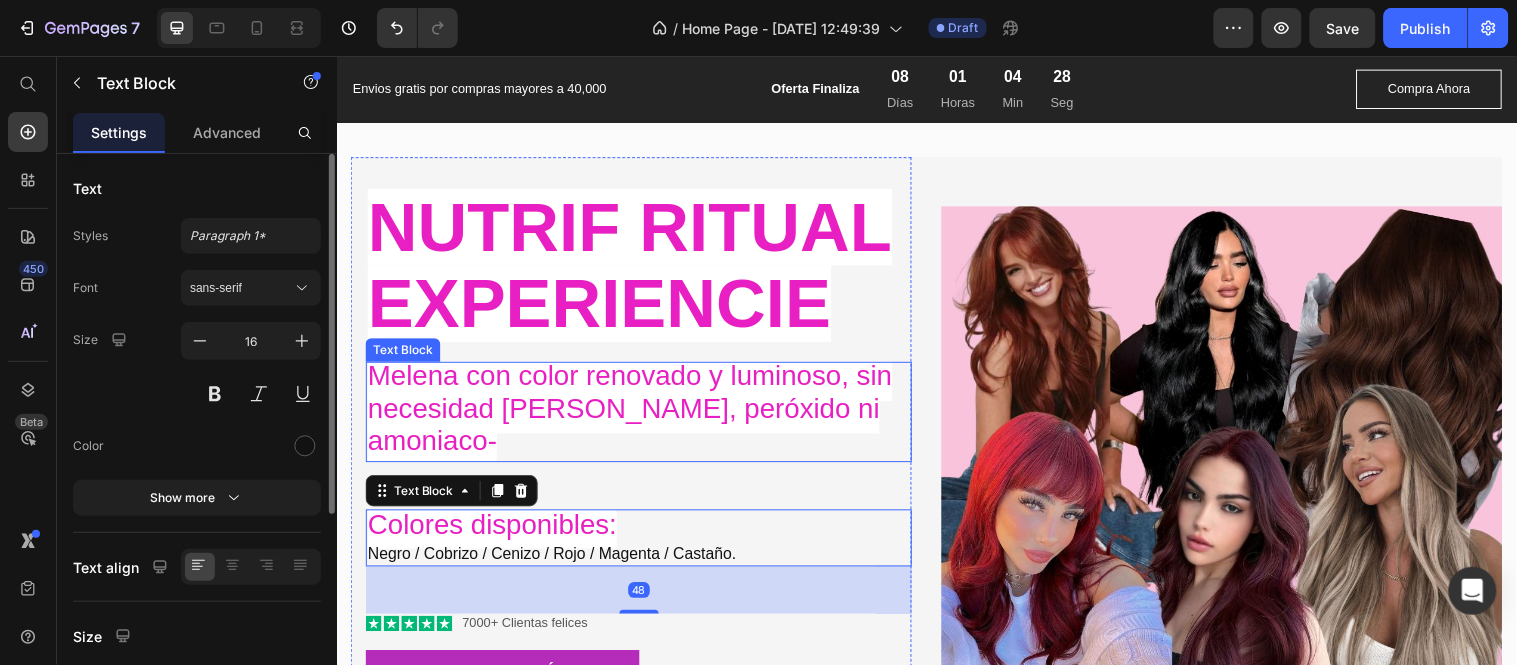 click on "Melena con color renovado y luminoso, sin necesidad [PERSON_NAME], peróxido ni amoniaco-" at bounding box center [634, 413] 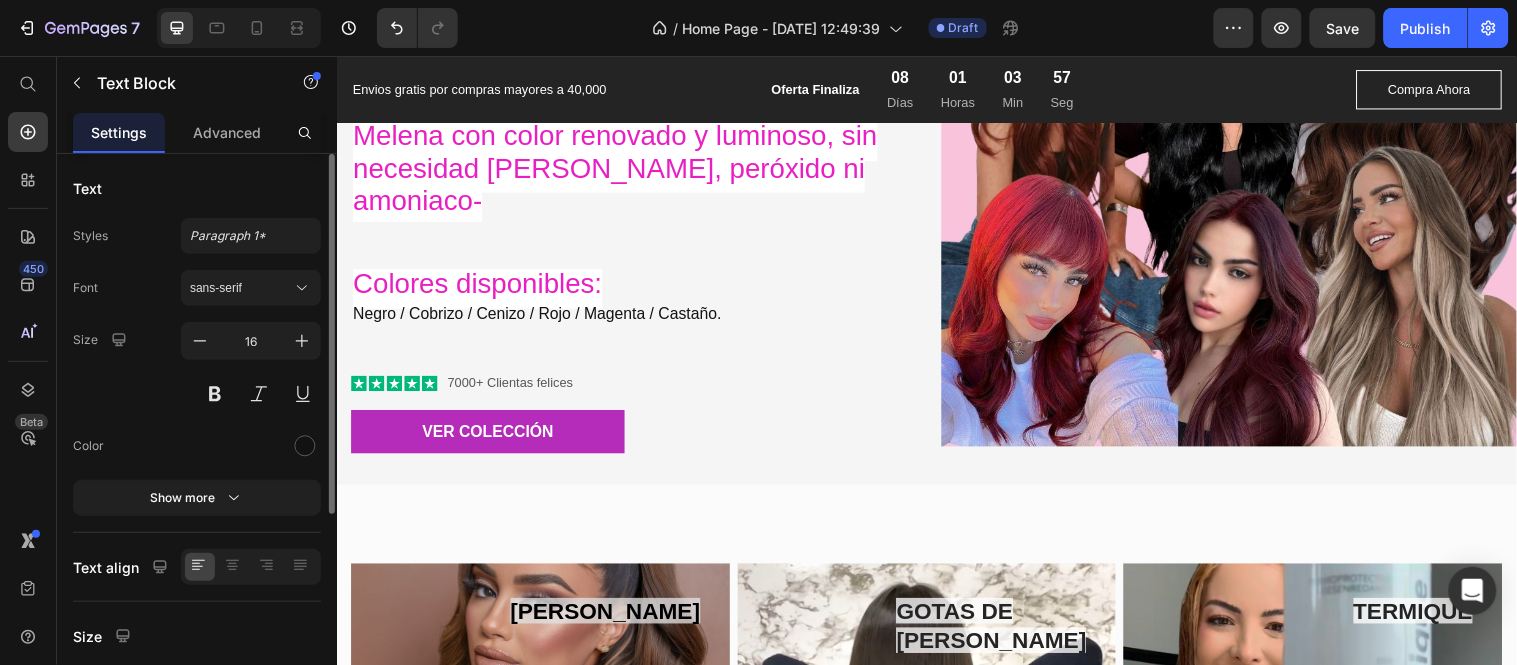scroll, scrollTop: 1295, scrollLeft: 0, axis: vertical 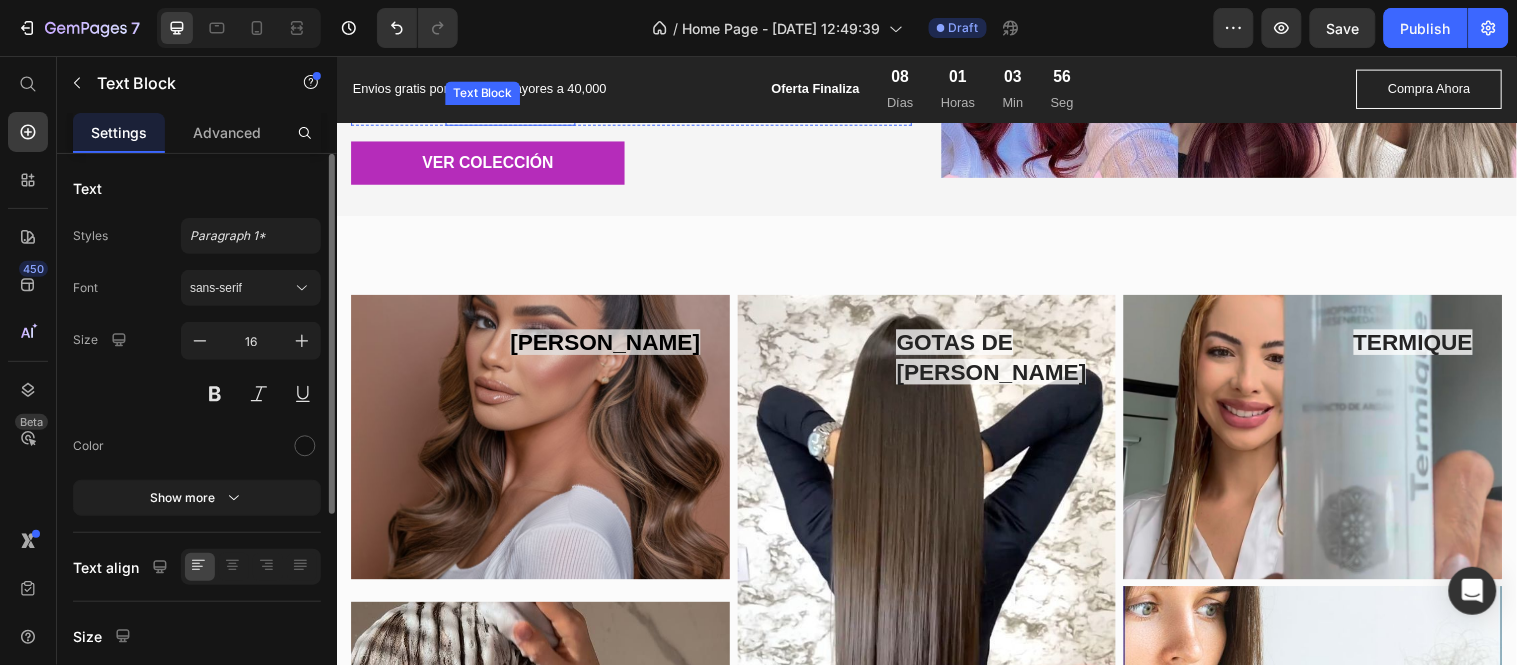 click on "7000+ Clientas felices" at bounding box center (513, 115) 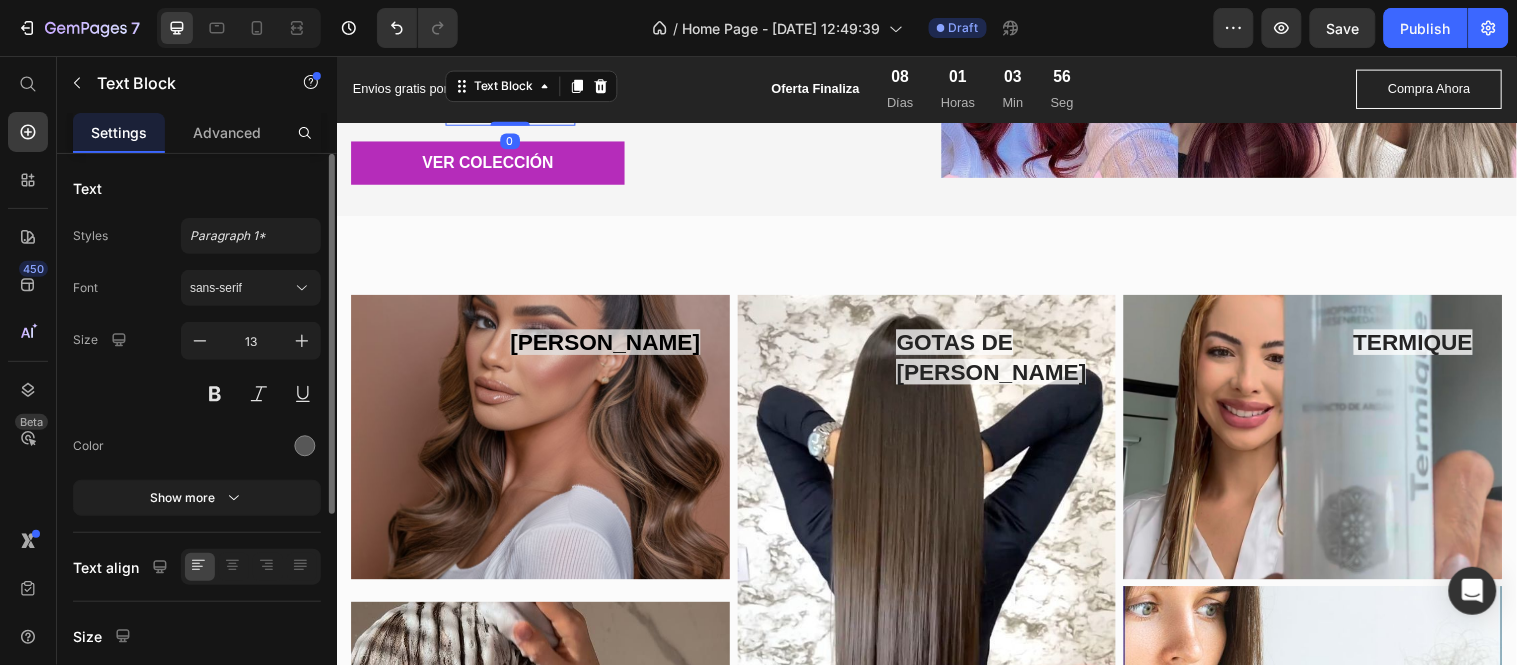 click on "7000+ Clientas felices" at bounding box center (513, 115) 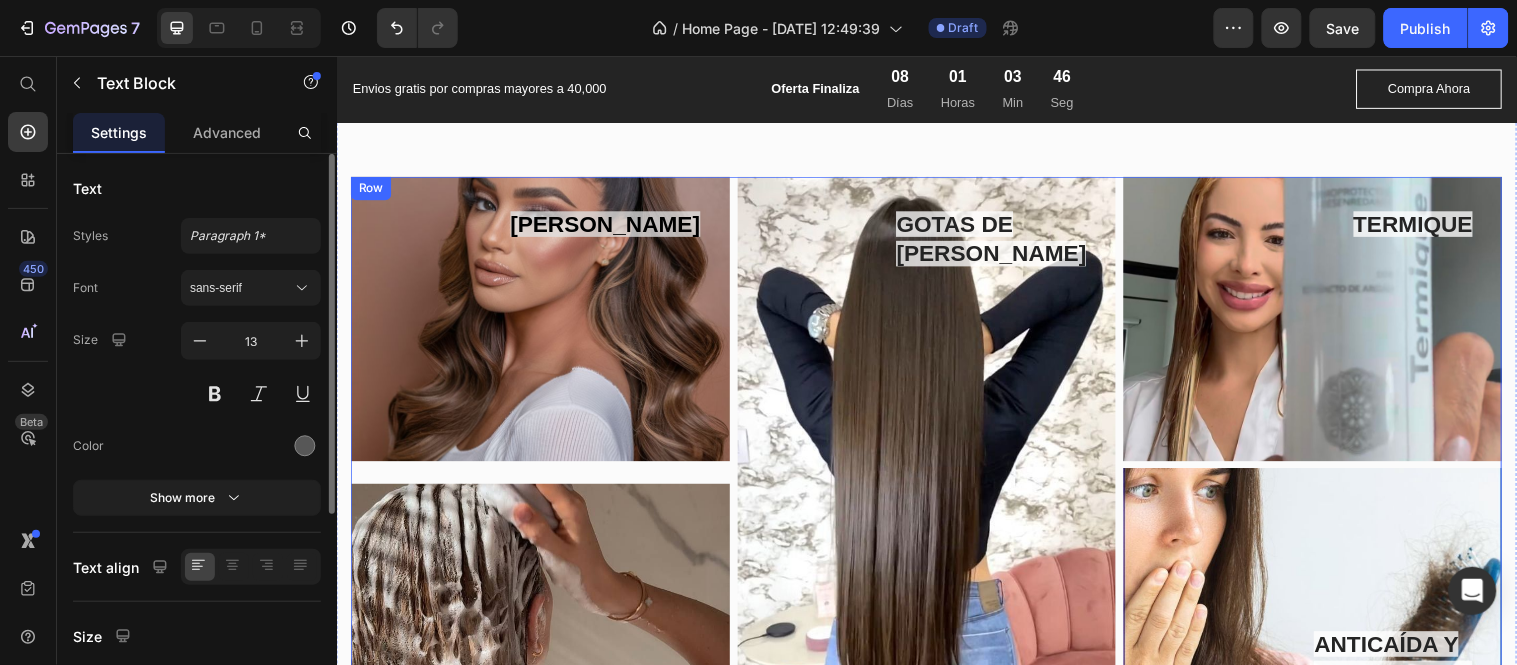 scroll, scrollTop: 1851, scrollLeft: 0, axis: vertical 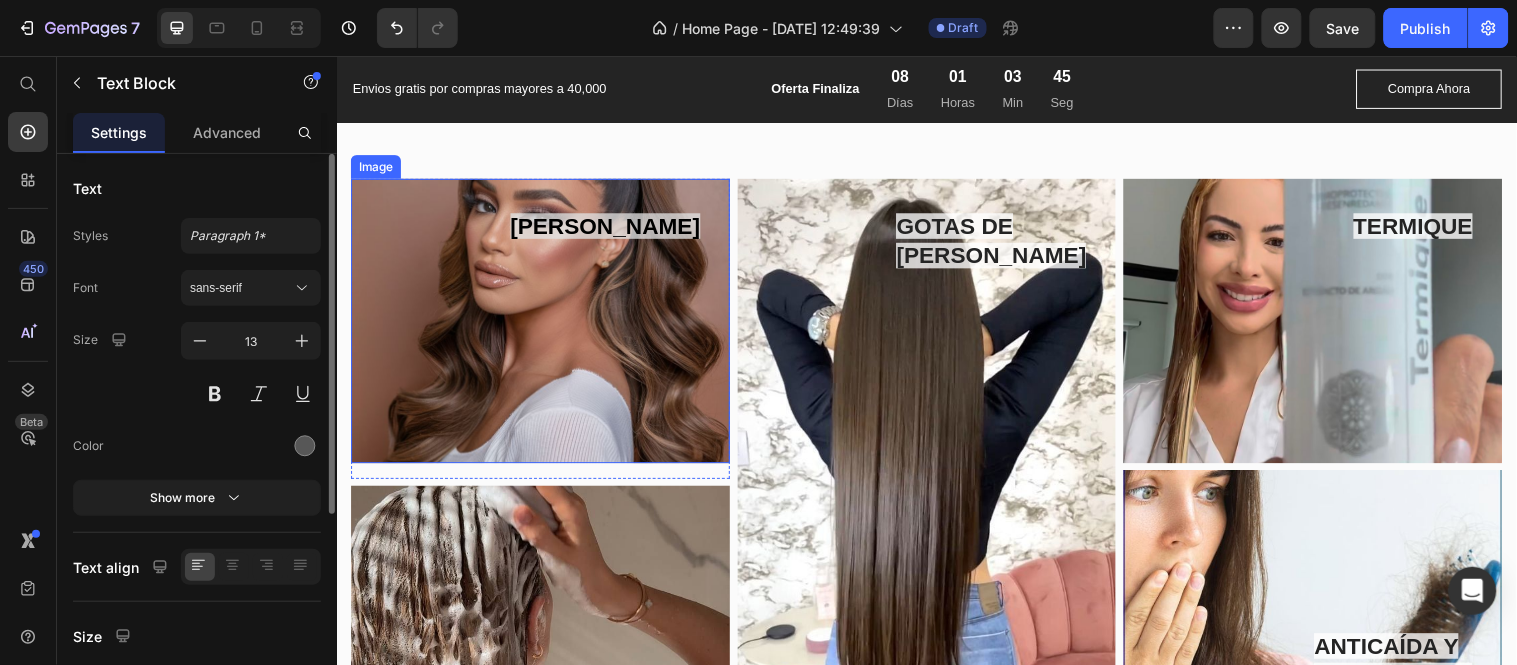 click at bounding box center (543, 324) 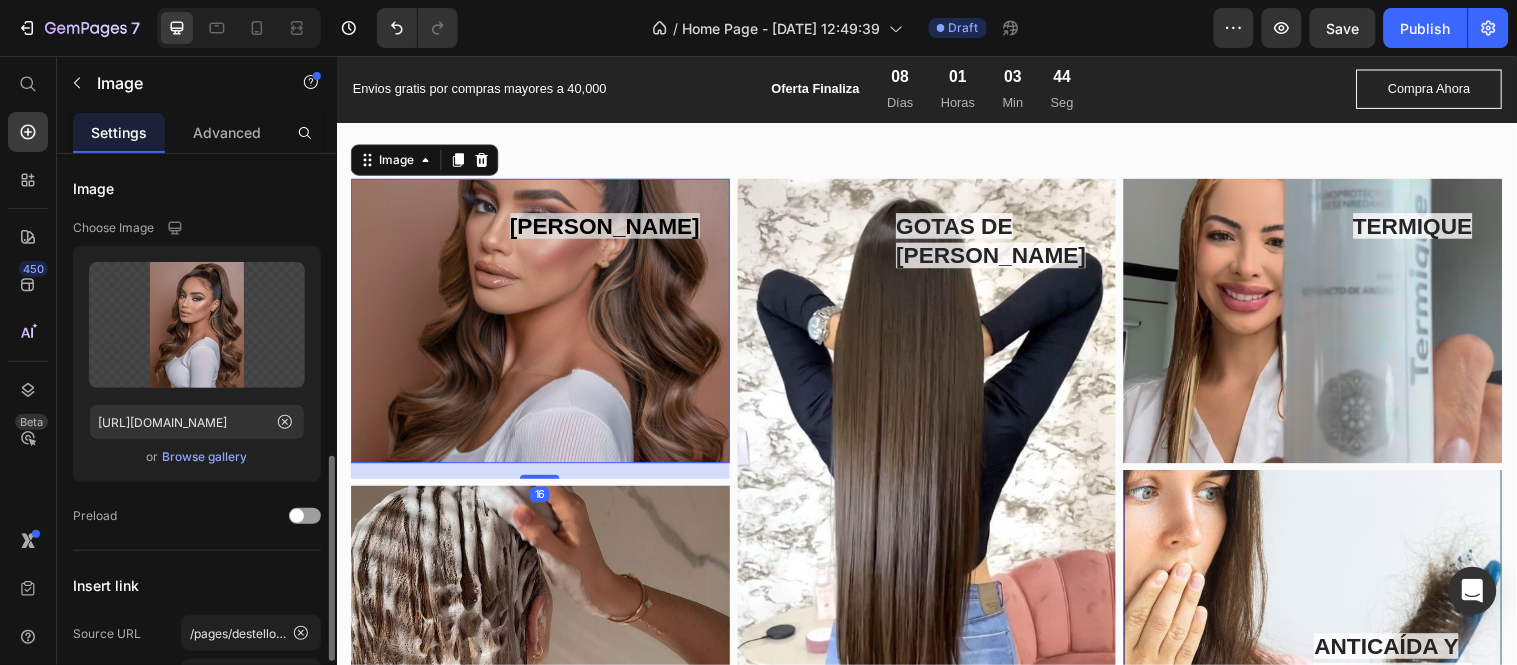 scroll, scrollTop: 222, scrollLeft: 0, axis: vertical 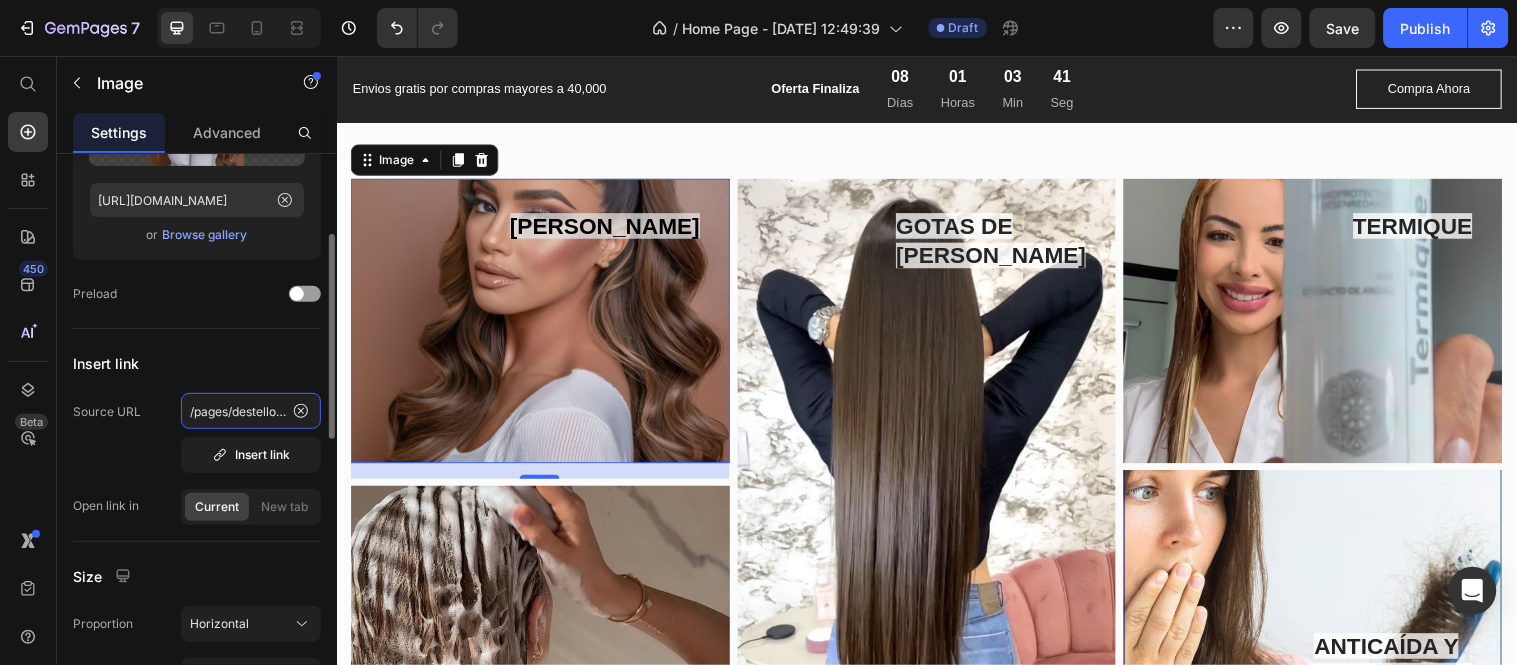 click on "/pages/destello-de-color" 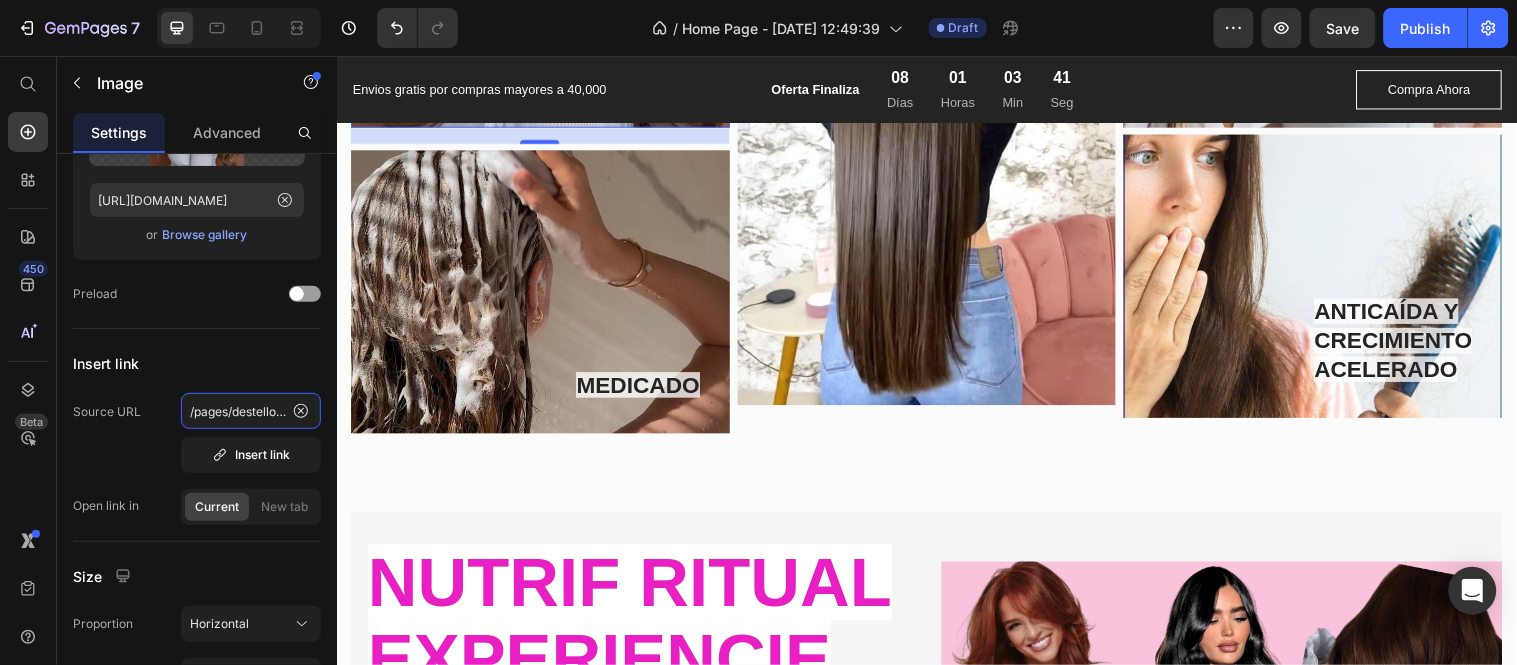 scroll, scrollTop: 1740, scrollLeft: 0, axis: vertical 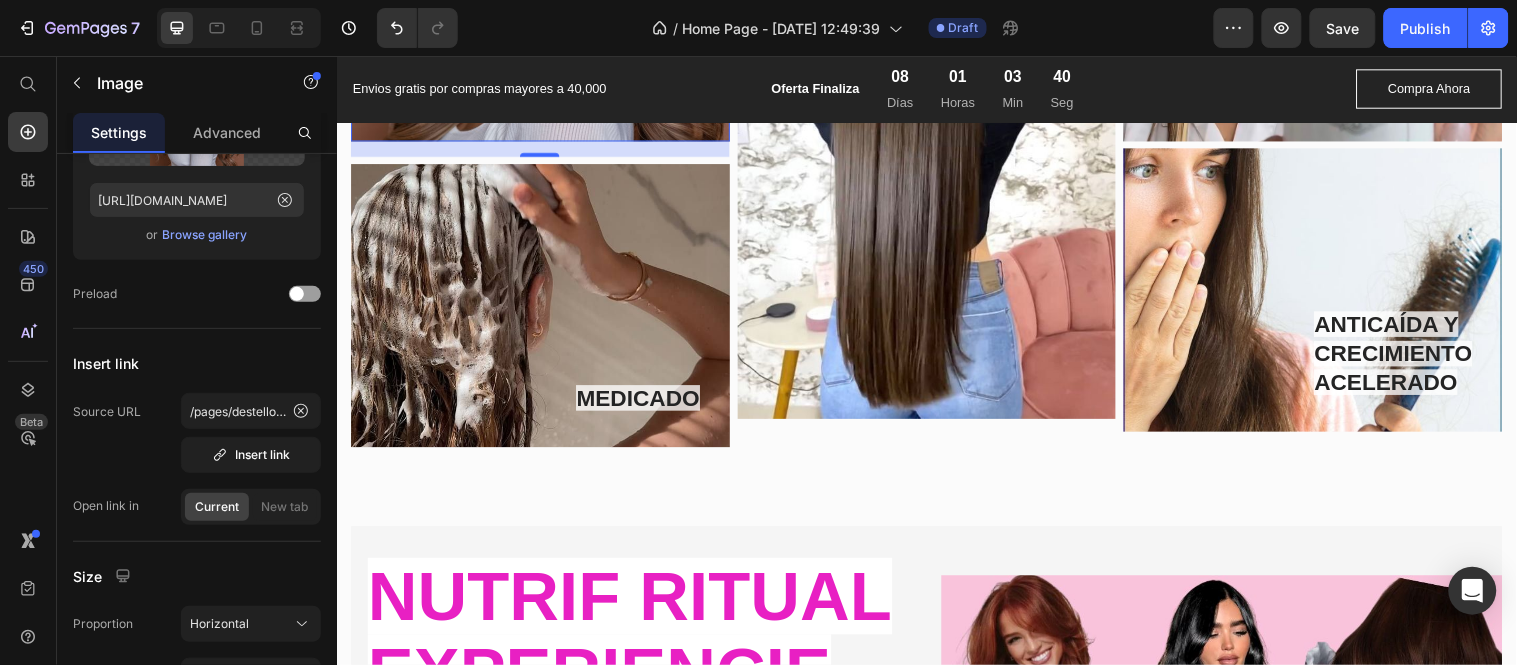 drag, startPoint x: 541, startPoint y: 390, endPoint x: 471, endPoint y: 409, distance: 72.53275 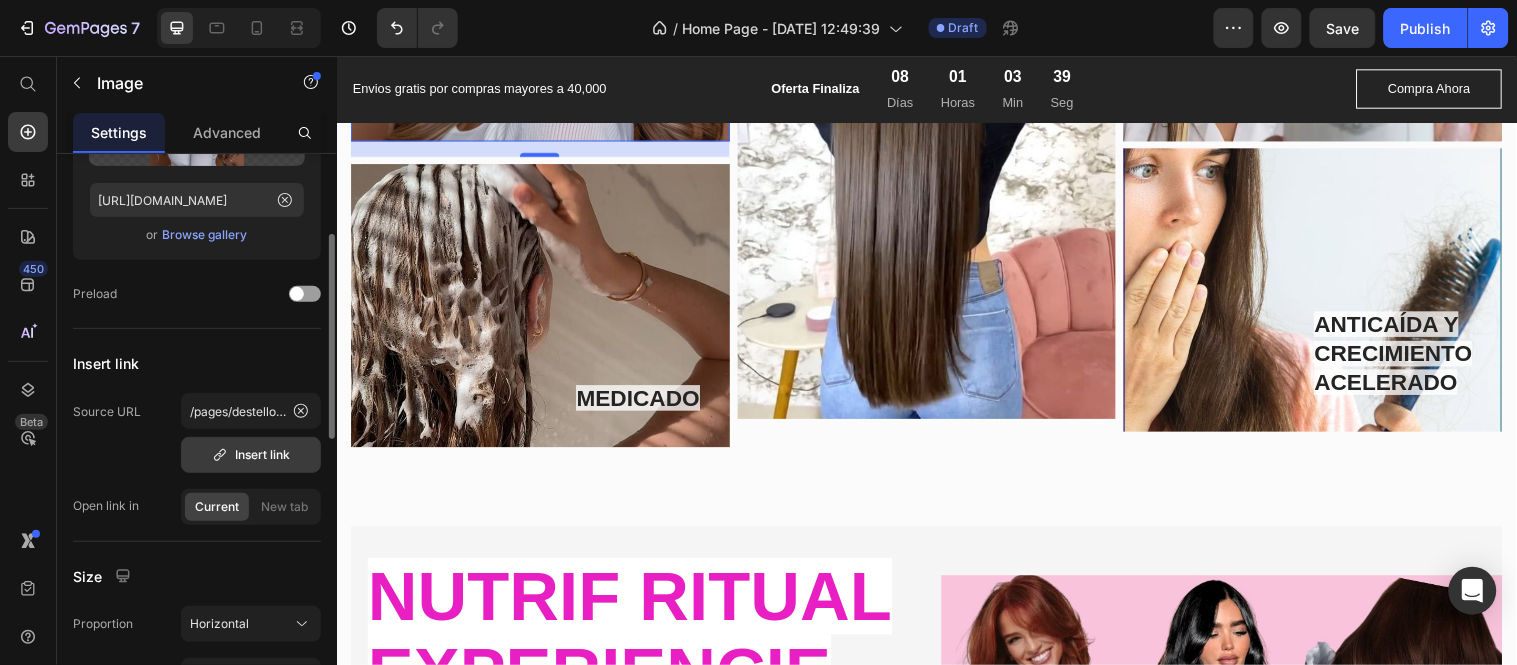 click on "Insert link" at bounding box center (251, 455) 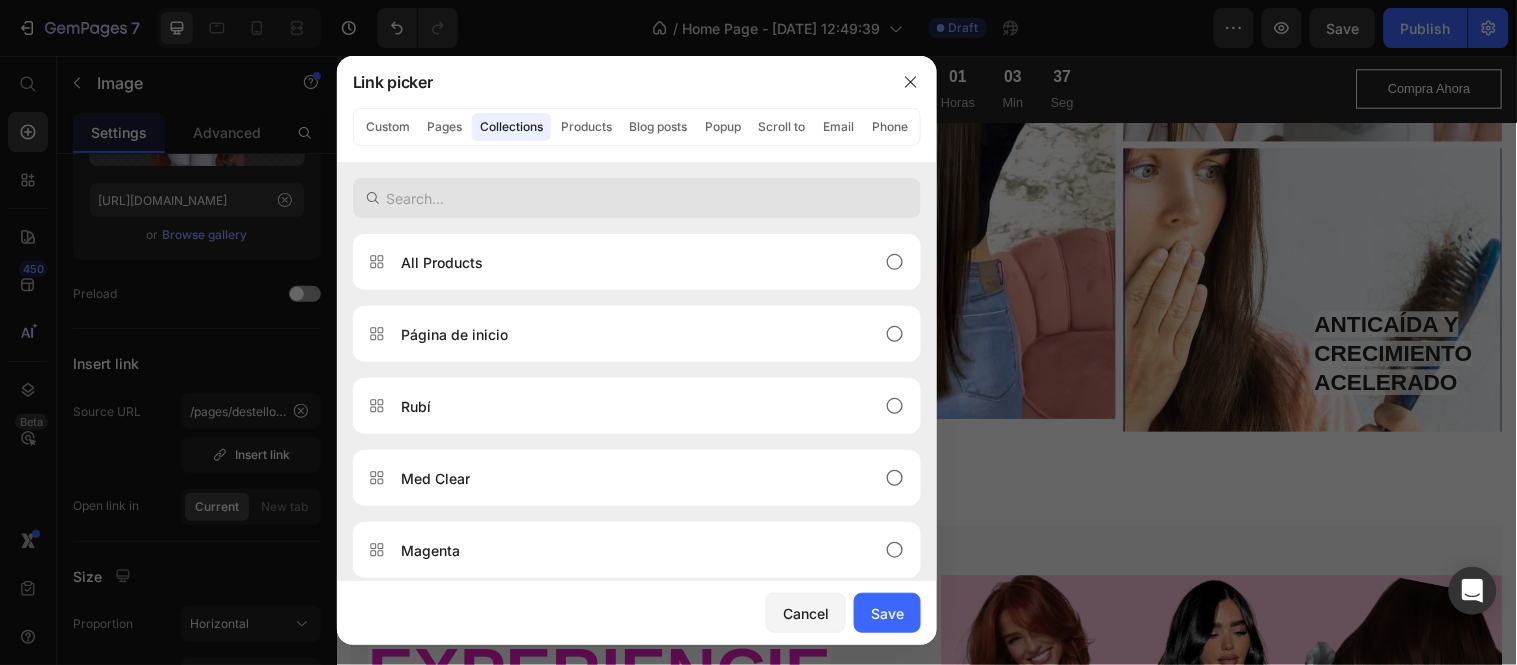 click at bounding box center [637, 198] 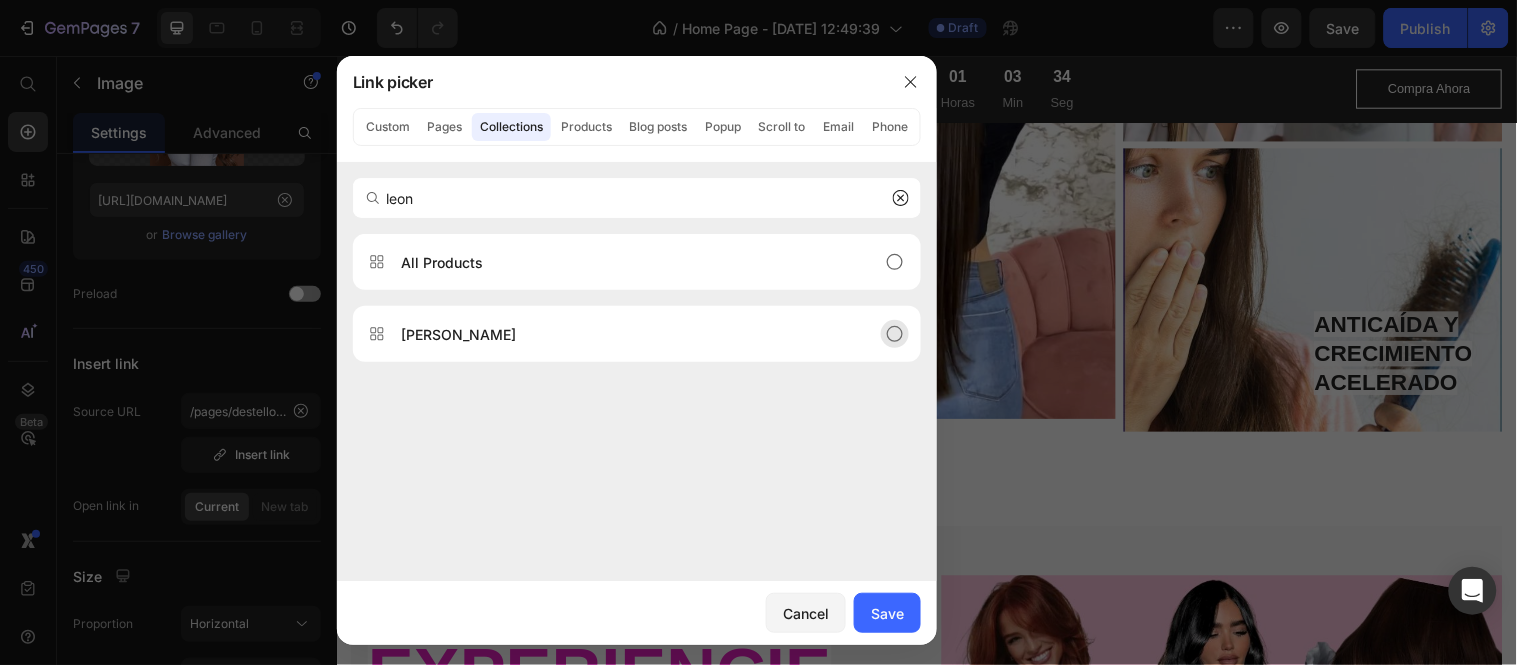 type on "leon" 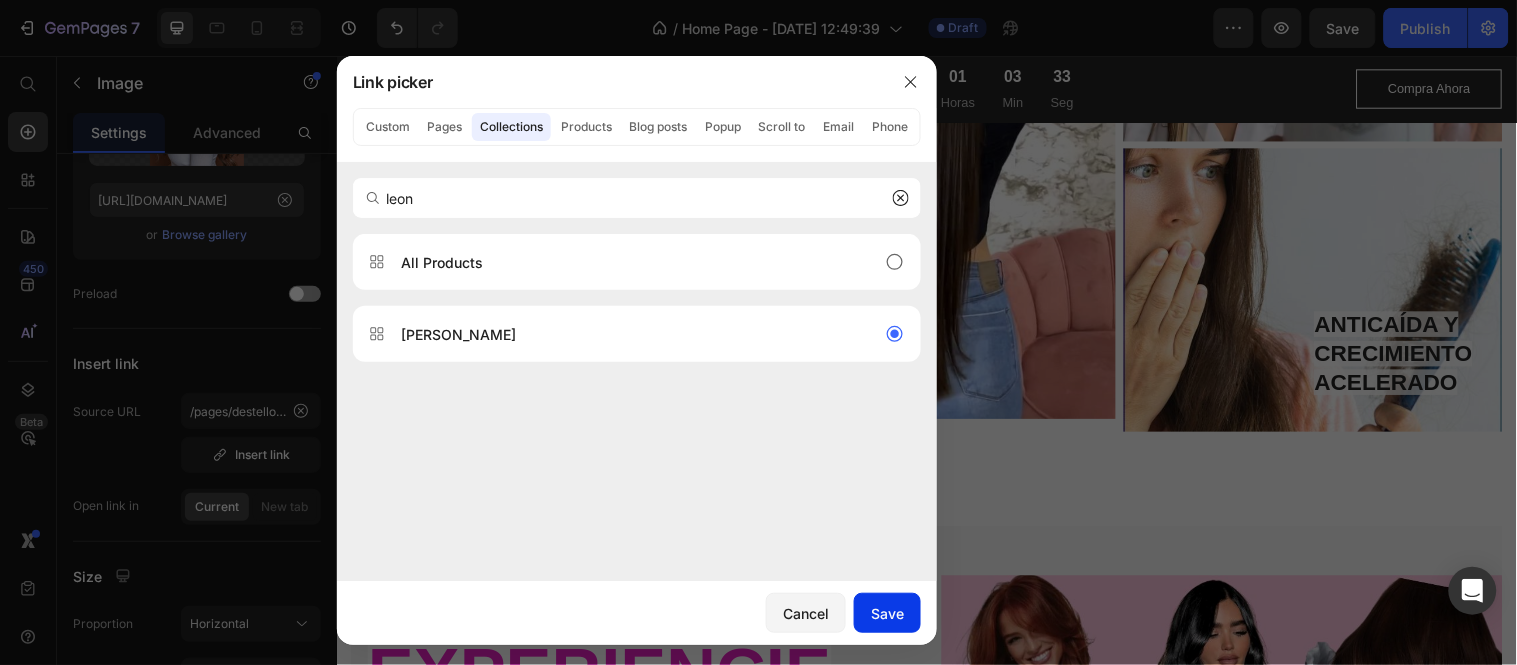 click on "Save" at bounding box center [887, 613] 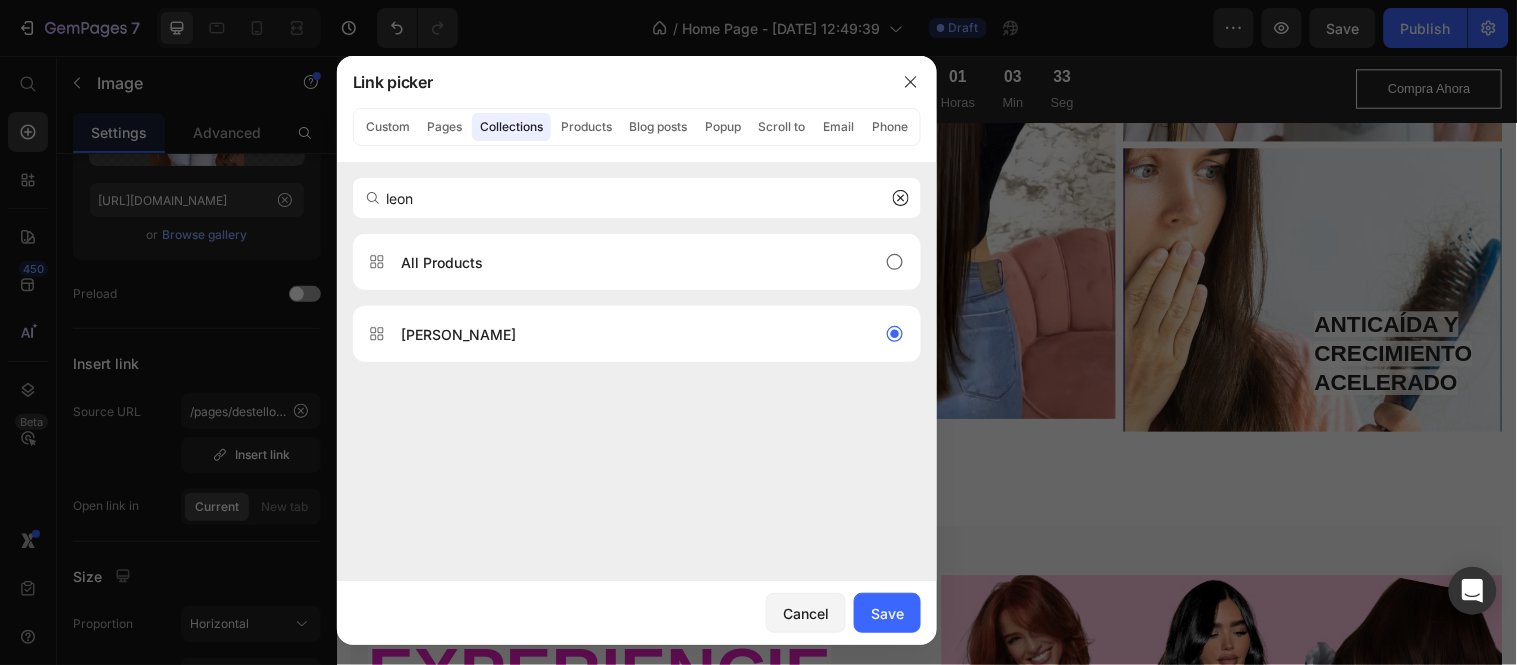 type on "/collections/[PERSON_NAME]" 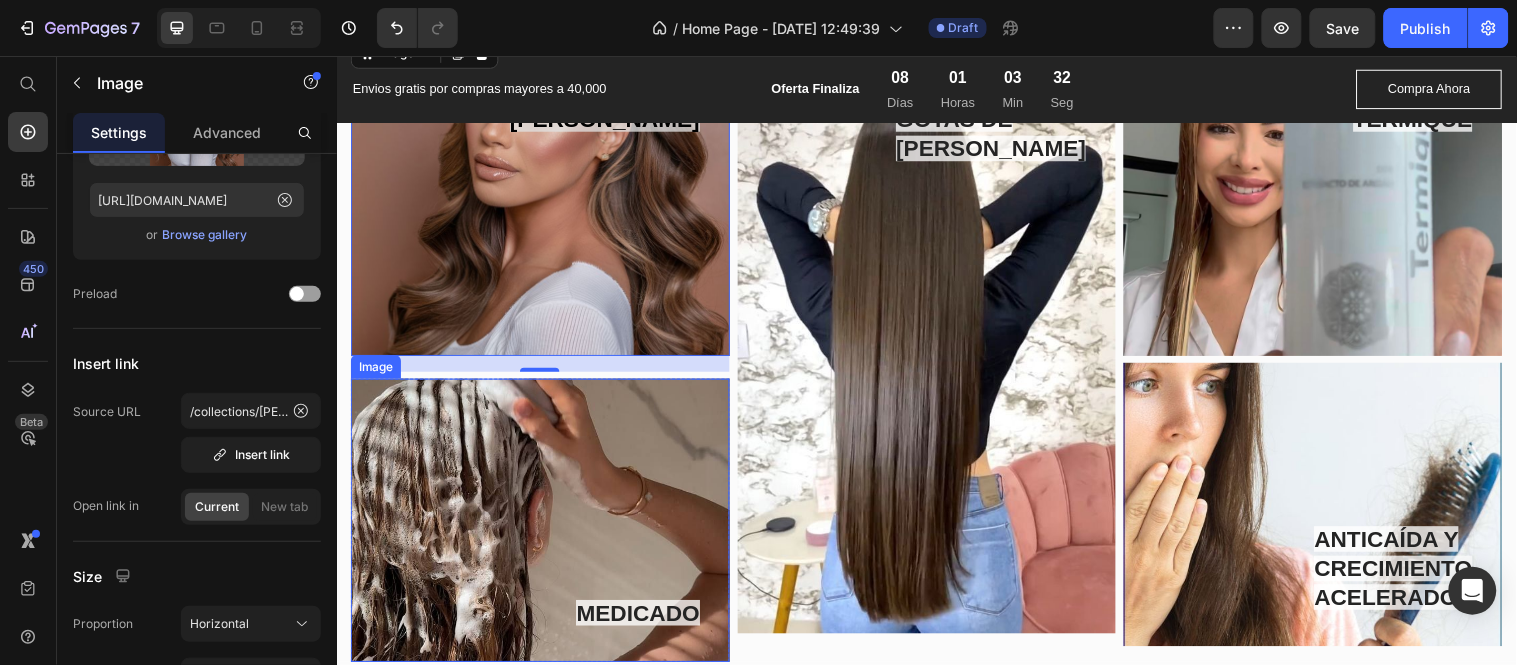 scroll, scrollTop: 1962, scrollLeft: 0, axis: vertical 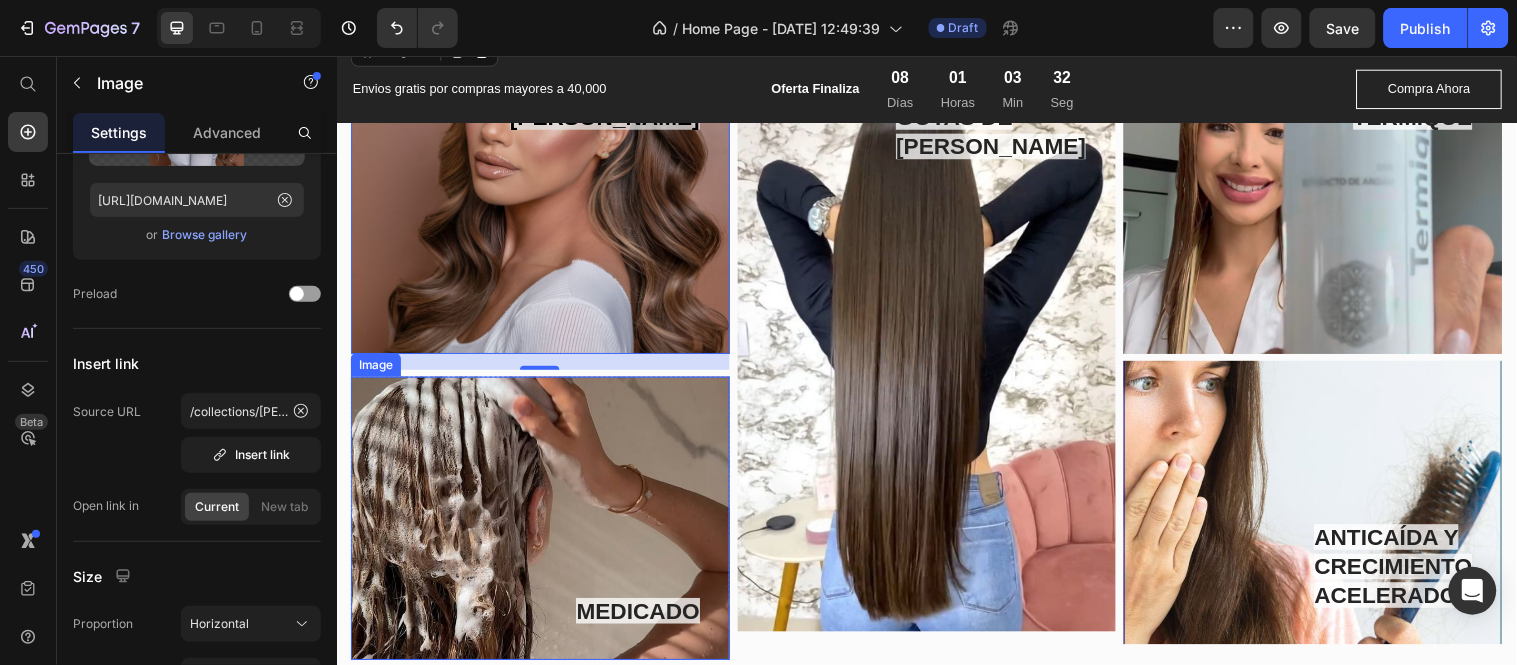 click at bounding box center (543, 525) 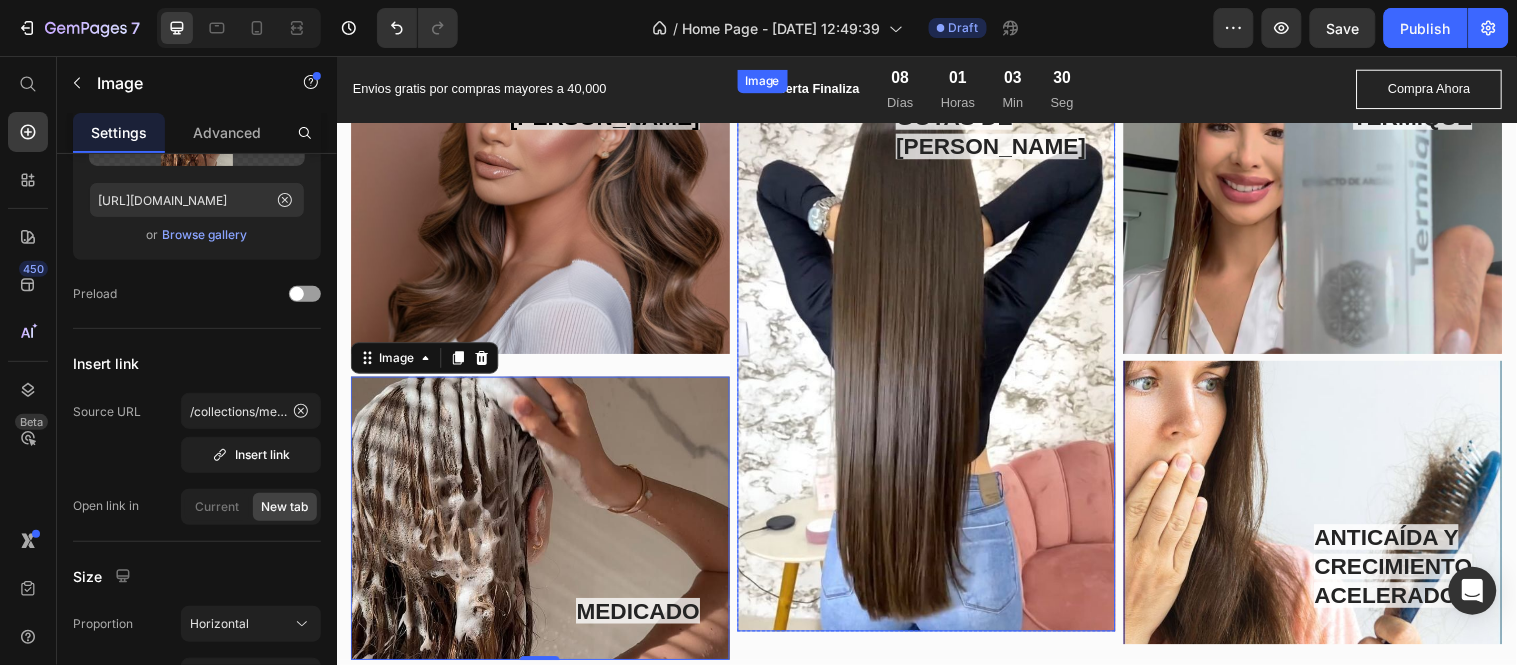 scroll, scrollTop: 1851, scrollLeft: 0, axis: vertical 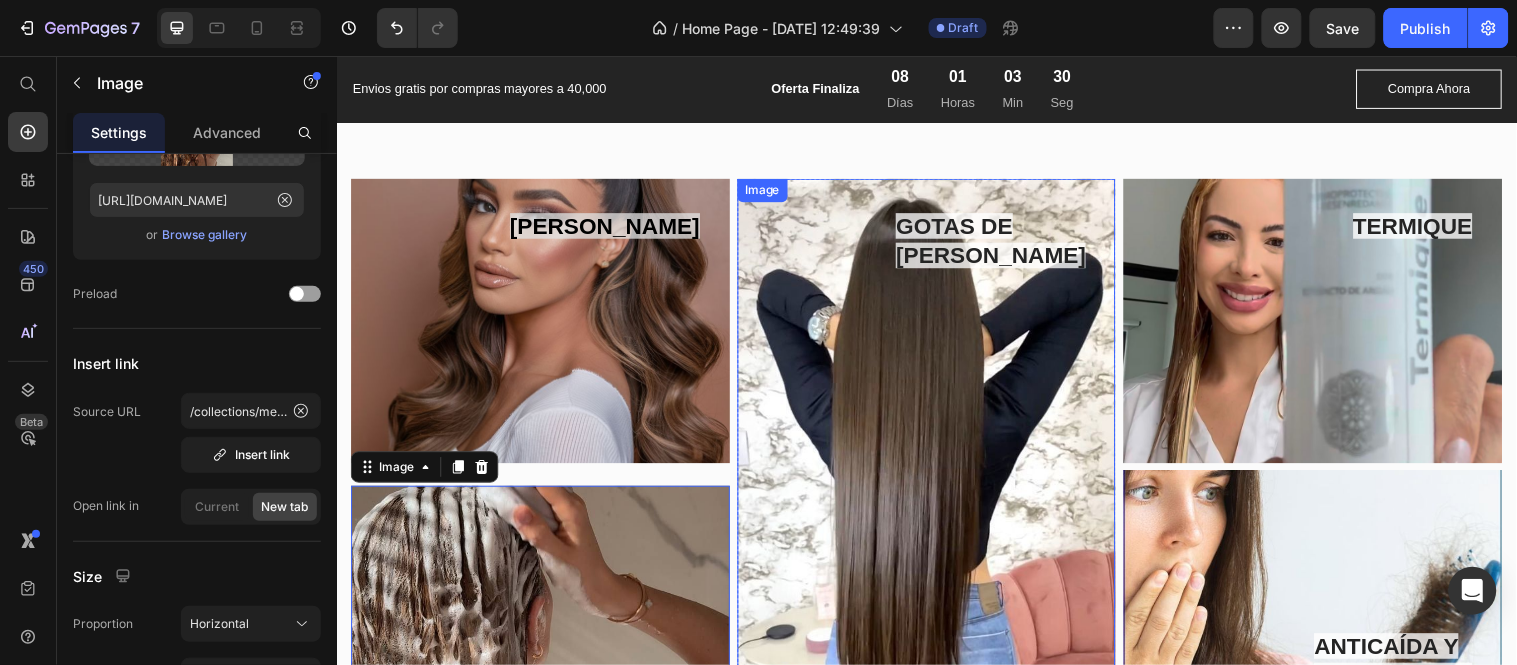 click at bounding box center (936, 465) 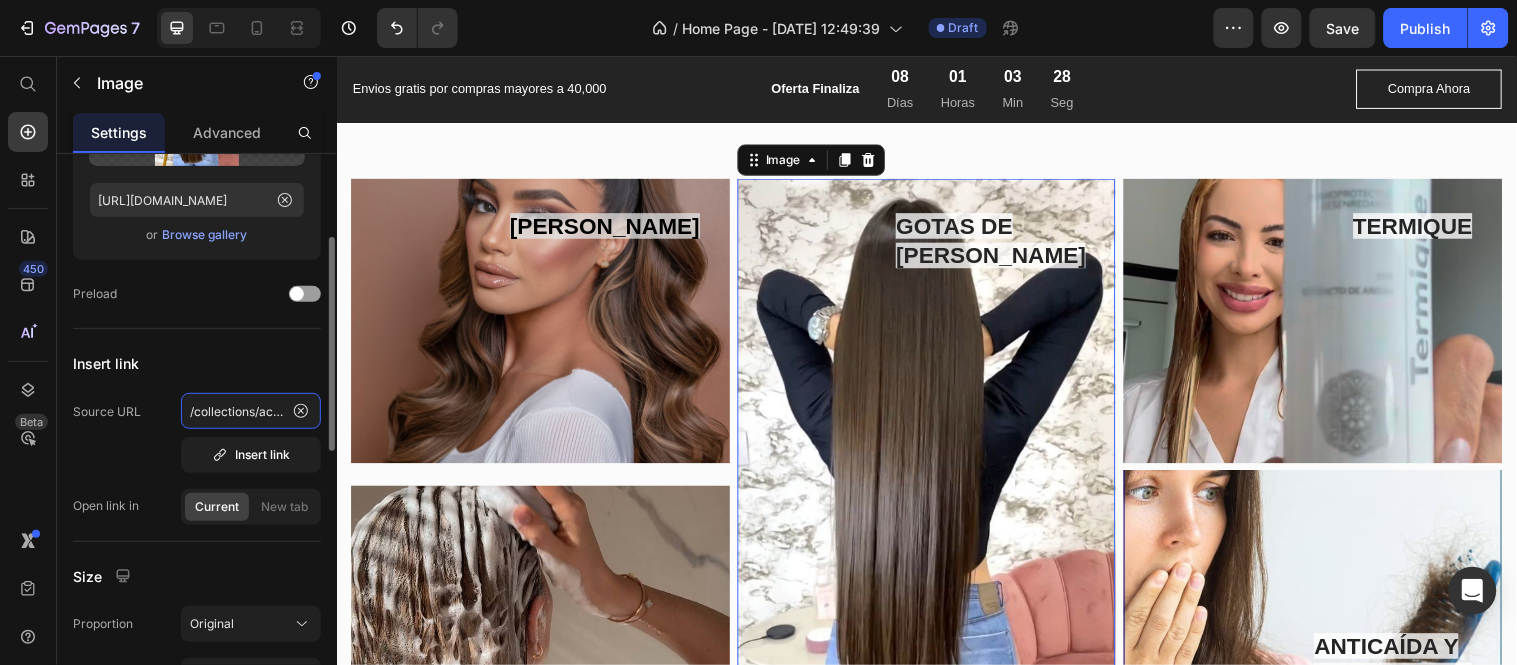 click on "/collections/acabado-final" 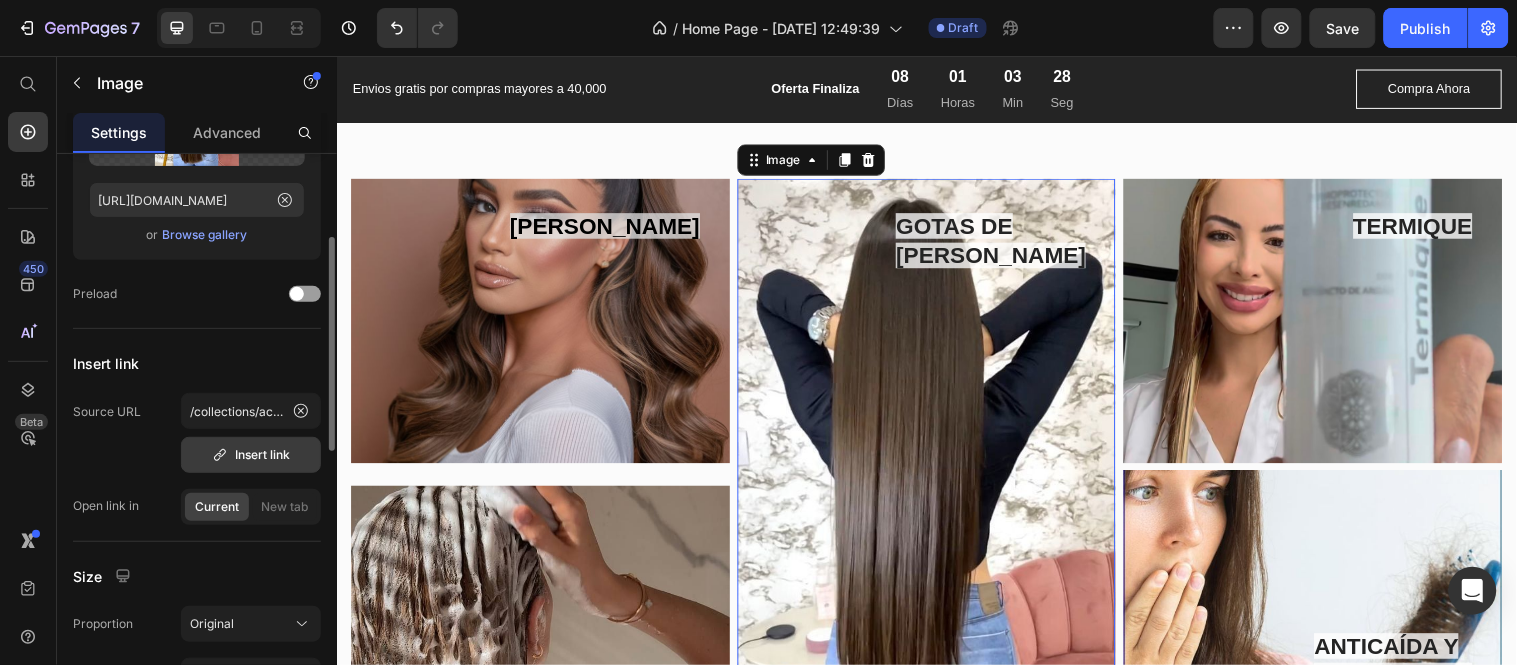click on "Insert link" at bounding box center (251, 455) 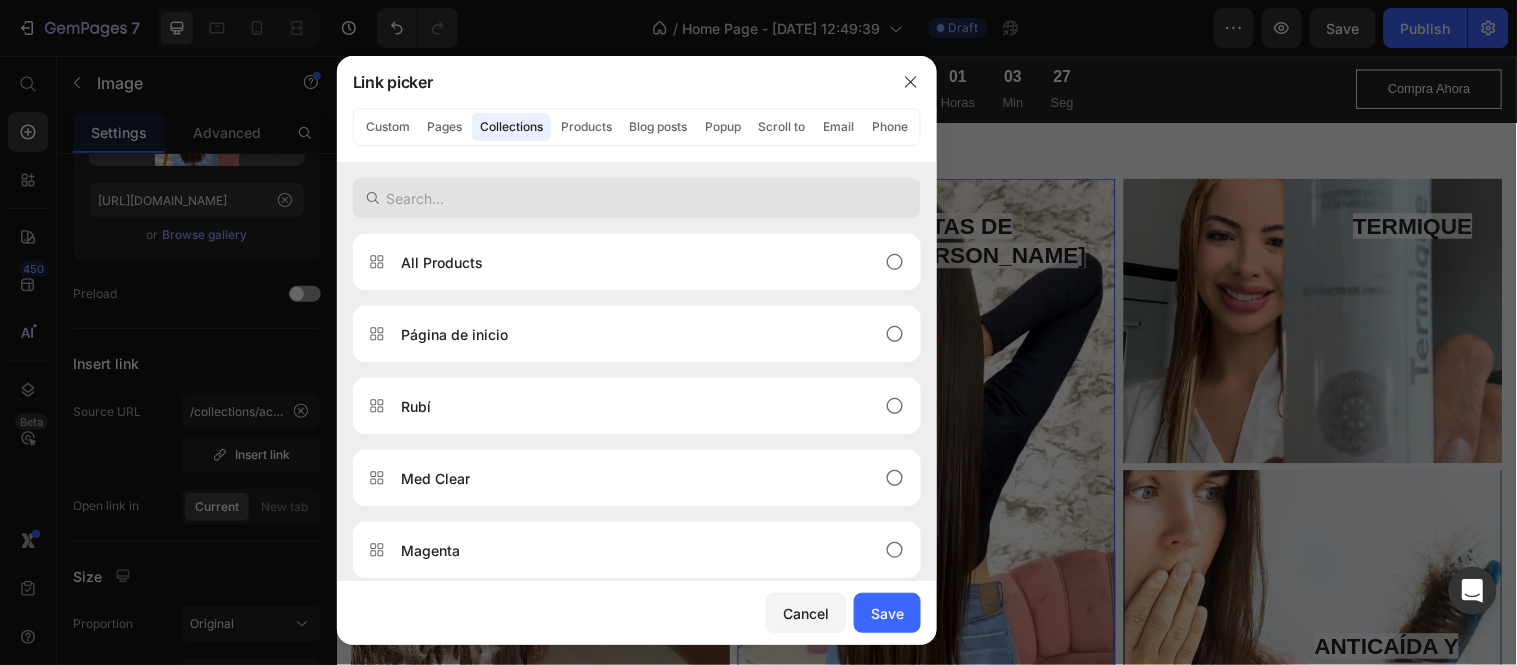 click at bounding box center (637, 198) 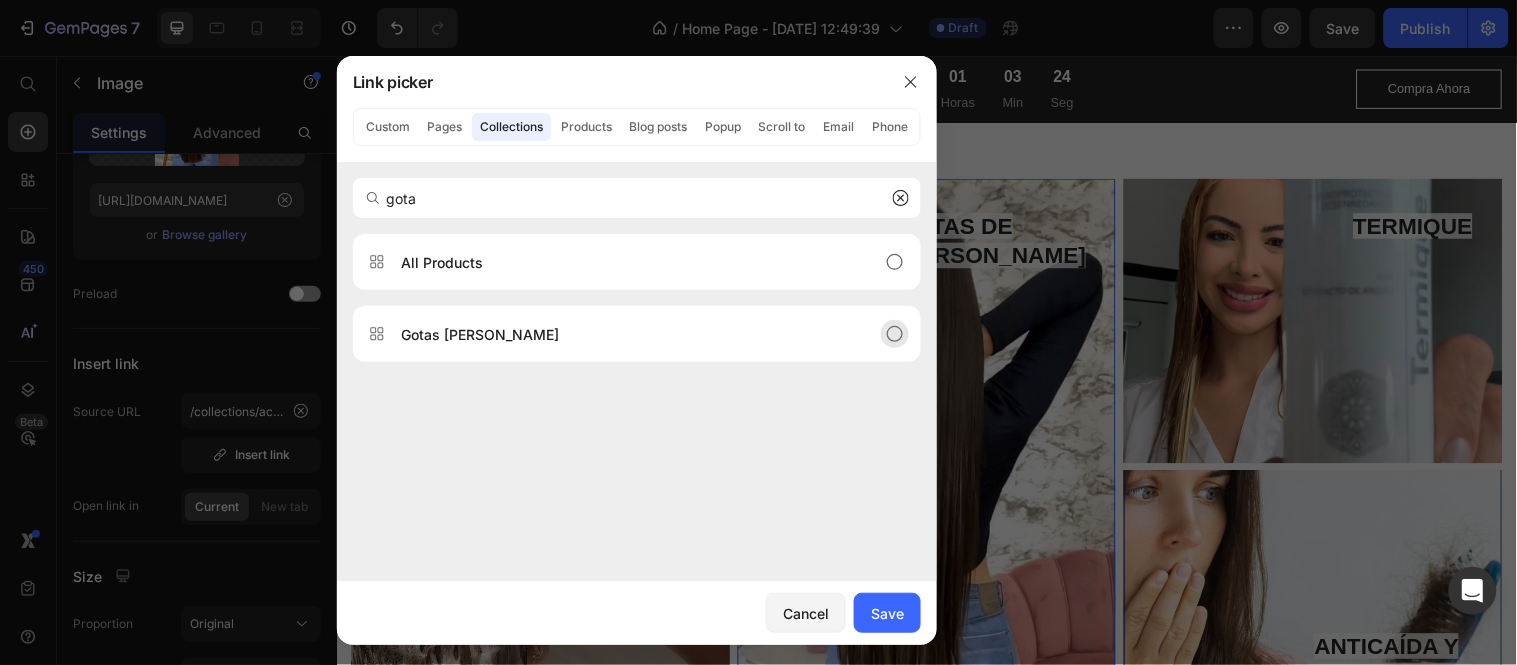 type on "gota" 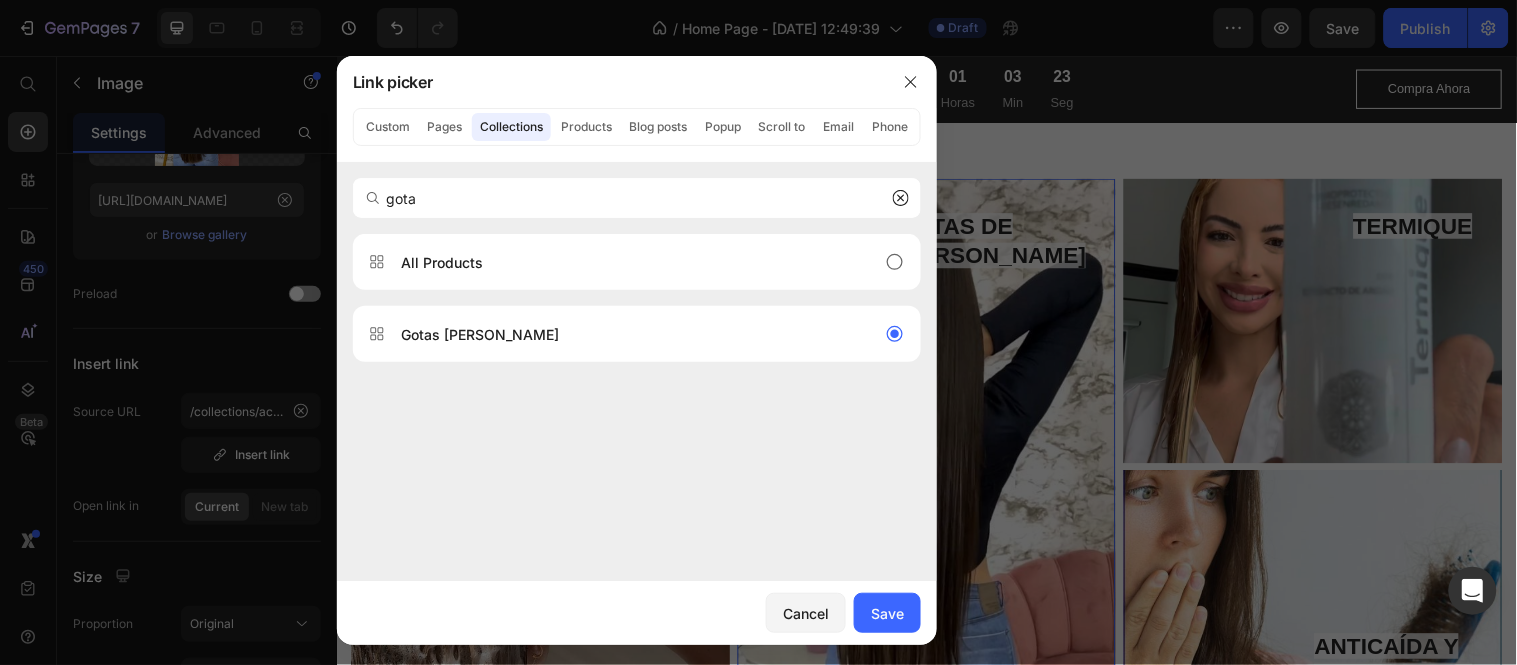 click on "Cancel Save" at bounding box center [637, 613] 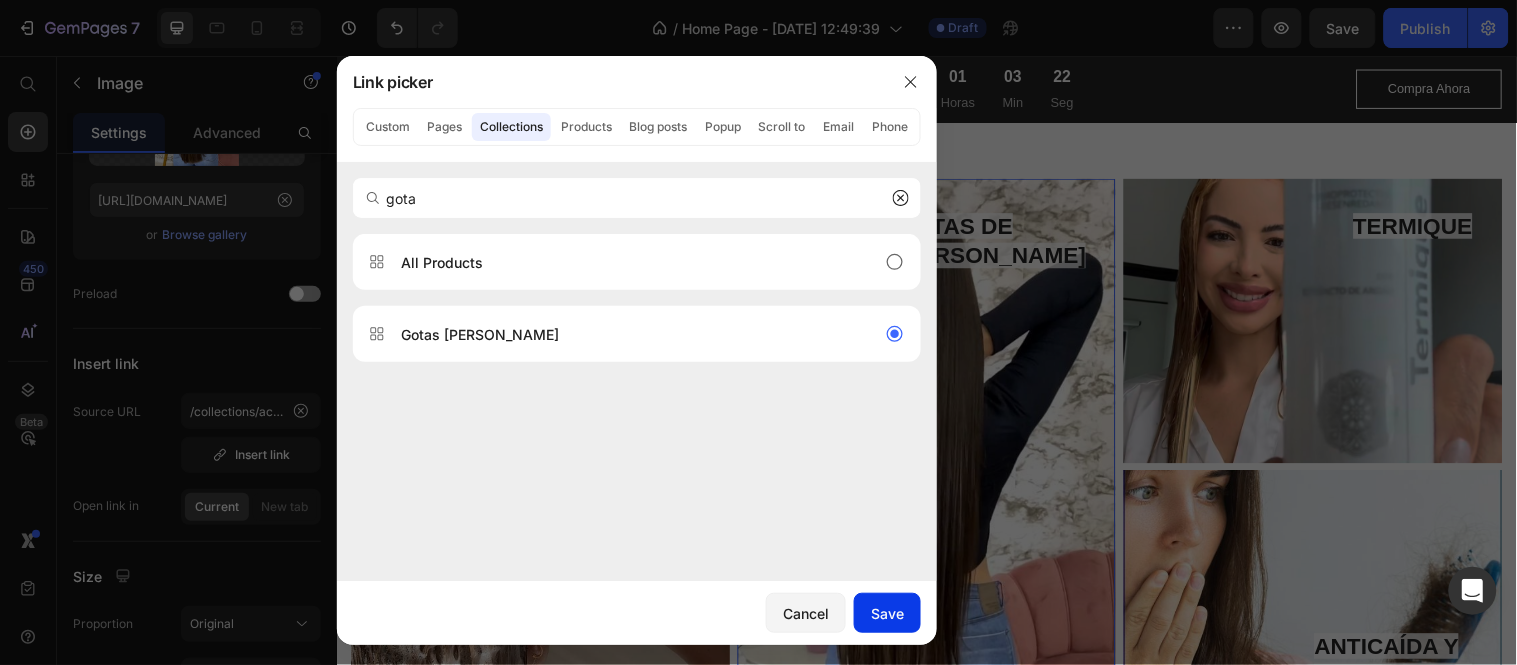 click on "Save" at bounding box center [887, 613] 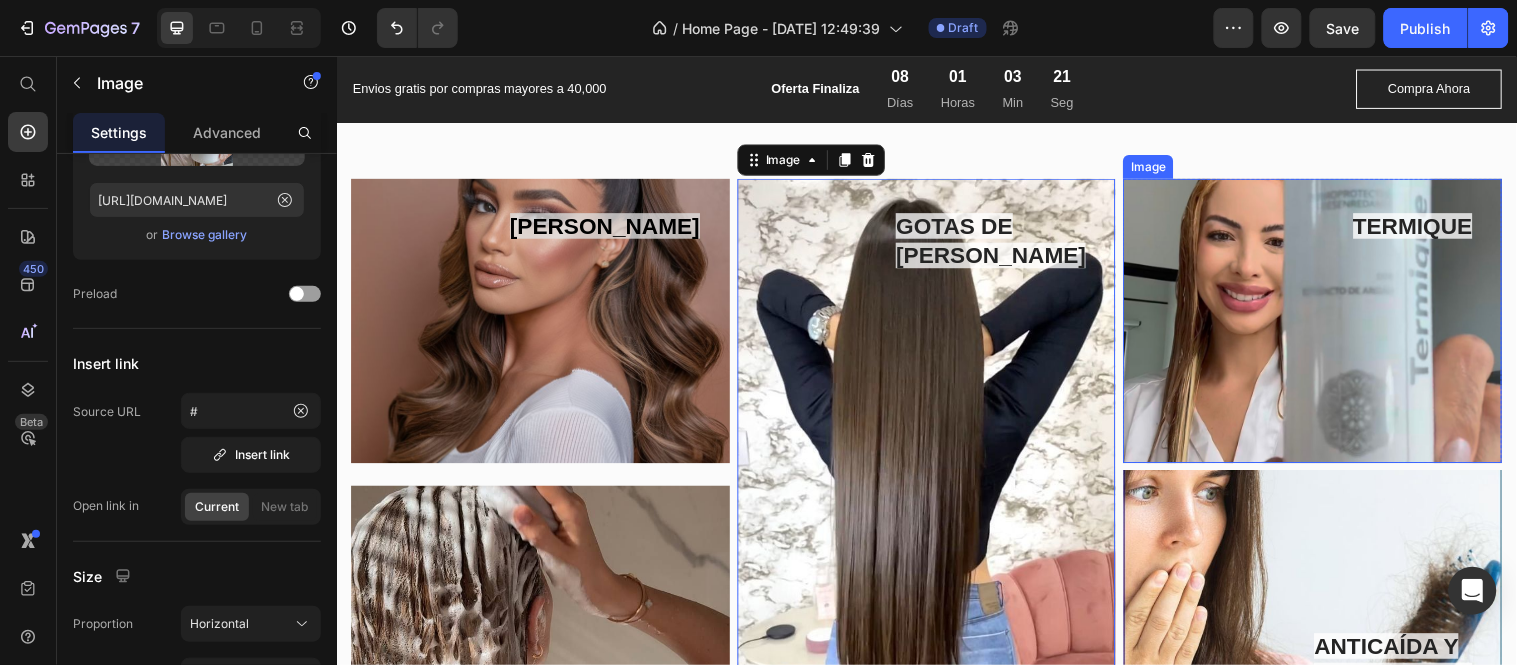 click at bounding box center (1328, 324) 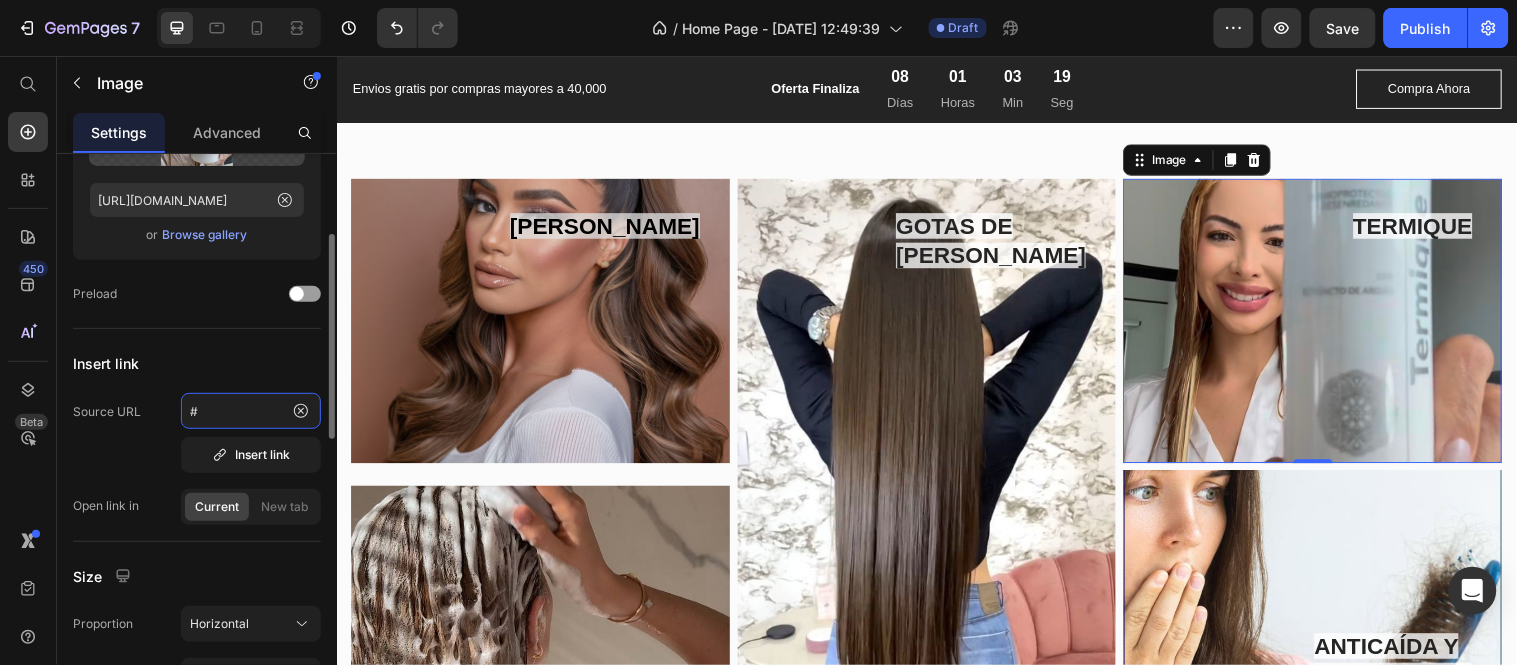 click on "#" 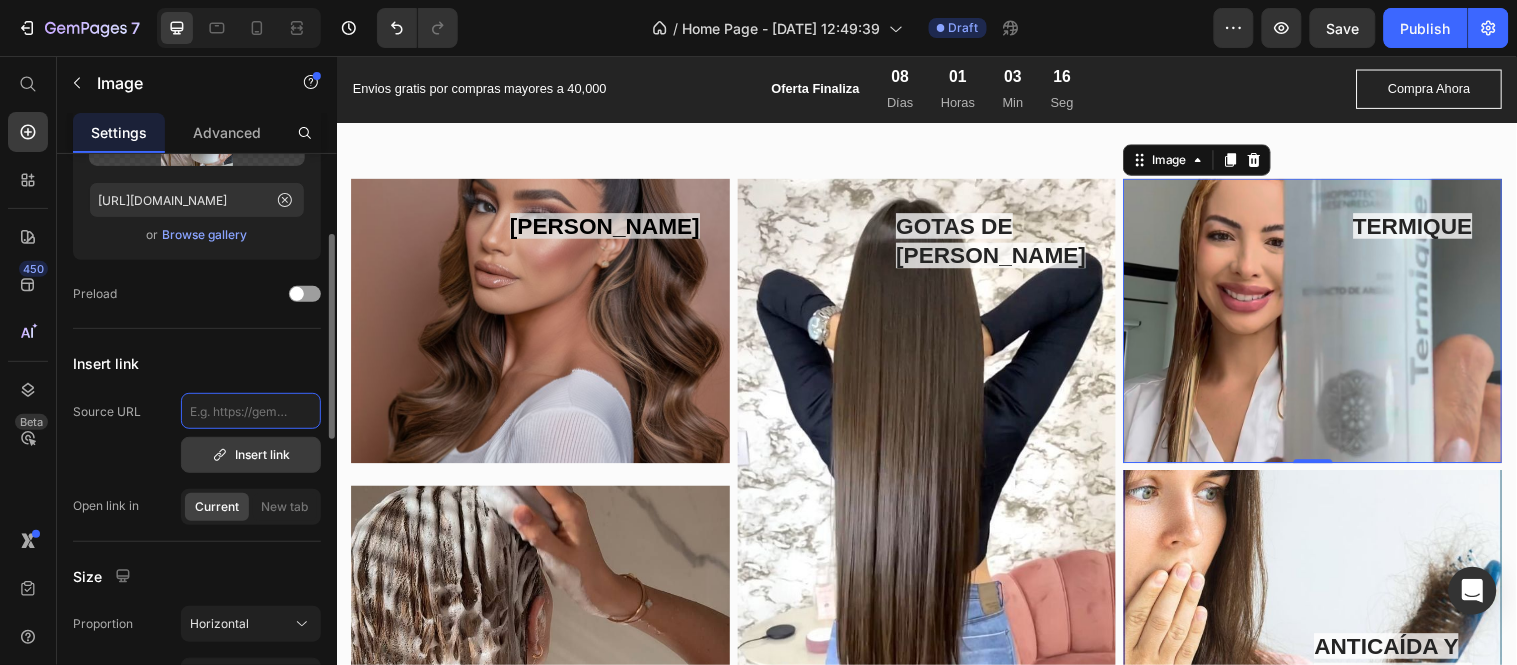 type 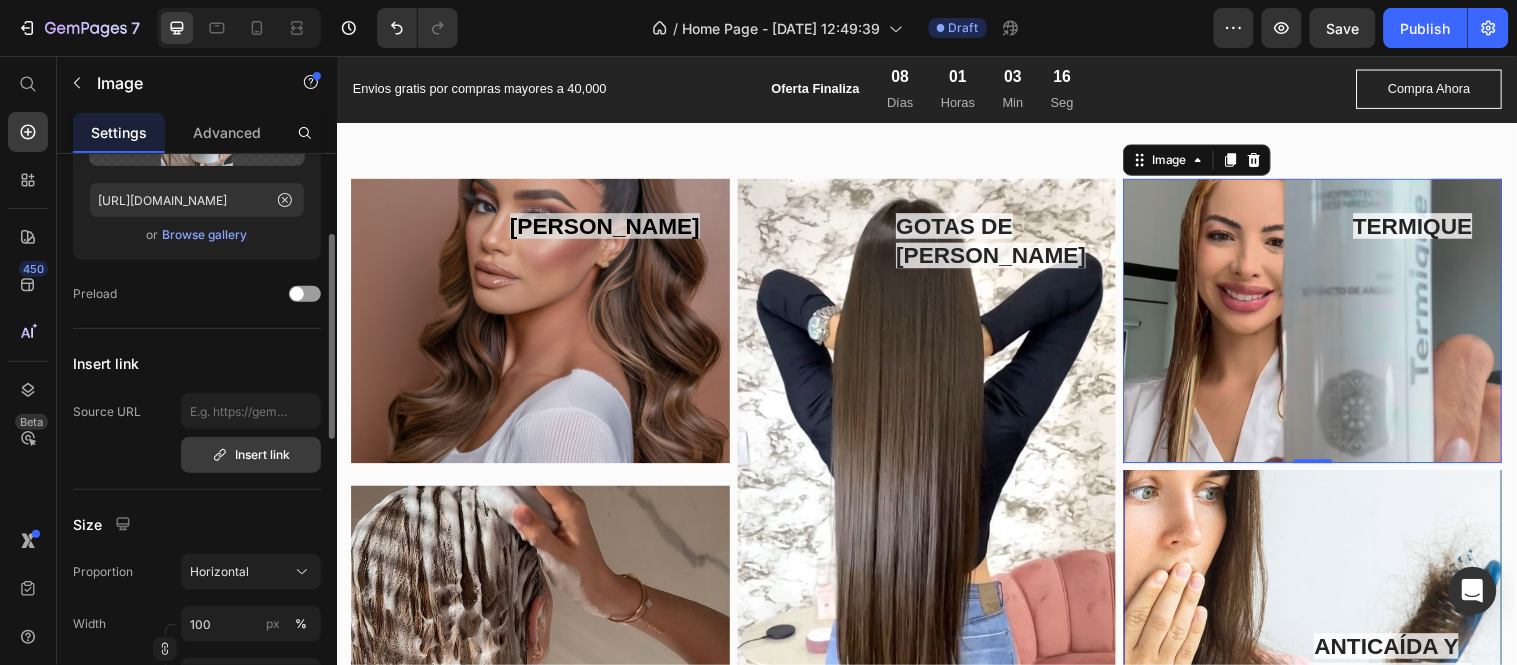 click on "Insert link" at bounding box center (251, 455) 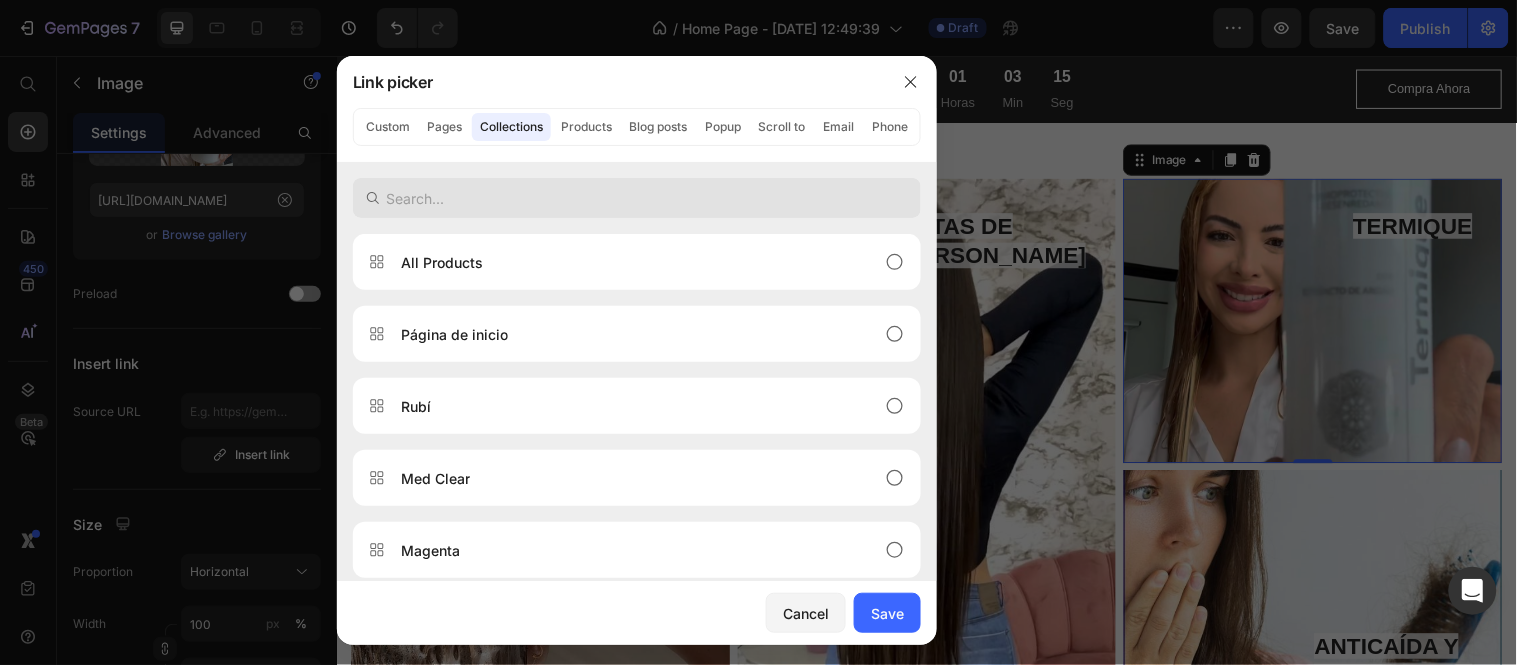 click at bounding box center (637, 198) 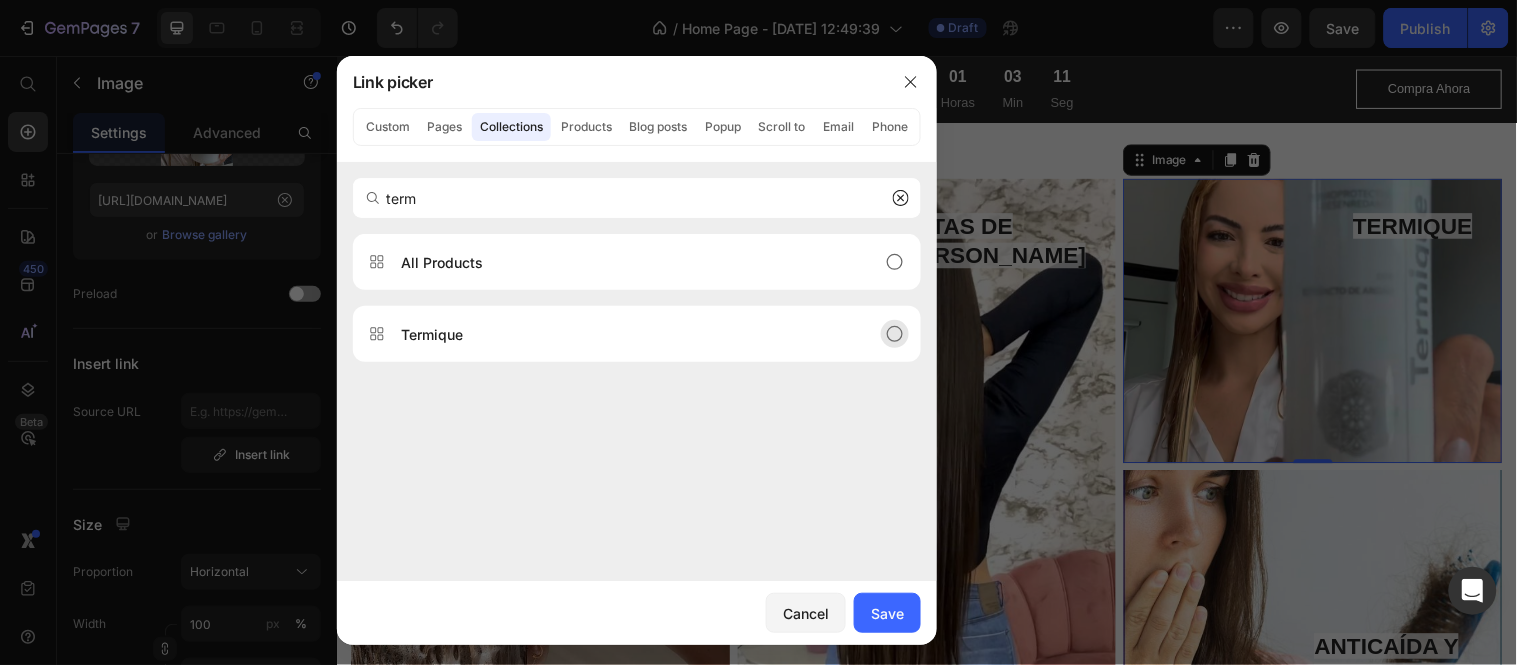 type on "term" 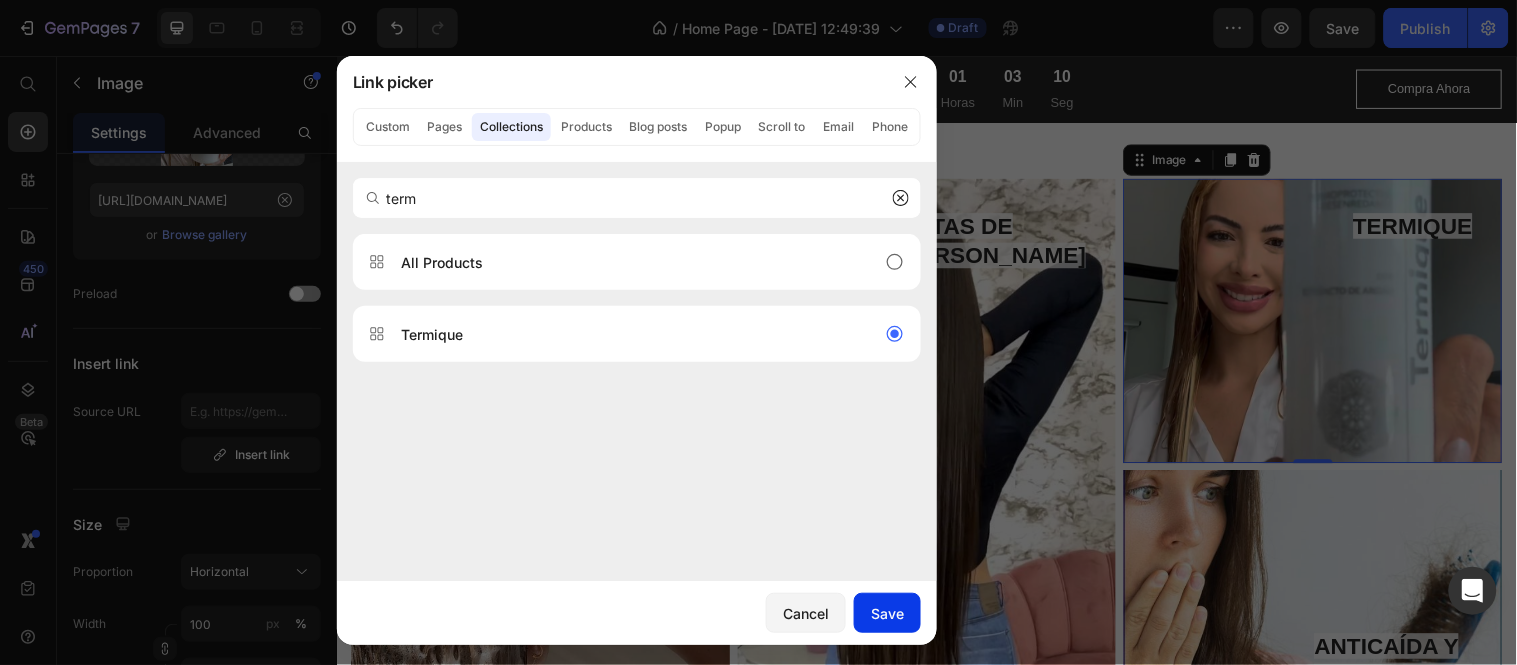 click on "Save" 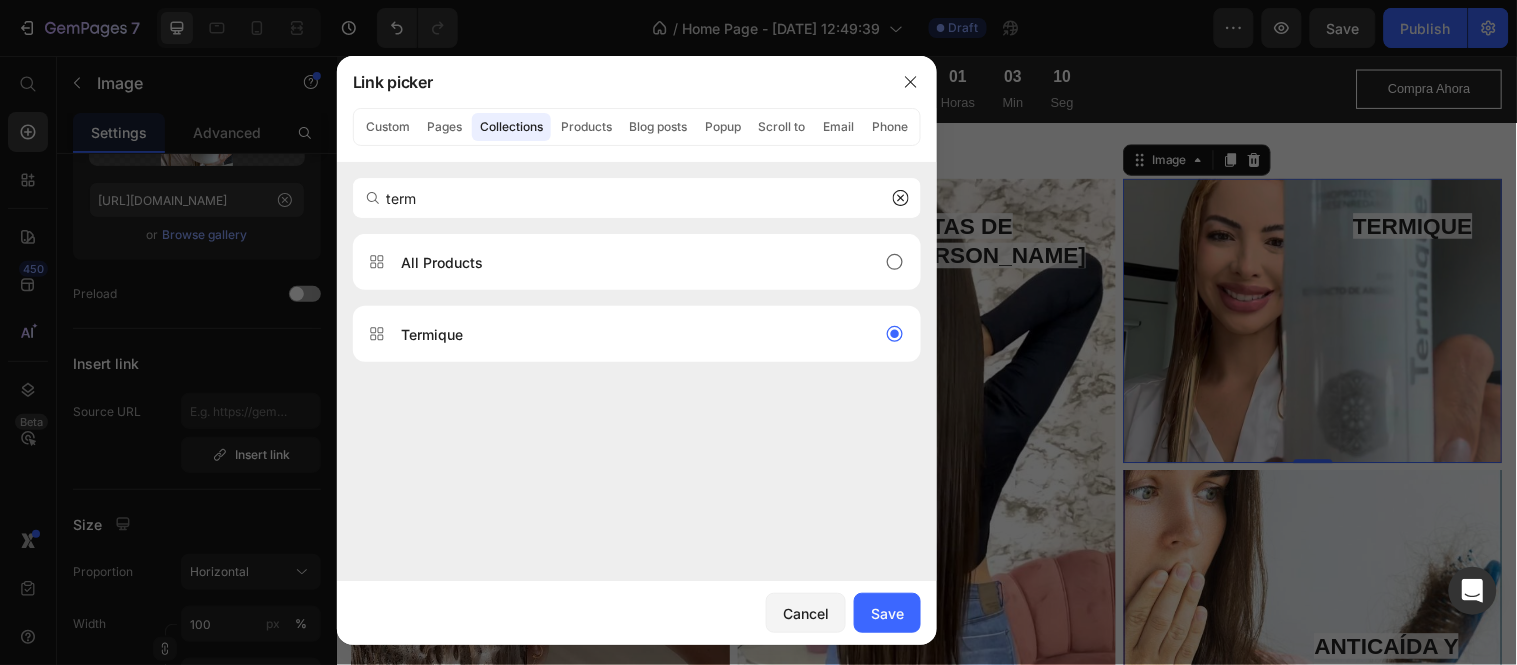 type on "/collections/termique" 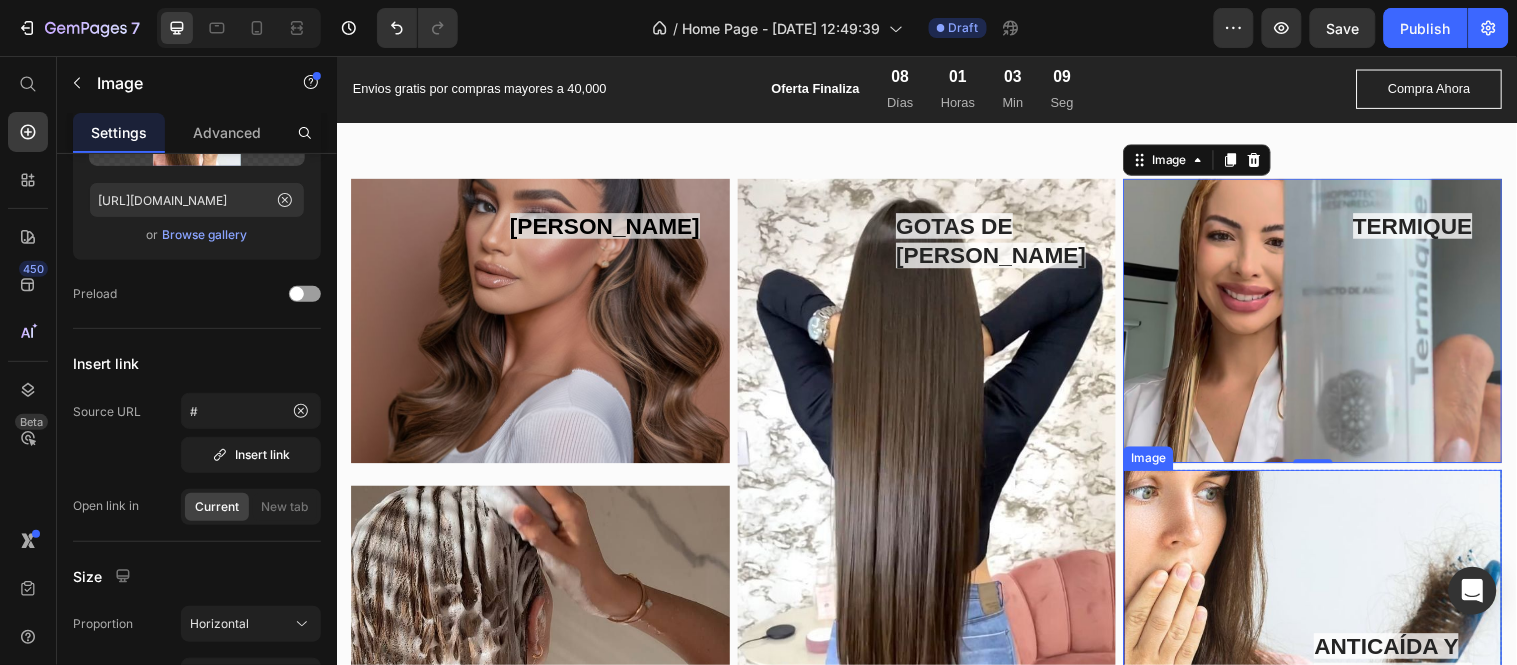 click at bounding box center [1328, 620] 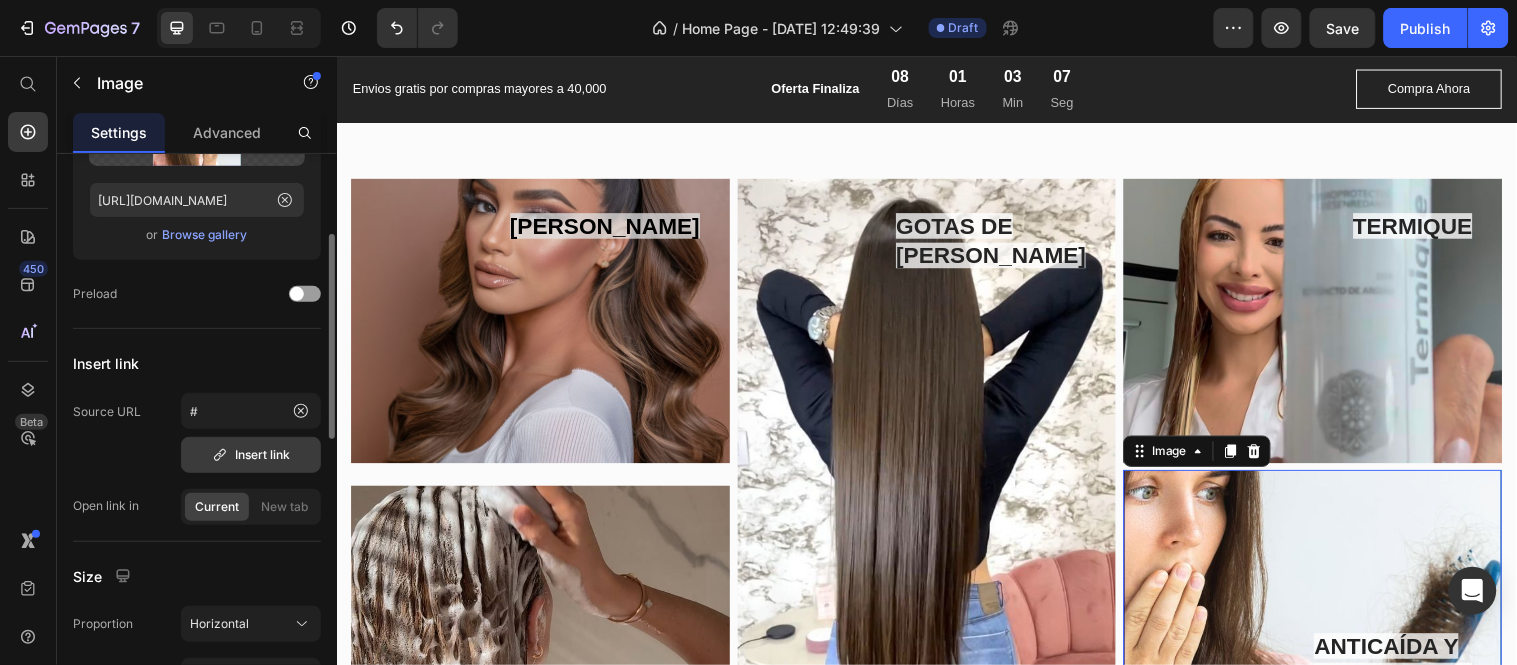 click on "Insert link" at bounding box center [251, 455] 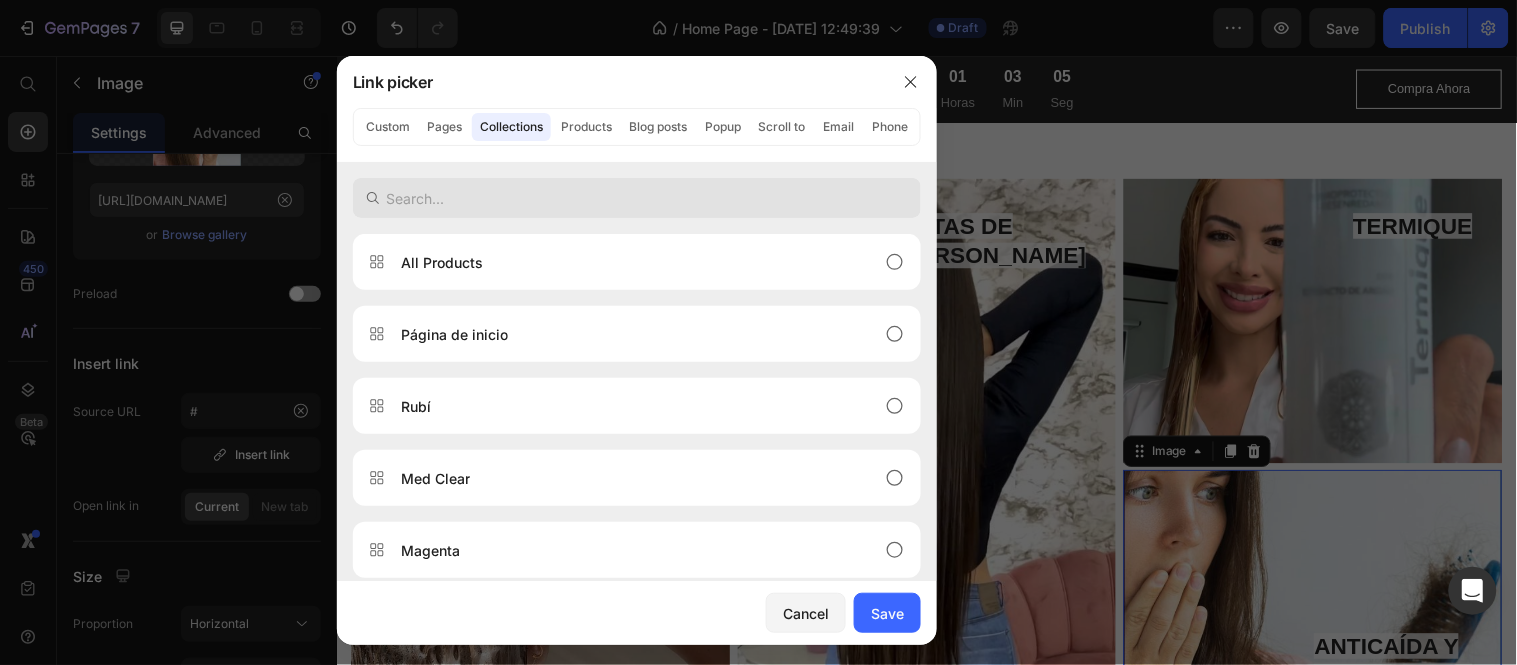 click at bounding box center [637, 198] 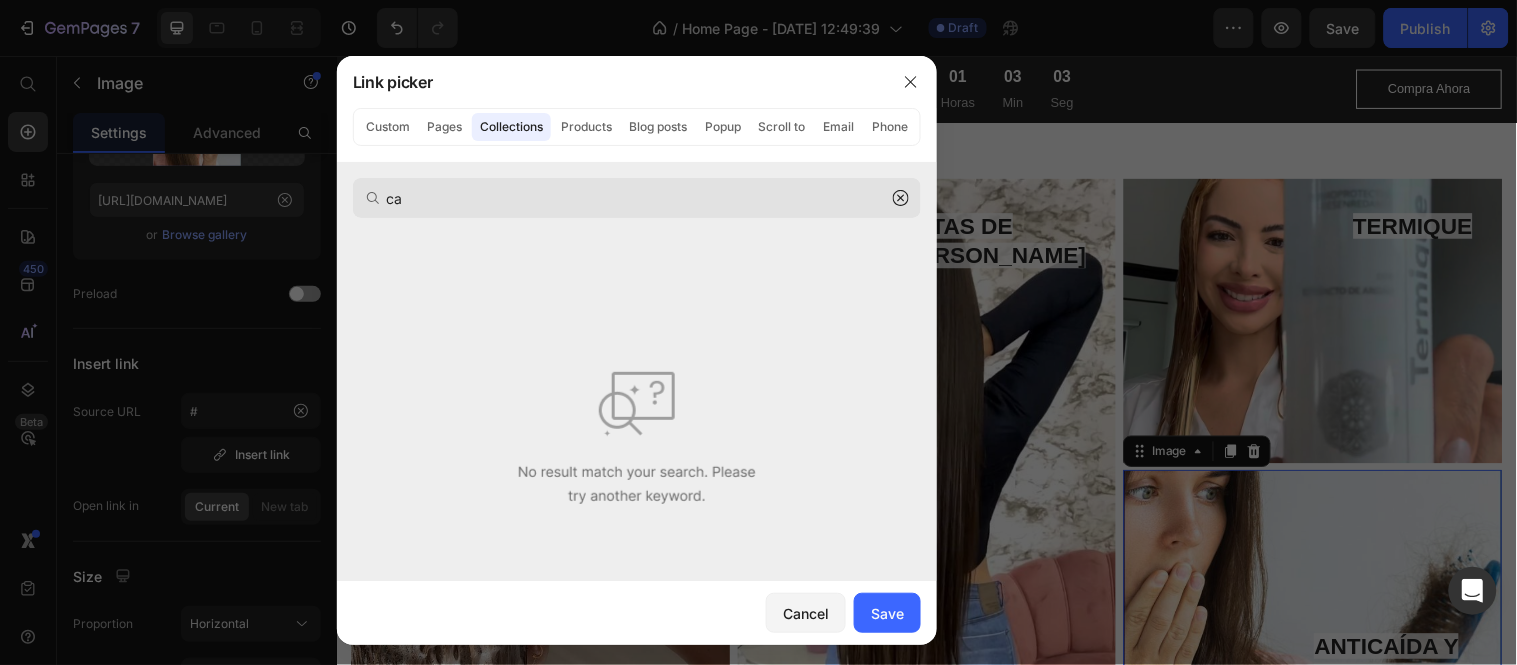 type on "c" 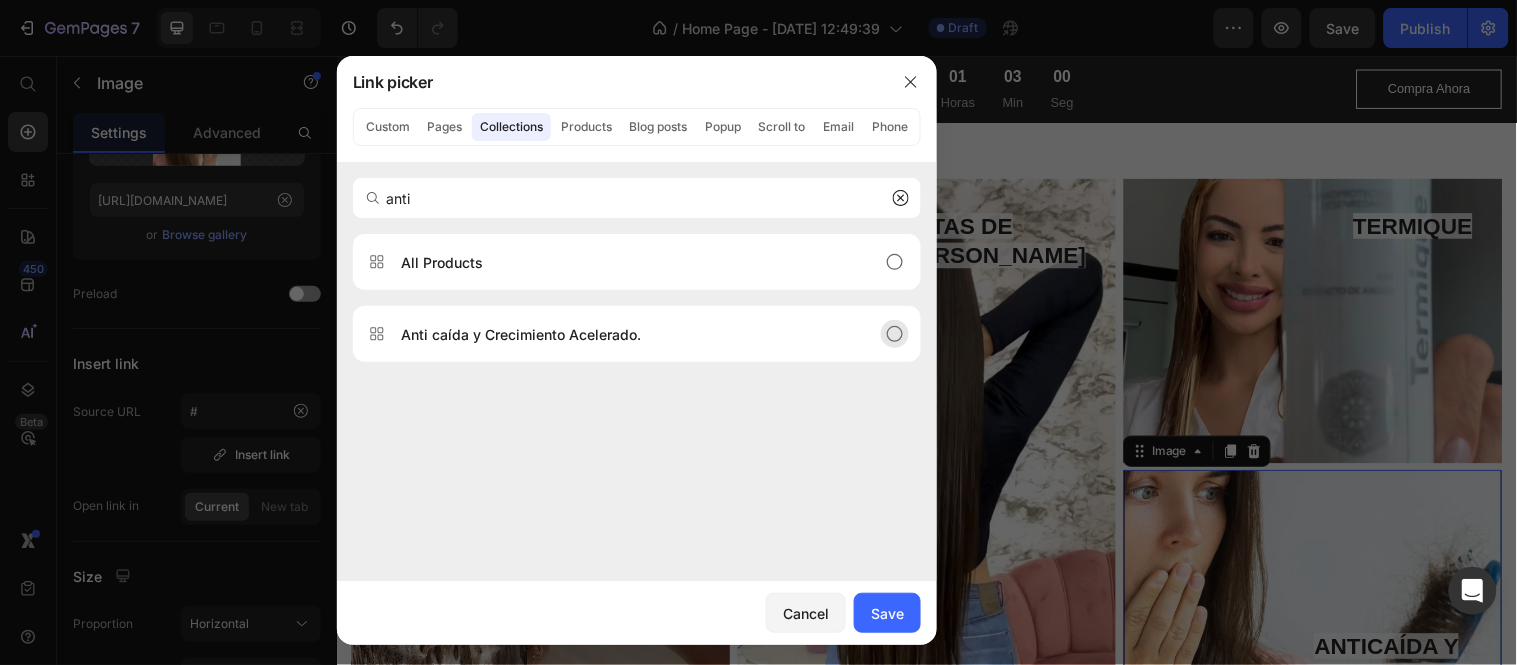 type on "anti" 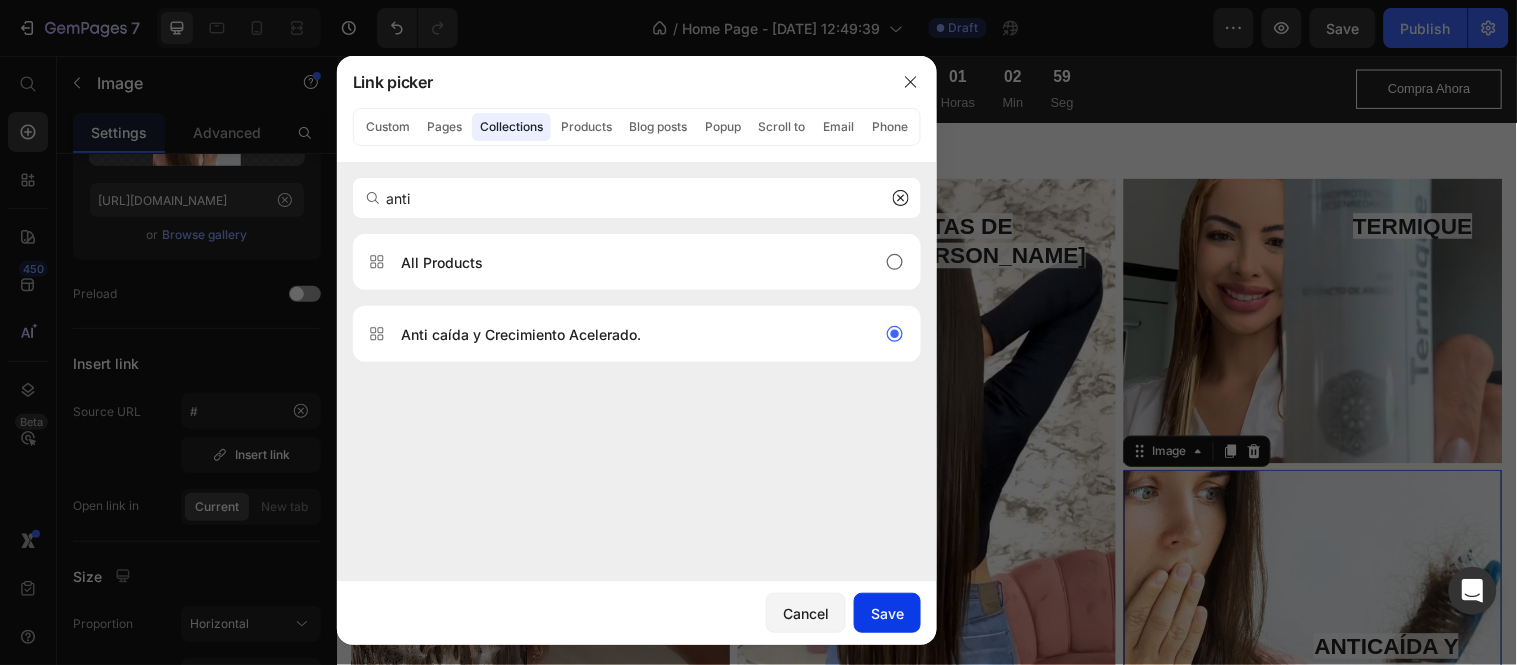 click on "Save" 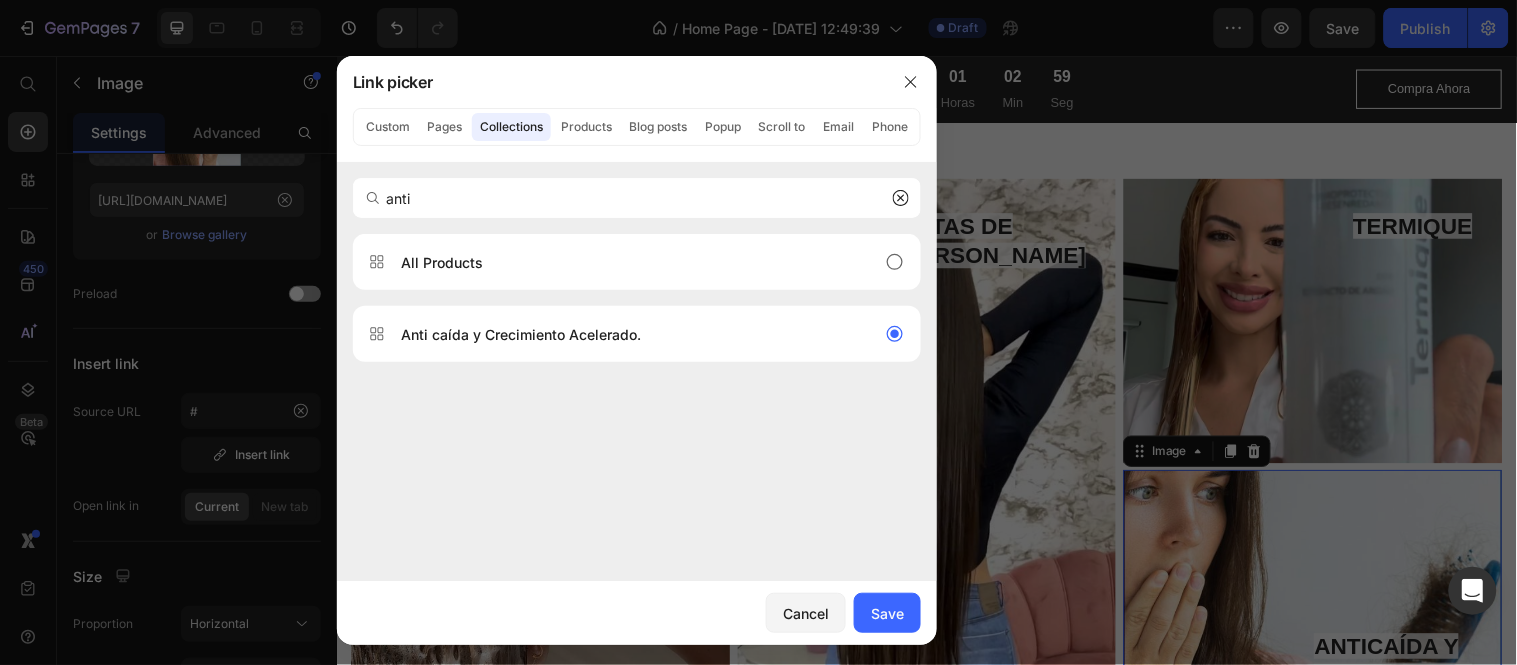 type on "/collections/kit-anti-caida-y-crecimiento-acelerado" 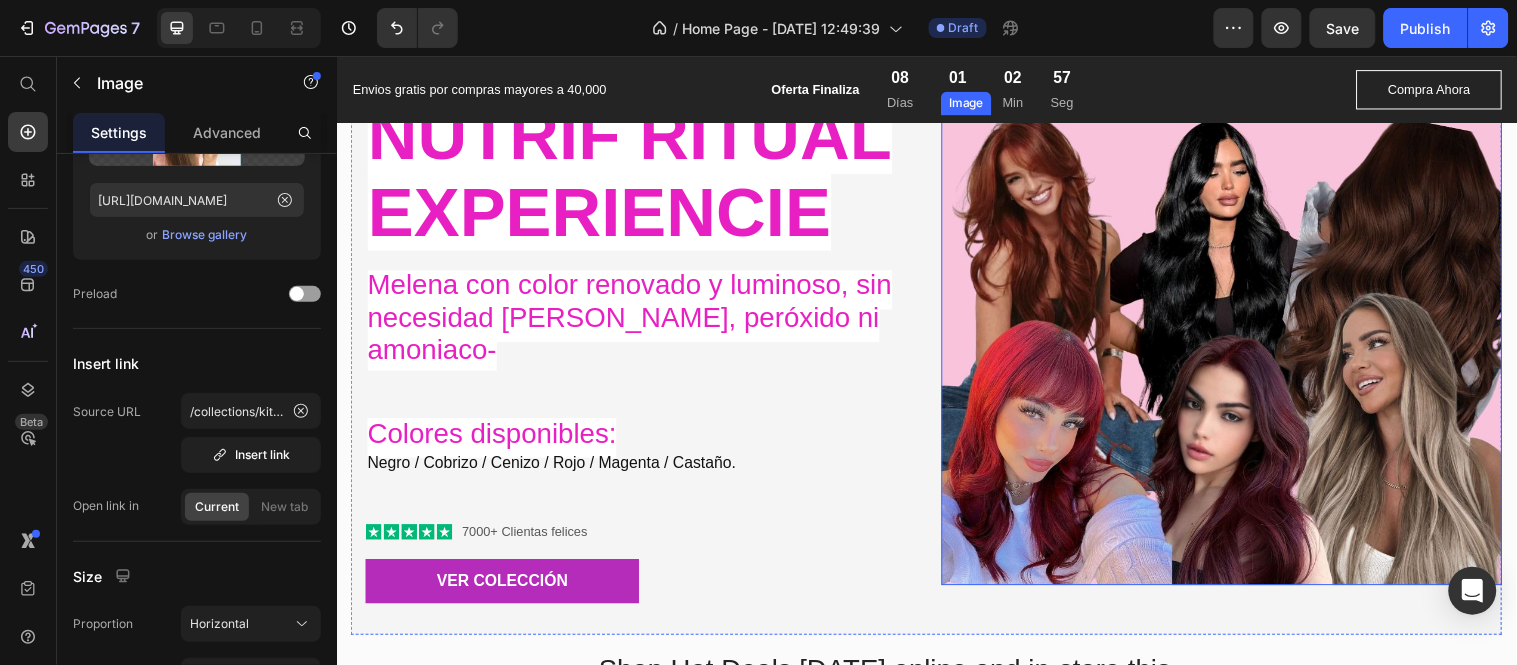 scroll, scrollTop: 2628, scrollLeft: 0, axis: vertical 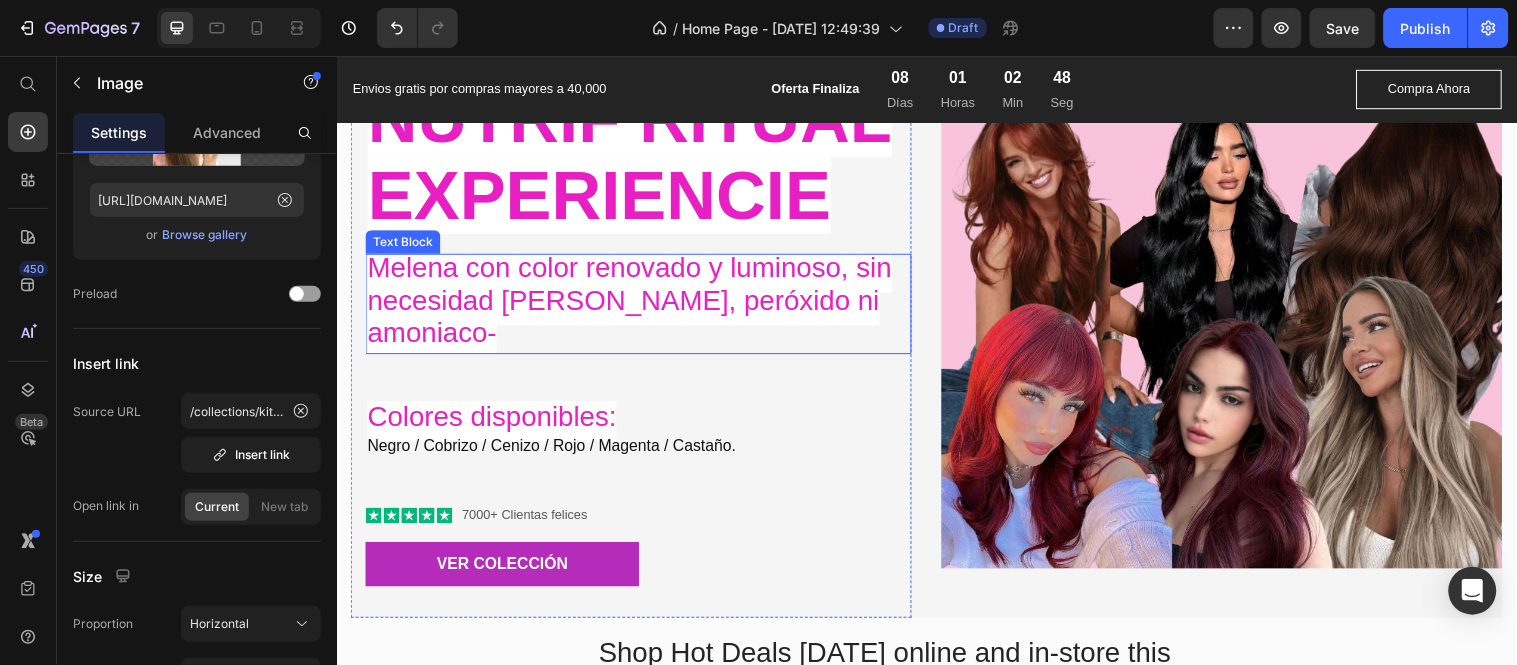 drag, startPoint x: 610, startPoint y: 313, endPoint x: 694, endPoint y: 311, distance: 84.0238 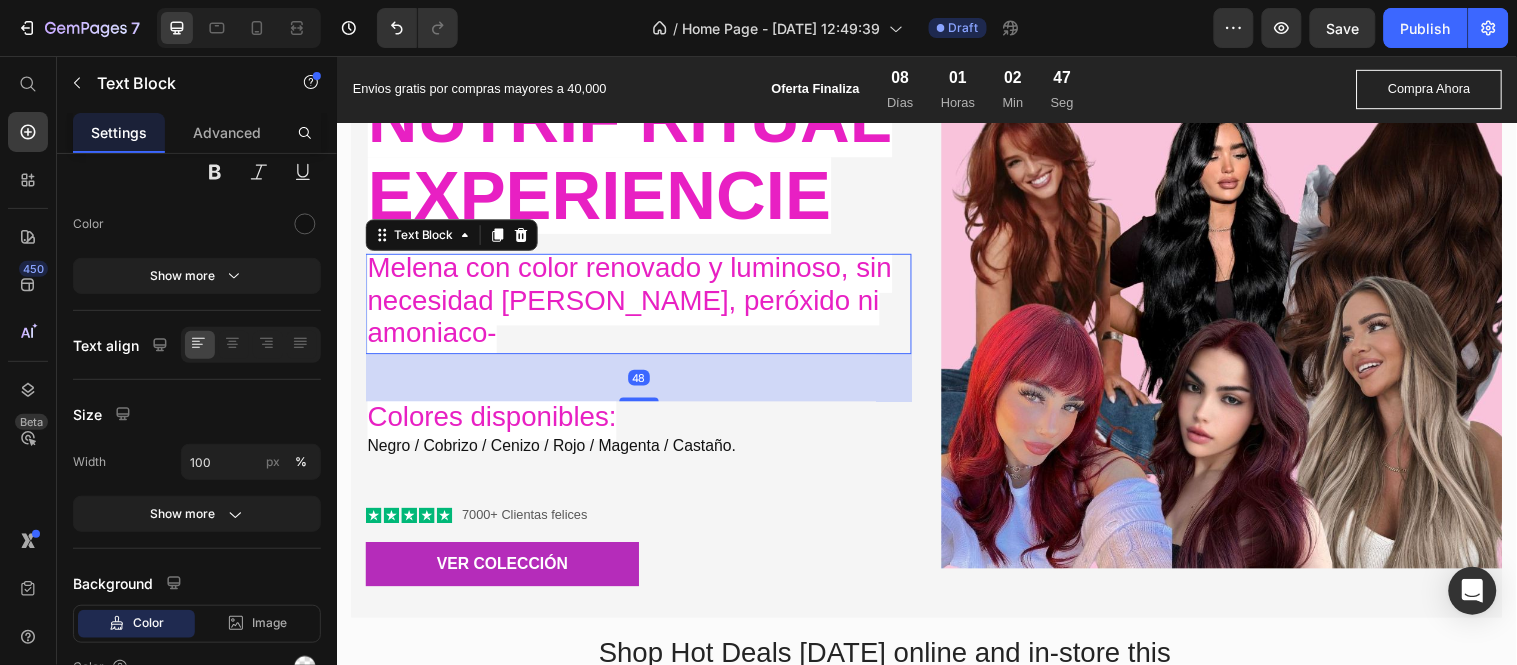 scroll, scrollTop: 0, scrollLeft: 0, axis: both 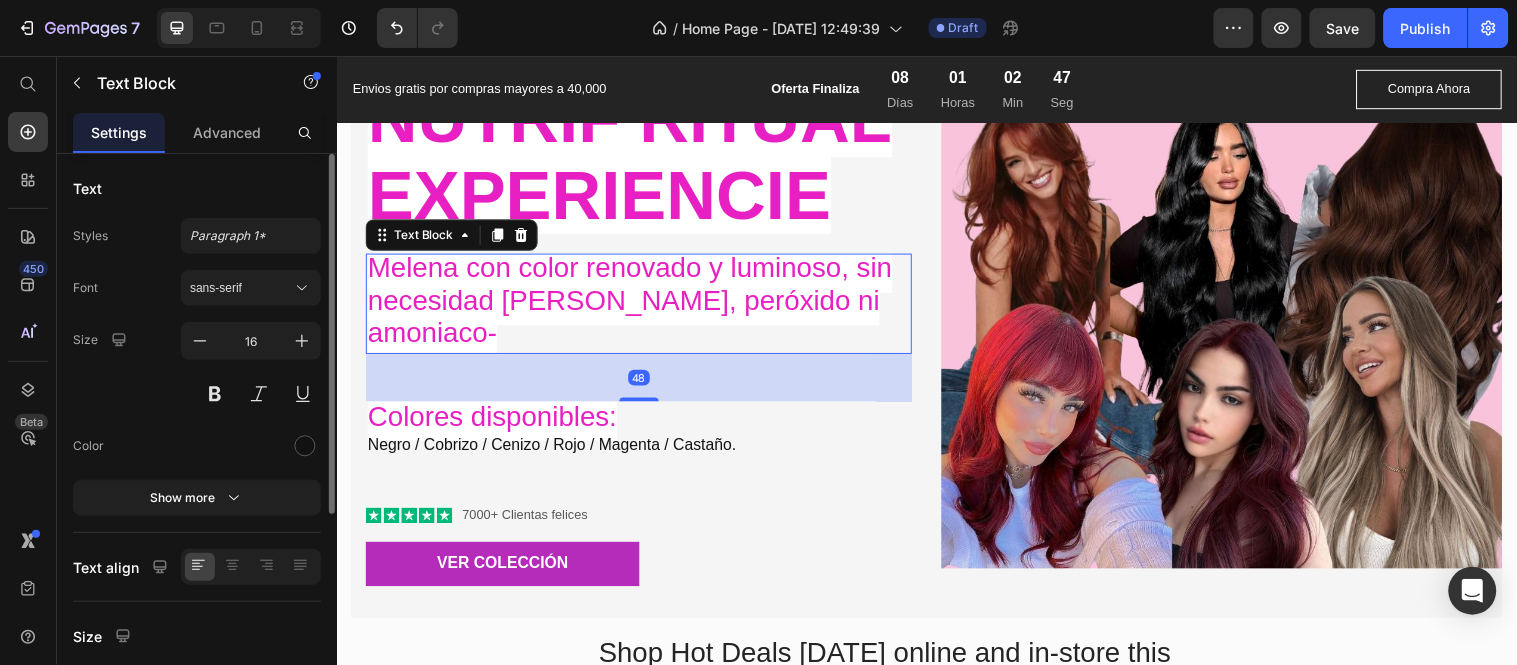 drag, startPoint x: 835, startPoint y: 307, endPoint x: 921, endPoint y: 322, distance: 87.29834 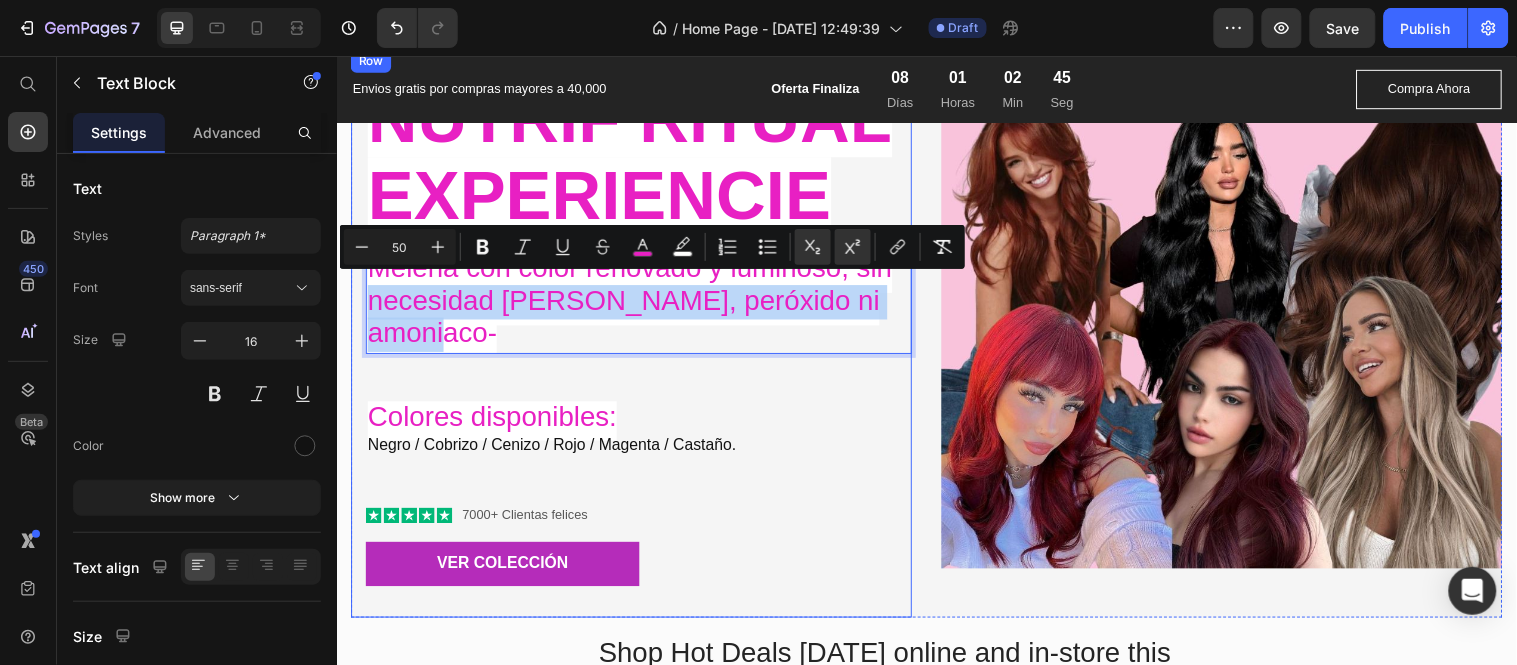drag, startPoint x: 909, startPoint y: 305, endPoint x: 353, endPoint y: 285, distance: 556.3596 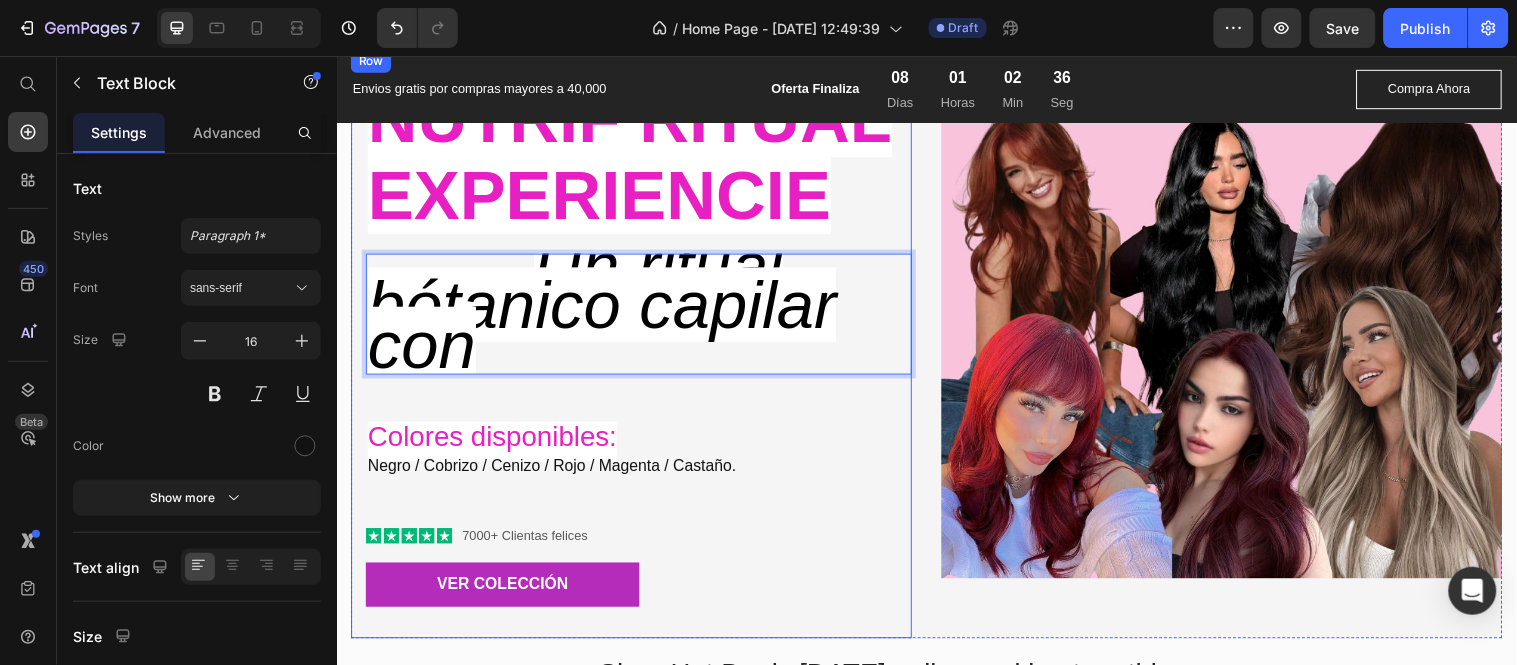 scroll, scrollTop: 6, scrollLeft: 0, axis: vertical 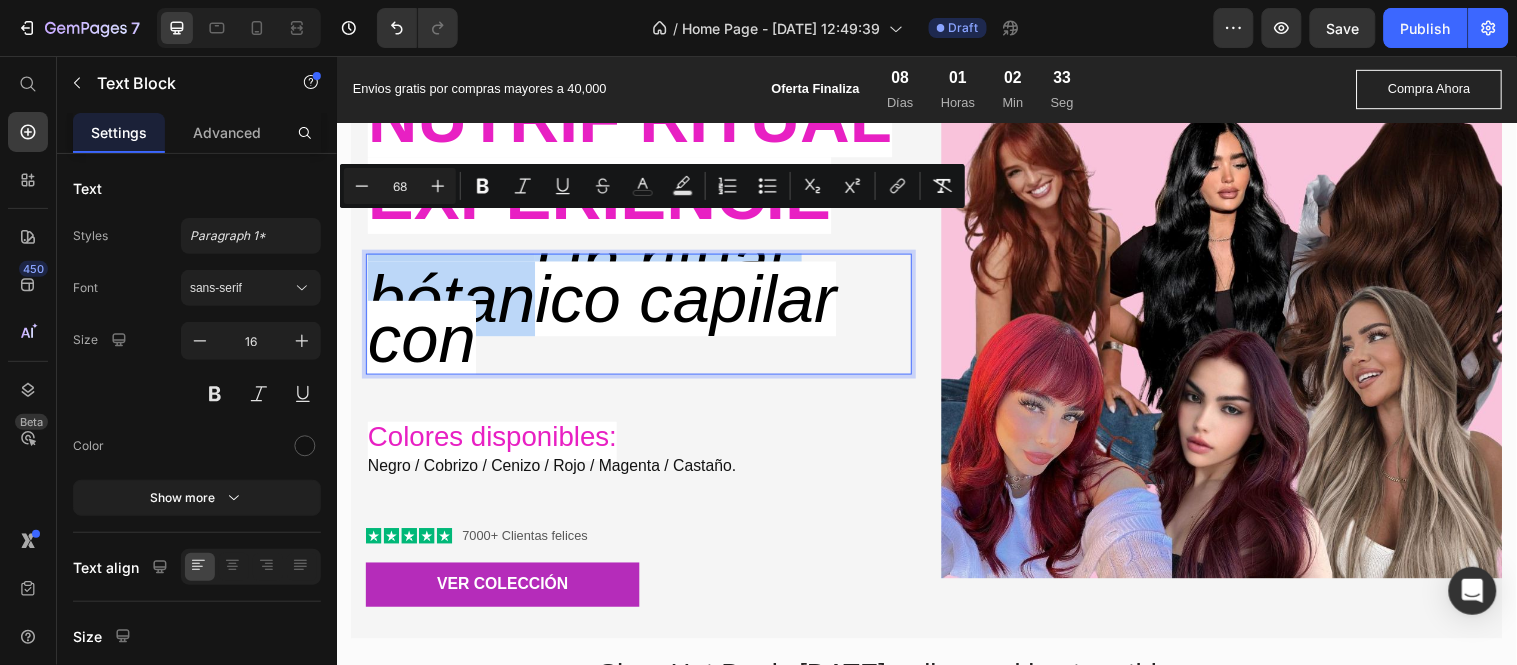 drag, startPoint x: 697, startPoint y: 324, endPoint x: 367, endPoint y: 162, distance: 367.61935 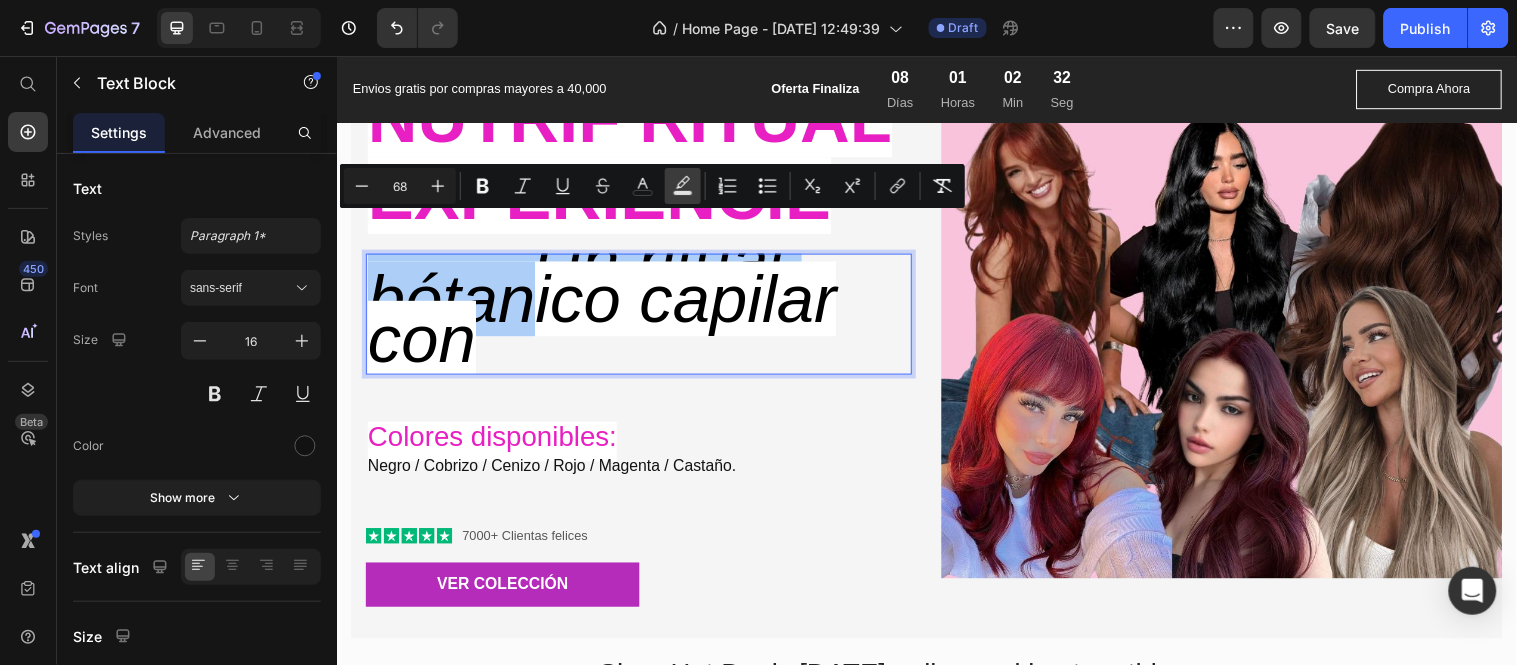click on "color" at bounding box center [683, 186] 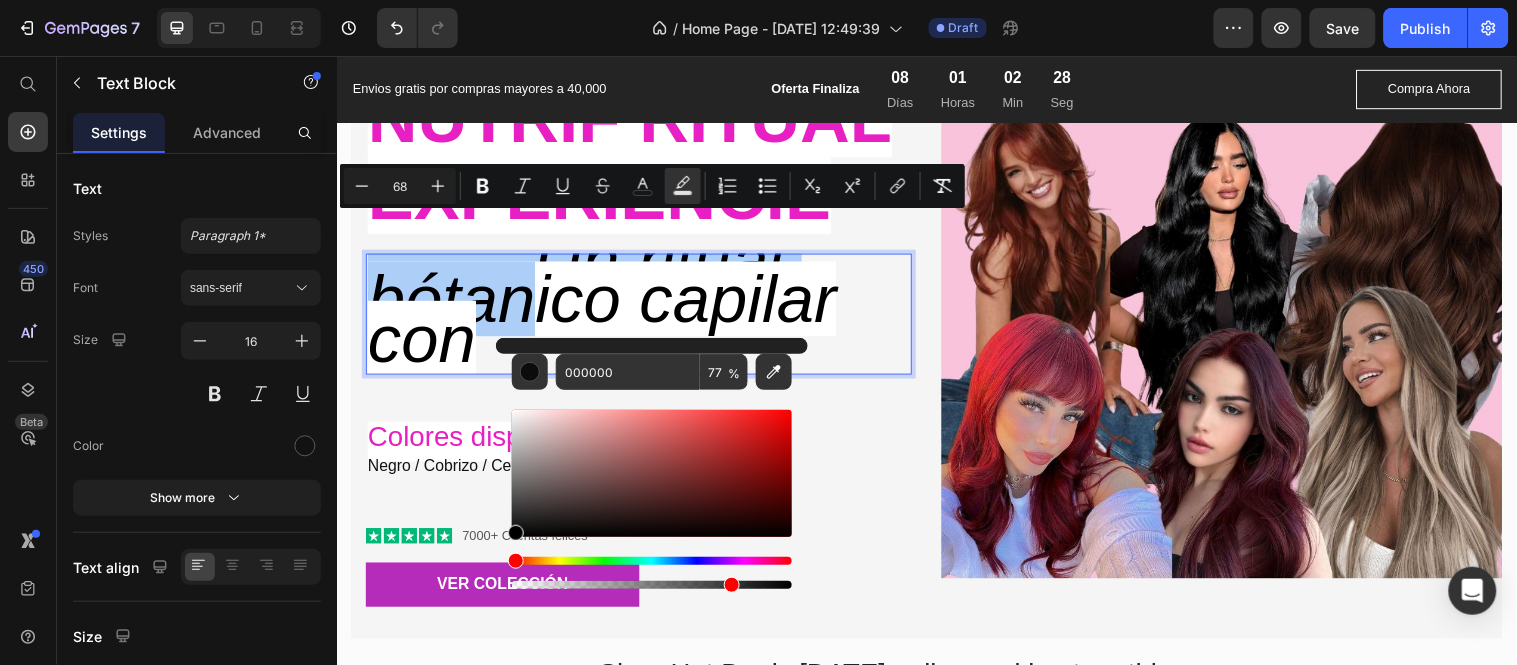 click on "68" at bounding box center (400, 186) 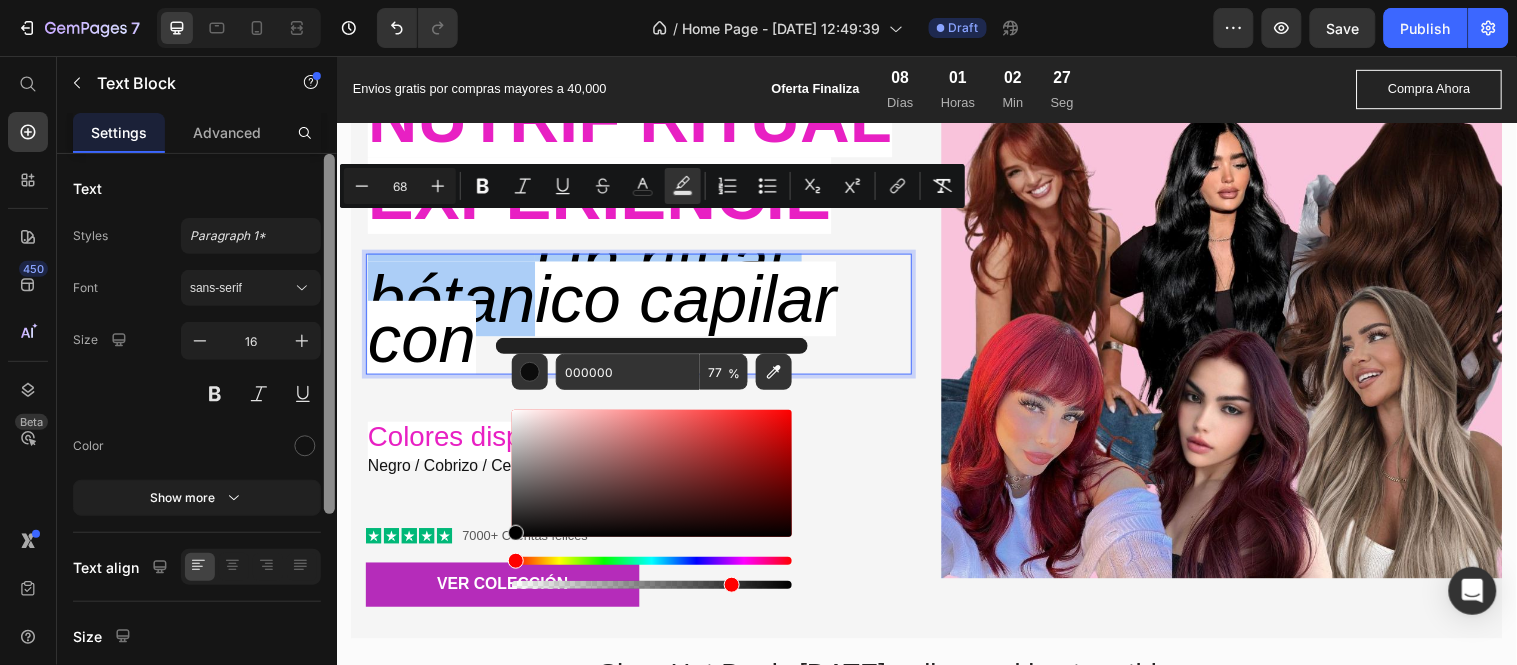 drag, startPoint x: 406, startPoint y: 194, endPoint x: 331, endPoint y: 180, distance: 76.29548 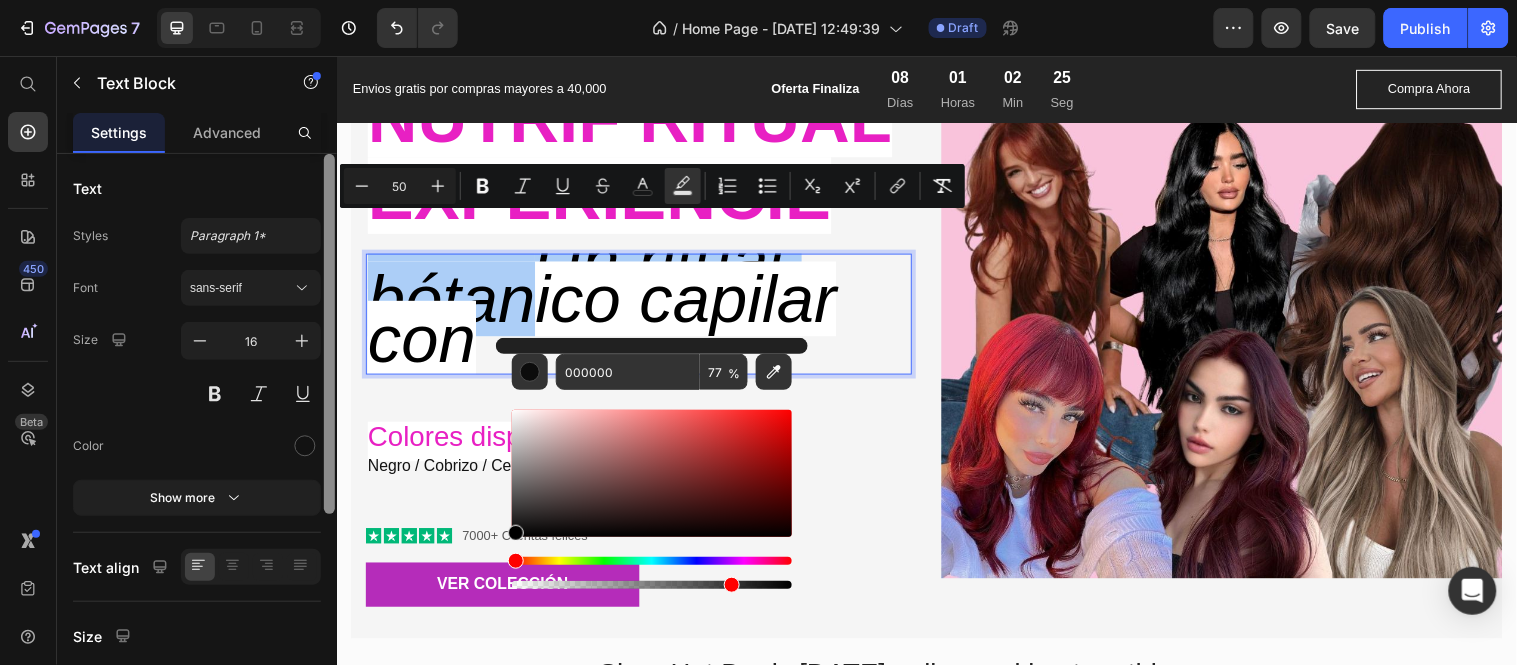 type on "50" 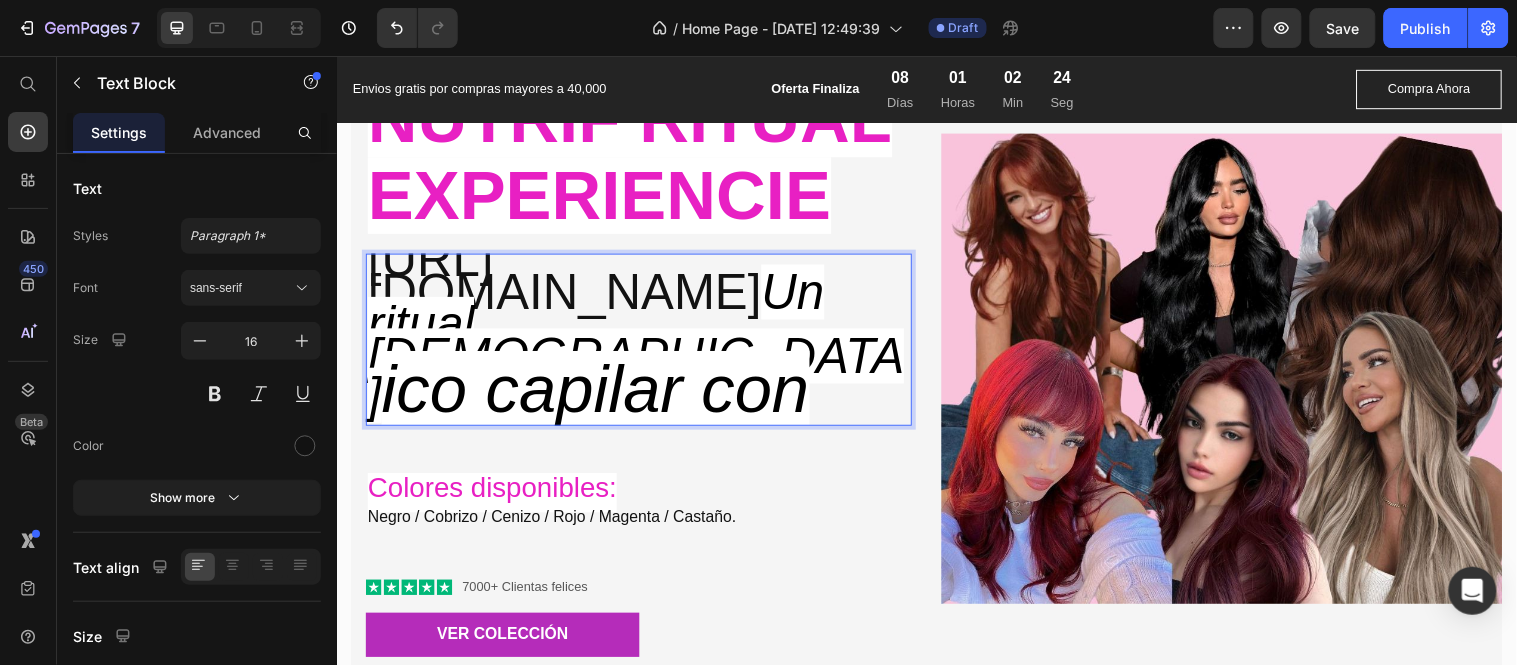 click on "https://orchidsuplidoradebelleza.com/pages/nutrif Un ritual bótan ico capilar con" at bounding box center (643, 337) 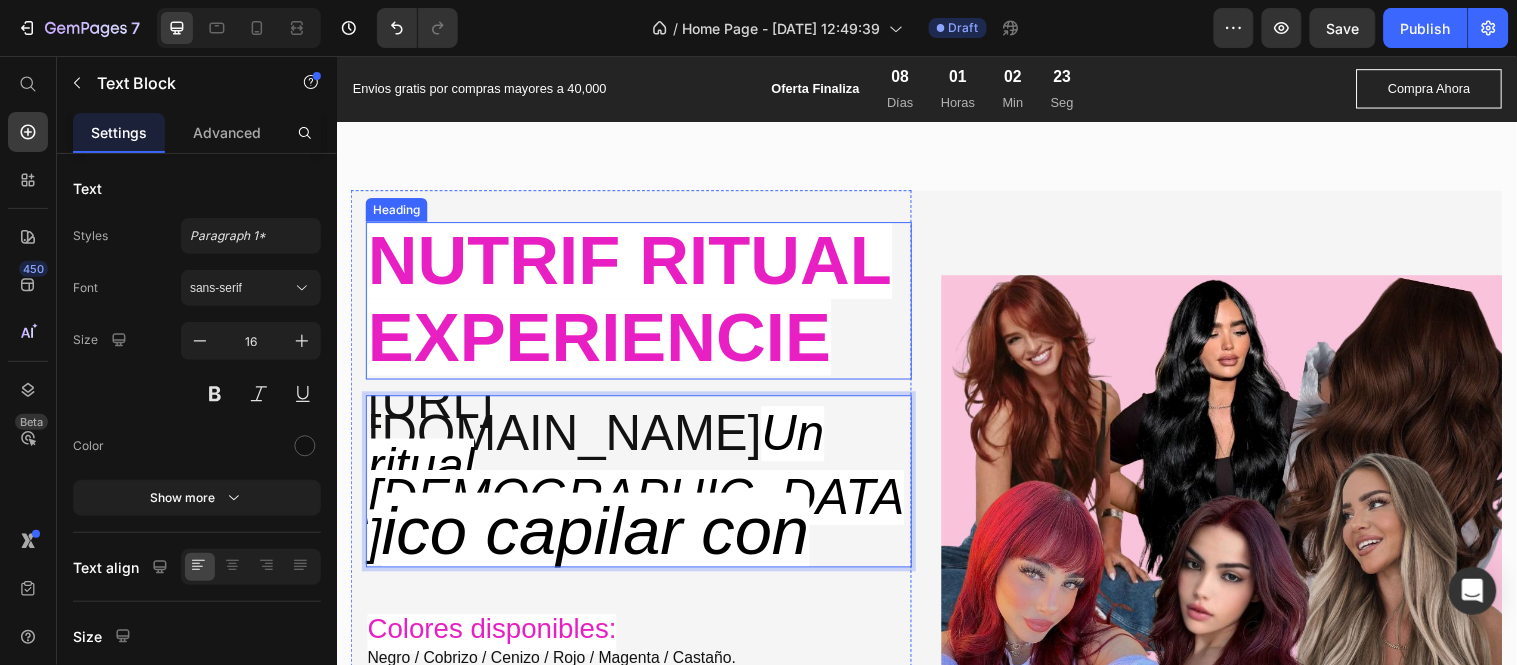 scroll, scrollTop: 2517, scrollLeft: 0, axis: vertical 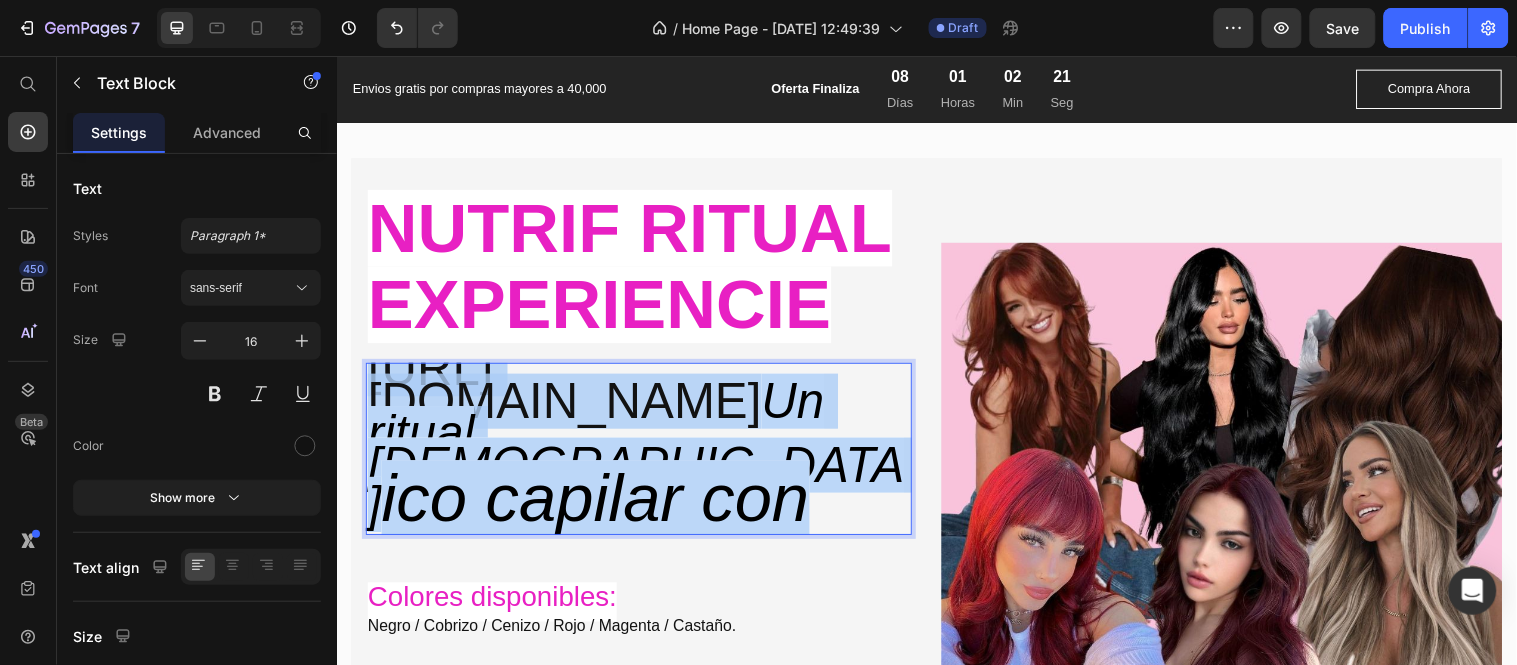 drag, startPoint x: 733, startPoint y: 484, endPoint x: 168, endPoint y: 266, distance: 605.598 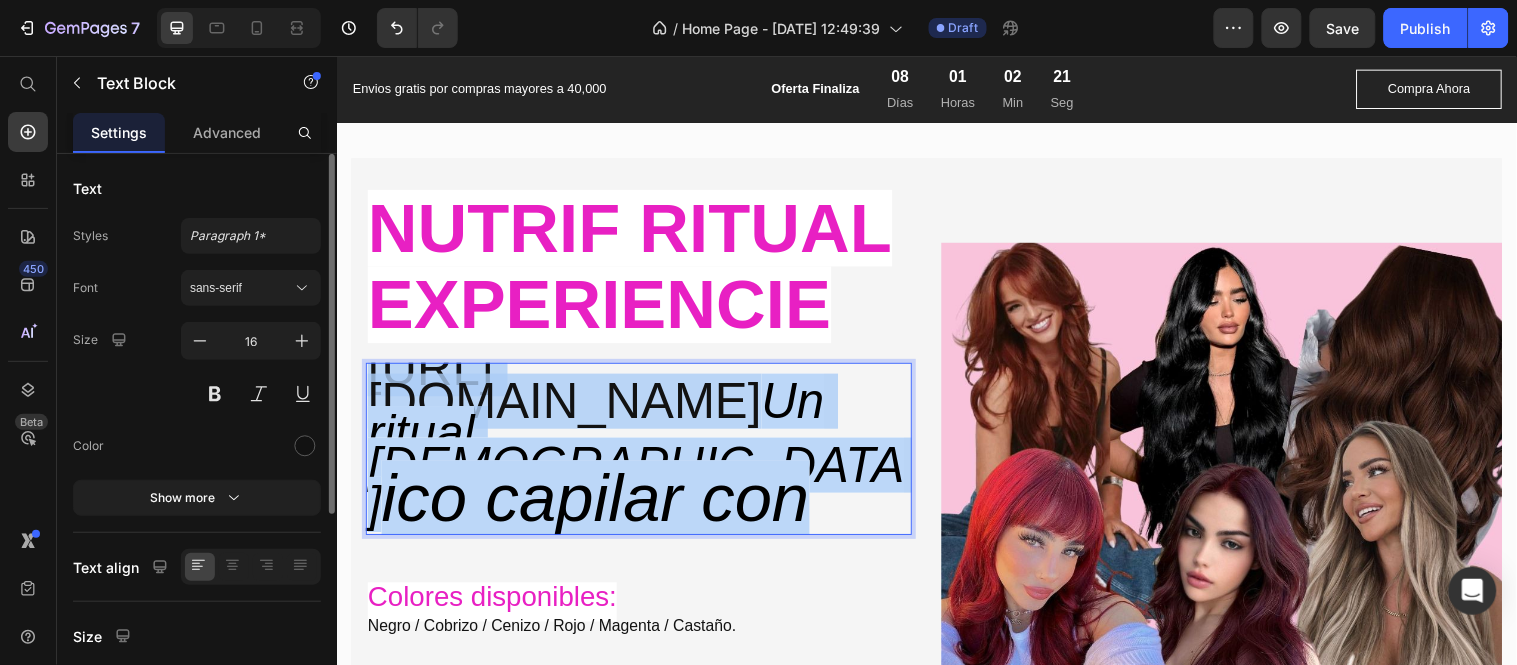 scroll, scrollTop: 0, scrollLeft: 0, axis: both 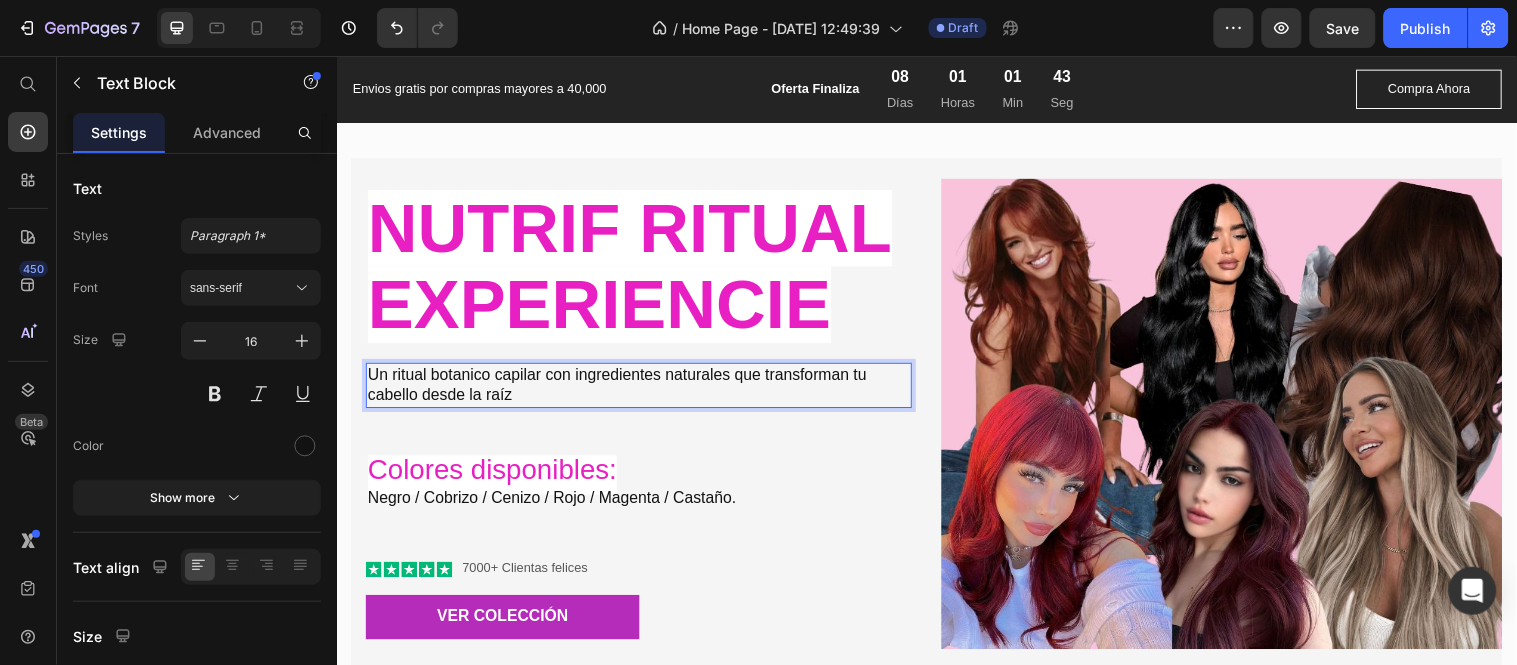 click on "Un ritual botanico capilar con ingredientes naturales que transforman tu cabello desde la raíz" at bounding box center [643, 390] 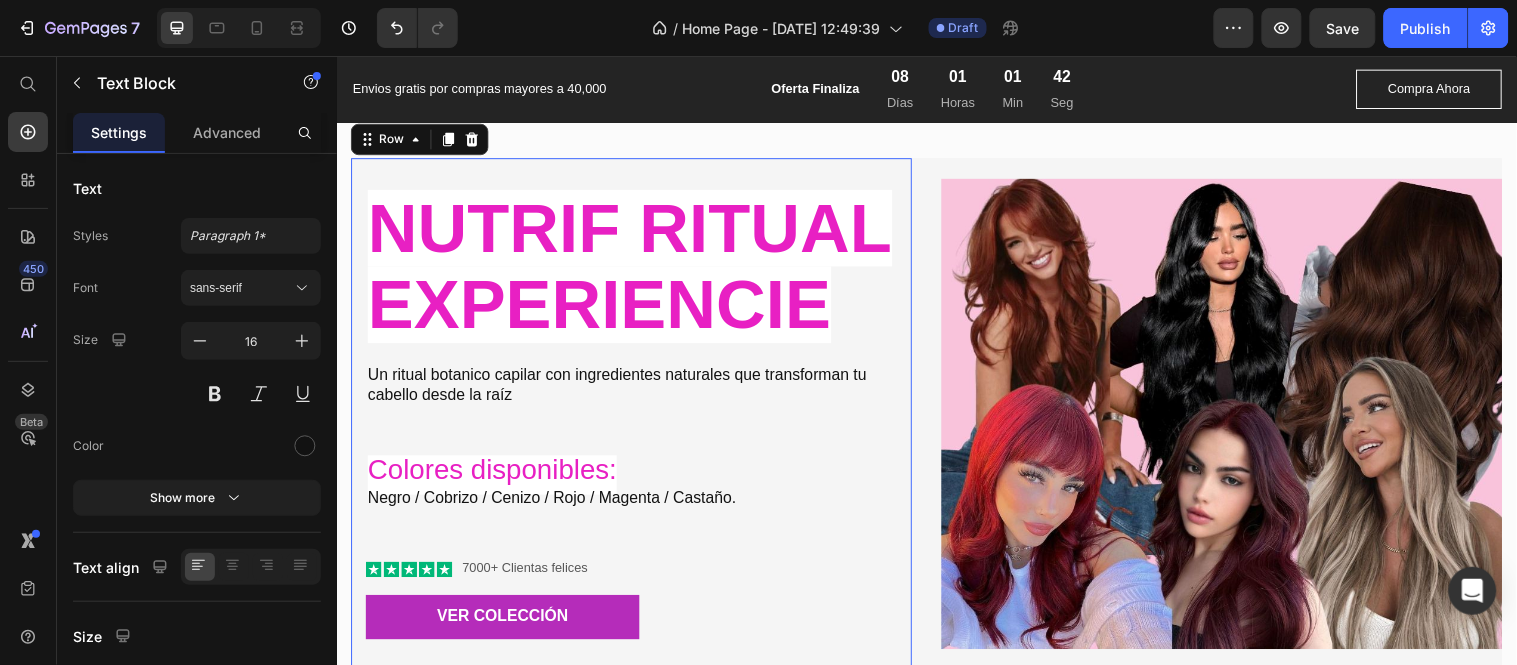 drag, startPoint x: 638, startPoint y: 435, endPoint x: 585, endPoint y: 404, distance: 61.400326 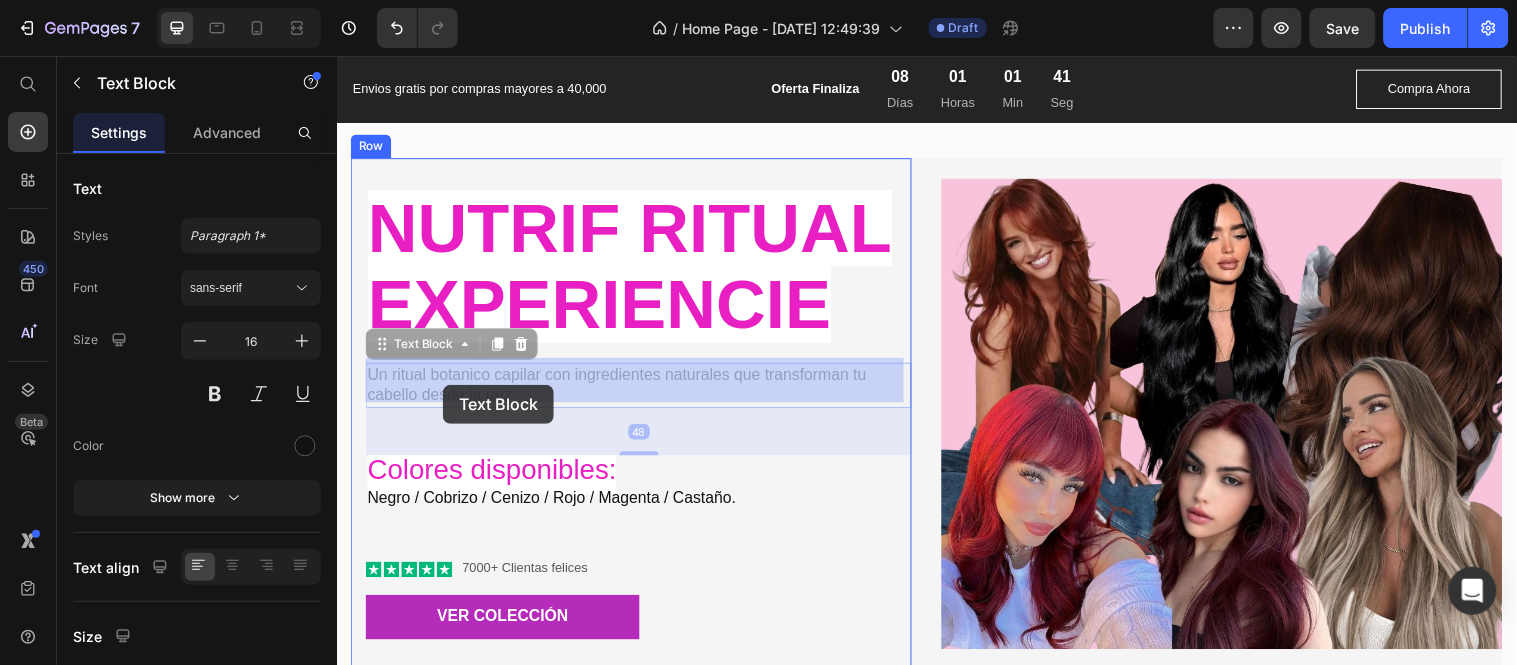 drag, startPoint x: 581, startPoint y: 396, endPoint x: 444, endPoint y: 389, distance: 137.17871 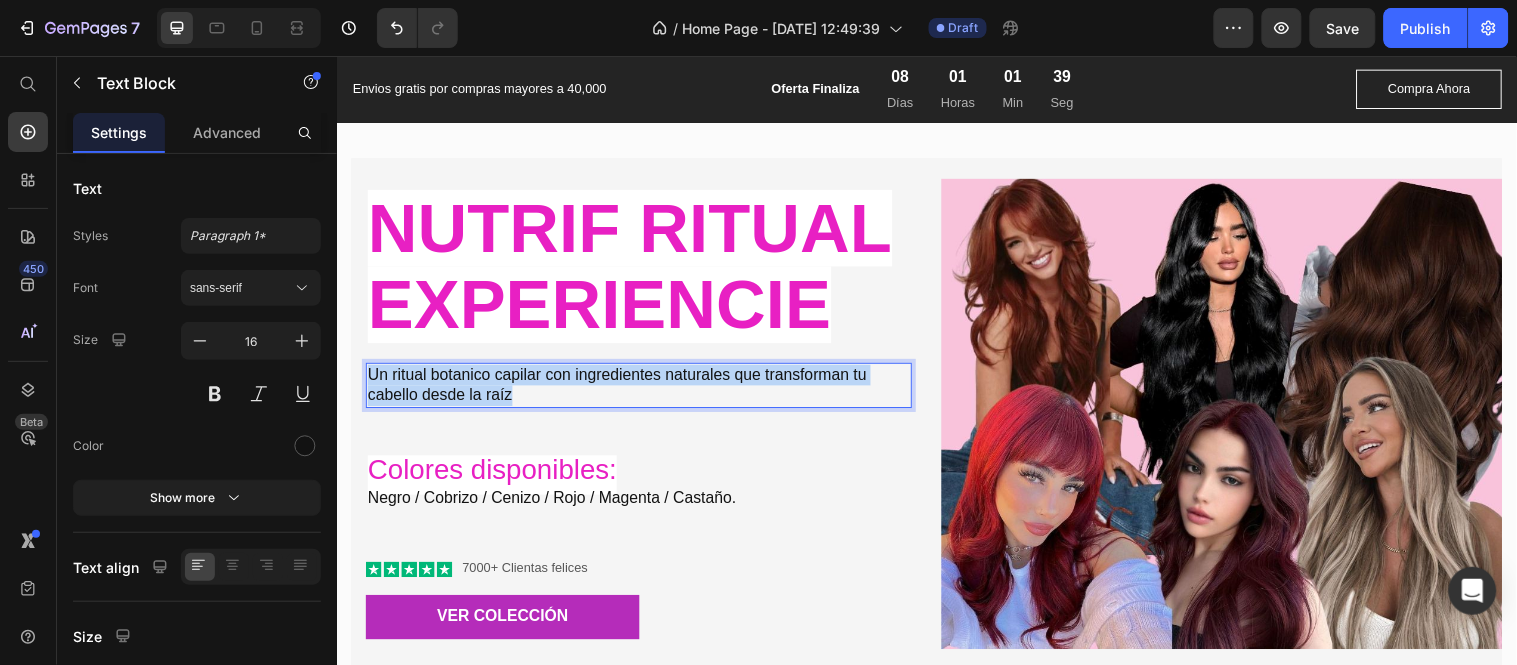 drag, startPoint x: 526, startPoint y: 387, endPoint x: 367, endPoint y: 368, distance: 160.1312 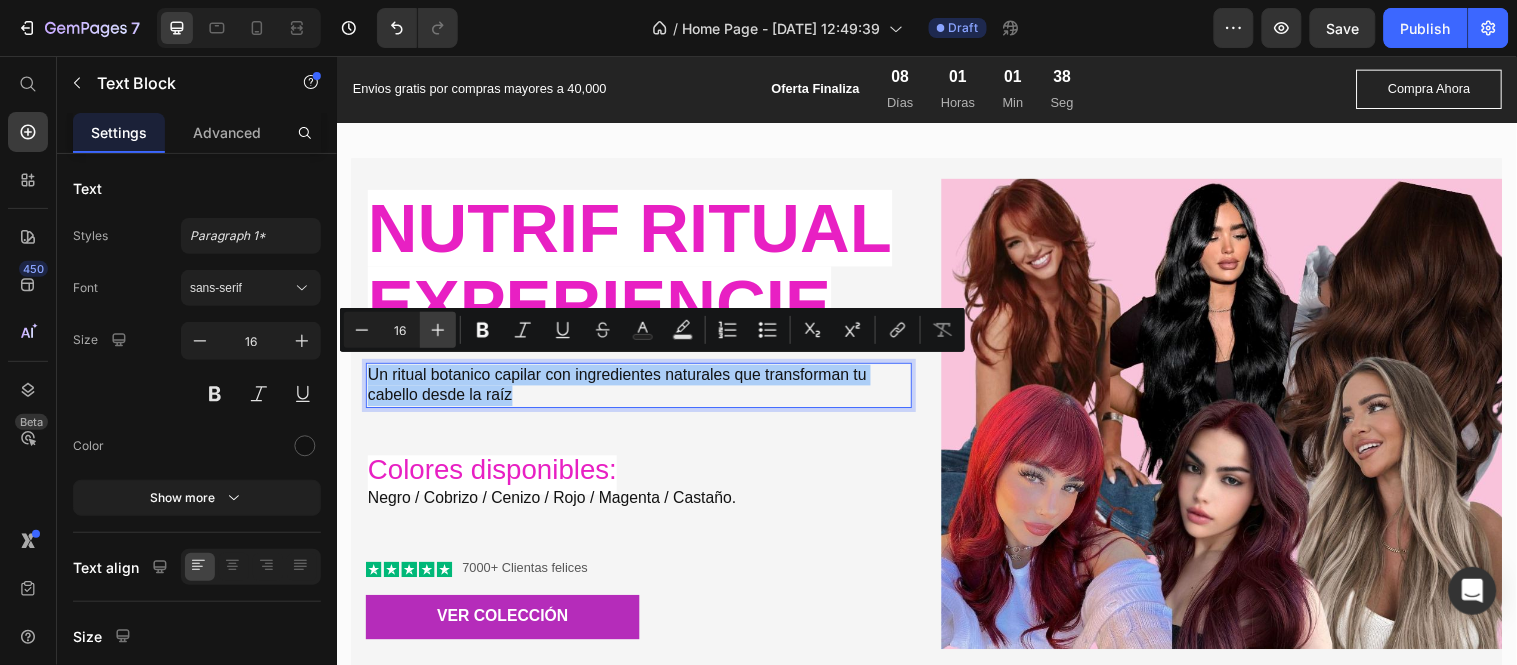 click on "Plus" at bounding box center (438, 330) 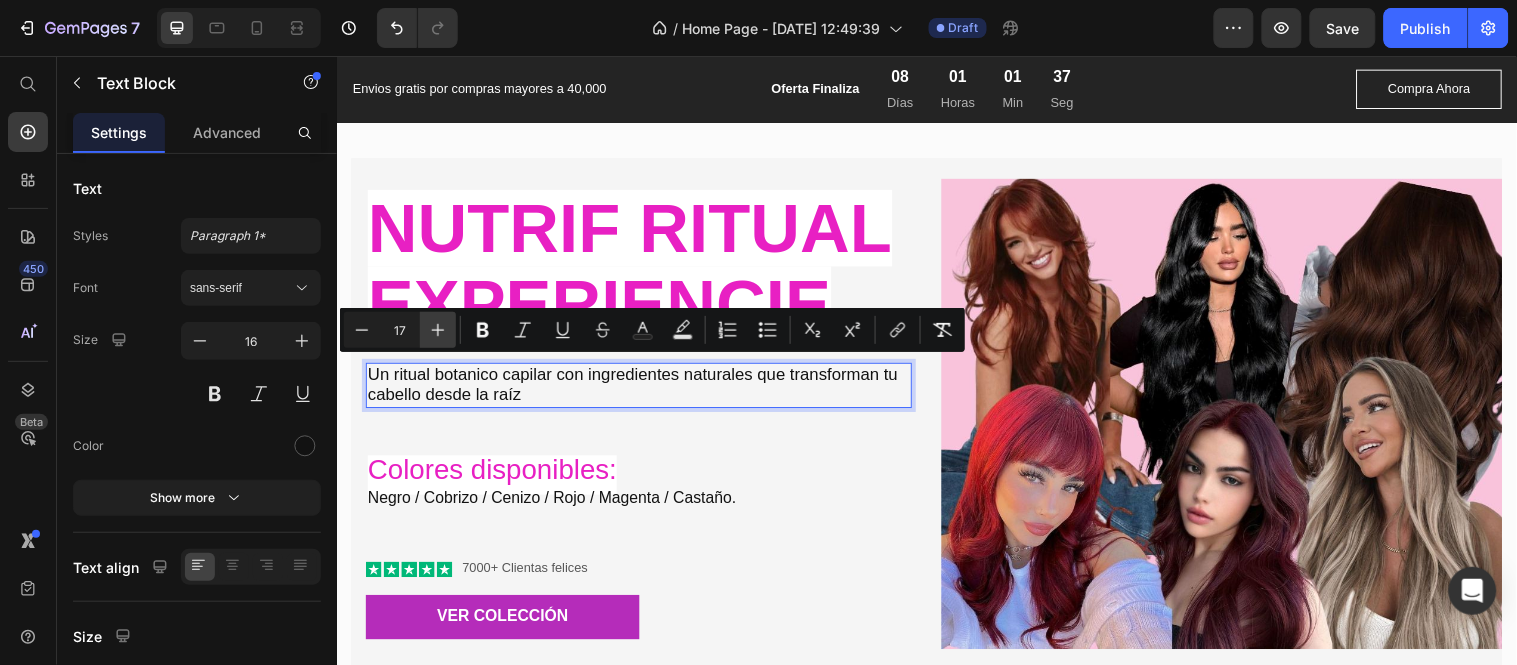 click 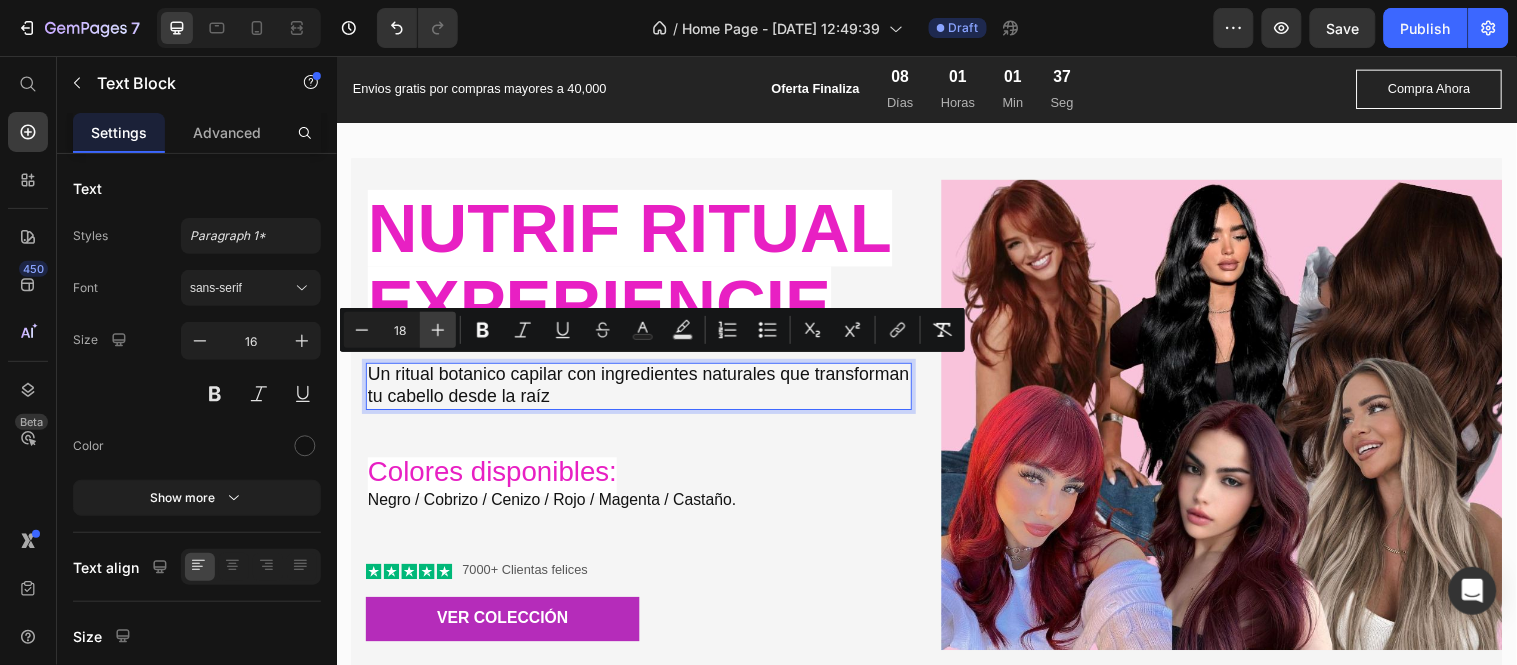 click 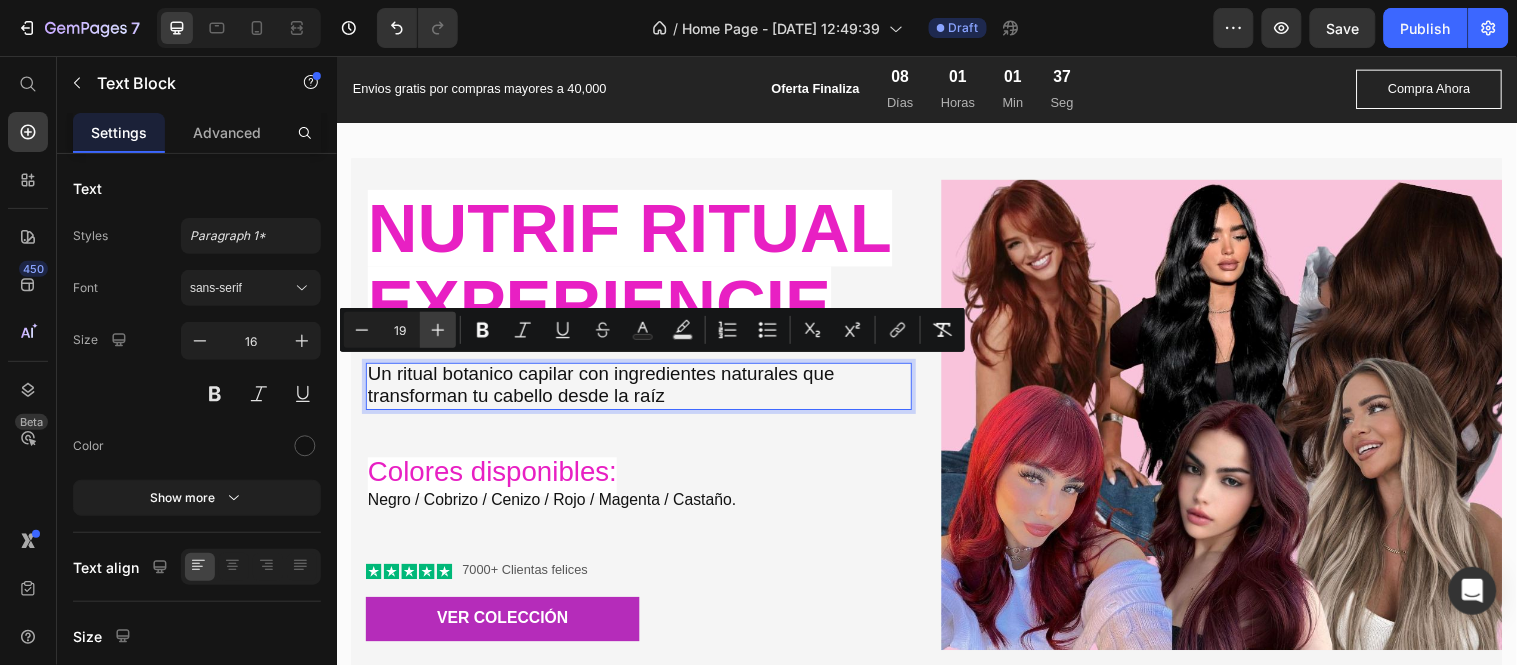 click 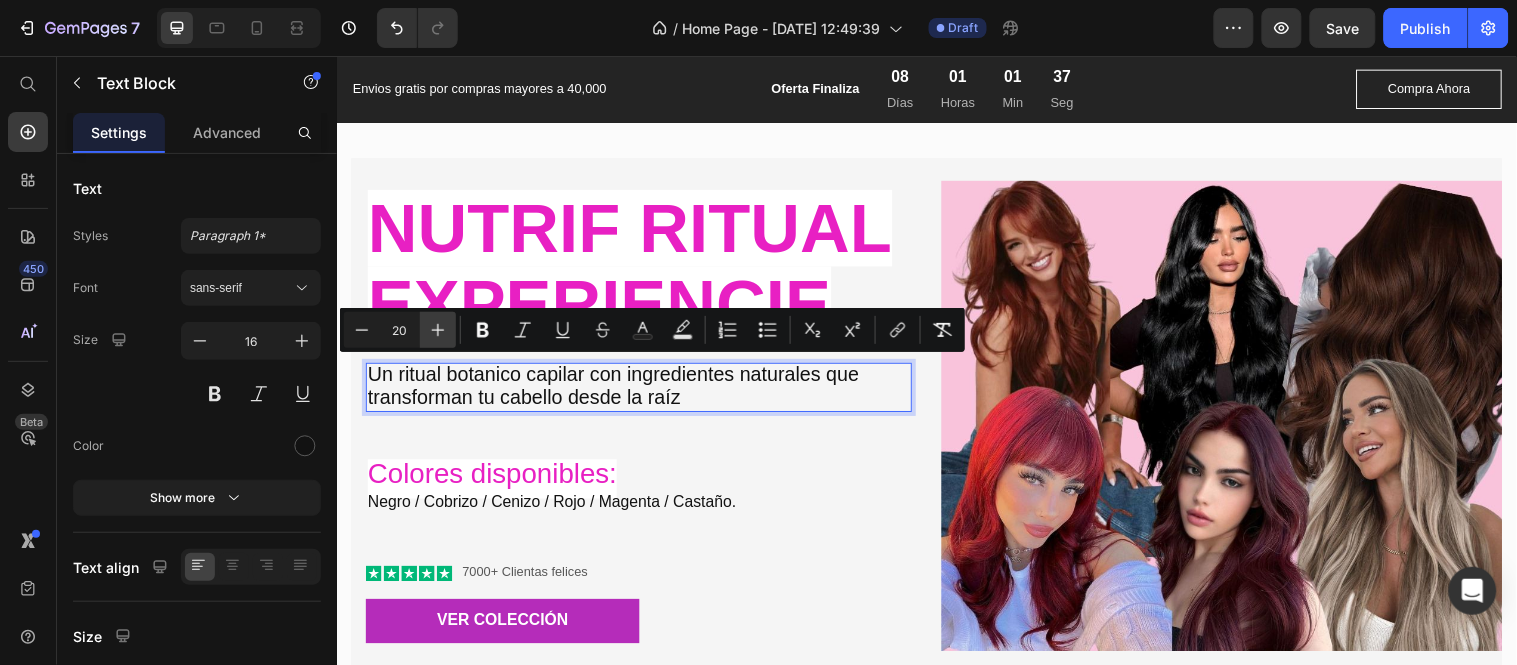 click 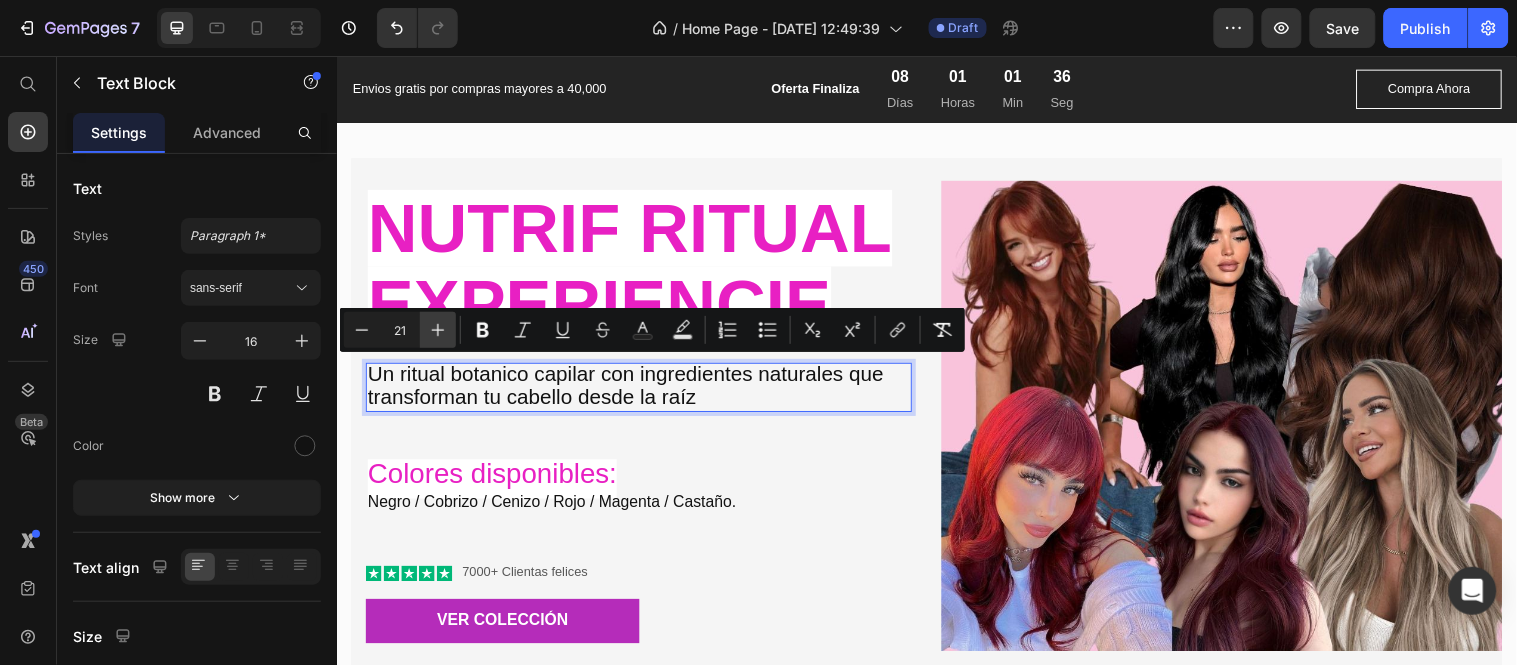 click 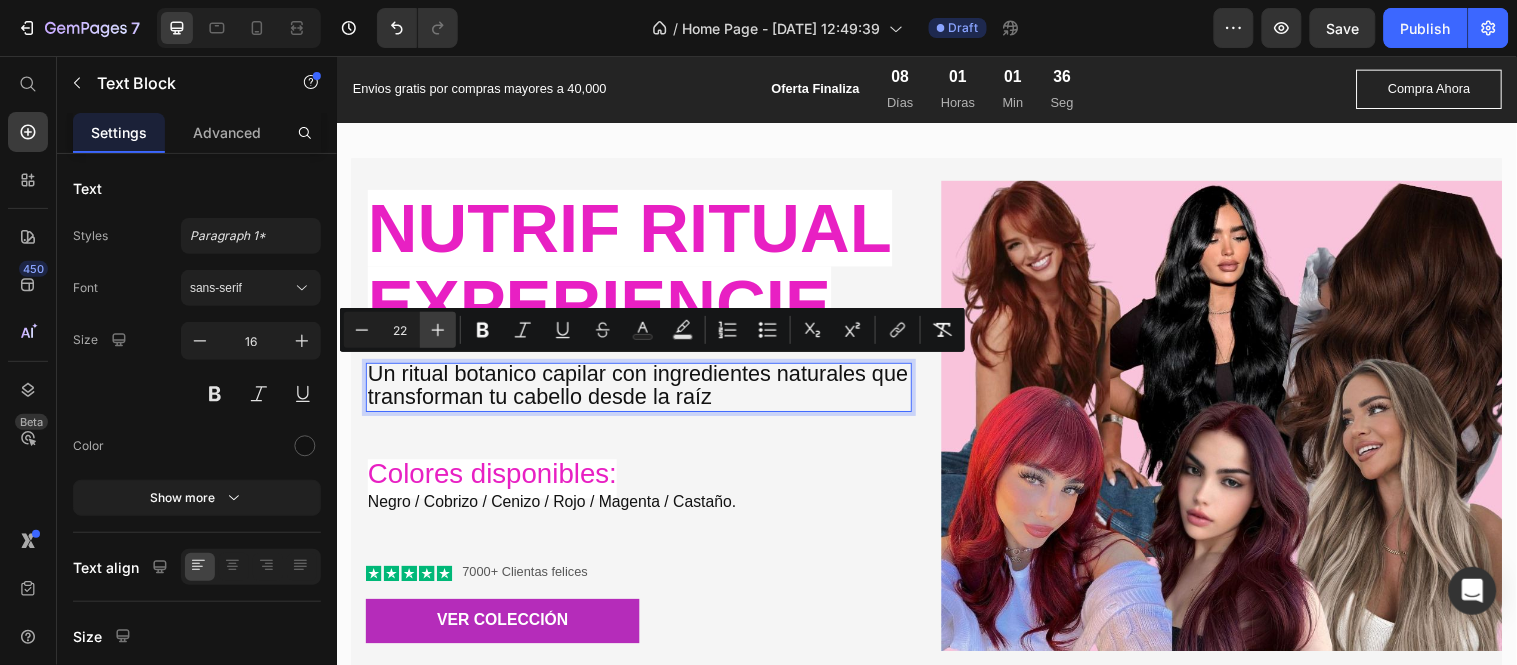 click 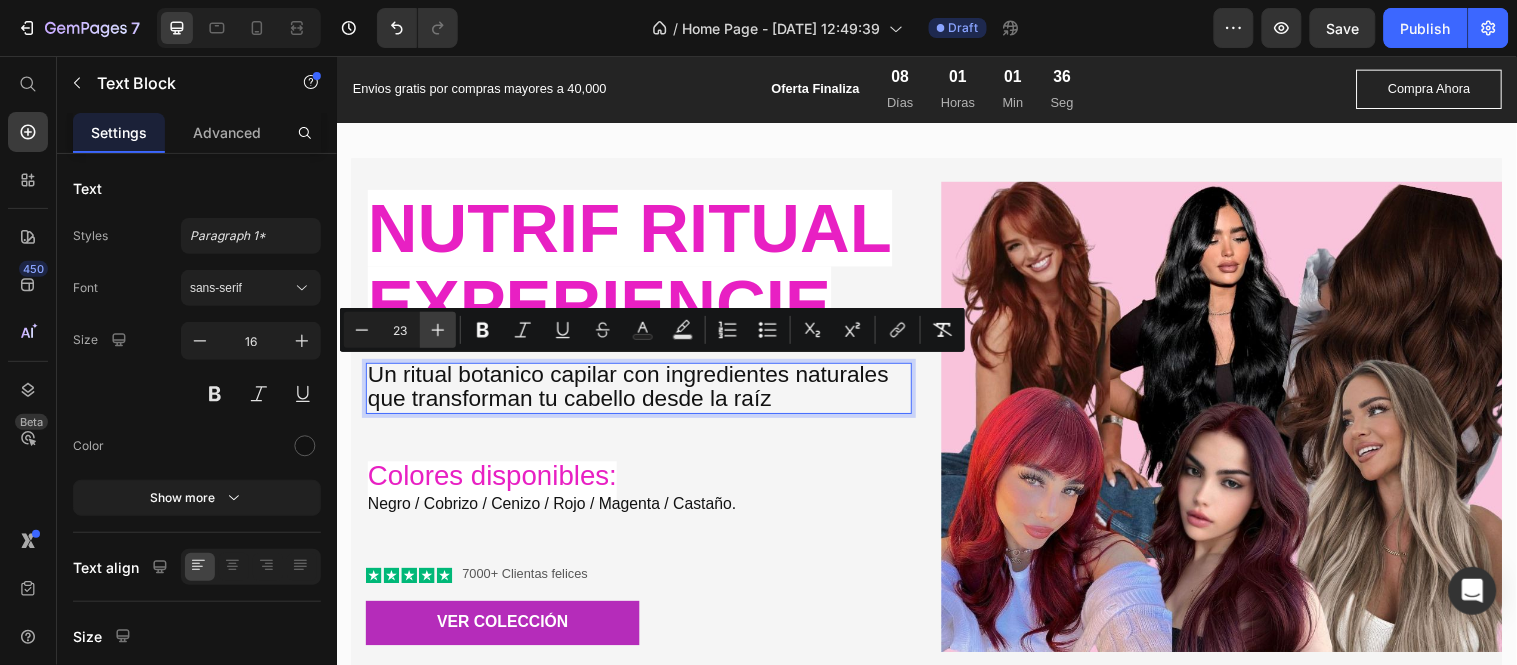 click 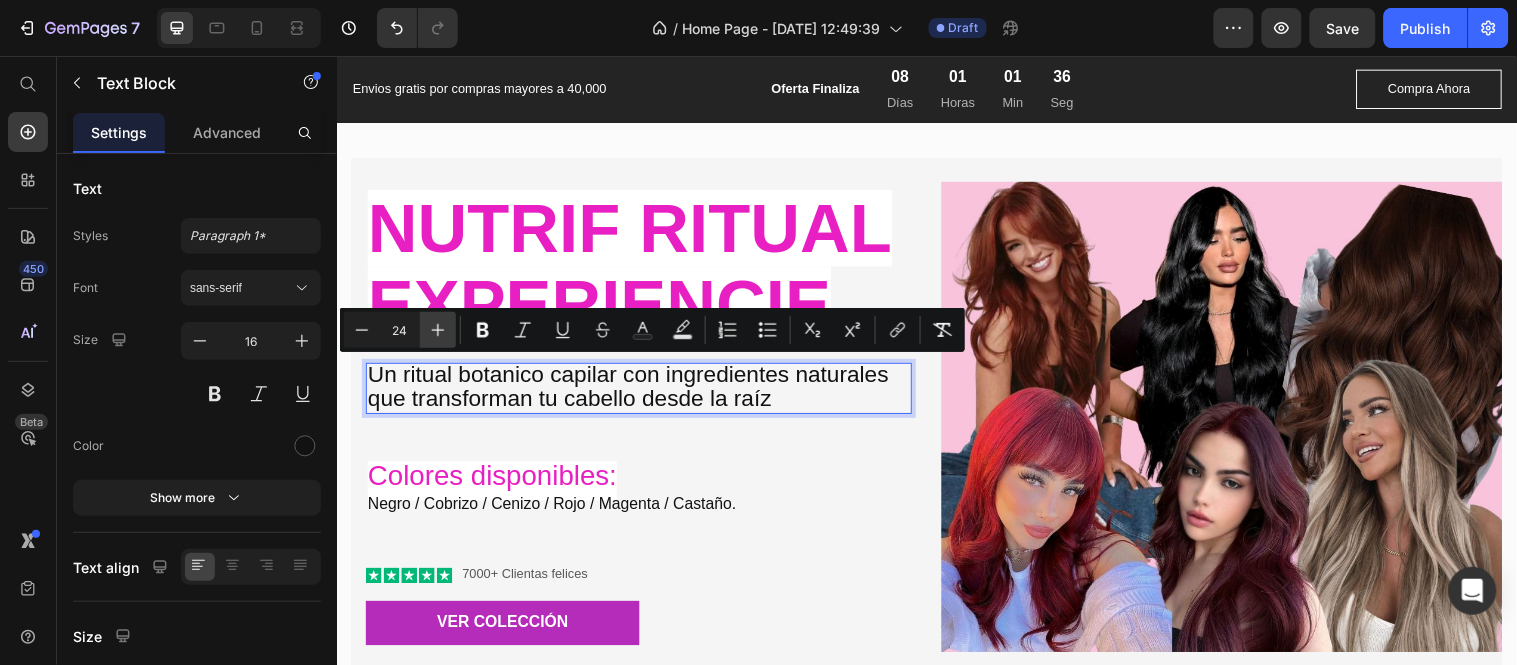 click 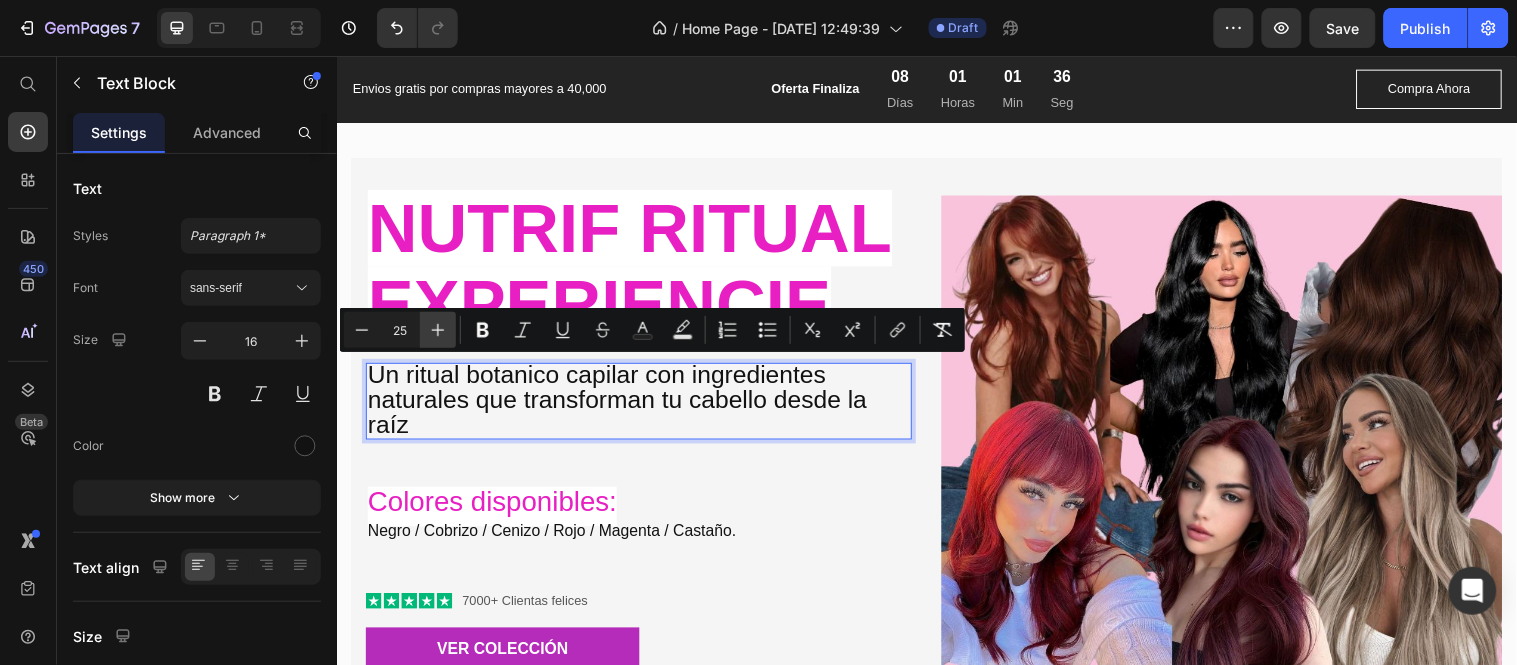 click 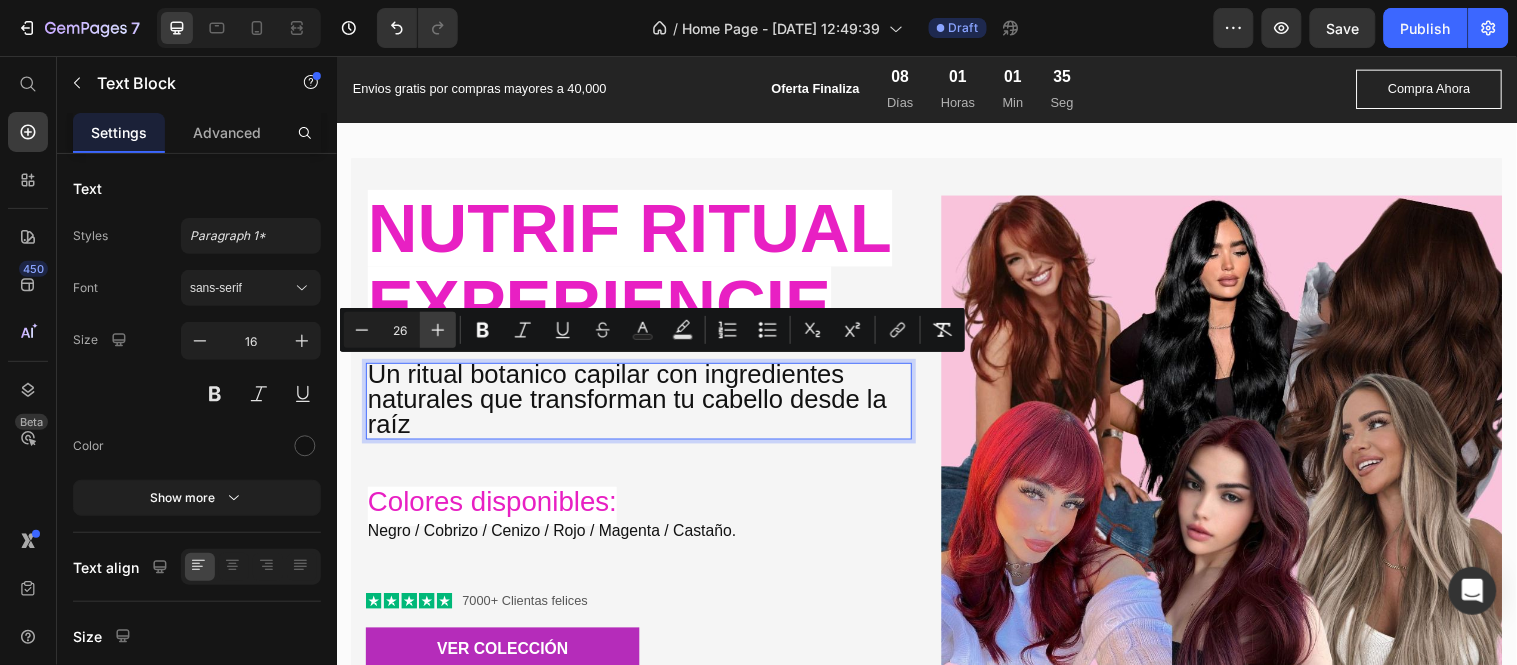 click 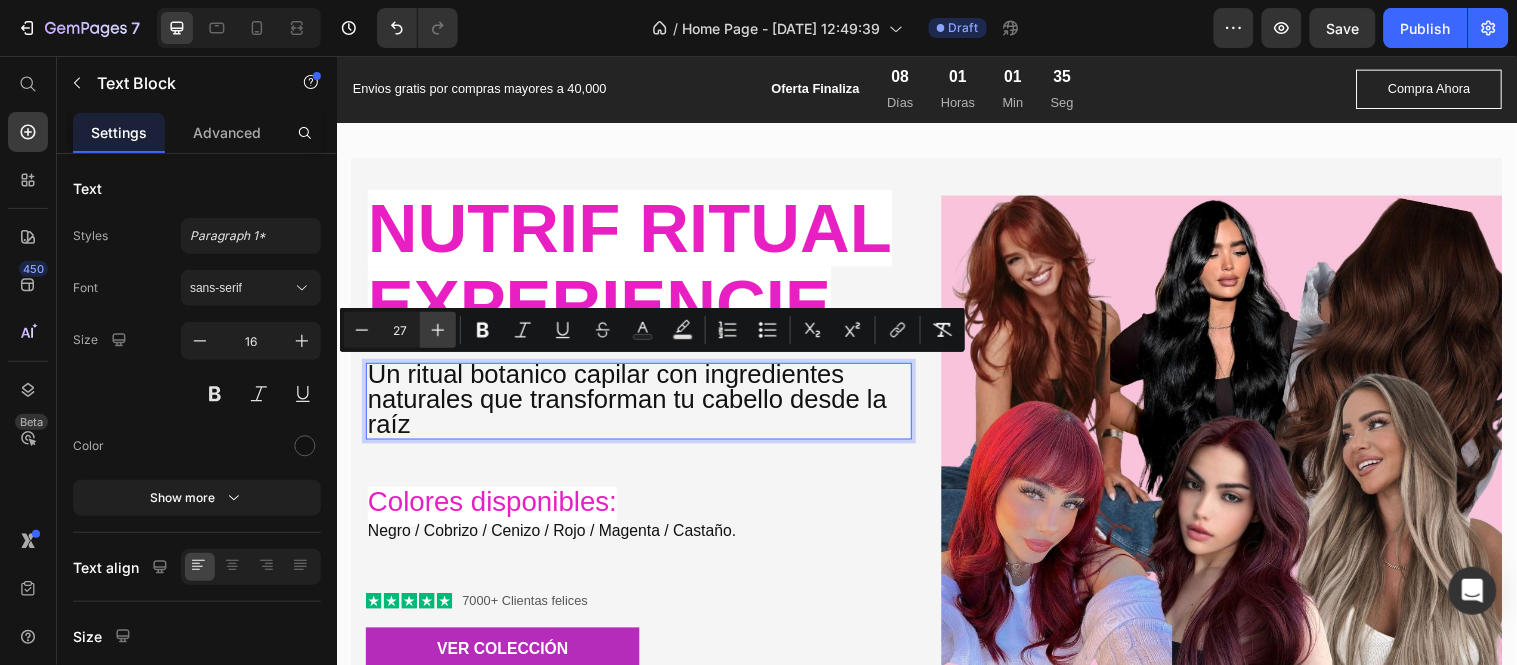 click 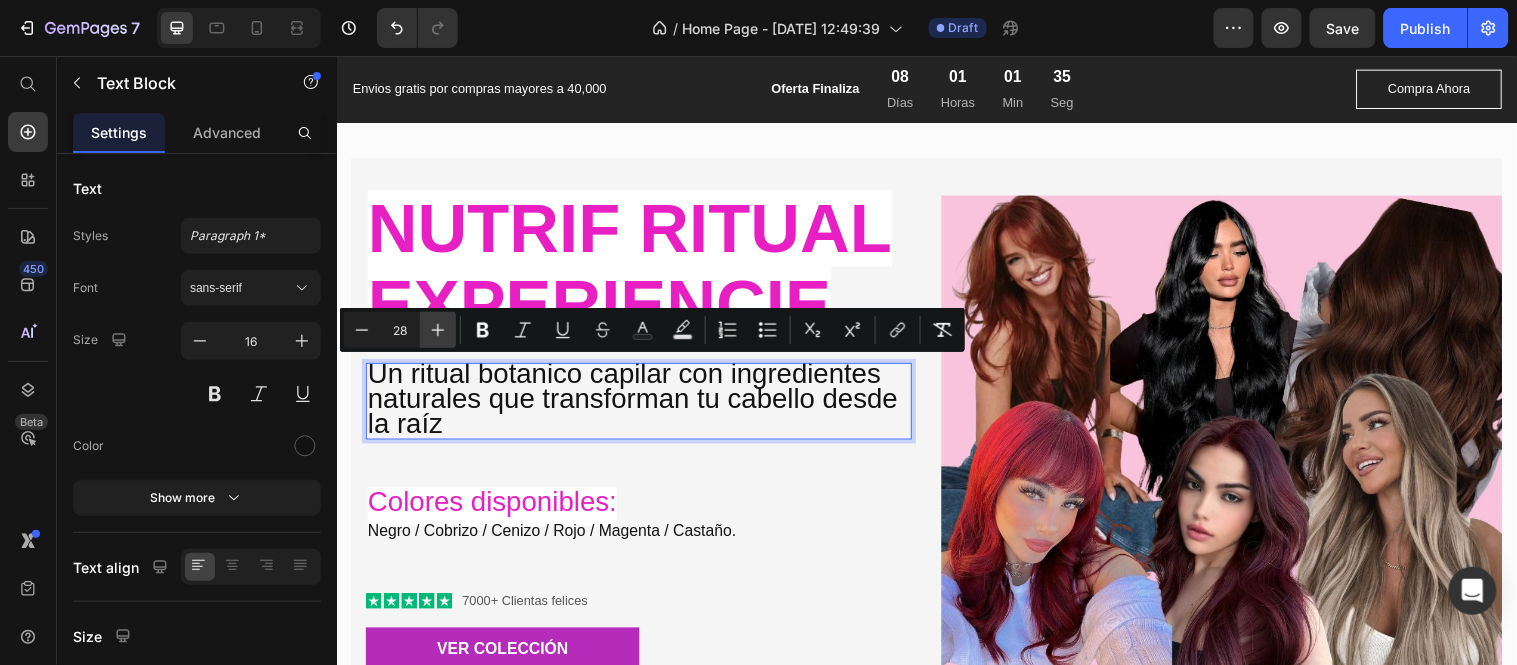 click 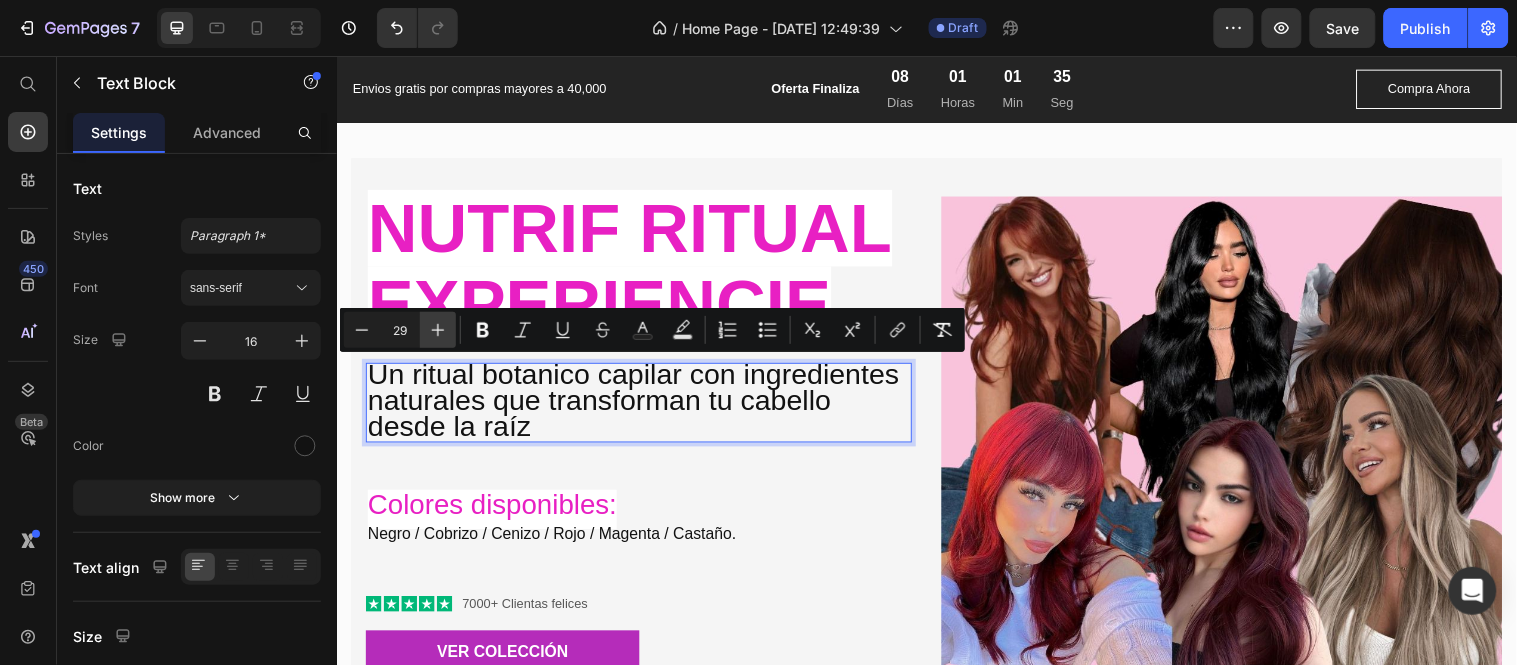 click 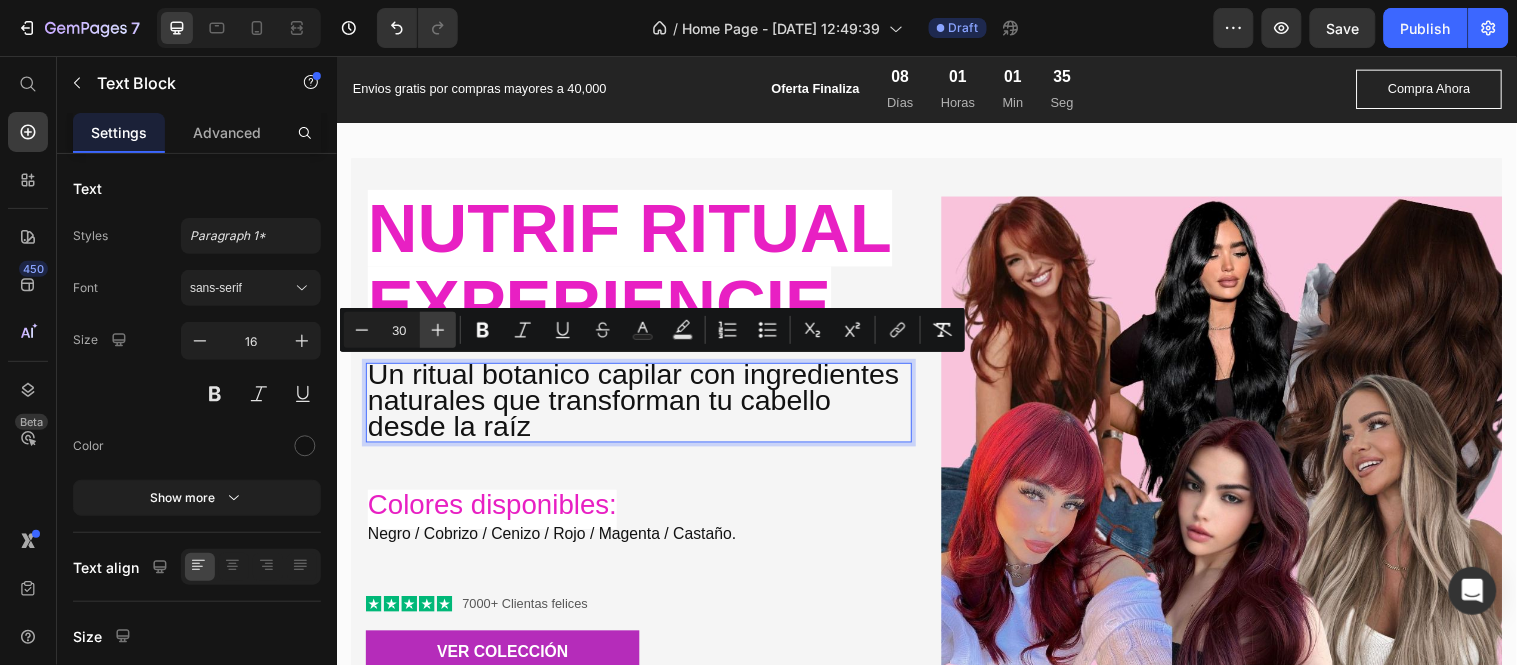 click 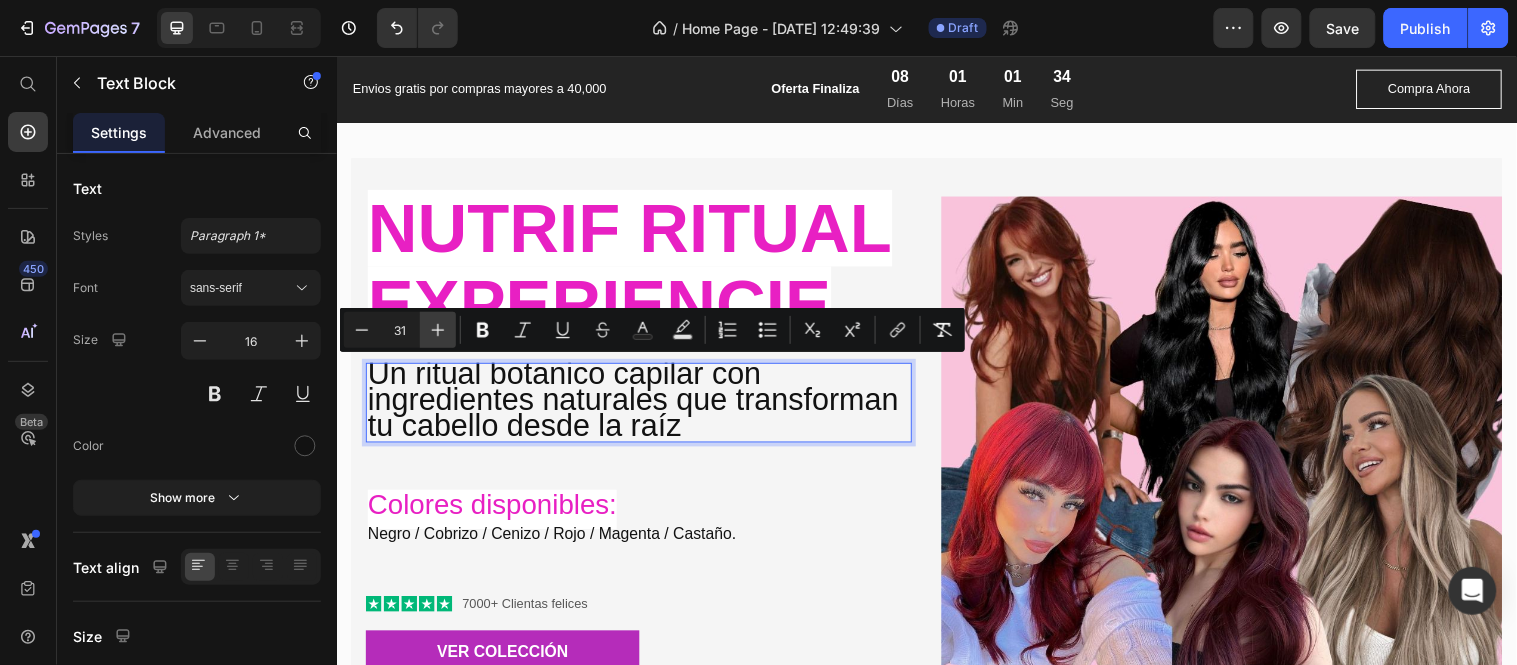 click 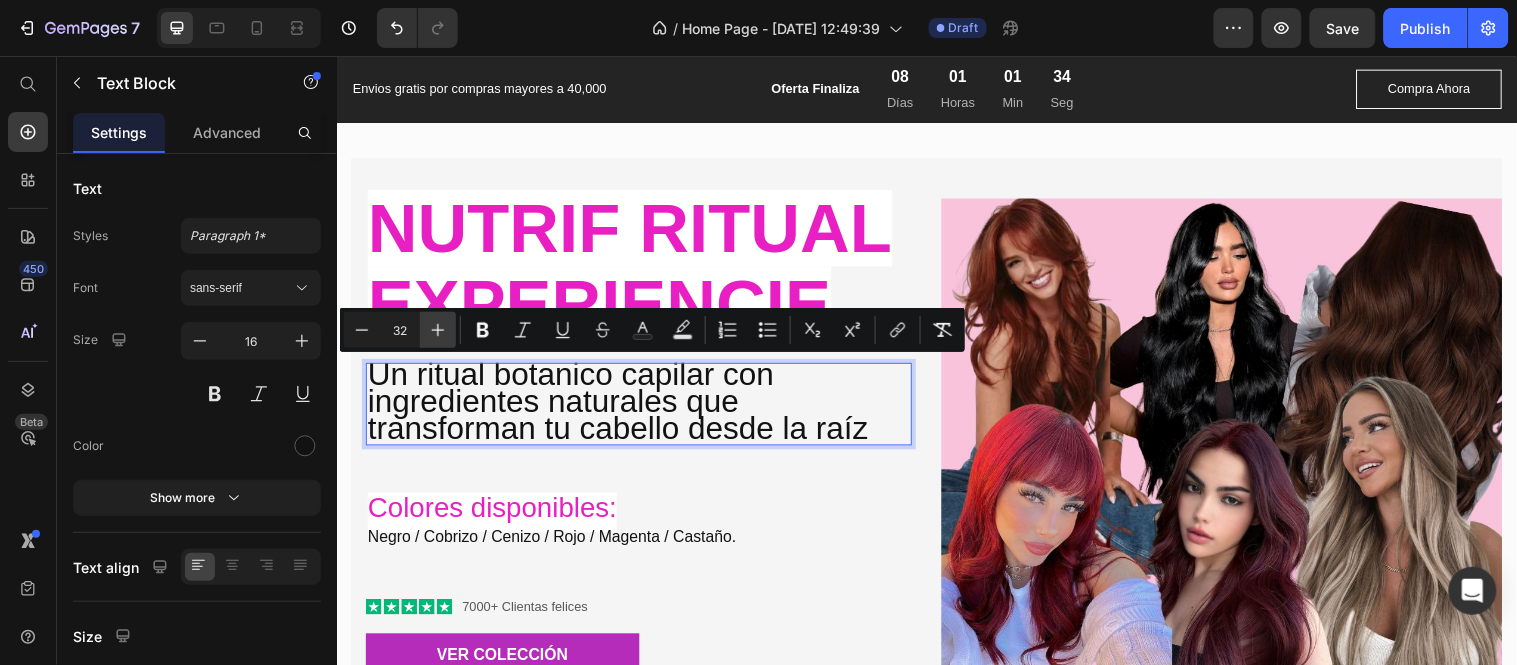 click 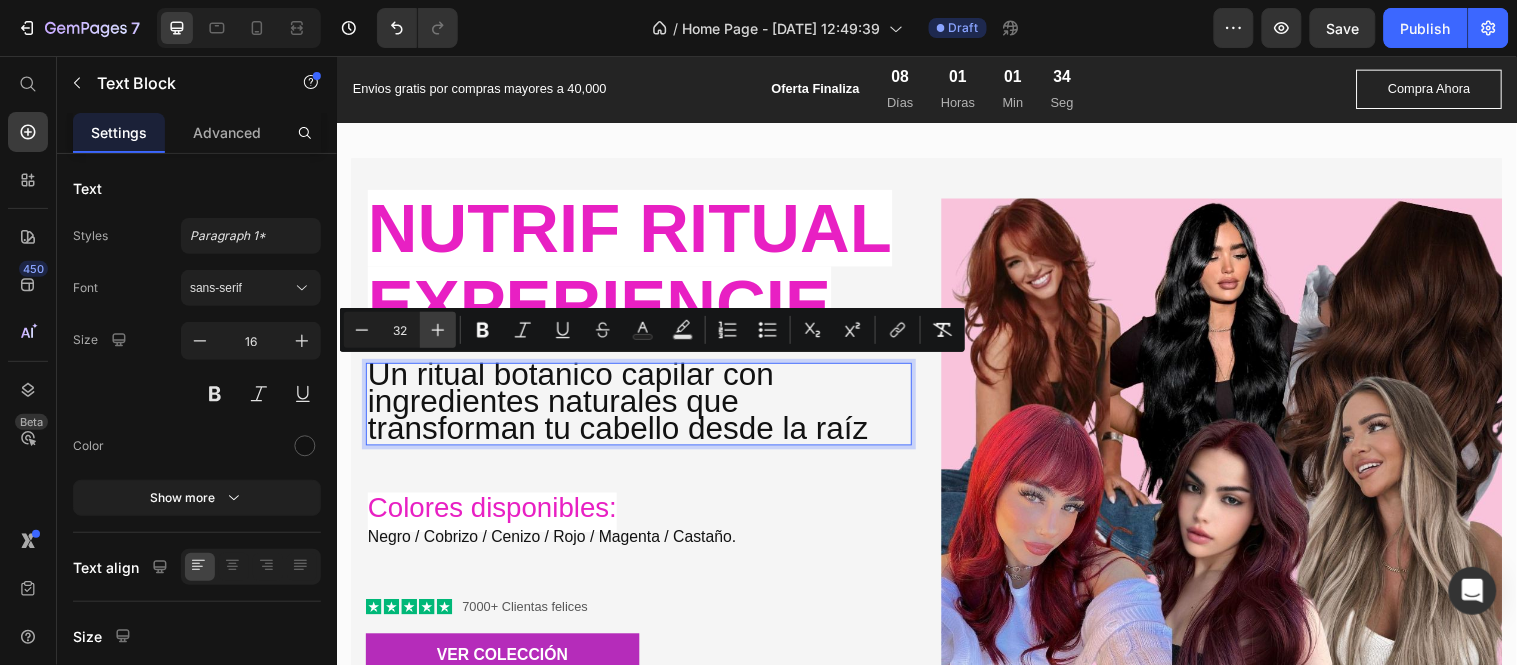 type on "33" 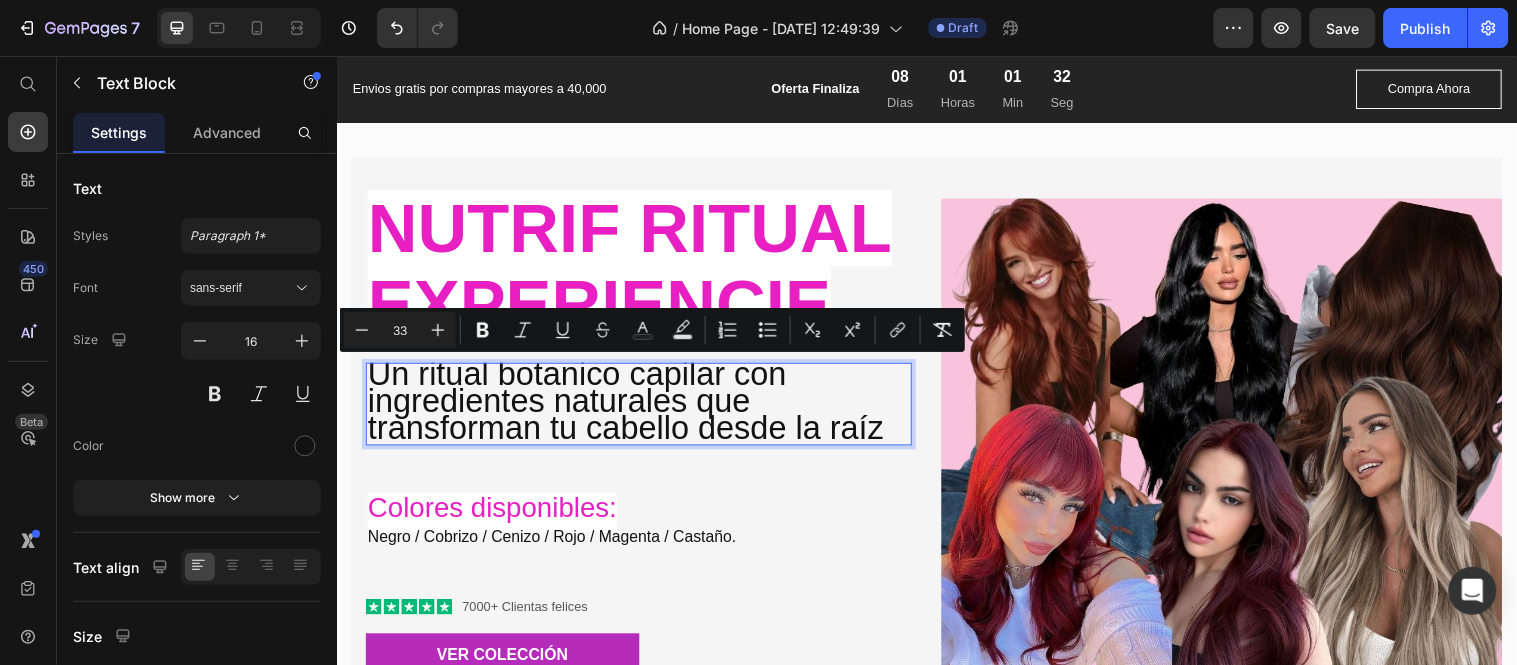 click on "Un ritual botanico capilar con ingredientes naturales que transforman tu cabello desde la raíz" at bounding box center [630, 405] 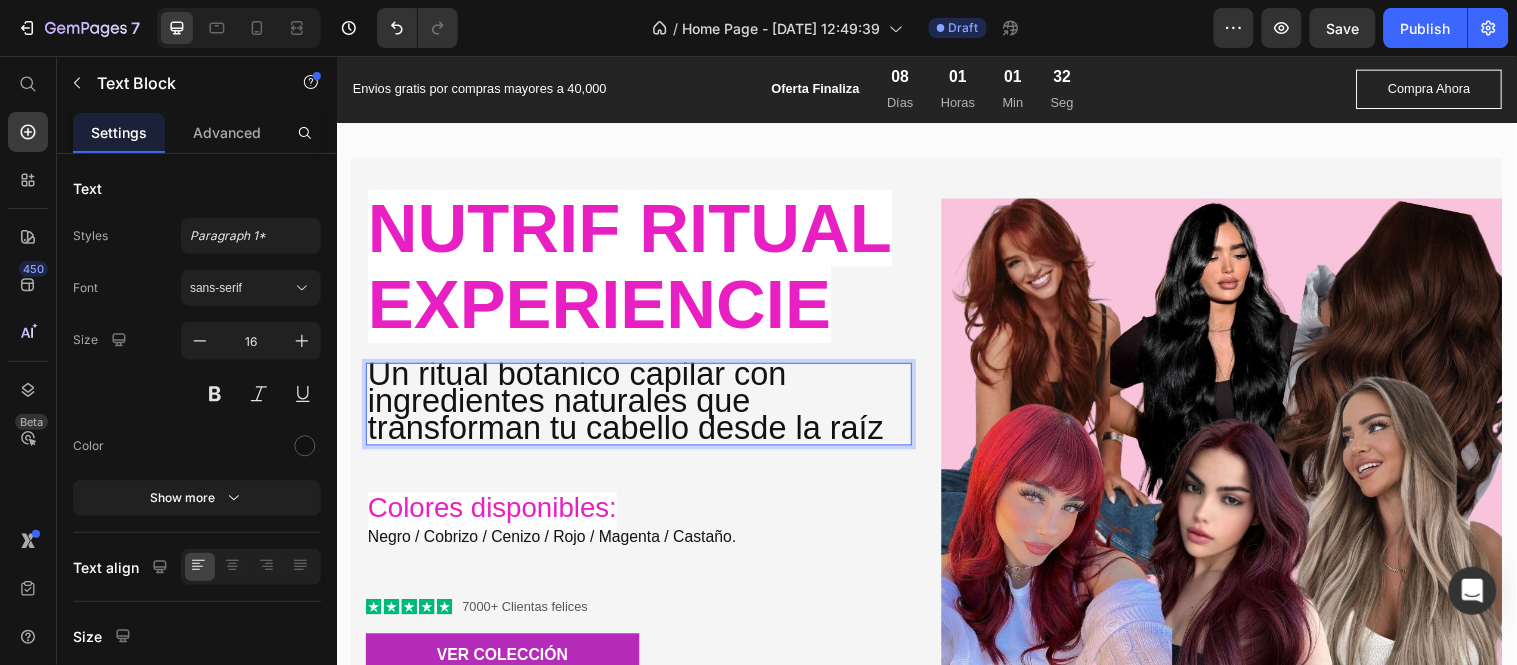 click on "Un ritual botanico capilar con ingredientes naturales que transforman tu cabello desde la raíz" at bounding box center [630, 405] 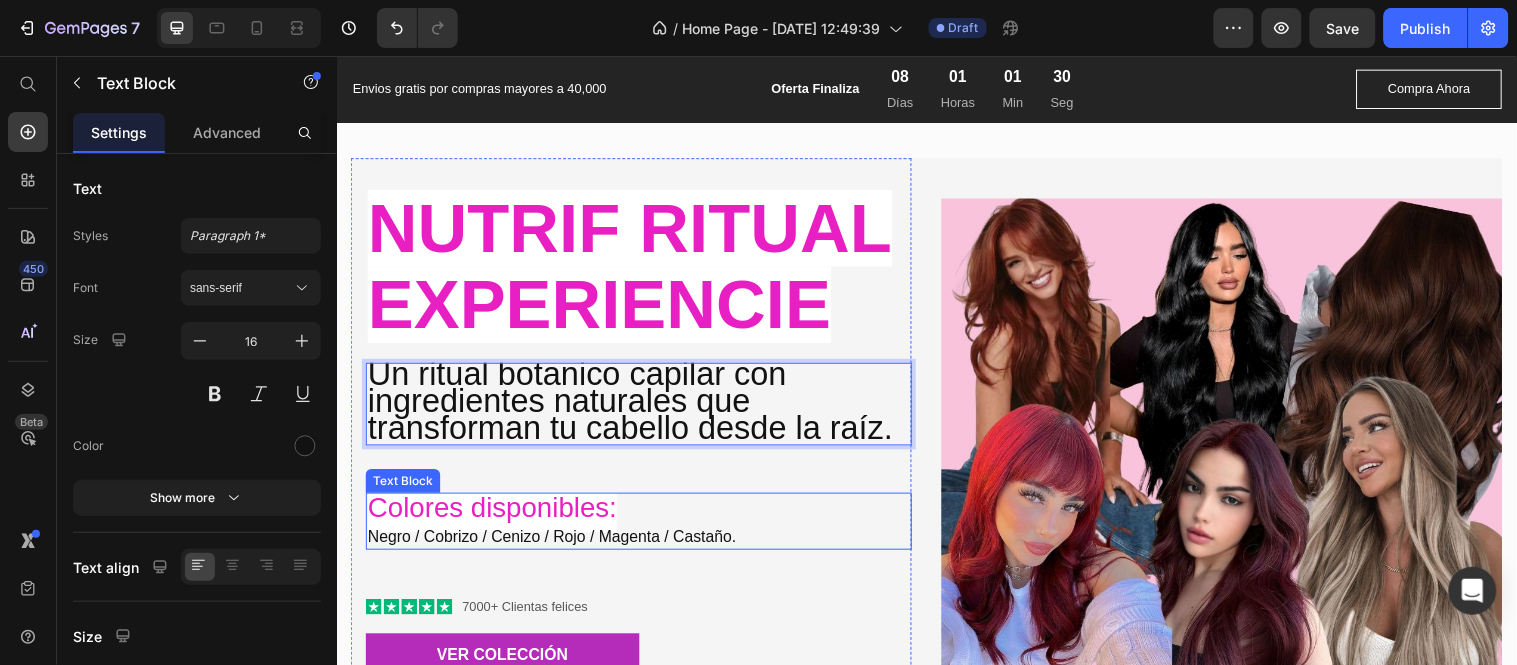 click on "Negro / Cobrizo / Cenizo / Rojo / Magenta / Castaño." at bounding box center (643, 544) 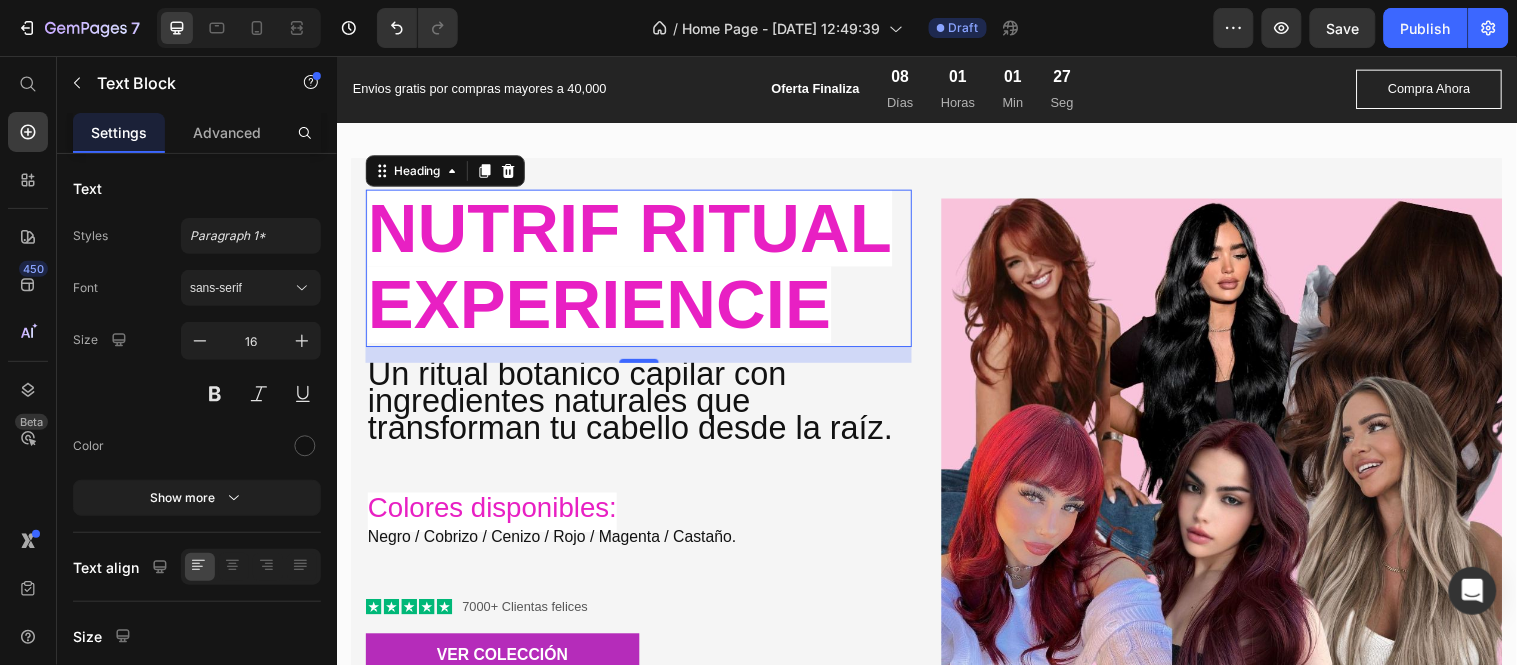 click on "Nutrif Ritual Experiencie" at bounding box center (634, 269) 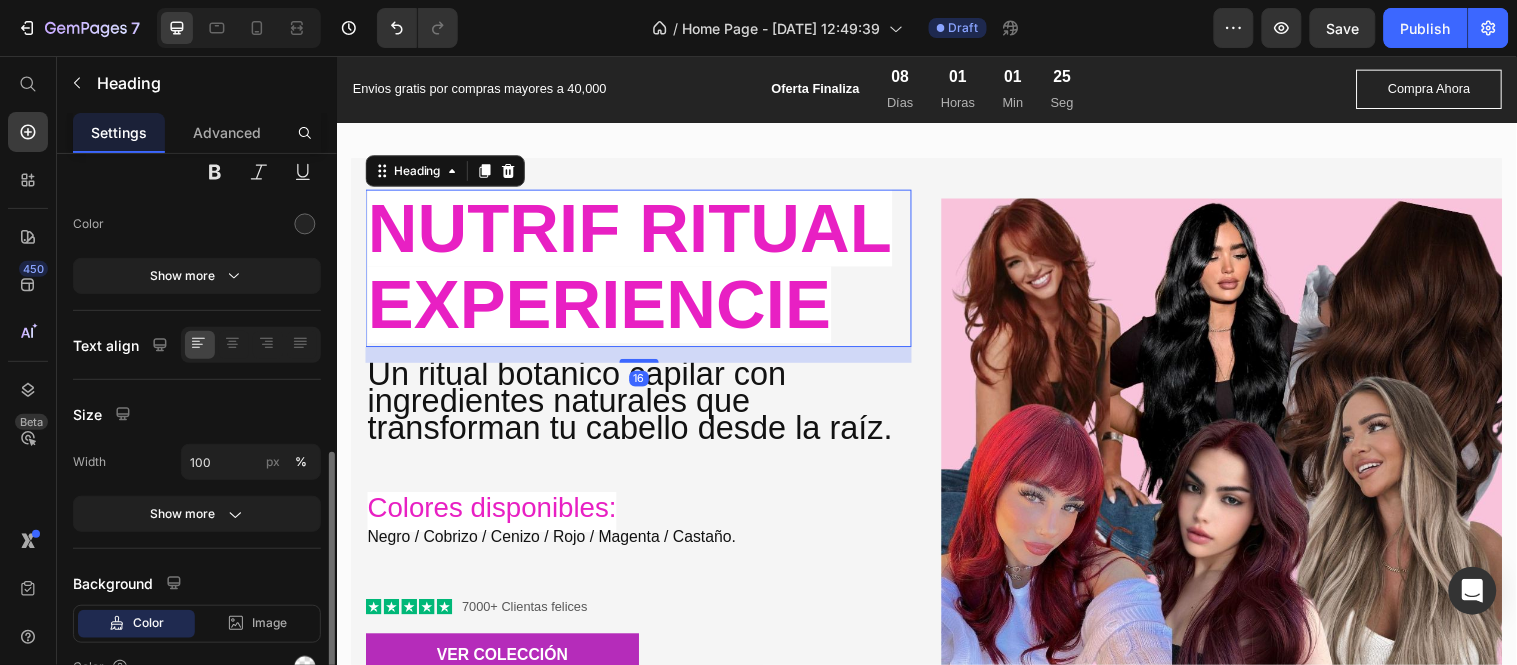 scroll, scrollTop: 443, scrollLeft: 0, axis: vertical 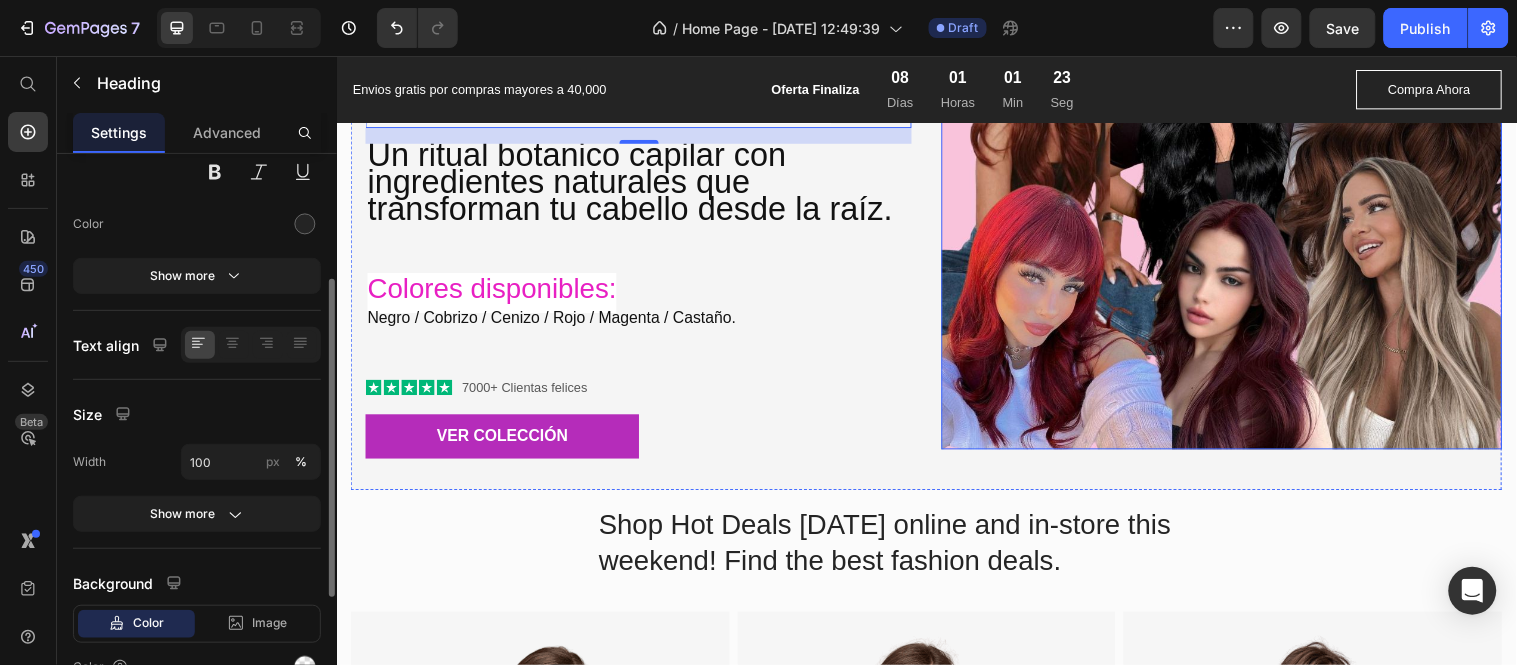 click at bounding box center [1236, 216] 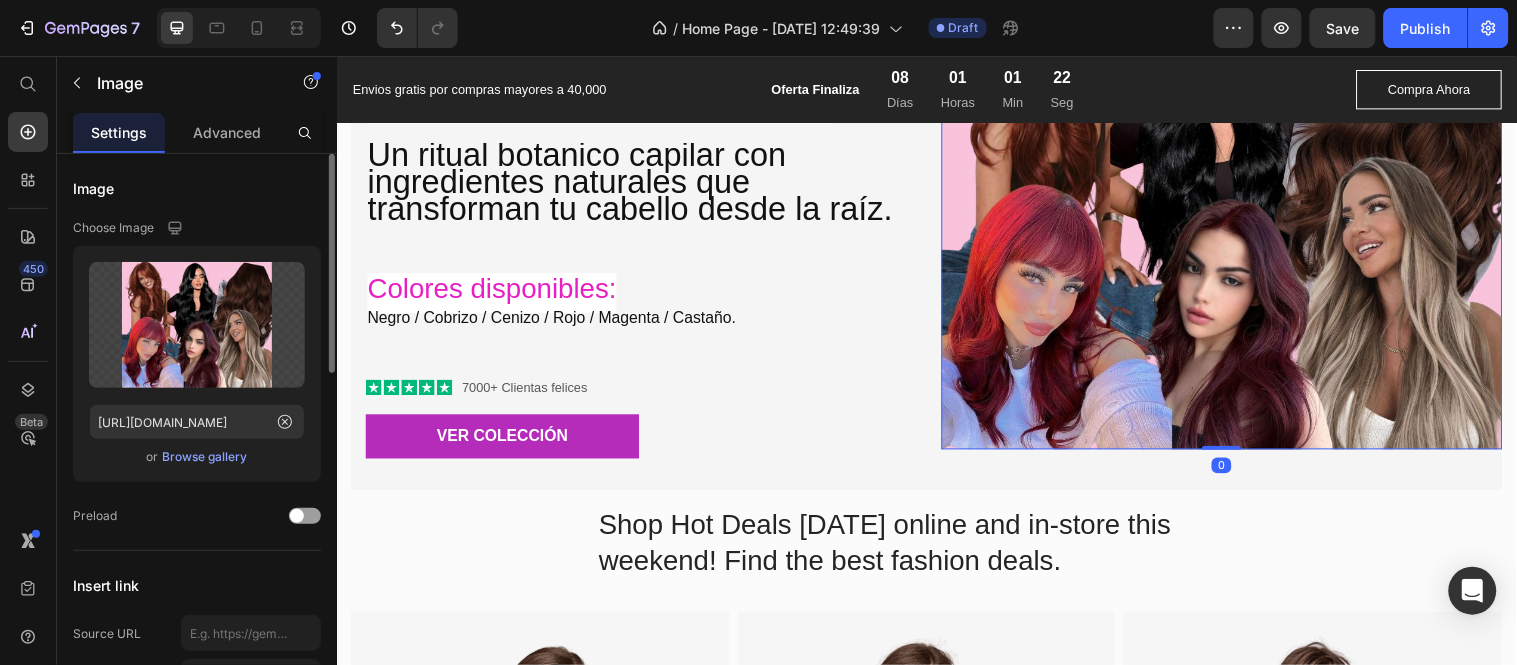 scroll, scrollTop: 222, scrollLeft: 0, axis: vertical 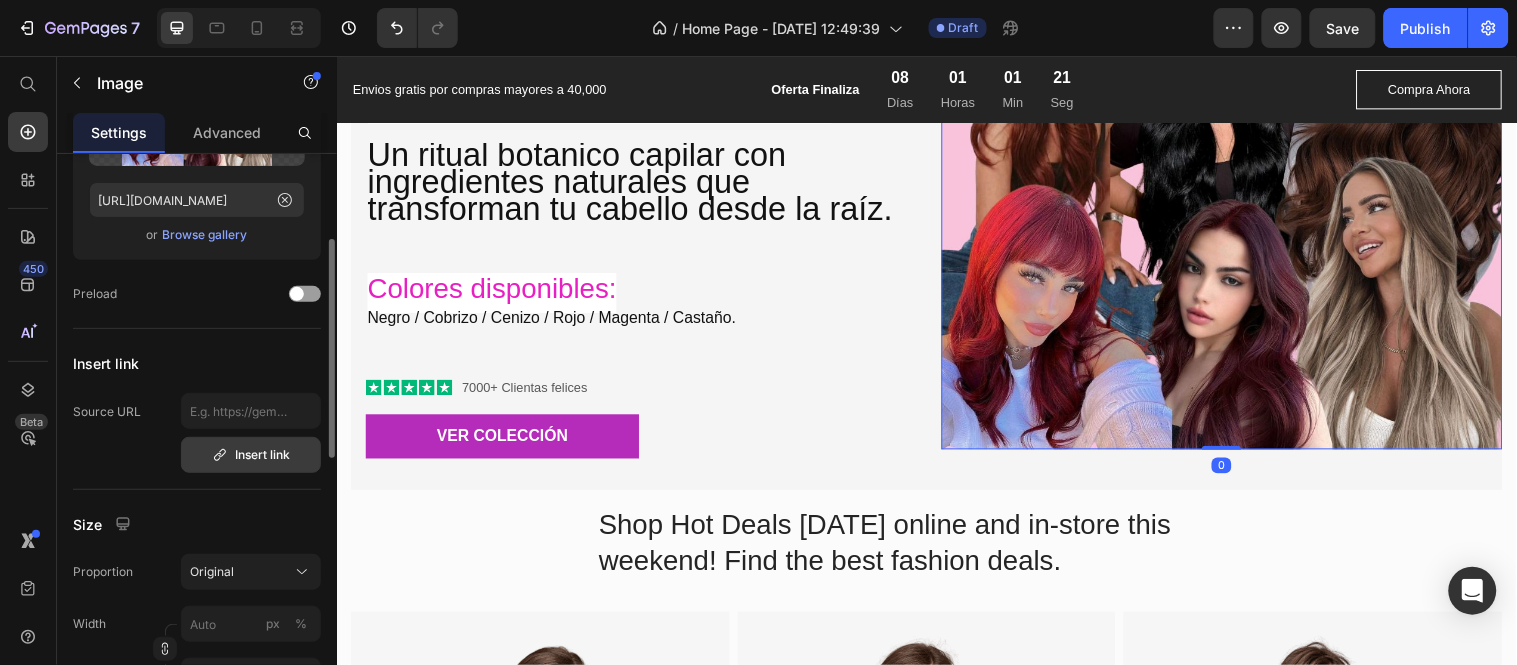 click on "Insert link" at bounding box center (251, 455) 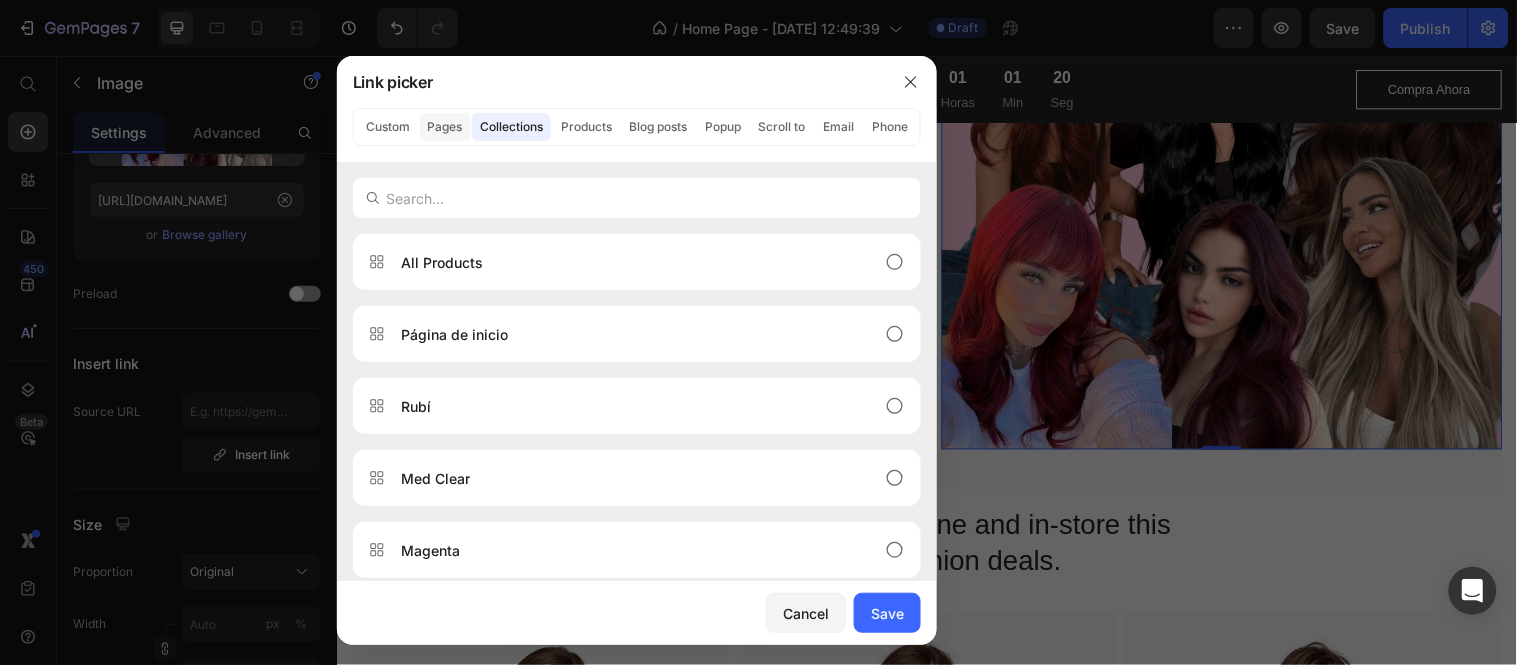 click on "Pages" 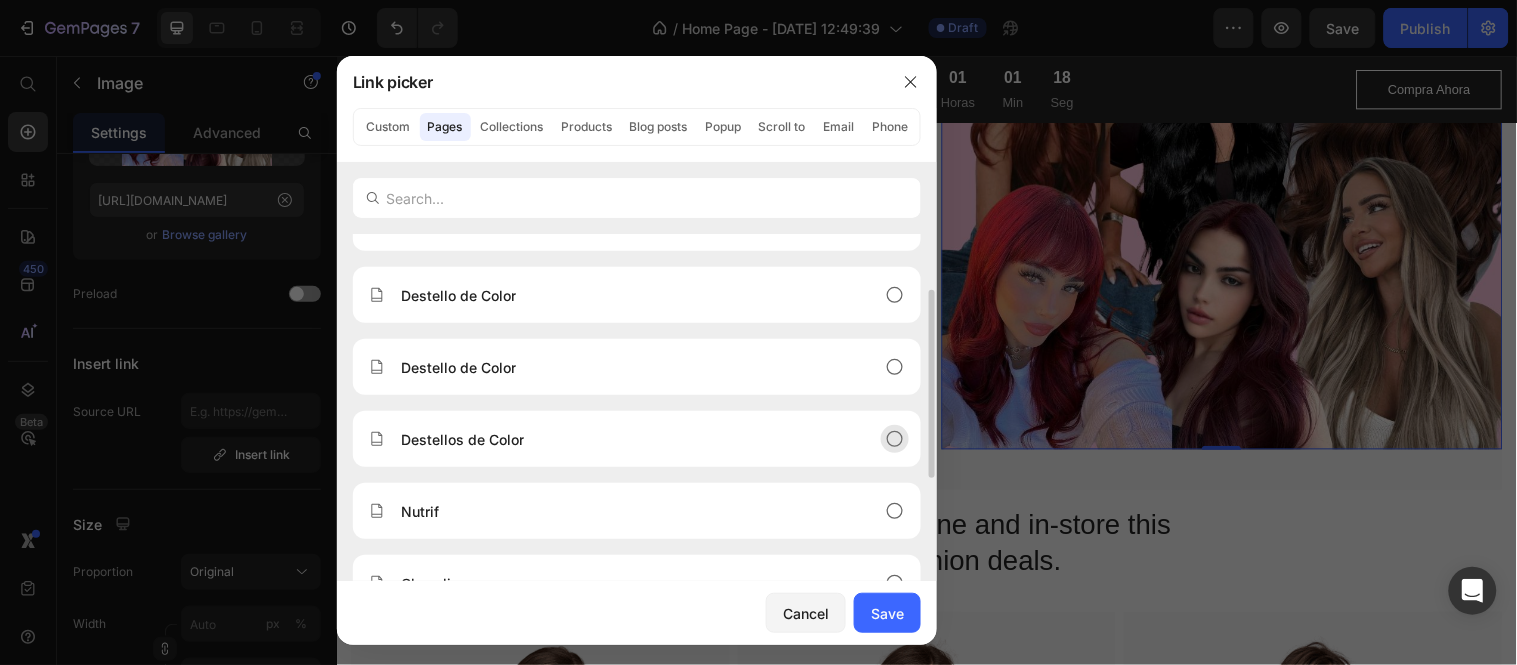 scroll, scrollTop: 222, scrollLeft: 0, axis: vertical 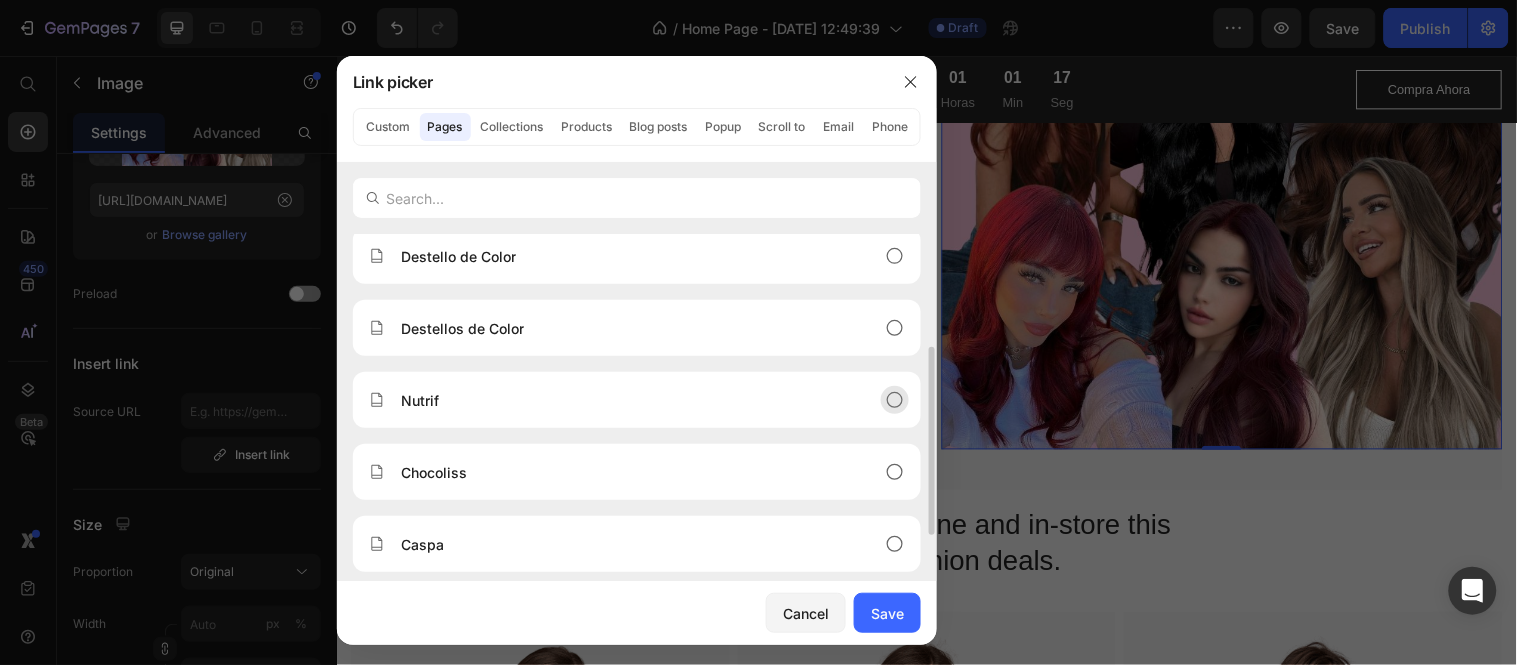 click on "Nutrif" at bounding box center (621, 400) 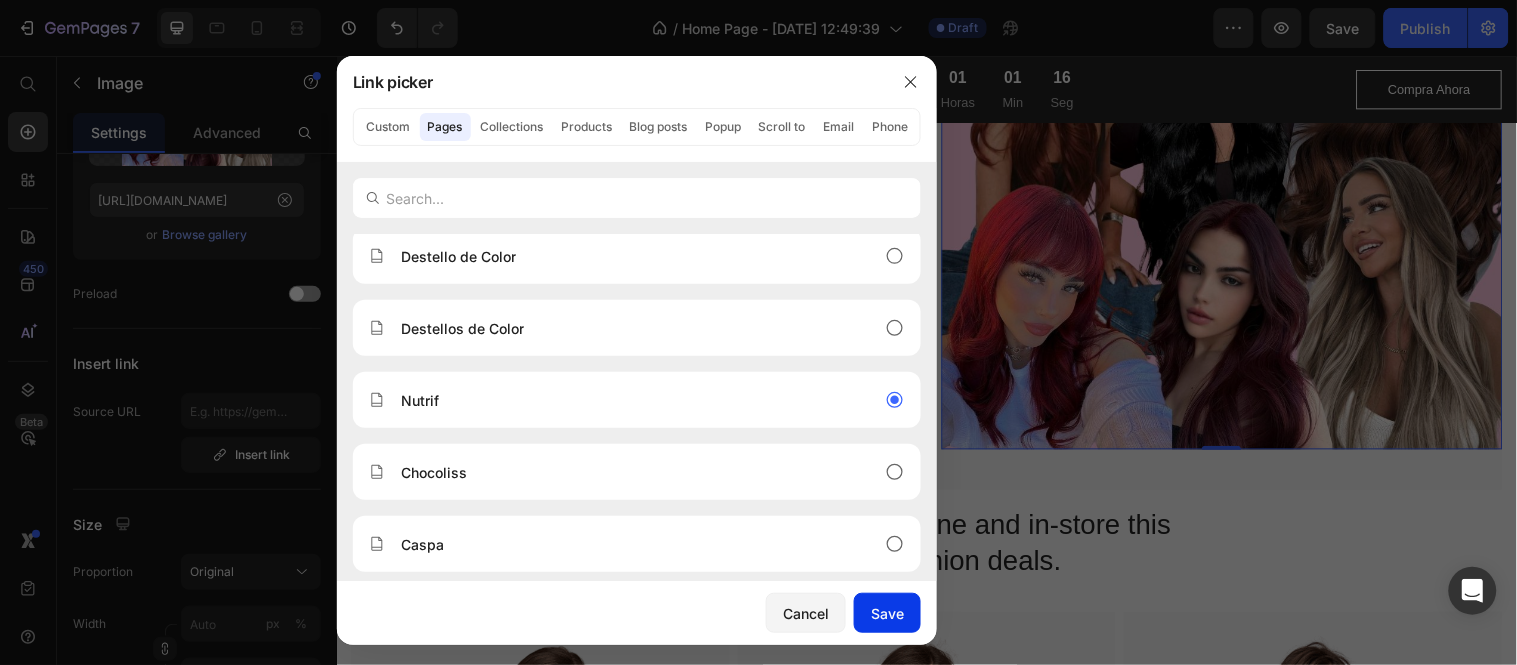 click on "Save" at bounding box center [887, 613] 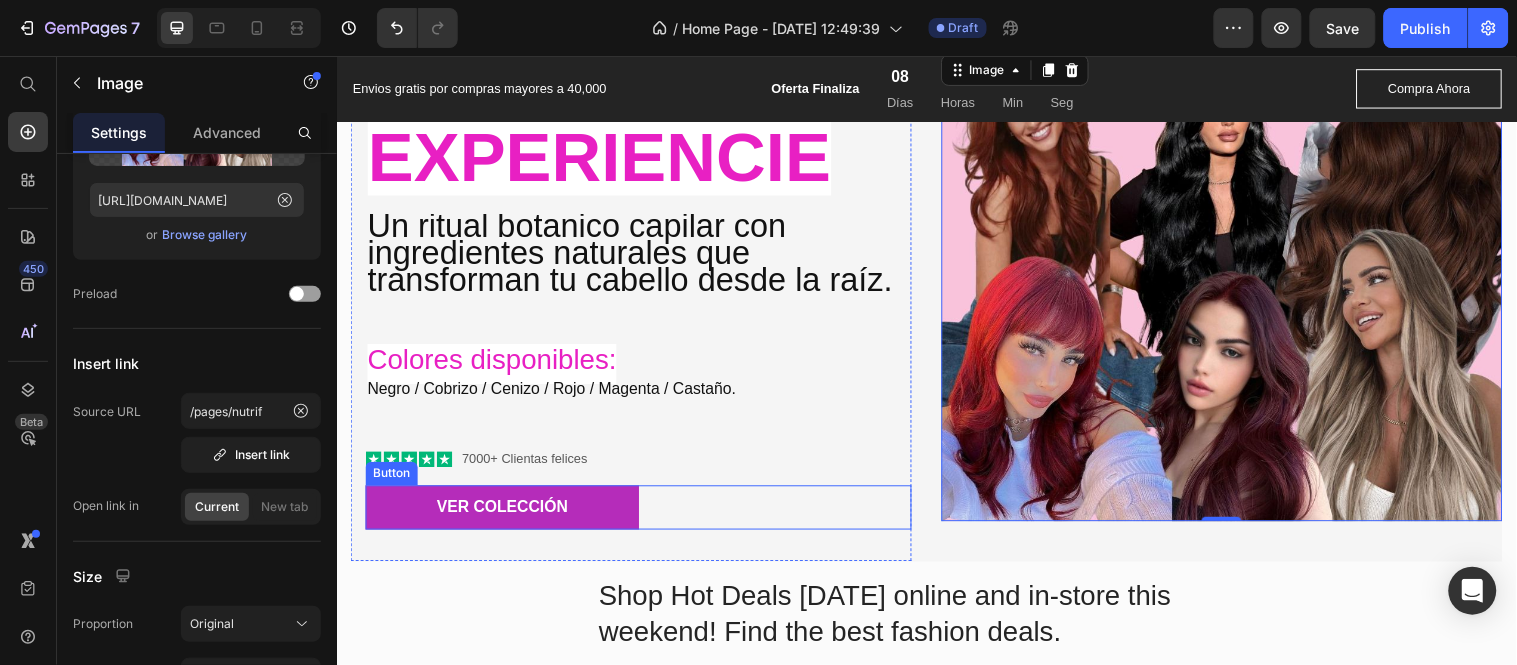 scroll, scrollTop: 2628, scrollLeft: 0, axis: vertical 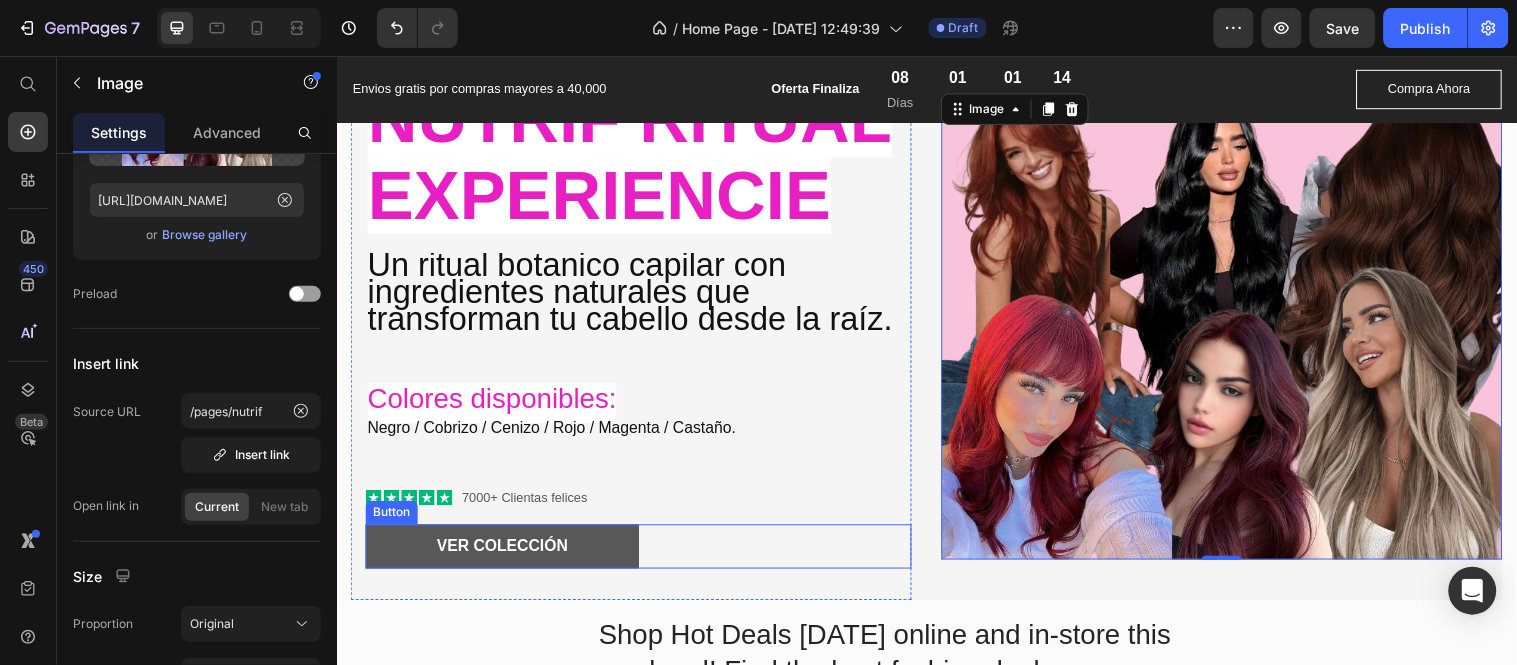 click on "VER COLECCIÓN" at bounding box center (505, 553) 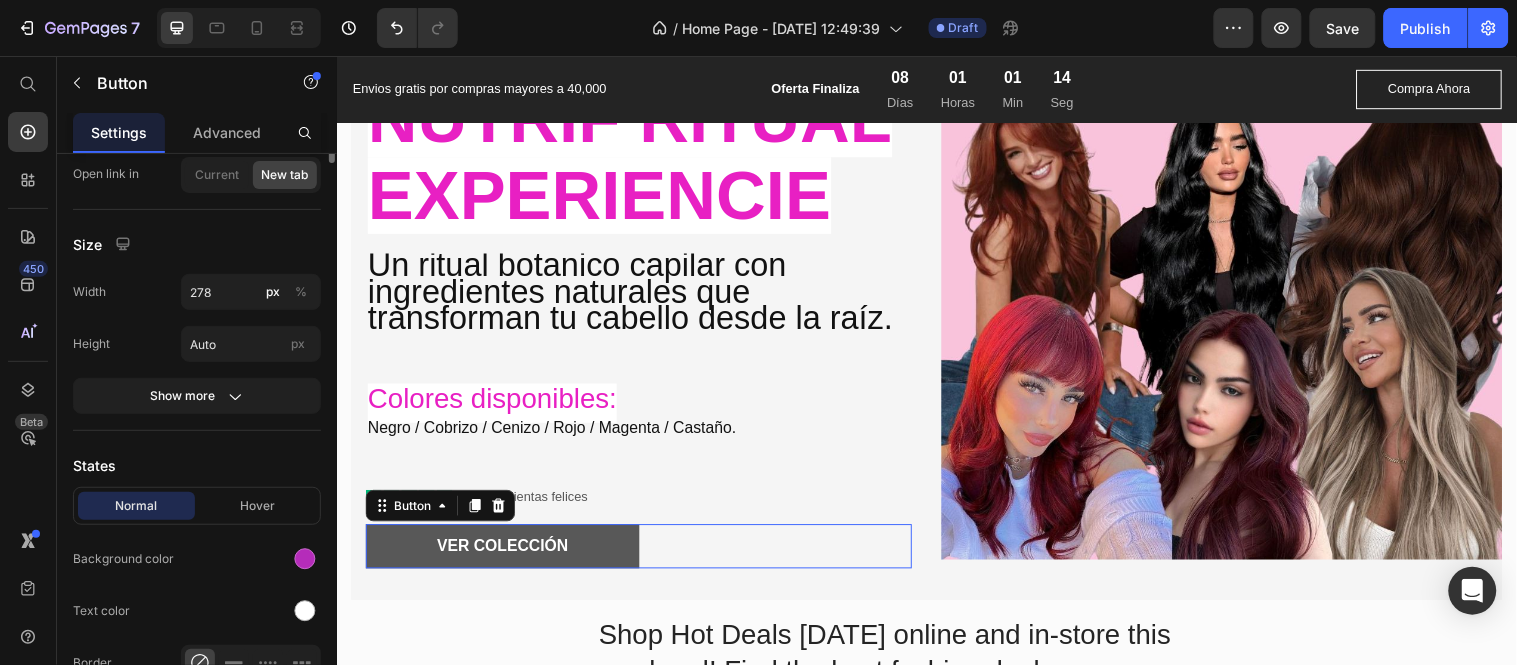 scroll, scrollTop: 0, scrollLeft: 0, axis: both 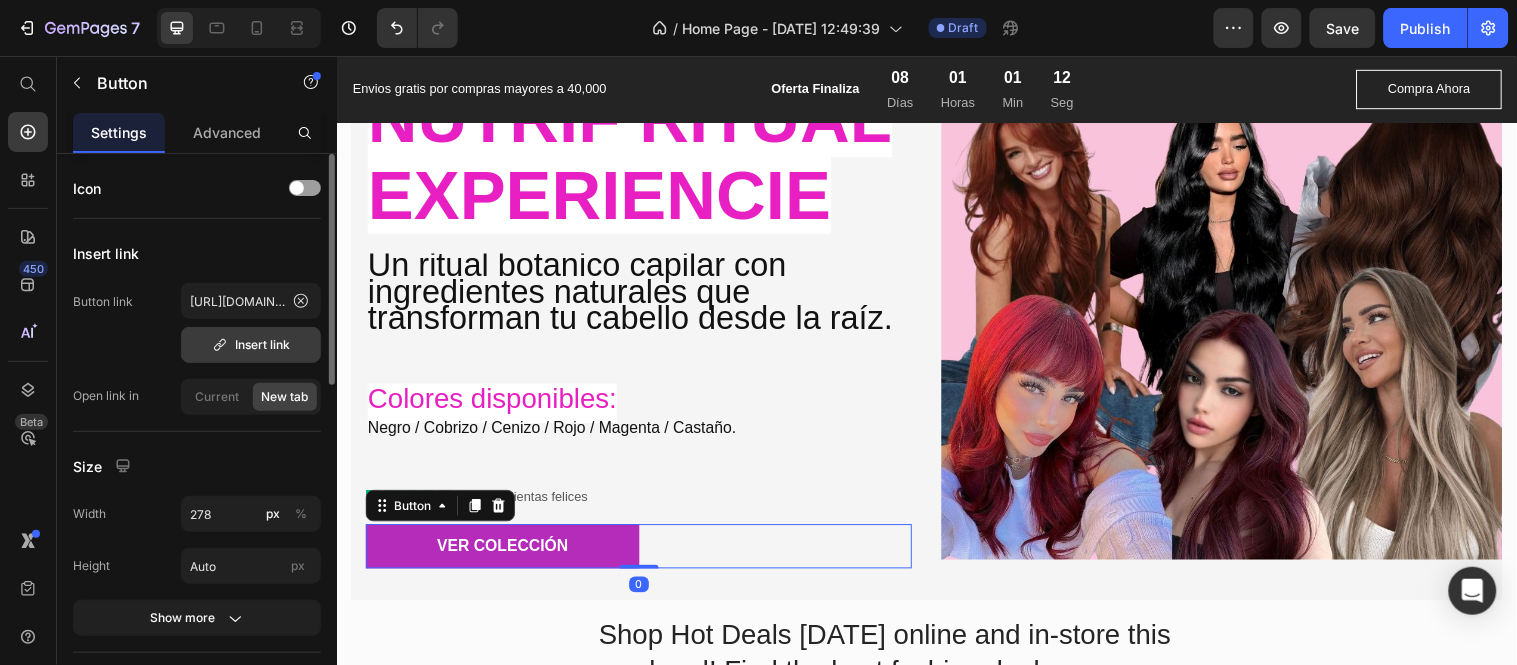 click on "Insert link" at bounding box center (251, 345) 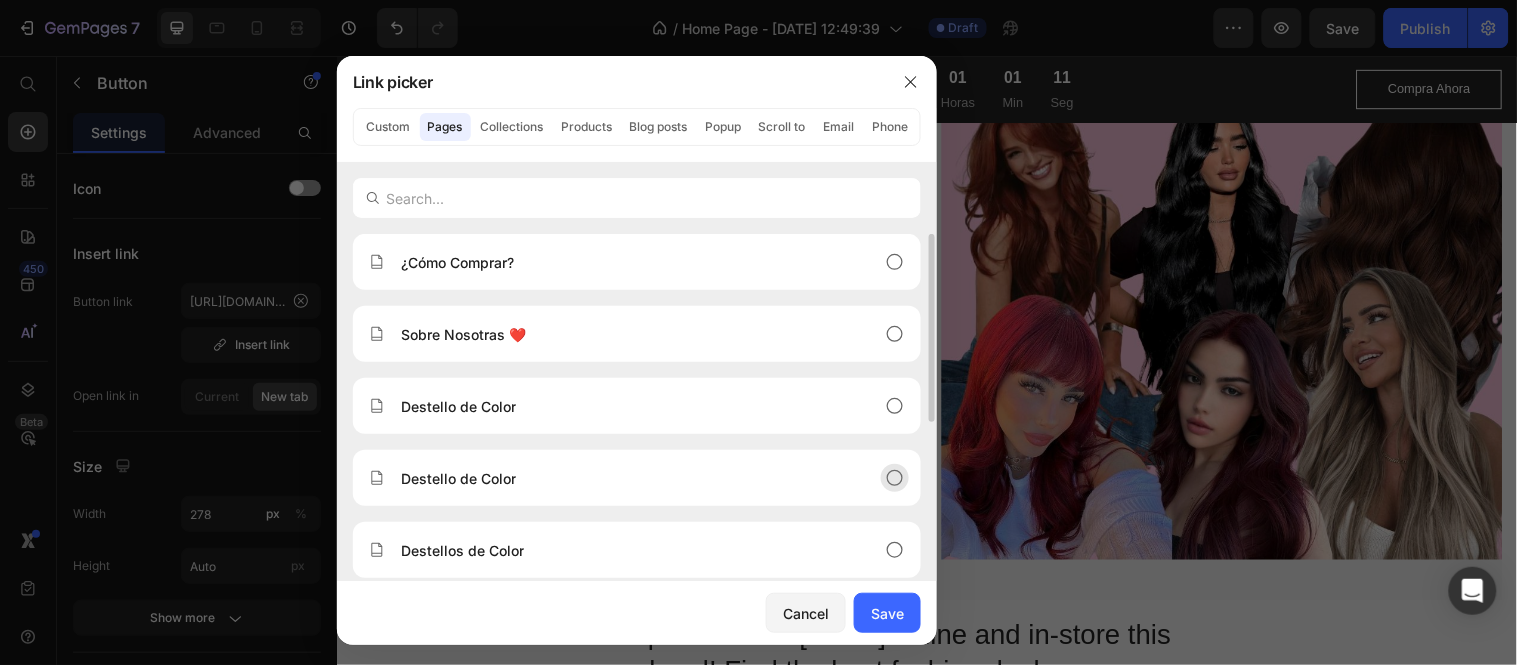scroll, scrollTop: 222, scrollLeft: 0, axis: vertical 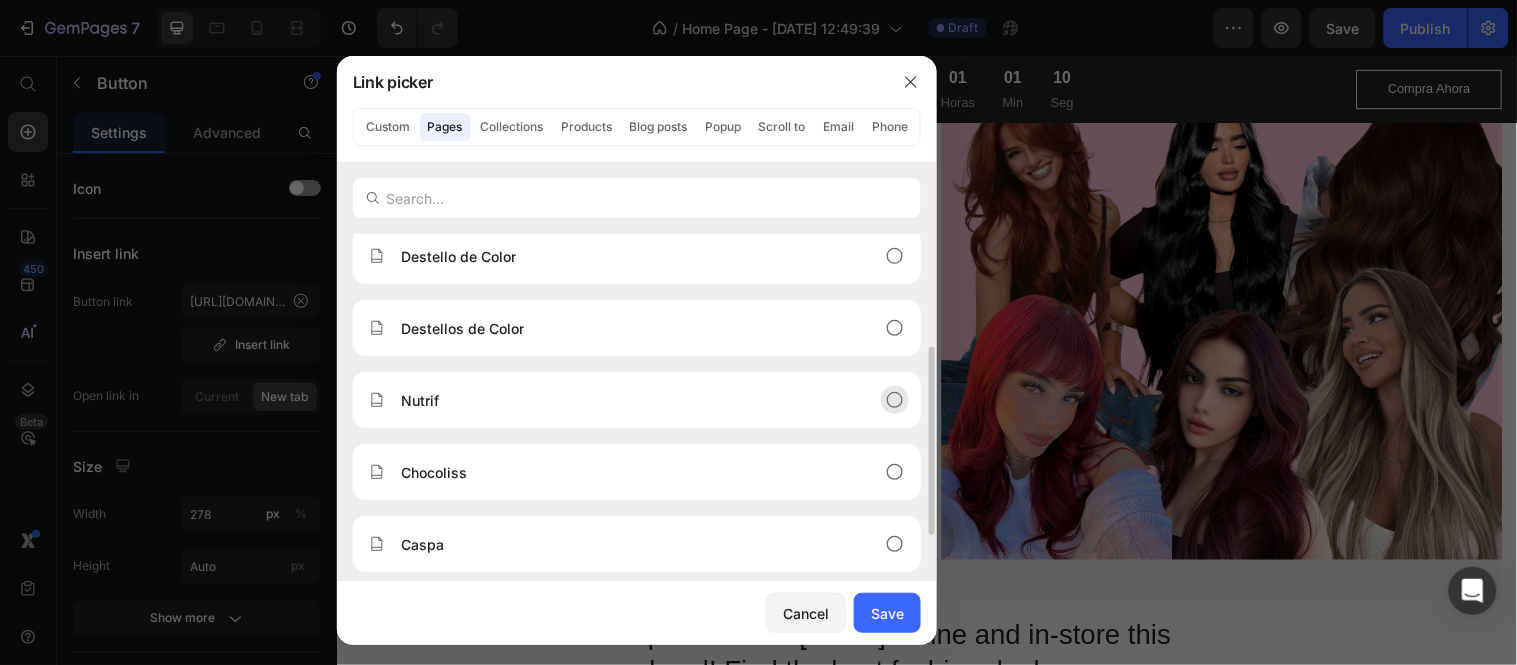 click on "Nutrif" at bounding box center (621, 400) 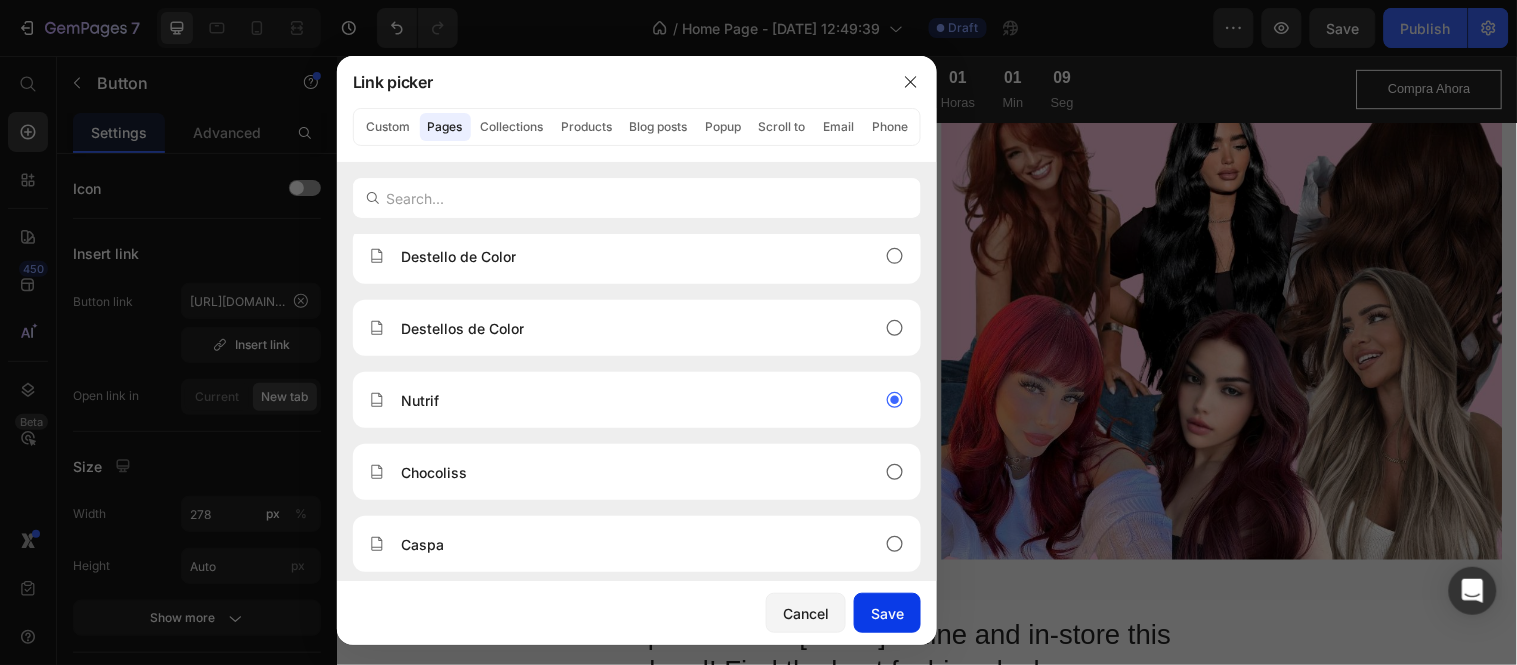 click on "Save" 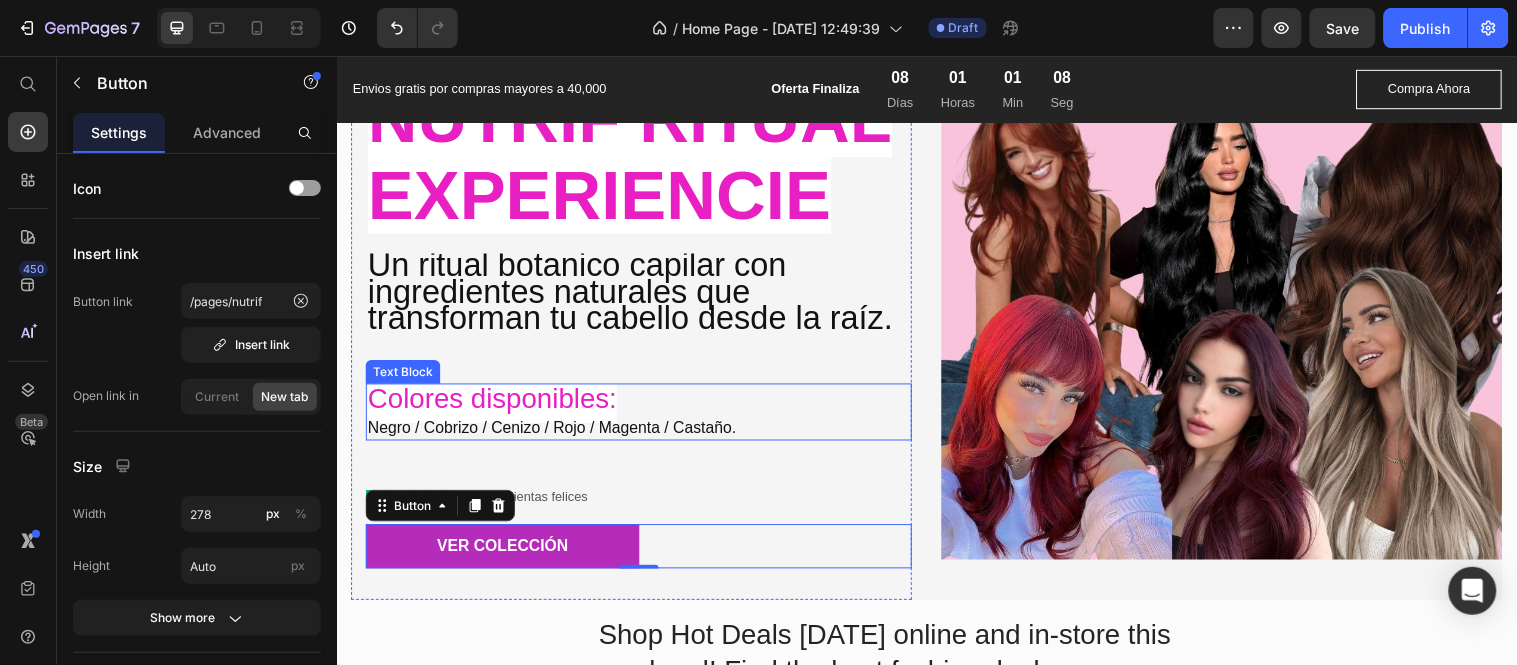 click on "Negro / Cobrizo / Cenizo / Rojo / Magenta / Castaño." at bounding box center [643, 433] 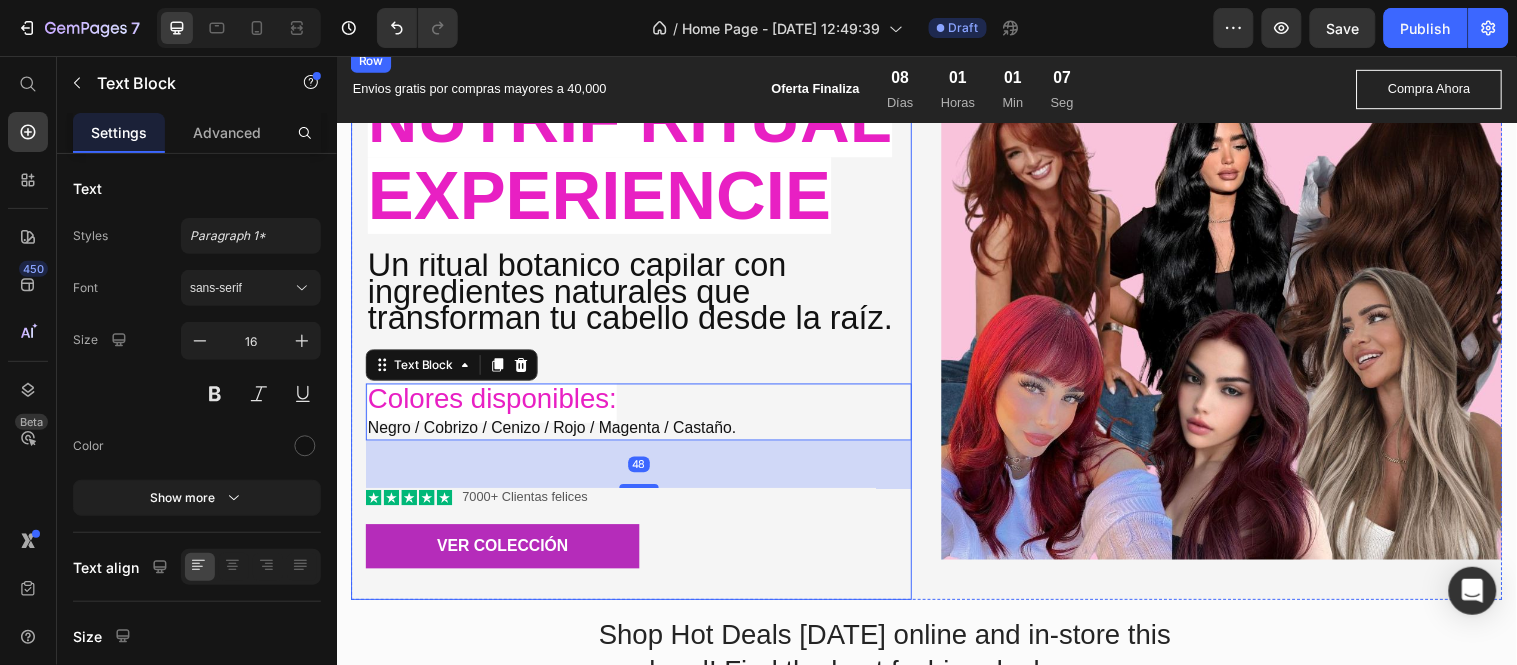click on "Nutrif Ritual Experiencie Heading Un ritual botanico capilar con ingredientes naturales que transforman tu cabello desde la raíz. Text Block Colores disponibles: Negro / Cobrizo / Cenizo / Rojo / Magenta / Castaño. Text Block   48
Icon
Icon
Icon
Icon
Icon Icon List 7000+ Clientas felices Text Block Row VER COLECCIÓN Button" at bounding box center (643, 328) 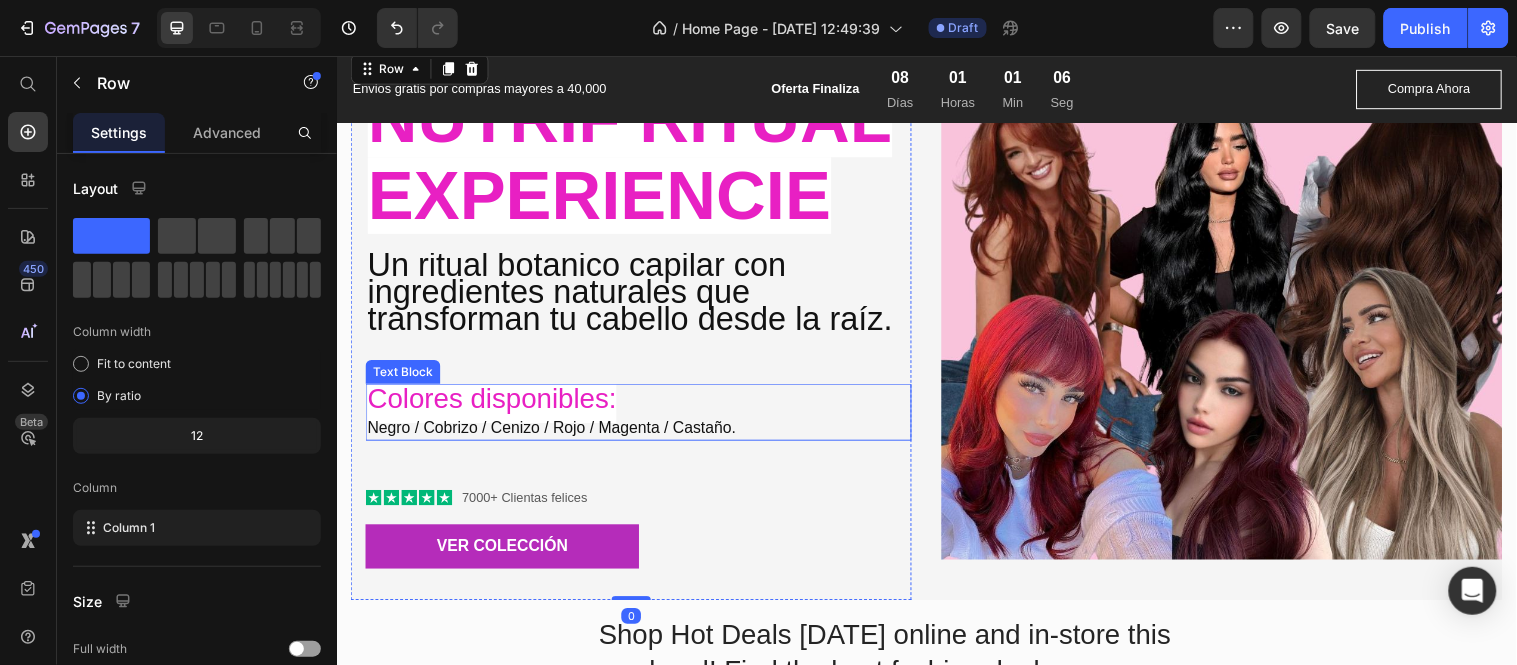 scroll, scrollTop: 2517, scrollLeft: 0, axis: vertical 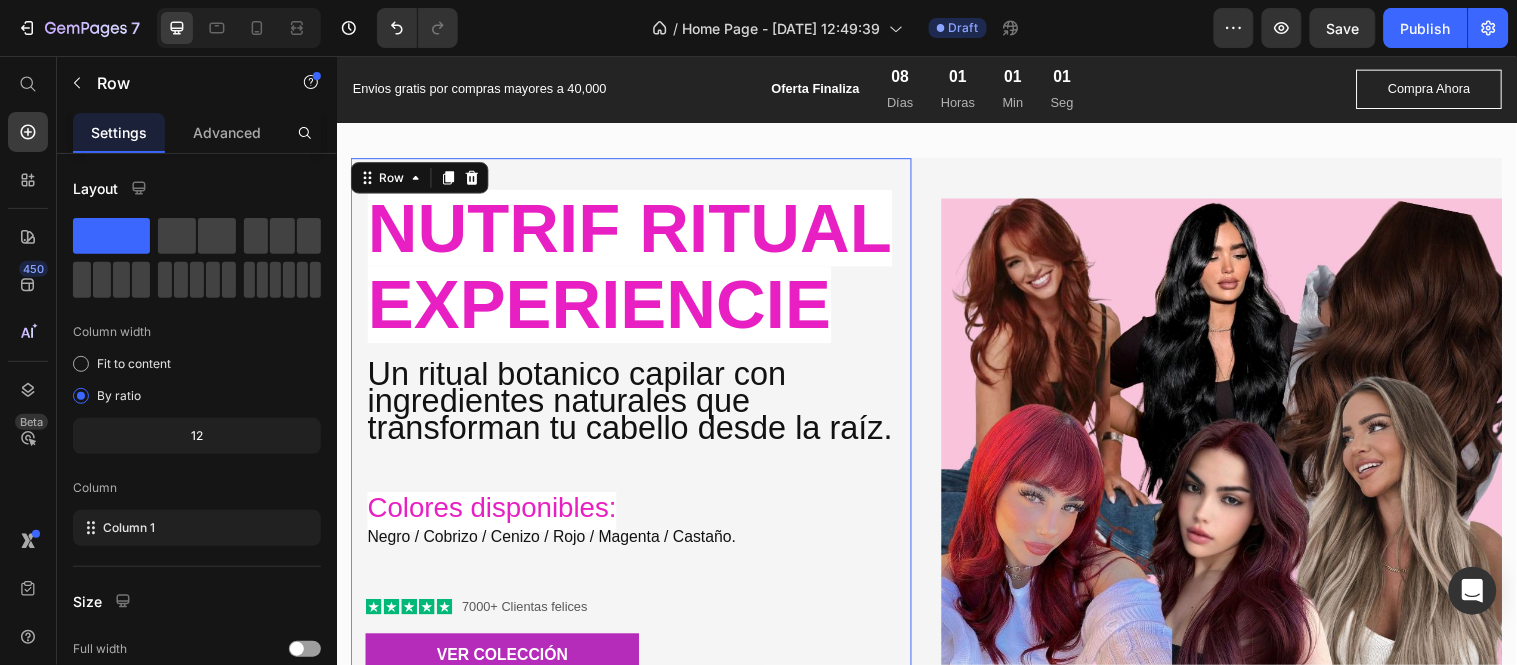 click on "Negro / Cobrizo / Cenizo / Rojo / Magenta / Castaño." at bounding box center [643, 544] 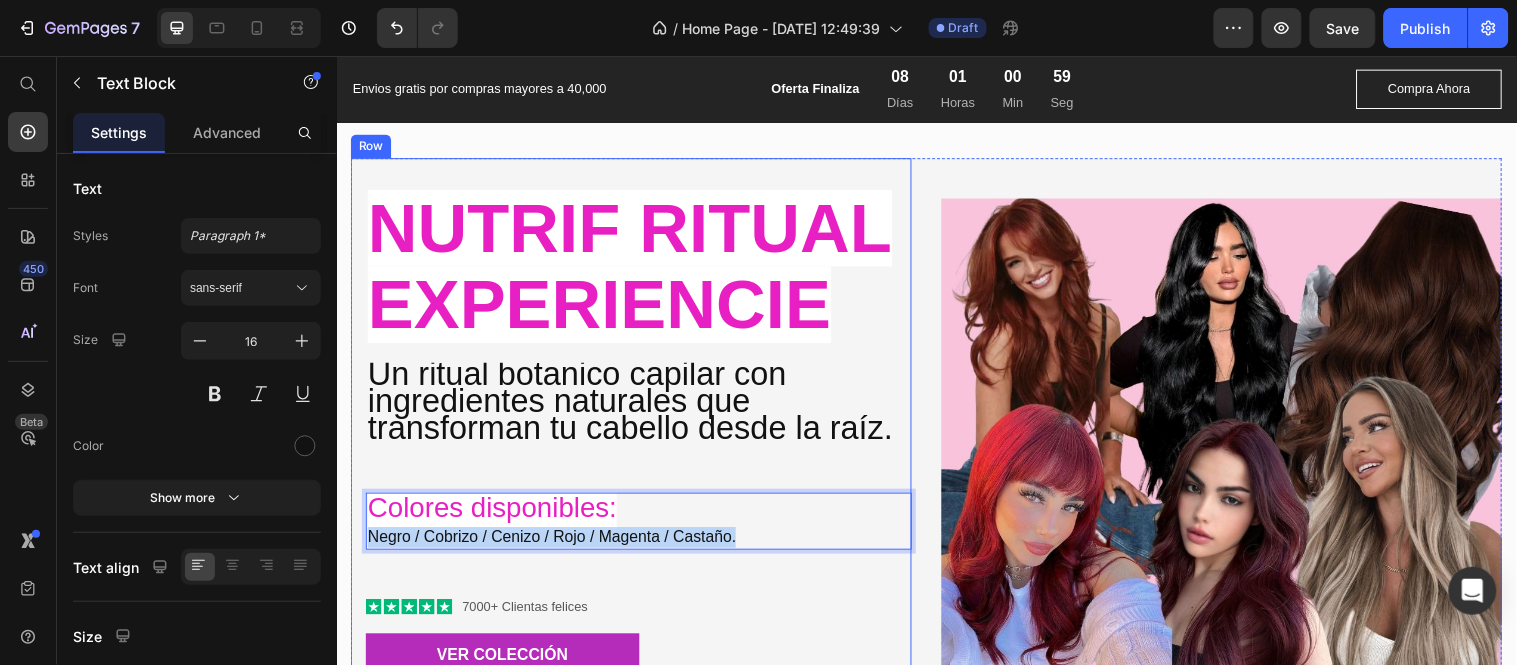 drag, startPoint x: 752, startPoint y: 535, endPoint x: 347, endPoint y: 540, distance: 405.03085 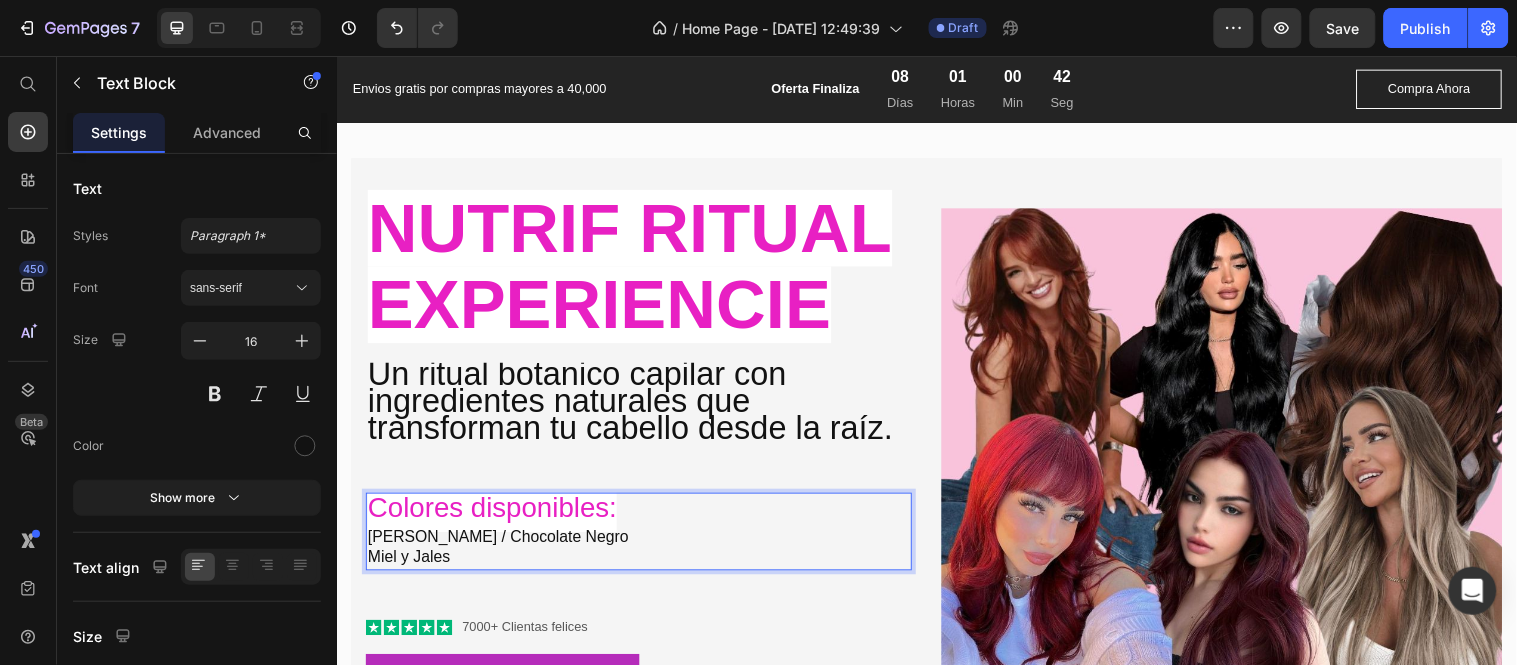 click on "Colores disponibles:" at bounding box center [494, 514] 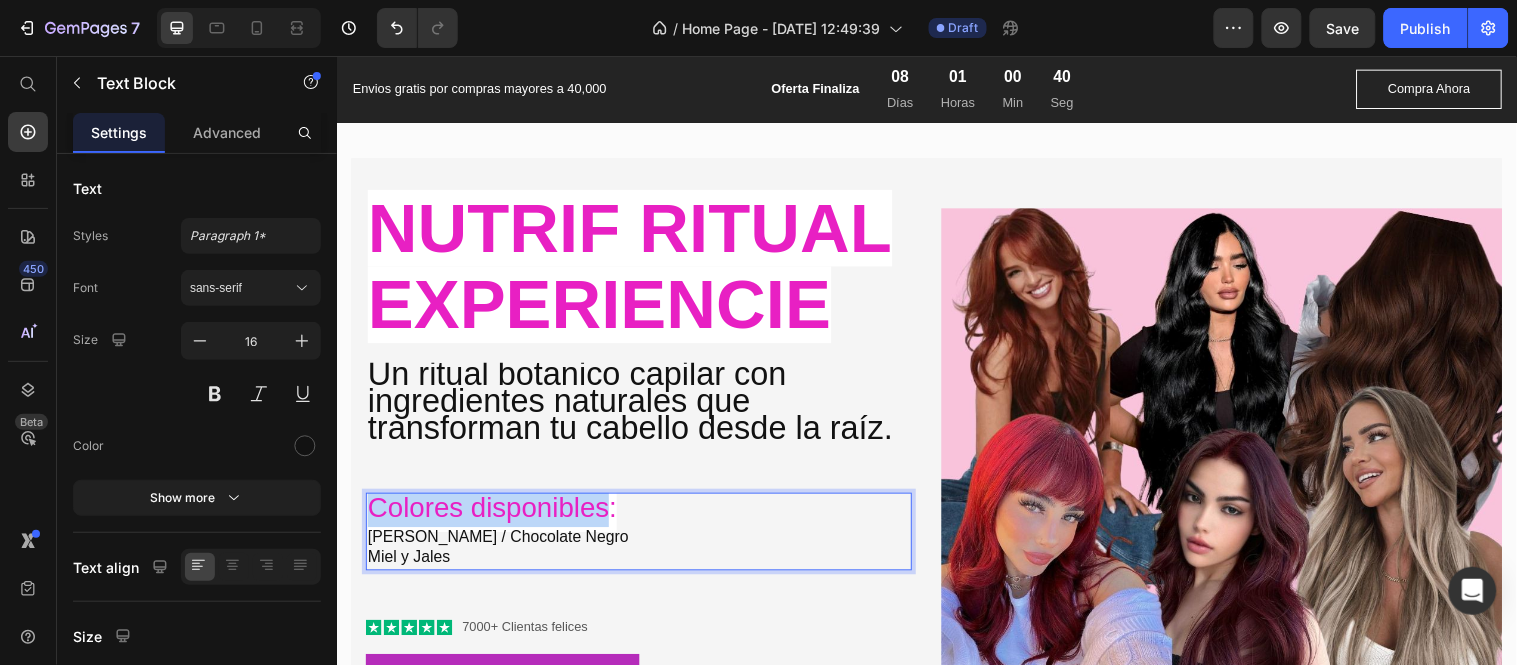 drag, startPoint x: 376, startPoint y: 509, endPoint x: 613, endPoint y: 510, distance: 237.0021 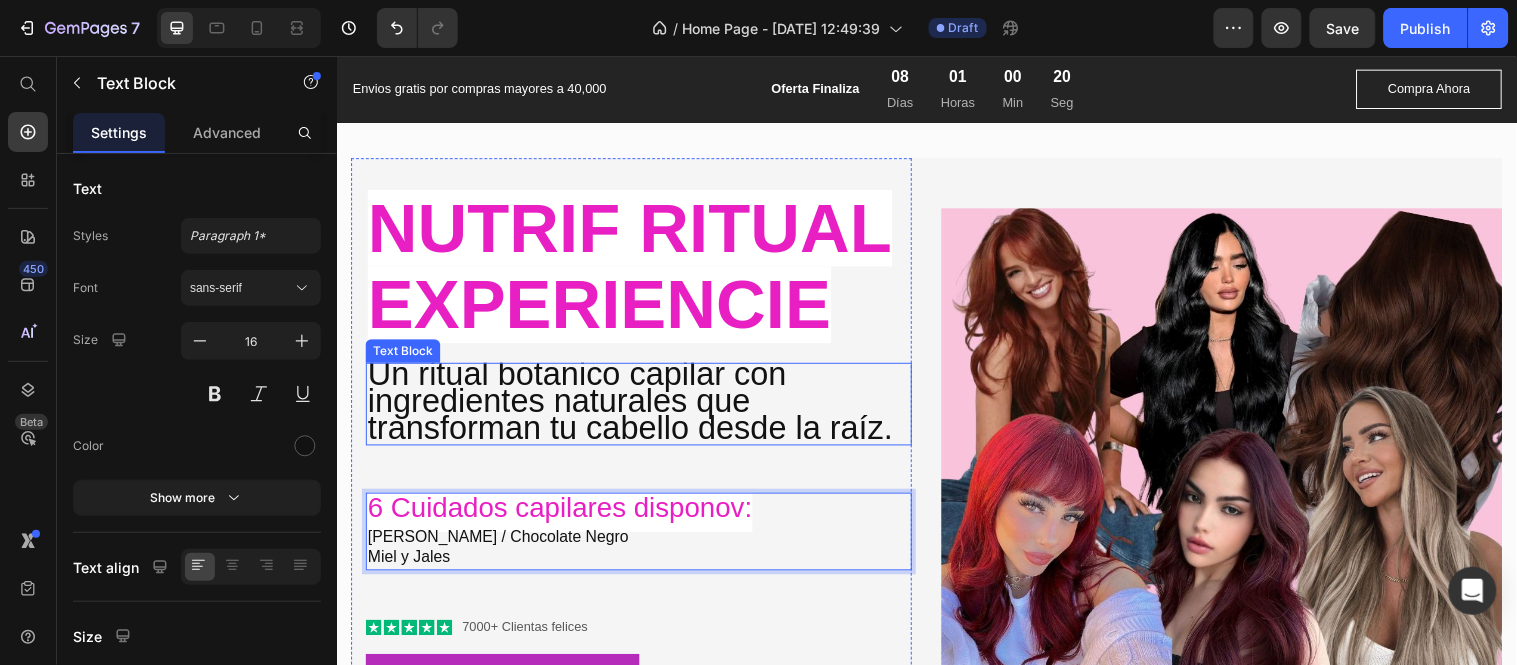 click on "Un ritual botanico capilar con ingredientes naturales que transforman tu cabello desde la raíz." at bounding box center [635, 405] 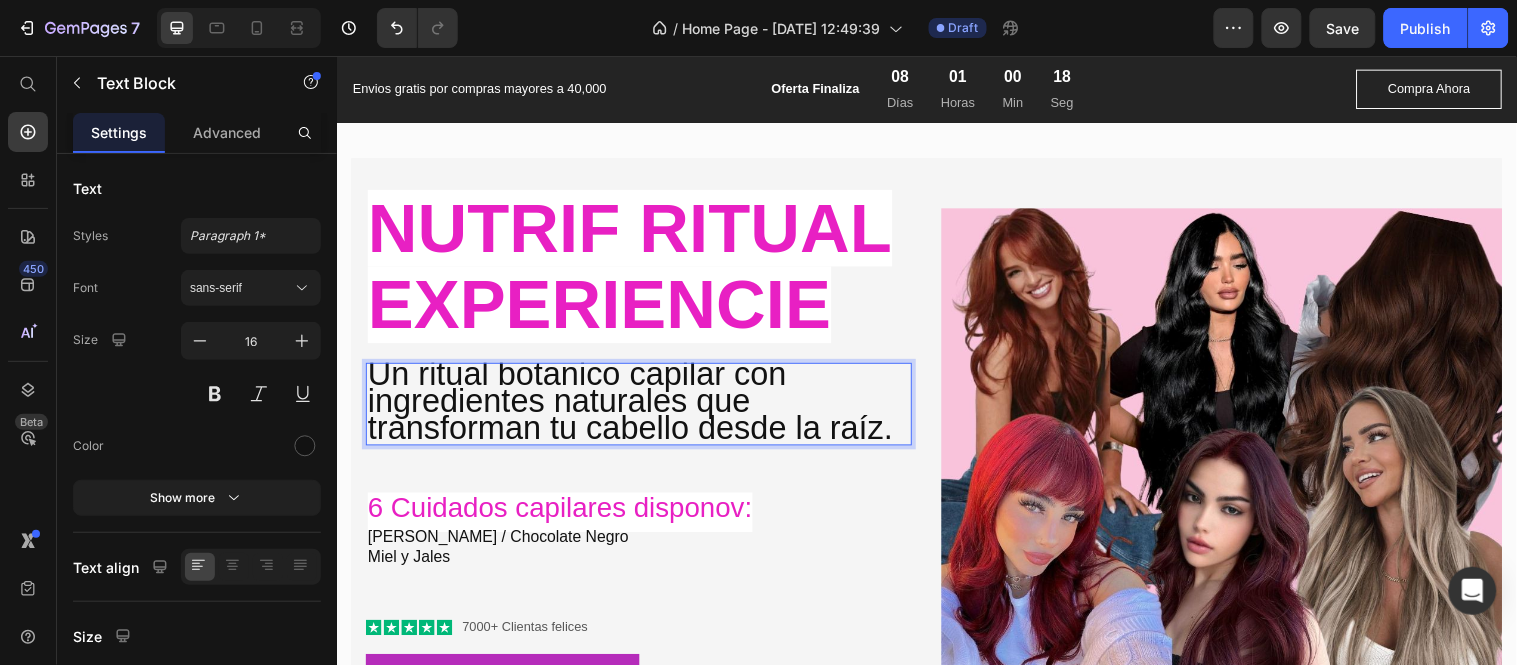 click on "Un ritual botanico capilar con ingredientes naturales que transforman tu cabello desde la raíz." at bounding box center (635, 405) 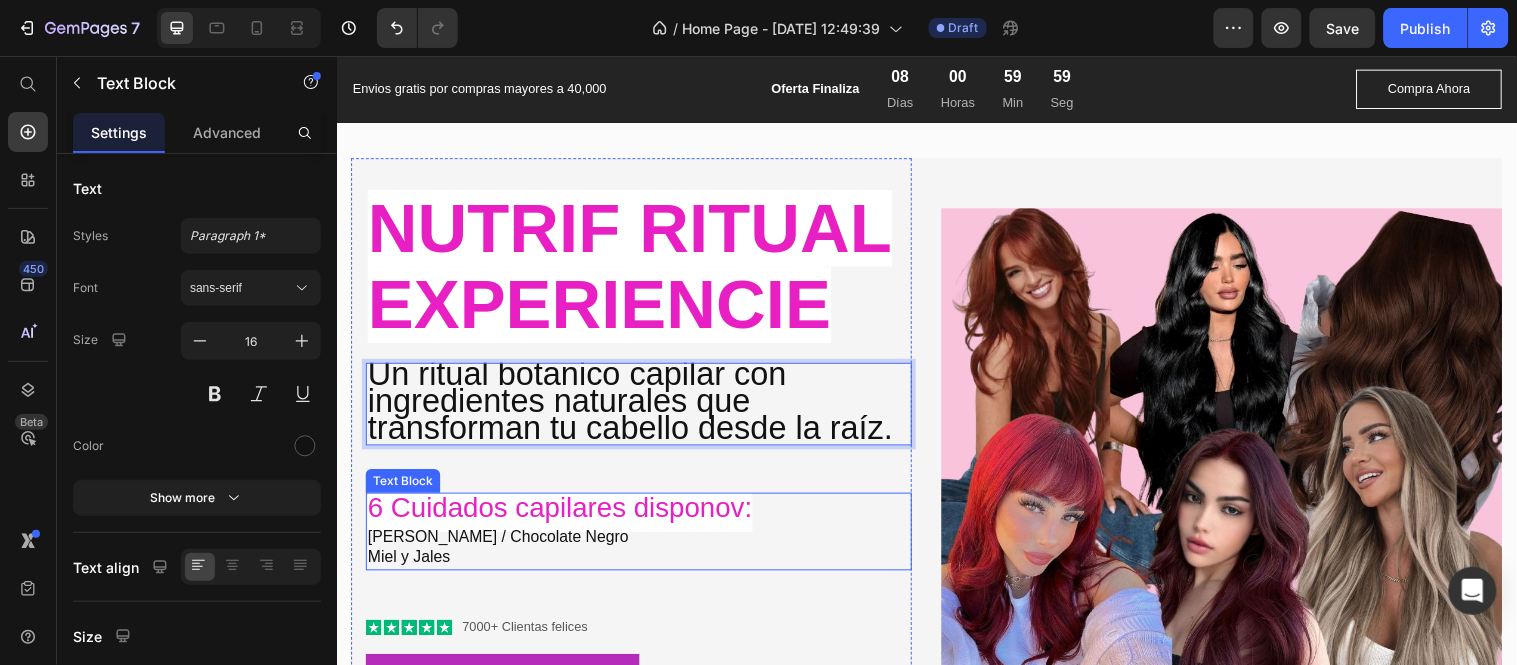 click on "6 Cuidados capilares disponov:" at bounding box center [563, 514] 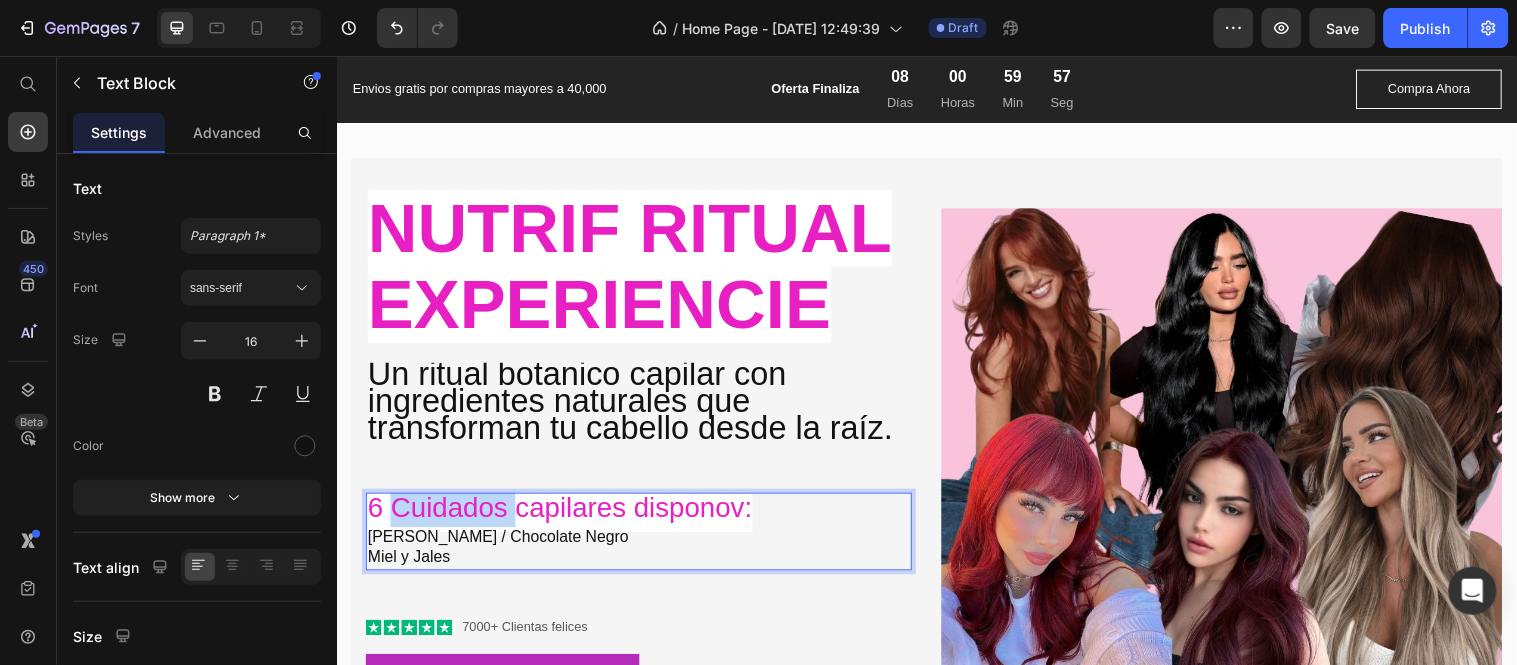 click on "6 Cuidados capilares disponov:" at bounding box center [563, 514] 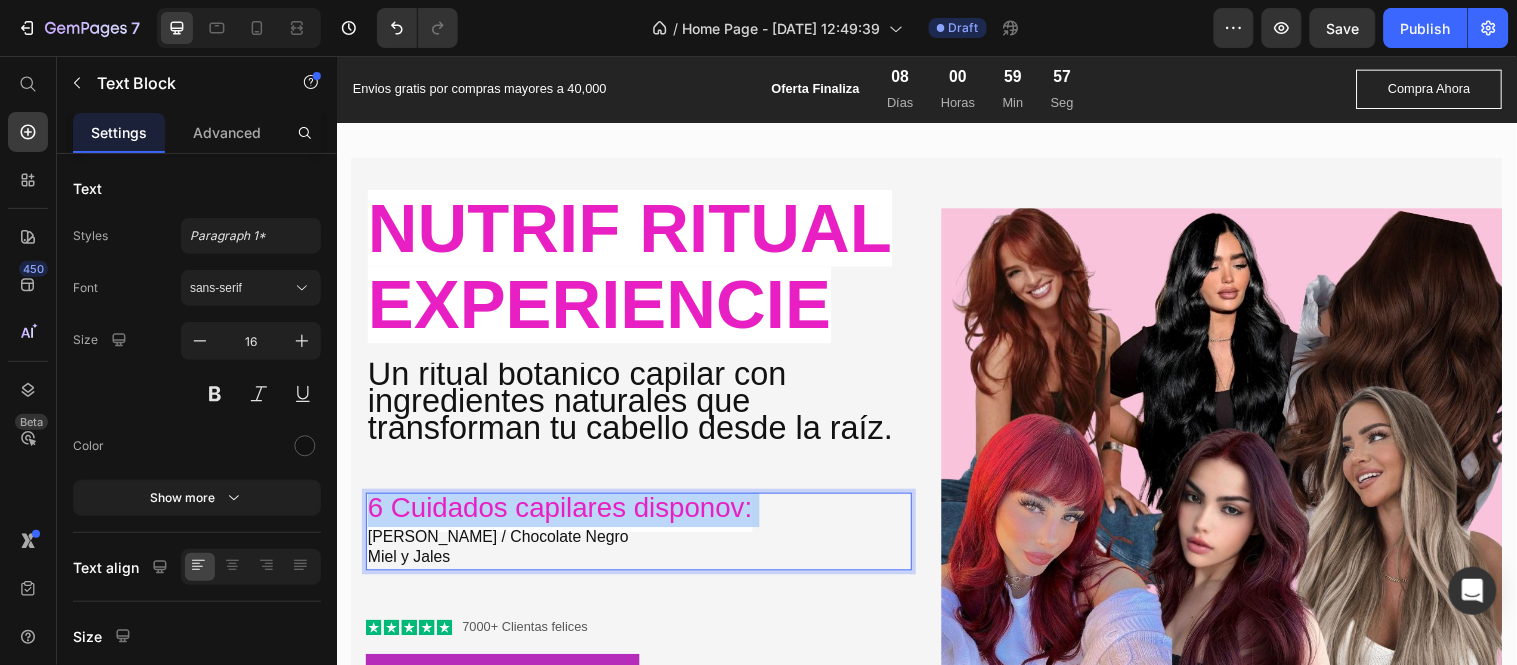 click on "6 Cuidados capilares disponov:" at bounding box center (563, 514) 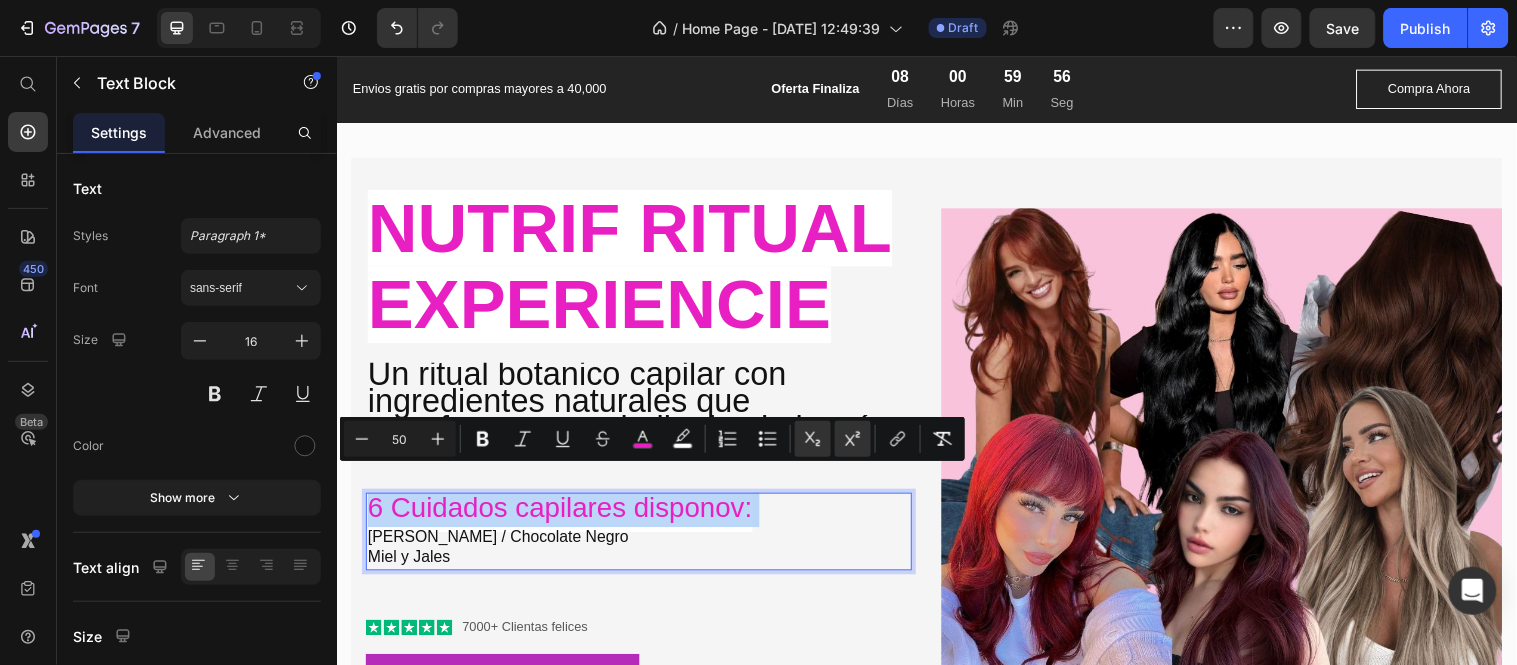 click on "6 Cuidados capilares disponov:" at bounding box center [563, 514] 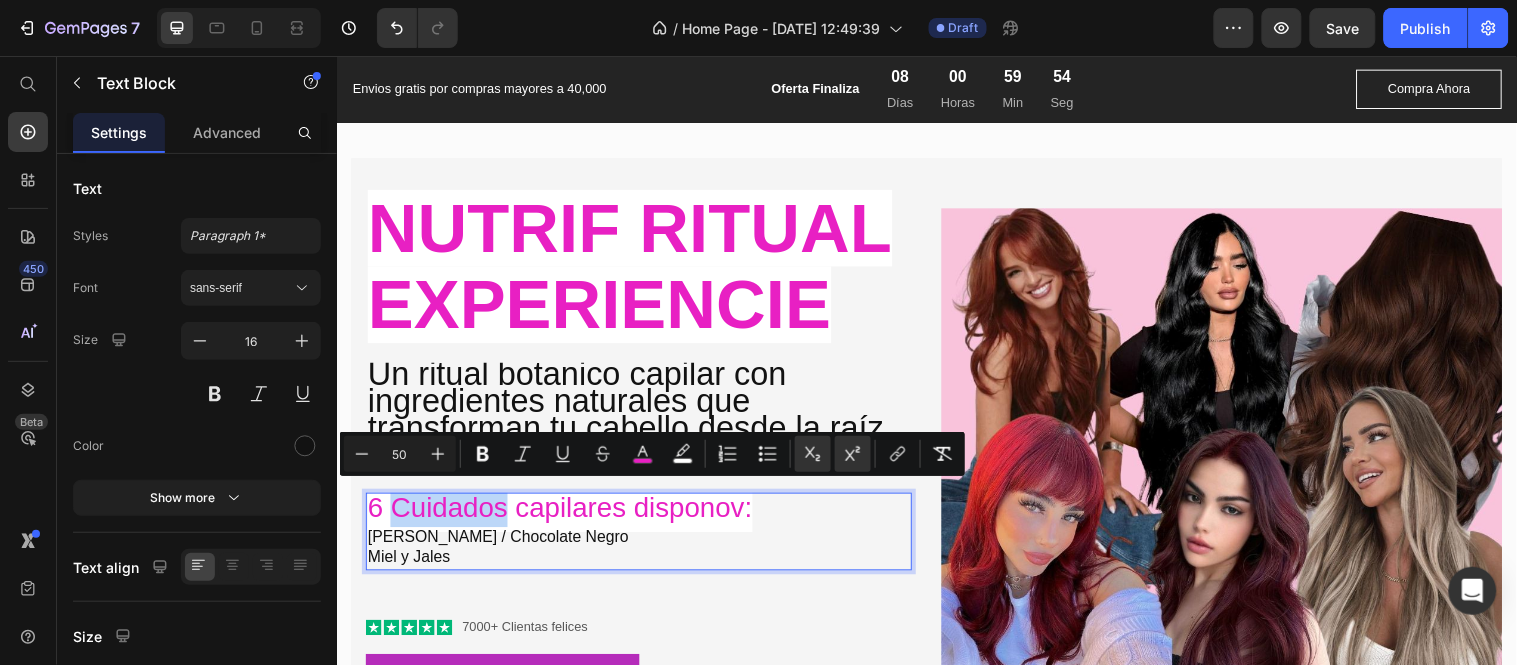 drag, startPoint x: 513, startPoint y: 510, endPoint x: 394, endPoint y: 512, distance: 119.01681 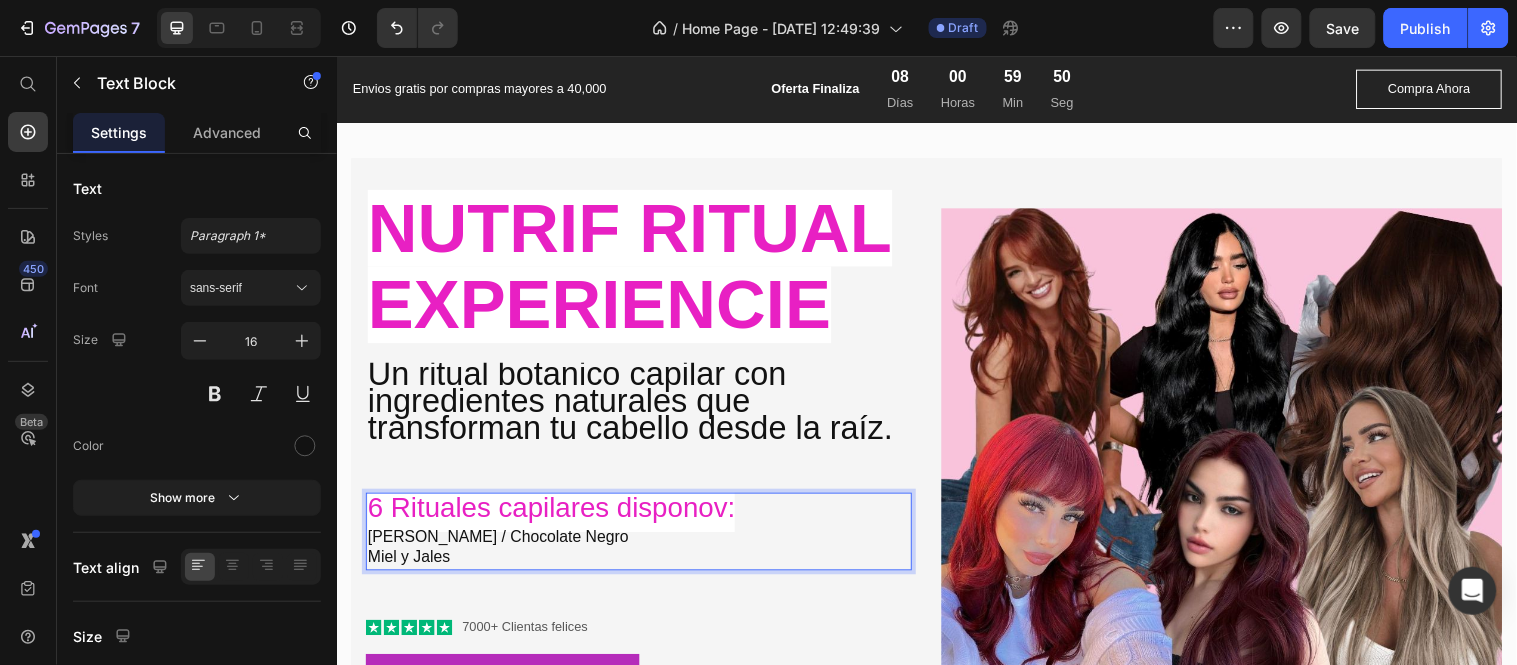 click on "6 Rituales capilares disponov:" at bounding box center [554, 514] 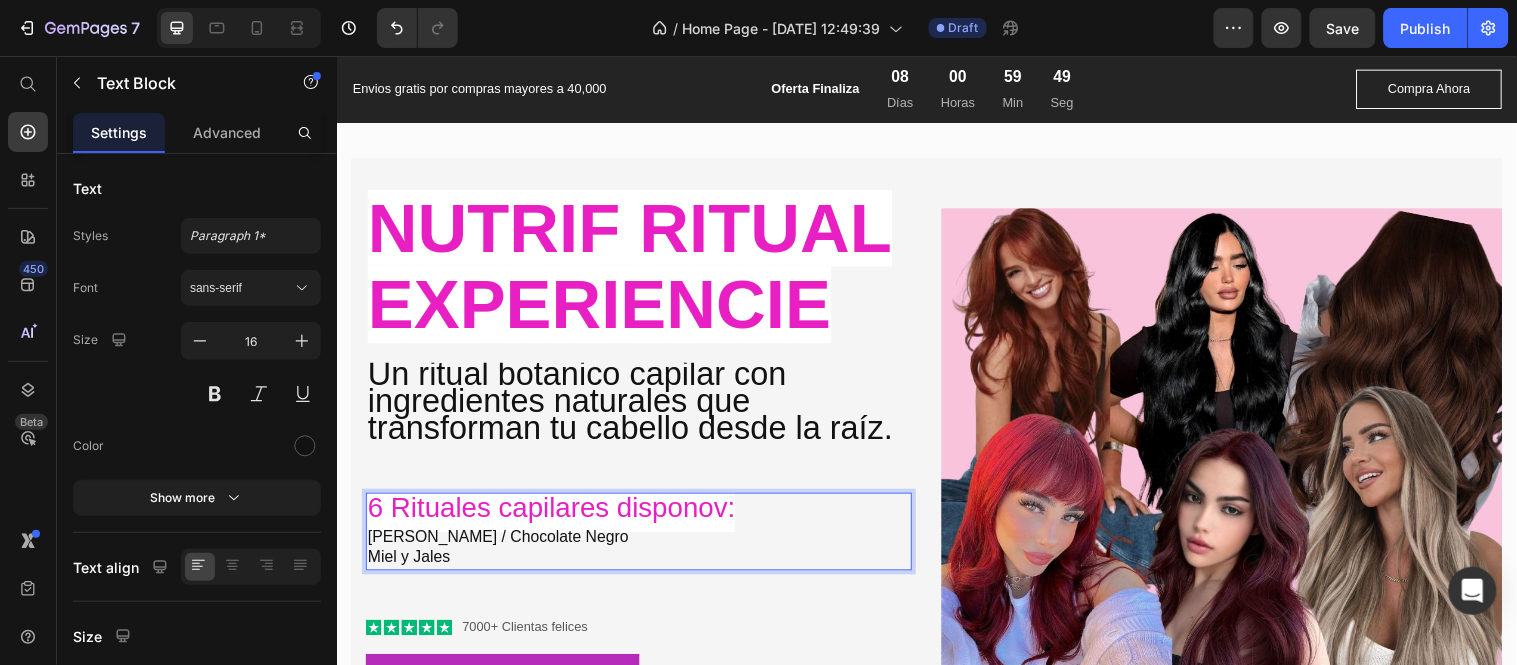 click on "6 Rituales capilares disponov:" at bounding box center [554, 514] 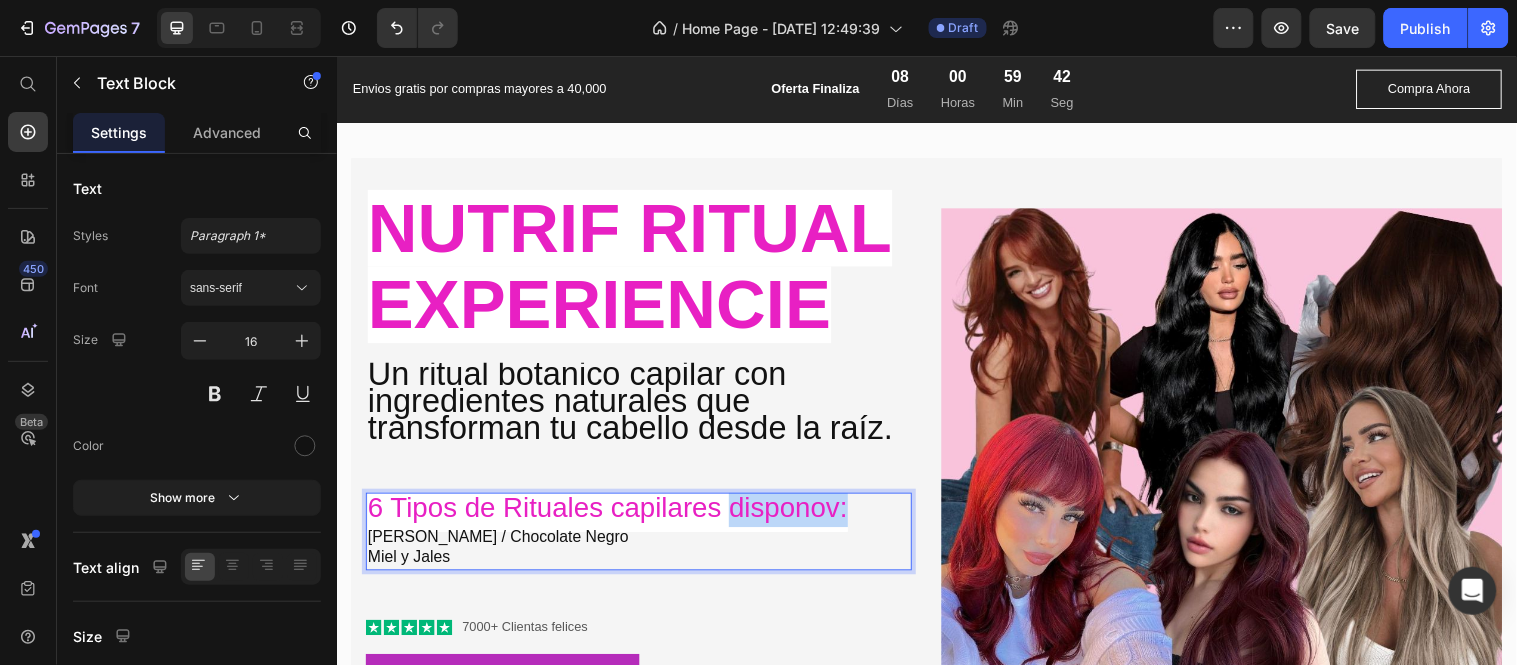drag, startPoint x: 853, startPoint y: 511, endPoint x: 738, endPoint y: 512, distance: 115.00435 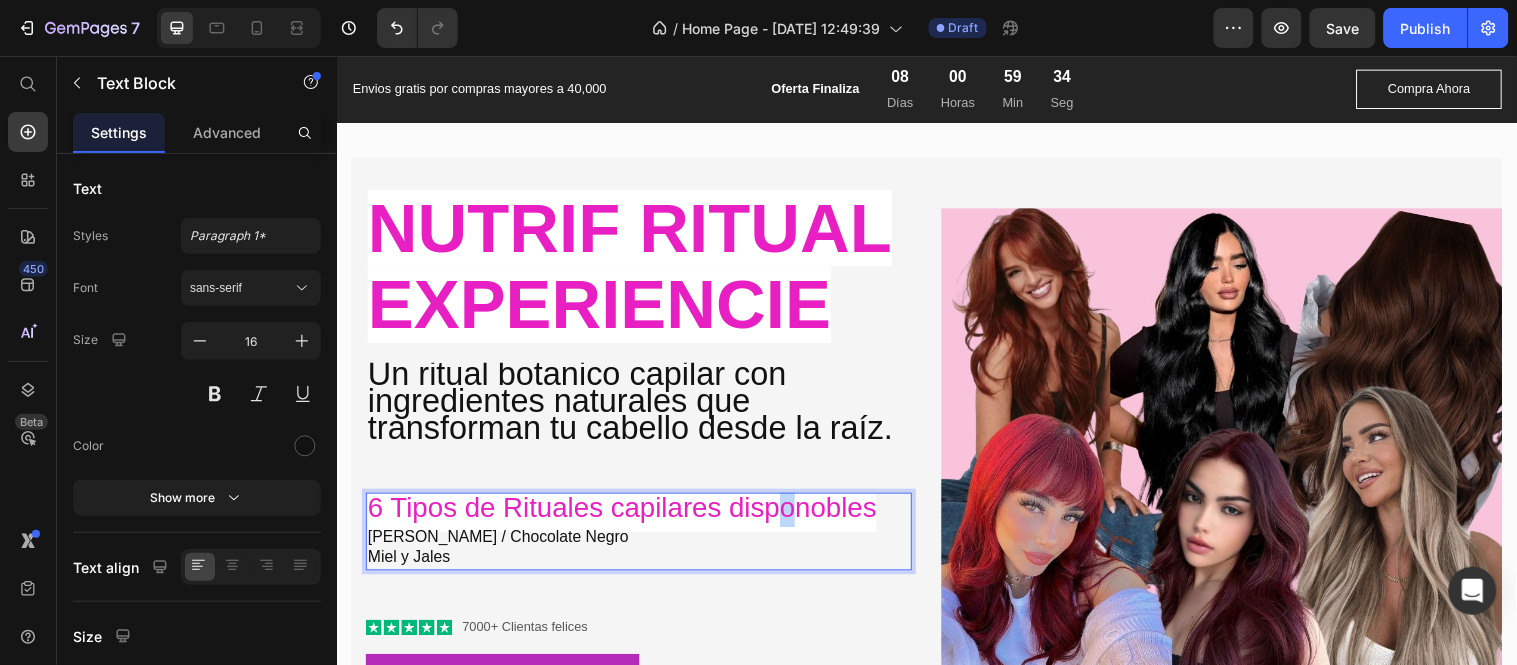 click on "6 Tipos de Rituales capilares disponobles" at bounding box center (626, 514) 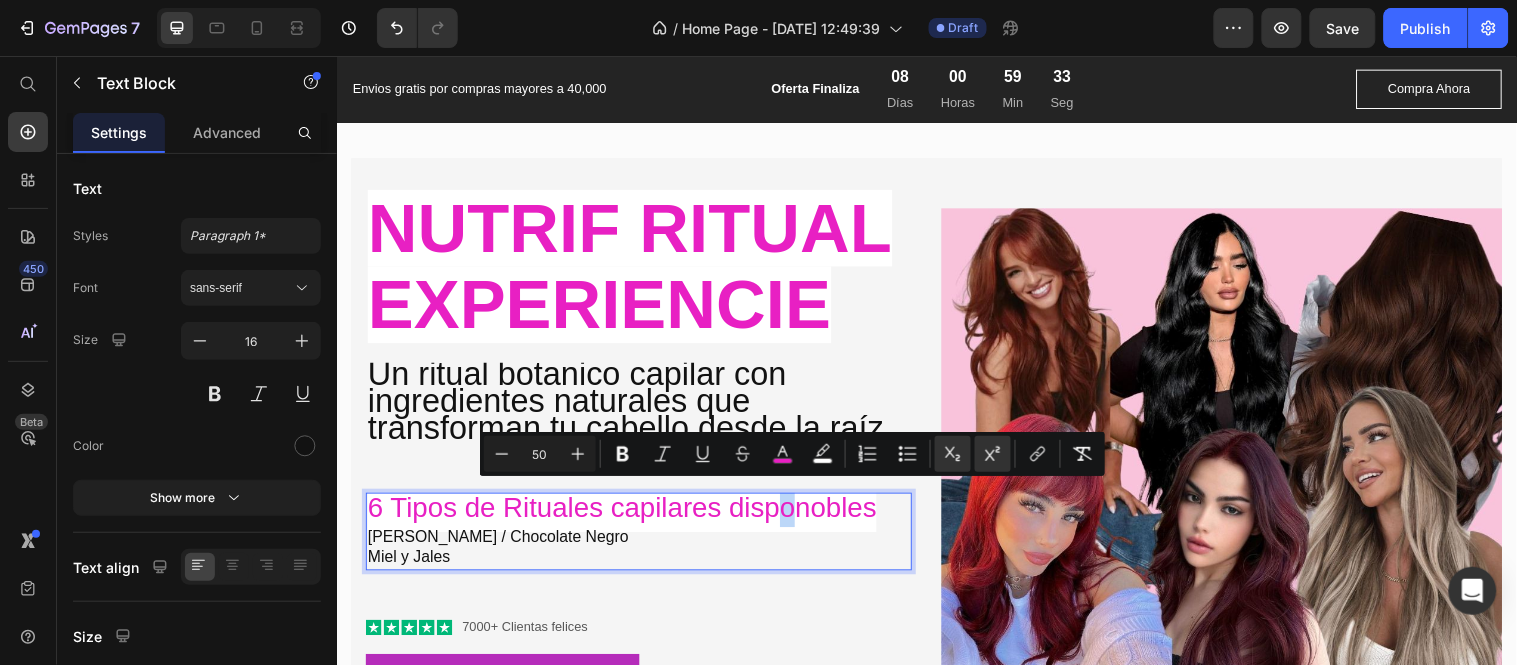 click on "6 Tipos de Rituales capilares disponobles" at bounding box center (626, 514) 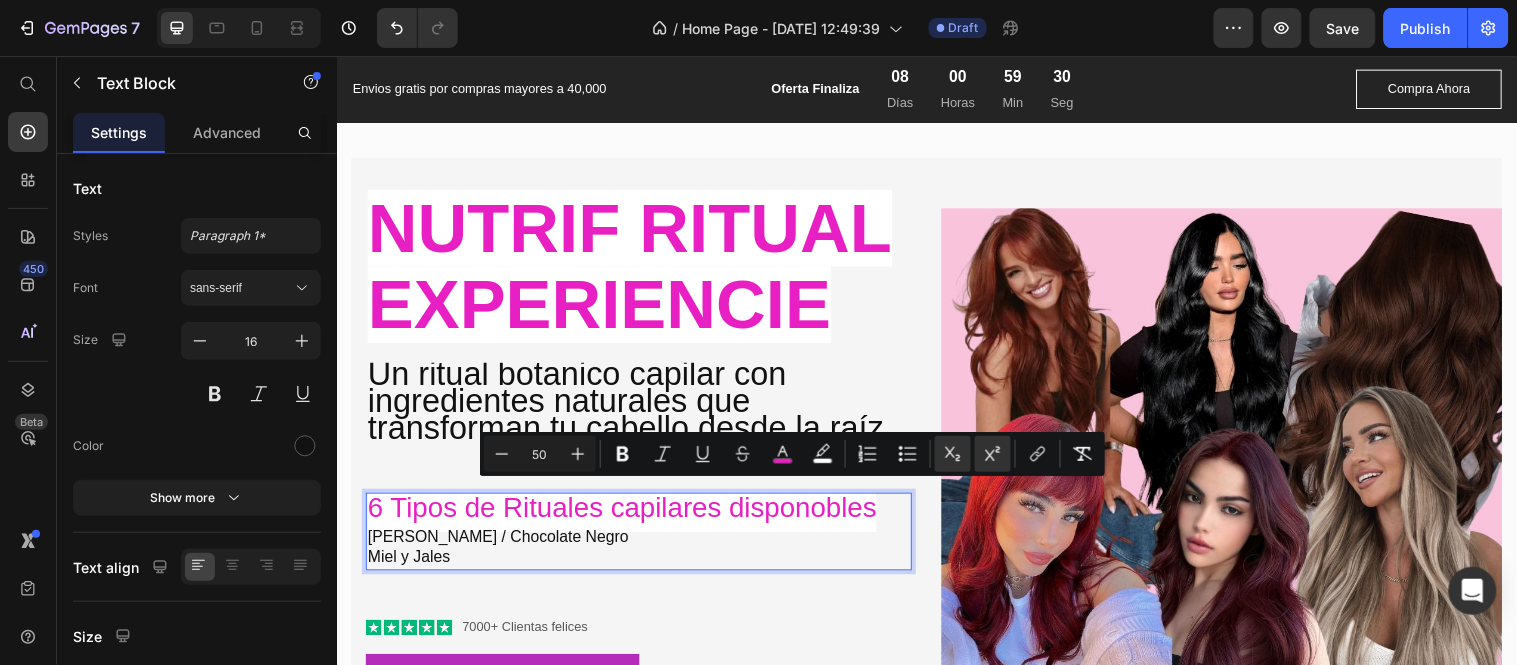 click on "6 Tipos de Rituales capilares disponobles" at bounding box center (626, 514) 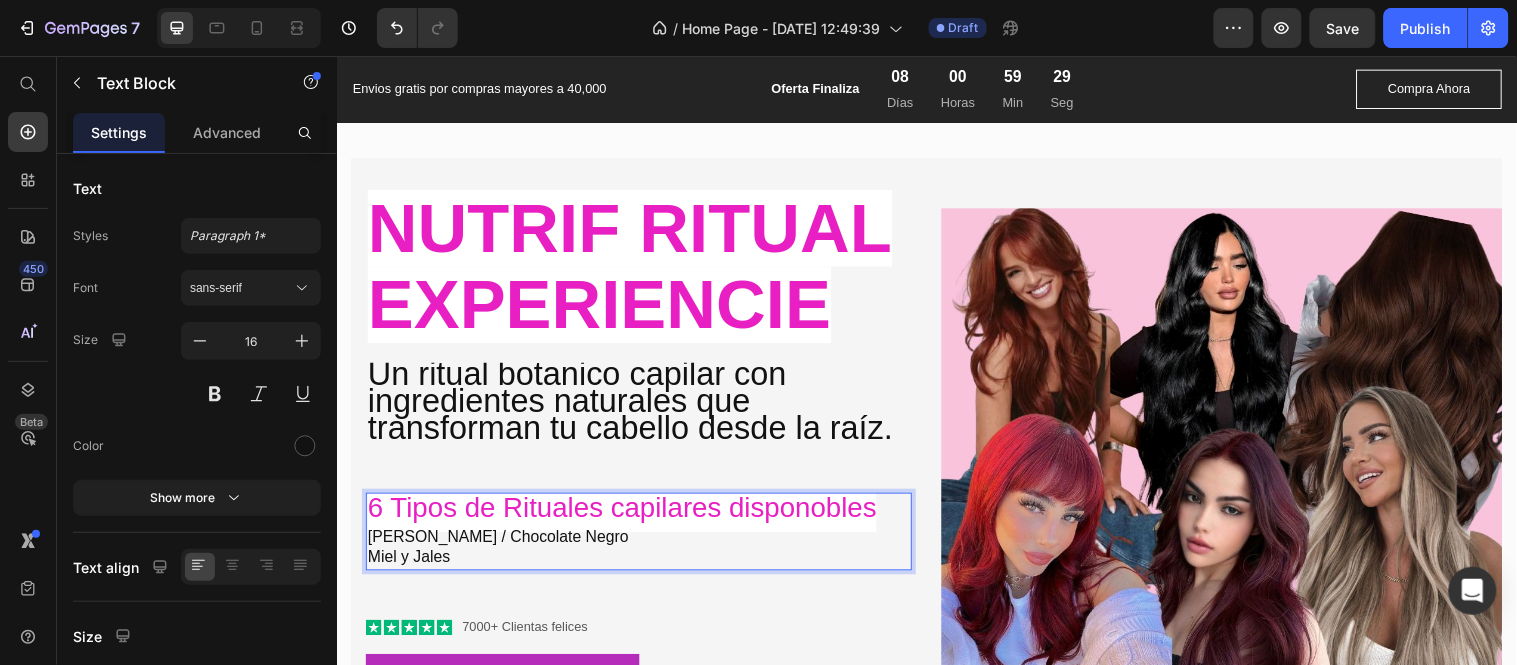 click on "6 Tipos de Rituales capilares disponobles" at bounding box center (626, 514) 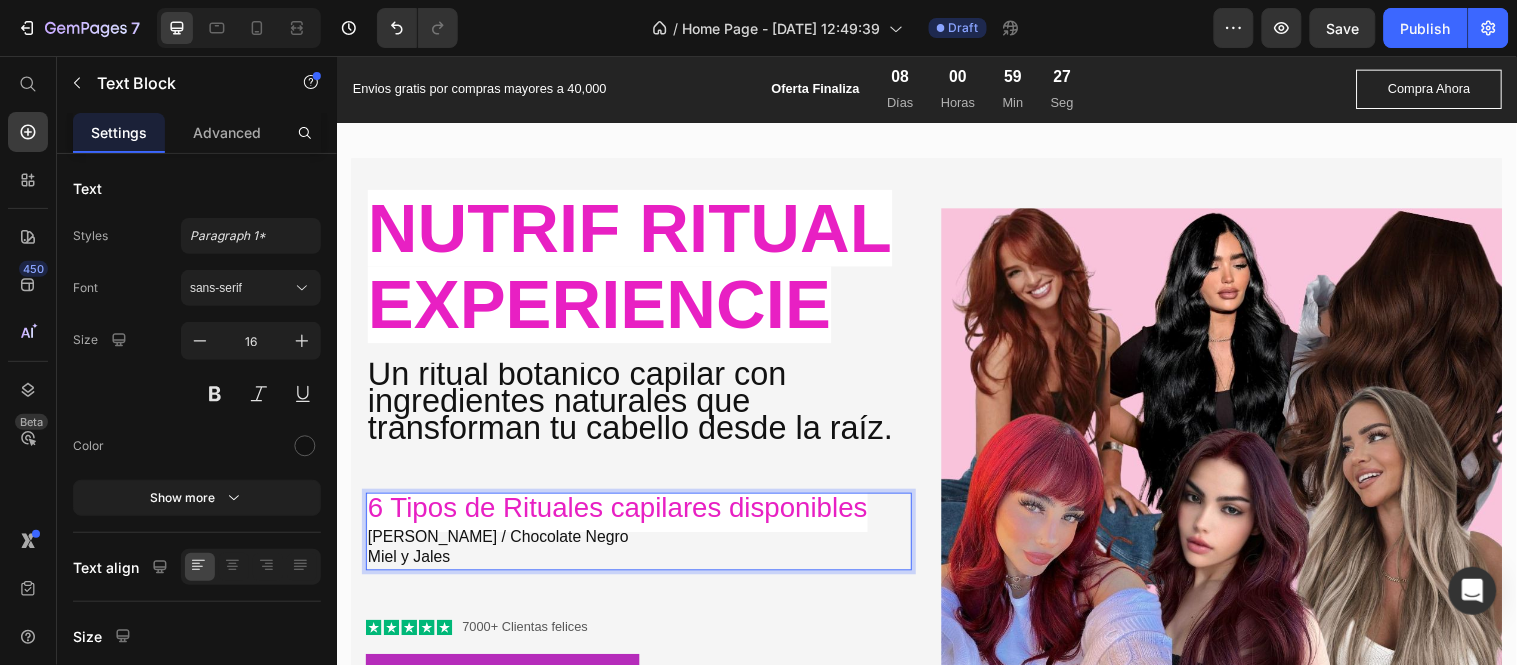 click on "6 Tipos de Rituales capilares disponibles" at bounding box center [643, 517] 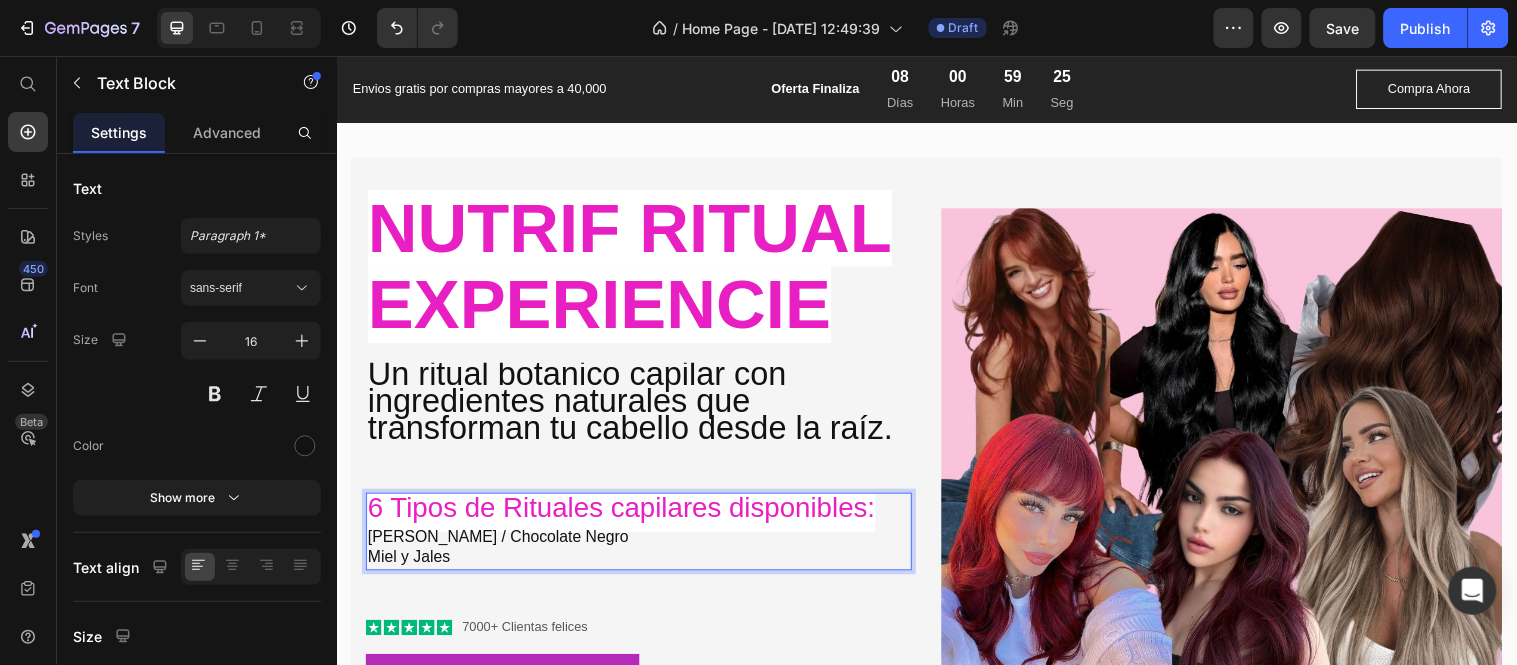 click on "6 Tipos de Rituales capilares disponibles:" at bounding box center (626, 525) 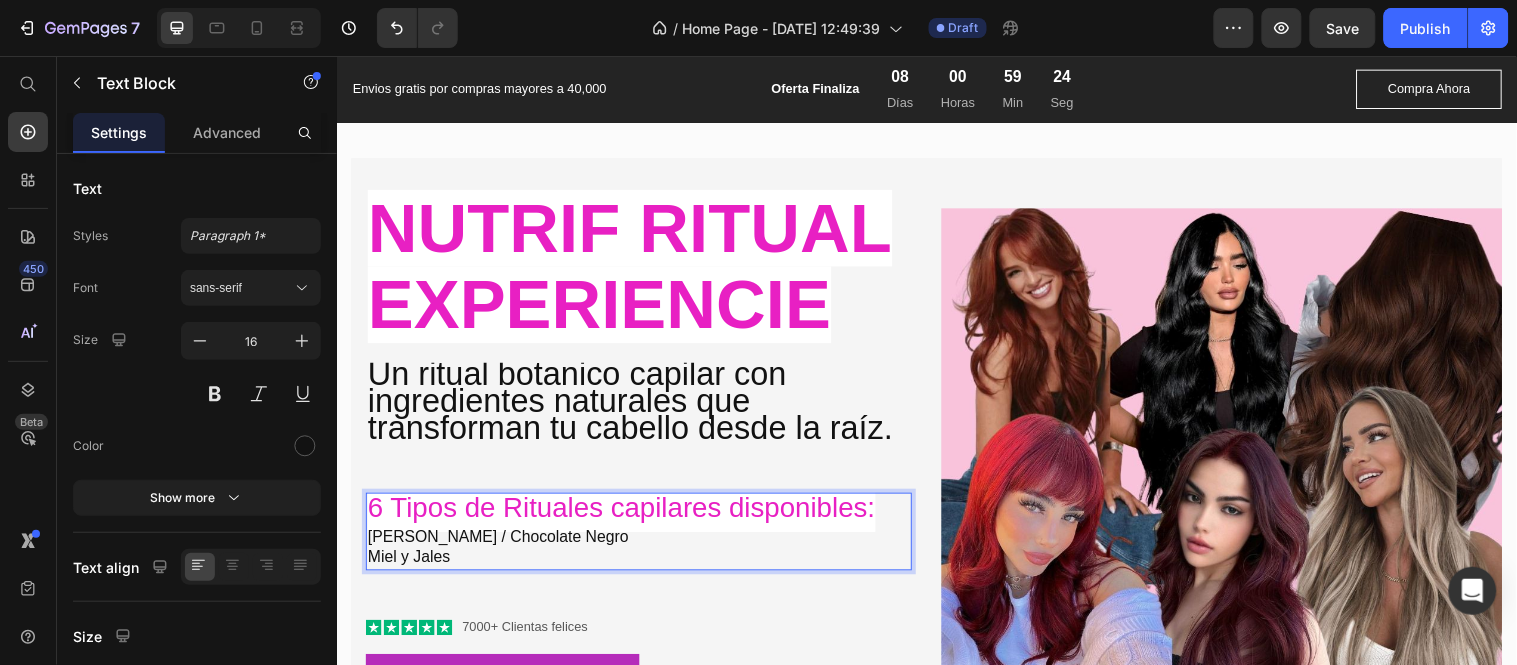 click on "6 Tipos de Rituales capilares disponibles:" at bounding box center [626, 525] 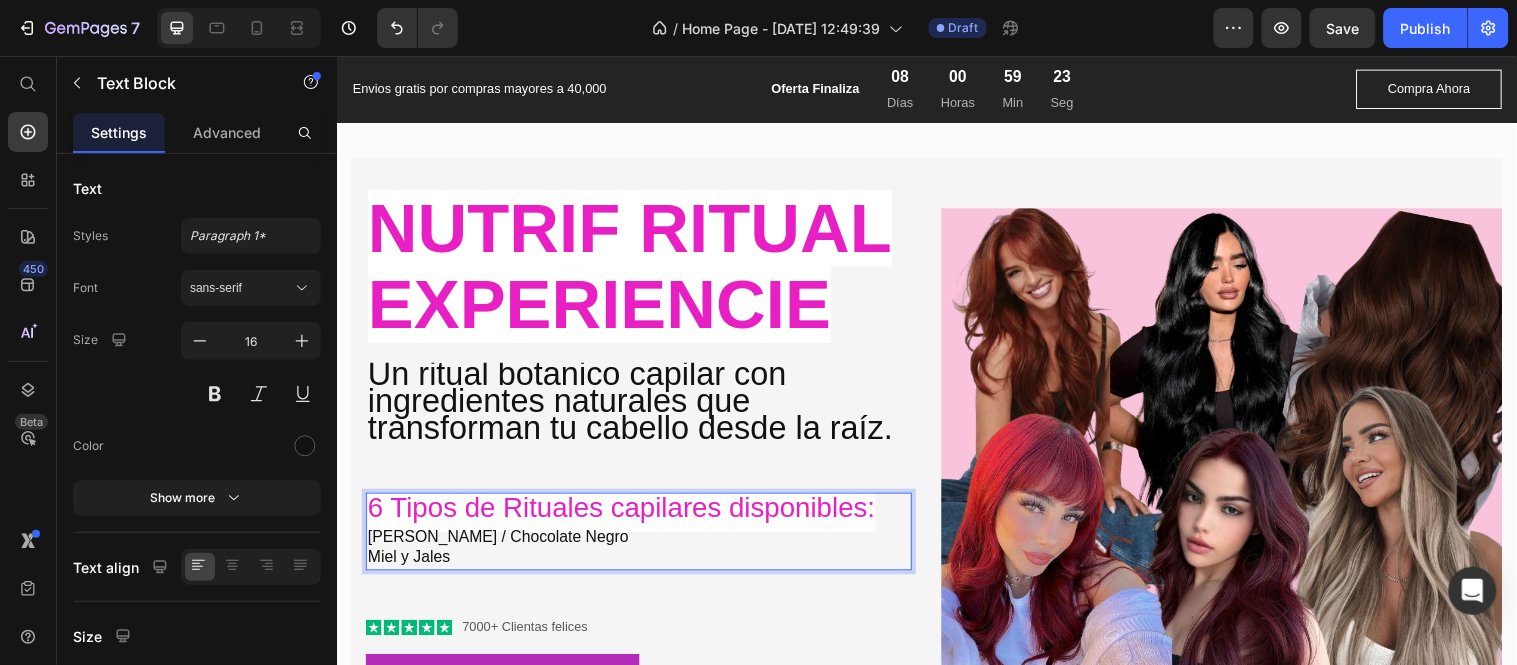 click on "6 Tipos de Rituales capilares disponibles:" at bounding box center [626, 525] 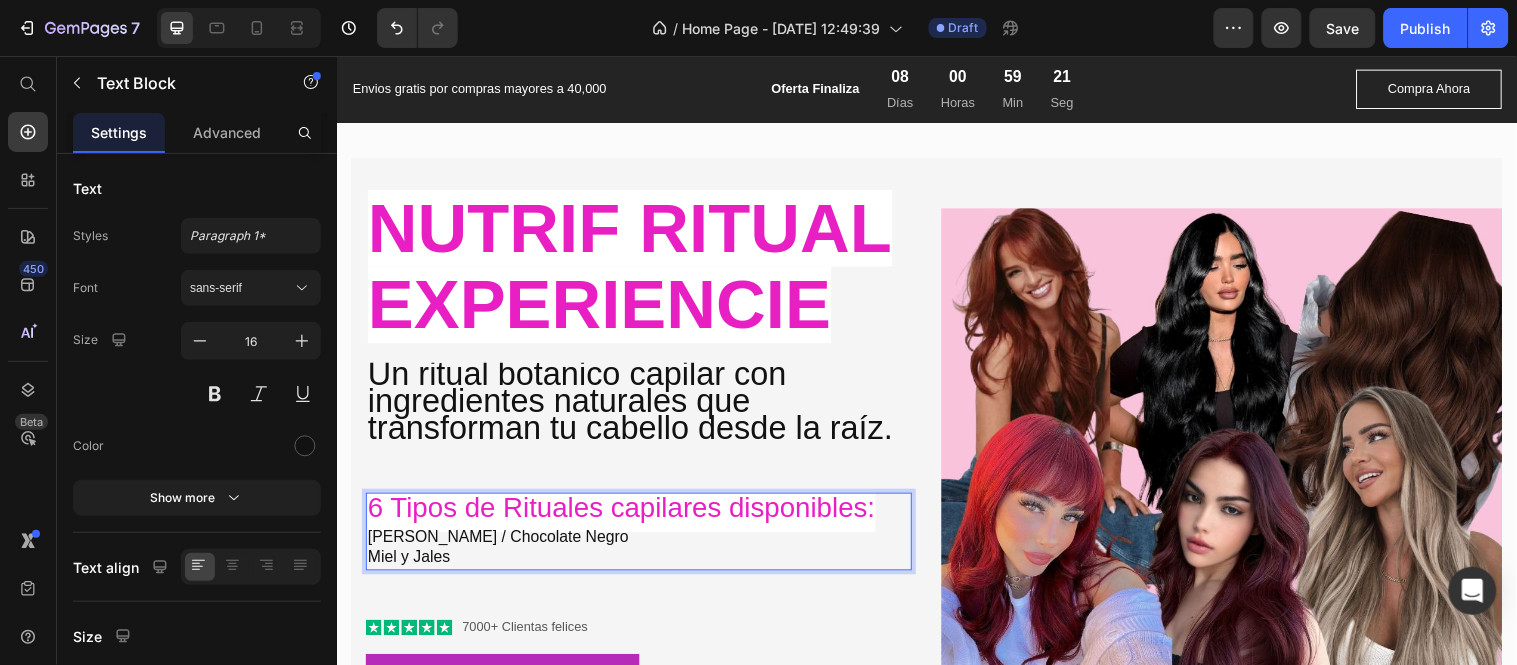 click on "6 Tipos de Rituales capilares disponibles: Lavanda Almendra / Chocolate Negro Miel y Jales" at bounding box center [643, 538] 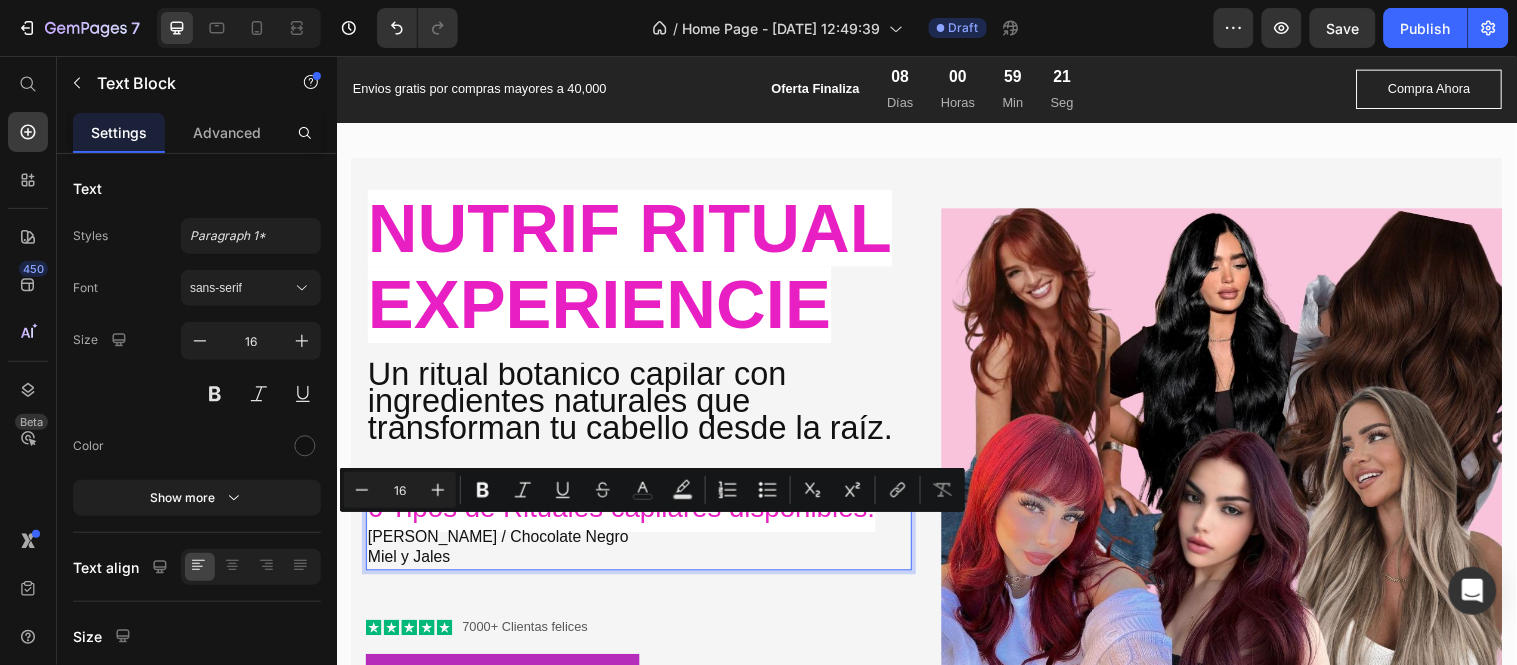 click on "Lavanda Almendra / Chocolate Negro" at bounding box center [643, 544] 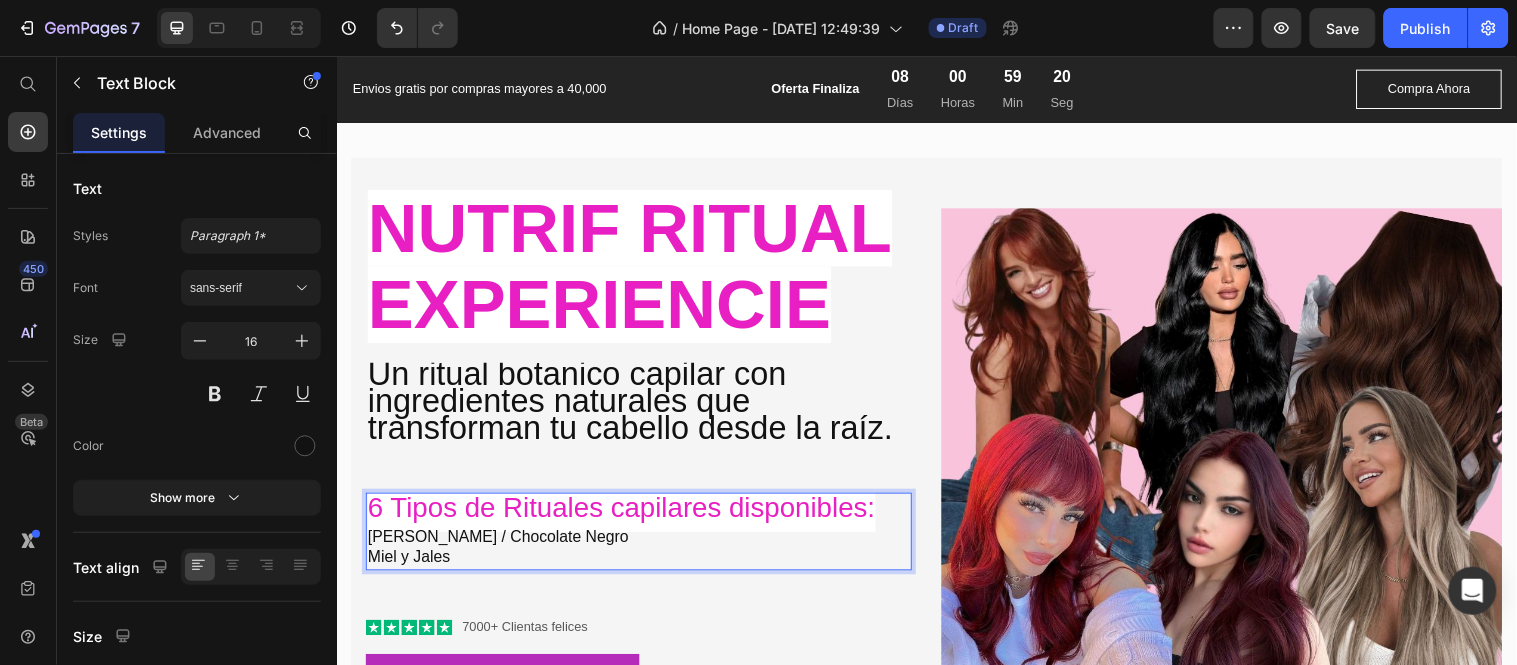 click on "Lavanda Almendra / Chocolate Negro" at bounding box center (643, 544) 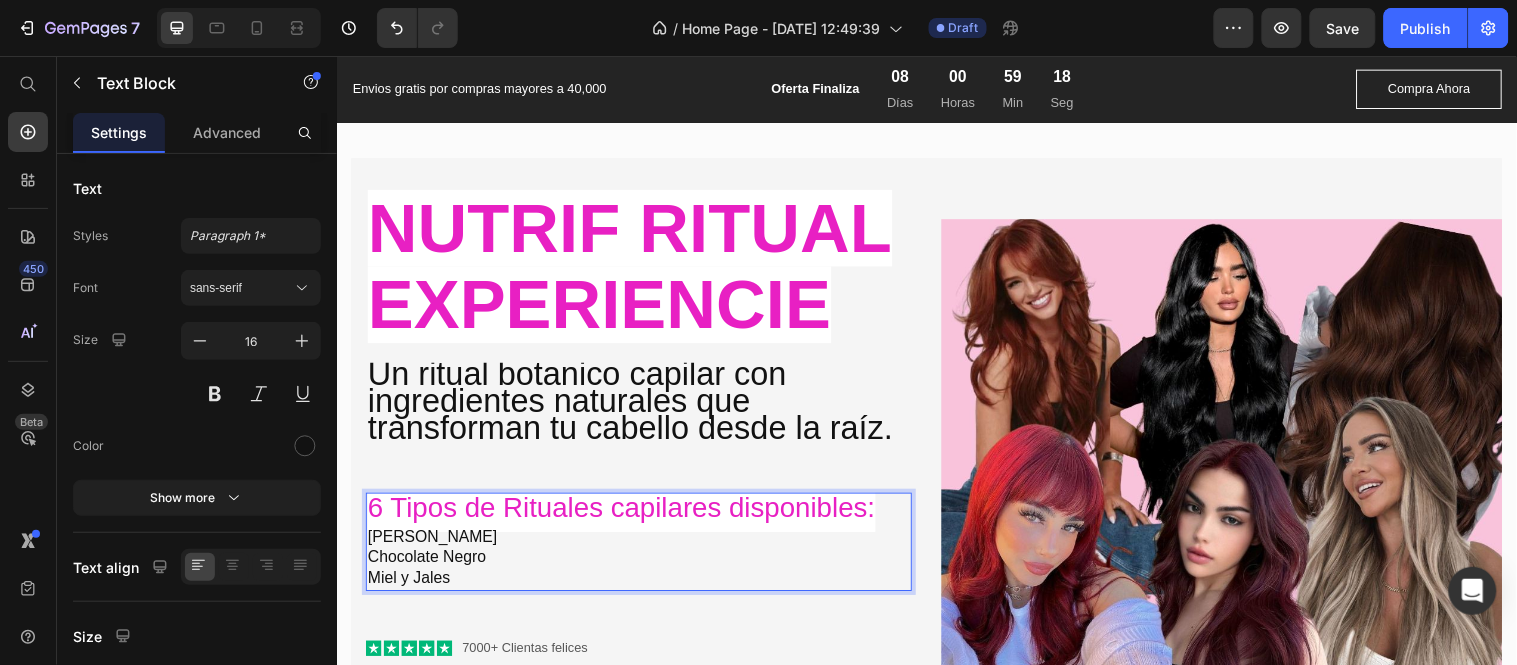 click on "Miel y Jales" at bounding box center (643, 586) 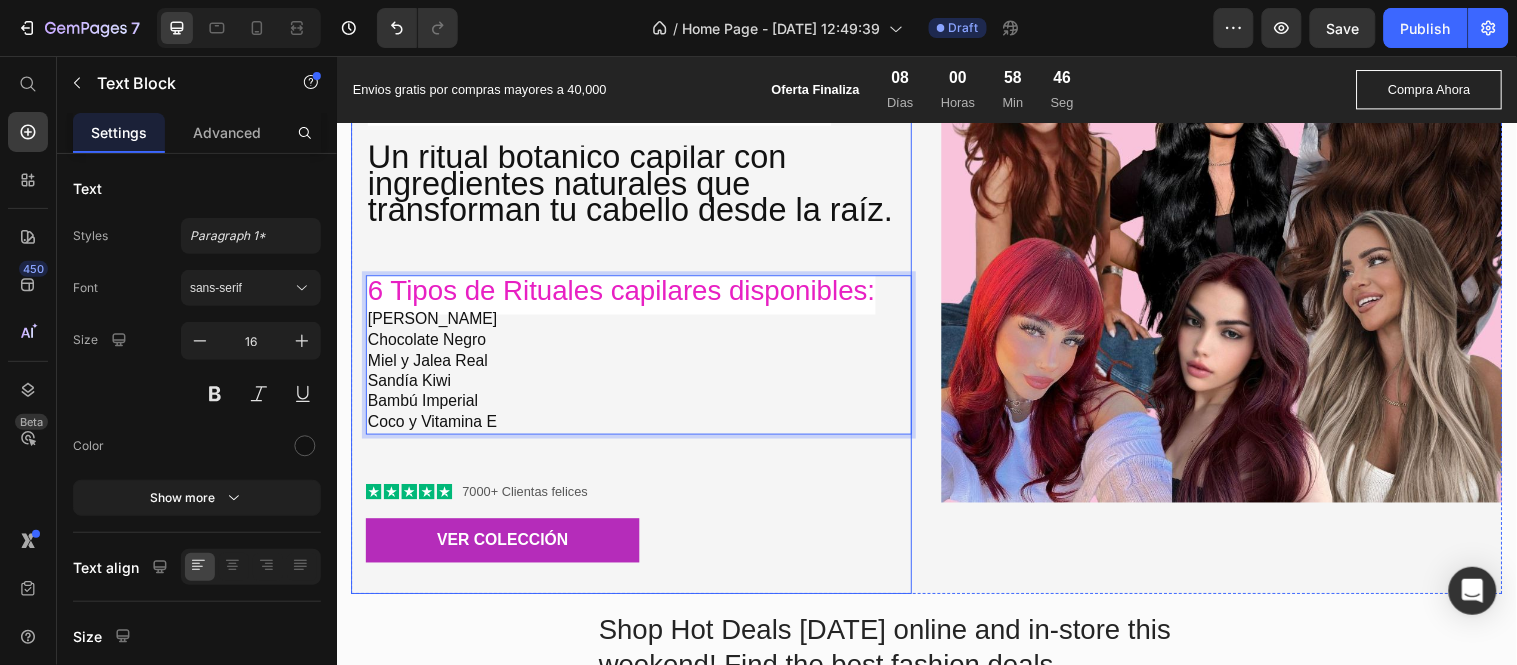 scroll, scrollTop: 2740, scrollLeft: 0, axis: vertical 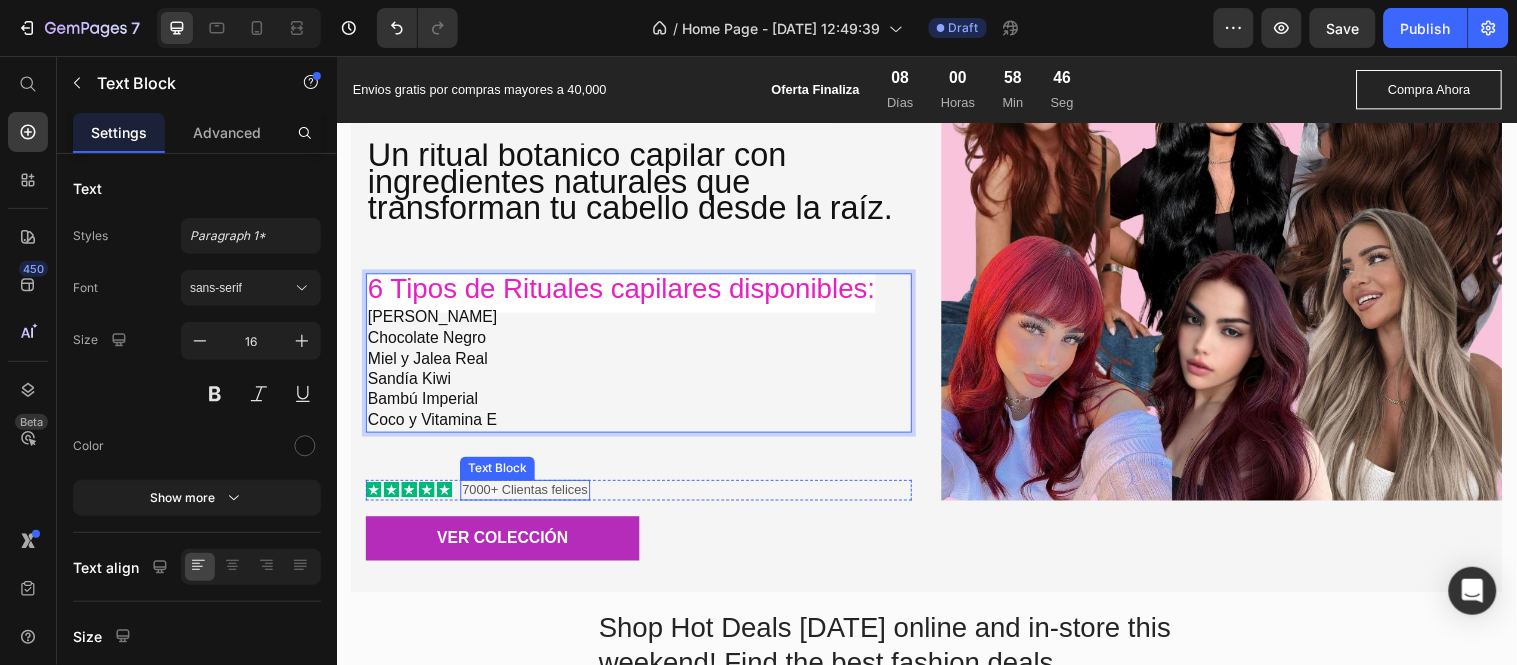 click on "7000+ Clientas felices" at bounding box center (528, 496) 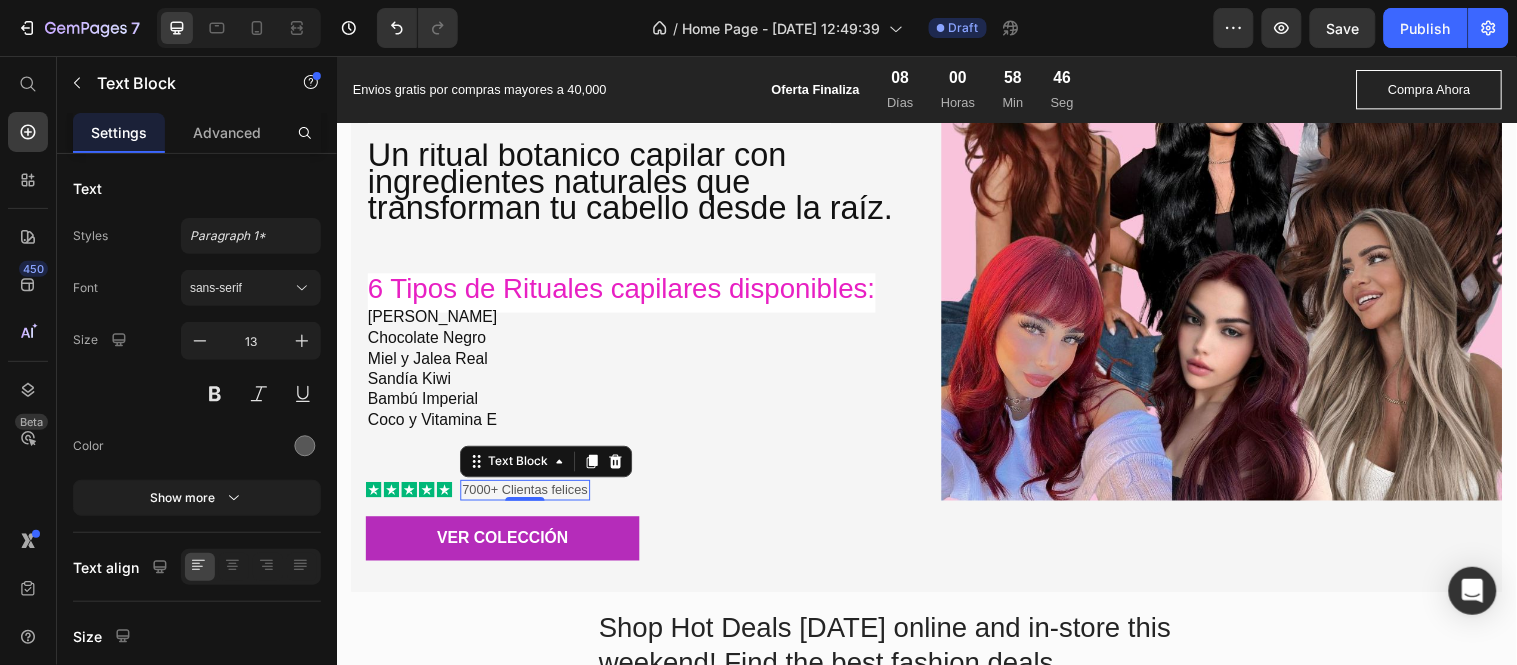 scroll, scrollTop: 0, scrollLeft: 0, axis: both 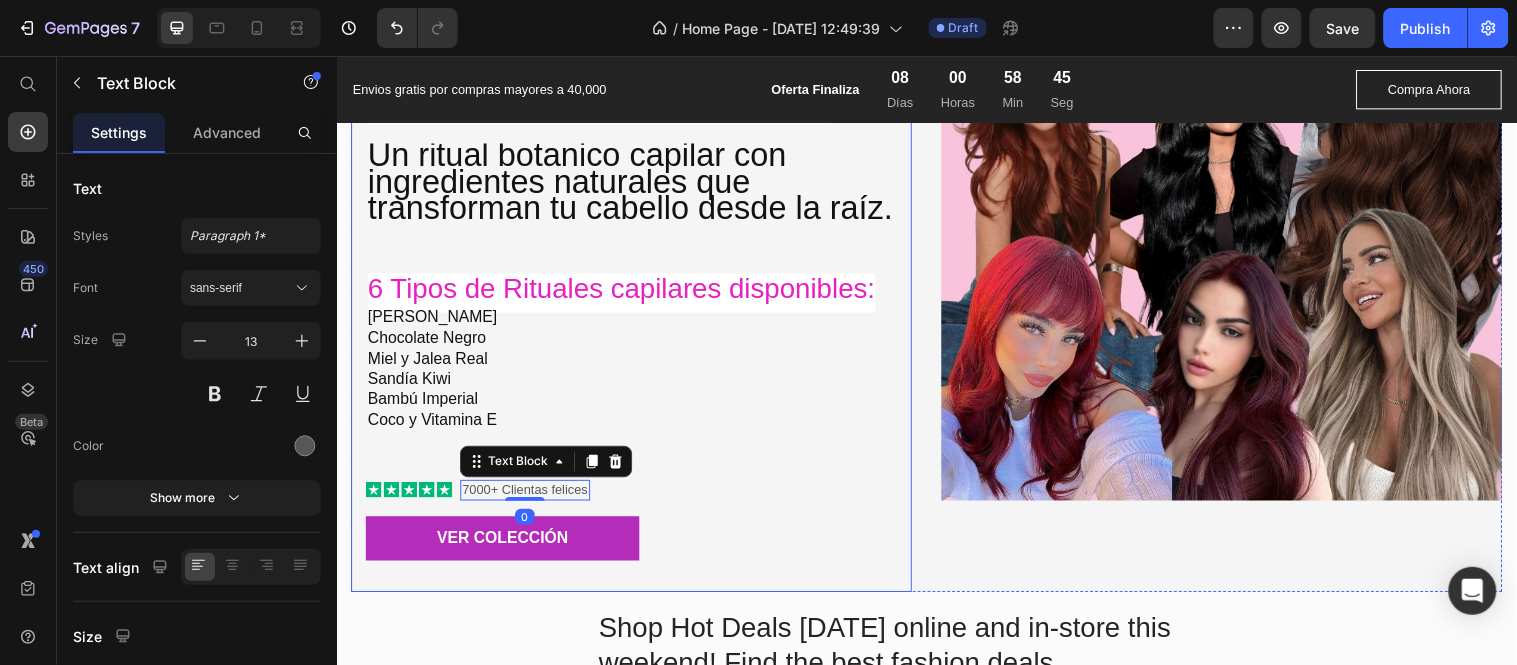 click on "Nutrif Ritual Experiencie Heading Un ritual botanico capilar con ingredientes naturales que transforman tu cabello desde la raíz. Text Block 6 Tipos de Rituales capilares disponibles: Lavanda Almendra  Chocolate Negro Miel y Jalea Real Sandía Kiwi Bambú Imperial Coco y Vitamina E Text Block
Icon
Icon
Icon
Icon
Icon Icon List 7000+ Clientas felices Text Block   0 Row VER COLECCIÓN Button" at bounding box center [643, 268] 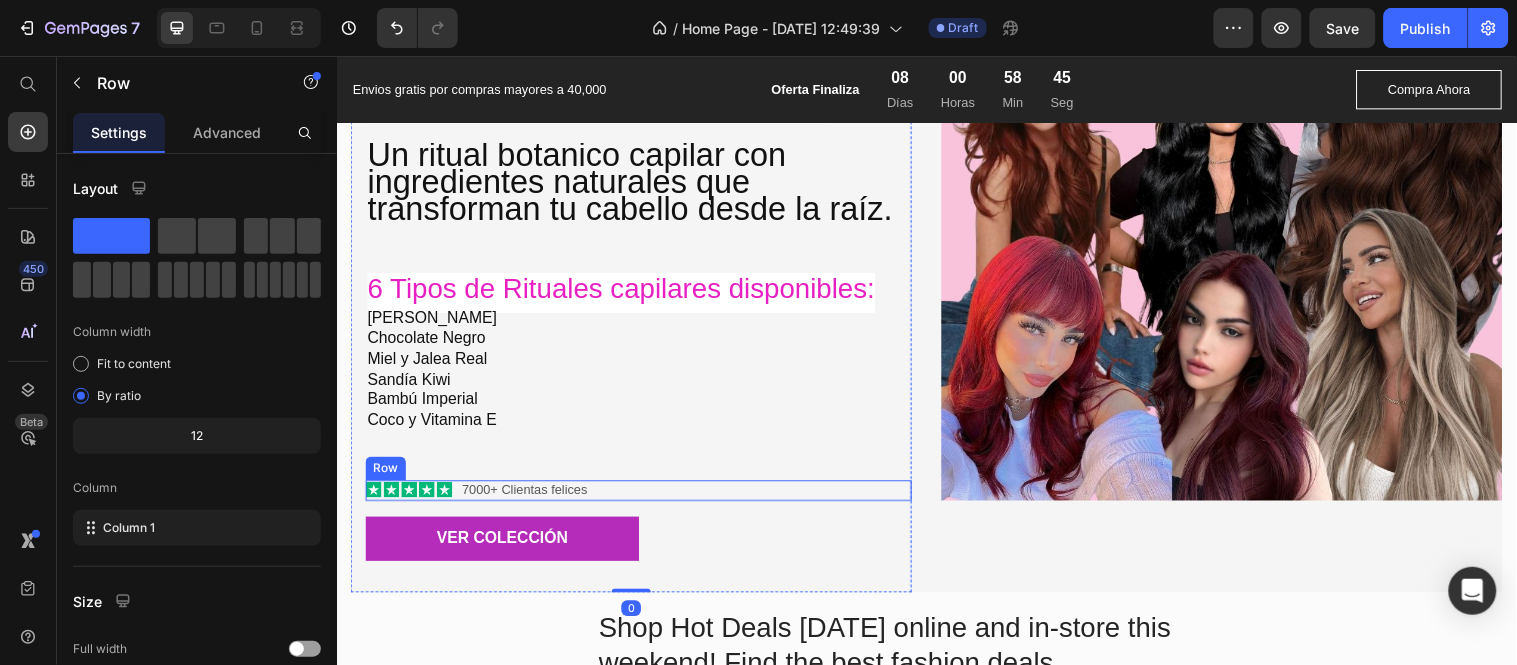 click on "Icon
Icon
Icon
Icon
Icon Icon List 7000+ Clientas felices Text Block Row" at bounding box center (643, 496) 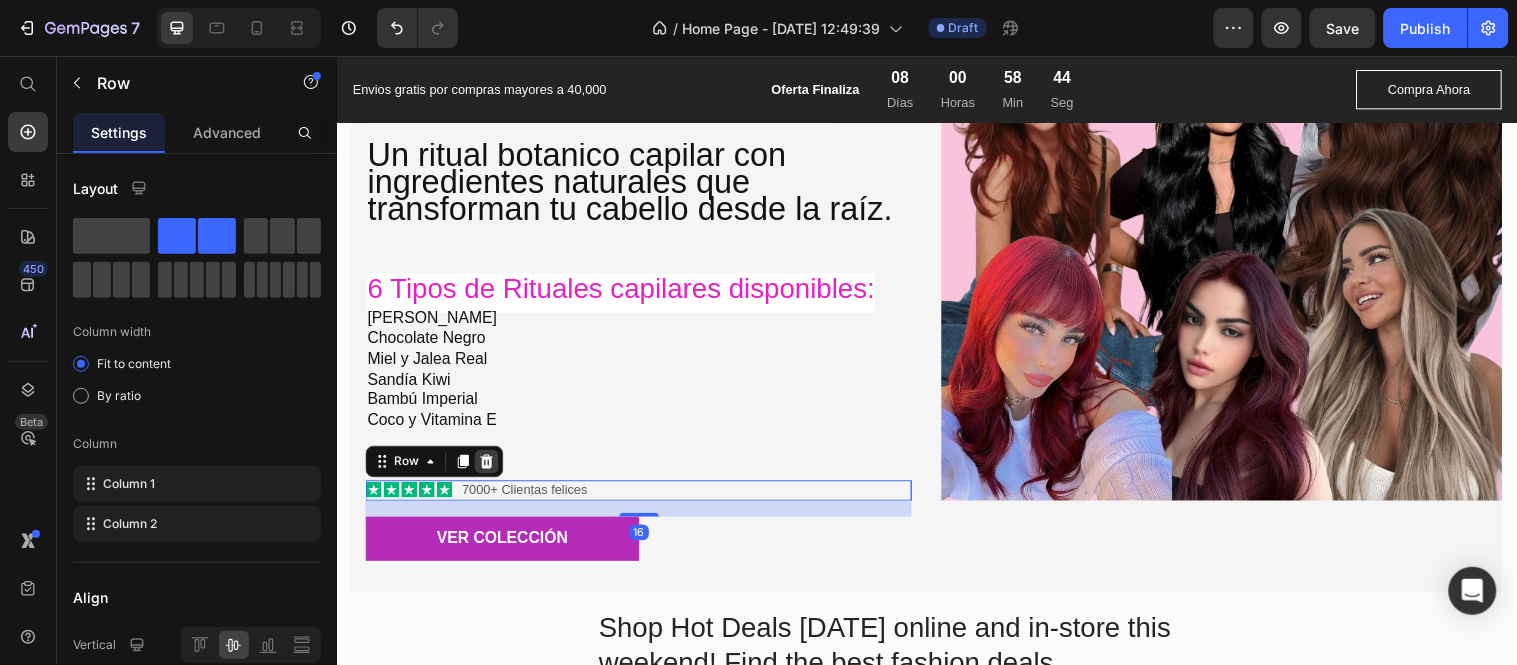 click at bounding box center (489, 467) 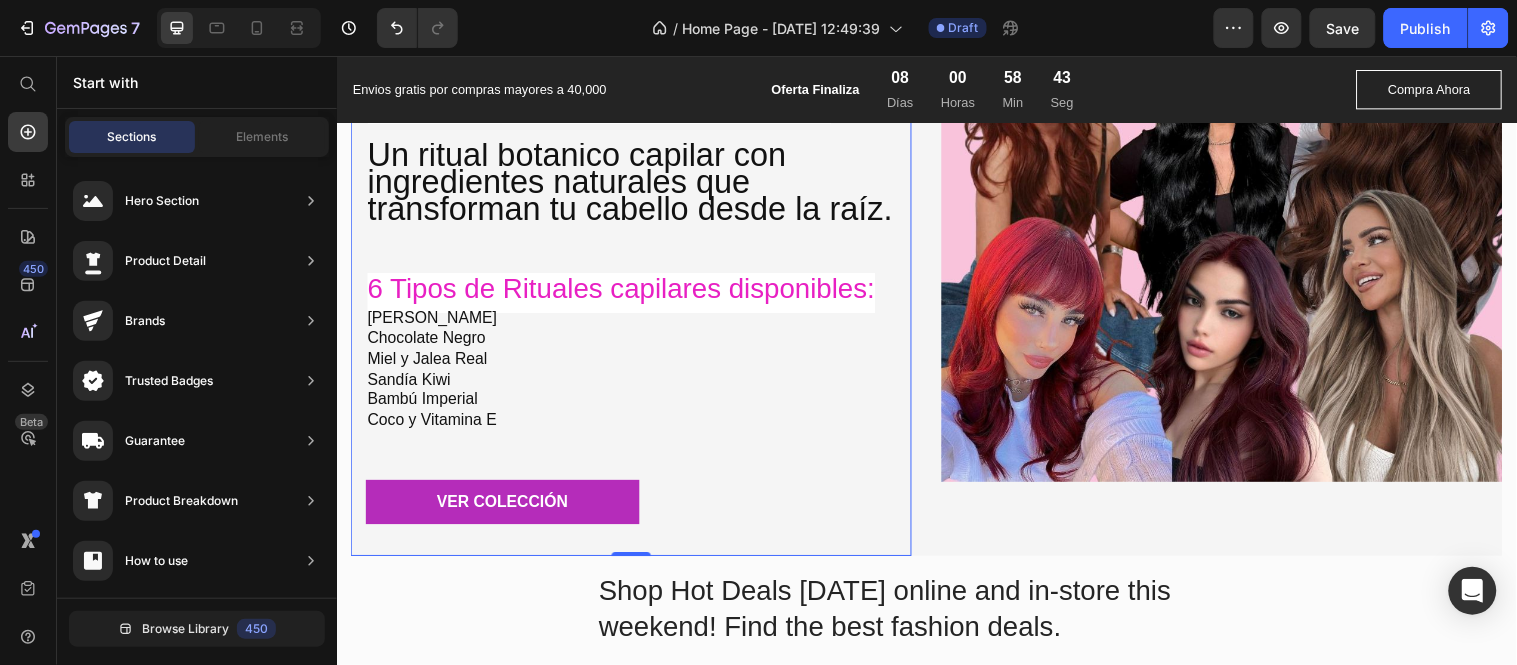 drag, startPoint x: 500, startPoint y: 454, endPoint x: 531, endPoint y: 458, distance: 31.257 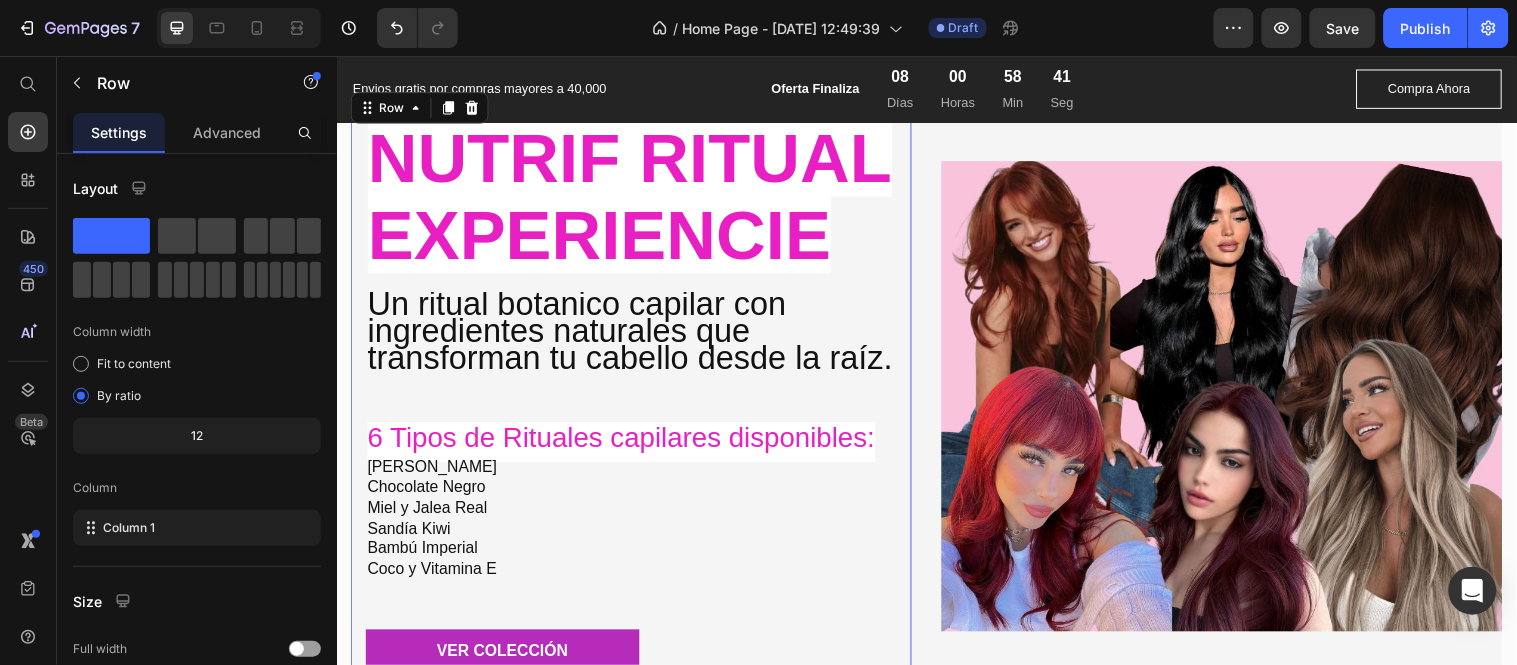 scroll, scrollTop: 2628, scrollLeft: 0, axis: vertical 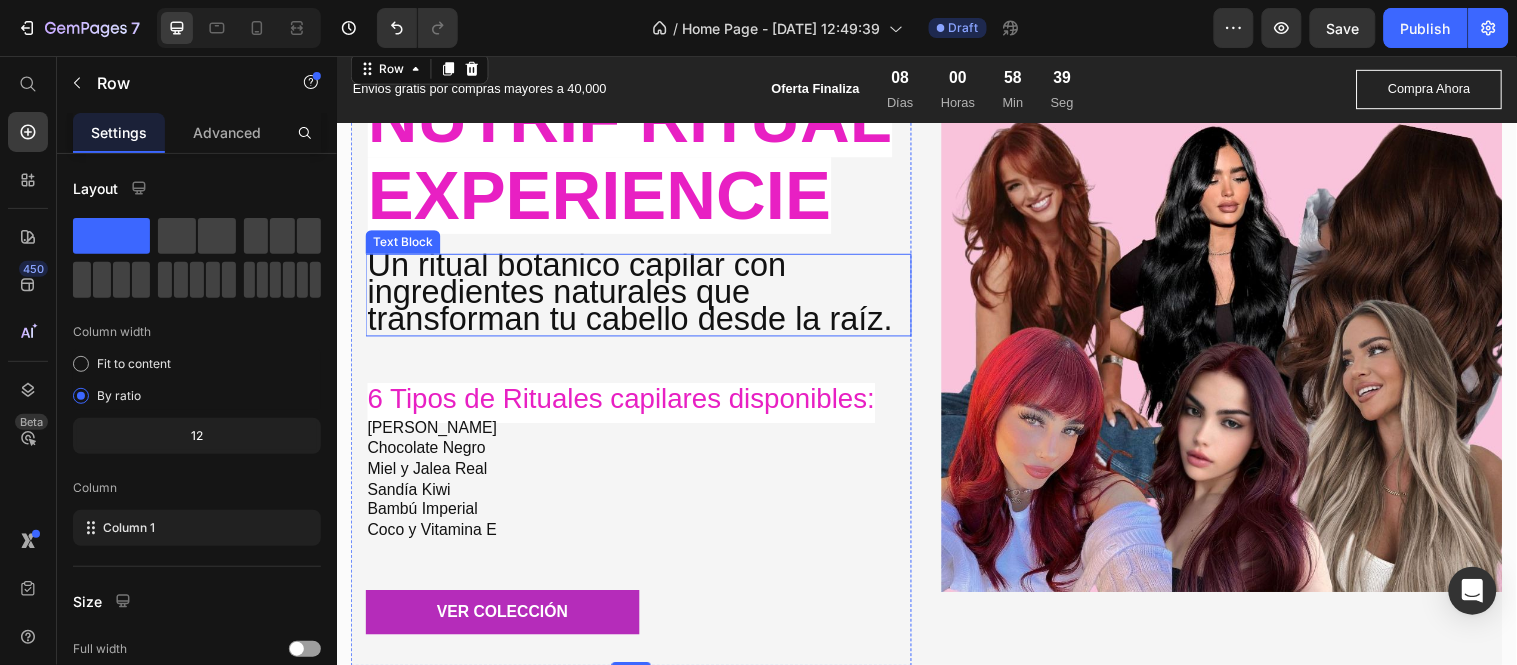 click on "Un ritual botanico capilar con ingredientes naturales que transforman tu cabello desde la raíz." at bounding box center [635, 294] 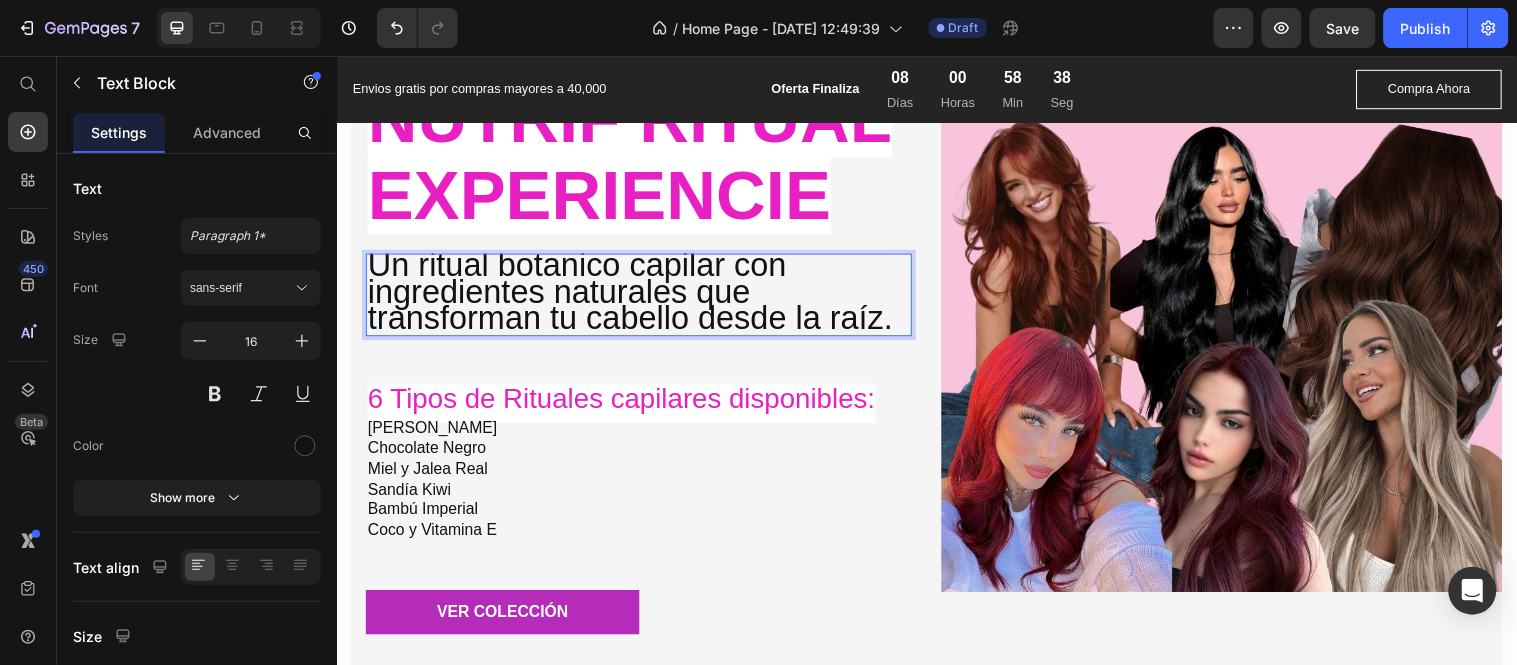 click on "Un ritual botanico capilar con ingredientes naturales que transforman tu cabello desde la raíz." at bounding box center (635, 294) 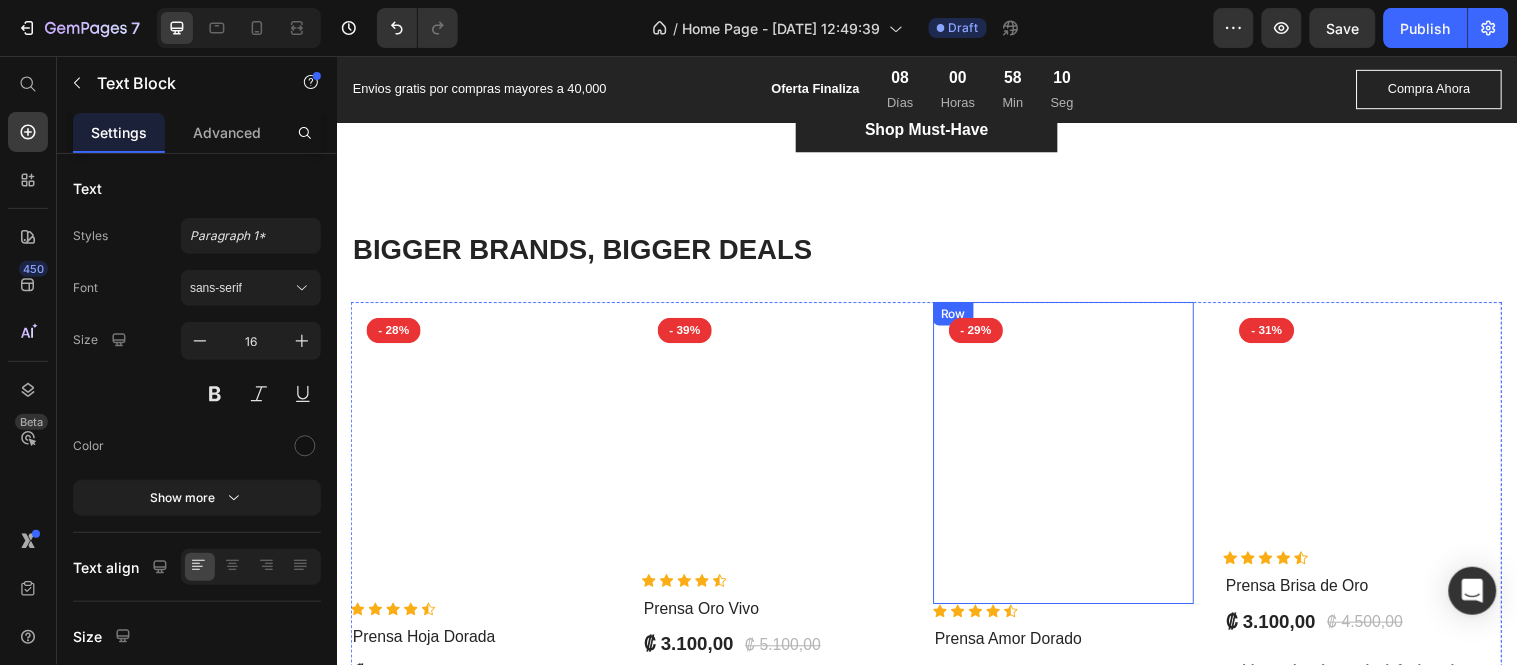 scroll, scrollTop: 4516, scrollLeft: 0, axis: vertical 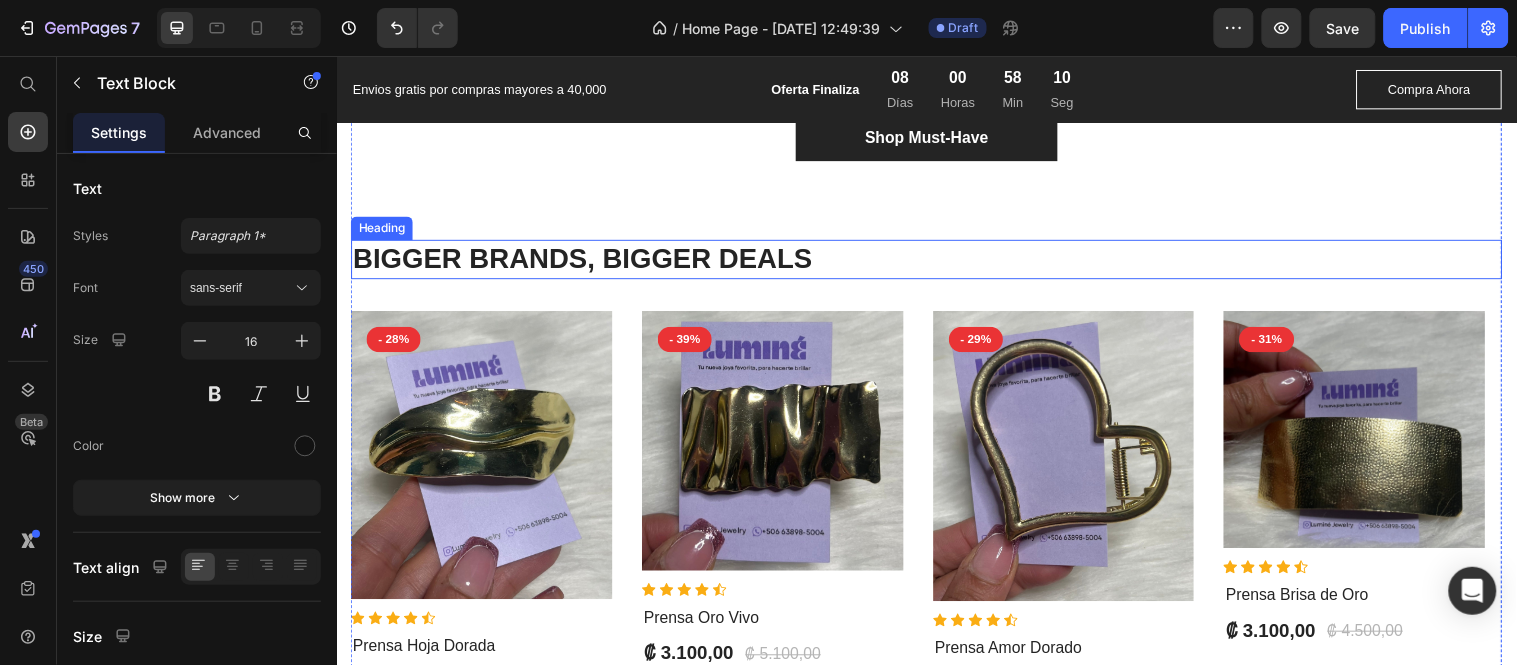 click on "BIGGER BRANDS, BIGGER DEALS" at bounding box center (936, 262) 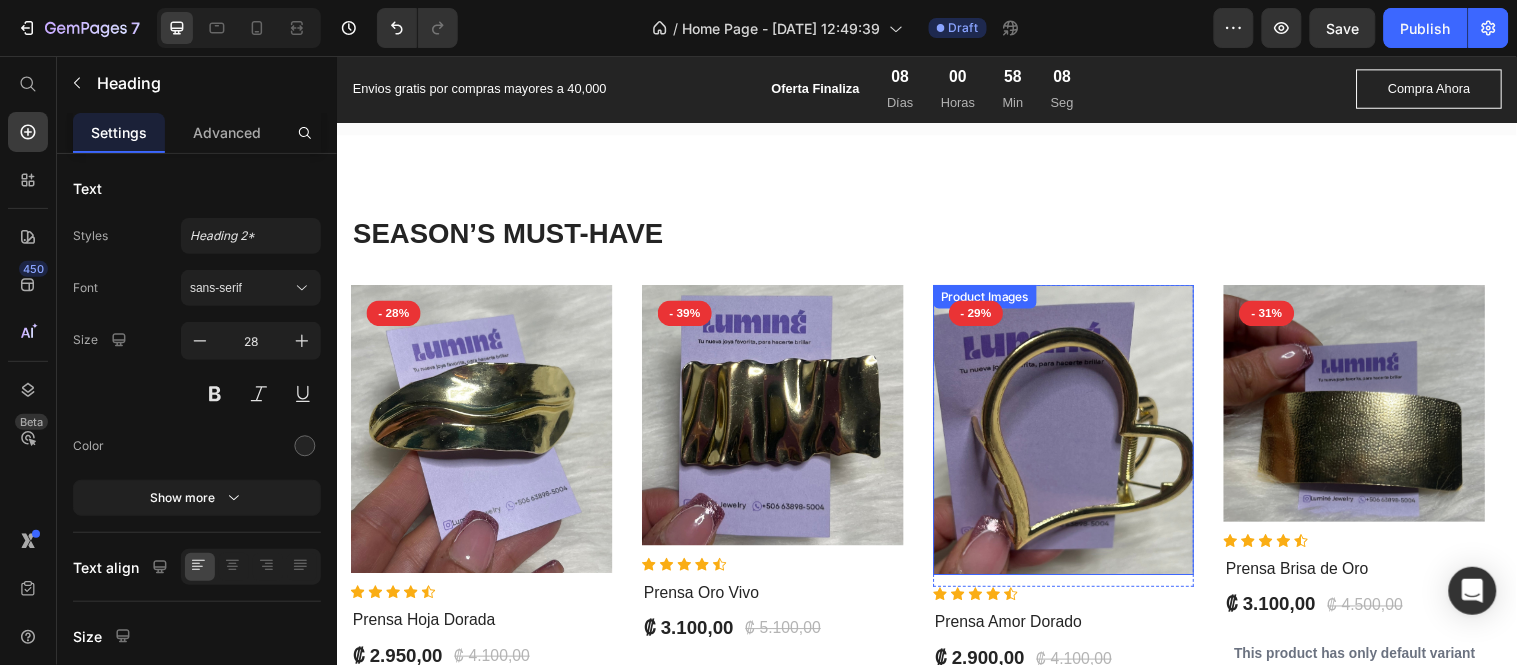 scroll, scrollTop: 3738, scrollLeft: 0, axis: vertical 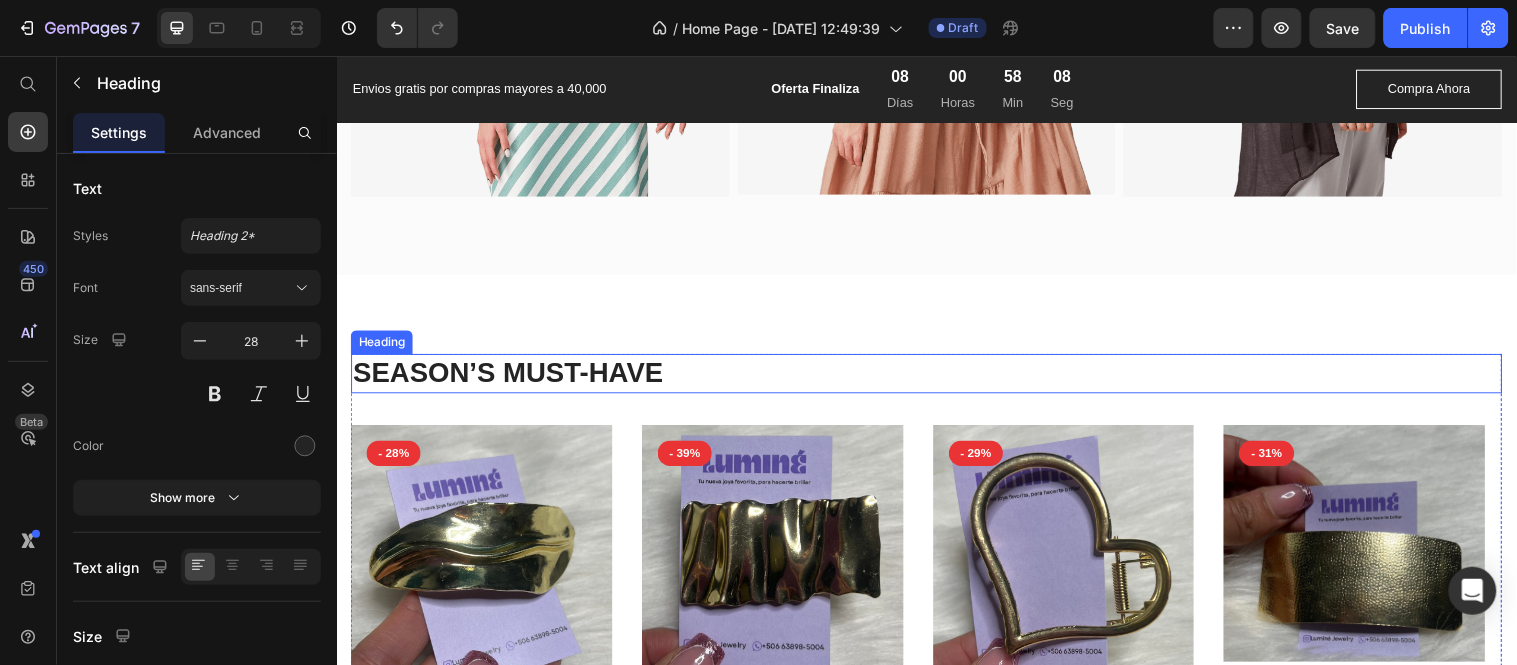 click on "SEASON’S MUST-HAVE" at bounding box center [936, 378] 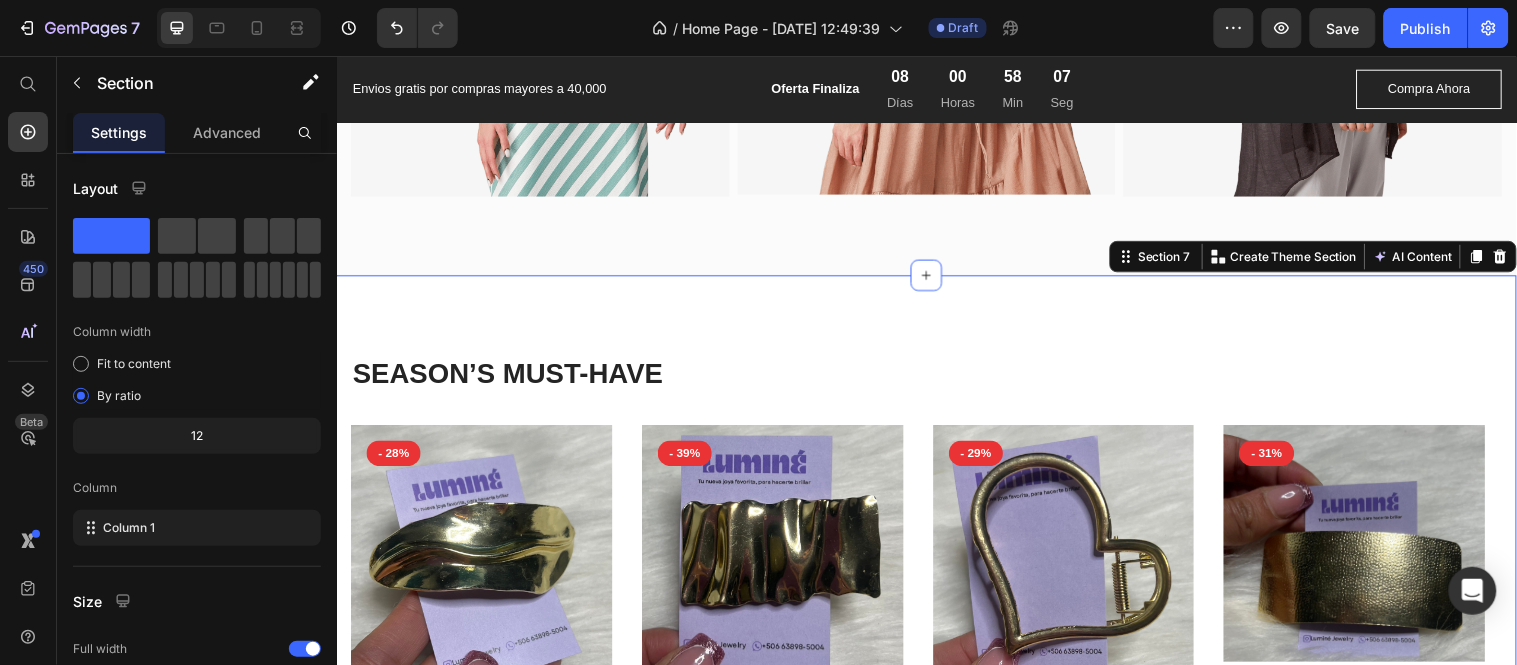 click on "SEASON’S MUST-HAVE Heading Product Images - 28% Product Badge Row                Icon                Icon                Icon                Icon
Icon Icon List Hoz Prensa Hoja Dorada (P) Title ₡ 2.950,00 (P) Price ₡ 4.100,00 (P) Price Row This product has only default variant (P) Variants & Swatches Product Images - 39% Product Badge Row                Icon                Icon                Icon                Icon
Icon Icon List Hoz Prensa Oro Vivo (P) Title ₡ 3.100,00 (P) Price ₡ 5.100,00 (P) Price Row This product has only default variant (P) Variants & Swatches Product Images - 29% Product Badge Row                Icon                Icon                Icon                Icon
Icon Icon List Hoz Prensa Amor Dorado (P) Title ₡ 2.900,00 (P) Price ₡ 4.100,00 (P) Price Row This product has only default variant (P) Variants & Swatches Product Images - 31% Product Badge Row                Icon                Icon                Icon" at bounding box center (936, 974) 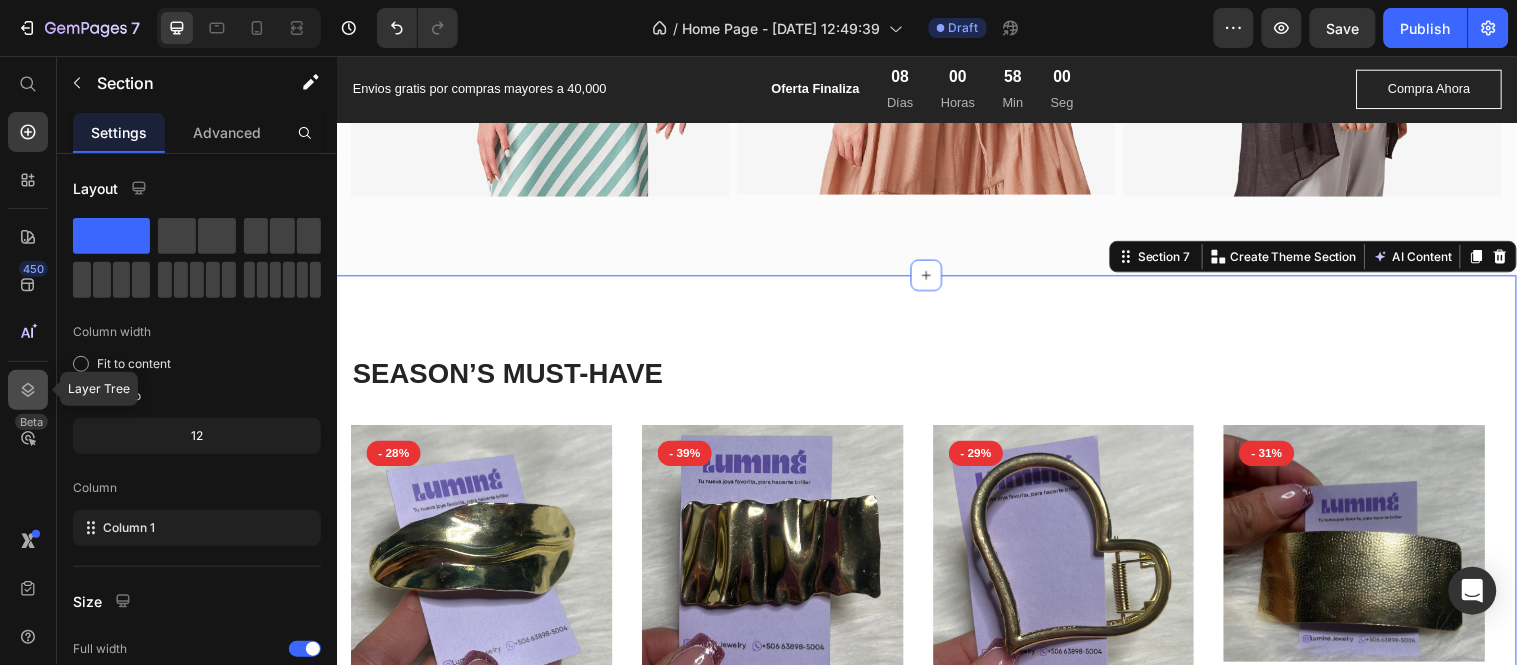 click 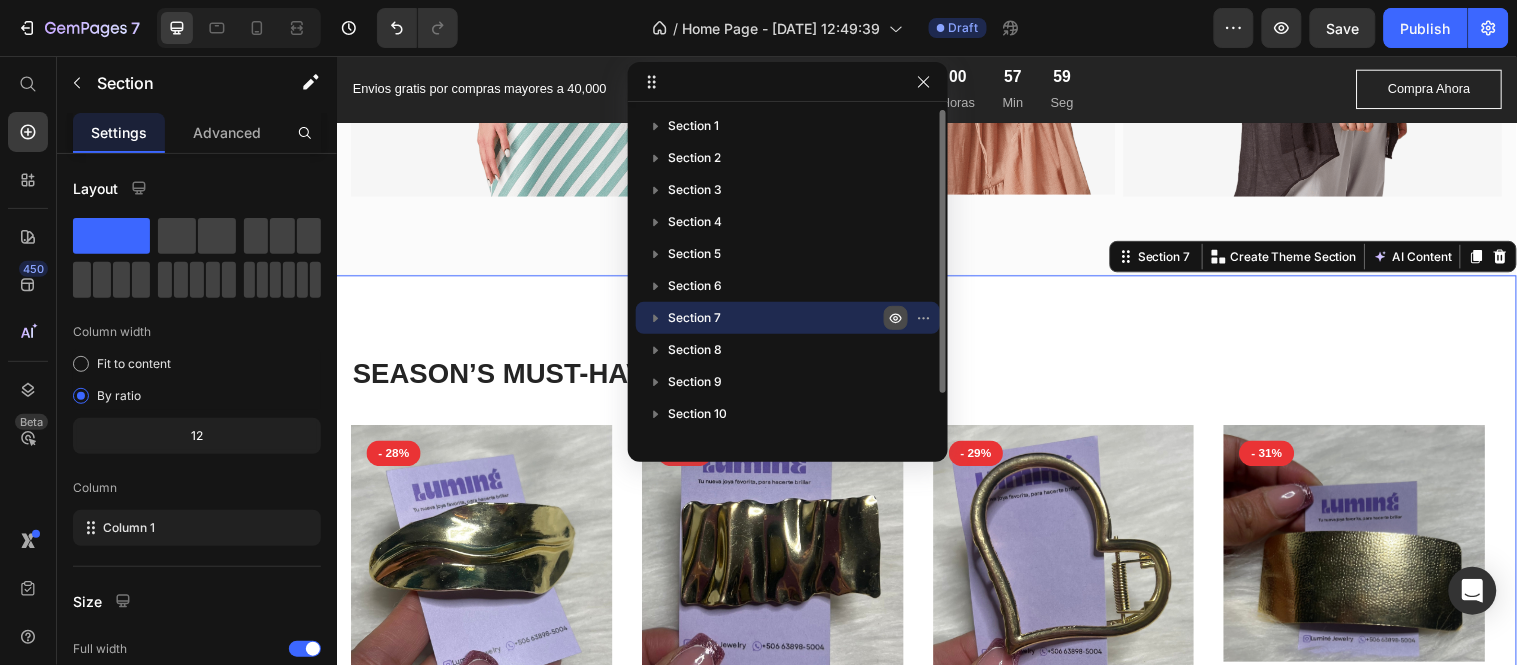click 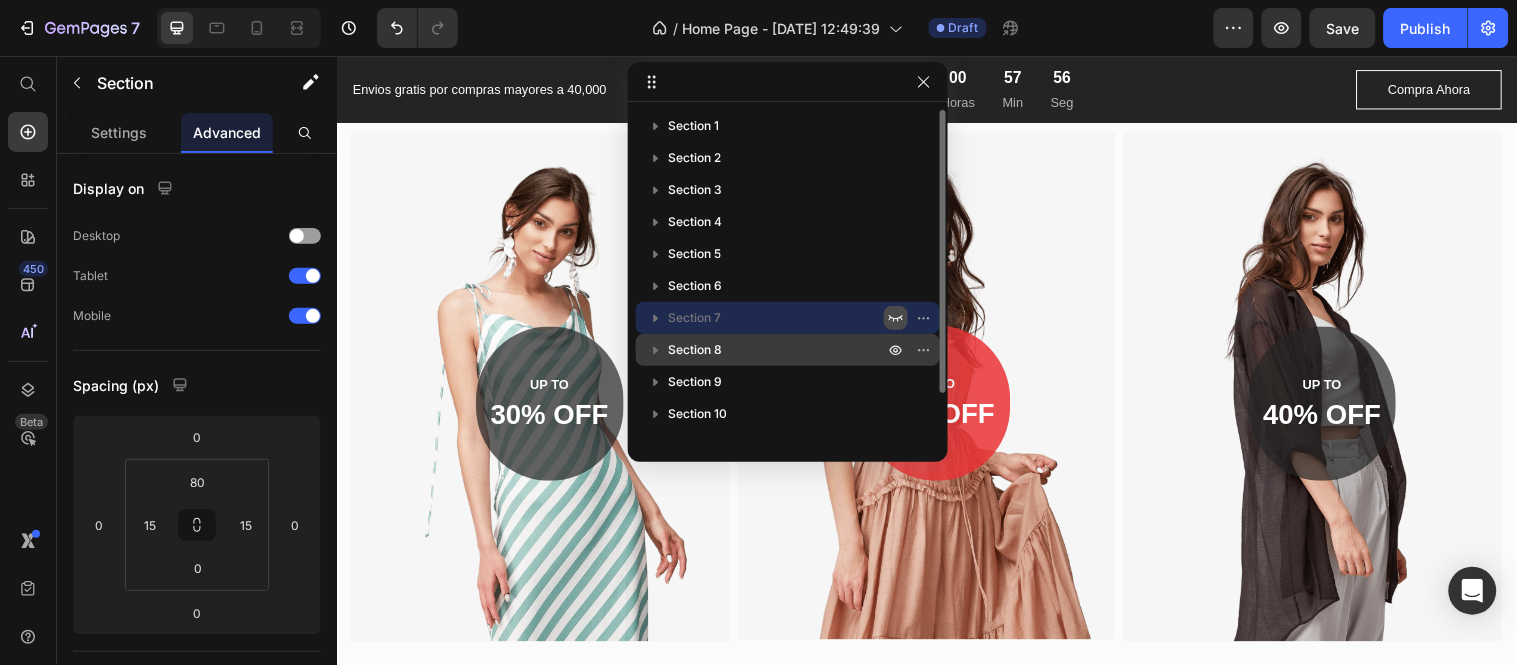 scroll, scrollTop: 3321, scrollLeft: 0, axis: vertical 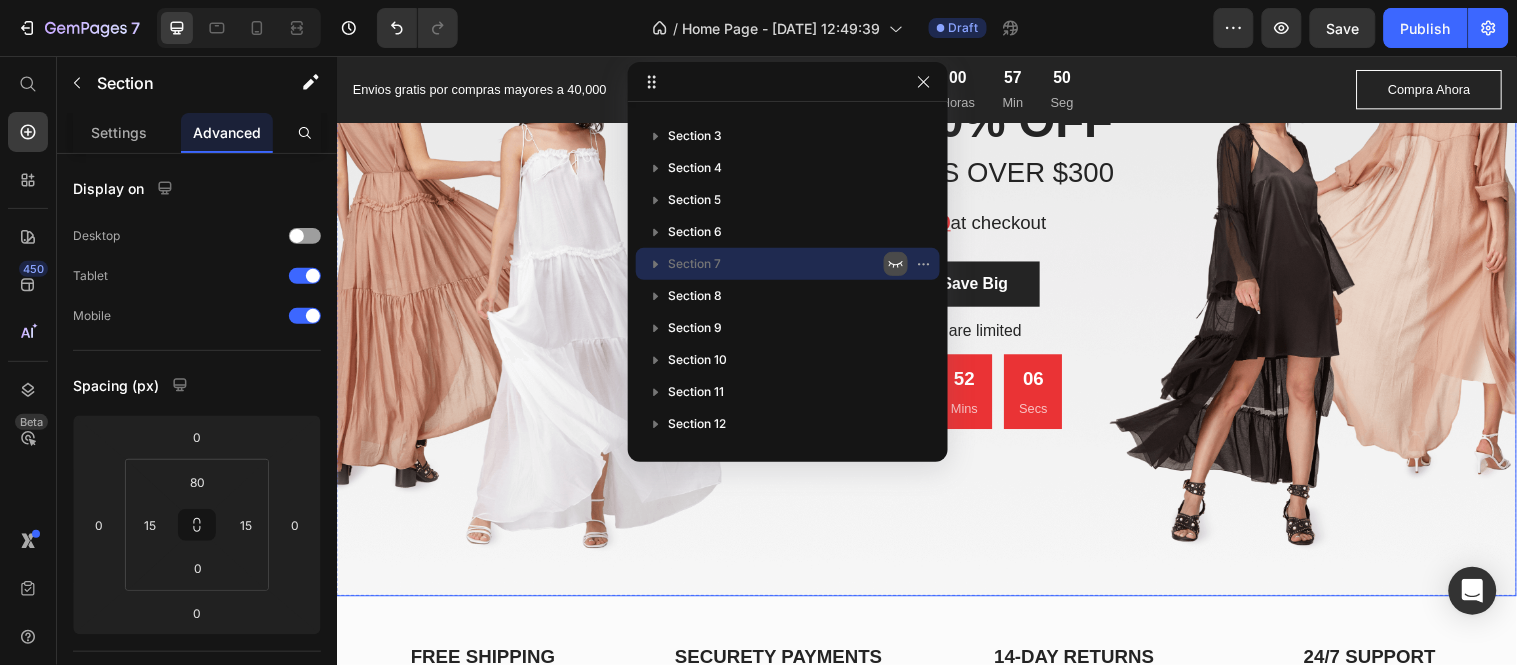 click at bounding box center [936, 279] 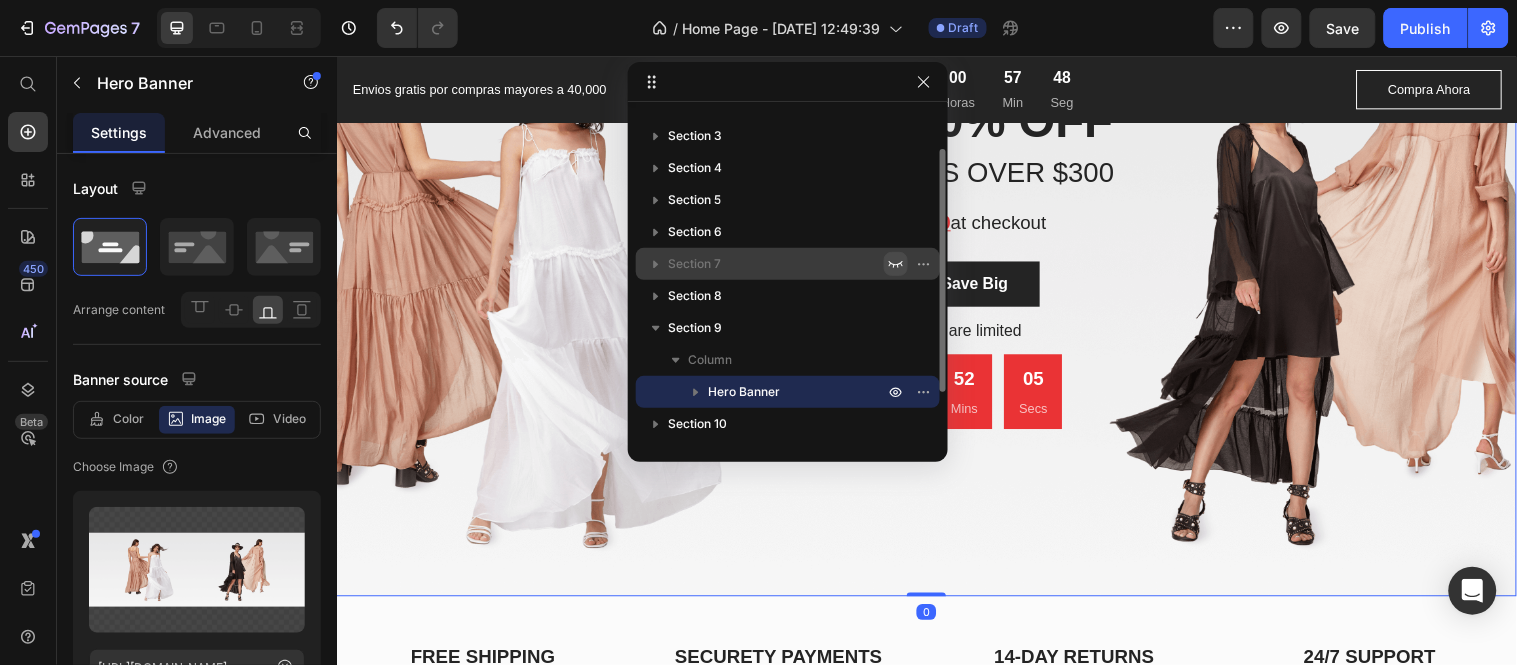 scroll, scrollTop: 117, scrollLeft: 0, axis: vertical 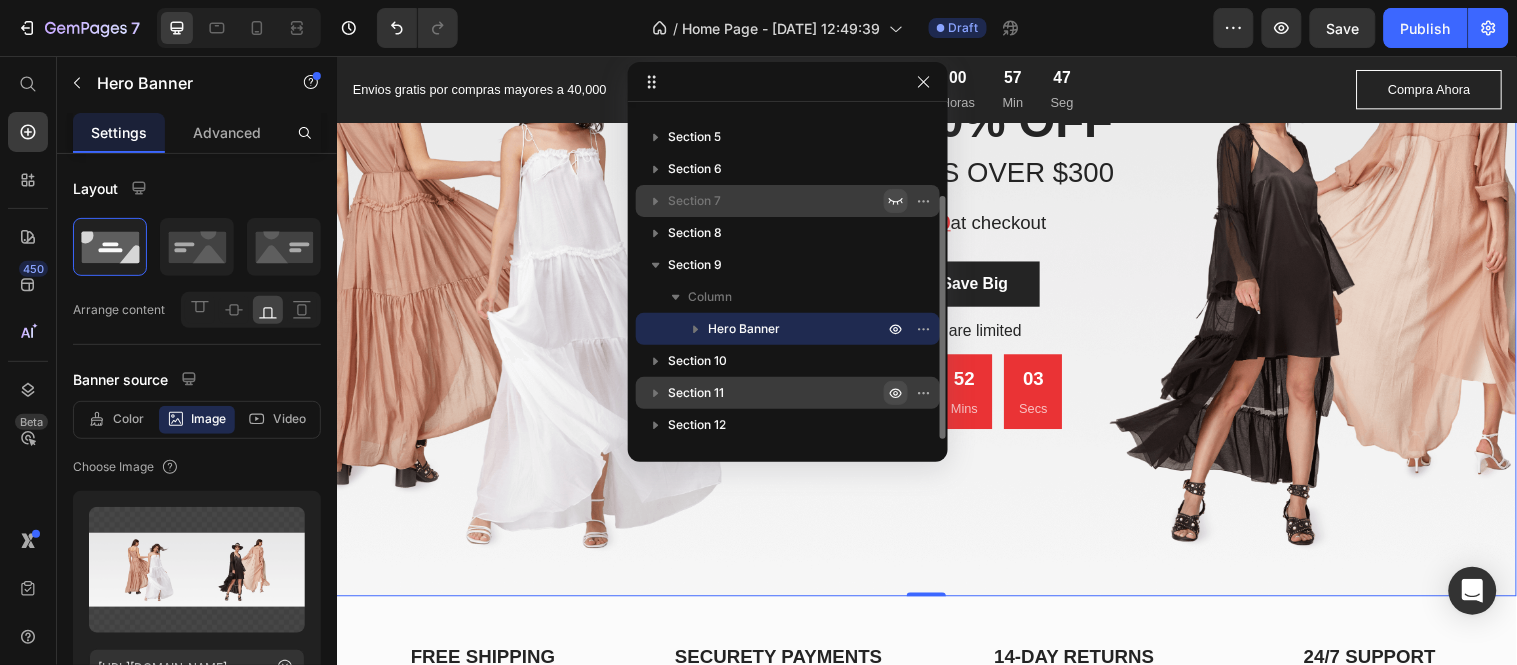 click 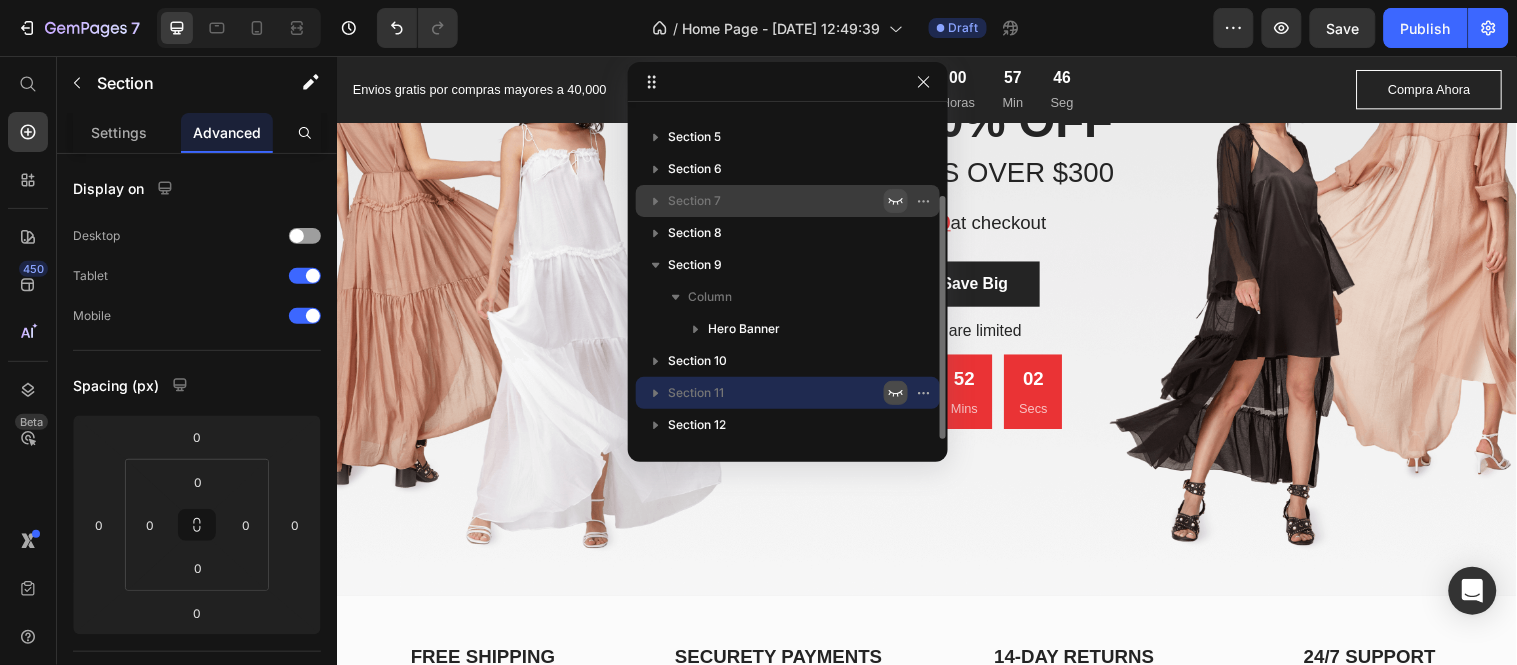 click 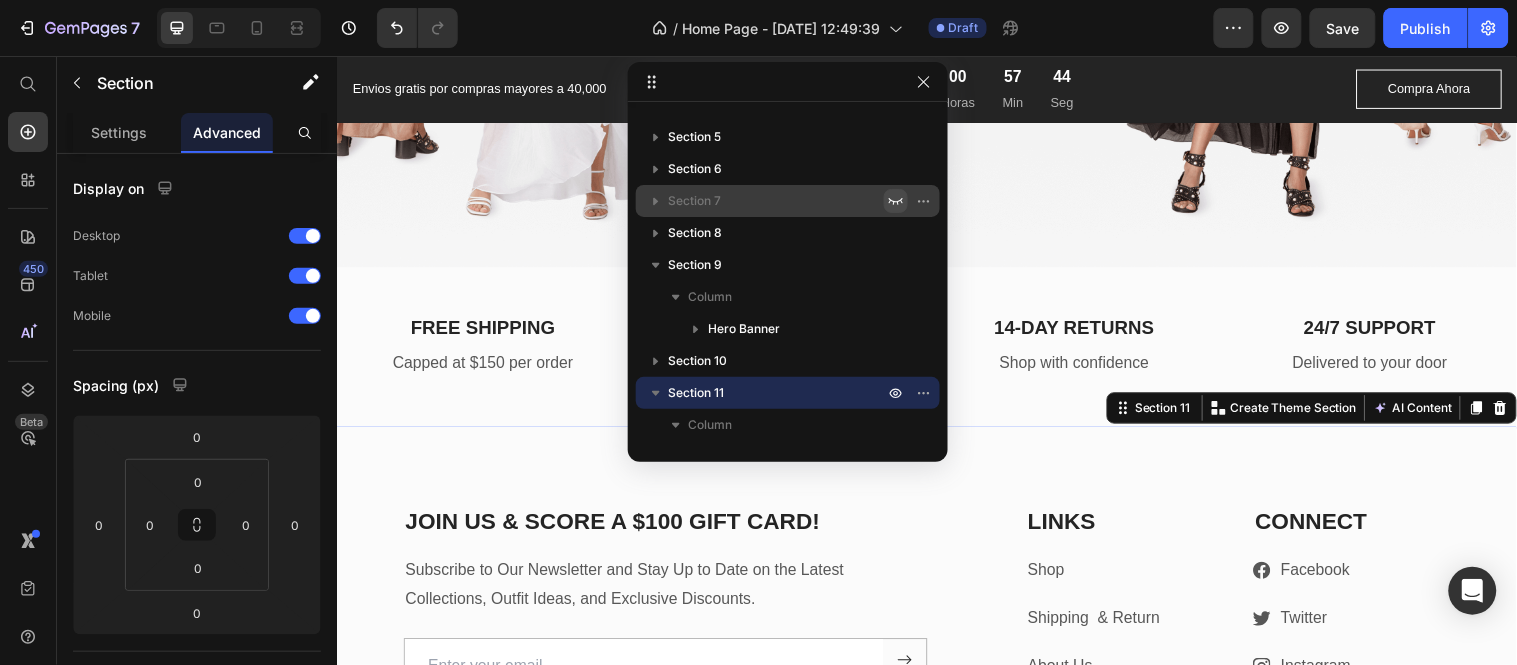scroll, scrollTop: 4961, scrollLeft: 0, axis: vertical 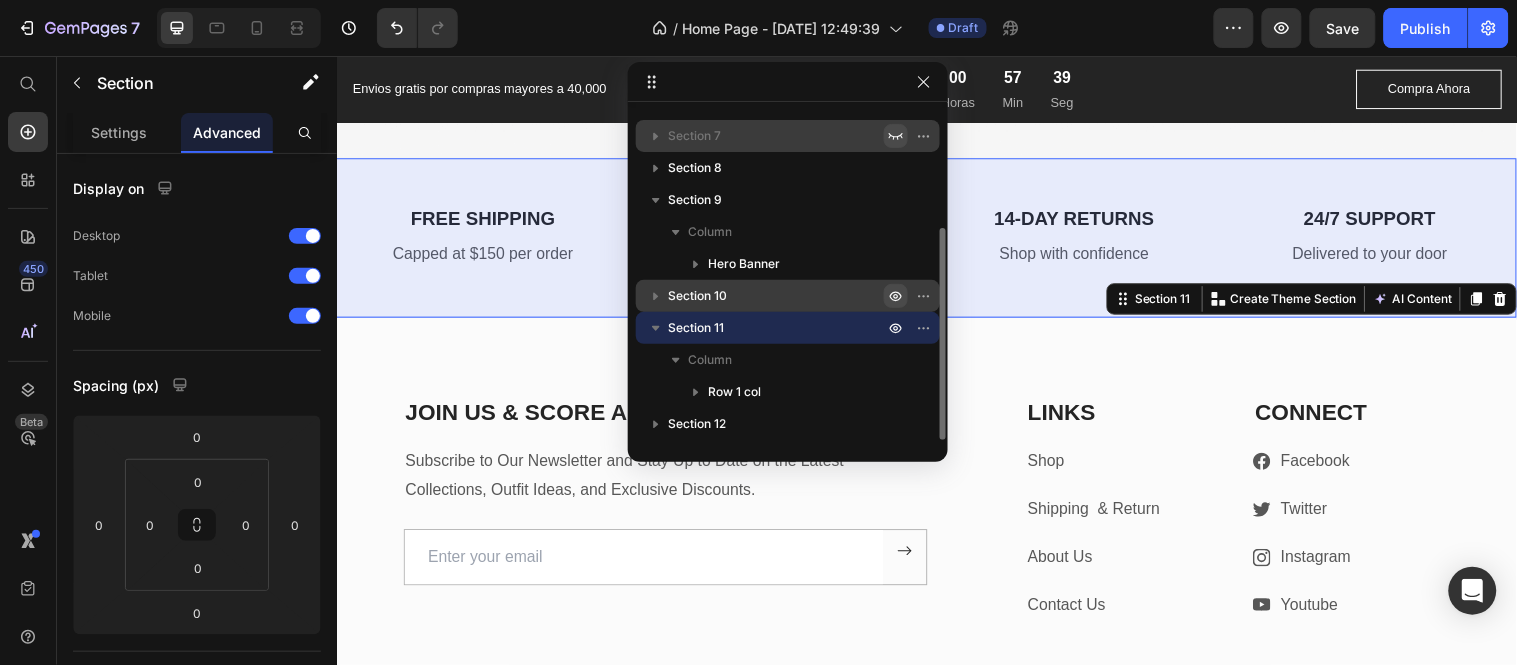 click 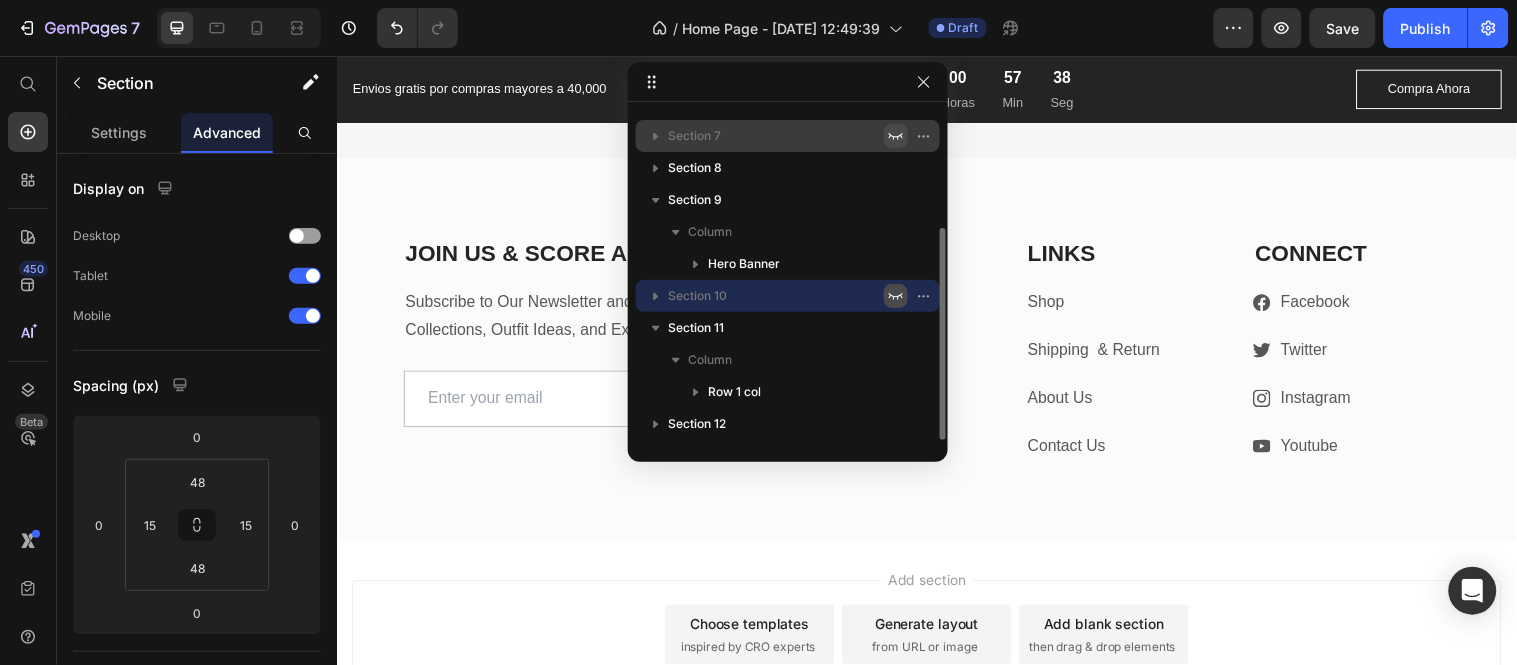 click 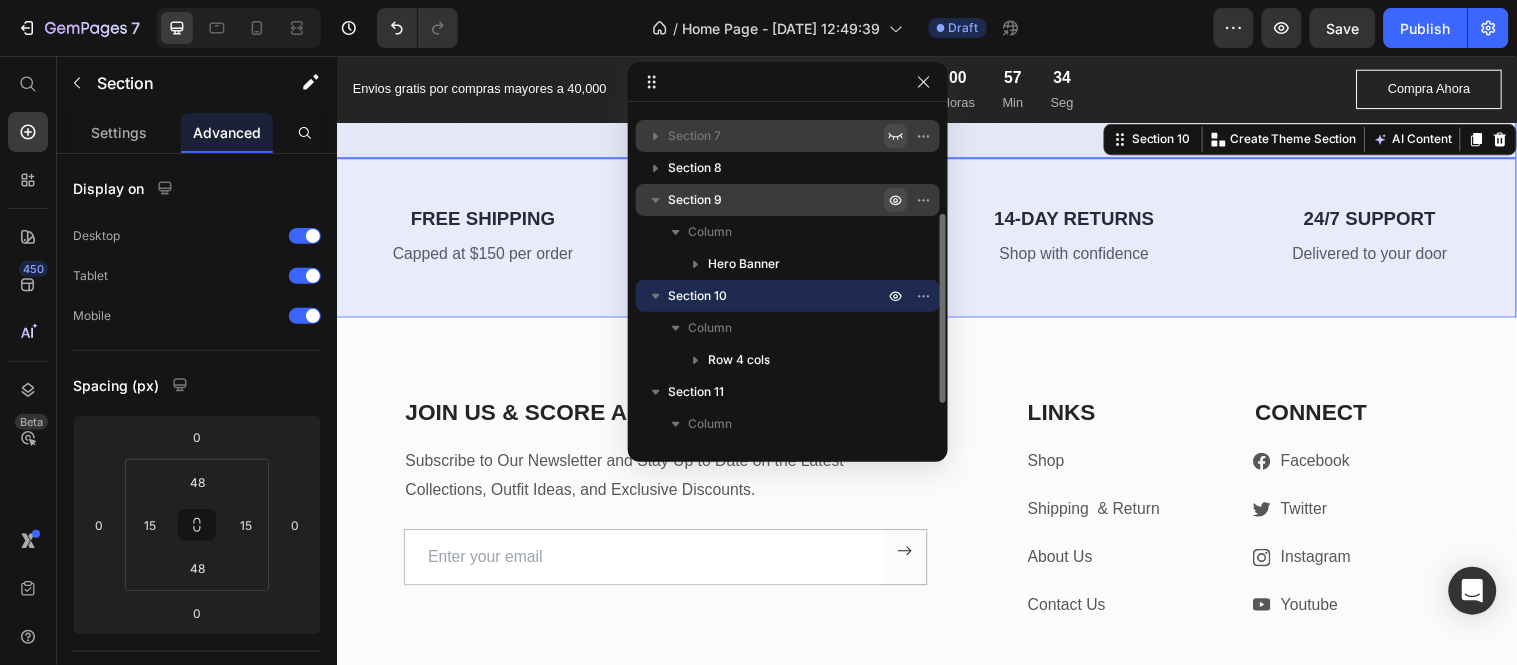 click 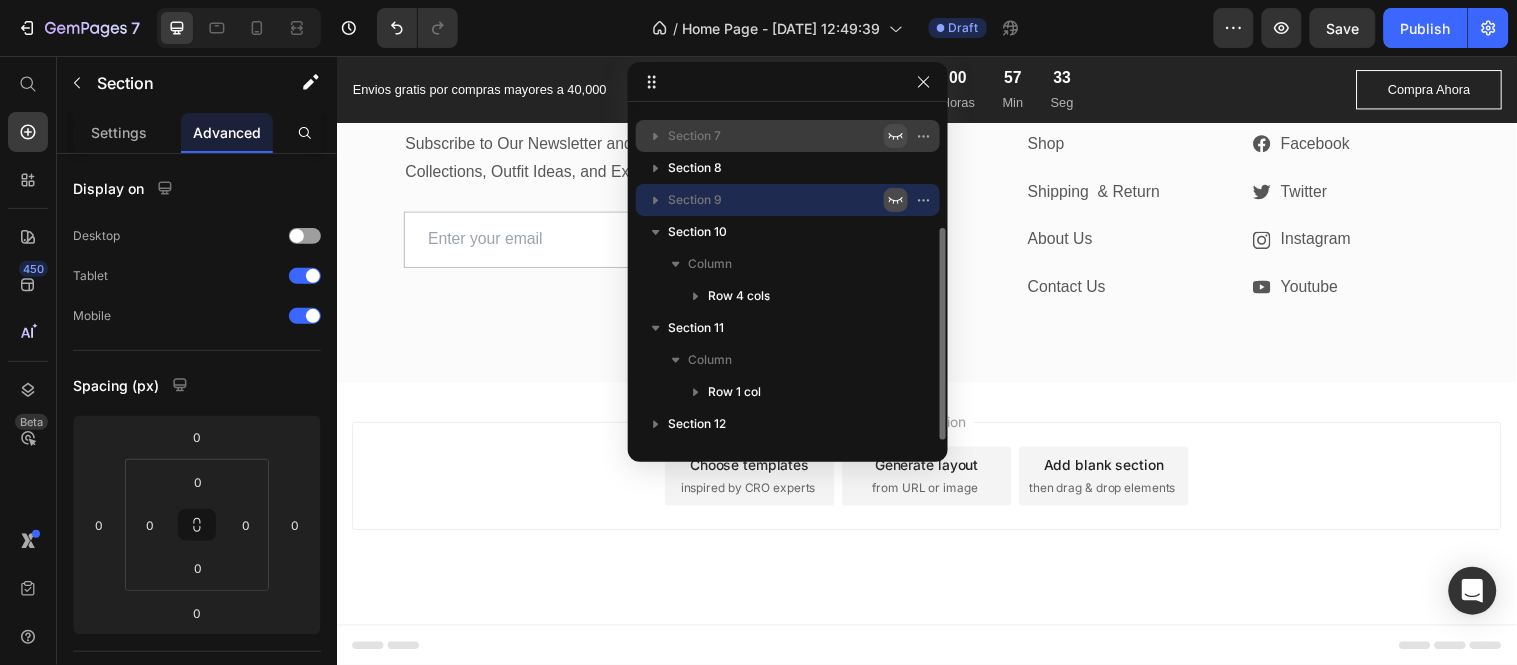 click 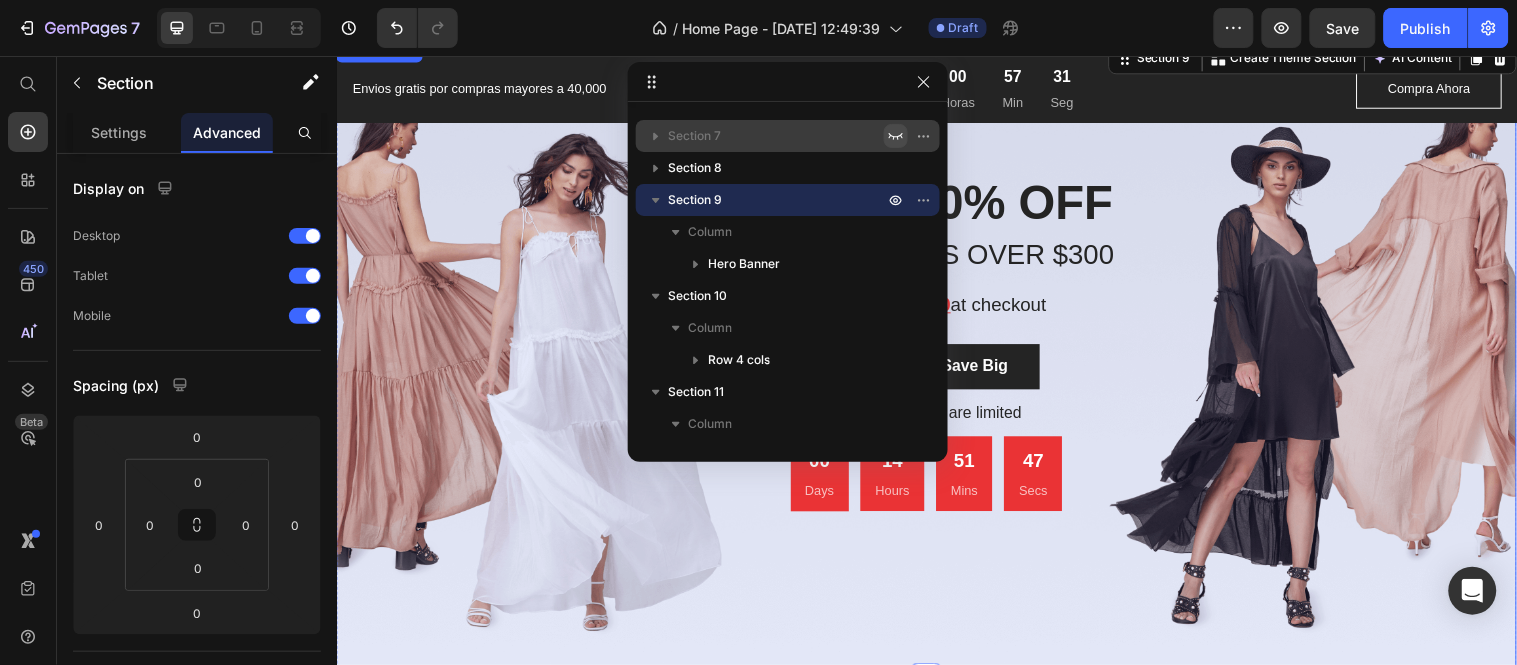 scroll, scrollTop: 4405, scrollLeft: 0, axis: vertical 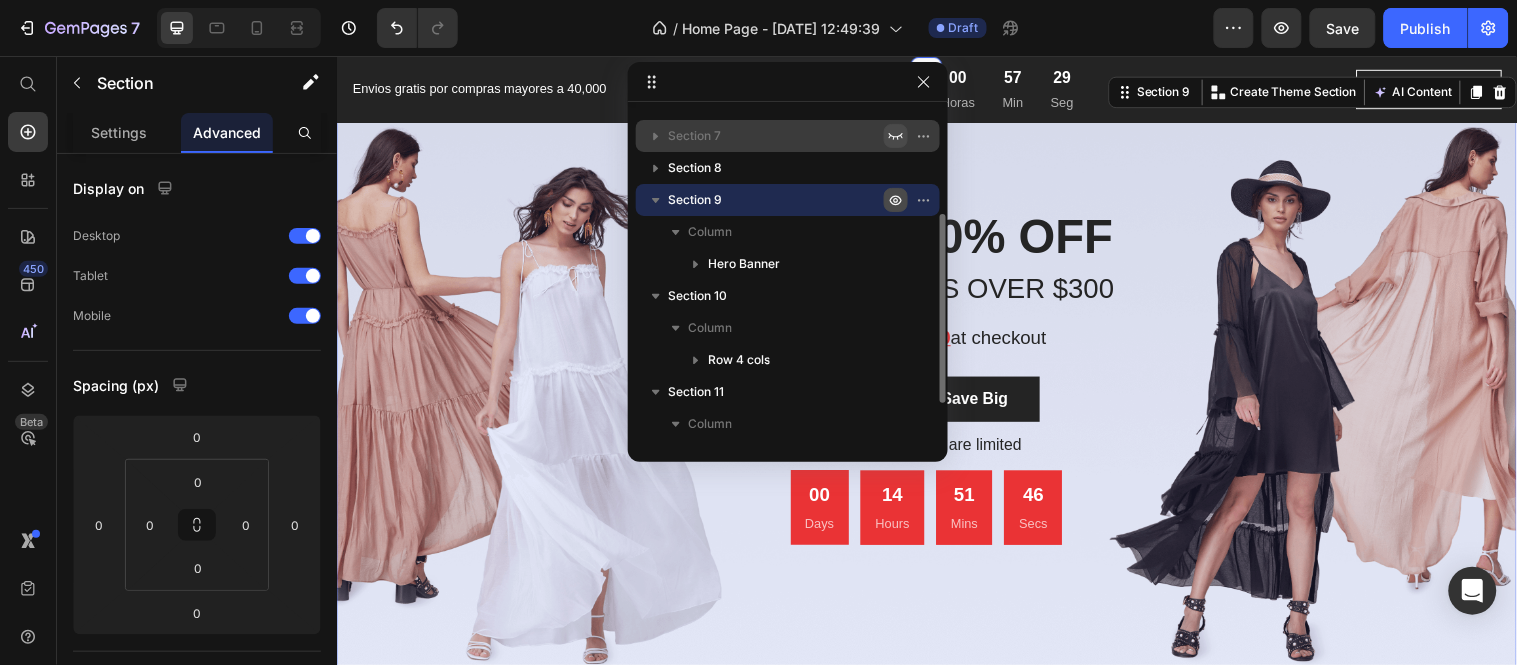 click 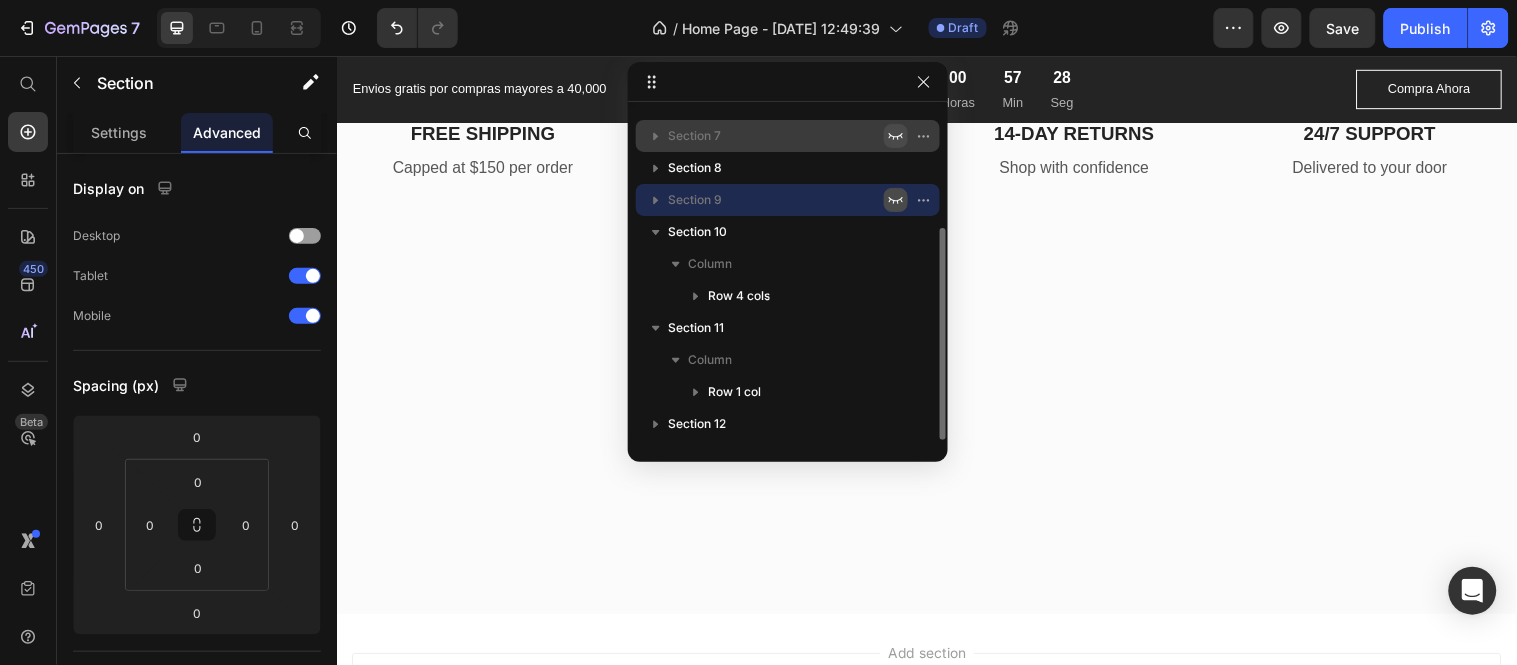 click 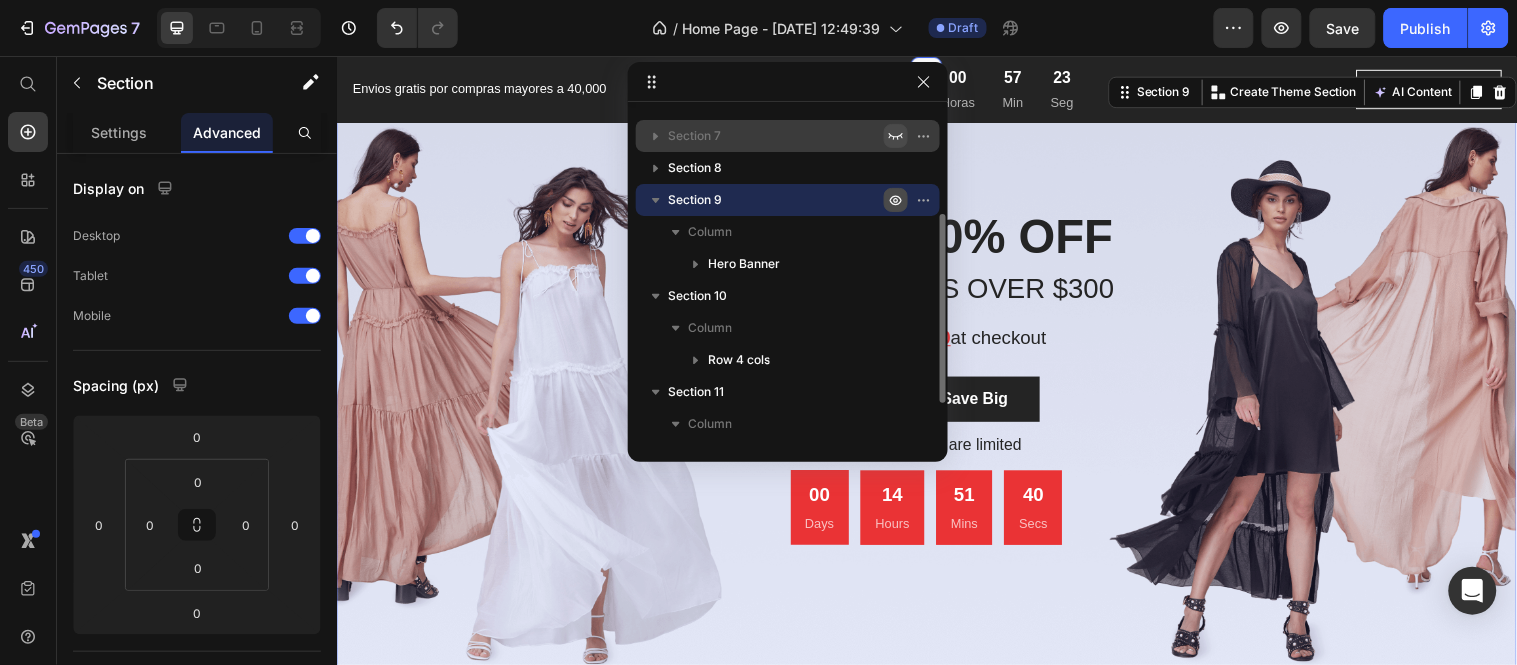 click 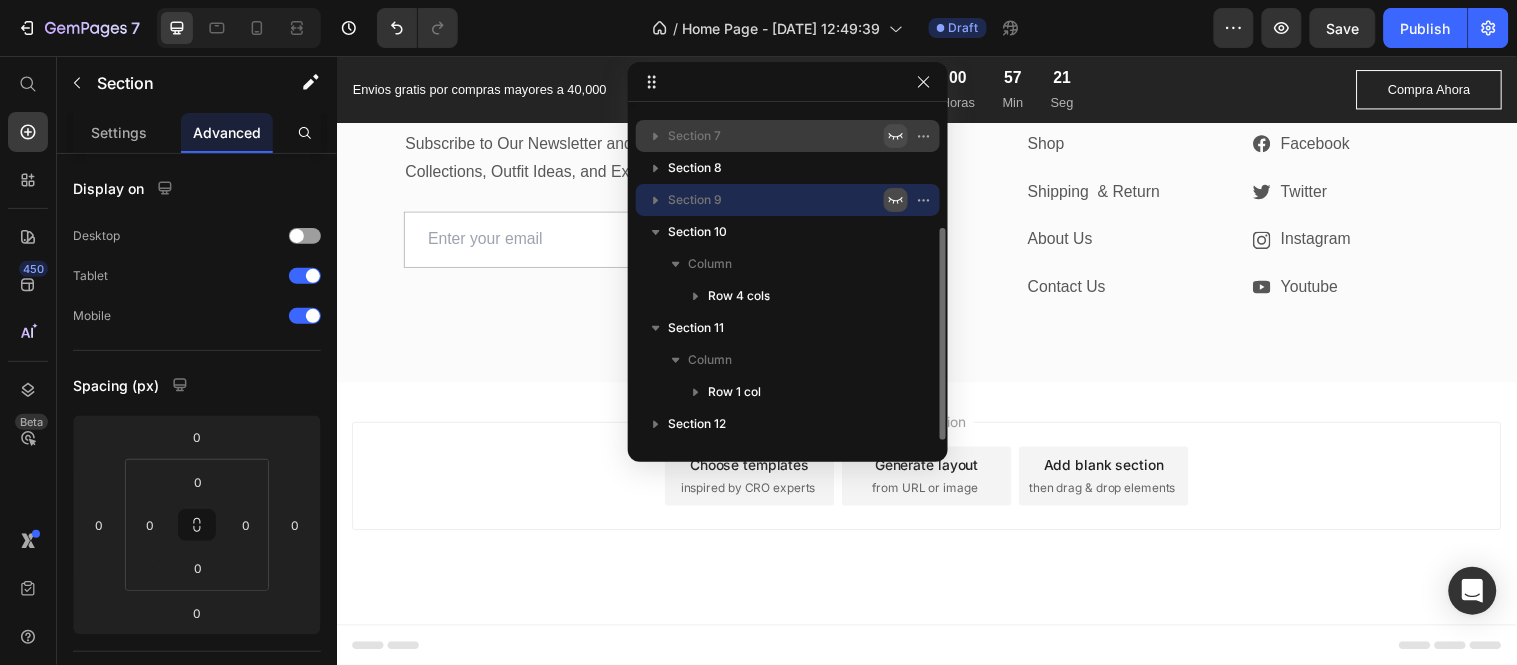 scroll, scrollTop: 4850, scrollLeft: 0, axis: vertical 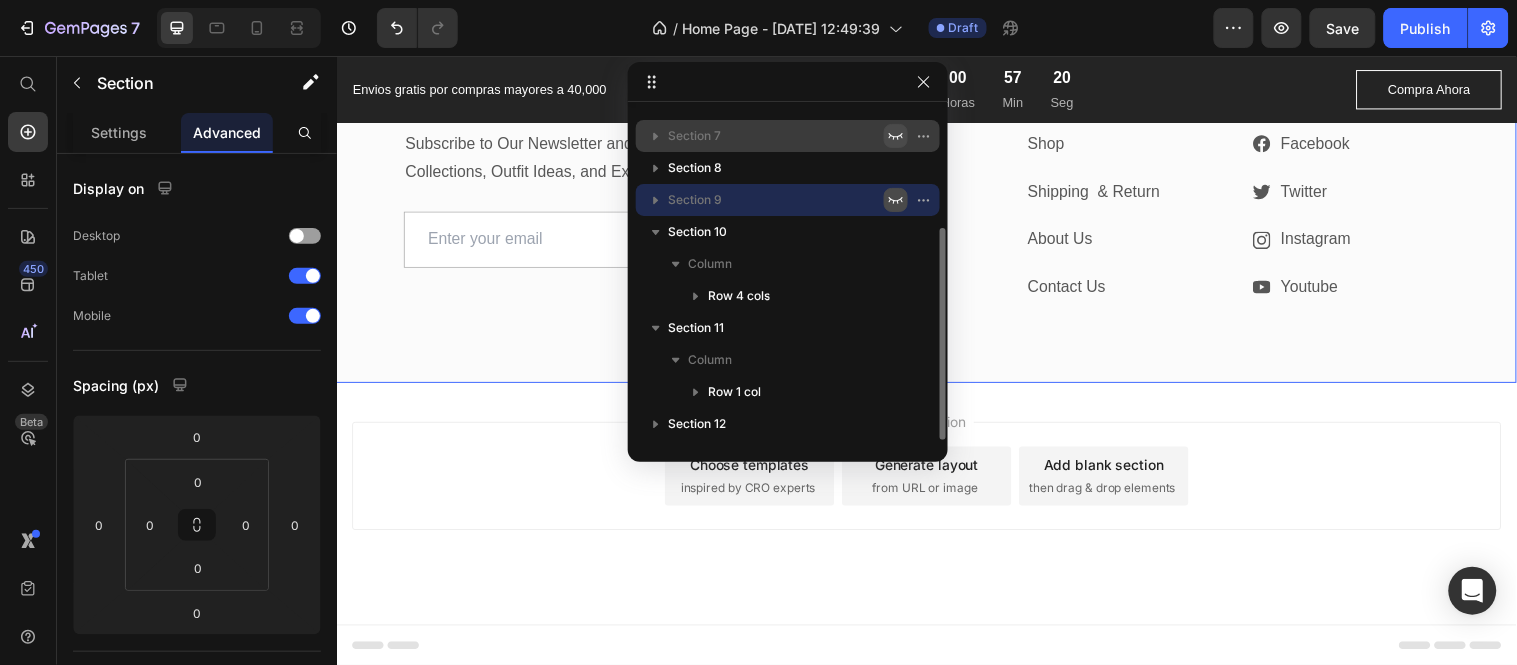 click on "JOIN US & SCORE A $100 GIFT CARD! Heading Subscribe to Our Newsletter and Stay Up to Date on the Latest Collections, Outfit Ideas, and Exclusive Discounts. Text block Email Field       Submit Button Row Newsletter Row LINKS Heading Shop Text block Shipping  & Return Text block About Us Text block Contact Us Text block CONNECT Heading
Icon Facebook Text block Row
Icon Twitter Text block Row
Icon Instagram Text block Row
Icon Youtube Text block Row Row Row Section 12" at bounding box center (936, 192) 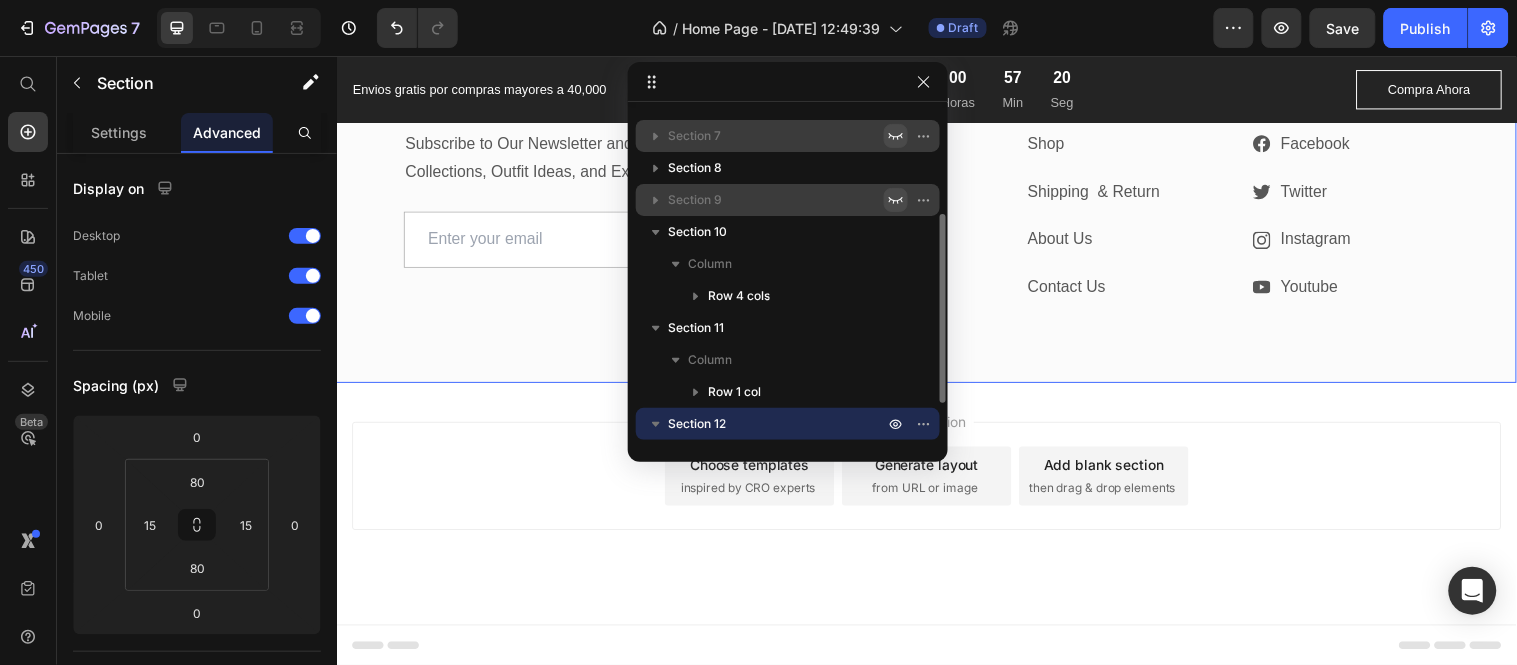 click at bounding box center (1164, -2) 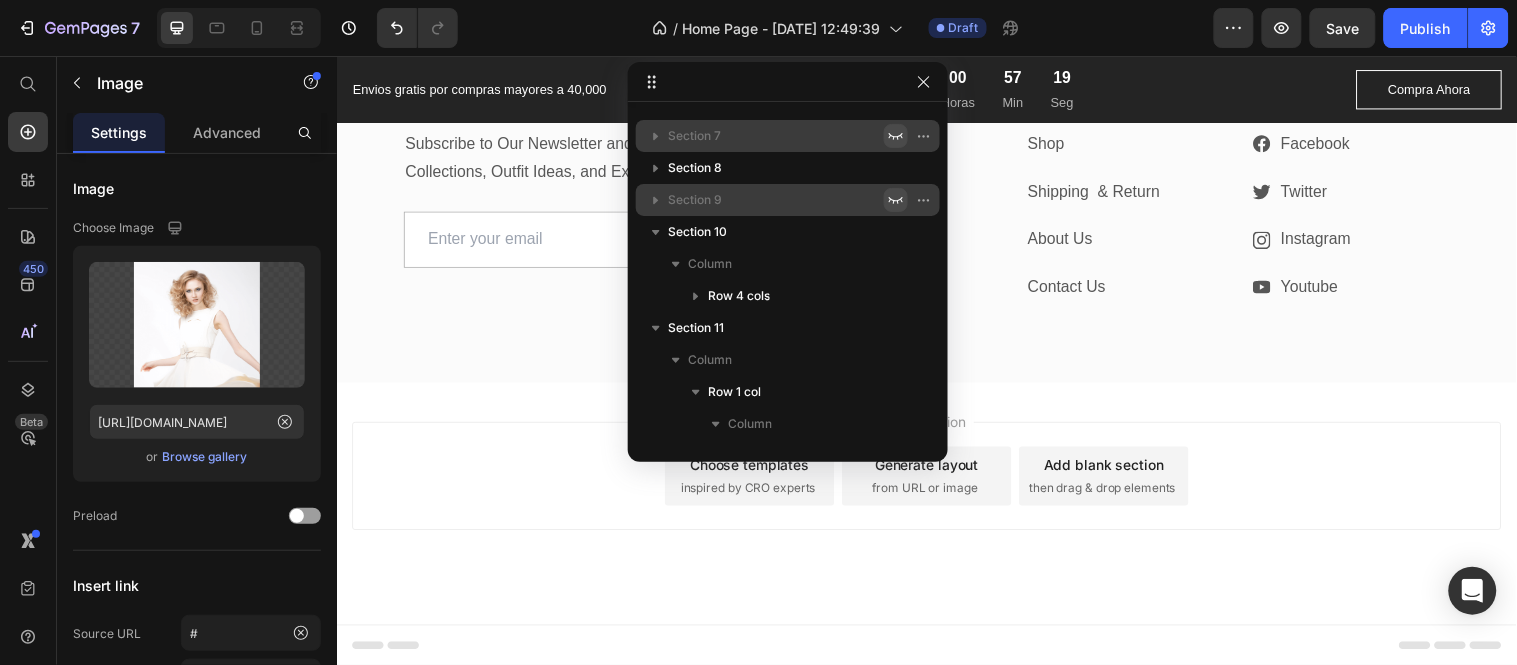 scroll, scrollTop: 630, scrollLeft: 0, axis: vertical 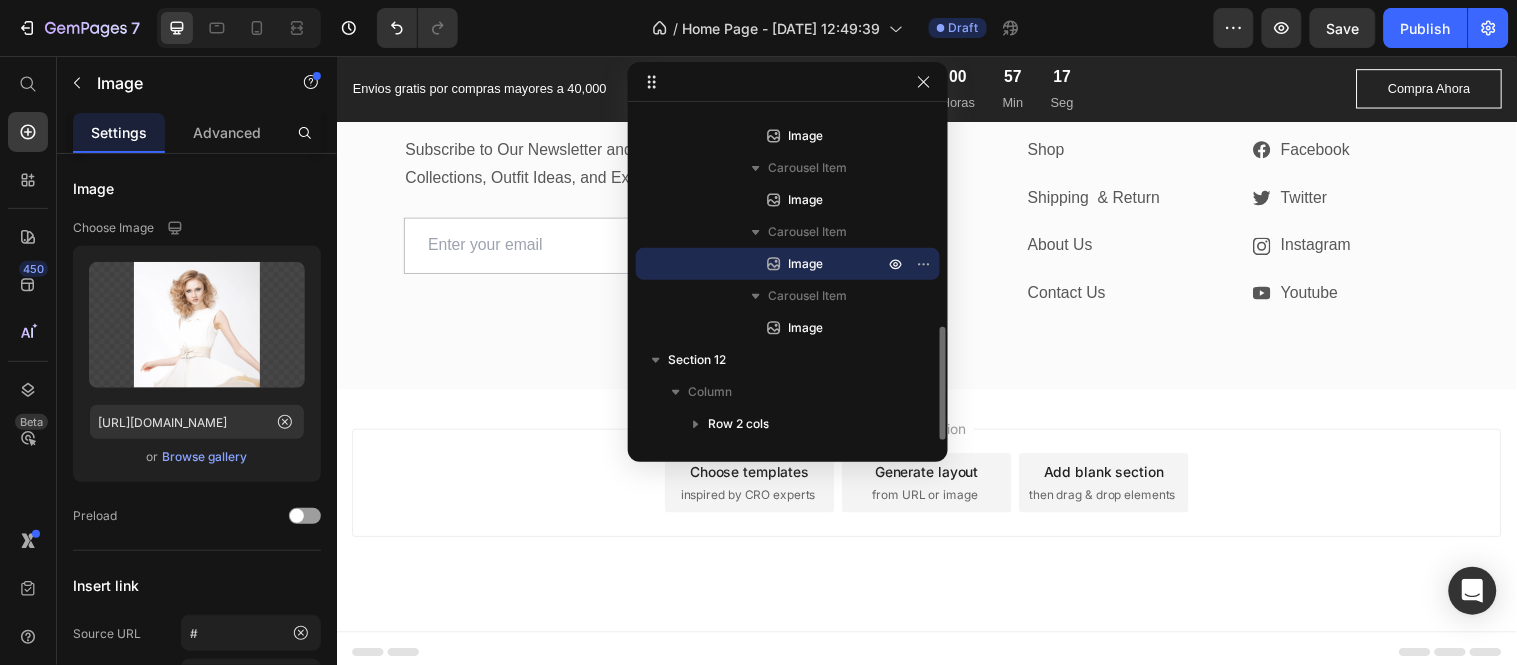 click at bounding box center (1401, 5) 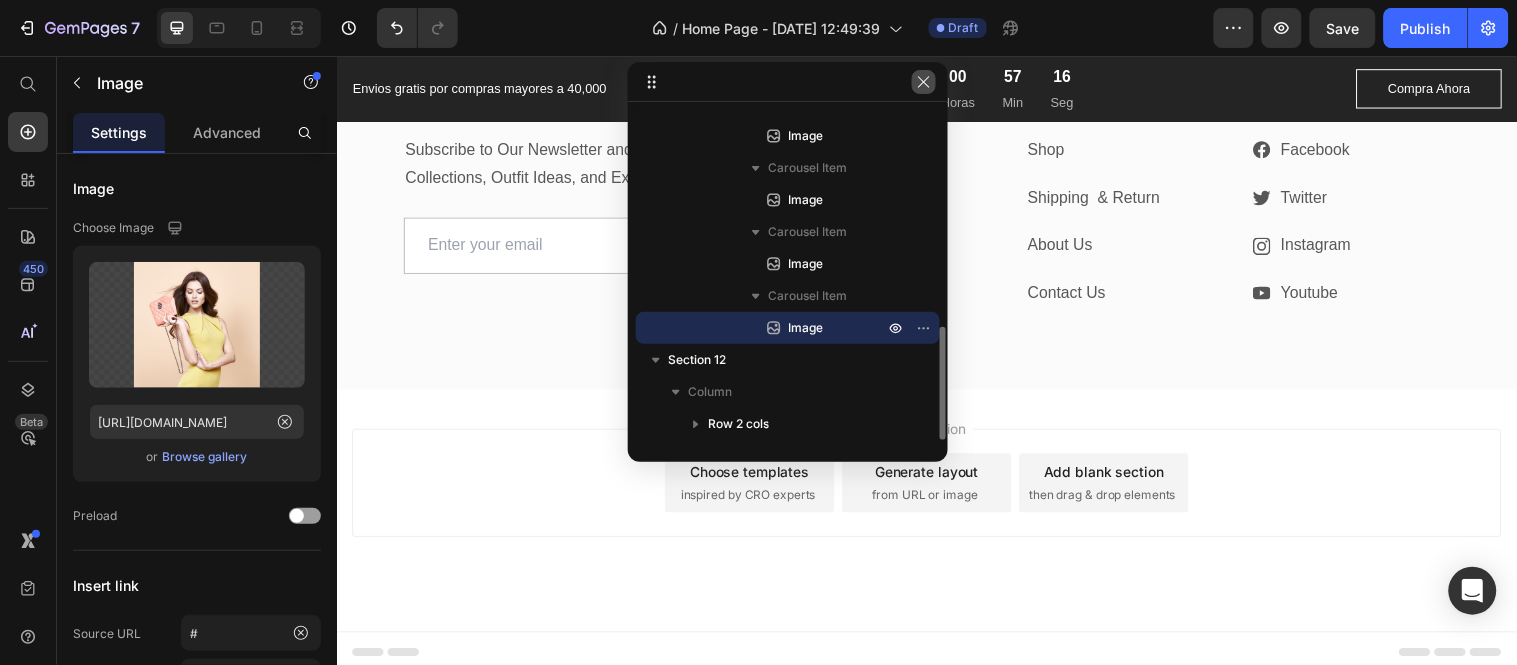 drag, startPoint x: 924, startPoint y: 86, endPoint x: 694, endPoint y: 128, distance: 233.80333 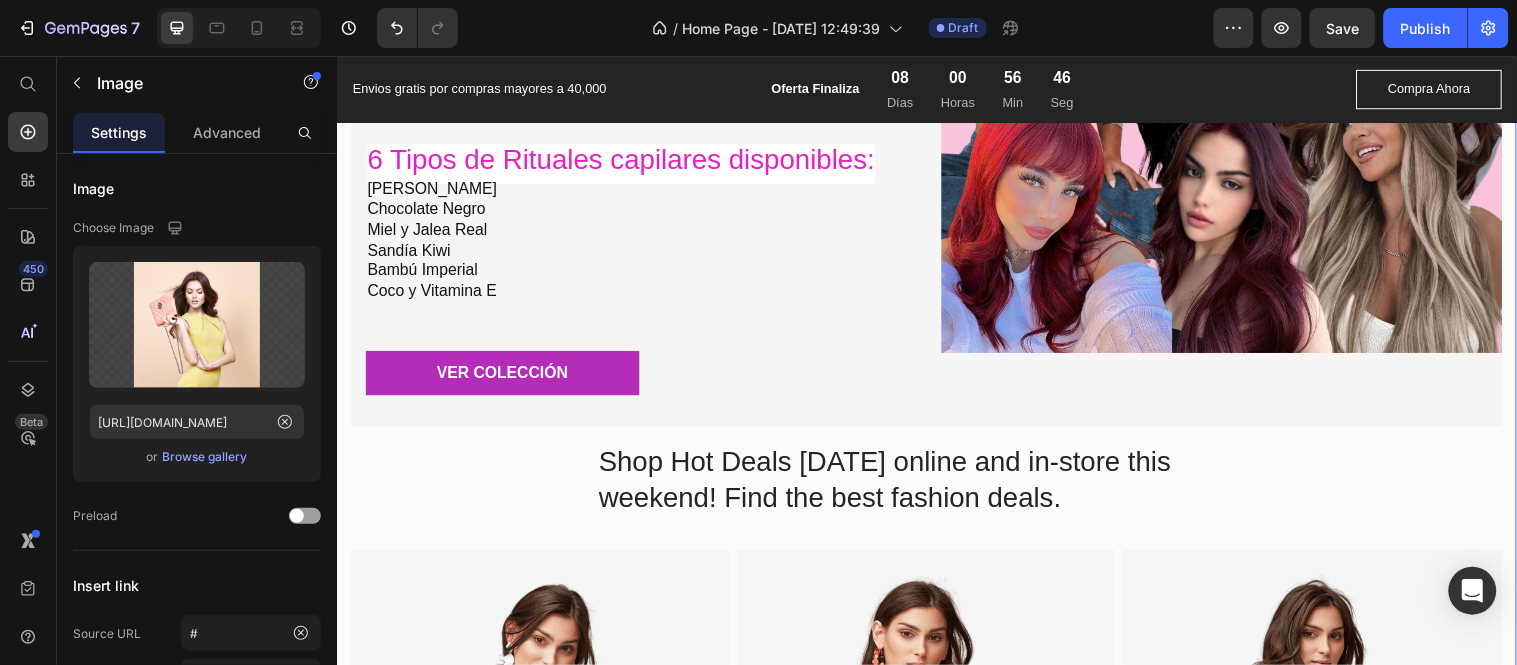 scroll, scrollTop: 3000, scrollLeft: 0, axis: vertical 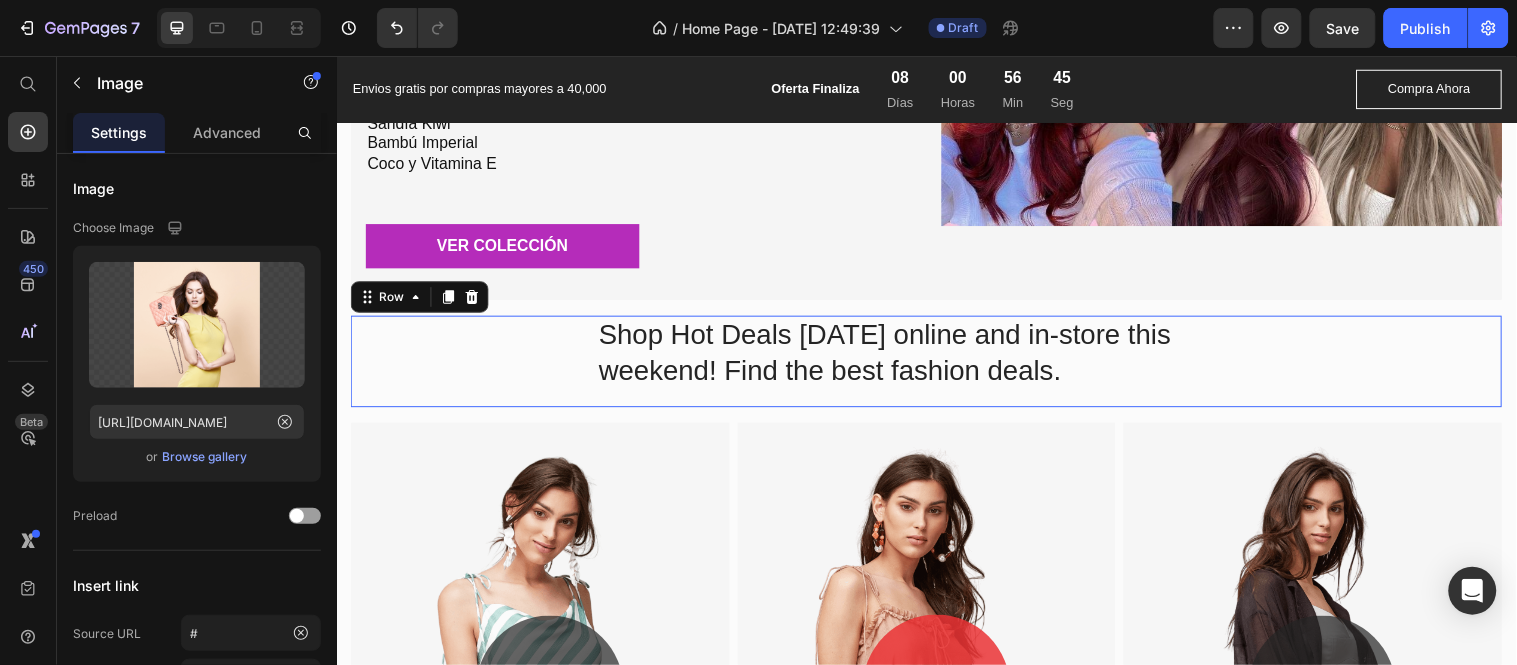 click on "Shop Hot Deals today online and in-store this weekend! Find the best fashion deals. Text block Row" at bounding box center (936, 365) 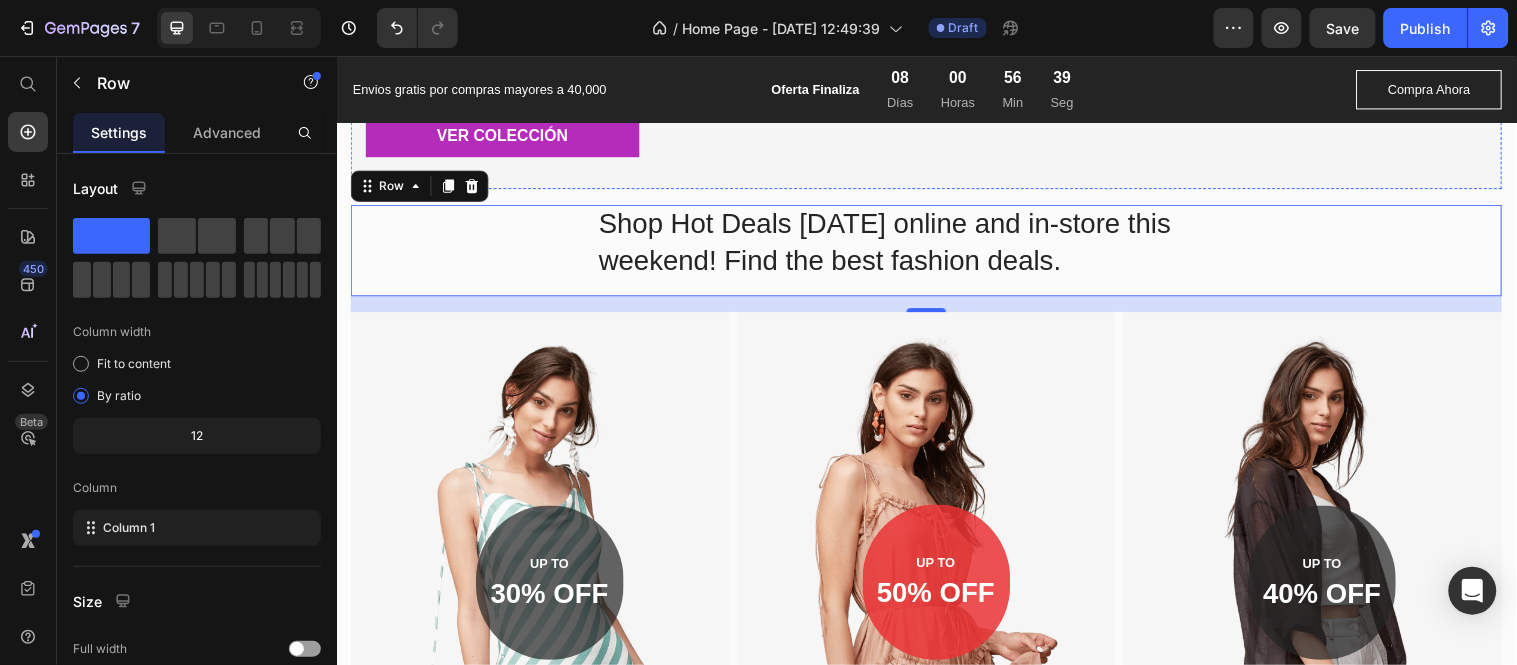 scroll, scrollTop: 3111, scrollLeft: 0, axis: vertical 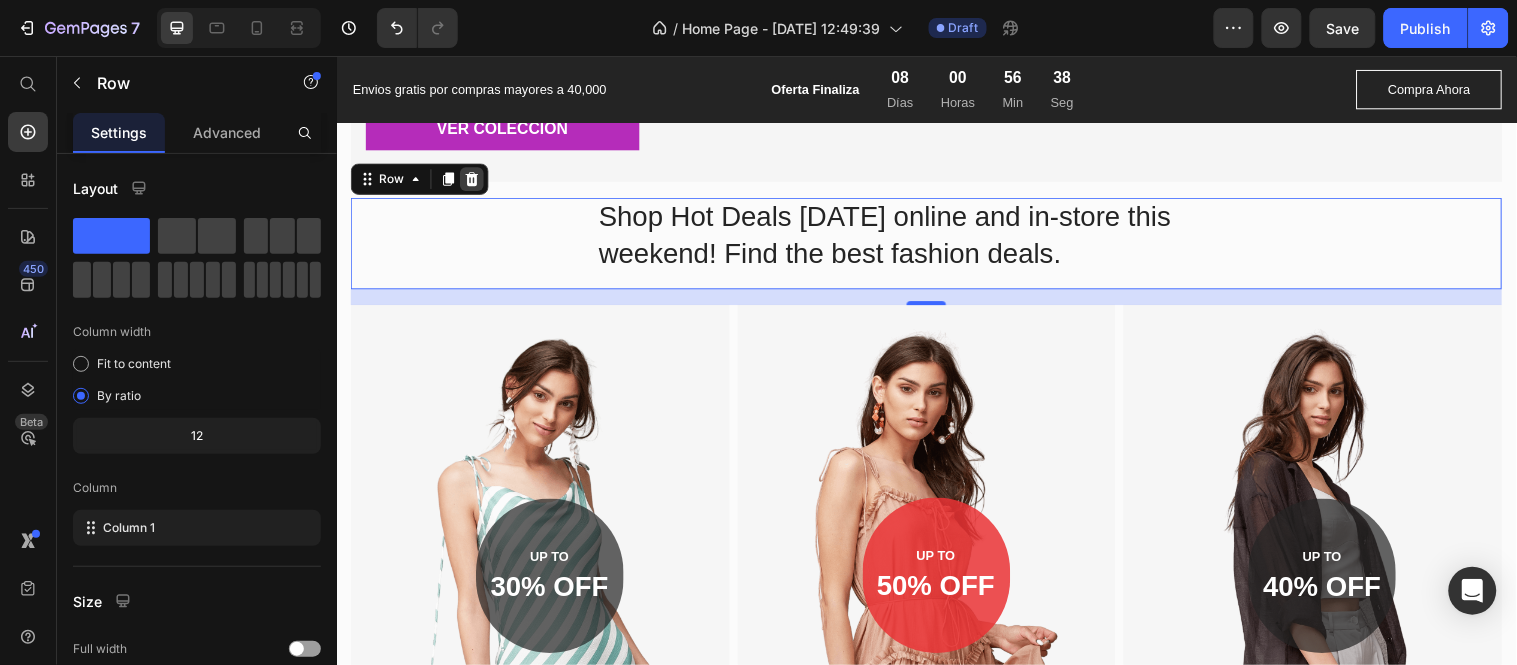 click 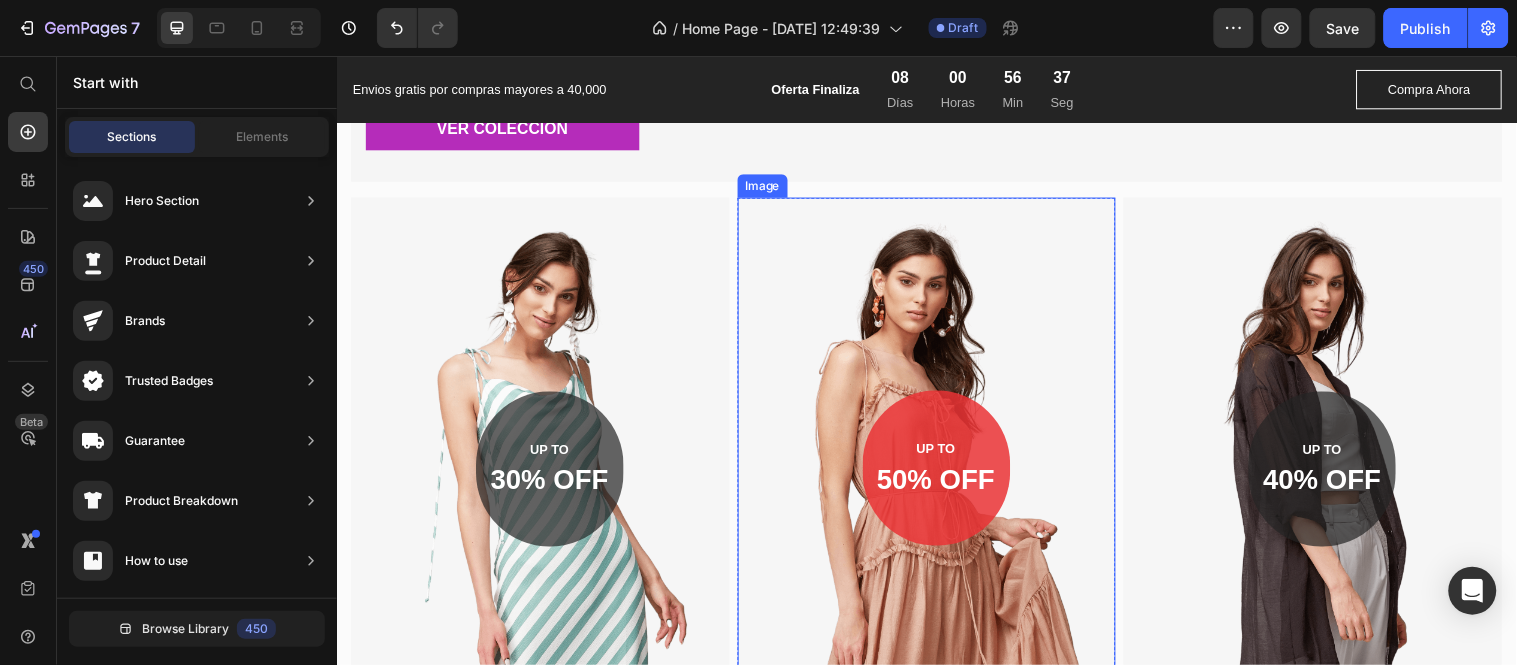 click at bounding box center [936, 456] 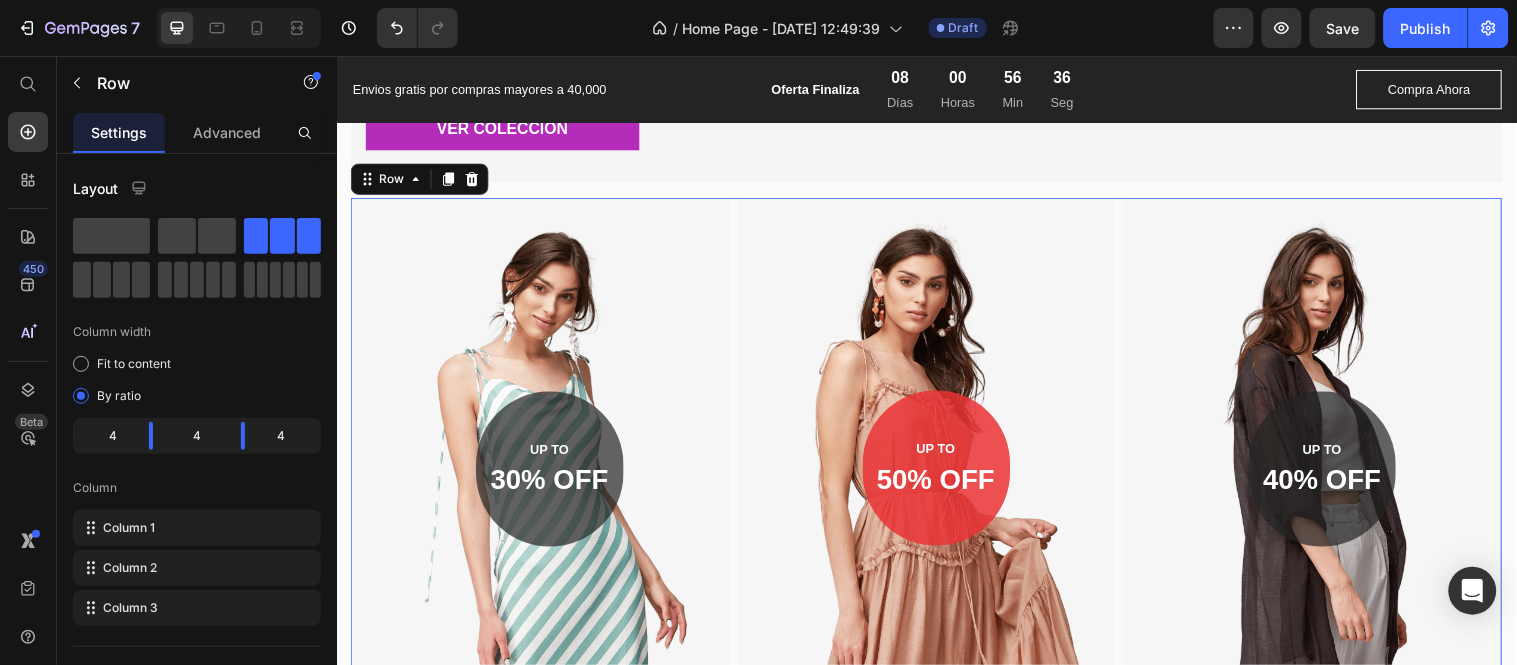 click on "Image UP TO Text block 30% OFF Text block Row Row Image UP TO Text block 50% OFF Text block Row Row Image UP TO Text block 40% OFF Text block Row Row Row   0" at bounding box center [936, 457] 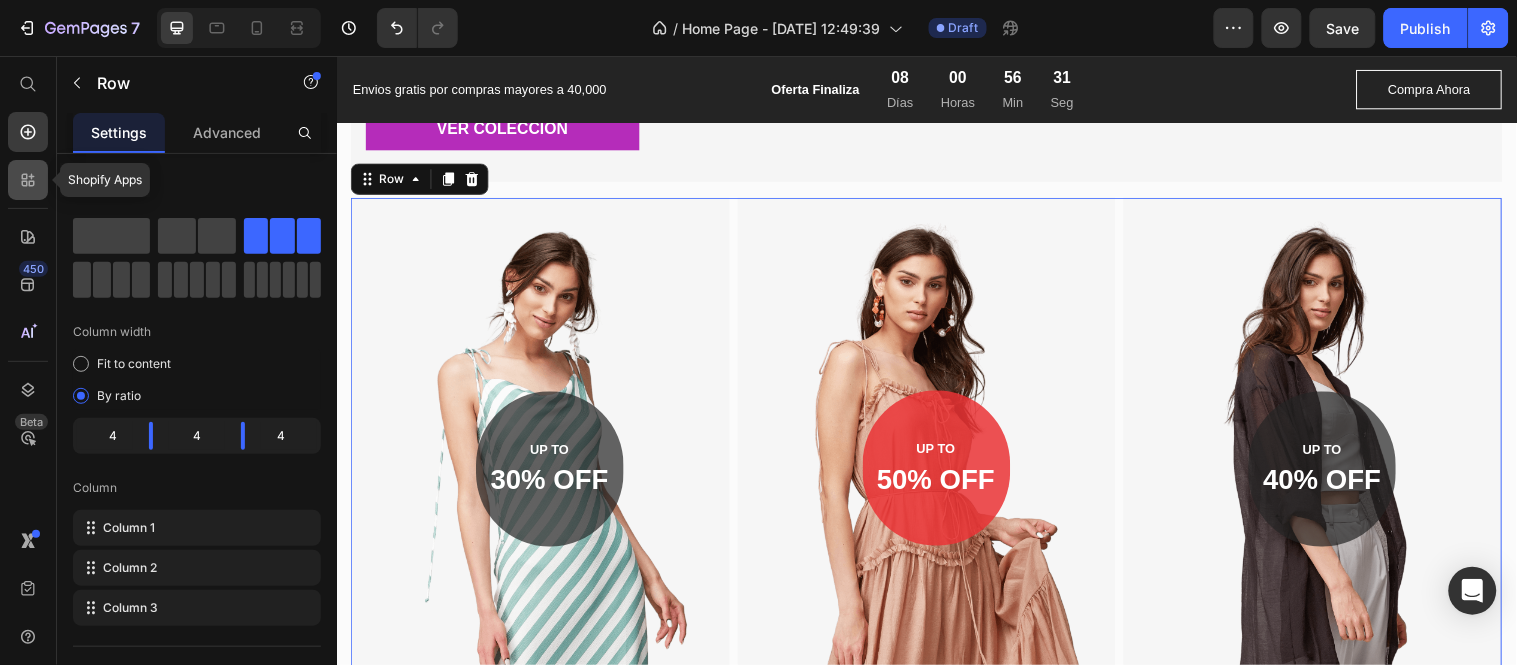 click 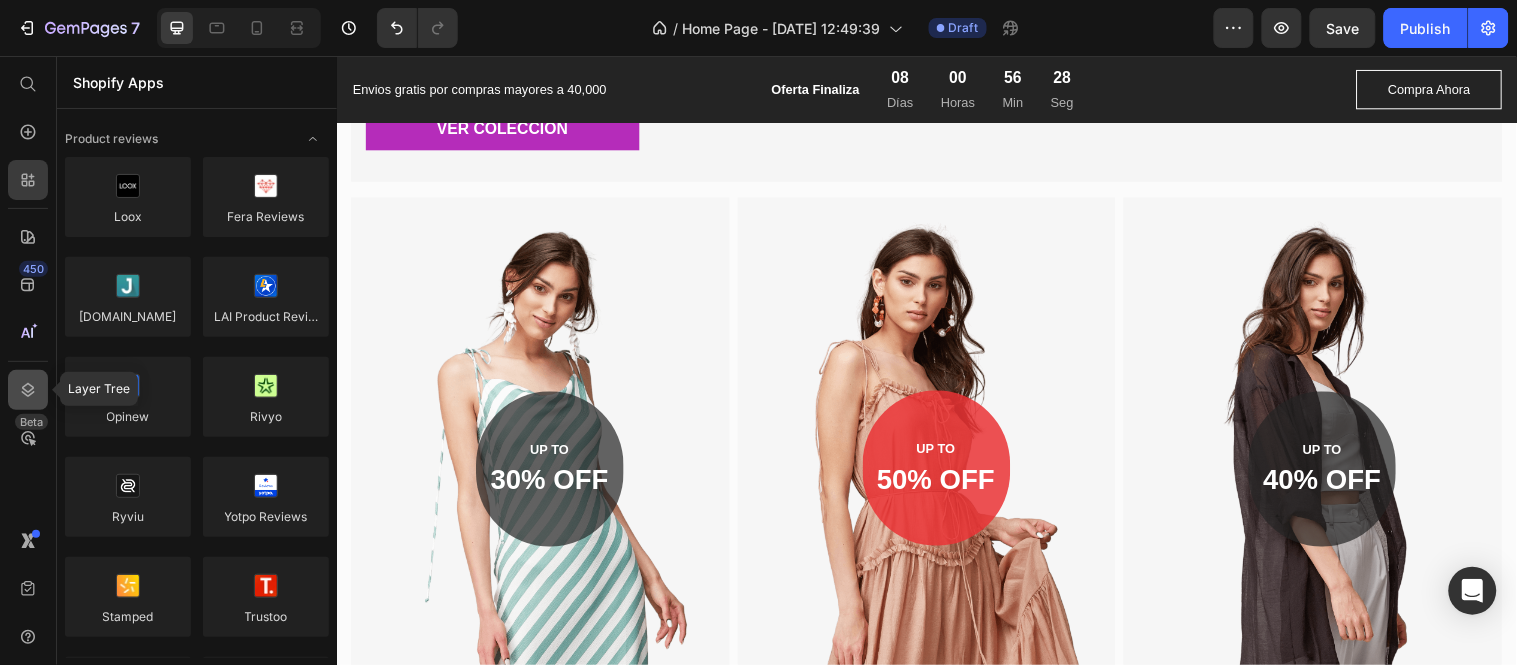 click 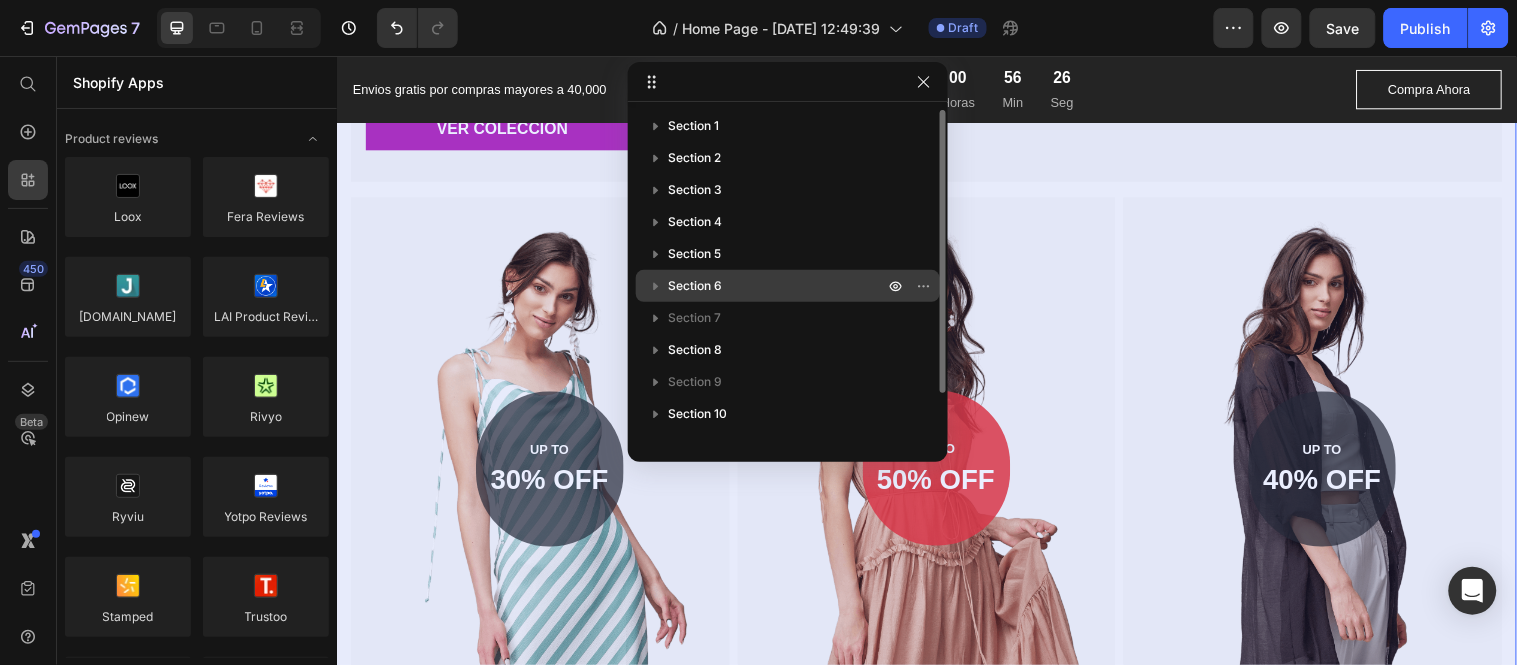 click on "Section 6" at bounding box center (778, 286) 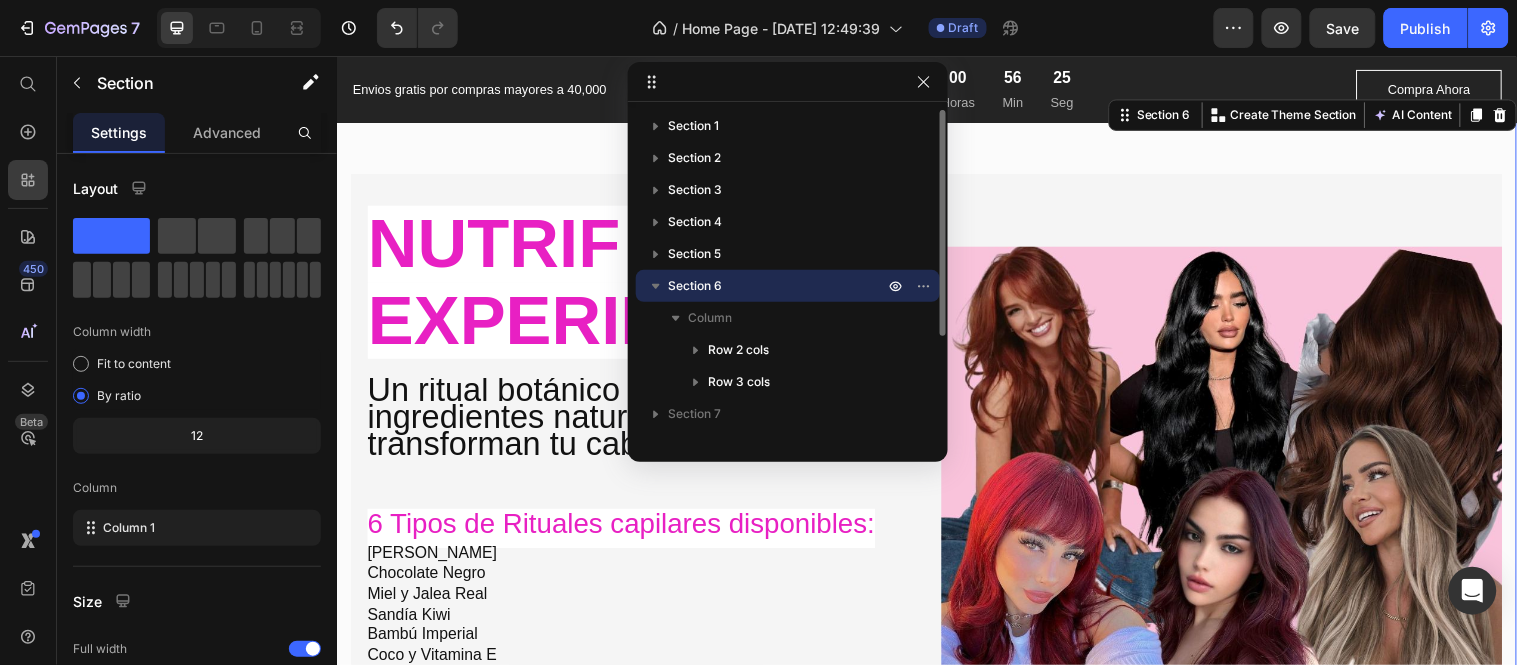 scroll, scrollTop: 2462, scrollLeft: 0, axis: vertical 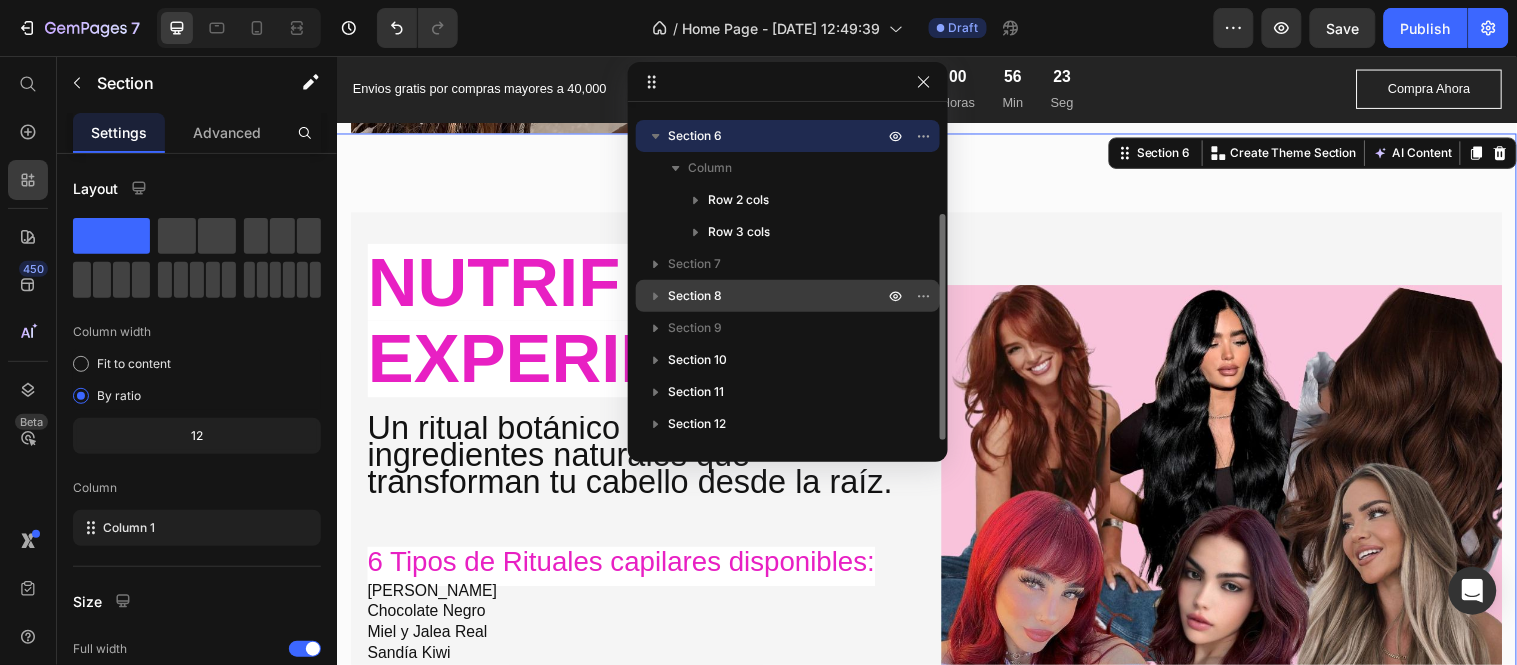 click on "Section 8" at bounding box center [778, 296] 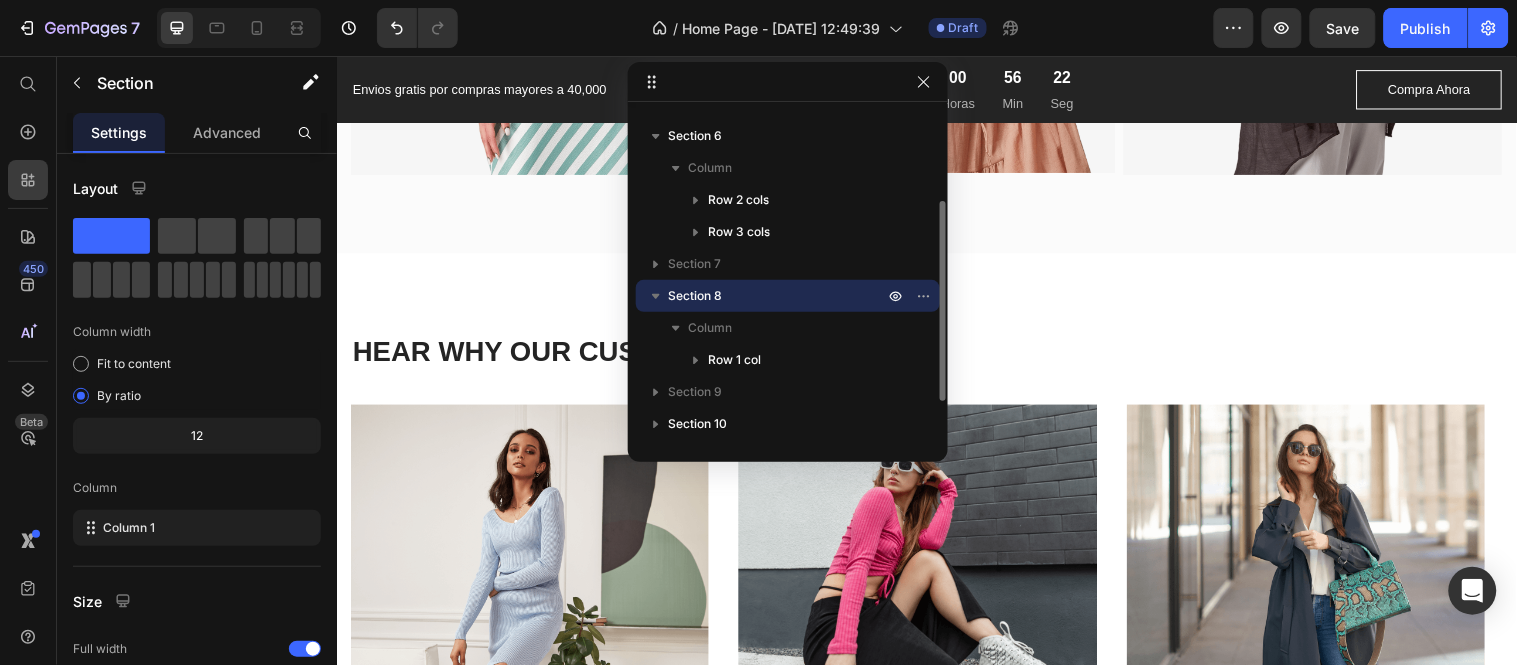 scroll, scrollTop: 3775, scrollLeft: 0, axis: vertical 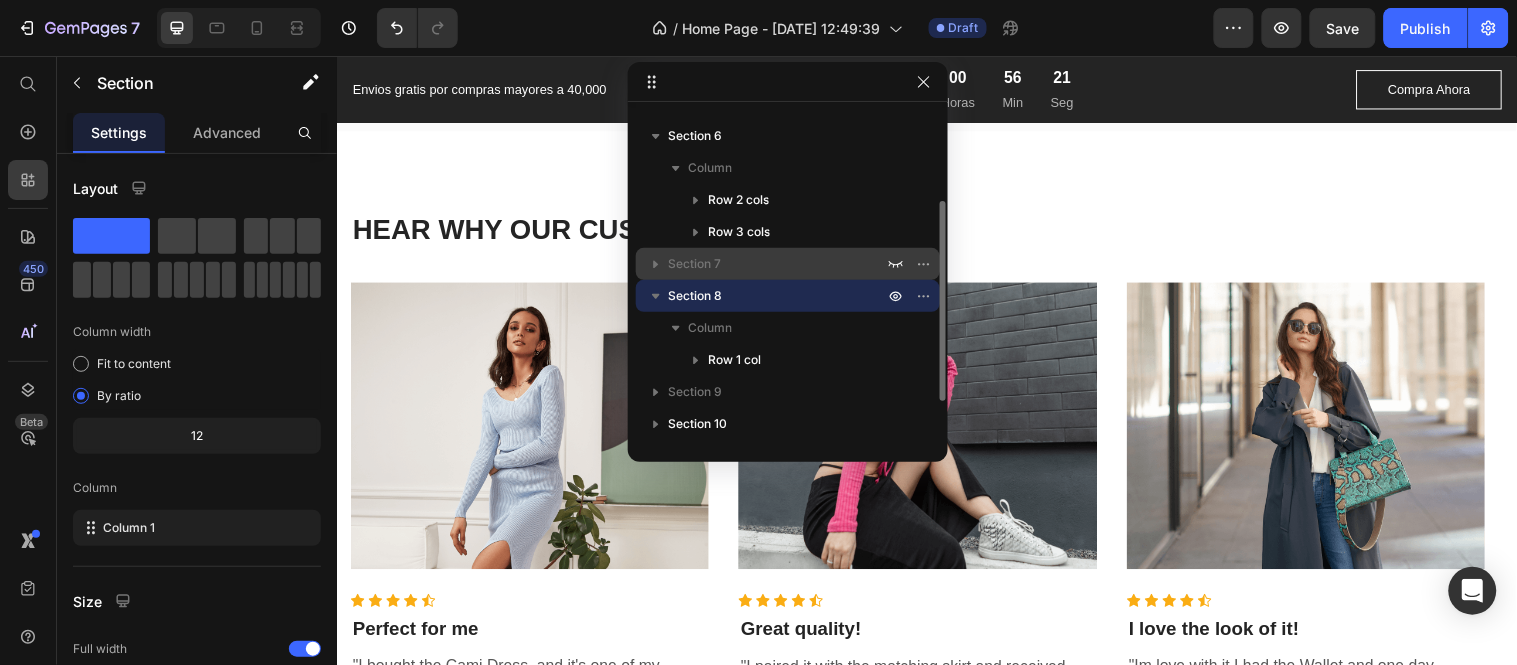 click on "Section 7" at bounding box center [778, 264] 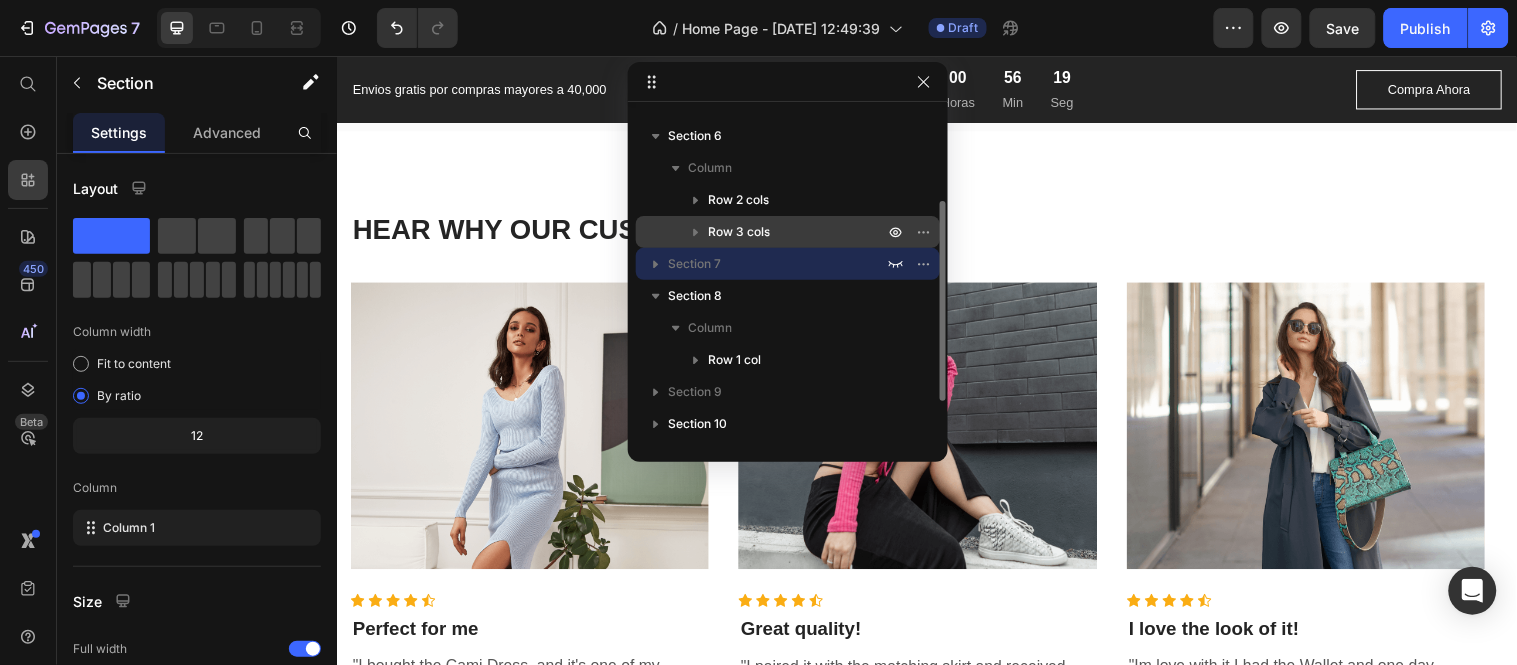 click on "Row 3 cols" at bounding box center (739, 232) 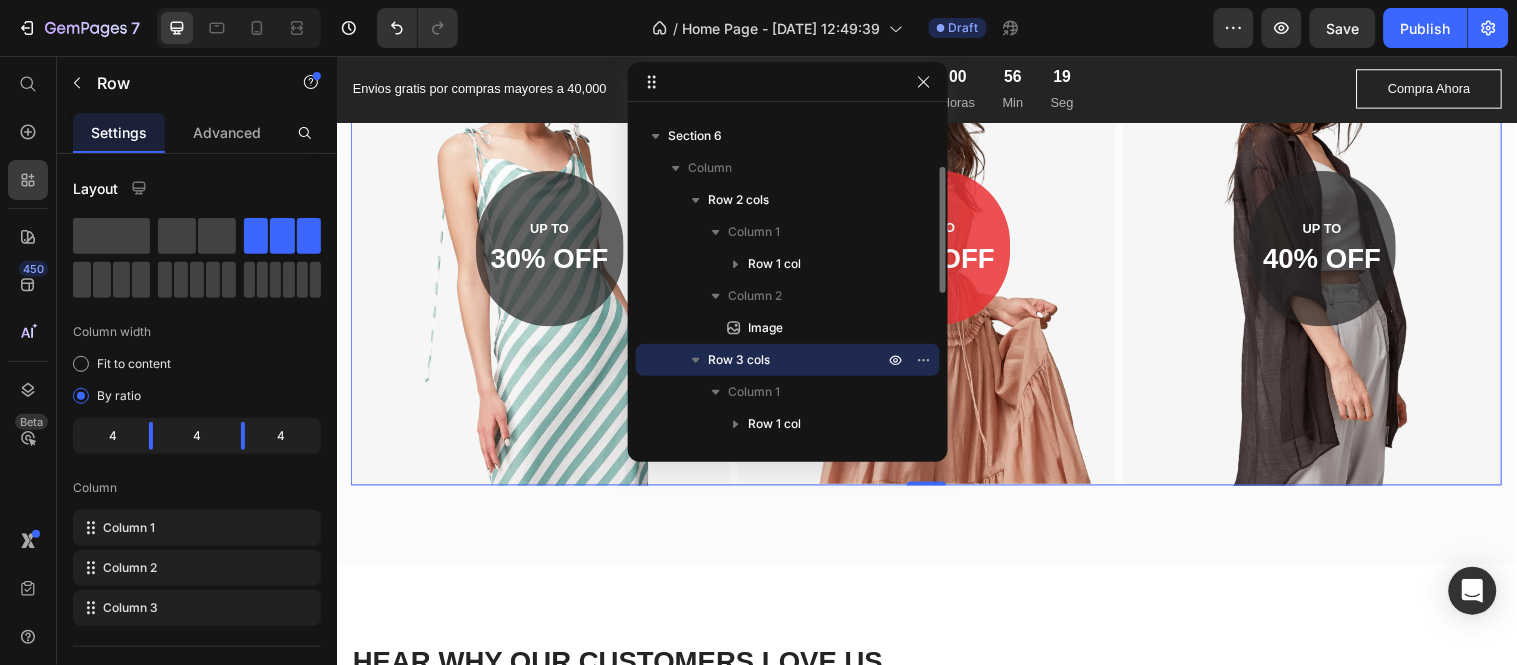scroll, scrollTop: 3186, scrollLeft: 0, axis: vertical 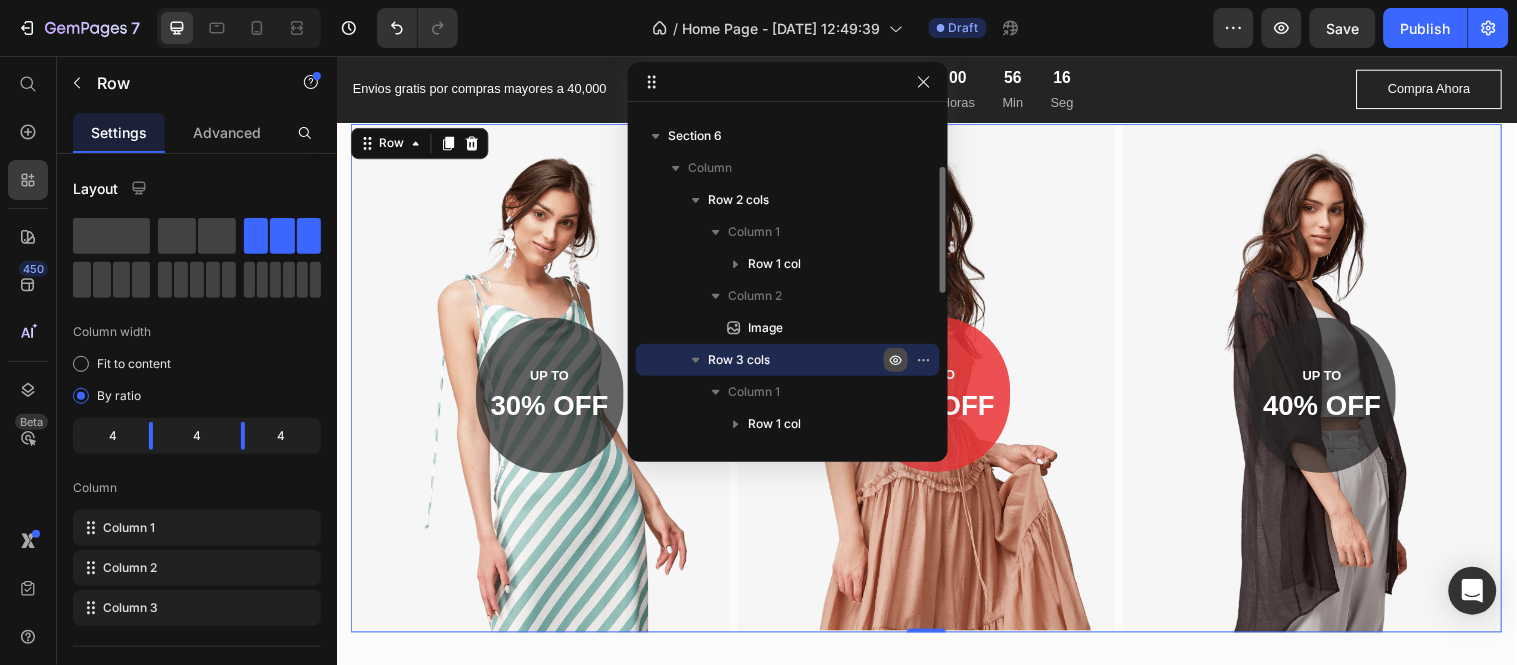 click 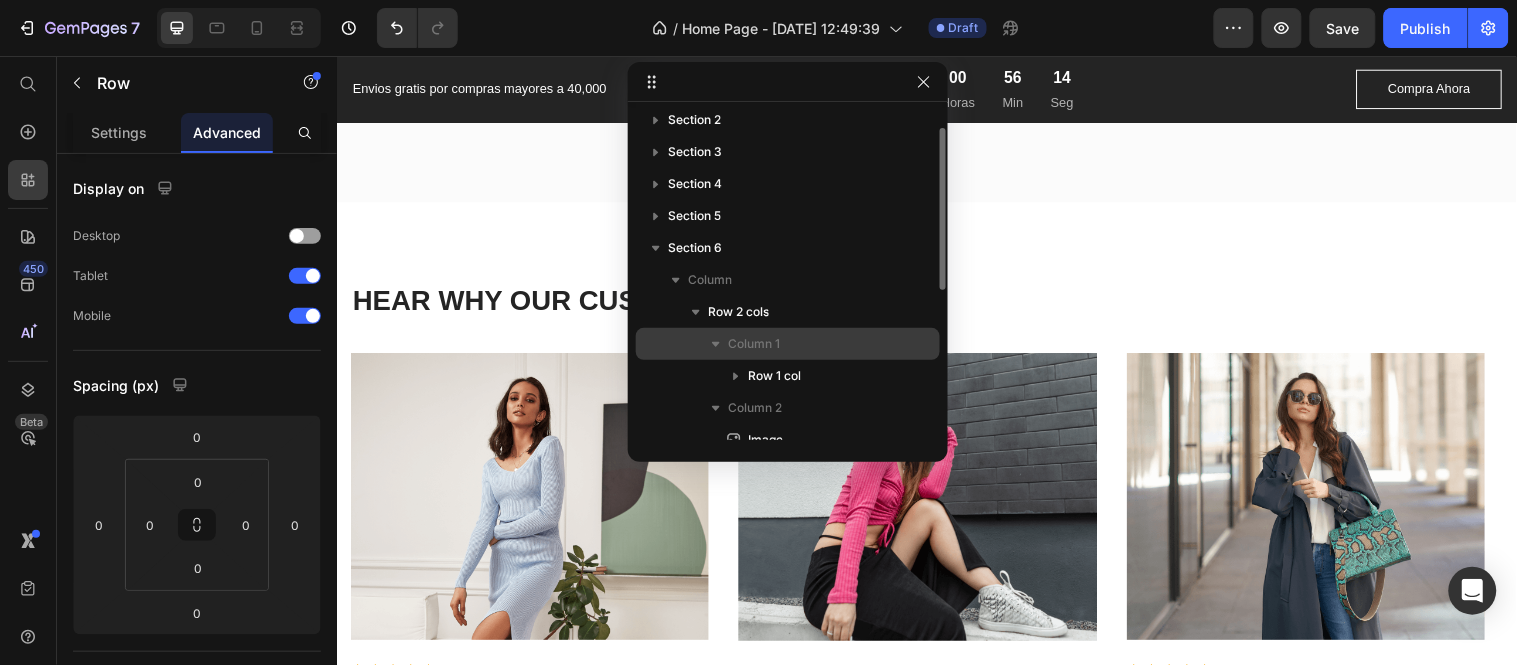 scroll, scrollTop: 0, scrollLeft: 0, axis: both 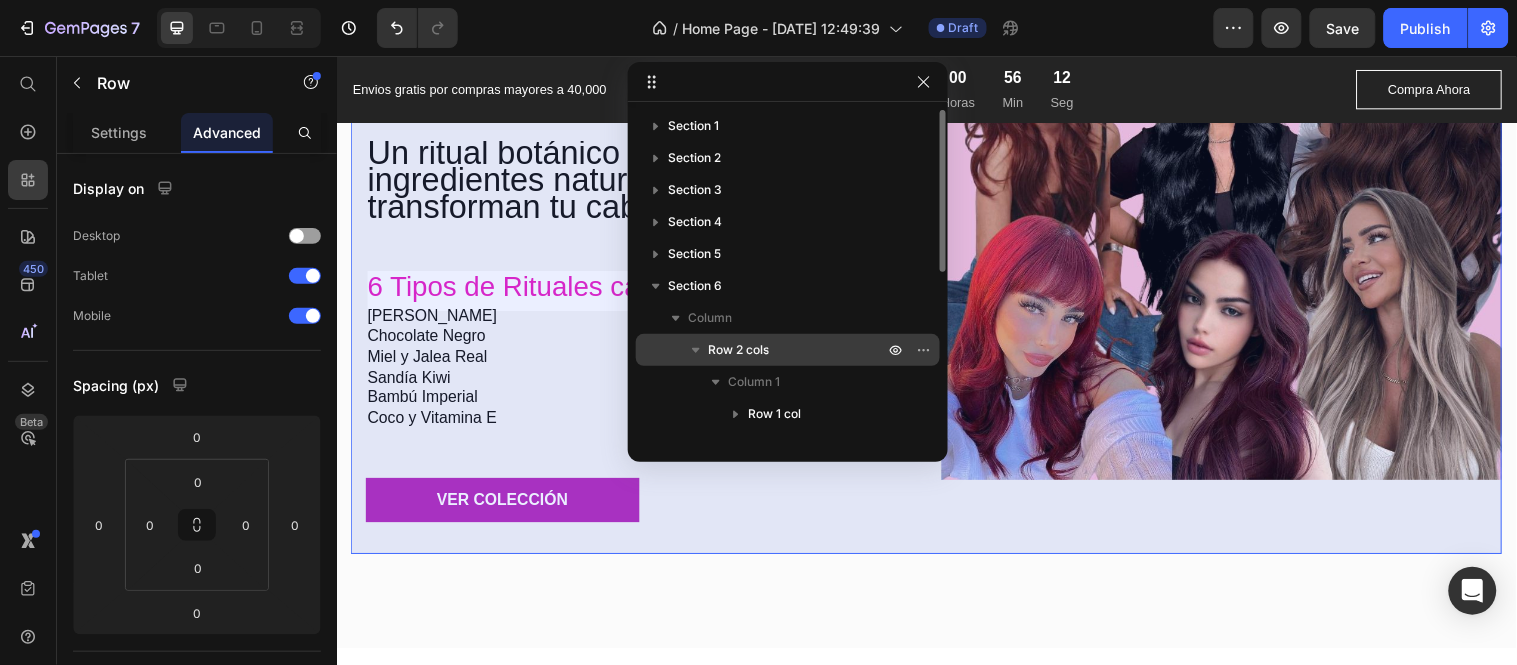 click on "Row 2 cols" at bounding box center [798, 350] 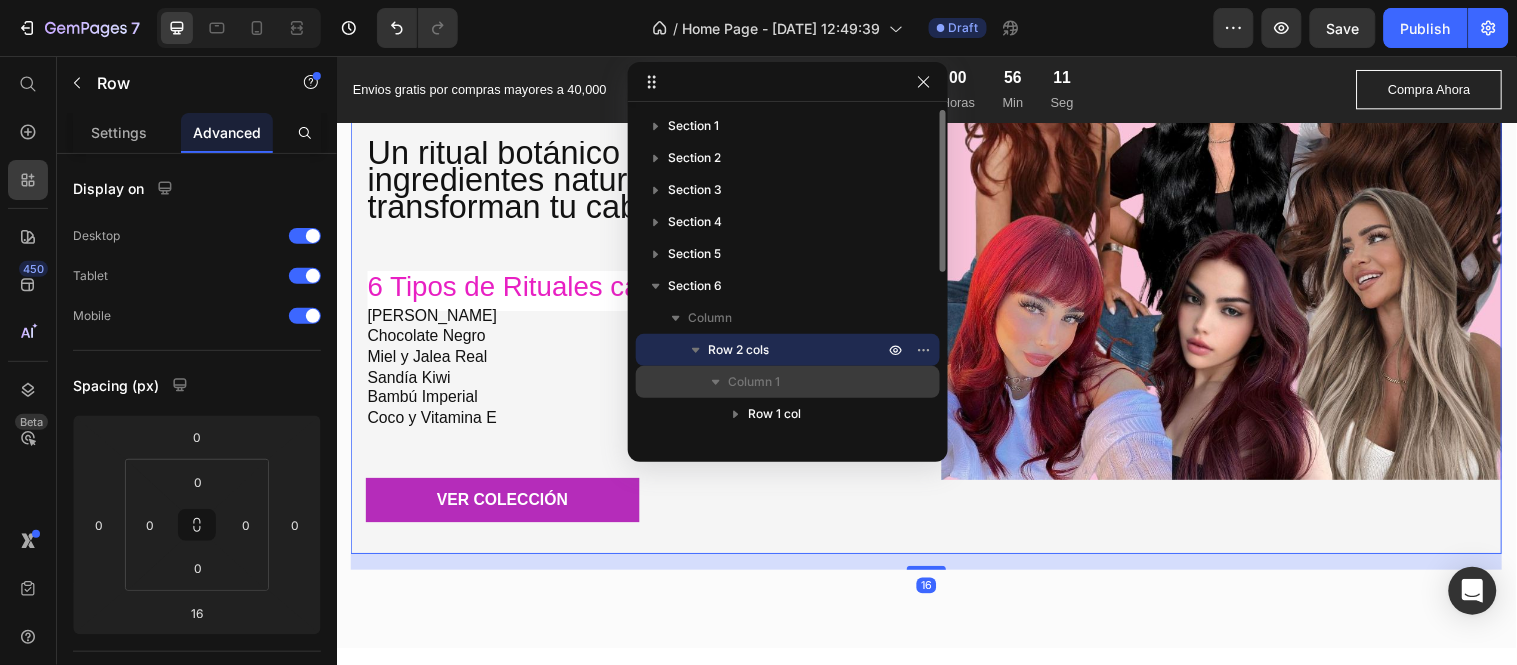 click on "Column 1" at bounding box center (808, 382) 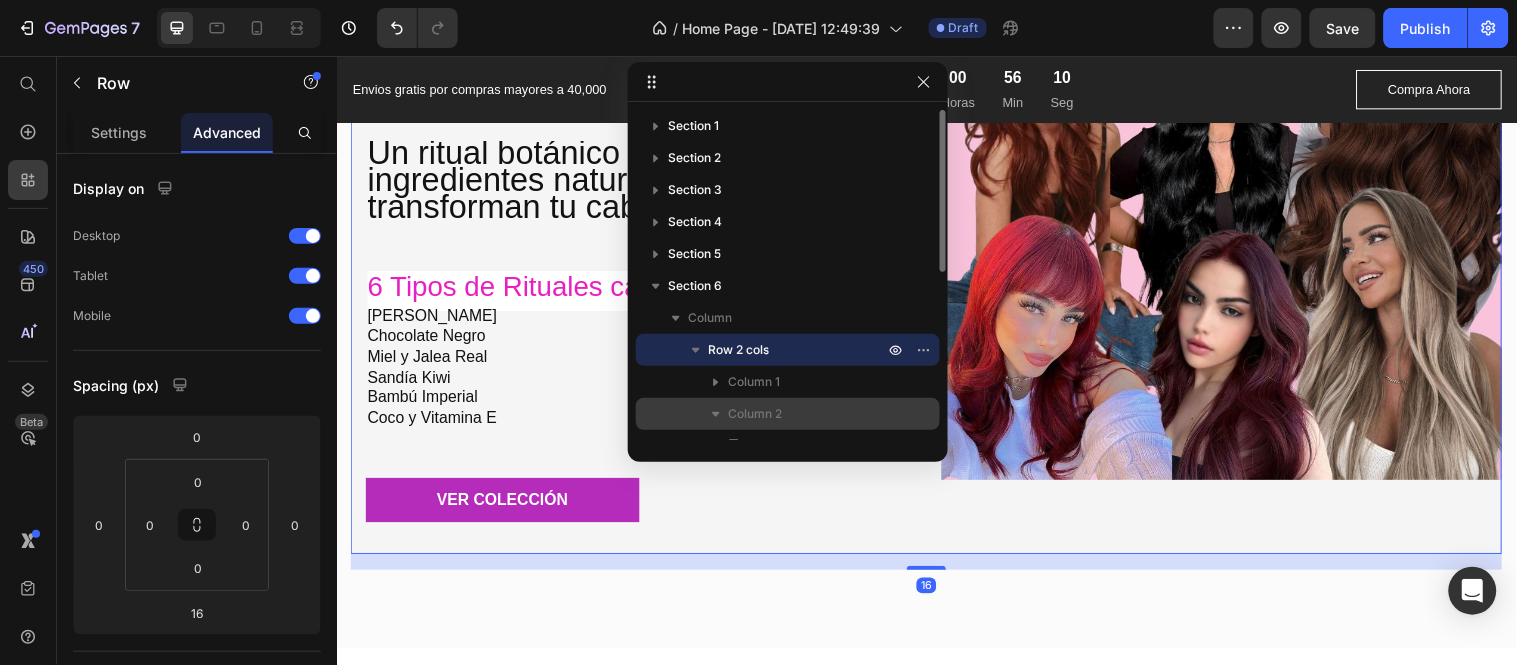 click on "Column 2" at bounding box center [808, 414] 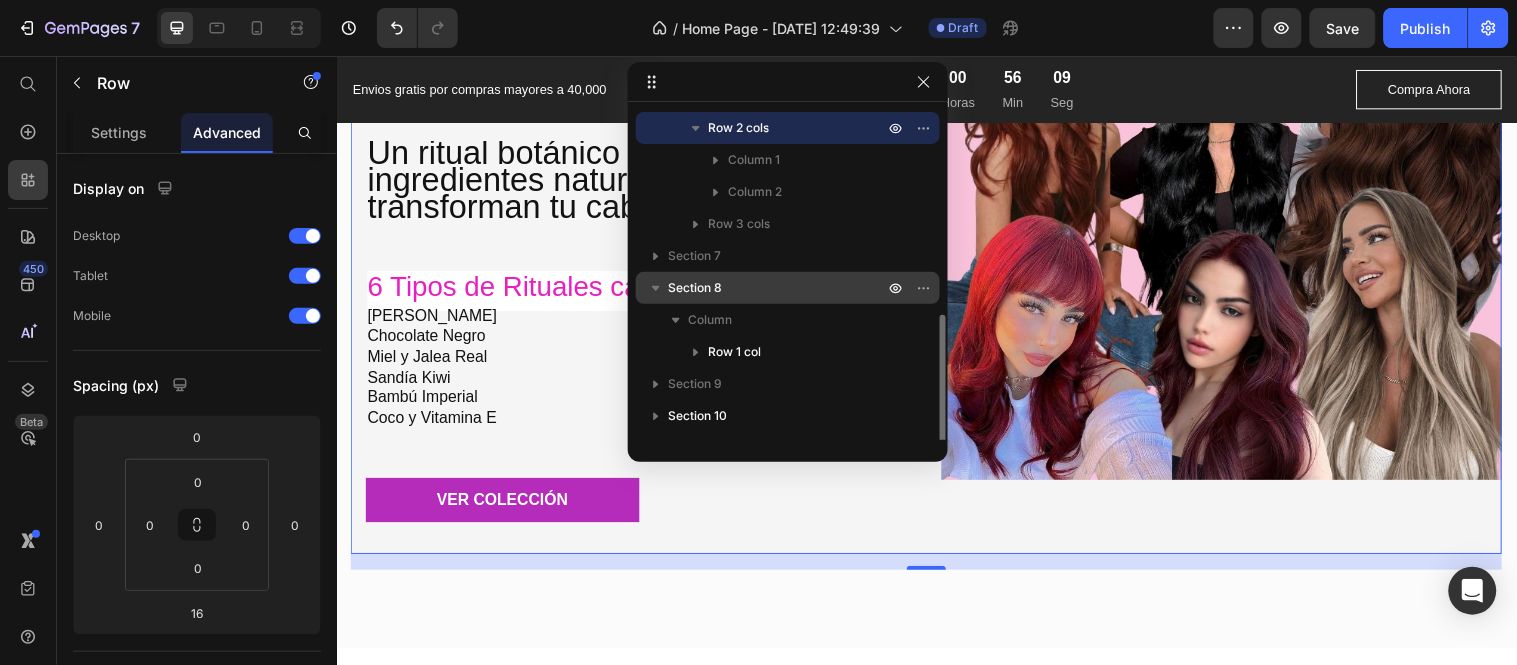 scroll, scrollTop: 277, scrollLeft: 0, axis: vertical 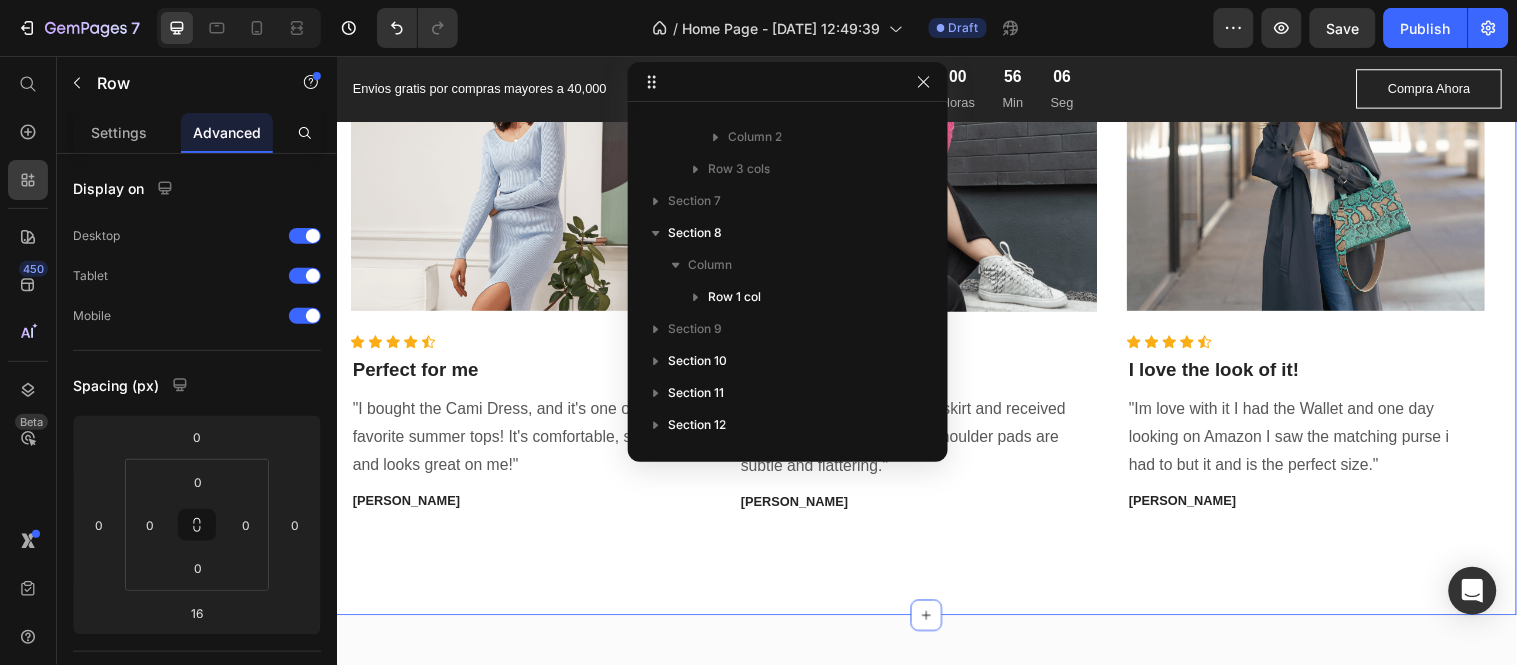 click on "HEAR WHY OUR CUSTOMERS LOVE US Heading Image                Icon                Icon                Icon                Icon
Icon Icon List Hoz Perfect for me Text block "I bought the Cami Dress, and it's one of my favorite summer tops! It's comfortable, stylish, and looks great on me!" Text block Jessica K. Text block Row Image                Icon                Icon                Icon                Icon
Icon Icon List Hoz Great quality! Text block "I paired it with the matching skirt and received so many compliments! The shoulder pads are subtle and flattering." Text block Sarah L. Text block Row Image                Icon                Icon                Icon                Icon
Icon Icon List Hoz I love the look of it! Text block "Im love with it I had the Wallet and one day looking on Amazon I saw the matching purse i had to but it and is the perfect size." Text block Olivia T. Text block Row Carousel Row Section 8" at bounding box center [936, 247] 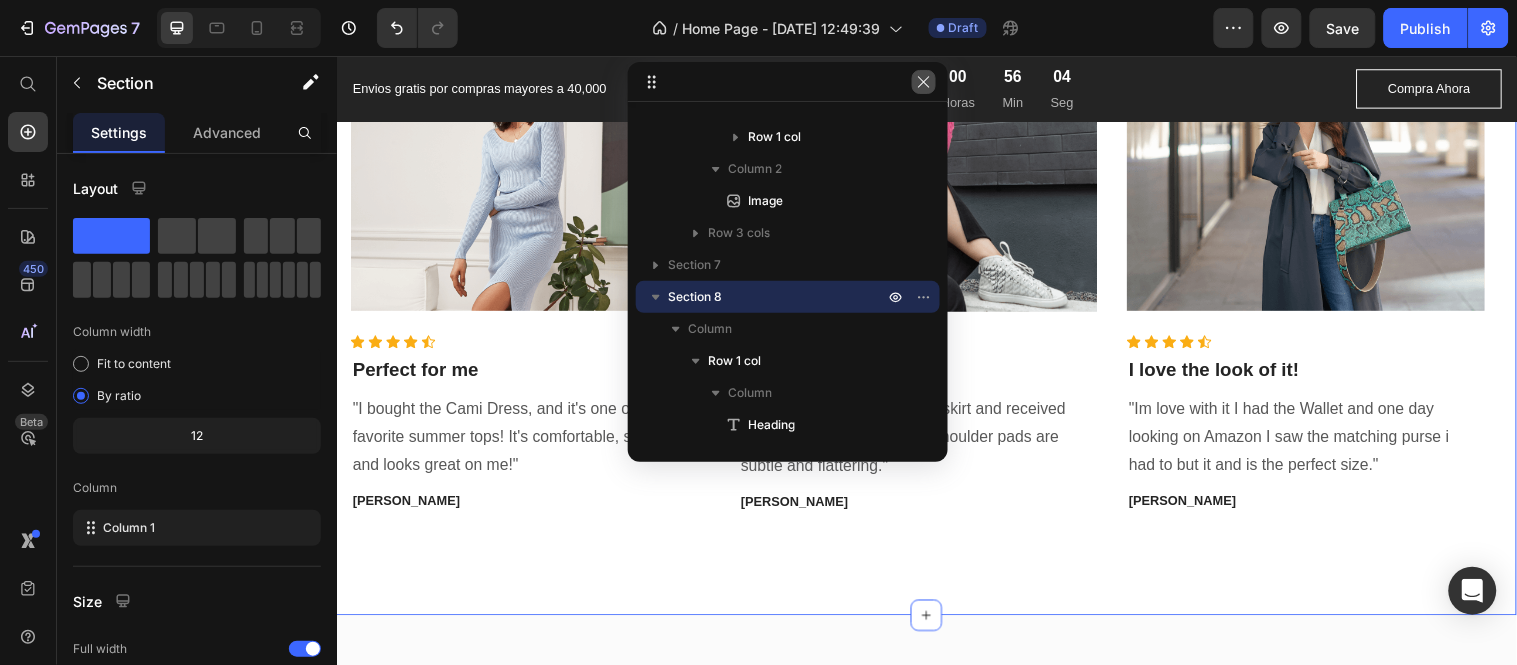 click 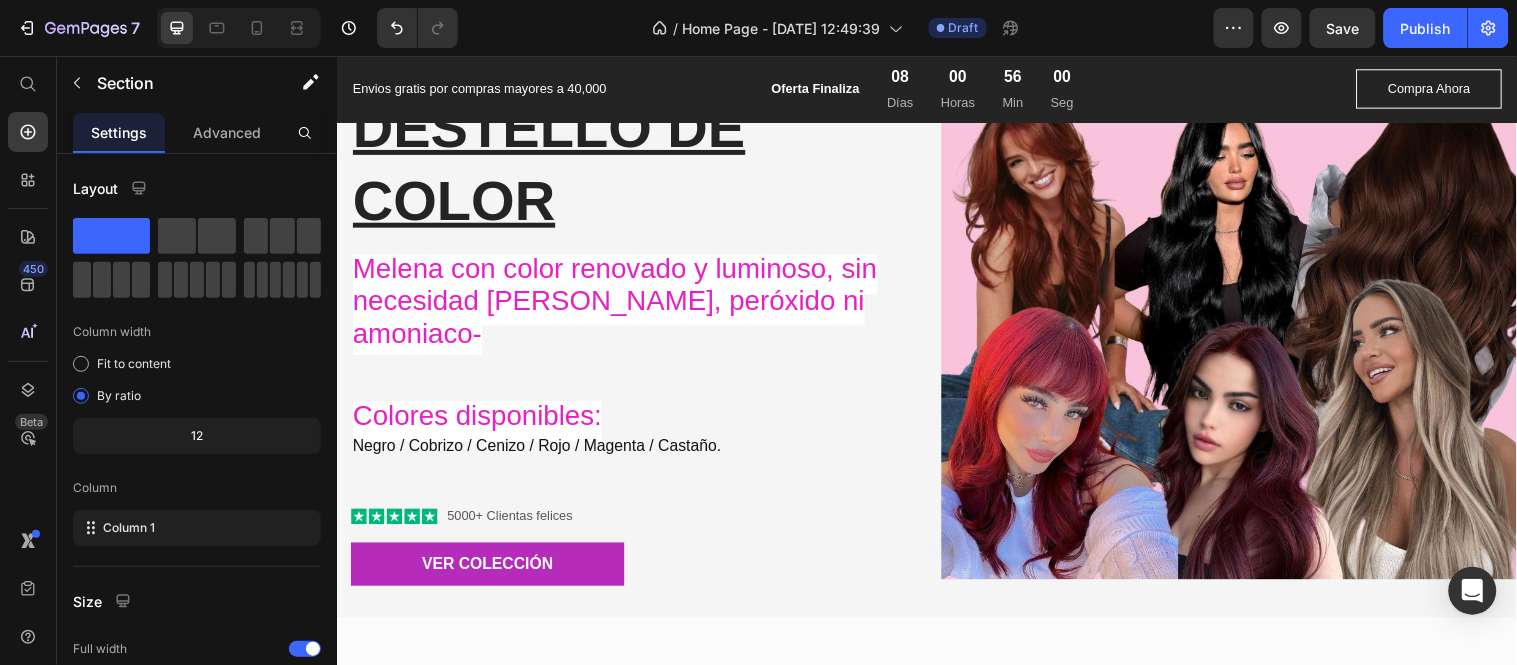 scroll, scrollTop: 888, scrollLeft: 0, axis: vertical 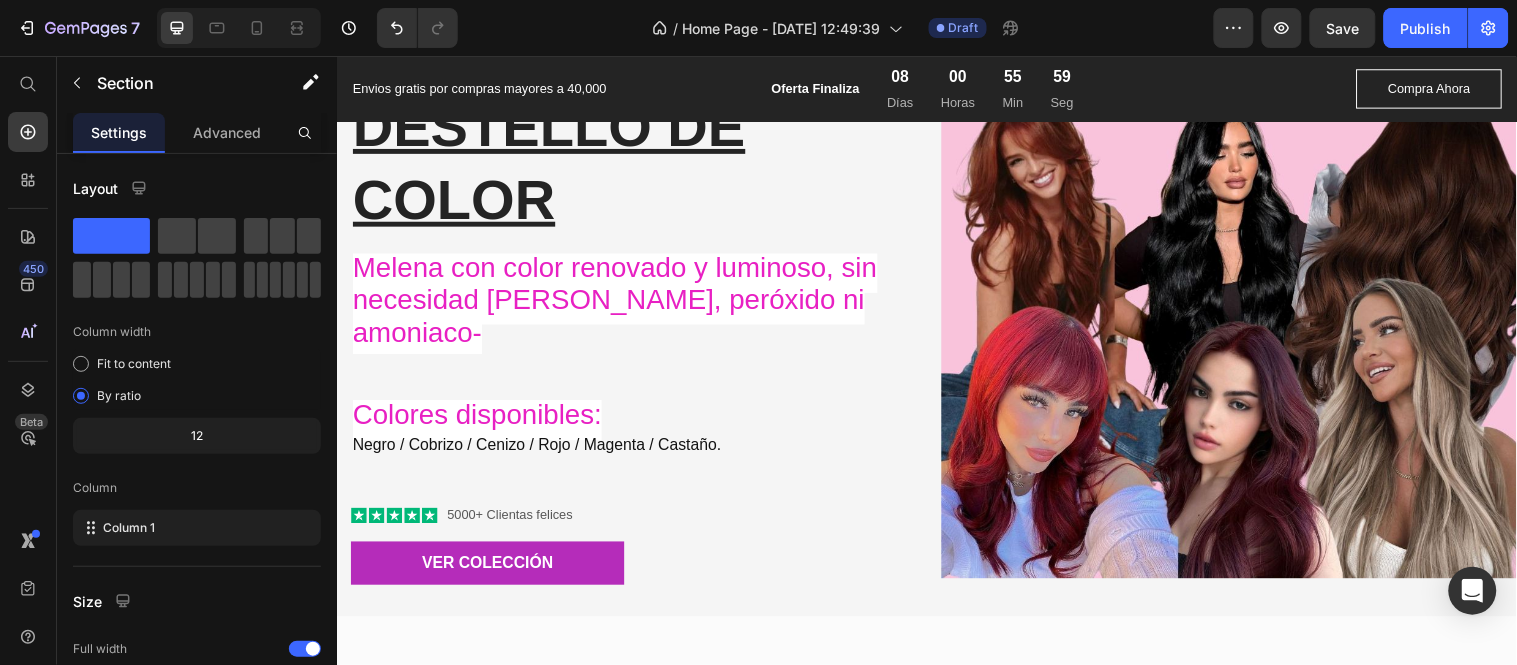 click 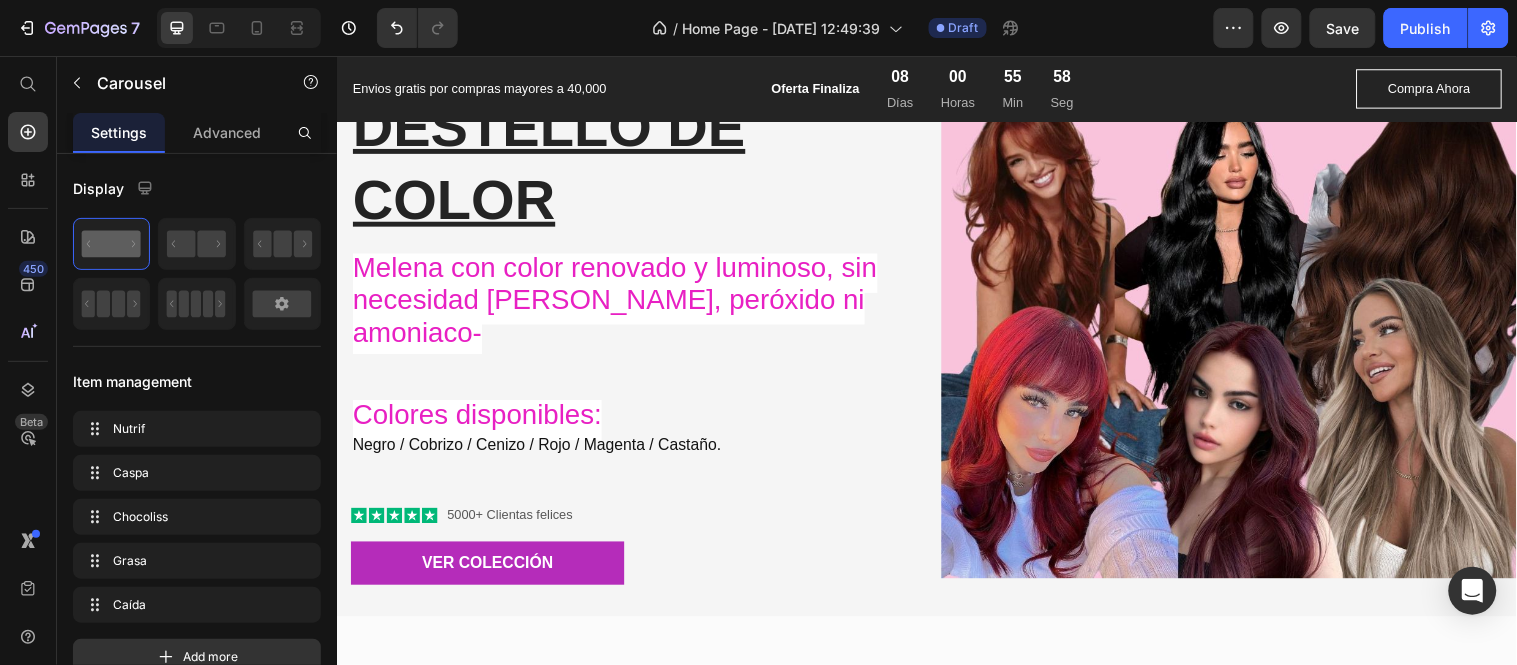 click 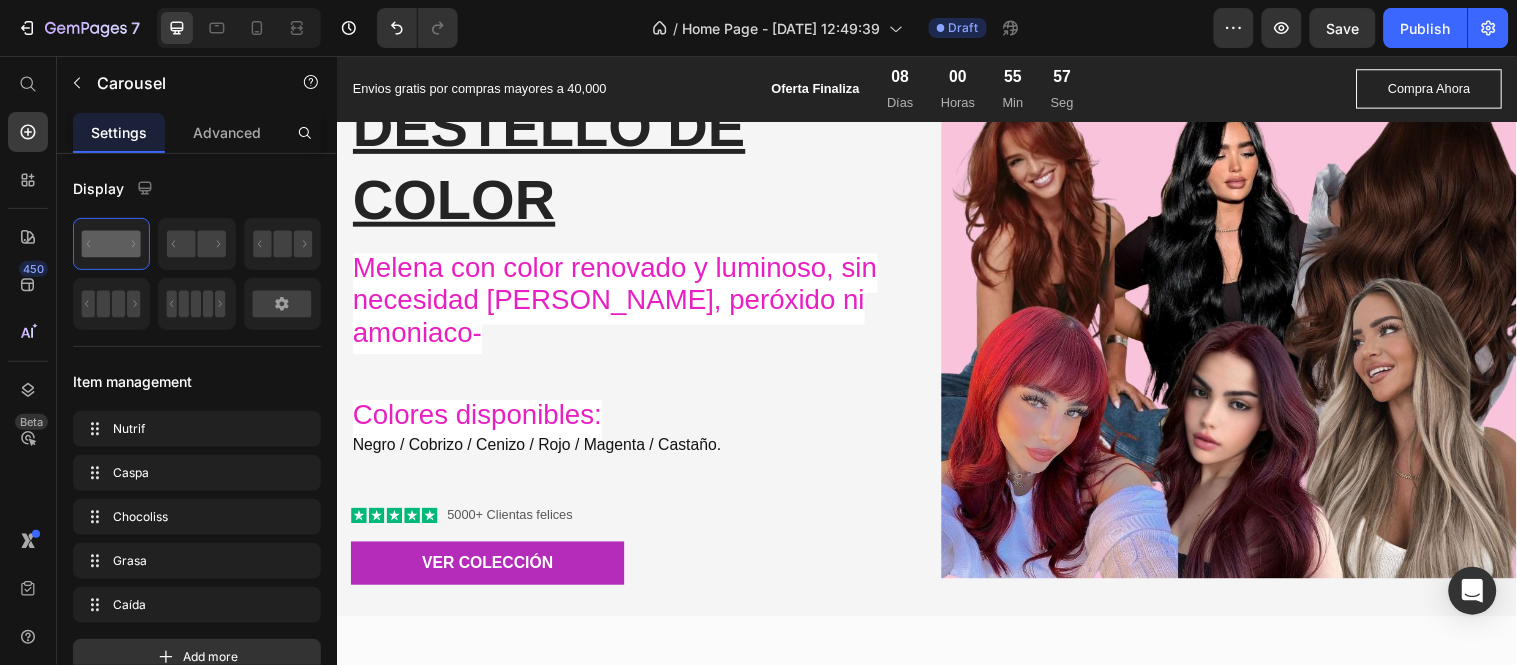 click 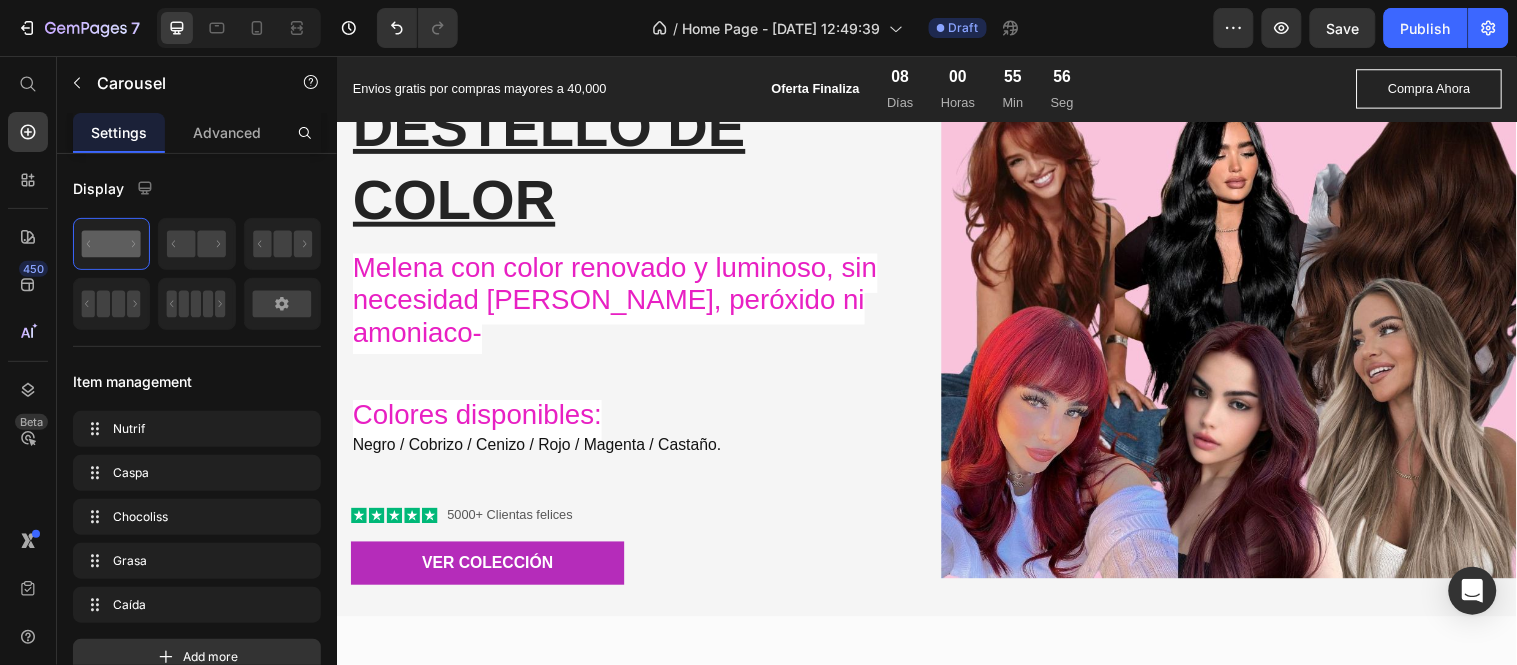 click 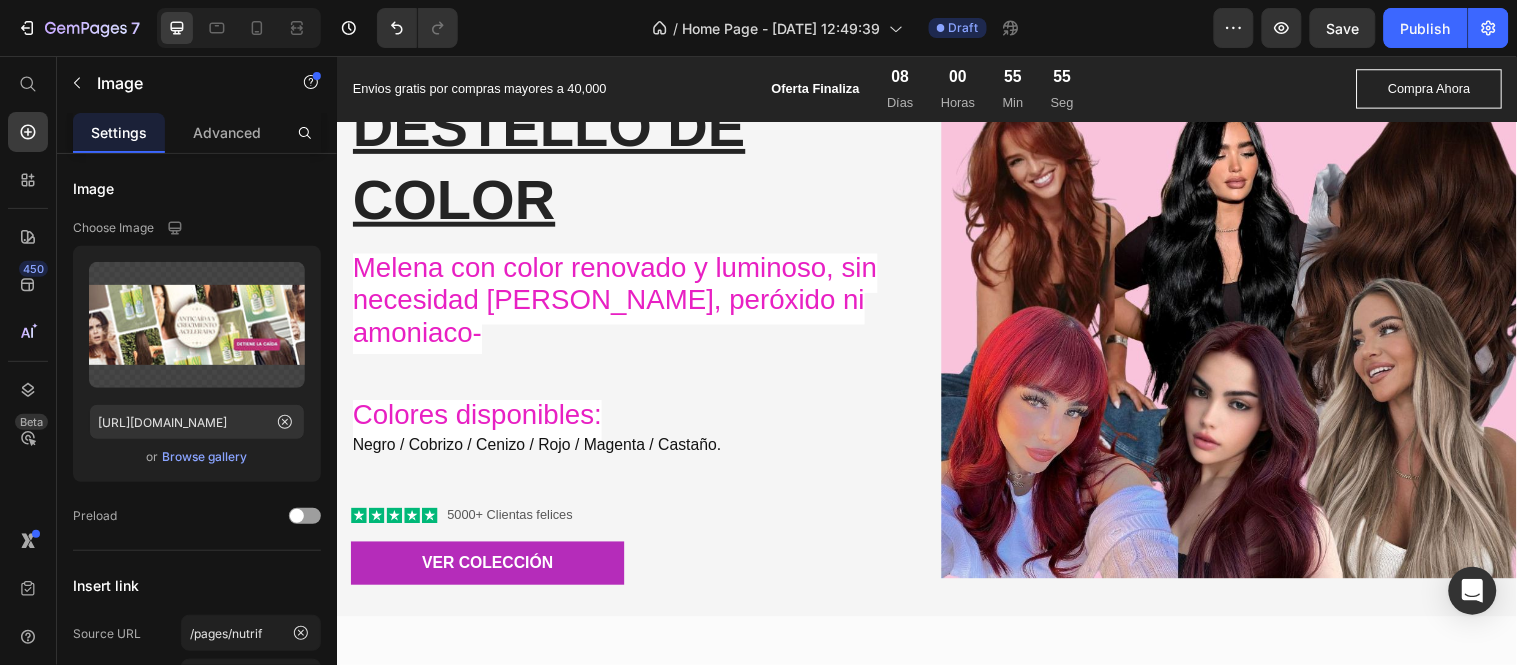 click at bounding box center [927, 8] 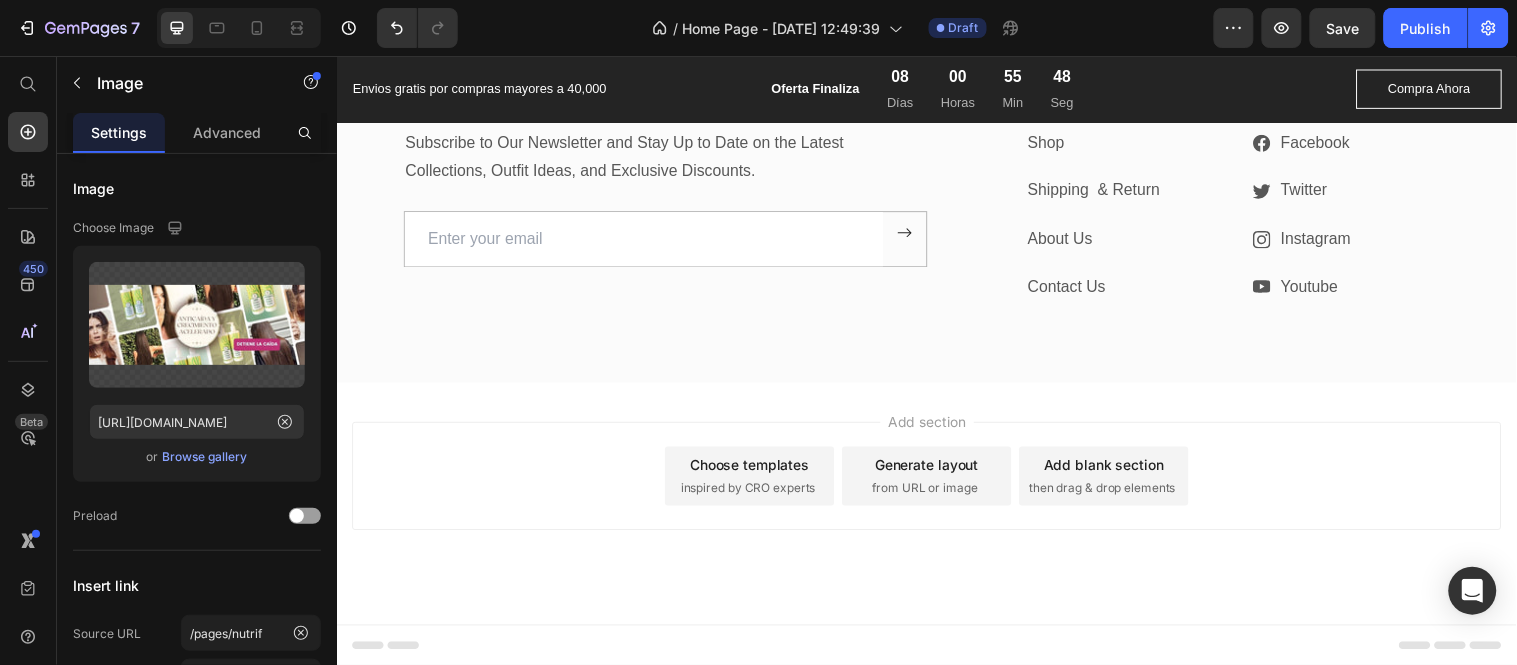 scroll, scrollTop: 4102, scrollLeft: 0, axis: vertical 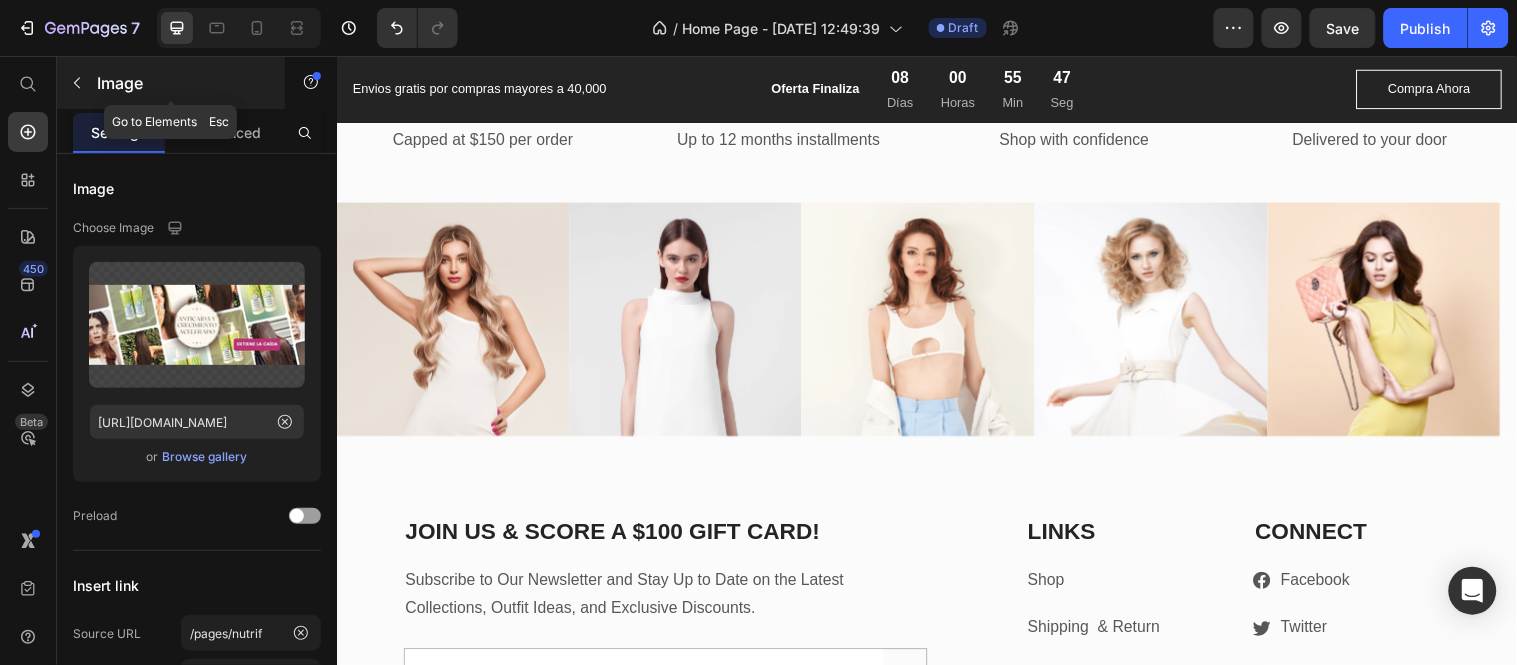 click at bounding box center [77, 83] 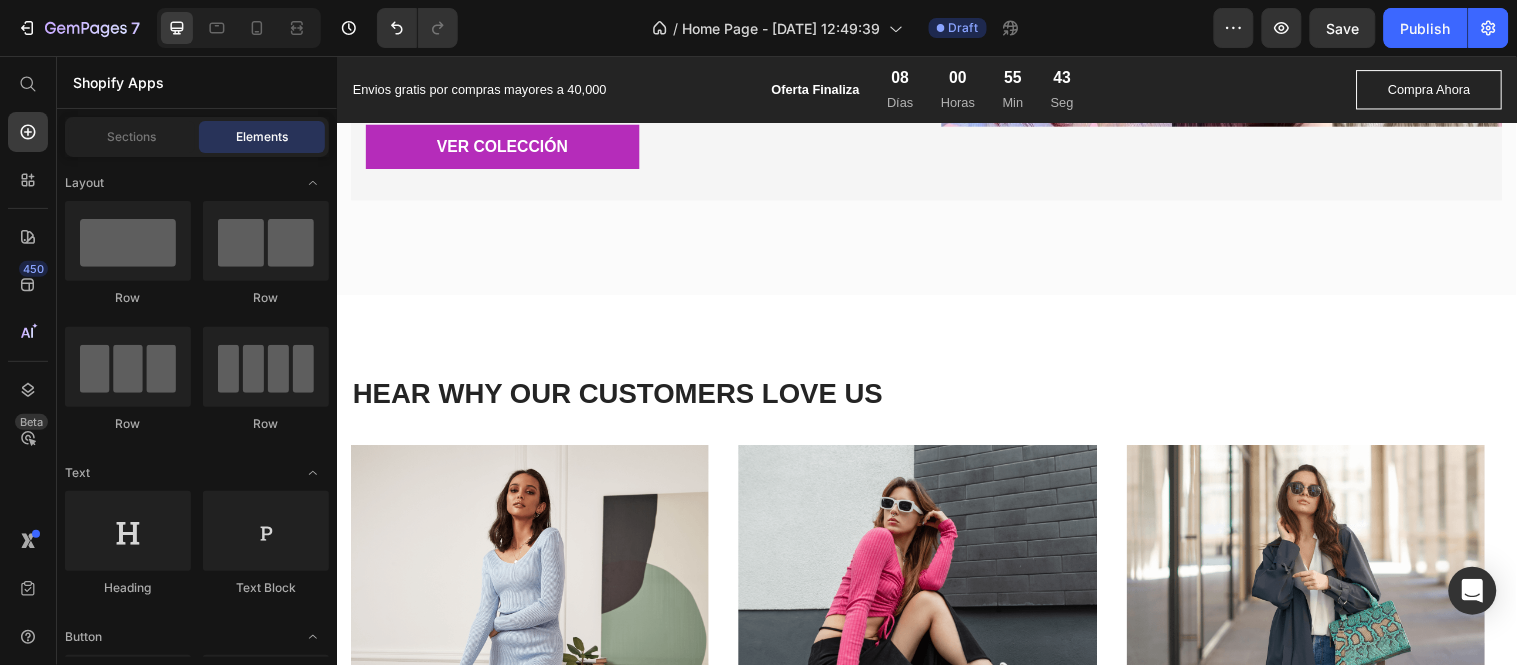 scroll, scrollTop: 3102, scrollLeft: 0, axis: vertical 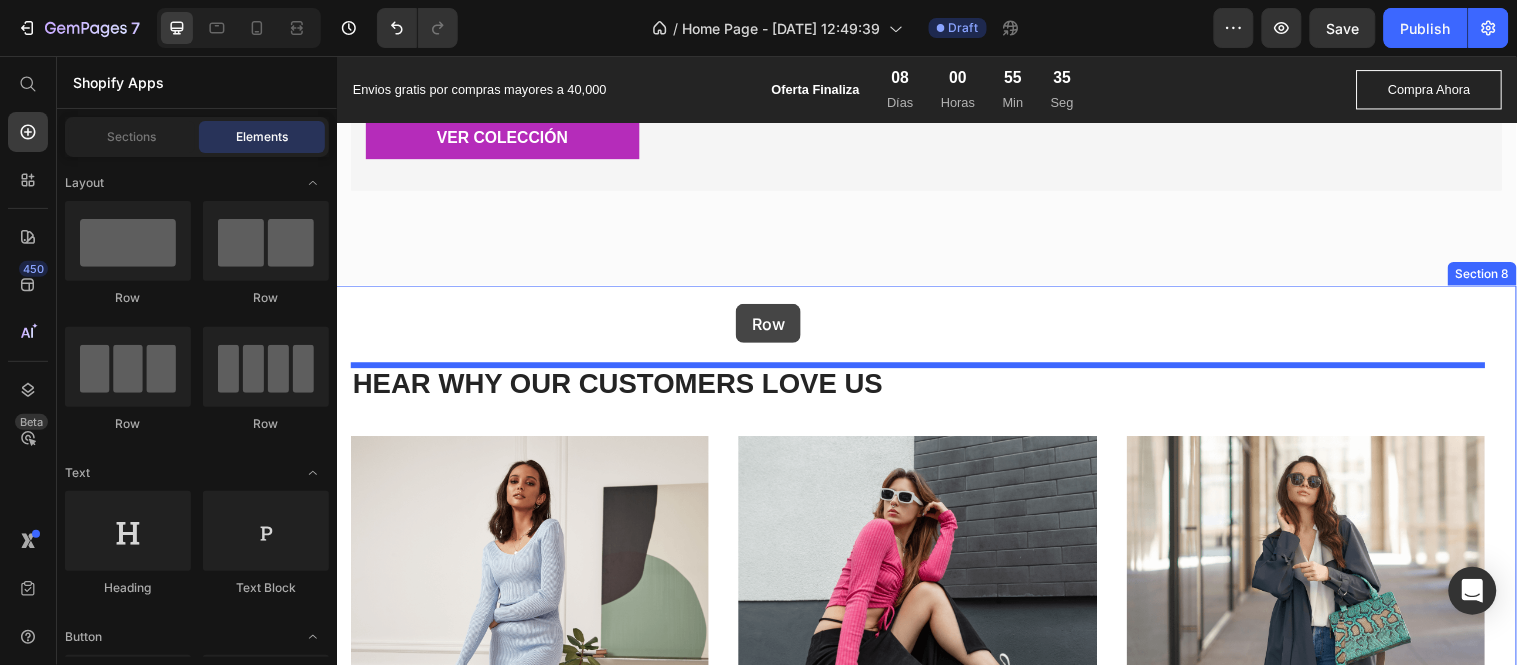 drag, startPoint x: 444, startPoint y: 293, endPoint x: 742, endPoint y: 307, distance: 298.32867 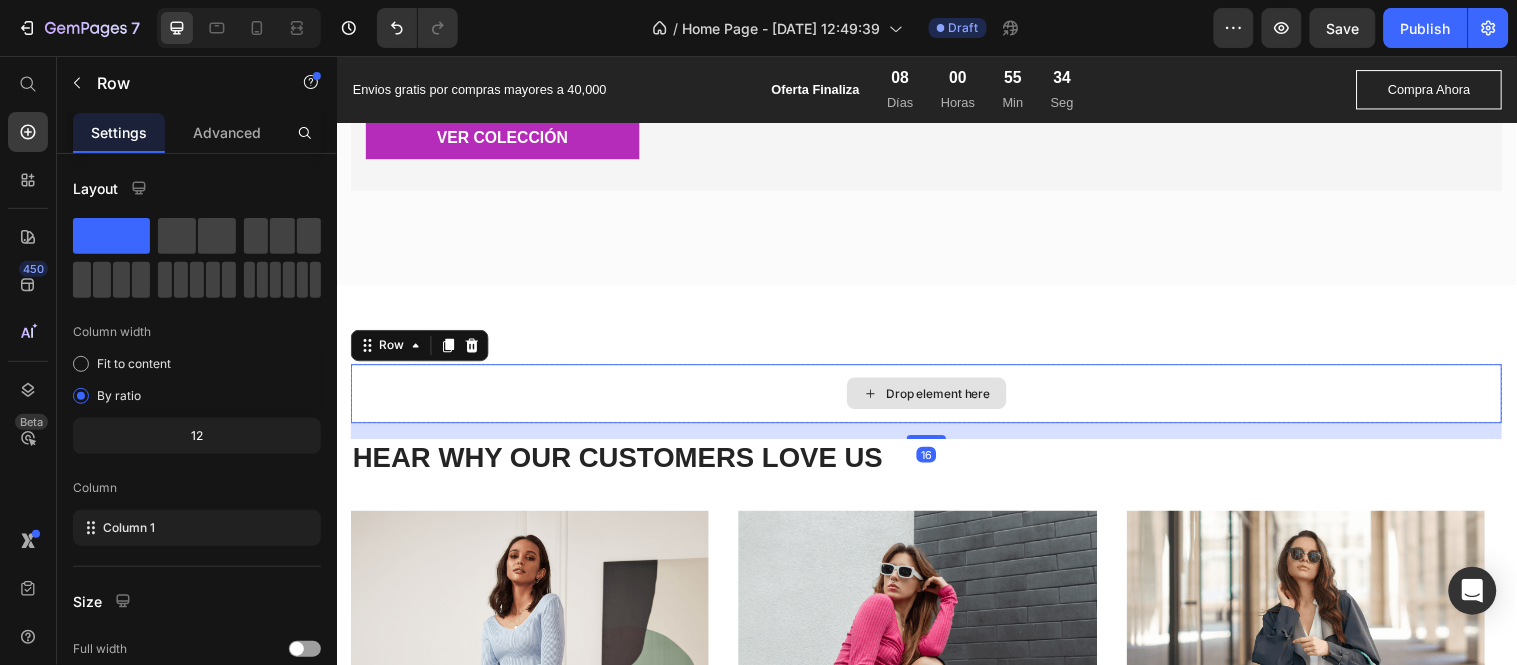 click on "Drop element here" at bounding box center (936, 398) 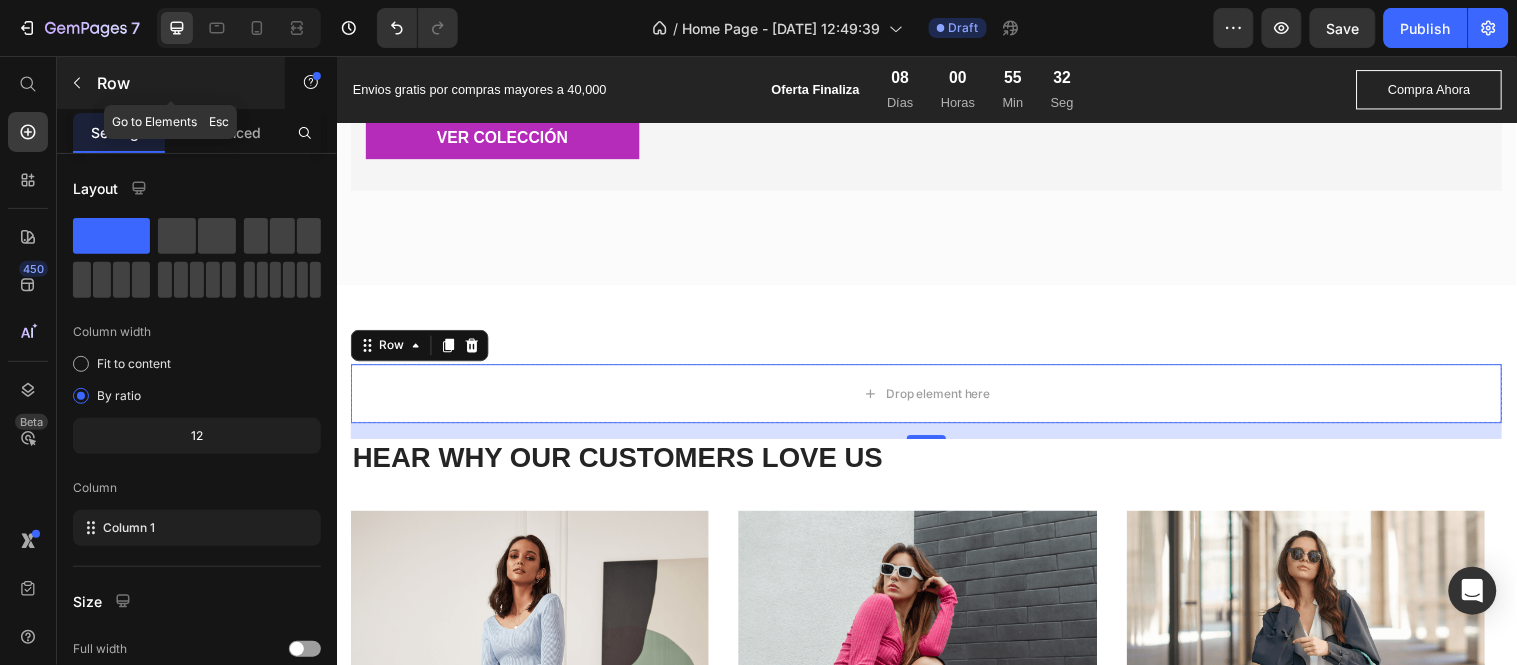 click 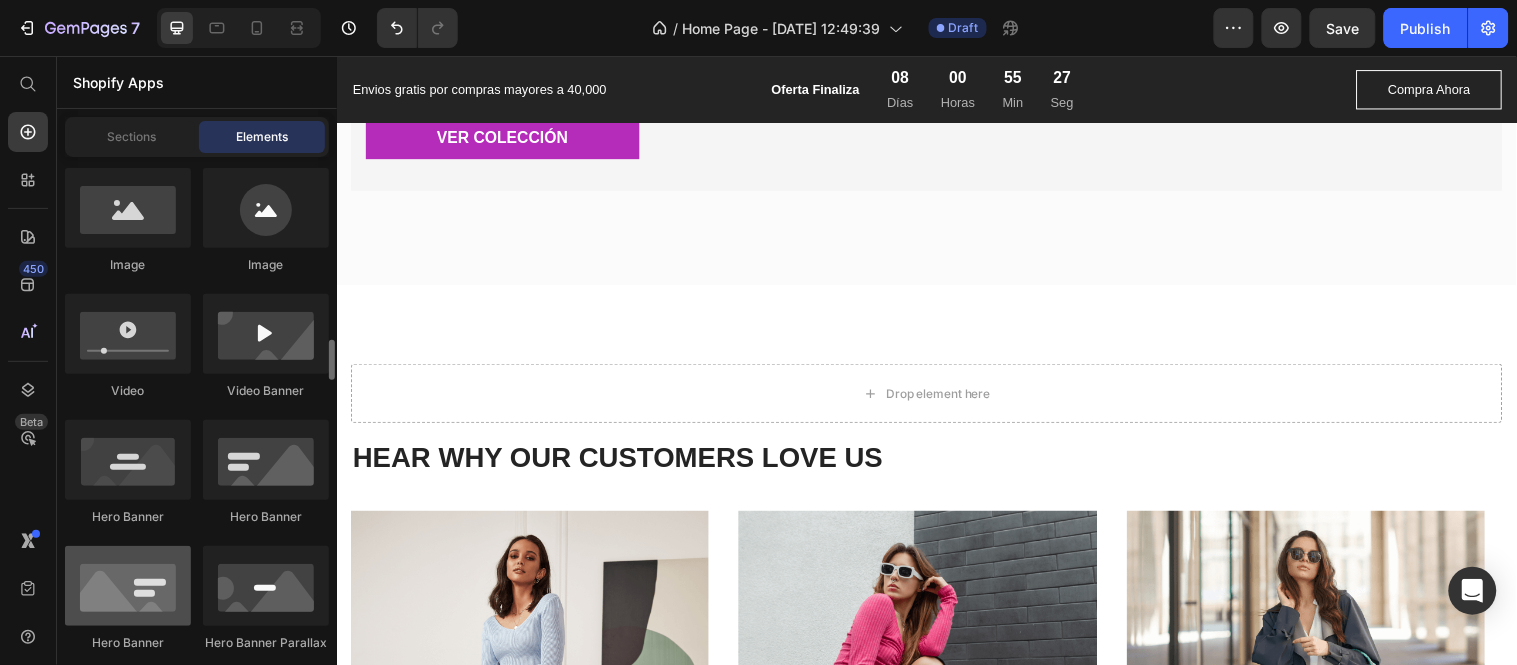 scroll, scrollTop: 888, scrollLeft: 0, axis: vertical 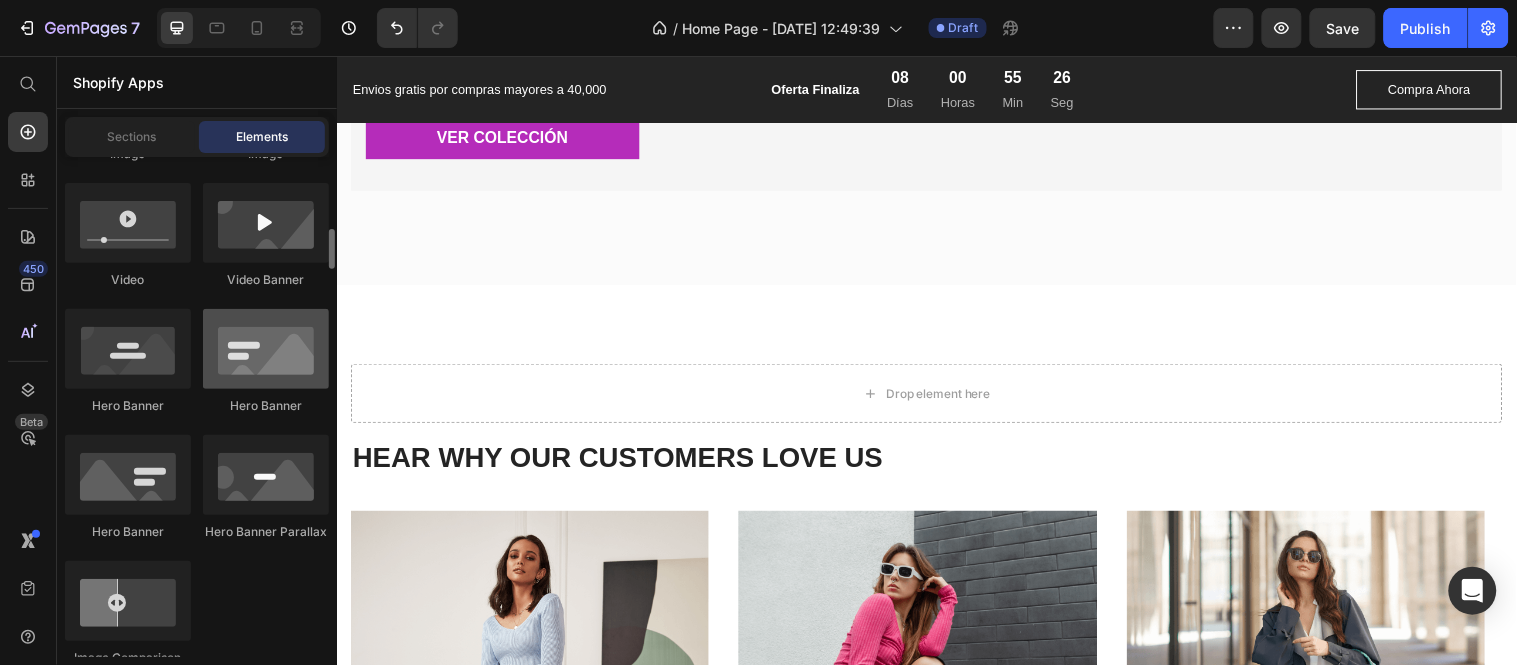click at bounding box center [266, 349] 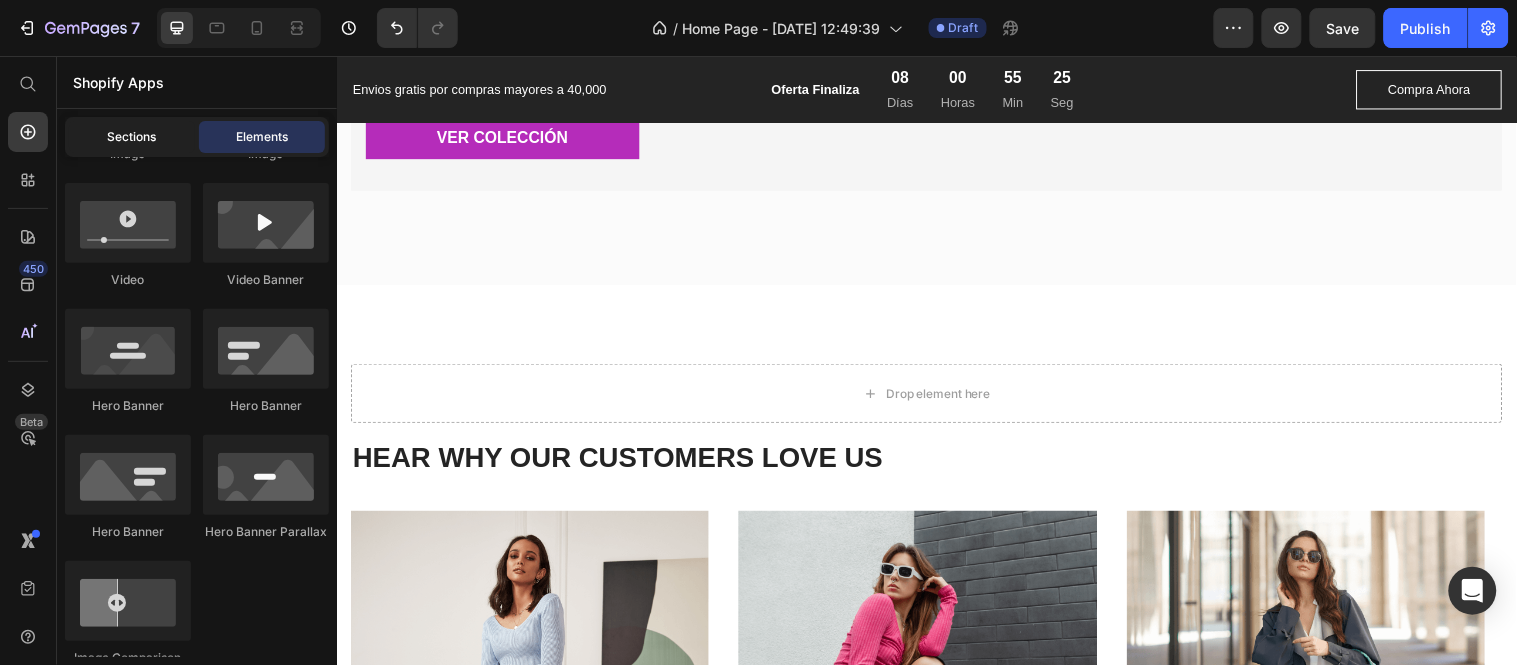 click on "Sections" at bounding box center [132, 137] 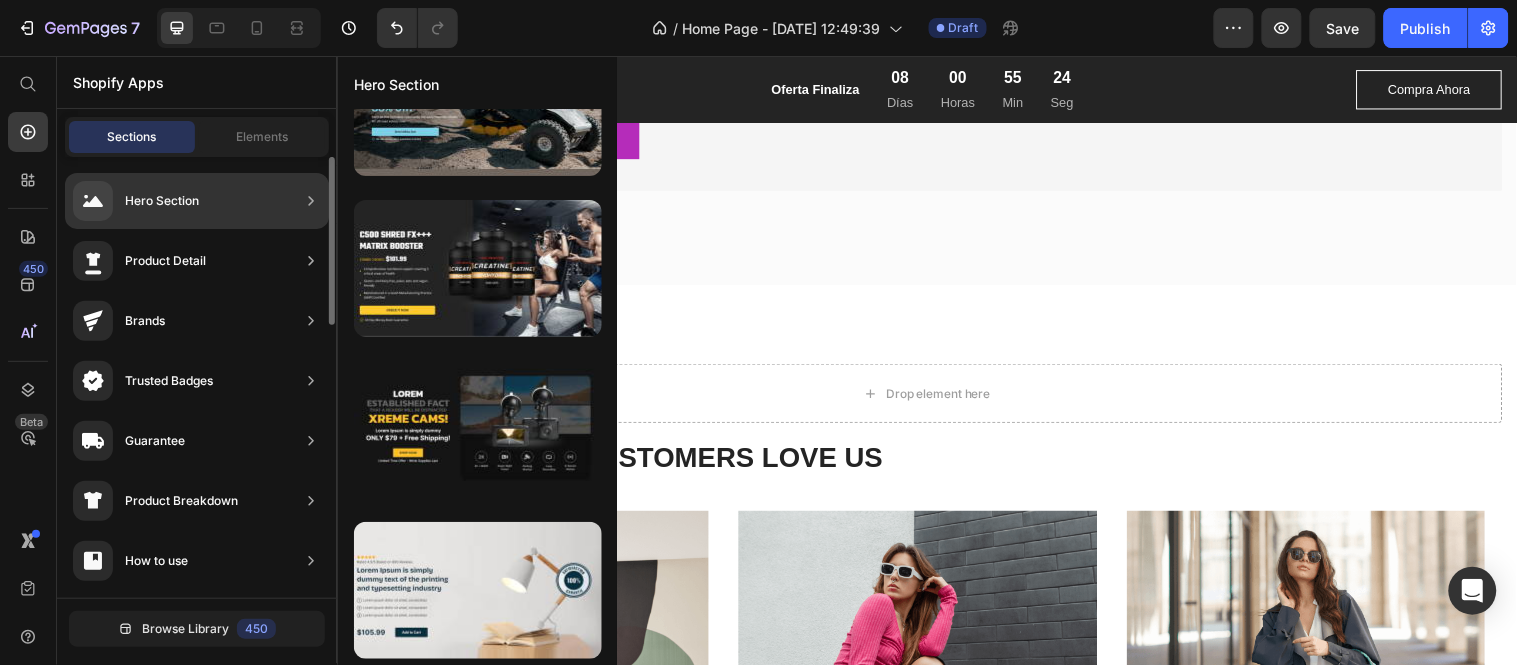click on "Hero Section" at bounding box center [162, 201] 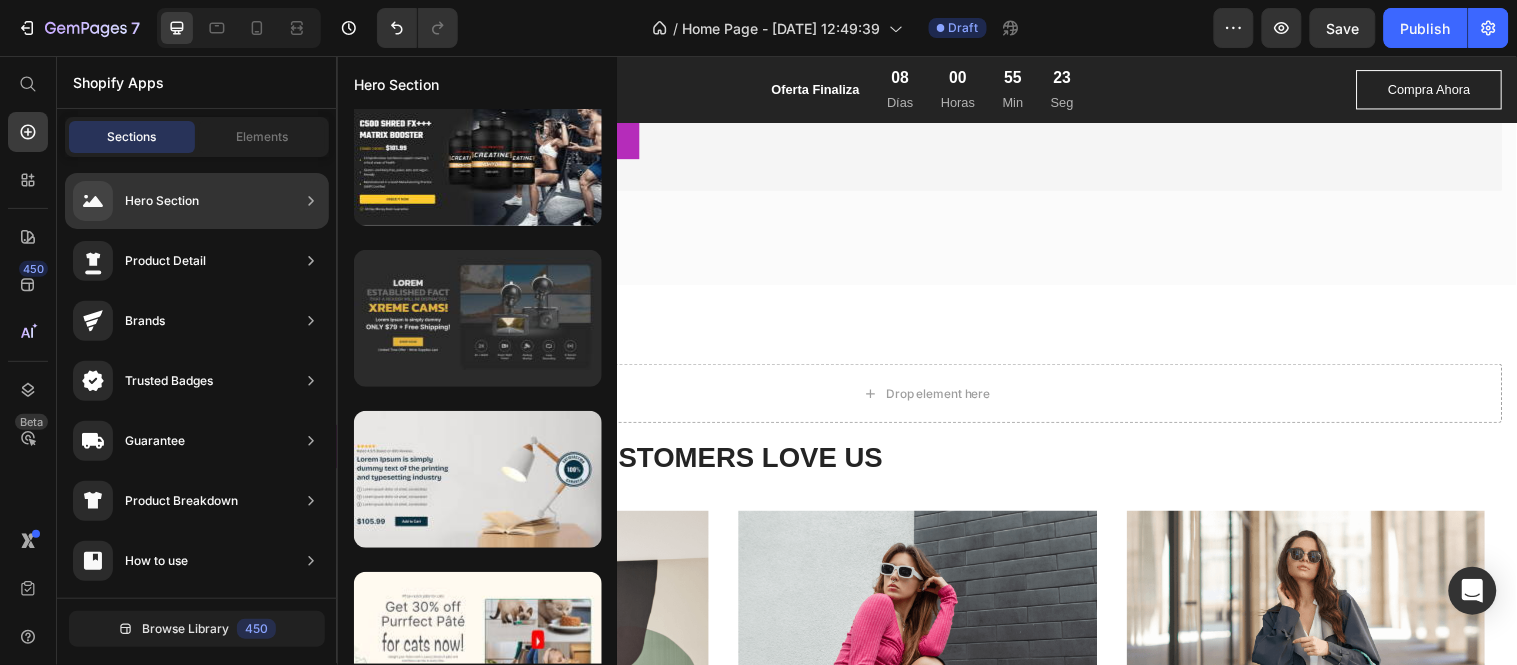 scroll, scrollTop: 0, scrollLeft: 0, axis: both 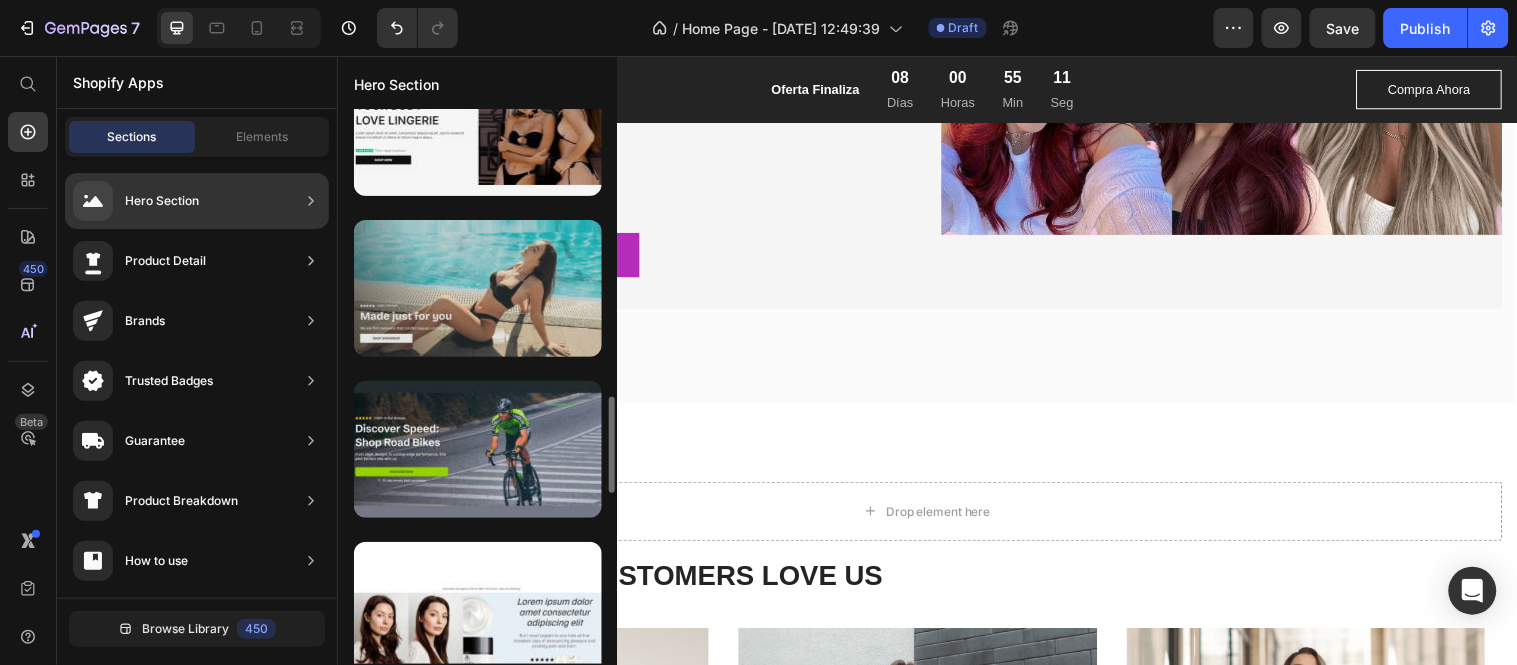 click at bounding box center [478, 288] 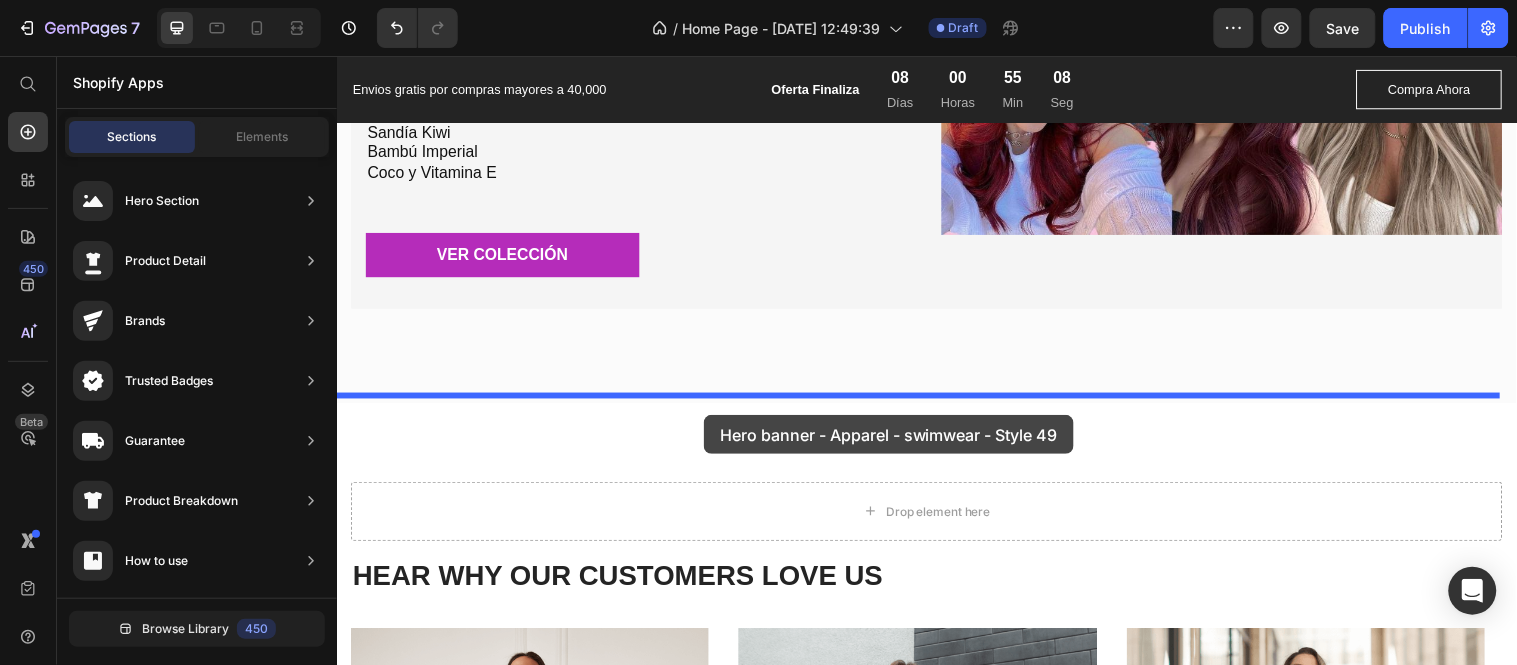 drag, startPoint x: 841, startPoint y: 338, endPoint x: 504, endPoint y: 337, distance: 337.0015 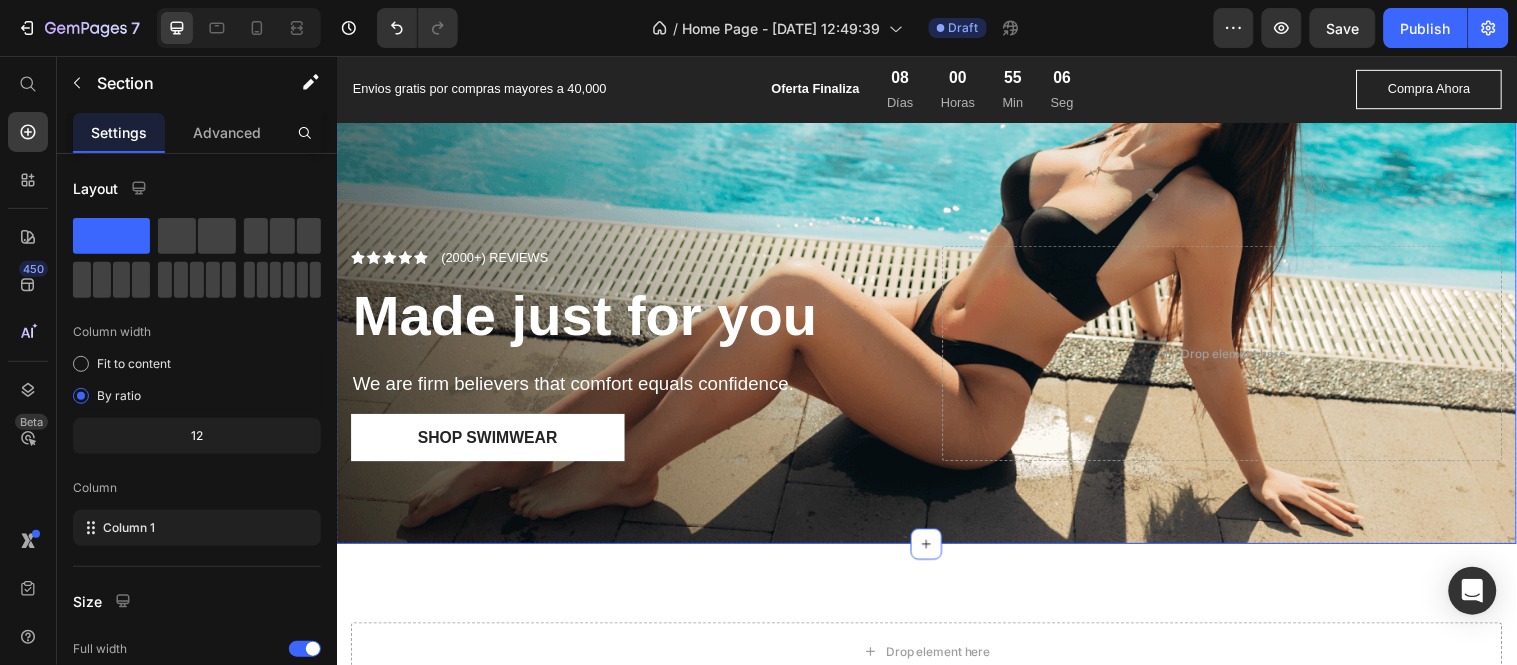 scroll, scrollTop: 3657, scrollLeft: 0, axis: vertical 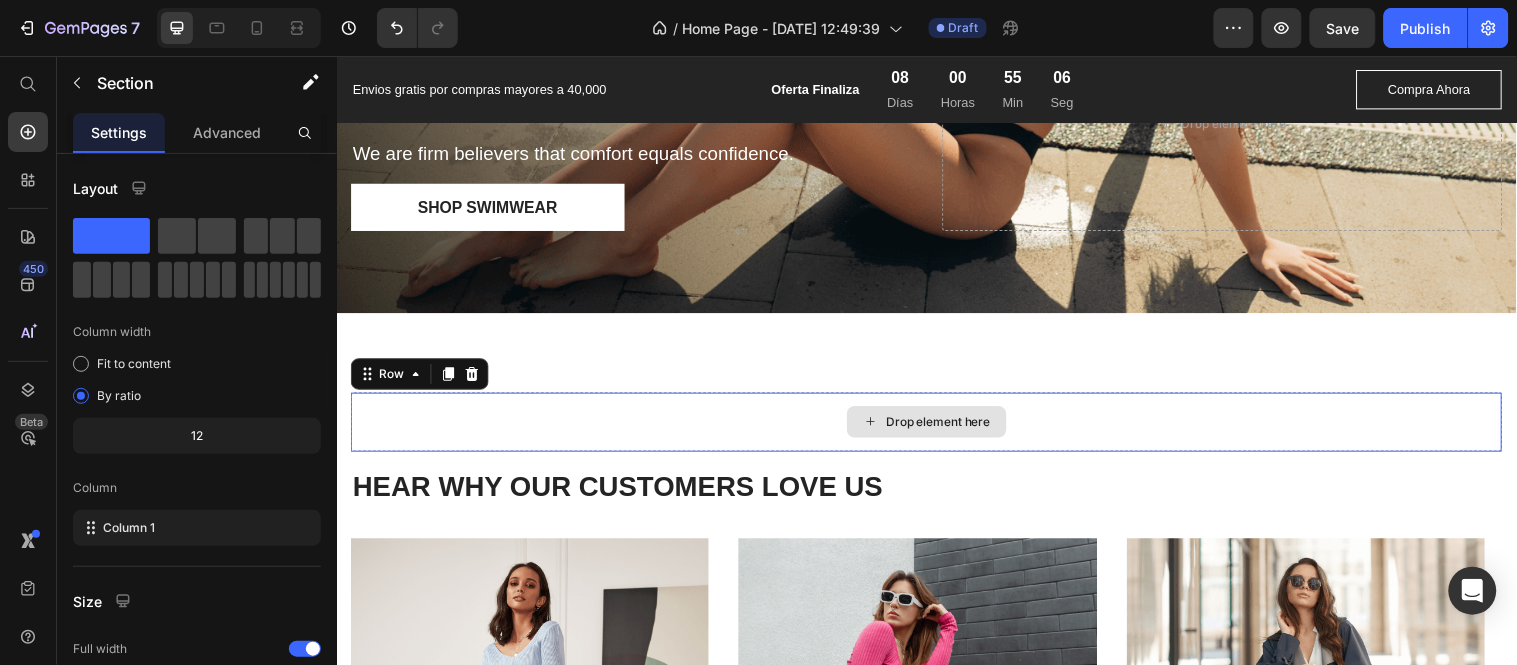 click on "Drop element here" at bounding box center [936, 427] 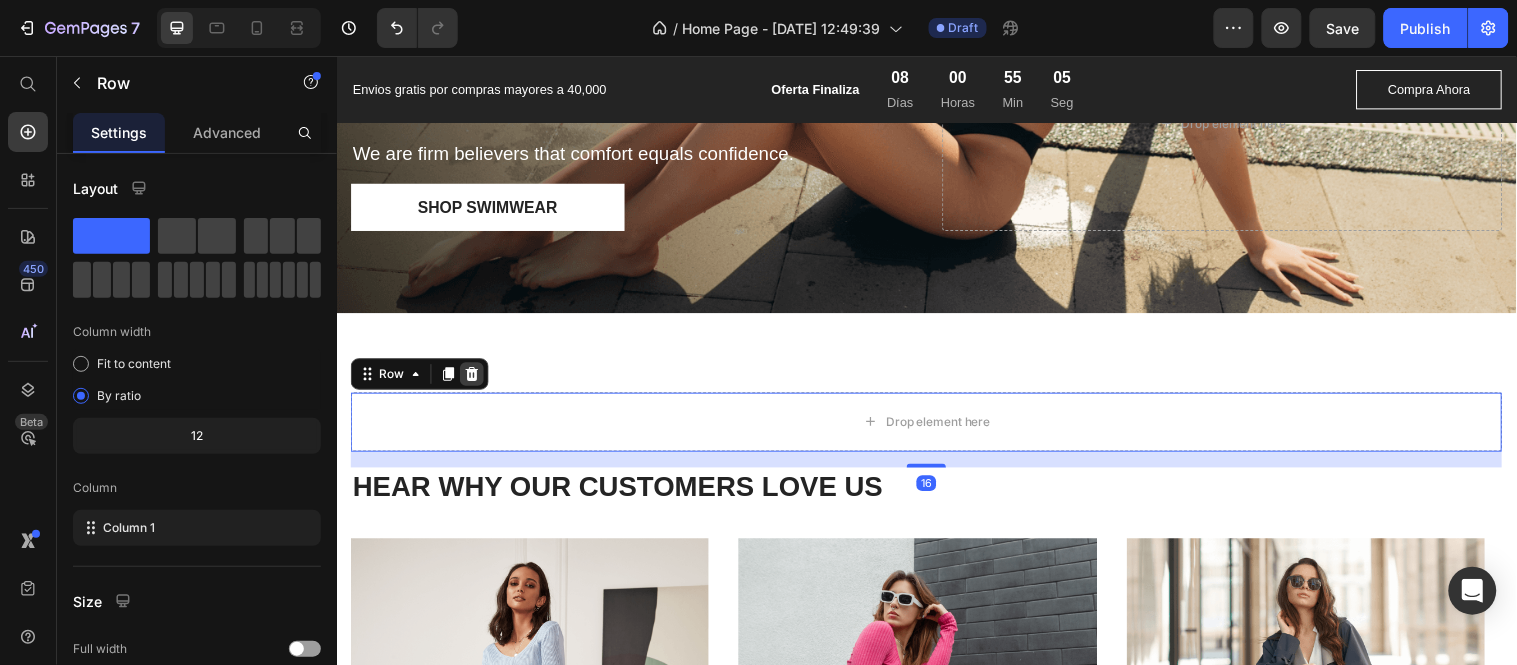 click 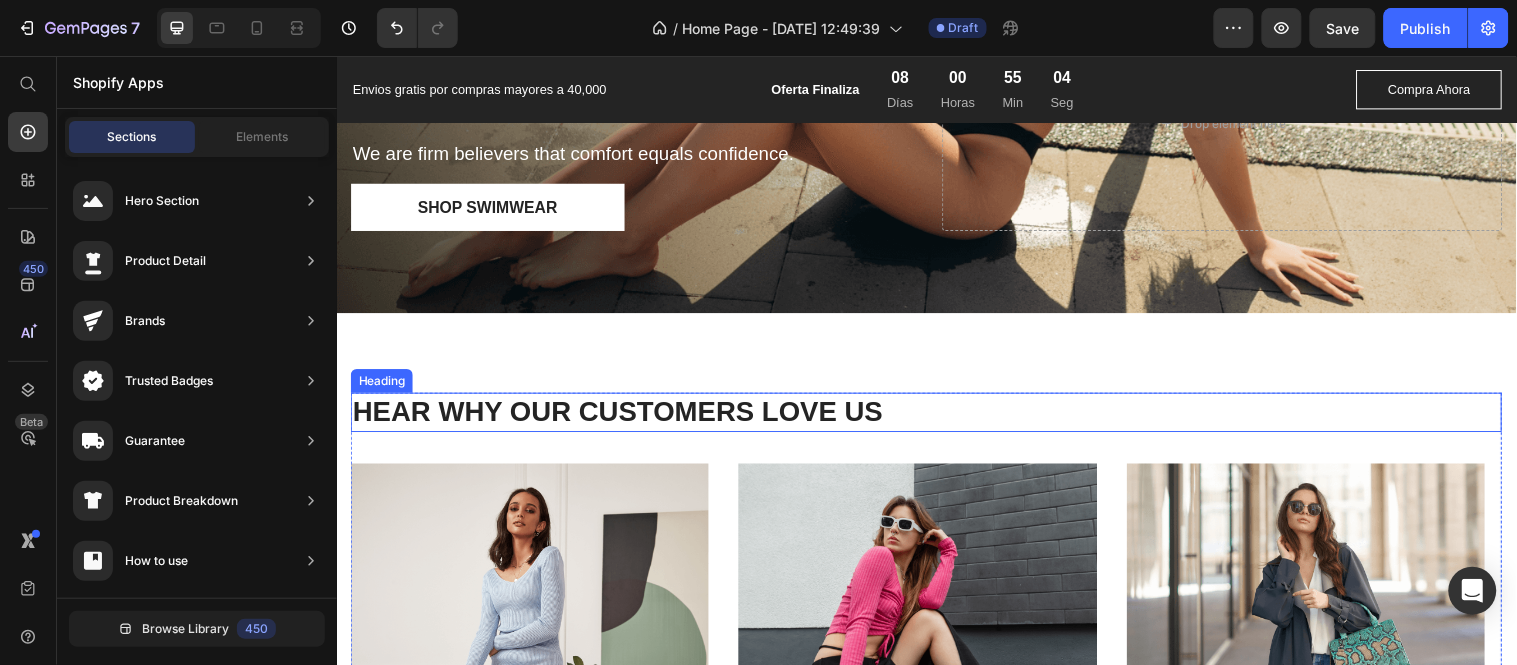 scroll, scrollTop: 3324, scrollLeft: 0, axis: vertical 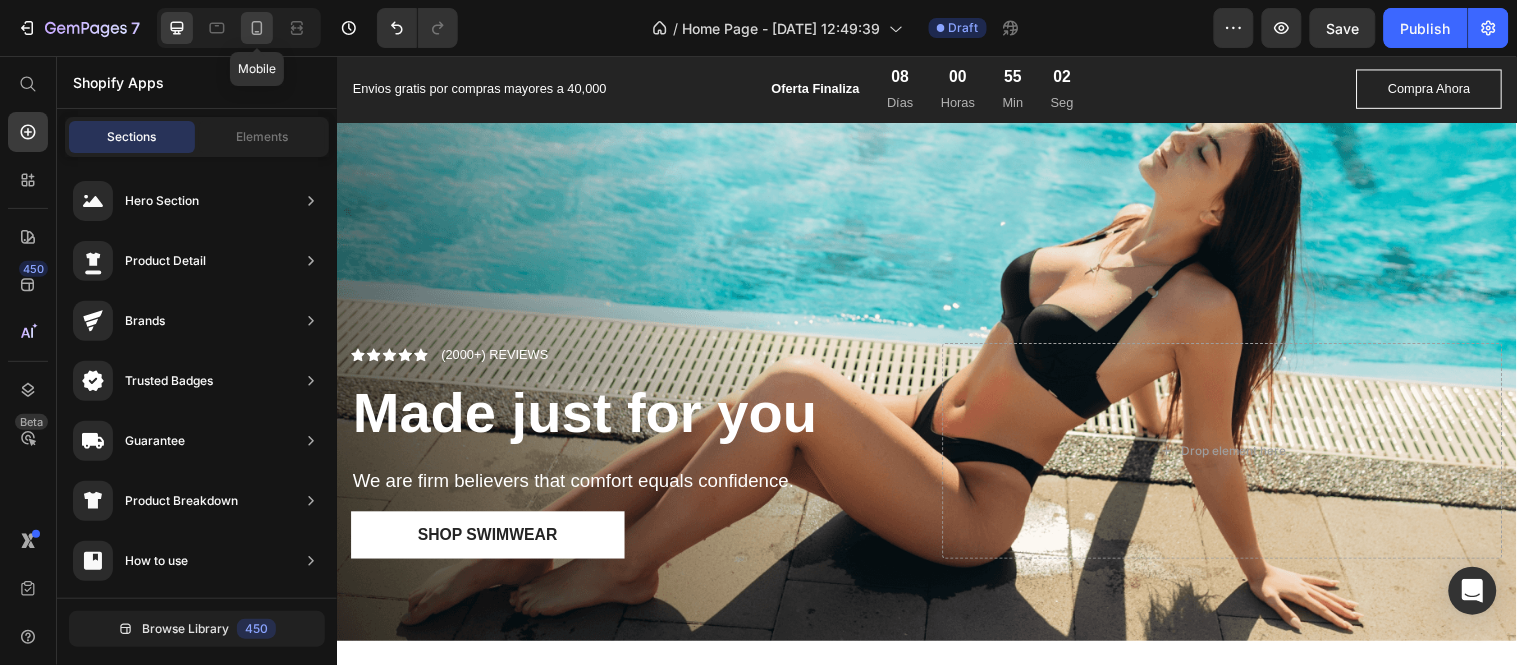 click 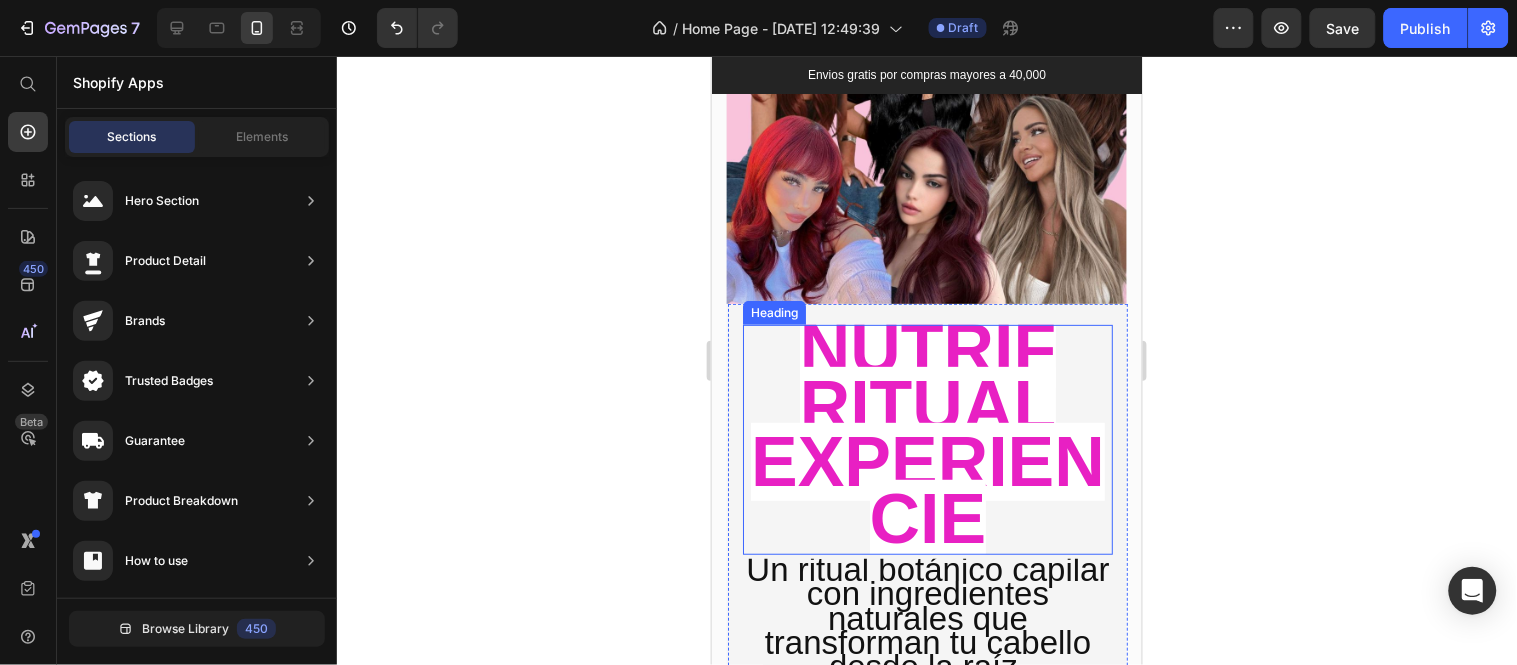 scroll, scrollTop: 3718, scrollLeft: 0, axis: vertical 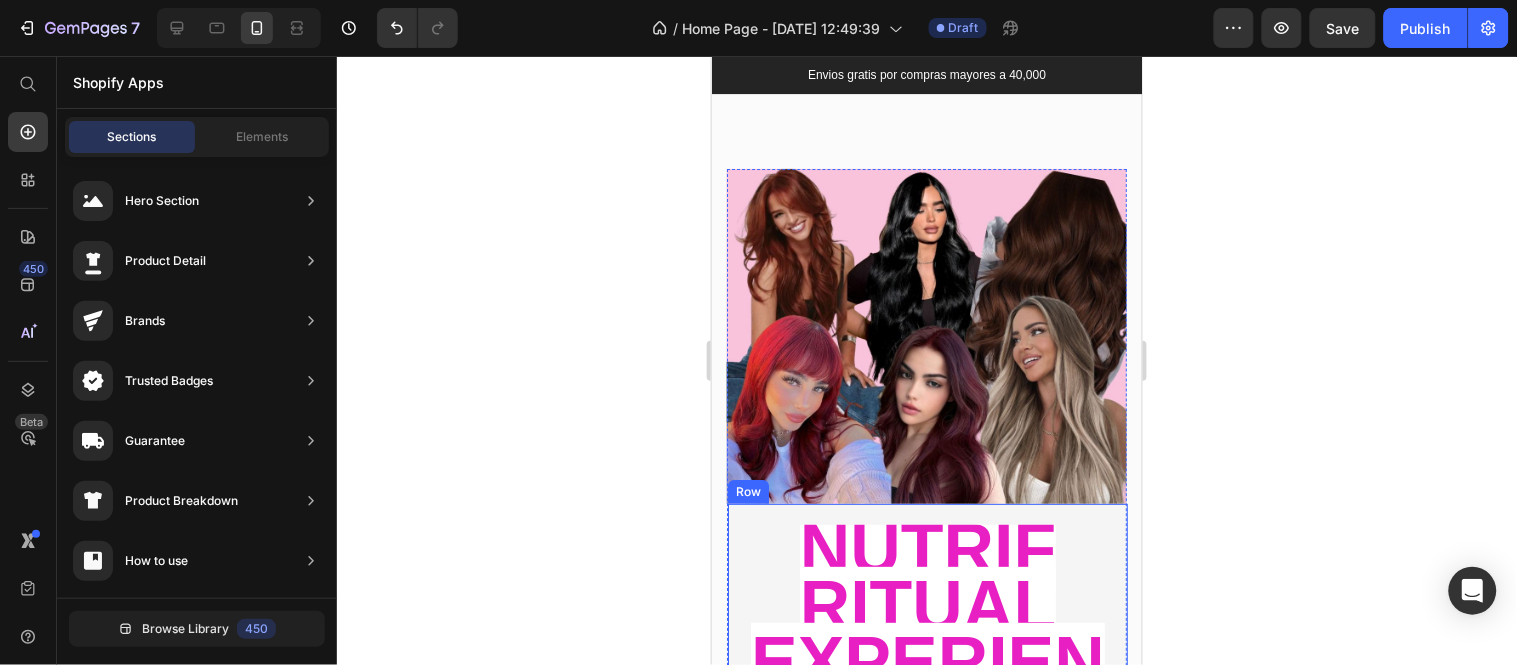 click on "Nutrif Ritual Experiencie" at bounding box center [927, 633] 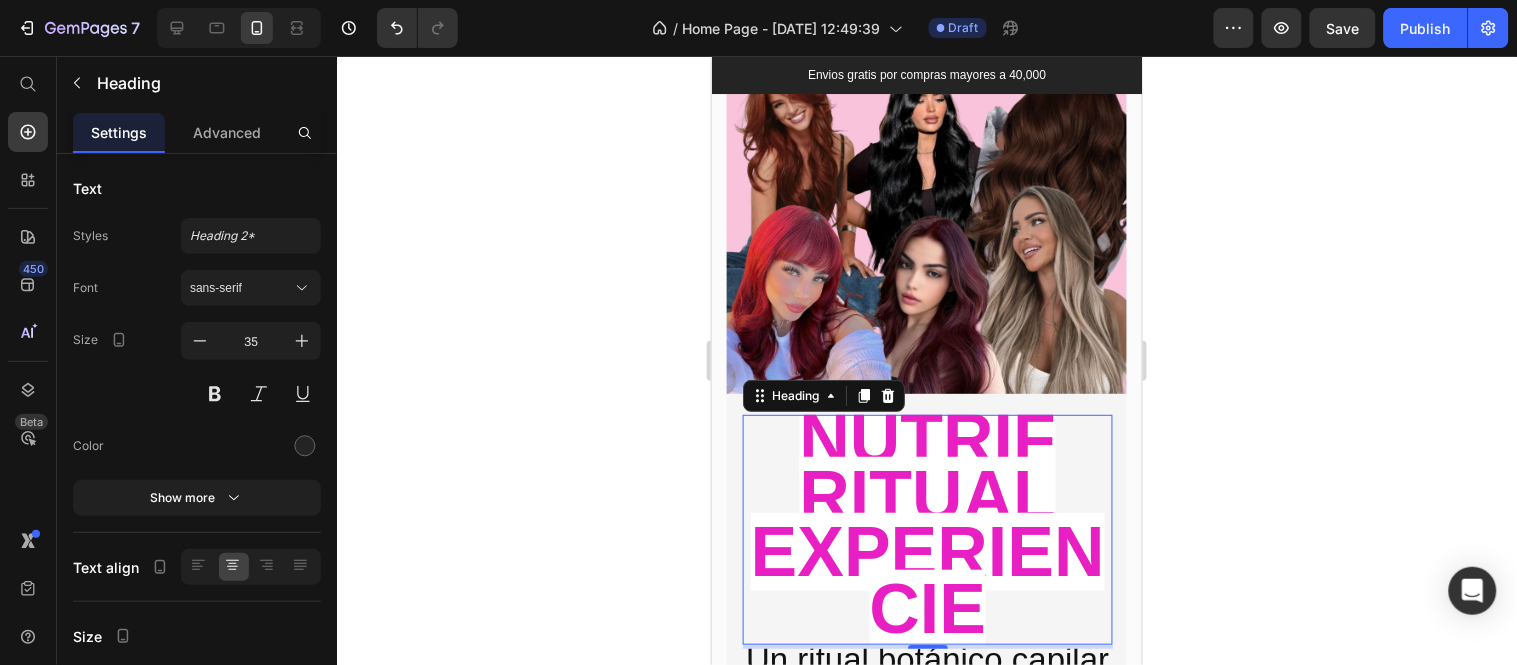 scroll, scrollTop: 3830, scrollLeft: 0, axis: vertical 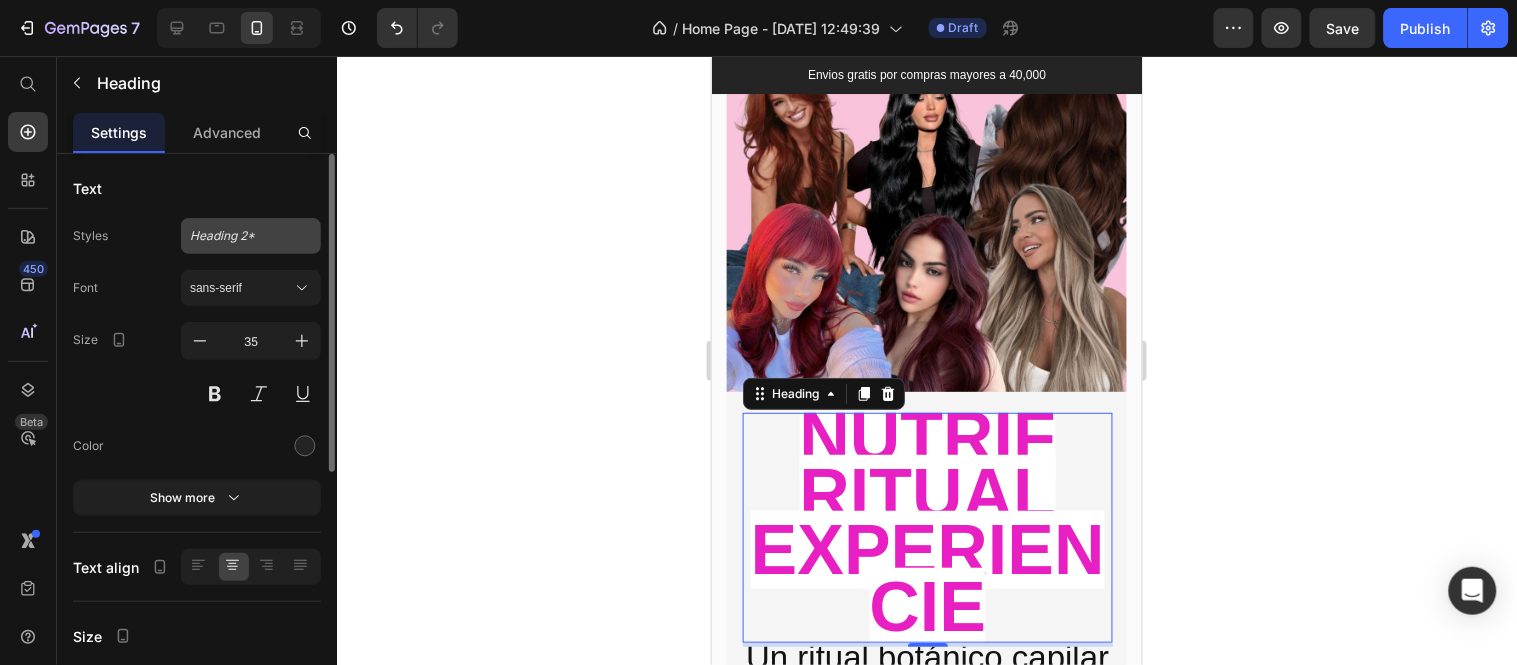 click on "Heading 2*" 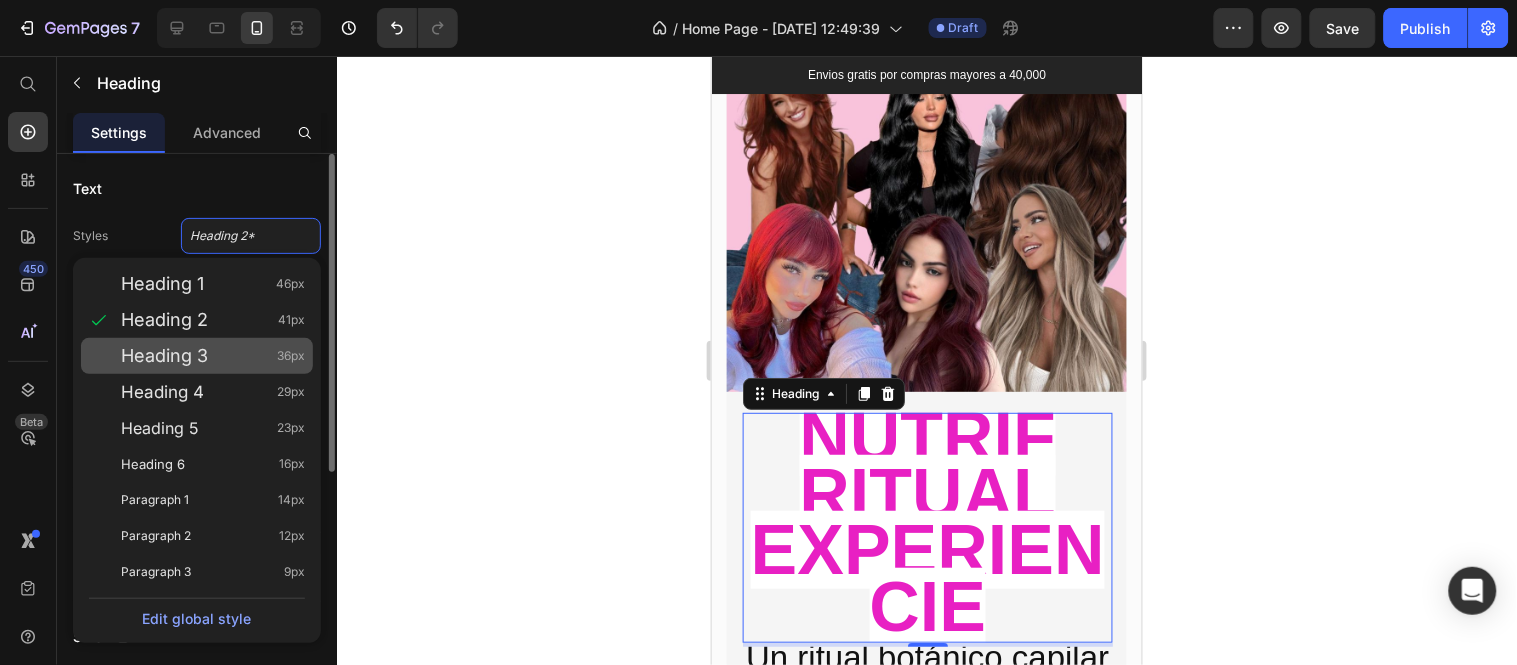 click on "Heading 3" at bounding box center (164, 356) 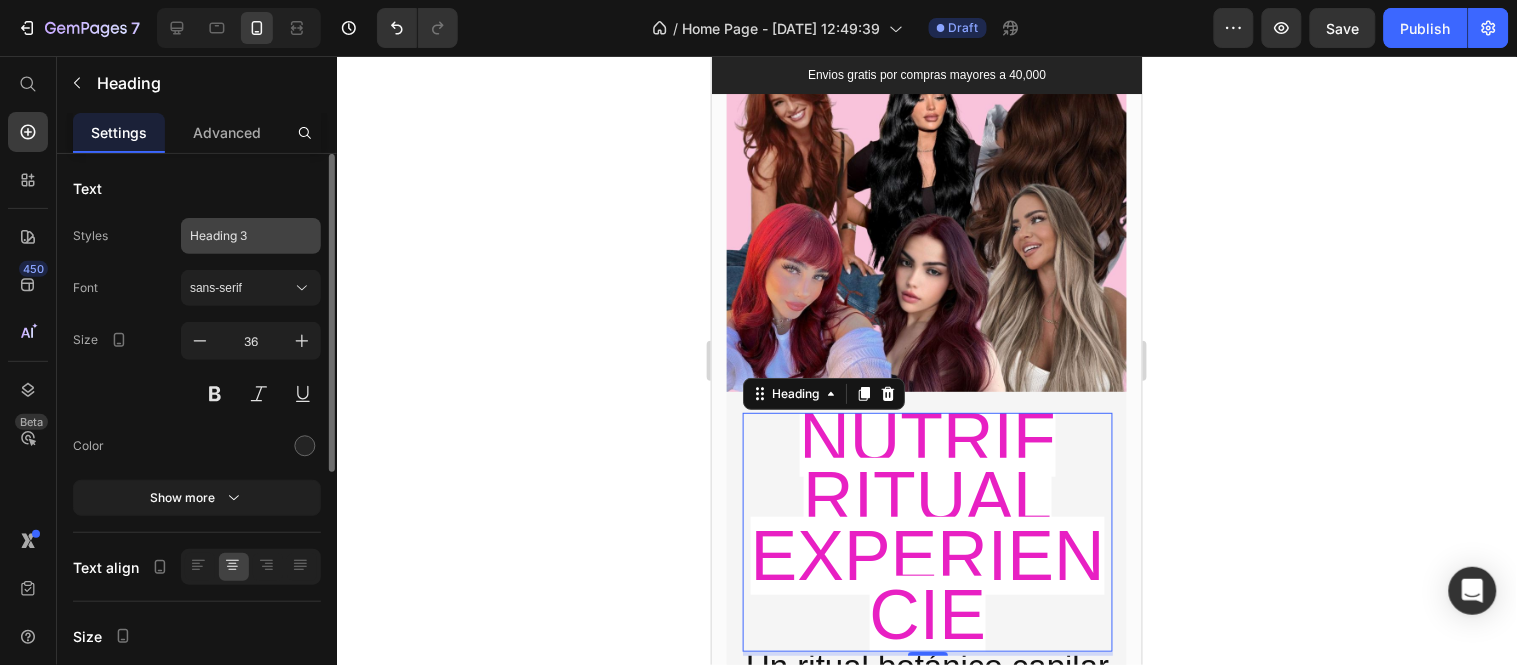 click on "Heading 3" 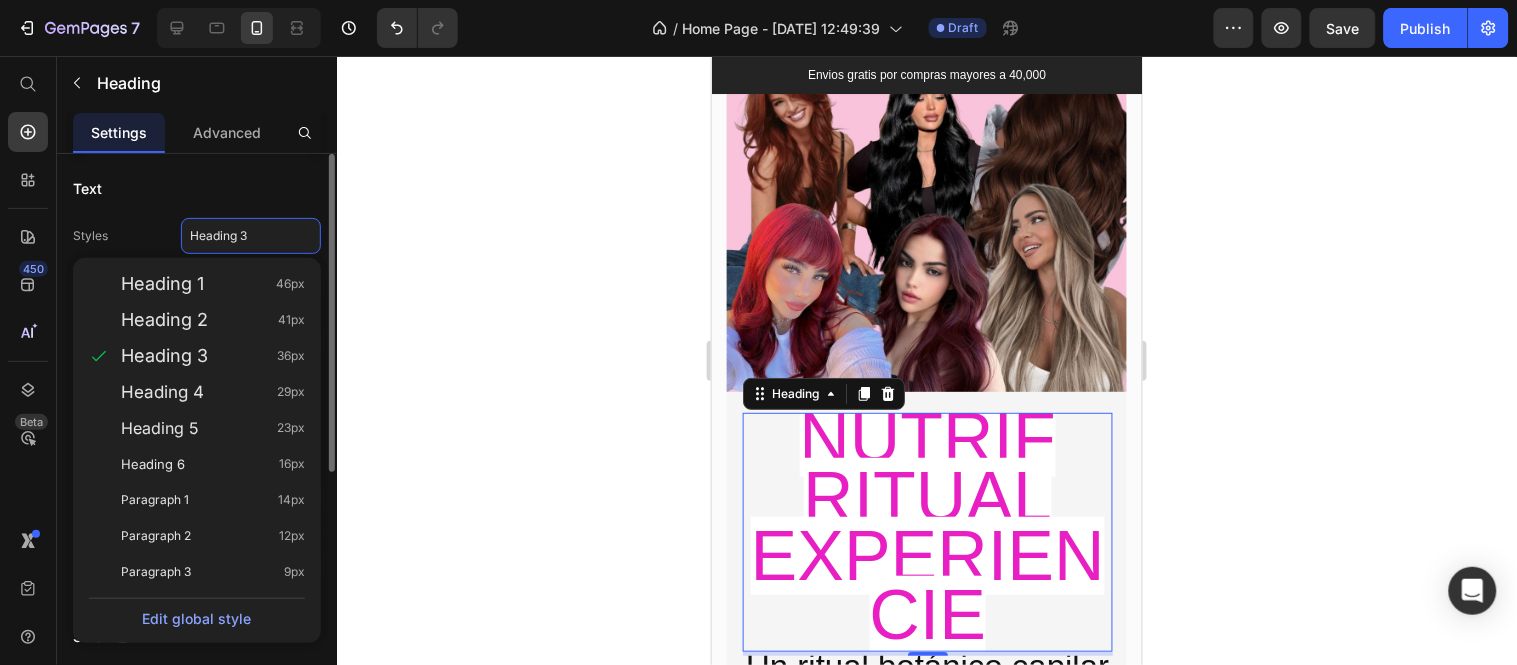 click on "Heading 4 29px" at bounding box center (213, 392) 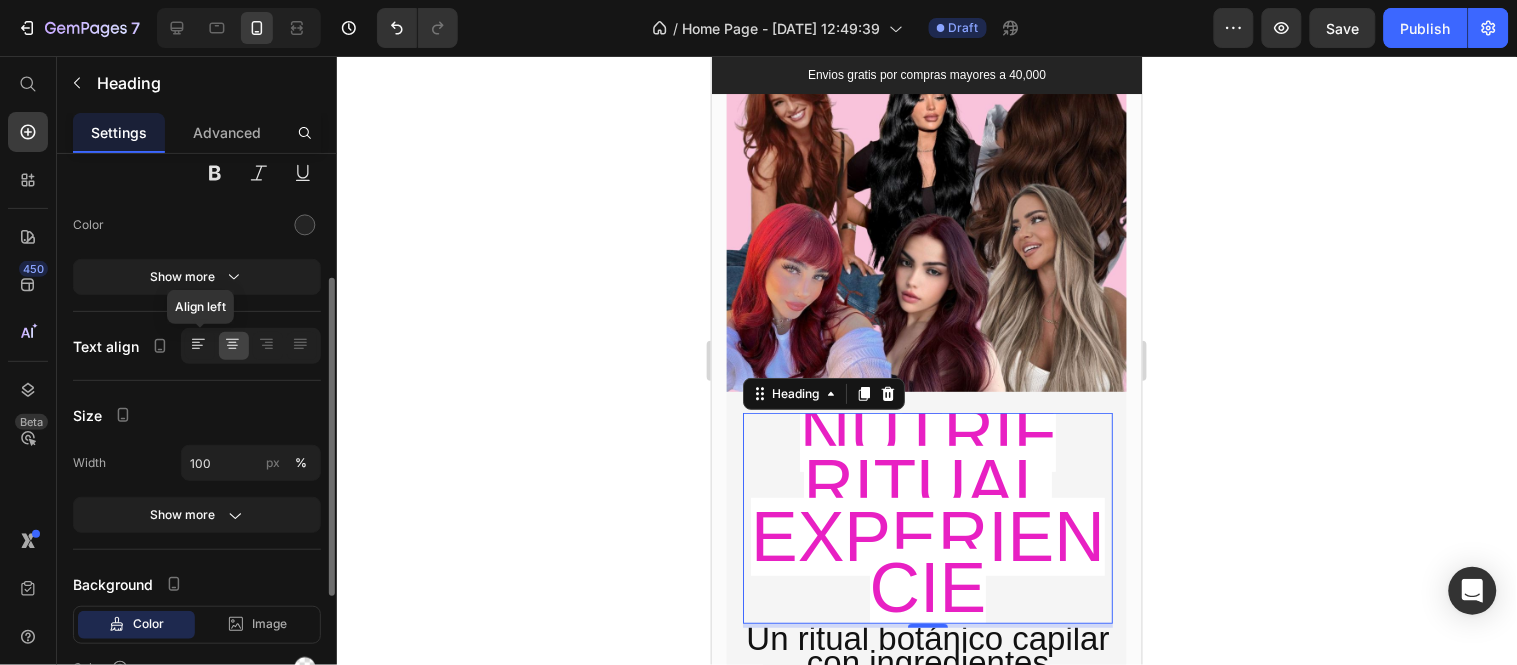 scroll, scrollTop: 110, scrollLeft: 0, axis: vertical 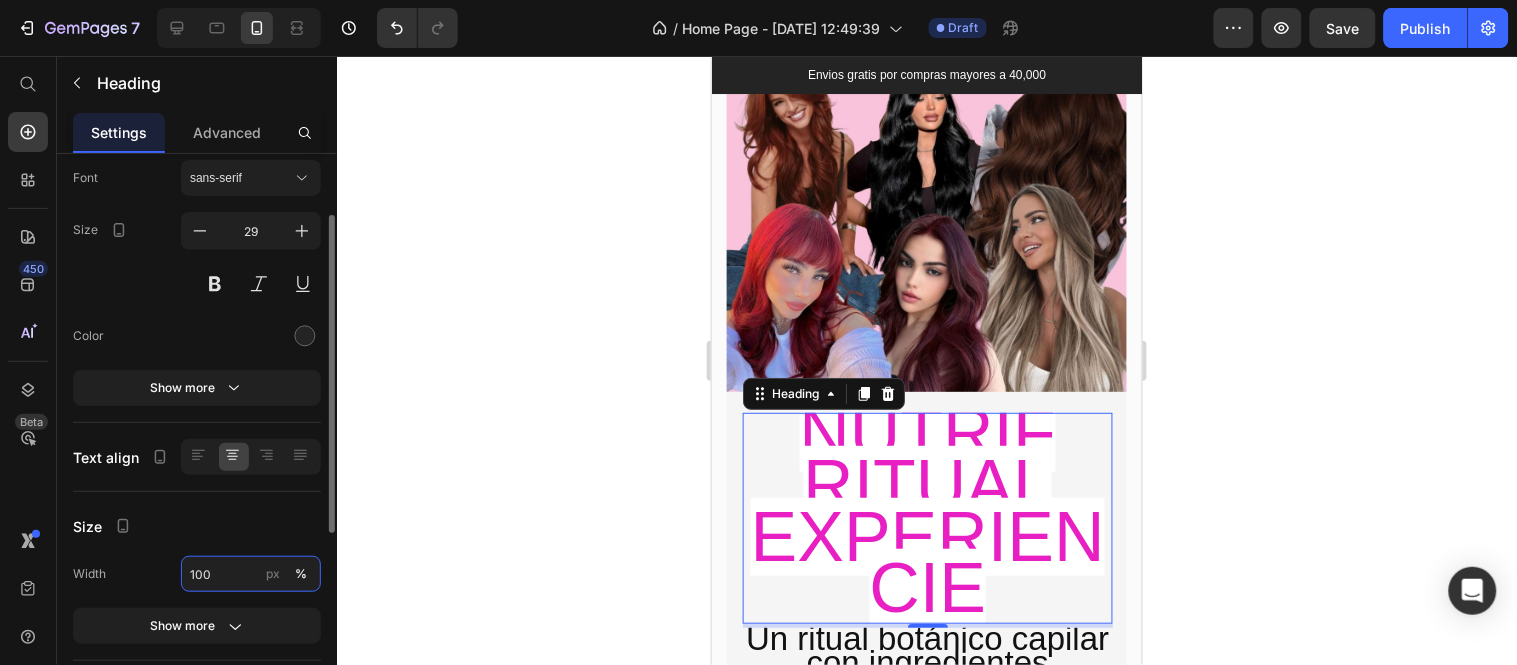 click on "100" at bounding box center (251, 574) 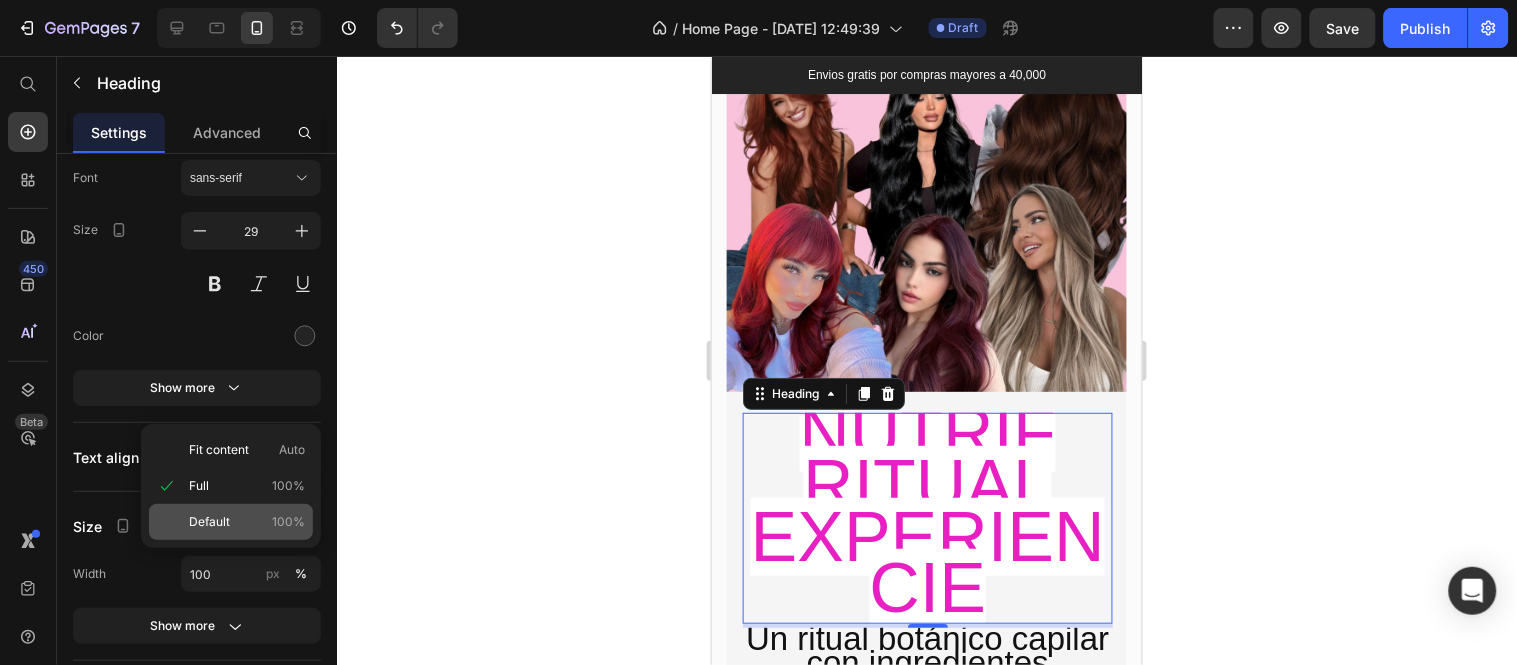 click on "Default" at bounding box center (209, 522) 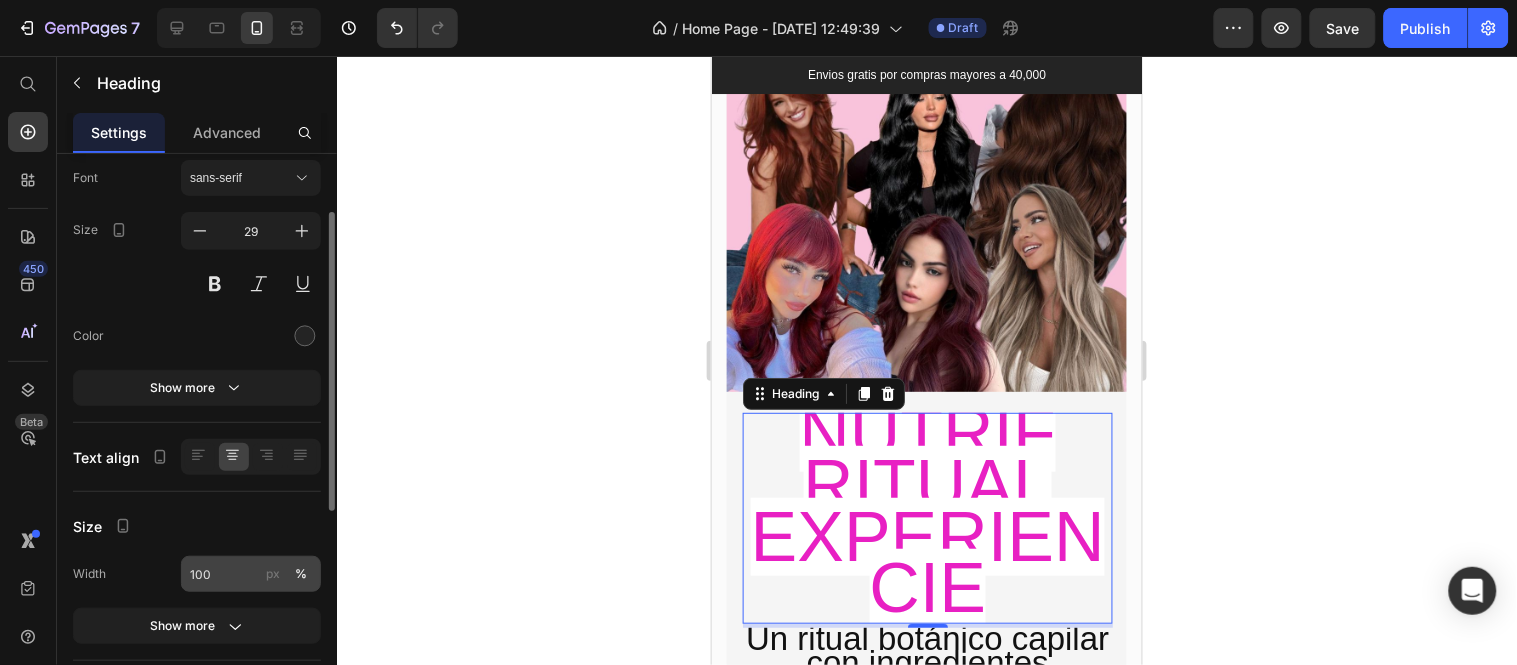 click on "px" 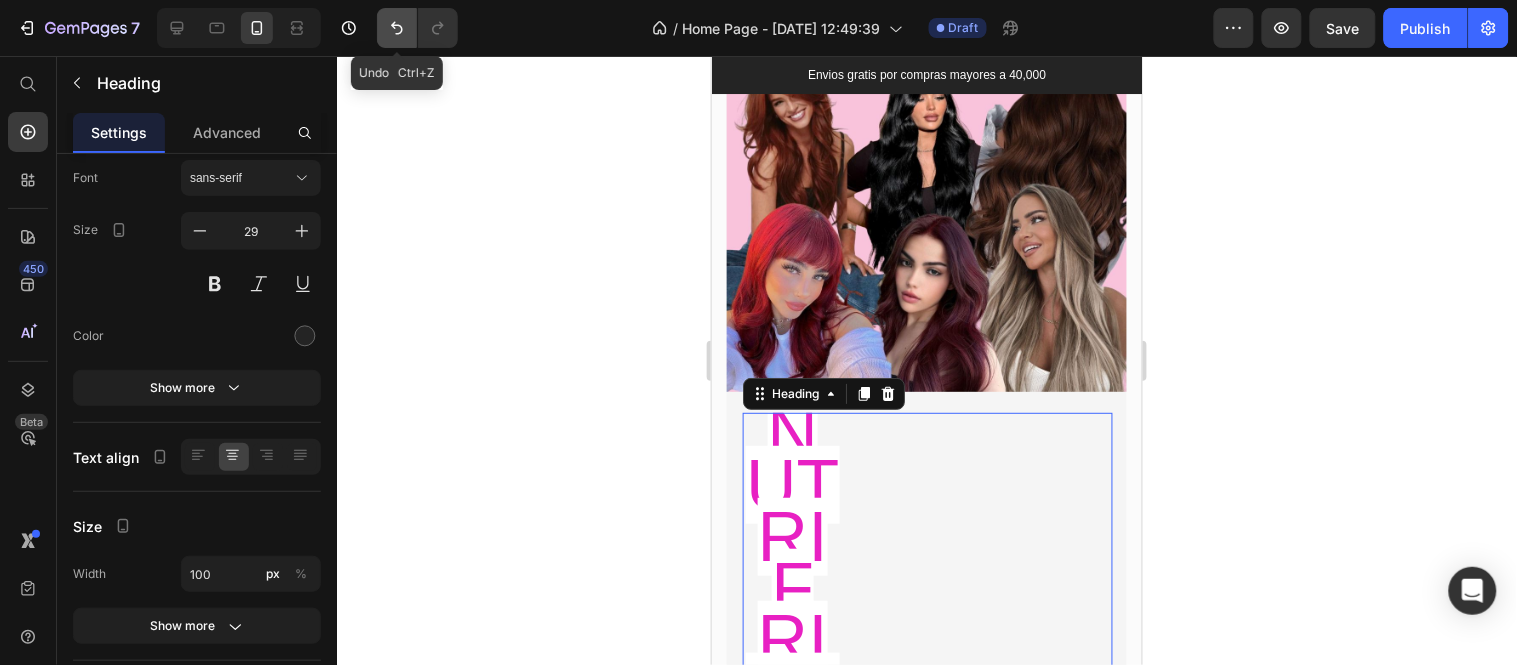 click 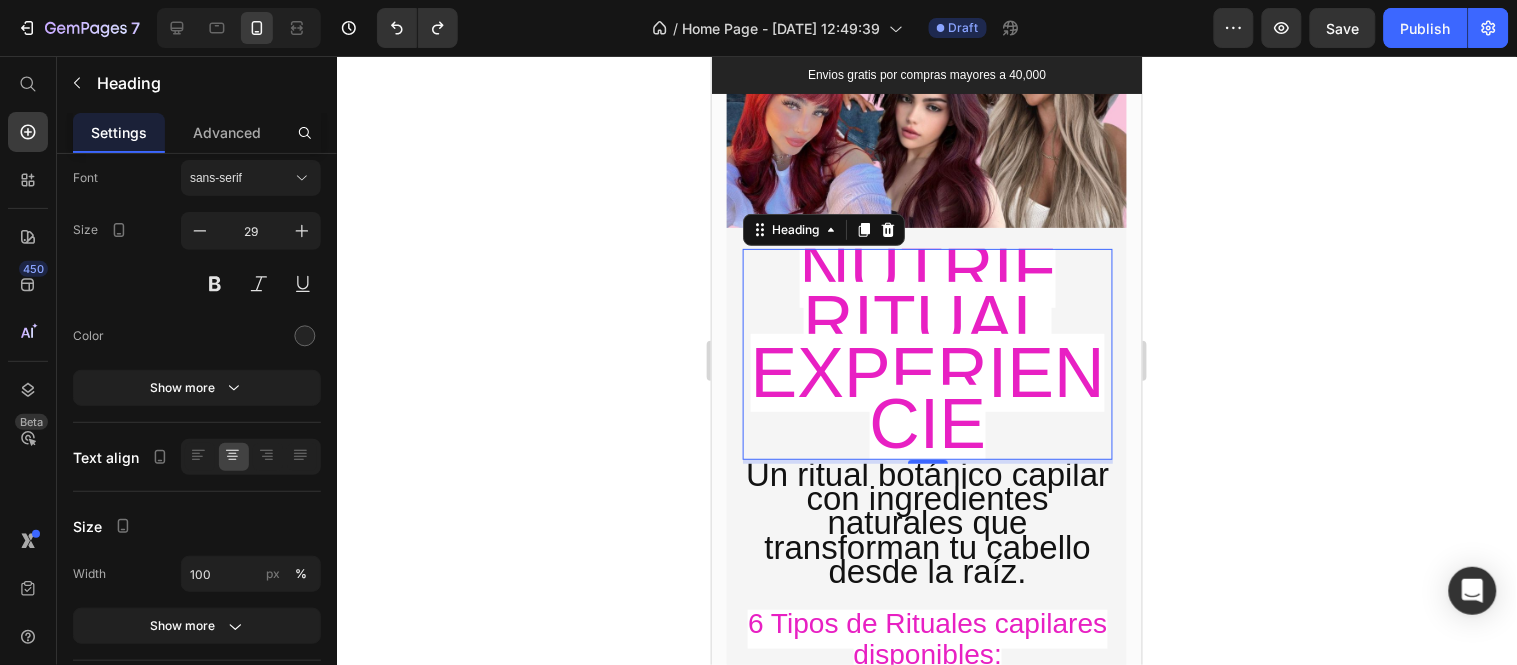 scroll, scrollTop: 3941, scrollLeft: 0, axis: vertical 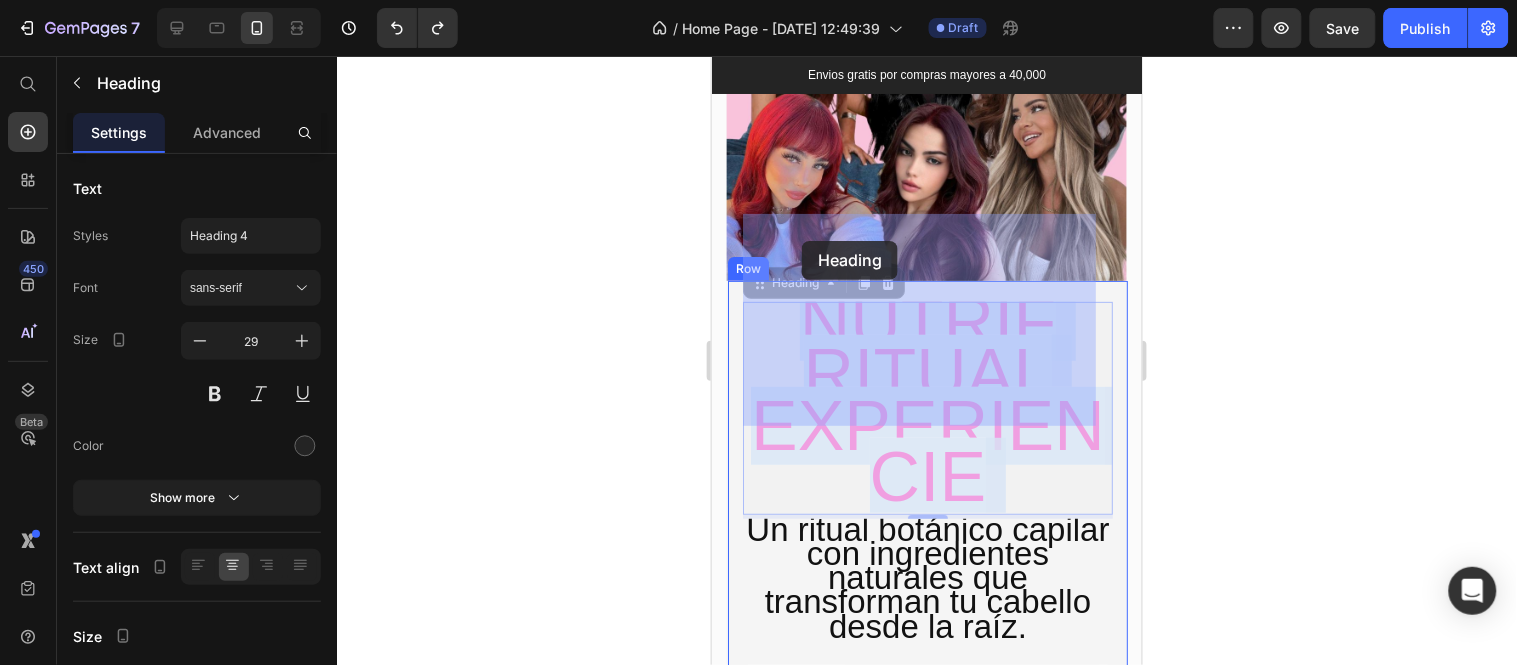 drag, startPoint x: 1011, startPoint y: 389, endPoint x: 801, endPoint y: 240, distance: 257.4898 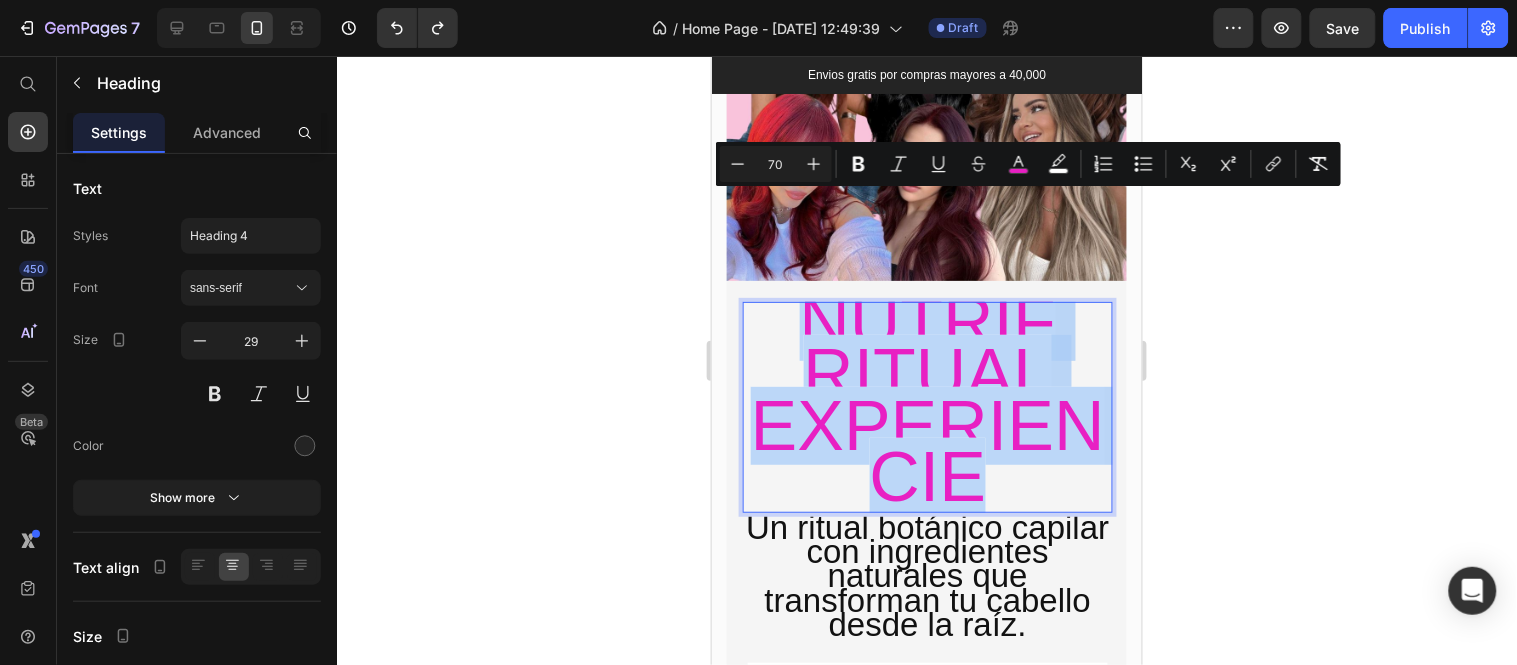 drag, startPoint x: 796, startPoint y: 232, endPoint x: 996, endPoint y: 391, distance: 255.50146 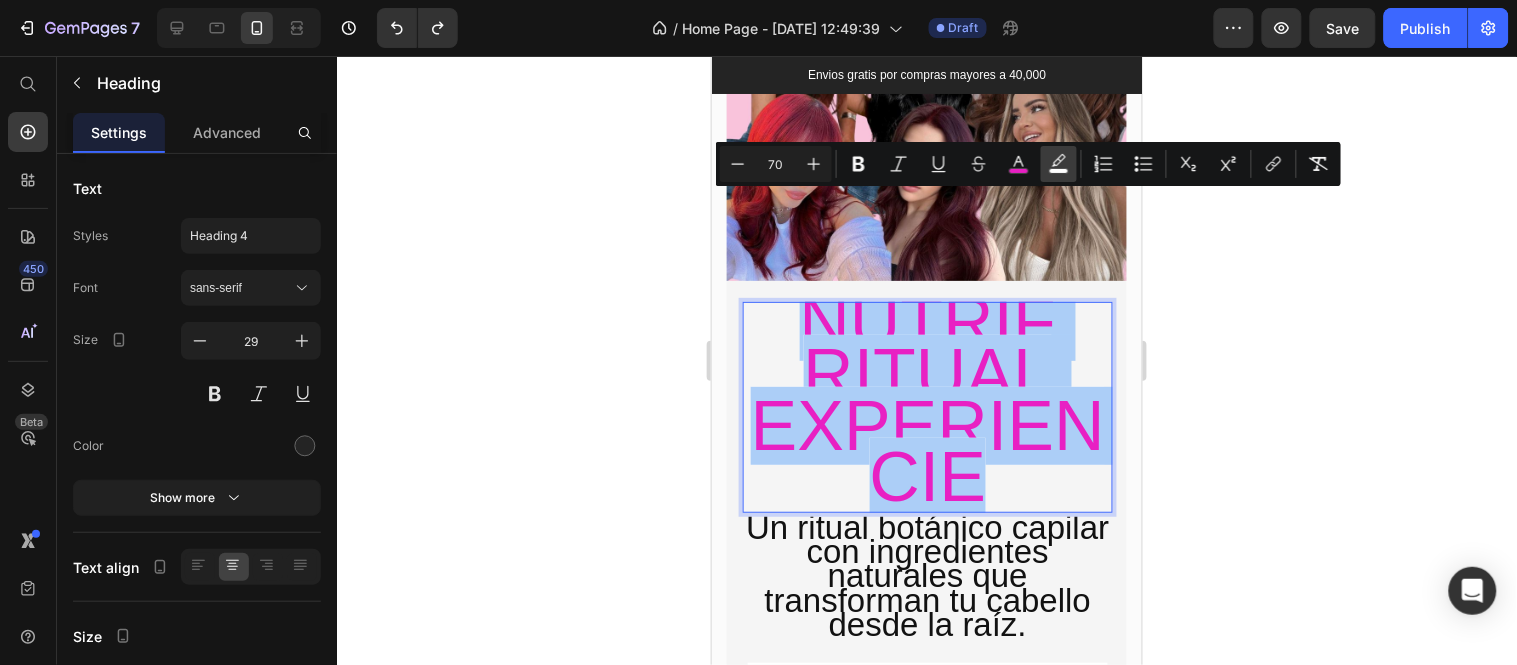 click on "color" at bounding box center (1059, 164) 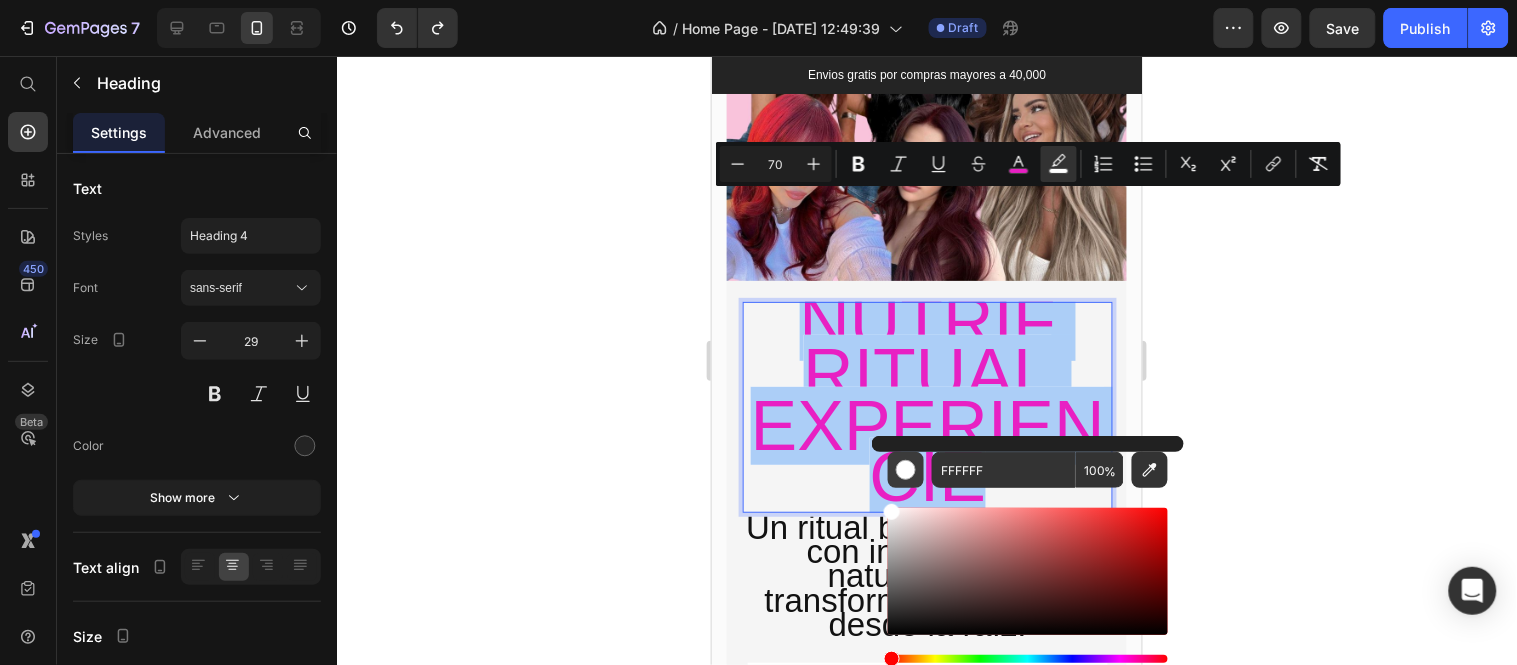 click at bounding box center [906, 470] 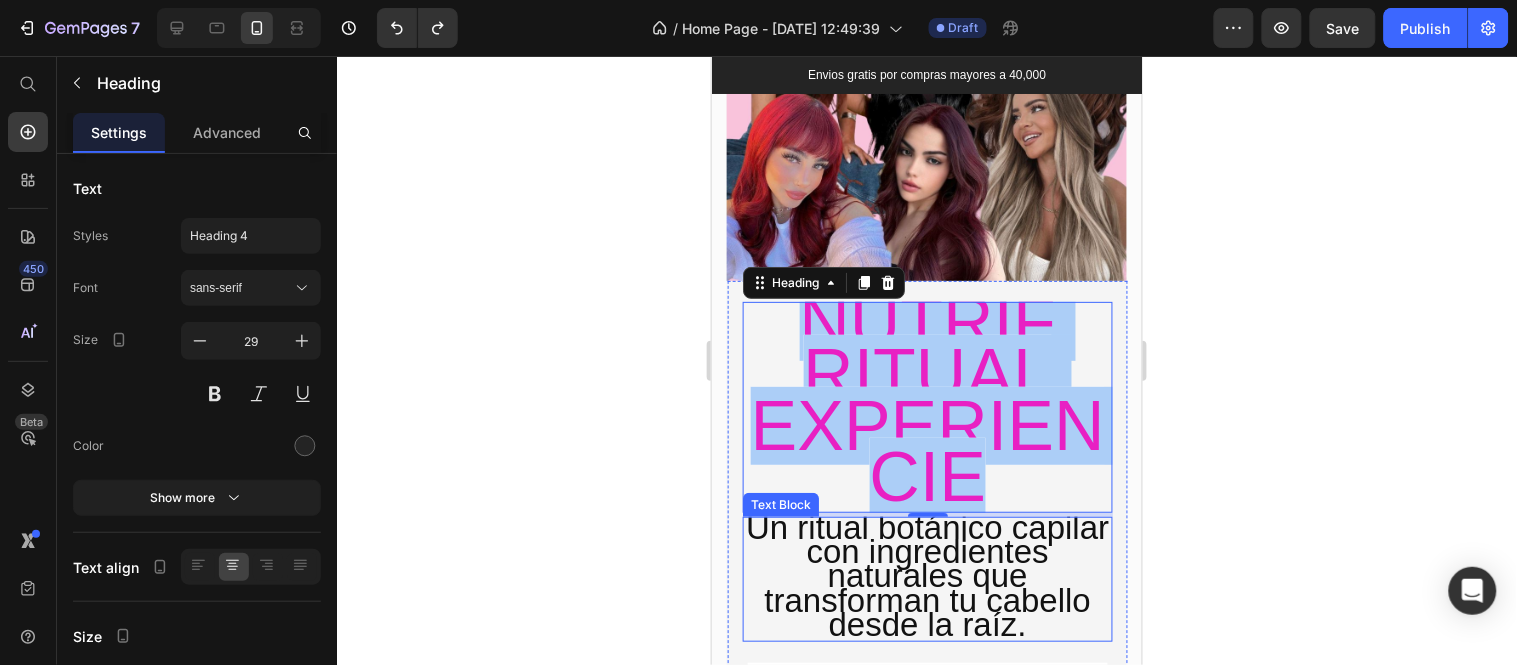 drag, startPoint x: 1611, startPoint y: 496, endPoint x: 871, endPoint y: 440, distance: 742.1159 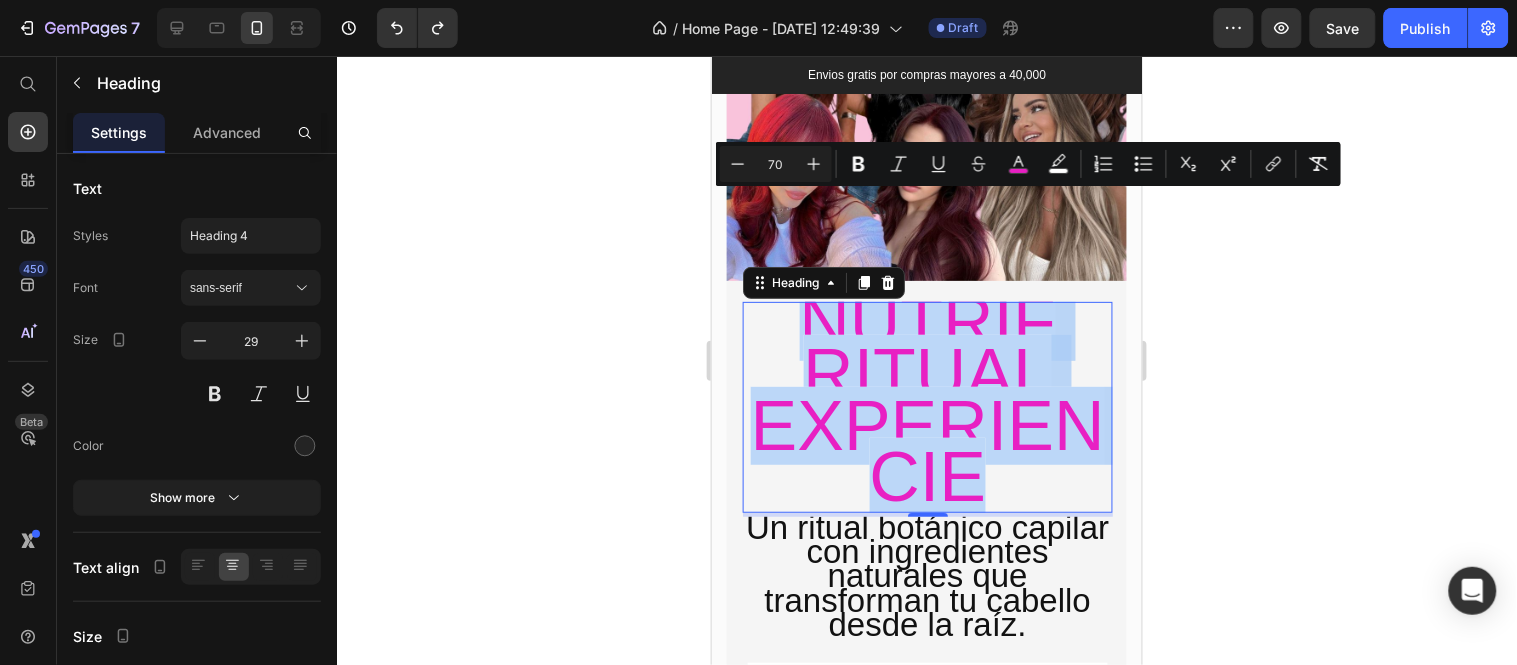 click on "Nutrif Ritual Experiencie" at bounding box center [927, 398] 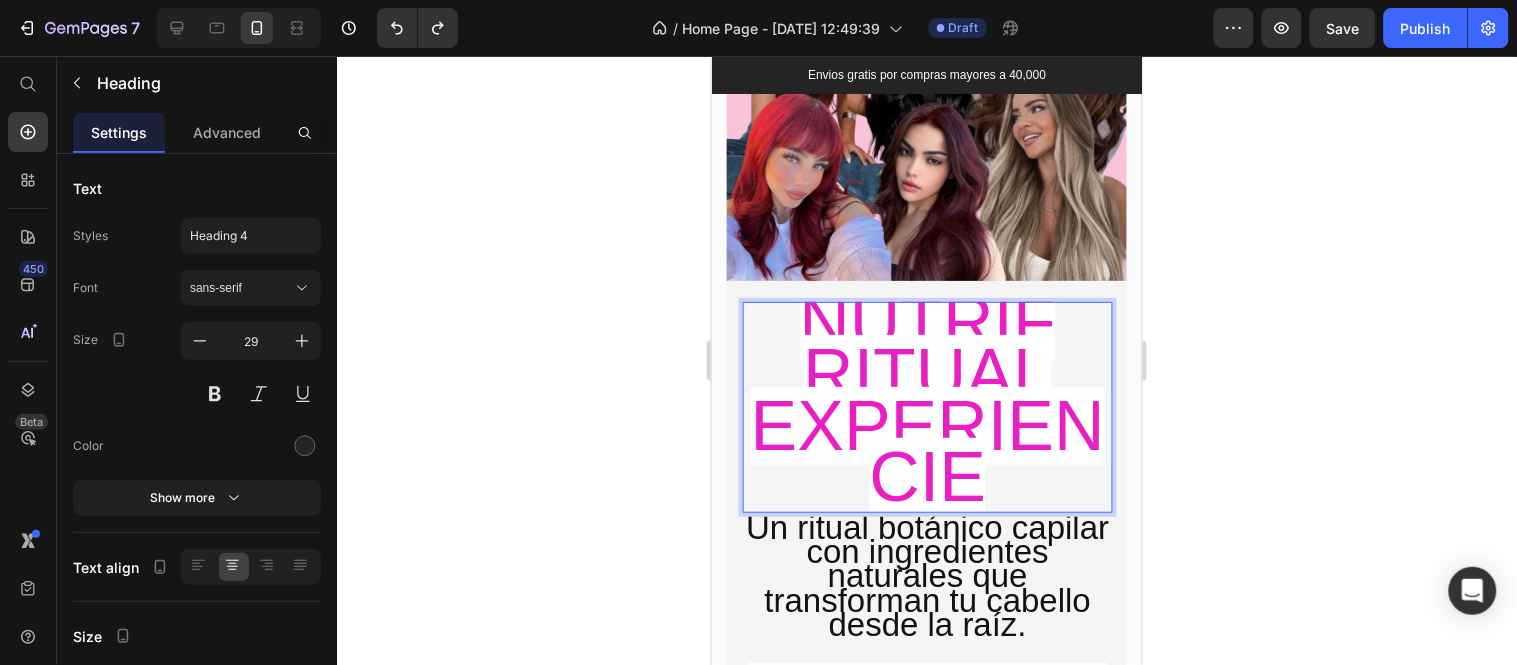 click on "Nutrif Ritual Experiencie" at bounding box center [927, 398] 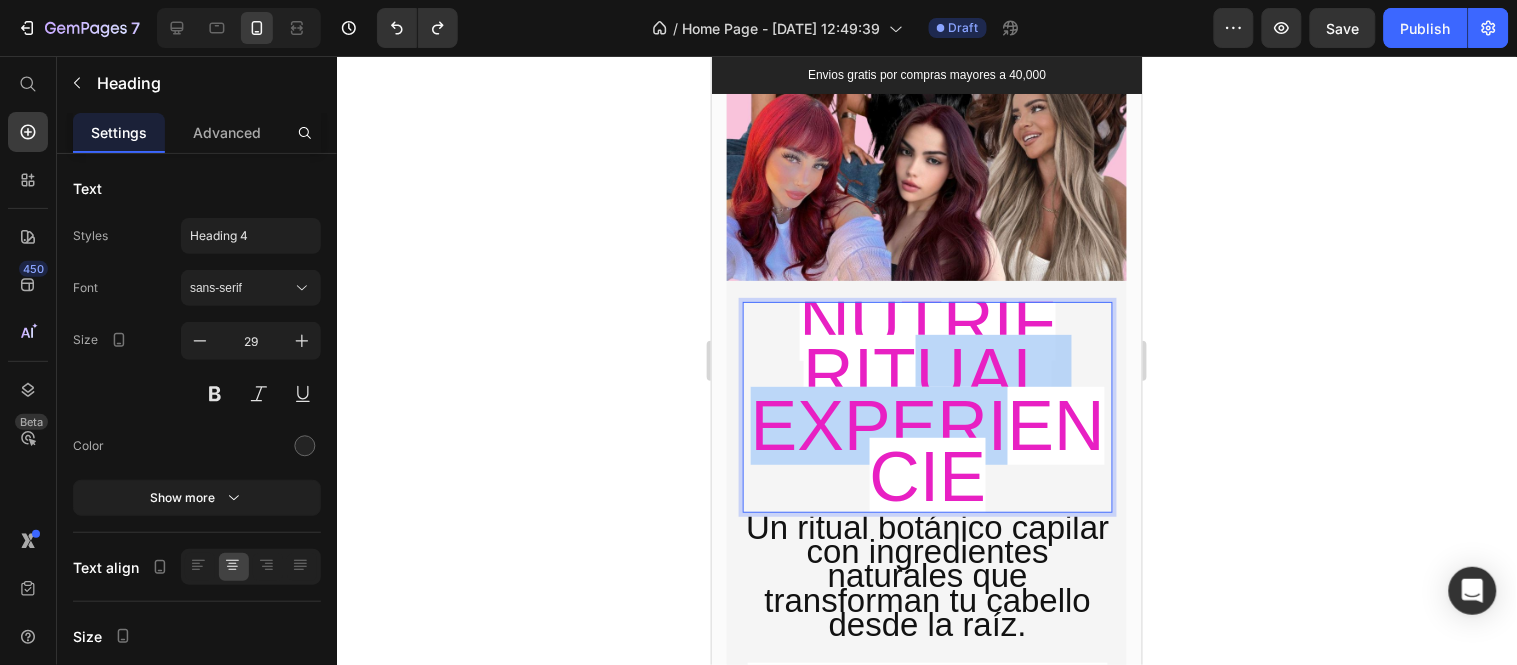 drag, startPoint x: 1023, startPoint y: 365, endPoint x: 903, endPoint y: 289, distance: 142.04225 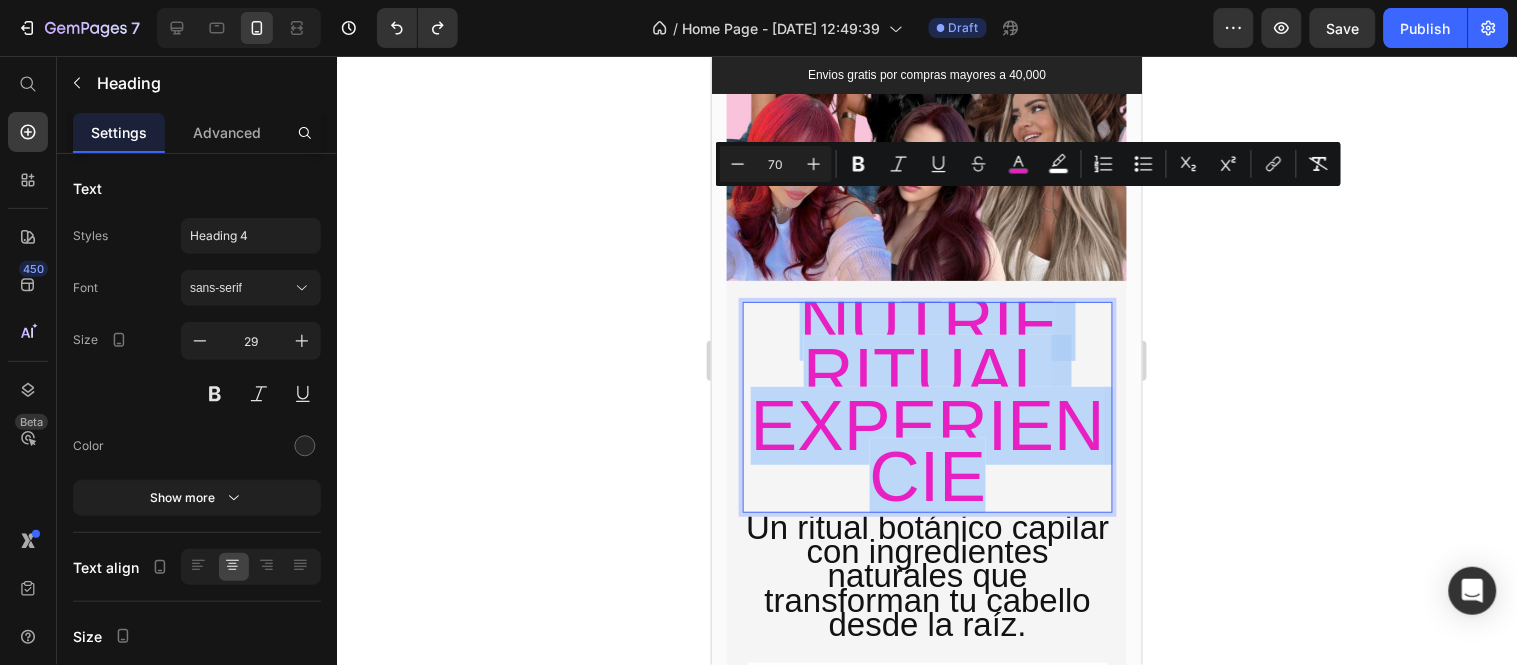 drag, startPoint x: 1018, startPoint y: 393, endPoint x: 787, endPoint y: 216, distance: 291.01547 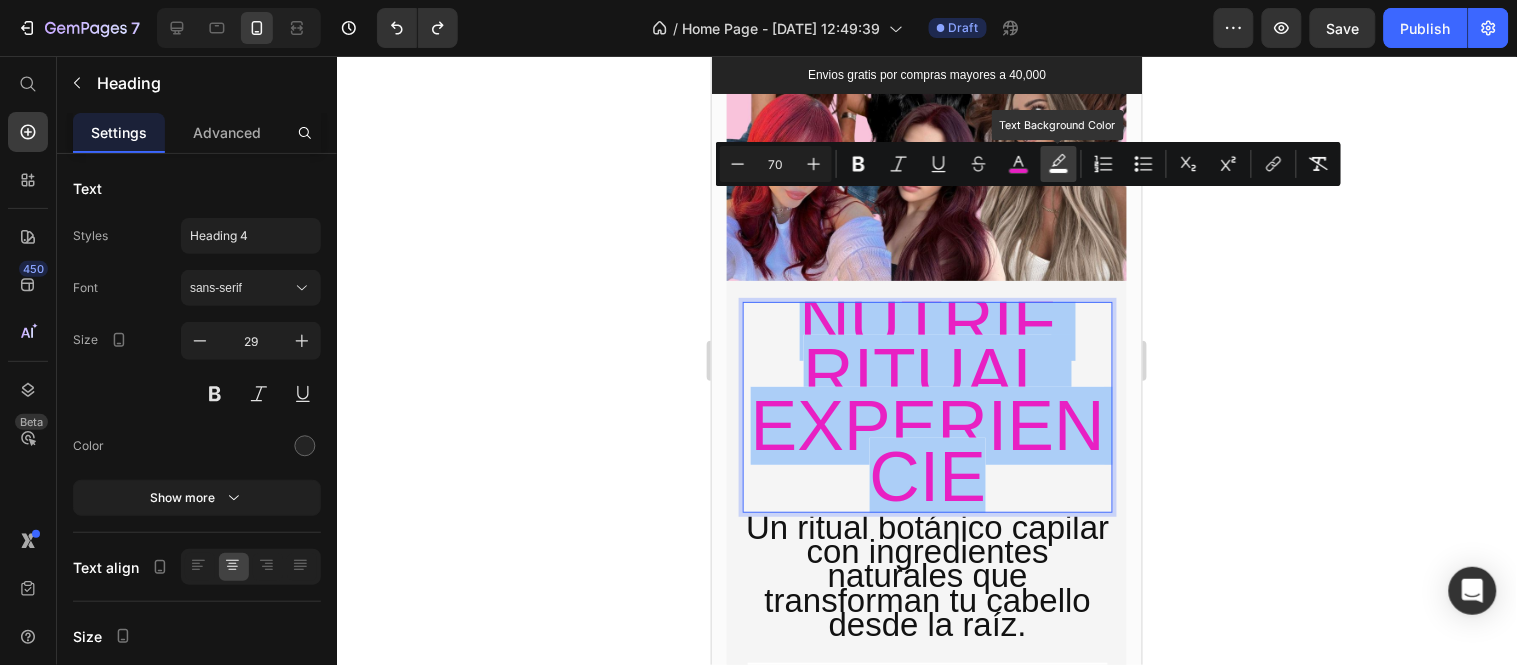 click 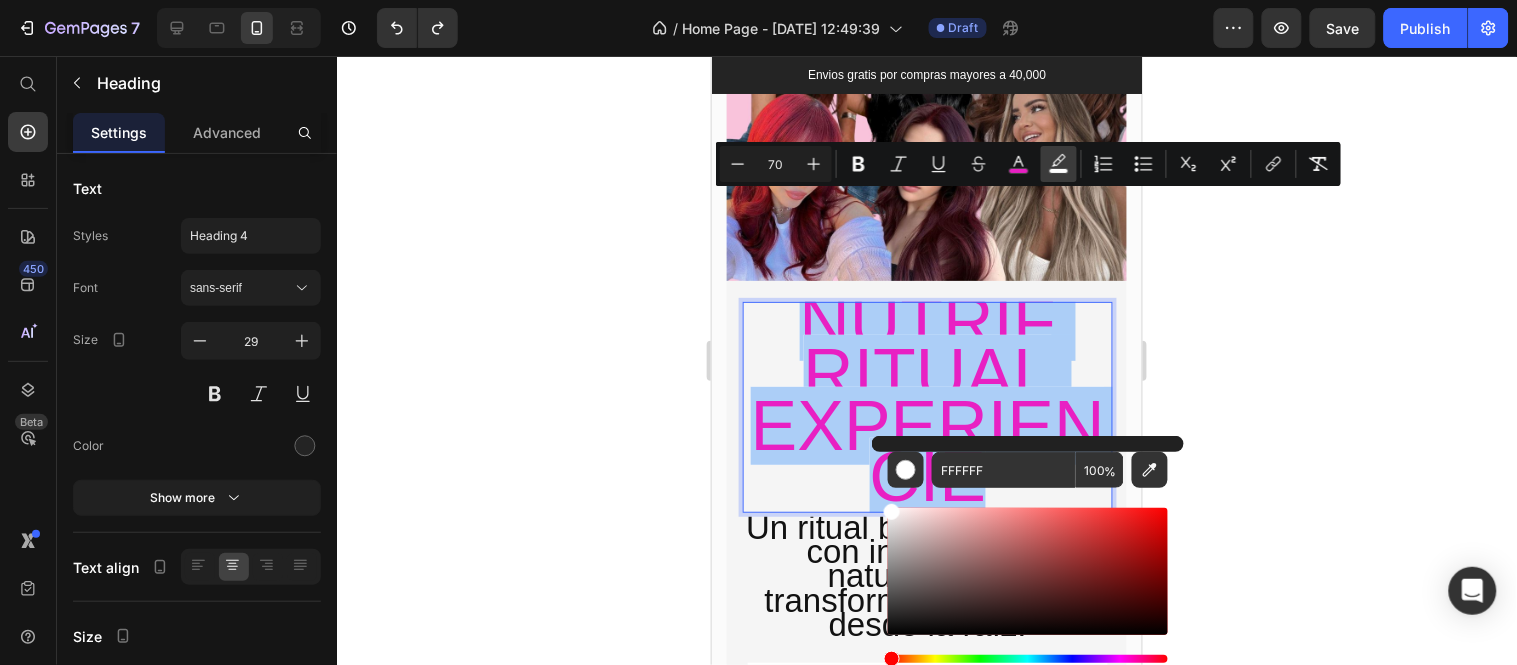 click 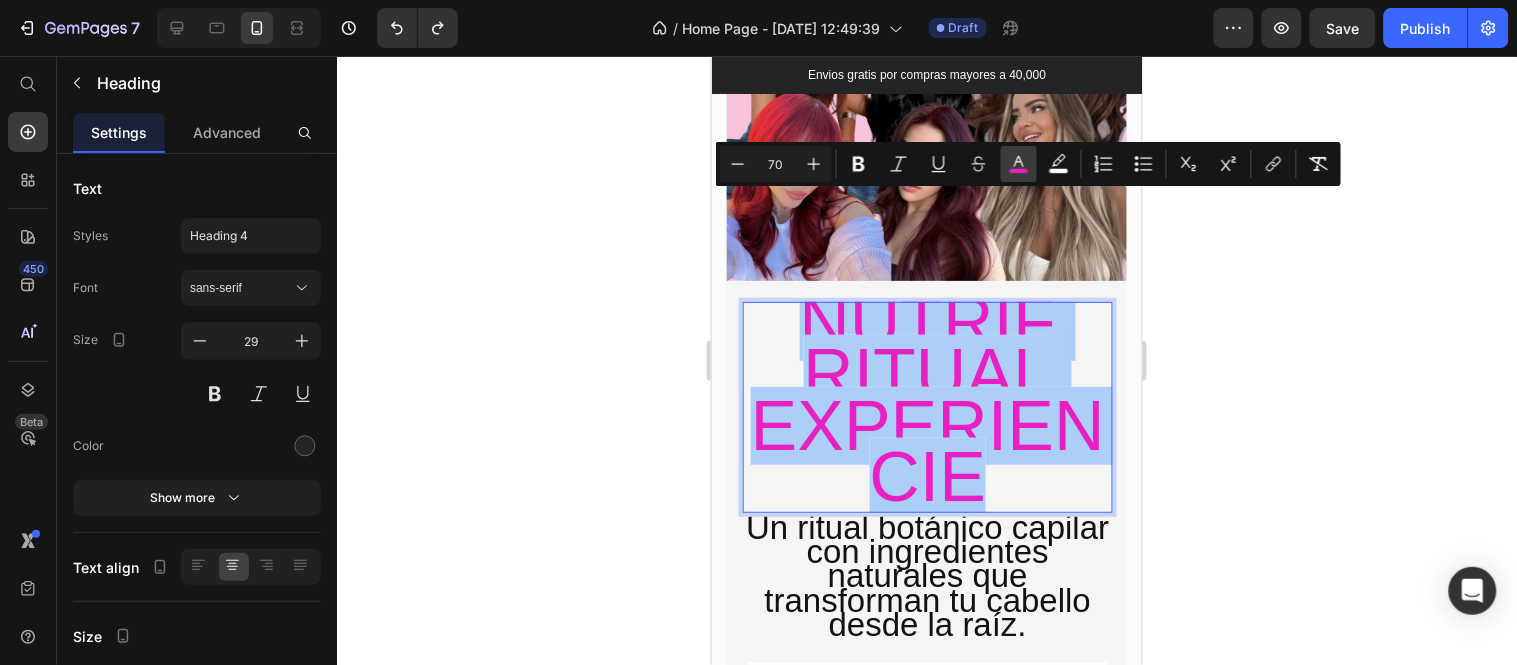click on "color" at bounding box center (1019, 164) 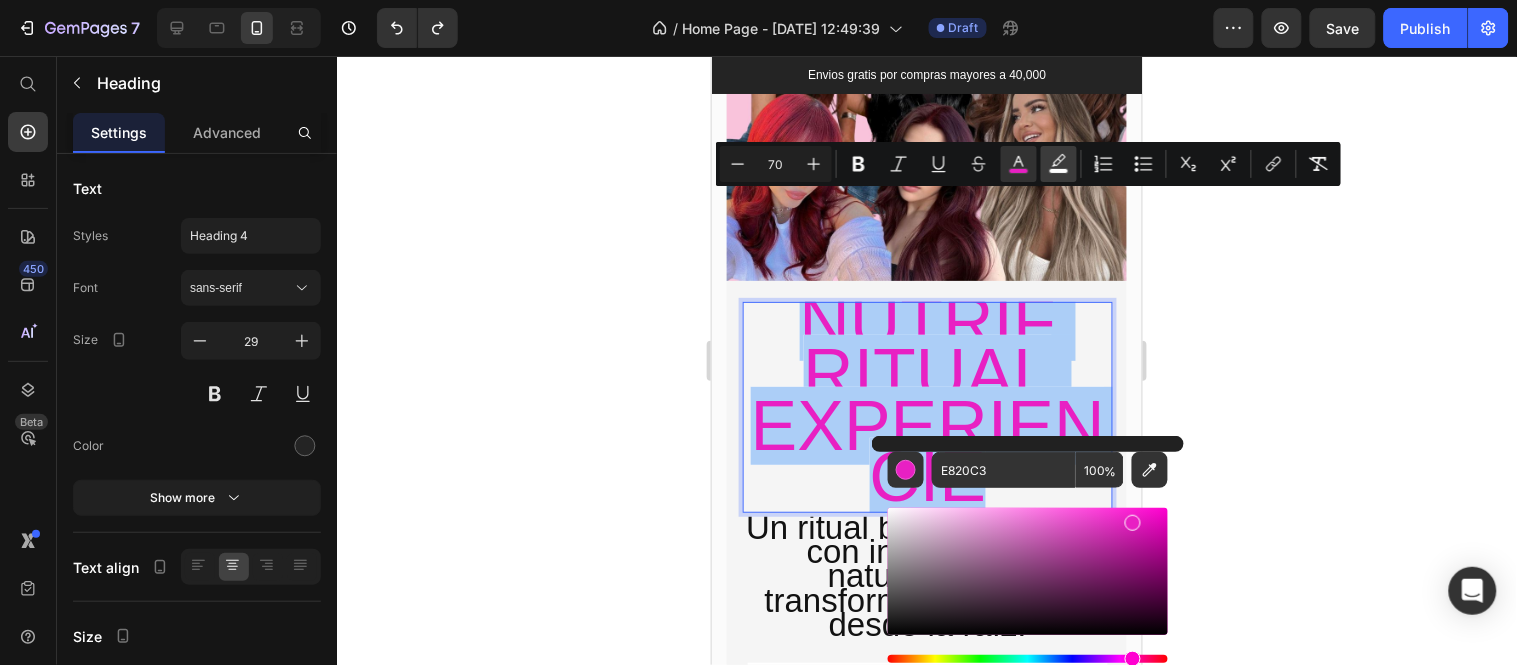 click 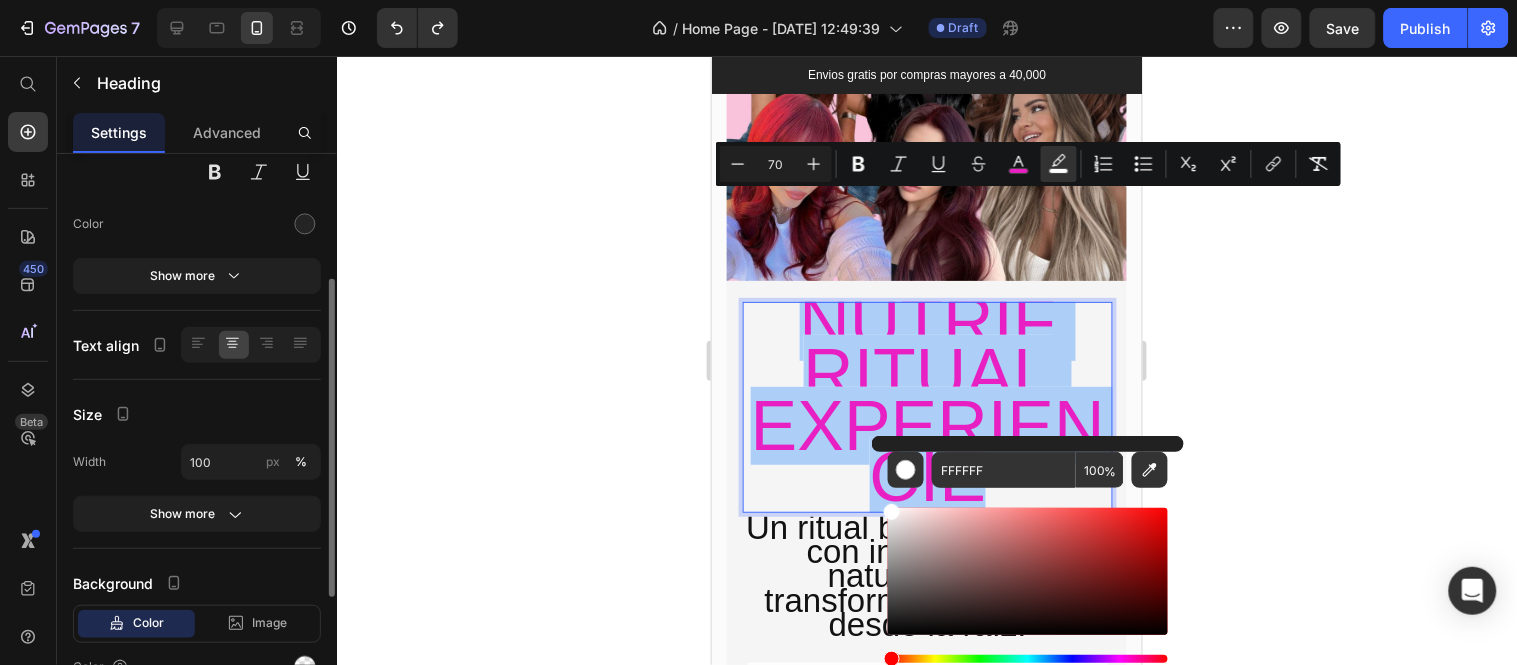 scroll, scrollTop: 443, scrollLeft: 0, axis: vertical 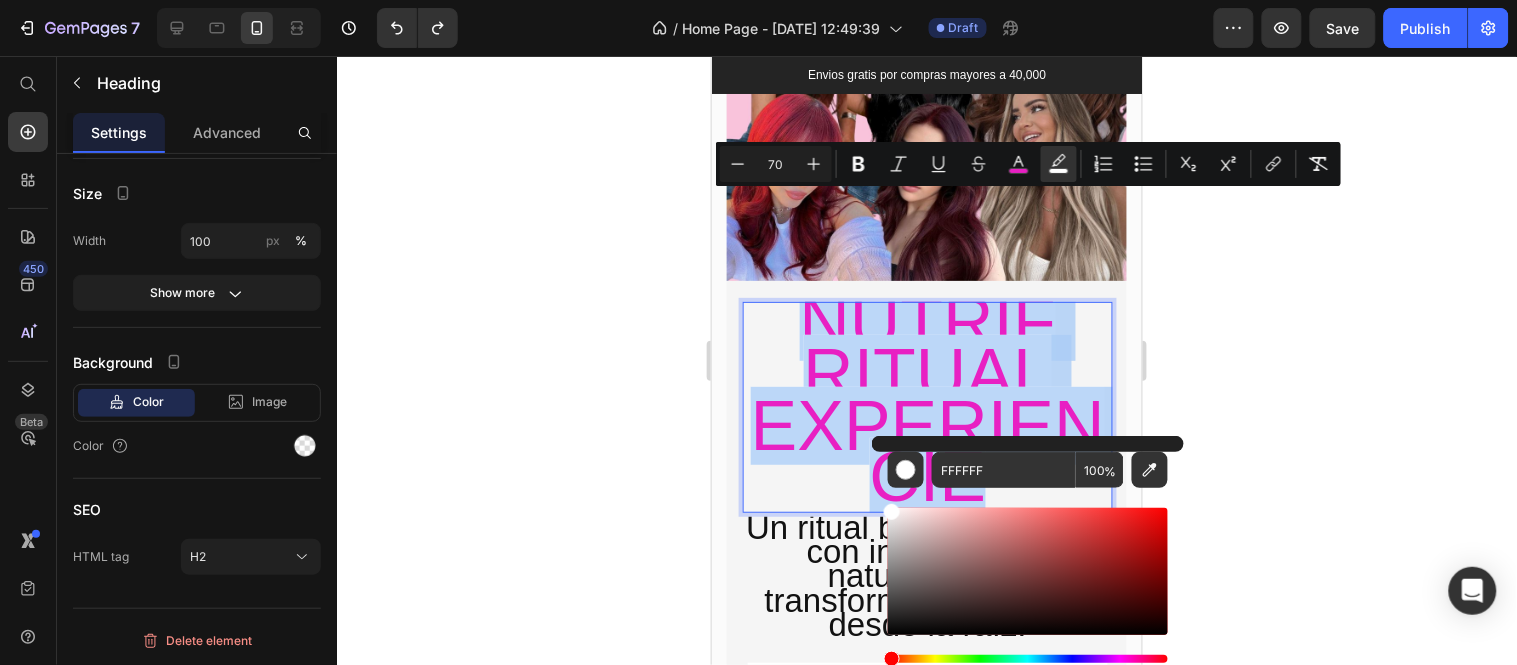 drag, startPoint x: 1768, startPoint y: 215, endPoint x: 886, endPoint y: 257, distance: 882.99945 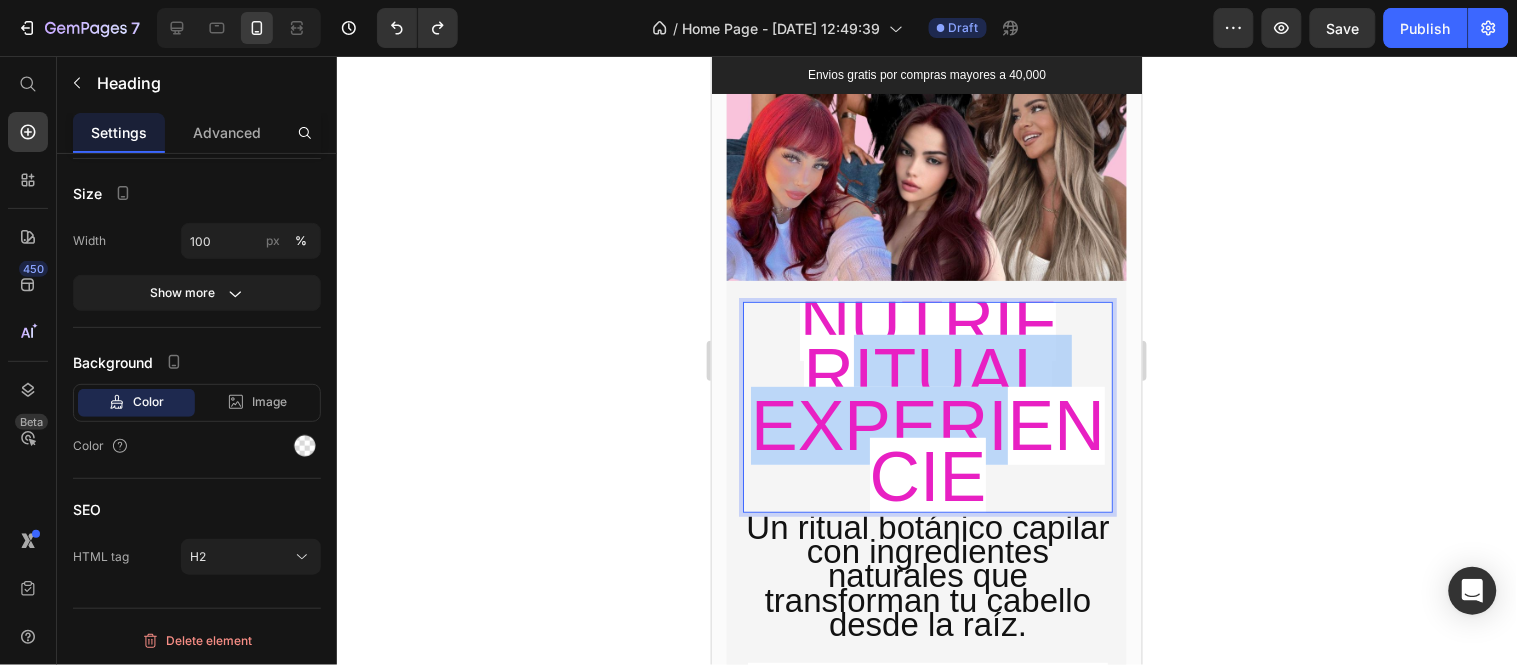 drag, startPoint x: 1035, startPoint y: 372, endPoint x: 854, endPoint y: 280, distance: 203.0394 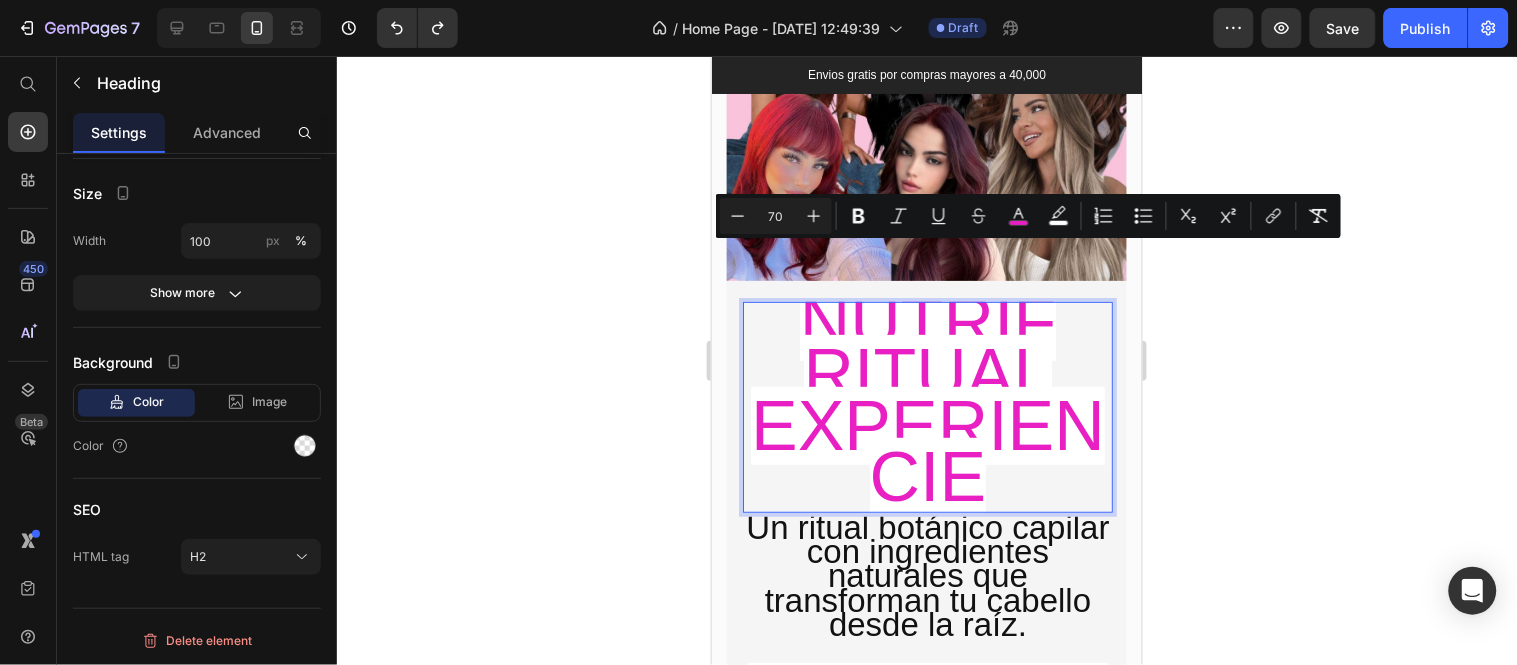 click on "Nutrif Ritual Experiencie" at bounding box center [927, 406] 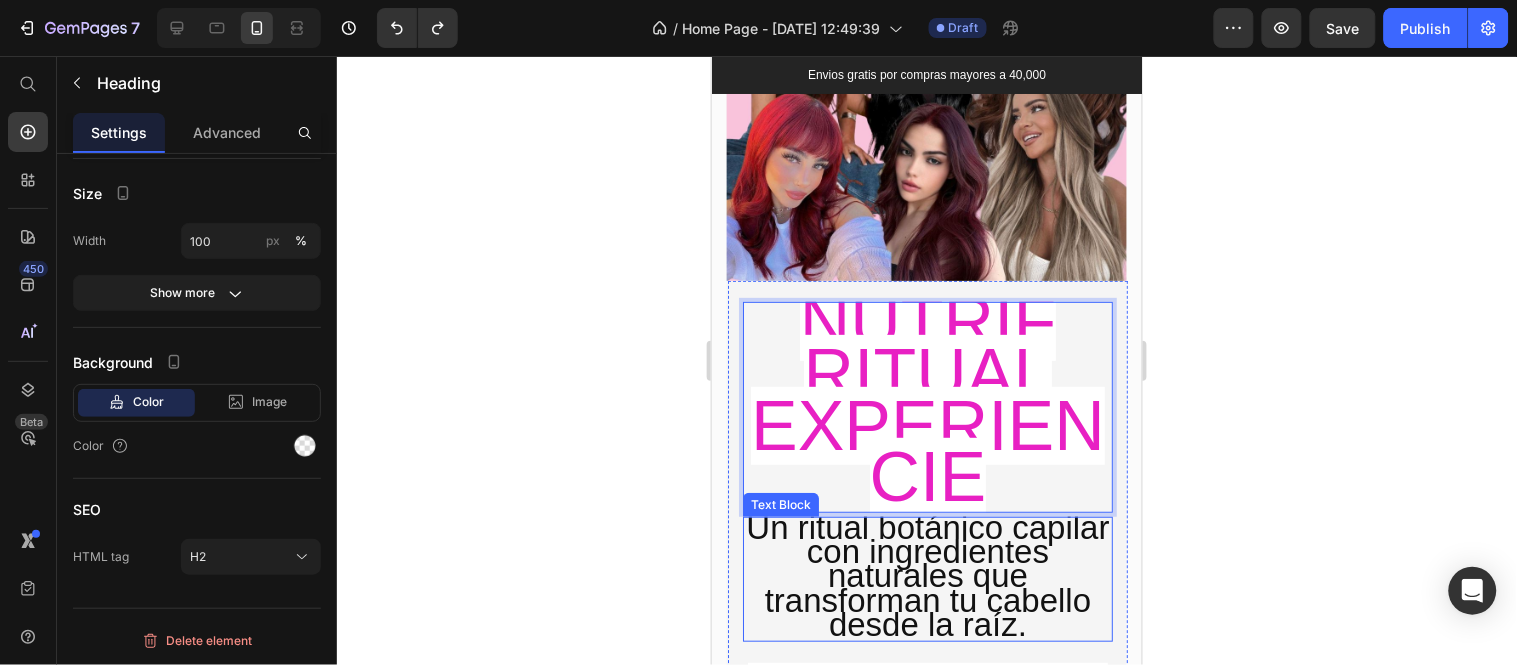 click on "Un ritual botánico capilar con ingredientes naturales que transforman tu cabello desde la raíz." at bounding box center [926, 575] 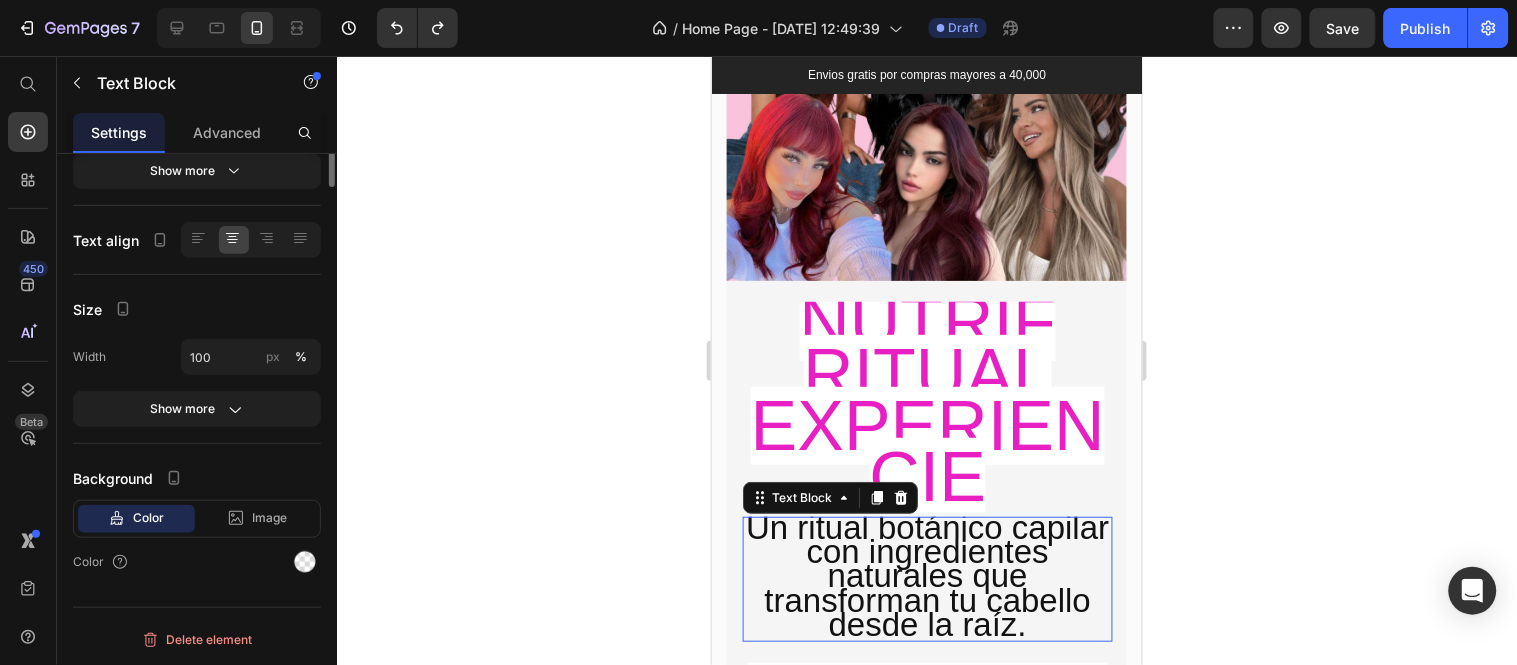 scroll, scrollTop: 0, scrollLeft: 0, axis: both 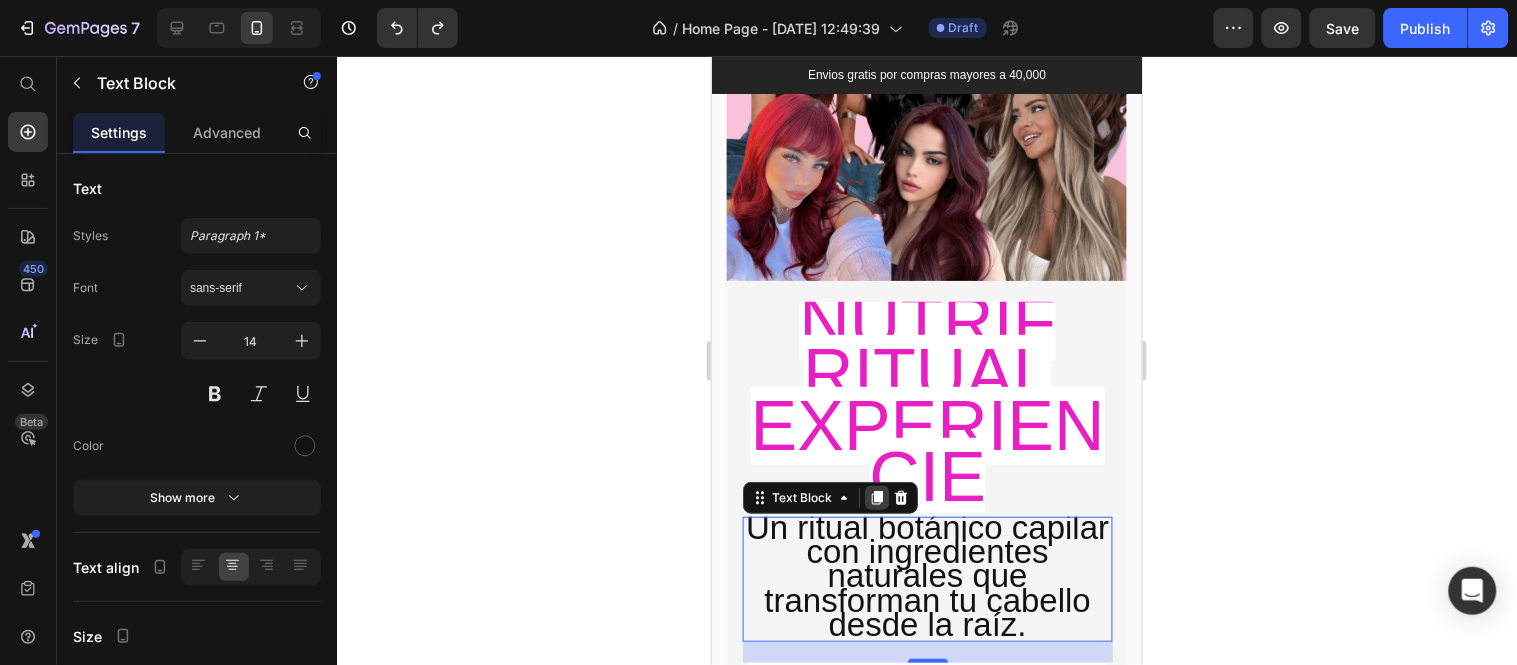 click 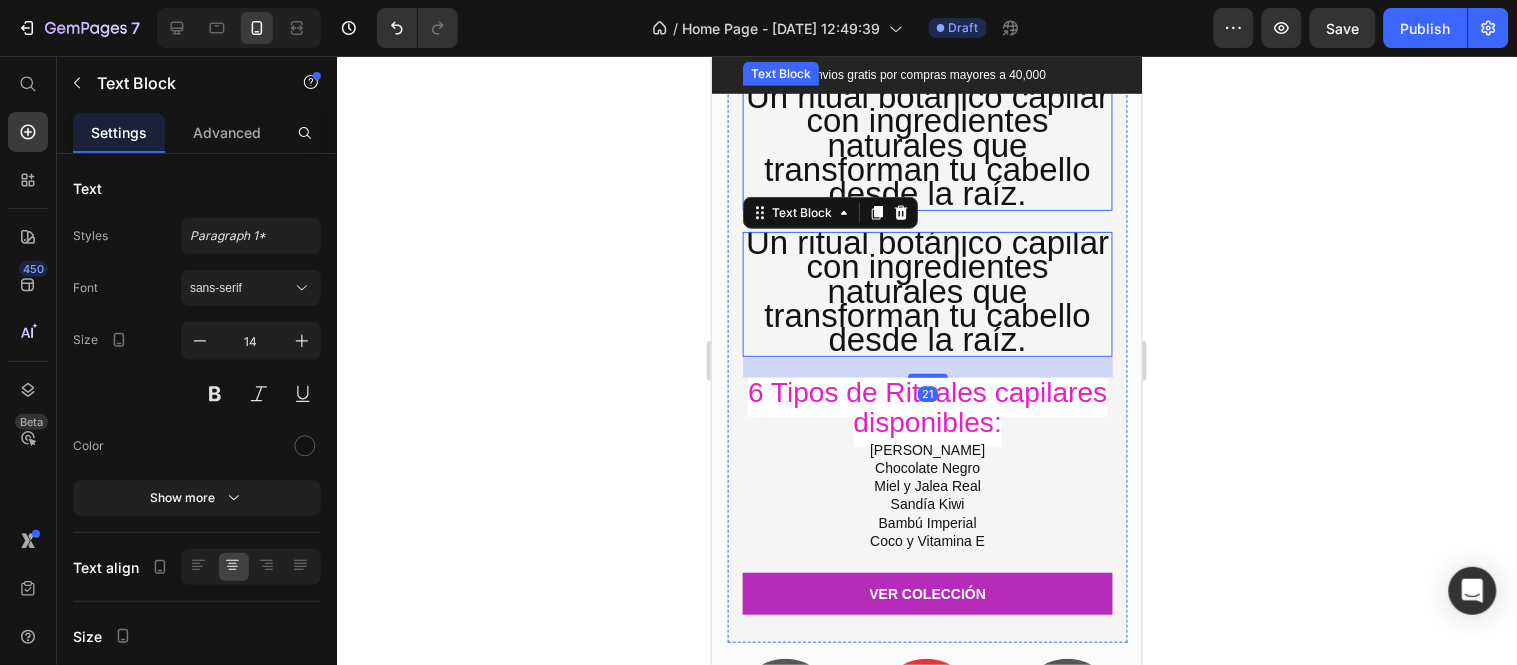click on "Un ritual botánico capilar con ingredientes naturales que transforman tu cabello desde la raíz." at bounding box center [927, 147] 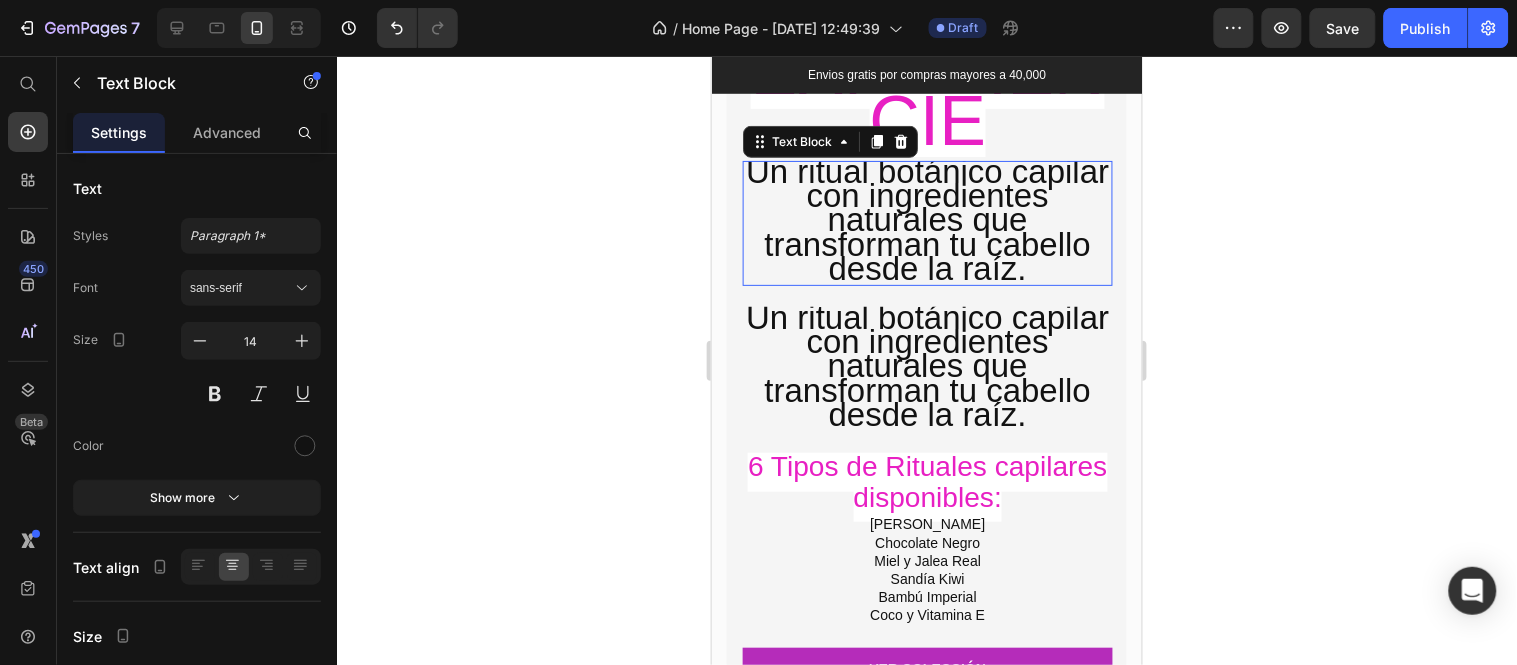 scroll, scrollTop: 4172, scrollLeft: 0, axis: vertical 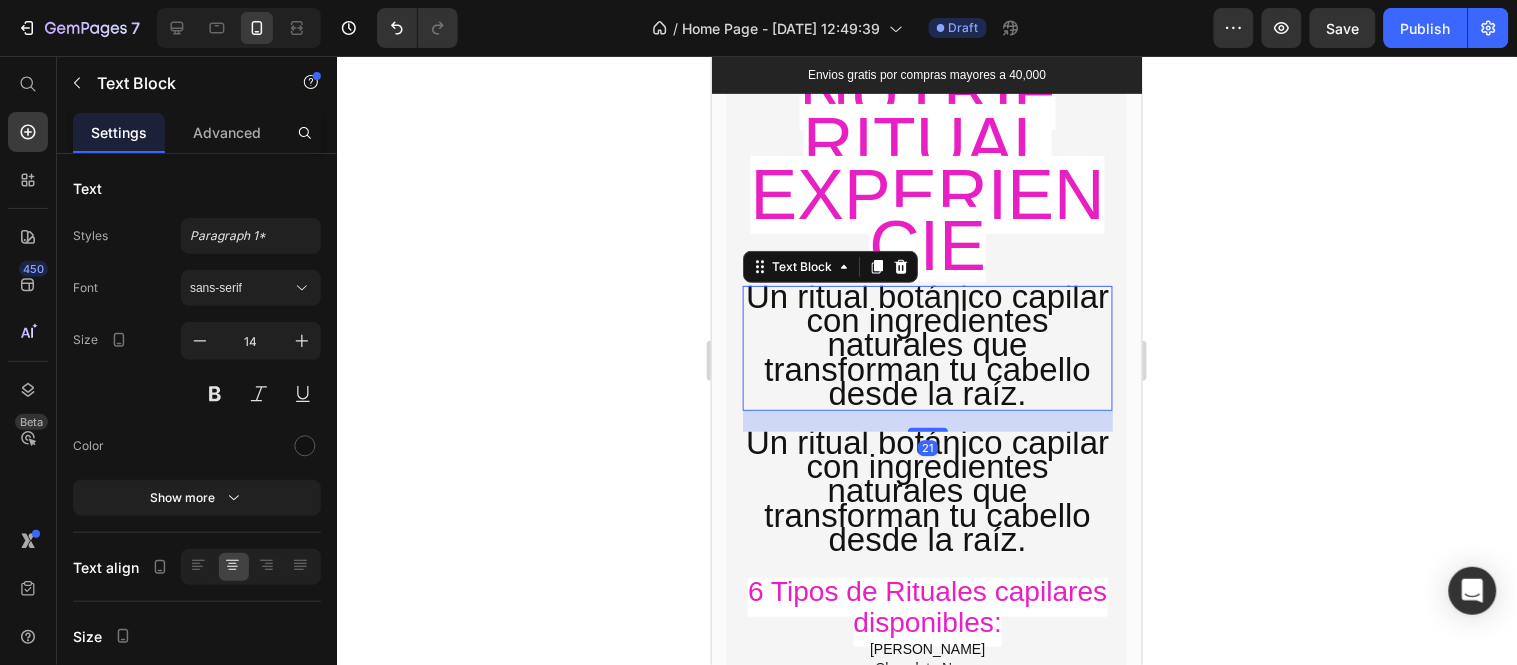 click on "Un ritual botánico capilar con ingredientes naturales que transforman tu cabello desde la raíz." at bounding box center [927, 347] 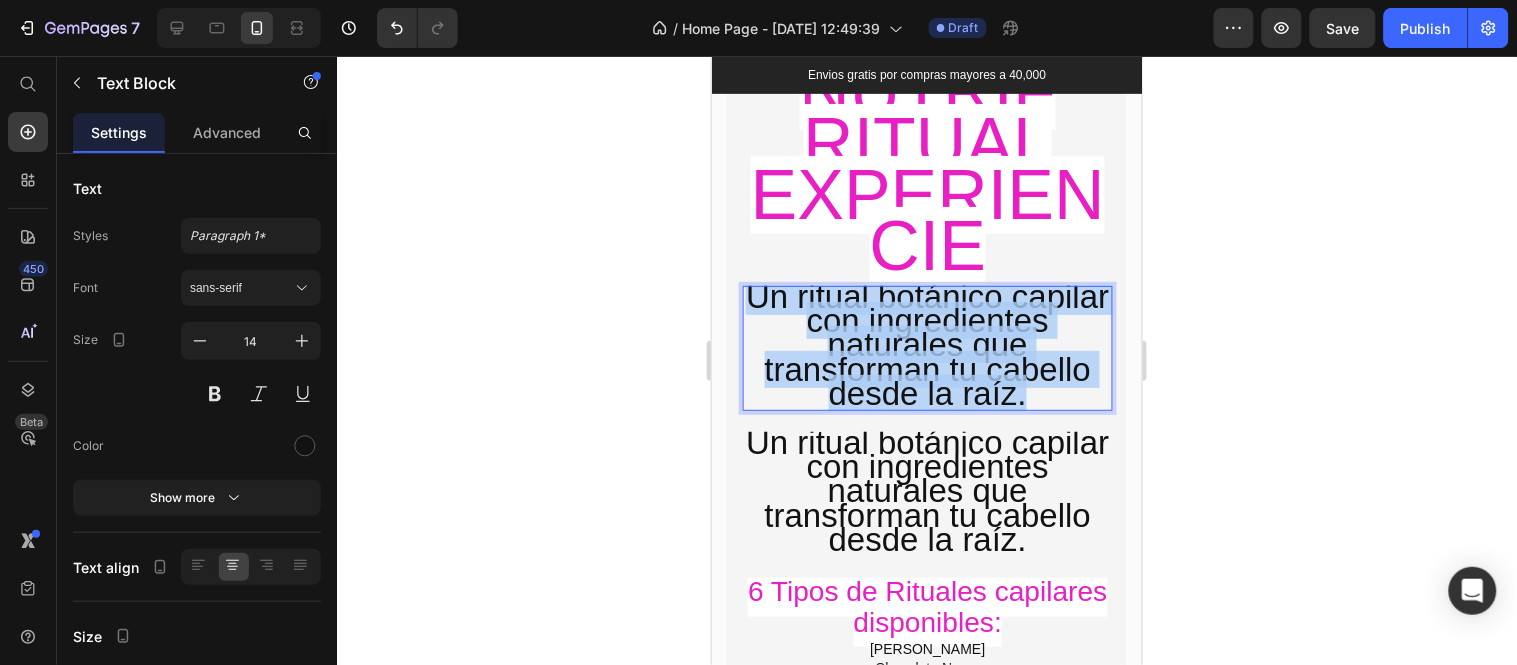 drag, startPoint x: 1023, startPoint y: 310, endPoint x: 756, endPoint y: 204, distance: 287.27164 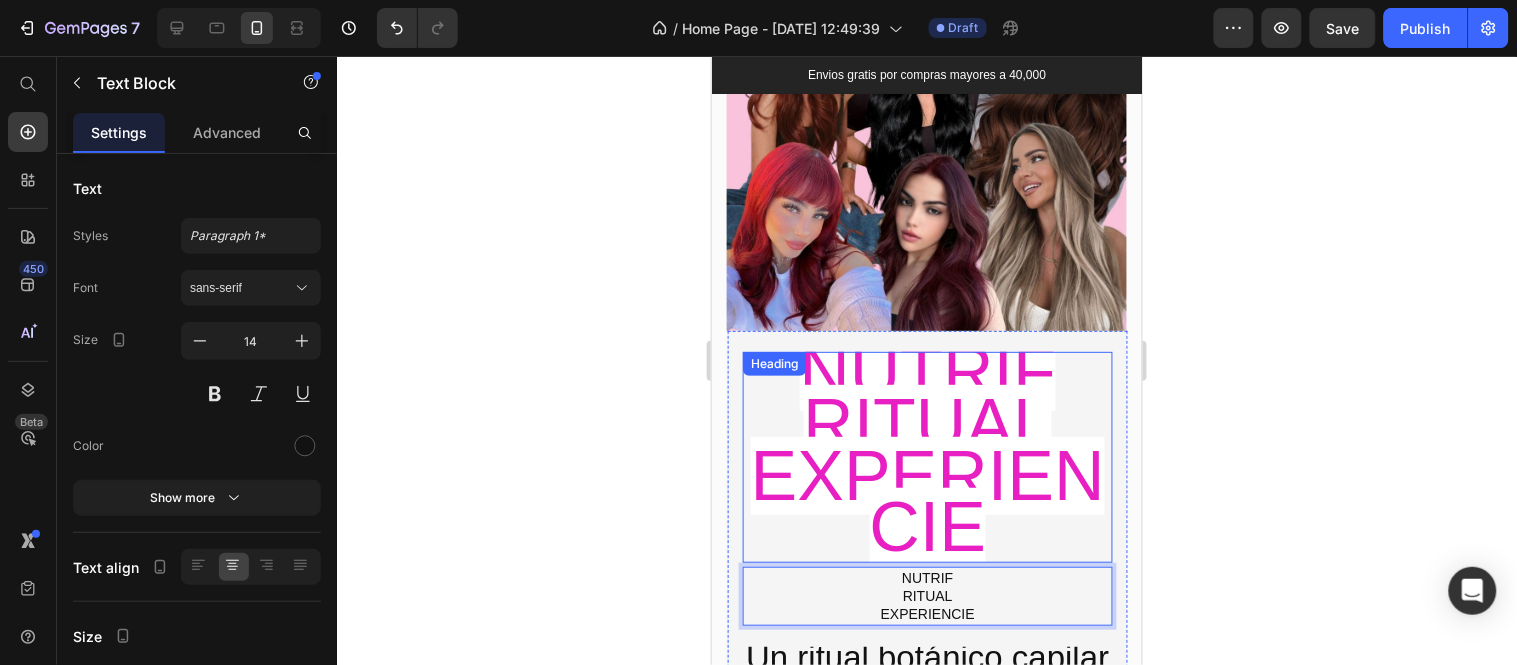 scroll, scrollTop: 3838, scrollLeft: 0, axis: vertical 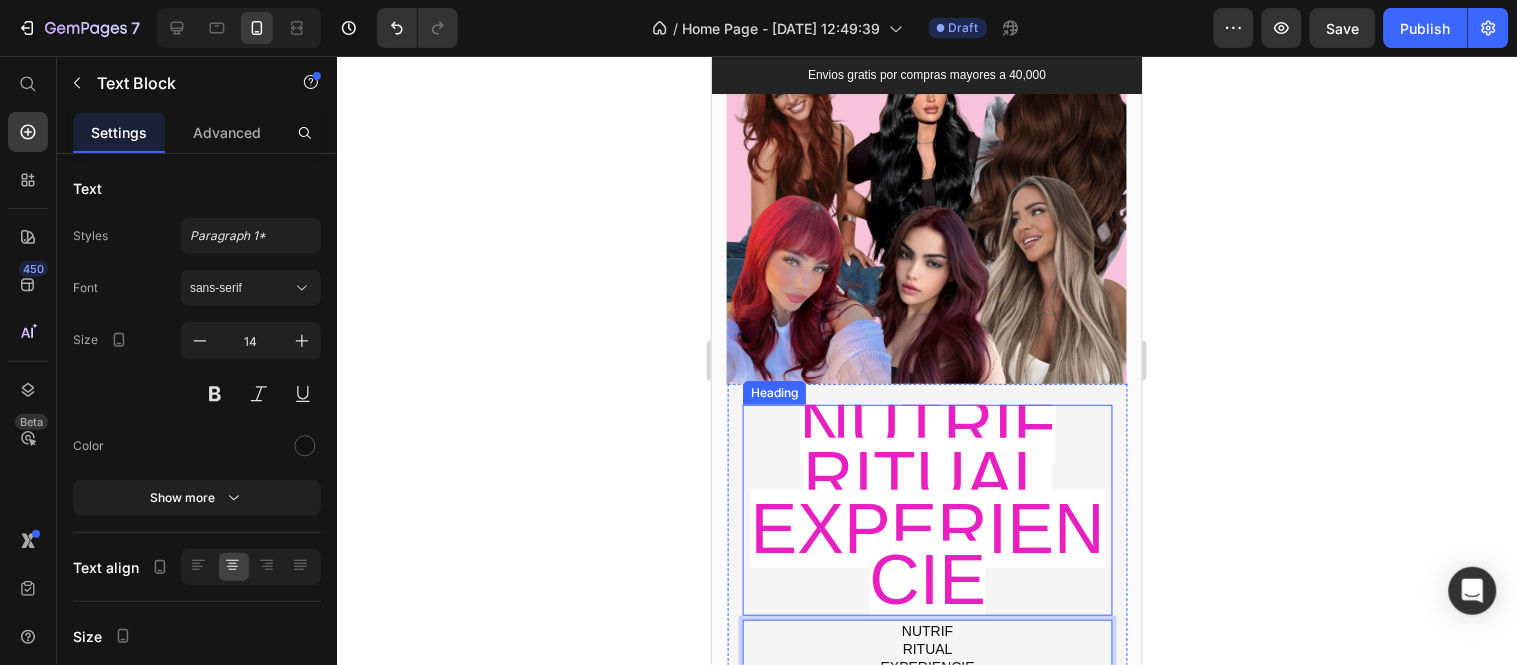 click on "Nutrif Ritual Experiencie" at bounding box center (927, 501) 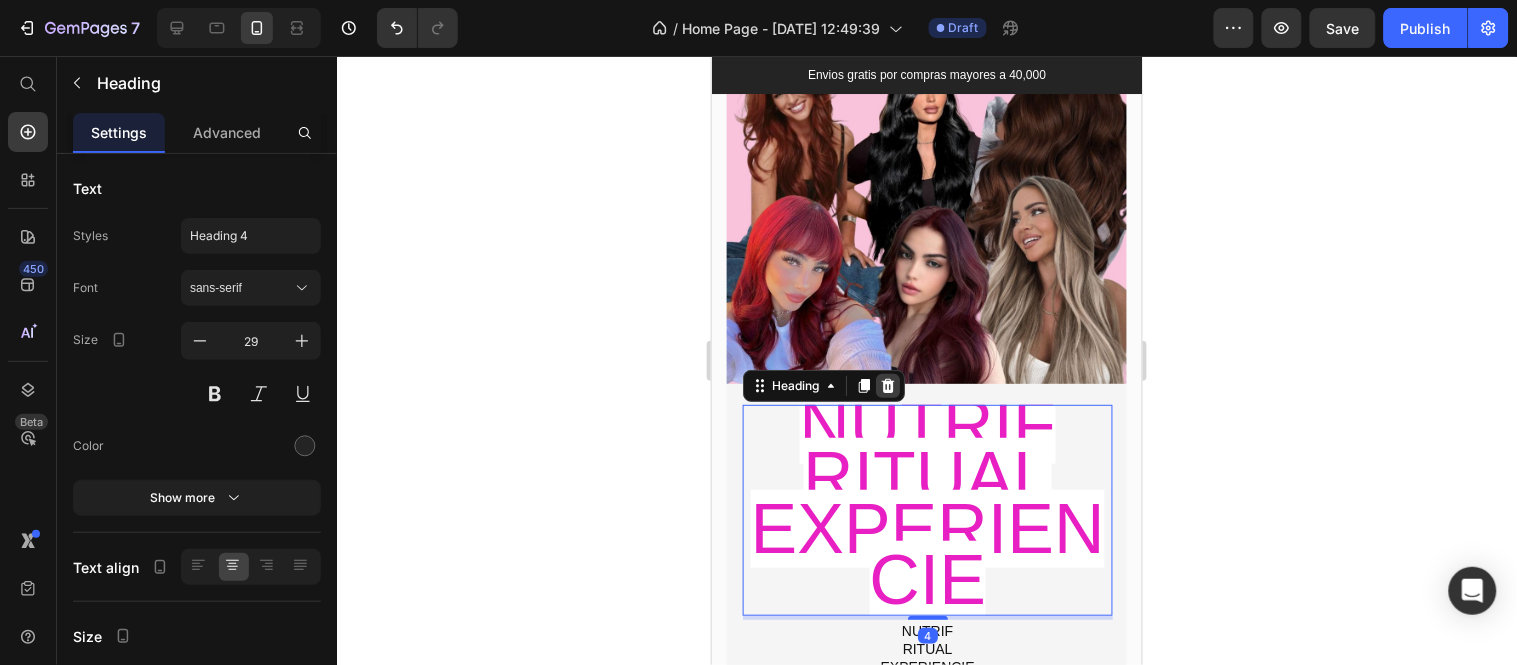 click 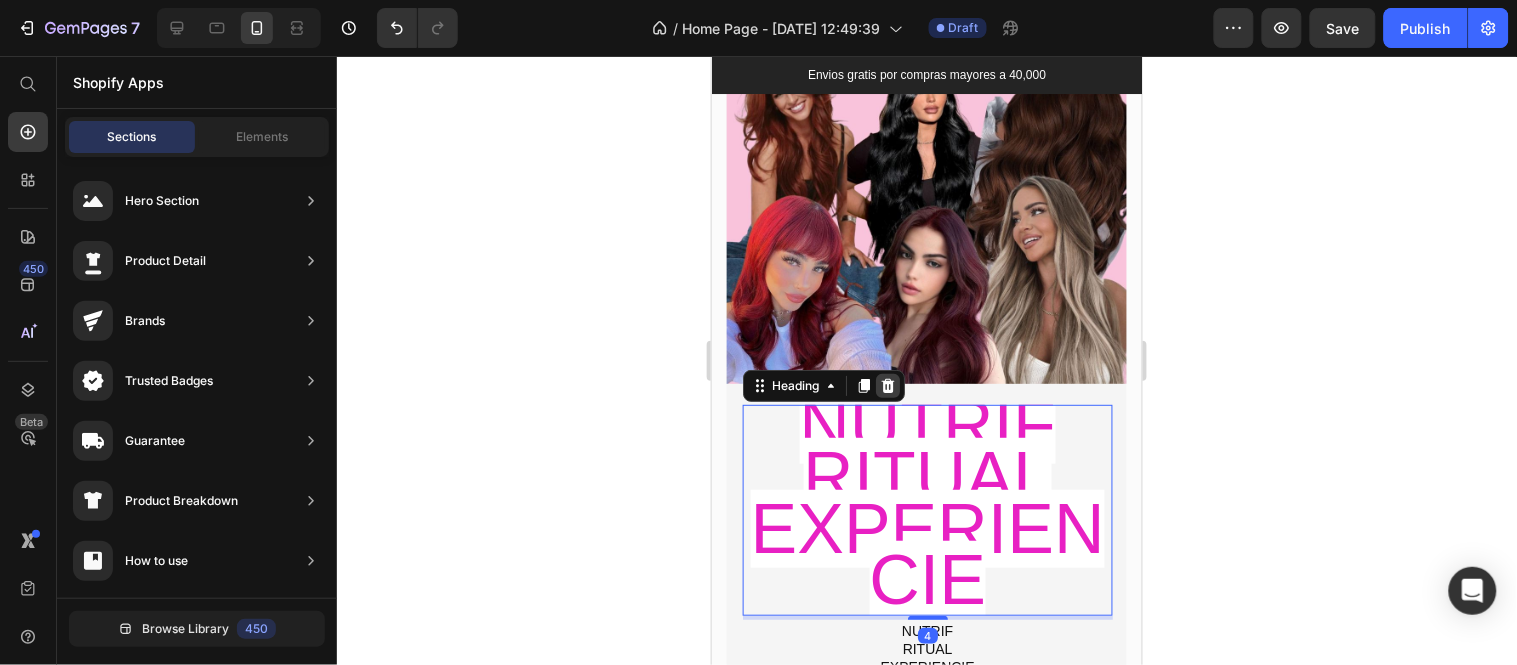 scroll, scrollTop: 3622, scrollLeft: 0, axis: vertical 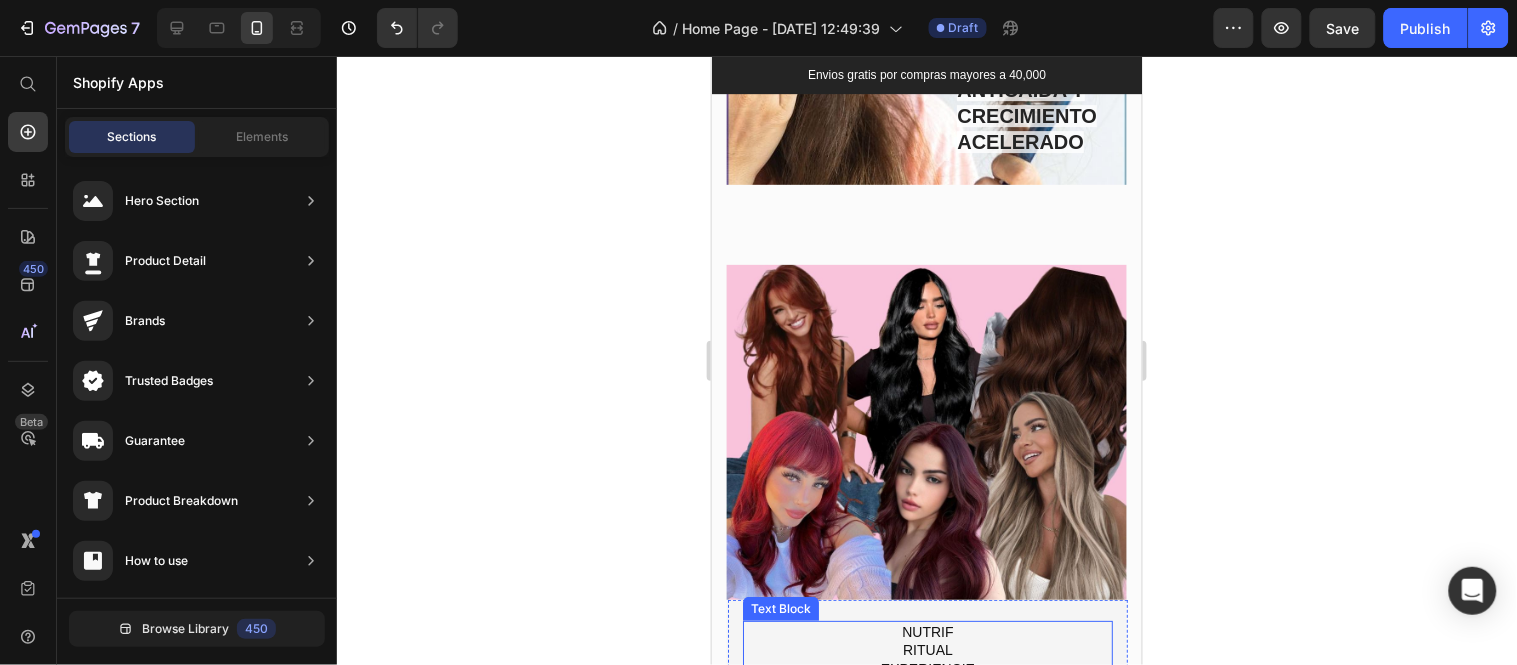 click on "RITUAL" at bounding box center [927, 649] 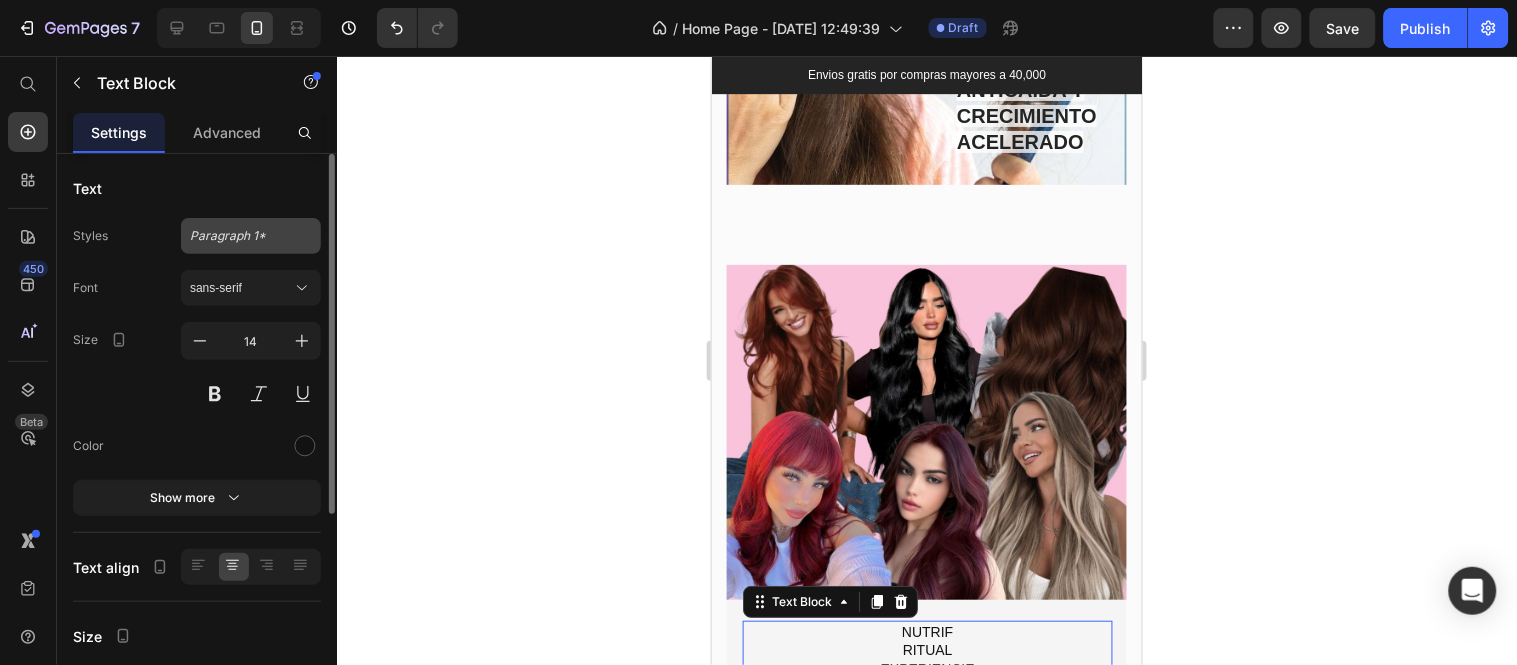 click on "Paragraph 1*" 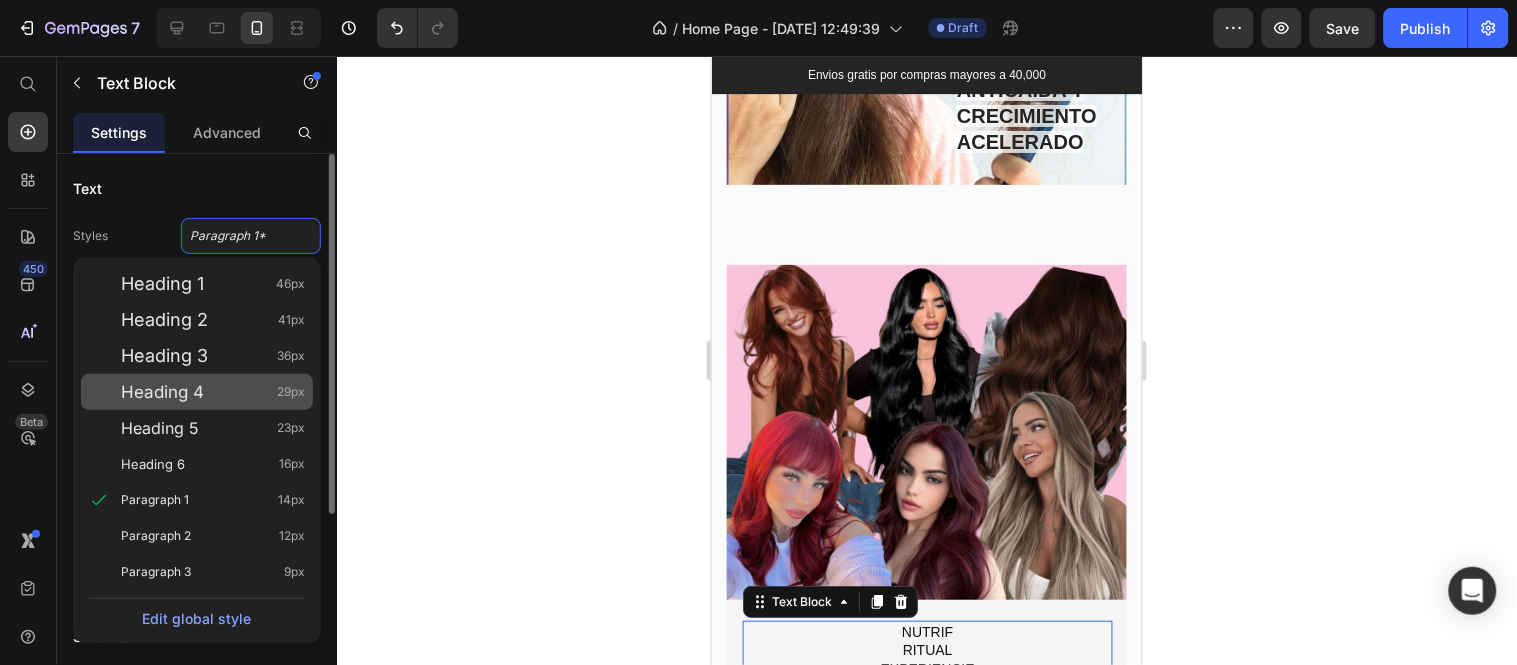 click on "Heading 4 29px" at bounding box center (213, 392) 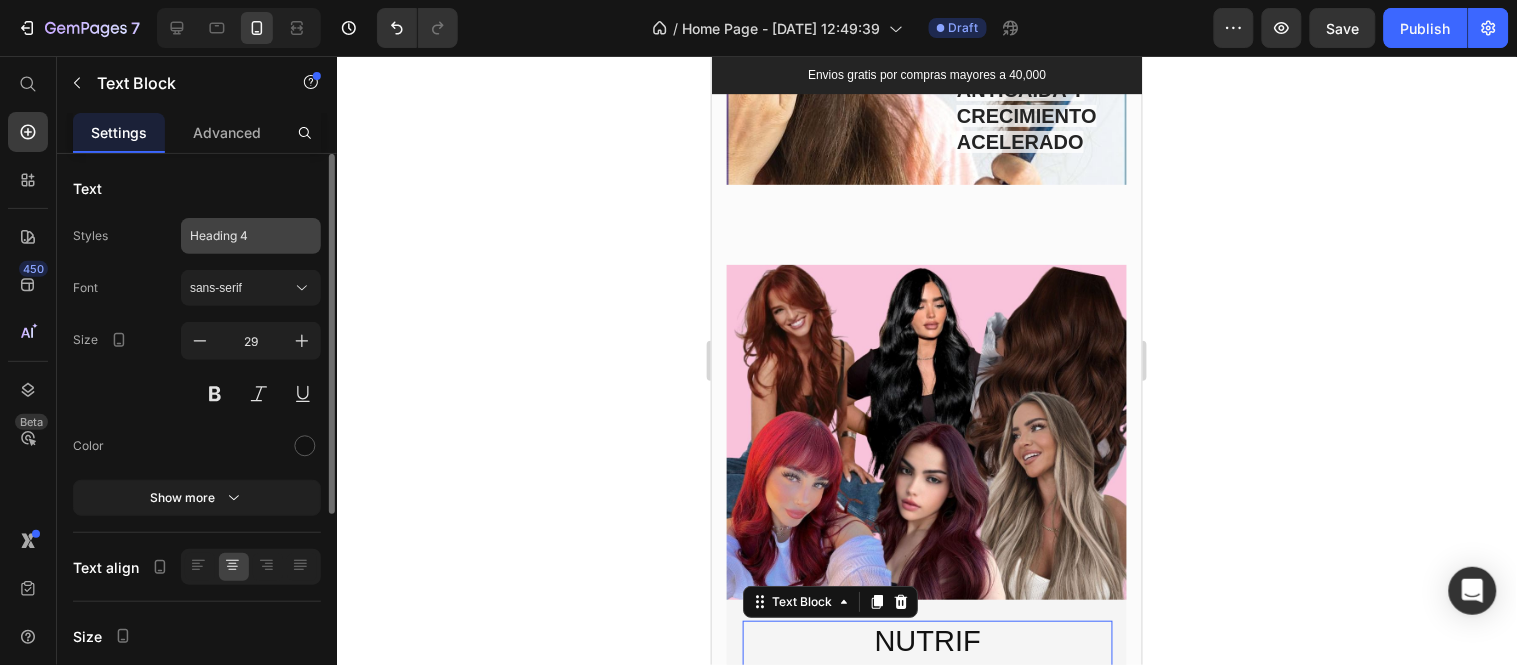 click on "Heading 4" at bounding box center [239, 236] 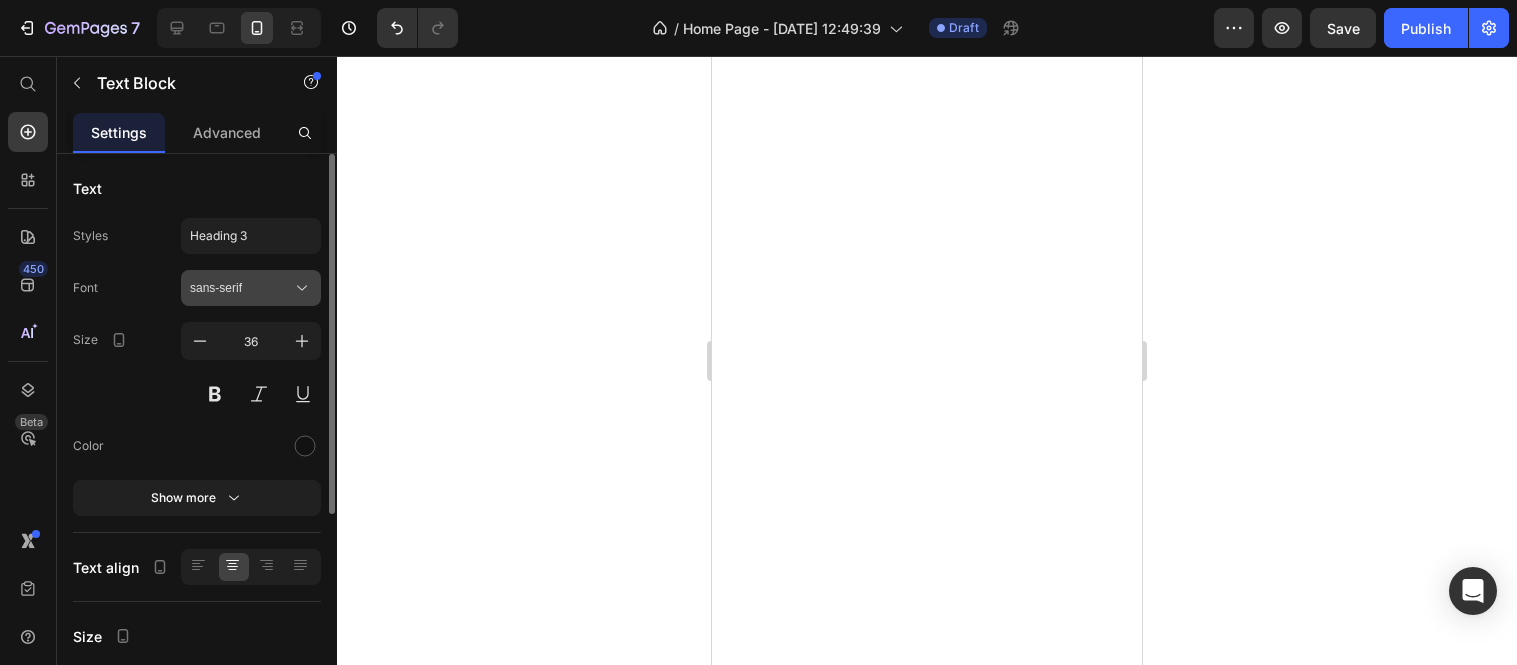 scroll, scrollTop: 0, scrollLeft: 0, axis: both 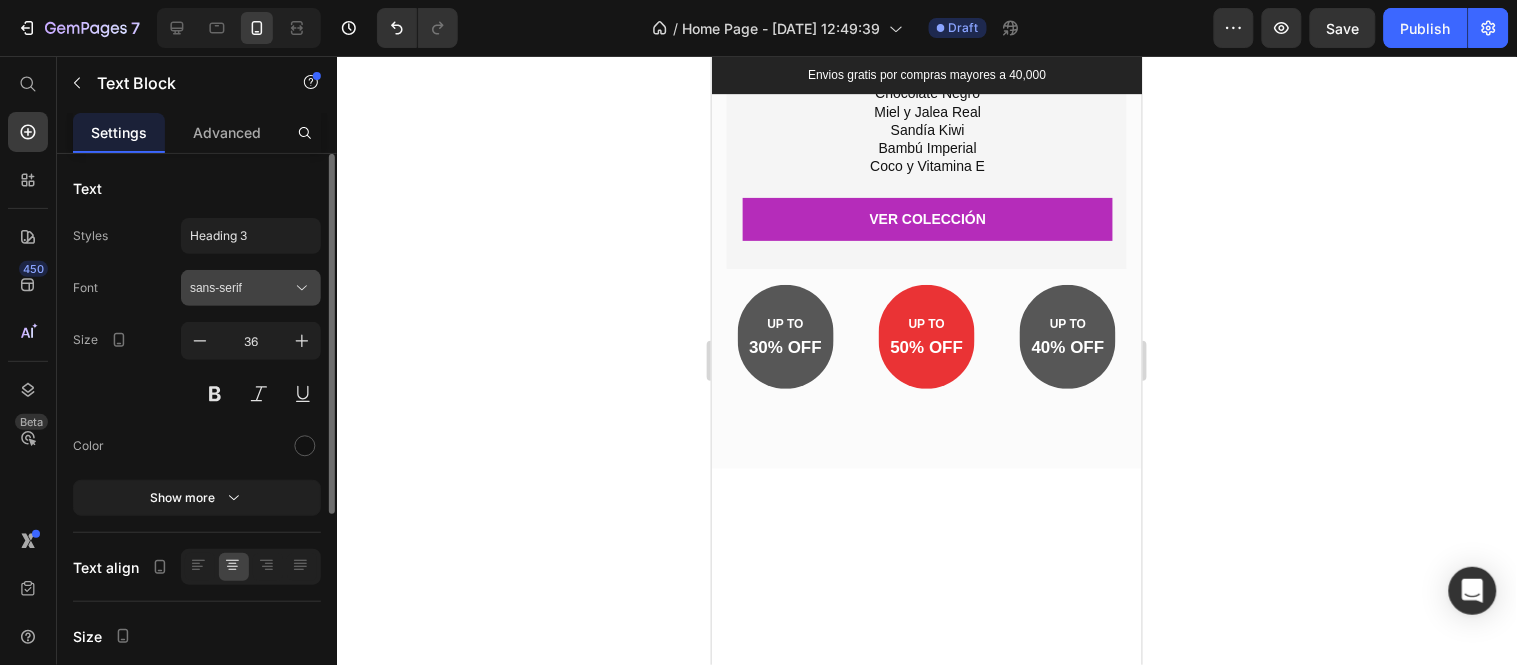 click on "sans-serif" at bounding box center (241, 288) 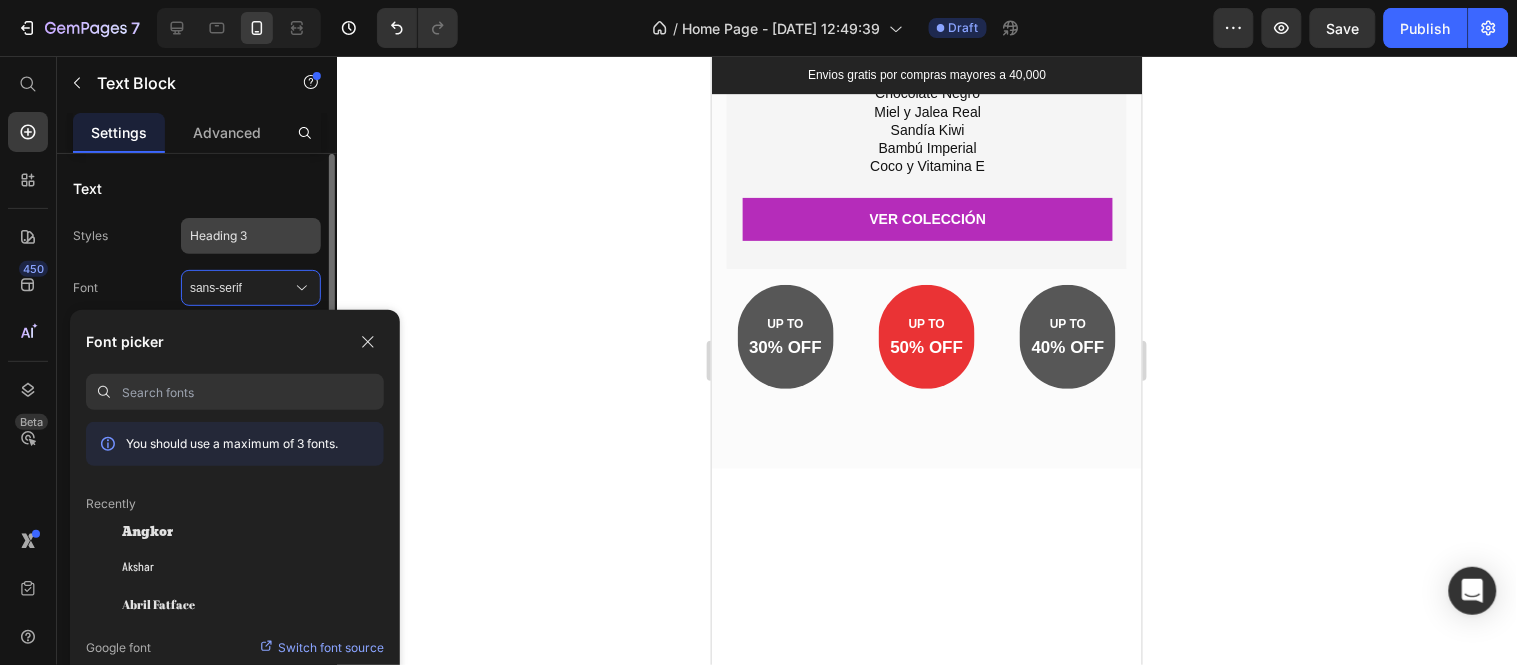 click on "Heading 3" at bounding box center (251, 236) 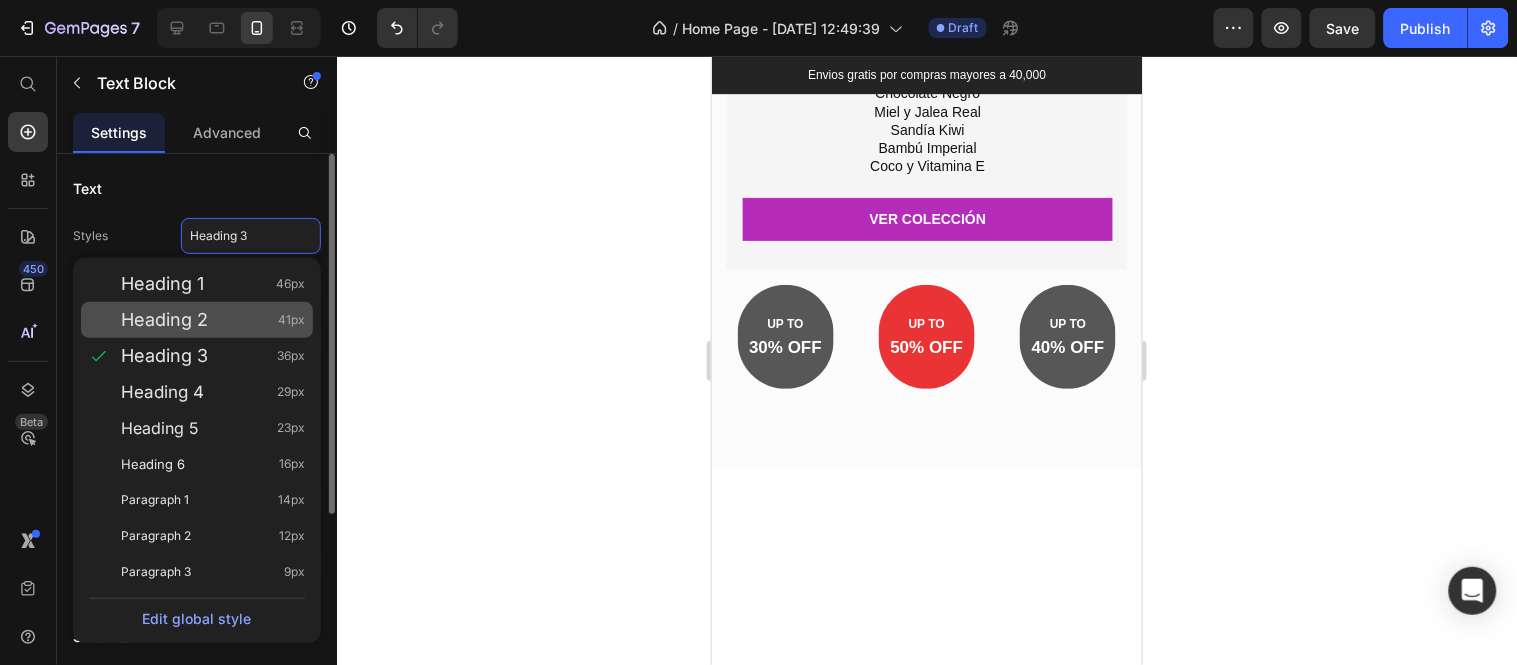 click on "Heading 2 41px" at bounding box center [213, 320] 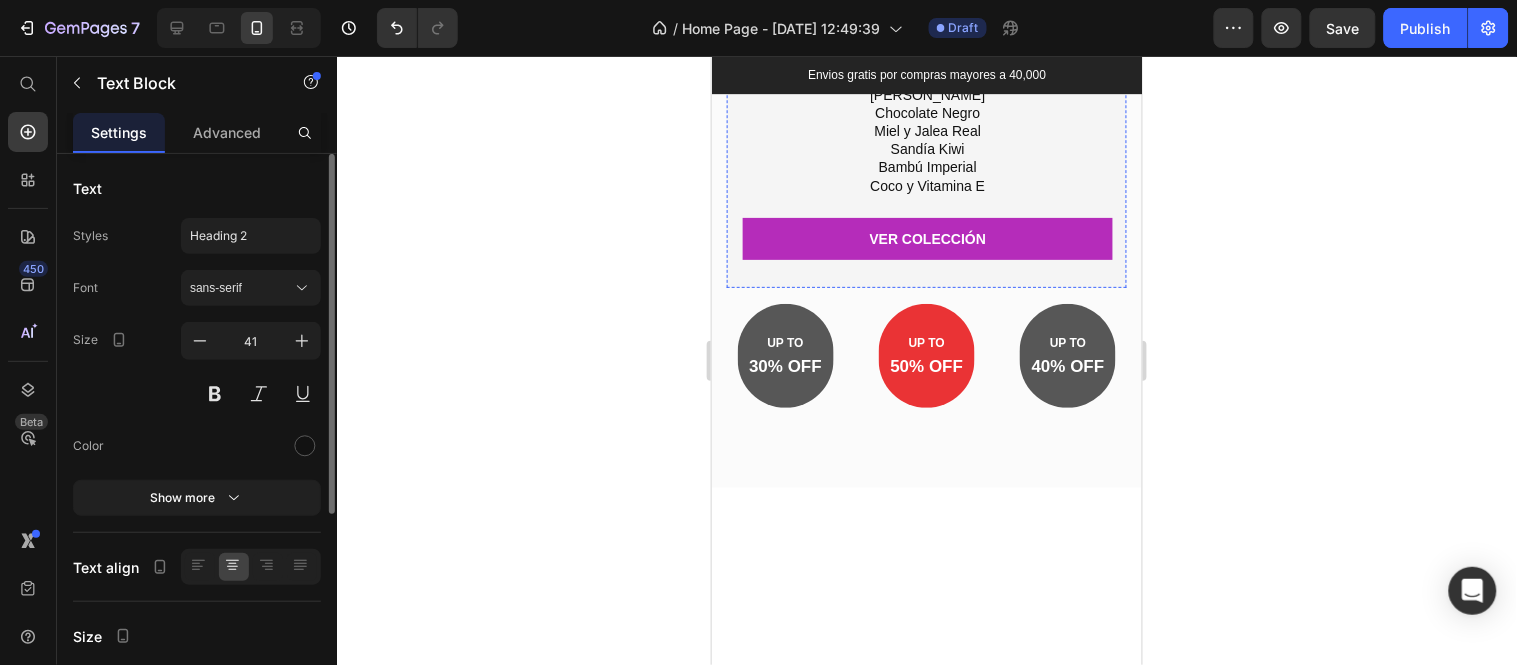scroll, scrollTop: 3677, scrollLeft: 0, axis: vertical 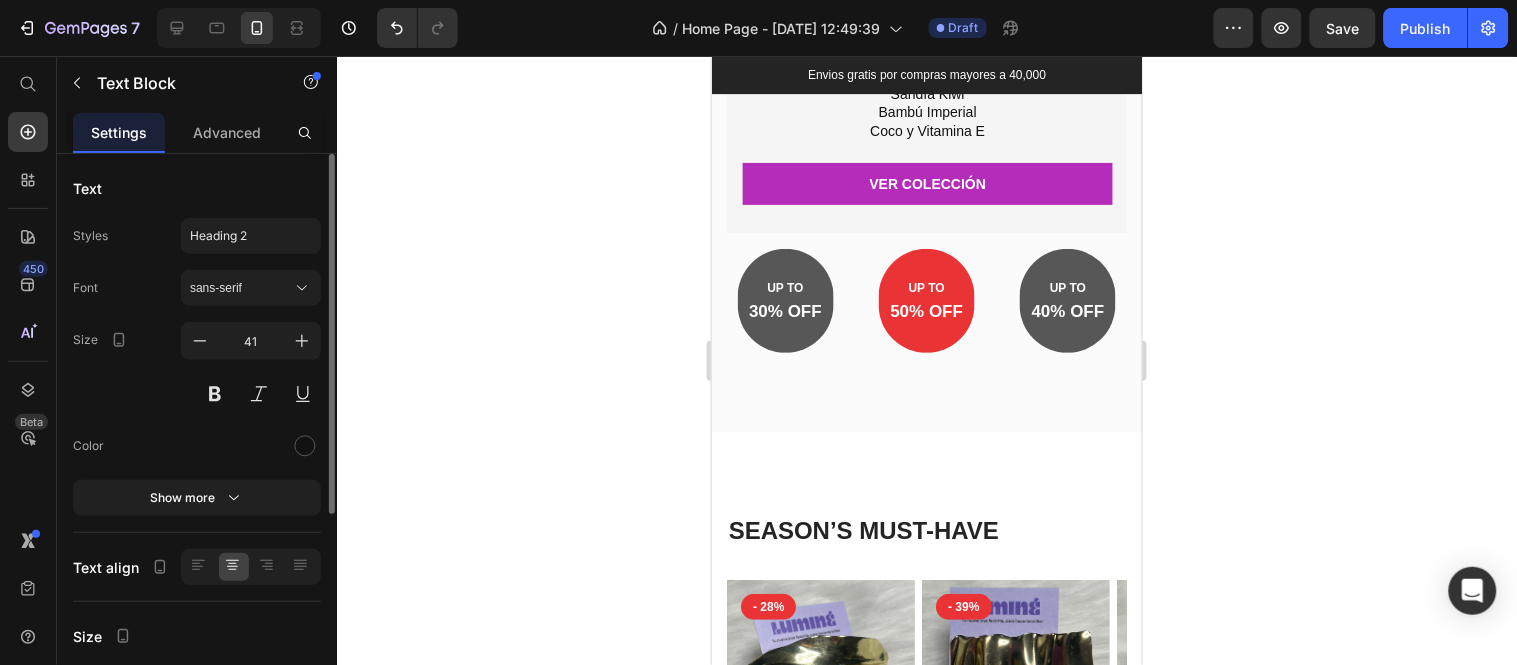 click on "NUTRIF RITUAL  EXPERIENCIE Text Block   21 Un ritual botánico capilar con ingredientes naturales que transforman tu cabello desde la raíz. Text Block 6 Tipos de Rituales capilares disponibles: Lavanda Almendra  Chocolate Negro Miel y Jalea Real Sandía Kiwi Bambú Imperial Coco y Vitamina E Text Block VER COLECCIÓN Button" at bounding box center (927, -80) 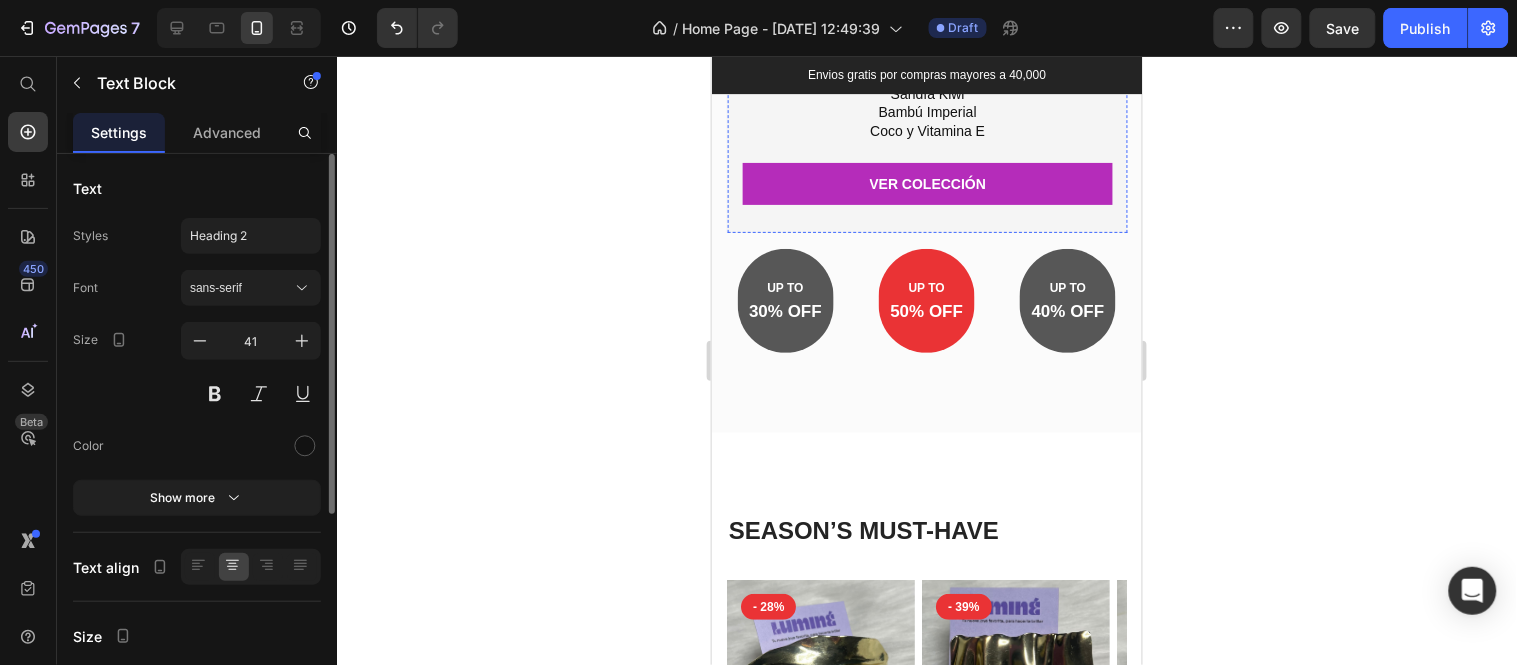 scroll, scrollTop: 3955, scrollLeft: 0, axis: vertical 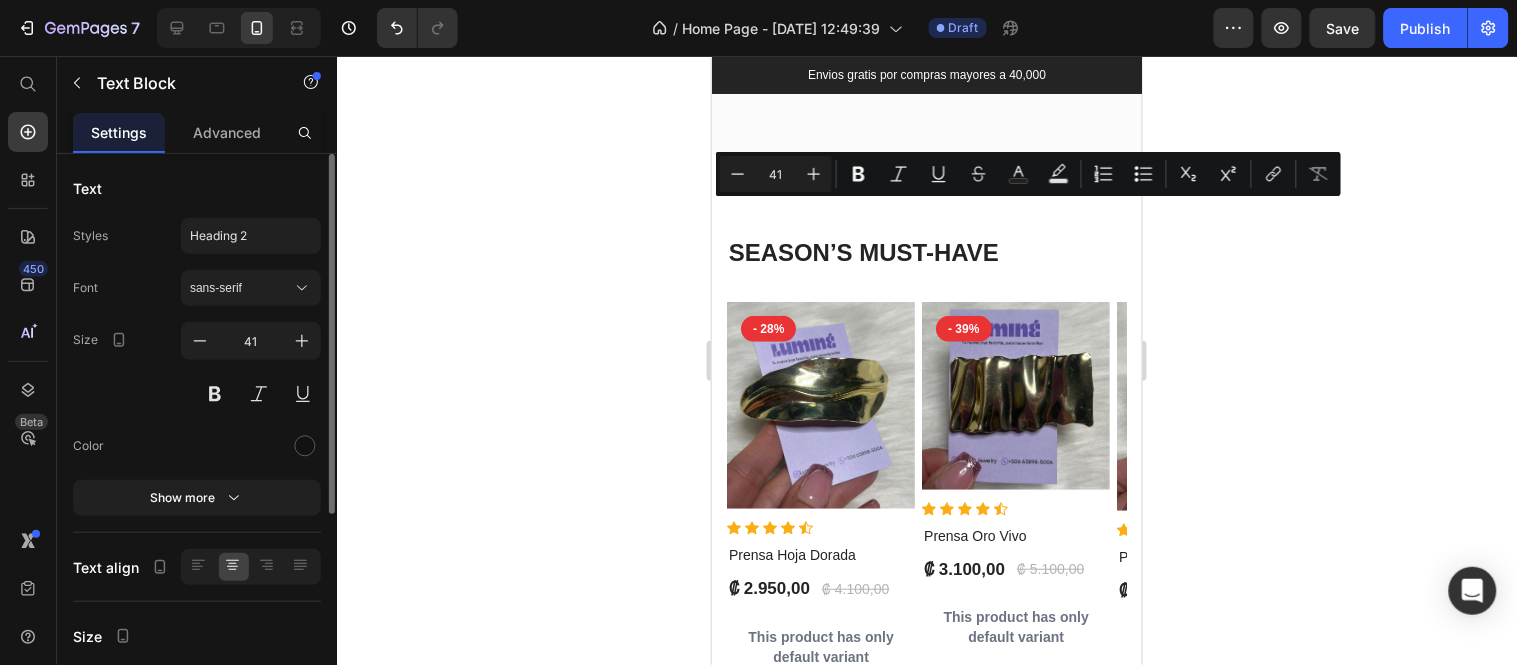 drag, startPoint x: 1055, startPoint y: 335, endPoint x: 778, endPoint y: 211, distance: 303.48807 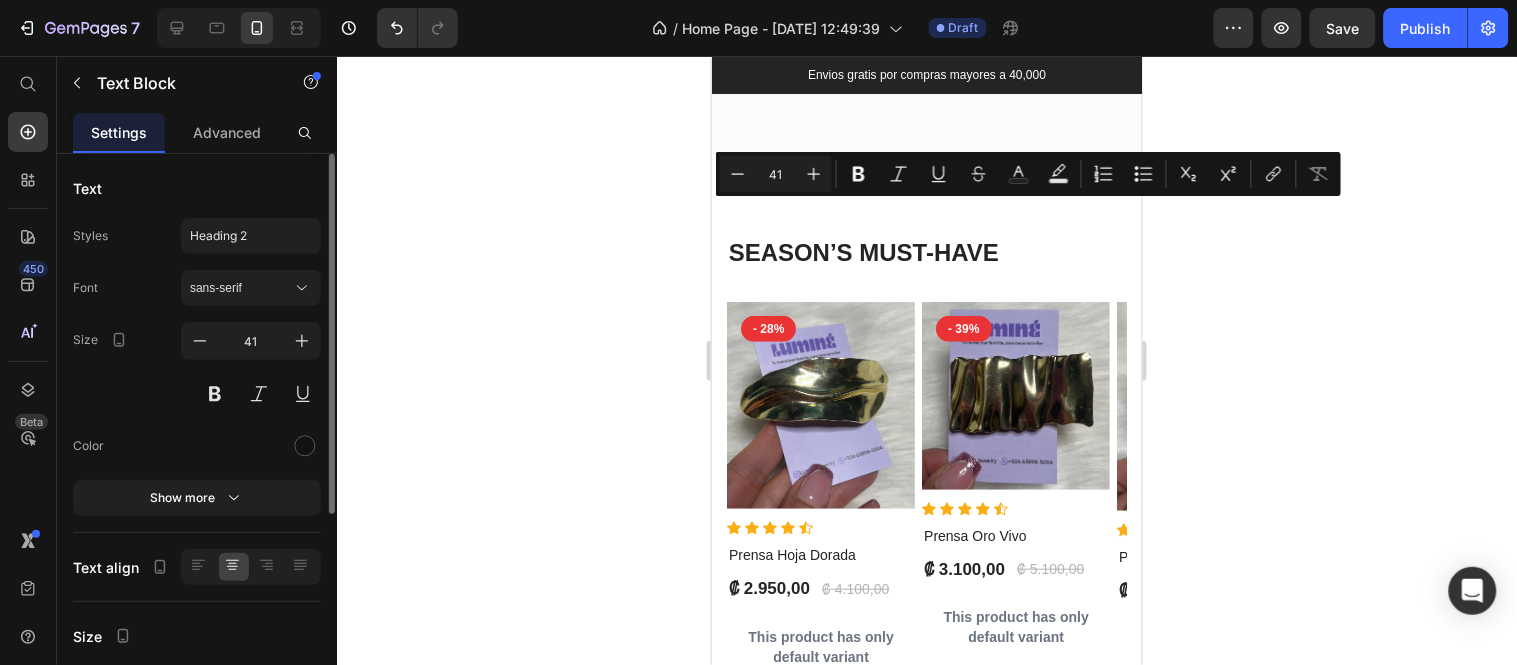 scroll, scrollTop: 222, scrollLeft: 0, axis: vertical 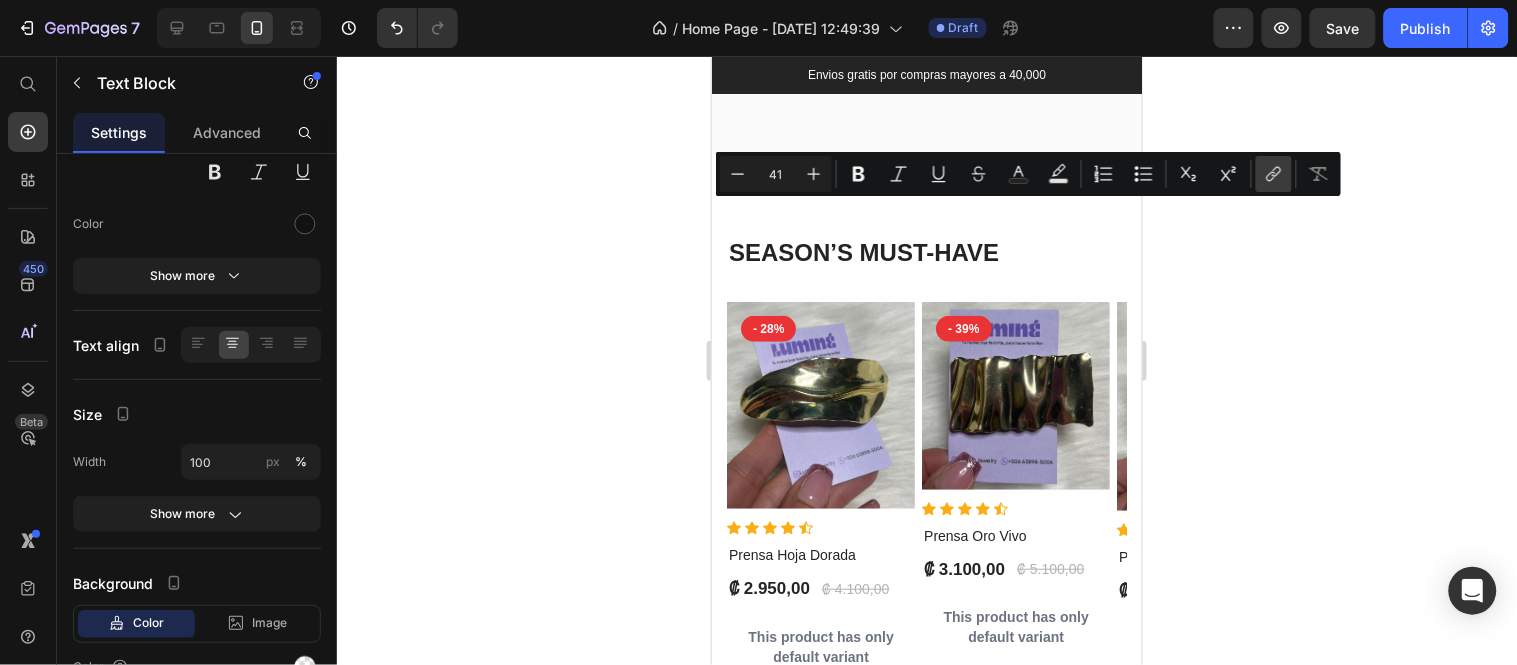 click 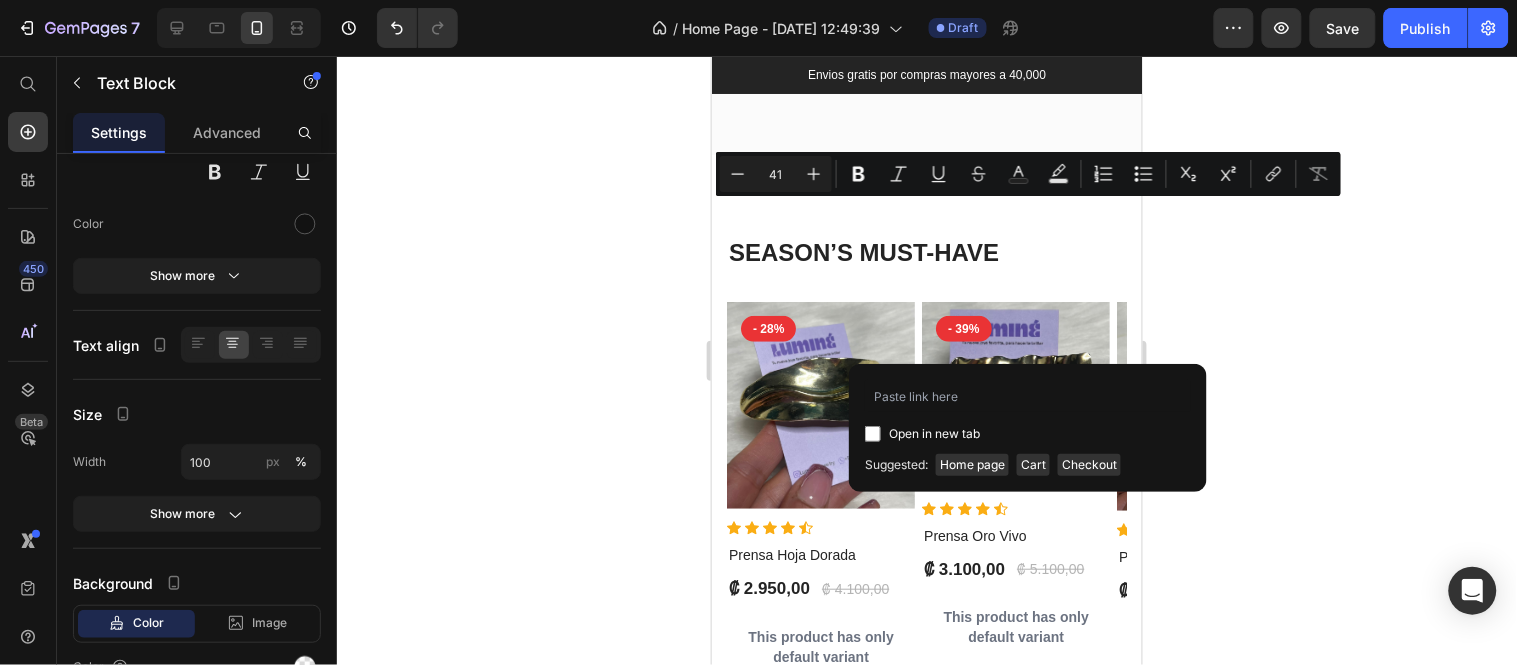 click on "Open in new tab" at bounding box center [934, 434] 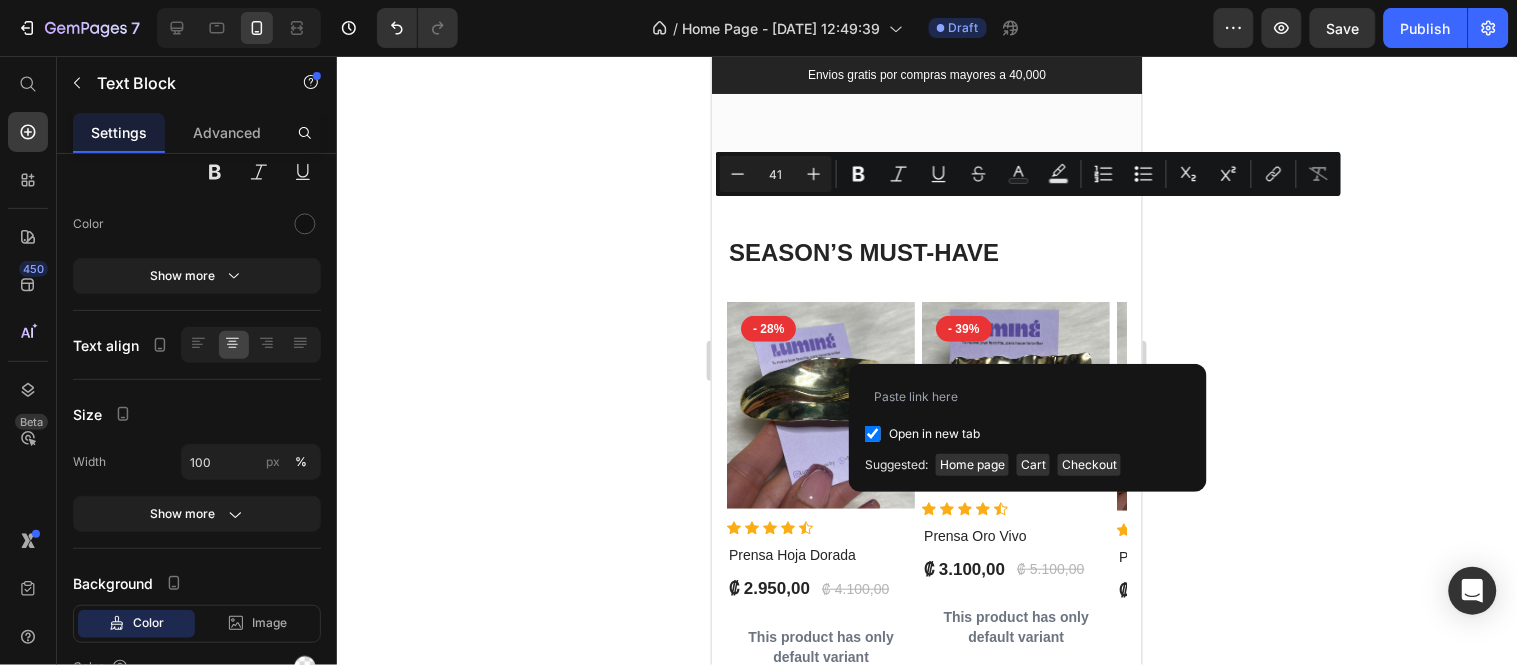 checkbox on "true" 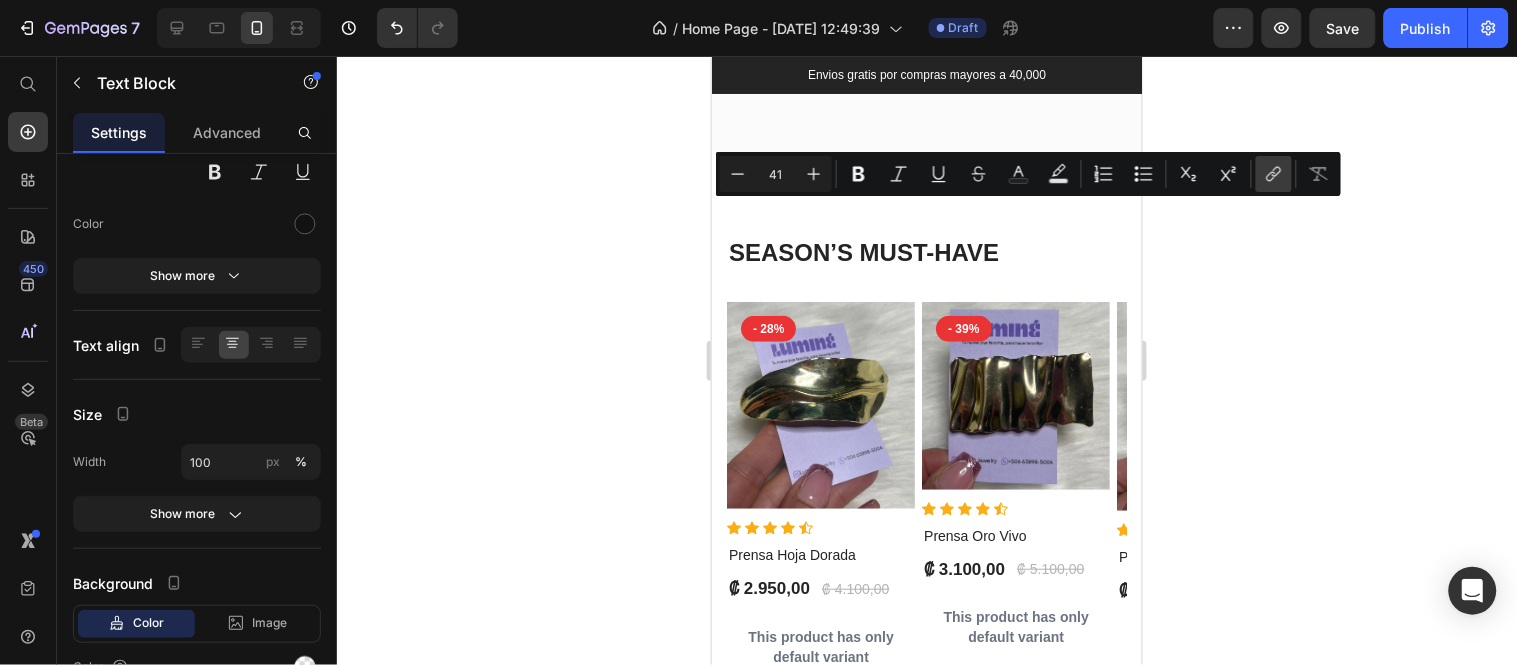click 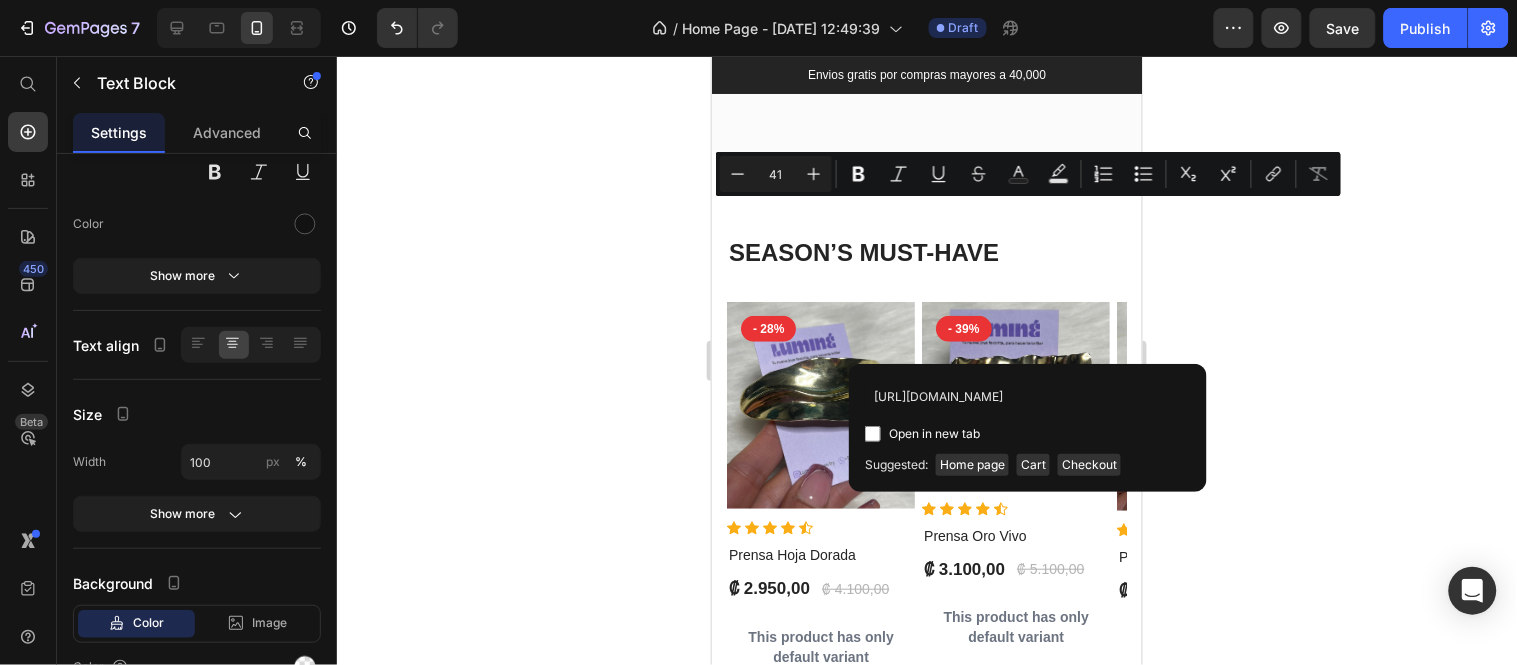 scroll, scrollTop: 0, scrollLeft: 61, axis: horizontal 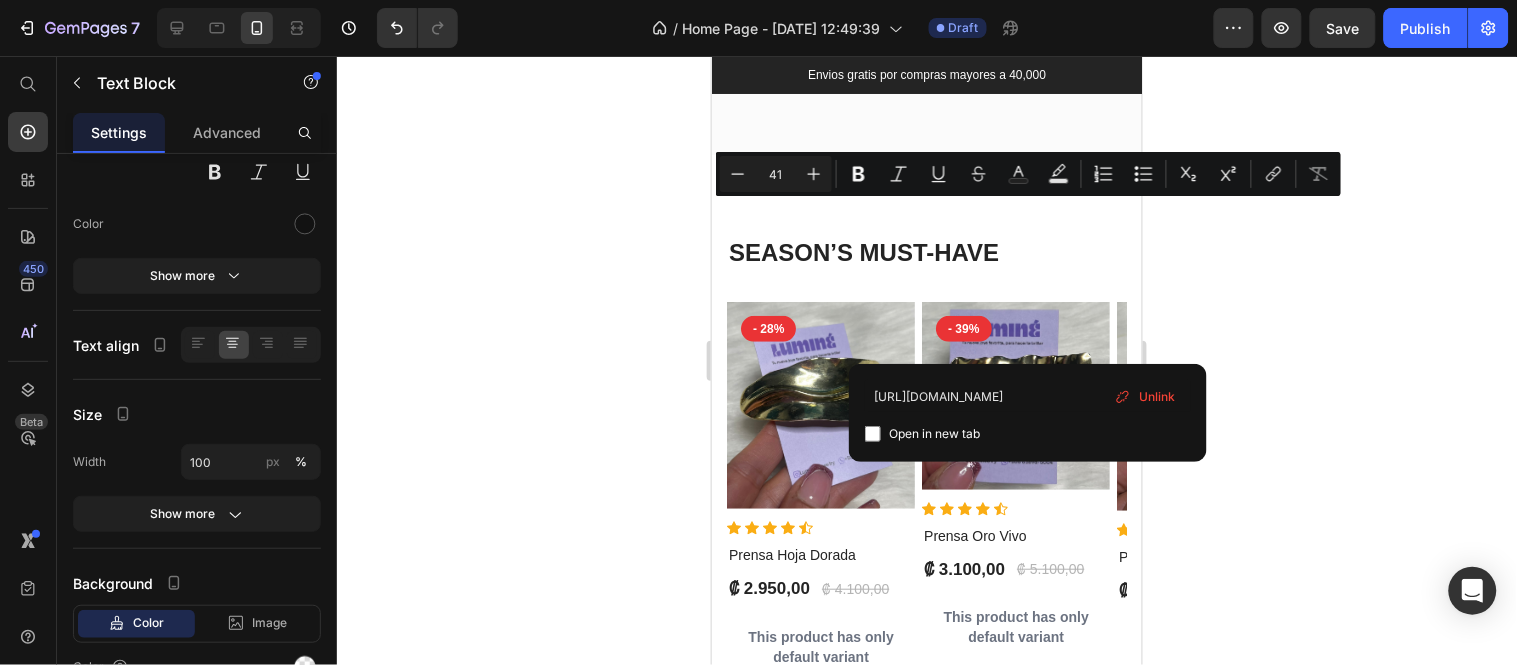 type on "https://orchidsuplidoradebelleza.com/pages/nutrif" 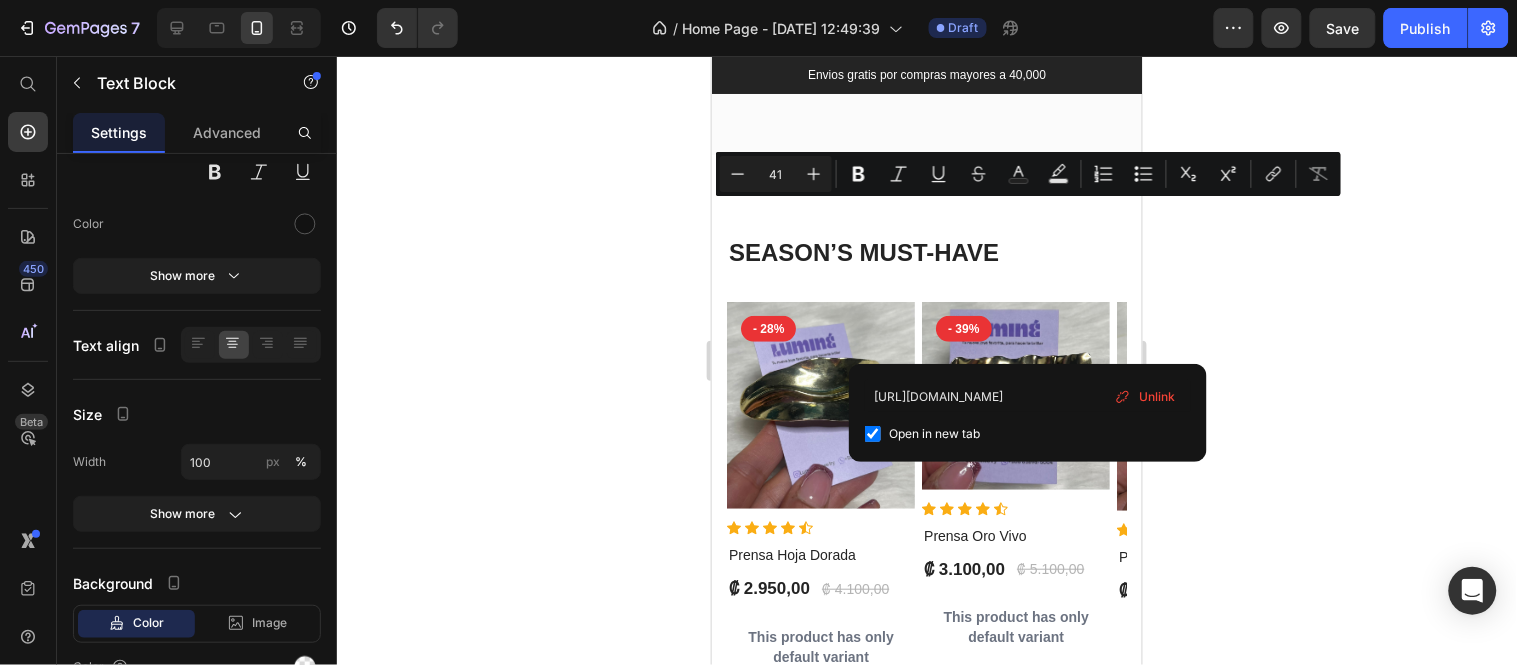 checkbox on "true" 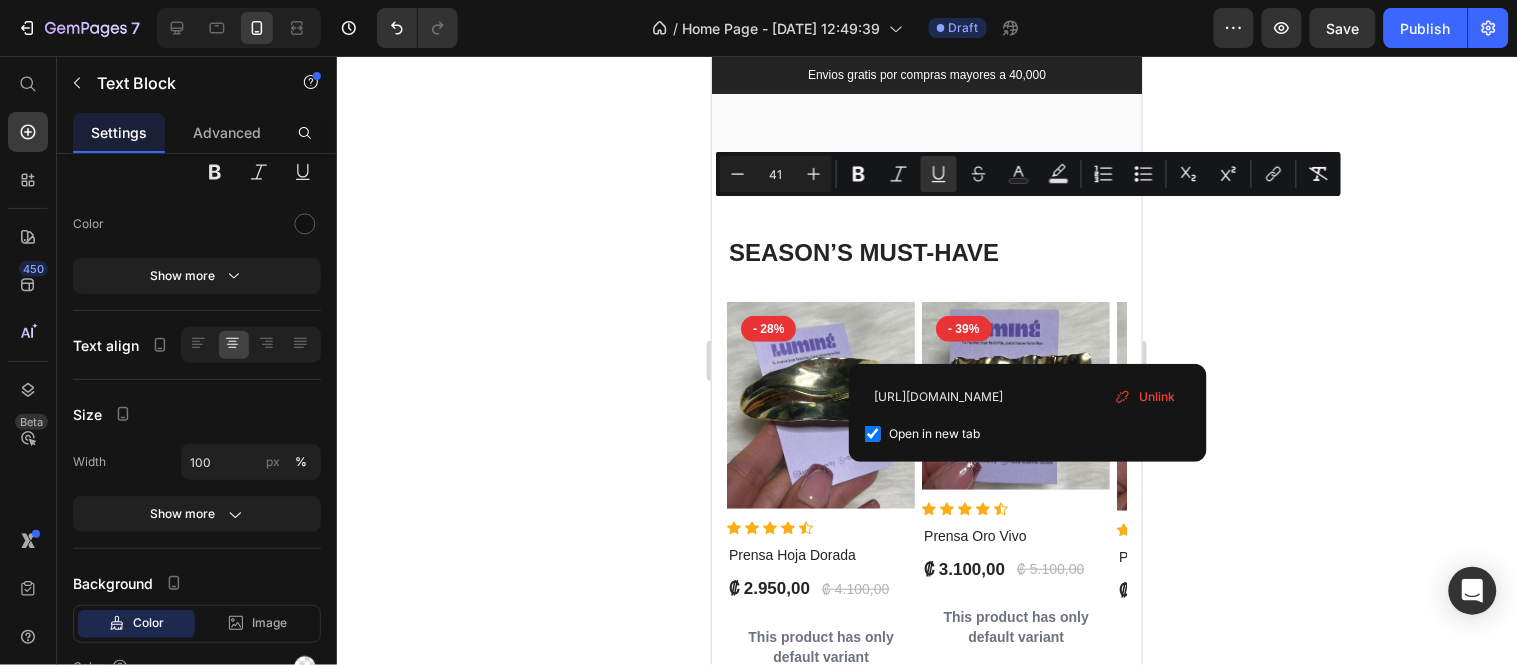 click 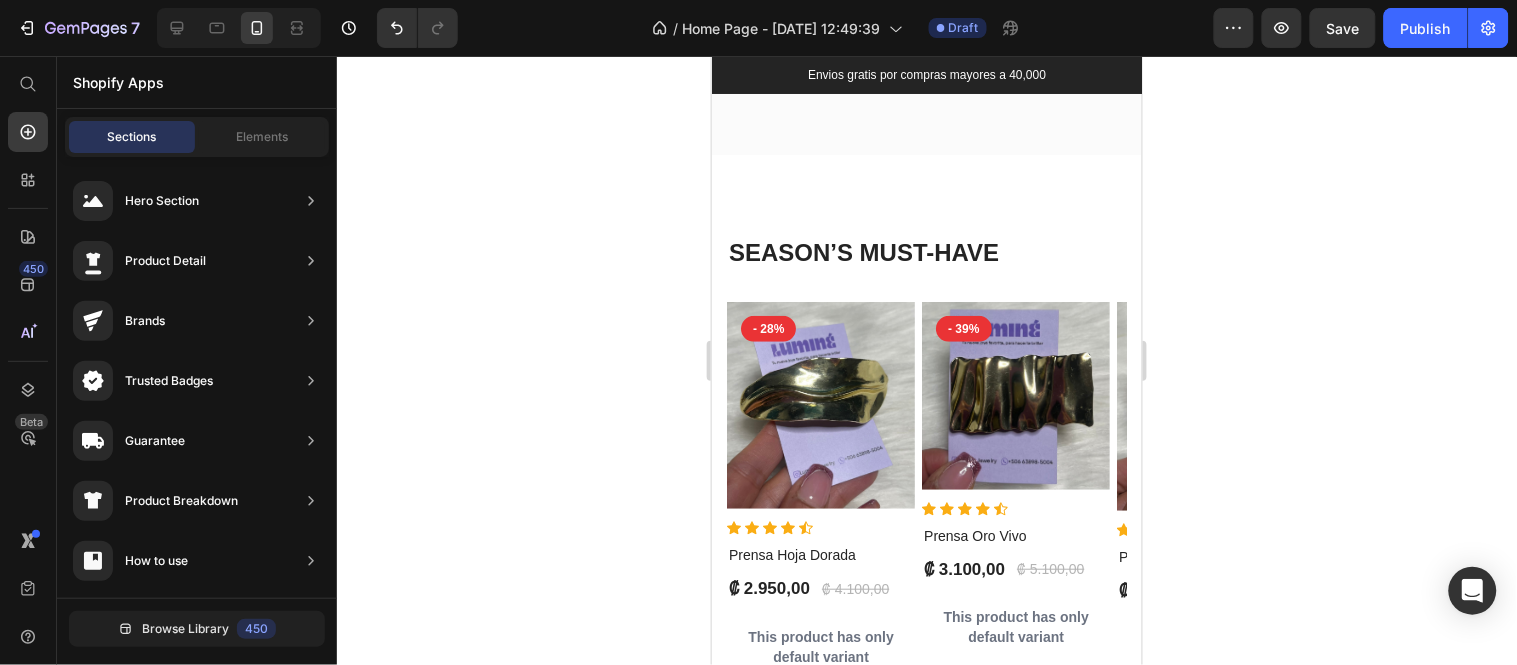 click on "EXPERIENCIE" at bounding box center (927, -507) 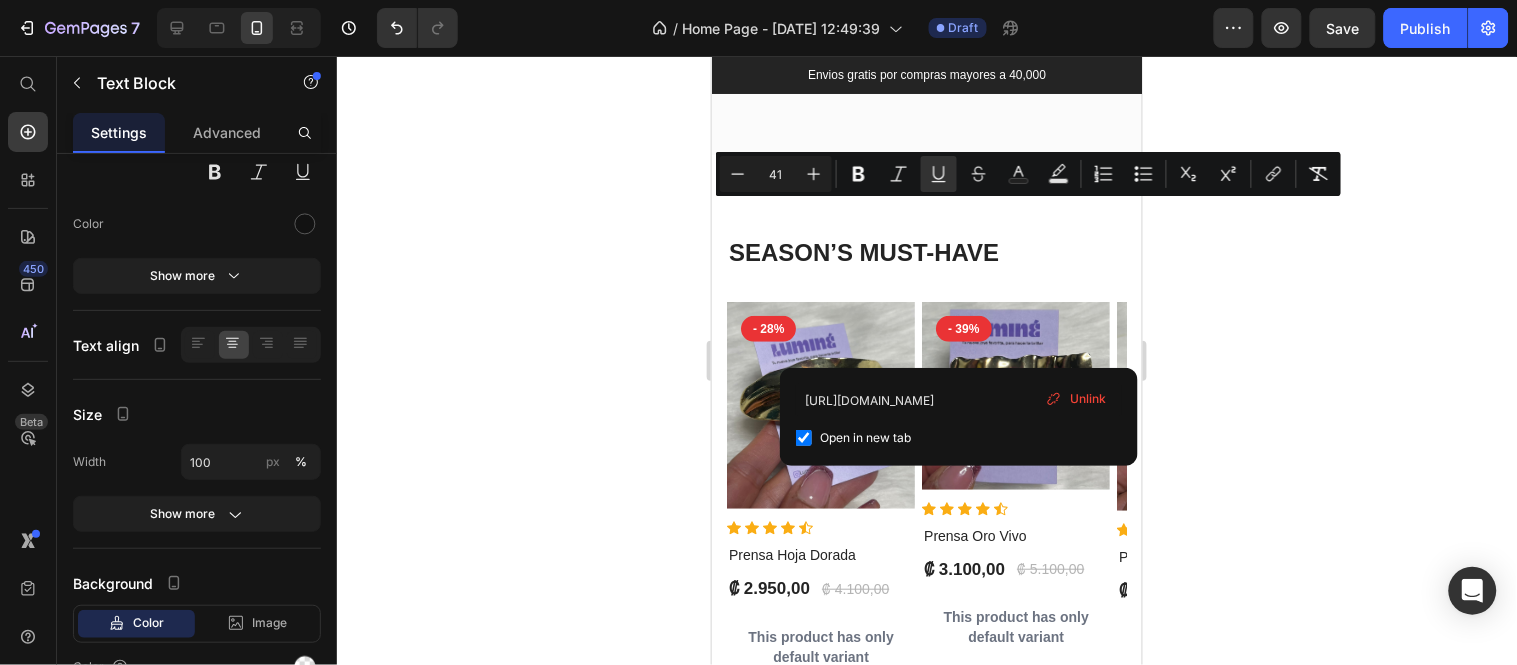 drag, startPoint x: 1070, startPoint y: 337, endPoint x: 778, endPoint y: 195, distance: 324.69678 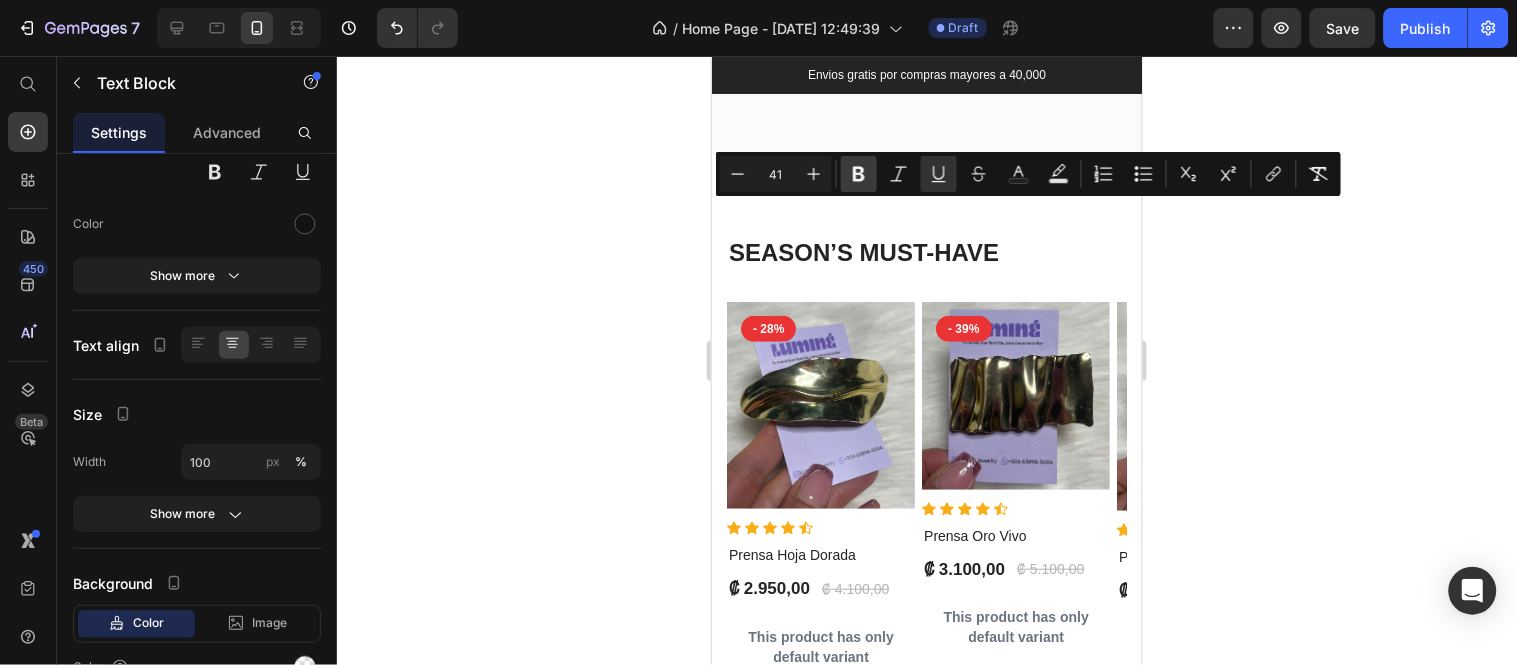 click 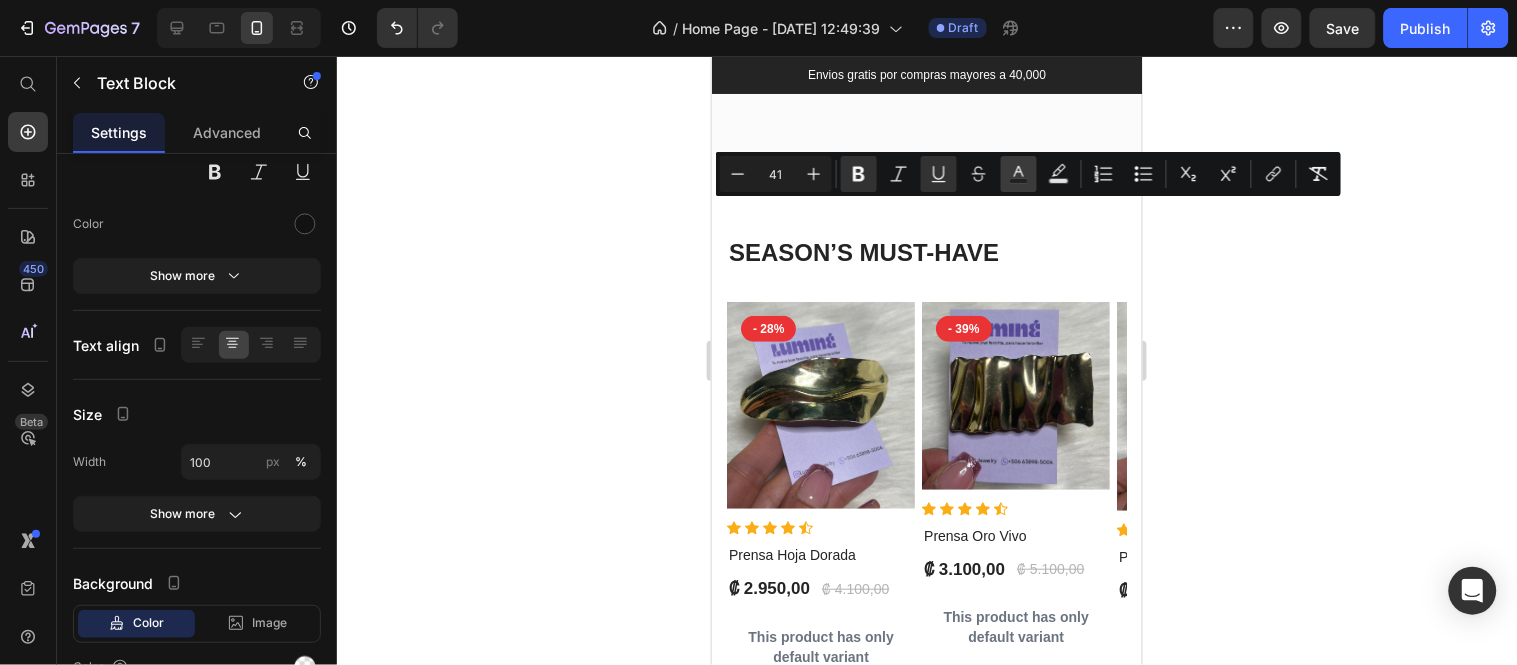 click 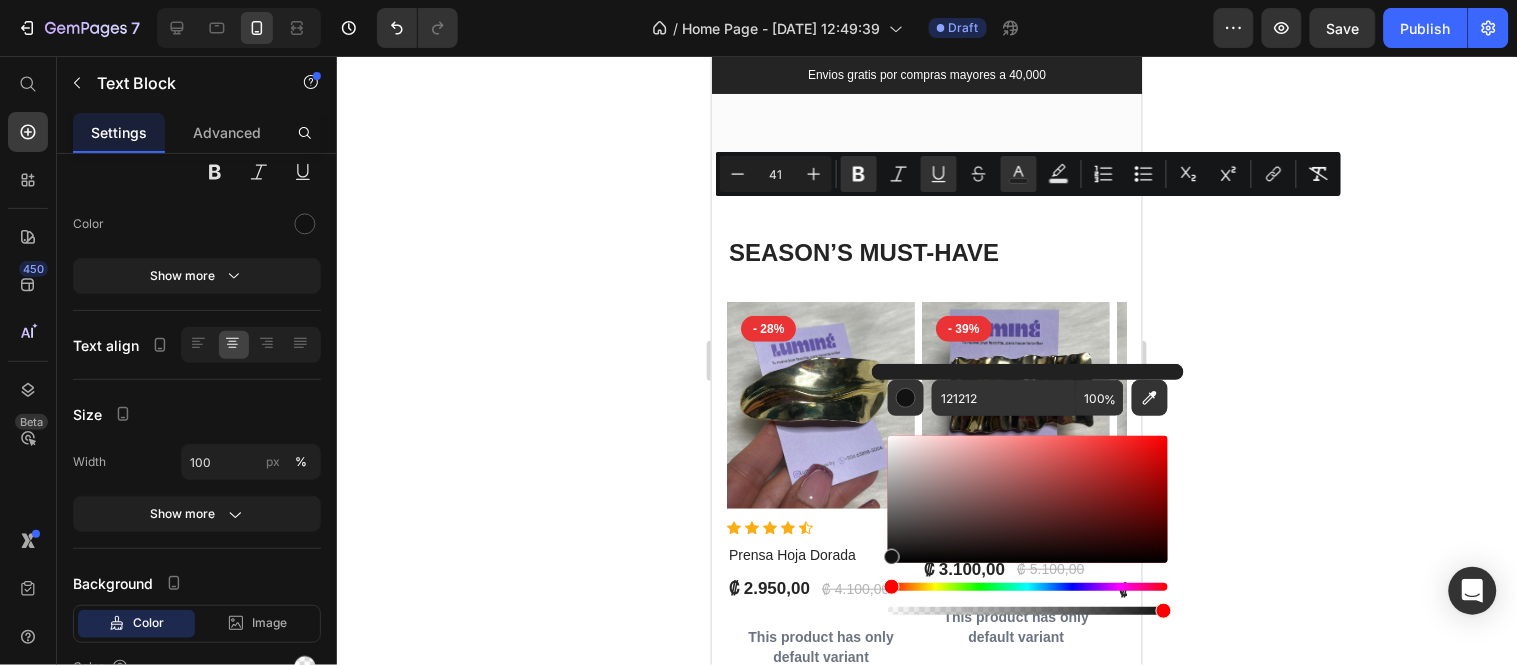 click at bounding box center (1028, 587) 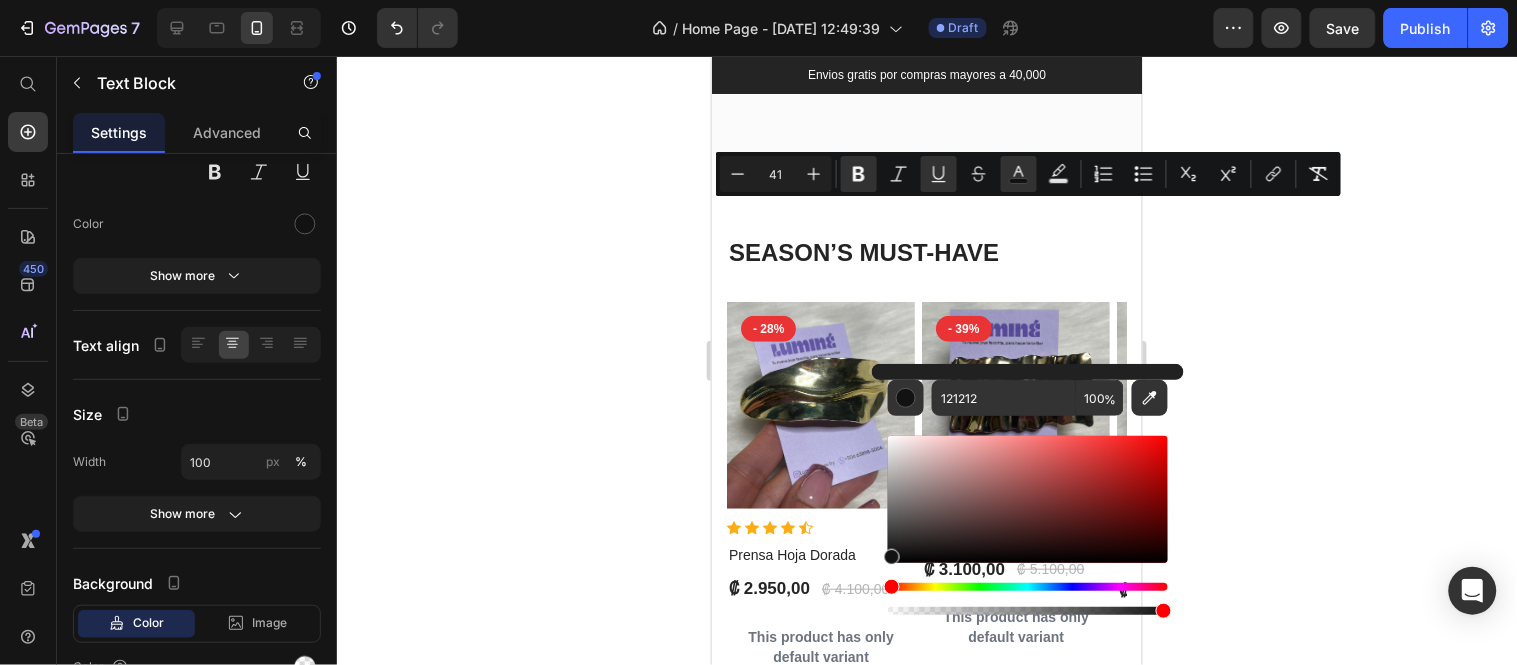 click at bounding box center (1028, 587) 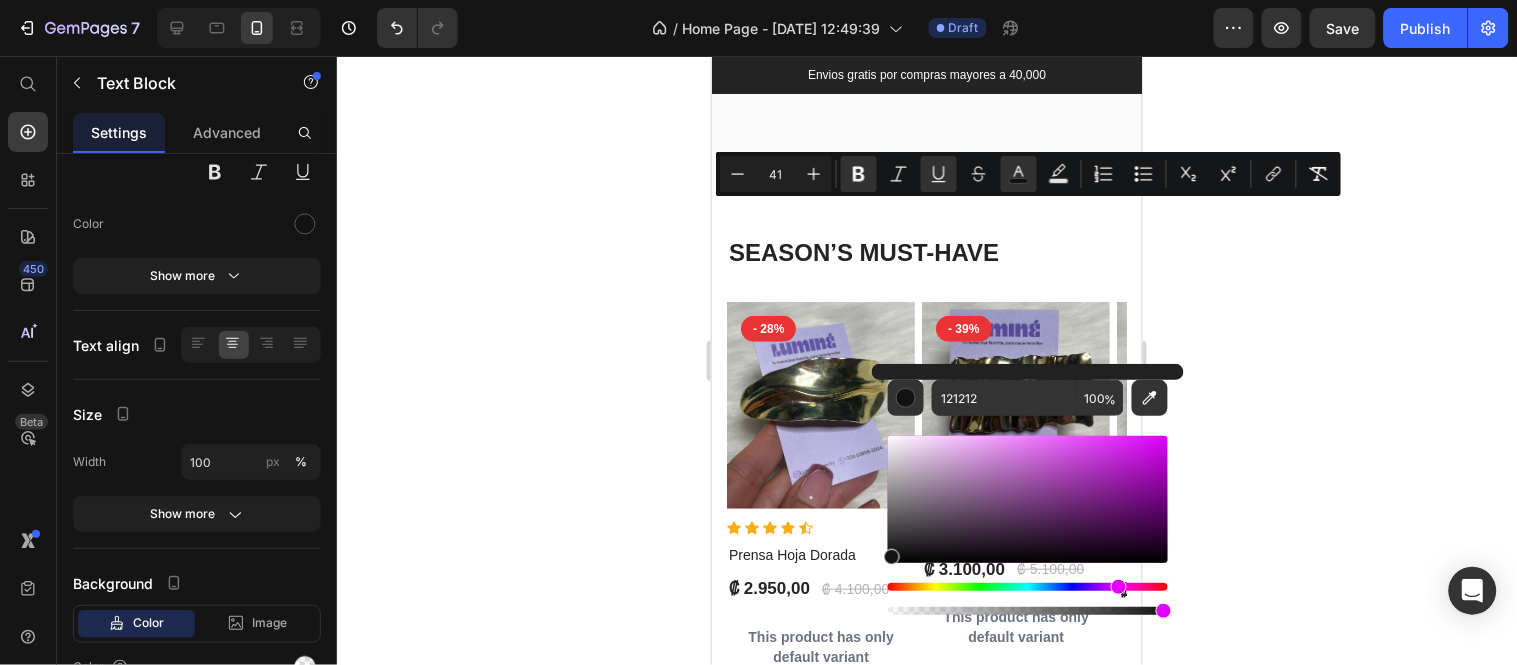 click at bounding box center (1028, 499) 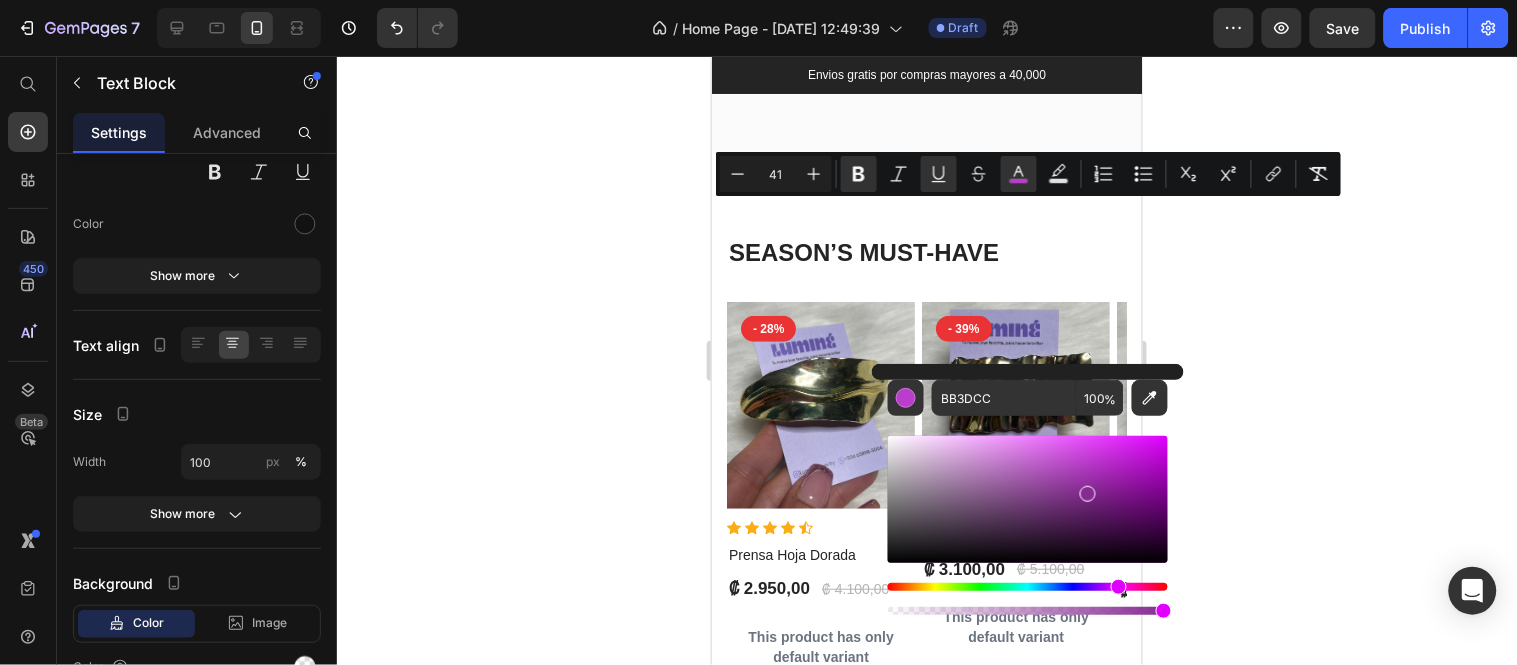 click at bounding box center (1028, 499) 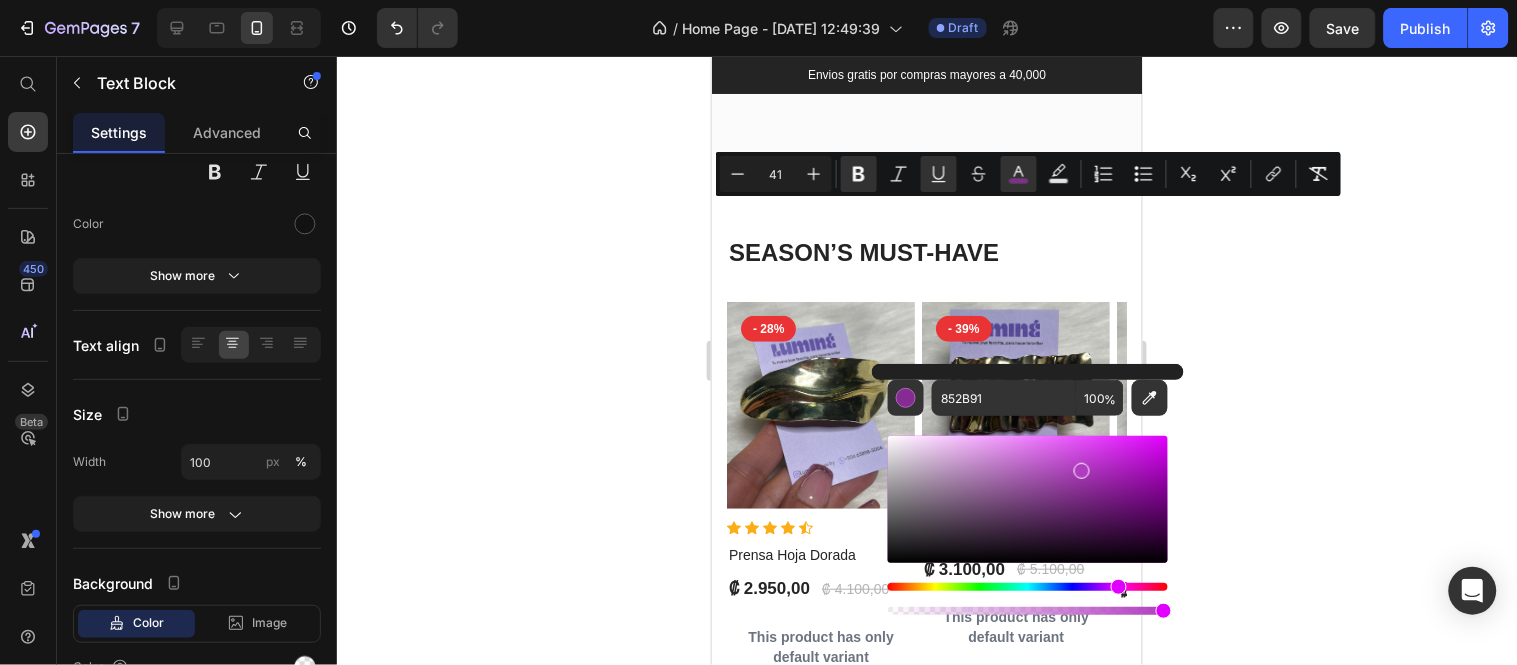 click at bounding box center [1028, 499] 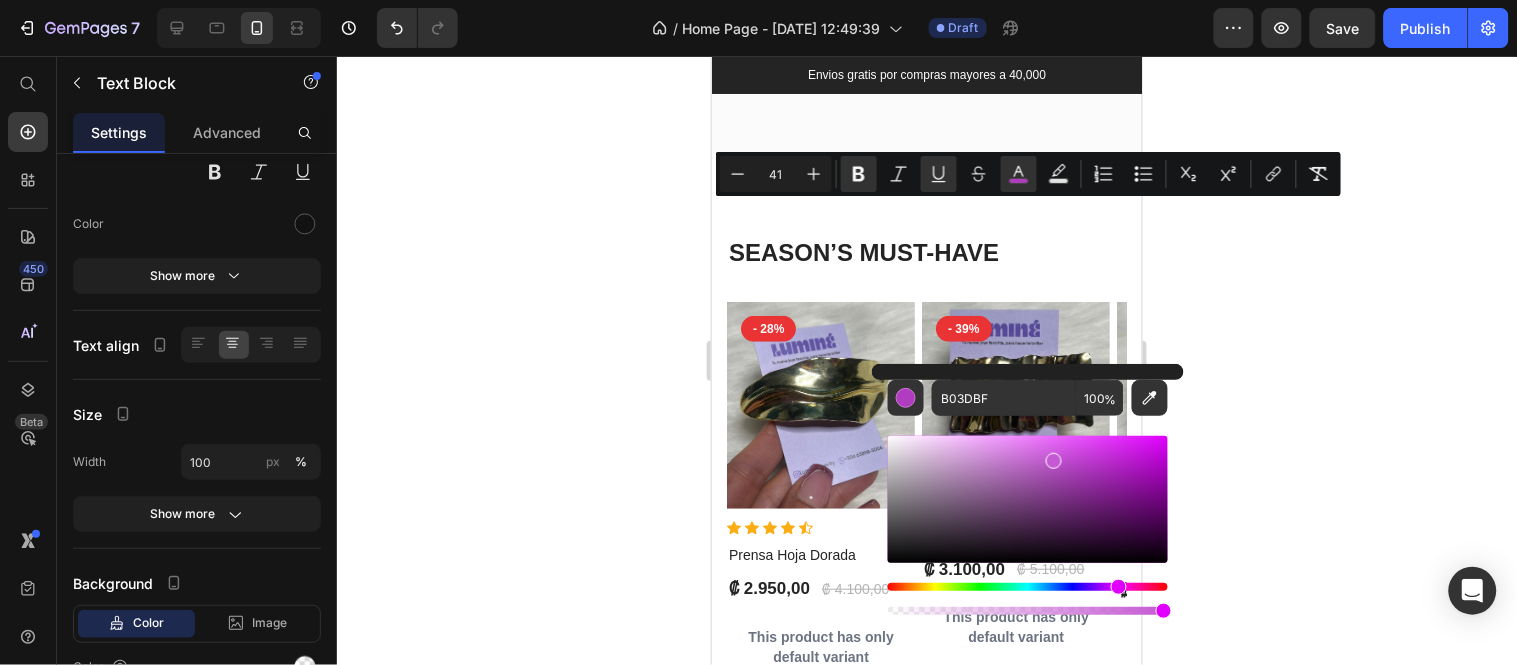 click at bounding box center (1028, 499) 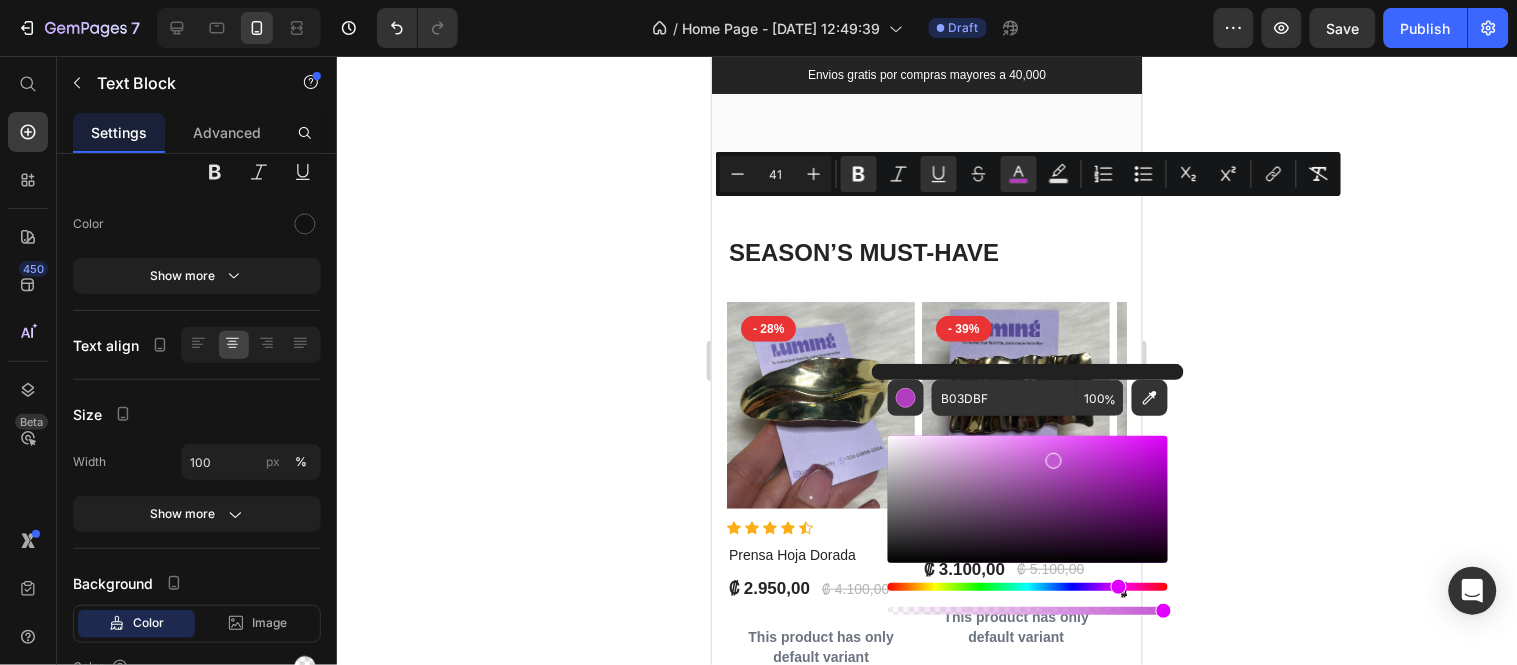 type on "C558D3" 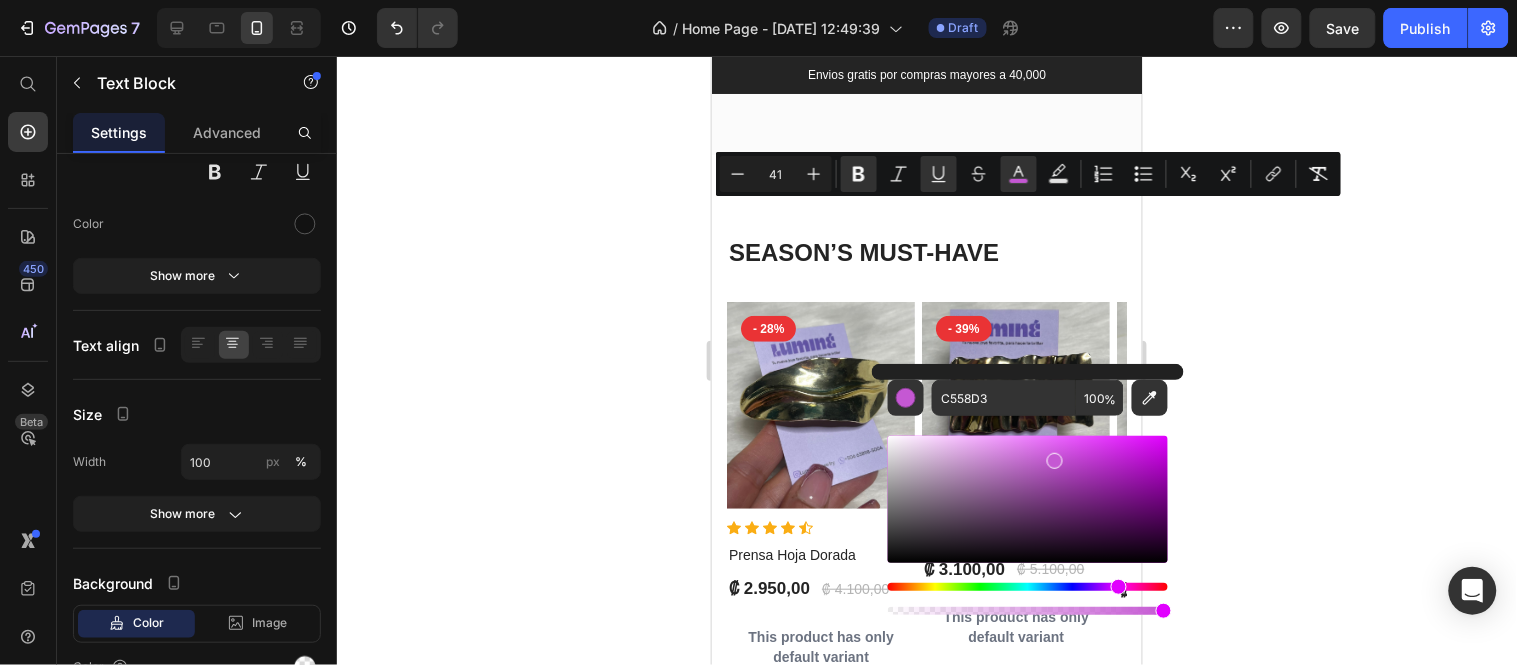 click 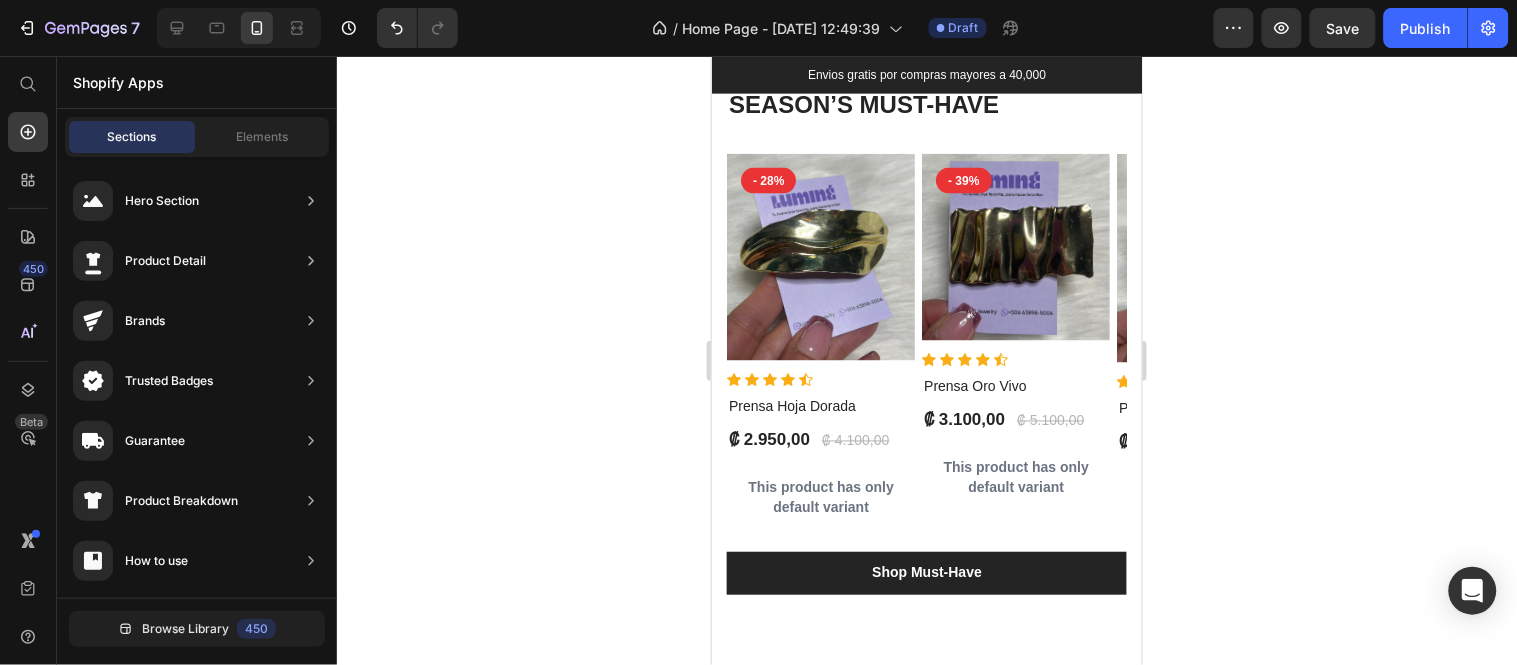 scroll, scrollTop: 4511, scrollLeft: 0, axis: vertical 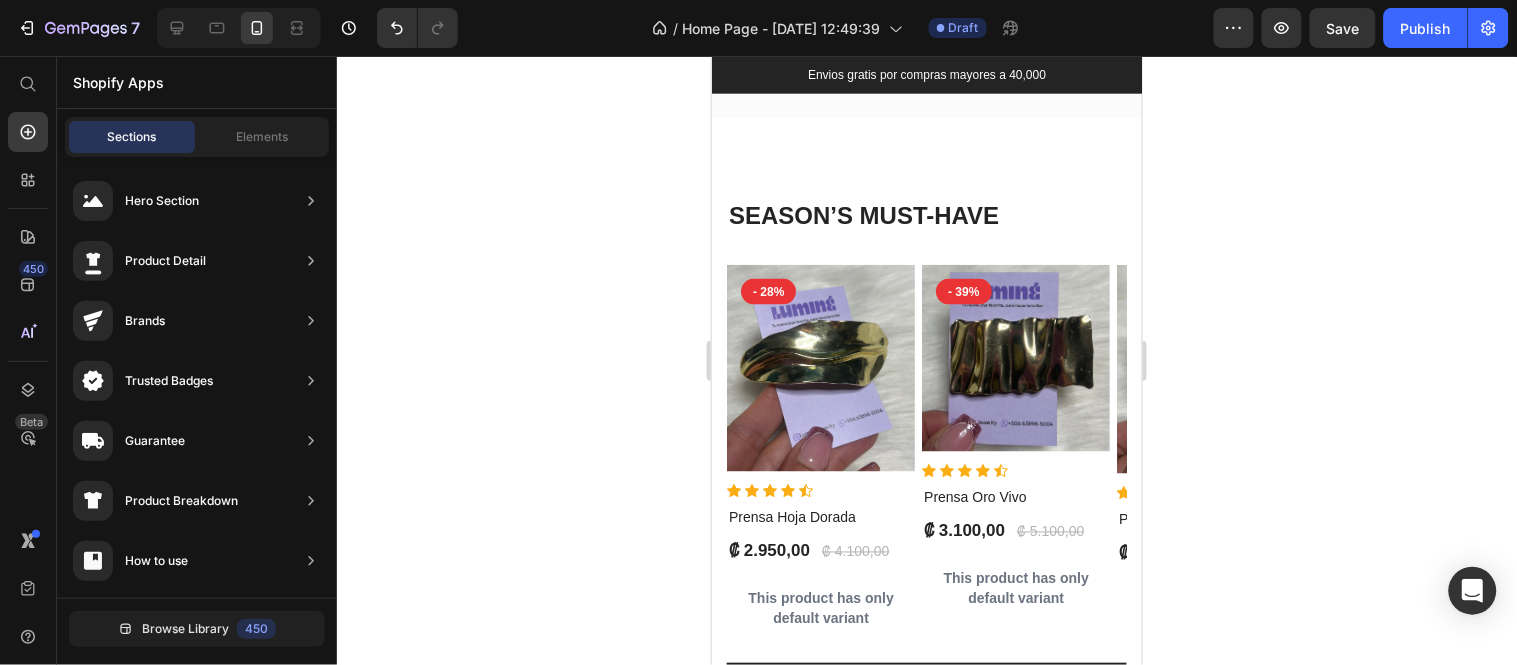 click on "UP TO Text block 40% OFF Text block Row" at bounding box center (1067, -15) 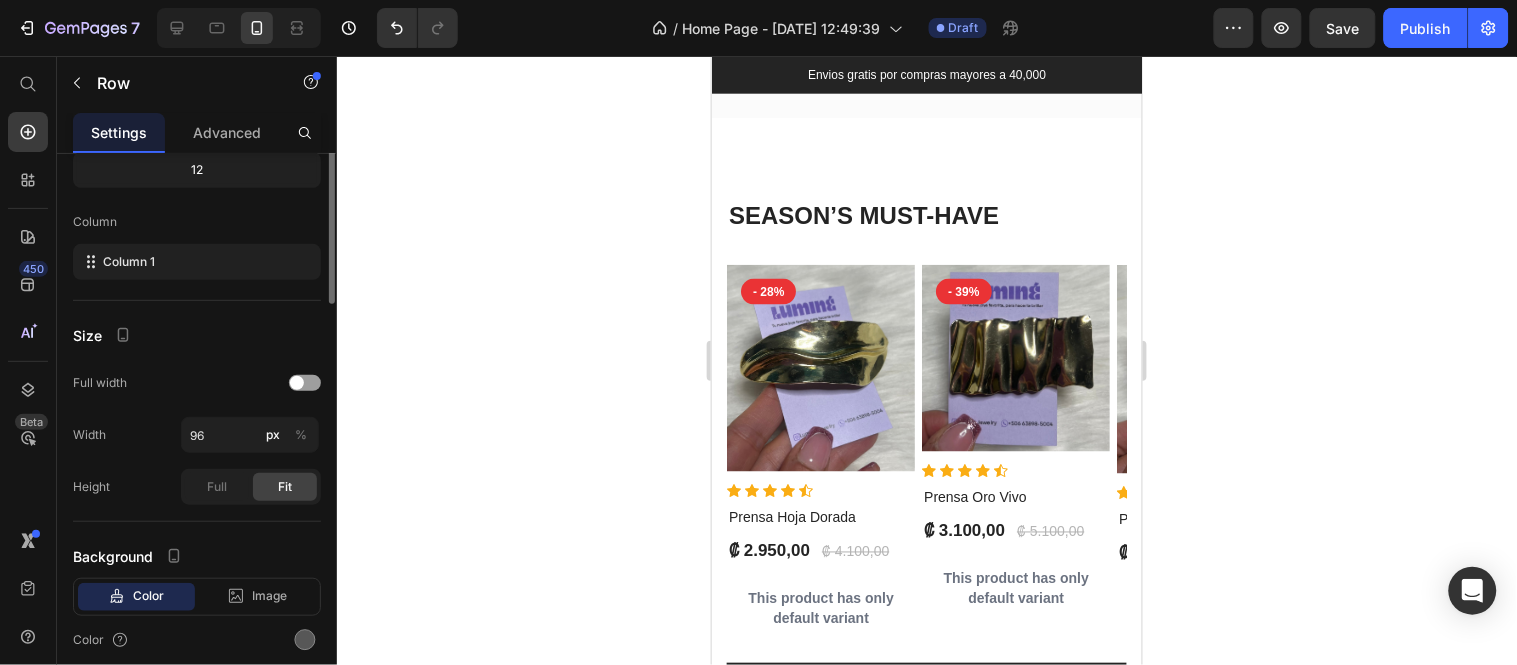 scroll, scrollTop: 0, scrollLeft: 0, axis: both 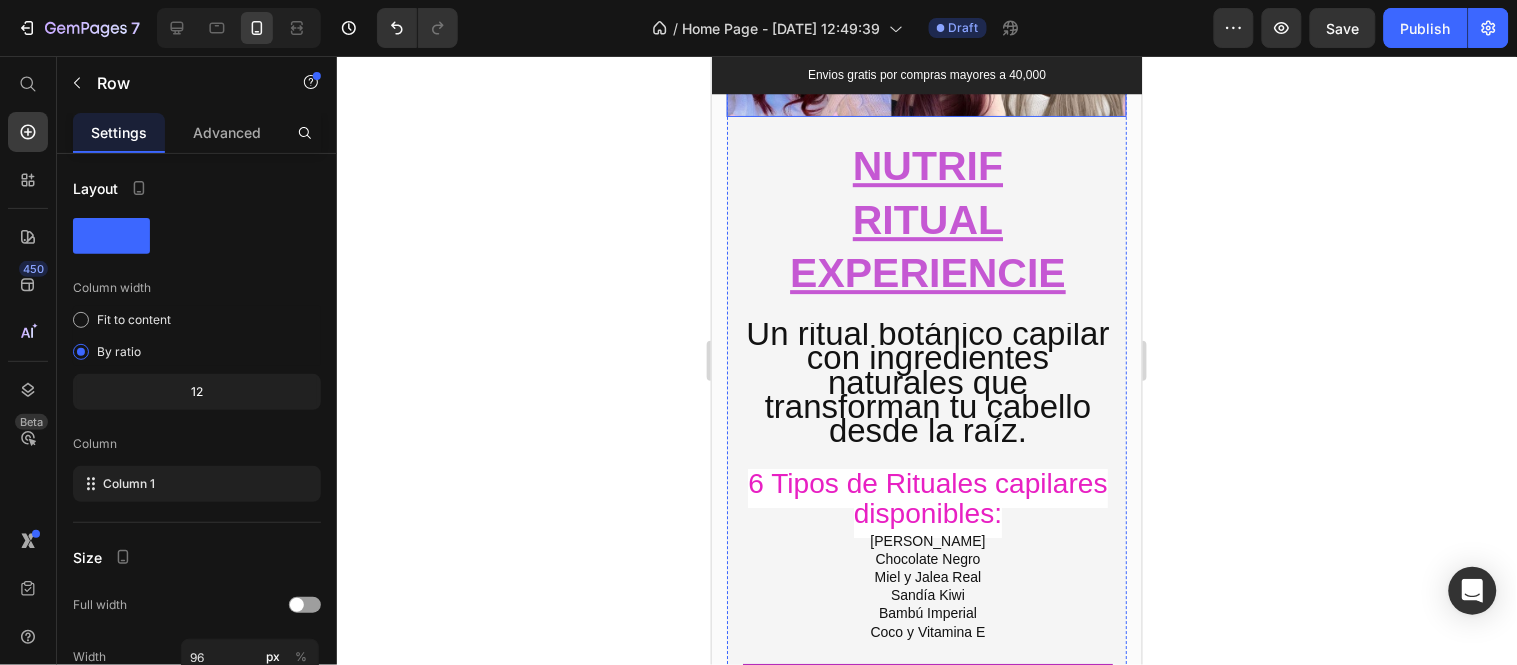 click at bounding box center (926, -52) 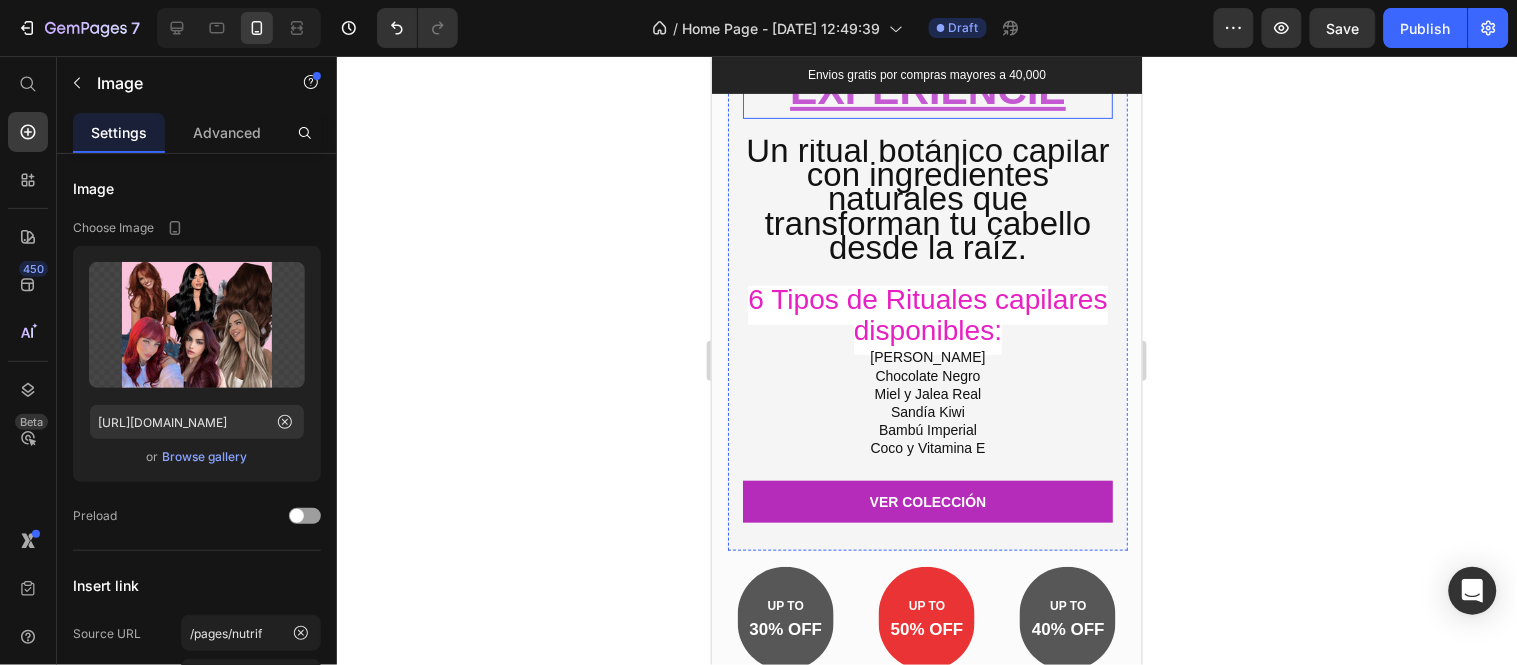scroll, scrollTop: 4078, scrollLeft: 0, axis: vertical 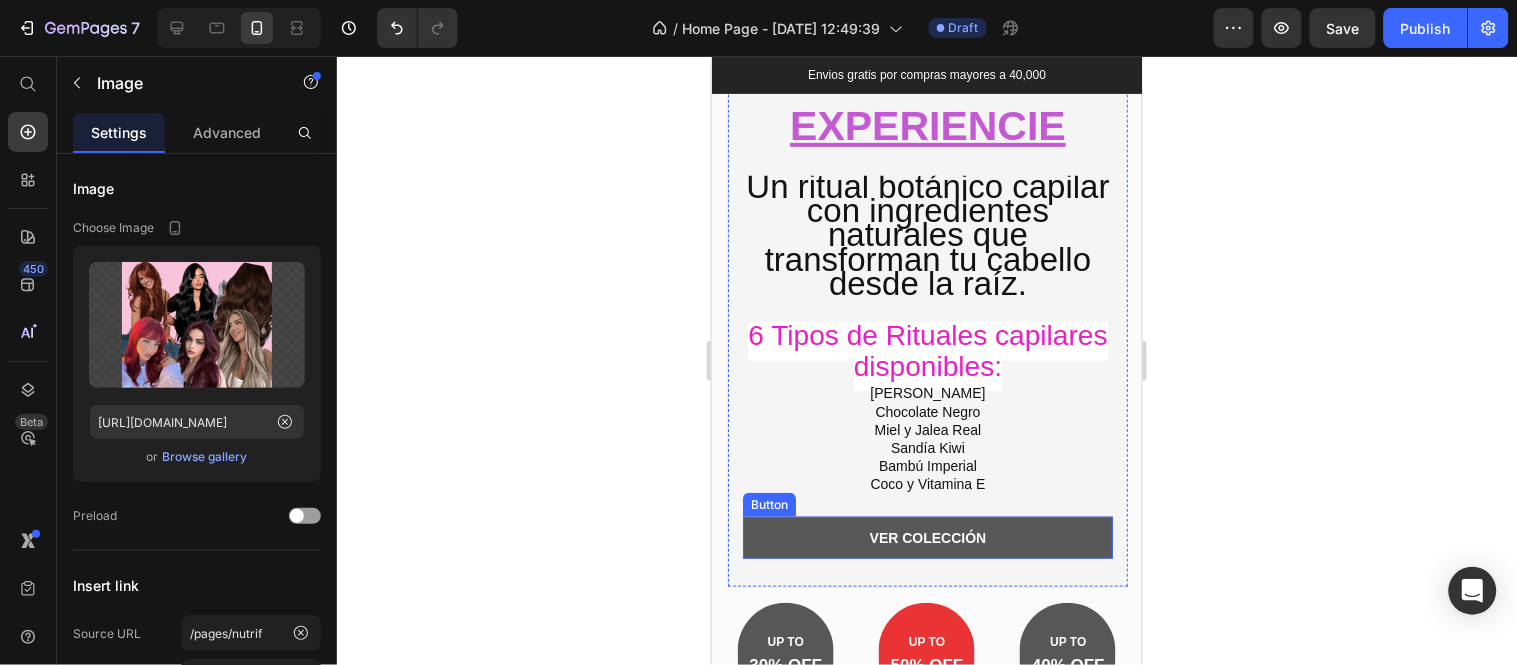 click on "VER COLECCIÓN" at bounding box center (927, 537) 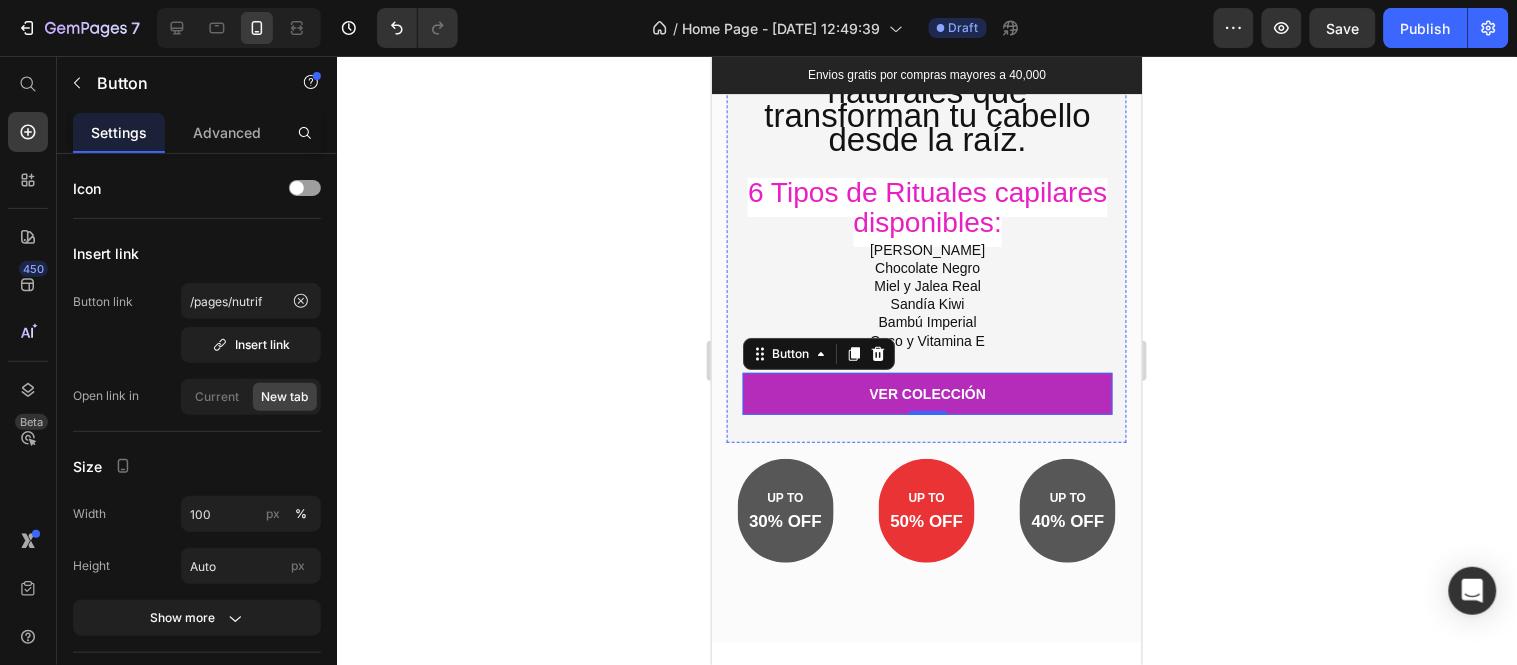 scroll, scrollTop: 3634, scrollLeft: 0, axis: vertical 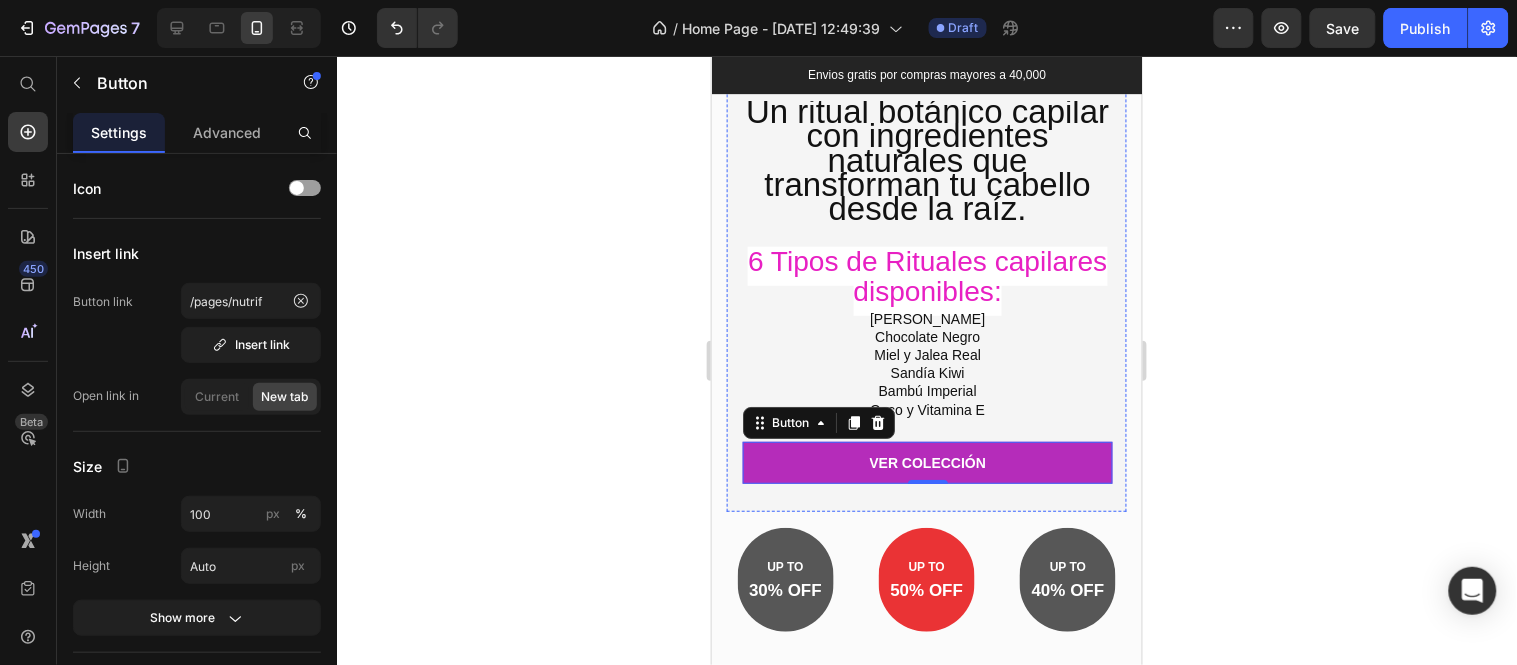 click at bounding box center [926, -274] 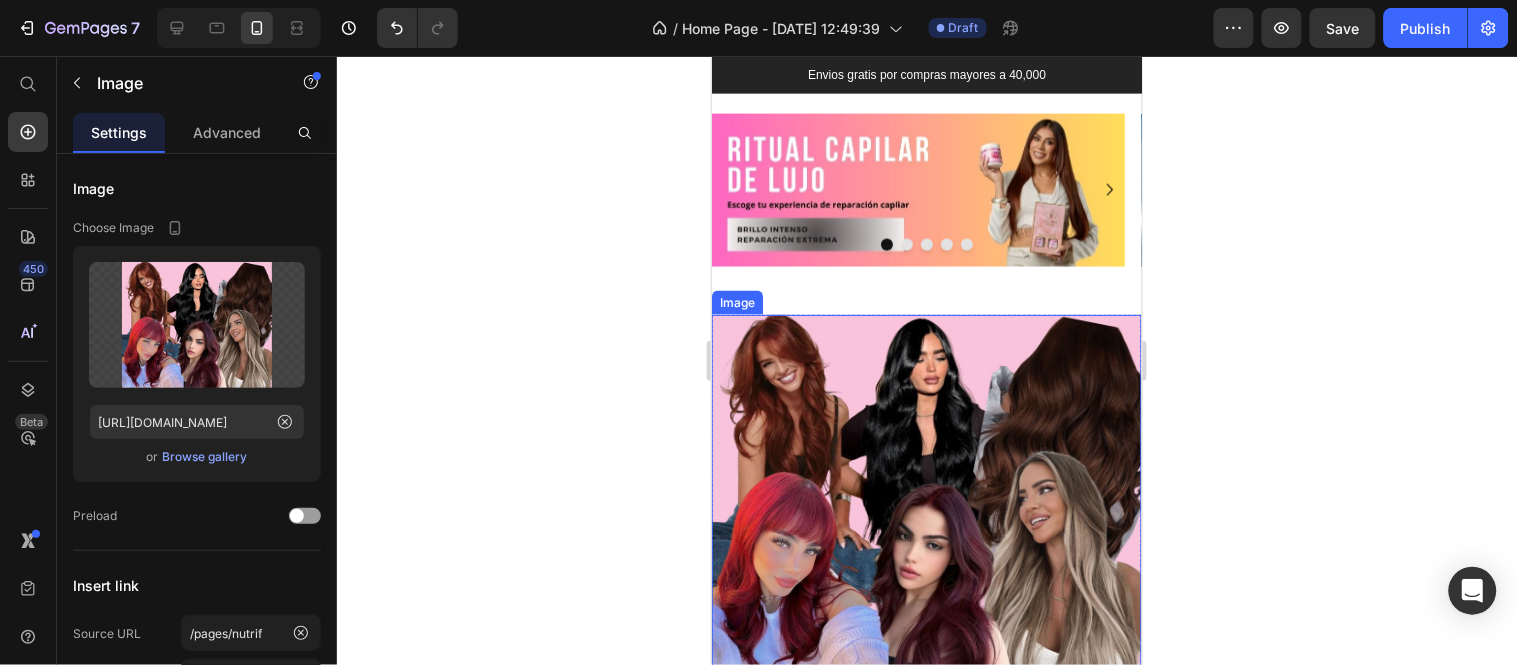 scroll, scrollTop: 745, scrollLeft: 0, axis: vertical 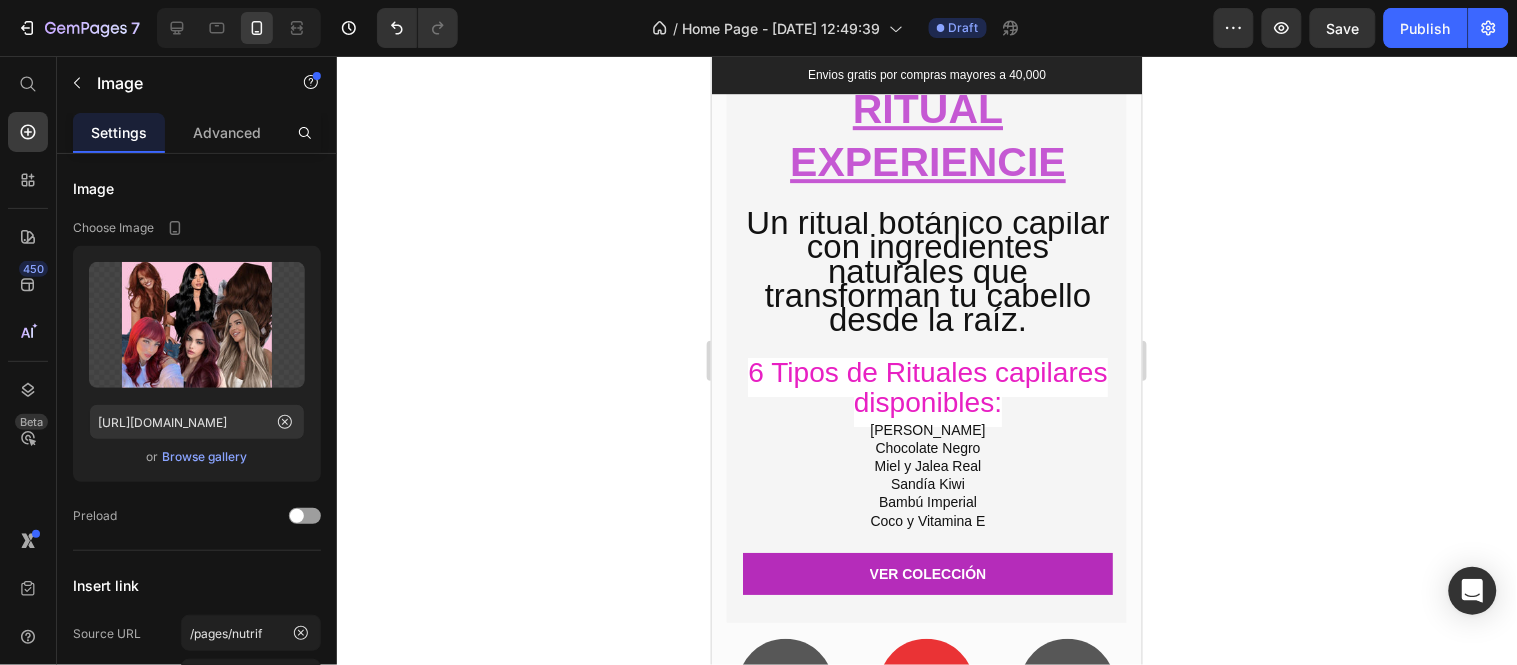 click at bounding box center [926, -163] 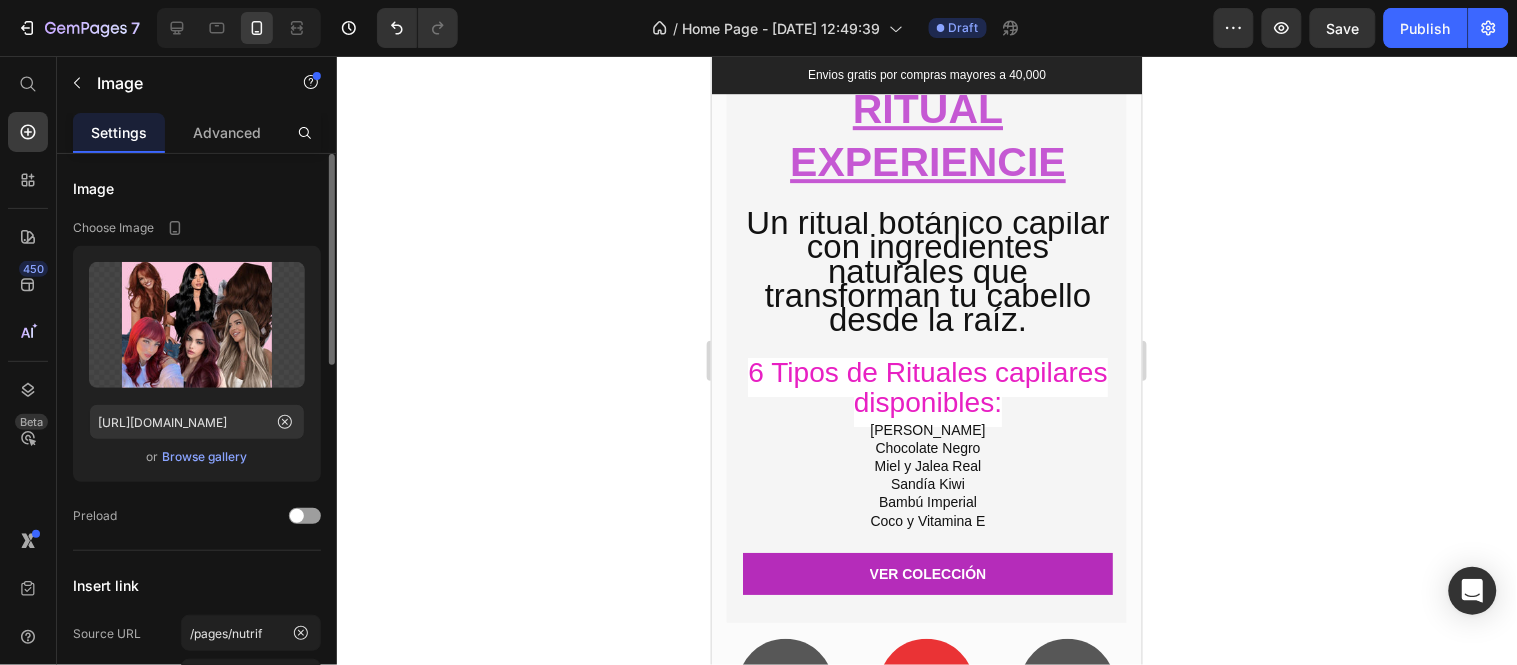 click on "Browse gallery" at bounding box center [205, 457] 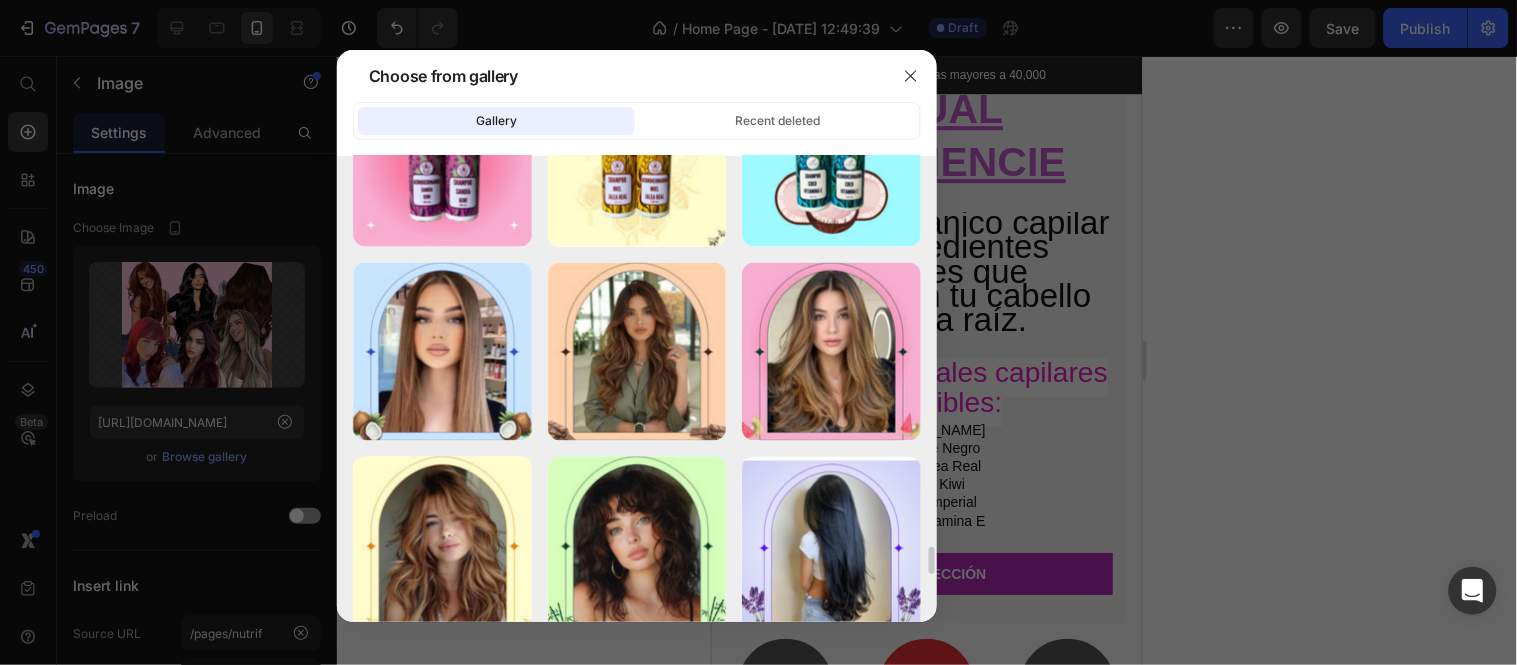 scroll, scrollTop: 7056, scrollLeft: 0, axis: vertical 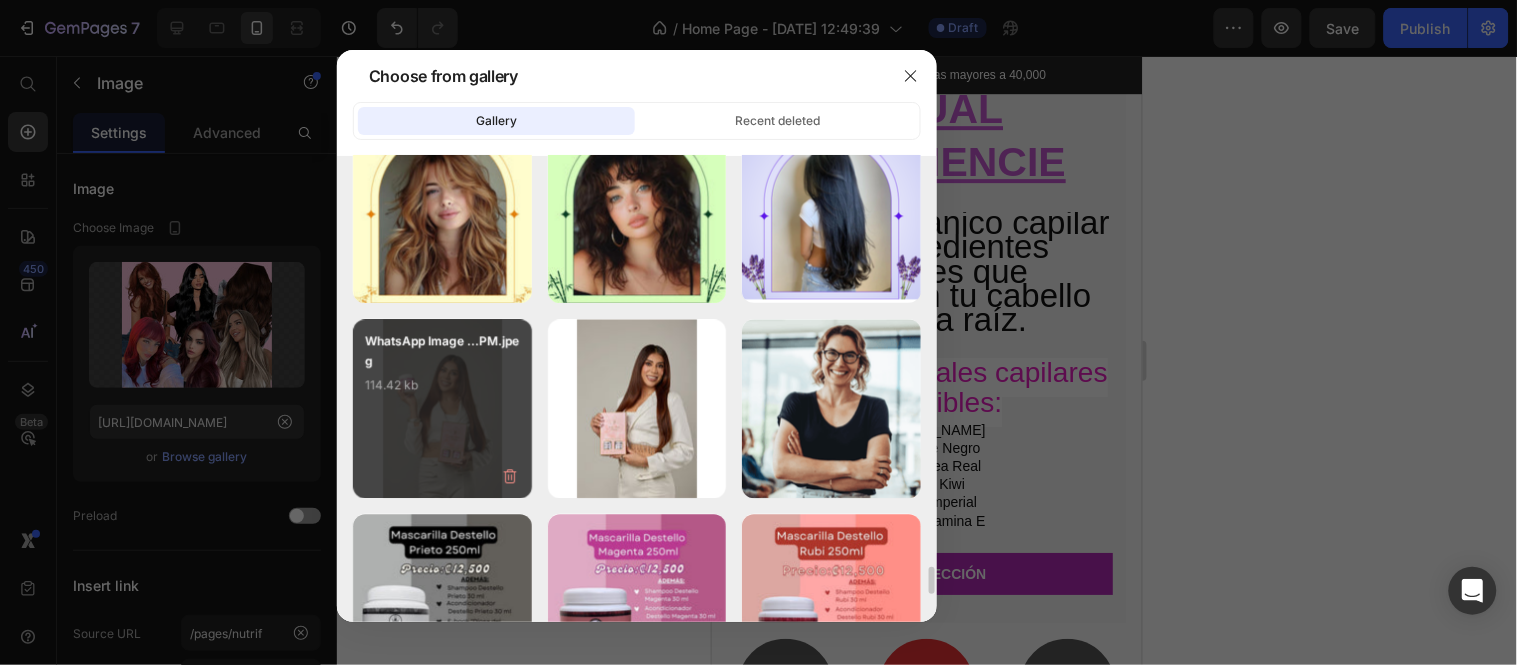 click on "WhatsApp Image ...PM.jpeg 114.42 kb" at bounding box center (442, 371) 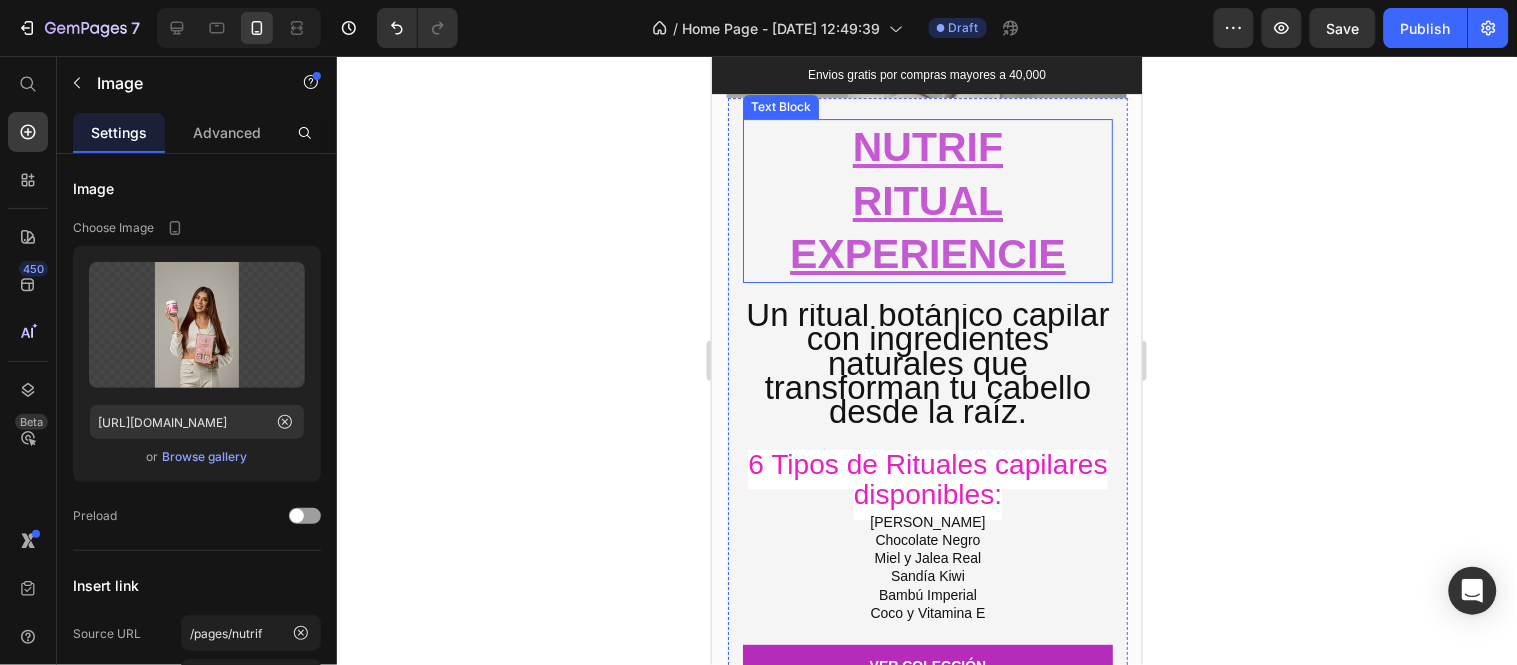 scroll, scrollTop: 3745, scrollLeft: 0, axis: vertical 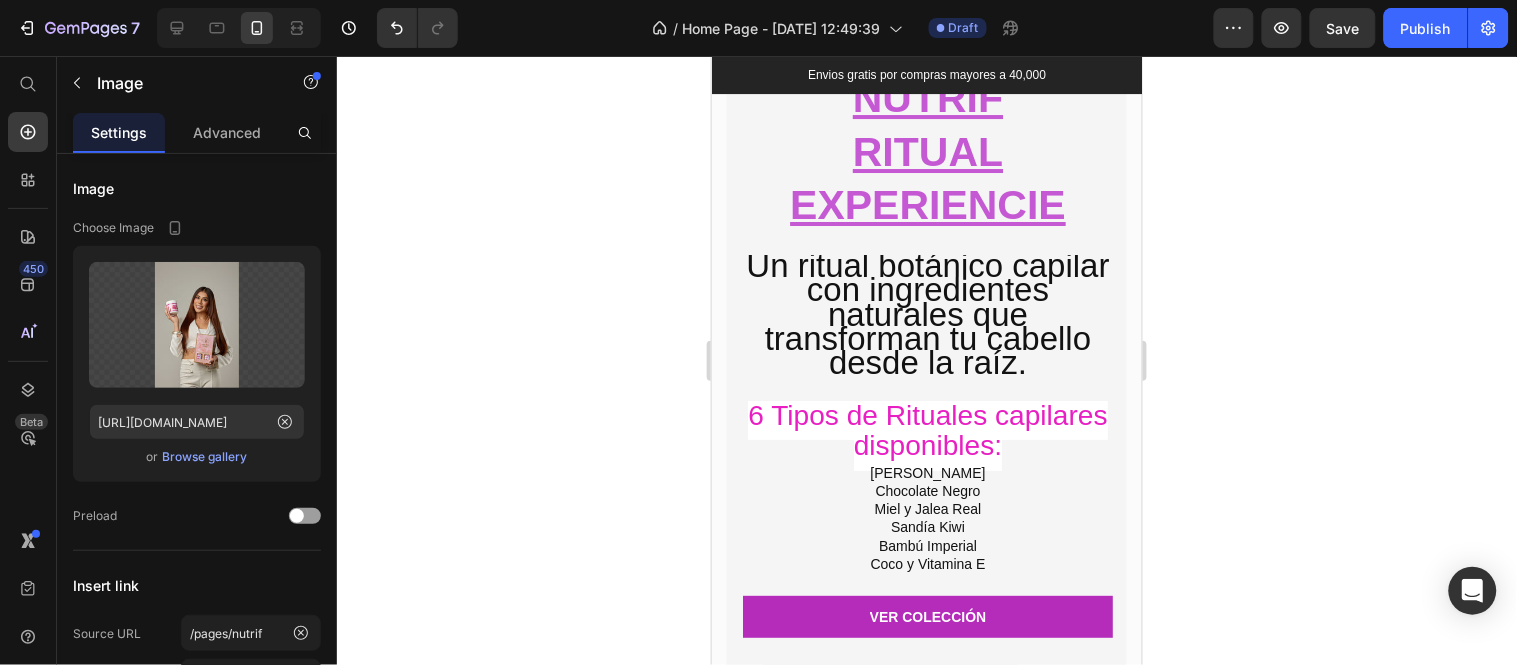 click at bounding box center (926, -252) 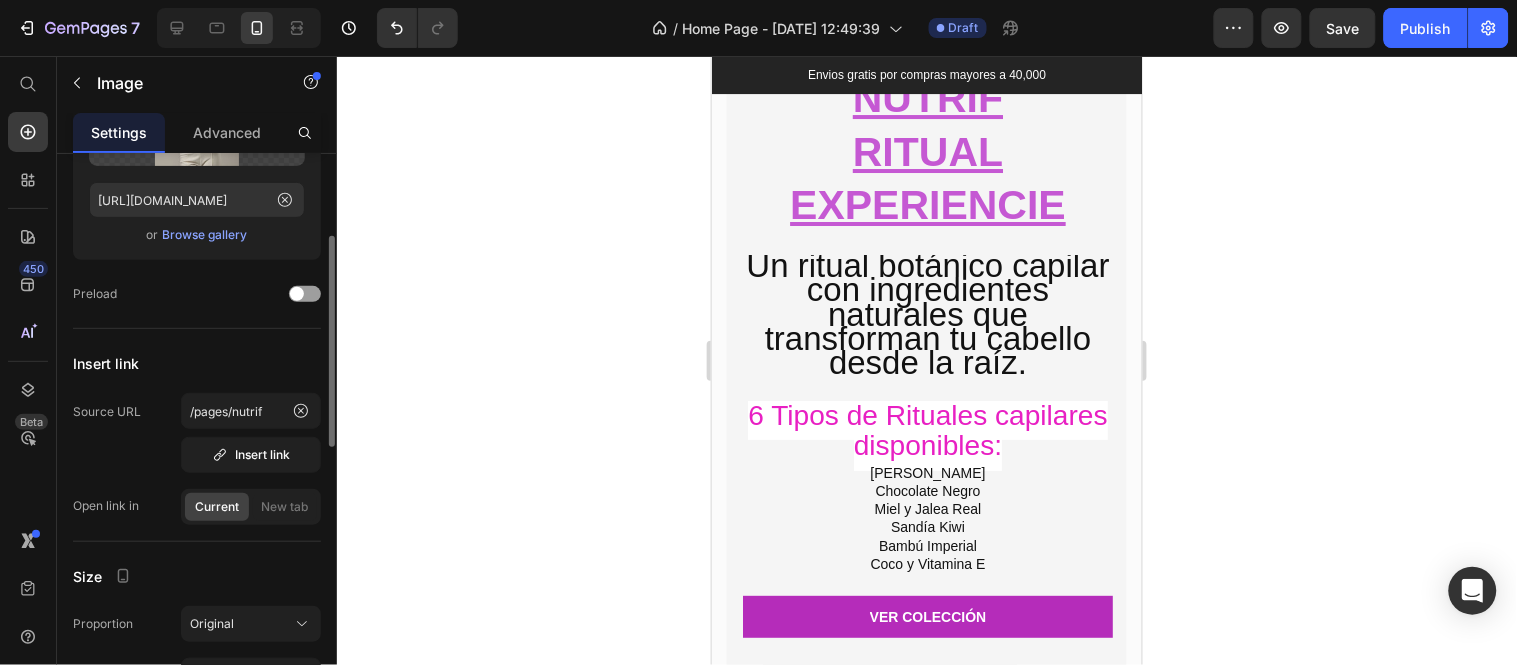 scroll, scrollTop: 333, scrollLeft: 0, axis: vertical 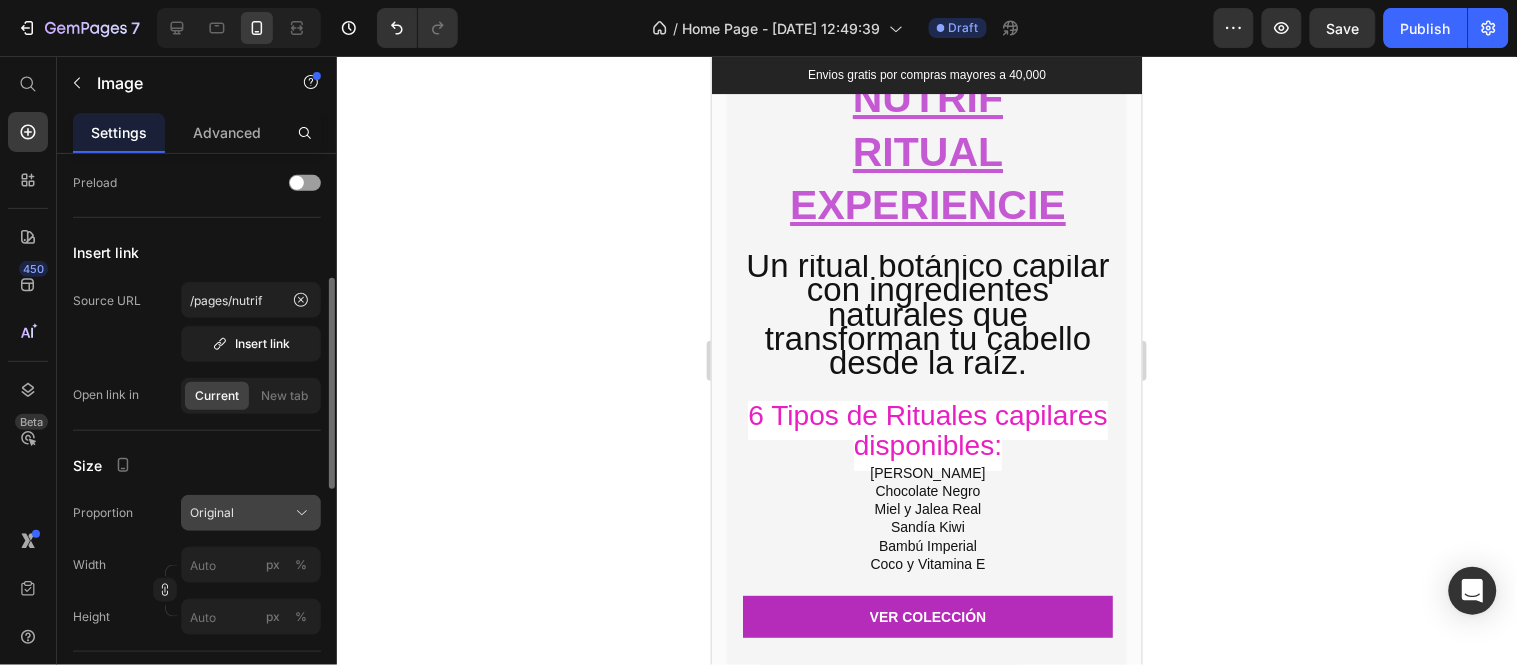 click on "Original" at bounding box center [251, 513] 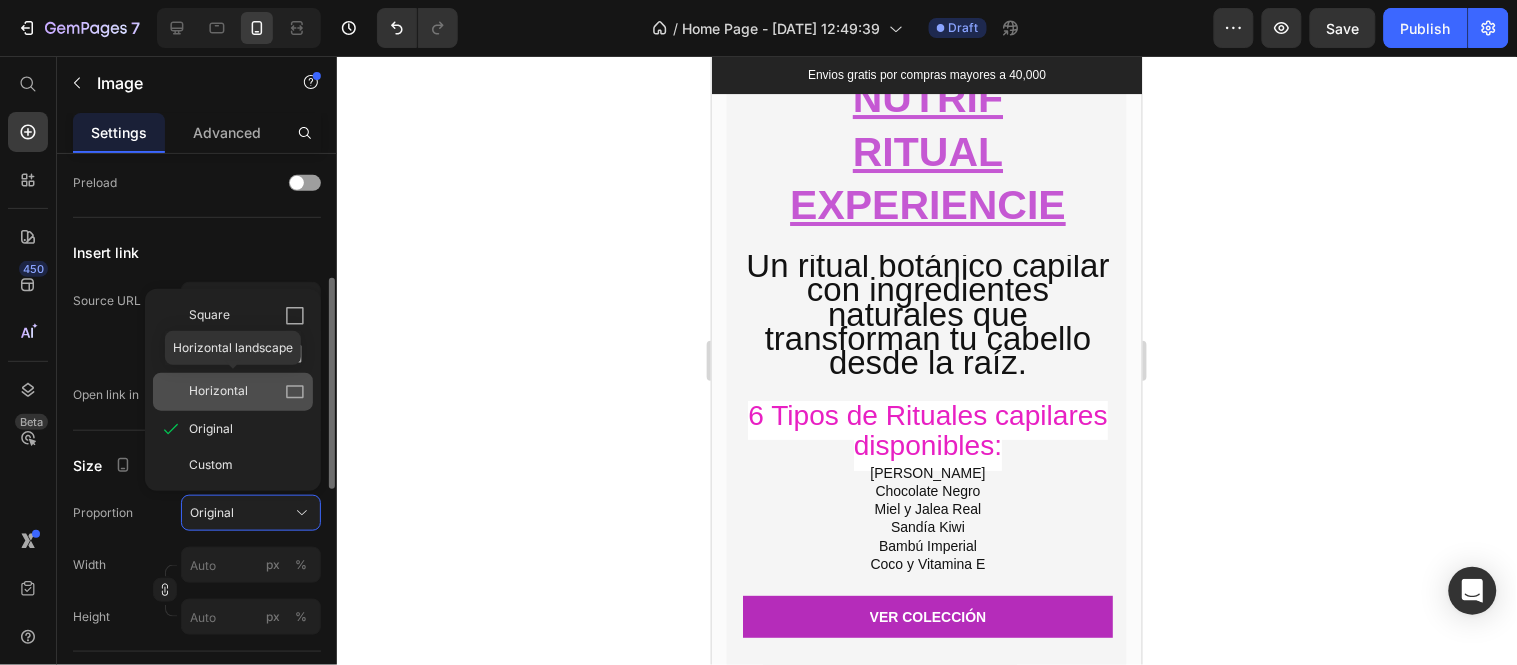 click on "Horizontal" at bounding box center [247, 392] 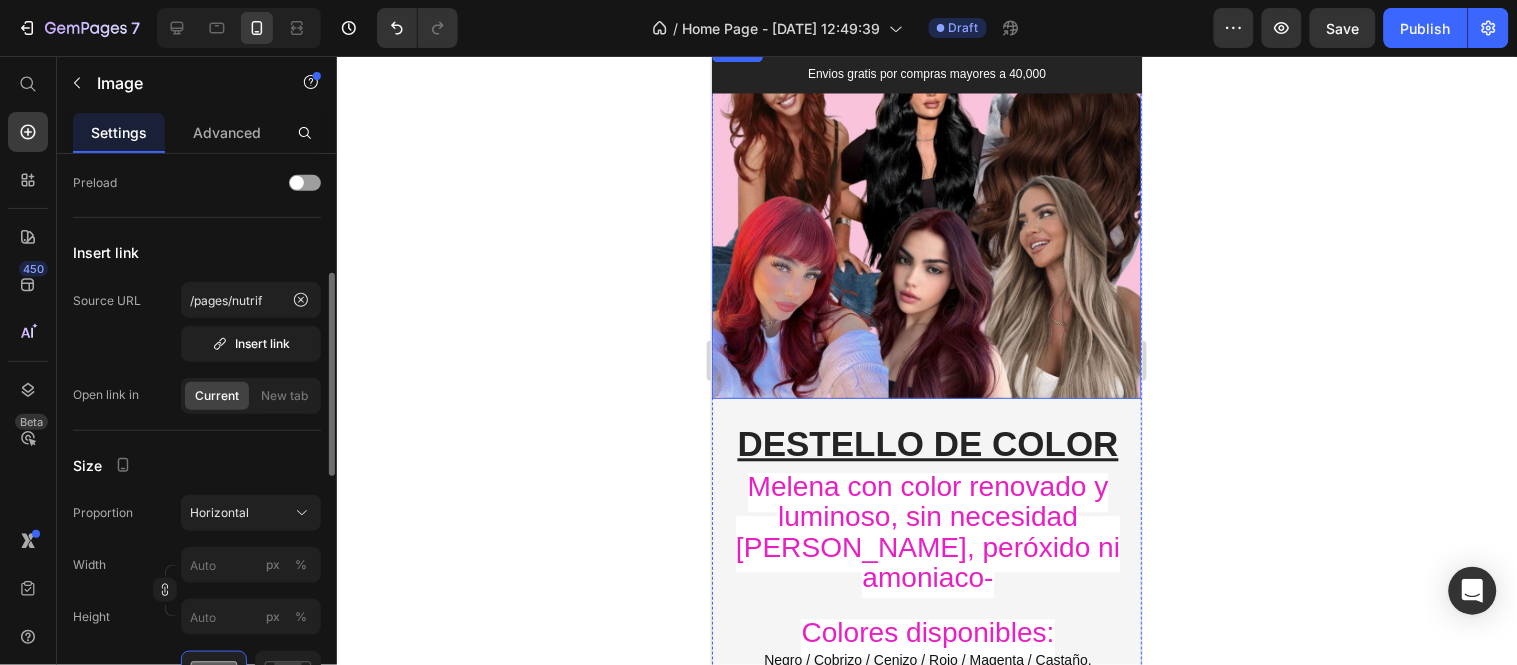 scroll, scrollTop: 791, scrollLeft: 0, axis: vertical 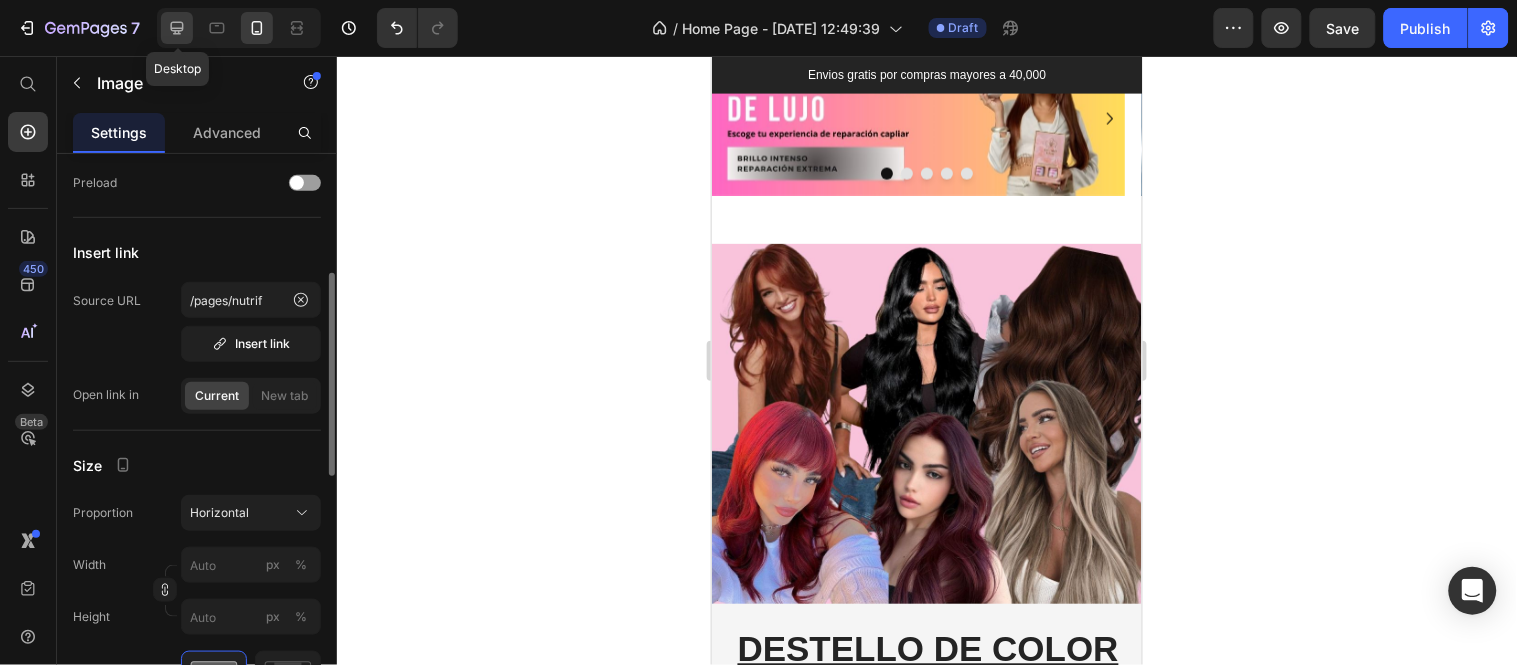 click 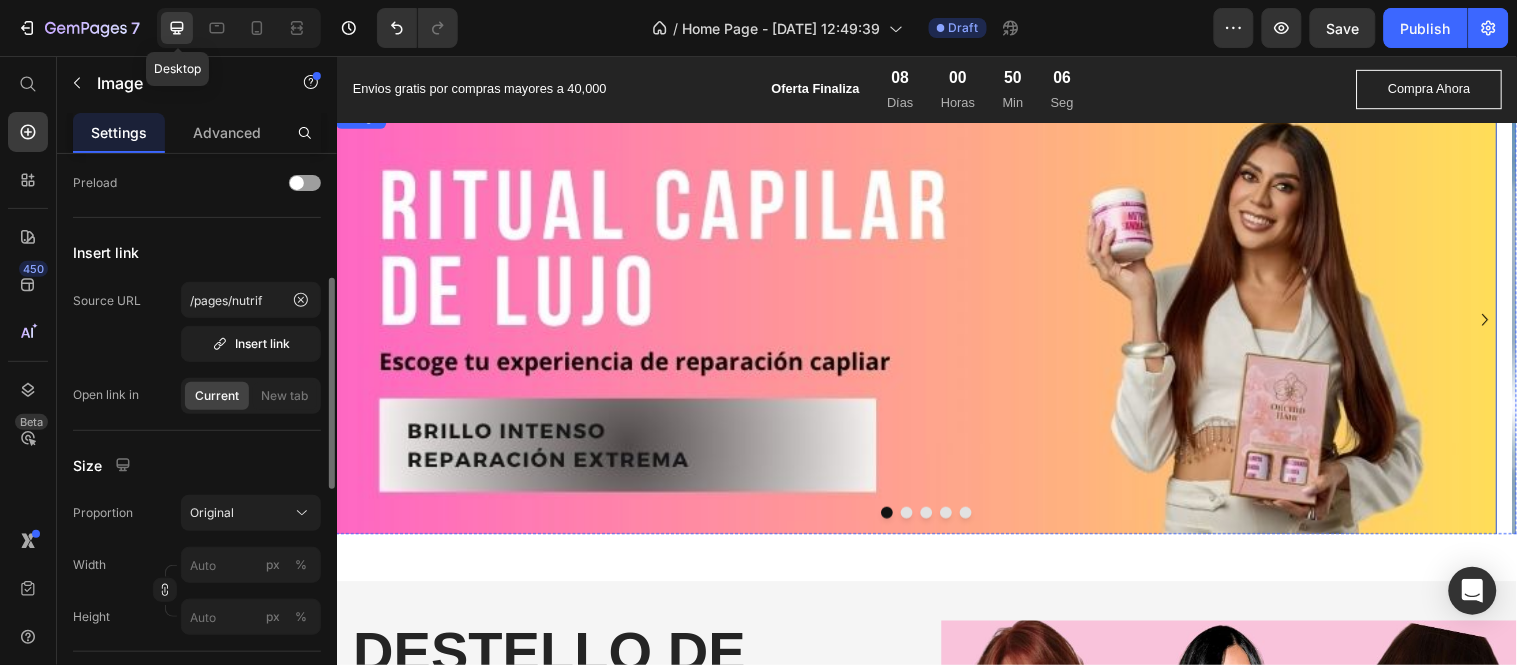 scroll, scrollTop: 854, scrollLeft: 0, axis: vertical 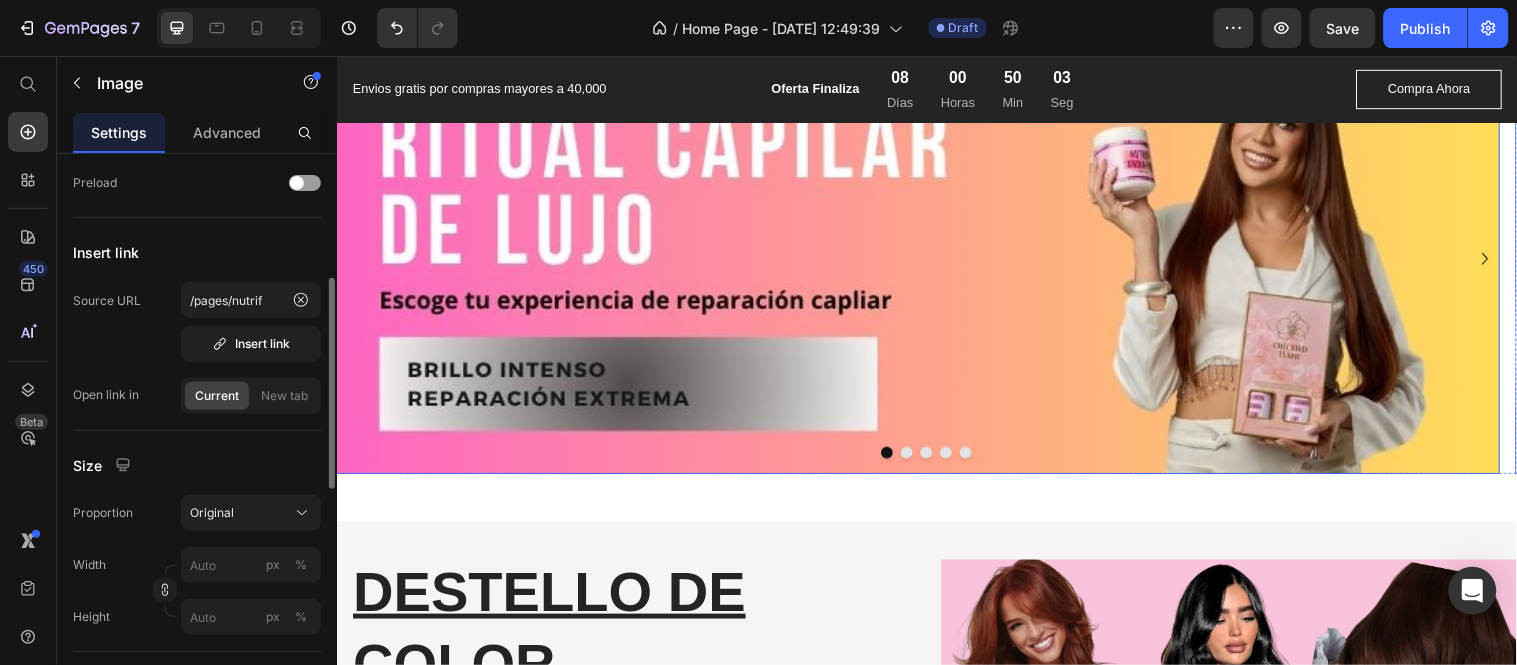 click at bounding box center [927, 261] 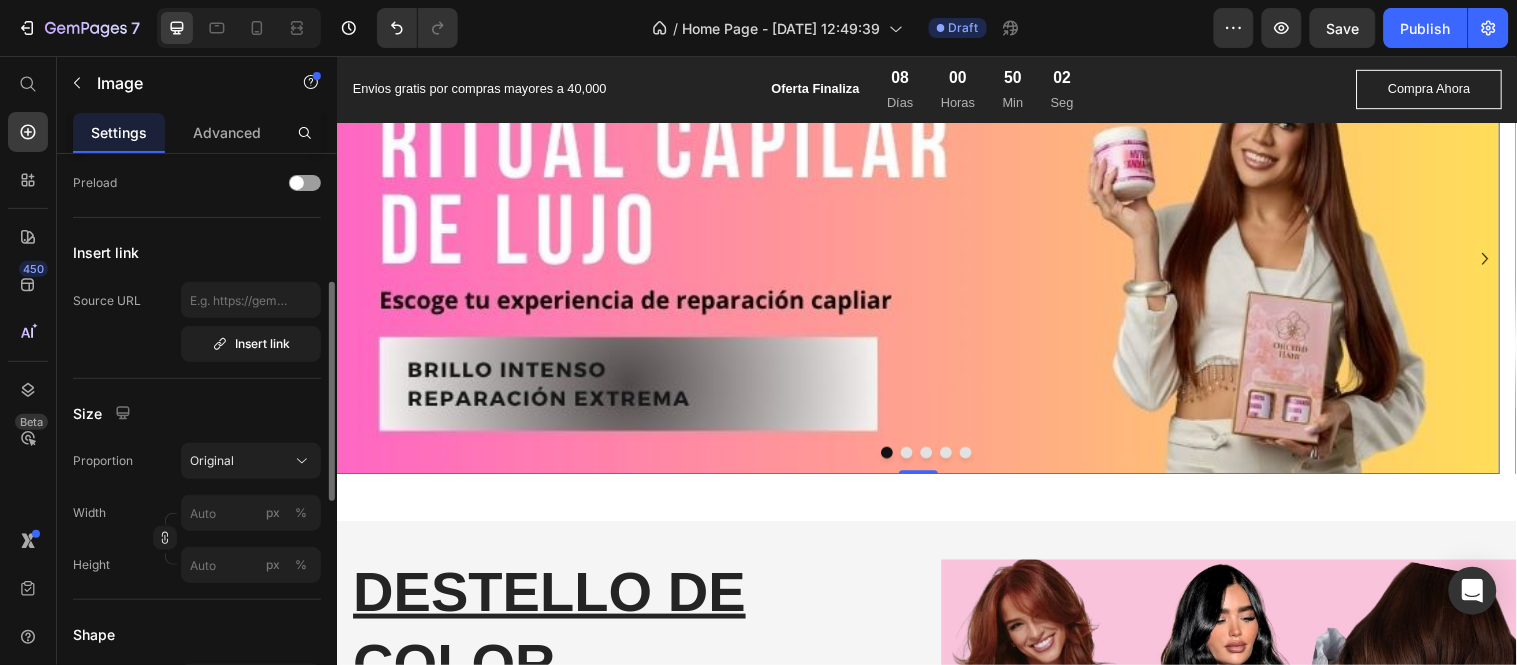click at bounding box center [927, 261] 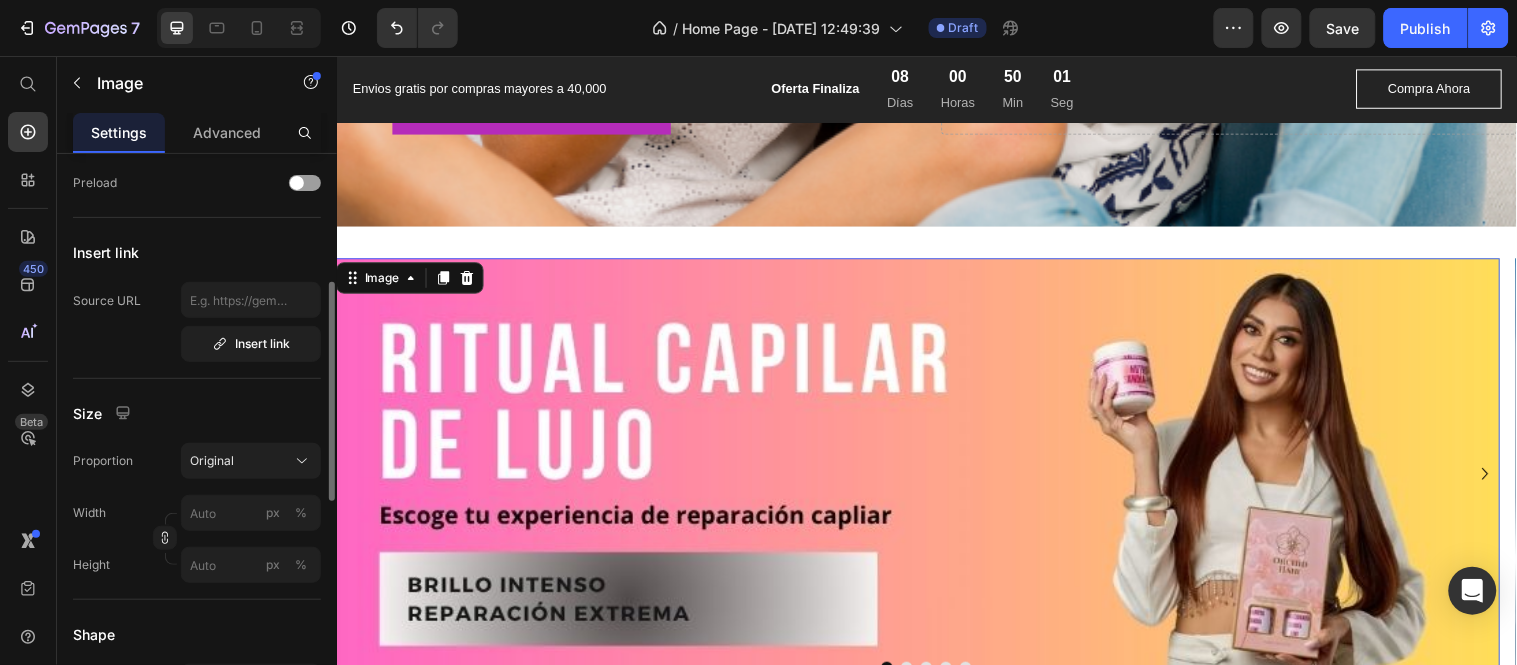 scroll, scrollTop: 632, scrollLeft: 0, axis: vertical 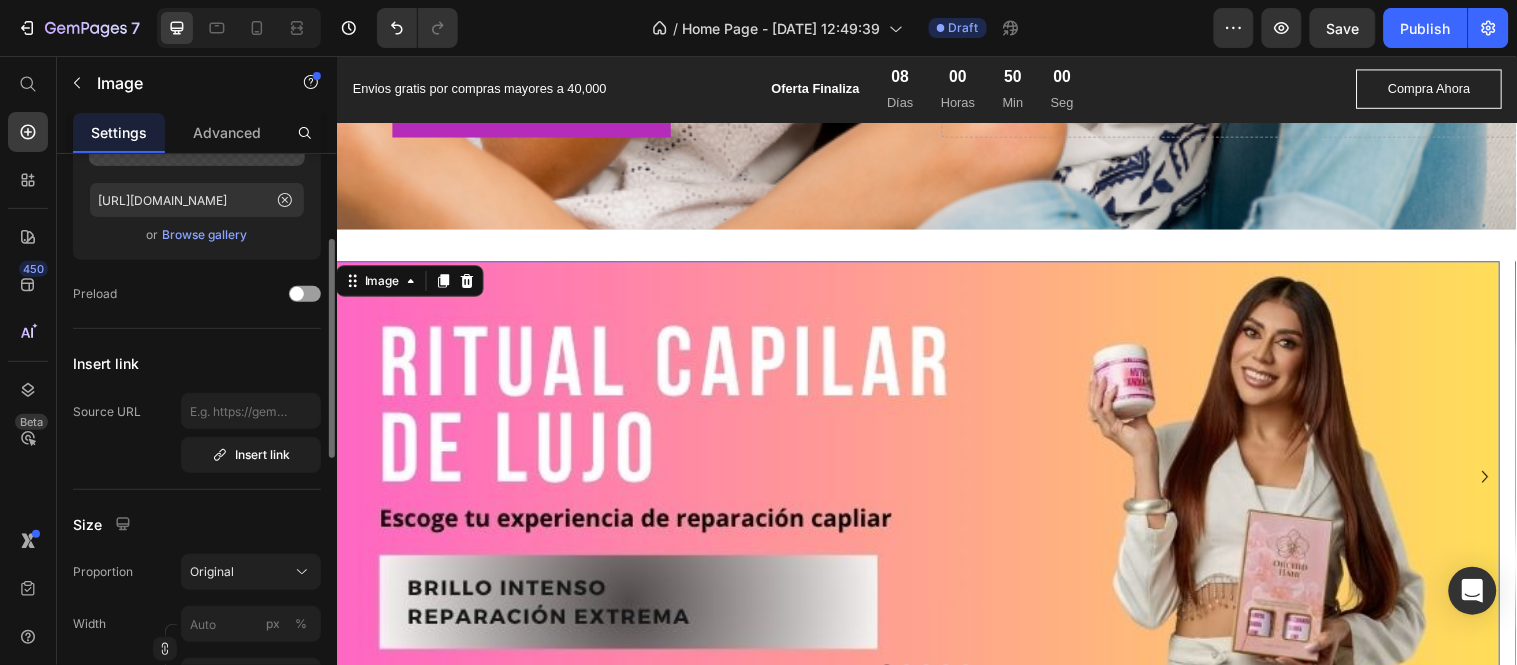 click at bounding box center (927, 483) 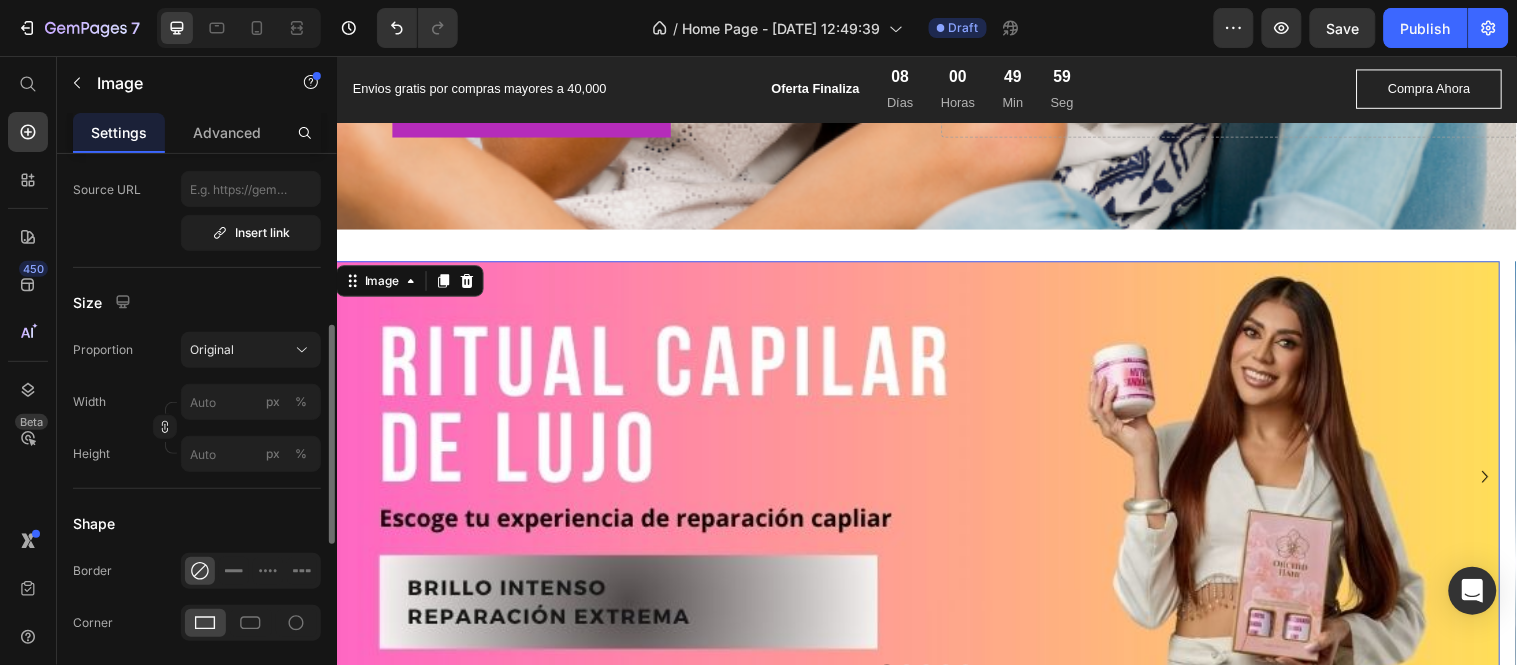 scroll, scrollTop: 222, scrollLeft: 0, axis: vertical 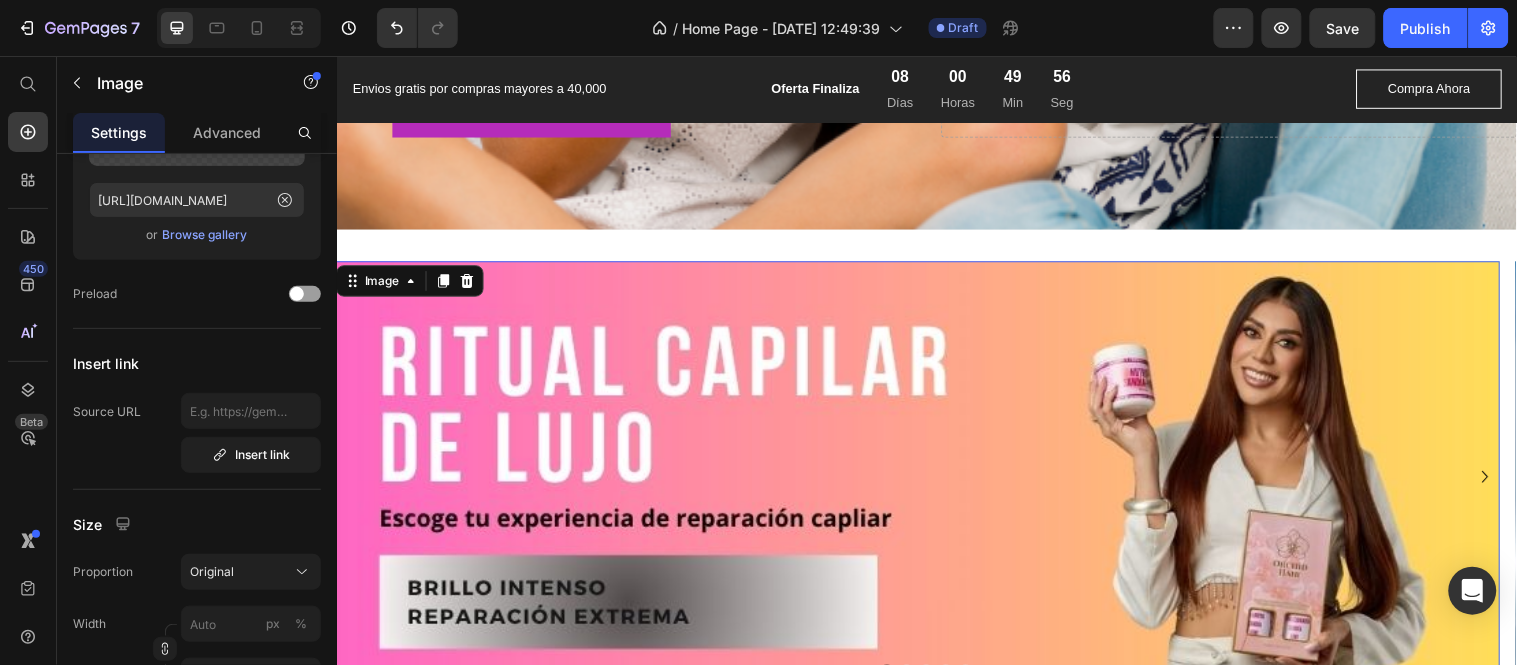 click at bounding box center [927, 483] 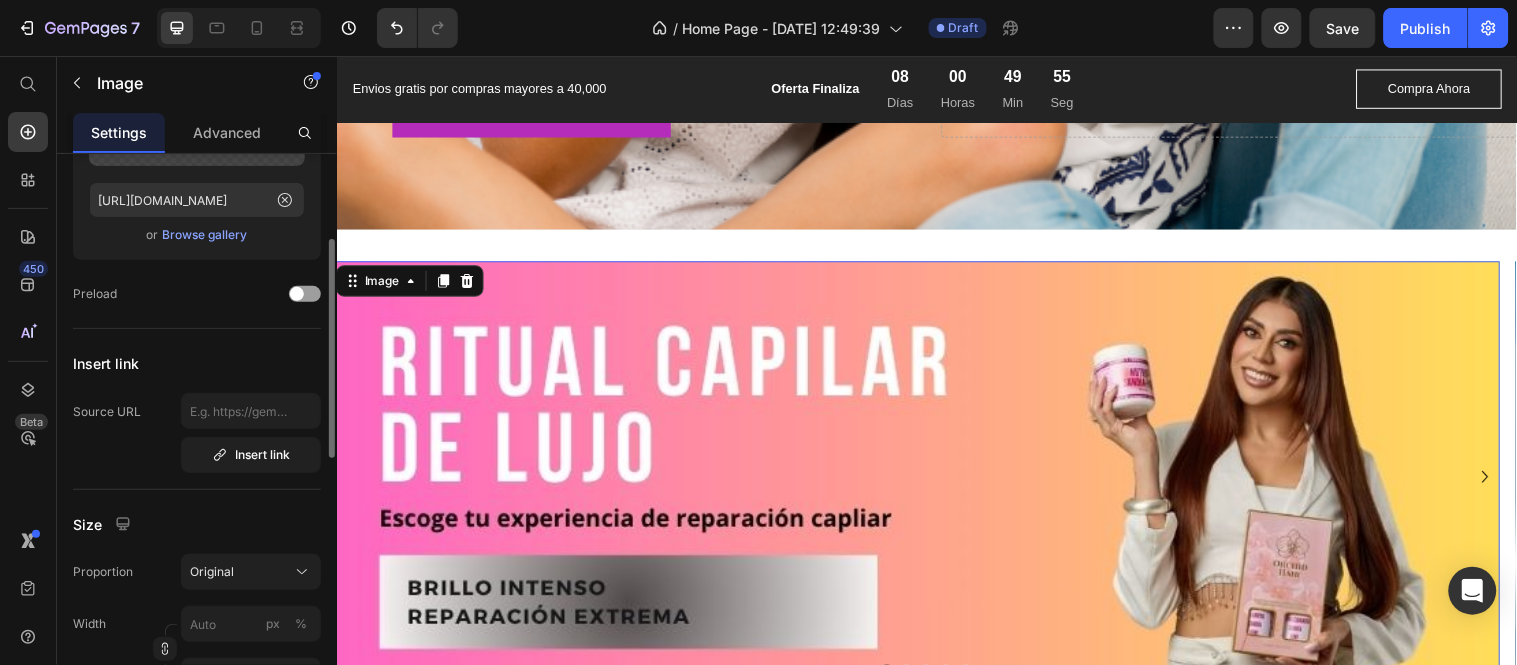 scroll, scrollTop: 0, scrollLeft: 0, axis: both 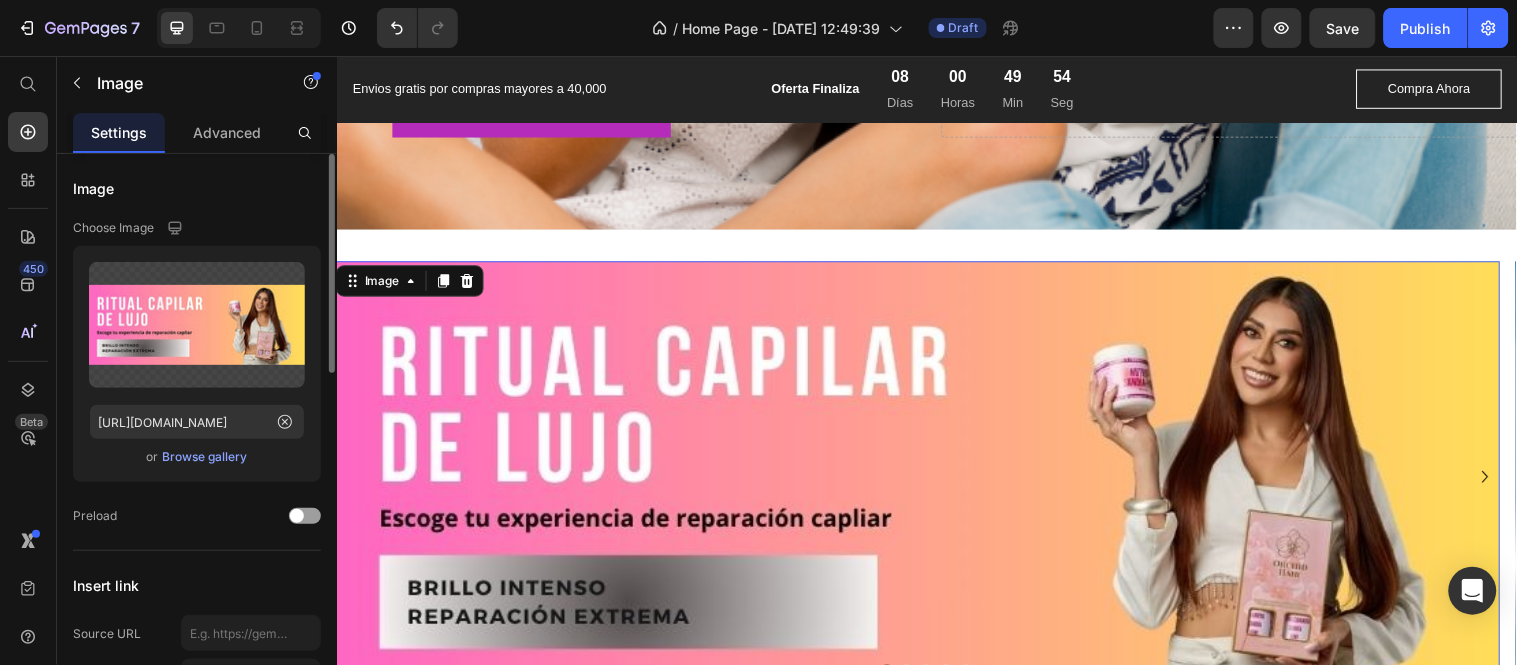 click on "Browse gallery" at bounding box center [205, 457] 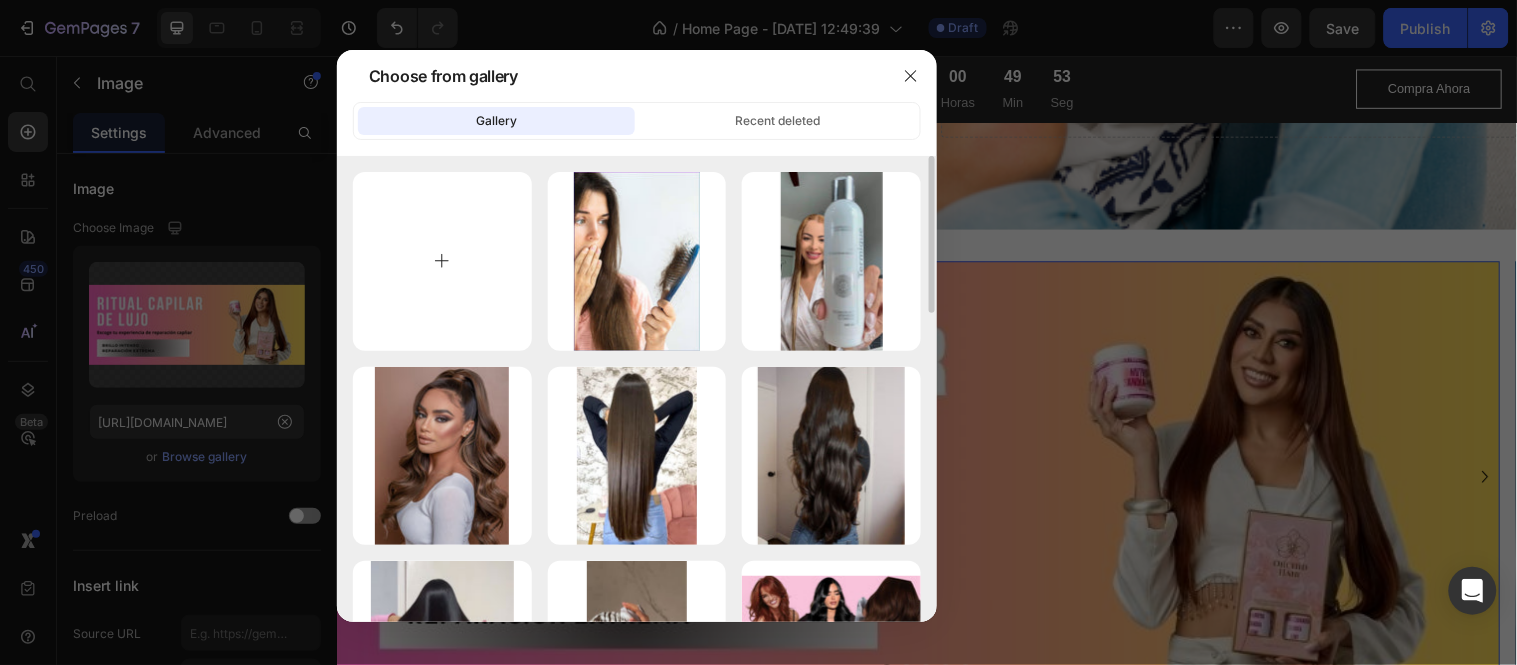 click at bounding box center (442, 261) 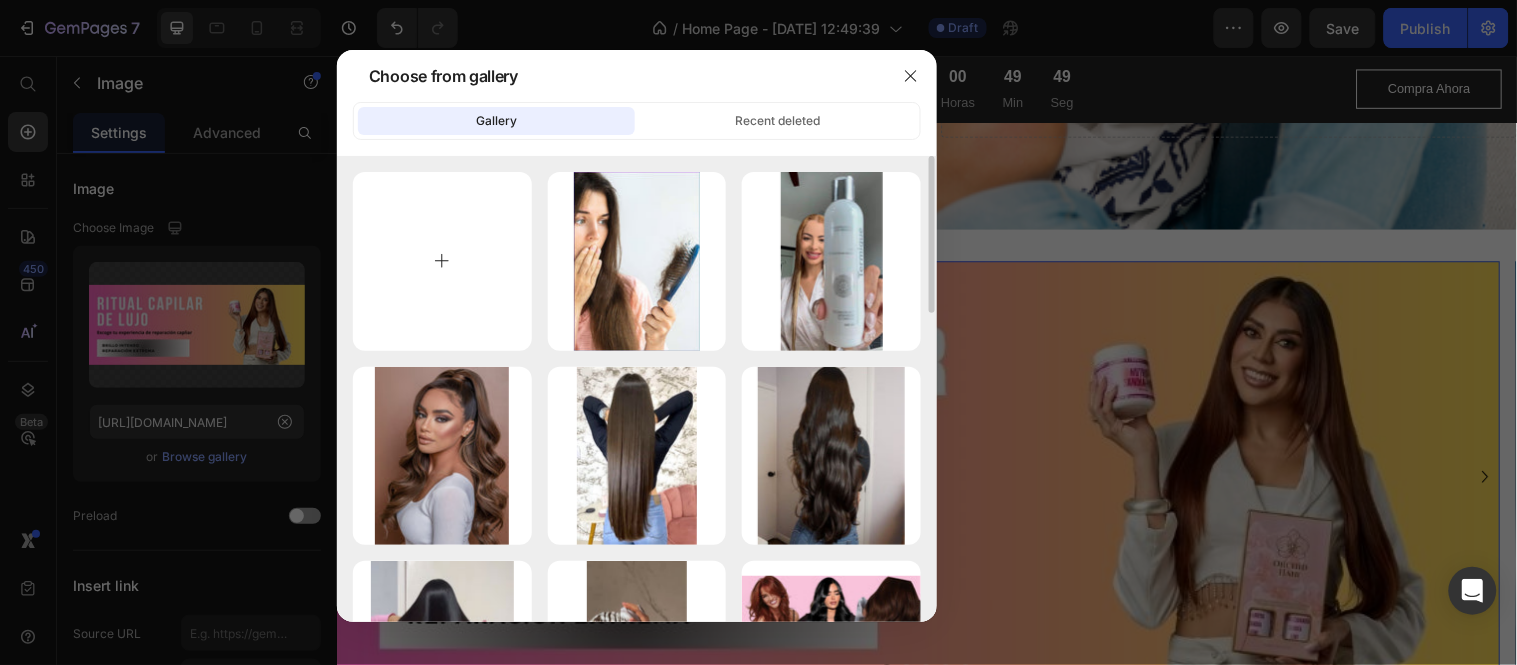 type on "C:\fakepath\Portadas.jpg" 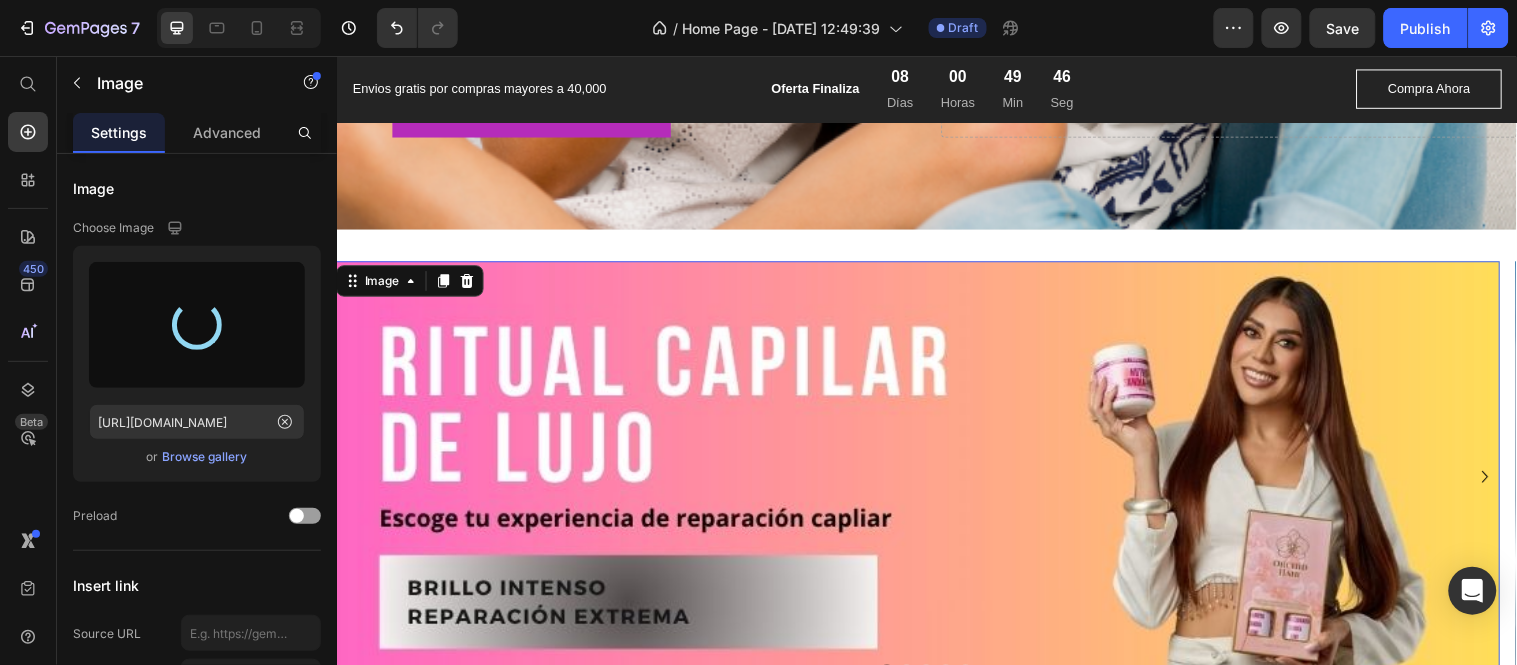 type on "https://cdn.shopify.com/s/files/1/0449/8489/3596/files/gempages_553306361312576662-9a64f764-8d3d-48bb-a28f-a3149ada25af.jpg" 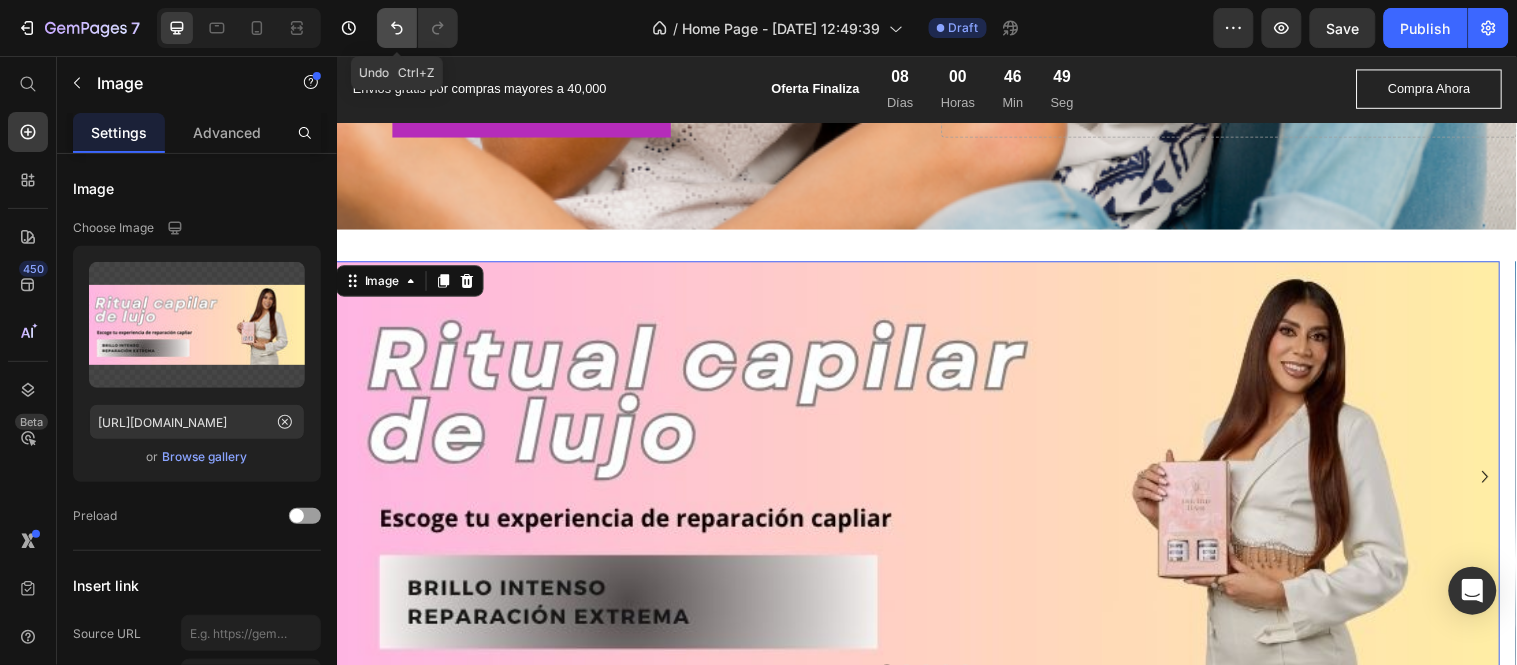 click 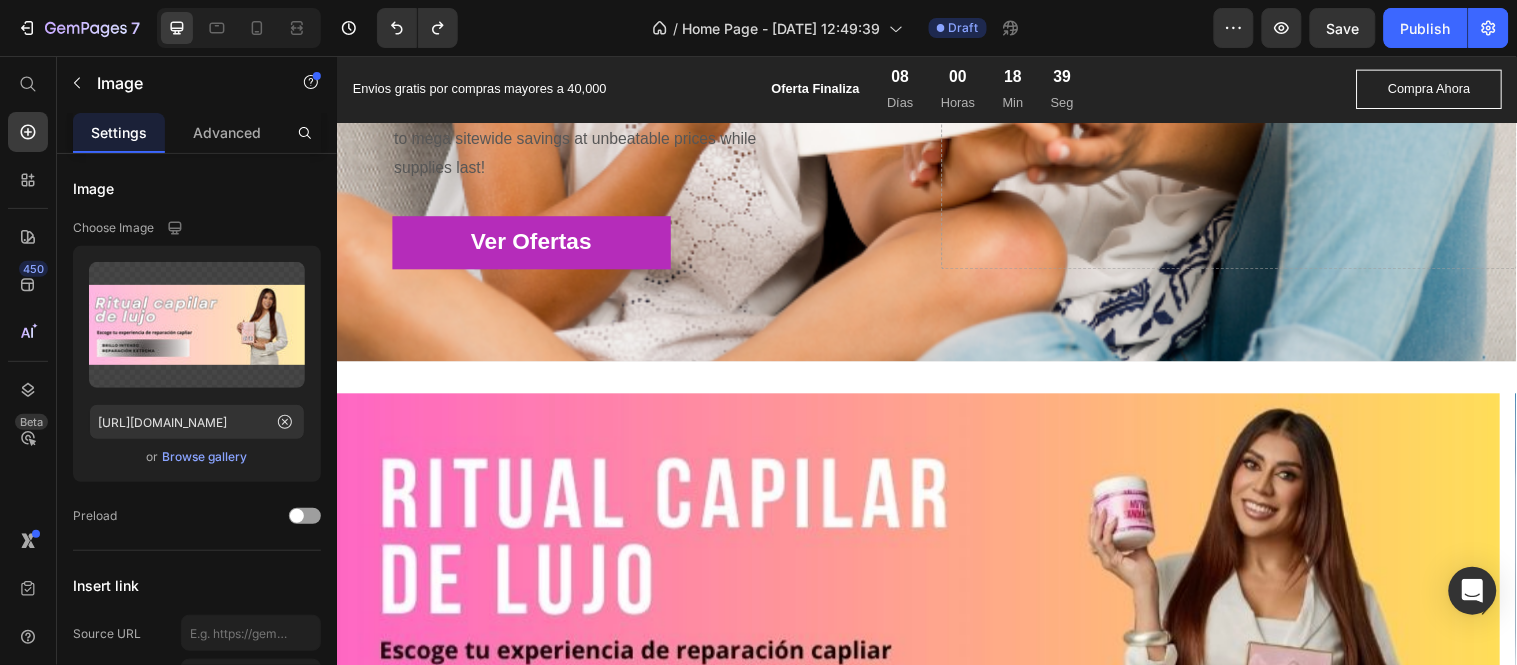scroll, scrollTop: 632, scrollLeft: 0, axis: vertical 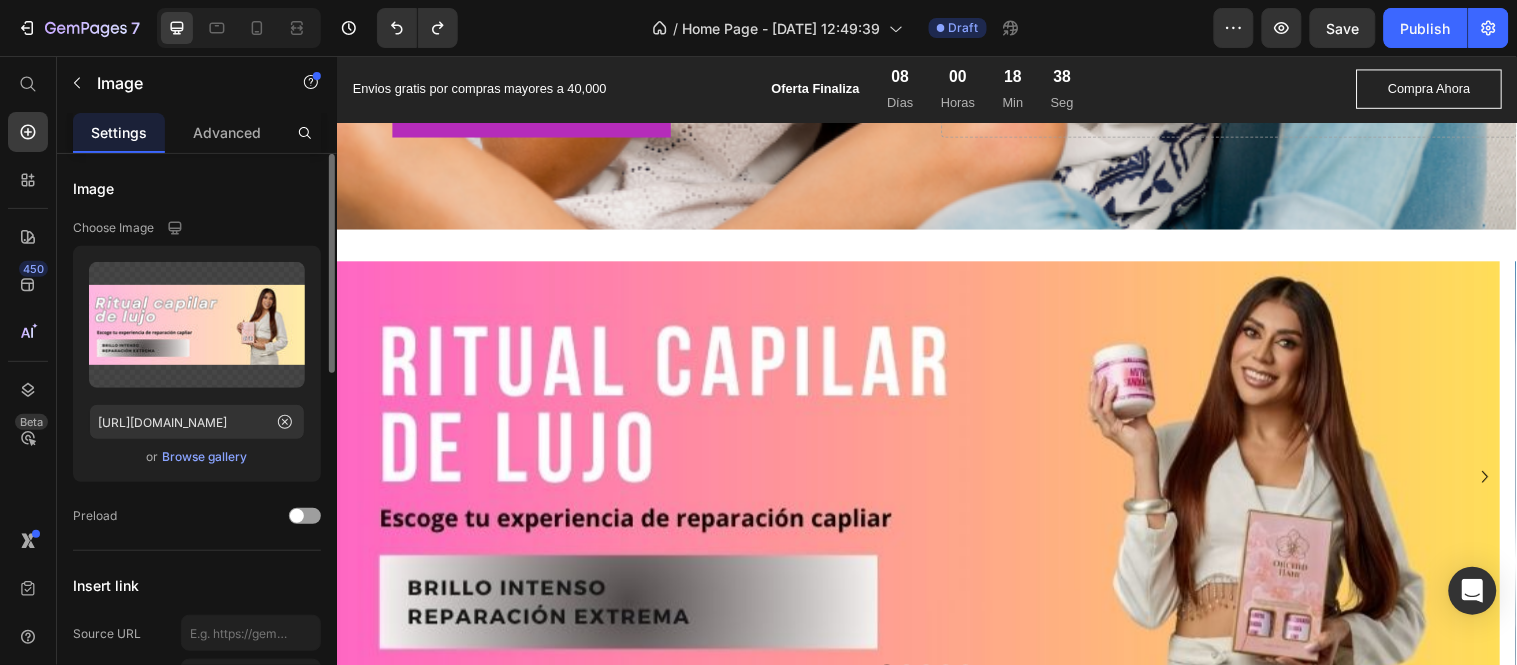 click on "Browse gallery" at bounding box center [205, 457] 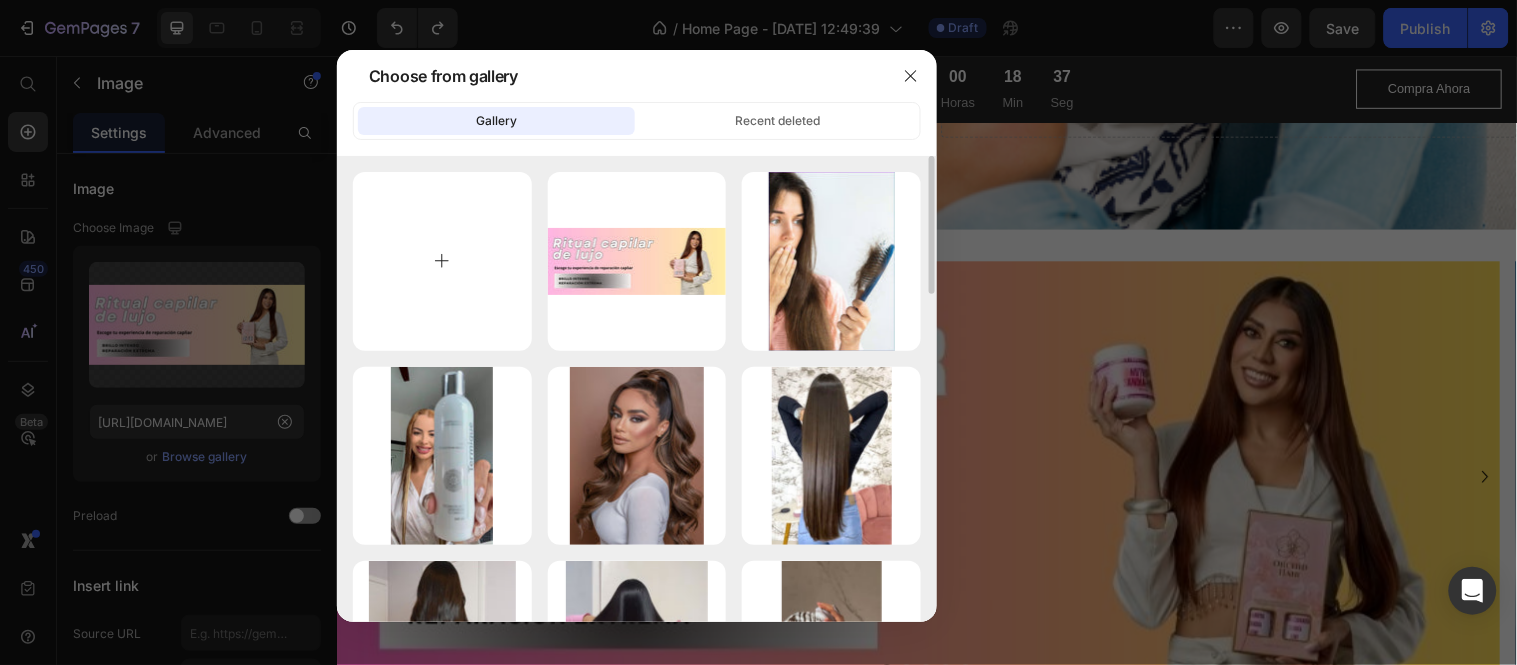 click at bounding box center (442, 261) 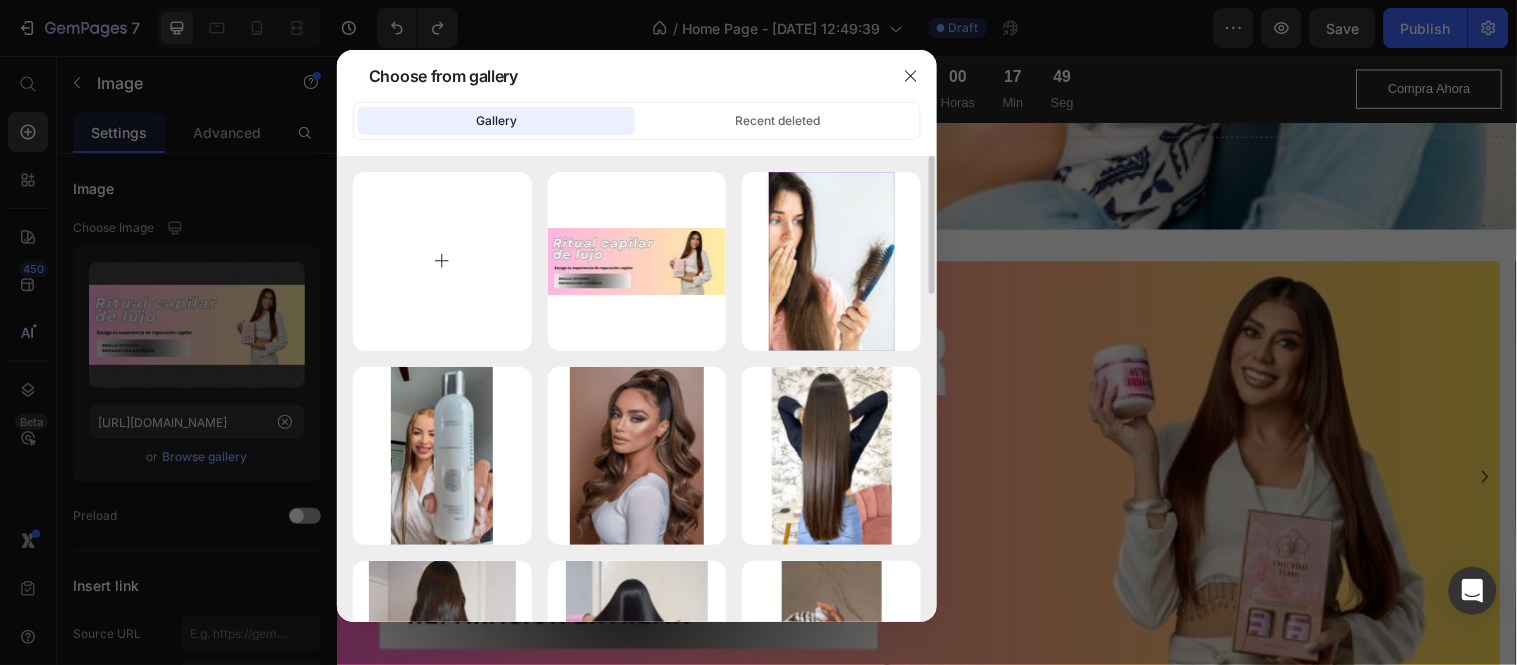 click at bounding box center (442, 261) 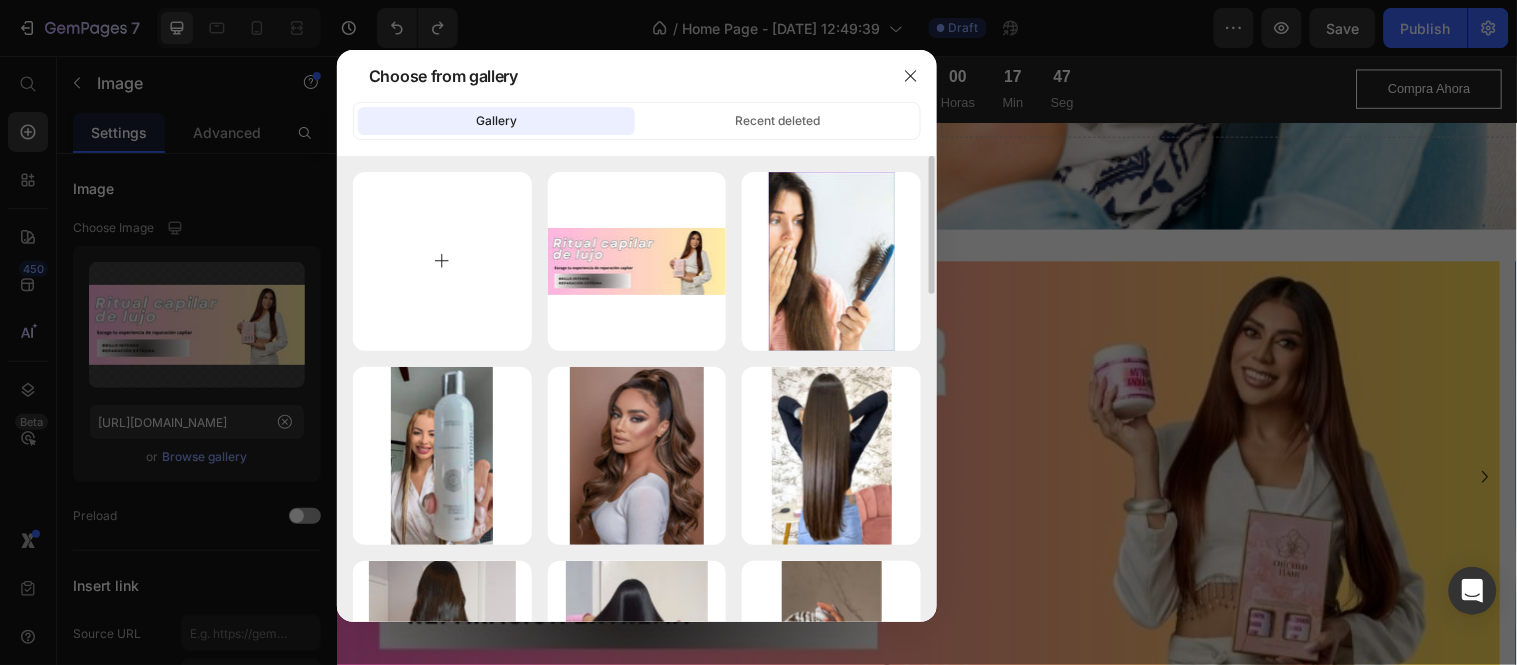 type on "C:\fakepath\Portadas.png" 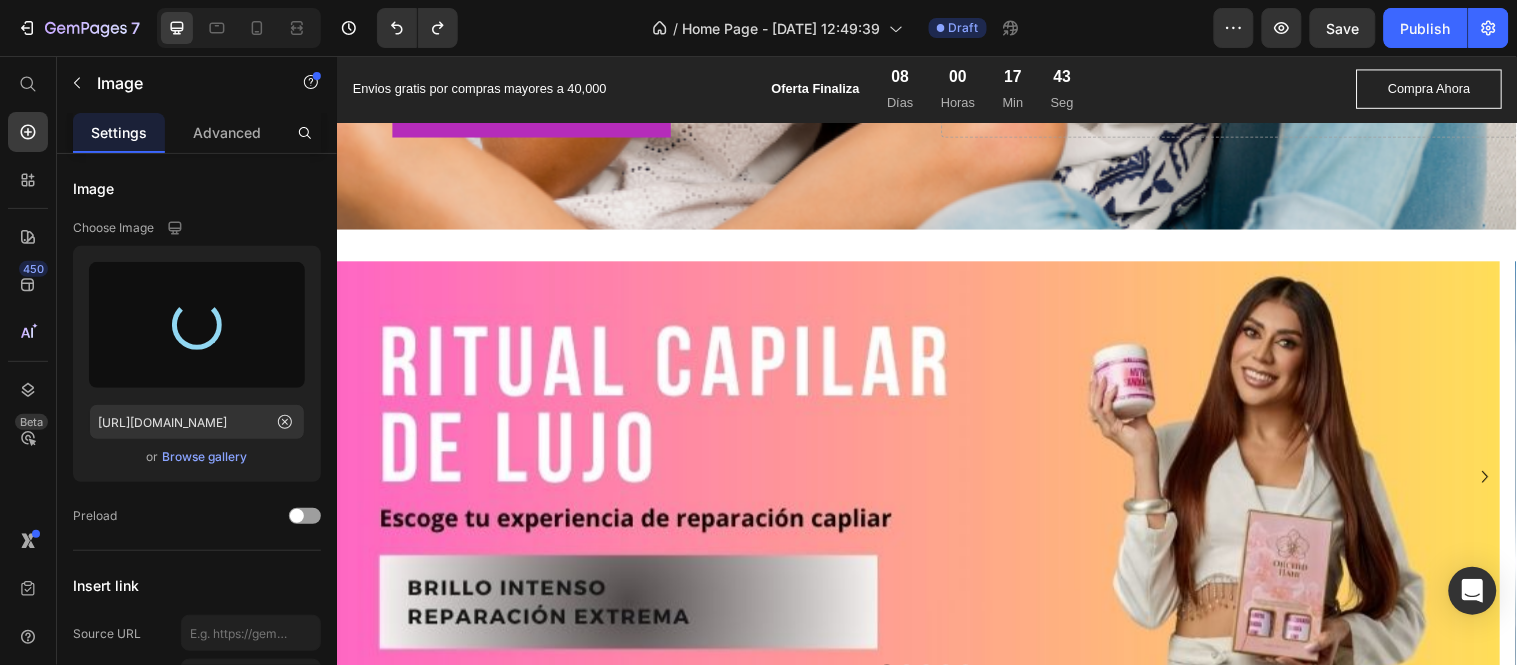 type on "https://cdn.shopify.com/s/files/1/0449/8489/3596/files/gempages_553306361312576662-24b893ee-befc-4757-a05c-ab93d2cf4eaa.png" 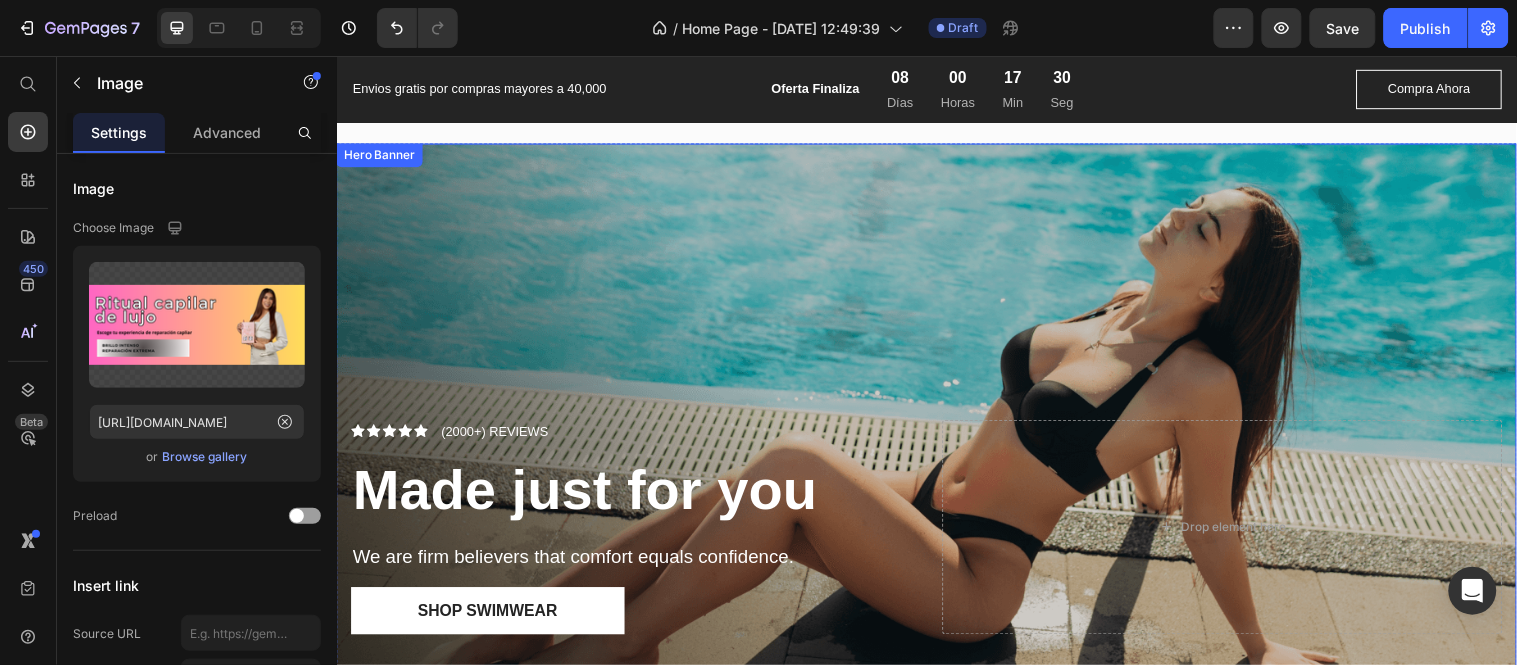 scroll, scrollTop: 3298, scrollLeft: 0, axis: vertical 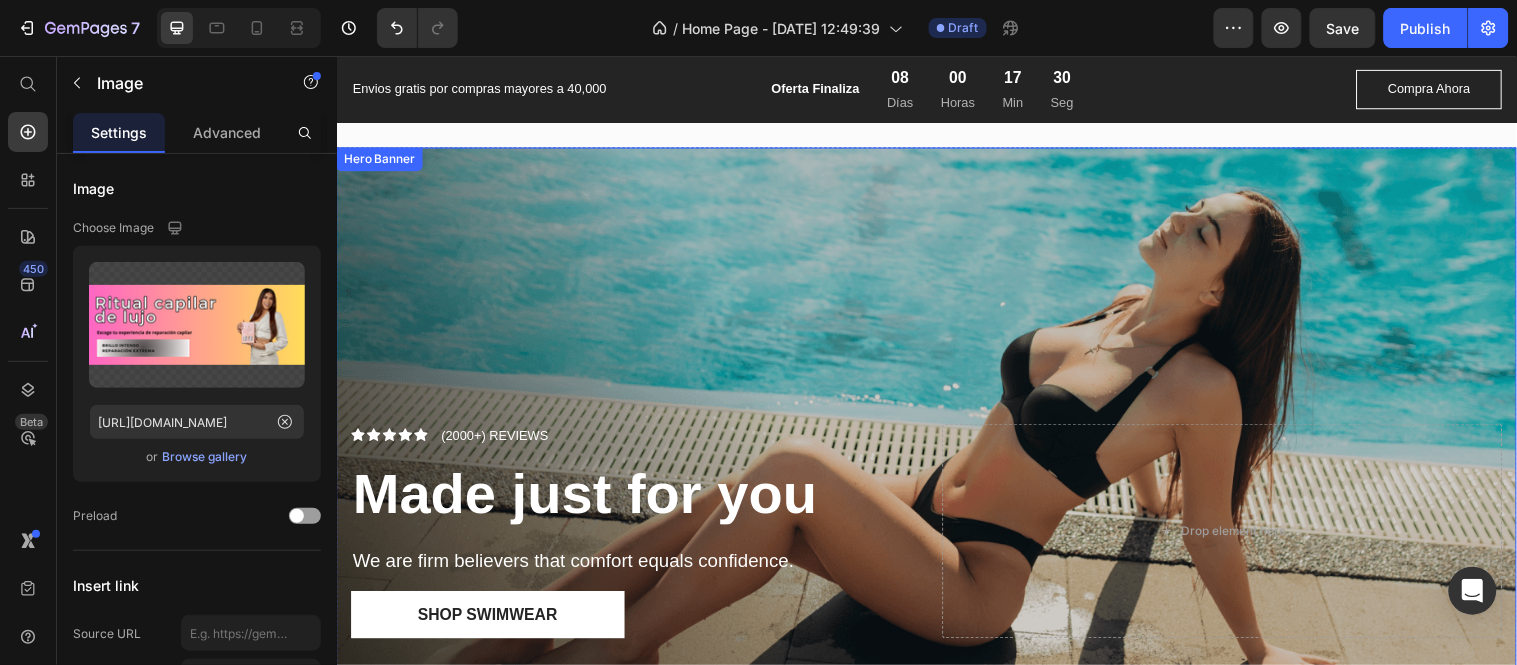 click at bounding box center (936, 439) 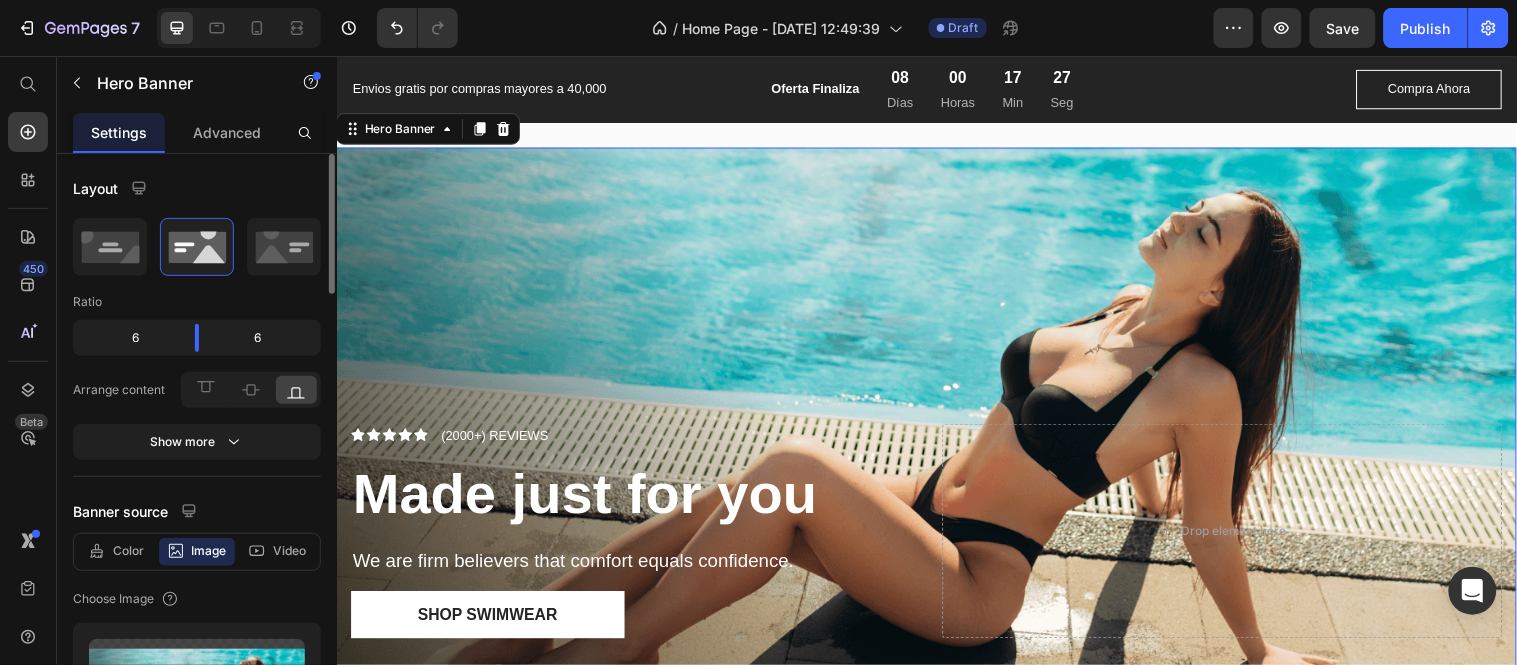 scroll, scrollTop: 222, scrollLeft: 0, axis: vertical 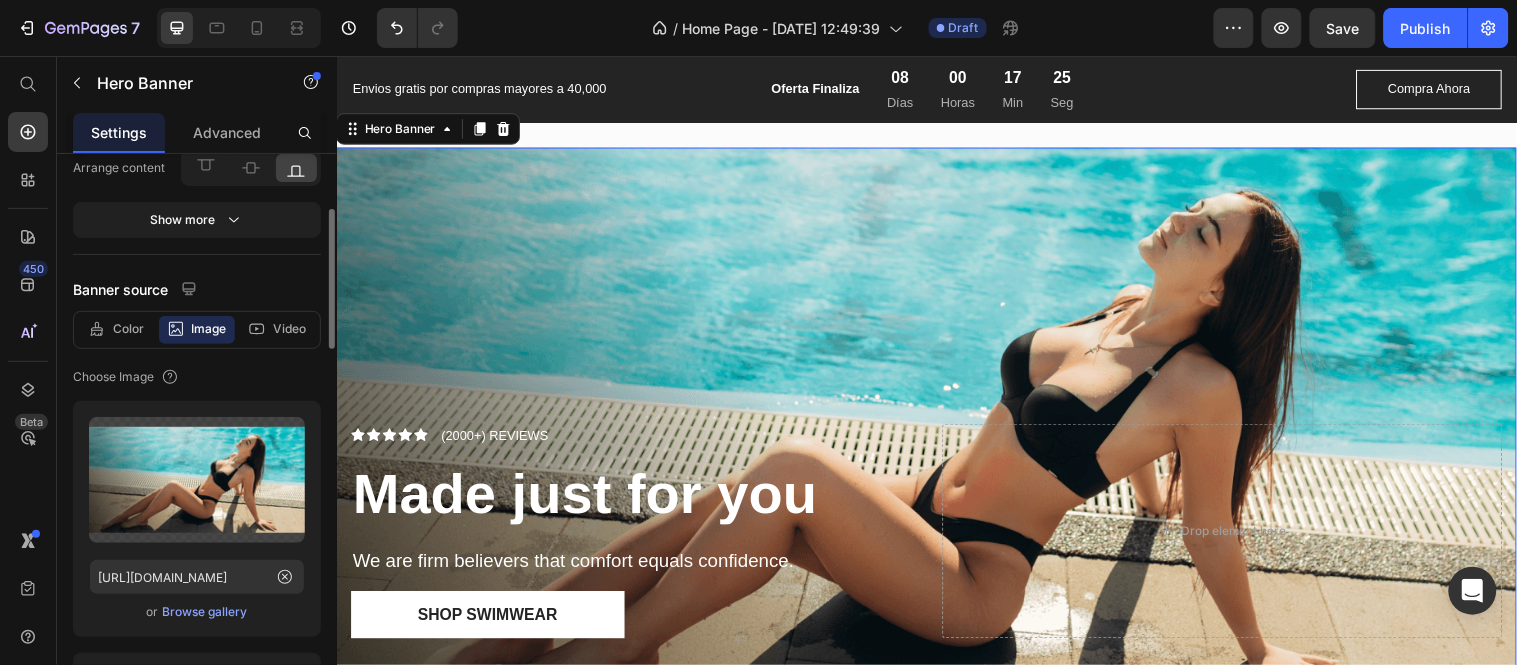click on "Browse gallery" at bounding box center (205, 612) 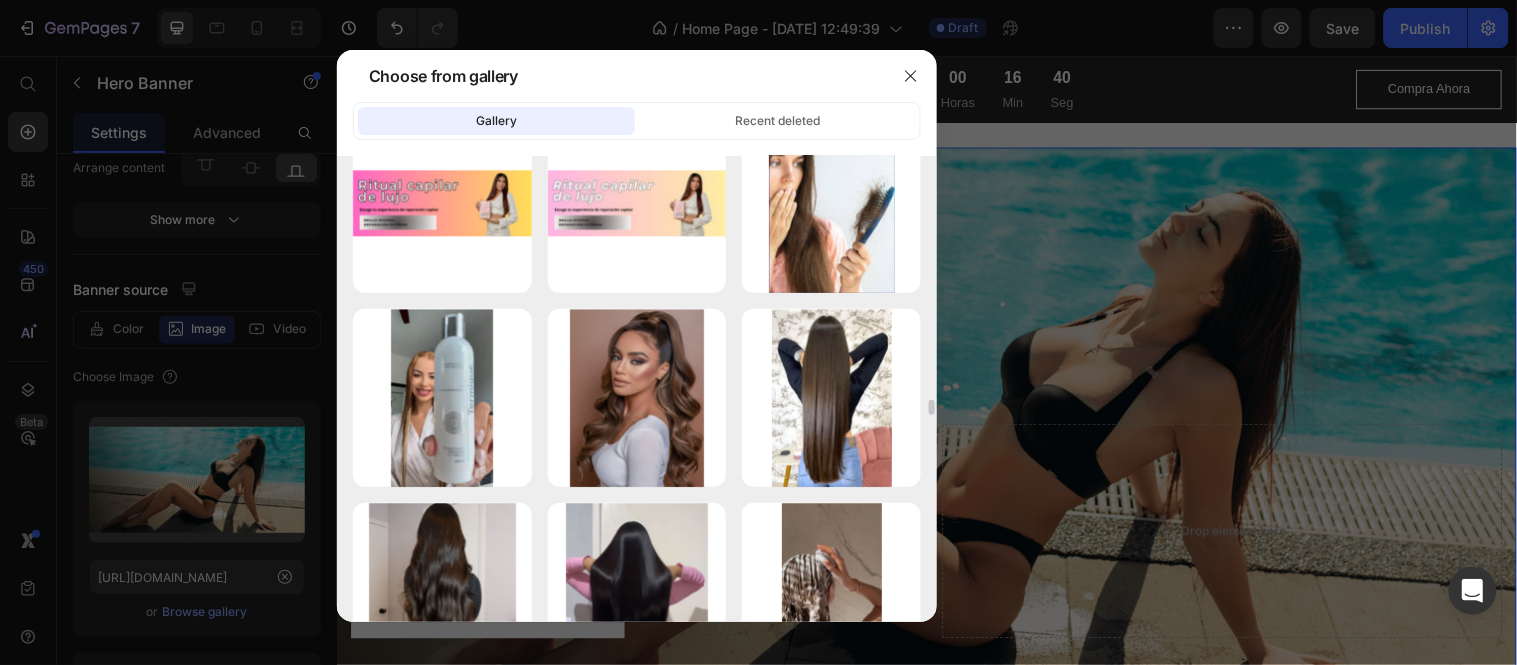 scroll, scrollTop: 7038, scrollLeft: 0, axis: vertical 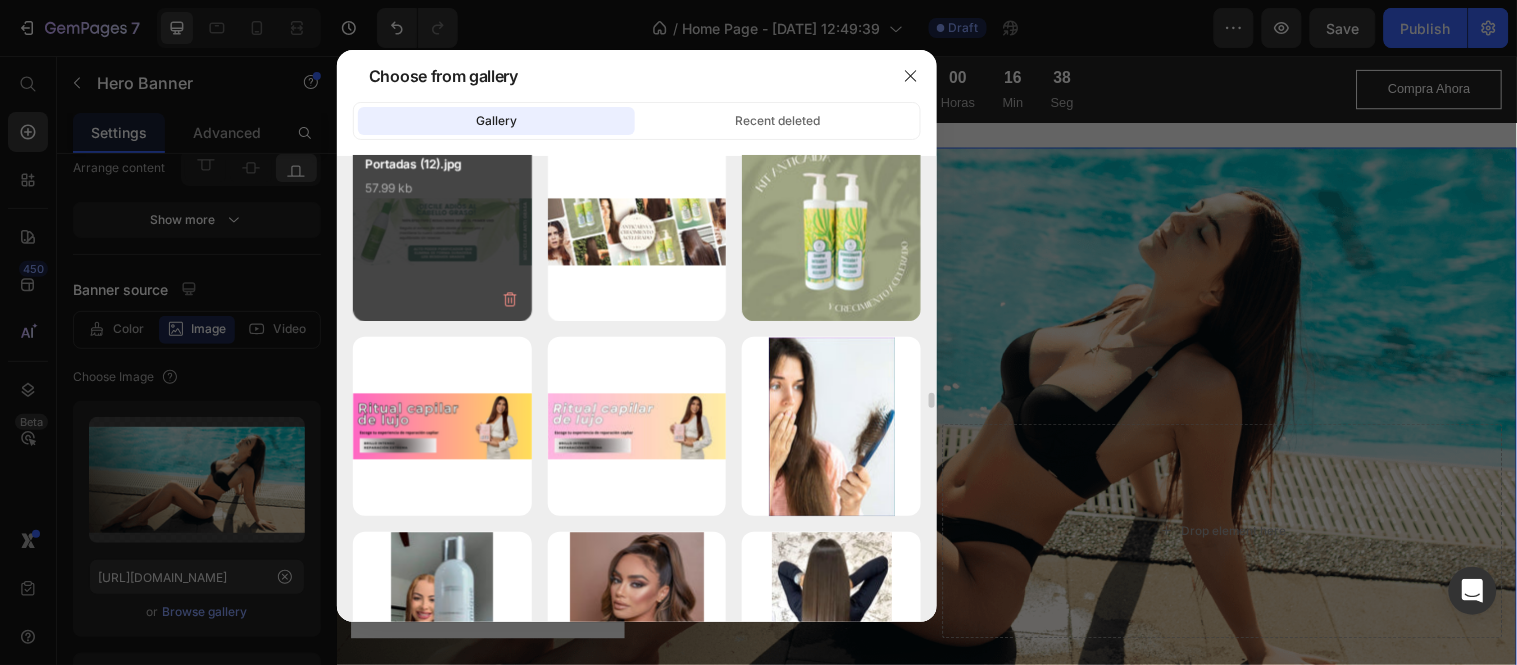 click on "Portadas (12).jpg 57.99 kb" at bounding box center (442, 194) 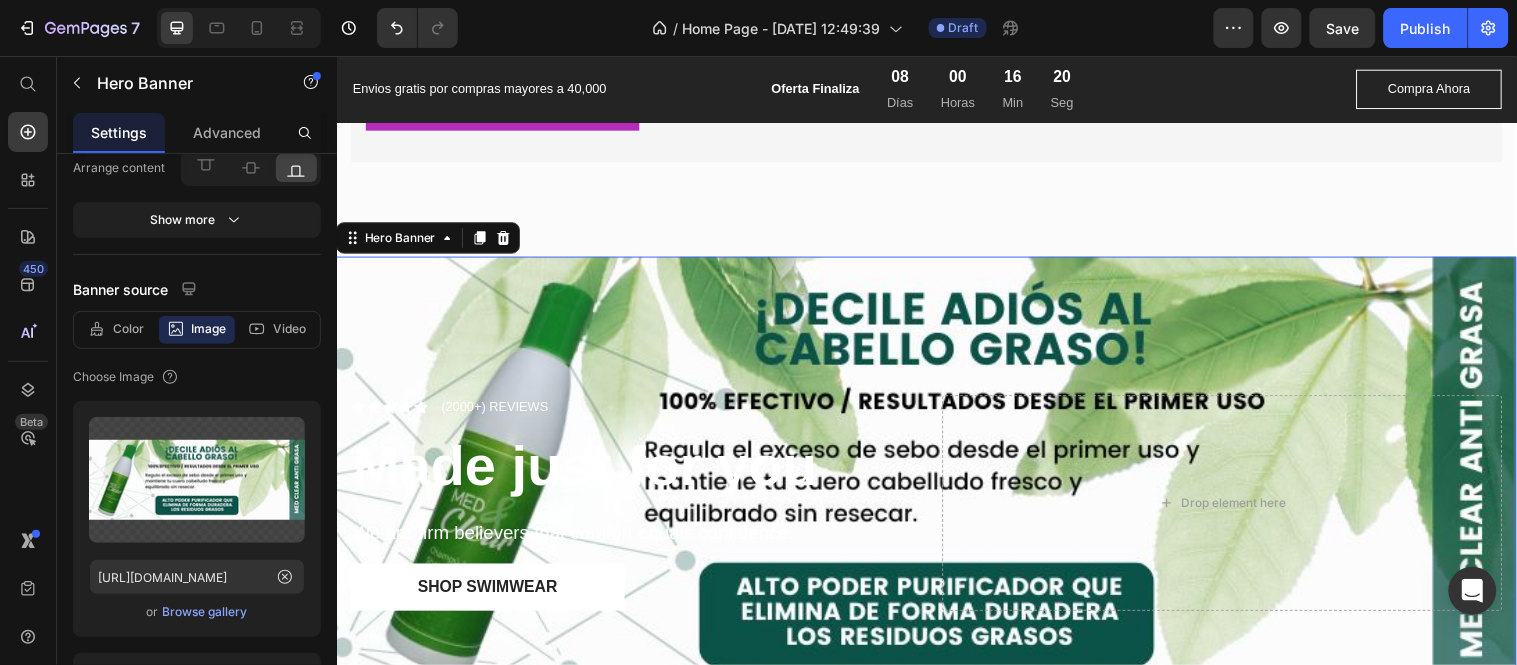 scroll, scrollTop: 3298, scrollLeft: 0, axis: vertical 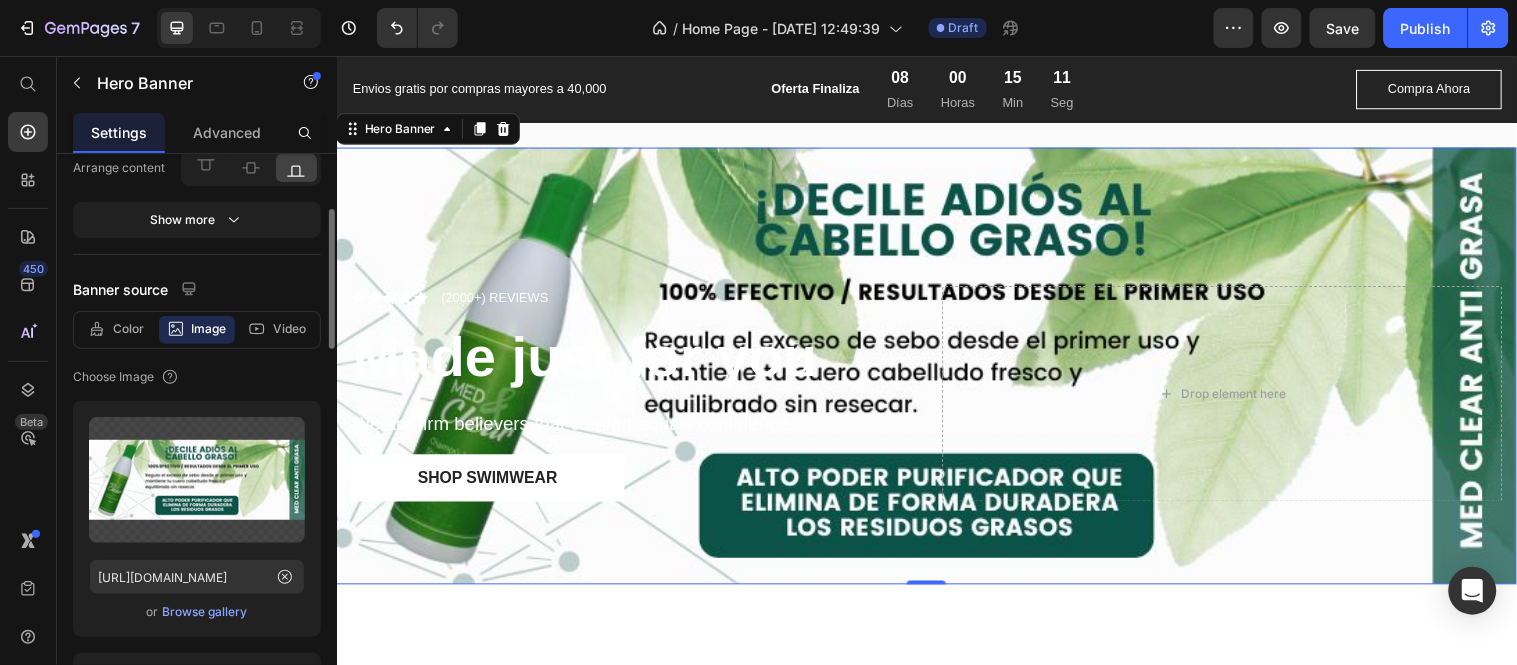 click on "Browse gallery" at bounding box center [205, 612] 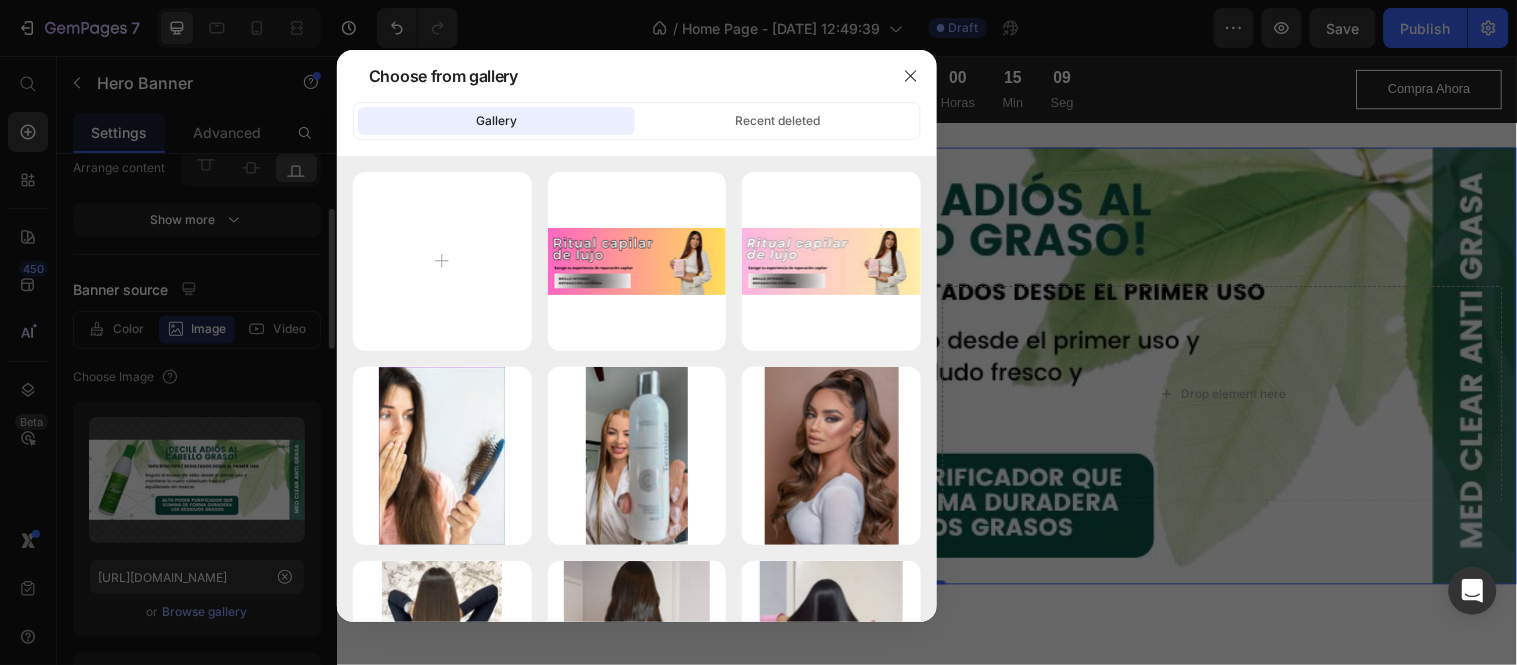 type on "C:\fakepath\Portadas (1).png" 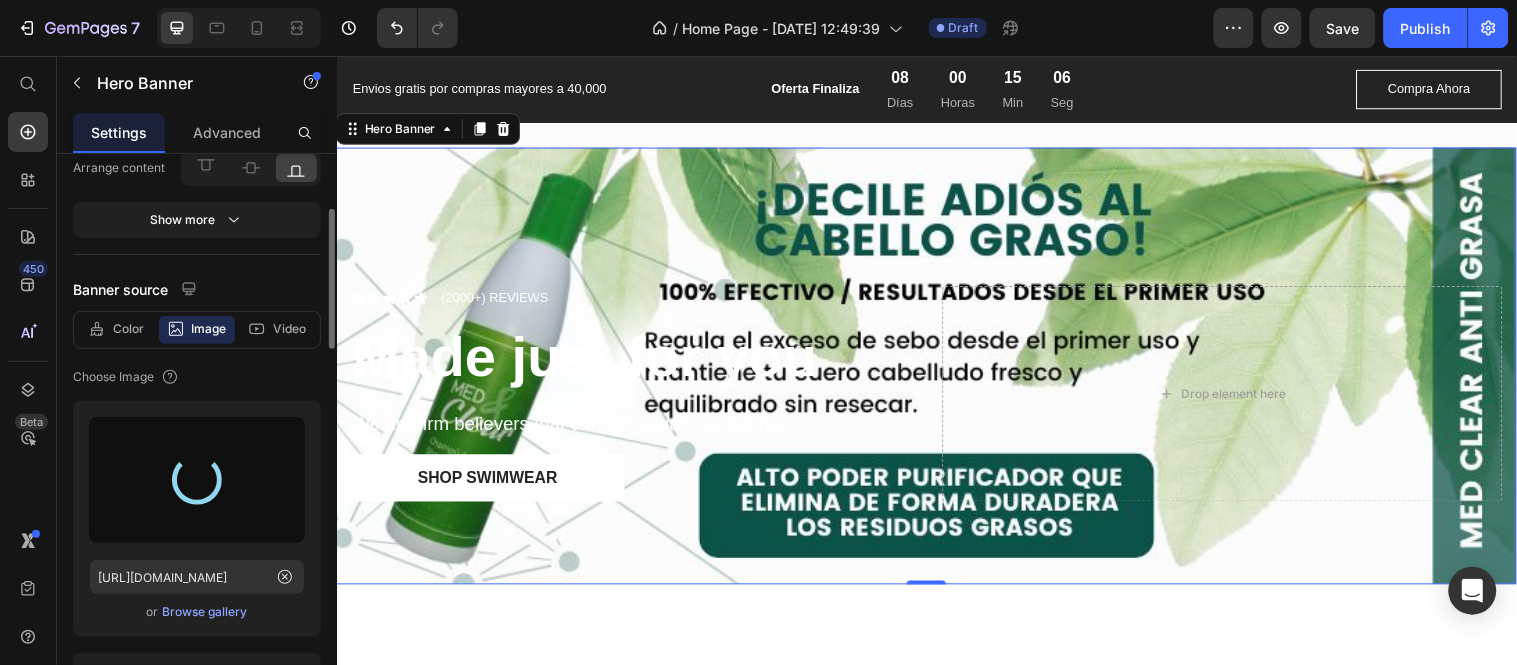 type on "https://cdn.shopify.com/s/files/1/0449/8489/3596/files/gempages_553306361312576662-d9f6bb93-f970-439d-bab8-5be1c4fec928.png" 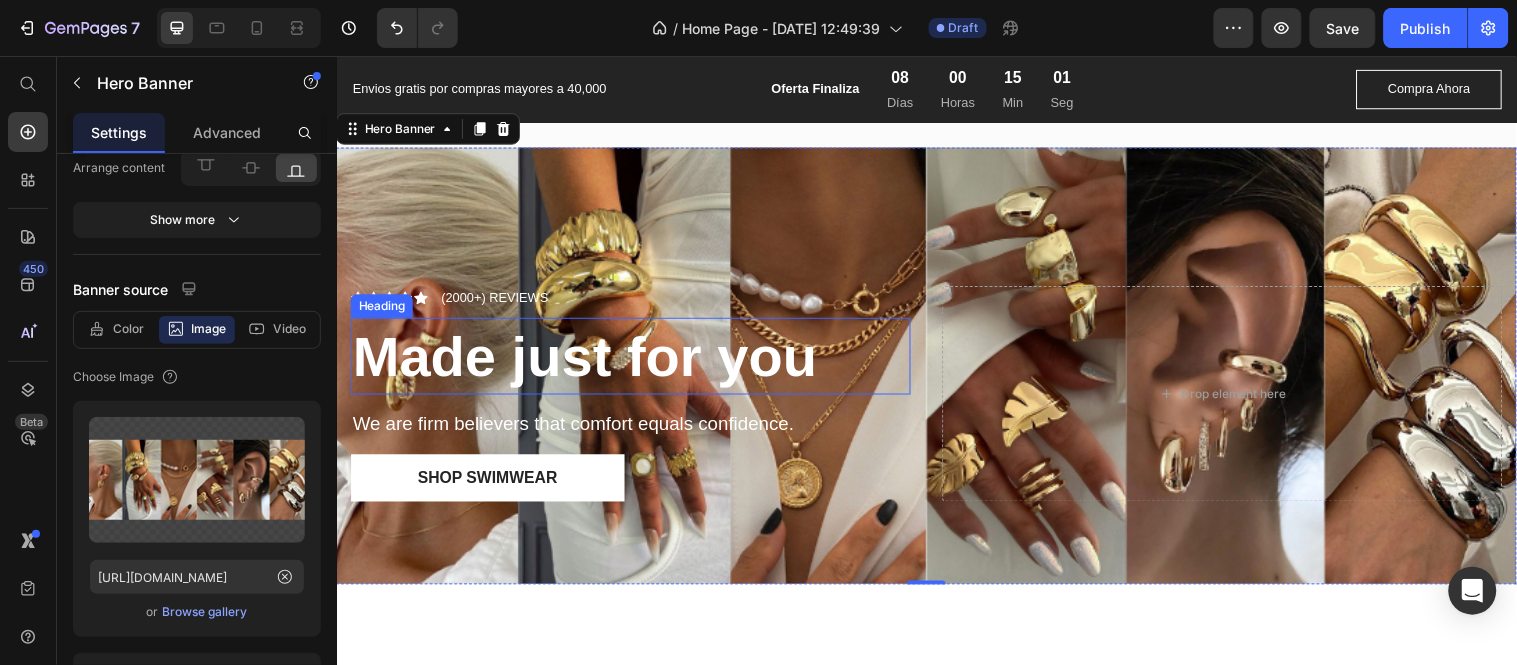 click on "Made just for you" at bounding box center [589, 360] 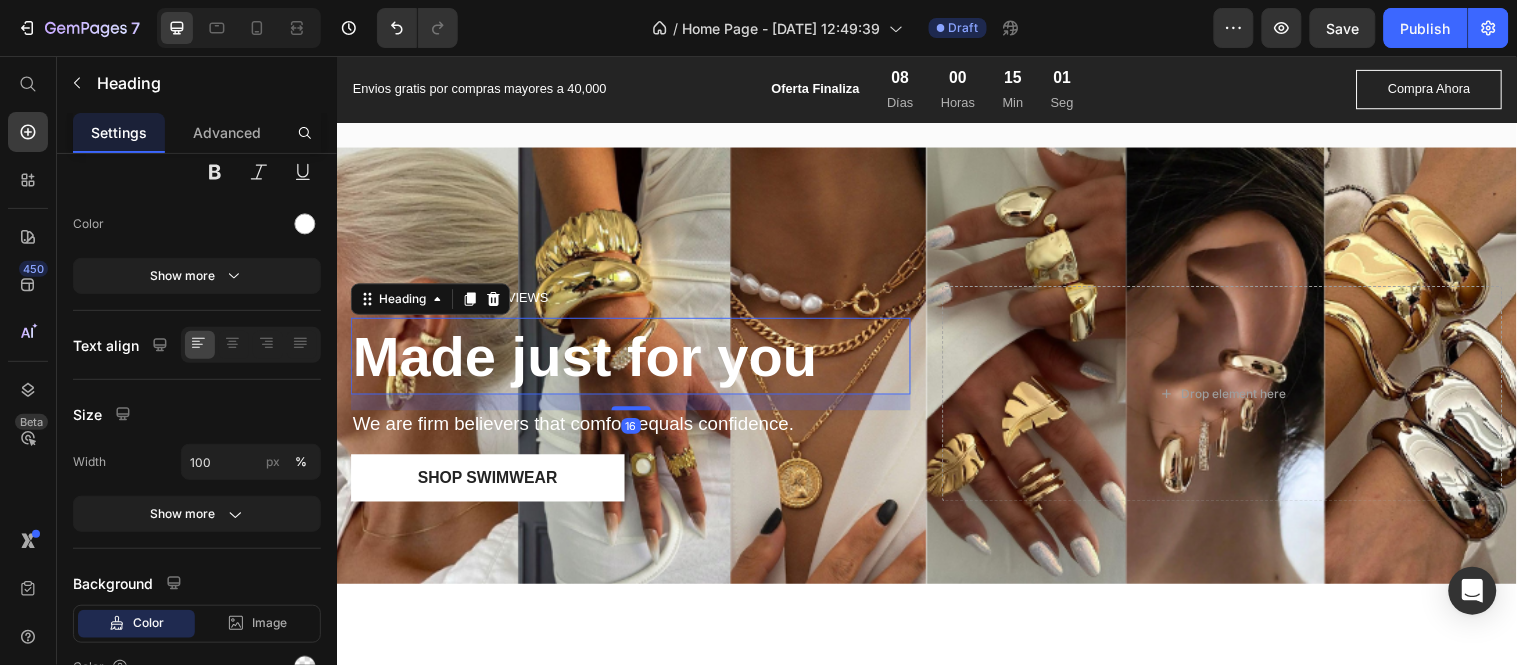 scroll, scrollTop: 0, scrollLeft: 0, axis: both 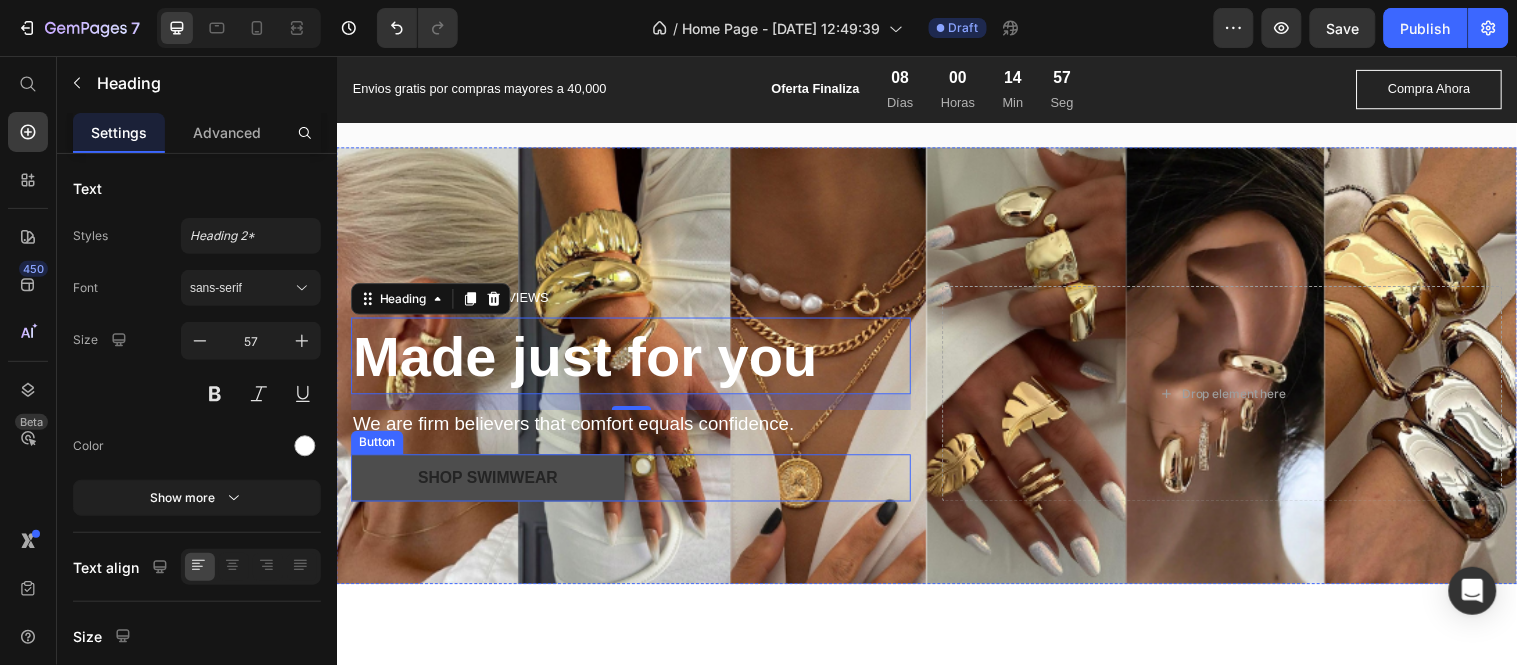click on "Shop Swimwear" at bounding box center (490, 484) 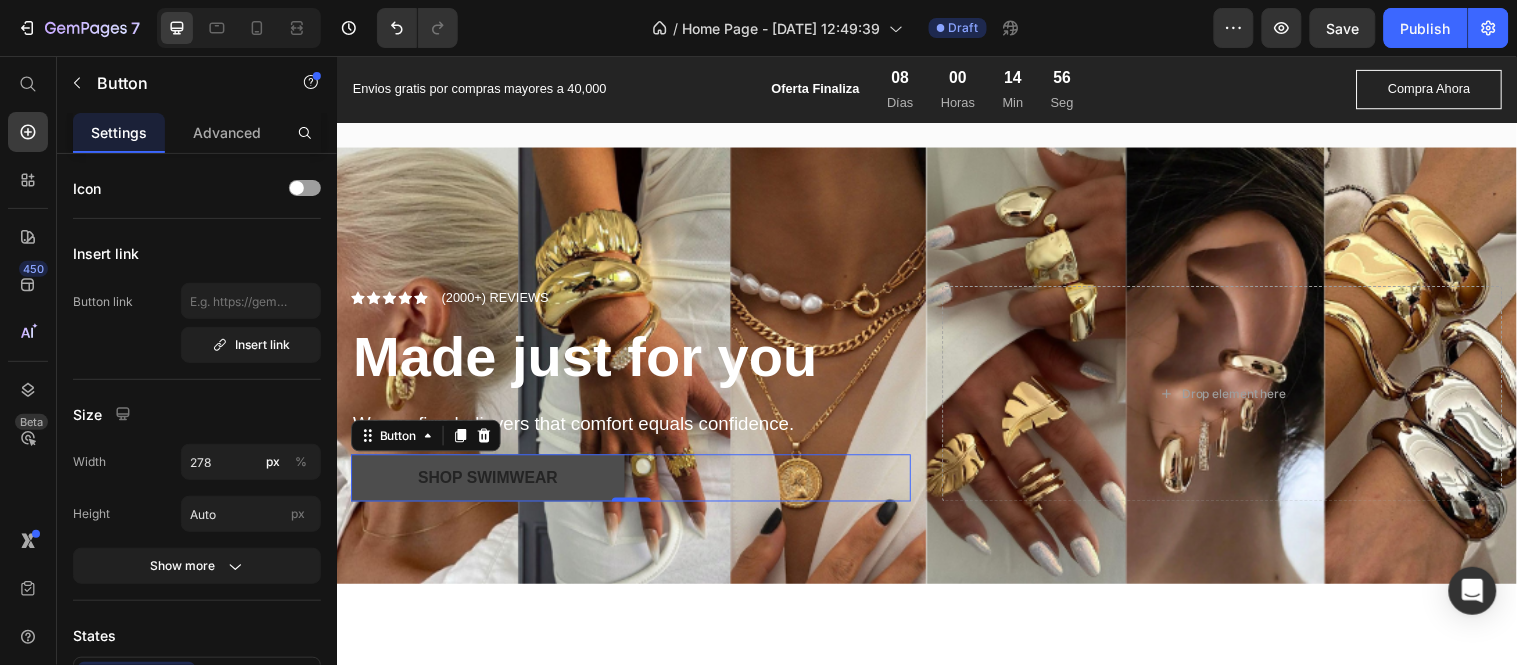click on "Shop Swimwear" at bounding box center [490, 484] 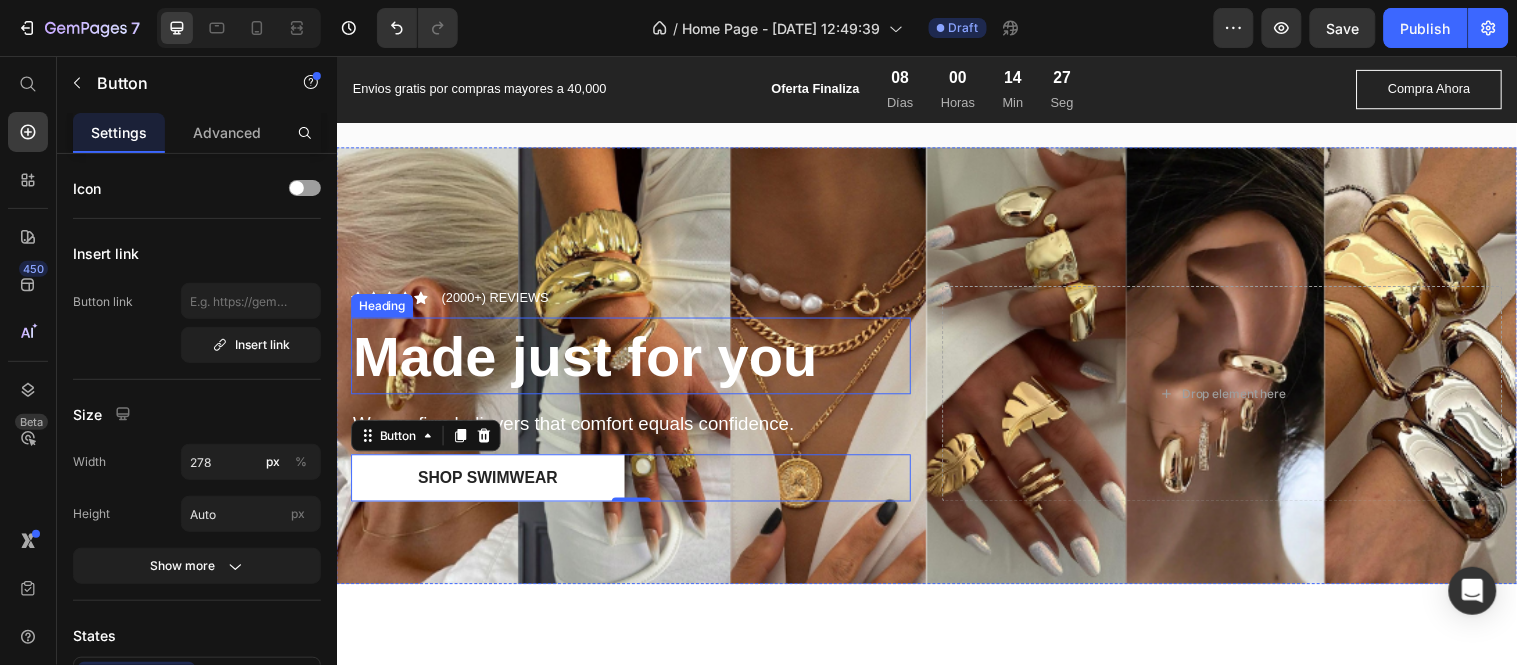 click on "Made just for you" at bounding box center [635, 360] 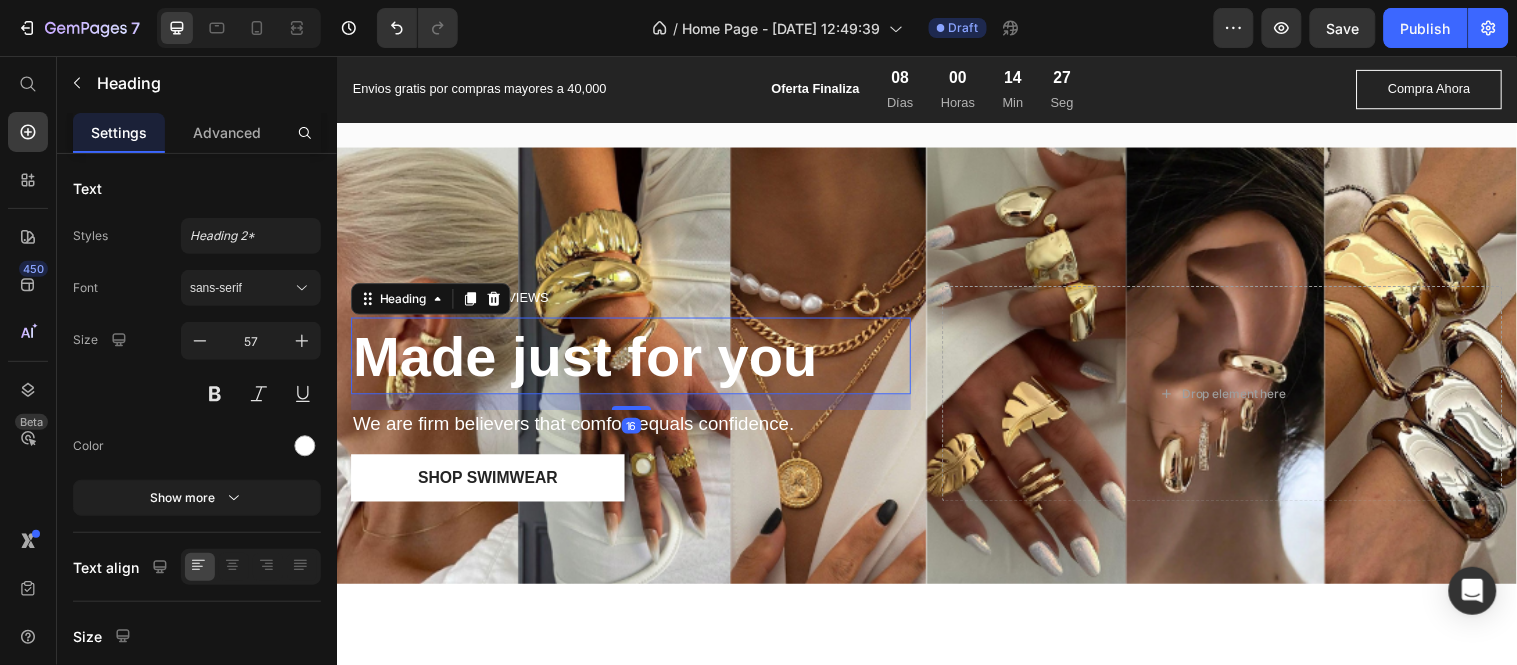 click on "Made just for you" at bounding box center [635, 360] 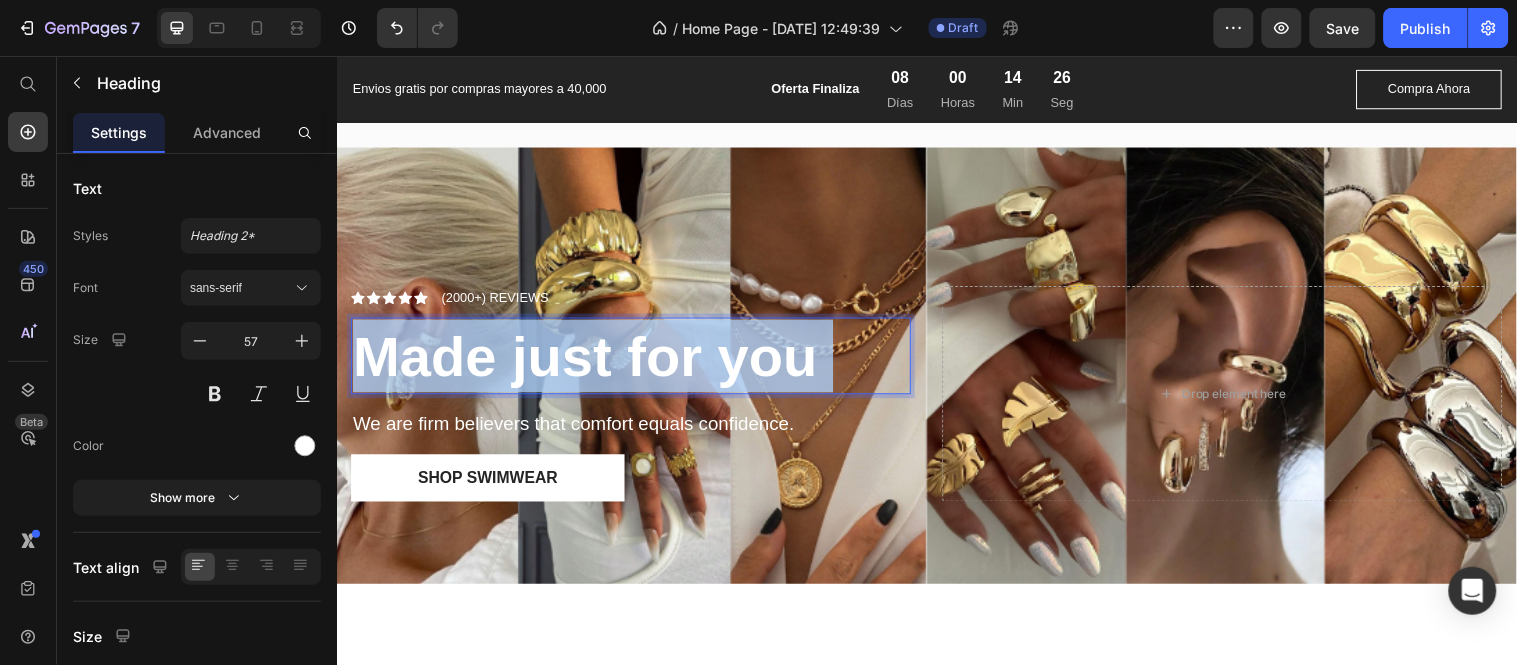 drag, startPoint x: 826, startPoint y: 352, endPoint x: 370, endPoint y: 355, distance: 456.00986 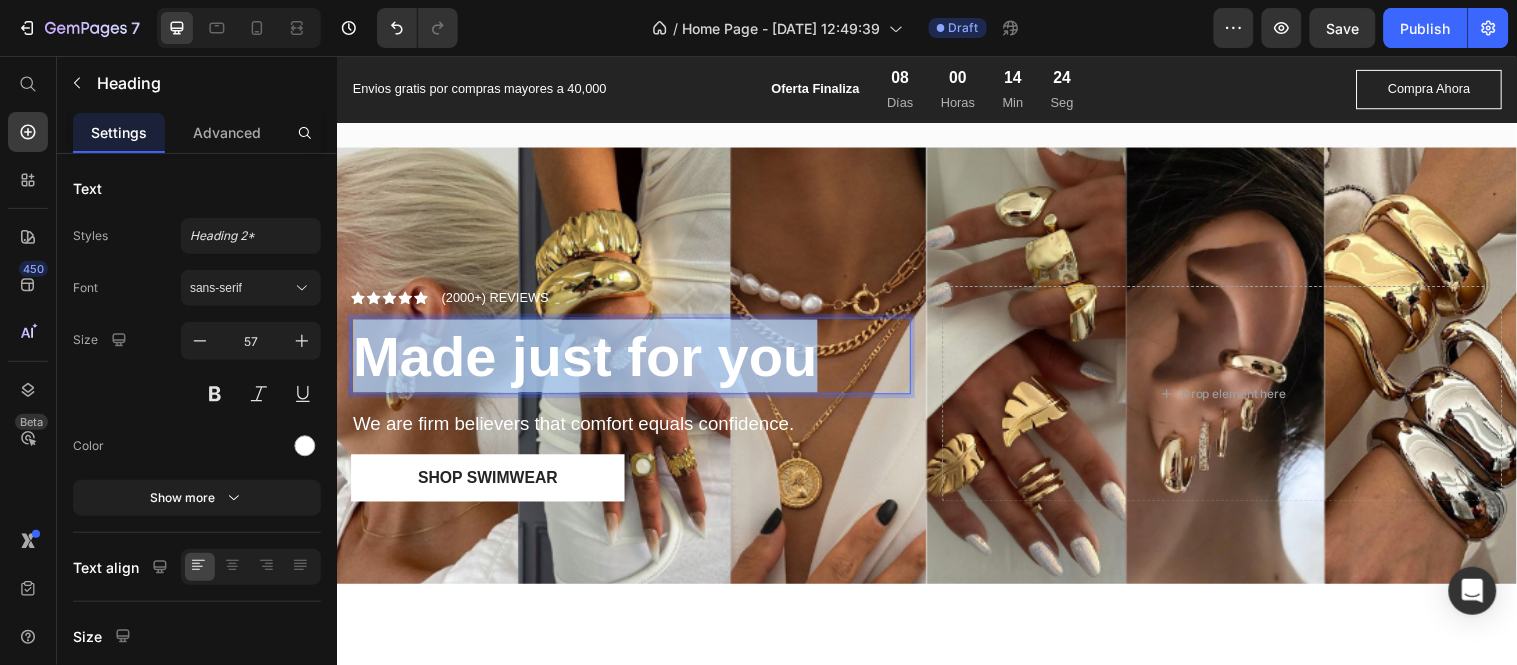 drag, startPoint x: 367, startPoint y: 354, endPoint x: 818, endPoint y: 346, distance: 451.07095 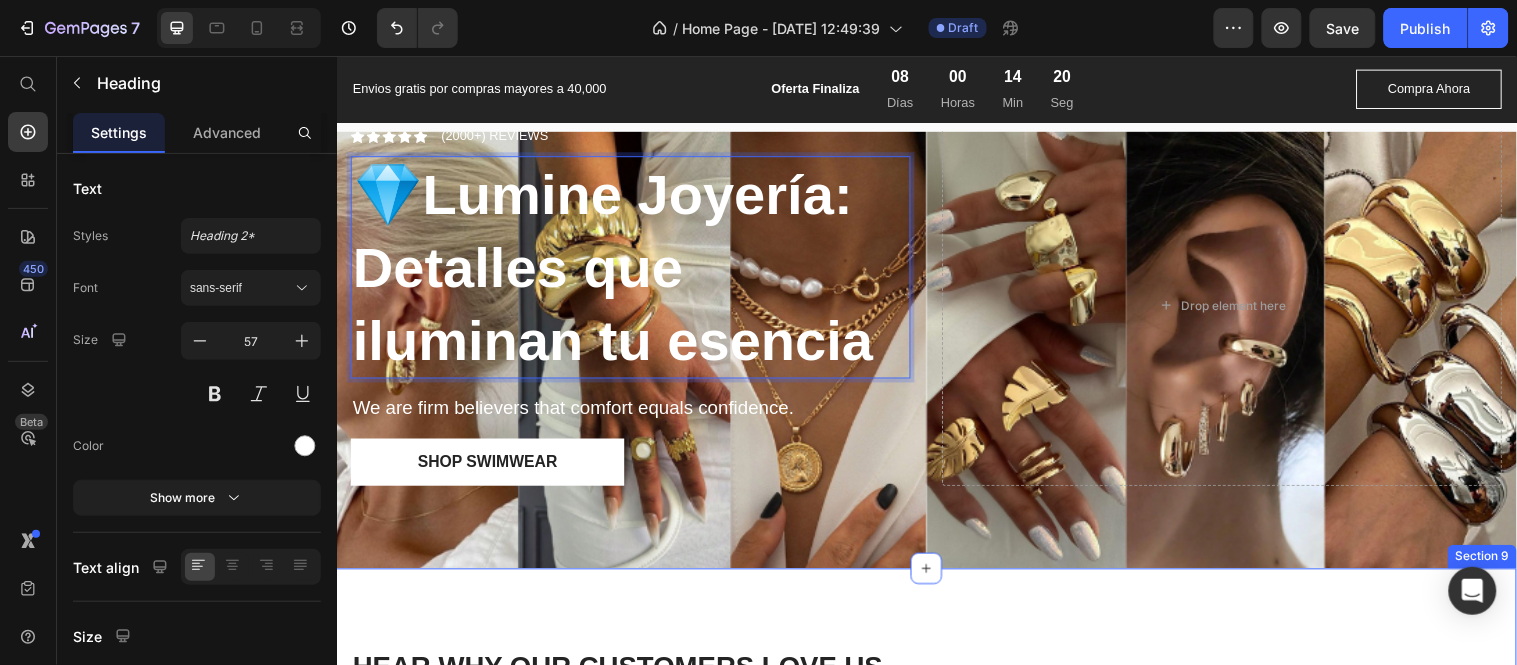 scroll, scrollTop: 3187, scrollLeft: 0, axis: vertical 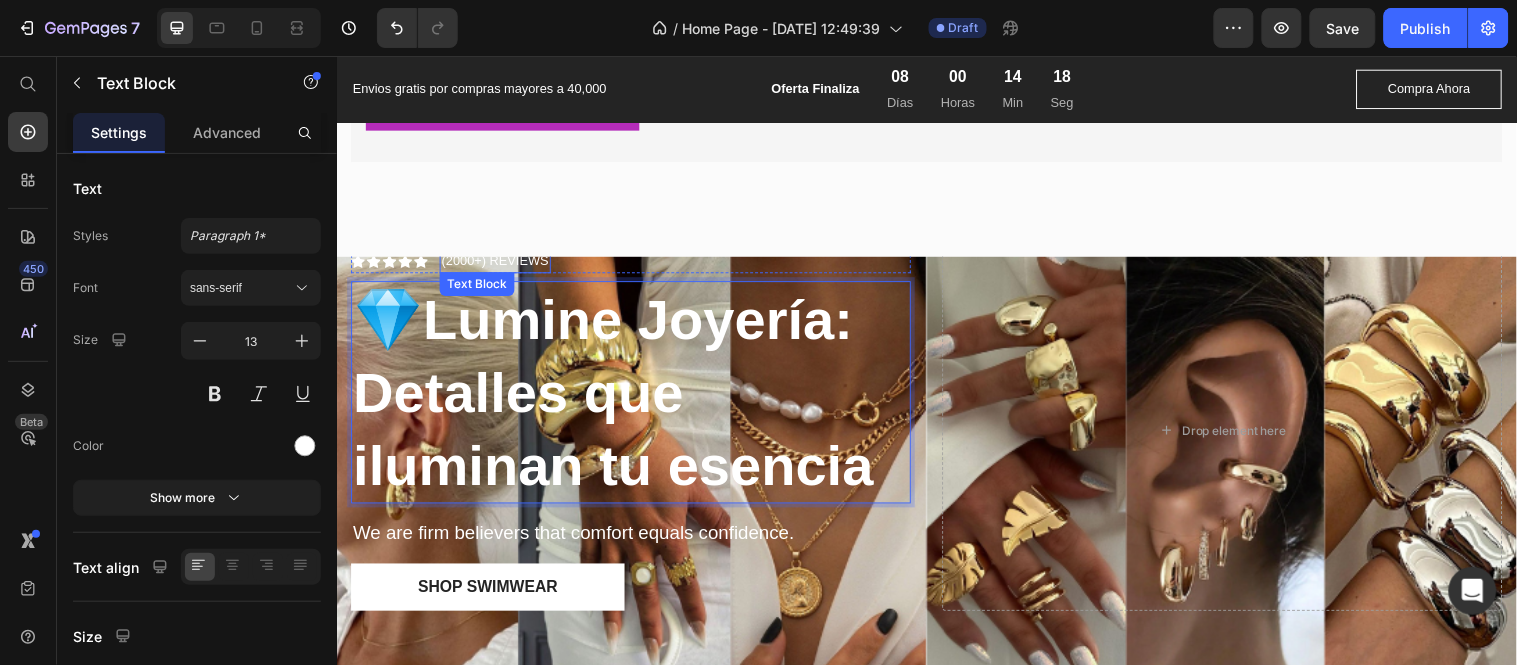 click on "(2000+) REVIEWS" at bounding box center (497, 264) 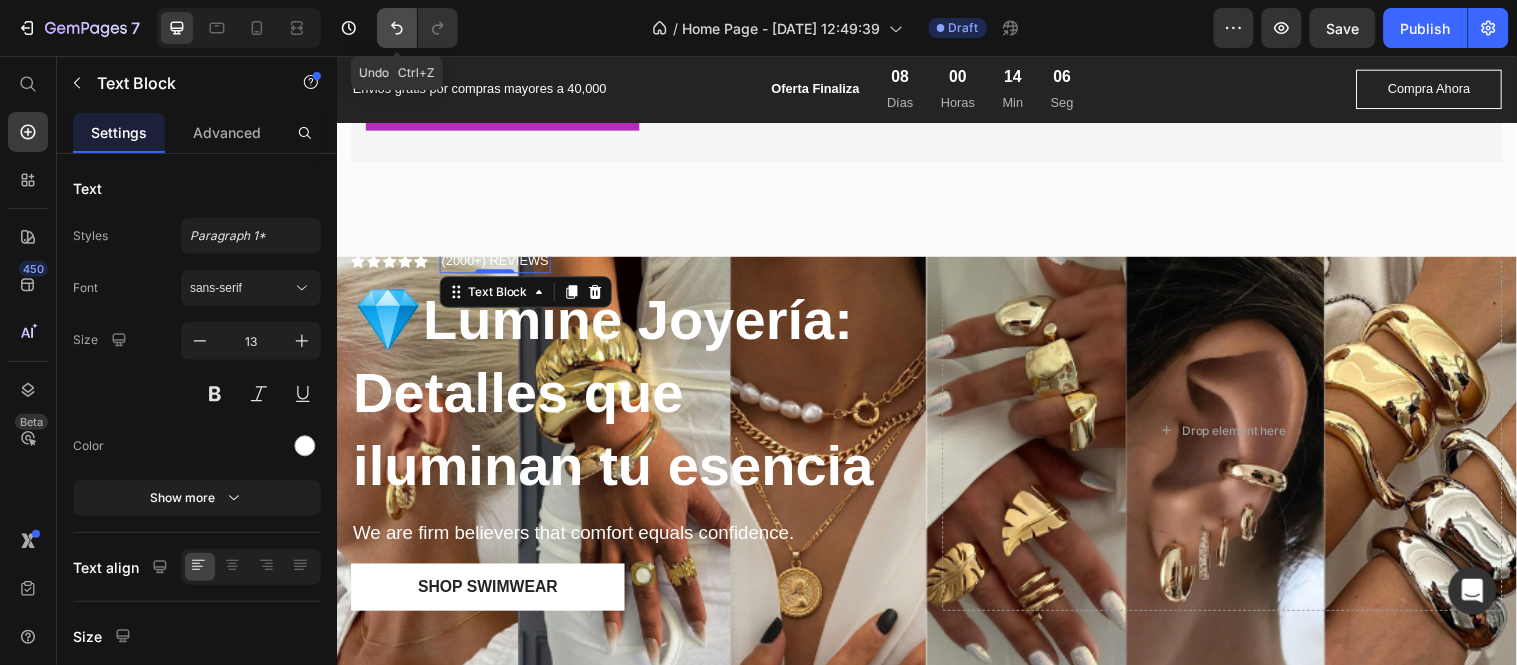 click 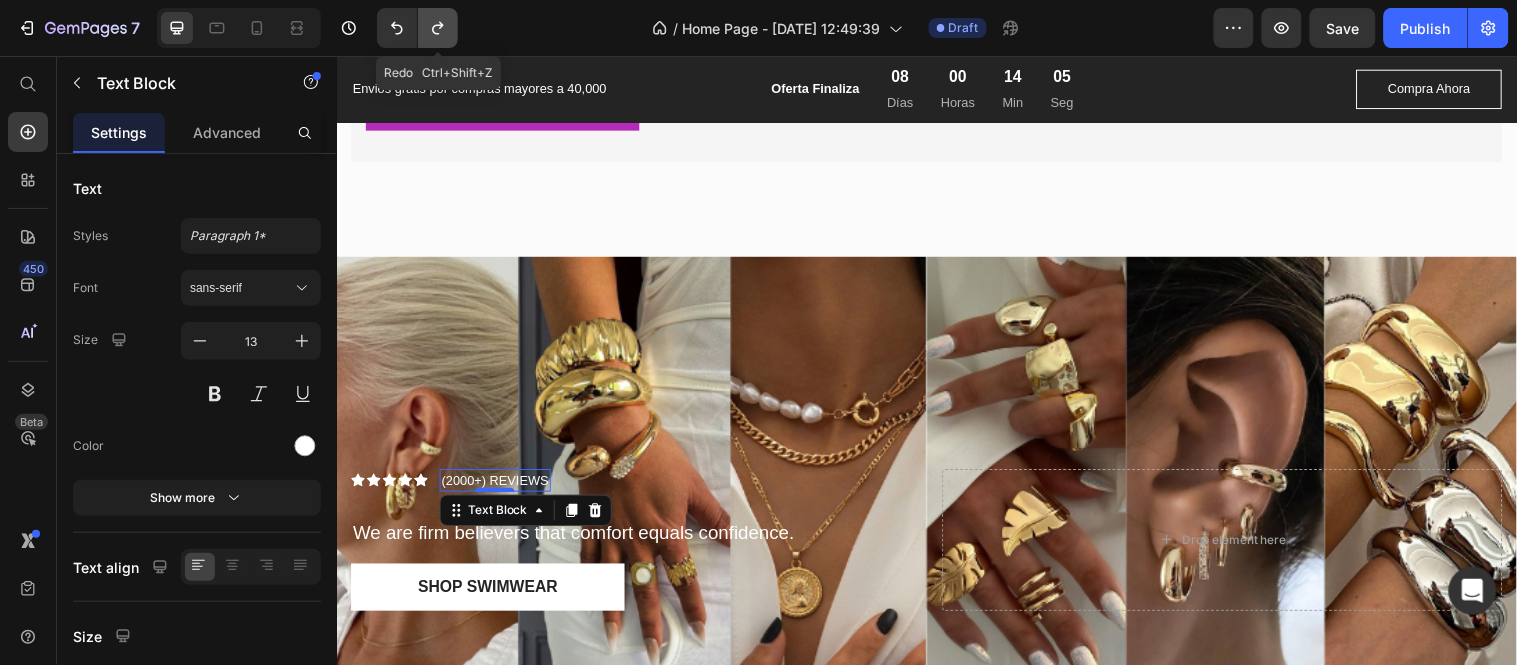click 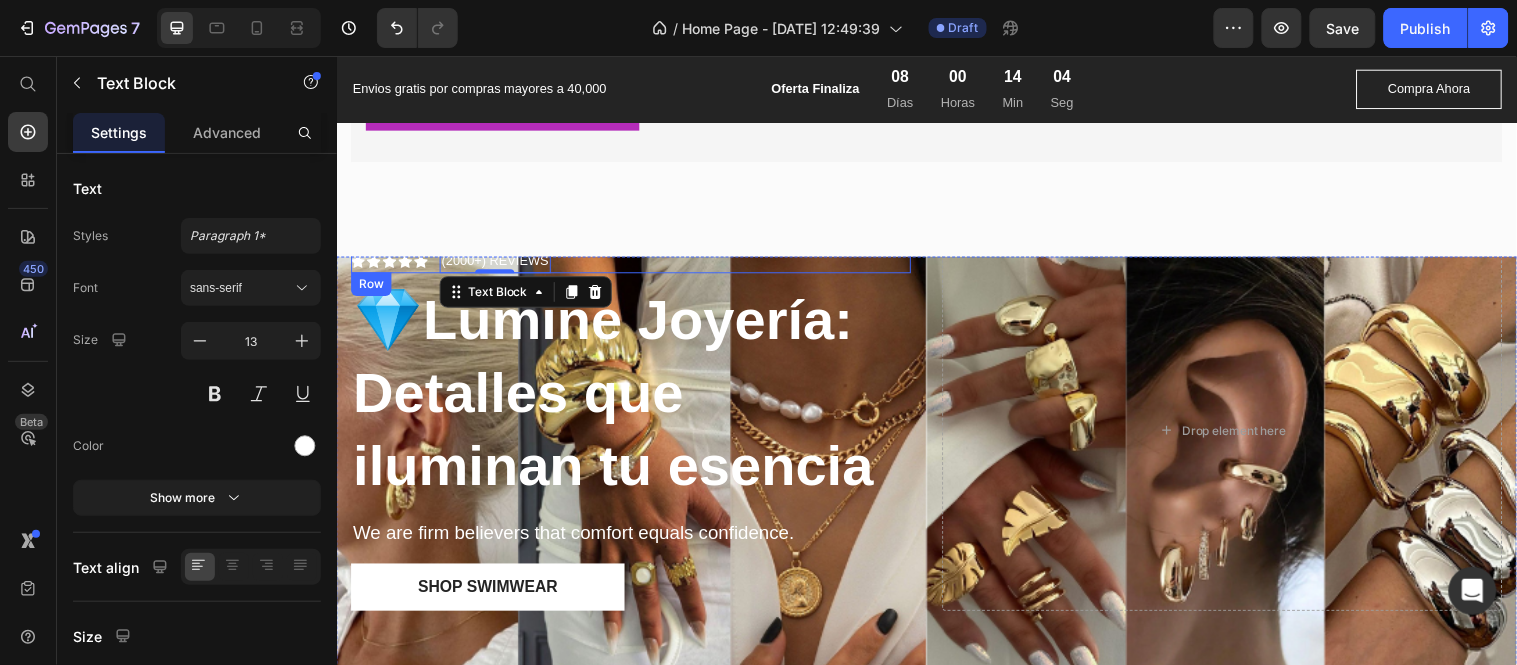 click on "Icon Icon Icon Icon Icon Icon List (2000+) REVIEWS Text Block   0 Row" at bounding box center [635, 264] 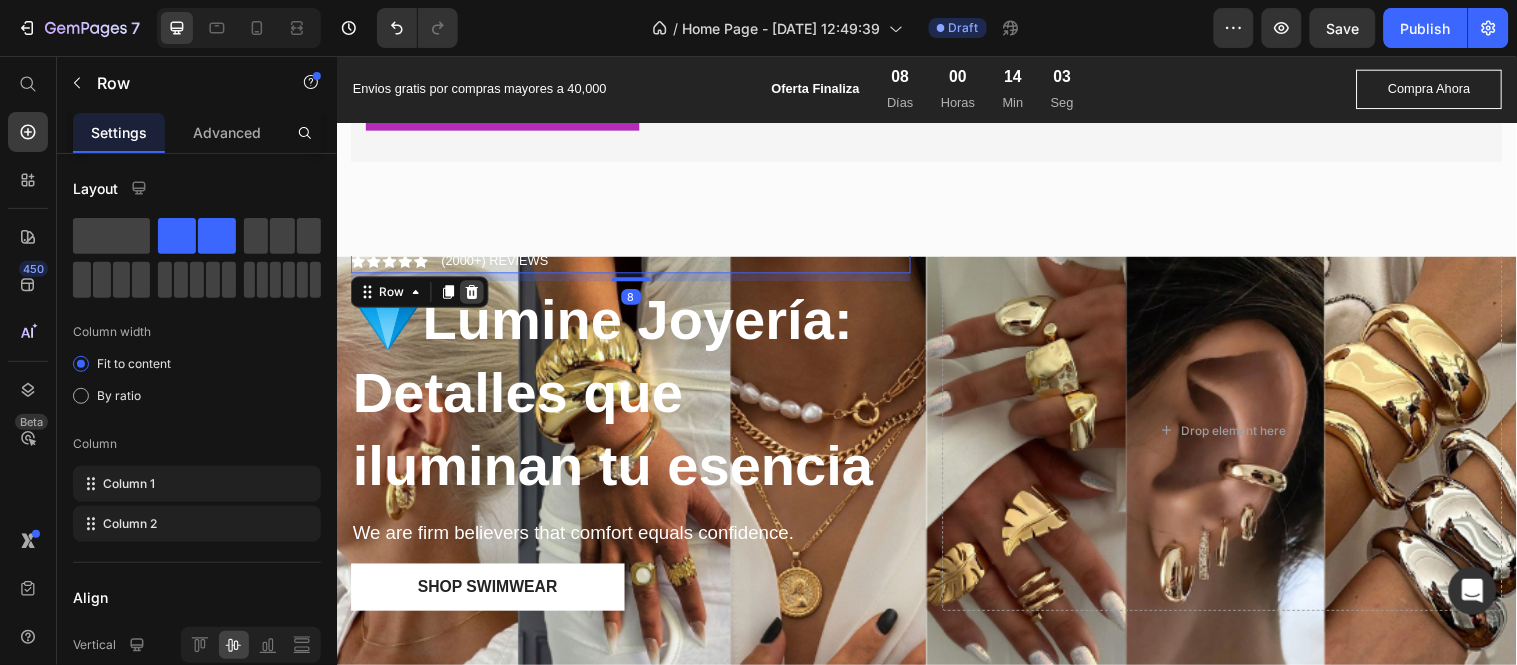 click 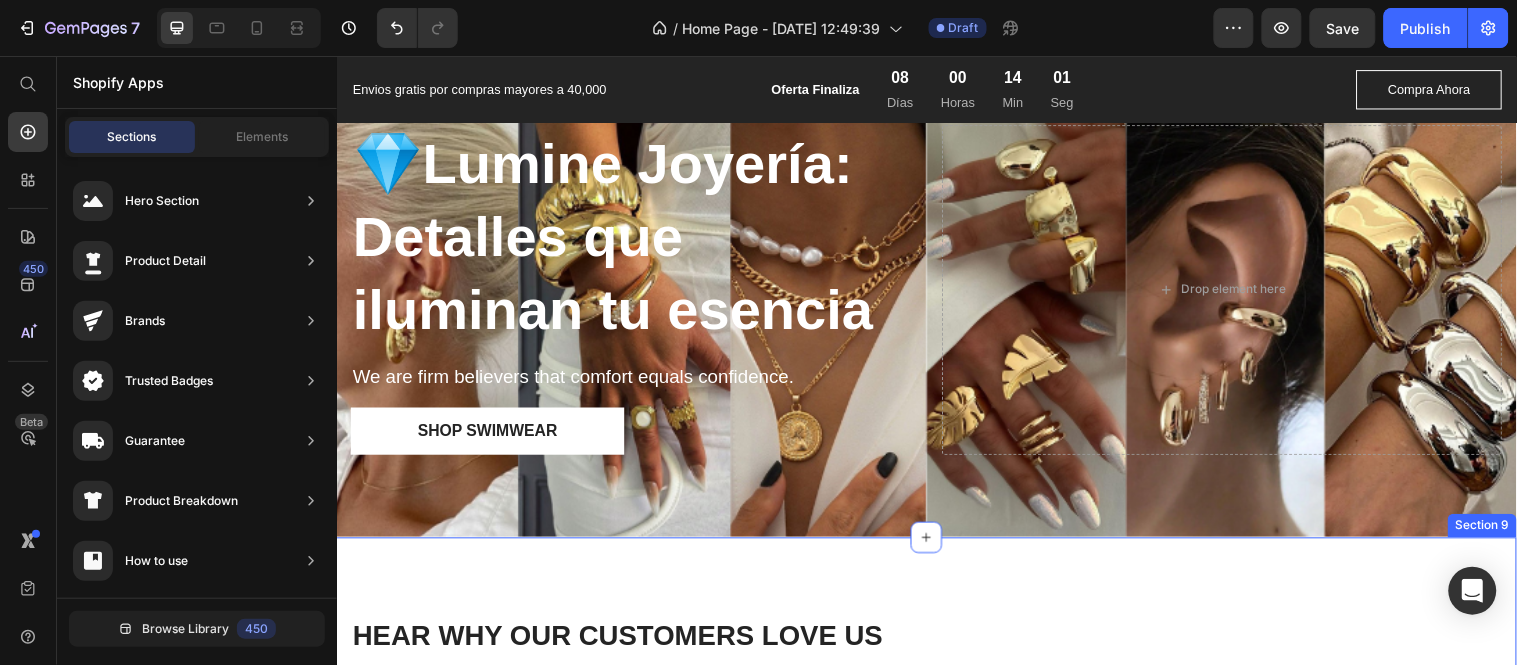 scroll, scrollTop: 3298, scrollLeft: 0, axis: vertical 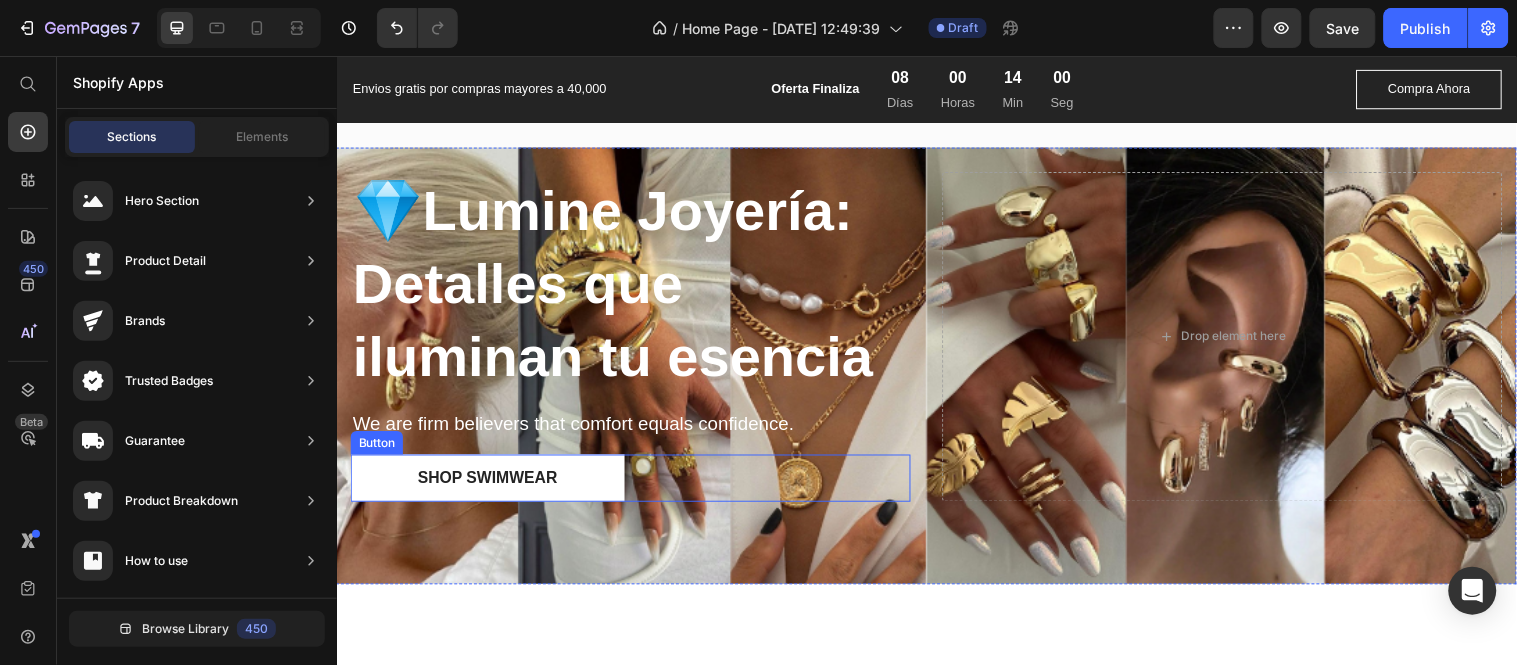 click on "Shop Swimwear Button" at bounding box center [635, 484] 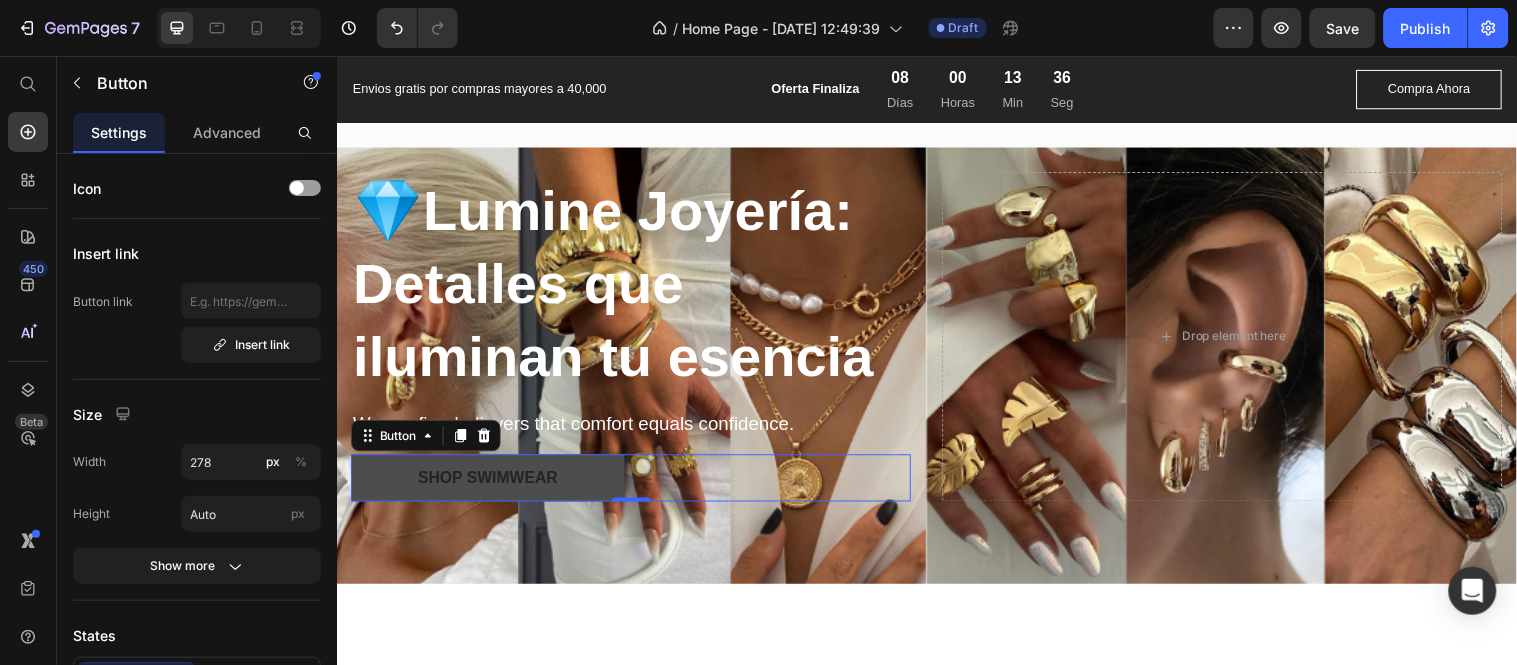 click on "Shop Swimwear" at bounding box center (490, 484) 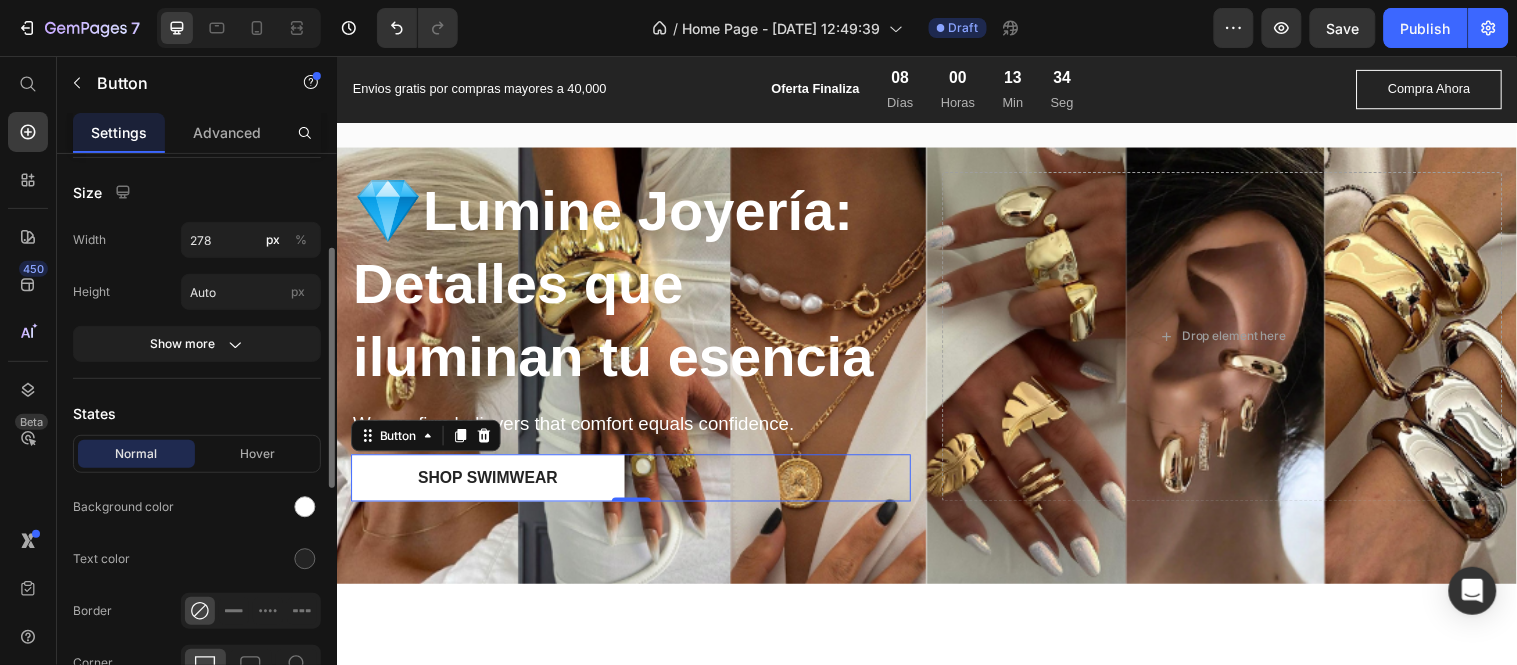 scroll, scrollTop: 333, scrollLeft: 0, axis: vertical 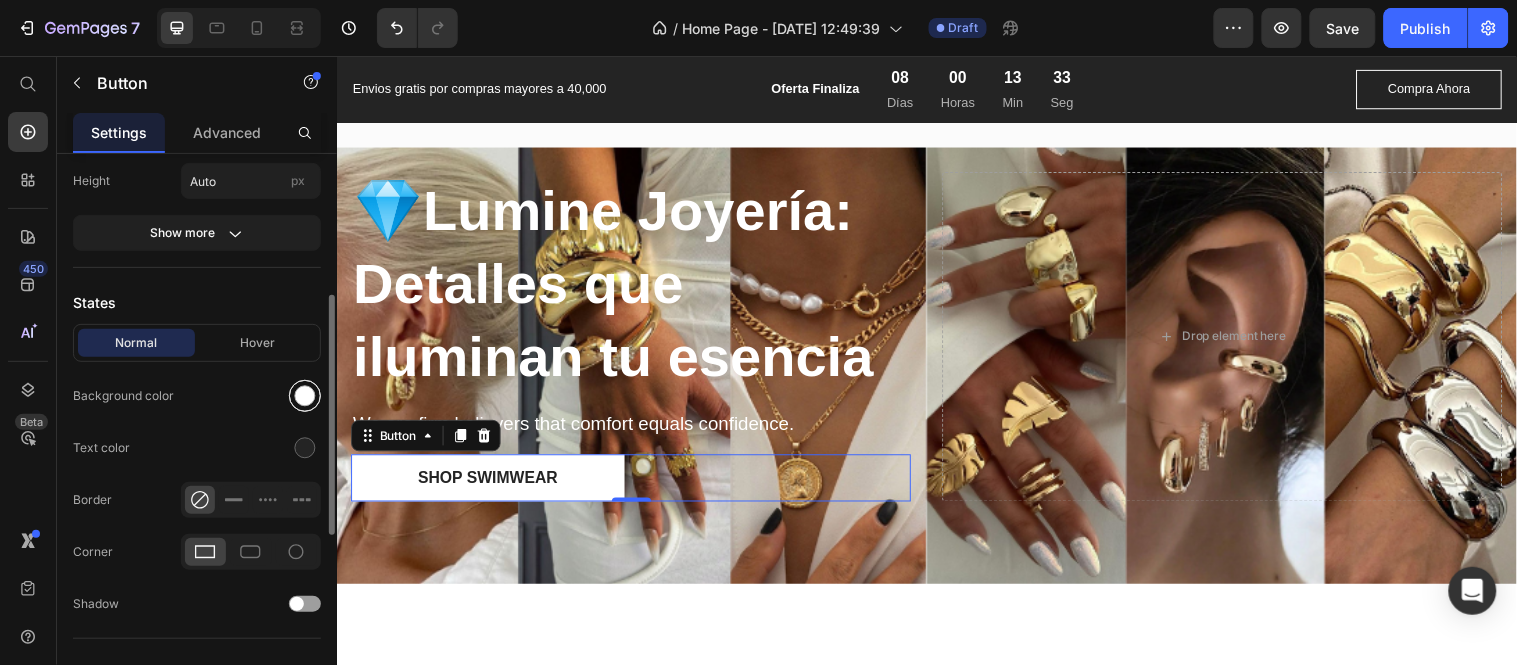 click at bounding box center (305, 396) 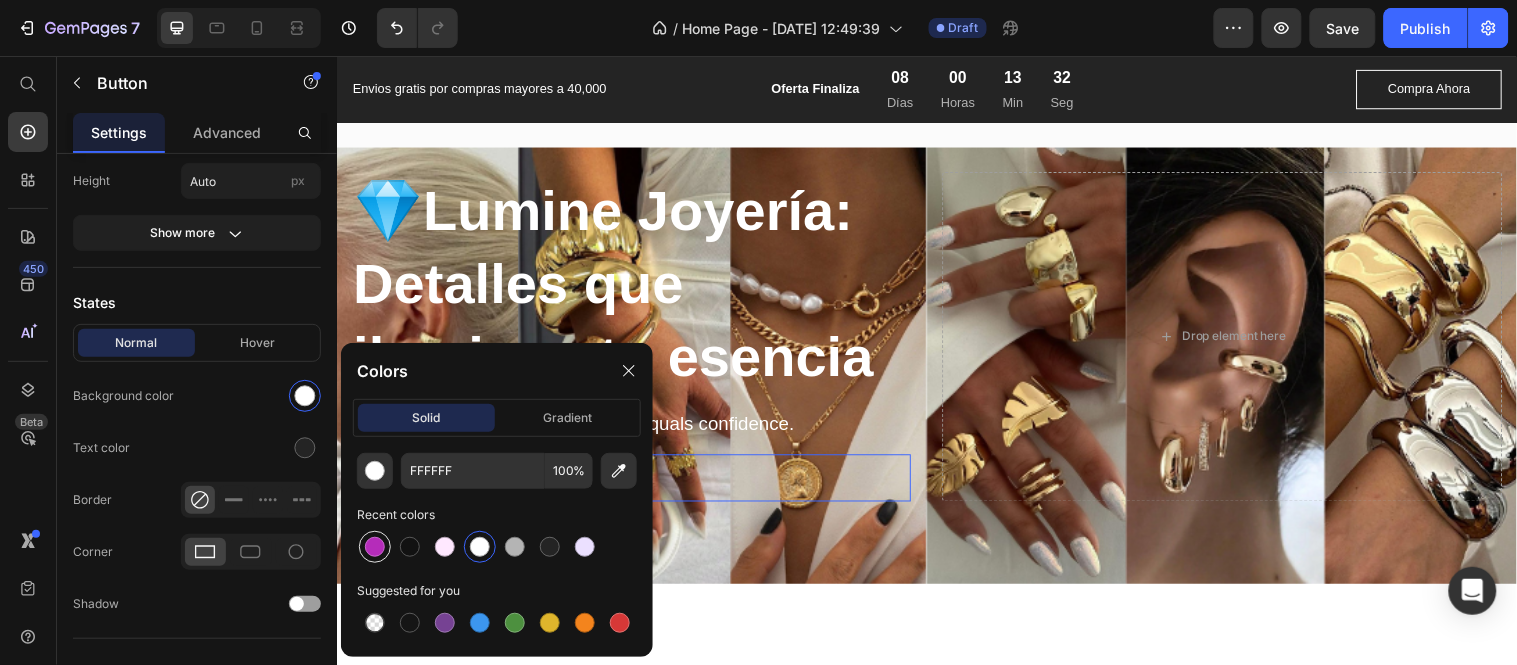 click at bounding box center [375, 547] 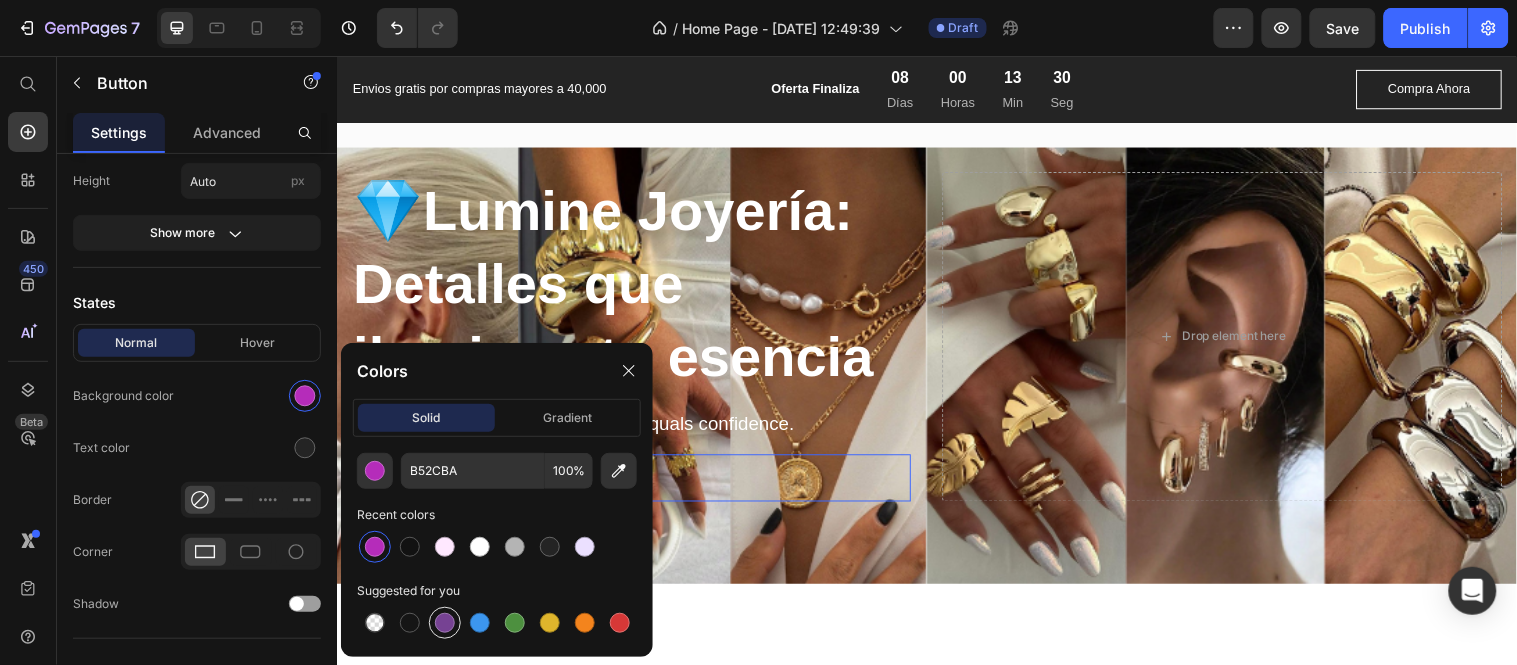 click at bounding box center [445, 623] 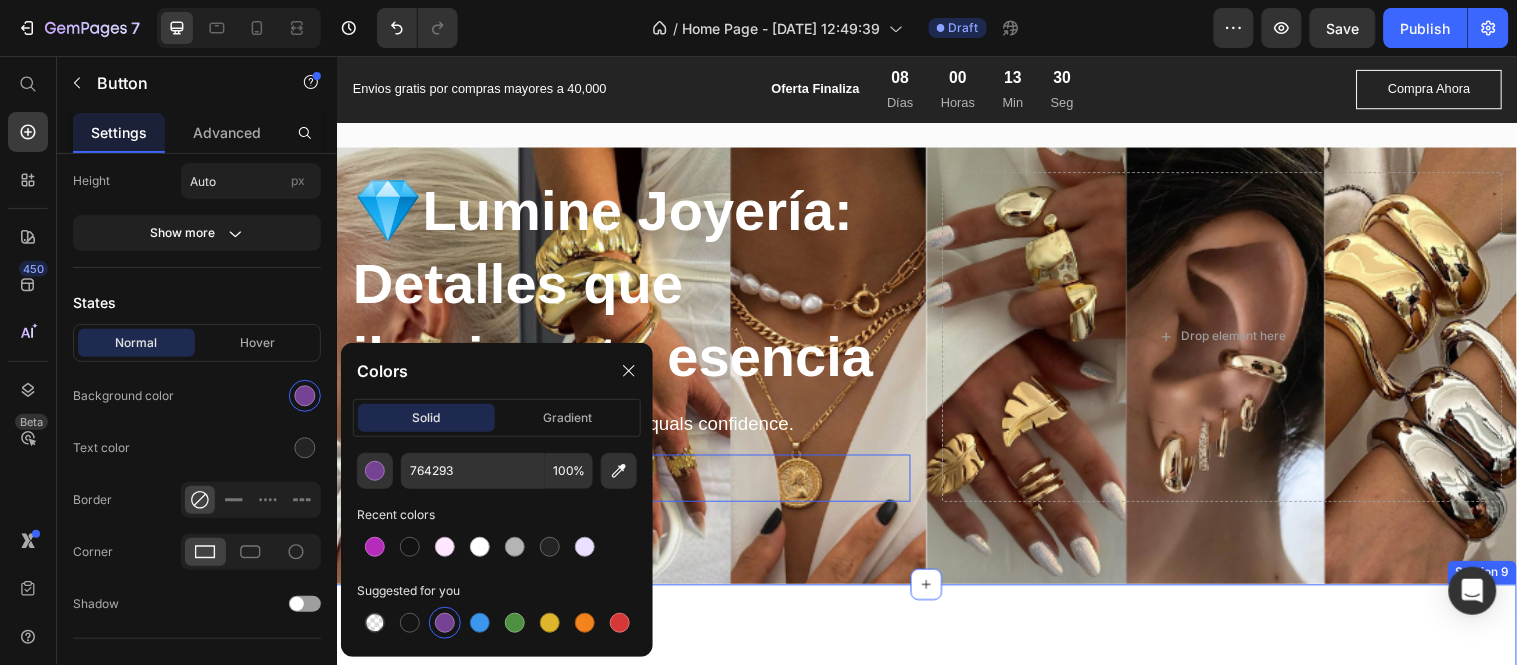 click on "HEAR WHY OUR CUSTOMERS LOVE US Heading Image                Icon                Icon                Icon                Icon
Icon Icon List Hoz Perfect for me Text block "I bought the Cami Dress, and it's one of my favorite summer tops! It's comfortable, stylish, and looks great on me!" Text block Jessica K. Text block Row Image                Icon                Icon                Icon                Icon
Icon Icon List Hoz Great quality! Text block "I paired it with the matching skirt and received so many compliments! The shoulder pads are subtle and flattering." Text block Sarah L. Text block Row Image                Icon                Icon                Icon                Icon
Icon Icon List Hoz I love the look of it! Text block "Im love with it I had the Wallet and one day looking on Amazon I saw the matching purse i had to but it and is the perfect size." Text block Olivia T. Text block Row Carousel Row Section 9" at bounding box center [936, 969] 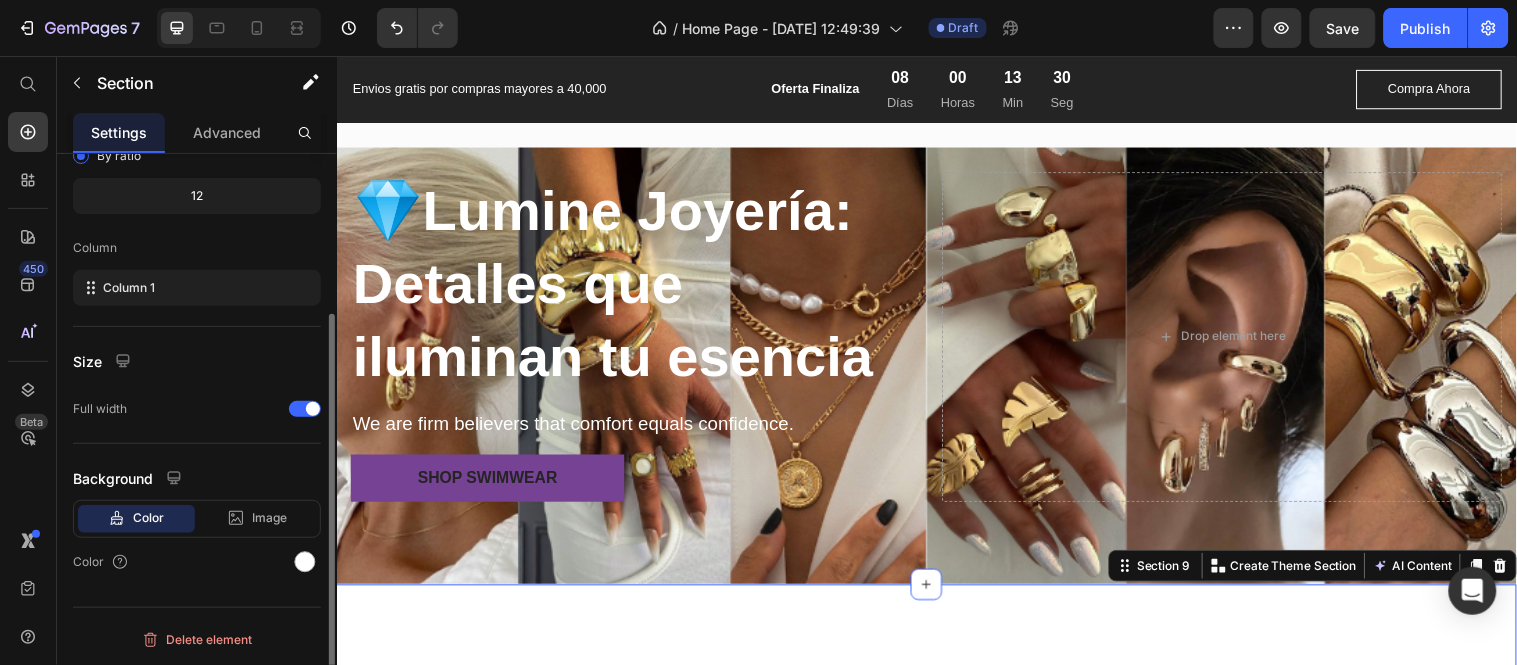 scroll, scrollTop: 0, scrollLeft: 0, axis: both 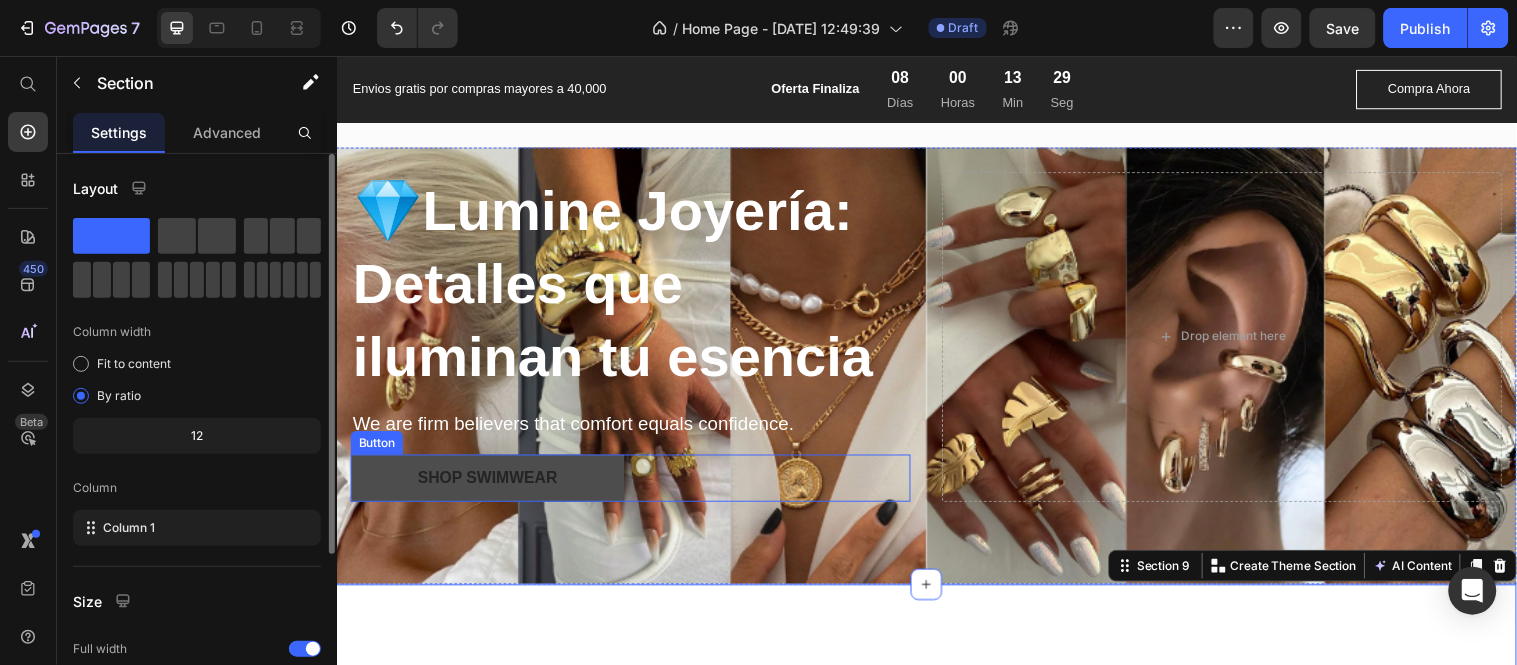 click on "Shop Swimwear" at bounding box center (490, 484) 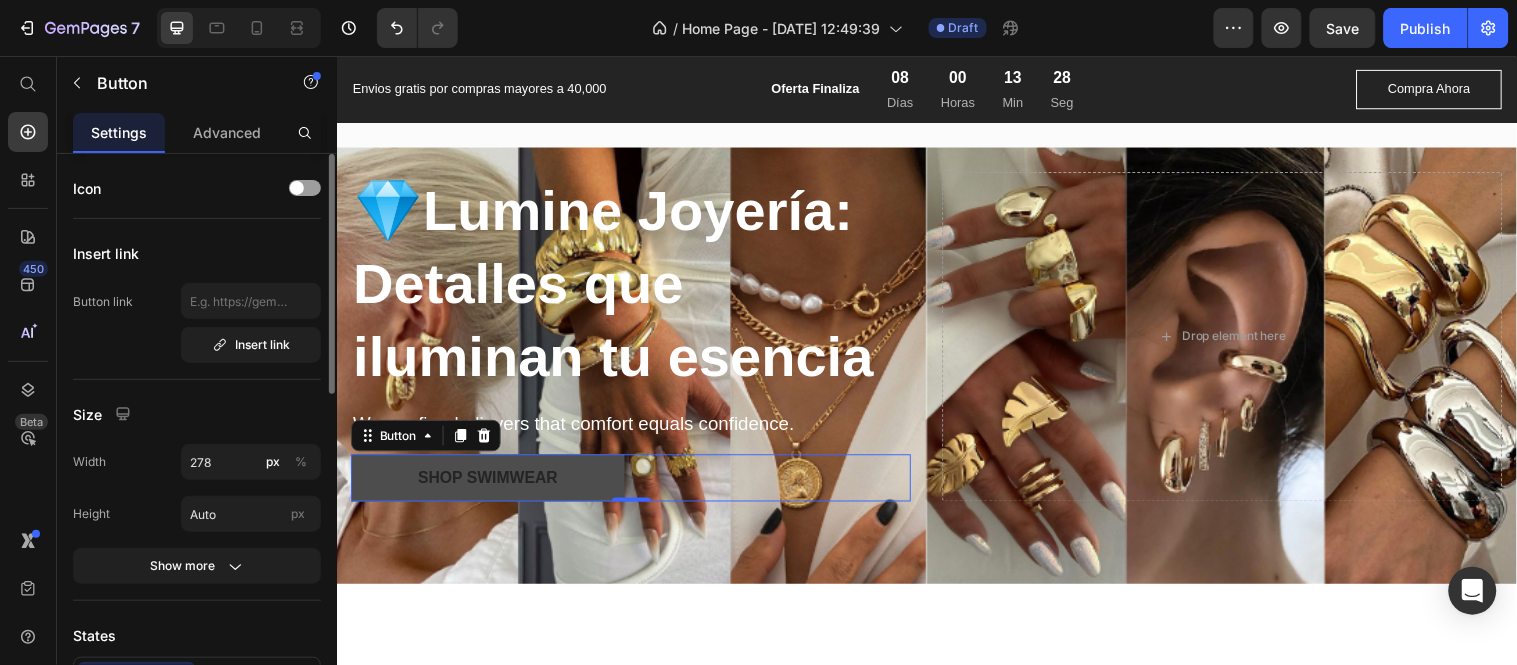 click on "Shop Swimwear" at bounding box center (490, 484) 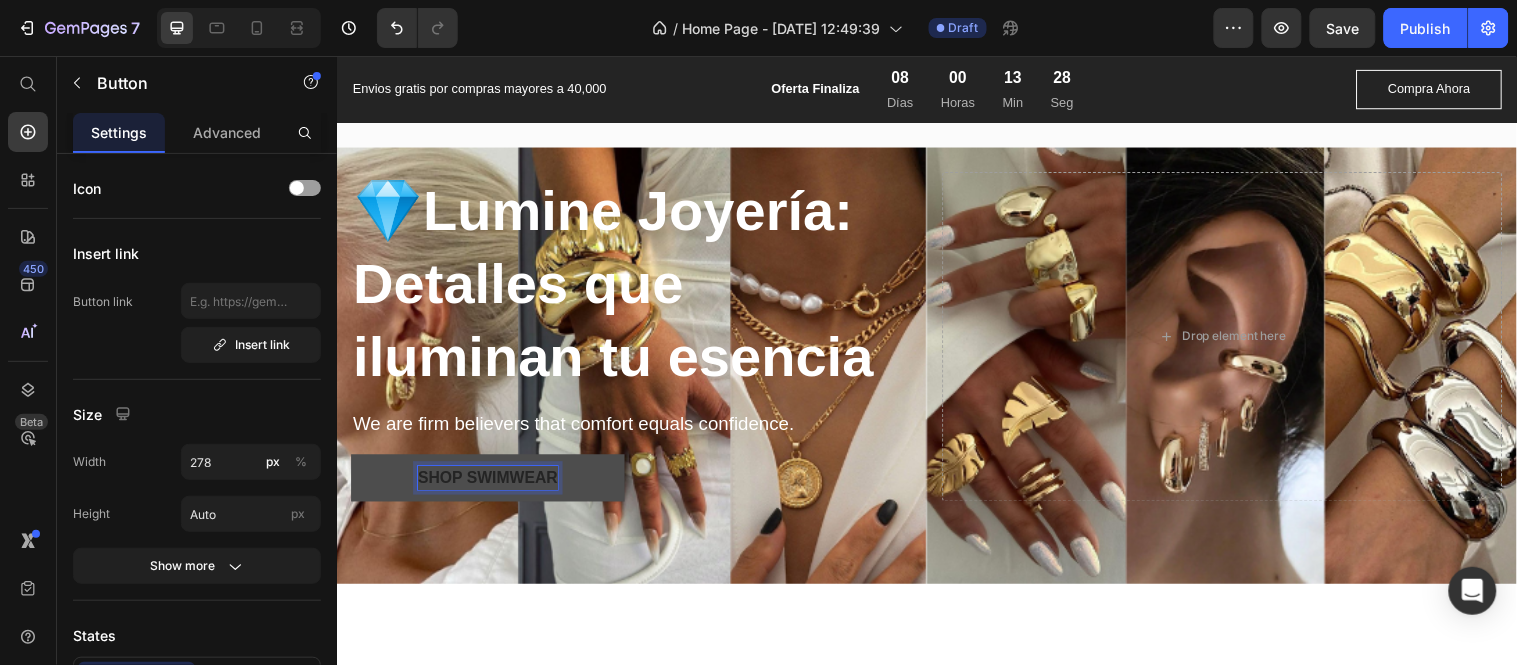 click on "Shop Swimwear" at bounding box center (490, 484) 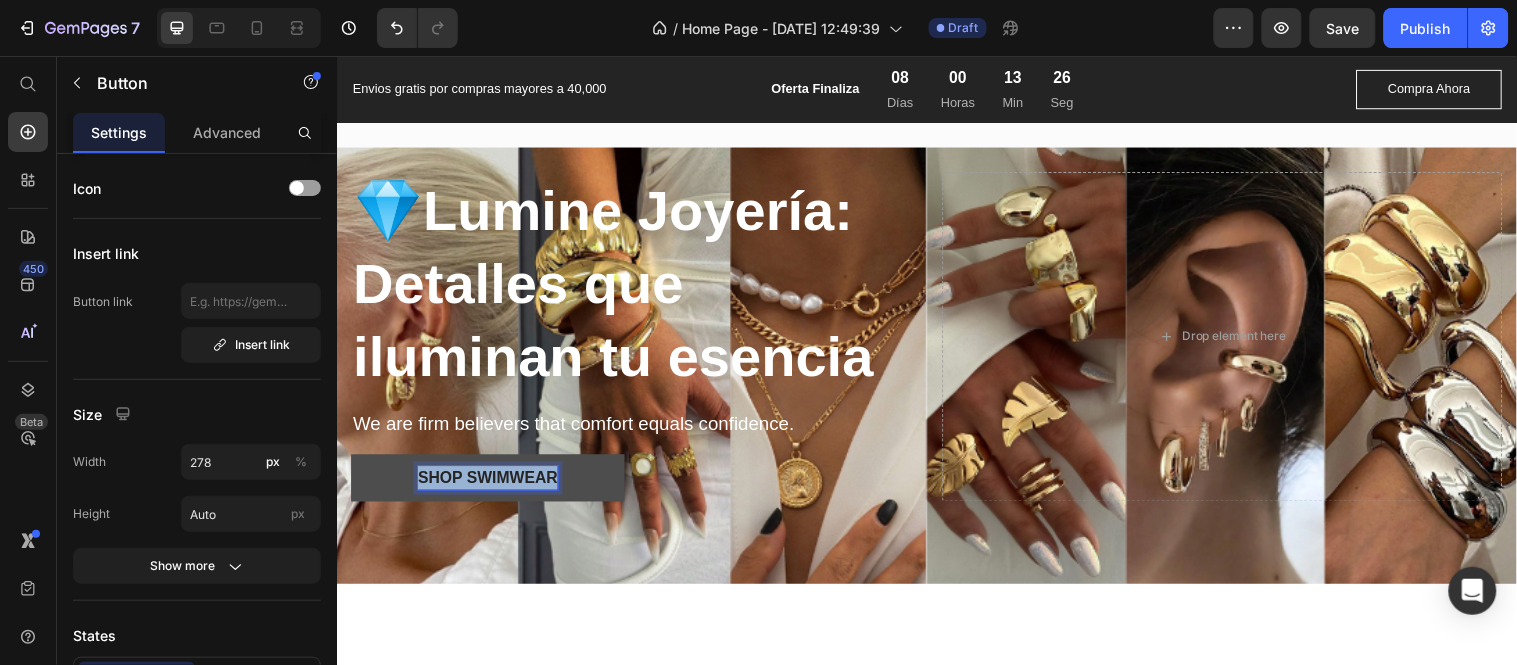 drag, startPoint x: 422, startPoint y: 474, endPoint x: 580, endPoint y: 476, distance: 158.01266 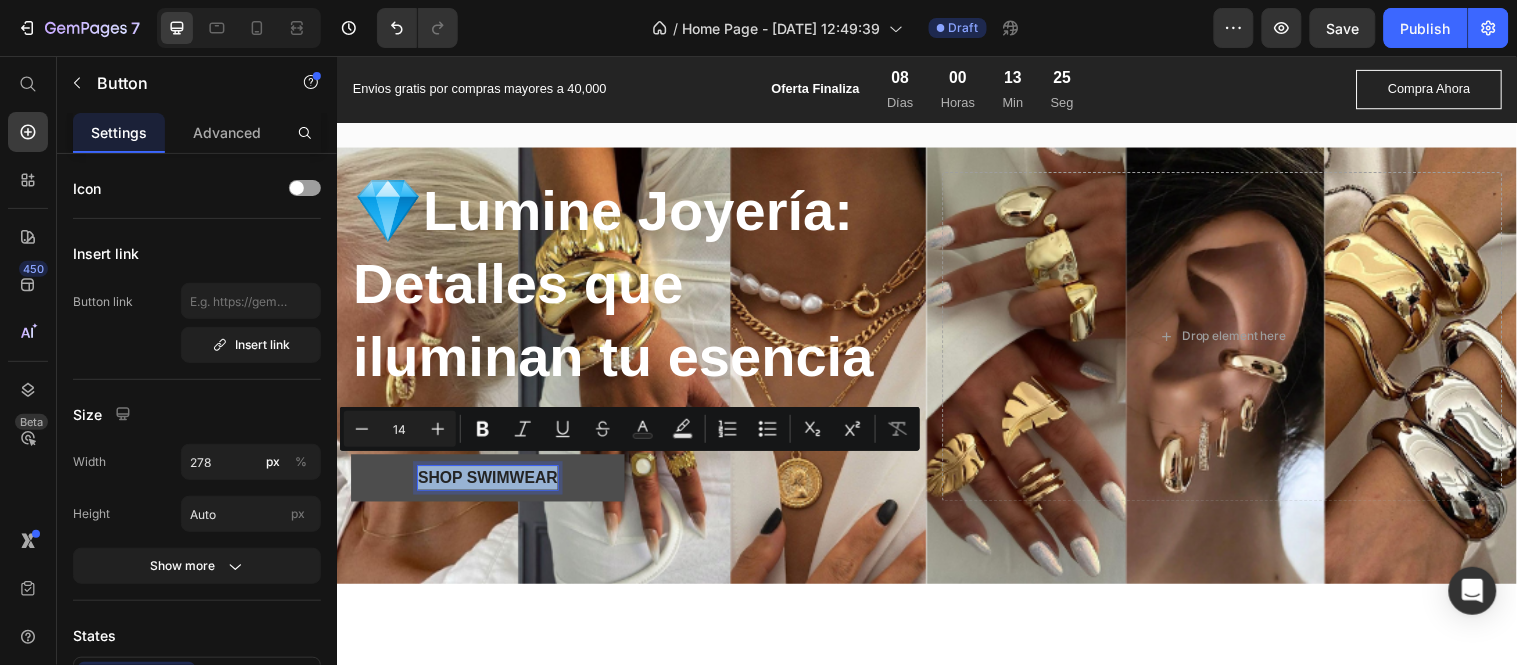 scroll, scrollTop: 3297, scrollLeft: 0, axis: vertical 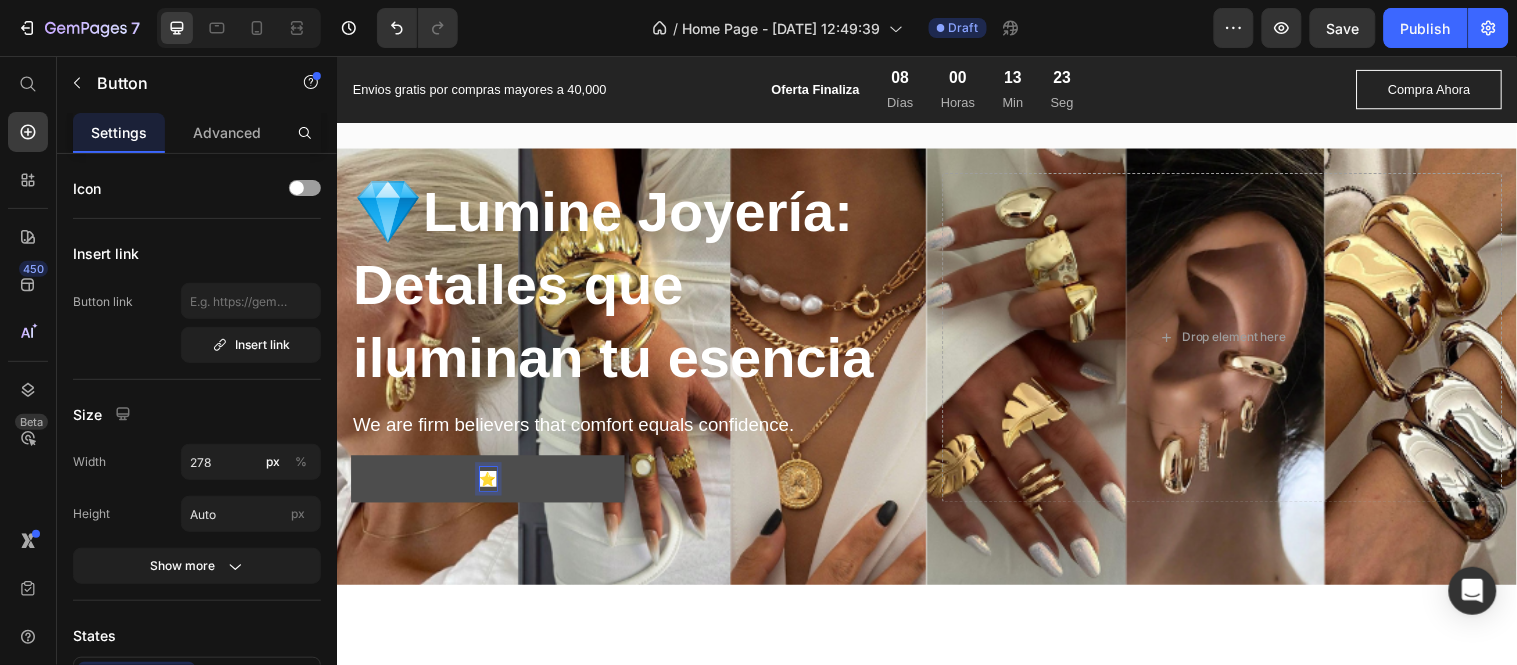 click on "⭐" at bounding box center [490, 485] 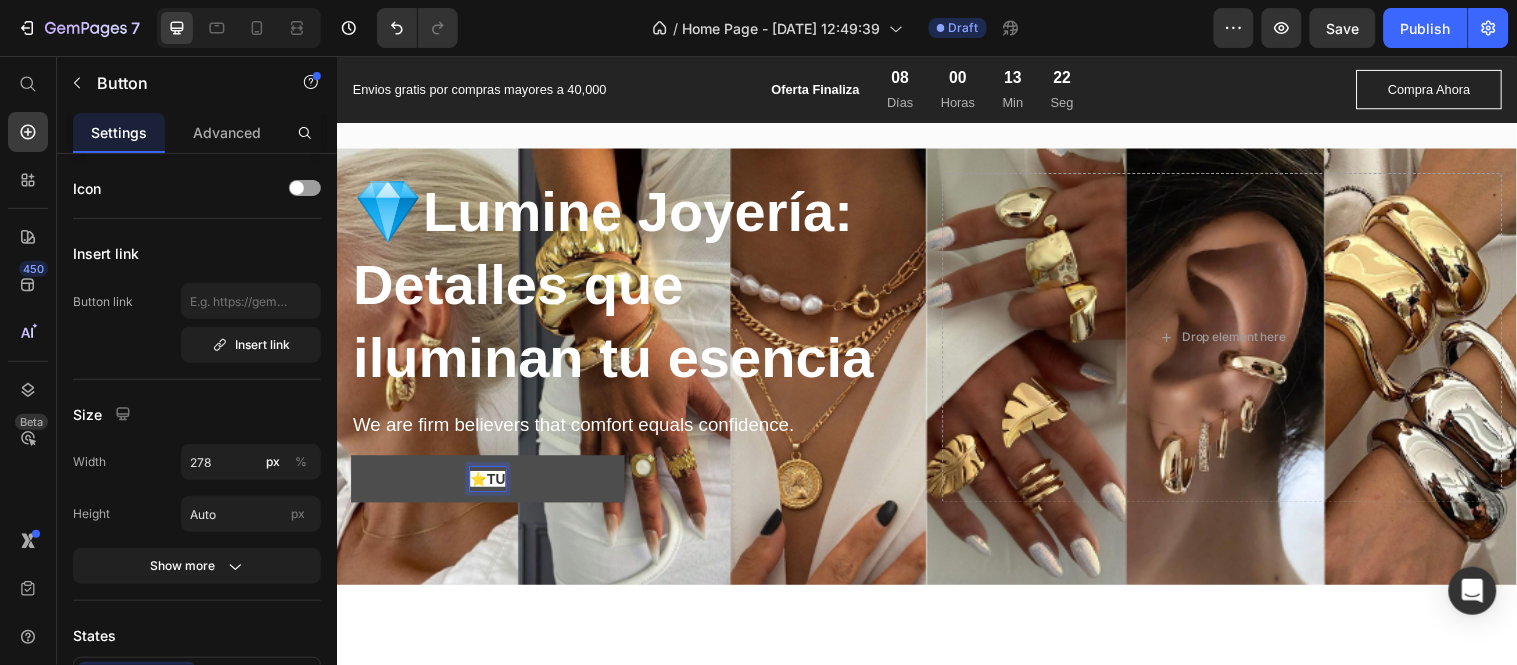 click on "⭐Tu" at bounding box center [490, 485] 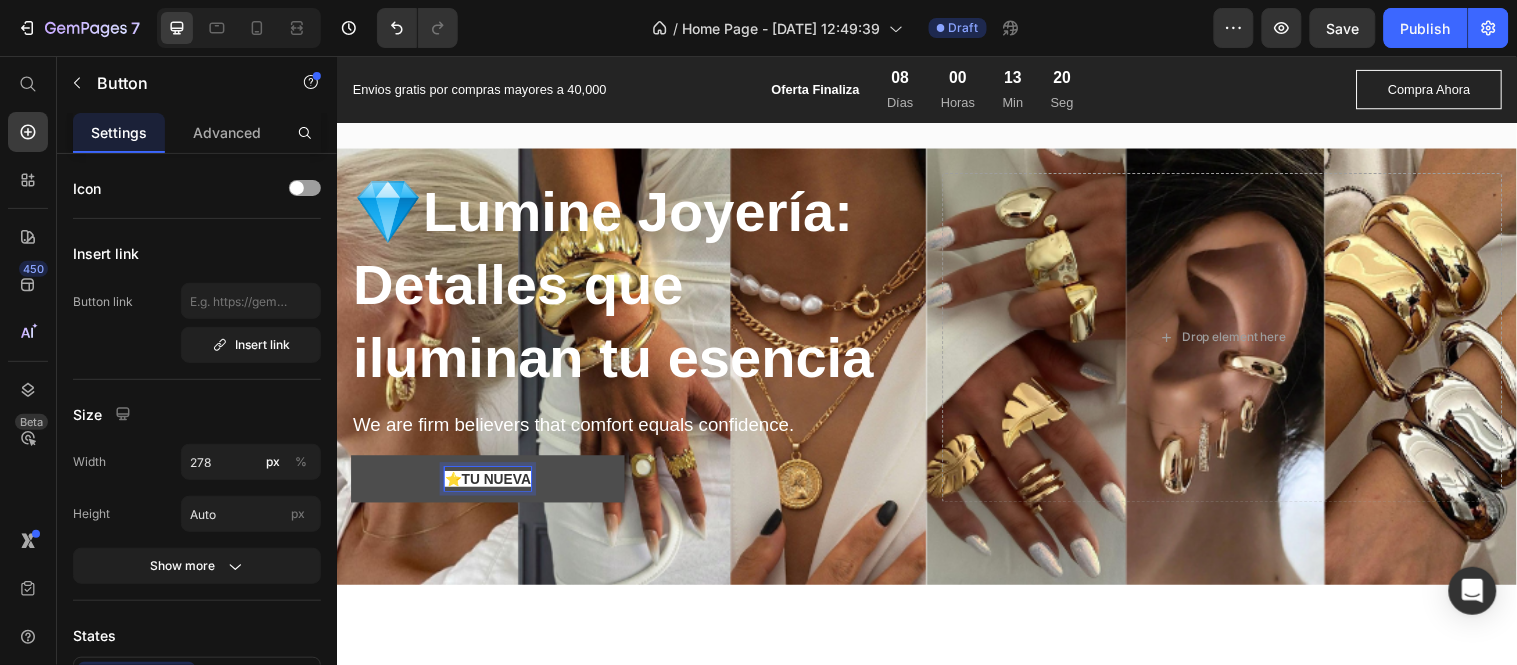 click on "⭐Tu nueva" at bounding box center [490, 485] 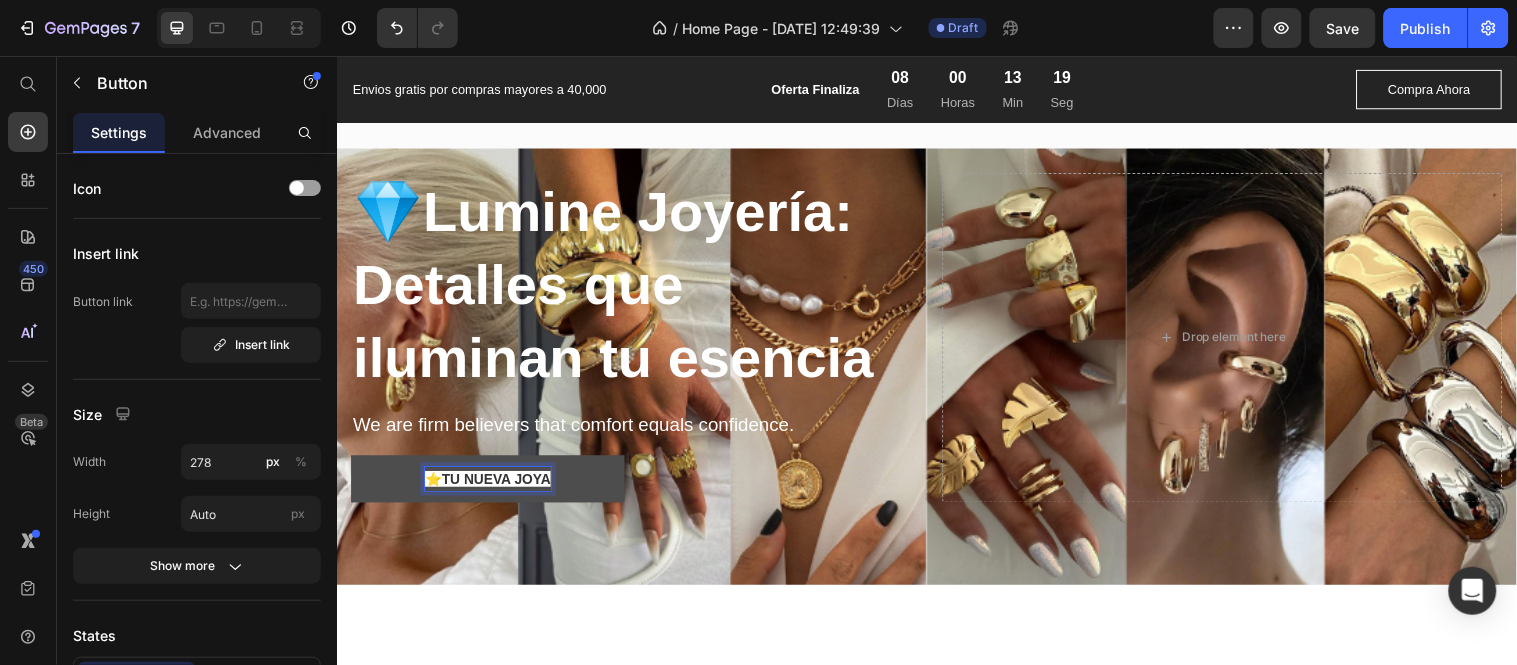 click on "⭐Tu nueva joya" at bounding box center (490, 485) 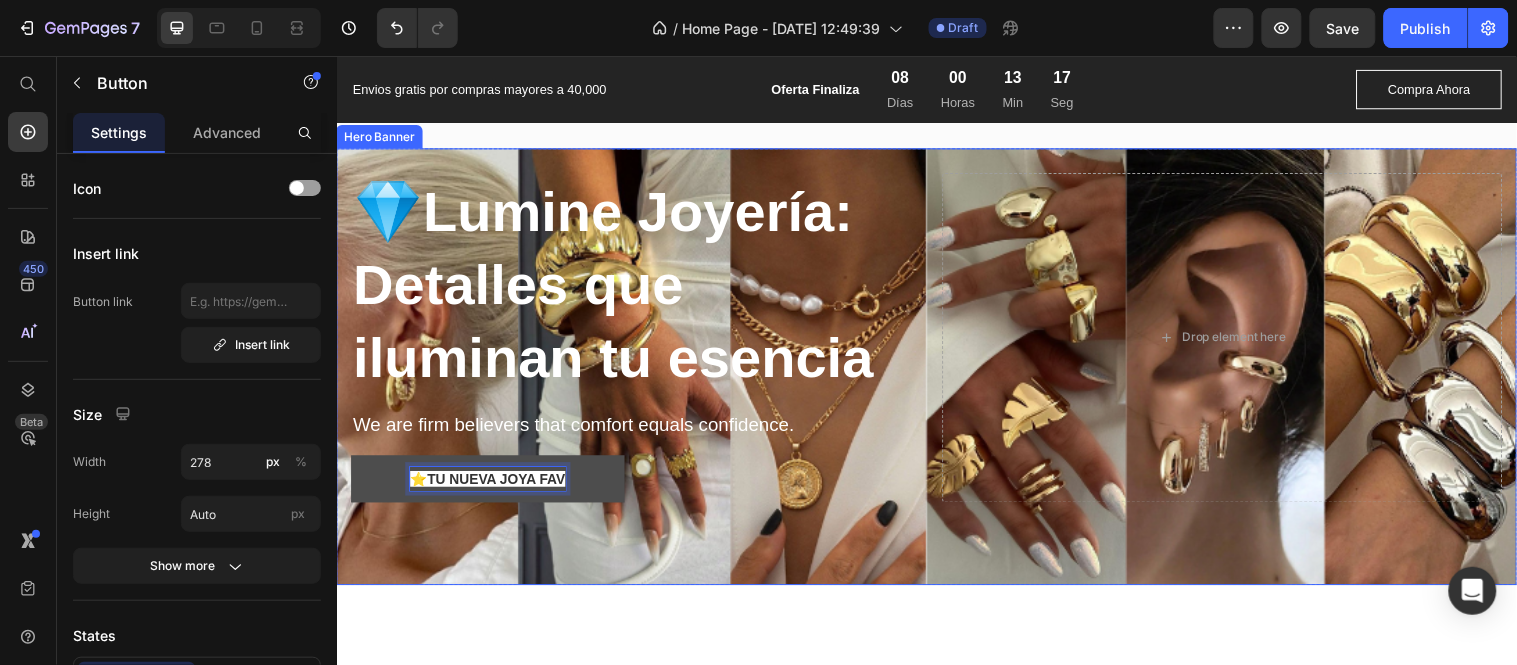 click on "💎  Lumine Joyería: Detalles que iluminan tu esencia Heading We are firm believers that comfort equals confidence. Text Block ⭐Tu nueva joya fav Button   0" at bounding box center [635, 341] 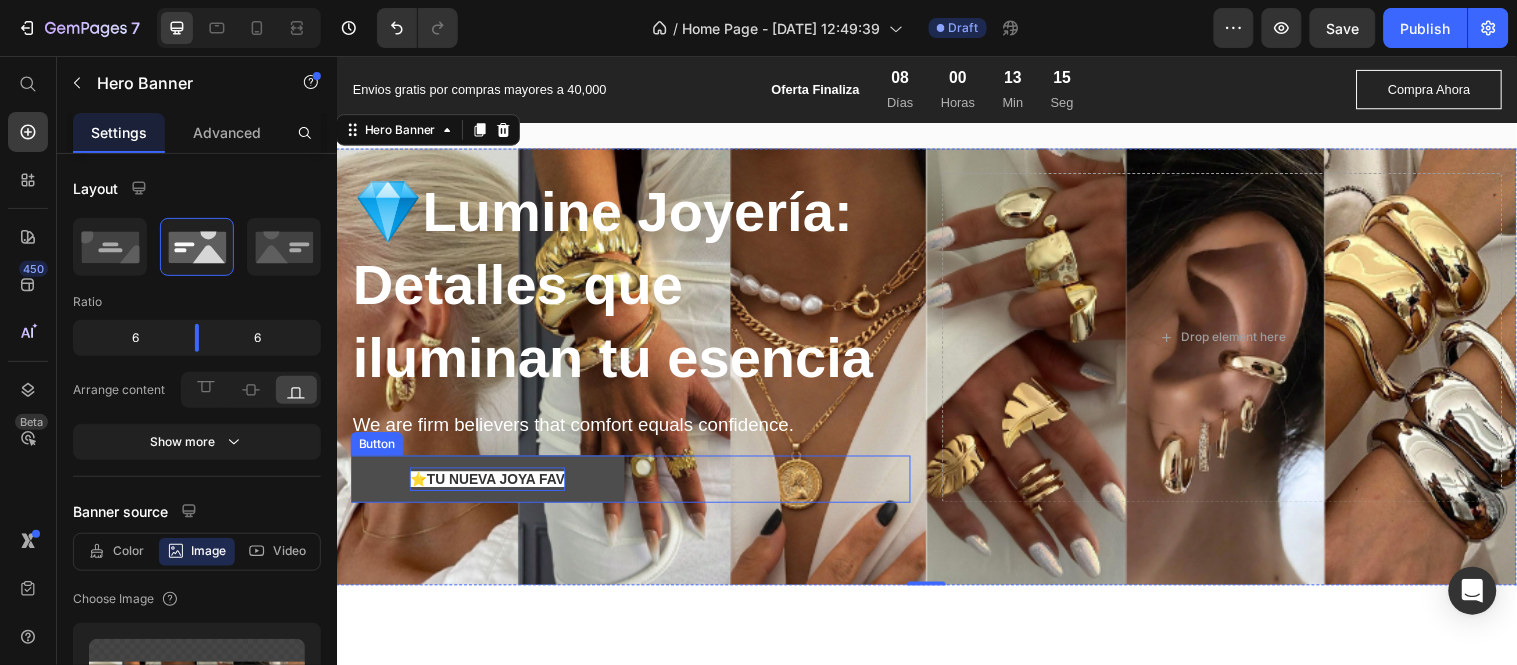 click on "⭐Tu nueva joya fav" at bounding box center [489, 485] 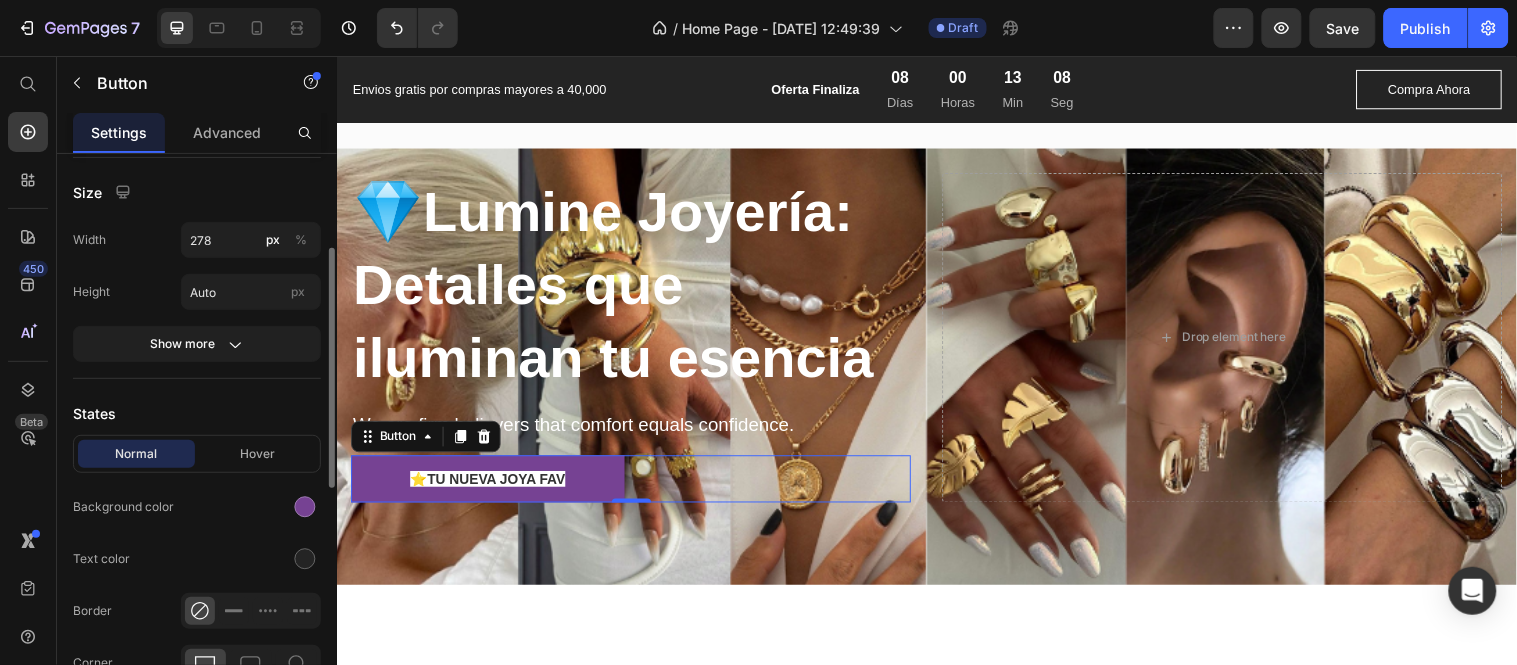 scroll, scrollTop: 333, scrollLeft: 0, axis: vertical 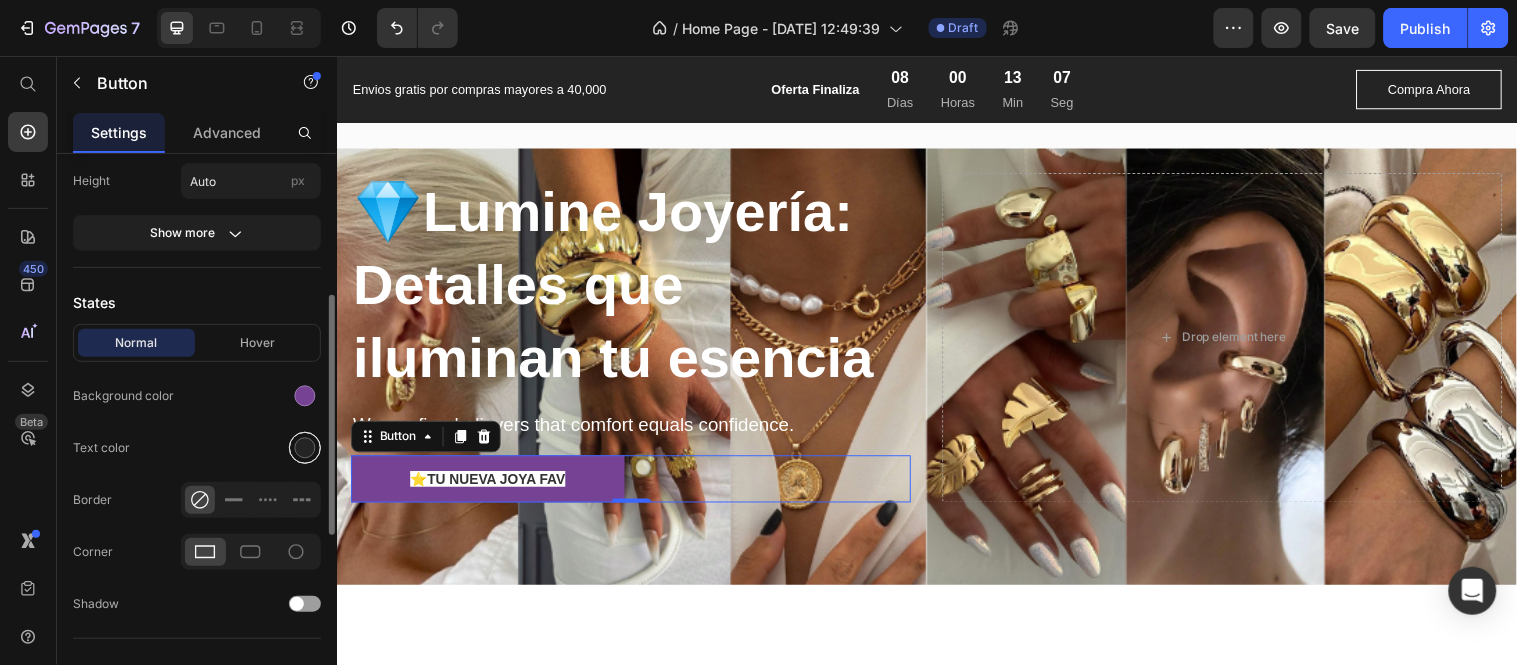 click at bounding box center (305, 448) 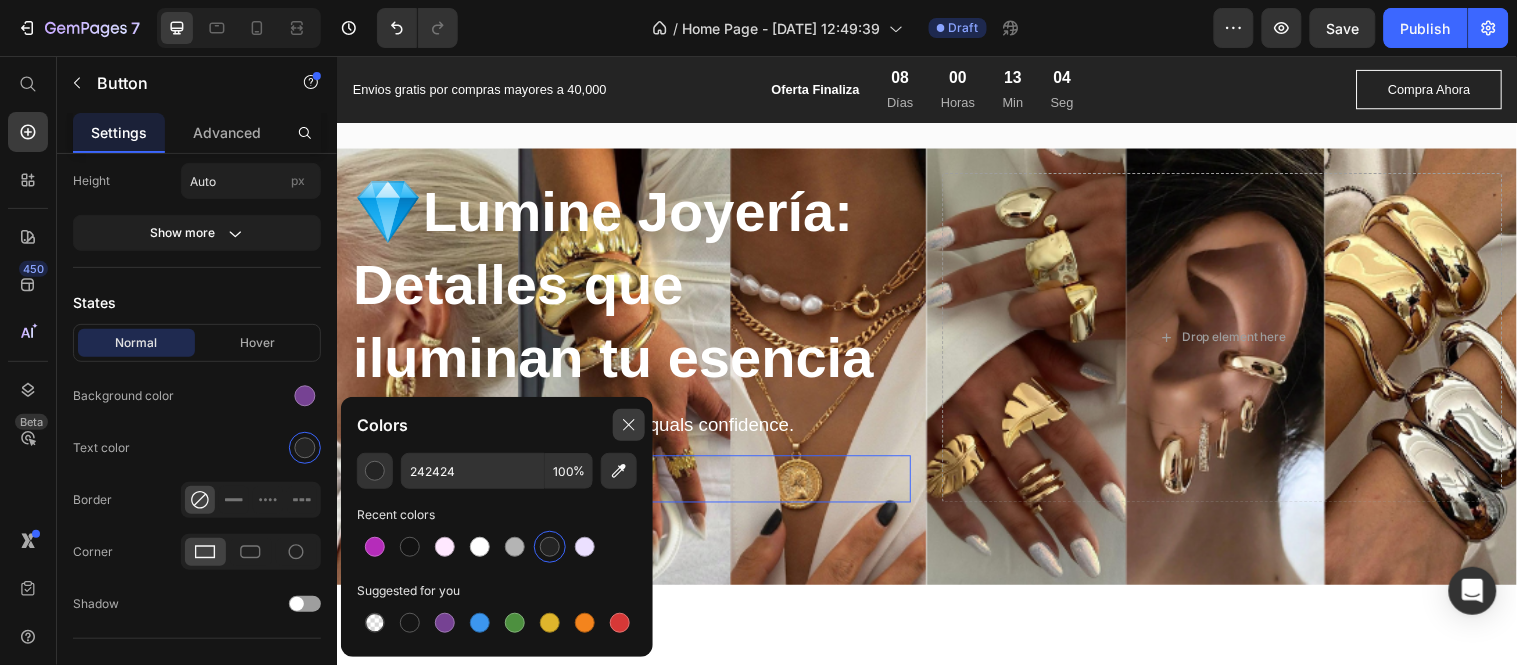 click at bounding box center [629, 425] 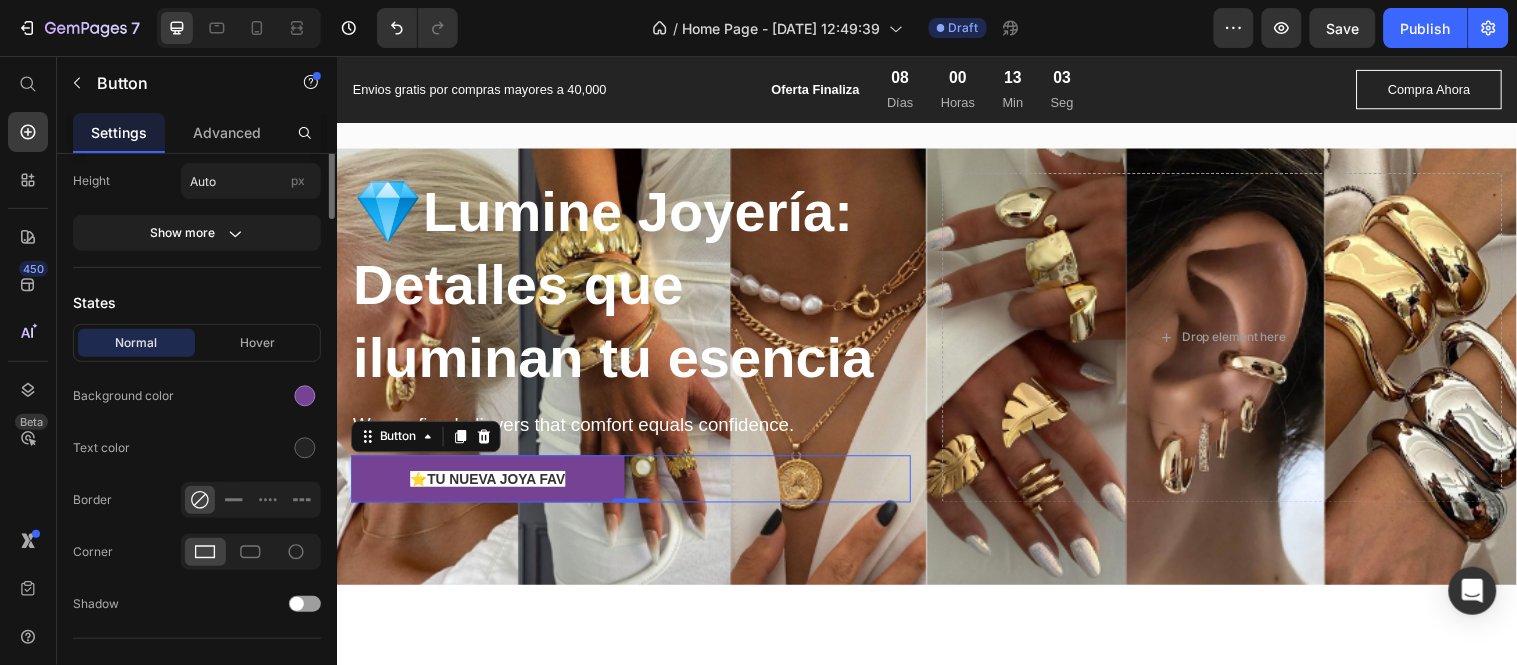 scroll, scrollTop: 0, scrollLeft: 0, axis: both 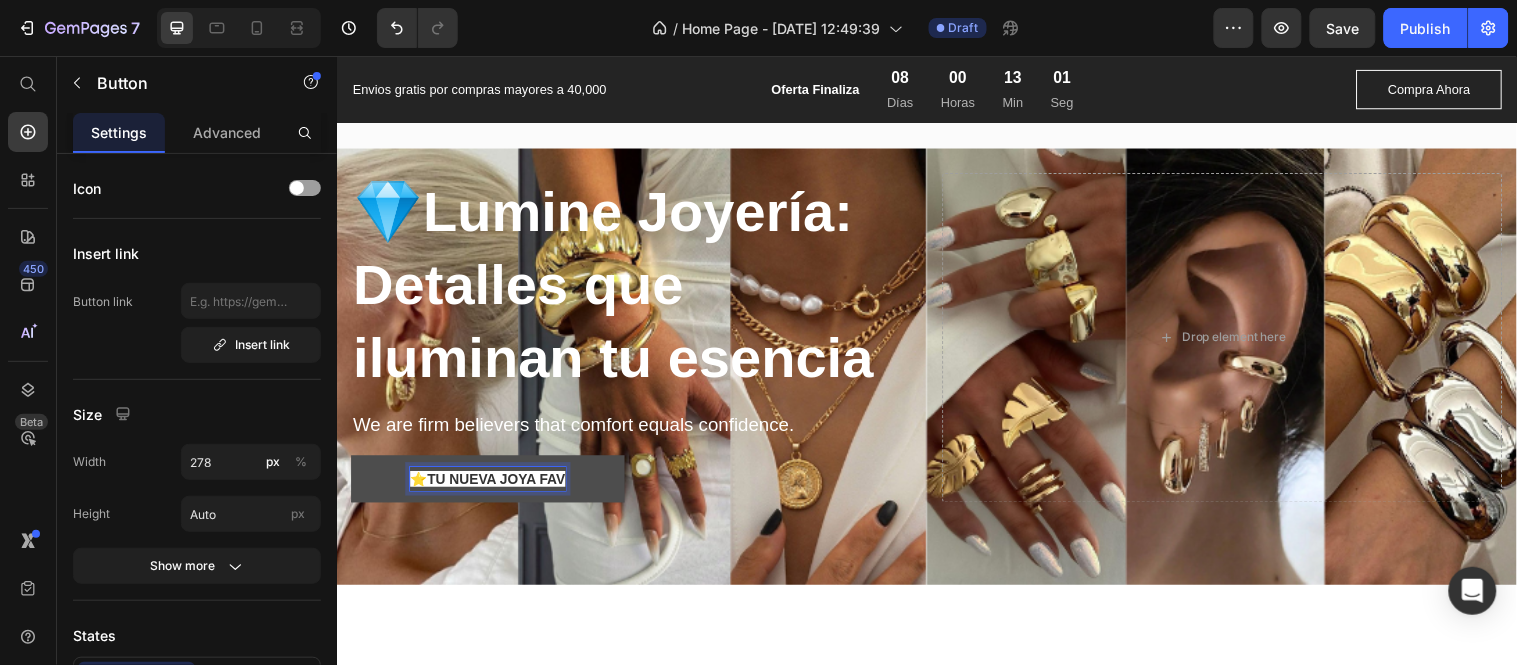 click on "⭐Tu nueva joya fav Button   0" at bounding box center (635, 485) 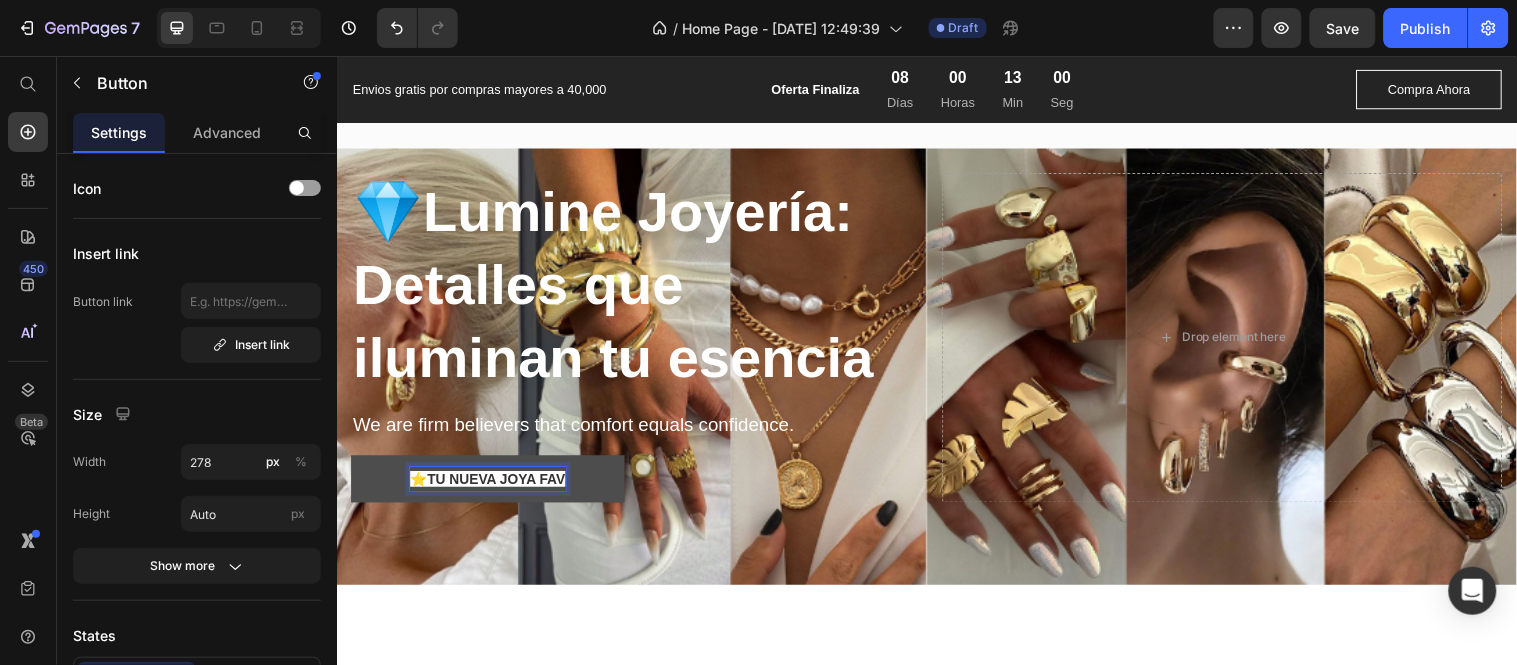 click on "⭐Tu nueva joya fav" at bounding box center (489, 485) 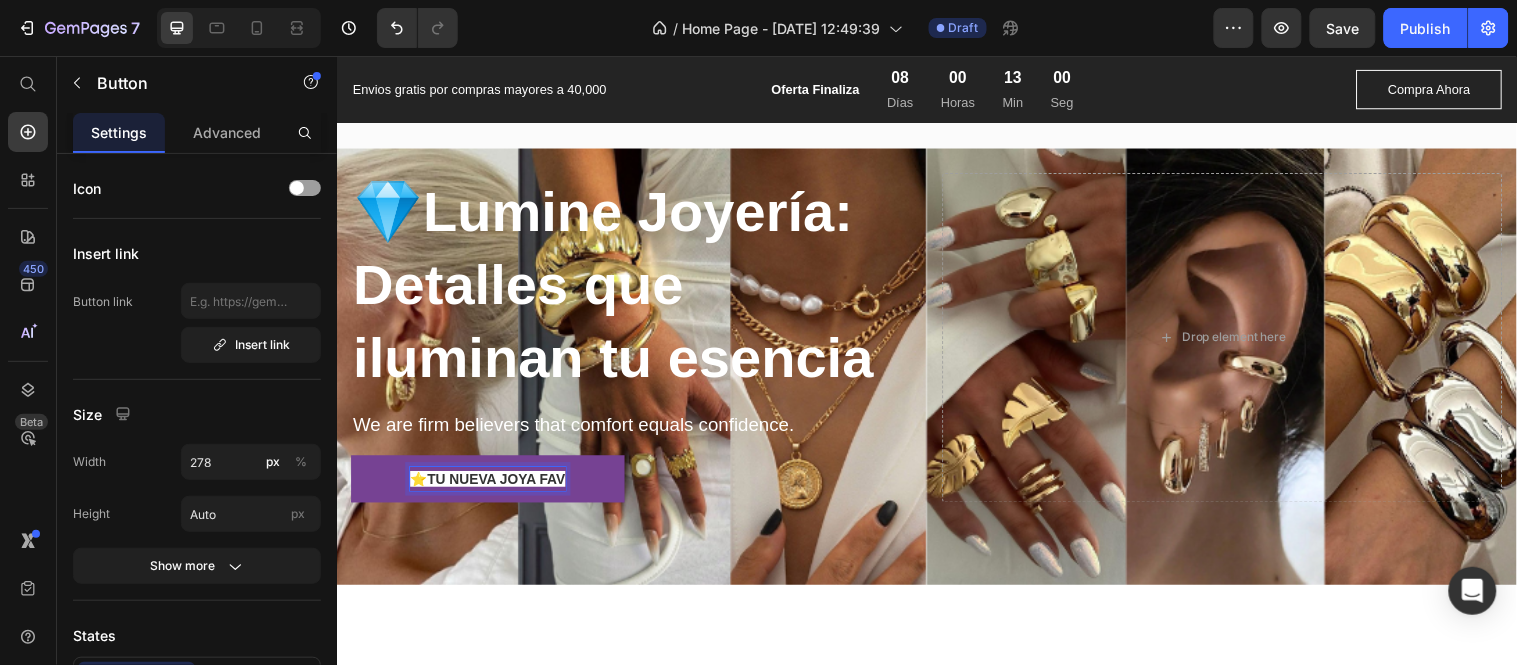 click on "⭐Tu nueva joya fav Button   0" at bounding box center [635, 485] 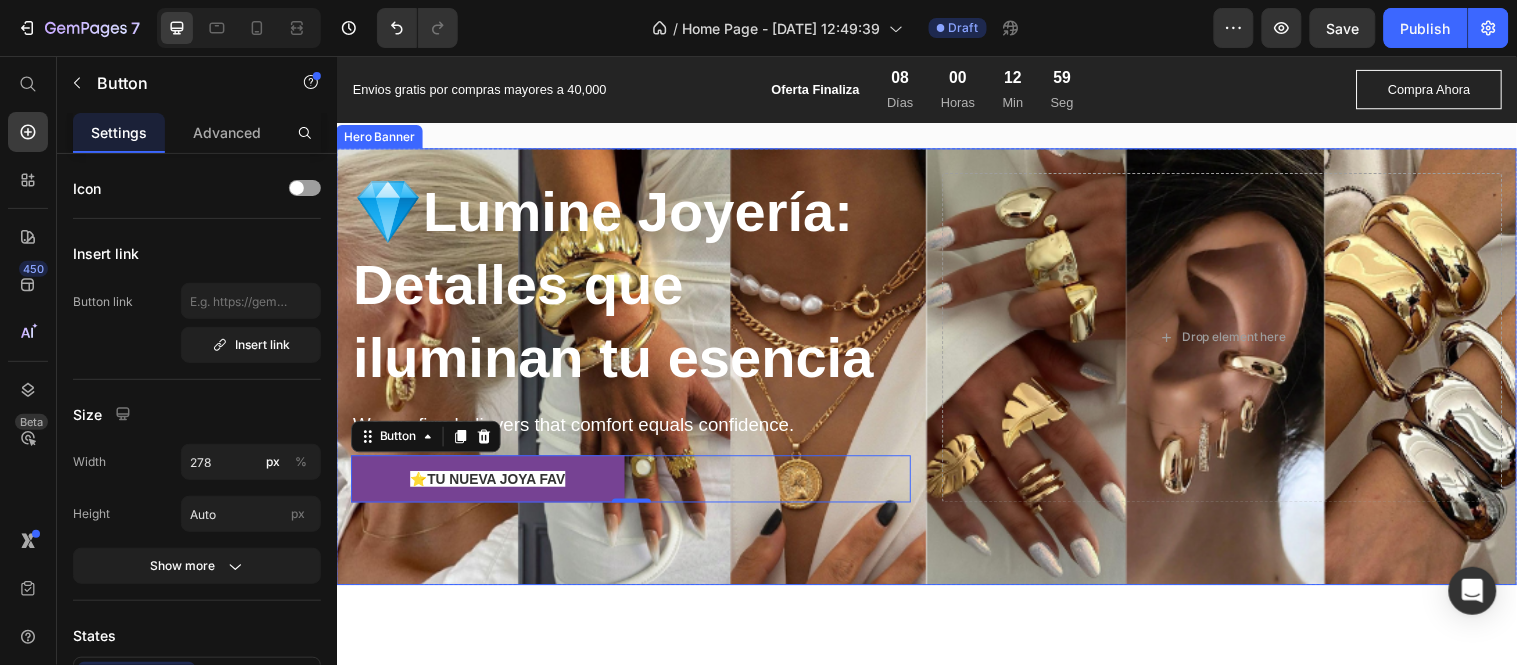 click on "HEAR WHY OUR CUSTOMERS LOVE US Heading Image                Icon                Icon                Icon                Icon
Icon Icon List Hoz Perfect for me Text block "I bought the Cami Dress, and it's one of my favorite summer tops! It's comfortable, stylish, and looks great on me!" Text block Jessica K. Text block Row Image                Icon                Icon                Icon                Icon
Icon Icon List Hoz Great quality! Text block "I paired it with the matching skirt and received so many compliments! The shoulder pads are subtle and flattering." Text block Sarah L. Text block Row Image                Icon                Icon                Icon                Icon
Icon Icon List Hoz I love the look of it! Text block "Im love with it I had the Wallet and one day looking on Amazon I saw the matching purse i had to but it and is the perfect size." Text block Olivia T. Text block Row Carousel Row Section 9" at bounding box center [936, 970] 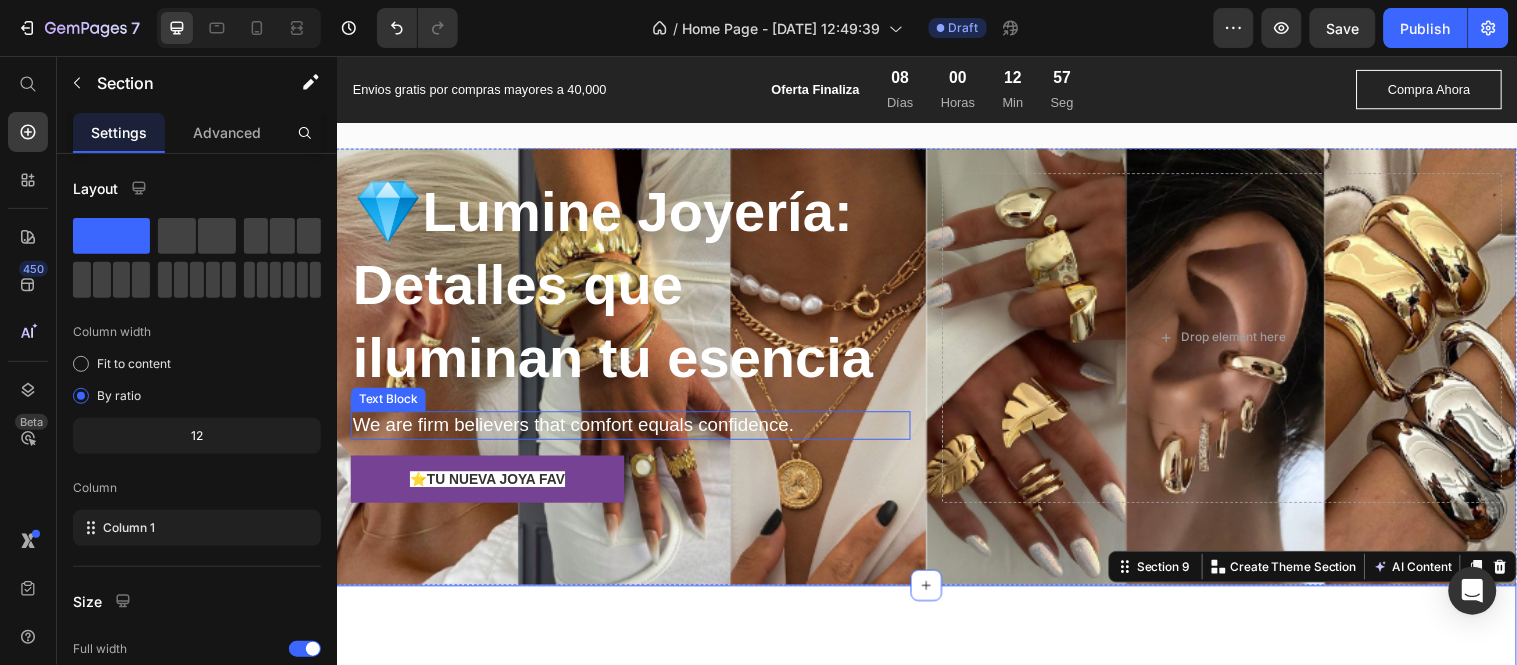 click on "We are firm believers that comfort equals confidence." at bounding box center (635, 430) 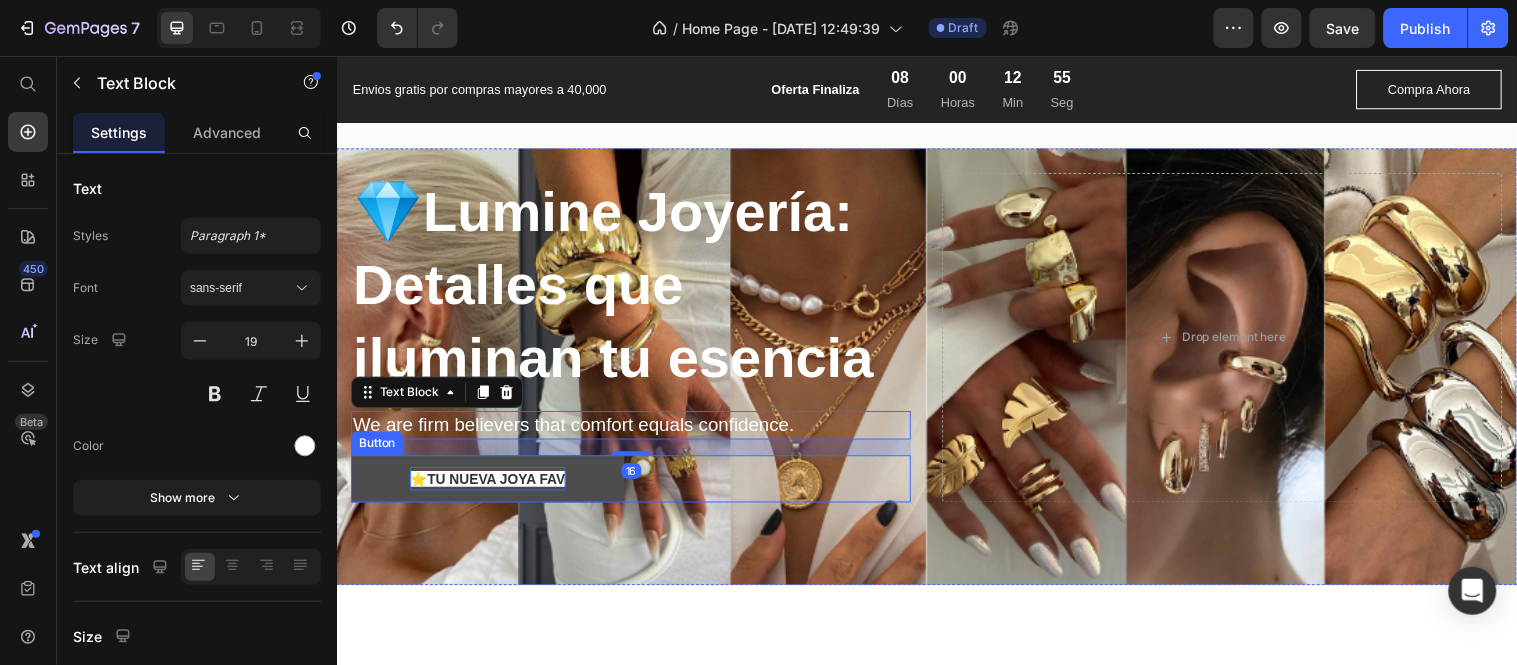 click on "⭐Tu nueva joya fav" at bounding box center [489, 485] 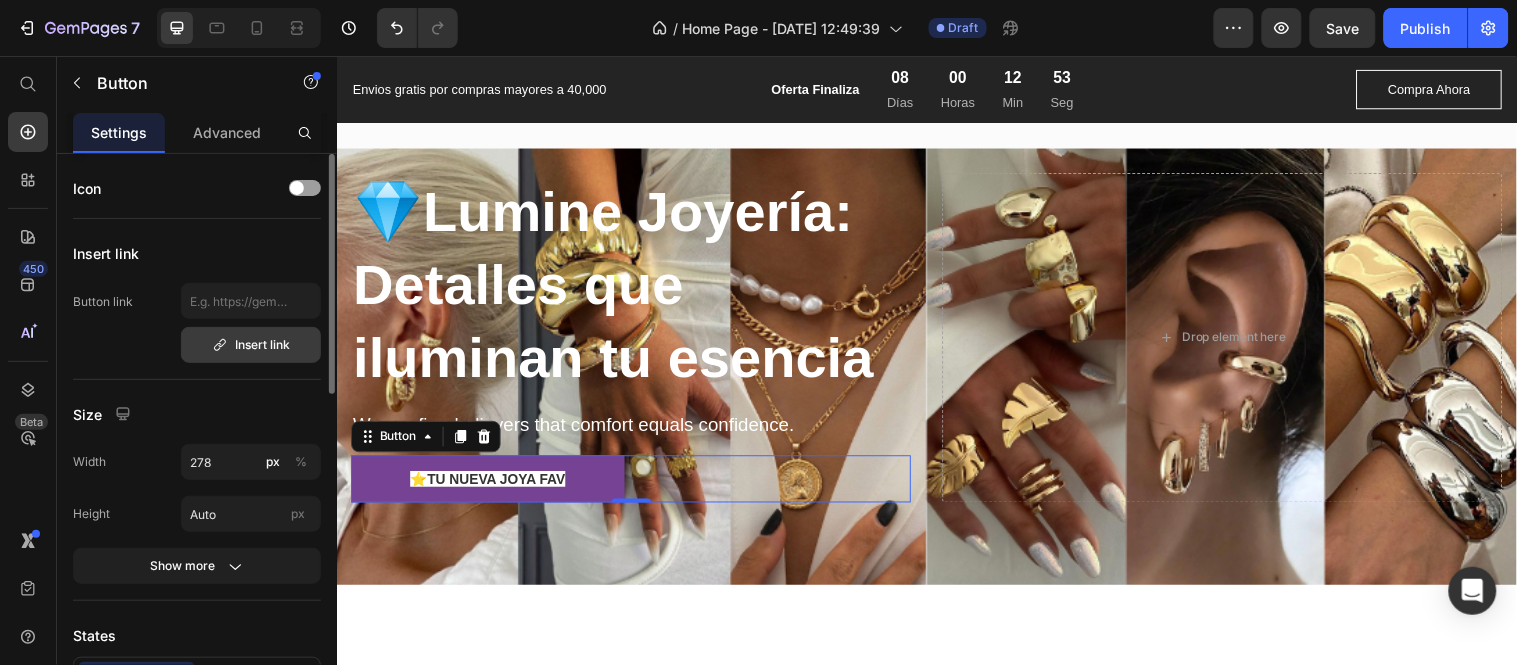click on "Insert link" at bounding box center [251, 345] 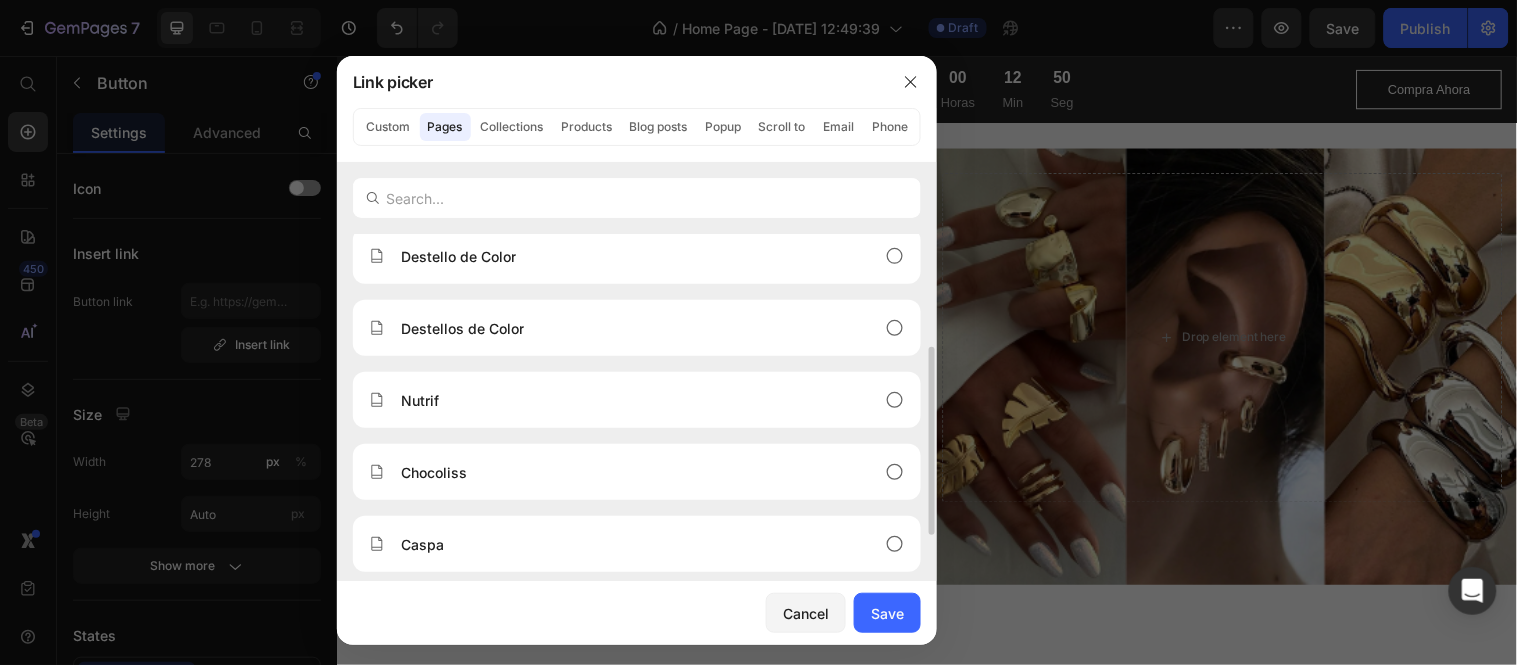 scroll, scrollTop: 333, scrollLeft: 0, axis: vertical 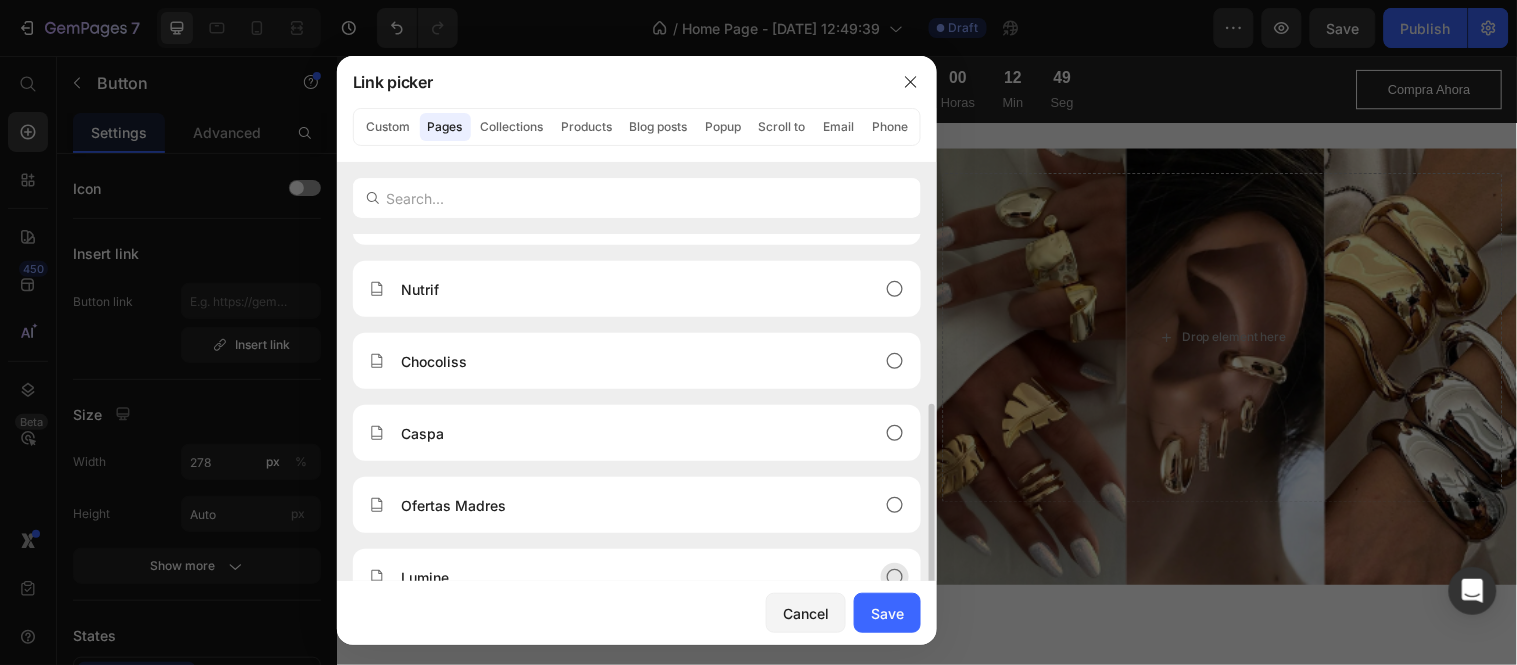 click on "Lumine" at bounding box center [621, 577] 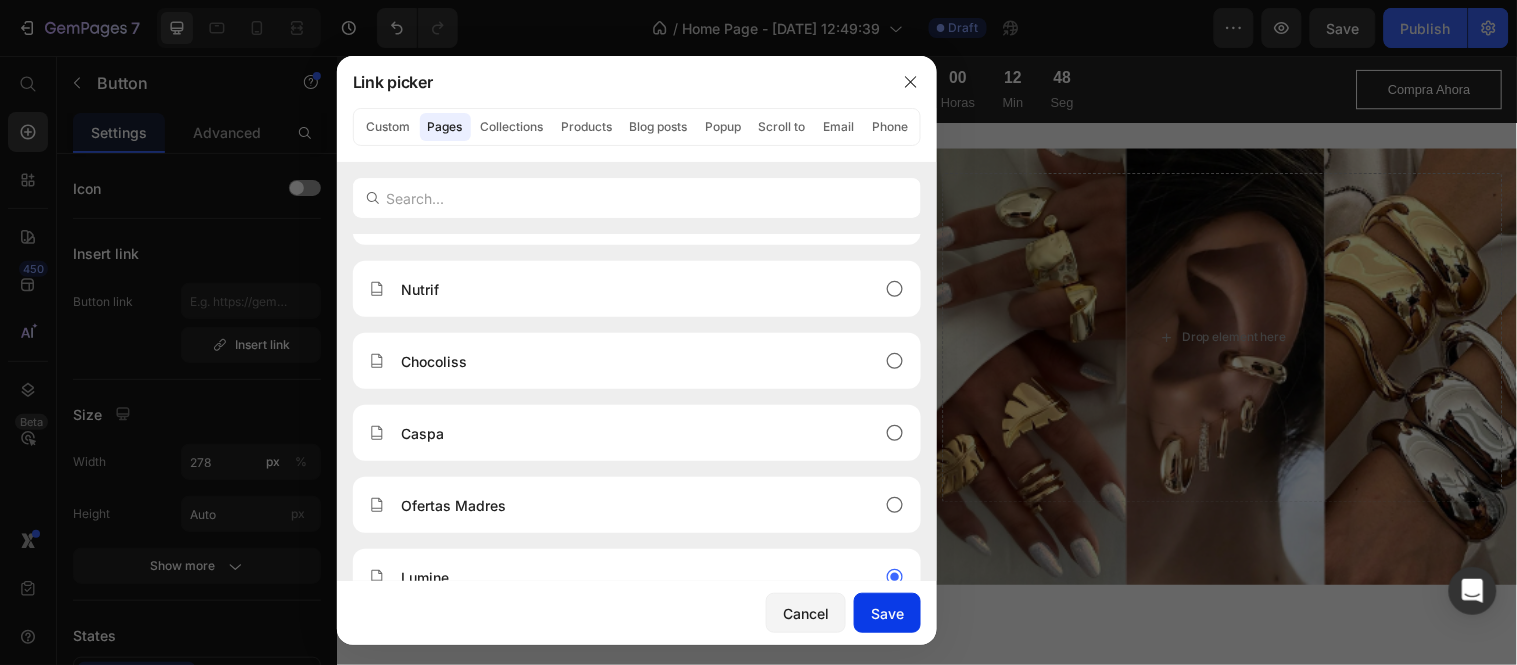 click on "Save" at bounding box center [887, 613] 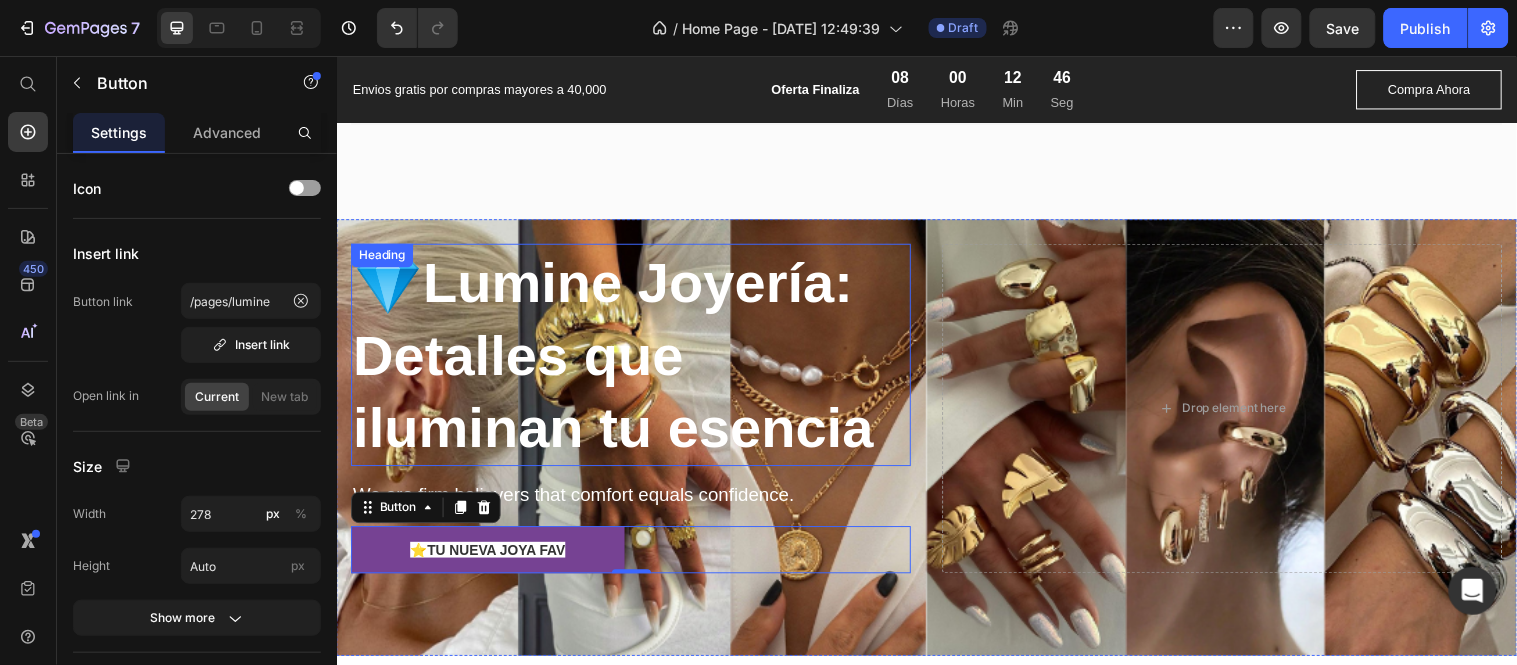 scroll, scrollTop: 3186, scrollLeft: 0, axis: vertical 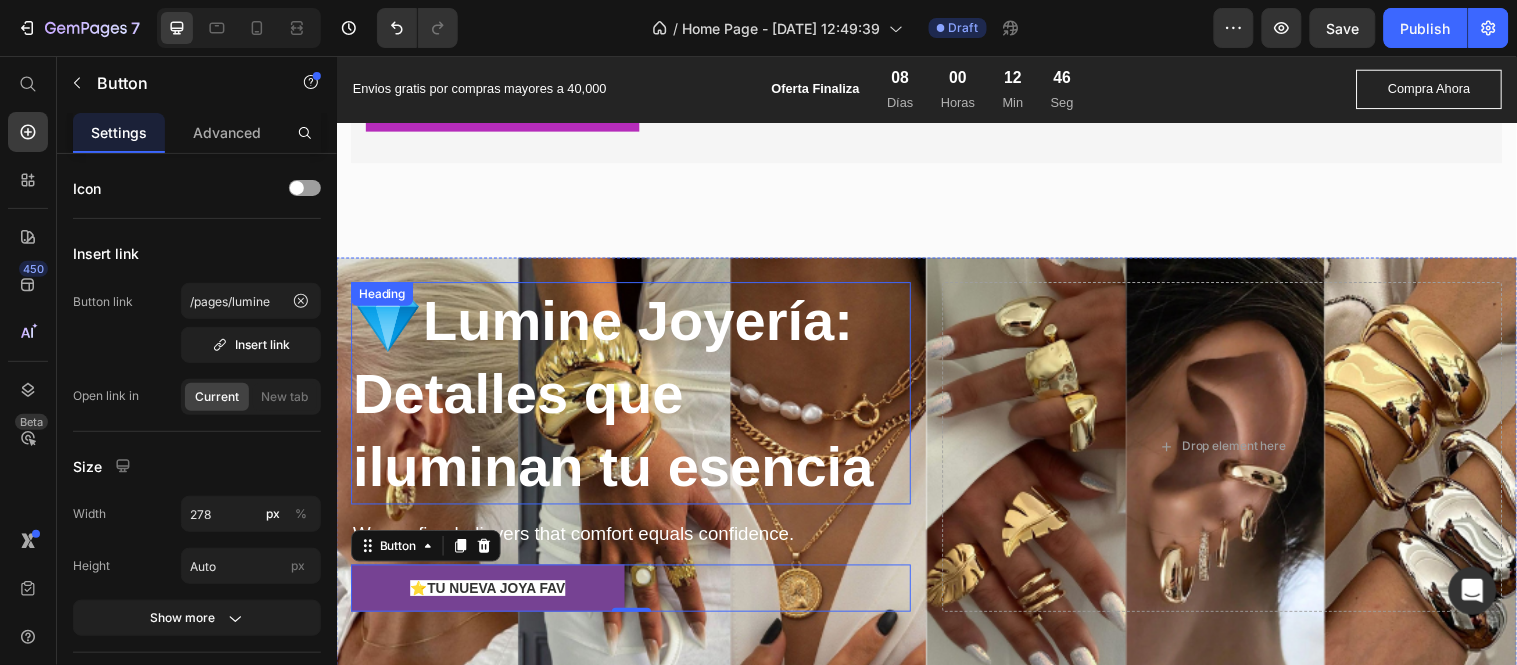 click on "Lumine Joyería: Detalles que iluminan tu esencia" at bounding box center [617, 398] 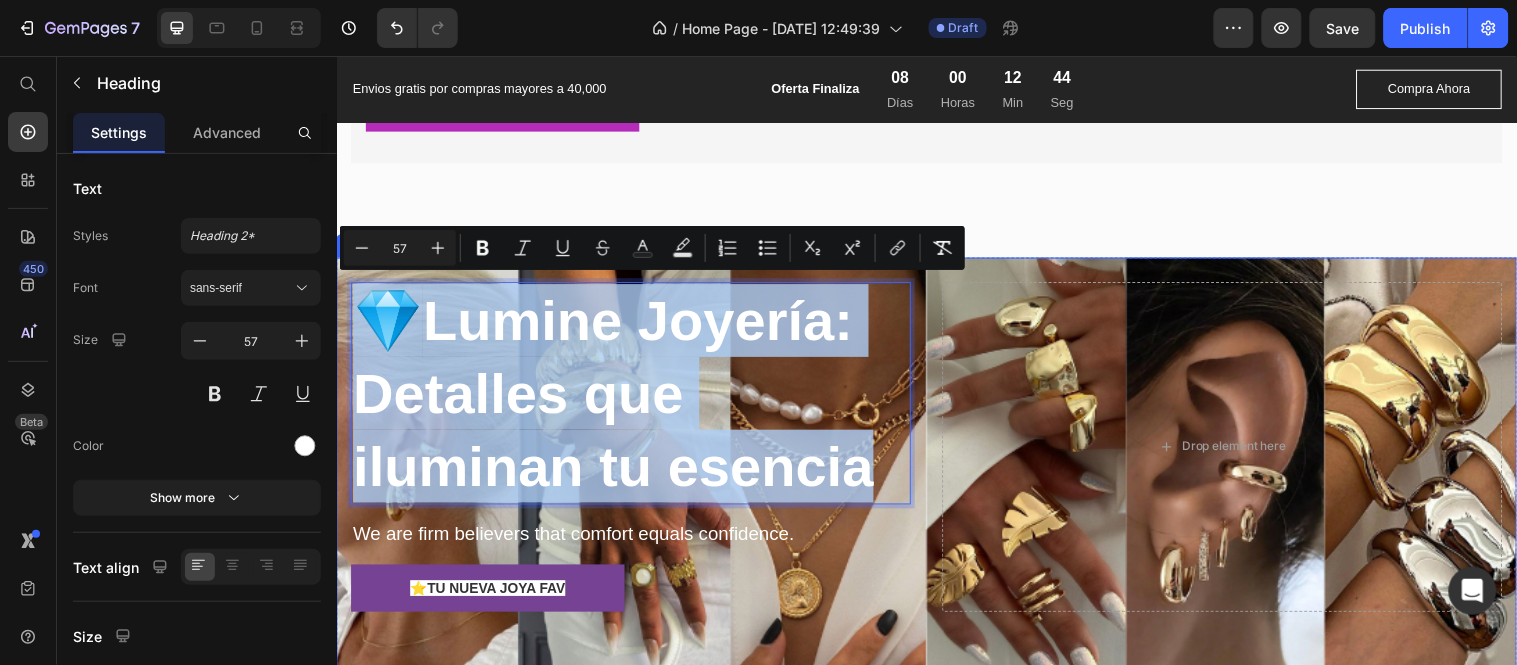 drag, startPoint x: 878, startPoint y: 482, endPoint x: 336, endPoint y: 319, distance: 565.9797 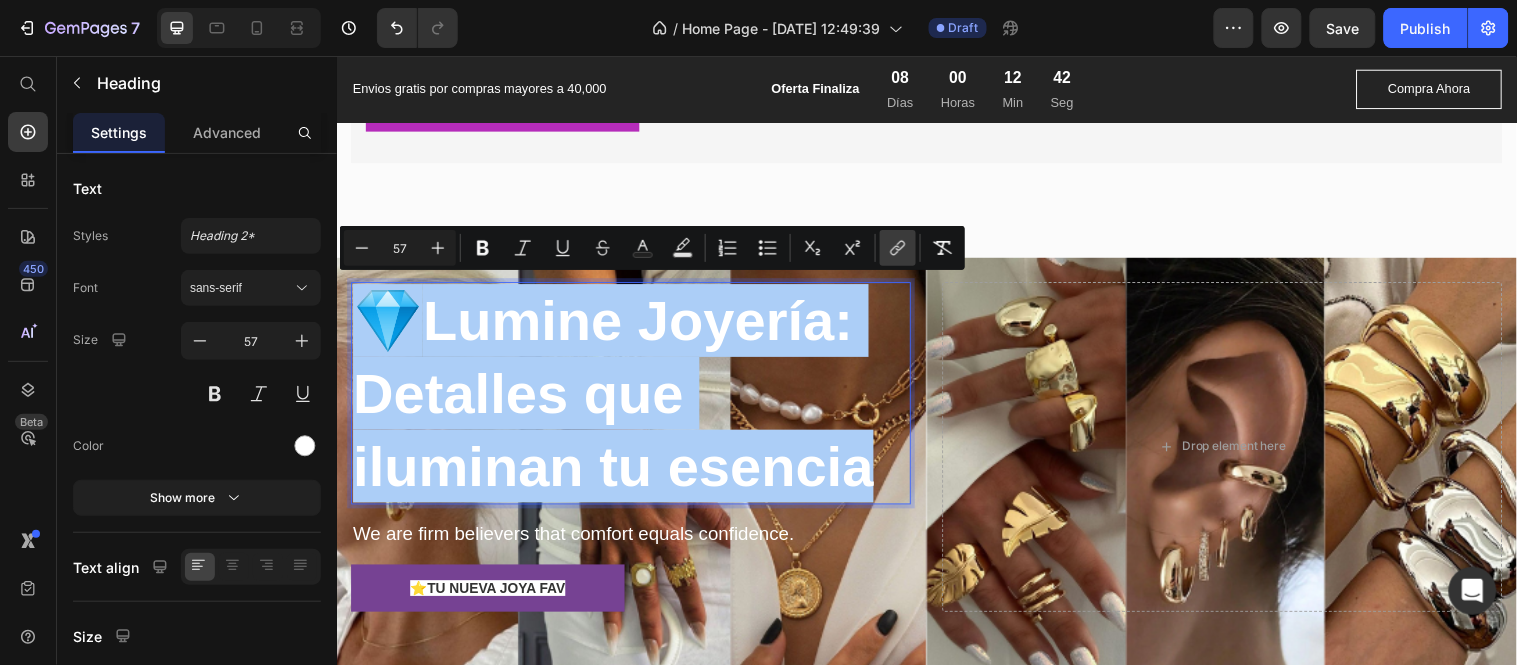 click 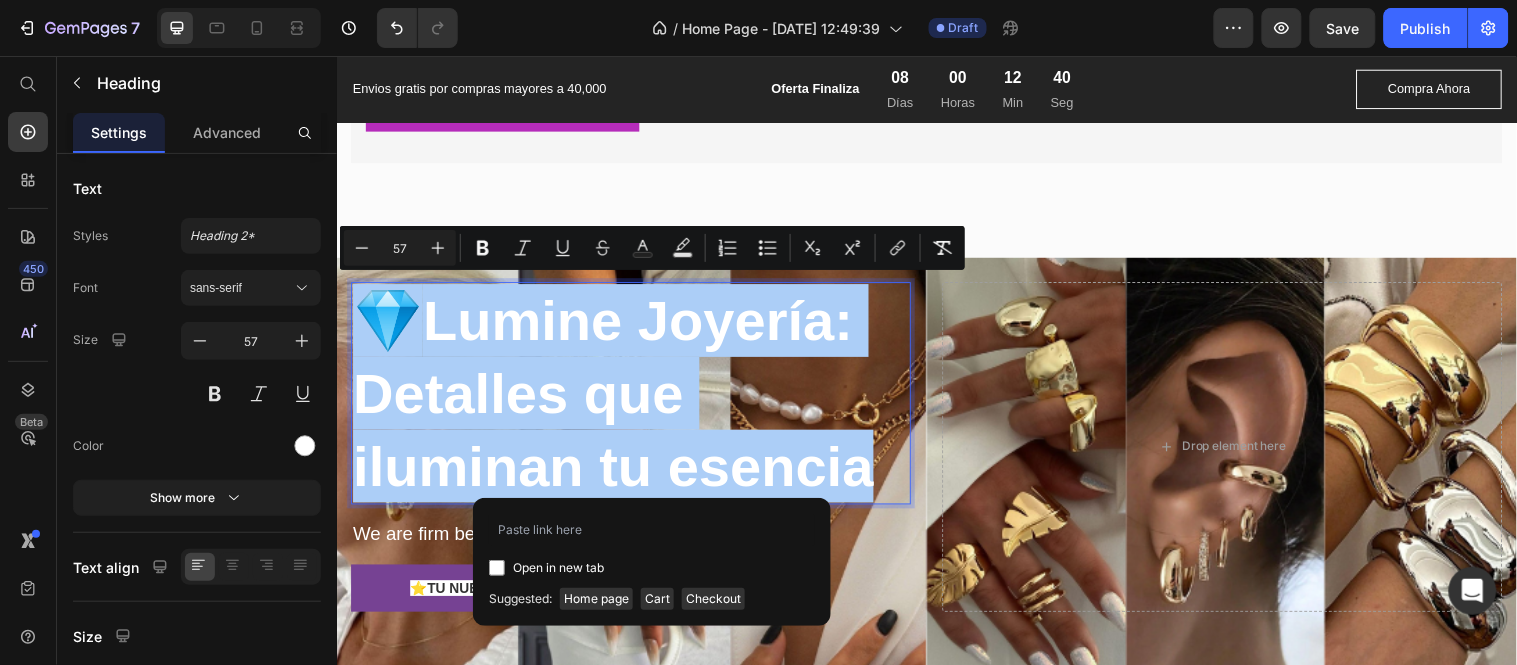 click on "Open in new tab" at bounding box center [558, 568] 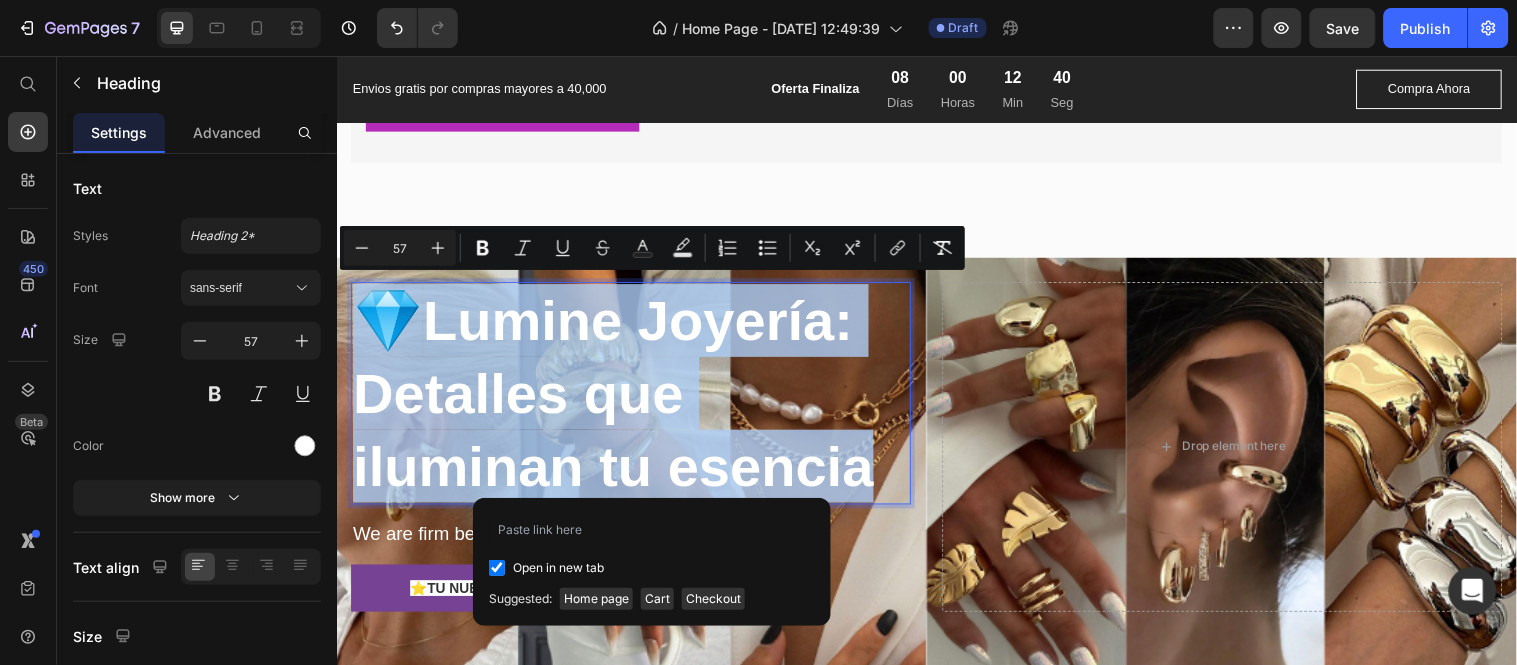 checkbox on "true" 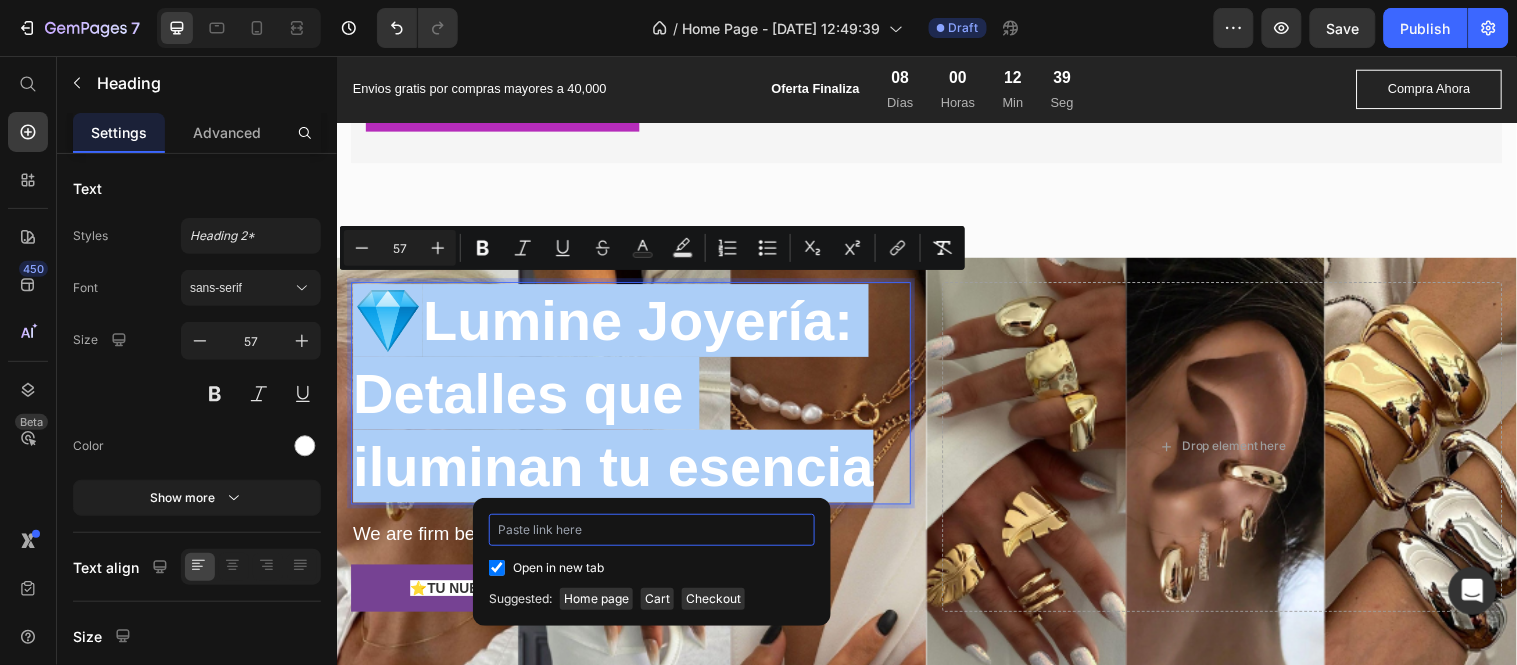 click at bounding box center (652, 530) 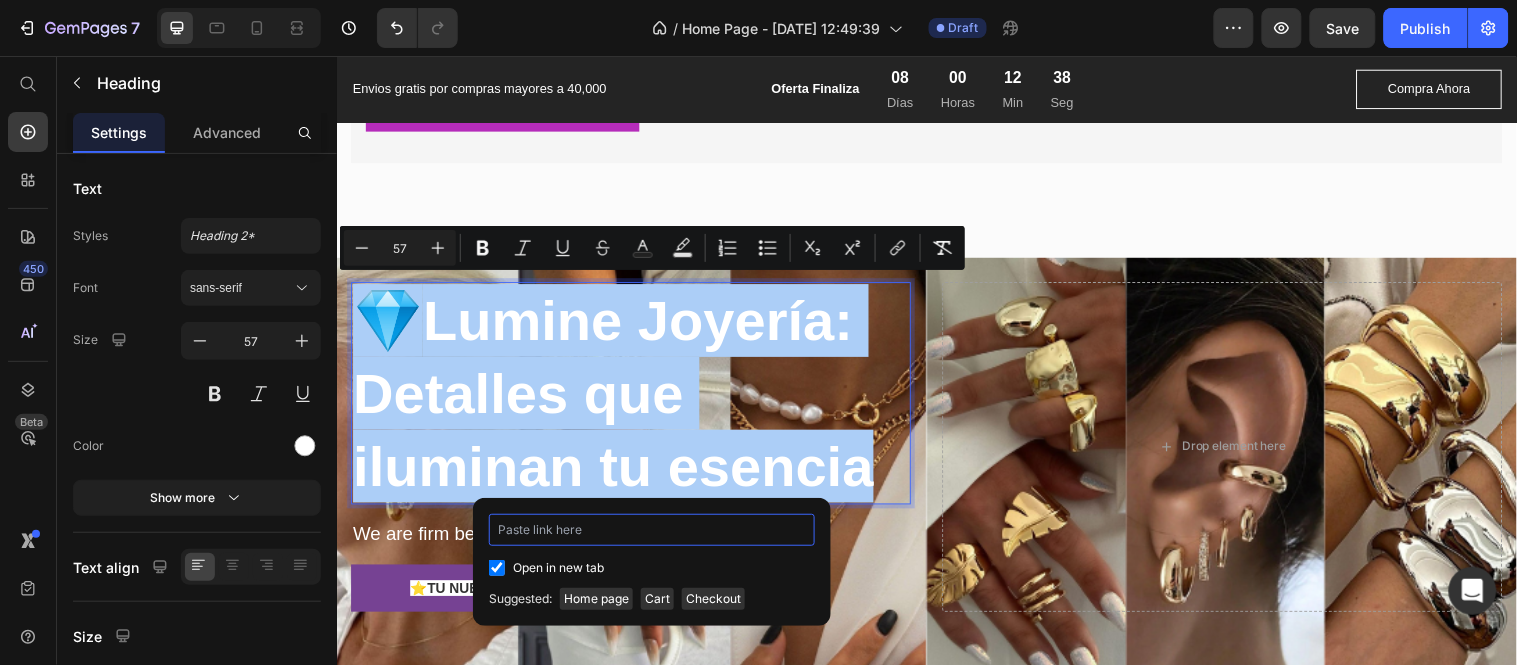 type on "⭐" 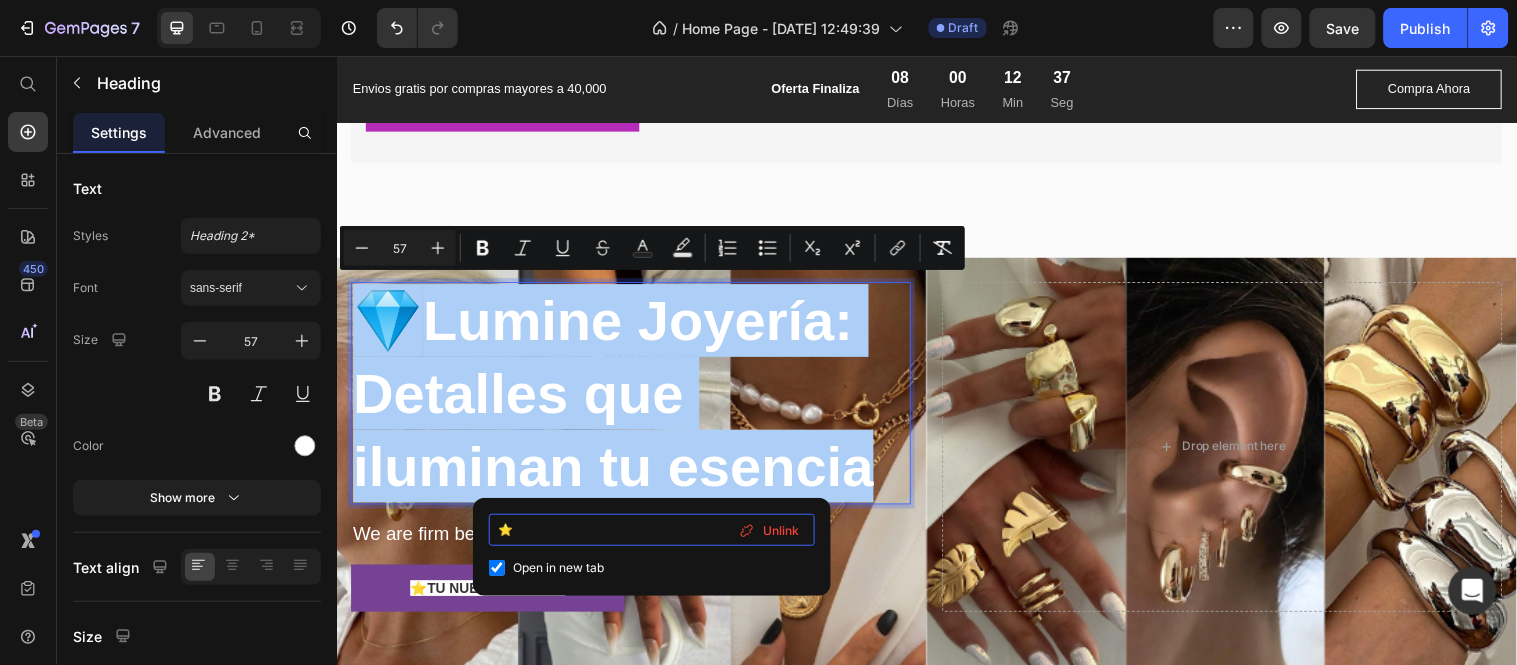 type 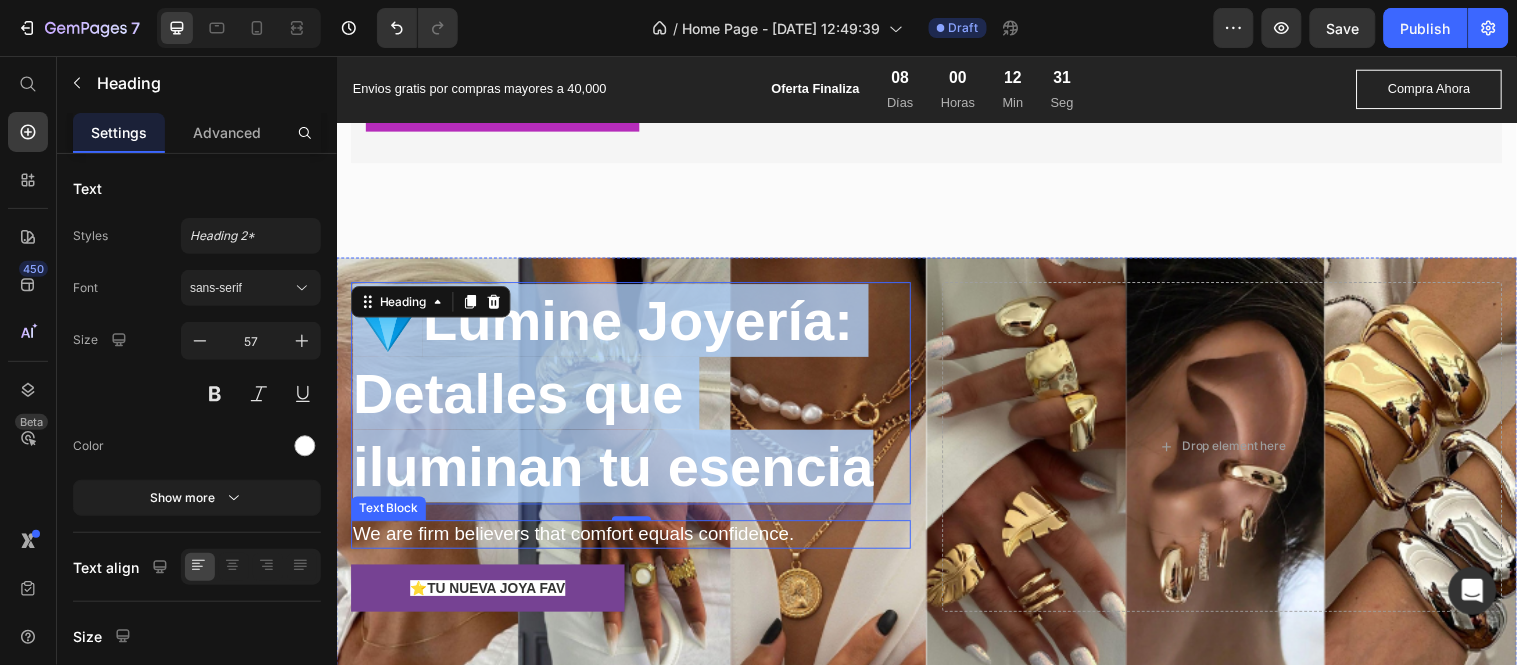 click on "We are firm believers that comfort equals confidence." at bounding box center (635, 541) 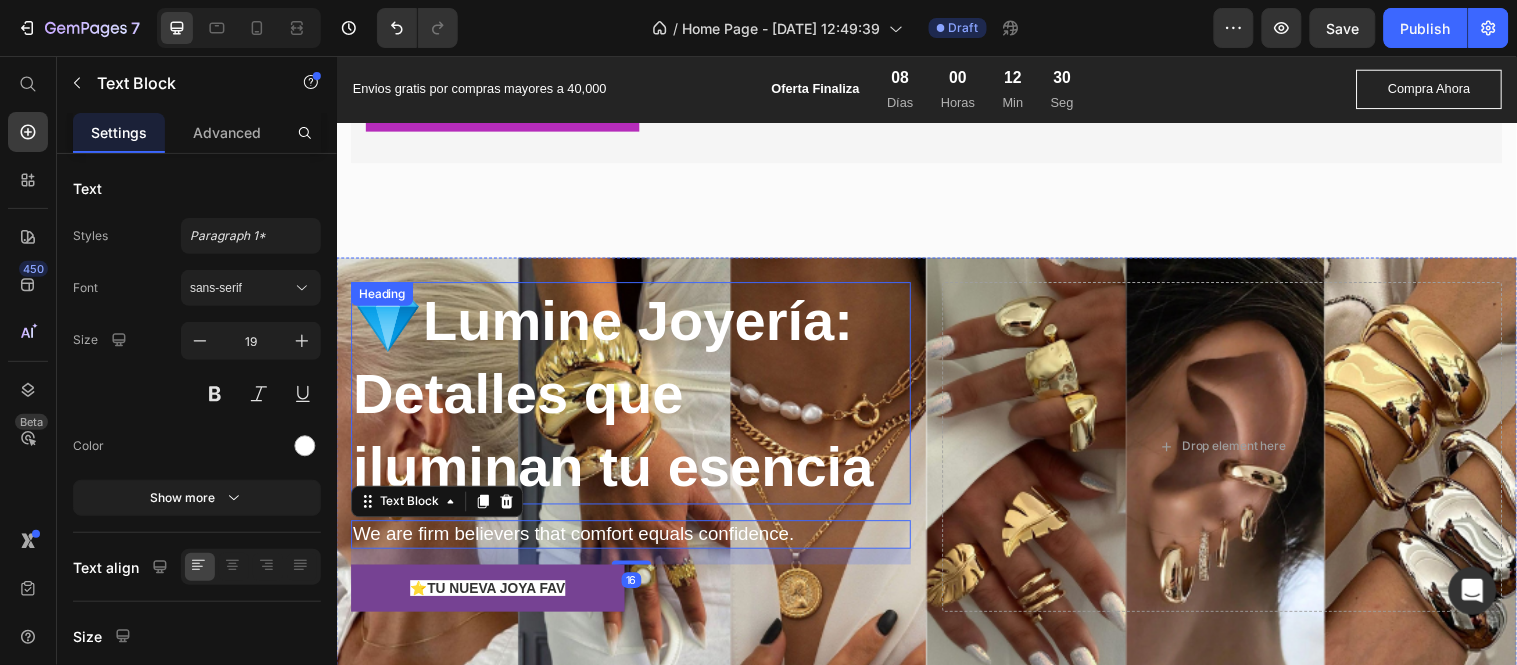 click on "💎  Lumine Joyería: Detalles que iluminan tu esencia" at bounding box center (635, 398) 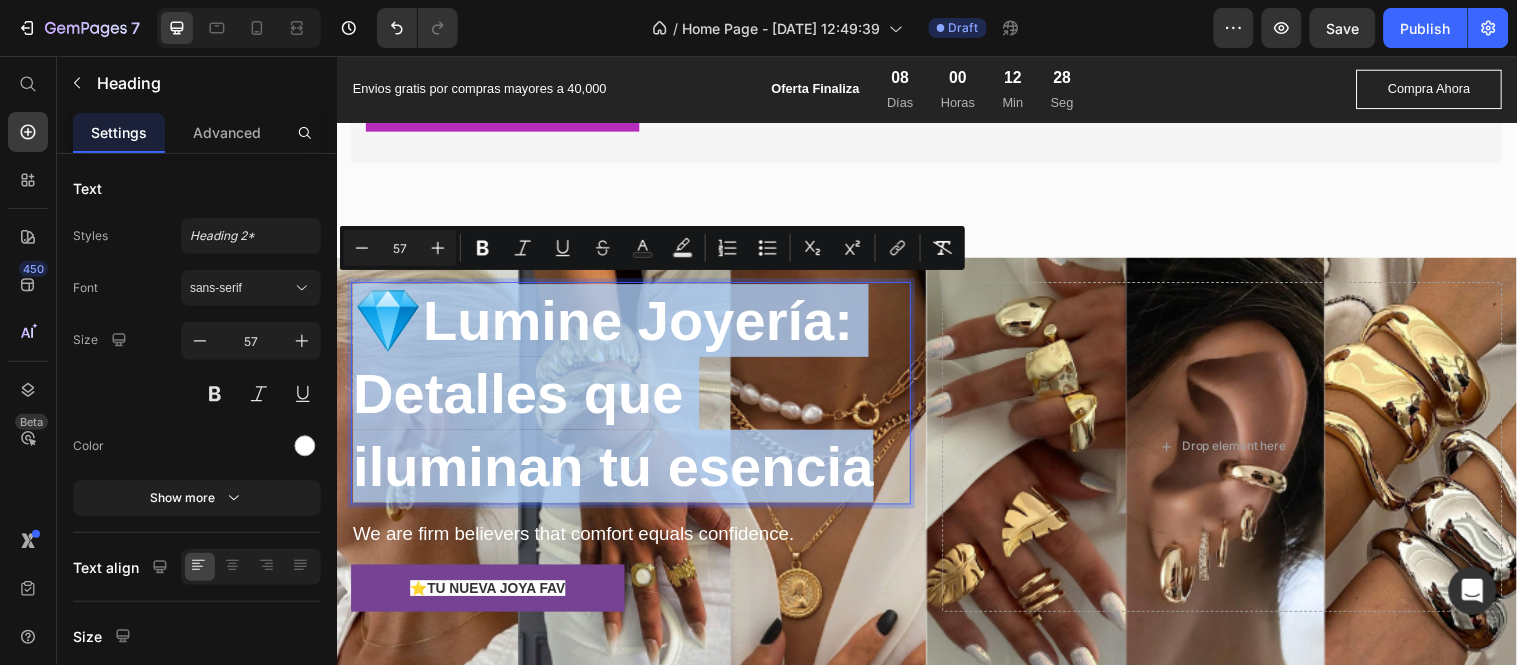 drag, startPoint x: 890, startPoint y: 475, endPoint x: 646, endPoint y: 351, distance: 273.70056 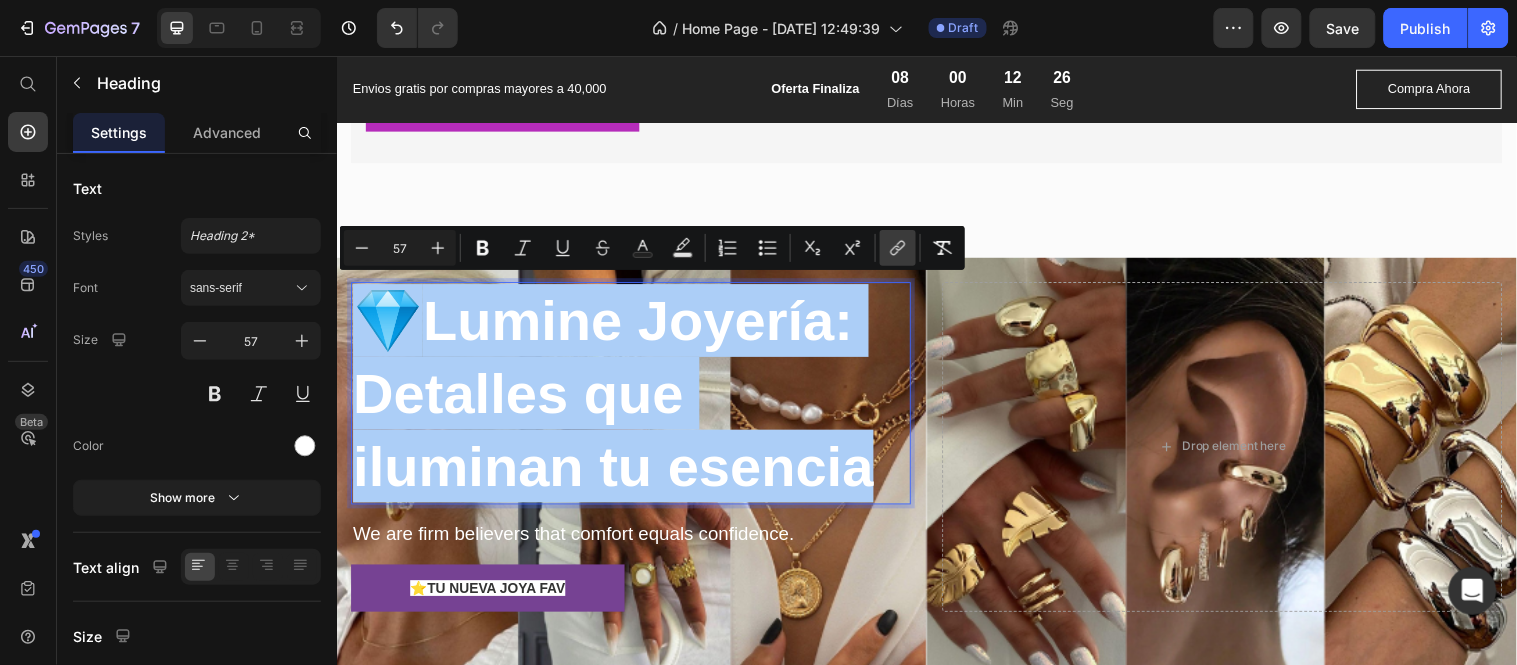 click 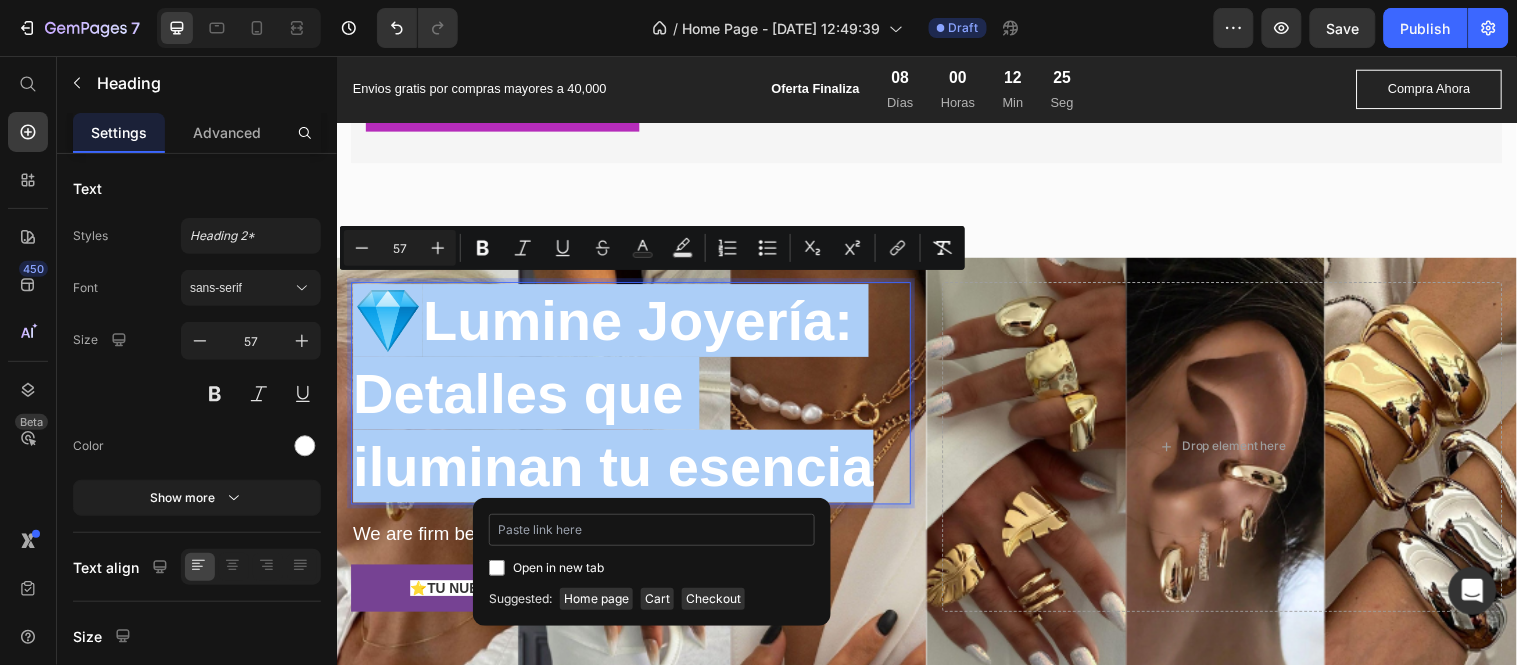 click at bounding box center [652, 530] 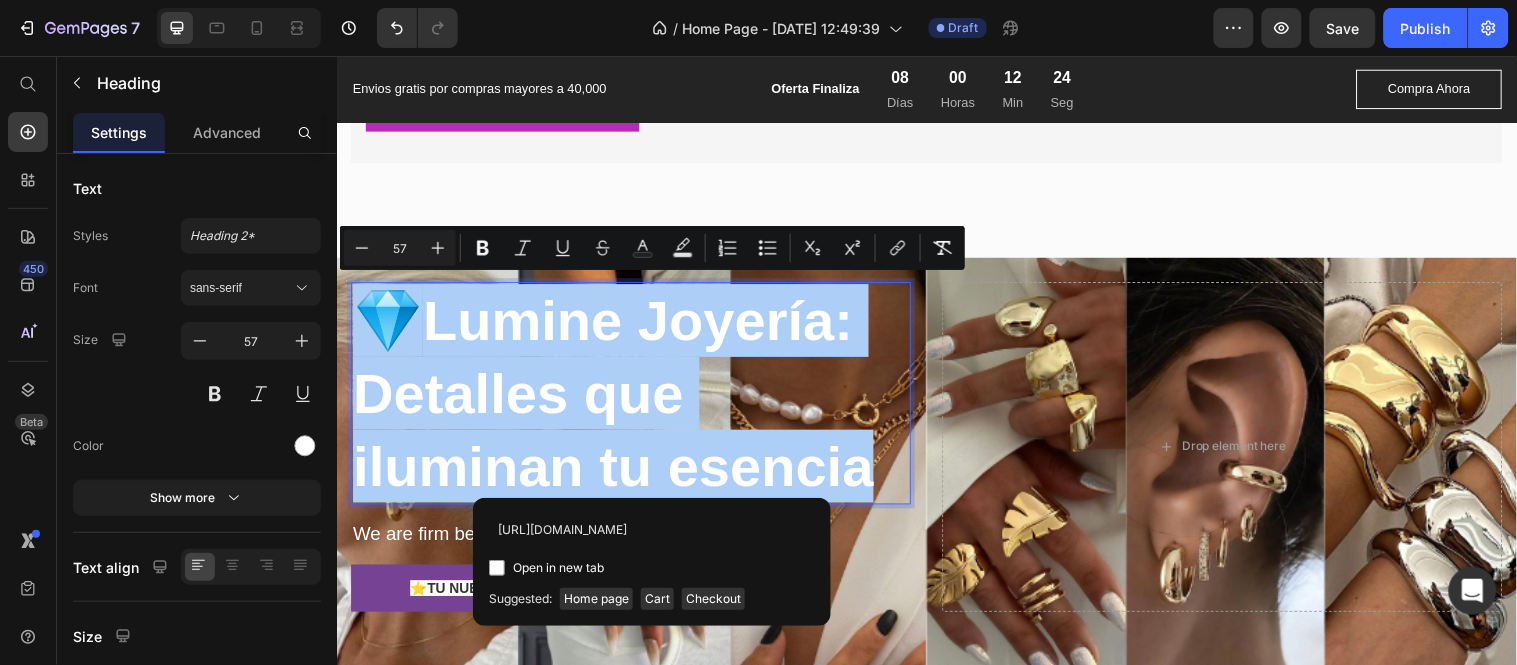 scroll, scrollTop: 0, scrollLeft: 68, axis: horizontal 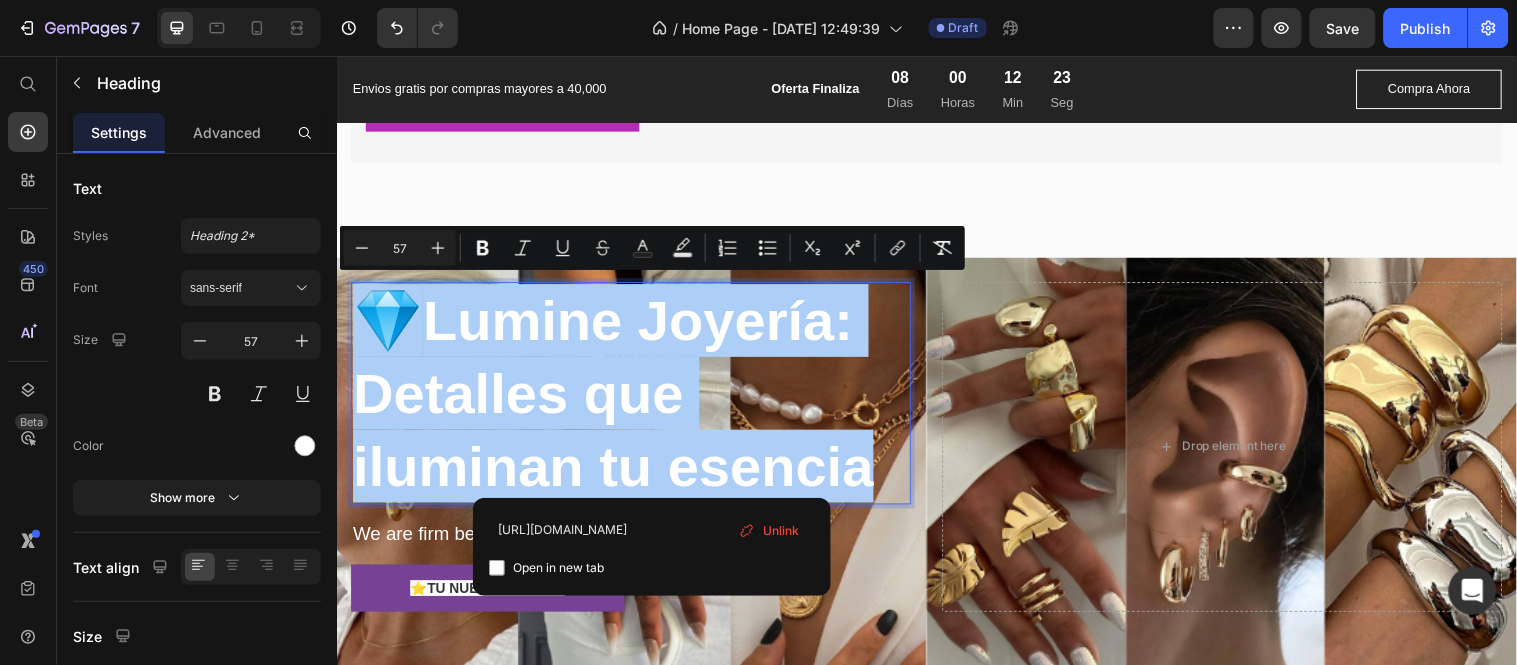 type on "https://orchidsuplidoradebelleza.com/pages/lumine" 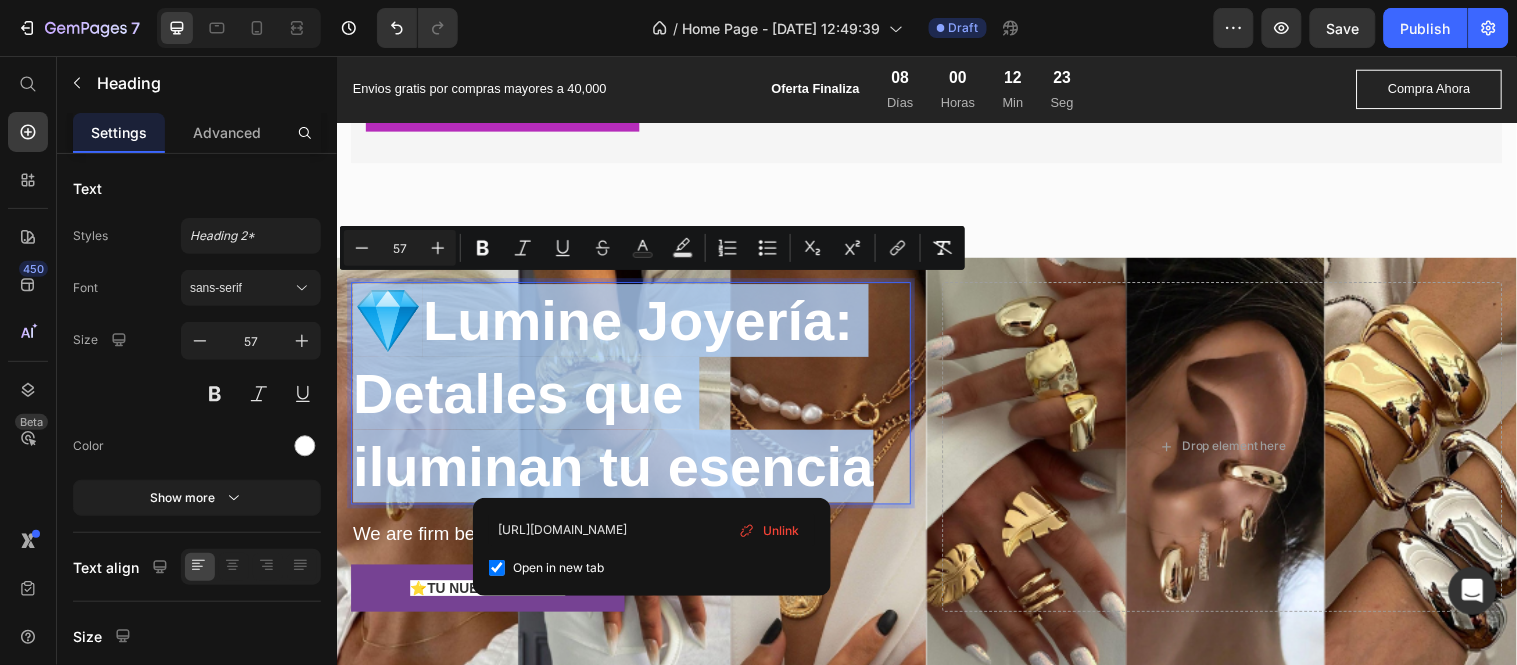 checkbox on "true" 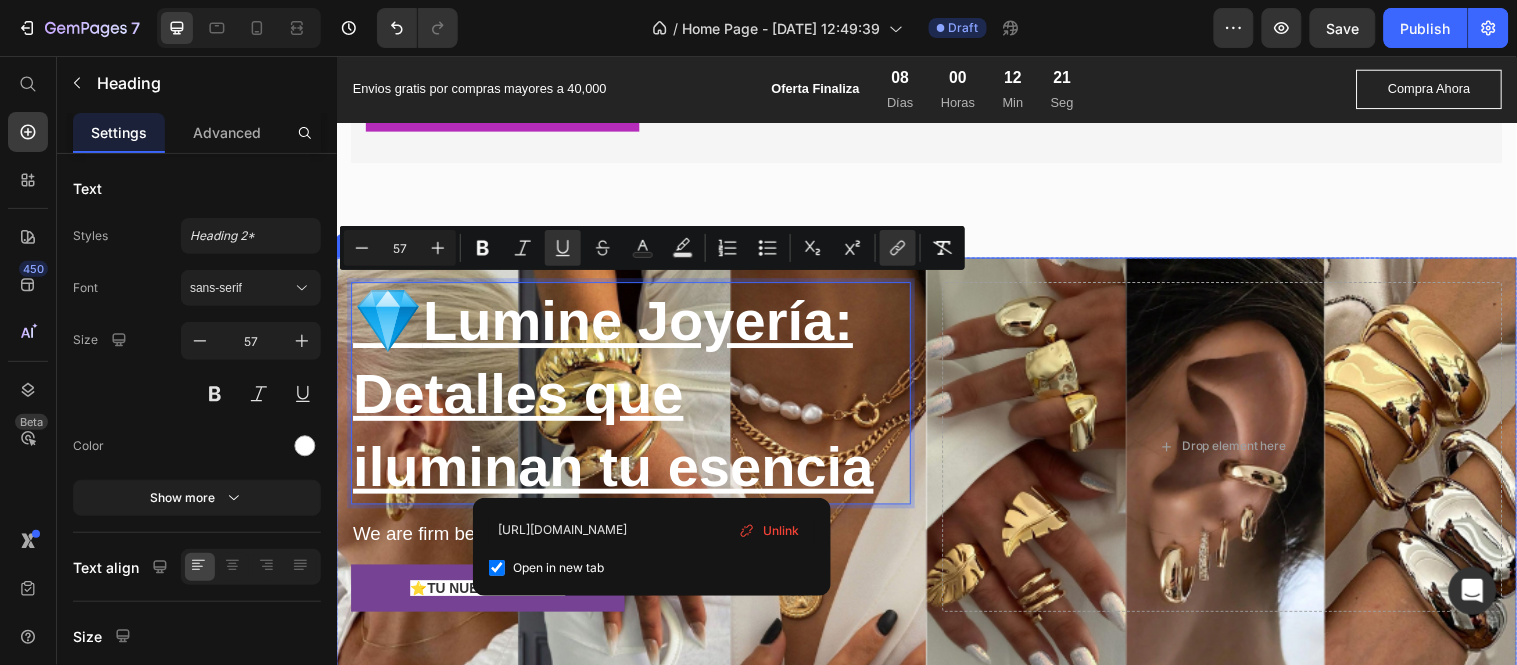 click on "💎  Lumine Joyería: Detalles que iluminan tu esencia Heading   16 We are firm believers that comfort equals confidence. Text Block ⭐Tu nueva joya fav Button
Drop element here" at bounding box center [936, 478] 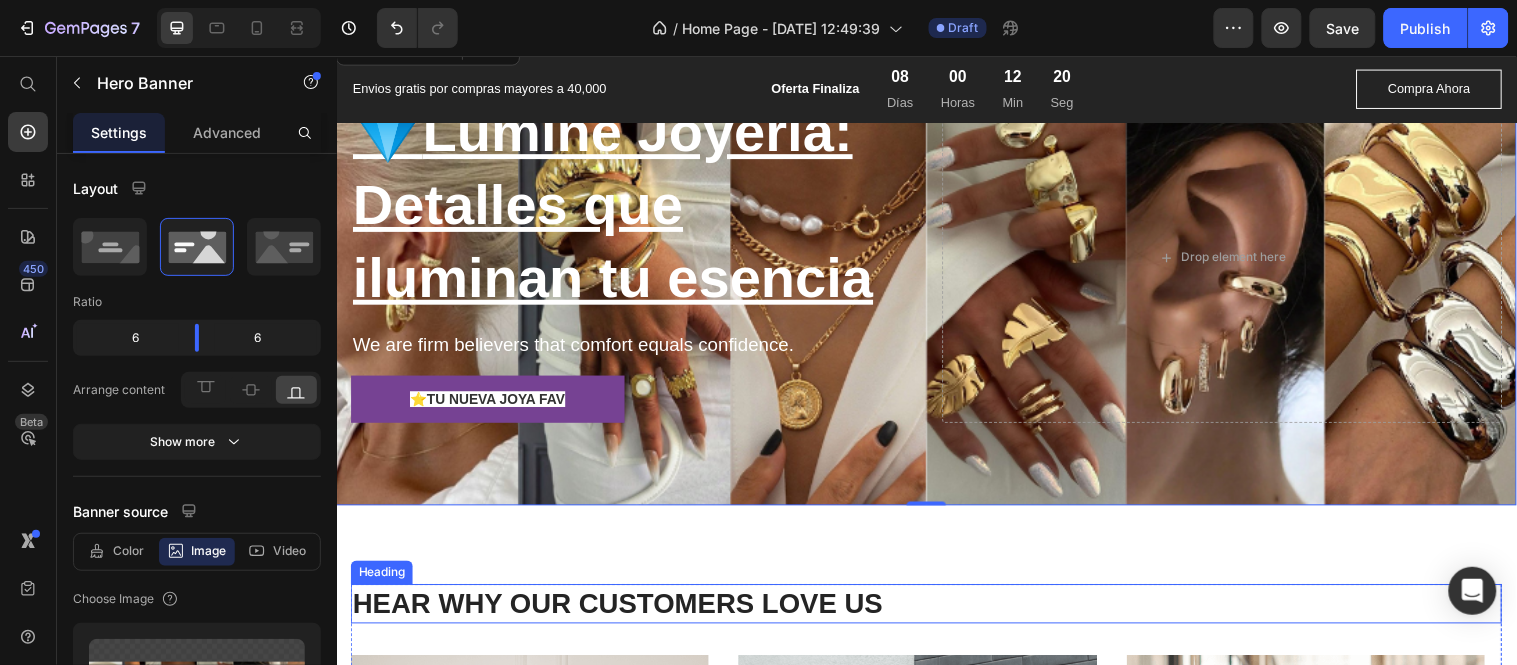 scroll, scrollTop: 3408, scrollLeft: 0, axis: vertical 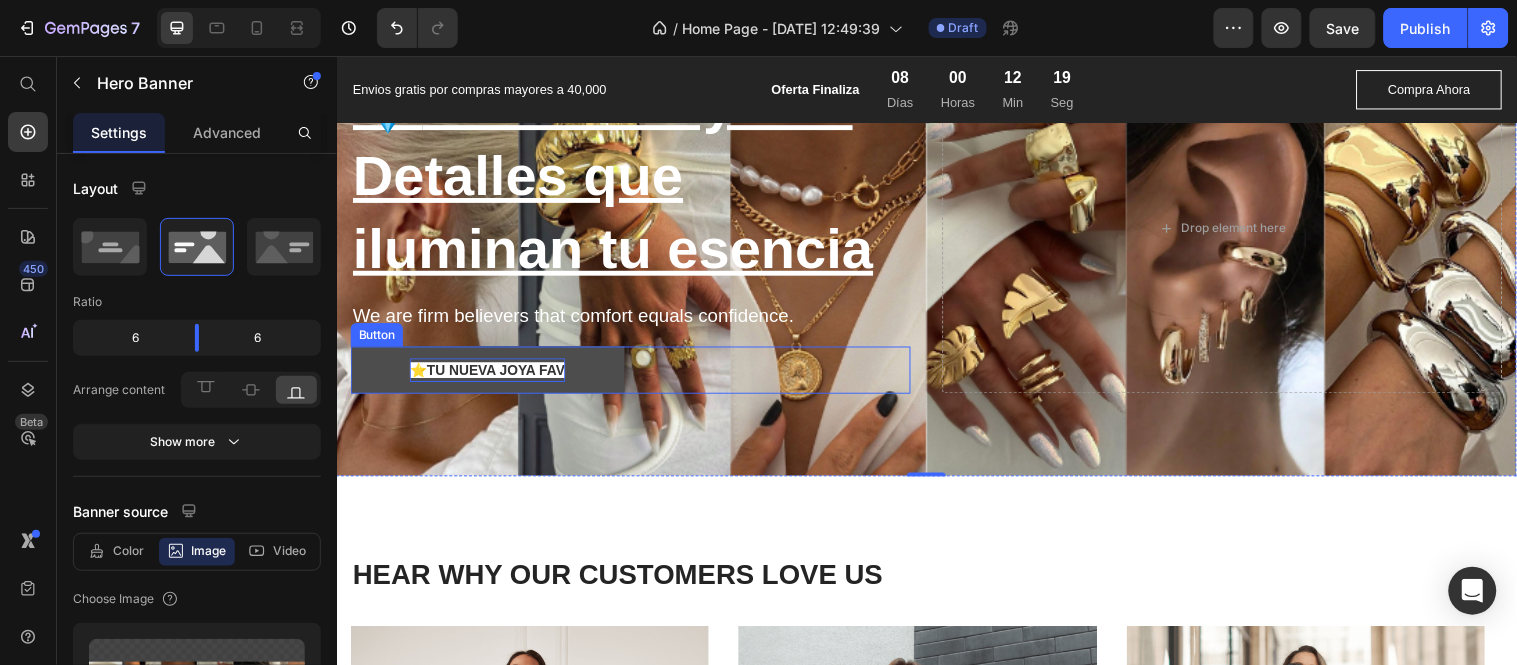 click on "⭐Tu nueva joya fav" at bounding box center (489, 374) 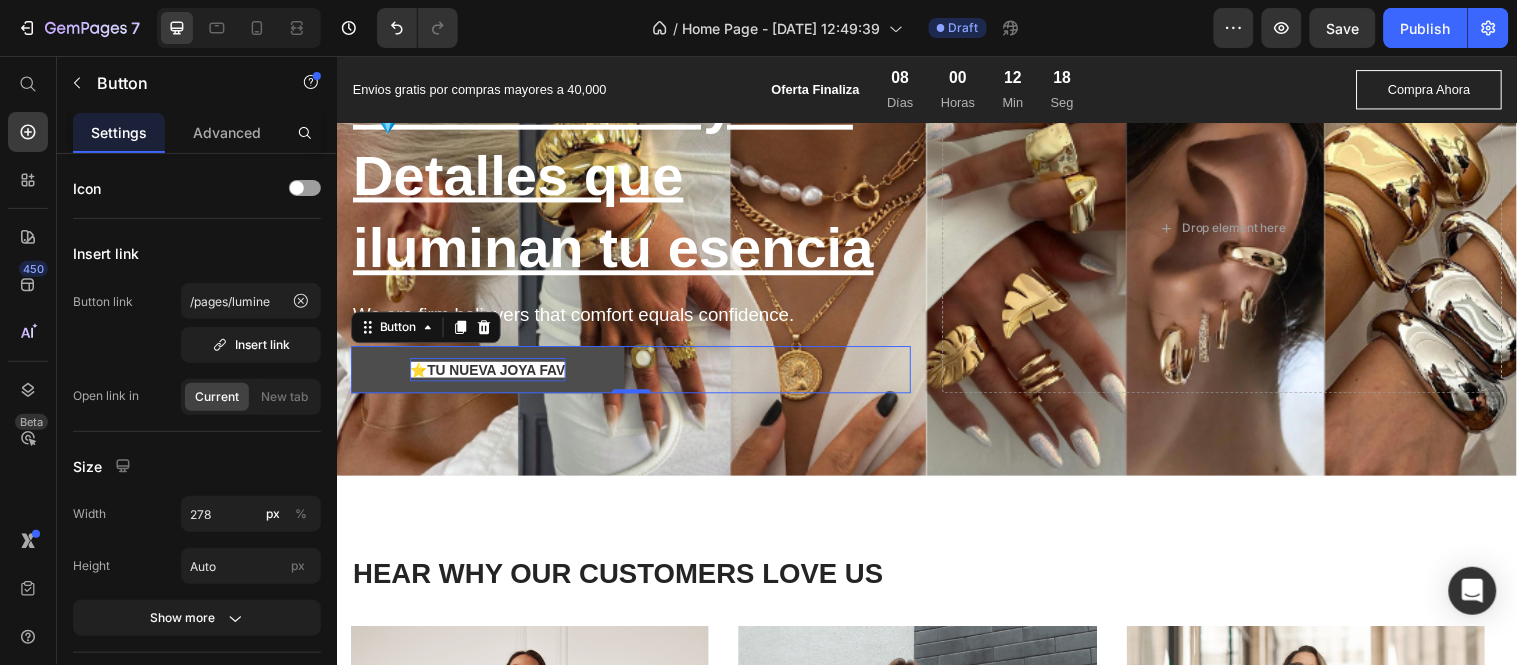 click on "⭐Tu nueva joya fav" at bounding box center [489, 374] 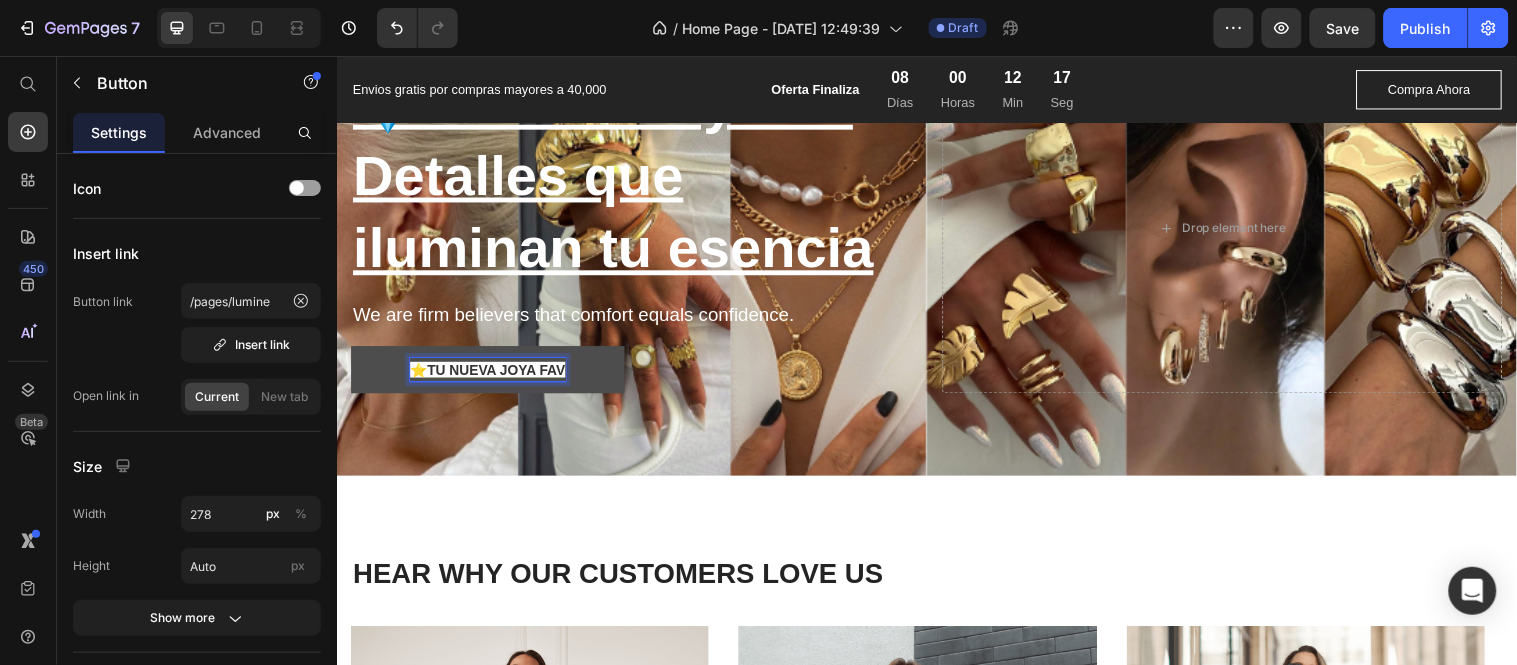 click on "⭐Tu nueva joya fav" at bounding box center [489, 374] 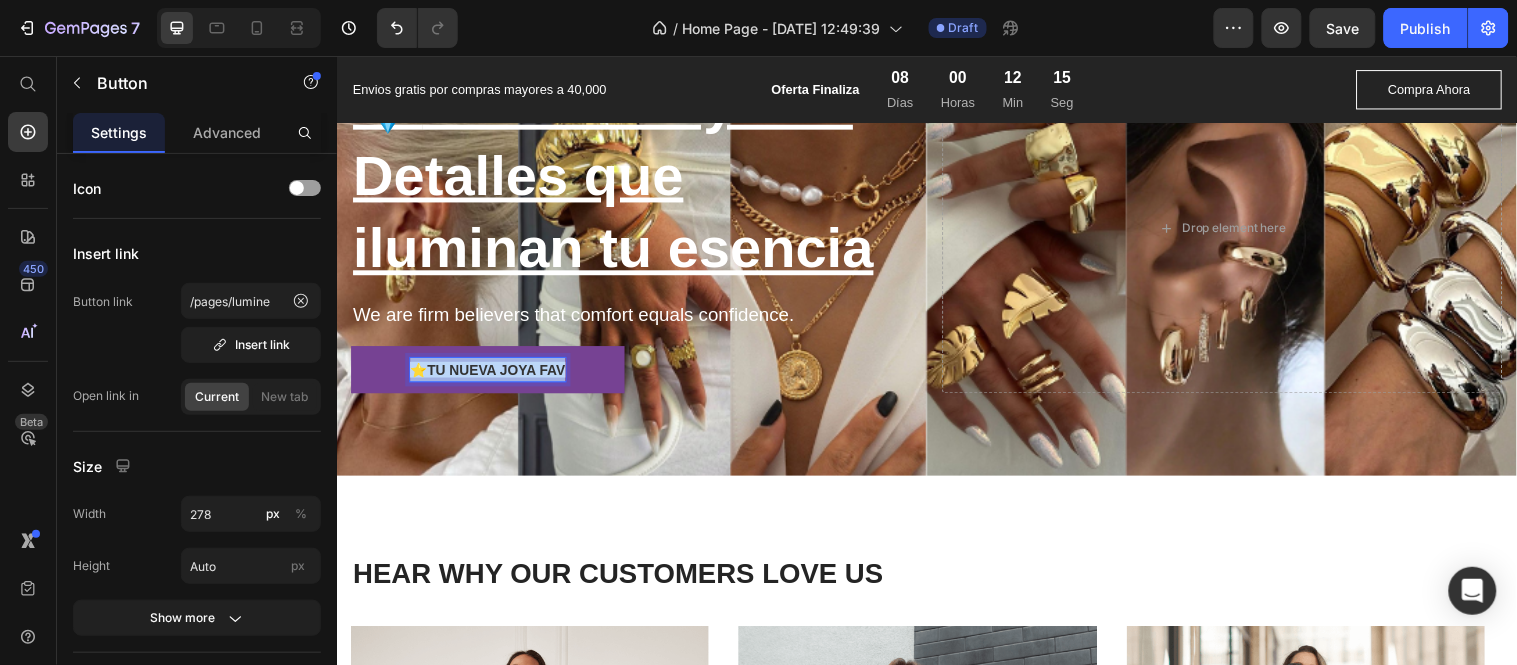 drag, startPoint x: 414, startPoint y: 362, endPoint x: 650, endPoint y: 385, distance: 237.11812 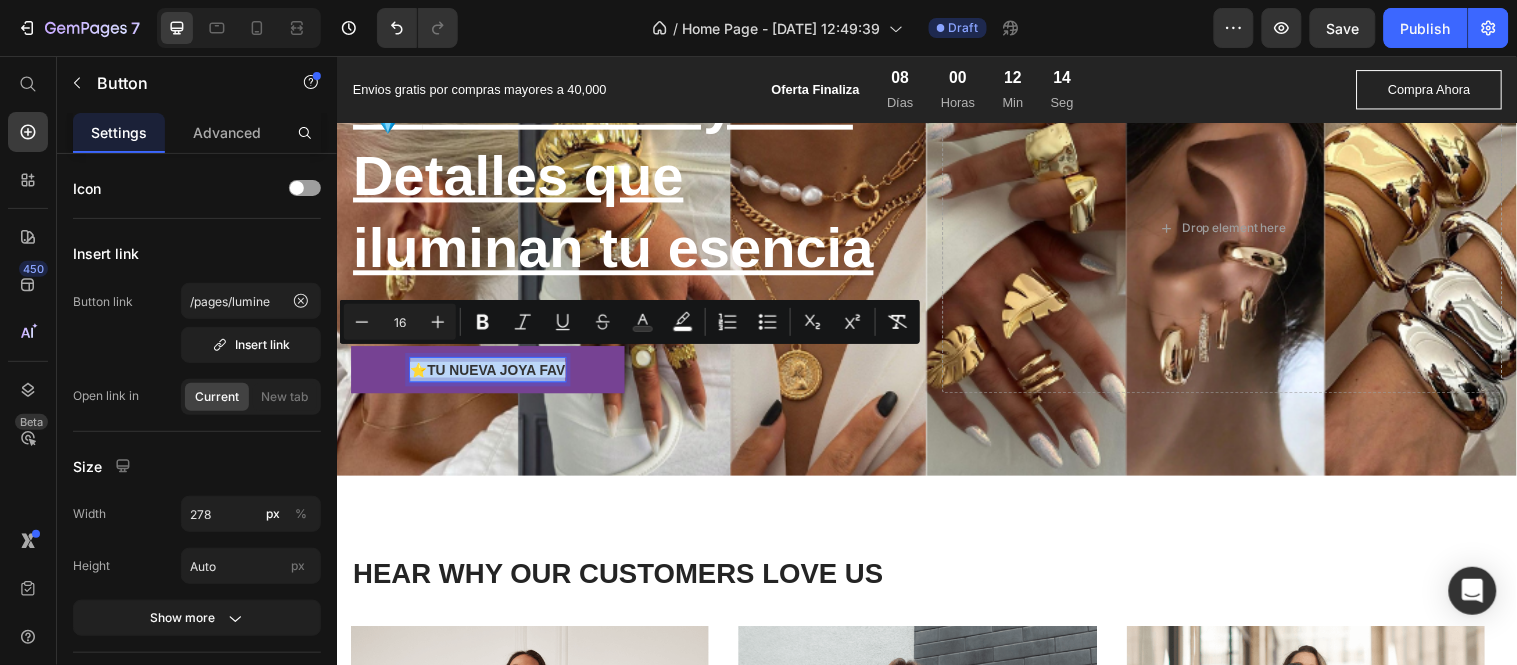 scroll, scrollTop: 3410, scrollLeft: 0, axis: vertical 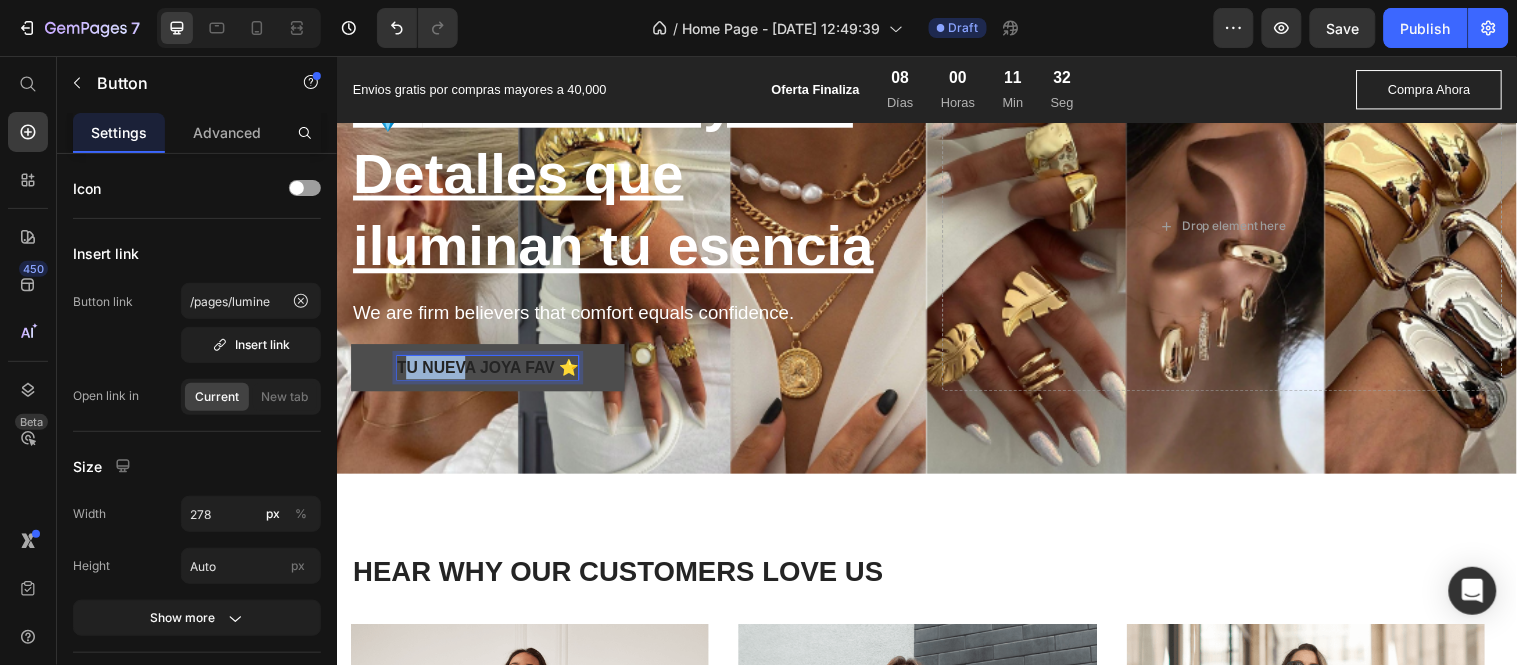 click on "tu nueva joya fav ⭐" at bounding box center (490, 372) 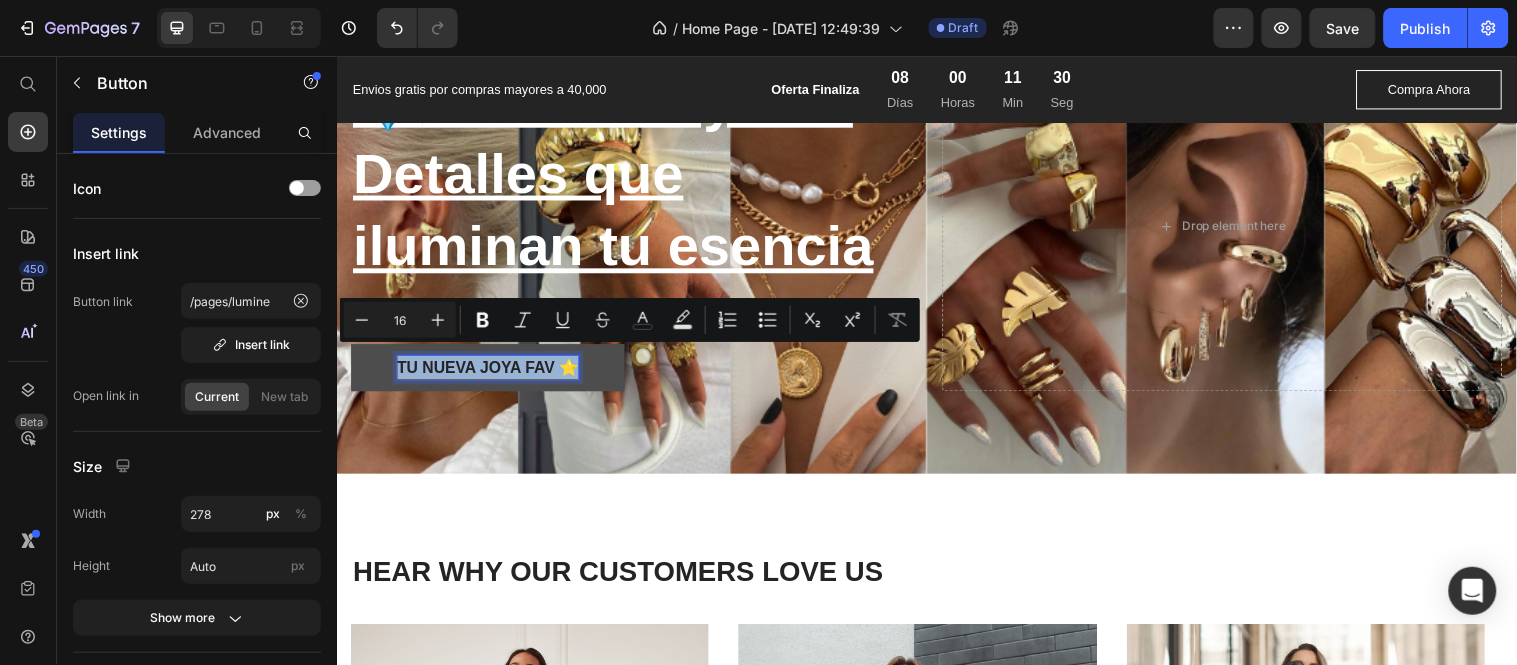 drag, startPoint x: 400, startPoint y: 360, endPoint x: 595, endPoint y: 378, distance: 195.82901 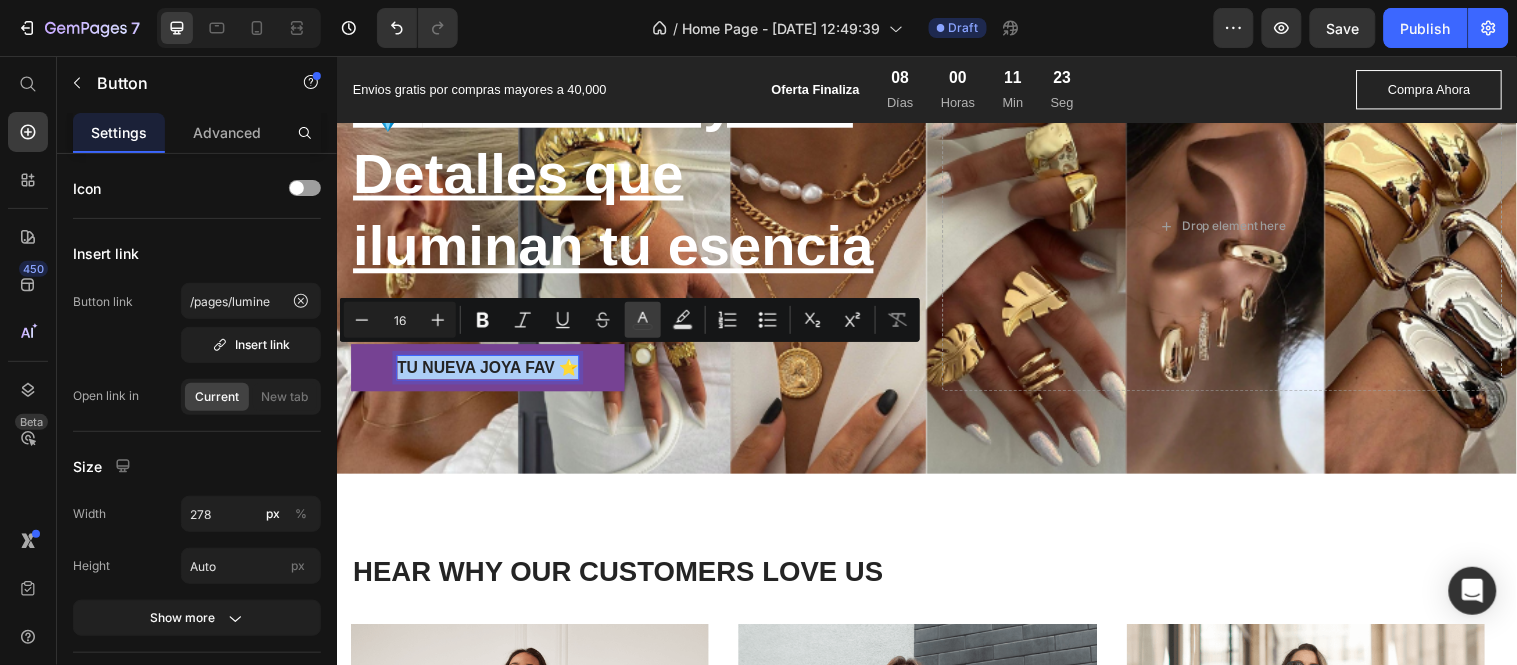 click 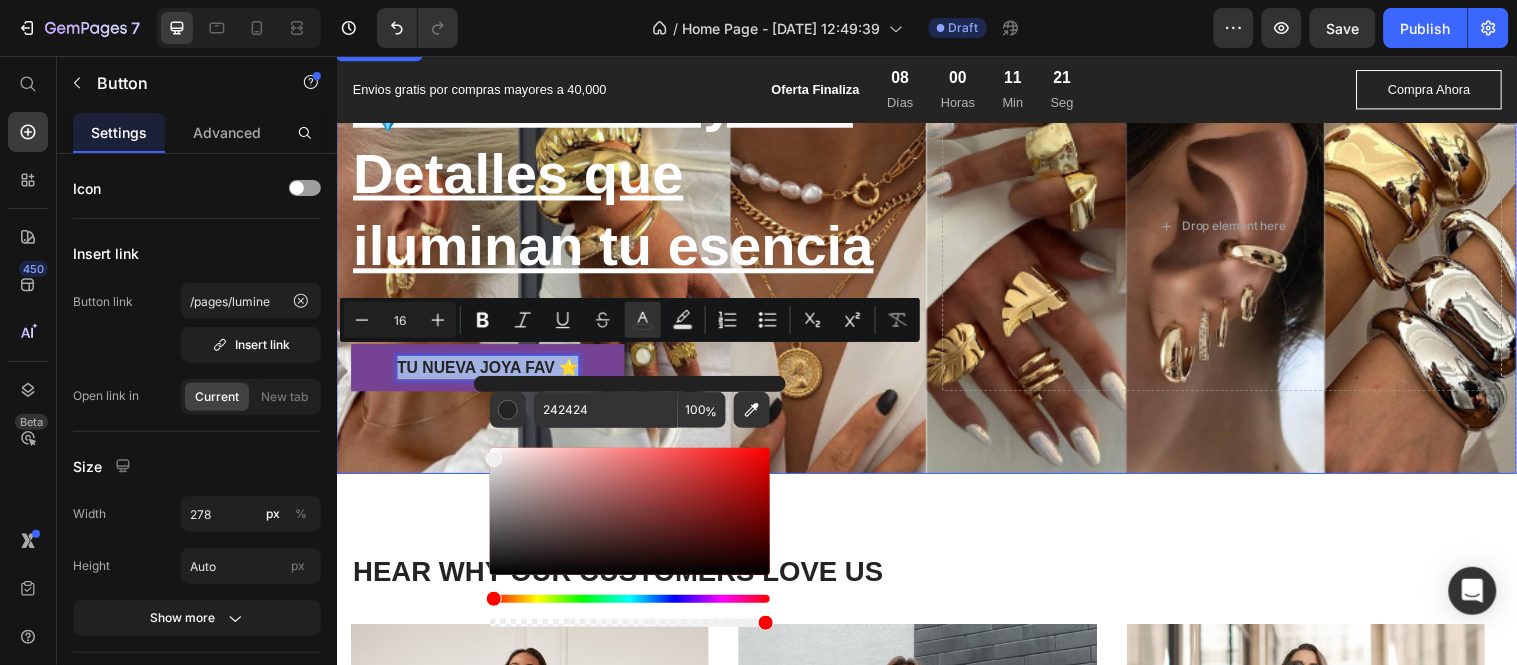 type on "EFEFEF" 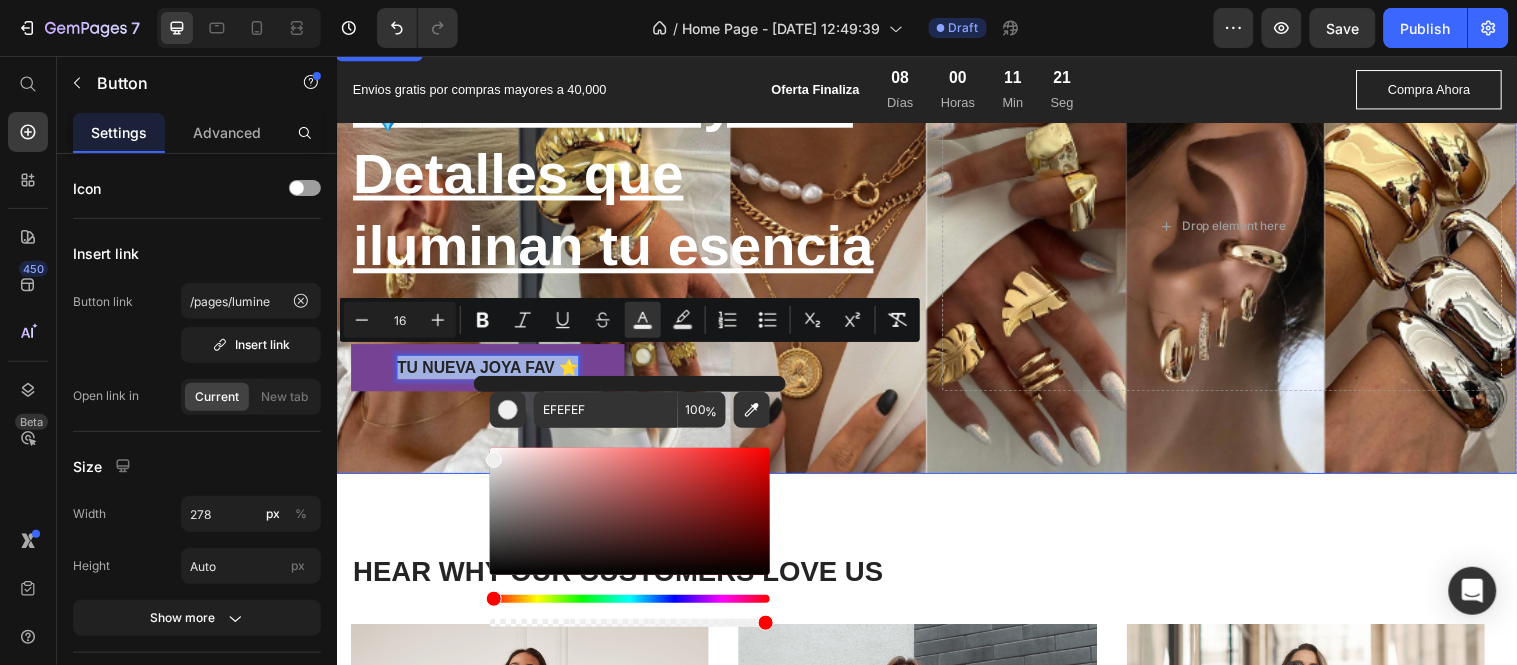 drag, startPoint x: 823, startPoint y: 618, endPoint x: 471, endPoint y: 438, distance: 395.353 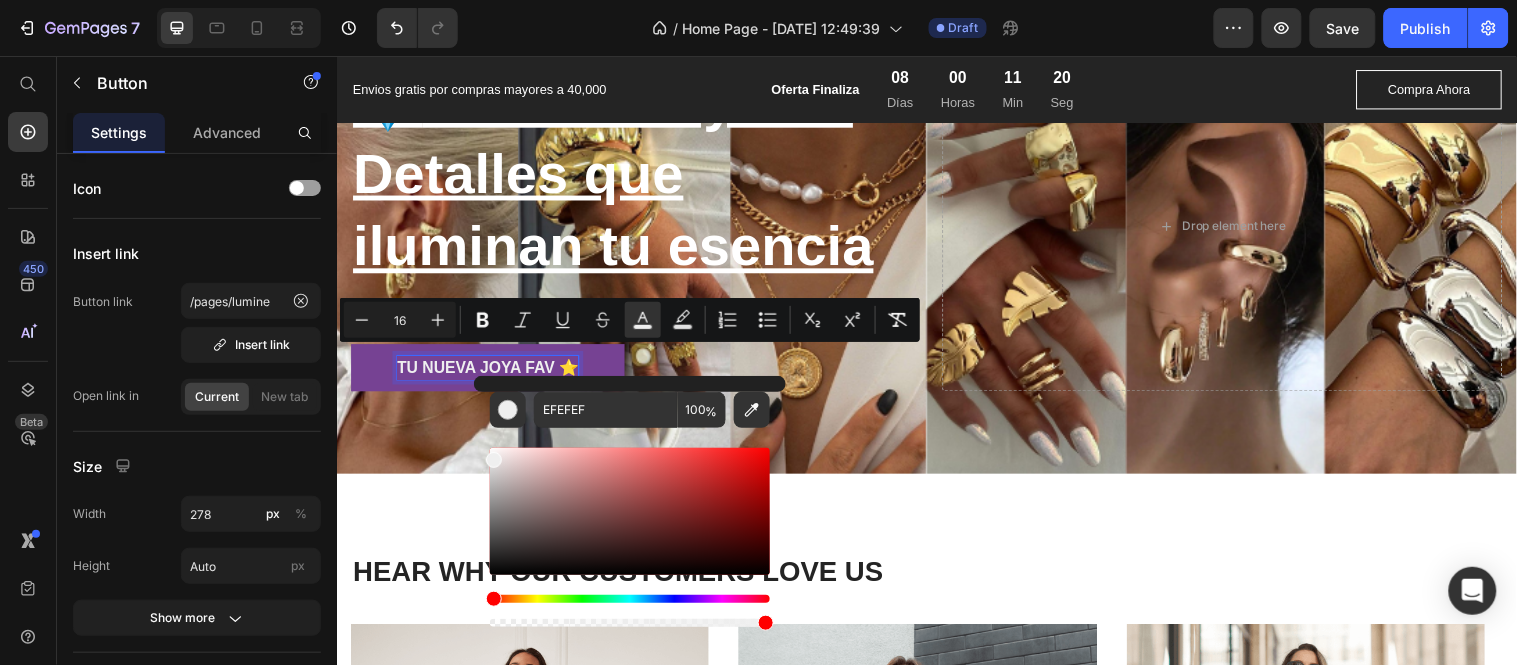 click on "tu nueva joya fav ⭐ Button   0" at bounding box center (635, 372) 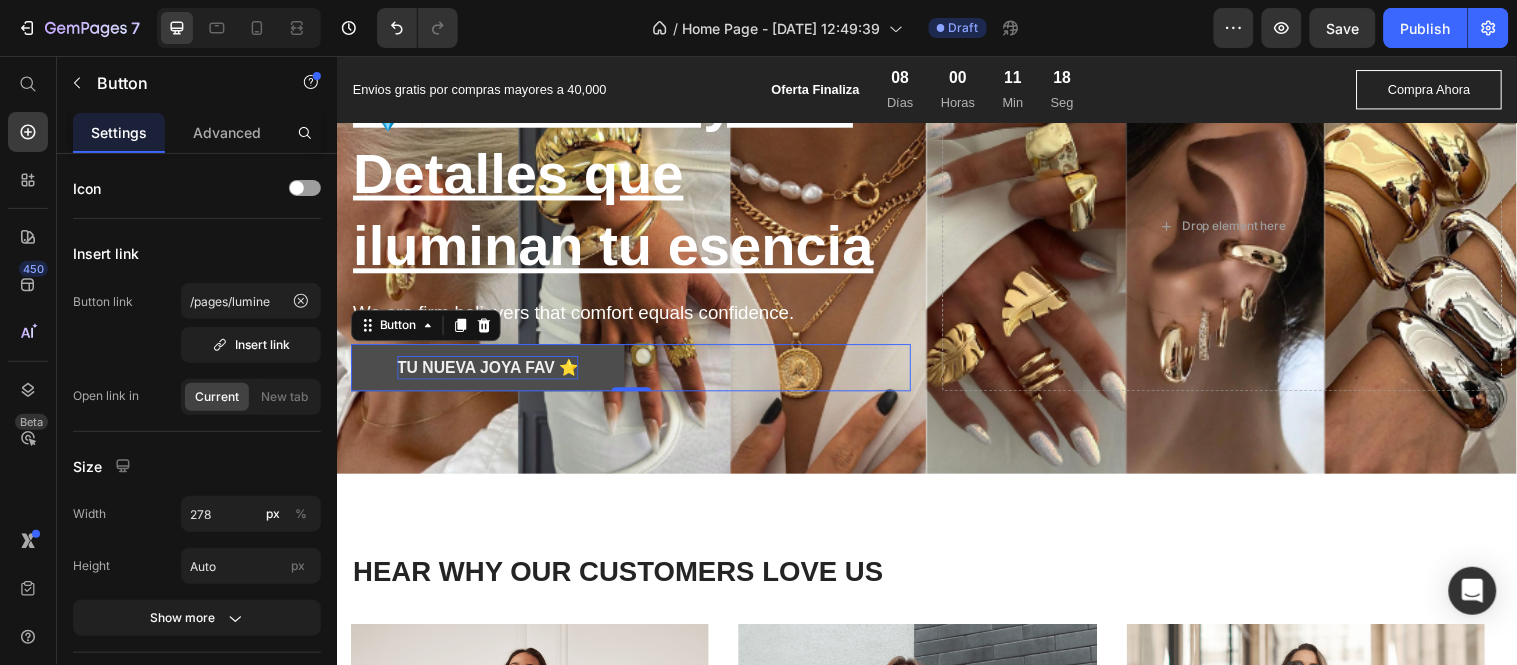 click on "tu nueva joya fav ⭐" at bounding box center [490, 371] 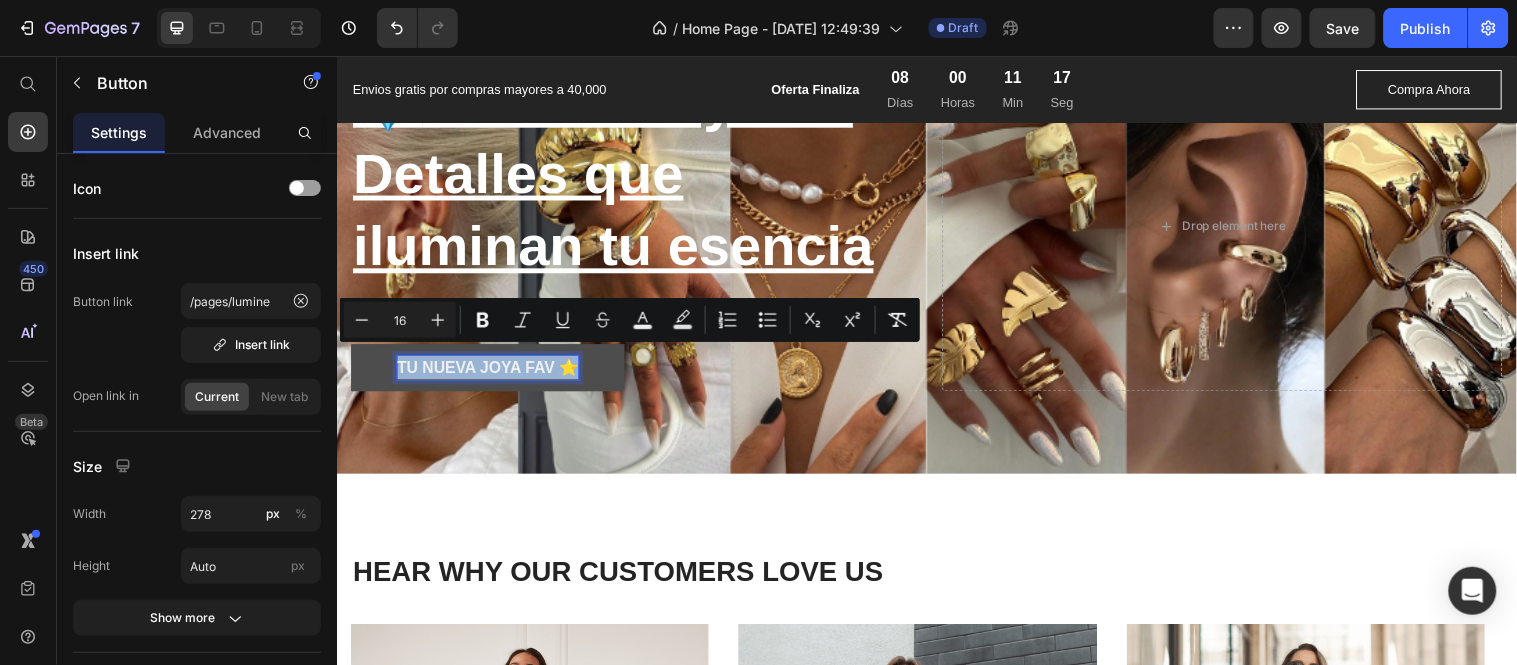 drag, startPoint x: 577, startPoint y: 360, endPoint x: 385, endPoint y: 361, distance: 192.00261 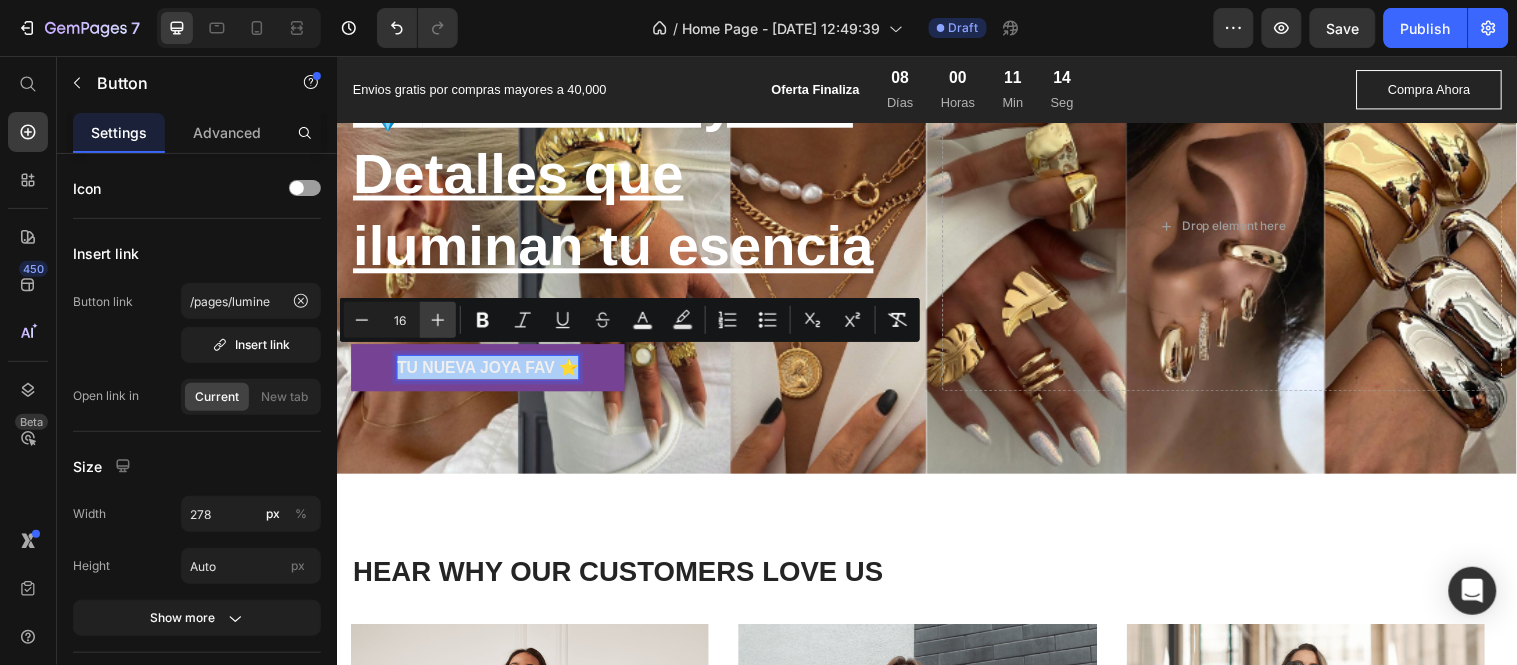 click on "Plus" at bounding box center [438, 320] 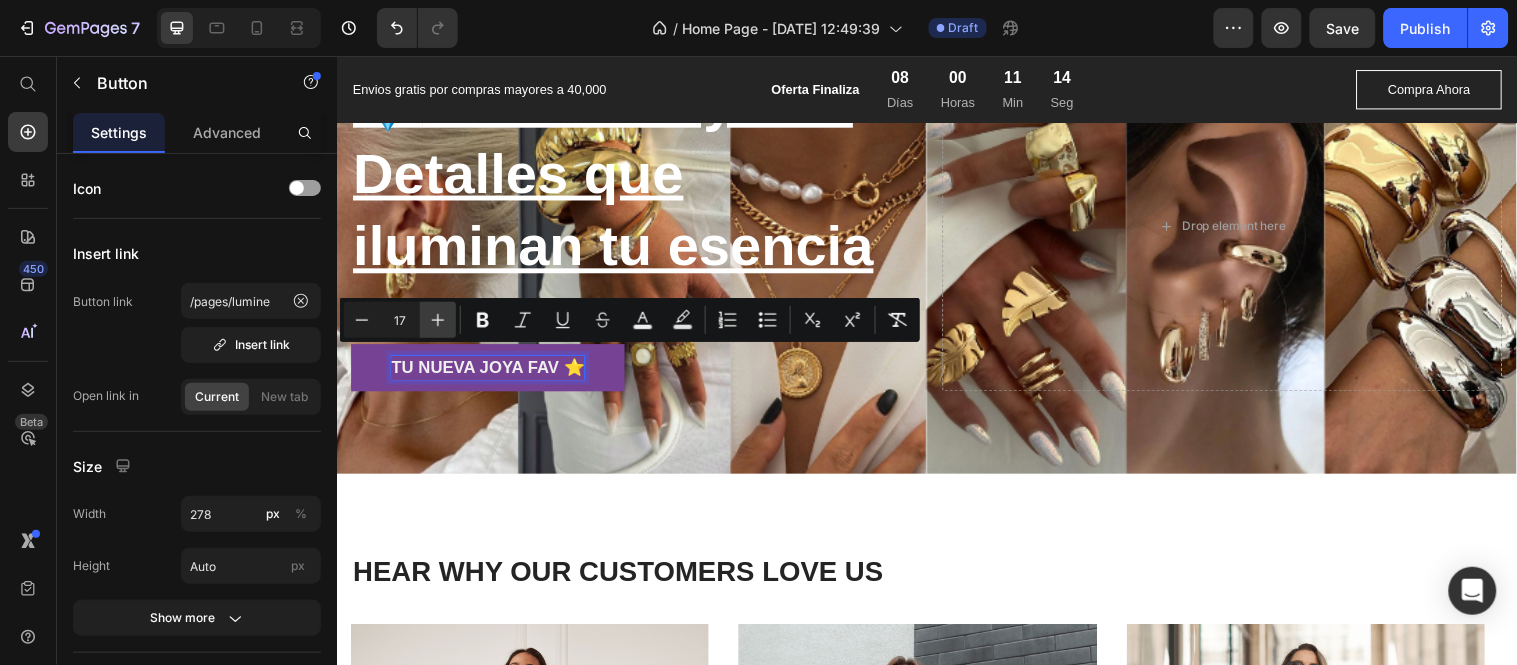 click 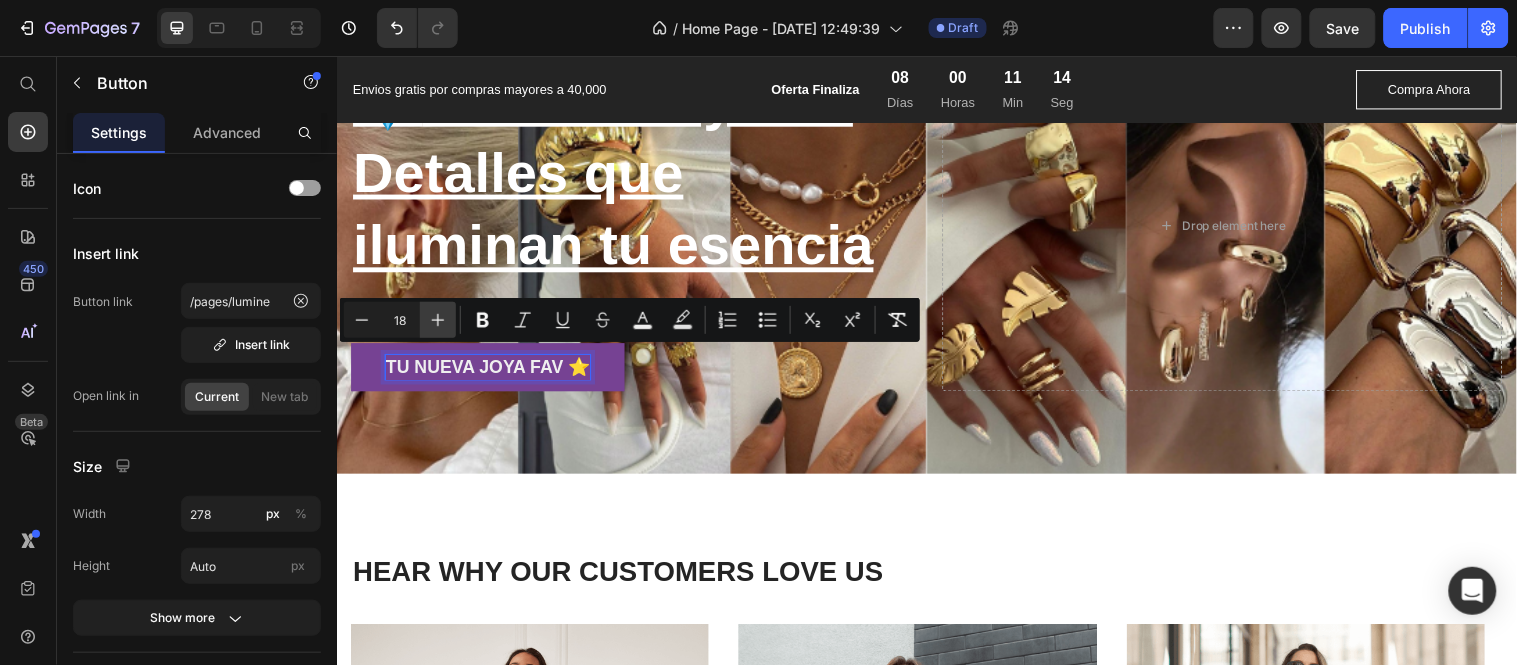 click 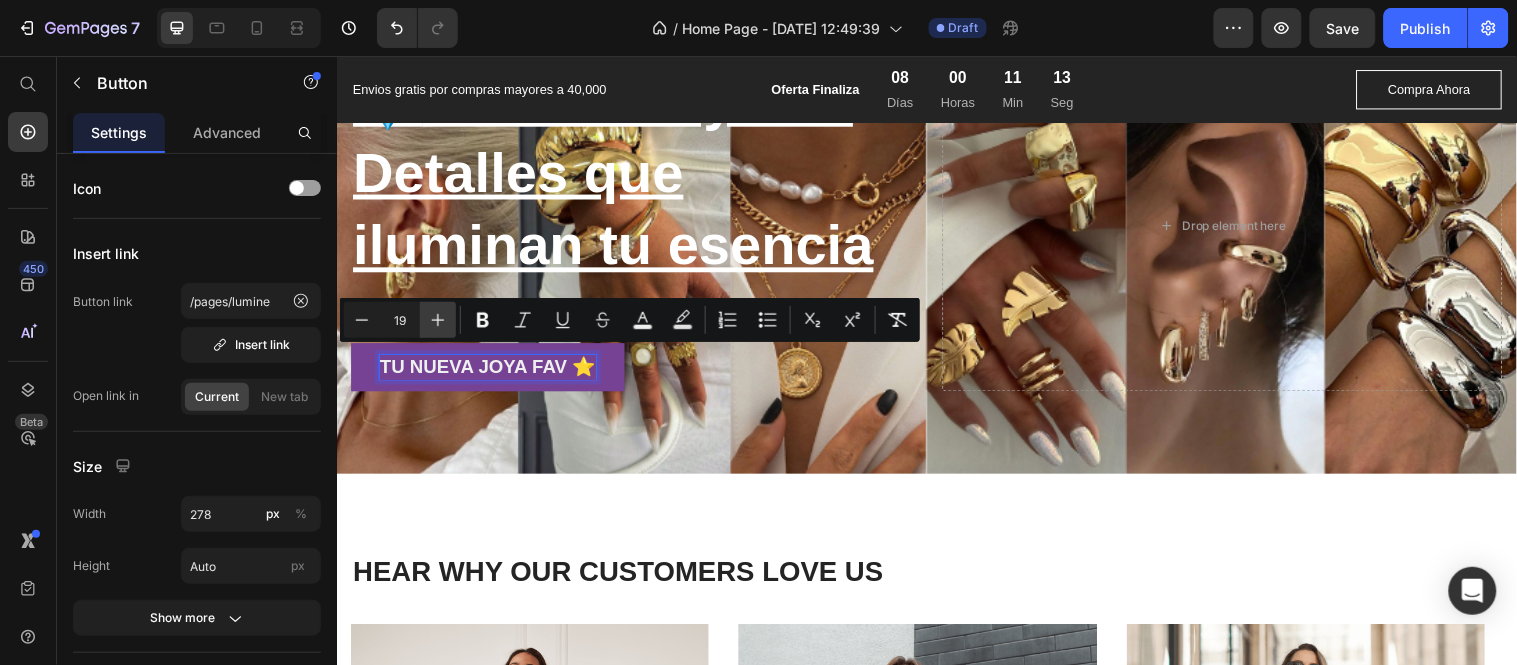 click 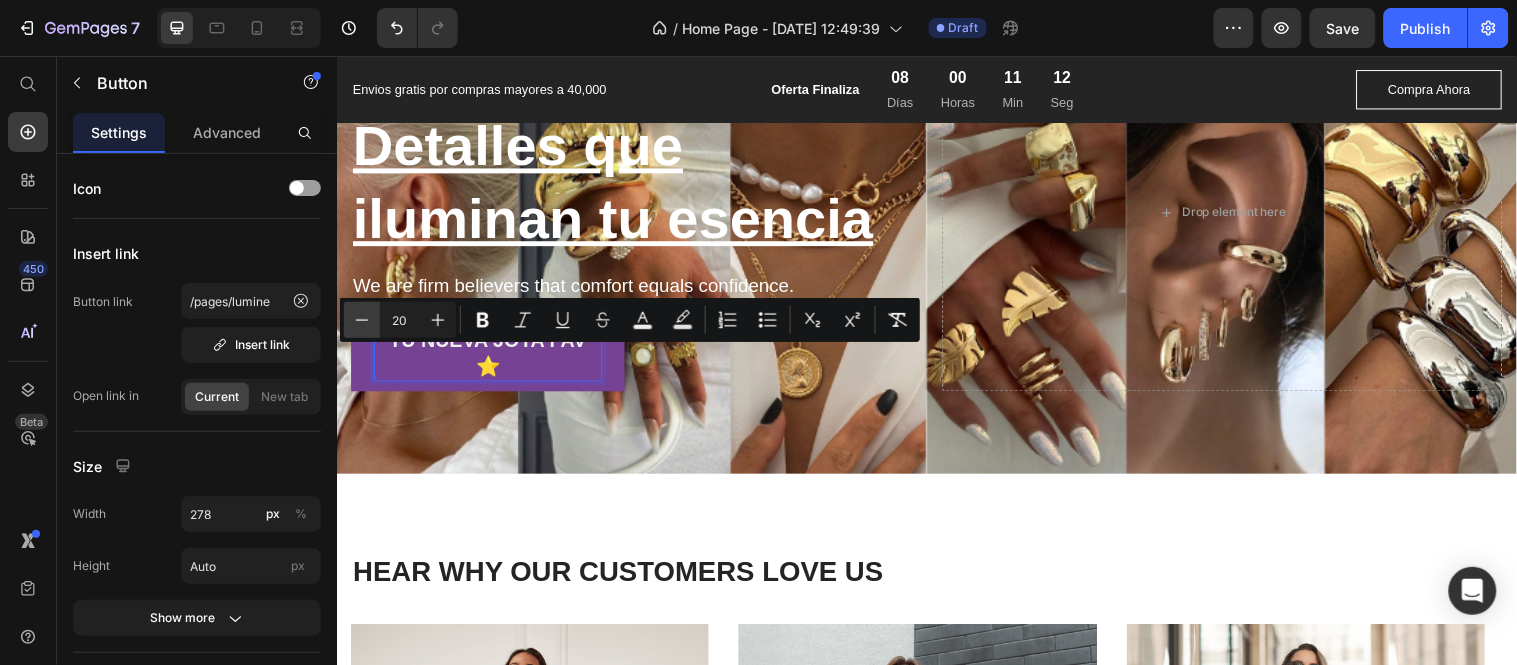 click 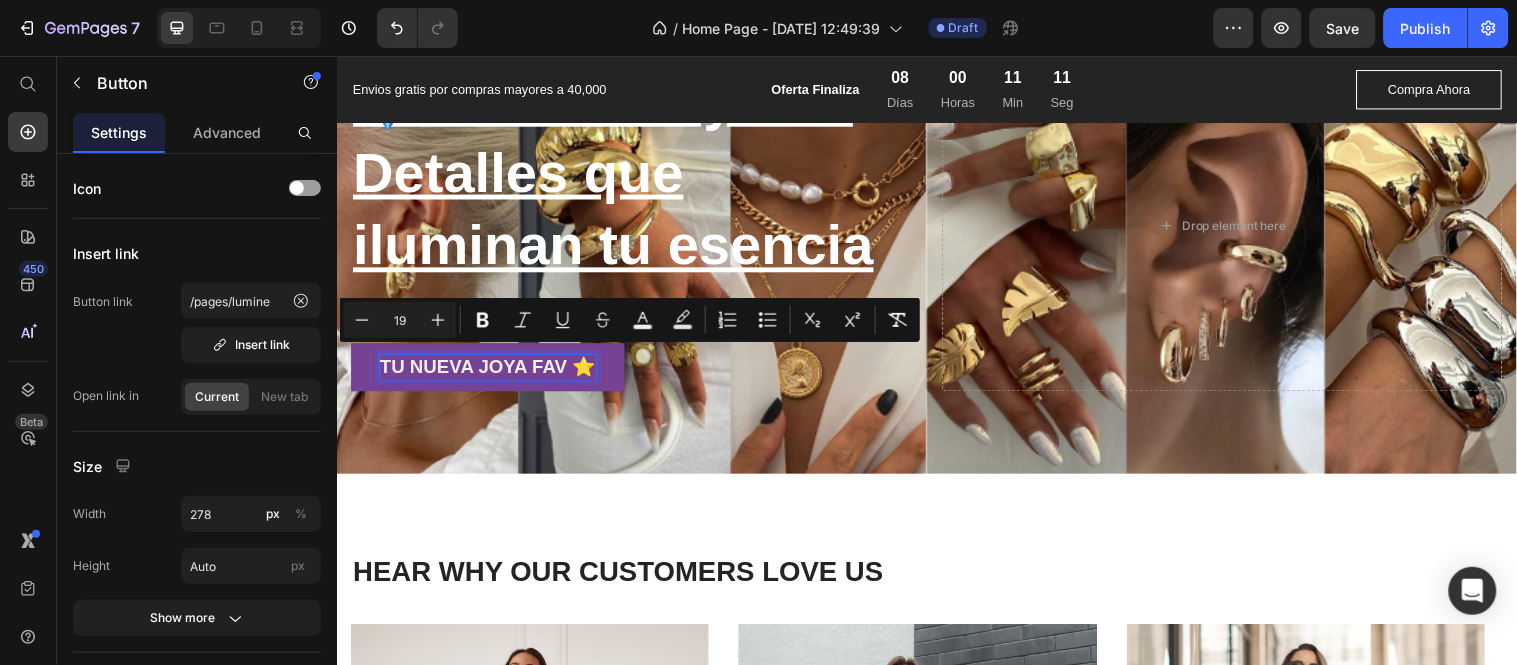 click on "⁠⁠⁠⁠⁠⁠⁠ 💎  Lumine Joyería: Detalles que iluminan tu esencia Heading We are firm believers that comfort equals confidence. Text Block tu nueva joya fav ⭐ Button   0
Drop element here" at bounding box center (936, 254) 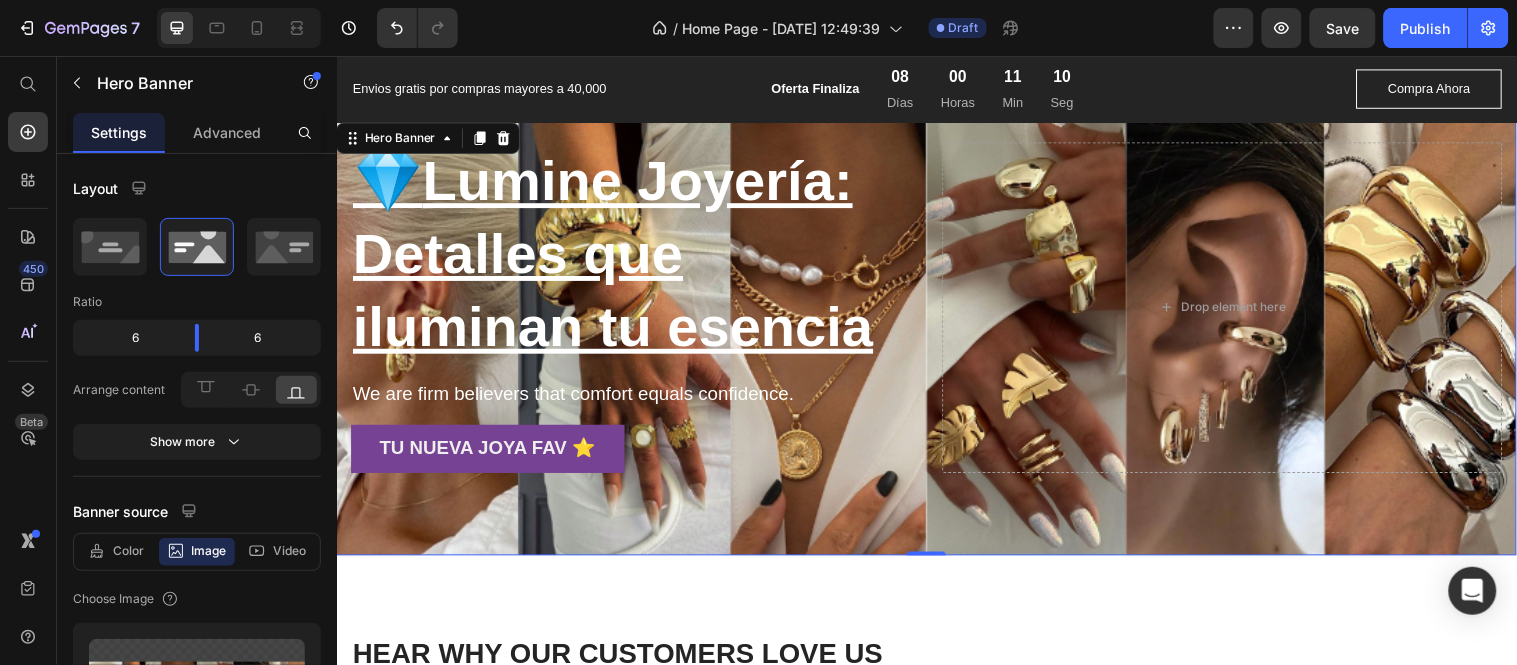 scroll, scrollTop: 3187, scrollLeft: 0, axis: vertical 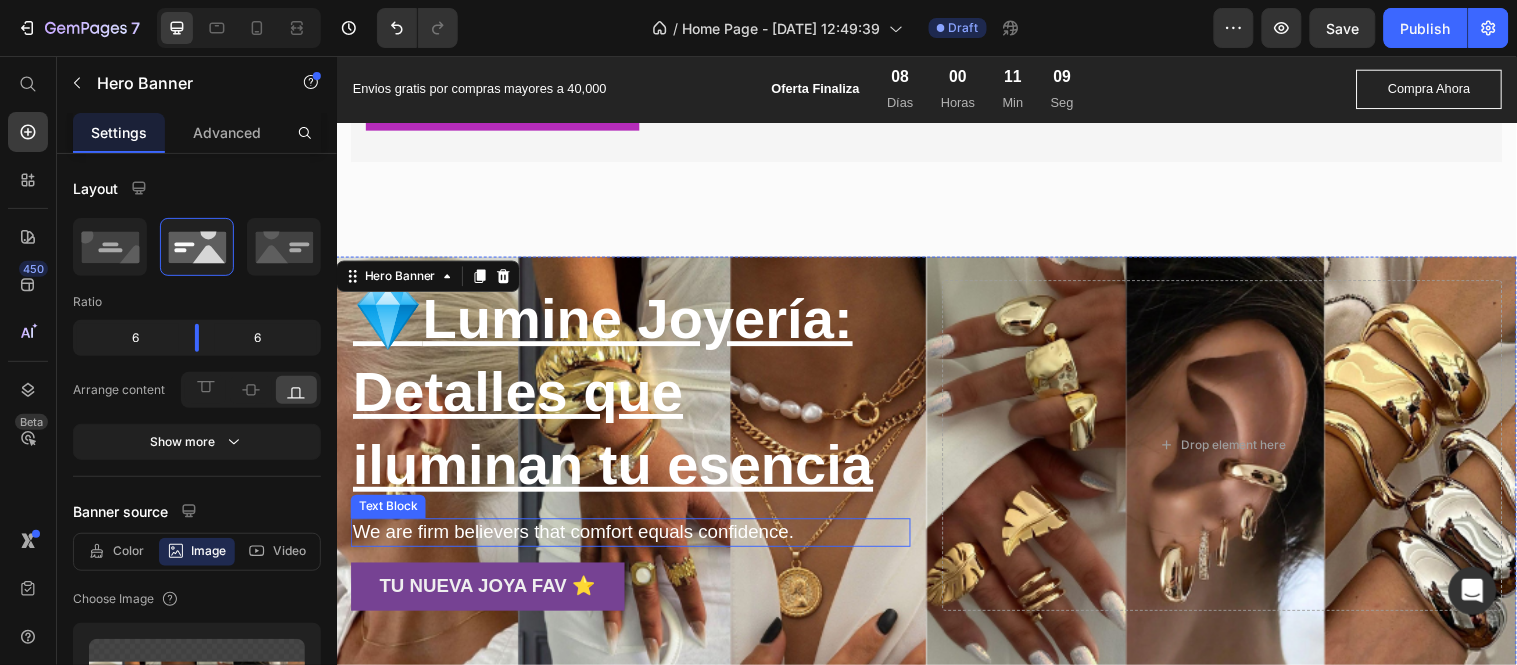 click on "We are firm believers that comfort equals confidence." at bounding box center (635, 539) 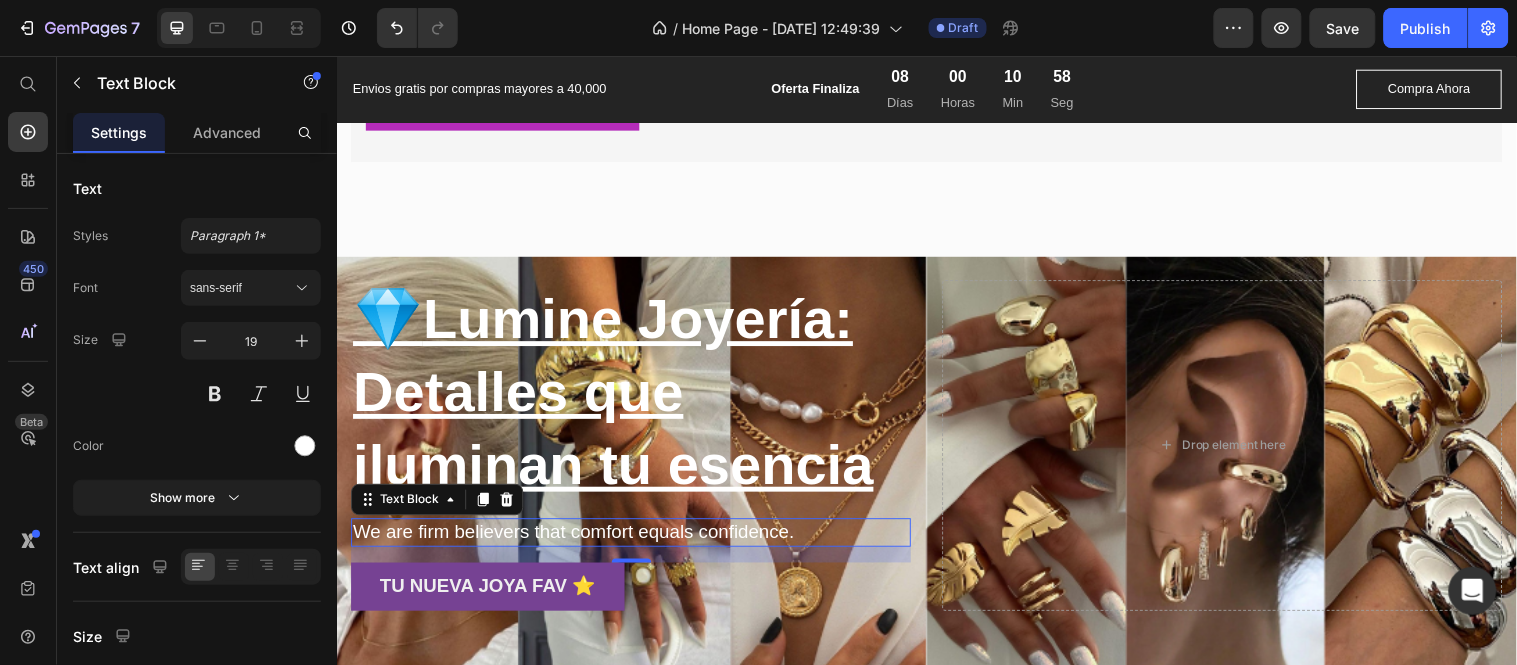 click on "We are firm believers that comfort equals confidence." at bounding box center [635, 539] 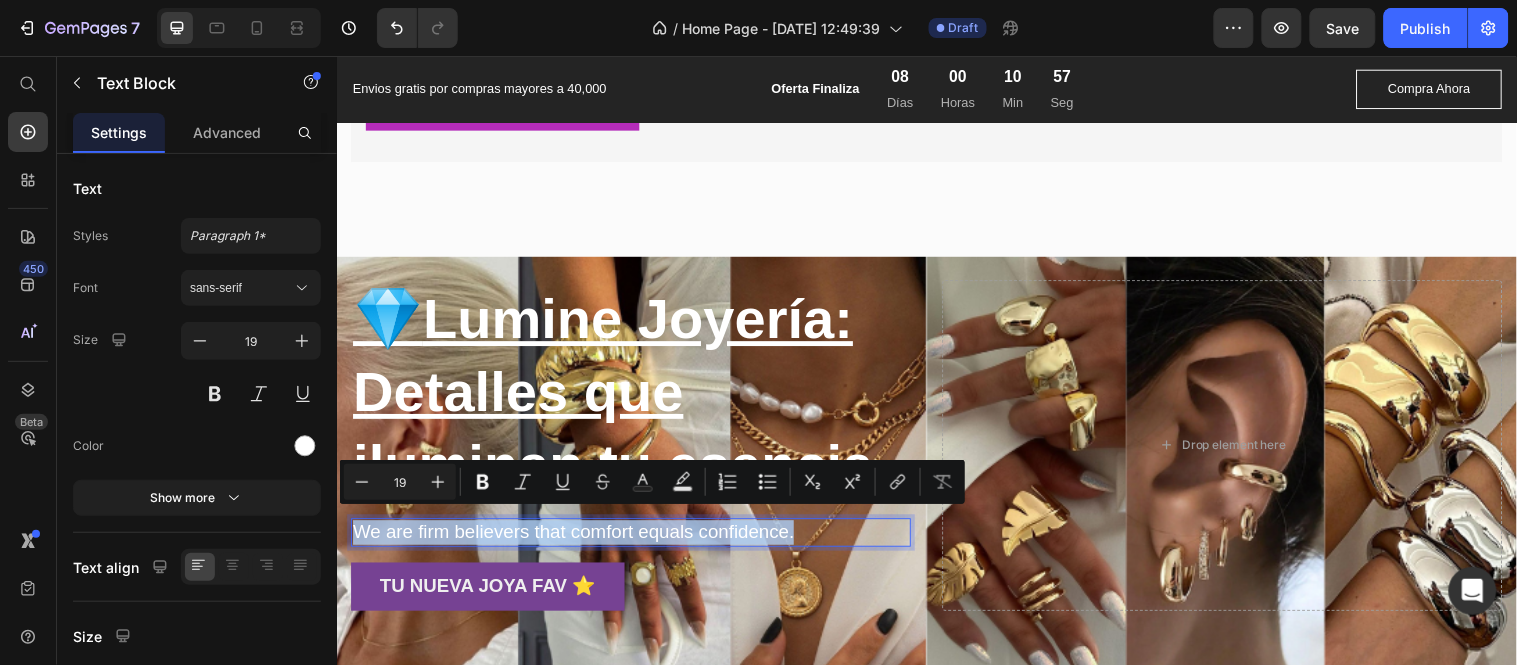 drag, startPoint x: 803, startPoint y: 533, endPoint x: 616, endPoint y: 541, distance: 187.17105 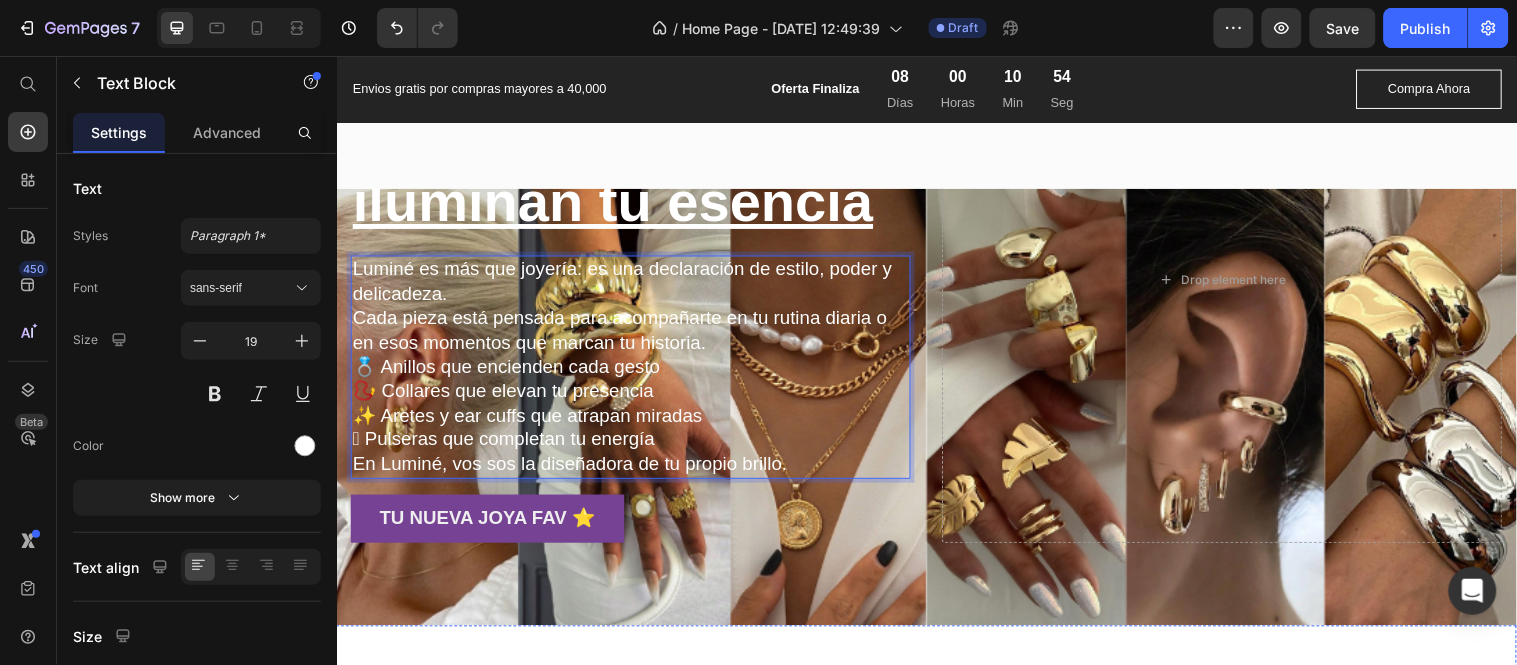 scroll, scrollTop: 3184, scrollLeft: 0, axis: vertical 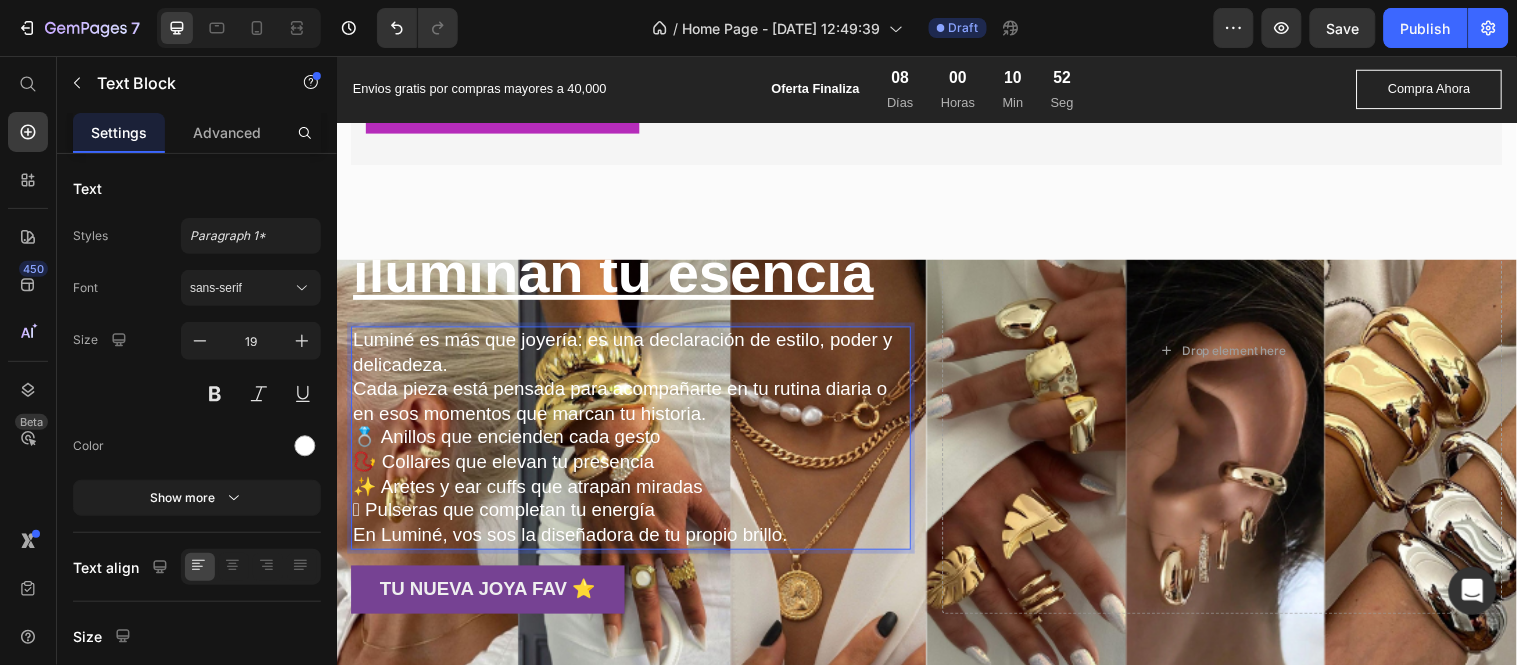 drag, startPoint x: 799, startPoint y: 540, endPoint x: 331, endPoint y: 337, distance: 510.13037 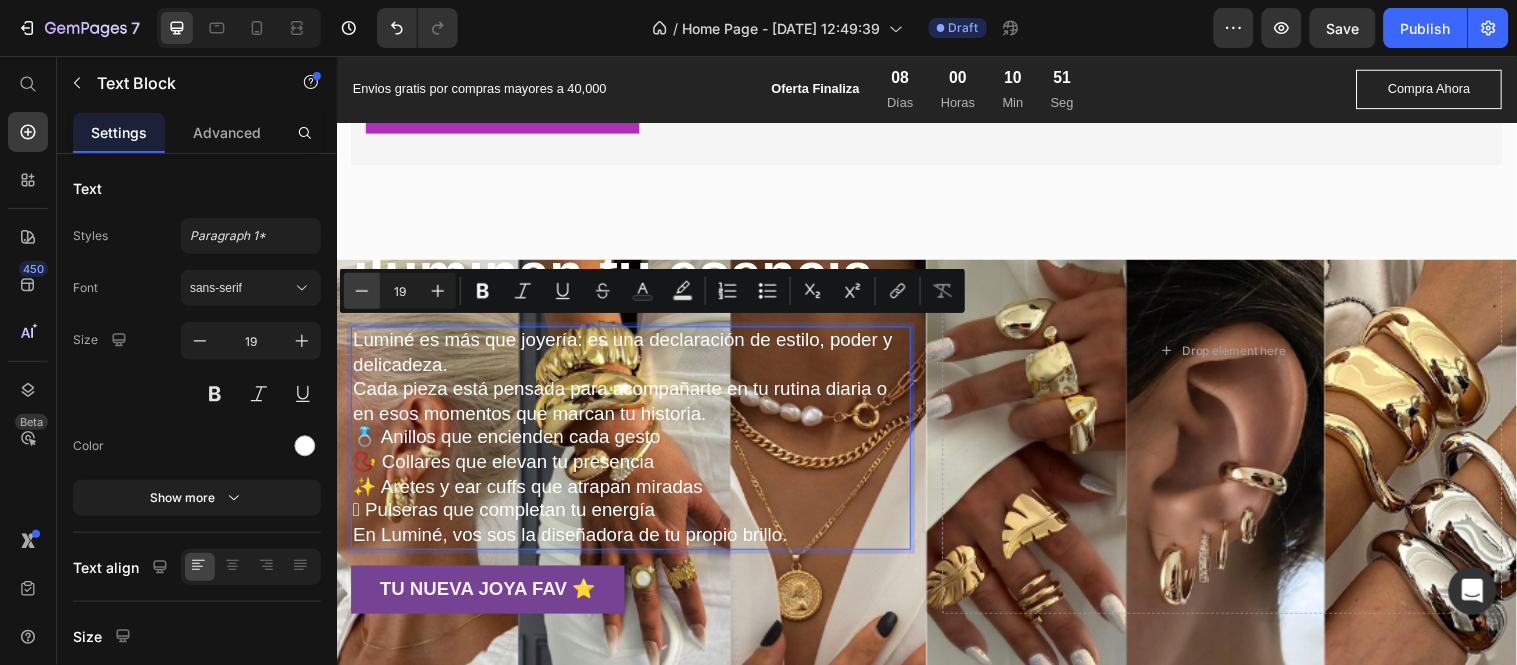 click on "Minus" at bounding box center (362, 291) 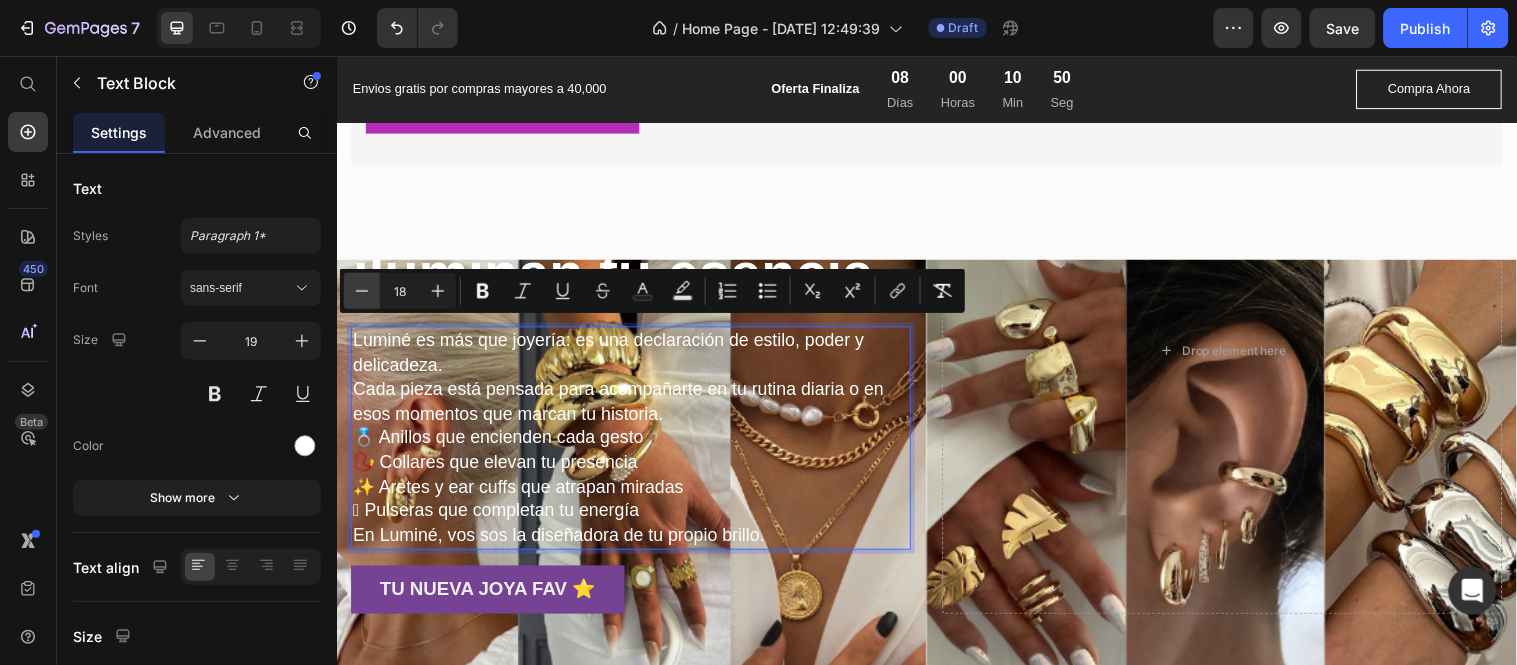 click 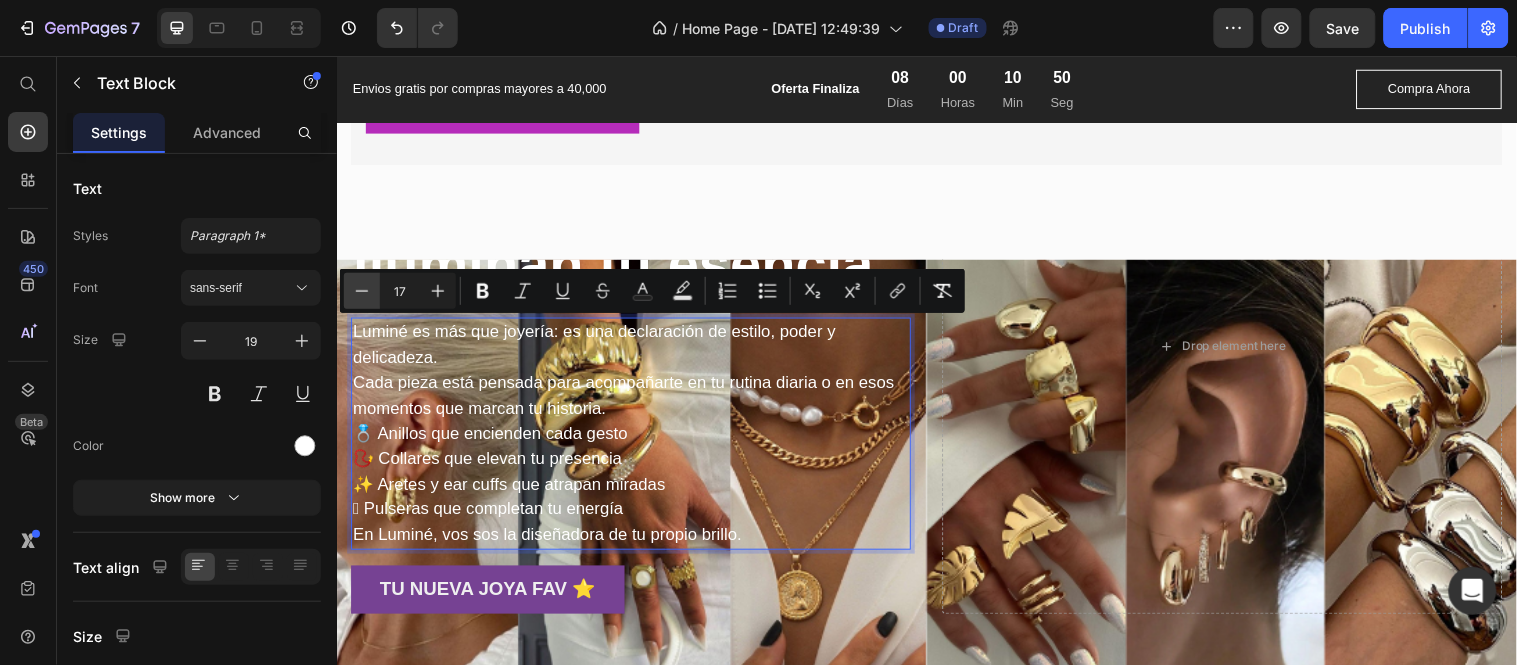 click 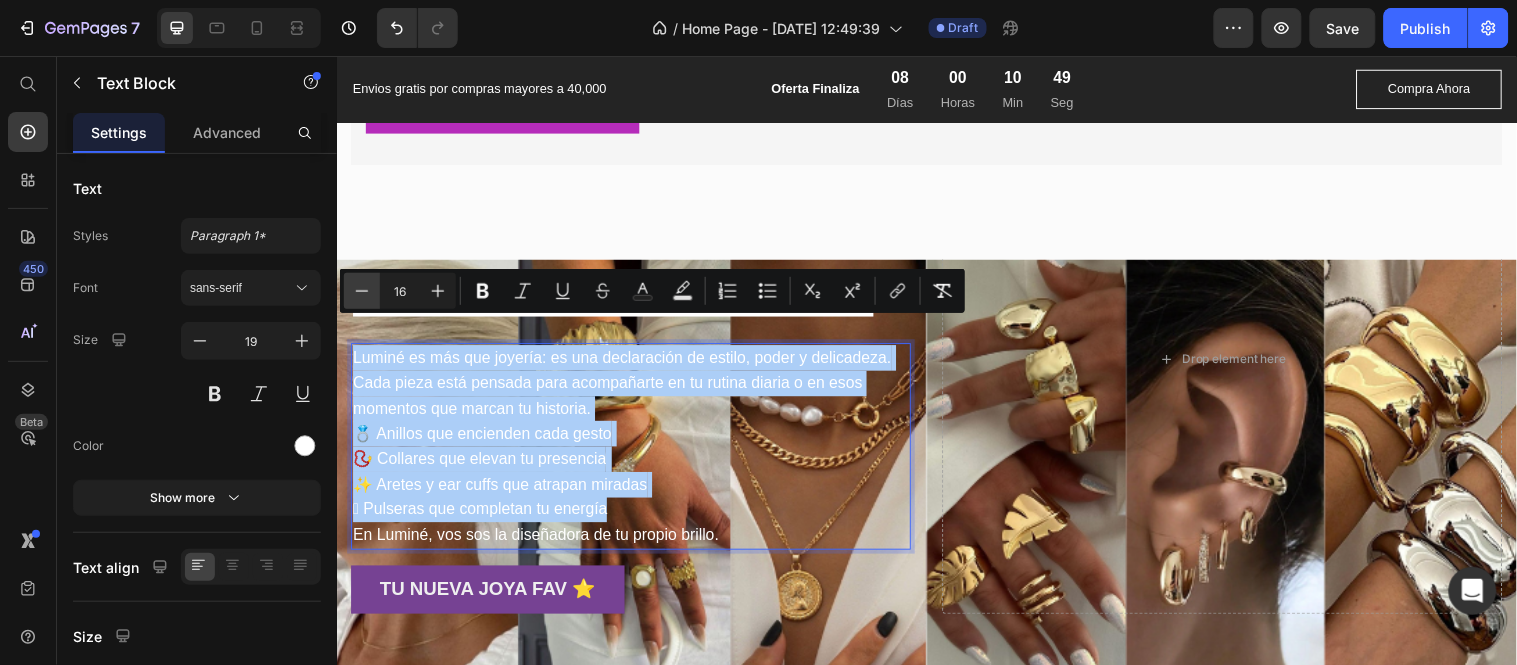 click 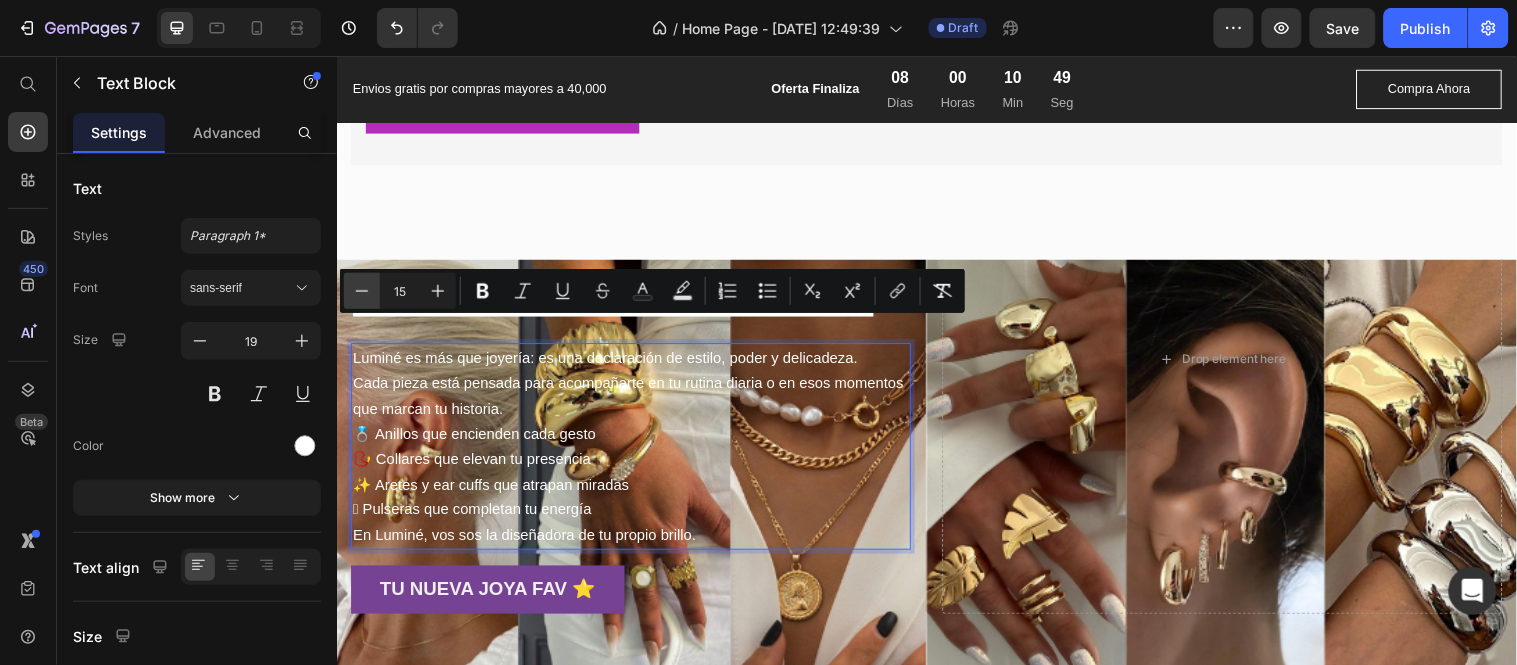 click 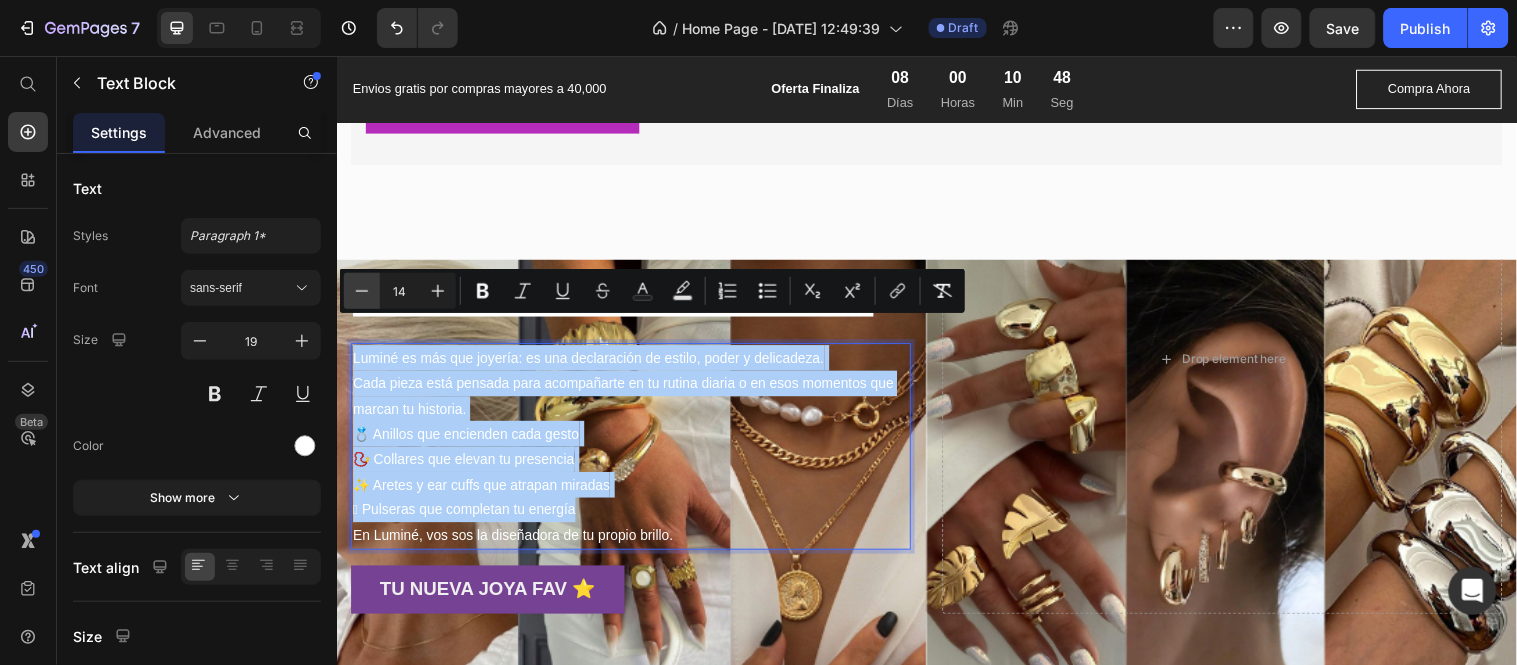 click 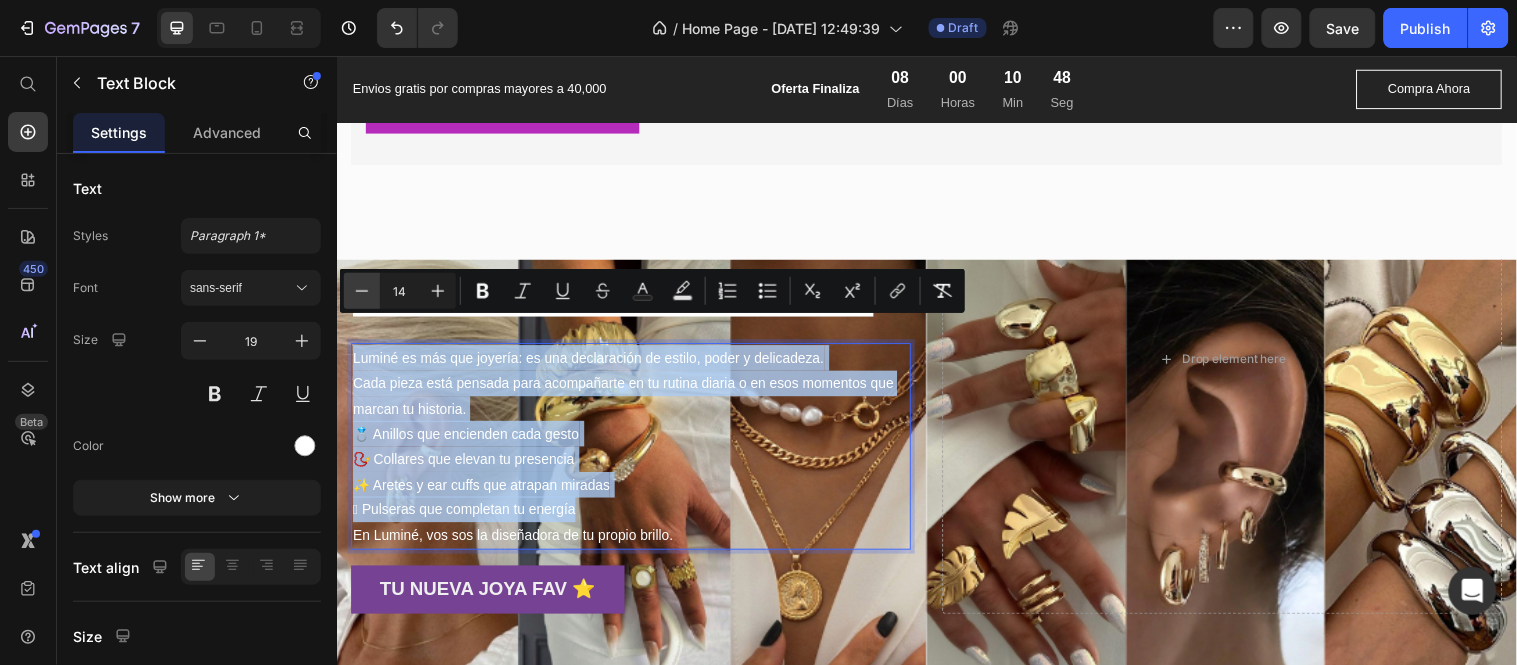 type on "13" 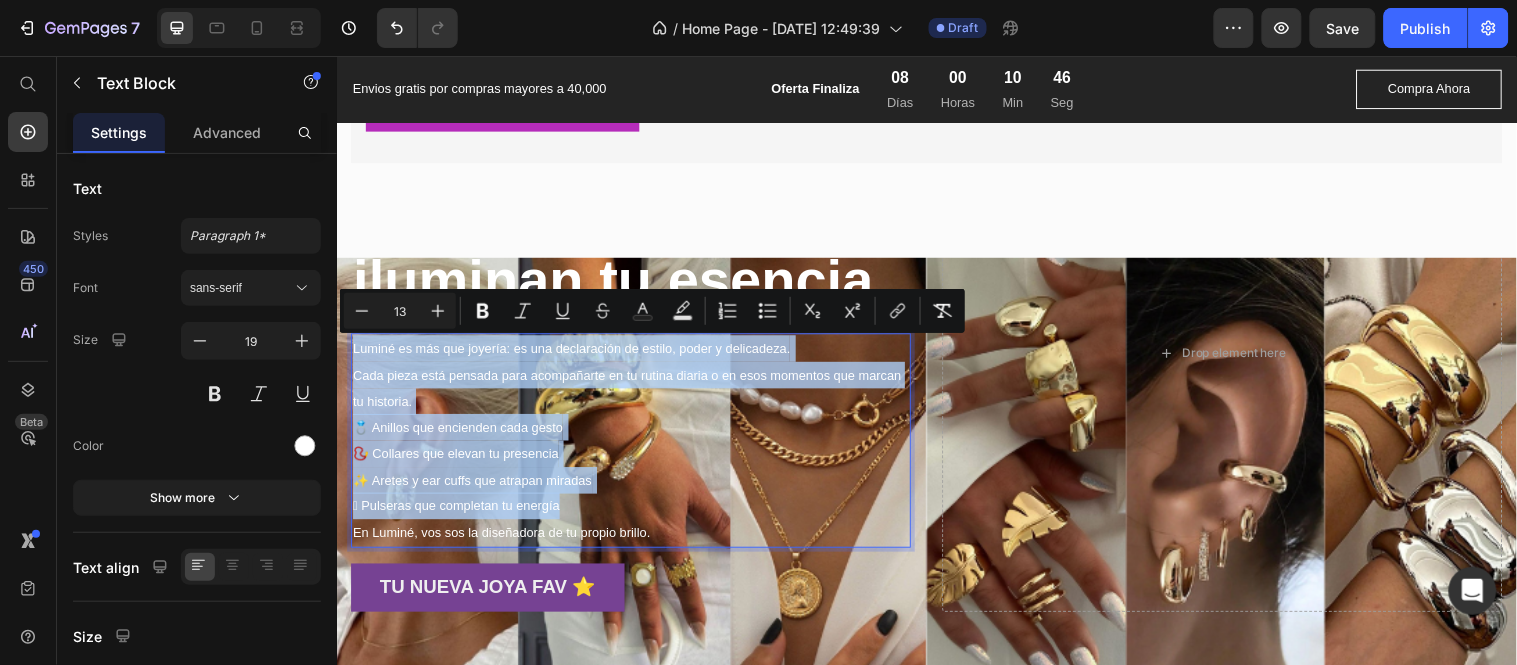 scroll, scrollTop: 3184, scrollLeft: 0, axis: vertical 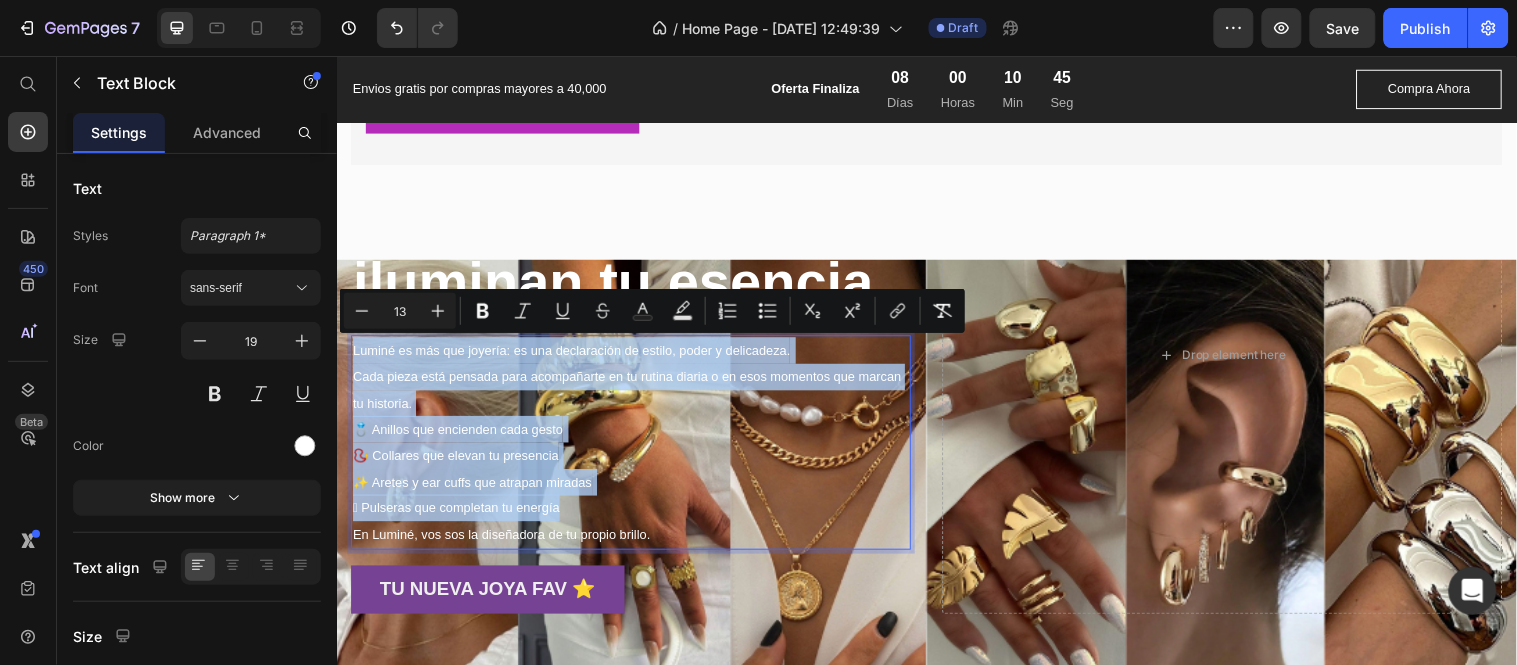 click on "Minus 13 Plus Bold Italic Underline       Strikethrough
Text Color
Text Background Color Numbered List Bulleted List Subscript Superscript       link Remove Format" at bounding box center [652, 311] 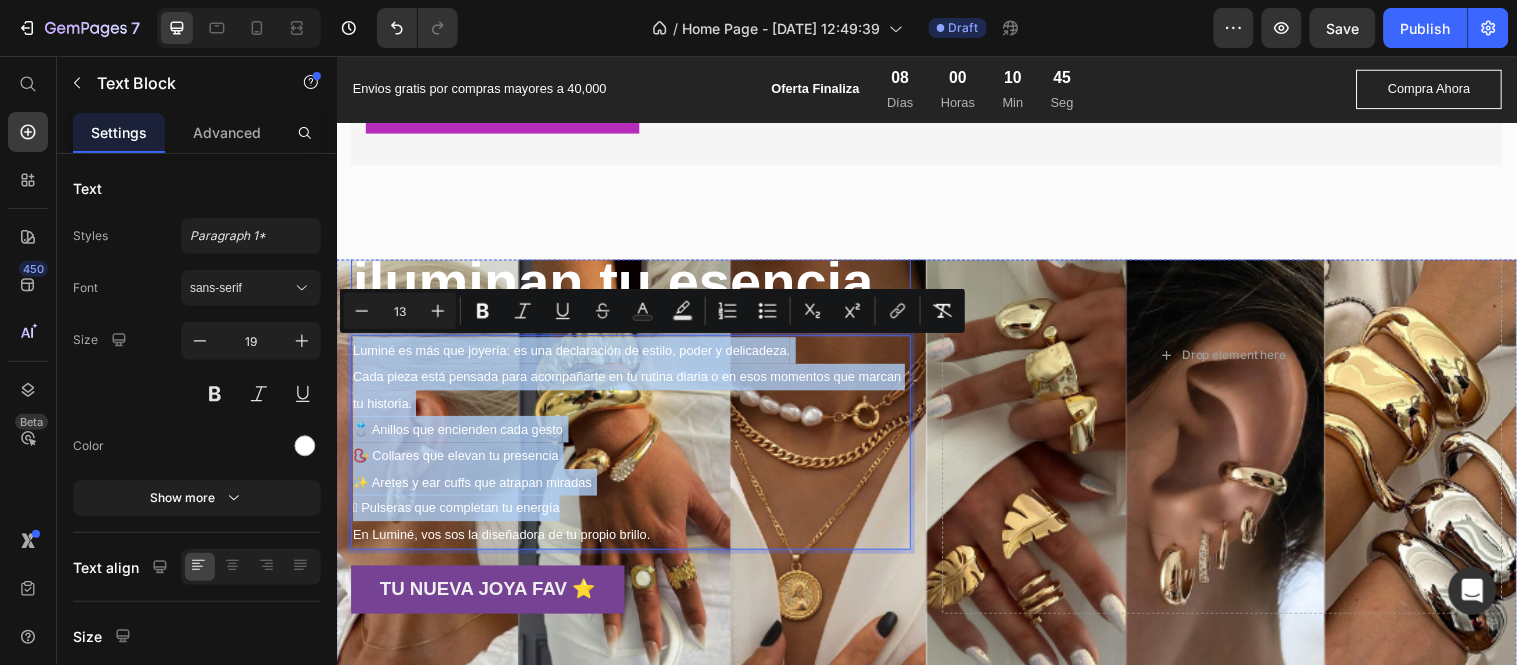 click on "⁠⁠⁠⁠⁠⁠⁠ 💎  Lumine Joyería: Detalles que iluminan tu esencia" at bounding box center (635, 210) 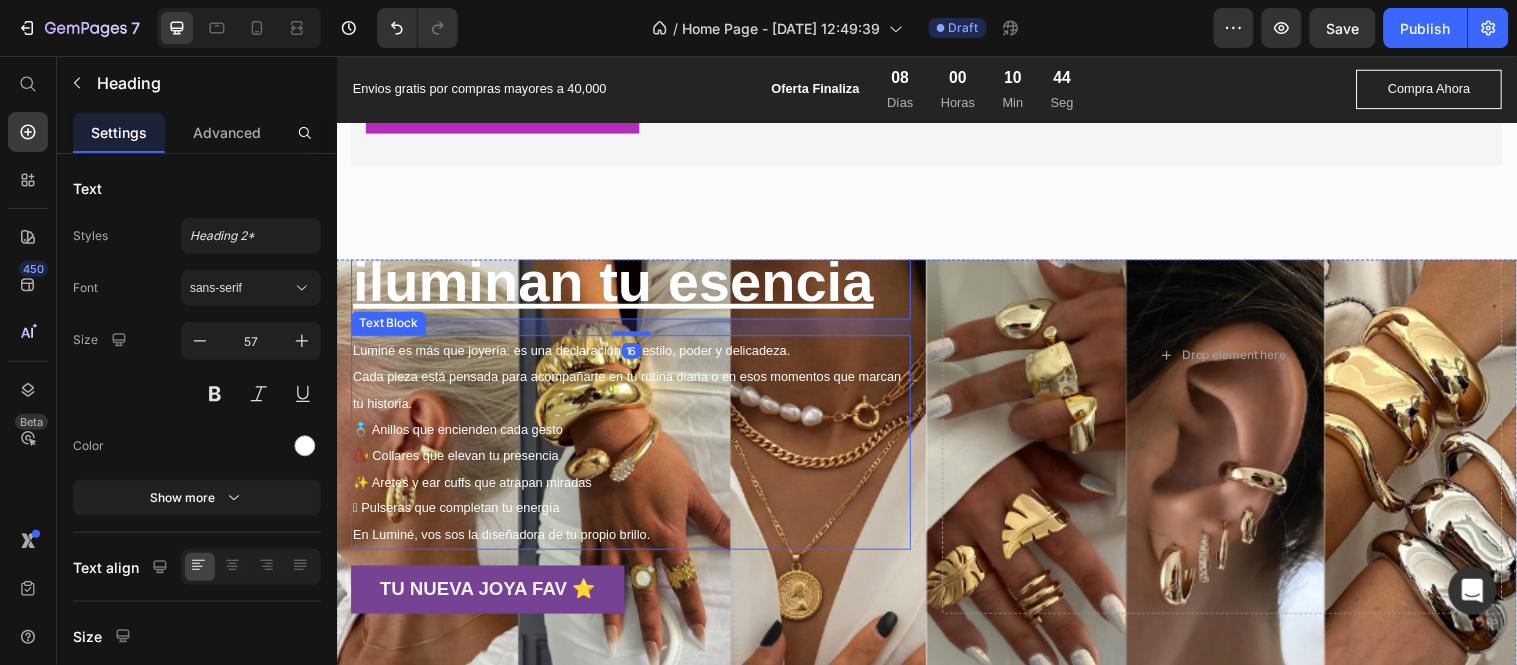 scroll, scrollTop: 3406, scrollLeft: 0, axis: vertical 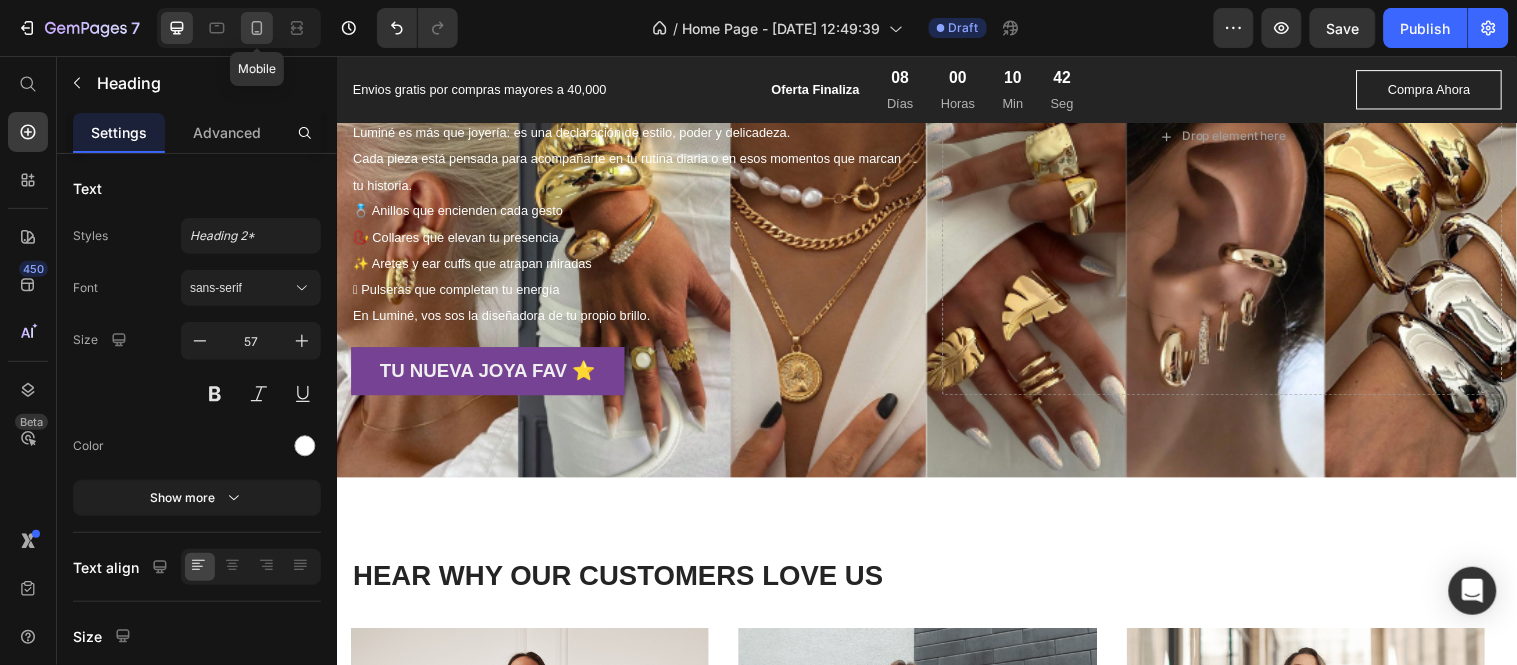 click 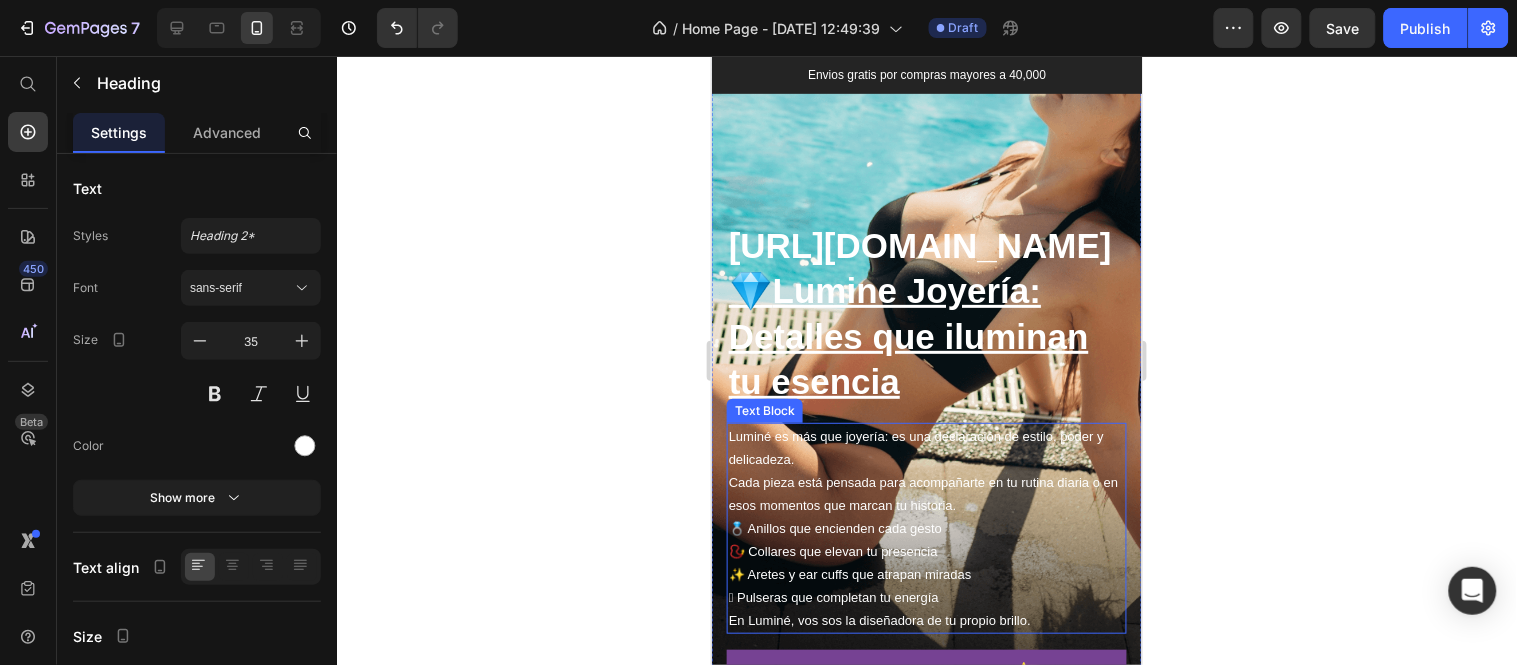 scroll, scrollTop: 6213, scrollLeft: 0, axis: vertical 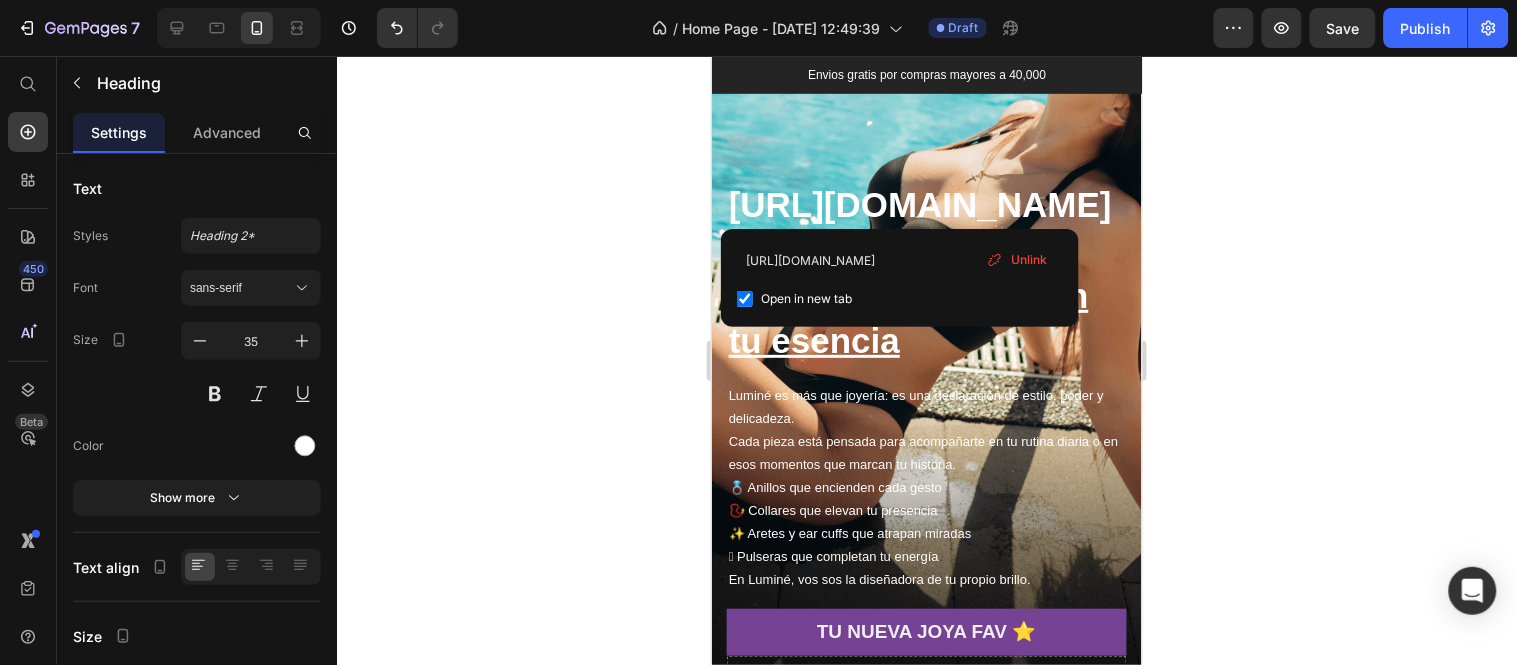click on "https://orchidsuplidoradebelleza.com/pages/lumine 💎  Lumine Joyería: Detalles que iluminan tu esencia" at bounding box center (919, 272) 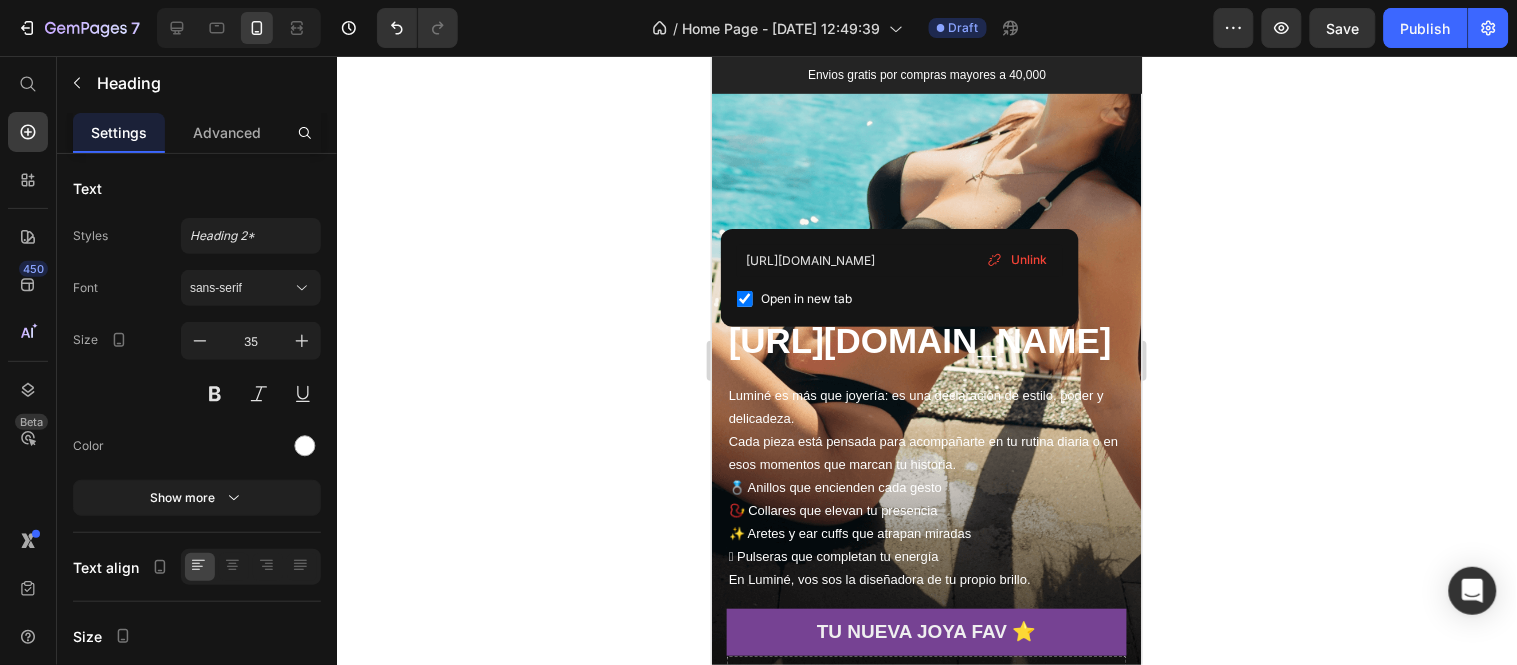 scroll, scrollTop: 6304, scrollLeft: 0, axis: vertical 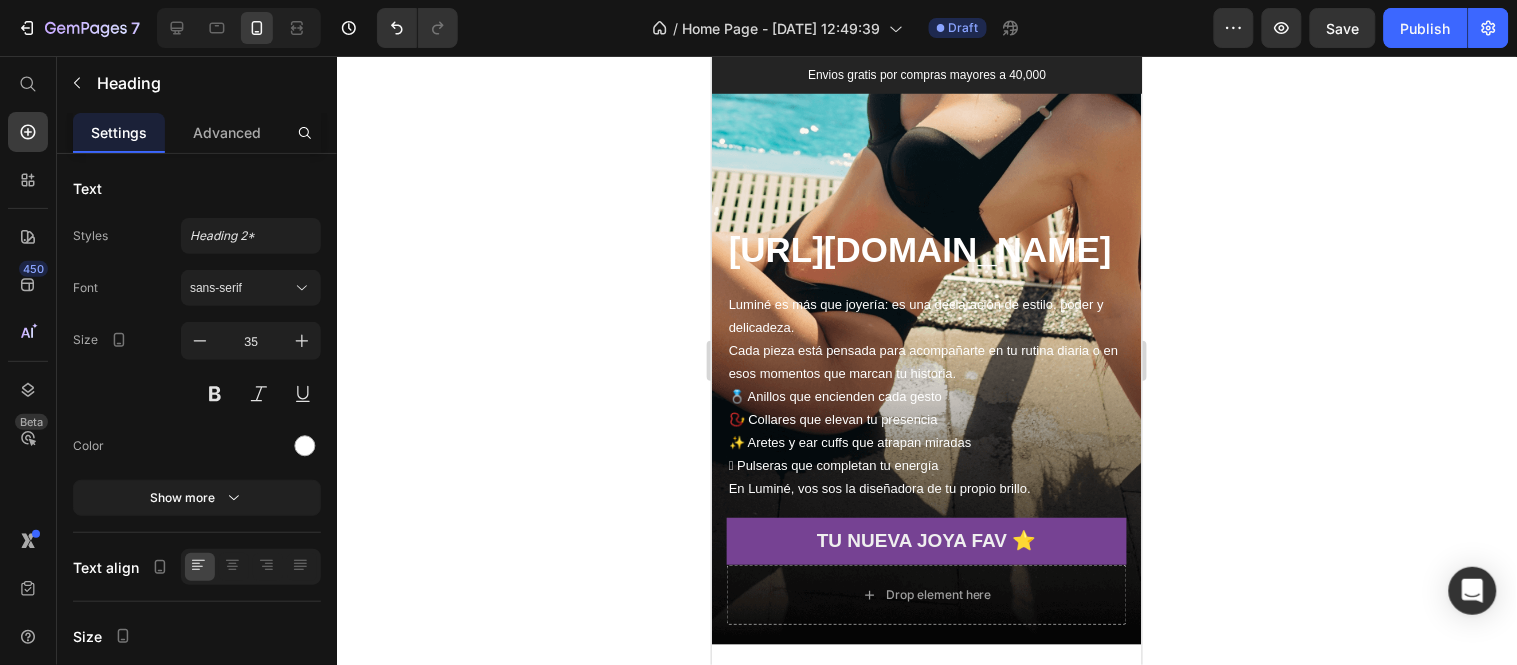 drag, startPoint x: 735, startPoint y: 194, endPoint x: 805, endPoint y: 232, distance: 79.64923 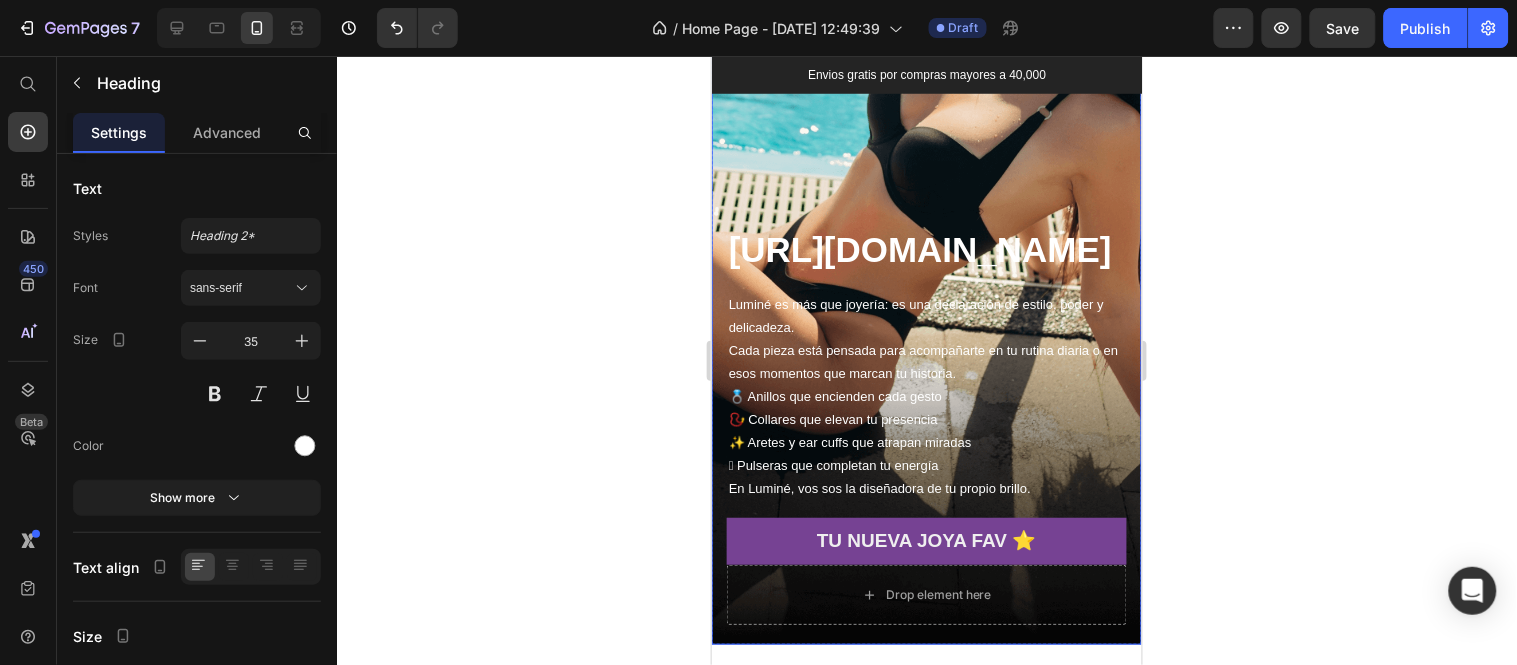 click on "https://orchidsuplidoradebelleza.com/pages/lumine ⁠⁠⁠⁠⁠⁠⁠ Heading Luminé es más que joyería: es una declaración de estilo, poder y delicadeza. Cada pieza está pensada para acompañarte en tu rutina diaria o en esos momentos que marcan tu historia. 💍 Anillos que encienden cada gesto 📿 Collares que elevan tu presencia ✨ Aretes y ear cuffs que atrapan miradas 🫶 Pulseras que completan tu energía  En Luminé, vos sos la diseñadora de tu propio brillo. Text Block tu nueva joya fav ⭐ Button" at bounding box center [926, 394] 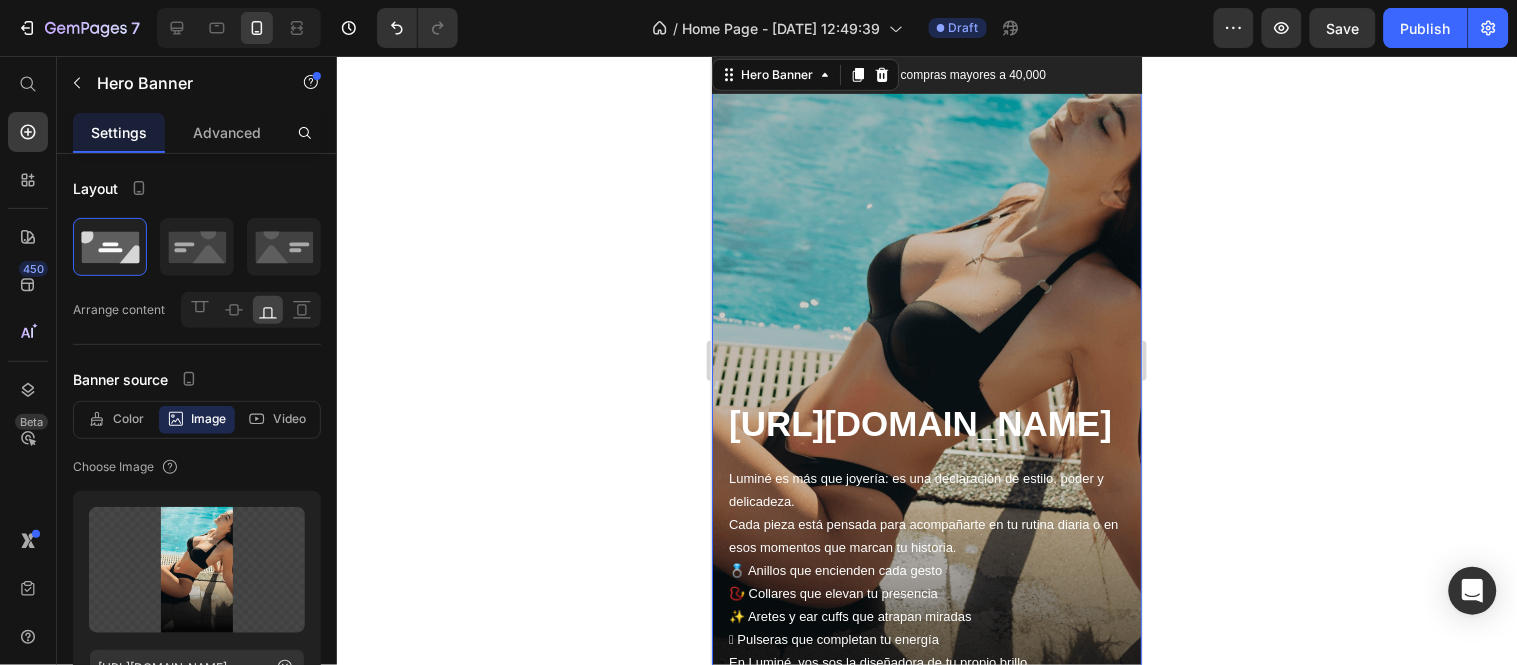 scroll, scrollTop: 6082, scrollLeft: 0, axis: vertical 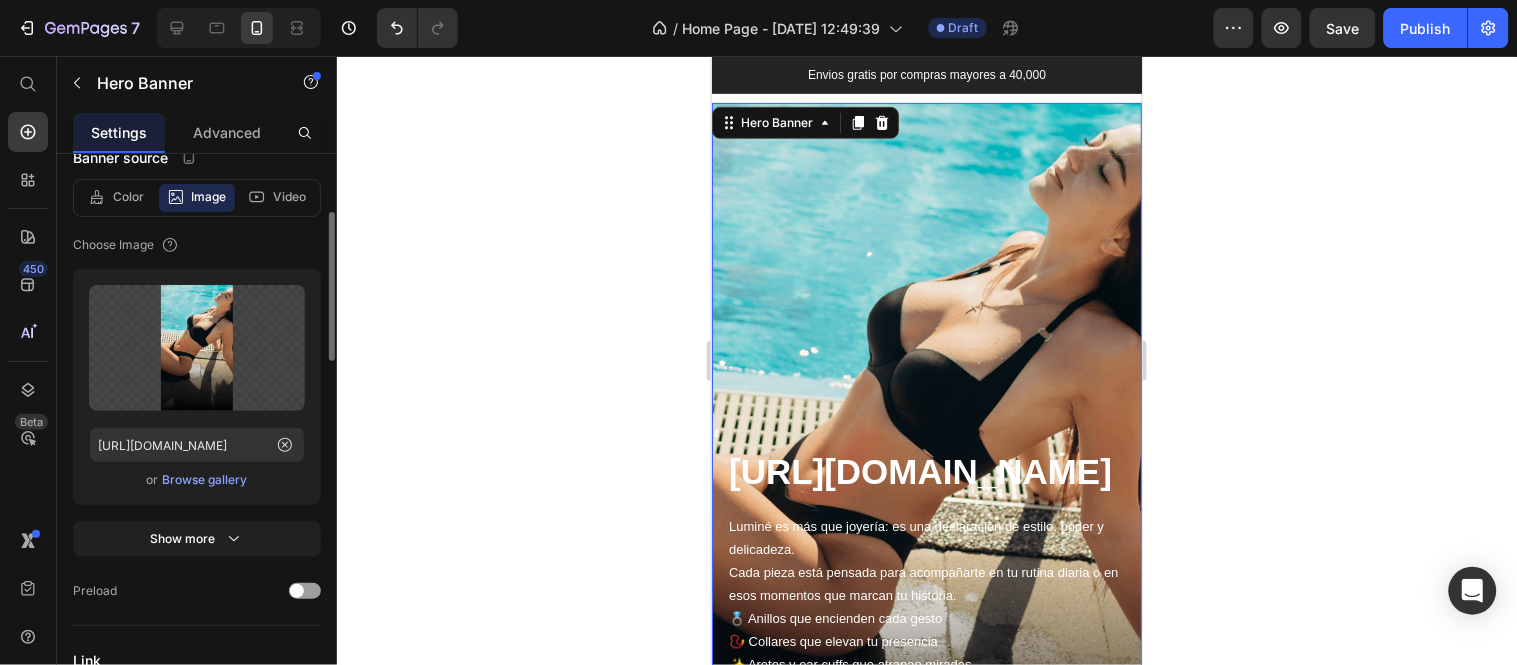 click on "Browse gallery" at bounding box center [205, 480] 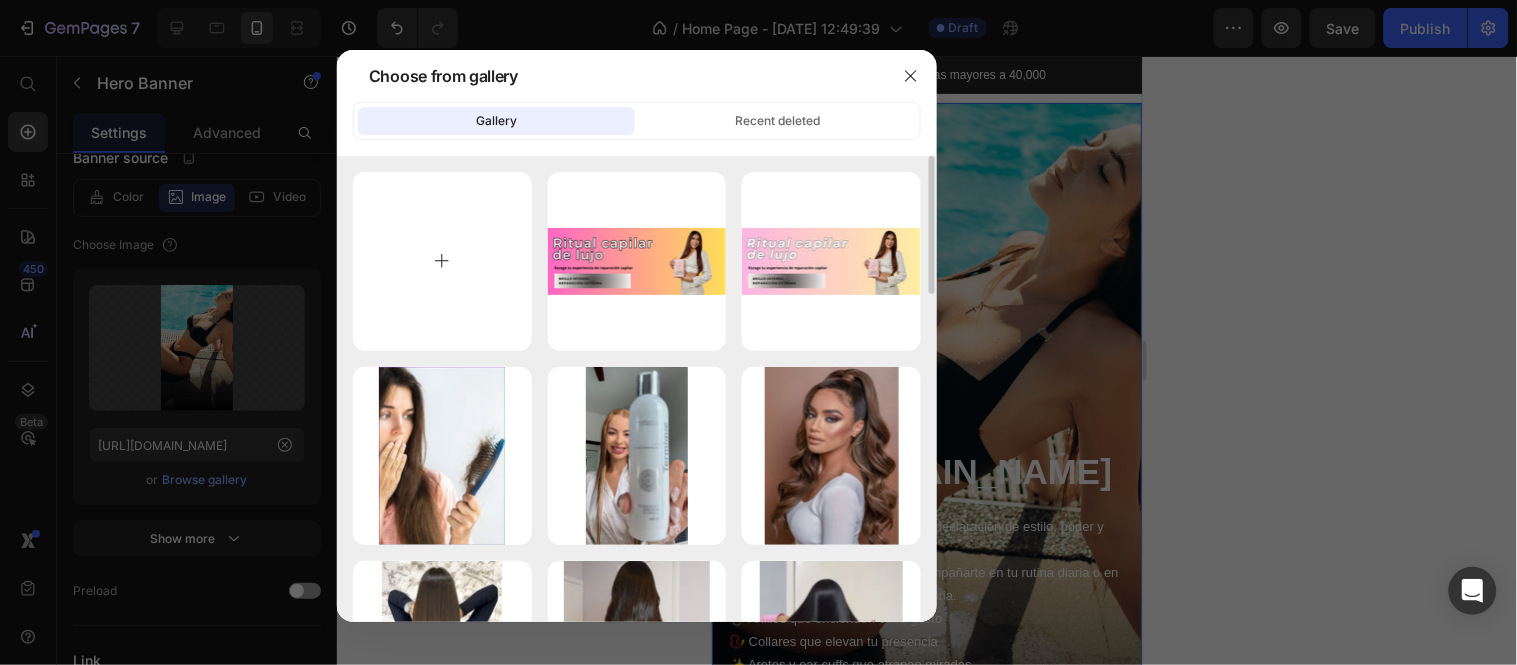 click at bounding box center (442, 261) 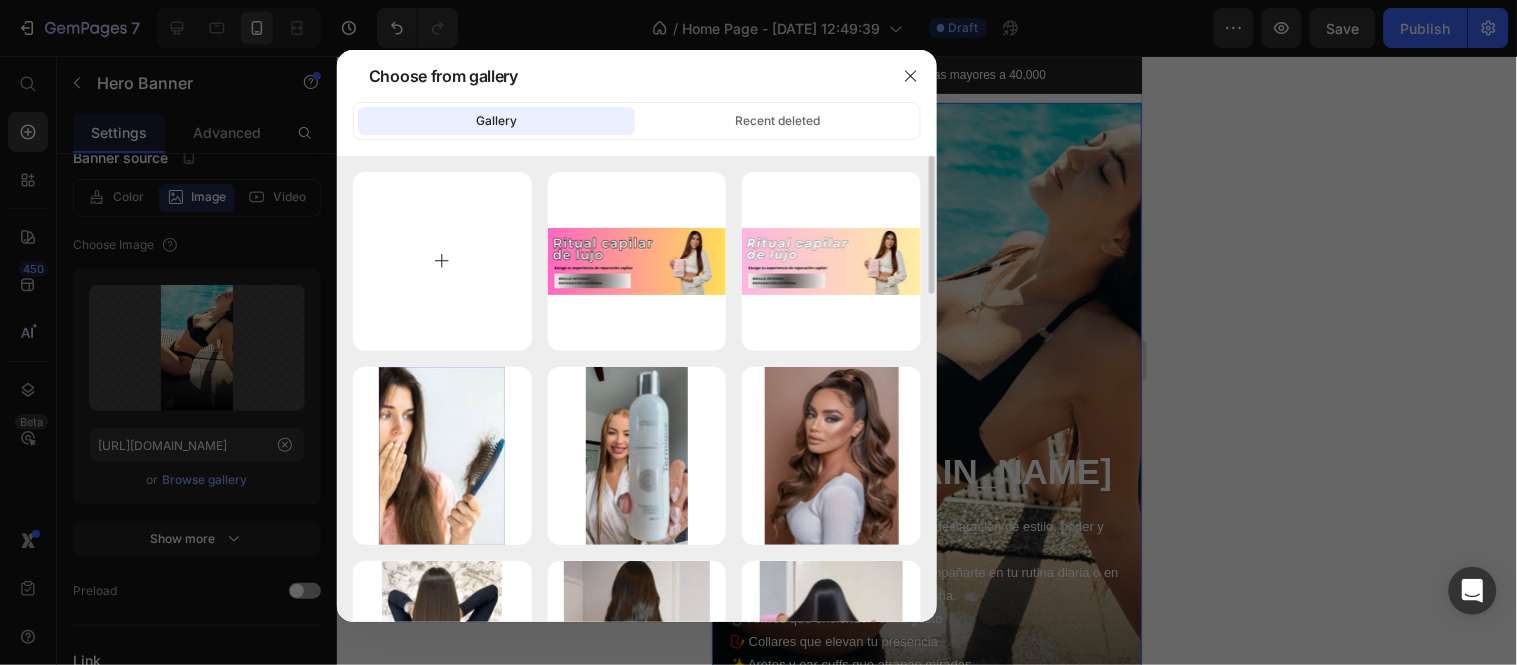 type on "C:\fakepath\Portadas (1).png" 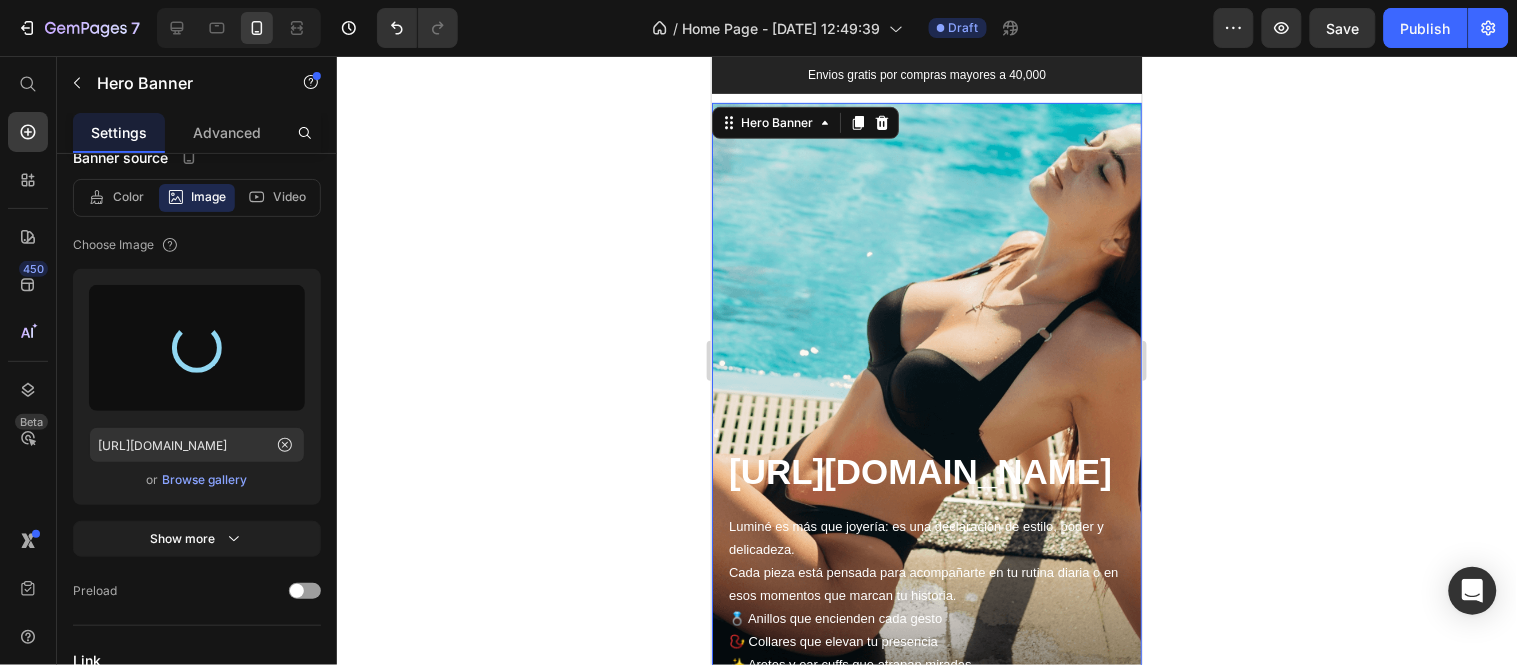 type on "https://cdn.shopify.com/s/files/1/0449/8489/3596/files/gempages_553306361312576662-d9f6bb93-f970-439d-bab8-5be1c4fec928.png" 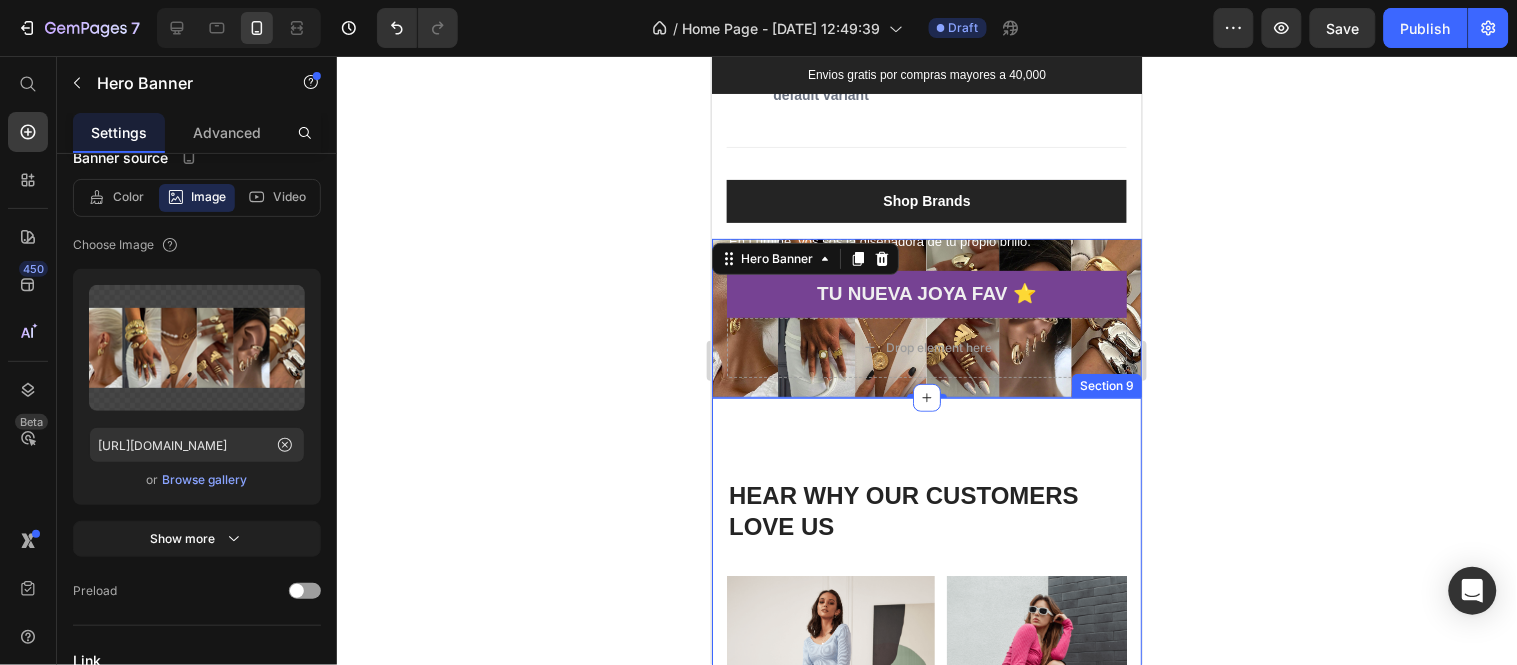 scroll, scrollTop: 5971, scrollLeft: 0, axis: vertical 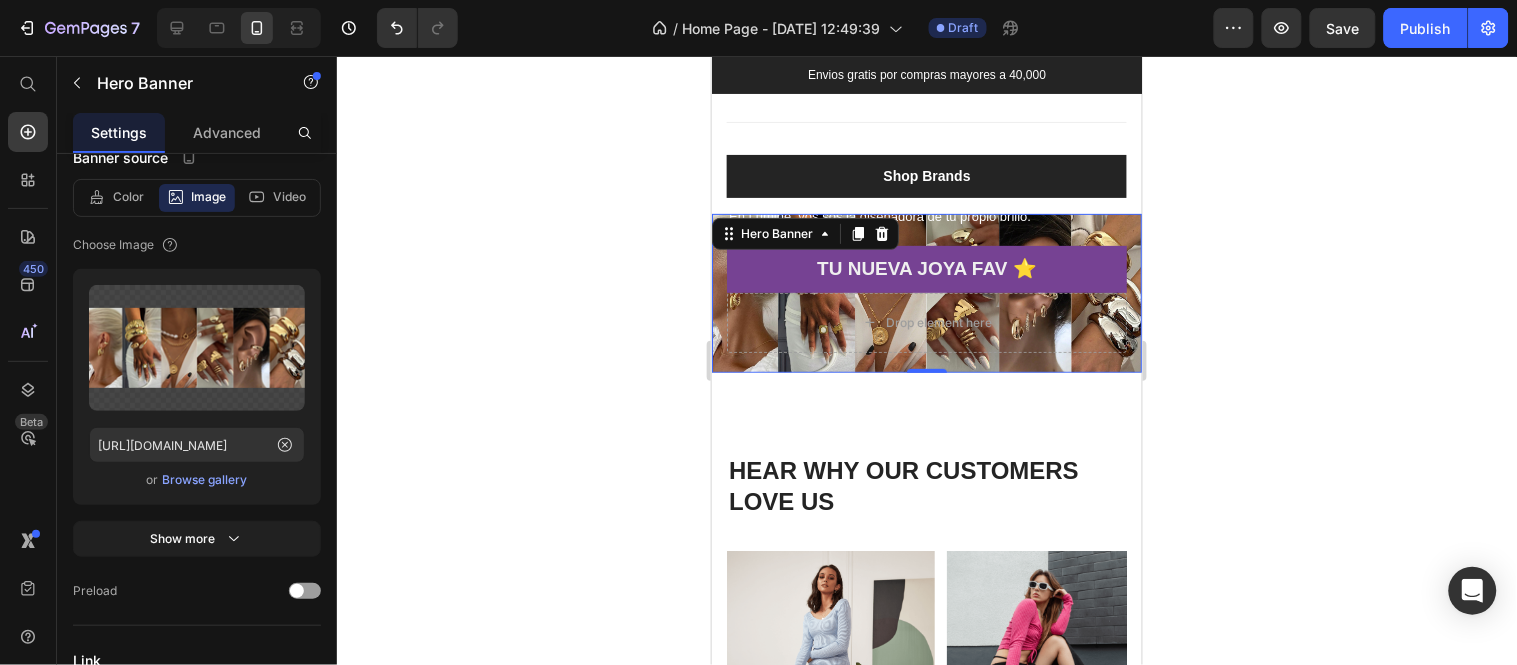 click 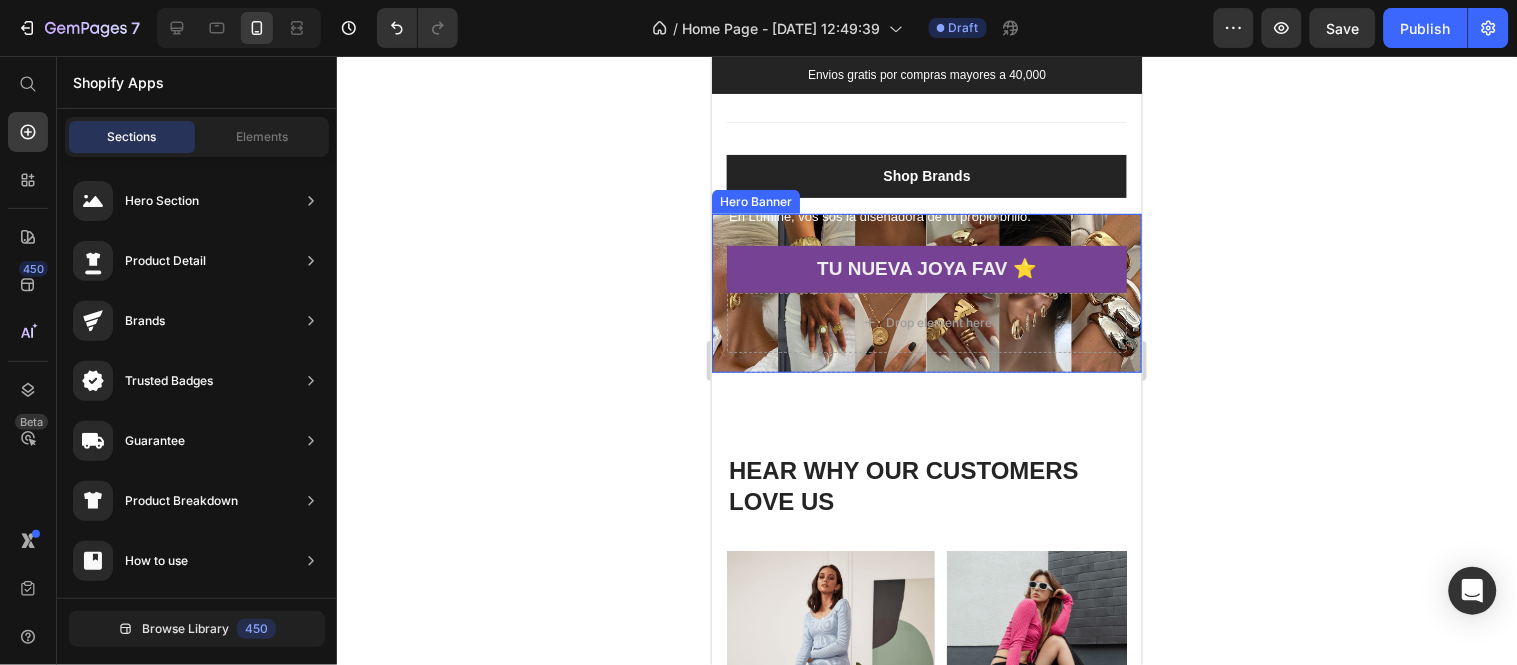 click on "⁠⁠⁠⁠⁠⁠⁠ https://orchidsuplidoradebelleza.com/pages/lumine Heading Luminé es más que joyería: es una declaración de estilo, poder y delicadeza. Cada pieza está pensada para acompañarte en tu rutina diaria o en esos momentos que marcan tu historia. 💍 Anillos que encienden cada gesto 📿 Collares que elevan tu presencia ✨ Aretes y ear cuffs que atrapan miradas 🫶 Pulseras que completan tu energía  En Luminé, vos sos la diseñadora de tu propio brillo. Text Block tu nueva joya fav ⭐ Button
Drop element here" at bounding box center [926, 153] 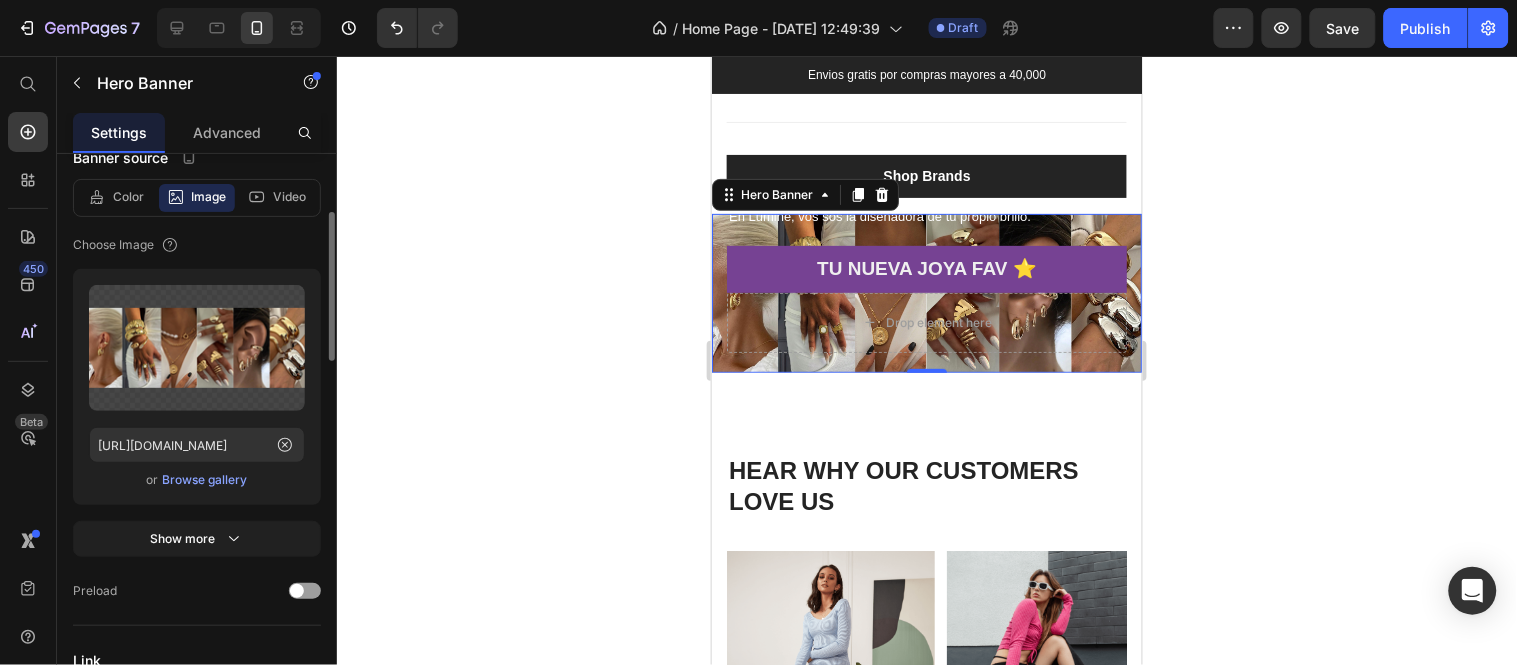 click on "Browse gallery" at bounding box center (205, 480) 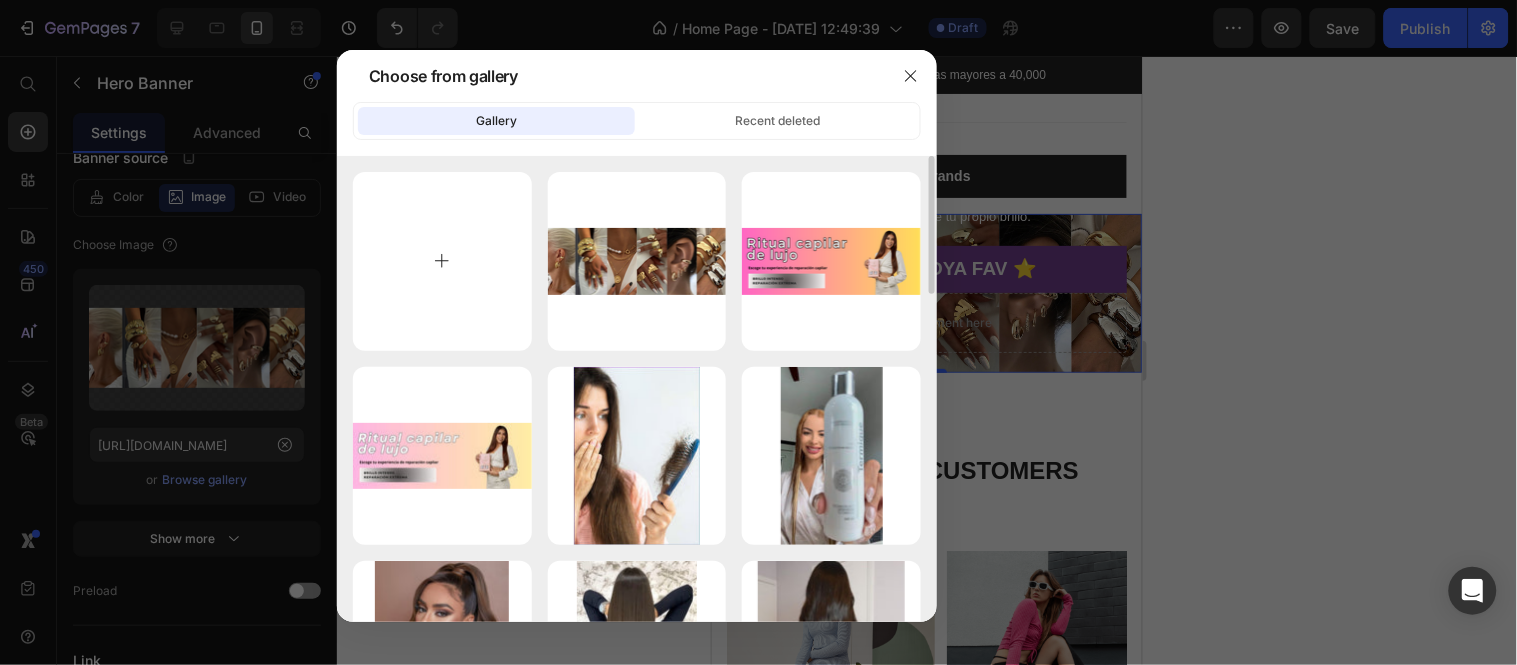 click at bounding box center (442, 261) 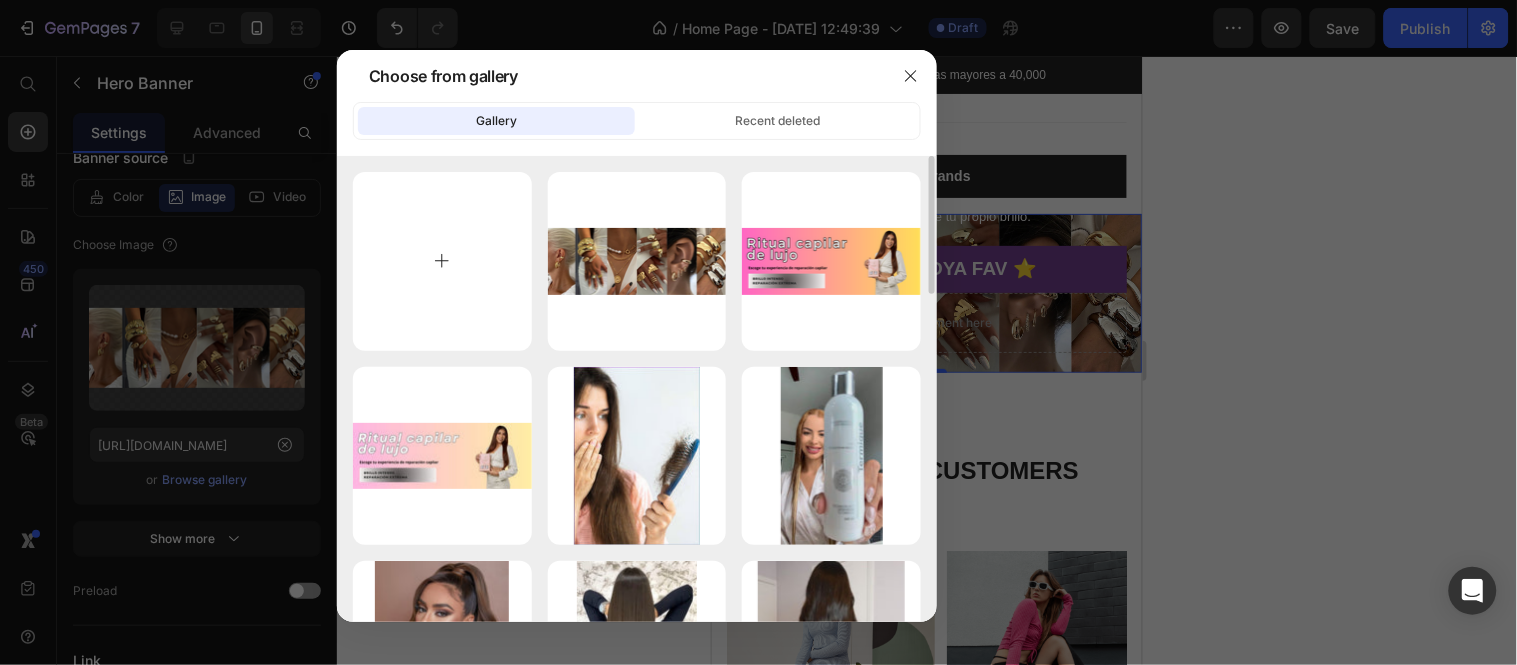 type on "C:\fakepath\cb39a1520186595ff91ec2a617e867fc.jpg" 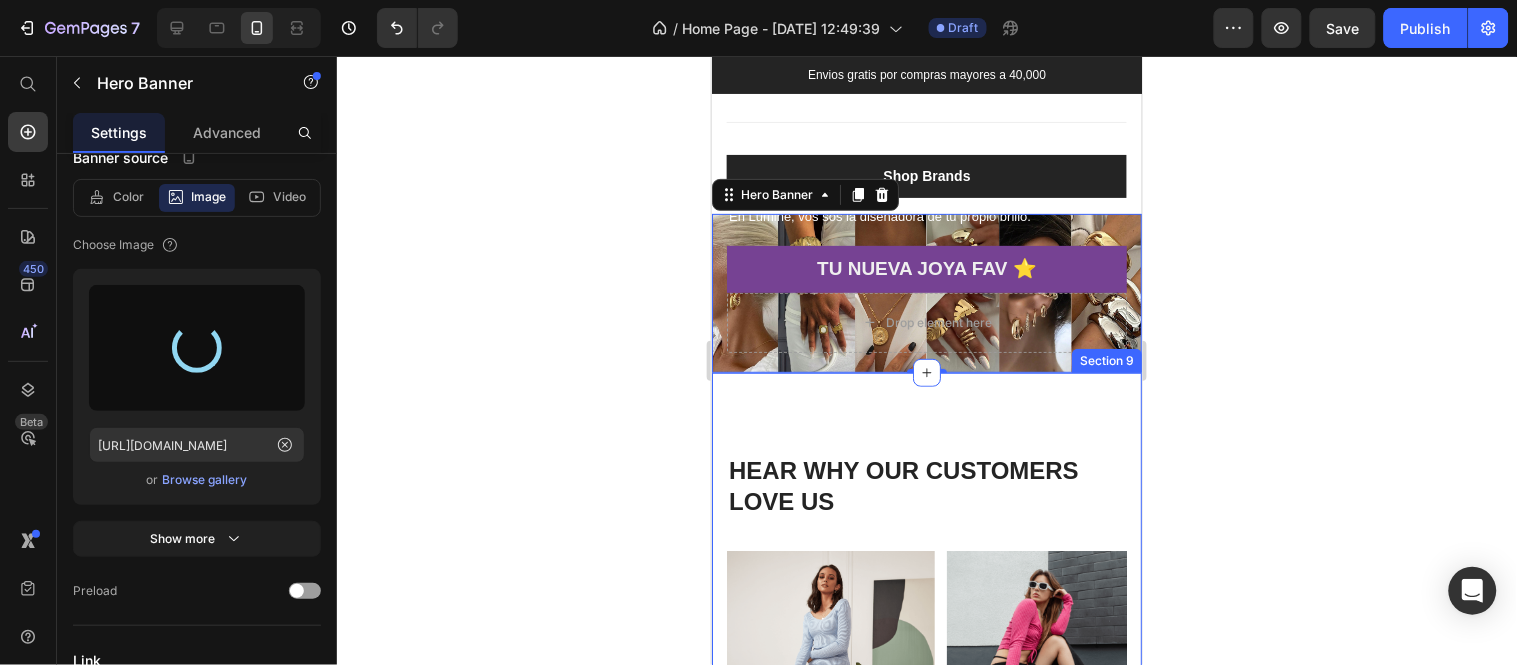 type on "https://cdn.shopify.com/s/files/1/0449/8489/3596/files/gempages_553306361312576662-03d973b9-95f0-42a1-ba8b-f41f2fd944e8.jpg" 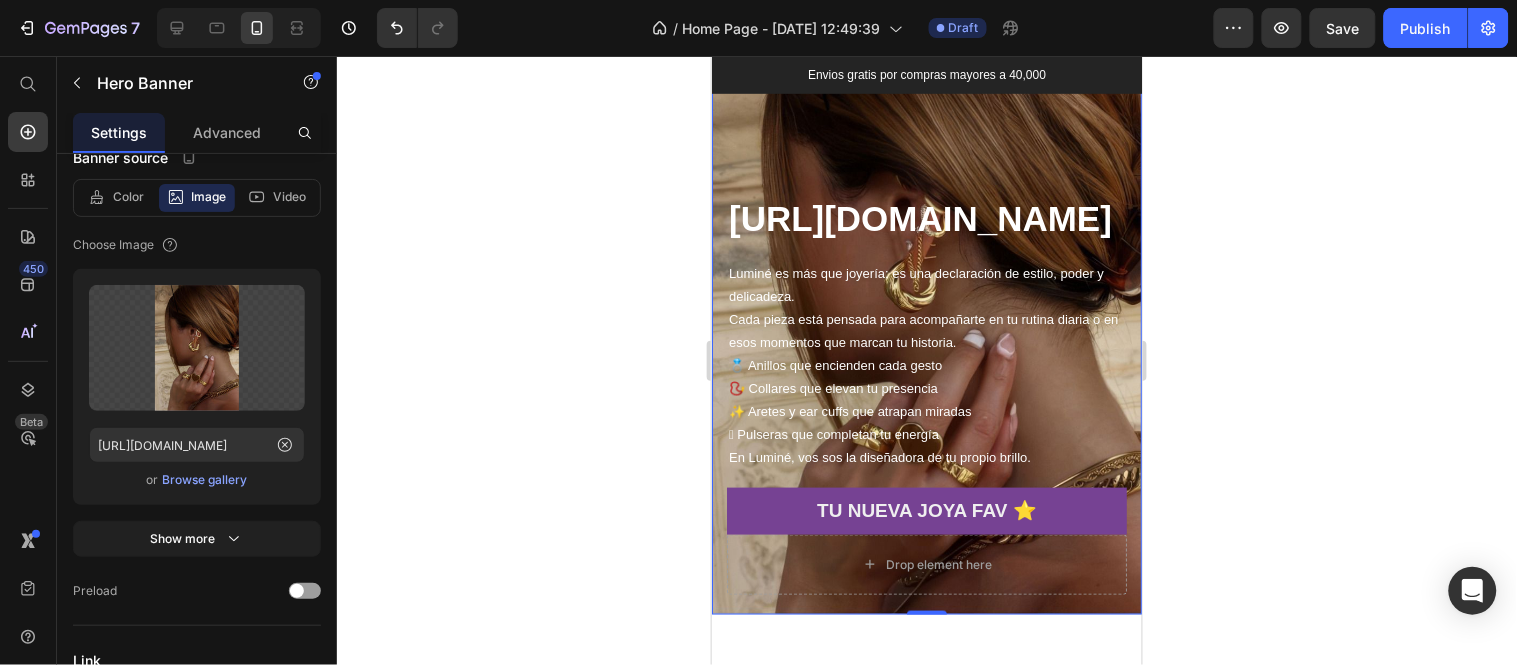 scroll, scrollTop: 6193, scrollLeft: 0, axis: vertical 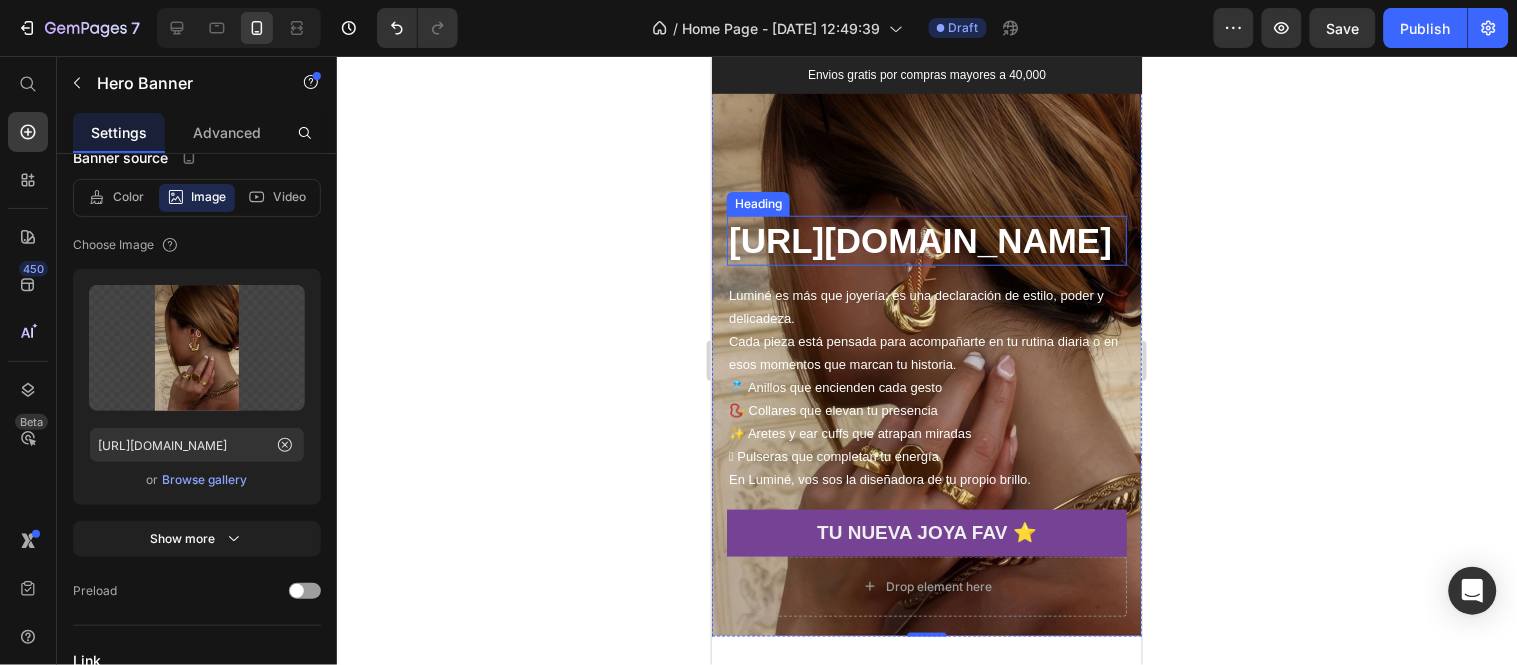 click on "⁠⁠⁠⁠⁠⁠⁠ https://orchidsuplidoradebelleza.com/pages/lumine" at bounding box center (926, 240) 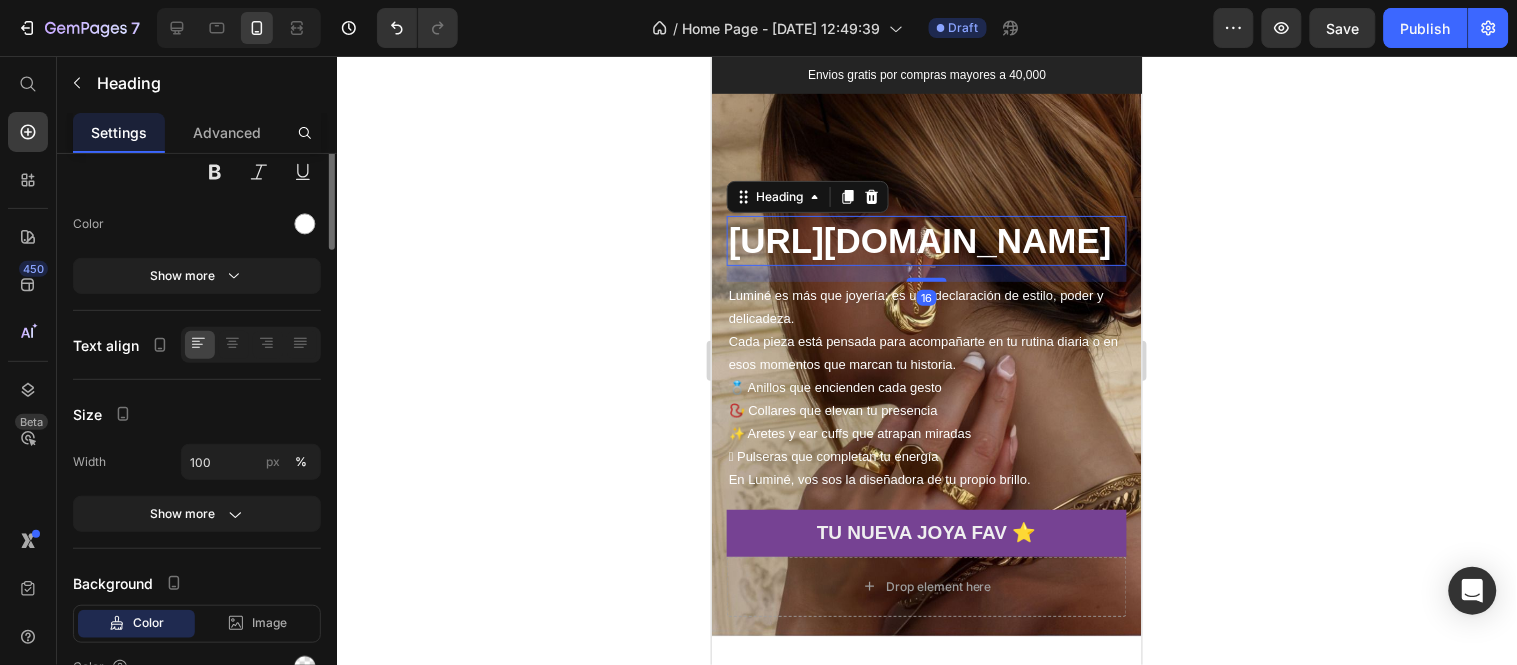 scroll, scrollTop: 0, scrollLeft: 0, axis: both 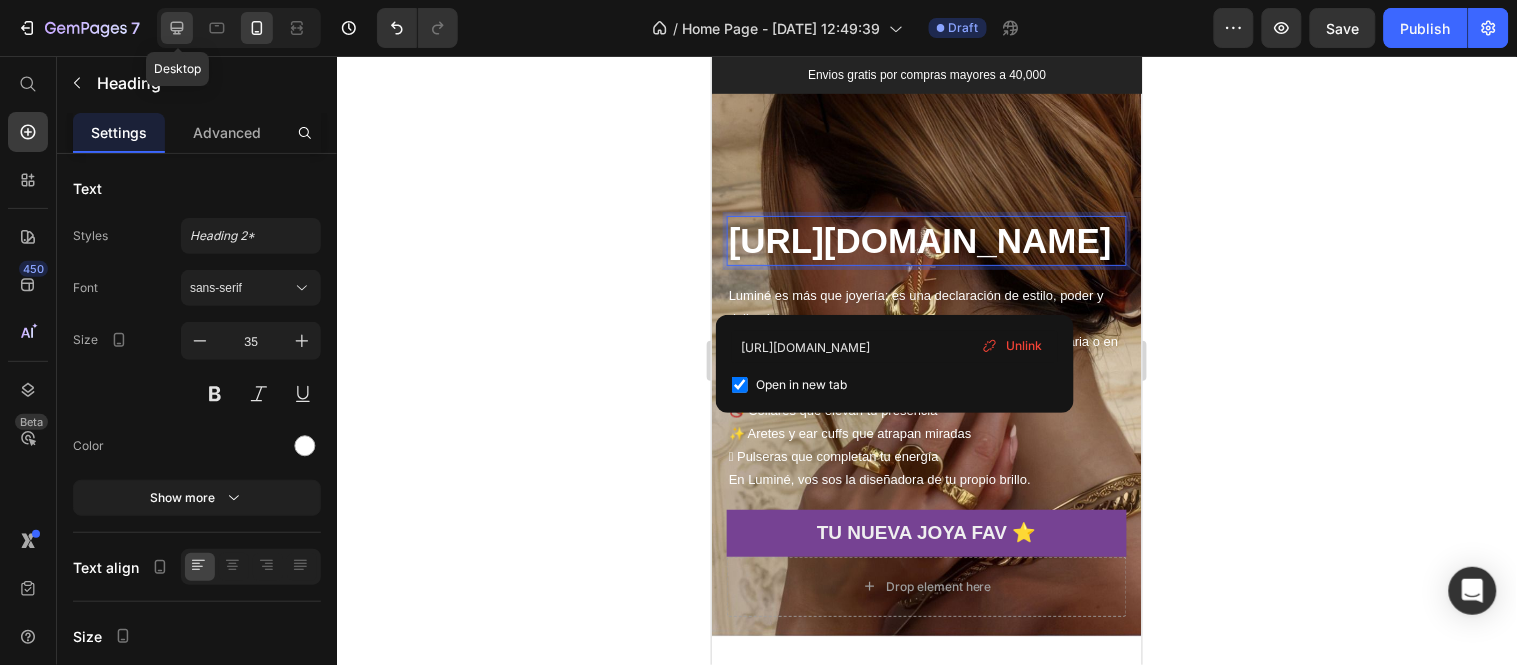 click 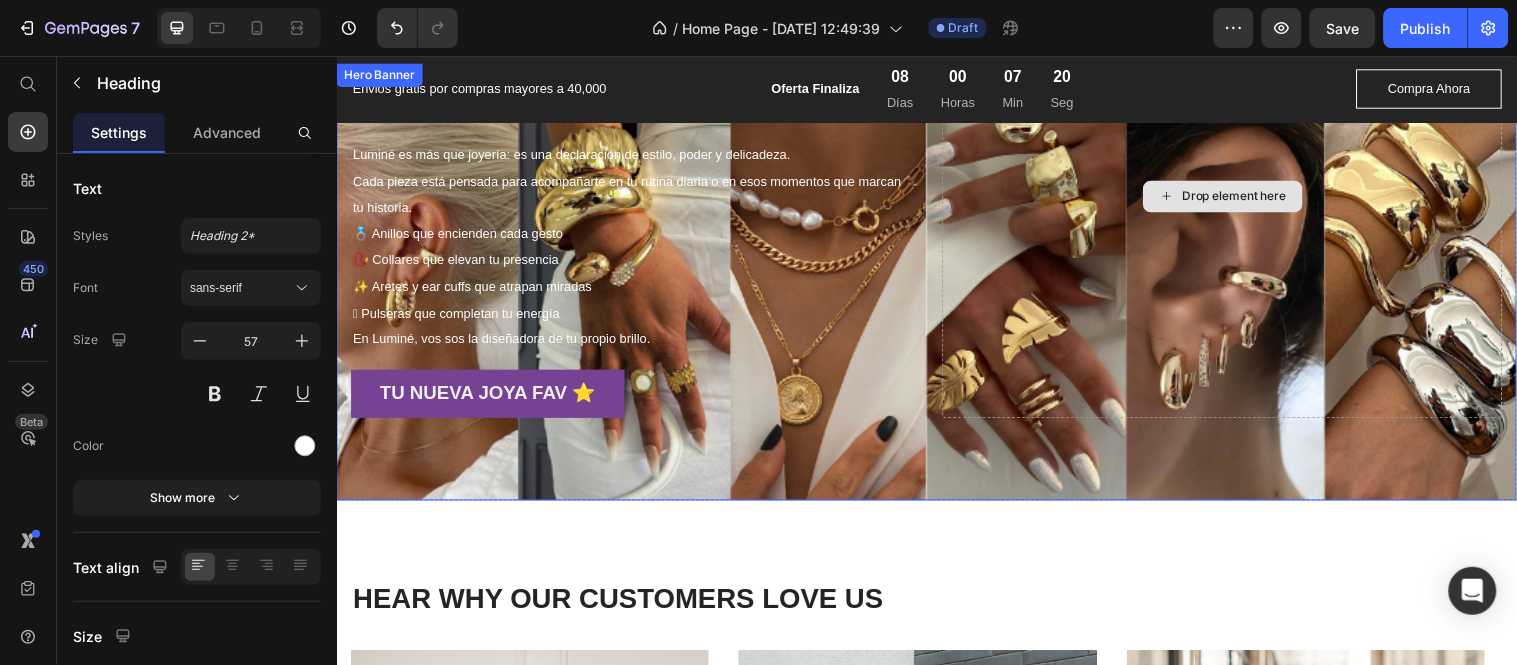 scroll, scrollTop: 4223, scrollLeft: 0, axis: vertical 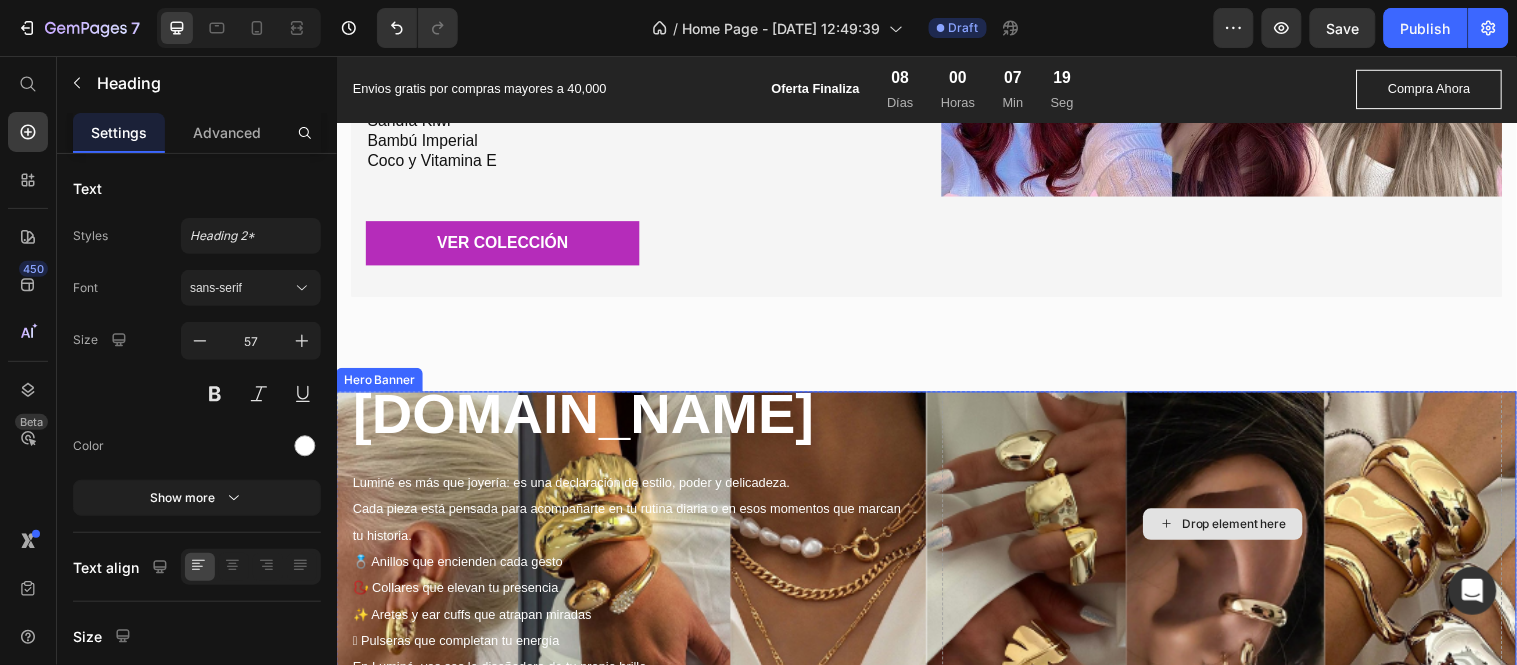 click on "Drop element here" at bounding box center (1236, 530) 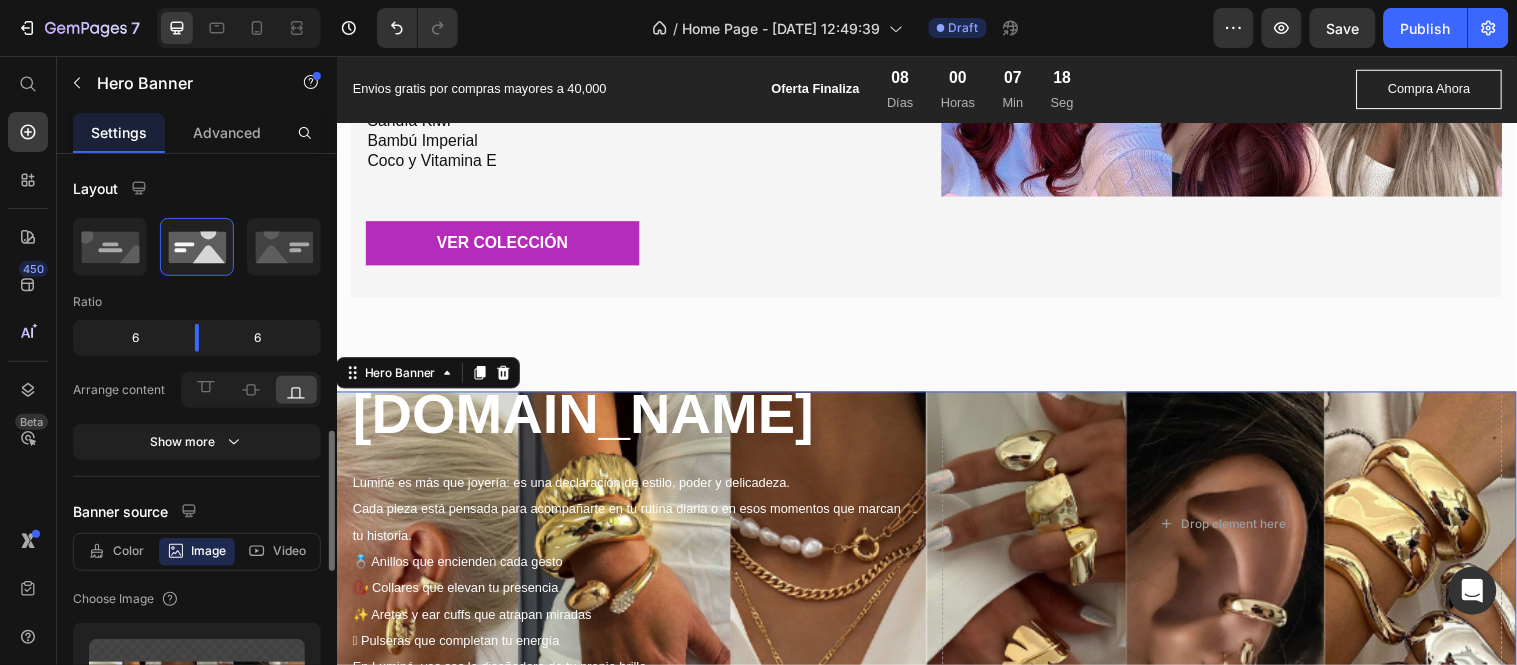scroll, scrollTop: 222, scrollLeft: 0, axis: vertical 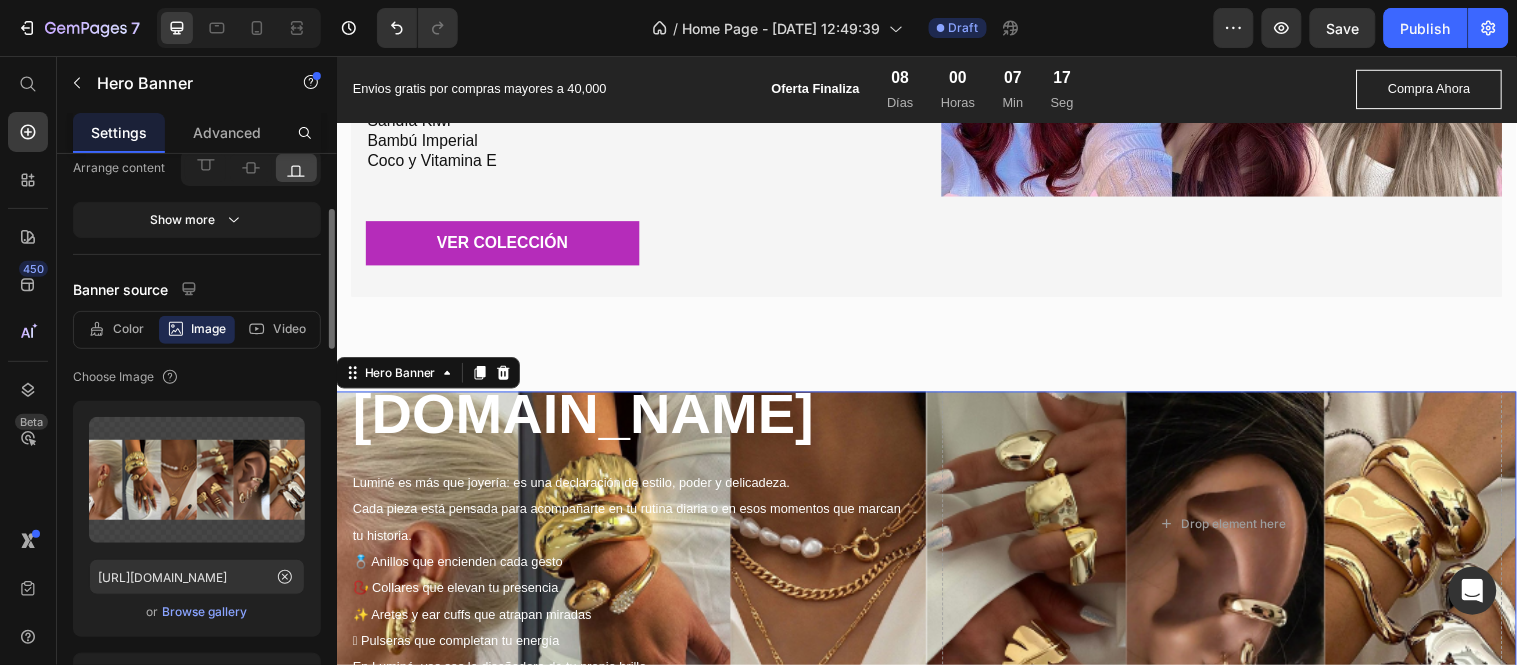 click on "Browse gallery" at bounding box center (205, 612) 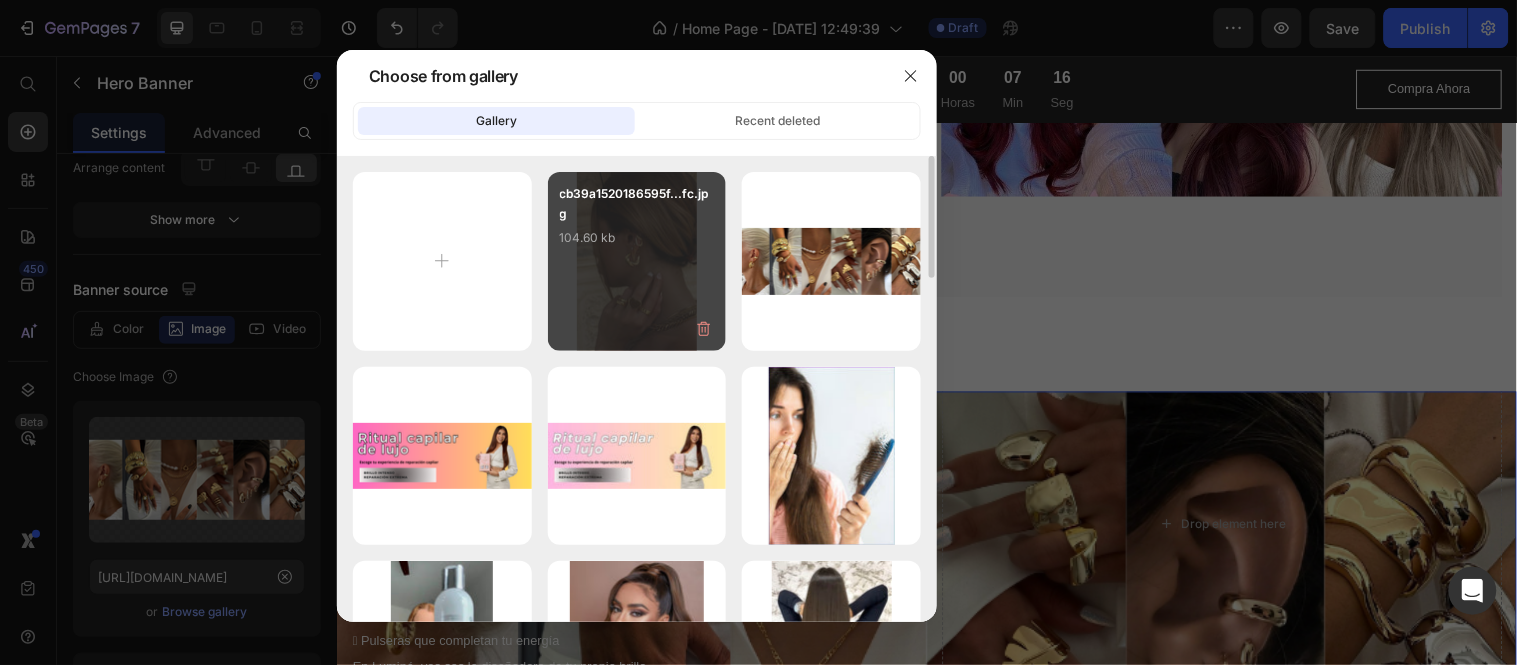 click on "cb39a1520186595f...fc.jpg 104.60 kb" at bounding box center [637, 261] 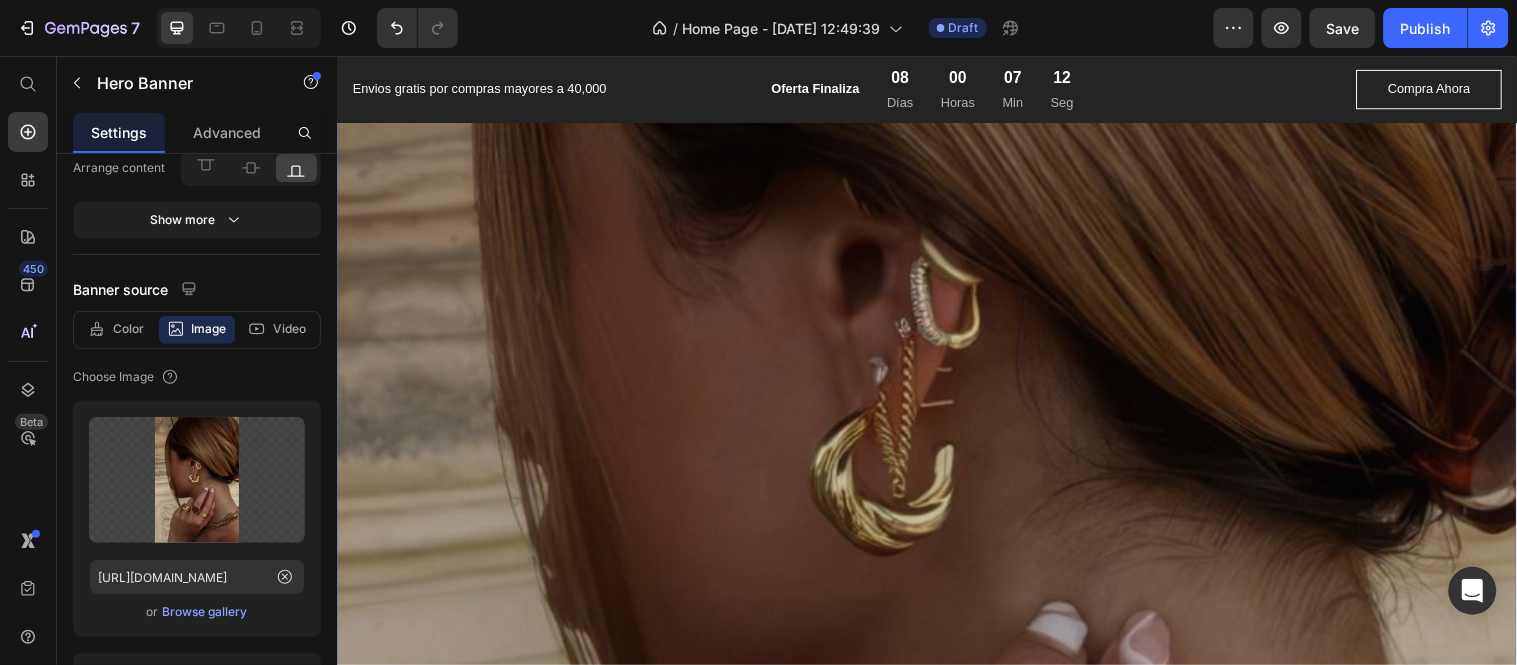 scroll, scrollTop: 4890, scrollLeft: 0, axis: vertical 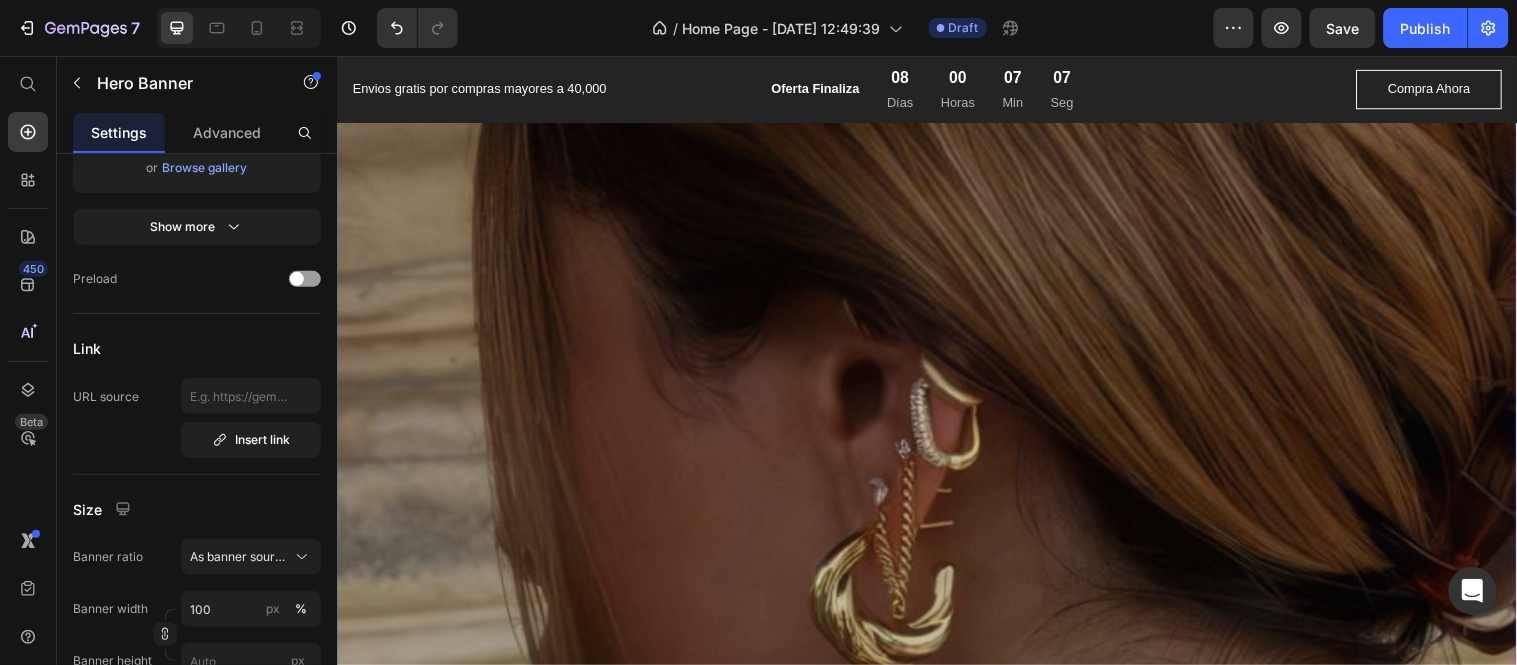 click at bounding box center [936, 629] 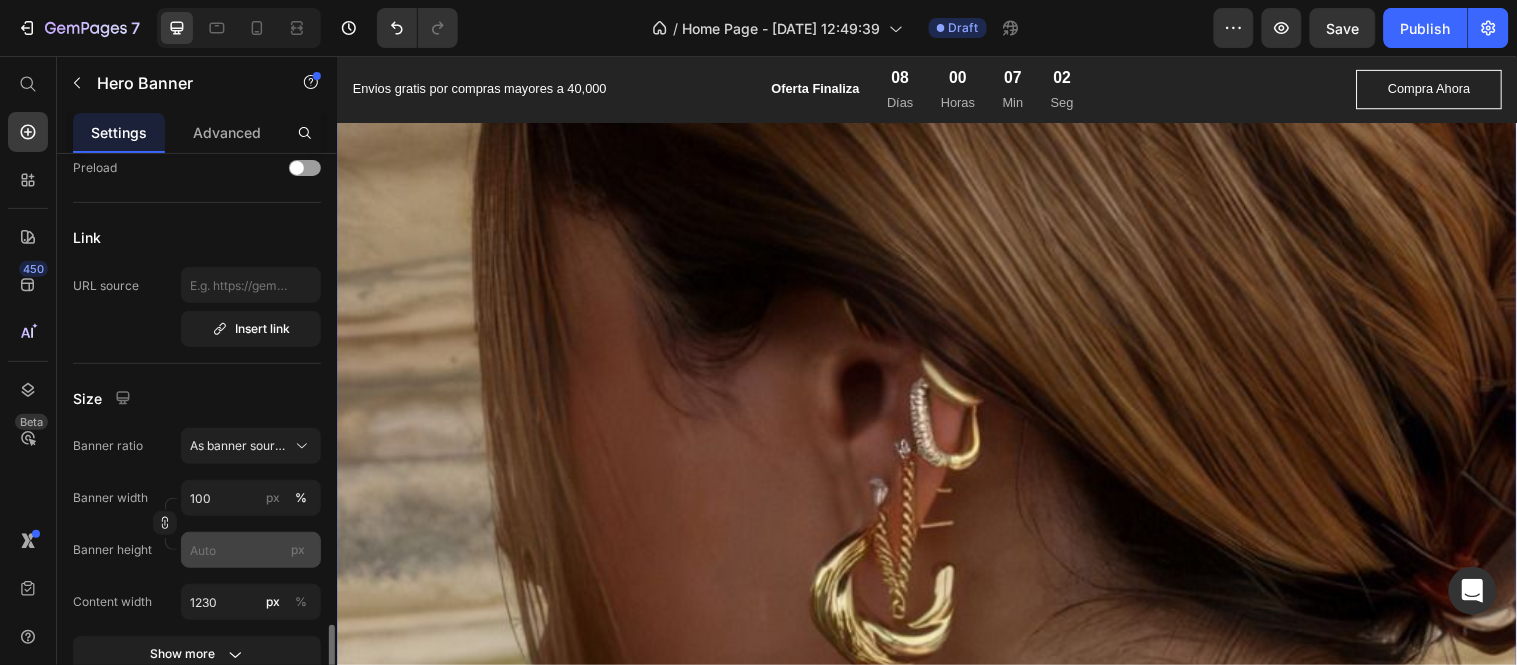 scroll, scrollTop: 1000, scrollLeft: 0, axis: vertical 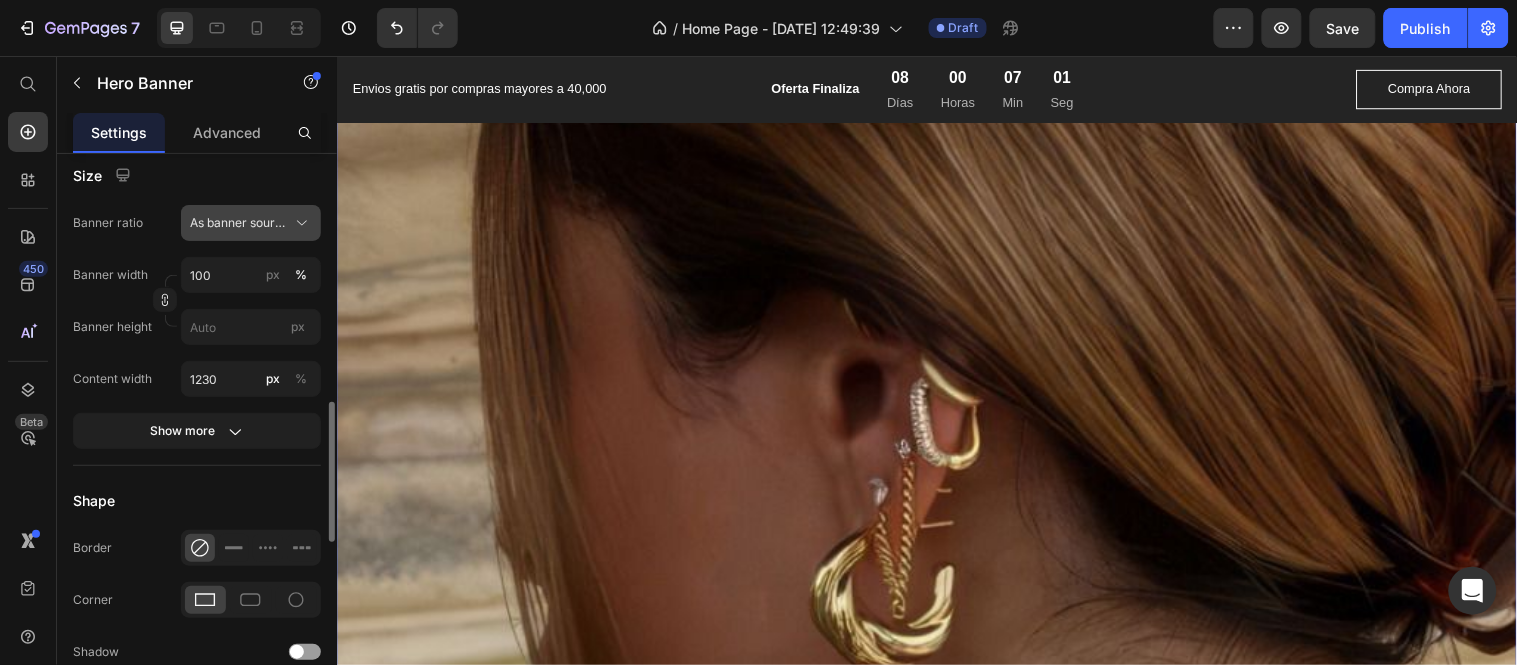 click on "As banner source" at bounding box center [239, 223] 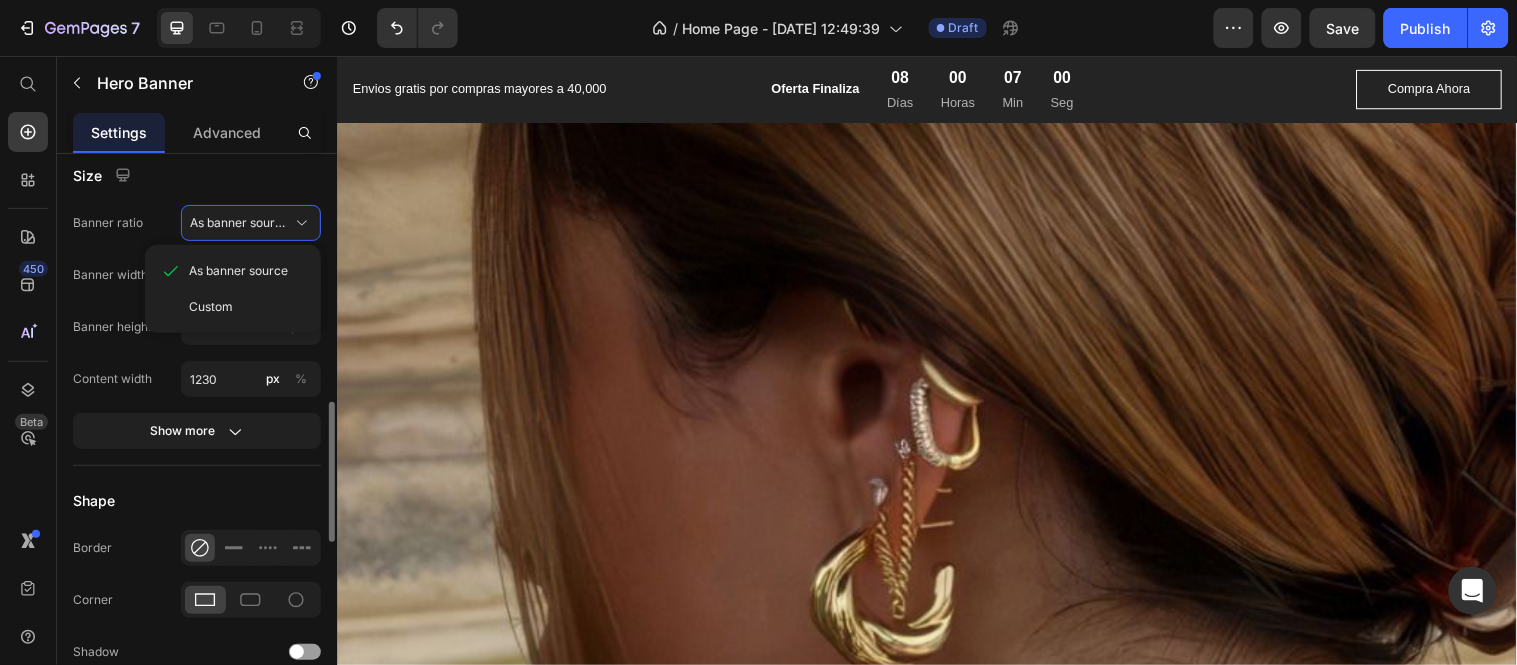 click on "Size" at bounding box center [197, 175] 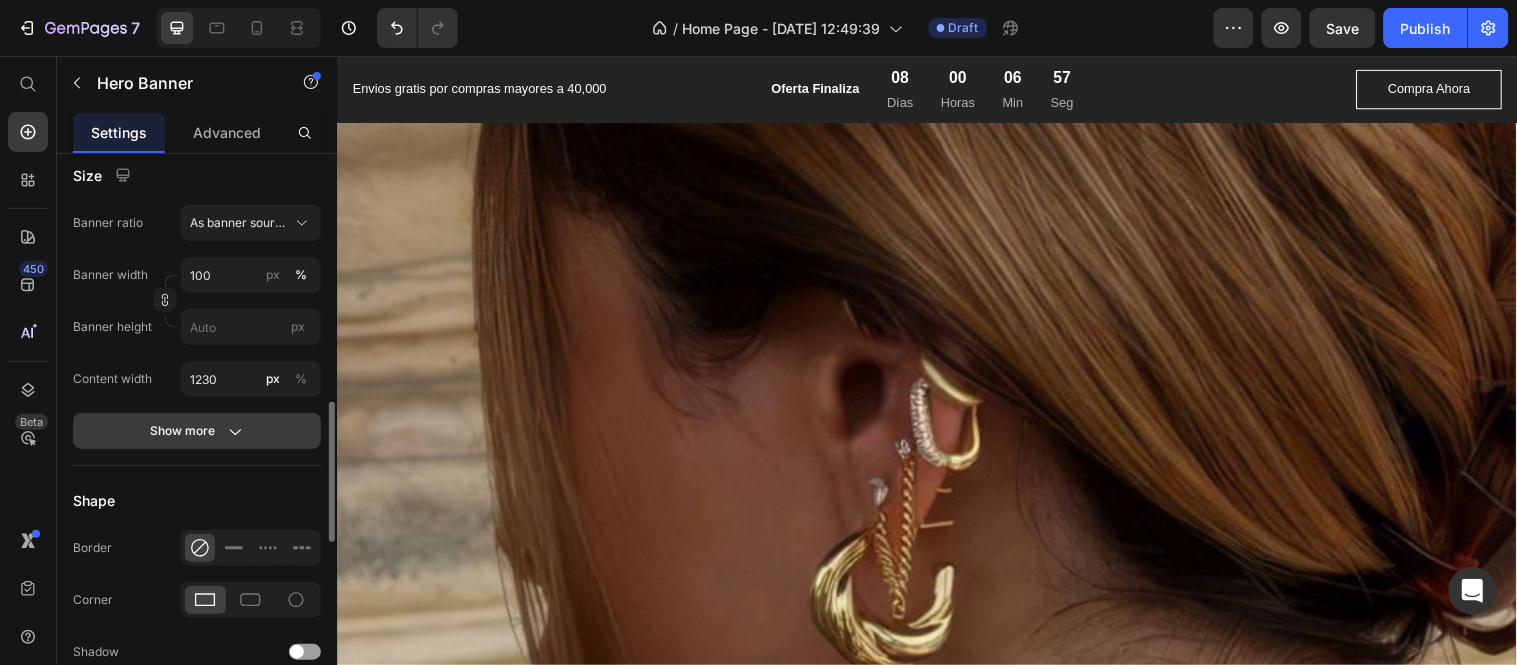 click 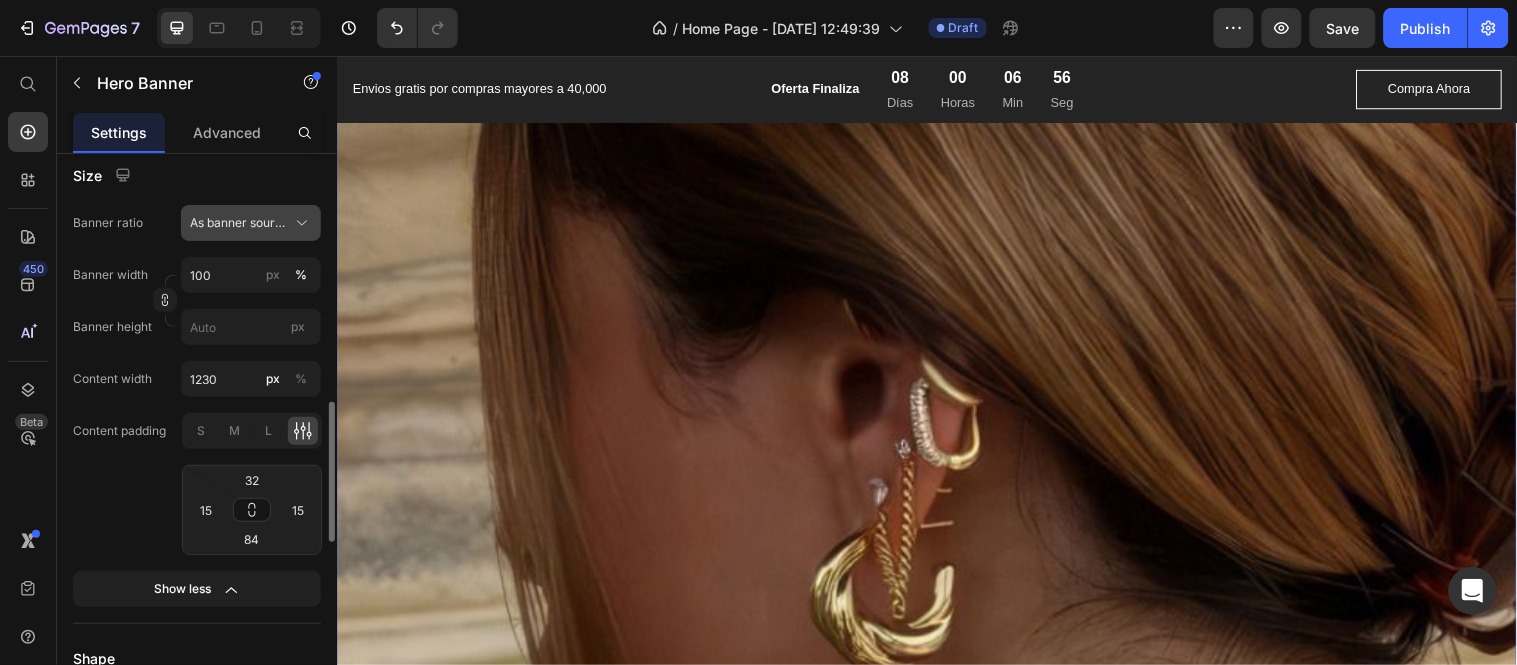 click on "As banner source" at bounding box center (251, 223) 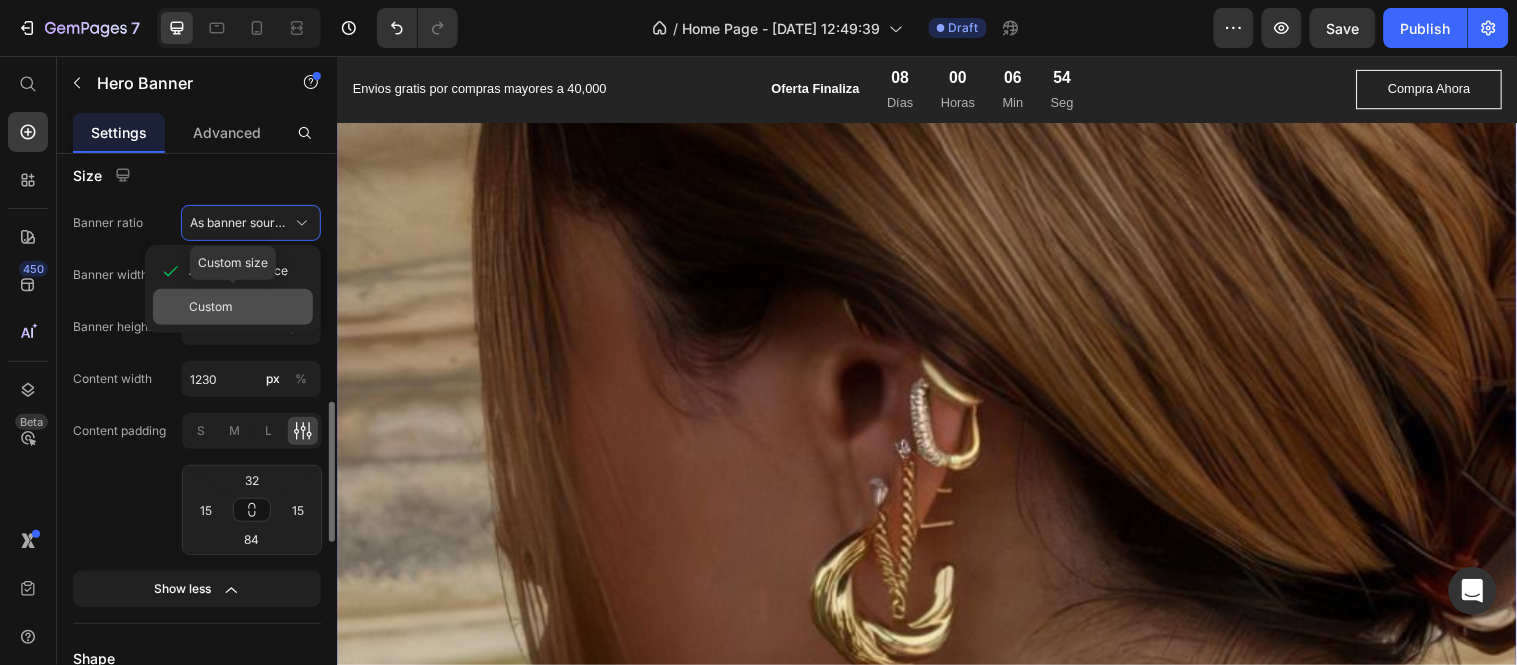 click on "Custom" at bounding box center (247, 307) 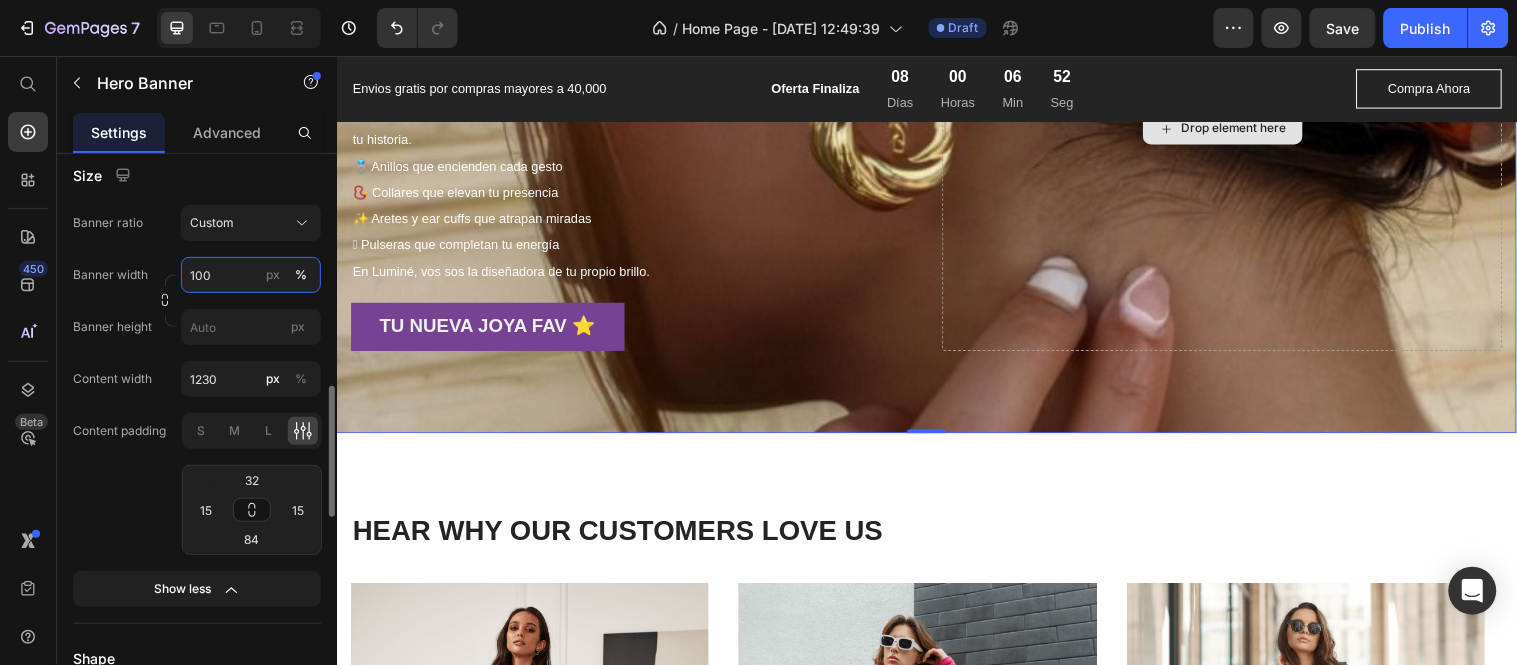 scroll, scrollTop: 4778, scrollLeft: 0, axis: vertical 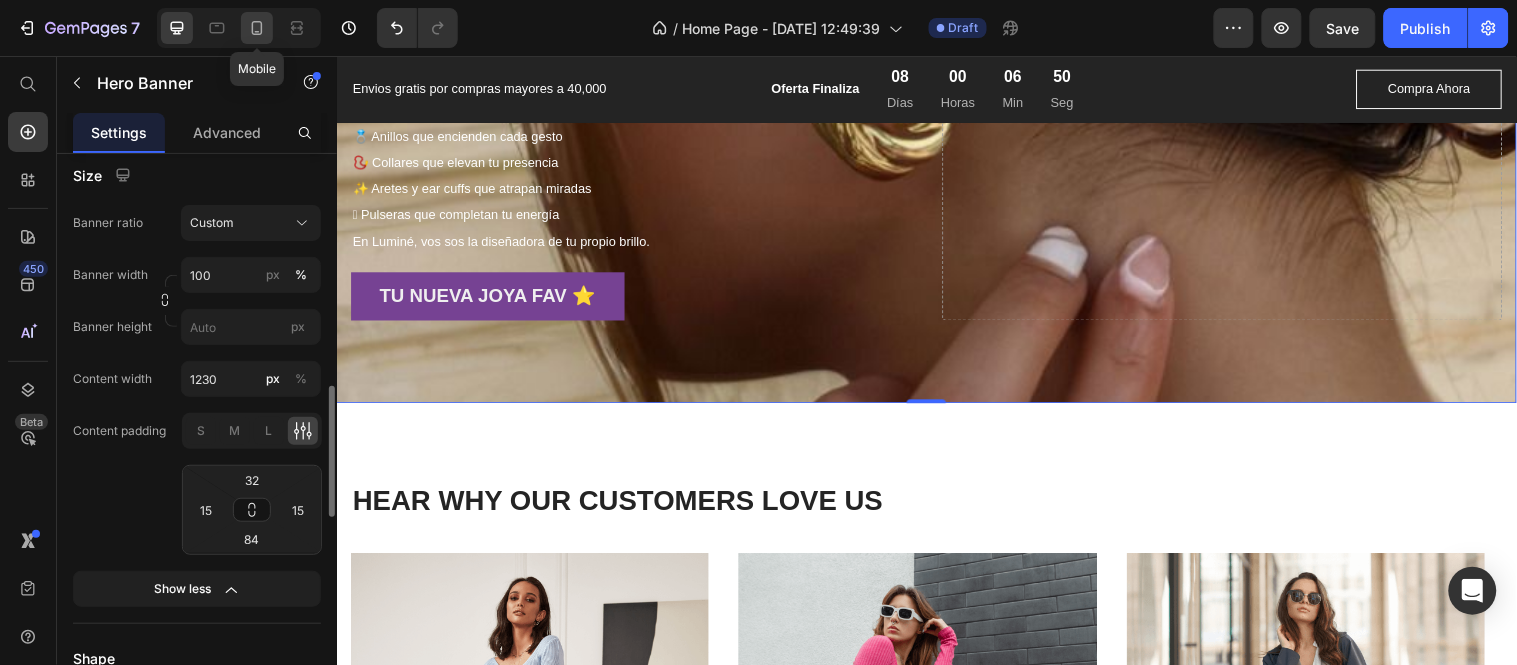 click 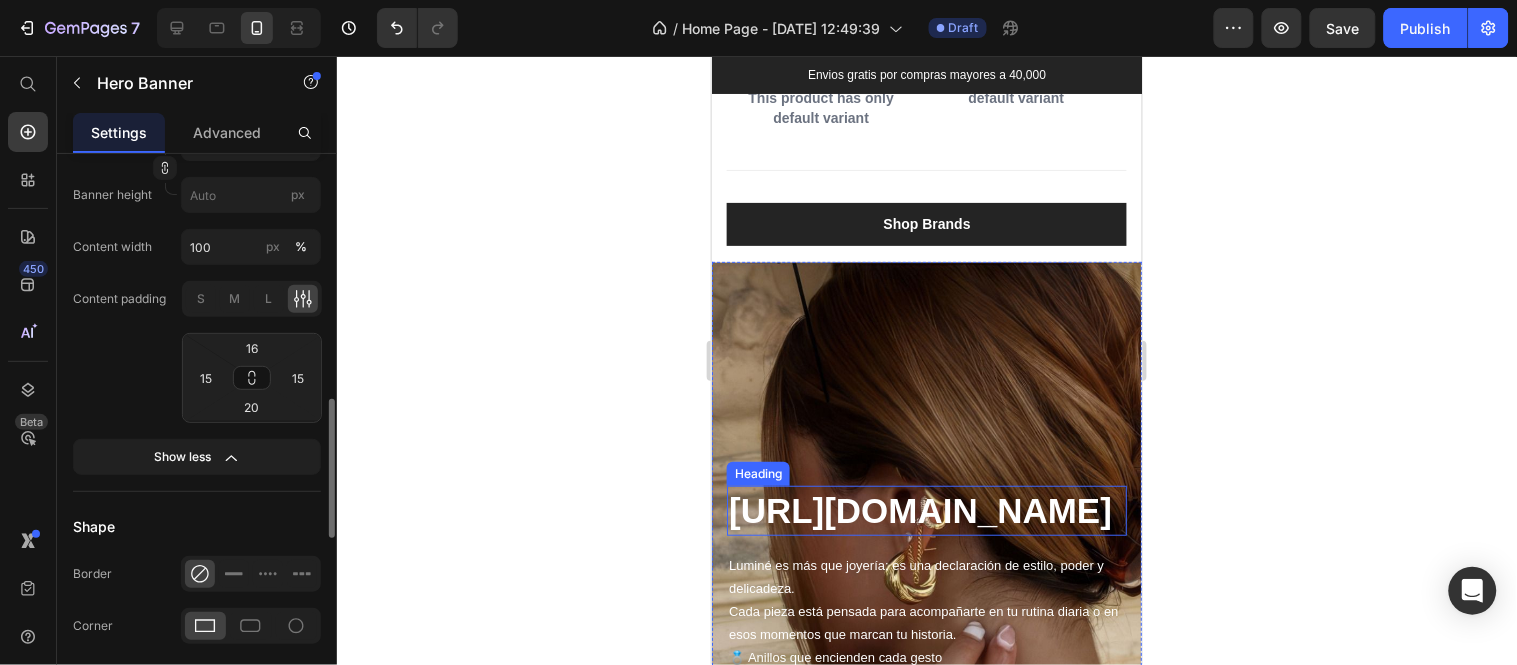 scroll, scrollTop: 5911, scrollLeft: 0, axis: vertical 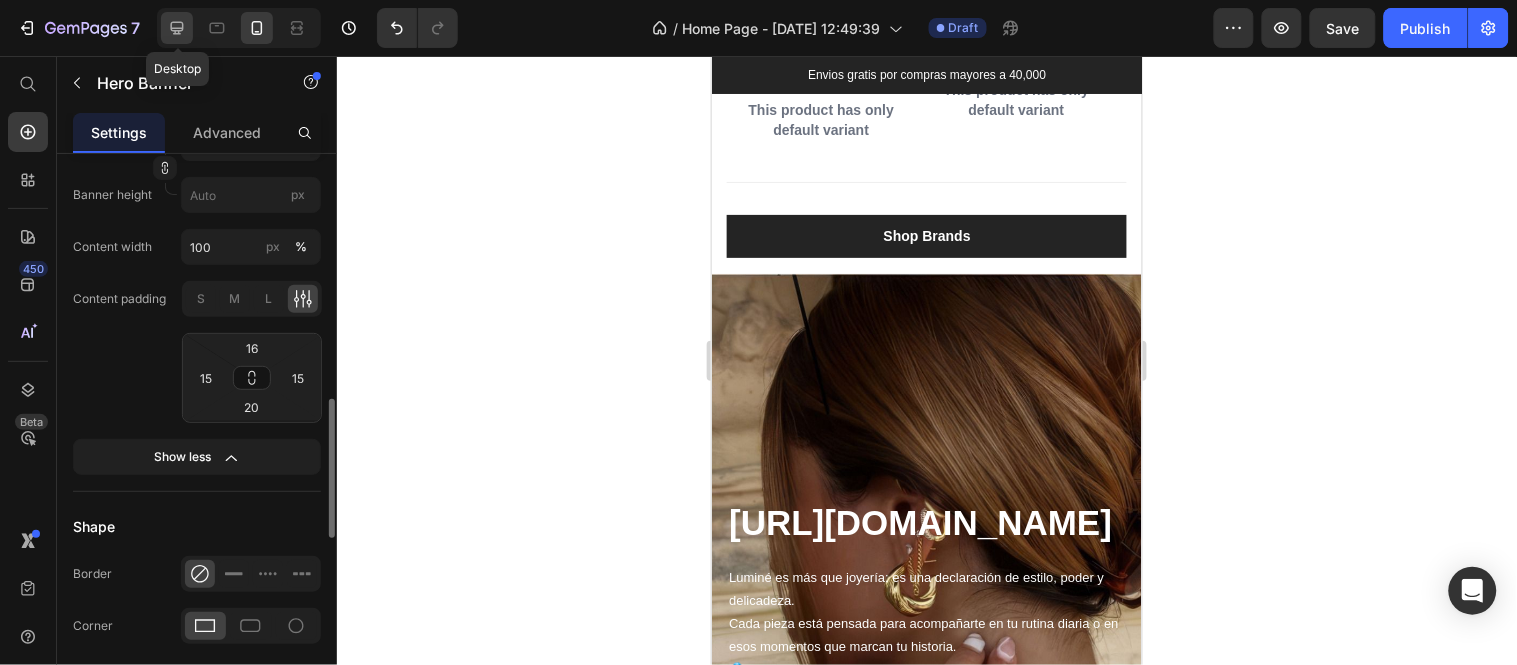 click 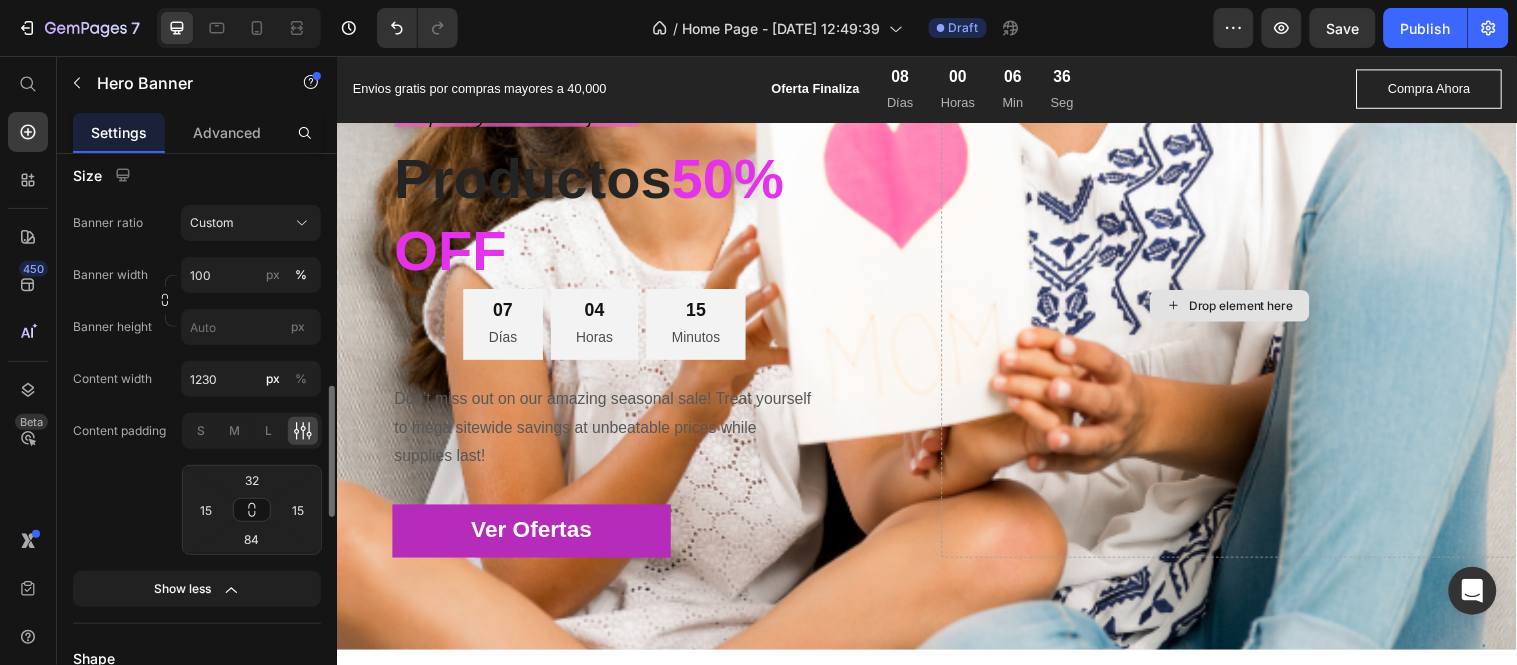 scroll, scrollTop: 0, scrollLeft: 0, axis: both 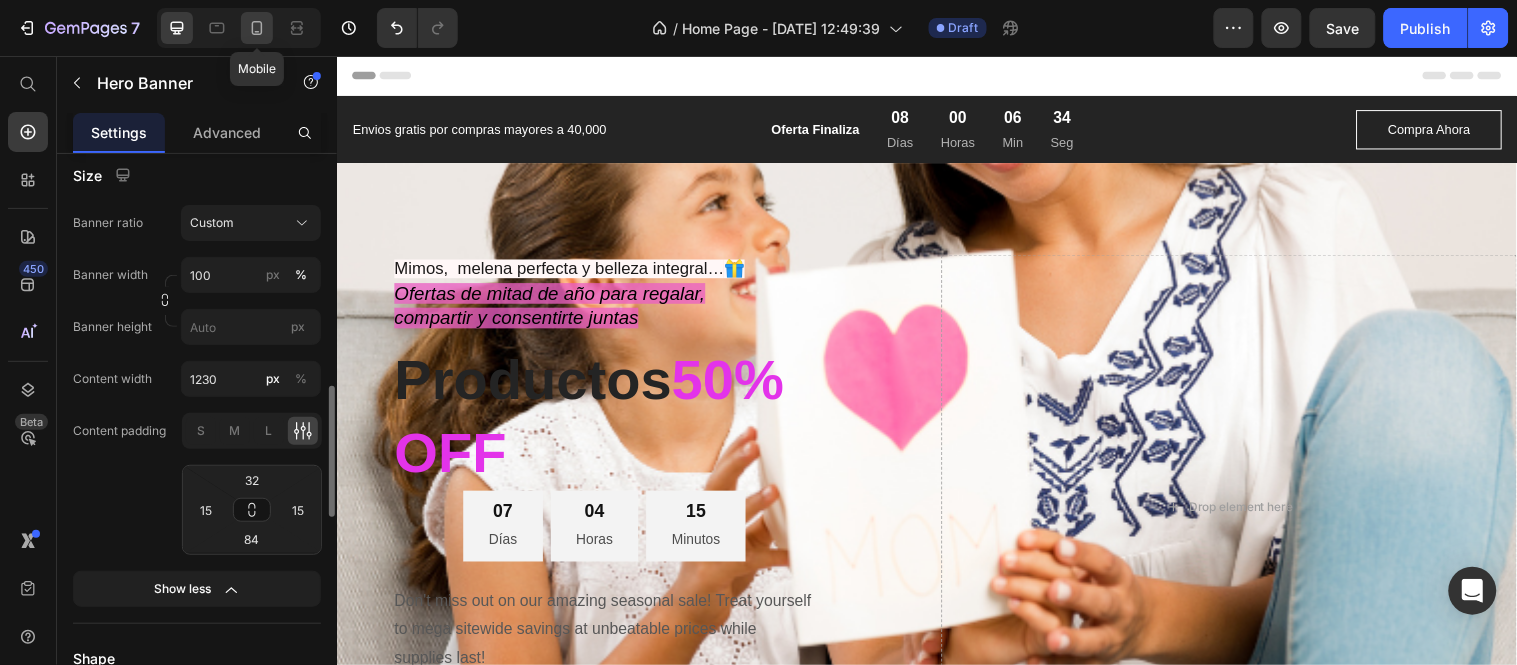 click 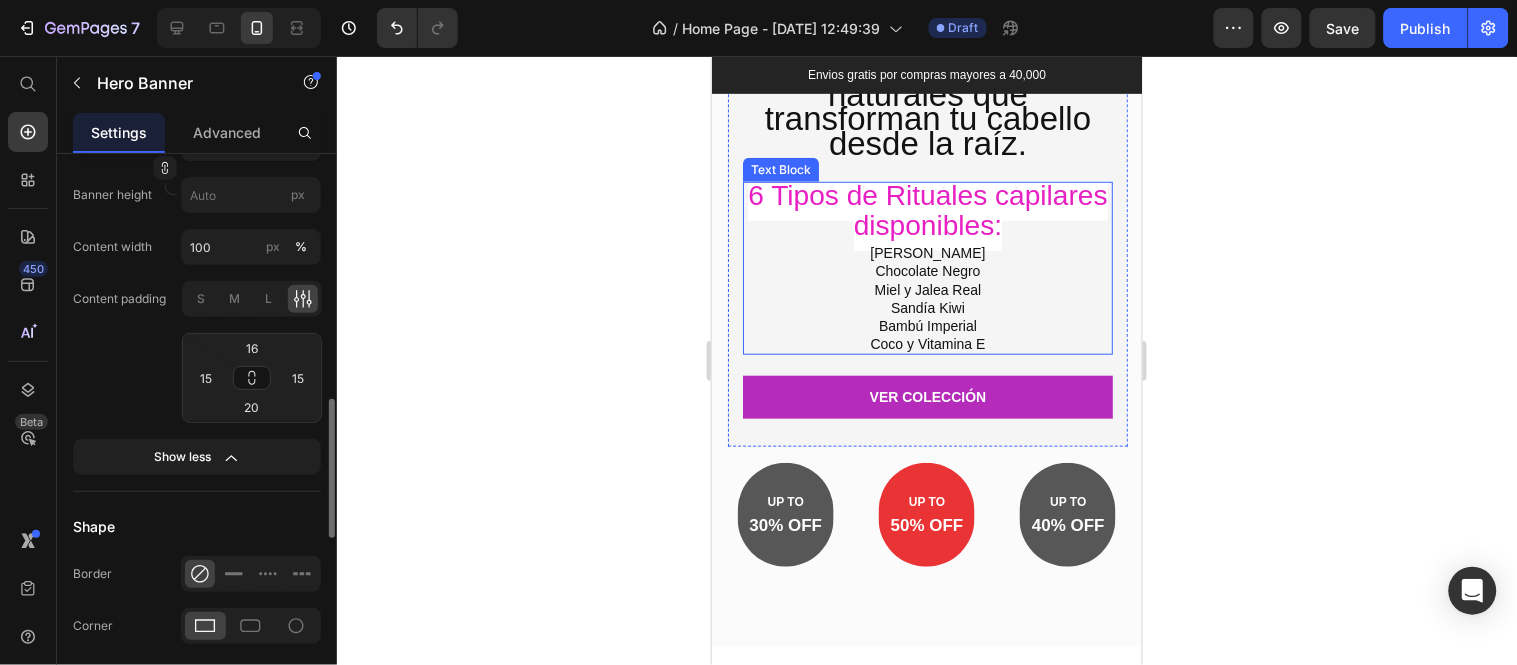 scroll, scrollTop: 4222, scrollLeft: 0, axis: vertical 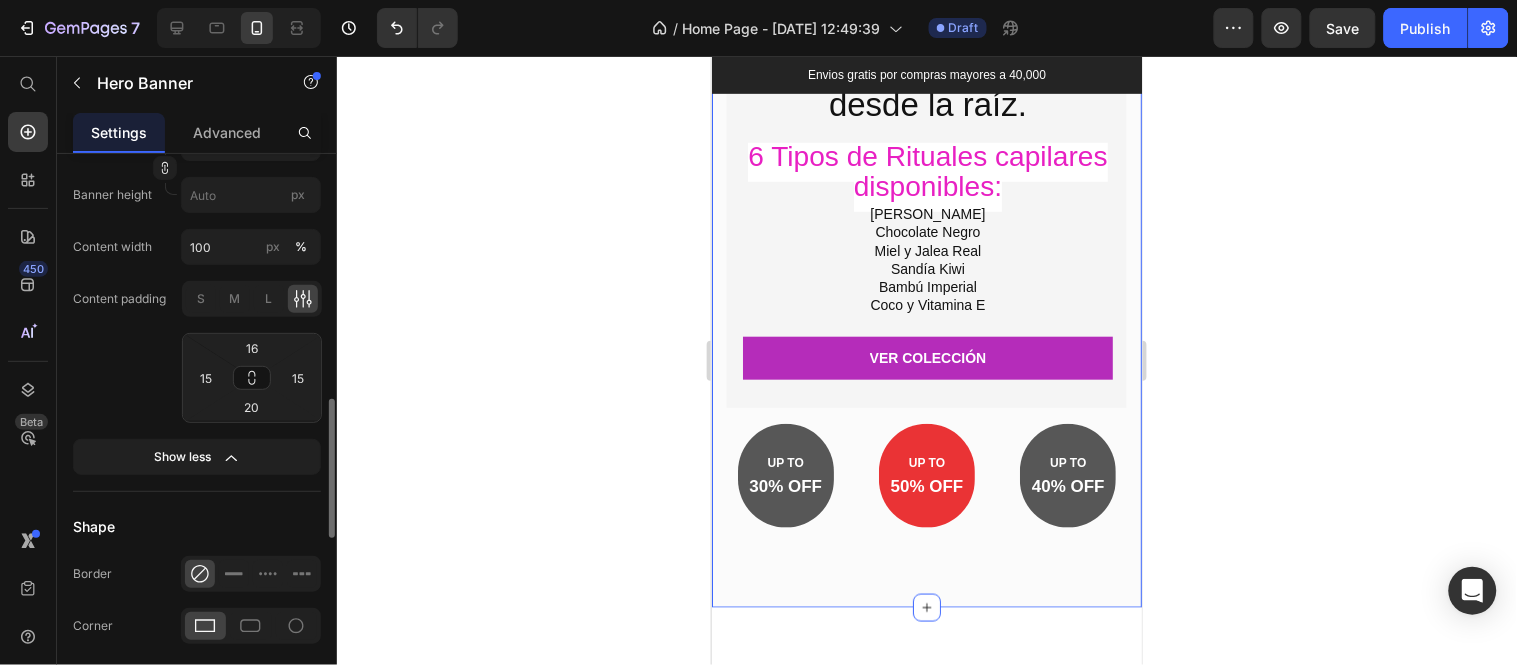 click on "NUTRIF RITUAL  EXPERIENCIE Text Block Un ritual botánico capilar con ingredientes naturales que transforman tu cabello desde la raíz. Text Block 6 Tipos de Rituales capilares disponibles: Lavanda Almendra  Chocolate Negro Miel y Jalea Real Sandía Kiwi Bambú Imperial Coco y Vitamina E Text Block VER COLECCIÓN Button Row Image Row Image UP TO Text block 30% OFF Text block Row Row Image UP TO Text block 50% OFF Text block Row Row Image UP TO Text block 40% OFF Text block Row Row Row" at bounding box center (926, 8) 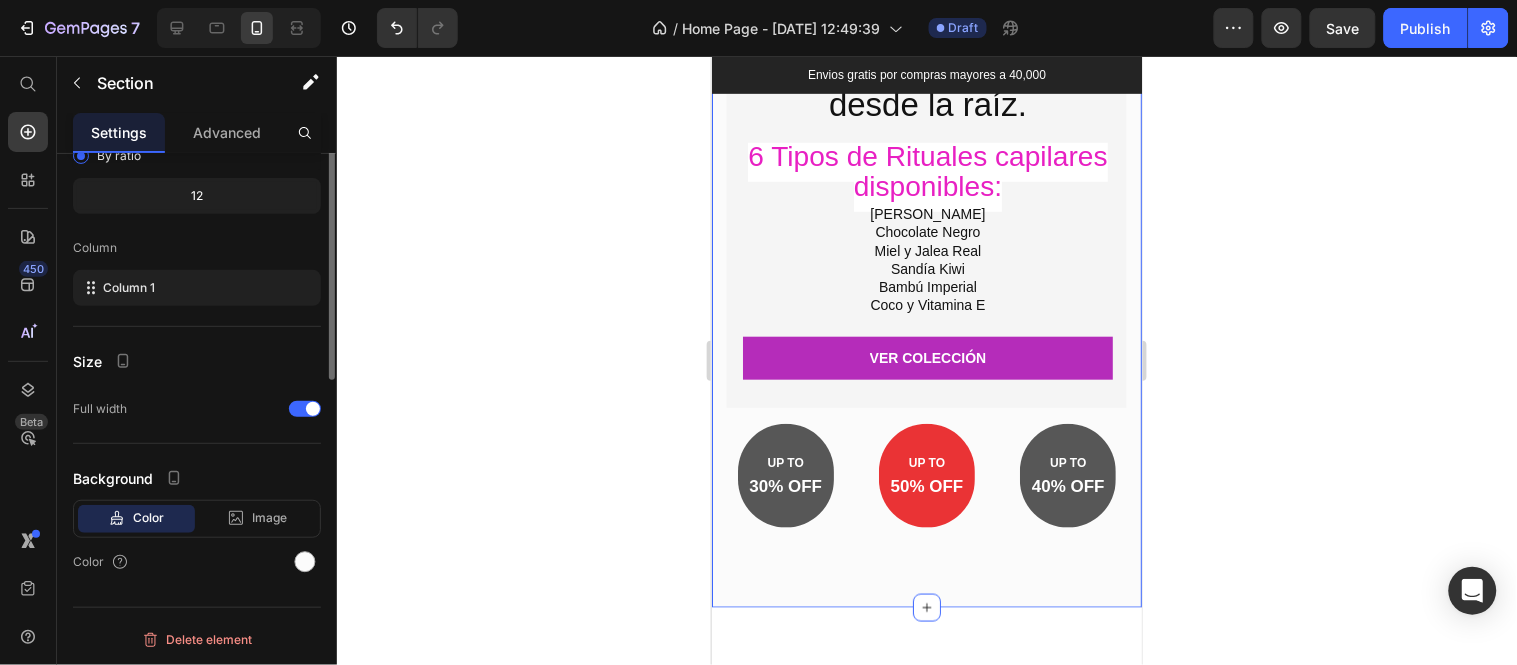 scroll, scrollTop: 0, scrollLeft: 0, axis: both 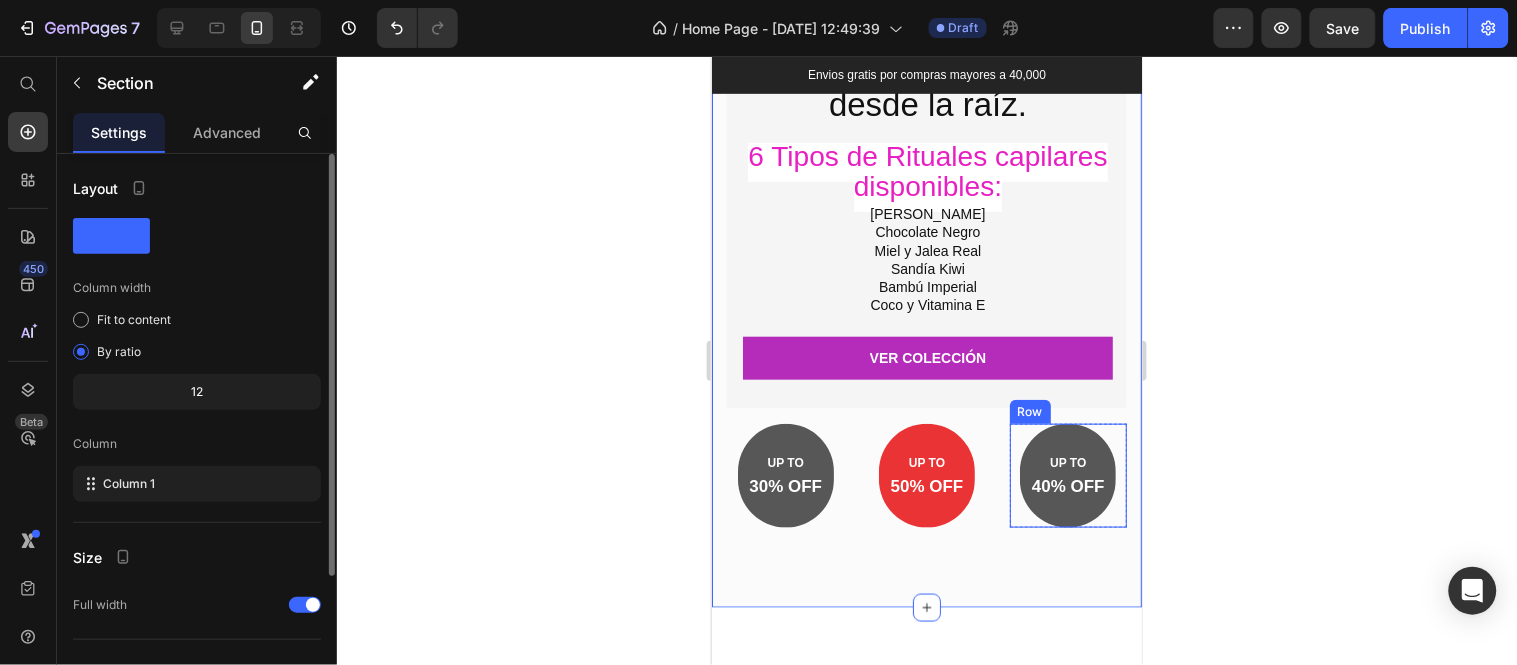 click on "UP TO Text block 40% OFF Text block Row" at bounding box center (1067, 475) 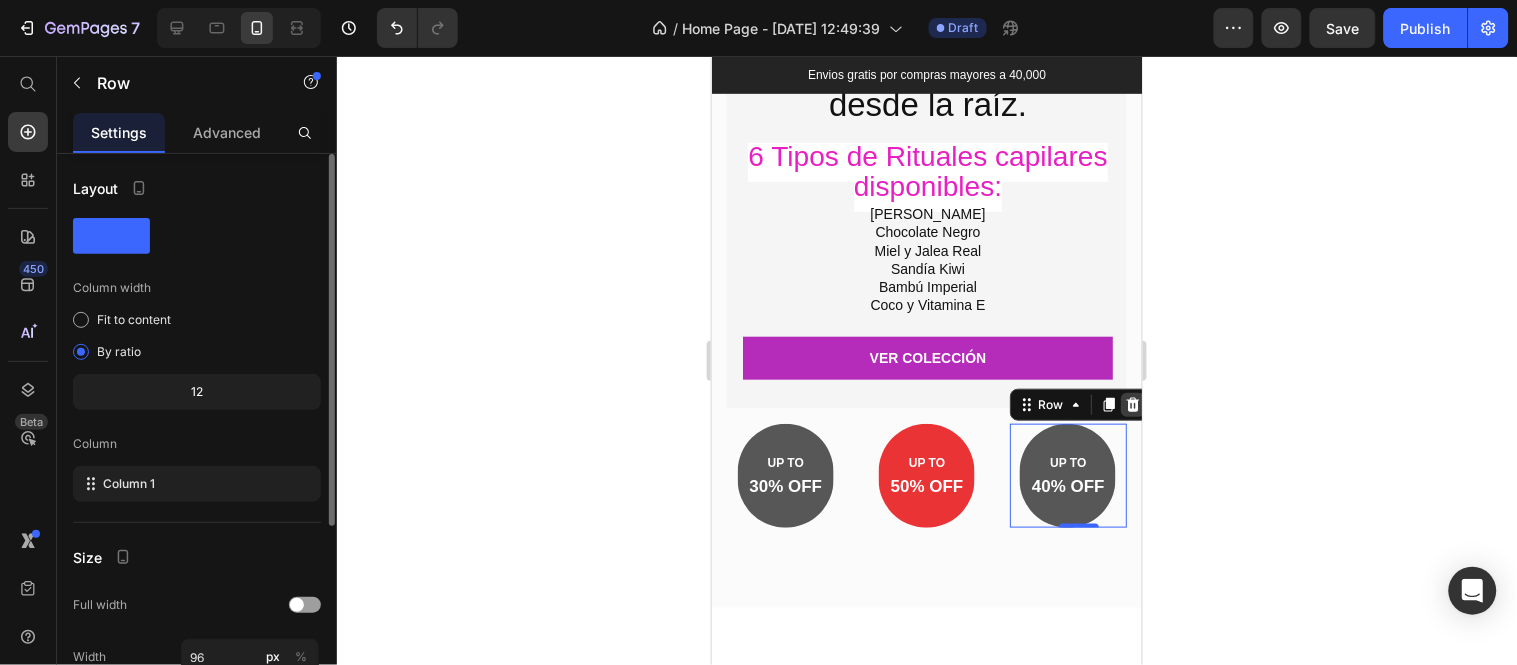 click 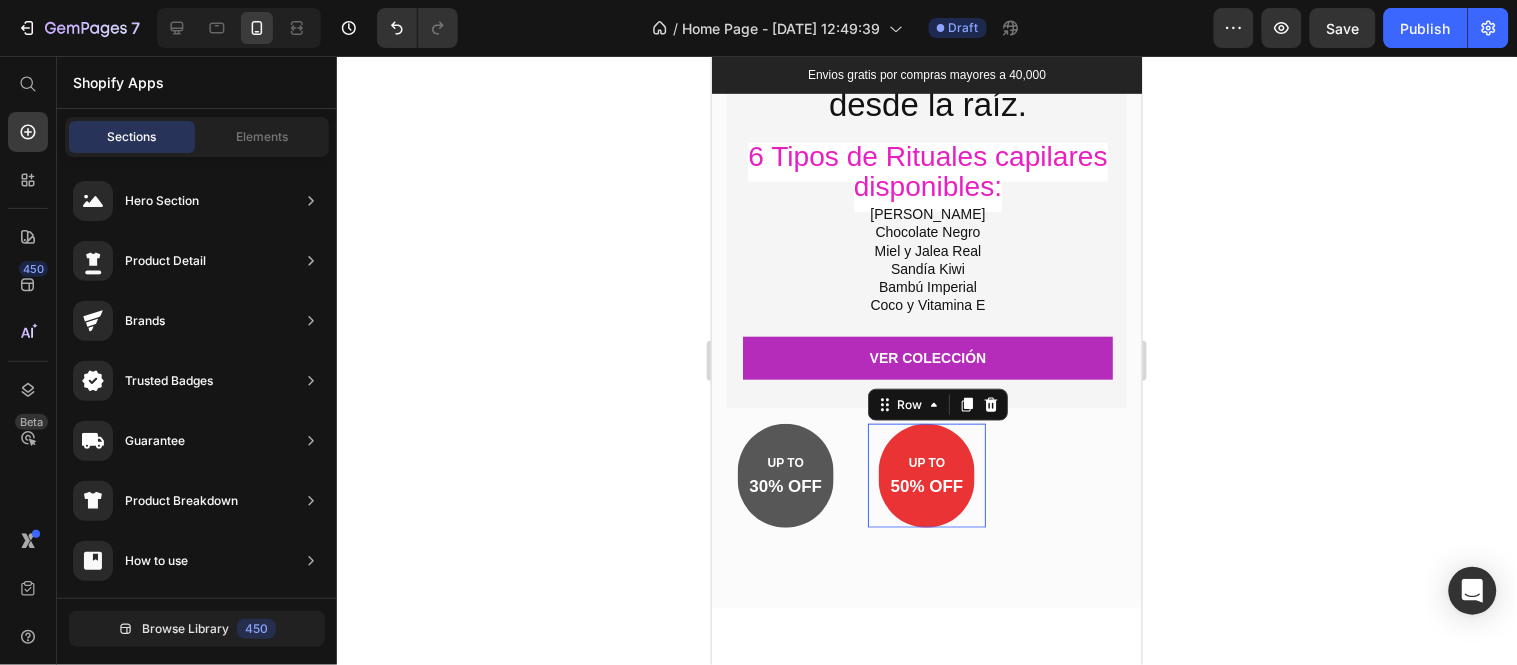 click on "Image UP TO Text block 50% OFF Text block Row" at bounding box center (925, 475) 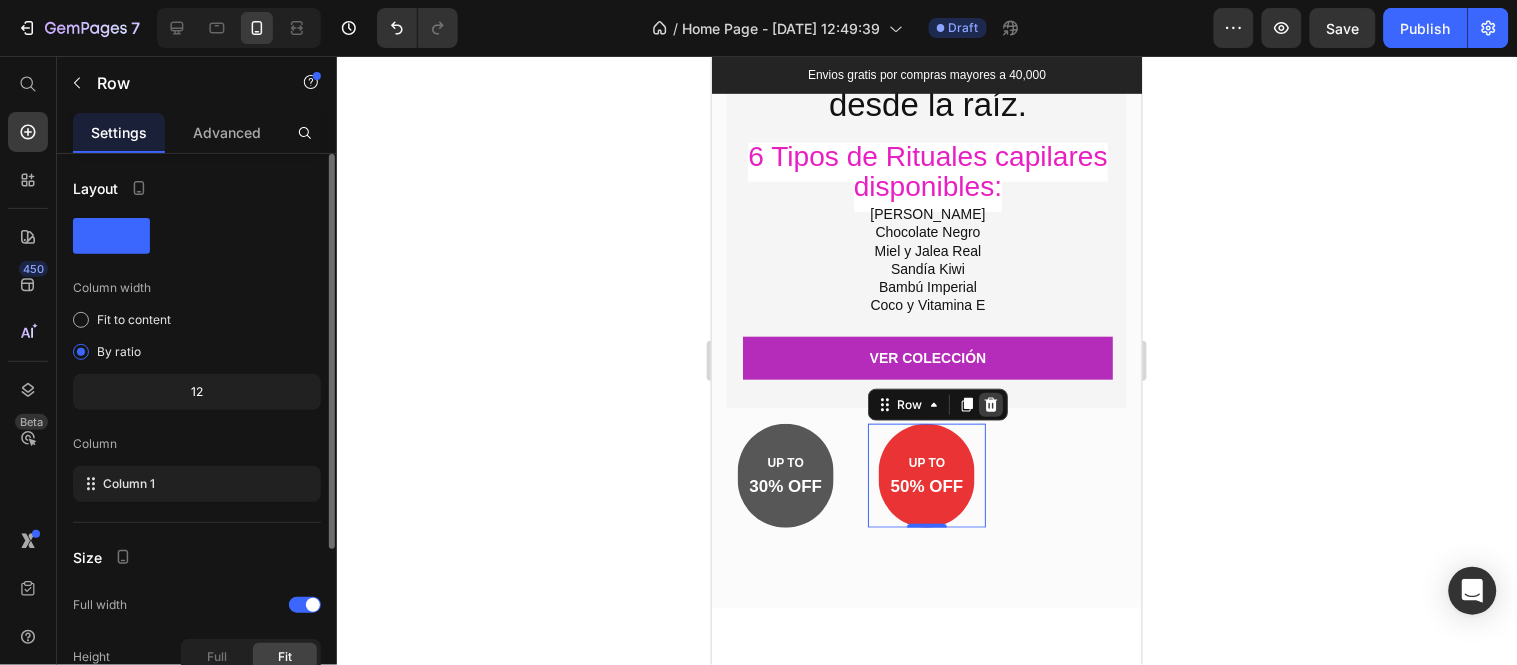 click at bounding box center [990, 404] 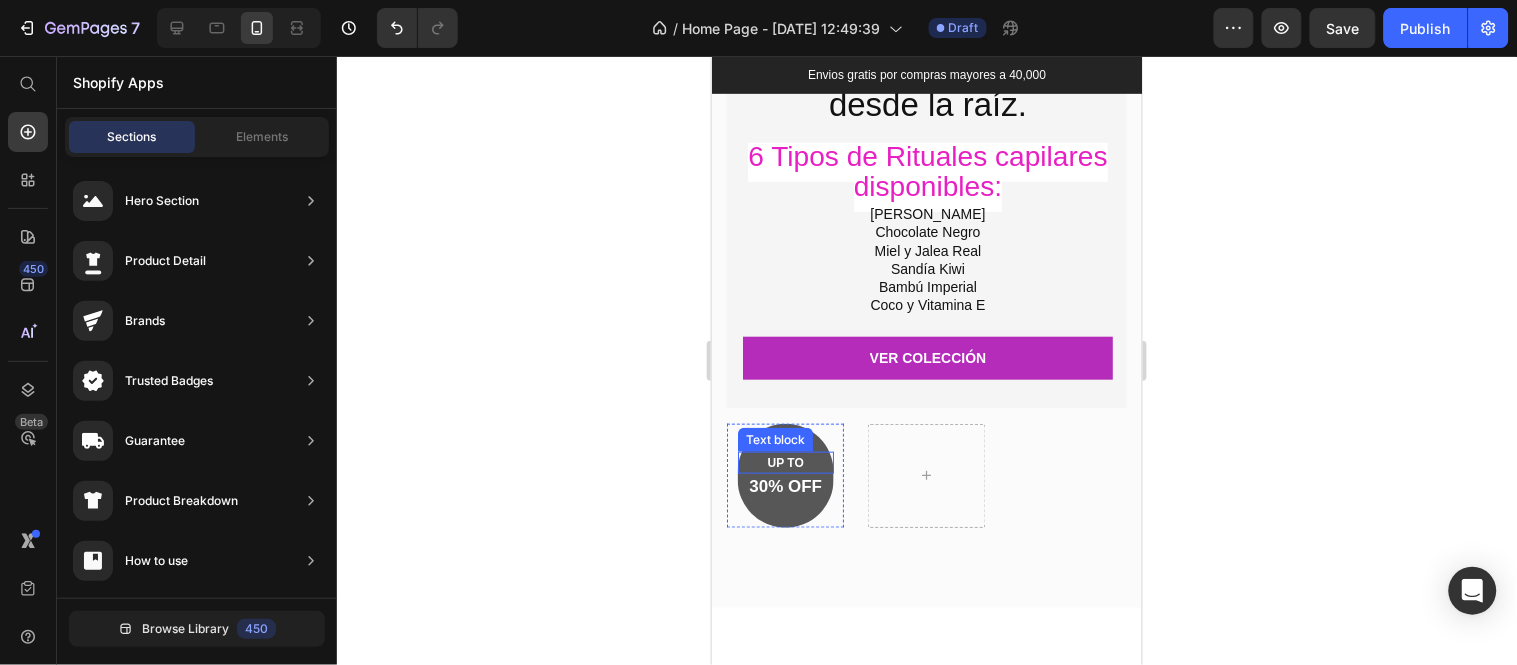 click on "UP TO Text block" at bounding box center [785, 462] 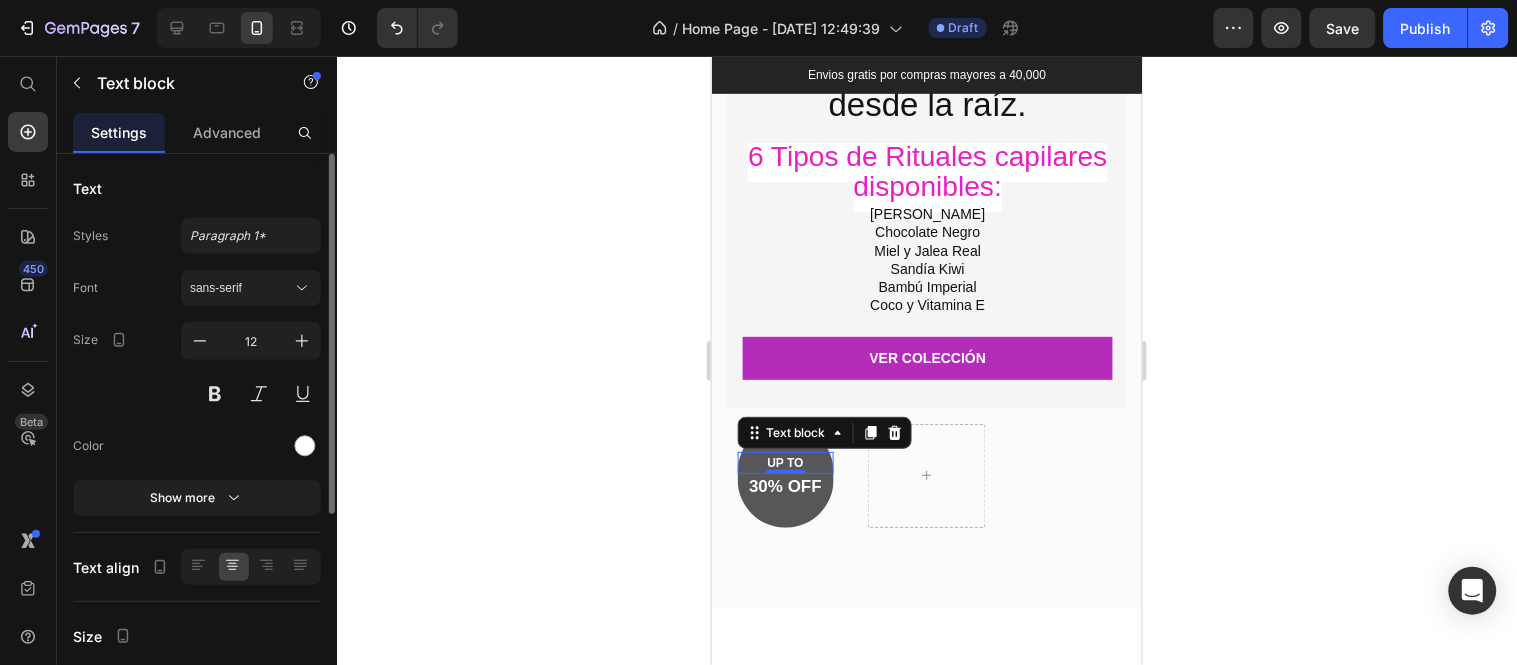 click 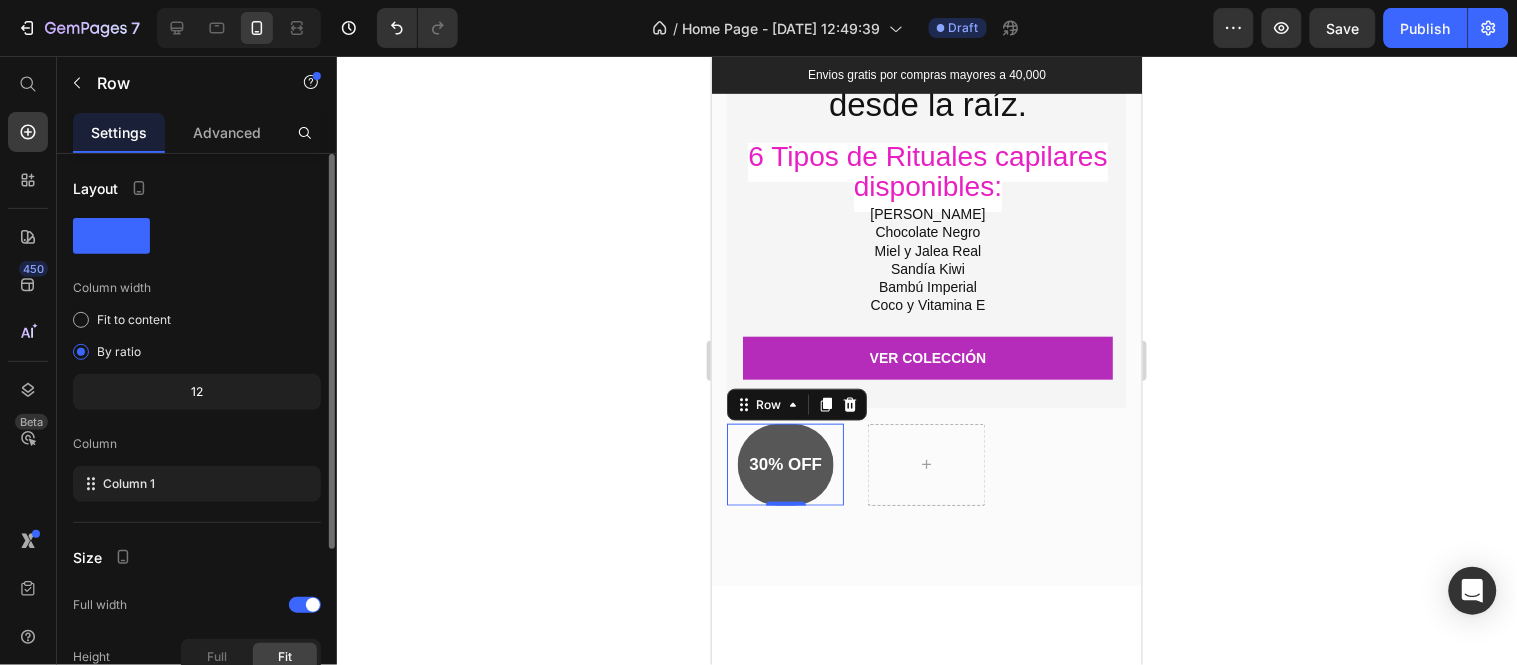 click on "Image 30% OFF Text block Row" at bounding box center (784, 464) 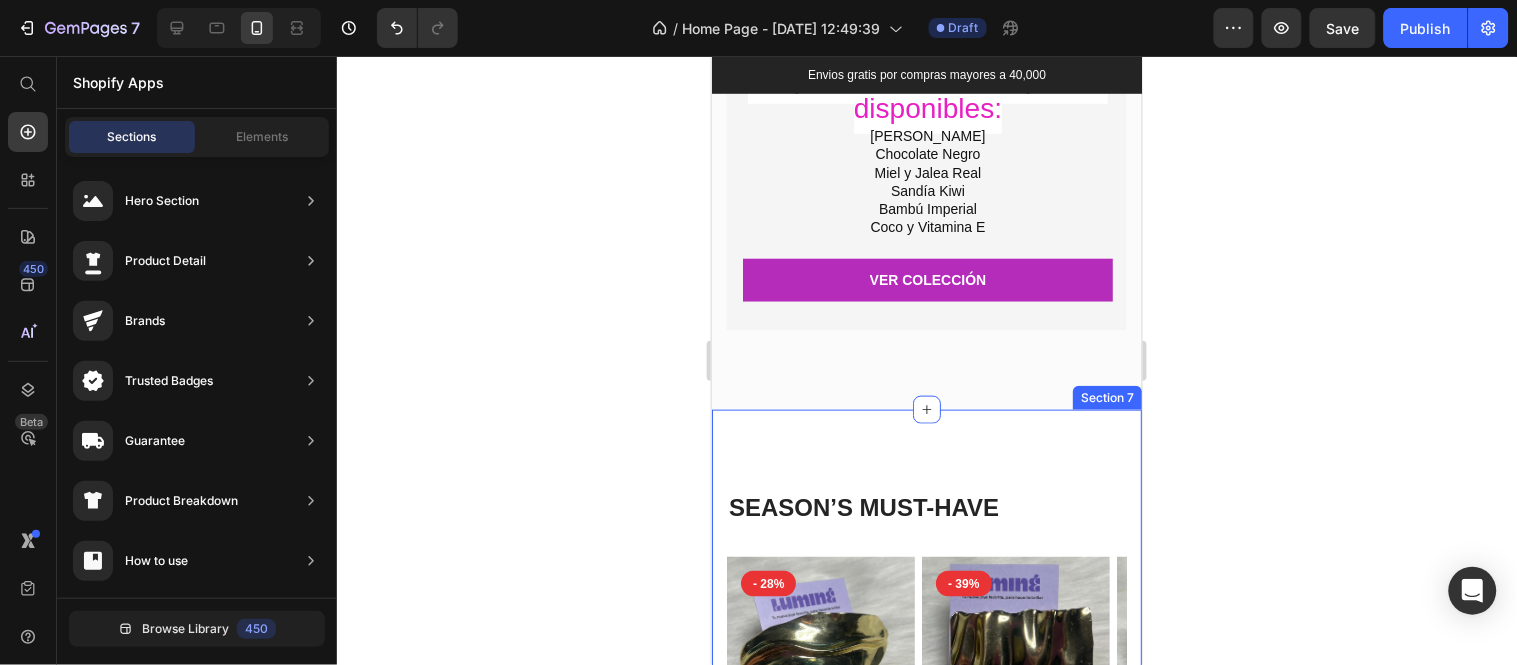 scroll, scrollTop: 4444, scrollLeft: 0, axis: vertical 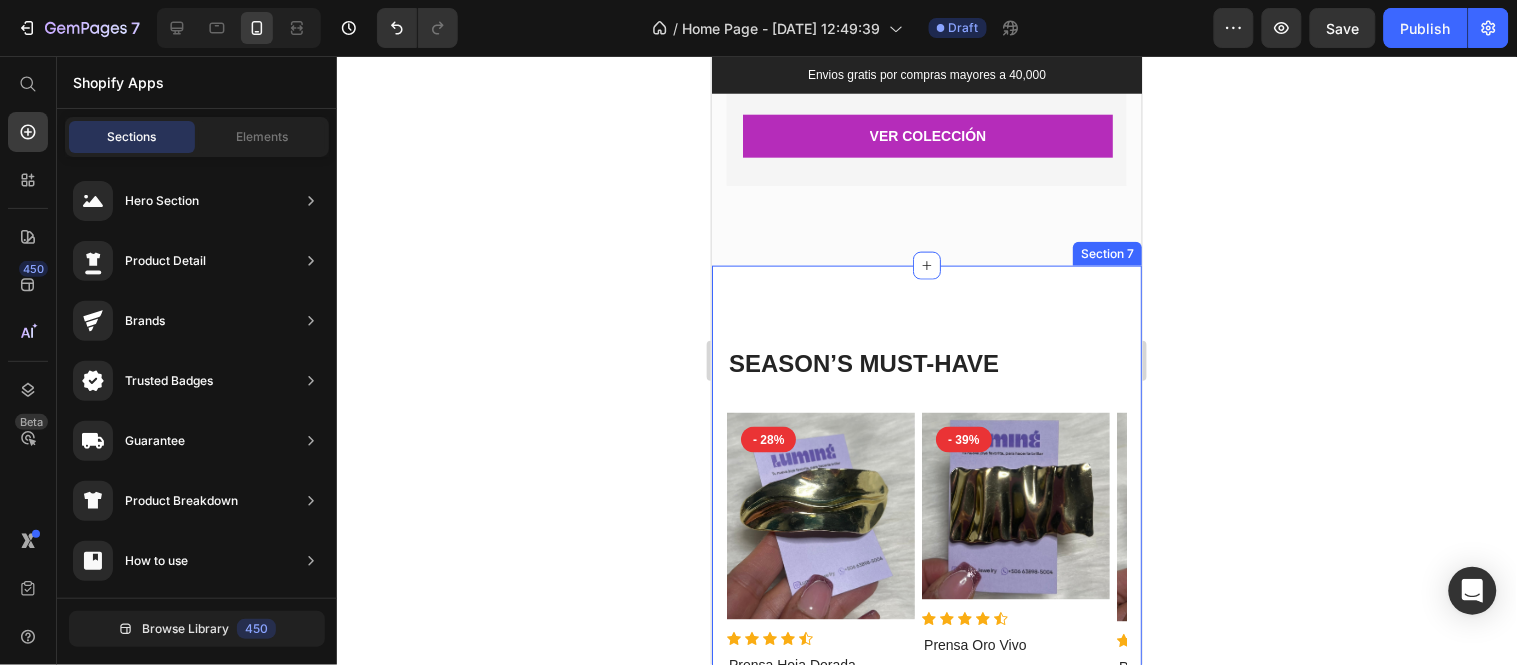 click on "SEASON’S MUST-HAVE Heading Product Images - 28% Product Badge Row                Icon                Icon                Icon                Icon
Icon Icon List Hoz Prensa Hoja Dorada (P) Title ₡ 2.950,00 (P) Price ₡ 4.100,00 (P) Price Row This product has only default variant (P) Variants & Swatches Product Images - 39% Product Badge Row                Icon                Icon                Icon                Icon
Icon Icon List Hoz Prensa Oro Vivo (P) Title ₡ 3.100,00 (P) Price ₡ 5.100,00 (P) Price Row This product has only default variant (P) Variants & Swatches Product Images - 29% Product Badge Row                Icon                Icon                Icon                Icon
Icon Icon List Hoz Prensa Amor Dorado (P) Title ₡ 2.900,00 (P) Price ₡ 4.100,00 (P) Price Row This product has only default variant (P) Variants & Swatches Product Images - 31% Product Badge Row                Icon                Icon                Icon" at bounding box center [926, 897] 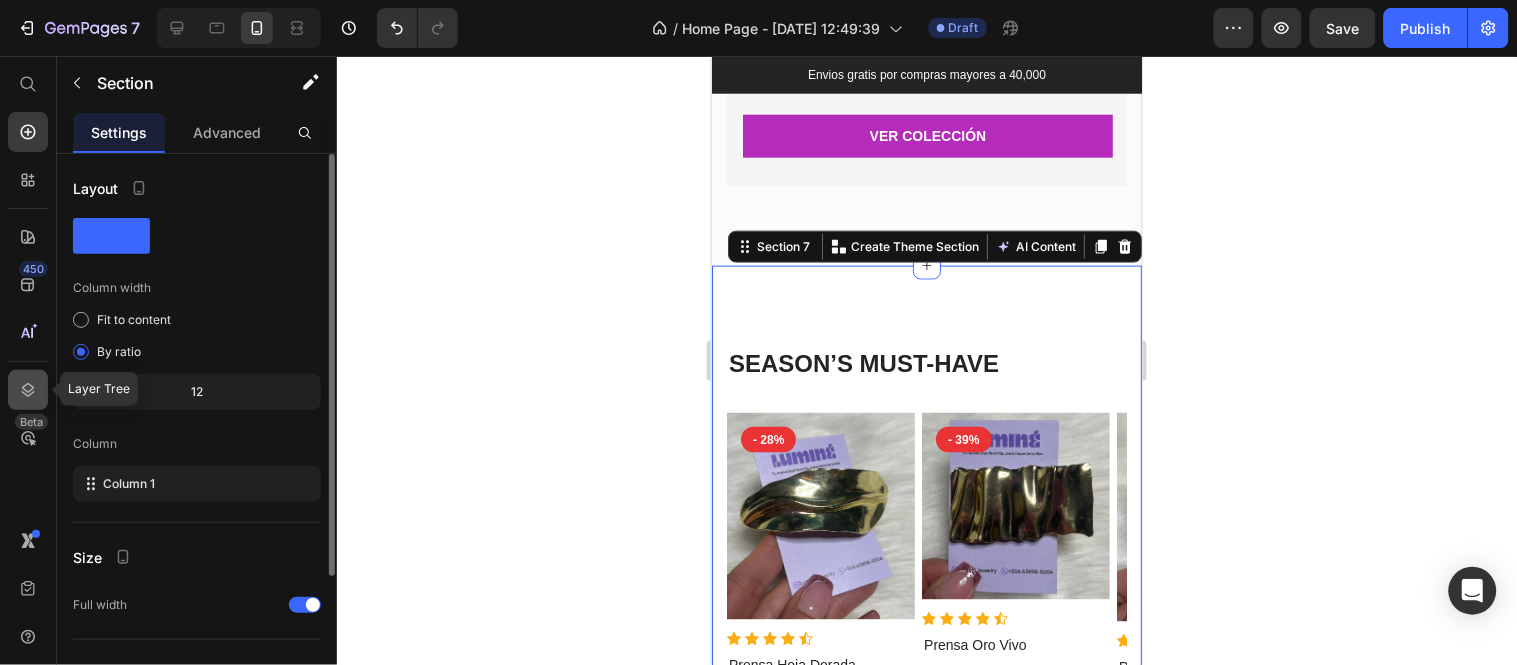 click 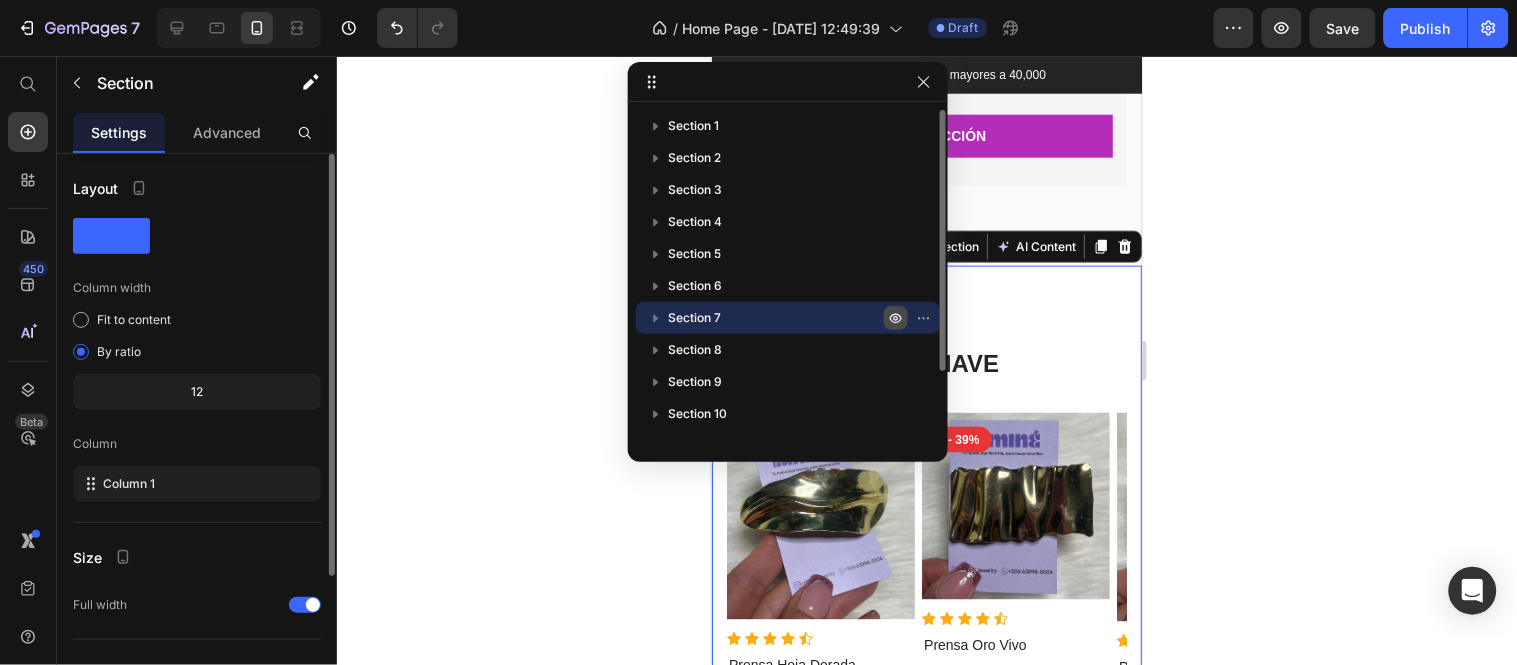 click 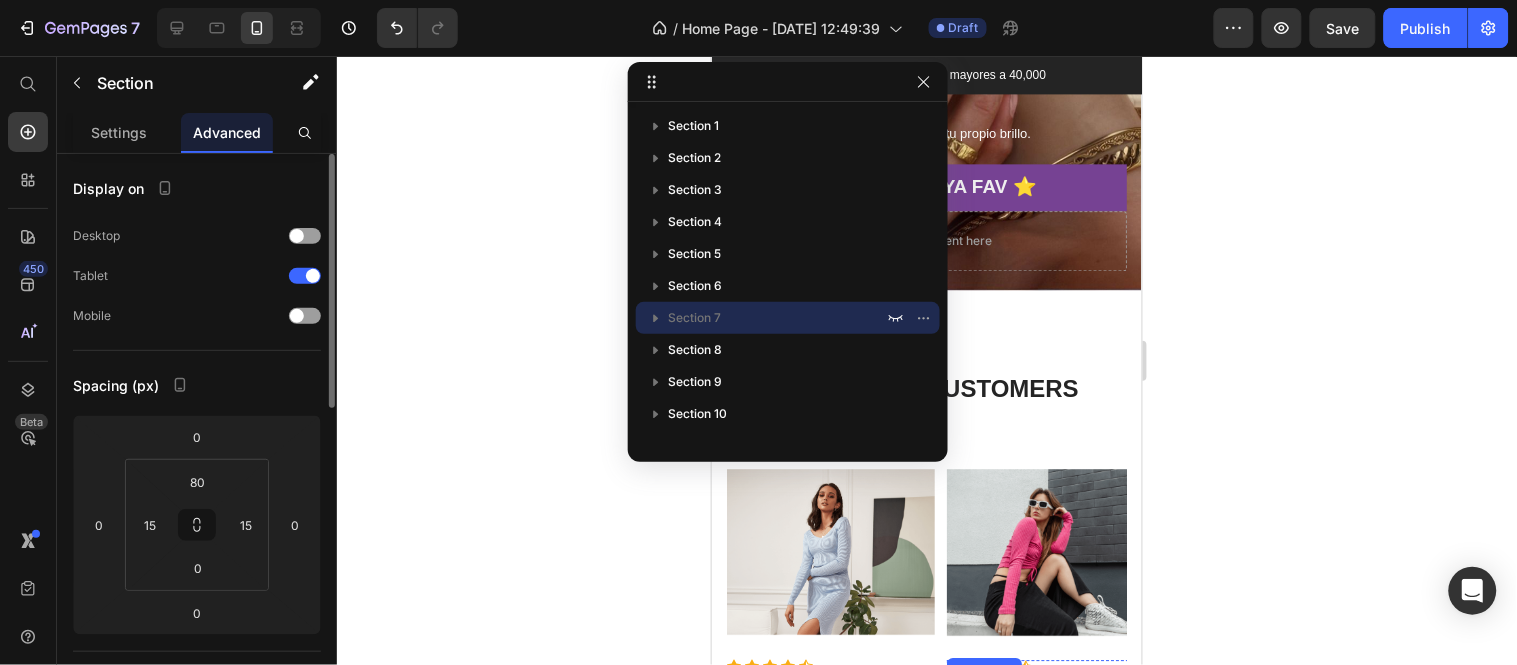 scroll, scrollTop: 4953, scrollLeft: 0, axis: vertical 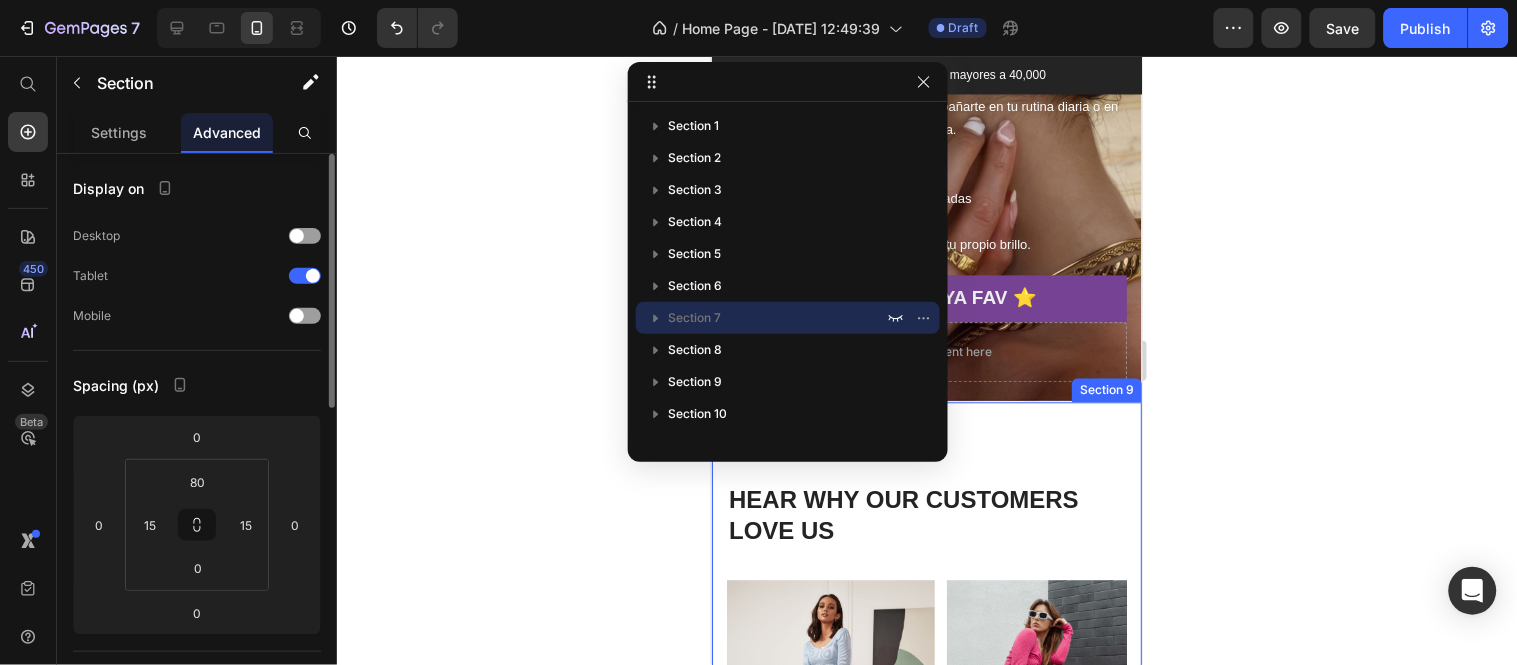 click on "HEAR WHY OUR CUSTOMERS LOVE US Heading Image                Icon                Icon                Icon                Icon
Icon Icon List Hoz Perfect for me Text block "I bought the Cami Dress, and it's one of my favorite summer tops! It's comfortable, stylish, and looks great on me!" Text block Jessica K. Text block Row Image                Icon                Icon                Icon                Icon
Icon Icon List Hoz Great quality! Text block "I paired it with the matching skirt and received so many compliments! The shoulder pads are subtle and flattering." Text block Sarah L. Text block Row Image                Icon                Icon                Icon                Icon
Icon Icon List Hoz I love the look of it! Text block "Im love with it I had the Wallet and one day looking on Amazon I saw the matching purse i had to but it and is the perfect size." Text block Olivia T. Text block Row Carousel Row Section 9" at bounding box center [926, 745] 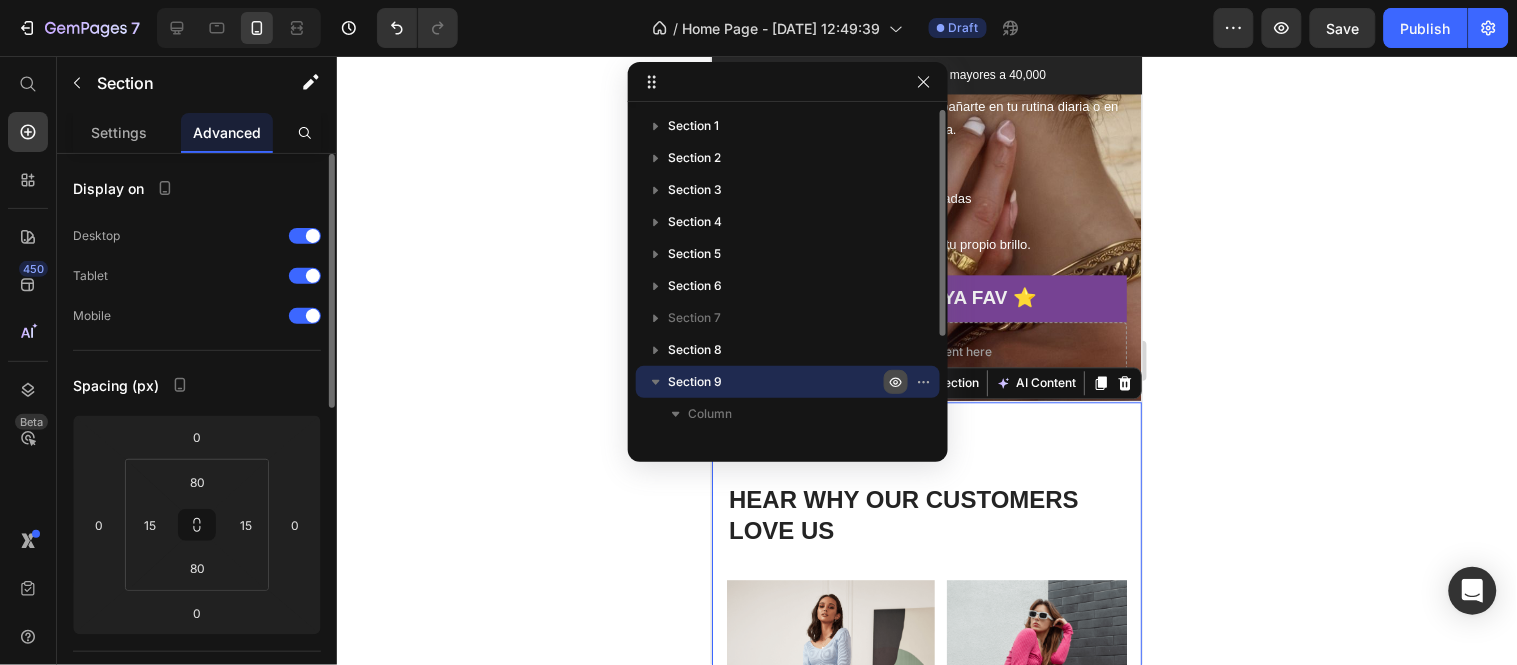 click 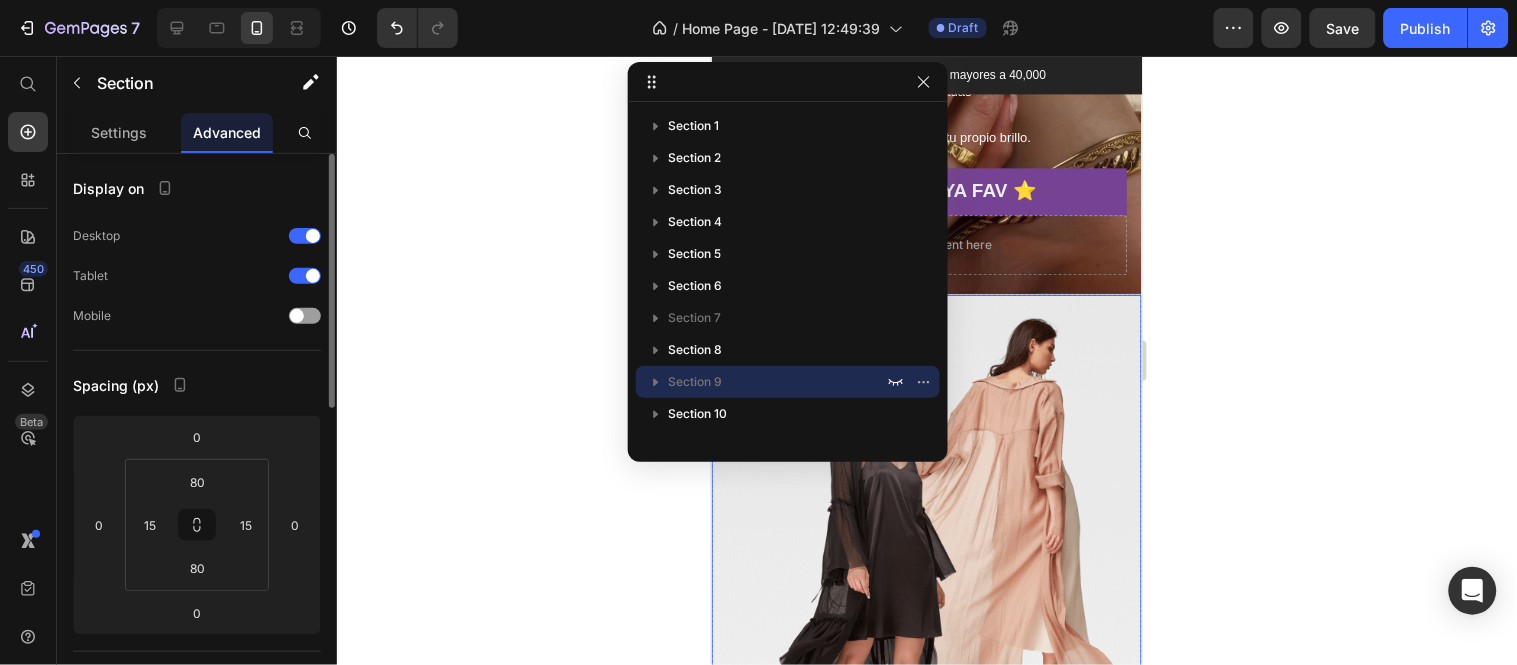 scroll, scrollTop: 4953, scrollLeft: 0, axis: vertical 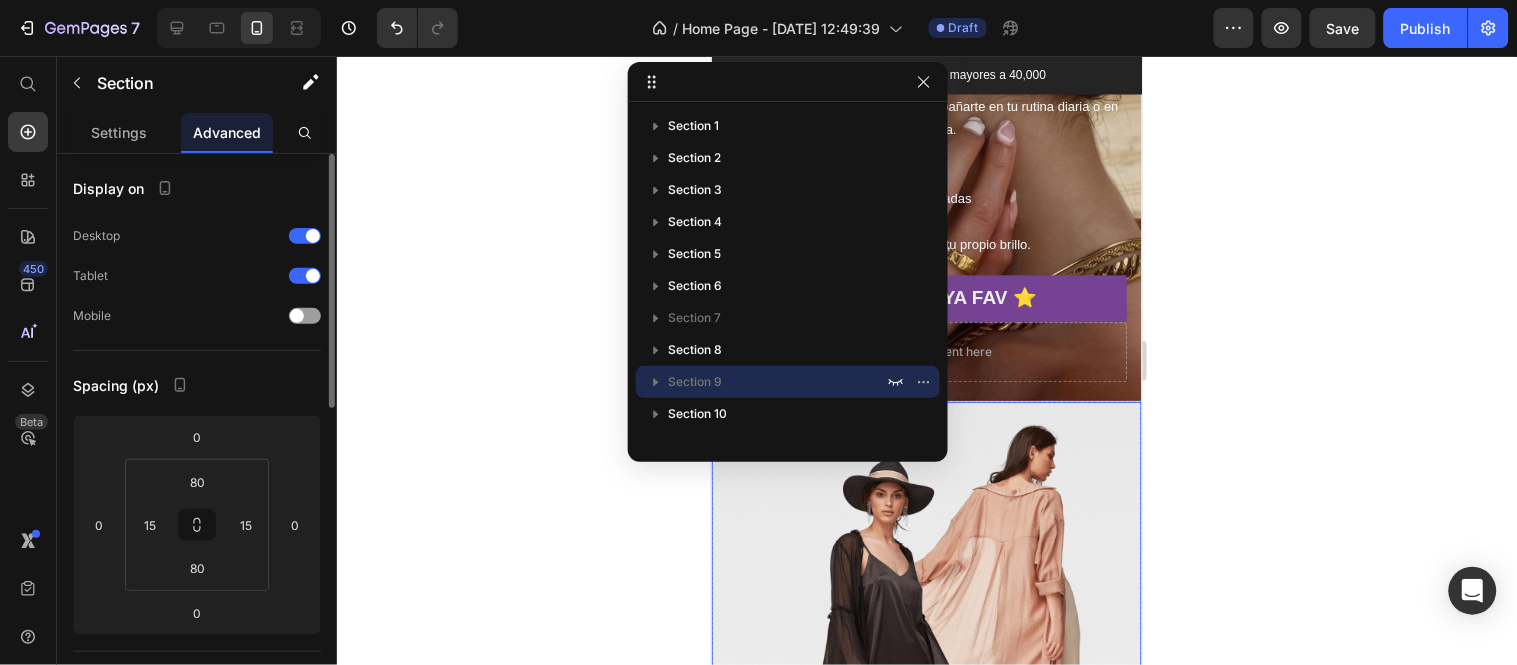 click at bounding box center (926, 840) 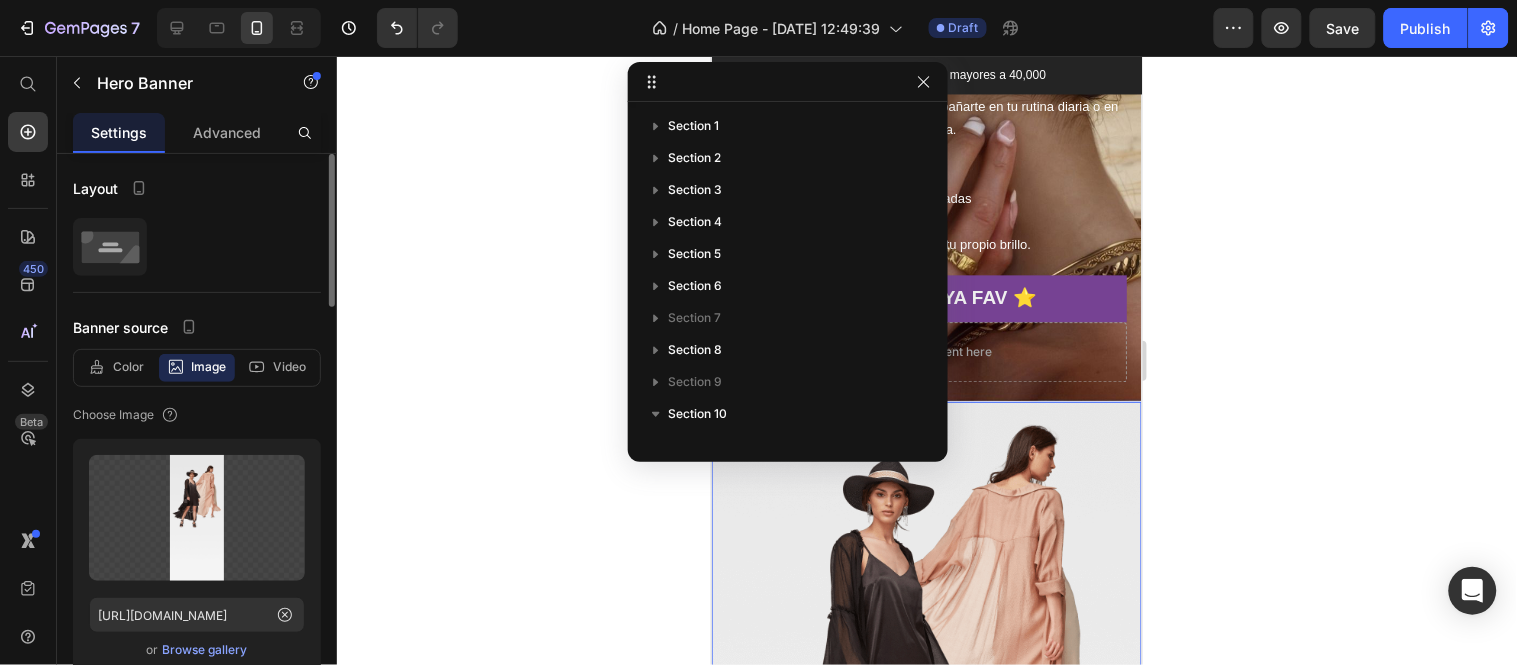click at bounding box center (926, 840) 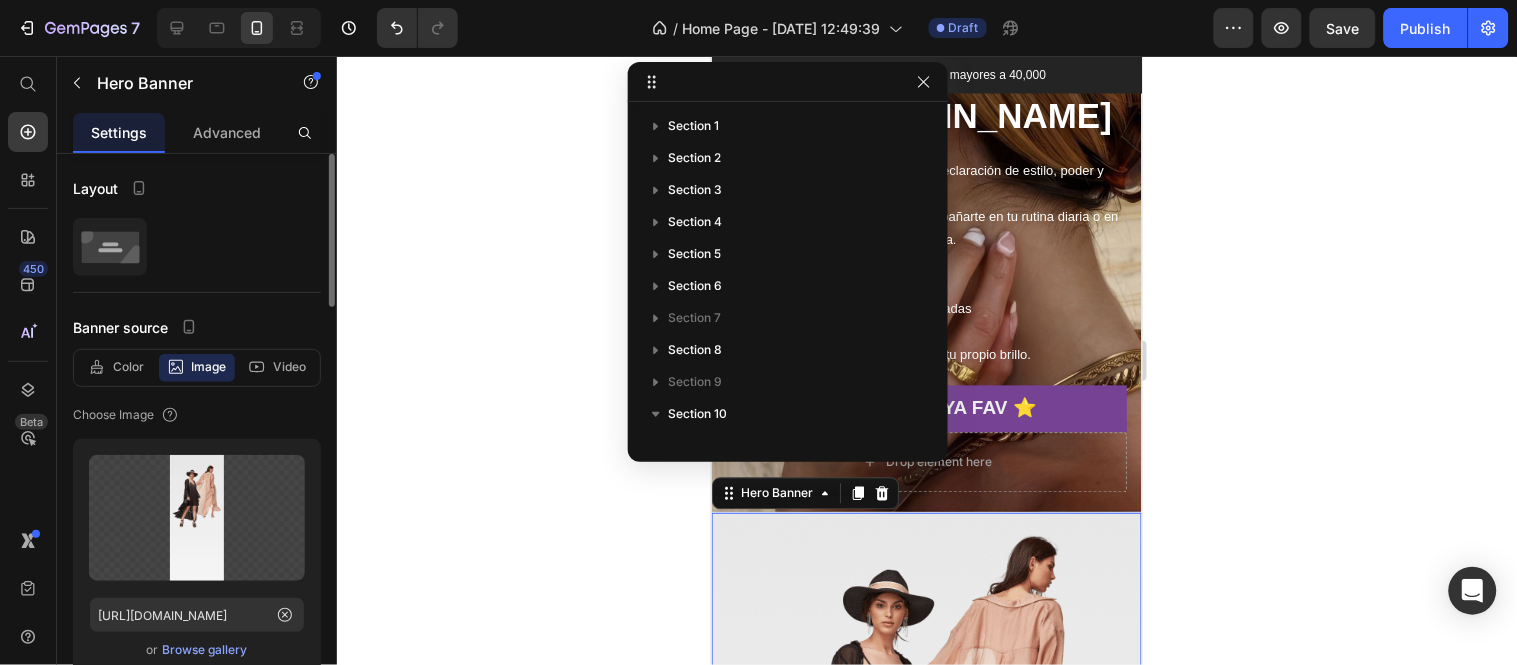 scroll, scrollTop: 4731, scrollLeft: 0, axis: vertical 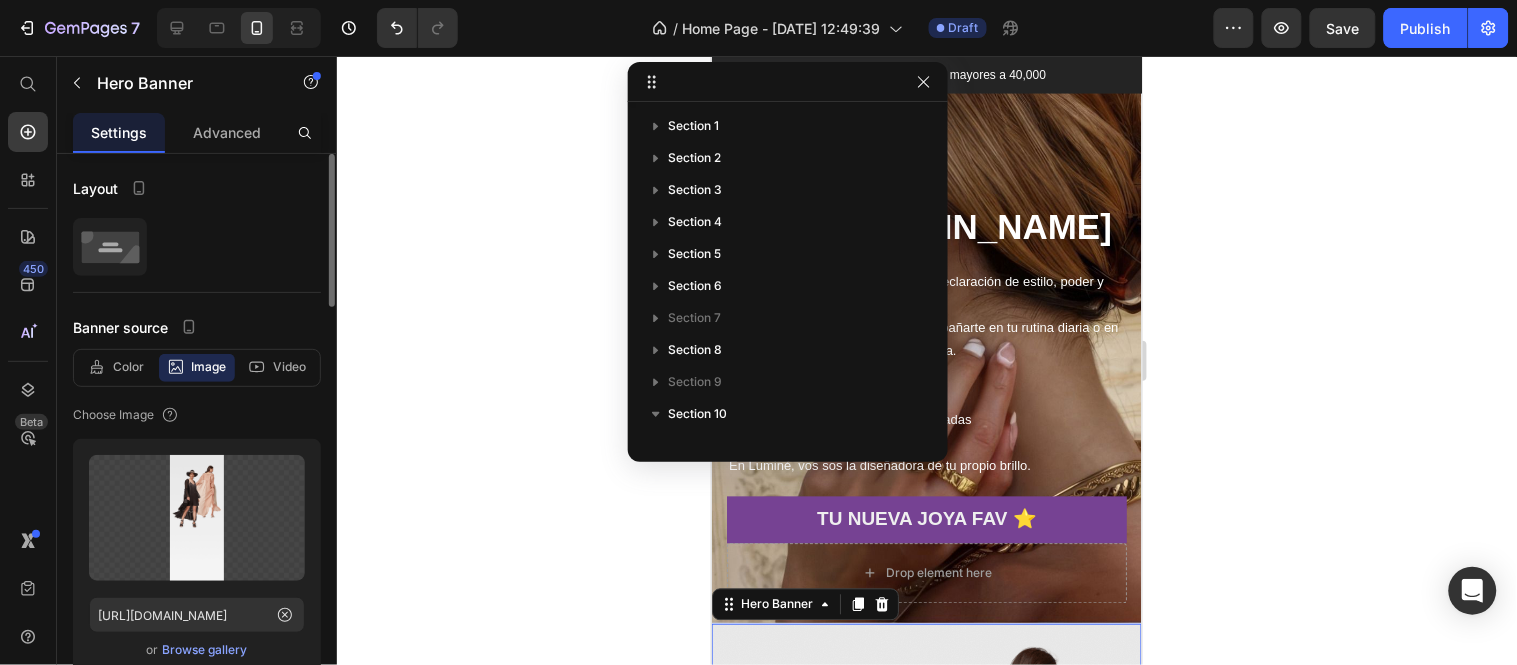 click at bounding box center [926, 1062] 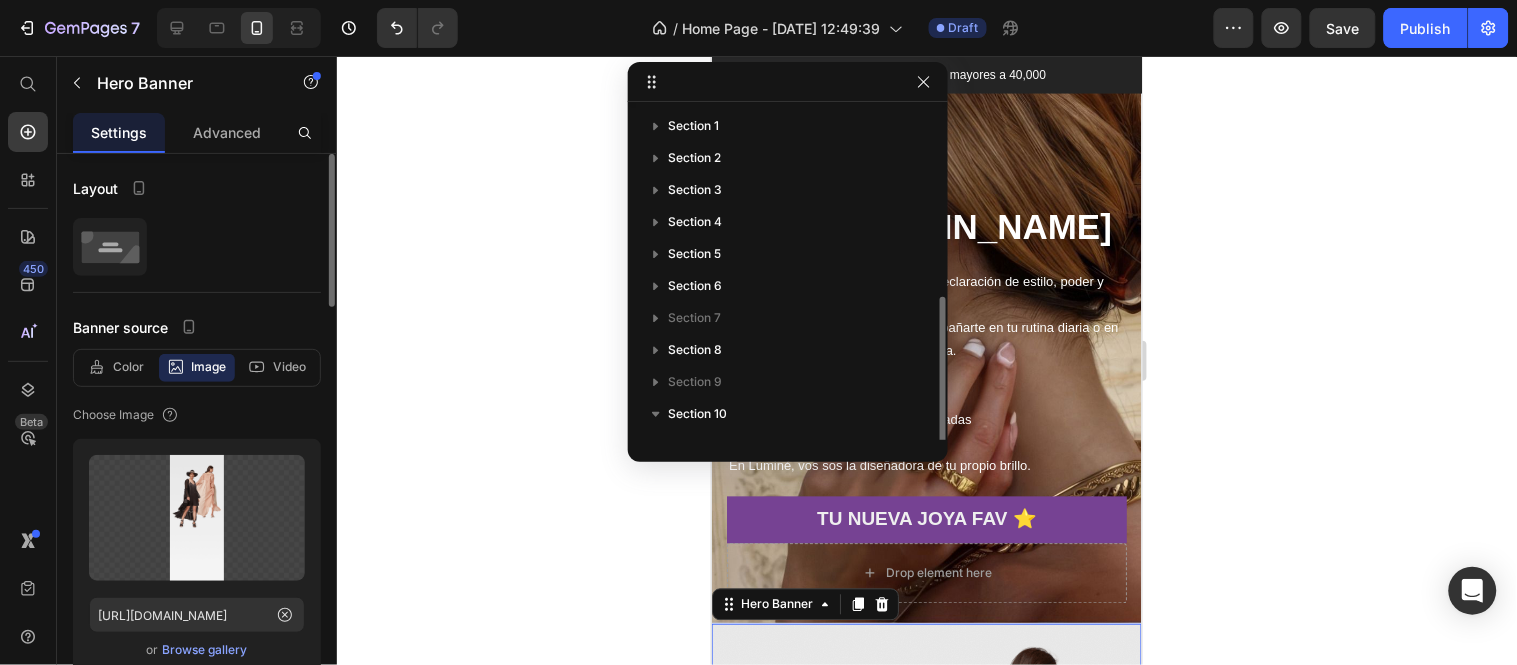 scroll, scrollTop: 111, scrollLeft: 0, axis: vertical 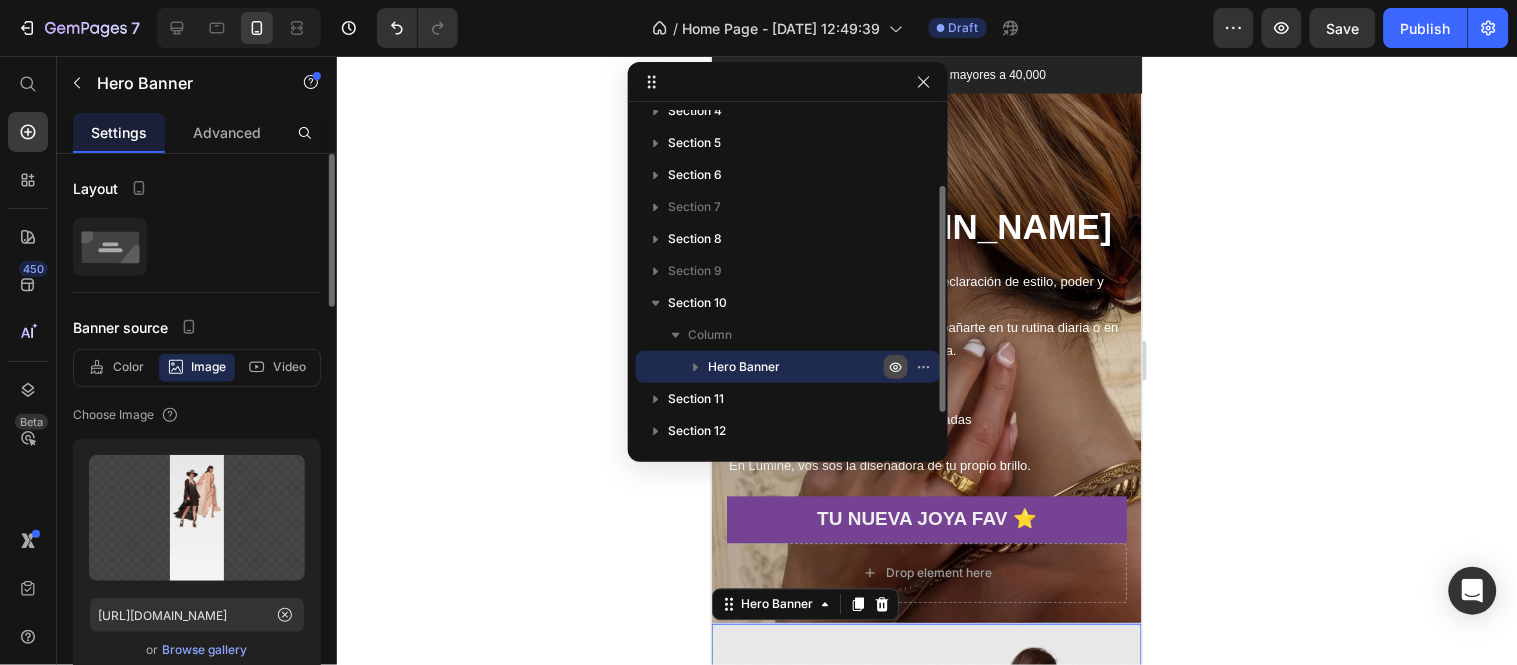click 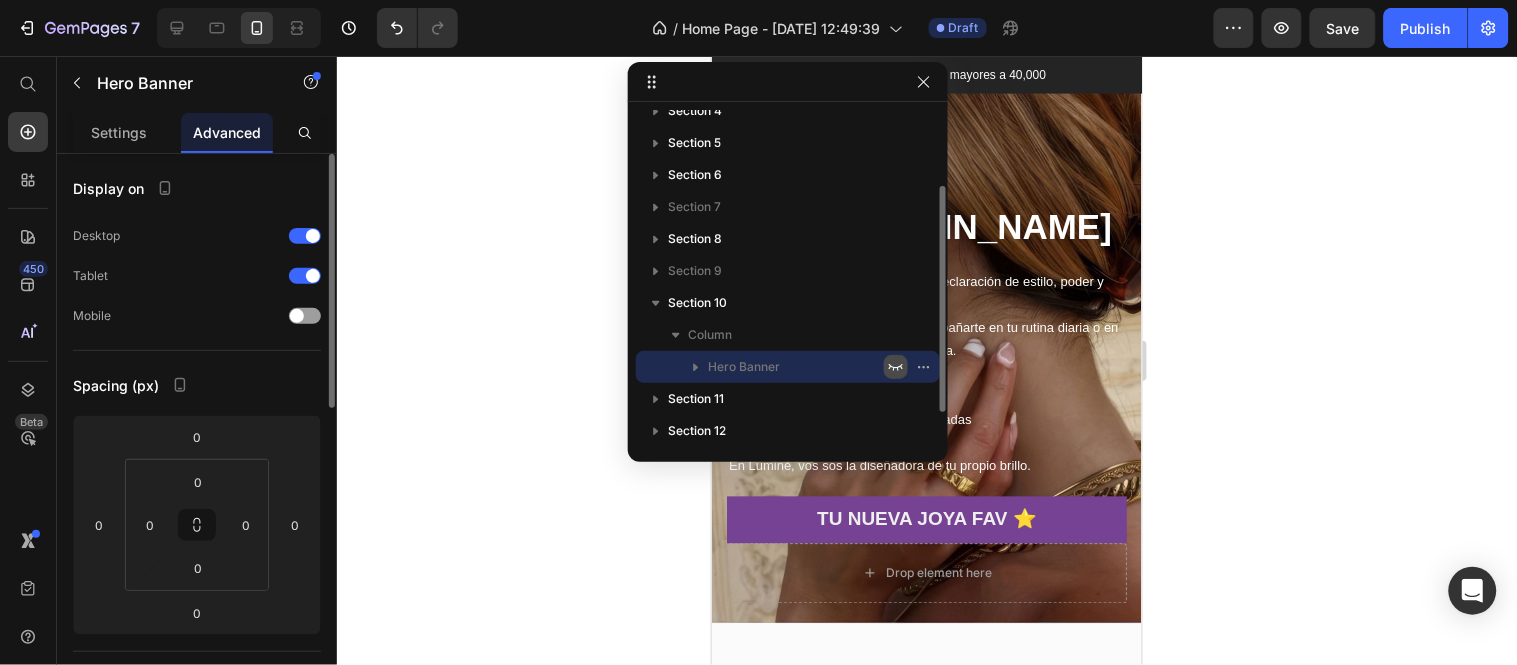 scroll, scrollTop: 150, scrollLeft: 0, axis: vertical 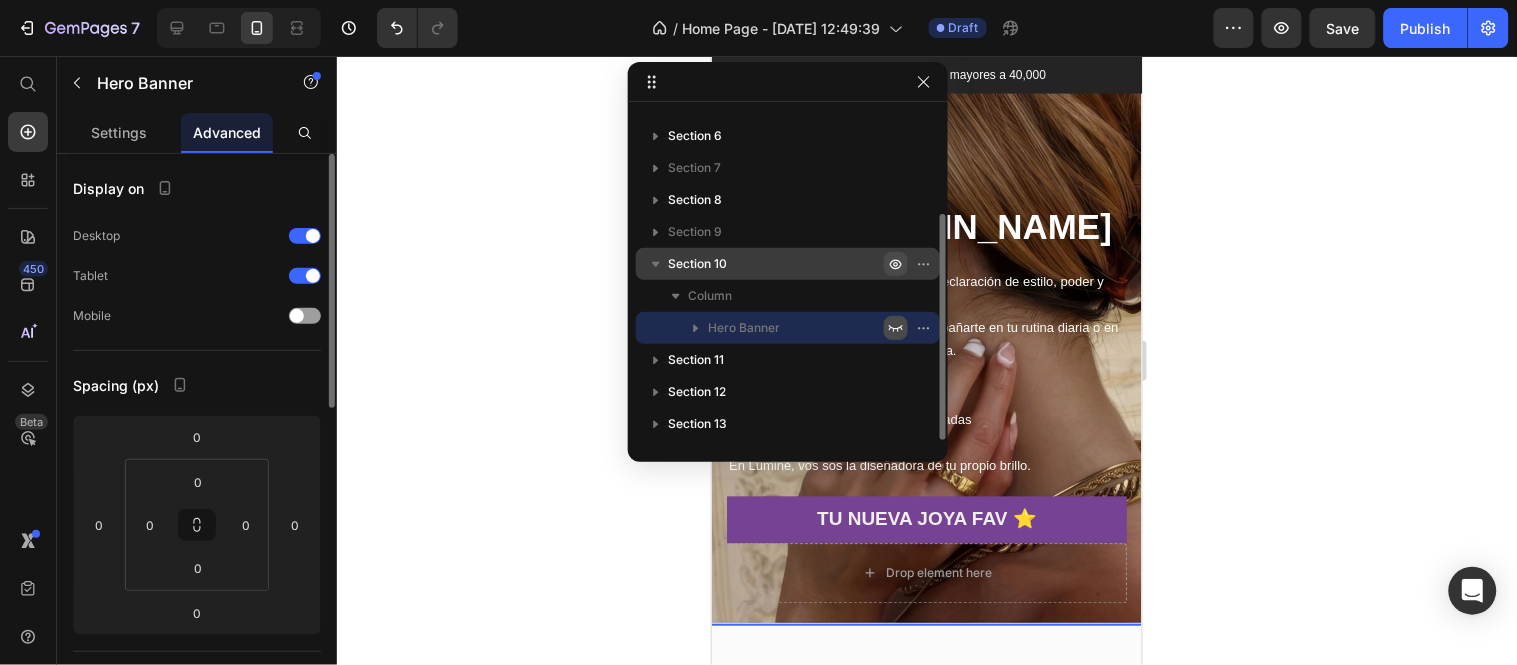 click 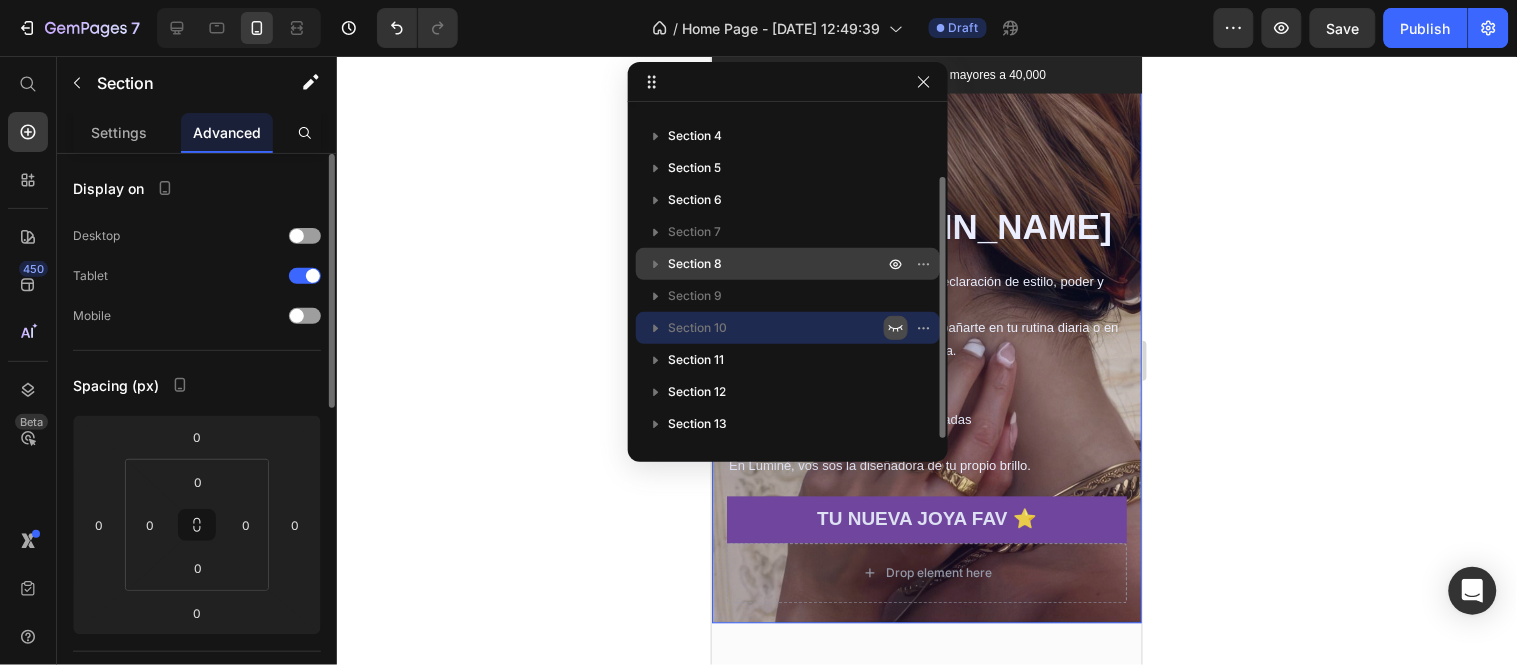 scroll, scrollTop: 85, scrollLeft: 0, axis: vertical 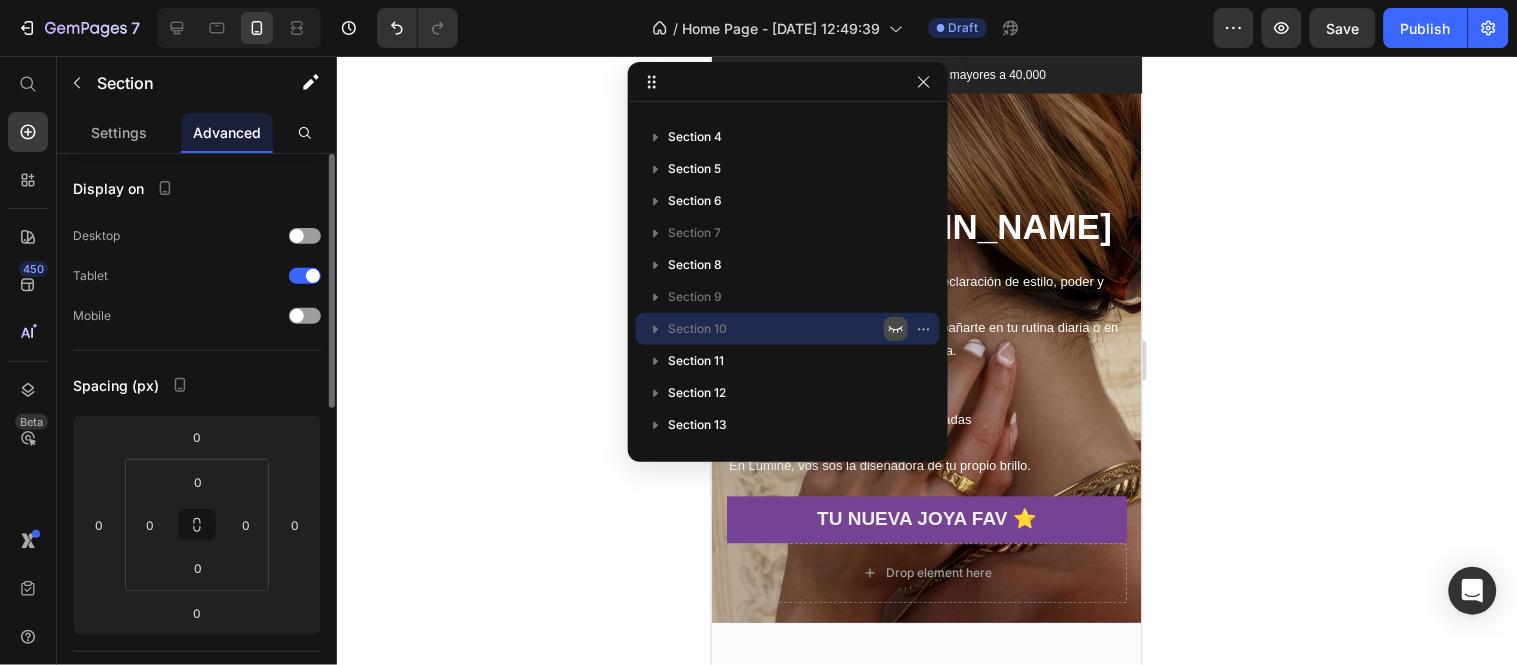 click 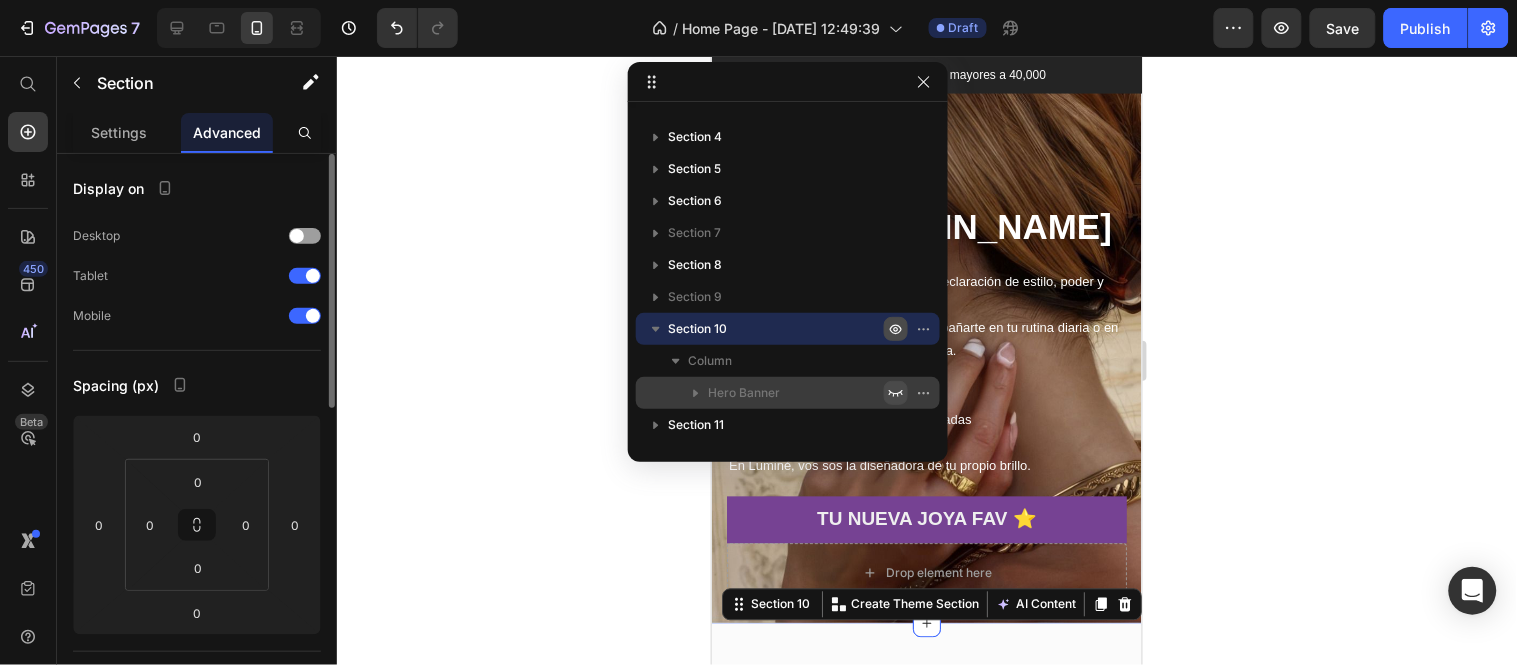 click 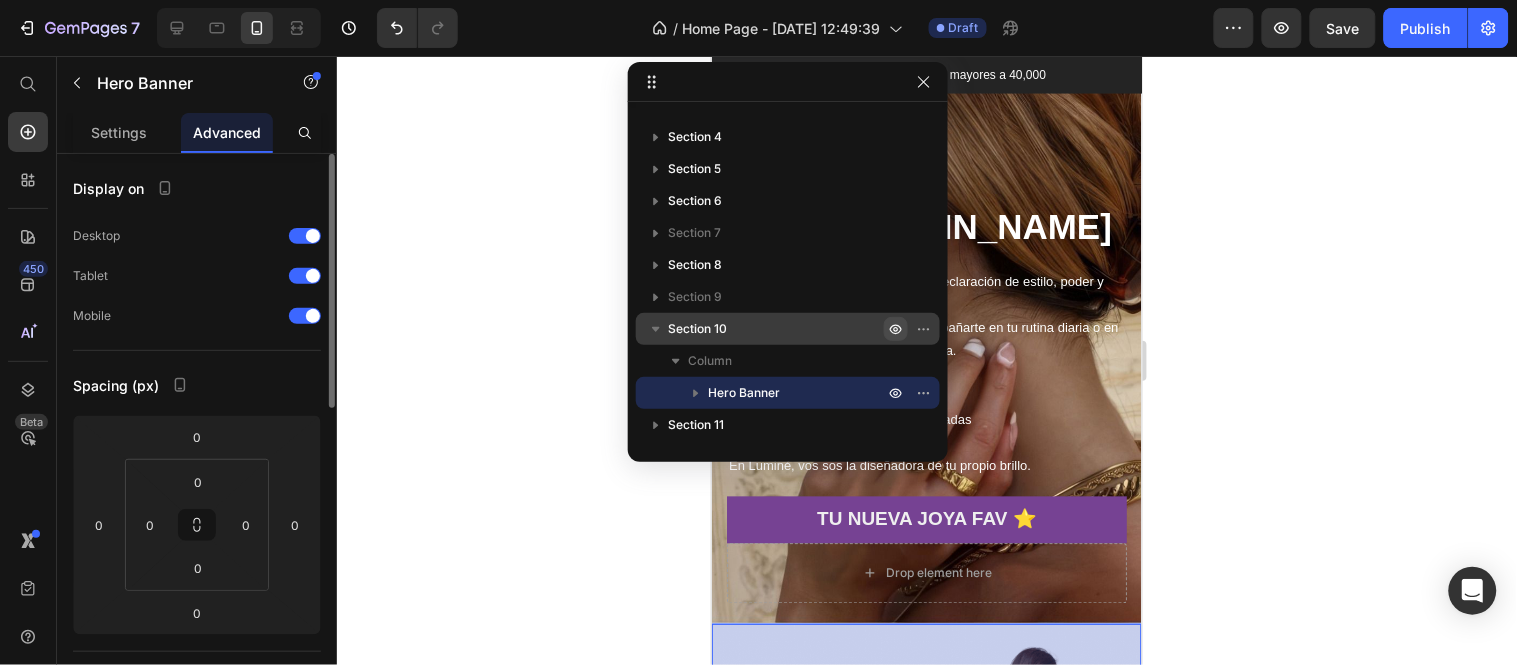click 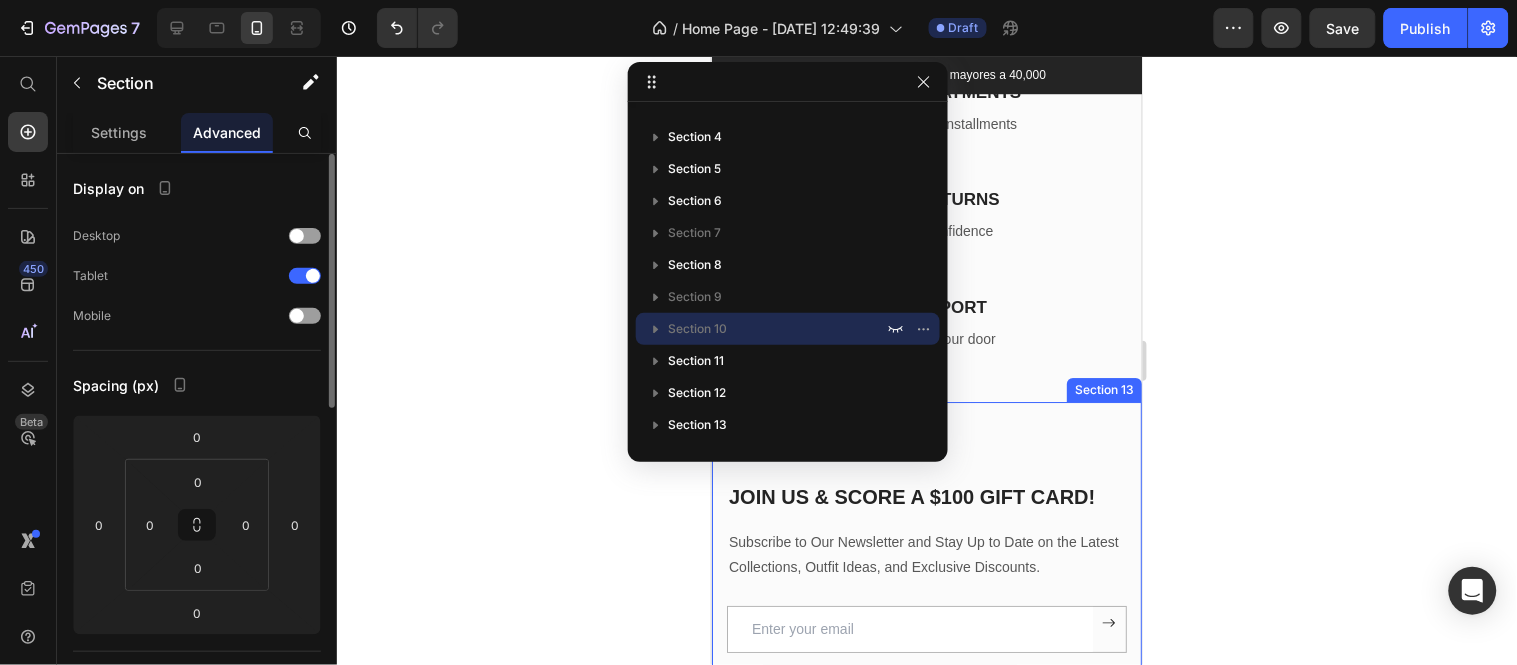 scroll, scrollTop: 5286, scrollLeft: 0, axis: vertical 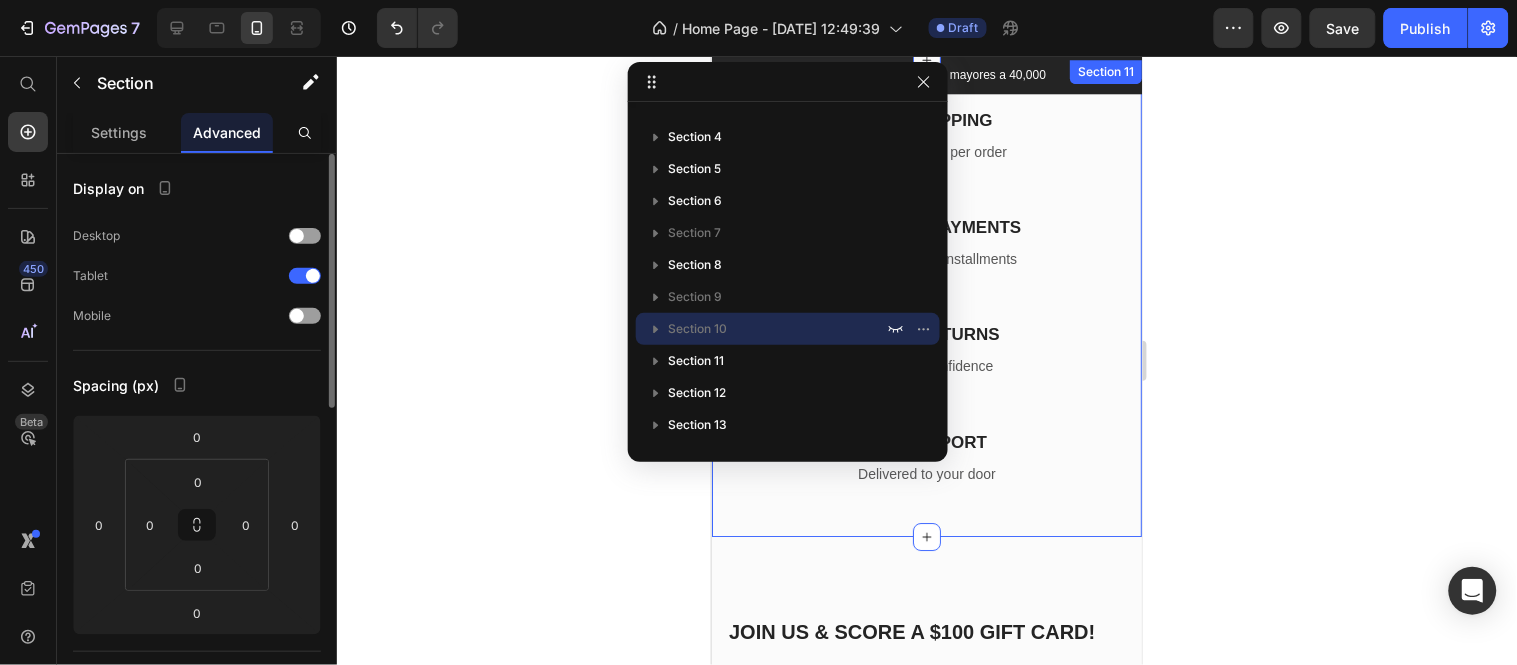 click on "FREE SHIPPING Heading Capped at $150 per order Text block SECURETY PAYMENTS Heading Up to 12 months installments Text block 14-DAY RETURNS Heading Shop with confidence Text block 24/7 SUPPORT Heading Delivered to your door Text block Row Section 11" at bounding box center (926, 297) 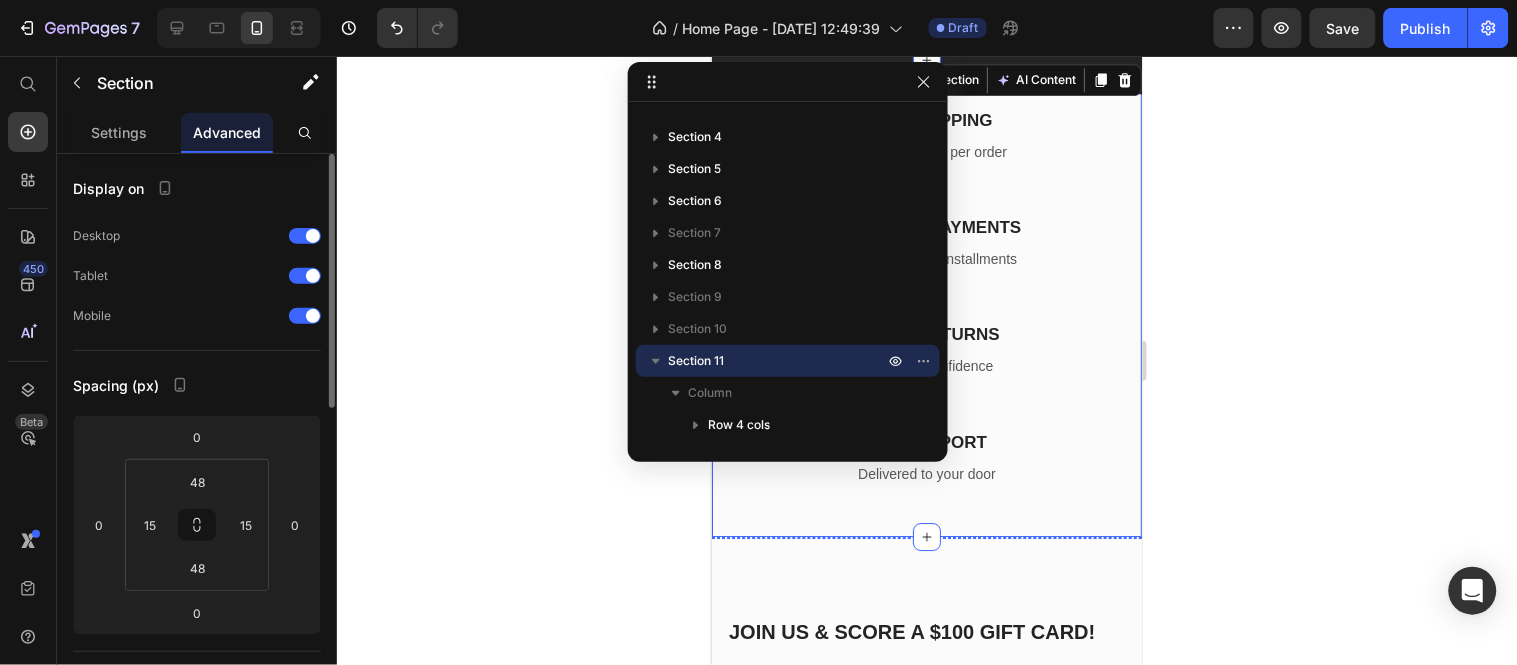 click on "Image" at bounding box center [1067, 548] 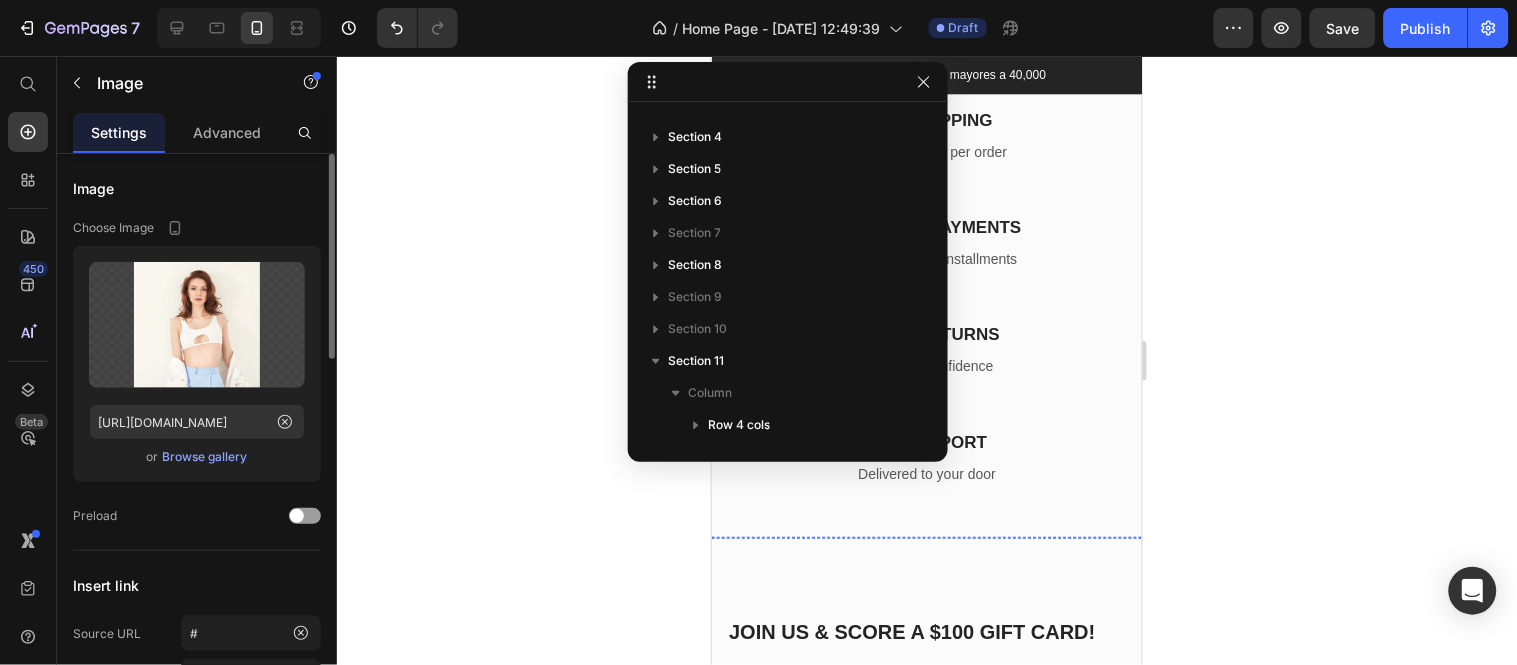 click on "Image" at bounding box center (958, 536) 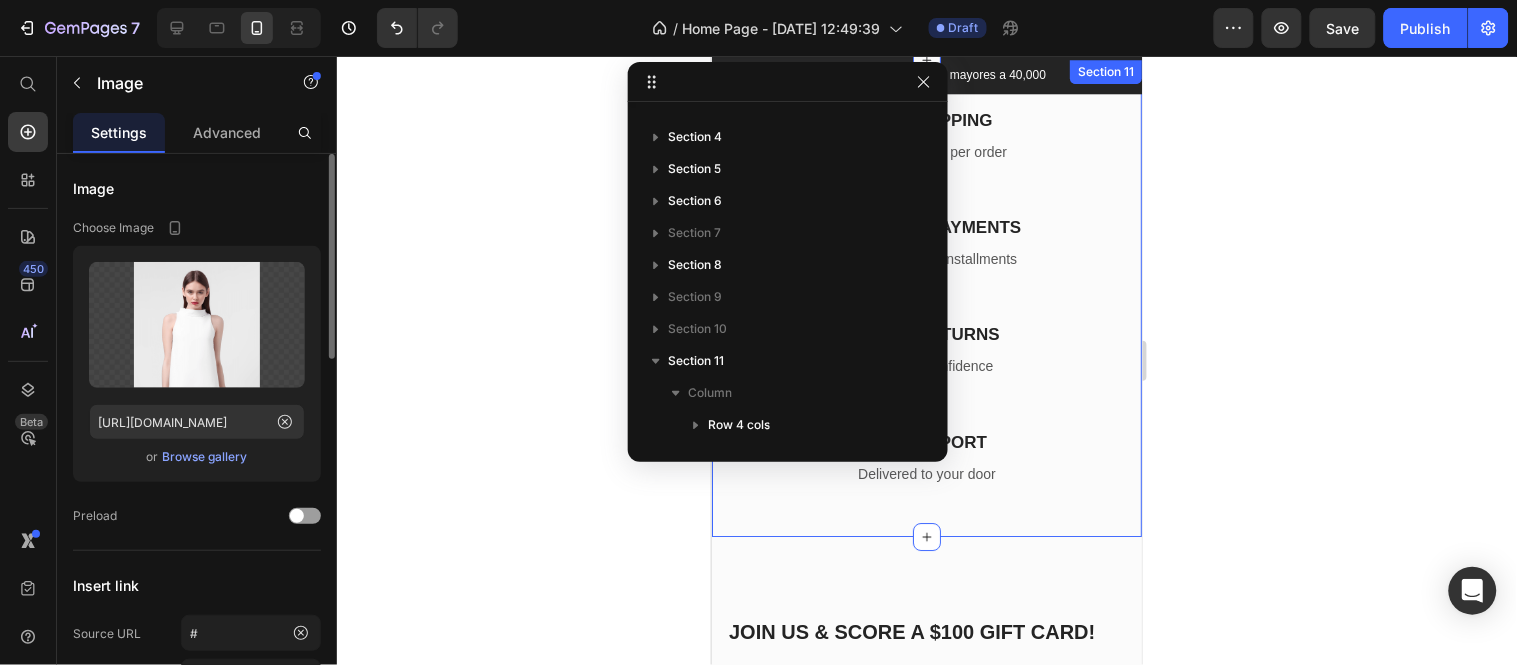 click on "FREE SHIPPING Heading Capped at $150 per order Text block SECURETY PAYMENTS Heading Up to 12 months installments Text block 14-DAY RETURNS Heading Shop with confidence Text block 24/7 SUPPORT Heading Delivered to your door Text block Row Section 11" at bounding box center [926, 297] 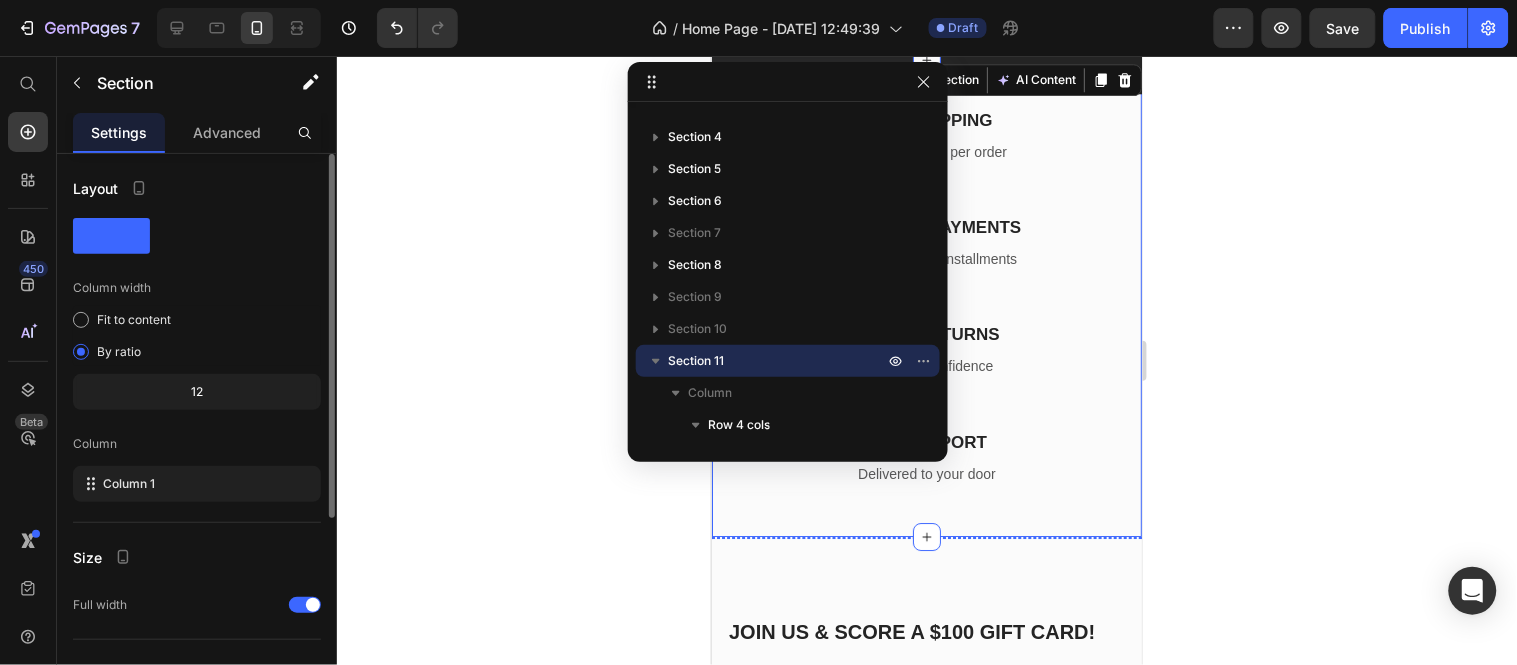 click on "Image" at bounding box center [1124, 536] 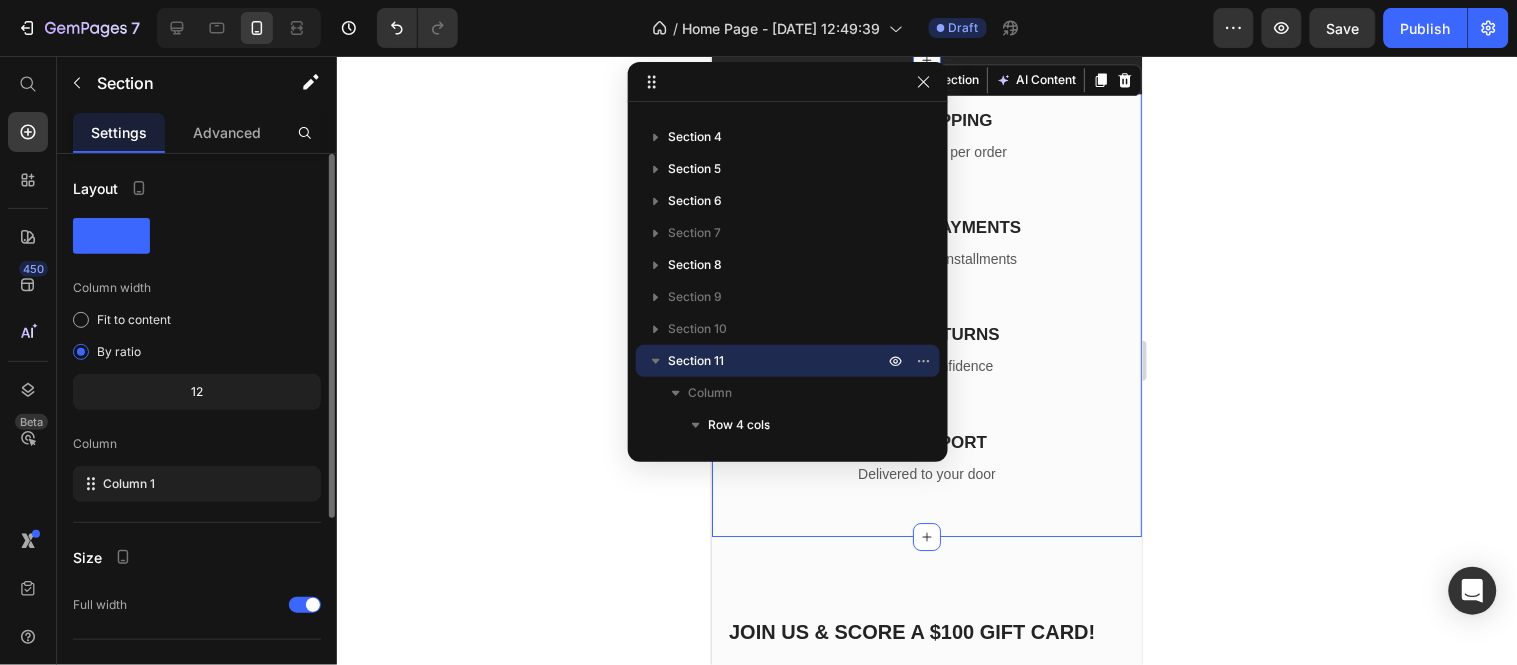 click on "FREE SHIPPING Heading Capped at $150 per order Text block SECURETY PAYMENTS Heading Up to 12 months installments Text block 14-DAY RETURNS Heading Shop with confidence Text block 24/7 SUPPORT Heading Delivered to your door Text block Row Section 11   You can create reusable sections Create Theme Section AI Content Write with GemAI What would you like to describe here? Tone and Voice Persuasive Product Prensa Hoja Dorada Show more Generate" at bounding box center (926, 297) 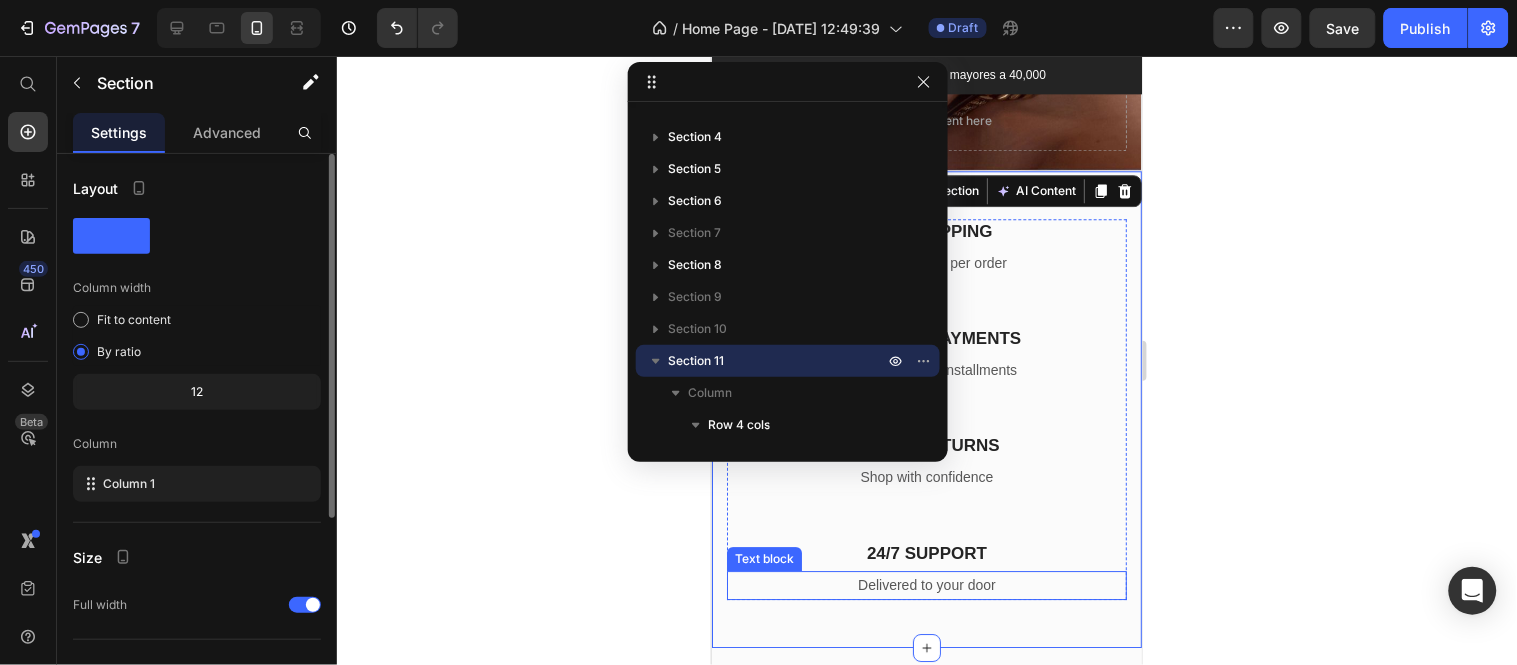 scroll, scrollTop: 5286, scrollLeft: 0, axis: vertical 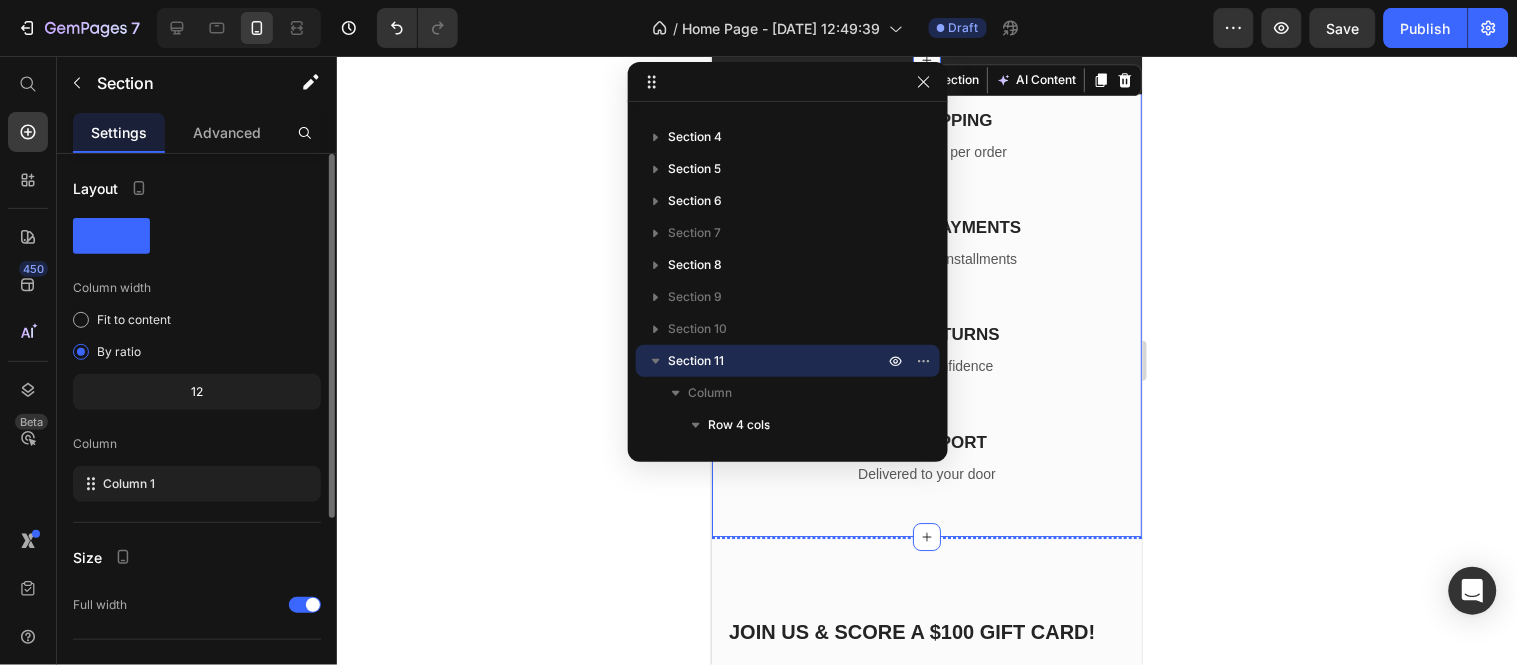click on "Image" at bounding box center (1067, 548) 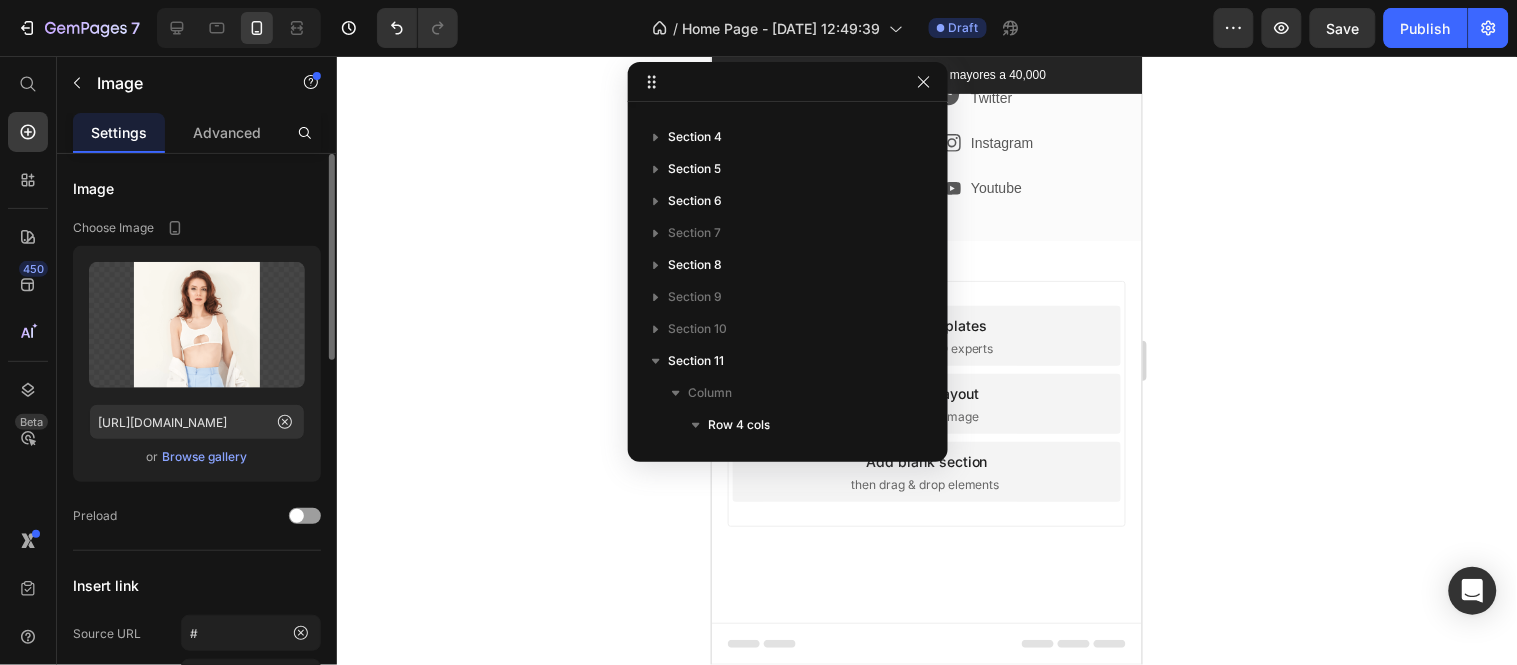 scroll, scrollTop: 6064, scrollLeft: 0, axis: vertical 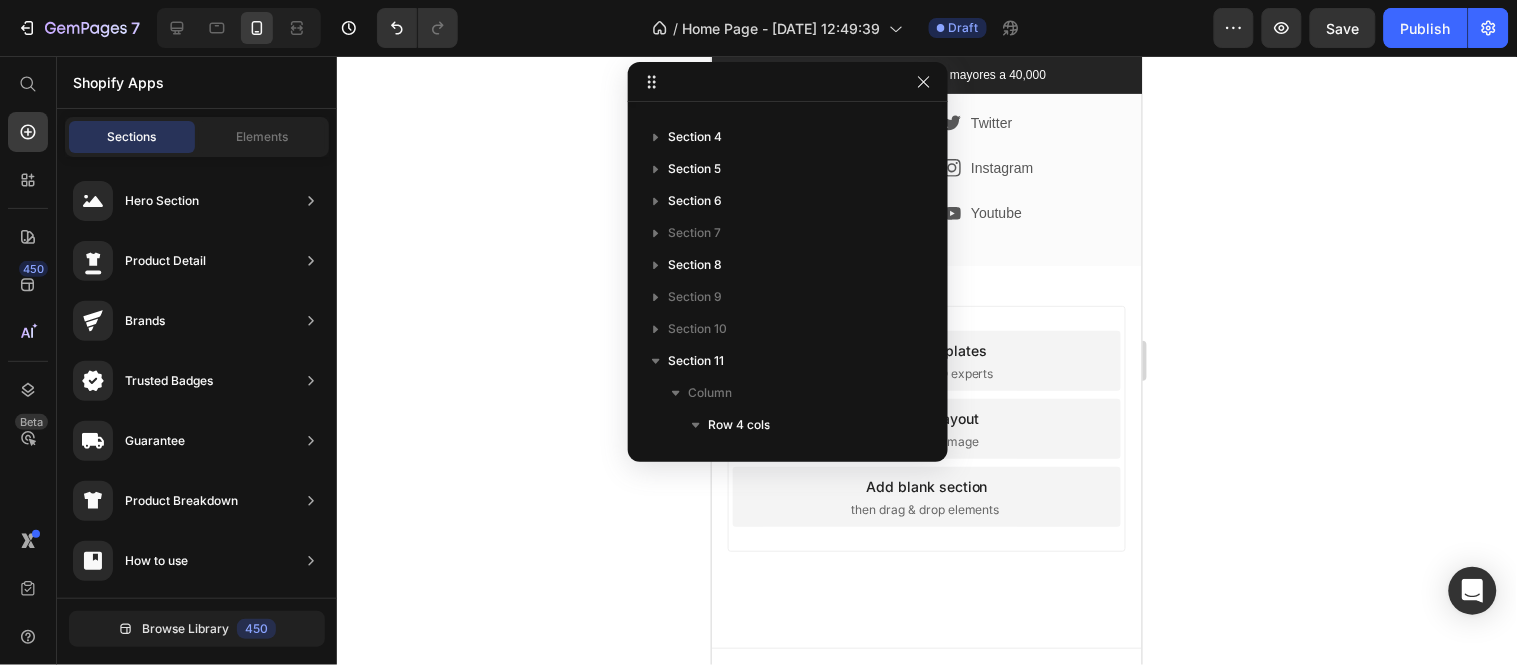 click on "Add section Choose templates inspired by CRO experts Generate layout from URL or image Add blank section then drag & drop elements" at bounding box center (926, 428) 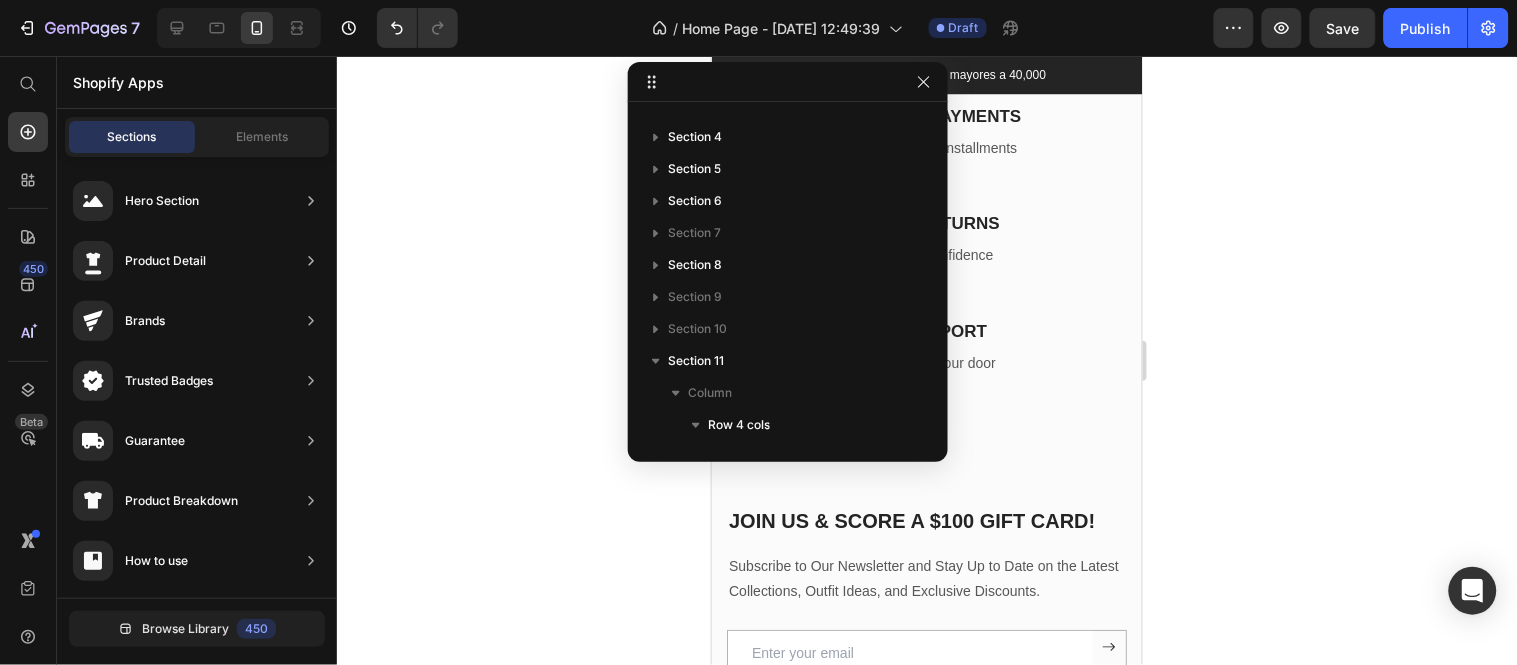 scroll, scrollTop: 5508, scrollLeft: 0, axis: vertical 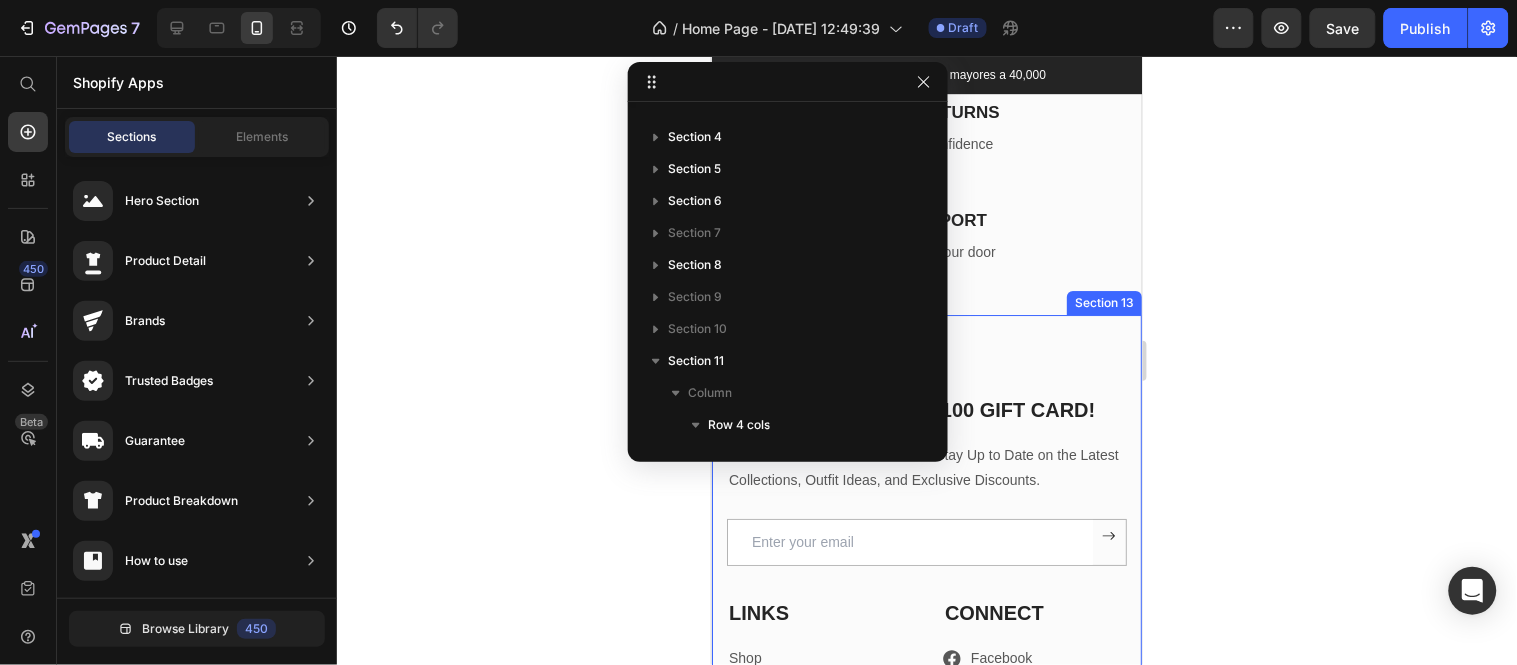 click on "JOIN US & SCORE A $100 GIFT CARD! Heading Subscribe to Our Newsletter and Stay Up to Date on the Latest Collections, Outfit Ideas, and Exclusive Discounts. Text block Email Field       Submit Button Row Newsletter Row LINKS Heading Shop Text block Shipping  & Return Text block About Us Text block Contact Us Text block CONNECT Heading
Icon Facebook Text block Row
Icon Twitter Text block Row
Icon Instagram Text block Row
Icon Youtube Text block Row Row Row Section 13" at bounding box center [926, 580] 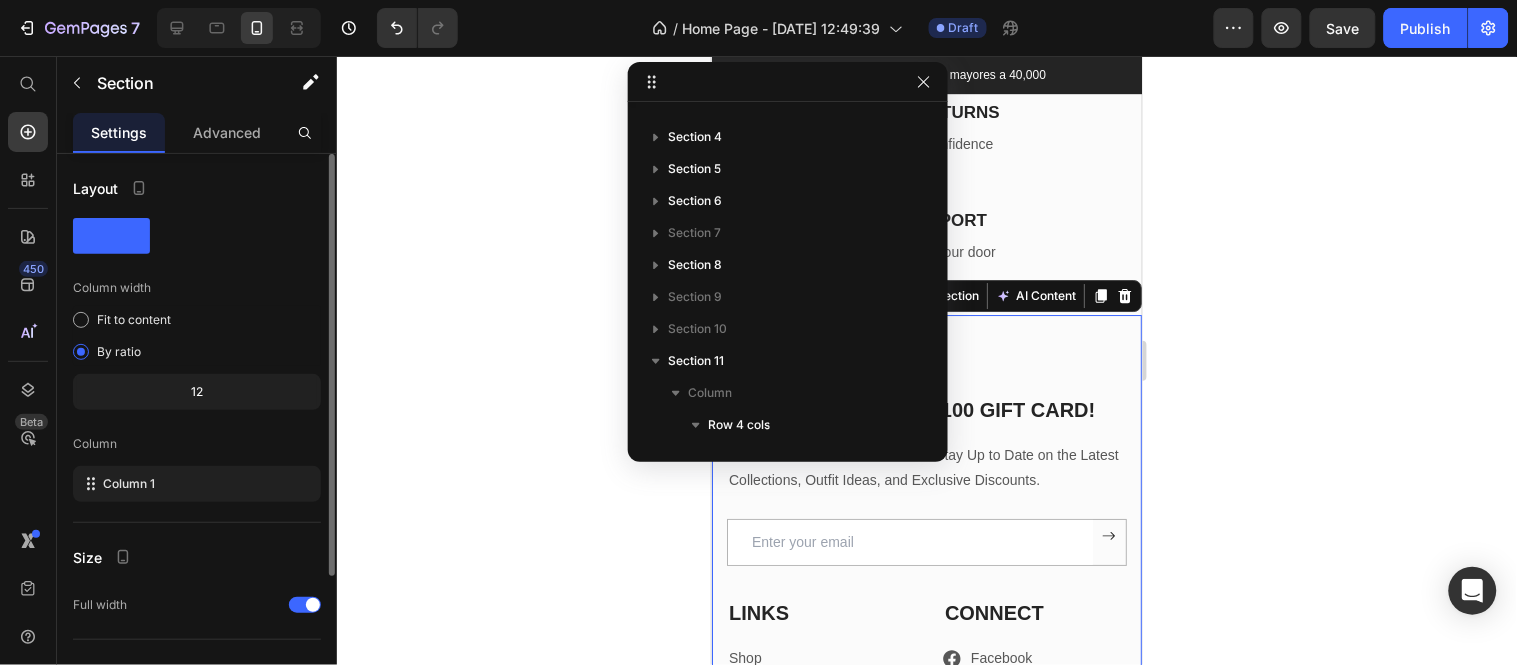 scroll, scrollTop: 5397, scrollLeft: 0, axis: vertical 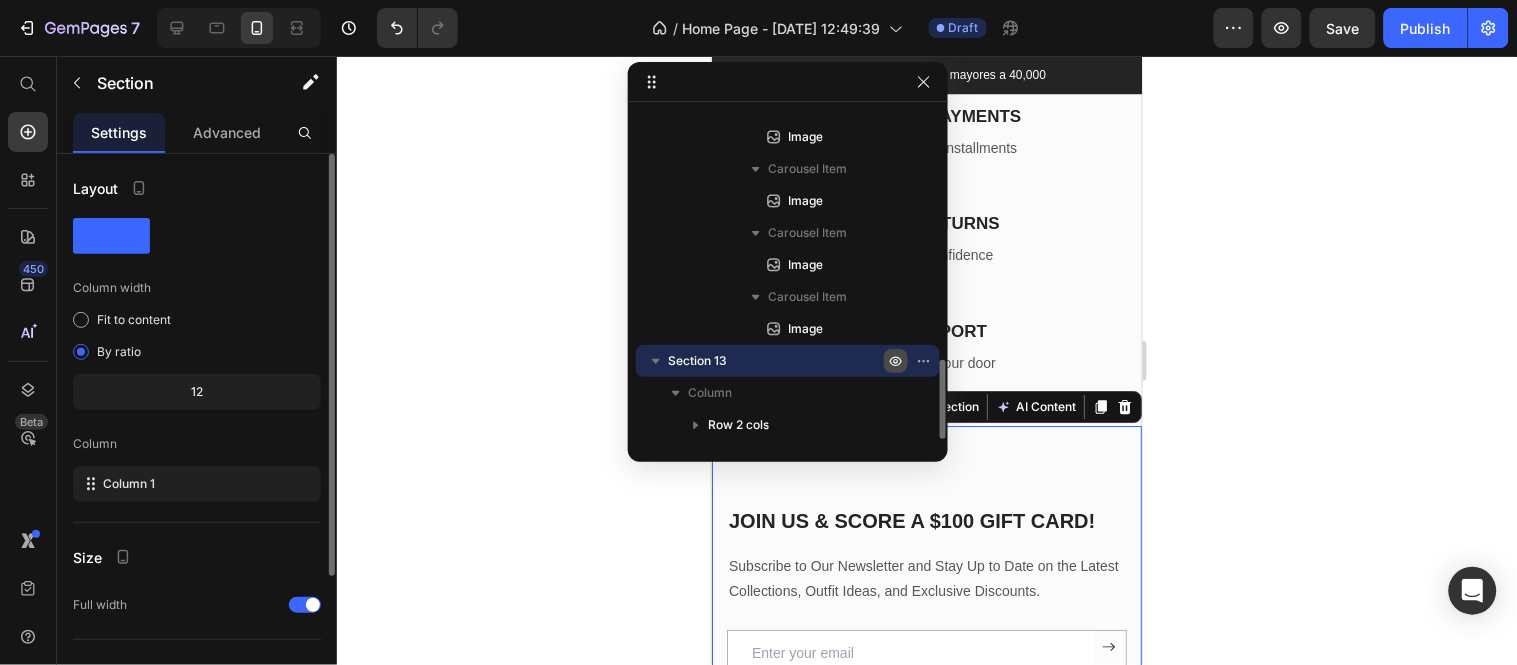 click at bounding box center (896, 361) 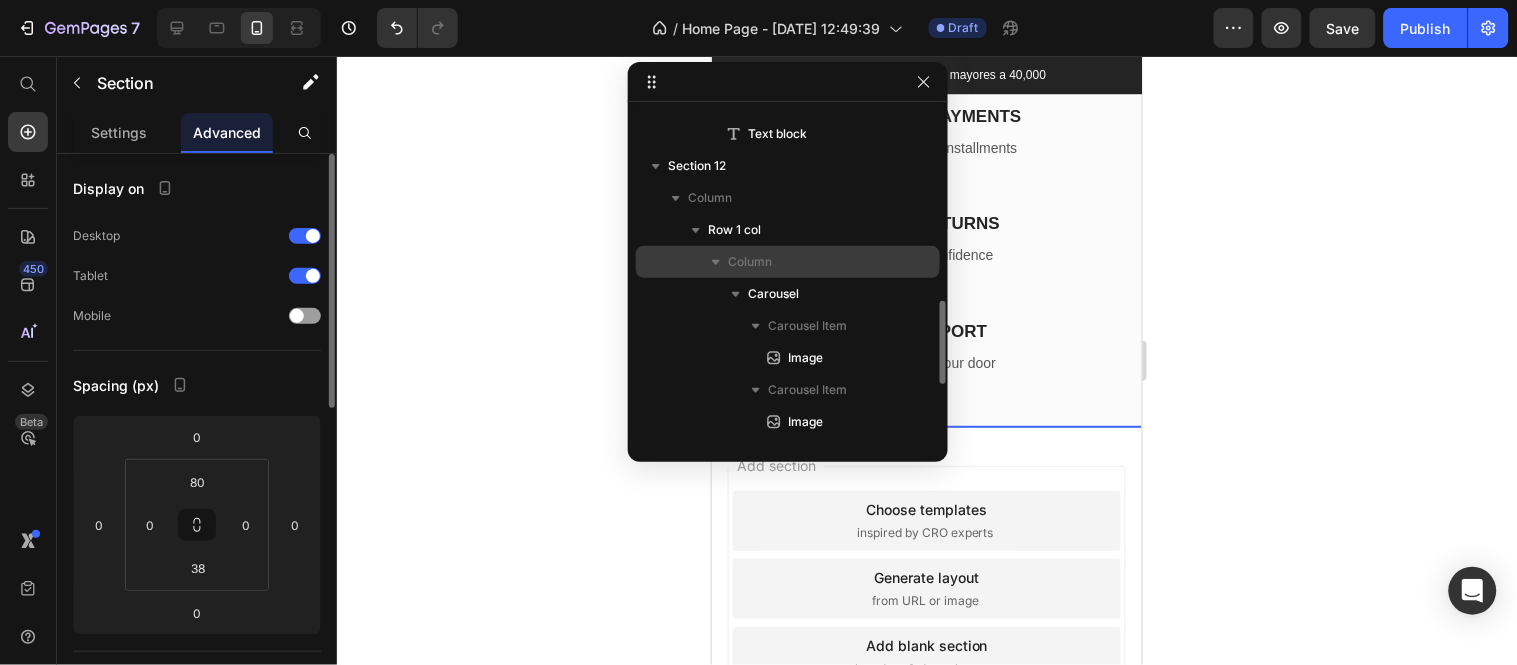 scroll, scrollTop: 648, scrollLeft: 0, axis: vertical 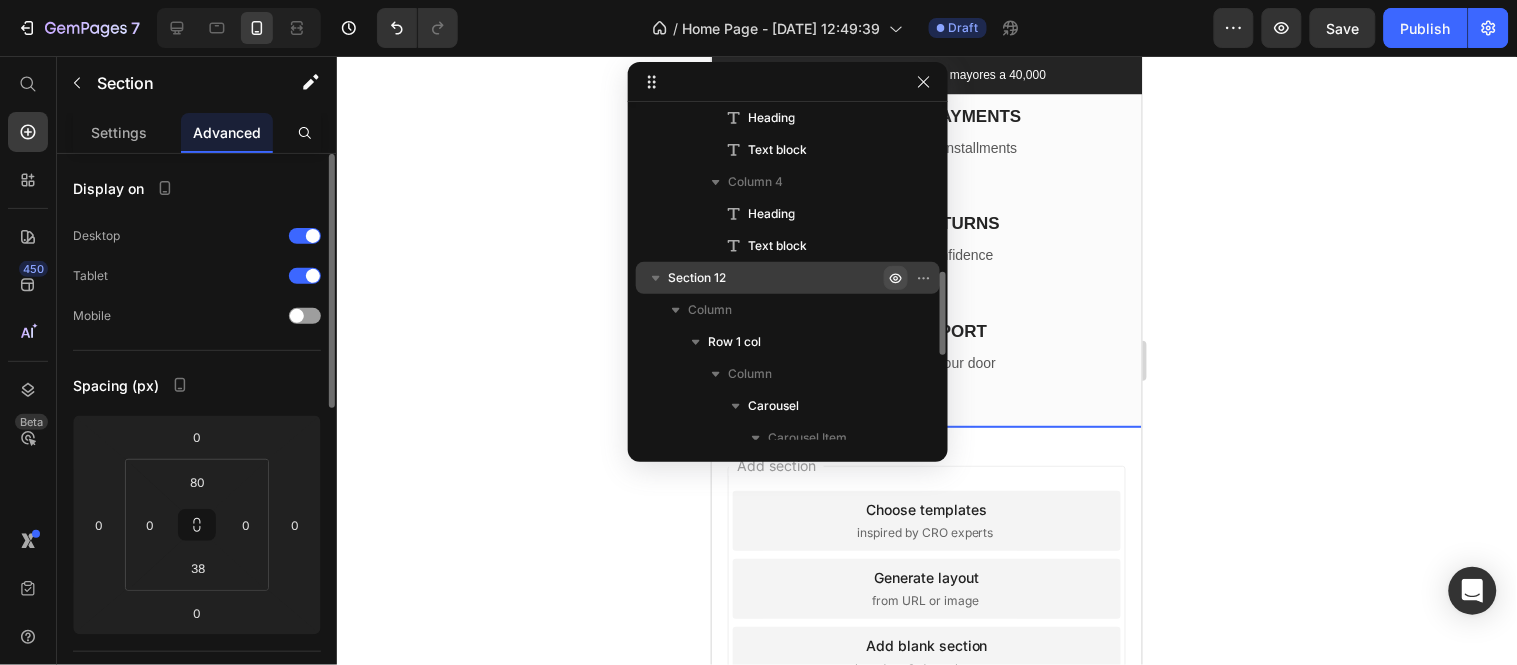 click 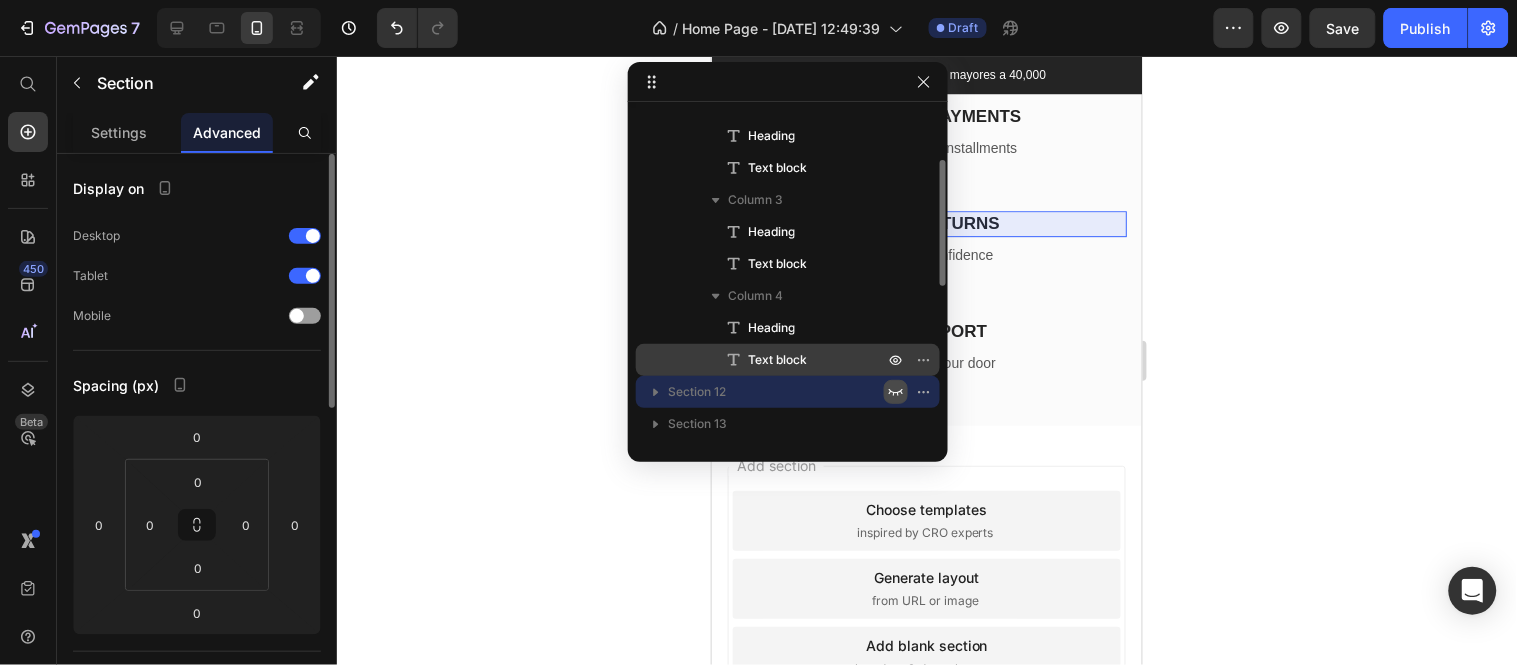 scroll, scrollTop: 312, scrollLeft: 0, axis: vertical 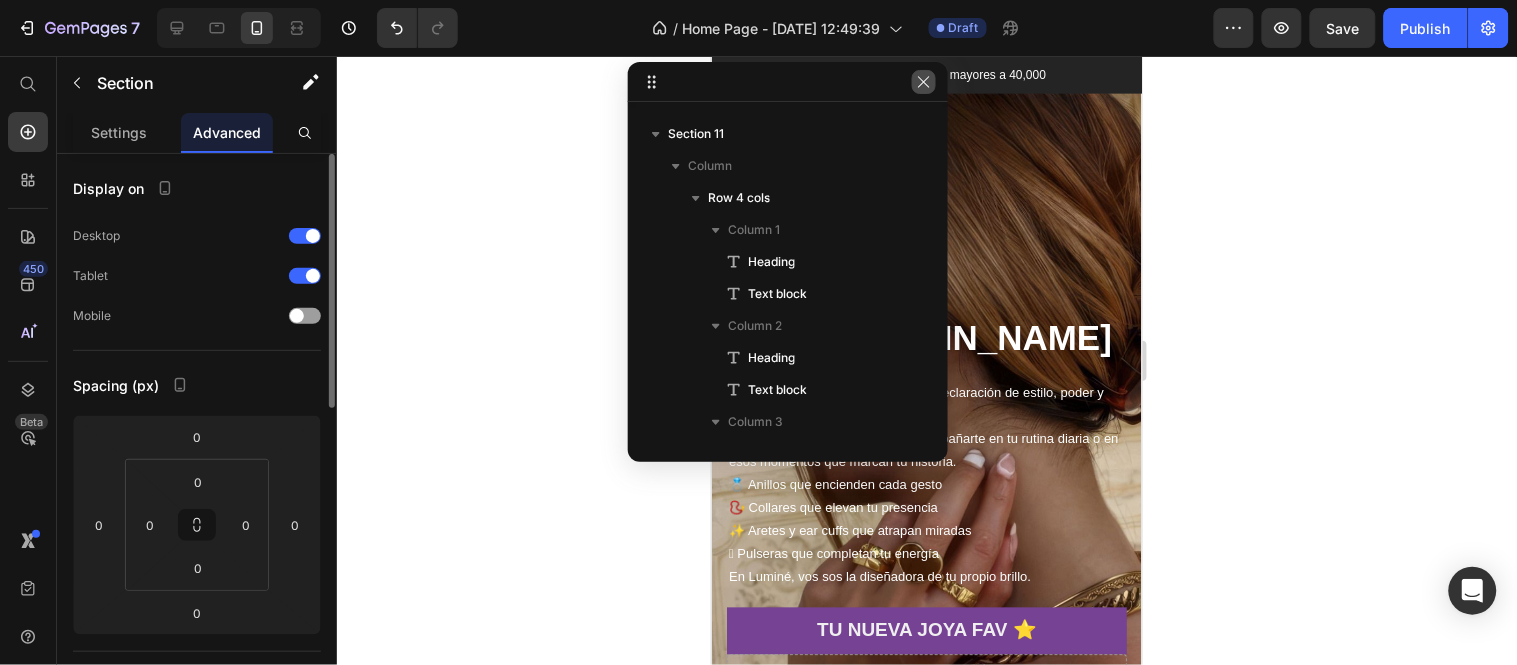 click 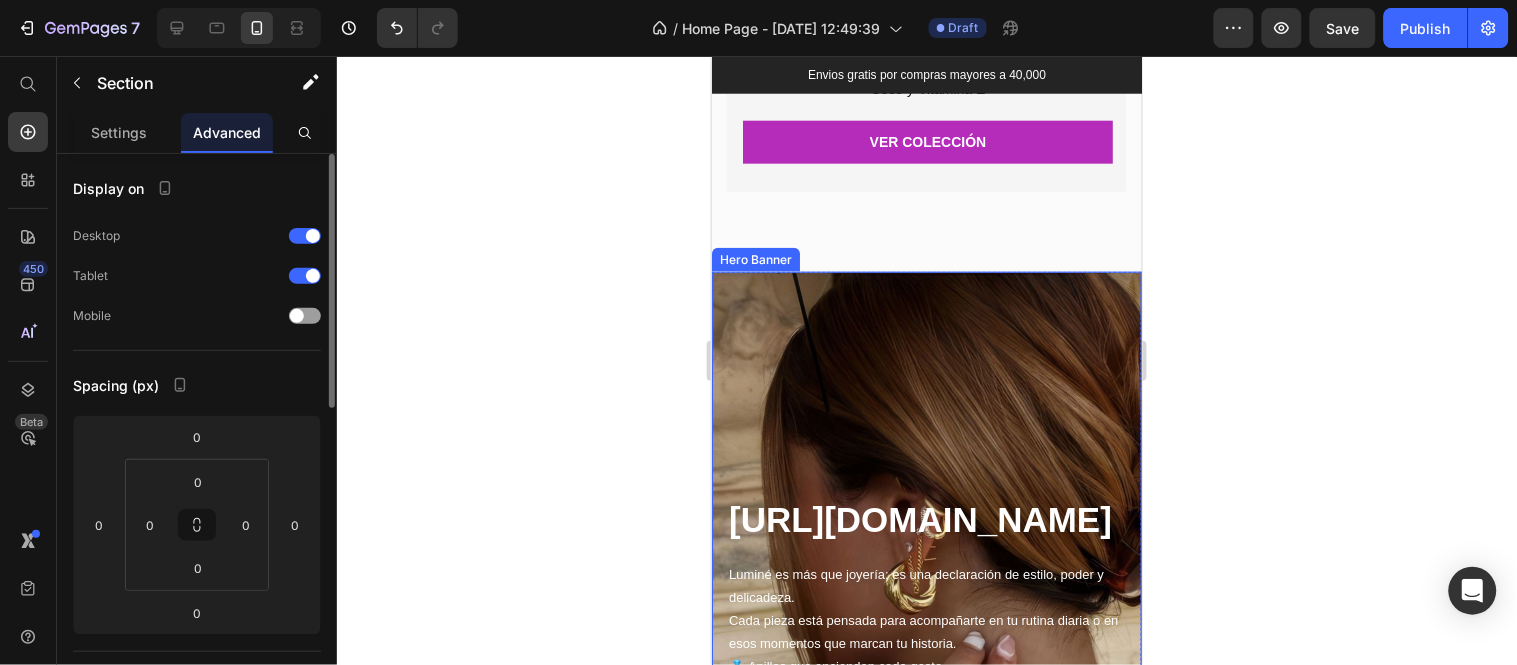 scroll, scrollTop: 4508, scrollLeft: 0, axis: vertical 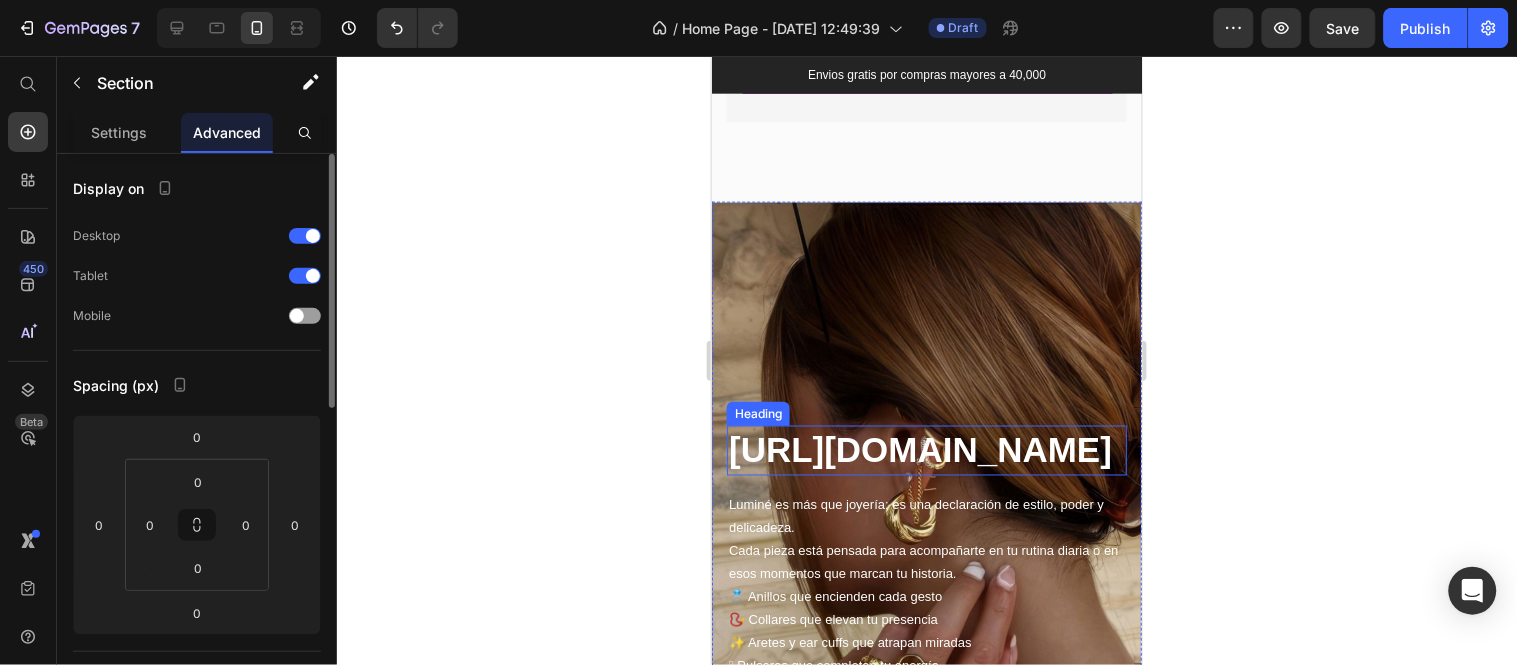click on "https://orchidsuplidoradebelleza.com/pages/lumine" at bounding box center [926, 450] 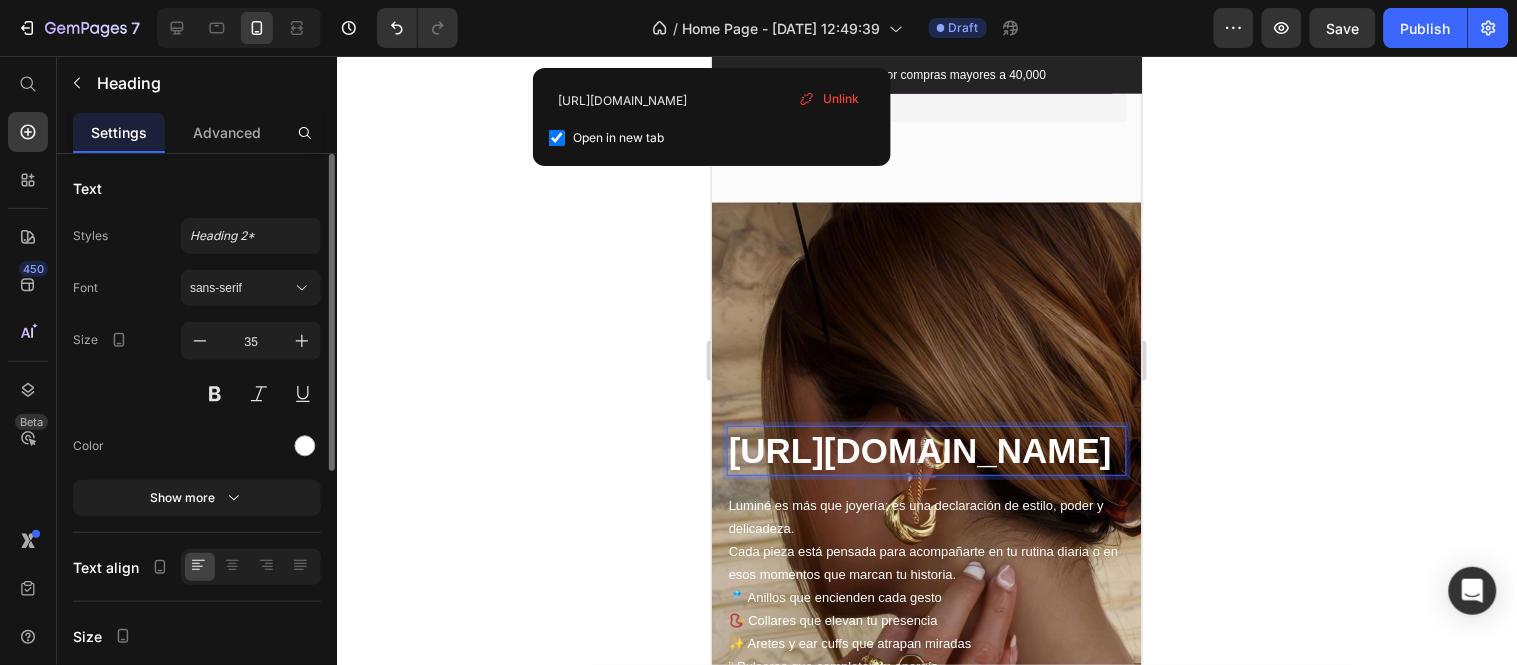 click on "https://orchidsuplidoradebelleza.com/pages/lumine" at bounding box center (926, 450) 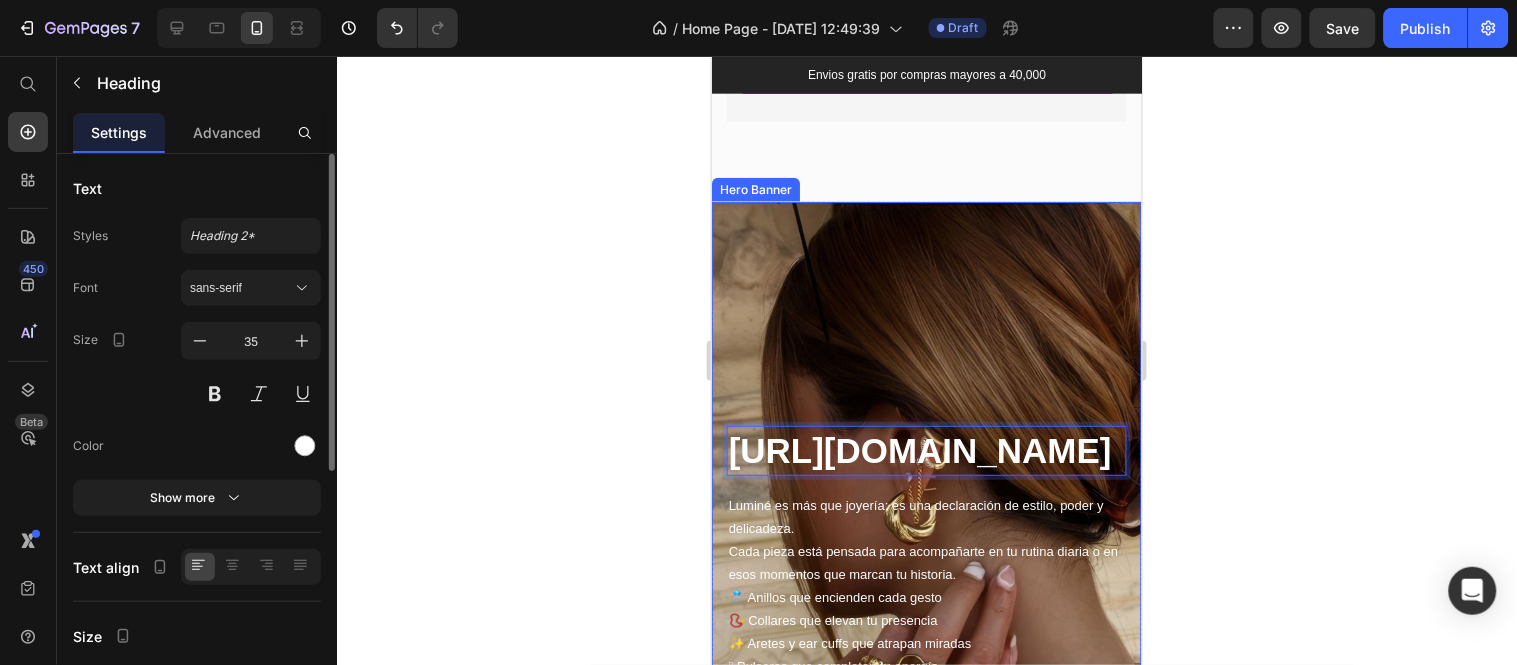 drag, startPoint x: 846, startPoint y: 413, endPoint x: 715, endPoint y: 304, distance: 170.41713 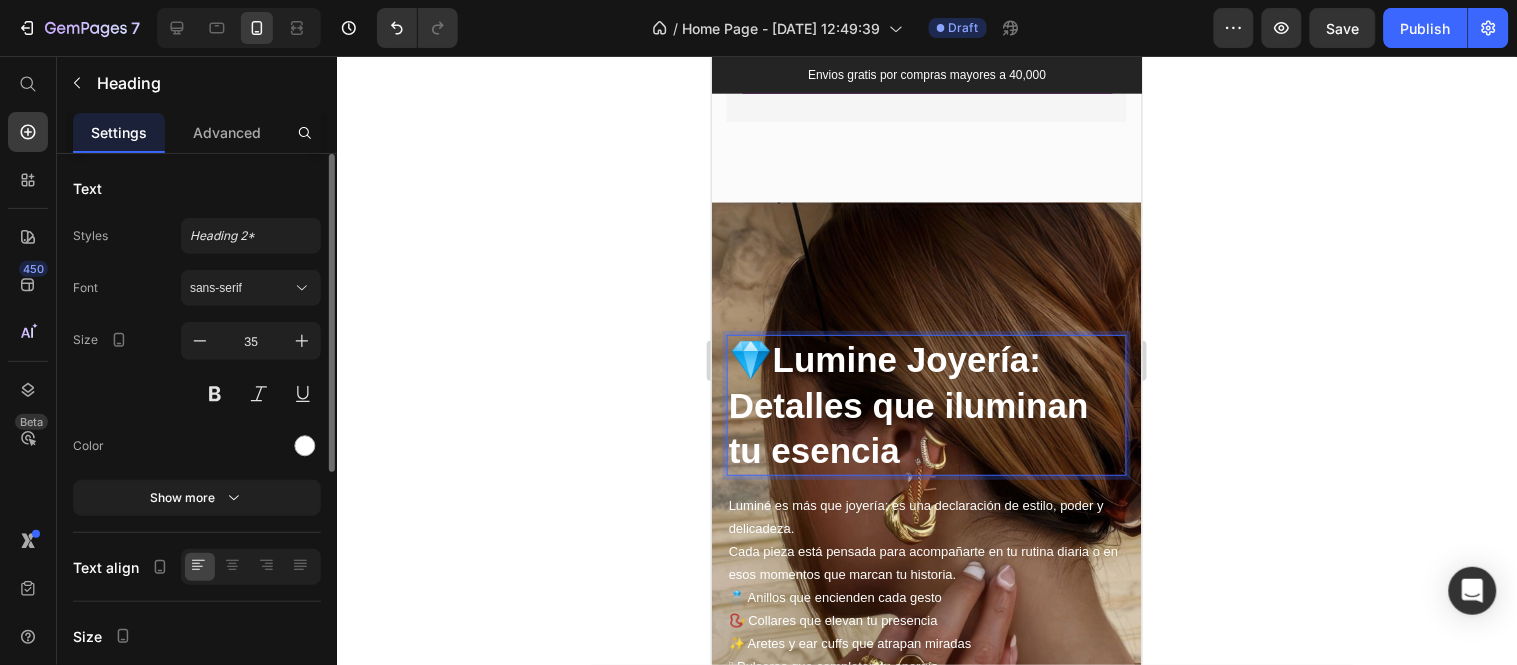 click 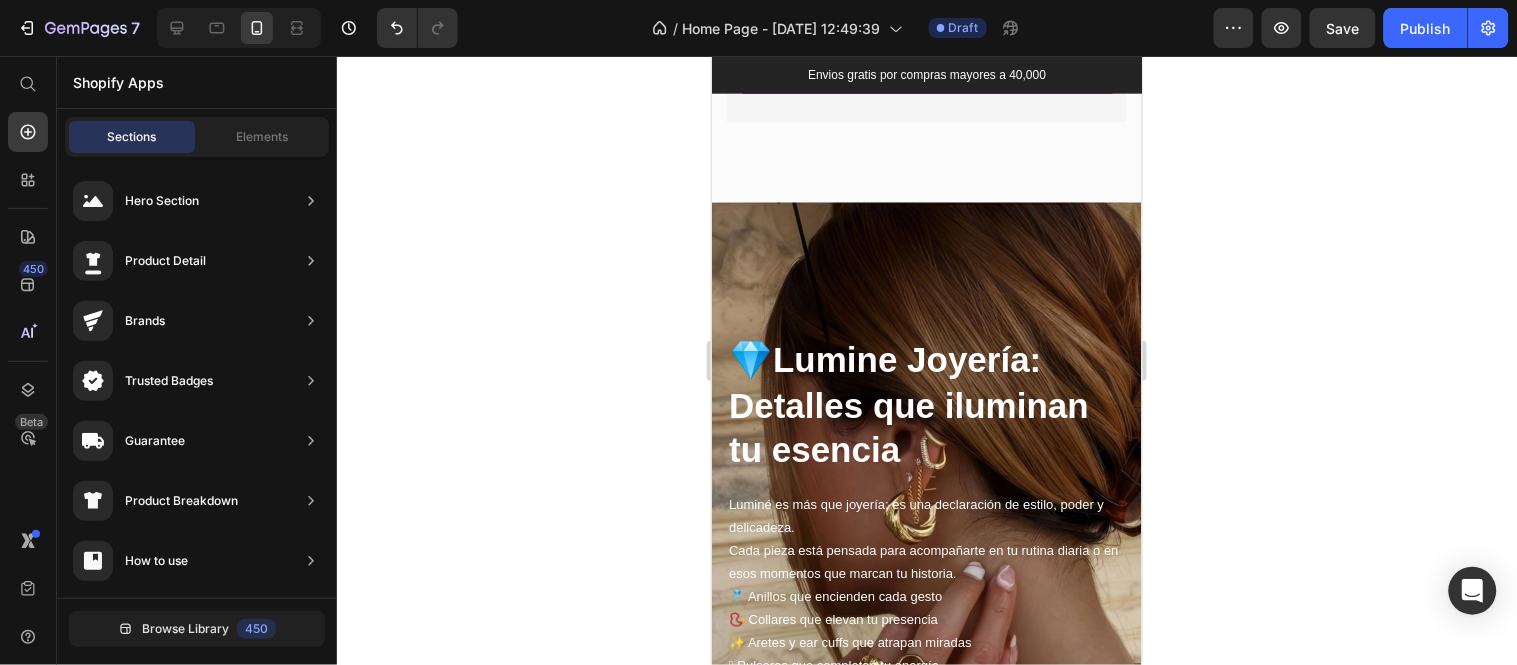 click on "💎  Lumine Joyería: Detalles que iluminan tu esencia" at bounding box center (926, 404) 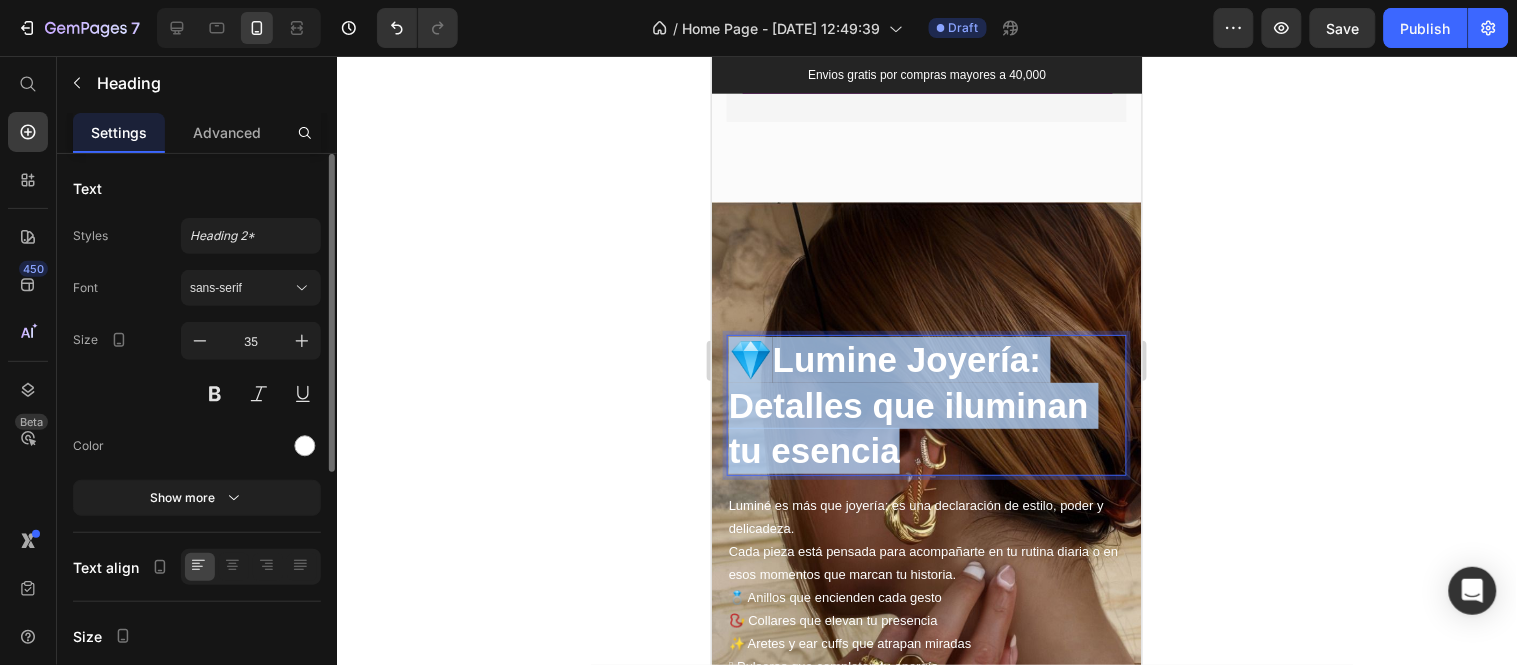 drag, startPoint x: 947, startPoint y: 417, endPoint x: 673, endPoint y: 319, distance: 290.9983 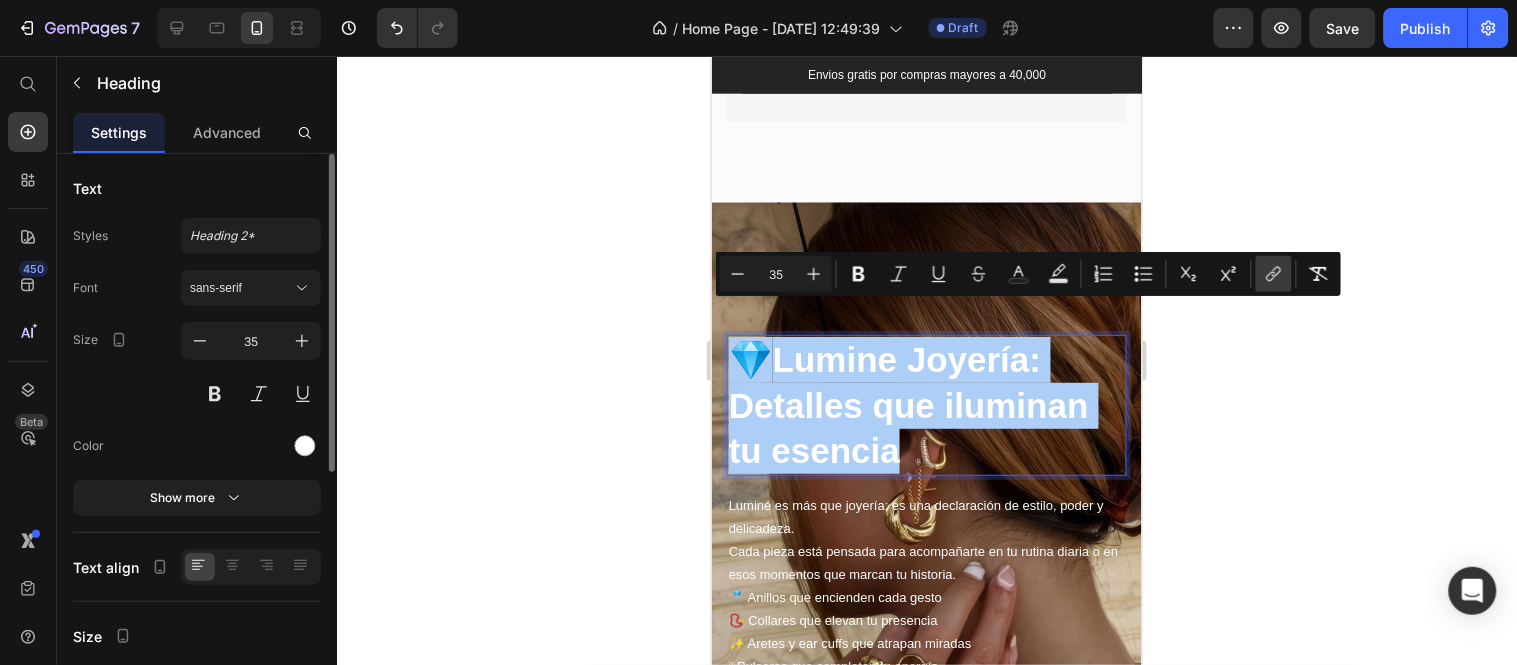 click 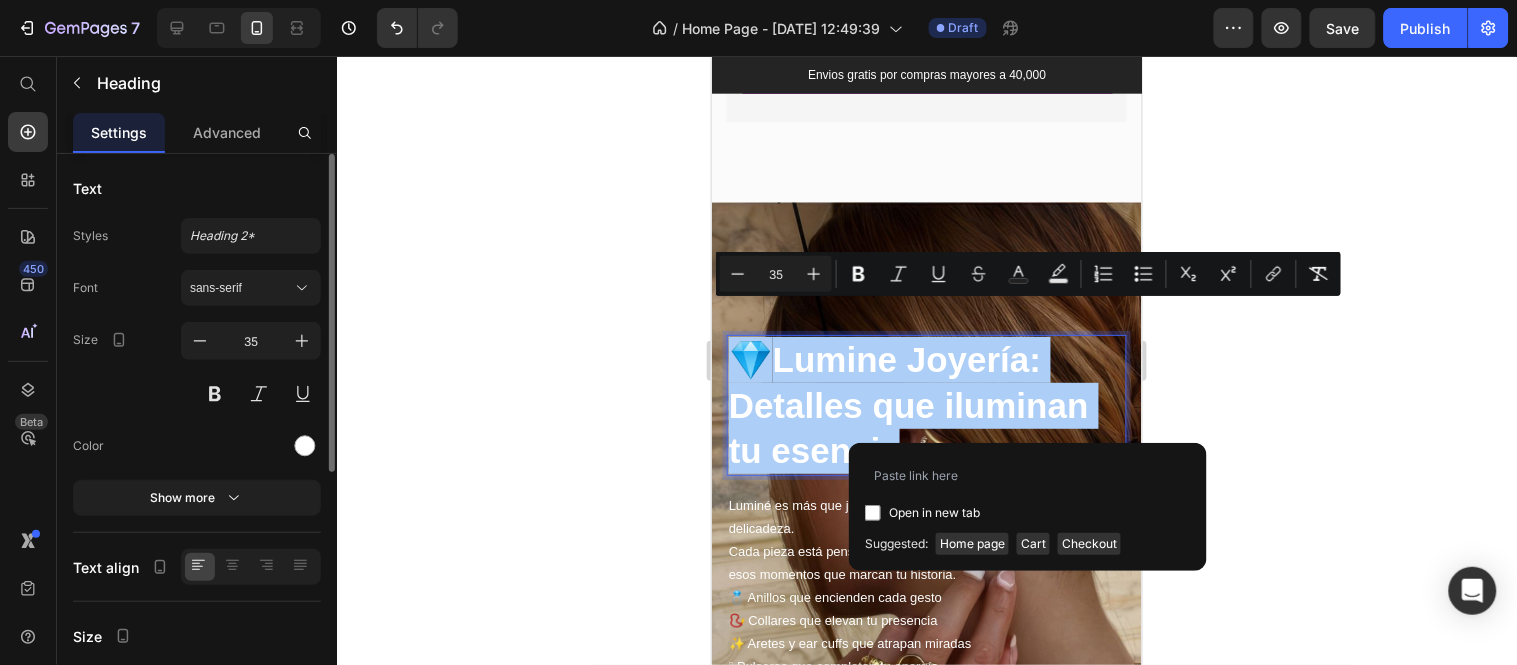 click on "Open in new tab" at bounding box center [934, 513] 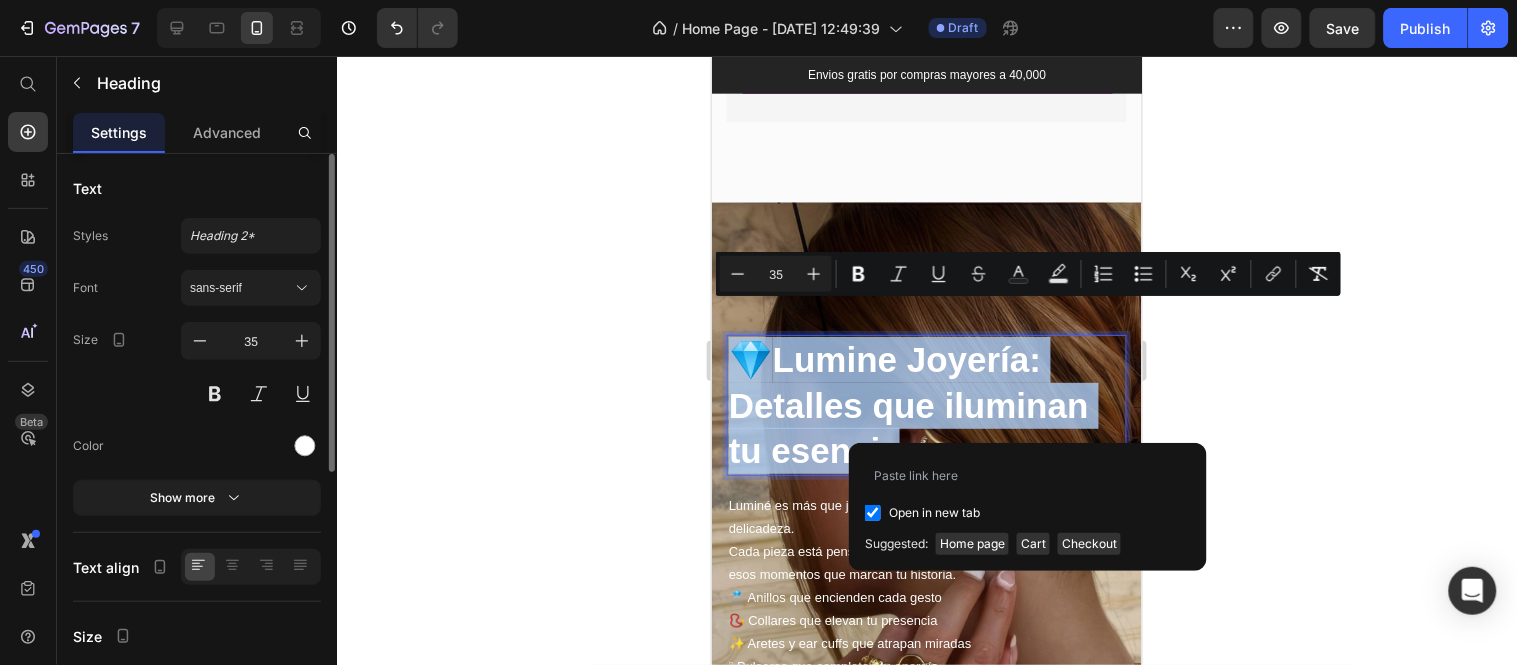 checkbox on "true" 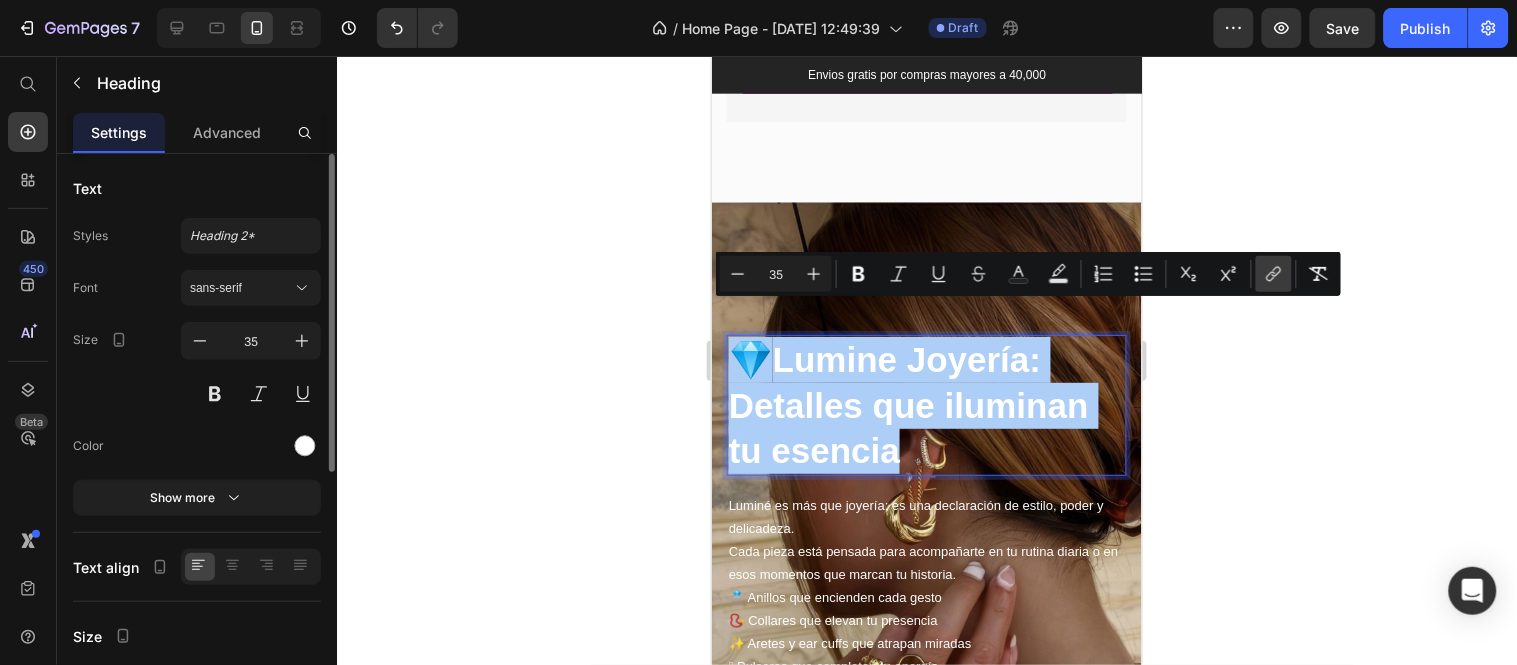 click on "link" at bounding box center (1274, 274) 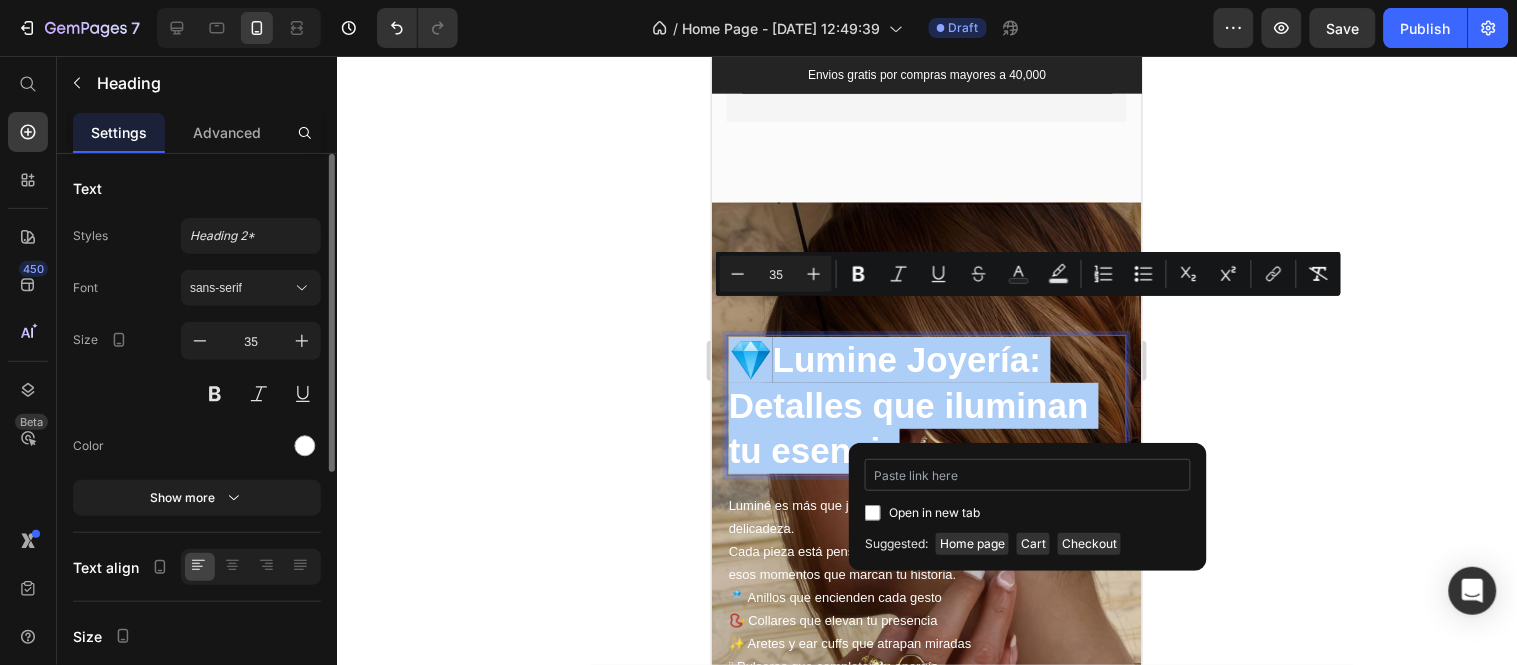 click at bounding box center [1028, 475] 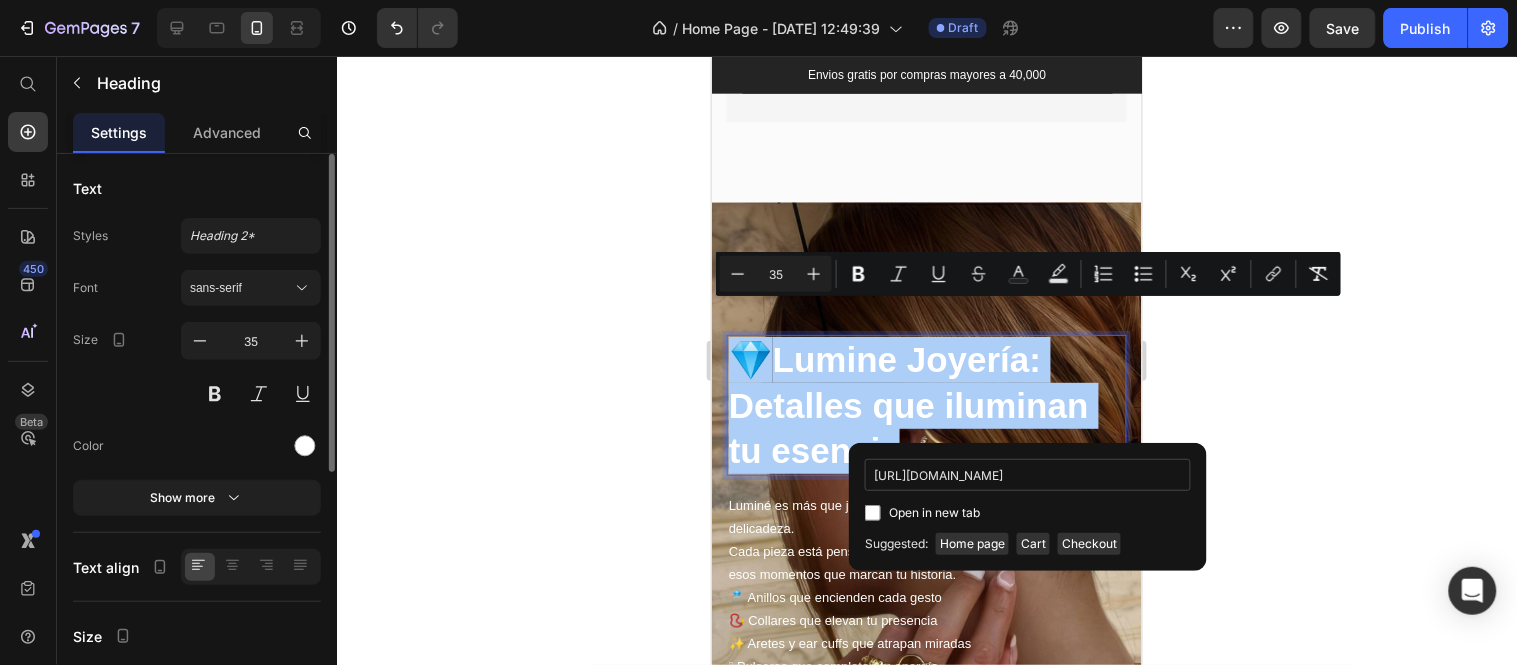 scroll, scrollTop: 0, scrollLeft: 68, axis: horizontal 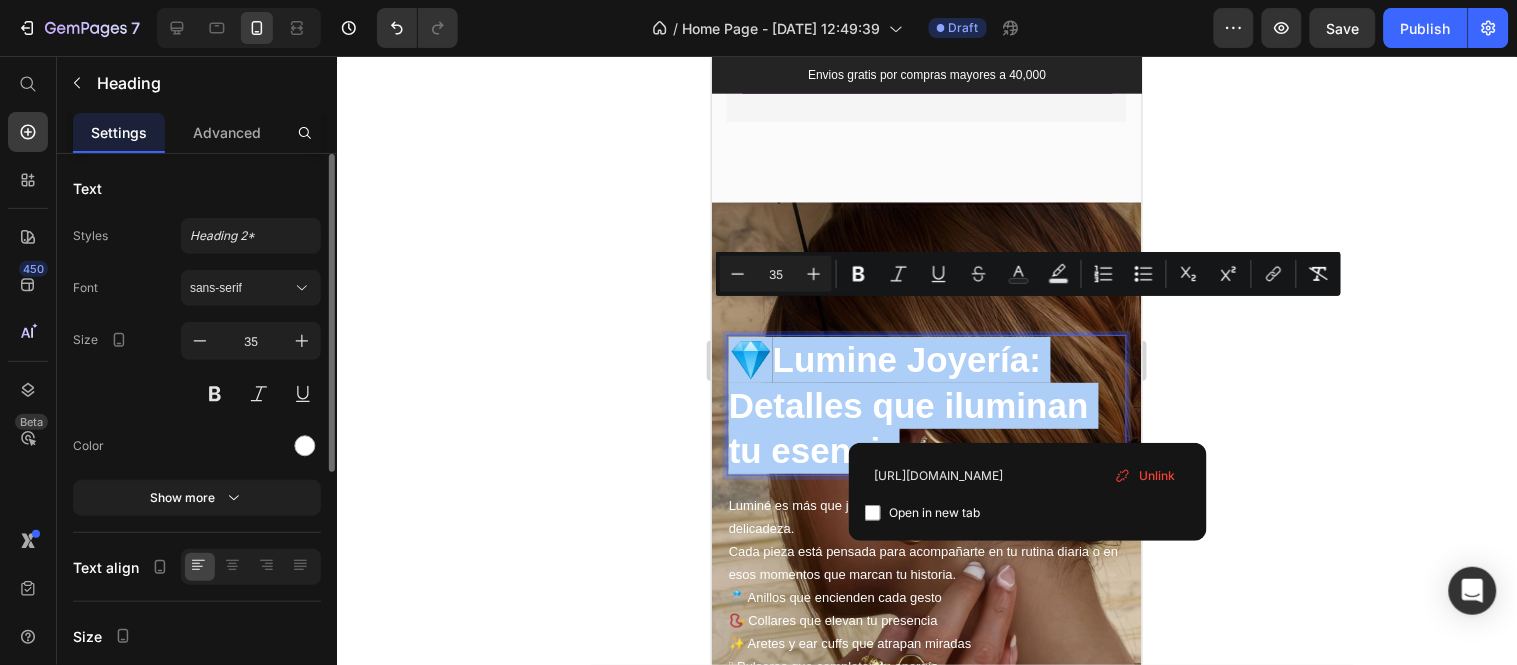 type on "https://orchidsuplidoradebelleza.com/pages/lumine" 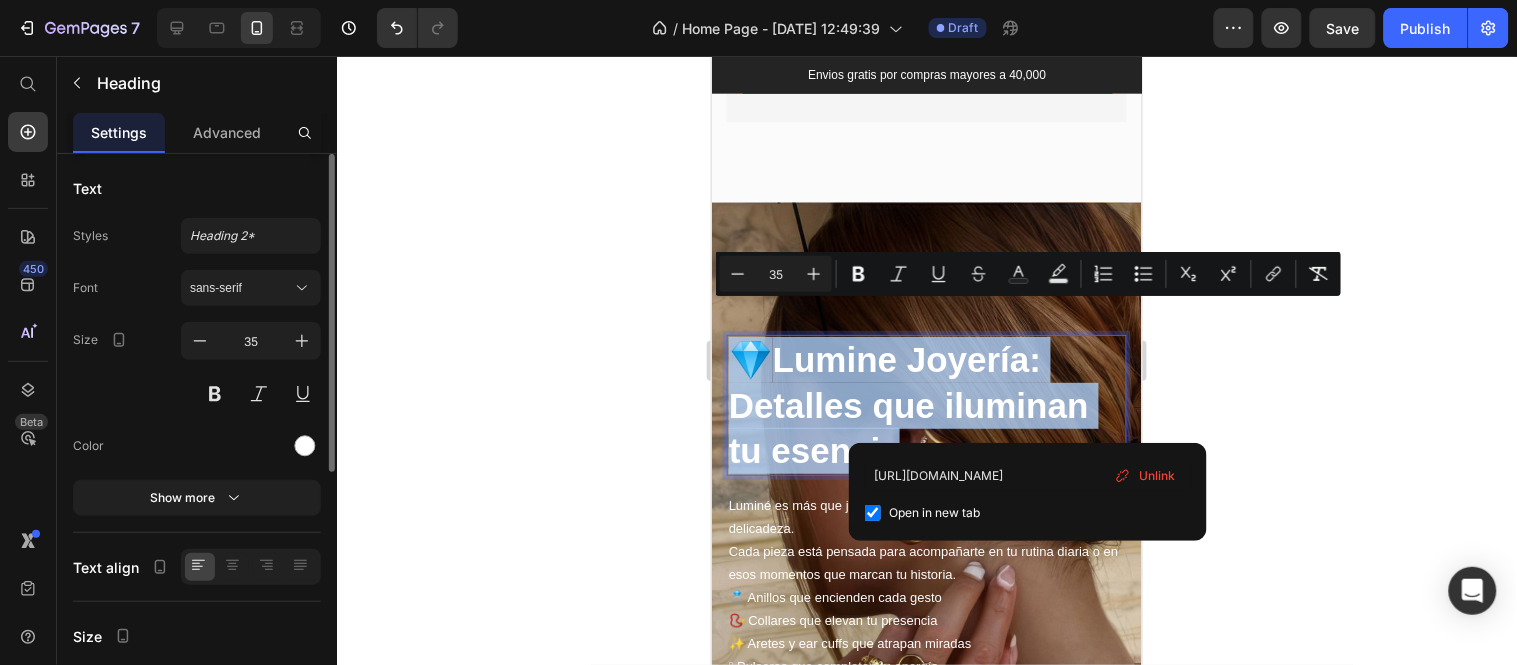 checkbox on "true" 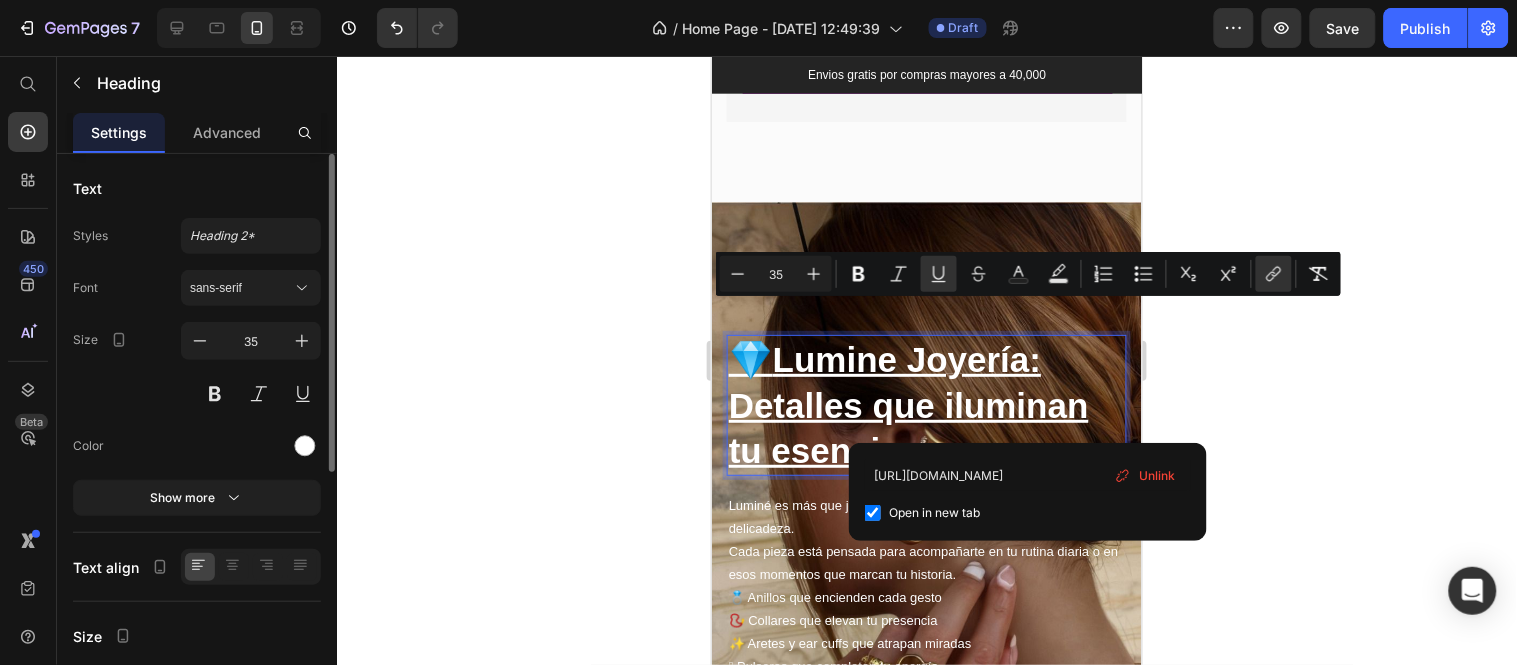 click 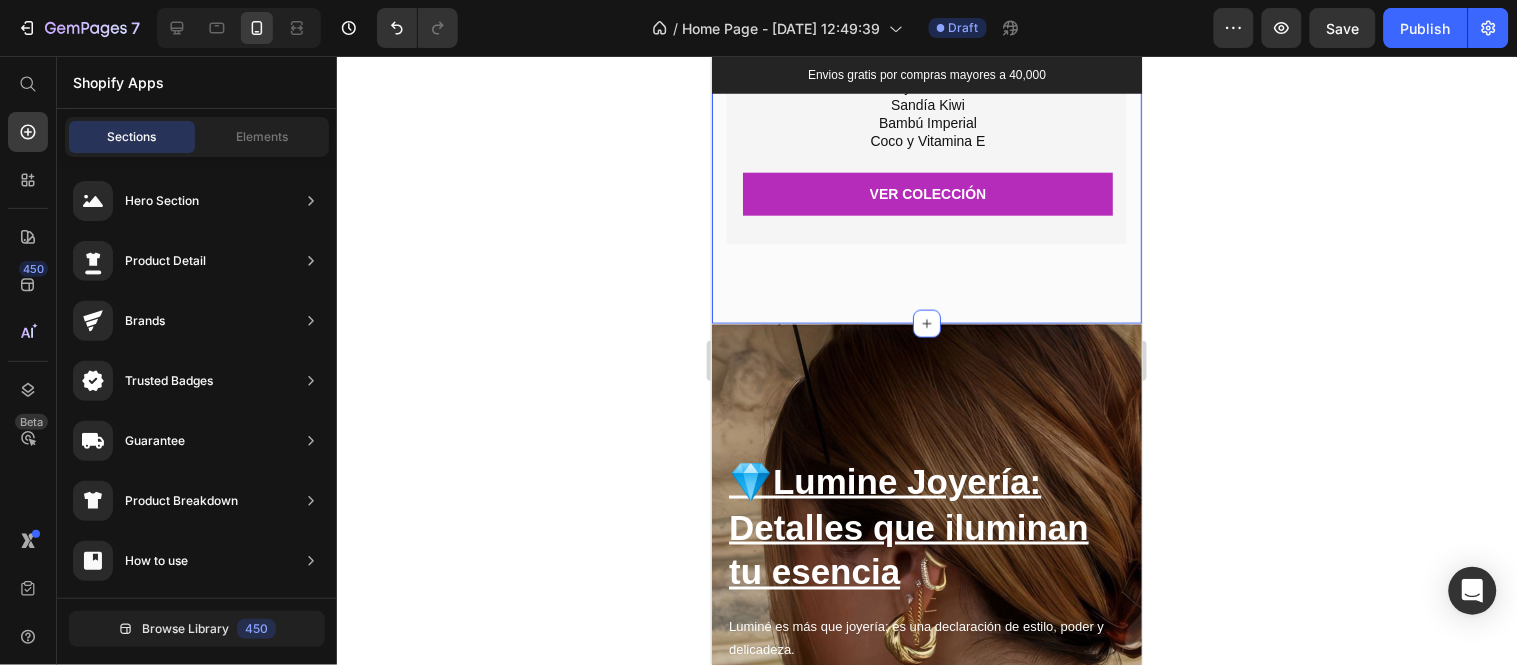 scroll, scrollTop: 4508, scrollLeft: 0, axis: vertical 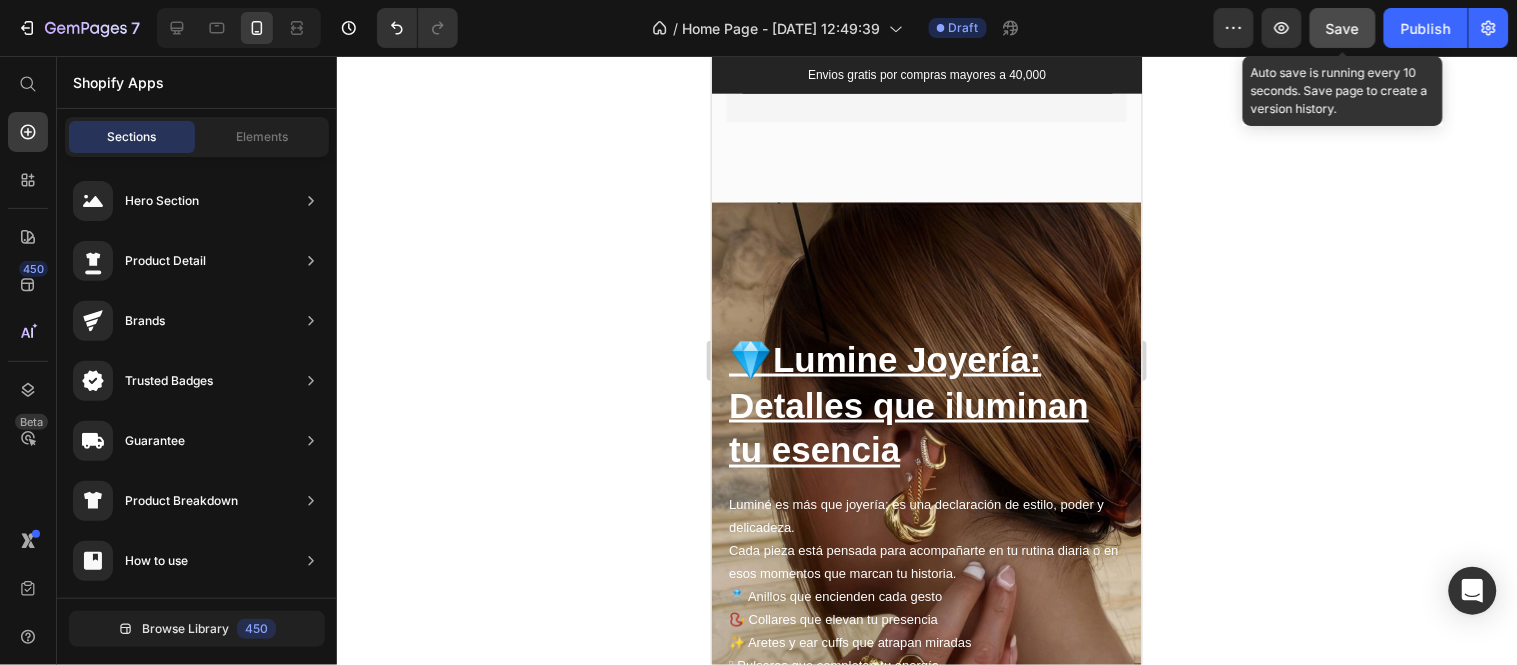 click on "Save" 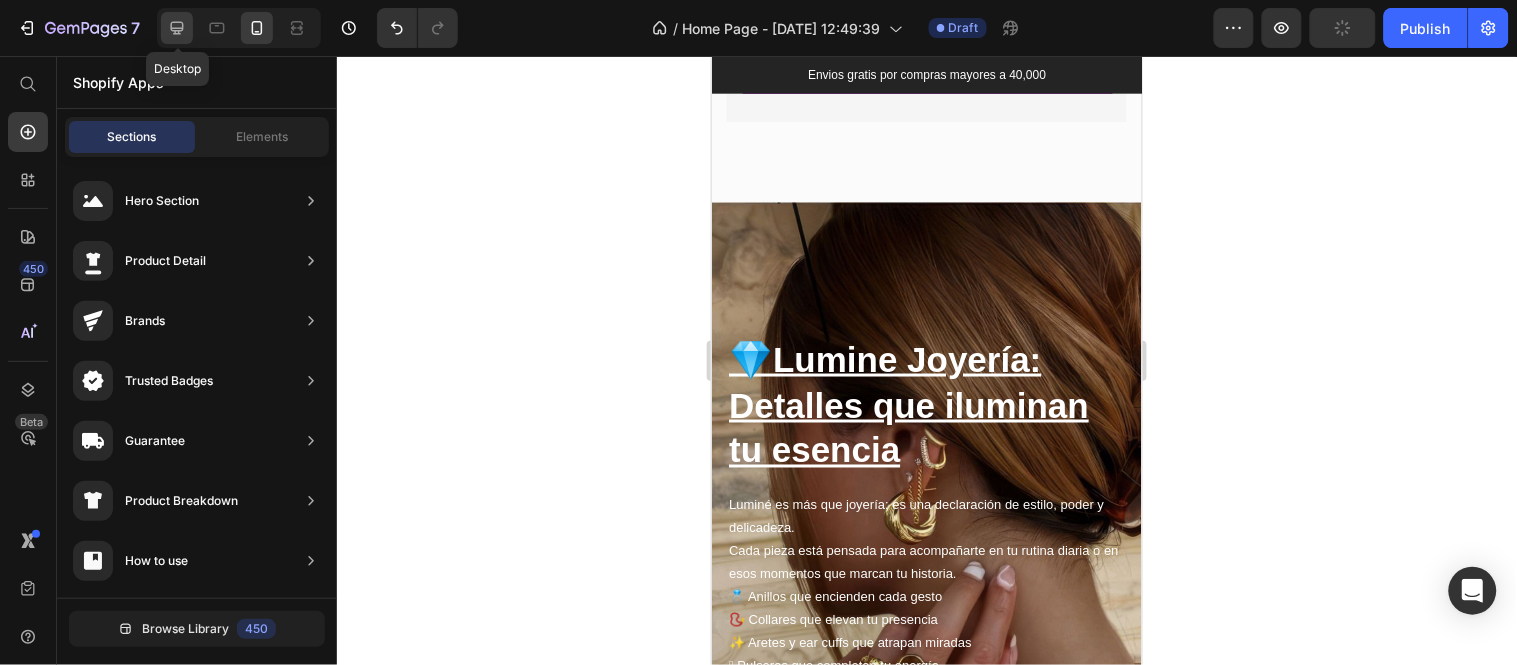 click 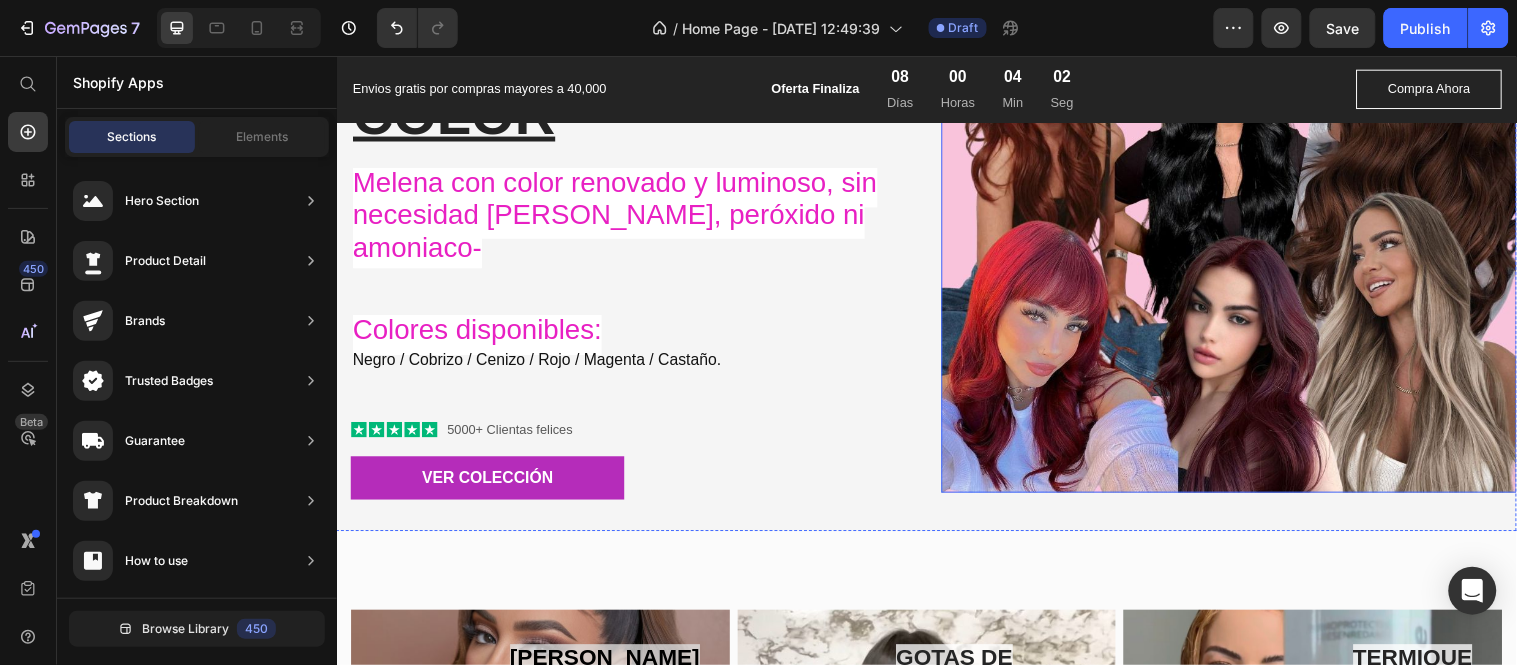 scroll, scrollTop: 1555, scrollLeft: 0, axis: vertical 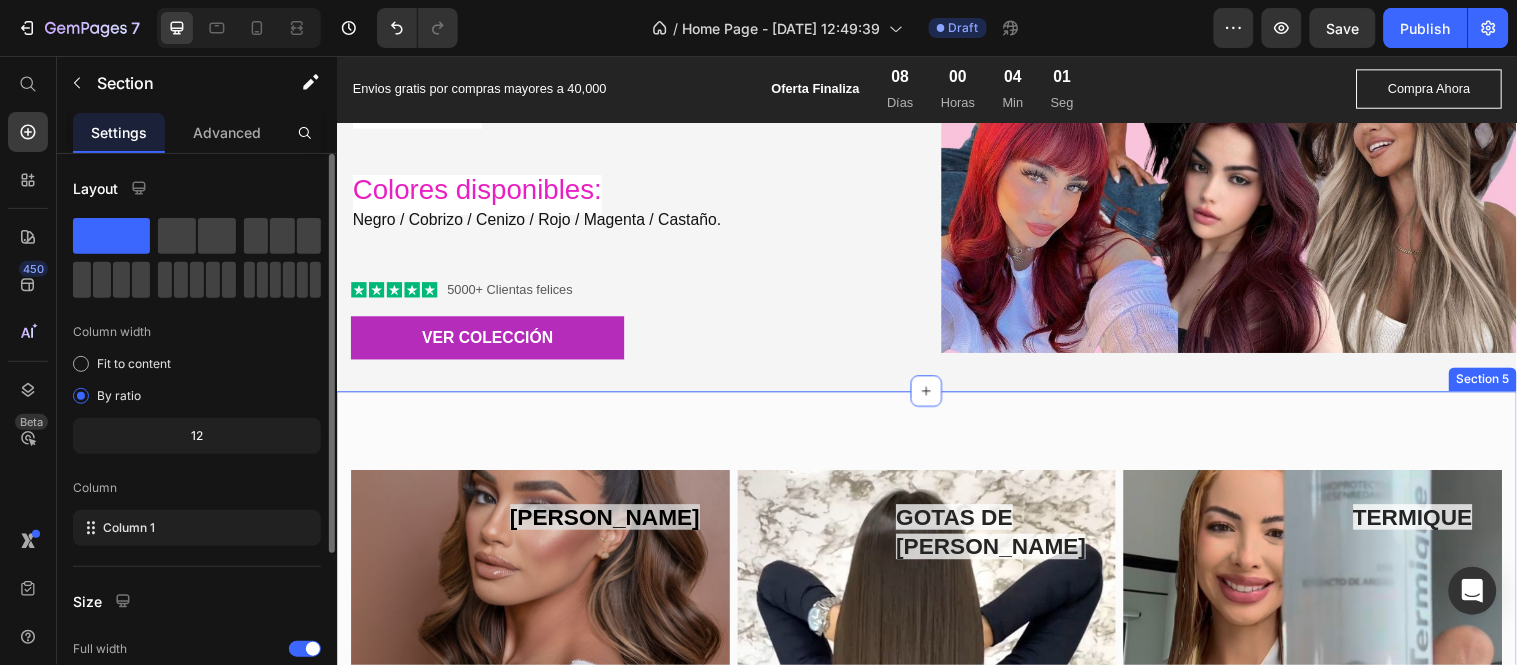 click on "Image [PERSON_NAME] SPRAY Text block Row MEDICADO Text block Image Row GOTAS [PERSON_NAME] Text block Image Row TERMIQUE Text block Image Row ANTICAÍDA Y  CRECIMIENTO  ACELERADO Text block Image Row Row Section 5" at bounding box center [936, 736] 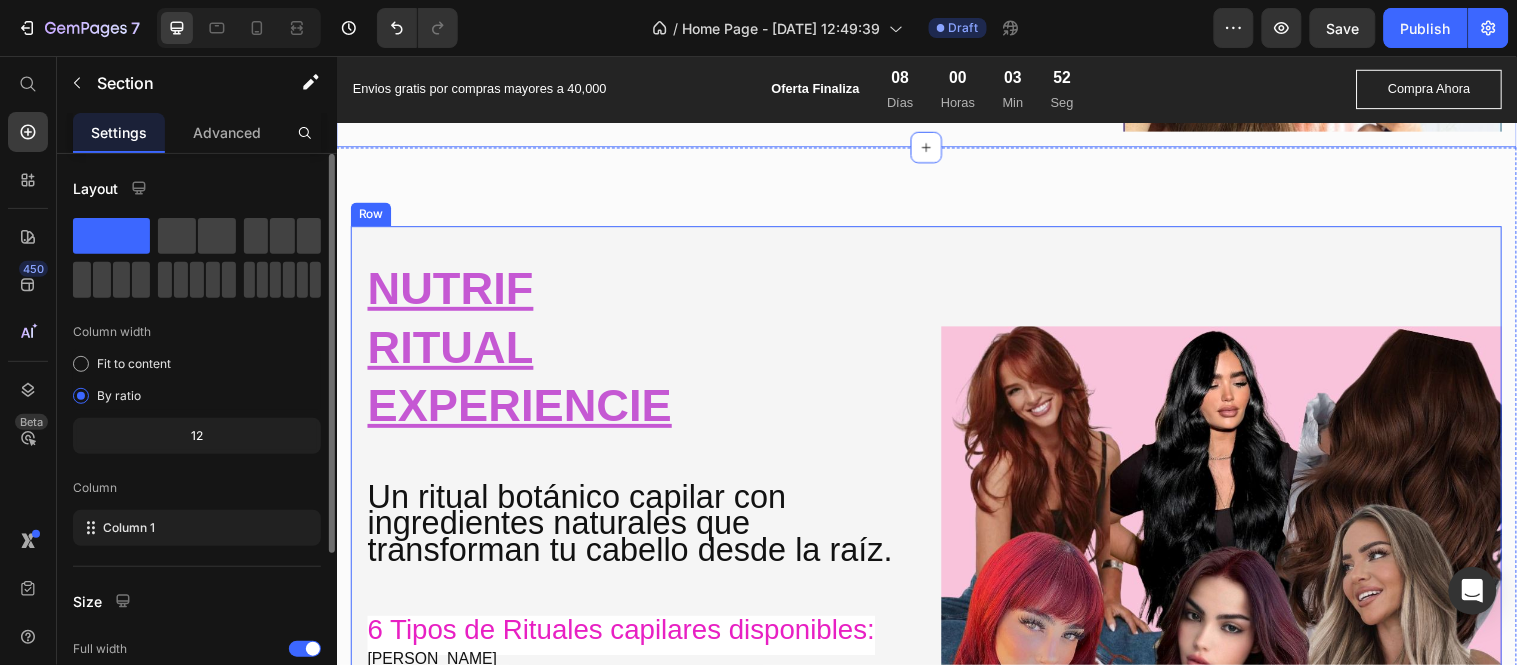 scroll, scrollTop: 2555, scrollLeft: 0, axis: vertical 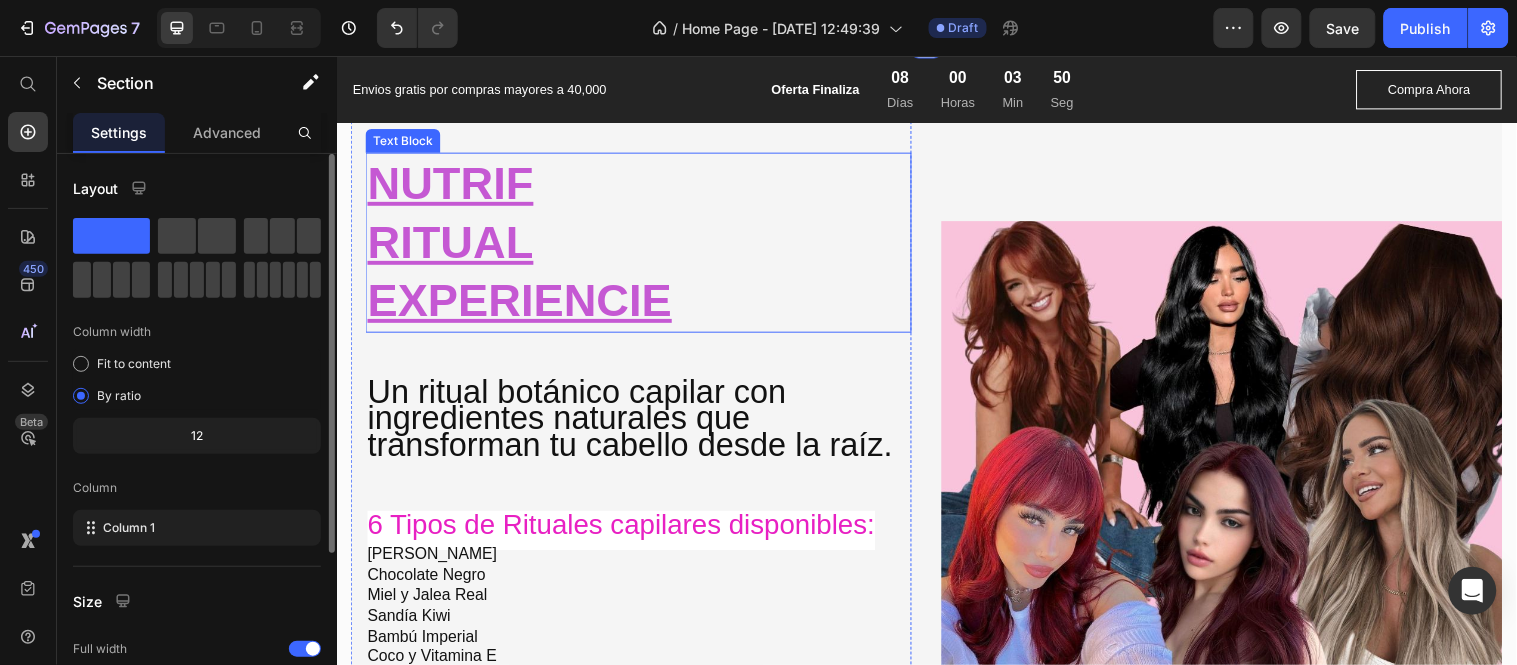 click on "EXPERIENCIE" at bounding box center (643, 304) 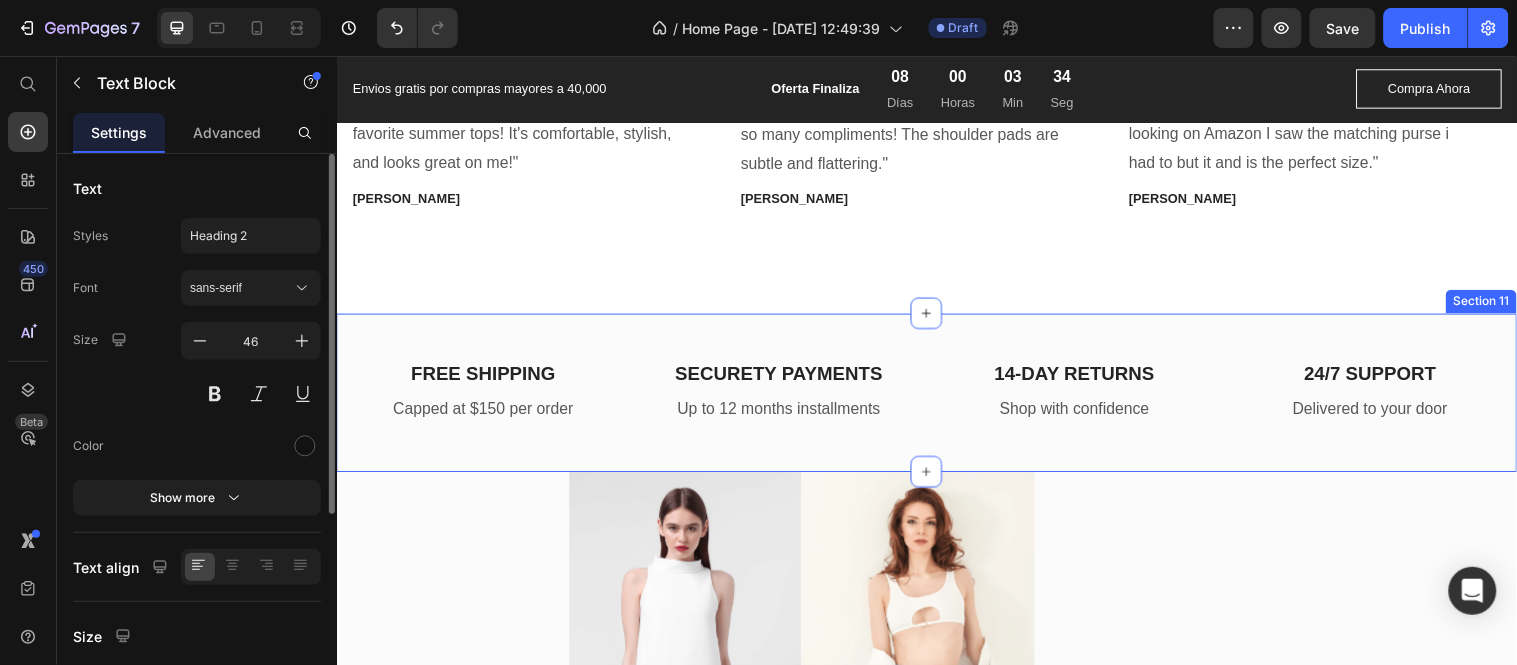 scroll, scrollTop: 4666, scrollLeft: 0, axis: vertical 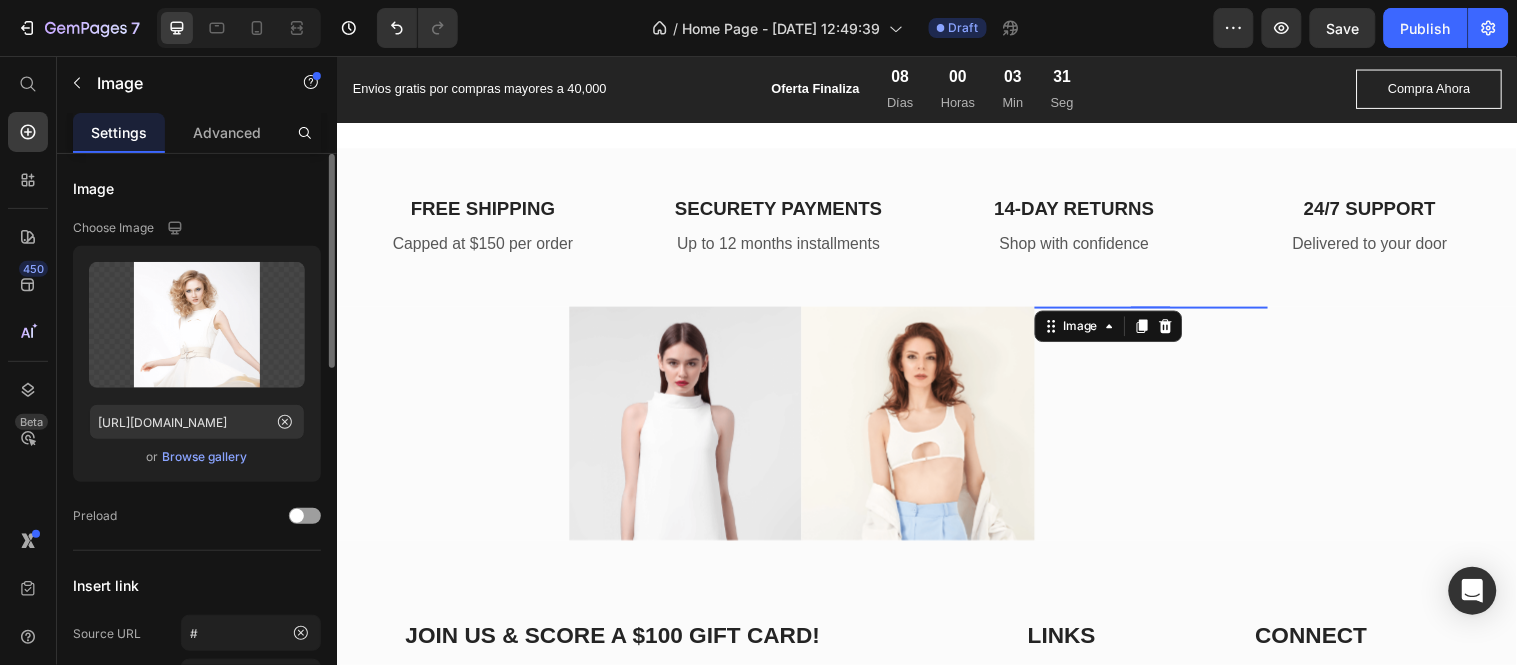 click at bounding box center [1164, 310] 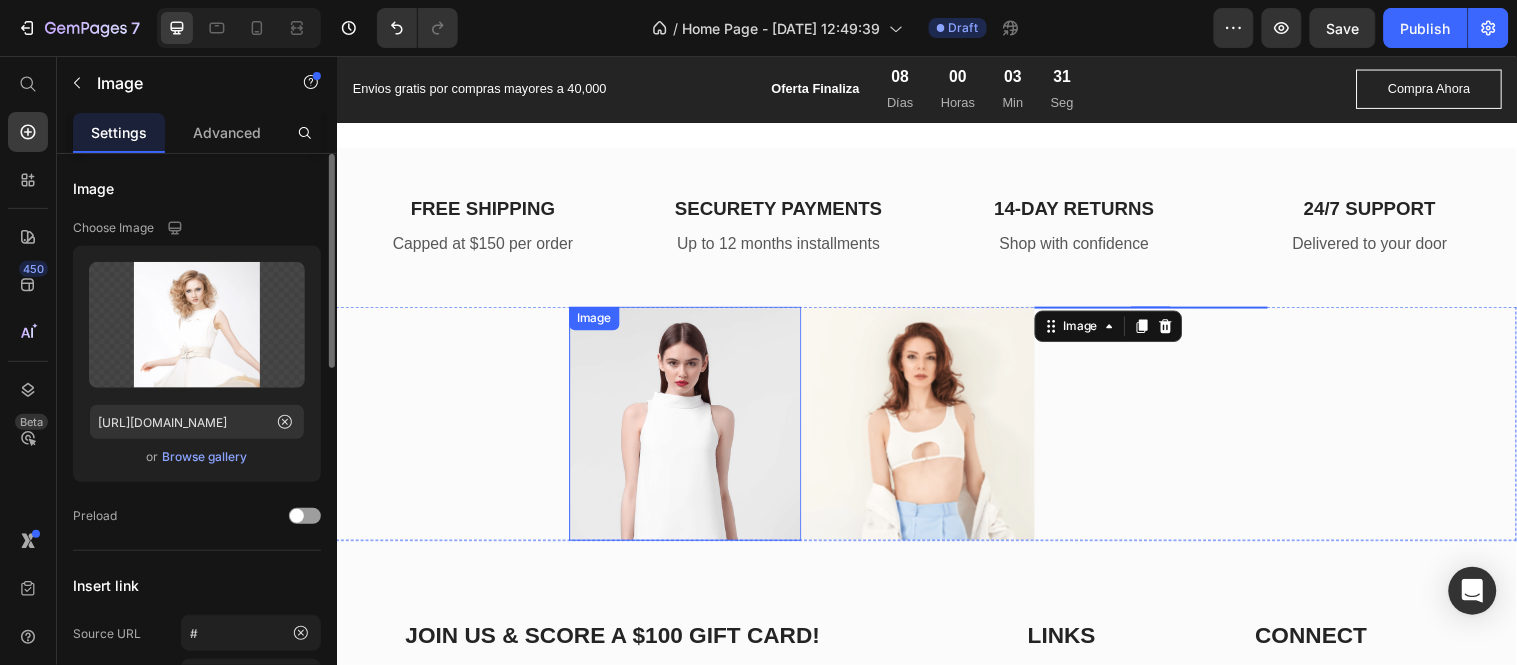 click on "Image" at bounding box center (691, 428) 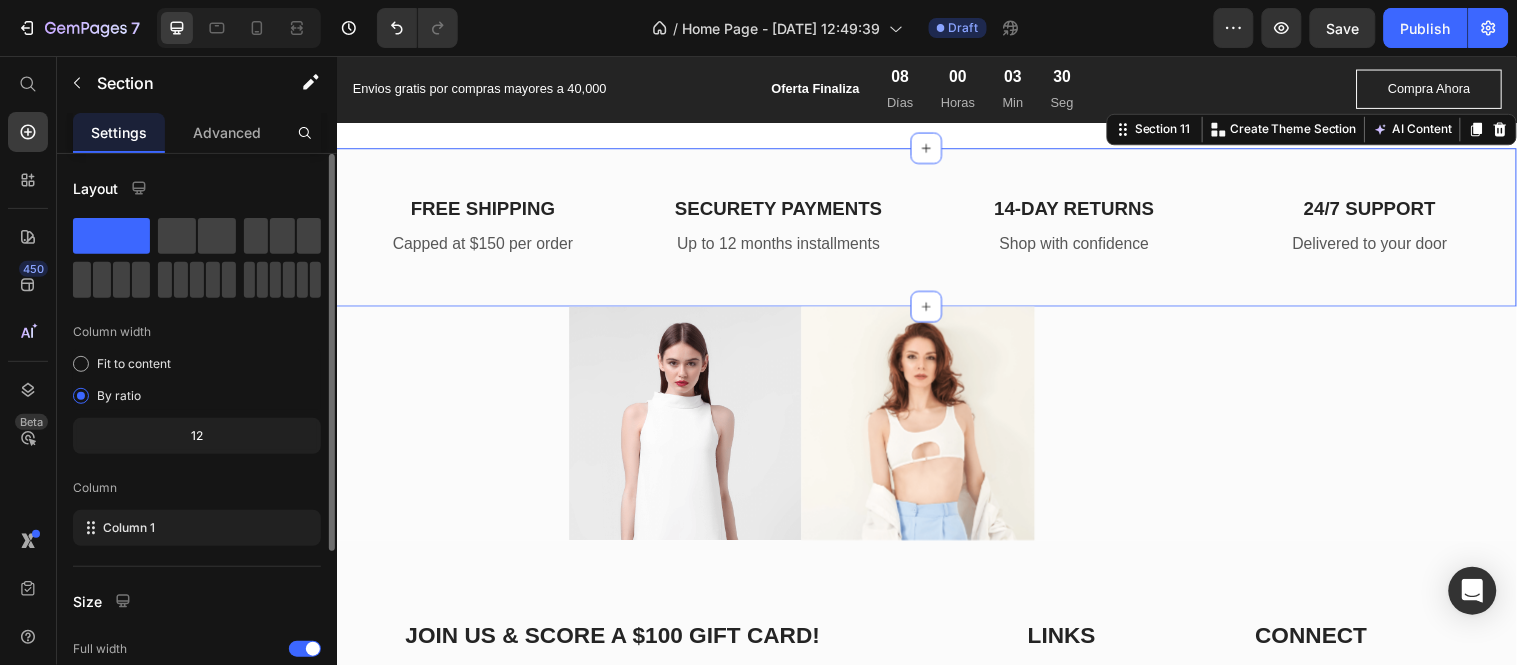 click on "FREE SHIPPING Heading Capped at $150 per order Text block SECURETY PAYMENTS Heading Up to 12 months installments Text block 14-DAY RETURNS Heading Shop with confidence Text block 24/7 SUPPORT Heading Delivered to your door Text block Row Section 11   You can create reusable sections Create Theme Section AI Content Write with GemAI What would you like to describe here? Tone and Voice Persuasive Product Prensa Hoja Dorada Show more Generate" at bounding box center [936, 230] 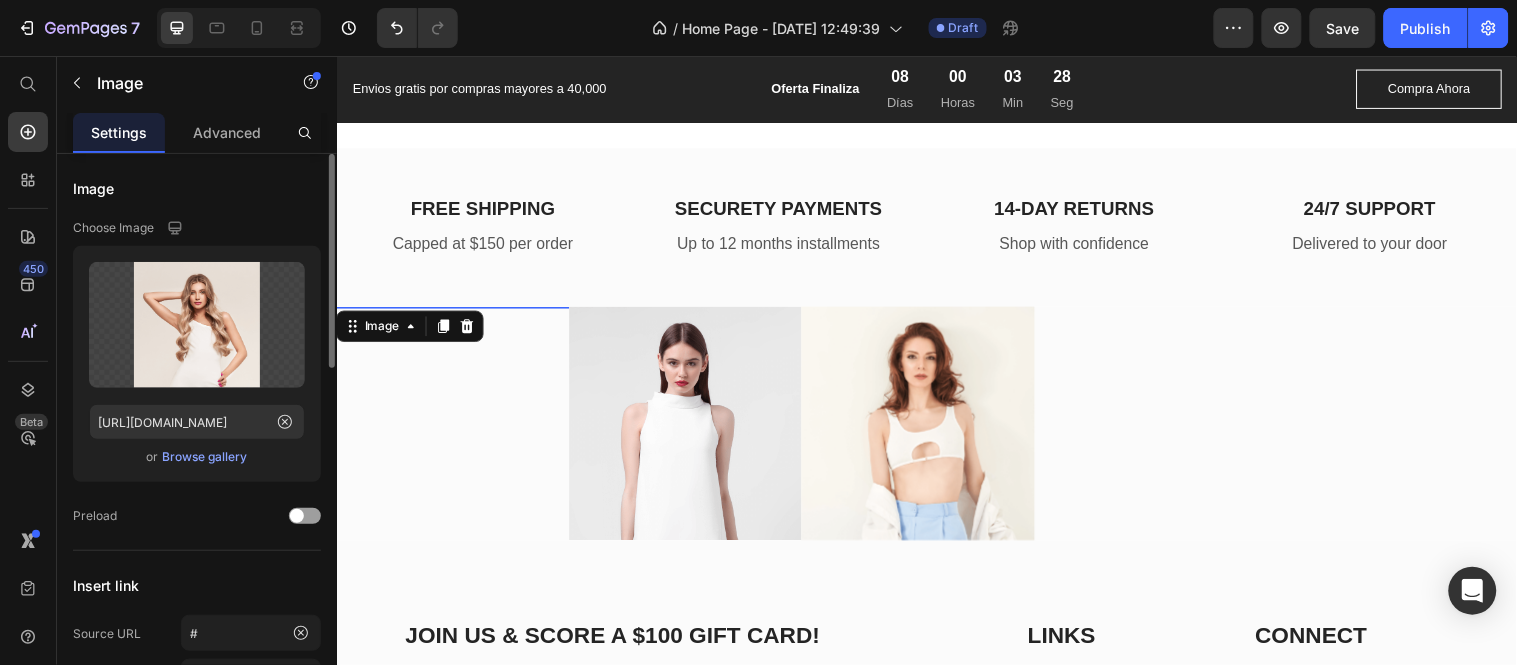 click at bounding box center [454, 310] 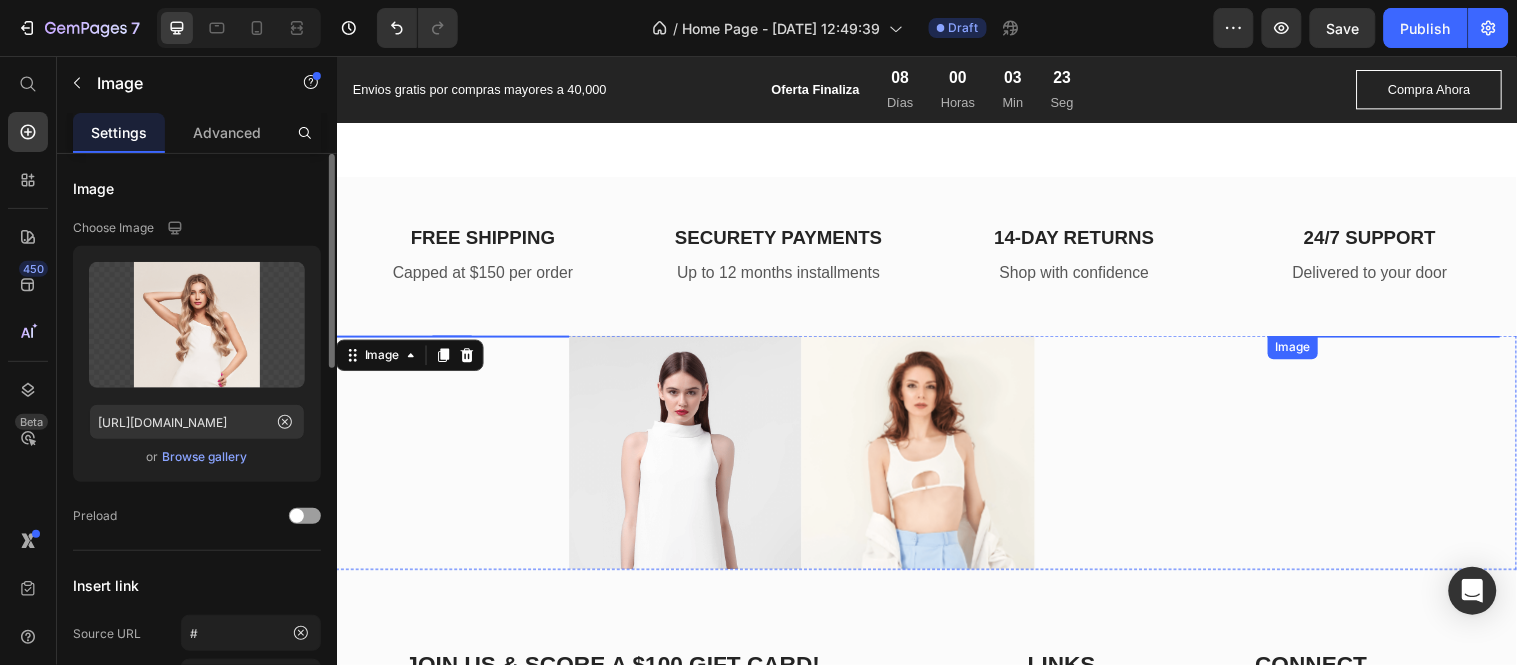 scroll, scrollTop: 4660, scrollLeft: 0, axis: vertical 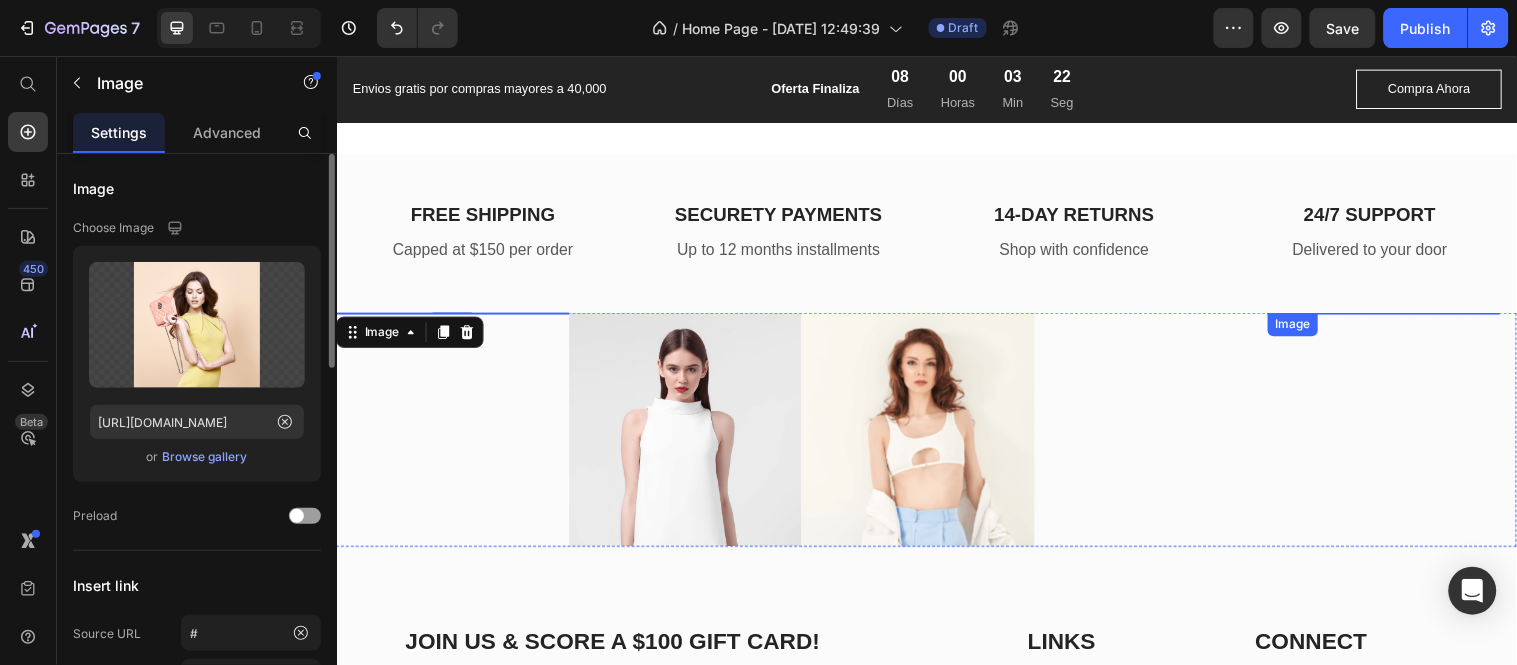click at bounding box center [1401, 316] 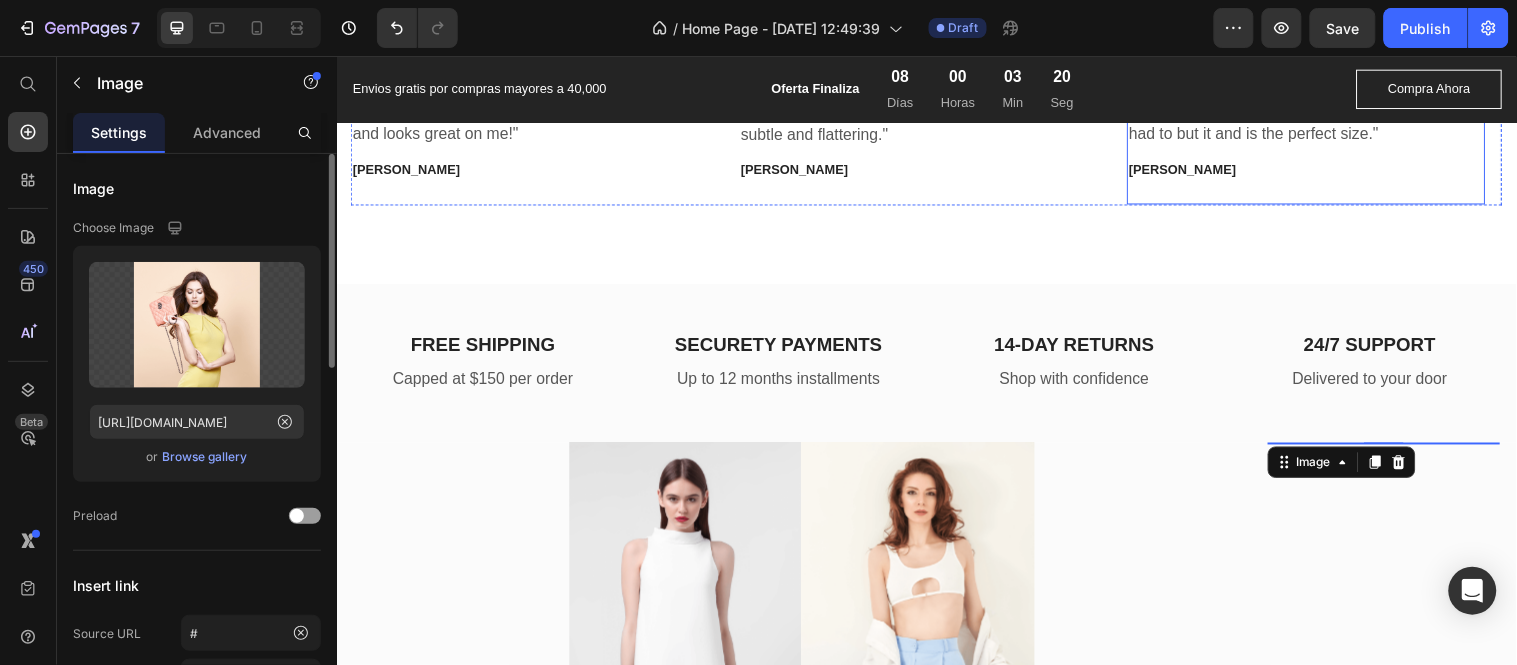 scroll, scrollTop: 4548, scrollLeft: 0, axis: vertical 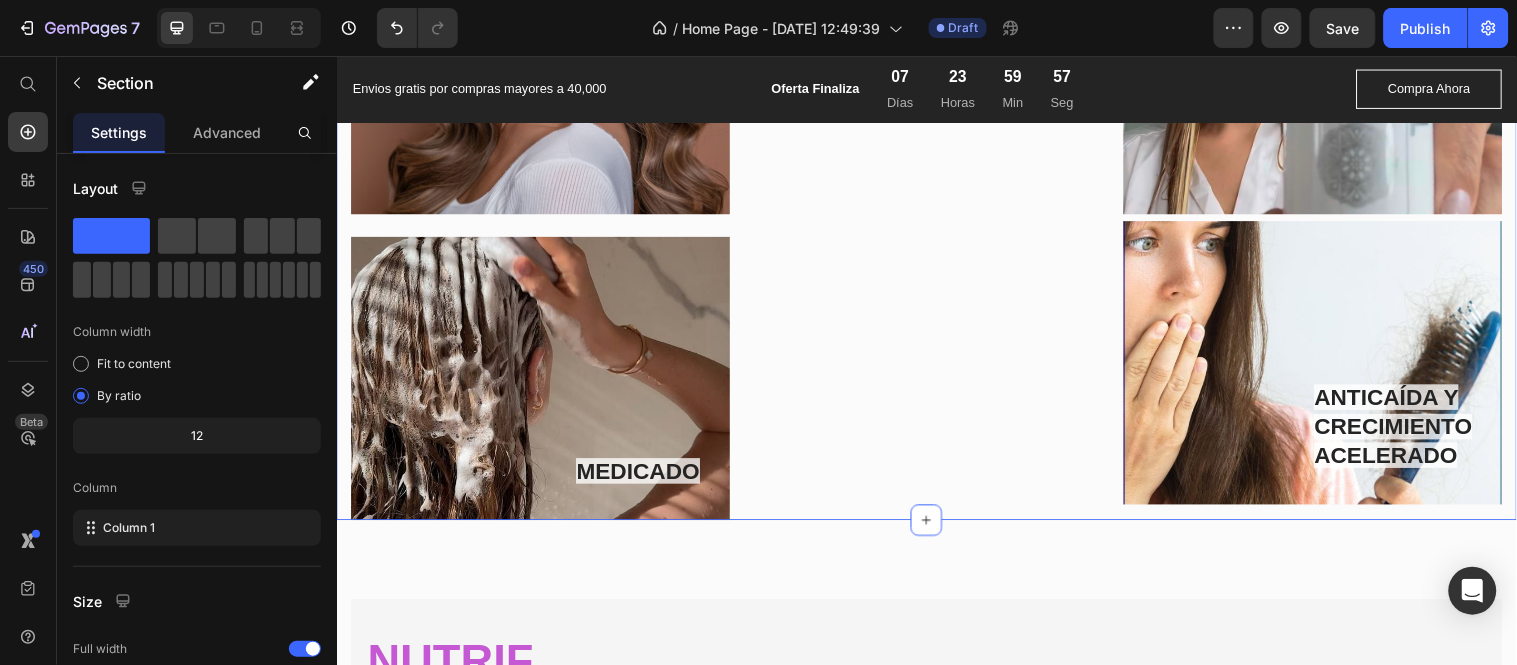 click on "Image [PERSON_NAME] SPRAY Text block Row MEDICADO Text block Image Row GOTAS [PERSON_NAME] Text block Image Row TERMIQUE Text block Image Row ANTICAÍDA Y  CRECIMIENTO  ACELERADO Text block Image Row Row Section 5" at bounding box center [936, 187] 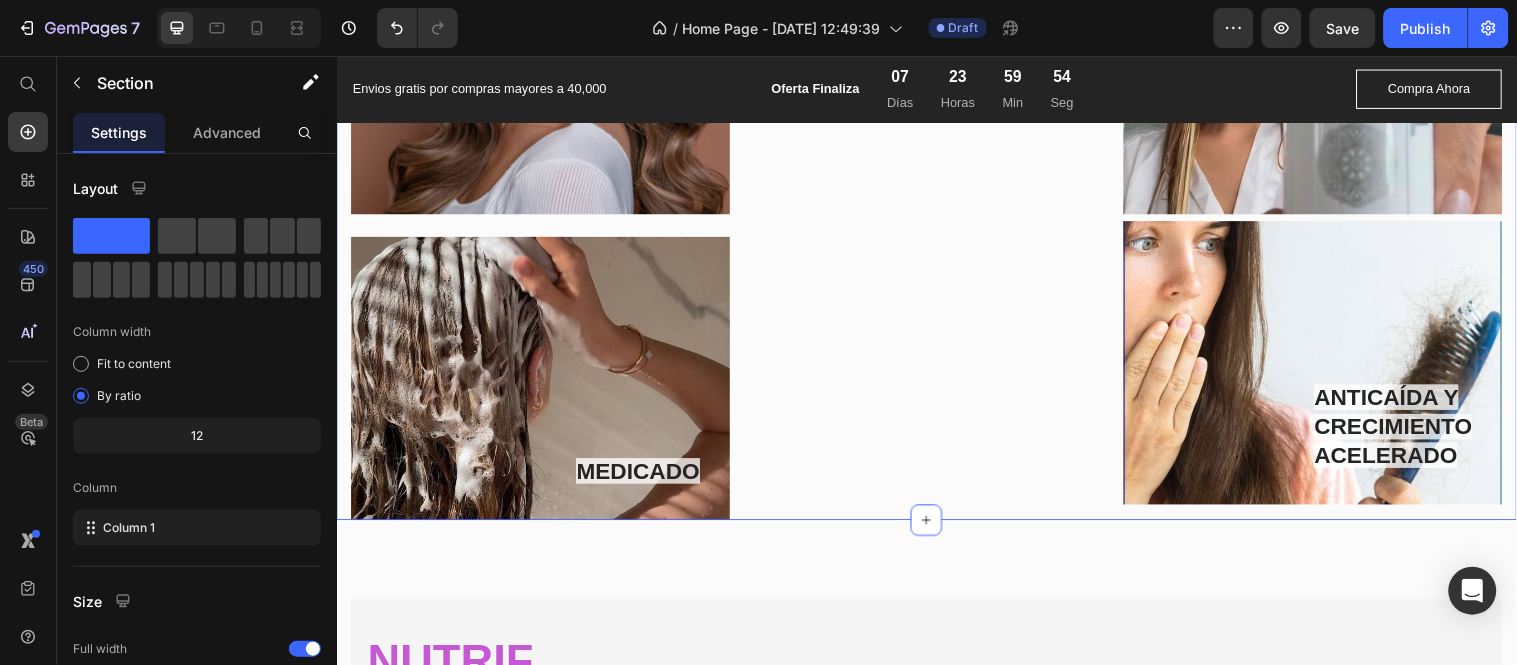 click 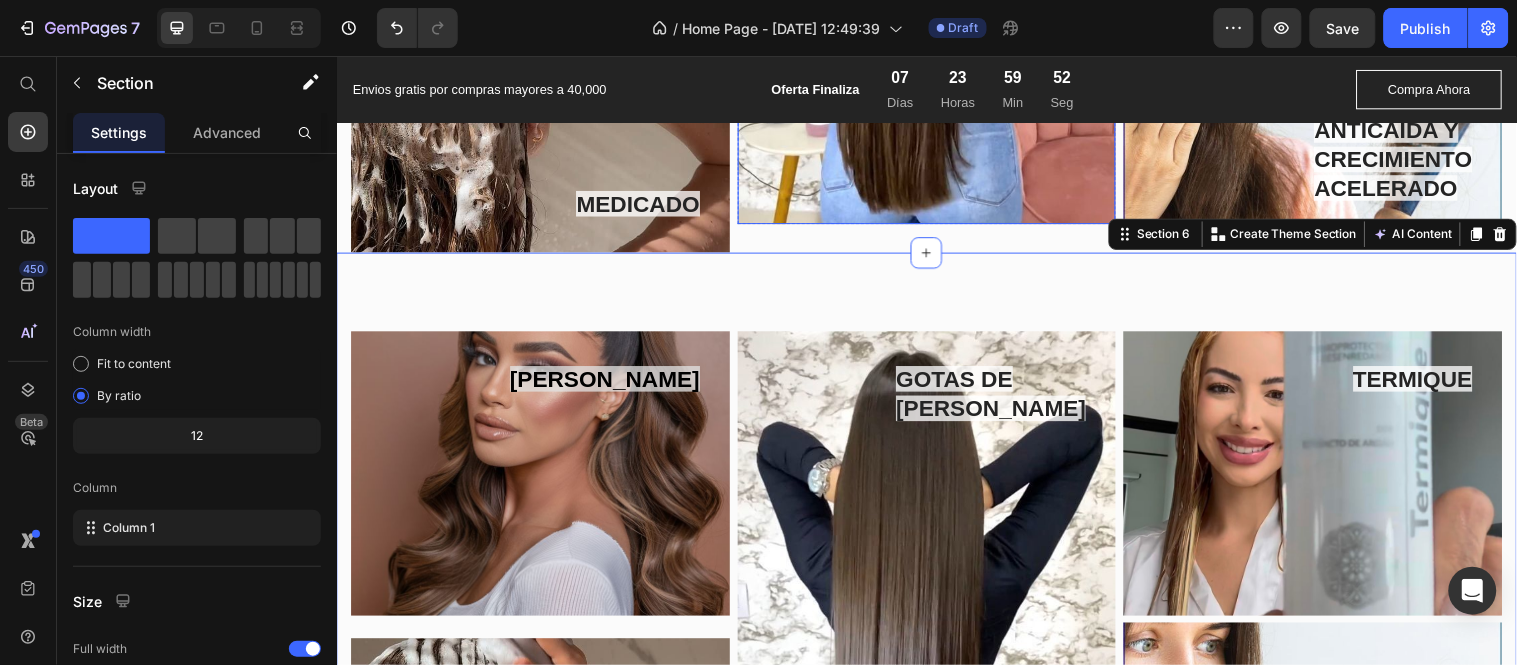 scroll, scrollTop: 2351, scrollLeft: 0, axis: vertical 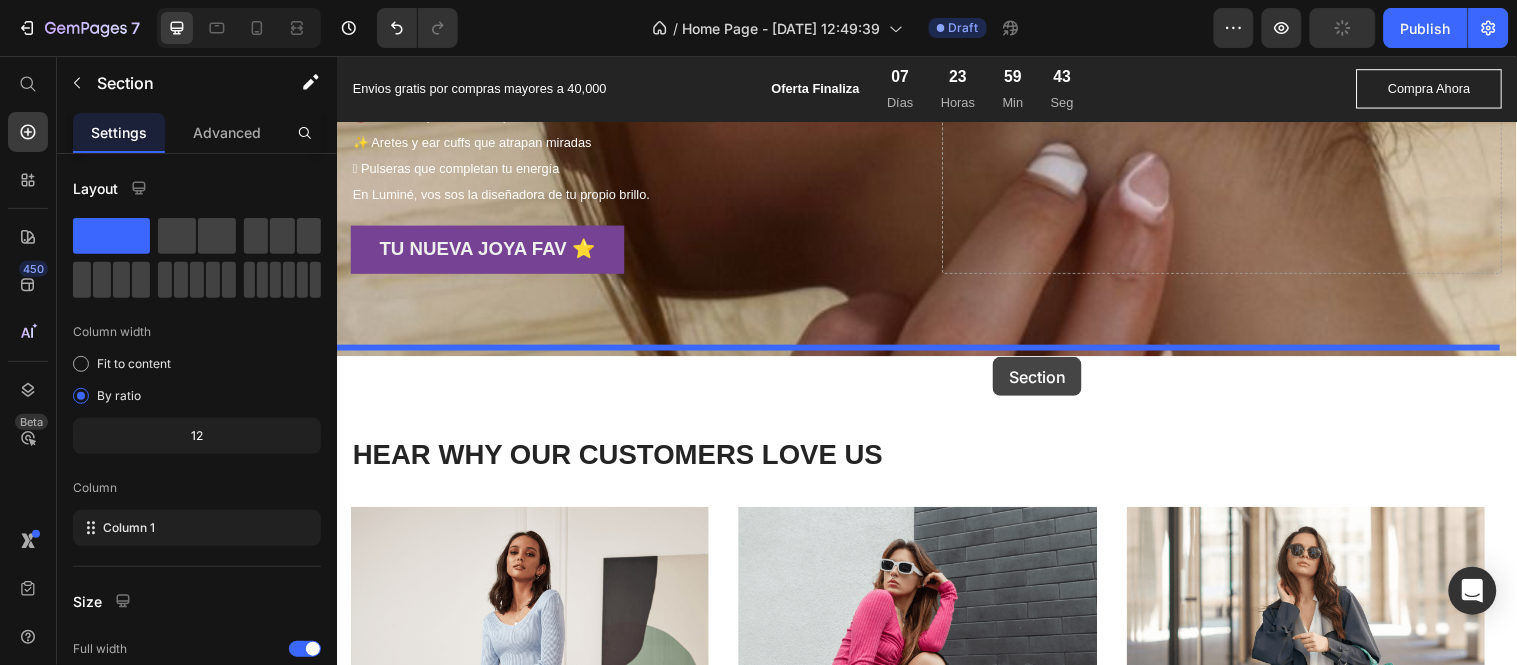 drag, startPoint x: 1159, startPoint y: 221, endPoint x: 1003, endPoint y: 361, distance: 209.60916 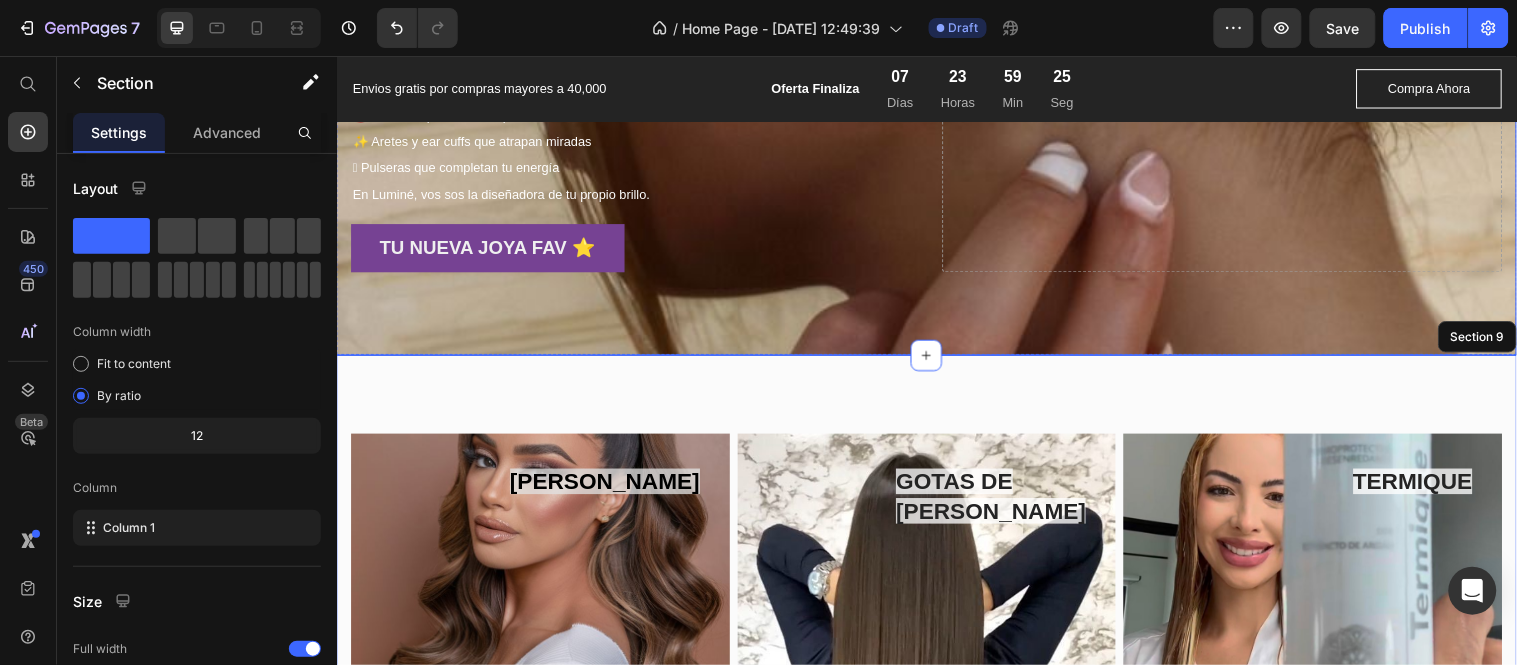 scroll, scrollTop: 3708, scrollLeft: 0, axis: vertical 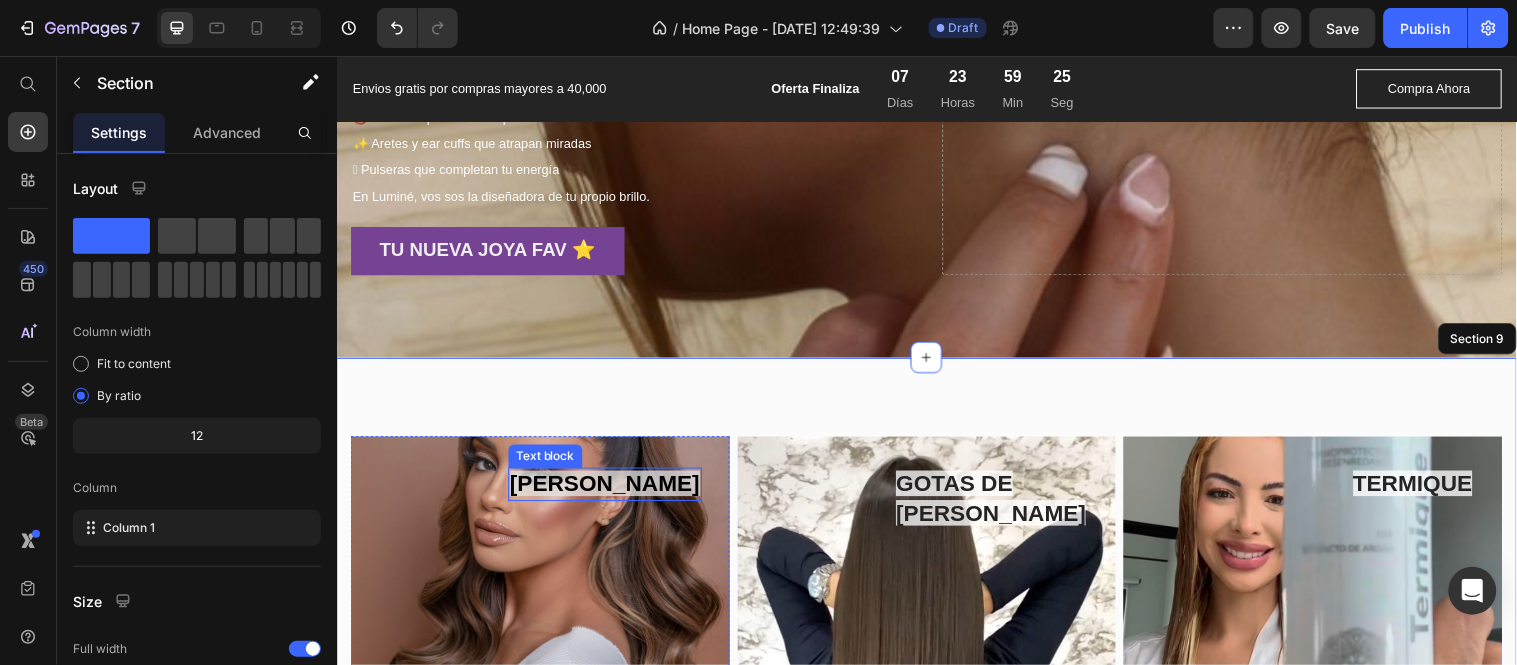 click on "[PERSON_NAME]" at bounding box center [609, 490] 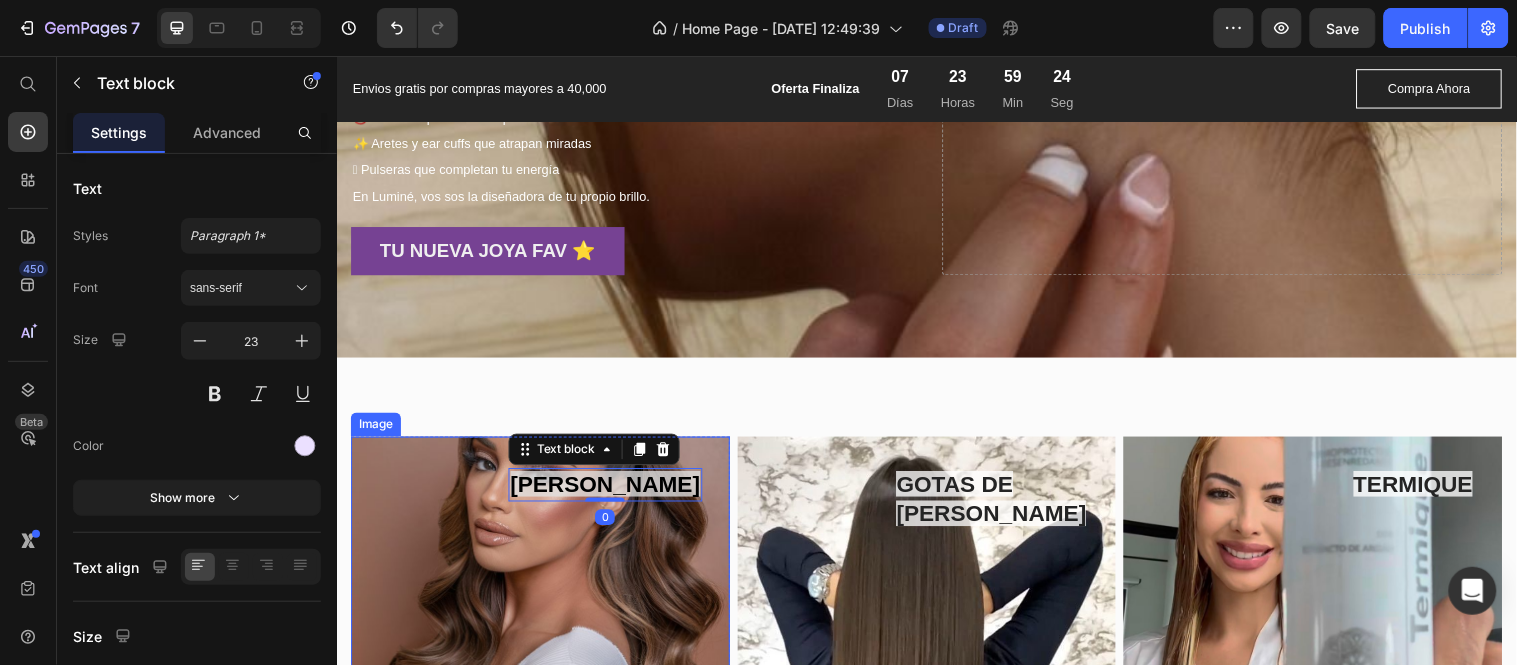 click at bounding box center (543, 586) 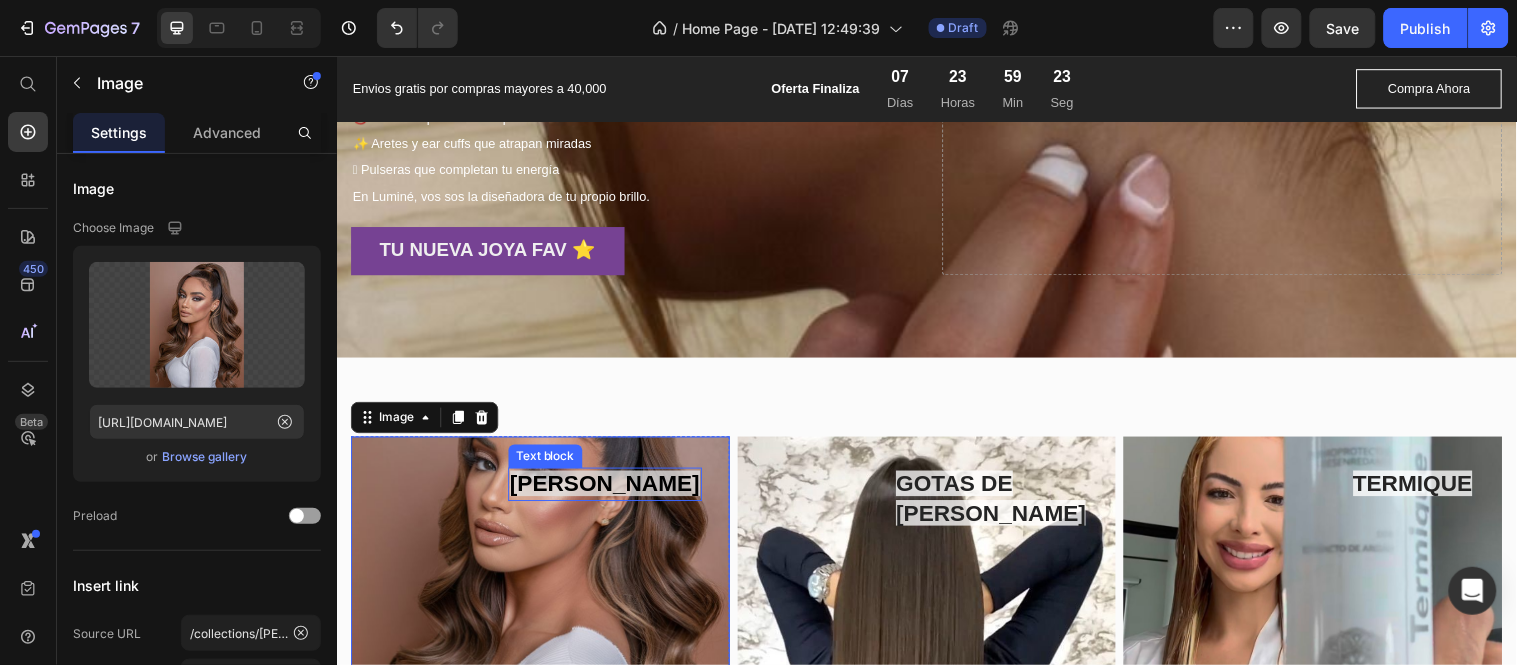 click on "[PERSON_NAME]" at bounding box center [609, 490] 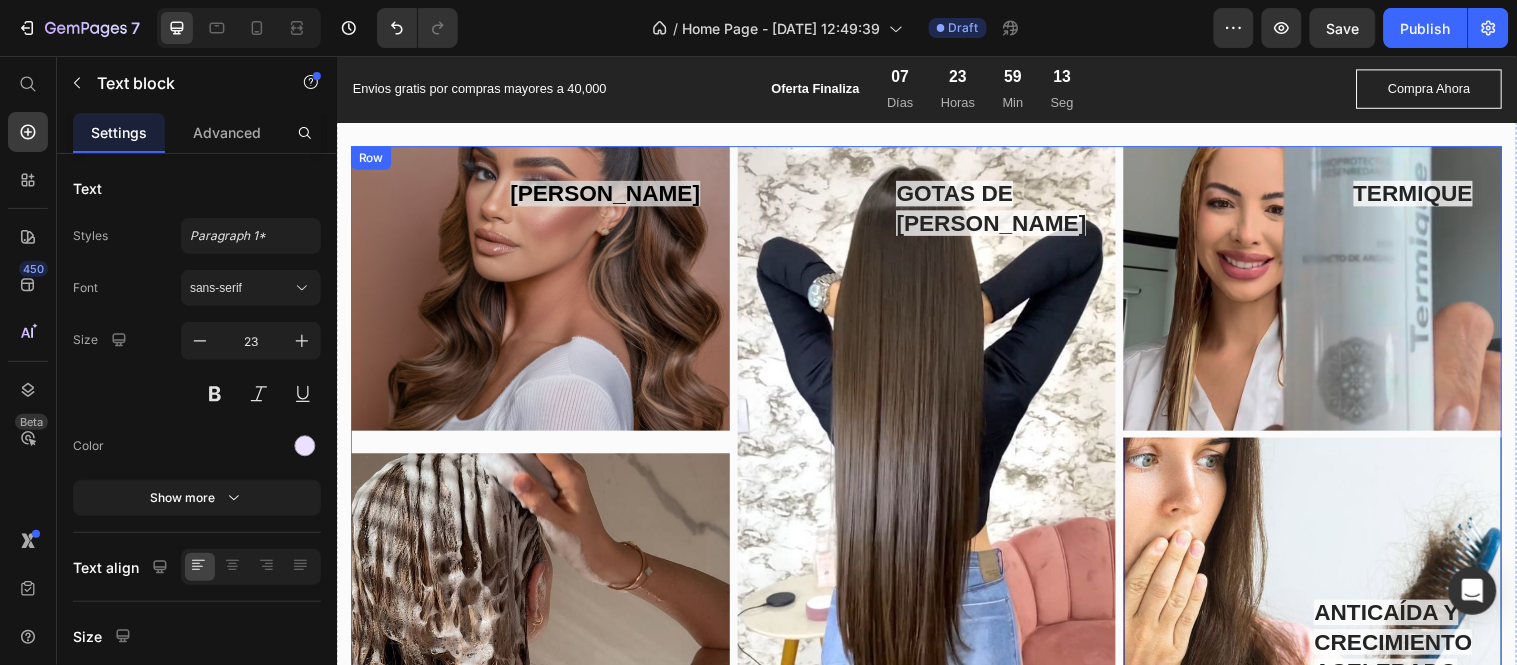 scroll, scrollTop: 4000, scrollLeft: 0, axis: vertical 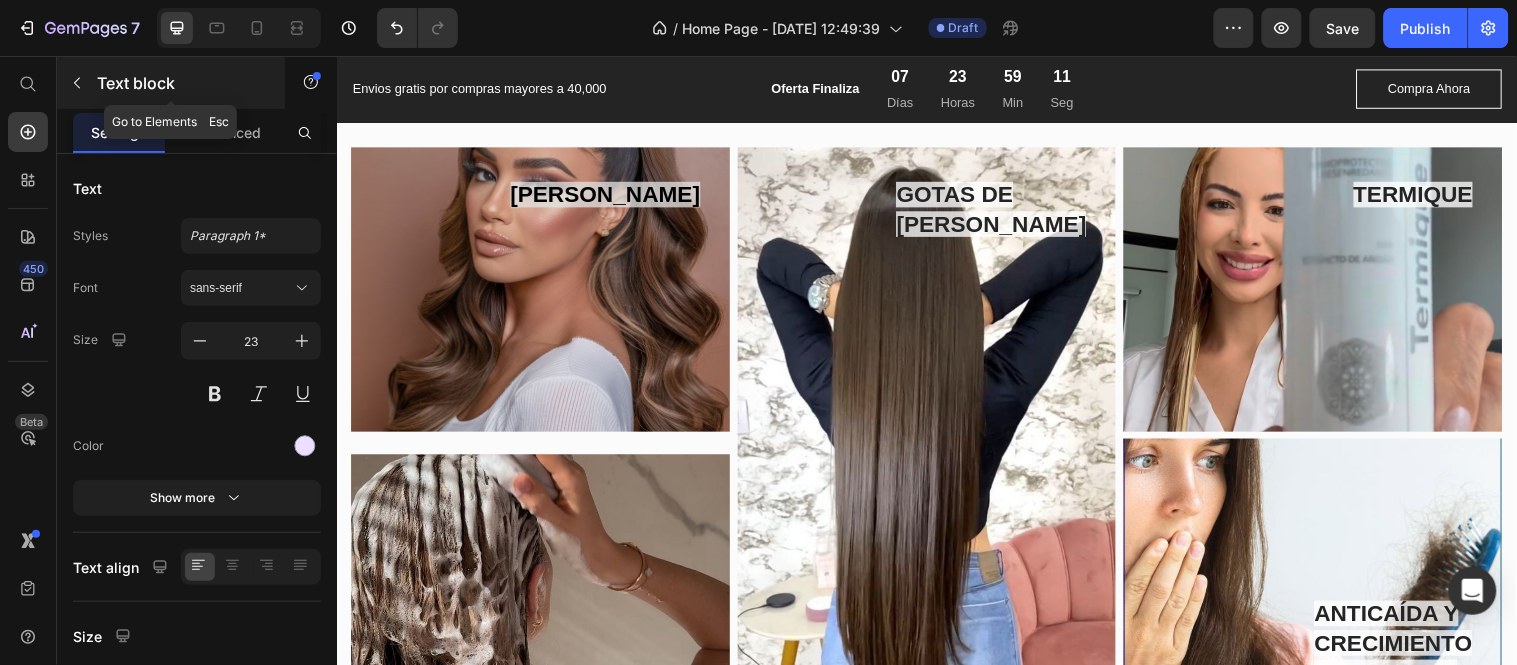 click at bounding box center [77, 83] 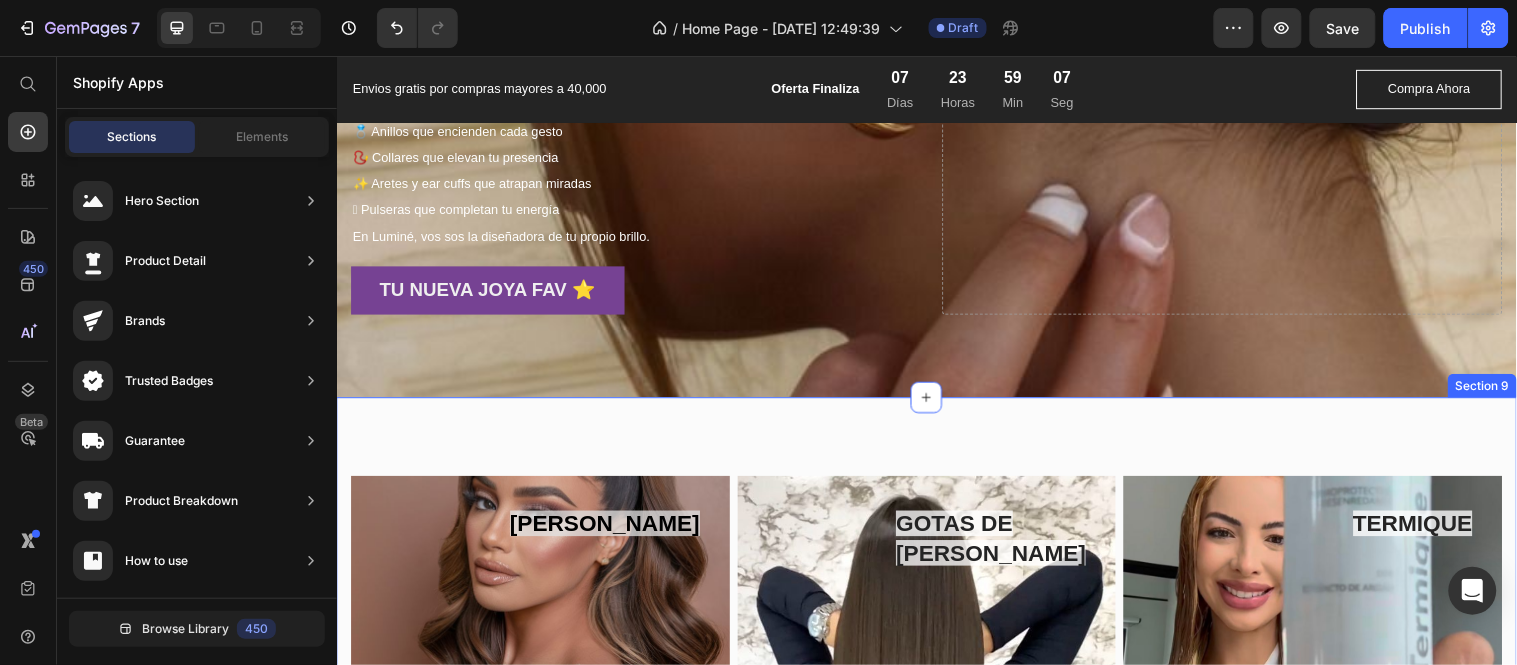 scroll, scrollTop: 3666, scrollLeft: 0, axis: vertical 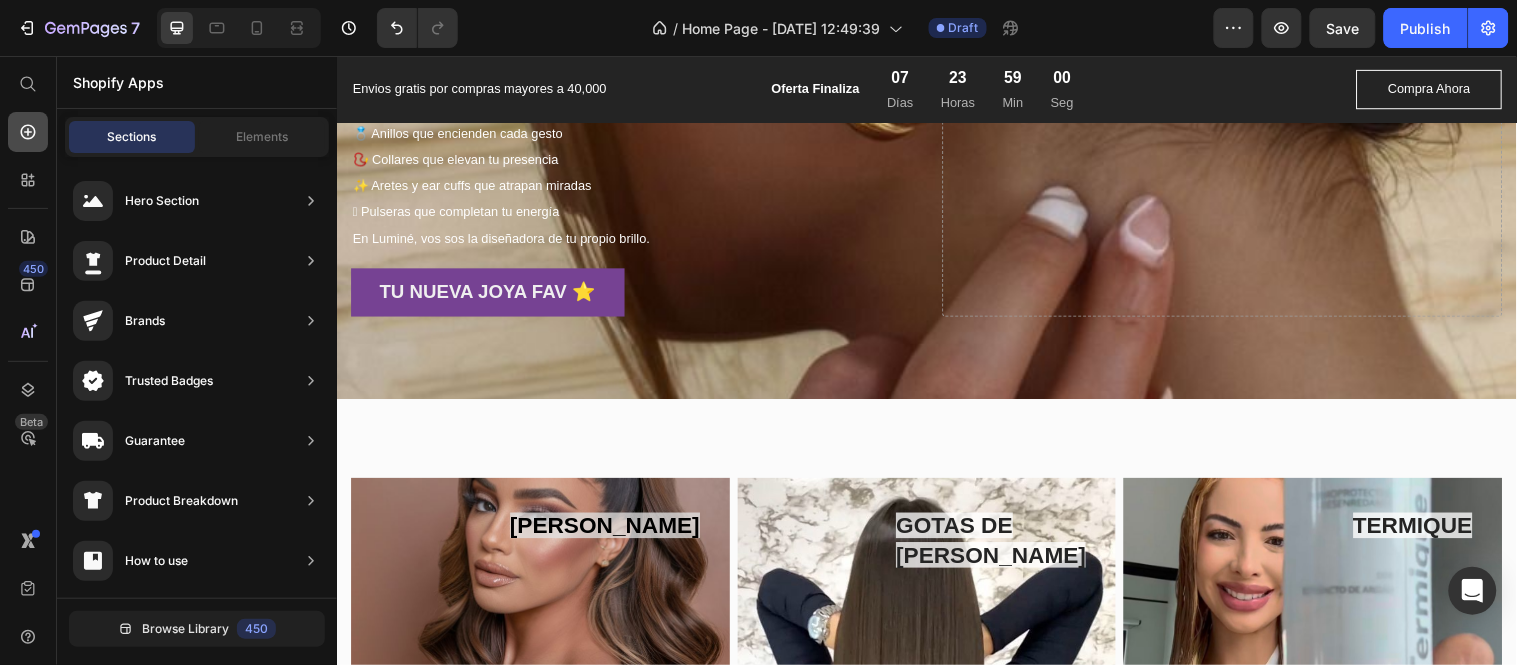 click 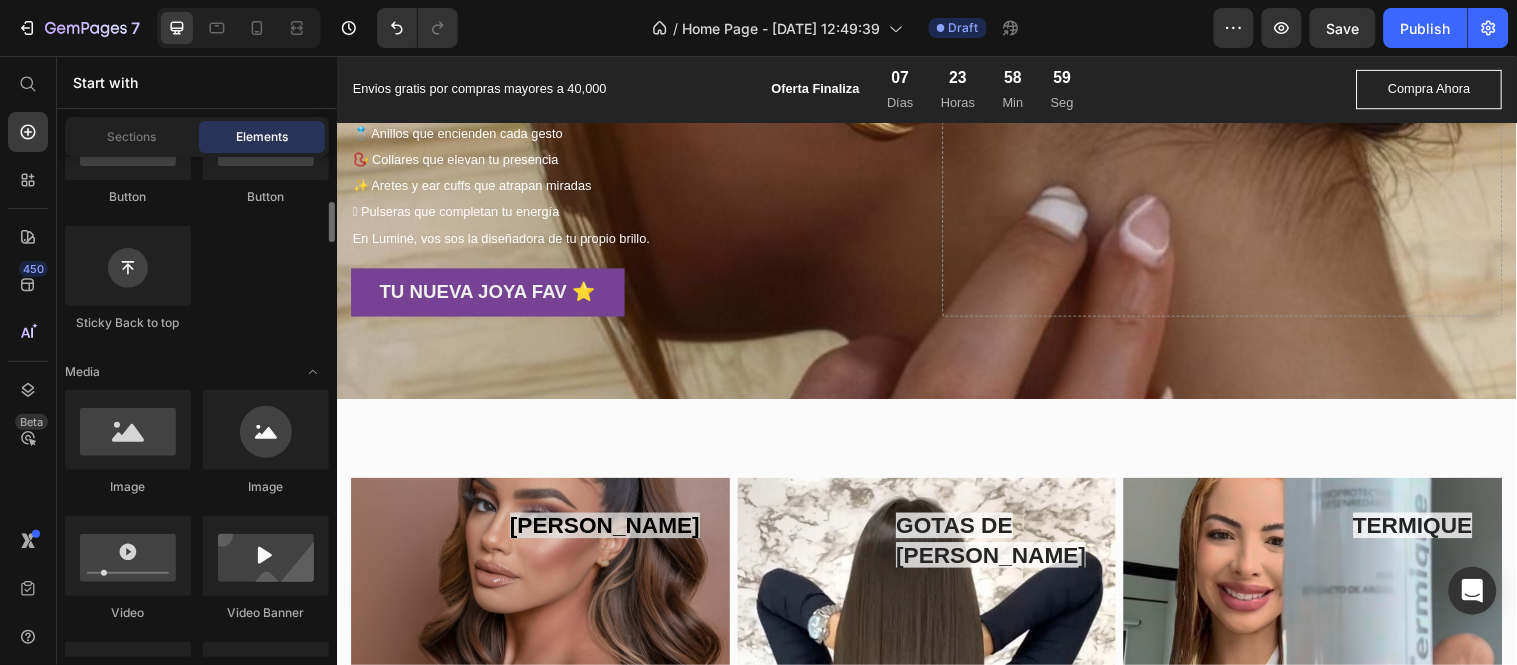 scroll, scrollTop: 0, scrollLeft: 0, axis: both 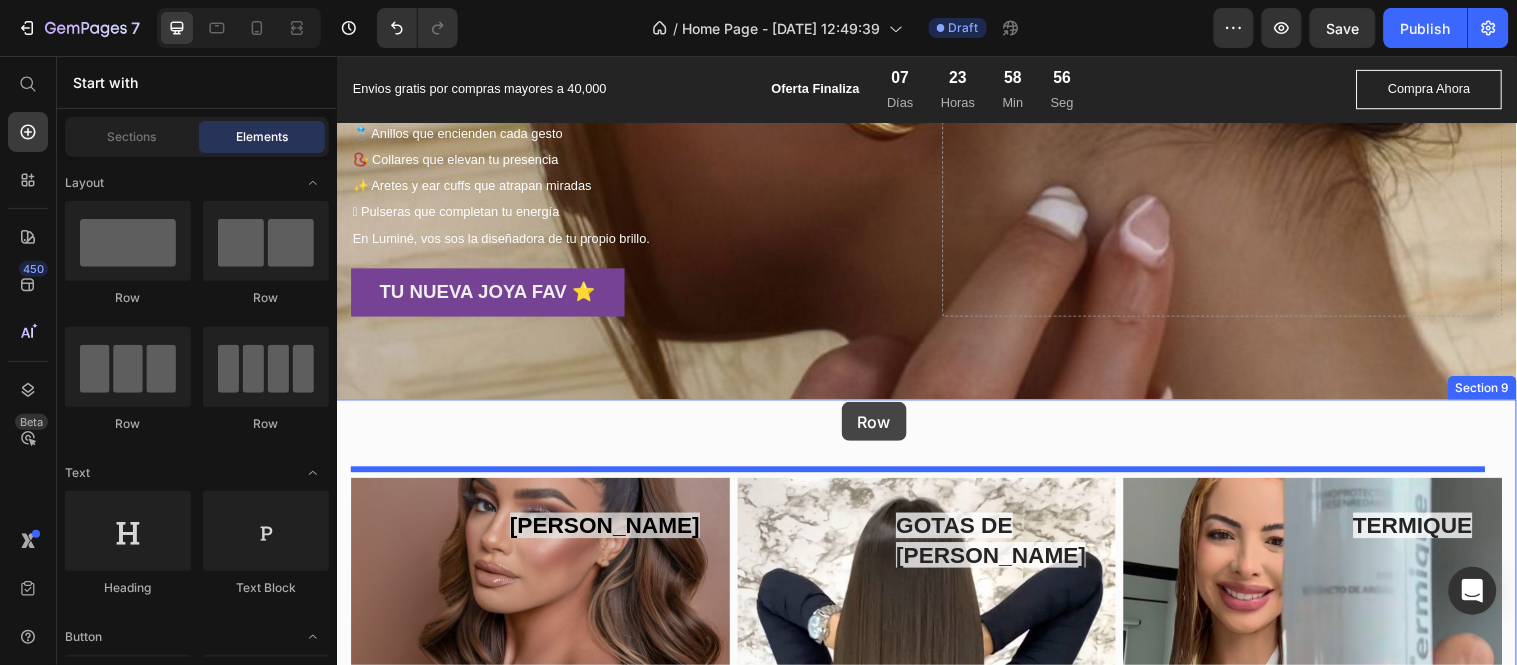 drag, startPoint x: 462, startPoint y: 298, endPoint x: 849, endPoint y: 407, distance: 402.05722 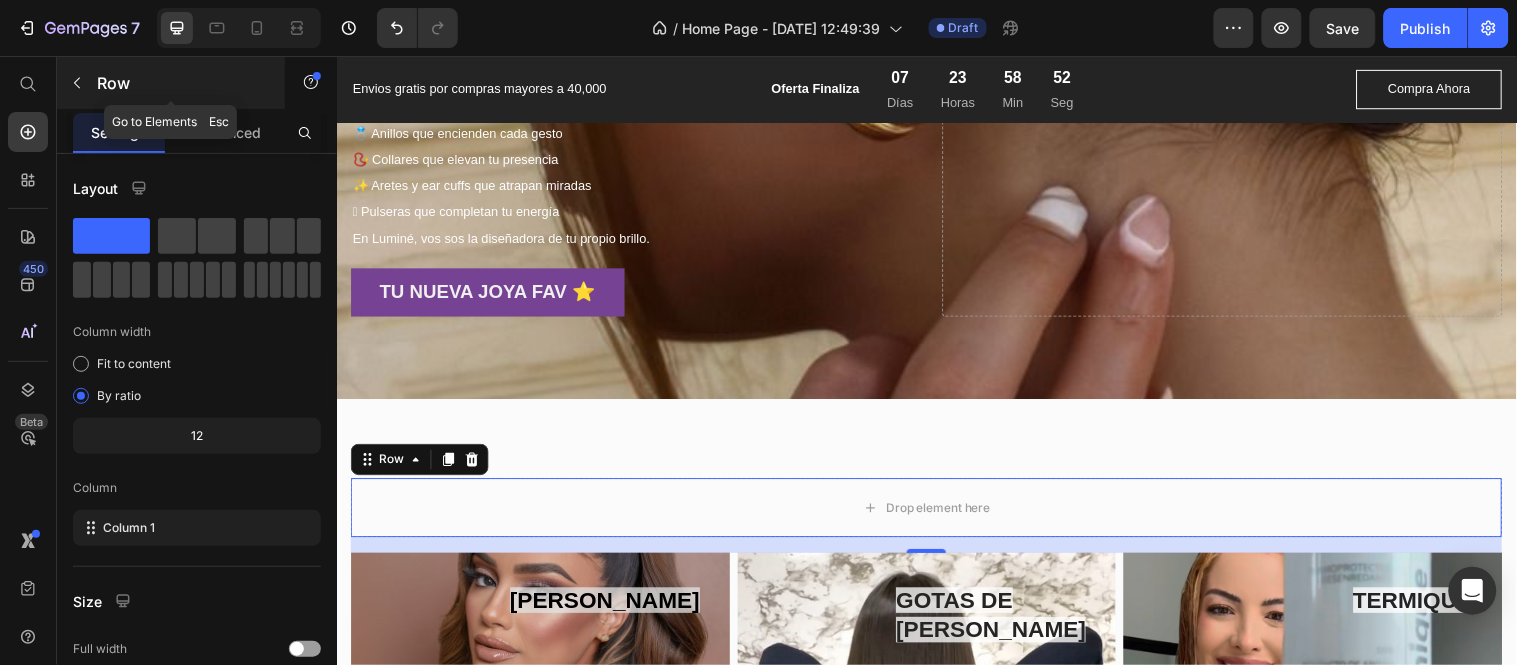 click 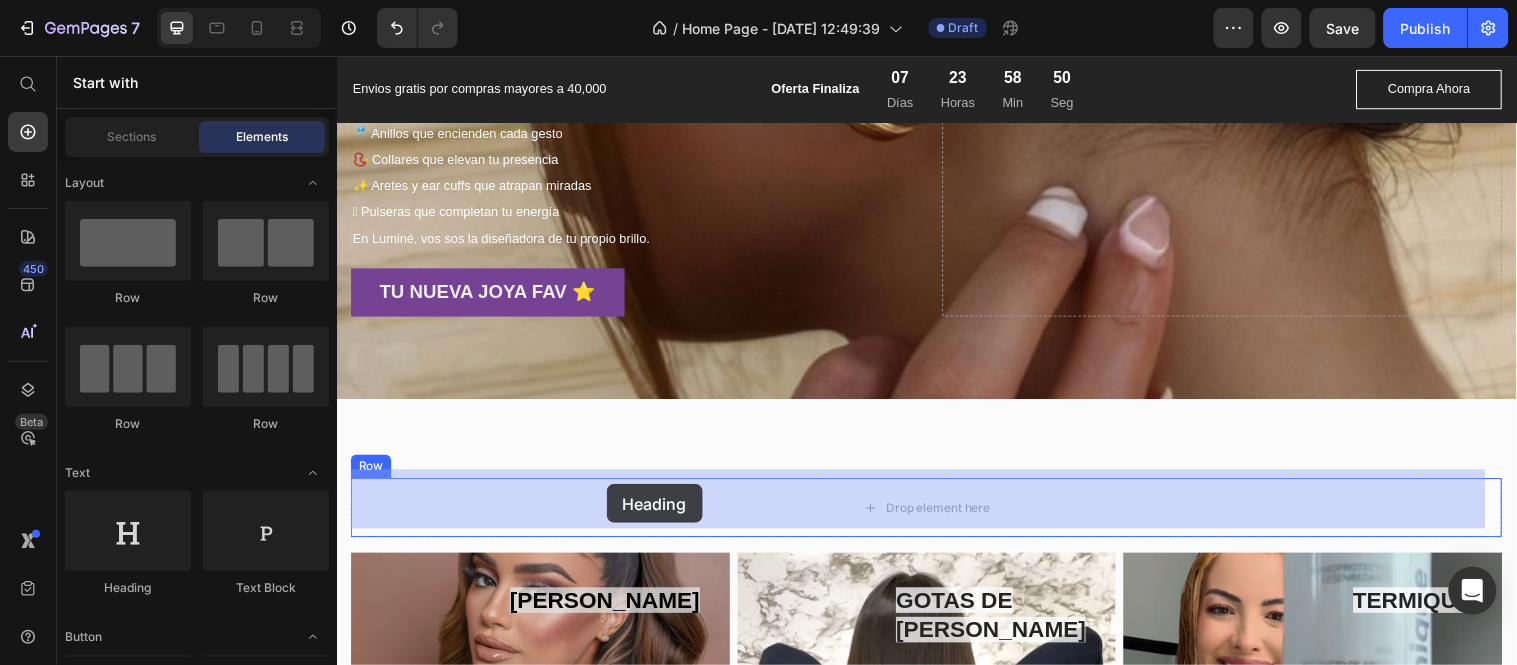 drag, startPoint x: 469, startPoint y: 583, endPoint x: 610, endPoint y: 490, distance: 168.90826 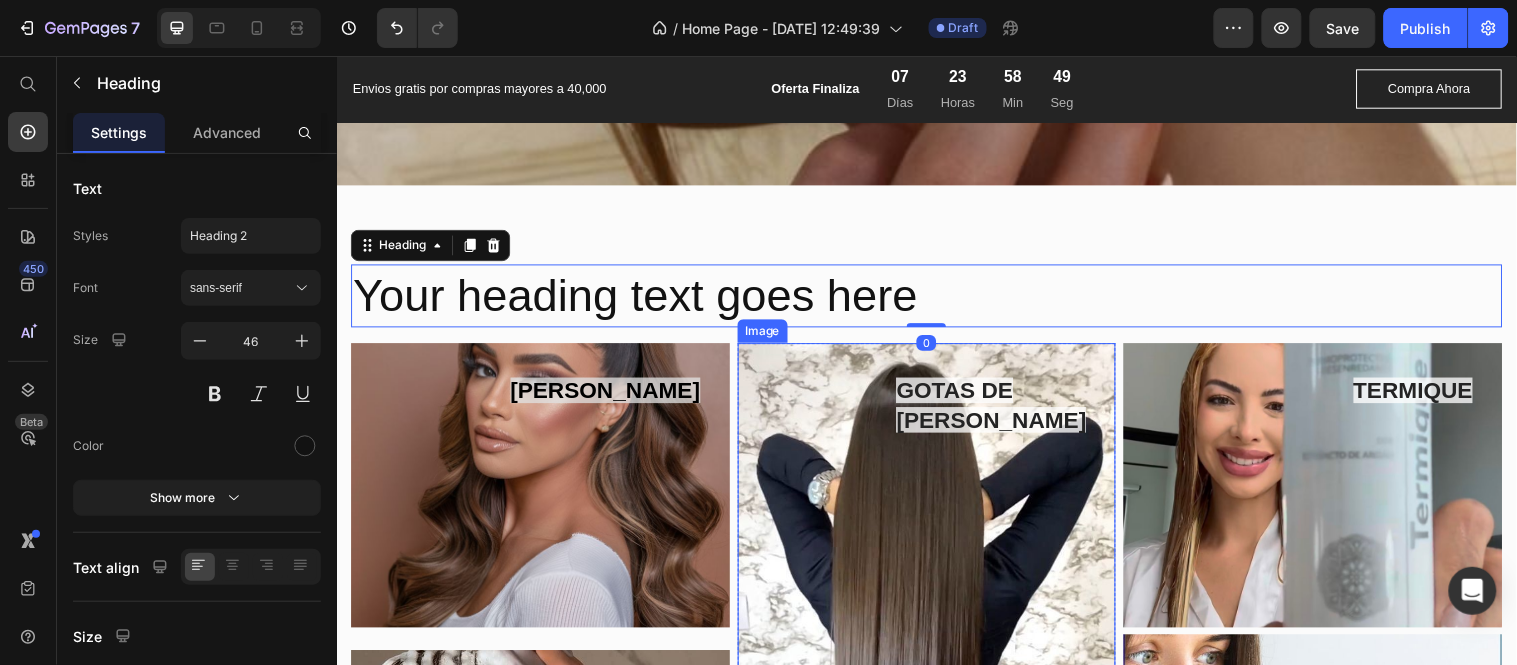 scroll, scrollTop: 3888, scrollLeft: 0, axis: vertical 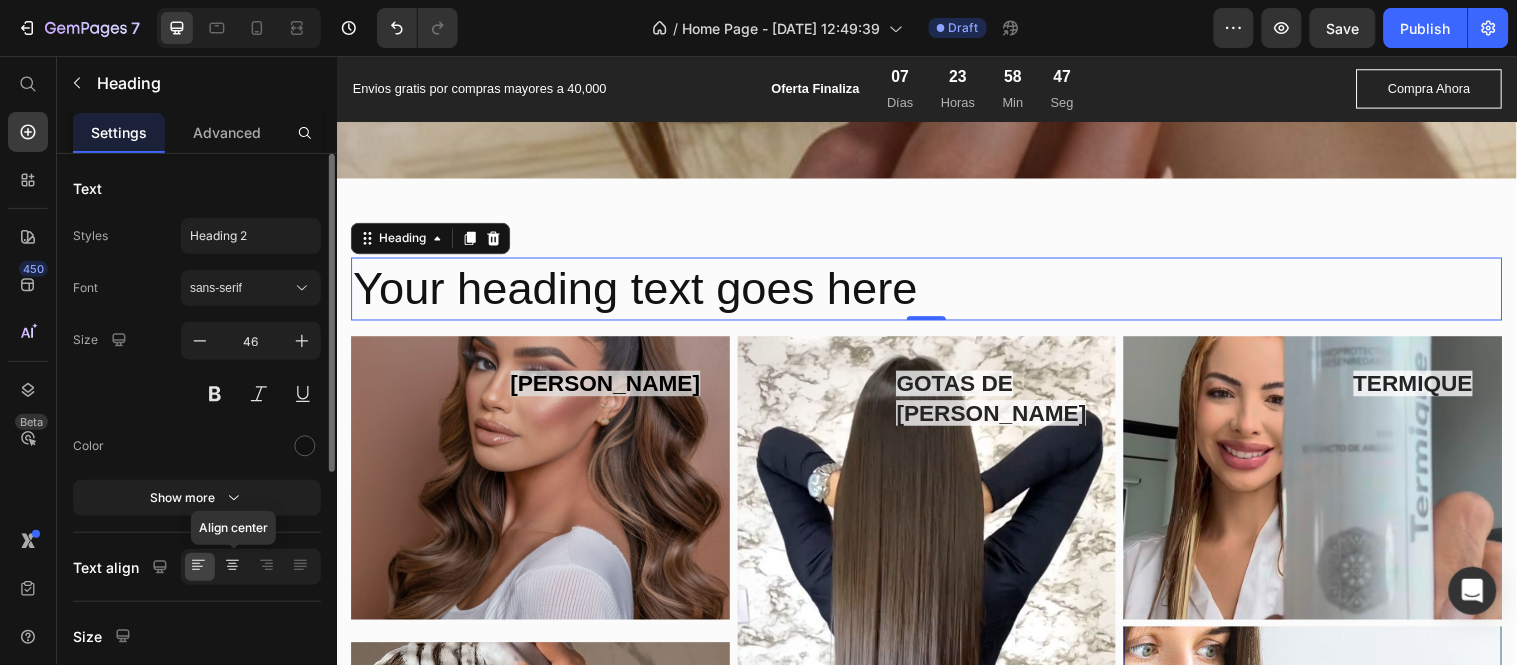 click 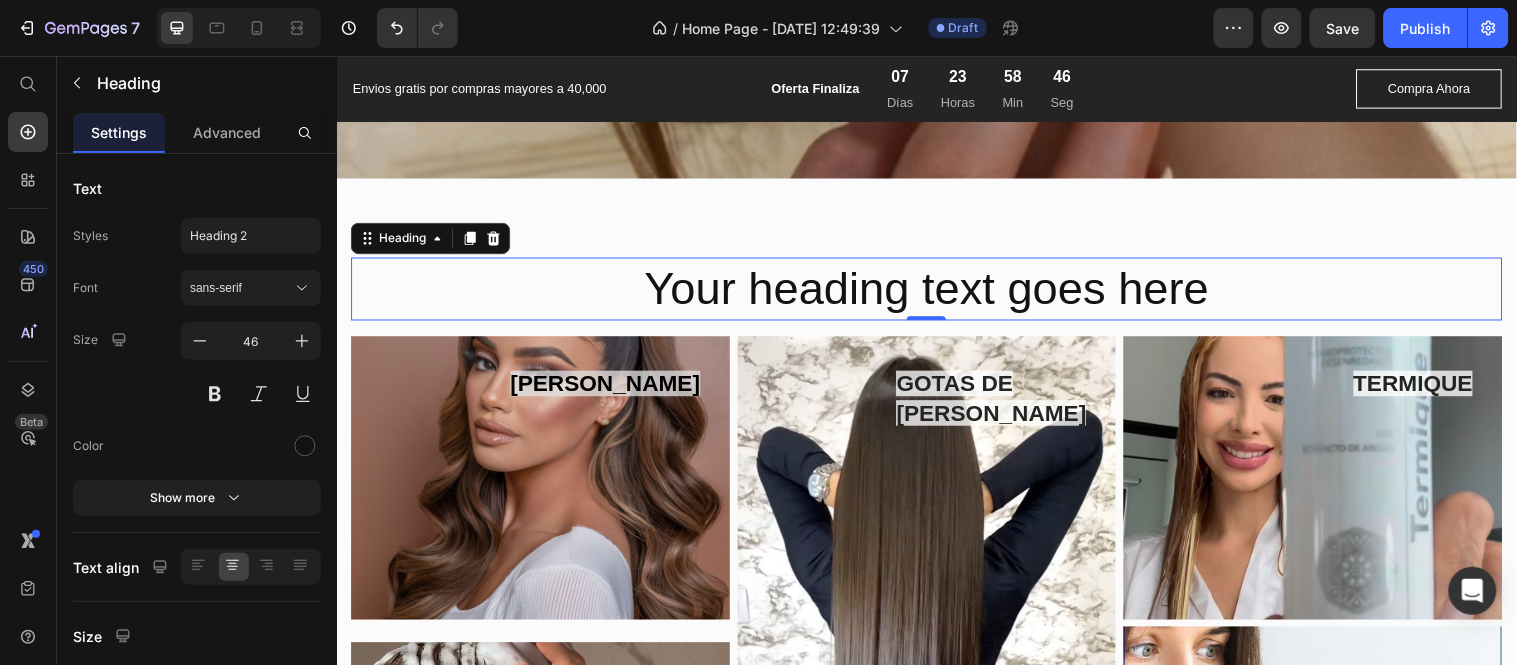 click on "Your heading text goes here" at bounding box center [936, 292] 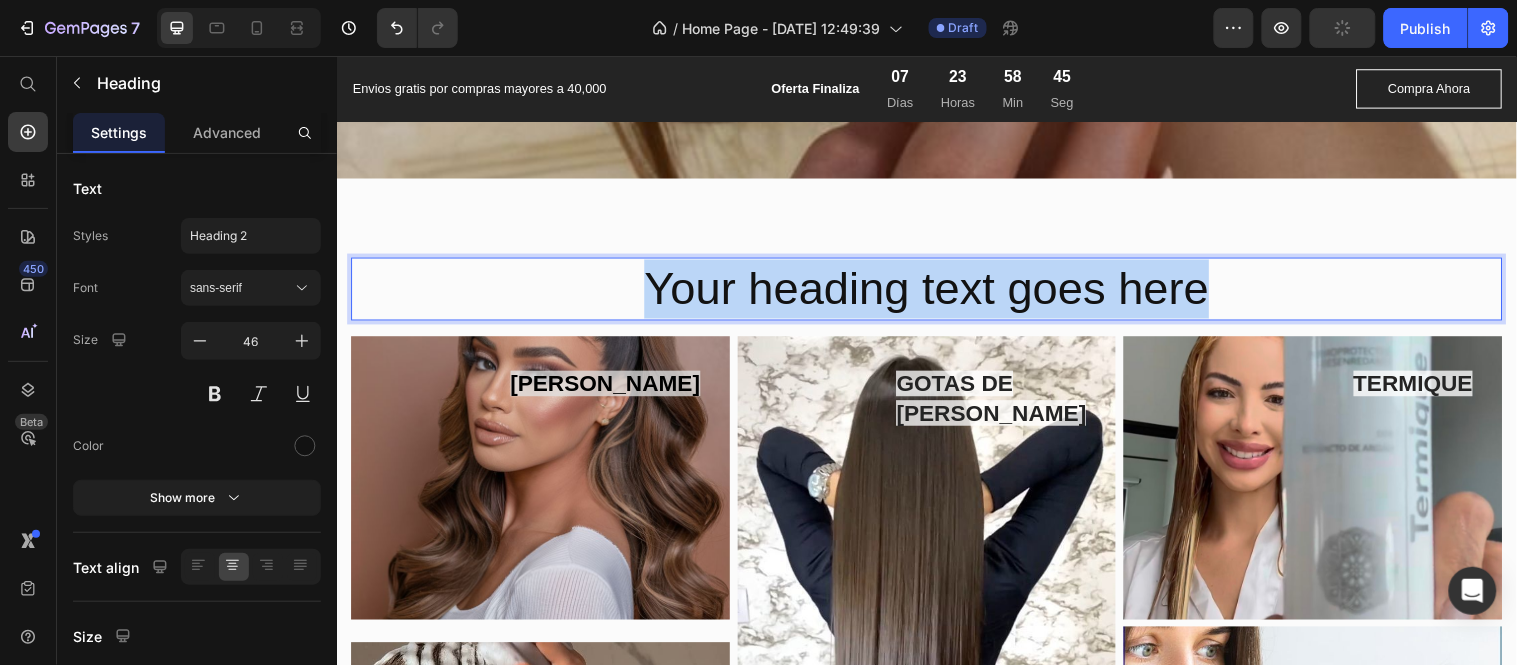 drag, startPoint x: 1297, startPoint y: 278, endPoint x: 531, endPoint y: 295, distance: 766.1886 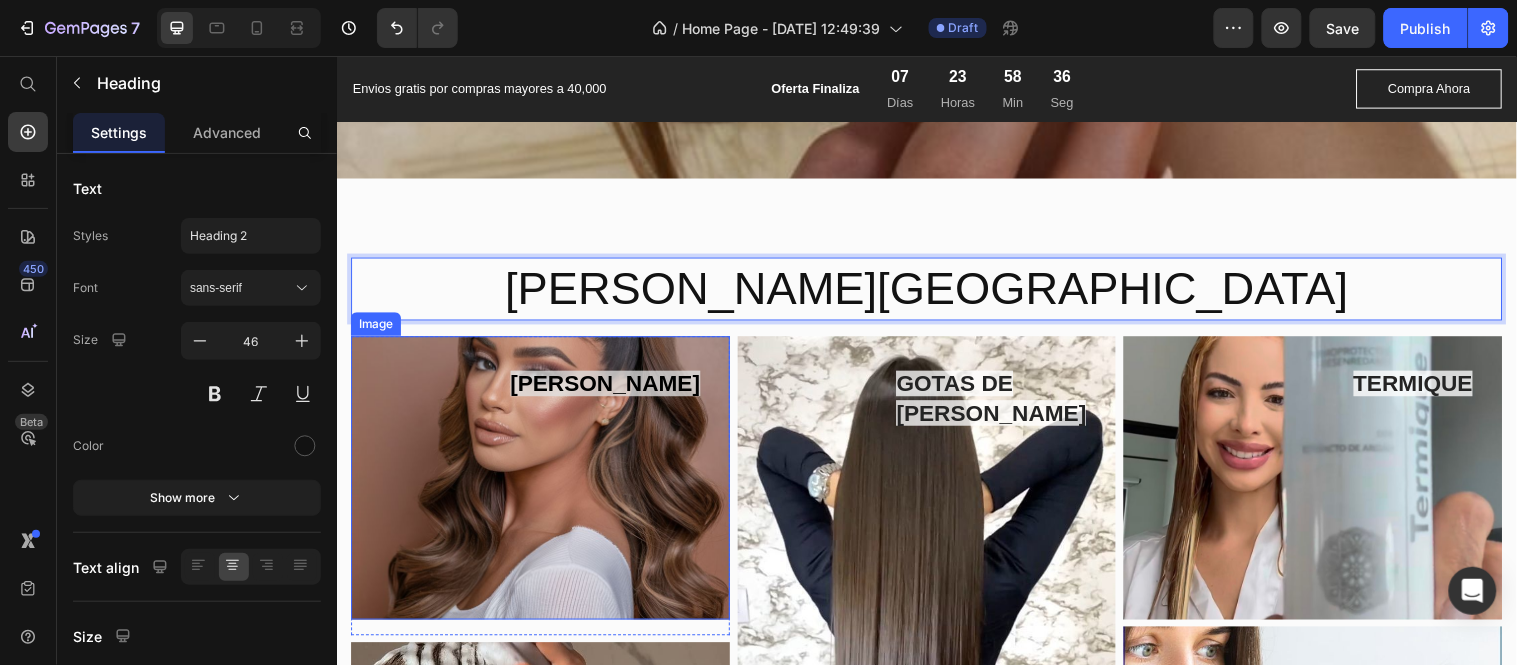 click at bounding box center (543, 484) 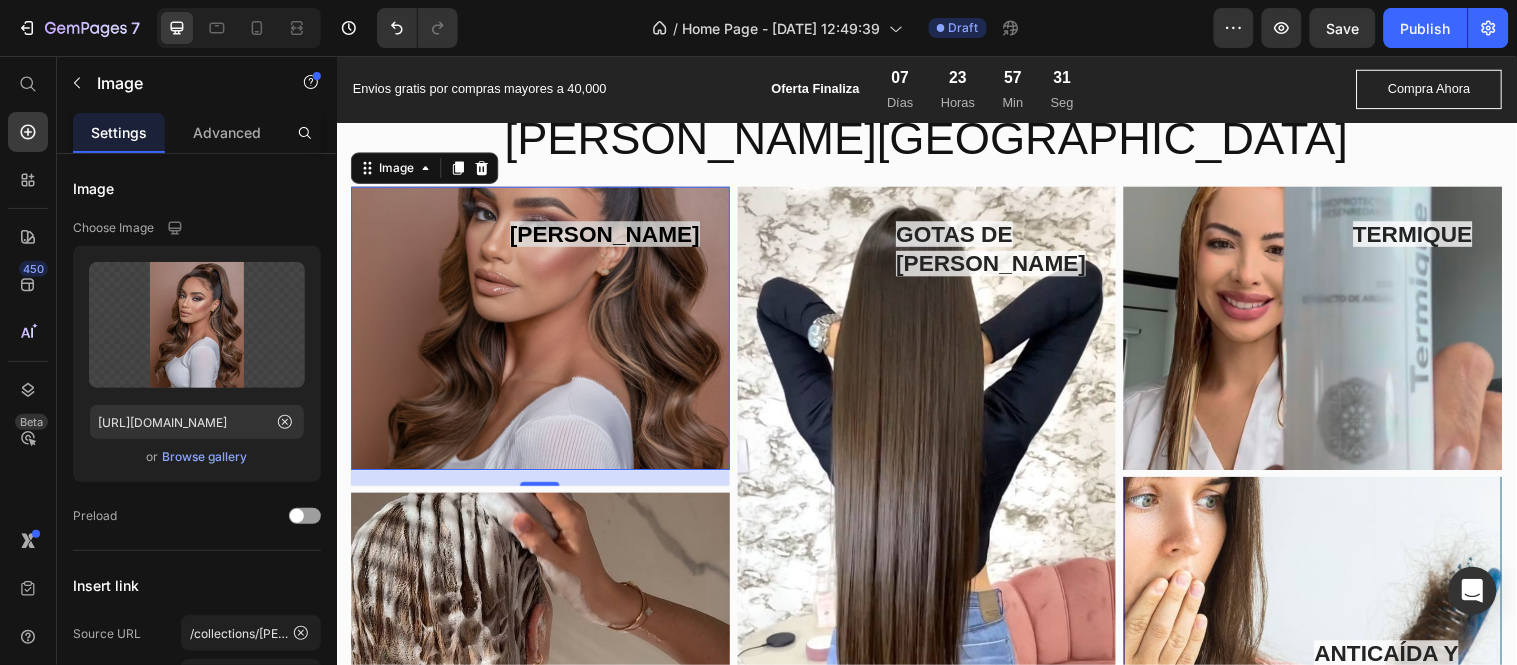 scroll, scrollTop: 4000, scrollLeft: 0, axis: vertical 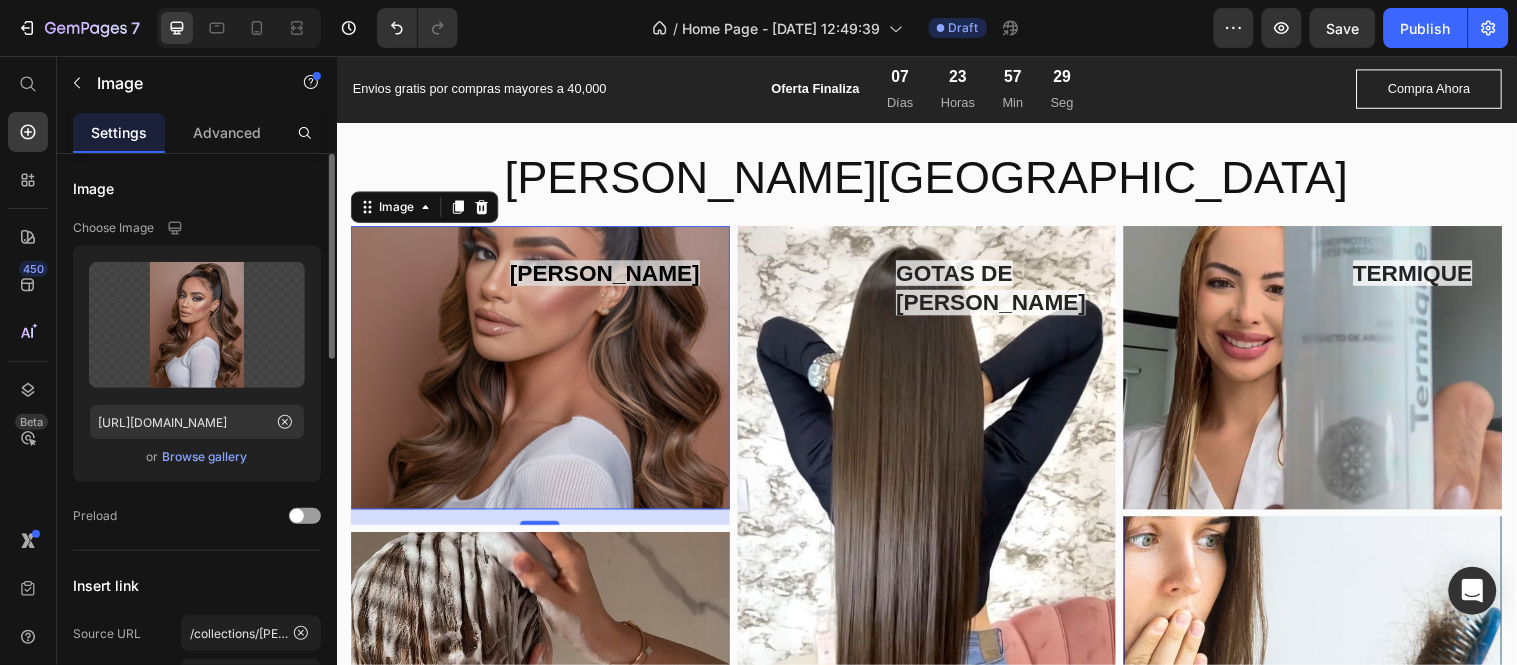 click on "Browse gallery" at bounding box center (205, 457) 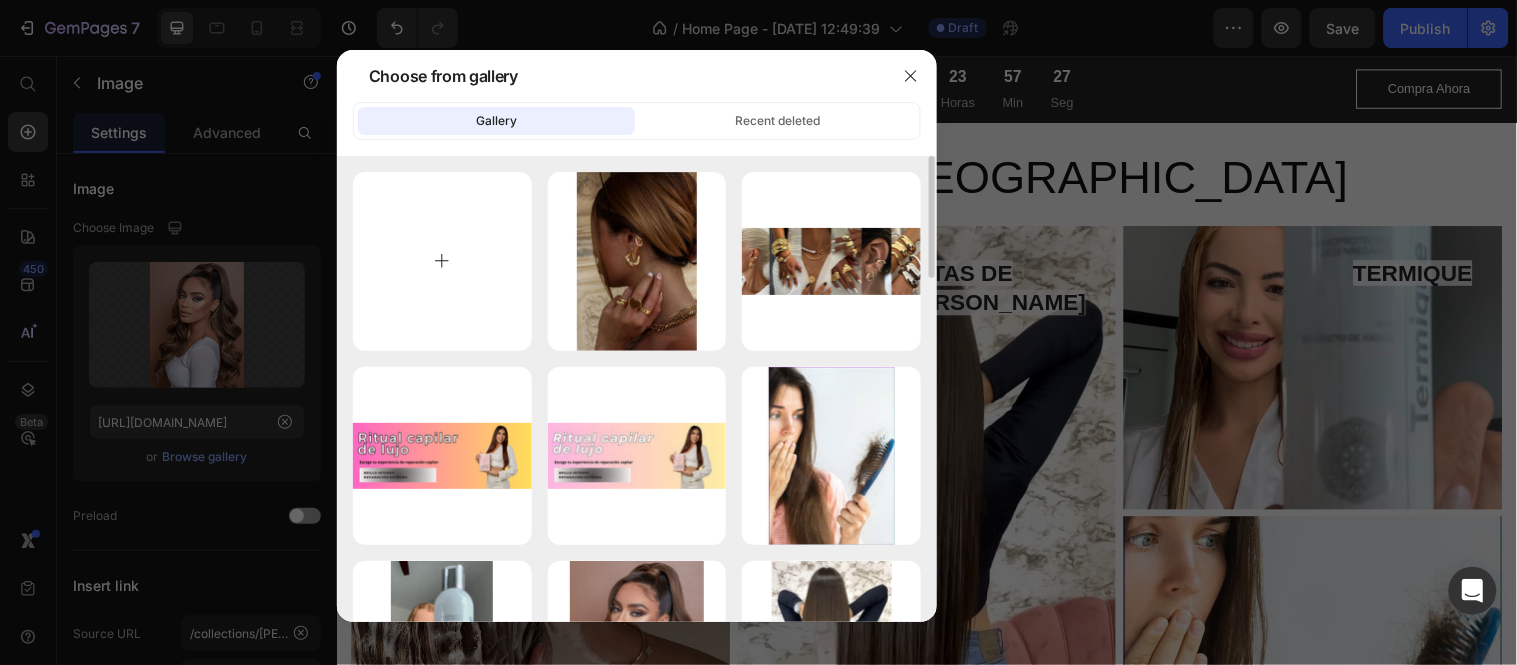 click at bounding box center [442, 261] 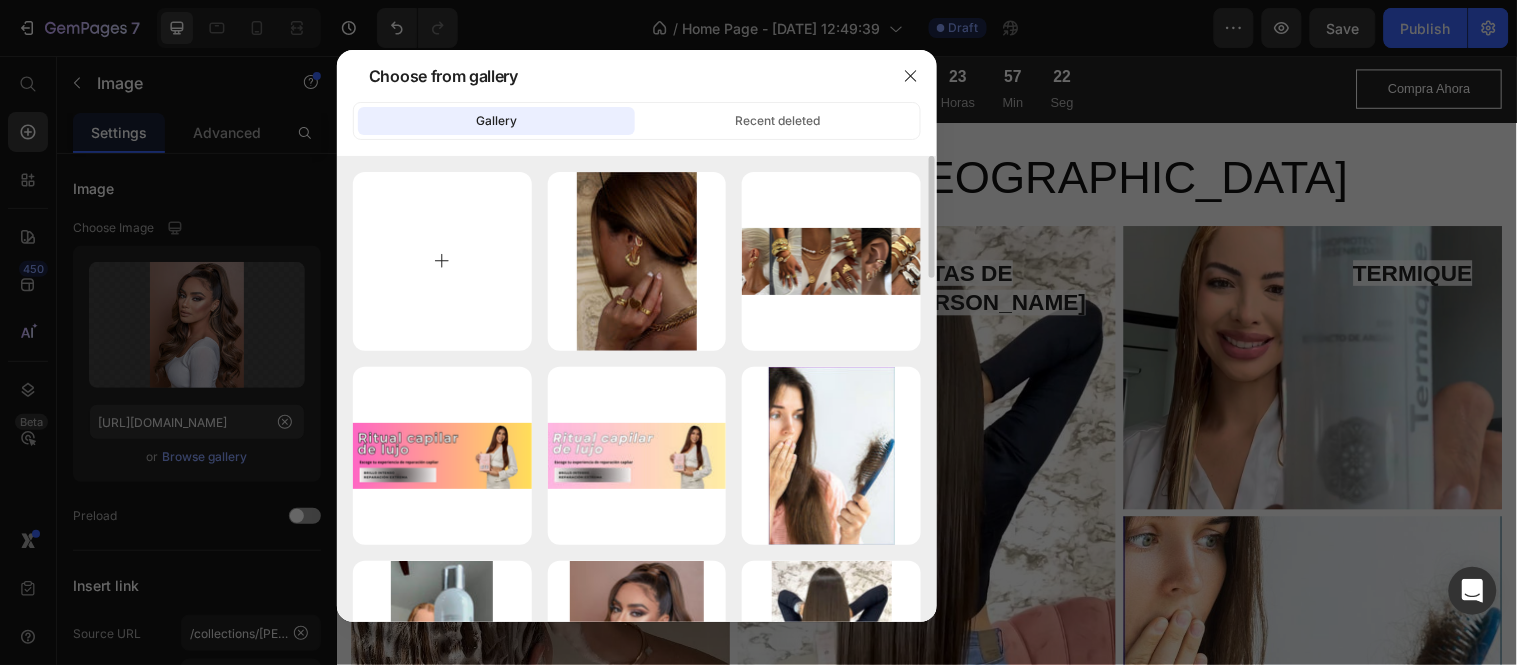 type on "C:\fakepath\Feed Kit Chocolate.png" 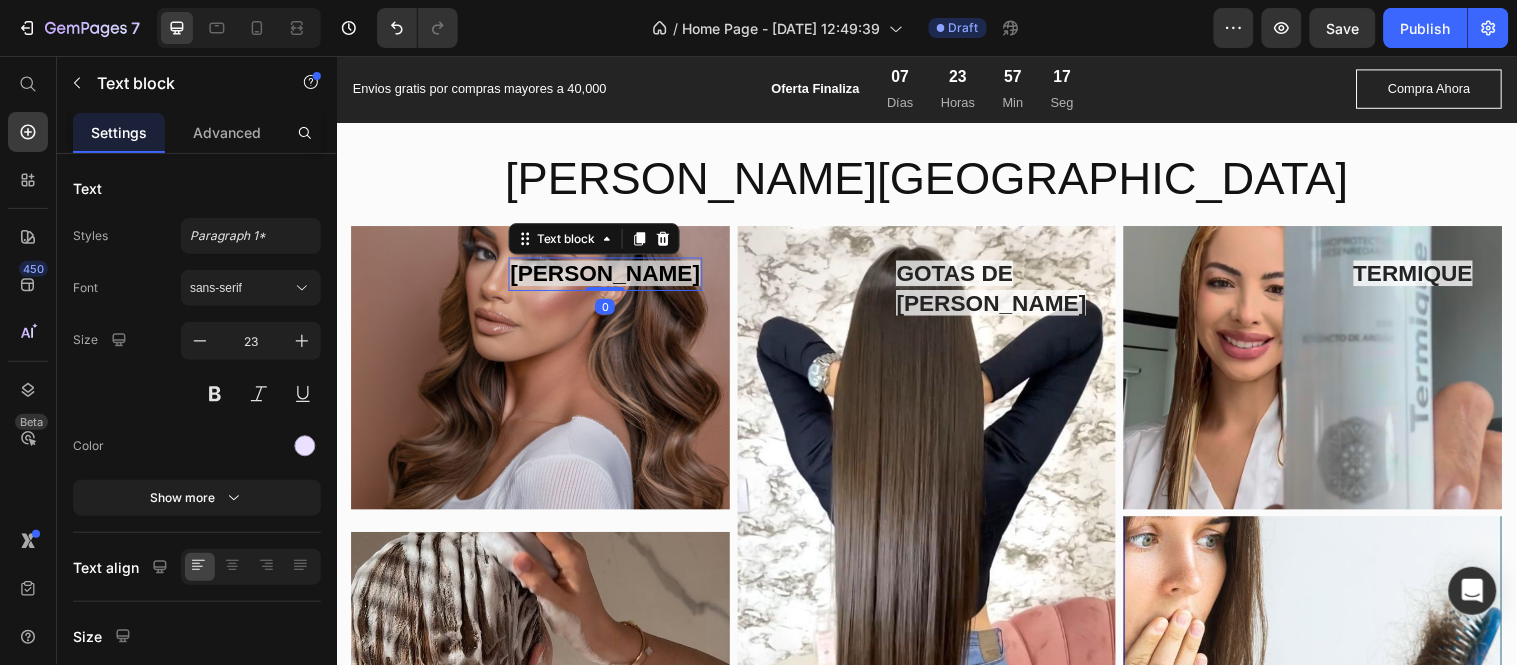 click on "[PERSON_NAME]" at bounding box center (609, 276) 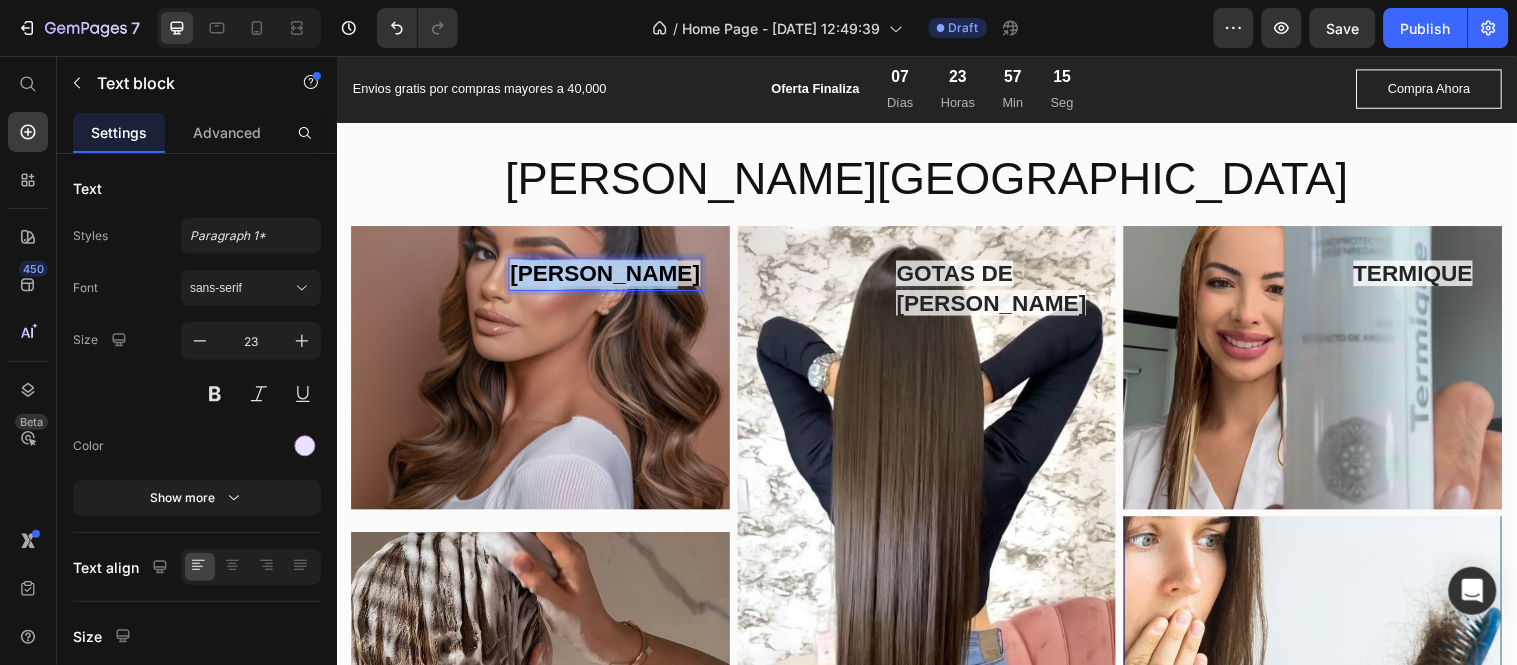 drag, startPoint x: 552, startPoint y: 271, endPoint x: 707, endPoint y: 278, distance: 155.15799 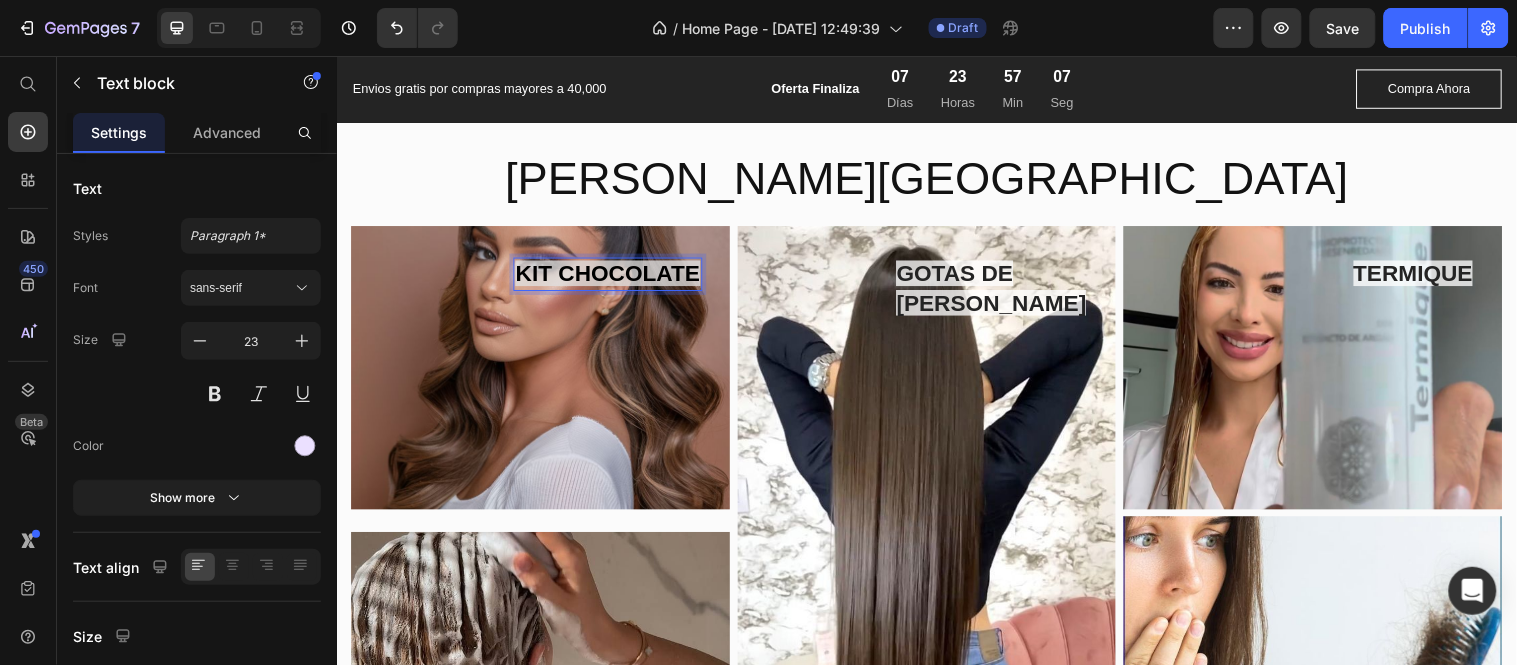 click on "KIT CHOCOLATE" at bounding box center [611, 276] 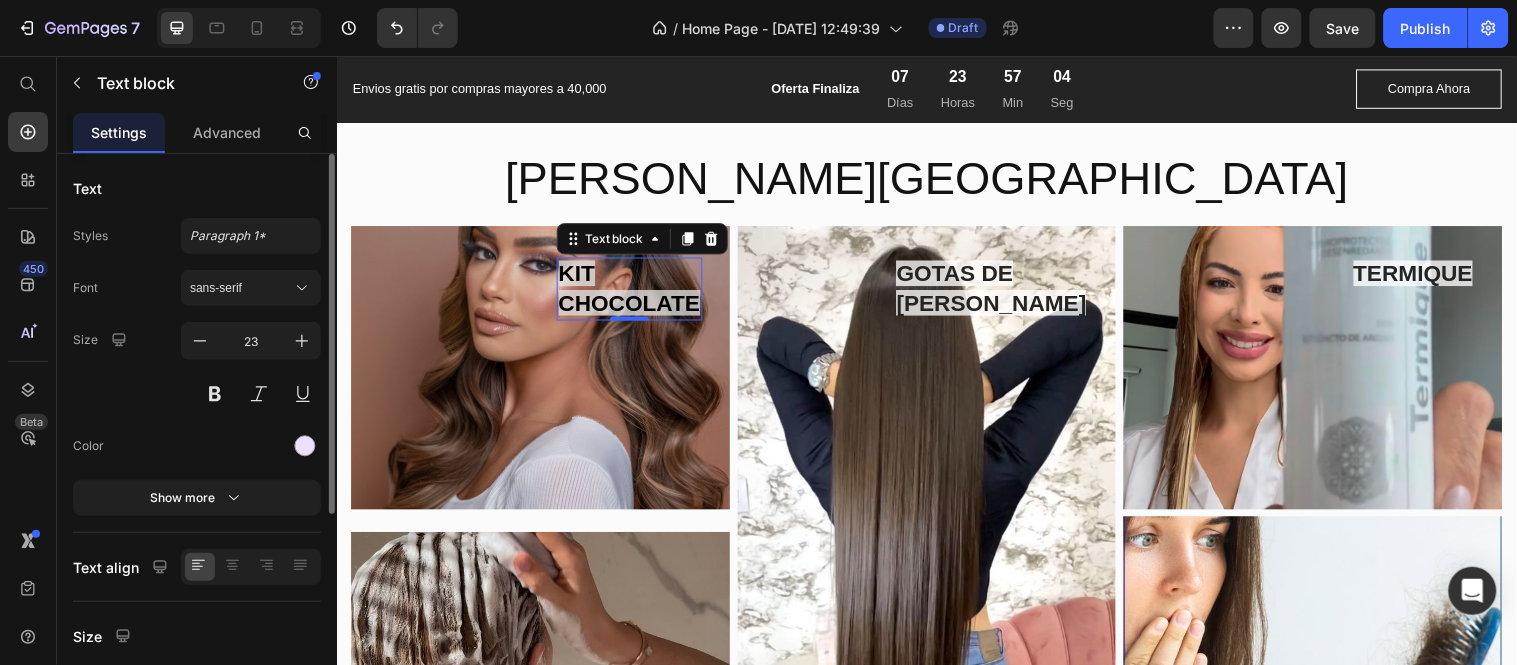 click 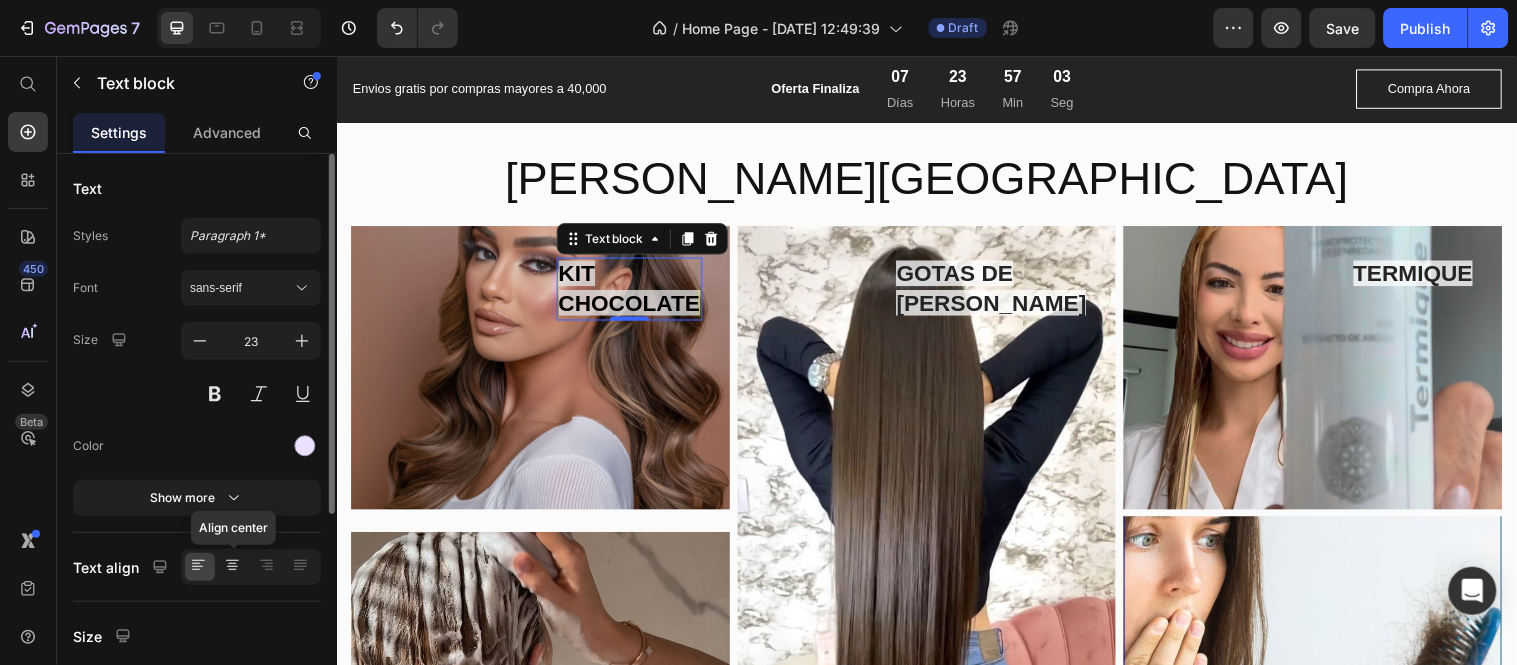 click 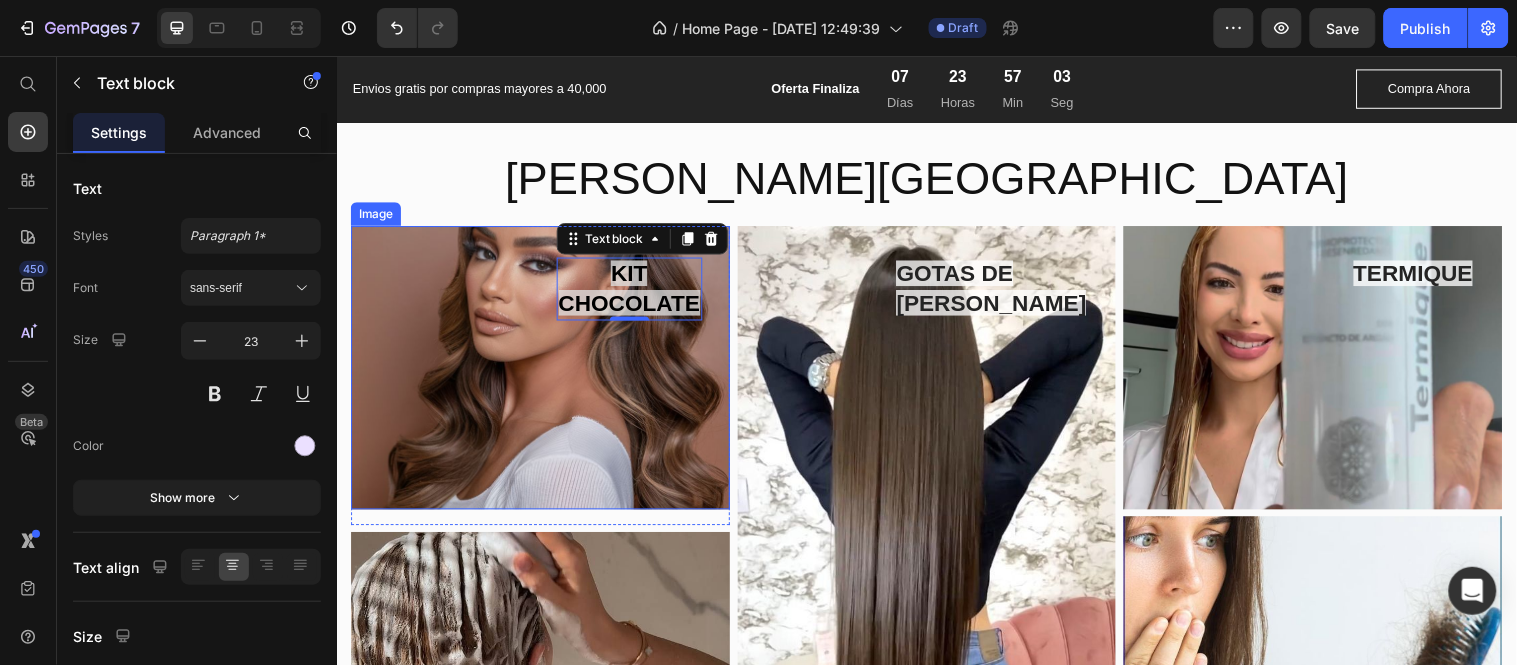 click at bounding box center [543, 372] 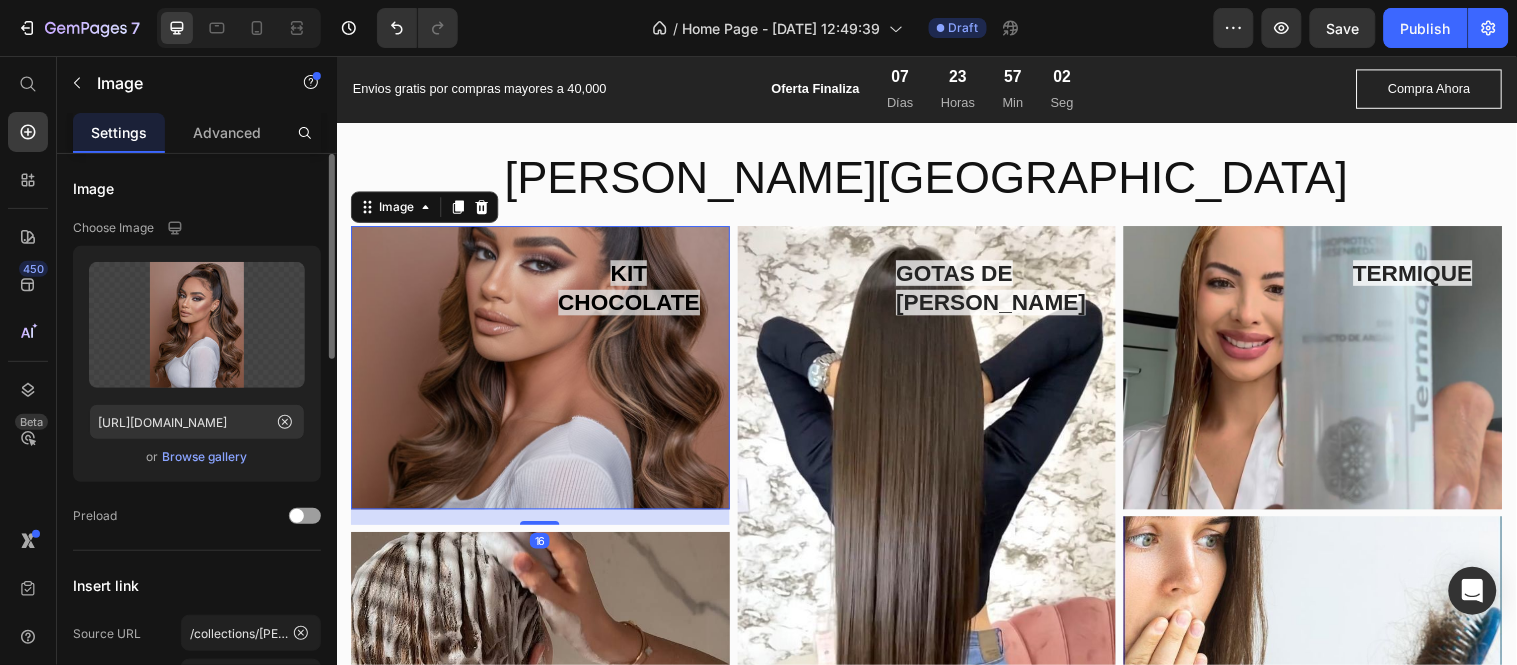 click on "Browse gallery" at bounding box center (205, 457) 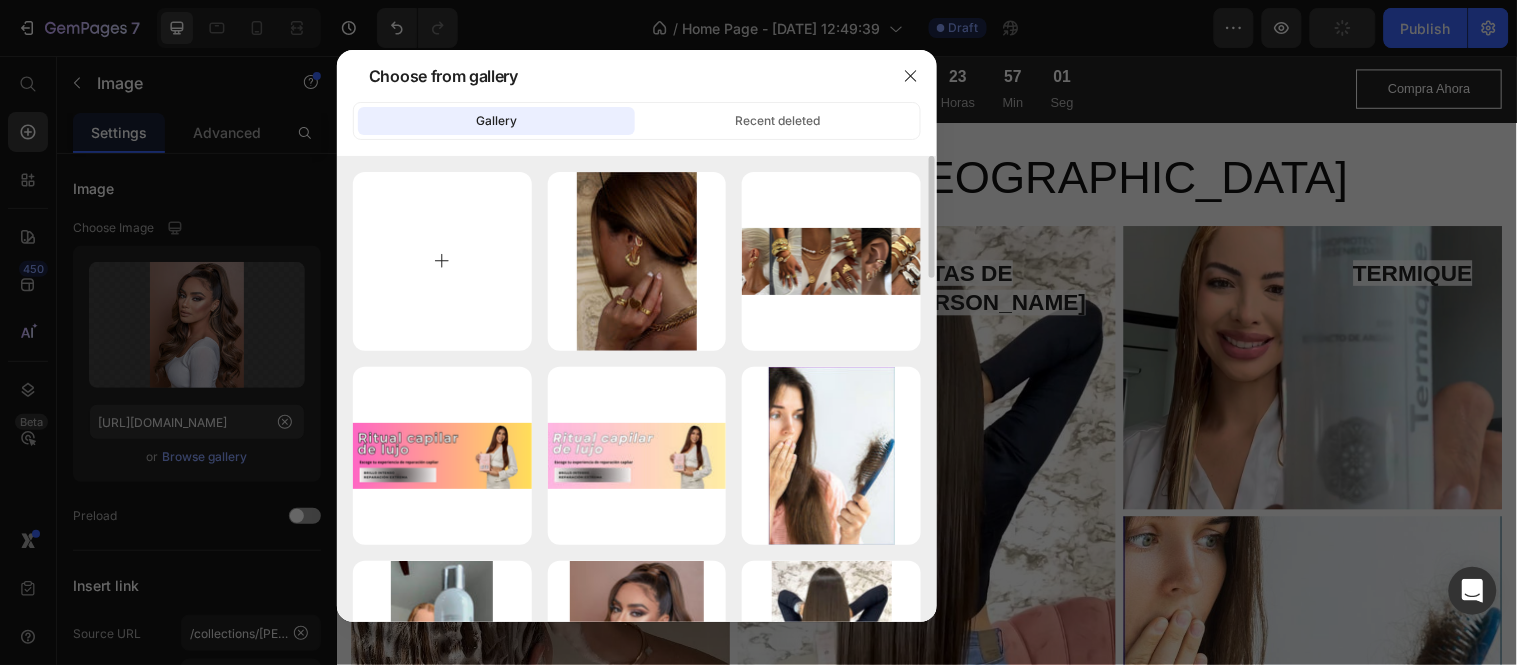 click at bounding box center (442, 261) 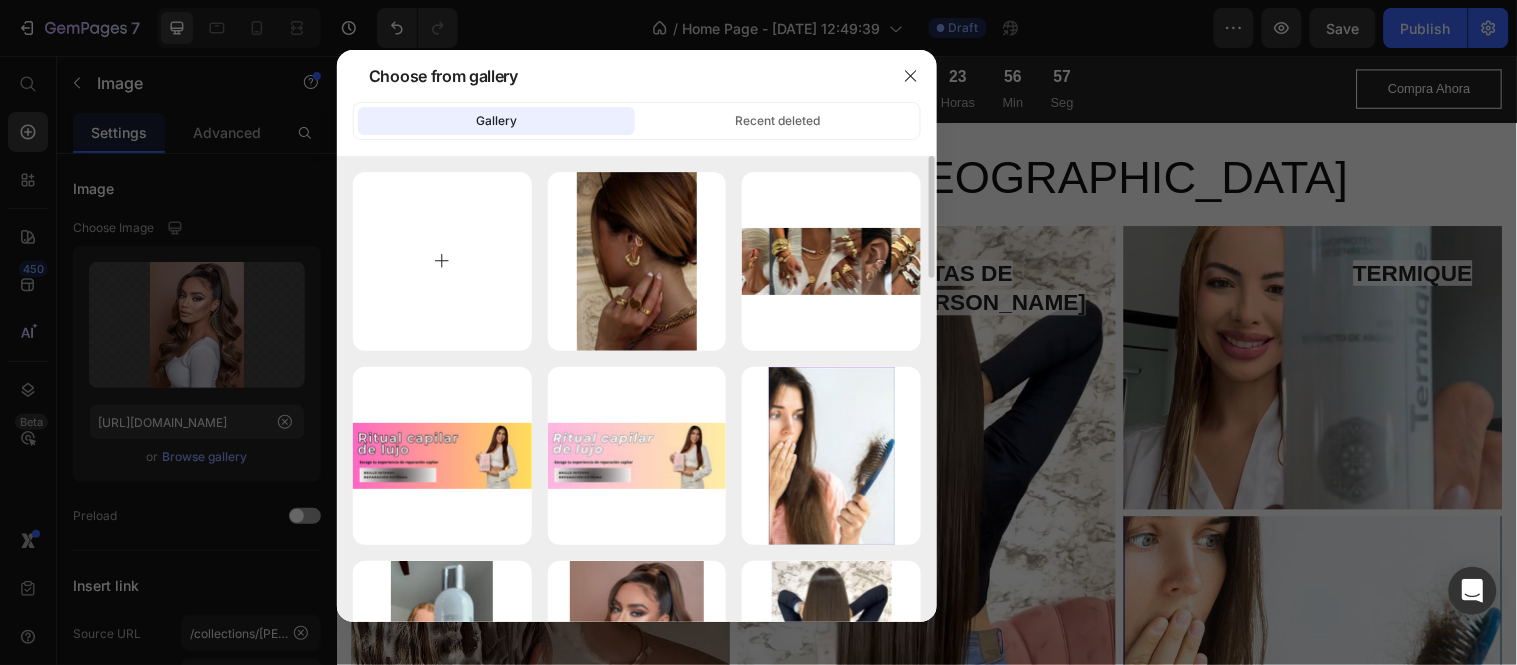 type on "C:\fakepath\Feed Kit Chocolate.png" 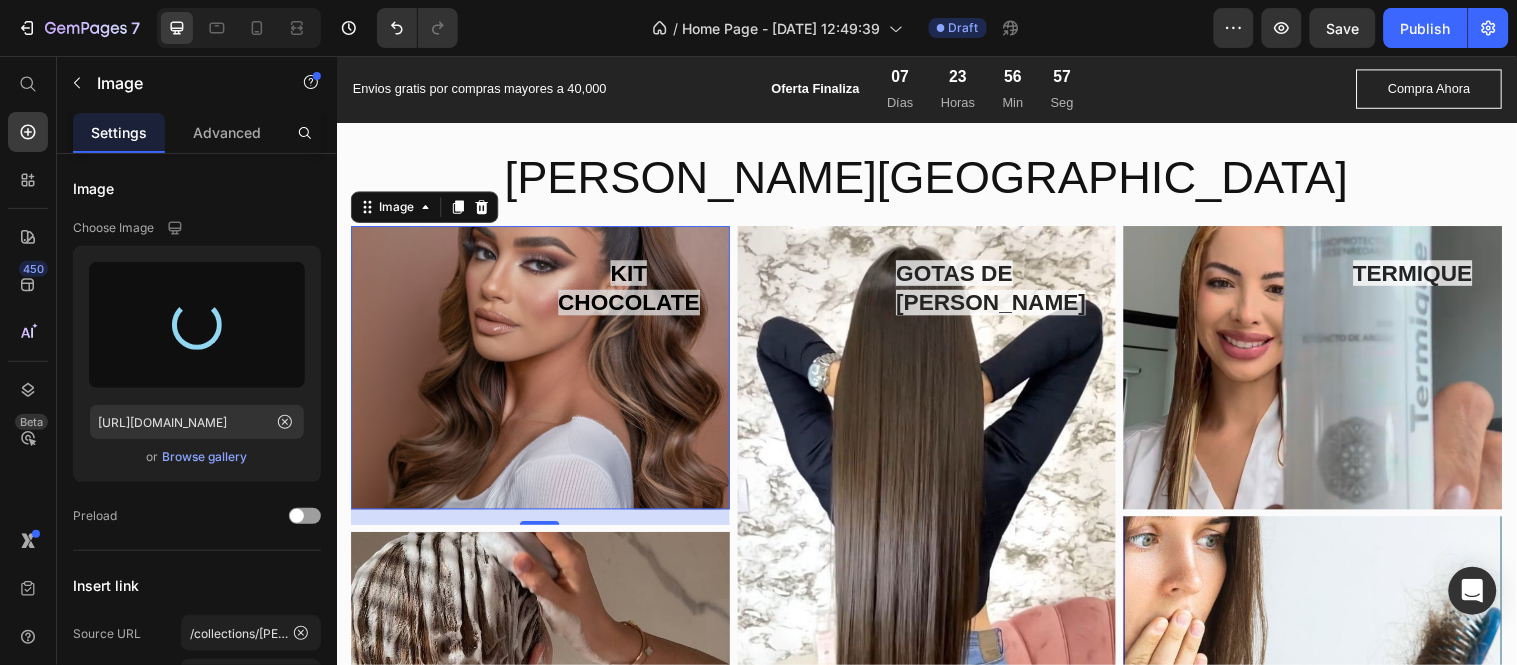 type on "[URL][DOMAIN_NAME]" 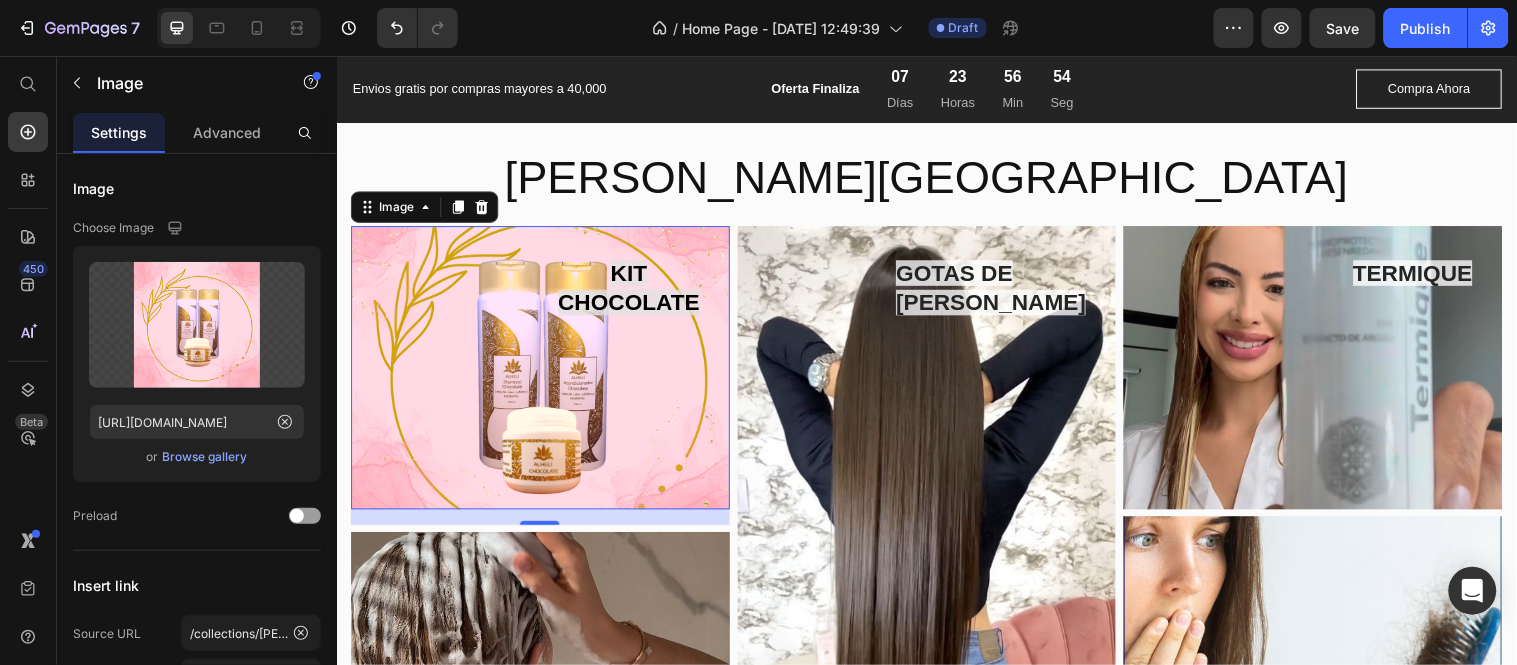 scroll, scrollTop: 4111, scrollLeft: 0, axis: vertical 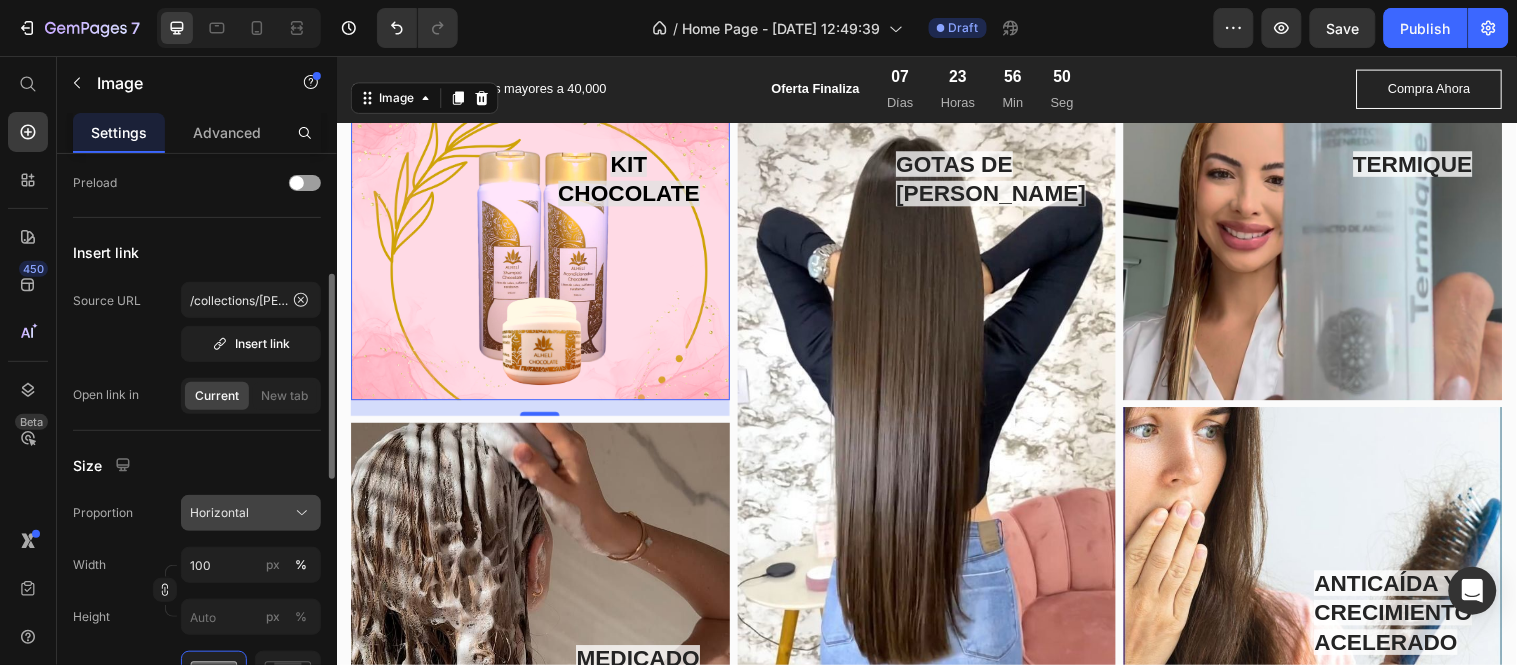 click on "Horizontal" 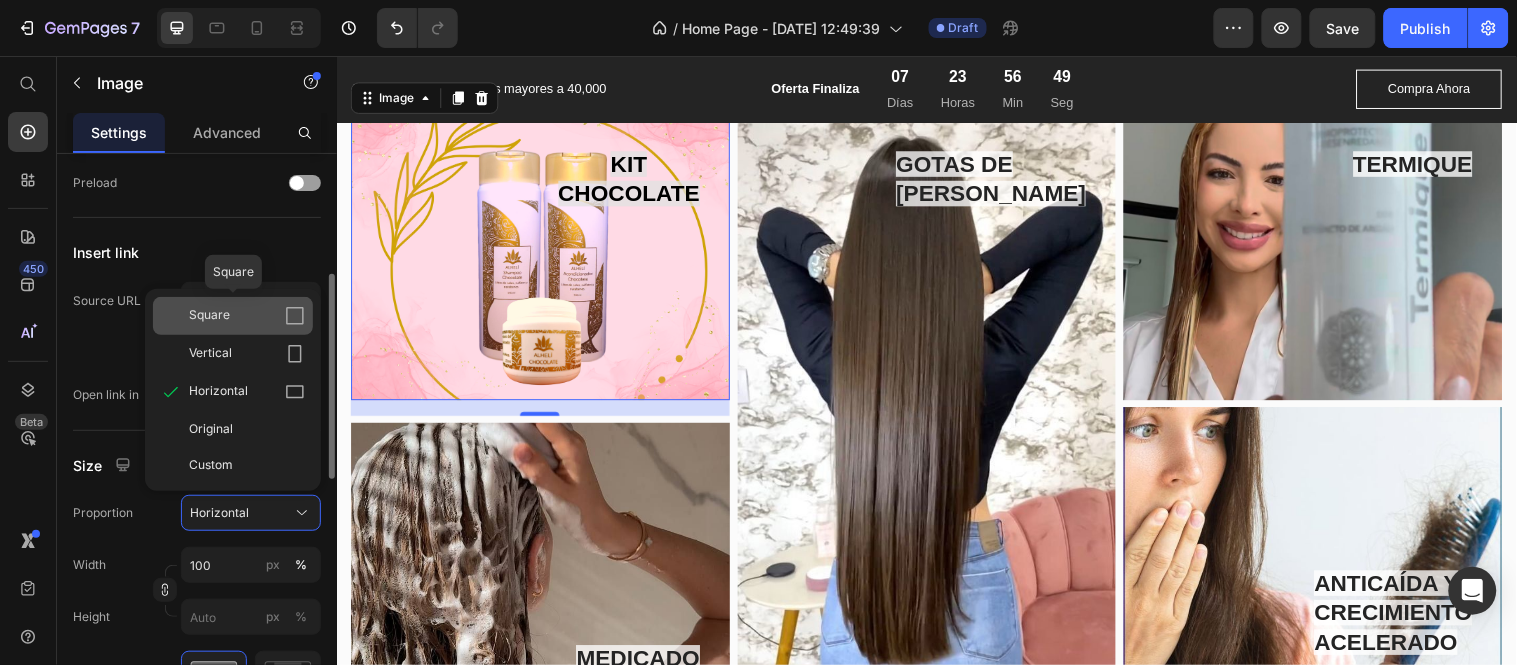 click on "Square" at bounding box center (247, 316) 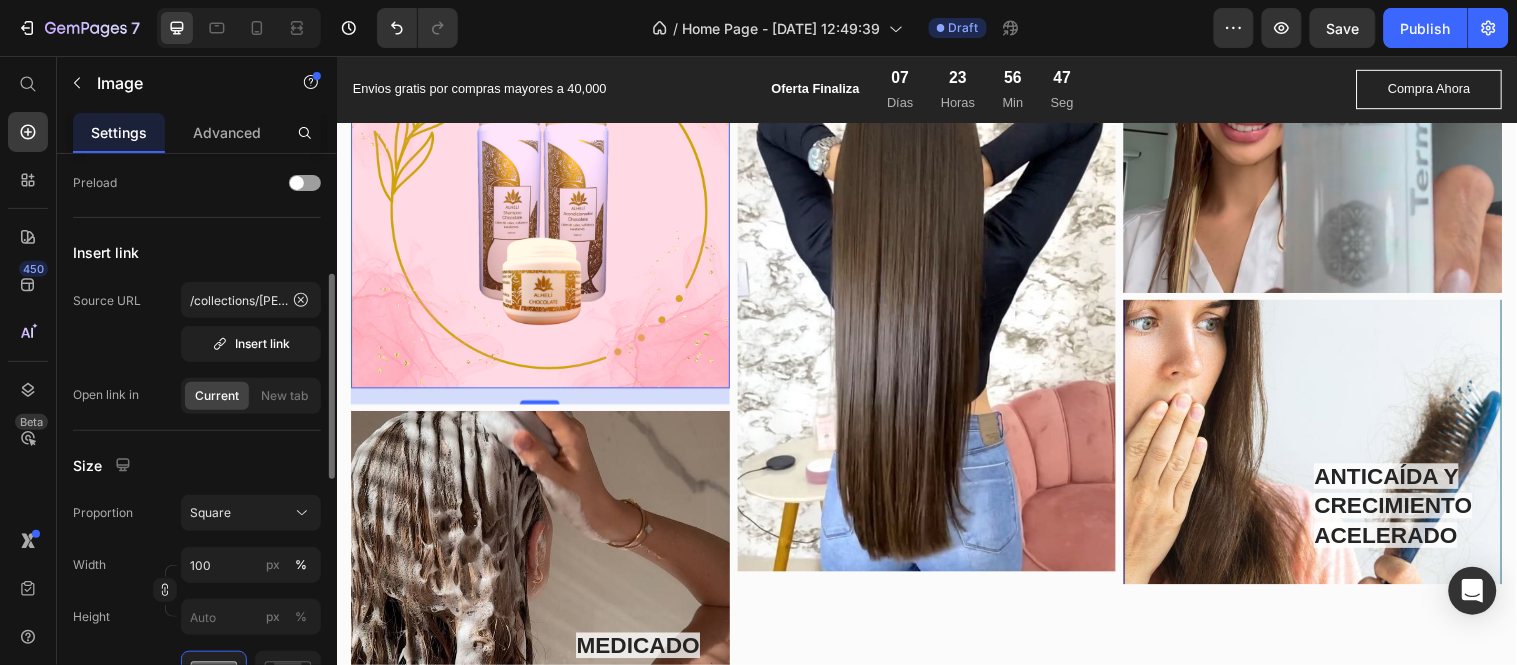 scroll, scrollTop: 4222, scrollLeft: 0, axis: vertical 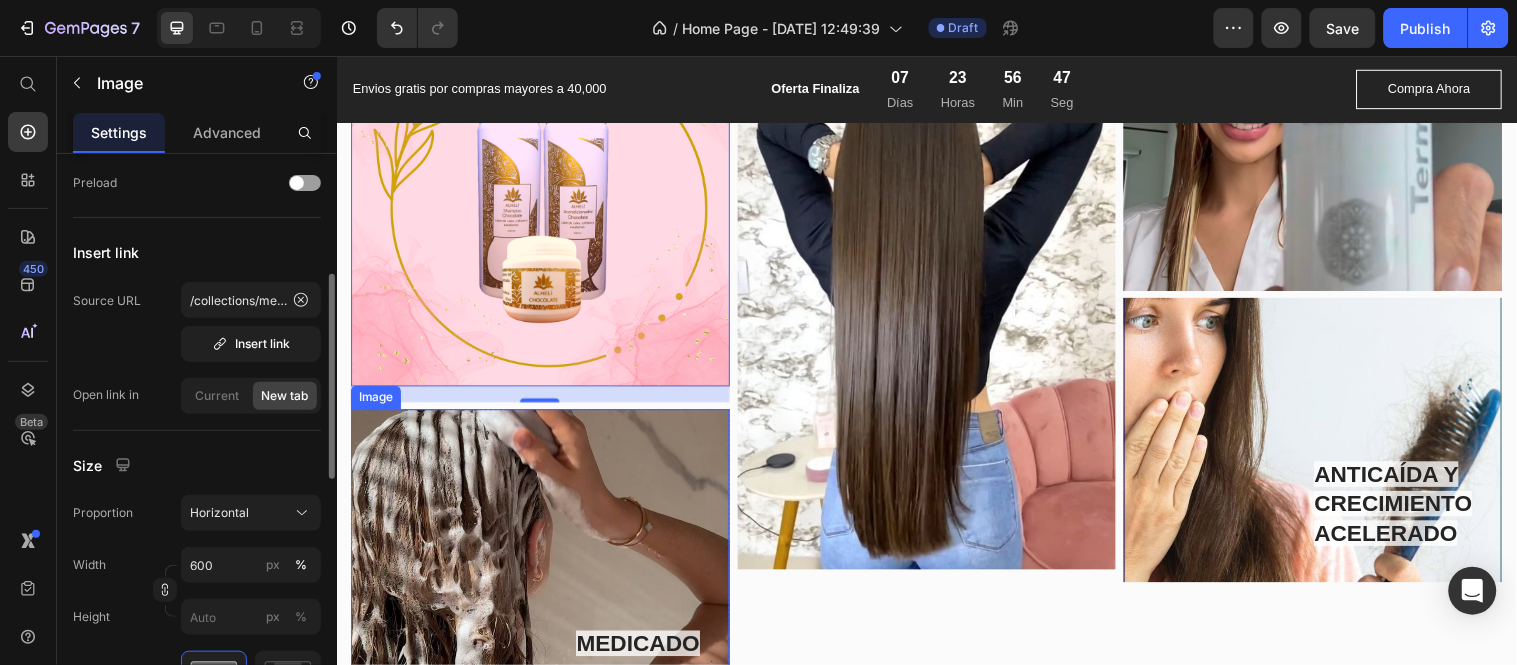 click at bounding box center [543, 558] 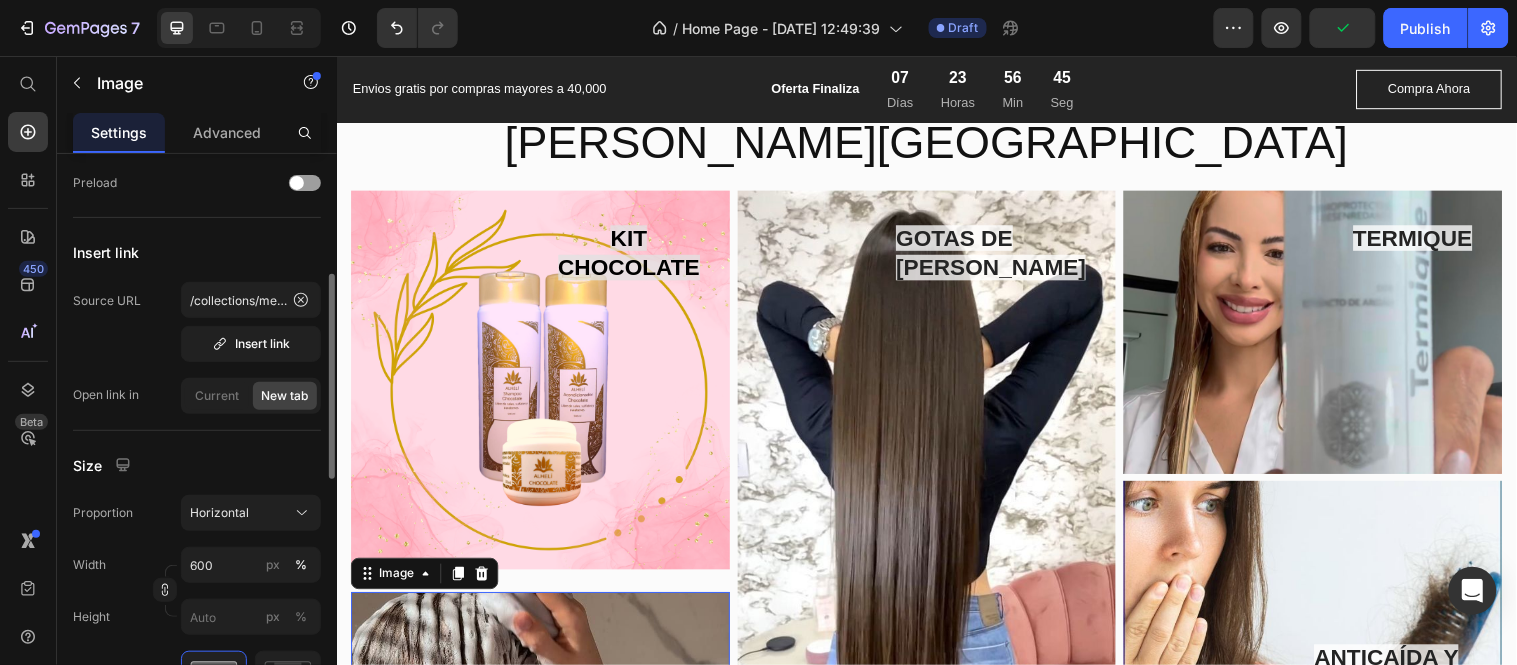 scroll, scrollTop: 4000, scrollLeft: 0, axis: vertical 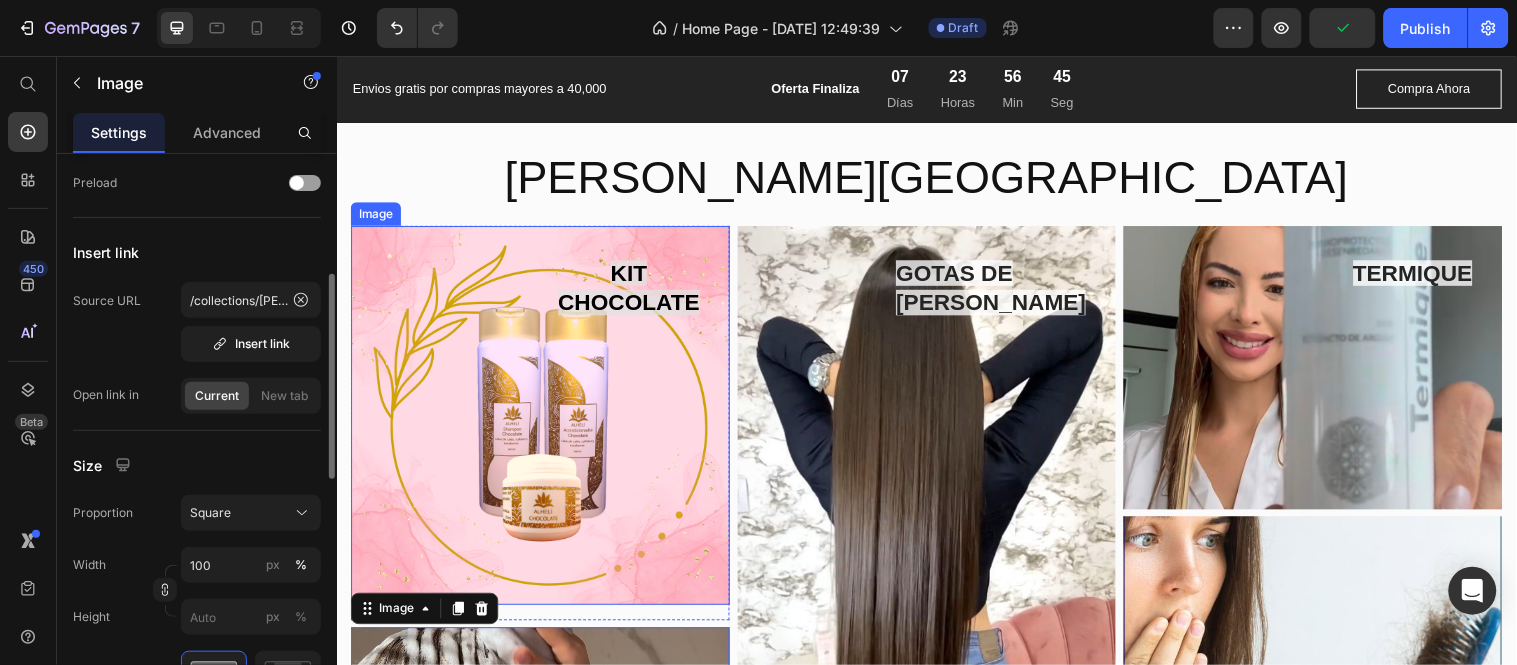 click at bounding box center [543, 420] 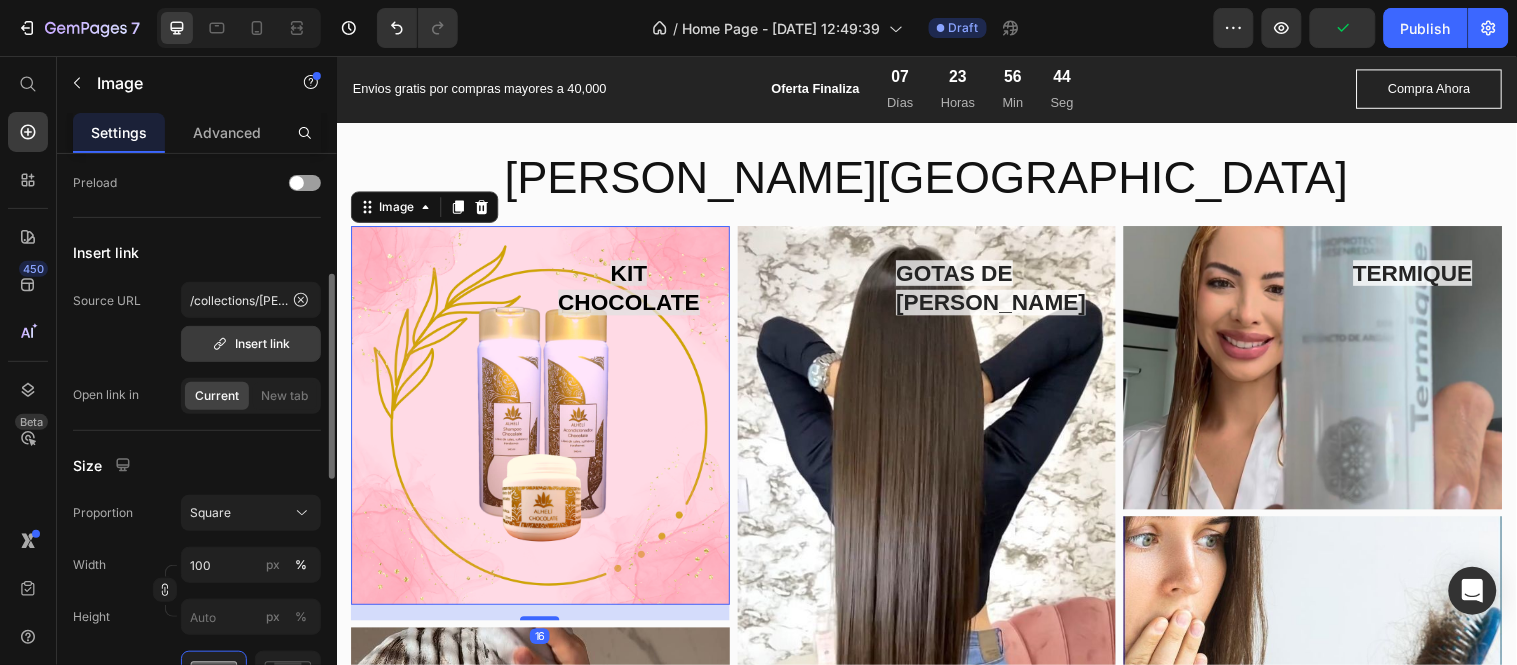 click on "Insert link" at bounding box center [251, 344] 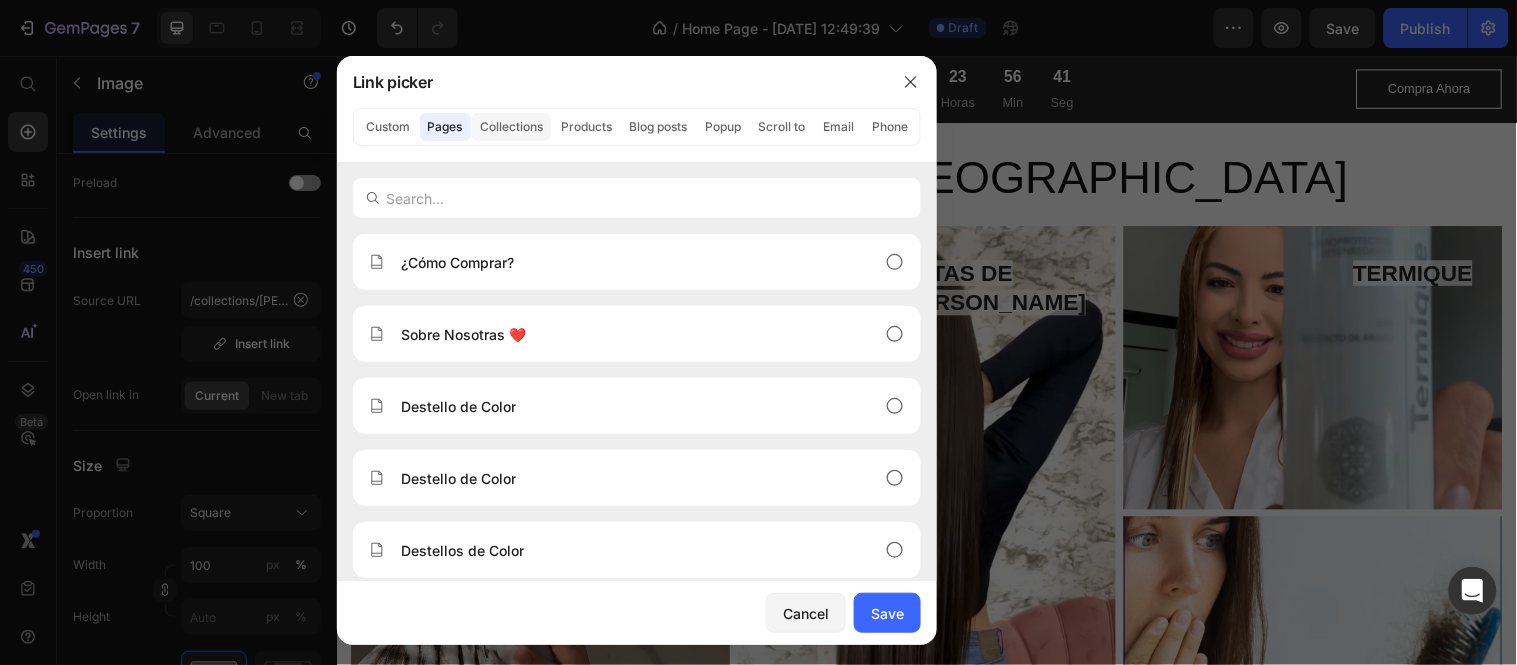 click on "Collections" 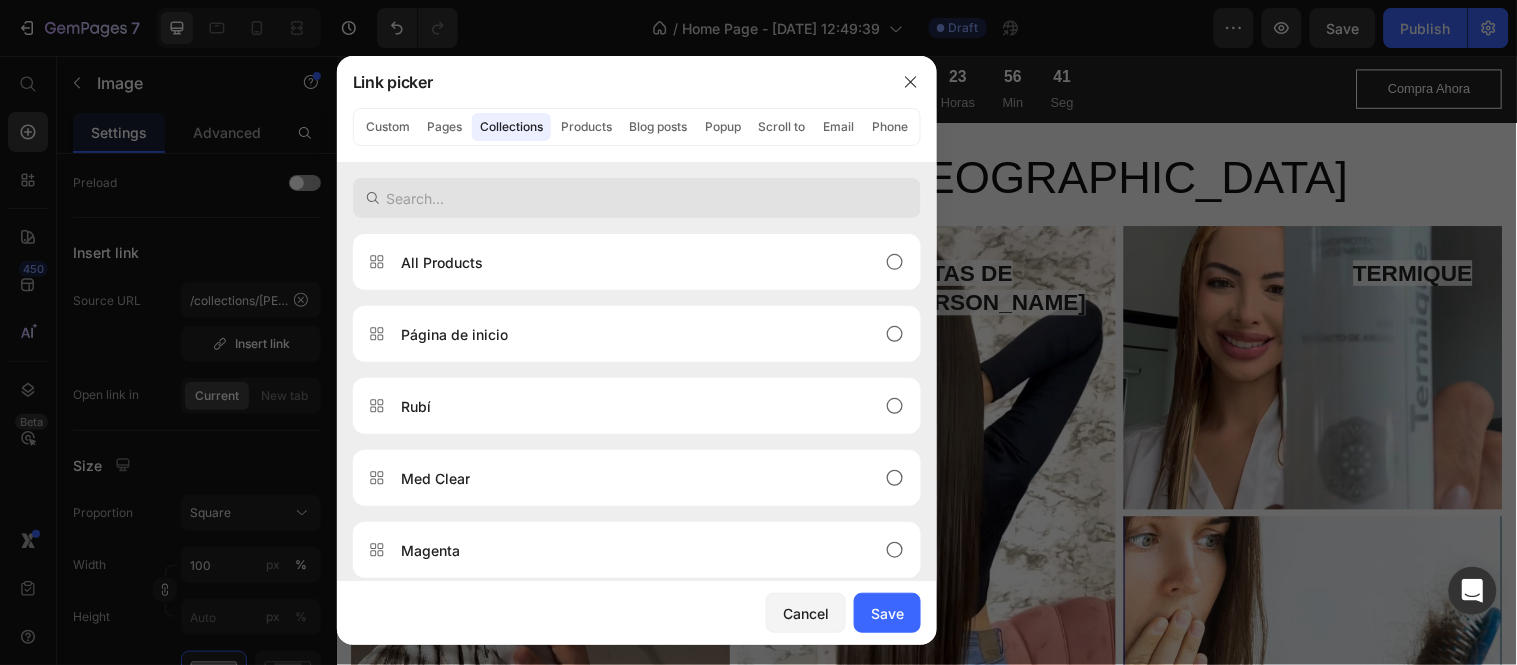 click at bounding box center [637, 198] 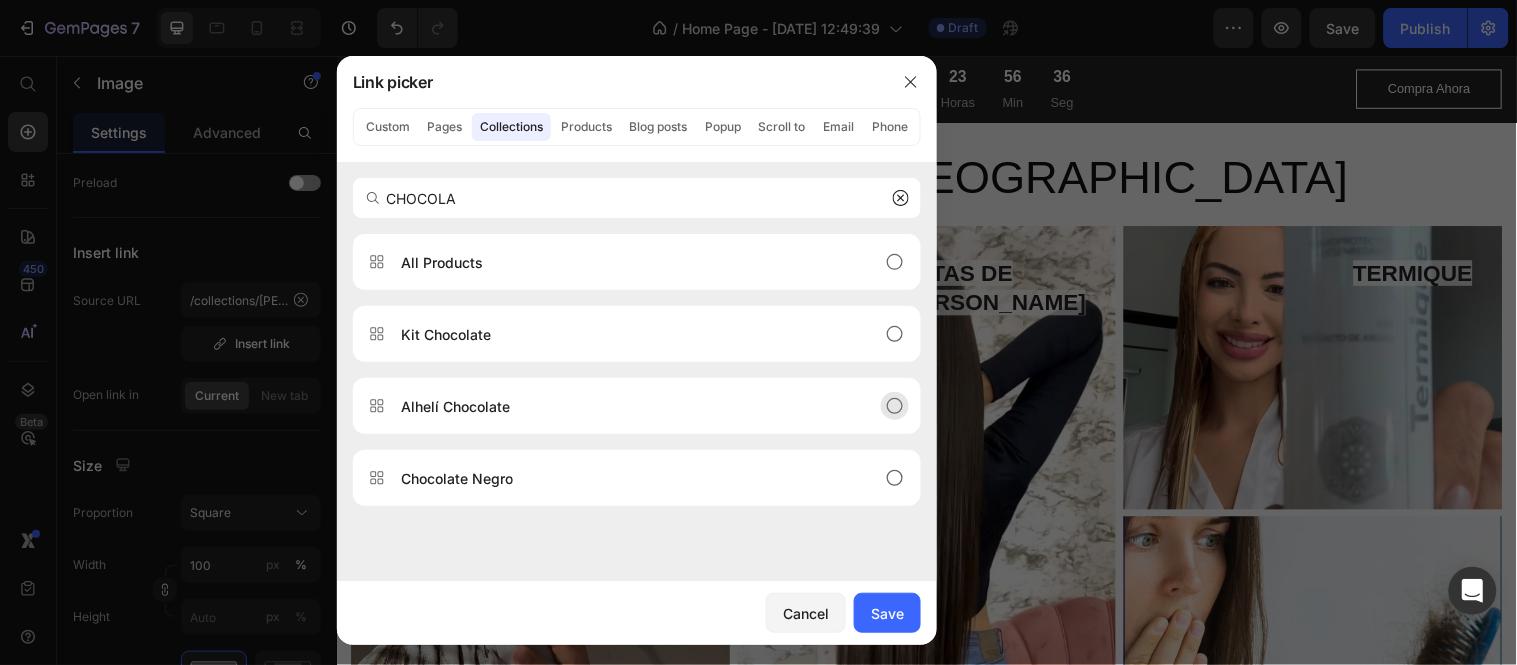 type on "CHOCOLA" 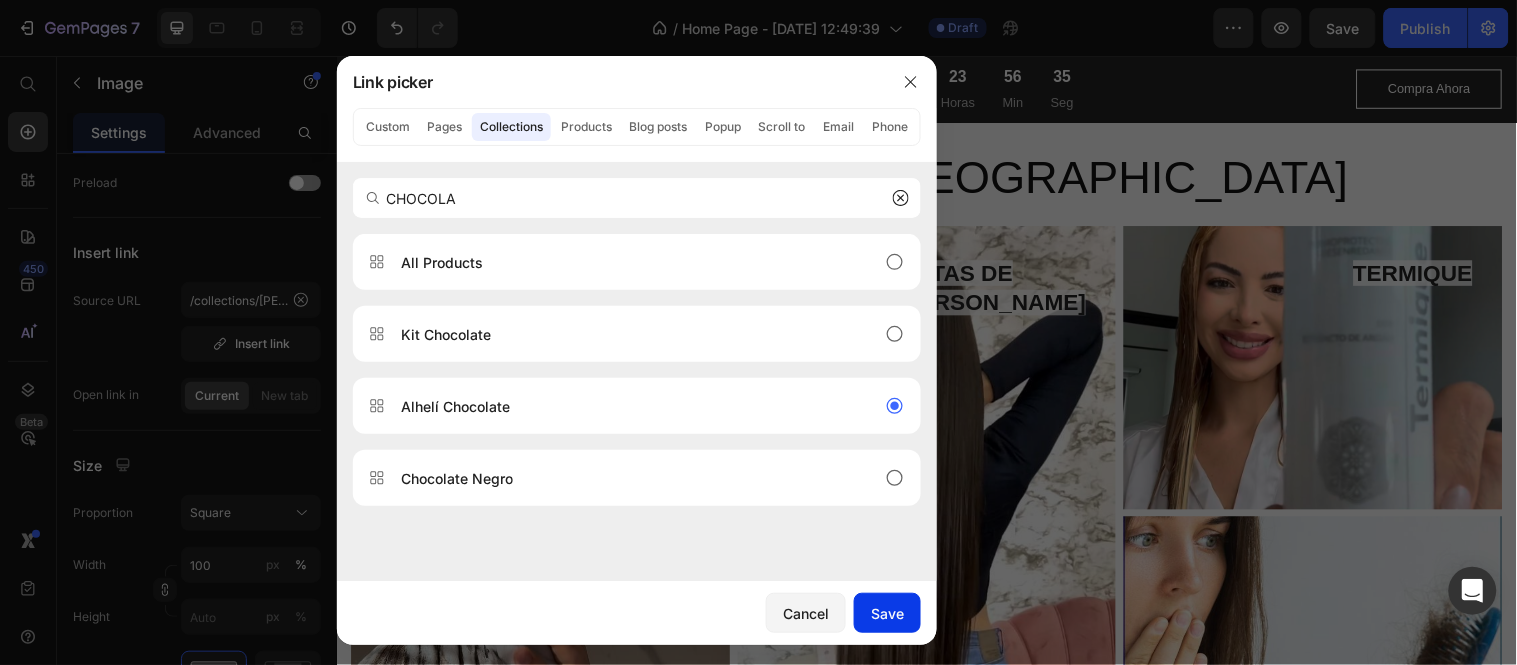 click on "Save" 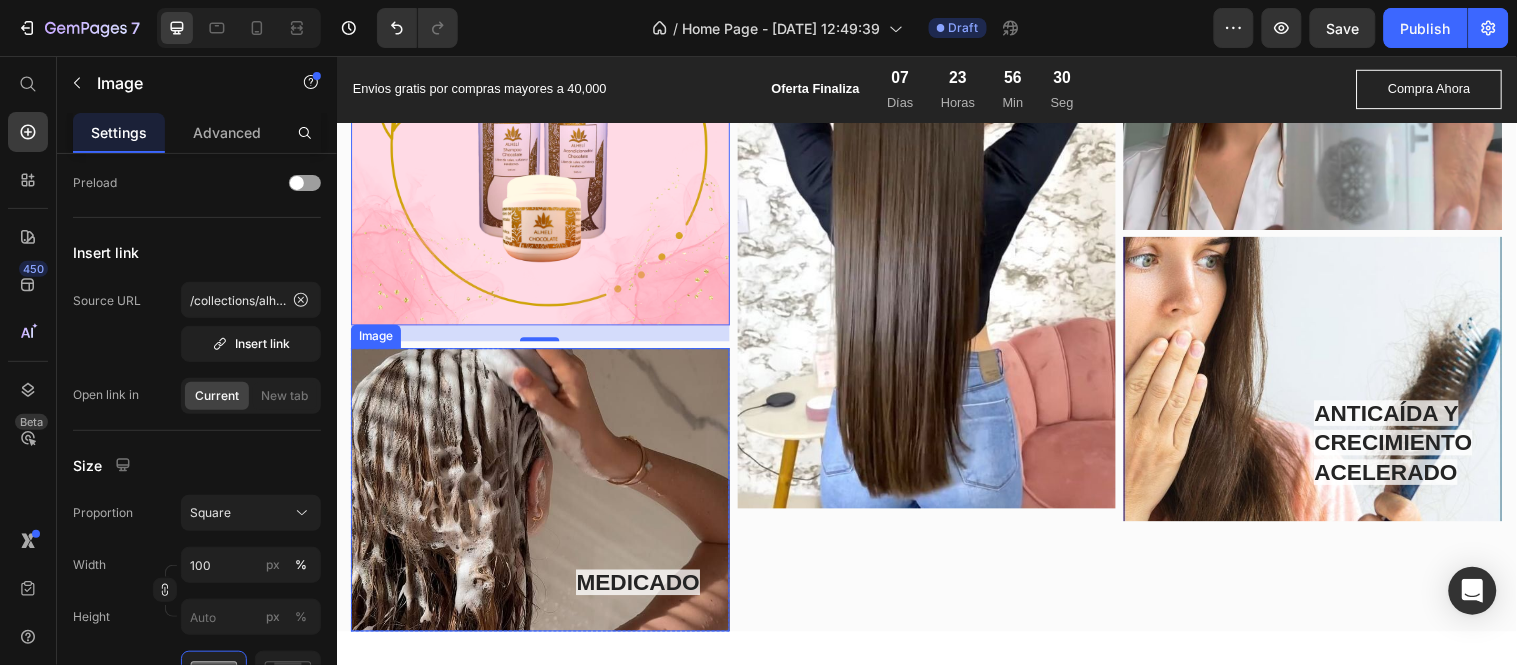 scroll, scrollTop: 4333, scrollLeft: 0, axis: vertical 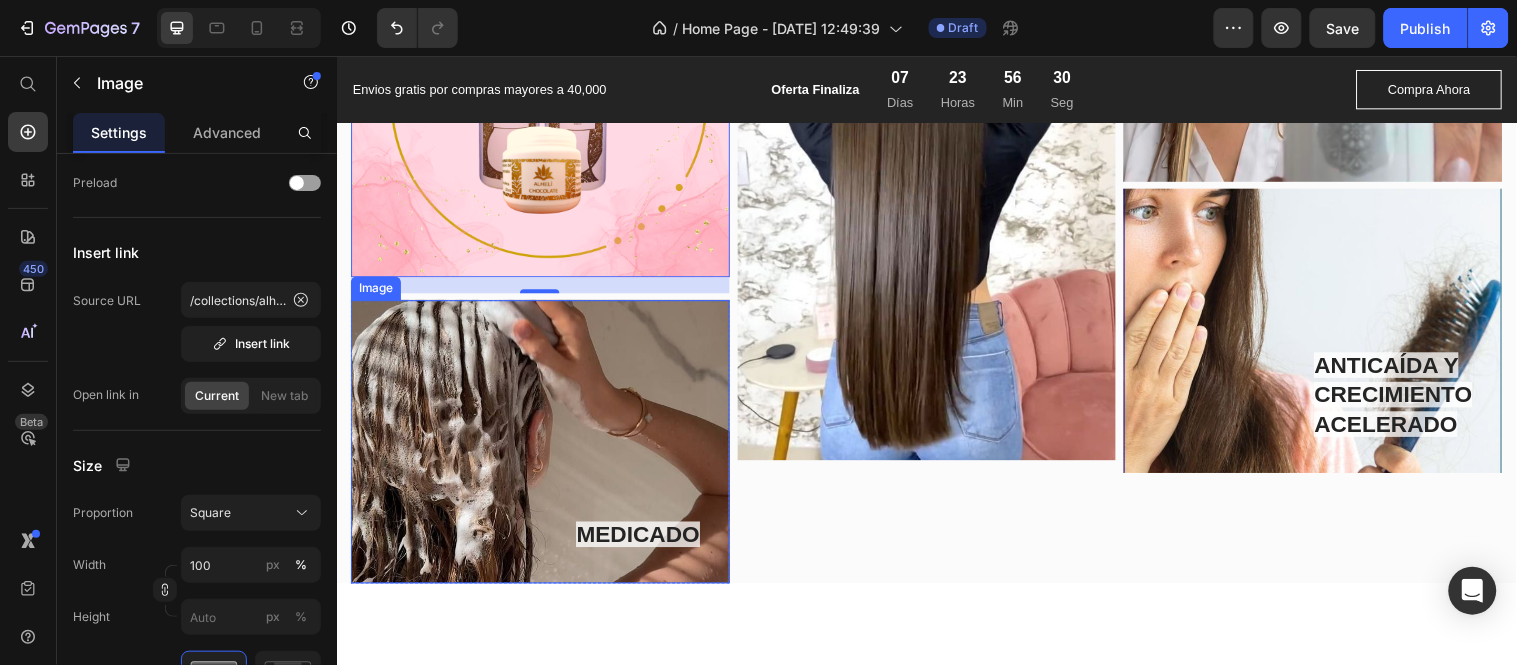 click at bounding box center (543, 447) 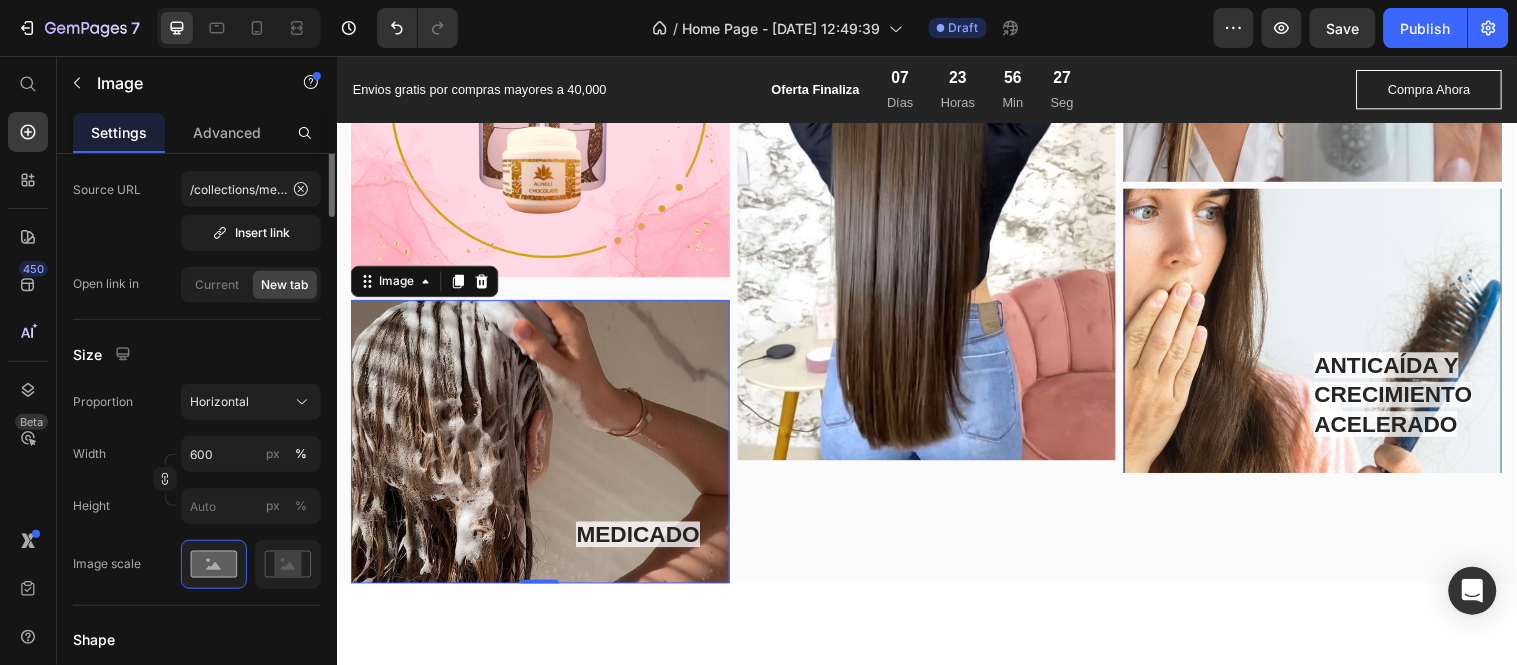scroll, scrollTop: 111, scrollLeft: 0, axis: vertical 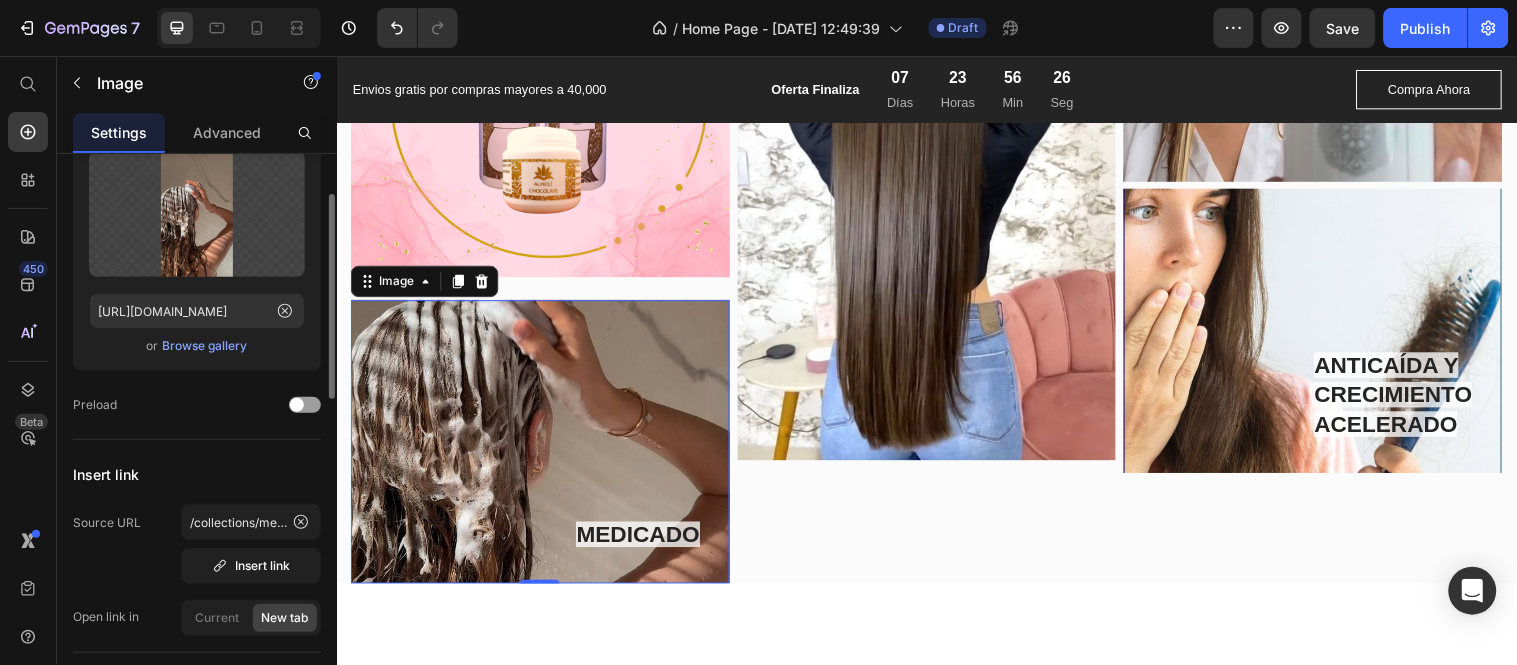 click on "Browse gallery" at bounding box center [205, 346] 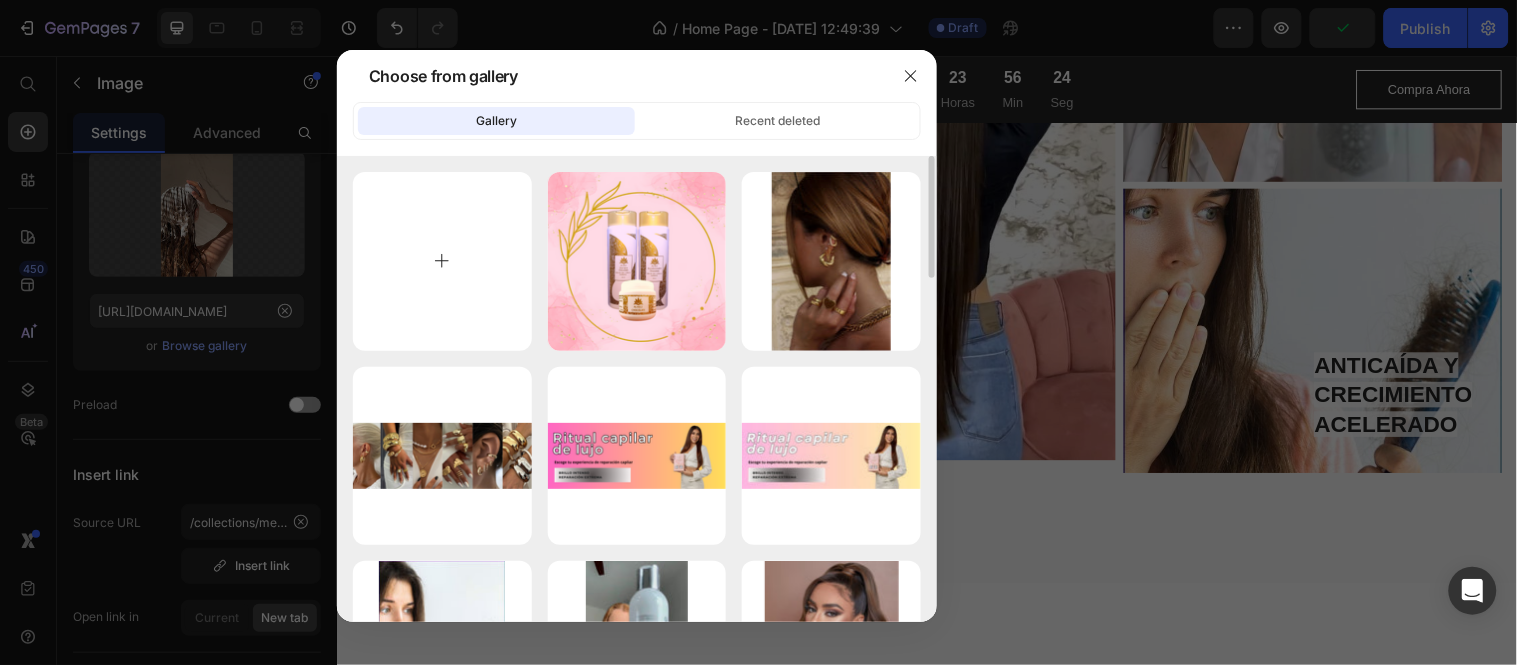 click at bounding box center [442, 261] 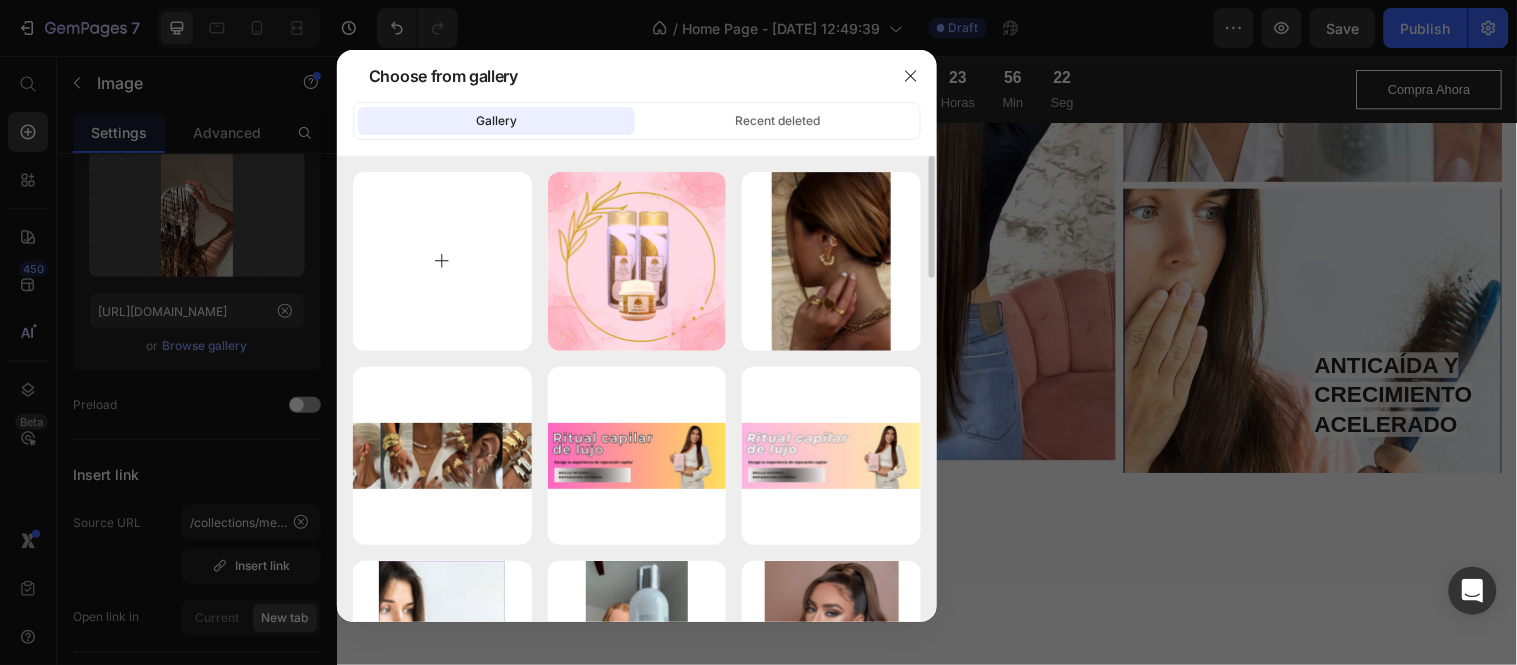 type on "C:\fakepath\Feed Kit Coco.png" 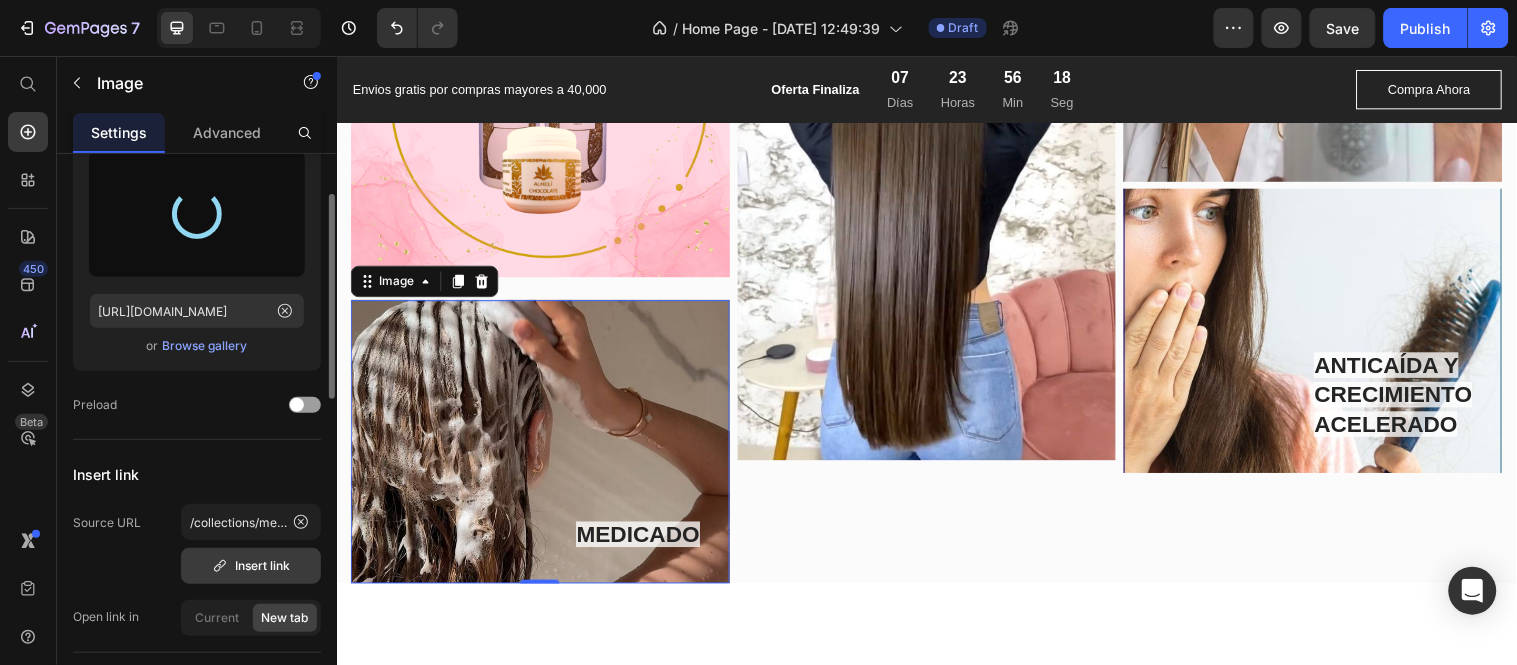 type on "[URL][DOMAIN_NAME]" 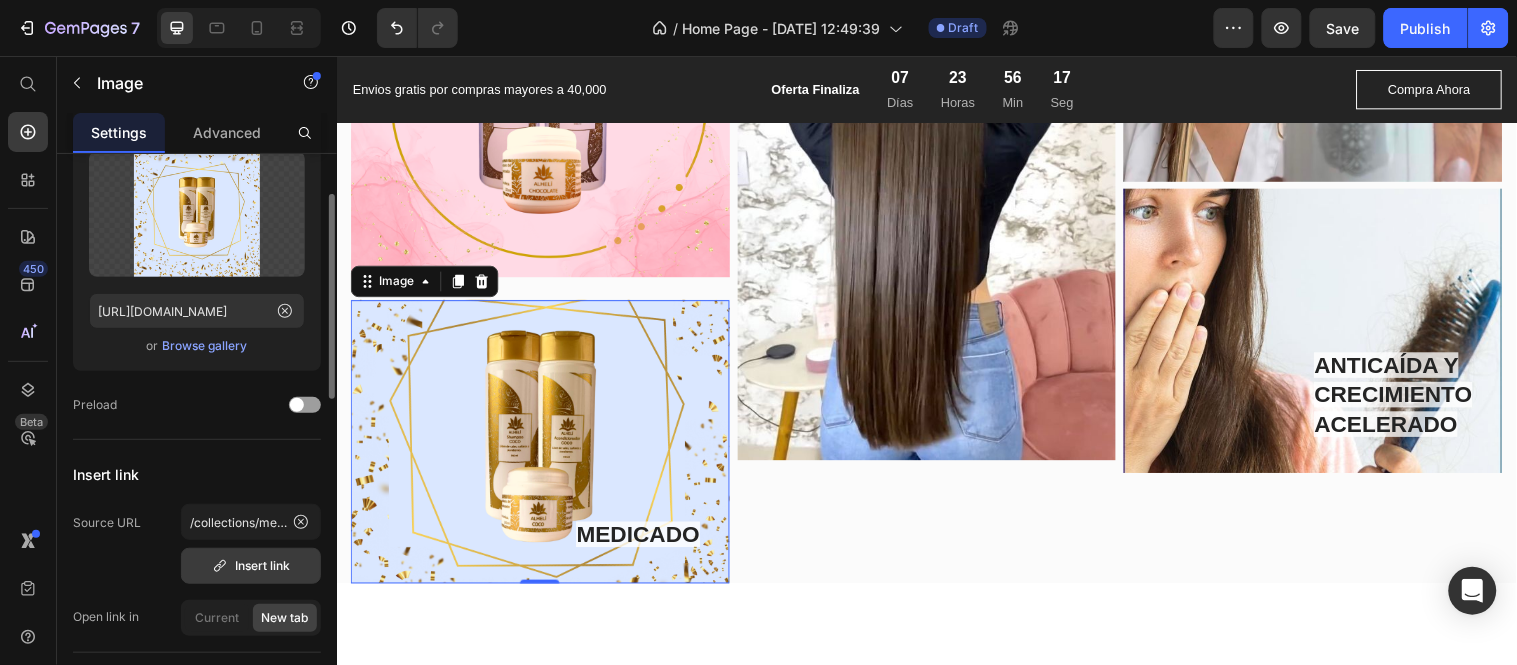 click on "Insert link" at bounding box center (251, 566) 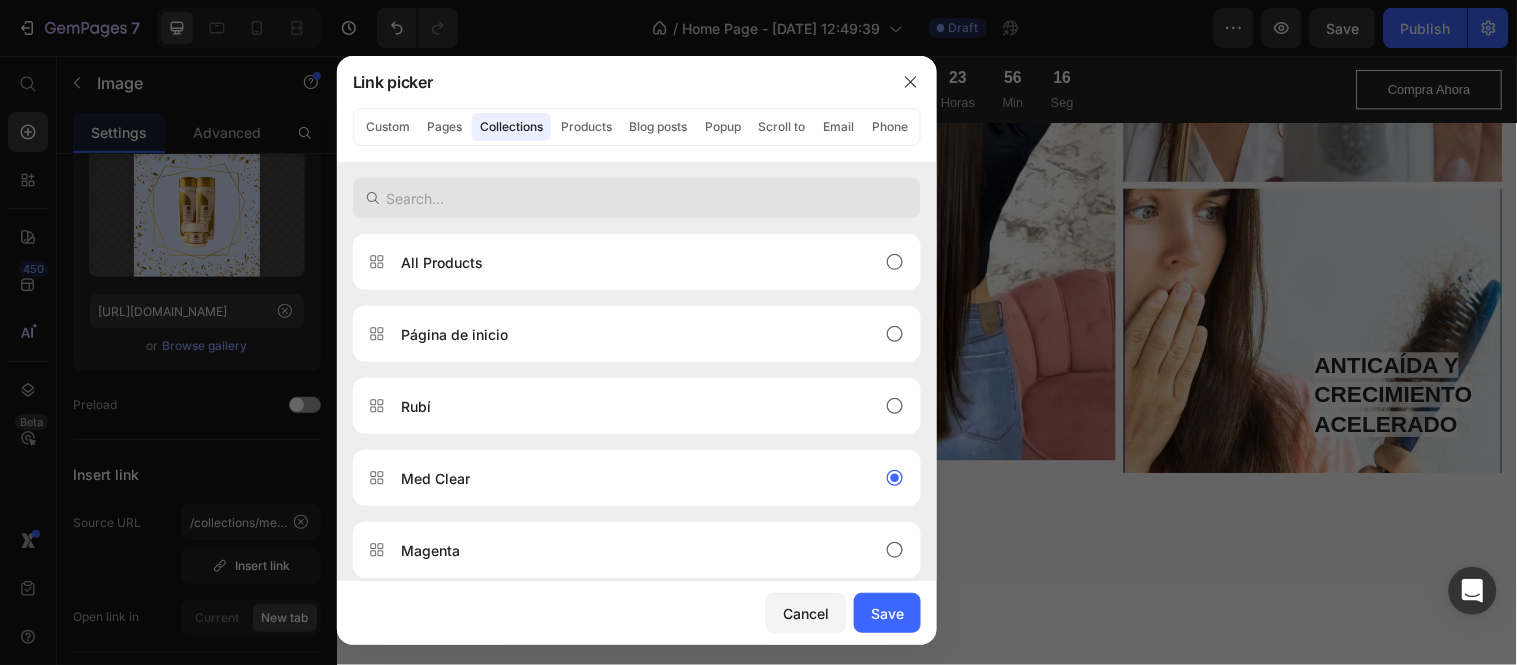 click at bounding box center [637, 198] 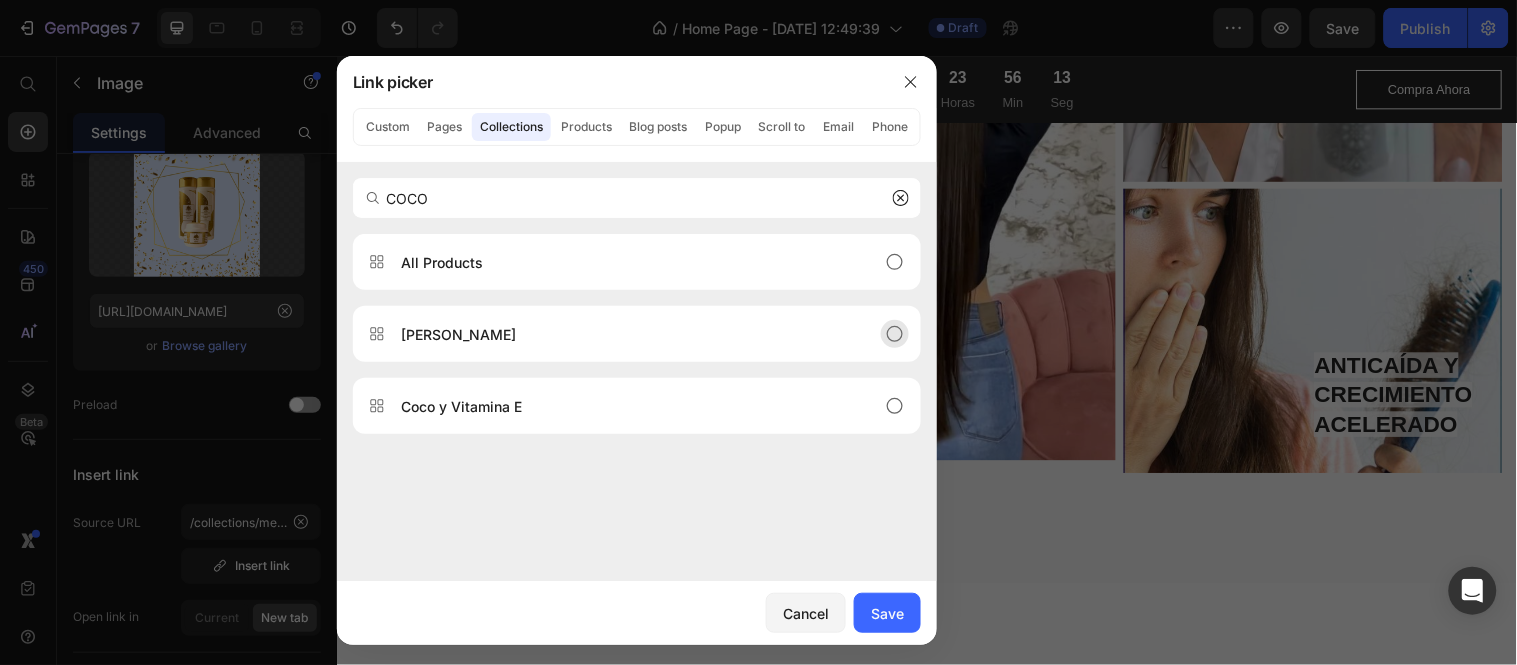 type on "COCO" 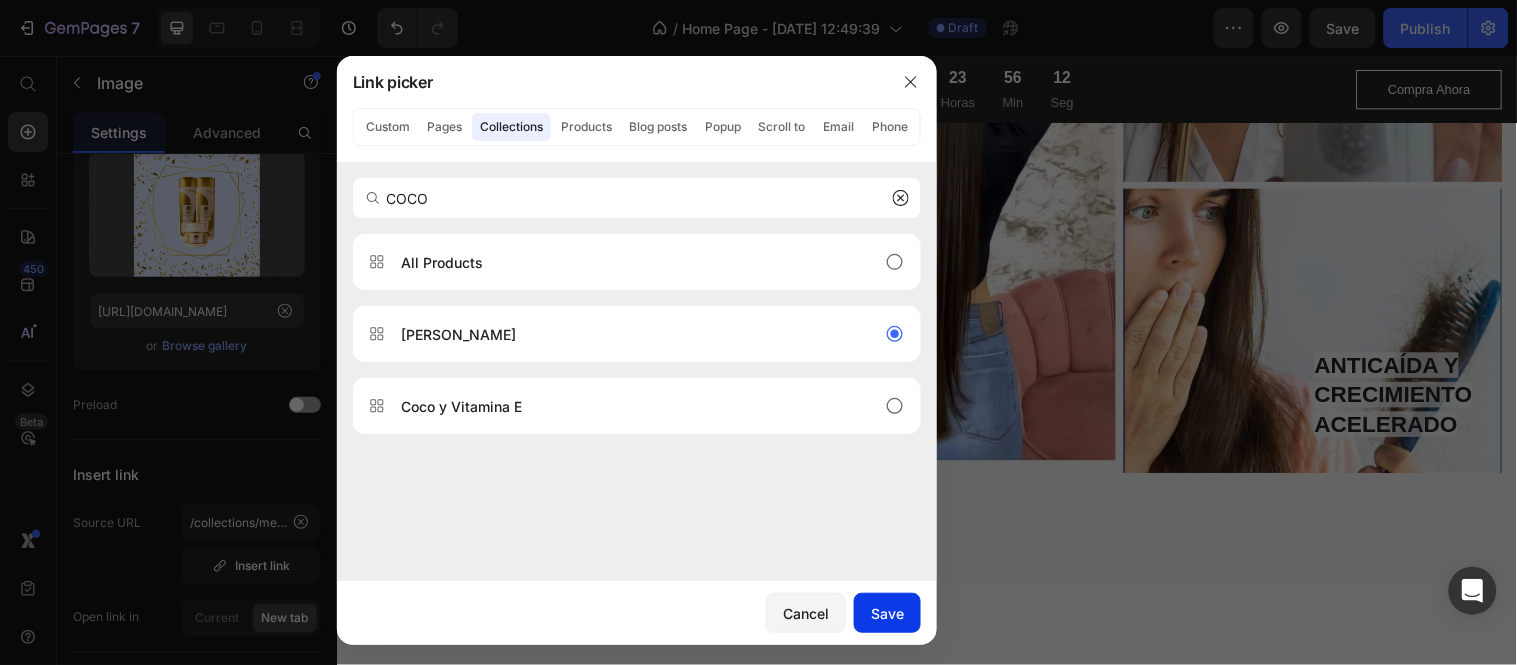 drag, startPoint x: 902, startPoint y: 617, endPoint x: 575, endPoint y: 568, distance: 330.65088 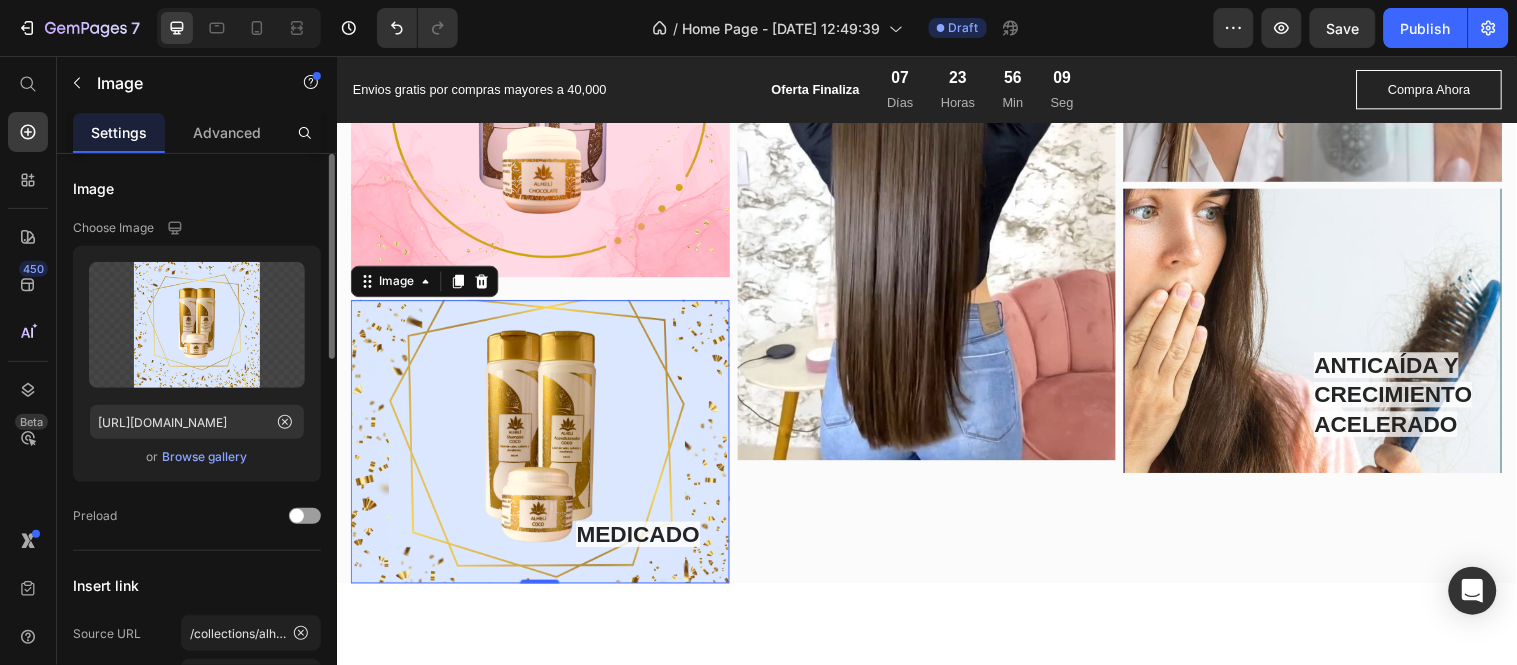 scroll, scrollTop: 333, scrollLeft: 0, axis: vertical 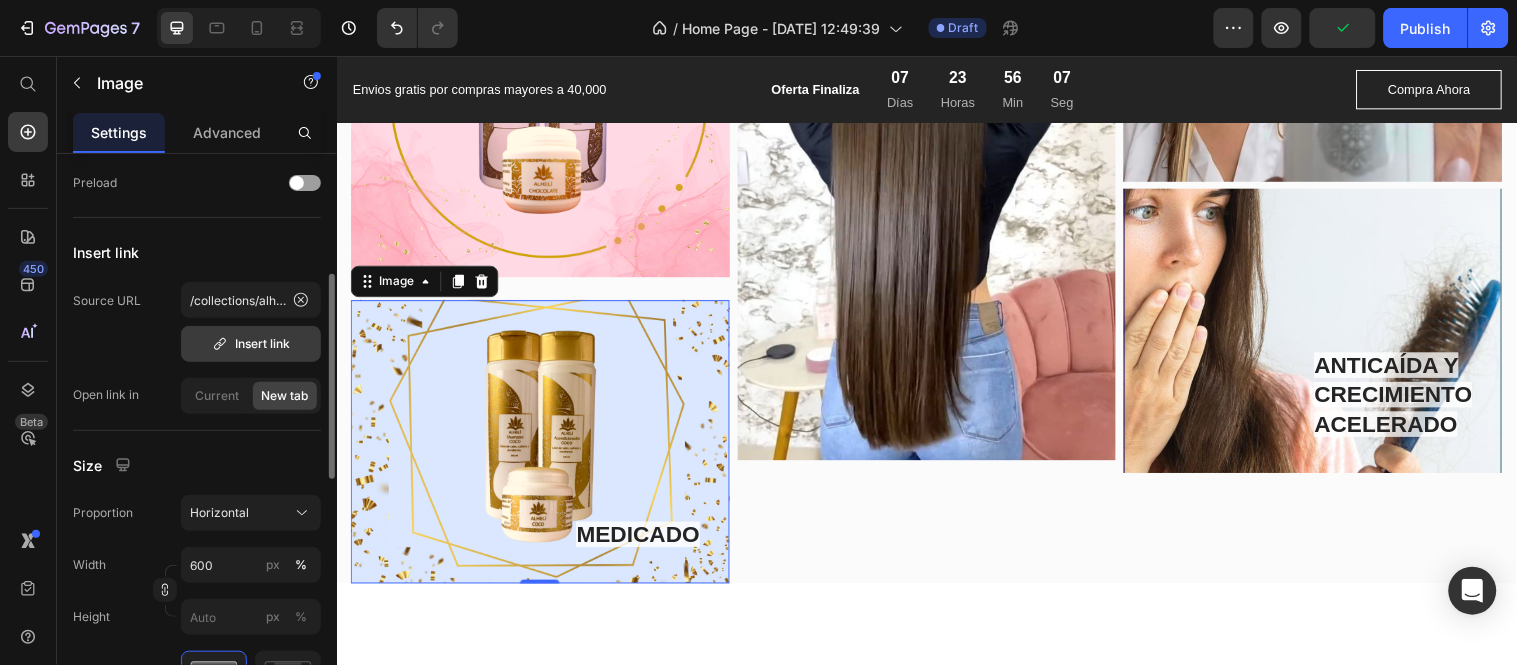 click on "Insert link" at bounding box center (251, 344) 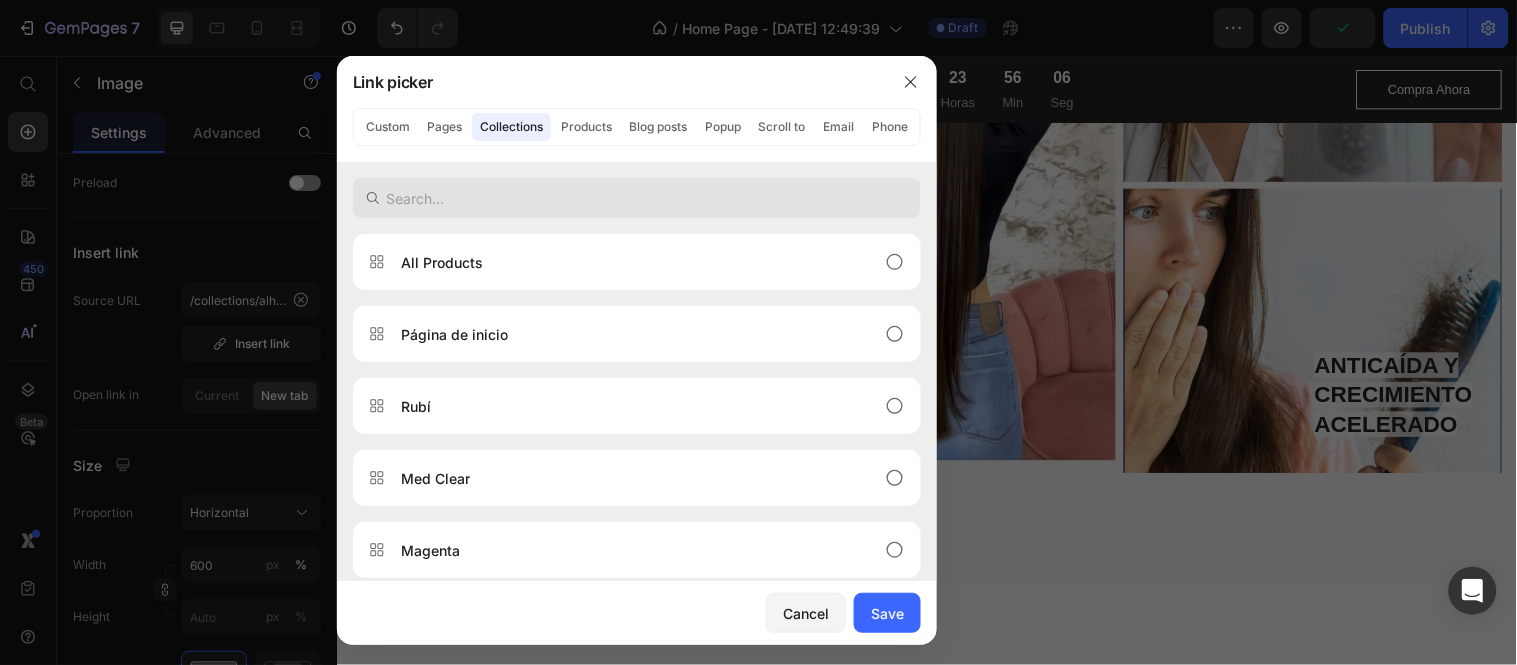 click at bounding box center (637, 198) 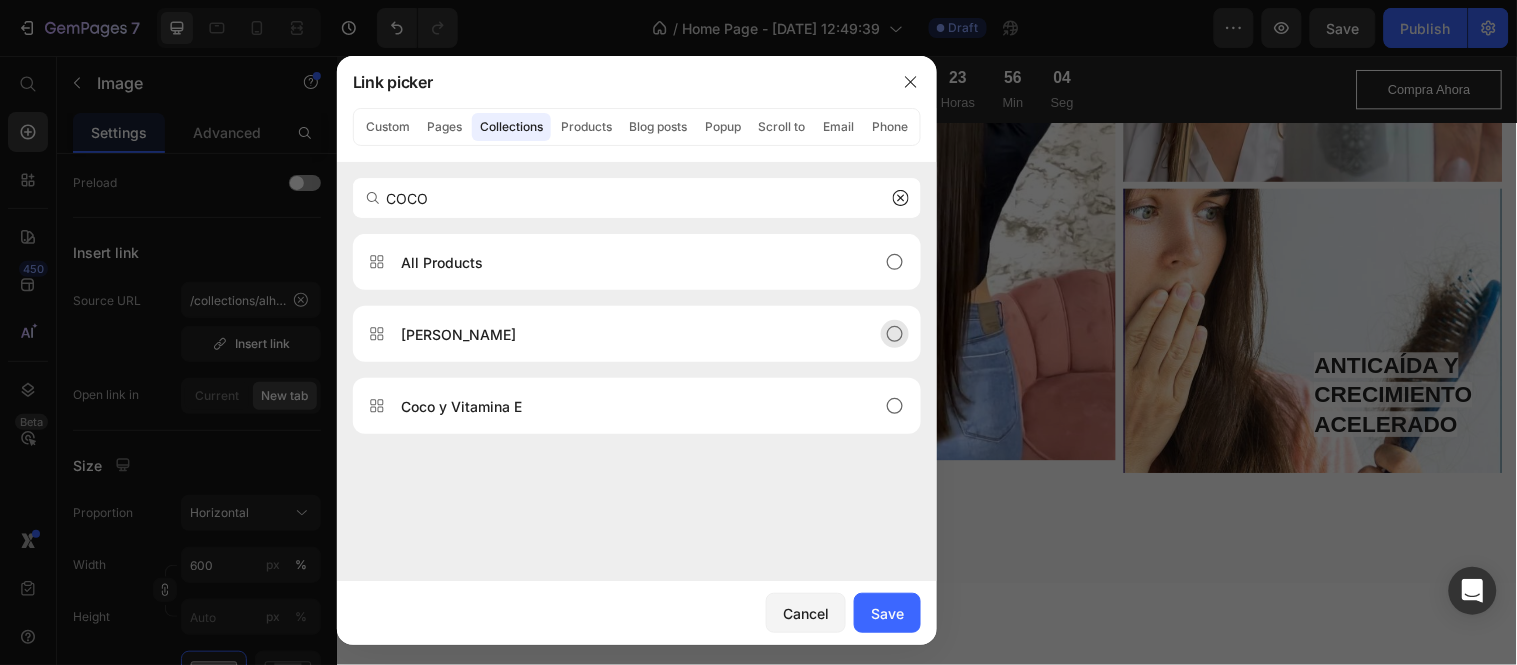 type on "COCO" 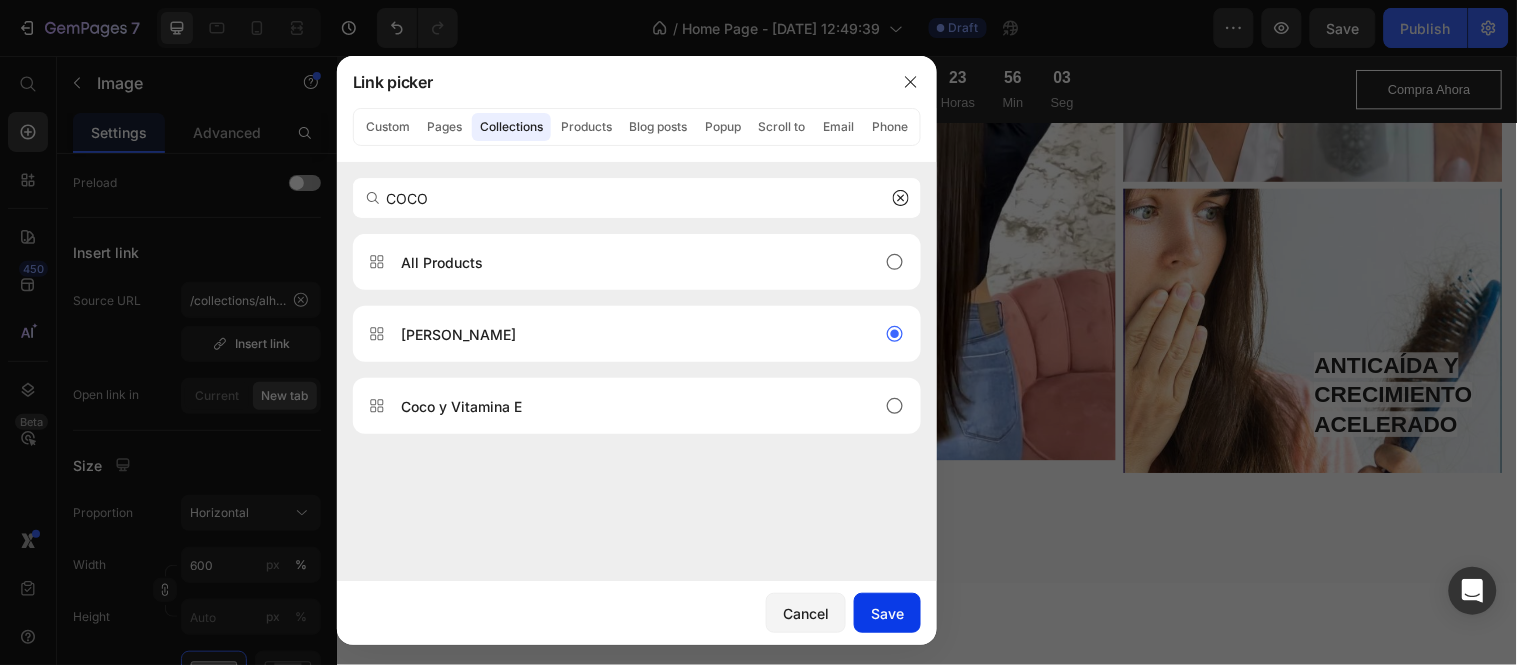 click on "Save" at bounding box center (887, 613) 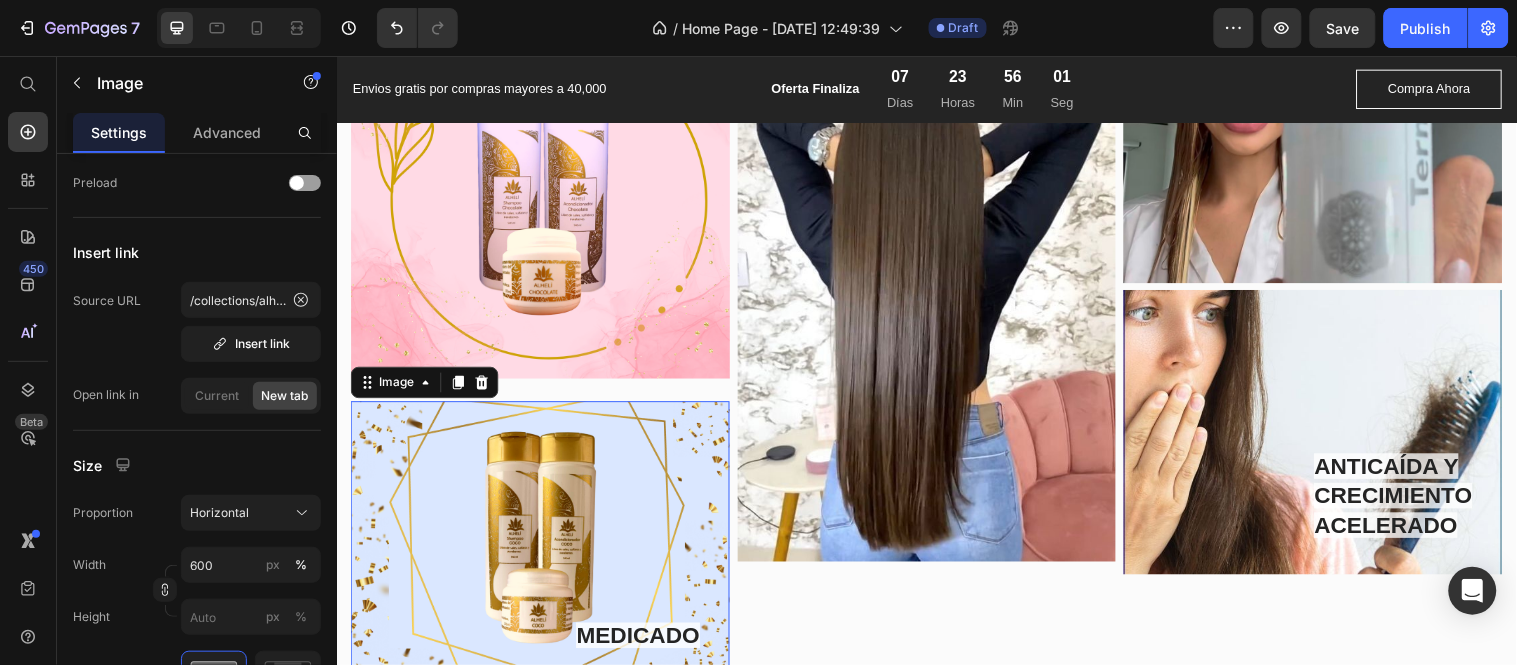 scroll, scrollTop: 4222, scrollLeft: 0, axis: vertical 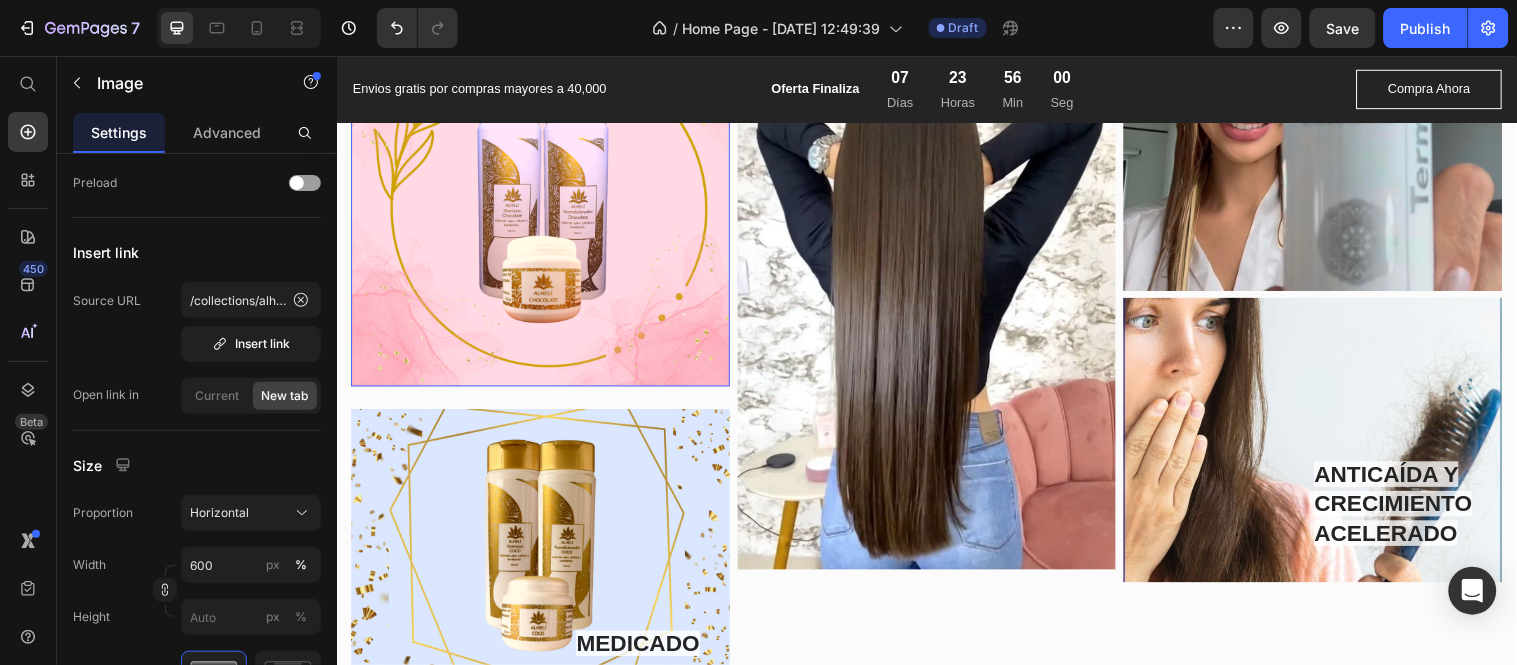 click at bounding box center (543, 198) 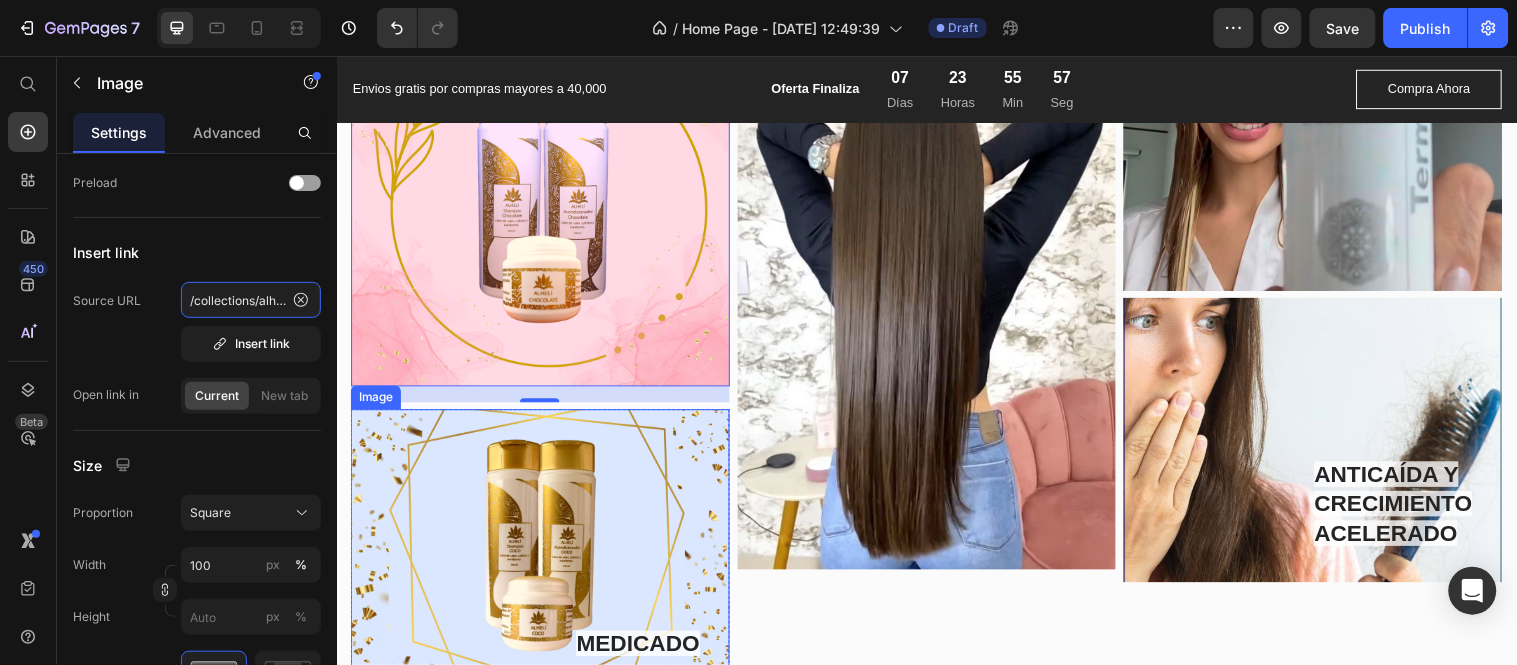scroll, scrollTop: 4444, scrollLeft: 0, axis: vertical 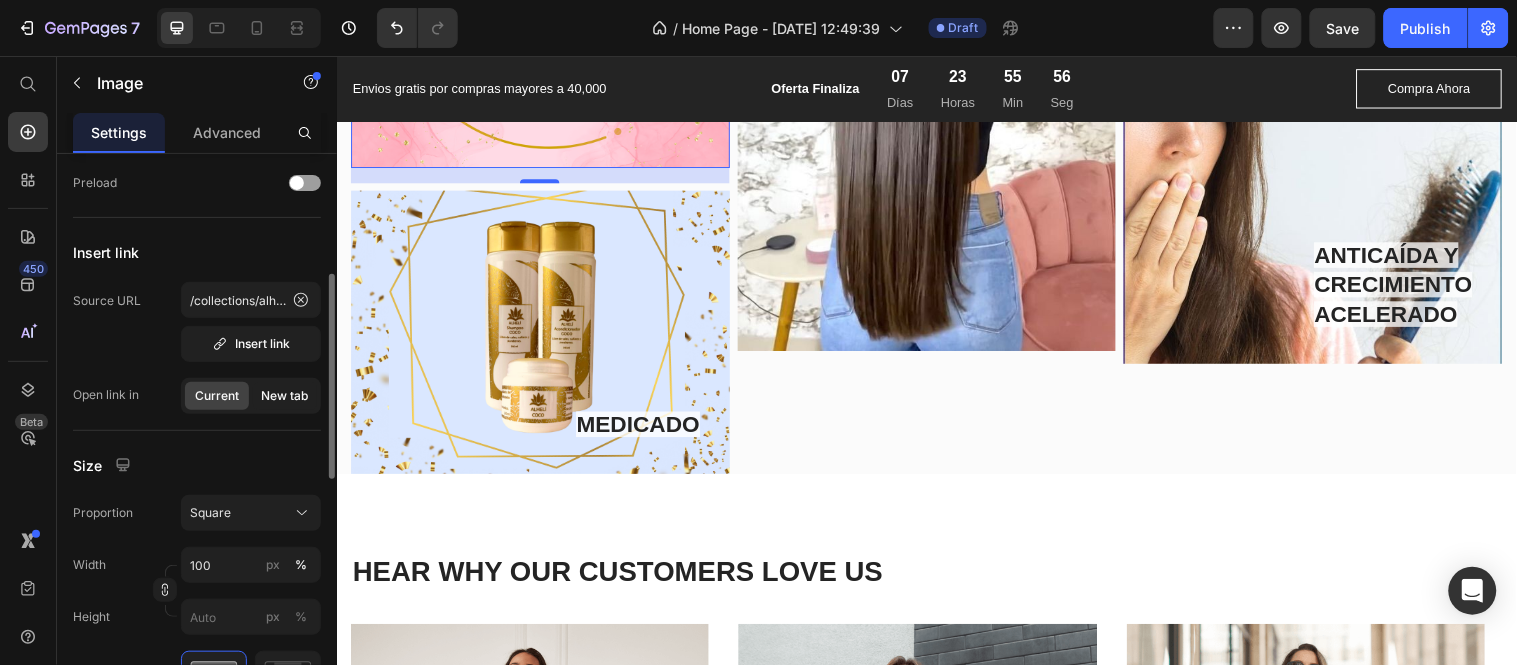 click on "New tab" 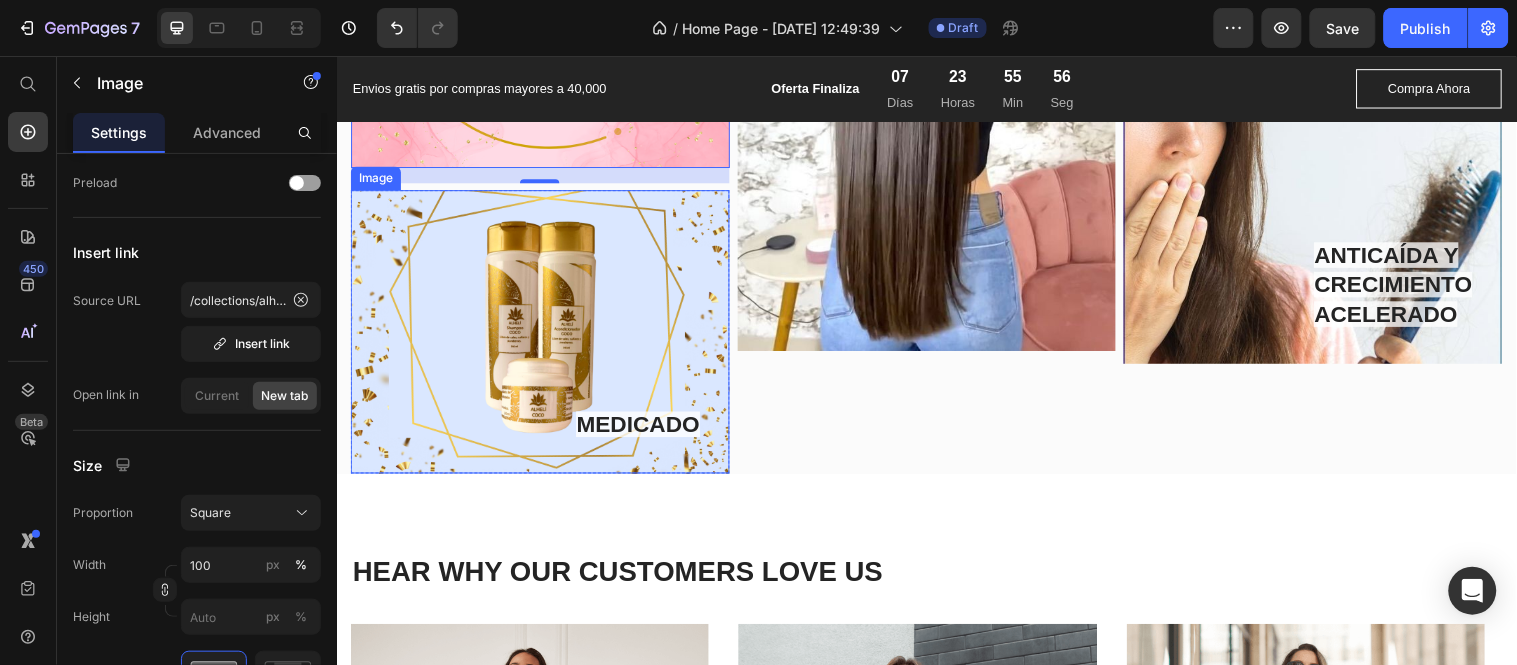 click at bounding box center [543, 336] 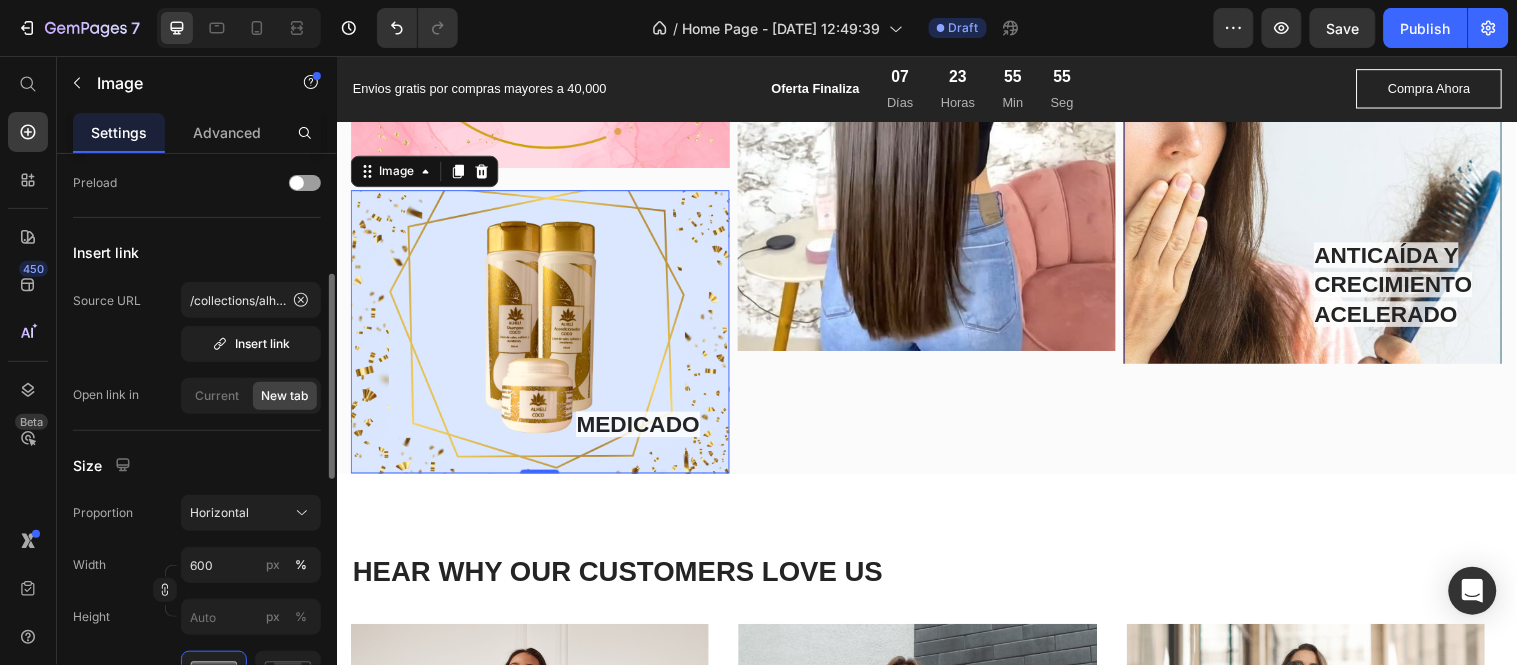 click on "New tab" 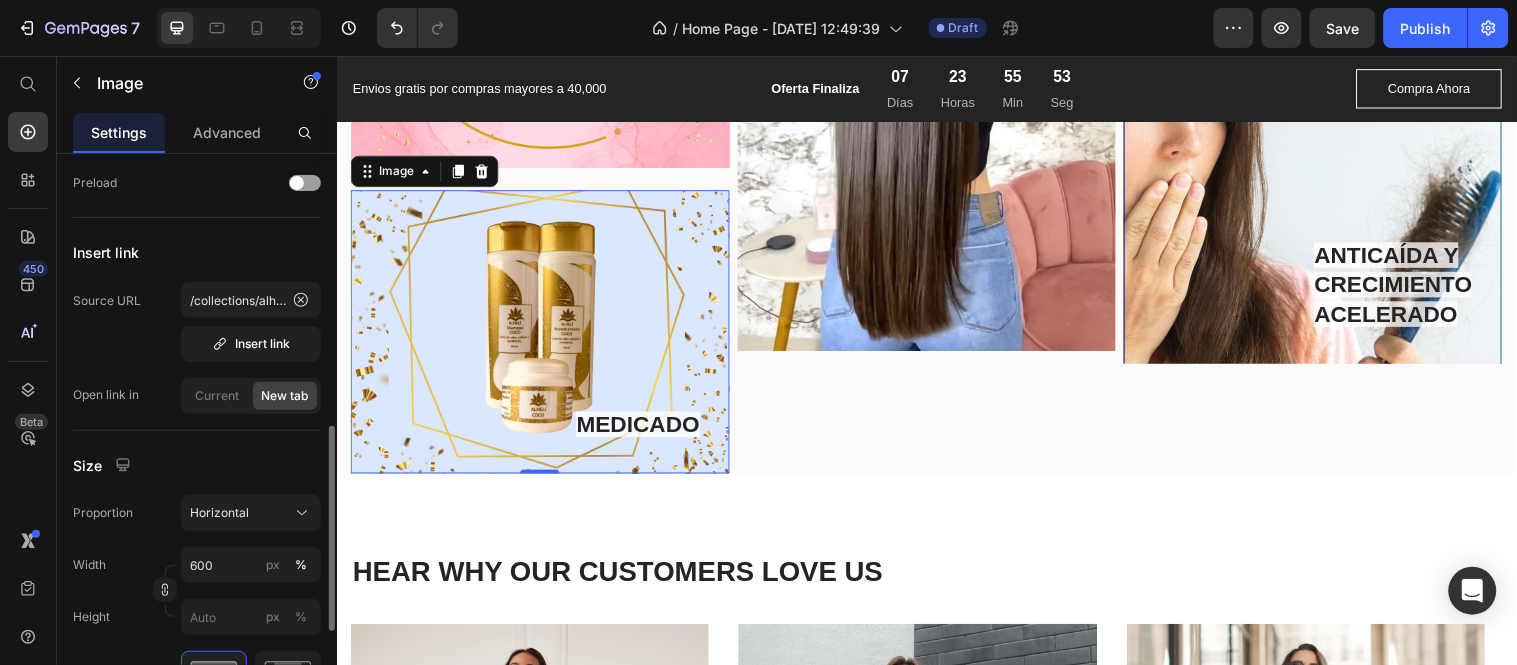 scroll, scrollTop: 555, scrollLeft: 0, axis: vertical 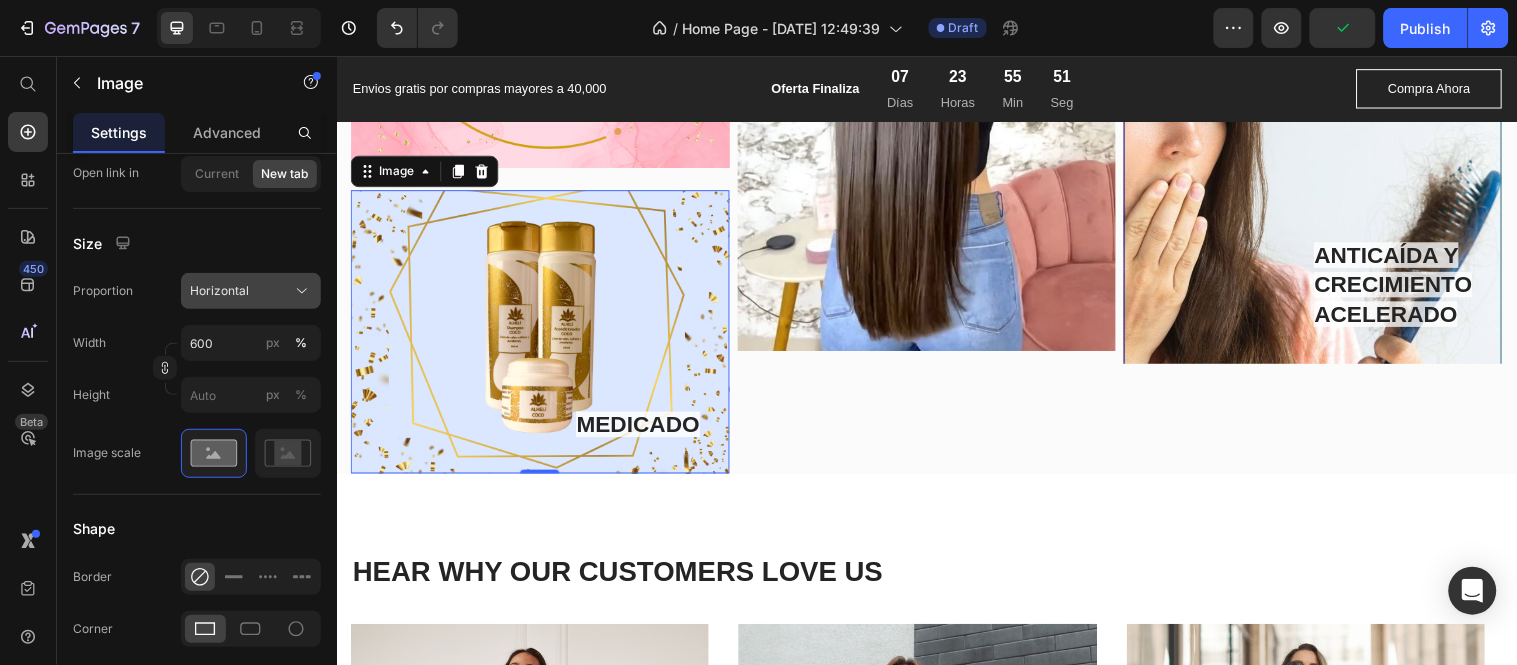 click on "Horizontal" 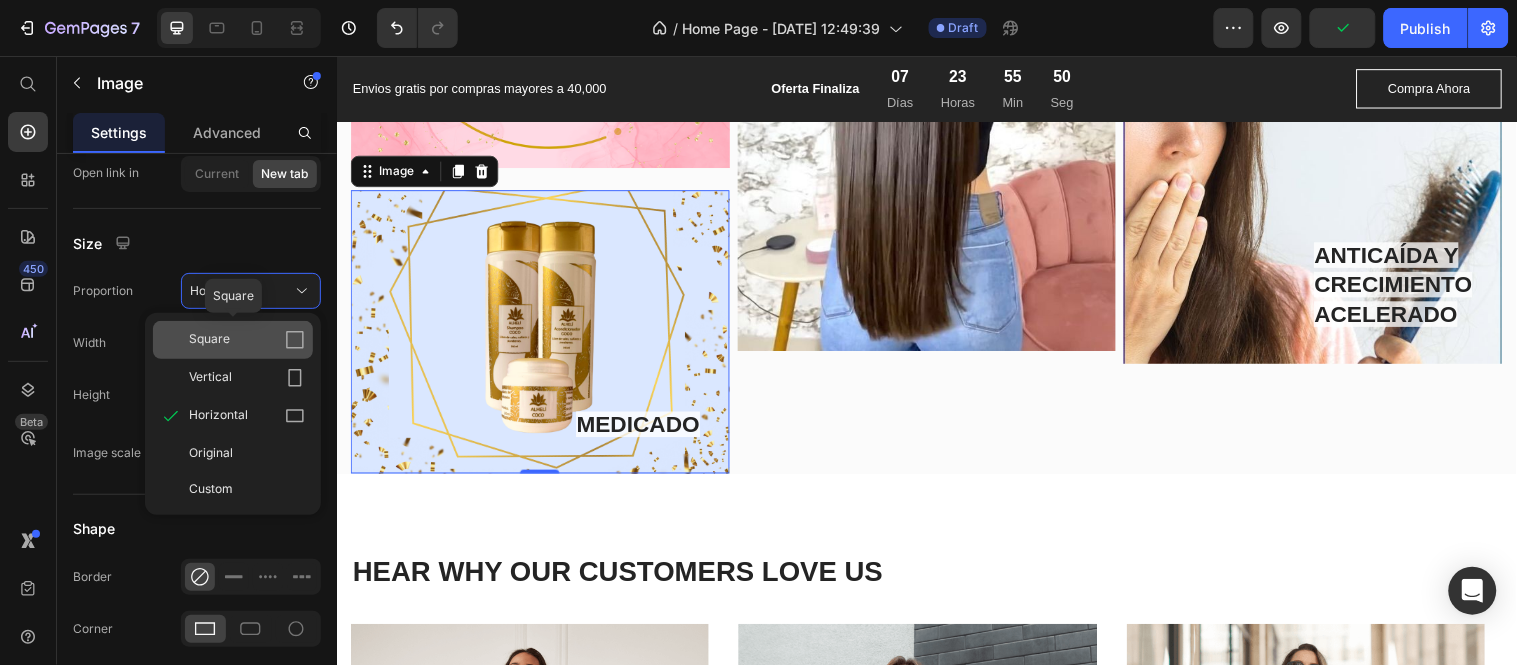 click on "Square" at bounding box center [247, 340] 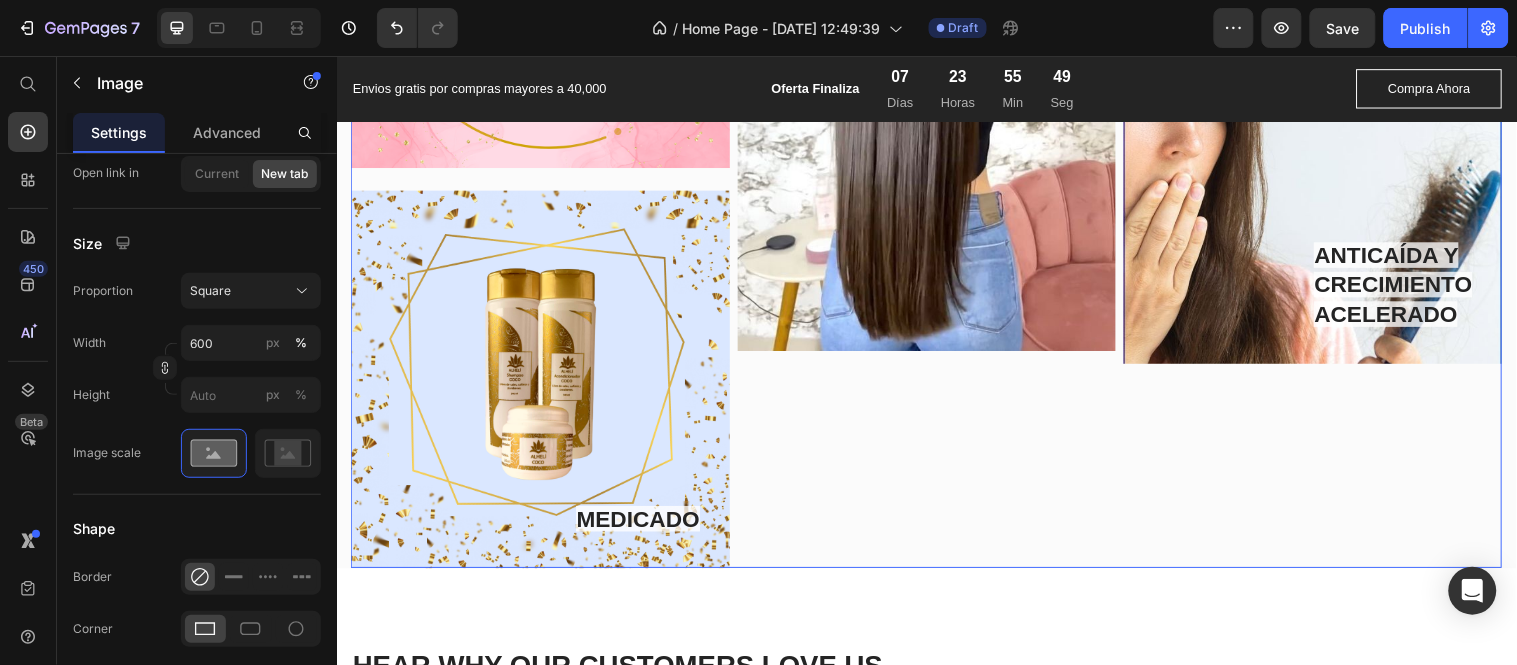 click on "GOTAS [PERSON_NAME] Text block Image Row" at bounding box center [936, 180] 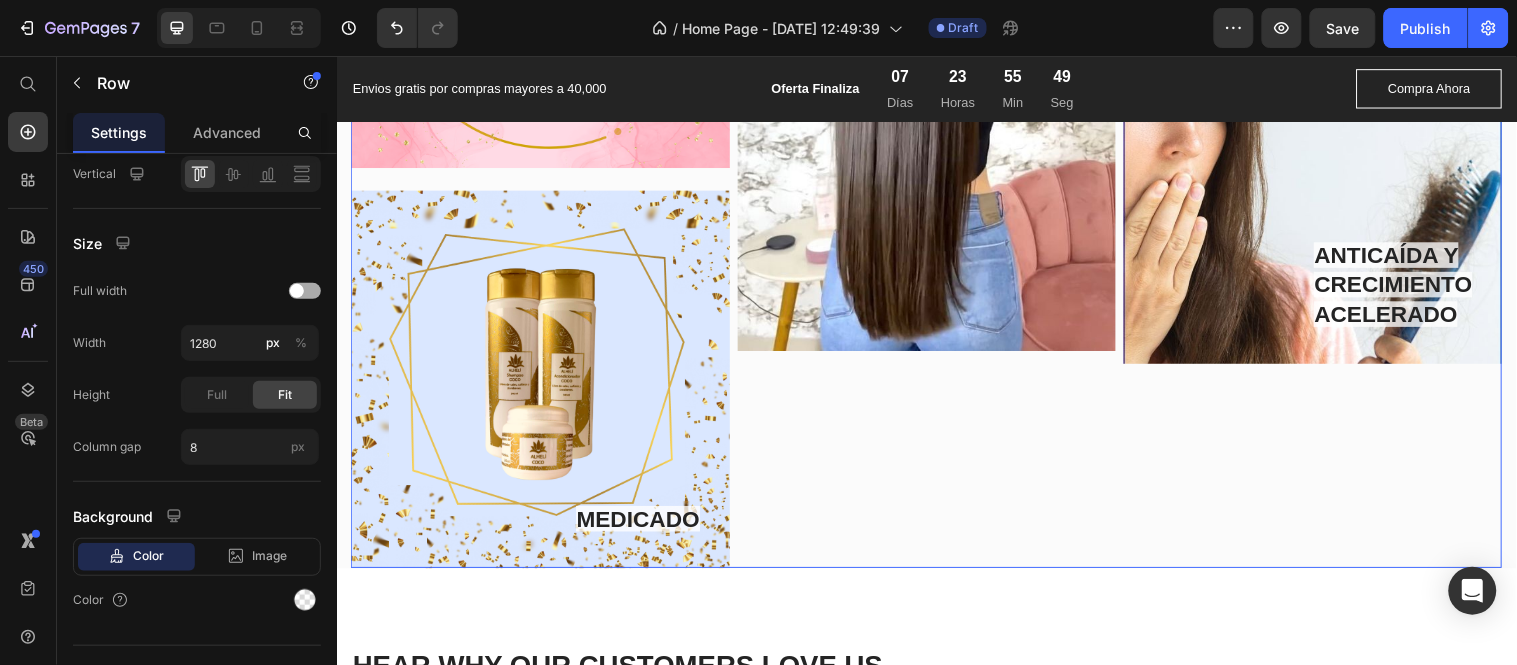 scroll, scrollTop: 0, scrollLeft: 0, axis: both 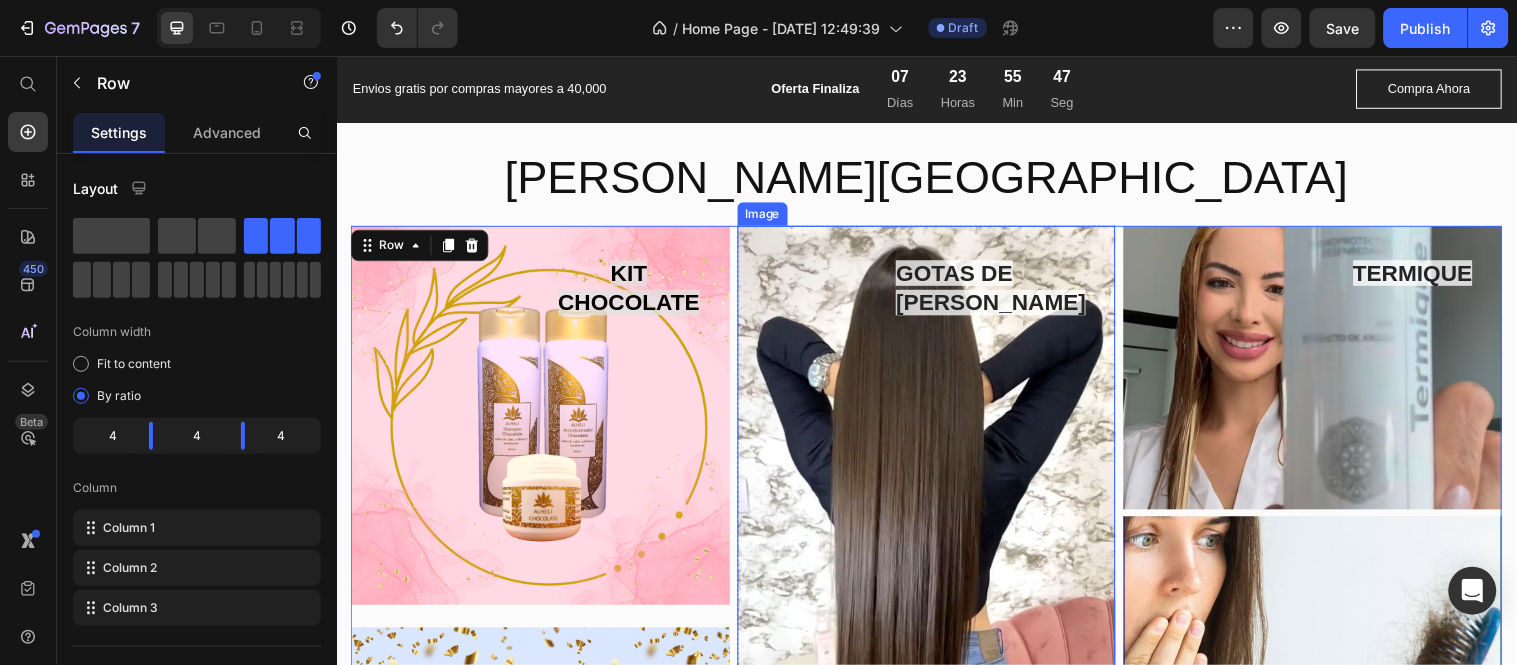 click at bounding box center (936, 513) 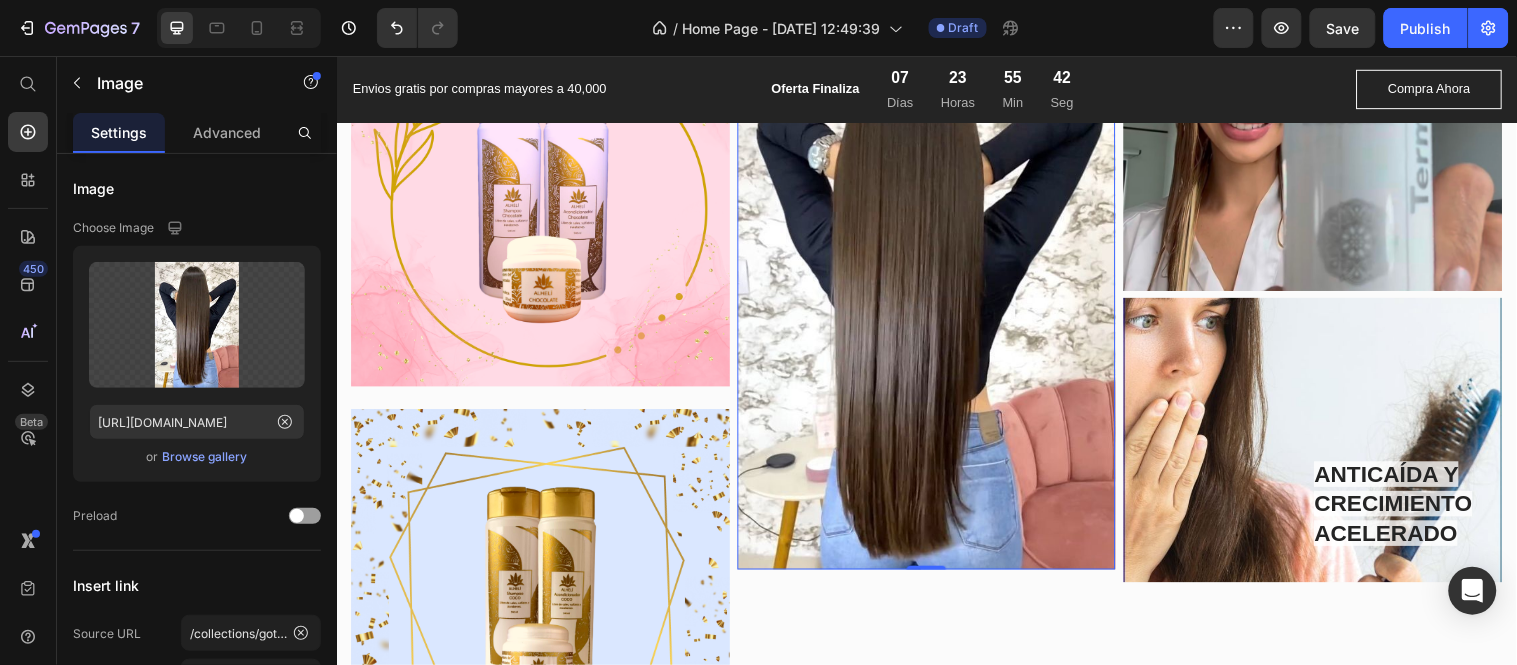 click at bounding box center [936, 291] 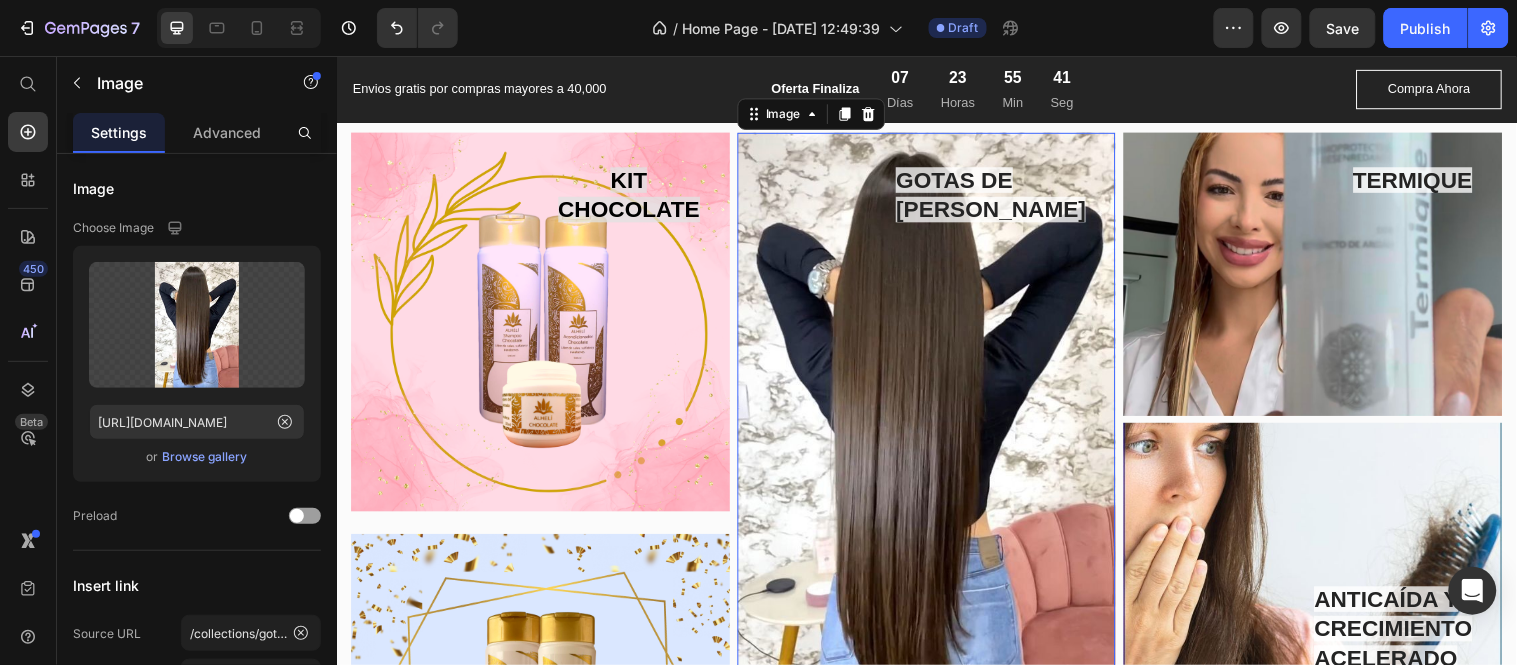 scroll, scrollTop: 4222, scrollLeft: 0, axis: vertical 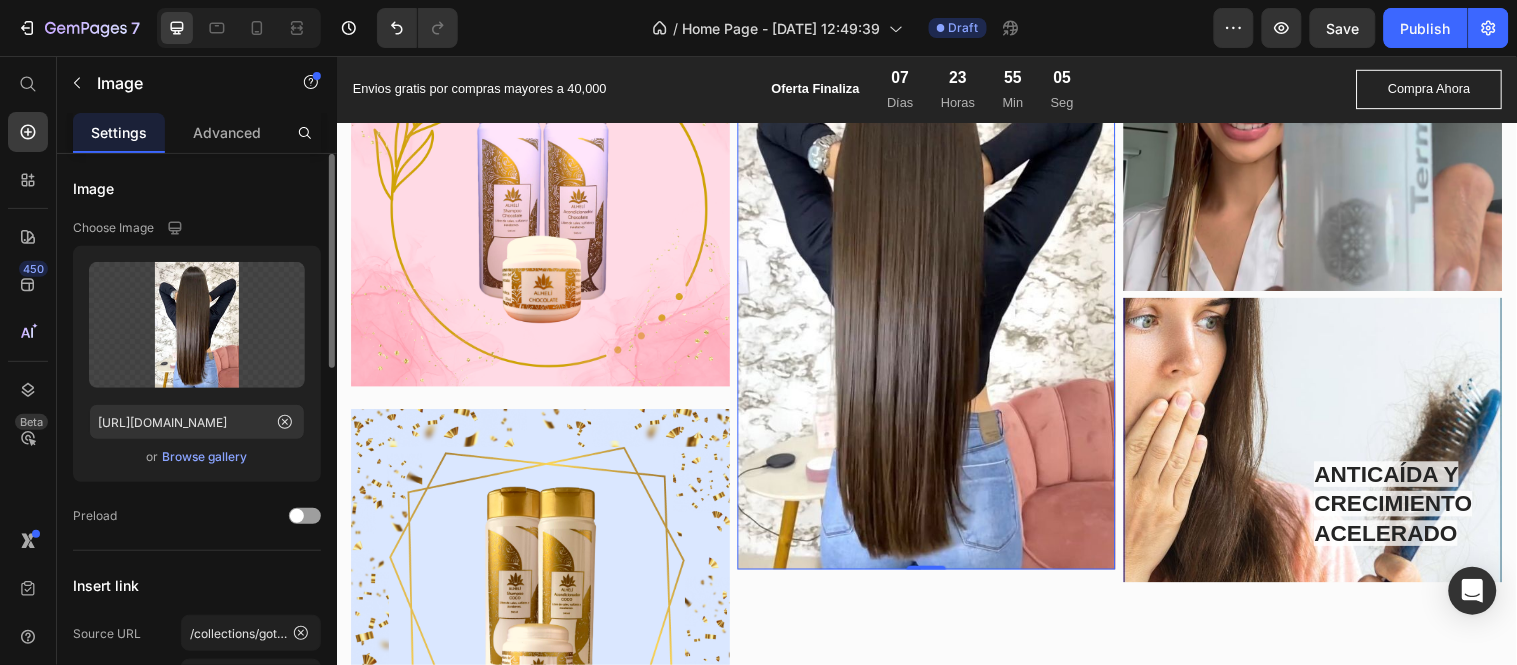 click on "Browse gallery" at bounding box center [205, 457] 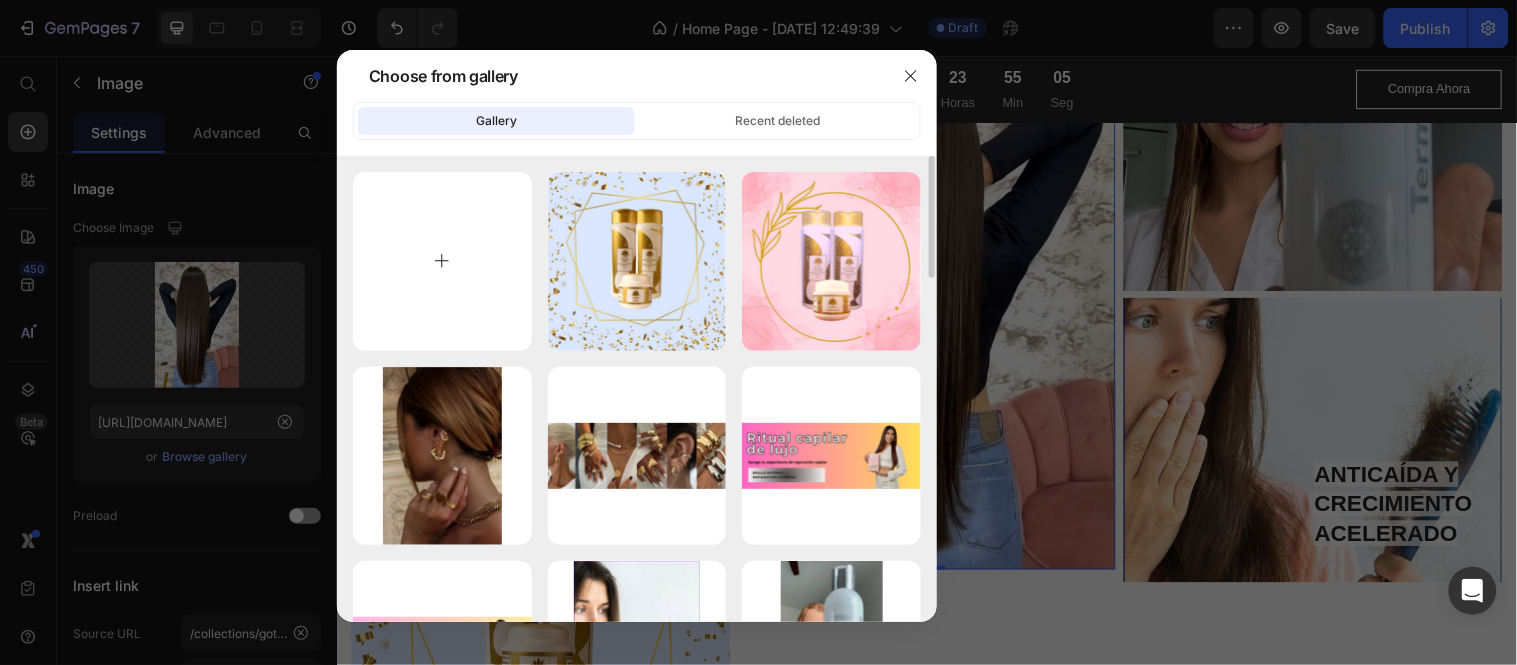 click at bounding box center (442, 261) 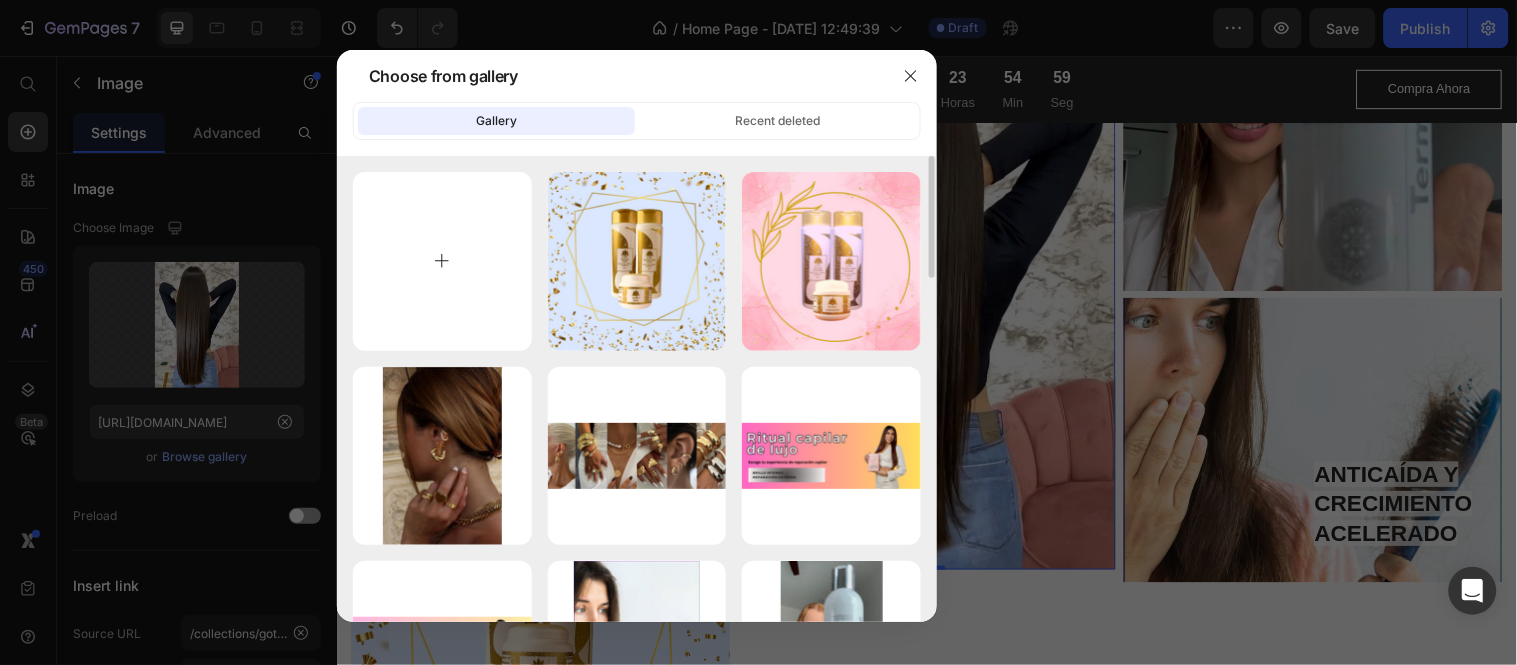 type on "C:\fakepath\Ficha Tecnica Chocoliss.png" 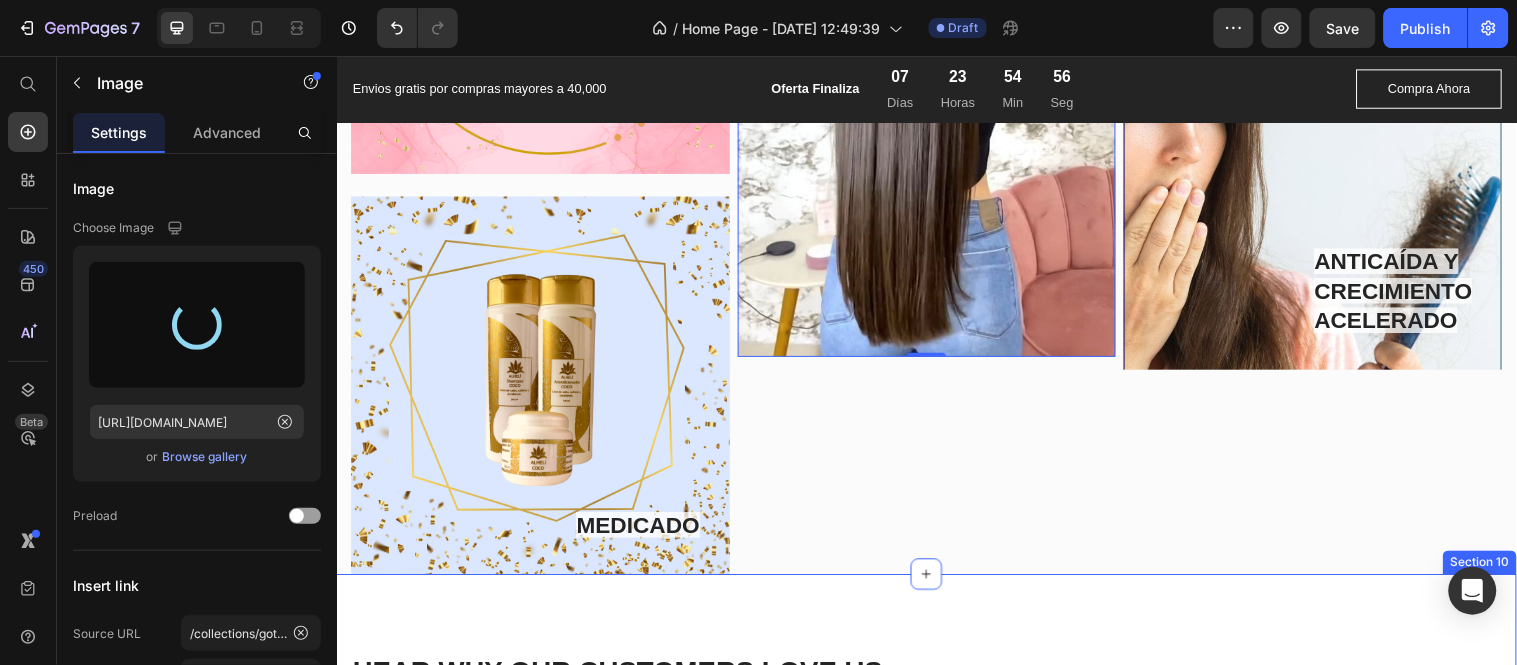 scroll, scrollTop: 4555, scrollLeft: 0, axis: vertical 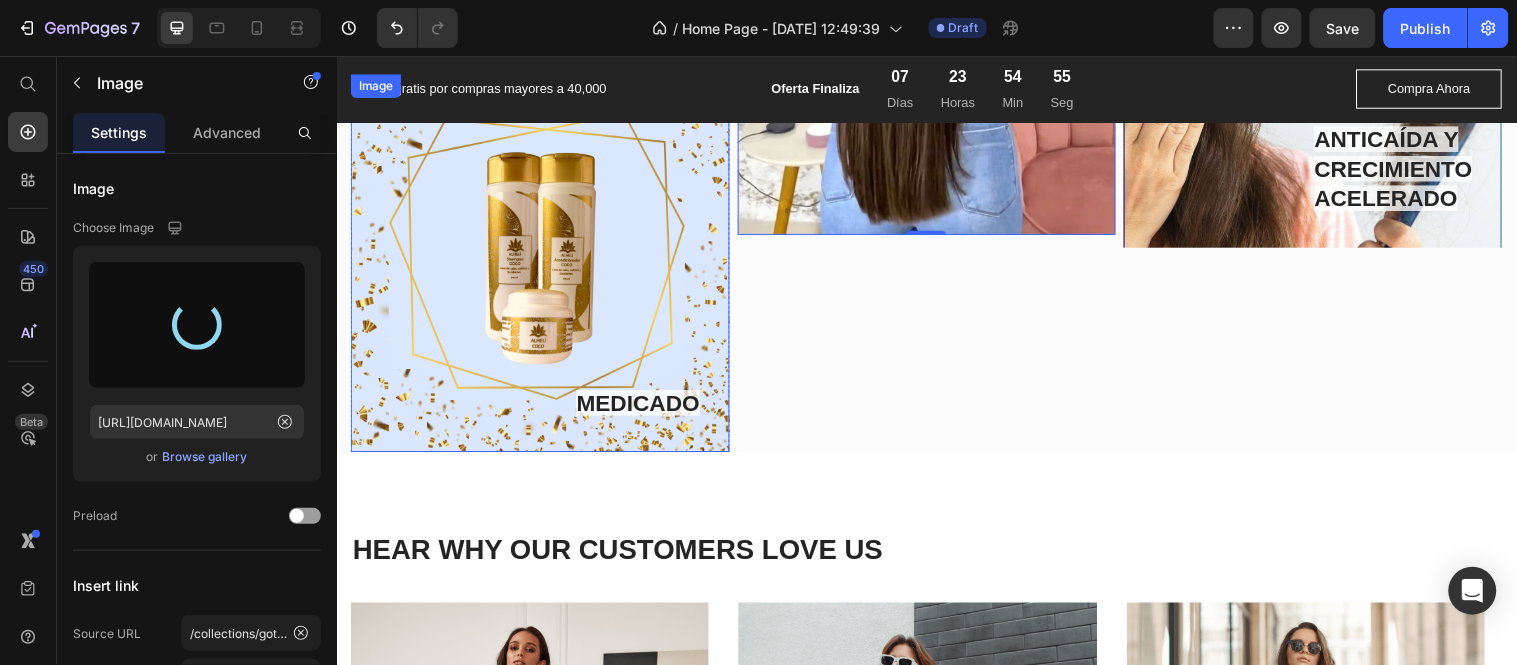 type on "[URL][DOMAIN_NAME]" 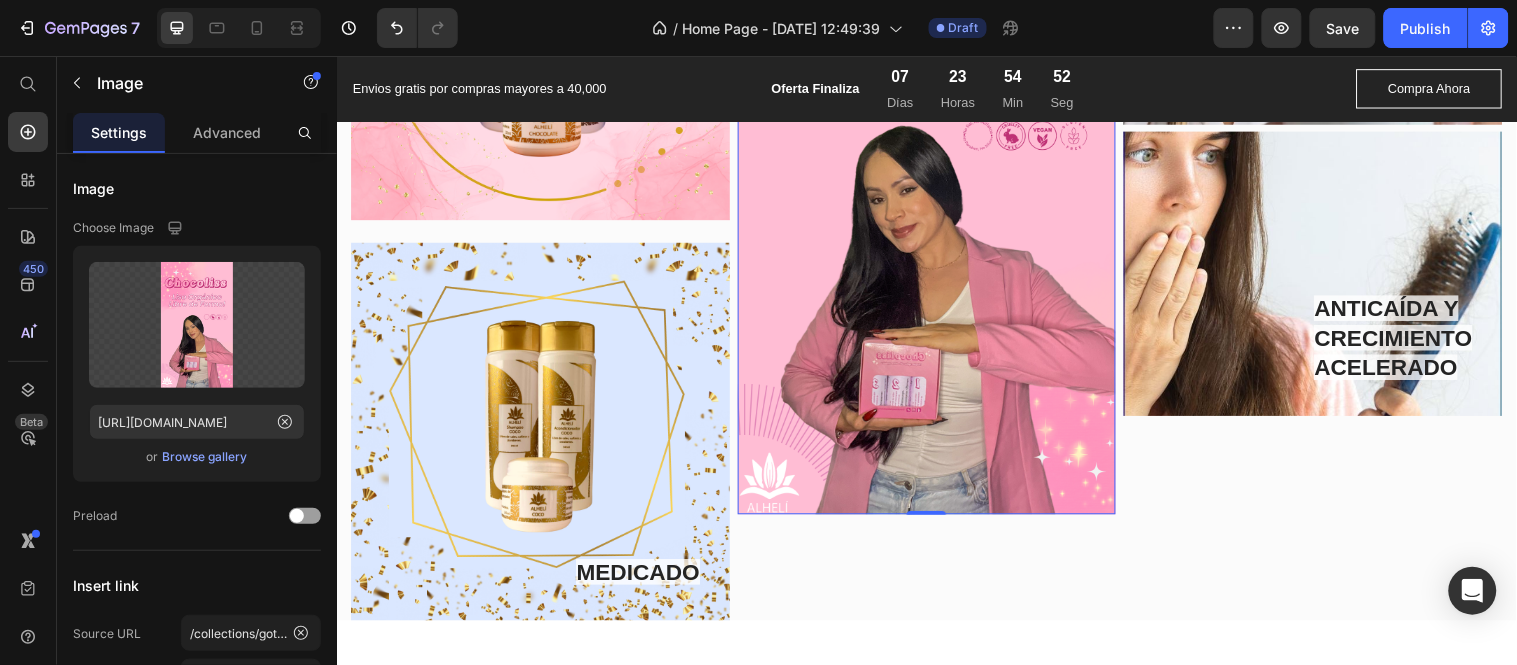 scroll, scrollTop: 4555, scrollLeft: 0, axis: vertical 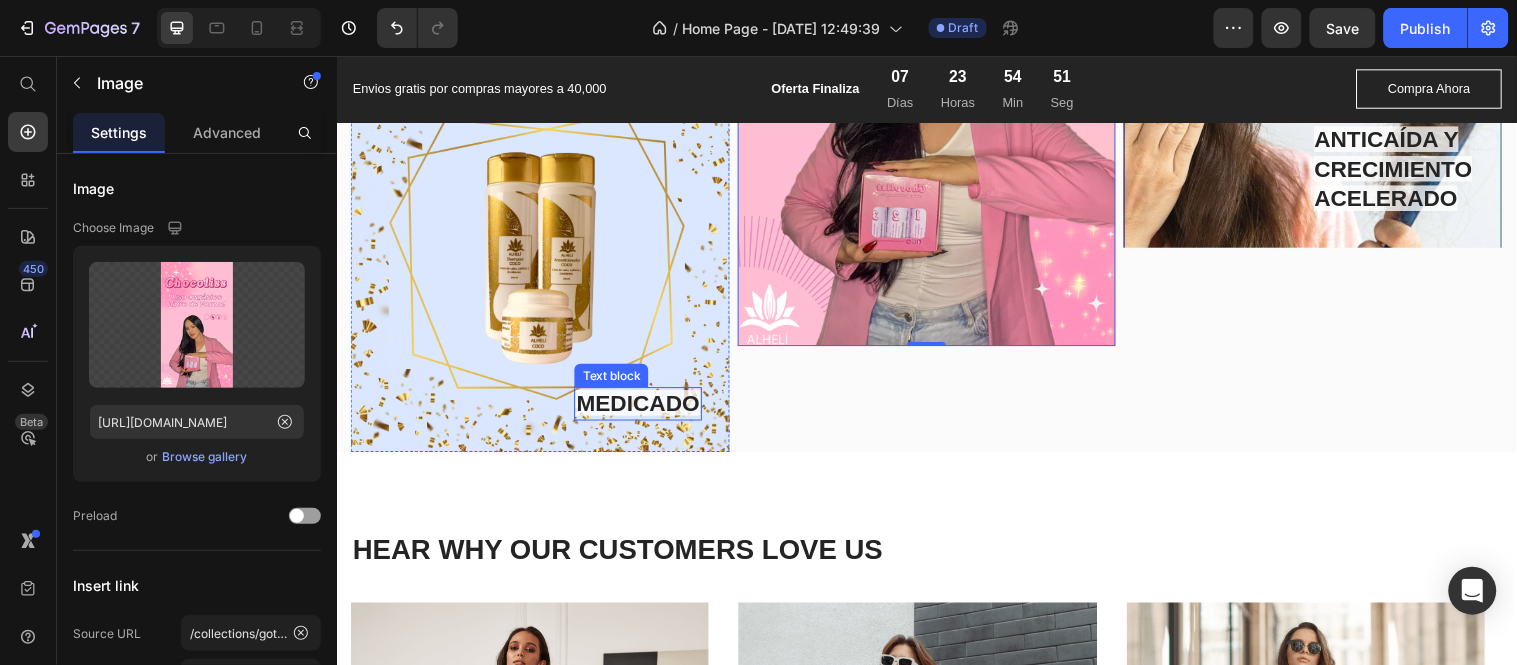 click on "MEDICADO" at bounding box center (642, 408) 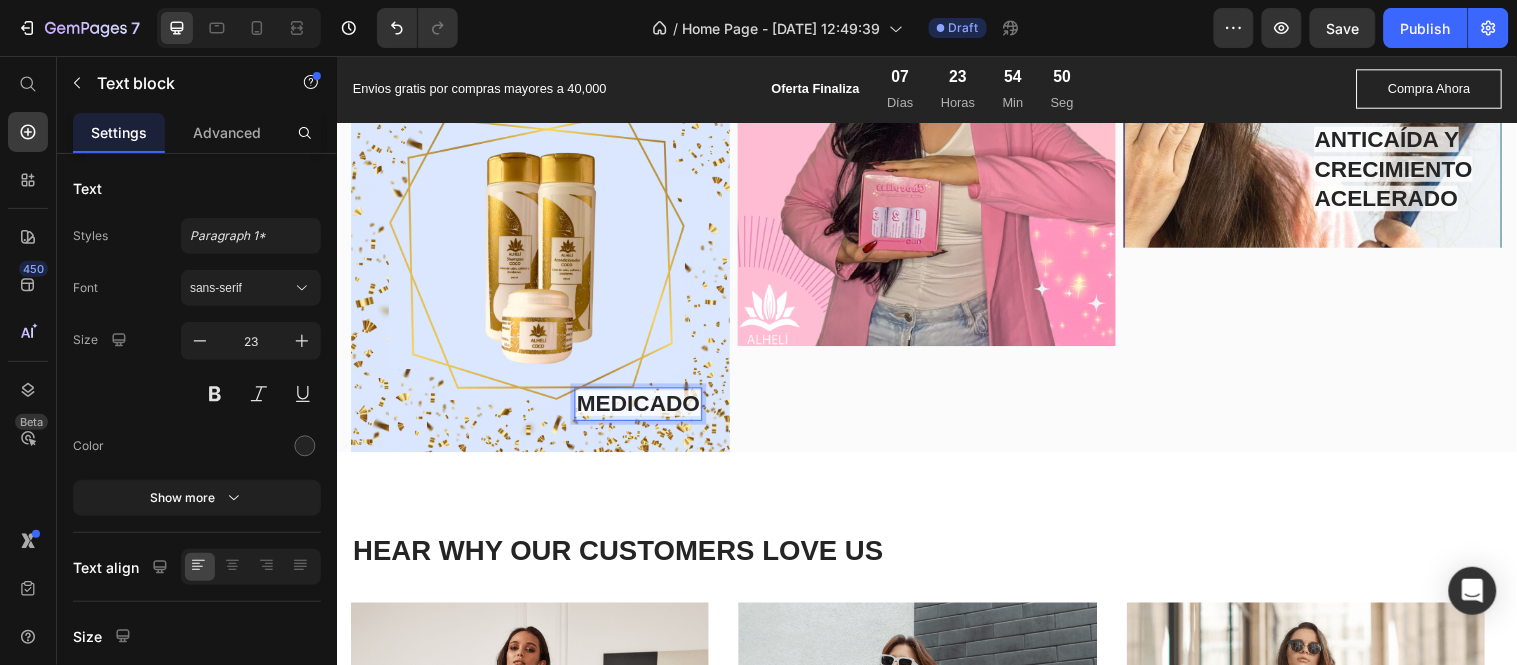 click on "MEDICADO" at bounding box center (642, 408) 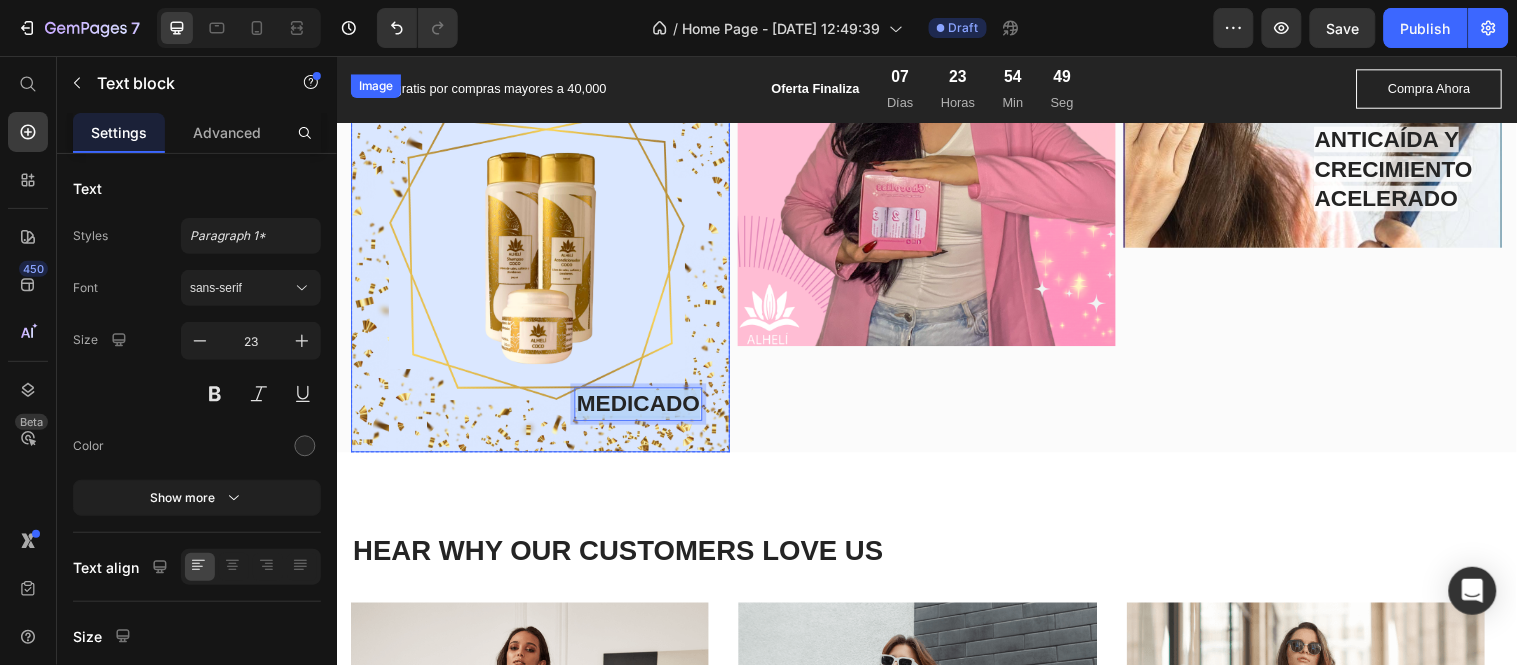 drag, startPoint x: 697, startPoint y: 401, endPoint x: 541, endPoint y: 403, distance: 156.01282 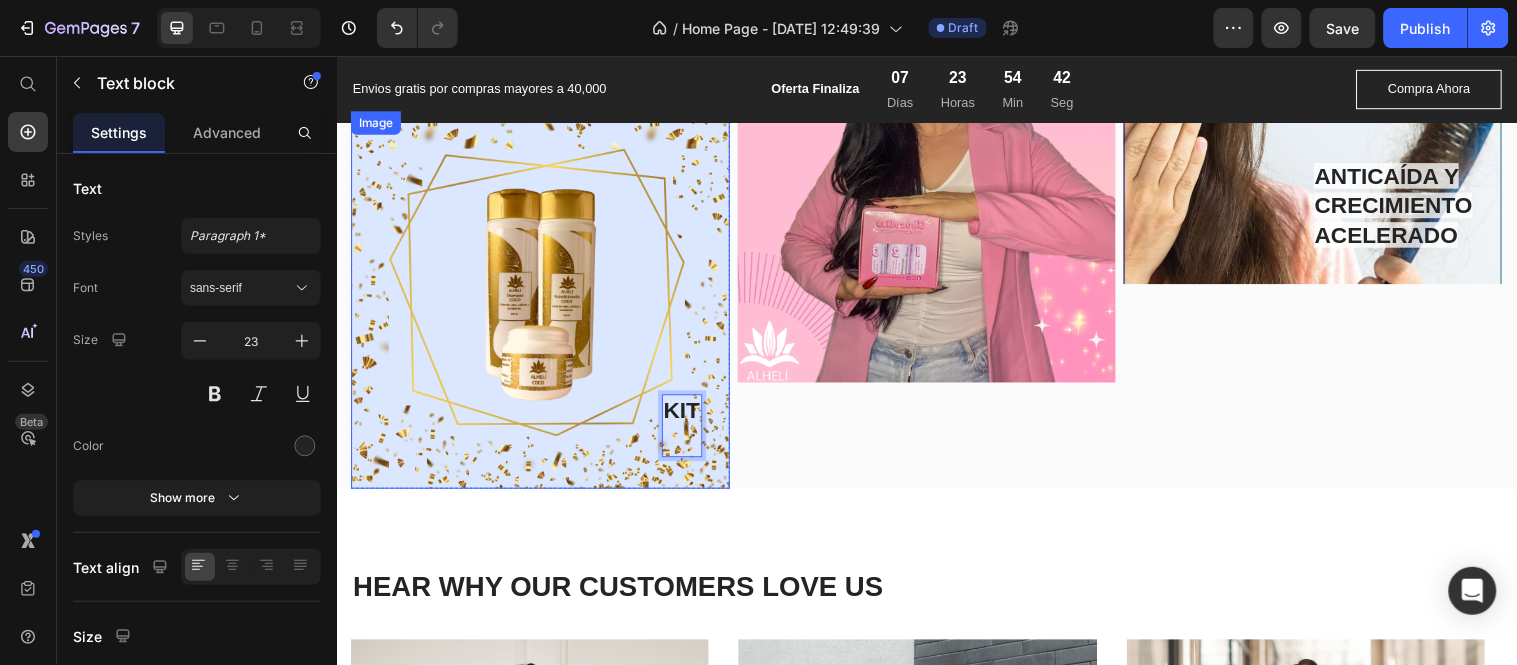 scroll, scrollTop: 4495, scrollLeft: 0, axis: vertical 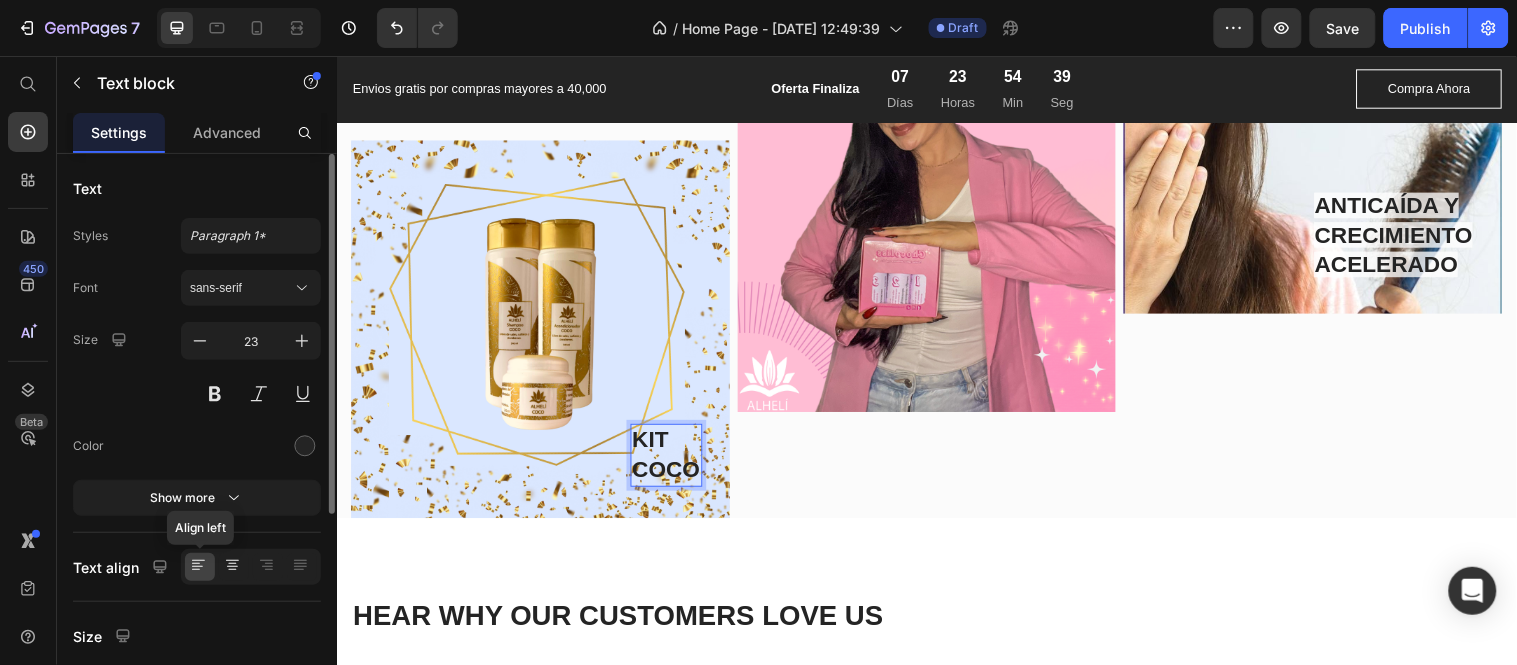 click 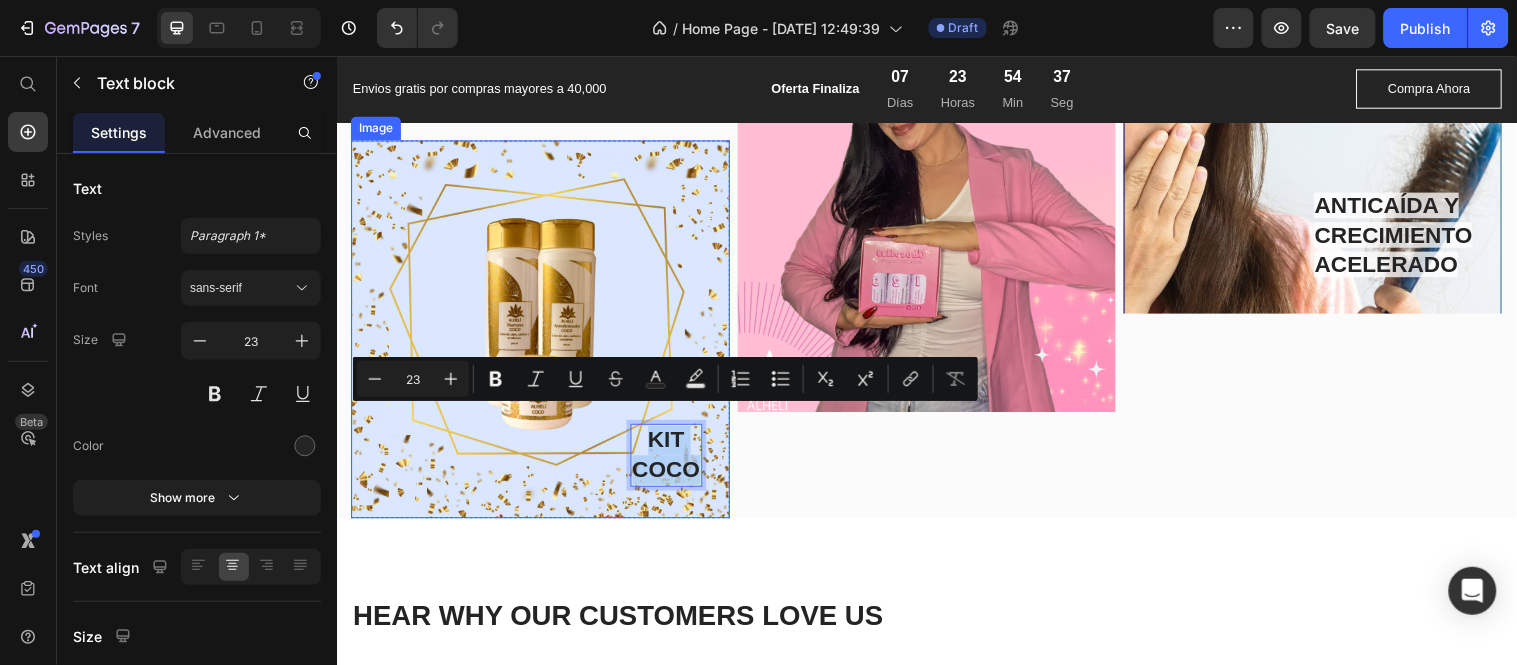 drag, startPoint x: 641, startPoint y: 428, endPoint x: 702, endPoint y: 465, distance: 71.34424 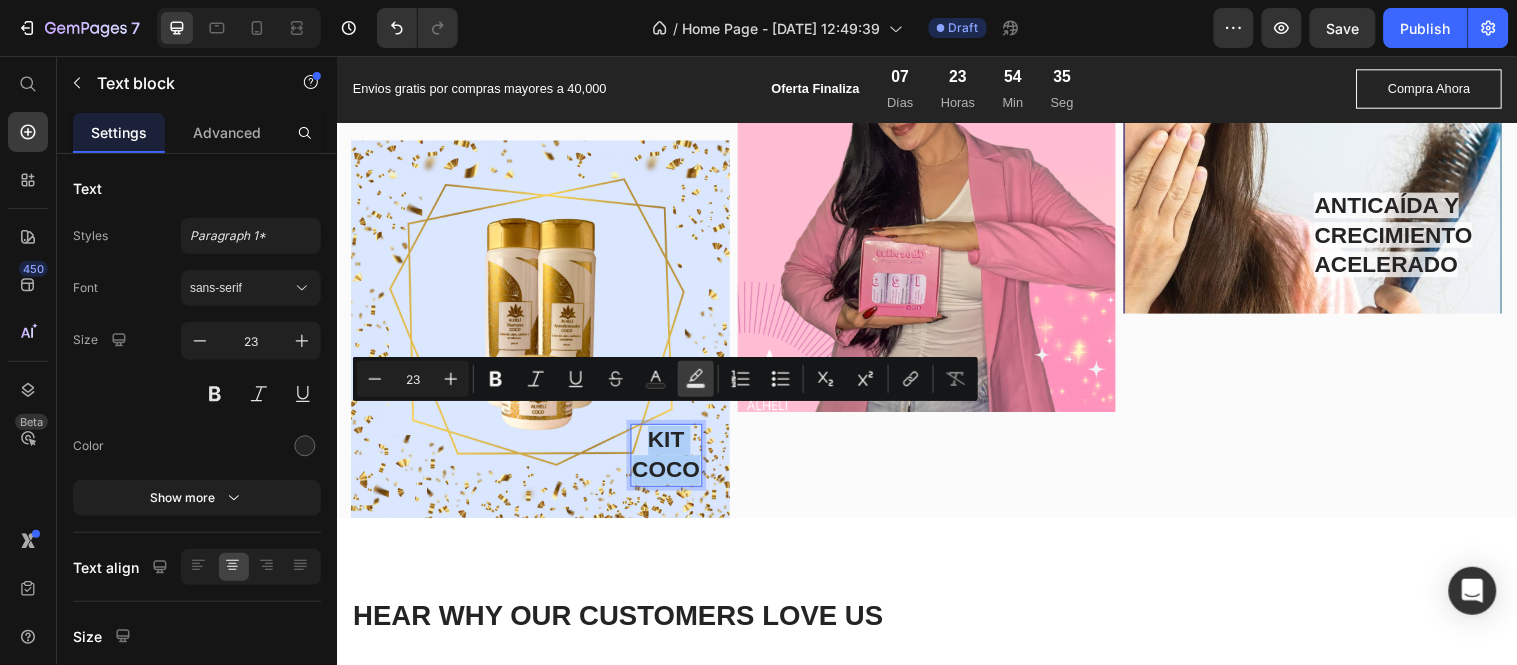 click 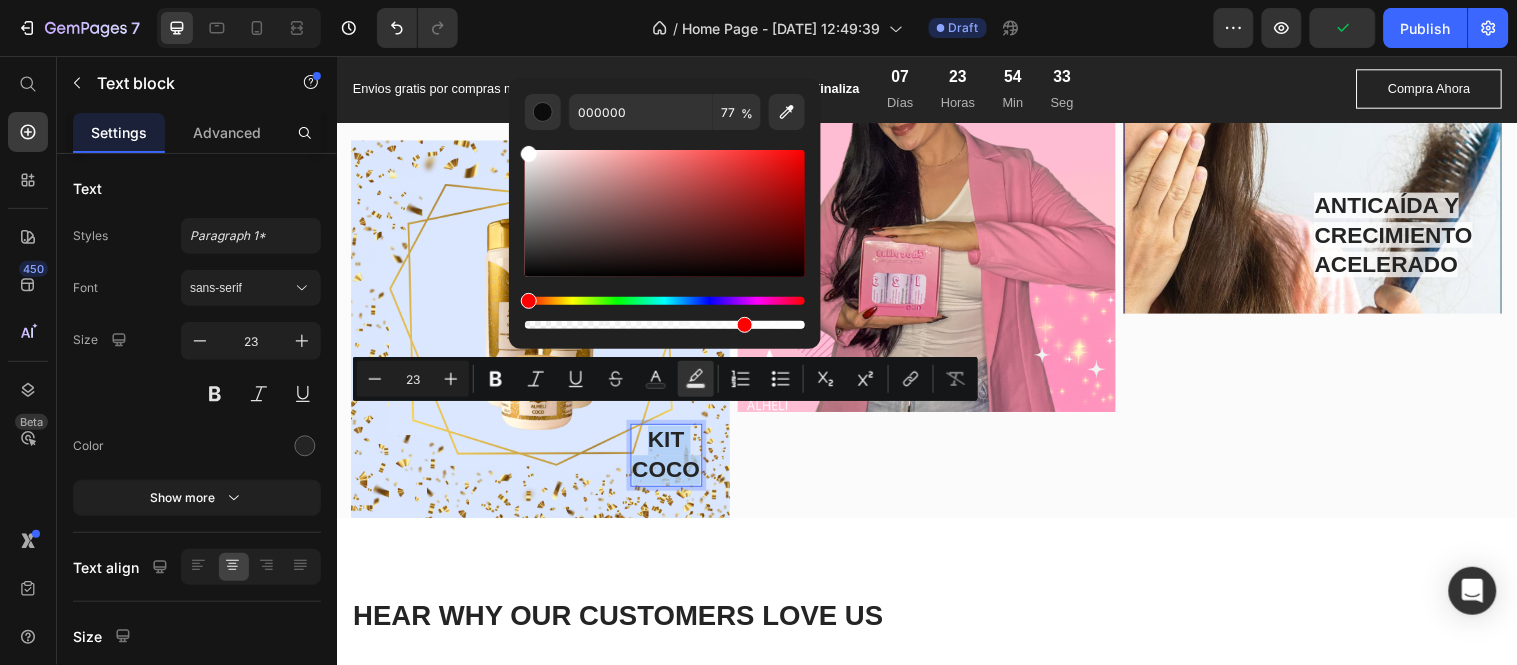 drag, startPoint x: 527, startPoint y: 273, endPoint x: 521, endPoint y: 142, distance: 131.13733 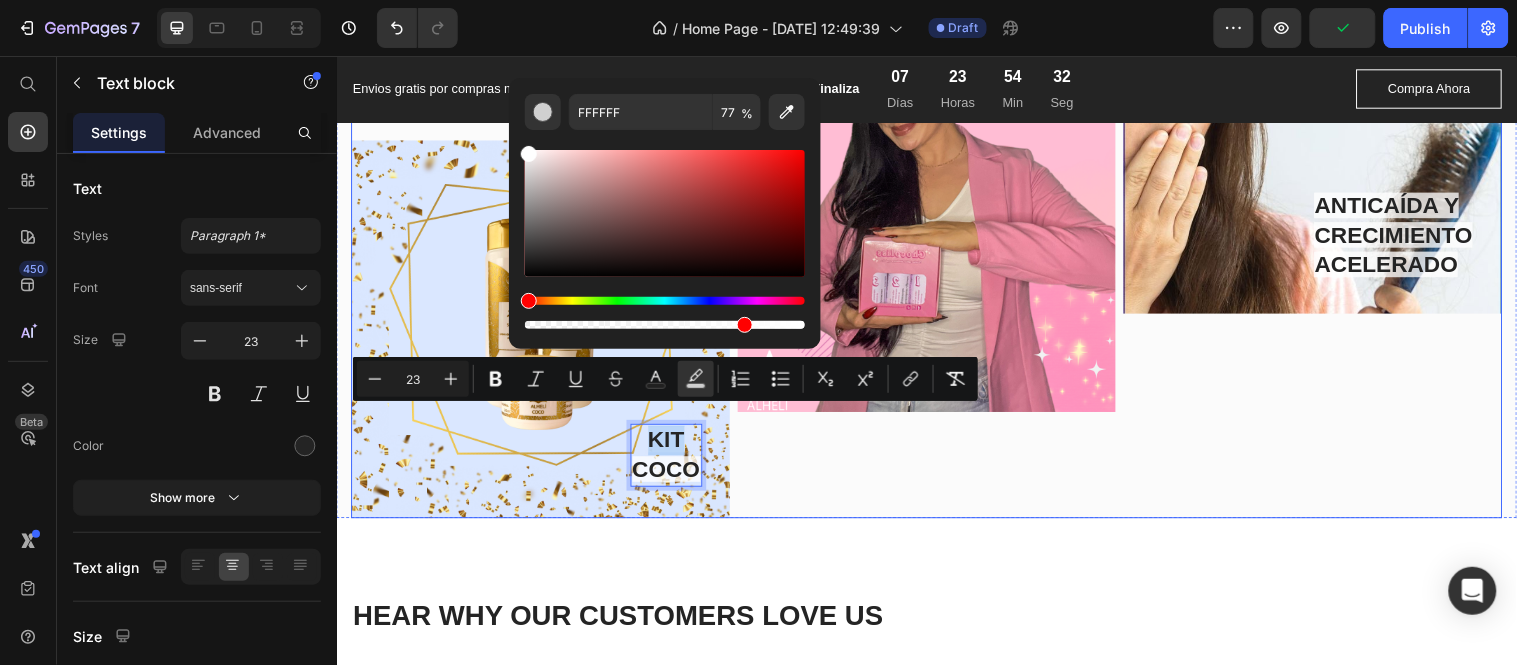 click on "GOTAS [PERSON_NAME] Text block Image Row" at bounding box center [936, 129] 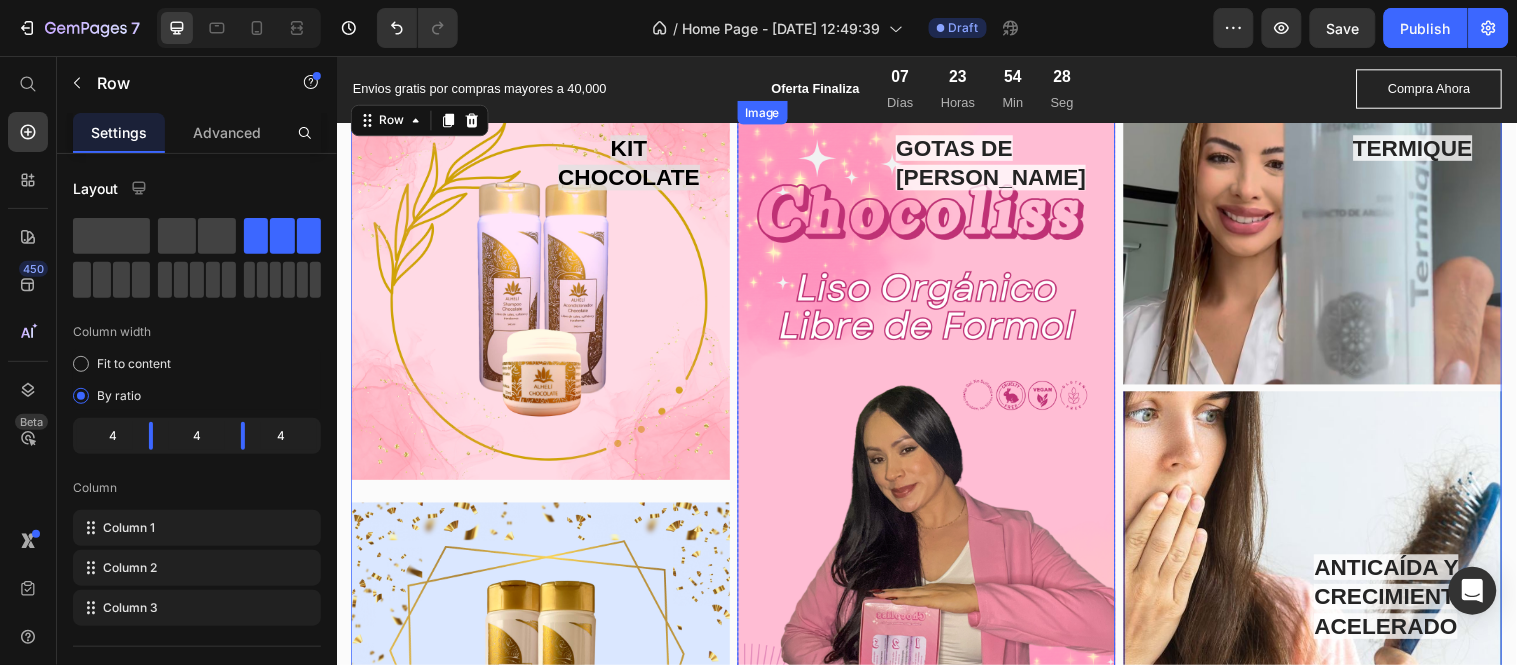 scroll, scrollTop: 4051, scrollLeft: 0, axis: vertical 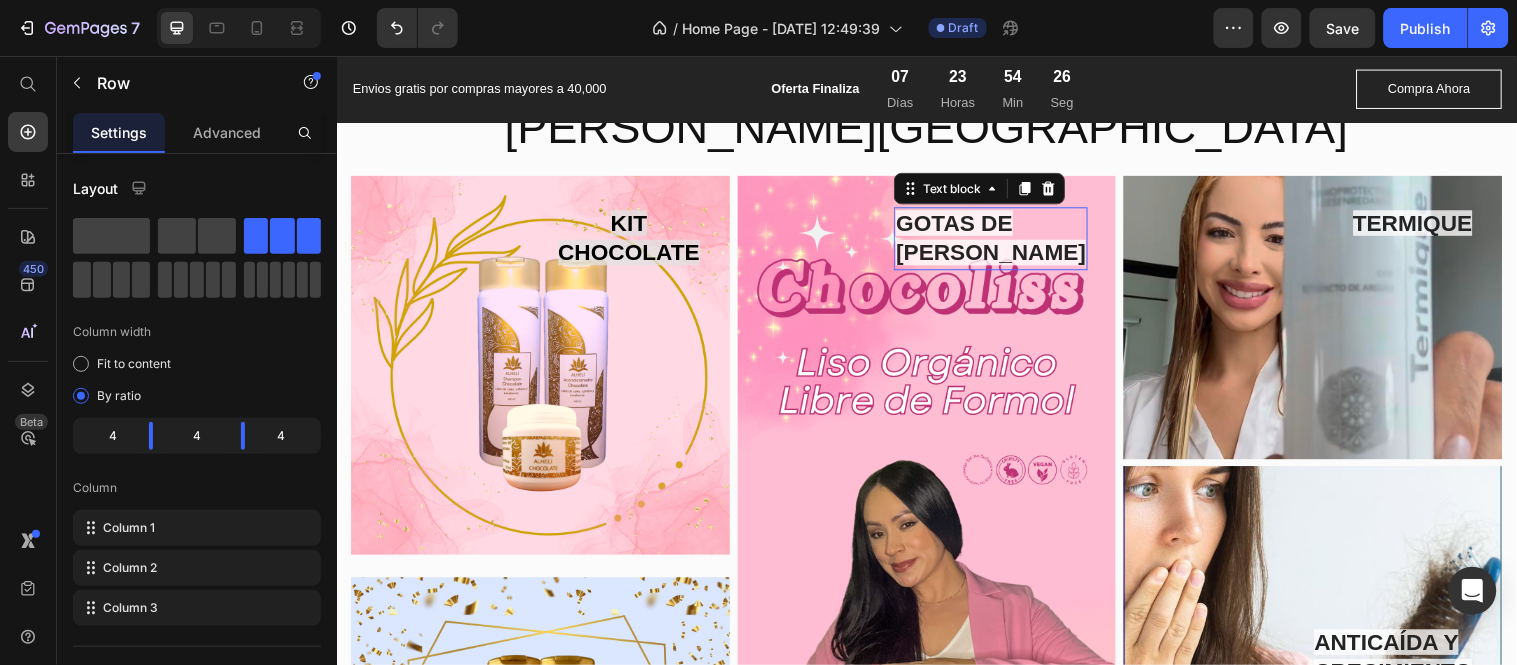 click on "[PERSON_NAME]" at bounding box center [1001, 255] 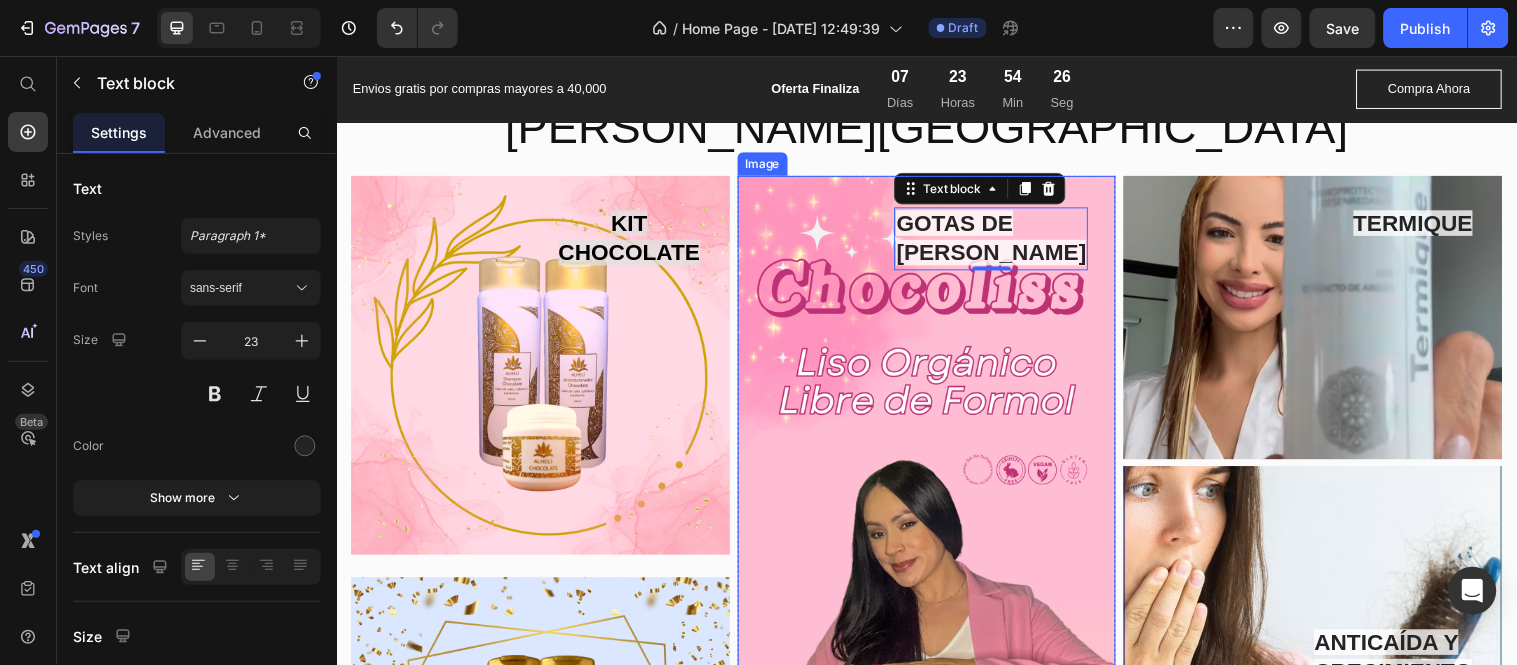 click at bounding box center [936, 519] 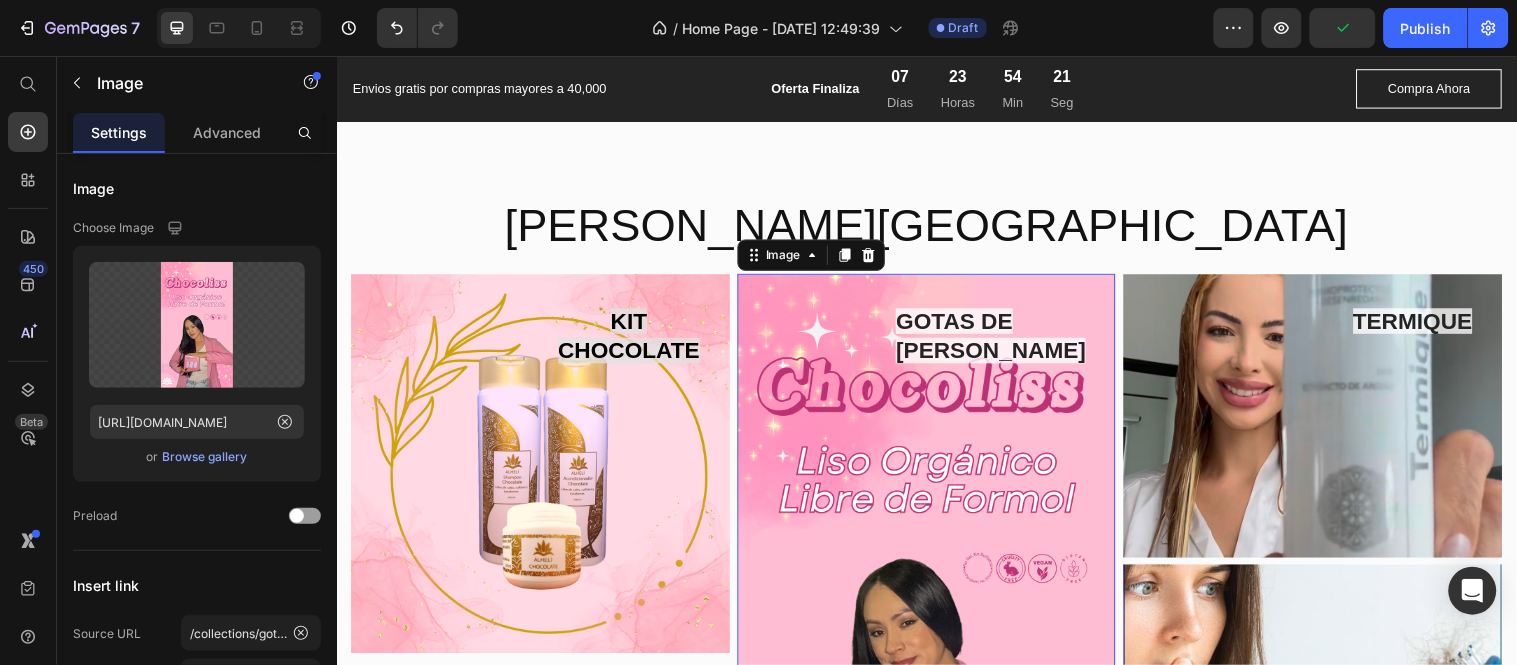 scroll, scrollTop: 3940, scrollLeft: 0, axis: vertical 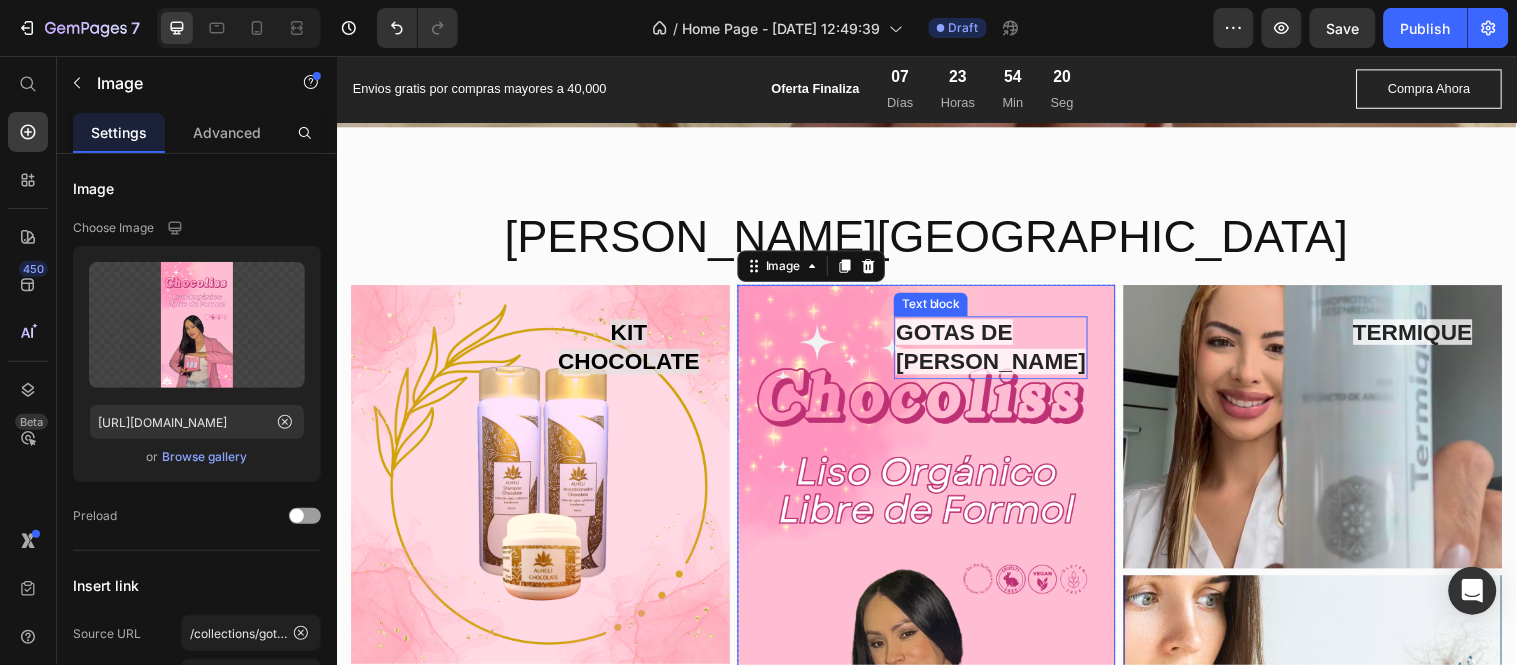 click on "[PERSON_NAME]" at bounding box center [1001, 366] 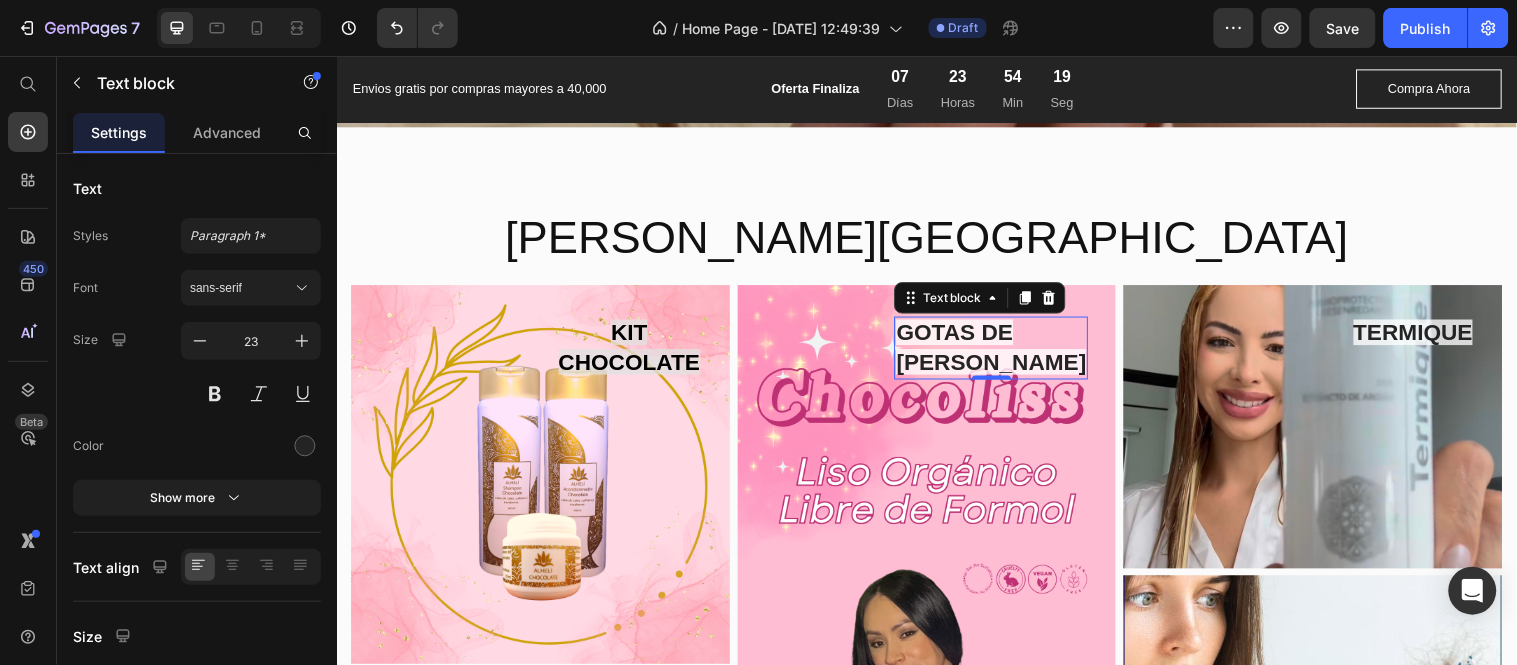 click on "[PERSON_NAME]" at bounding box center [1001, 367] 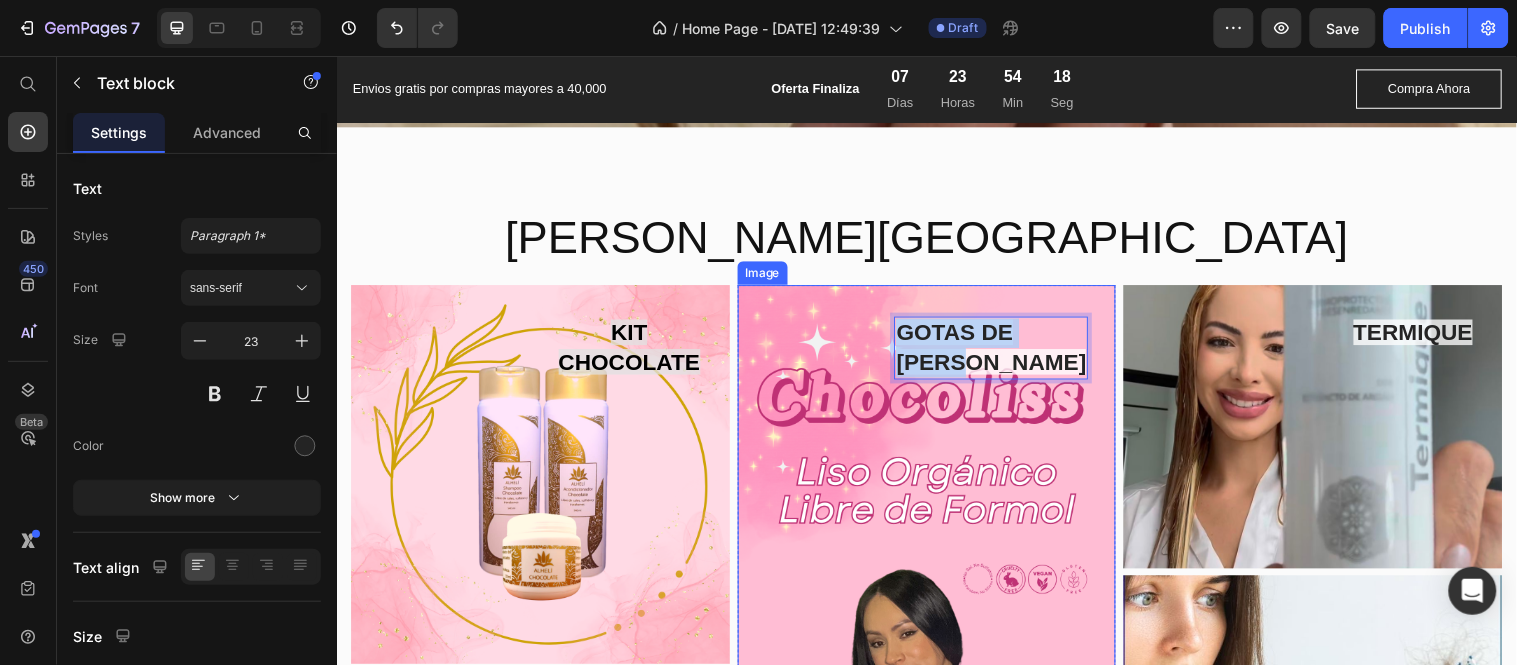 drag, startPoint x: 1051, startPoint y: 366, endPoint x: 963, endPoint y: 330, distance: 95.07891 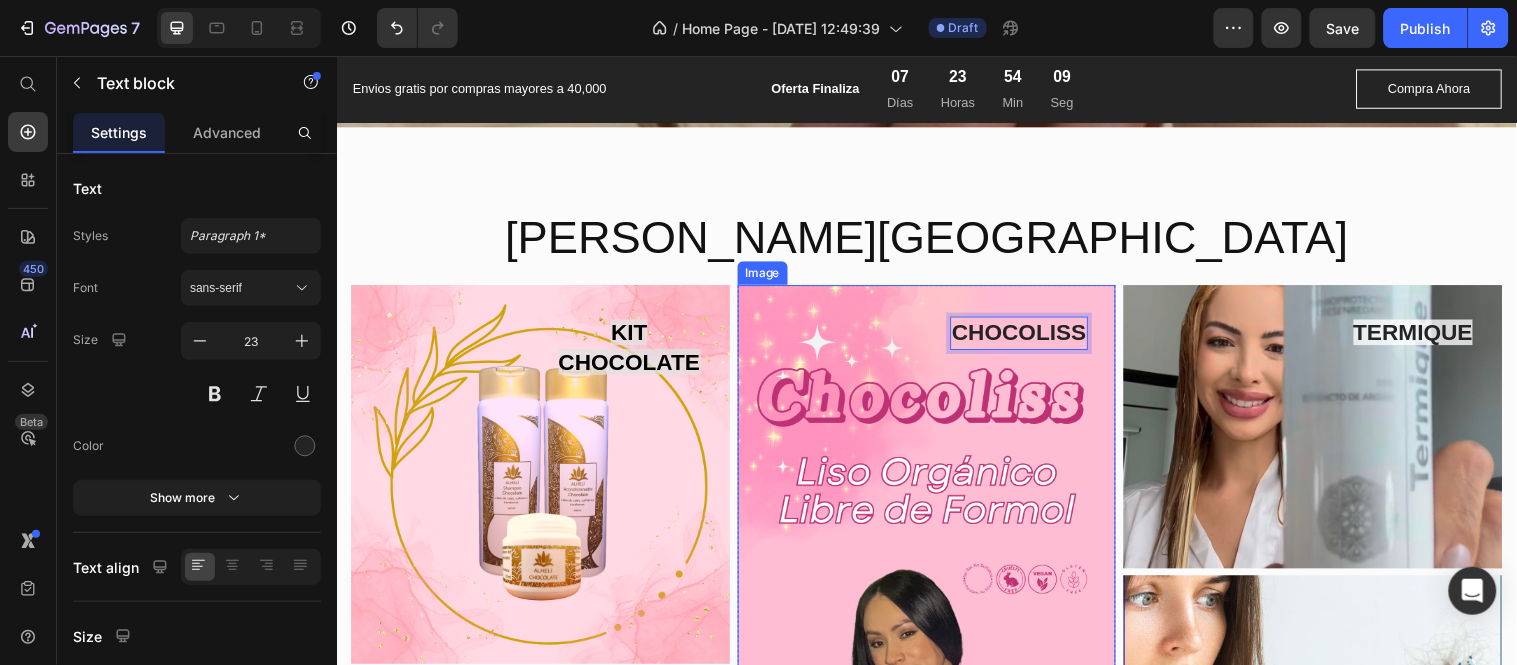click on "CHOCOLISS" at bounding box center (1030, 337) 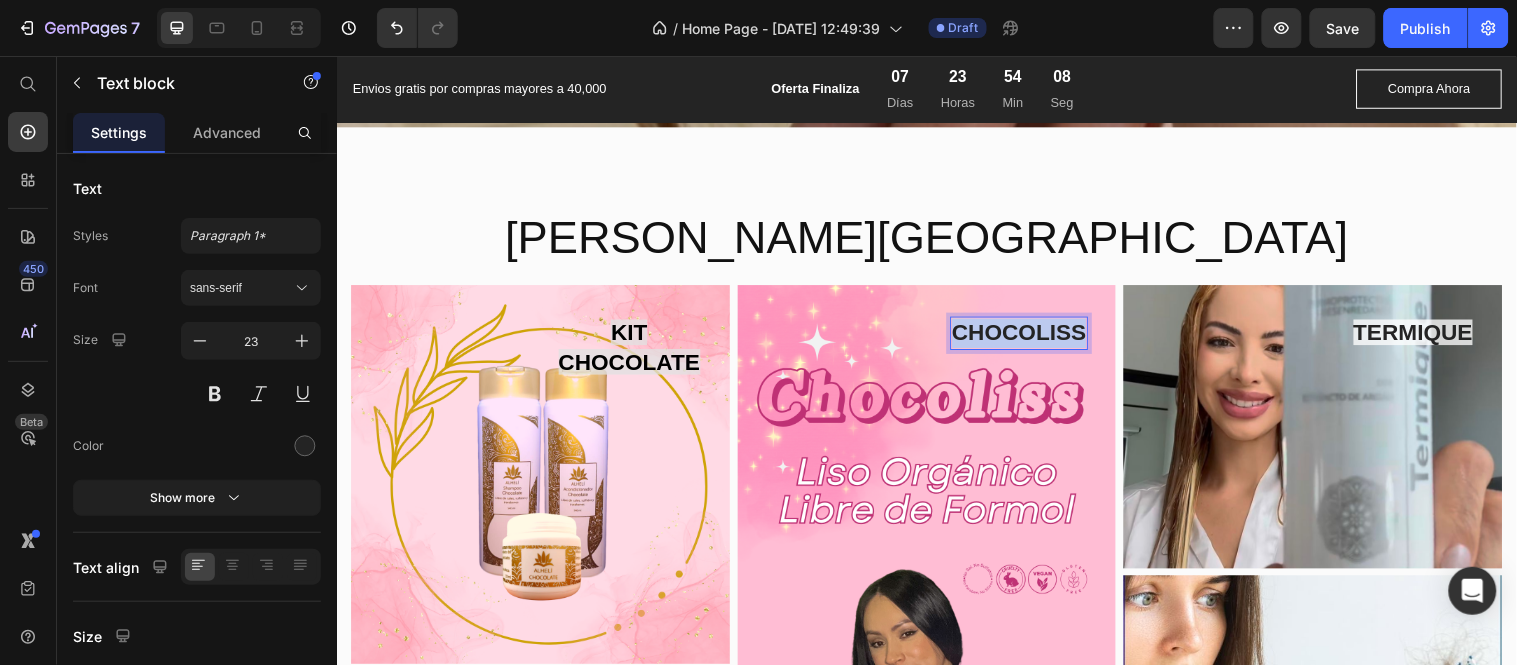 drag, startPoint x: 957, startPoint y: 327, endPoint x: 1088, endPoint y: 332, distance: 131.09538 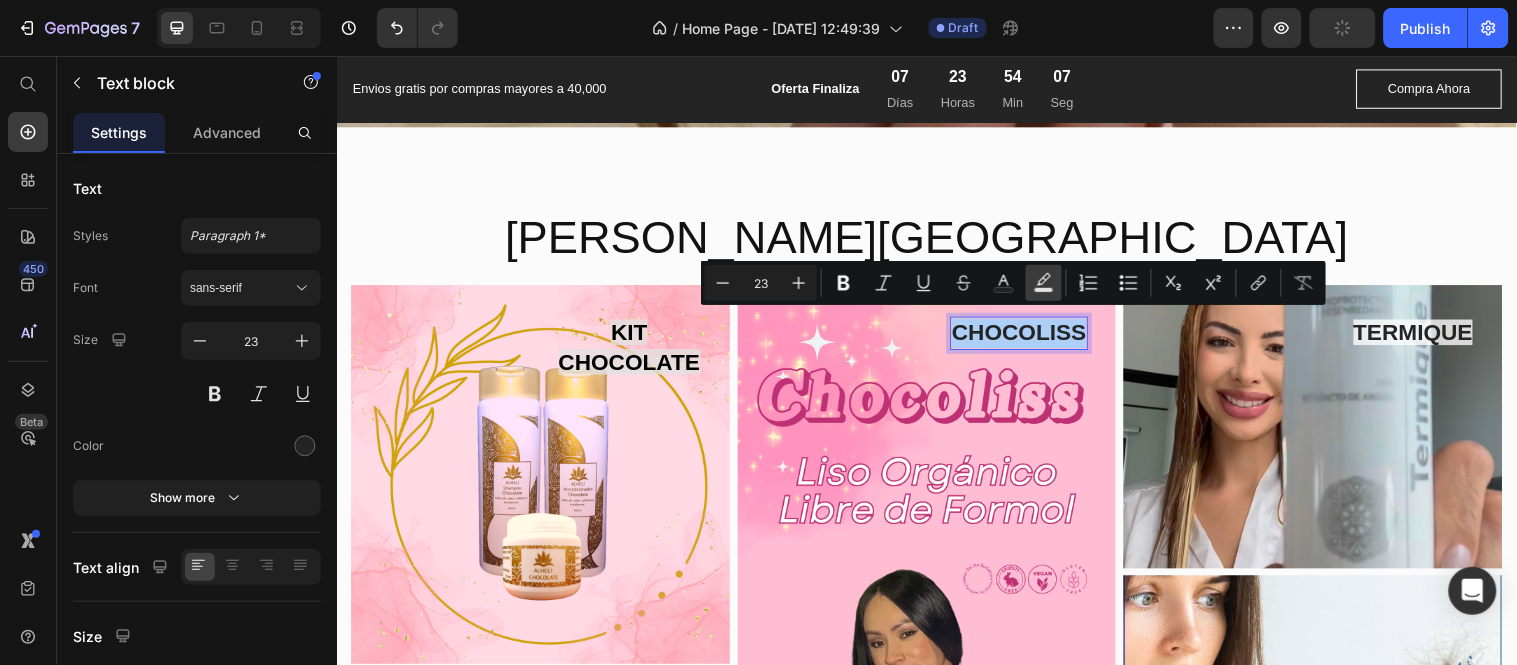 click 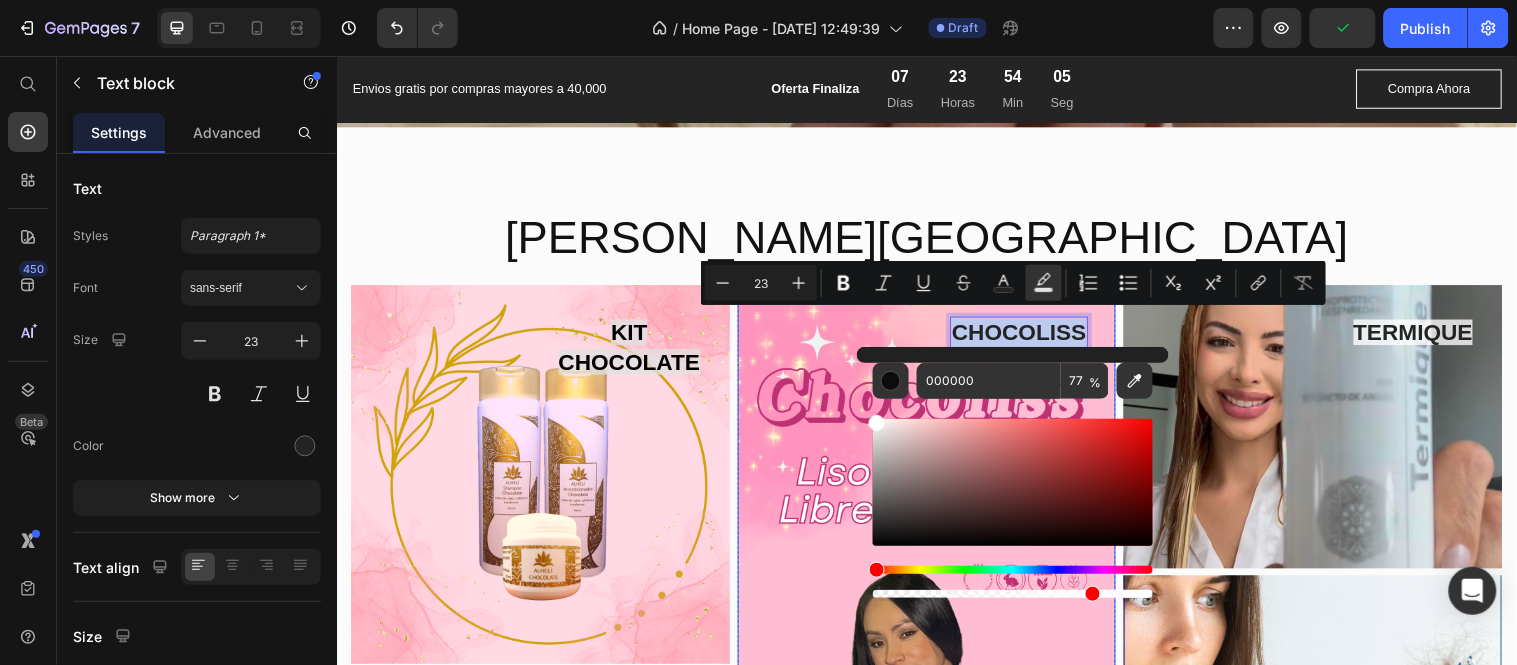 type on "FFFFFF" 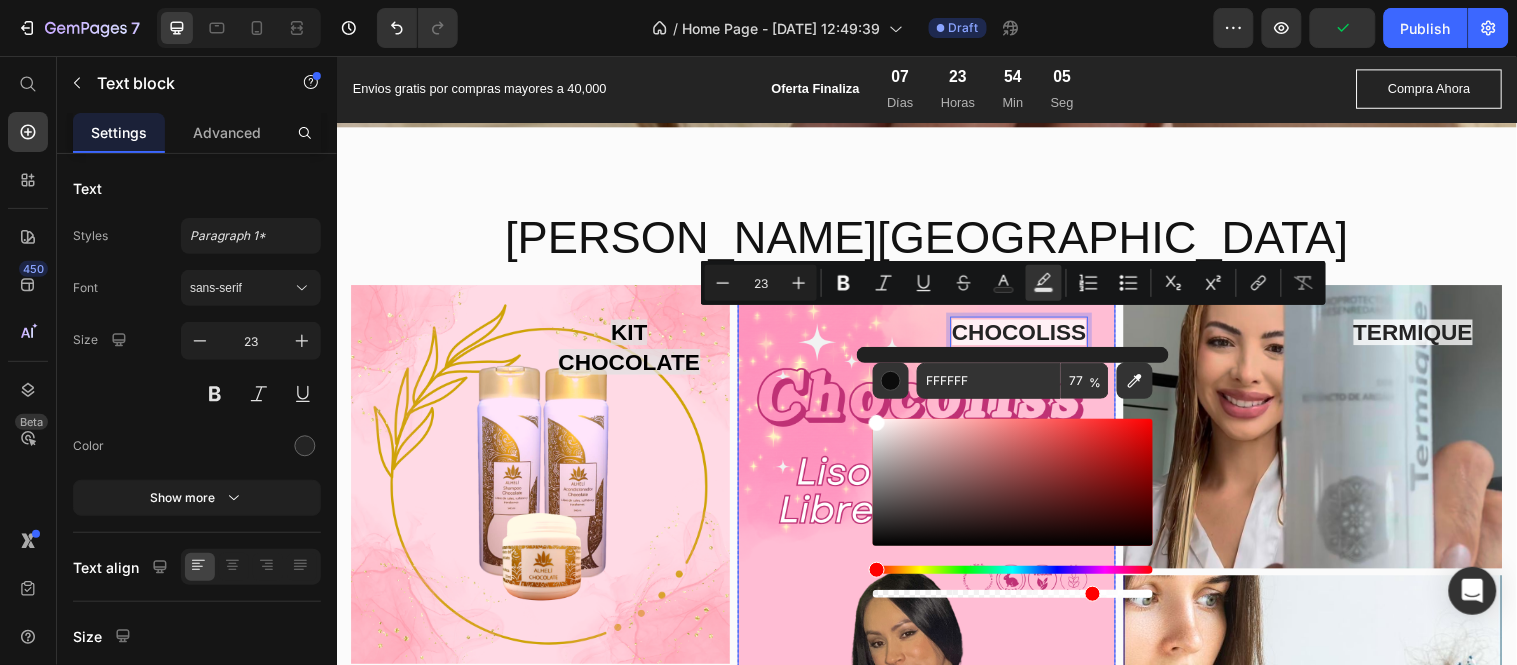drag, startPoint x: 1210, startPoint y: 599, endPoint x: 860, endPoint y: 406, distance: 399.68613 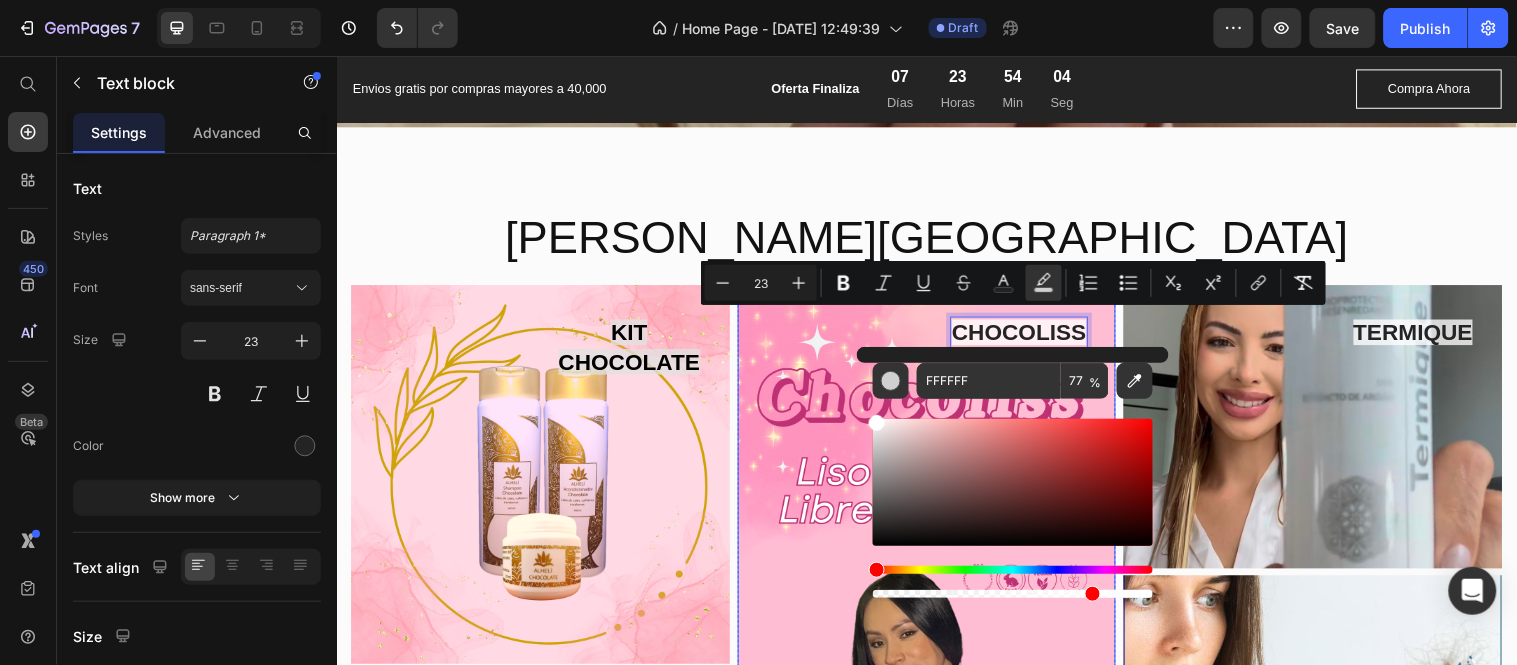 click at bounding box center (936, 630) 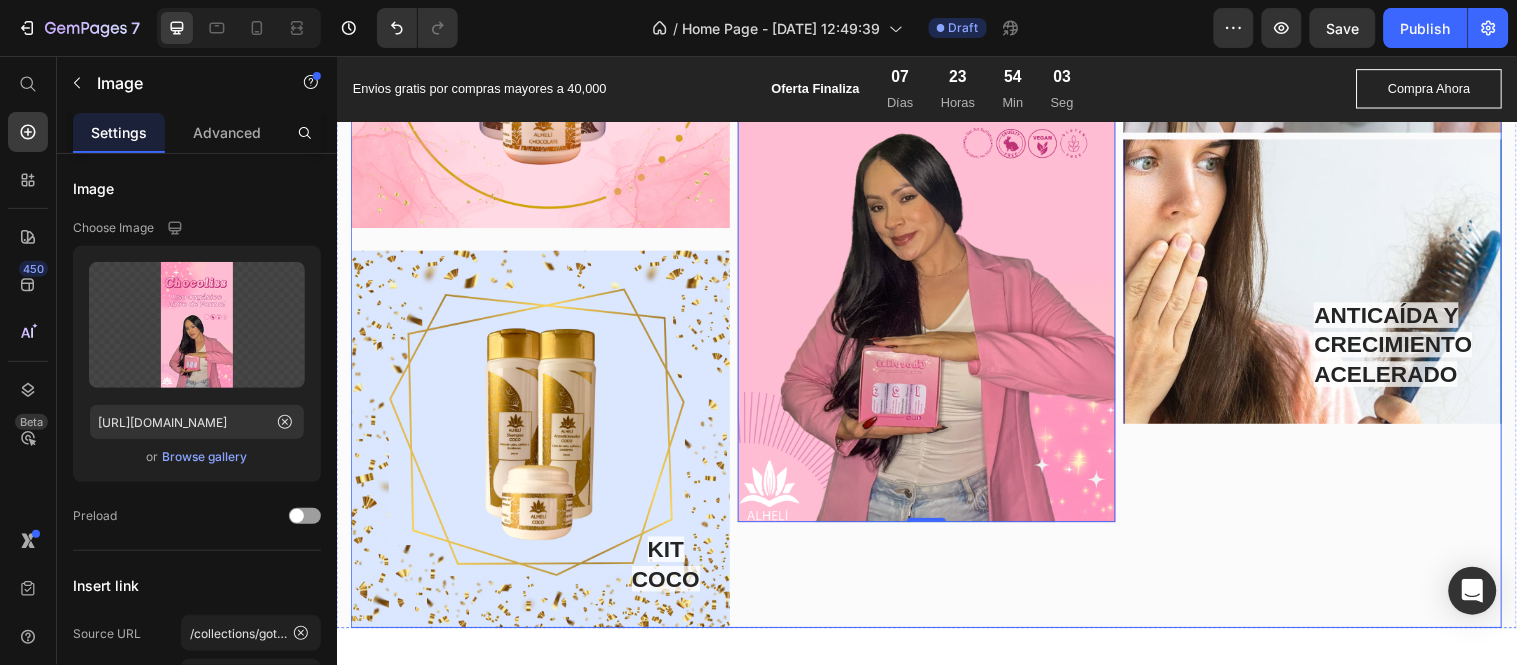 scroll, scrollTop: 4495, scrollLeft: 0, axis: vertical 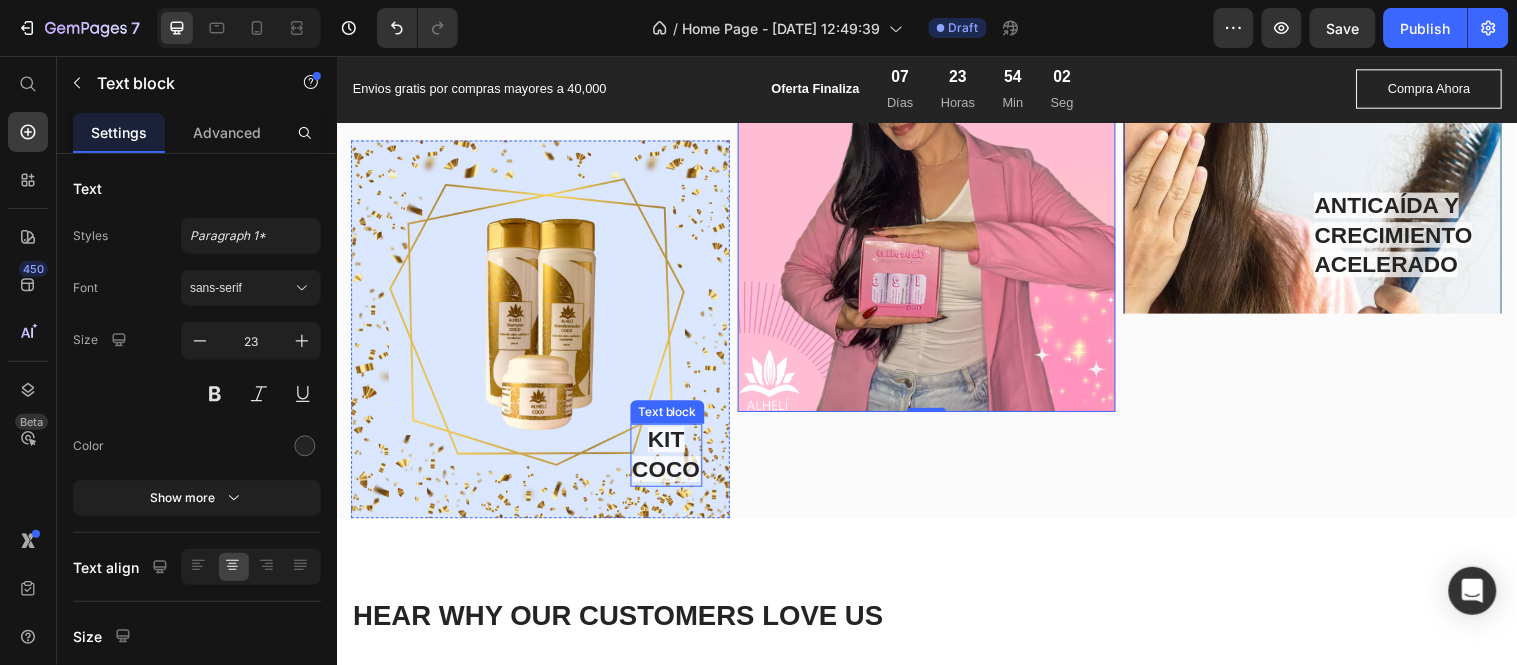 click on "KIT" at bounding box center [671, 446] 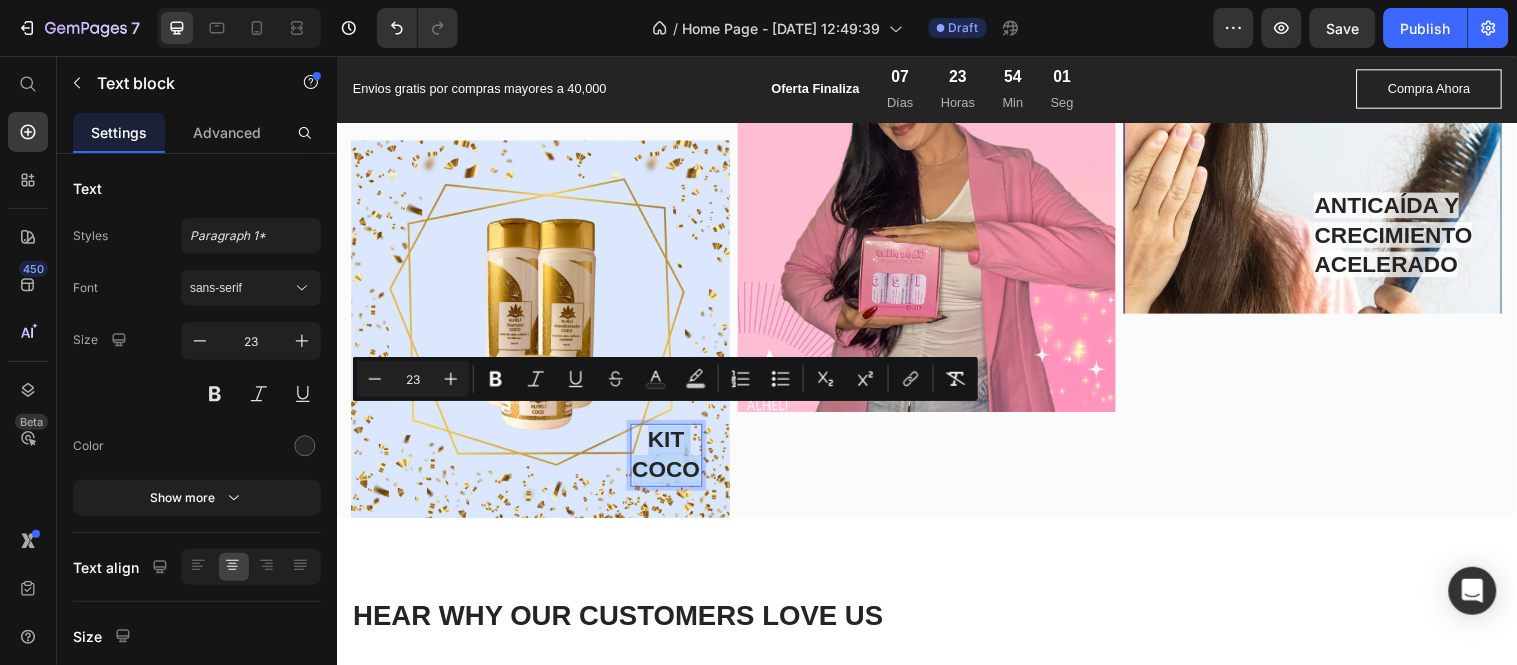 drag, startPoint x: 641, startPoint y: 423, endPoint x: 700, endPoint y: 462, distance: 70.724815 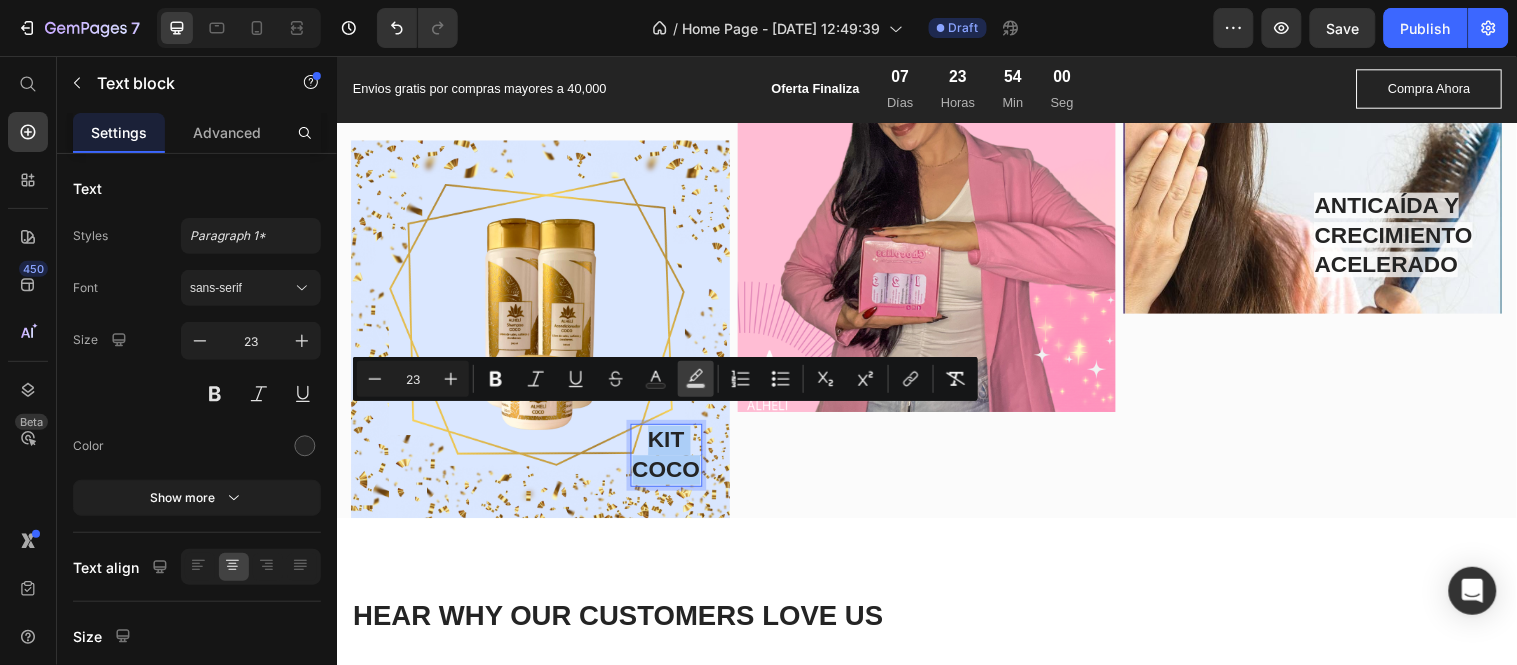 click 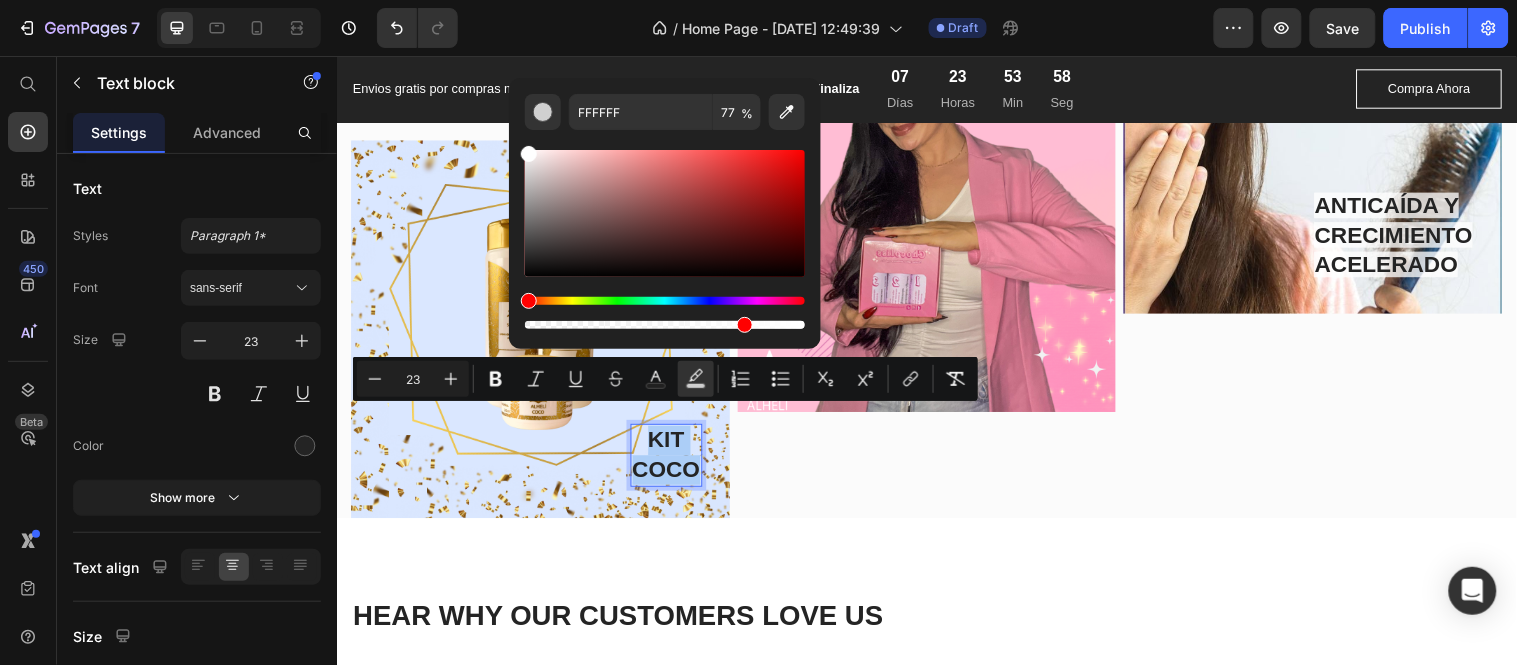 drag, startPoint x: 526, startPoint y: 157, endPoint x: 513, endPoint y: 141, distance: 20.615528 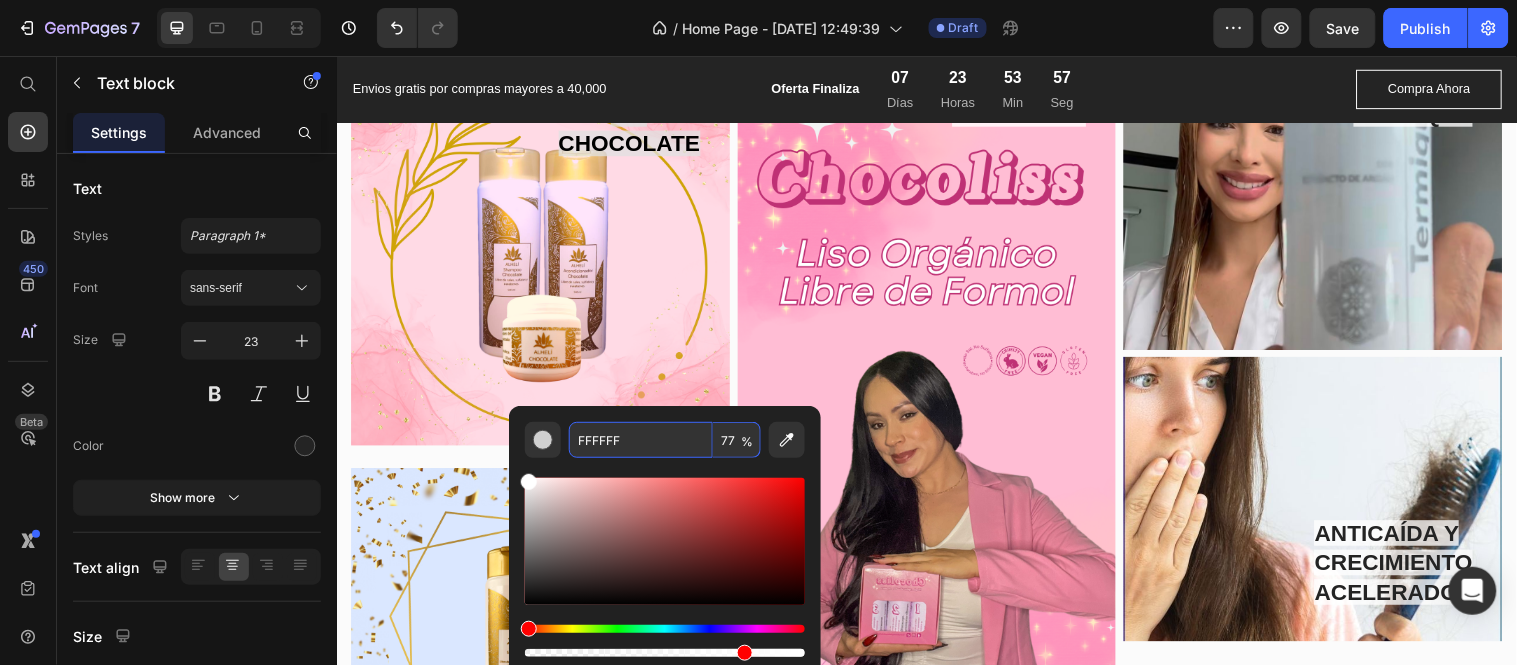scroll, scrollTop: 4051, scrollLeft: 0, axis: vertical 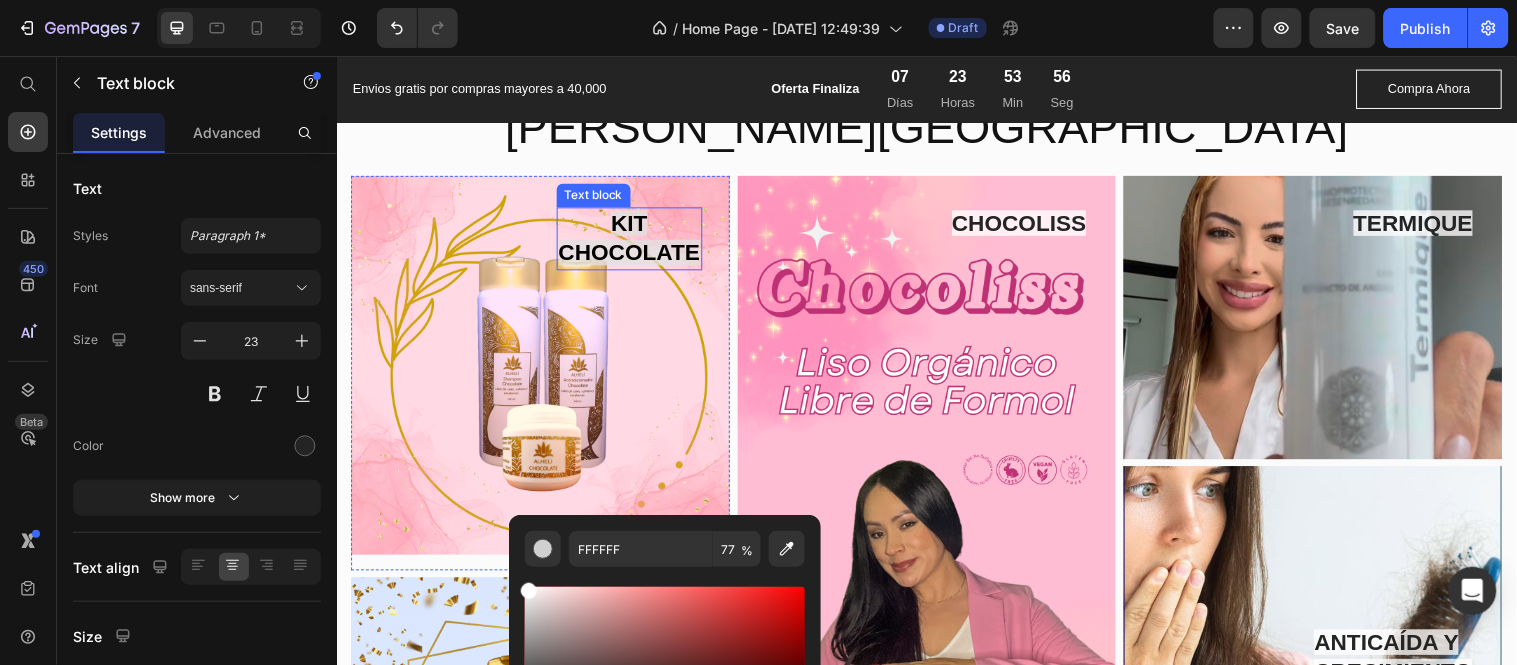 click on "KIT" at bounding box center (634, 226) 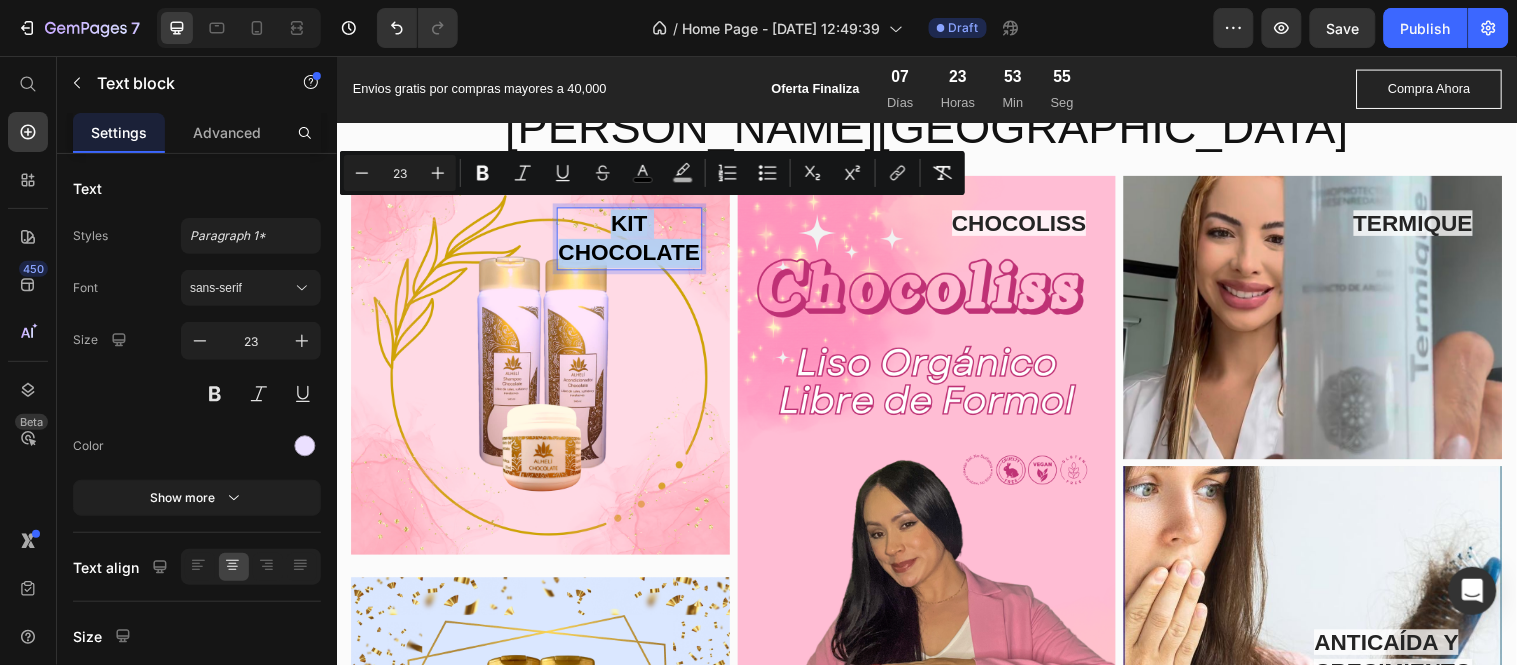 drag, startPoint x: 602, startPoint y: 217, endPoint x: 698, endPoint y: 254, distance: 102.88343 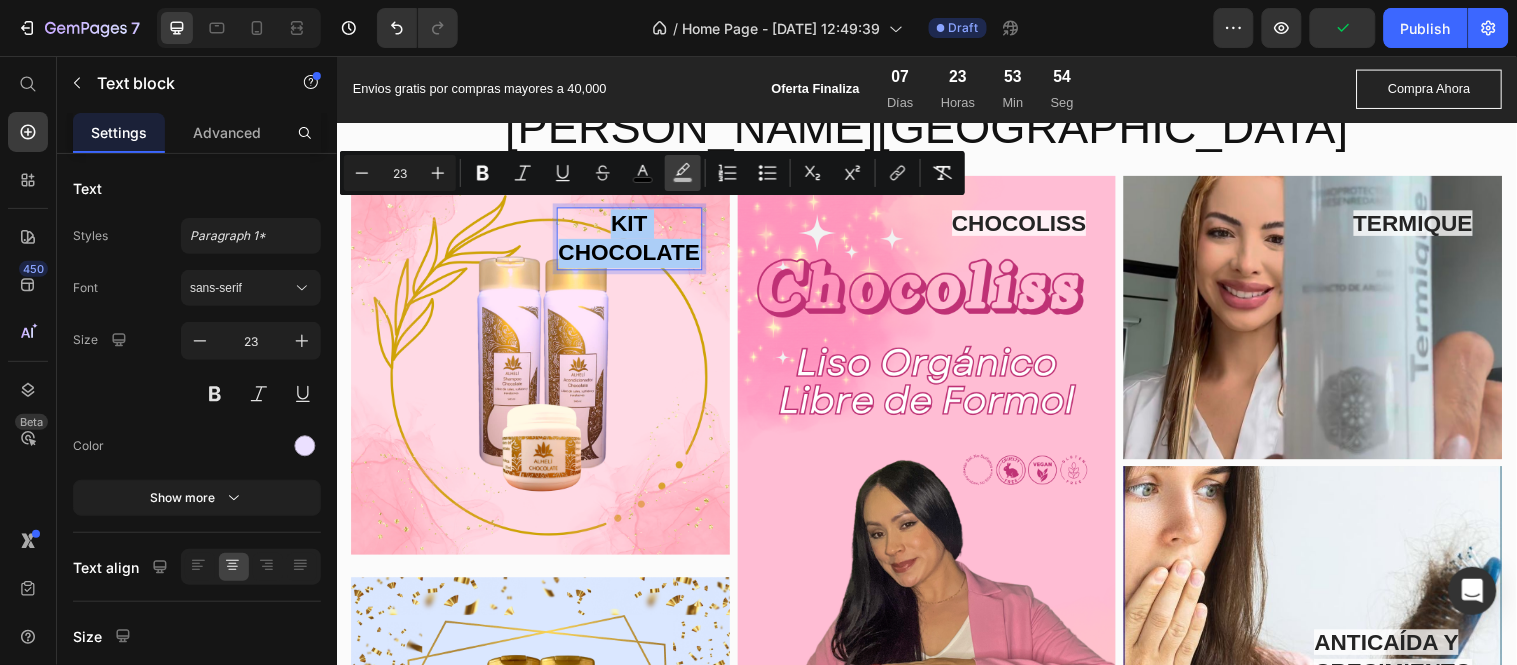 click 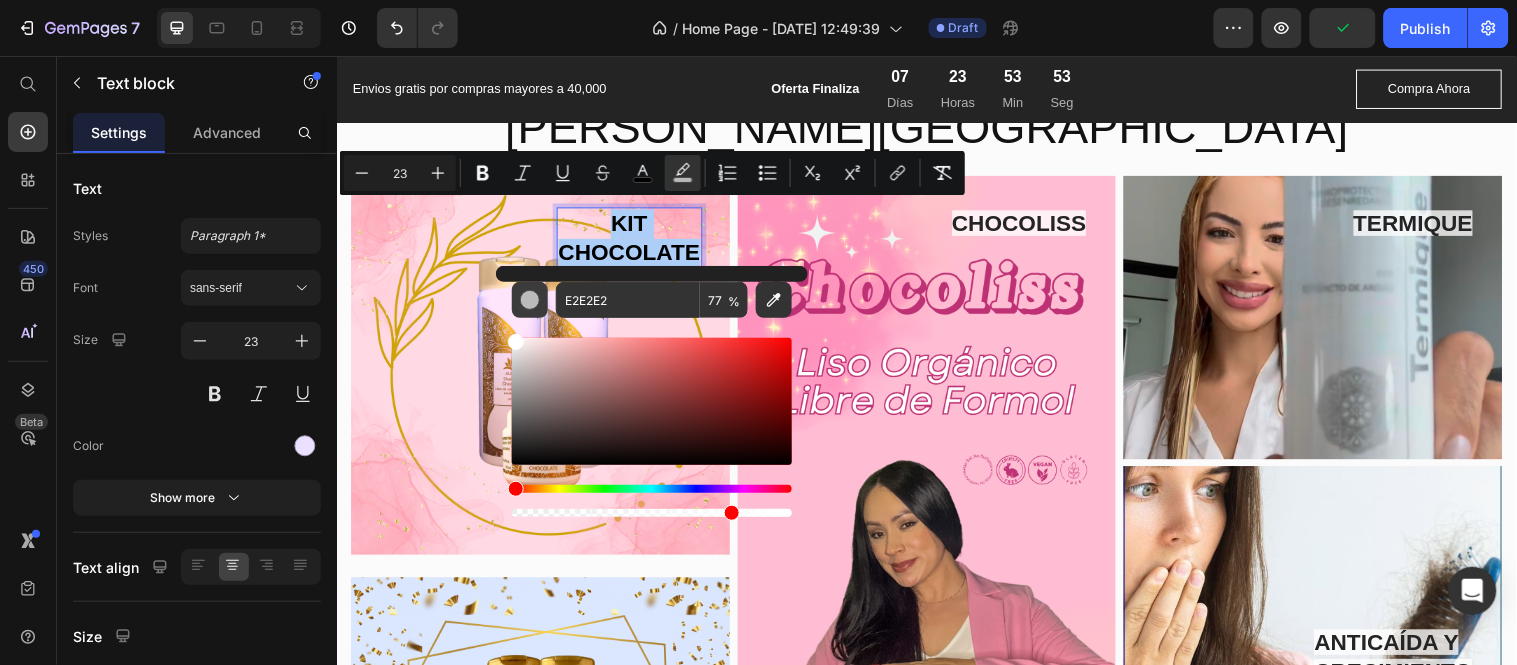 drag, startPoint x: 514, startPoint y: 362, endPoint x: 513, endPoint y: 315, distance: 47.010635 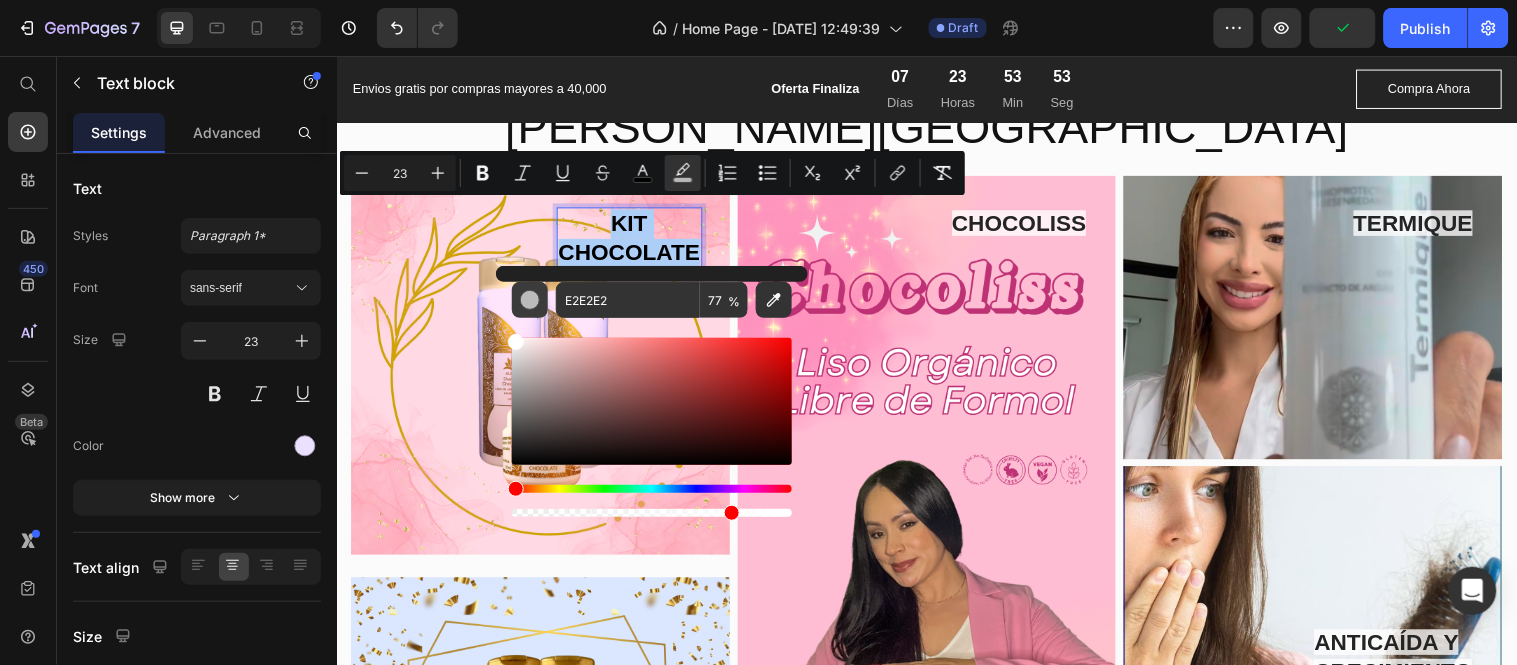 click on "E2E2E2 77 %" 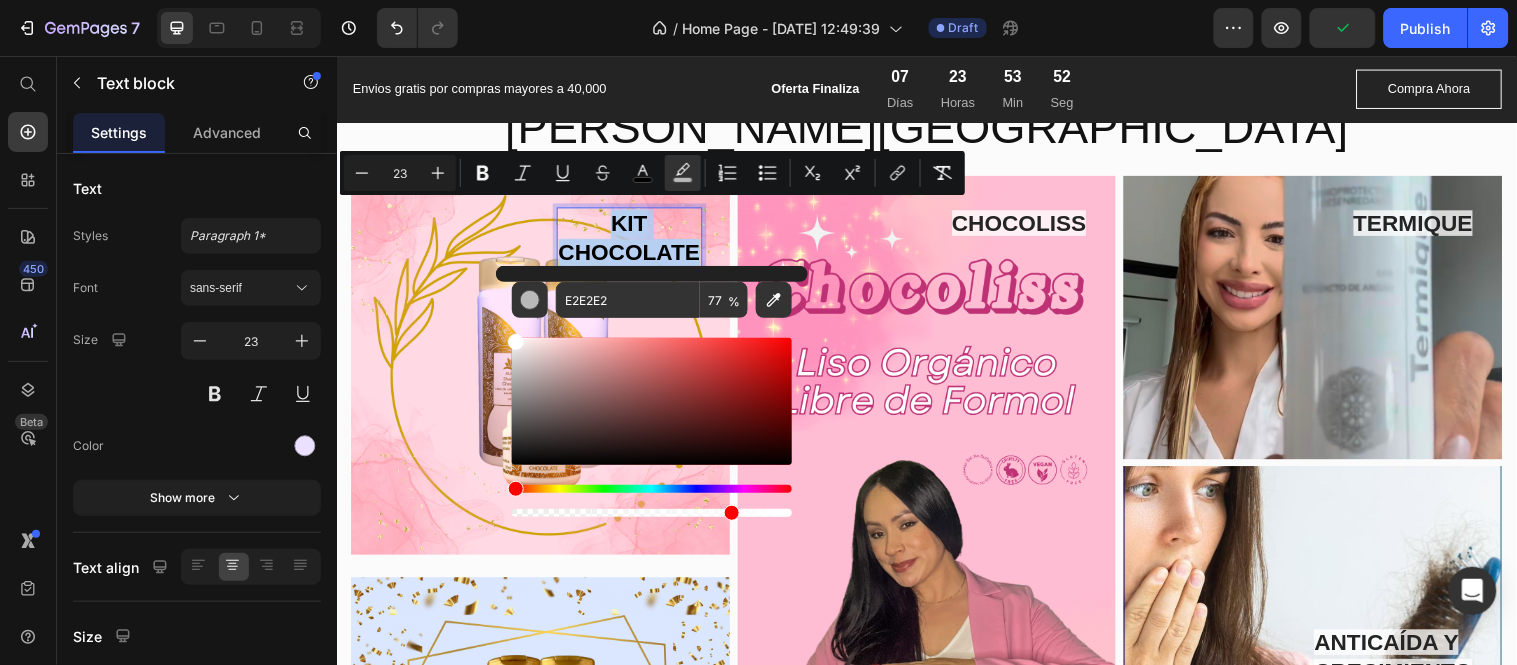 type on "FFFFFF" 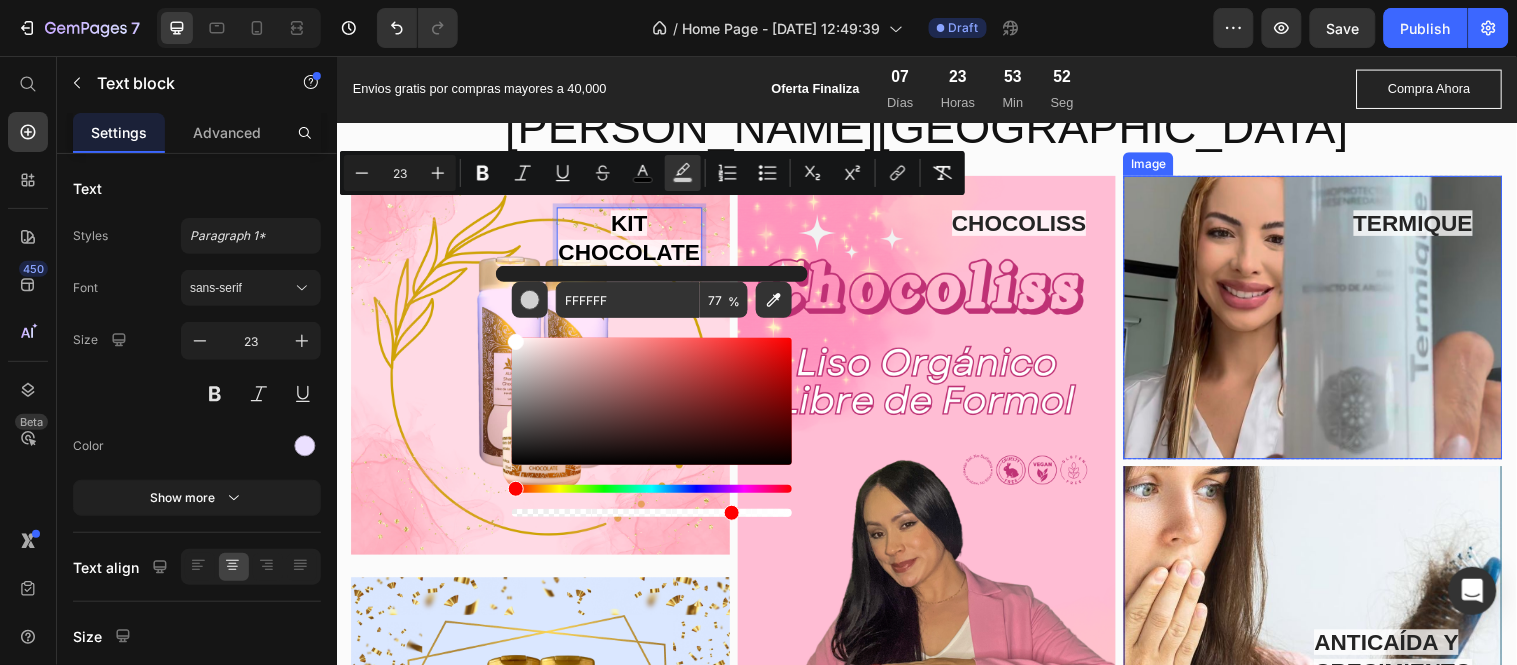 click at bounding box center (1328, 321) 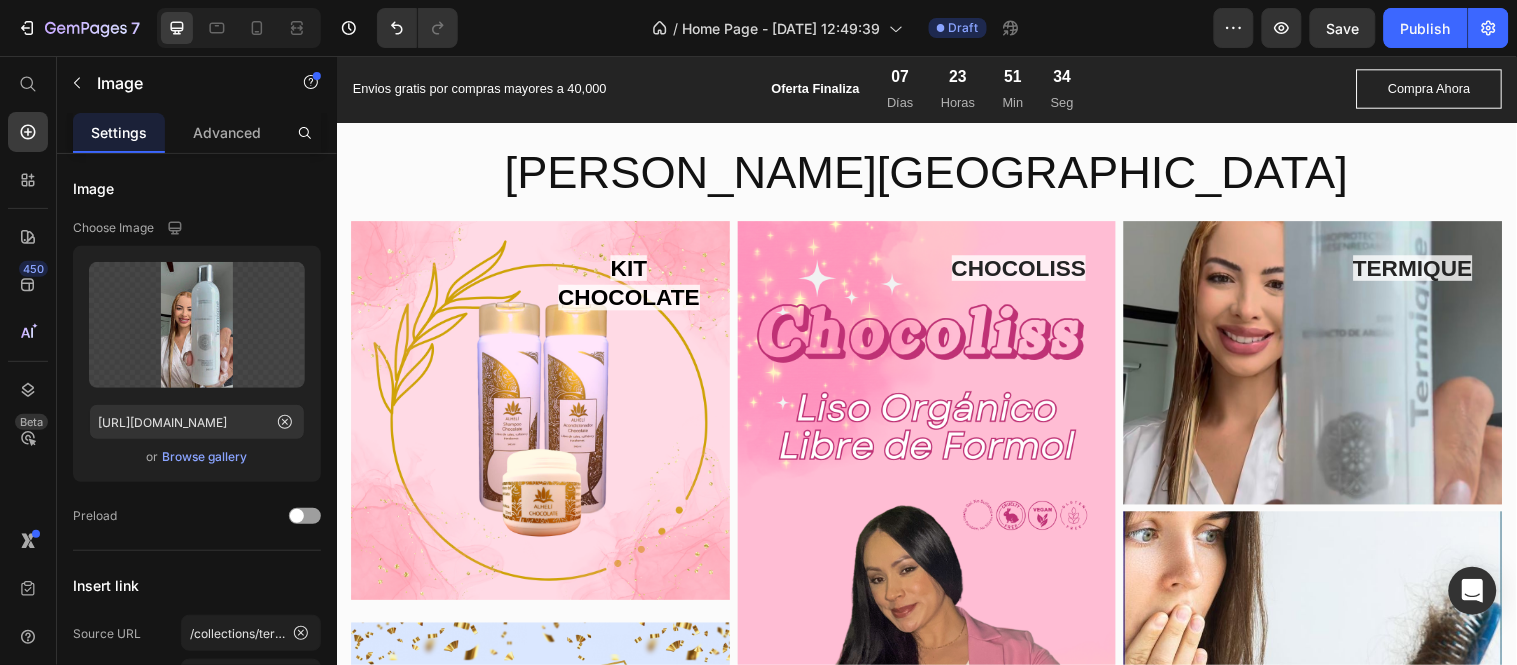 scroll, scrollTop: 4045, scrollLeft: 0, axis: vertical 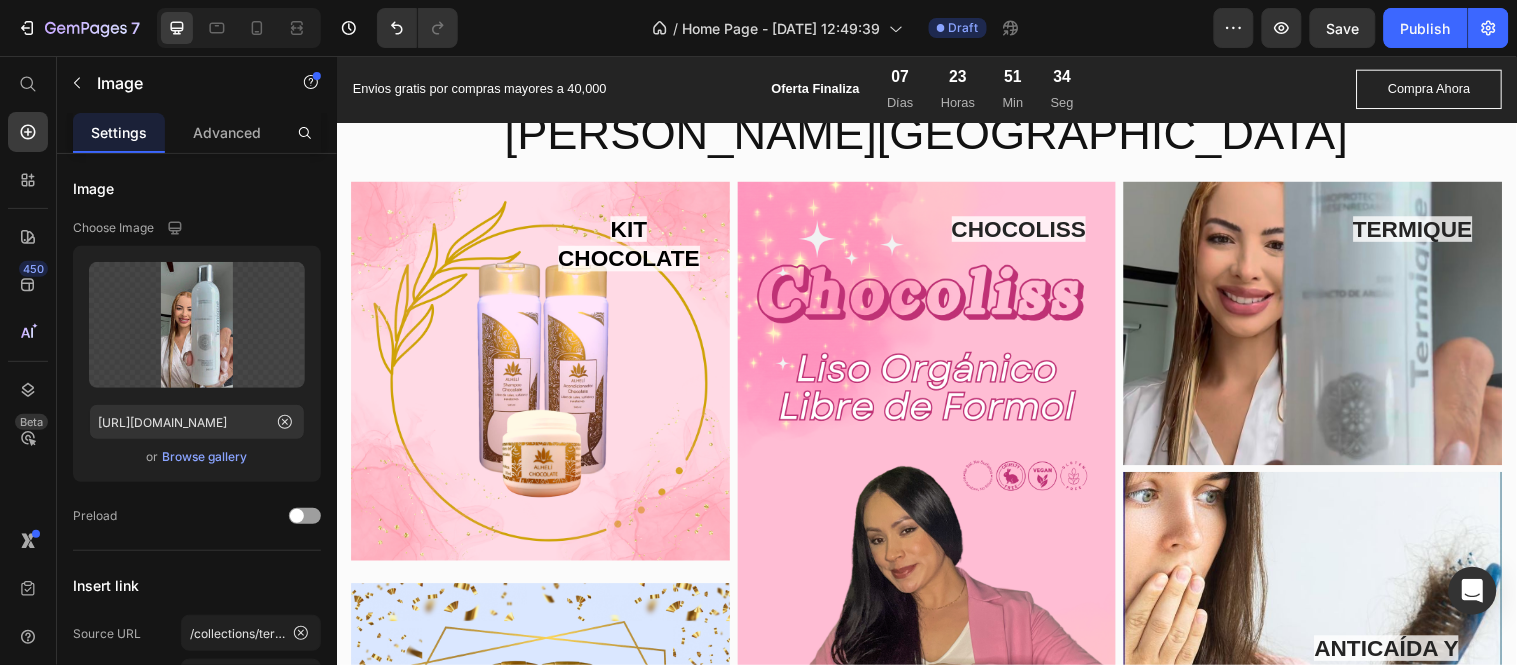 click at bounding box center (1328, 327) 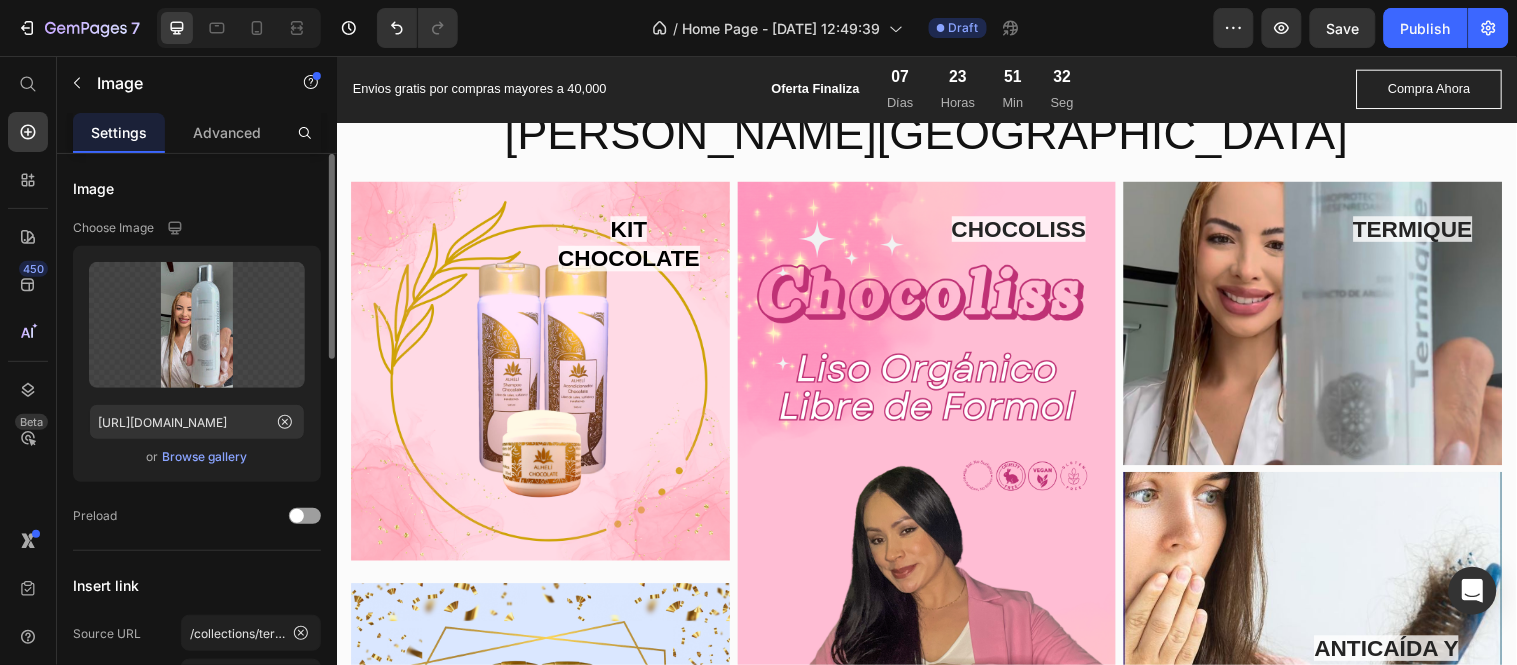 click on "Browse gallery" at bounding box center (205, 457) 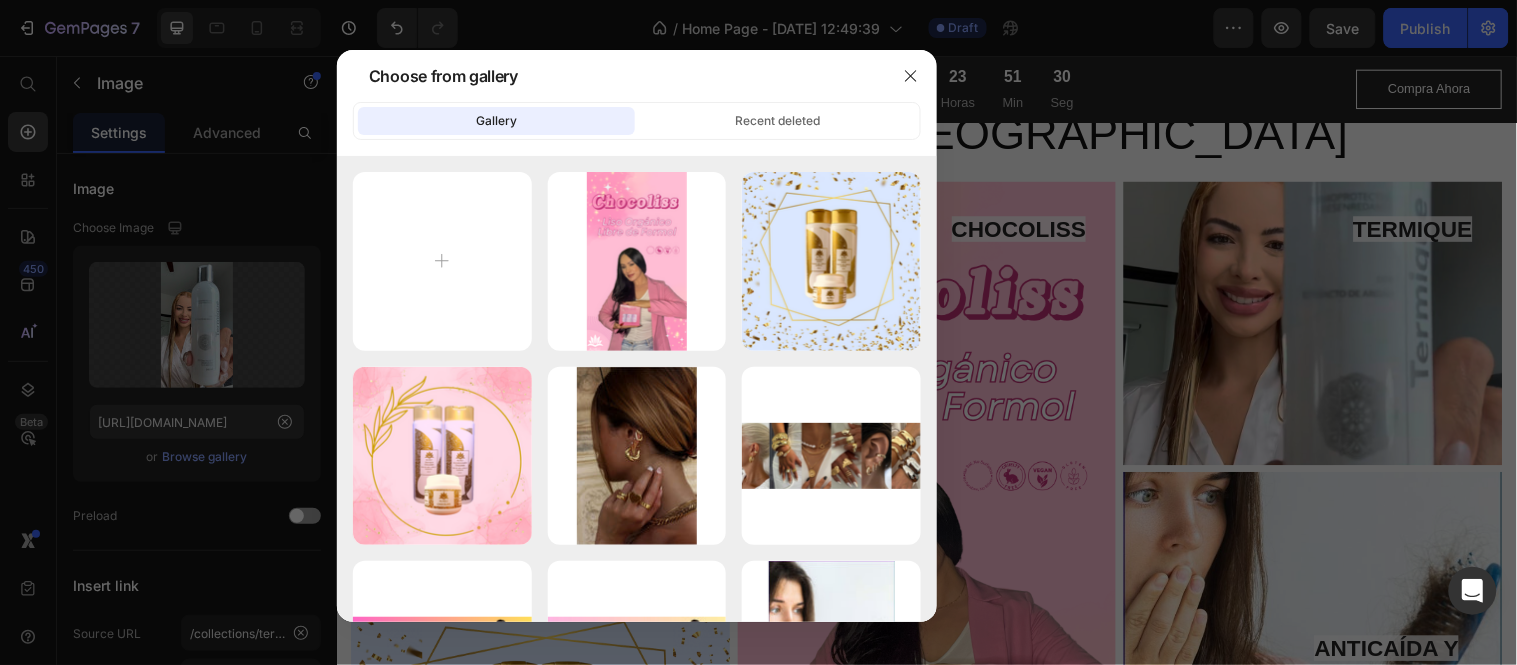 click at bounding box center [758, 332] 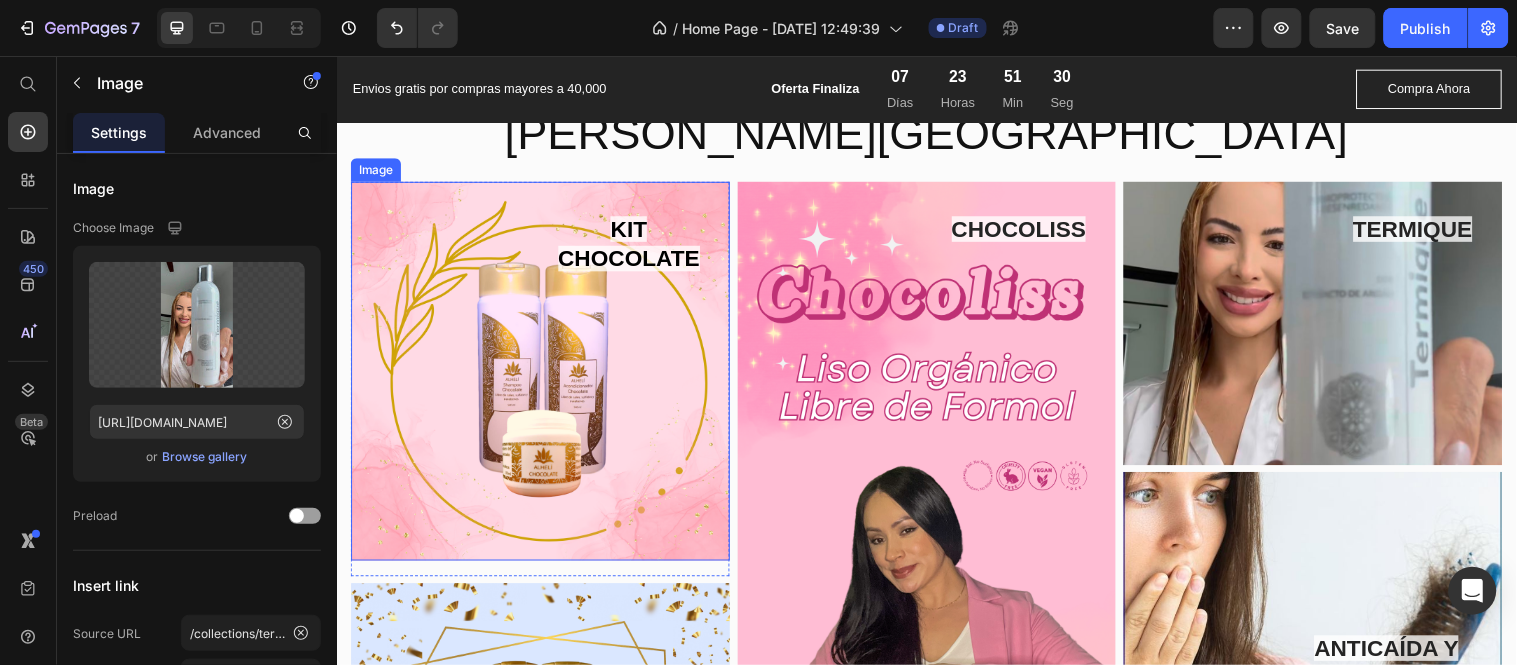 click at bounding box center [543, 375] 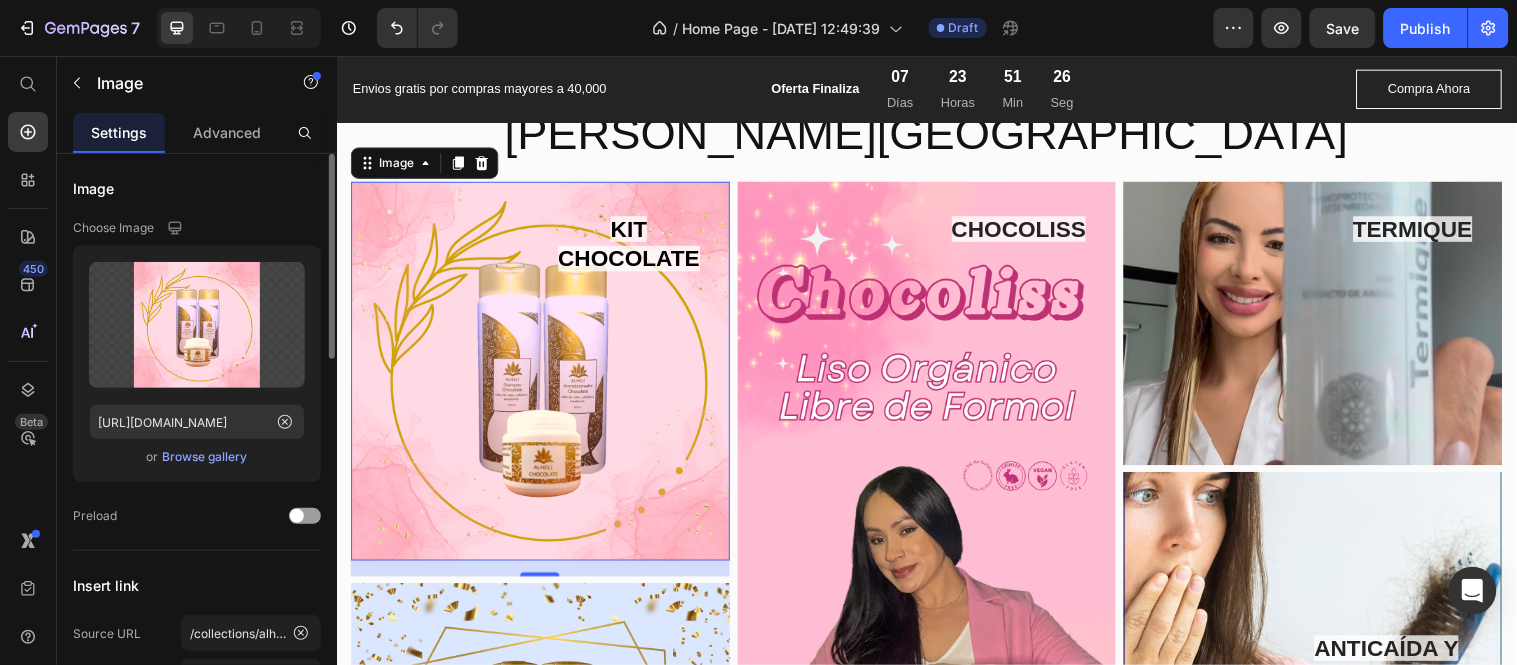 click on "Browse gallery" at bounding box center [205, 457] 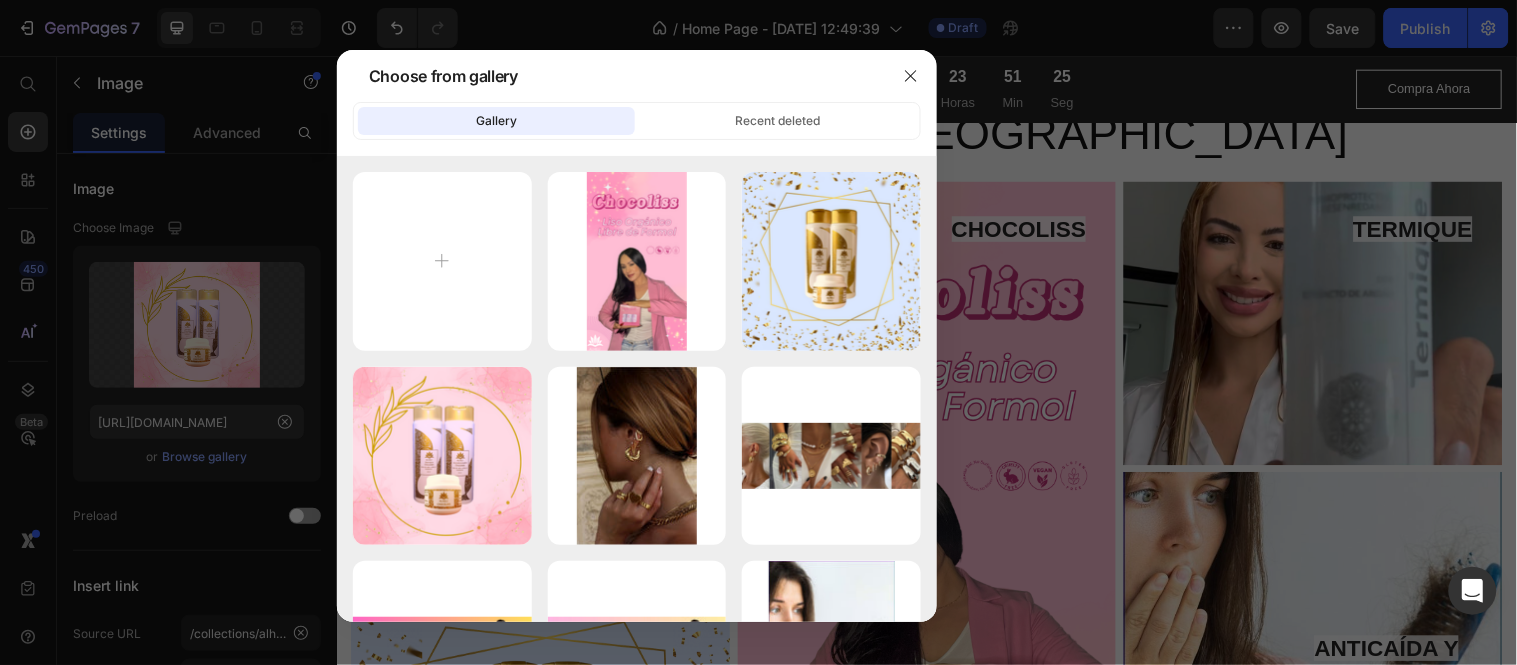 click at bounding box center [758, 332] 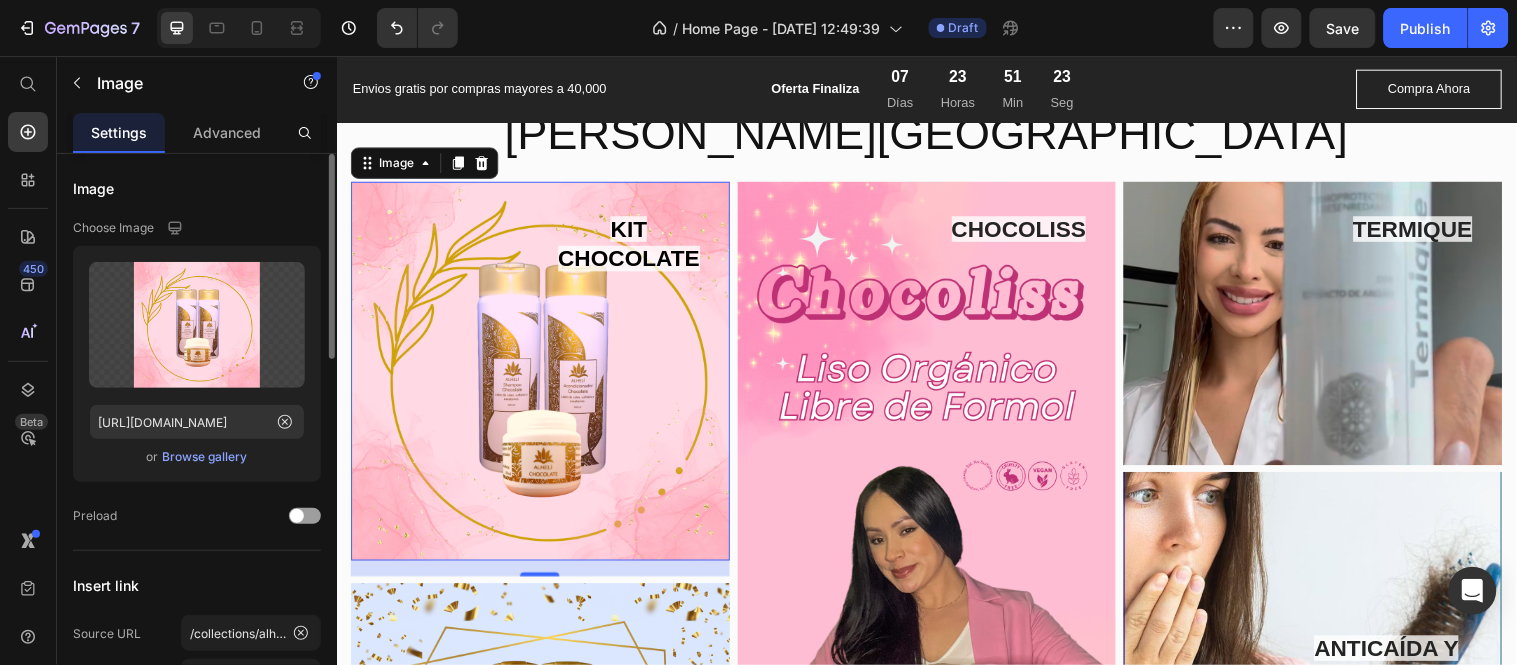 click on "Browse gallery" at bounding box center [205, 457] 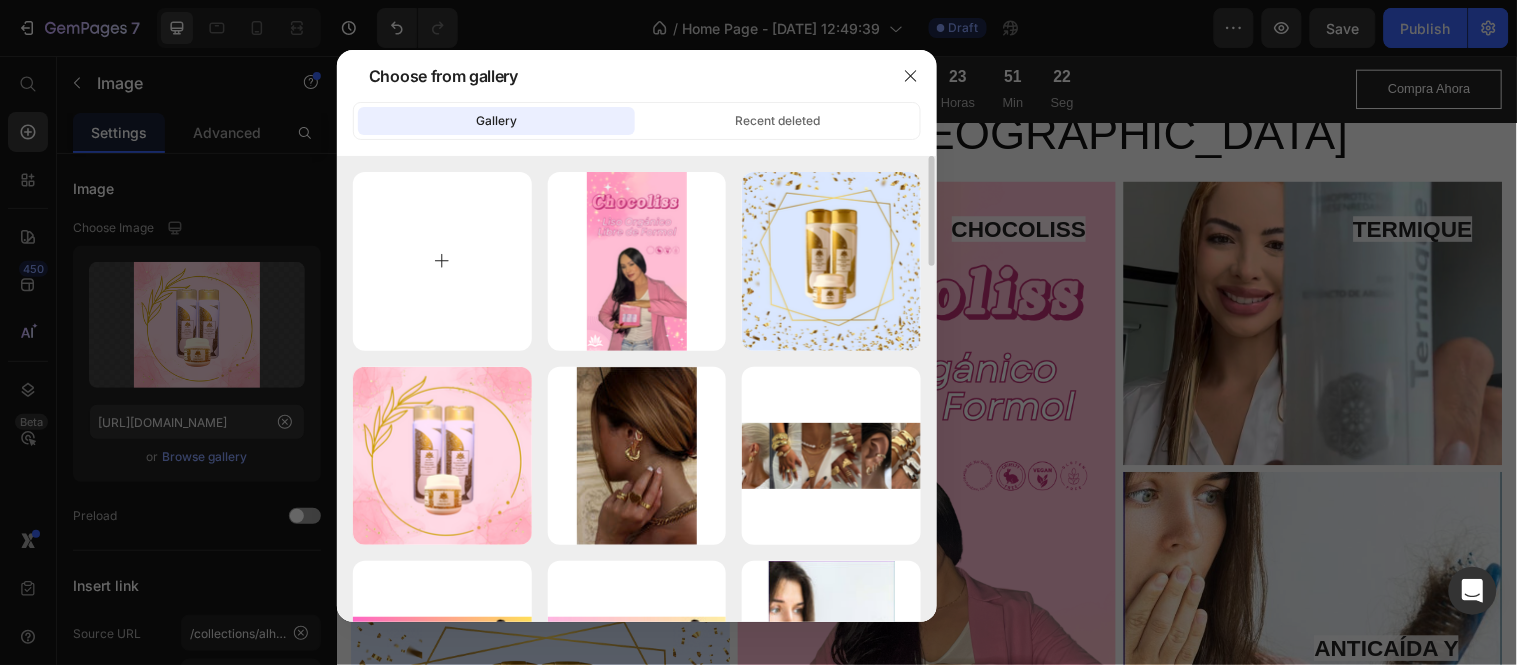 drag, startPoint x: 360, startPoint y: 257, endPoint x: 372, endPoint y: 253, distance: 12.649111 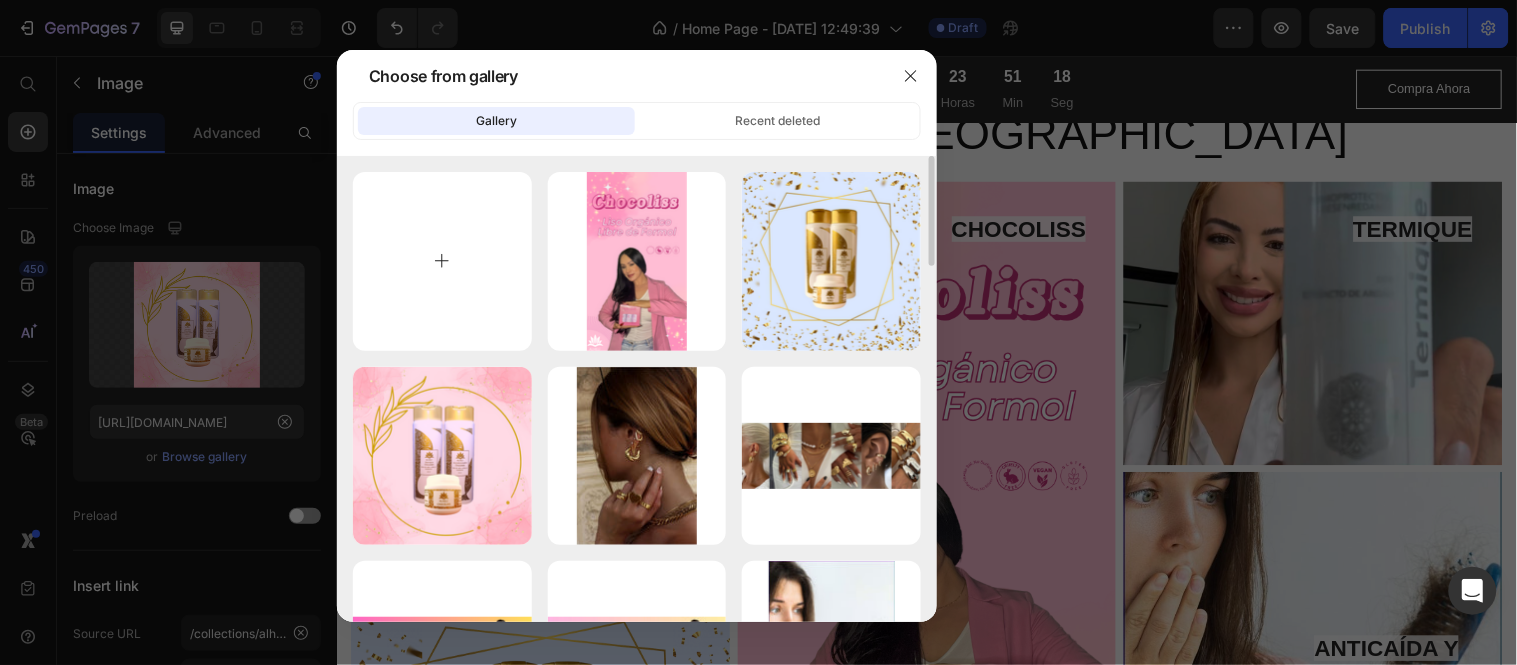 type on "C:\fakepath\Alhelí Platinador IG.jpg" 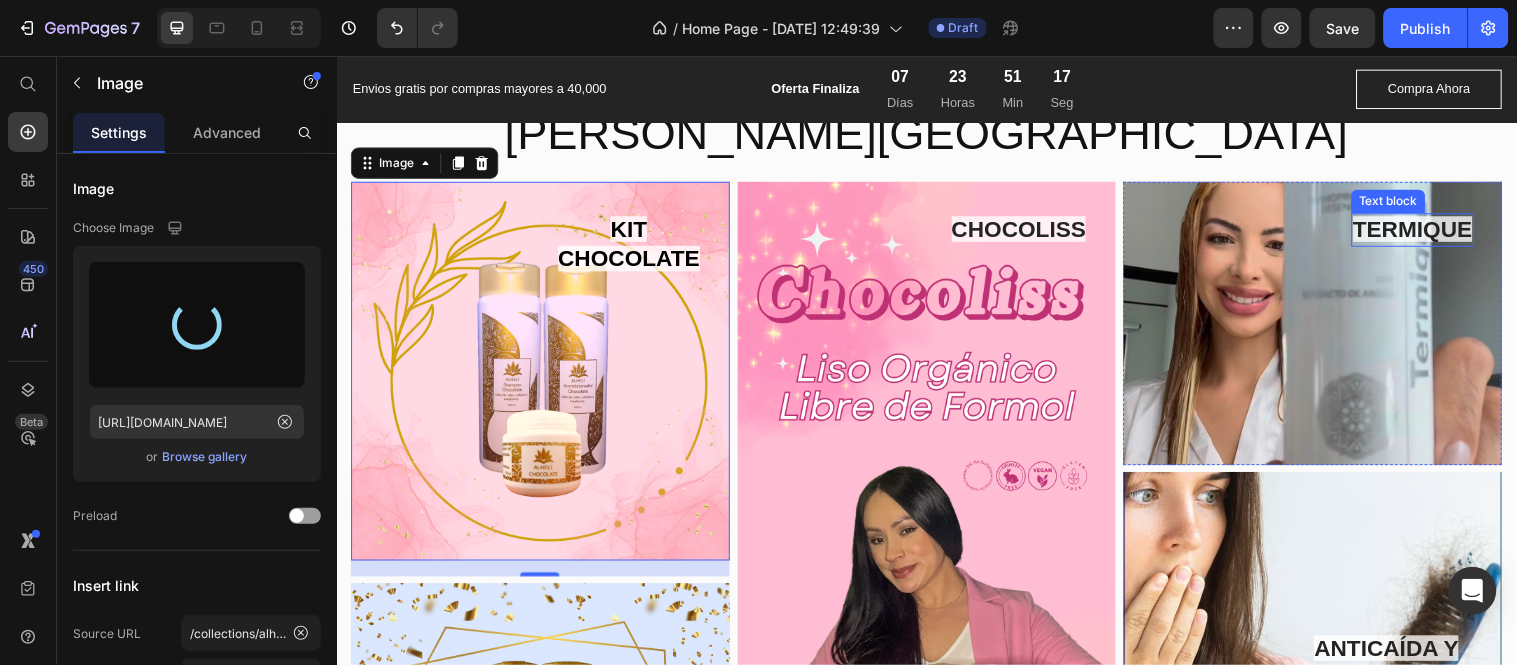 click on "TERMIQUE" at bounding box center (1430, 231) 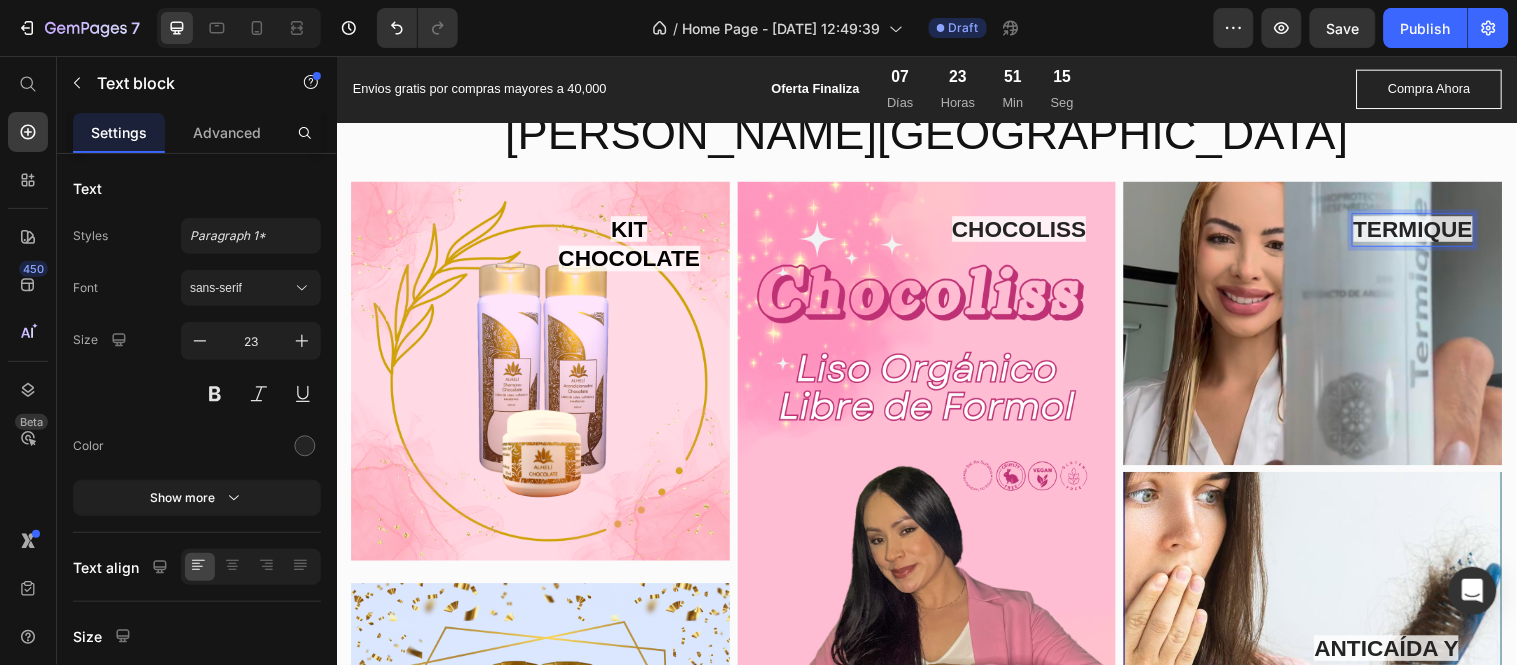 click on "TERMIQUE" at bounding box center [1430, 231] 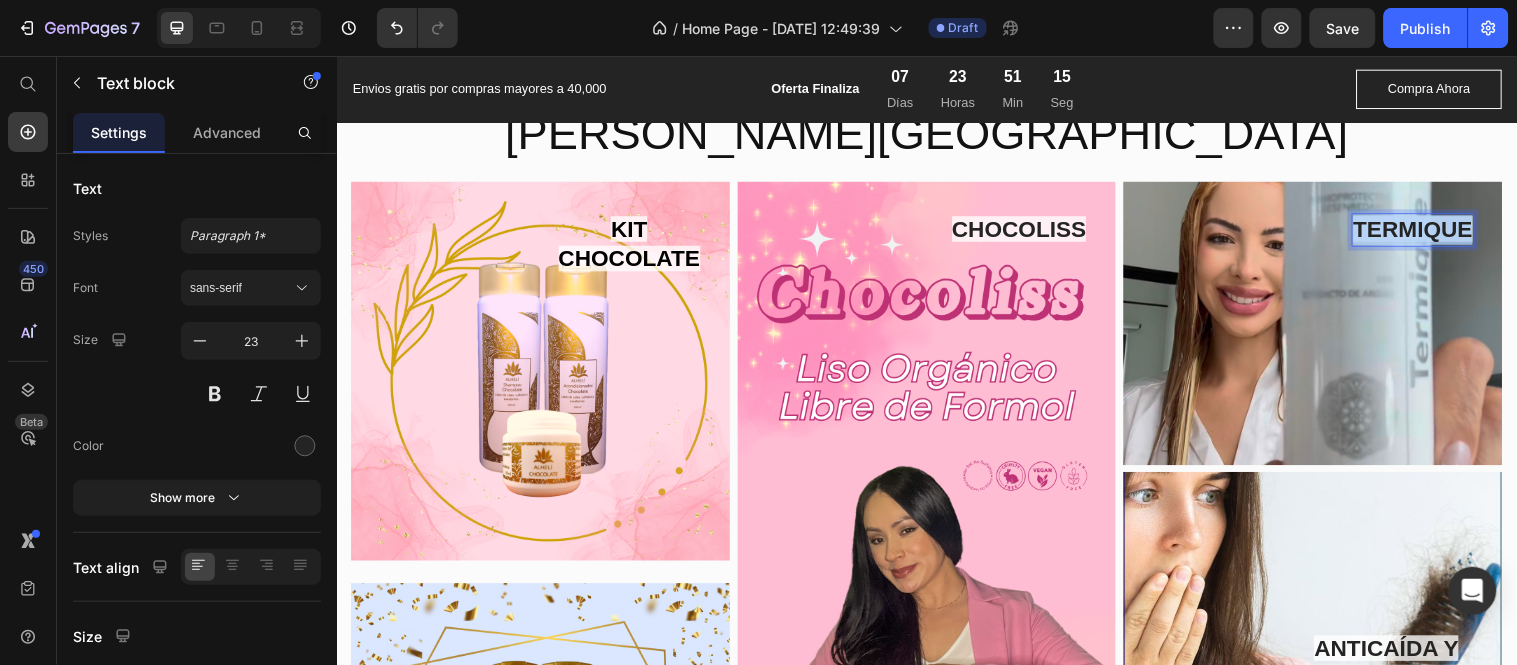 click on "TERMIQUE" at bounding box center (1430, 231) 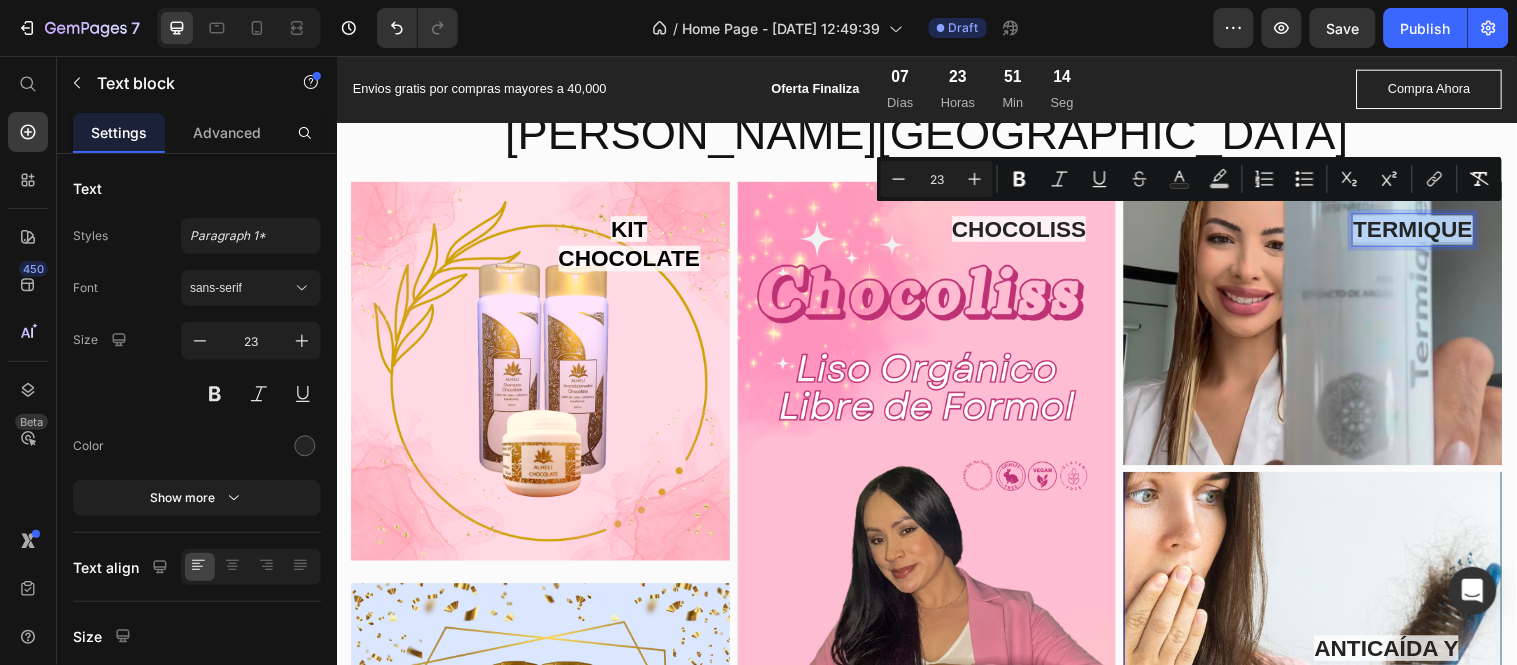 click on "TERMIQUE" at bounding box center [1430, 231] 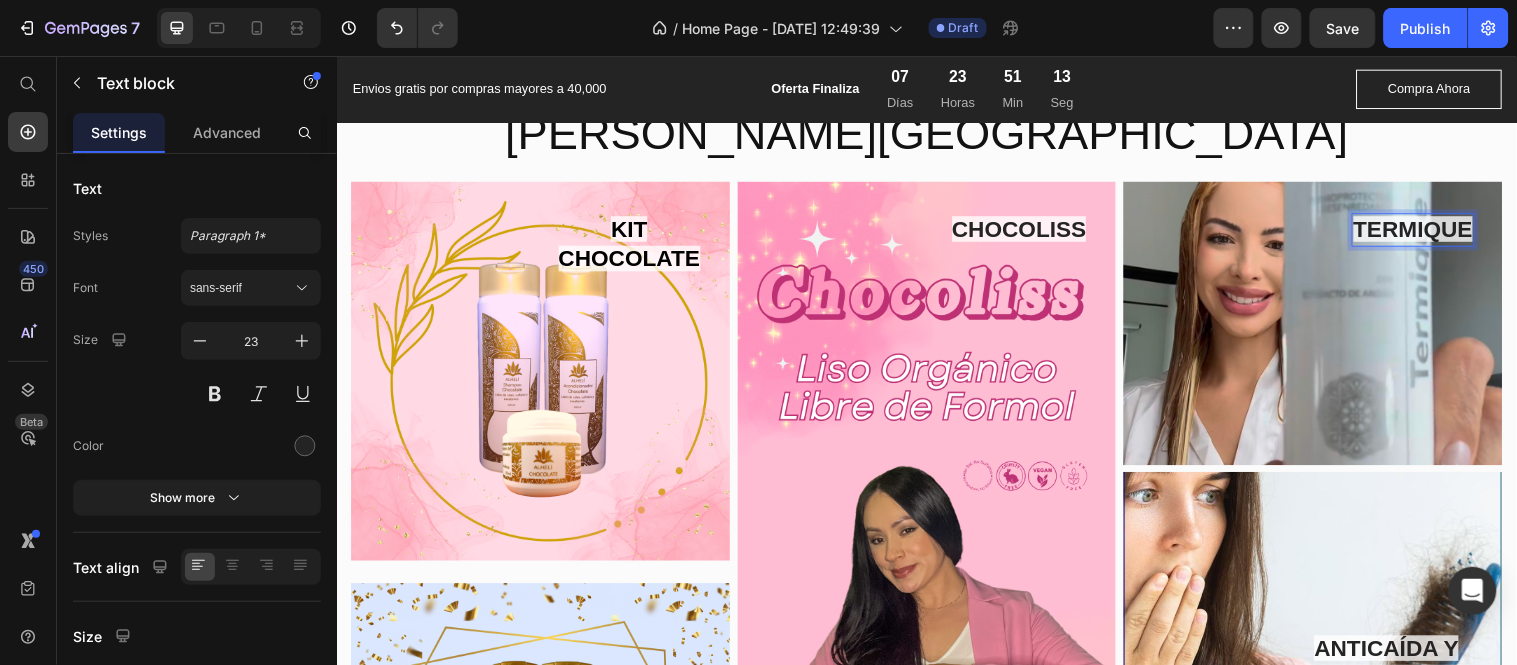click on "TERMIQUE" at bounding box center (1430, 231) 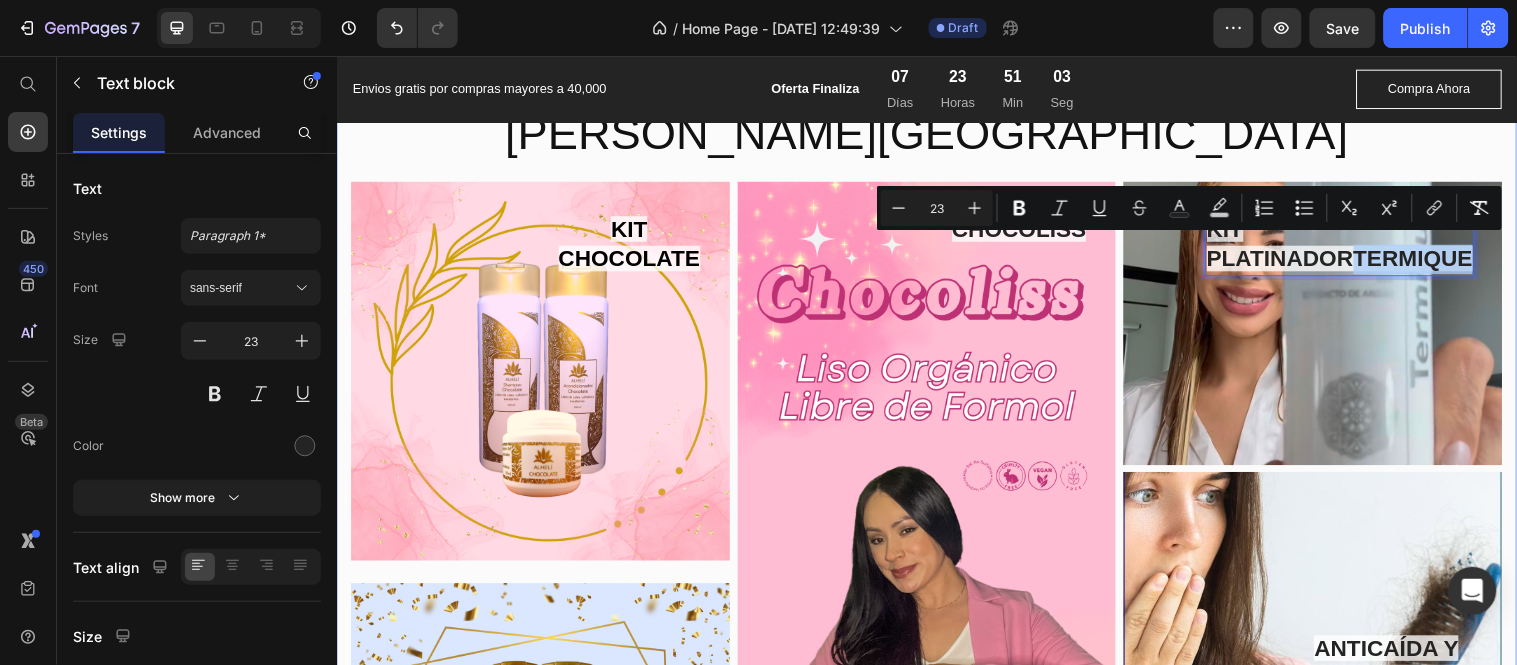 drag, startPoint x: 1358, startPoint y: 248, endPoint x: 1511, endPoint y: 253, distance: 153.08168 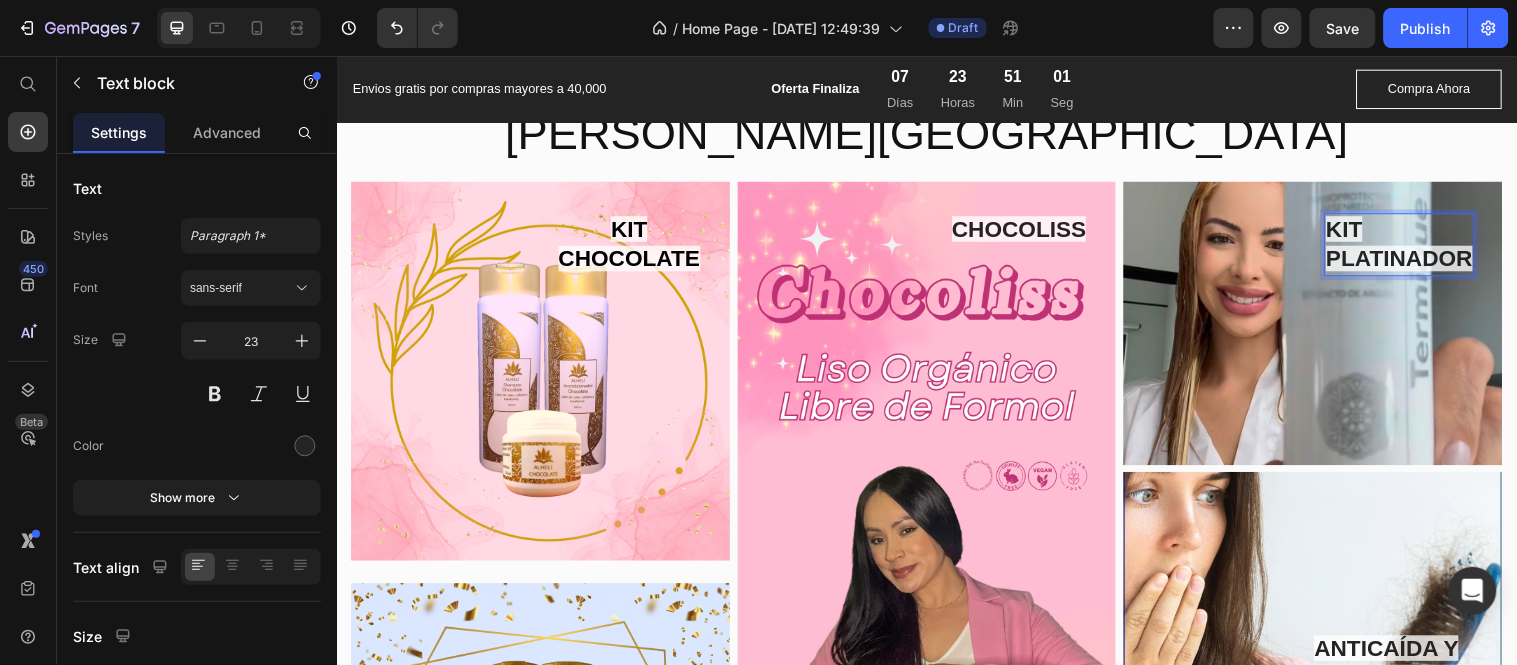 click on "KIT" at bounding box center (1416, 232) 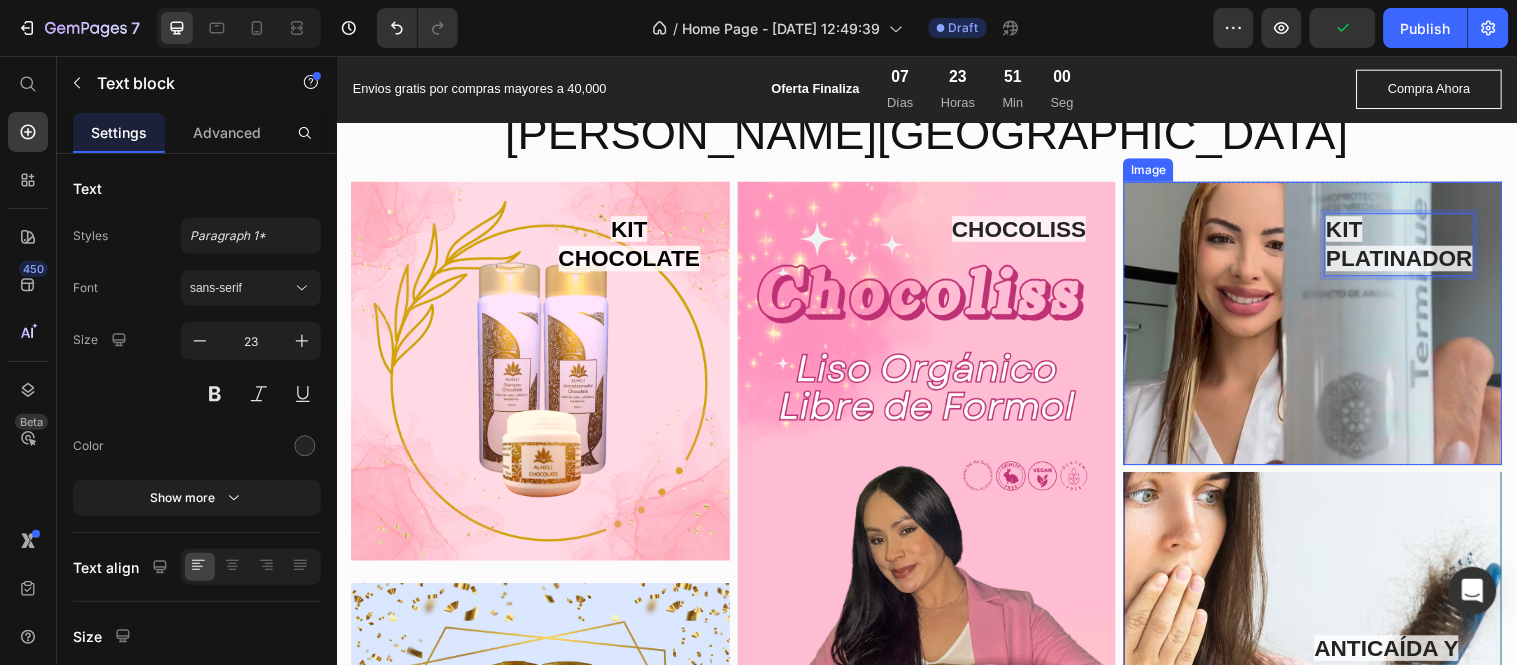 drag, startPoint x: 1446, startPoint y: 367, endPoint x: 1435, endPoint y: 375, distance: 13.601471 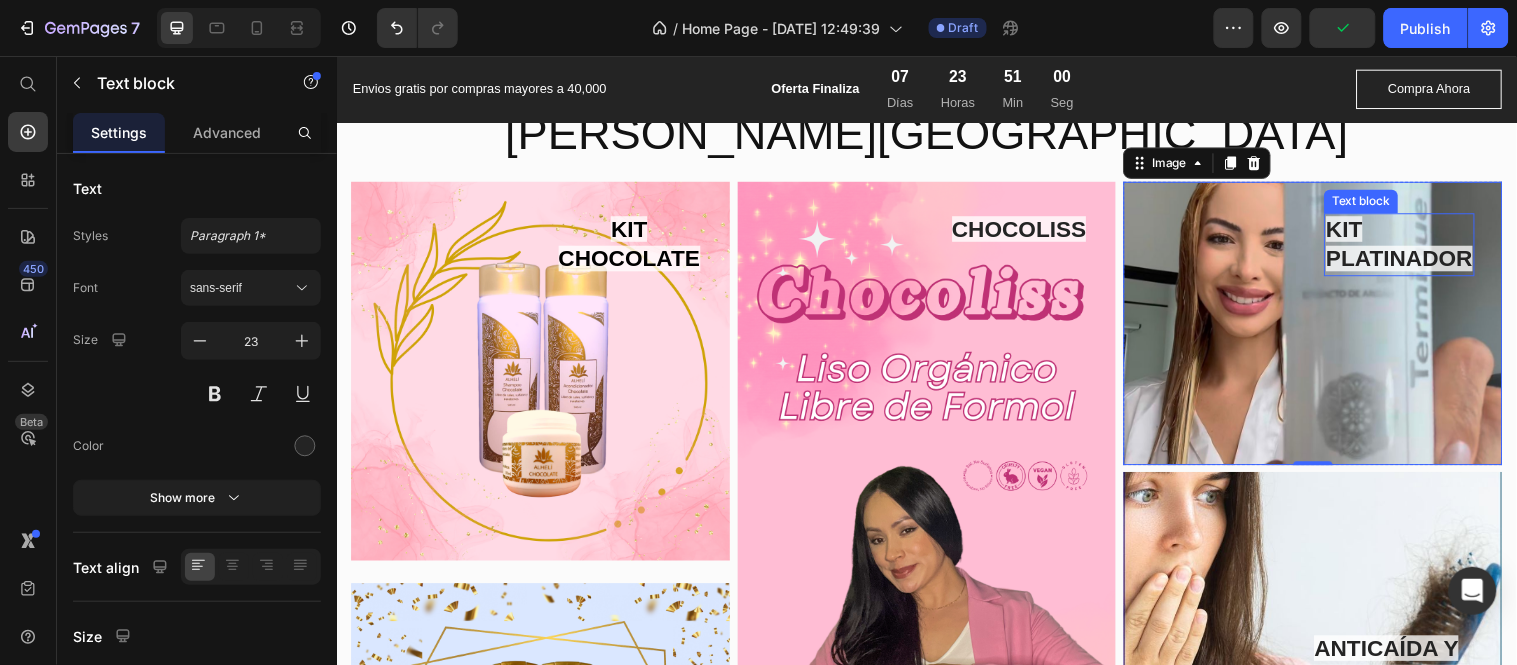 click on "KIT" at bounding box center (1416, 232) 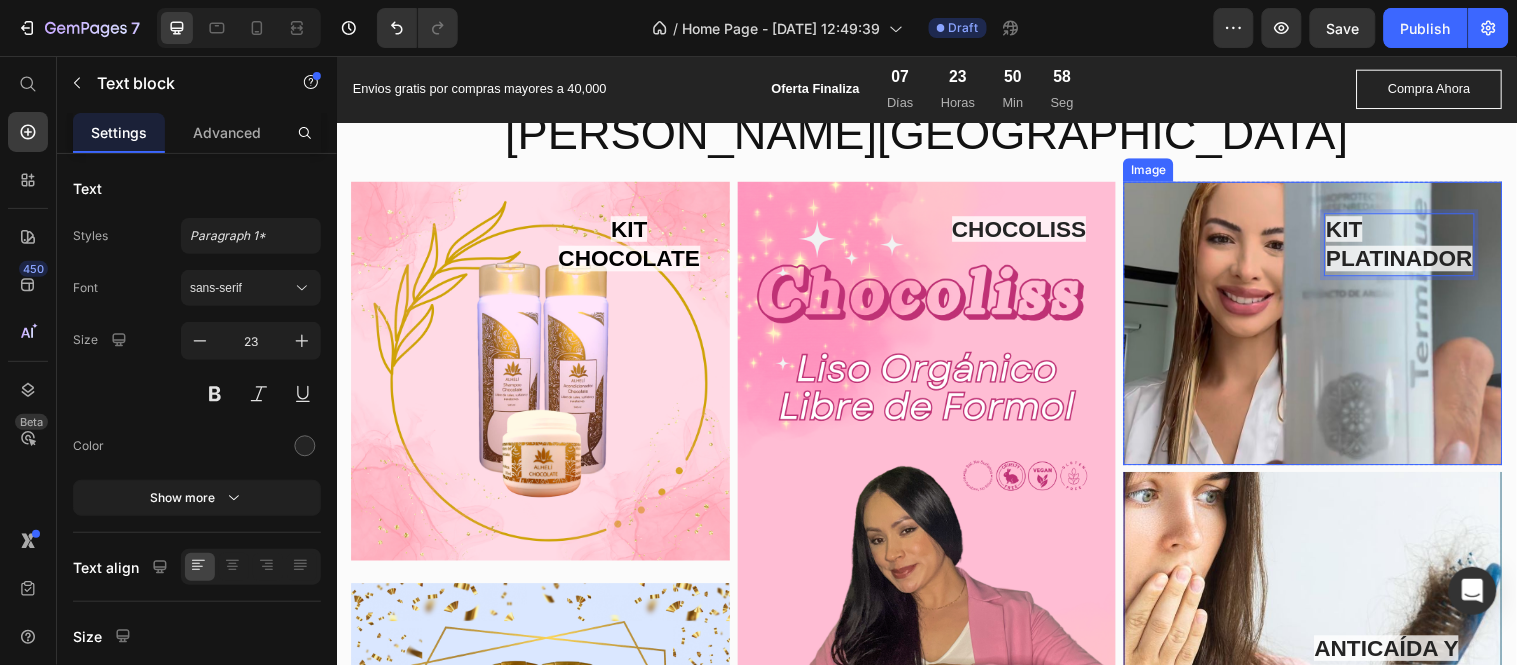 click at bounding box center [1328, 327] 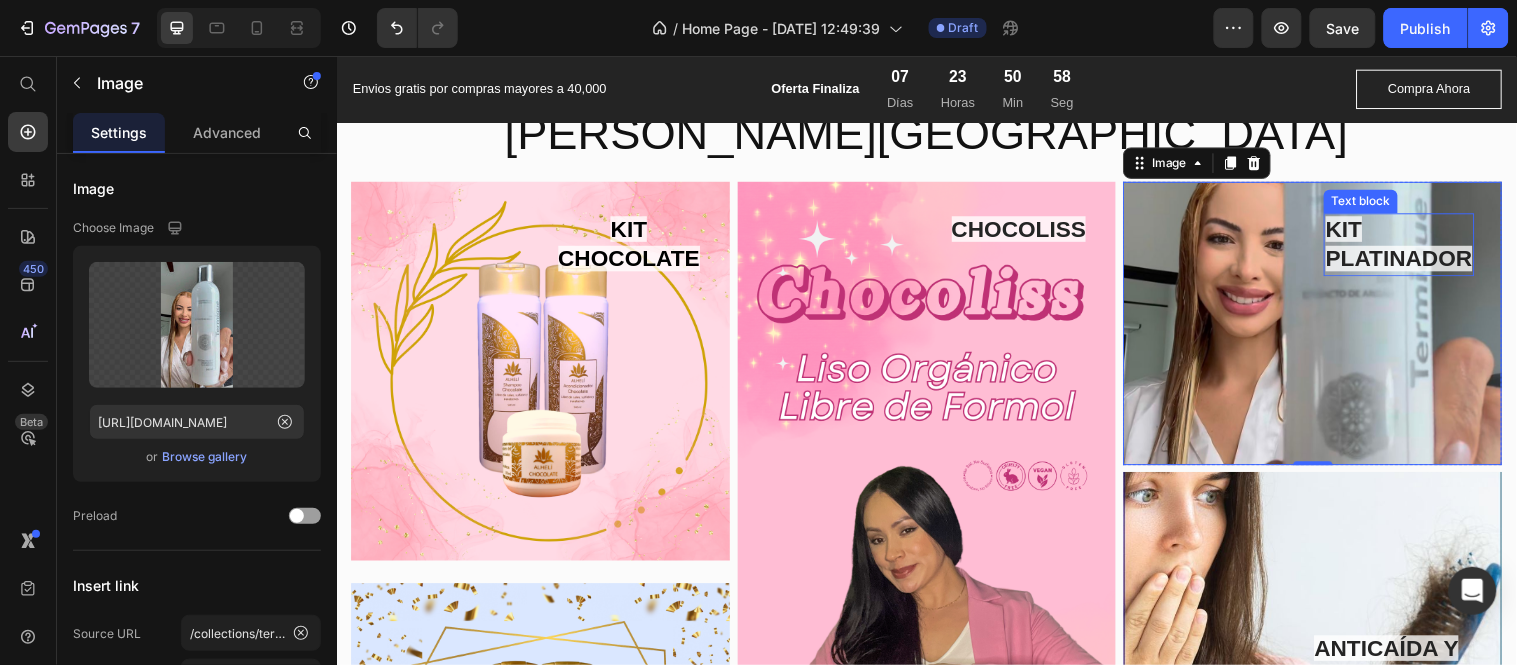 click on "PLATINADOR" at bounding box center (1416, 261) 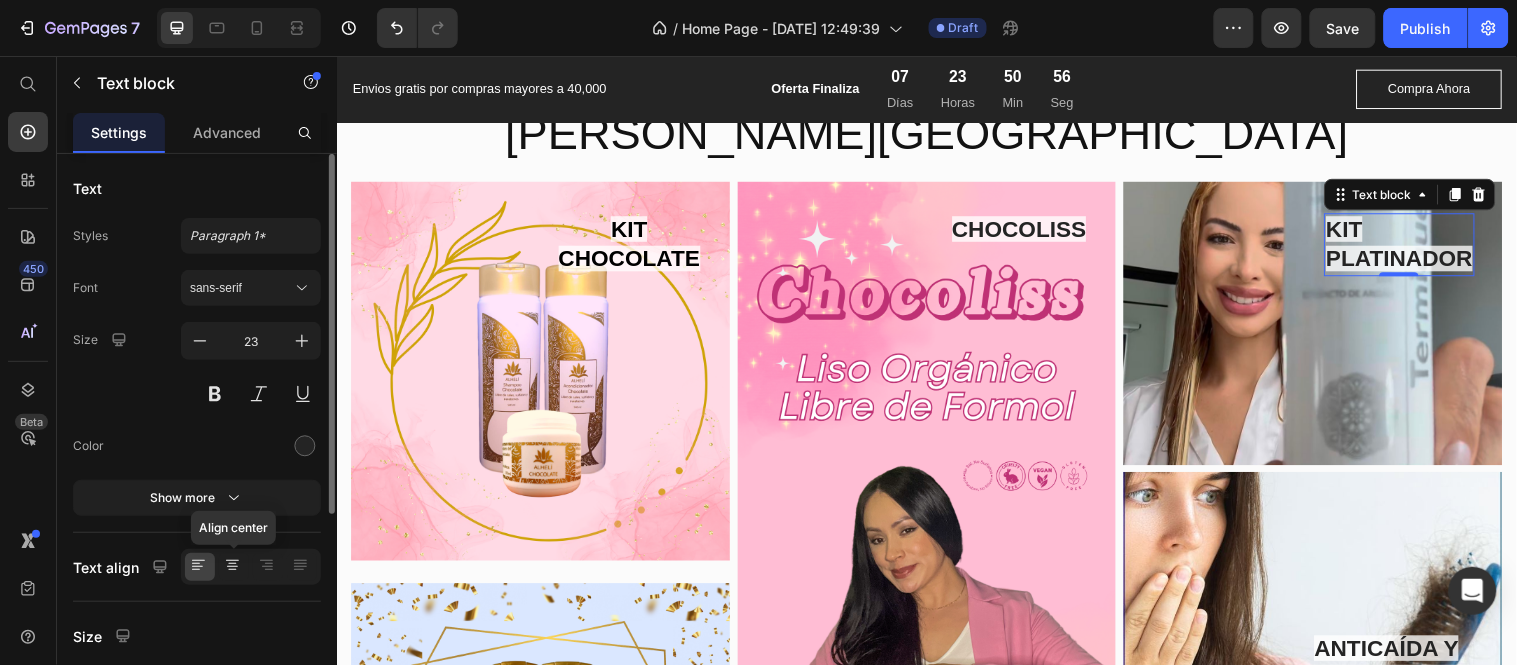 click 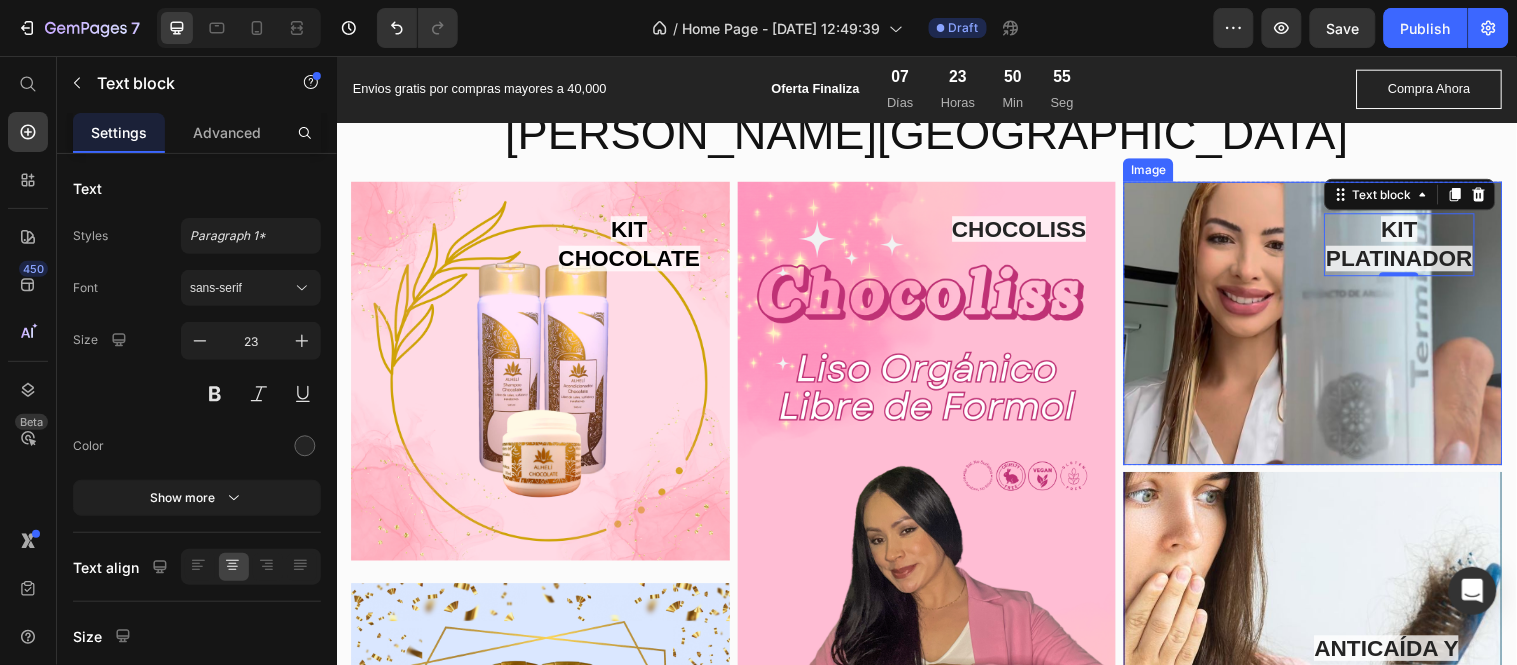 click at bounding box center (1328, 327) 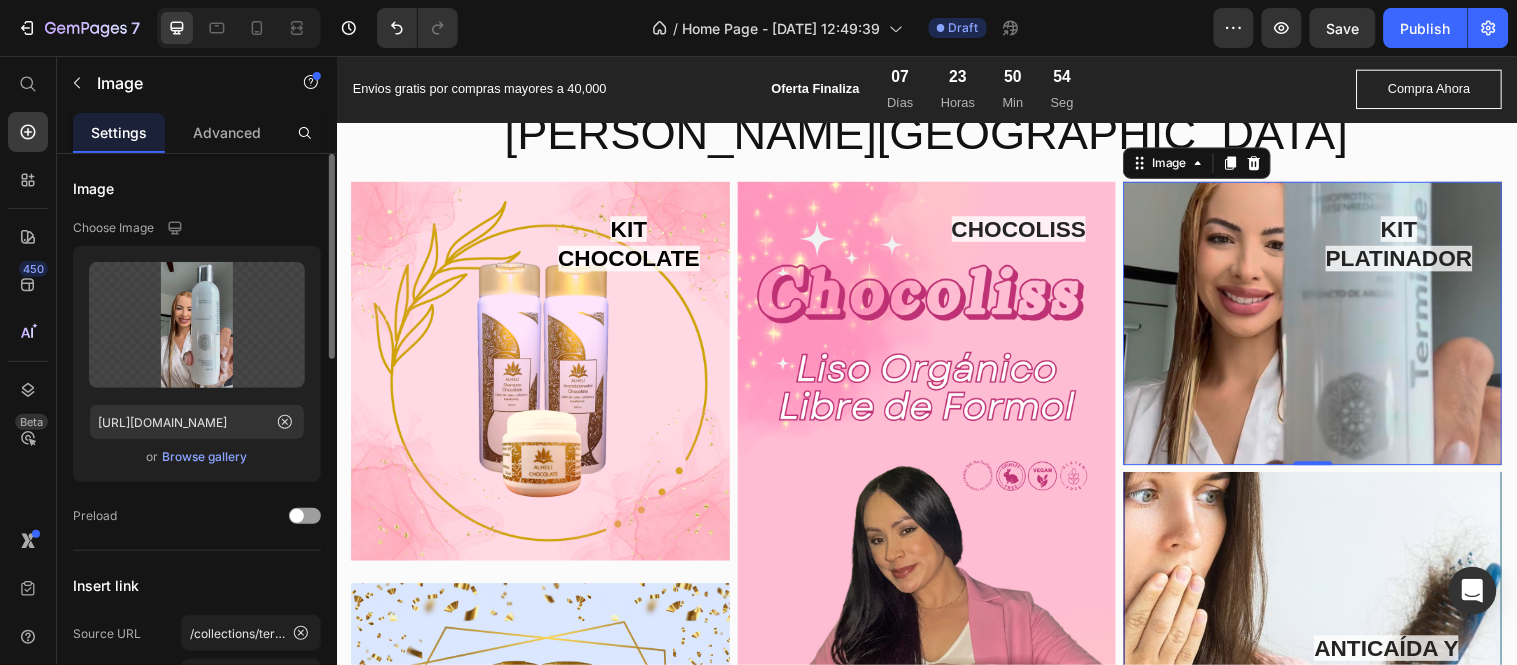 click on "Browse gallery" at bounding box center (205, 457) 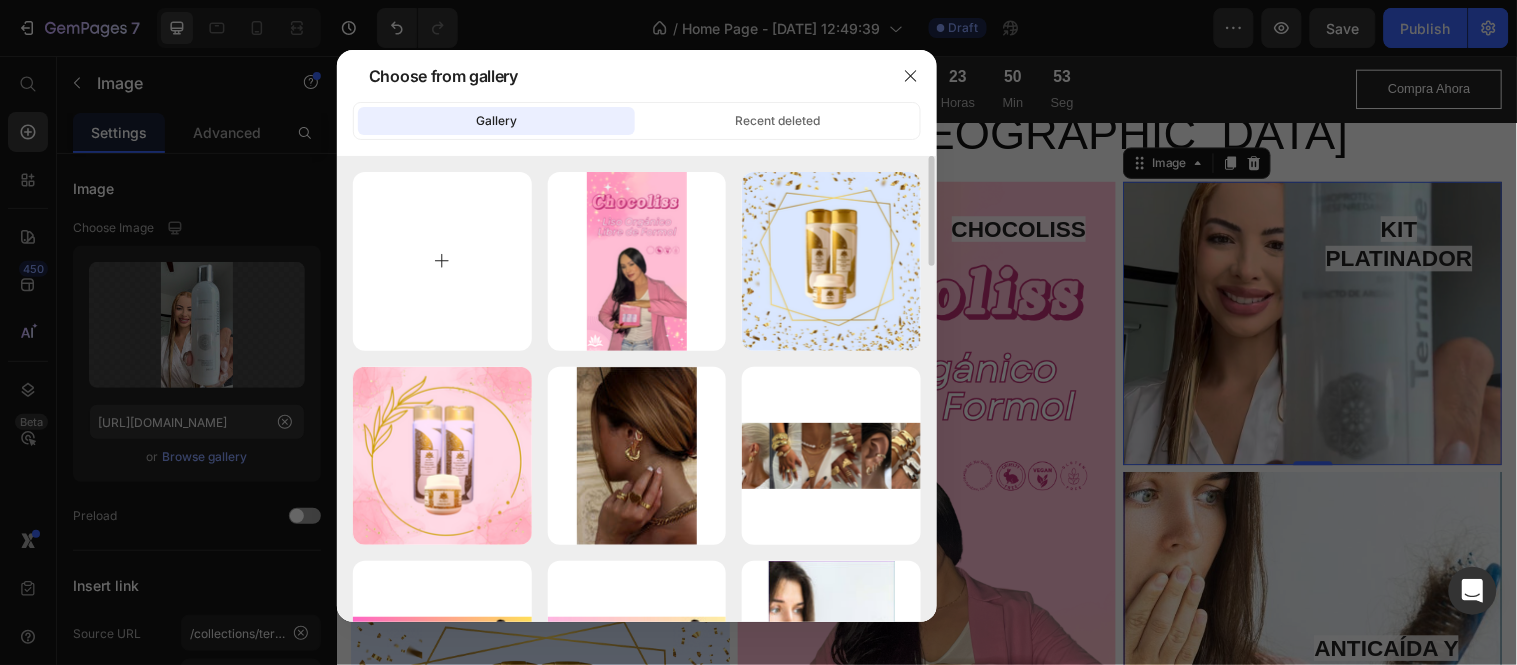 click at bounding box center (442, 261) 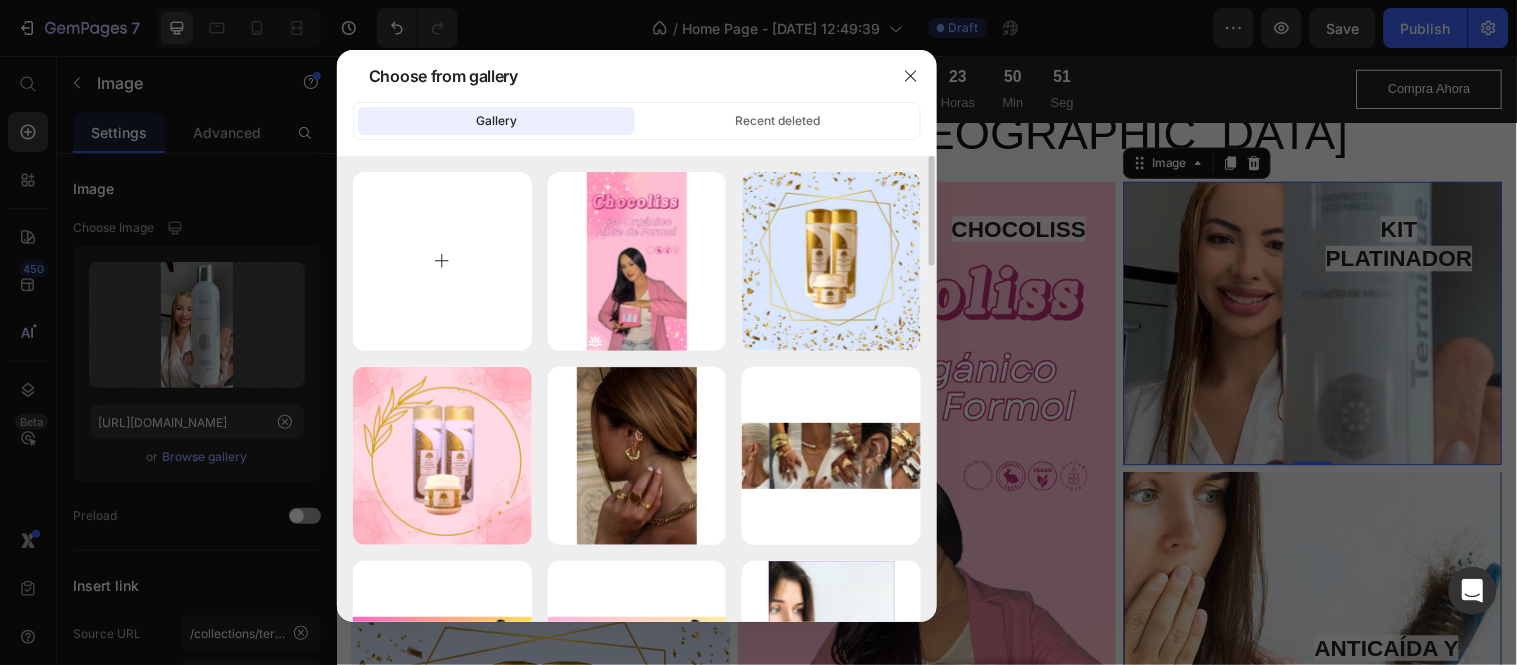 type on "C:\fakepath\Alhelí Platinador IG.jpg" 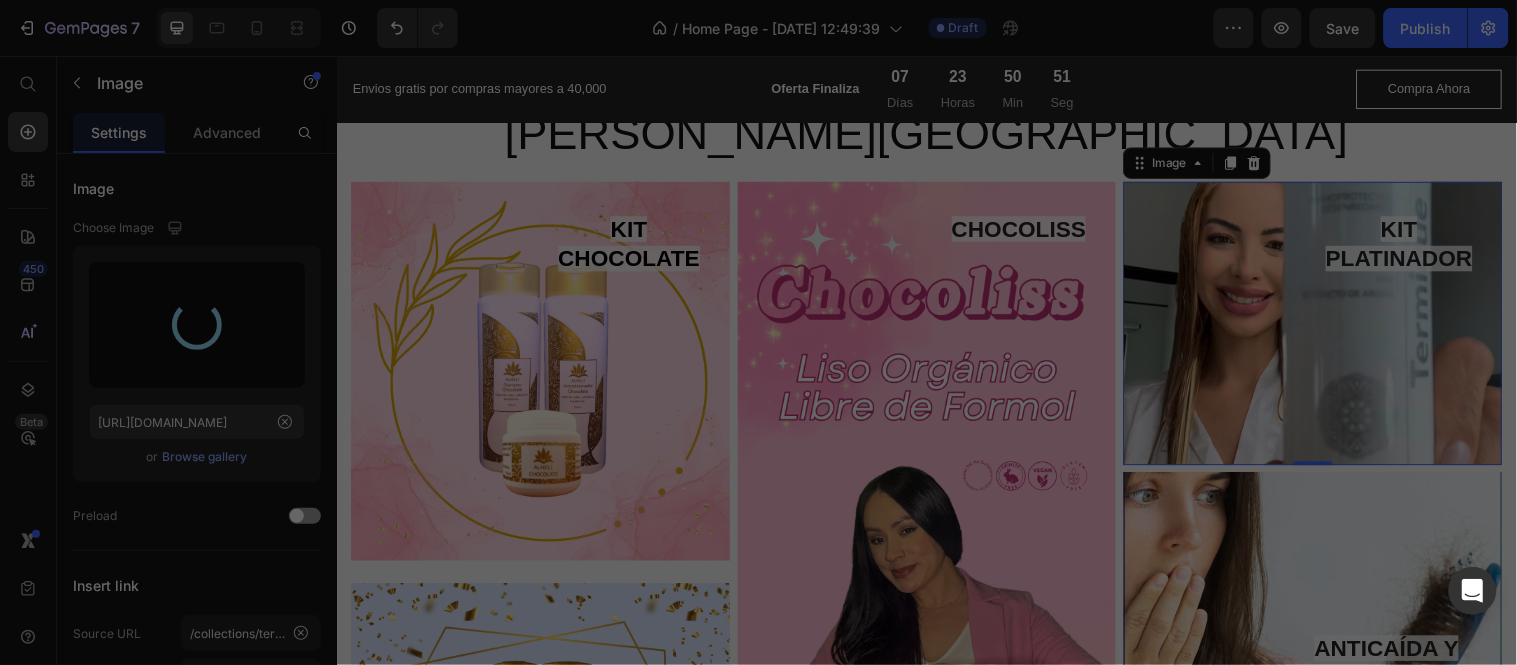 type on "[URL][DOMAIN_NAME]" 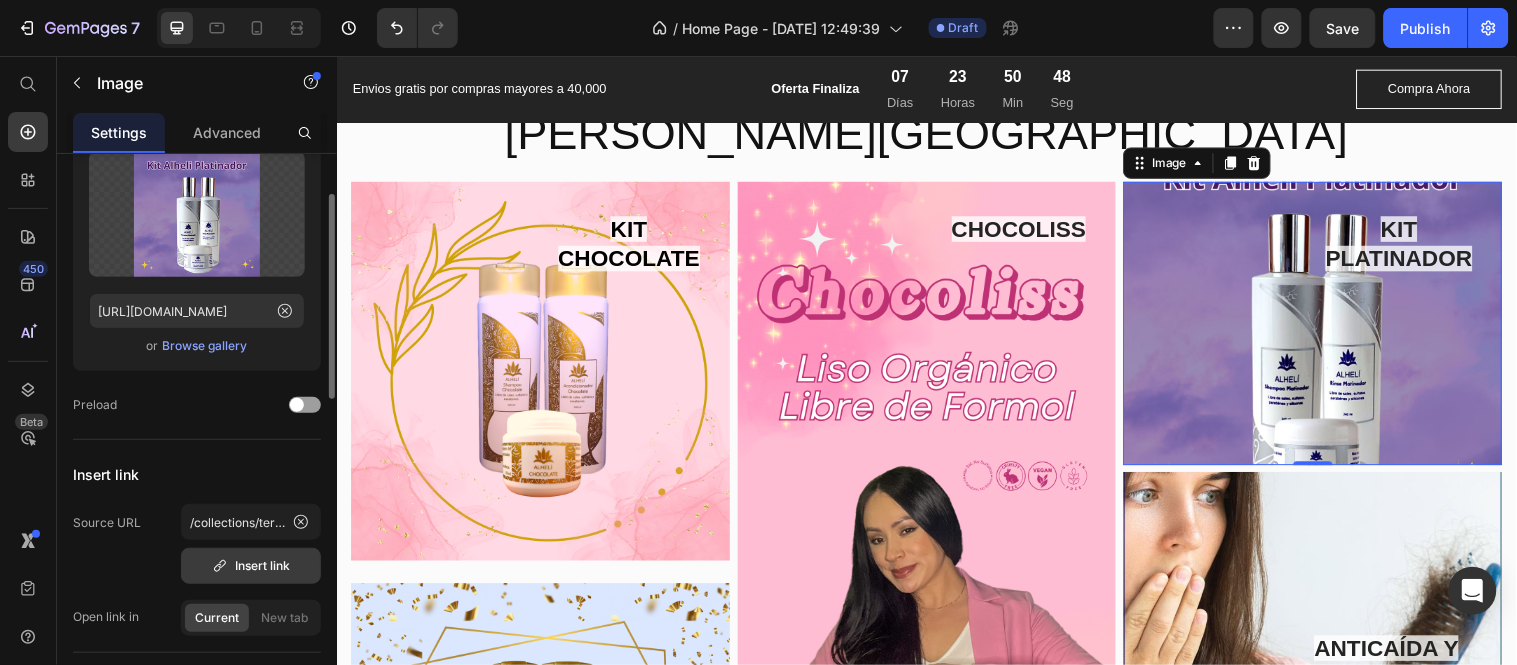 scroll, scrollTop: 222, scrollLeft: 0, axis: vertical 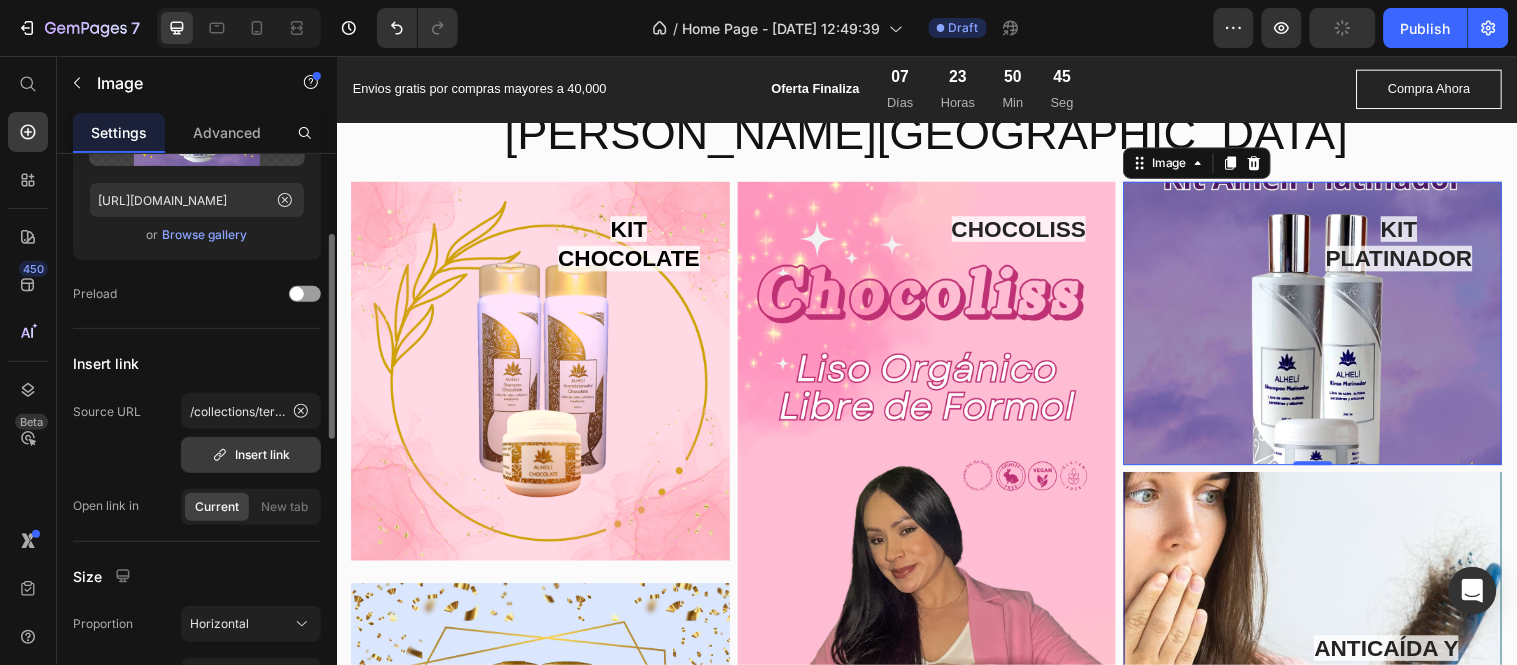 click on "Insert link" at bounding box center (251, 455) 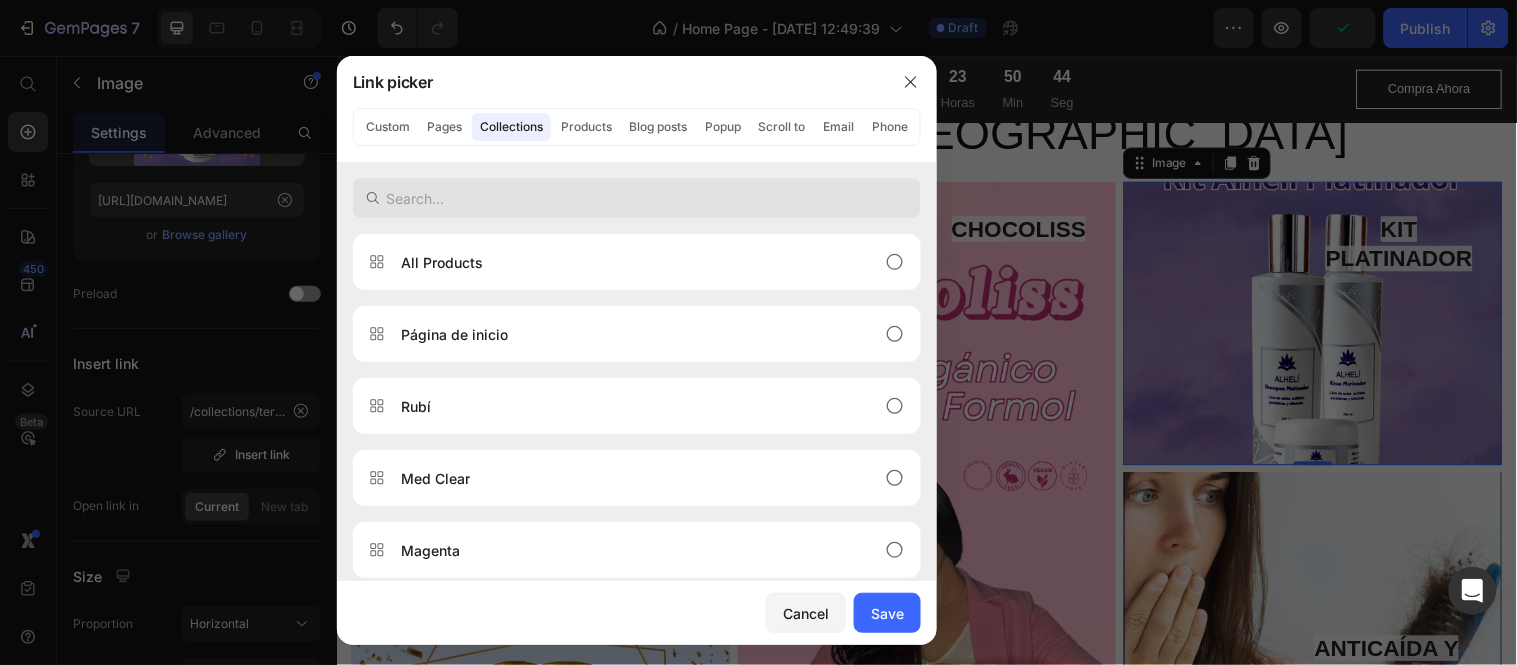 click at bounding box center (637, 198) 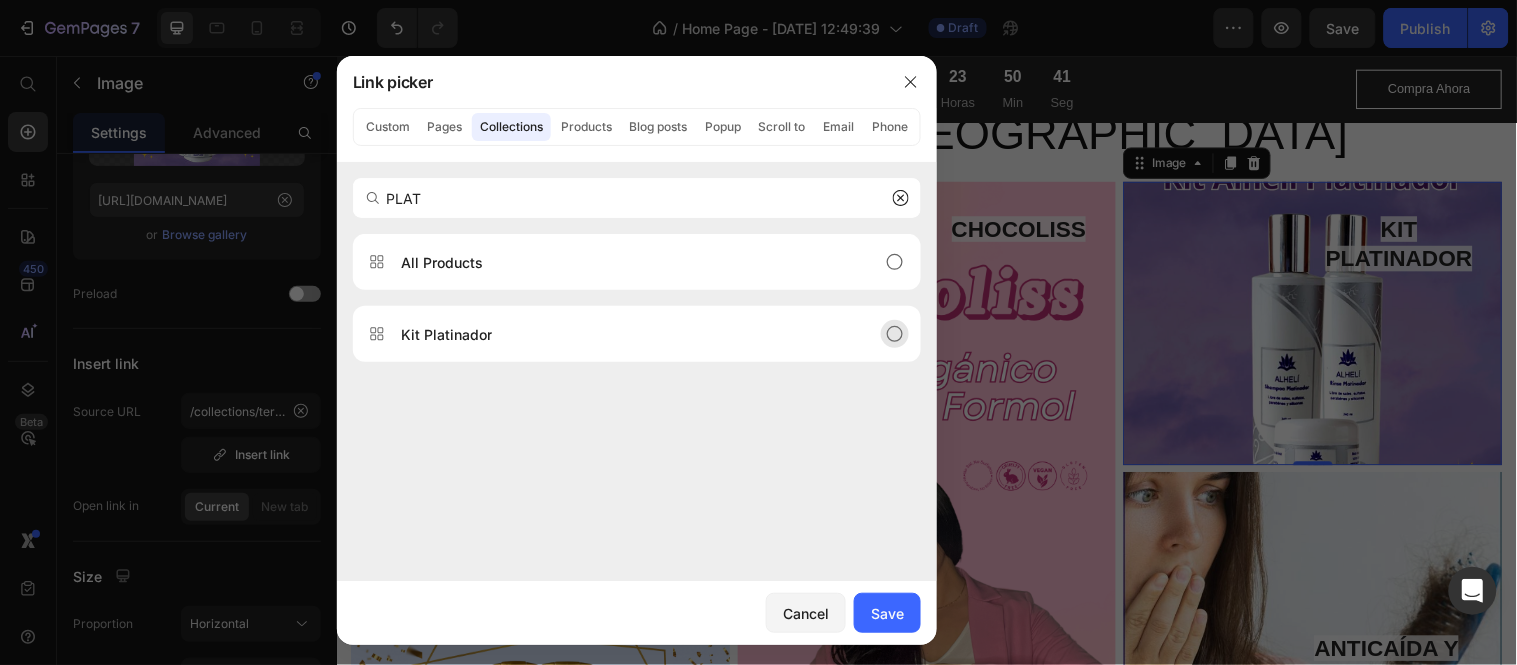 type on "PLAT" 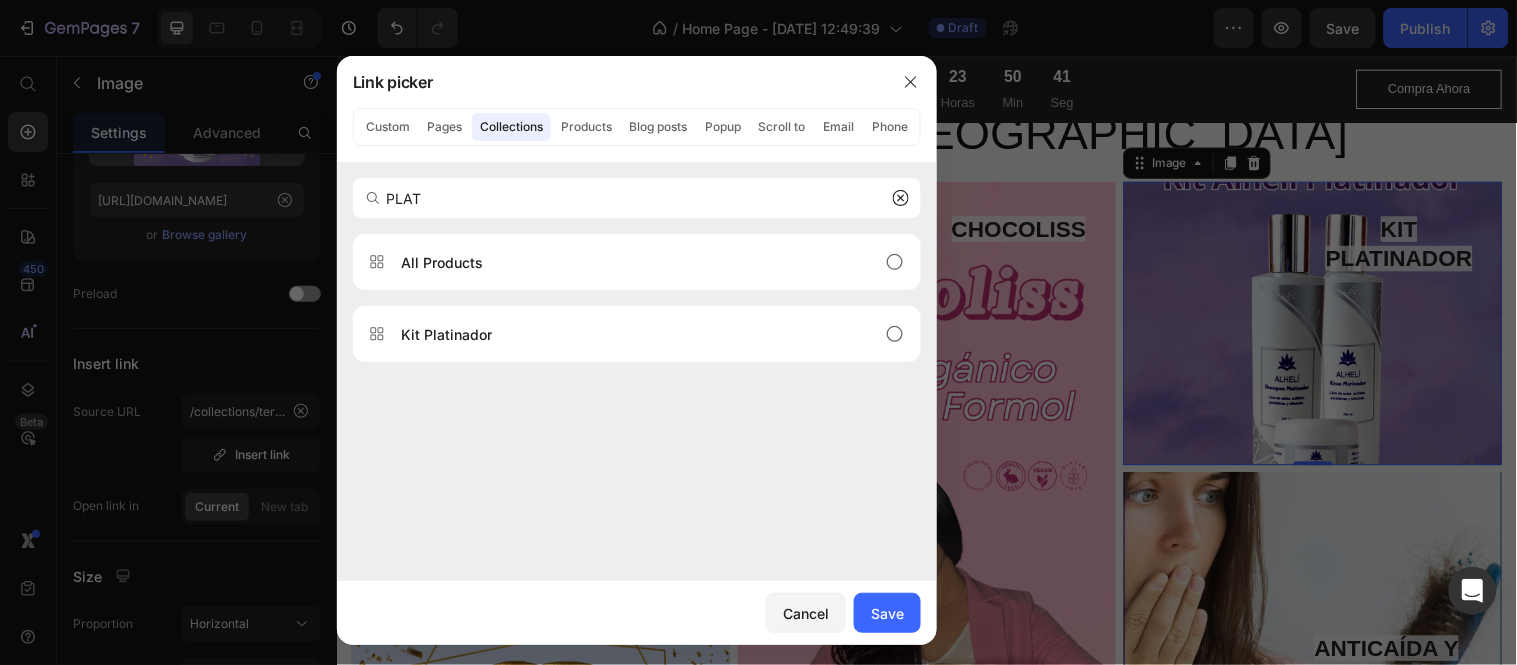 drag, startPoint x: 694, startPoint y: 328, endPoint x: 768, endPoint y: 385, distance: 93.40771 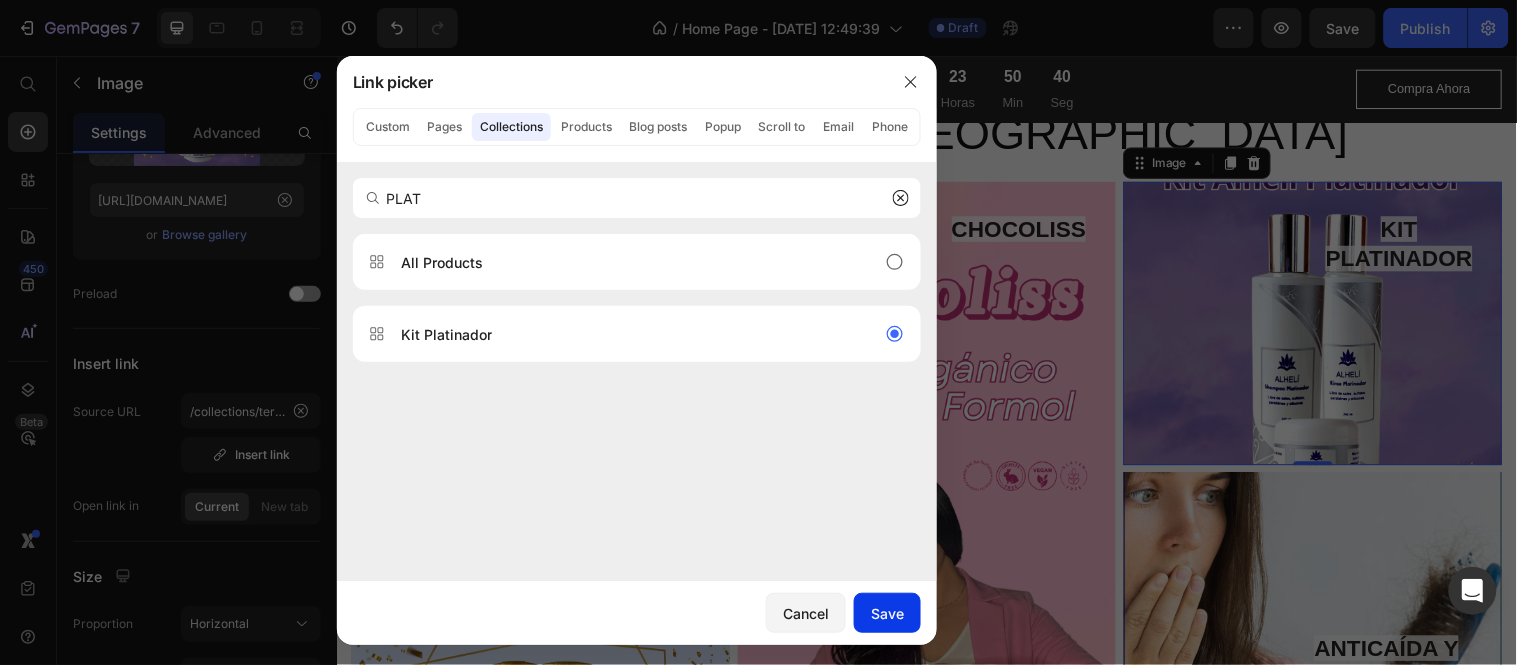 drag, startPoint x: 923, startPoint y: 615, endPoint x: 911, endPoint y: 615, distance: 12 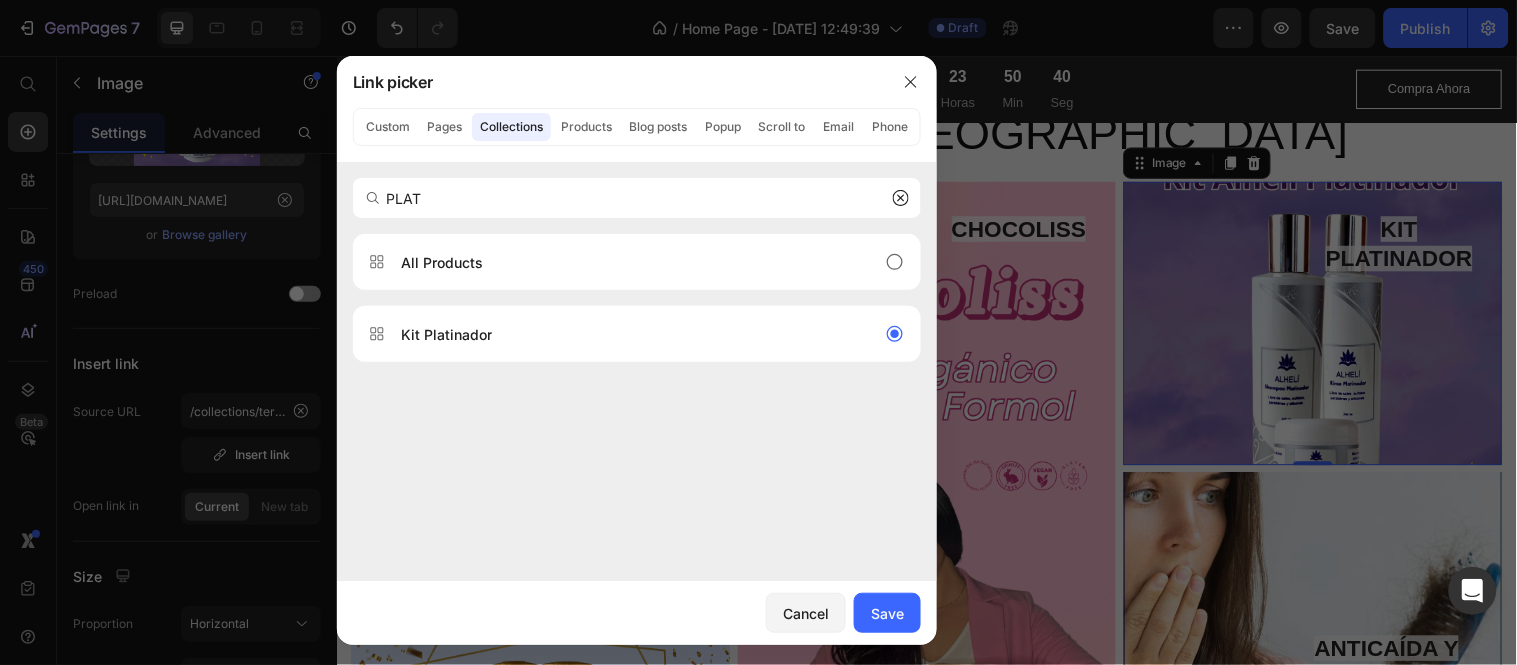 type on "/collections/kit-platinador" 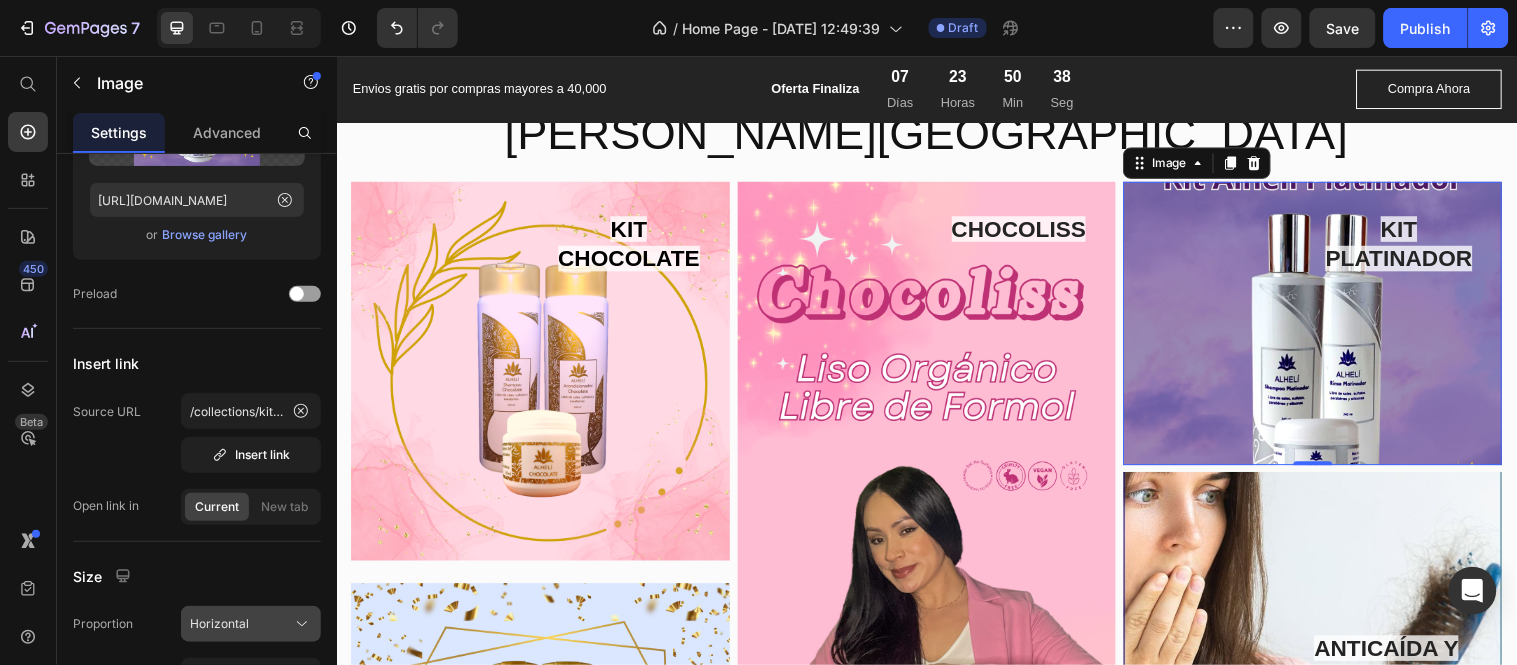 scroll, scrollTop: 444, scrollLeft: 0, axis: vertical 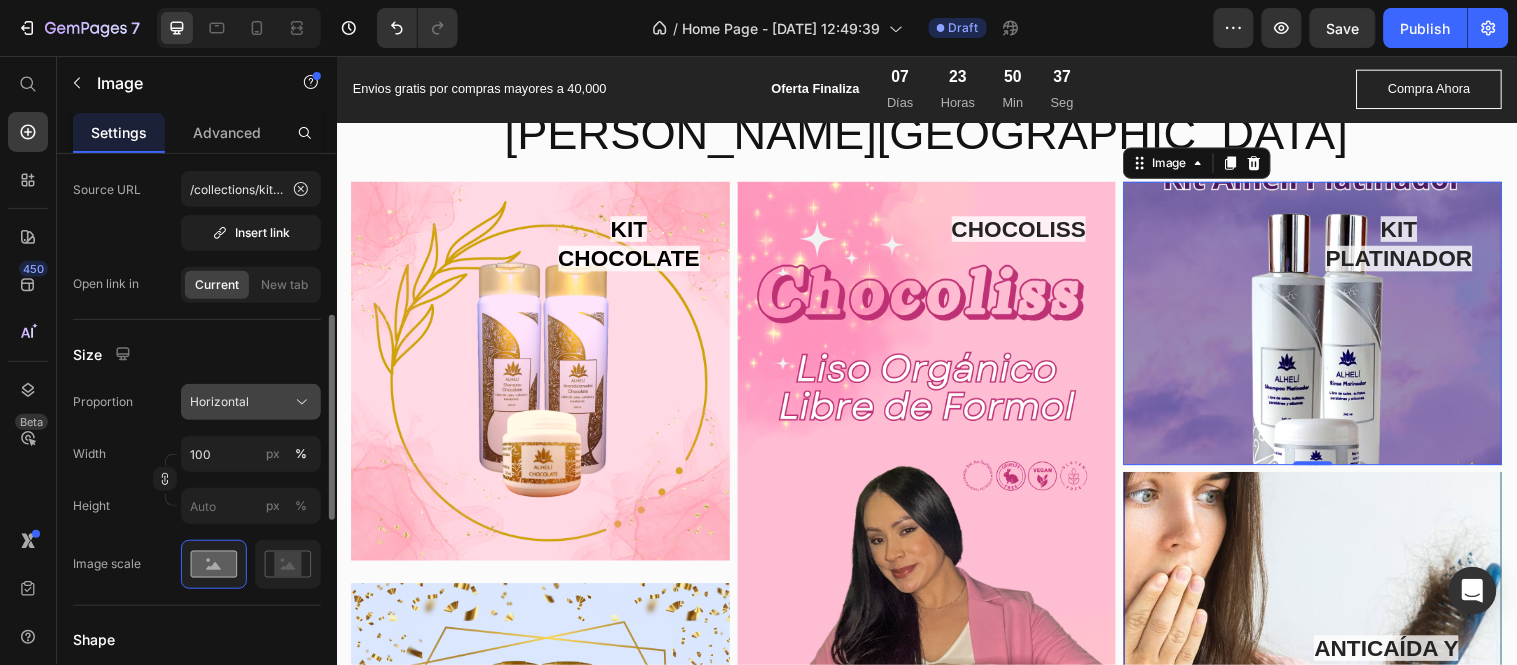 click on "Horizontal" 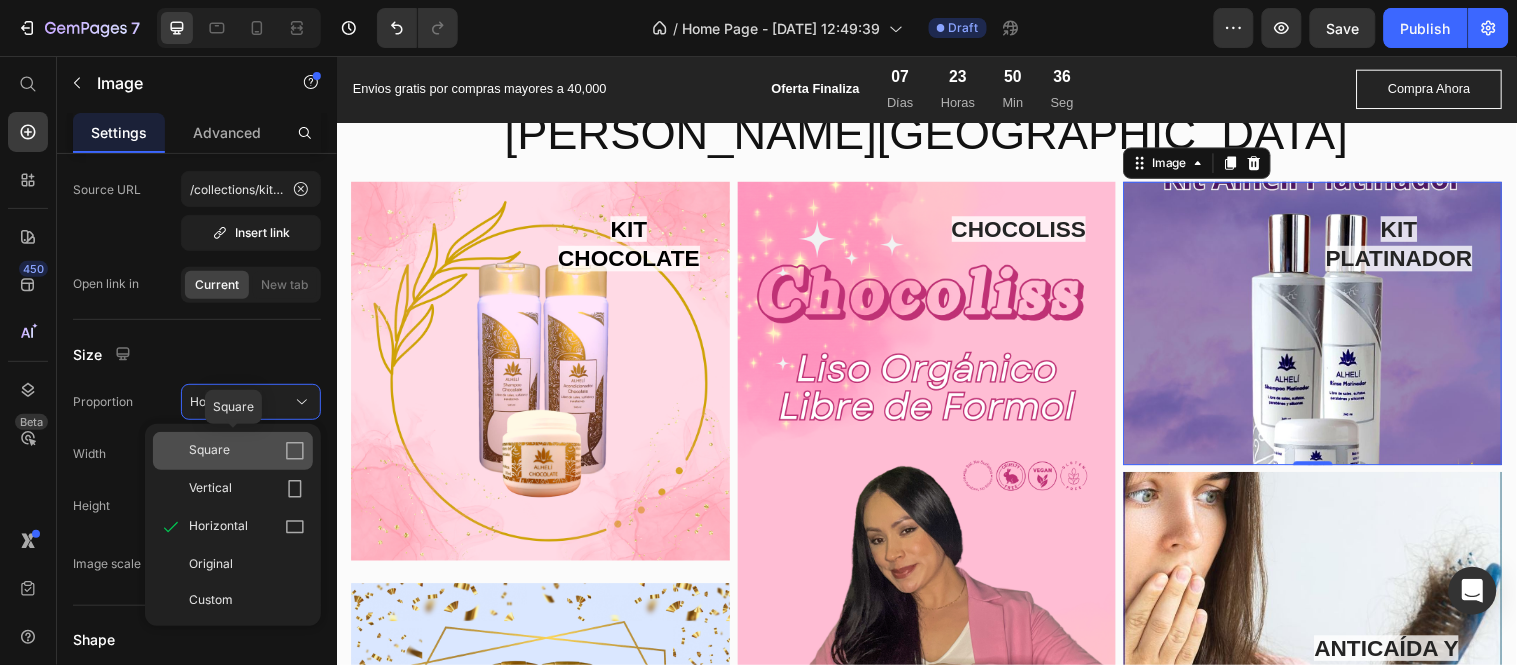click on "Square" 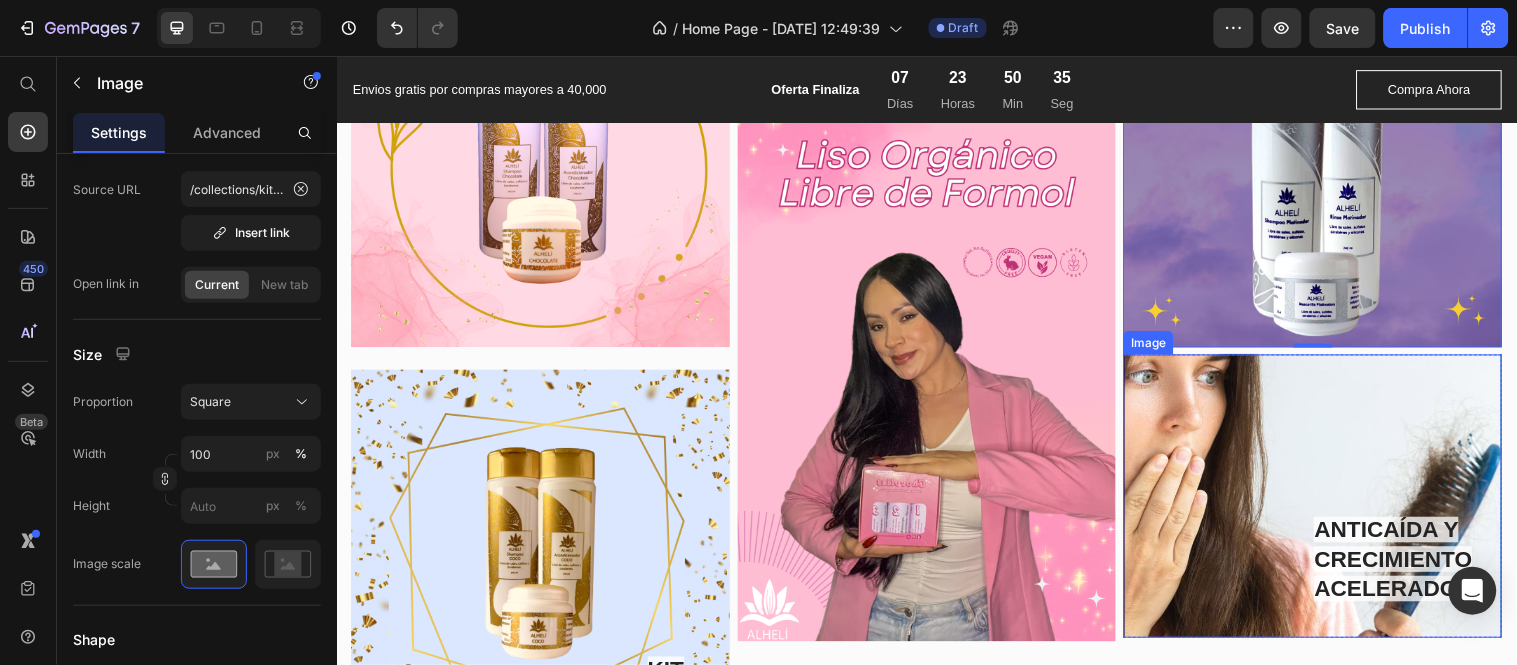 scroll, scrollTop: 4267, scrollLeft: 0, axis: vertical 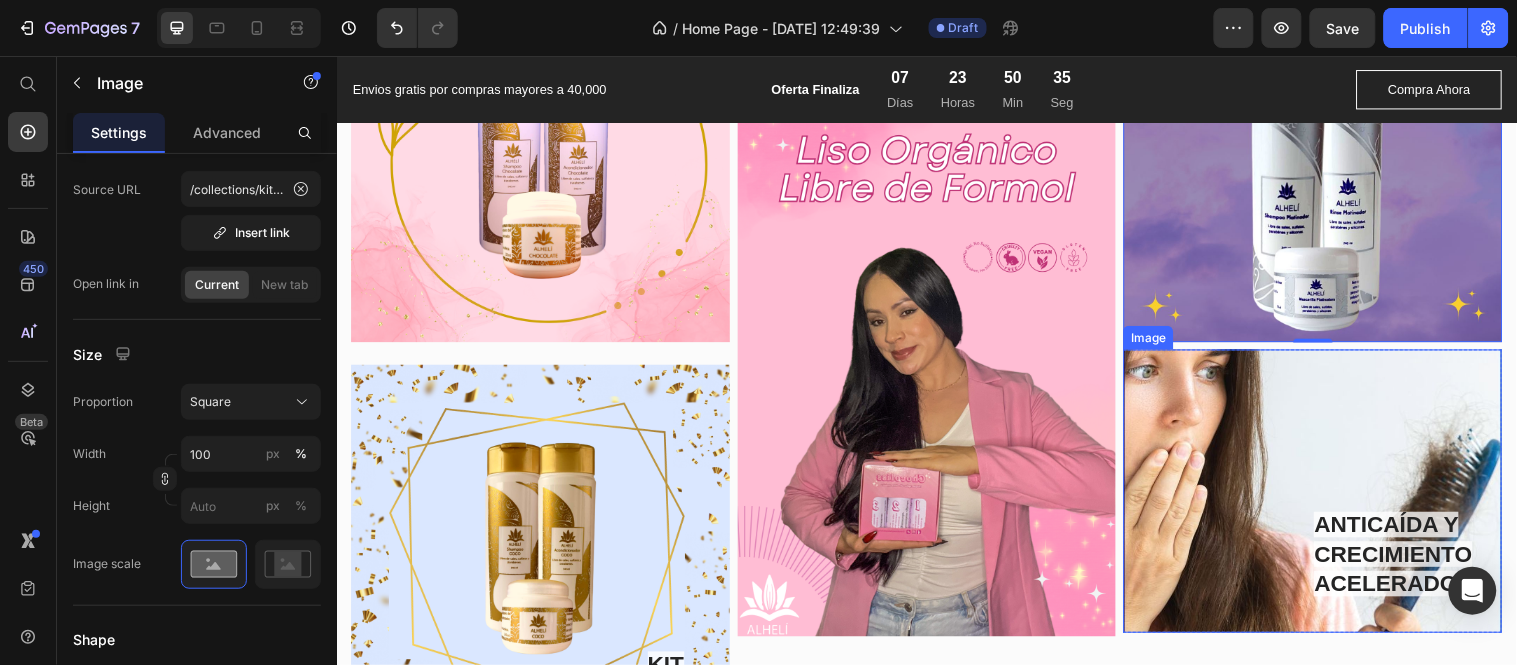 click at bounding box center (1328, 497) 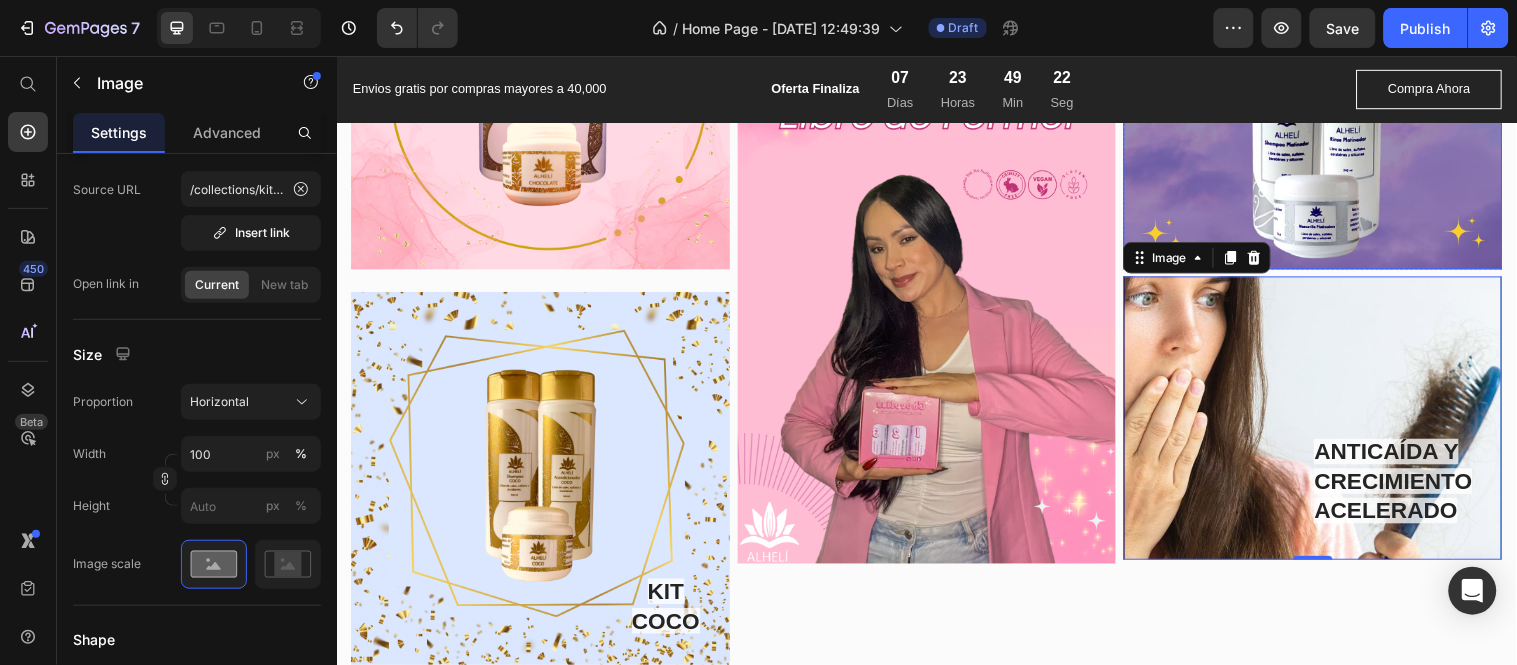 scroll, scrollTop: 4045, scrollLeft: 0, axis: vertical 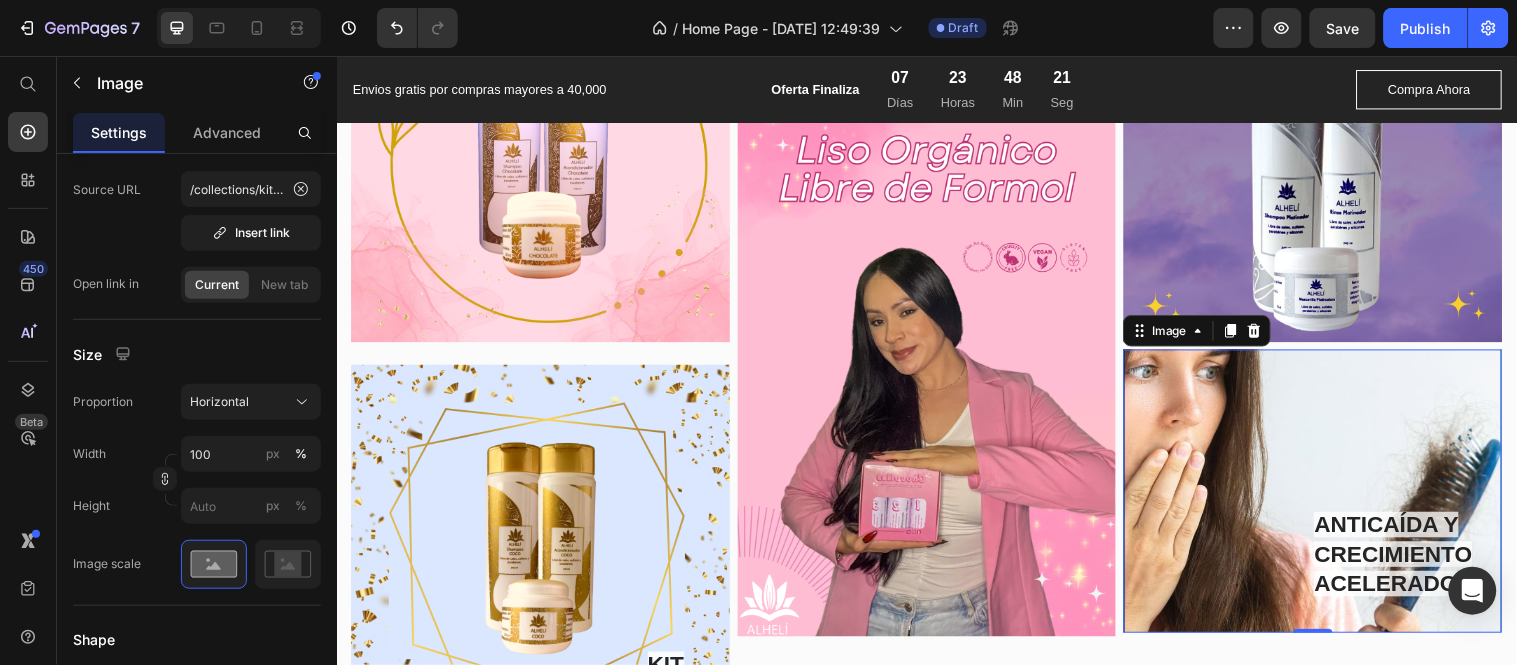 click at bounding box center [1328, 497] 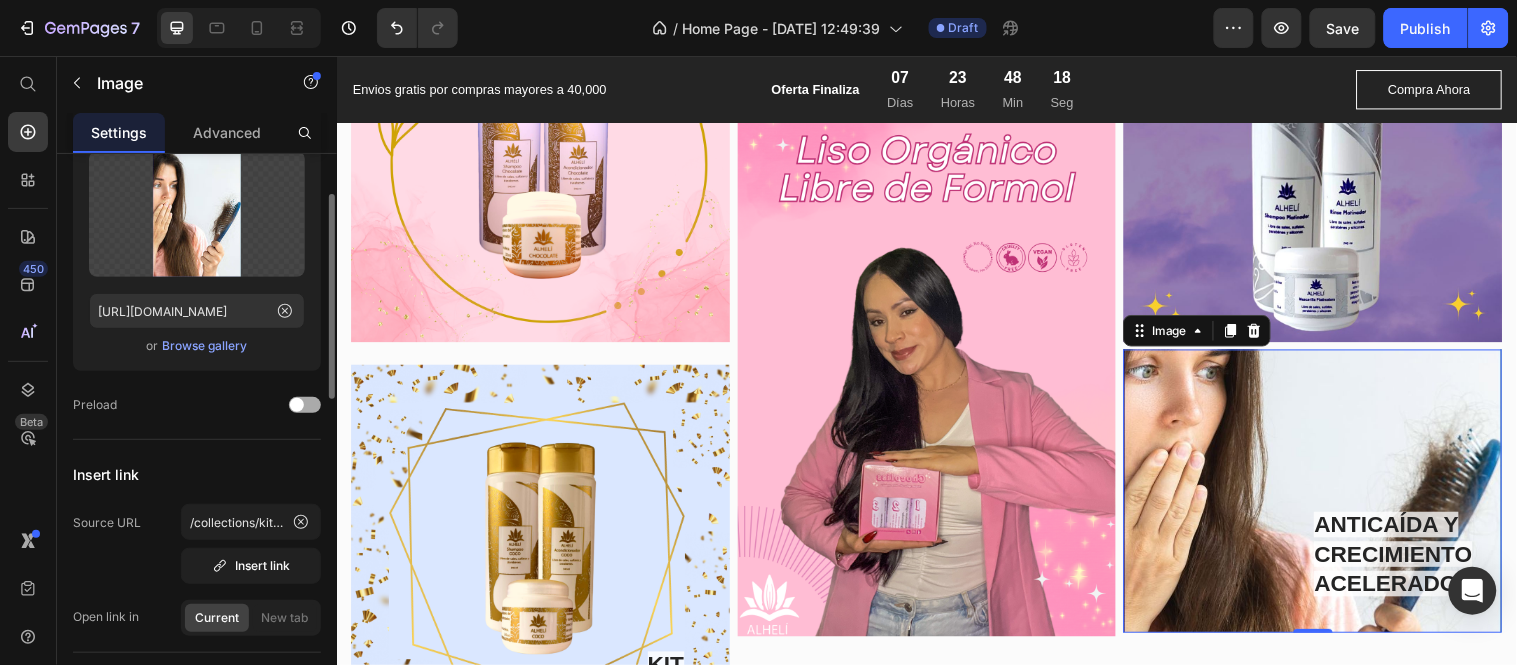 scroll, scrollTop: 0, scrollLeft: 0, axis: both 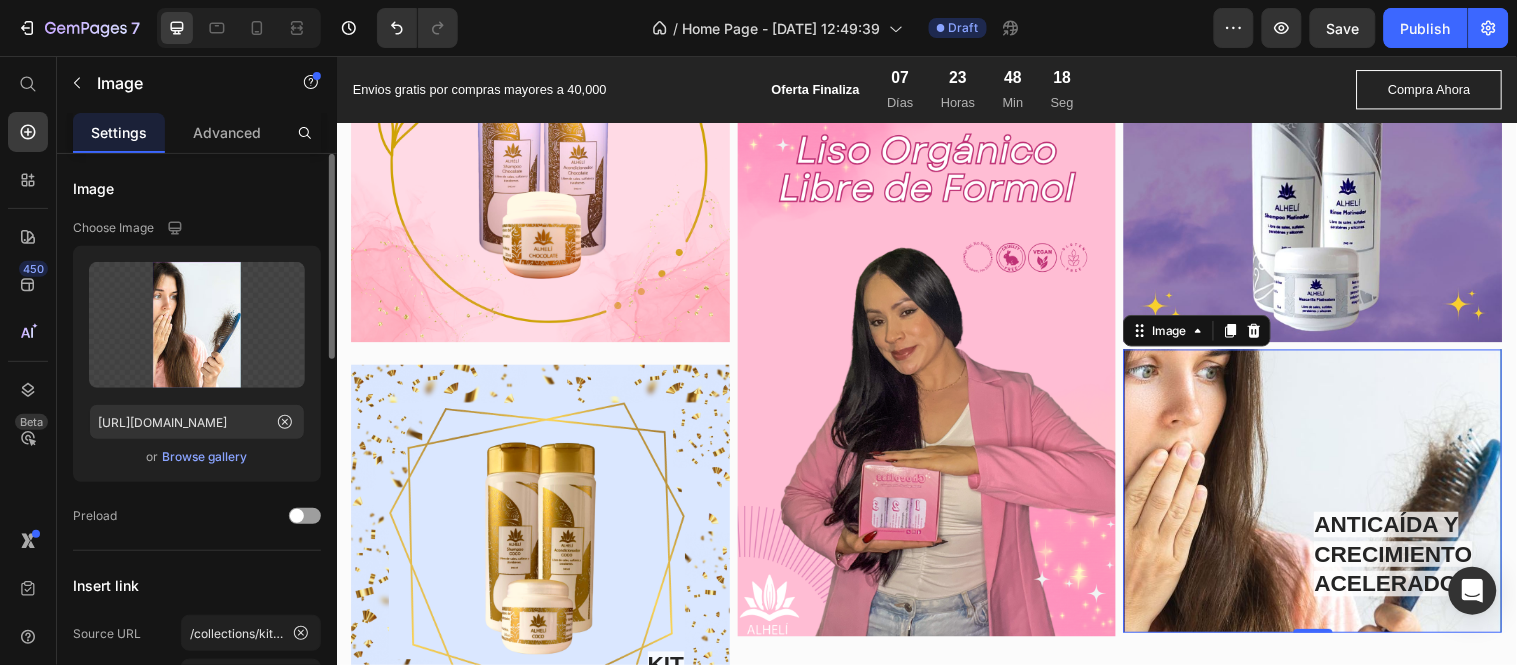 click on "Browse gallery" at bounding box center (205, 457) 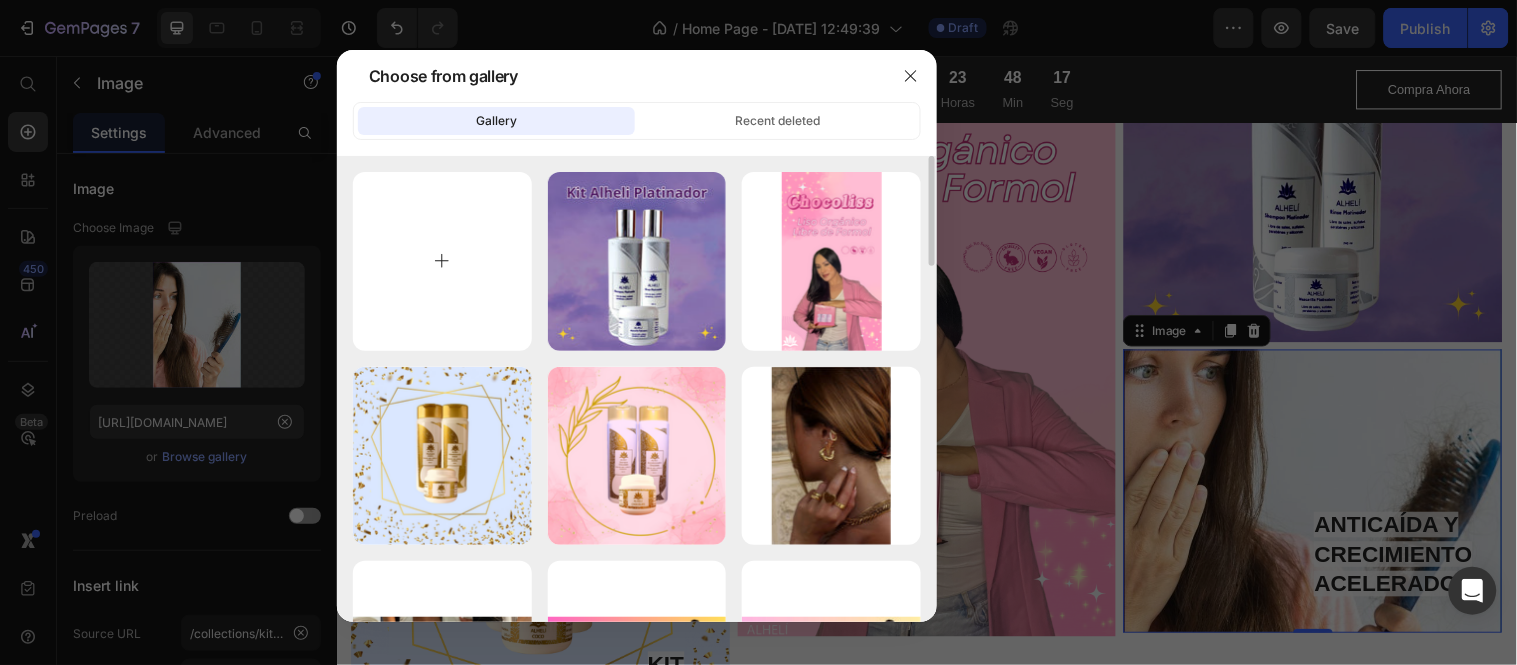 click at bounding box center (442, 261) 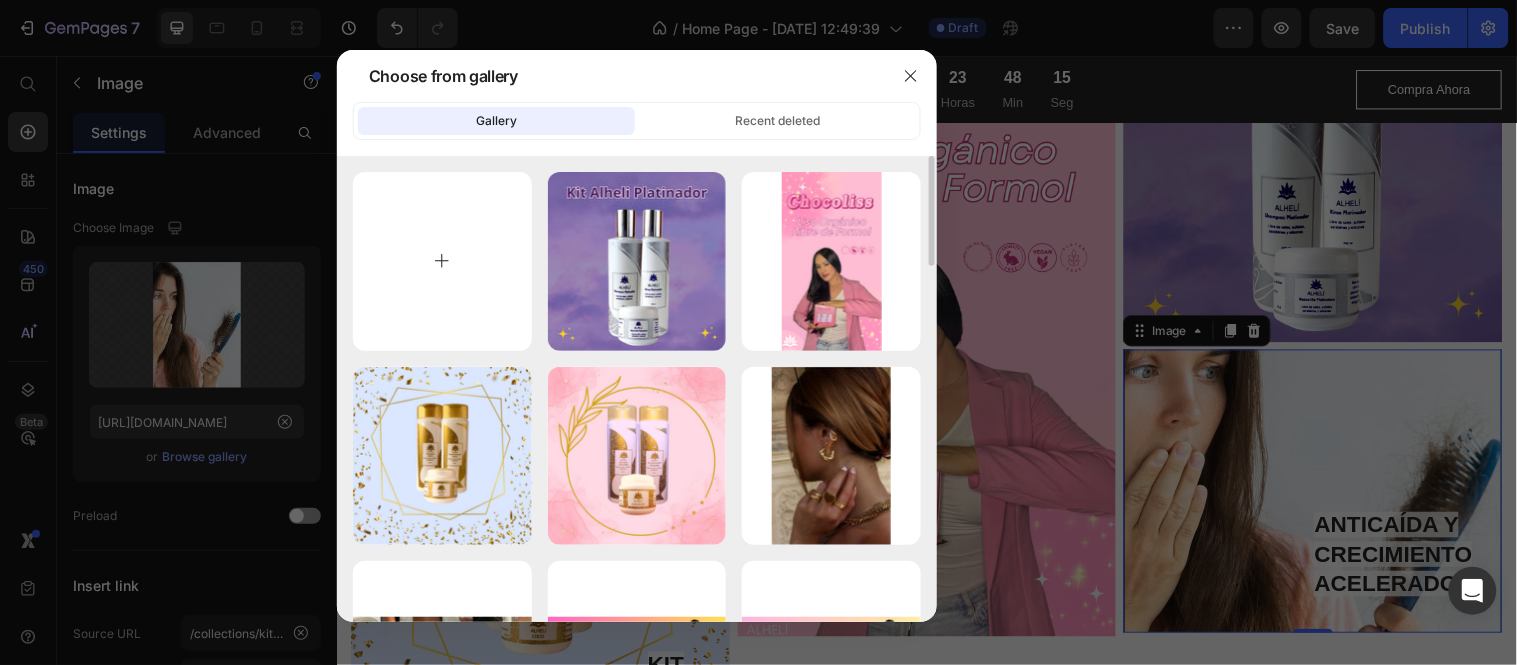 type on "C:\fakepath\Feed Honey Plex .png" 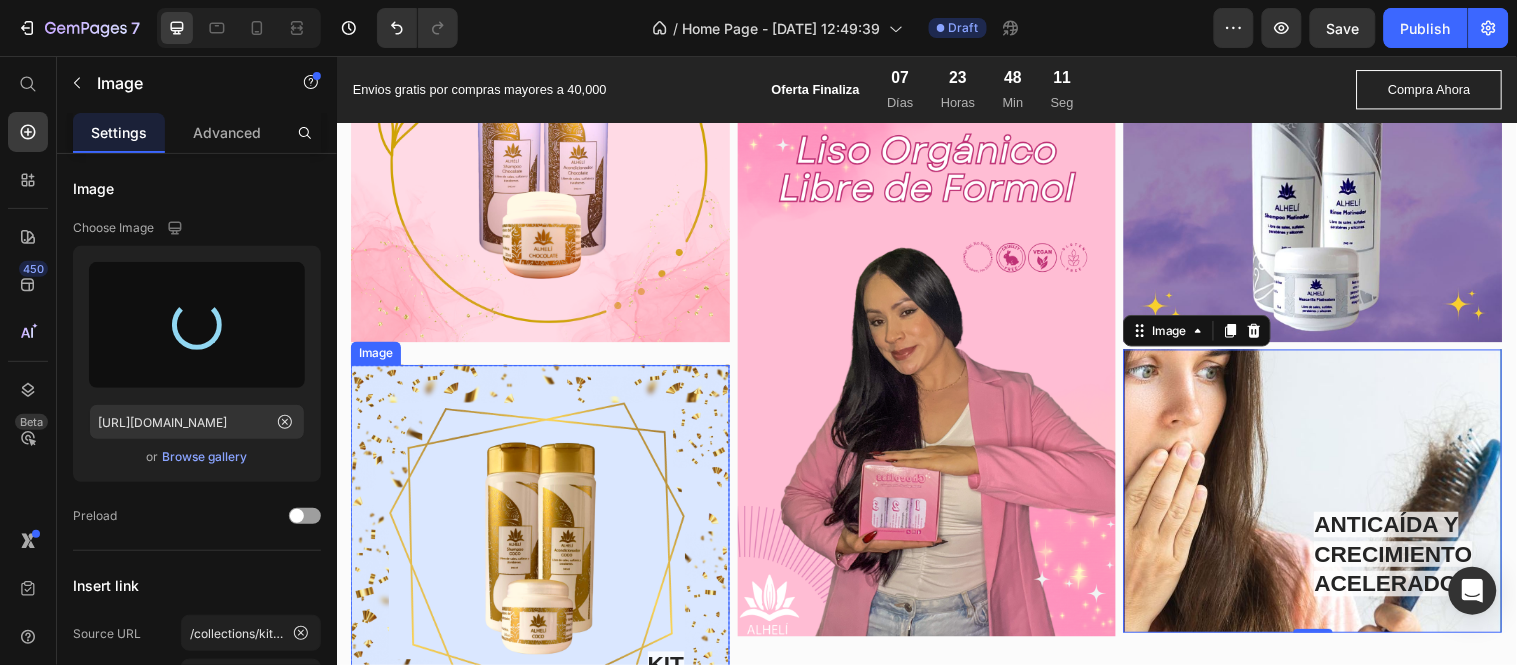 type on "[URL][DOMAIN_NAME]" 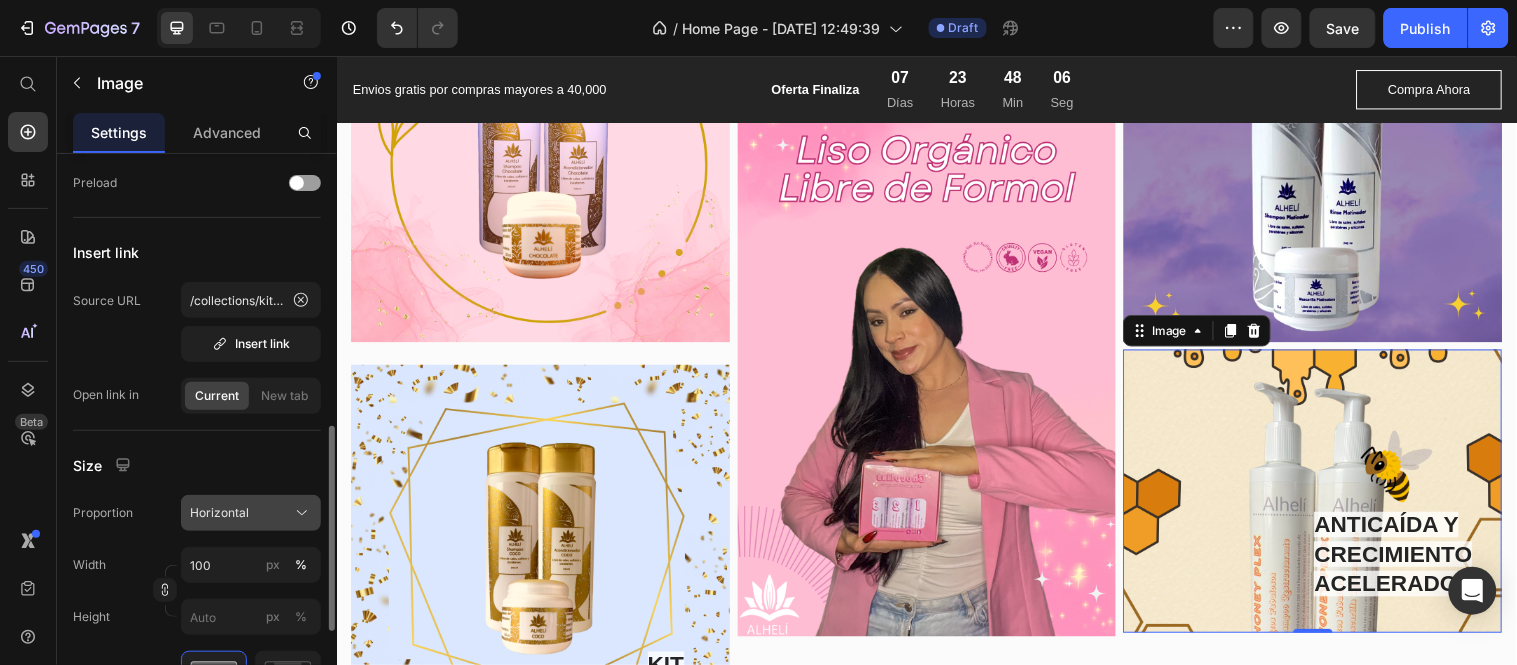 scroll, scrollTop: 444, scrollLeft: 0, axis: vertical 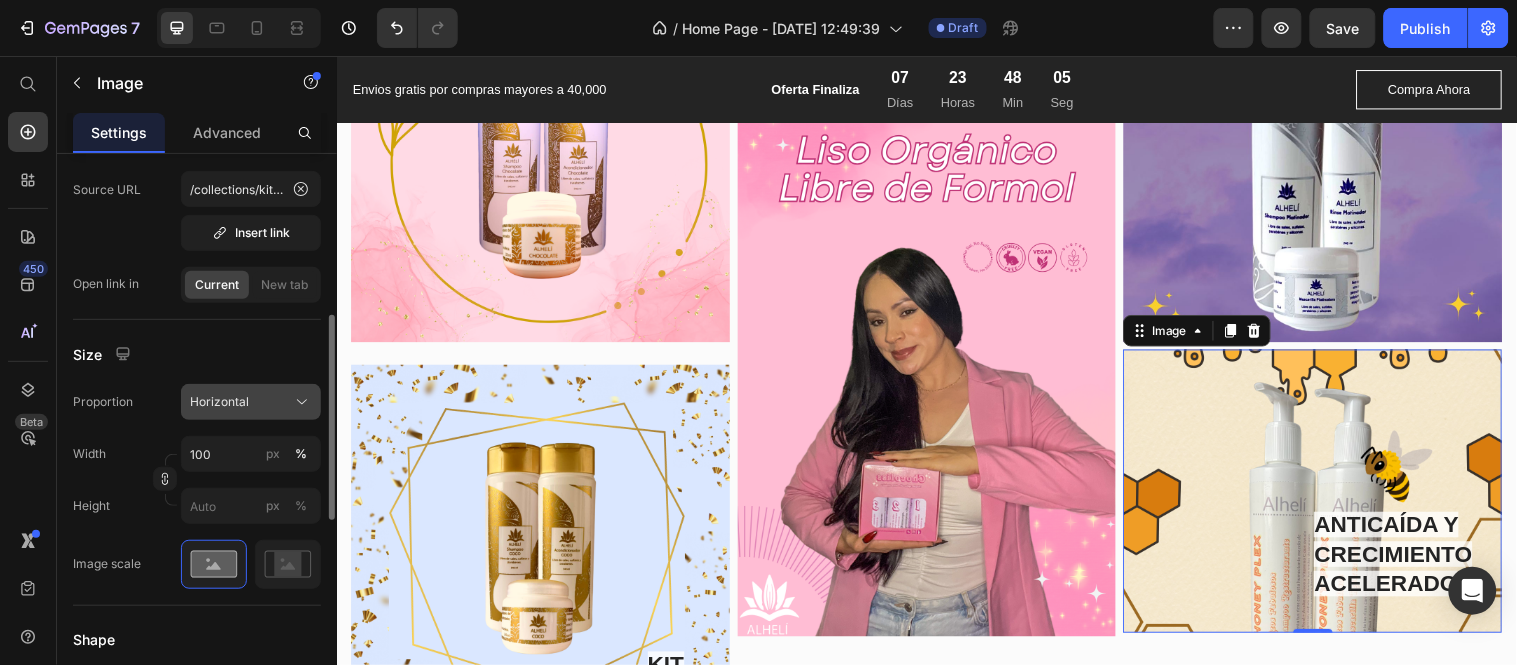 click on "Horizontal" 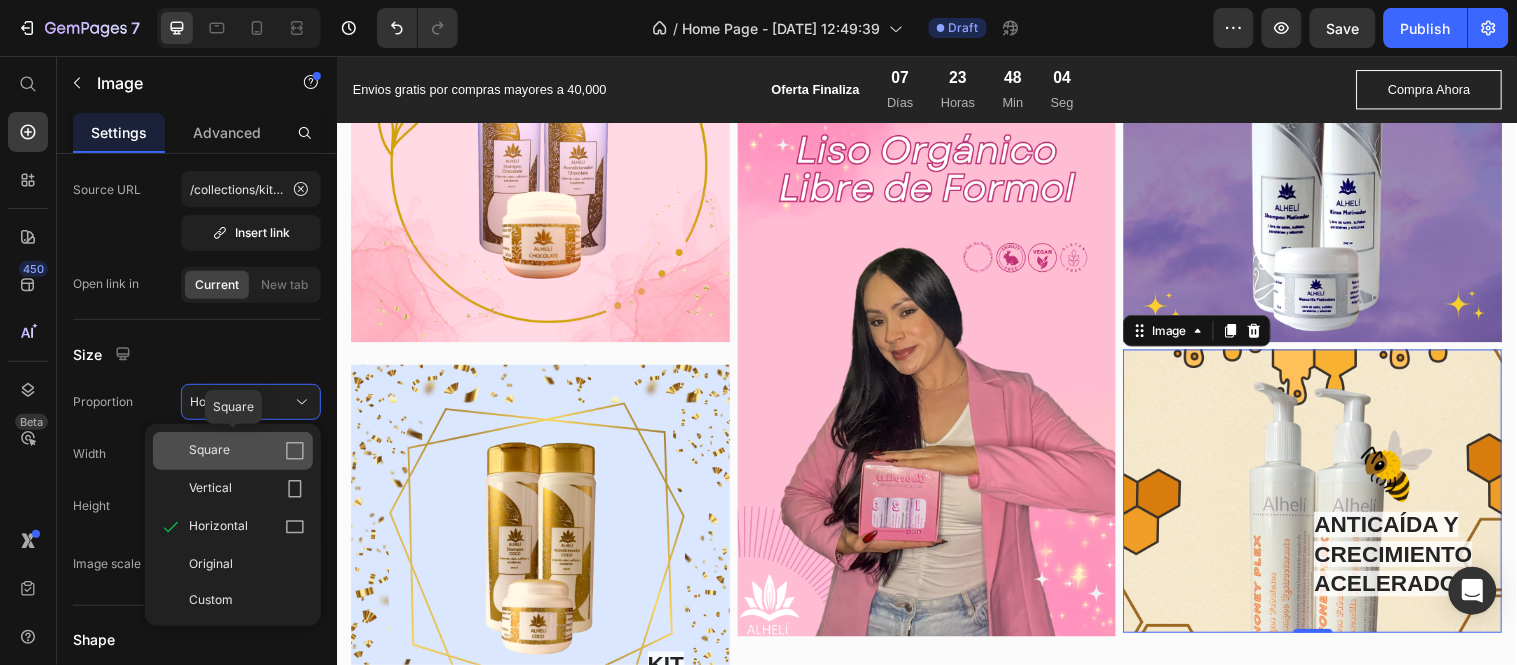 click on "Square" at bounding box center (247, 451) 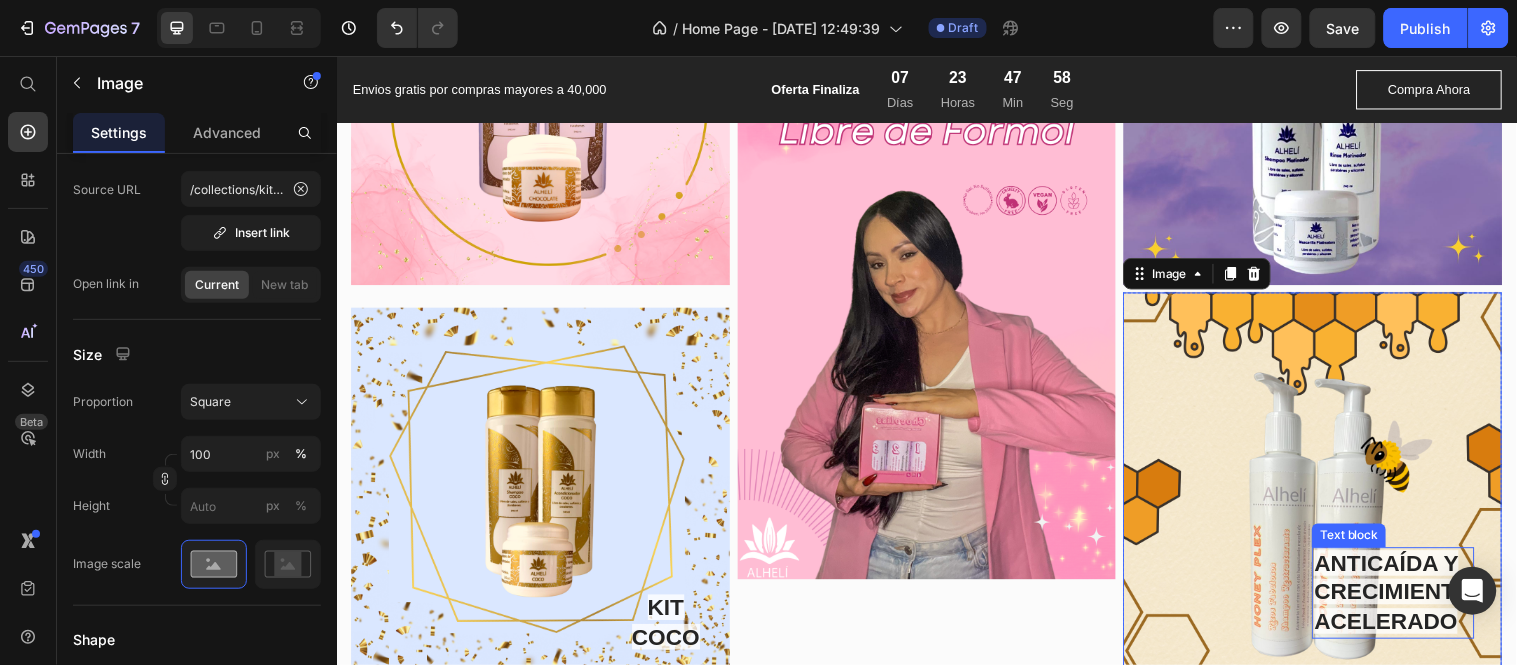 scroll, scrollTop: 4378, scrollLeft: 0, axis: vertical 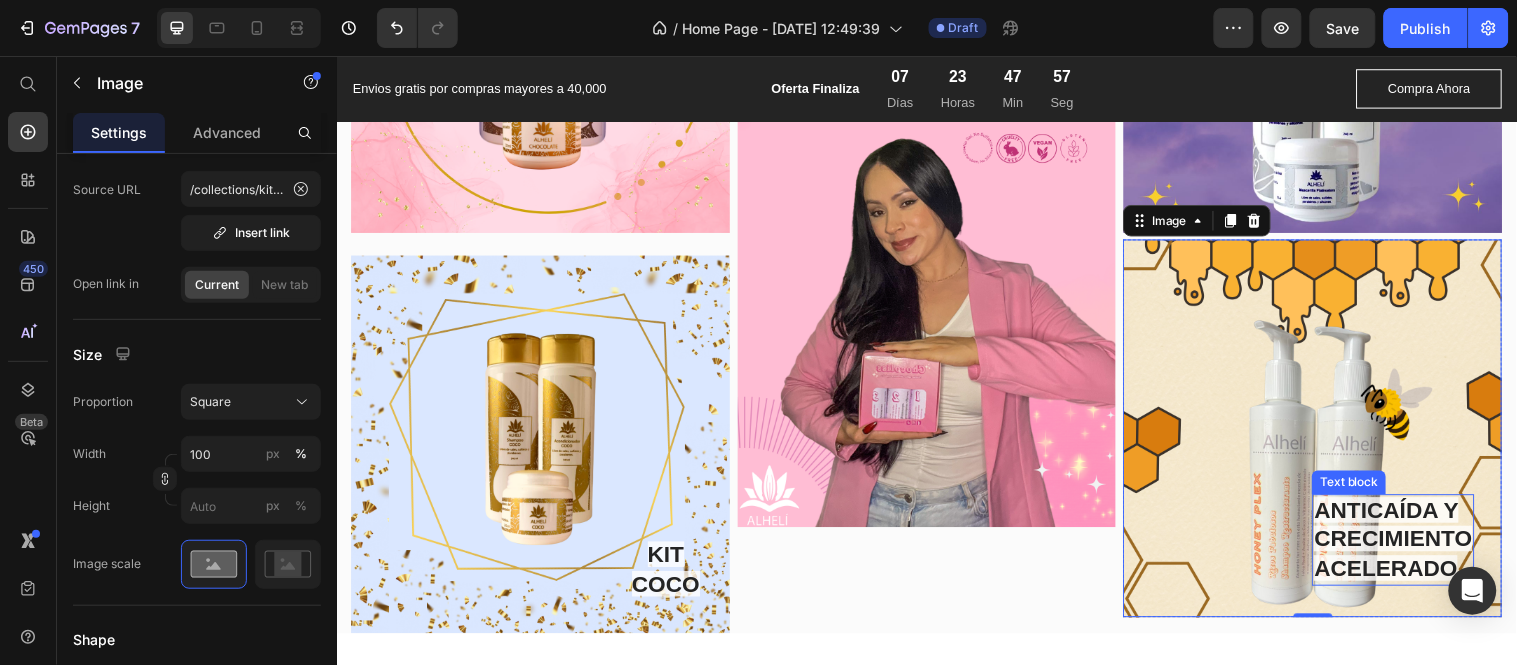 click on "CRECIMIENTO" at bounding box center [1410, 547] 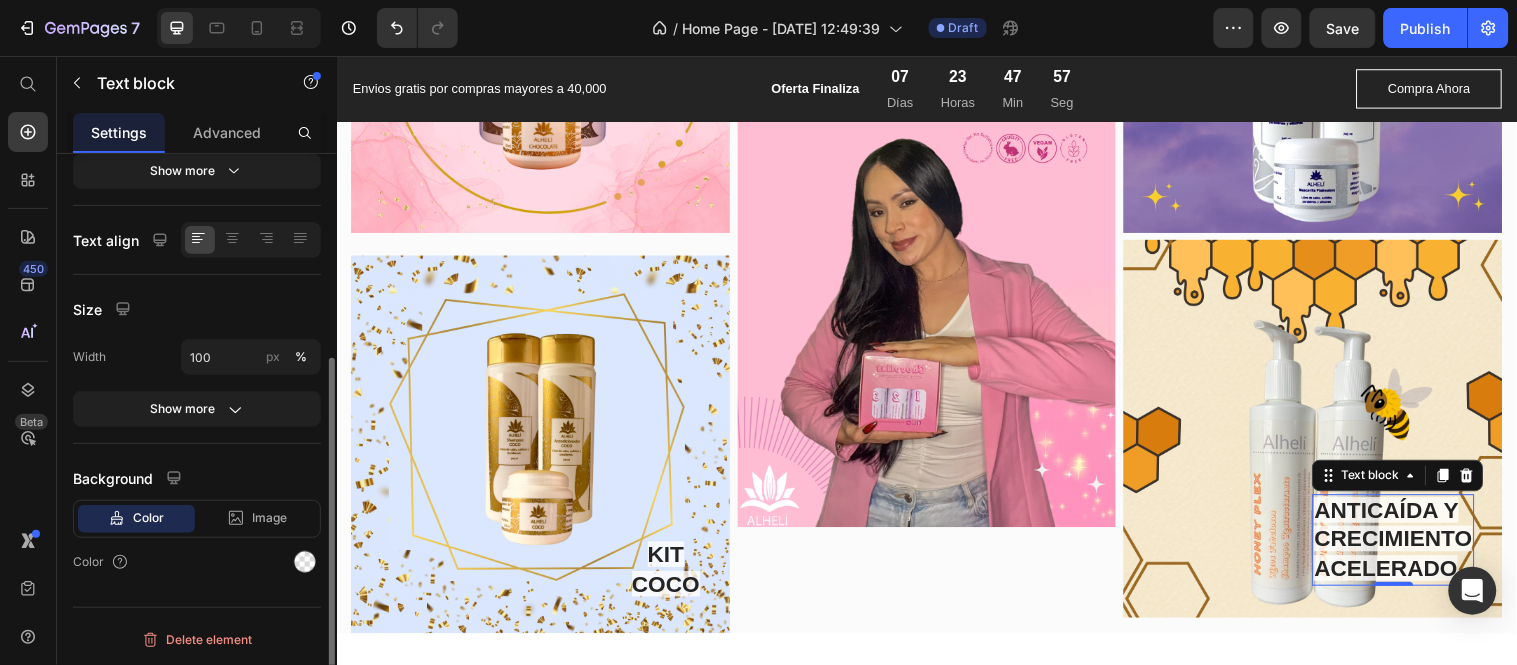 scroll, scrollTop: 0, scrollLeft: 0, axis: both 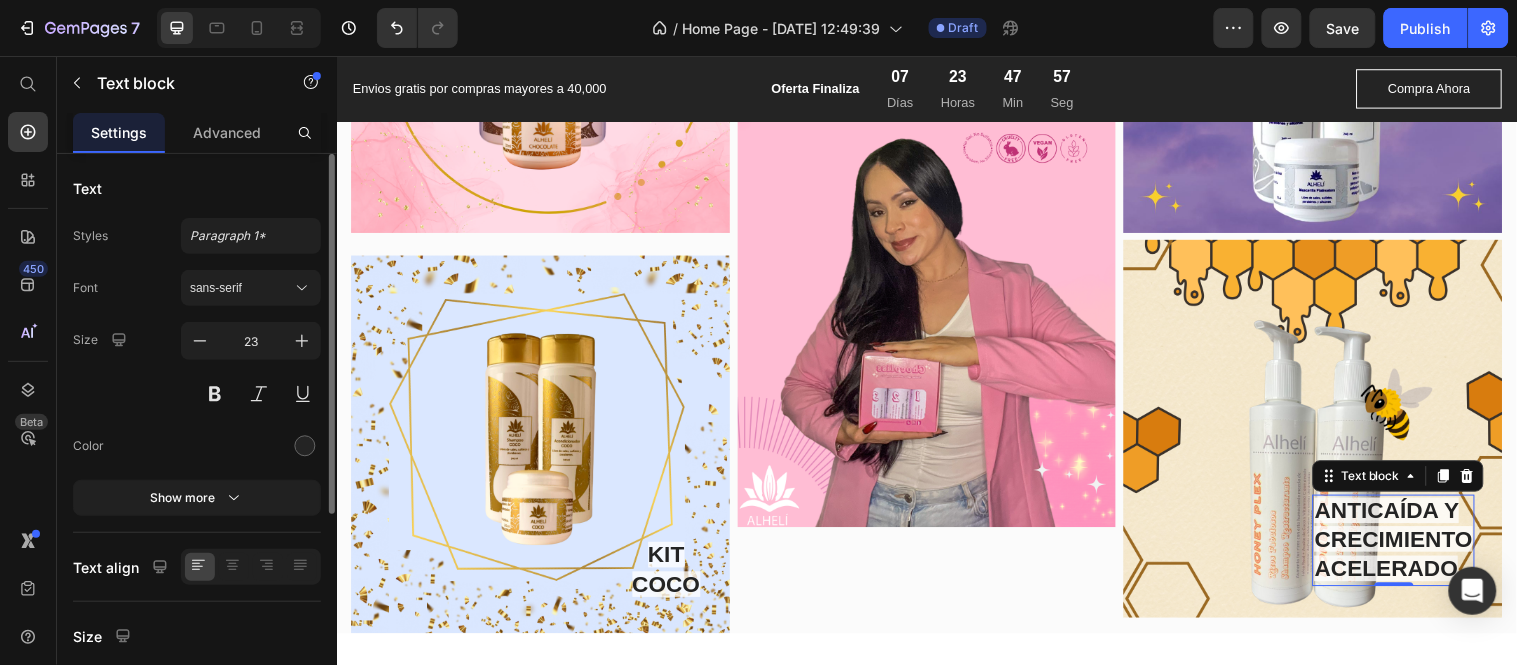 click on "ACELERADO" at bounding box center [1403, 576] 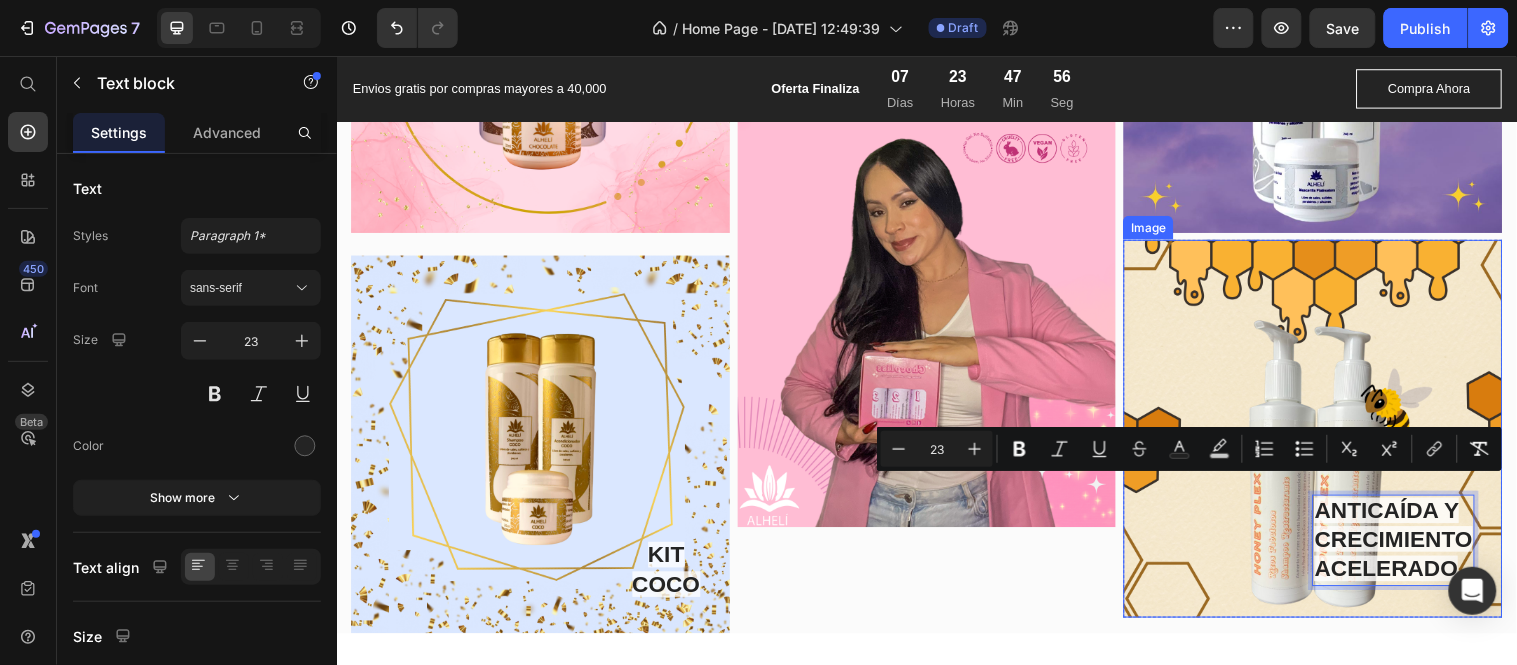 drag, startPoint x: 1462, startPoint y: 563, endPoint x: 1298, endPoint y: 488, distance: 180.3358 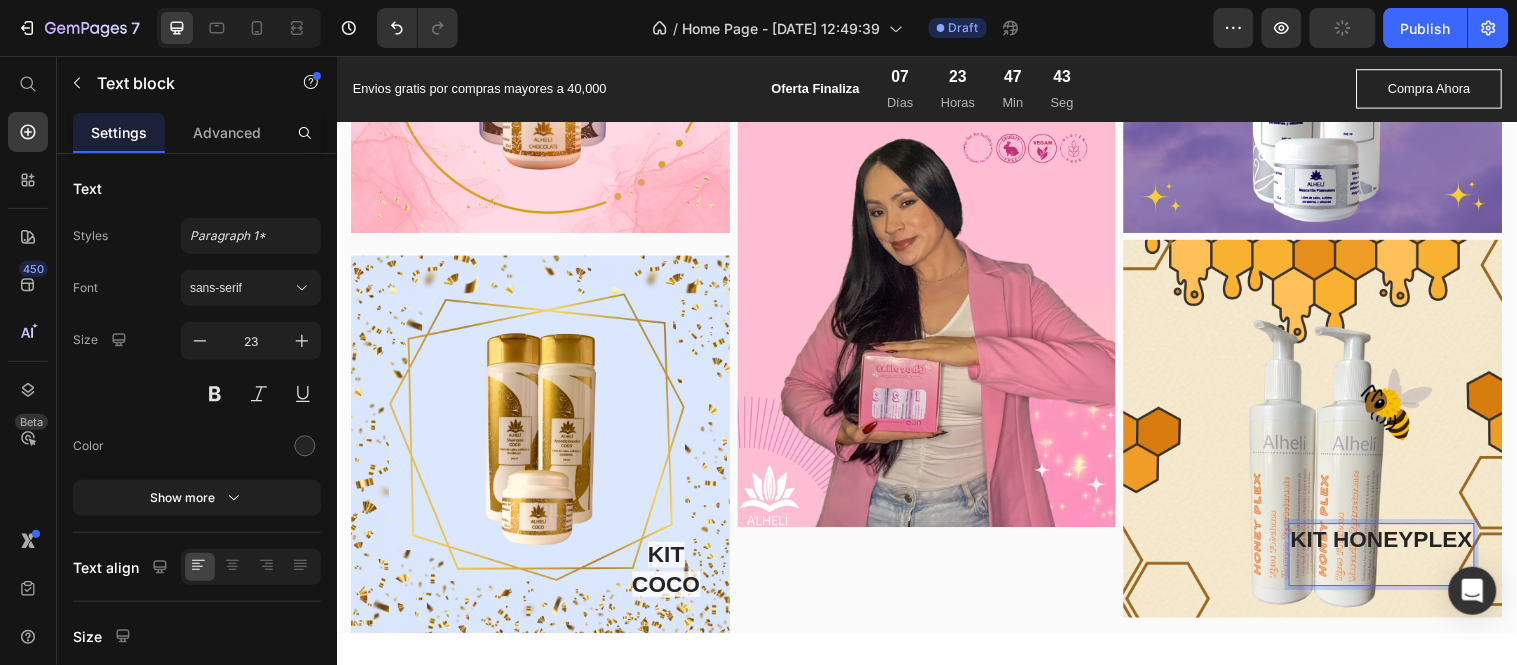 scroll, scrollTop: 4348, scrollLeft: 0, axis: vertical 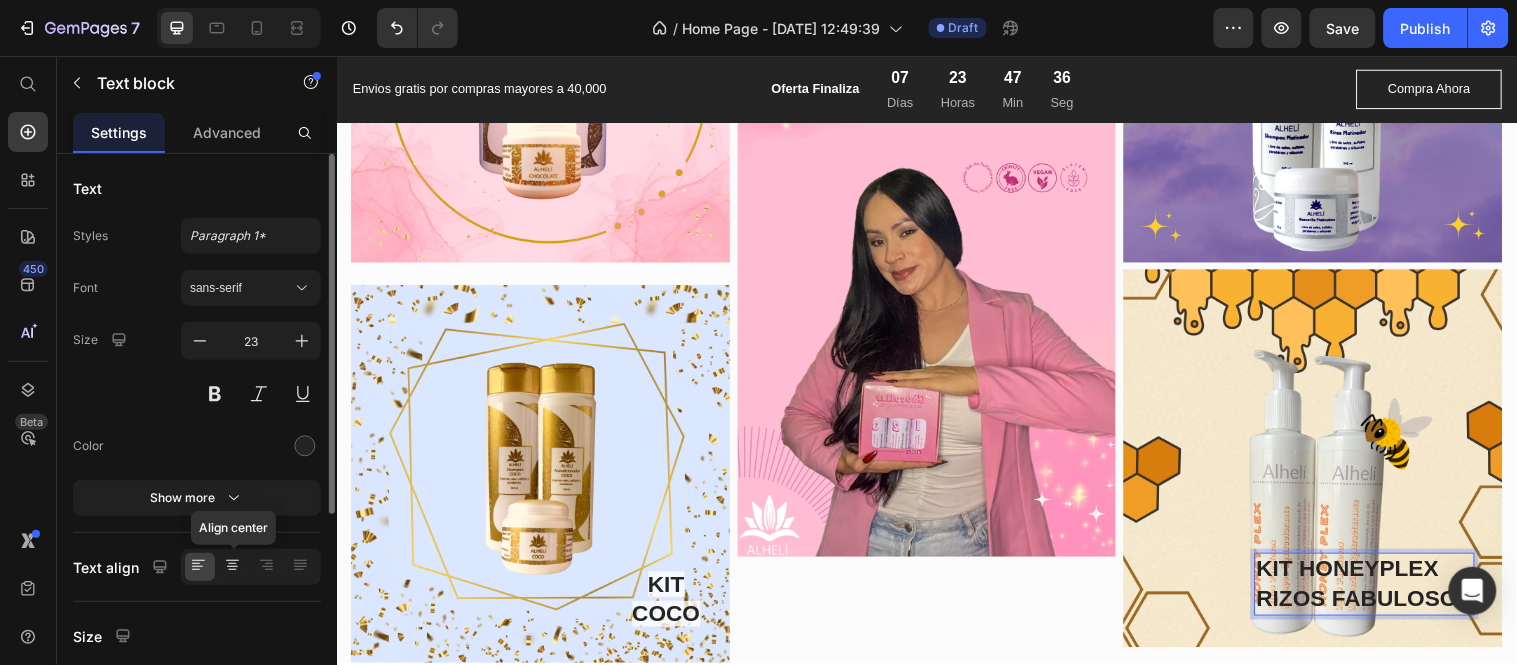 click 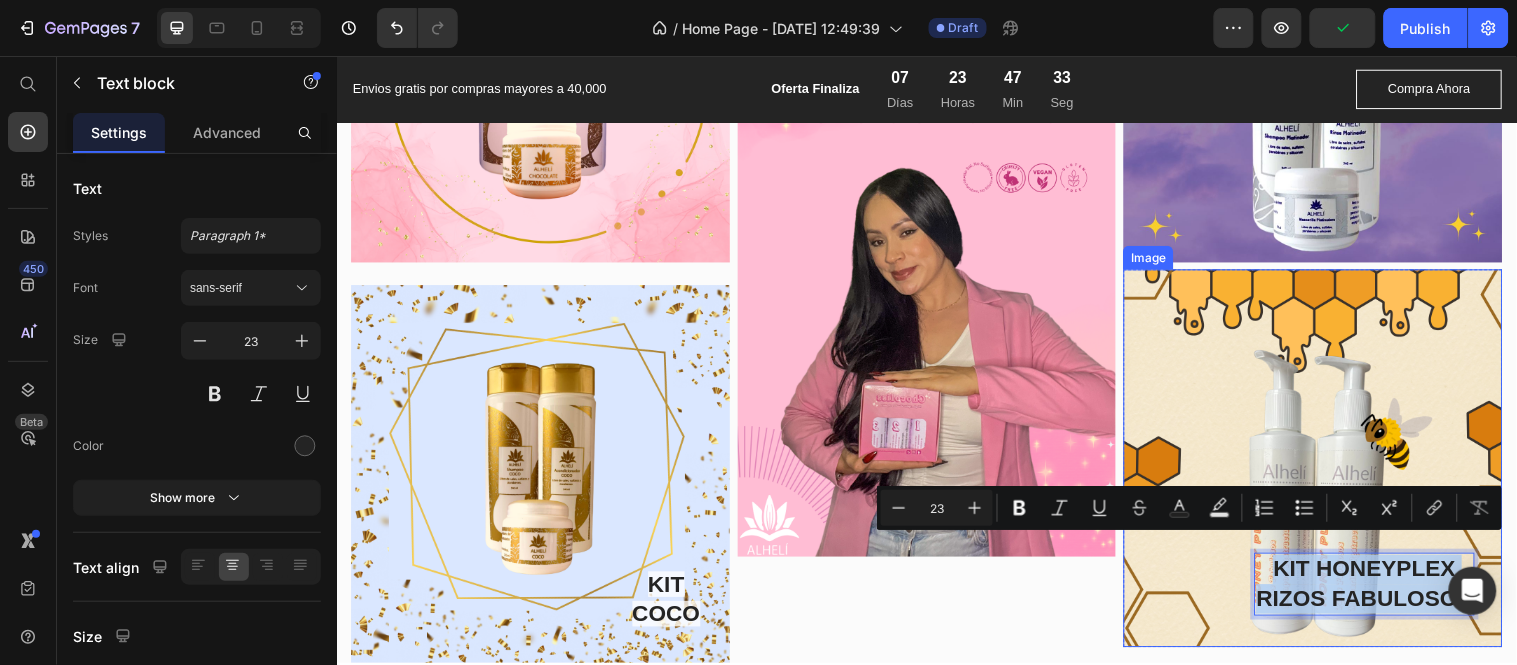 drag, startPoint x: 1269, startPoint y: 556, endPoint x: 1691, endPoint y: 546, distance: 422.11847 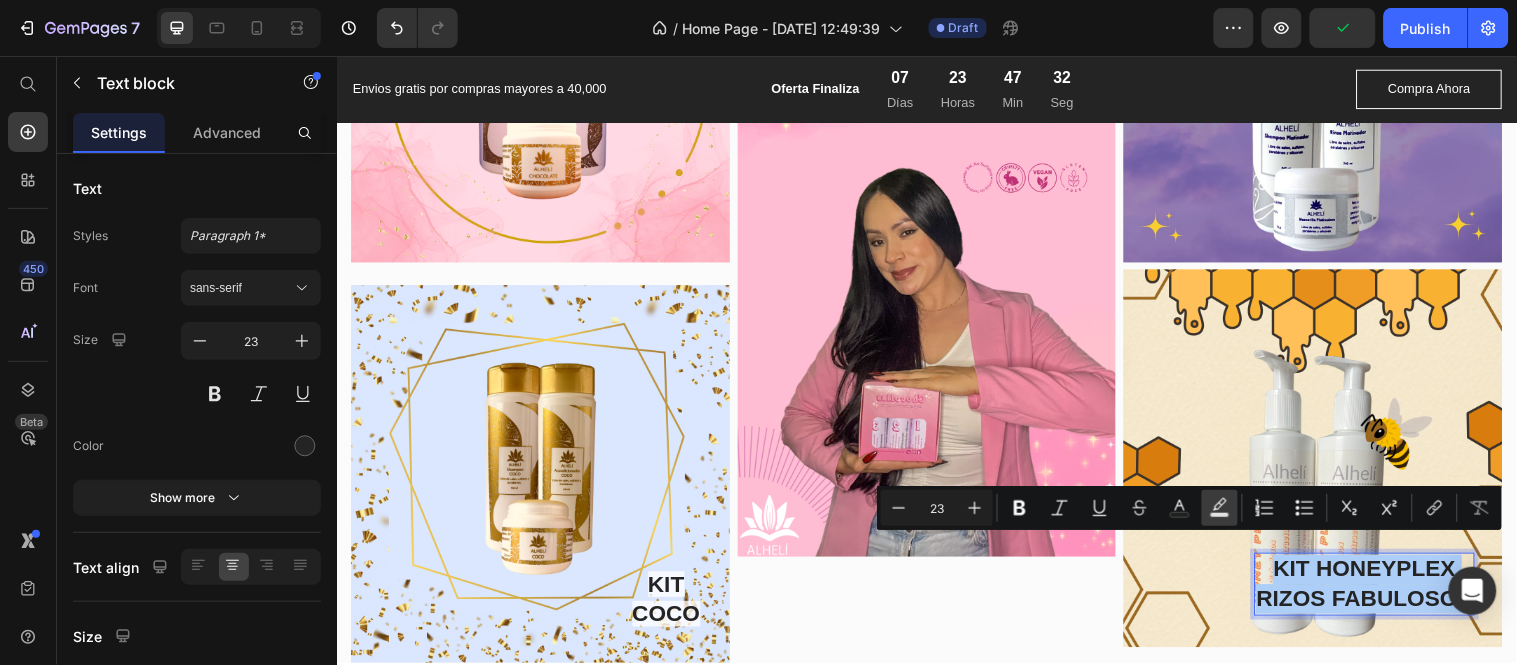 drag, startPoint x: 1218, startPoint y: 511, endPoint x: 1192, endPoint y: 492, distance: 32.202484 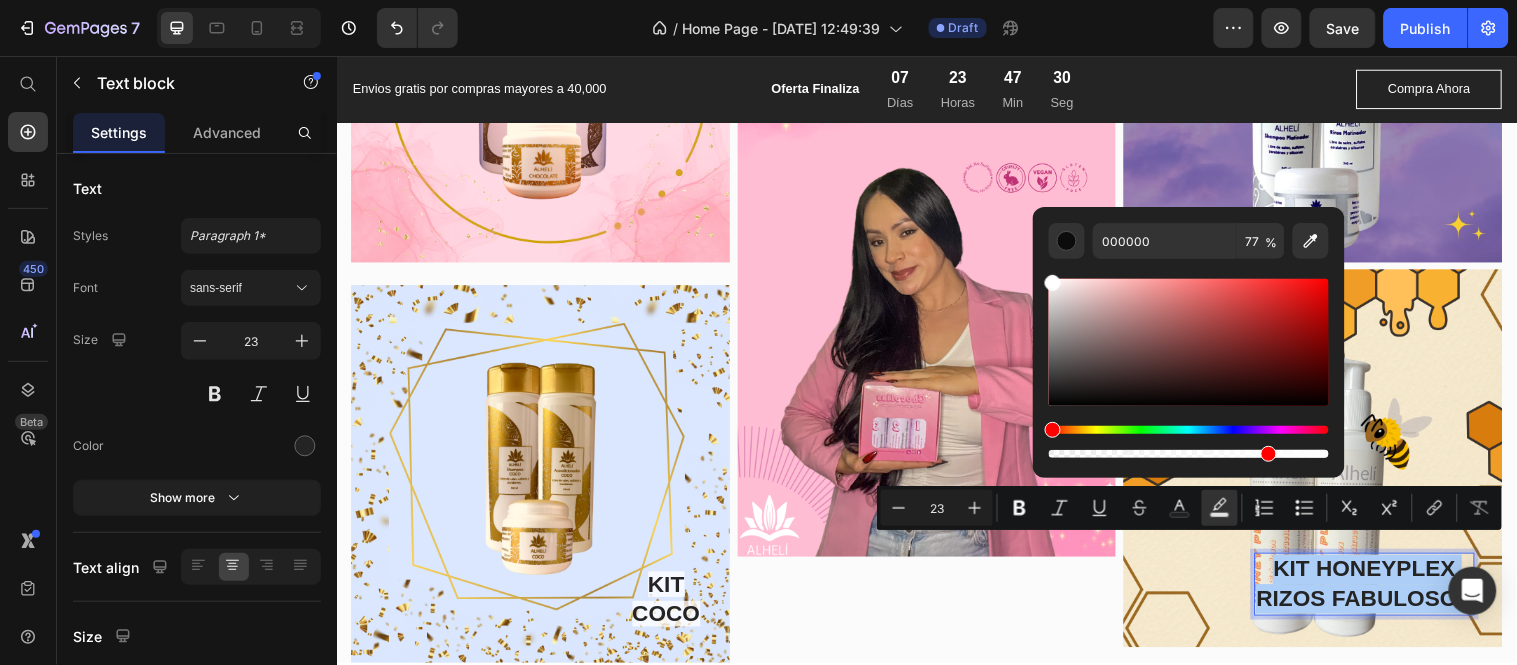 drag, startPoint x: 1056, startPoint y: 401, endPoint x: 1032, endPoint y: 267, distance: 136.1323 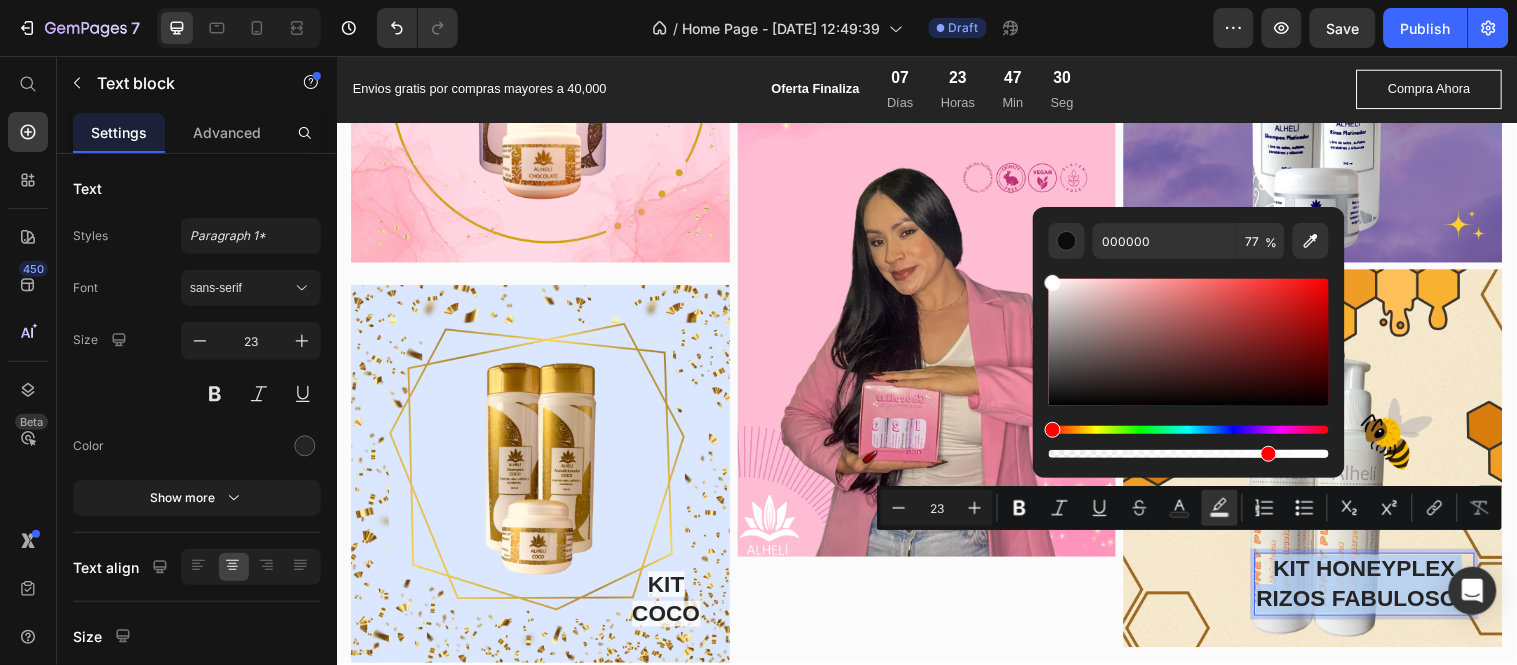 type on "FFFFFF" 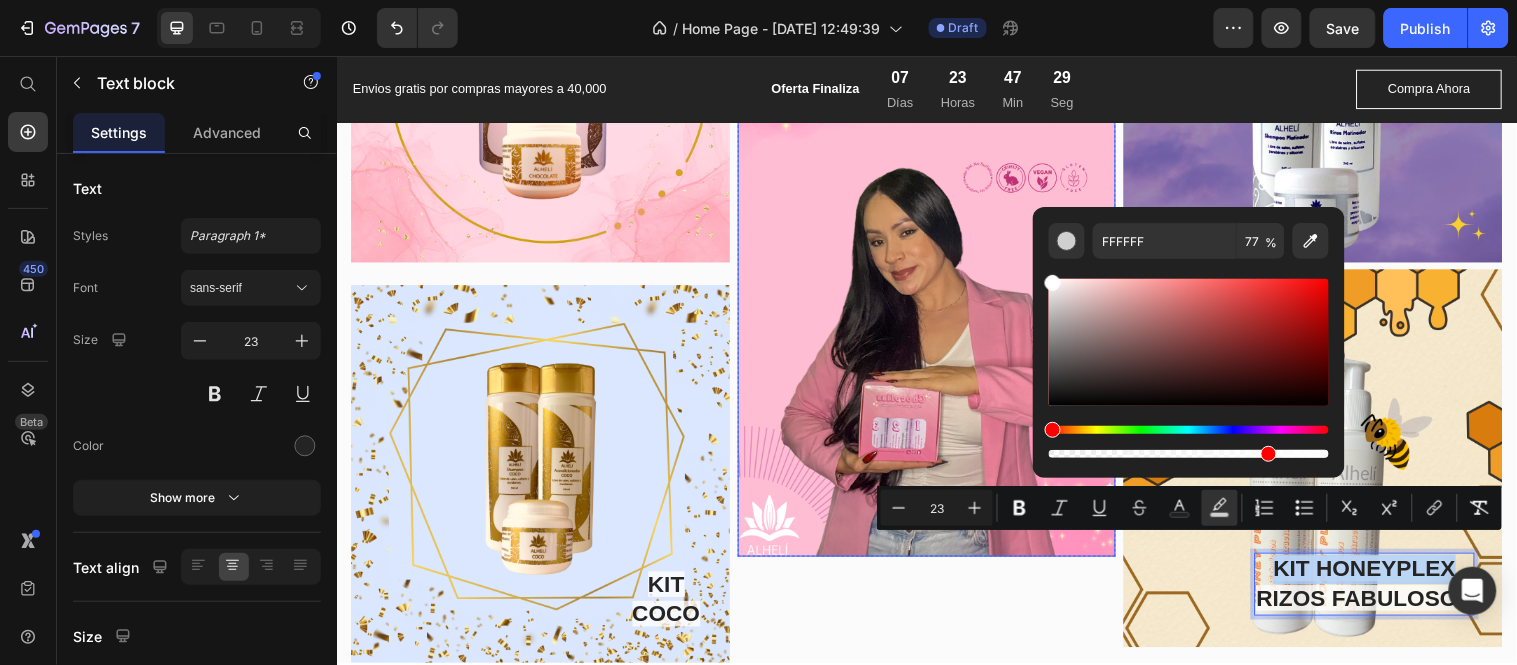click at bounding box center [936, 222] 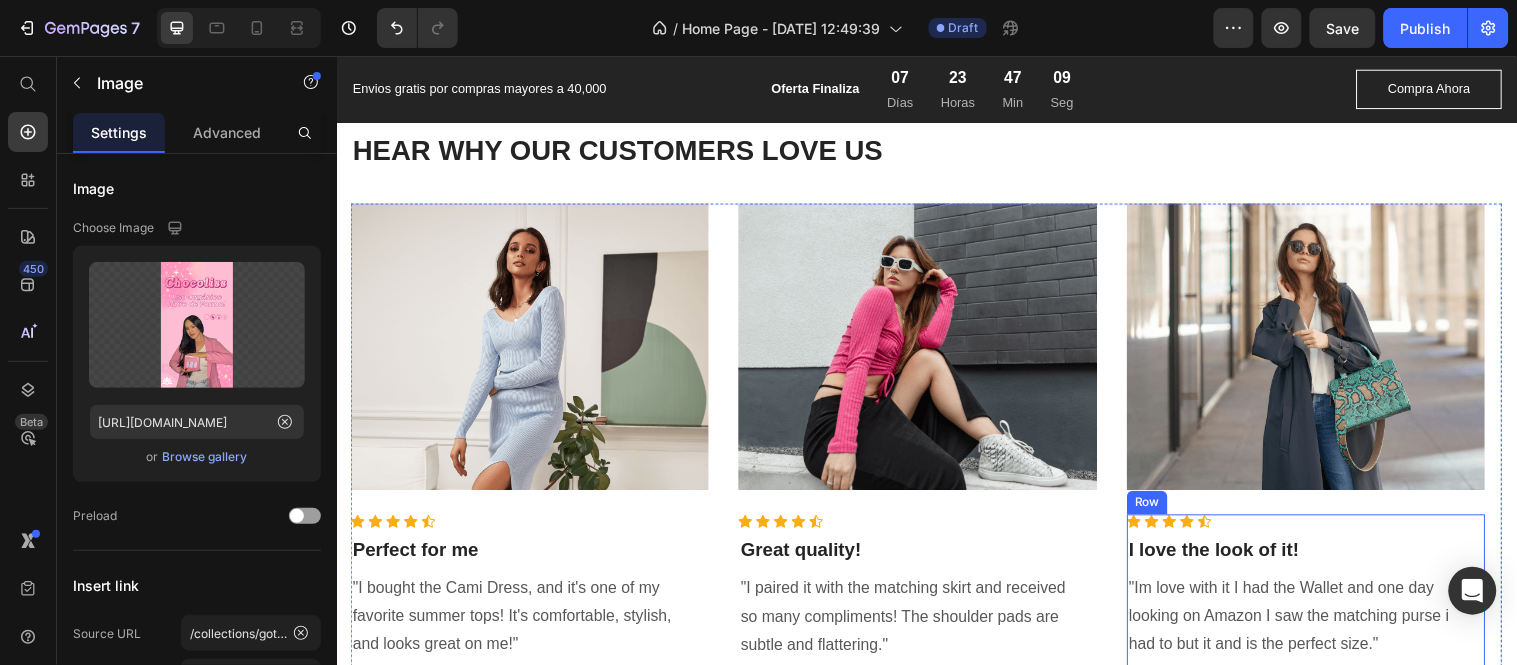 scroll, scrollTop: 4888, scrollLeft: 0, axis: vertical 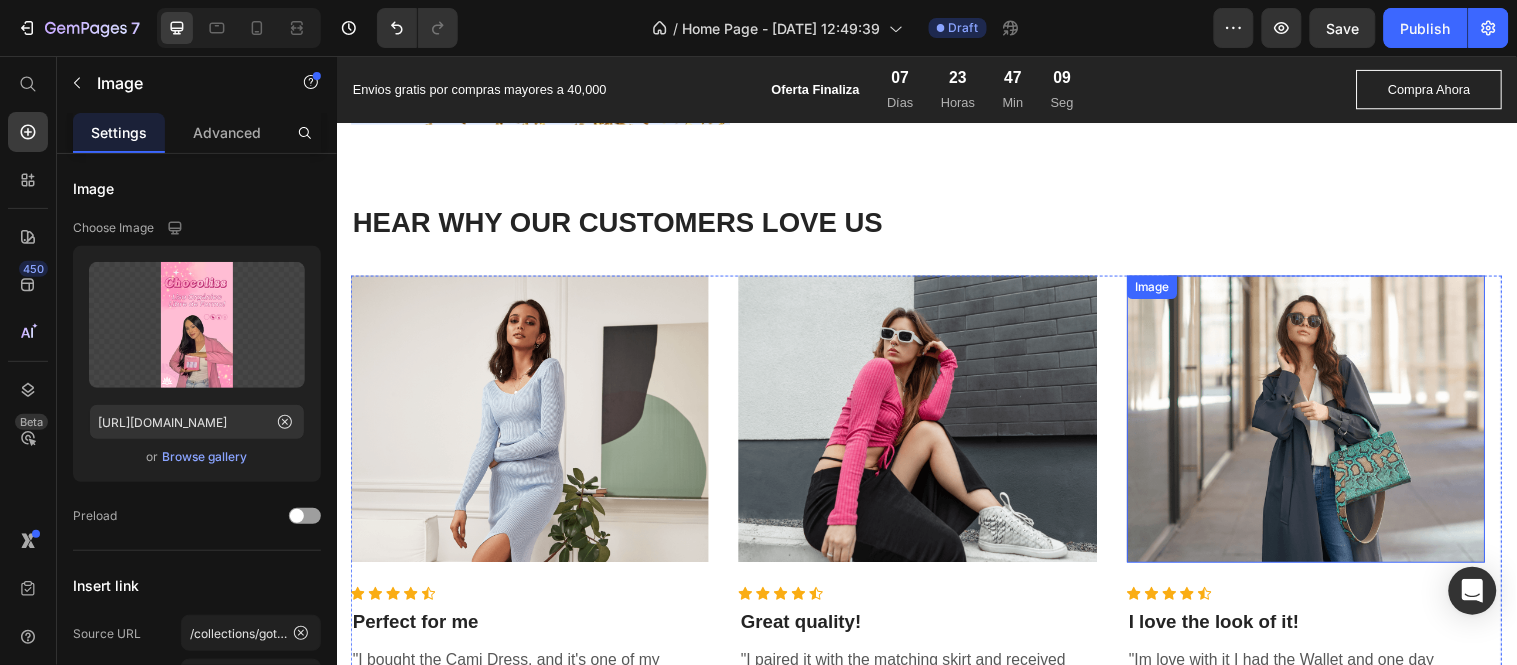 click on "Image" at bounding box center (1165, 290) 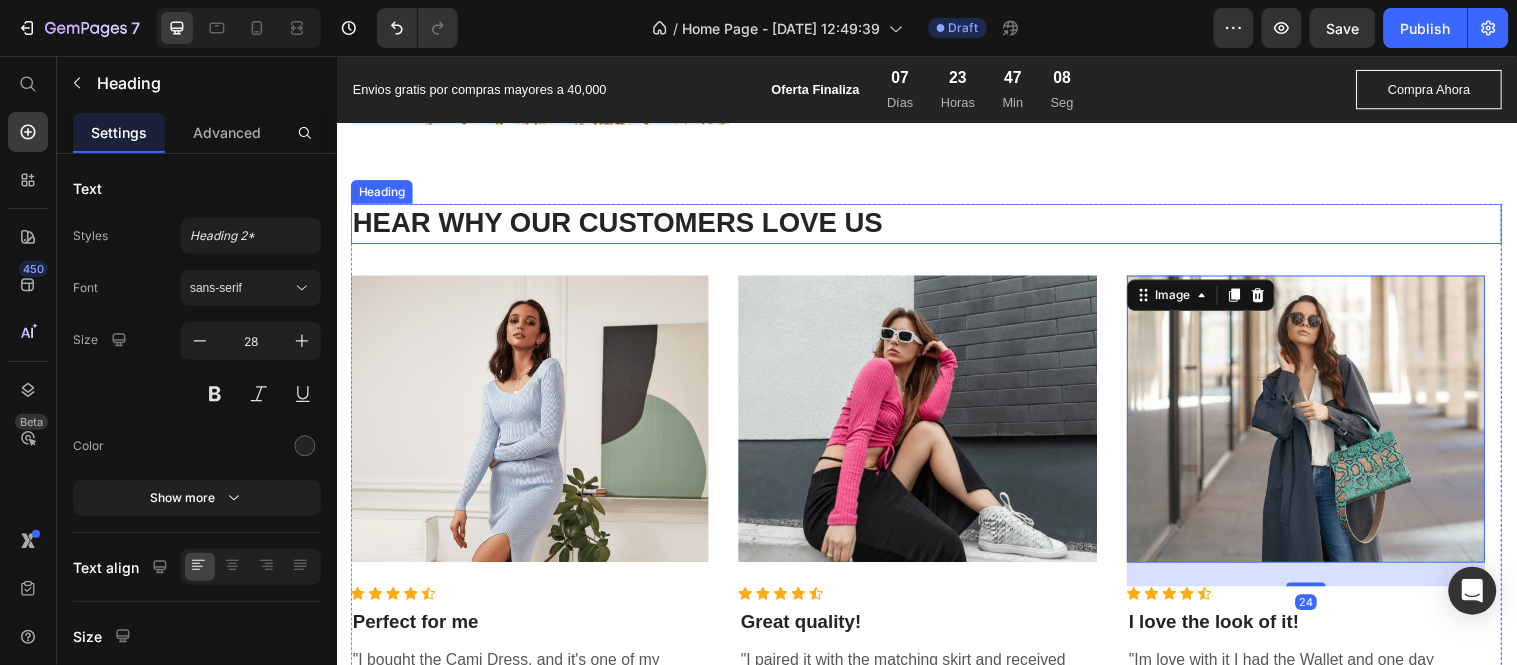 click on "HEAR WHY OUR CUSTOMERS LOVE US" at bounding box center [936, 225] 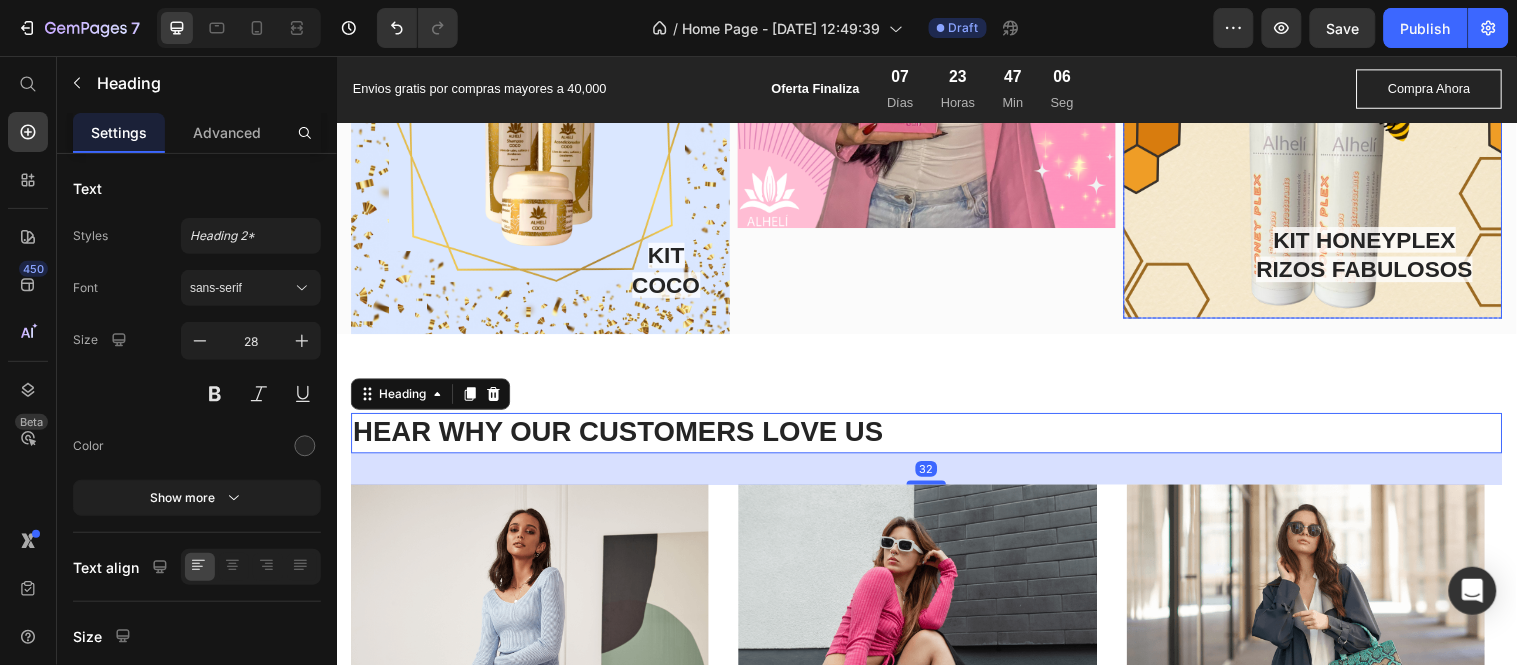 scroll, scrollTop: 4666, scrollLeft: 0, axis: vertical 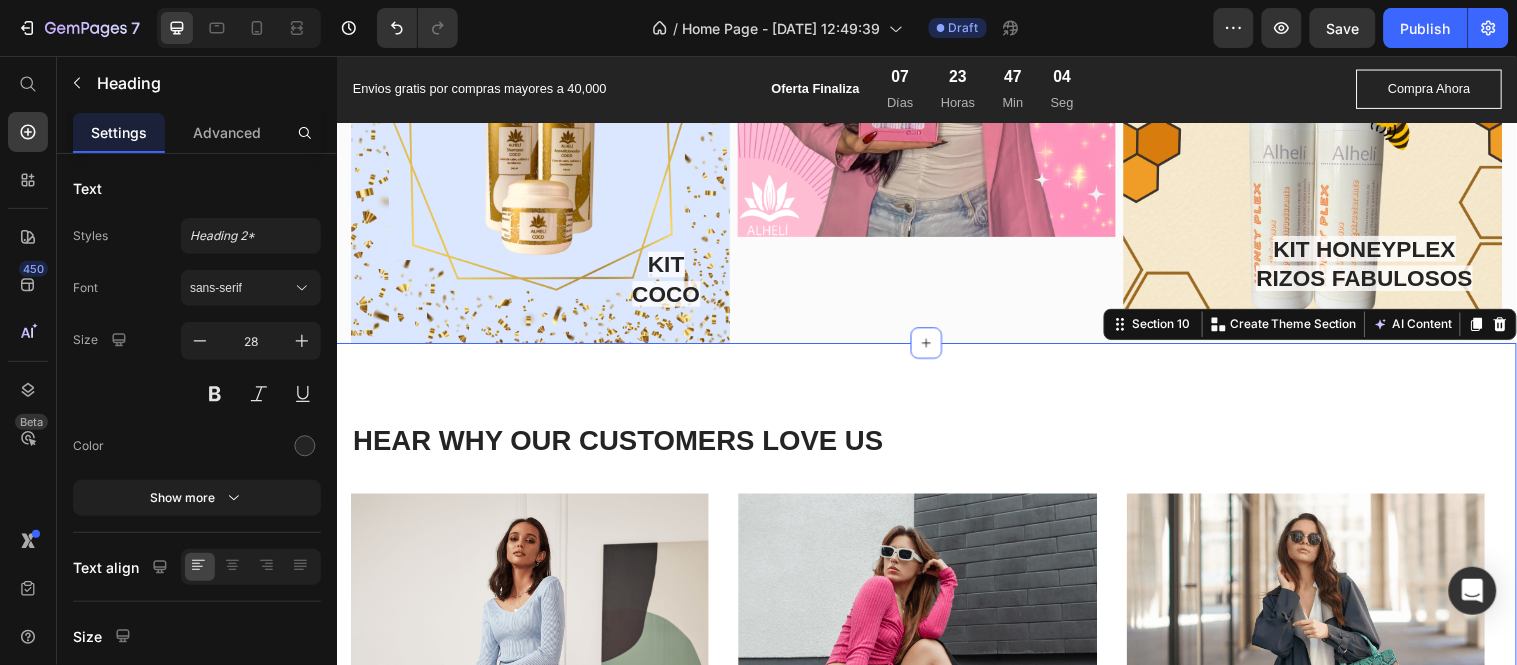 click on "HEAR WHY OUR CUSTOMERS LOVE US Heading Image                Icon                Icon                Icon                Icon
Icon Icon List Hoz Perfect for me Text block "I bought the Cami Dress, and it's one of my favorite summer tops! It's comfortable, stylish, and looks great on me!" Text block [PERSON_NAME] Text block Row Image                Icon                Icon                Icon                Icon
Icon Icon List Hoz Great quality! Text block "I paired it with the matching skirt and received so many compliments! The shoulder pads are subtle and flattering." Text block [PERSON_NAME] Text block Row Image                Icon                Icon                Icon                Icon
Icon Icon List Hoz I love the look of it! Text block "Im love with it I had the Wallet and one day looking on Amazon I saw the matching purse i had to but it and is the perfect size." Text block [PERSON_NAME] Text block Row Carousel Row Section 10   You can create reusable sections" at bounding box center [936, 724] 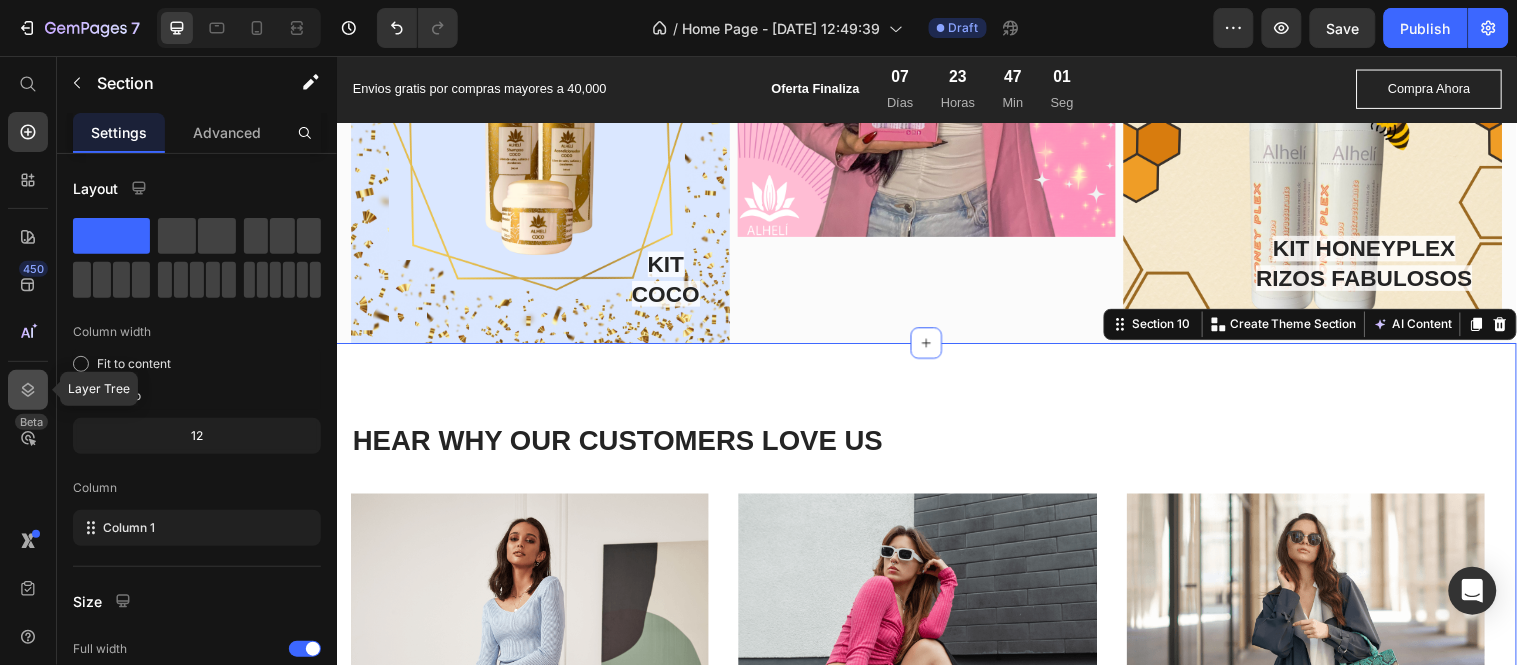 click 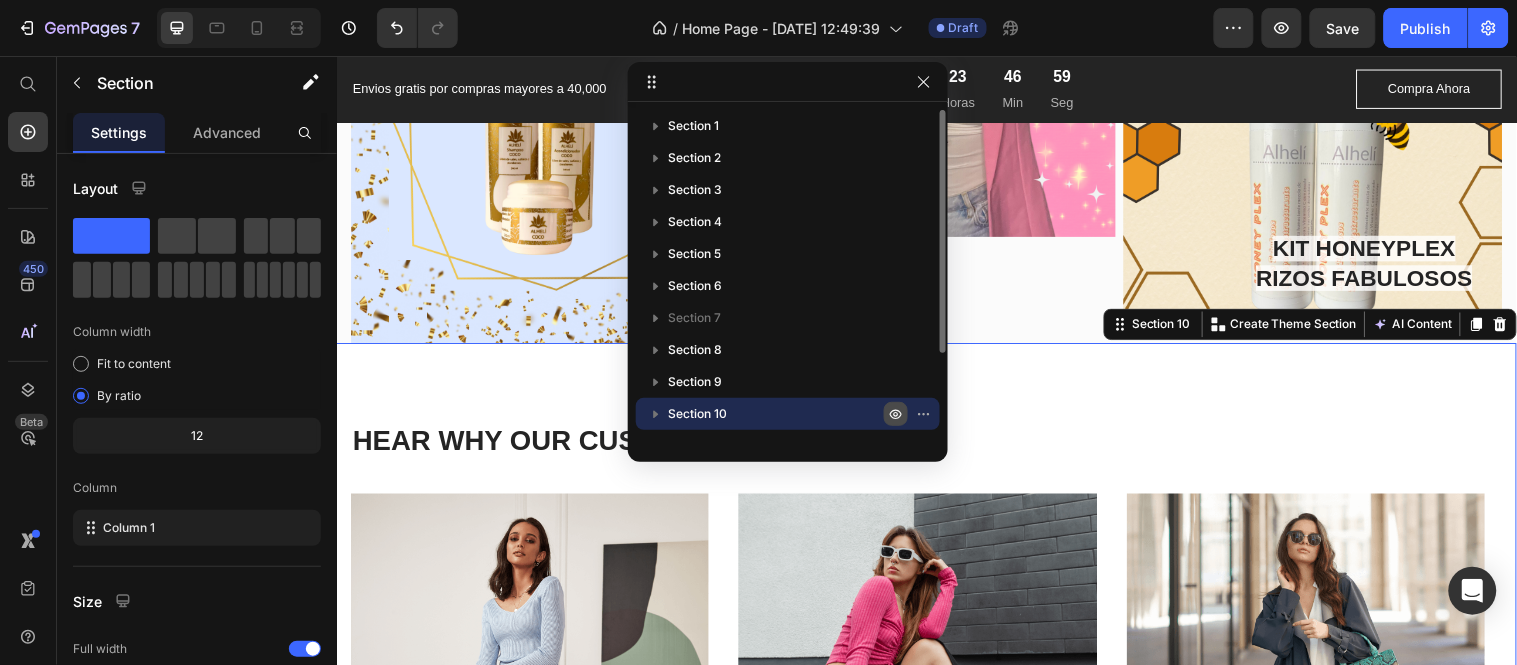 click 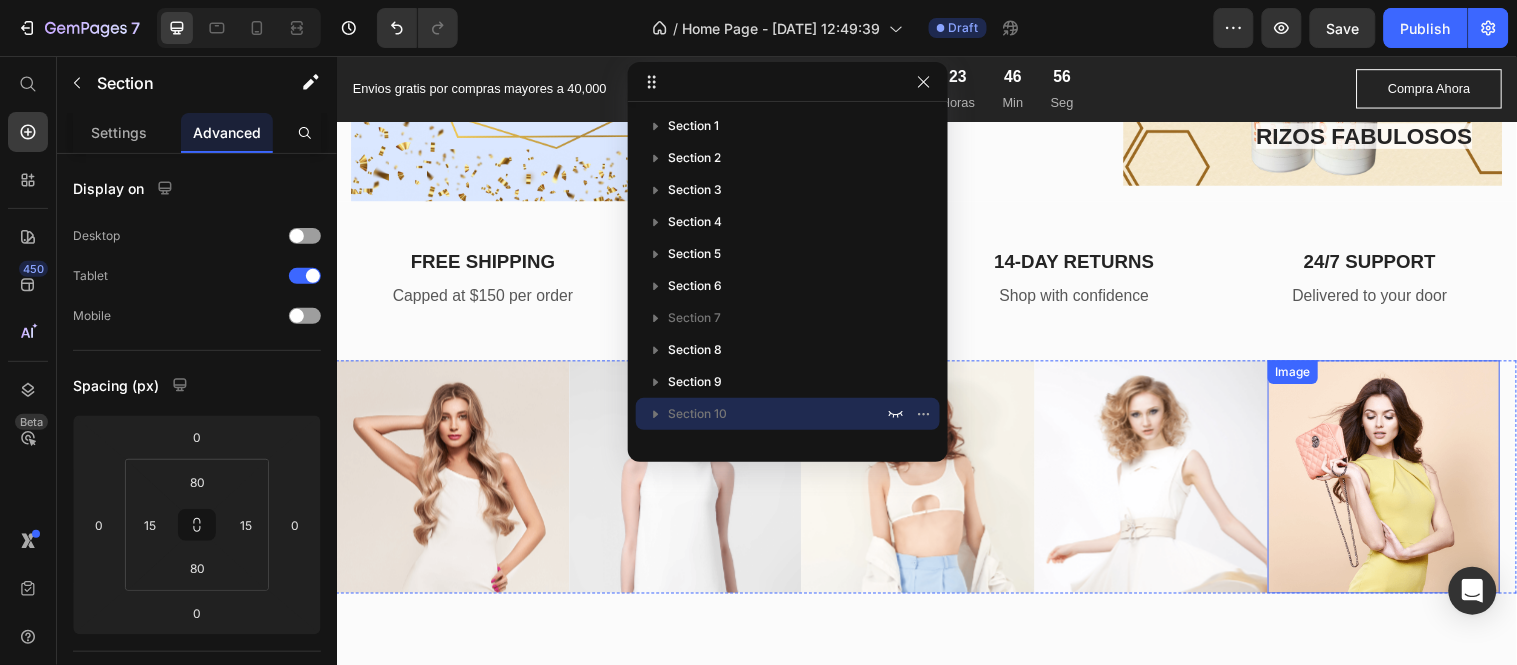 scroll, scrollTop: 4777, scrollLeft: 0, axis: vertical 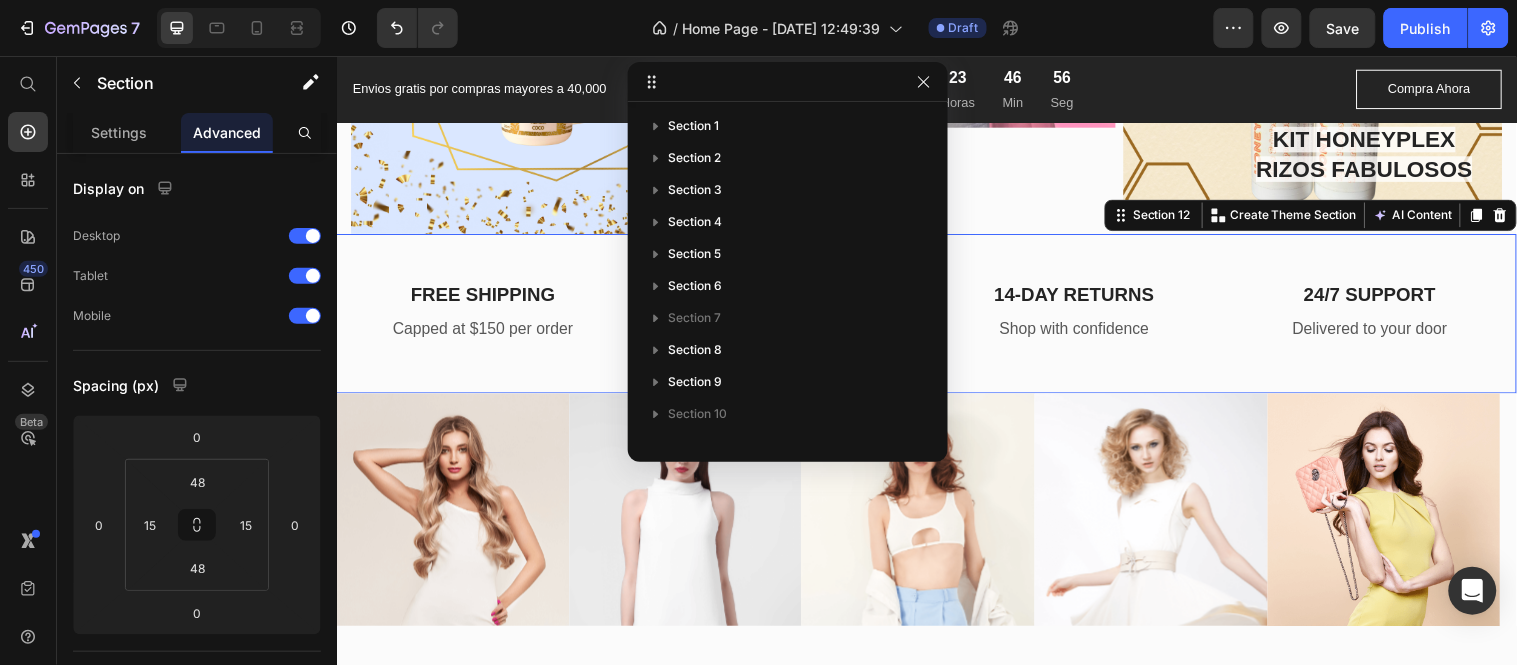 click on "FREE SHIPPING Heading Capped at $150 per order Text block SECURETY PAYMENTS Heading Up to 12 months installments Text block 14-DAY RETURNS Heading Shop with confidence Text block 24/7 SUPPORT Heading Delivered to your door Text block Row Section 12   You can create reusable sections Create Theme Section AI Content Write with [PERSON_NAME] What would you like to describe here? Tone and Voice Persuasive Product Show more Generate" at bounding box center [936, 317] 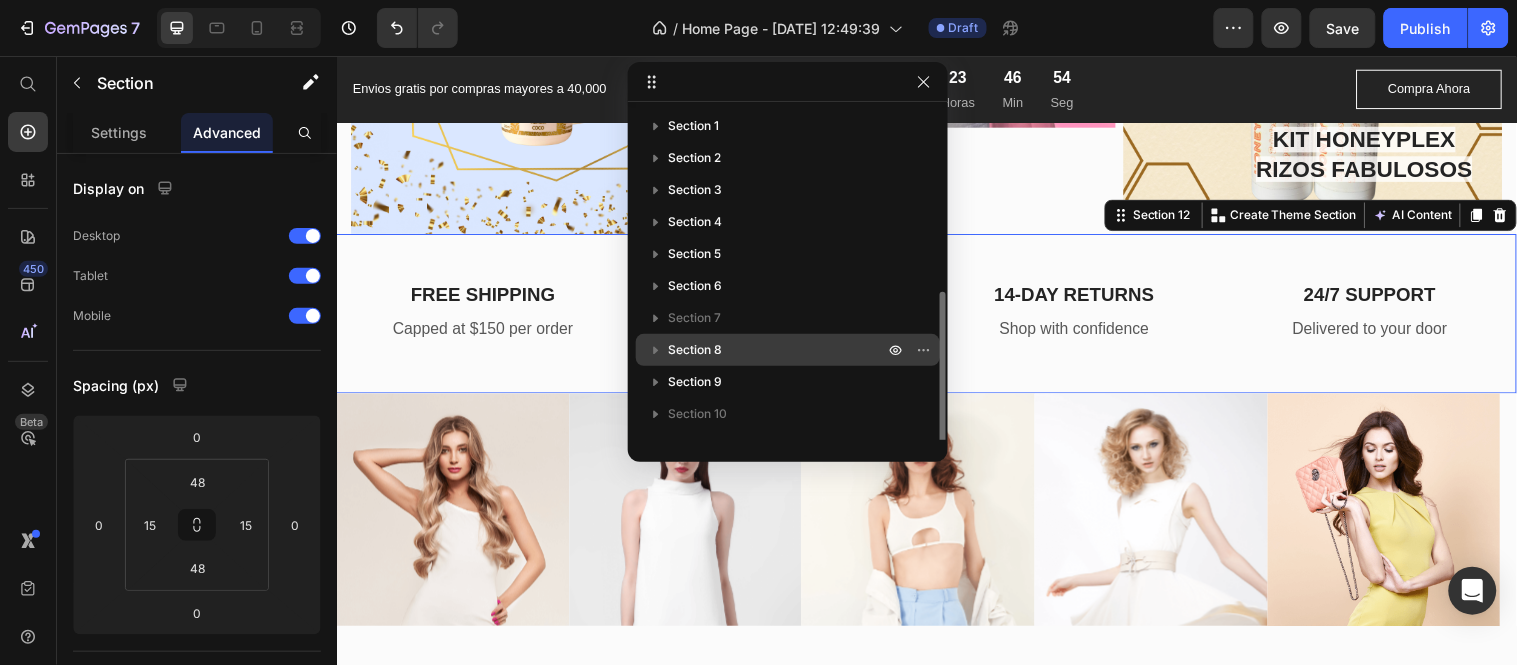 scroll, scrollTop: 182, scrollLeft: 0, axis: vertical 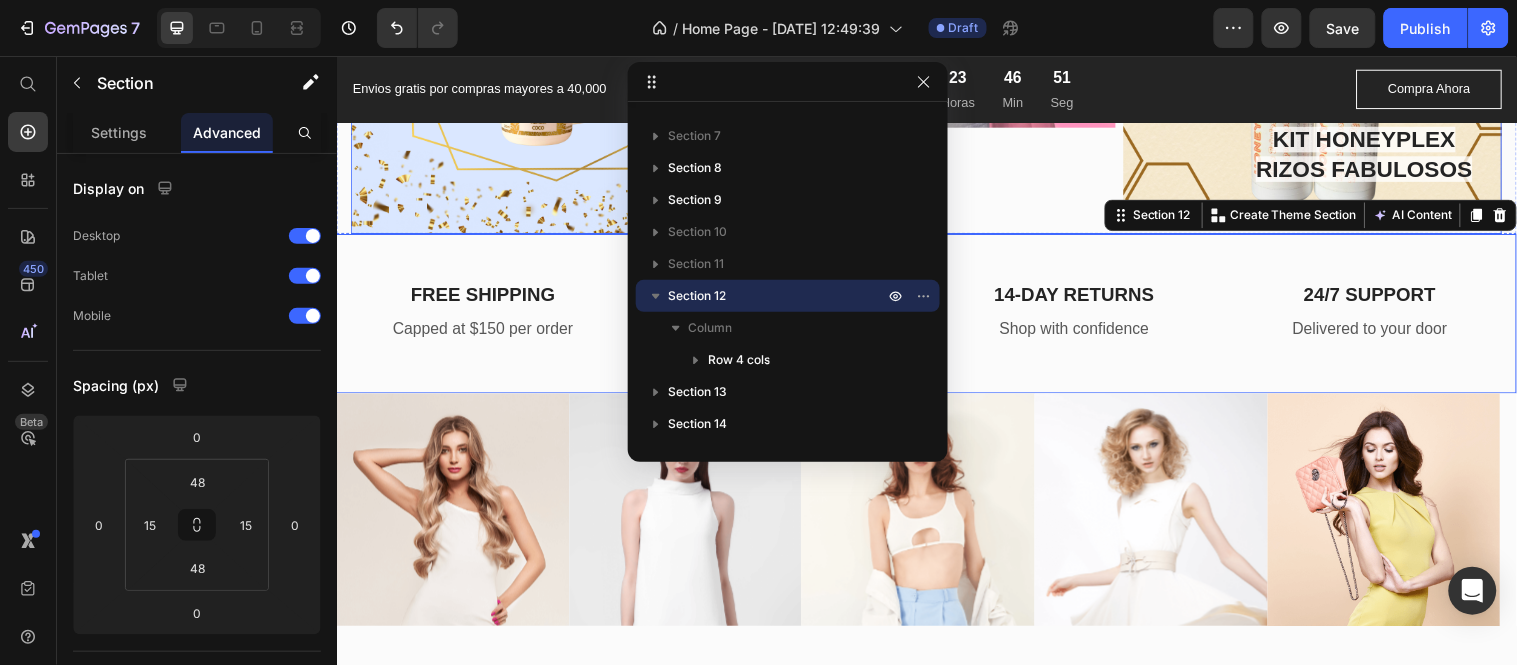 click on "CHOCOLISS Text block Image Row" at bounding box center [936, -160] 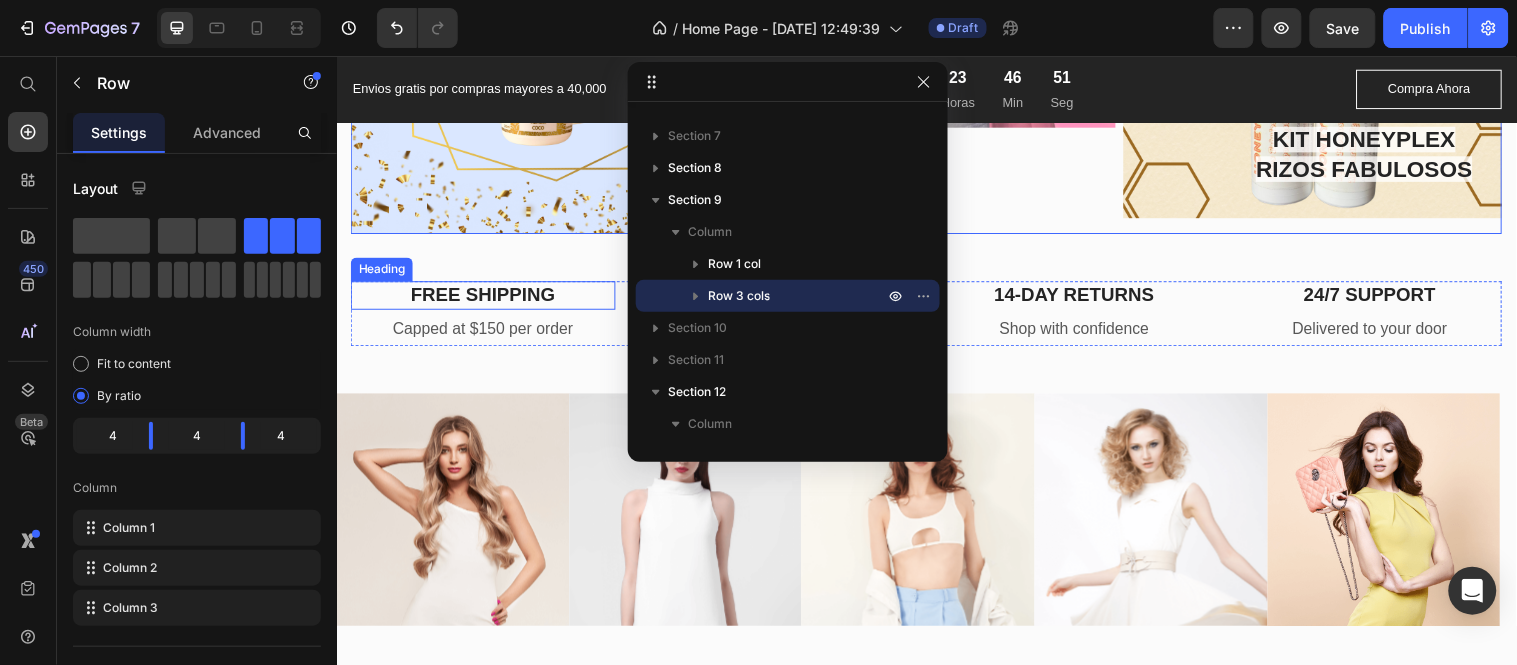 click on "FREE SHIPPING" at bounding box center [485, 298] 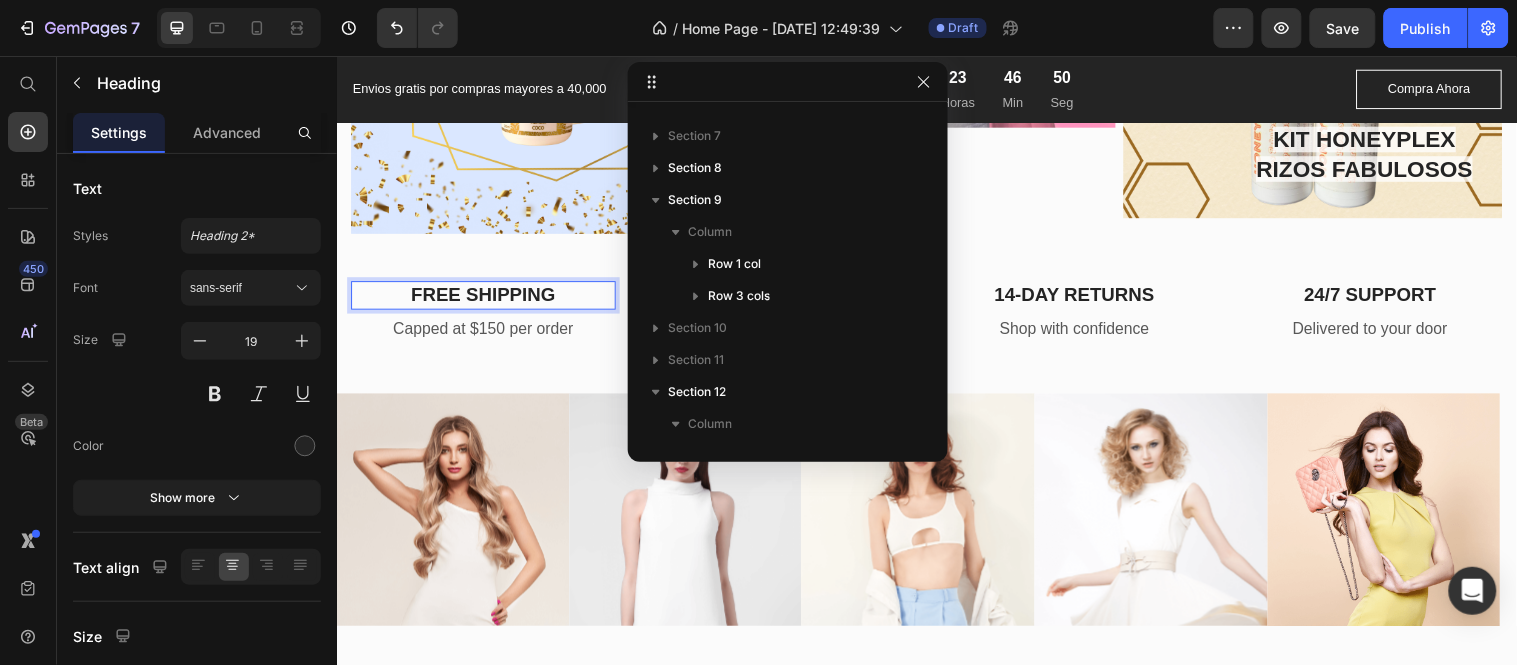 click on "FREE SHIPPING" at bounding box center (485, 298) 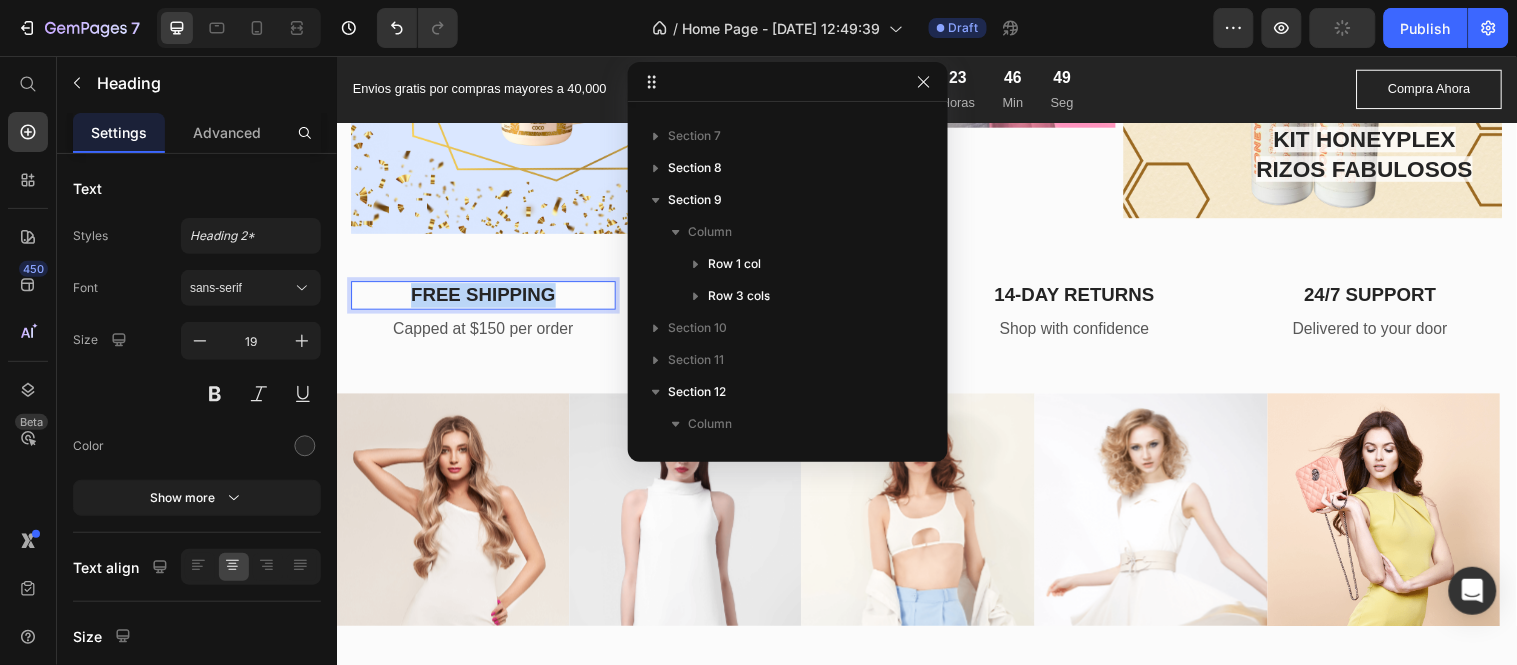 drag, startPoint x: 569, startPoint y: 287, endPoint x: 370, endPoint y: 290, distance: 199.02261 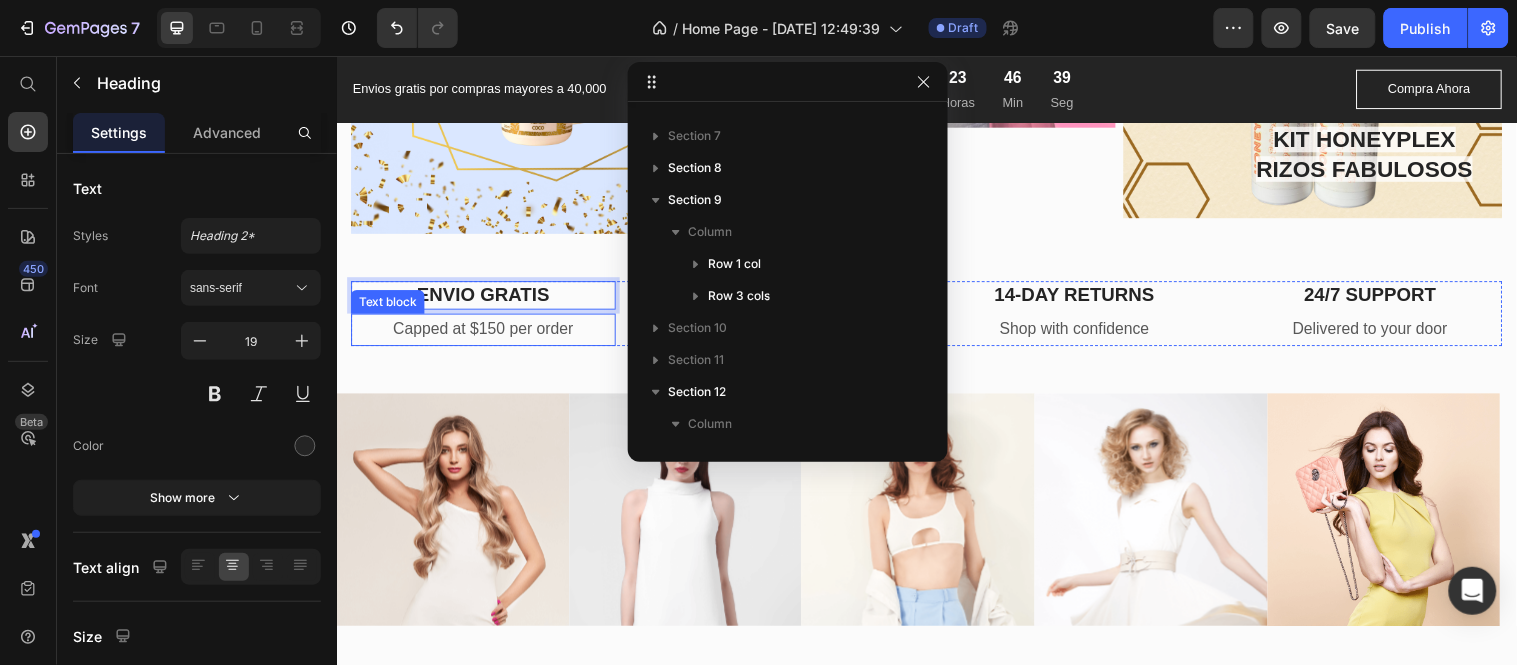 click on "Capped at $150 per order" at bounding box center [485, 333] 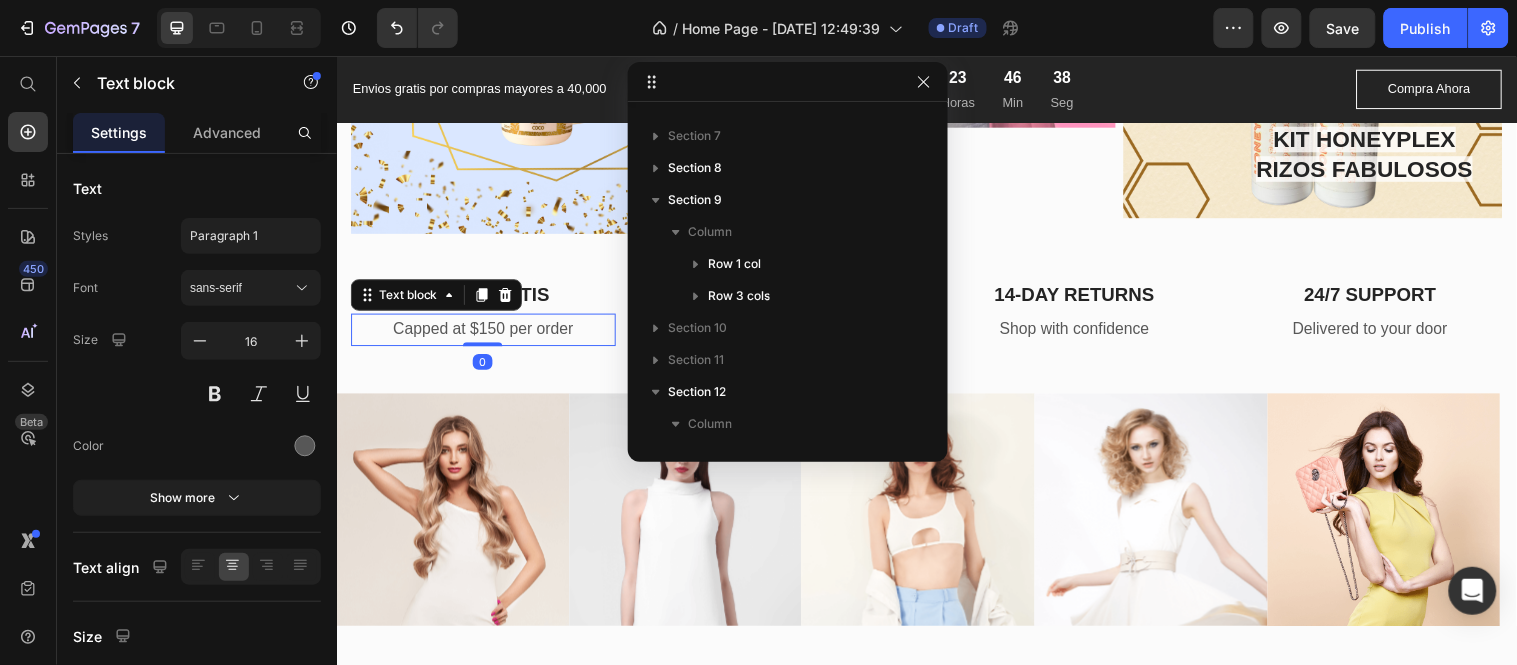 click on "Capped at $150 per order" at bounding box center (485, 333) 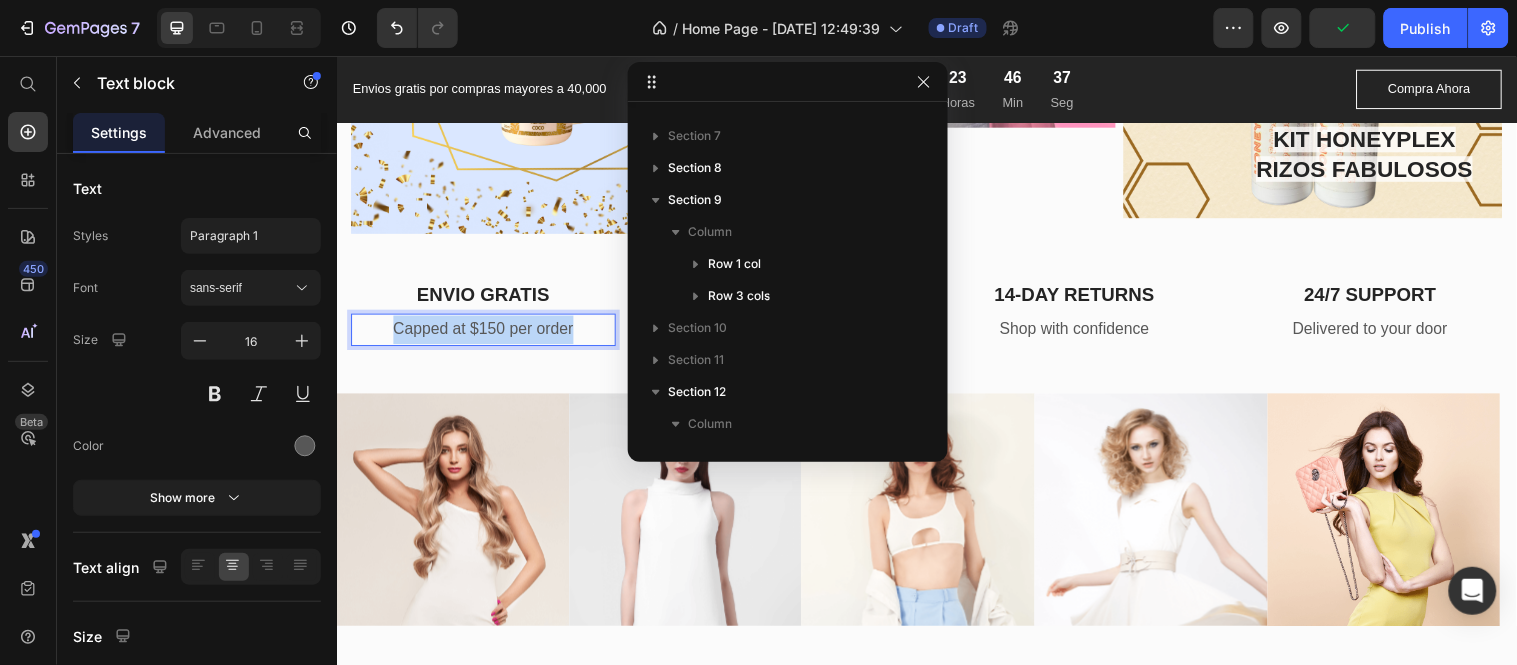 drag, startPoint x: 587, startPoint y: 320, endPoint x: 375, endPoint y: 309, distance: 212.28519 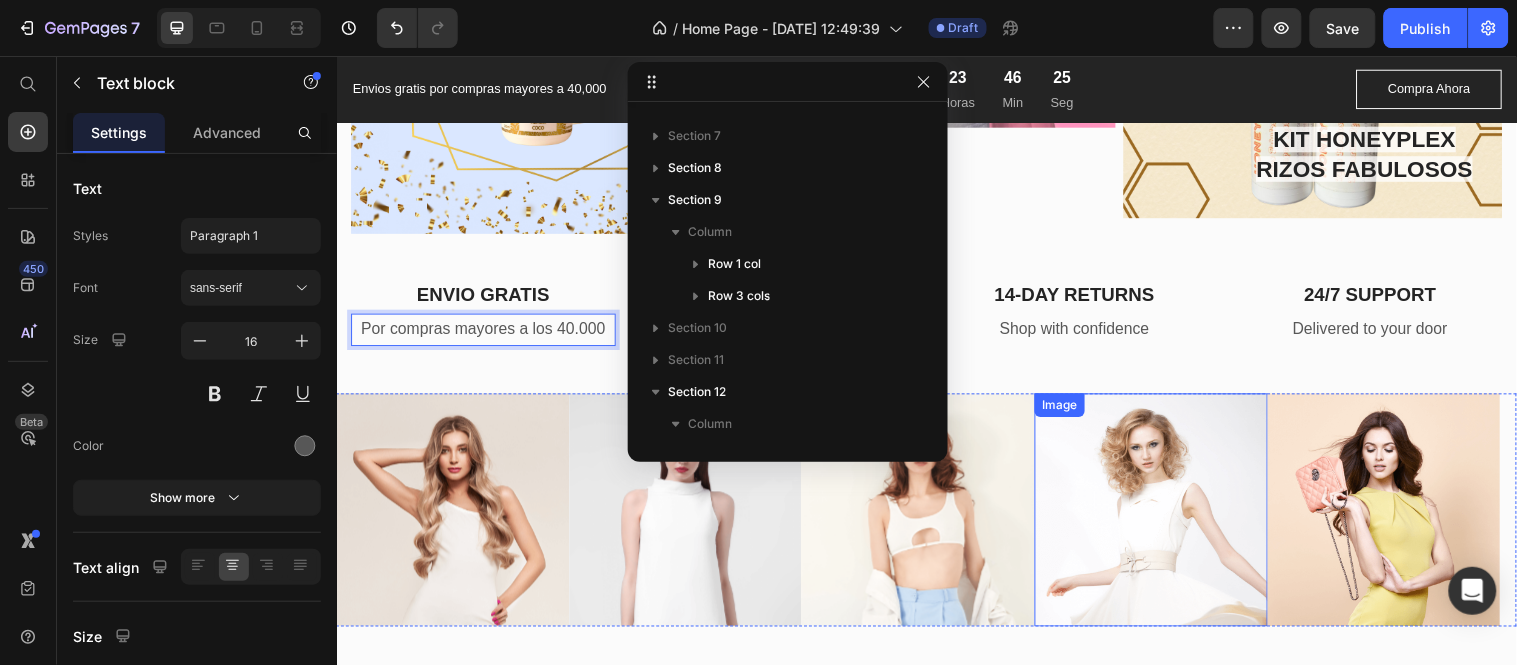click on "ENVIO GRATIS Heading Por compras mayores a los 40.000 Text block   0 SECURETY PAYMENTS Heading Up to 12 months installments Text block 14-DAY RETURNS Heading Shop with confidence Text block 24/7 SUPPORT Heading Delivered to your door Text block Row Section 12" at bounding box center [936, 317] 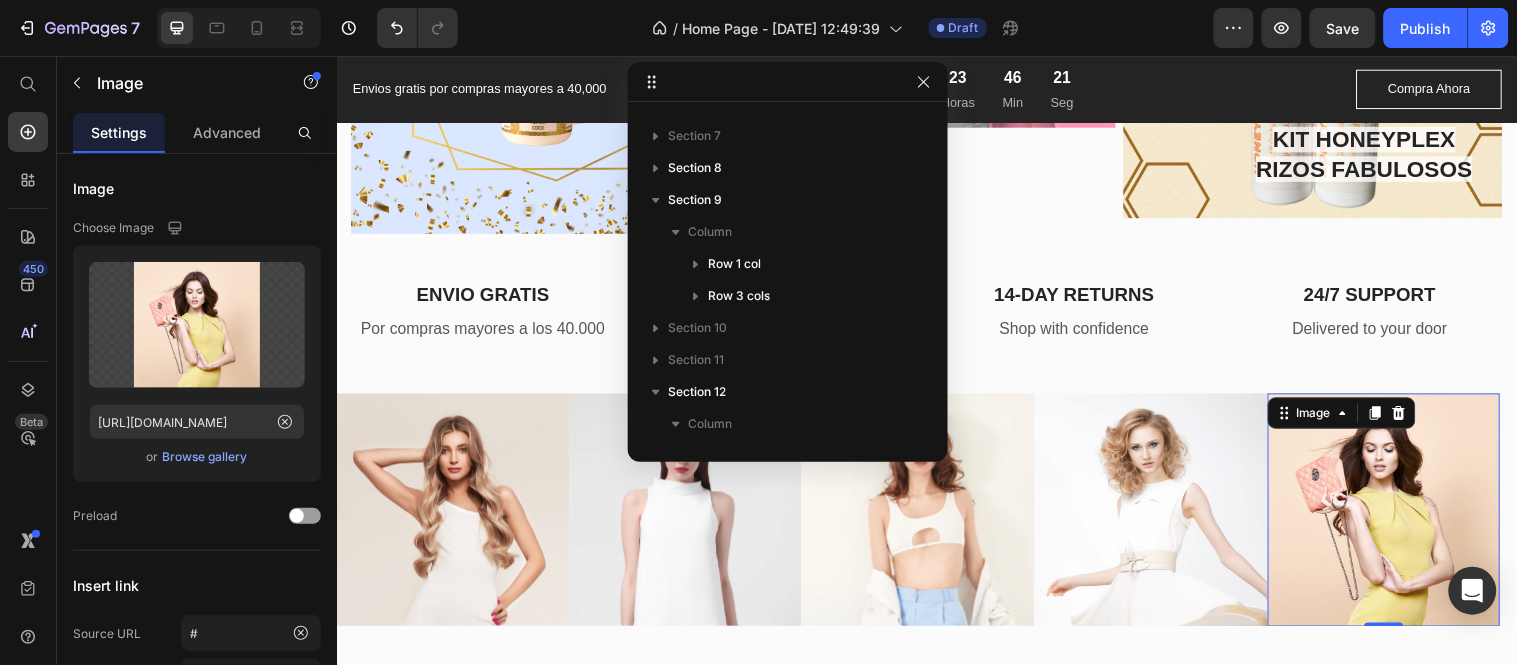 click at bounding box center (1401, 516) 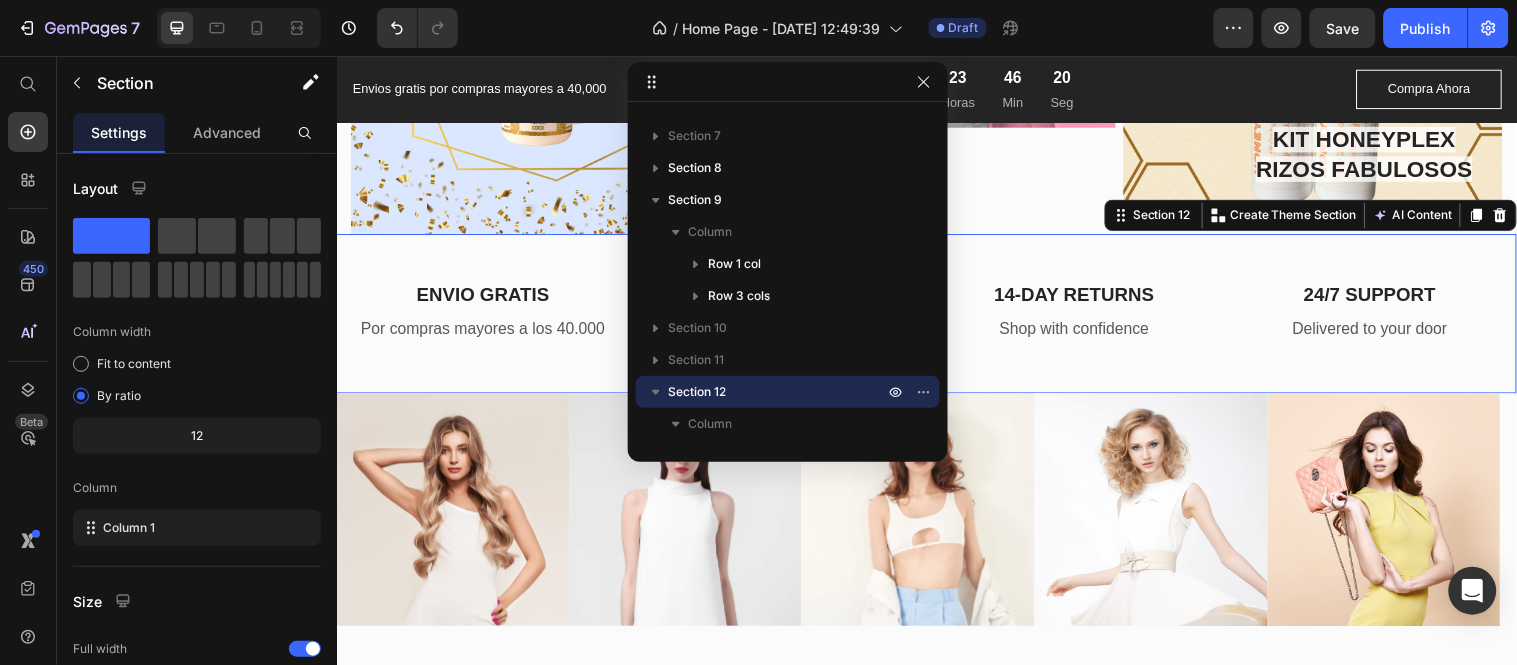click on "ENVIO GRATIS Heading Por compras mayores a los 40.000 Text block SECURETY PAYMENTS Heading Up to 12 months installments Text block 14-DAY RETURNS Heading Shop with confidence Text block 24/7 SUPPORT Heading Delivered to your door Text block Row Section 12   You can create reusable sections Create Theme Section AI Content Write with [PERSON_NAME] What would you like to describe here? Tone and Voice Persuasive Product Prensa Hoja Dorada Show more Generate" at bounding box center [936, 317] 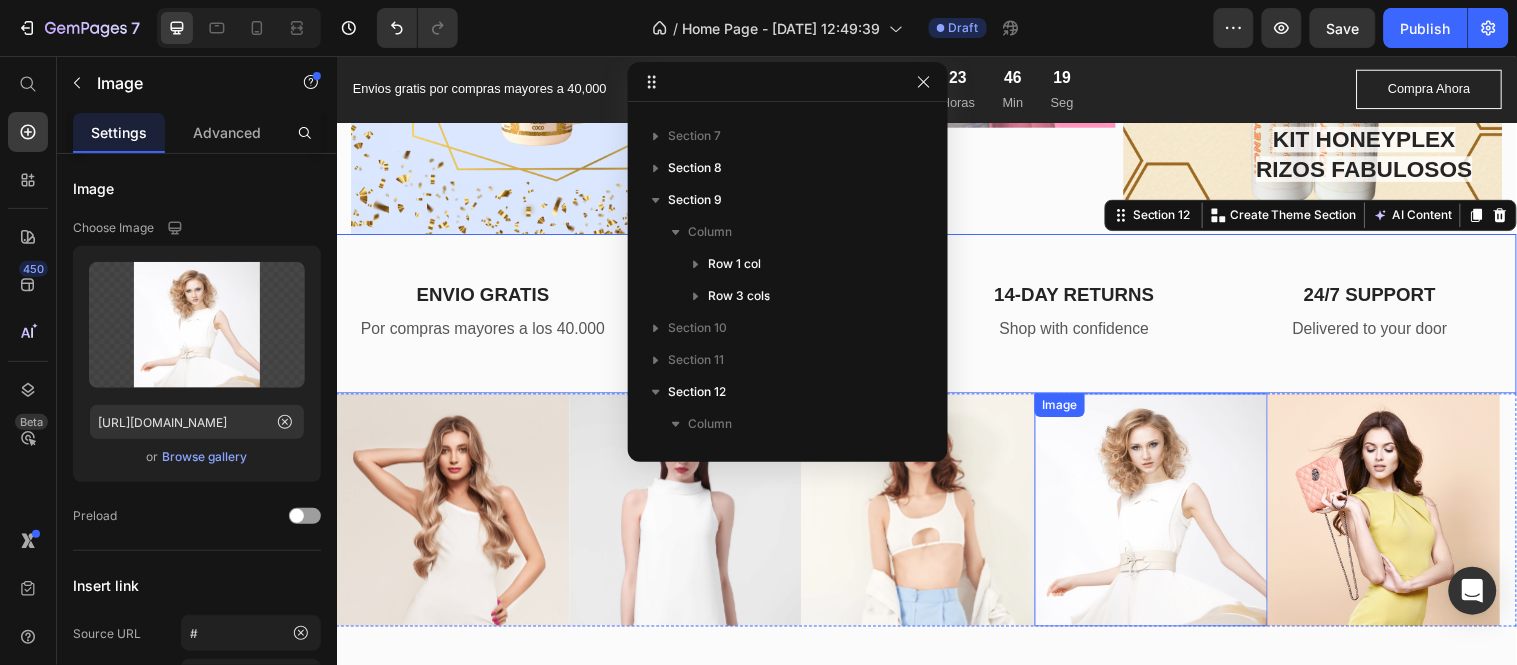 click at bounding box center (1164, 516) 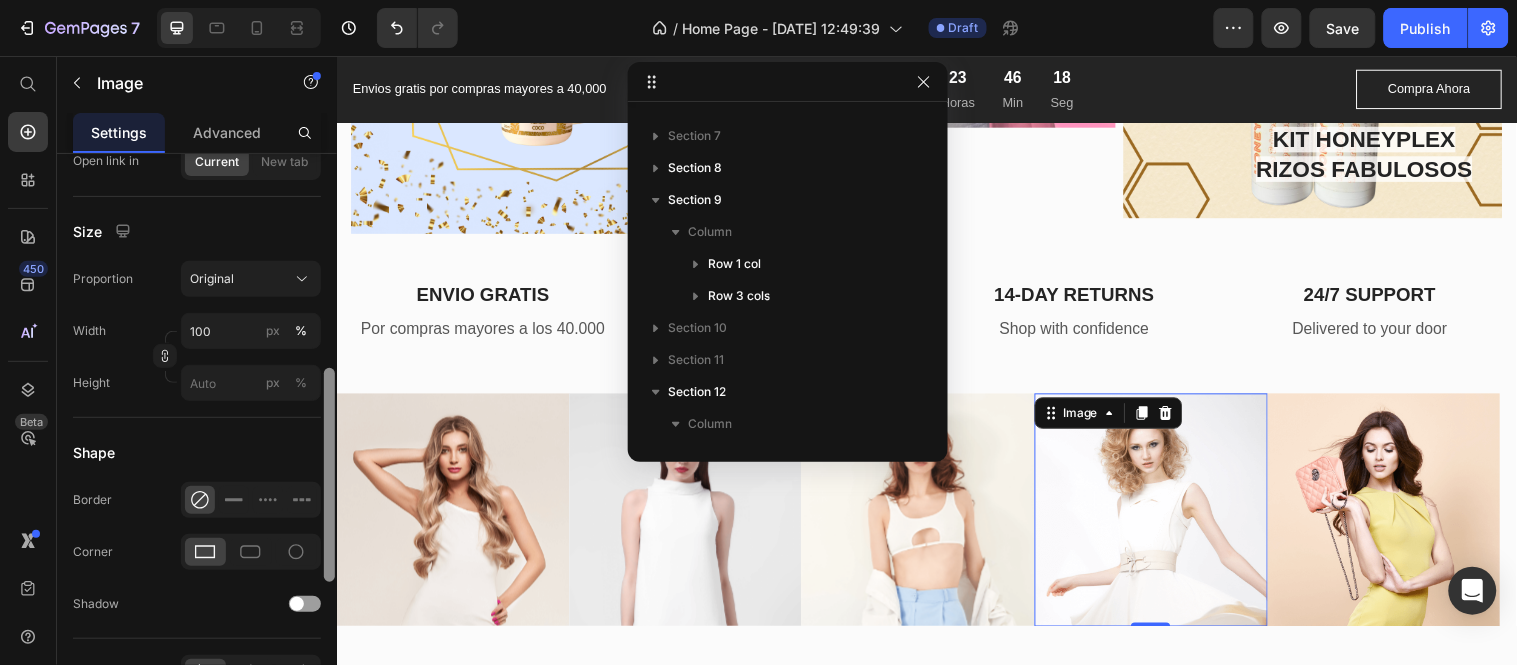 click at bounding box center [329, 438] 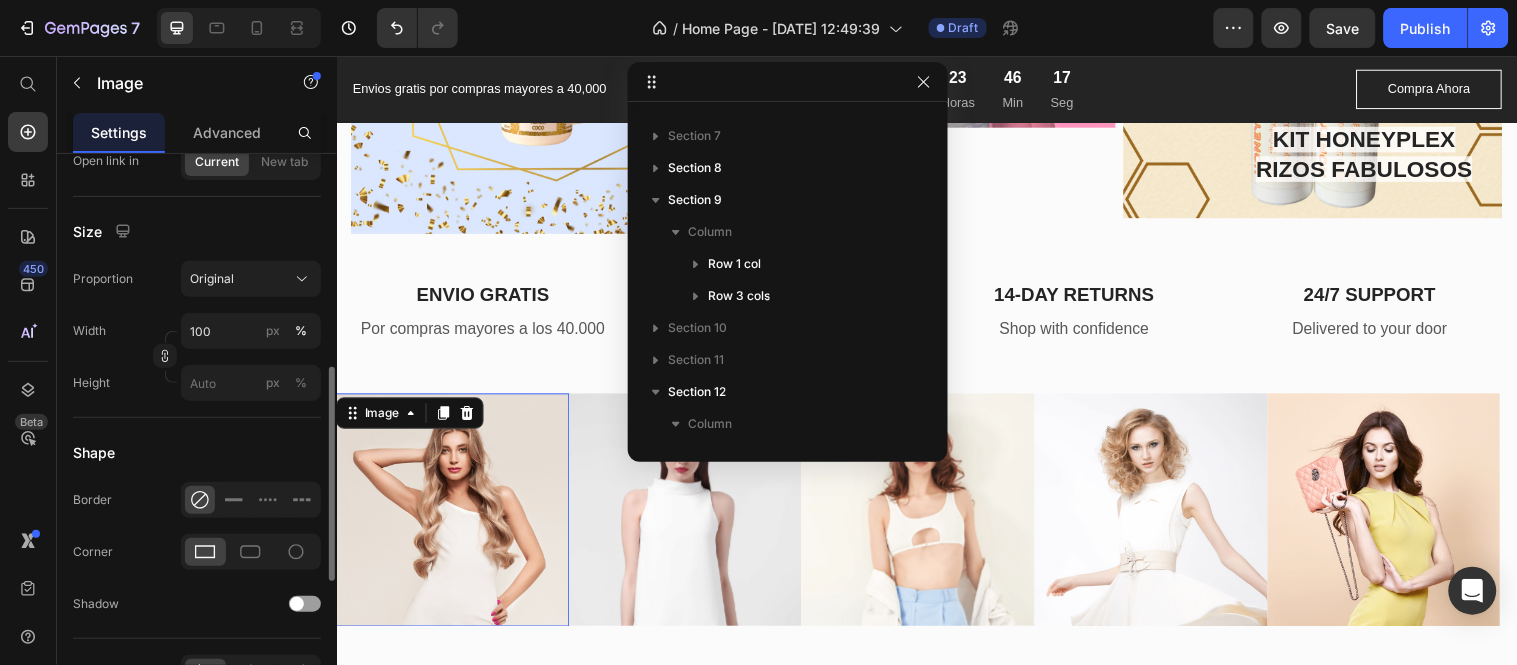 scroll, scrollTop: 566, scrollLeft: 0, axis: vertical 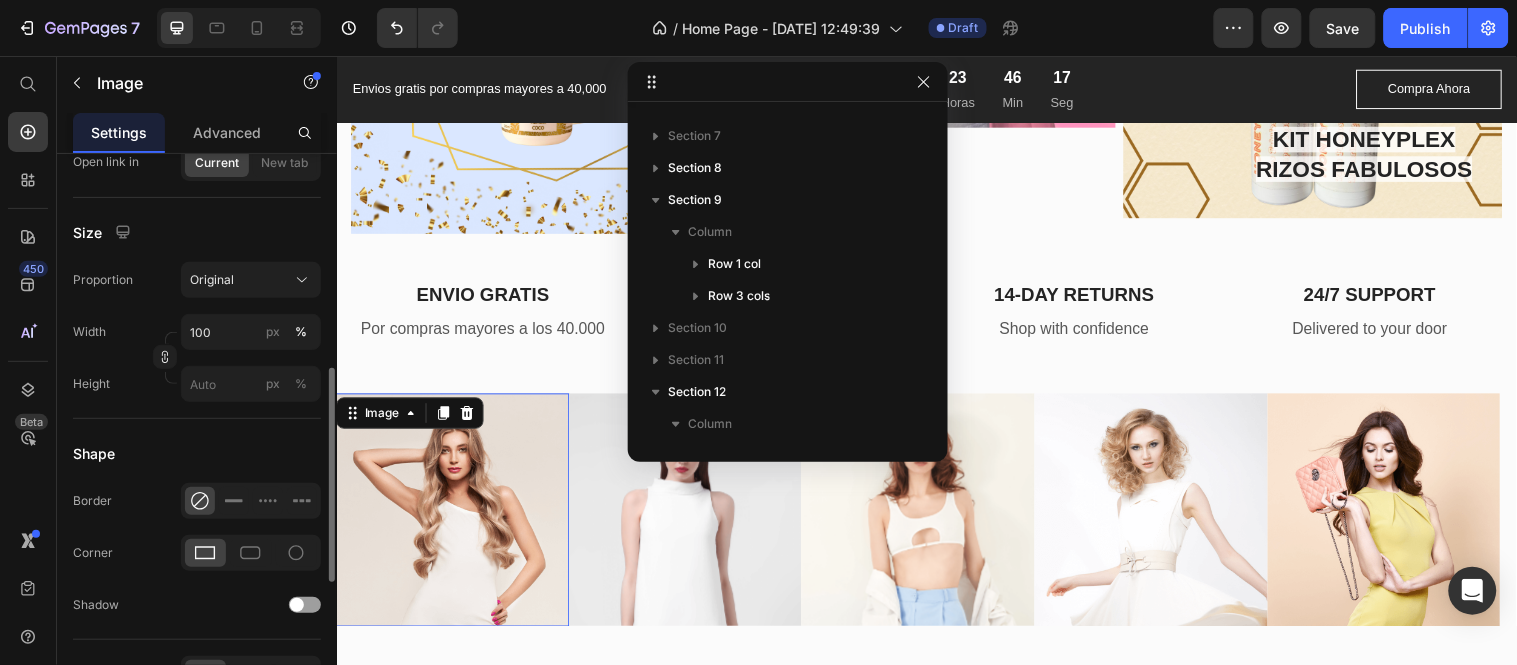 click on "Image   0" at bounding box center (454, 516) 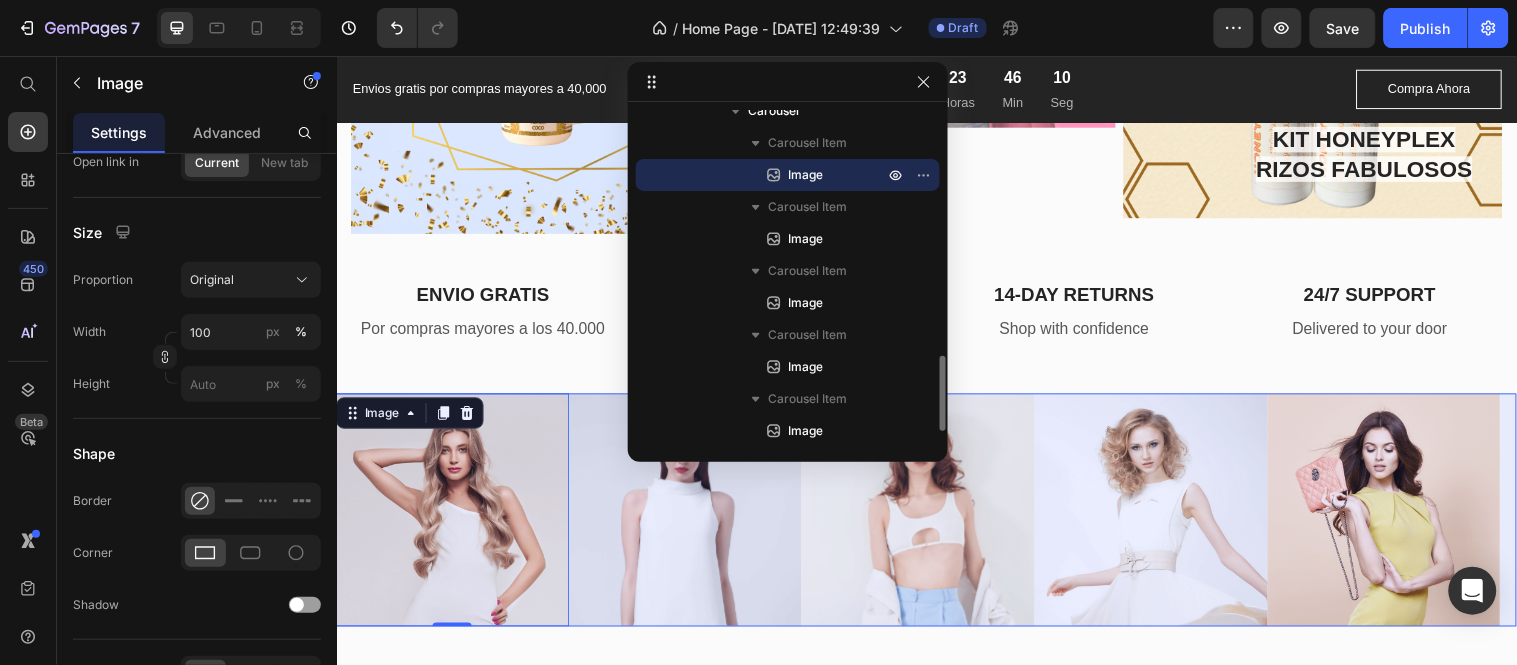 scroll, scrollTop: 960, scrollLeft: 0, axis: vertical 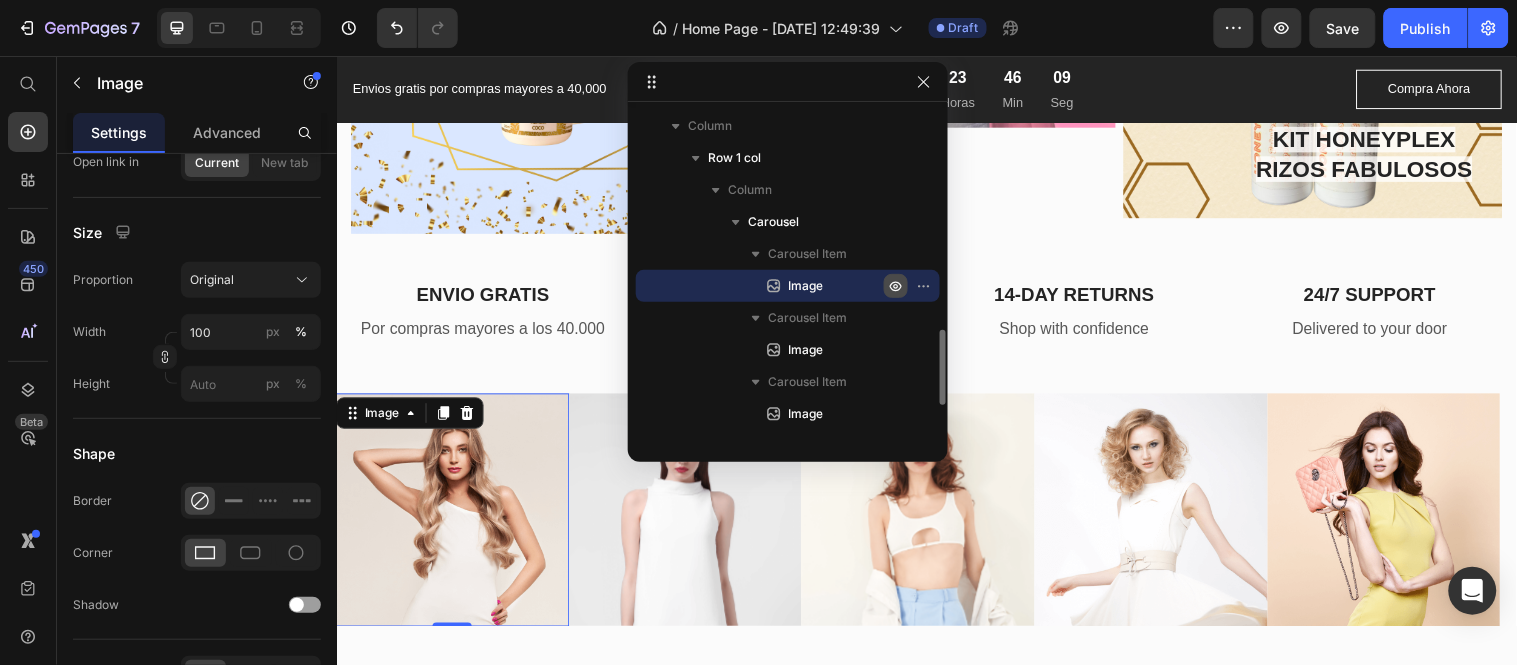 click 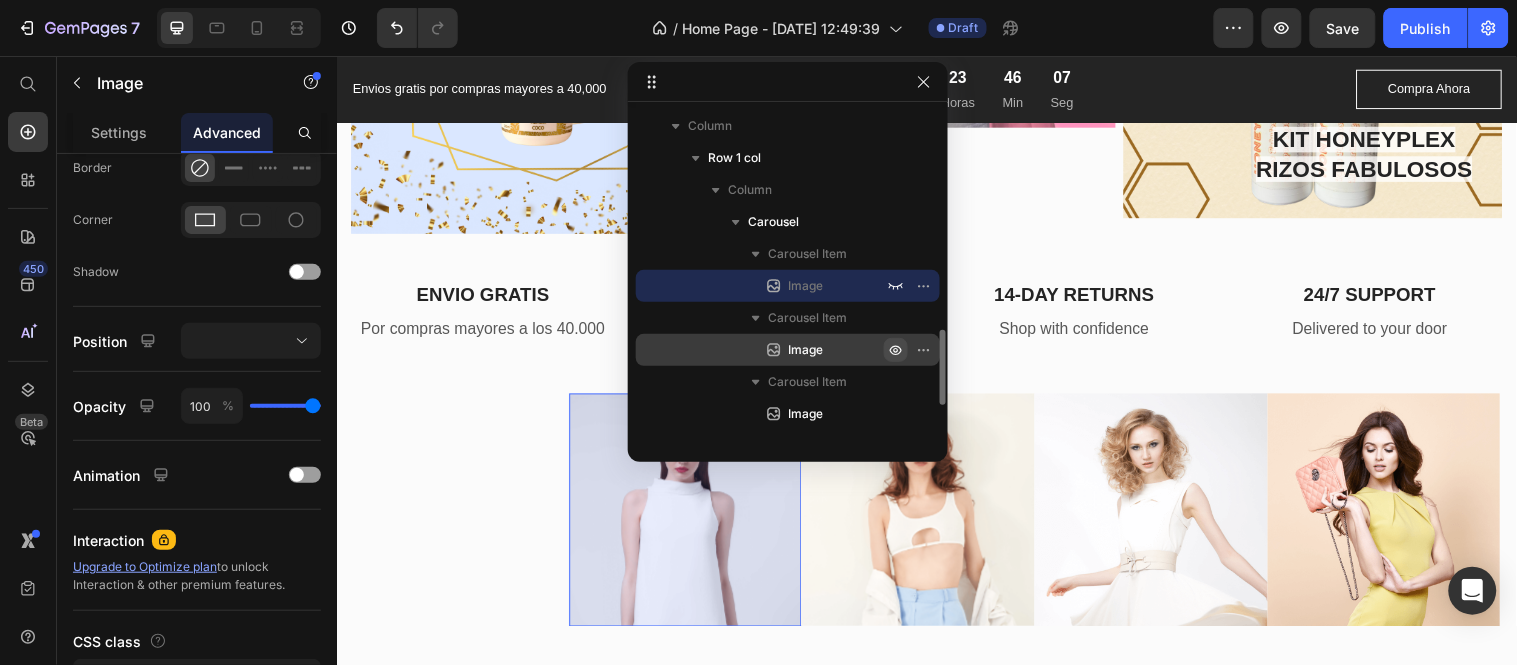 click 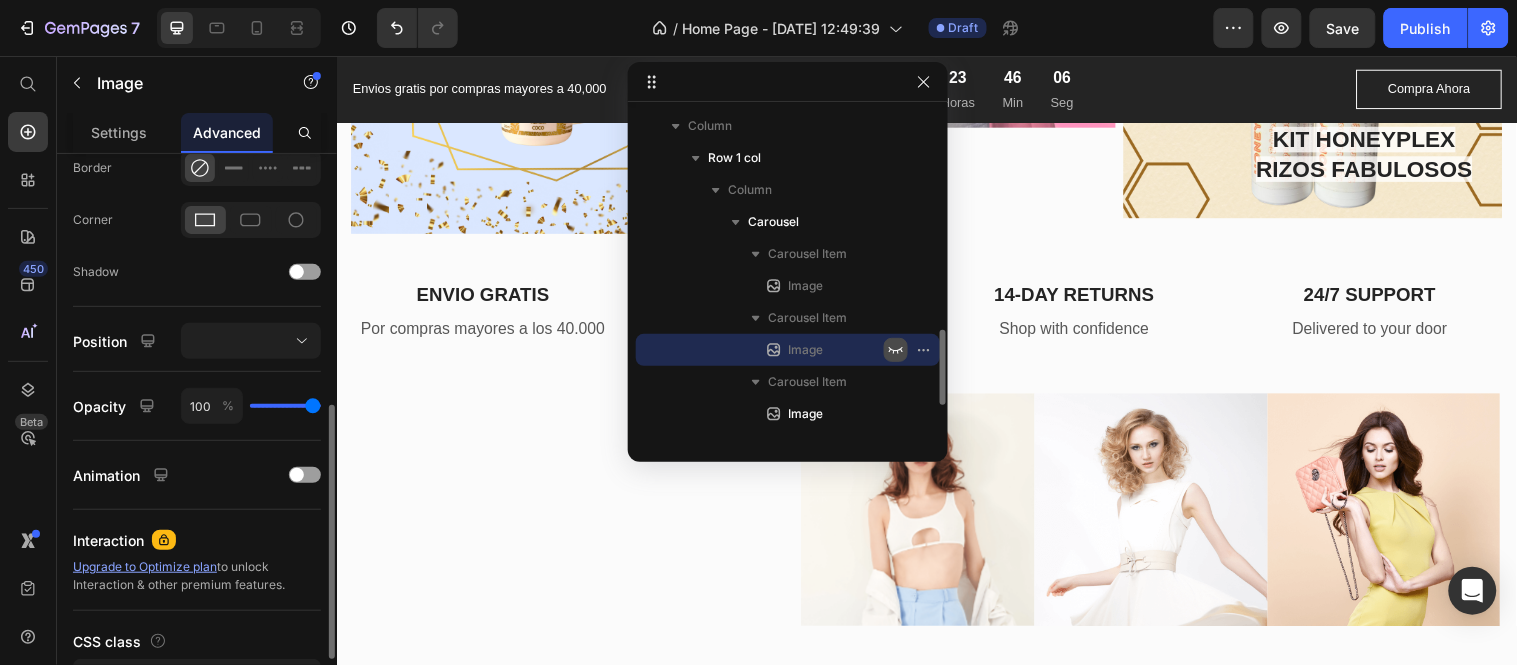 scroll, scrollTop: 565, scrollLeft: 0, axis: vertical 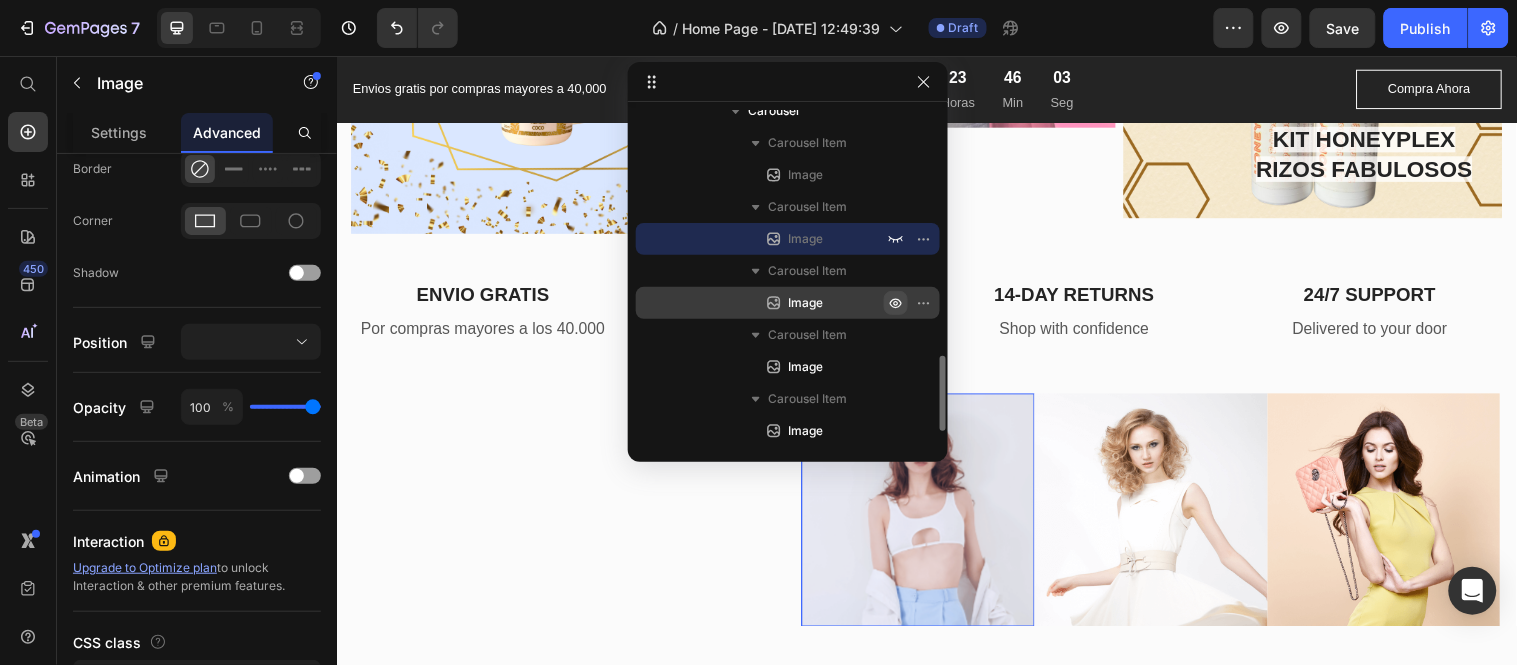 click 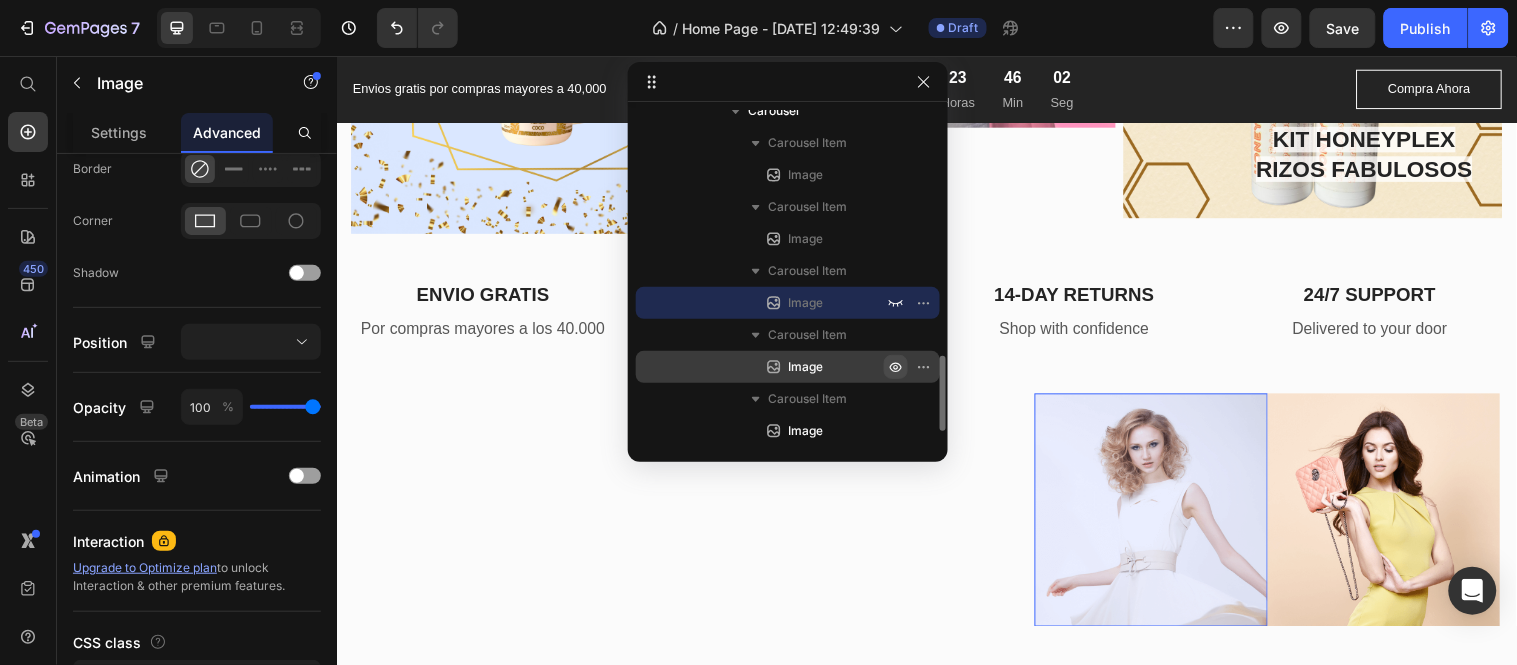 click 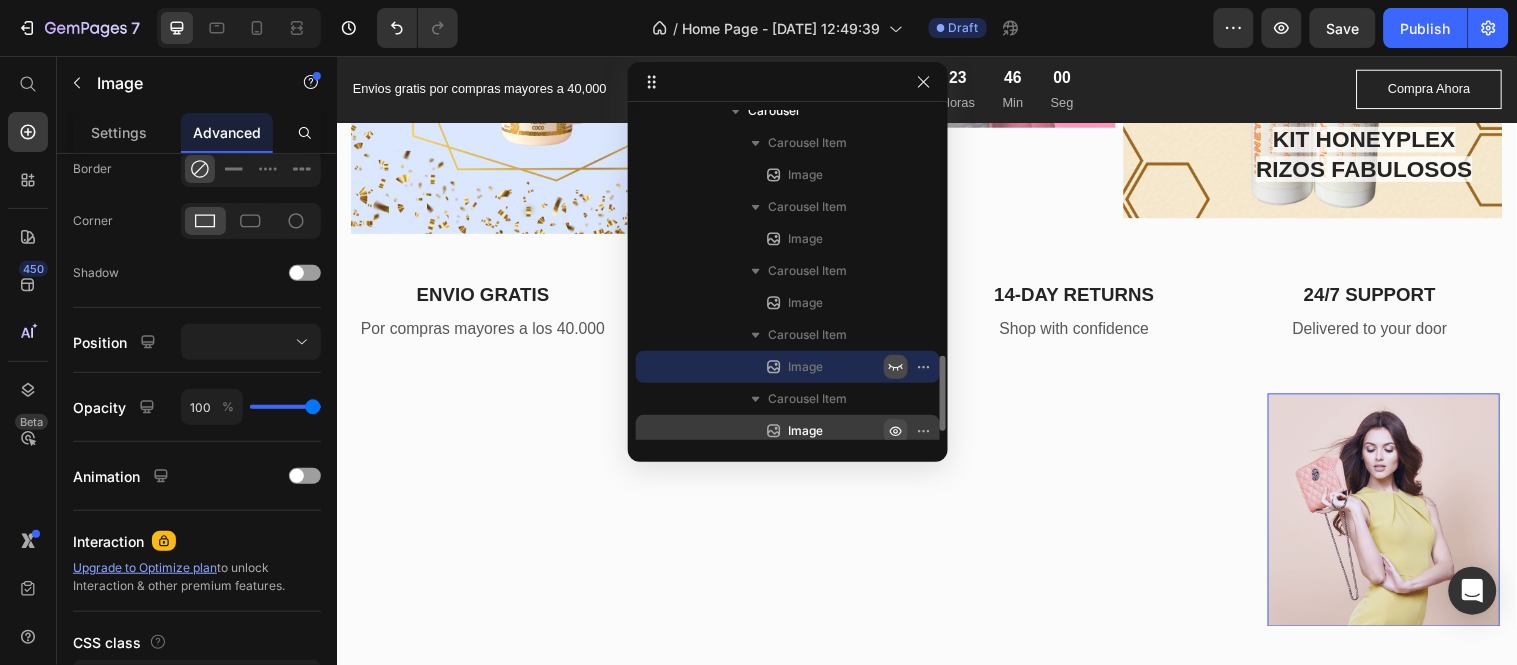 click 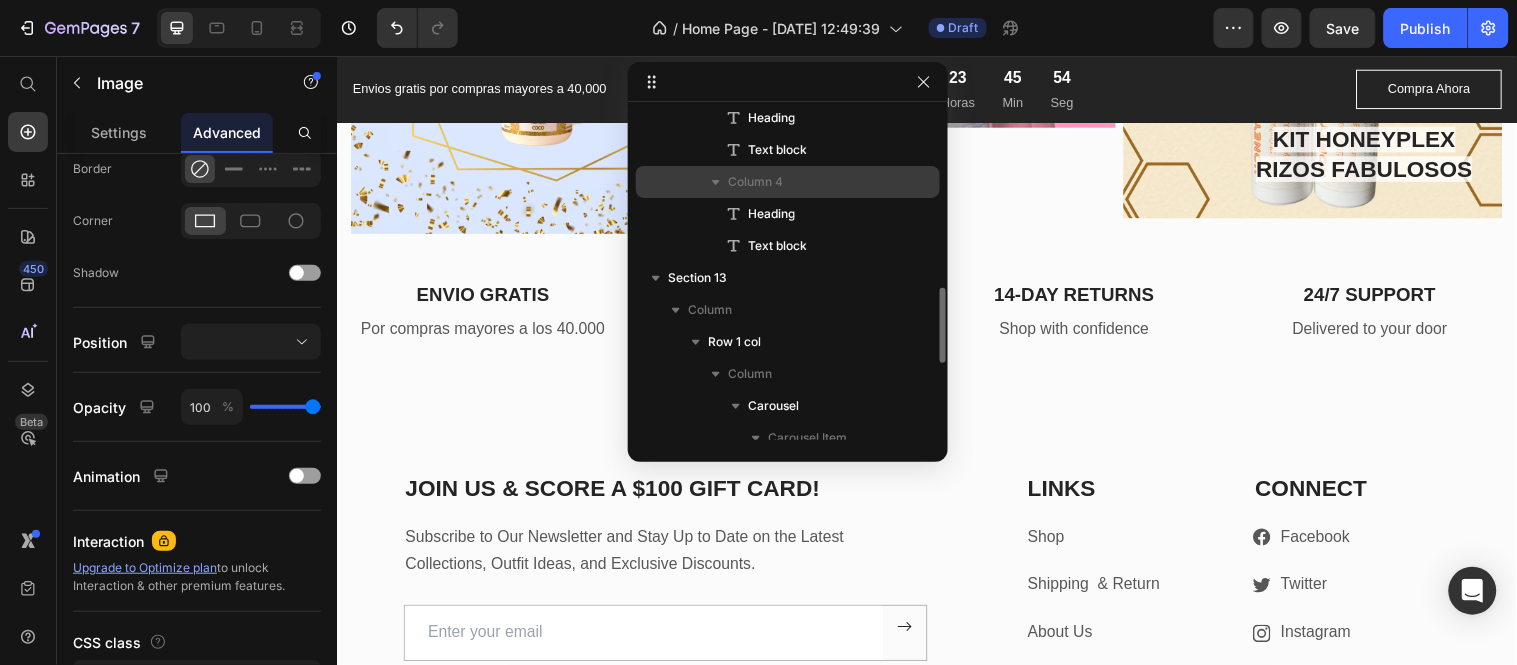 scroll, scrollTop: 665, scrollLeft: 0, axis: vertical 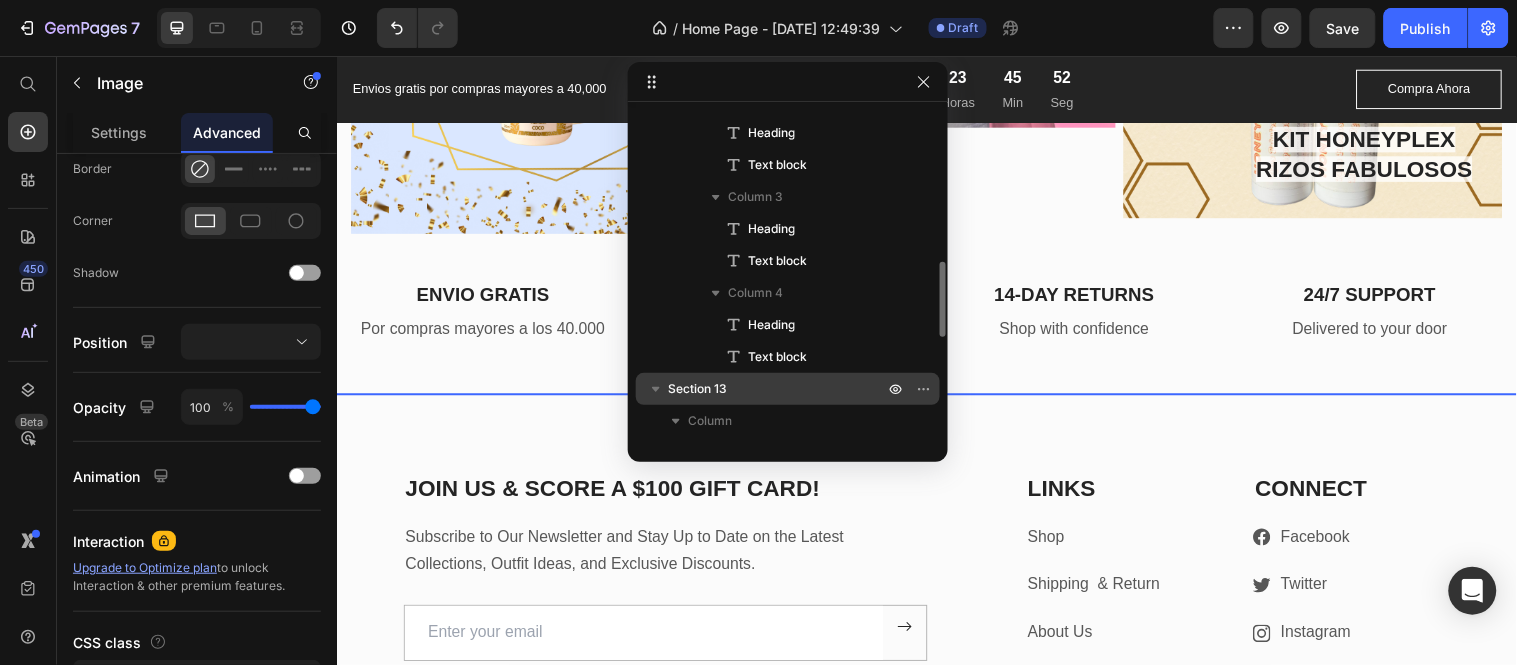 click on "Section 13" at bounding box center [788, 389] 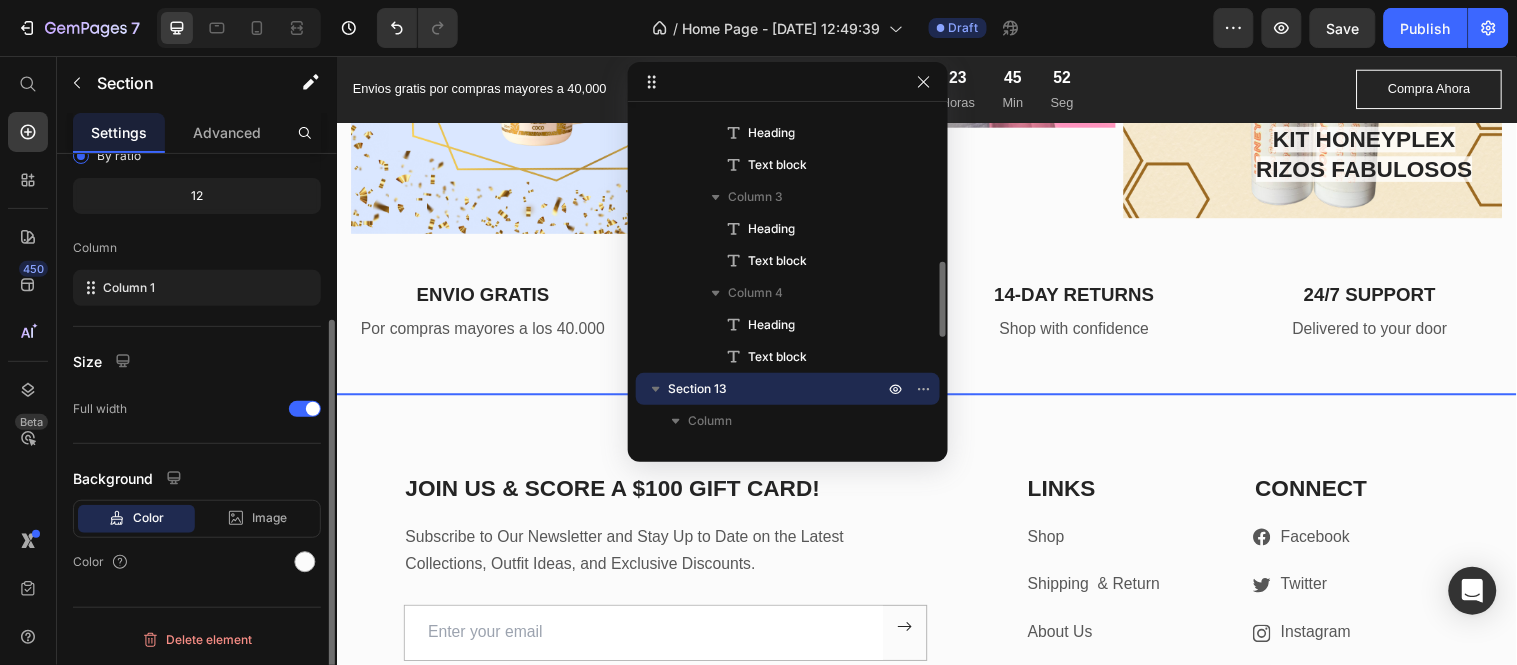 scroll, scrollTop: 0, scrollLeft: 0, axis: both 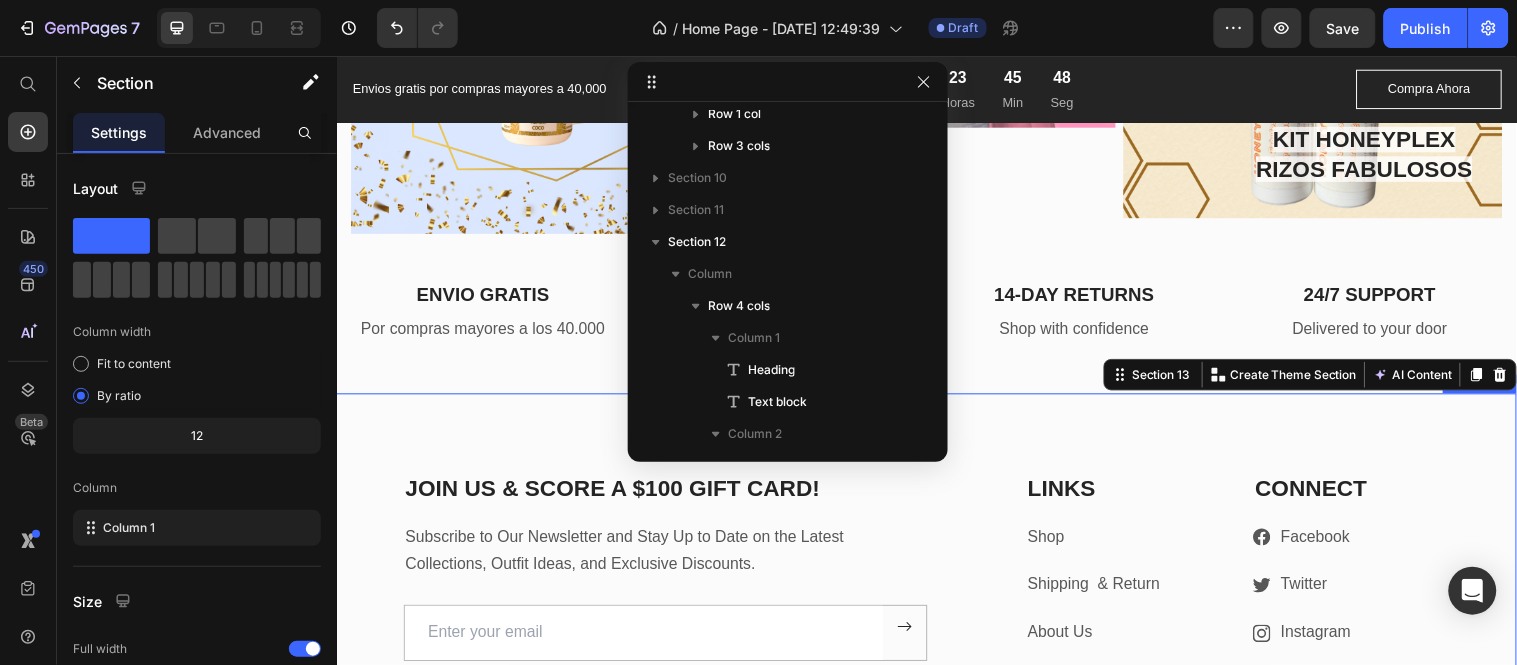 click on "JOIN US & SCORE A $100 GIFT CARD! Heading Subscribe to Our Newsletter and Stay Up to Date on the Latest Collections, Outfit Ideas, and Exclusive Discounts. Text block Email Field       Submit Button Row Newsletter Row LINKS Heading Shop Text block Shipping  & Return Text block About Us Text block Contact Us Text block CONNECT Heading
Icon Facebook Text block Row
Icon Twitter Text block Row
Icon Instagram Text block Row
Icon Youtube Text block Row Row Row Section 14" at bounding box center [936, 592] 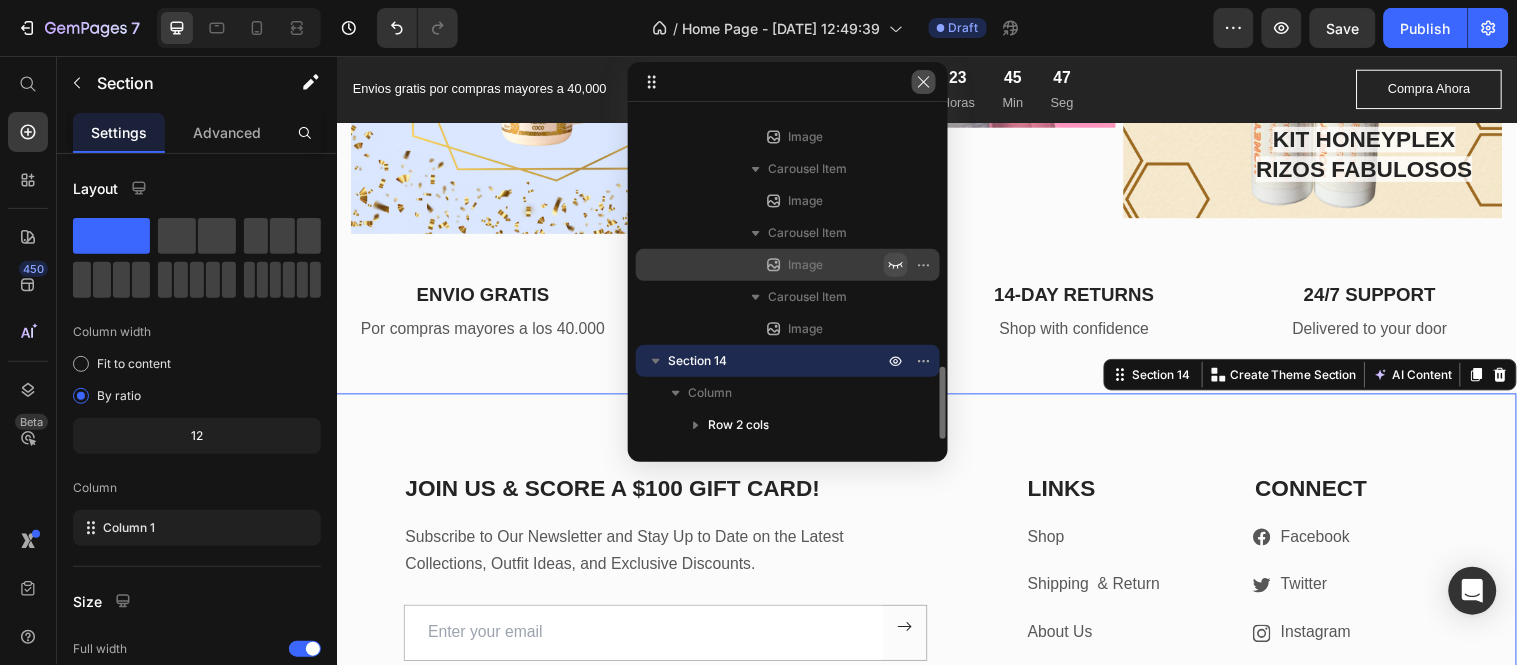 click 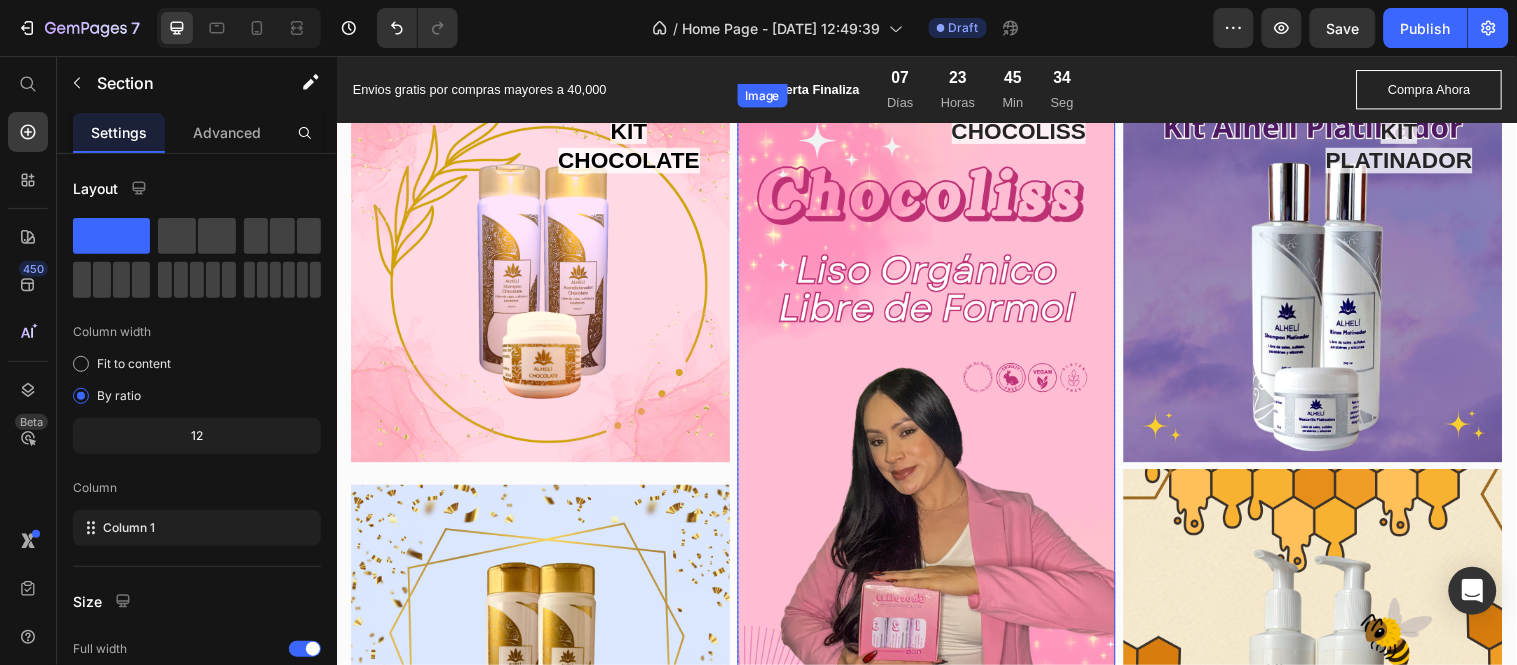 scroll, scrollTop: 4111, scrollLeft: 0, axis: vertical 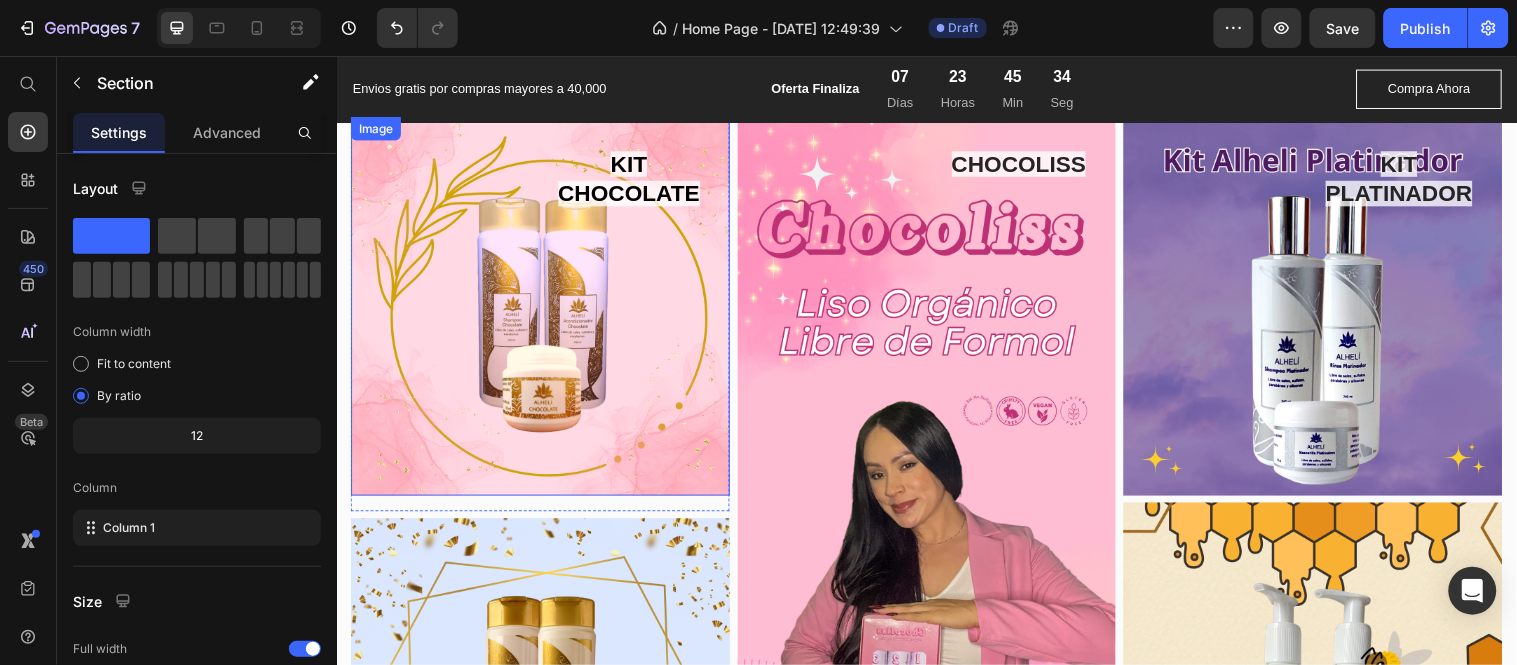 click at bounding box center (543, 309) 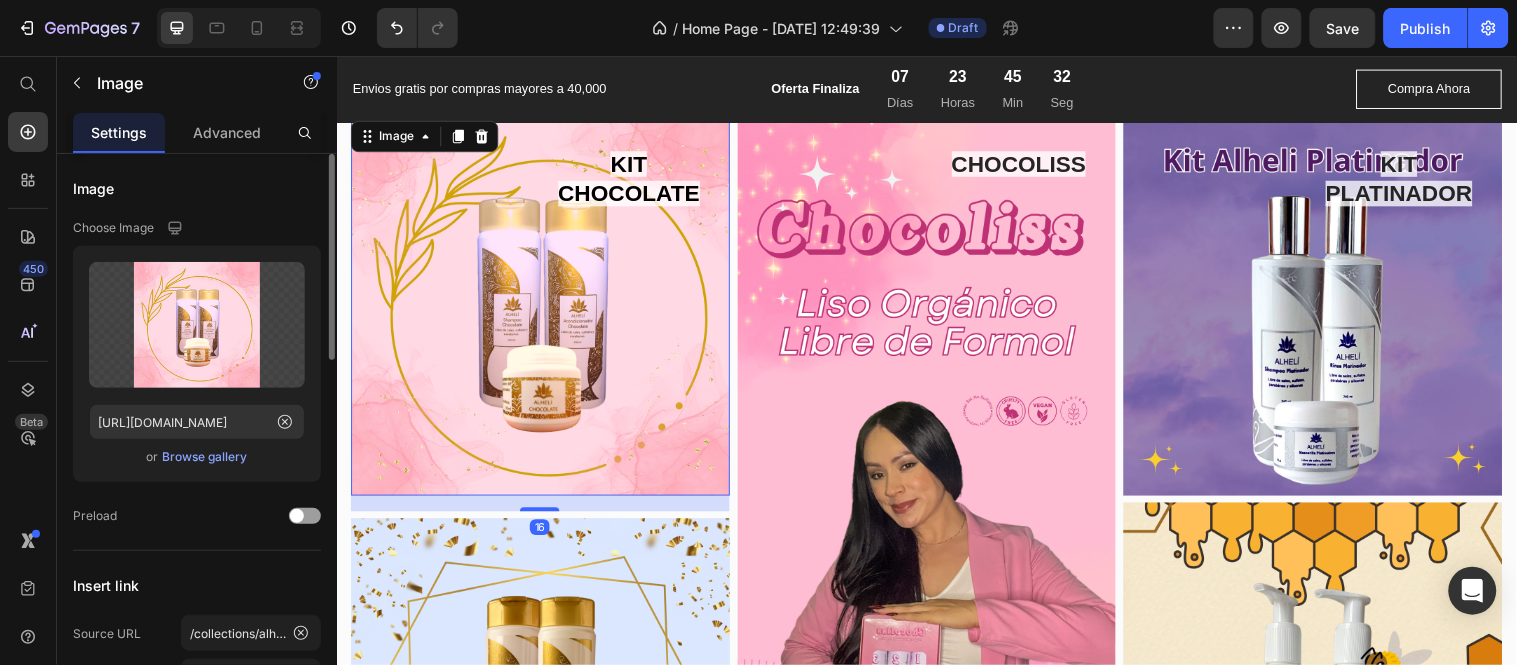 scroll, scrollTop: 222, scrollLeft: 0, axis: vertical 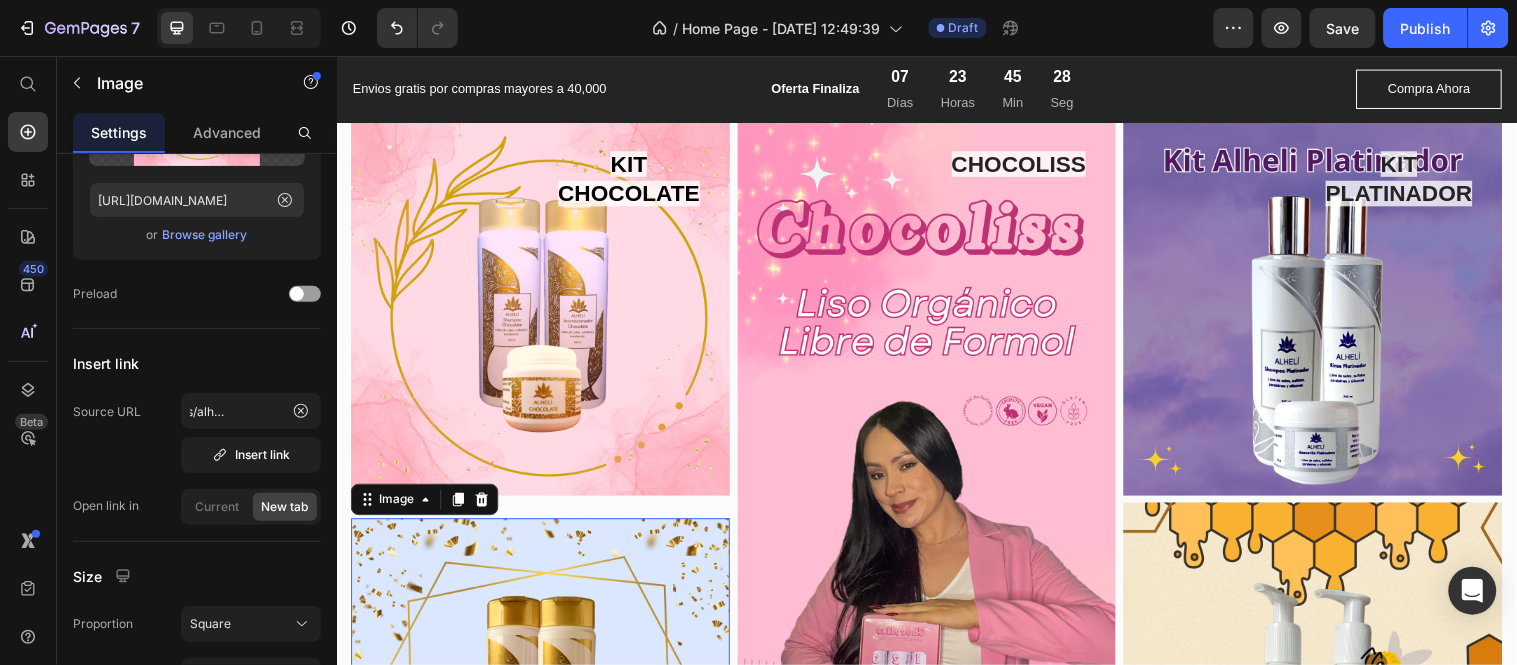 click at bounding box center [543, 717] 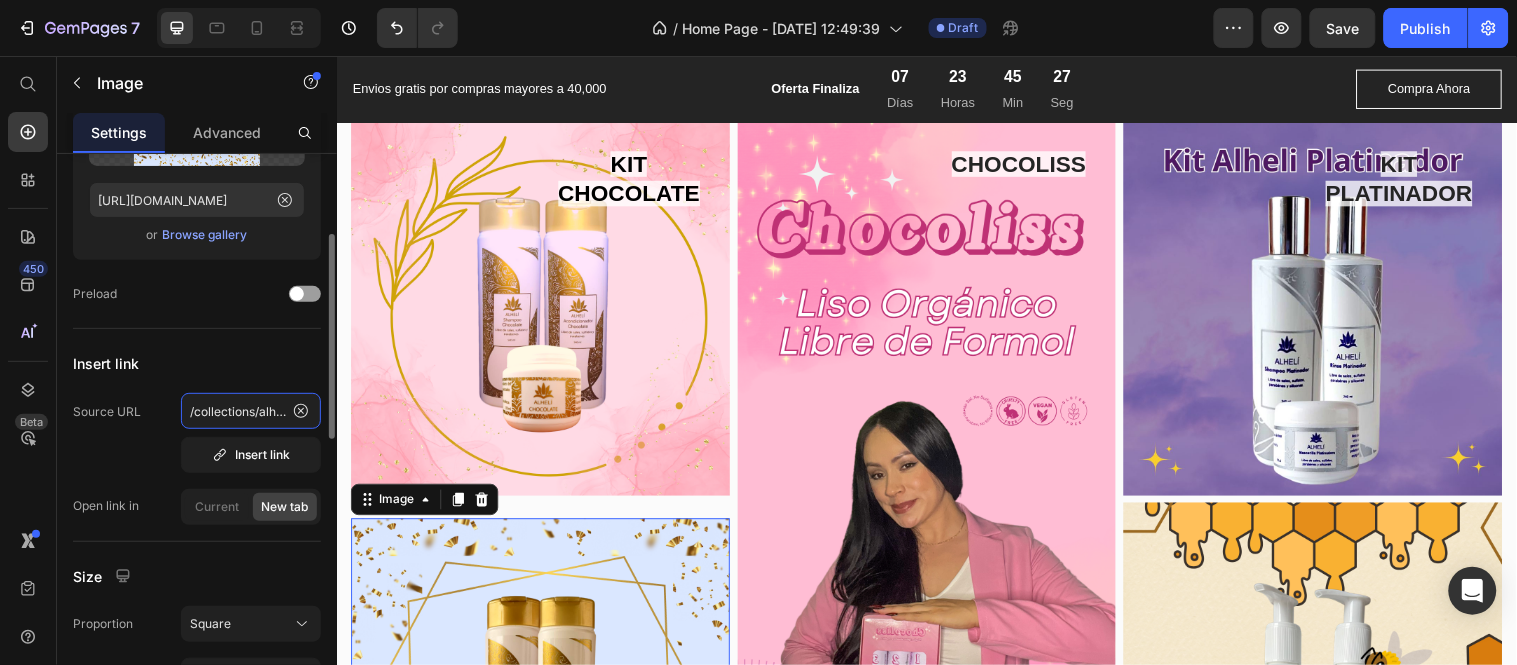 click on "/collections/alheli-coco" 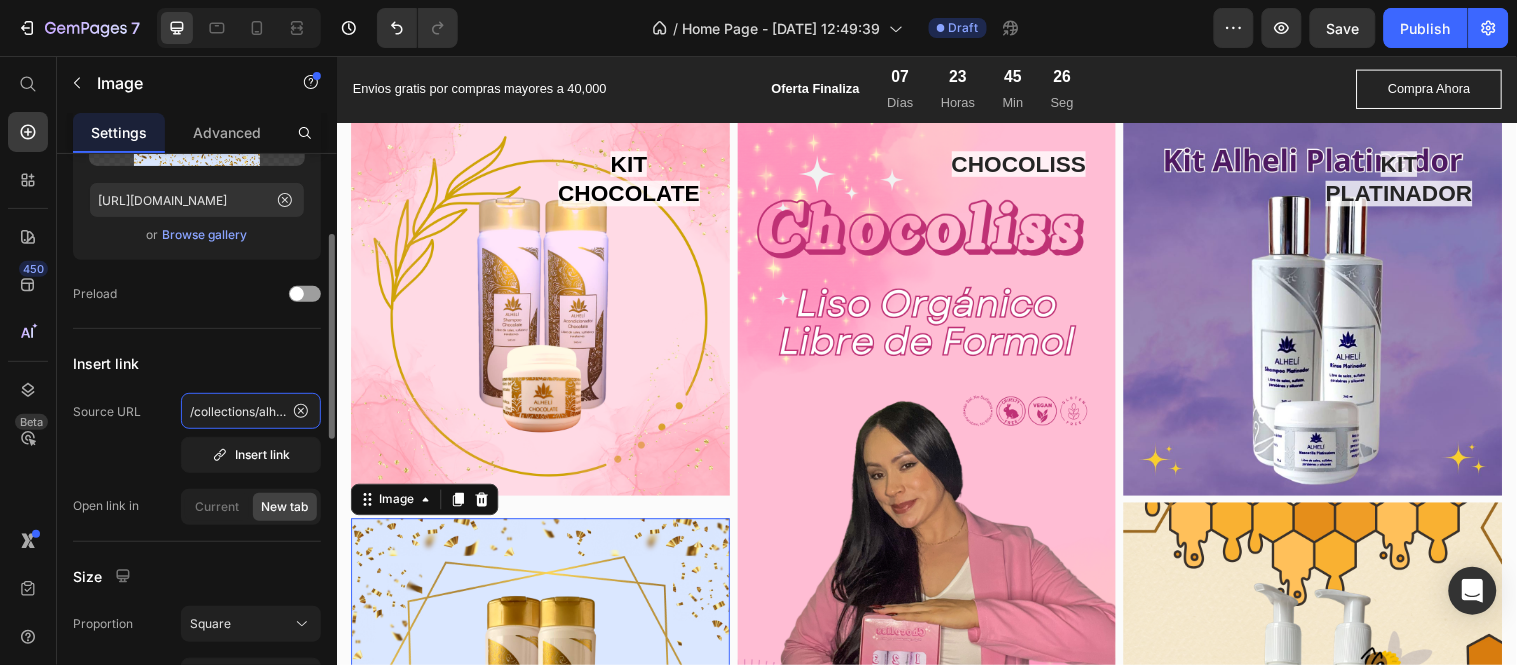 click on "/collections/alheli-coco" 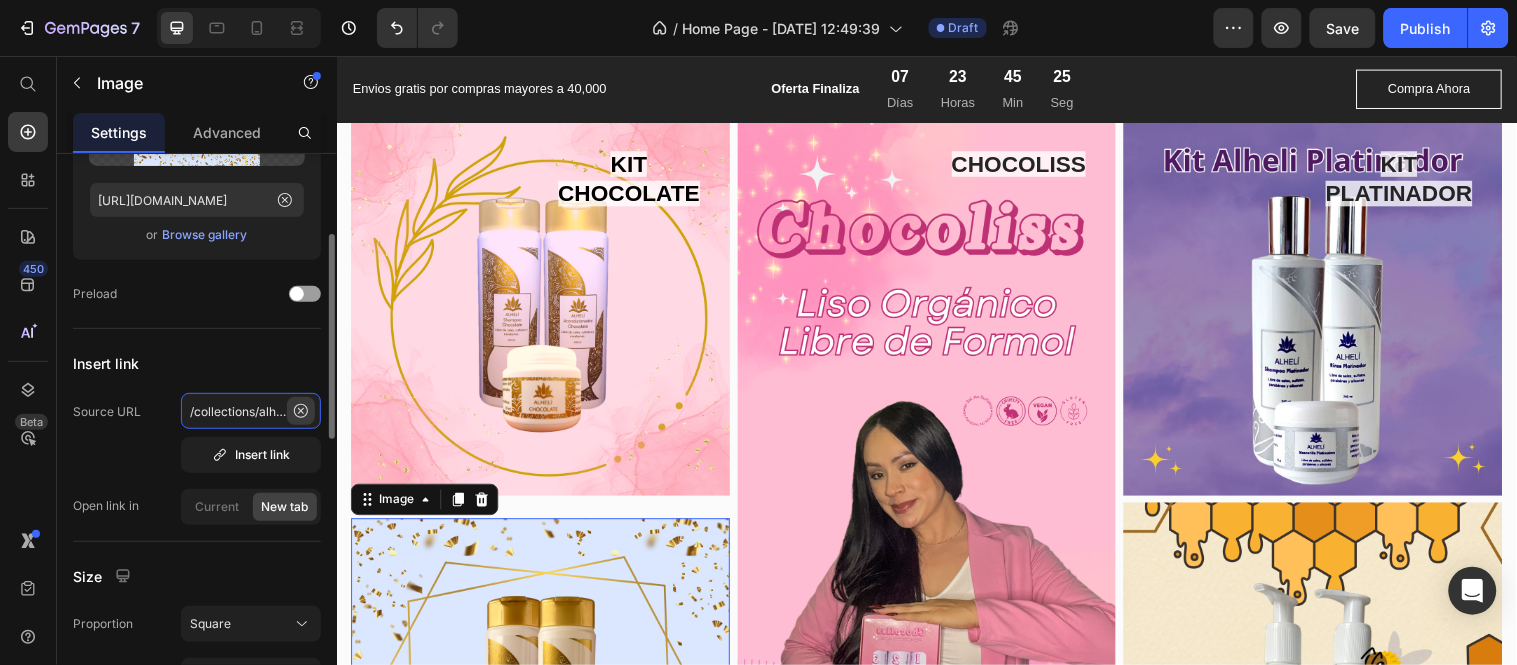 scroll, scrollTop: 0, scrollLeft: 35, axis: horizontal 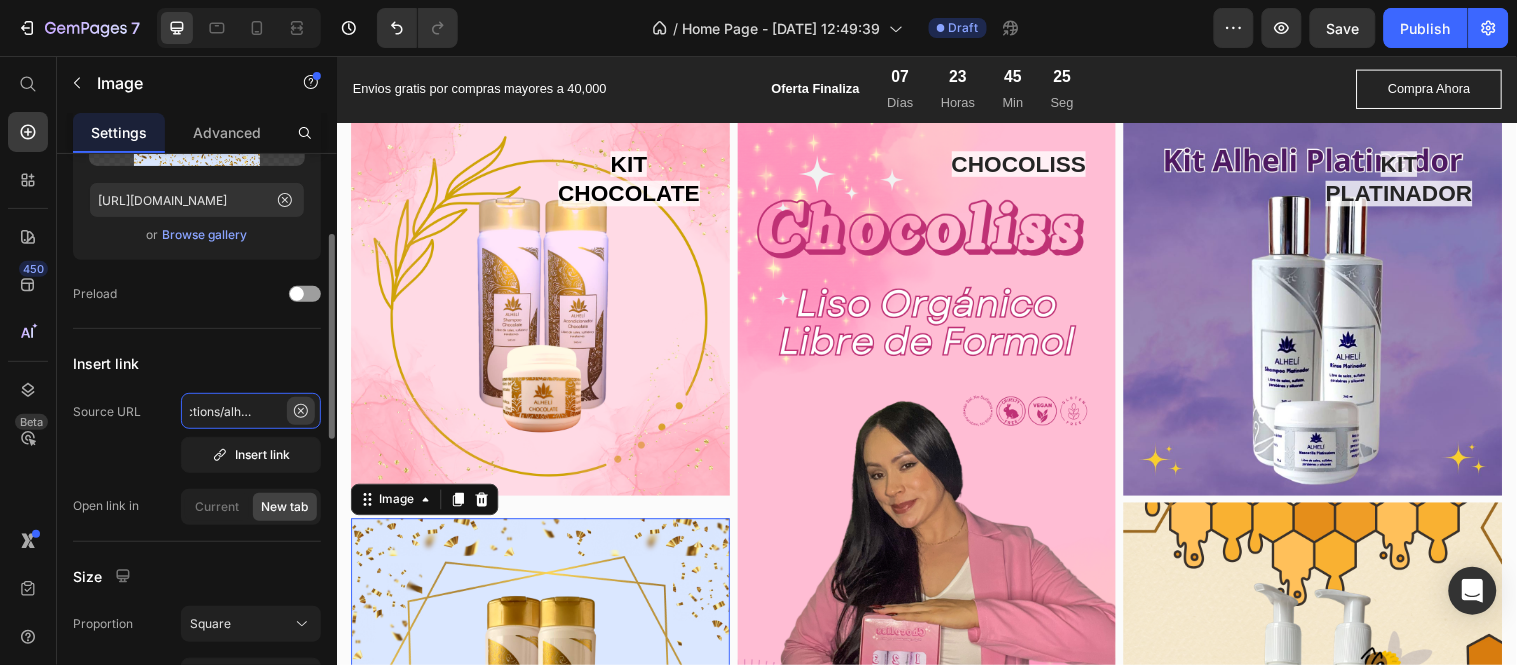 drag, startPoint x: 280, startPoint y: 411, endPoint x: 303, endPoint y: 412, distance: 23.021729 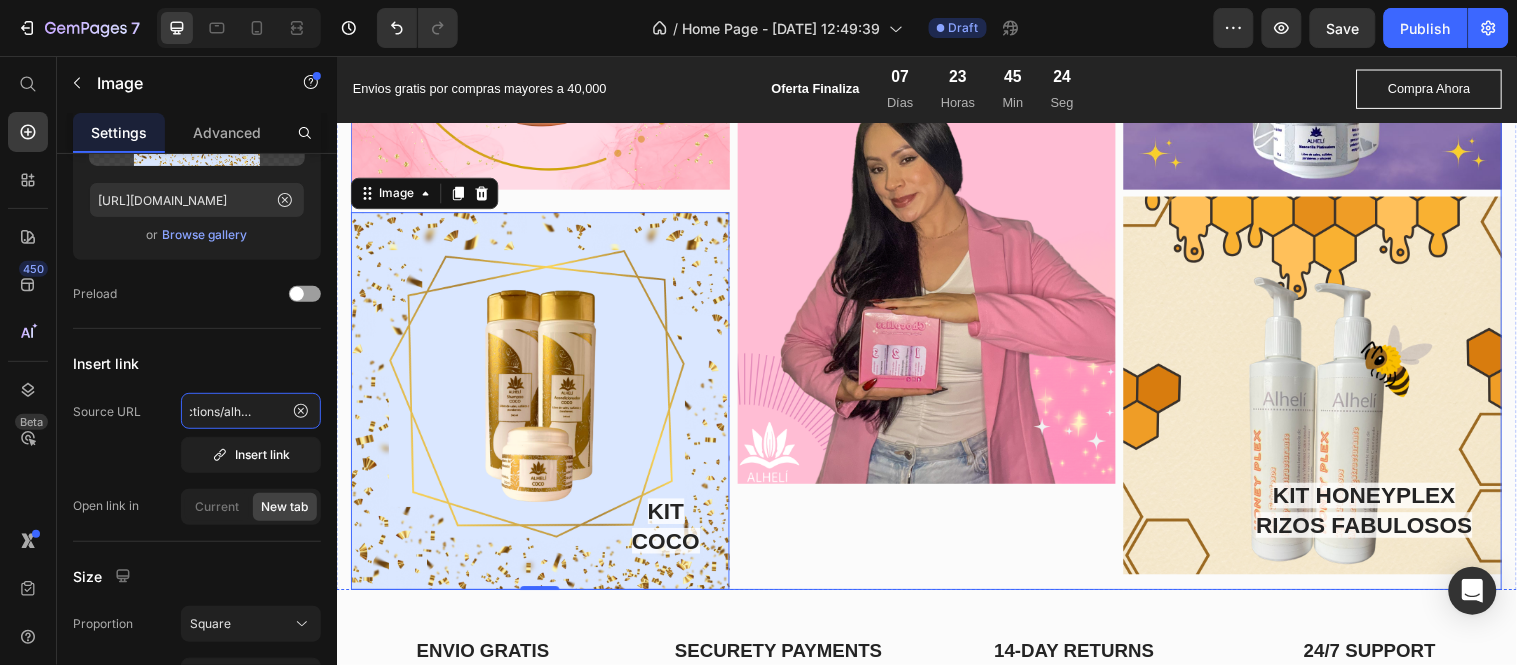 scroll, scrollTop: 4444, scrollLeft: 0, axis: vertical 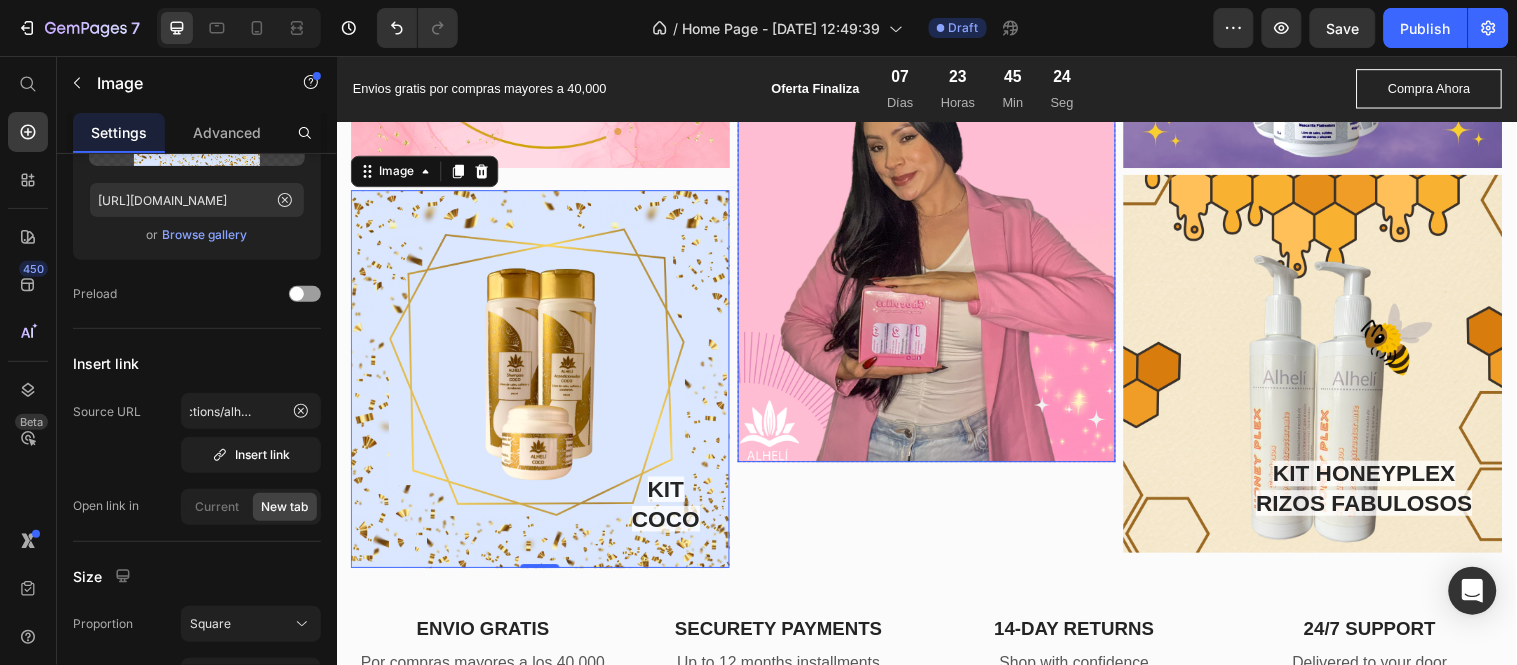 click at bounding box center [936, 126] 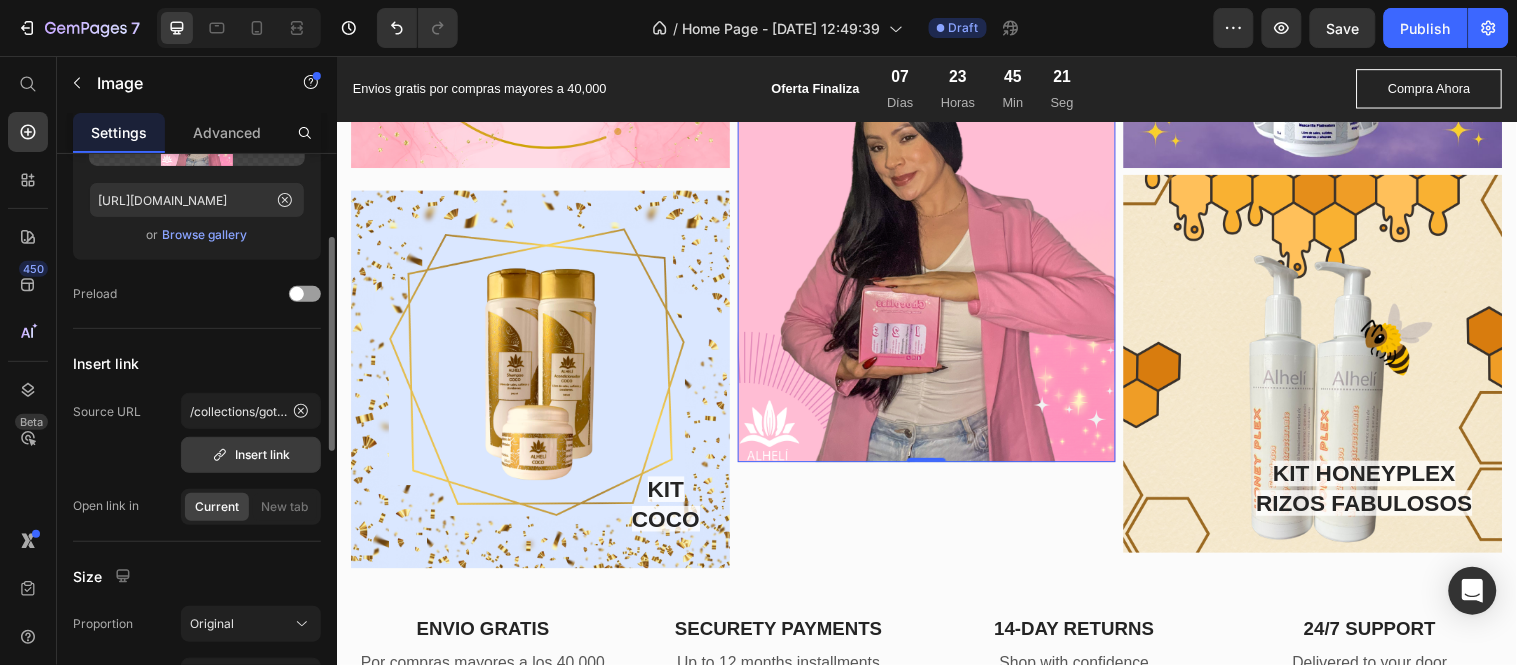 click on "Insert link" at bounding box center [251, 455] 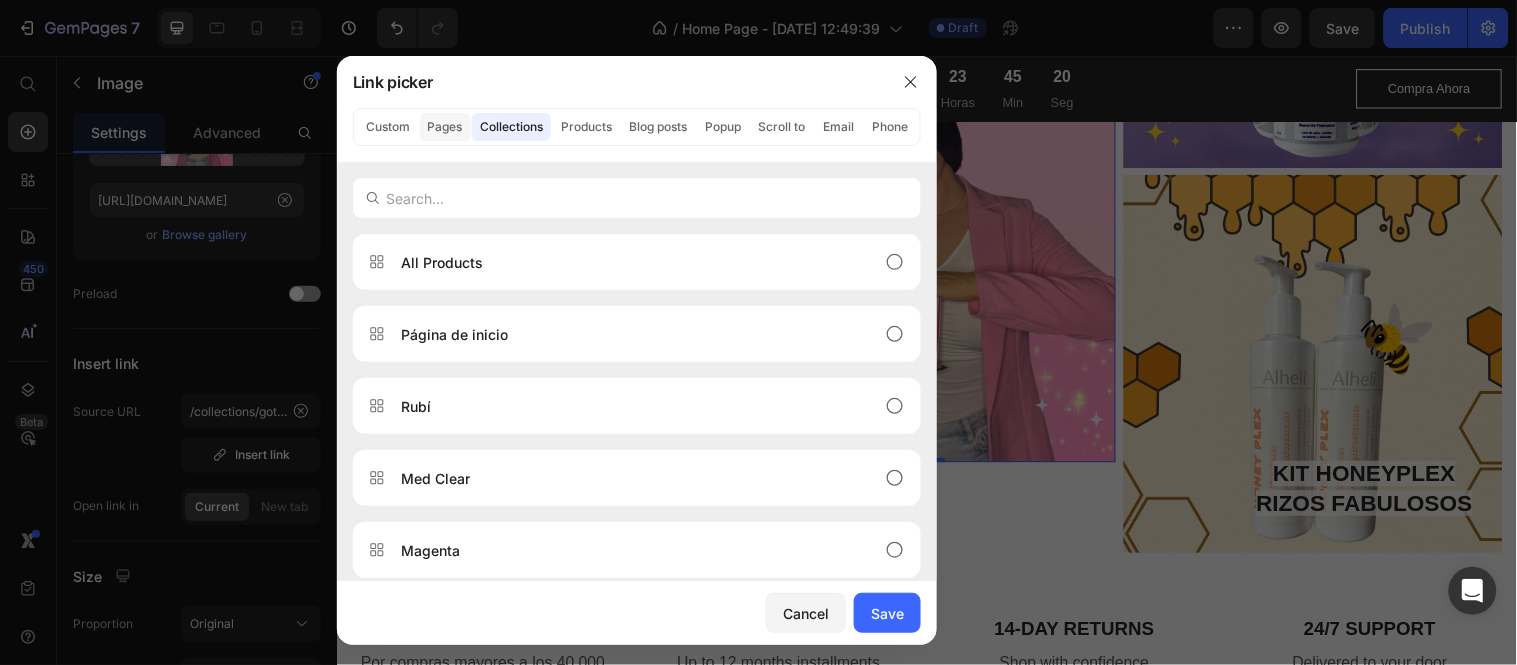 click on "Pages" 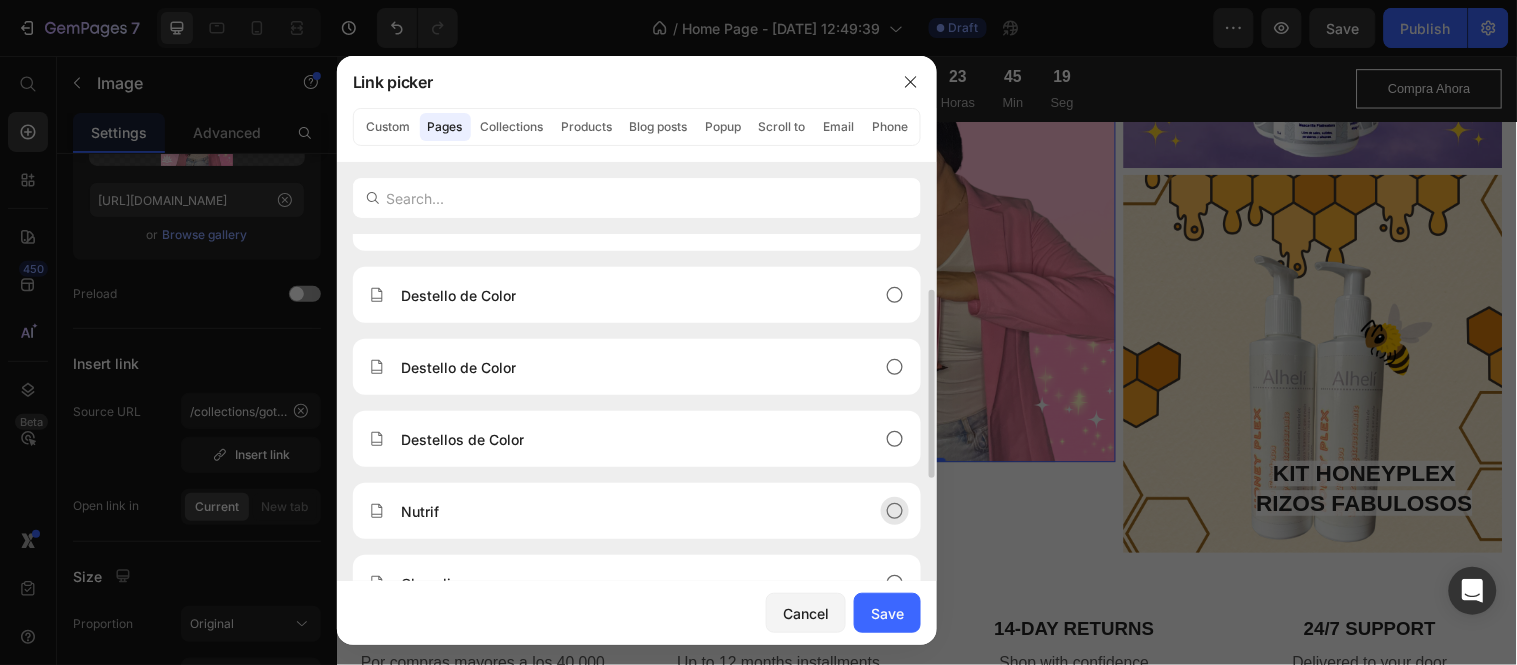 scroll, scrollTop: 222, scrollLeft: 0, axis: vertical 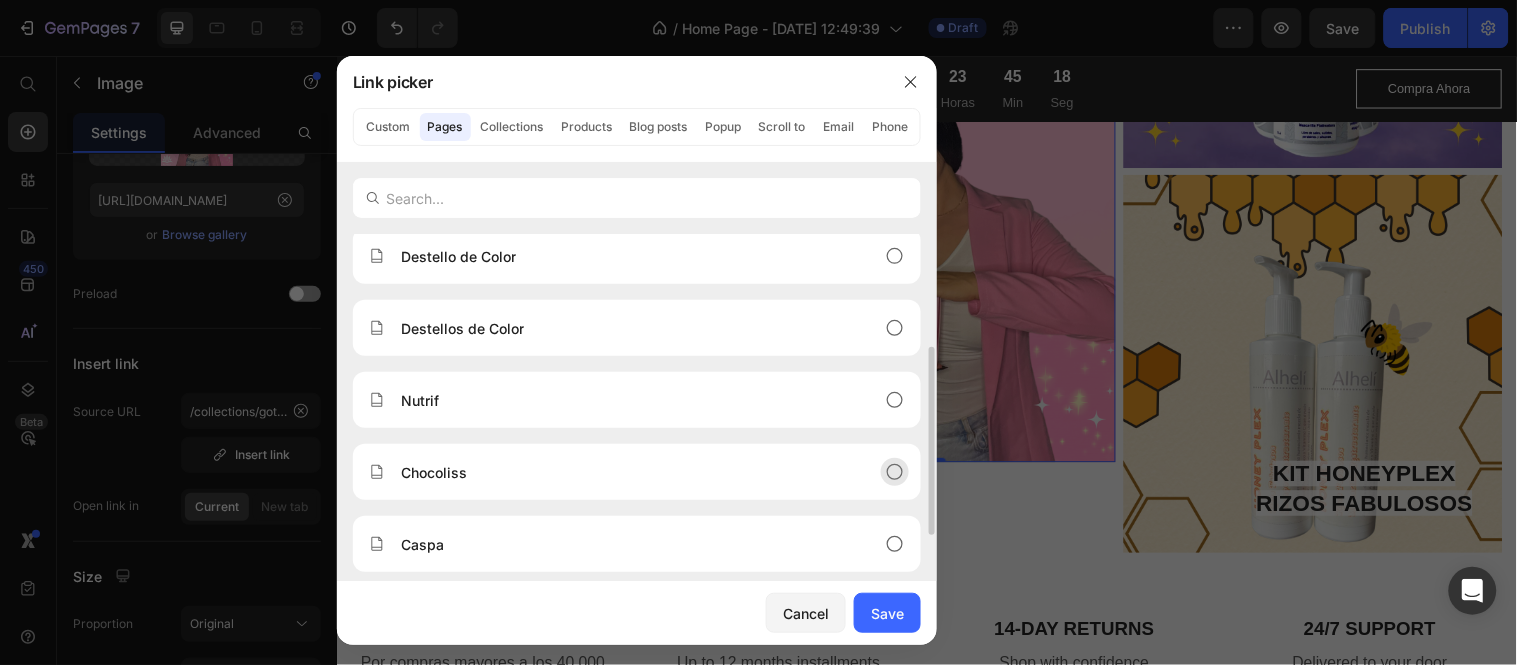 click on "Chocoliss" at bounding box center (621, 472) 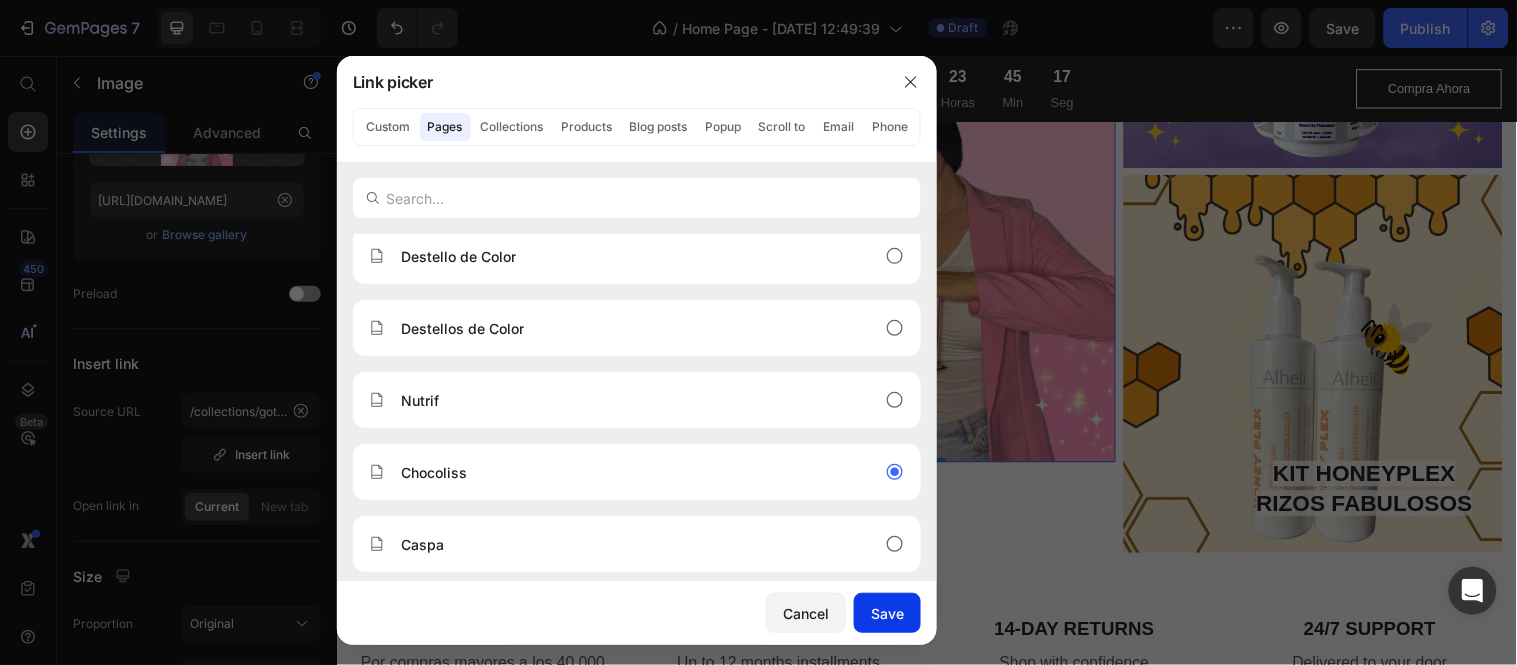 click on "Save" 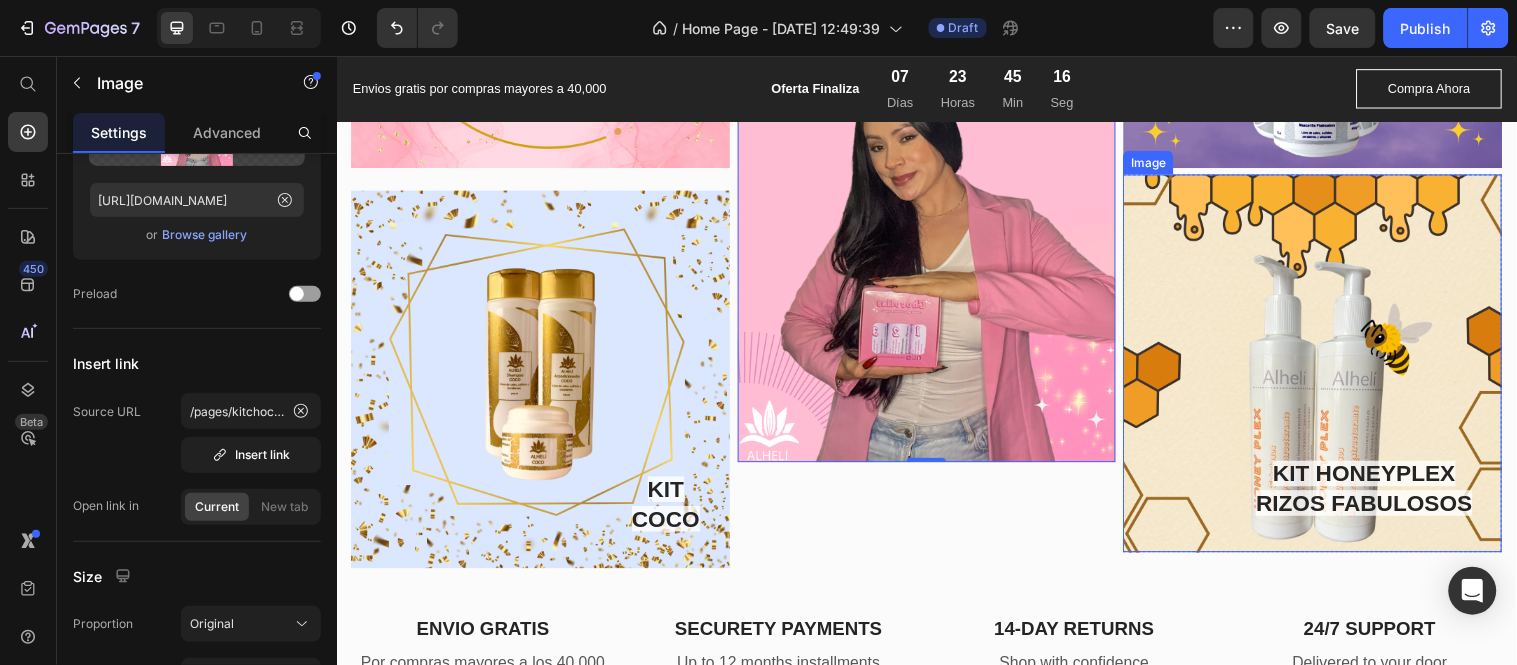 click at bounding box center [1328, 368] 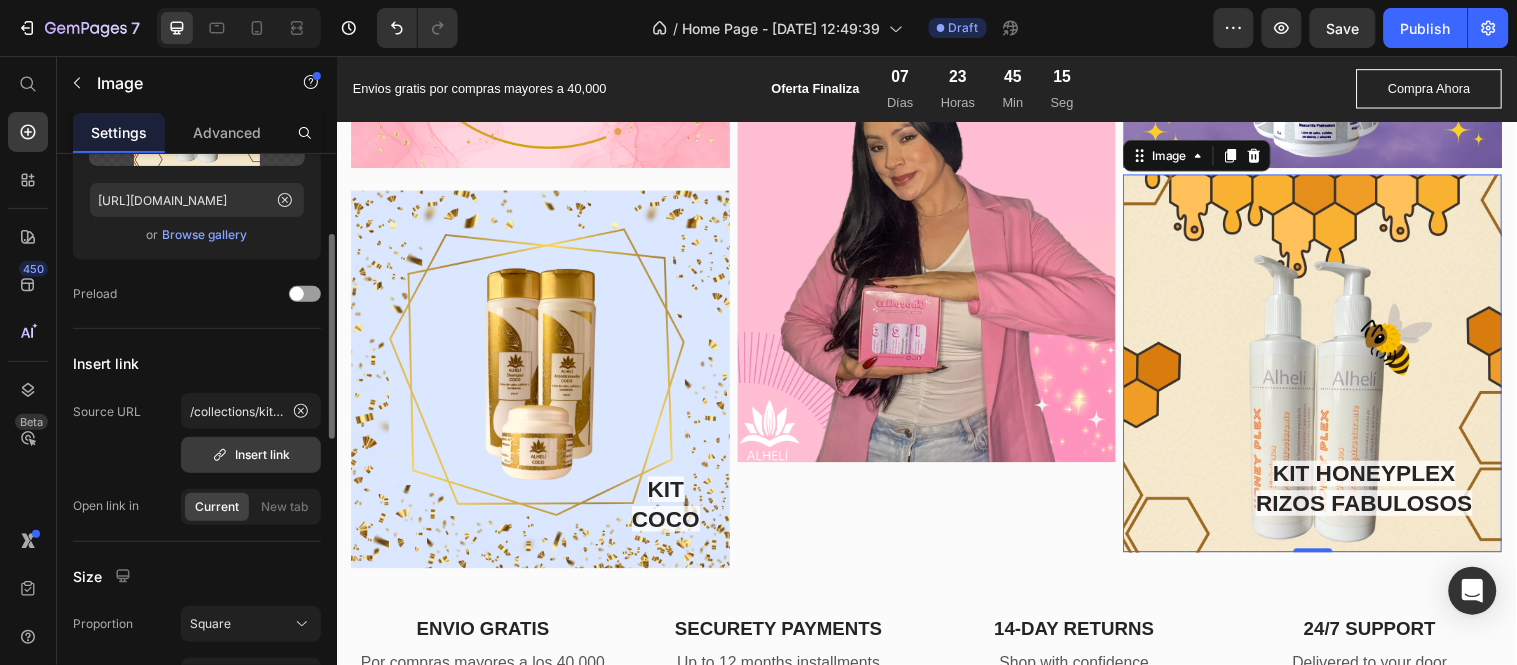 click on "Insert link" at bounding box center [251, 455] 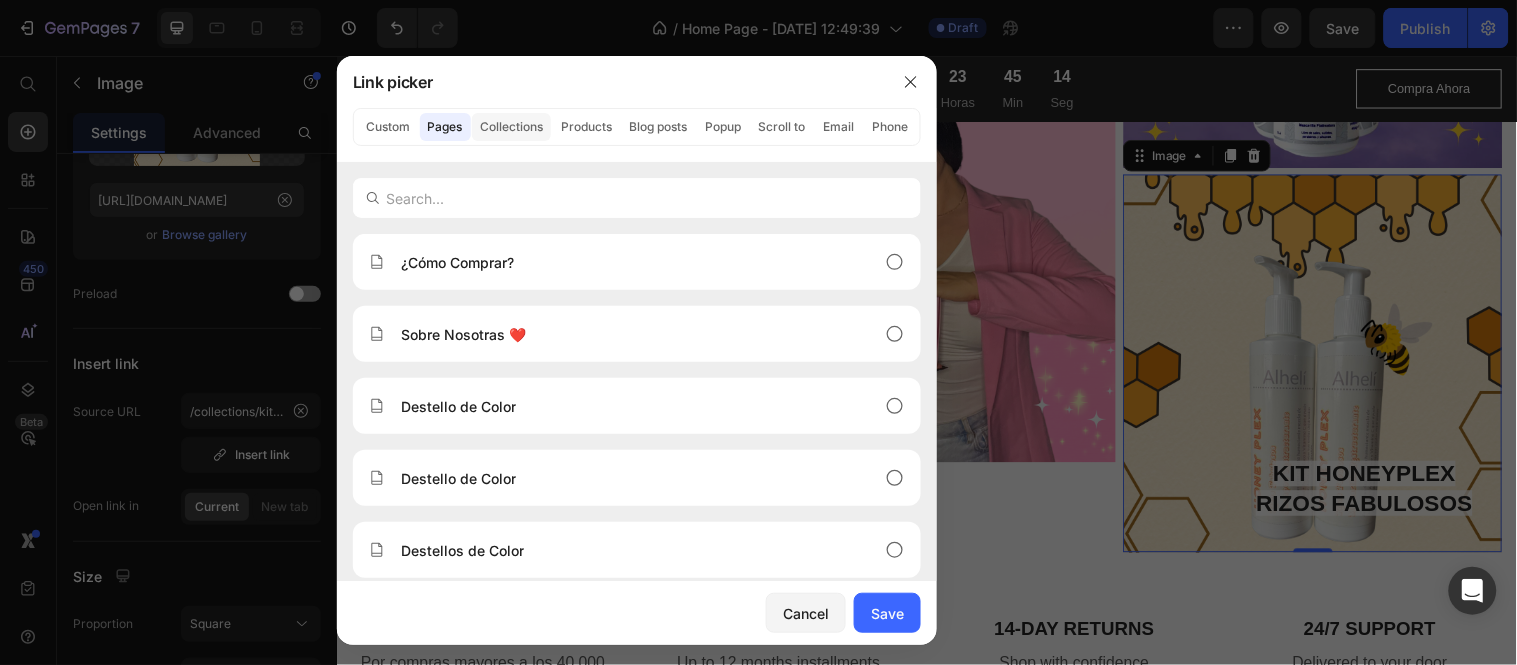 click on "Collections" 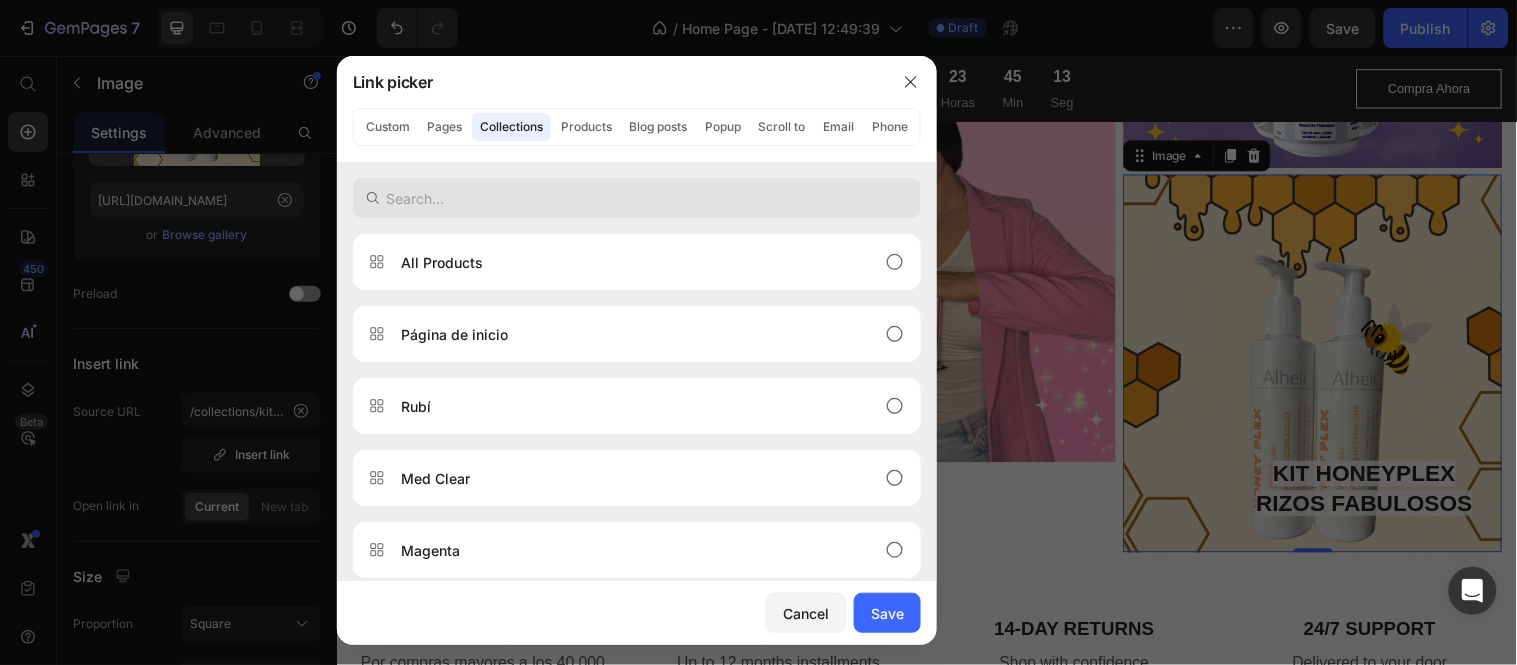 click at bounding box center [637, 198] 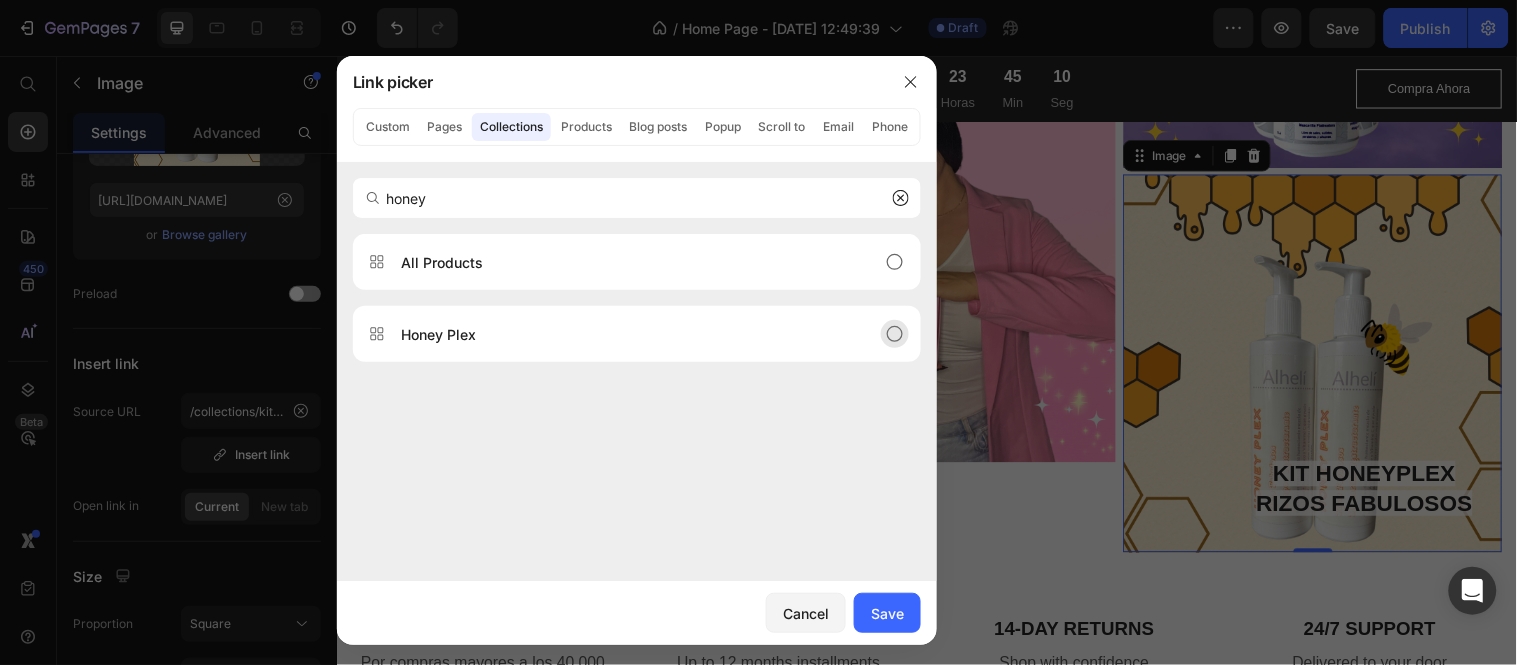 type on "honey" 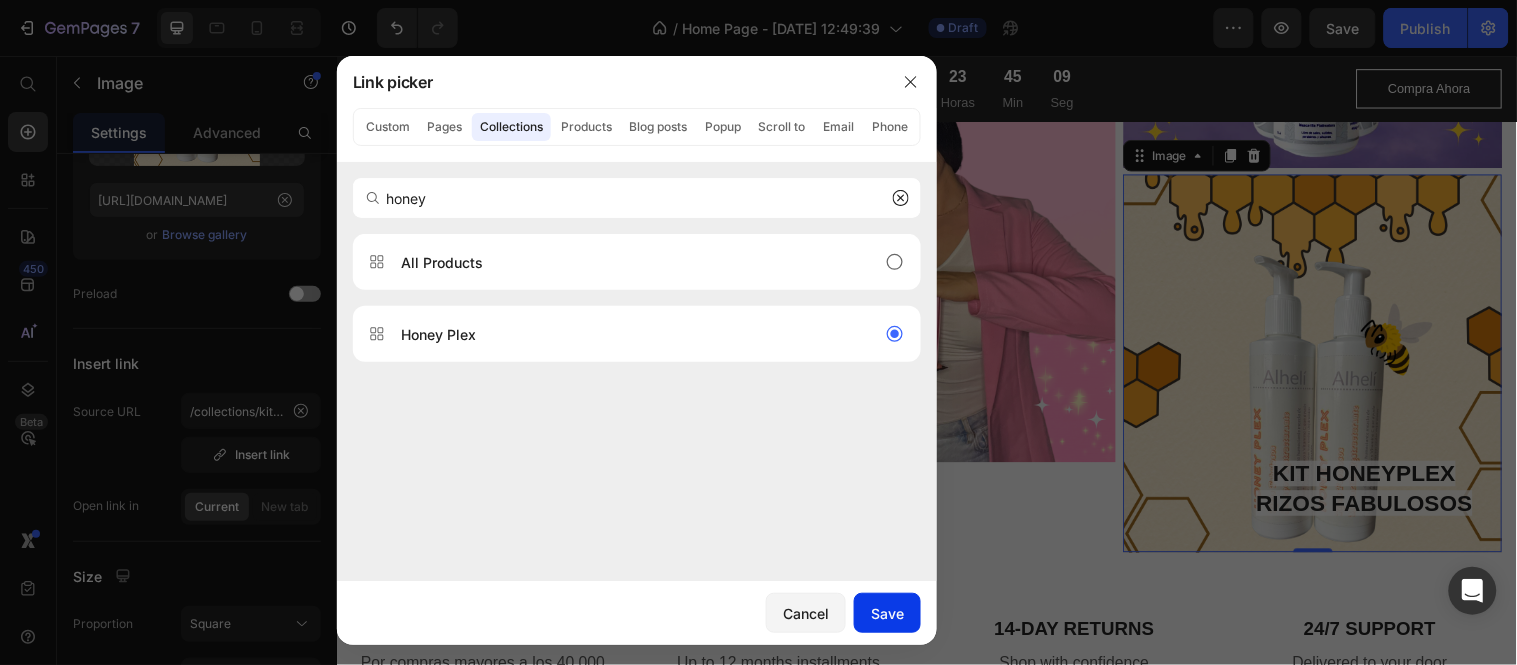 click on "Save" at bounding box center [887, 613] 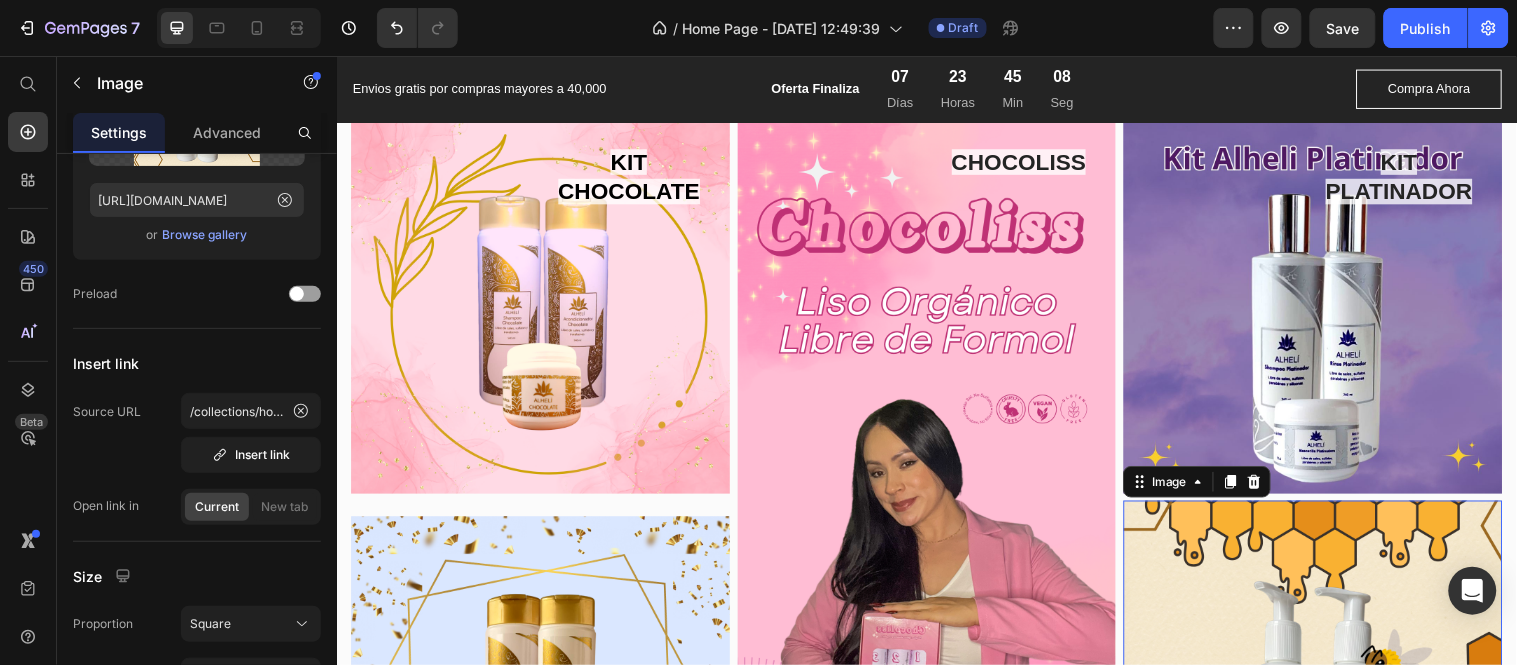 scroll, scrollTop: 4111, scrollLeft: 0, axis: vertical 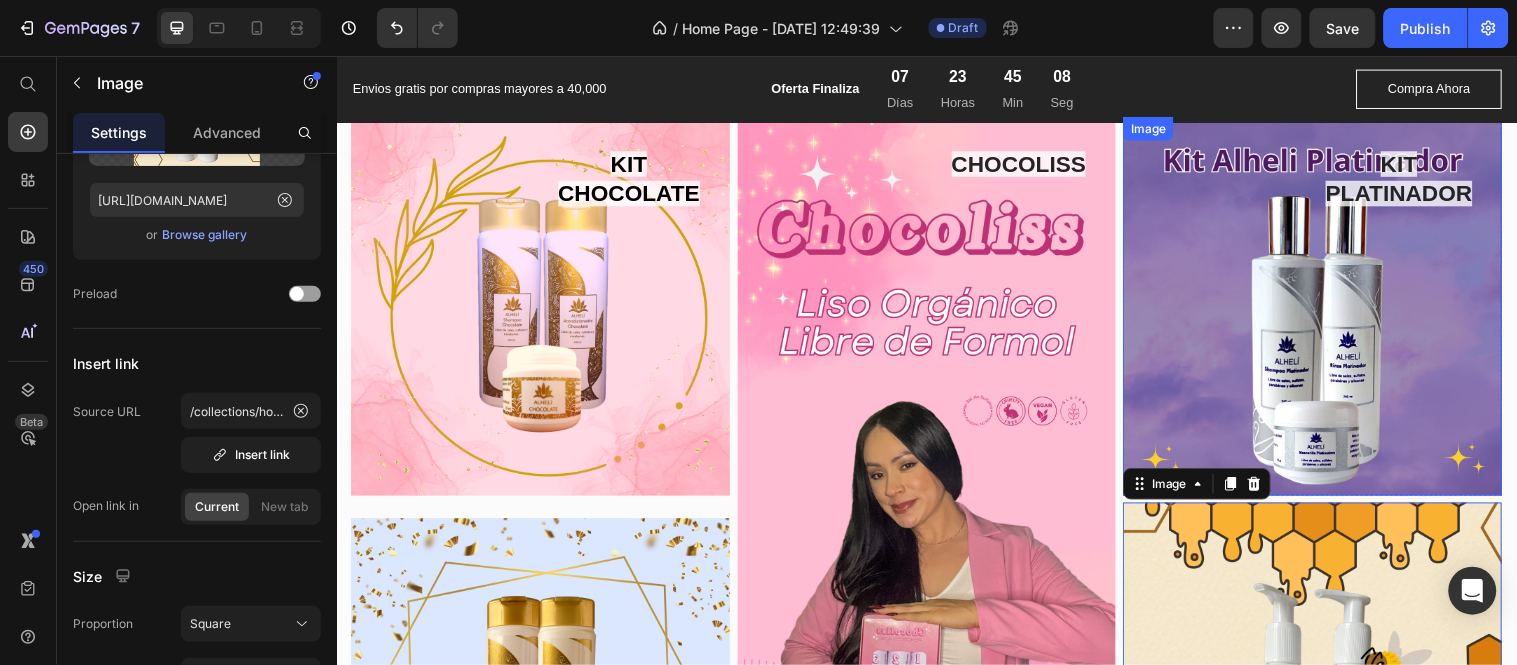 click at bounding box center [1328, 309] 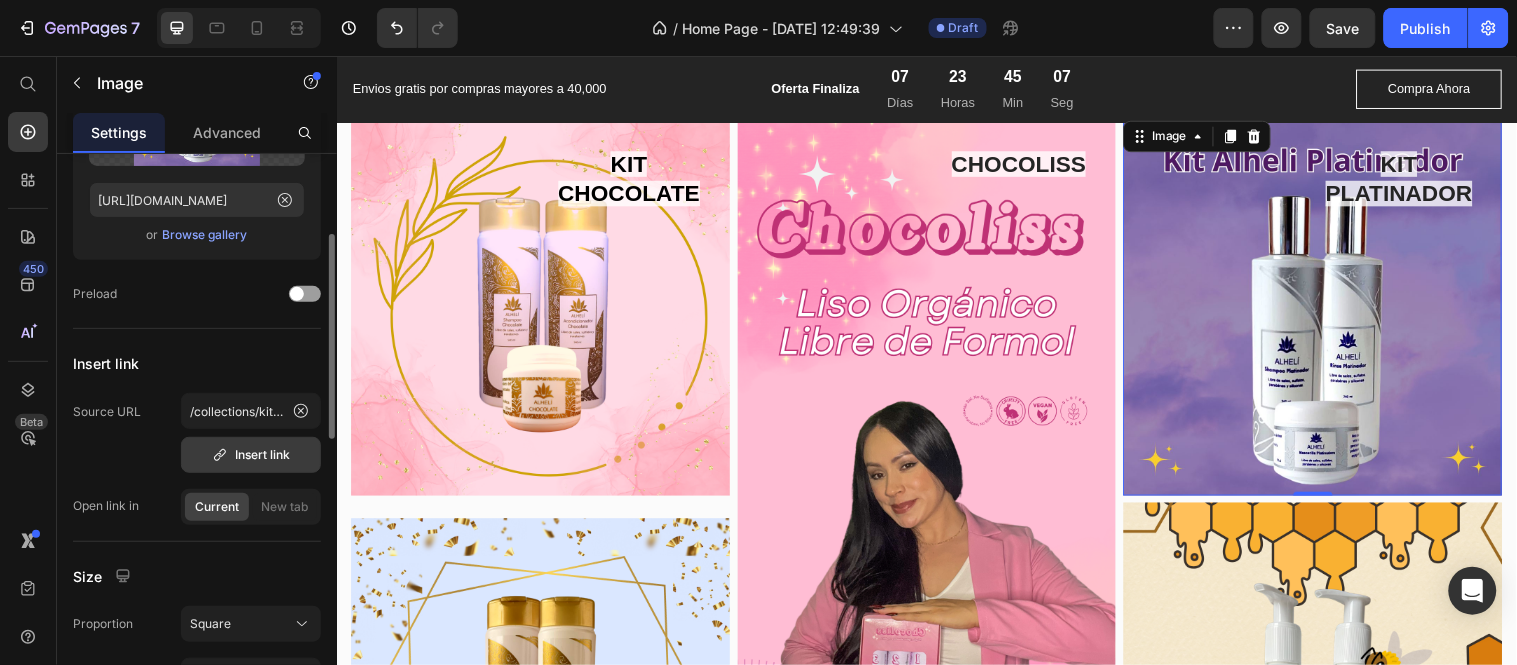 click on "Insert link" at bounding box center (251, 455) 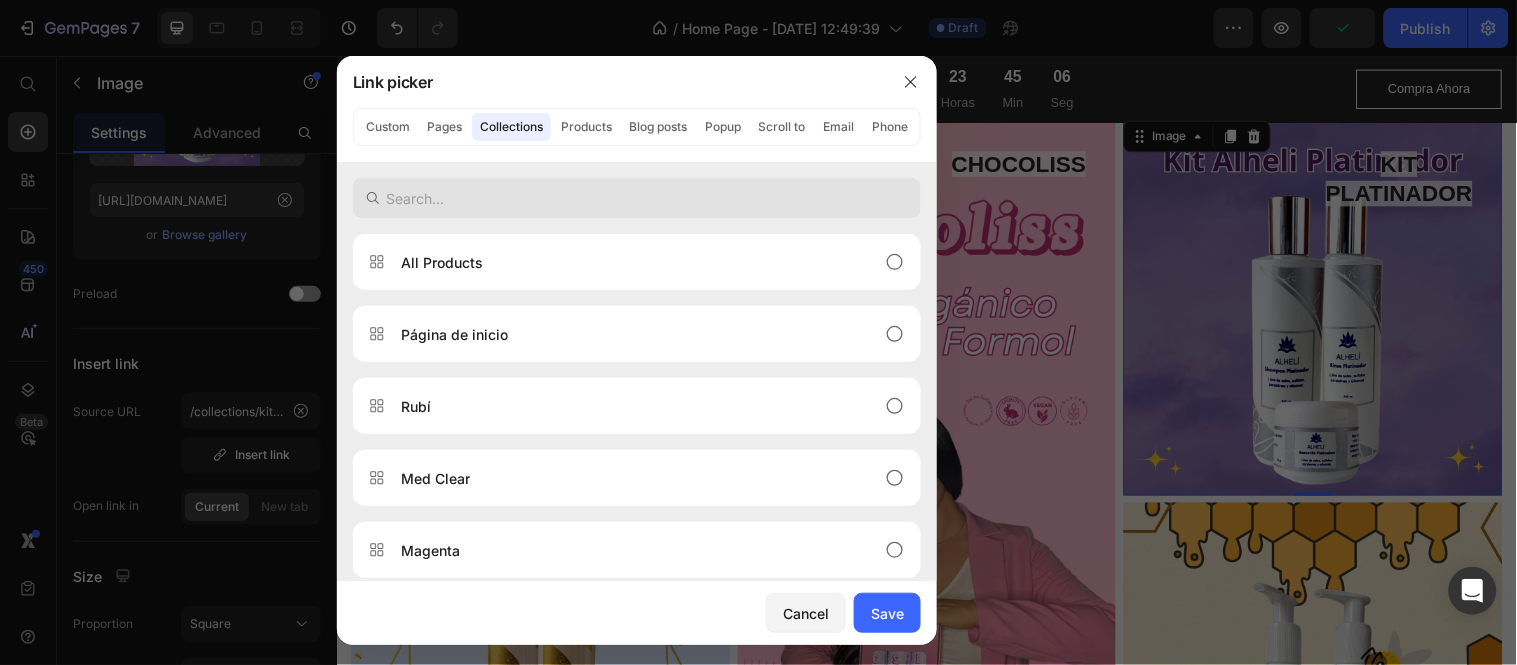 click at bounding box center [637, 198] 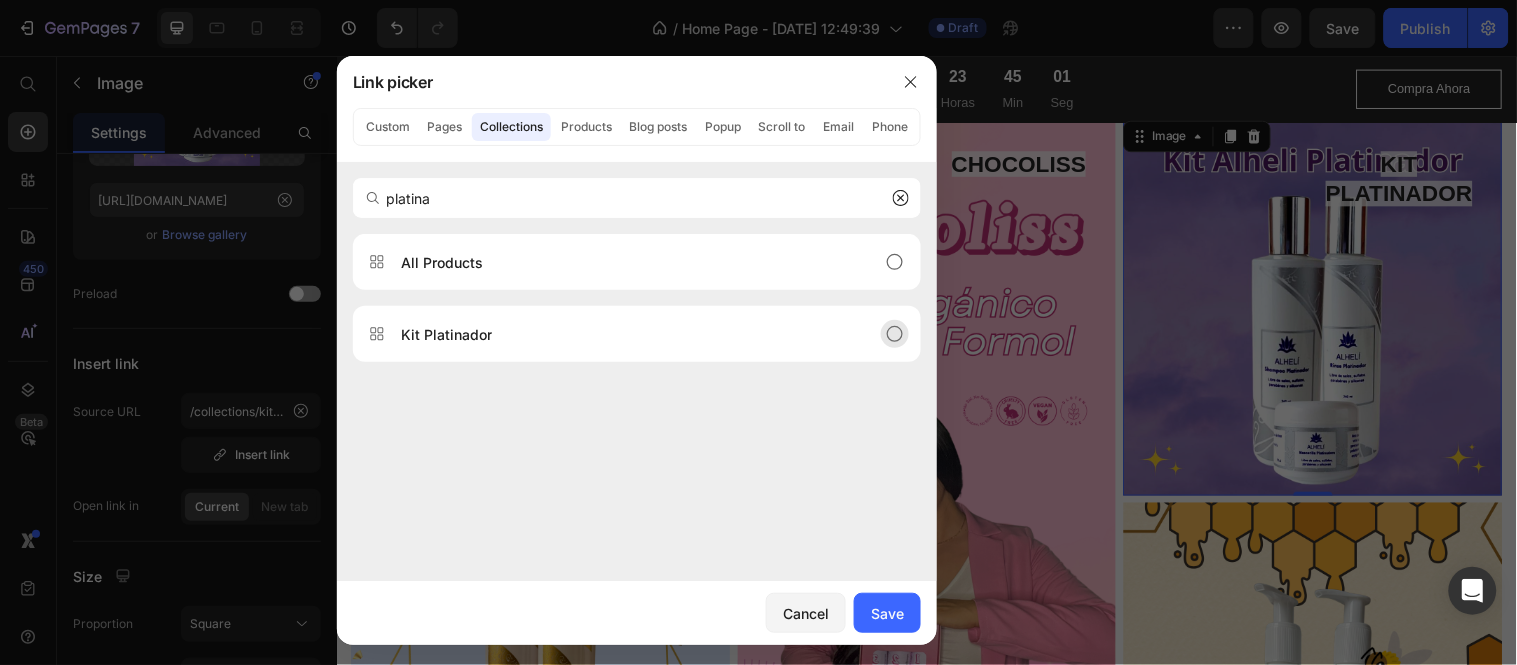 type on "platina" 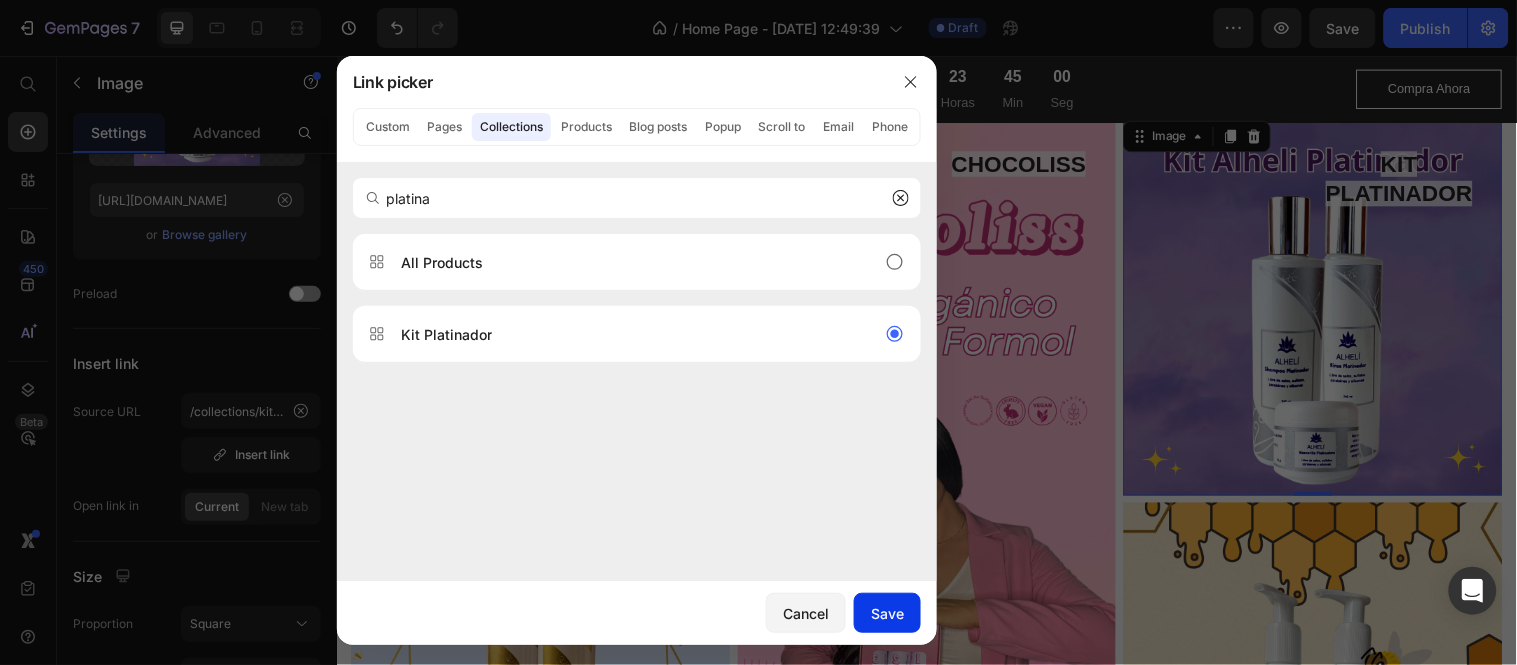 click on "Cancel Save" at bounding box center [637, 613] 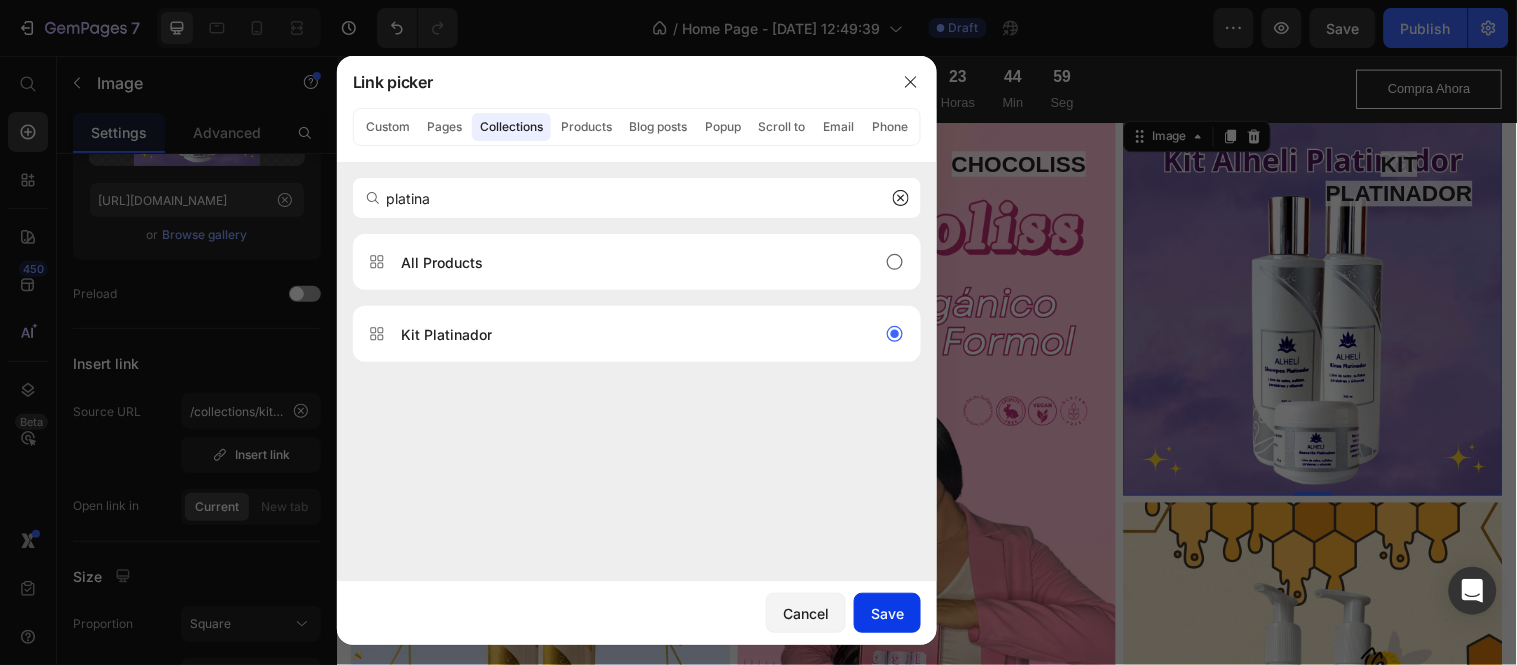 click on "Save" at bounding box center [887, 613] 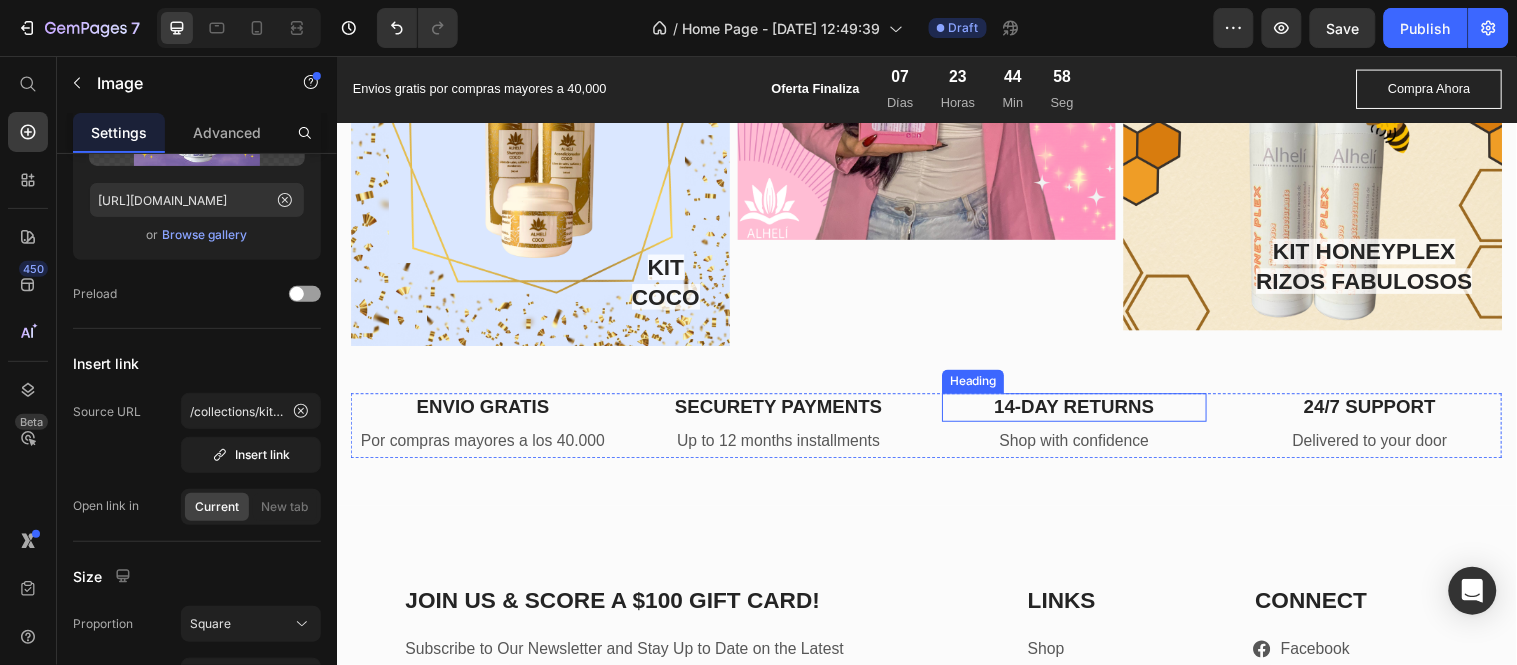 scroll, scrollTop: 4777, scrollLeft: 0, axis: vertical 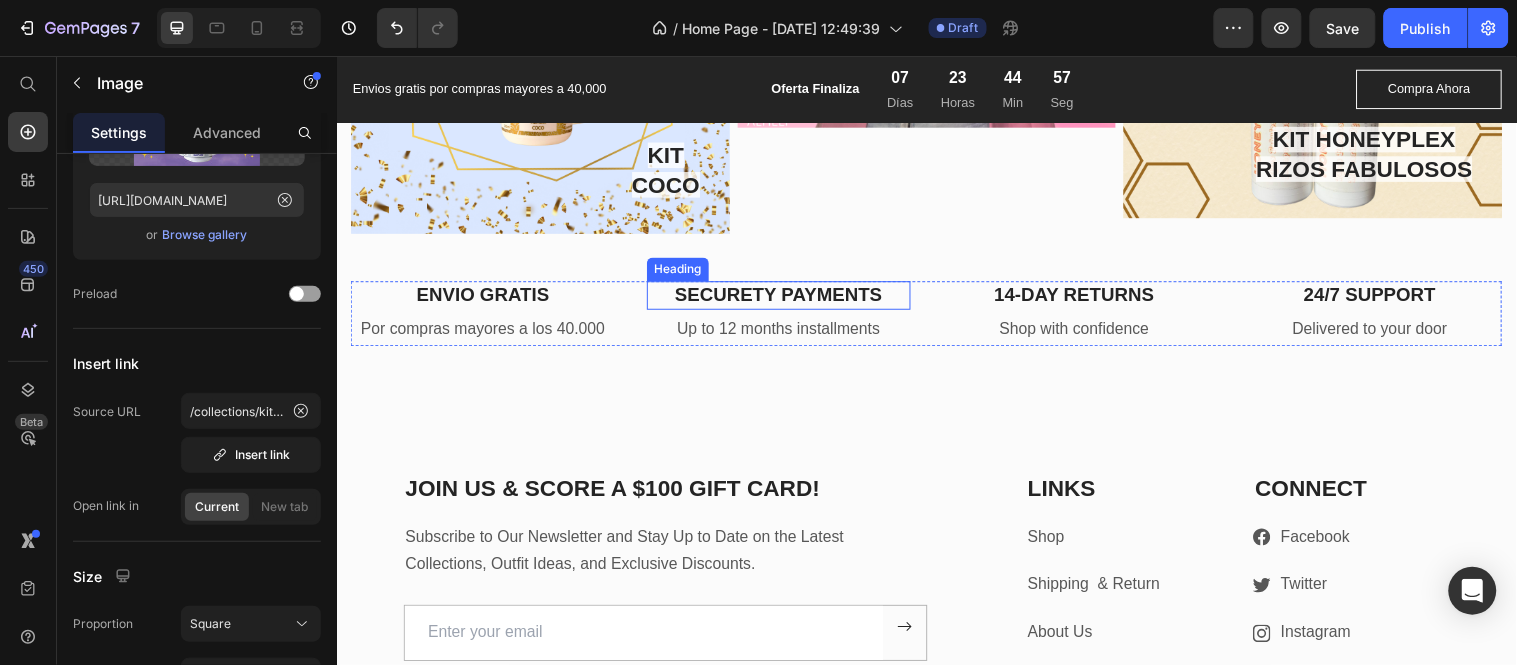 click on "SECURETY PAYMENTS" at bounding box center (786, 298) 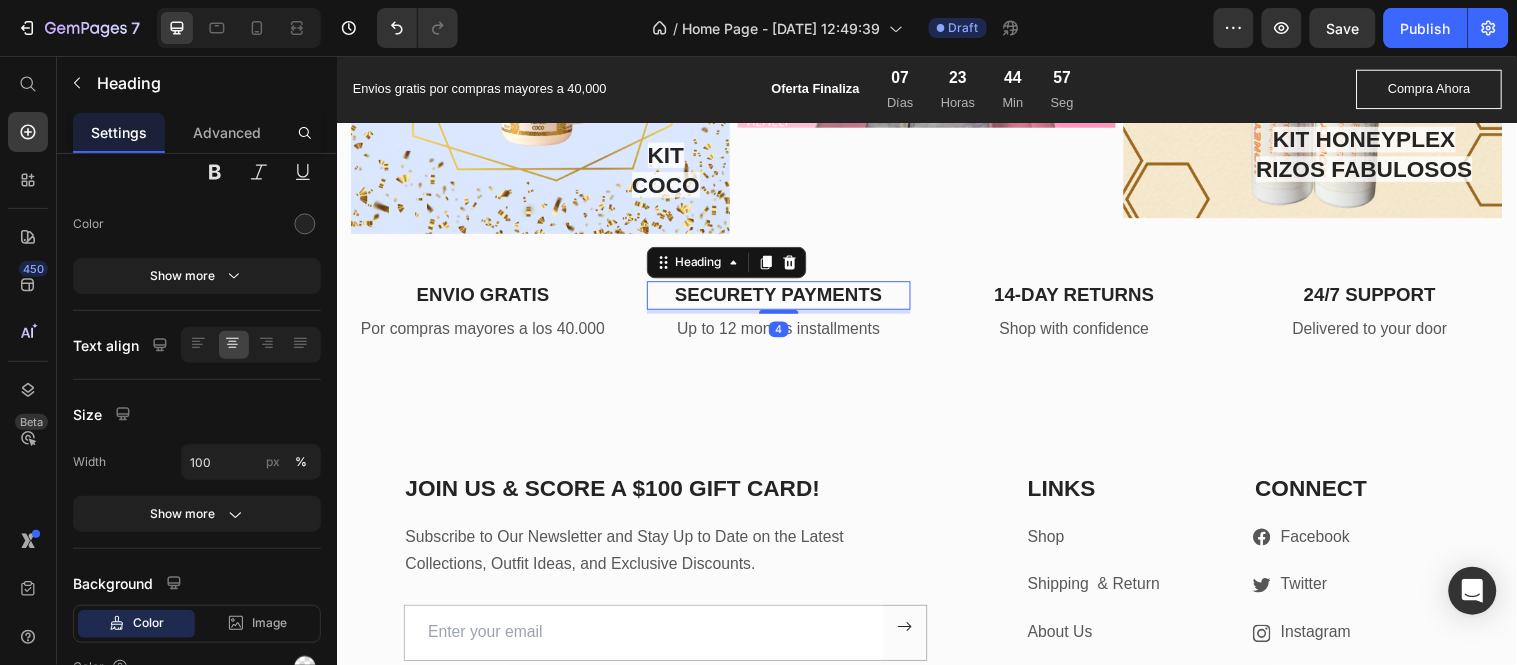 scroll, scrollTop: 0, scrollLeft: 0, axis: both 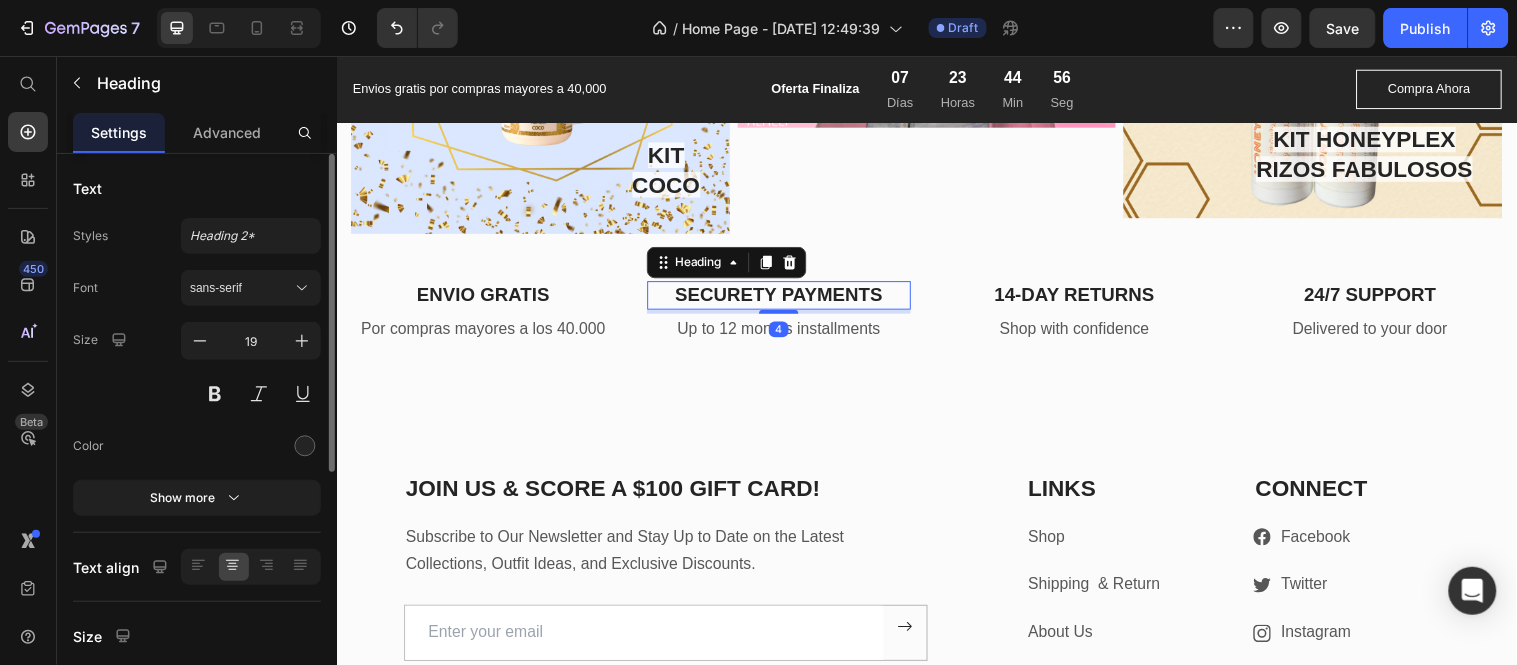 click on "SECURETY PAYMENTS" at bounding box center (786, 298) 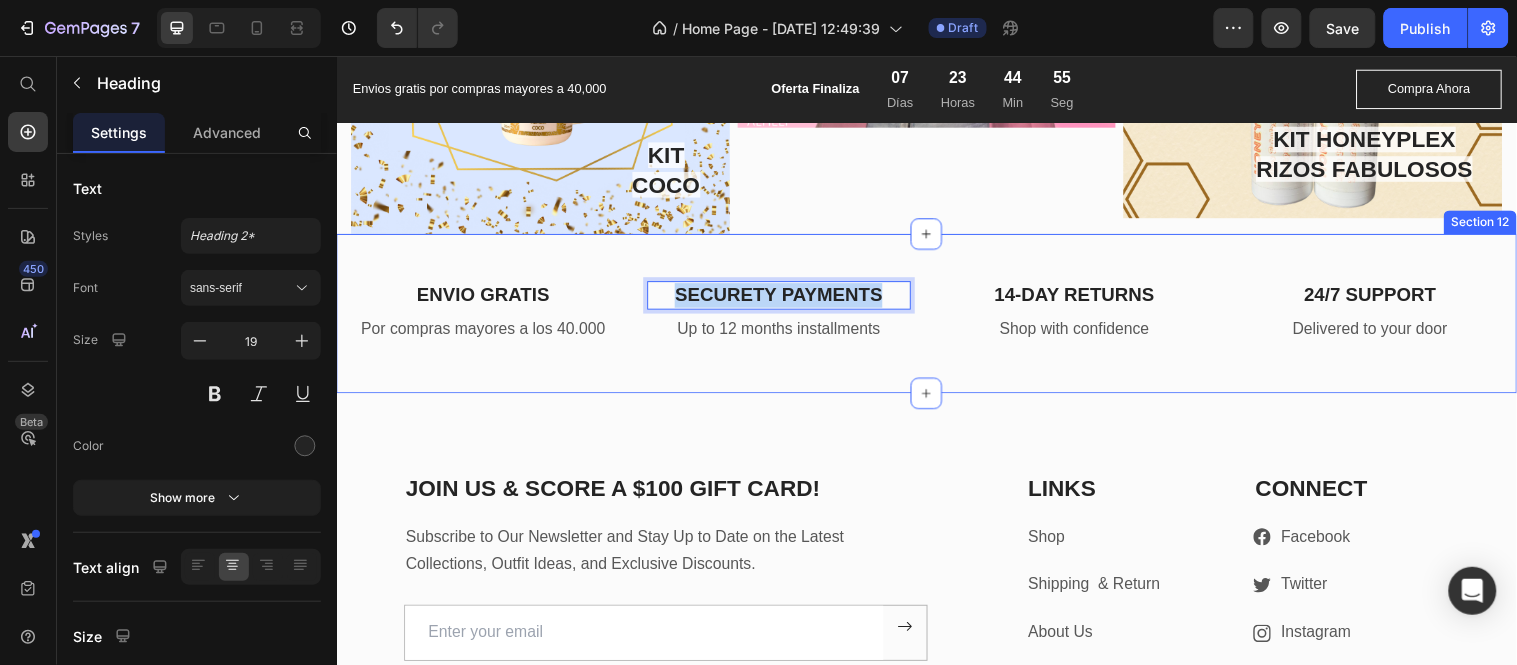drag, startPoint x: 891, startPoint y: 282, endPoint x: 668, endPoint y: 267, distance: 223.50392 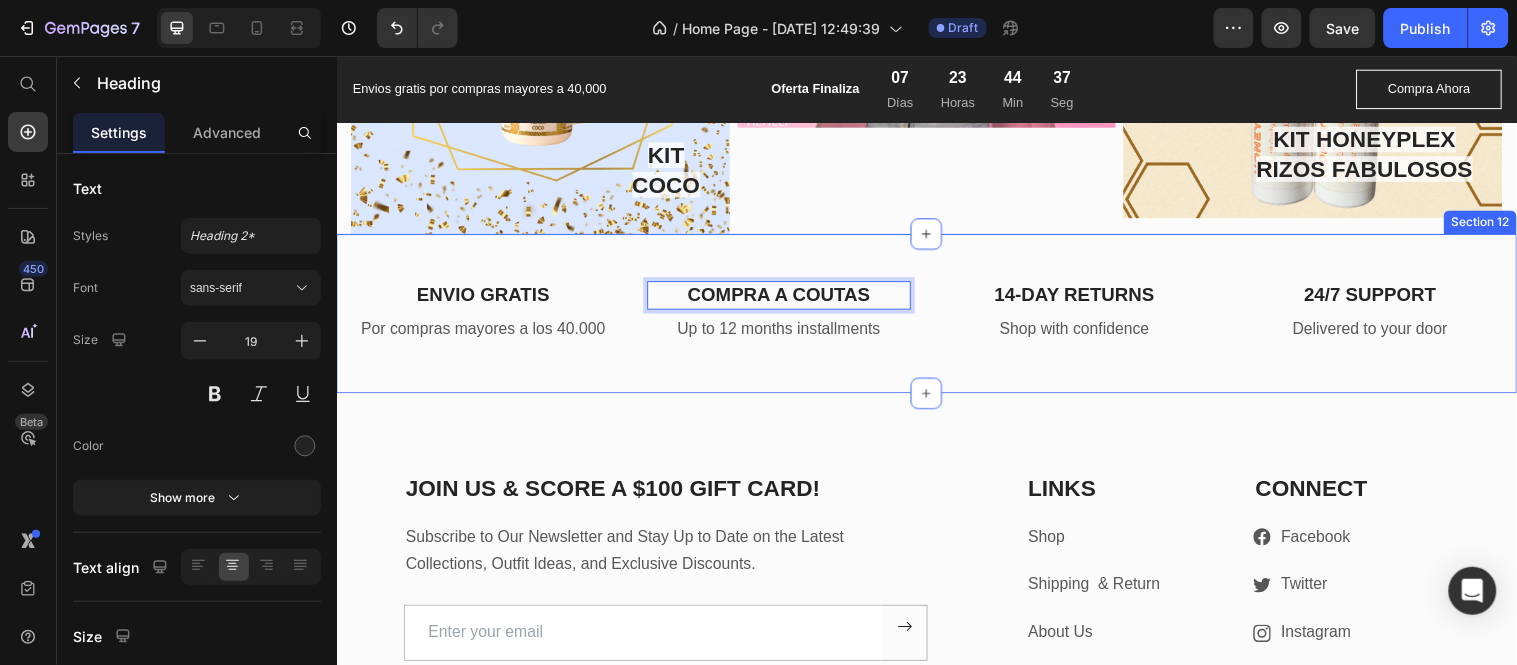 click on "Up to 12 months installments" at bounding box center [786, 333] 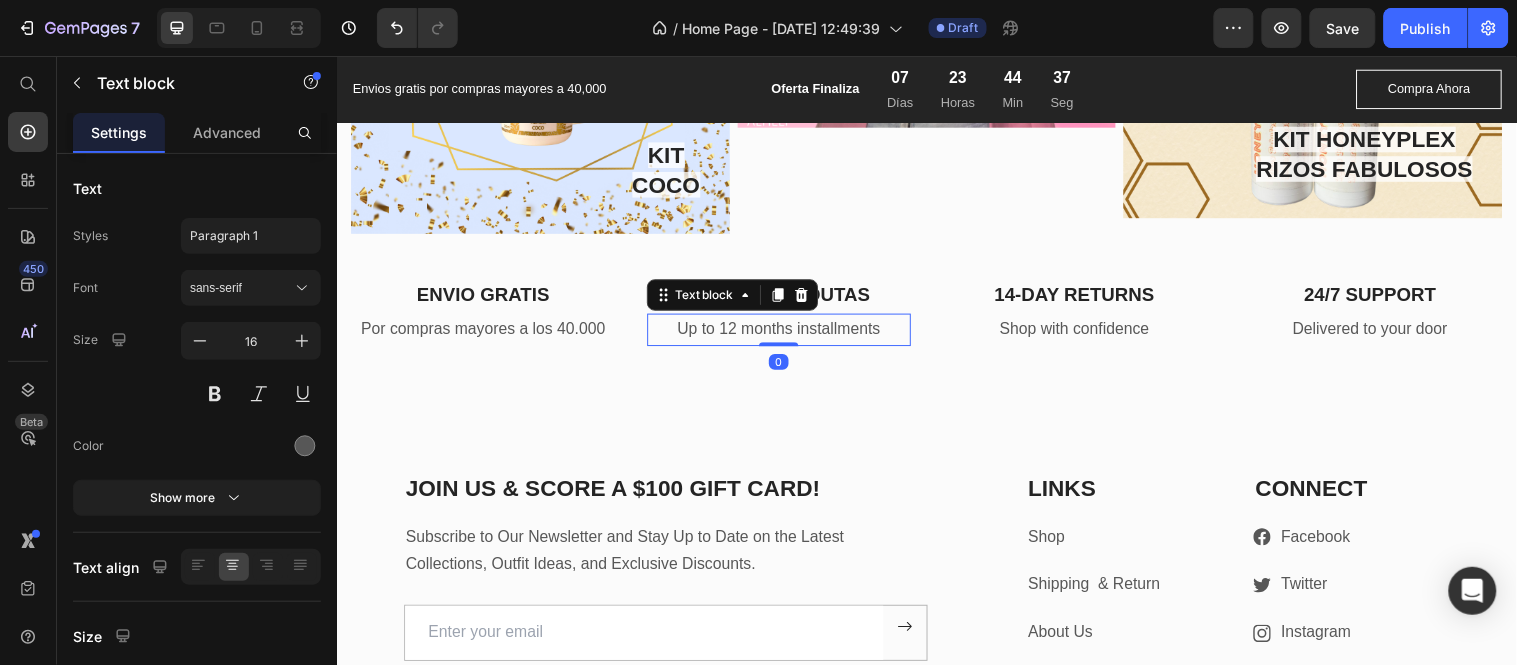 click on "Up to 12 months installments" at bounding box center [786, 333] 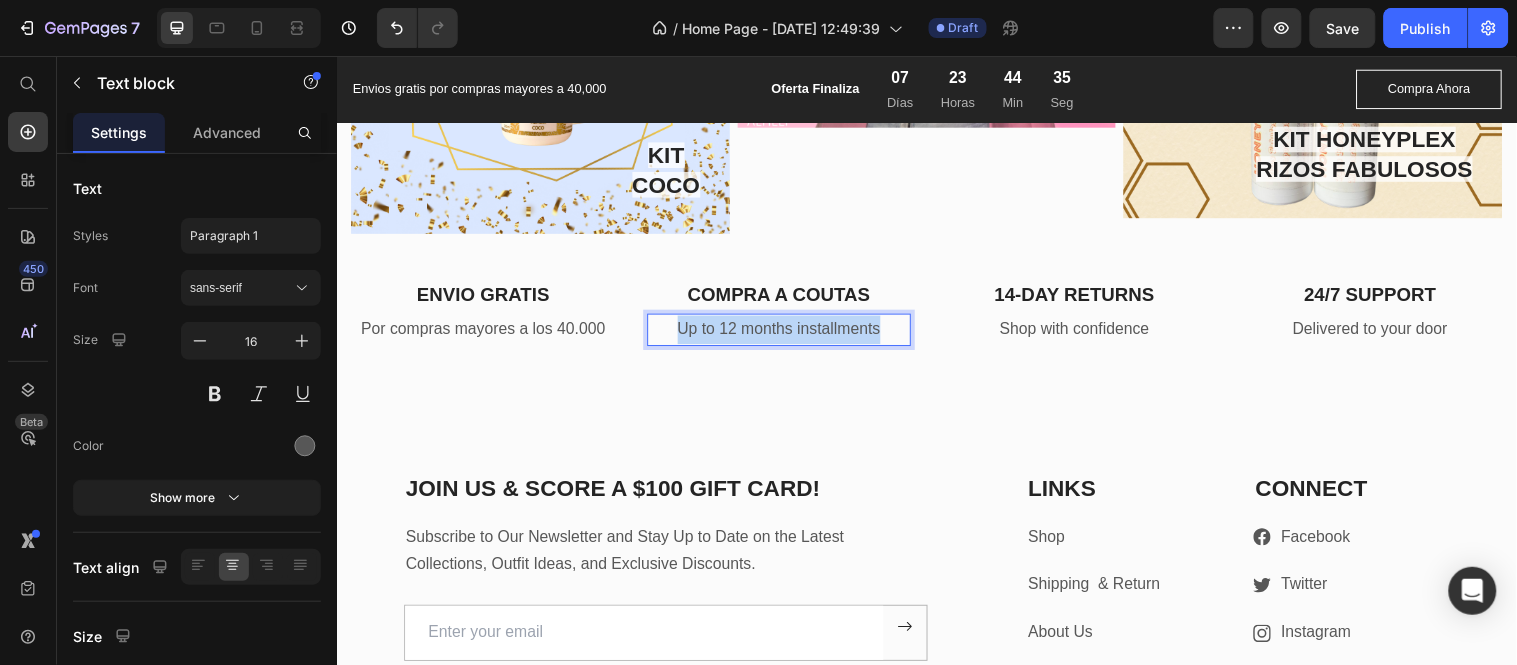 drag, startPoint x: 882, startPoint y: 320, endPoint x: 671, endPoint y: 316, distance: 211.03792 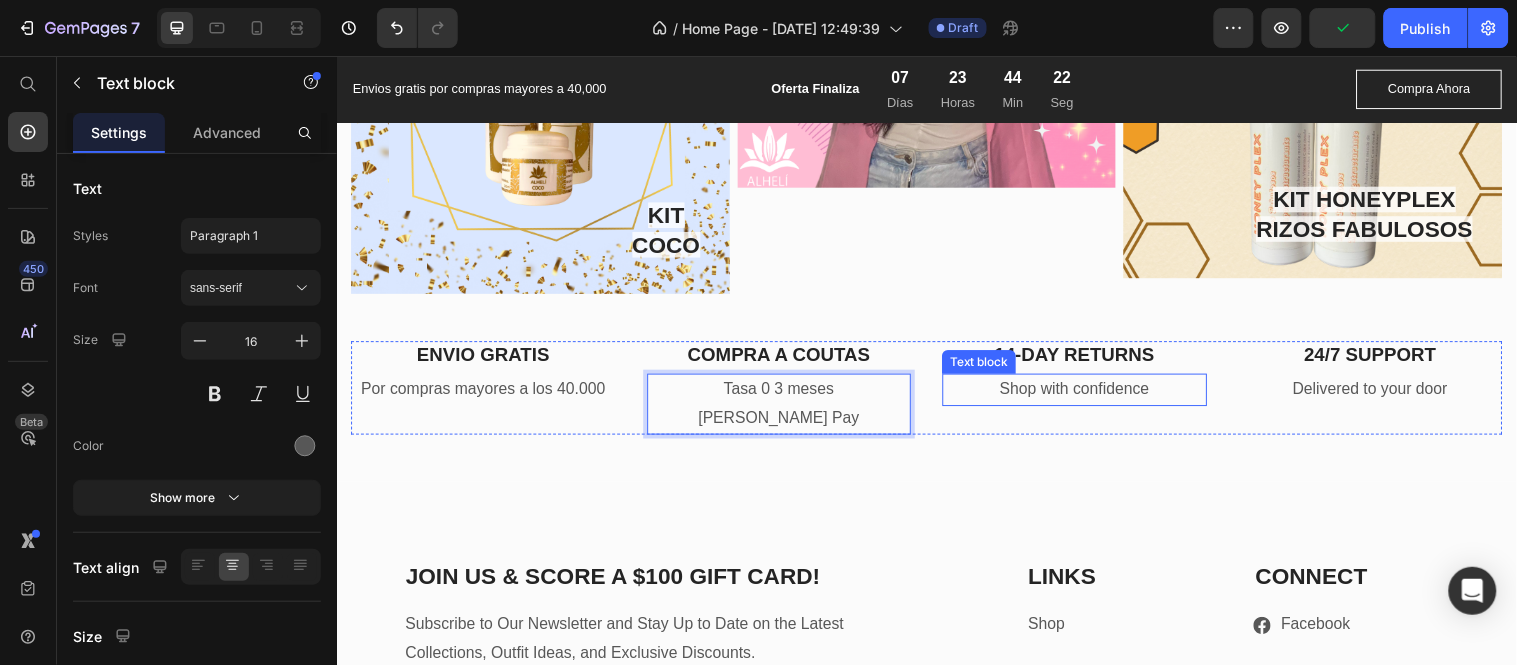 scroll, scrollTop: 4666, scrollLeft: 0, axis: vertical 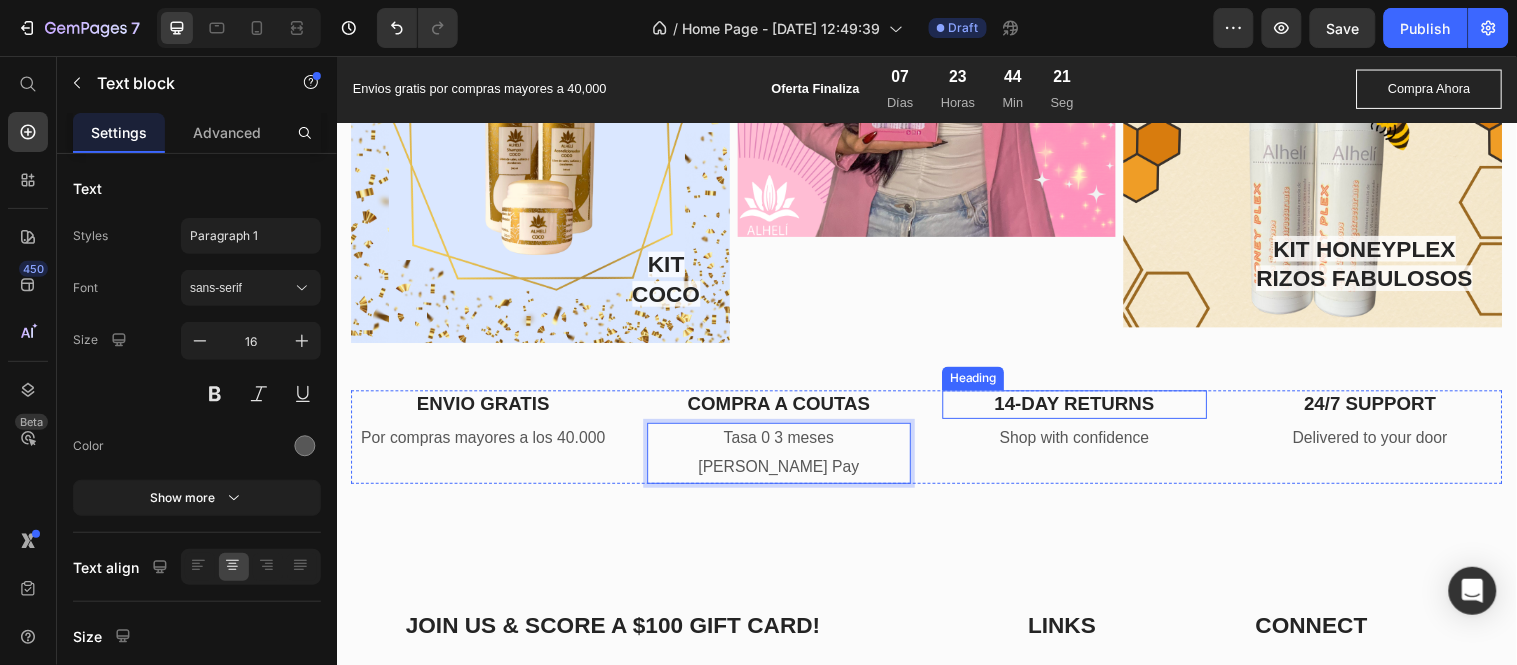 click on "14-DAY RETURNS" at bounding box center [1086, 409] 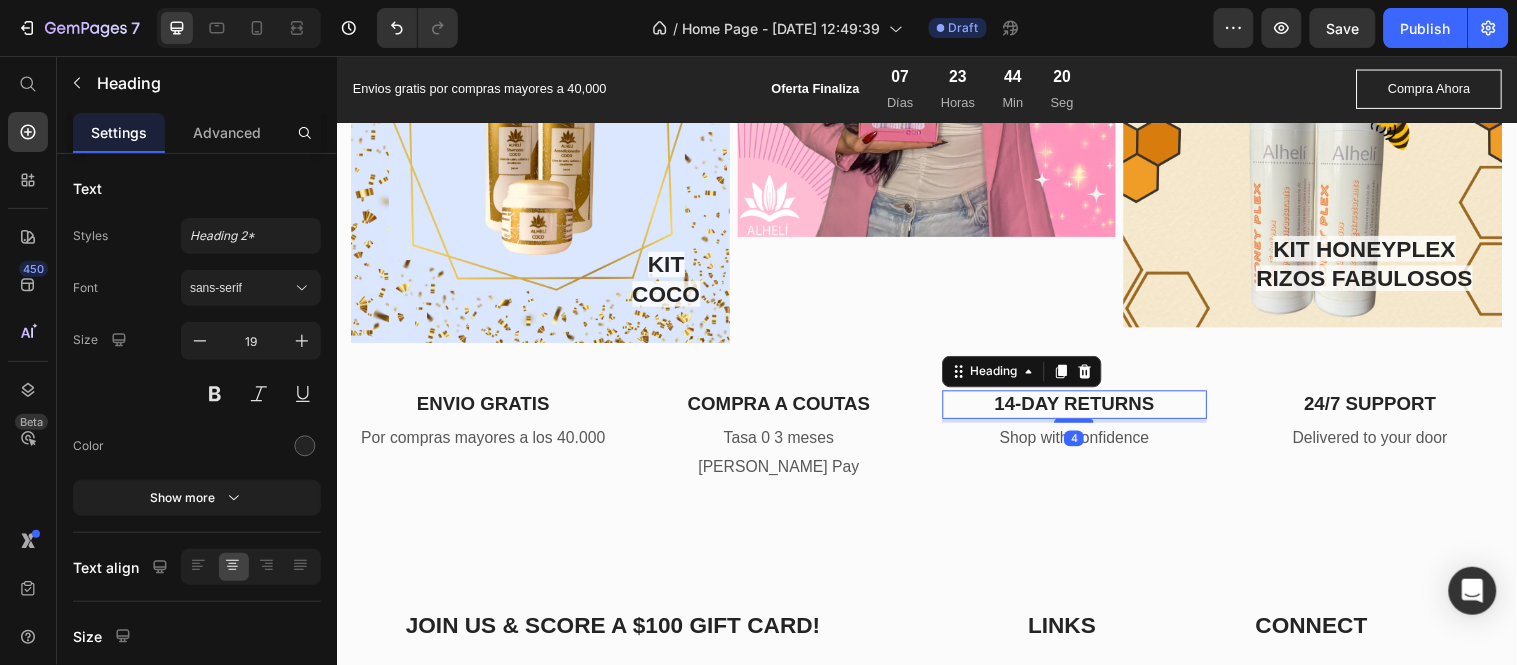 click on "14-DAY RETURNS" at bounding box center [1086, 409] 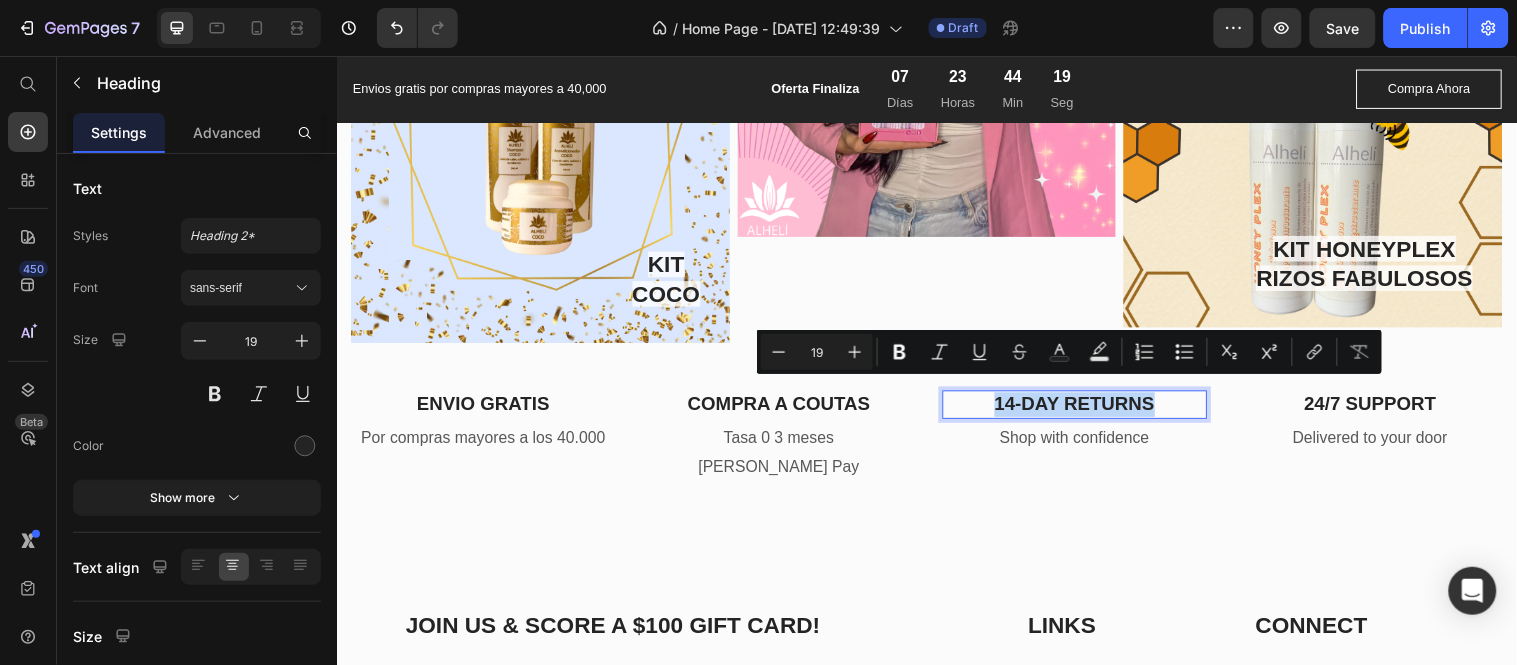 drag, startPoint x: 1181, startPoint y: 406, endPoint x: 986, endPoint y: 386, distance: 196.02296 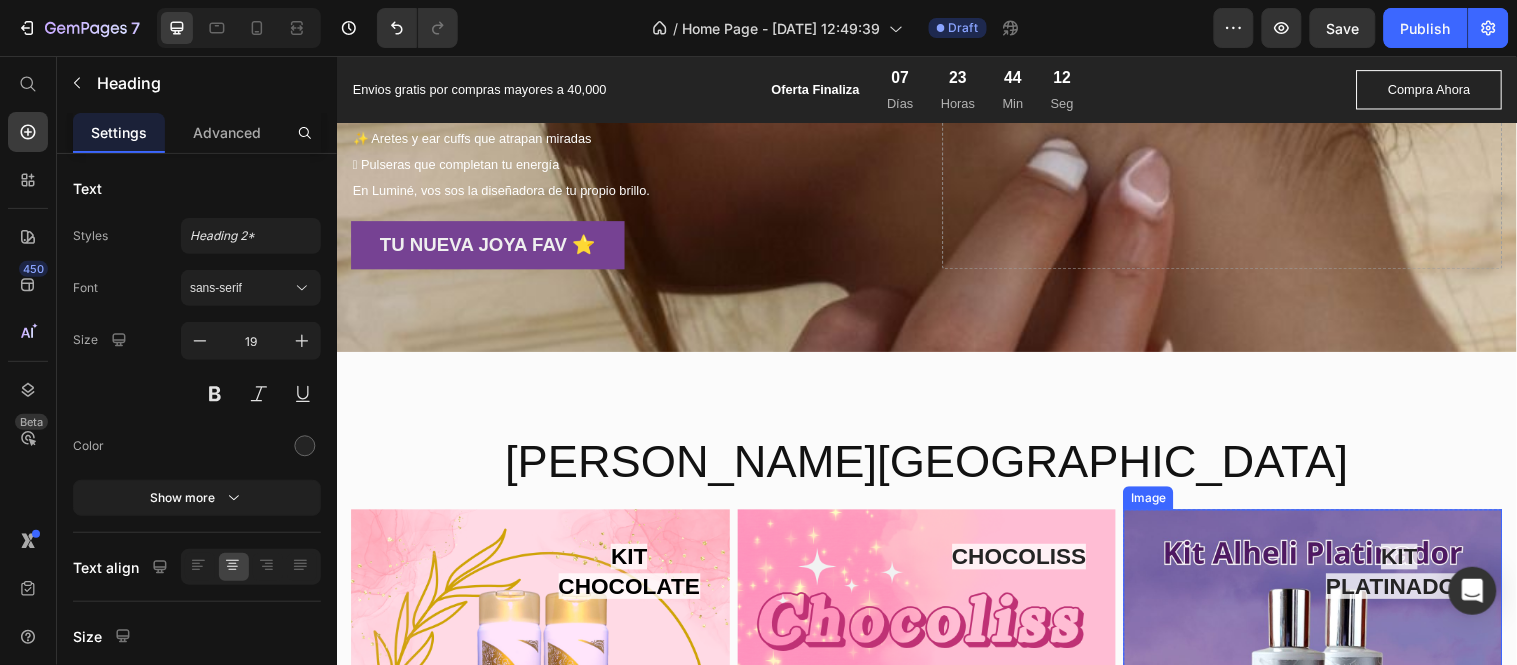 type on "16" 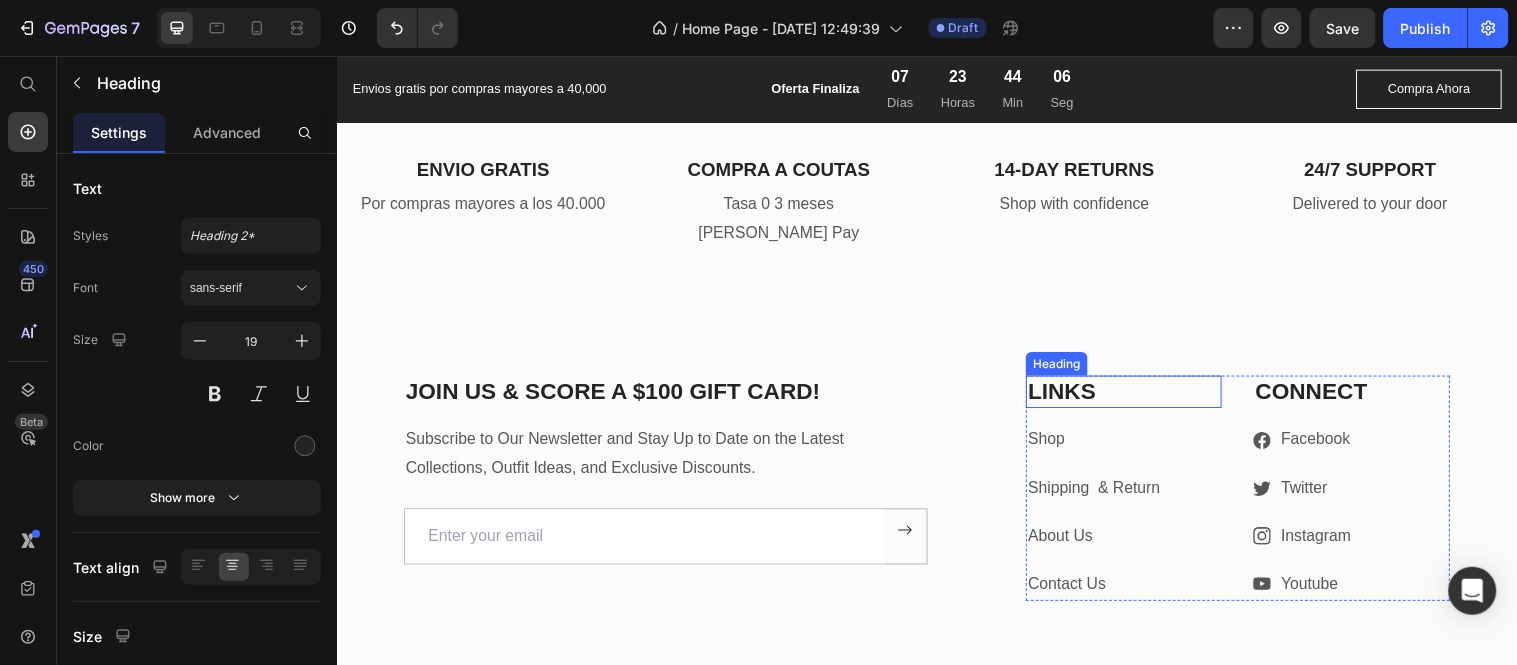 scroll, scrollTop: 4777, scrollLeft: 0, axis: vertical 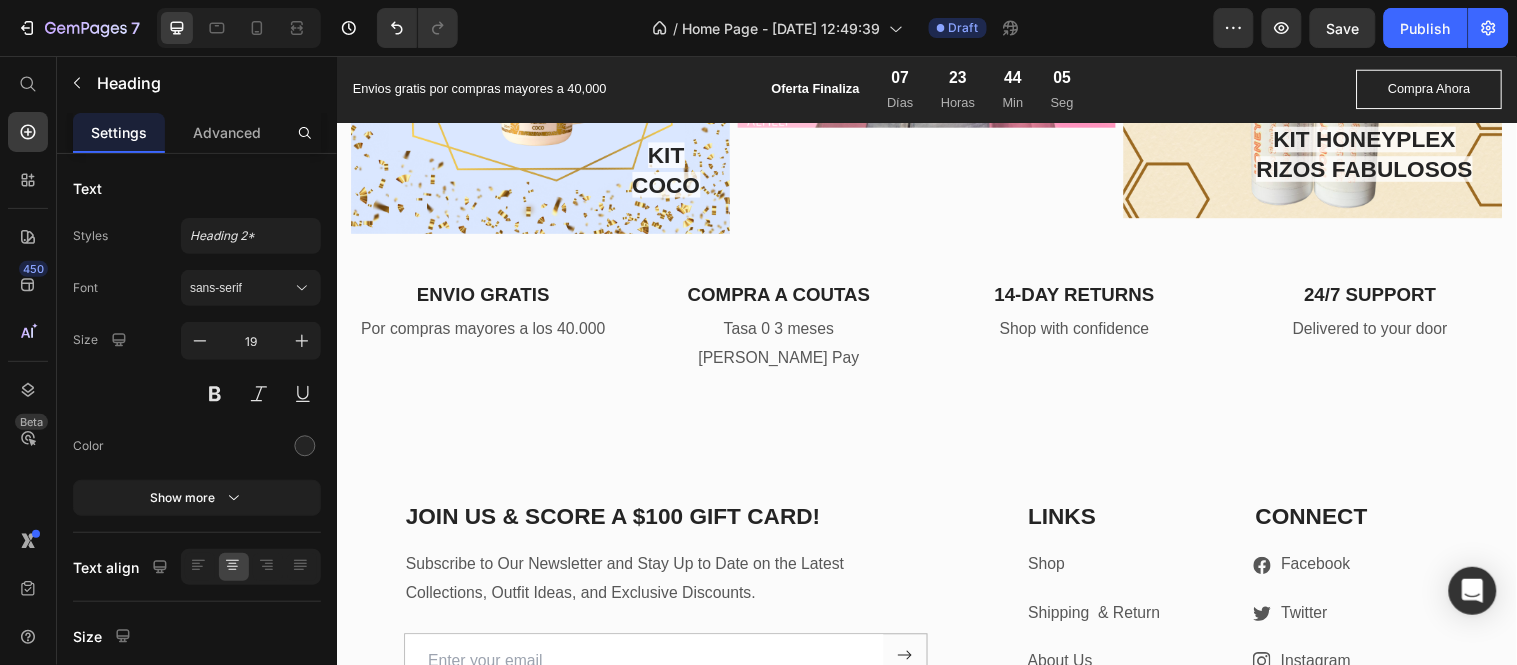 click on "14-DAY RETURNS" at bounding box center (1086, 298) 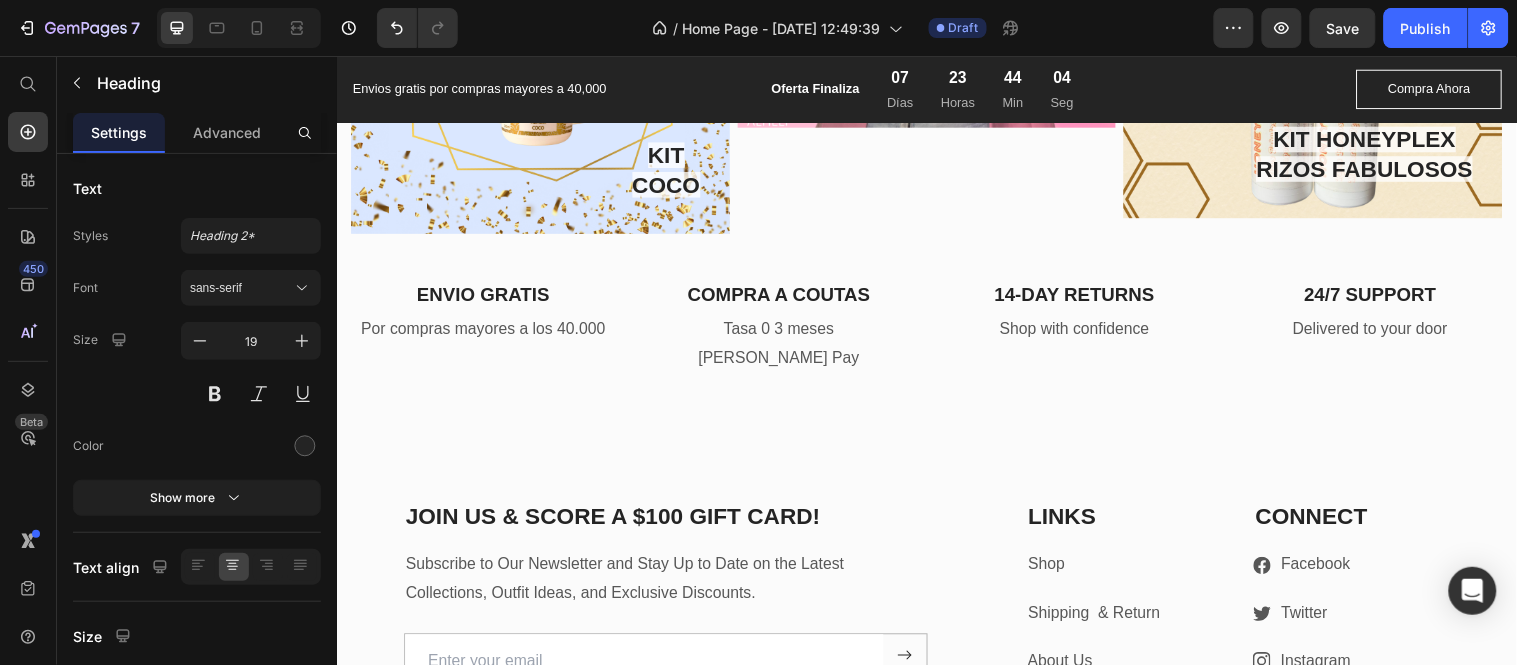click on "14-DAY RETURNS" at bounding box center (1086, 298) 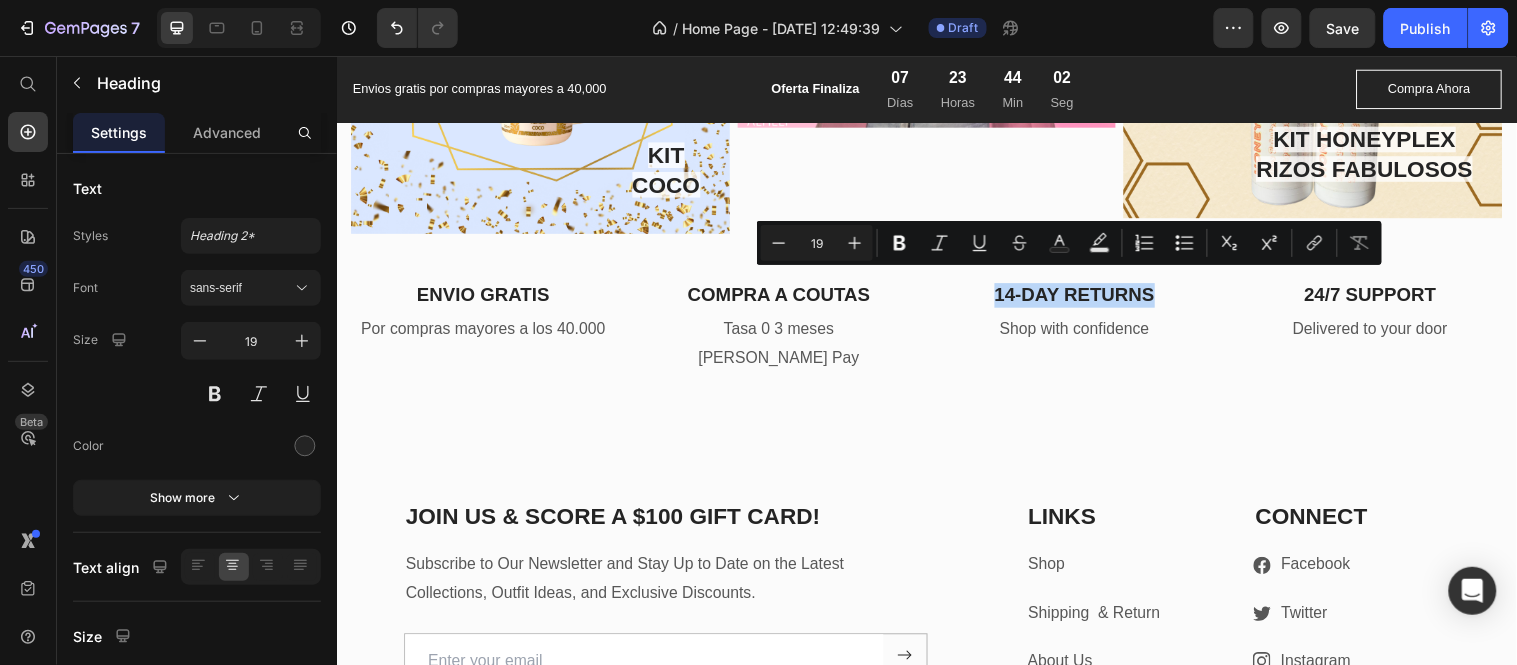 drag, startPoint x: 1158, startPoint y: 291, endPoint x: 991, endPoint y: 291, distance: 167 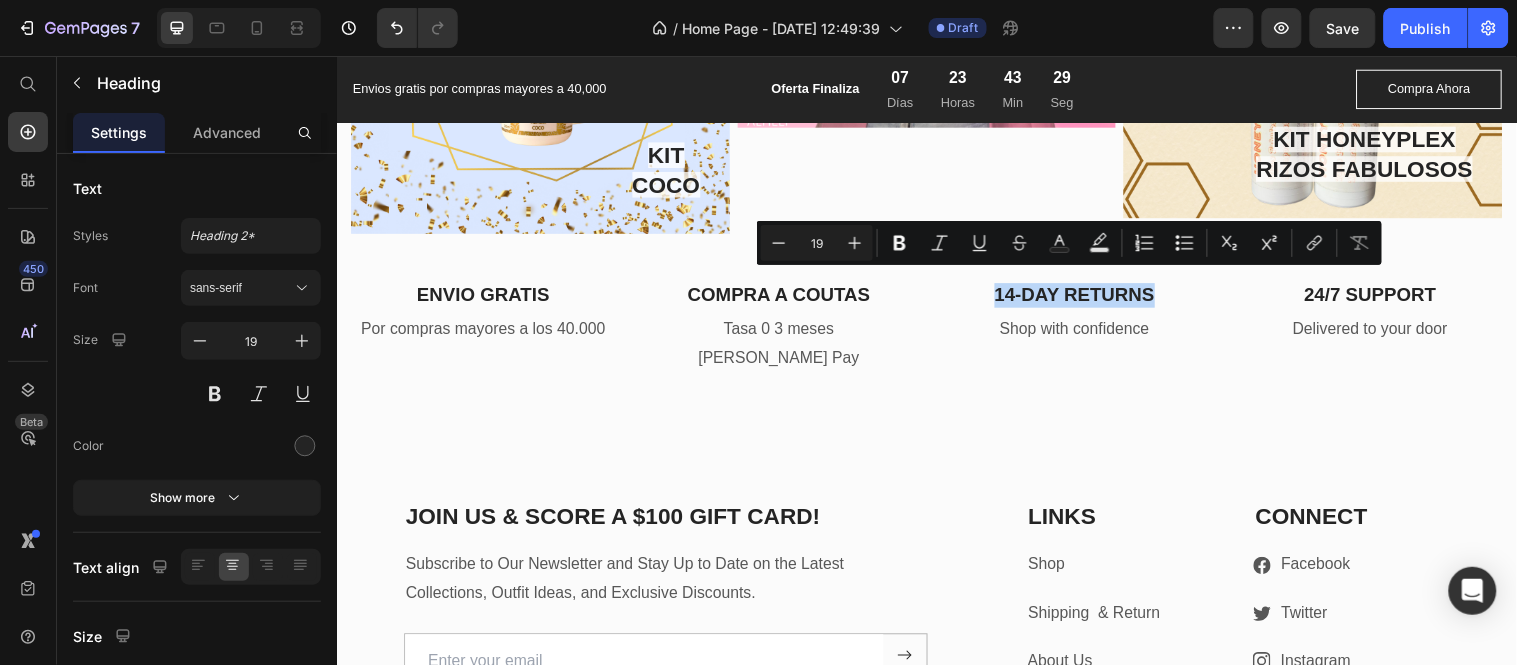 click on "14-DAY RETURNS" at bounding box center [1086, 298] 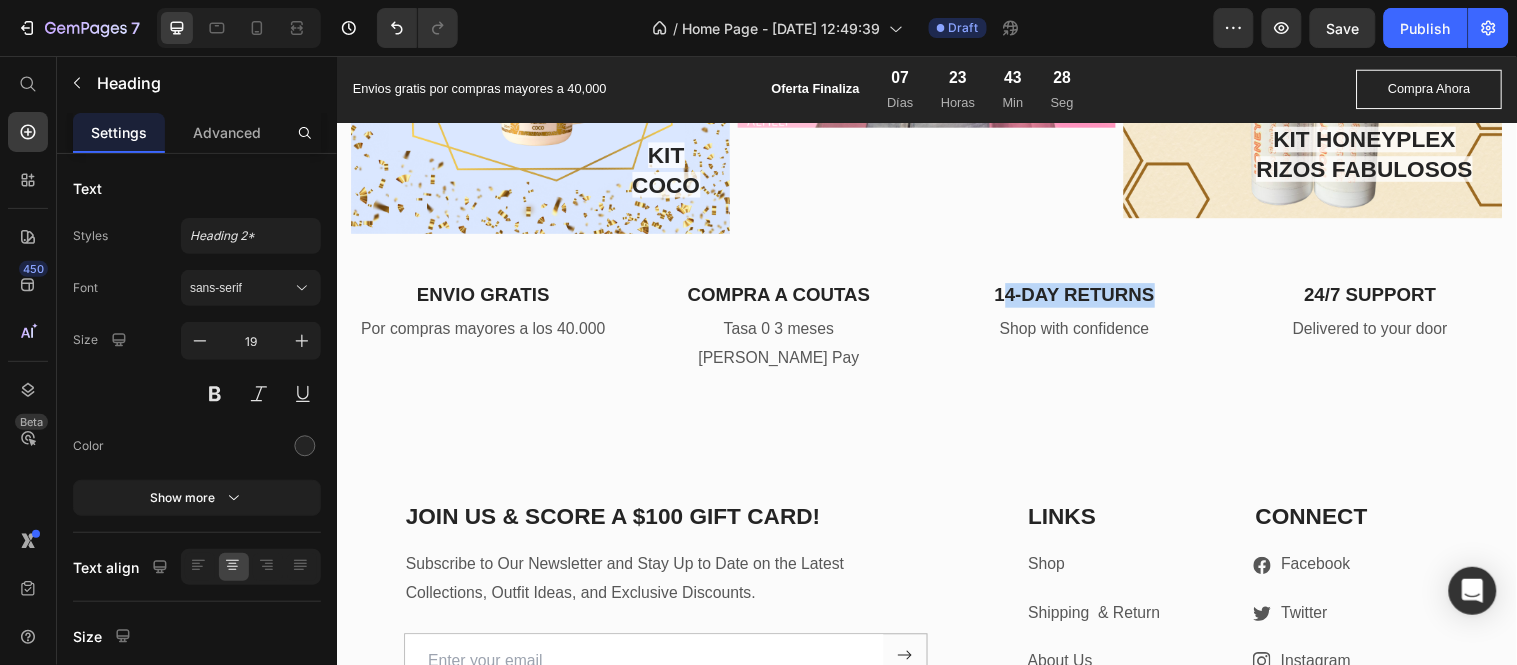drag, startPoint x: 1159, startPoint y: 284, endPoint x: 1005, endPoint y: 283, distance: 154.00325 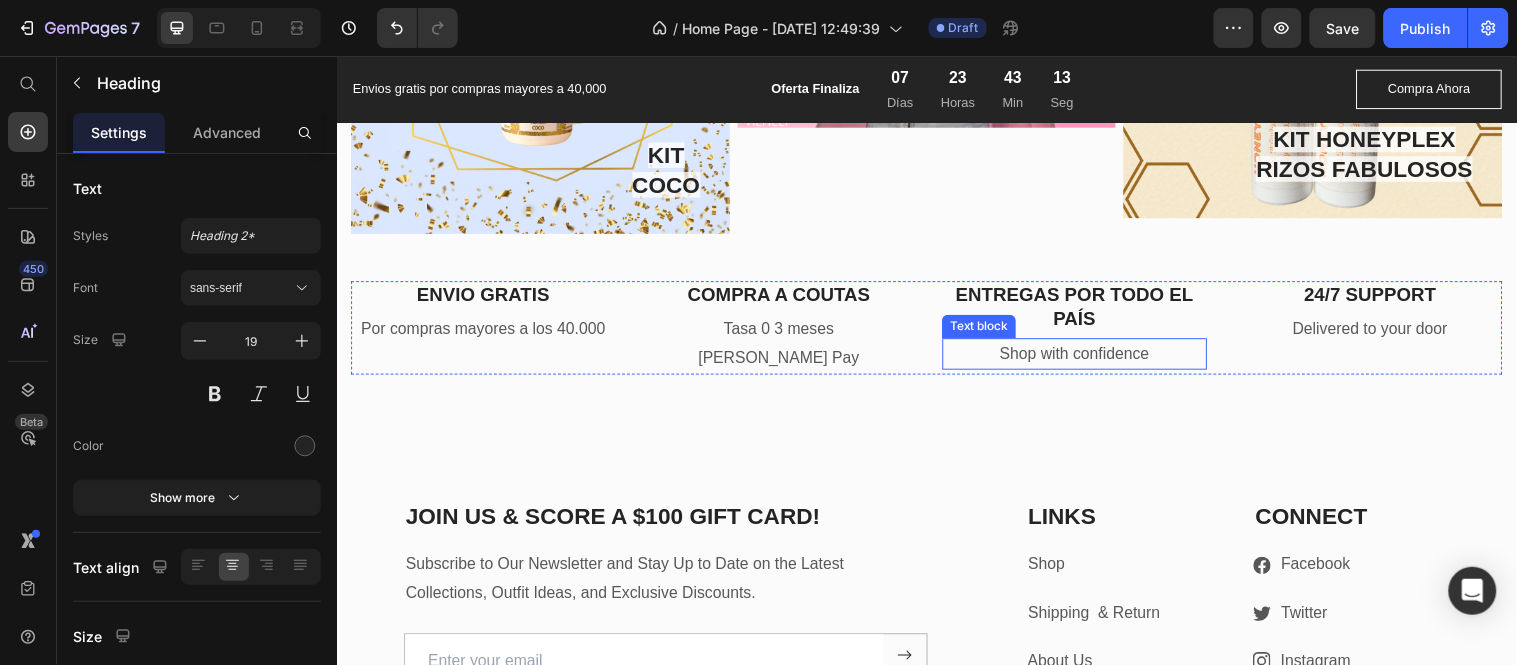 click on "Shop with confidence" at bounding box center (1086, 358) 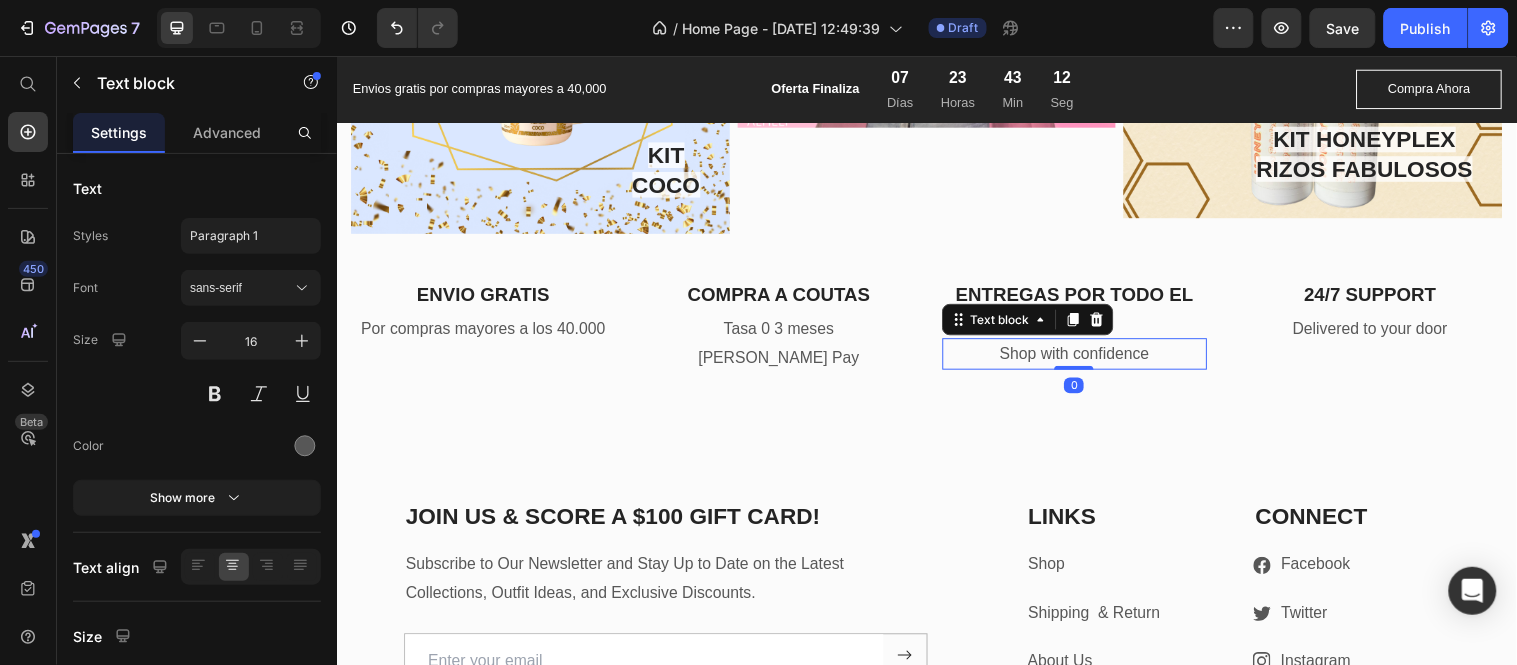 click on "Shop with confidence" at bounding box center [1086, 358] 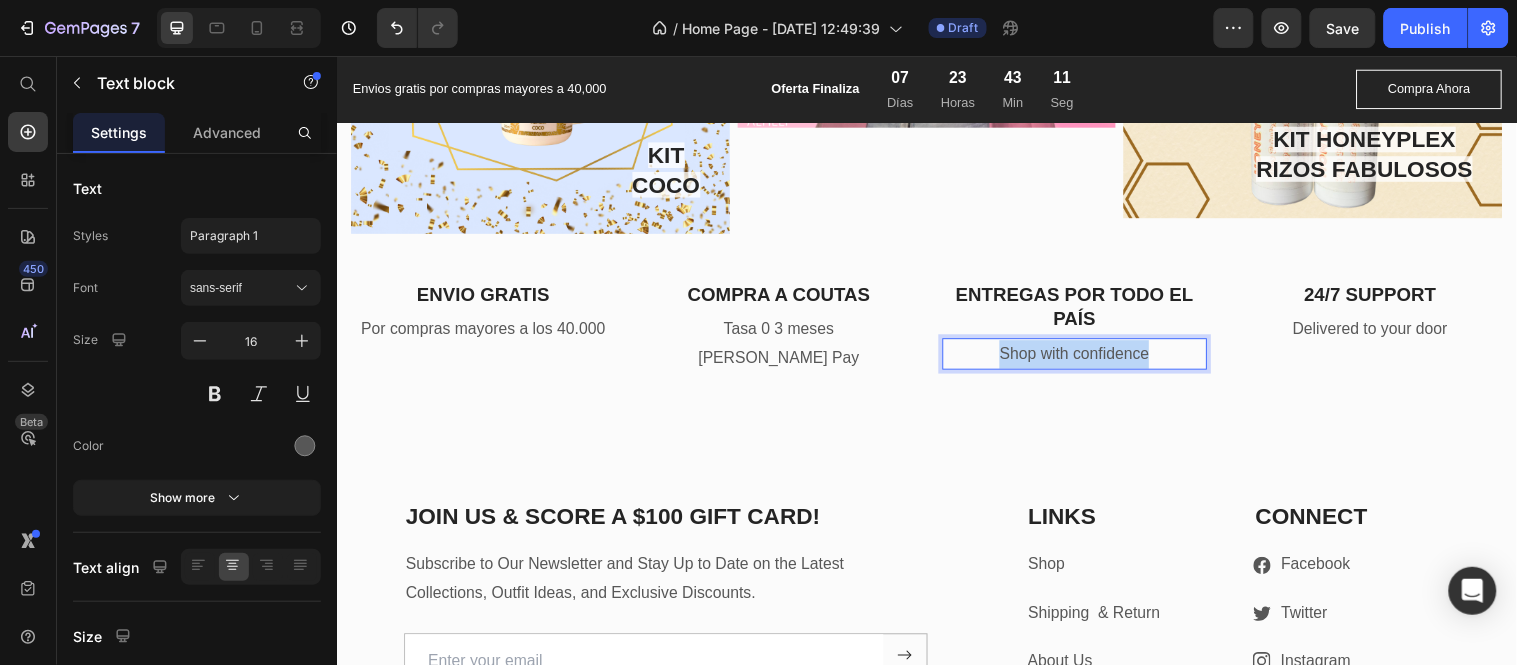 drag, startPoint x: 1159, startPoint y: 346, endPoint x: 975, endPoint y: 348, distance: 184.01086 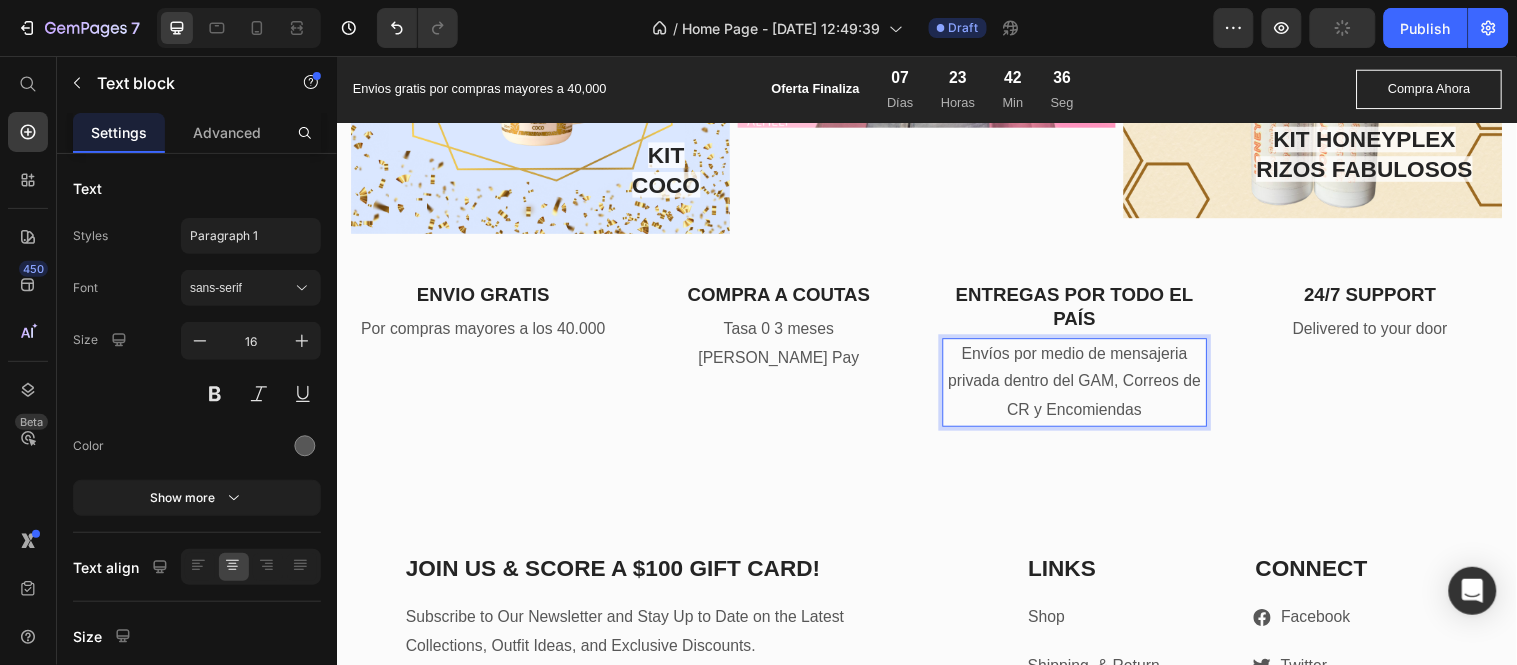 click on "Envíos por medio de mensajeria privada dentro del GAM, Correos de CR y Encomiendas" at bounding box center [1086, 387] 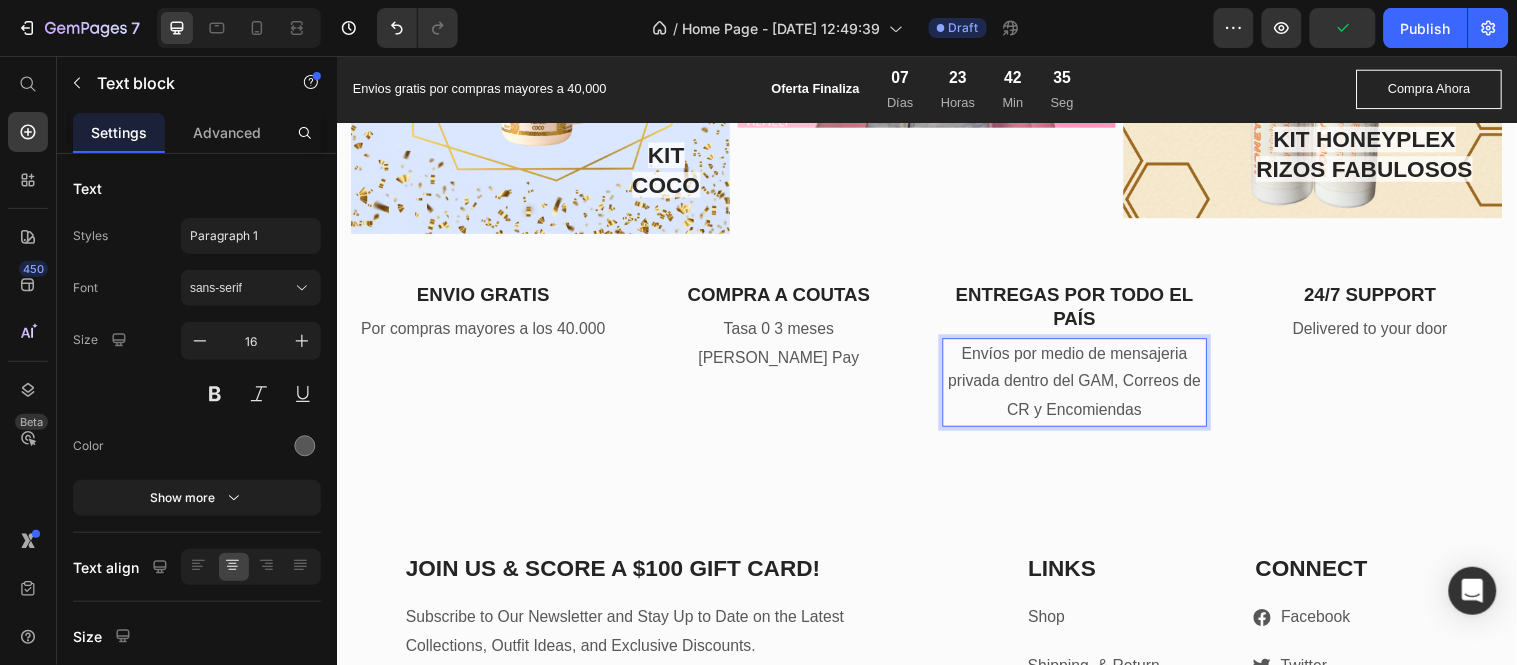 click on "Envíos por medio de mensajeria privada dentro del GAM, Correos de CR y Encomiendas" at bounding box center [1086, 387] 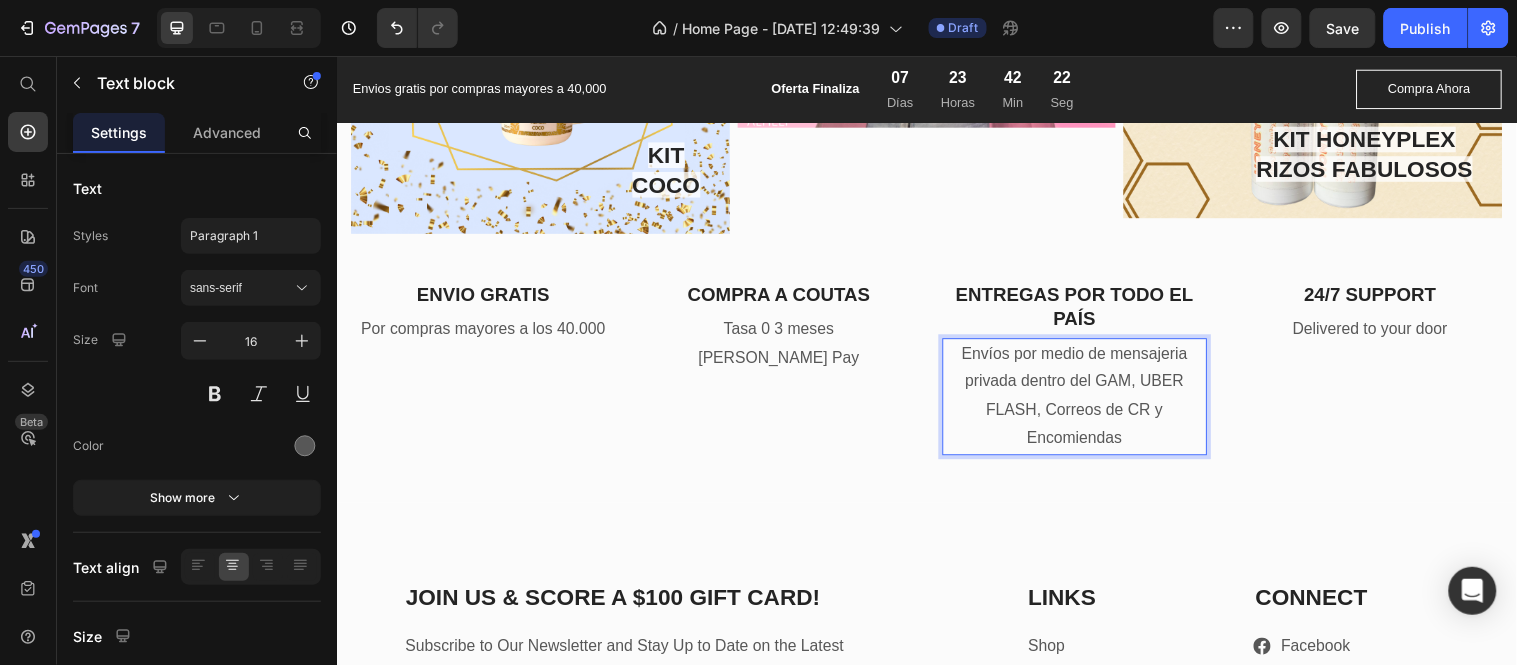 click on "Envíos por medio de mensajeria privada dentro del GAM, UBER FLASH, Correos de CR y Encomiendas" at bounding box center (1086, 401) 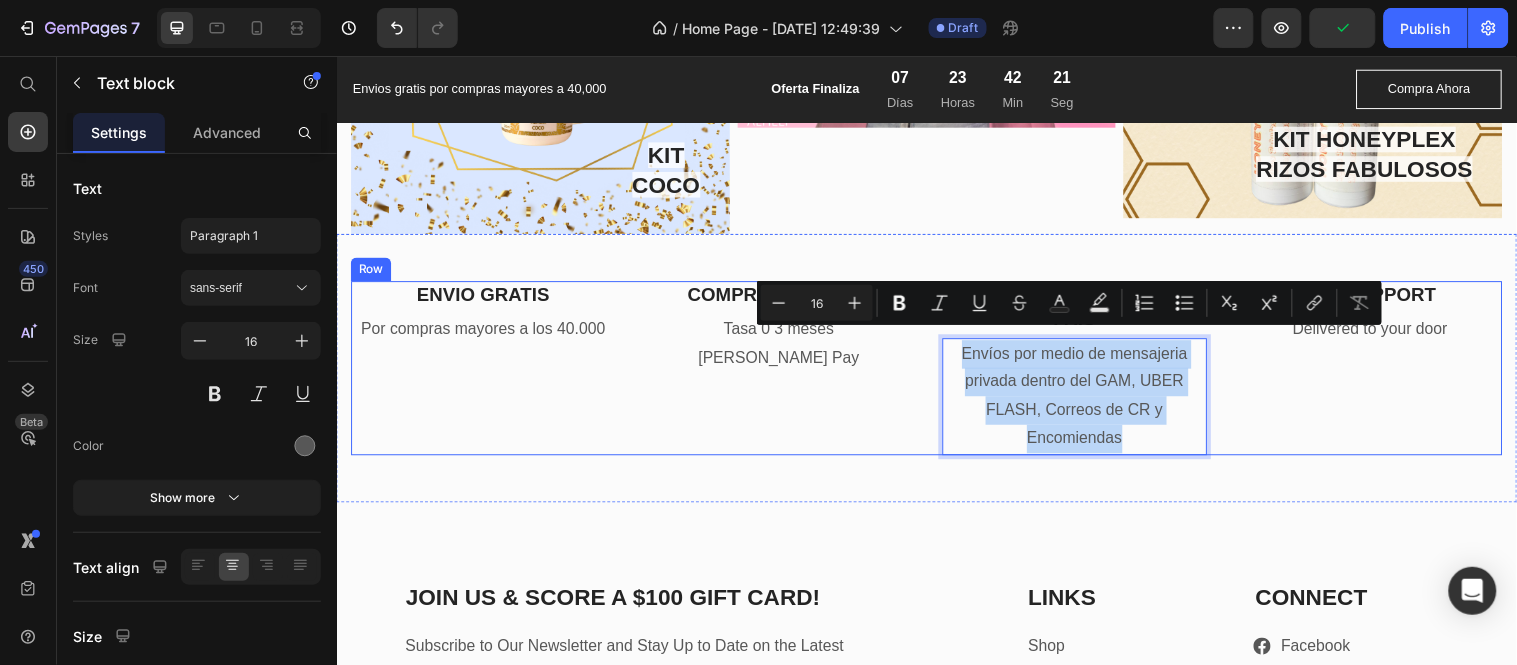 drag, startPoint x: 1175, startPoint y: 436, endPoint x: 925, endPoint y: 326, distance: 273.13 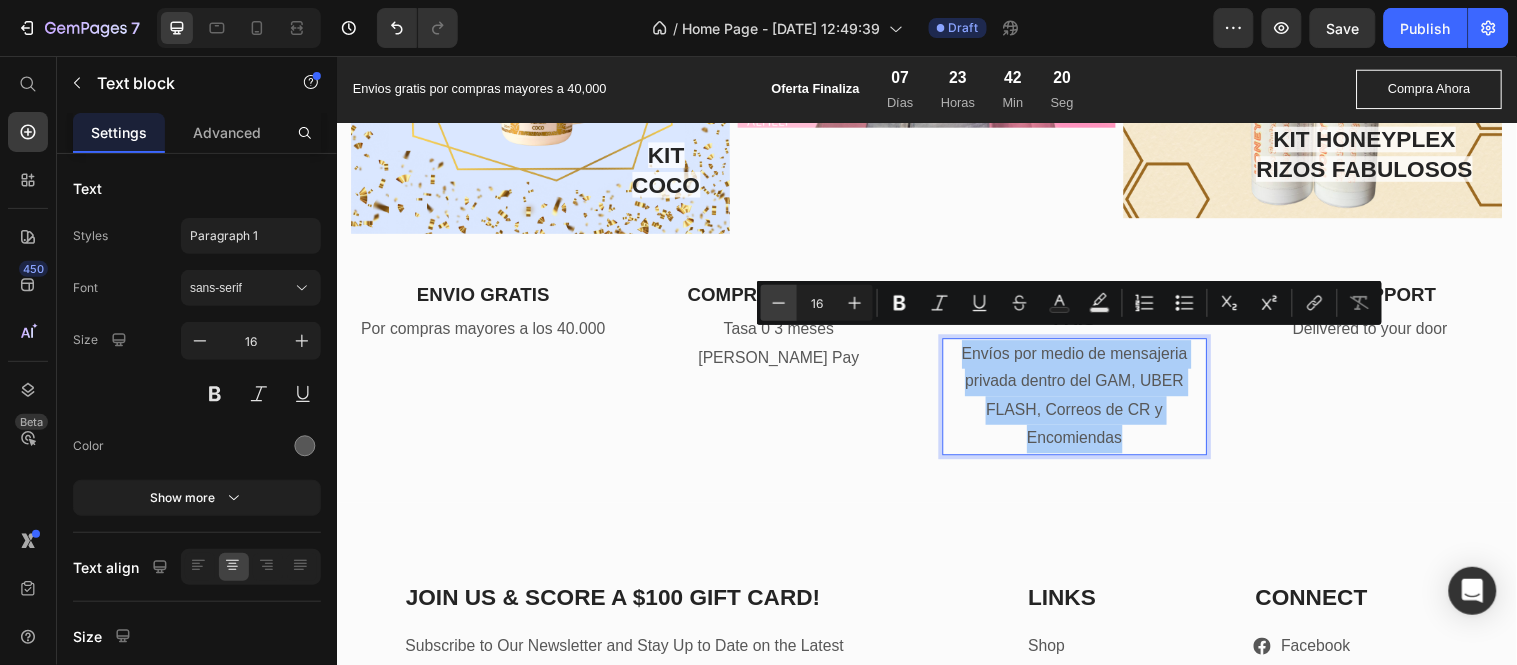 click on "Minus" at bounding box center [779, 303] 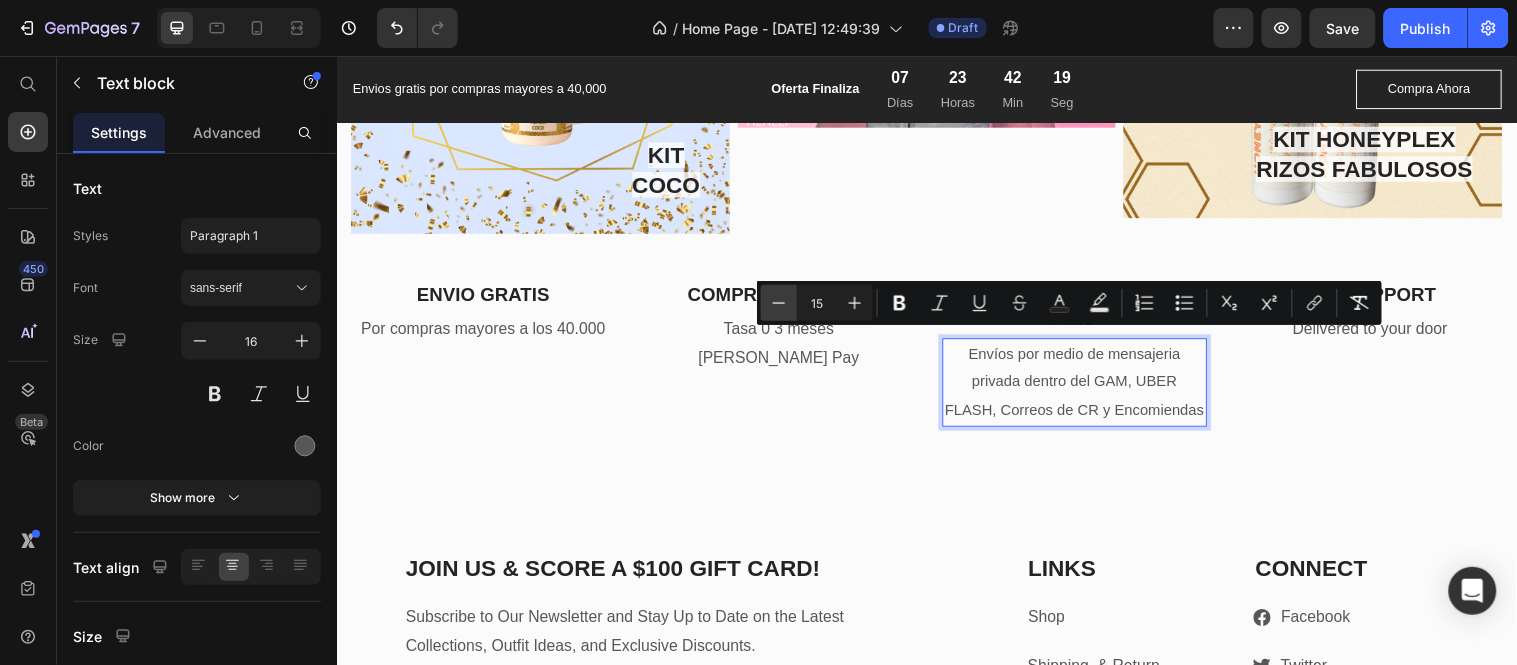 click on "Minus" at bounding box center (779, 303) 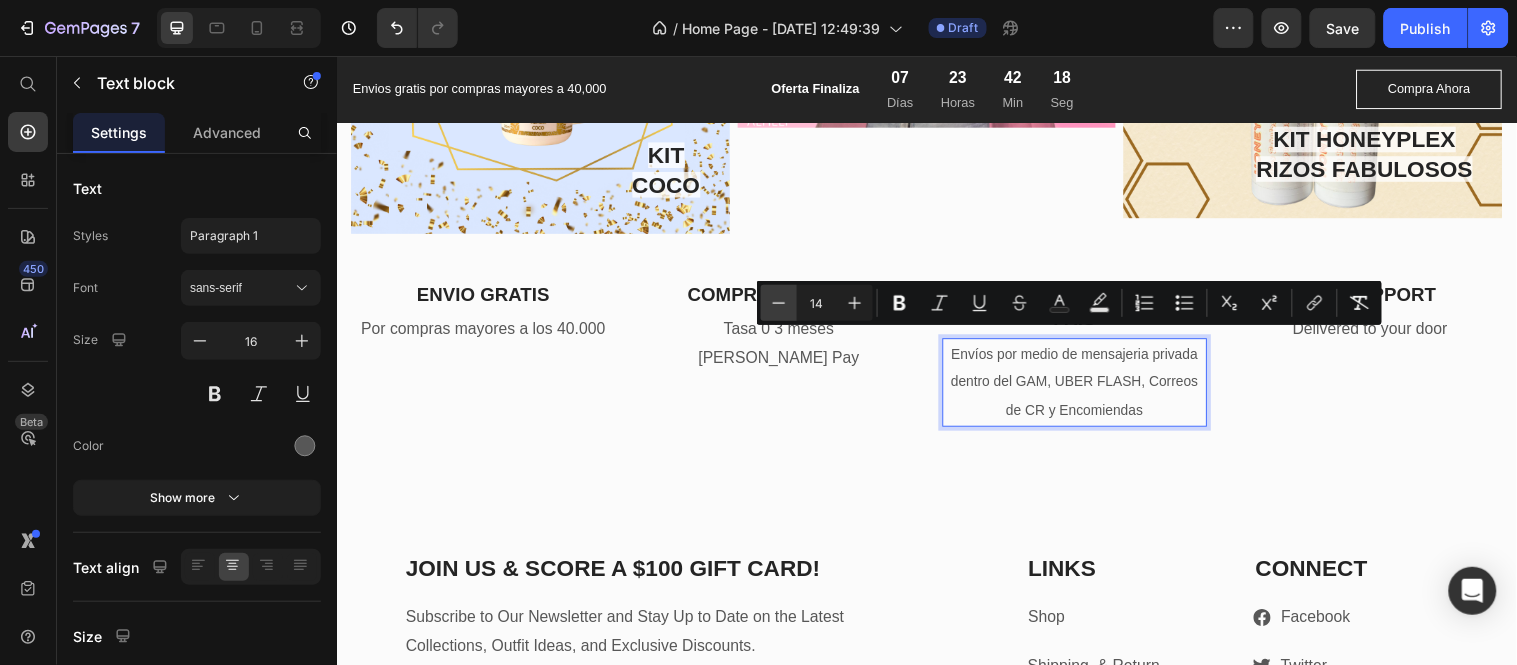 click on "Minus" at bounding box center [779, 303] 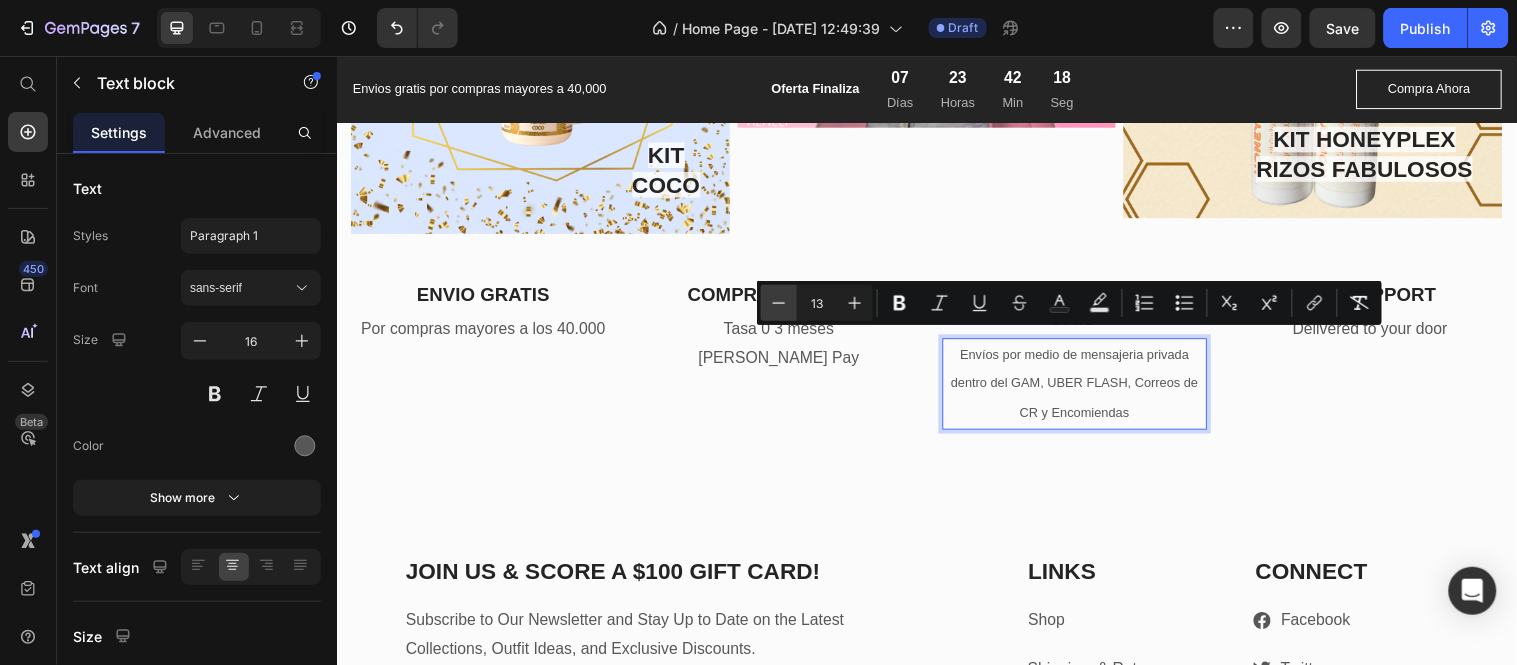 click on "Minus" at bounding box center (779, 303) 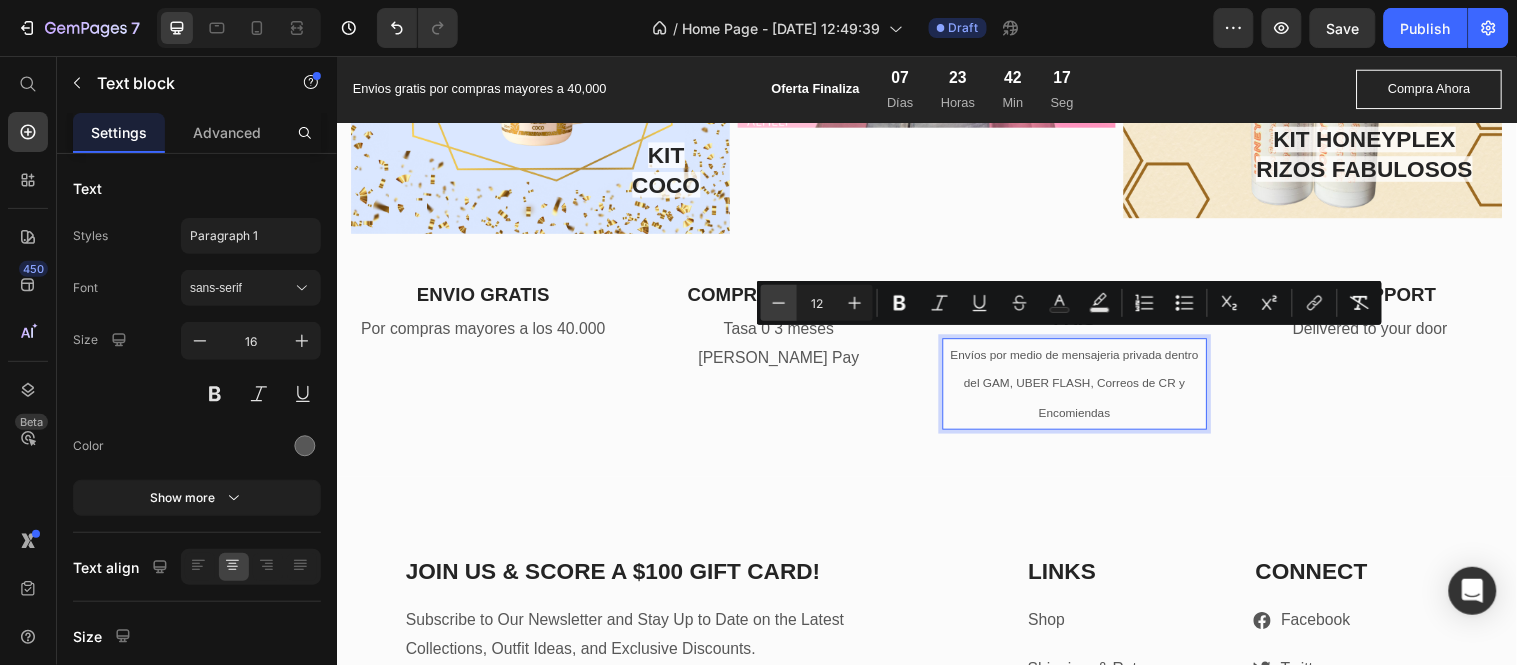 click on "Minus" at bounding box center [779, 303] 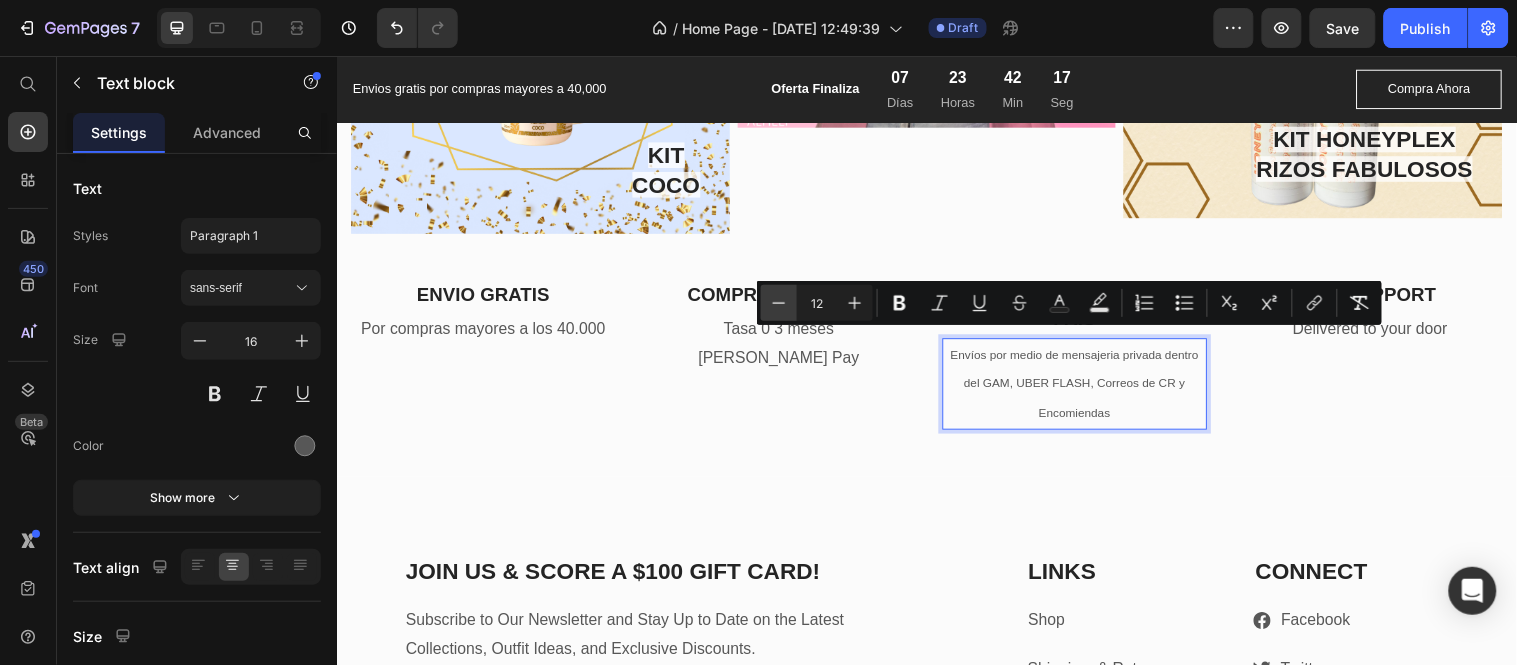 type on "11" 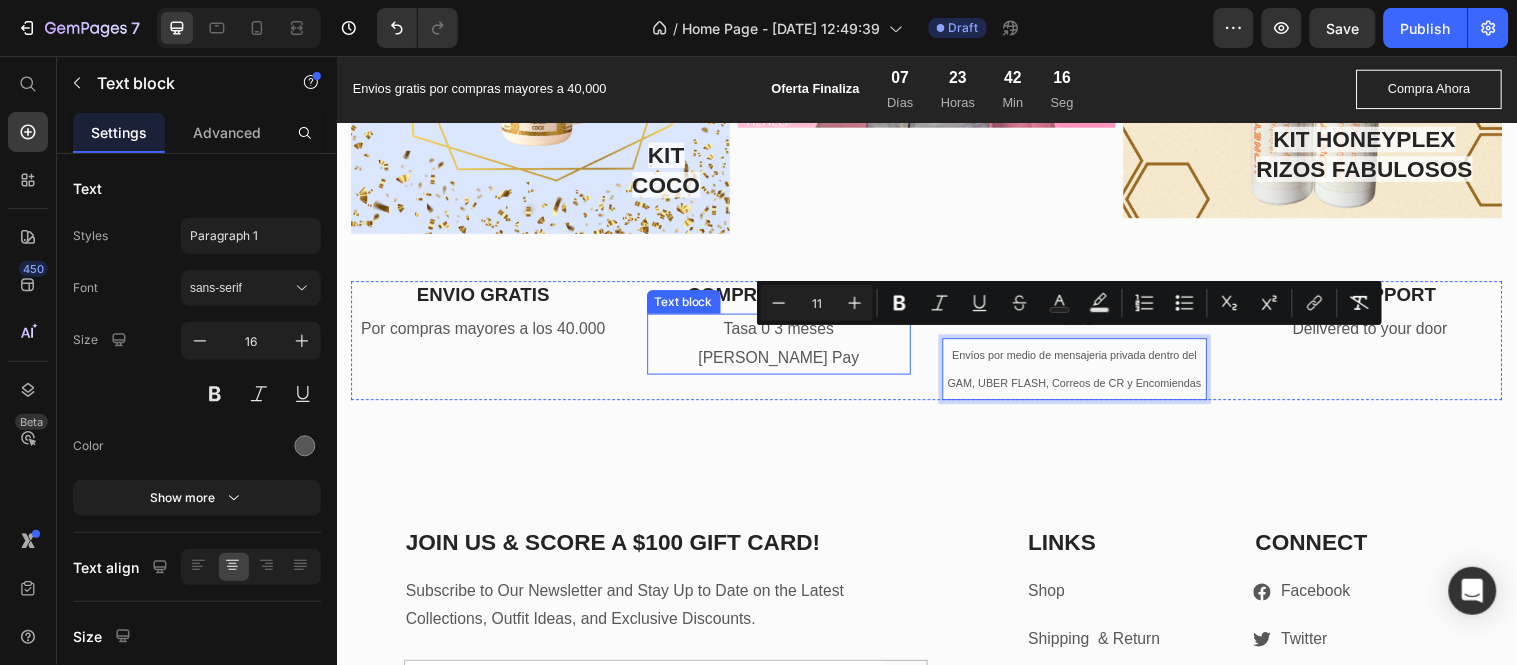 click on "JOIN US & SCORE A $100 GIFT CARD! Heading Subscribe to Our Newsletter and Stay Up to Date on the Latest Collections, Outfit Ideas, and Exclusive Discounts. Text block Email Field       Submit Button Row Newsletter Row LINKS Heading Shop Text block Shipping  & Return Text block About Us Text block Contact Us Text block CONNECT Heading
Icon Facebook Text block Row
Icon Twitter Text block Row
Icon Instagram Text block Row
Icon Youtube Text block Row Row Row Section 14" at bounding box center (936, 647) 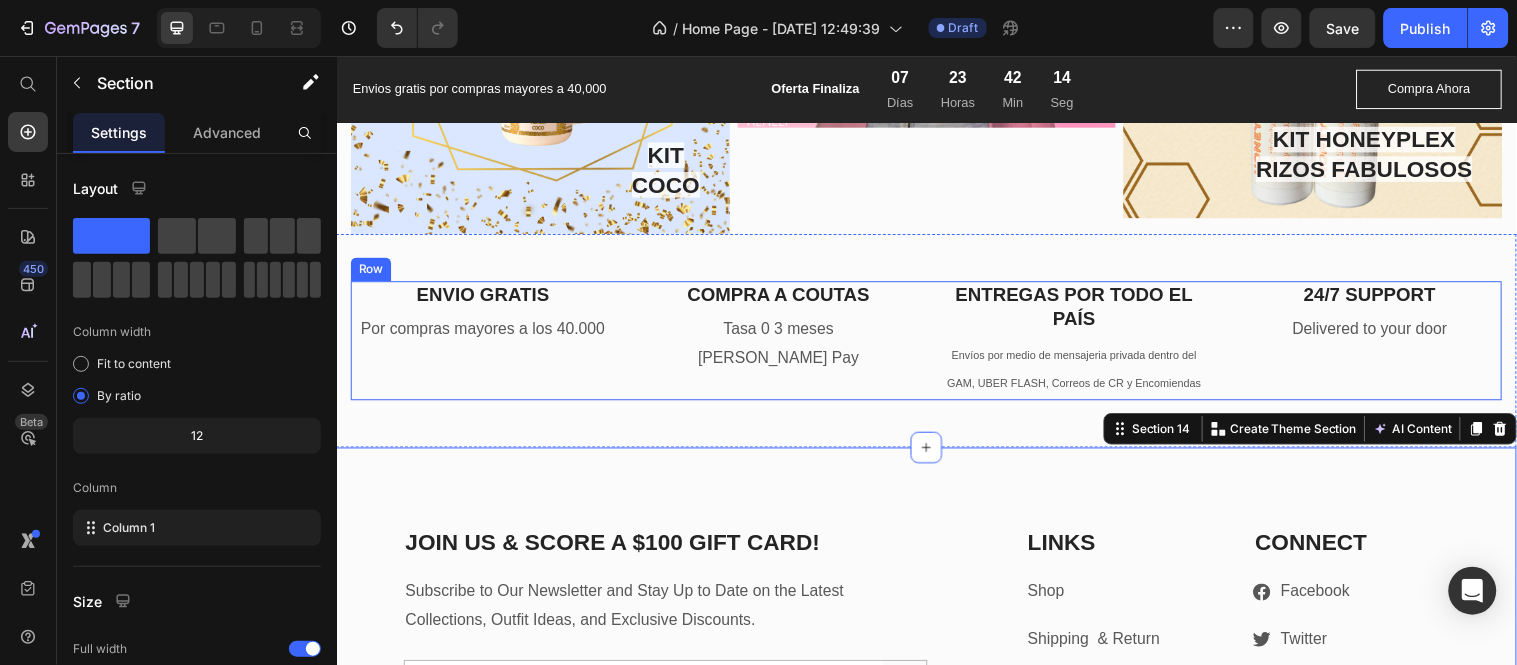 click on "24/7 SUPPORT Heading Delivered to your door Text block" at bounding box center (1387, 344) 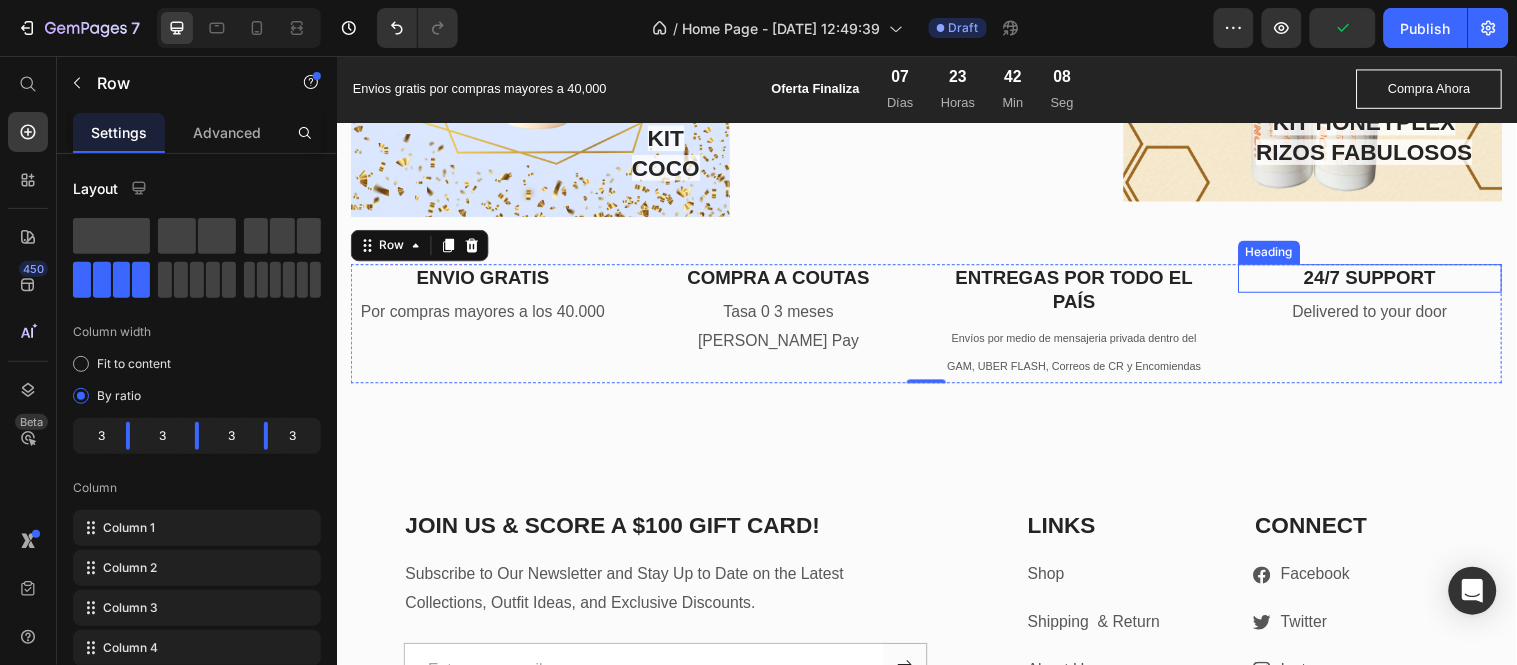 scroll, scrollTop: 4888, scrollLeft: 0, axis: vertical 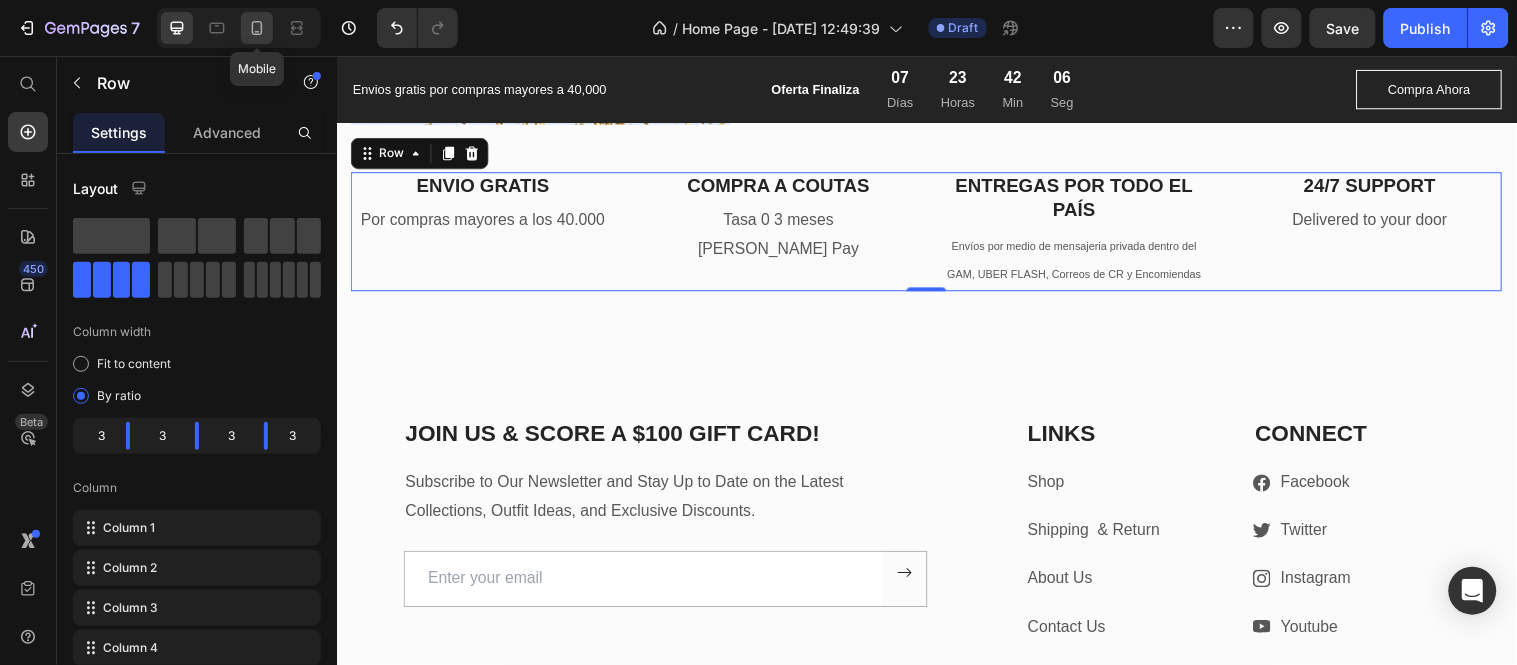 click 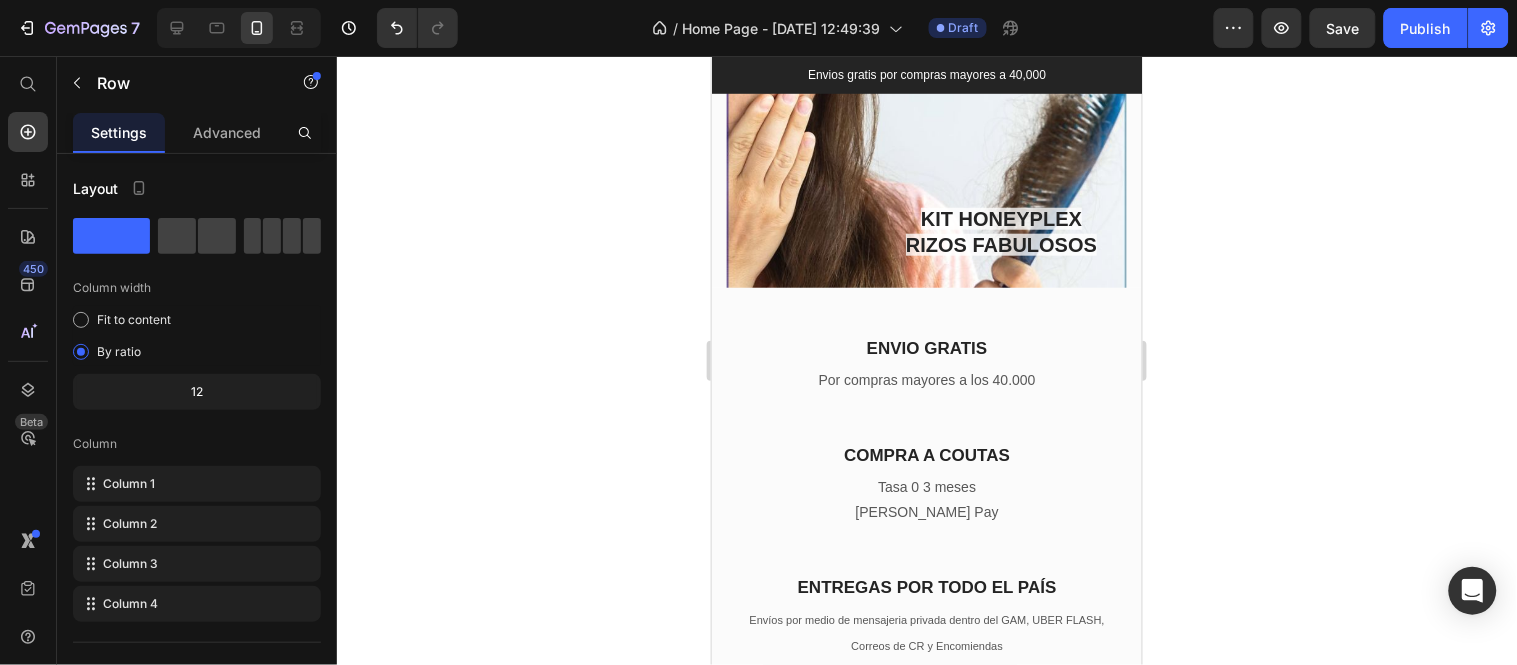 scroll, scrollTop: 6328, scrollLeft: 0, axis: vertical 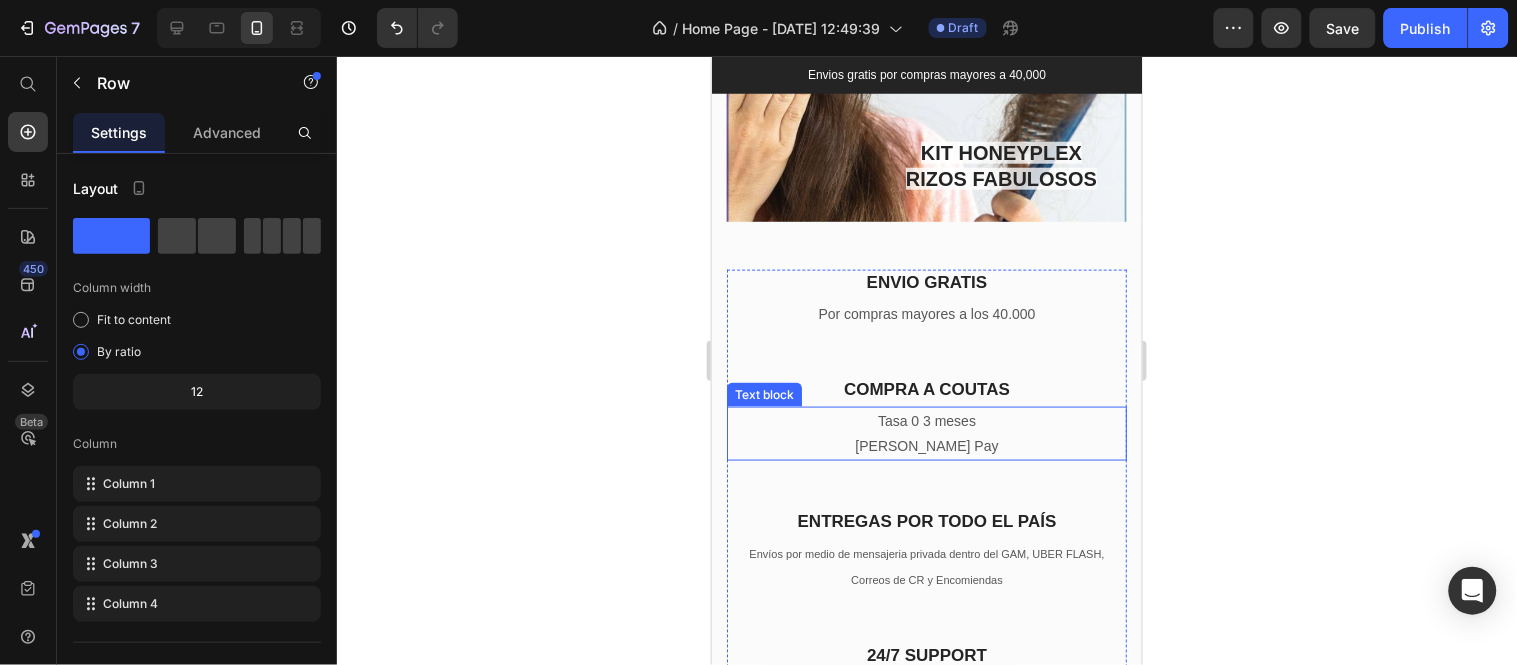 click on "Tasa 0 3 meses" at bounding box center (926, 420) 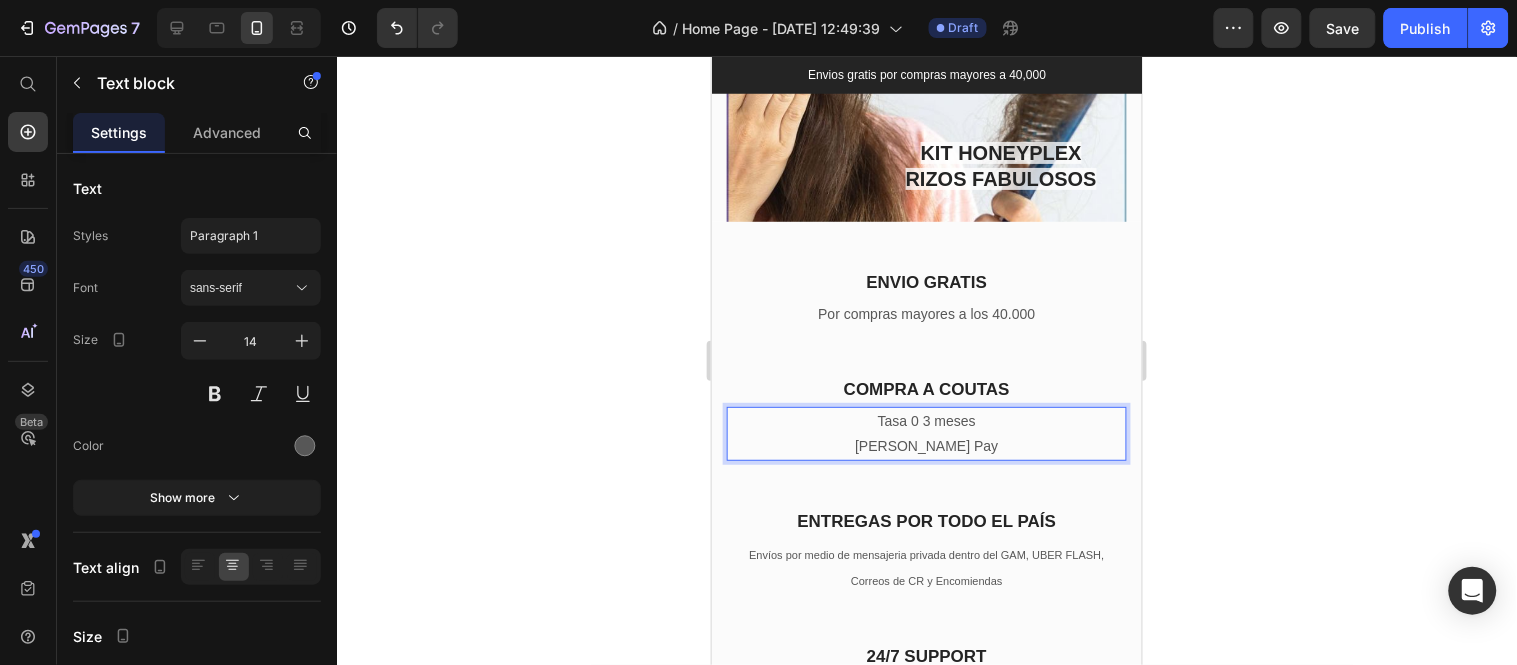 click on "Tasa 0 3 meses" at bounding box center (926, 420) 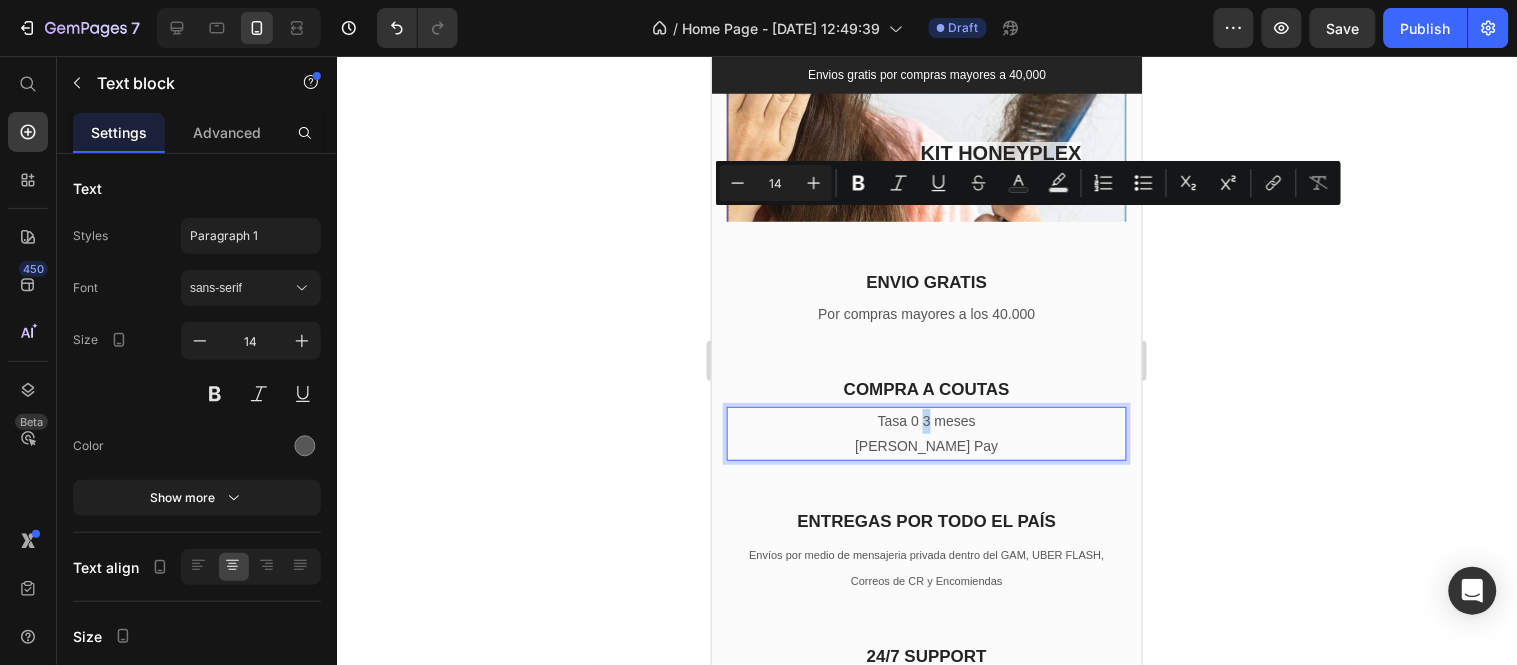 click on "Tasa 0 3 meses" at bounding box center [926, 420] 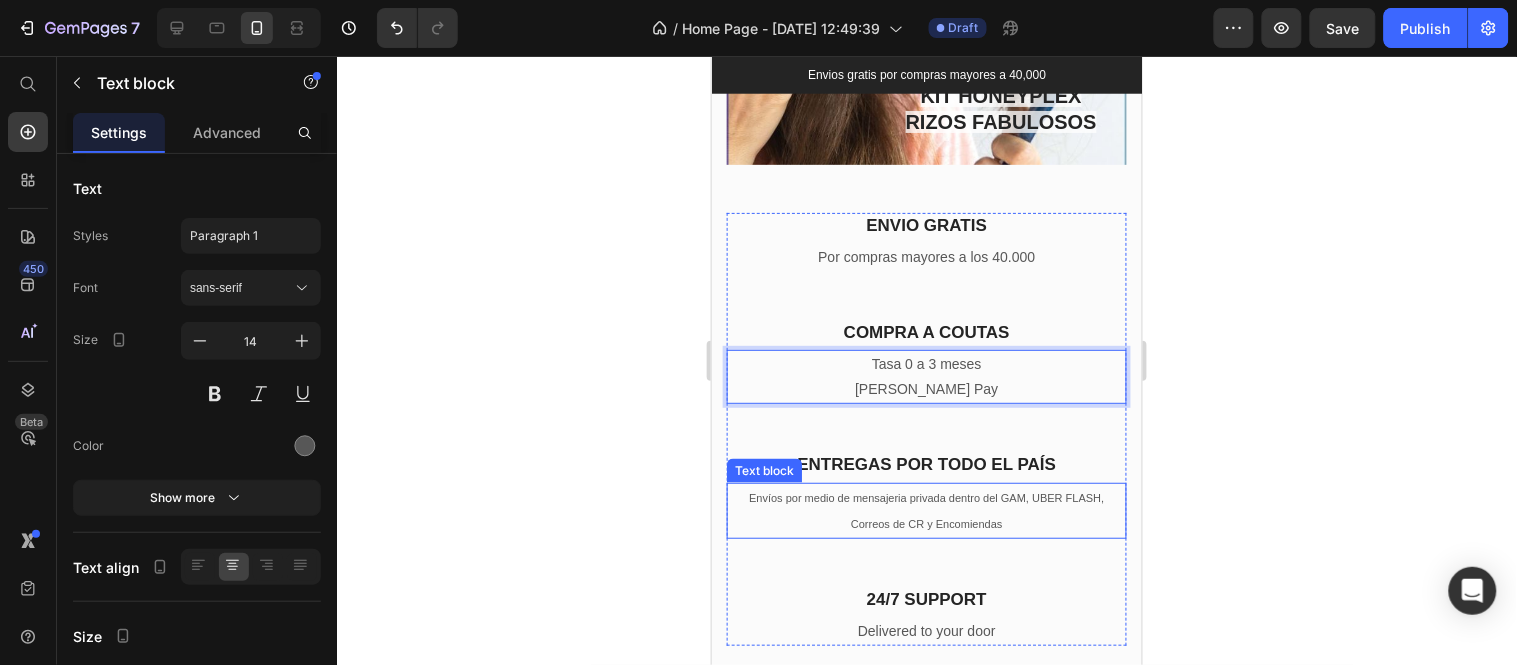 scroll, scrollTop: 6440, scrollLeft: 0, axis: vertical 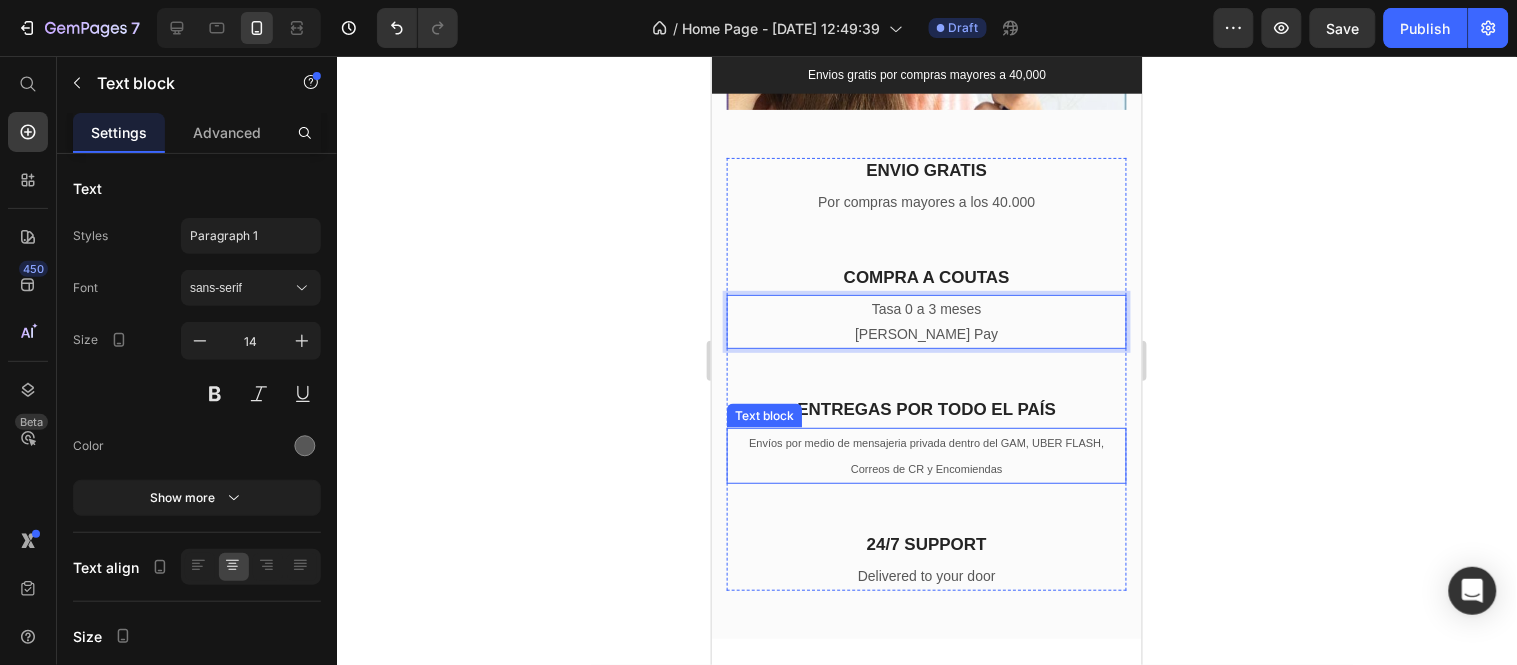 click on "Envíos por medio de mensajeria privada dentro del GAM, UBER FLASH, Correos de CR y Encomiendas" at bounding box center (926, 455) 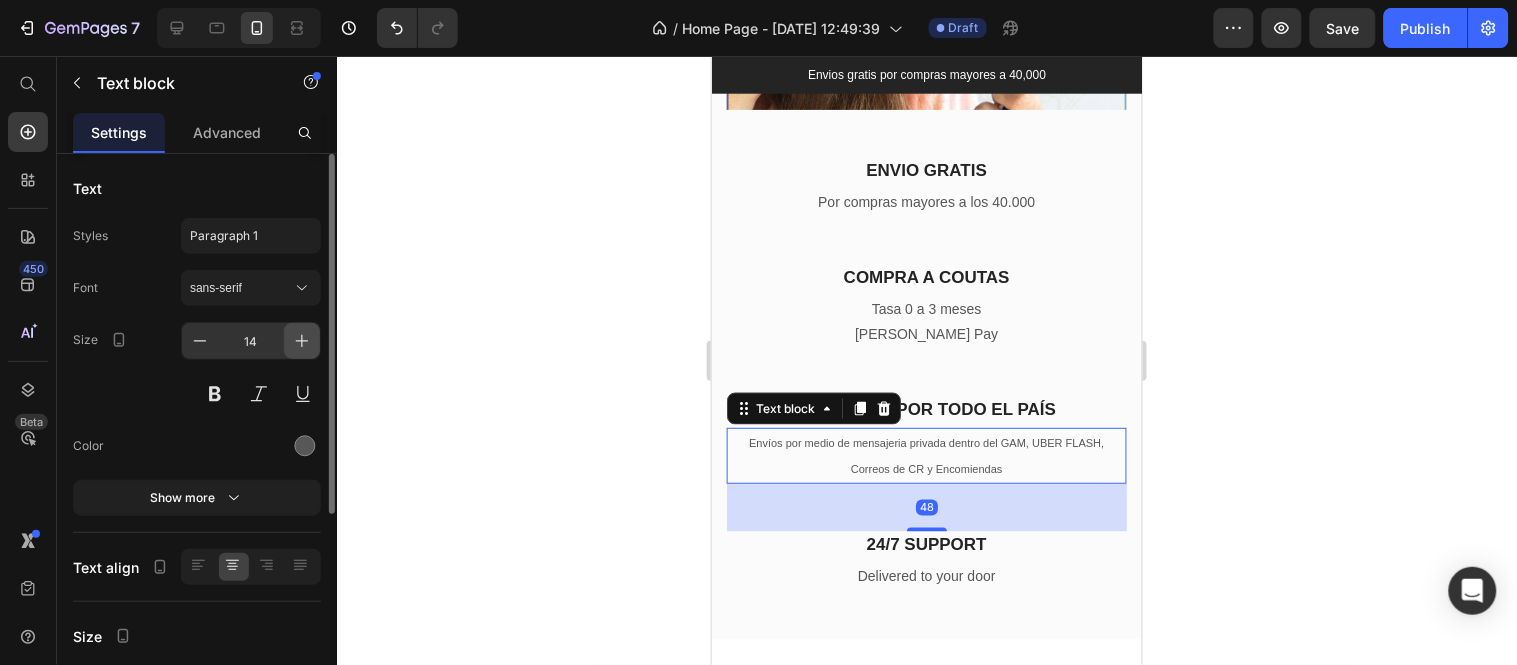 click 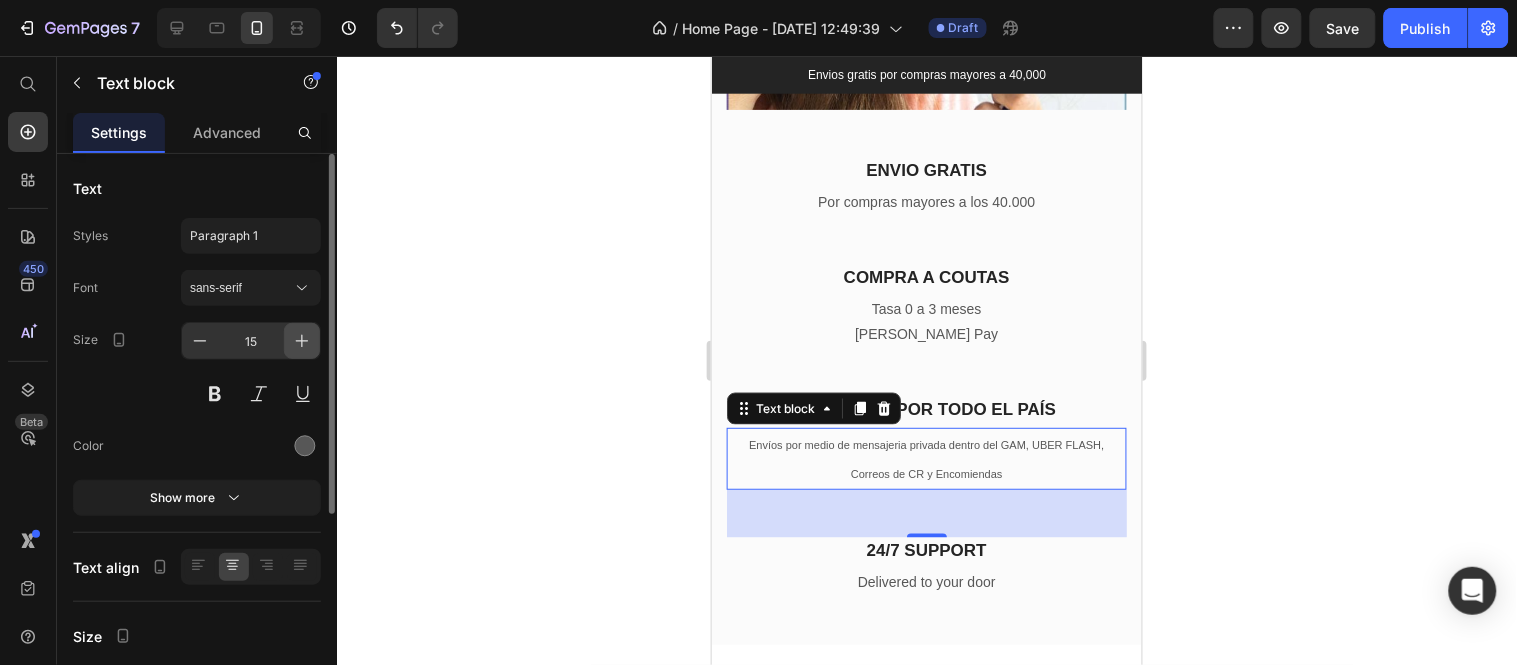 click 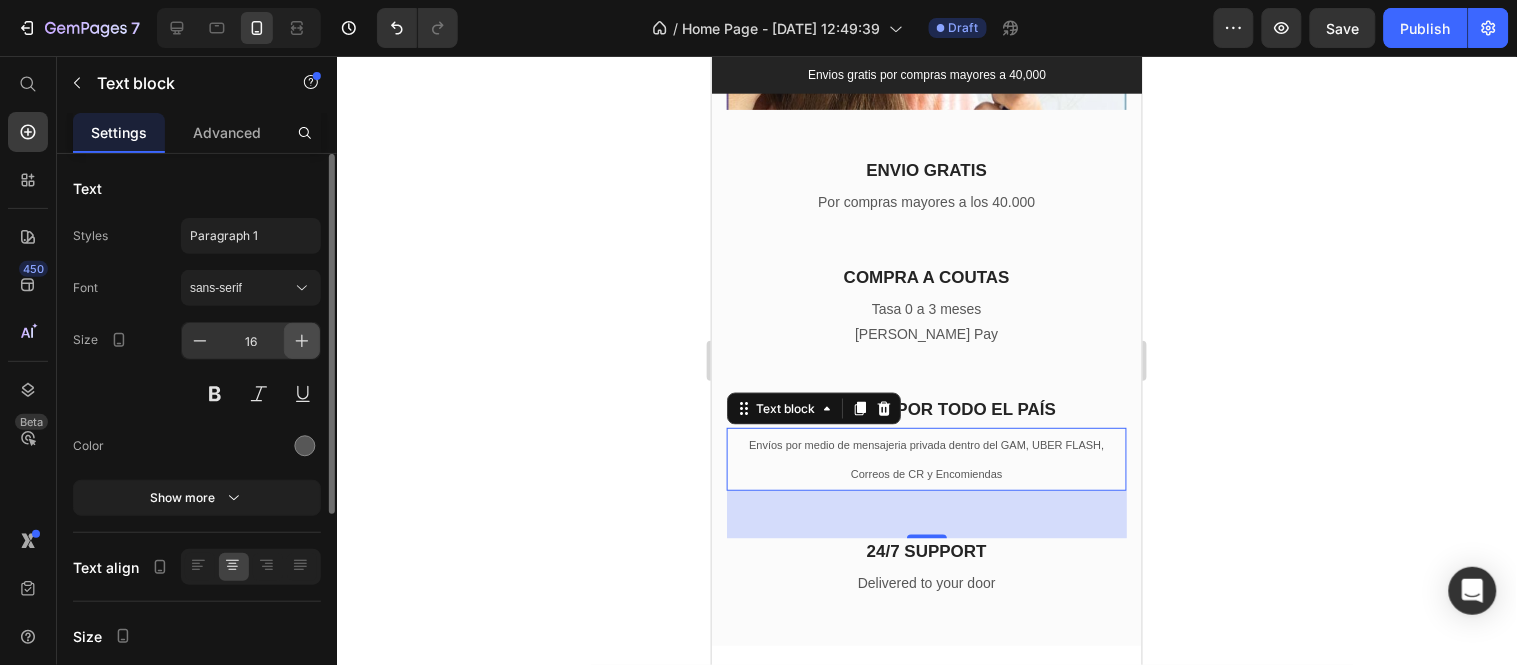 click 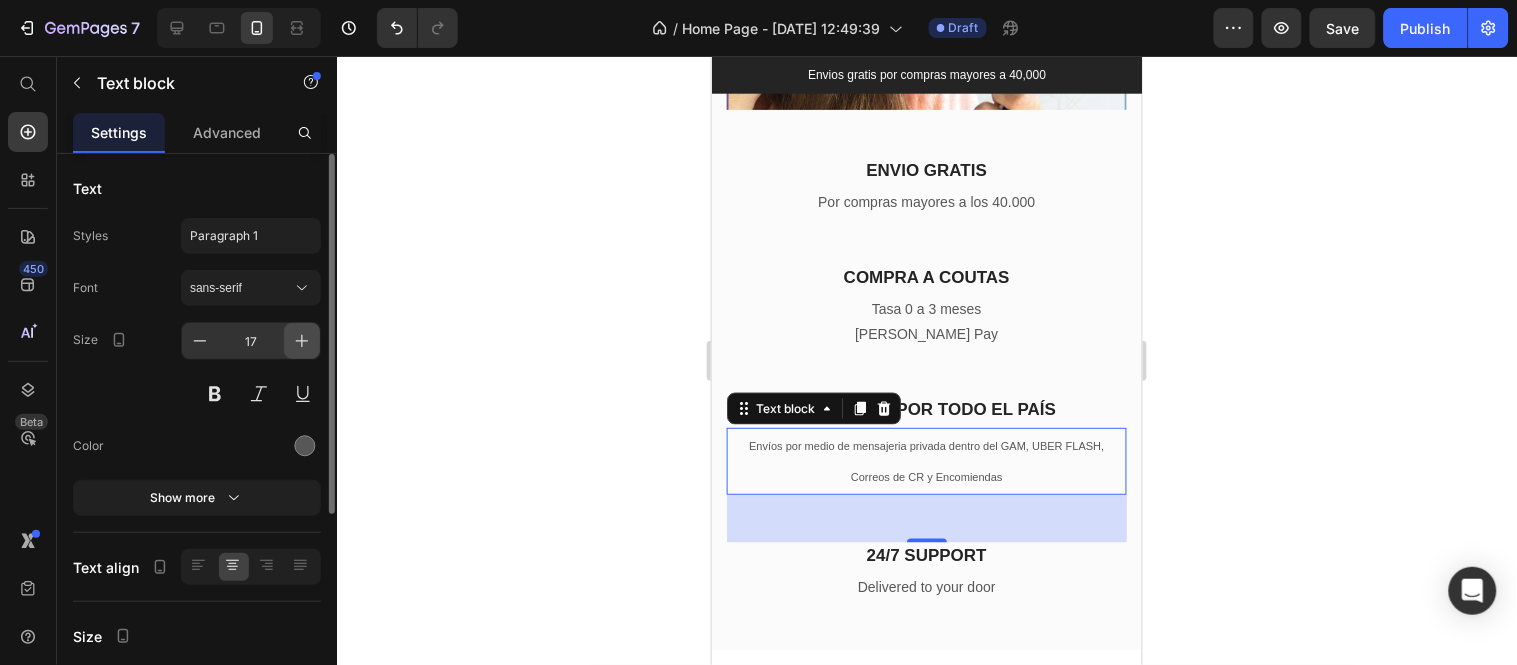 click 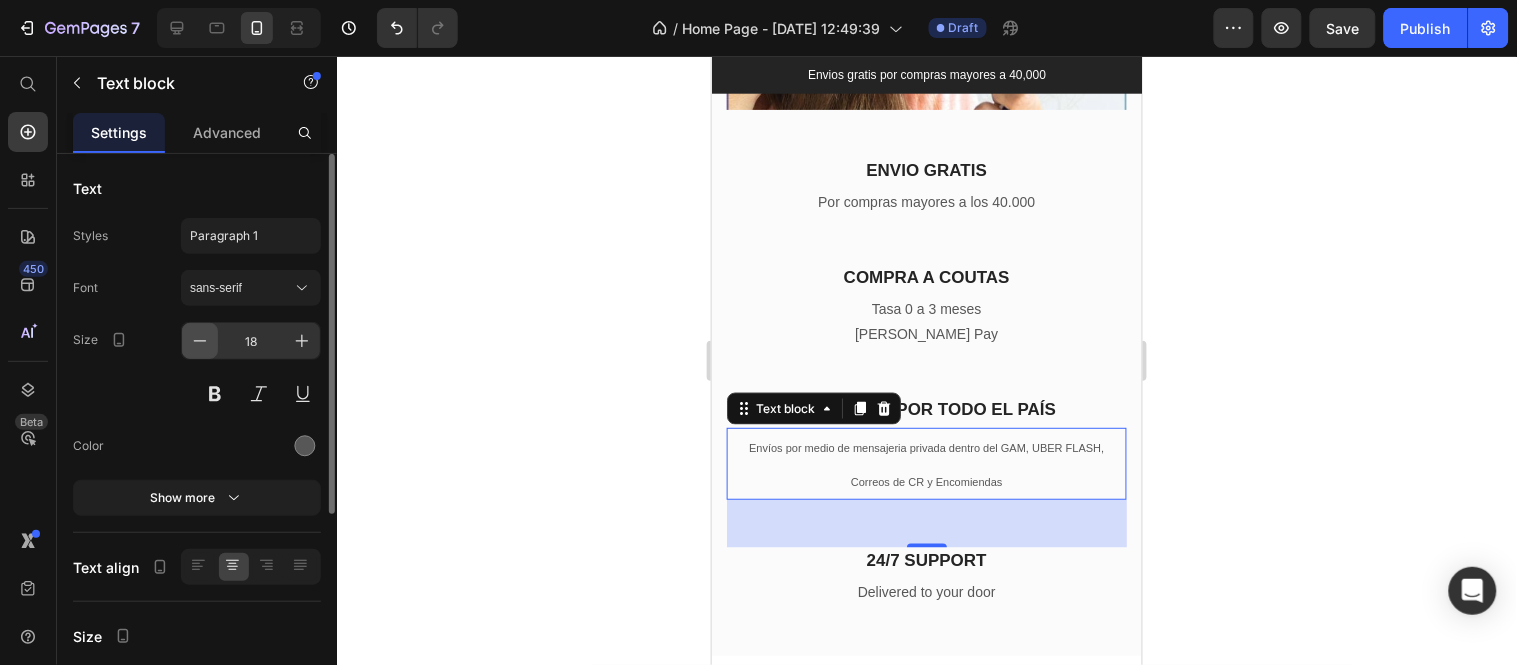 click 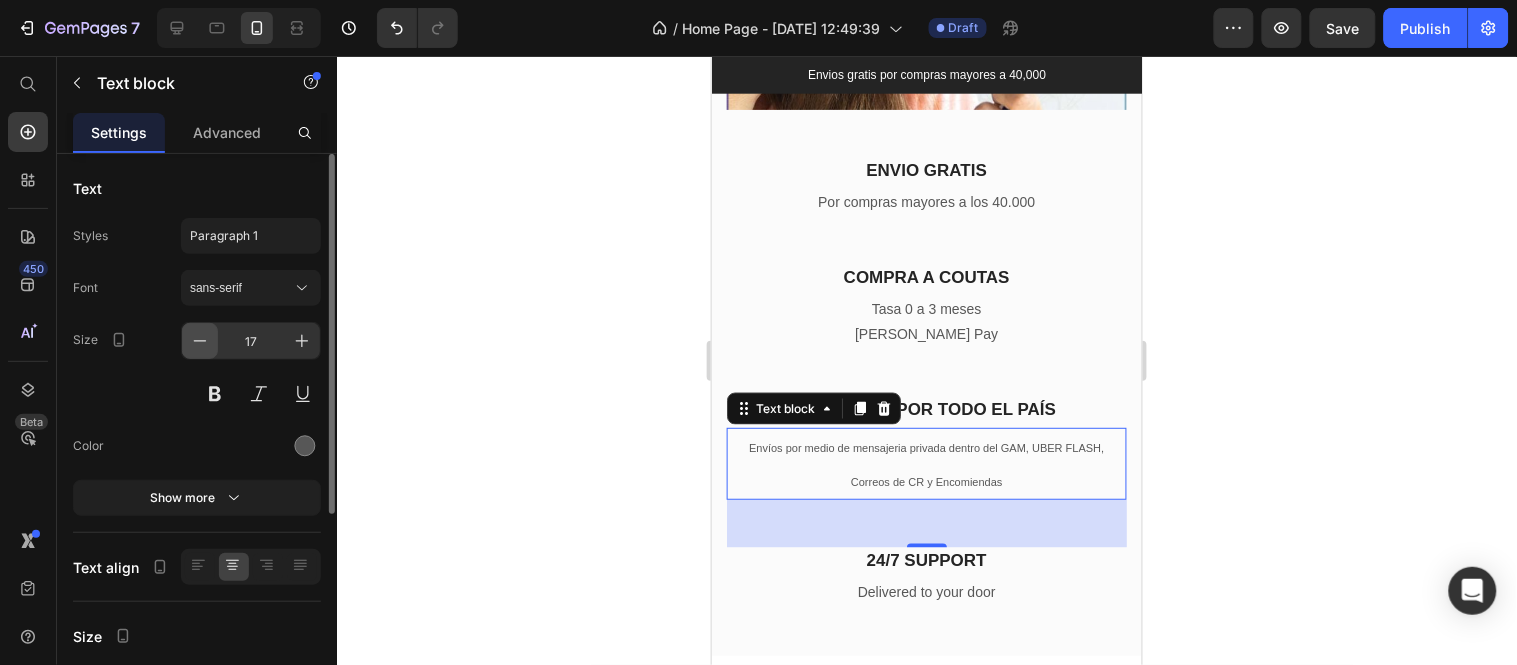 click 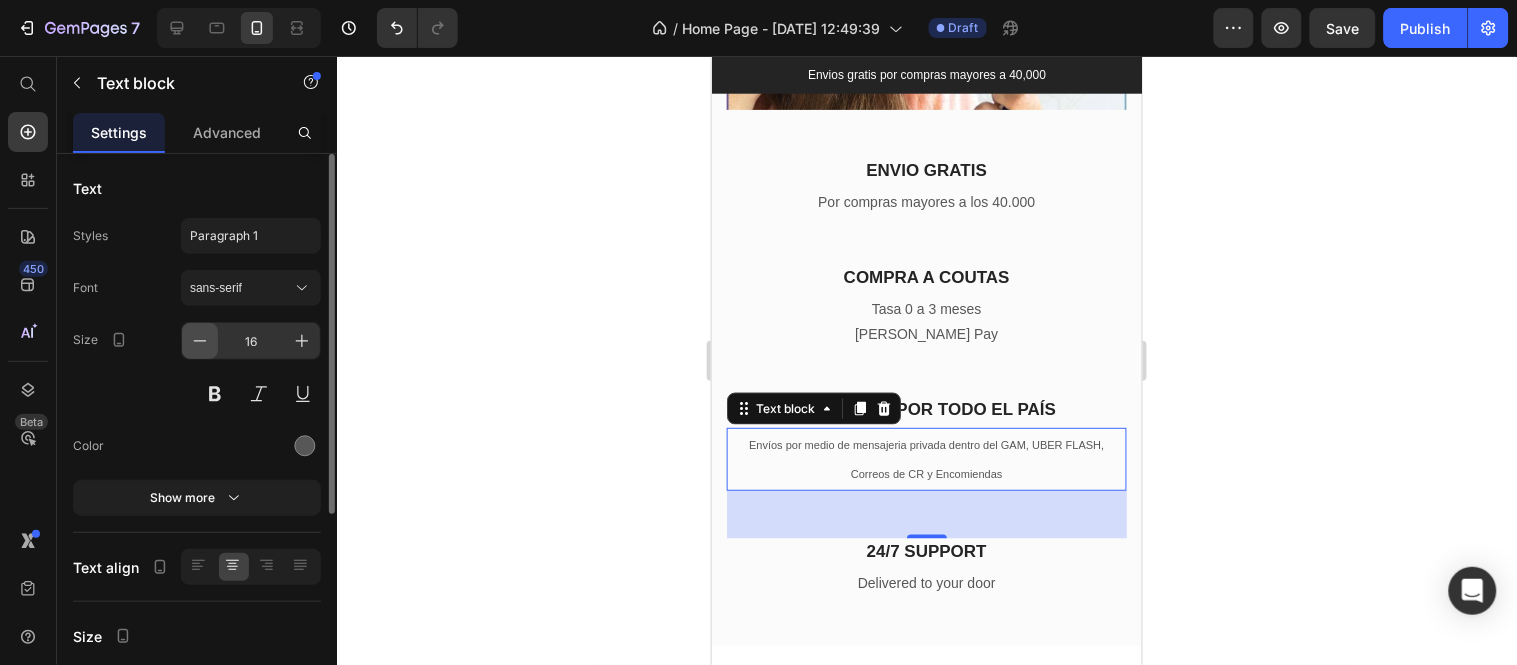 click 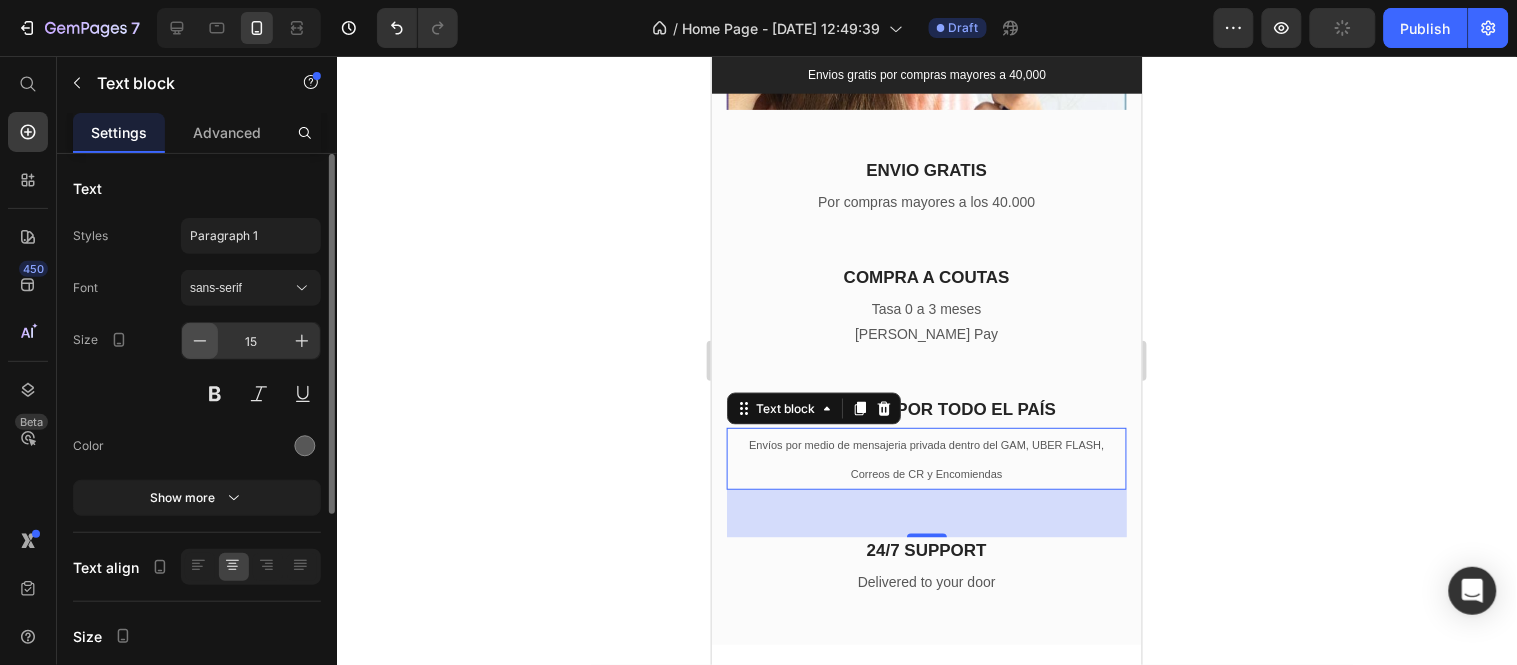 click 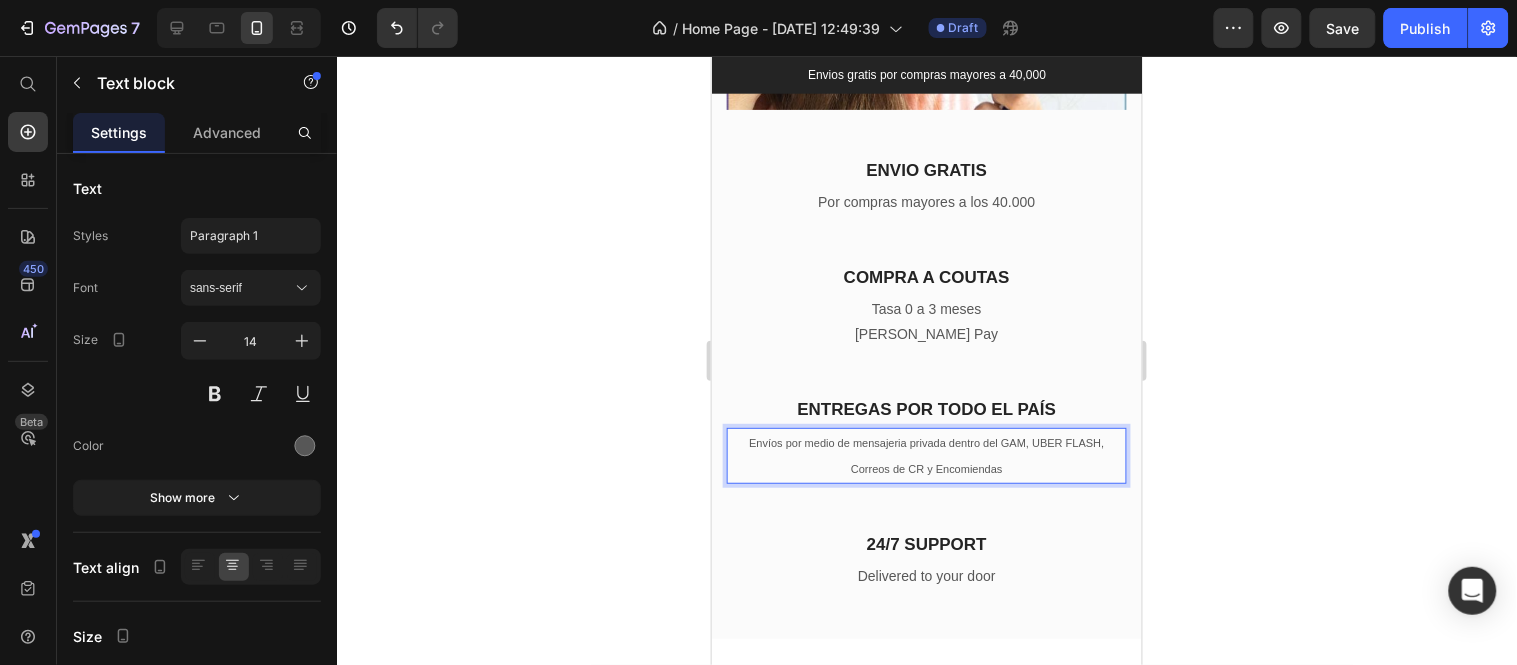 click on "Envíos por medio de mensajeria privada dentro del GAM, UBER FLASH, Correos de CR y Encomiendas" at bounding box center [926, 455] 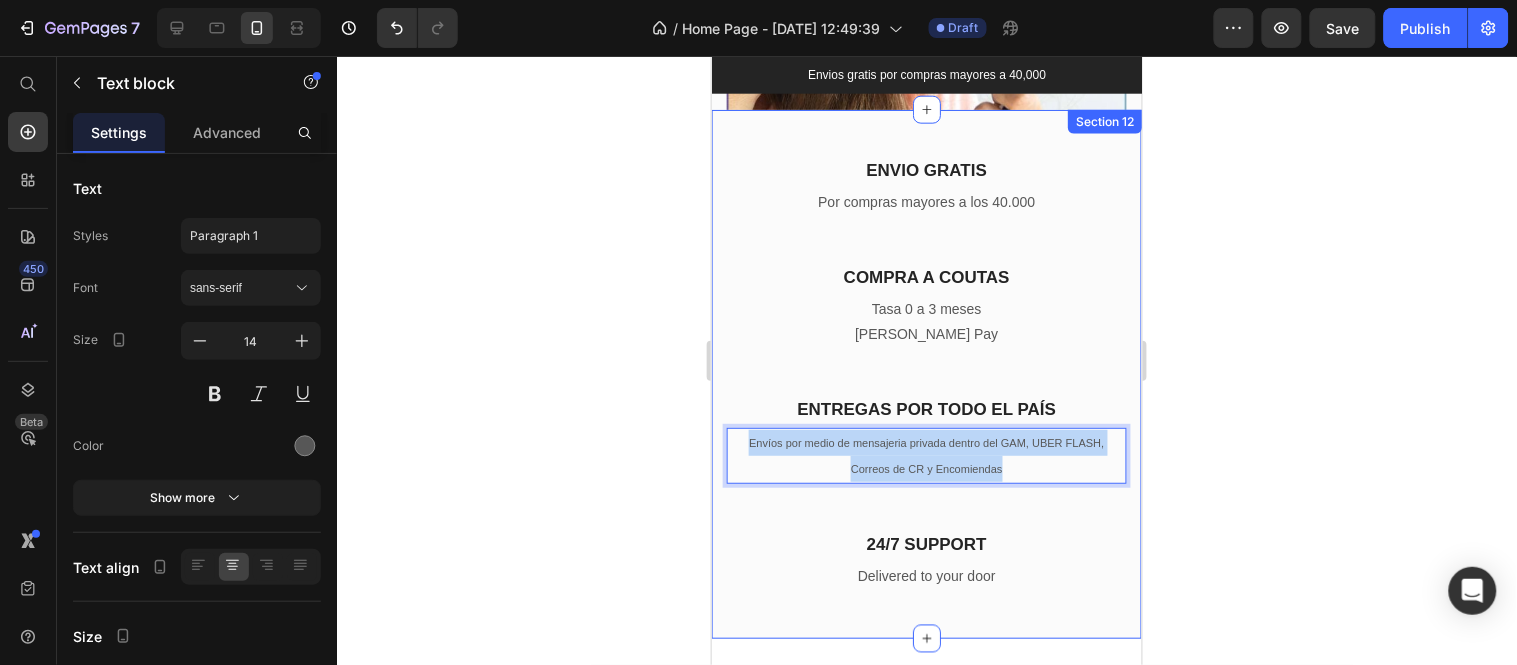 drag, startPoint x: 1013, startPoint y: 272, endPoint x: 714, endPoint y: 249, distance: 299.8833 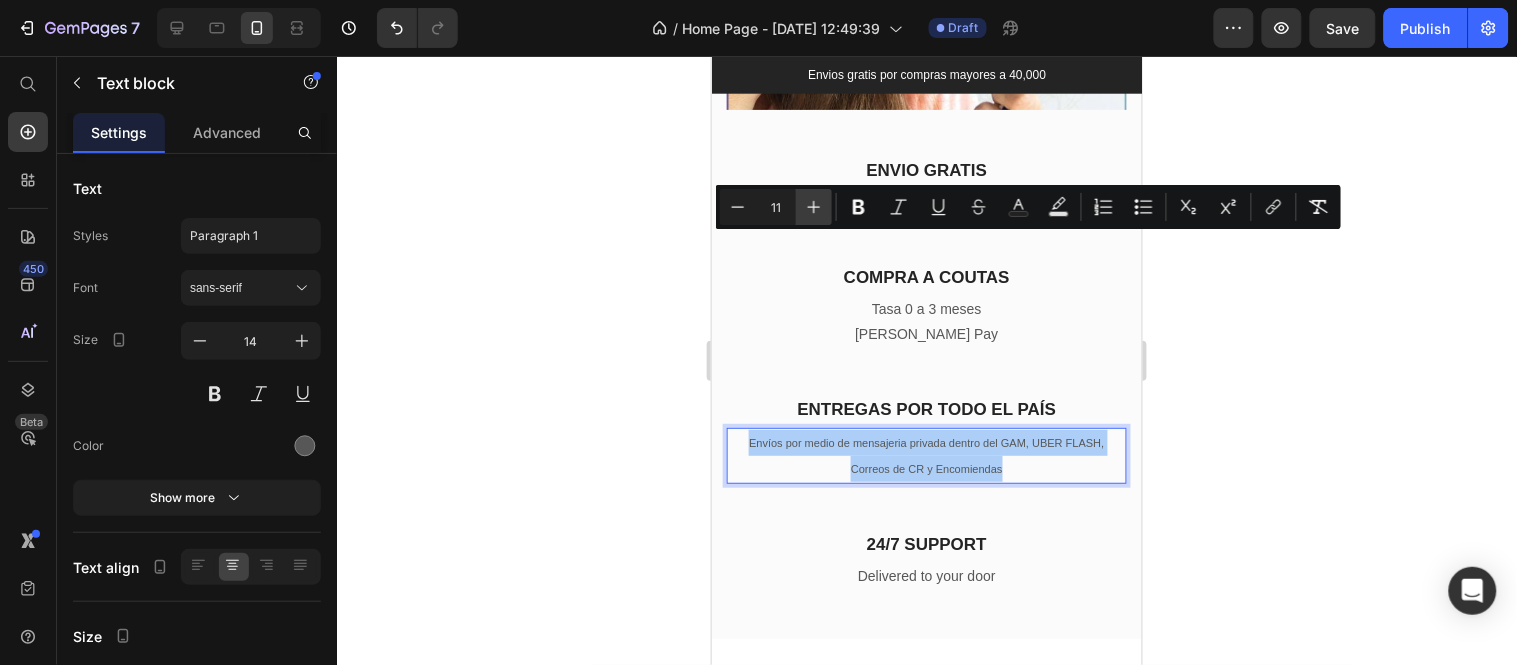 drag, startPoint x: 810, startPoint y: 208, endPoint x: 824, endPoint y: 206, distance: 14.142136 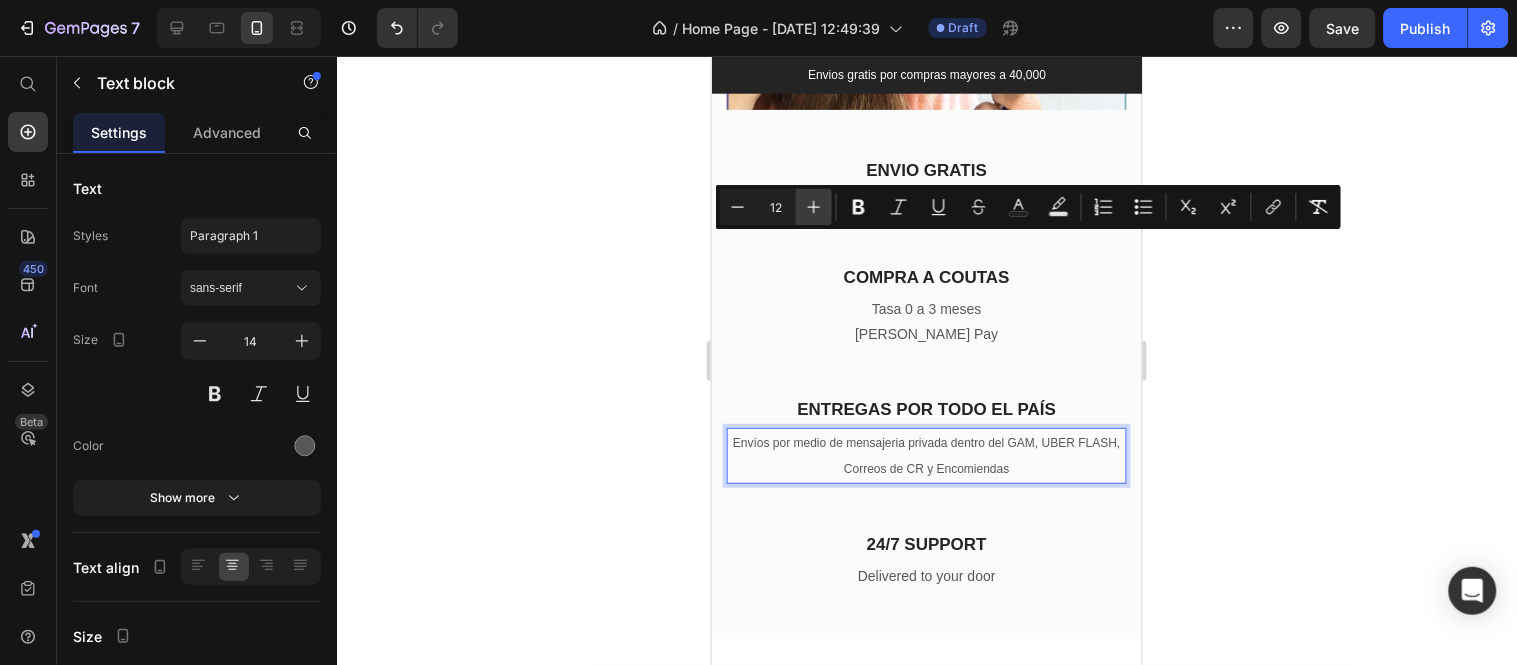 click on "Plus" at bounding box center (814, 207) 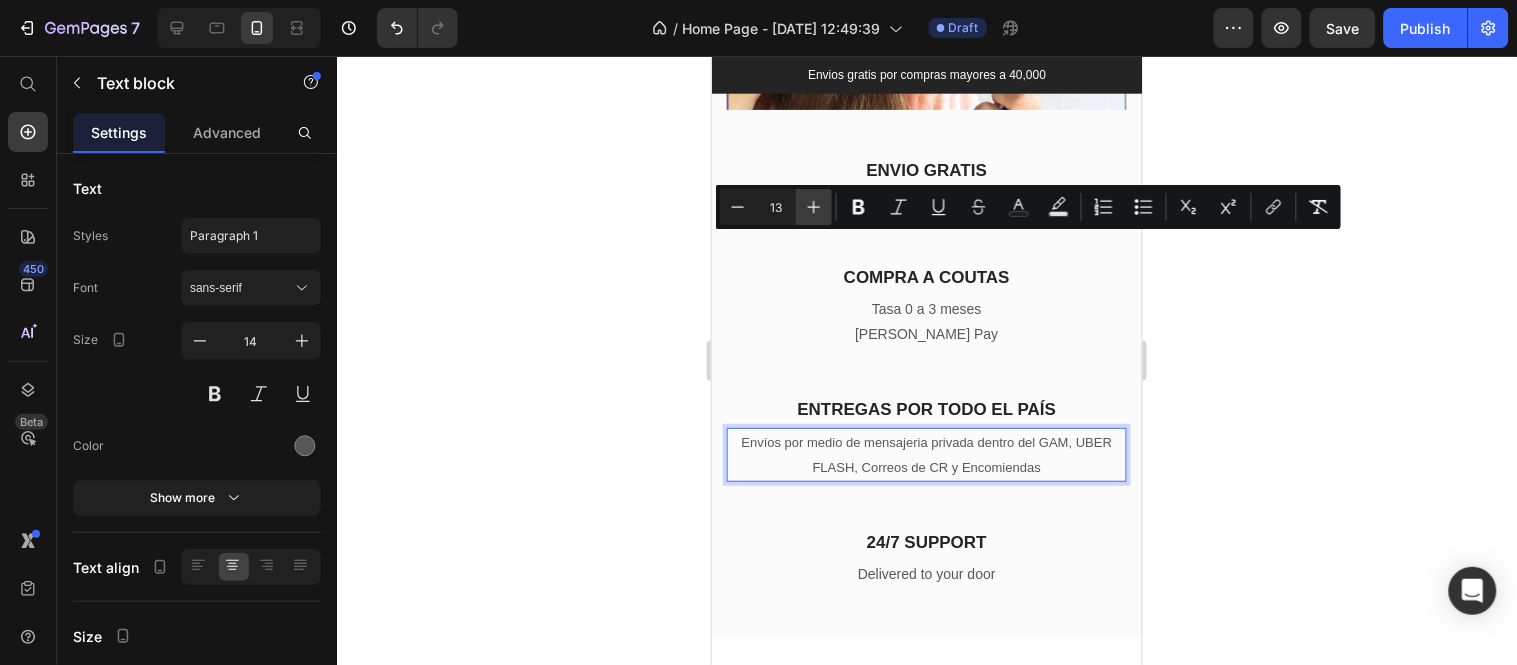 click on "Plus" at bounding box center [814, 207] 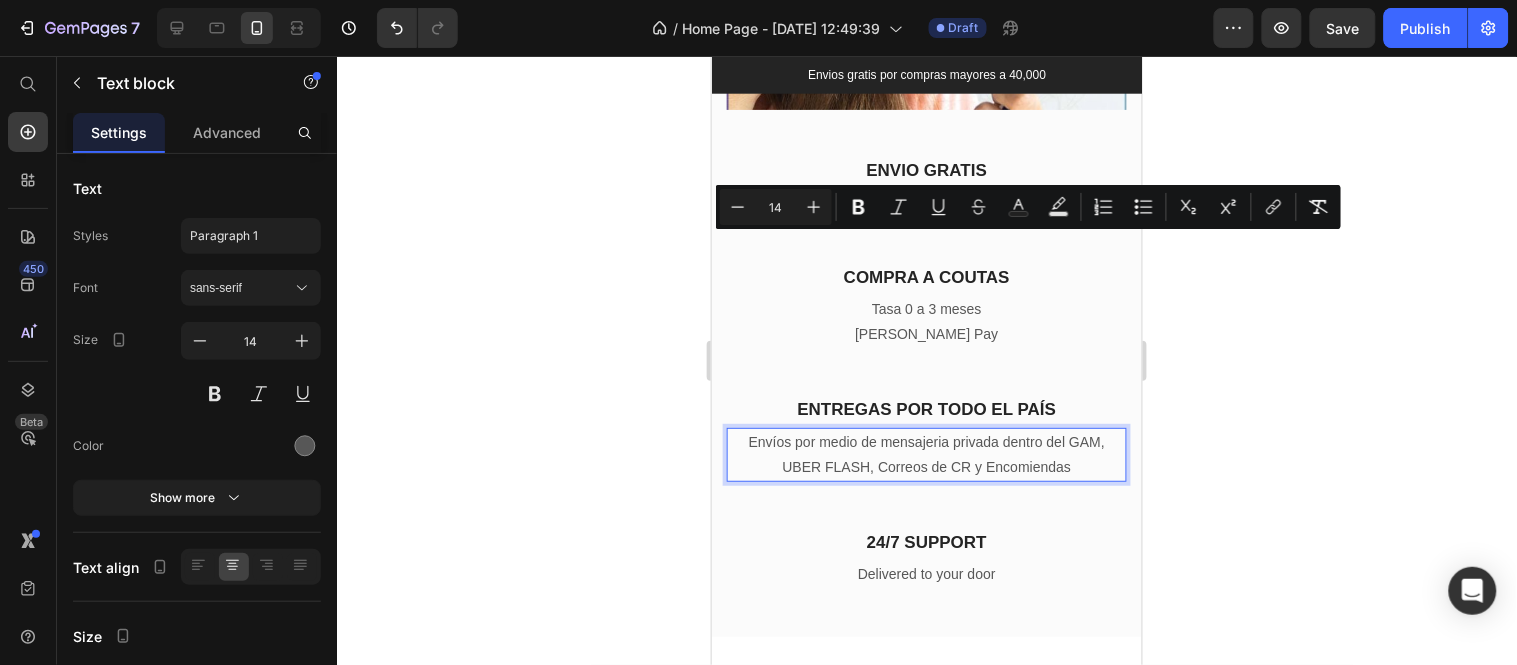 click on "Envíos por medio de mensajeria privada dentro del GAM, UBER FLASH, Correos de CR y Encomiendas" at bounding box center [926, 454] 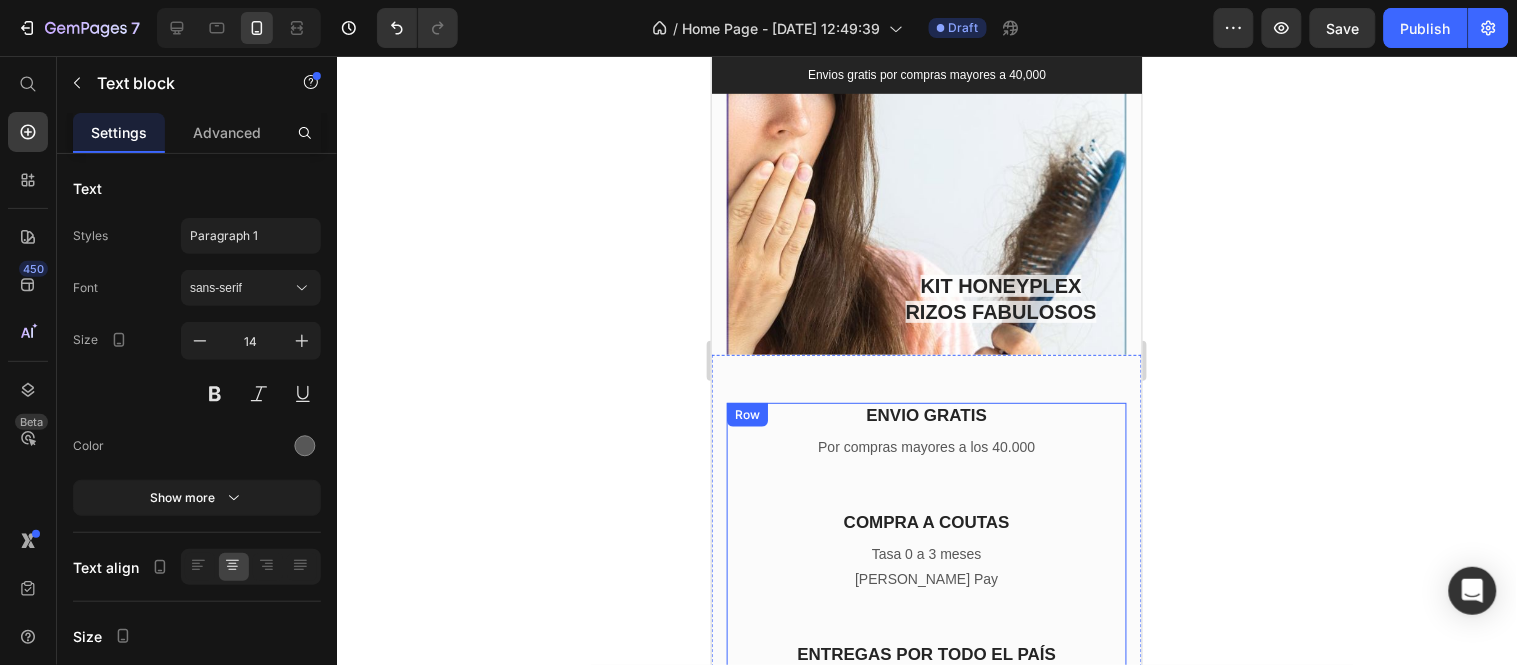 scroll, scrollTop: 6192, scrollLeft: 0, axis: vertical 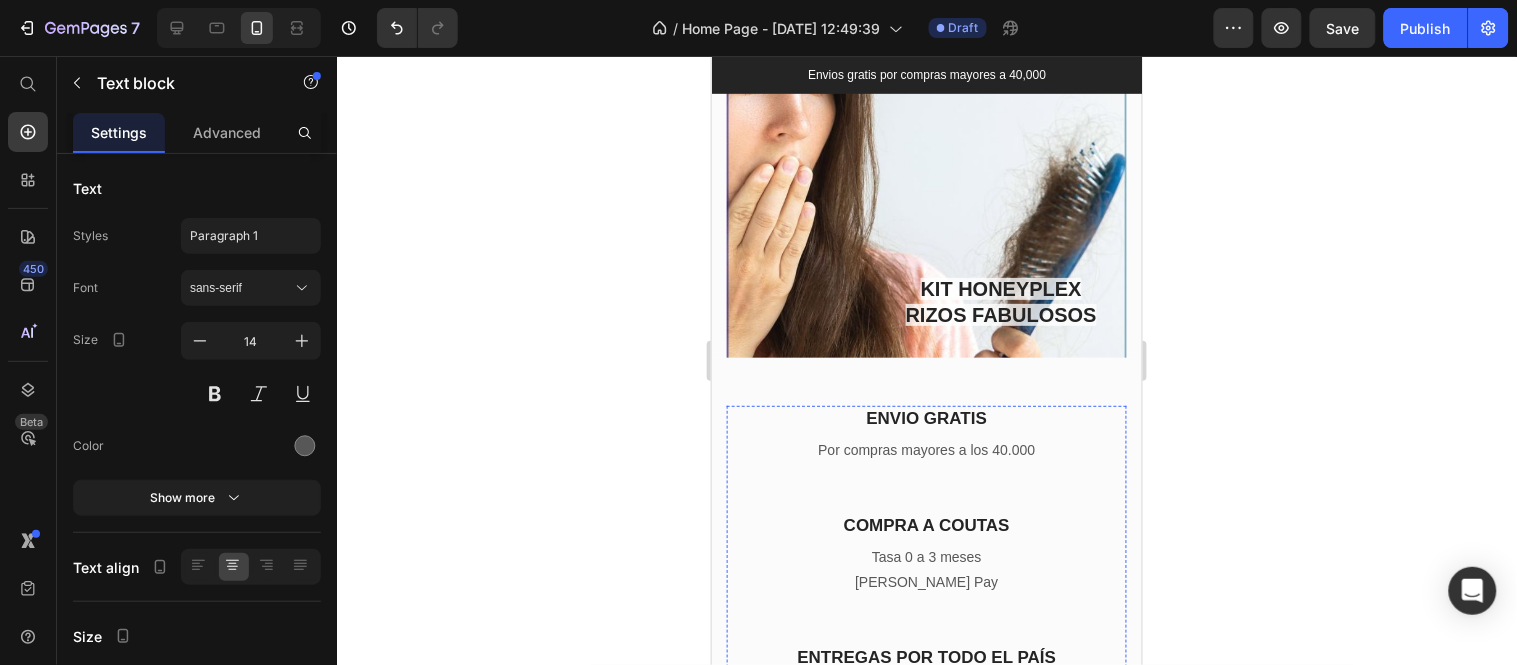 click on "24/7 SUPPORT" at bounding box center (926, 790) 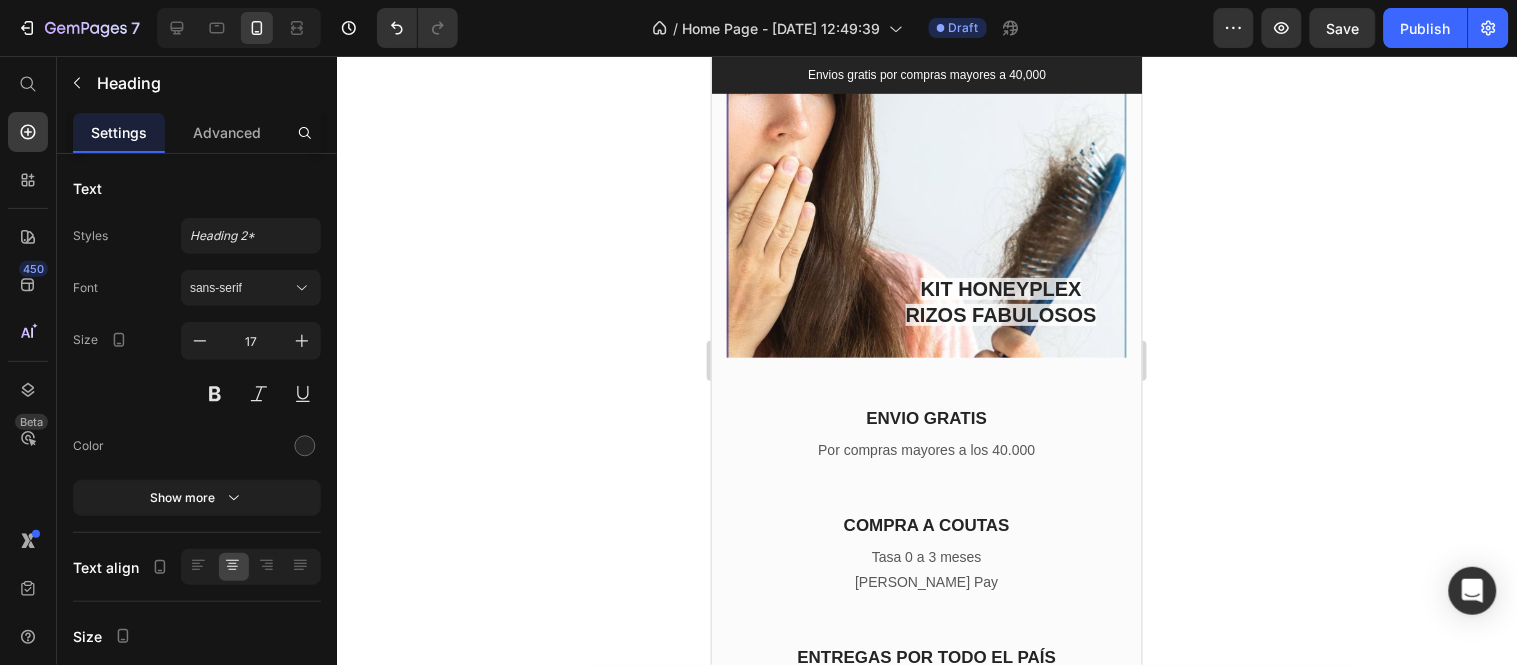 click on "24/7 SUPPORT" at bounding box center (926, 790) 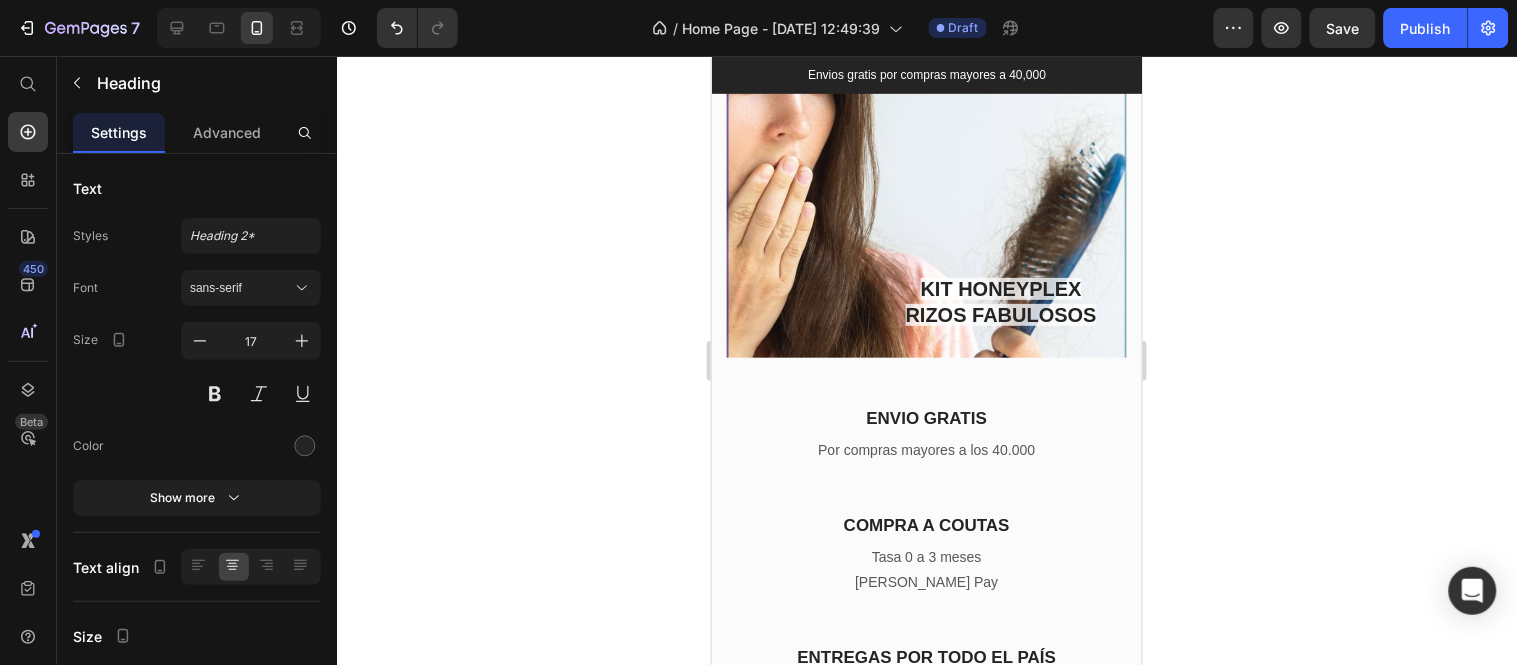 drag, startPoint x: 999, startPoint y: 592, endPoint x: 846, endPoint y: 593, distance: 153.00327 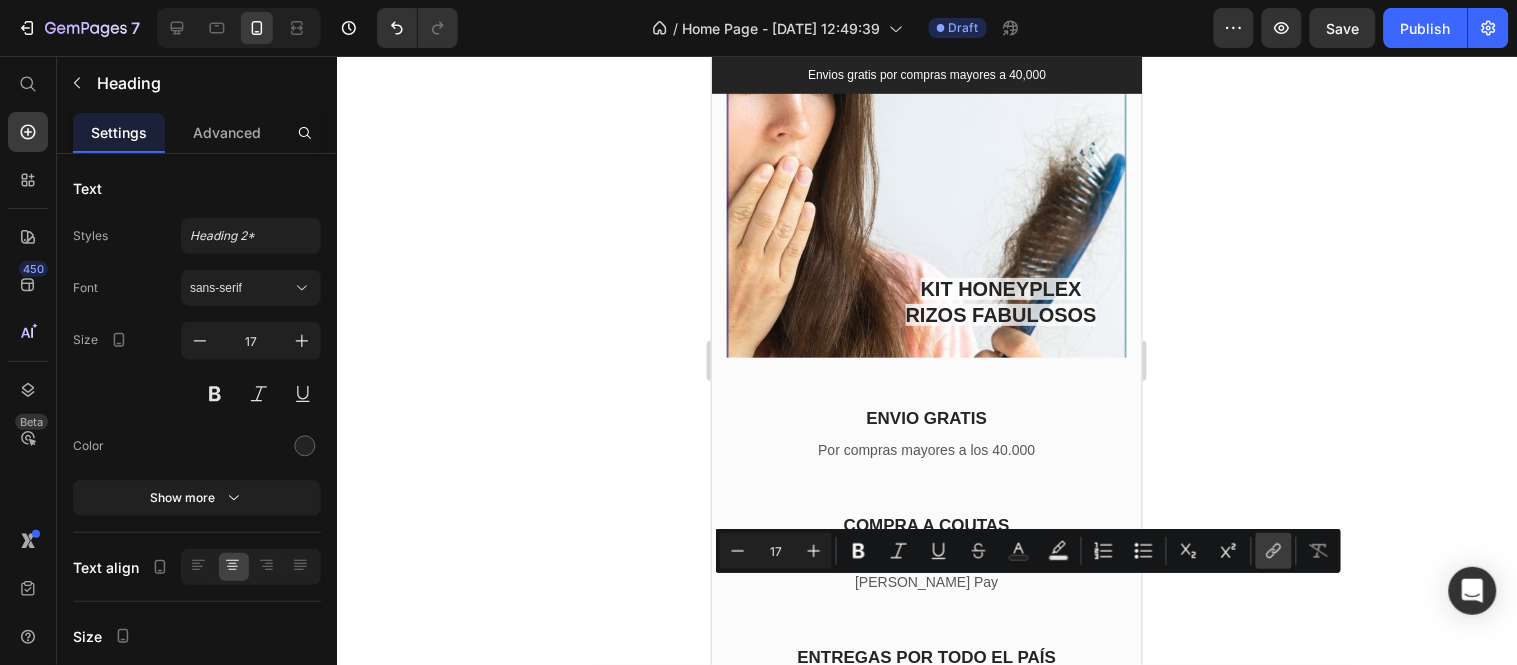 click 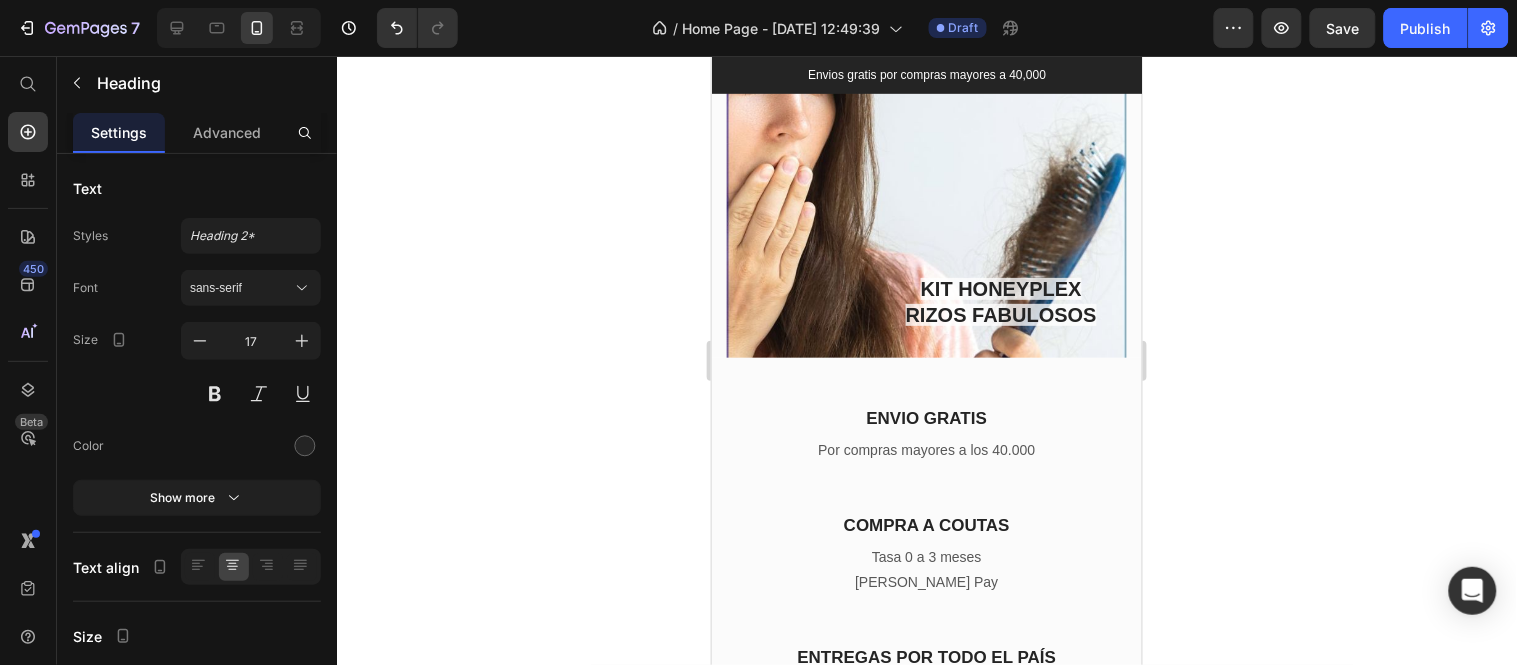 click on "SERVICIO AL CLIENTE" at bounding box center [926, 790] 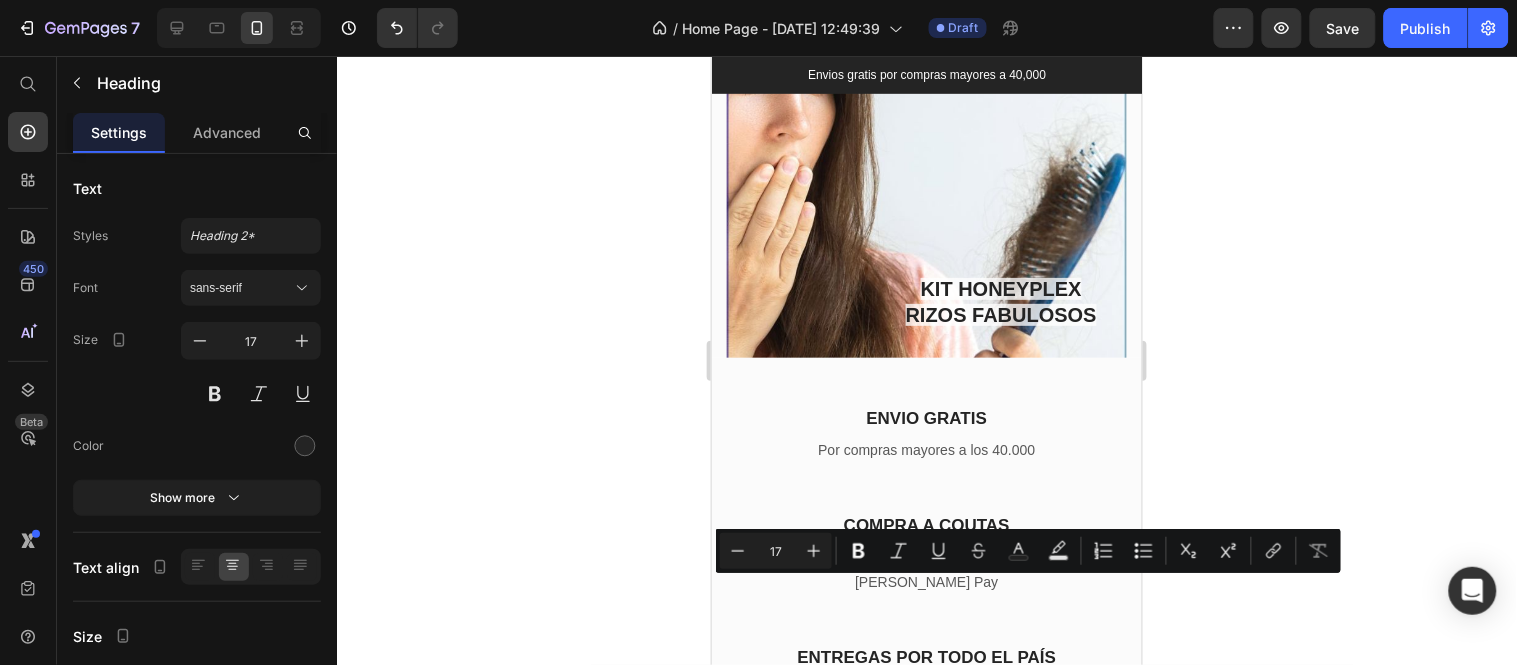 drag, startPoint x: 1026, startPoint y: 591, endPoint x: 785, endPoint y: 597, distance: 241.07468 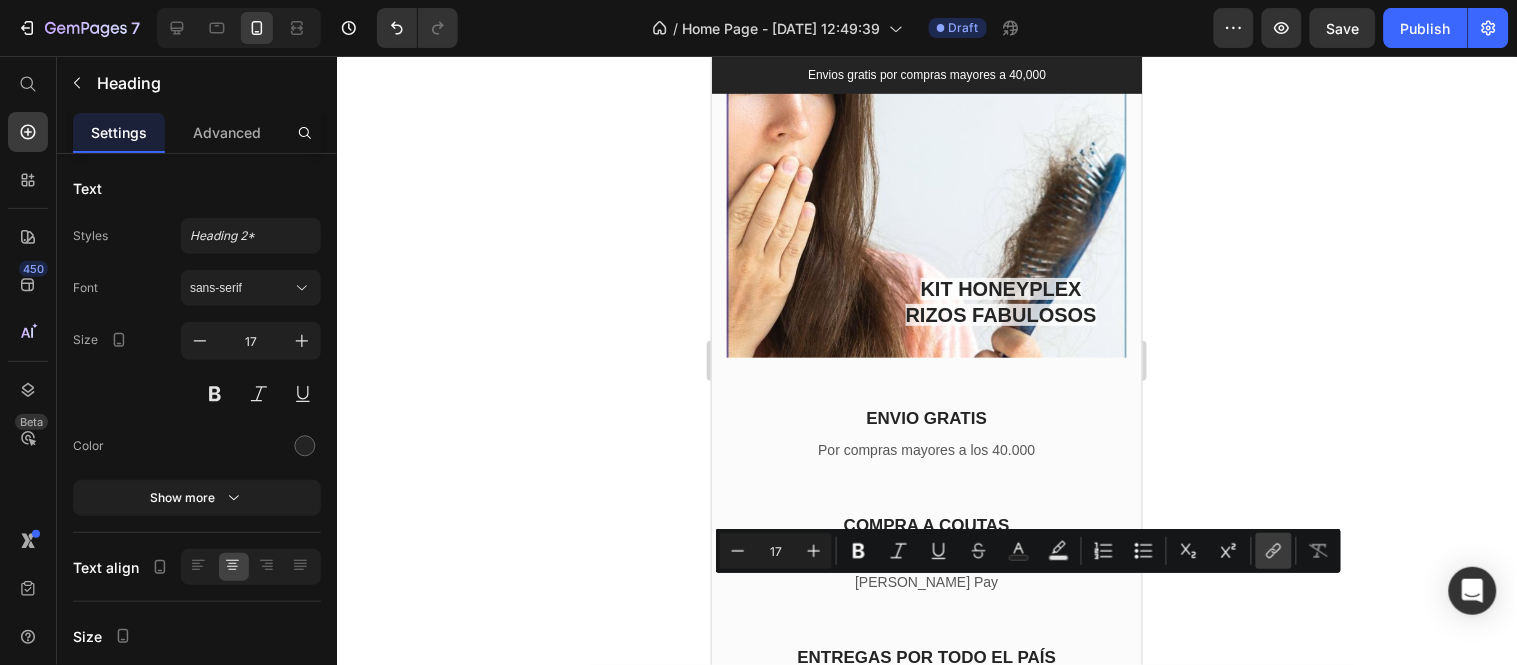 click 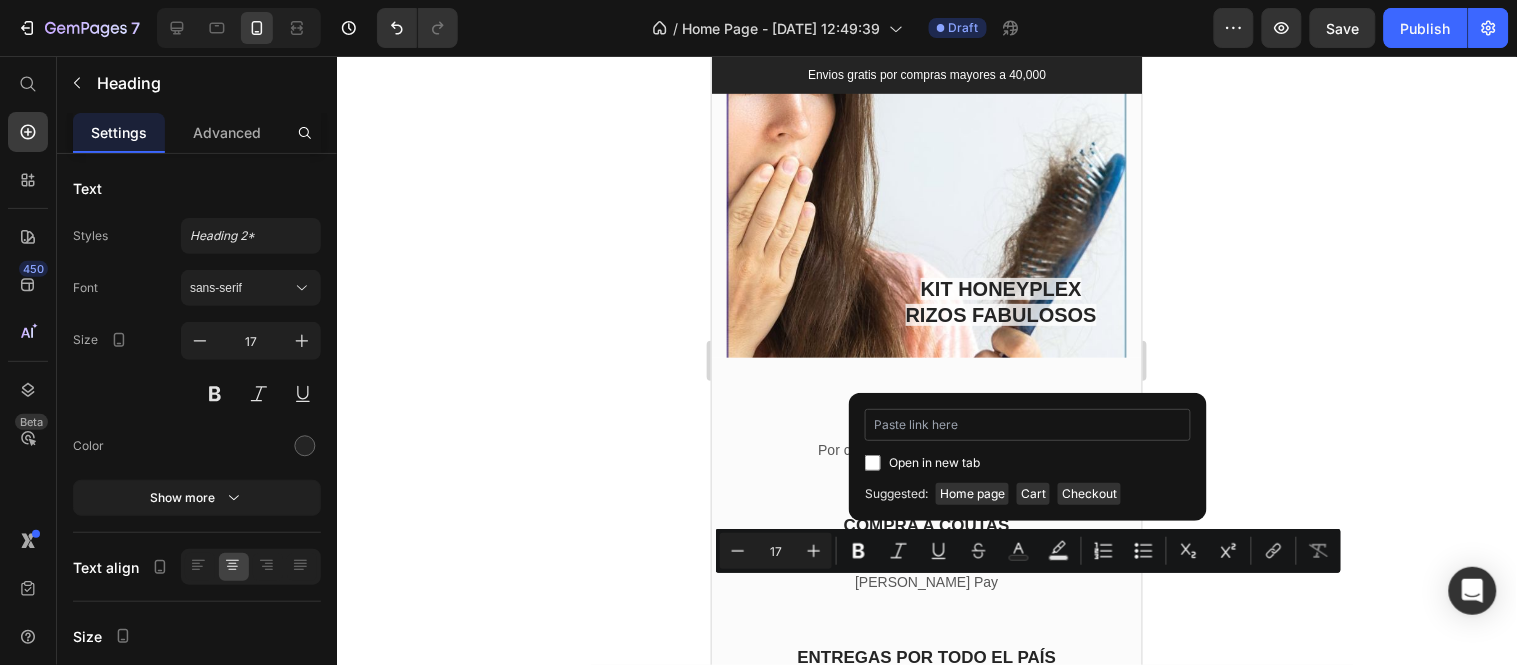 click at bounding box center [1028, 425] 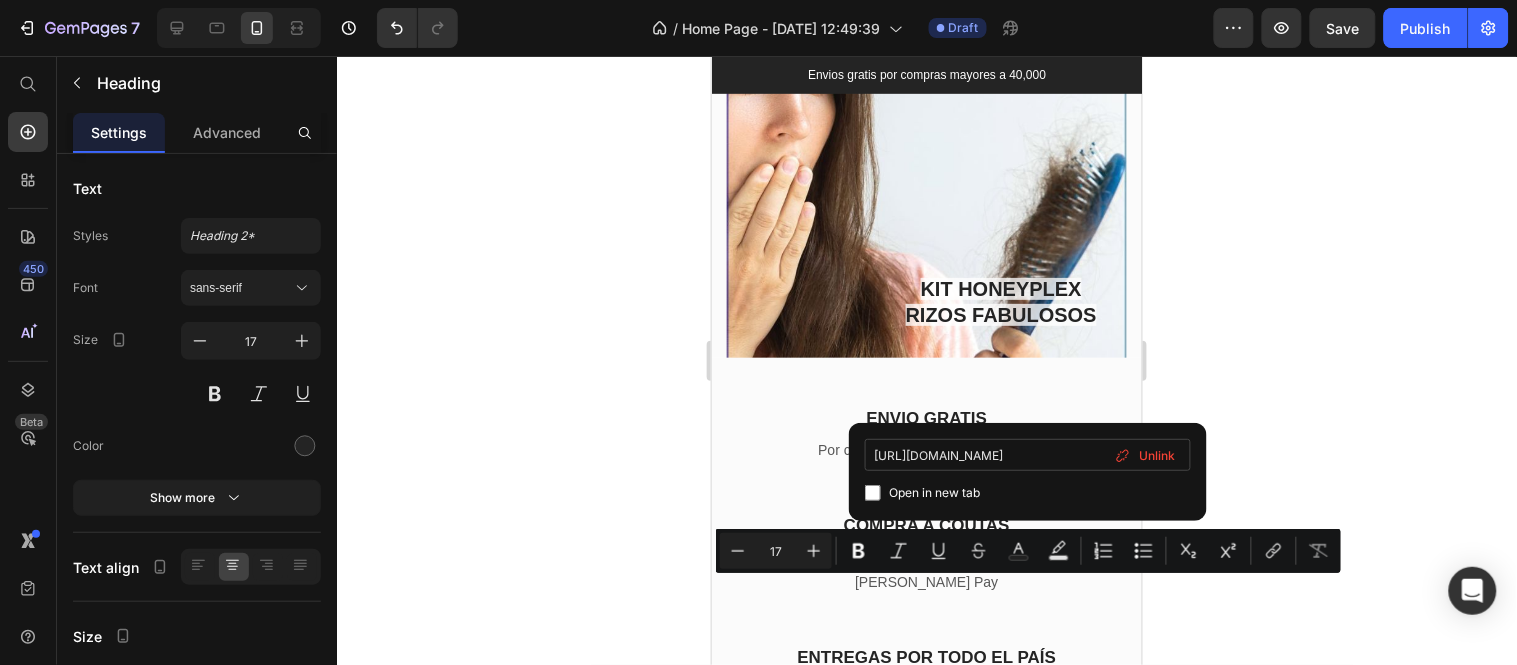 click on "[URL][DOMAIN_NAME]" at bounding box center [1028, 455] 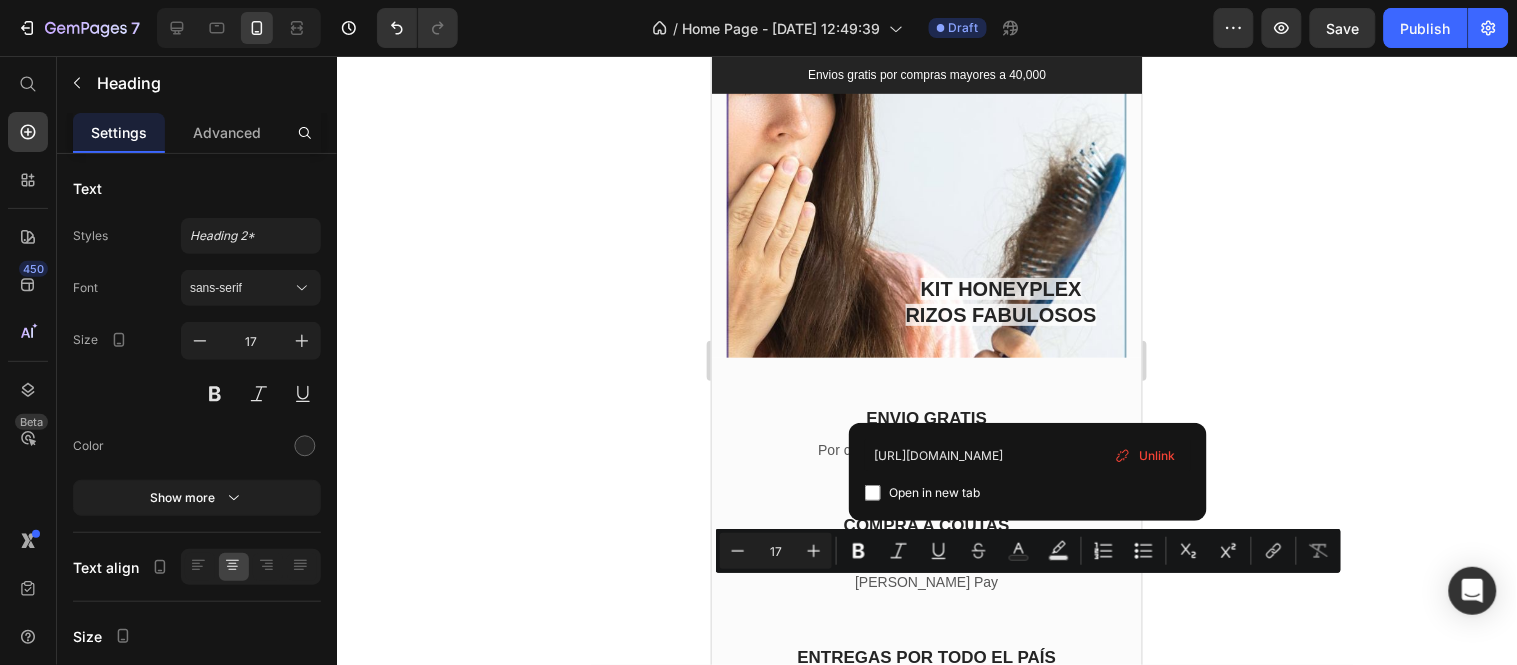 type on "[URL][DOMAIN_NAME]" 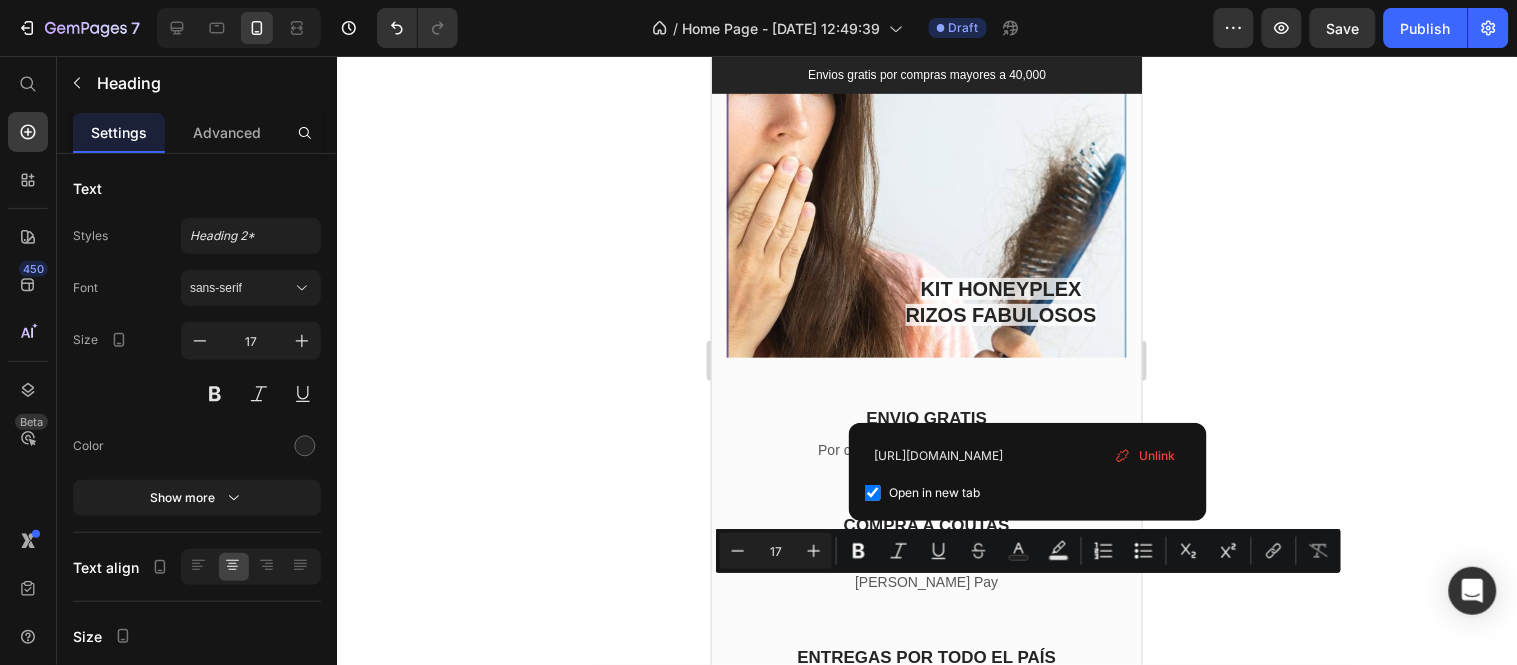 checkbox on "true" 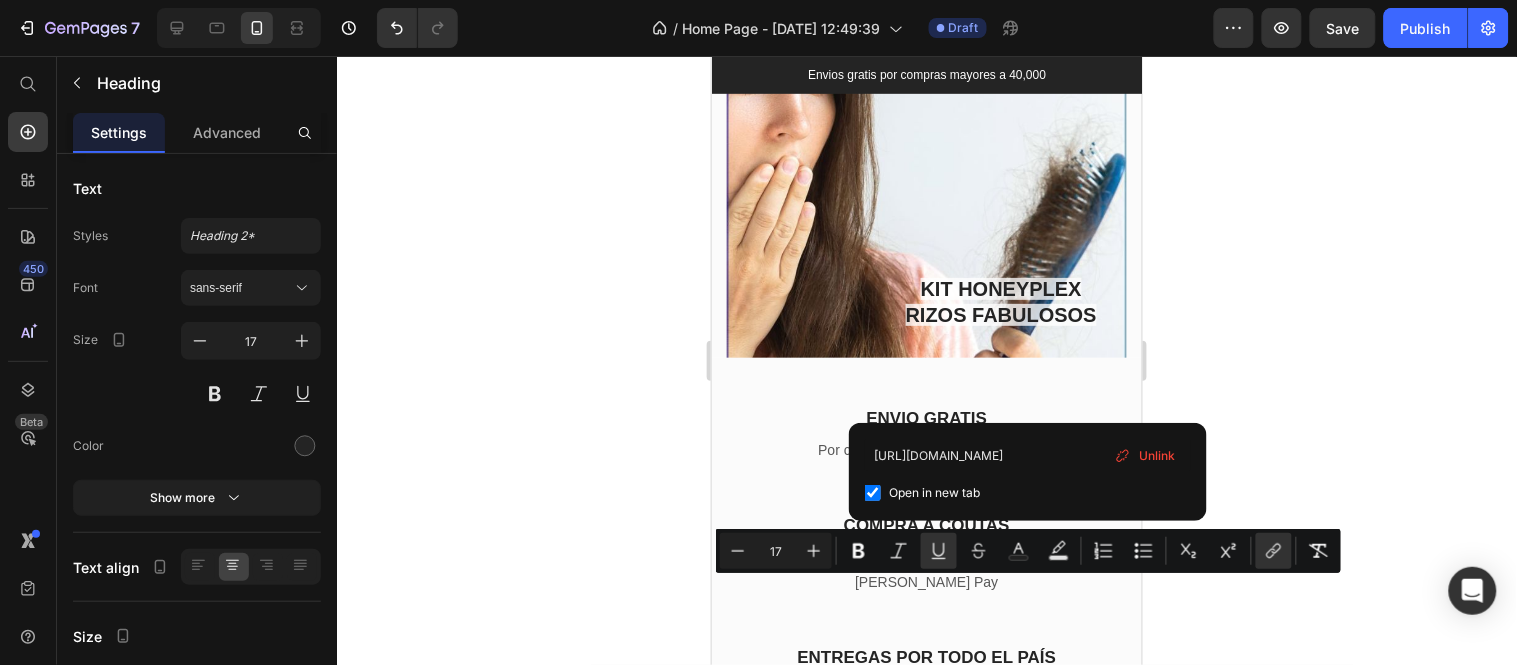 click 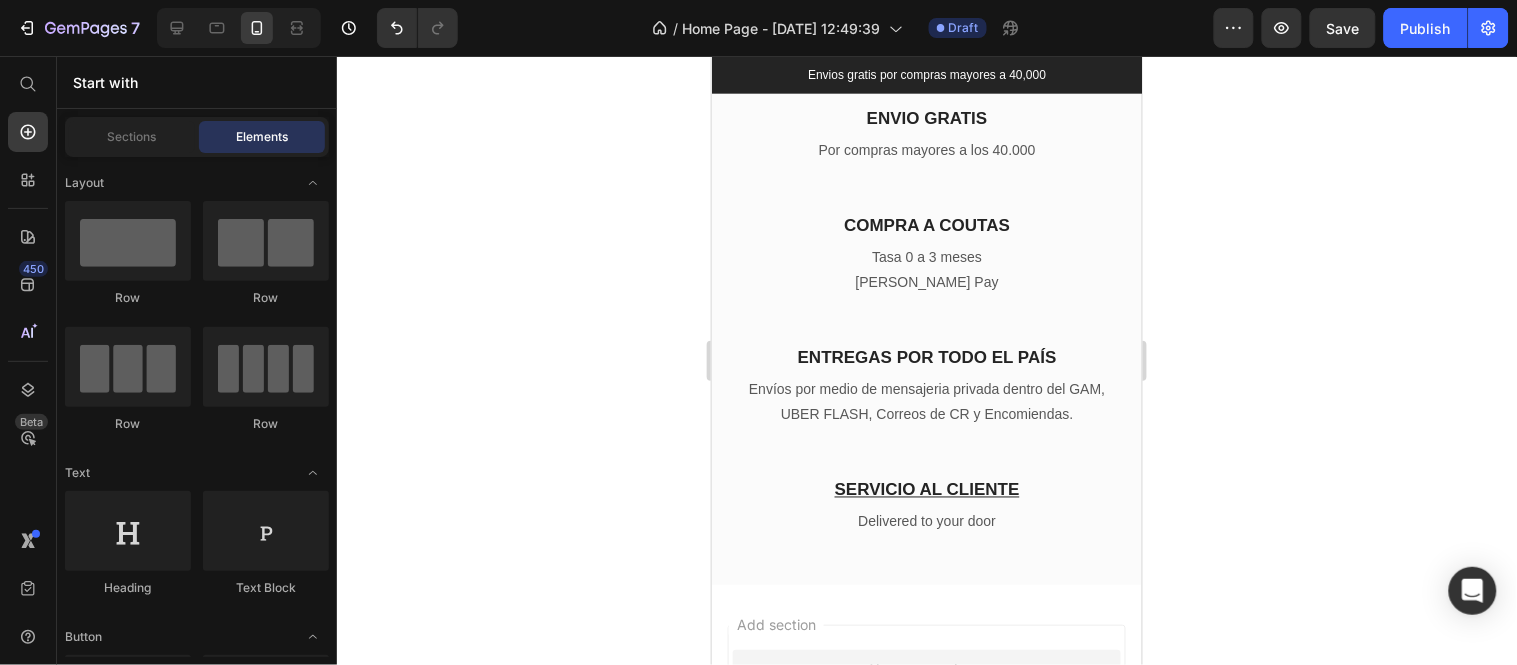 scroll, scrollTop: 6525, scrollLeft: 0, axis: vertical 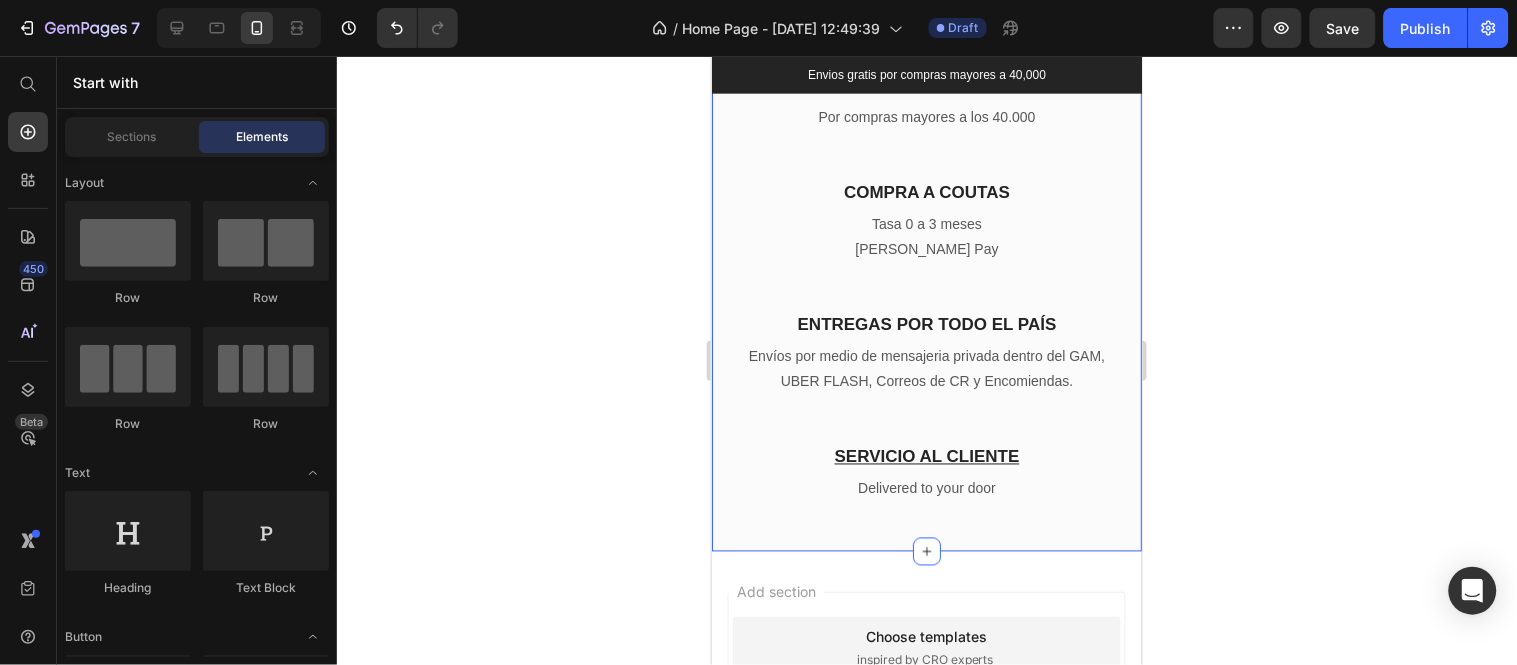 click on "Delivered to your door" at bounding box center (926, 488) 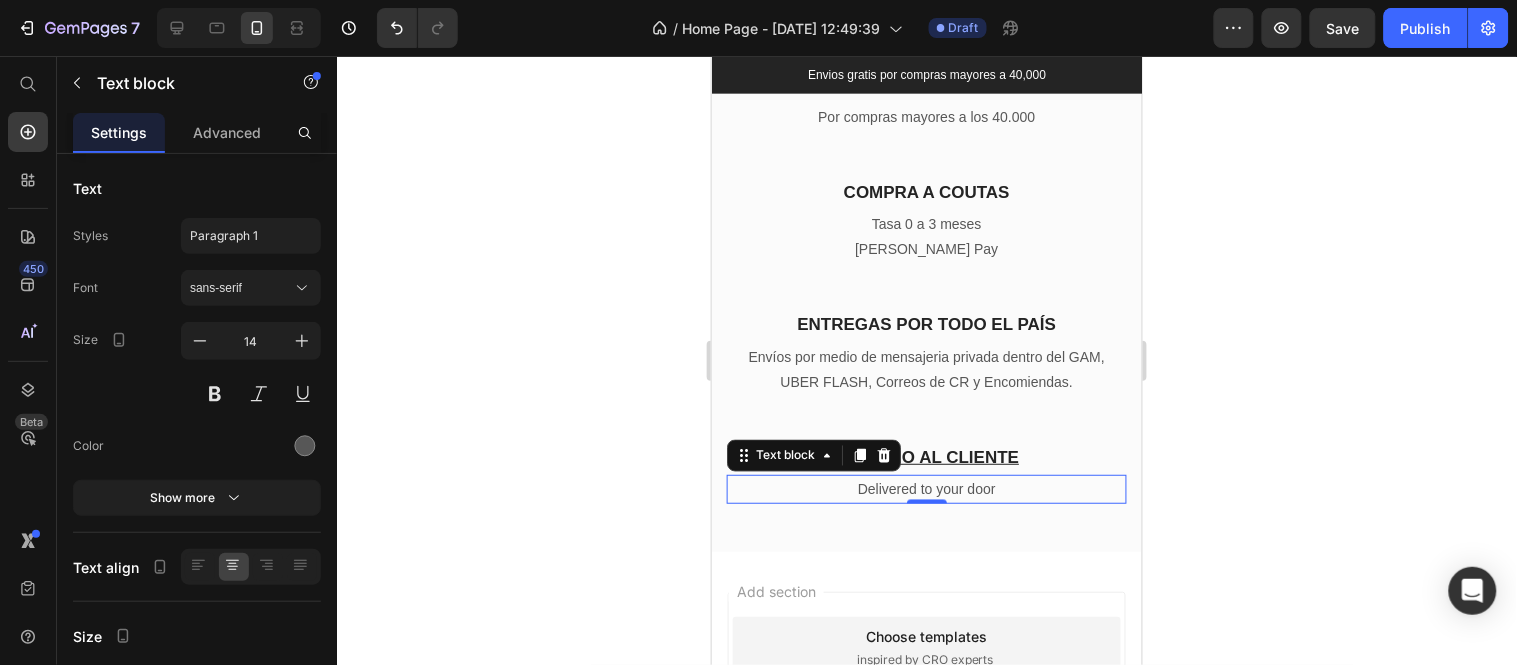 click on "Delivered to your door" at bounding box center (926, 488) 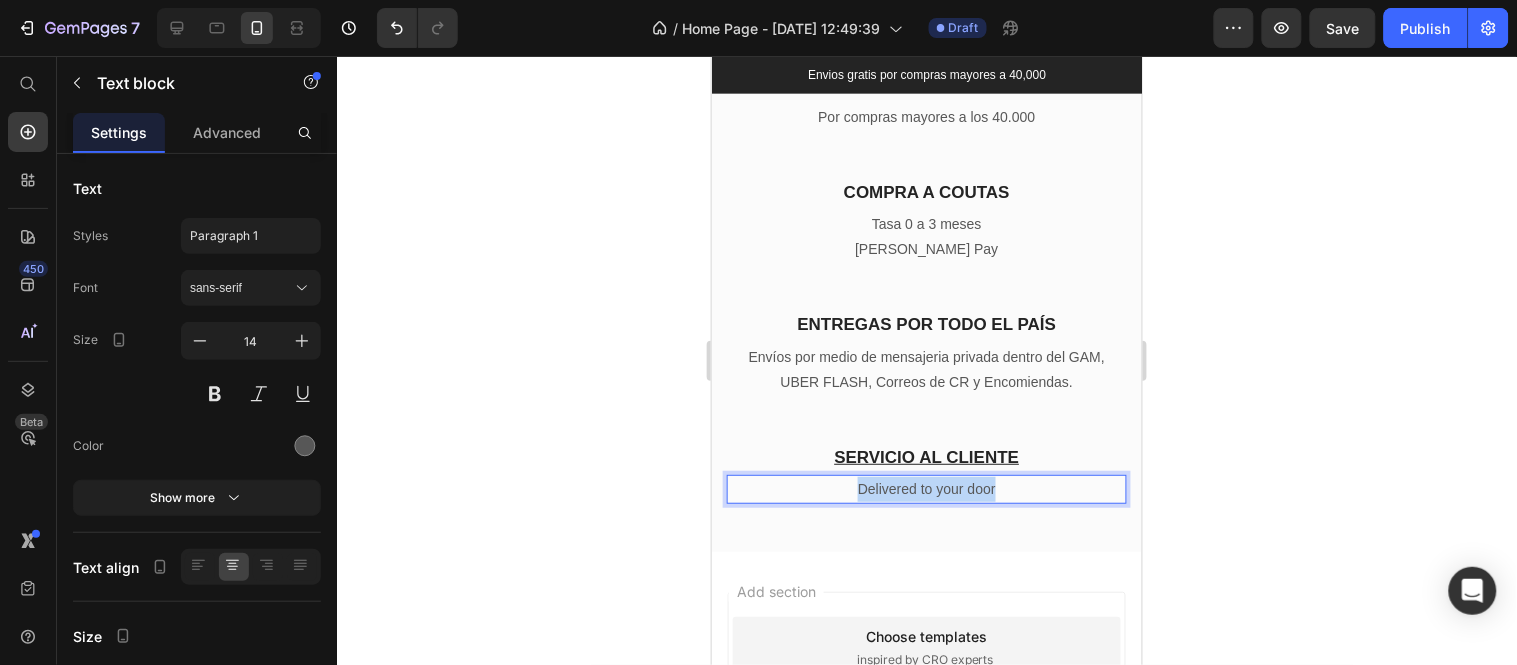 drag, startPoint x: 998, startPoint y: 291, endPoint x: 811, endPoint y: 300, distance: 187.21645 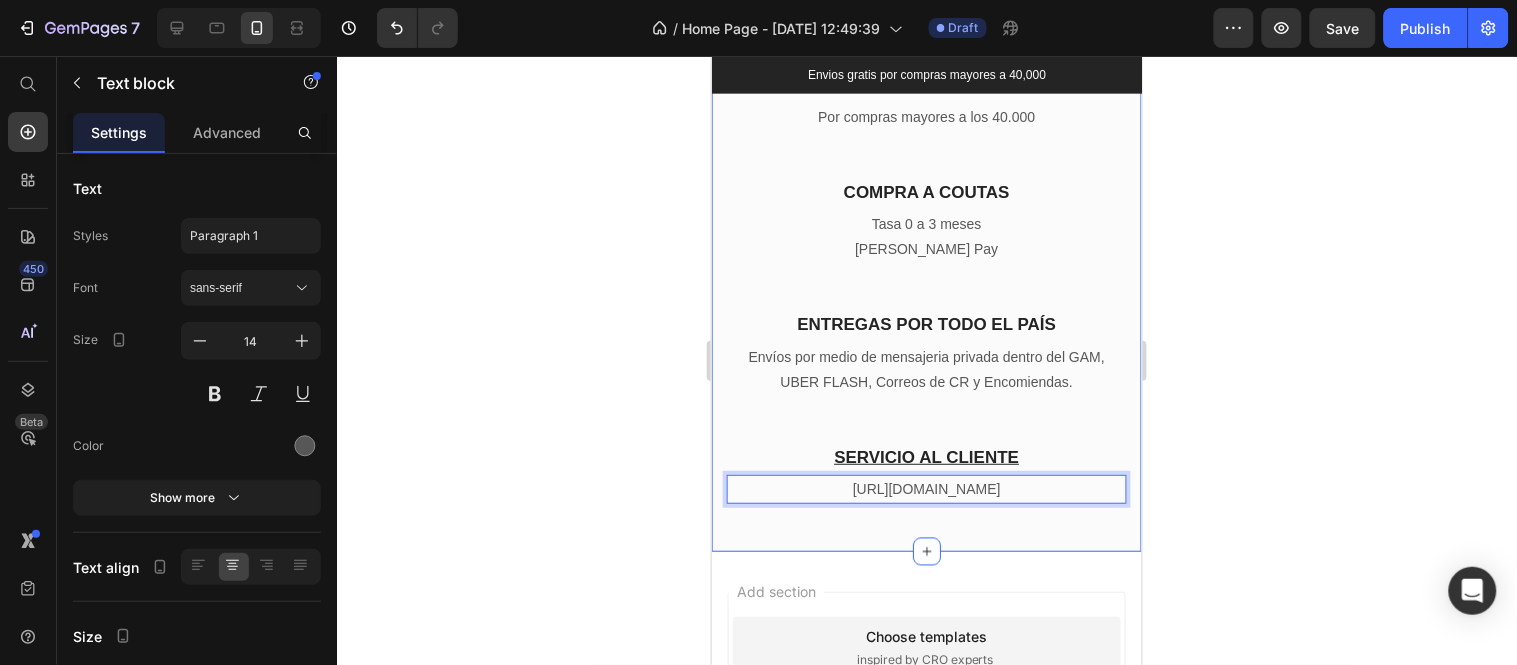 click on "ENVIO GRATIS Heading Por compras mayores a los 40.000 Text block COMPRA A COUTAS Heading Tasa 0 a 3 meses Emma Pay Text block ENTREGAS POR TODO EL PAÍS Heading Envíos por medio de mensajeria privada dentro del GAM, UBER FLASH, Correos de CR y Encomiendas. Text block ⁠⁠⁠⁠⁠⁠⁠ SERVICIO AL CLIENTE Heading https://wa.me/50670766330 Text block   0 Row Section 12" at bounding box center [926, 288] 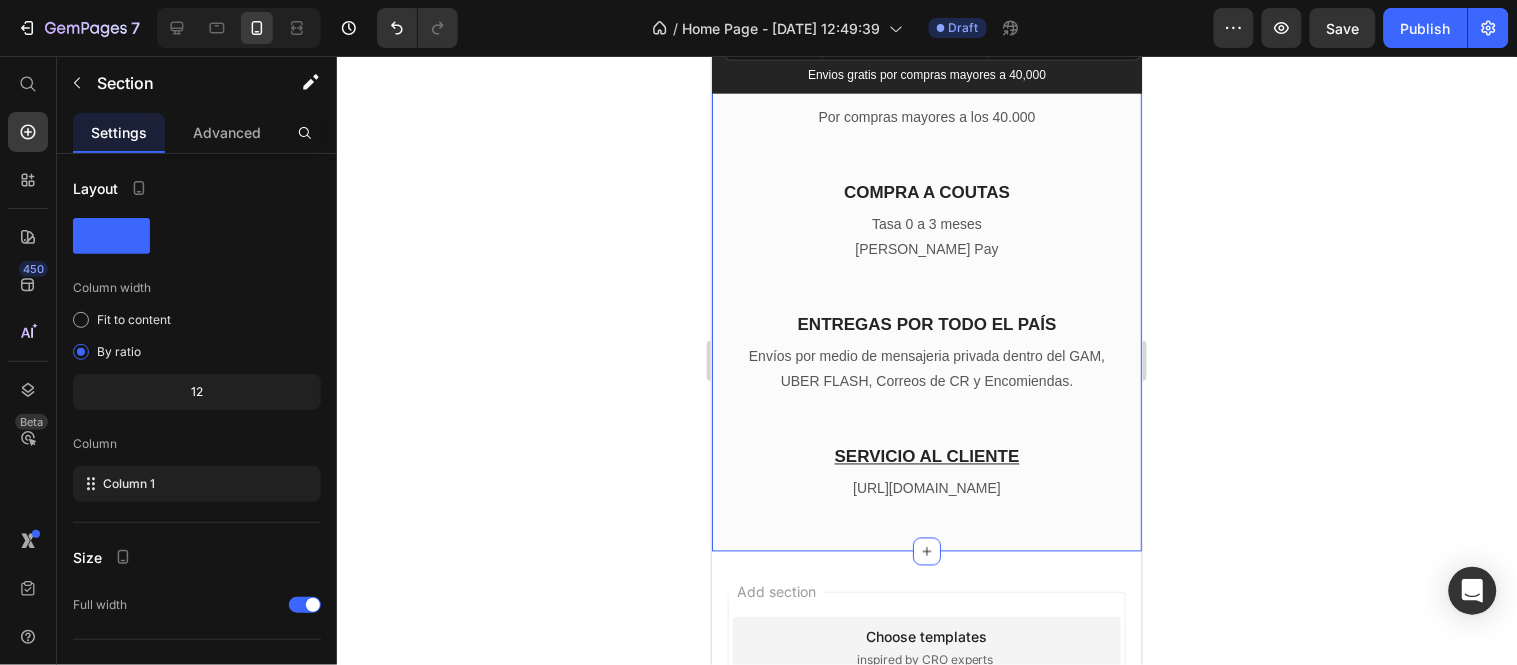 click 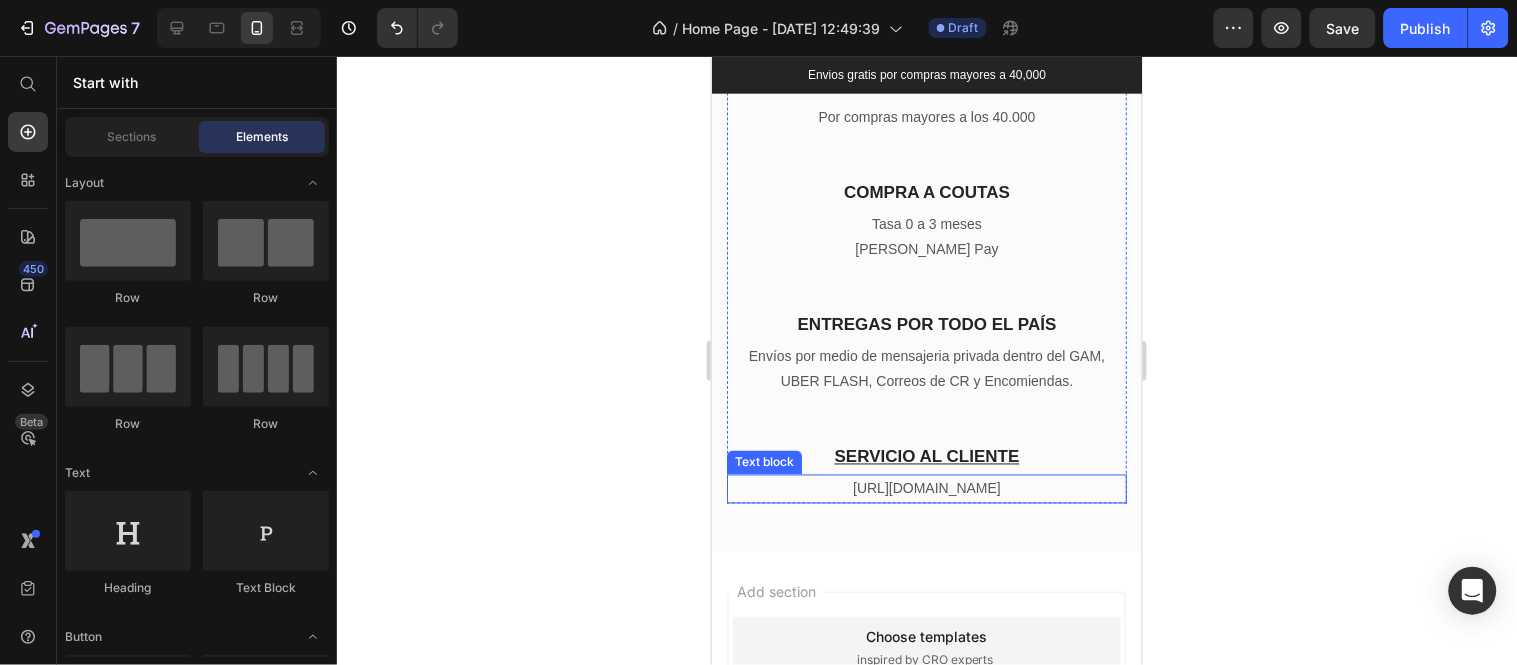 click on "[URL][DOMAIN_NAME]" at bounding box center (926, 488) 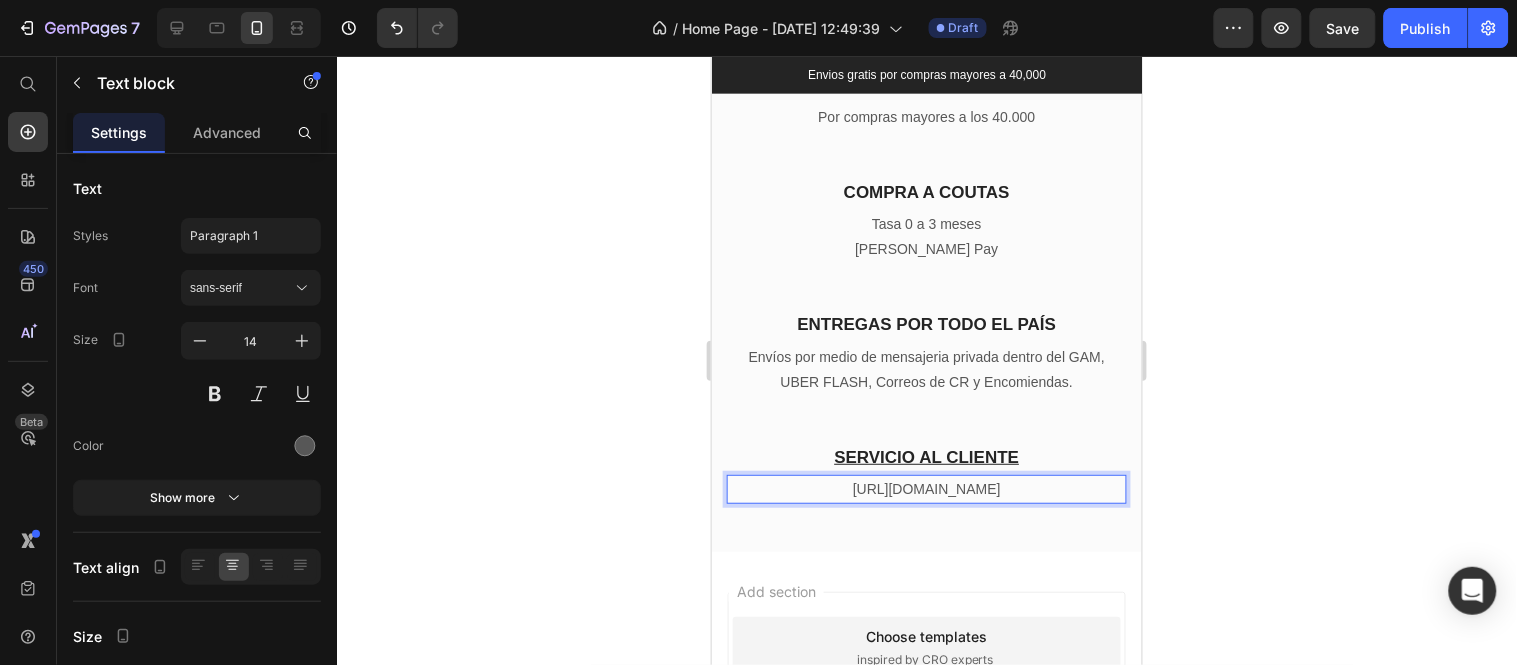 drag, startPoint x: 990, startPoint y: 289, endPoint x: 781, endPoint y: 291, distance: 209.00957 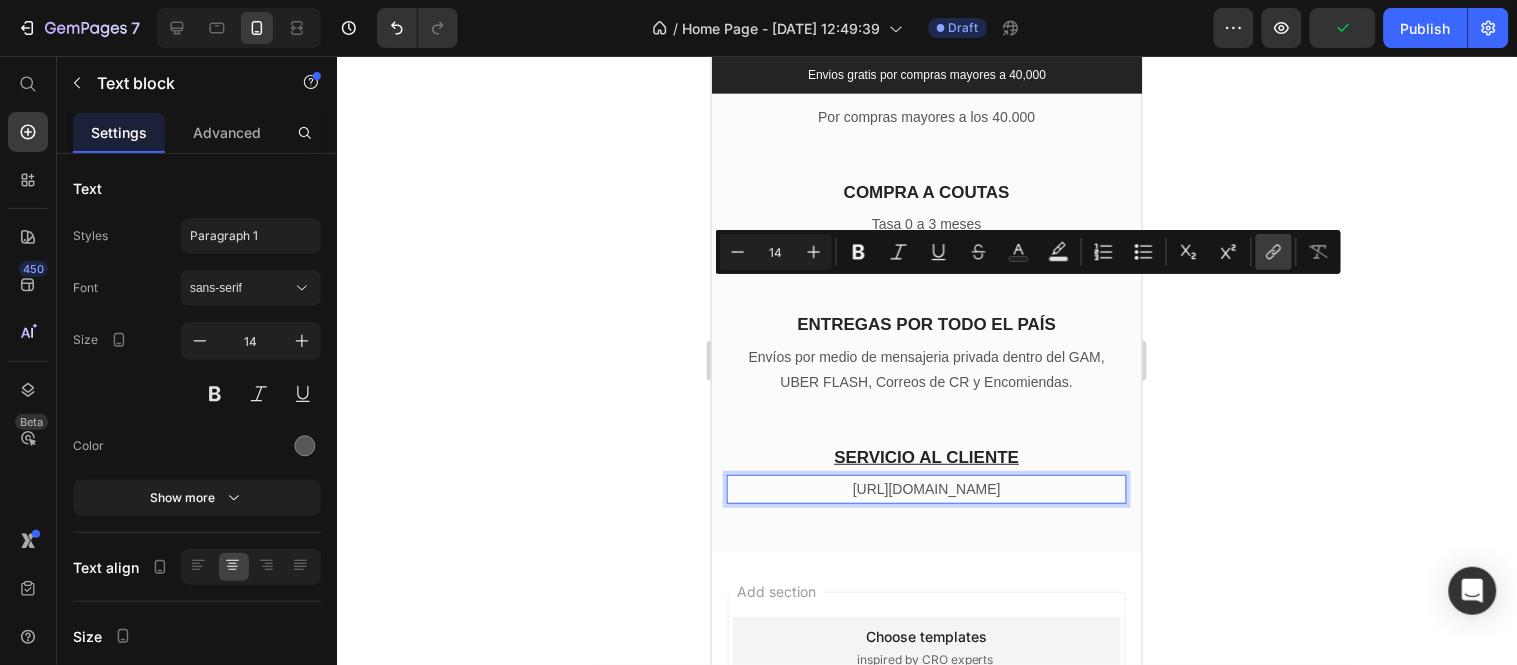 click on "link" at bounding box center (1274, 252) 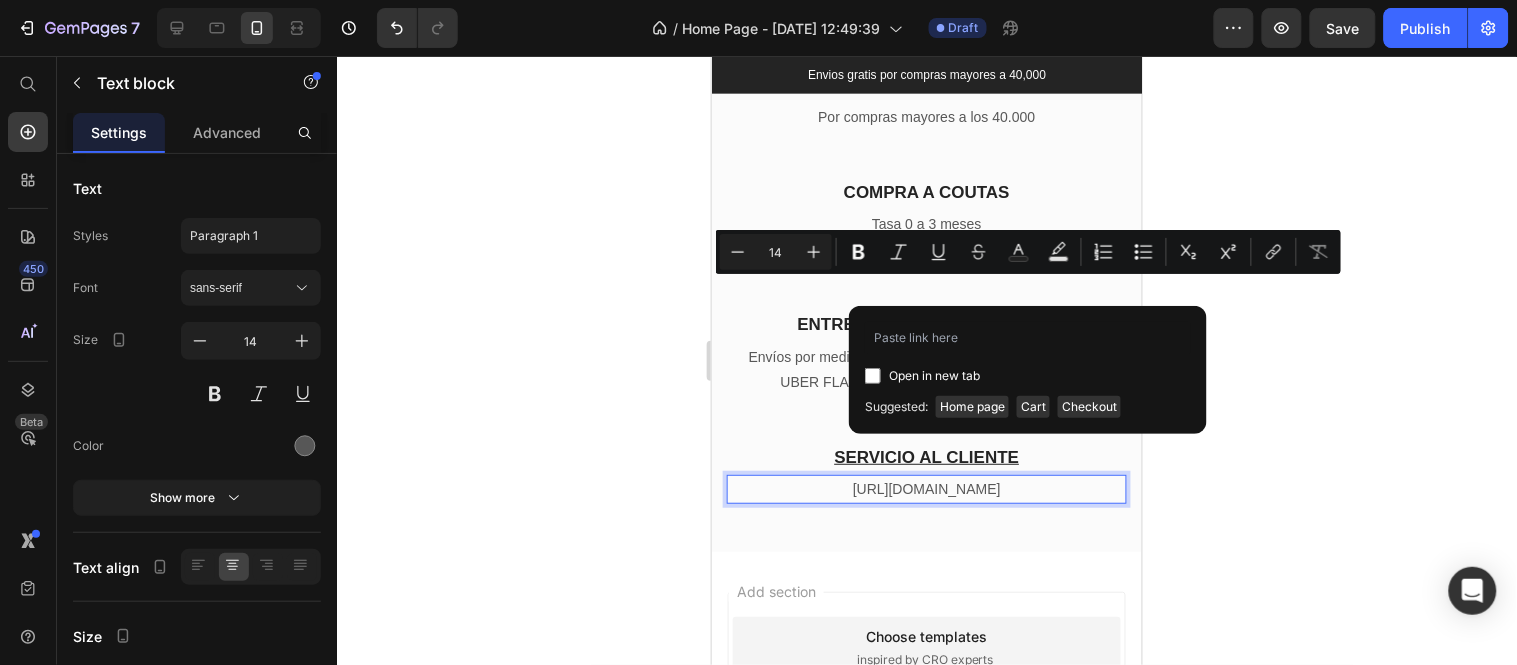 click on "Open in new tab" at bounding box center (934, 376) 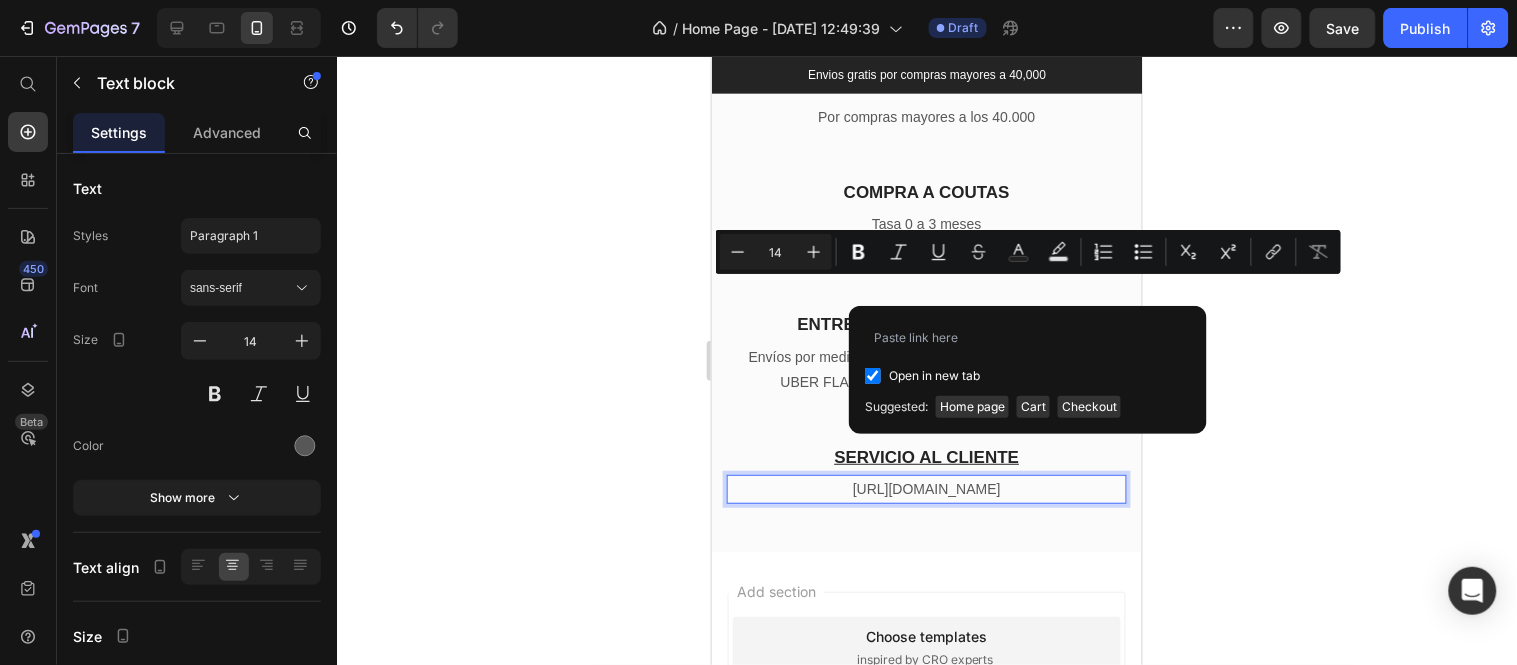 checkbox on "true" 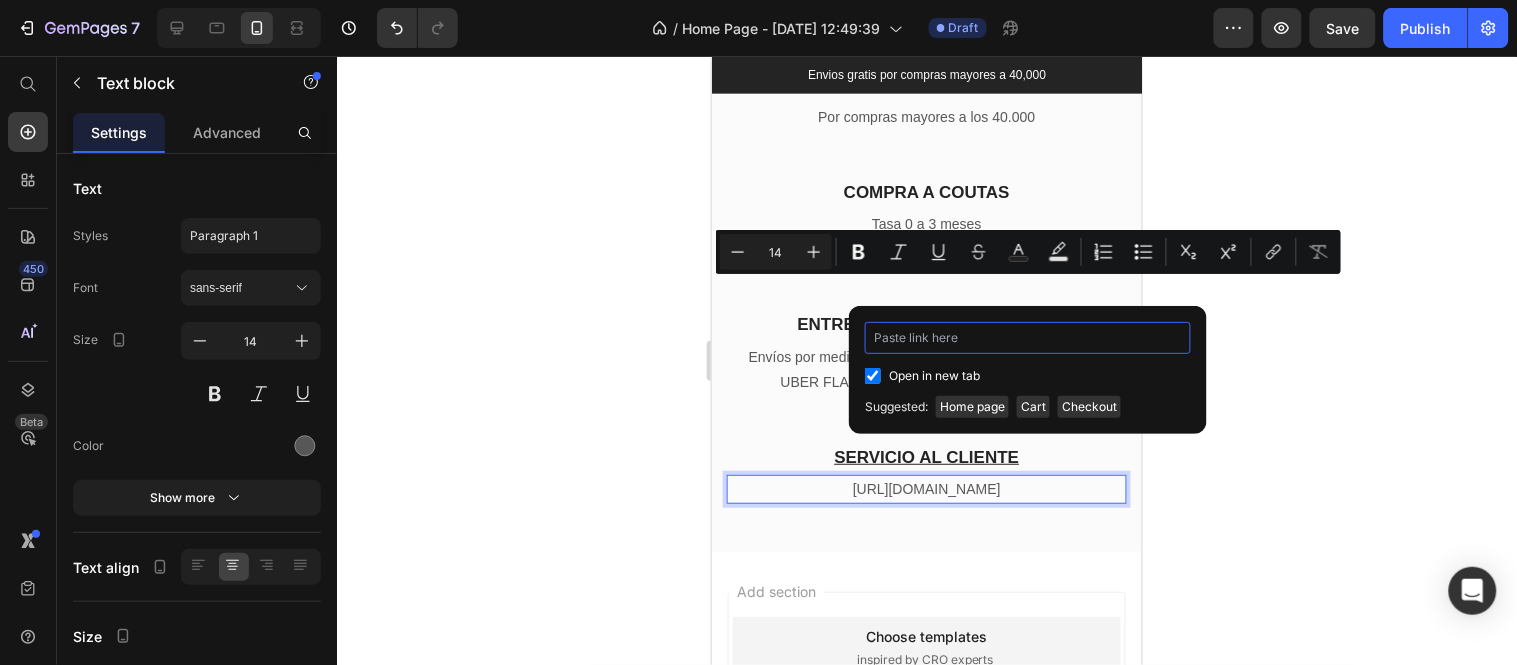 click at bounding box center [1028, 338] 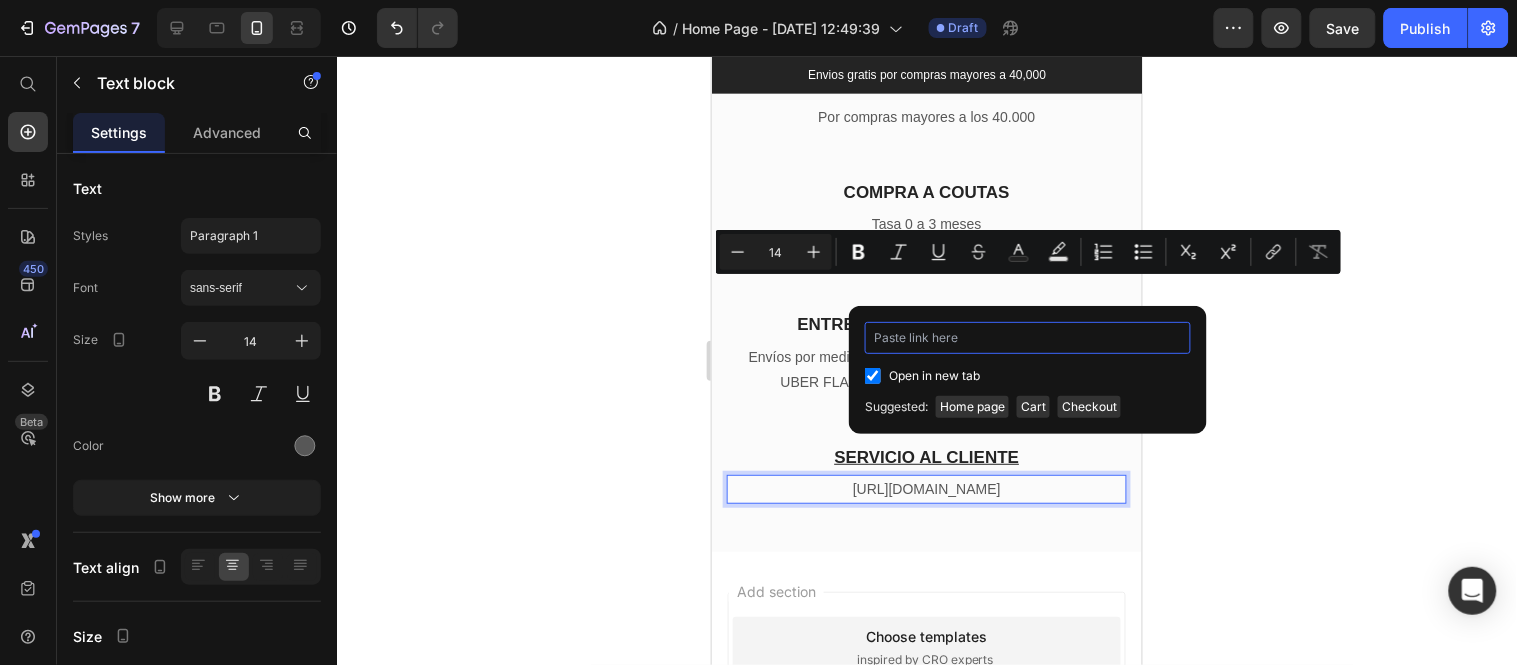 type on "[URL][DOMAIN_NAME]" 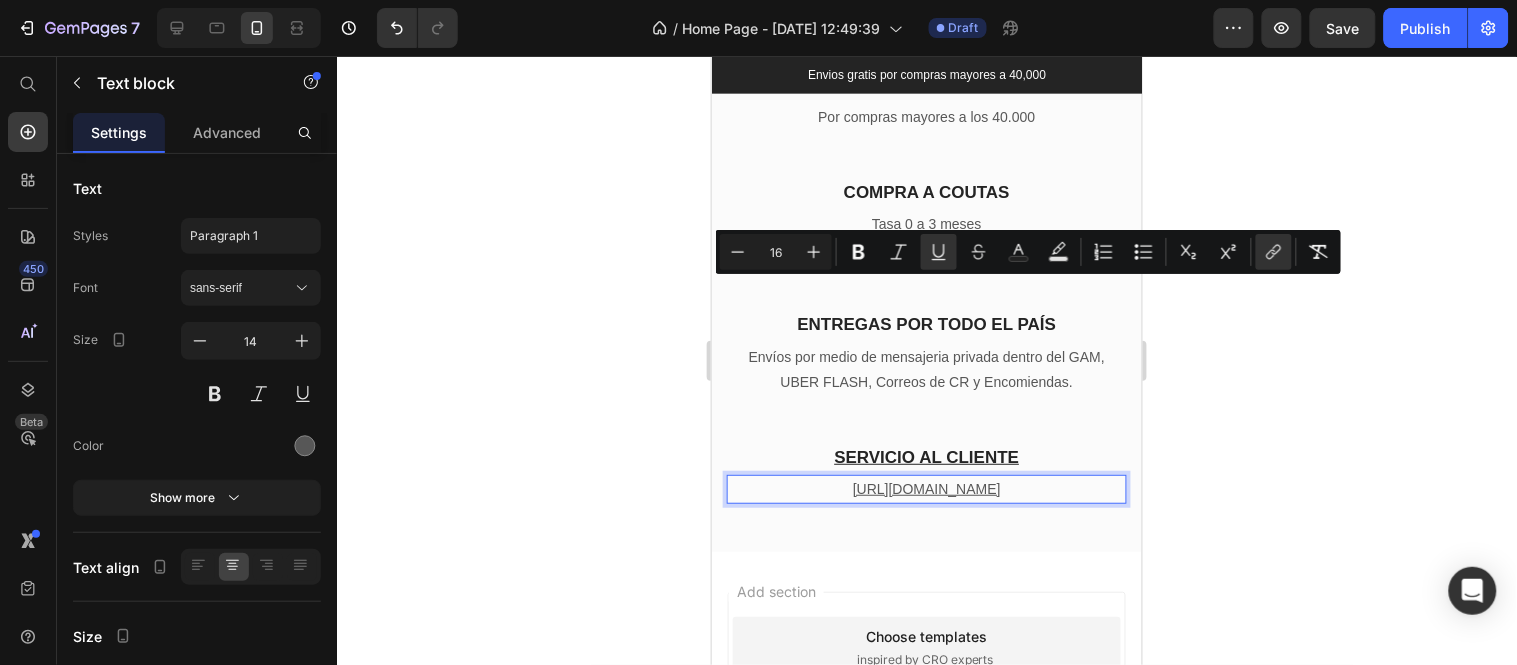 click 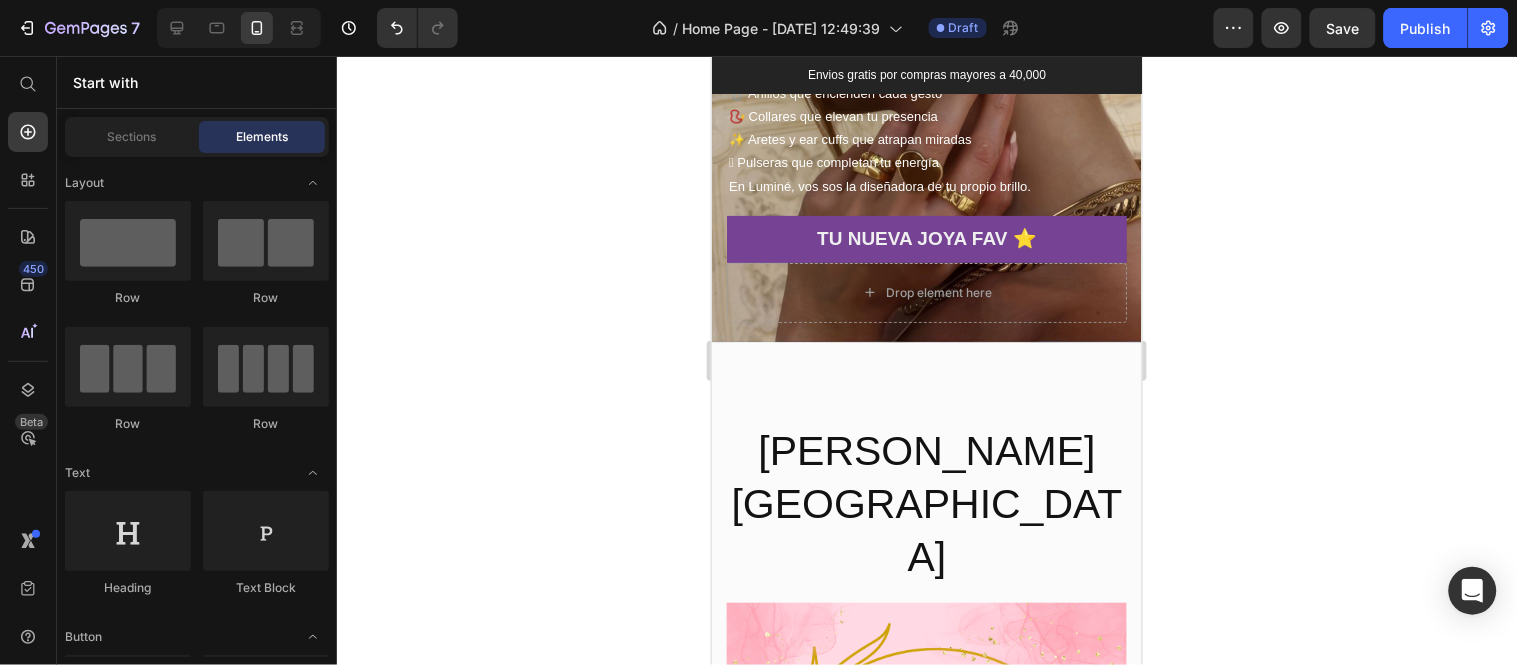 scroll, scrollTop: 3962, scrollLeft: 0, axis: vertical 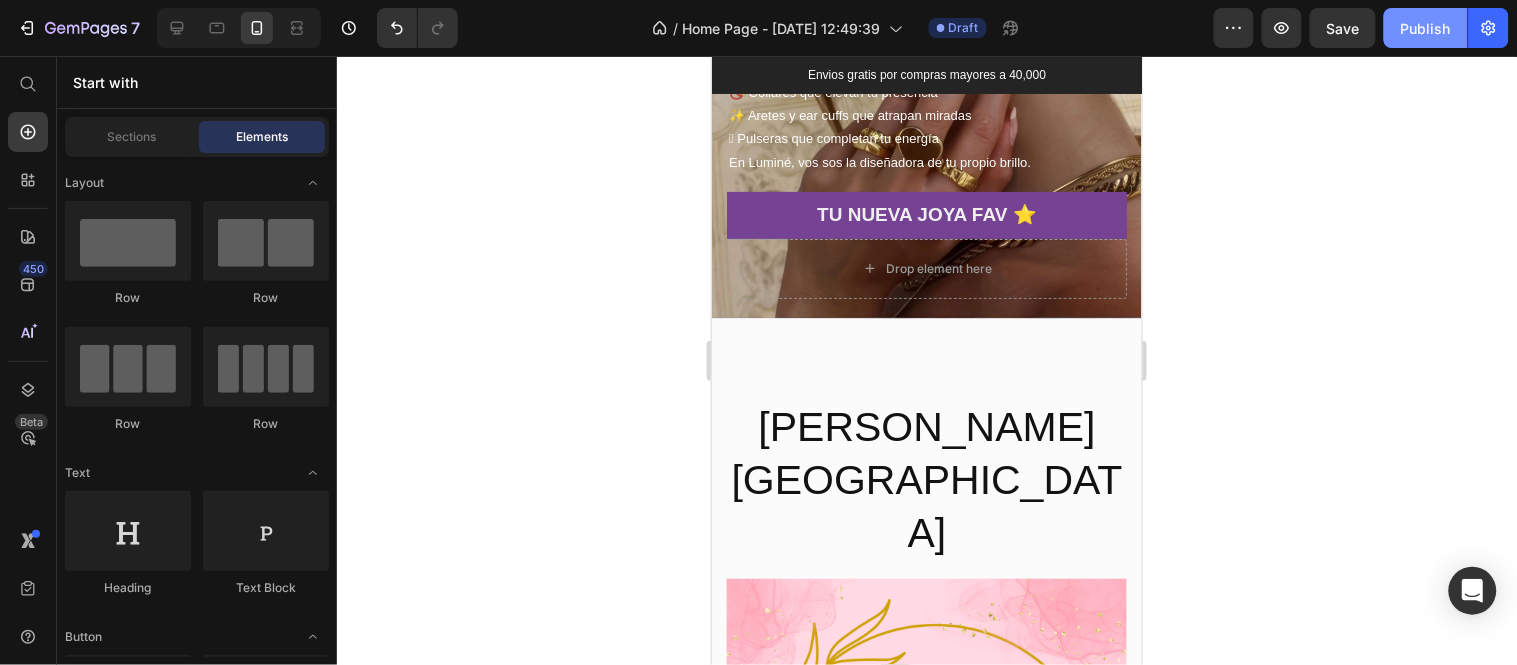 click on "Publish" at bounding box center [1426, 28] 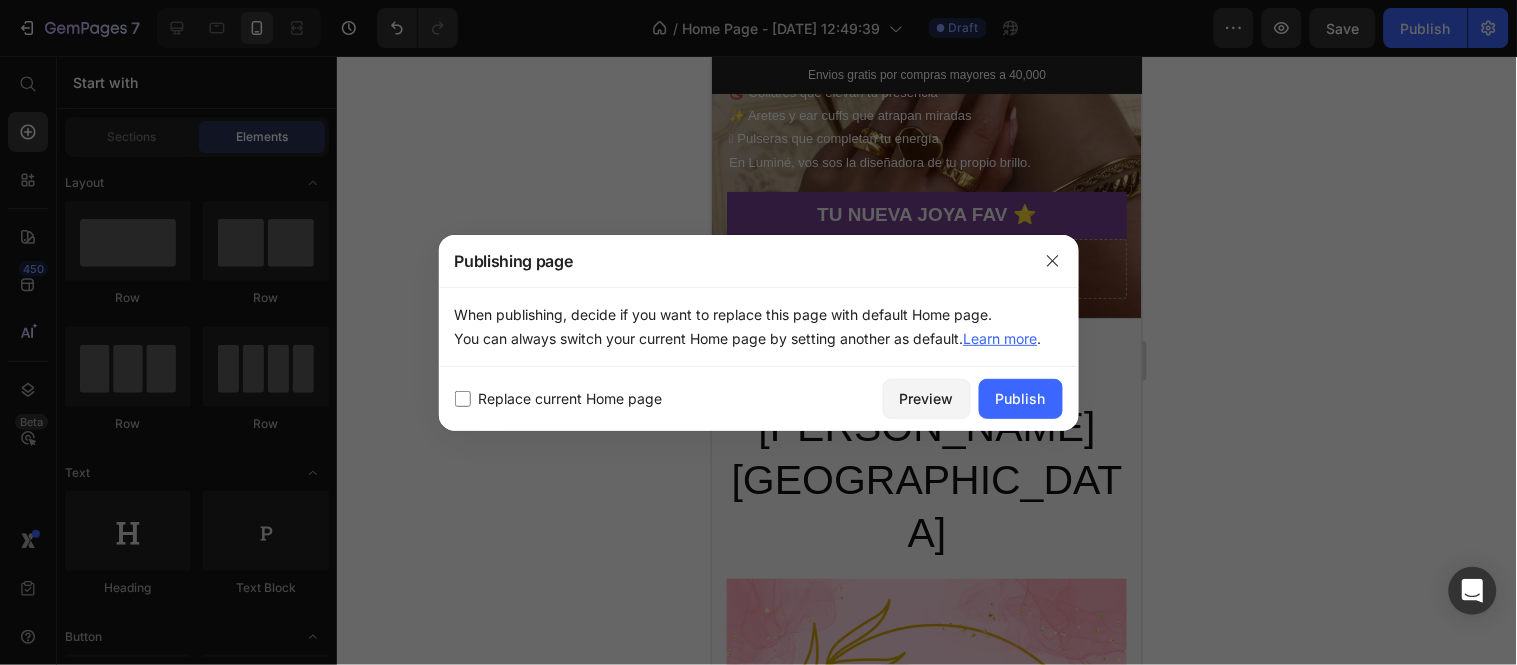 click on "Replace current Home page" at bounding box center [571, 399] 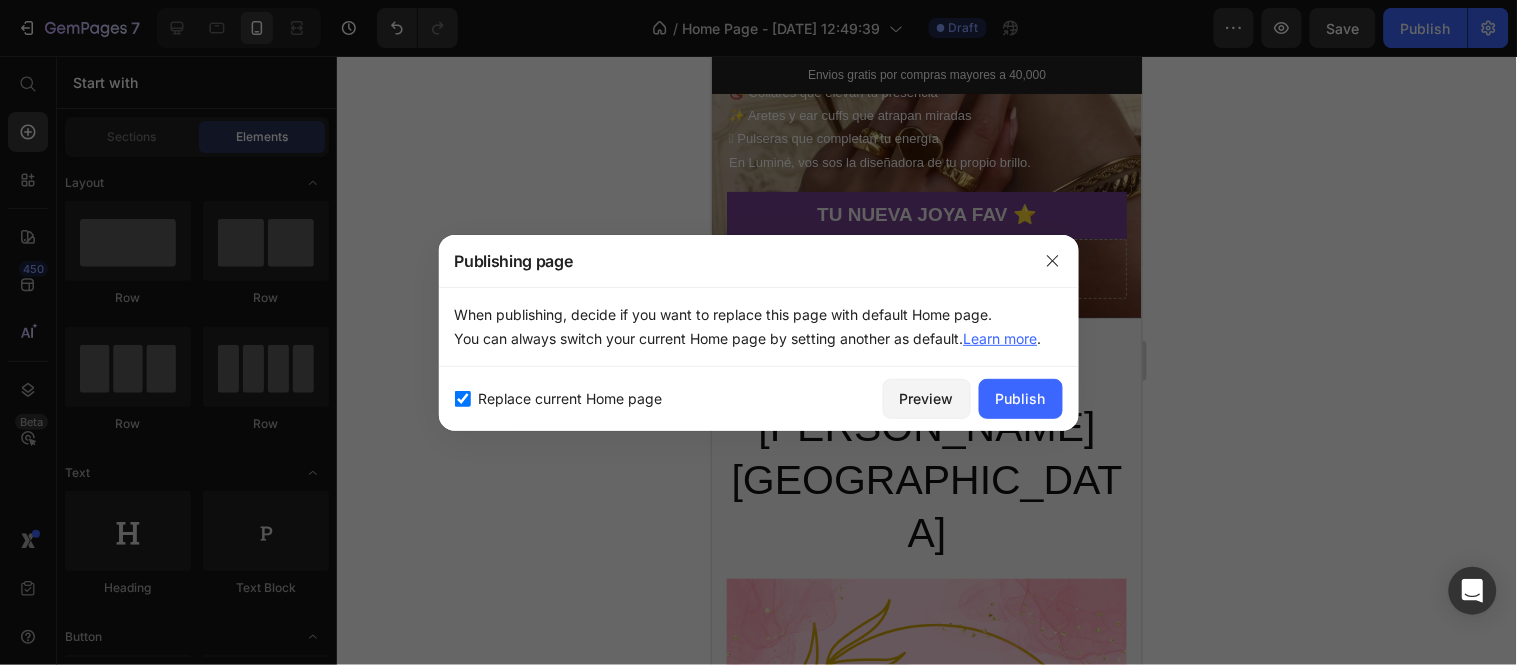 checkbox on "true" 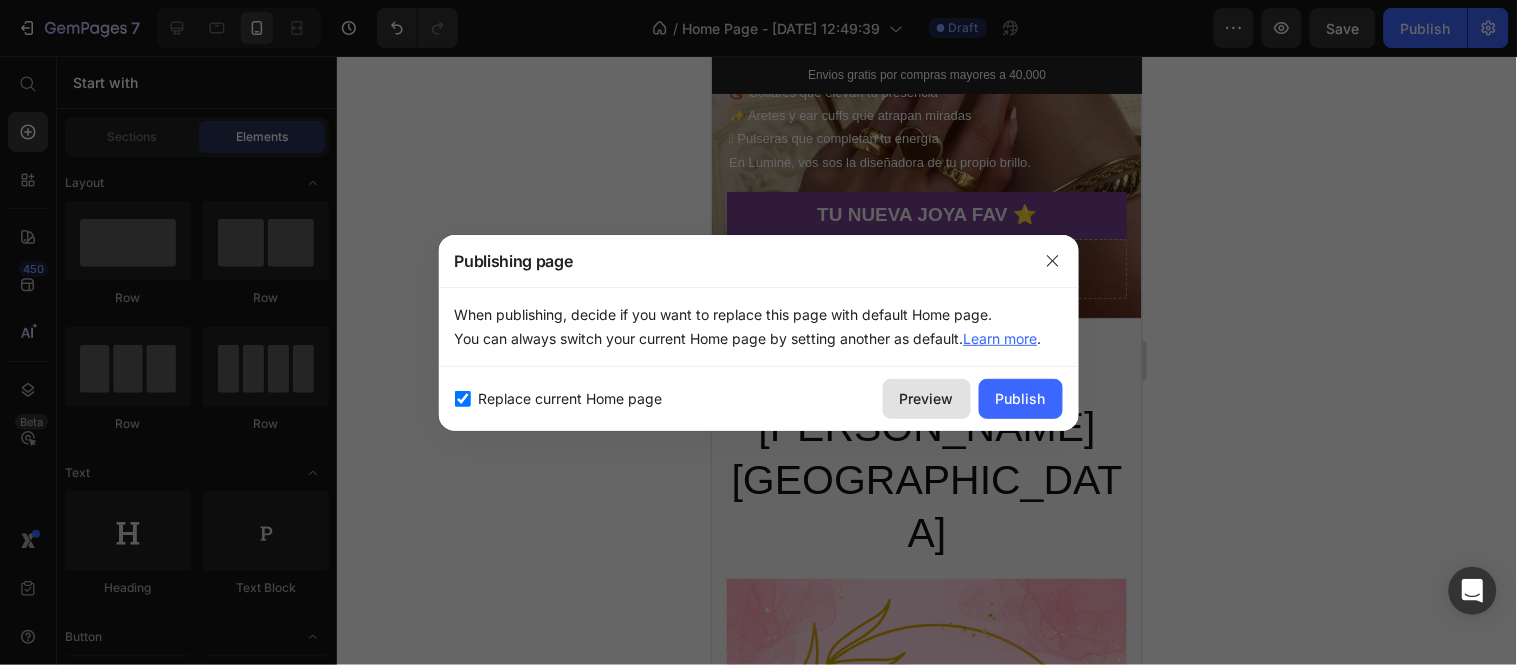 click on "Preview" at bounding box center (927, 398) 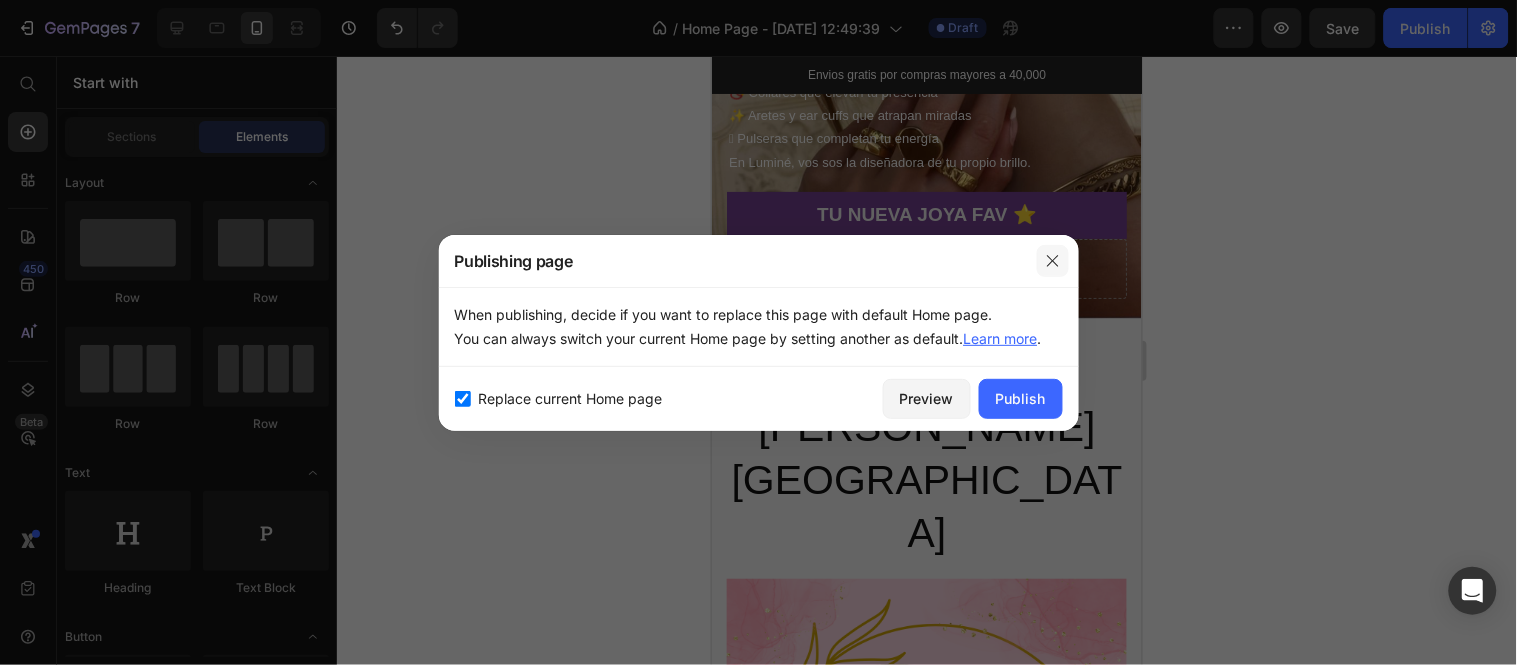 click at bounding box center [1053, 261] 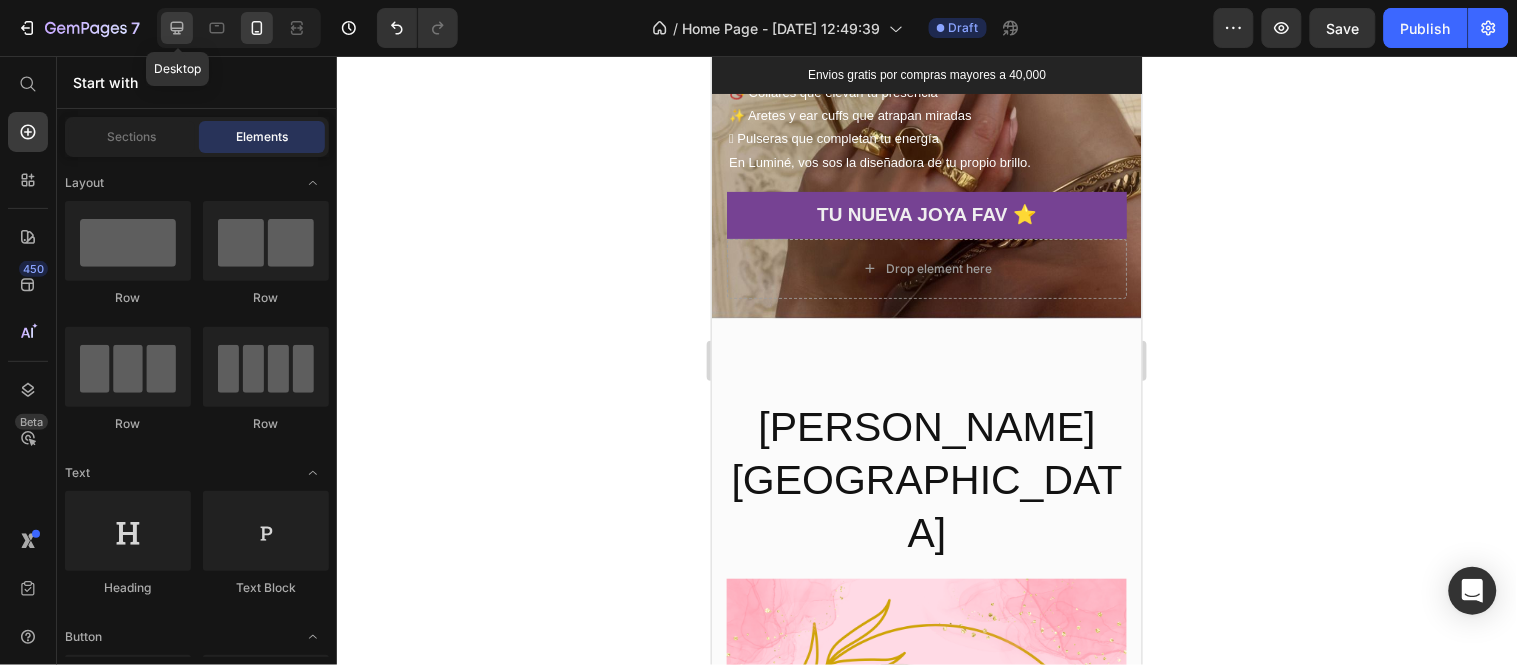 click 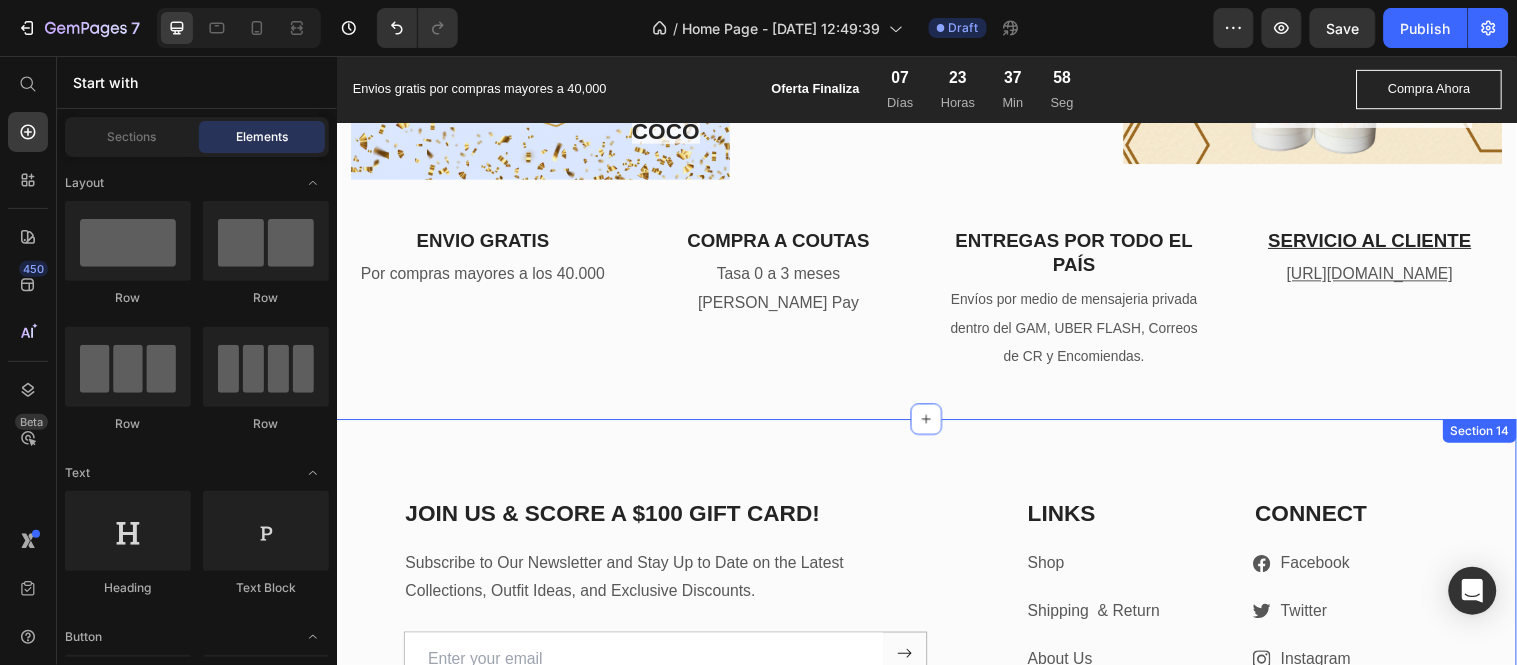 scroll, scrollTop: 4865, scrollLeft: 0, axis: vertical 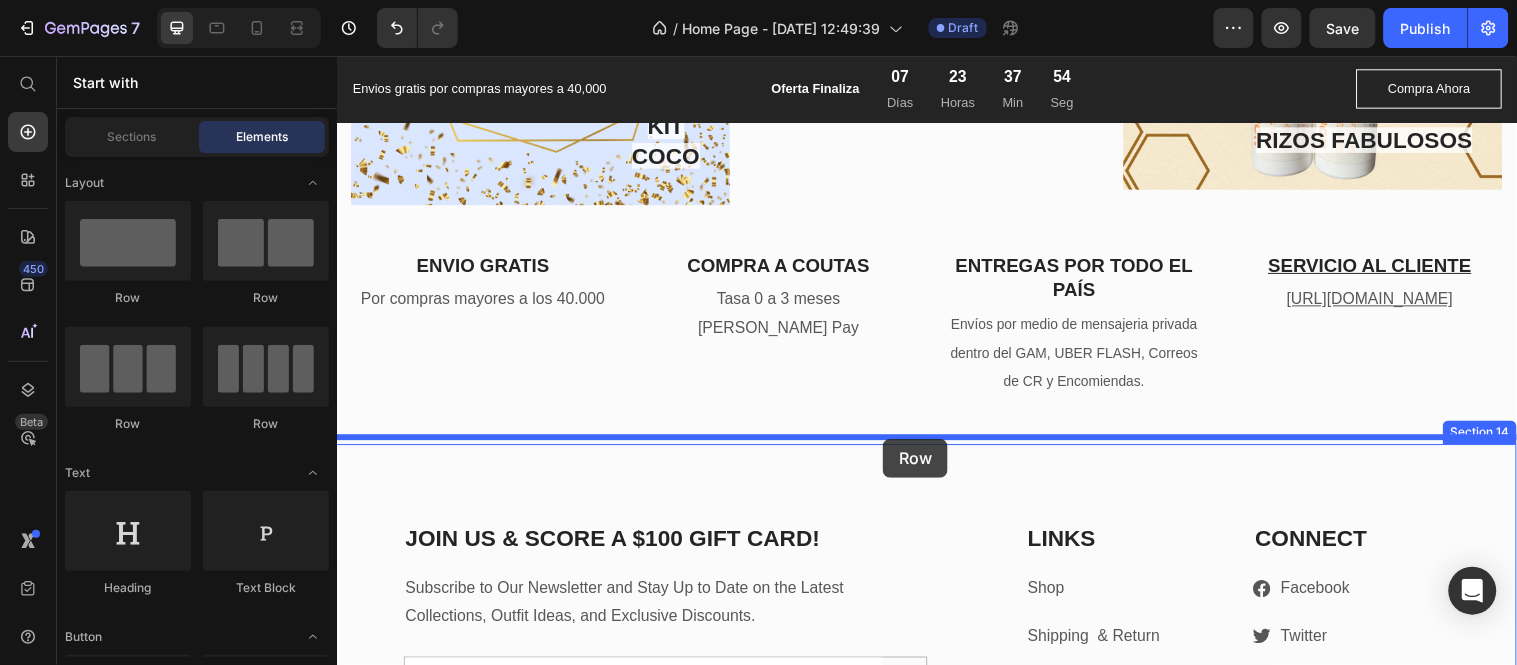 drag, startPoint x: 541, startPoint y: 350, endPoint x: 704, endPoint y: 423, distance: 178.60011 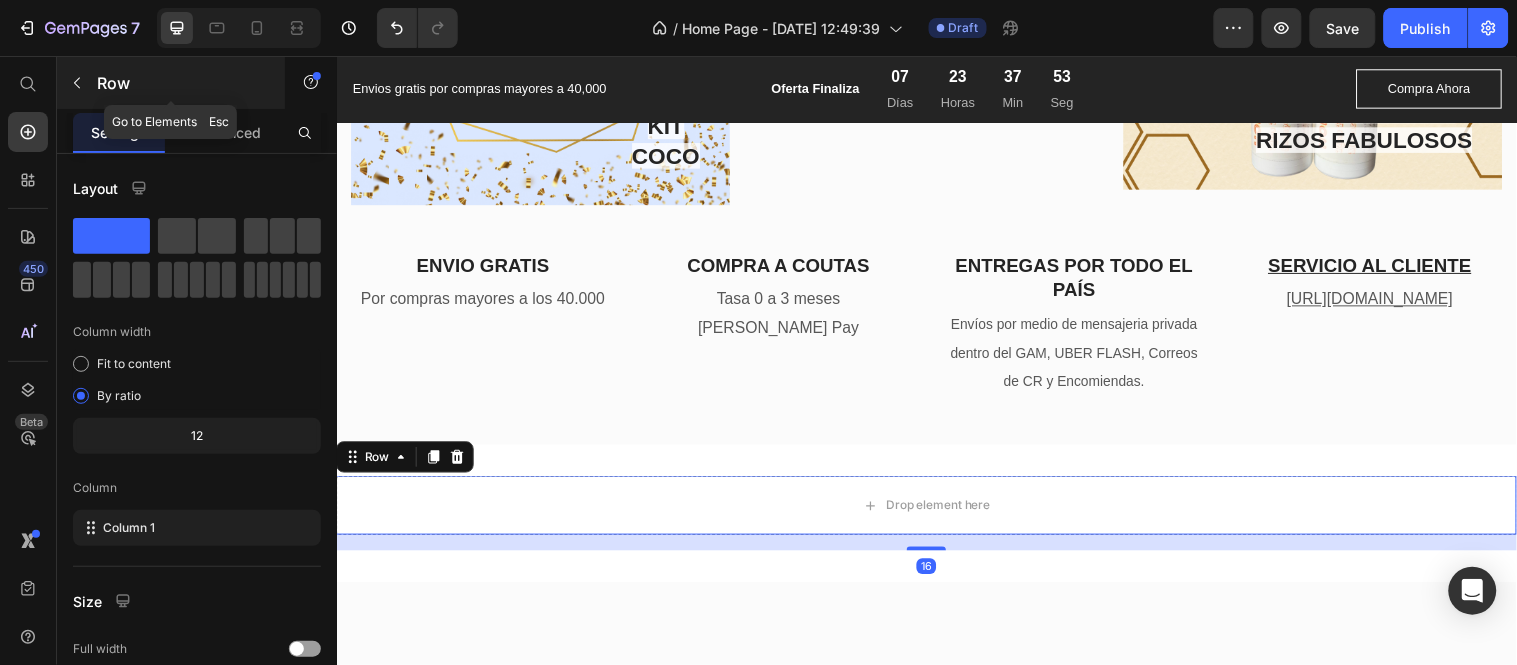 click 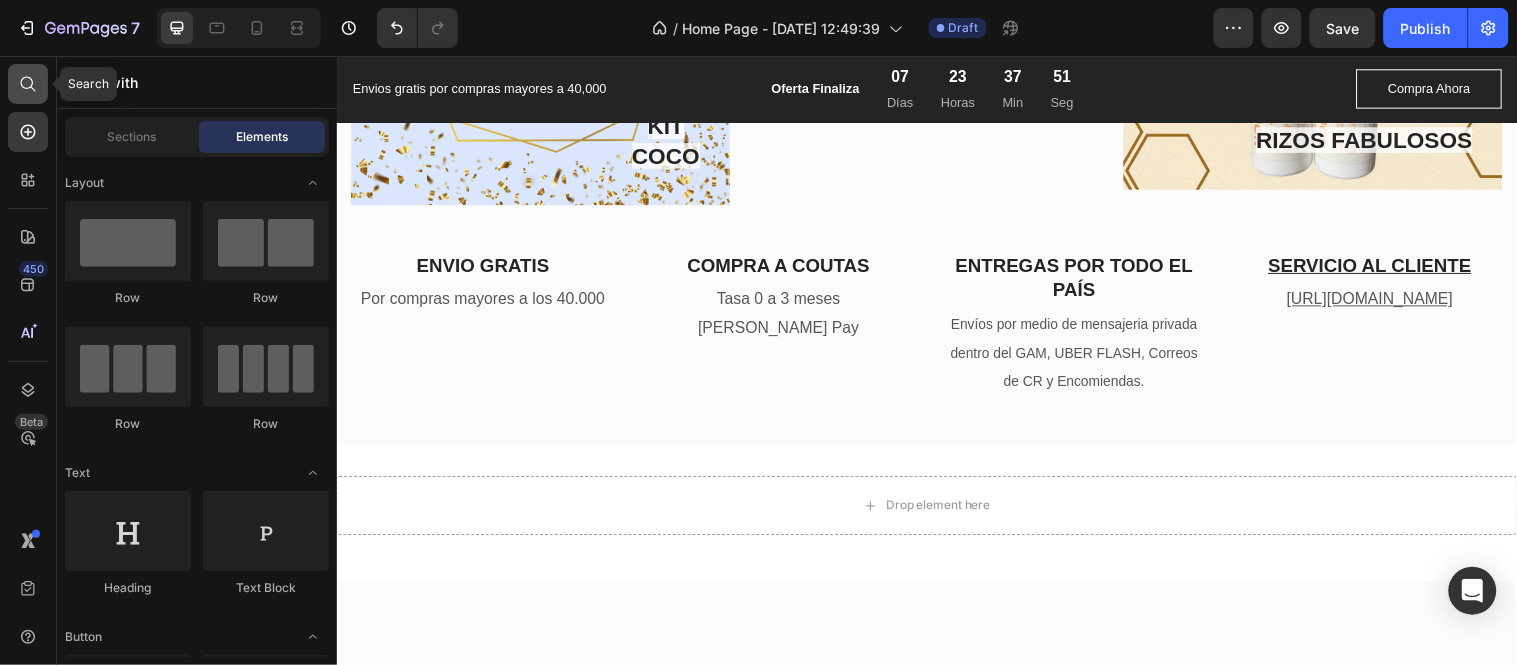 click 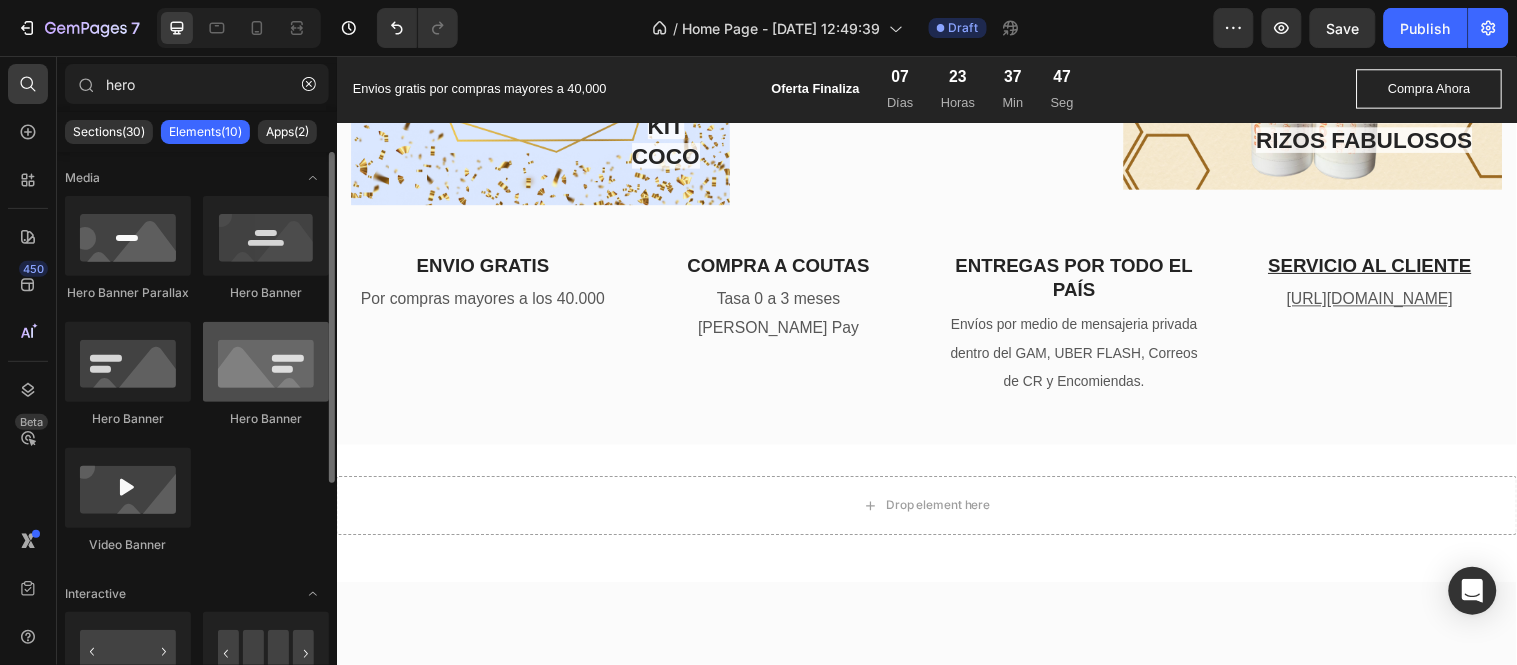 scroll, scrollTop: 111, scrollLeft: 0, axis: vertical 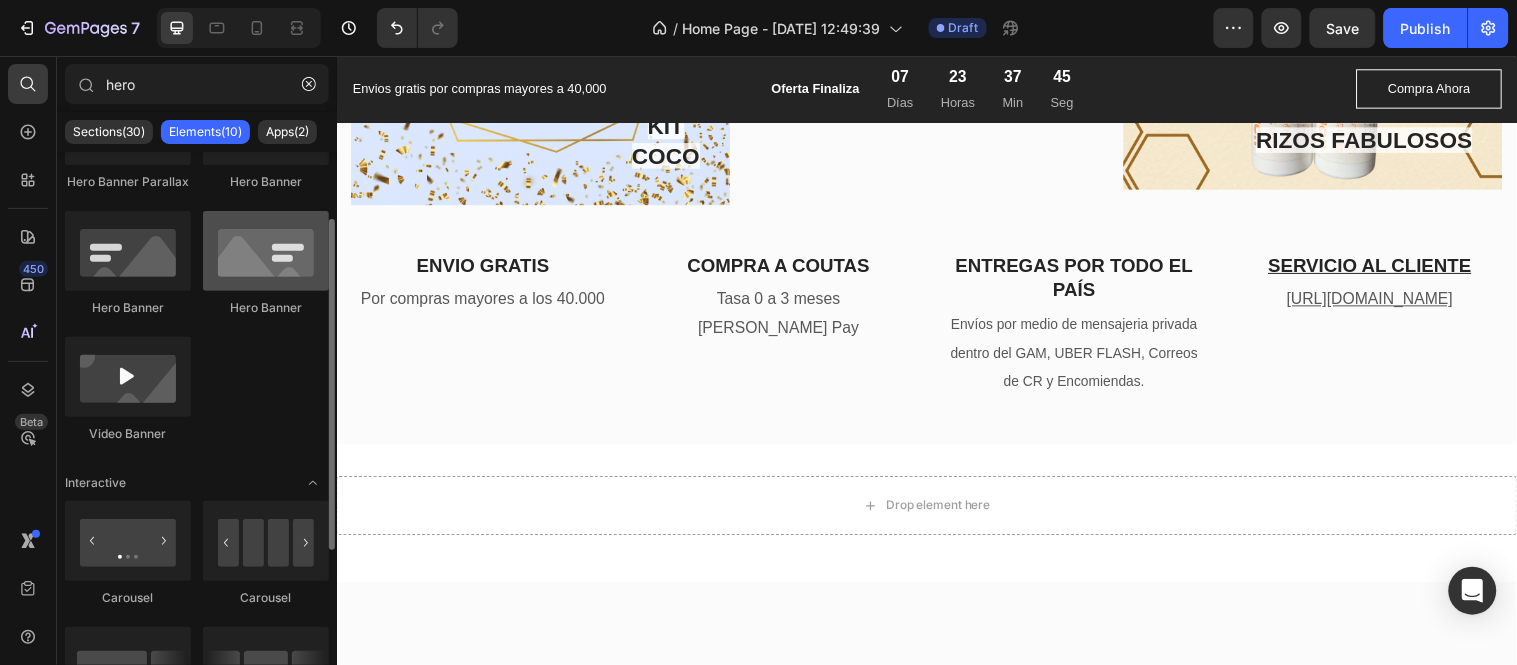 type on "hero" 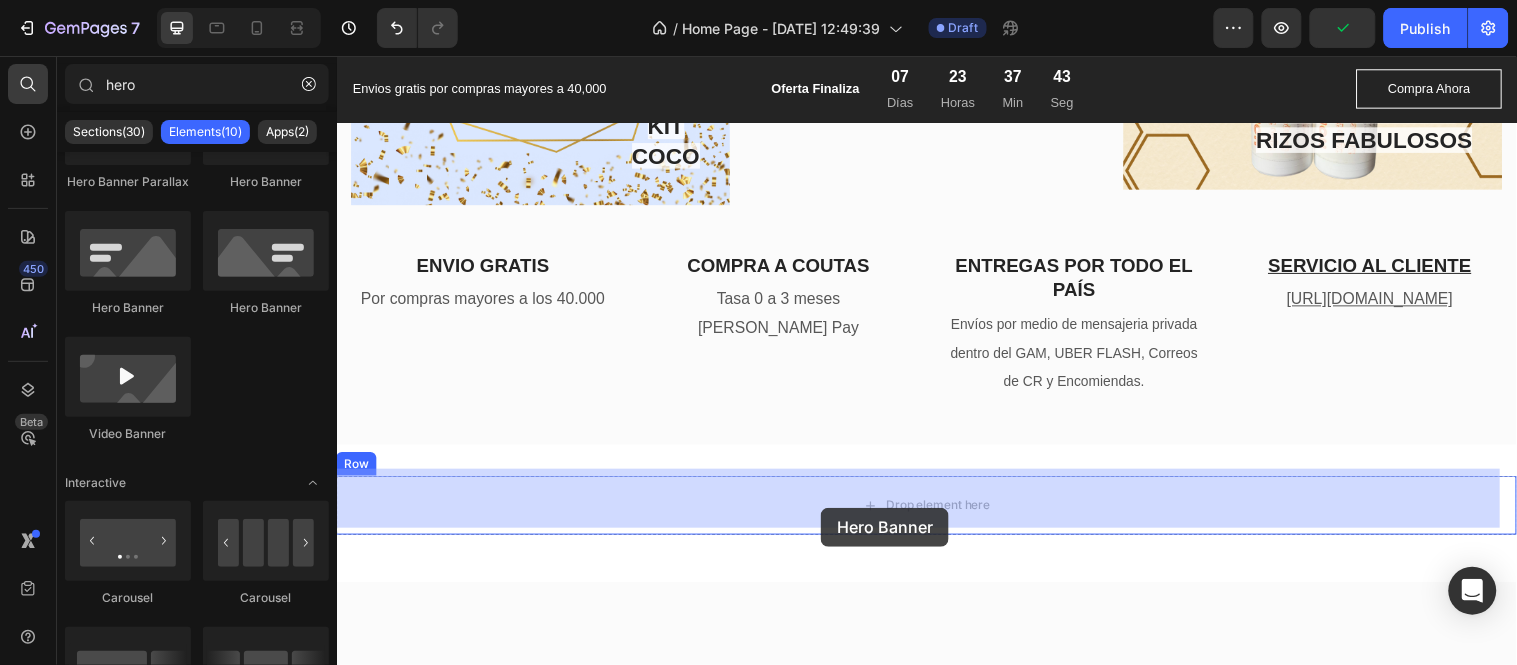 drag, startPoint x: 602, startPoint y: 323, endPoint x: 828, endPoint y: 514, distance: 295.90033 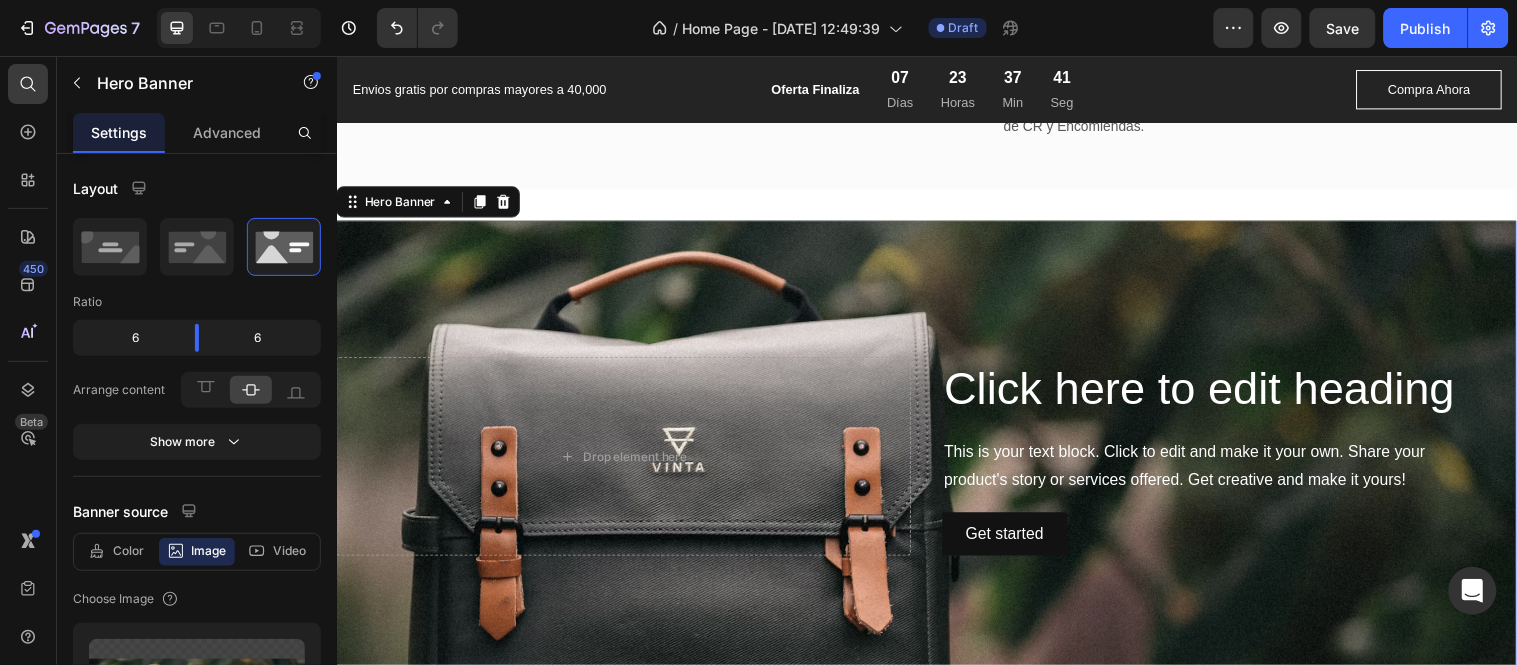 scroll, scrollTop: 5087, scrollLeft: 0, axis: vertical 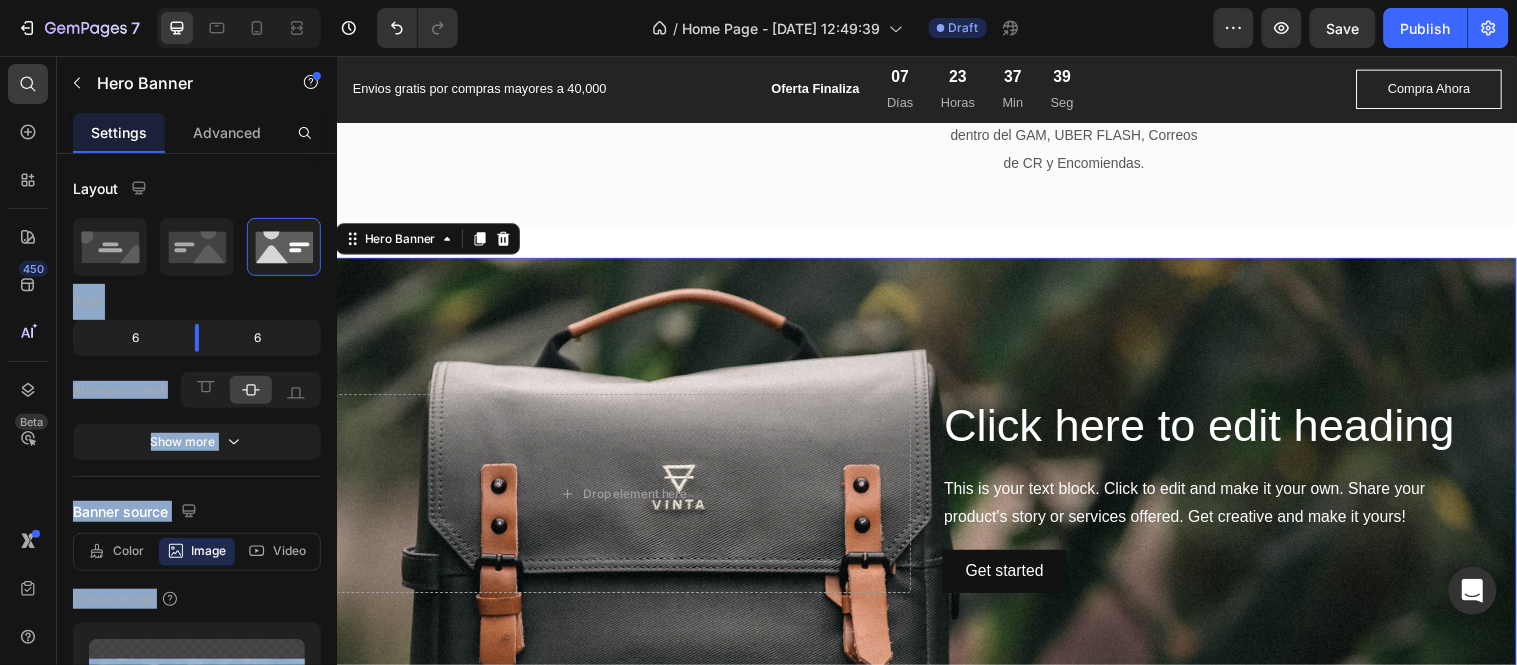 drag, startPoint x: 516, startPoint y: 305, endPoint x: 754, endPoint y: 252, distance: 243.82986 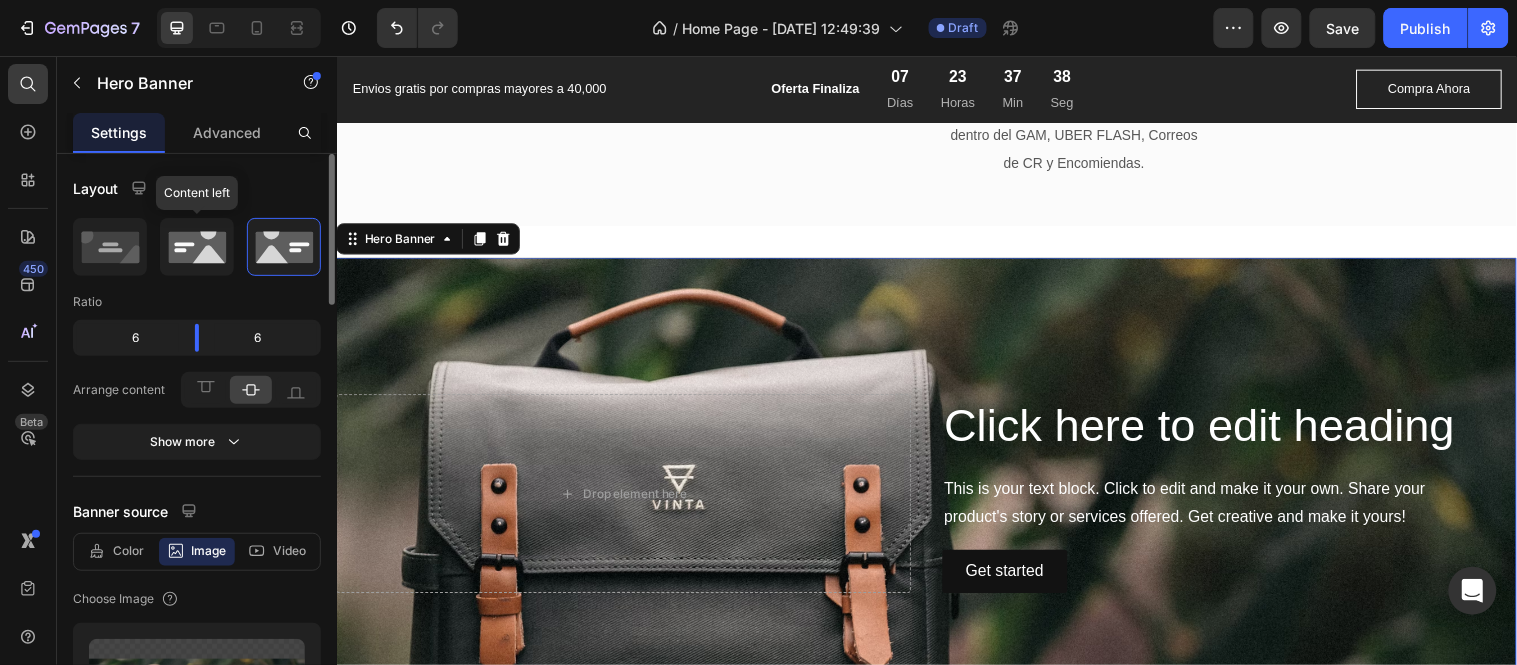 click 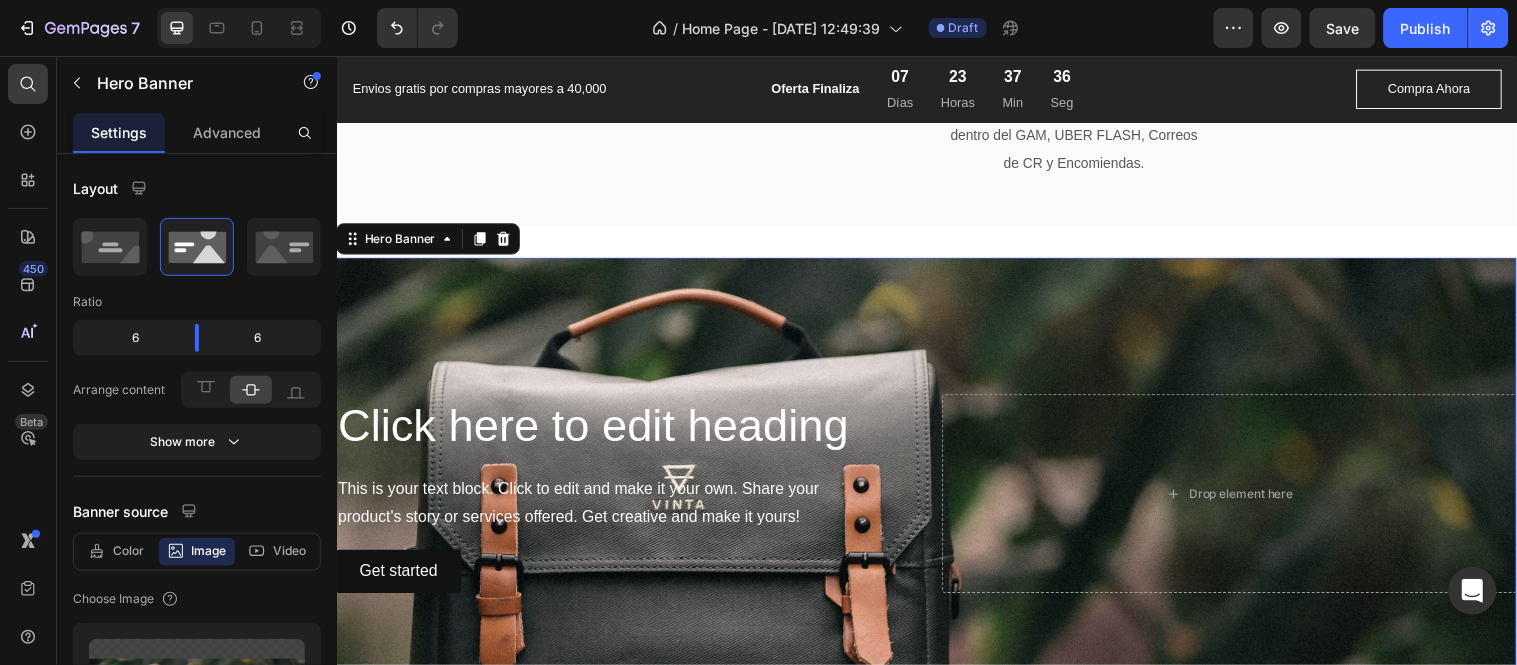 drag, startPoint x: 539, startPoint y: 295, endPoint x: 583, endPoint y: 255, distance: 59.464275 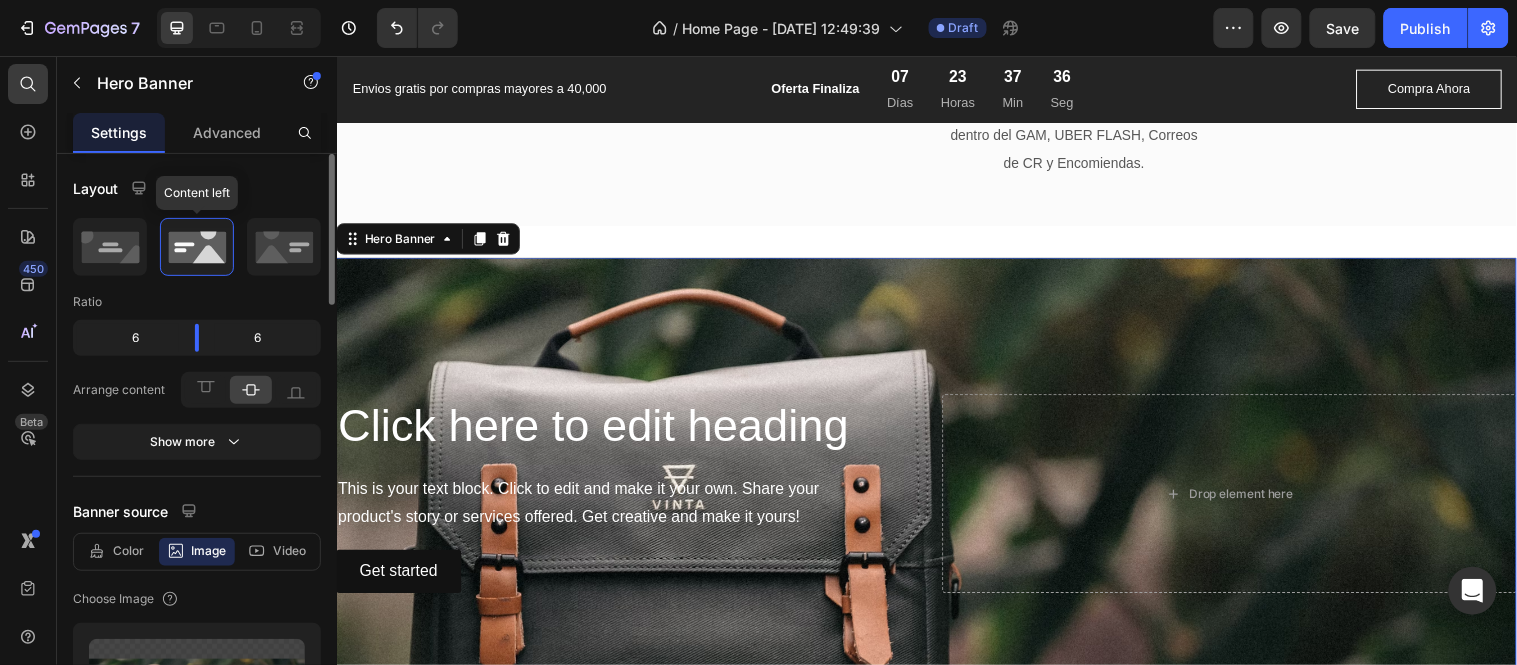 click 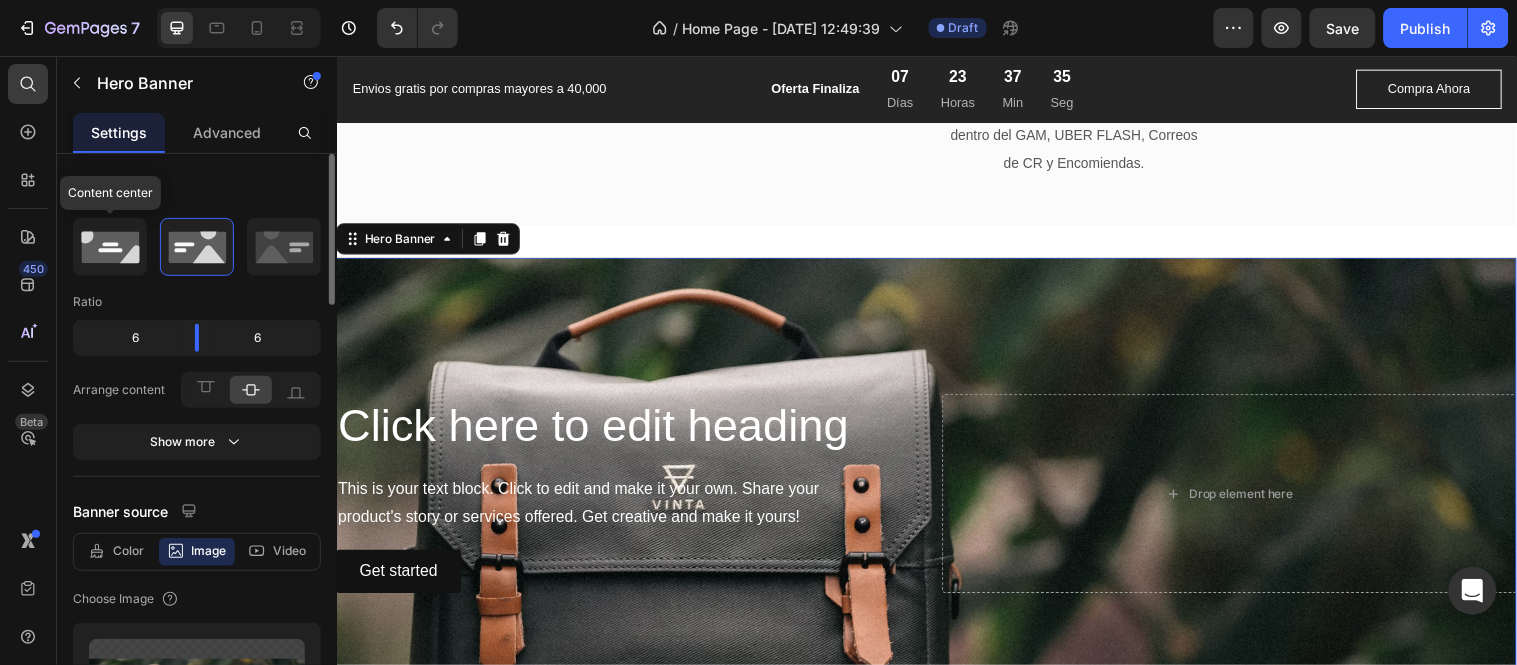 click 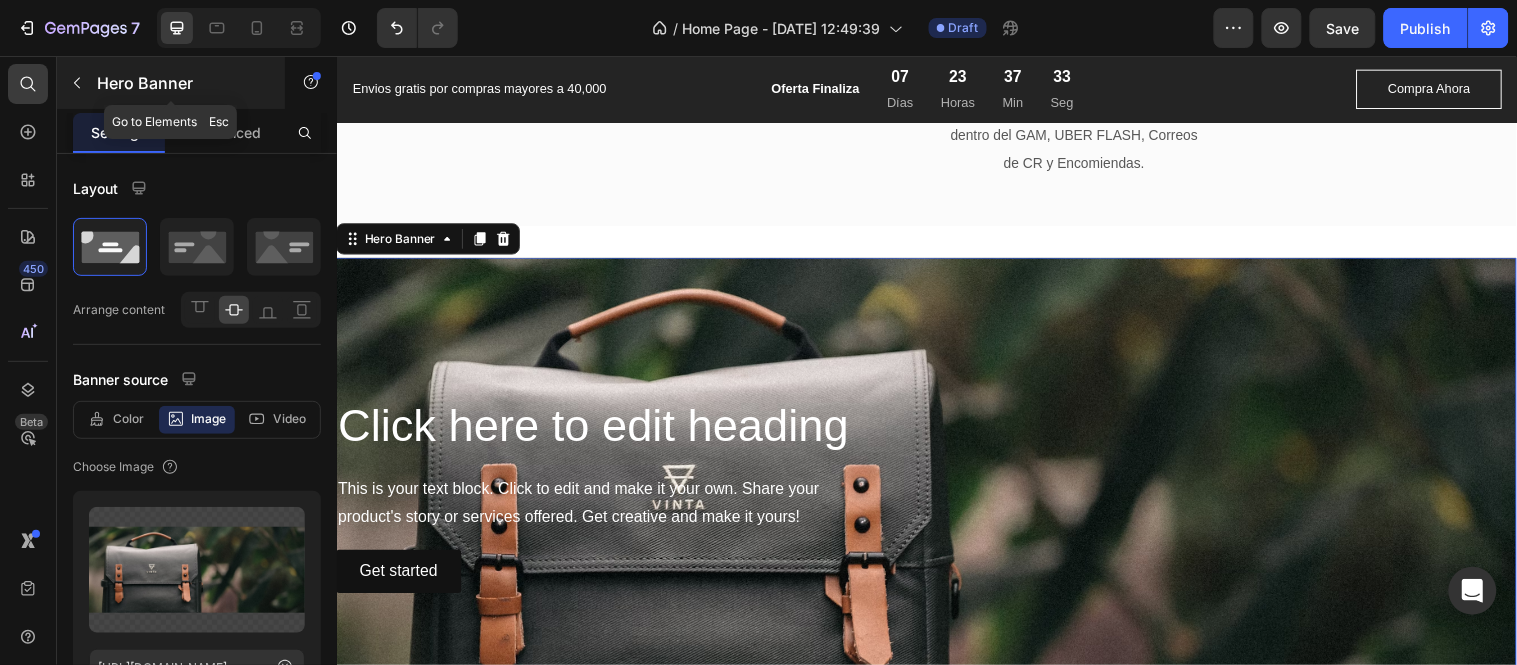 click 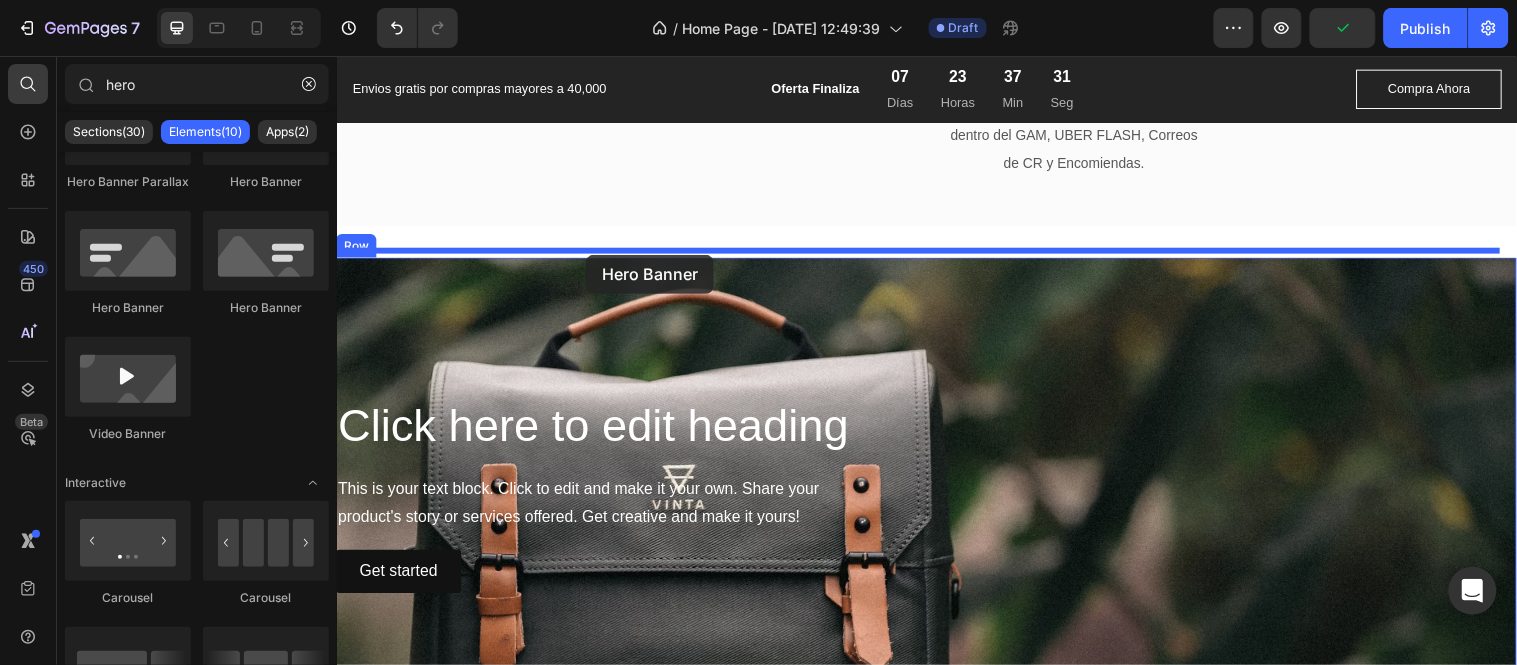 drag, startPoint x: 604, startPoint y: 313, endPoint x: 589, endPoint y: 257, distance: 57.974133 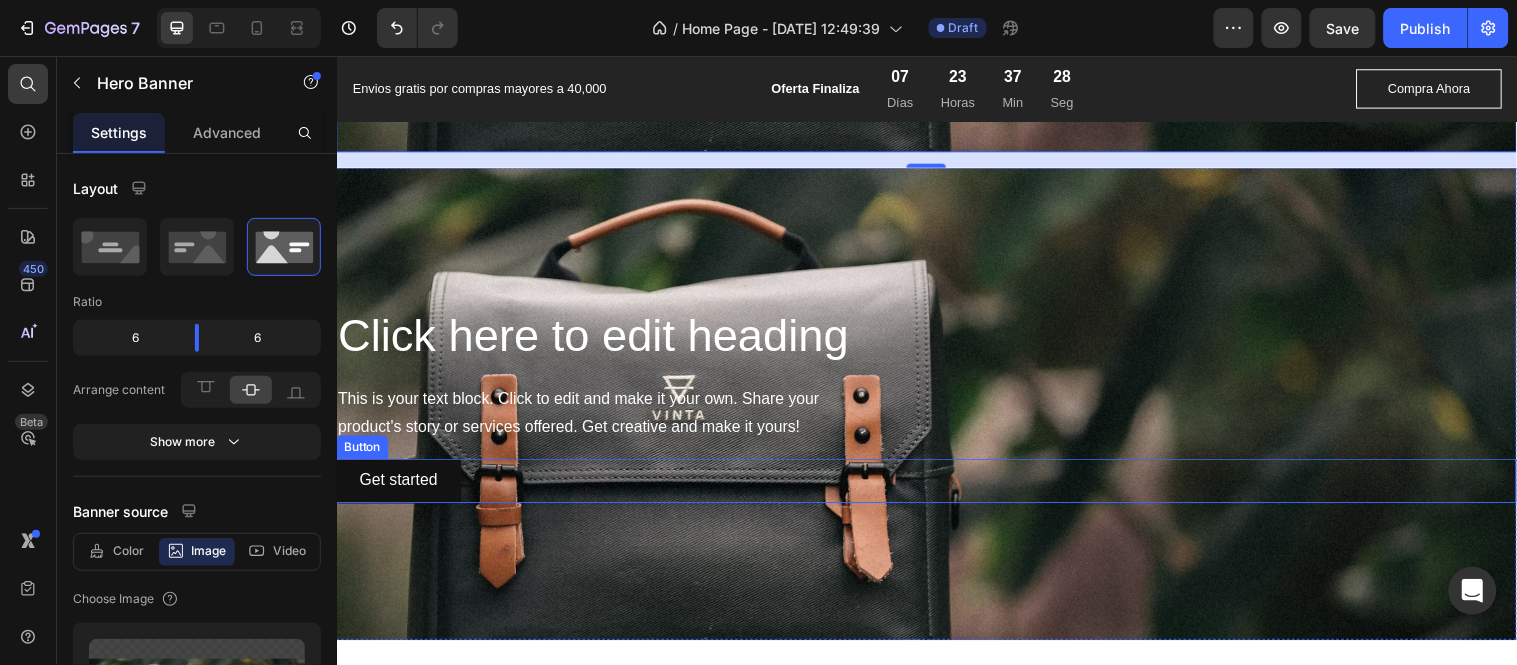 scroll, scrollTop: 5643, scrollLeft: 0, axis: vertical 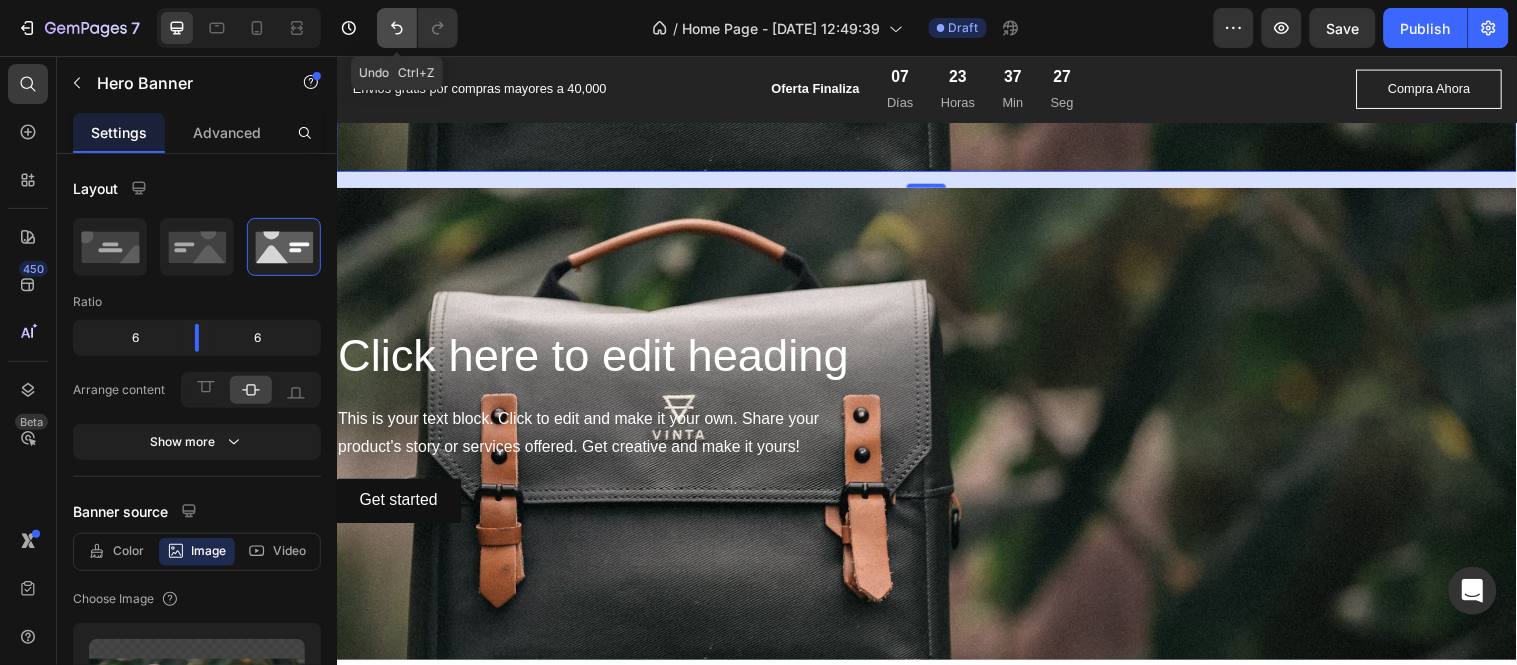 click 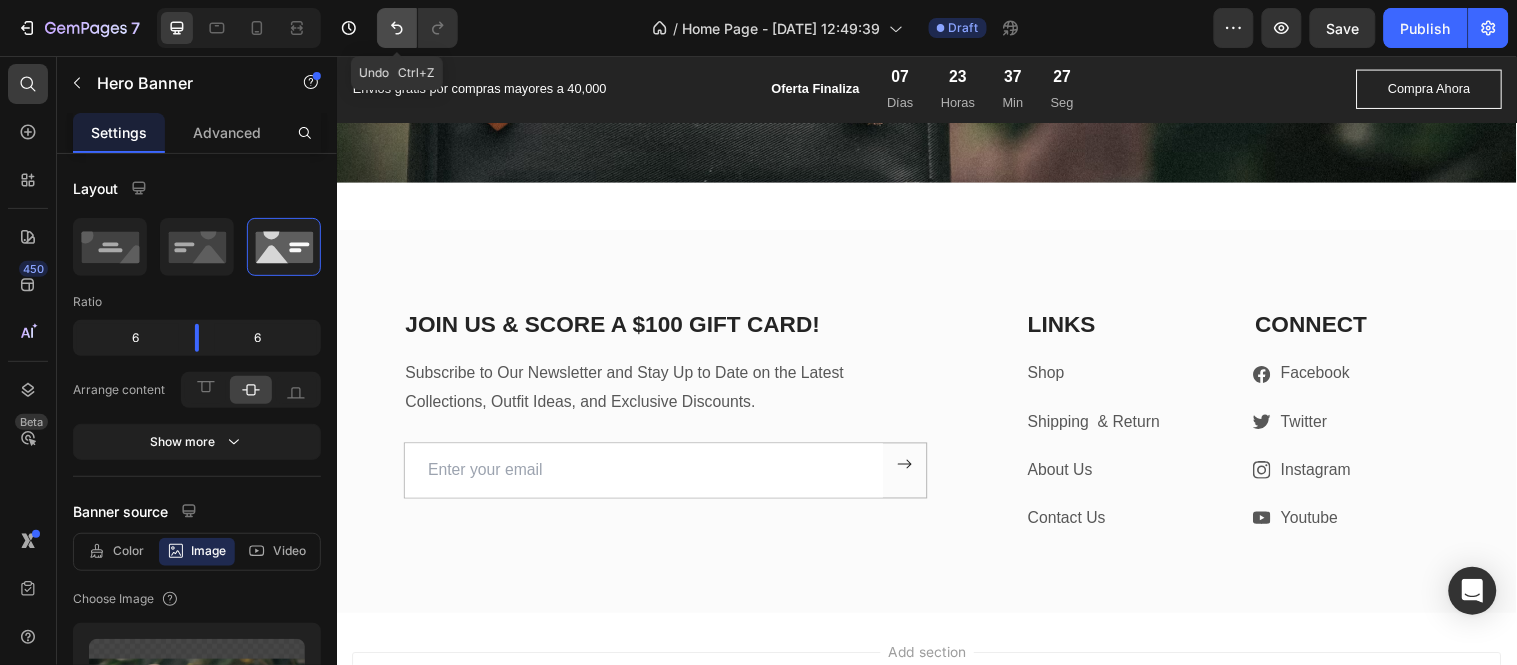 scroll, scrollTop: 5153, scrollLeft: 0, axis: vertical 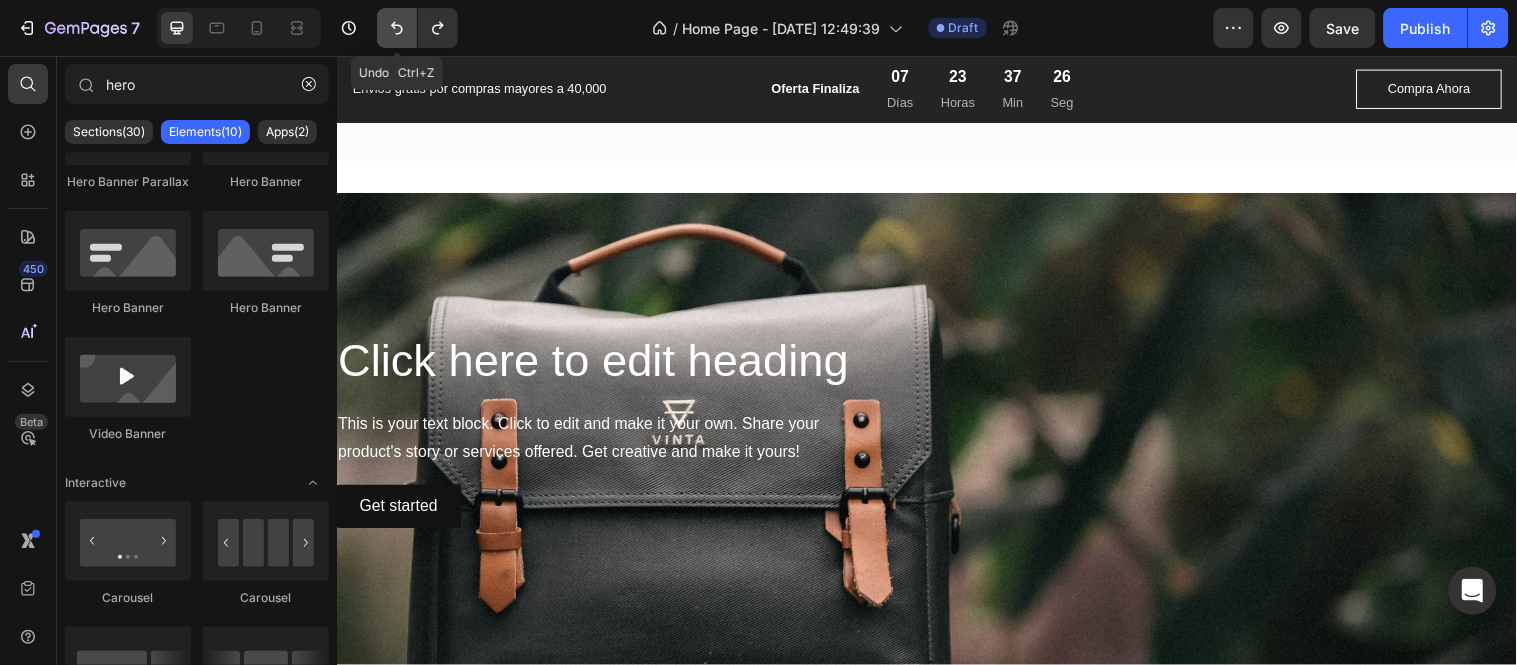 click 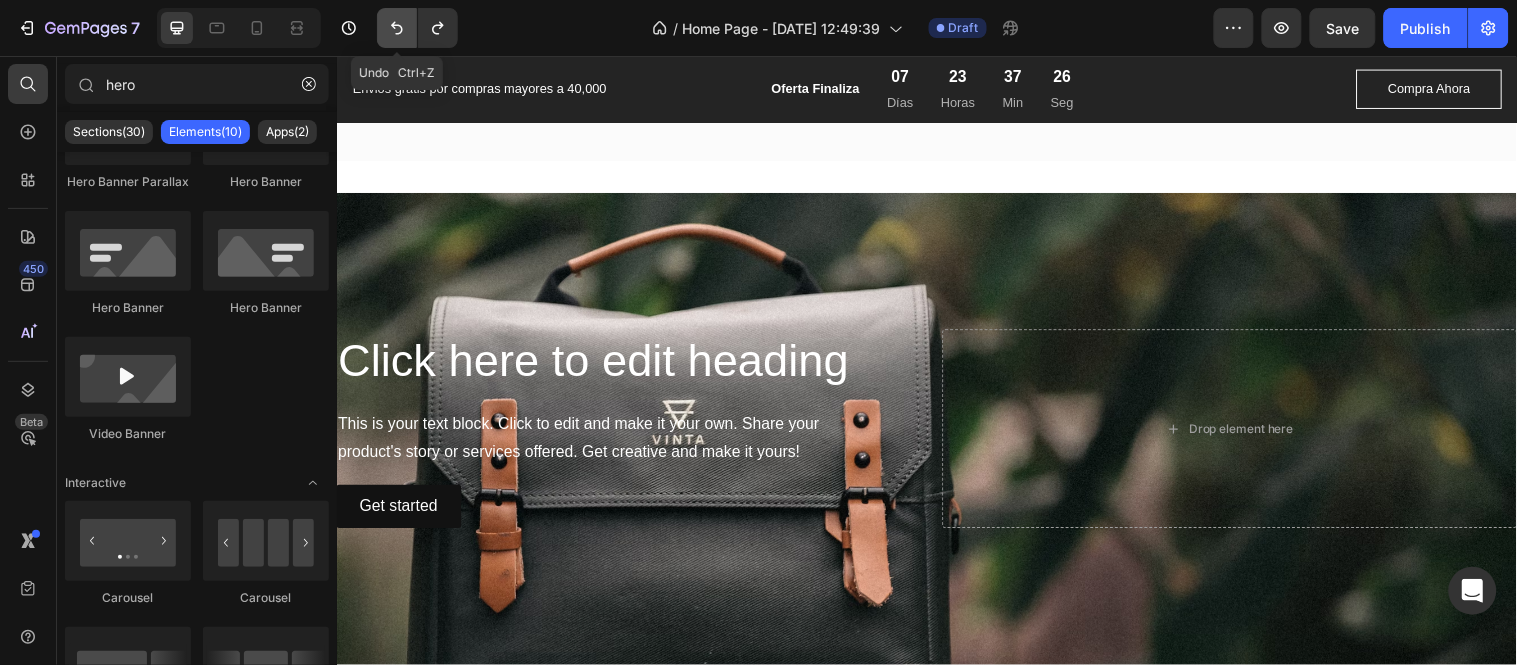 click 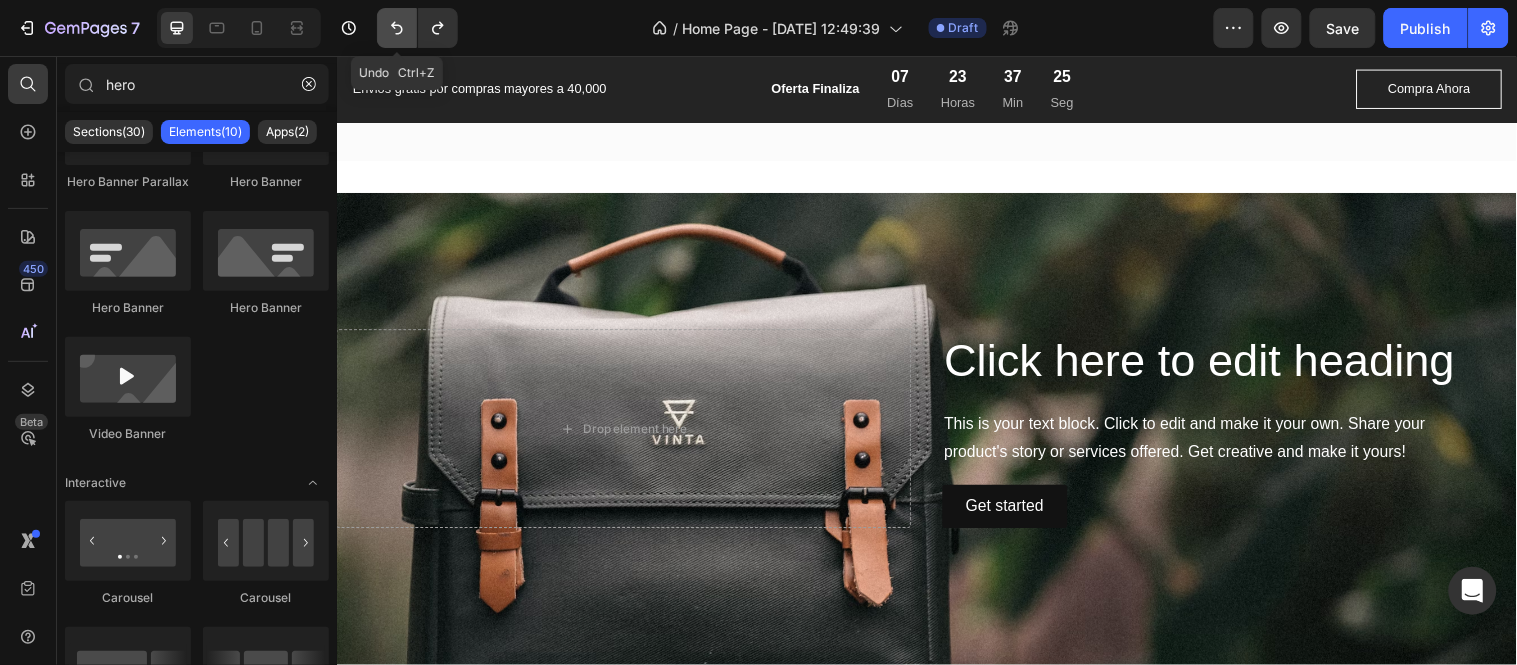 click 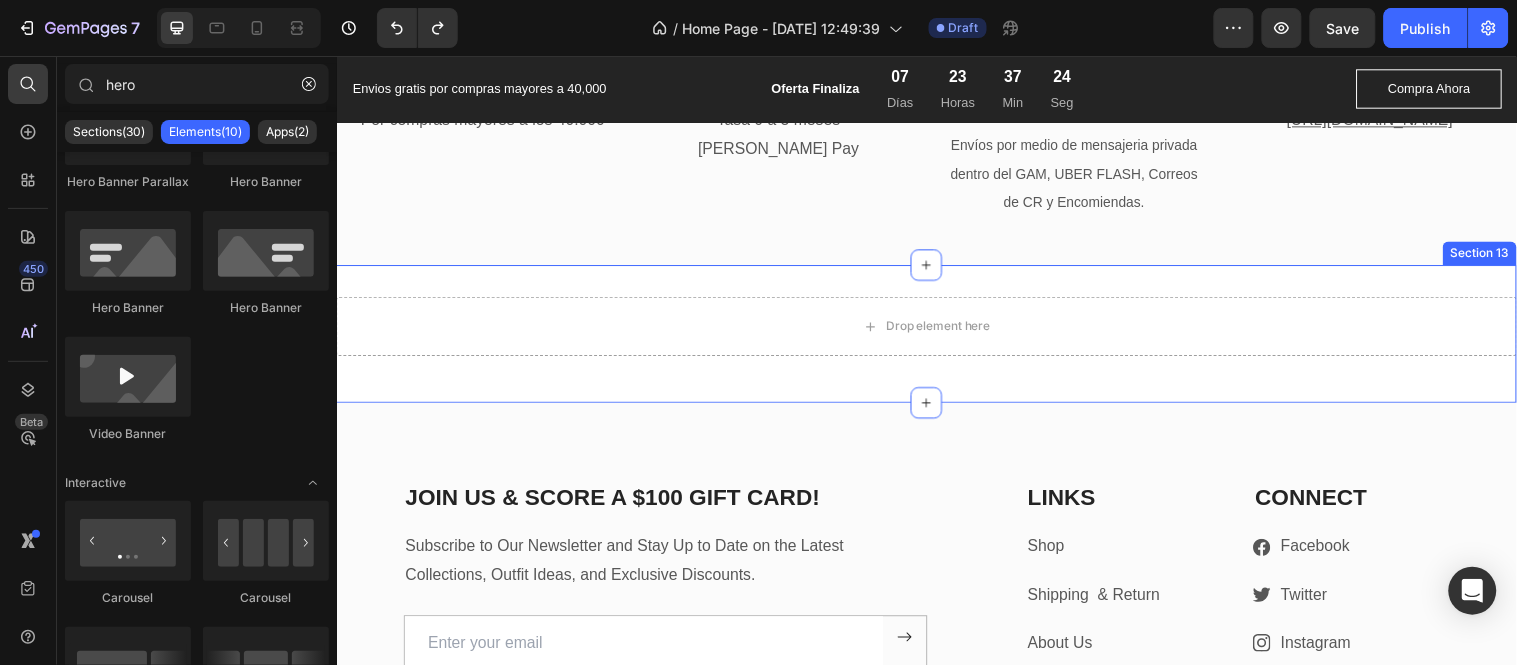 scroll, scrollTop: 5042, scrollLeft: 0, axis: vertical 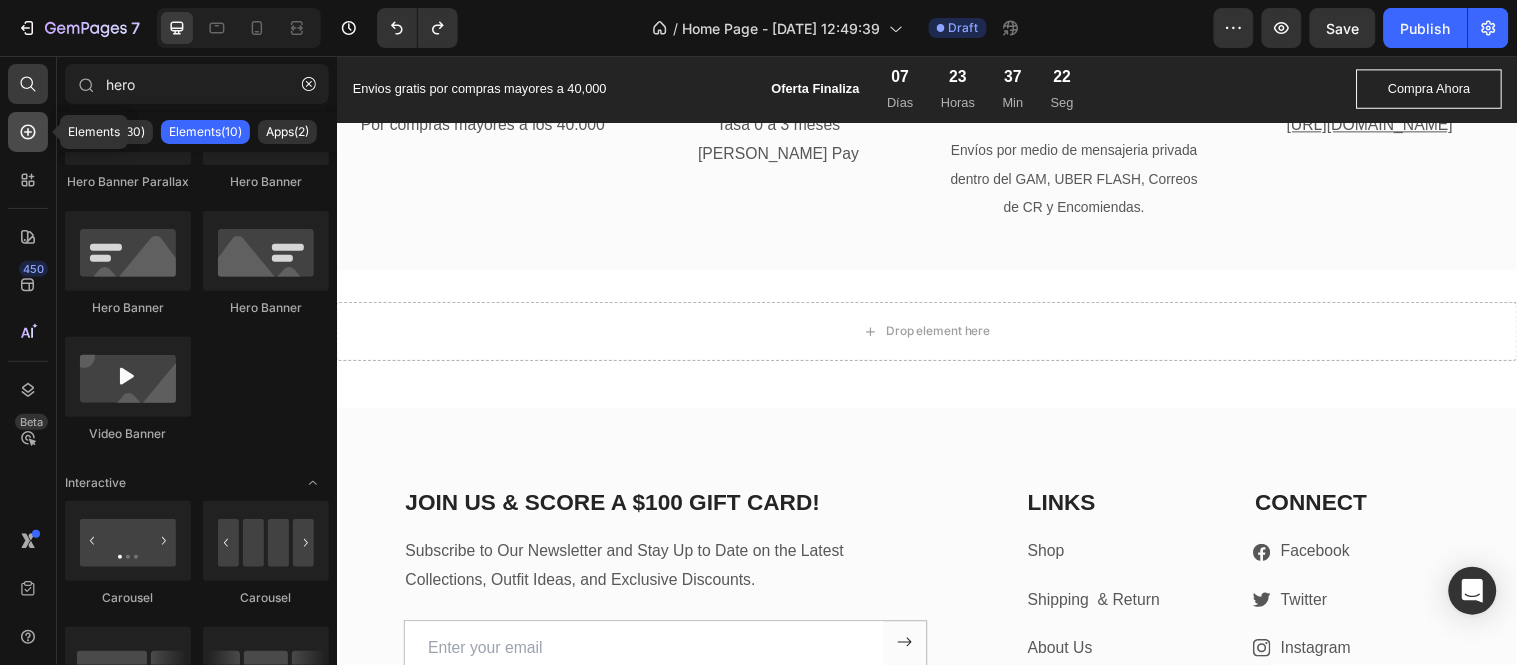 click 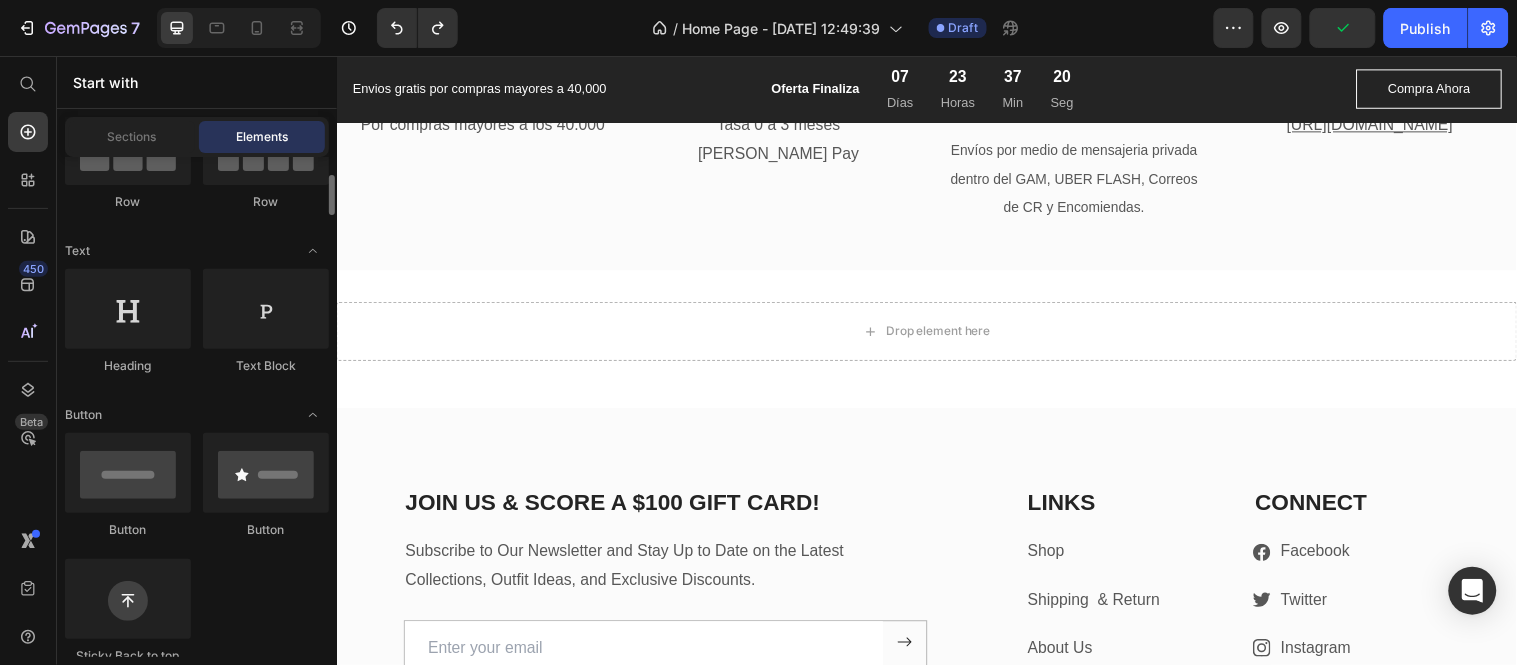 scroll, scrollTop: 0, scrollLeft: 0, axis: both 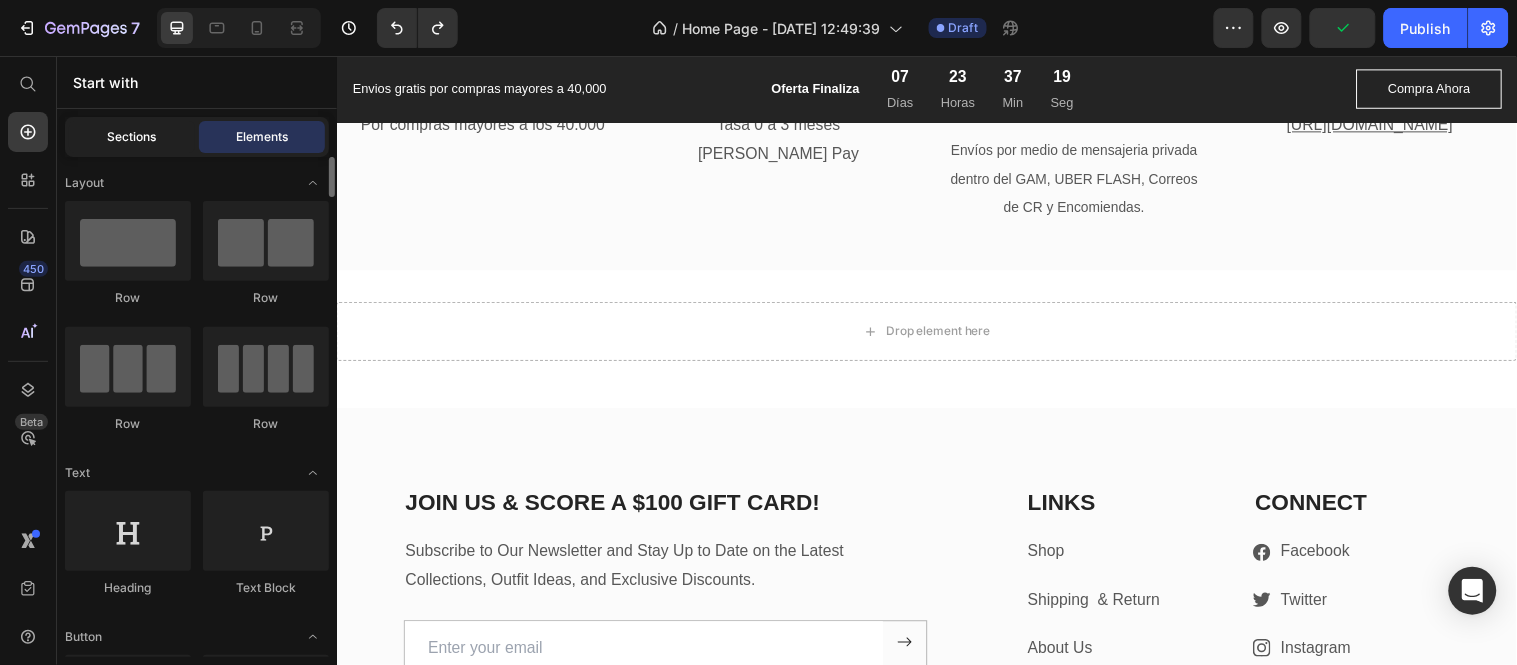 click on "Sections" 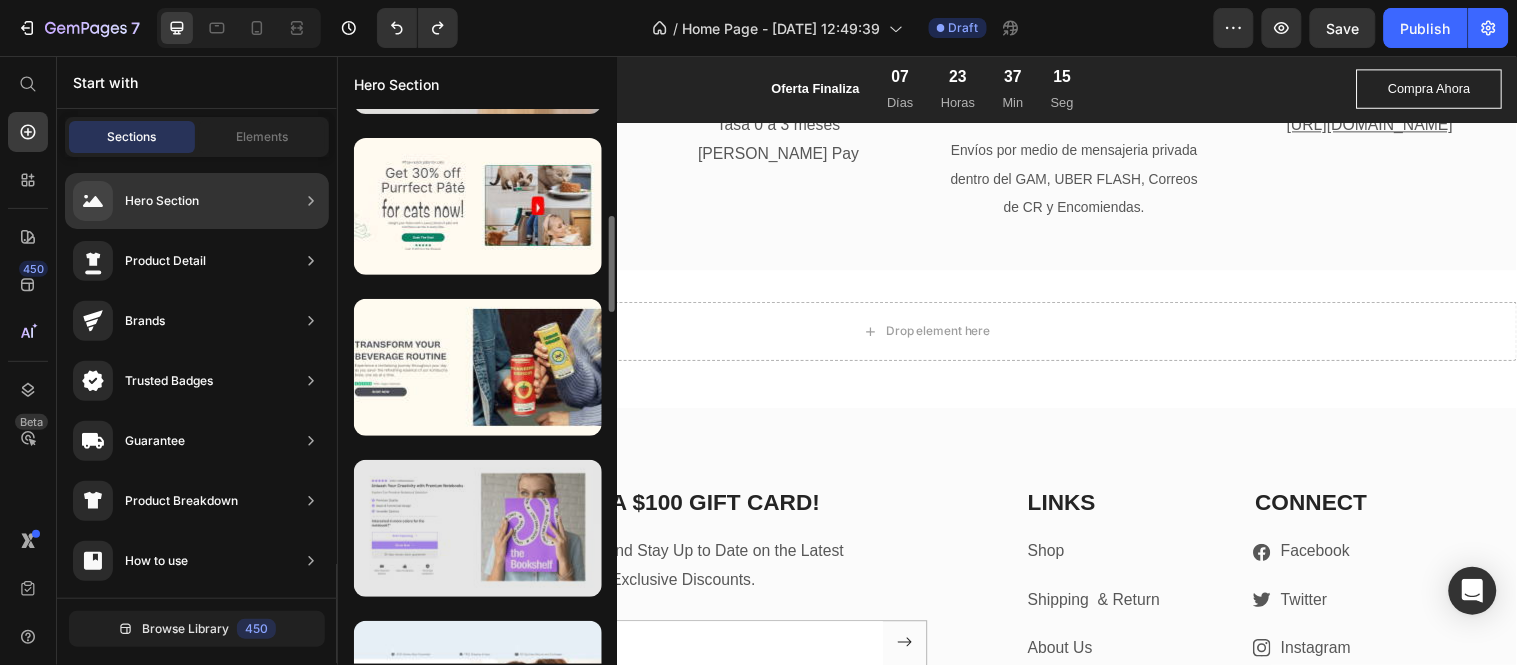 scroll, scrollTop: 843, scrollLeft: 0, axis: vertical 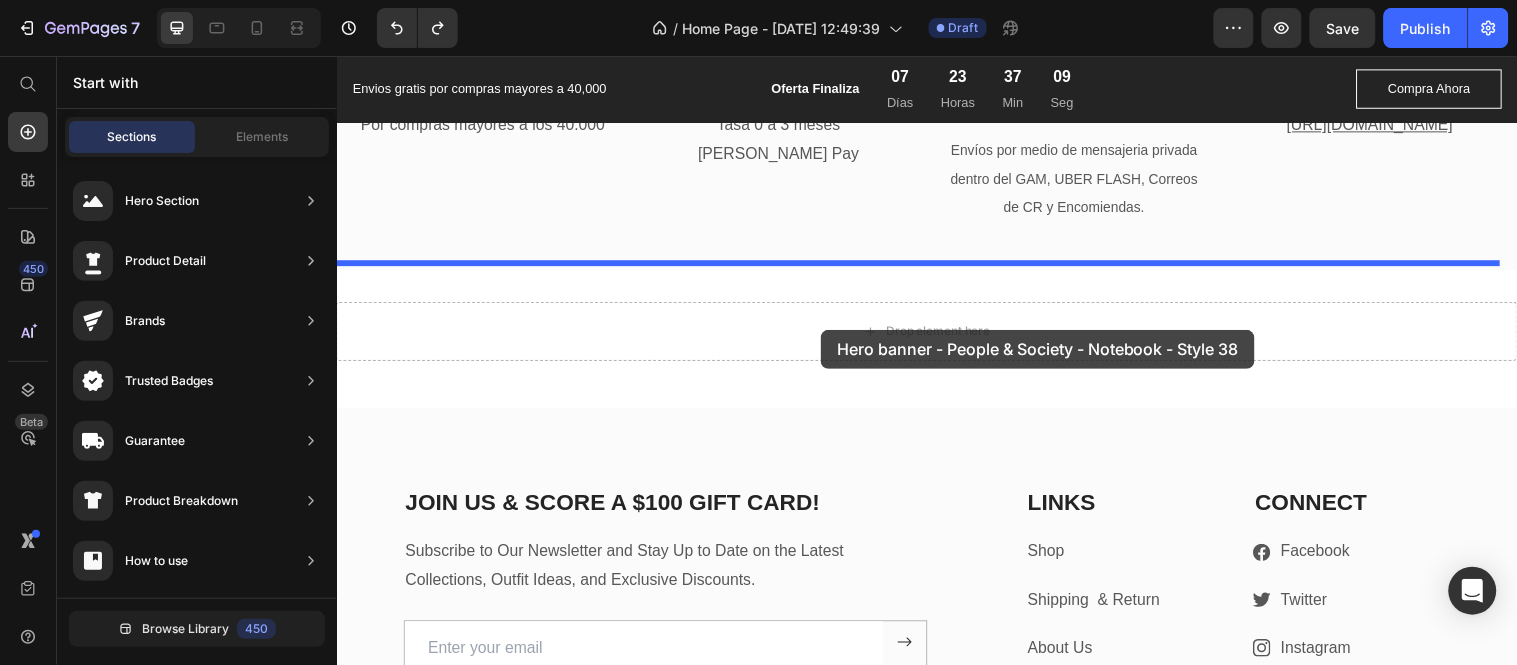 drag, startPoint x: 869, startPoint y: 355, endPoint x: 828, endPoint y: 333, distance: 46.52956 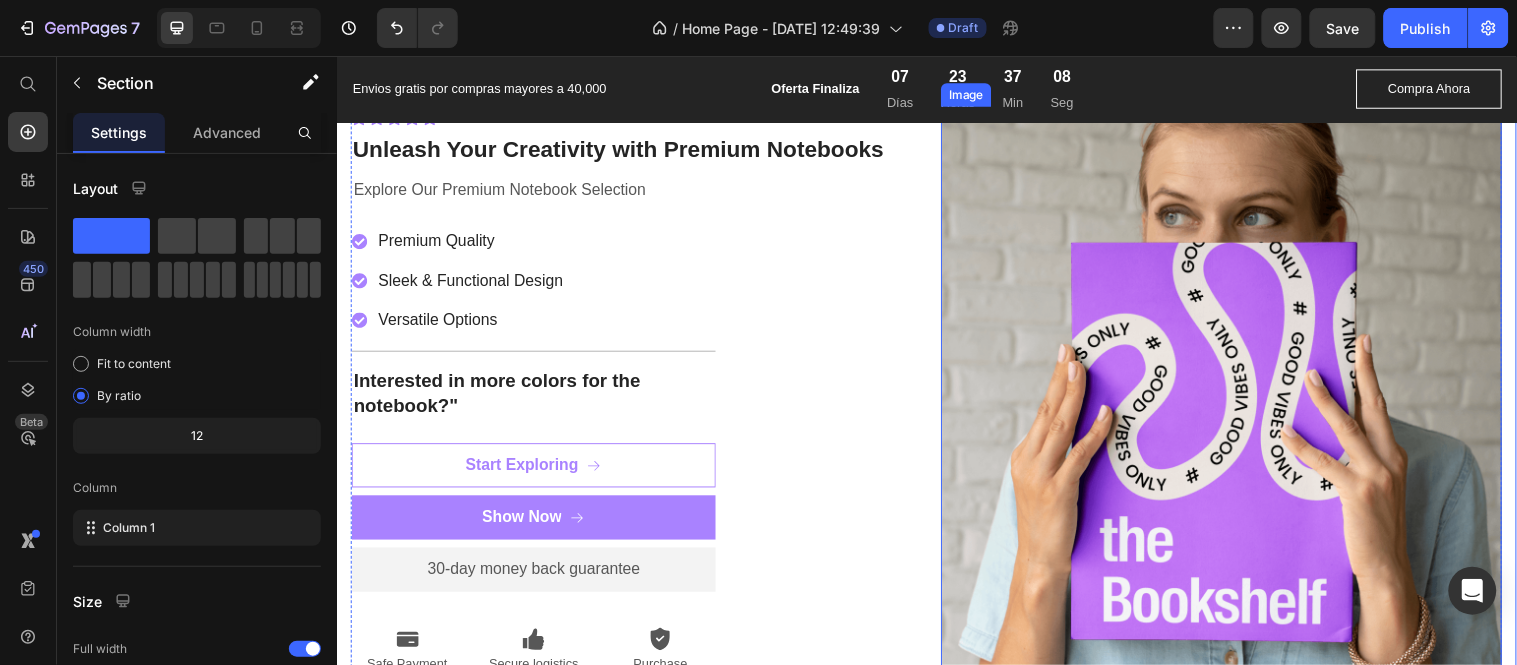 scroll, scrollTop: 5404, scrollLeft: 0, axis: vertical 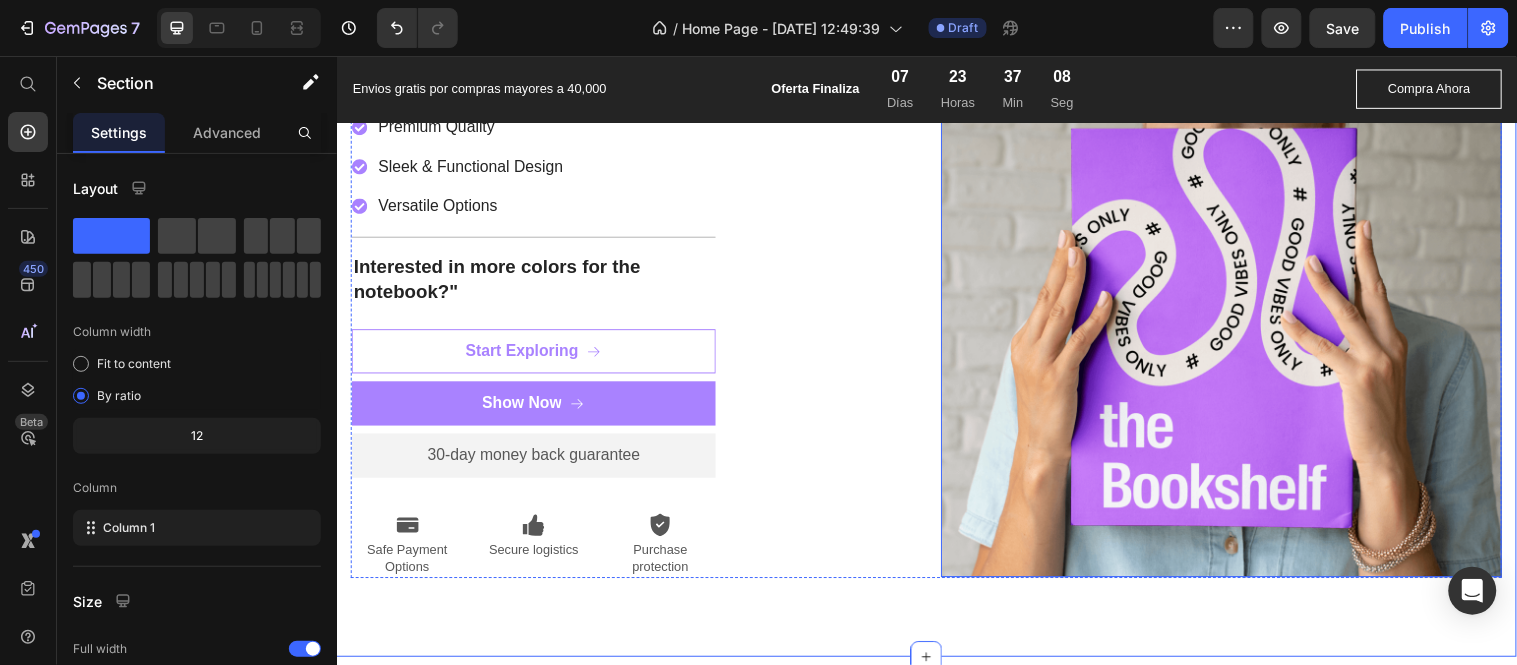 click at bounding box center (1236, 288) 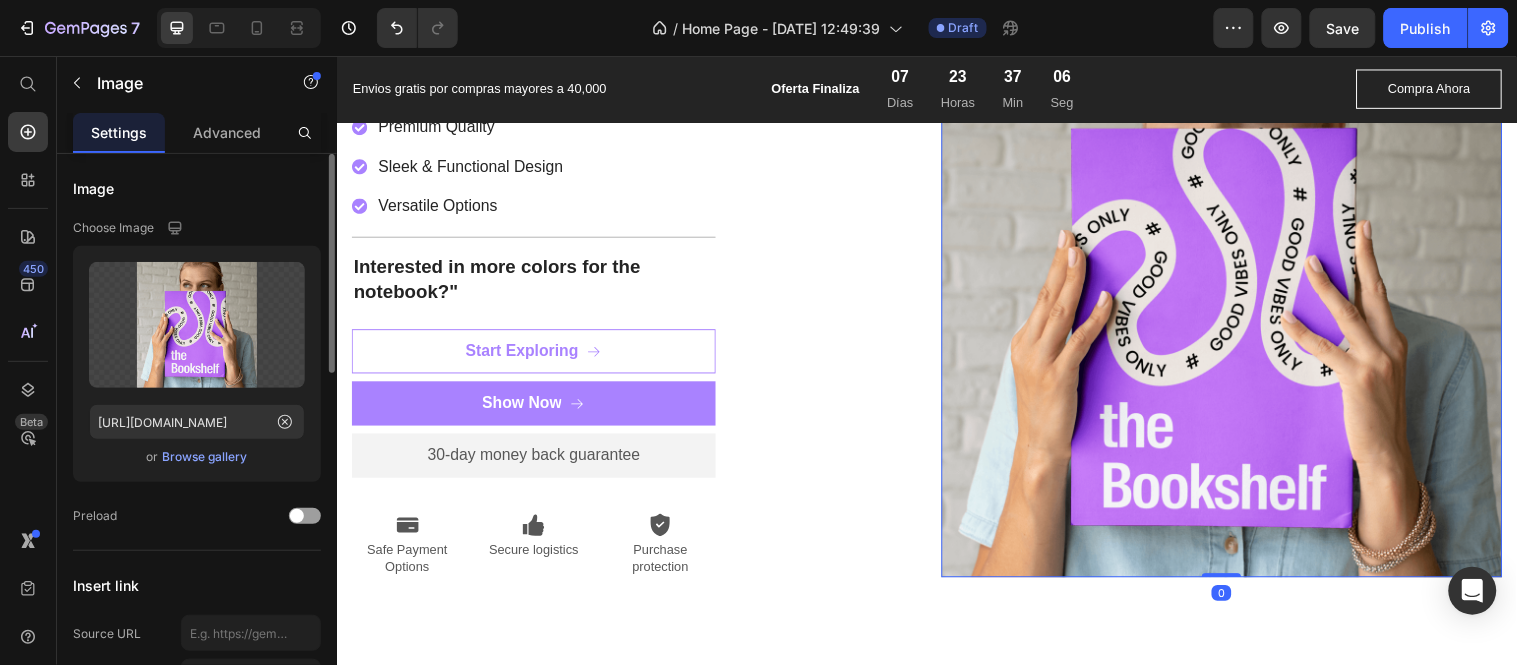 click on "Browse gallery" at bounding box center [205, 457] 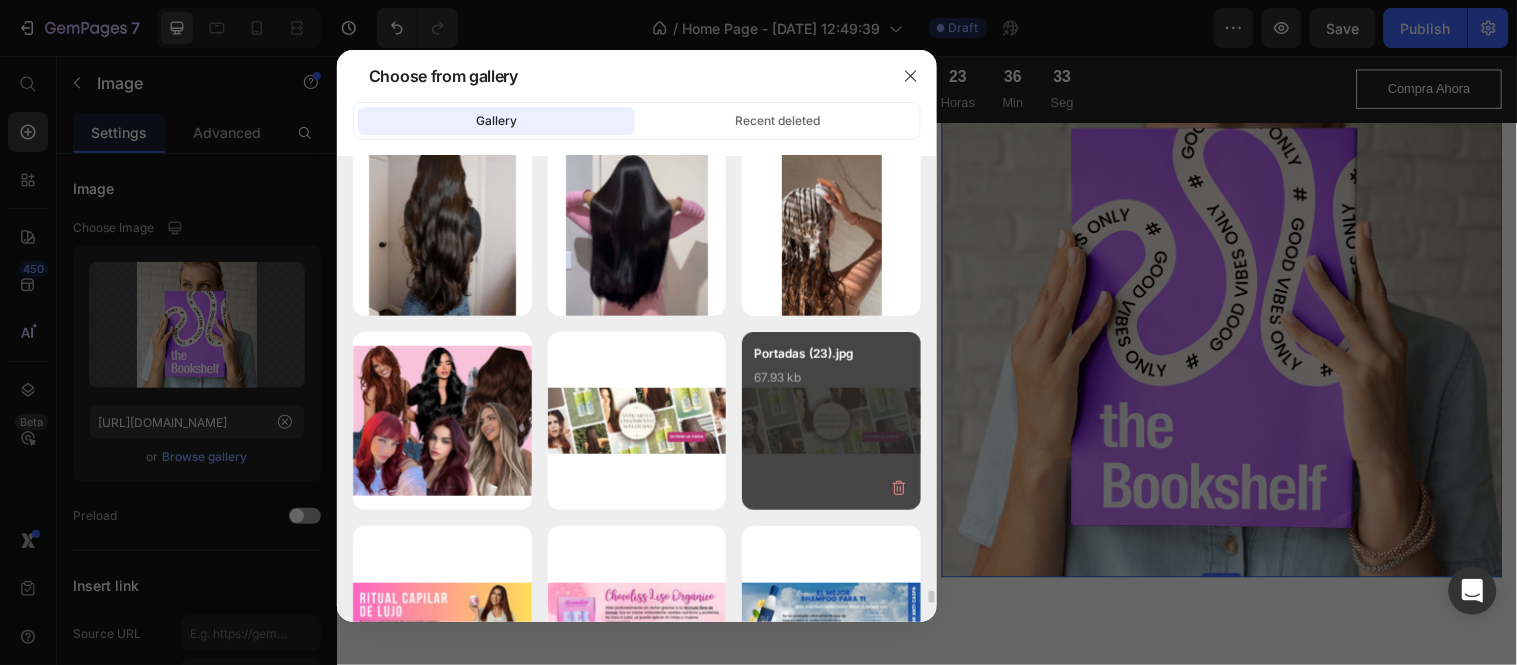 scroll, scrollTop: 16221, scrollLeft: 0, axis: vertical 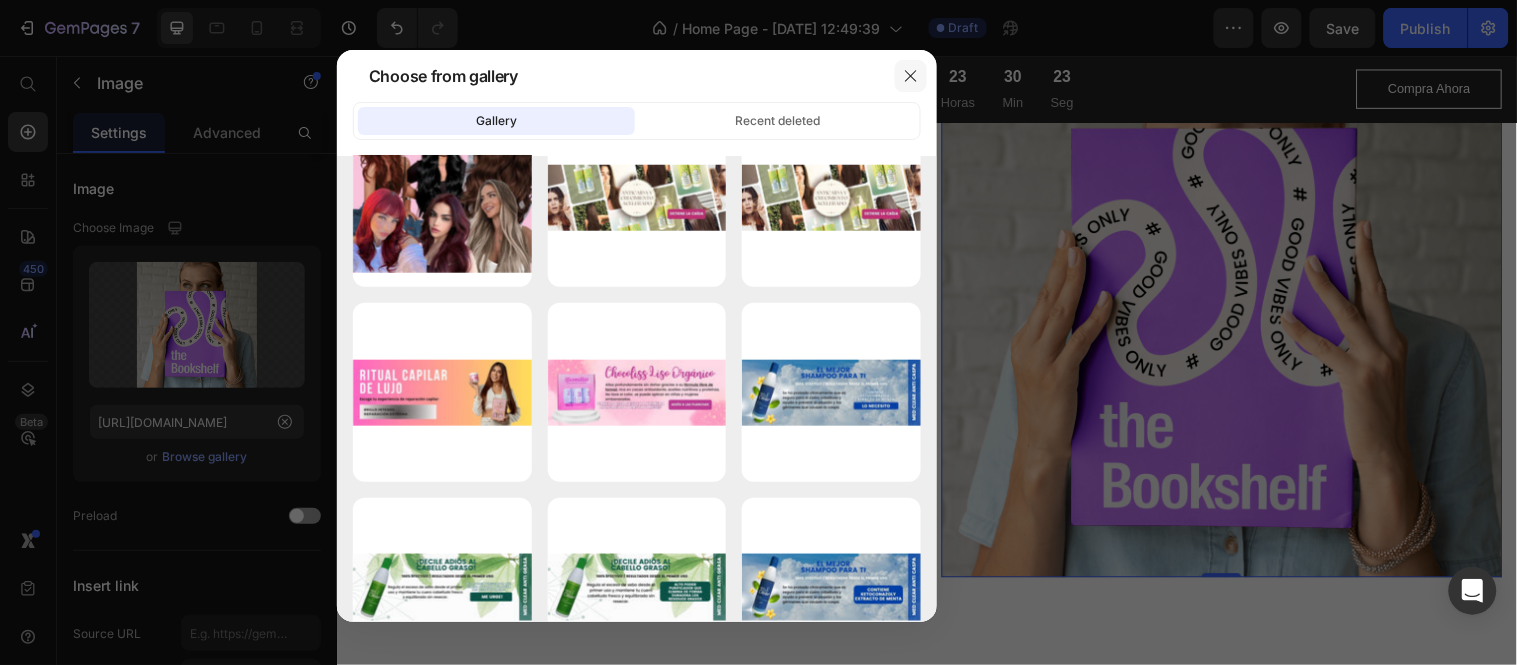 click 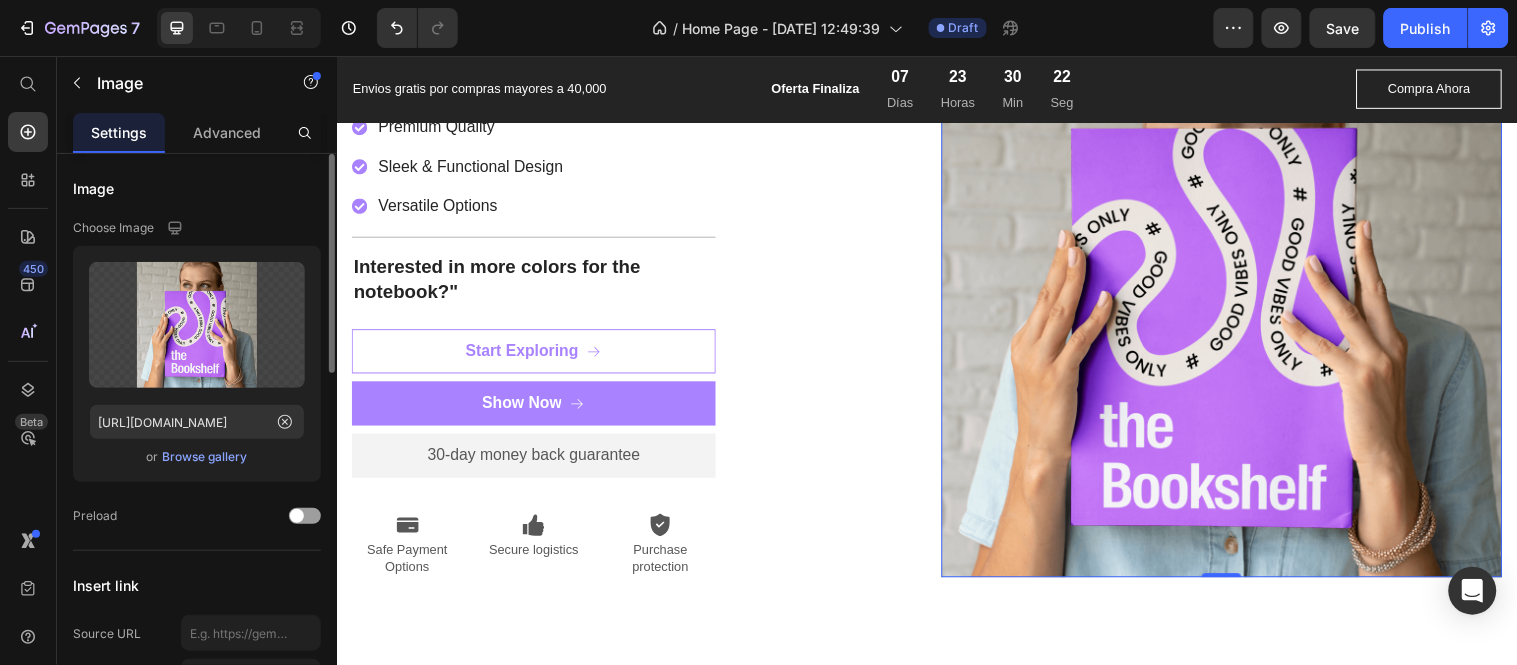 click on "Browse gallery" at bounding box center [205, 457] 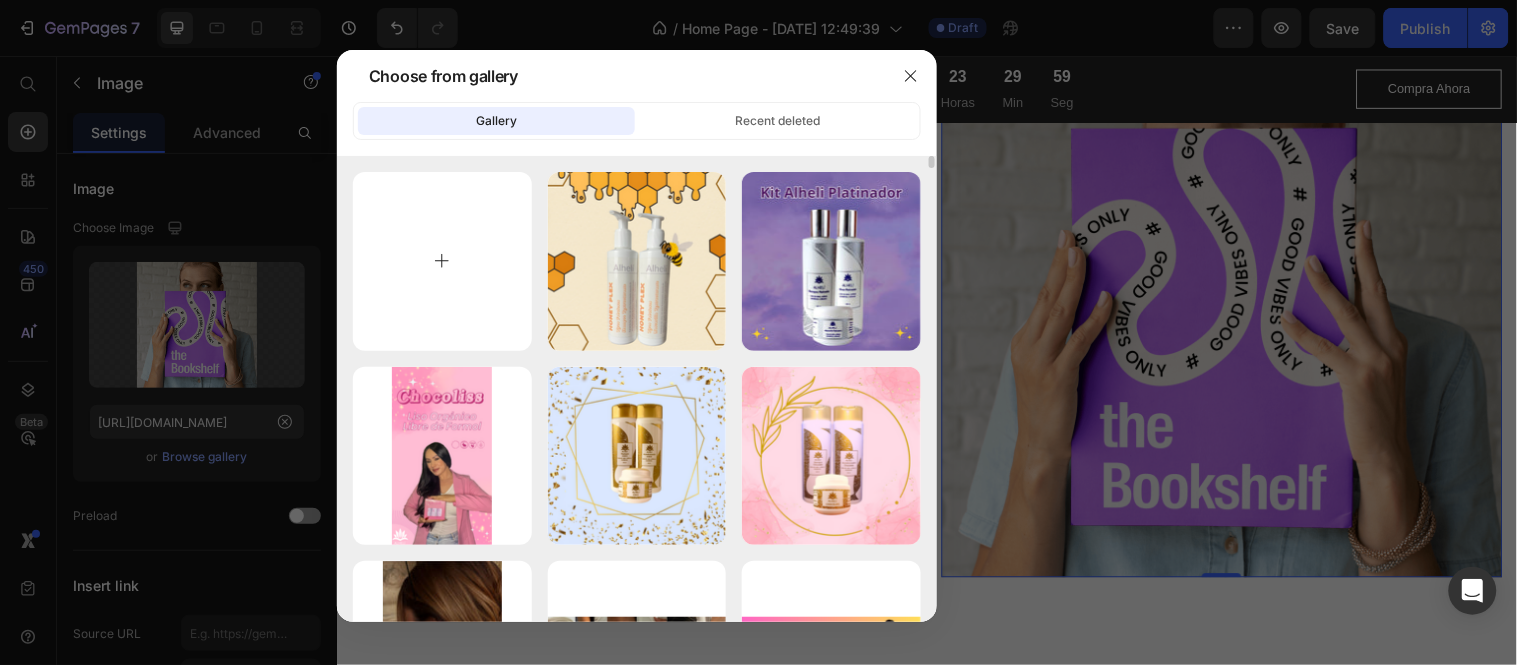 click at bounding box center [442, 261] 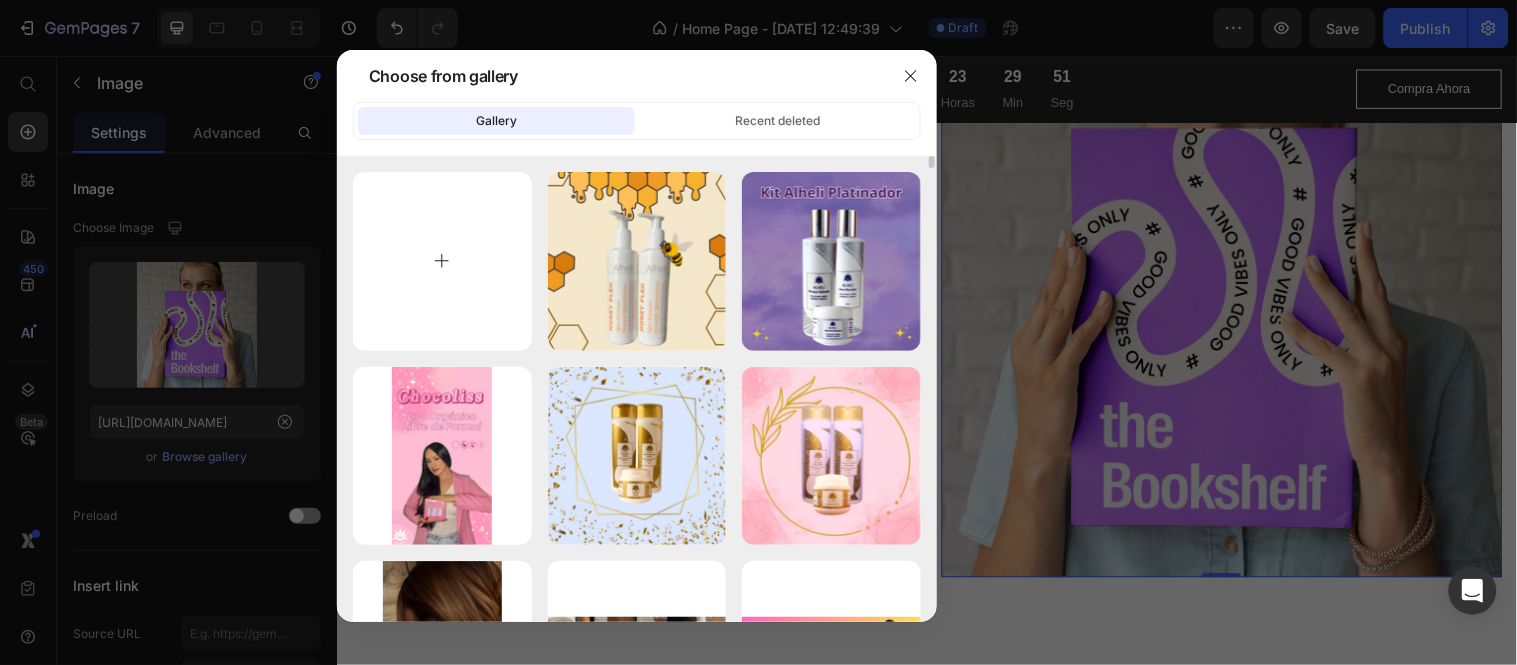 type on "C:\fakepath\Imagen de WhatsApp 2025-07-26 a las 21.13.53_ee3cc023.jpg" 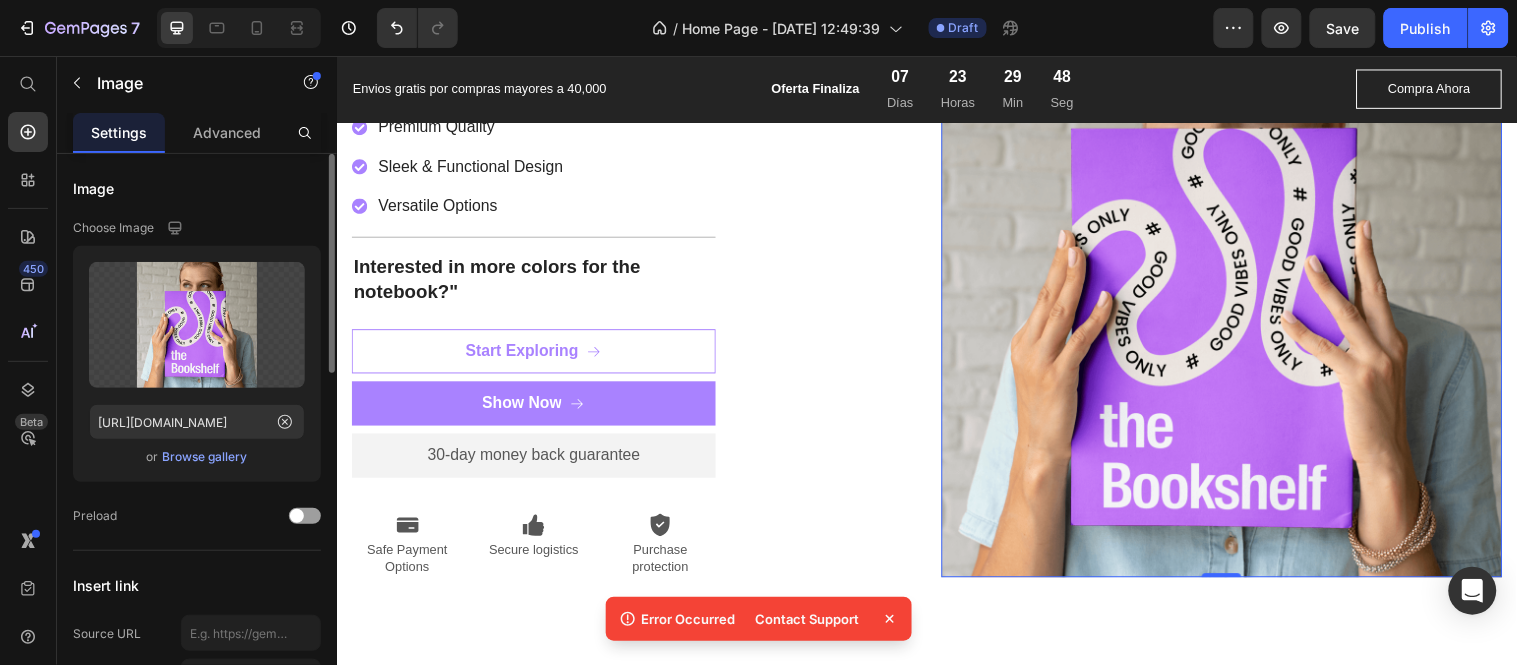 click on "Browse gallery" at bounding box center [205, 457] 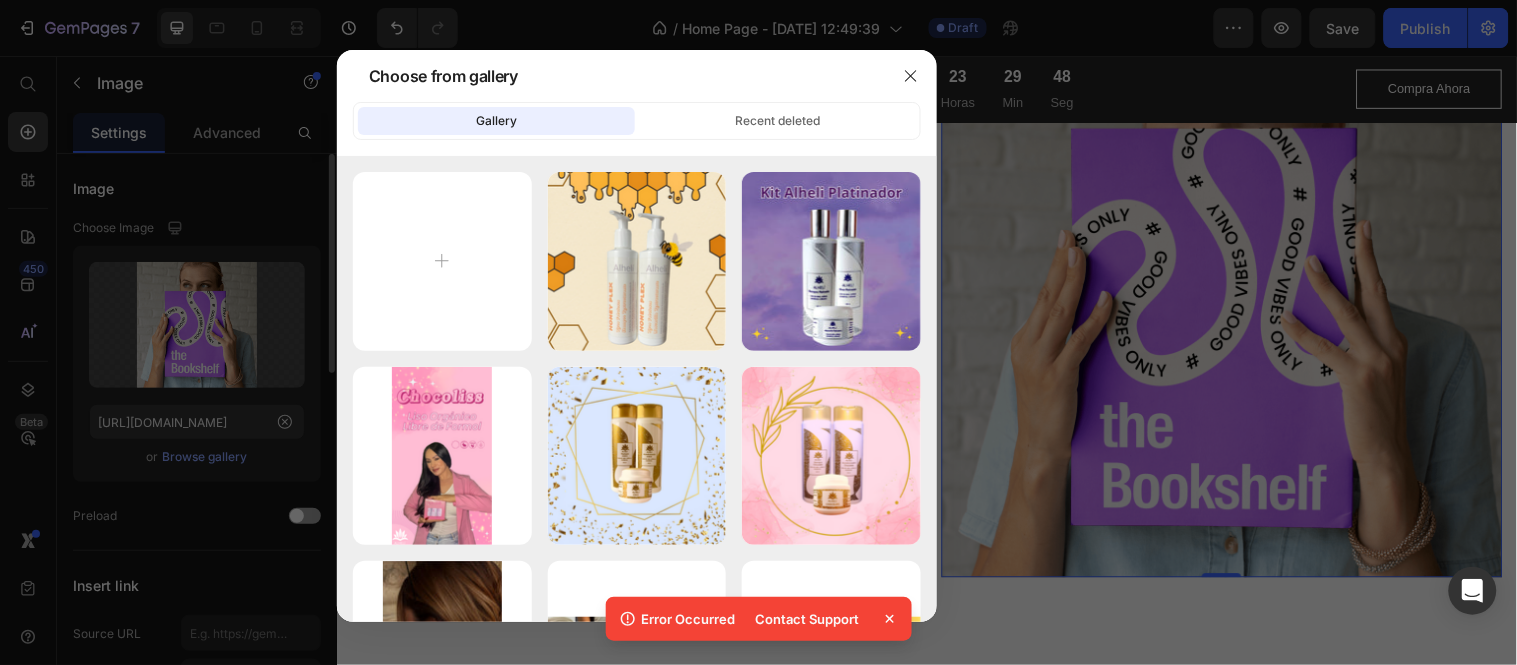 type on "C:\fakepath\Imagen de WhatsApp 2025-07-26 a las 21.13.53_dfa96f05.jpg" 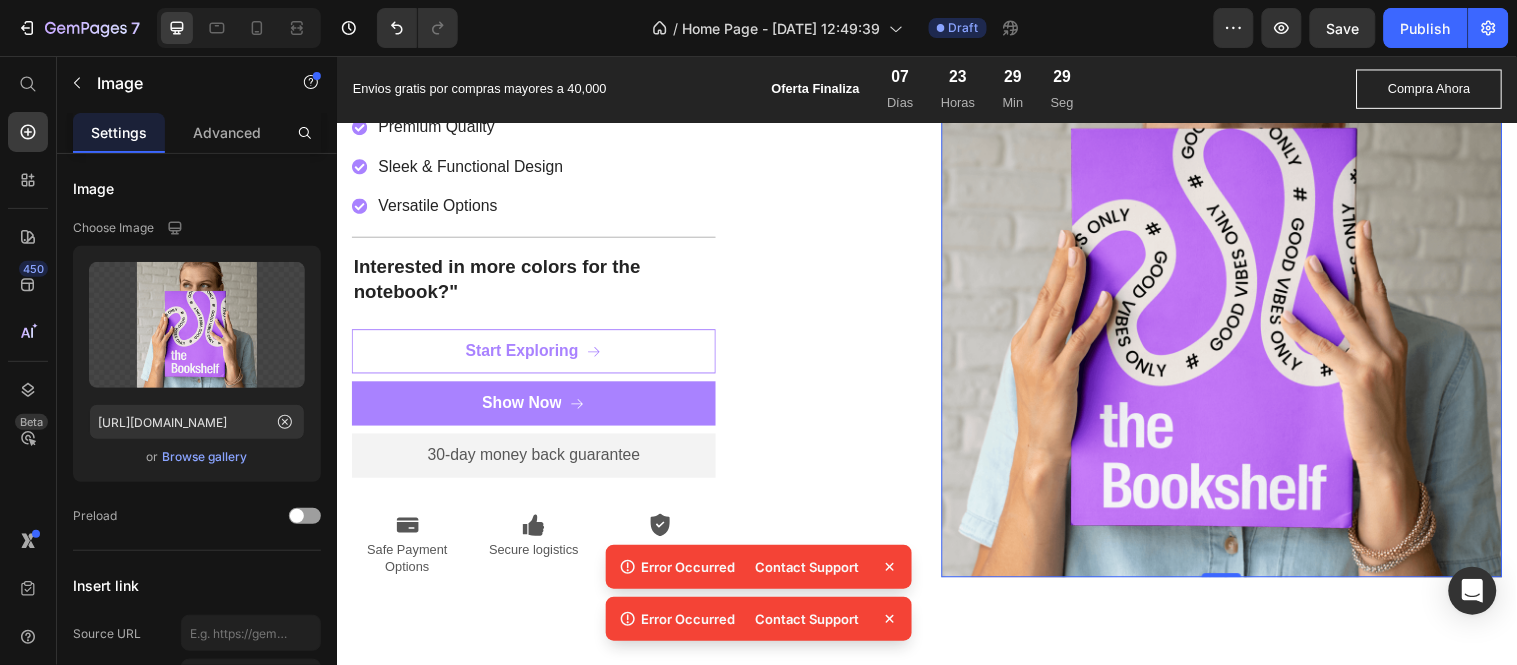 click at bounding box center (1236, 288) 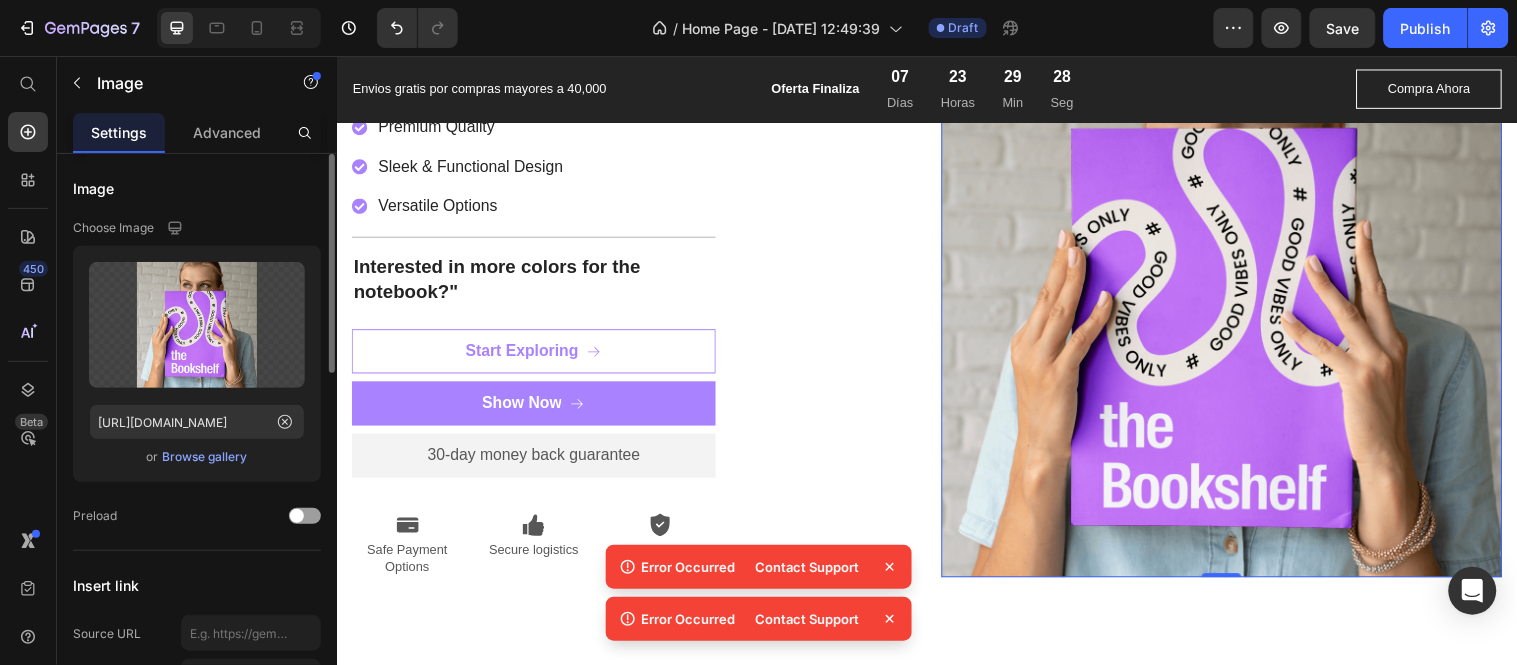 click on "Browse gallery" at bounding box center [205, 457] 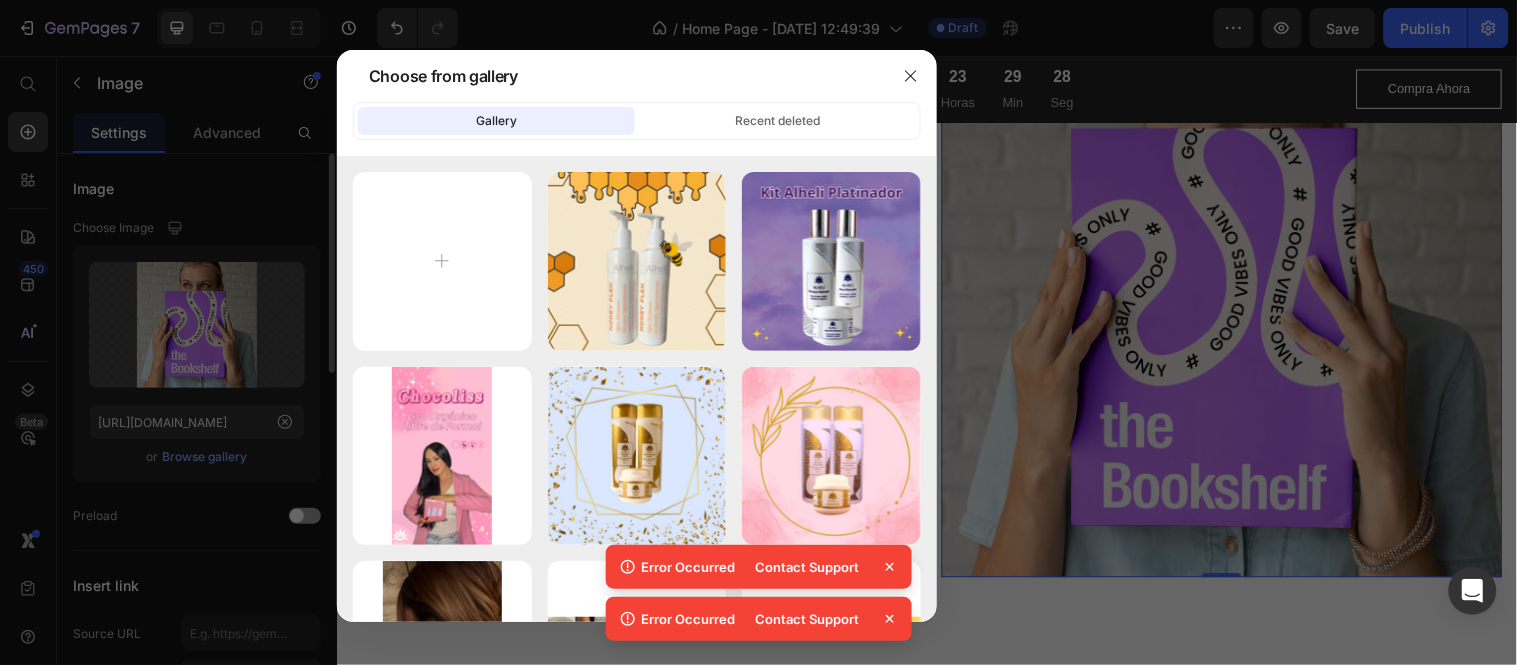 type on "C:\fakepath\Imagen de WhatsApp 2025-07-26 a las 21.13.53_dfa96f05.jpg" 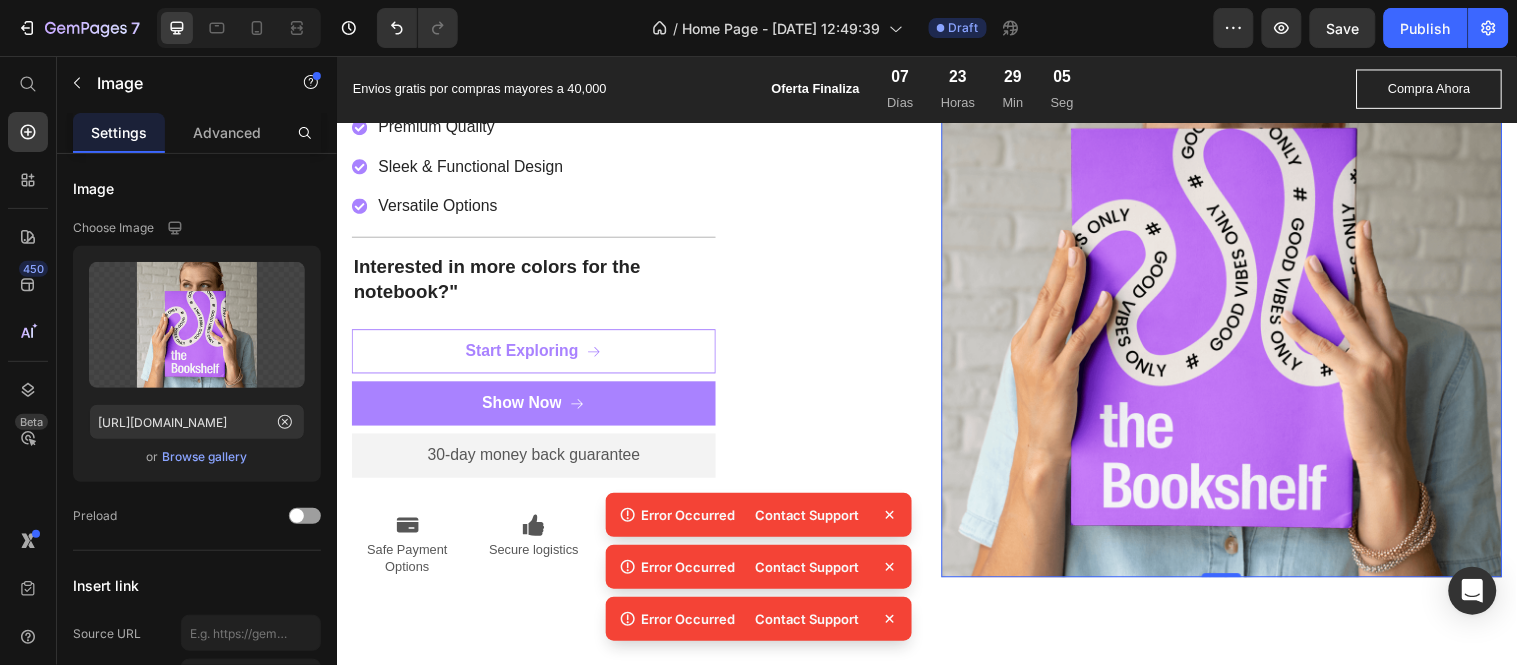 click at bounding box center [1236, 288] 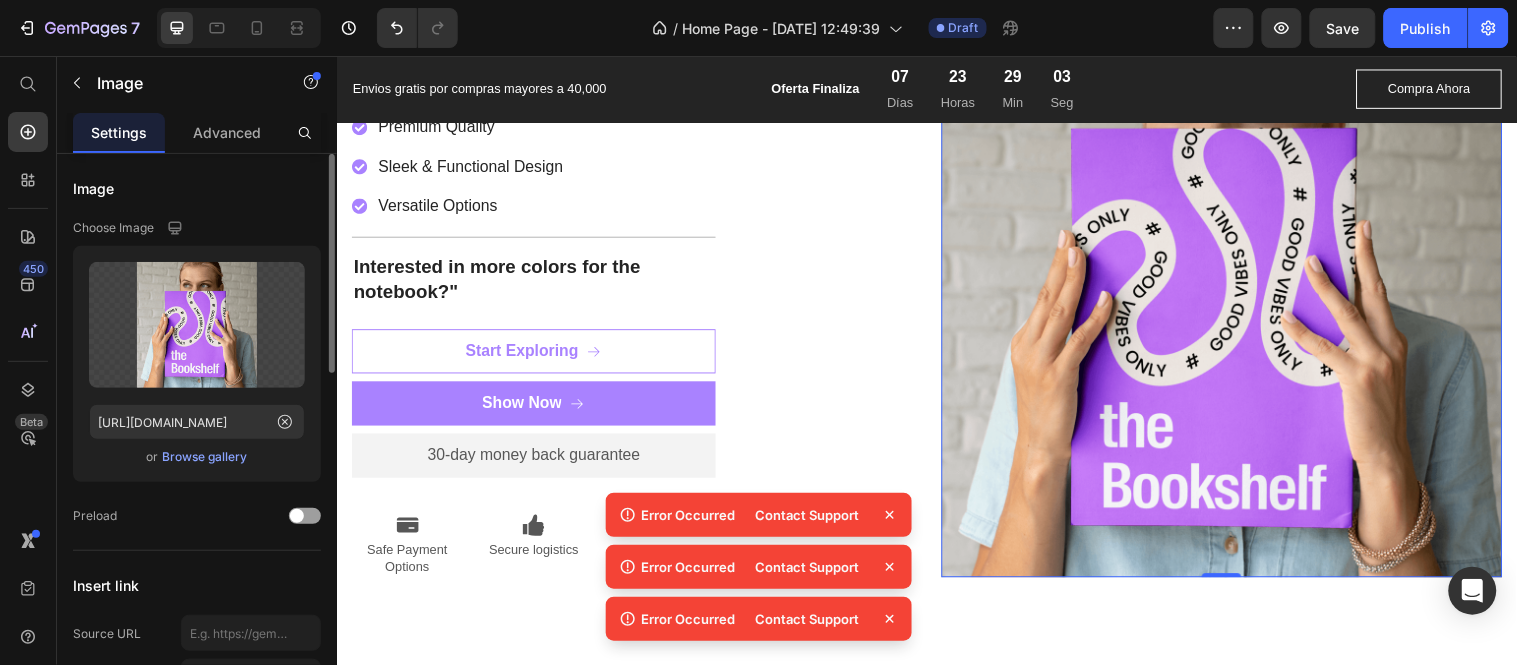 click on "Browse gallery" at bounding box center [205, 457] 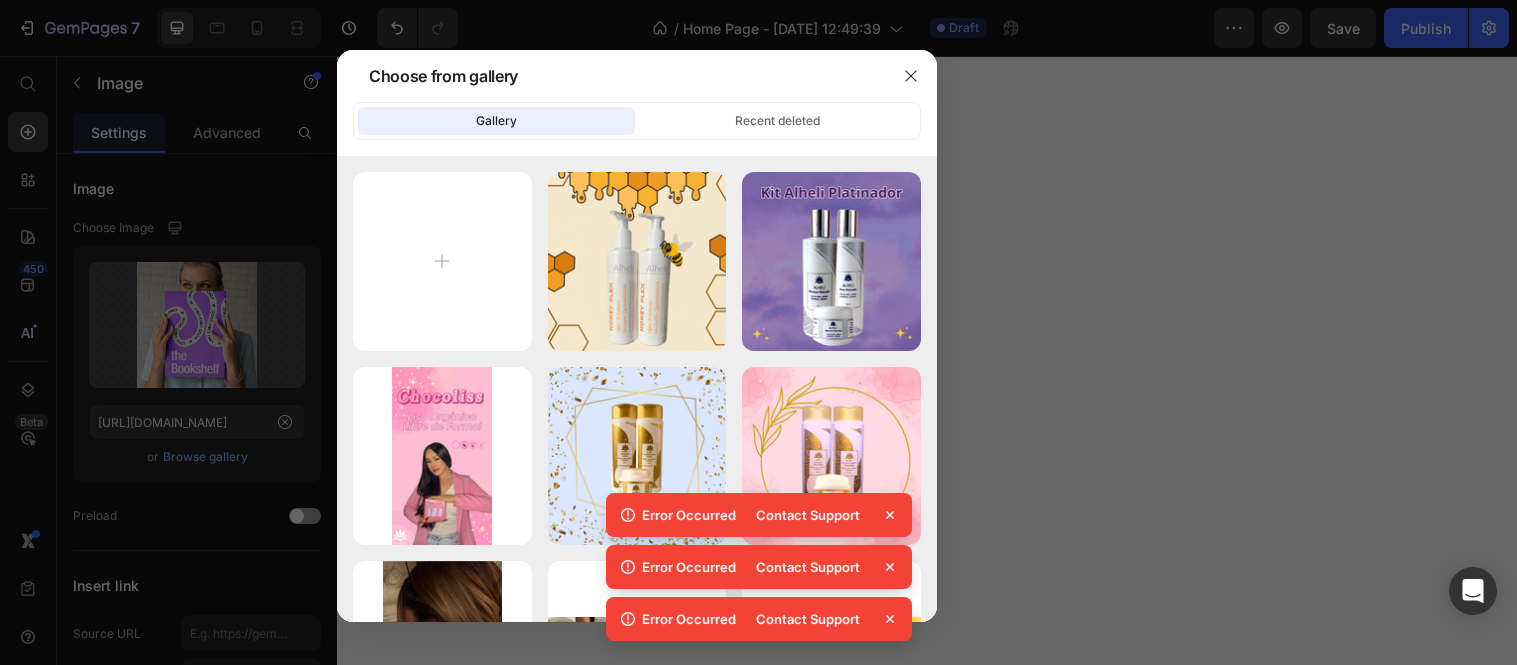 scroll, scrollTop: 0, scrollLeft: 0, axis: both 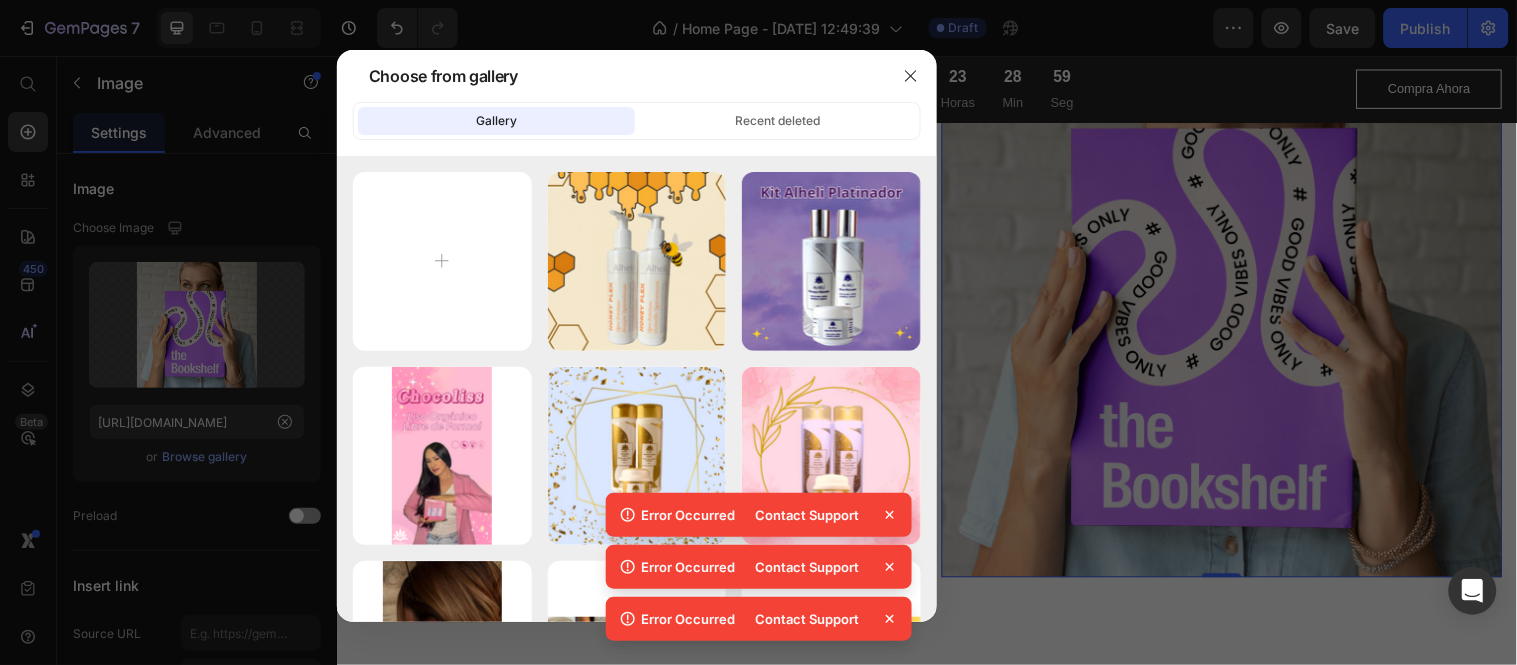 type on "C:\fakepath\Imagen de WhatsApp [DATE] a las 21.13.53_ee3cc023.jpg" 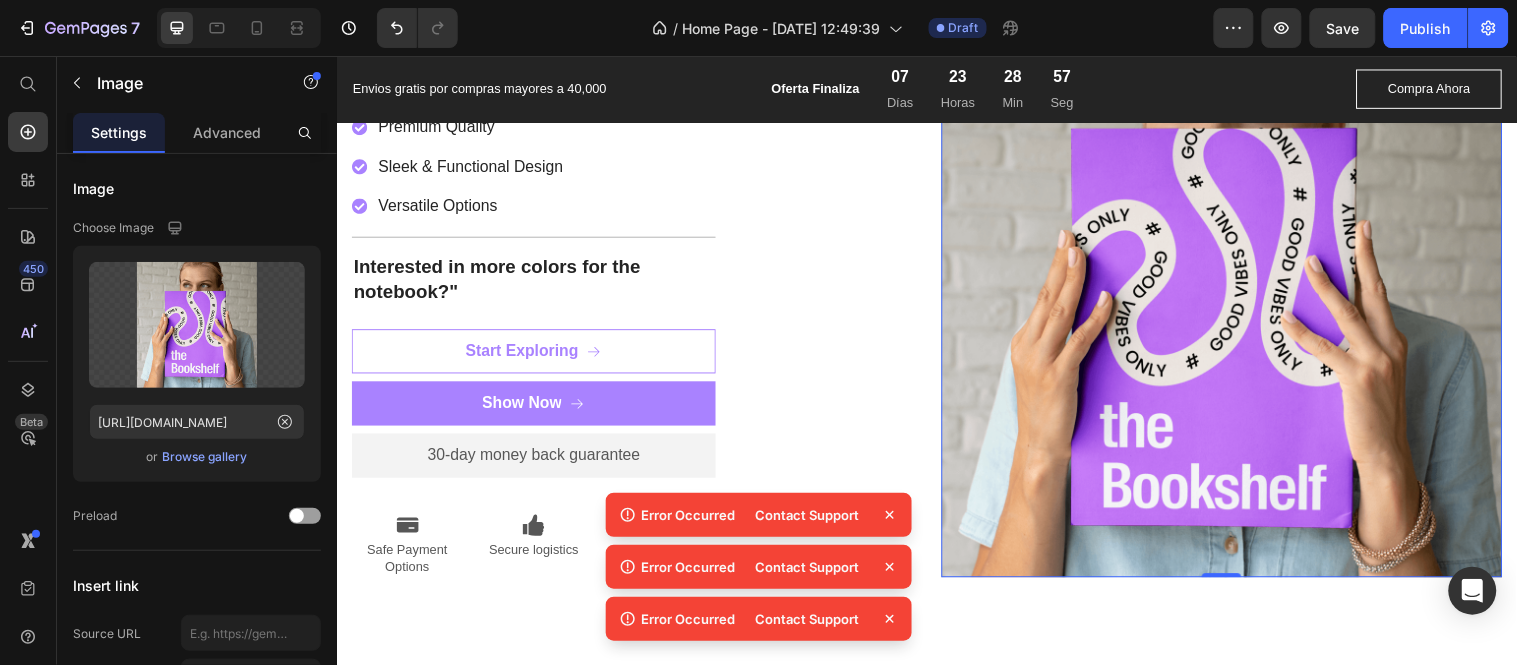 click 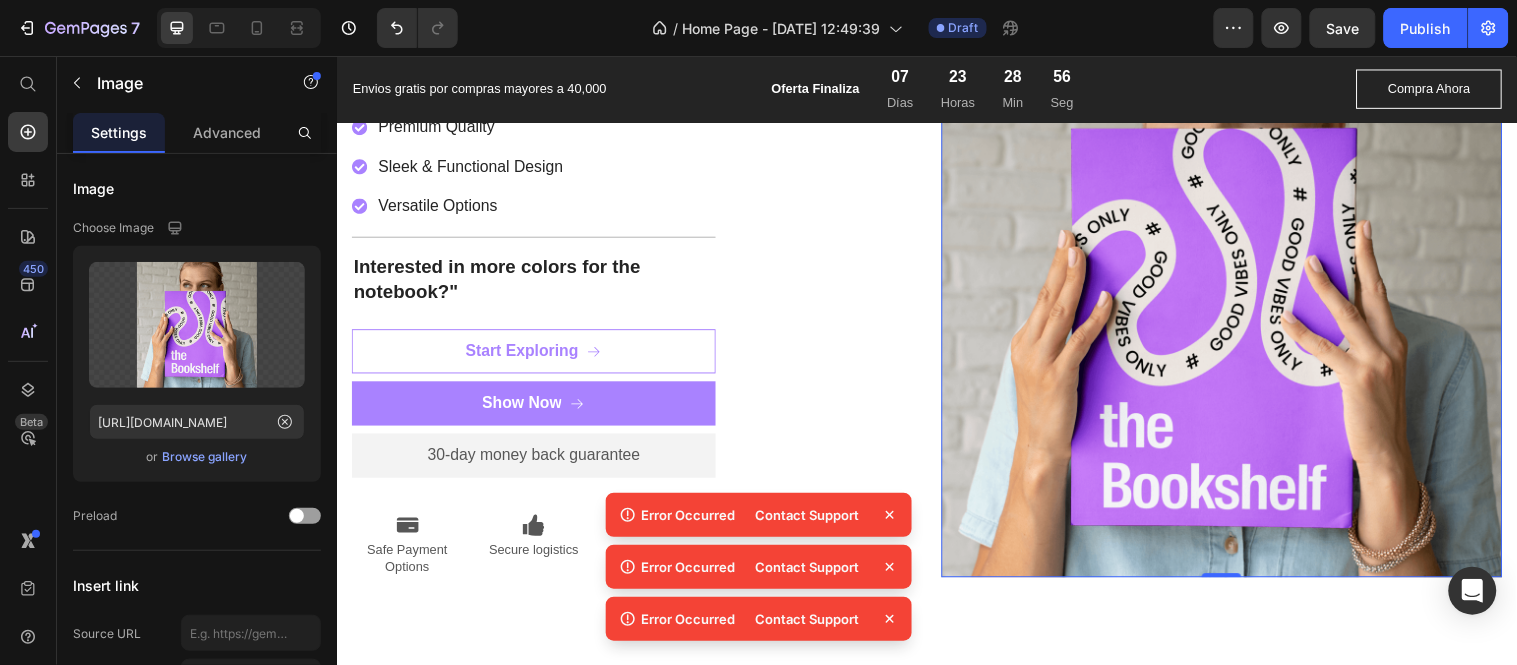 click 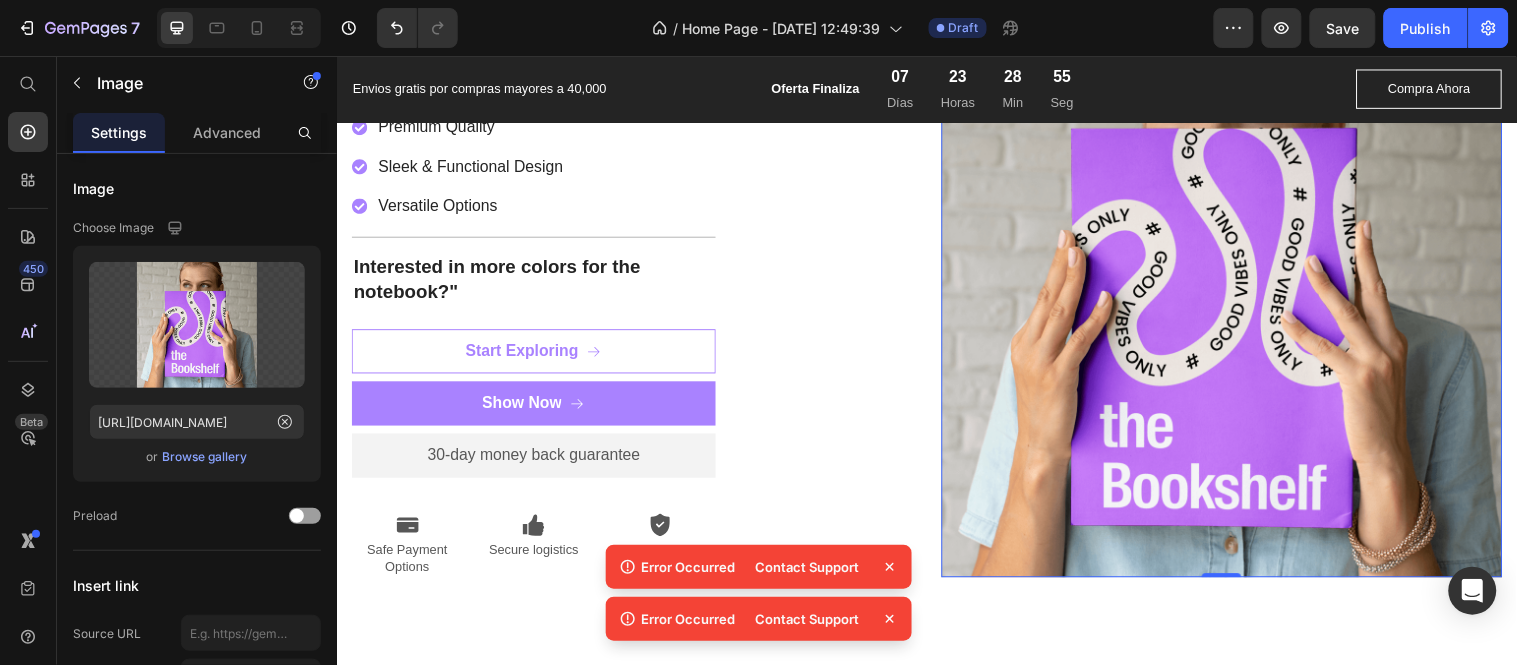 drag, startPoint x: 892, startPoint y: 563, endPoint x: 892, endPoint y: 576, distance: 13 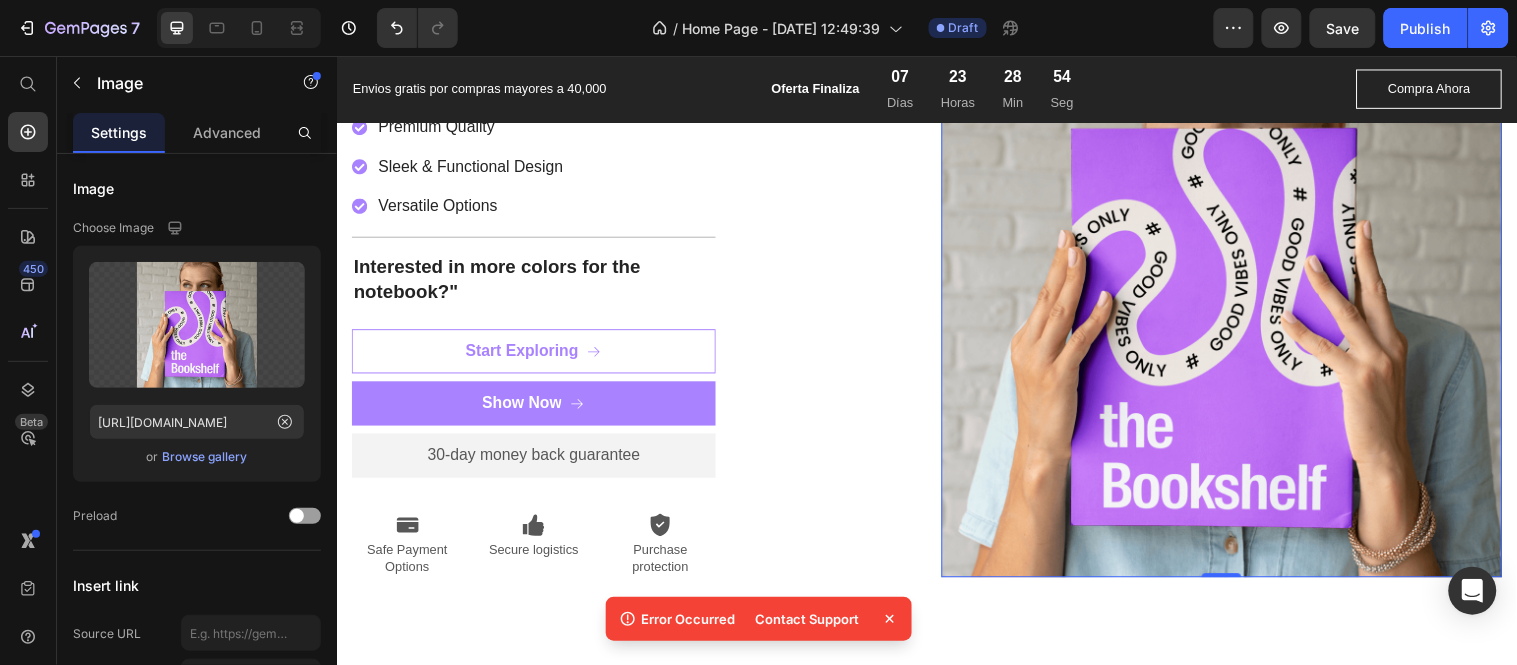 click 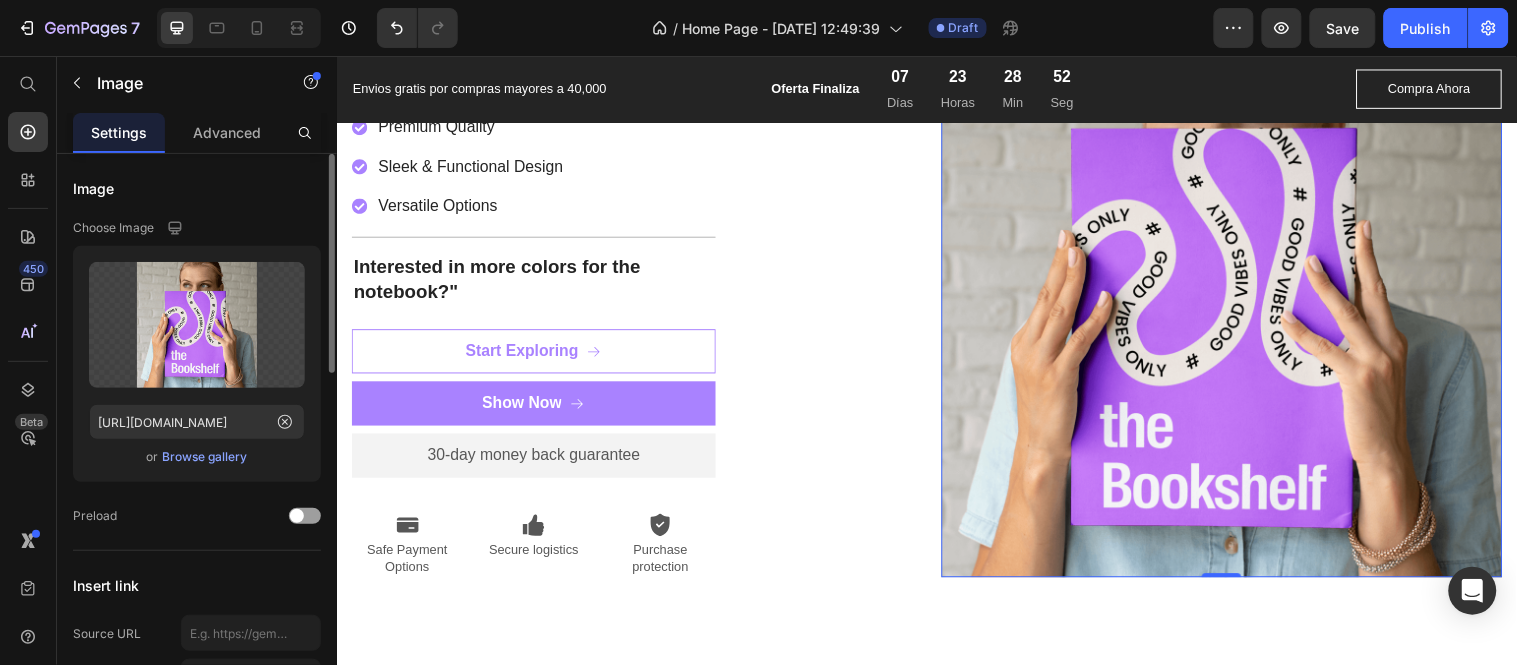 click on "Browse gallery" at bounding box center (205, 457) 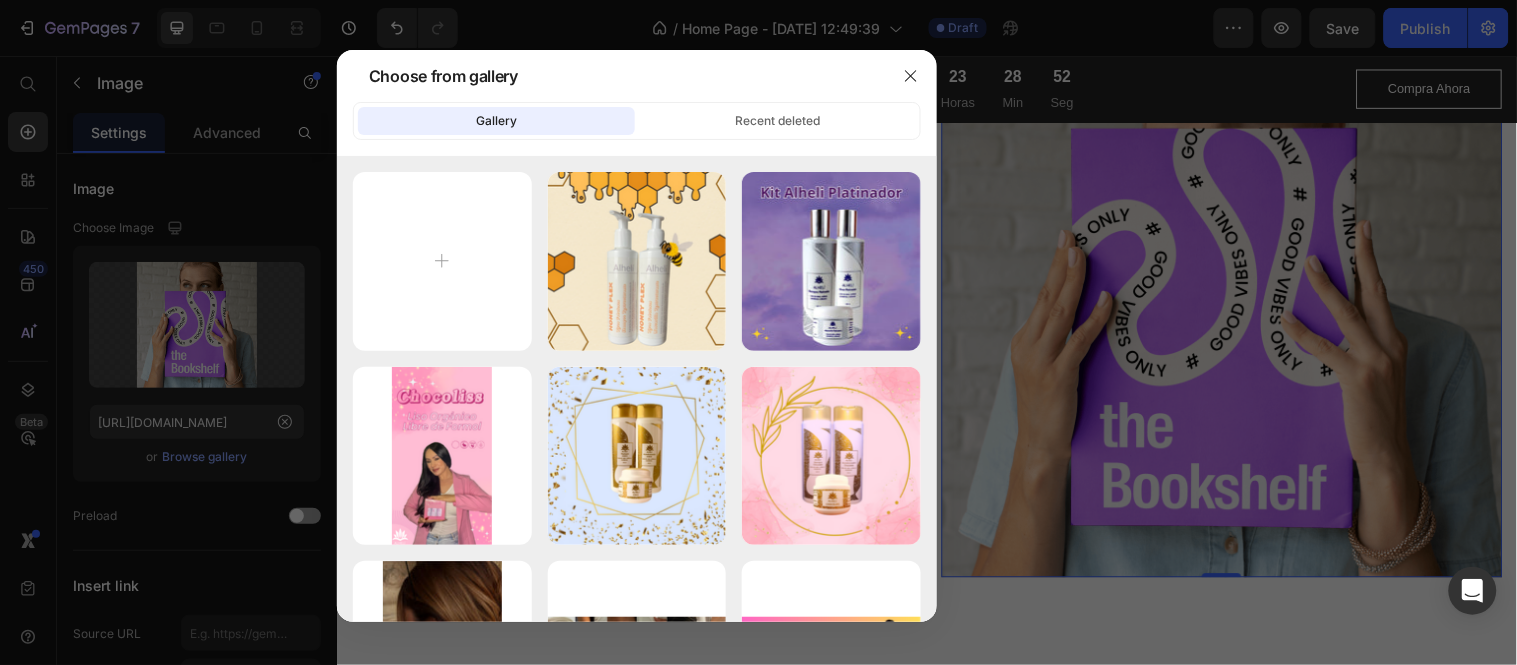 type on "C:\fakepath\Imagen de WhatsApp [DATE] a las 21.13.53_ee3cc023.jpg" 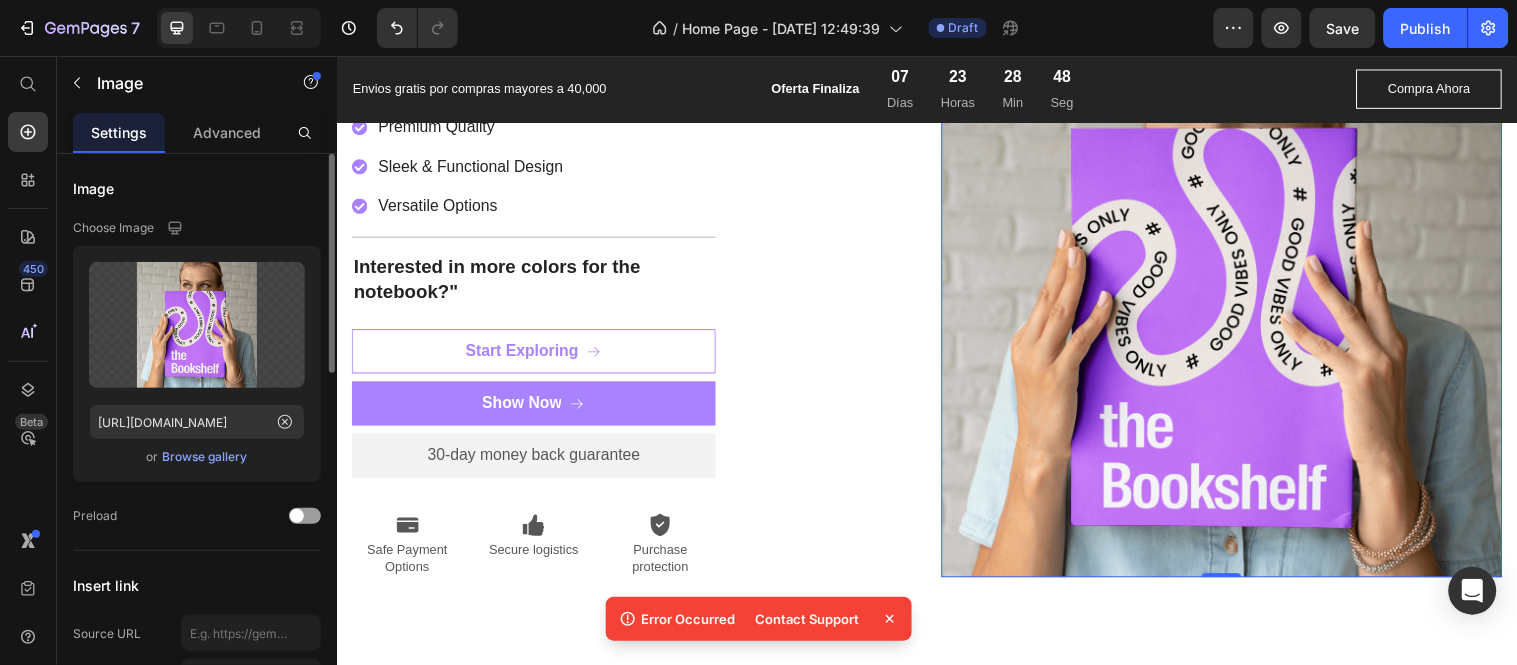 click on "Browse gallery" at bounding box center (205, 457) 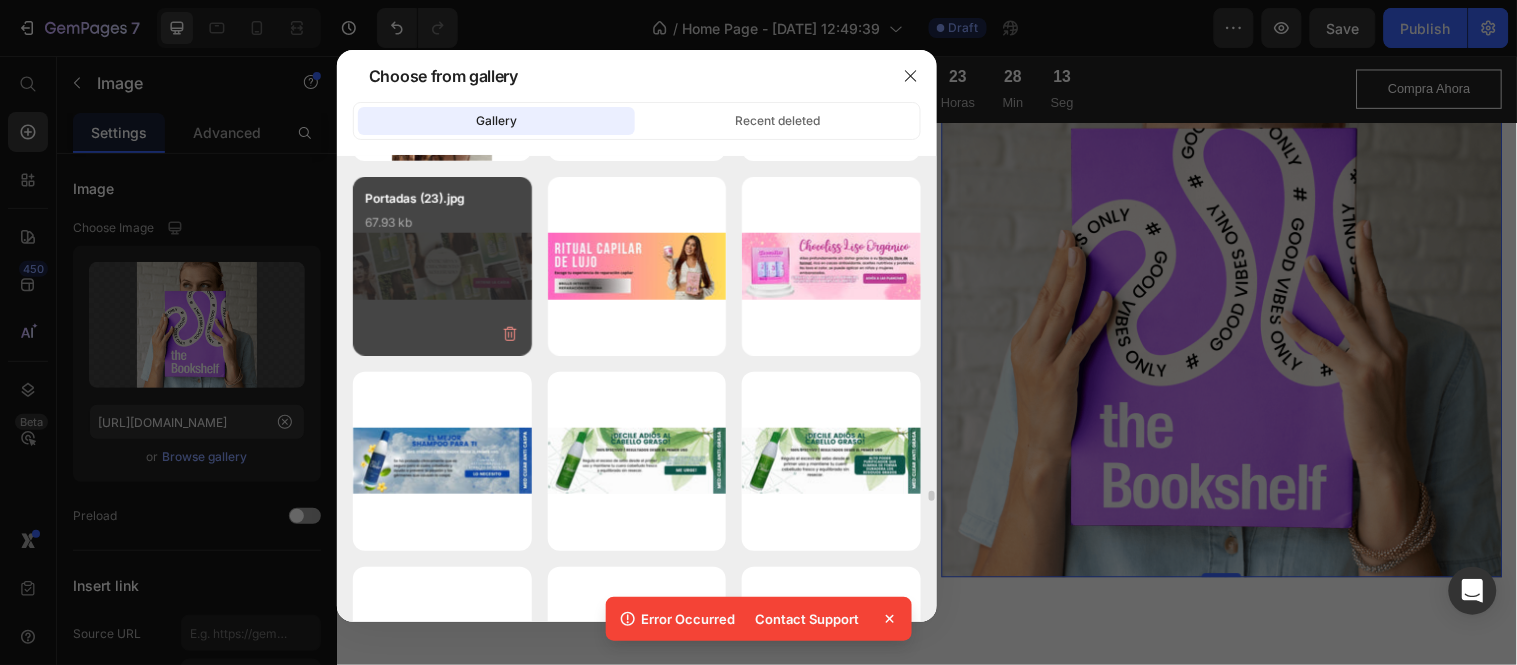 scroll, scrollTop: 19935, scrollLeft: 0, axis: vertical 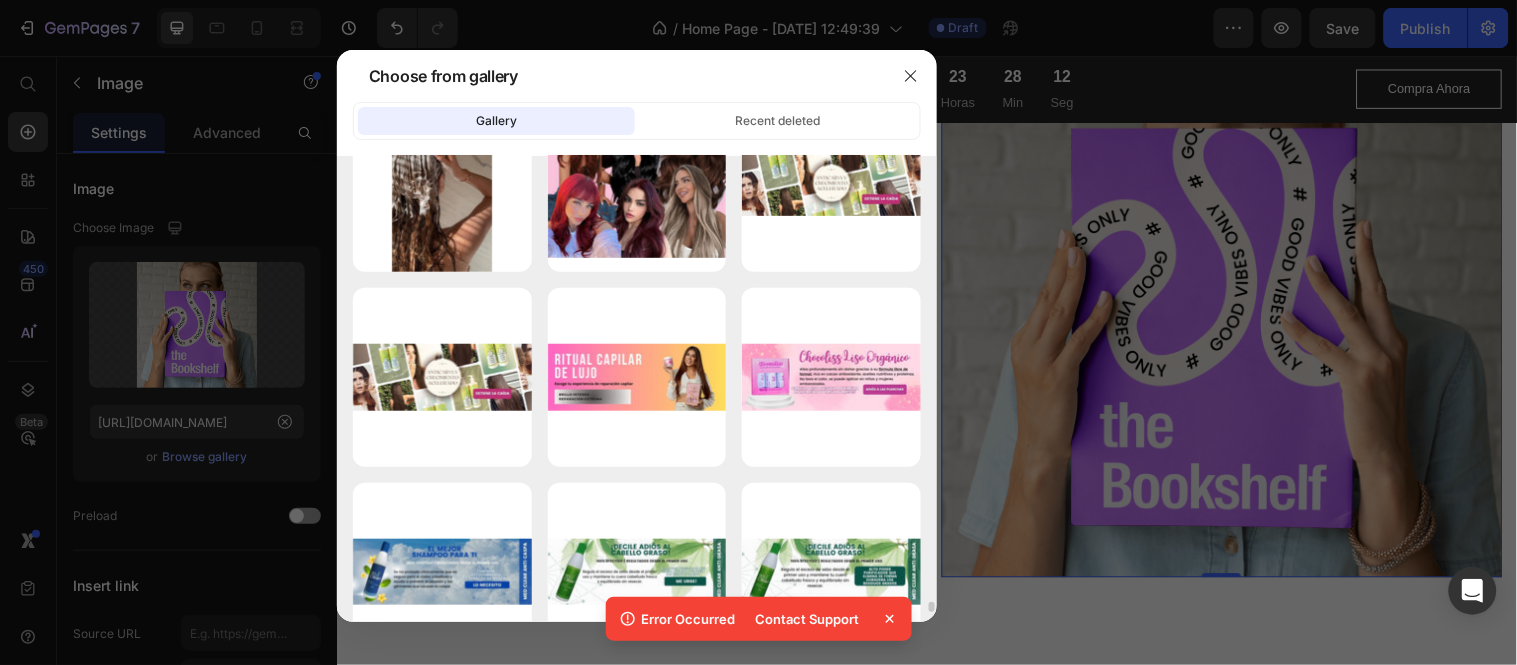 click at bounding box center (758, 332) 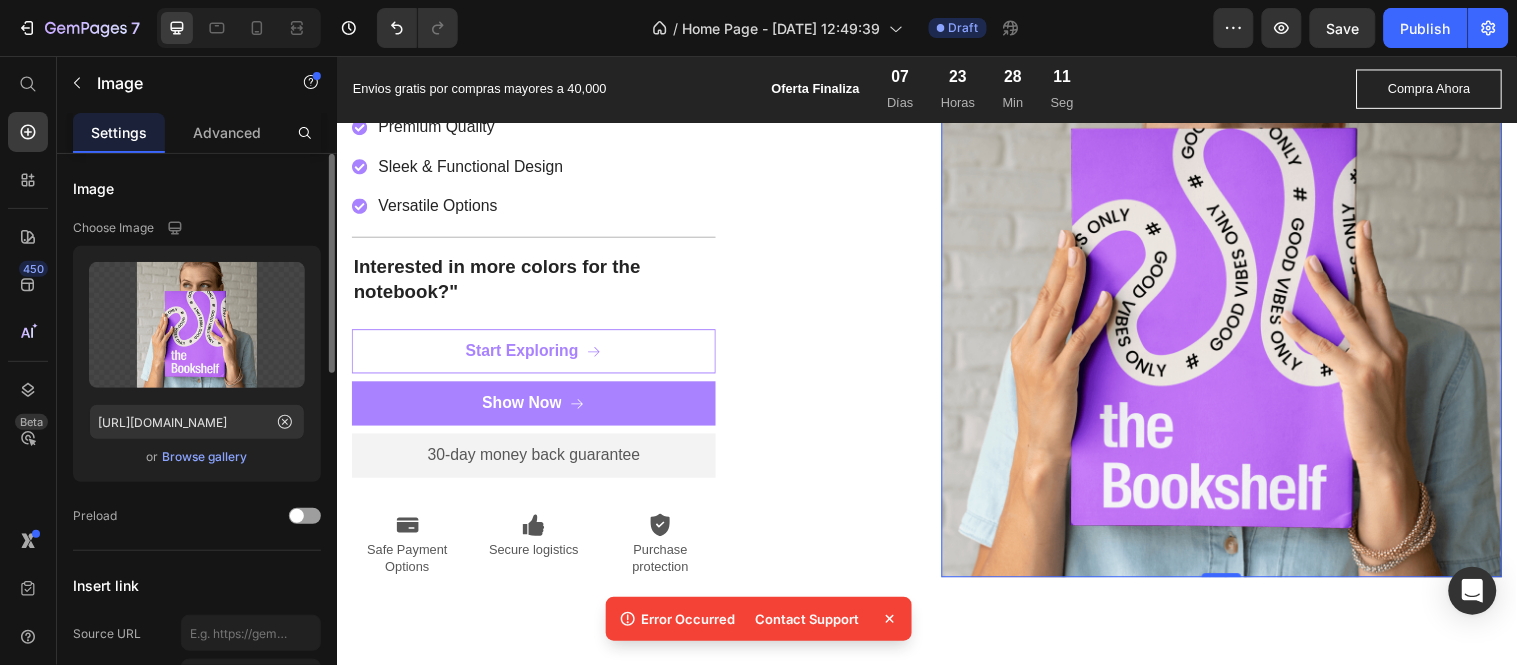 click on "Browse gallery" at bounding box center (205, 457) 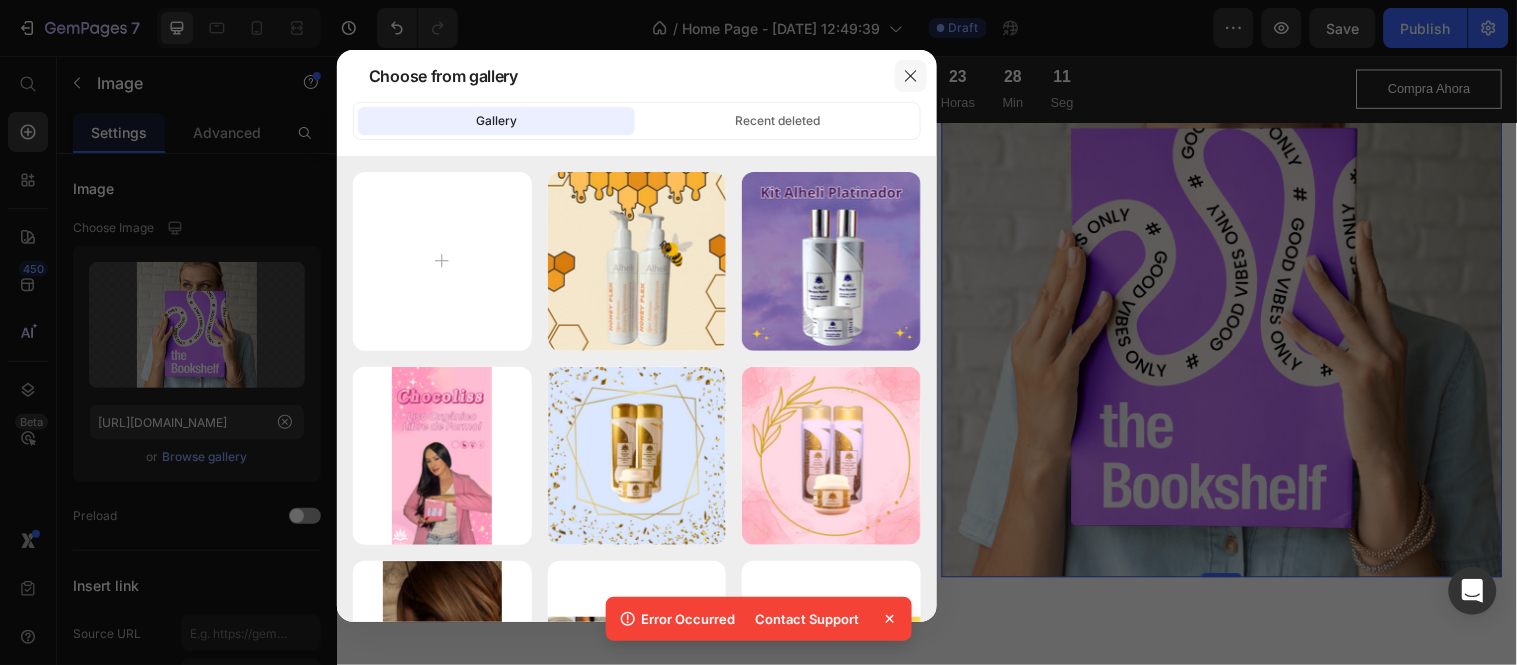 click at bounding box center (911, 76) 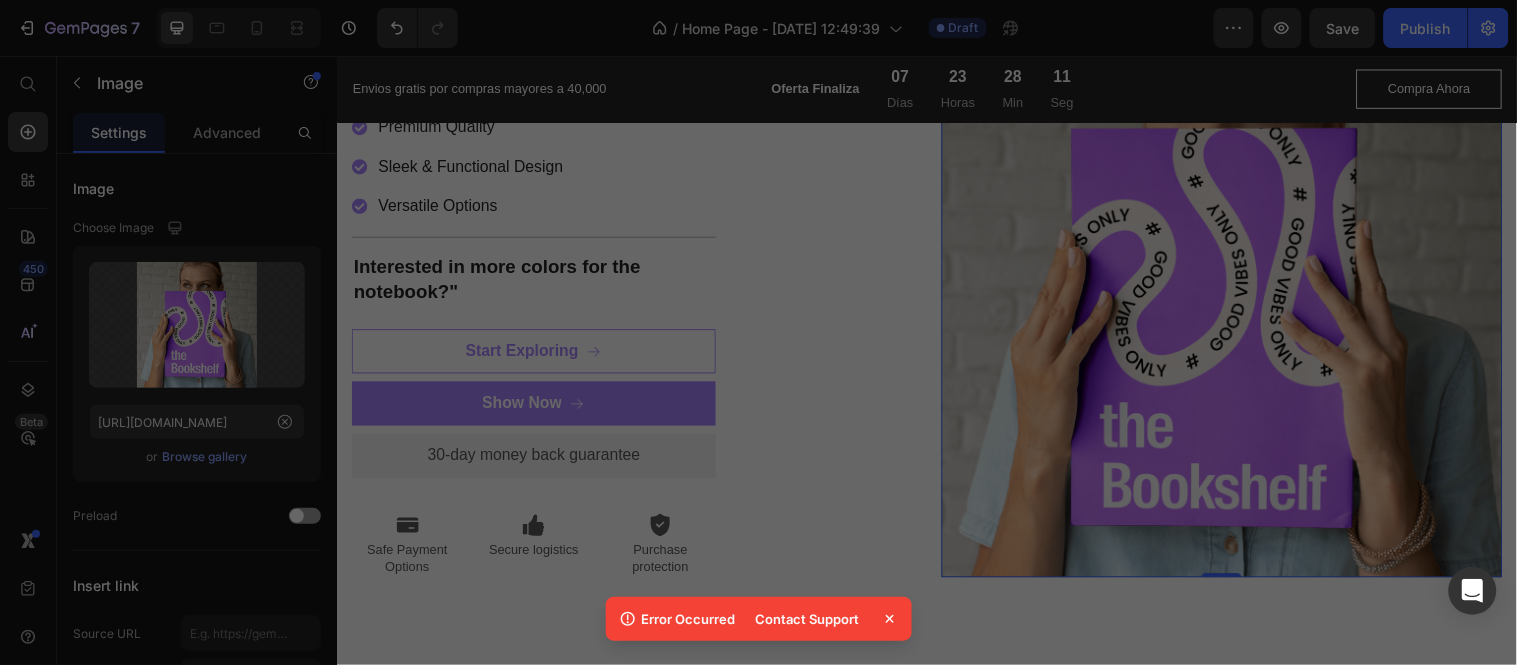 drag, startPoint x: 1295, startPoint y: 87, endPoint x: 1278, endPoint y: 92, distance: 17.720045 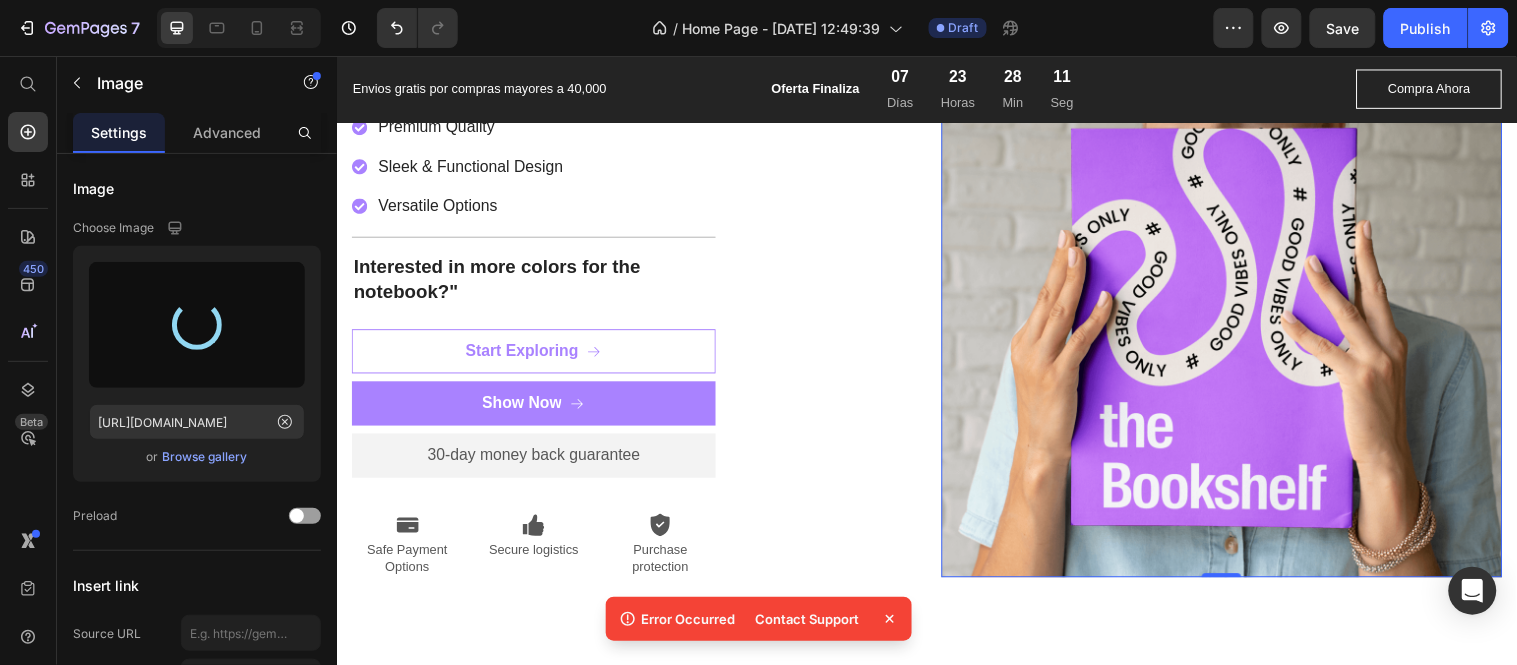 click 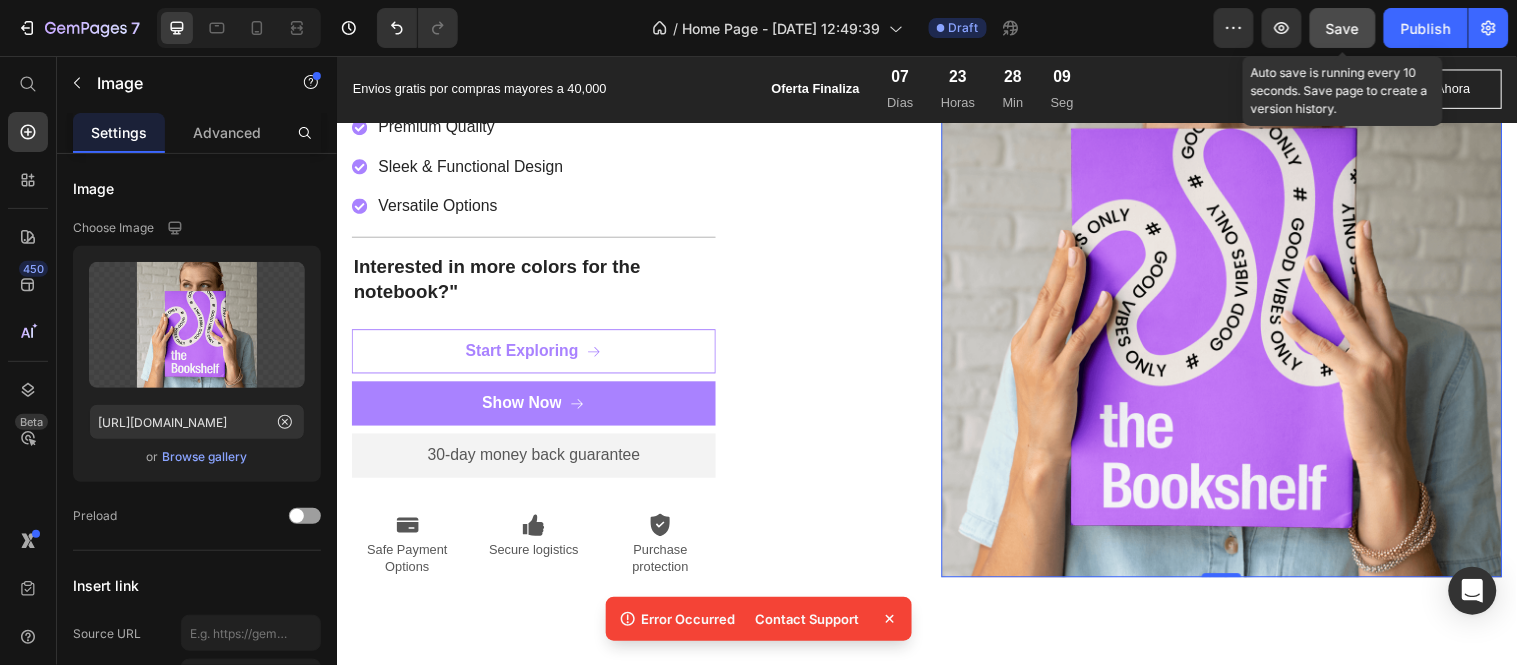 click on "Save" at bounding box center (1343, 28) 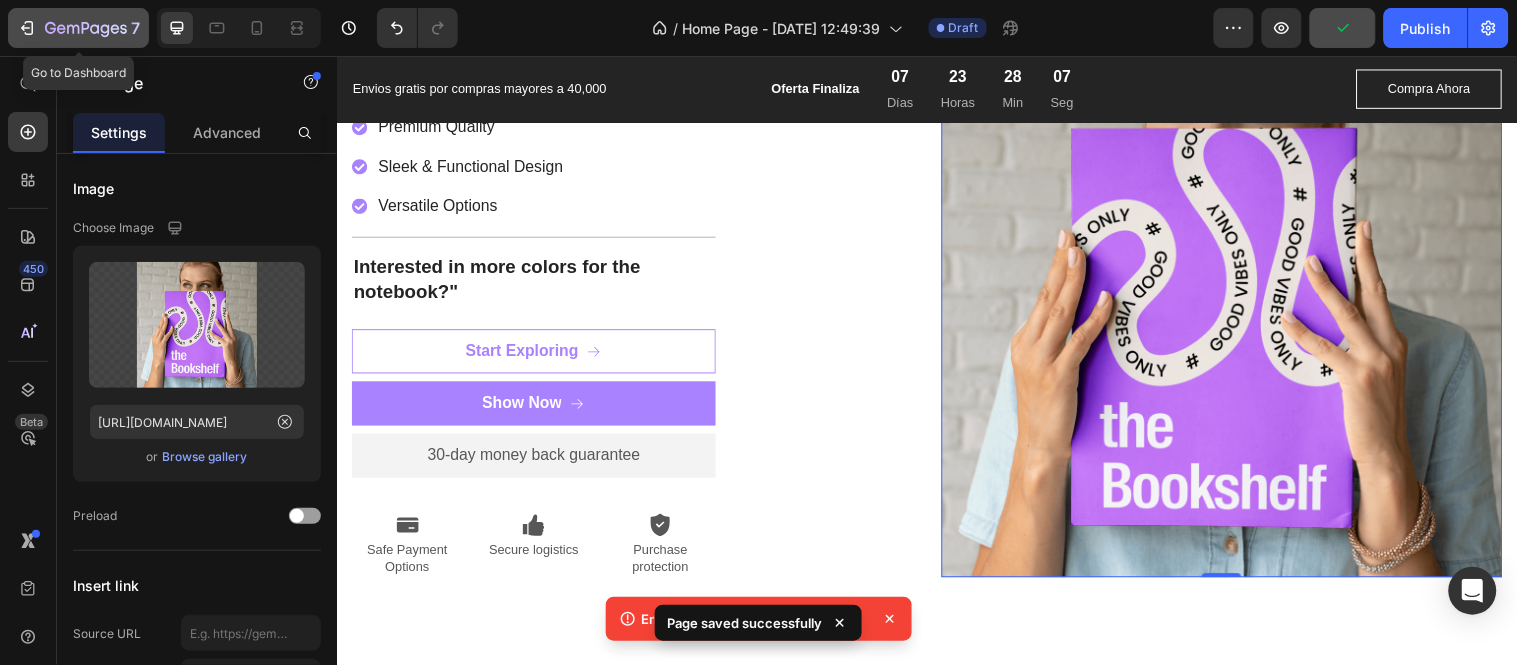 click on "7" 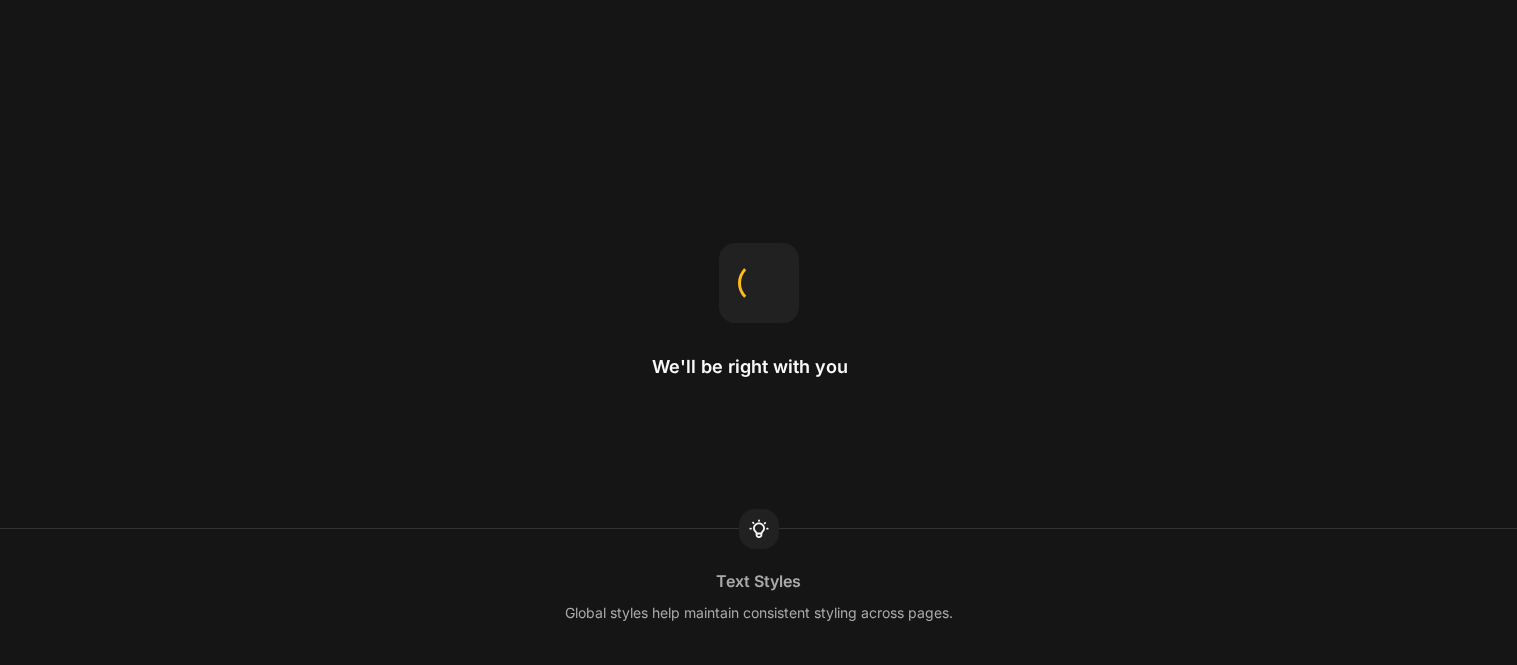 scroll, scrollTop: 0, scrollLeft: 0, axis: both 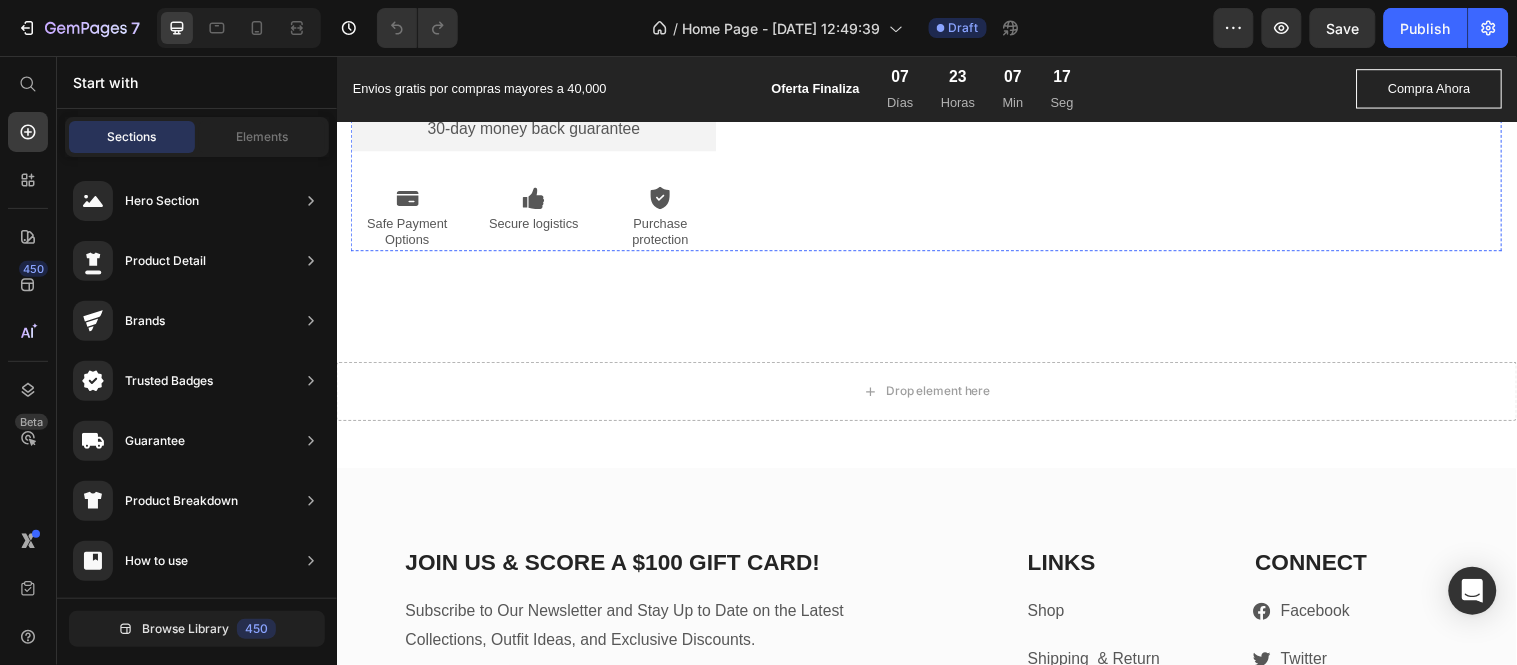 click at bounding box center [1236, -43] 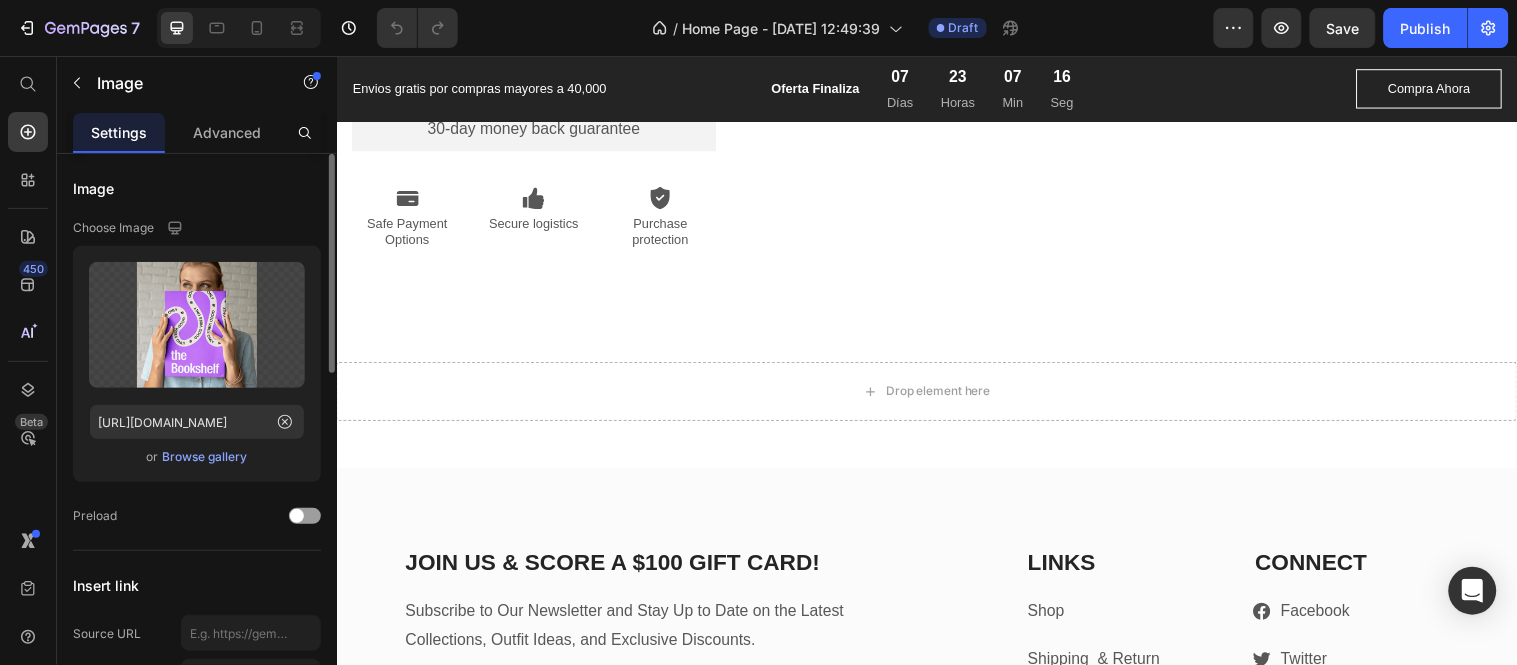 click on "Browse gallery" at bounding box center [205, 457] 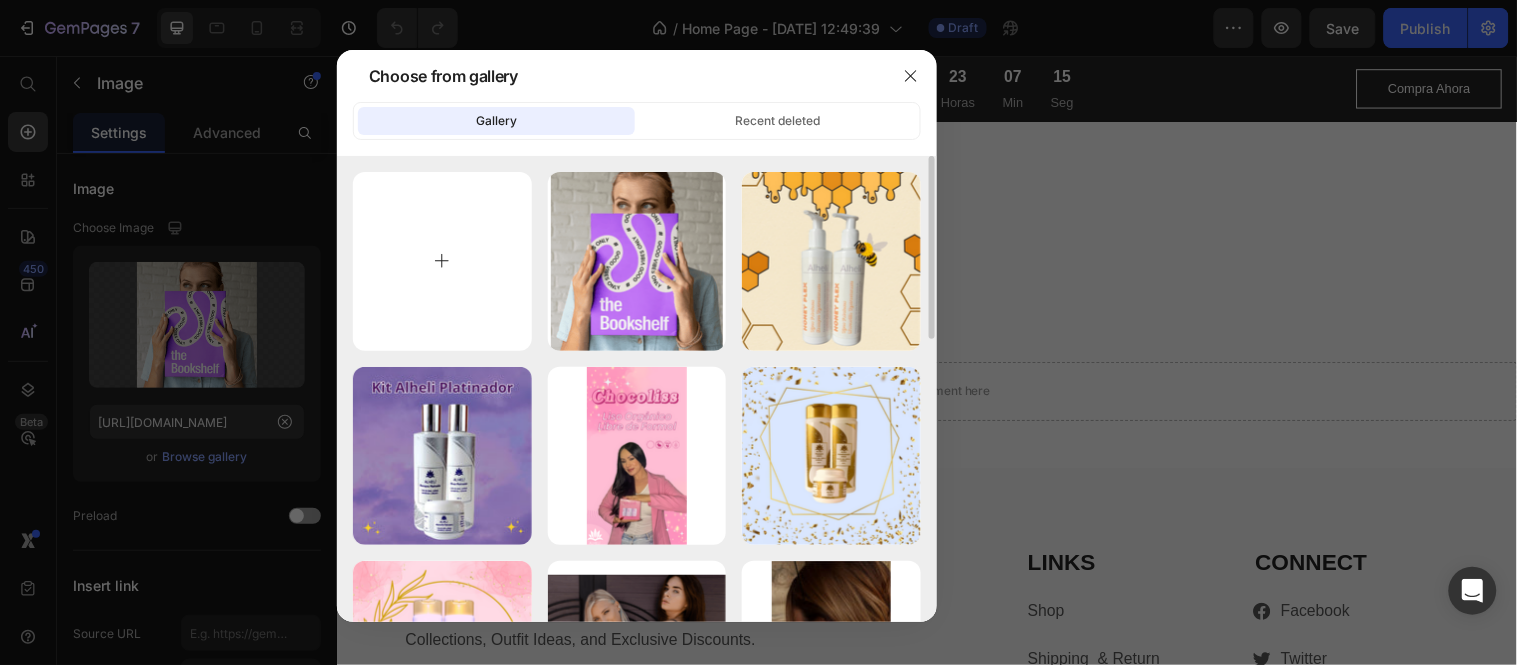 click at bounding box center [442, 261] 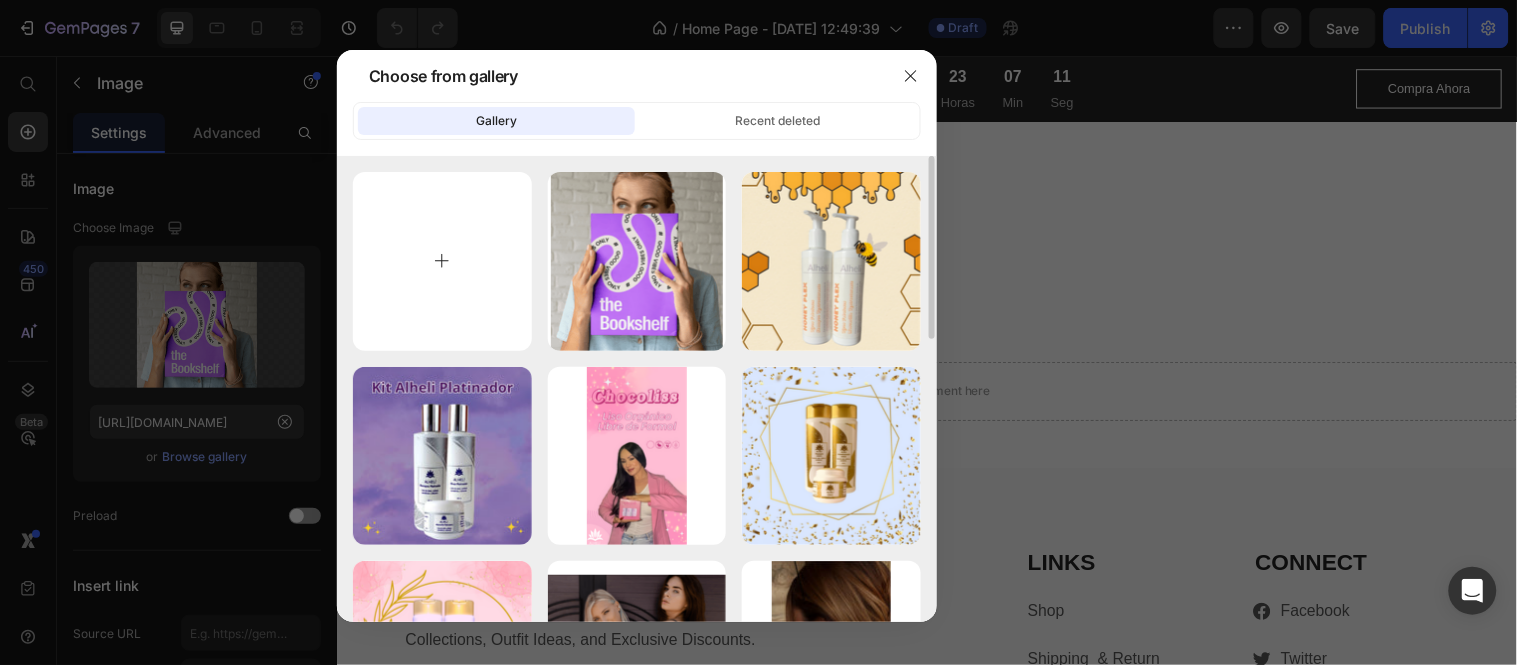 type on "C:\fakepath\u.jpg" 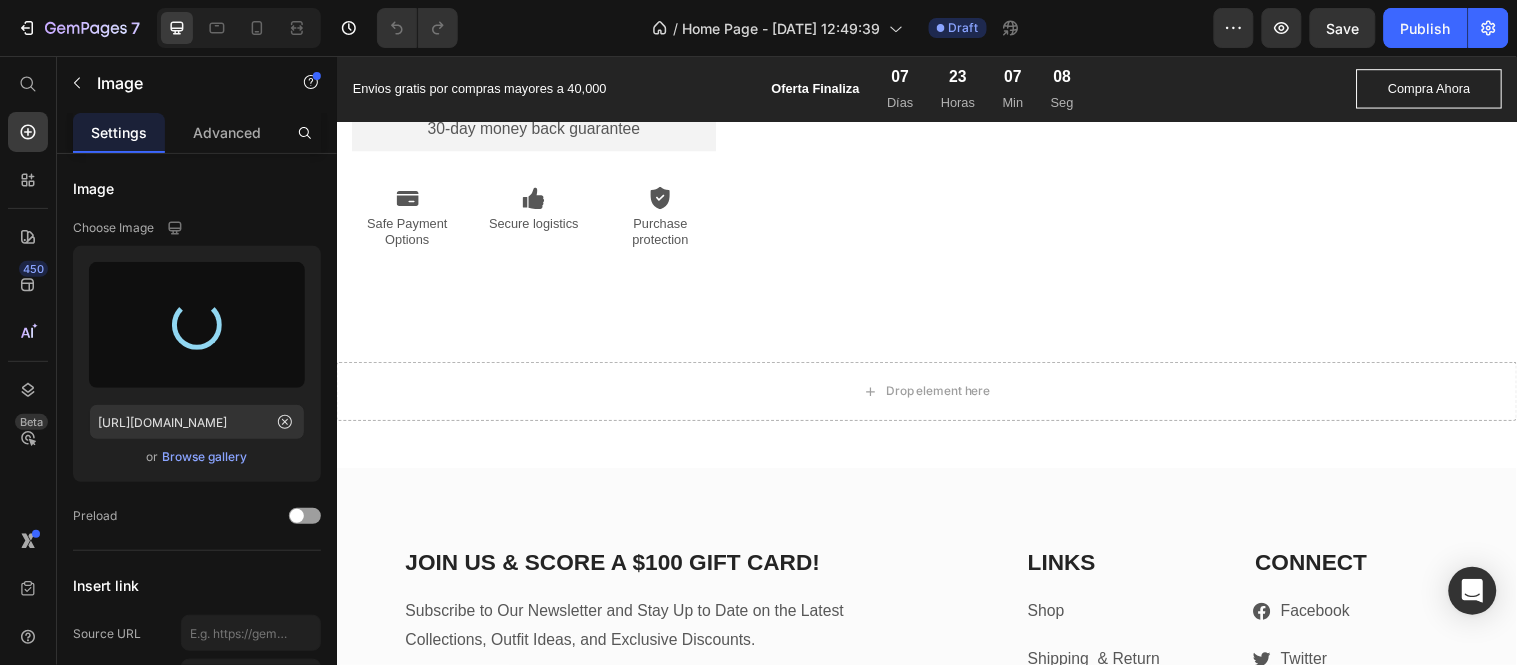 type on "[URL][DOMAIN_NAME]" 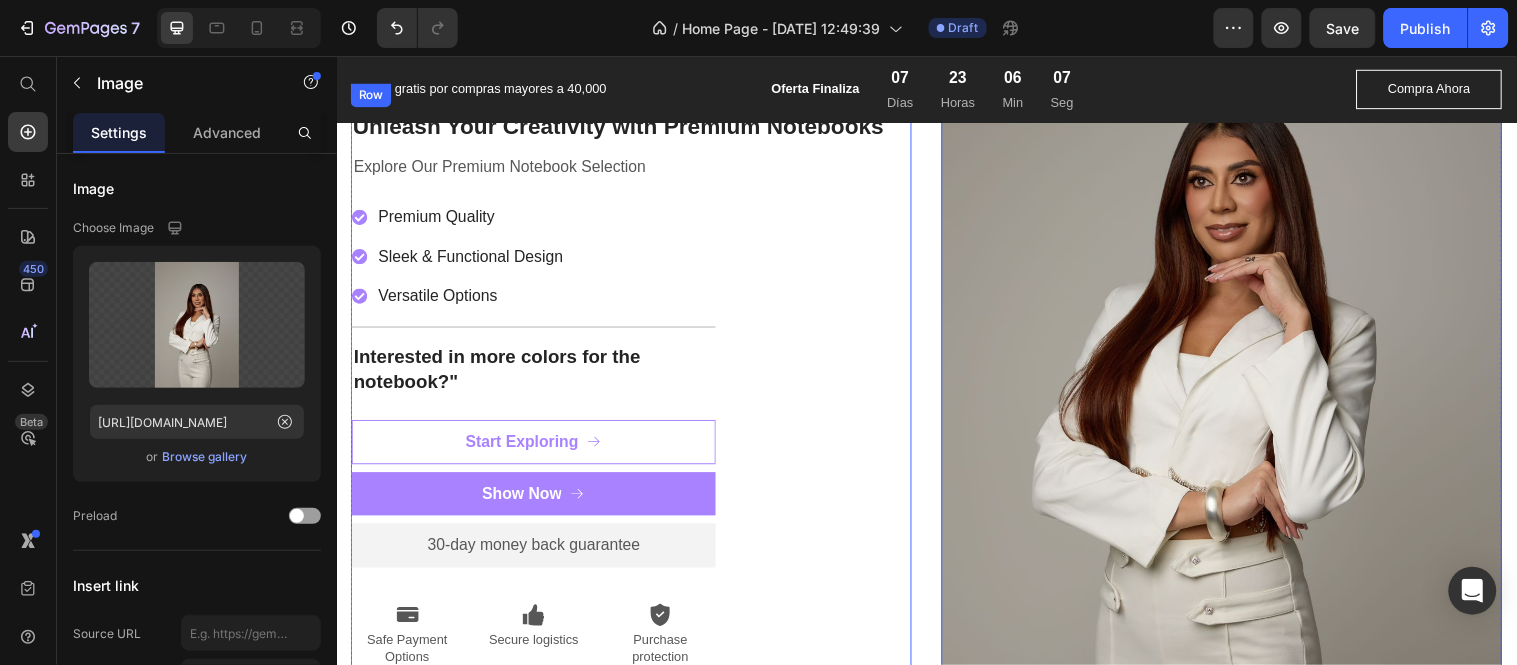scroll, scrollTop: 5456, scrollLeft: 0, axis: vertical 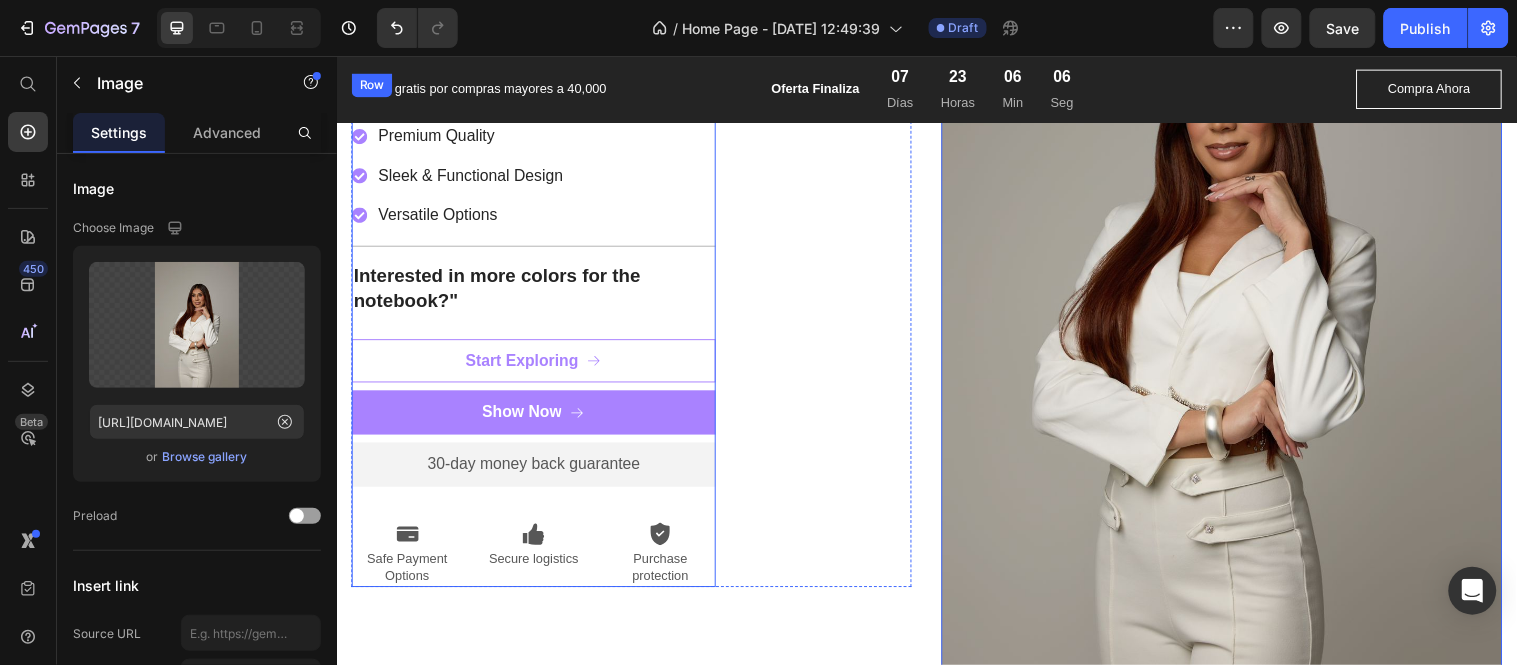click on "Explore Our Premium Notebook Selection Text Block Premium Quality Sleek & Functional Design Versatile Options Item List                Title Line Interested in more colors for the notebook?" Text Block
Start Exploring Button
Show Now Button 30-day money back guarantee Text Block Premium Quality Sleek & Functional Design Versatile Options Item List
Icon Safe Payment Options Text Block
Icon Secure logistics Text Block
Icon Purchase protection Text Block Row" at bounding box center (537, 333) 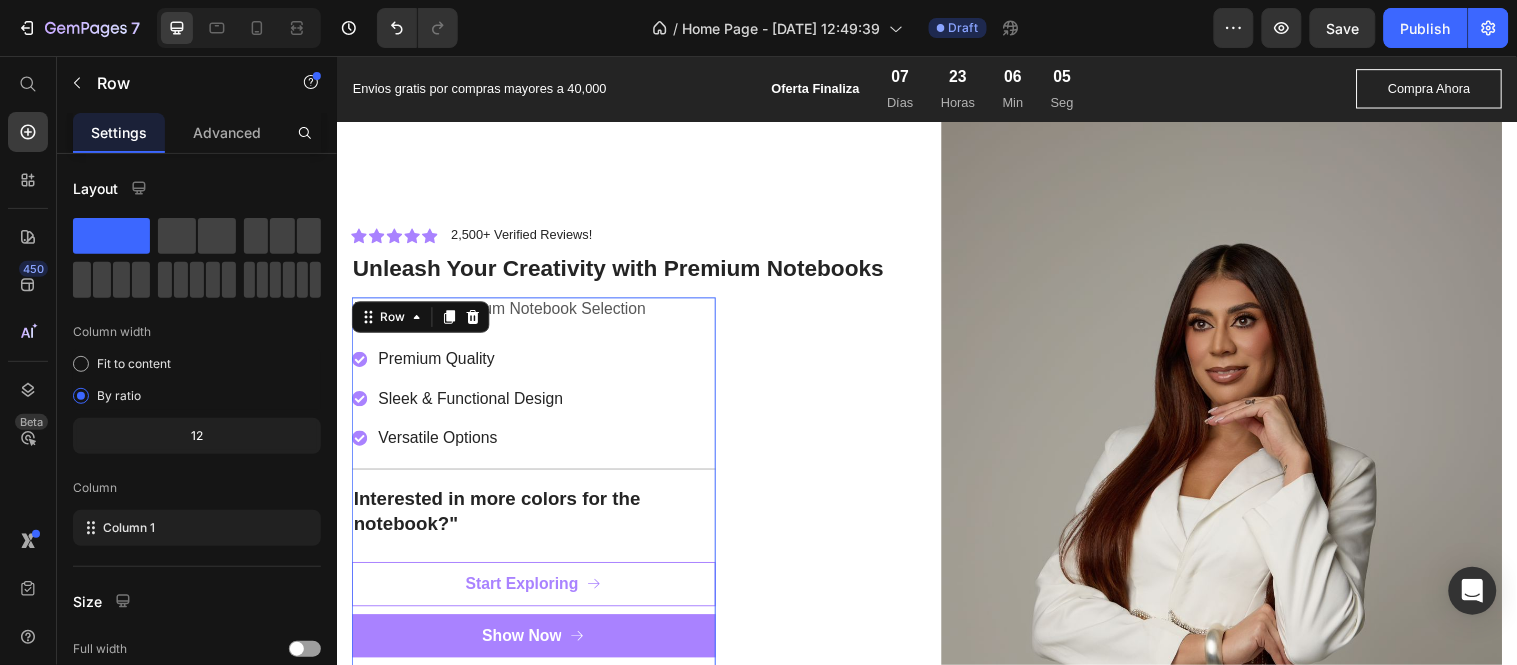 scroll, scrollTop: 5234, scrollLeft: 0, axis: vertical 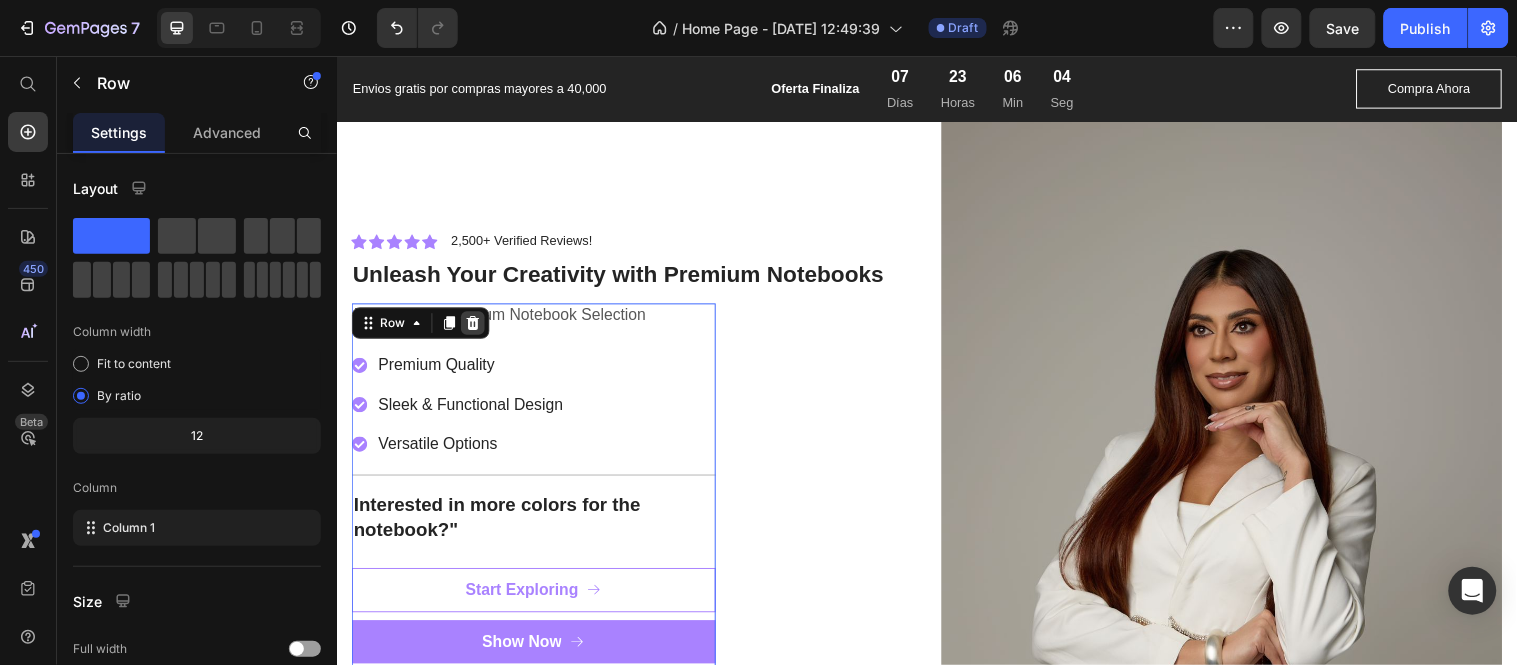 click at bounding box center [475, 327] 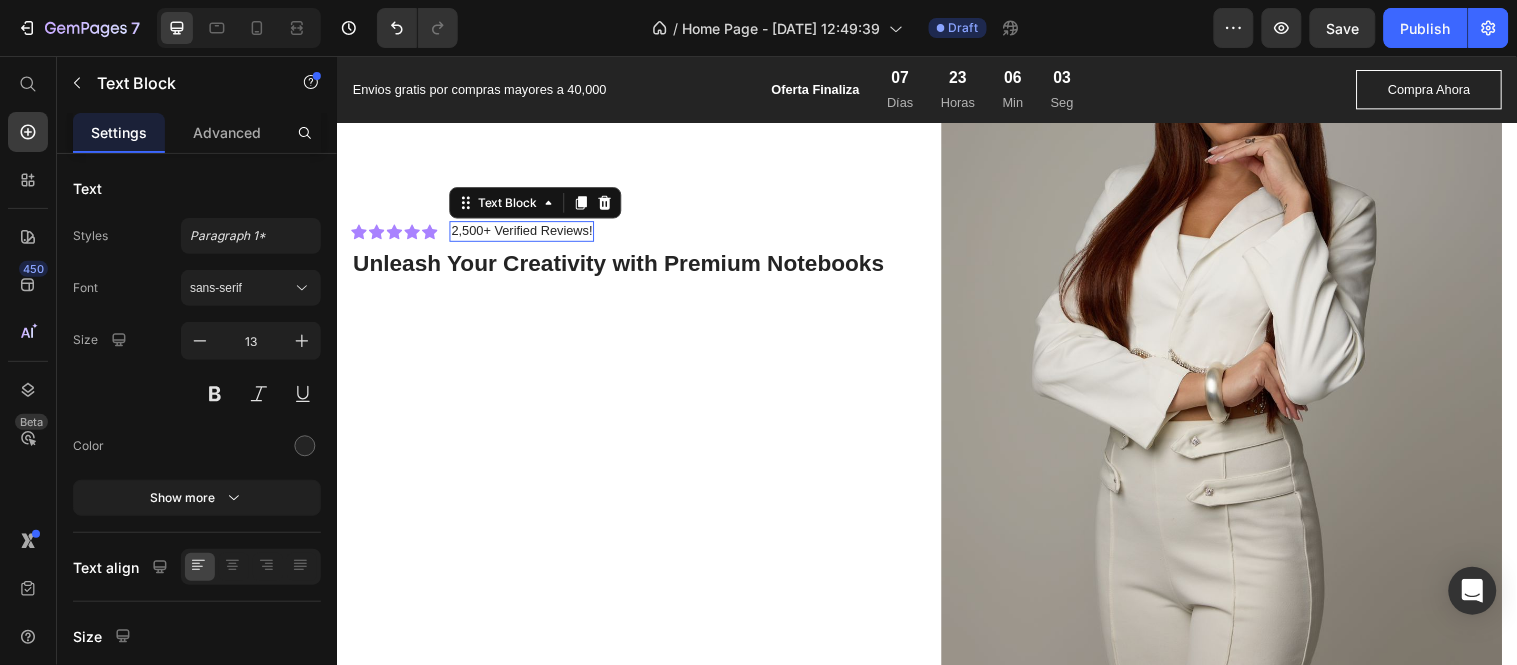 click on "2,500+ Verified Reviews!" at bounding box center (524, 233) 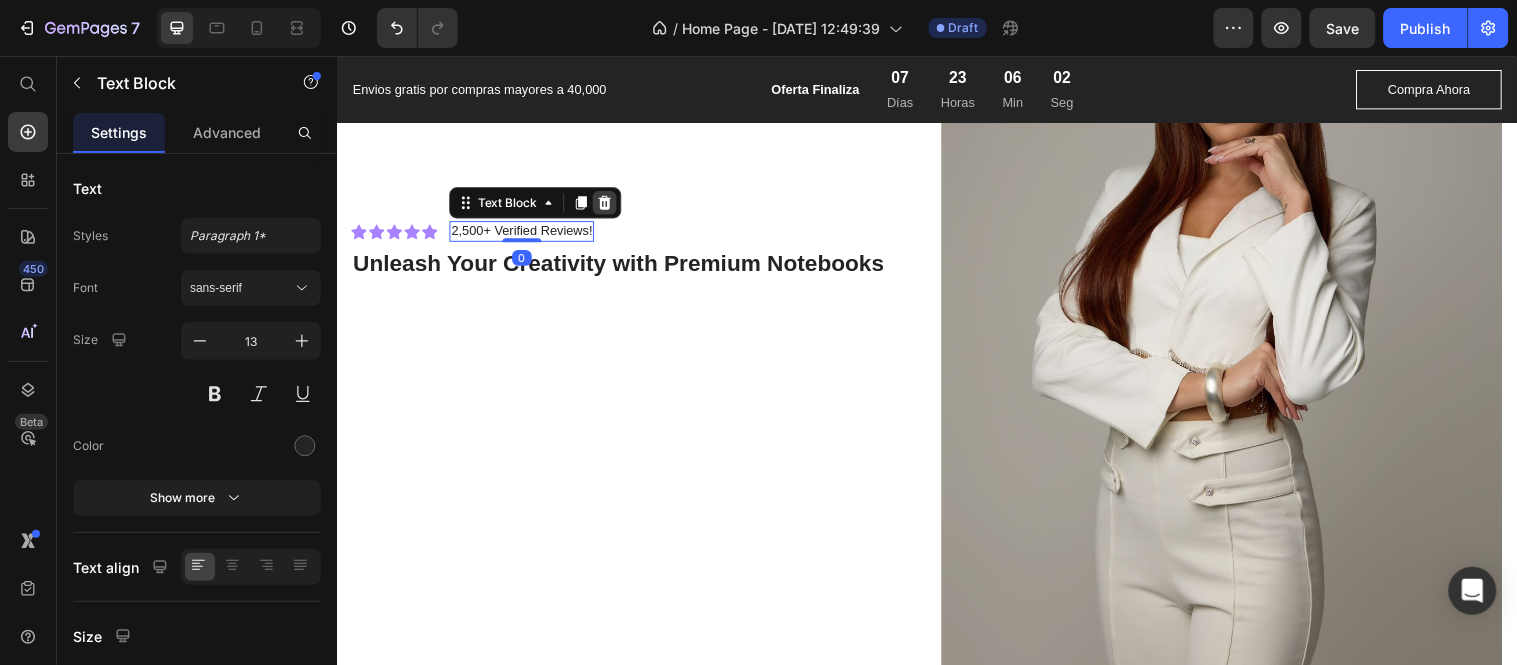 click 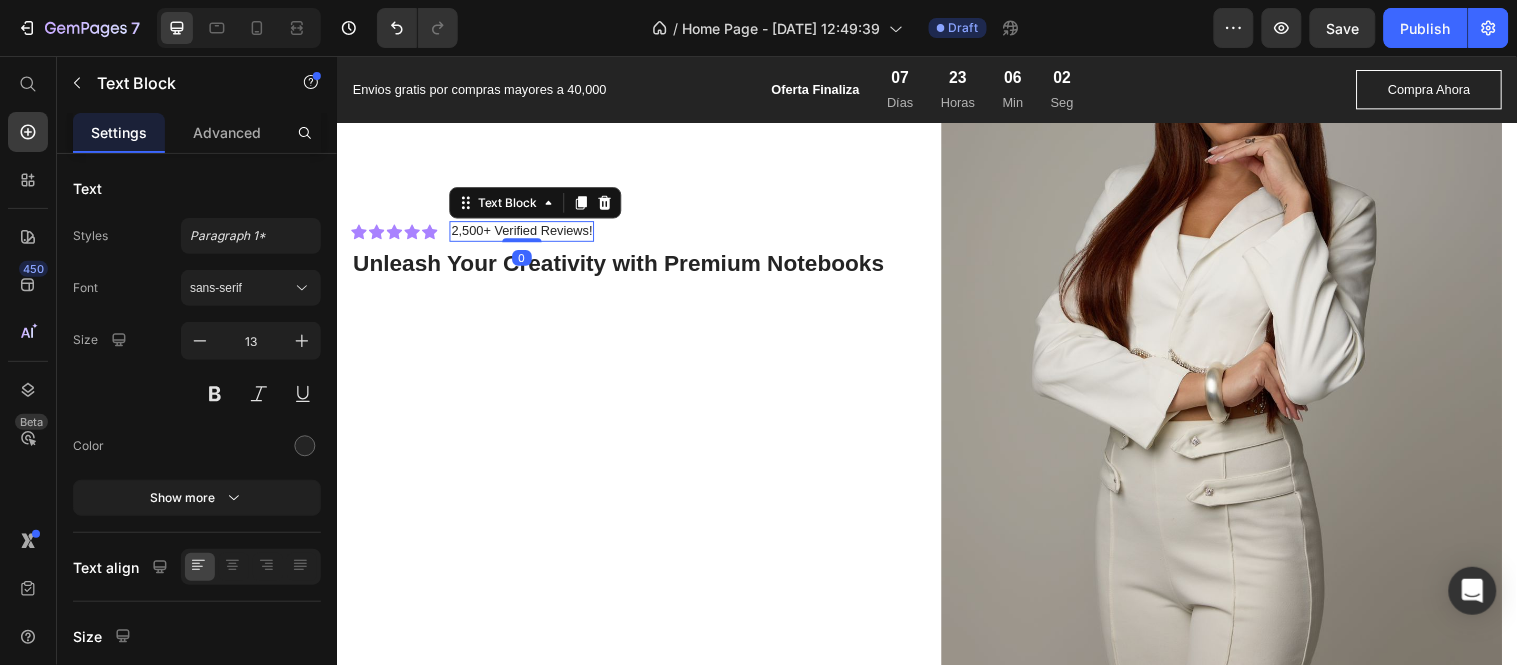 scroll, scrollTop: 5475, scrollLeft: 0, axis: vertical 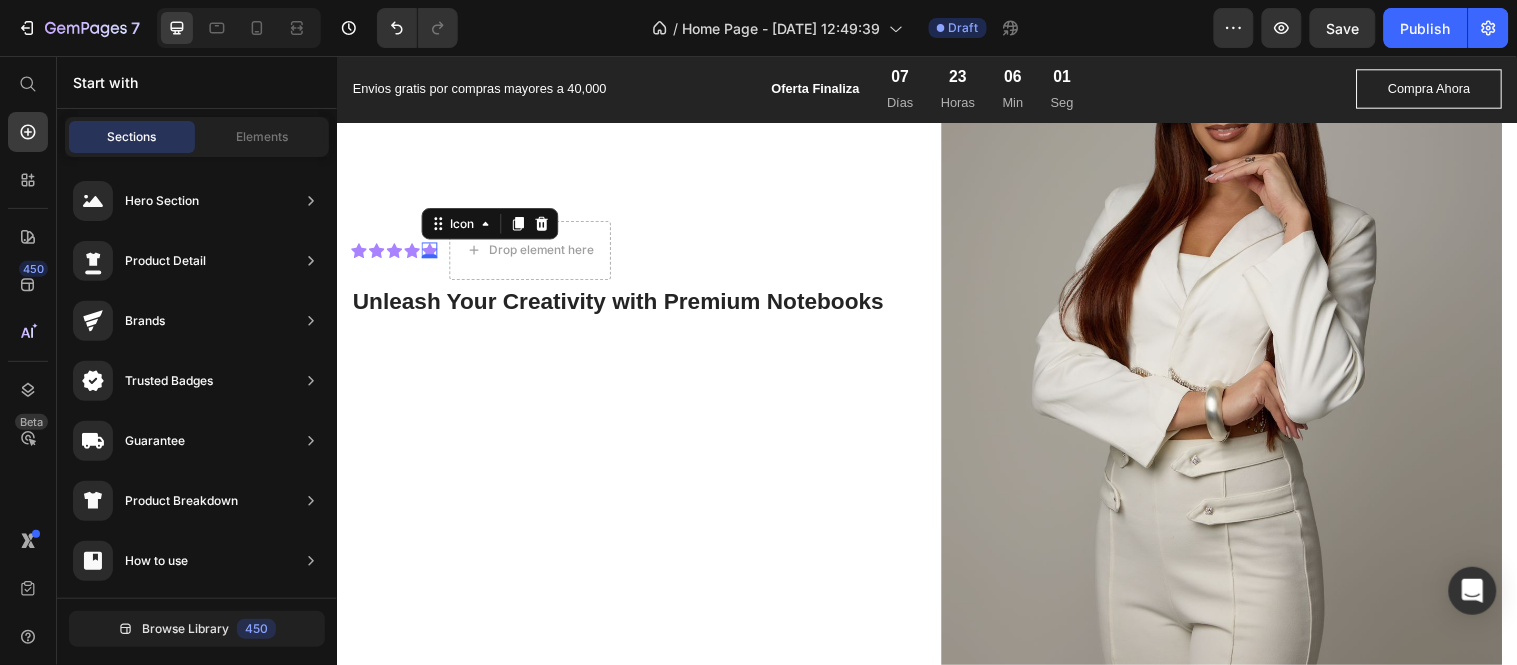 click on "Icon   0" at bounding box center [431, 253] 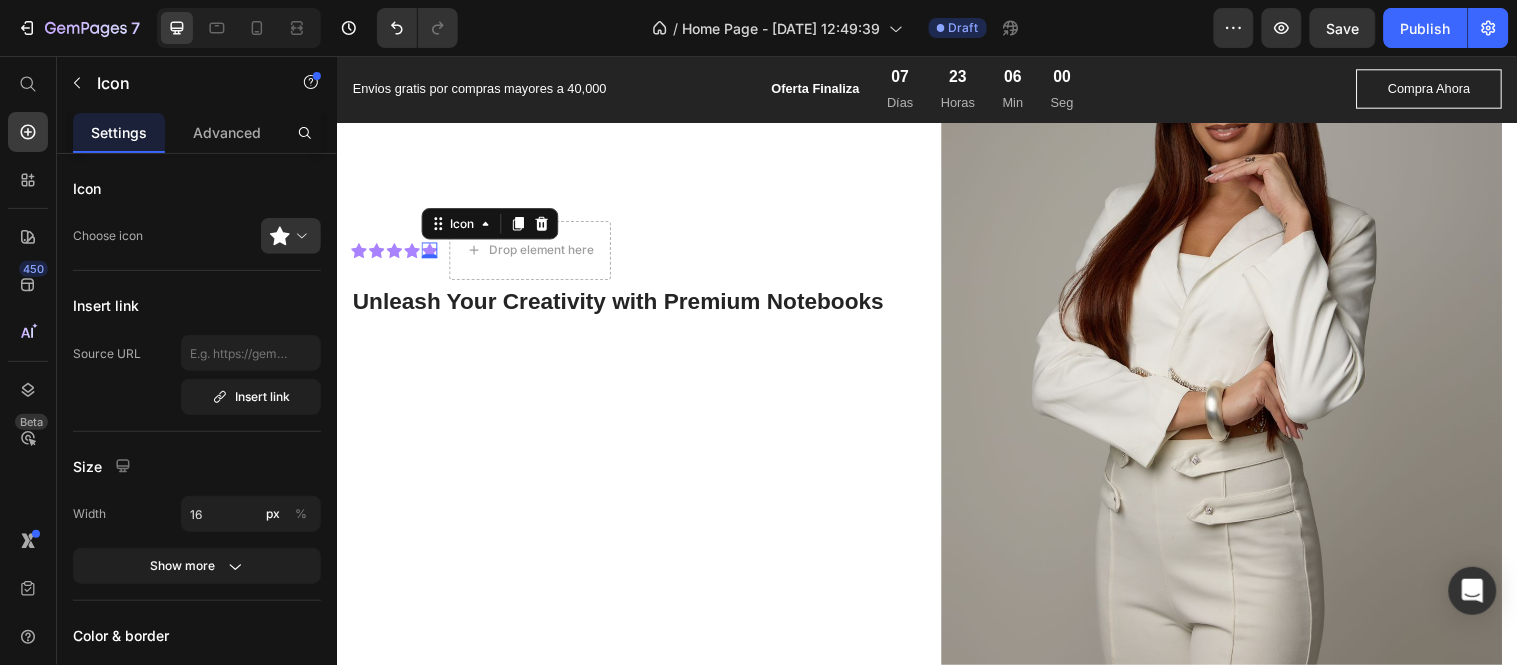 click on "0" at bounding box center (431, 261) 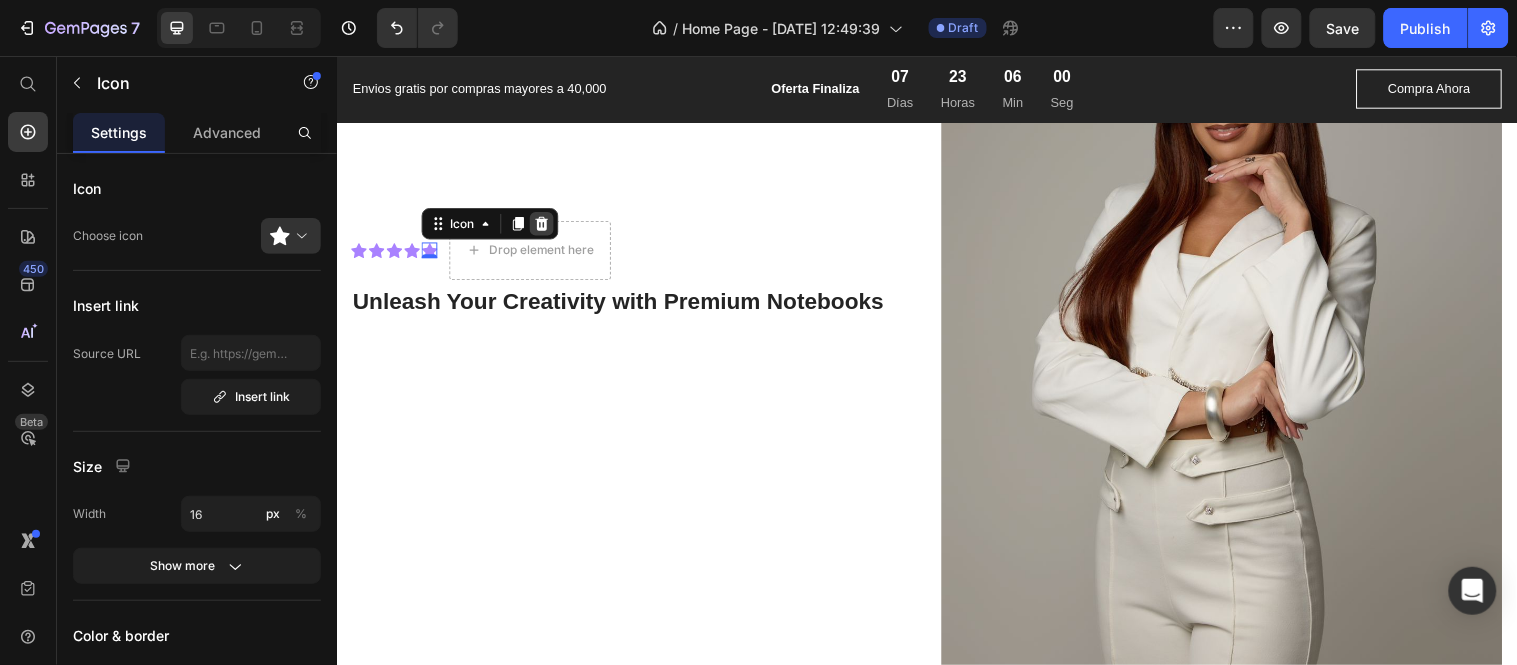 click 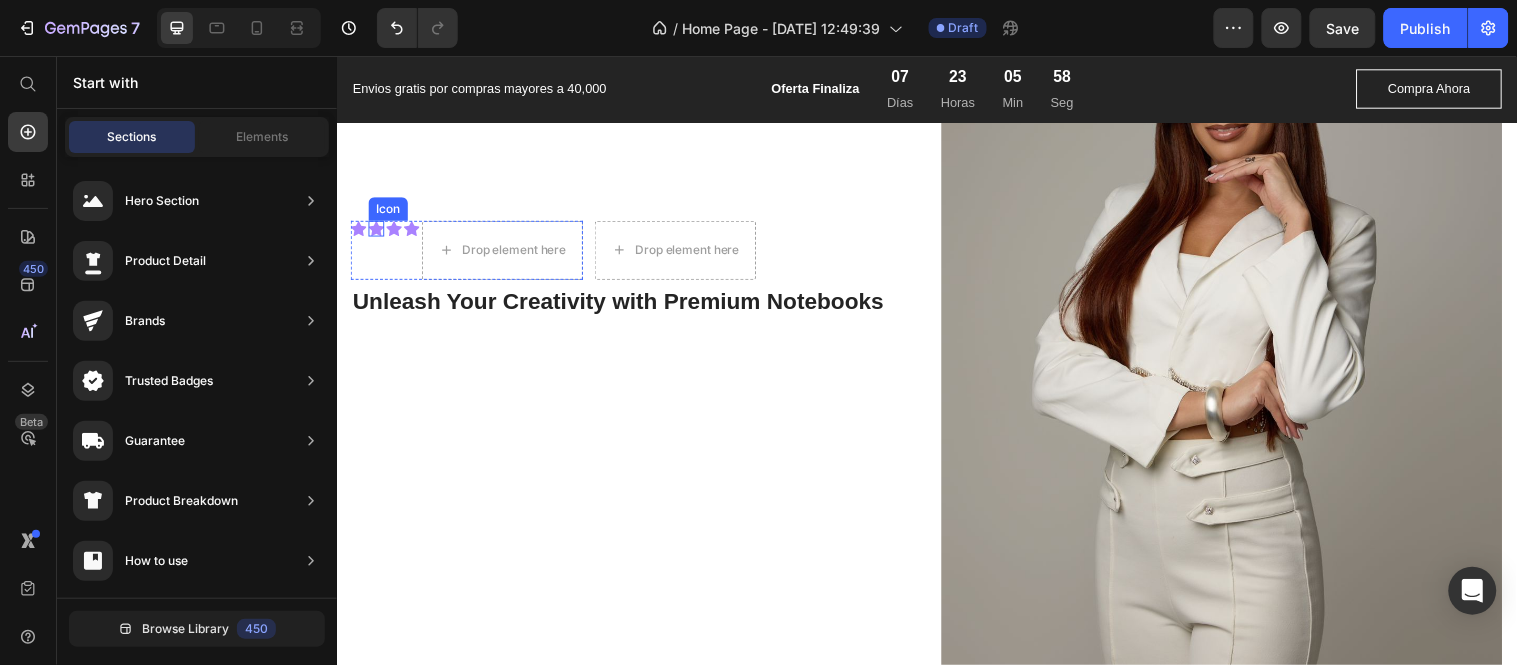 click 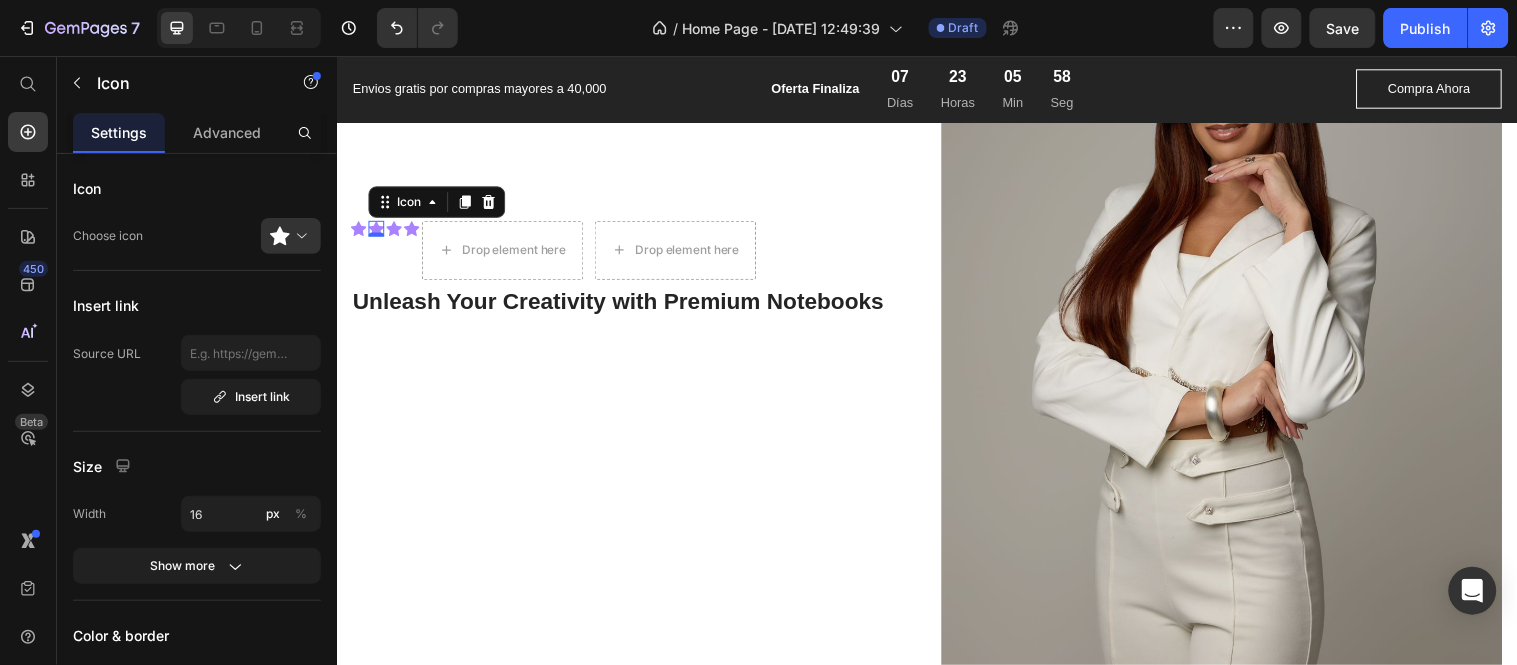 click on "Icon Icon   0 Icon Icon
Drop element here Icon List
Drop element here Row Unleash Your Creativity with Premium Notebooks  Heading Row" at bounding box center [636, 279] 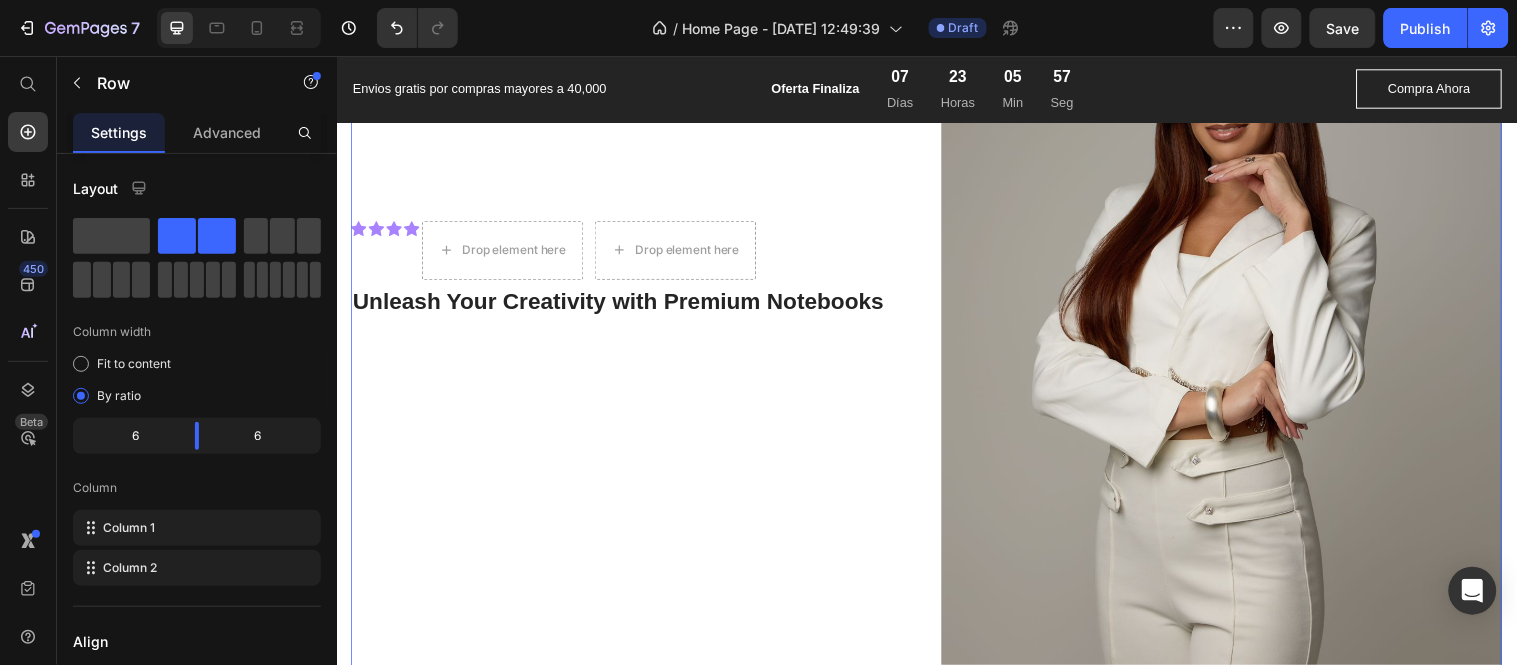 click on "Icon Icon Icon Icon
Drop element here Icon List
Drop element here Row Unleash Your Creativity with Premium Notebooks  Heading Row" at bounding box center [636, 279] 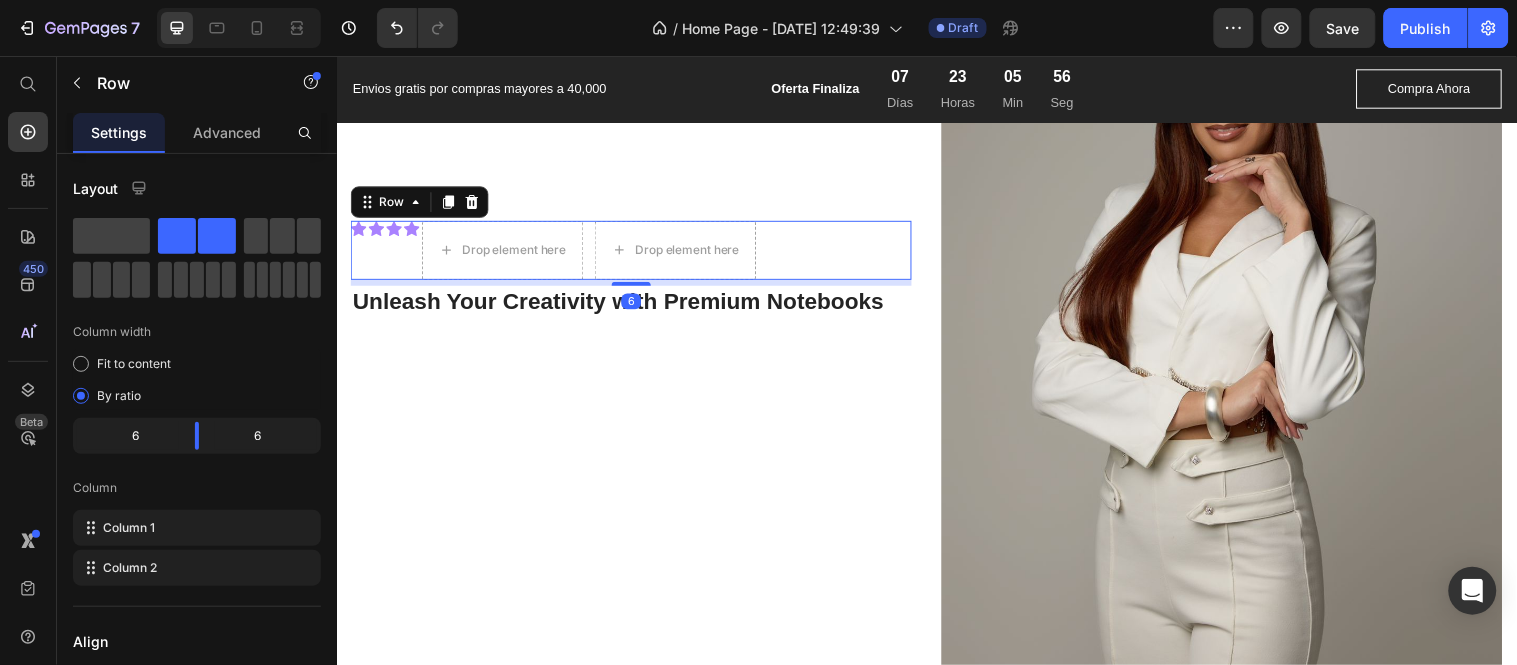 click on "Drop element here" at bounding box center [681, 253] 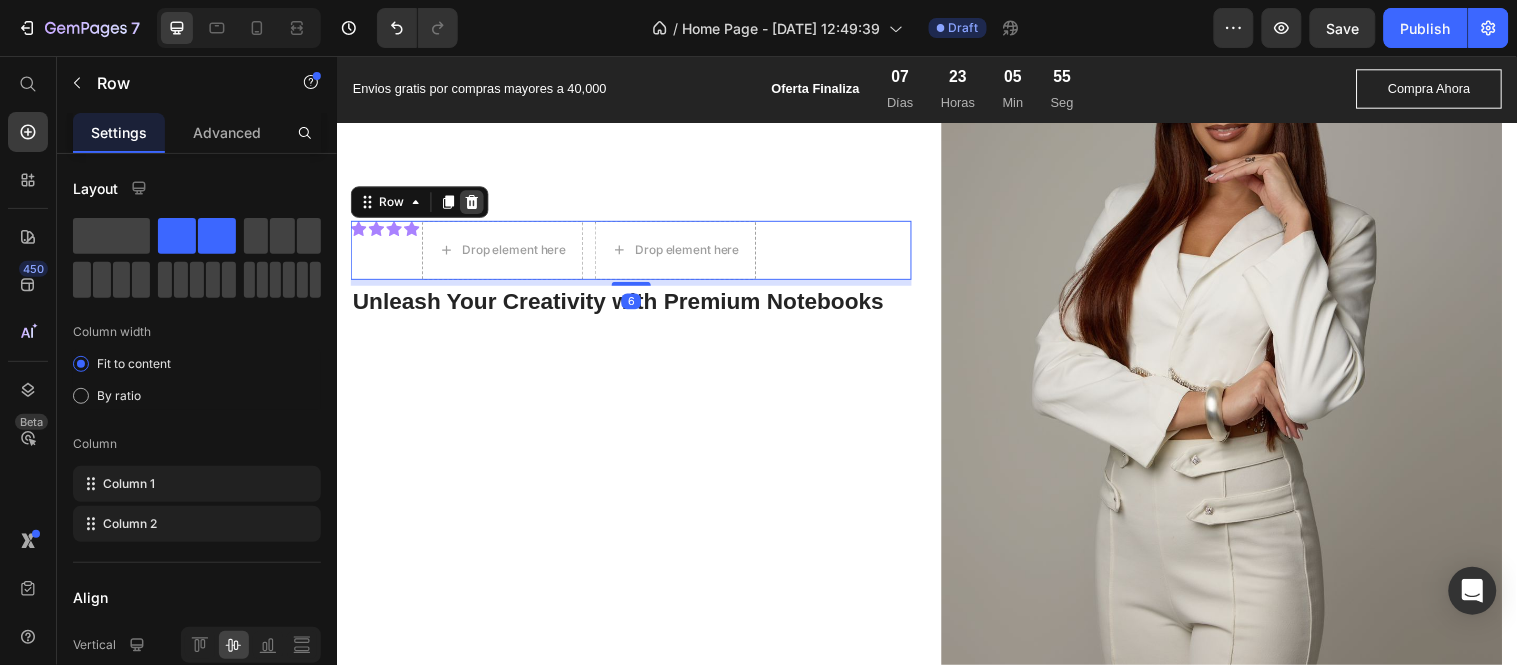 click at bounding box center [474, 204] 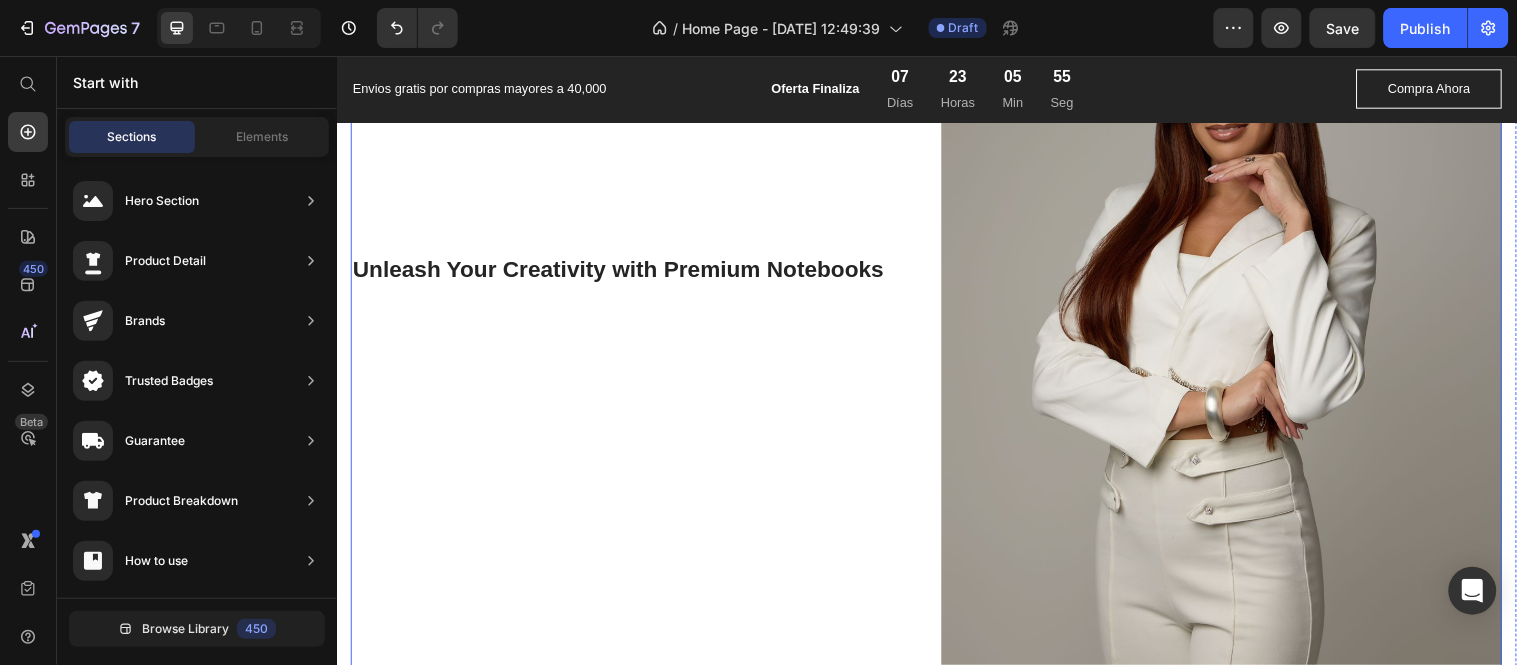 scroll, scrollTop: 5508, scrollLeft: 0, axis: vertical 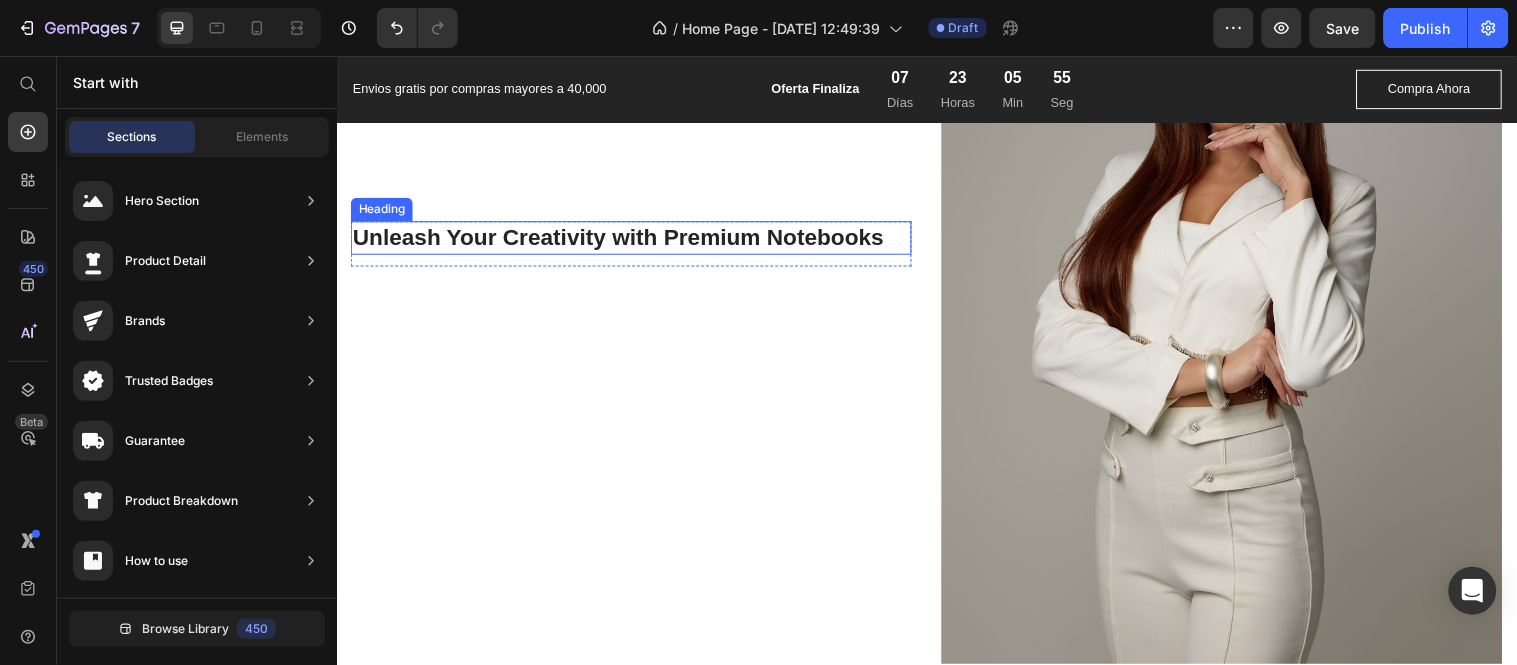 click on "Unleash Your Creativity with Premium Notebooks" at bounding box center [636, 240] 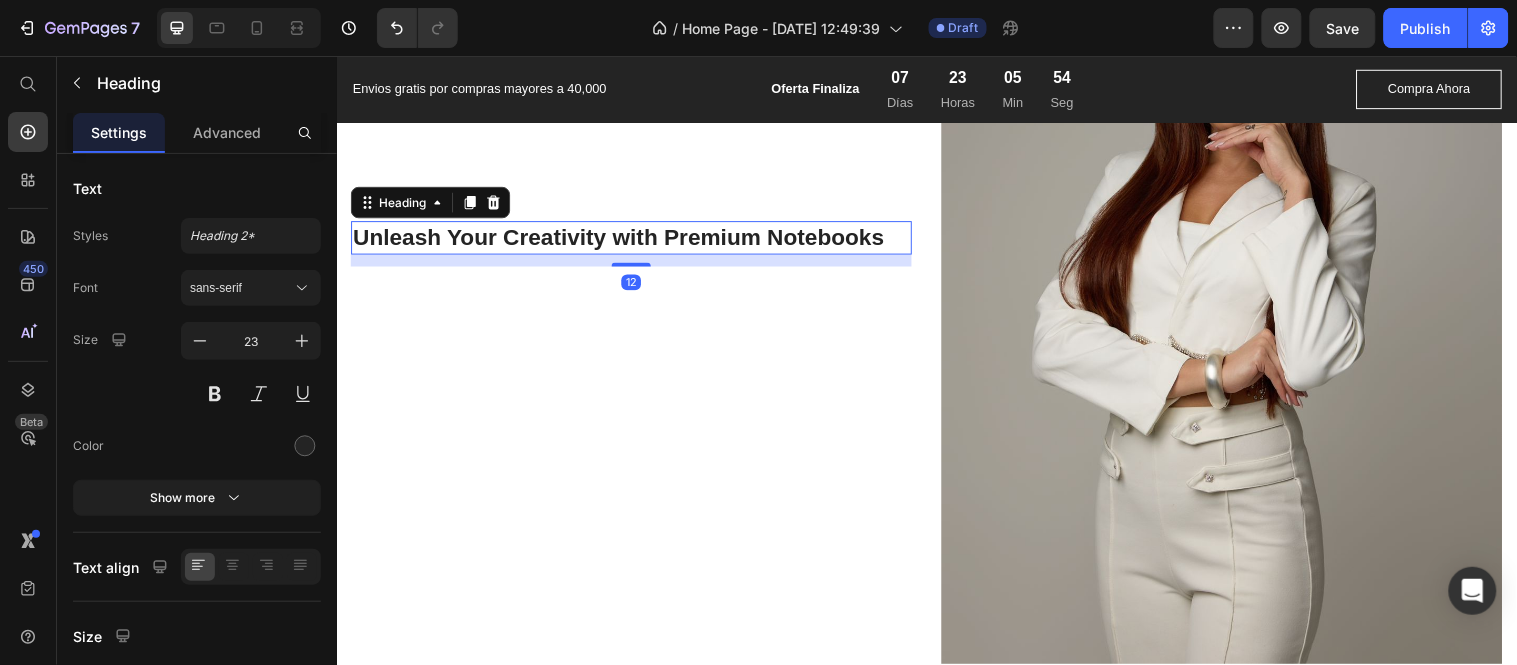 click on "Unleash Your Creativity with Premium Notebooks" at bounding box center (636, 240) 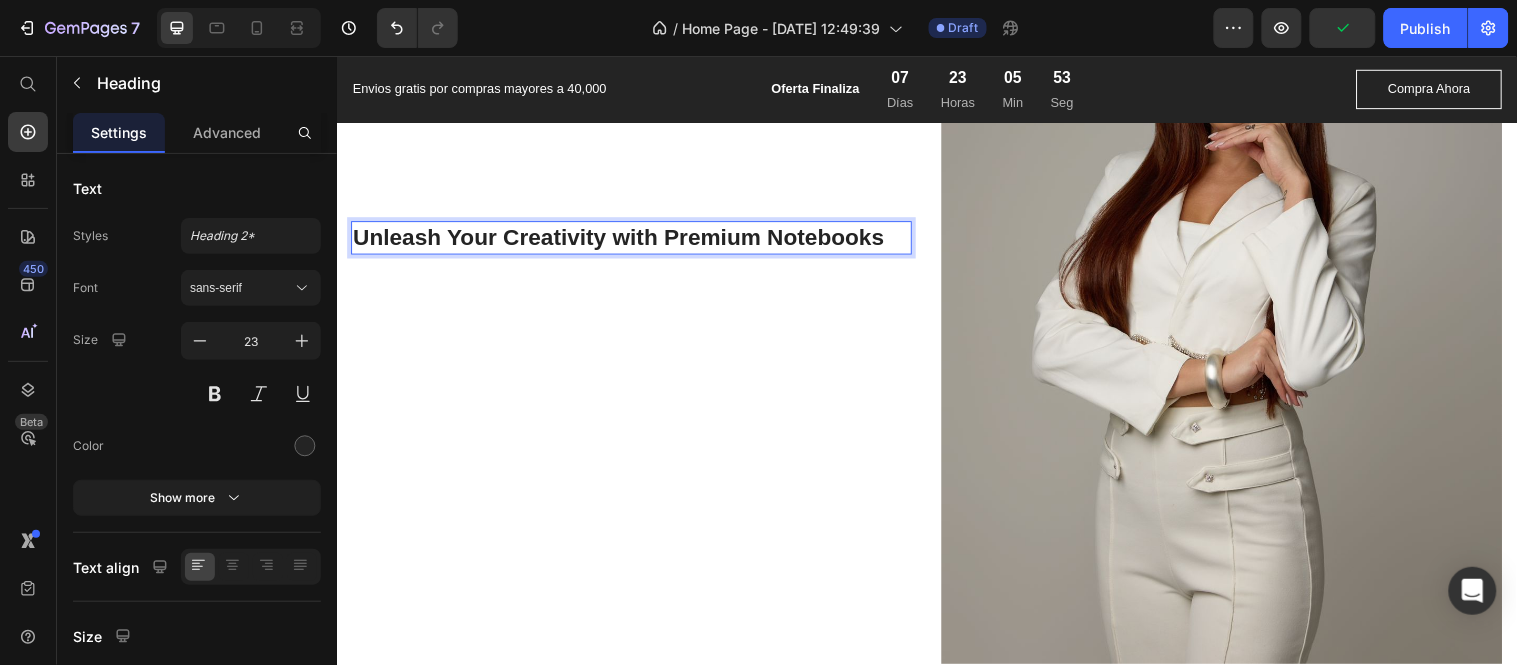 drag, startPoint x: 891, startPoint y: 237, endPoint x: 386, endPoint y: 232, distance: 505.02475 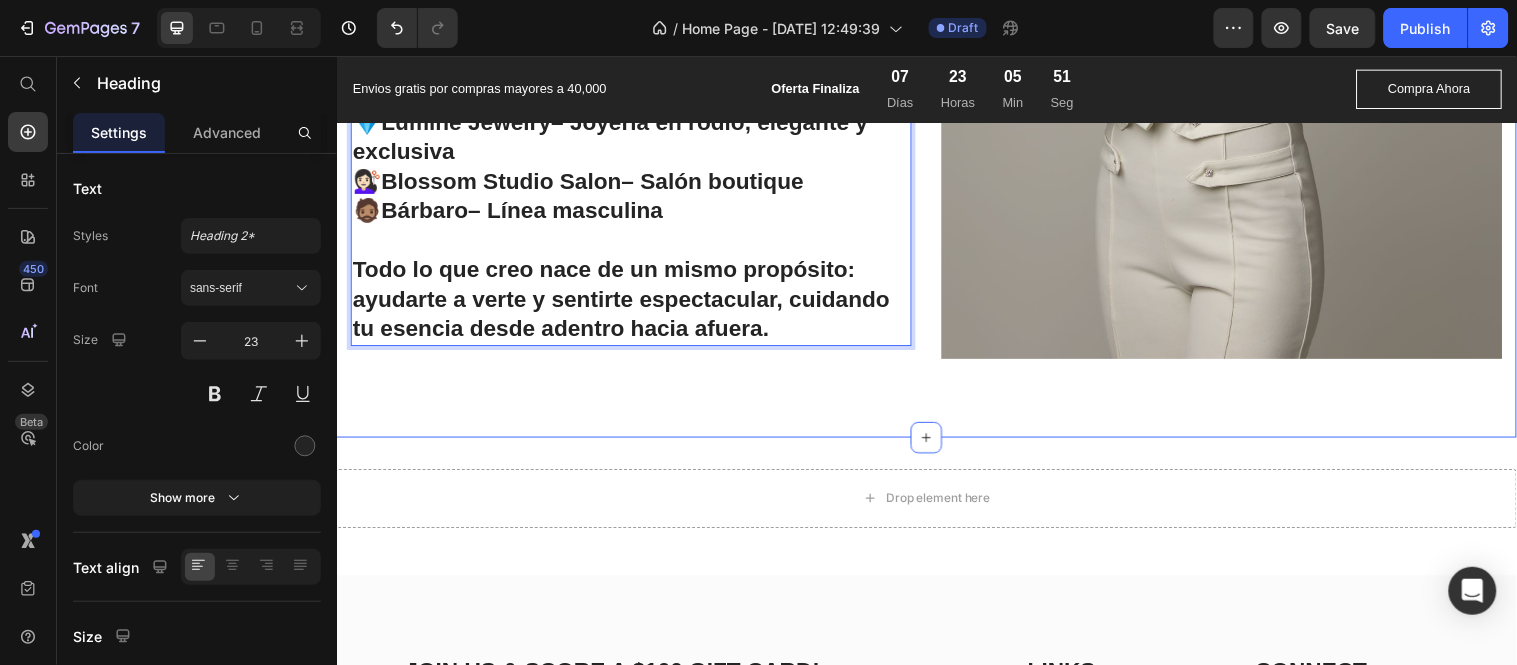 scroll, scrollTop: 5712, scrollLeft: 0, axis: vertical 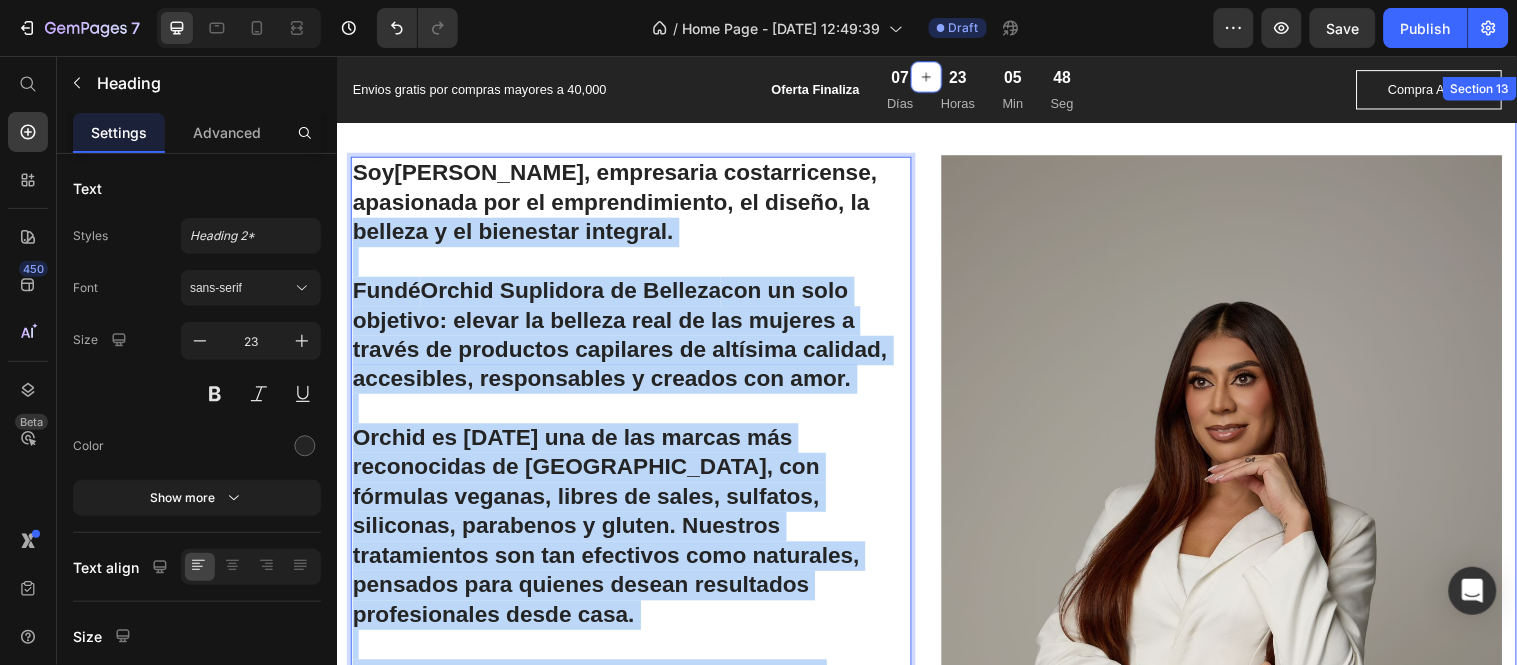 drag, startPoint x: 781, startPoint y: 425, endPoint x: 349, endPoint y: 281, distance: 455.36798 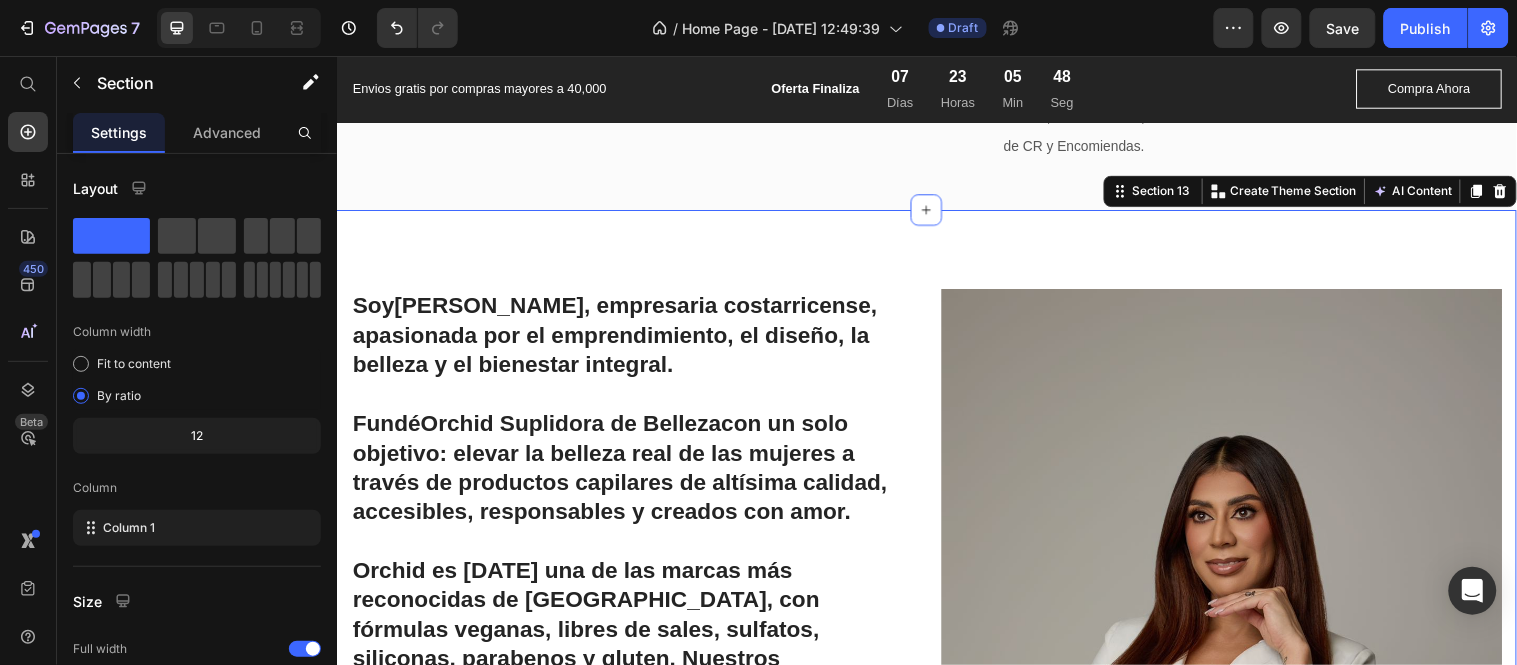 scroll, scrollTop: 0, scrollLeft: 0, axis: both 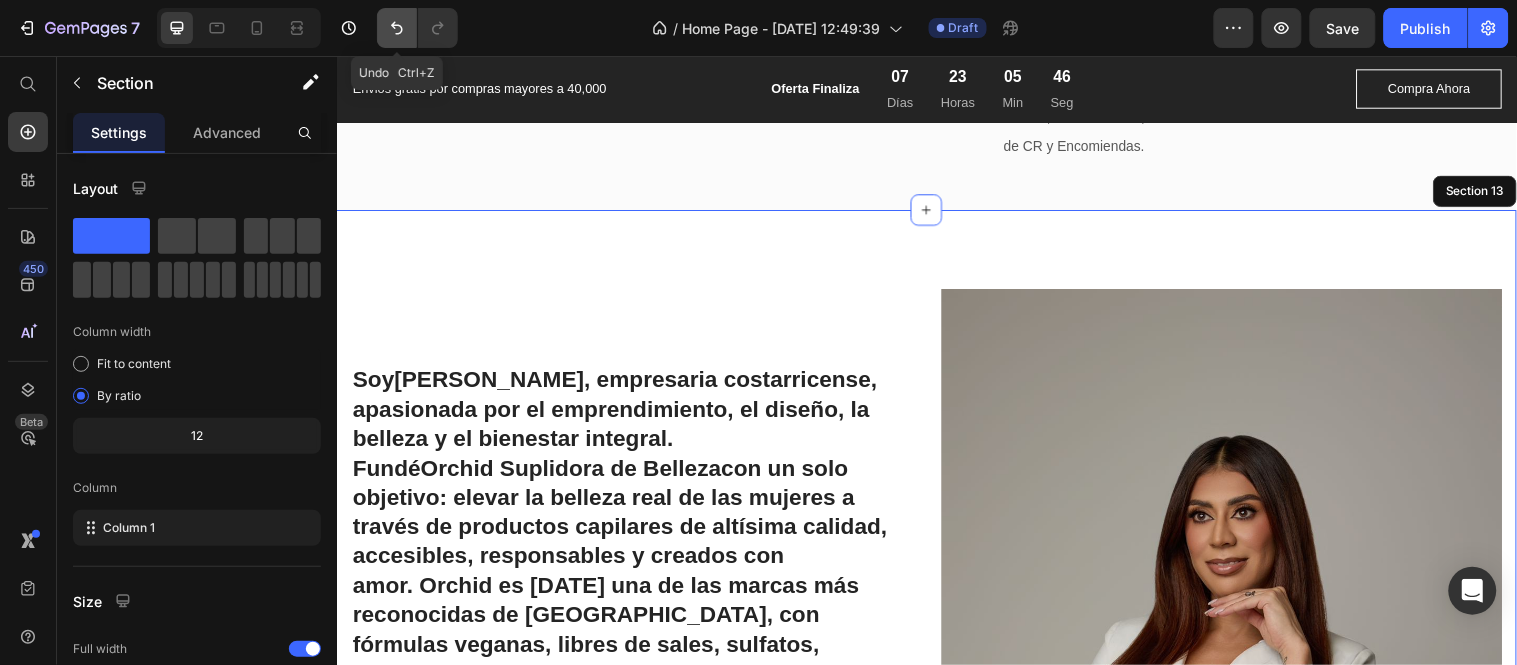 click 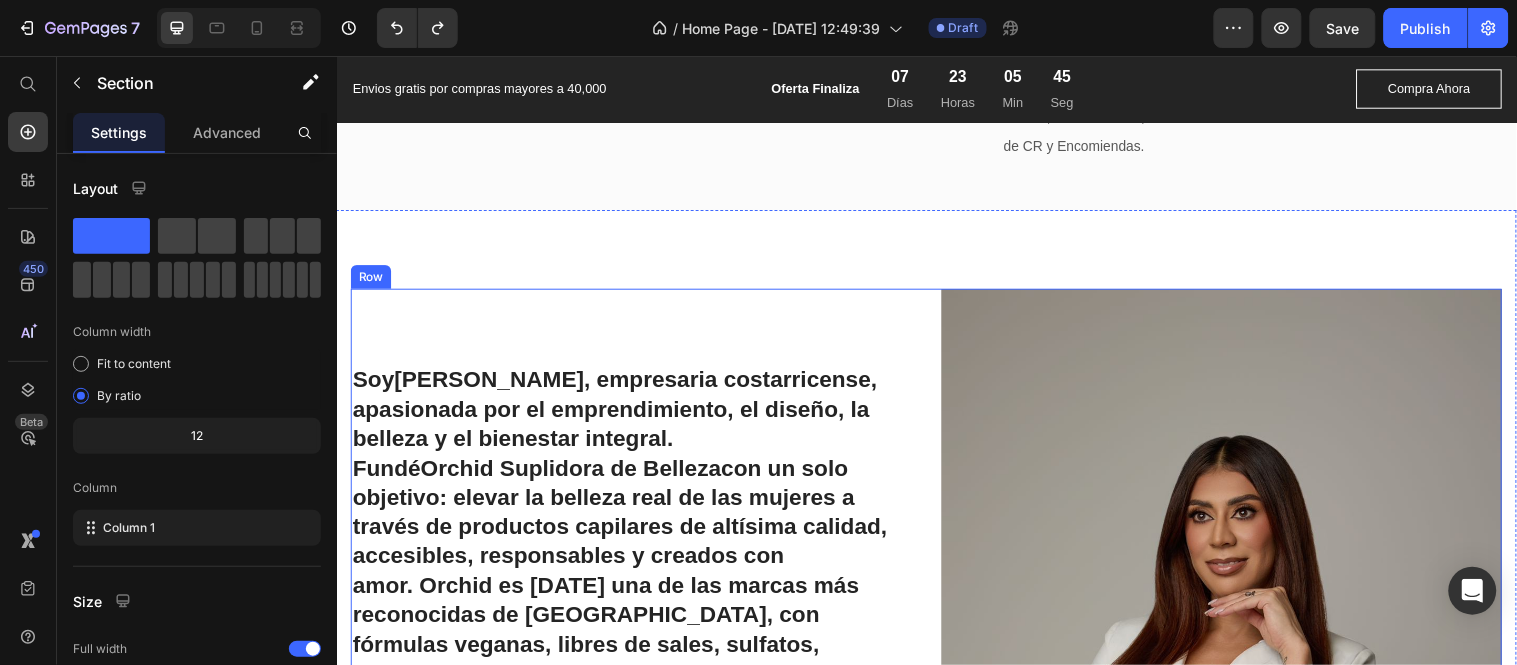 click on "Soy  [PERSON_NAME] , empresaria costarricense, apasionada por el emprendimiento, el diseño, la belleza y el bienestar integral. Fundé  Orchid Suplidora de Belleza  con un solo objetivo: elevar la belleza real de las mujeres a través de productos capilares de altísima calidad, accesibles, responsables y creados con amor. Orchid es [DATE] una de las marcas más reconocidas de [GEOGRAPHIC_DATA], con fórmulas veganas, libres de sales, sulfatos, siliconas, parabenos y gluten. Nuestros tratamientos son tan efectivos como naturales, pensados para quienes desean resultados profesionales desde casa. Además, soy creadora de otras marcas que complementan esta visión: ✨  Alhelí CR  – Línea capilar premium 💎  Luminé Jewelry  – Joyería en rodio, elegante y exclusiva 💇🏻‍♀️  Blossom Studio Salon  – Salón boutique 🧔🏽  Bárbaro  – Línea masculina Todo lo que creo nace de un mismo propósito: ayudarte a verte y sentirte espectacular, cuidando tu esencia desde adentro hacia afuera." at bounding box center (636, 714) 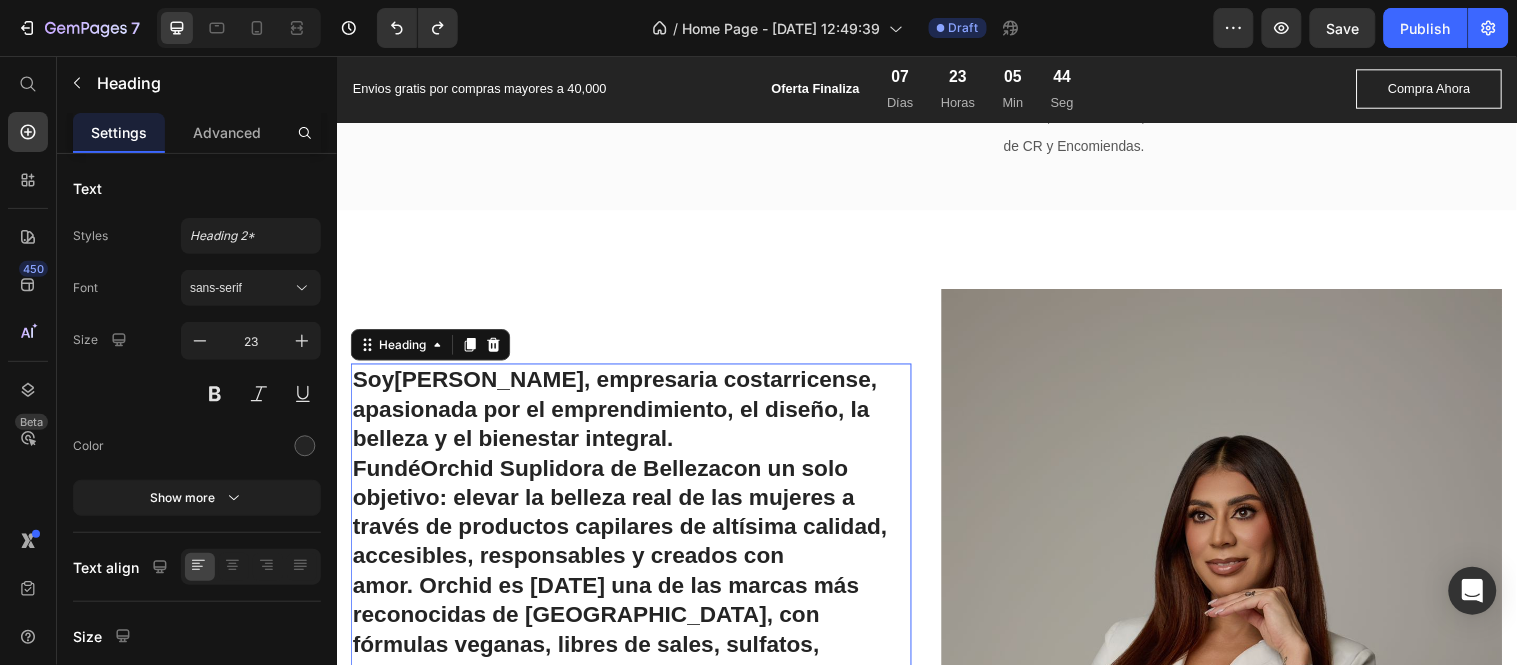 click on "Soy  [PERSON_NAME] , empresaria costarricense, apasionada por el emprendimiento, el diseño, la belleza y el bienestar integral. Fundé  Orchid Suplidora de Belleza  con un solo objetivo: elevar la belleza real de las mujeres a través de productos capilares de altísima calidad, accesibles, responsables y creados con amor. Orchid es [DATE] una de las marcas más reconocidas de [GEOGRAPHIC_DATA], con fórmulas veganas, libres de sales, sulfatos, siliconas, parabenos y gluten. Nuestros tratamientos son tan efectivos como naturales, pensados para quienes desean resultados profesionales desde casa. Además, soy creadora de otras marcas que complementan esta visión: ✨  Alhelí CR  – Línea capilar premium 💎  Luminé Jewelry  – Joyería en rodio, elegante y exclusiva 💇🏻‍♀️  Blossom Studio Salon  – Salón boutique 🧔🏽  Bárbaro  – Línea masculina Todo lo que creo nace de un mismo propósito: ayudarte a verte y sentirte espectacular, cuidando tu esencia desde adentro hacia afuera." at bounding box center [636, 714] 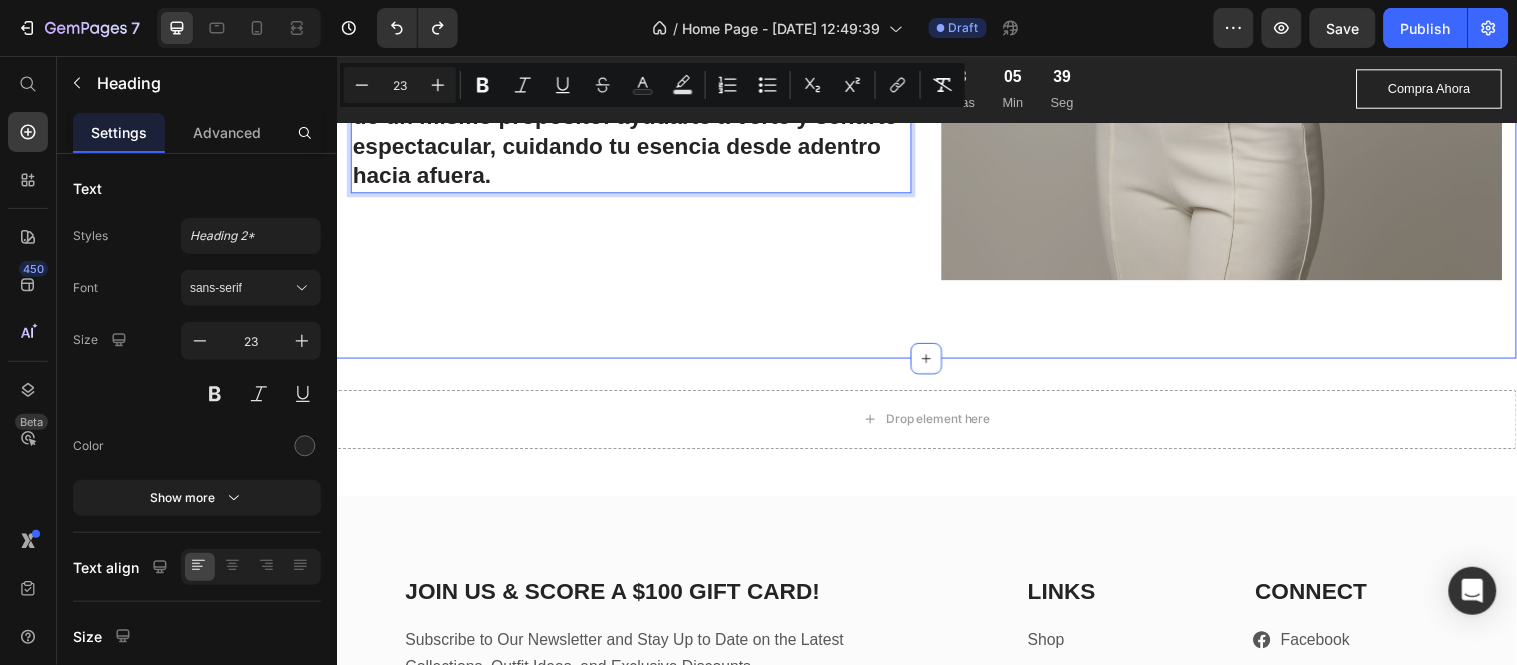 scroll, scrollTop: 5680, scrollLeft: 0, axis: vertical 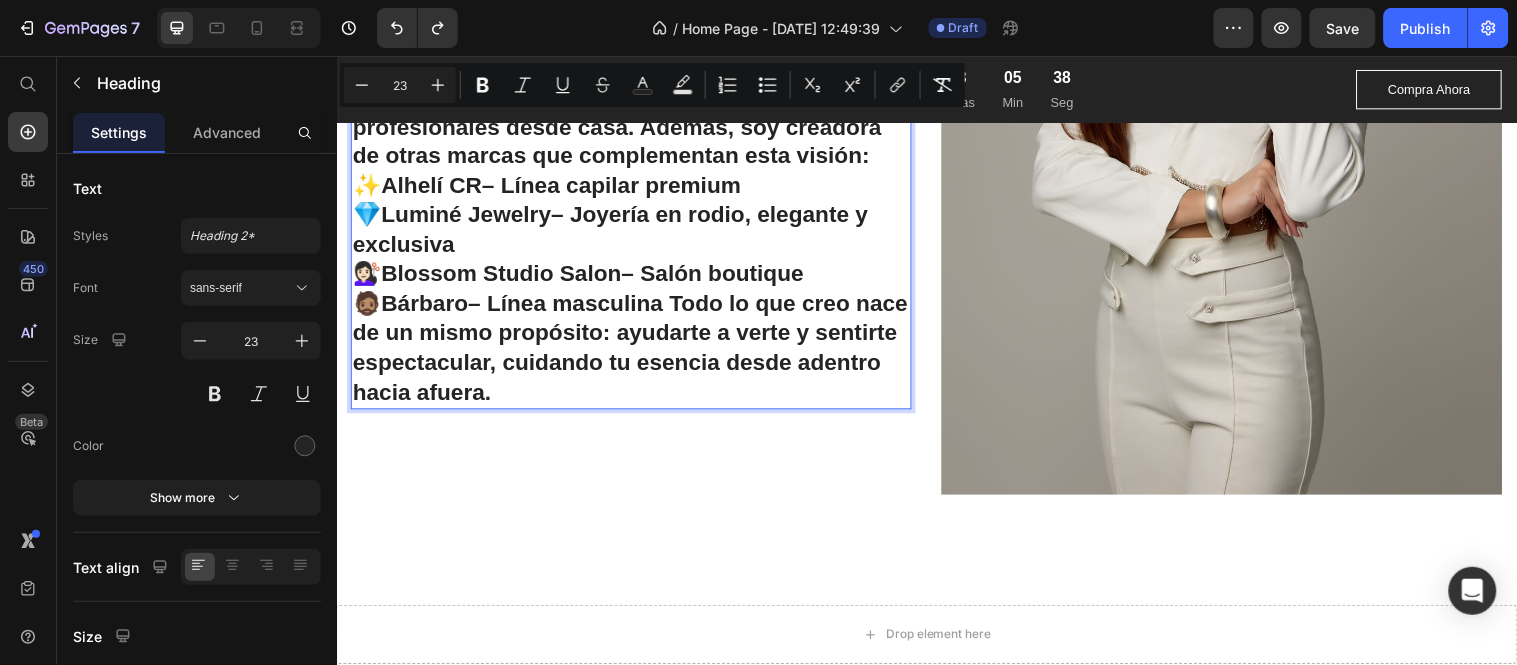 drag, startPoint x: 359, startPoint y: 368, endPoint x: 592, endPoint y: 402, distance: 235.46762 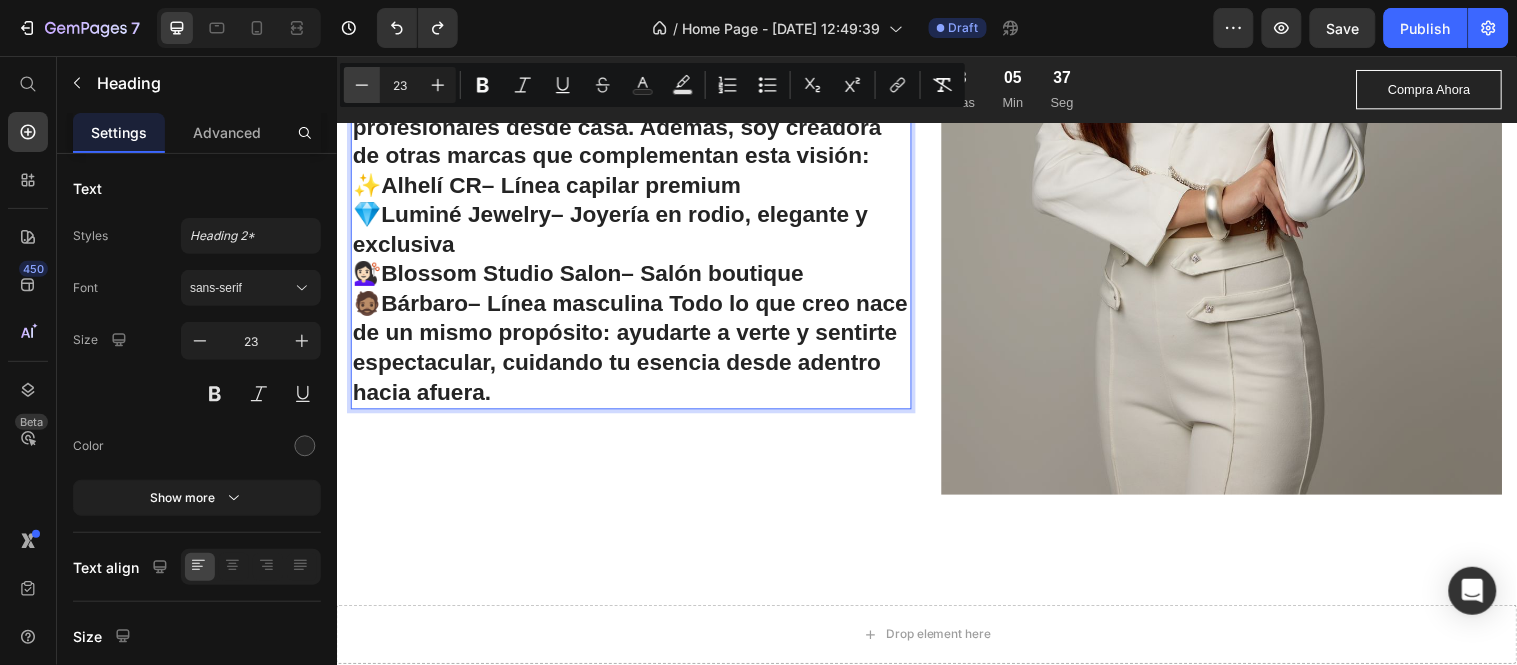 click 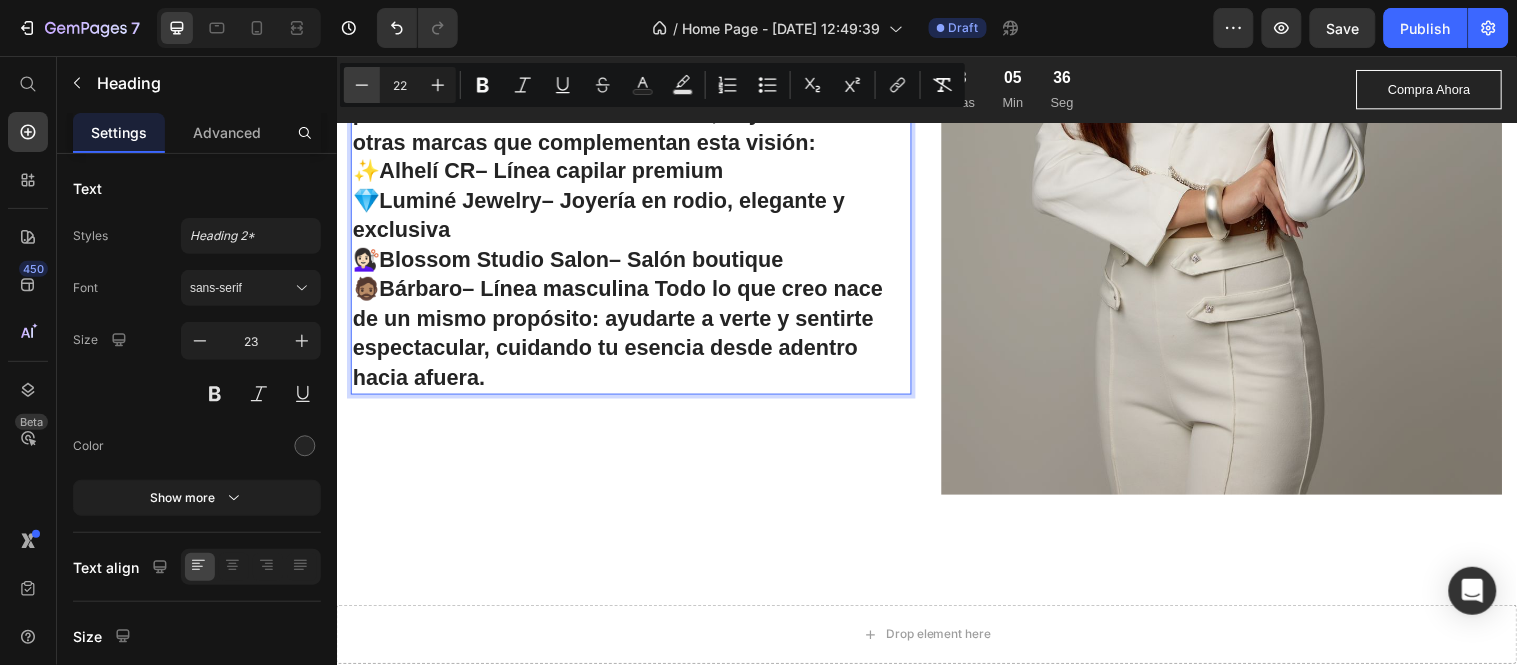 click 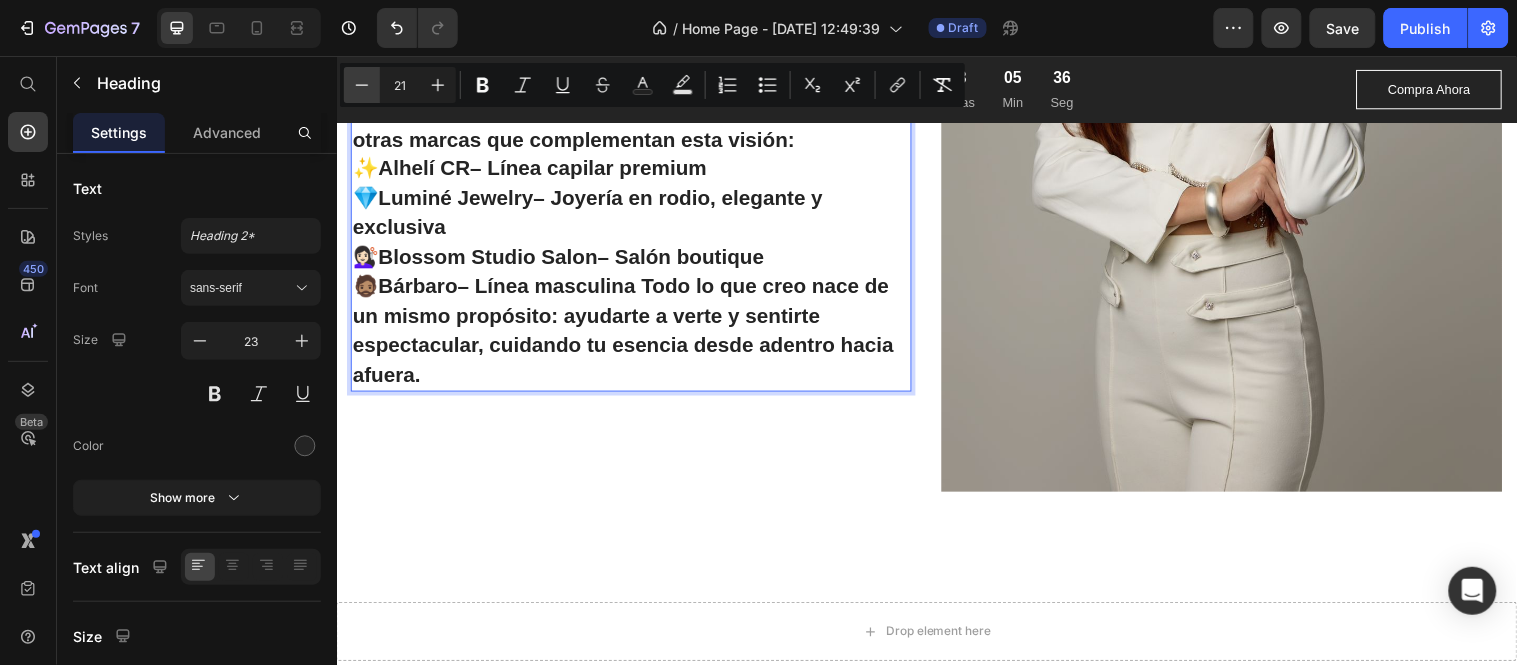 click 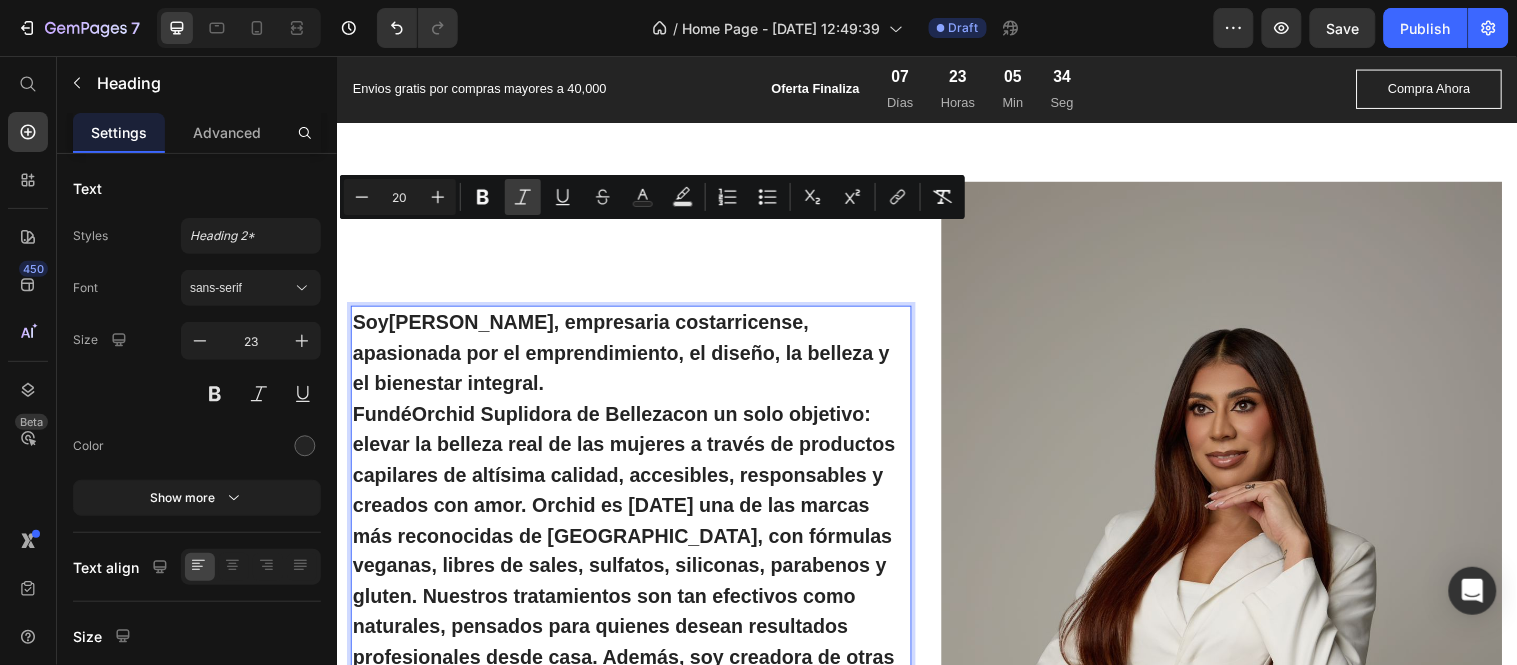 scroll, scrollTop: 5143, scrollLeft: 0, axis: vertical 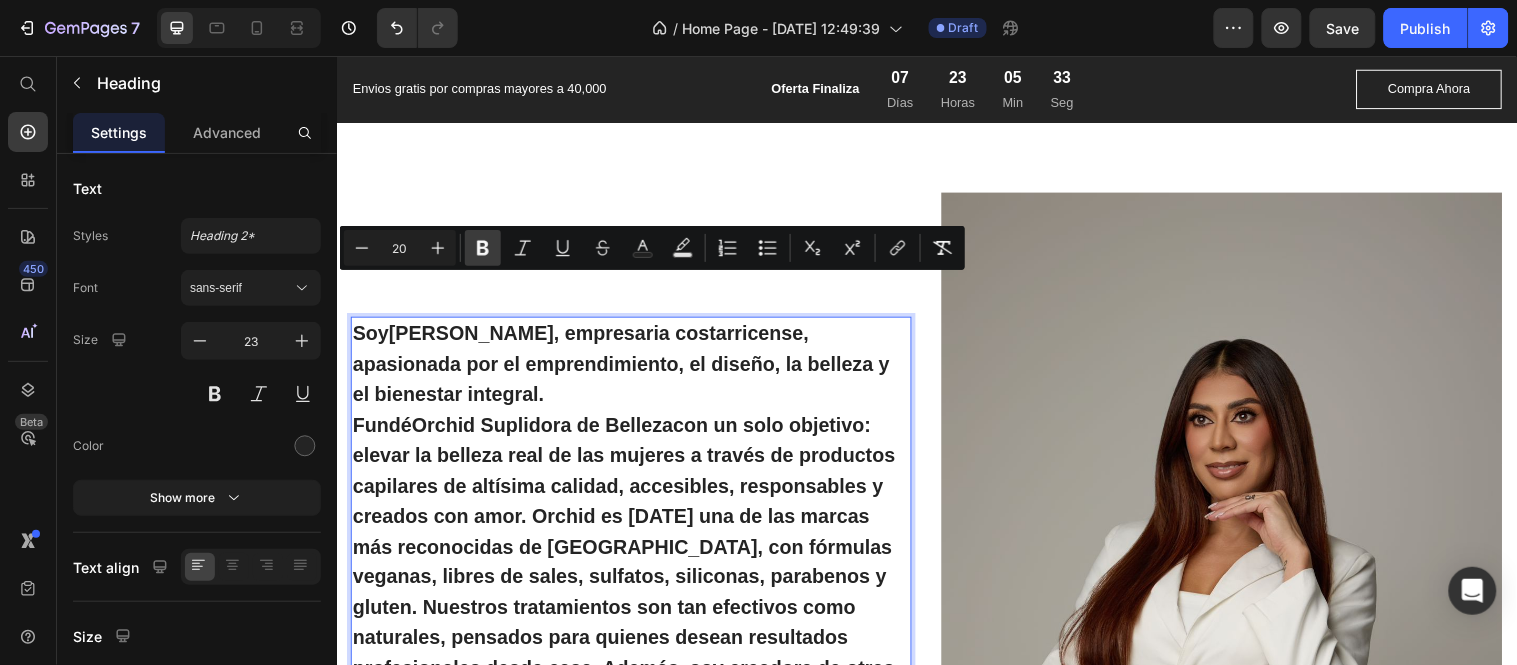 click 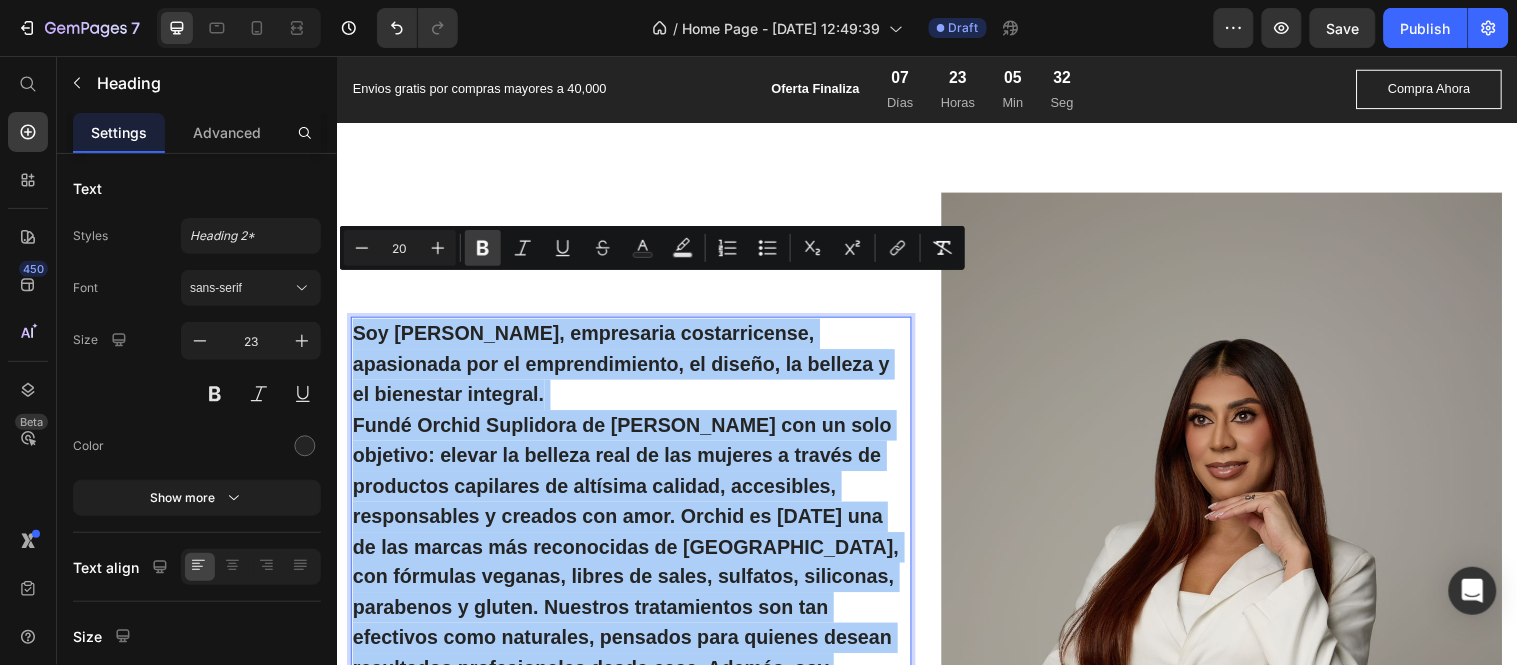 click 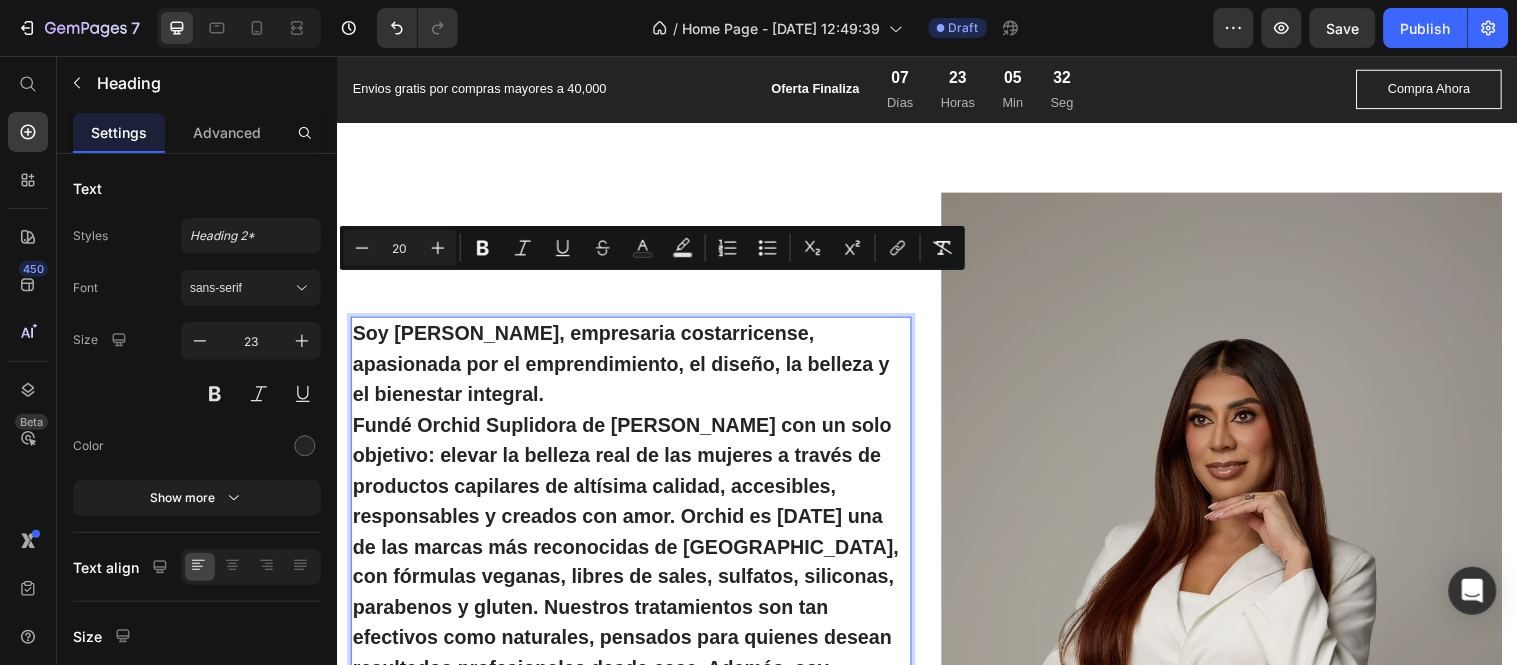 click on "Minus 20 Plus Bold Italic Underline       Strikethrough
Text Color
Text Background Color Numbered List Bulleted List Subscript Superscript       link Remove Format" at bounding box center [652, 248] 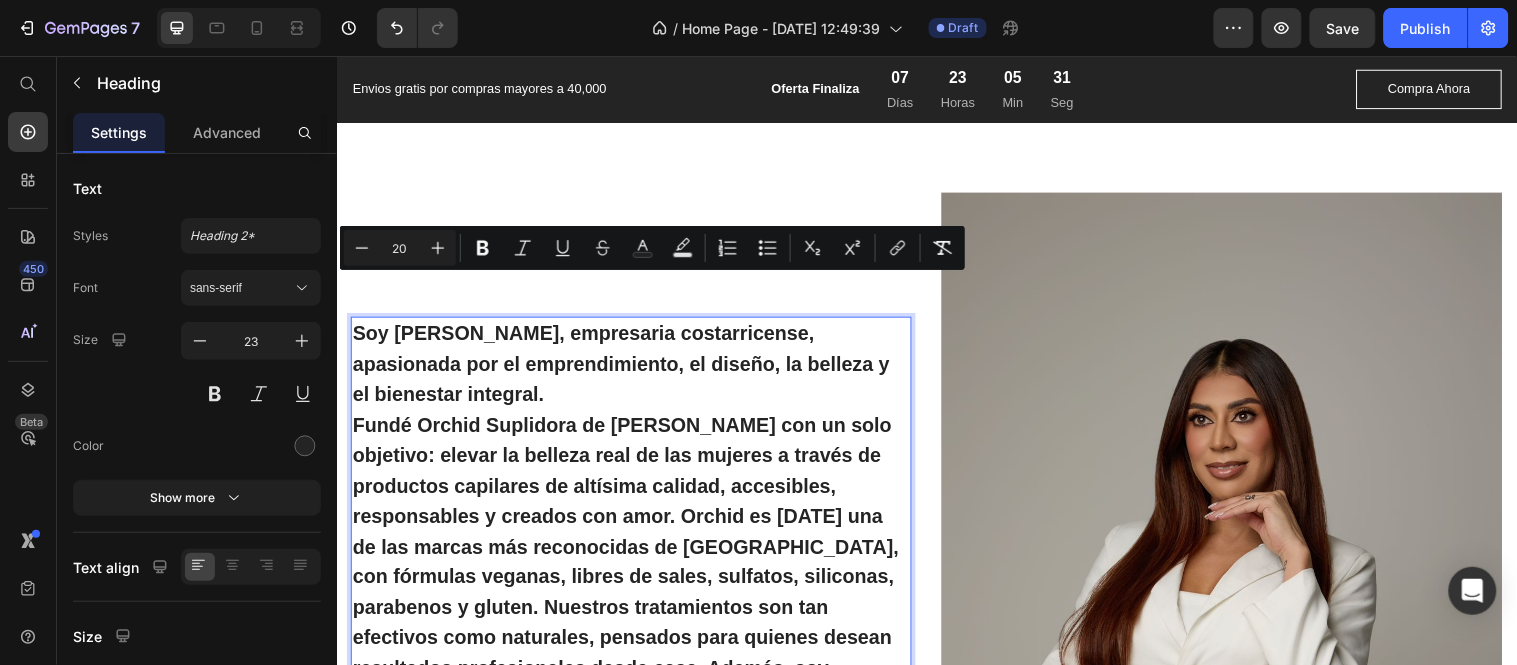 click on "Soy [PERSON_NAME], empresaria costarricense, apasionada por el emprendimiento, el diseño, la belleza y el bienestar integral. Fundé Orchid Suplidora de Belleza con un solo objetivo: elevar la belleza real de las mujeres a través de productos capilares de altísima calidad, accesibles, responsables y creados con amor. Orchid es [DATE] una de las marcas más reconocidas de [GEOGRAPHIC_DATA], con fórmulas veganas, libres de sales, sulfatos, siliconas, parabenos y gluten. Nuestros tratamientos son tan efectivos como naturales, pensados para quienes desean resultados profesionales desde casa. Además, soy creadora de otras marcas que complementan esta visión: ✨ Alhelí CR – Línea capilar premium 💎 Luminé Jewelry – Joyería en rodio, elegante y exclusiva 💇🏻‍♀️ Blossom Studio Salon – Salón boutique 🧔🏽 Bárbaro – Línea masculina Todo lo que creo nace de un mismo propósito: ayudarte a verte y sentirte espectacular, cuidando tu esencia desde adentro hacia afuera. Heading   12 Row" at bounding box center (936, 622) 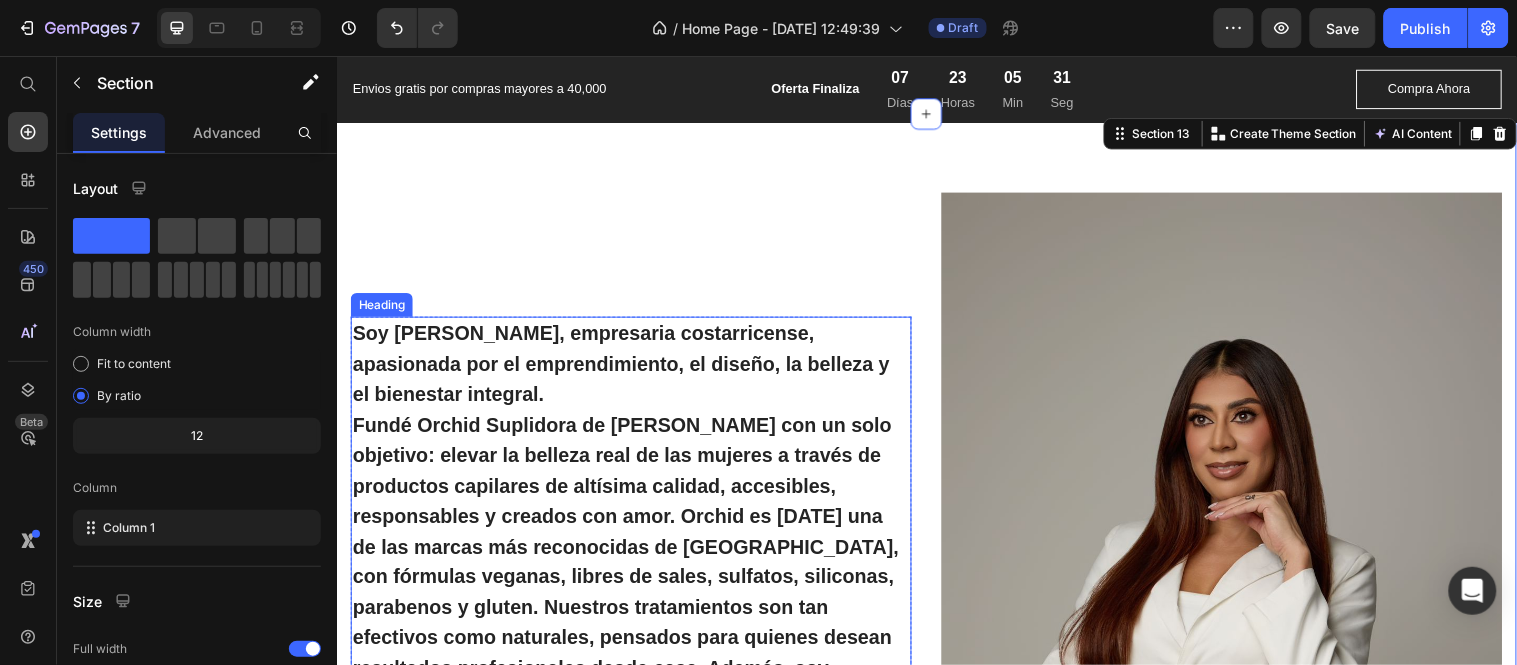 click on "⁠⁠⁠⁠⁠⁠⁠ Soy [PERSON_NAME], empresaria costarricense, apasionada por el emprendimiento, el diseño, la belleza y el bienestar integral. Fundé Orchid Suplidora de Belleza con un solo objetivo: elevar la belleza real de las mujeres a través de productos capilares de altísima calidad, accesibles, responsables y creados con amor. Orchid es [DATE] una de las marcas más reconocidas de [GEOGRAPHIC_DATA], con fórmulas veganas, libres de sales, sulfatos, siliconas, parabenos y gluten. Nuestros tratamientos son tan efectivos como naturales, pensados para quienes desean resultados profesionales desde casa. Además, soy creadora de otras marcas que complementan esta visión: ✨ Alhelí CR – Línea capilar premium 💎 Luminé Jewelry – Joyería en rodio, elegante y exclusiva 💇🏻‍♀️ Blossom Studio Salon – Salón boutique" at bounding box center [636, 615] 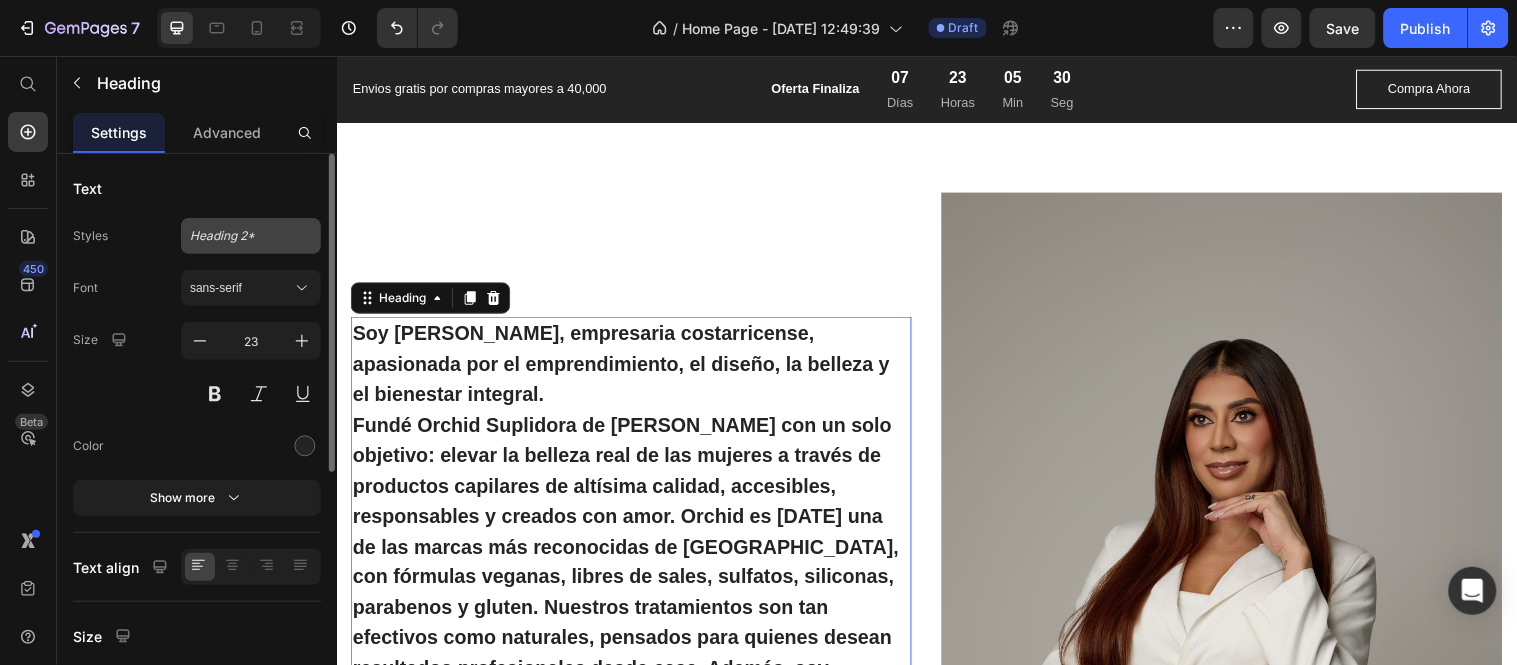 click on "Heading 2*" 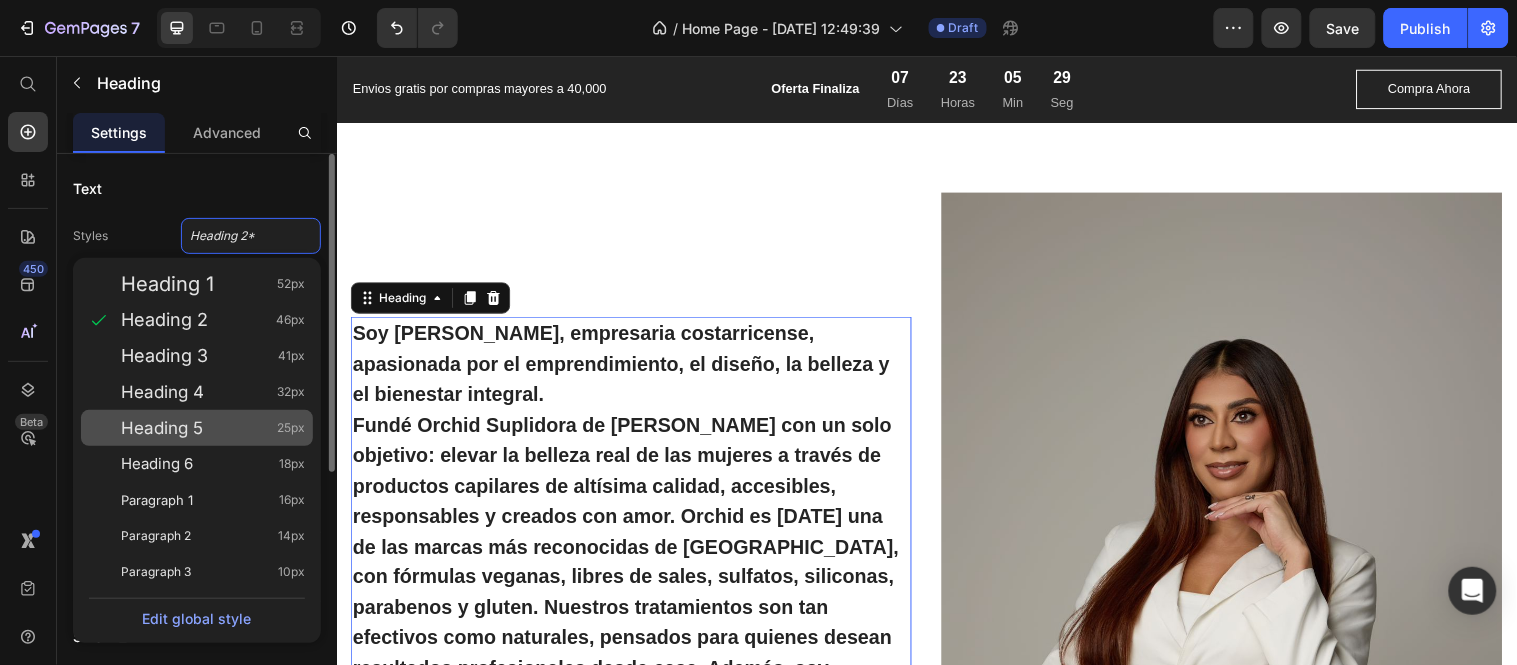 click on "Heading 5 25px" at bounding box center (213, 428) 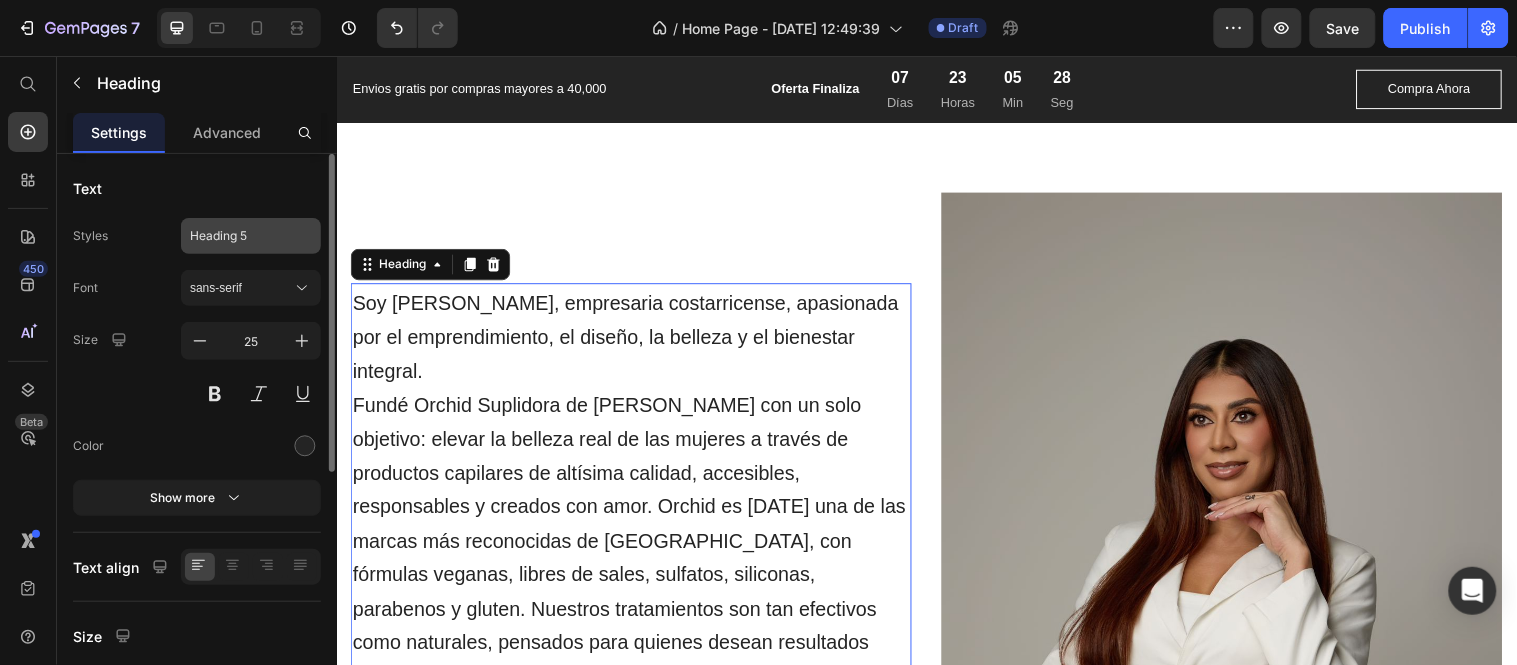 click on "Heading 5" 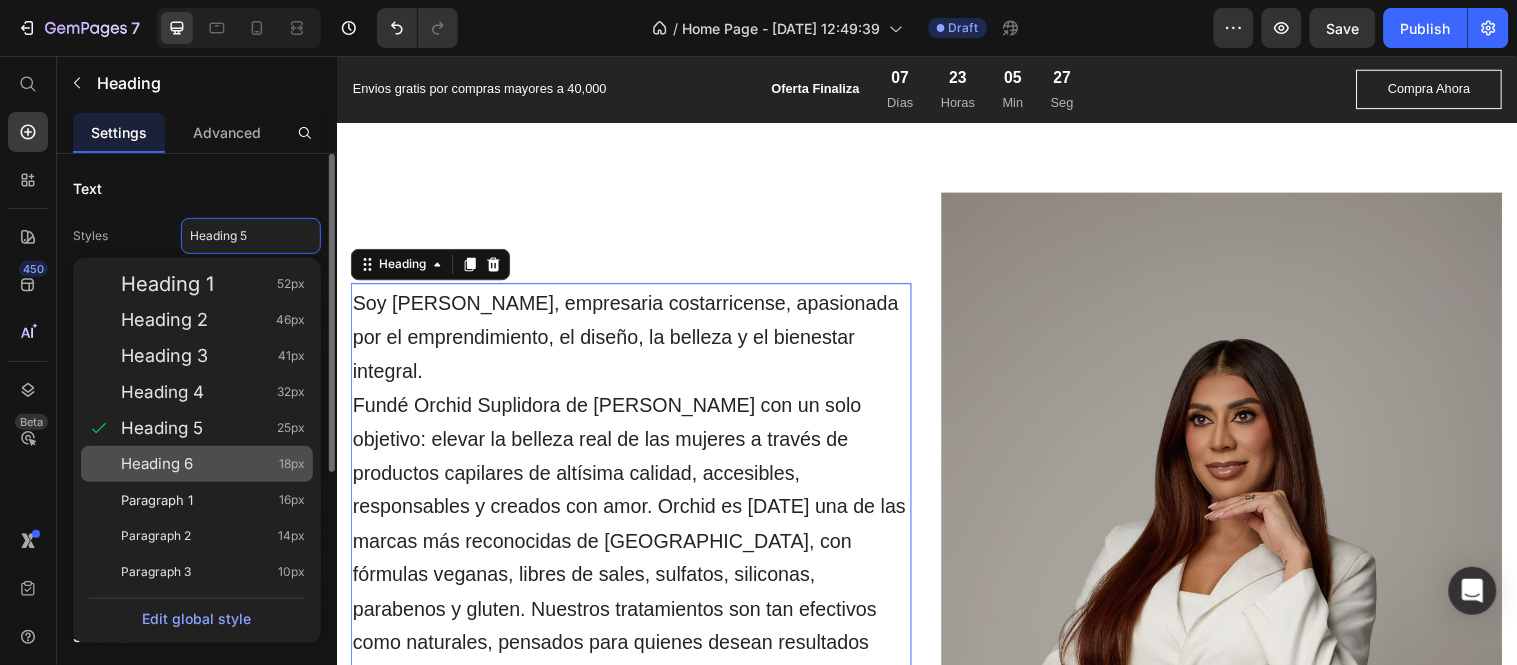 click on "Heading 6 18px" at bounding box center (213, 464) 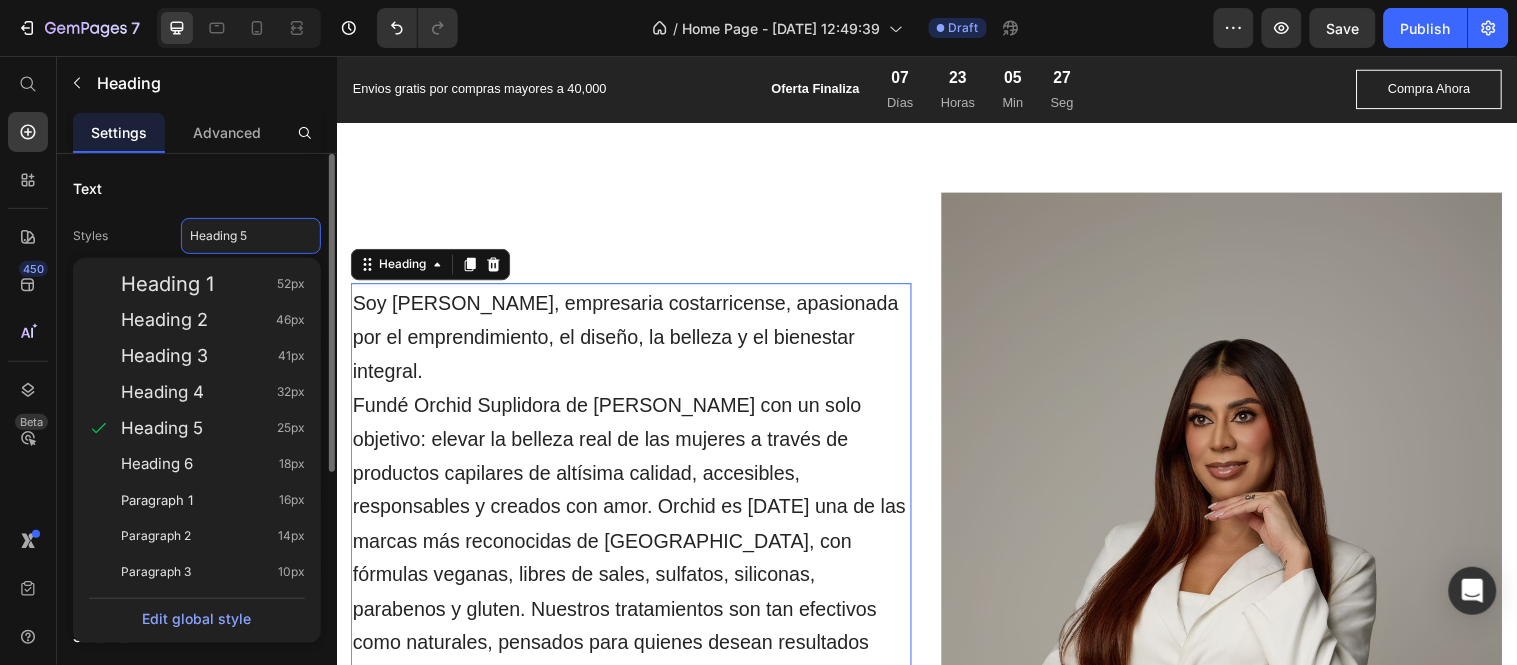 type on "18" 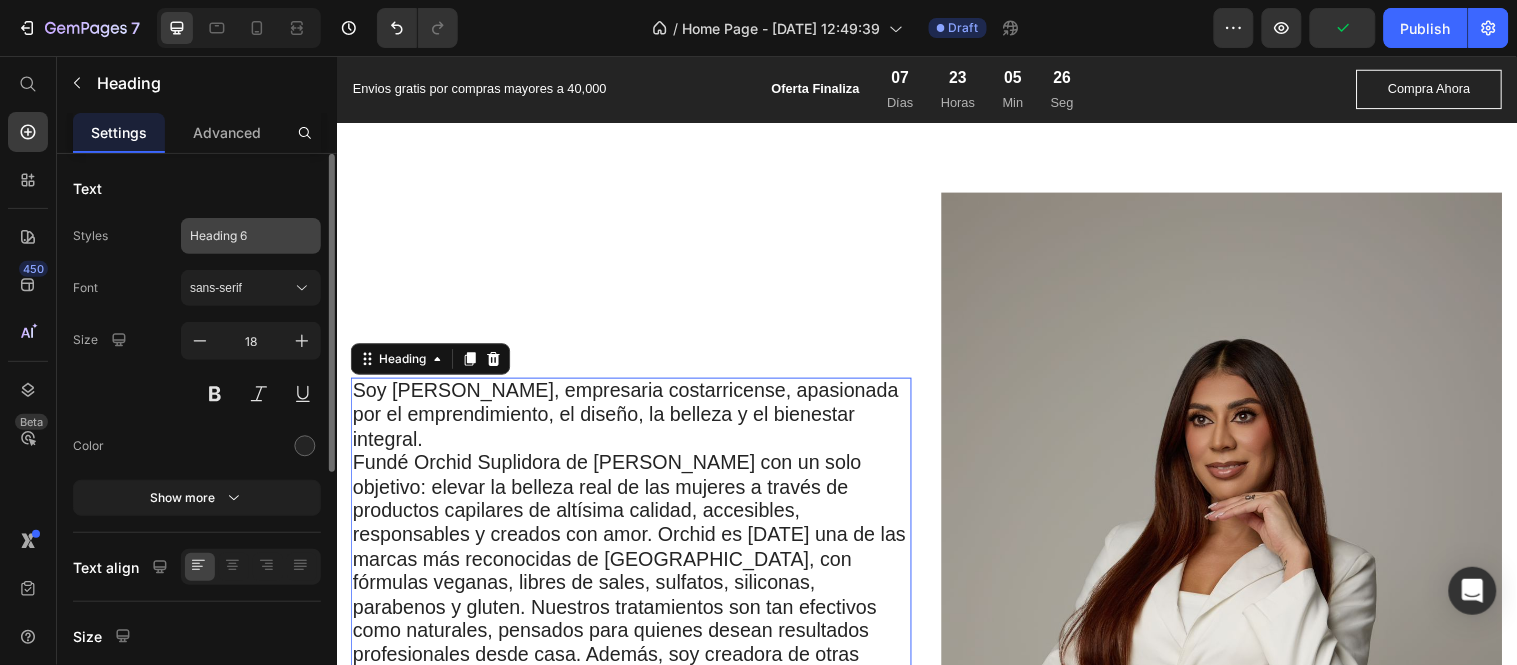 drag, startPoint x: 267, startPoint y: 226, endPoint x: 267, endPoint y: 247, distance: 21 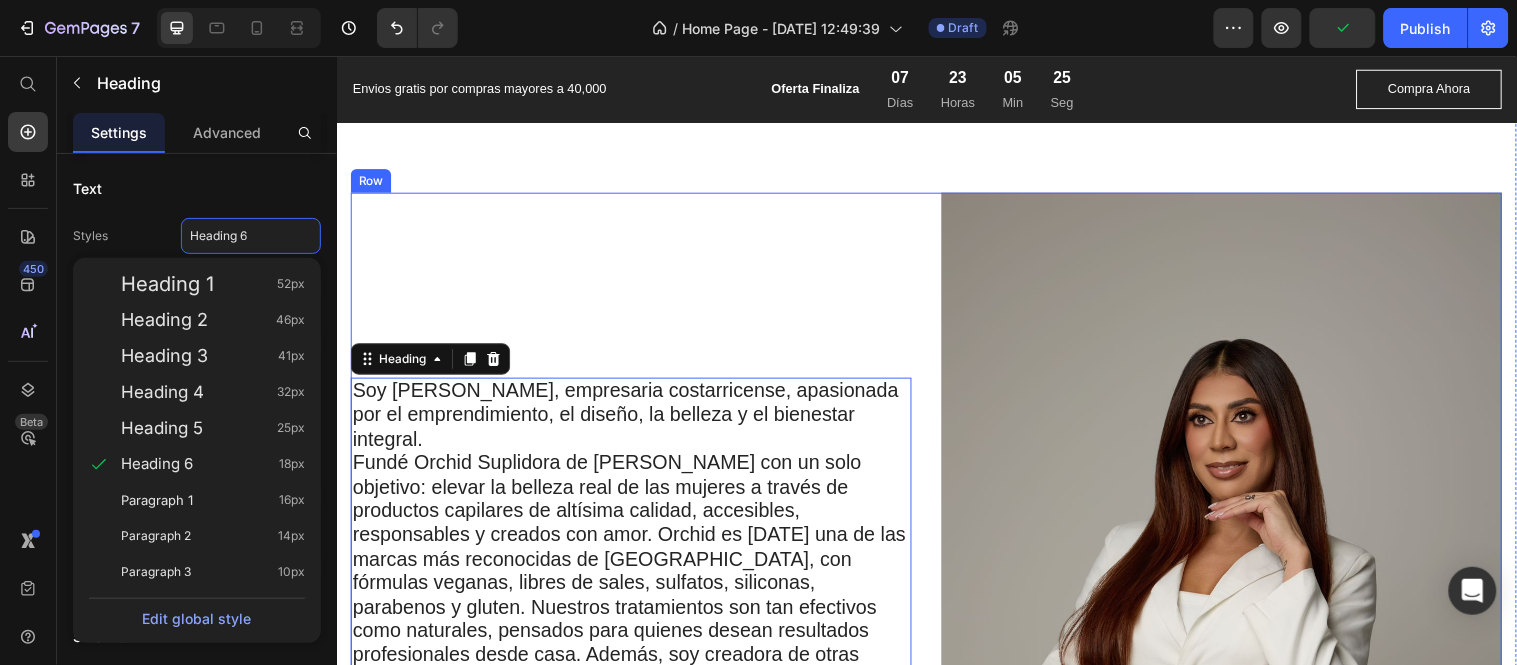 click on "⁠⁠⁠⁠⁠⁠⁠ Soy [PERSON_NAME], empresaria costarricense, apasionada por el emprendimiento, el diseño, la belleza y el bienestar integral. Fundé Orchid Suplidora de Belleza con un solo objetivo: elevar la belleza real de las mujeres a través de productos capilares de altísima calidad, accesibles, responsables y creados con amor. Orchid es [DATE] una de las marcas más reconocidas de [GEOGRAPHIC_DATA], con fórmulas veganas, libres de sales, sulfatos, siliconas, parabenos y gluten. Nuestros tratamientos son tan efectivos como naturales, pensados para quienes desean resultados profesionales desde casa. Además, soy creadora de otras marcas que complementan esta visión: ✨ Alhelí CR – Línea capilar premium 💎 Luminé Jewelry – Joyería en rodio, elegante y exclusiva 💇🏻‍♀️ Blossom Studio Salon – Salón boutique Heading   12 Row" at bounding box center (636, 622) 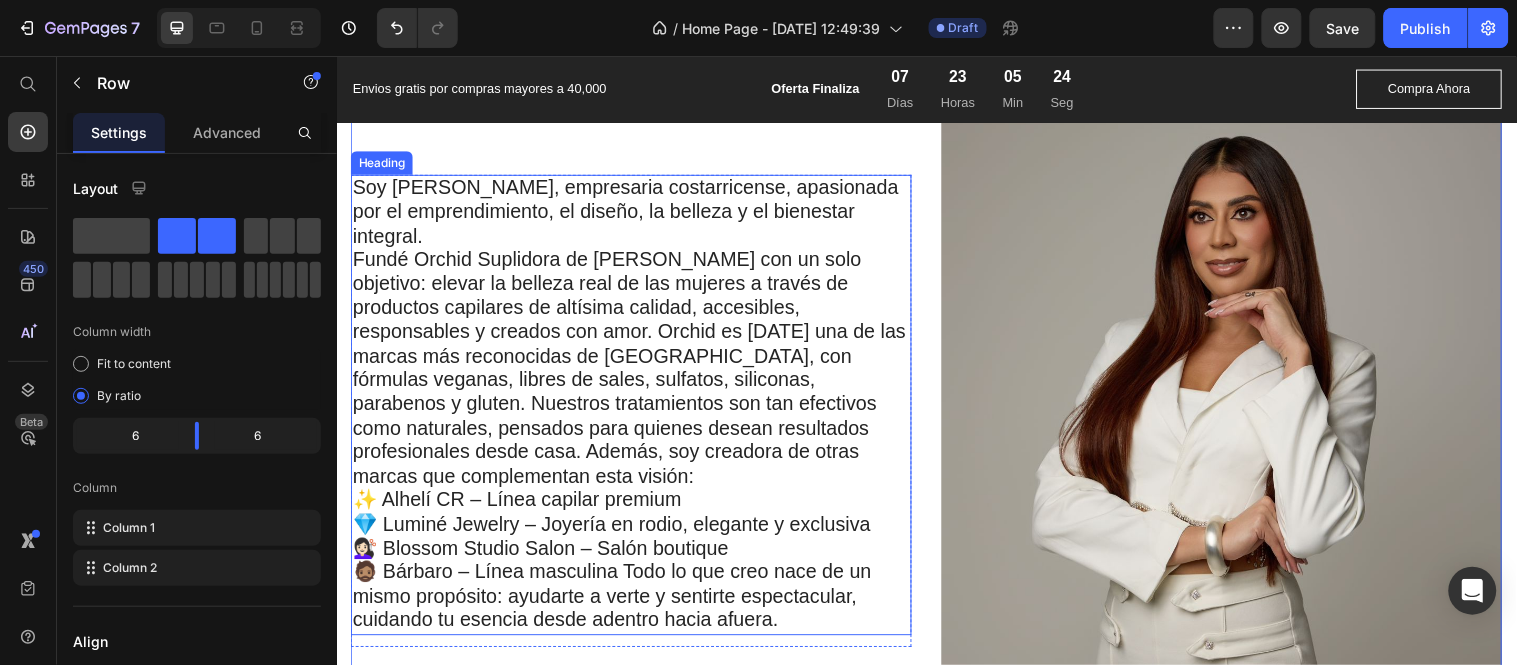 scroll, scrollTop: 5254, scrollLeft: 0, axis: vertical 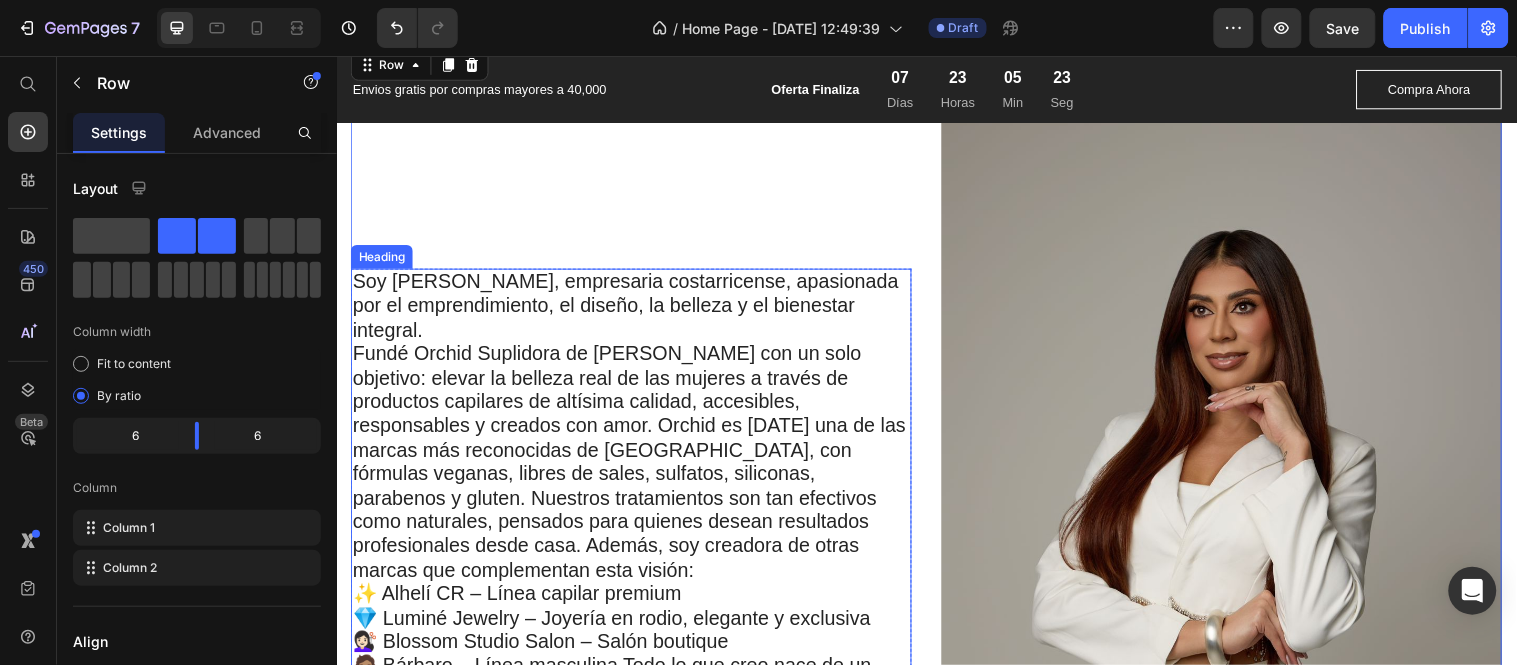 click on "⁠⁠⁠⁠⁠⁠⁠ Soy [PERSON_NAME], empresaria costarricense, apasionada por el emprendimiento, el diseño, la belleza y el bienestar integral. Fundé Orchid Suplidora de Belleza con un solo objetivo: elevar la belleza real de las mujeres a través de productos capilares de altísima calidad, accesibles, responsables y creados con amor. Orchid es [DATE] una de las marcas más reconocidas de [GEOGRAPHIC_DATA], con fórmulas veganas, libres de sales, sulfatos, siliconas, parabenos y gluten. Nuestros tratamientos son tan efectivos como naturales, pensados para quienes desean resultados profesionales desde casa. Además, soy creadora de otras marcas que complementan esta visión: ✨ Alhelí CR – Línea capilar premium 💎 Luminé Jewelry – Joyería en rodio, elegante y exclusiva 💇🏻‍♀️ Blossom Studio Salon – Salón boutique" at bounding box center [636, 505] 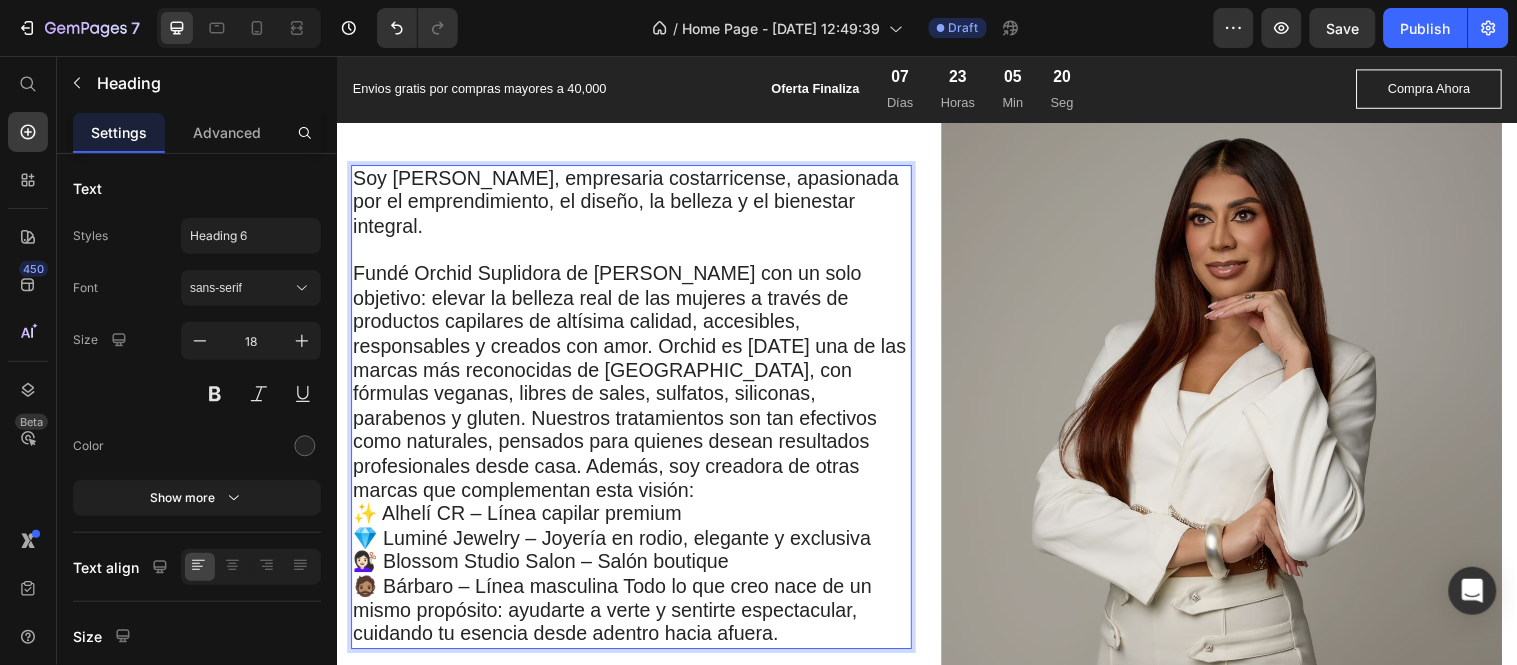 scroll, scrollTop: 5353, scrollLeft: 0, axis: vertical 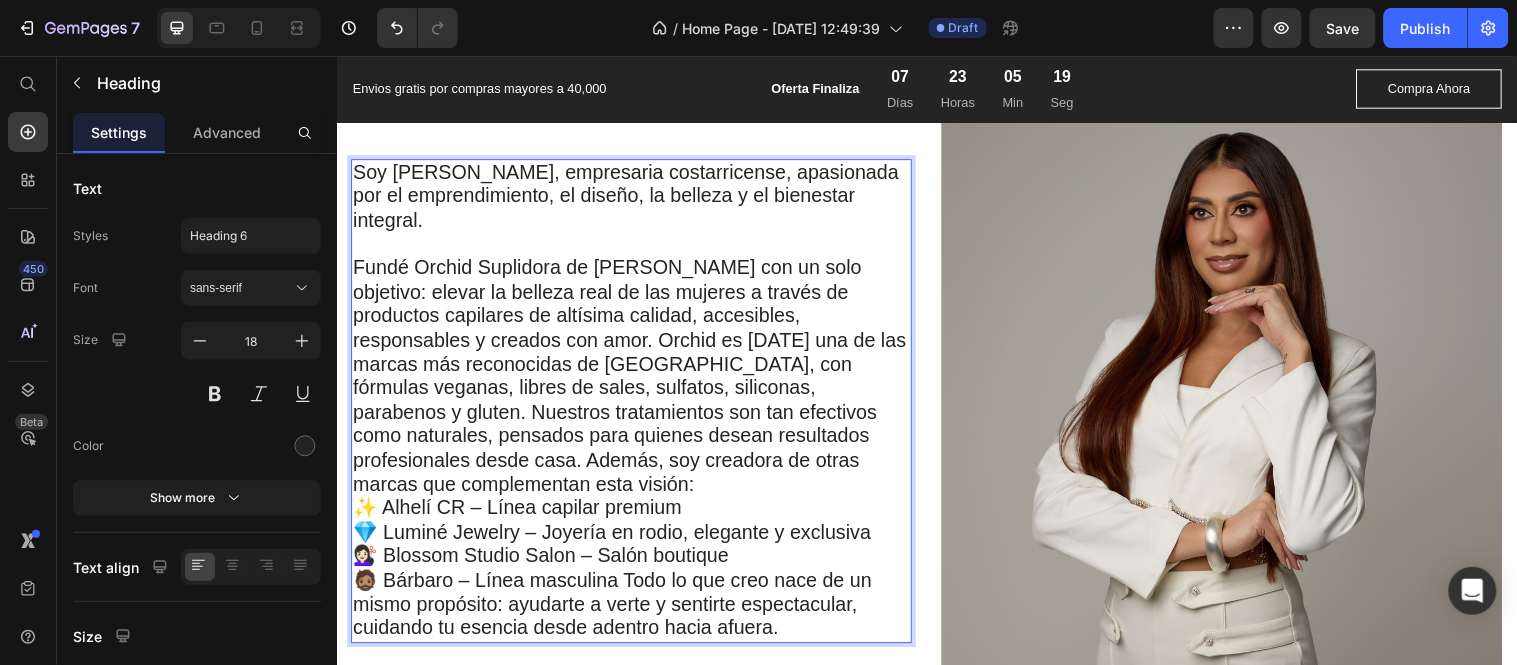 click on "Soy [PERSON_NAME], empresaria costarricense, apasionada por el emprendimiento, el diseño, la belleza y el bienestar integral. ⁠⁠⁠⁠⁠⁠⁠ Fundé Orchid Suplidora de [PERSON_NAME] con un solo objetivo: elevar la belleza real de las mujeres a través de productos capilares de altísima calidad, accesibles, responsables y creados con amor. Orchid es [DATE] una de las marcas más reconocidas de [GEOGRAPHIC_DATA], con fórmulas veganas, libres de sales, sulfatos, siliconas, parabenos y gluten. Nuestros tratamientos son tan efectivos como naturales, pensados para quienes desean resultados profesionales desde casa. Además, soy creadora de otras marcas que complementan esta visión: ✨ Alhelí CR – Línea capilar premium 💎 Luminé Jewelry – Joyería en rodio, elegante y exclusiva 💇🏻‍♀️ Blossom Studio Salon – Salón boutique" at bounding box center (636, 406) 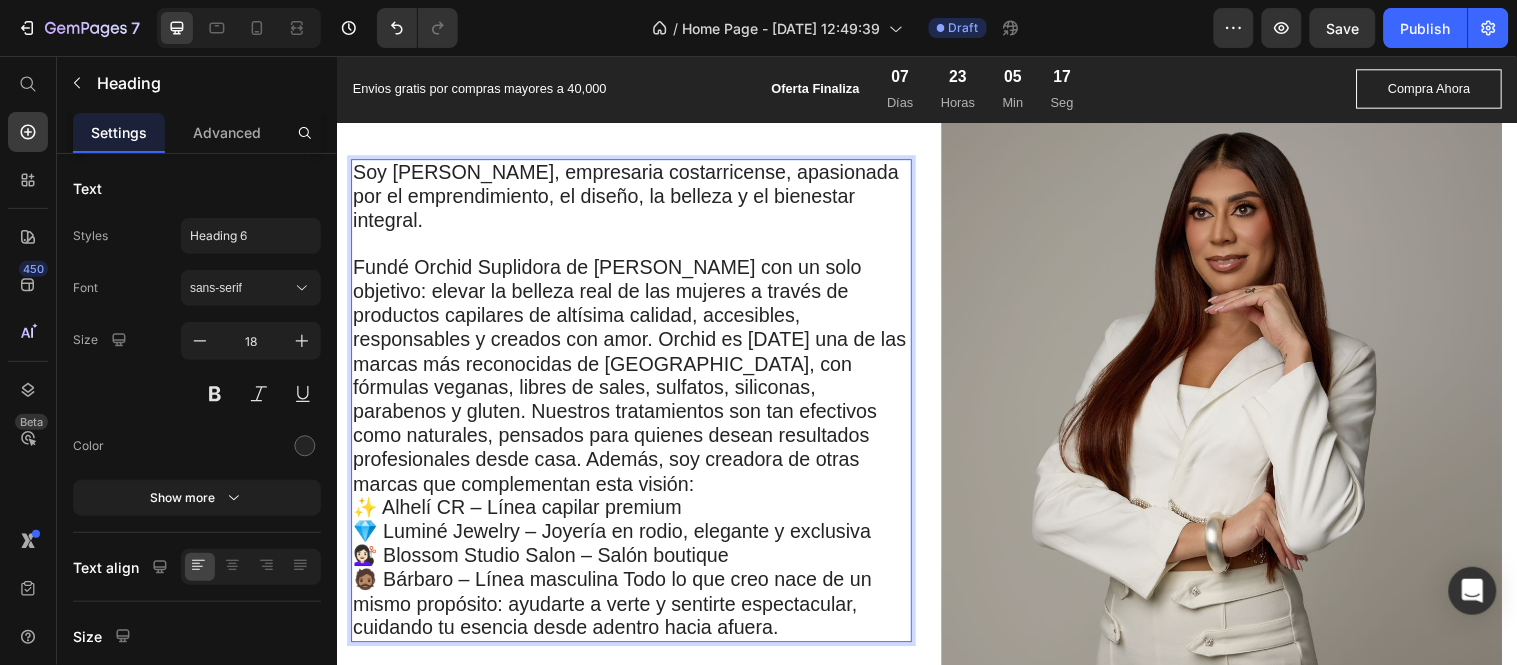 click on "Fundé Orchid Suplidora de [PERSON_NAME] con un solo objetivo: elevar la belleza real de las mujeres a través de productos capilares de altísima calidad, accesibles, responsables y creados con amor. Orchid es [DATE] una de las marcas más reconocidas de [GEOGRAPHIC_DATA], con fórmulas veganas, libres de sales, sulfatos, siliconas, parabenos y gluten. Nuestros tratamientos son tan efectivos como naturales, pensados para quienes desean resultados profesionales desde casa. Además, soy creadora de otras marcas que complementan esta visión:" at bounding box center (634, 380) 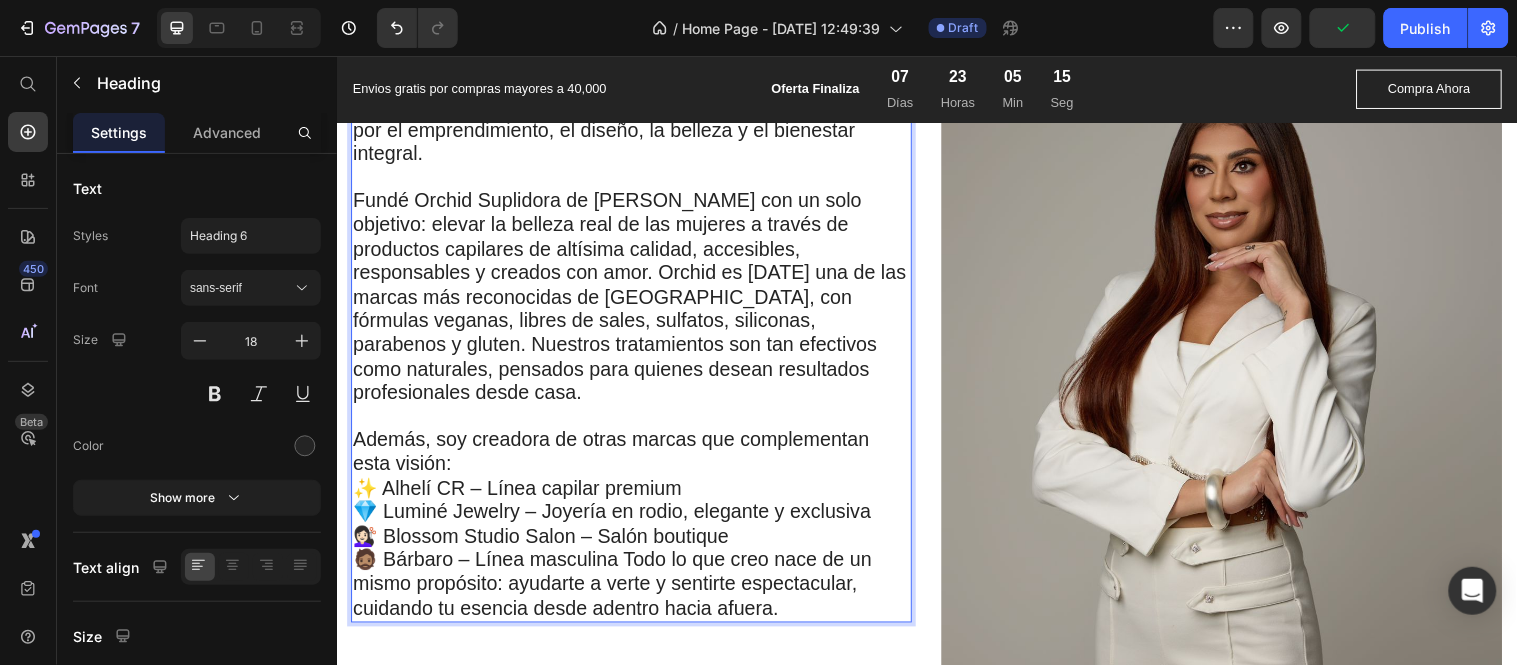 scroll, scrollTop: 5453, scrollLeft: 0, axis: vertical 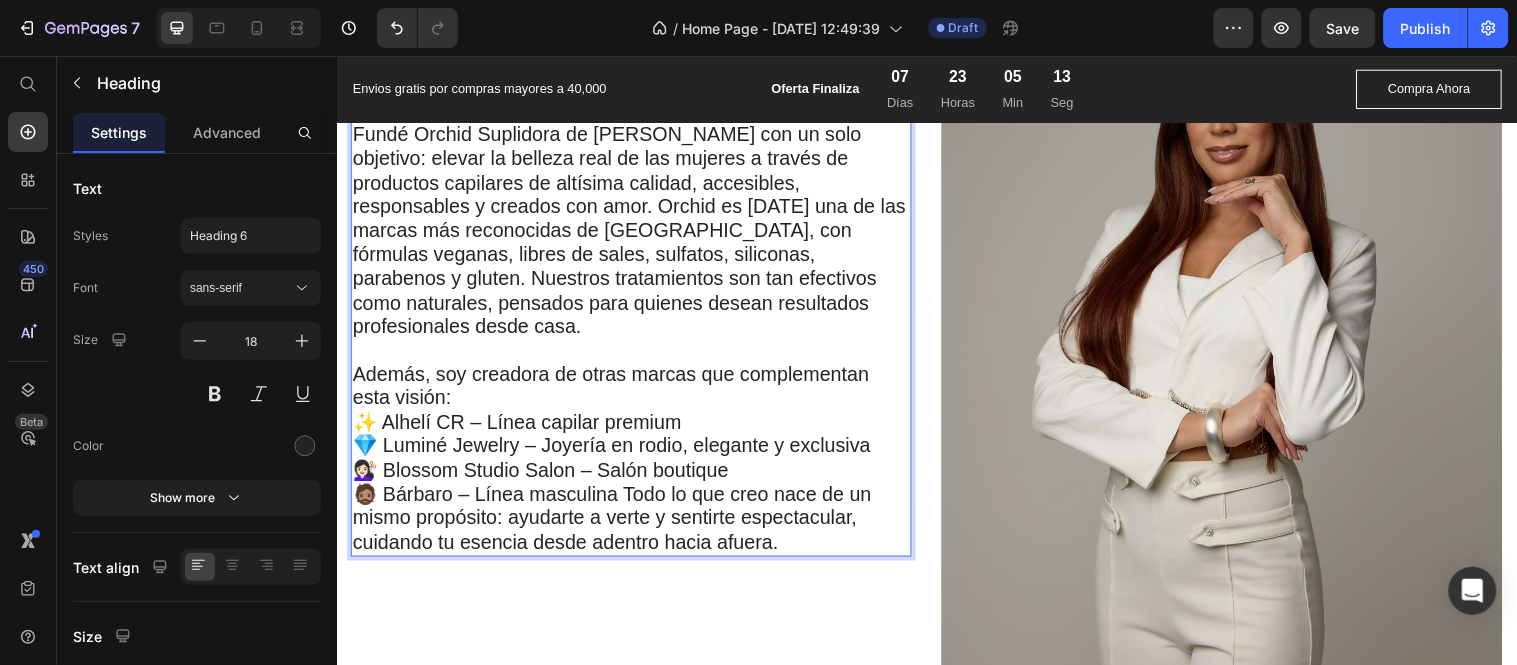 click on "🧔🏽 Bárbaro – Línea masculina Todo lo que creo nace de un mismo propósito: ayudarte a verte y sentirte espectacular, cuidando tu esencia desde adentro hacia afuera." at bounding box center [616, 524] 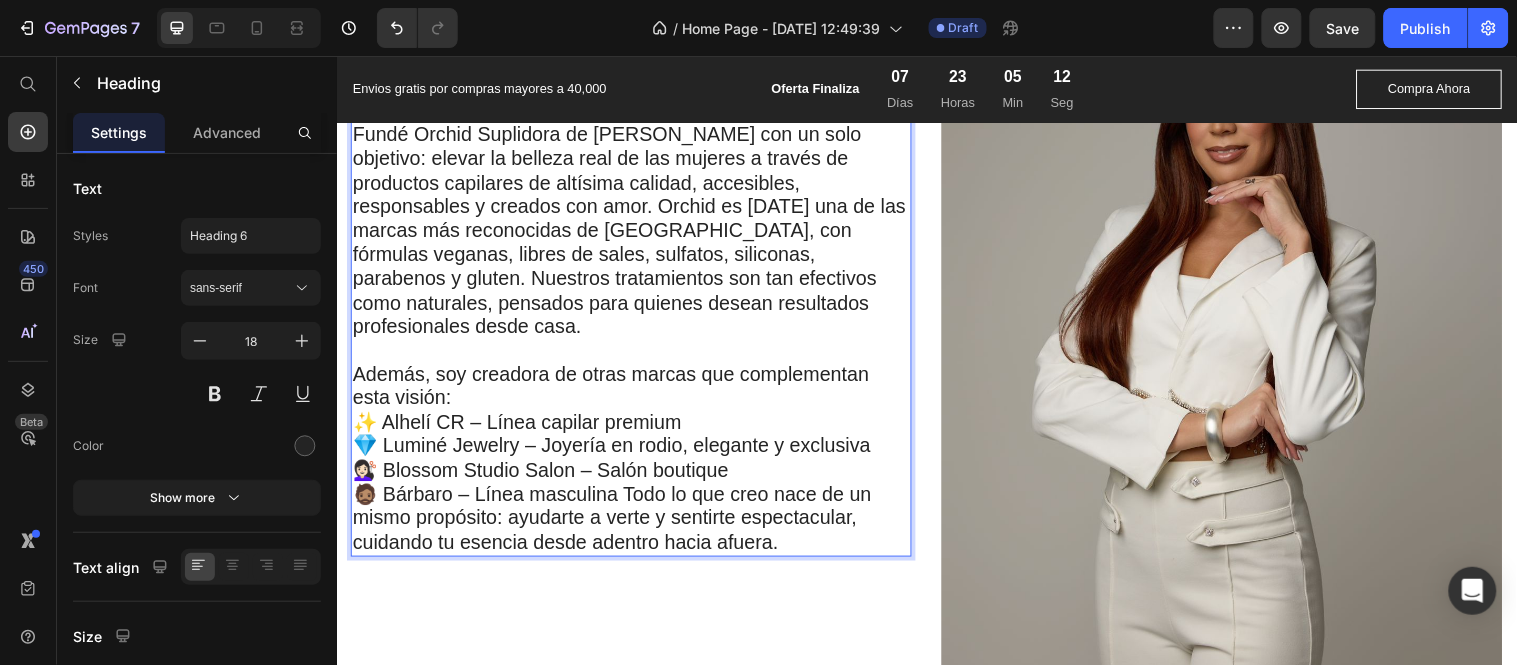 click on "🧔🏽 Bárbaro – Línea masculina Todo lo que creo nace de un mismo propósito: ayudarte a verte y sentirte espectacular, cuidando tu esencia desde adentro hacia afuera." at bounding box center (616, 524) 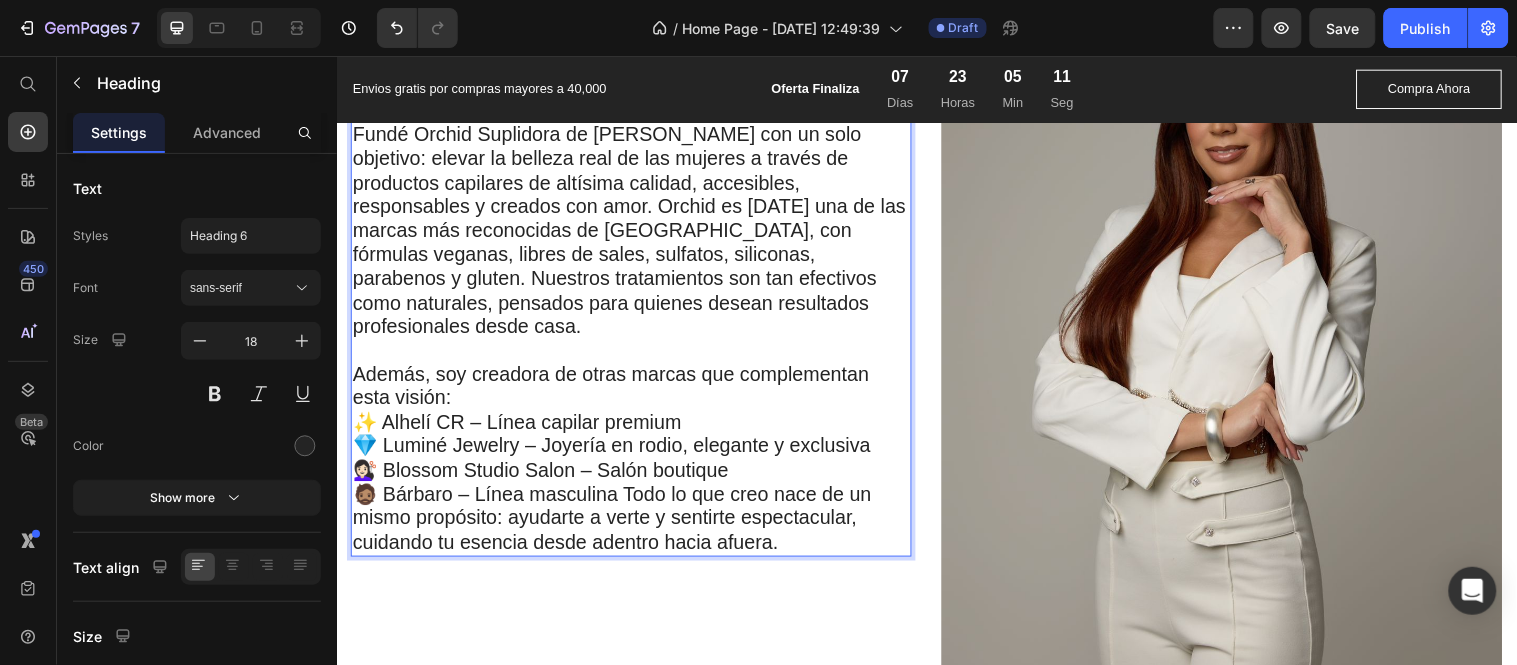 click on "🧔🏽 Bárbaro – Línea masculina Todo lo que creo nace de un mismo propósito: ayudarte a verte y sentirte espectacular, cuidando tu esencia desde adentro hacia afuera." at bounding box center [616, 524] 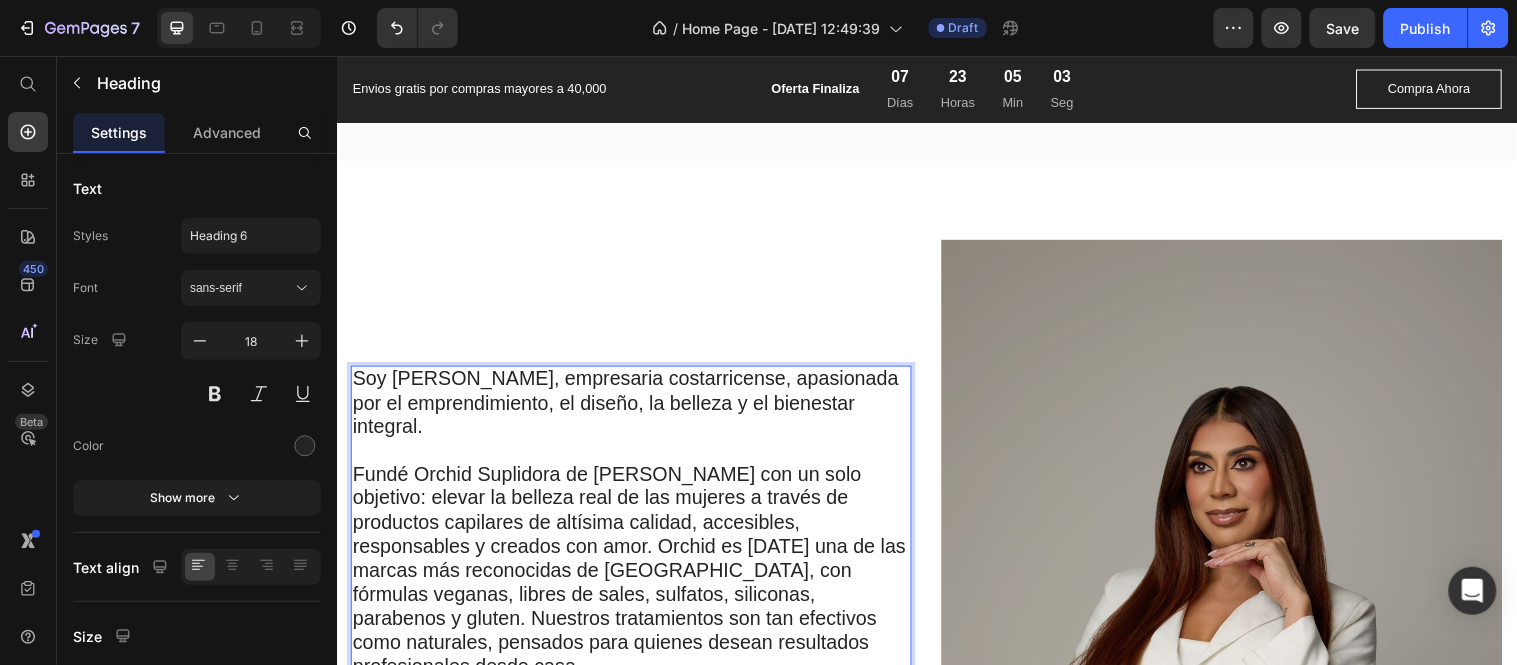 scroll, scrollTop: 5096, scrollLeft: 0, axis: vertical 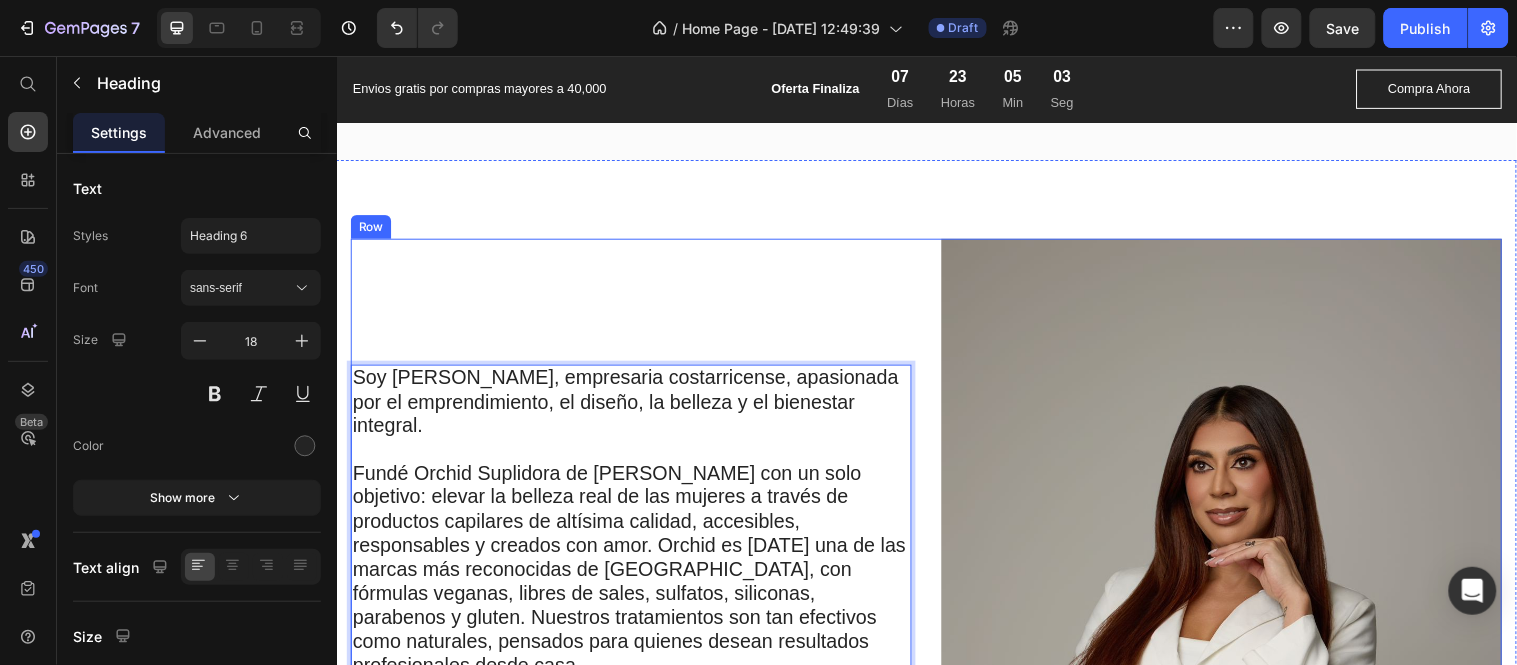 drag, startPoint x: 940, startPoint y: 319, endPoint x: 927, endPoint y: 320, distance: 13.038404 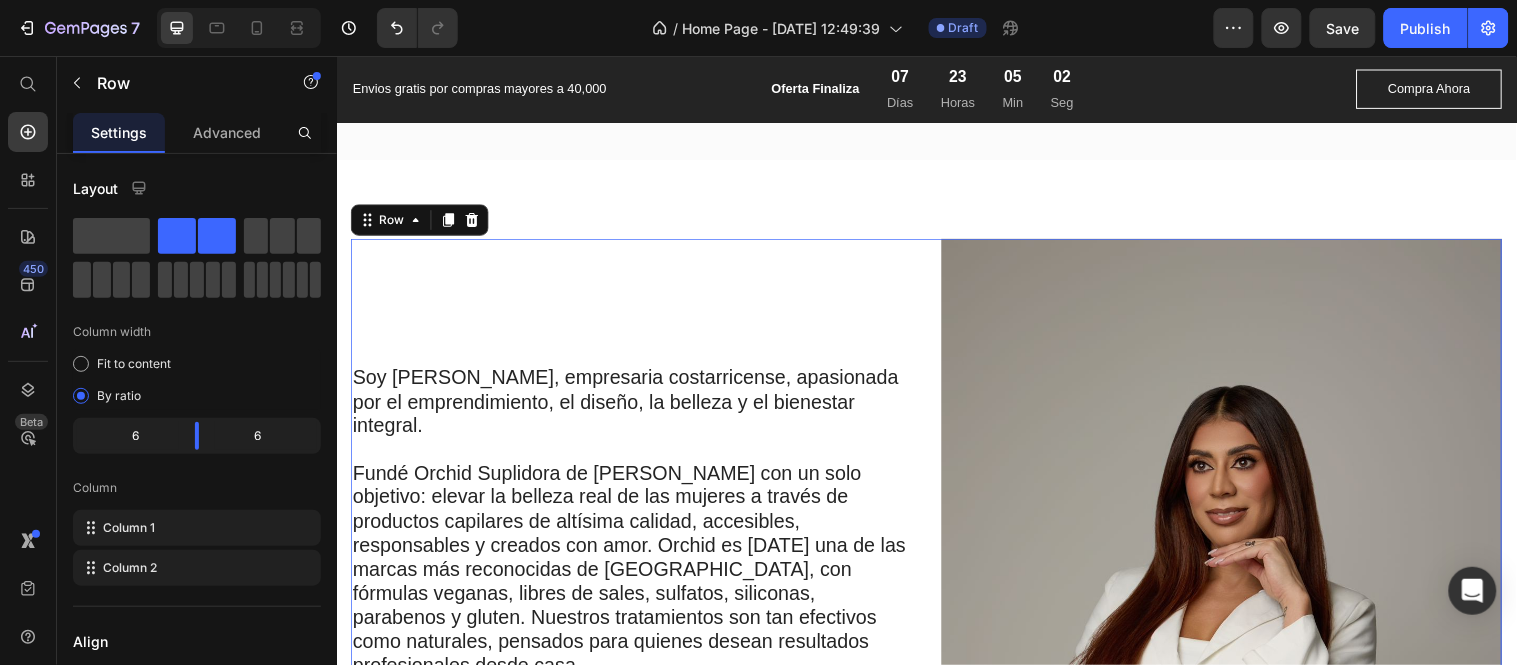 click on "⁠⁠⁠⁠⁠⁠⁠ Soy [PERSON_NAME], empresaria costarricense, apasionada por el emprendimiento, el diseño, la belleza y el bienestar integral. Fundé Orchid Suplidora de Belleza con un solo objetivo: elevar la belleza real de las mujeres a través de productos capilares de altísima calidad, accesibles, responsables y creados con amor. Orchid es [DATE] una de las marcas más reconocidas de [GEOGRAPHIC_DATA], con fórmulas veganas, libres de sales, sulfatos, siliconas, parabenos y gluten. Nuestros tratamientos son tan efectivos como naturales, pensados para quienes desean resultados profesionales desde casa.  Además, soy creadora de otras marcas que complementan esta visión: ✨ Alhelí CR – Línea capilar premium 💎 Luminé Jewelry – Joyería en rodio, elegante y exclusiva 💇🏻‍♀️ Blossom Studio Salon – Salón boutique 🧔🏽 Bárbaro – Línea masculina  Heading Row" at bounding box center (636, 669) 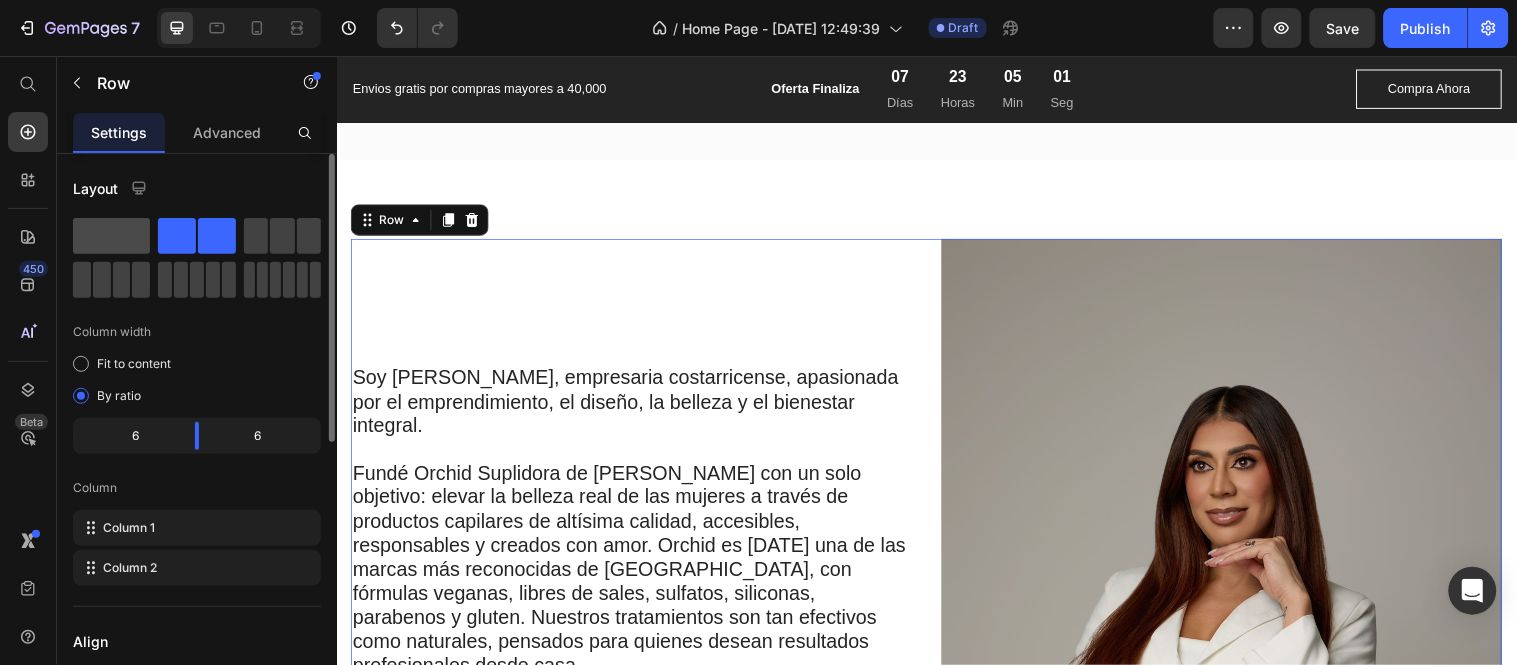 click 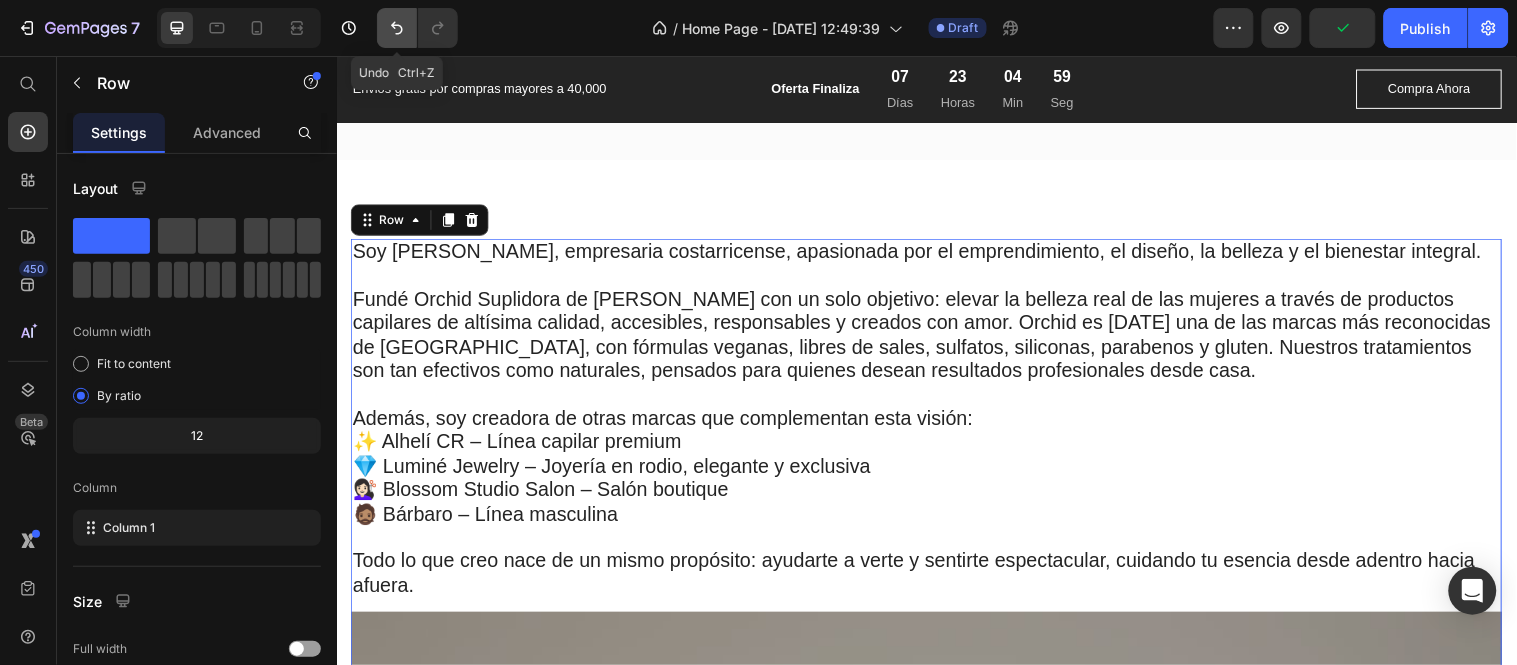 click 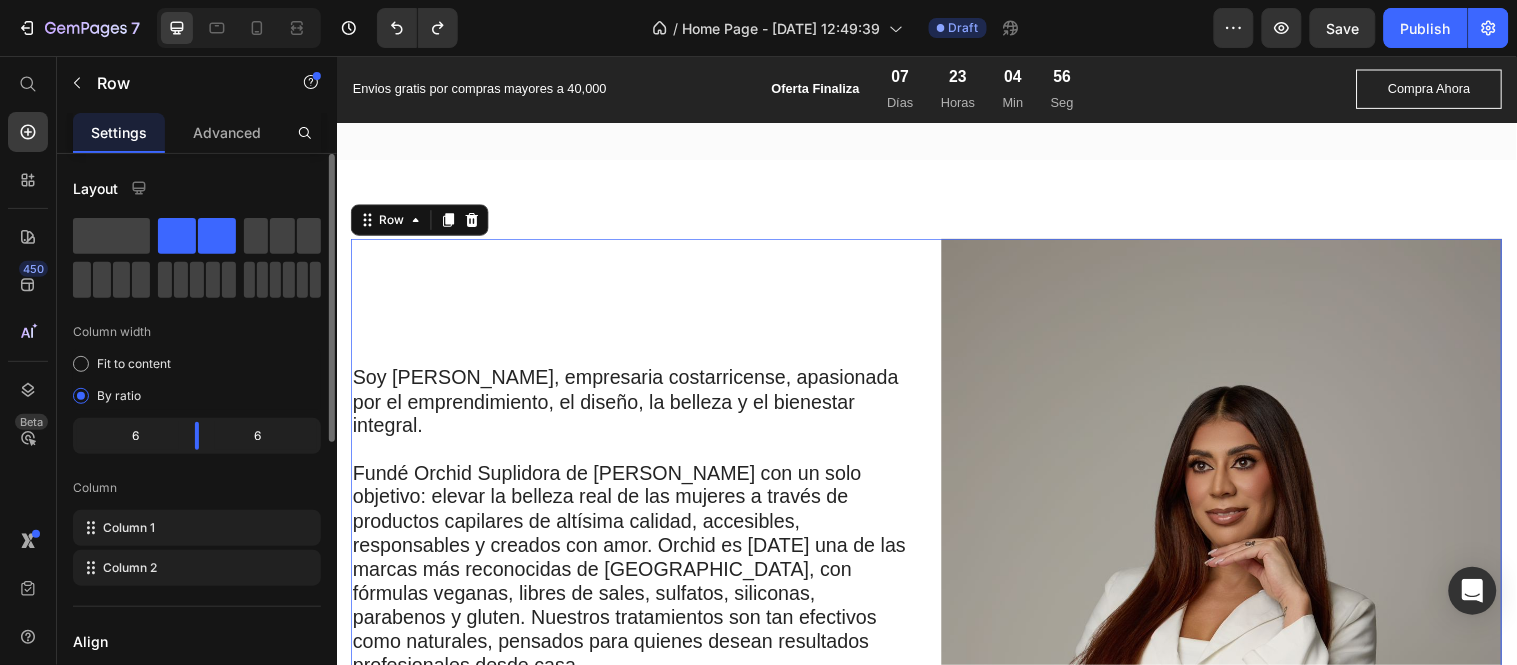 drag, startPoint x: 110, startPoint y: 236, endPoint x: 161, endPoint y: 240, distance: 51.156624 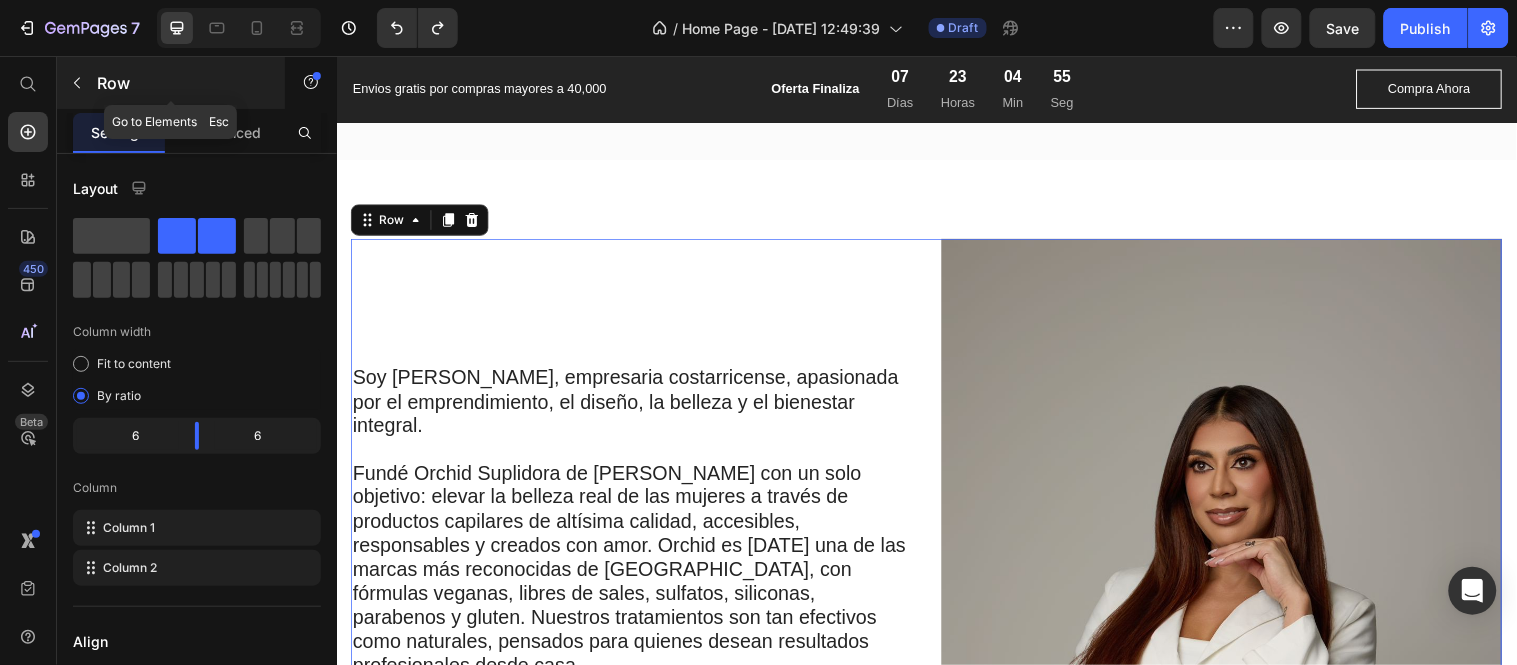 click 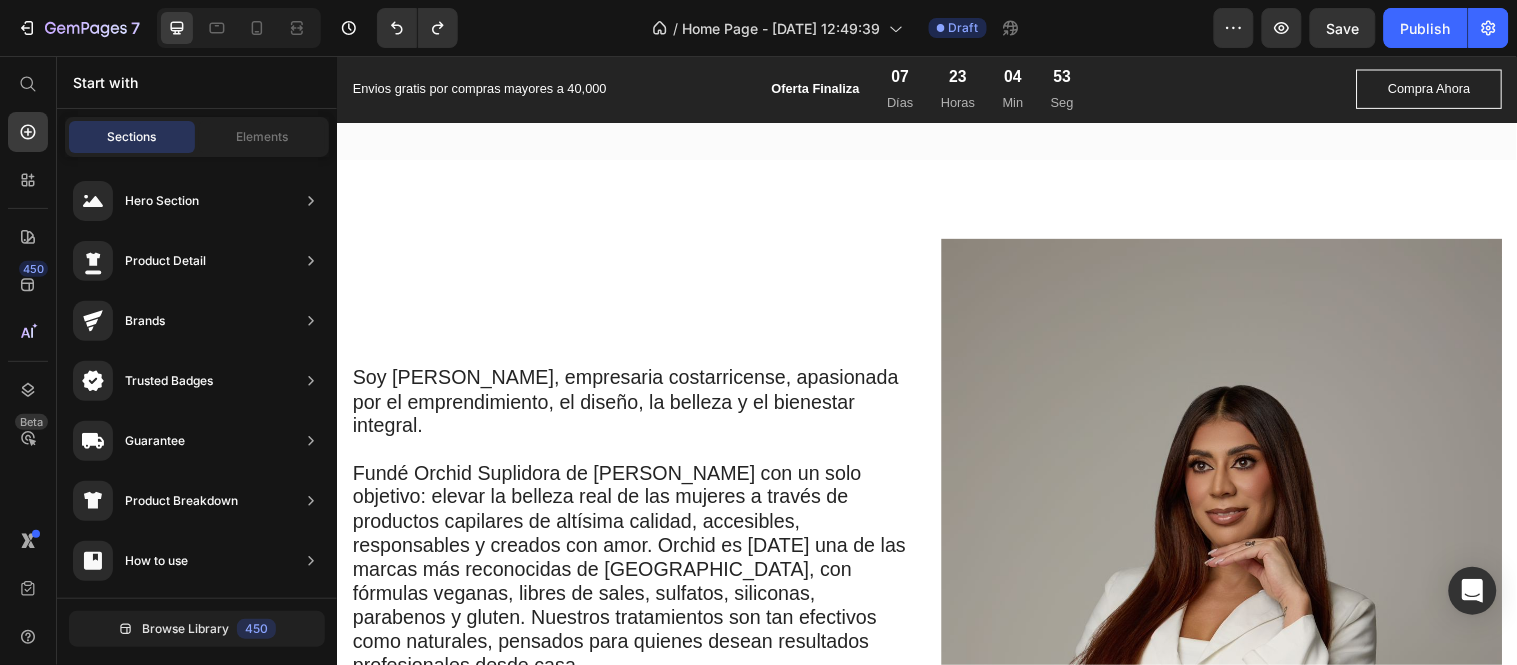 click on "Start with" at bounding box center [197, 82] 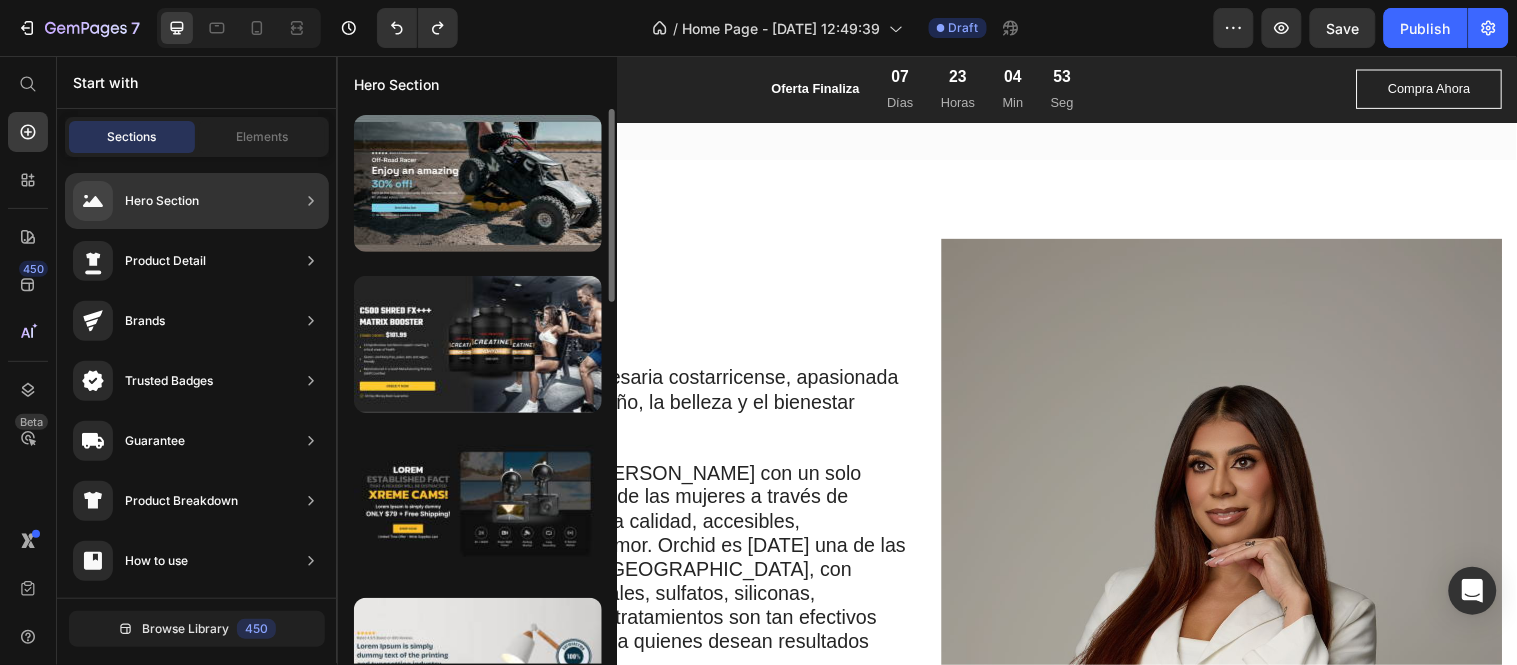 scroll, scrollTop: 444, scrollLeft: 0, axis: vertical 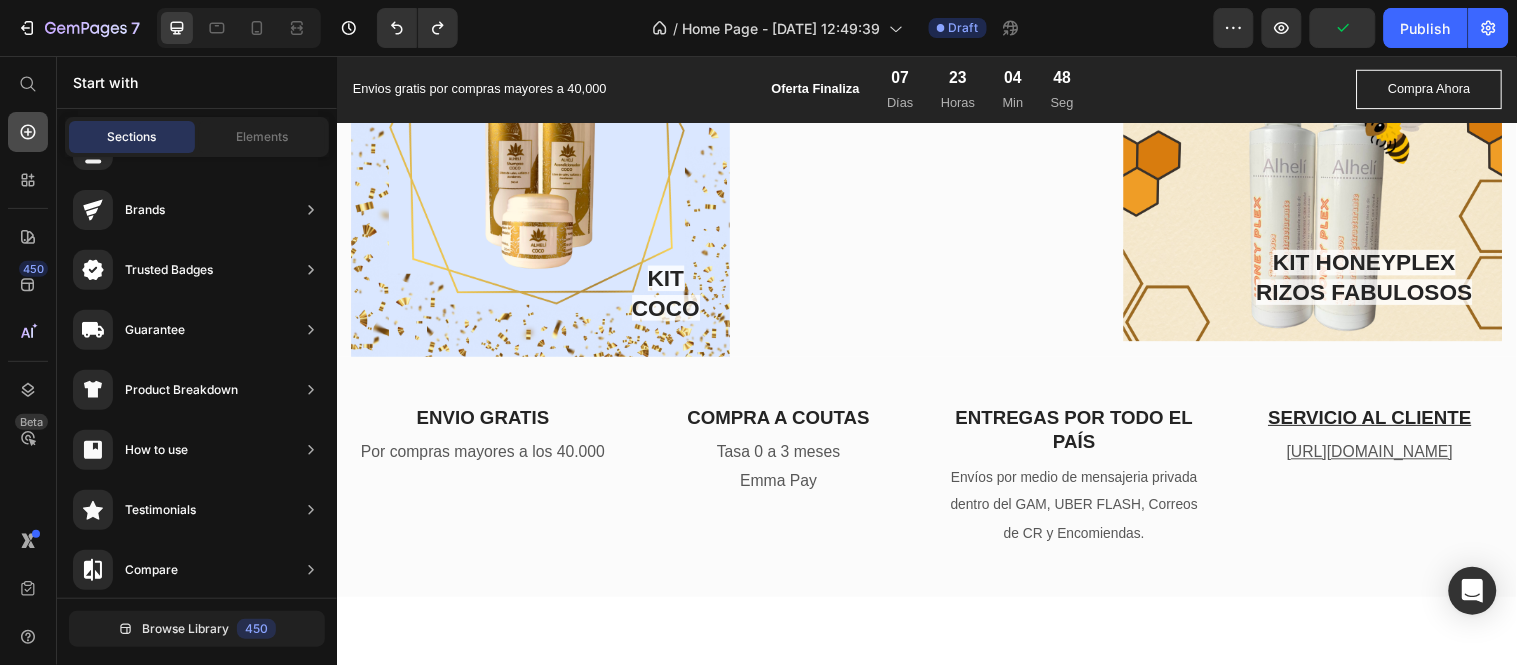 click 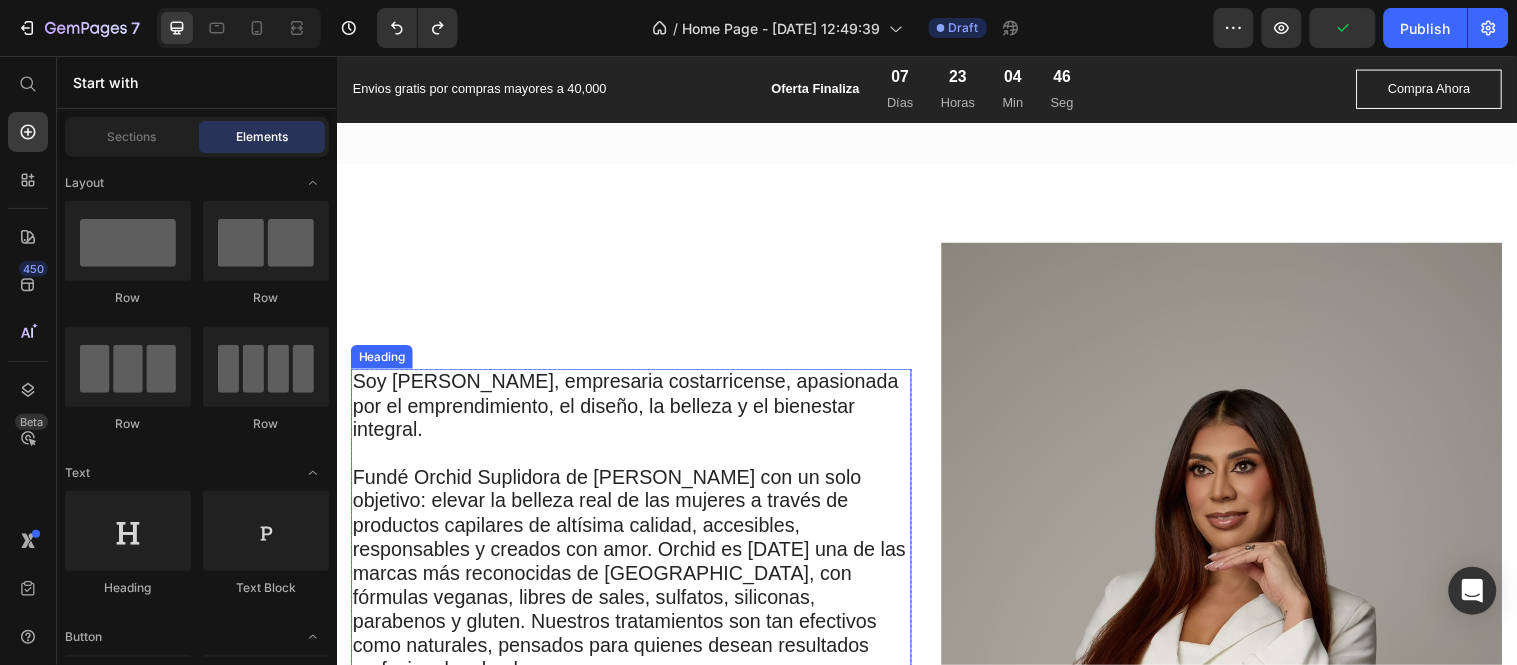 scroll, scrollTop: 5207, scrollLeft: 0, axis: vertical 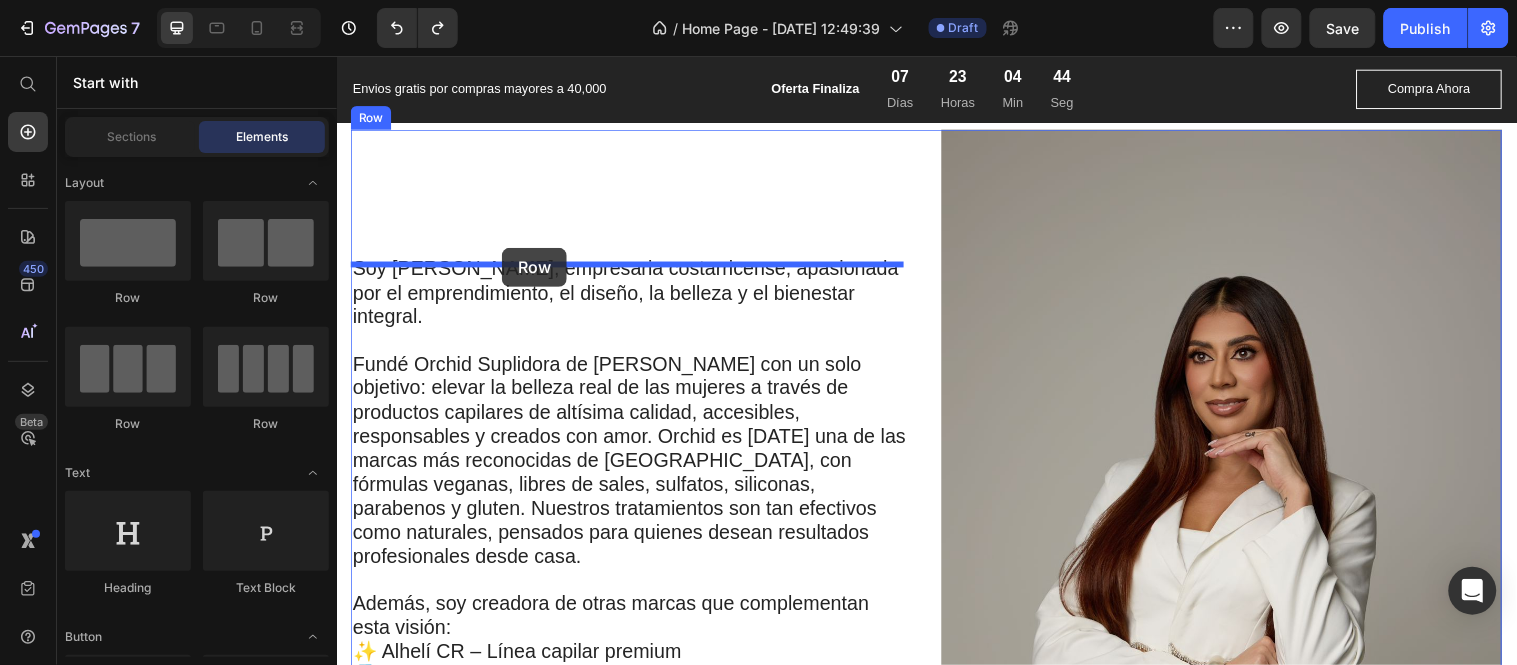drag, startPoint x: 426, startPoint y: 306, endPoint x: 504, endPoint y: 250, distance: 96.02083 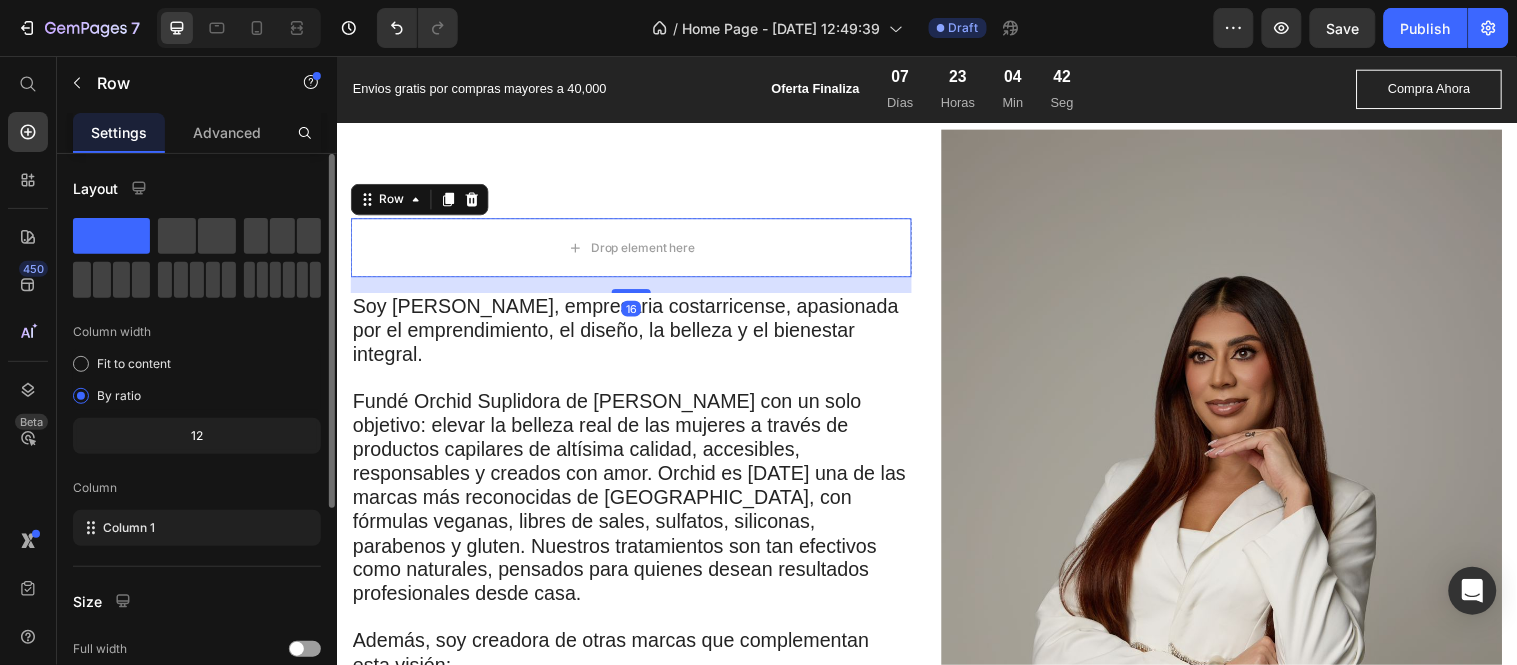 scroll, scrollTop: 111, scrollLeft: 0, axis: vertical 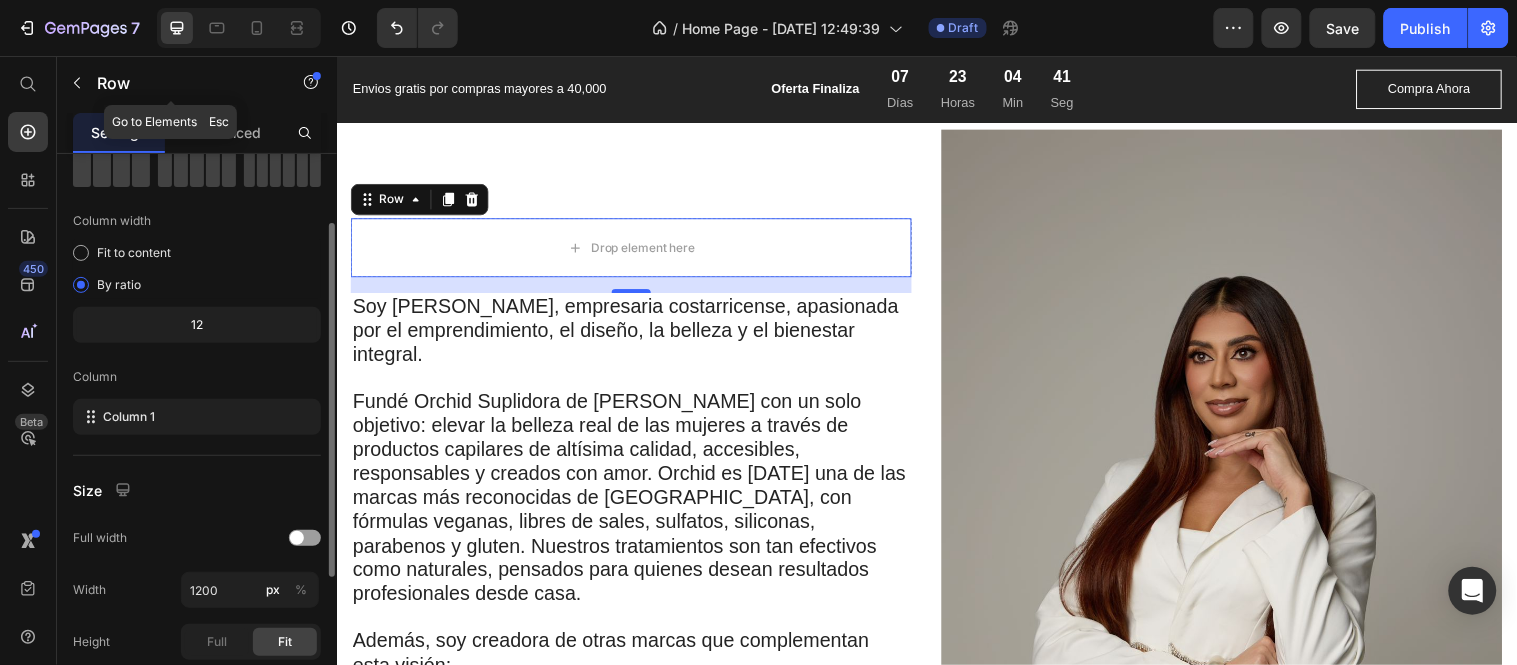 drag, startPoint x: 82, startPoint y: 76, endPoint x: 78, endPoint y: 91, distance: 15.524175 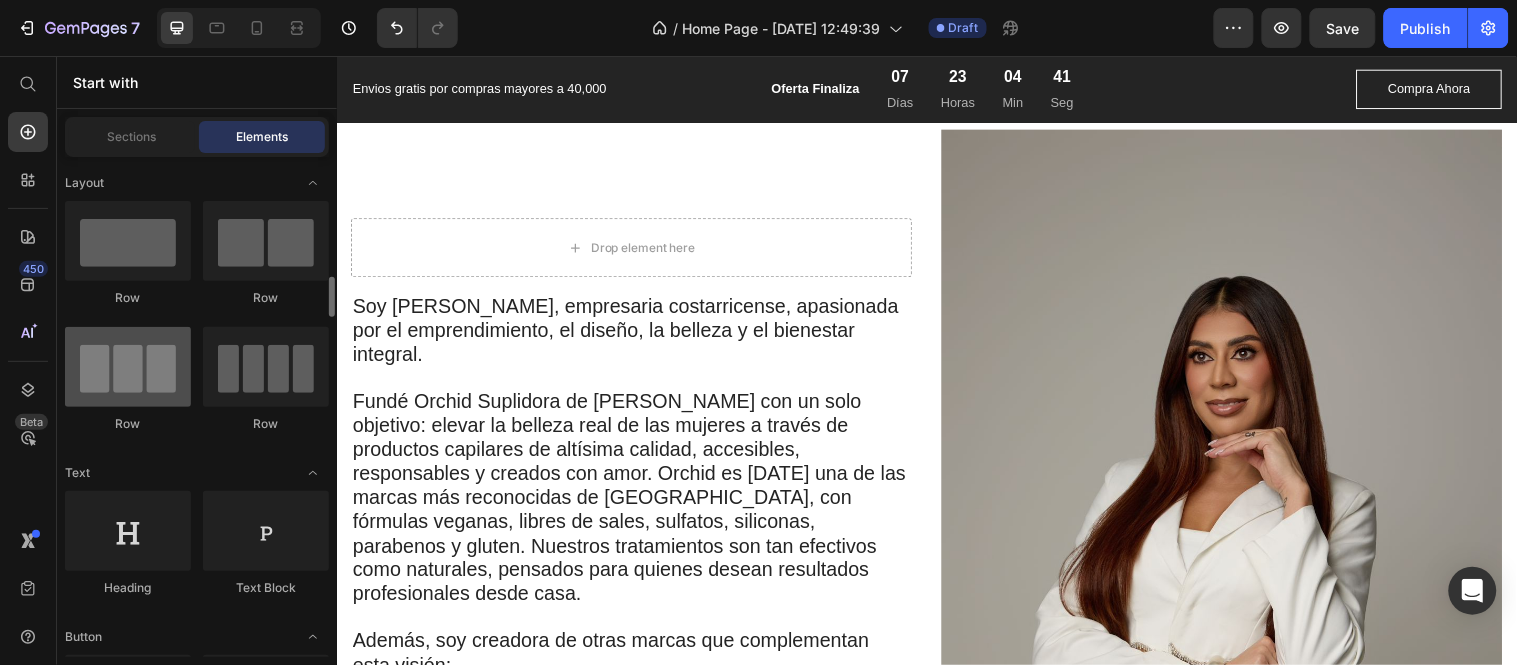 scroll, scrollTop: 111, scrollLeft: 0, axis: vertical 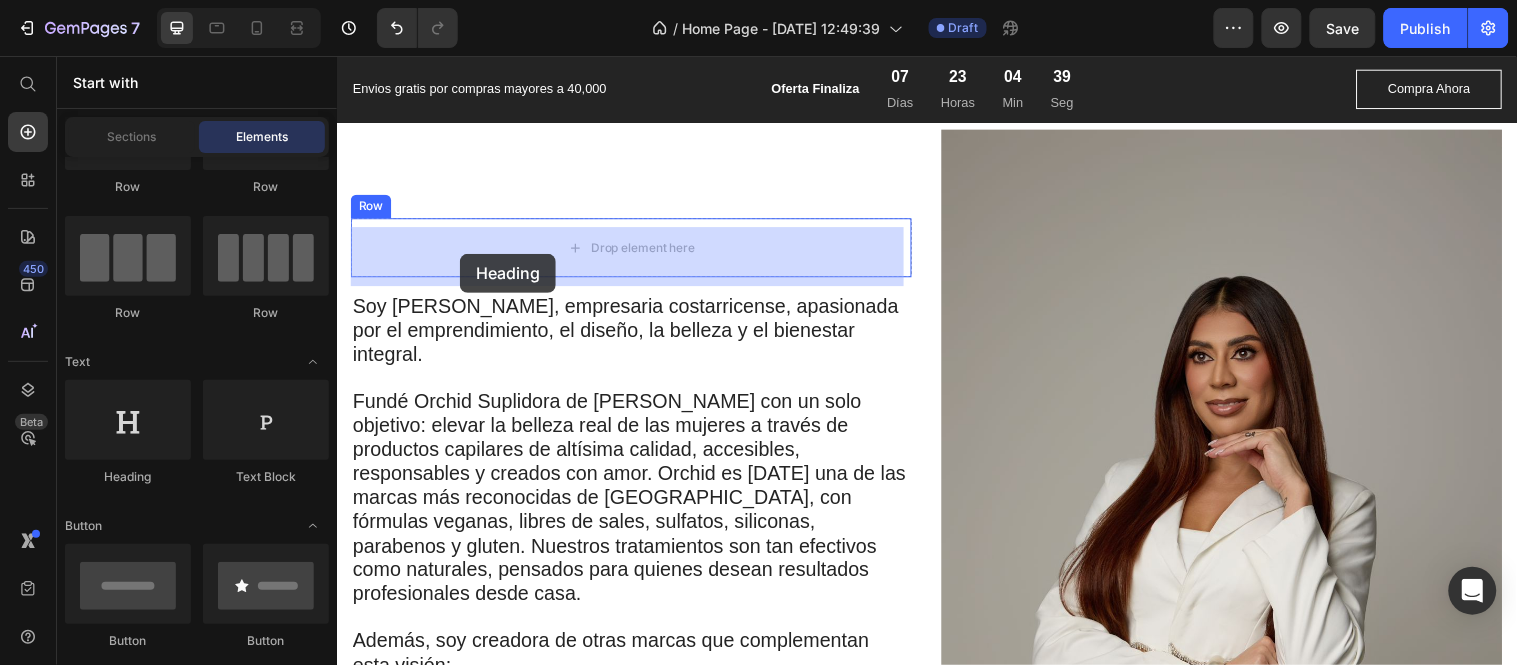 drag, startPoint x: 473, startPoint y: 479, endPoint x: 461, endPoint y: 256, distance: 223.32263 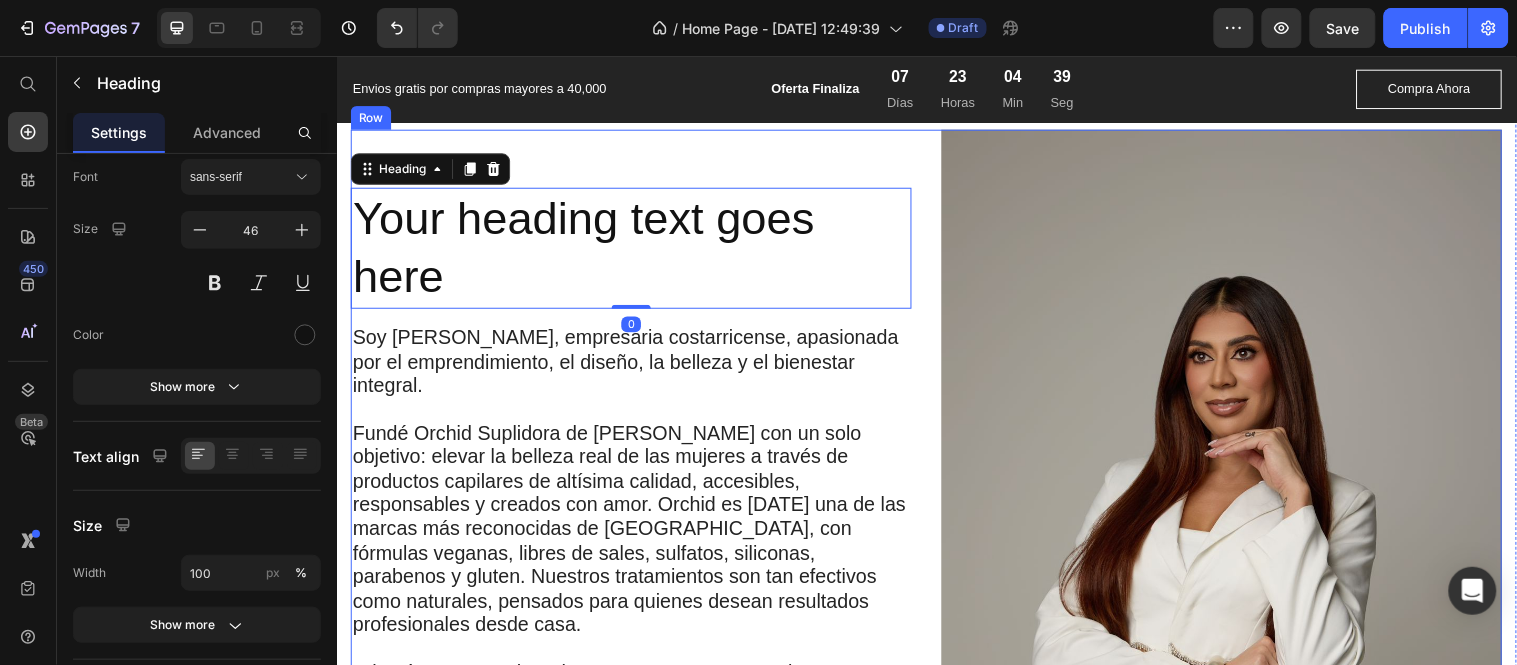 scroll, scrollTop: 0, scrollLeft: 0, axis: both 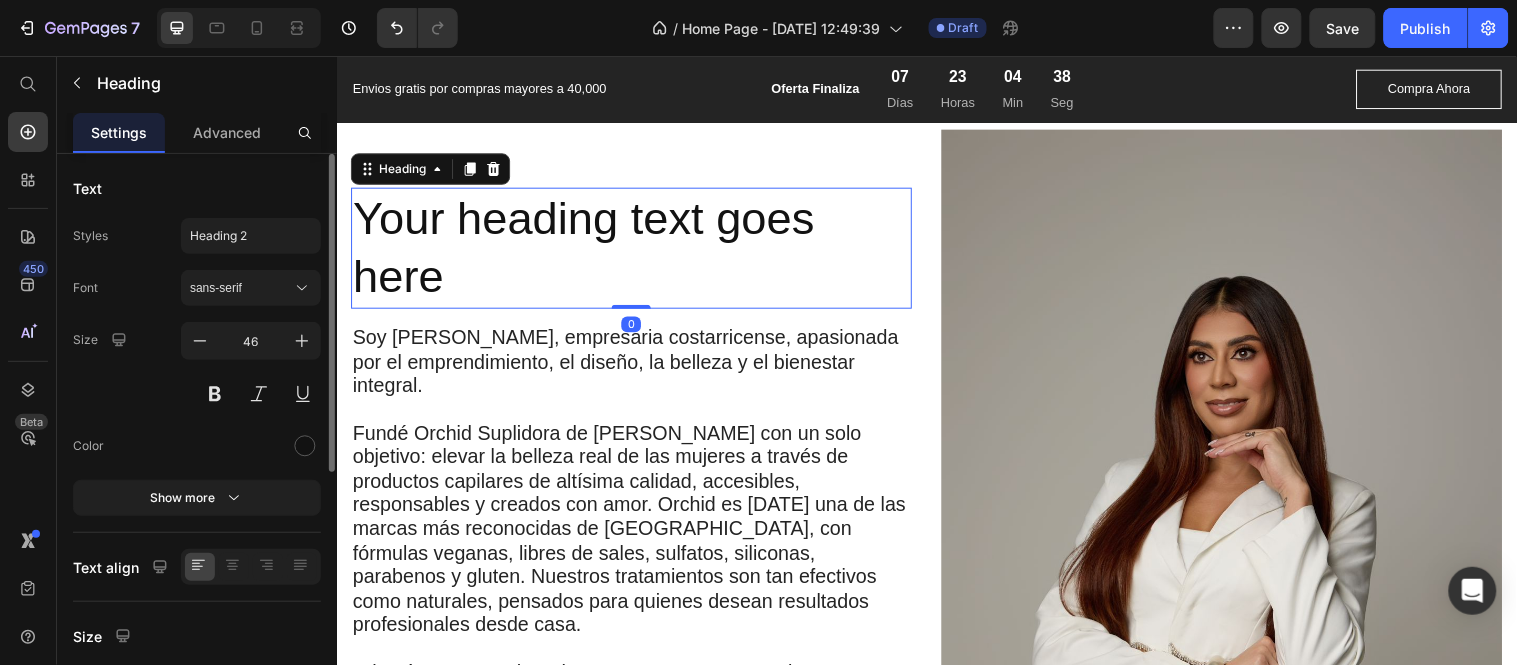 click on "Your heading text goes here" at bounding box center (636, 251) 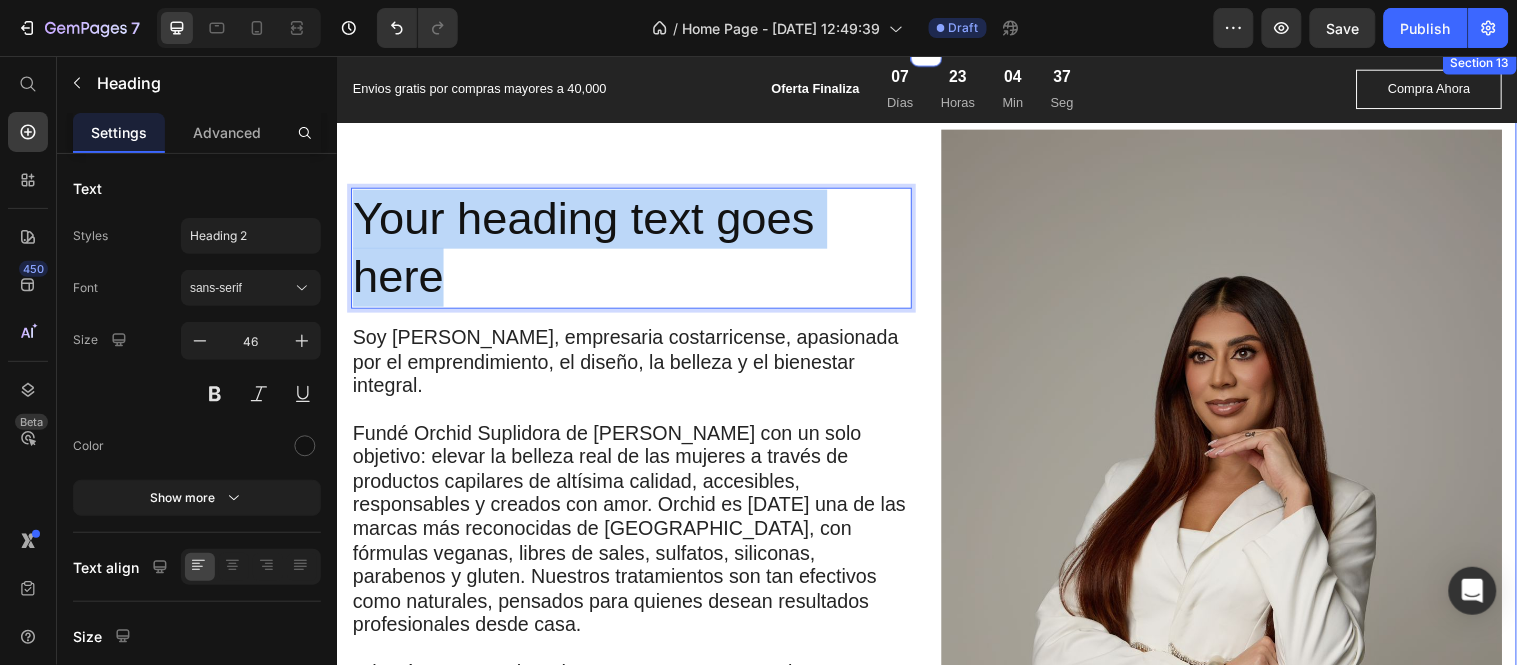 drag, startPoint x: 449, startPoint y: 292, endPoint x: 334, endPoint y: 193, distance: 151.74321 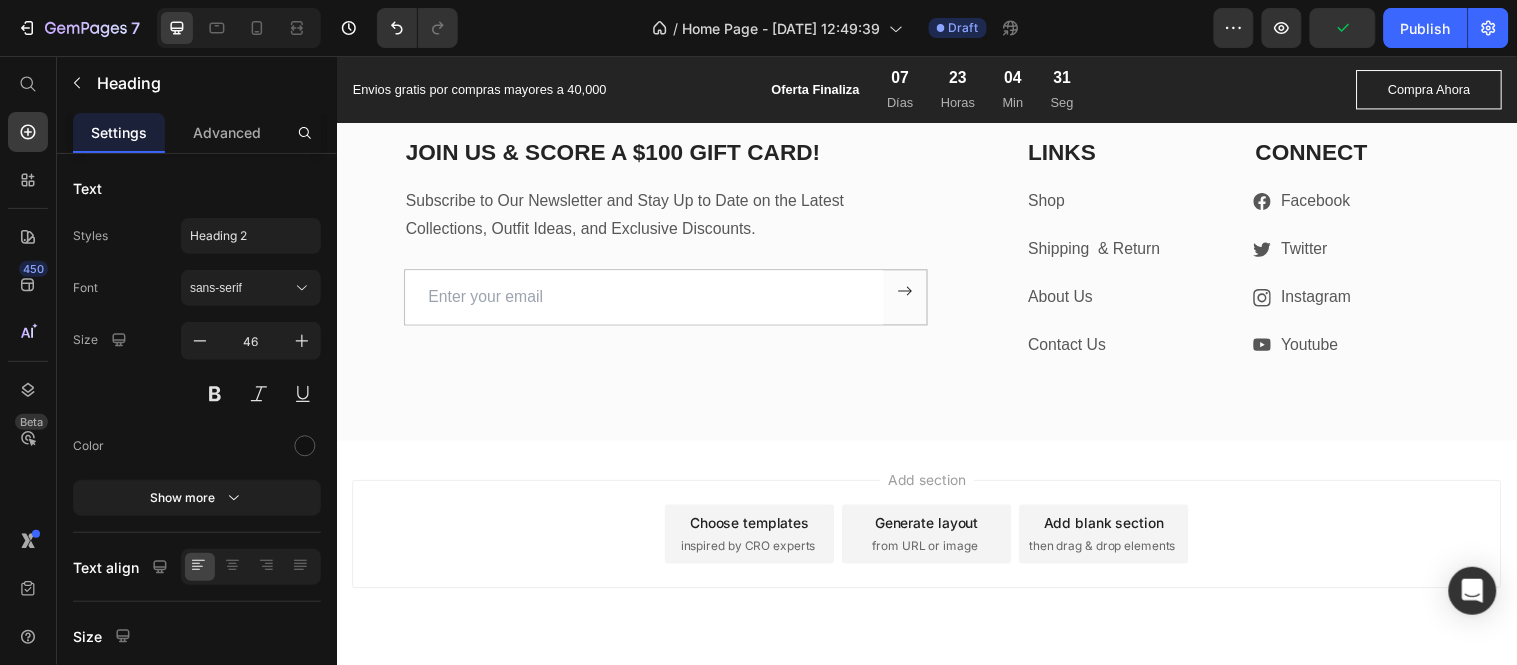 scroll, scrollTop: 6015, scrollLeft: 0, axis: vertical 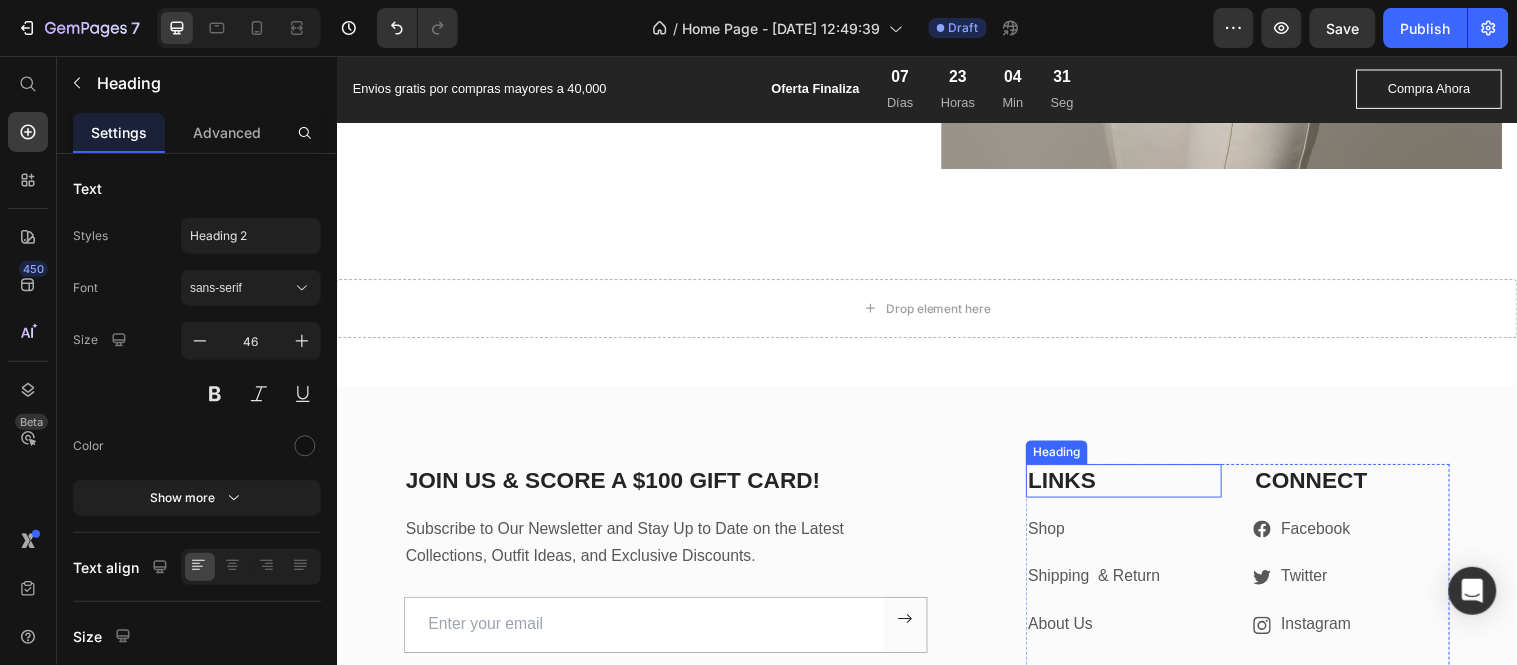click on "LINKS" at bounding box center [1136, 487] 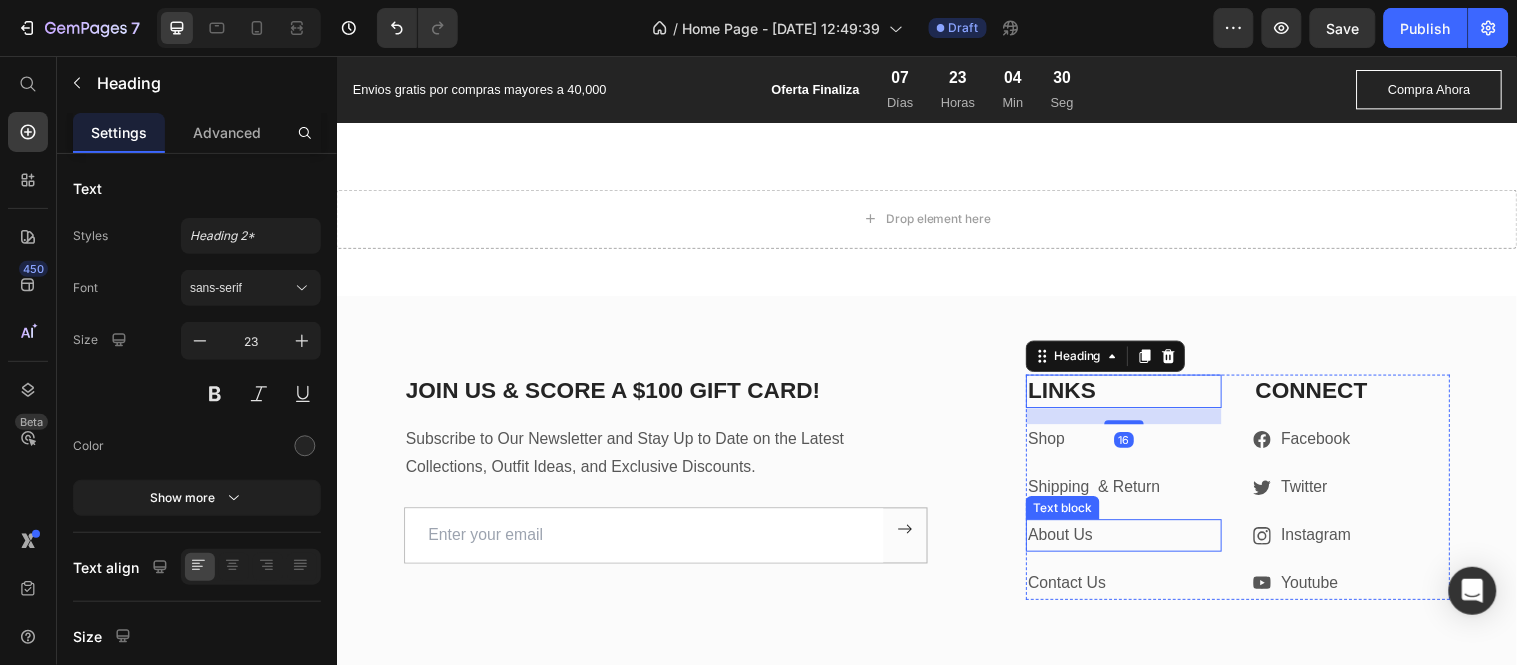 scroll, scrollTop: 6126, scrollLeft: 0, axis: vertical 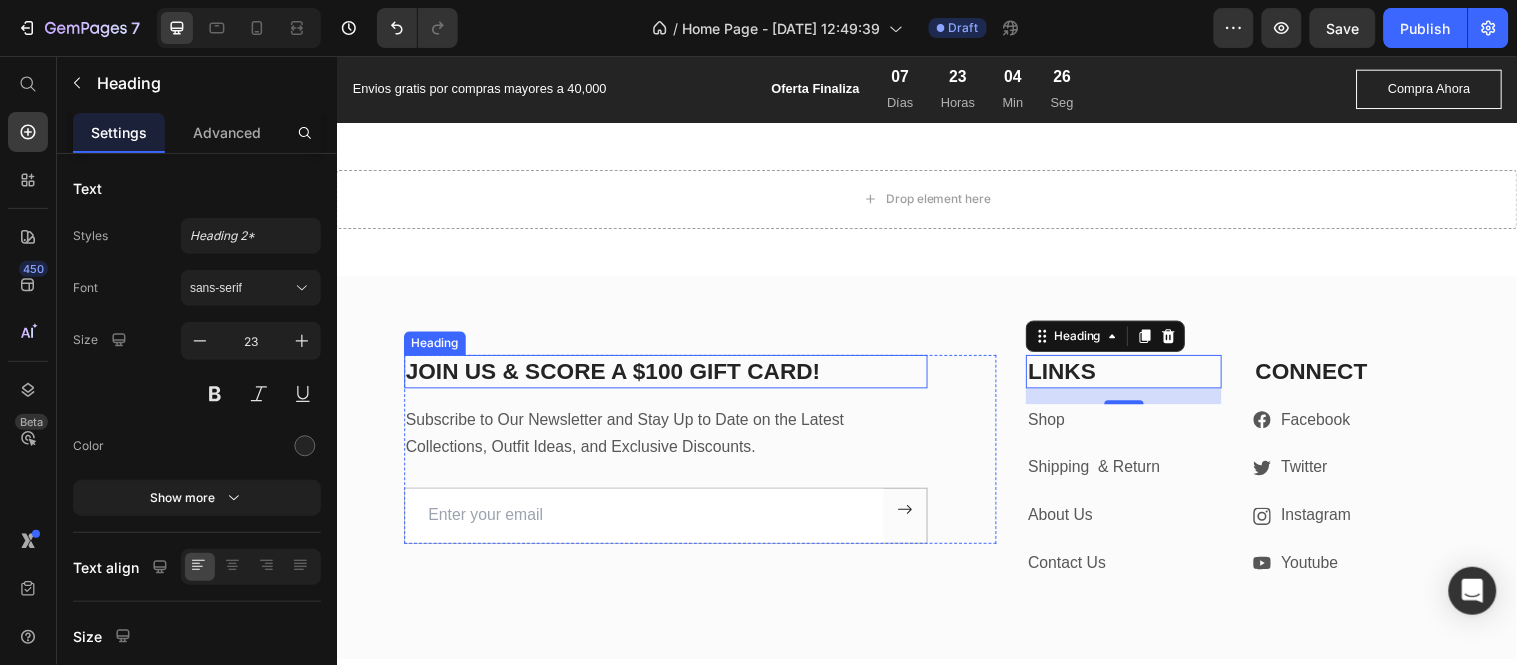 click on "JOIN US & SCORE A $100 GIFT CARD!" at bounding box center [671, 376] 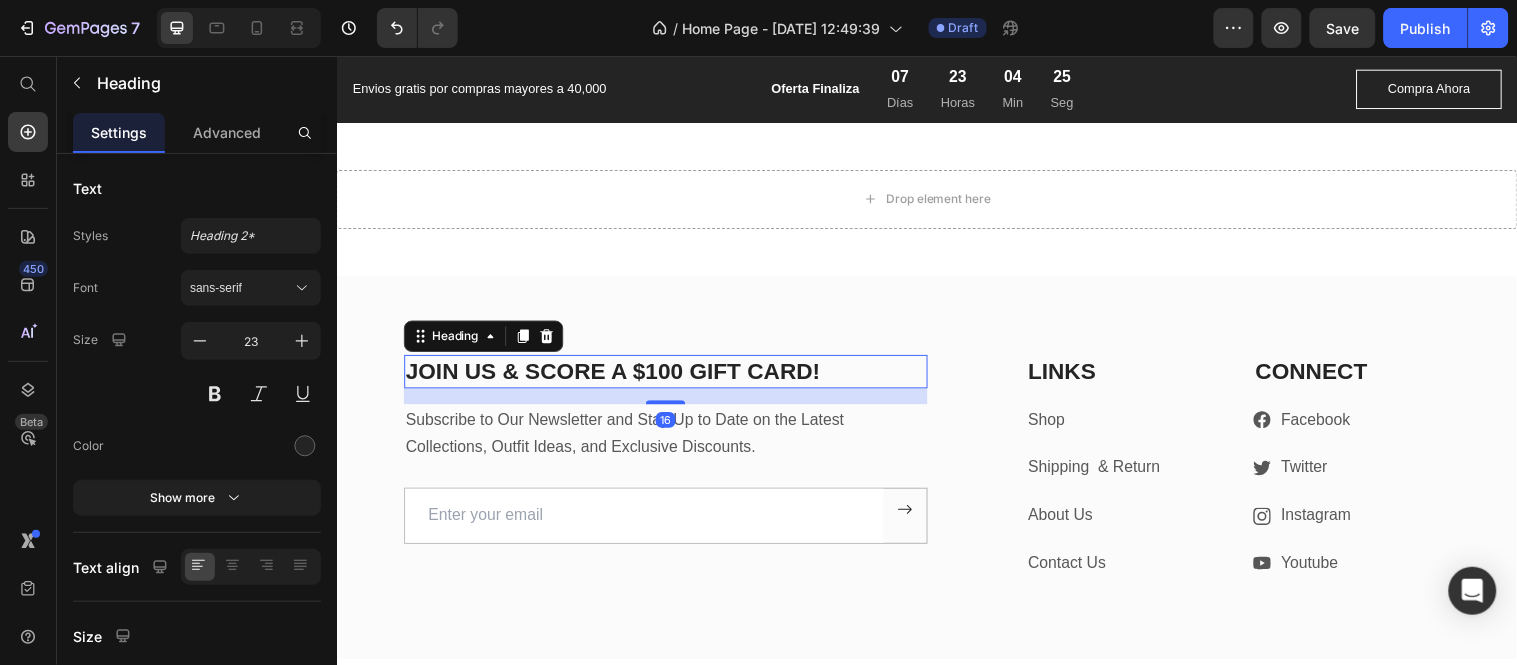 click on "JOIN US & SCORE A $100 GIFT CARD!" at bounding box center (671, 376) 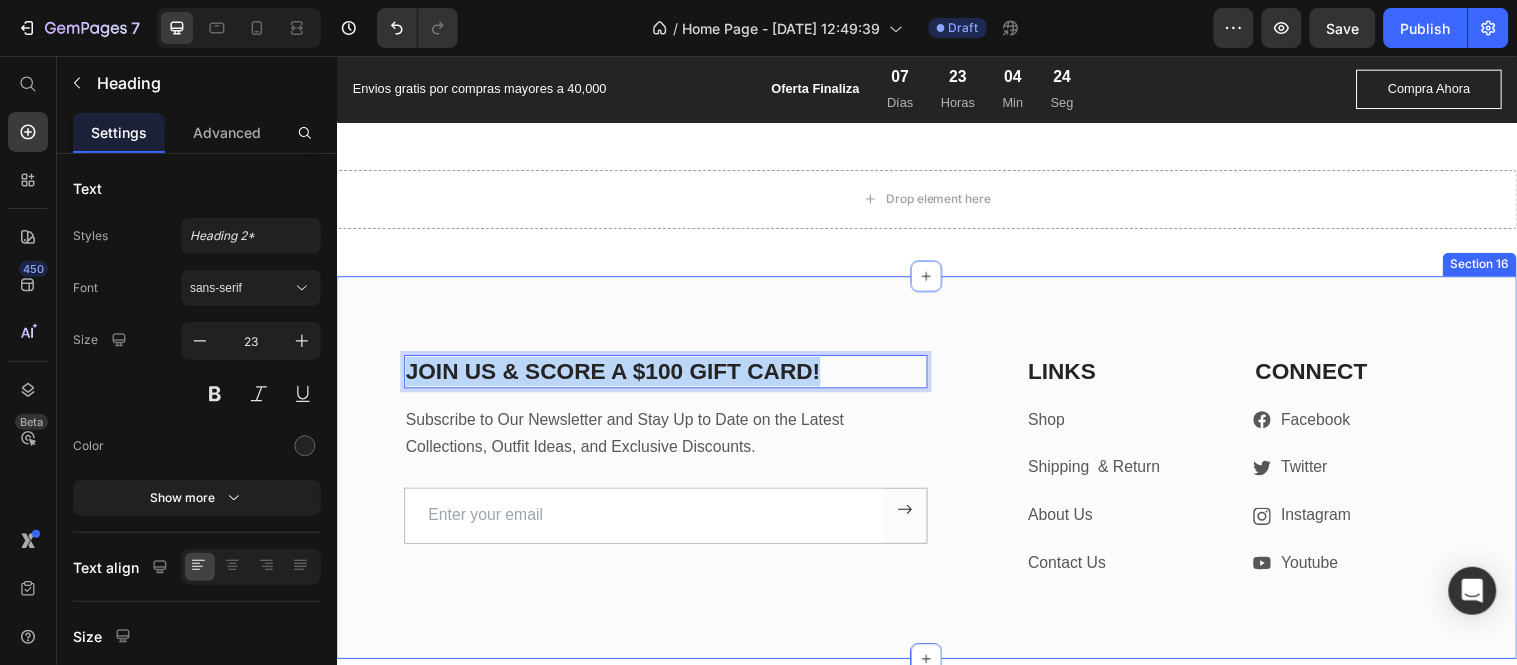 drag, startPoint x: 833, startPoint y: 357, endPoint x: 349, endPoint y: 371, distance: 484.20242 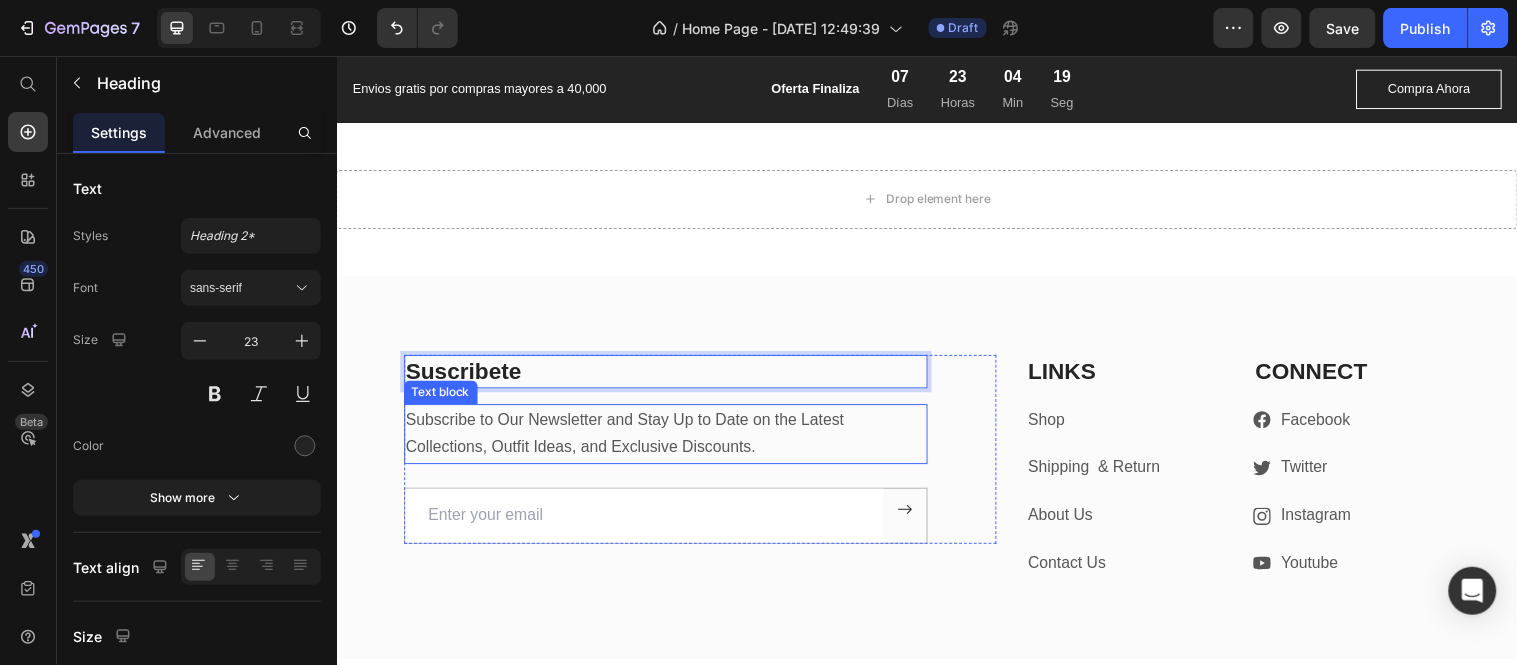 click on "Subscribe to Our Newsletter and Stay Up to Date on the Latest Collections, Outfit Ideas, and Exclusive Discounts." at bounding box center (671, 440) 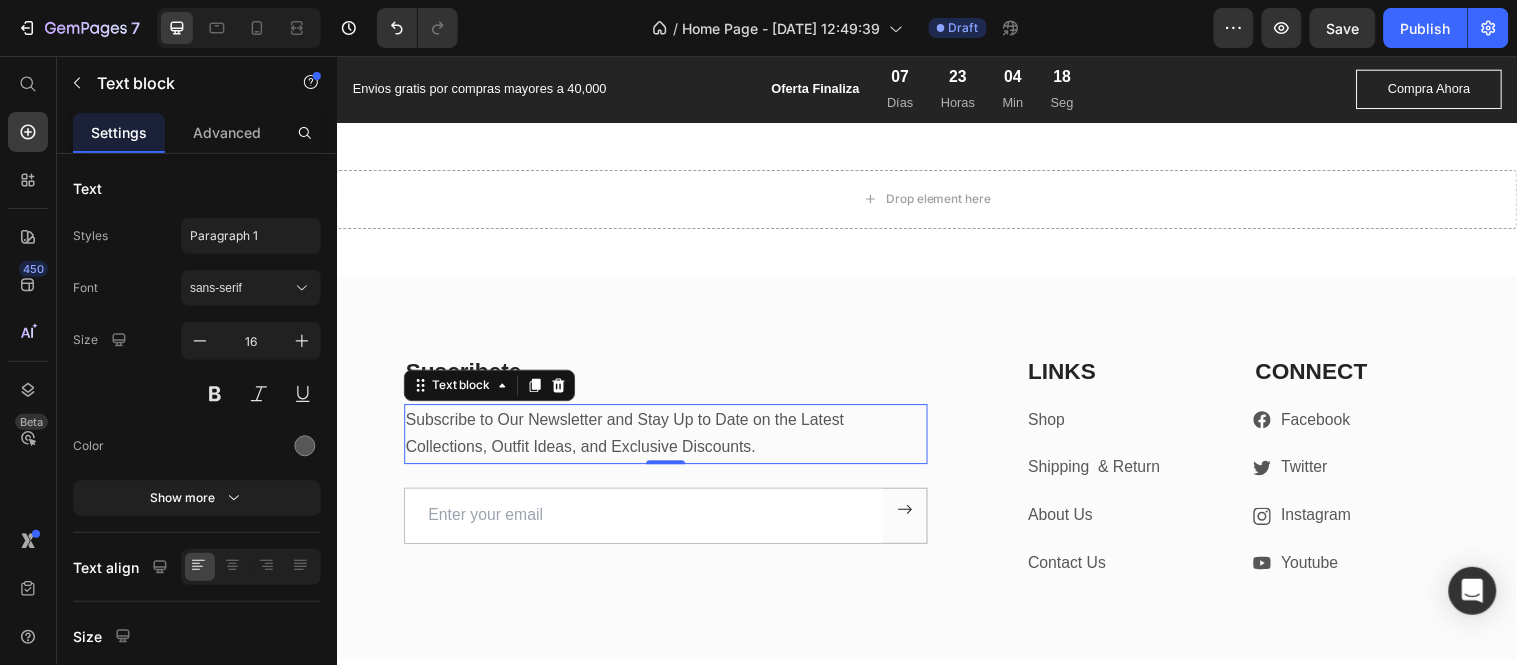 click on "Subscribe to Our Newsletter and Stay Up to Date on the Latest Collections, Outfit Ideas, and Exclusive Discounts." at bounding box center [671, 440] 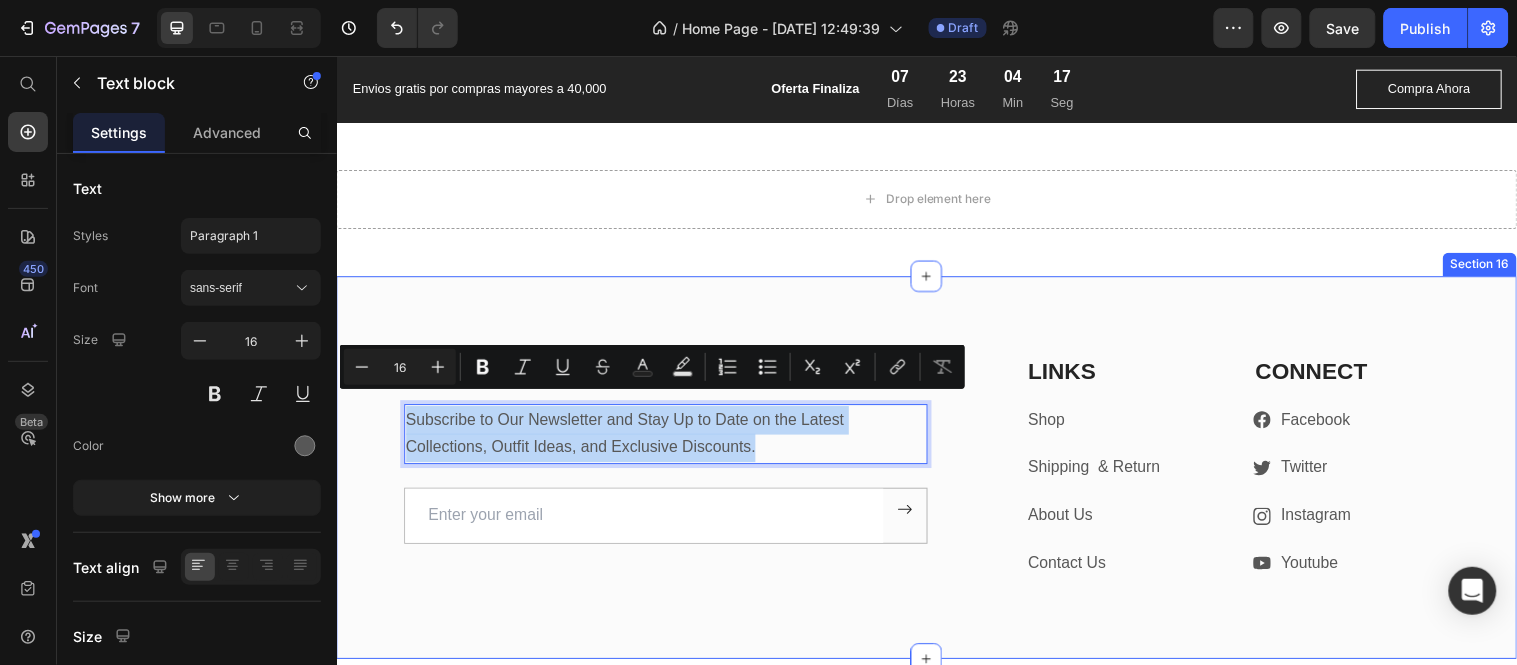 drag, startPoint x: 770, startPoint y: 444, endPoint x: 377, endPoint y: 403, distance: 395.1329 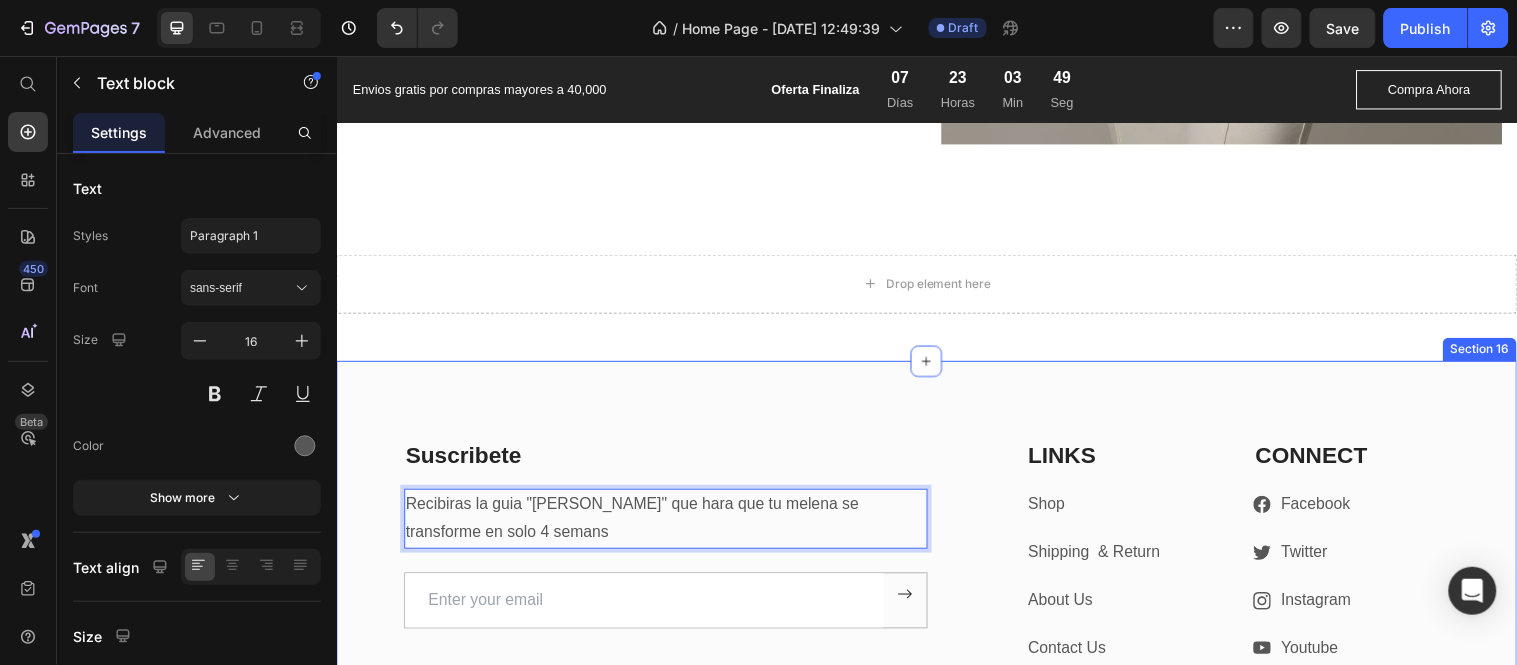 scroll, scrollTop: 6015, scrollLeft: 0, axis: vertical 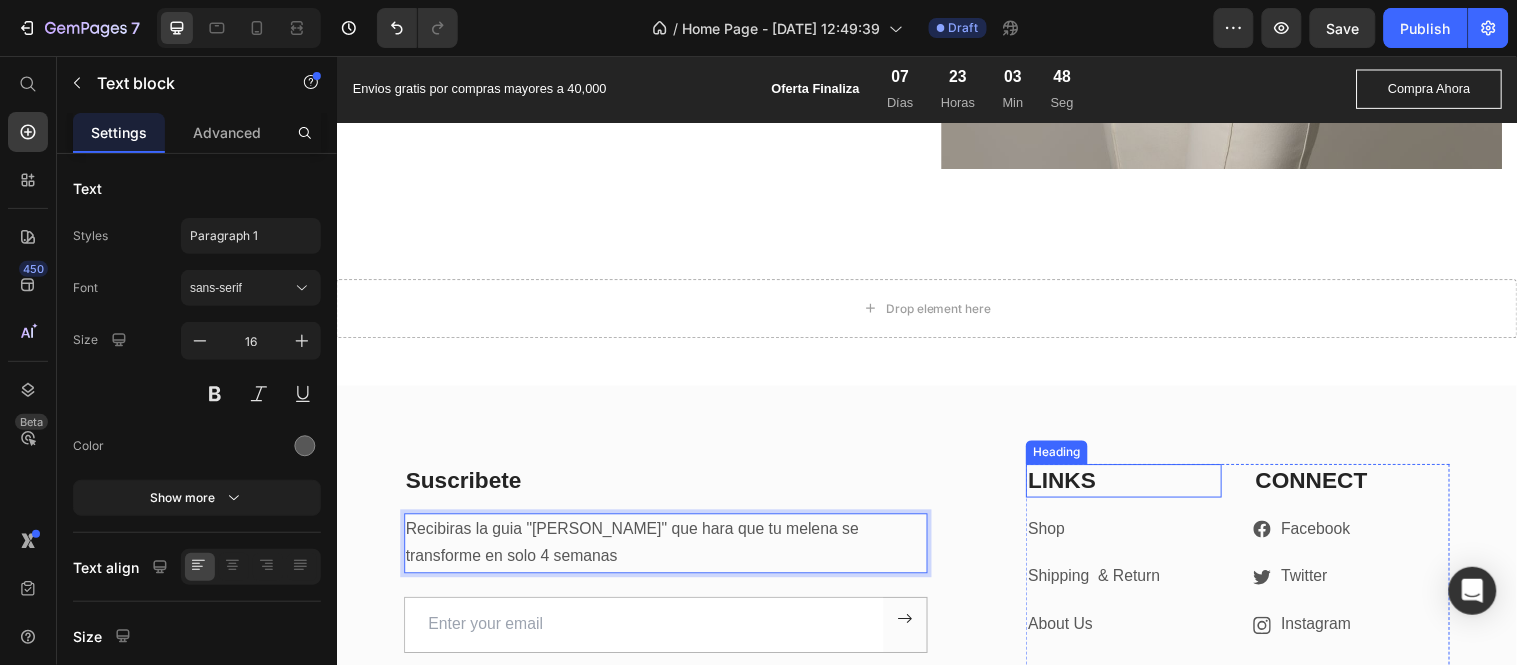 click on "LINKS" at bounding box center [1136, 487] 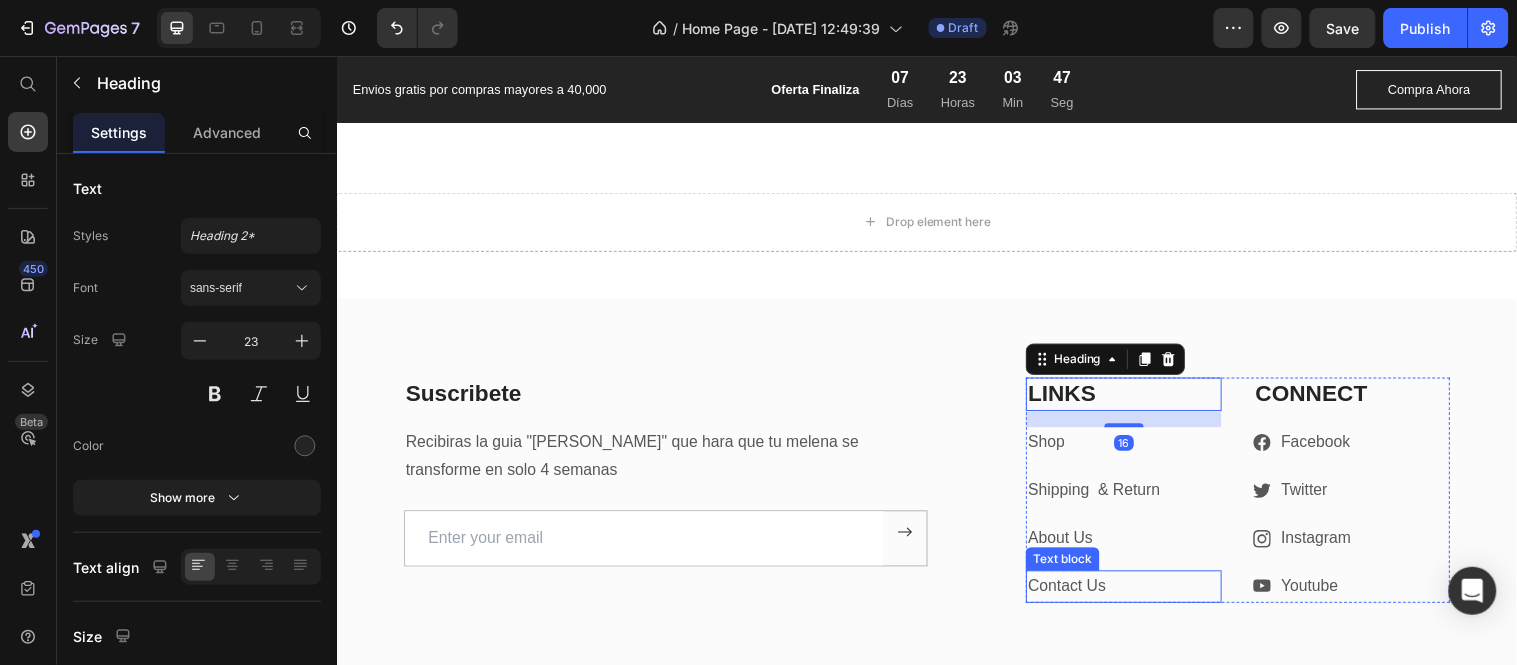 scroll, scrollTop: 6237, scrollLeft: 0, axis: vertical 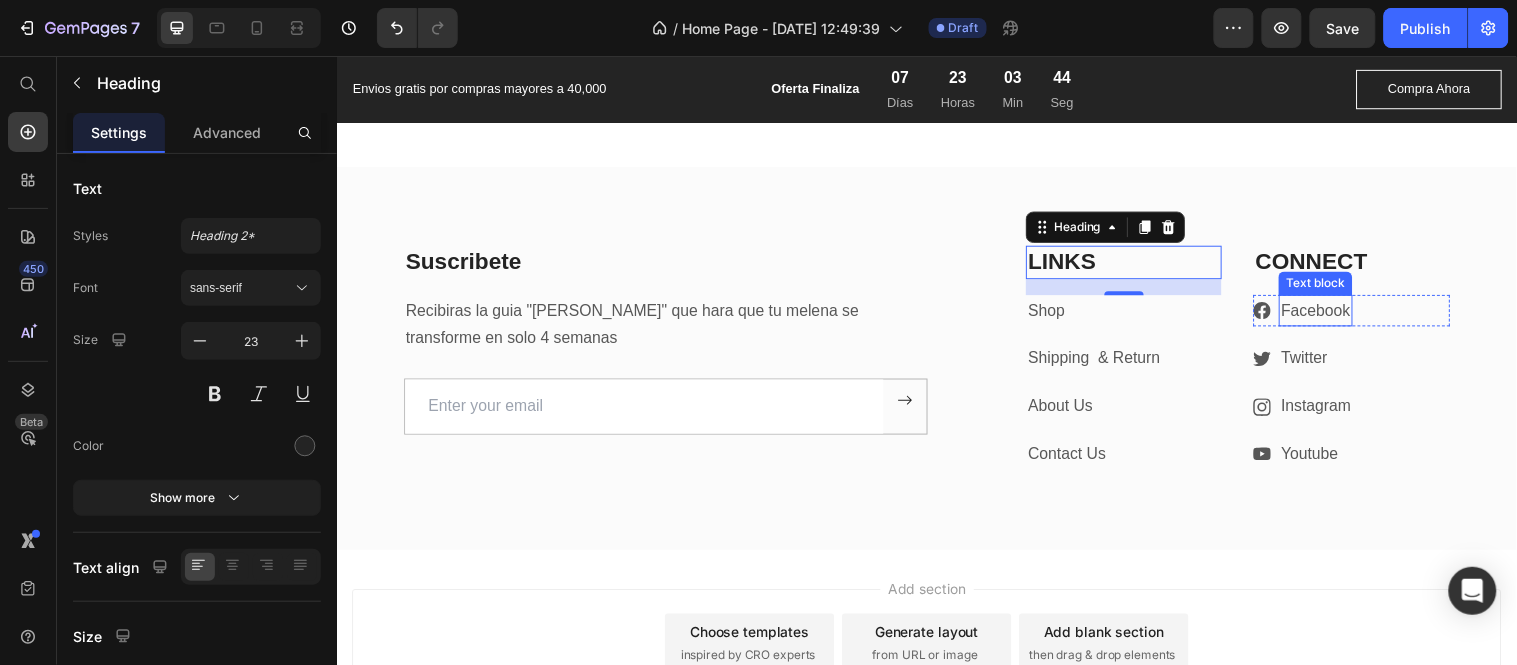 click on "Text block" at bounding box center (1331, 286) 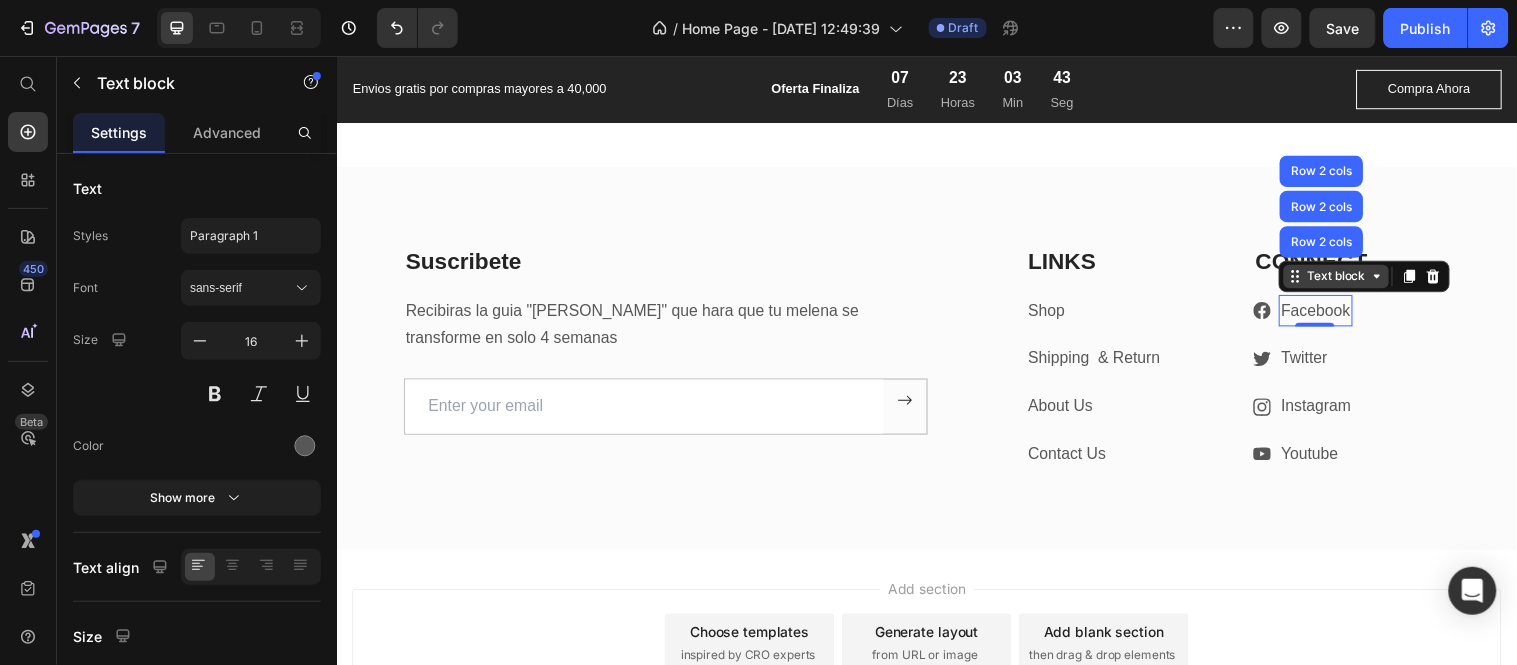 click 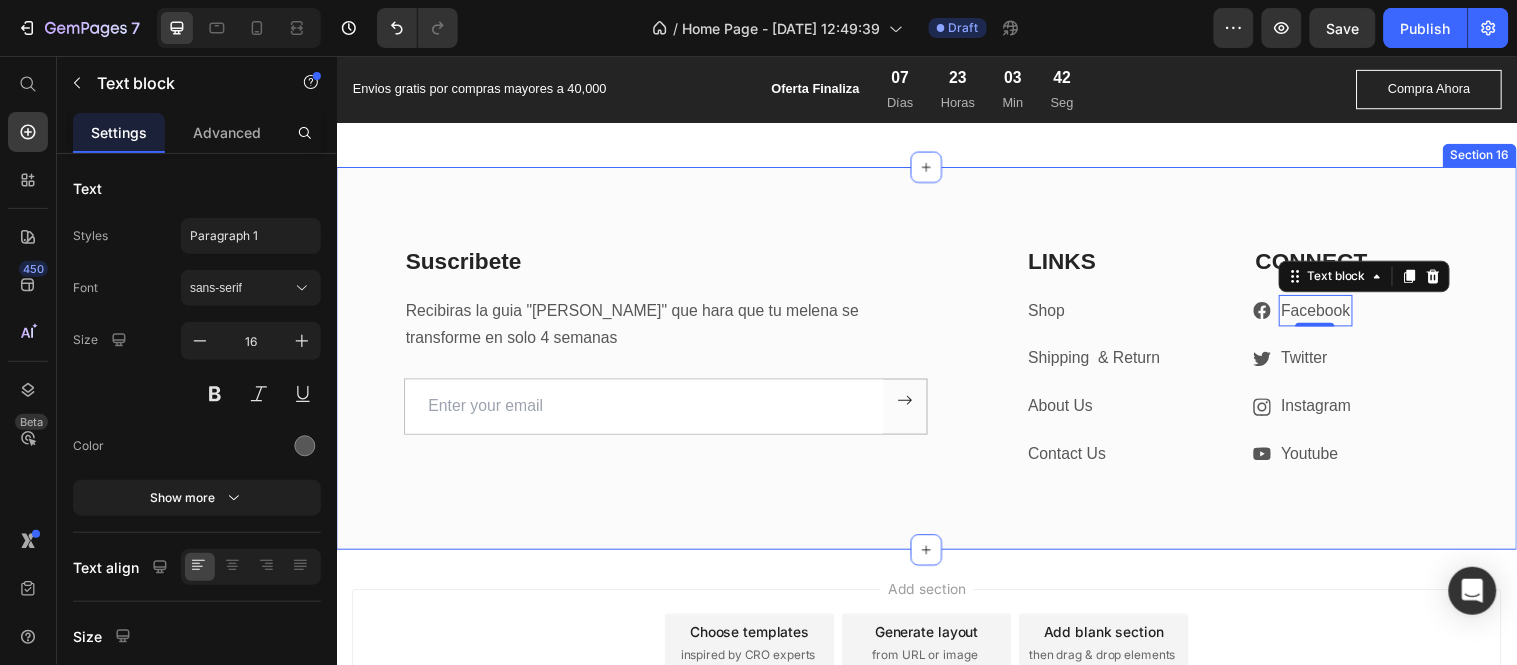 click on "Suscribete Heading Recibiras la guia "[PERSON_NAME]" que hara que tu melena se transforme en solo 4 semanas Text block Email Field       Submit Button Row Newsletter Row LINKS Heading Shop Text block Shipping  & Return Text block About Us Text block Contact Us Text block CONNECT Heading
Icon Facebook Text block   0 Row
Icon Twitter Text block Row
Icon Instagram Text block Row
Icon Youtube Text block Row Row Row Section 16" at bounding box center [936, 362] 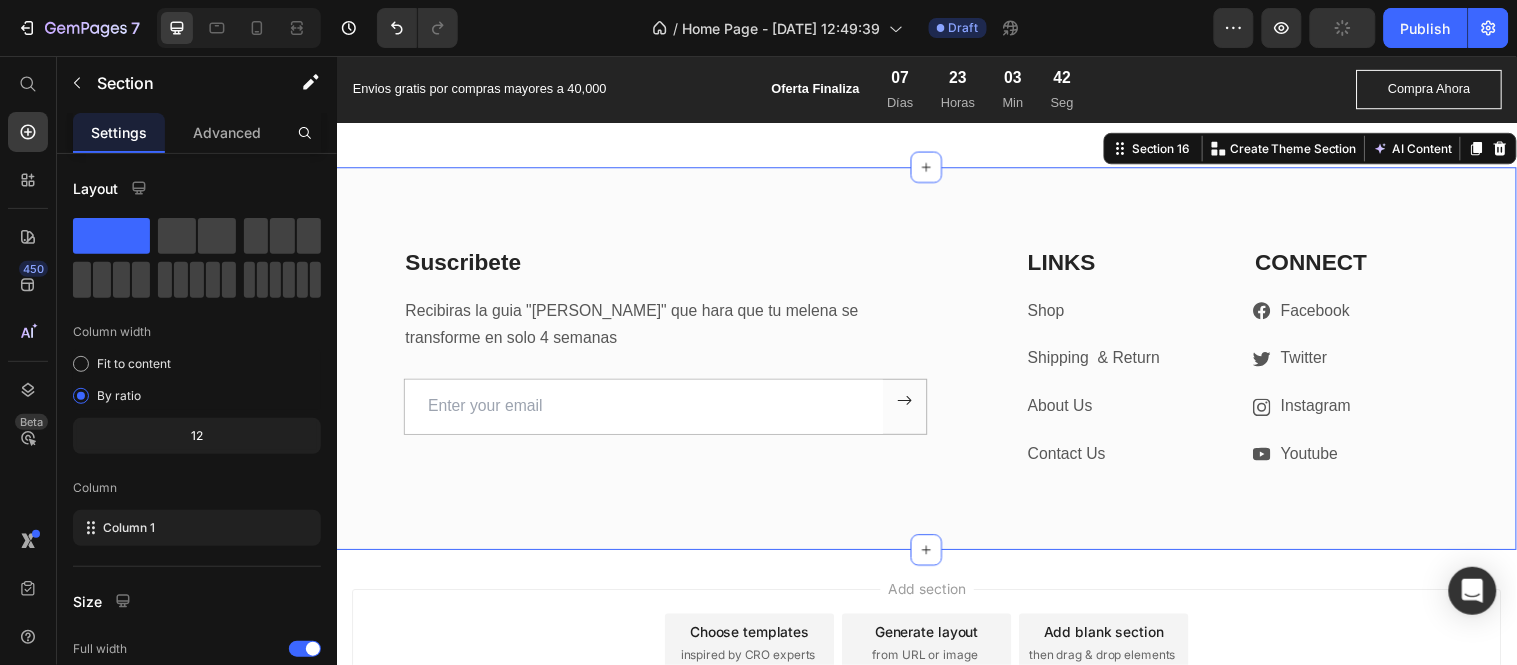 click on "CONNECT" at bounding box center (1367, 265) 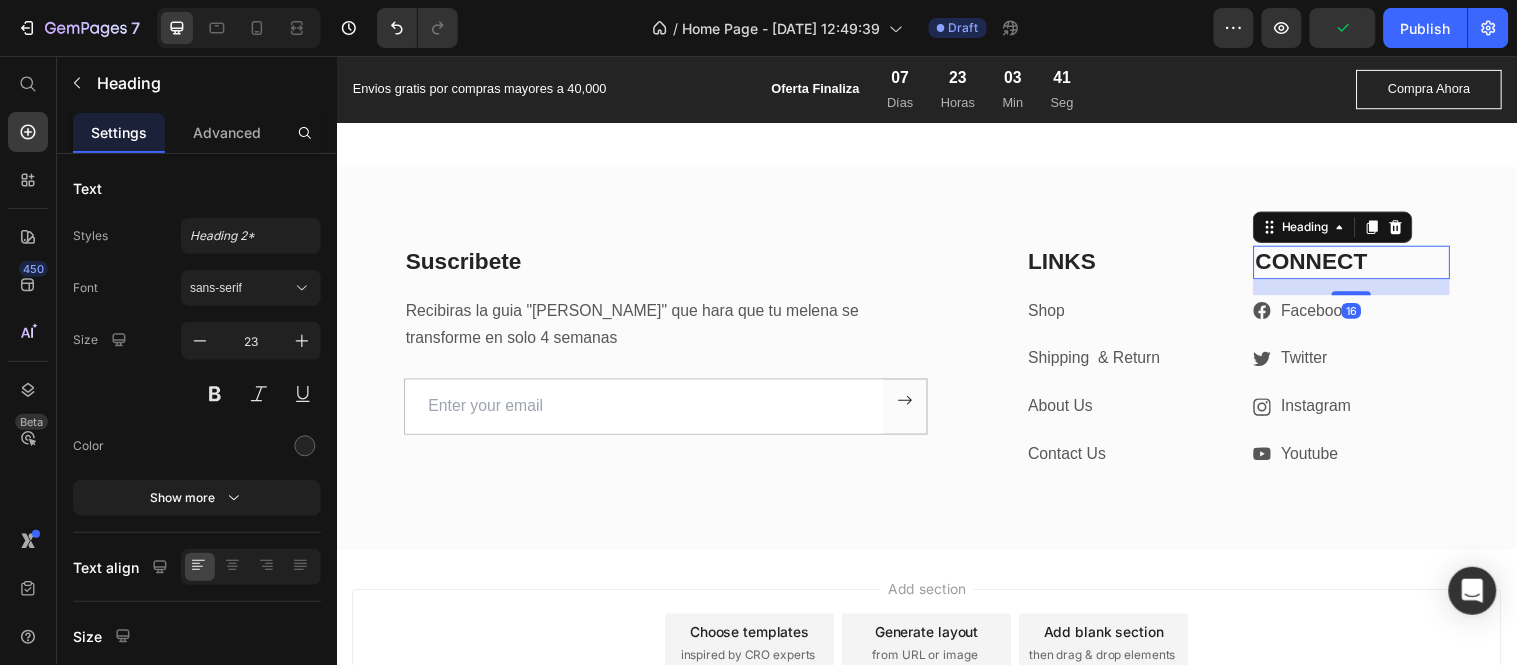 click on "CONNECT" at bounding box center (1367, 265) 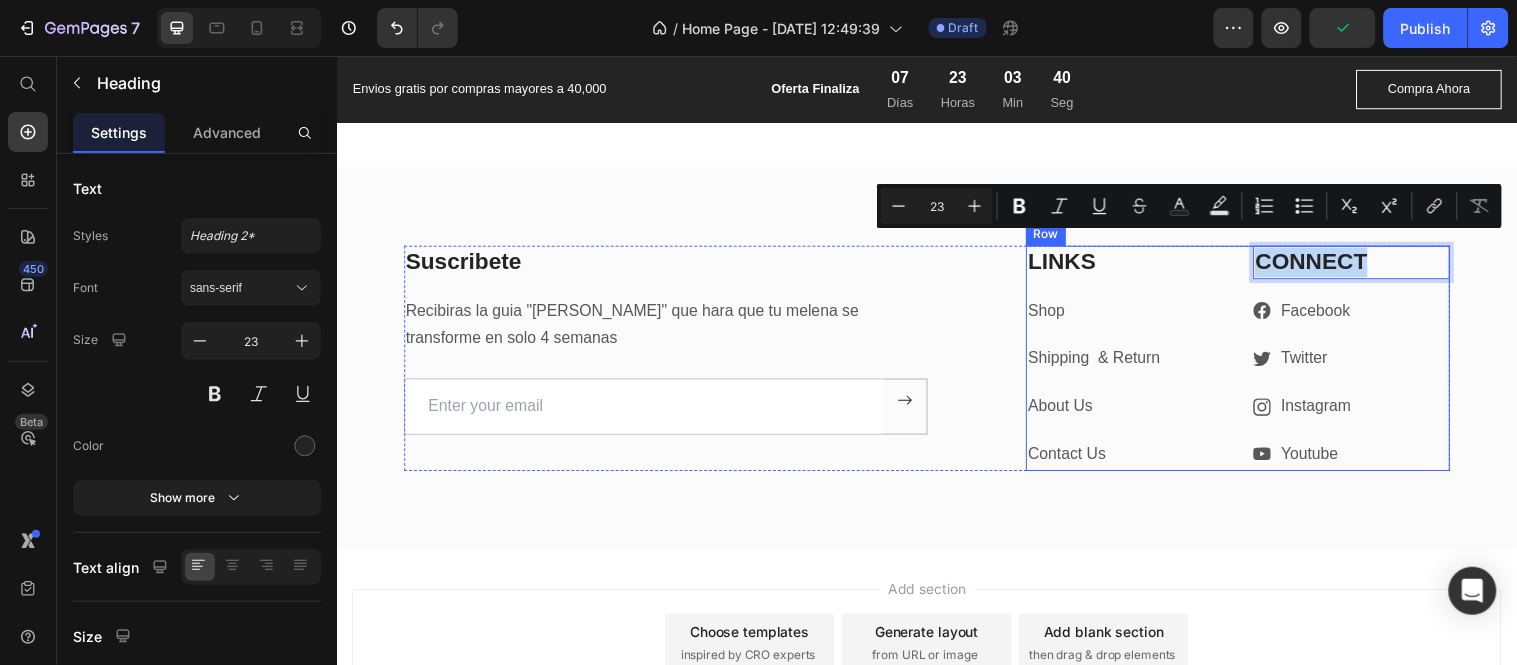 drag, startPoint x: 1378, startPoint y: 252, endPoint x: 1254, endPoint y: 250, distance: 124.01613 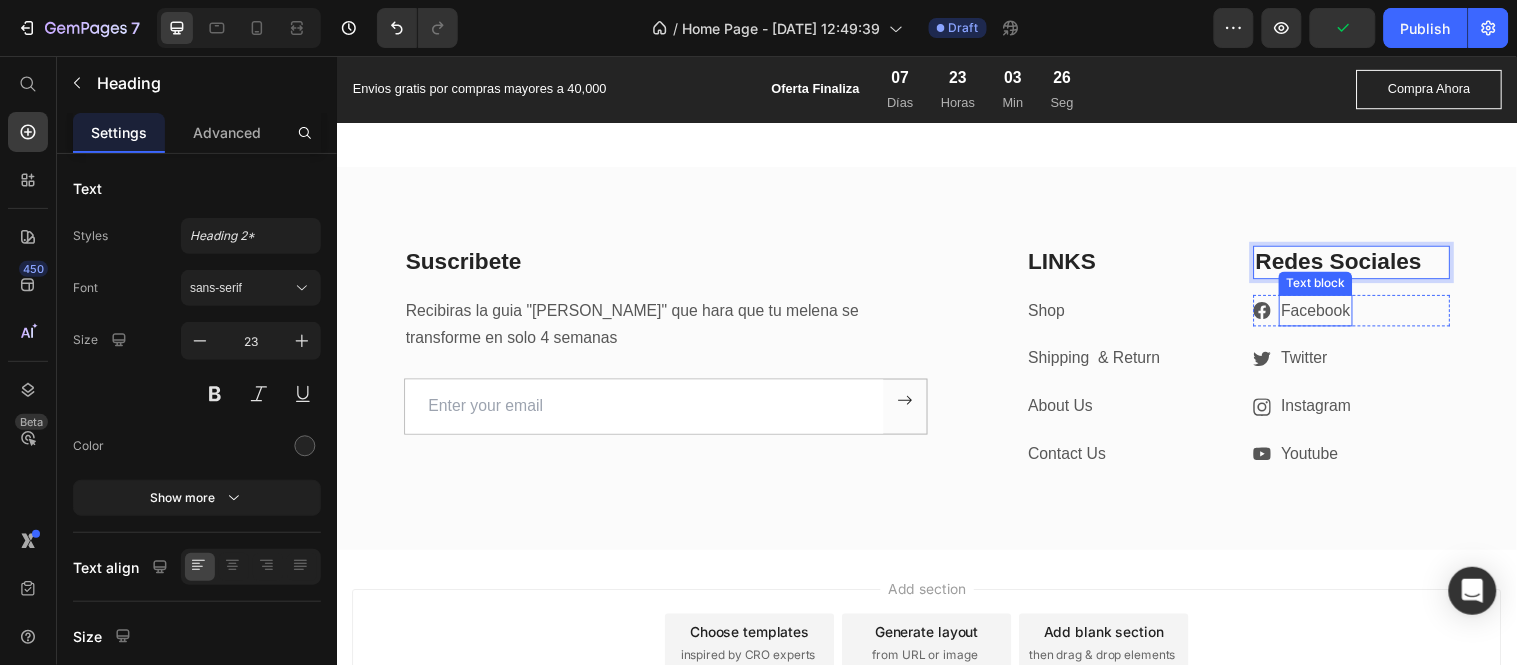 click on "Facebook" at bounding box center [1331, 313] 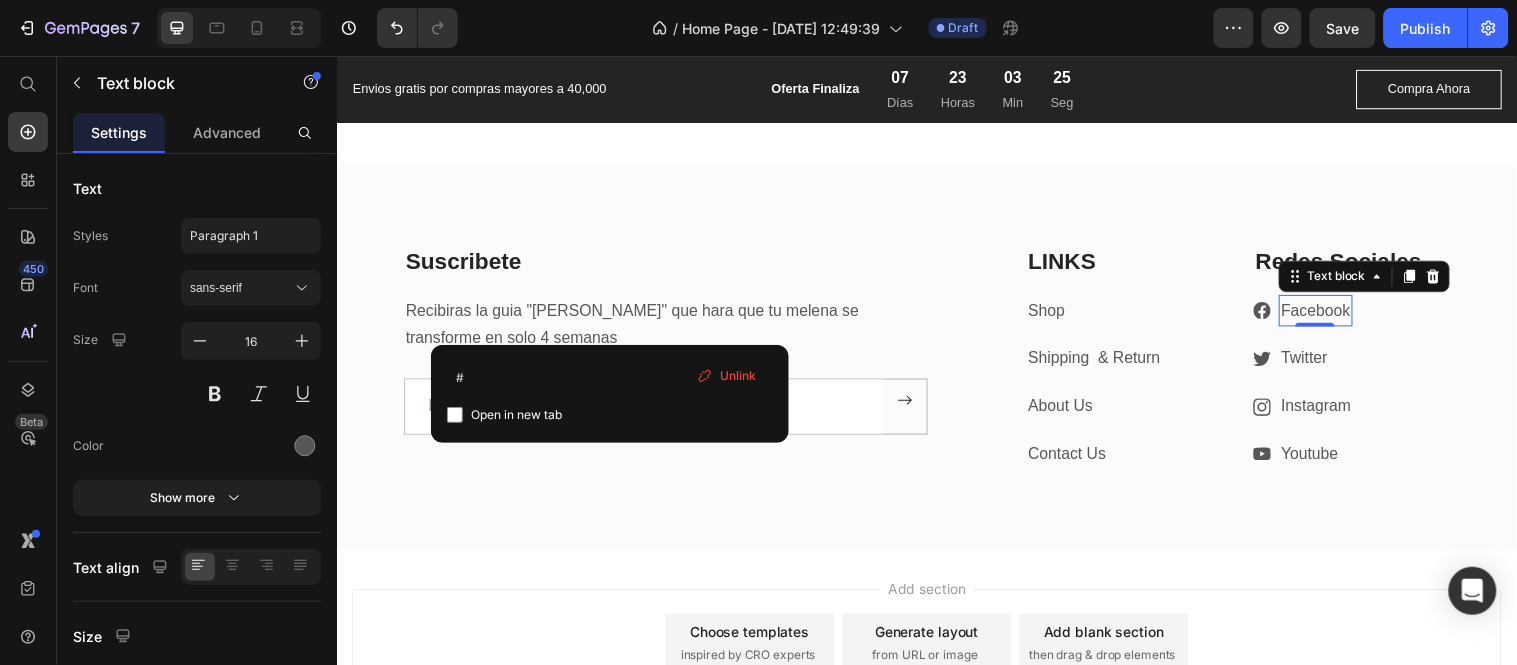 click on "Facebook" at bounding box center [1331, 313] 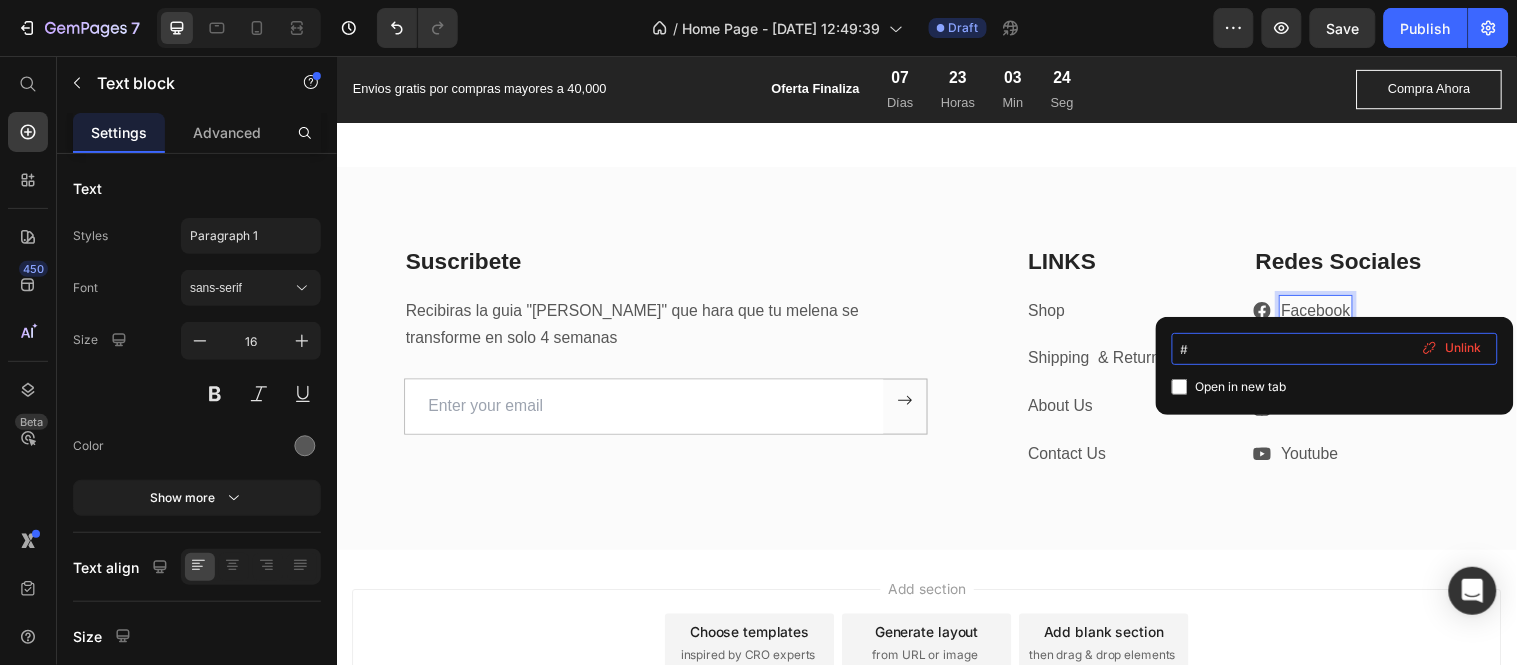 click on "#" at bounding box center [1335, 349] 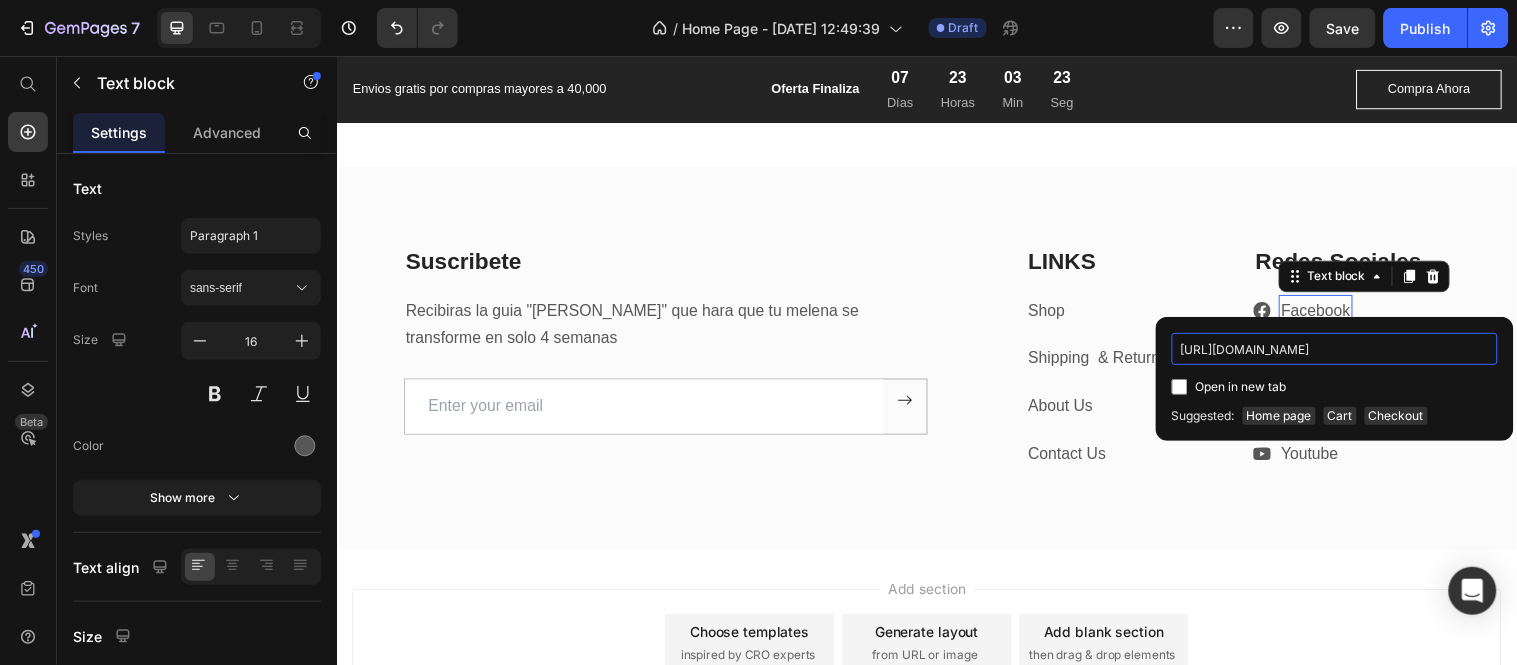 scroll, scrollTop: 0, scrollLeft: 66, axis: horizontal 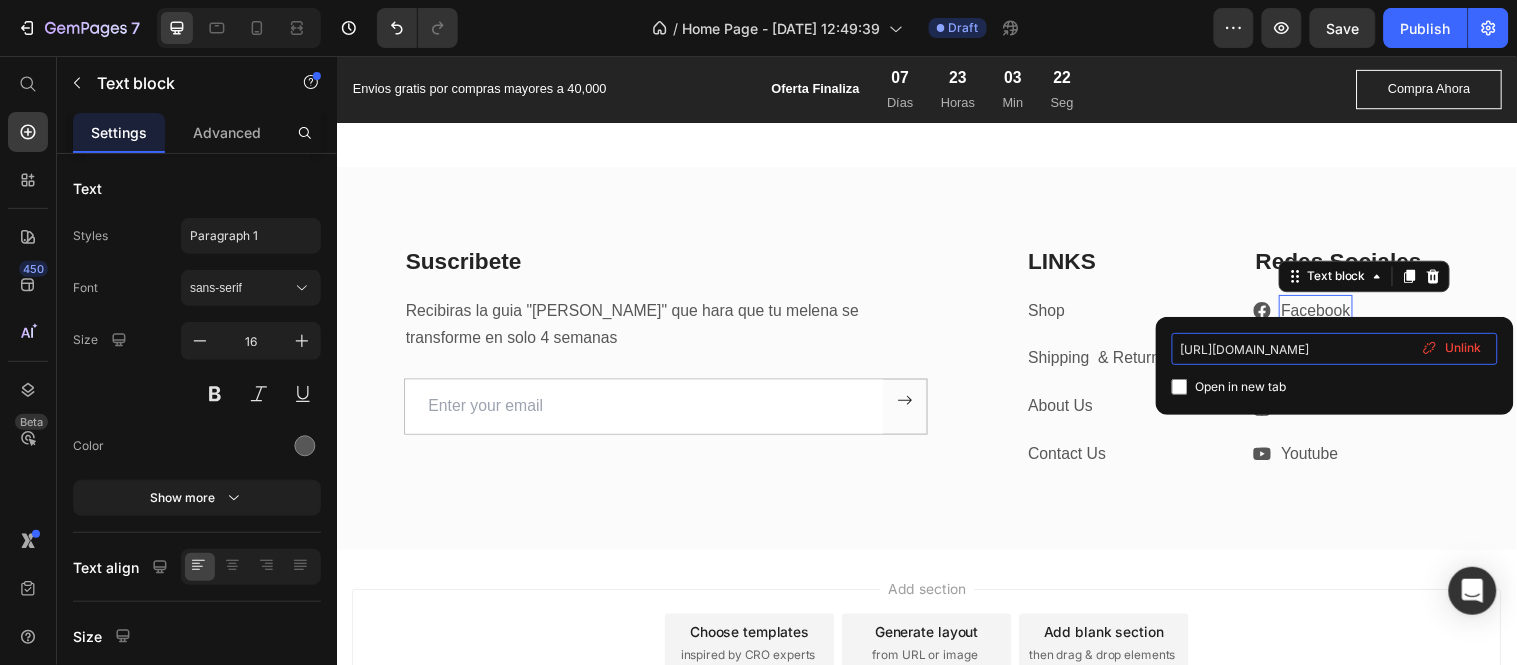 type on "[URL][DOMAIN_NAME]" 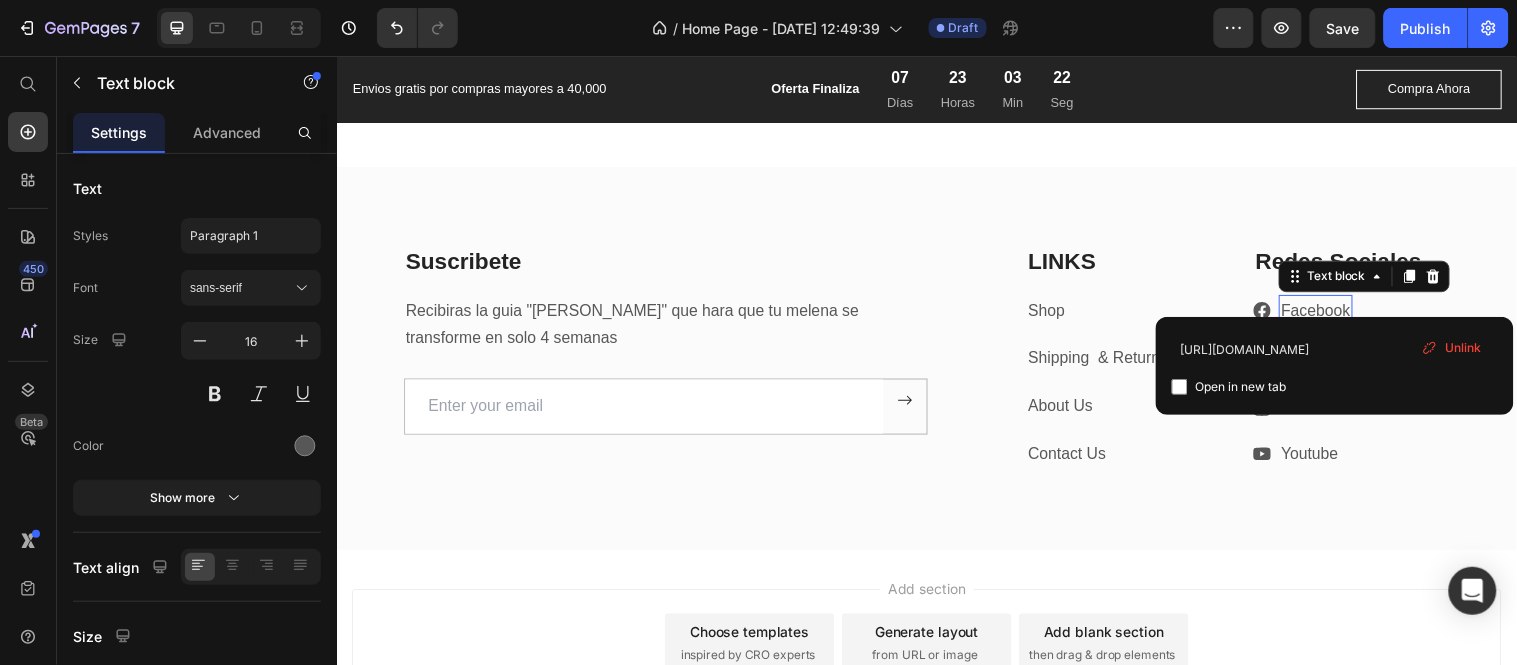 click on "Open in new tab" at bounding box center (1241, 387) 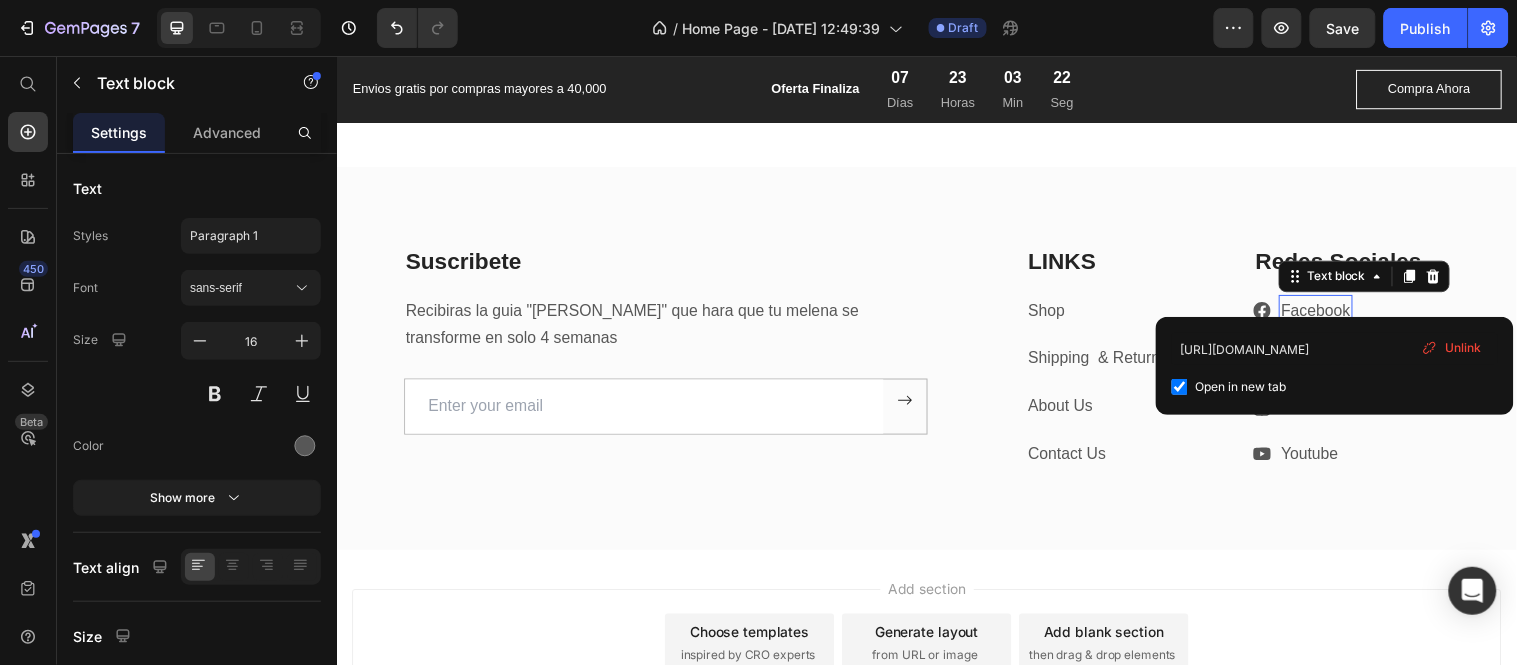 checkbox on "true" 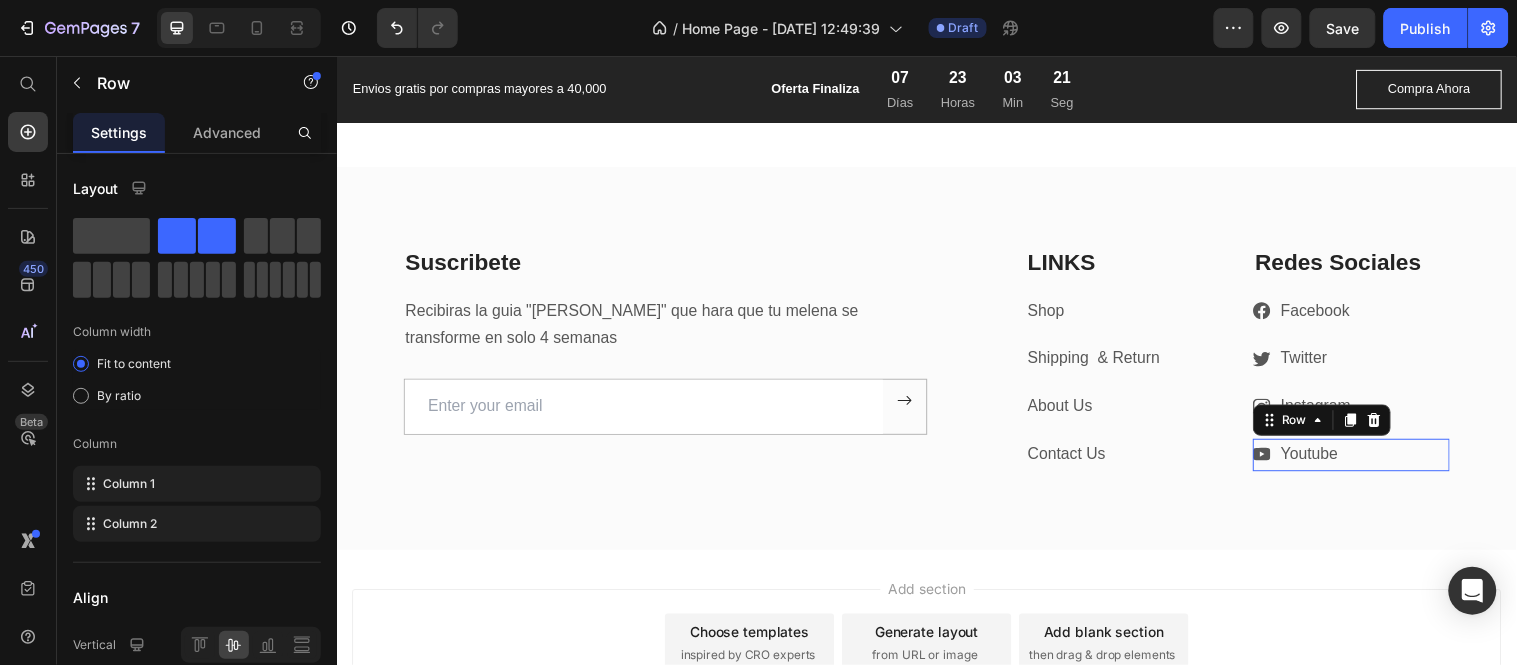click on "Icon Youtube Text block Row   0" at bounding box center (1367, 460) 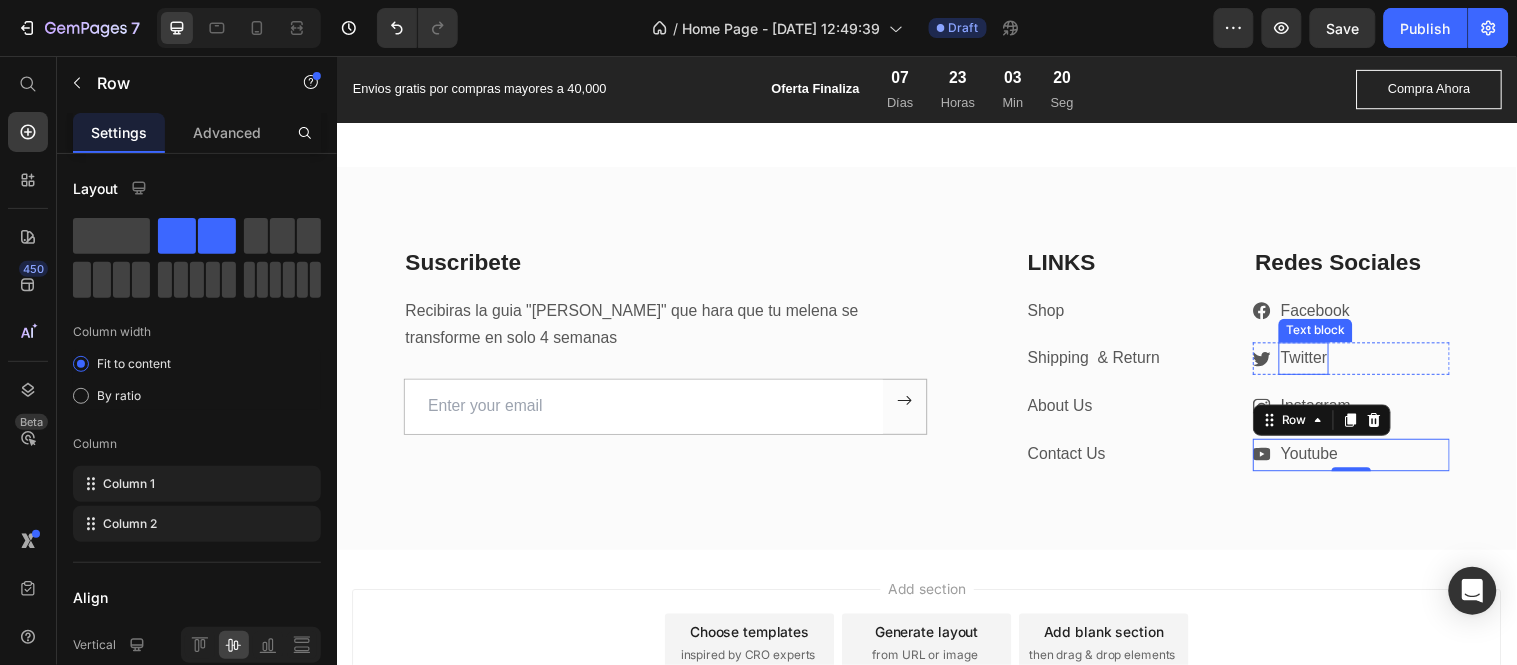 click on "Twitter" at bounding box center (1319, 361) 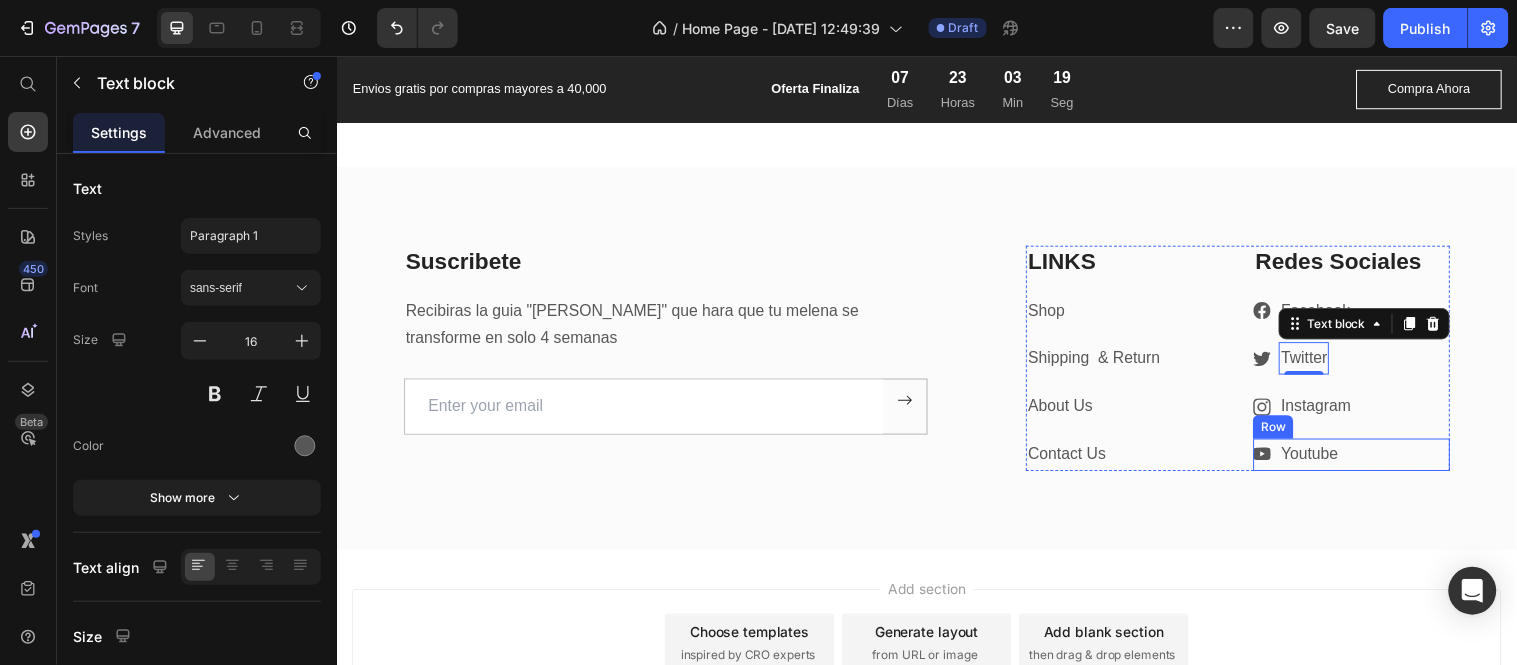 click on "Icon Youtube Text block Row" at bounding box center (1367, 460) 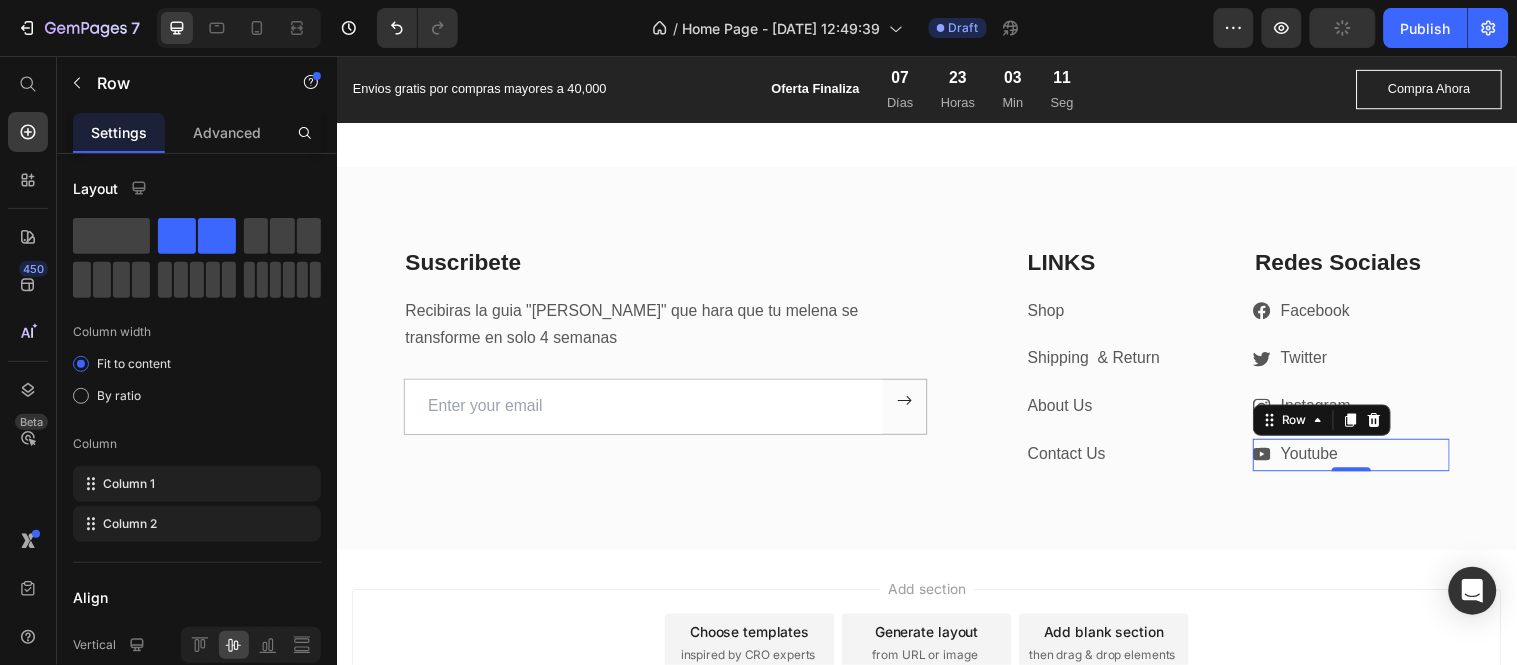 click on "Icon Youtube Text block Row   0" at bounding box center (1367, 460) 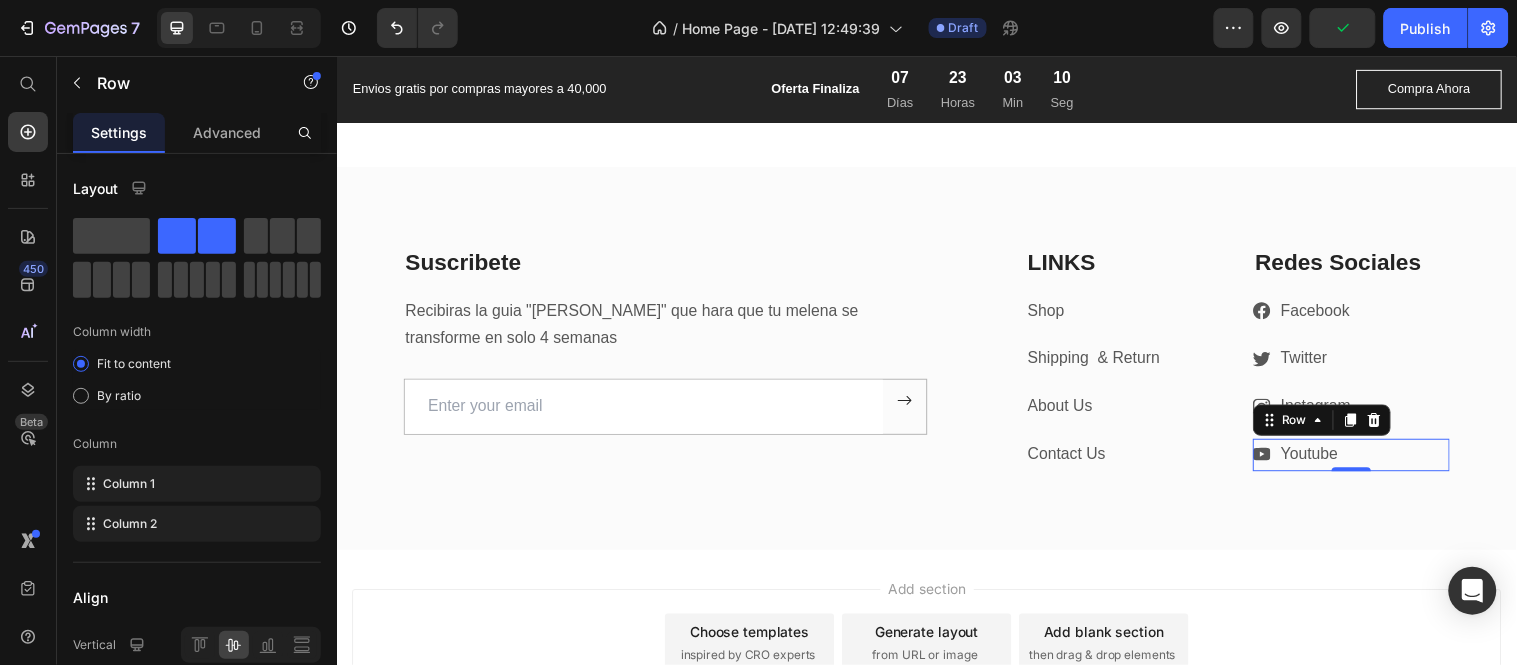 click on "Icon Youtube Text block Row   0" at bounding box center [1367, 460] 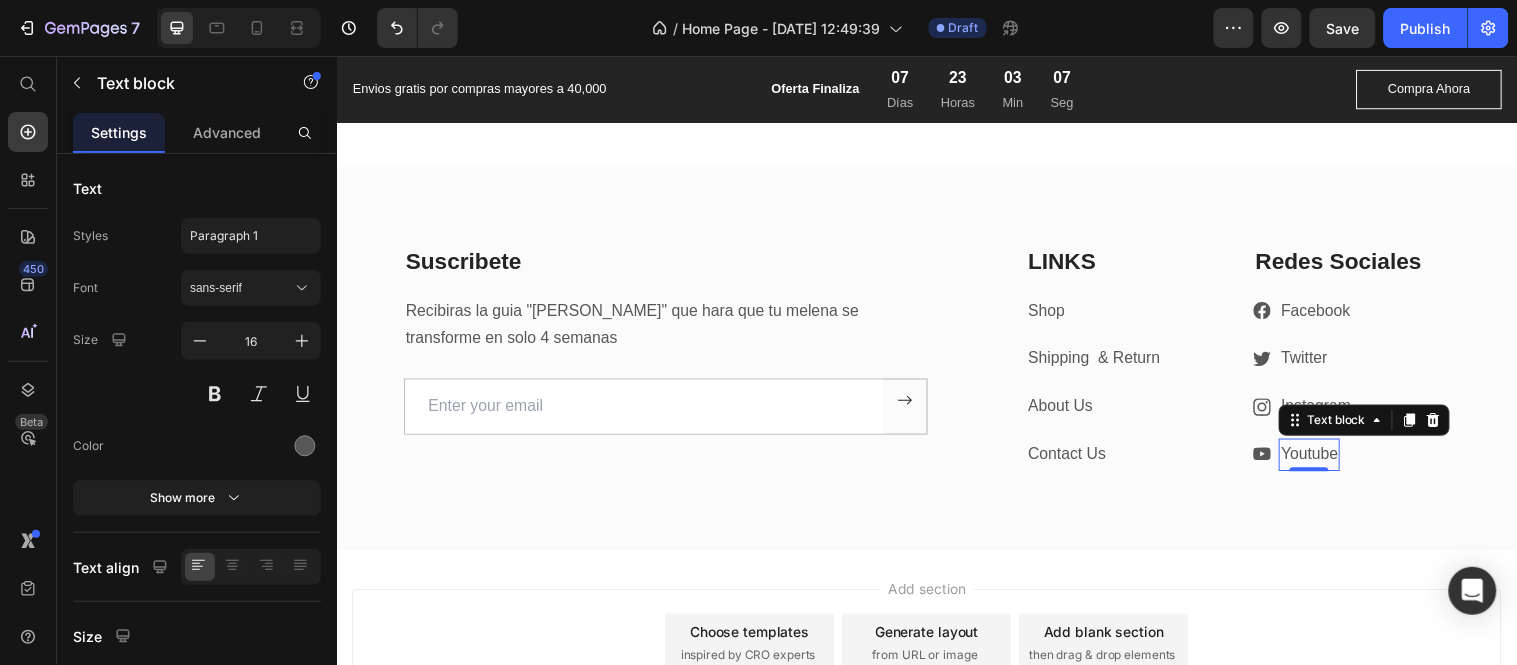 click on "Youtube" at bounding box center [1325, 459] 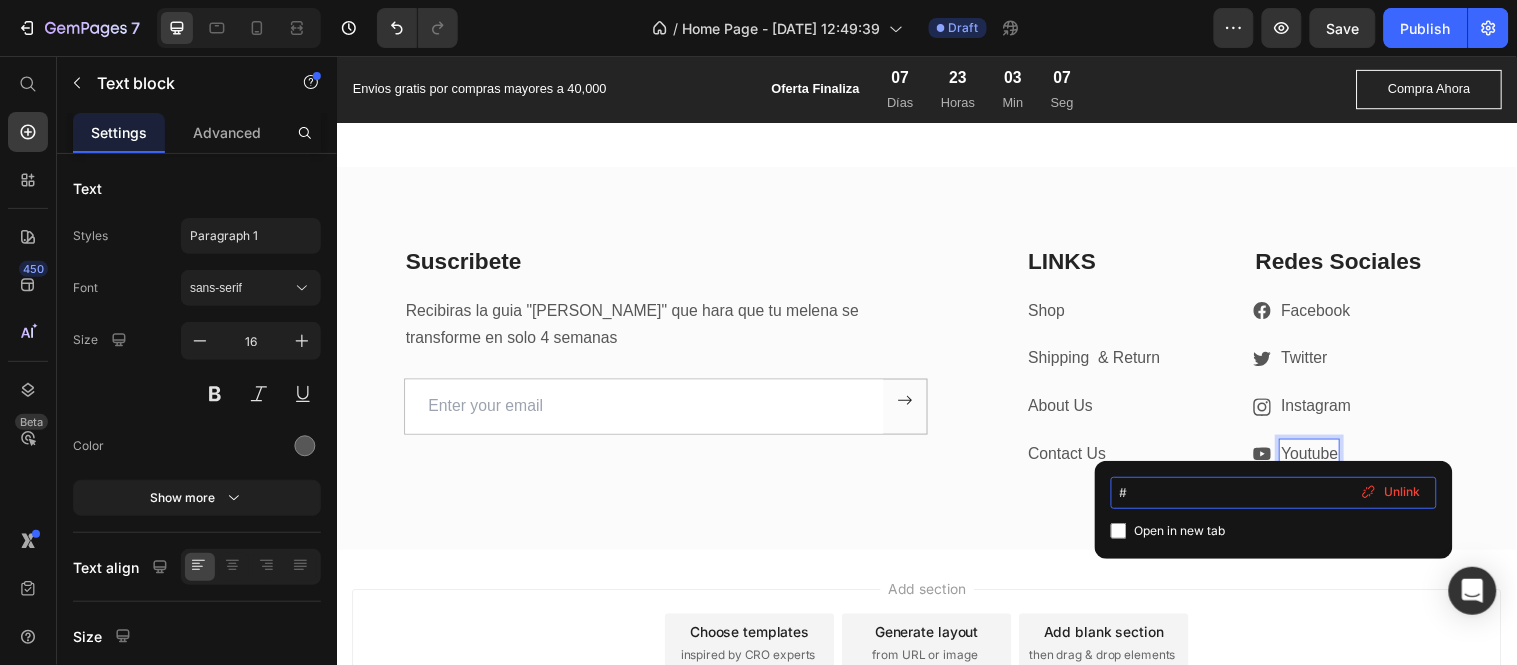 click on "#" at bounding box center [1274, 493] 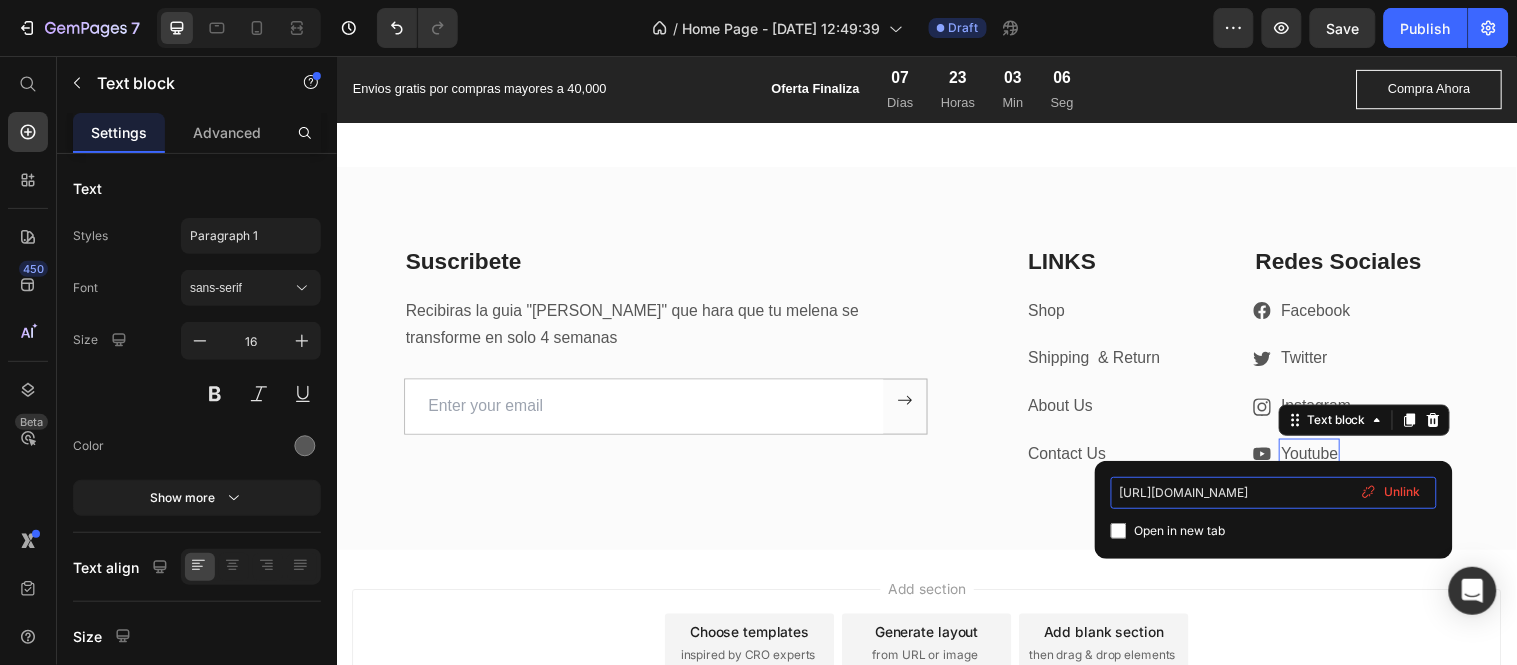 scroll, scrollTop: 0, scrollLeft: 81, axis: horizontal 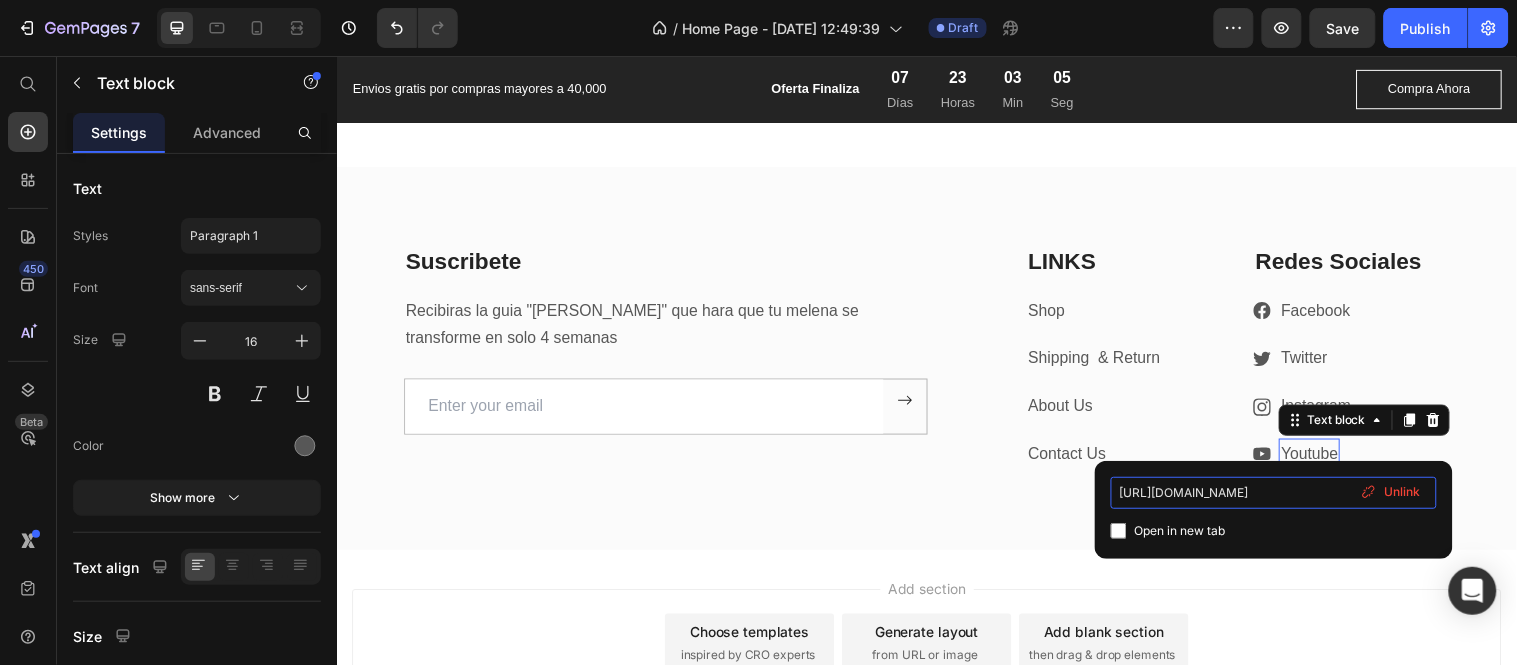 type on "[URL][DOMAIN_NAME]" 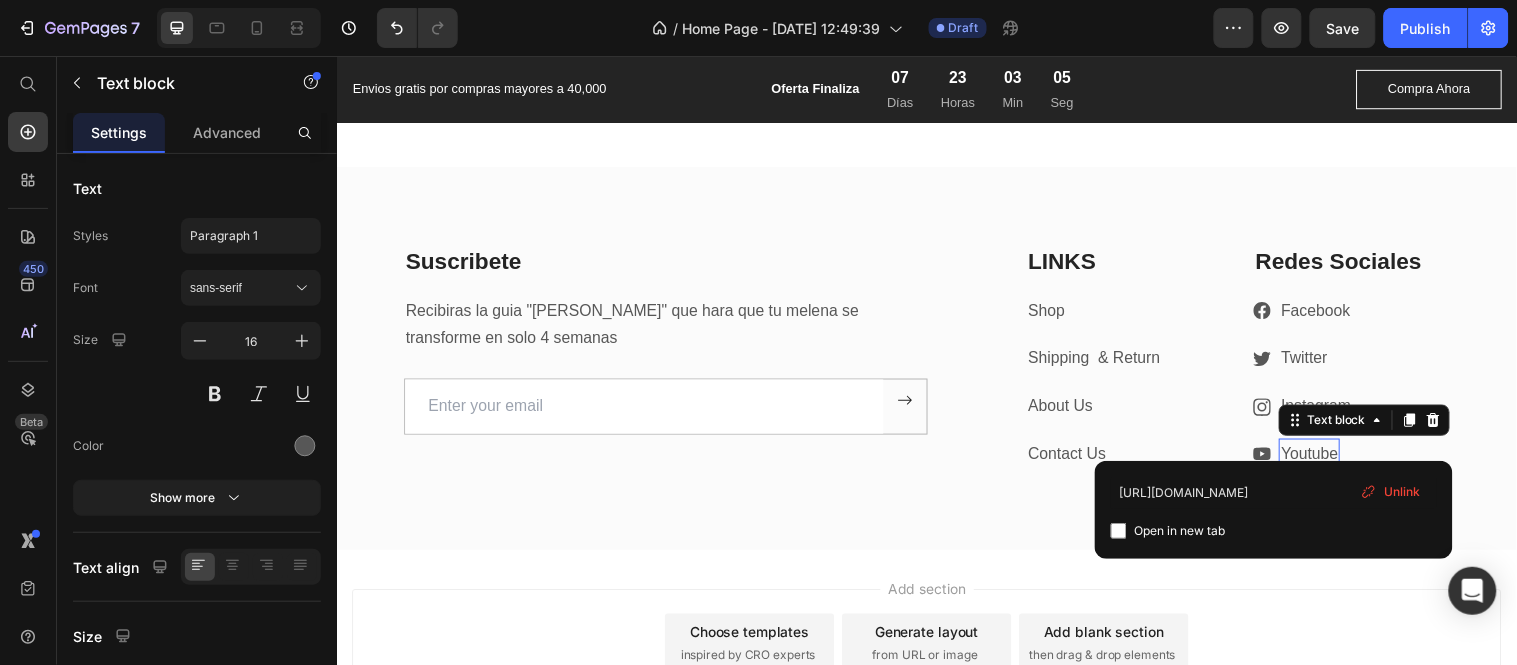 scroll, scrollTop: 0, scrollLeft: 0, axis: both 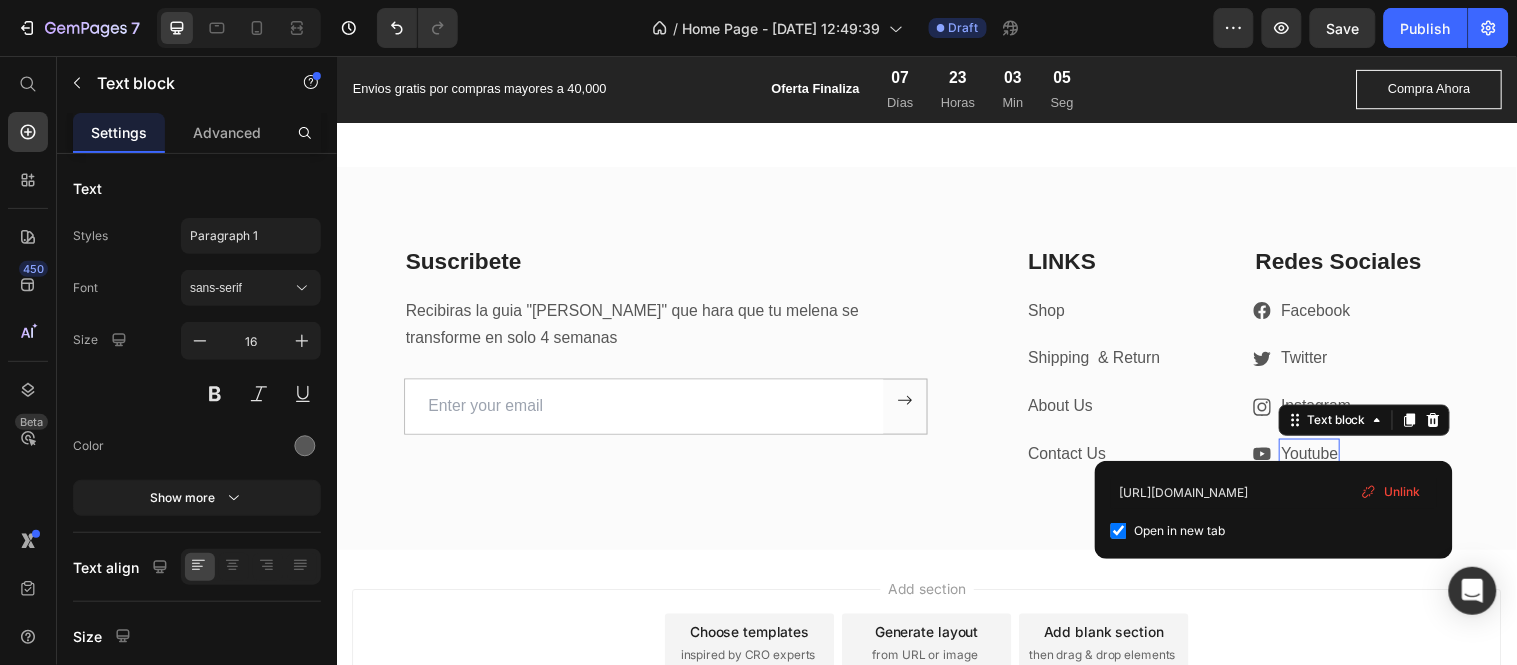checkbox on "true" 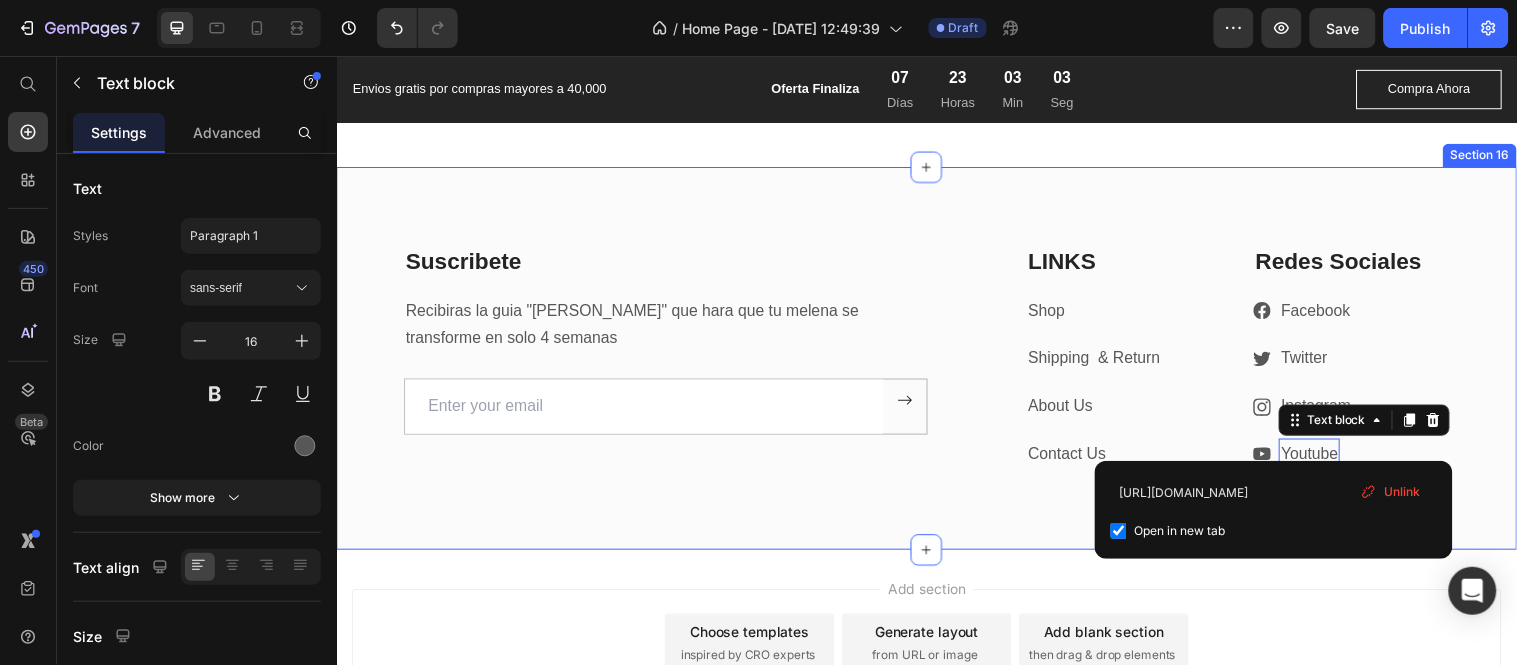 click on "Suscribete Heading Recibiras la guia "[PERSON_NAME]" que hara que tu melena se transforme en solo 4 semanas Text block Email Field       Submit Button Row Newsletter Row LINKS Heading Shop Text block Shipping  & Return Text block About Us Text block Contact Us Text block Redes Sociales Heading
Icon Facebook Text block Row
Icon Twitter Text block Row
Icon Instagram Text block Row
Icon Youtube Text block   0 Row Row Row" at bounding box center (936, 362) 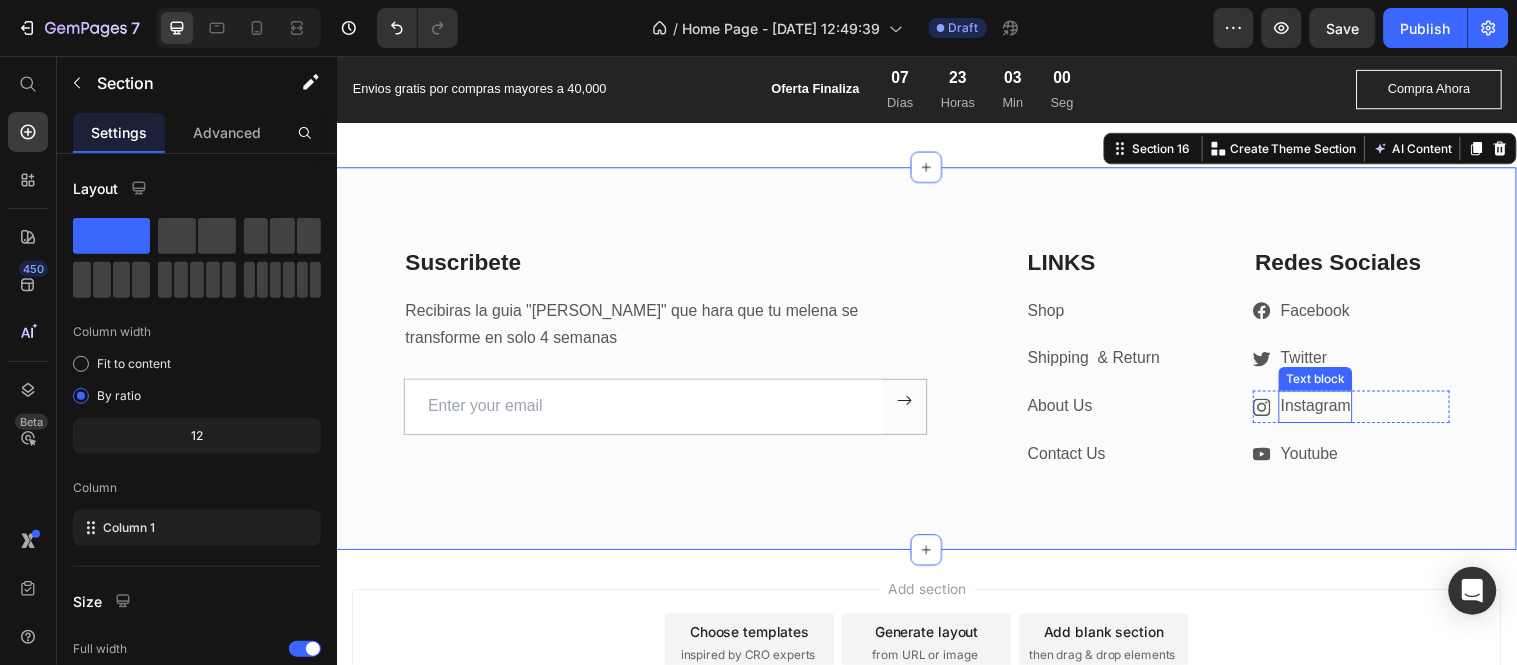 click on "Instagram" at bounding box center (1331, 410) 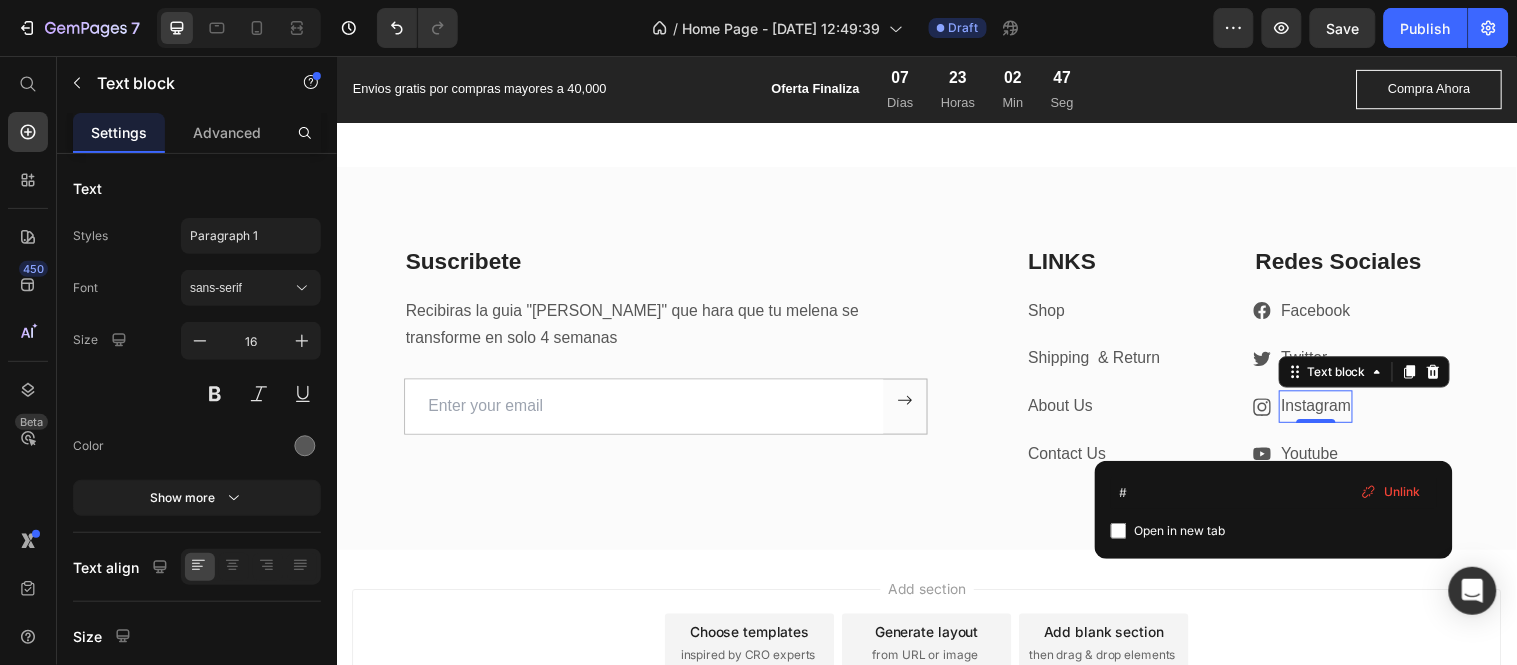 click on "Instagram" at bounding box center (1331, 410) 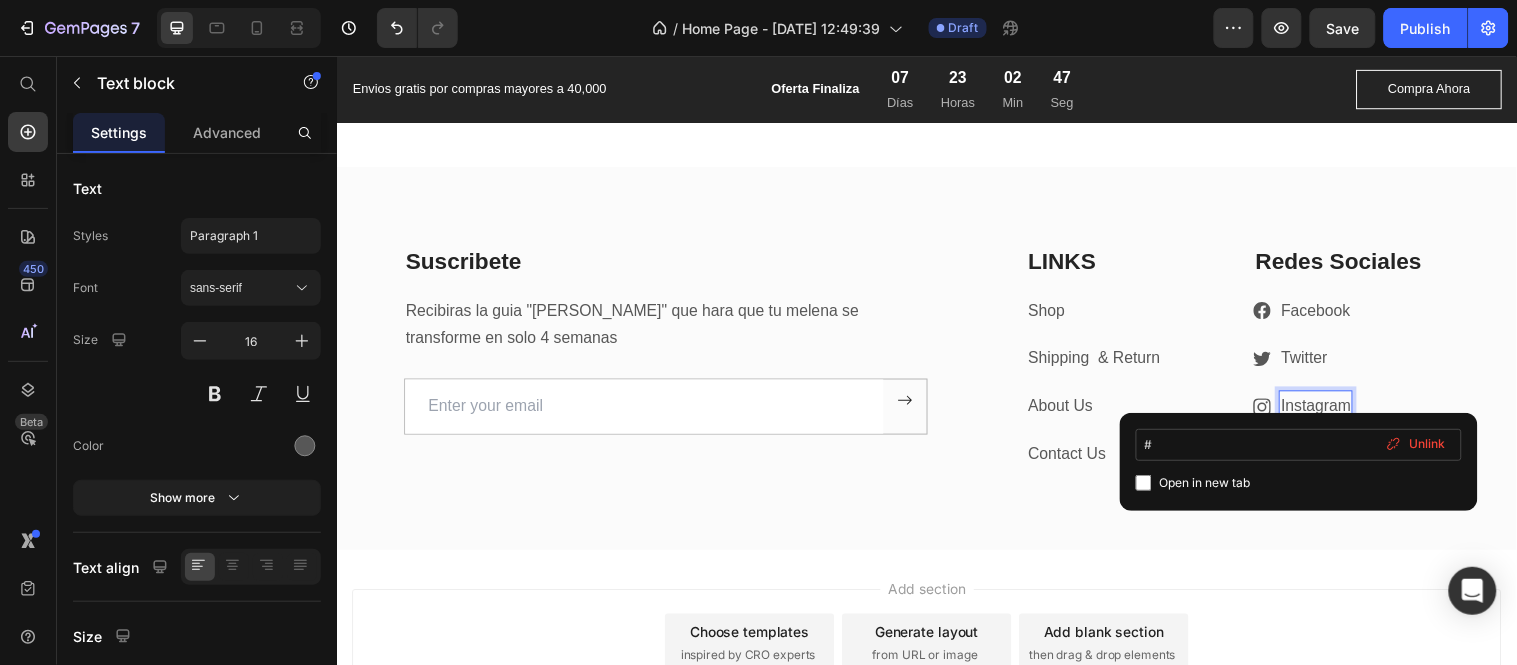 click on "# Open in new tab Unlink" at bounding box center (1299, 462) 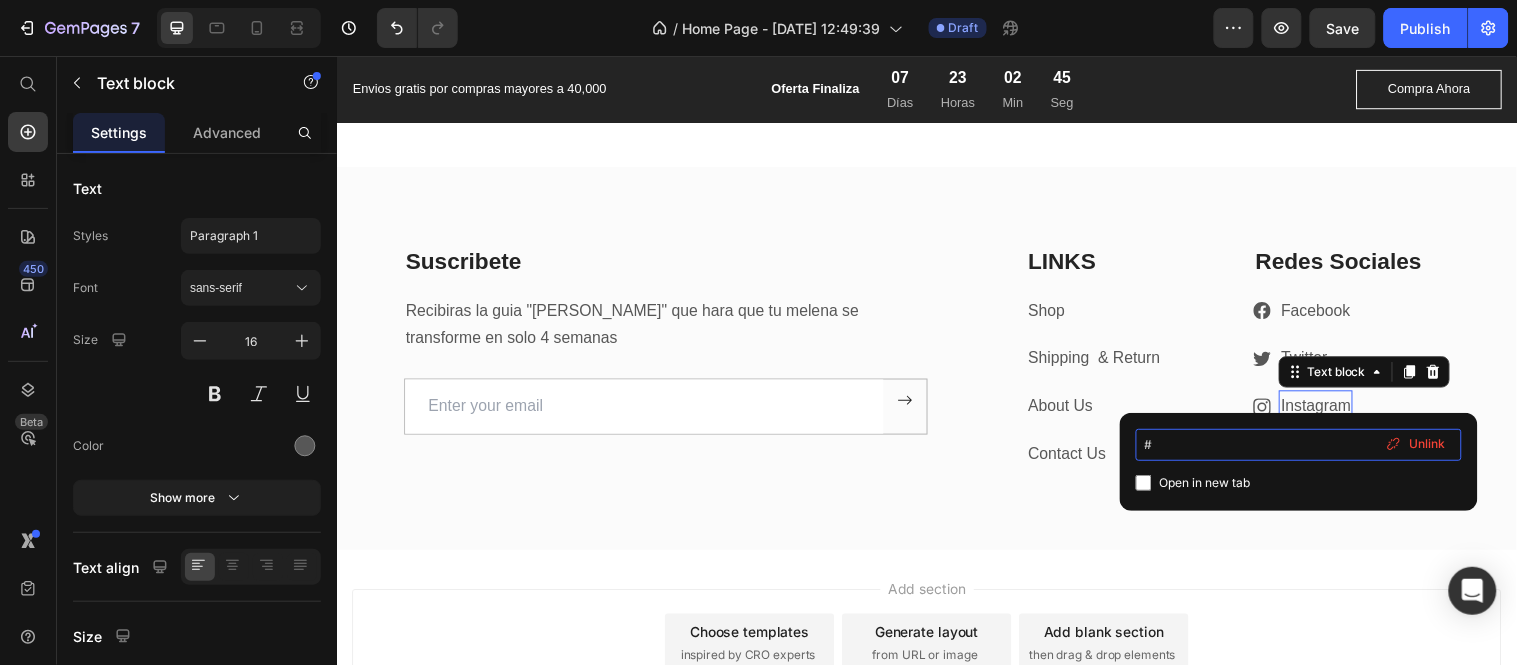 drag, startPoint x: 1162, startPoint y: 441, endPoint x: 1148, endPoint y: 445, distance: 14.56022 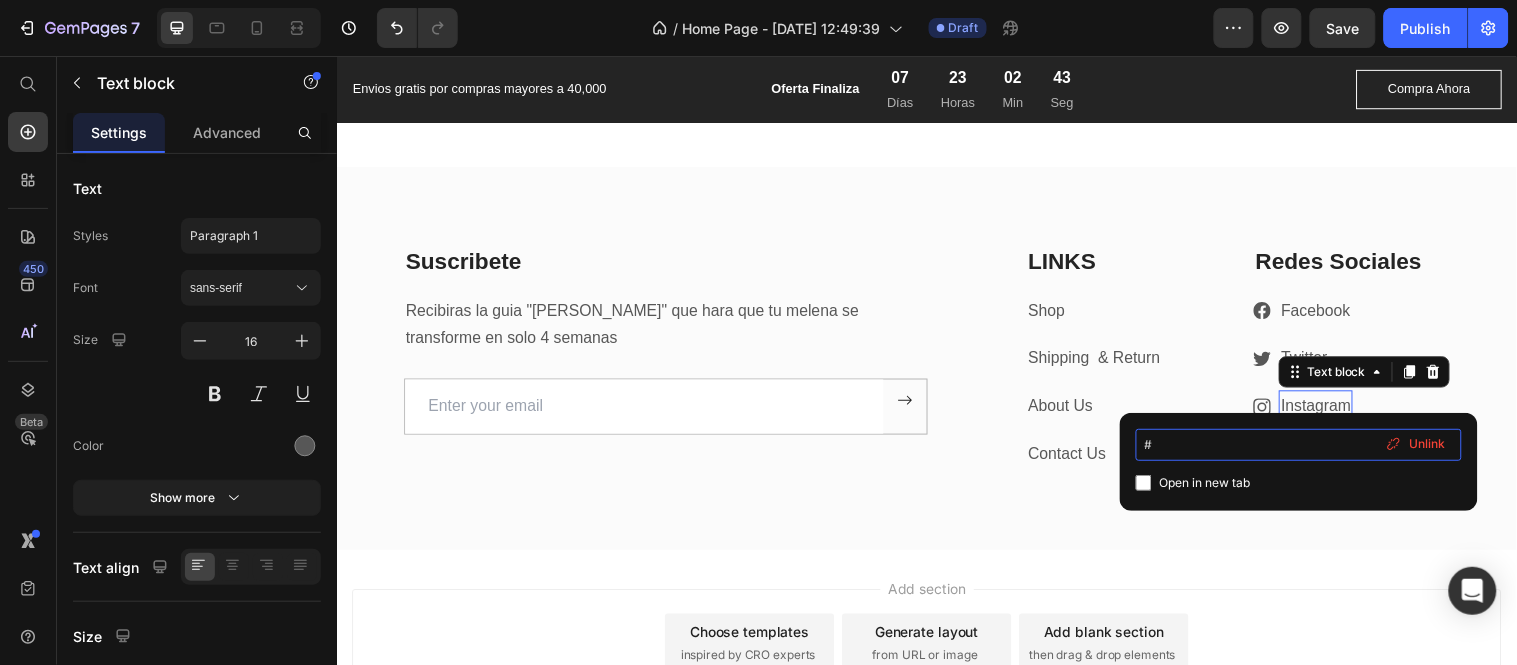 paste on "[URL][DOMAIN_NAME]" 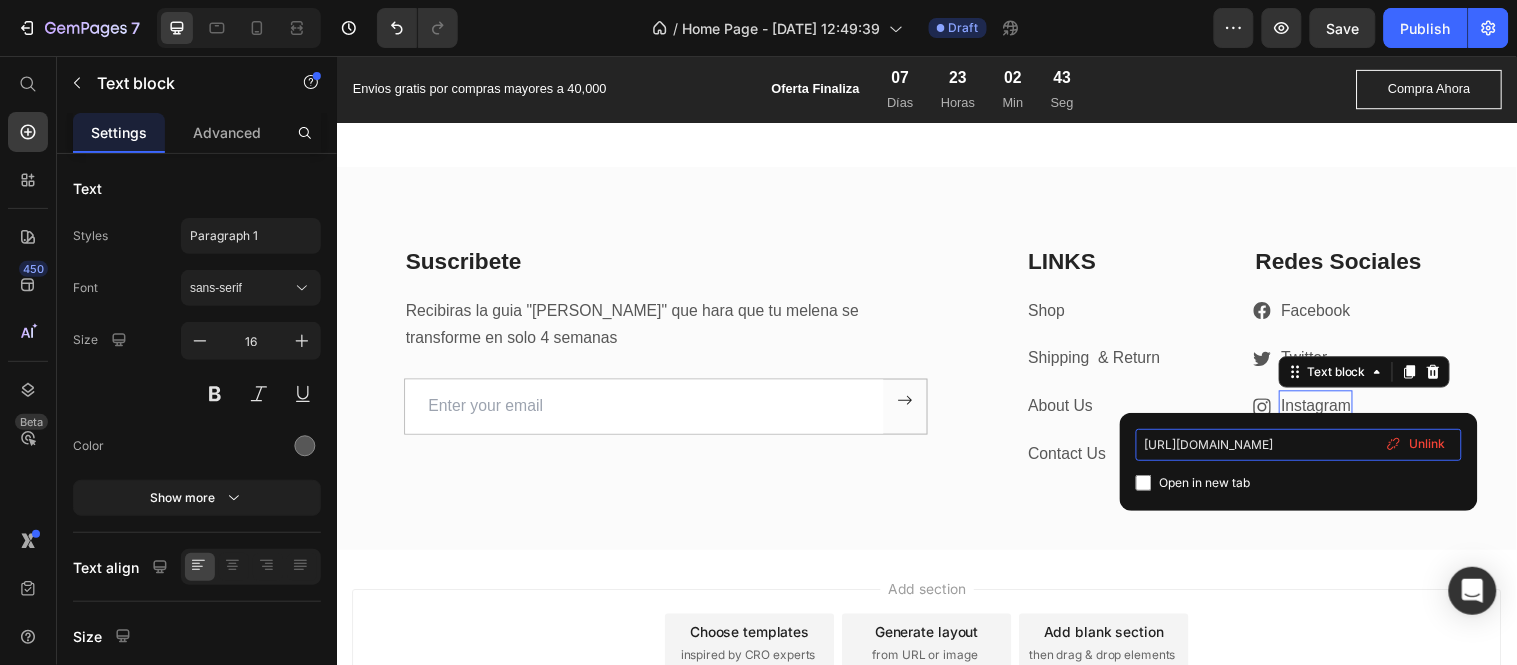scroll, scrollTop: 0, scrollLeft: 70, axis: horizontal 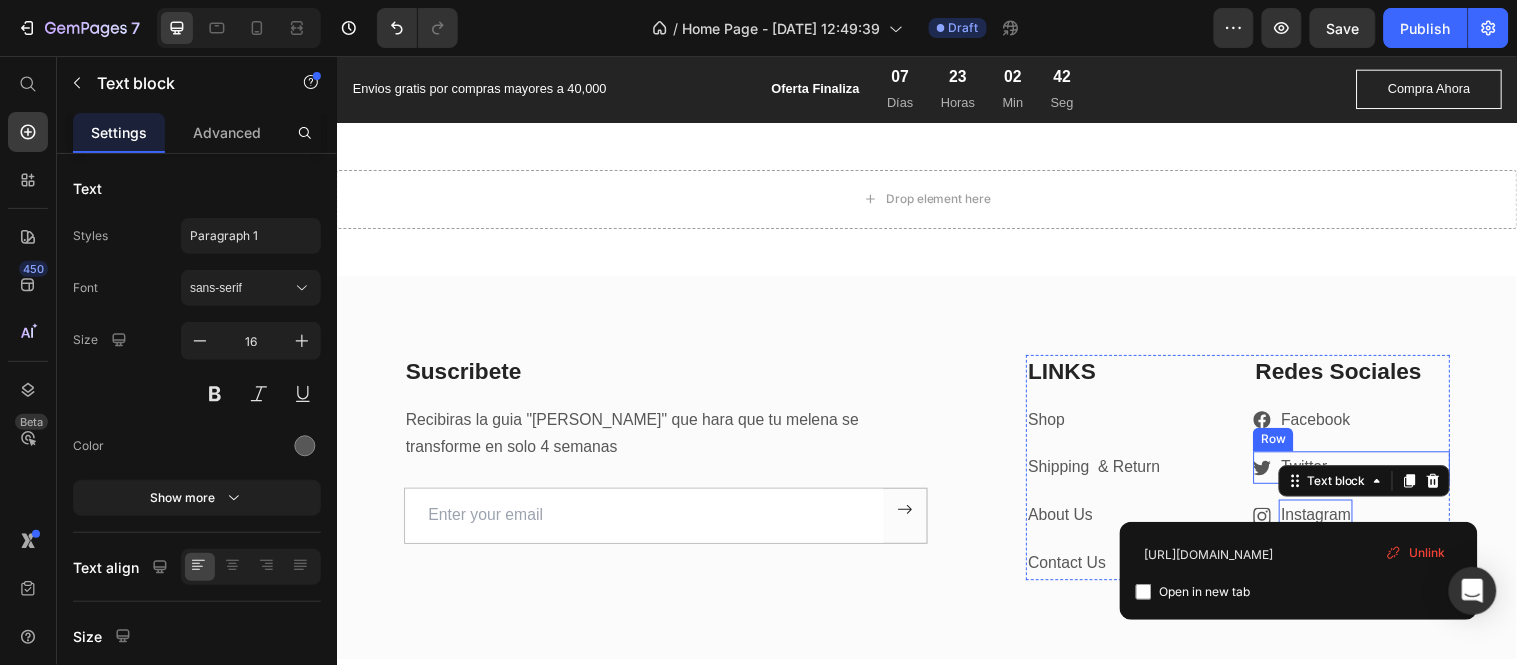 click on "Icon Facebook Text block Row" at bounding box center (1367, 425) 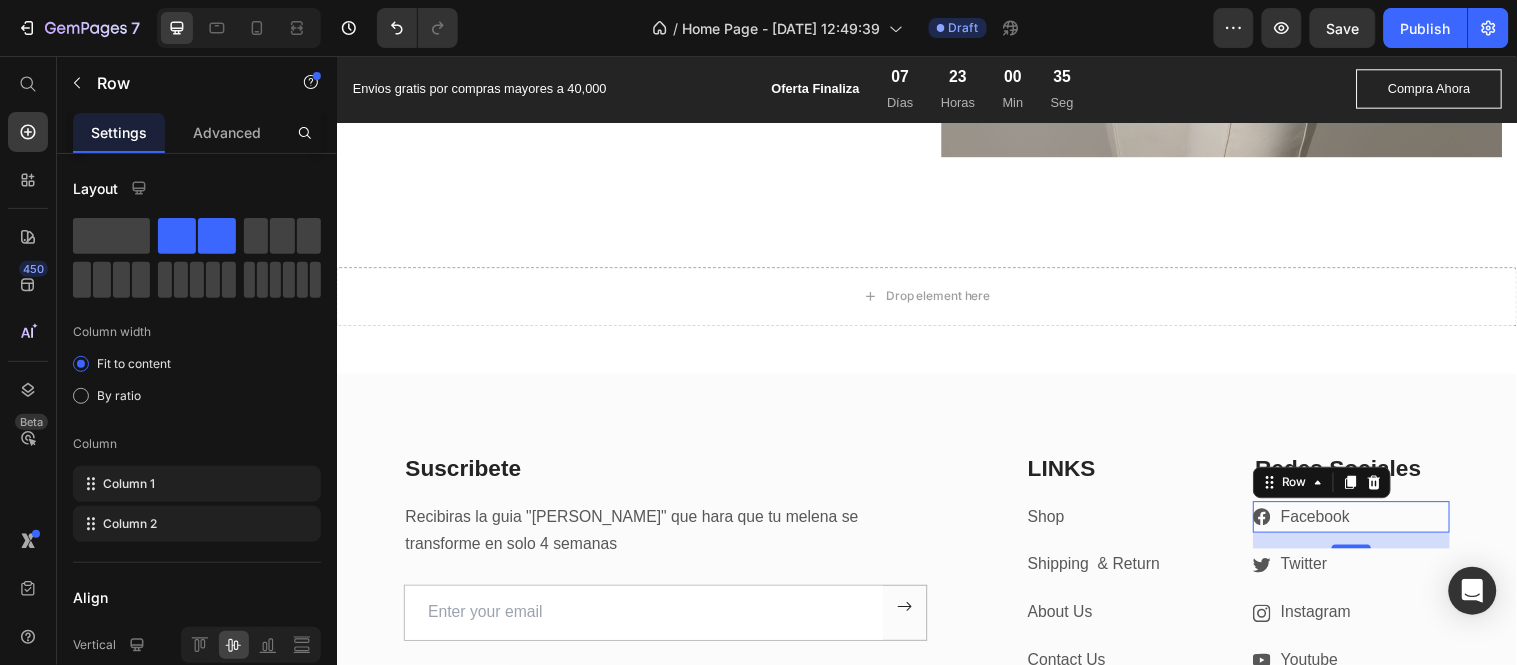 scroll, scrollTop: 6015, scrollLeft: 0, axis: vertical 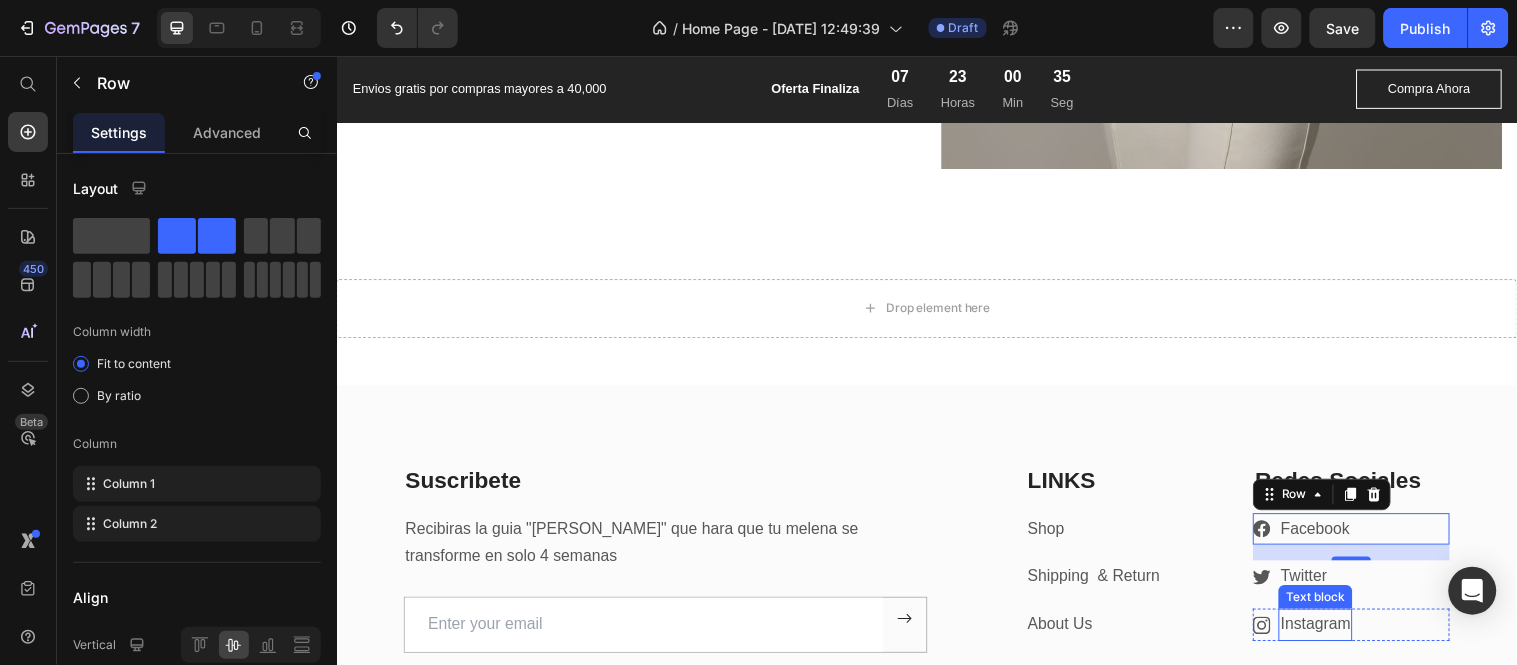 click on "Icon Twitter Text block Row" at bounding box center [1367, 584] 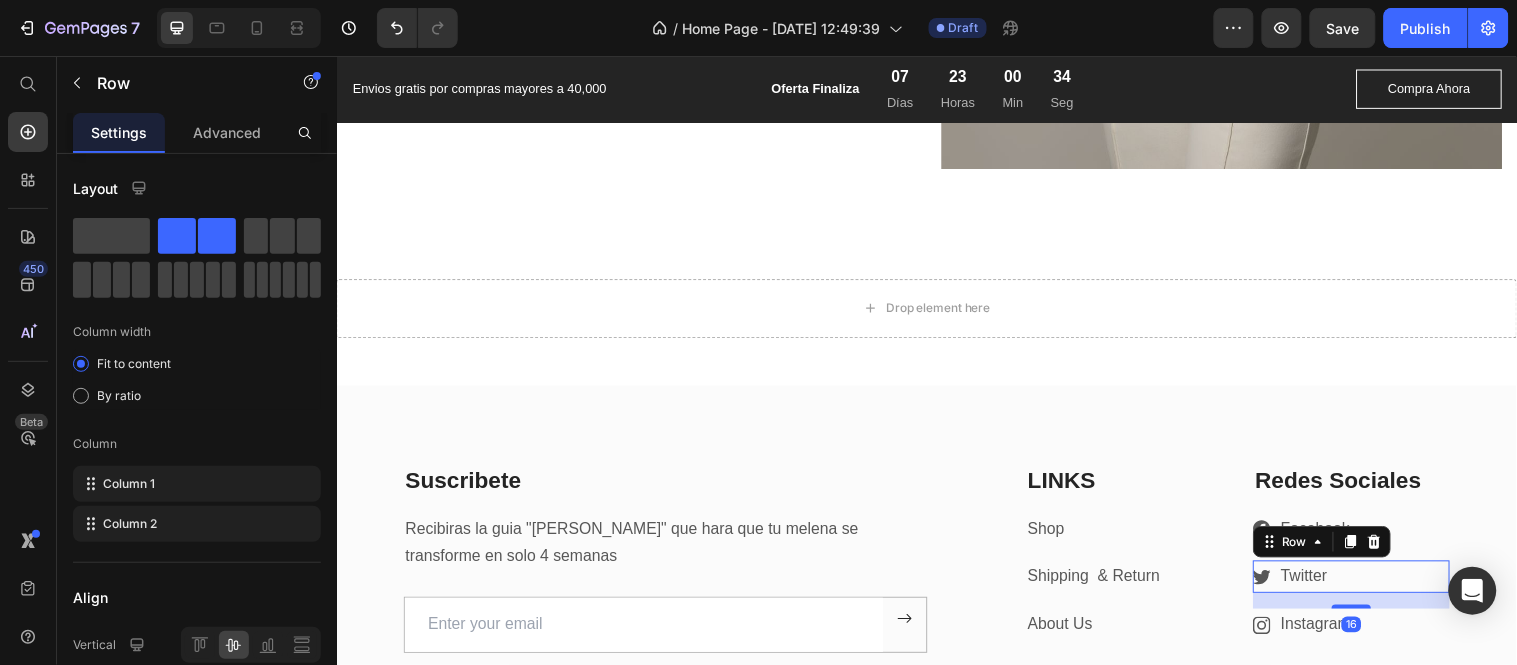 click on "Icon Twitter Text block Row   16" at bounding box center [1367, 584] 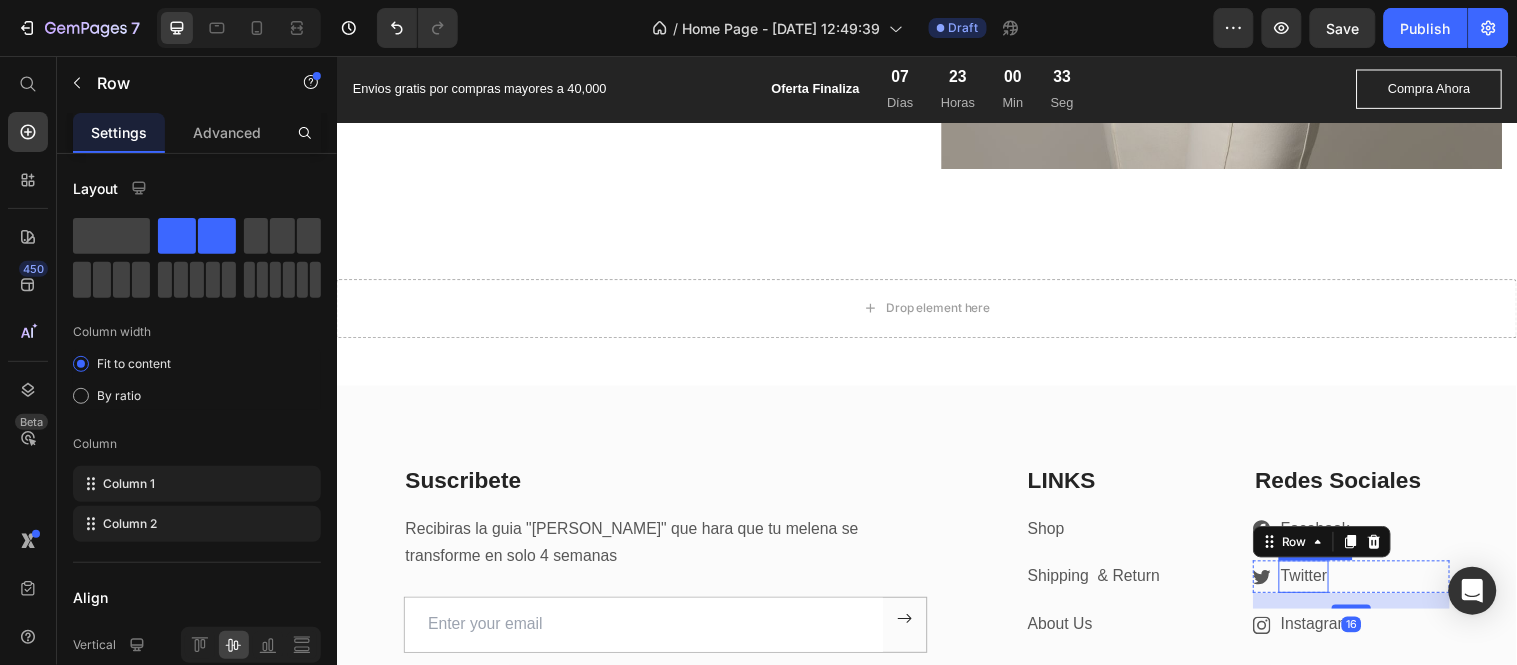 click on "Twitter" at bounding box center (1319, 583) 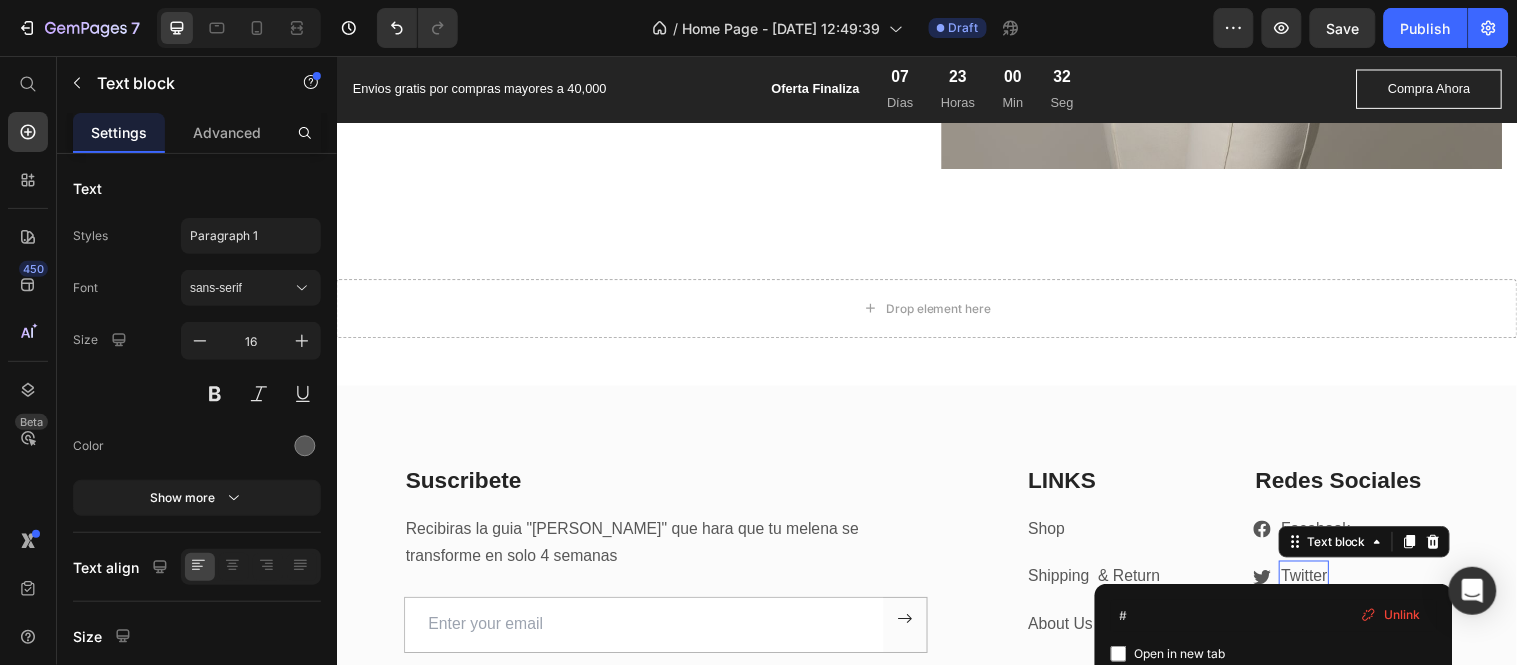 click on "Twitter" at bounding box center (1319, 583) 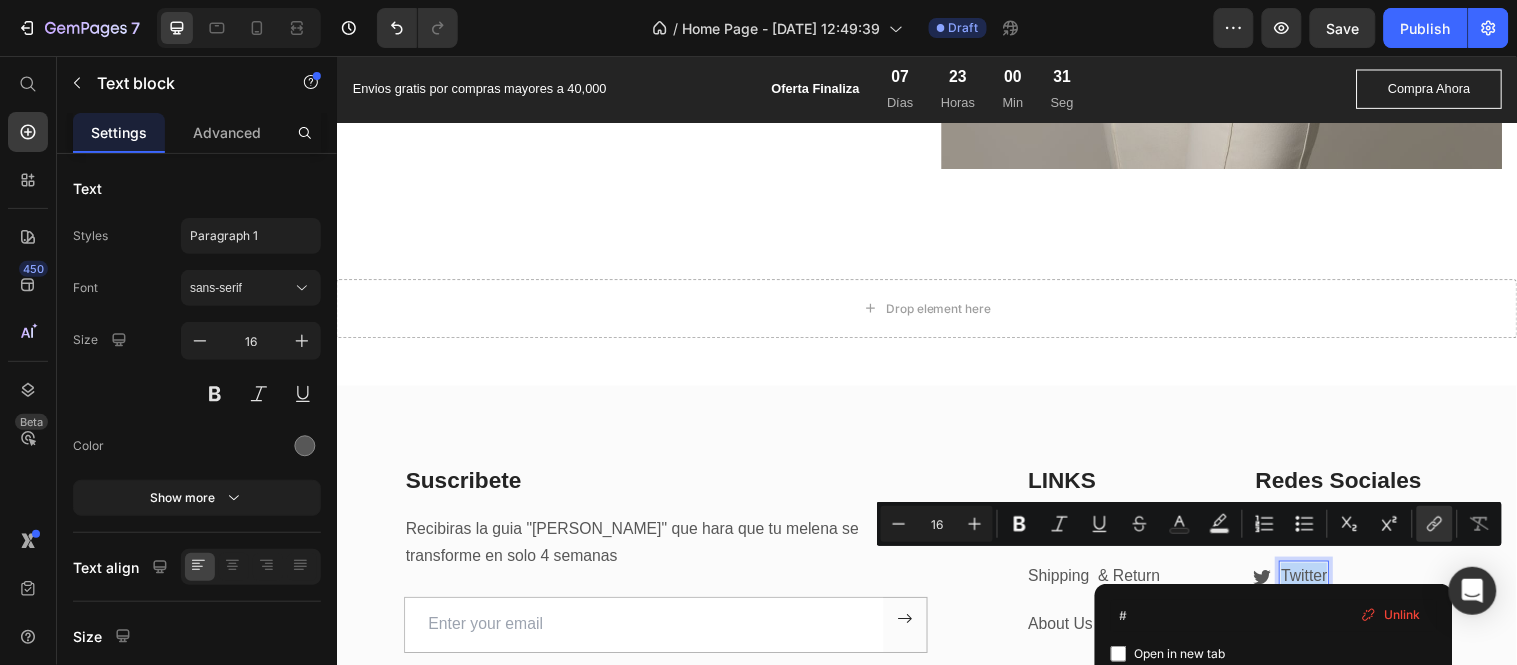 drag, startPoint x: 1290, startPoint y: 569, endPoint x: 1339, endPoint y: 576, distance: 49.497475 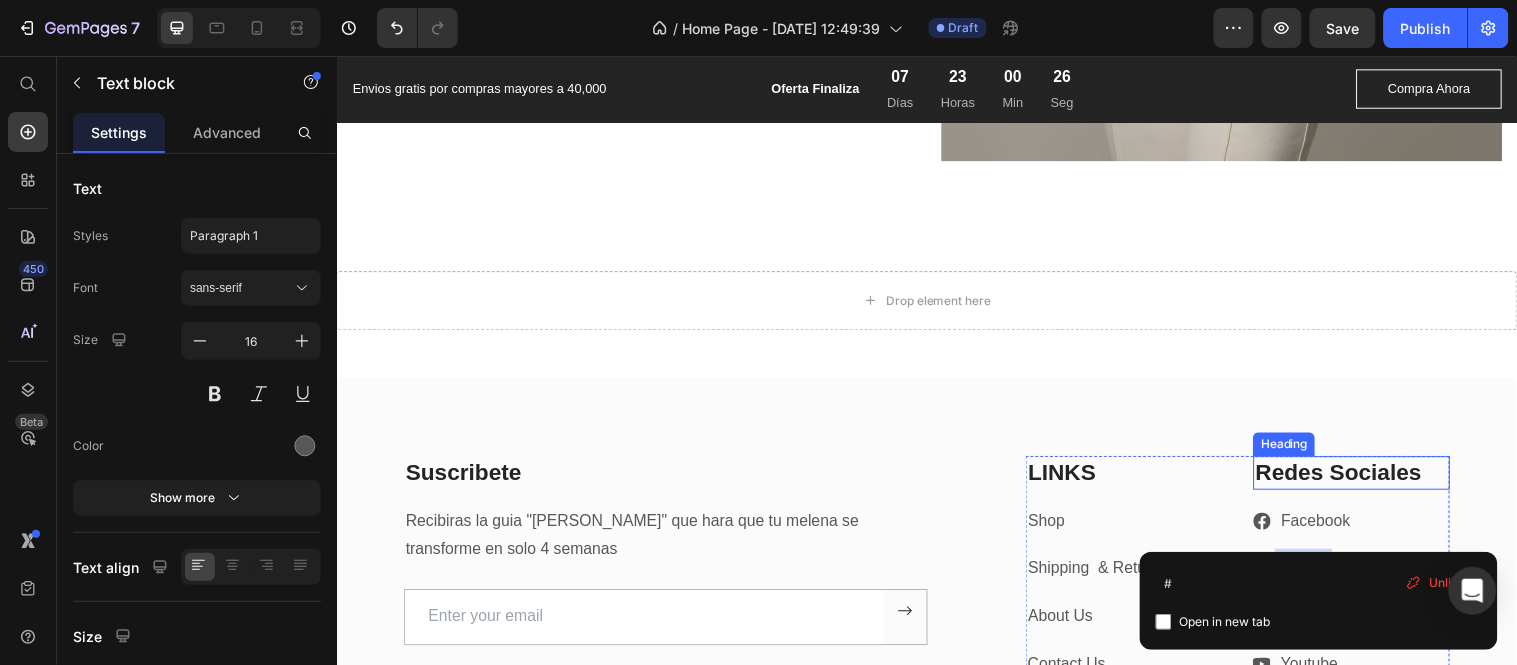 scroll, scrollTop: 6162, scrollLeft: 0, axis: vertical 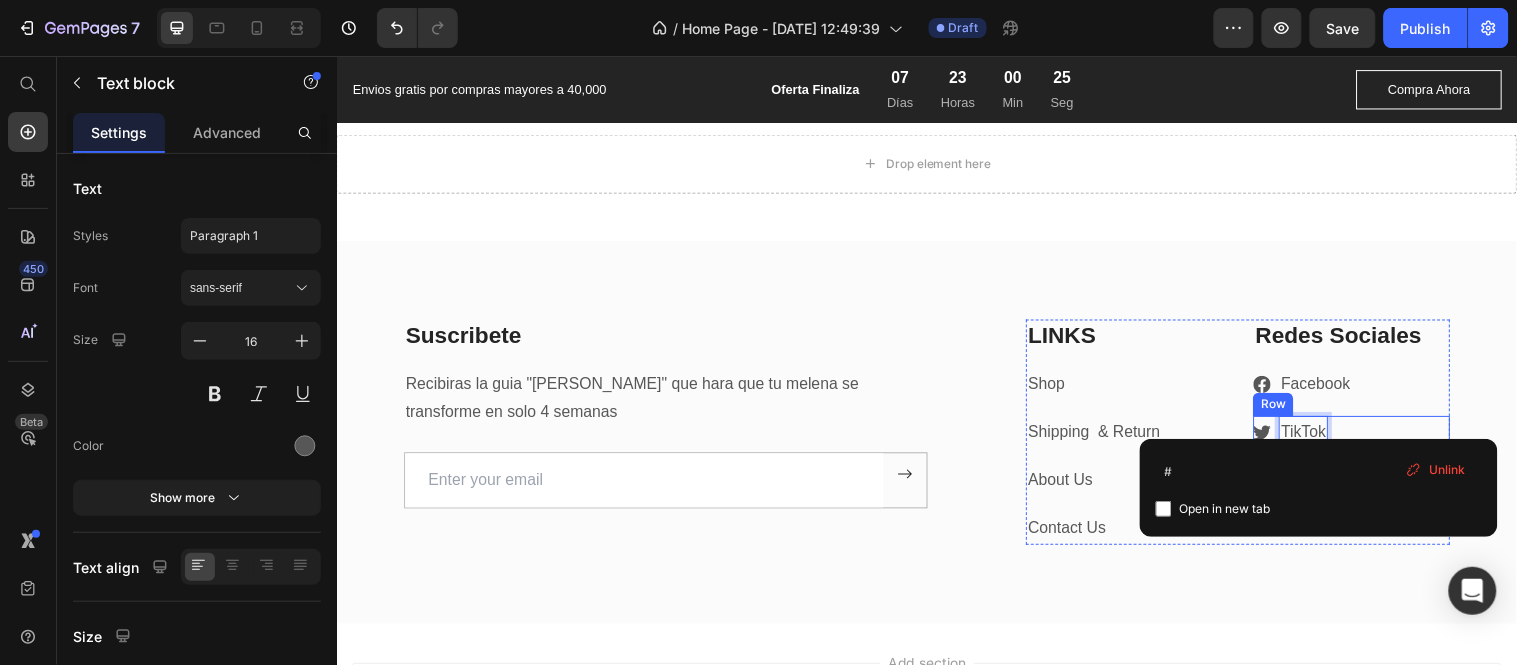 click 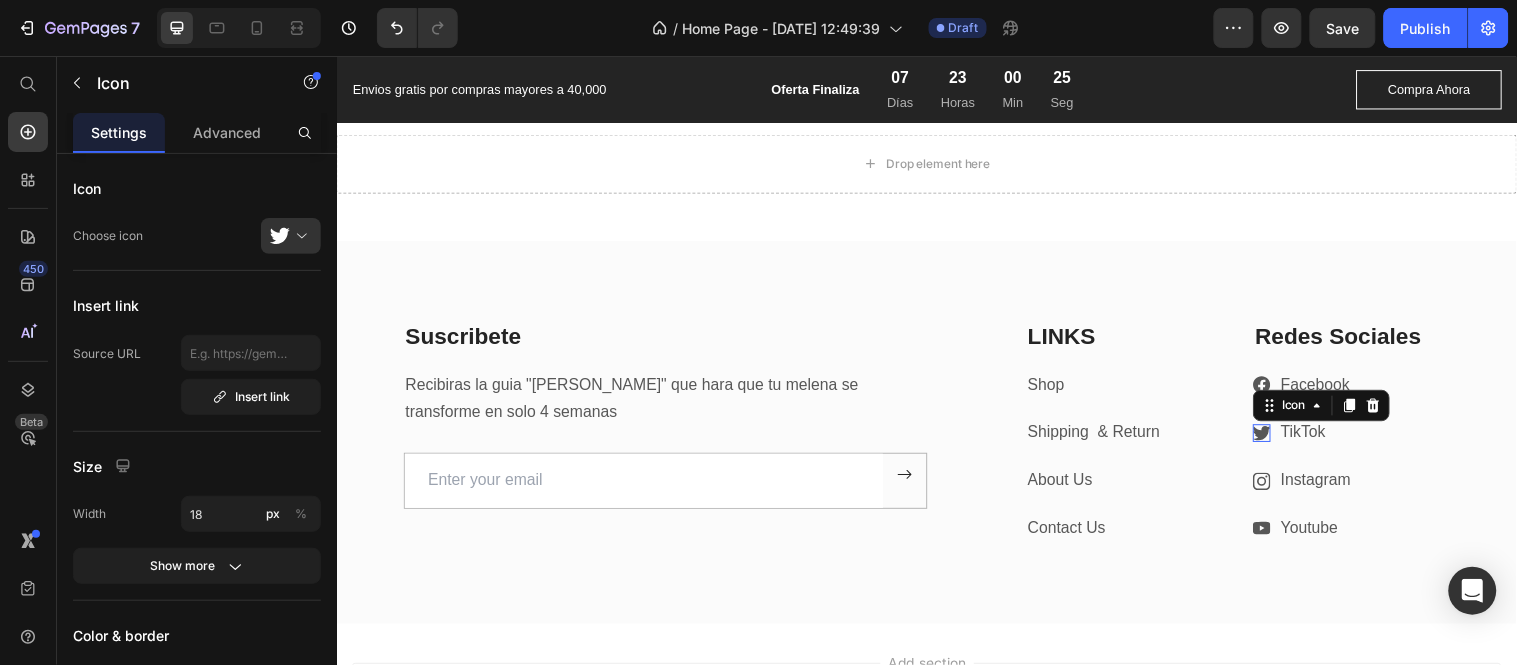 scroll, scrollTop: 0, scrollLeft: 0, axis: both 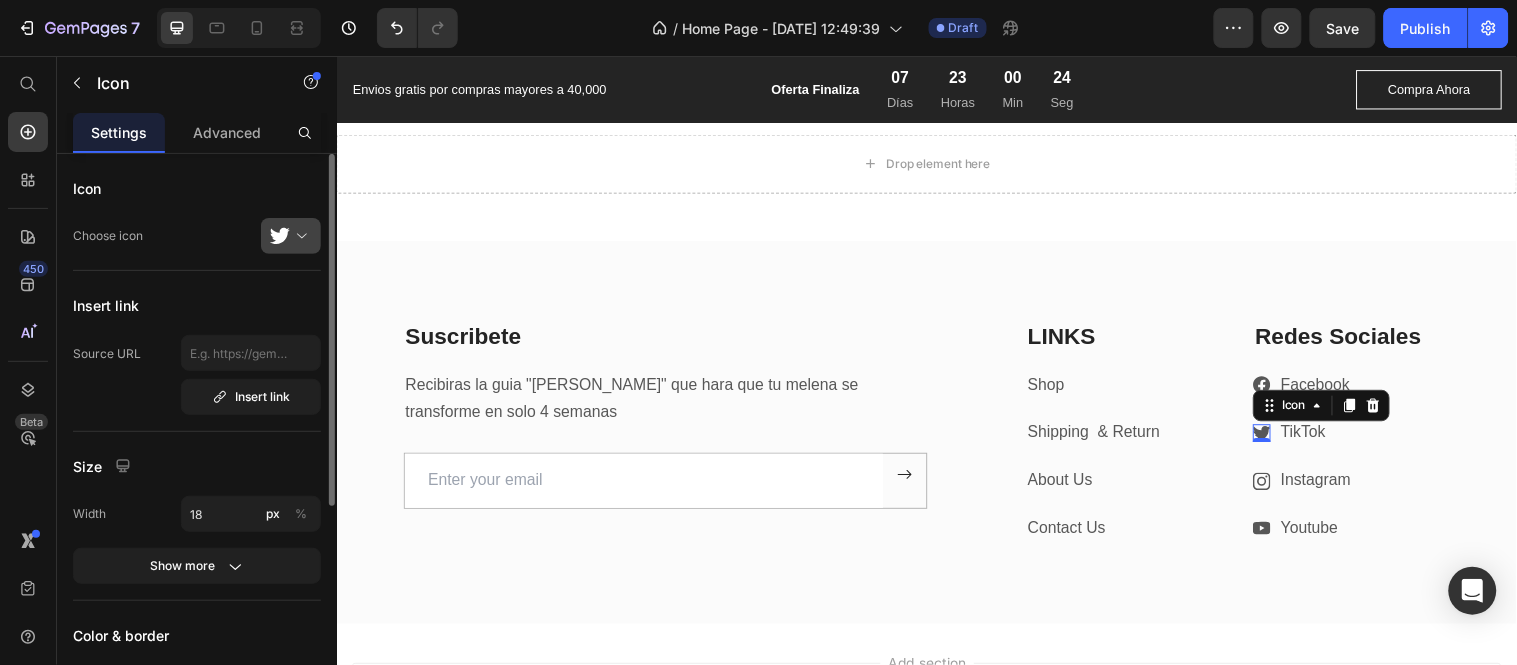 click at bounding box center (299, 236) 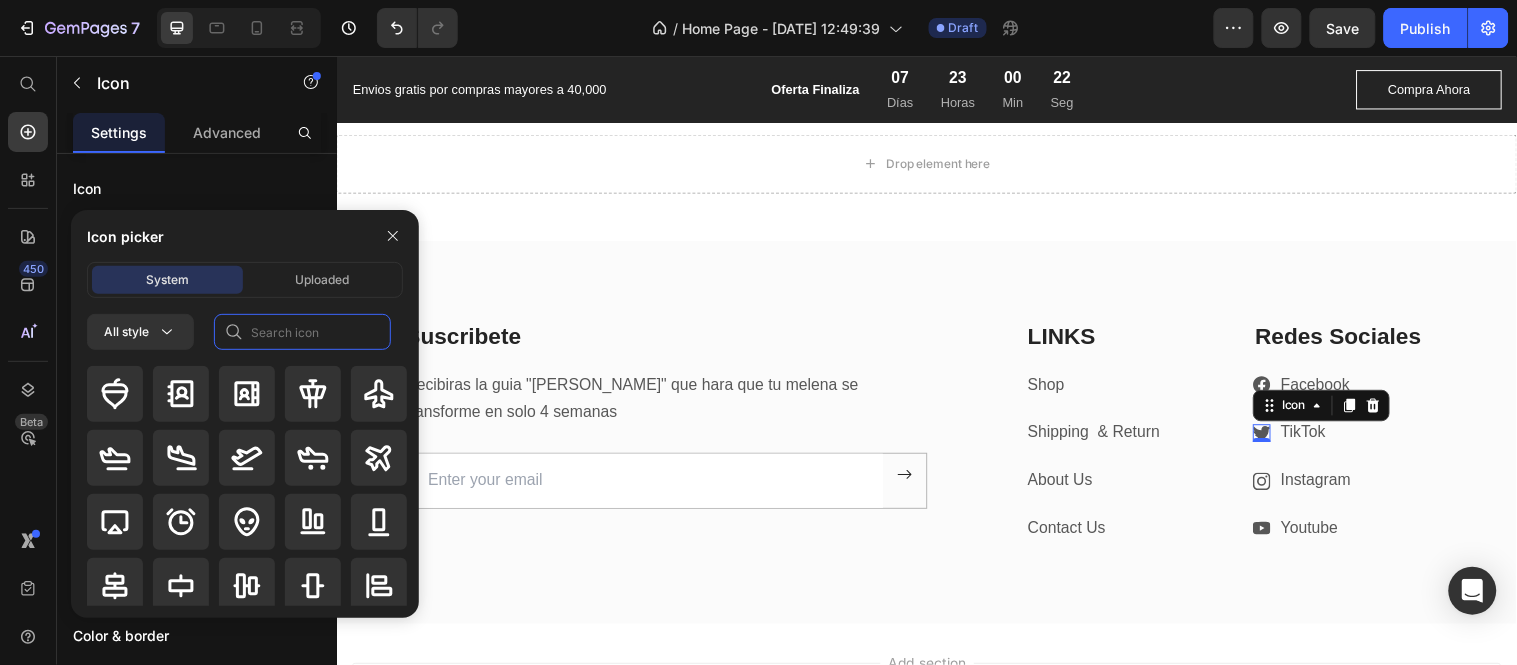 click 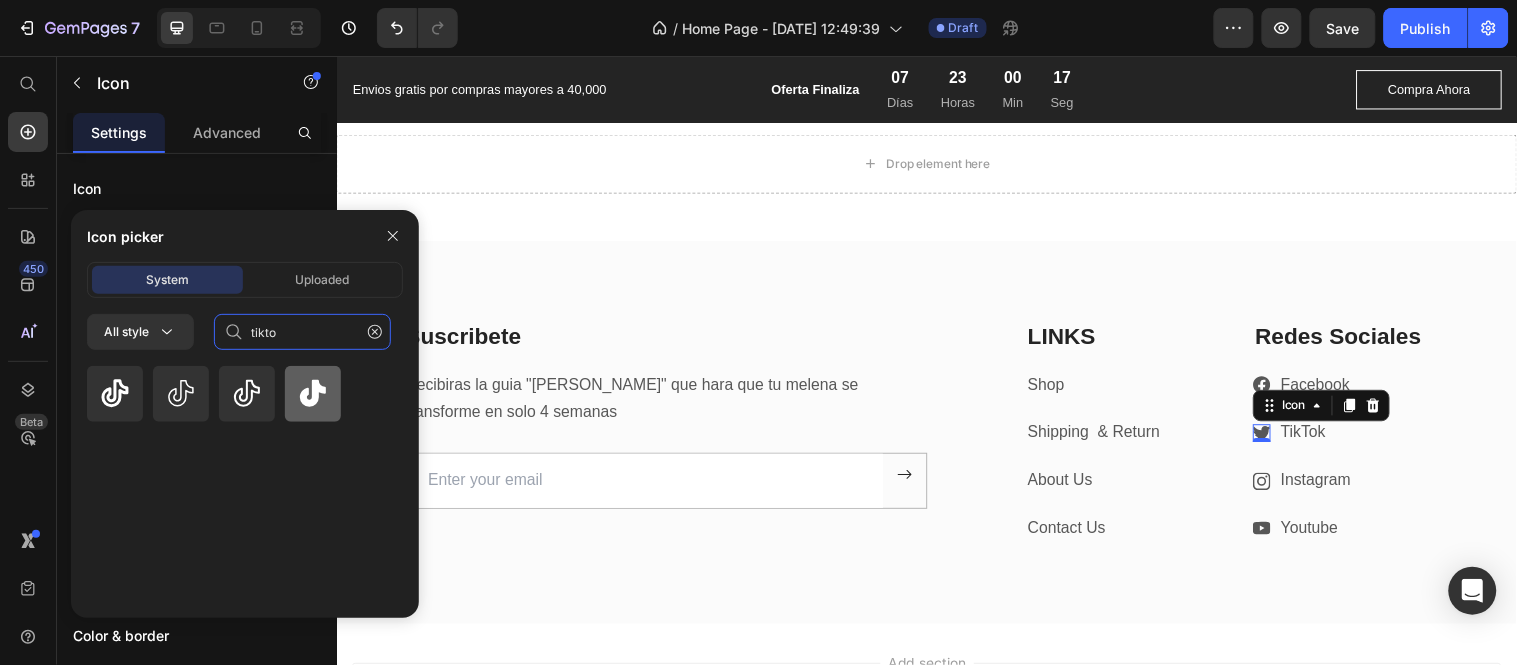type on "tikto" 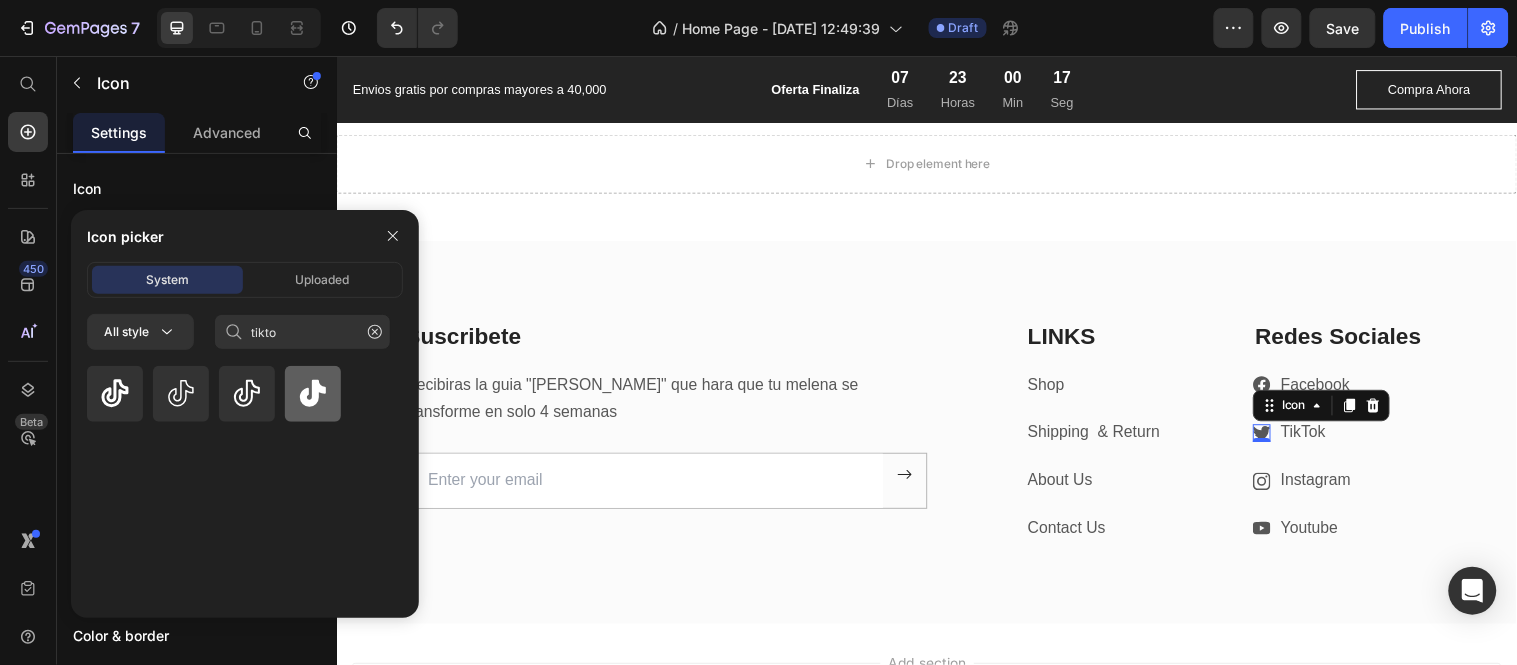 click 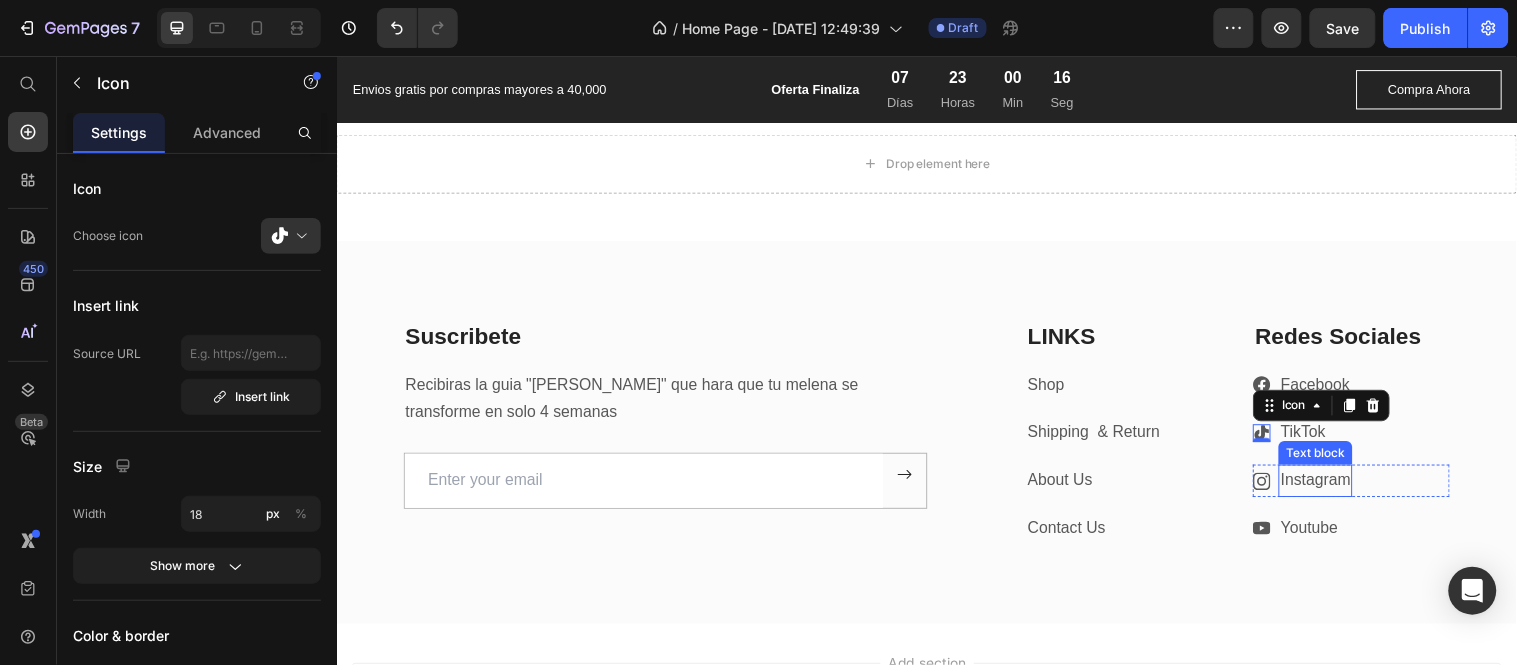 click on "Icon   0 TikTok Text block Row" at bounding box center [1367, 437] 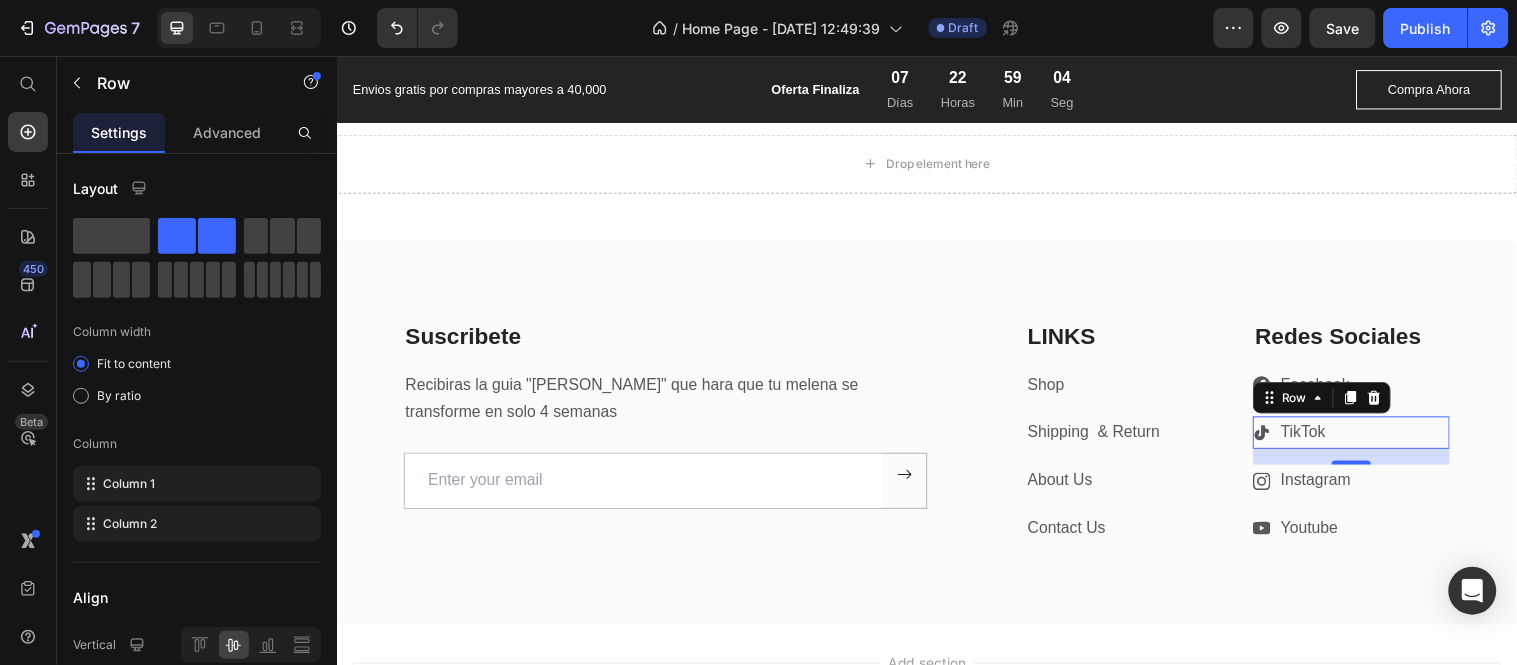 click on "Icon TikTok Text block Row   16" at bounding box center [1367, 437] 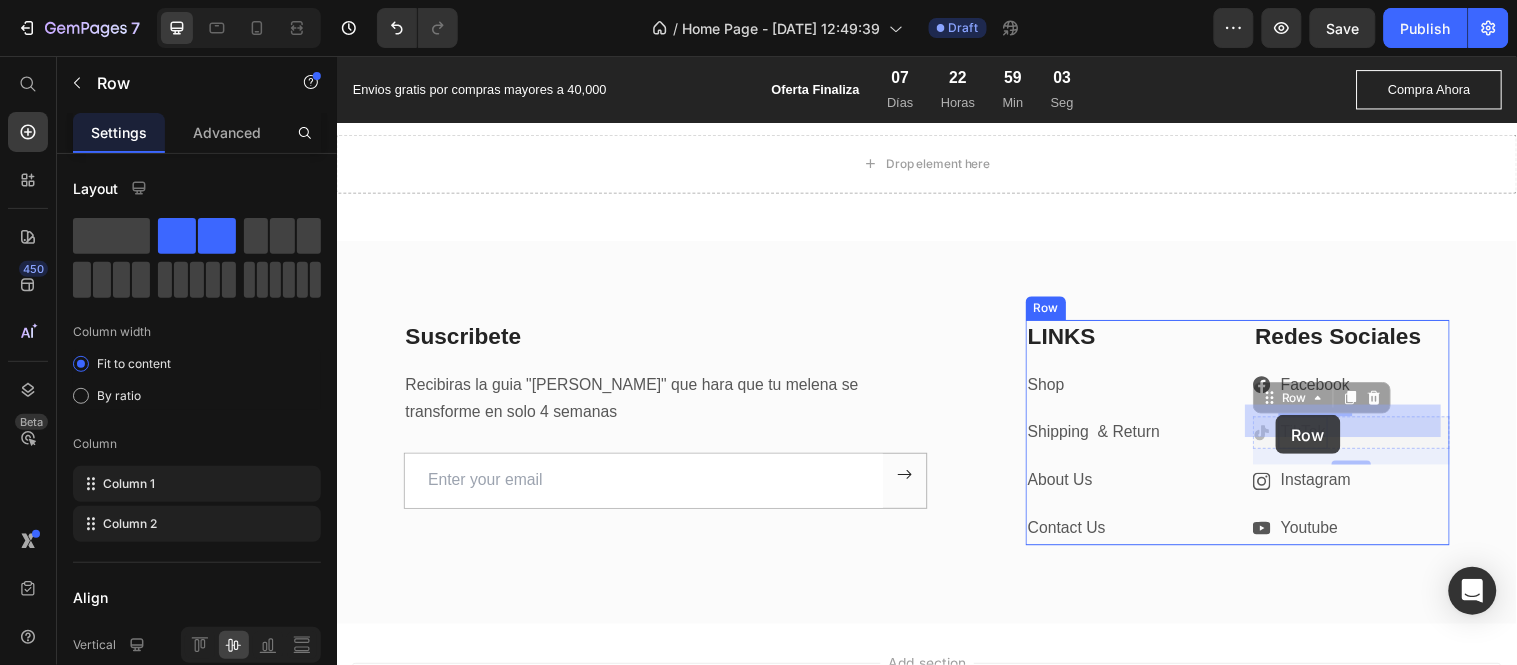 drag, startPoint x: 1342, startPoint y: 428, endPoint x: 1290, endPoint y: 420, distance: 52.611786 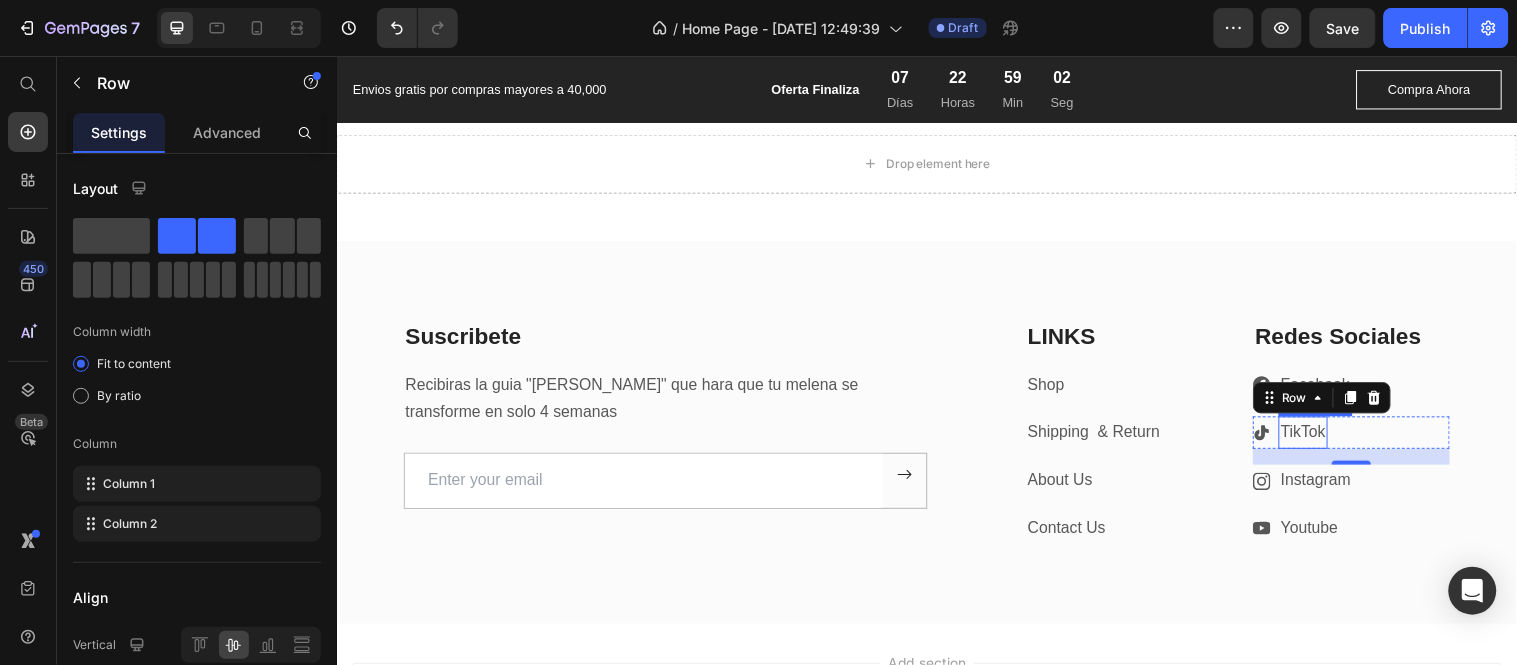click on "TikTok" at bounding box center [1319, 436] 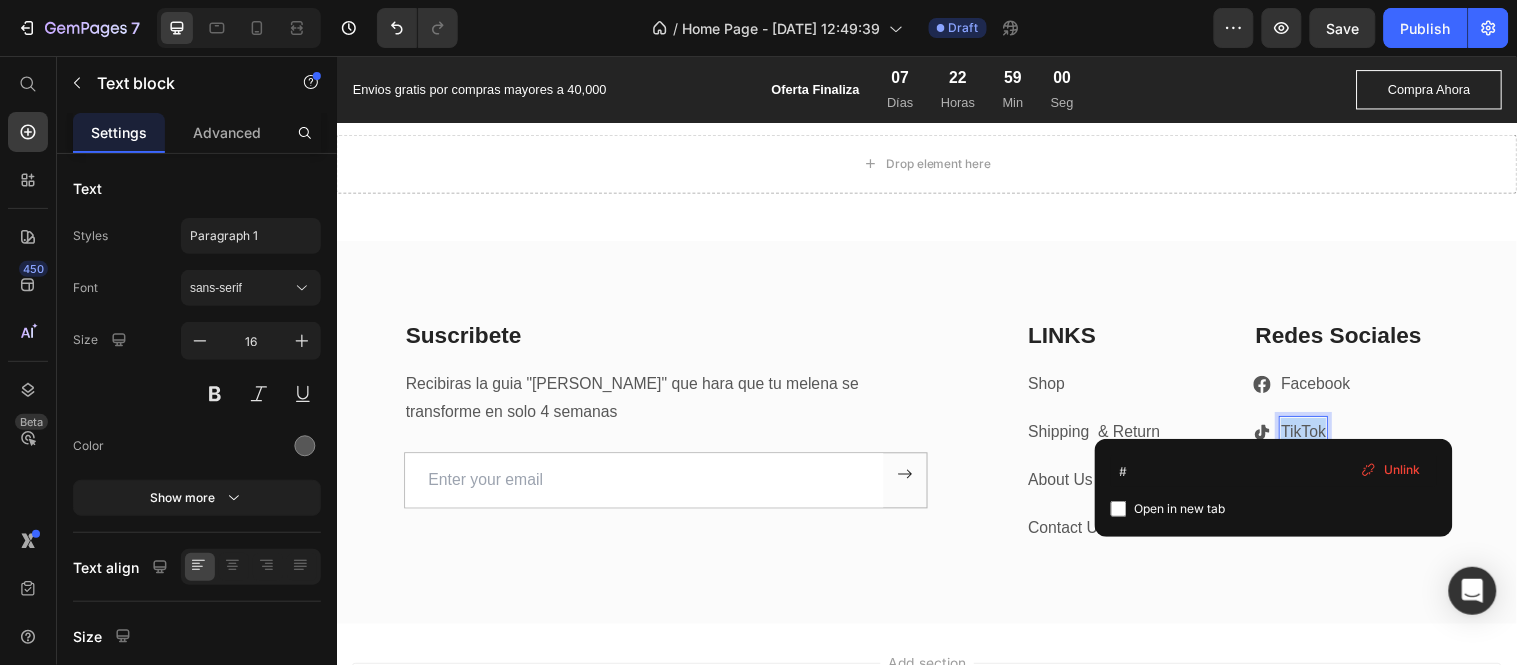 drag, startPoint x: 1289, startPoint y: 425, endPoint x: 1339, endPoint y: 423, distance: 50.039986 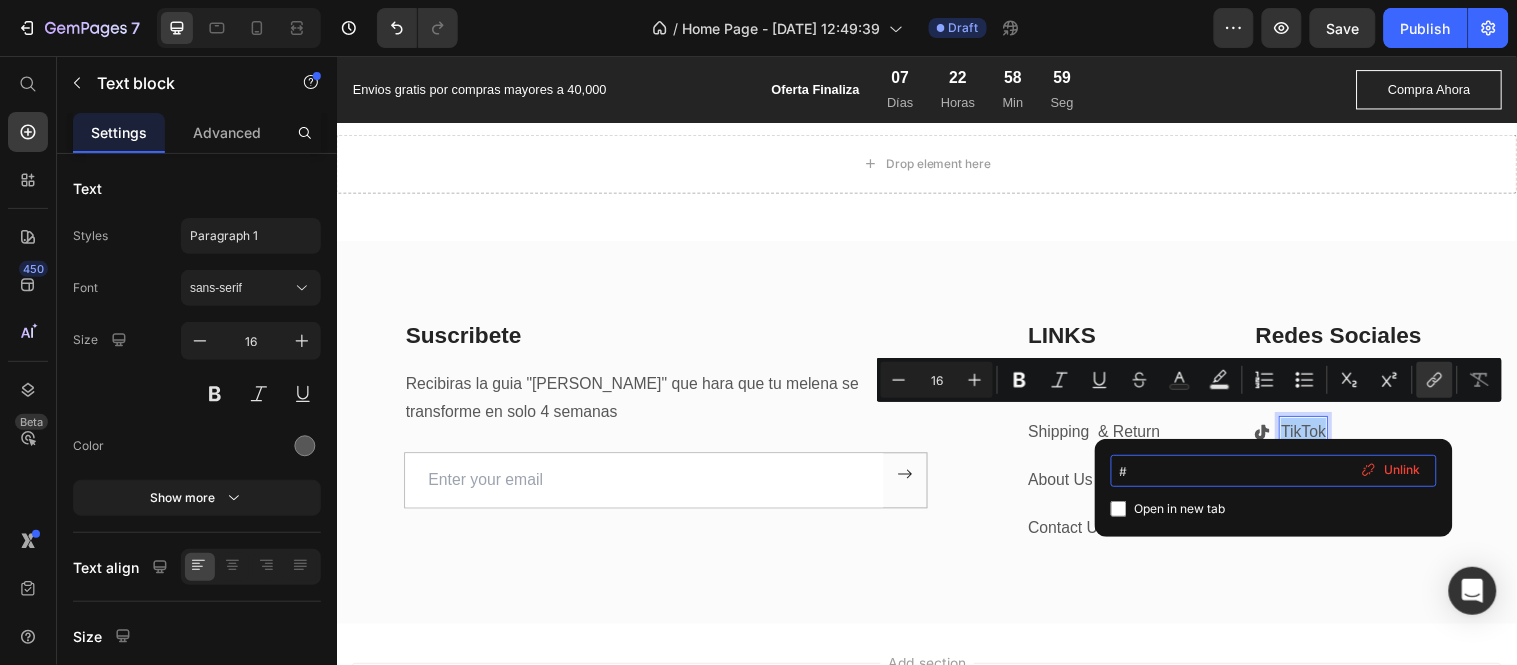 click on "#" at bounding box center (1274, 471) 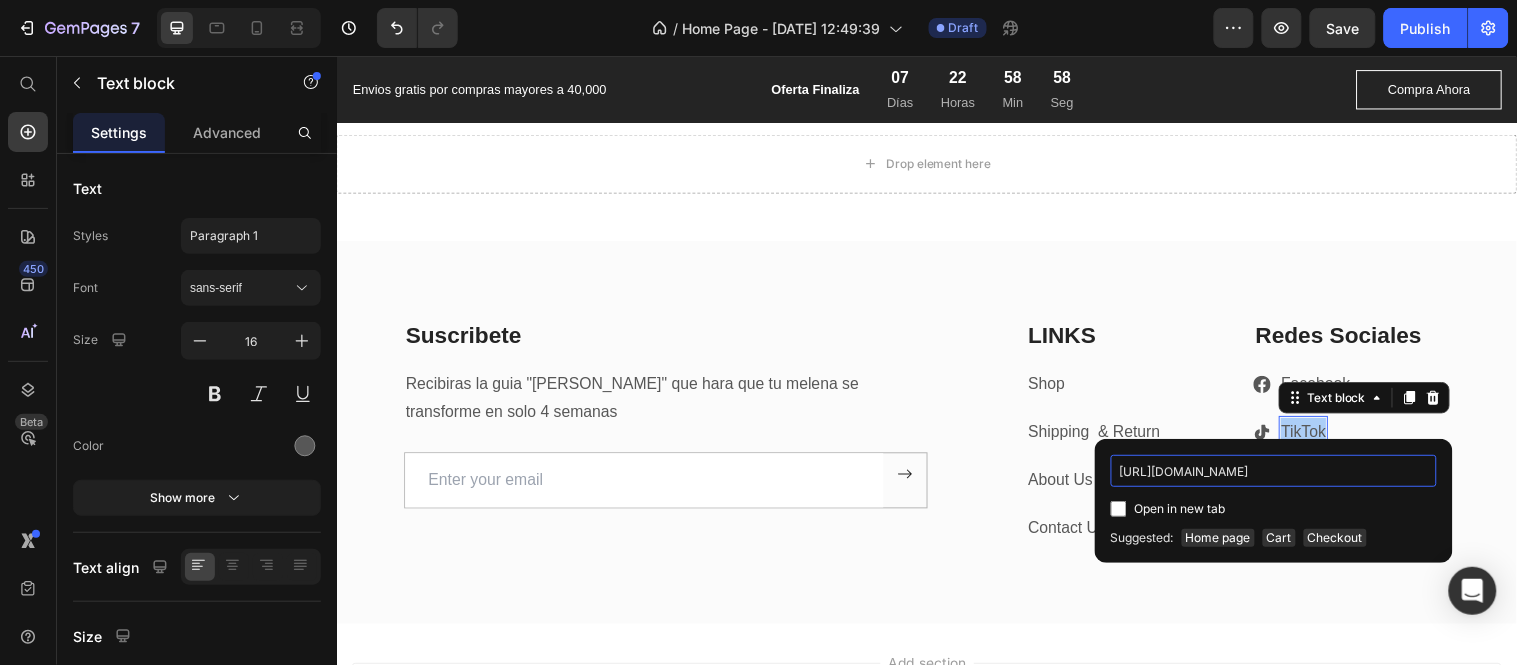 scroll, scrollTop: 0, scrollLeft: 128, axis: horizontal 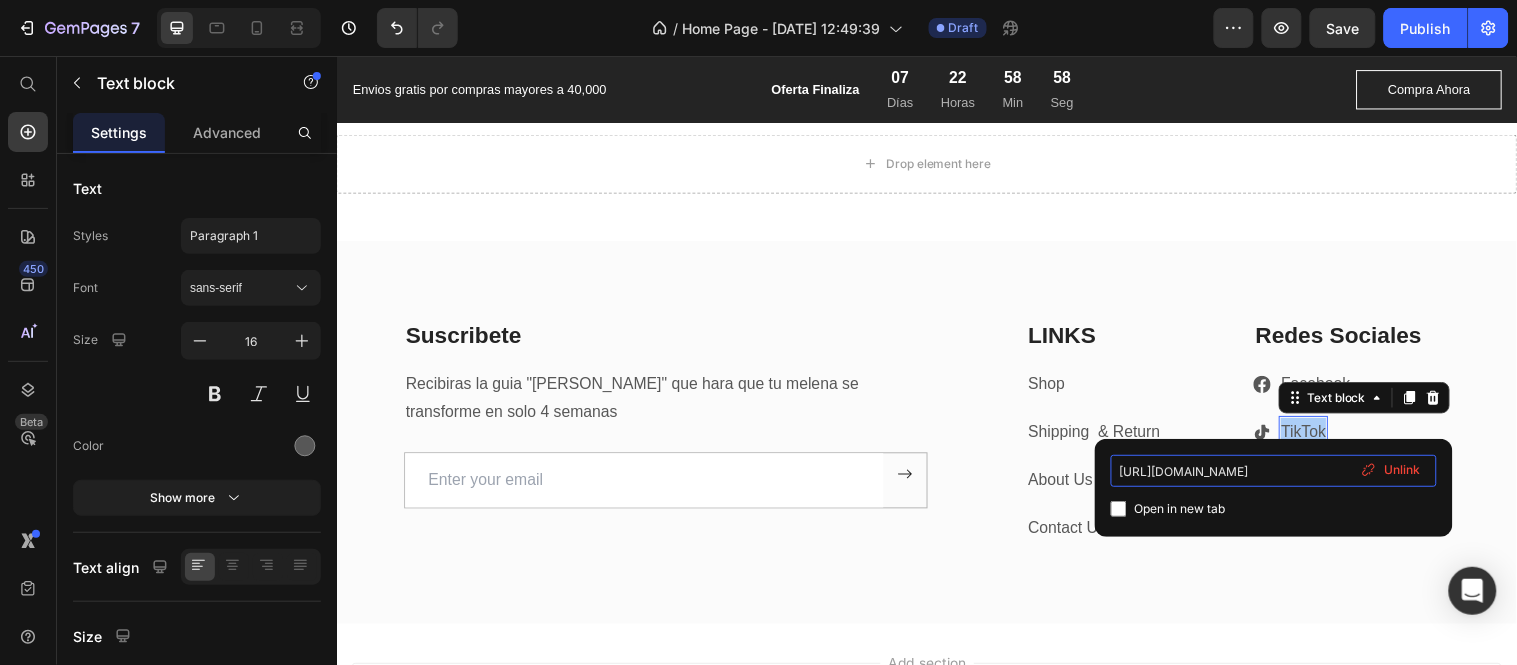 type on "[URL][DOMAIN_NAME]" 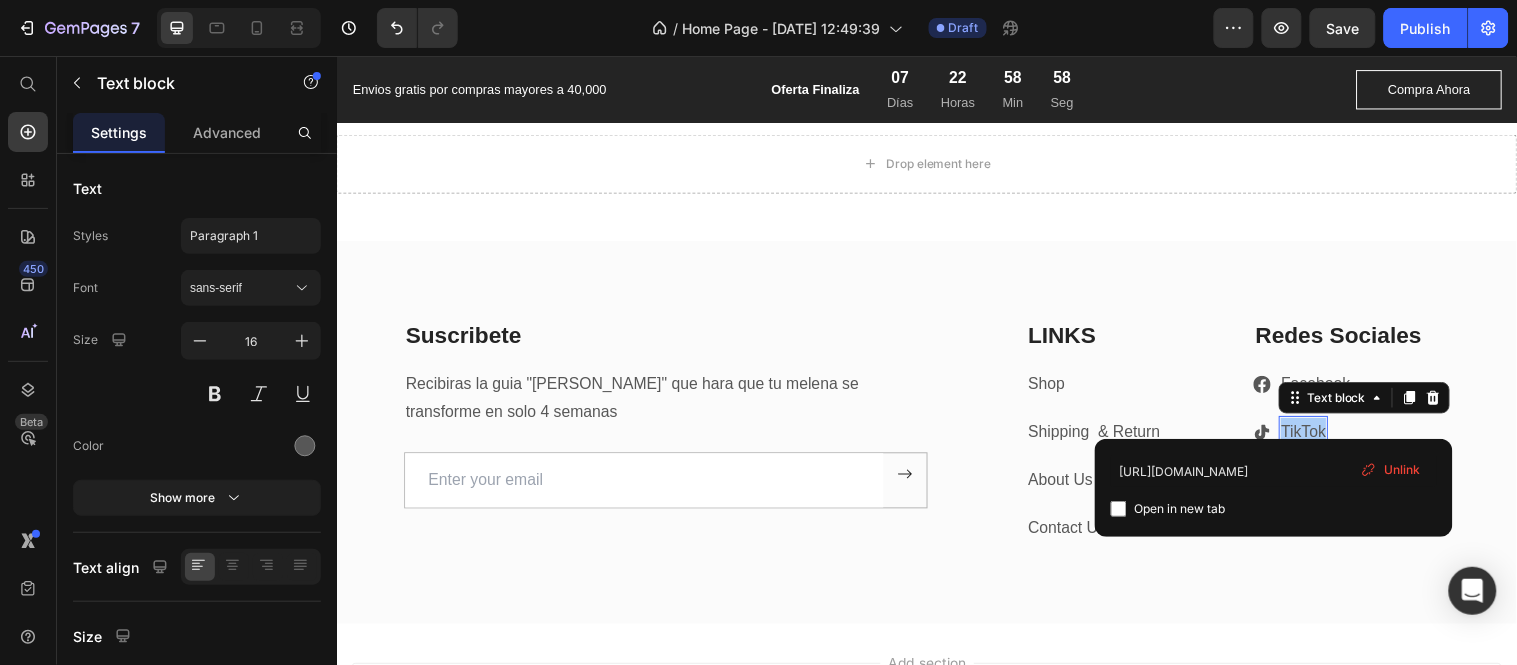 scroll, scrollTop: 0, scrollLeft: 0, axis: both 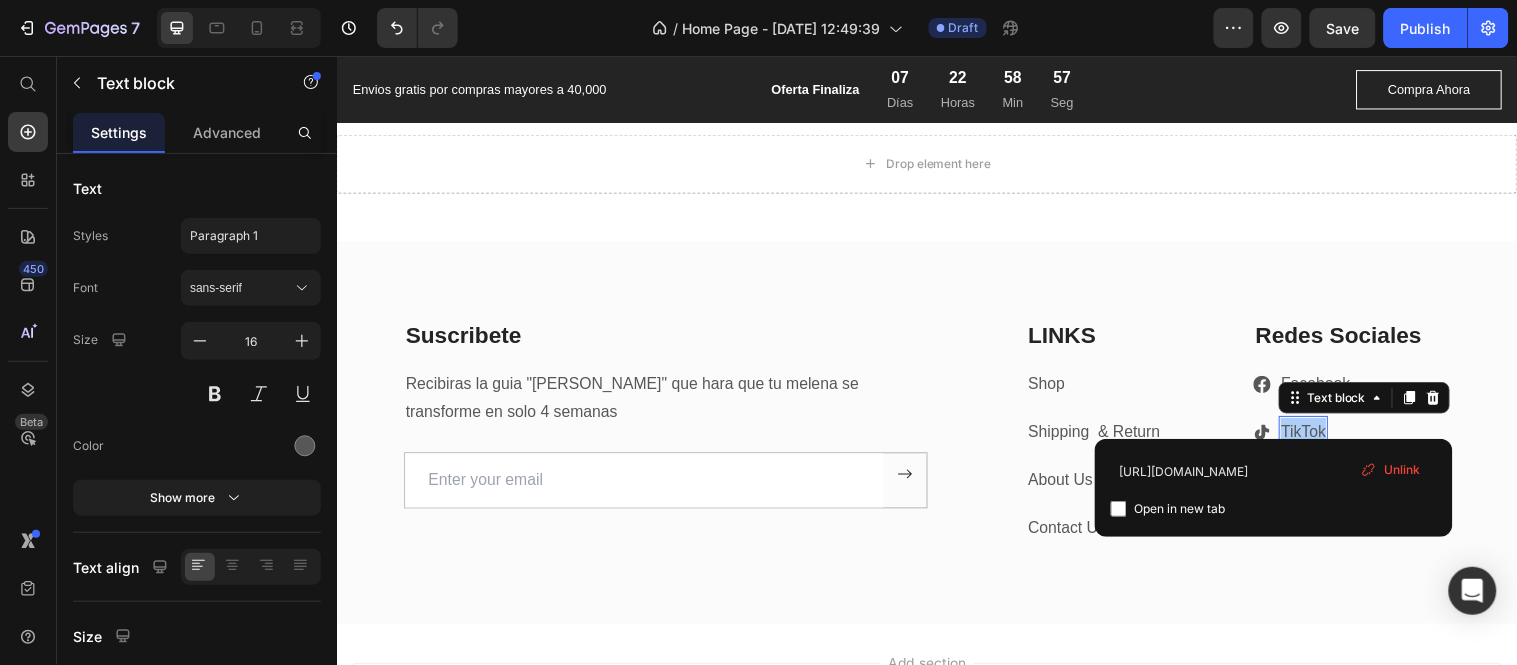 click on "Open in new tab" at bounding box center (1180, 509) 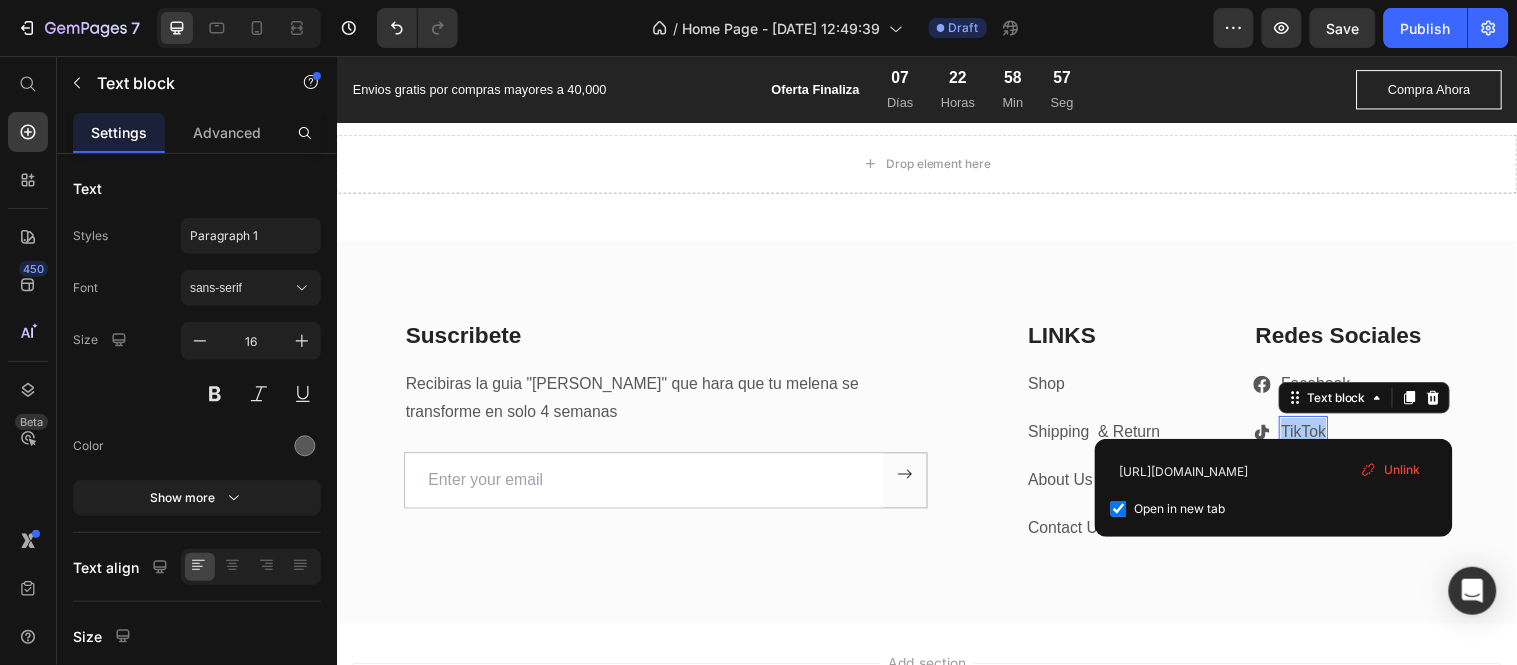 checkbox on "true" 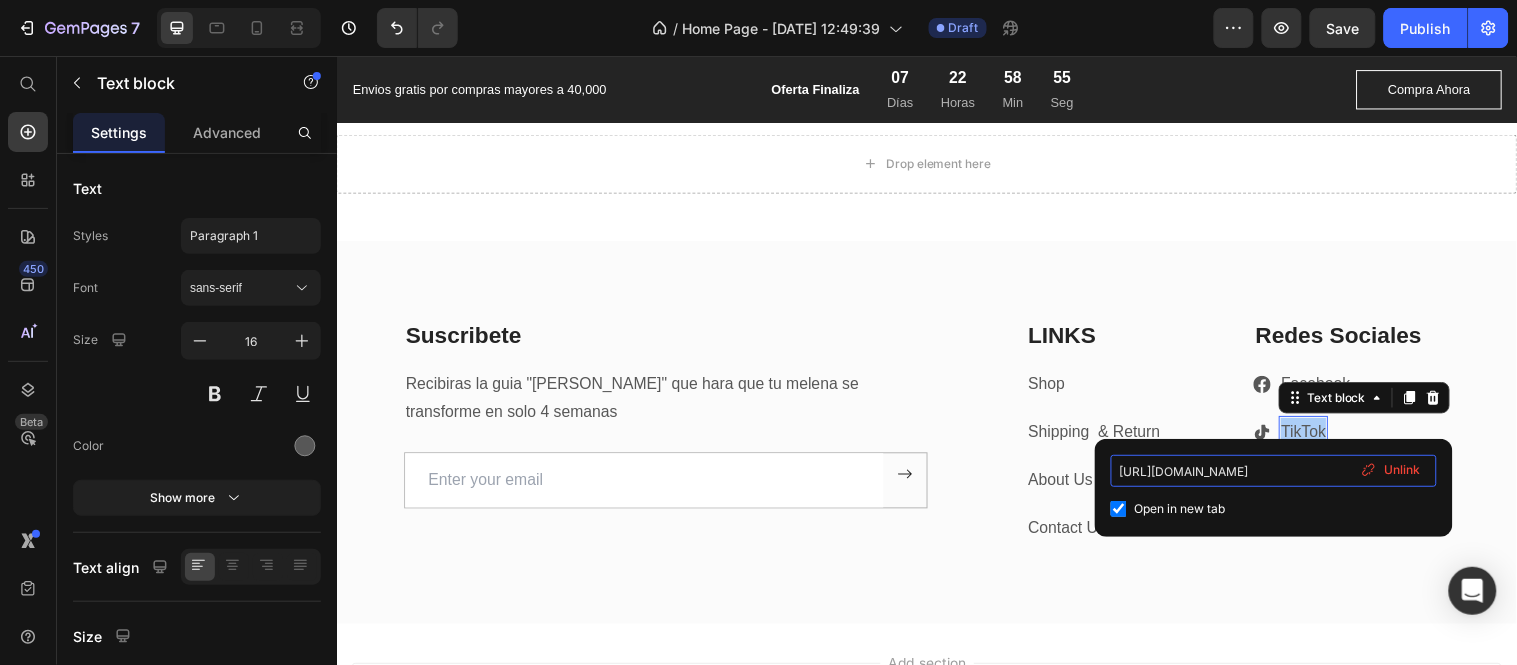scroll, scrollTop: 0, scrollLeft: 128, axis: horizontal 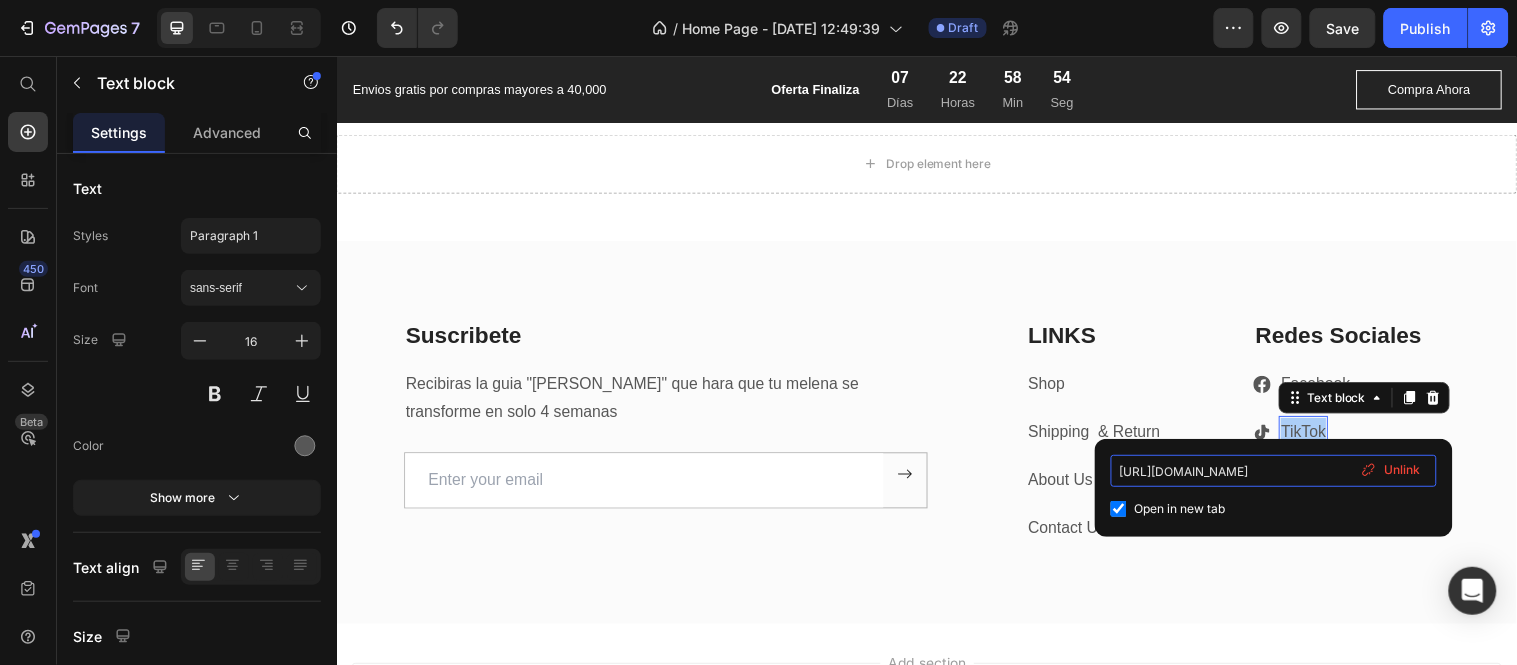 click on "[URL][DOMAIN_NAME]" at bounding box center (1274, 471) 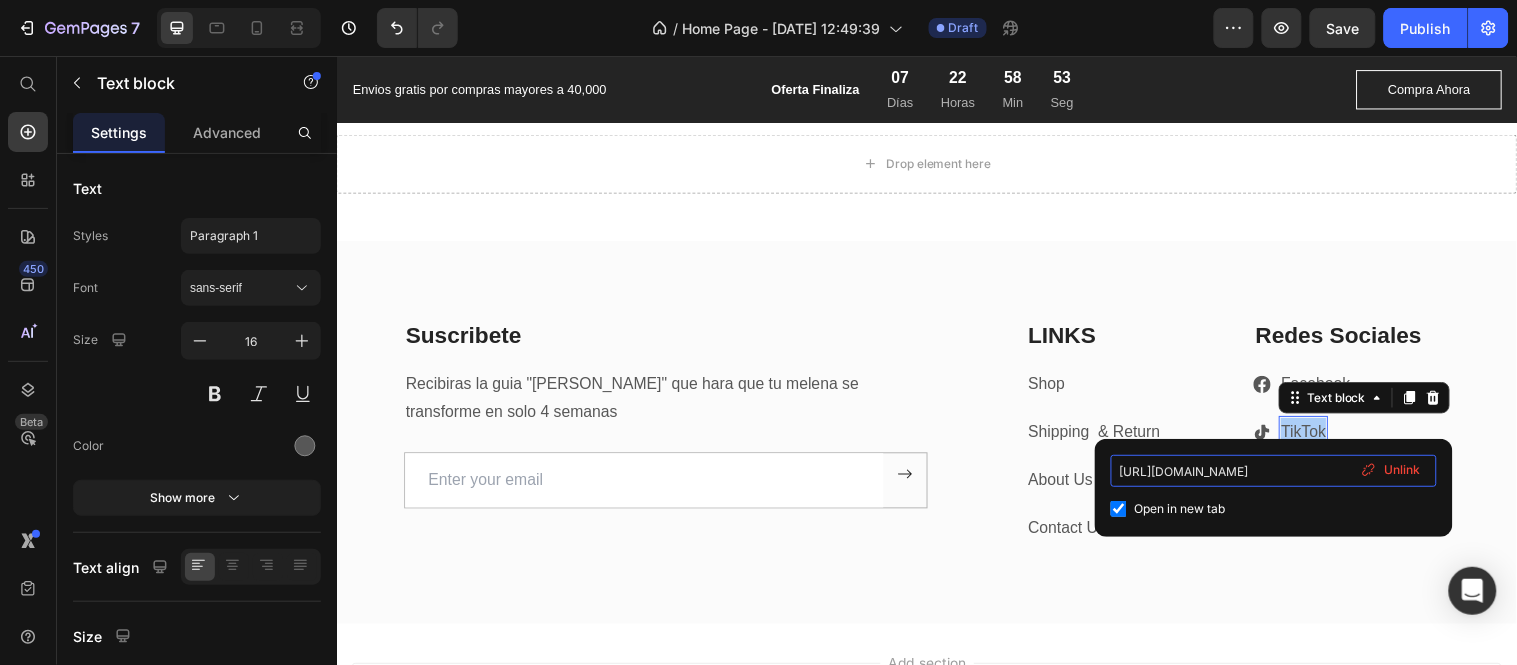 drag, startPoint x: 1268, startPoint y: 473, endPoint x: 1402, endPoint y: 482, distance: 134.3019 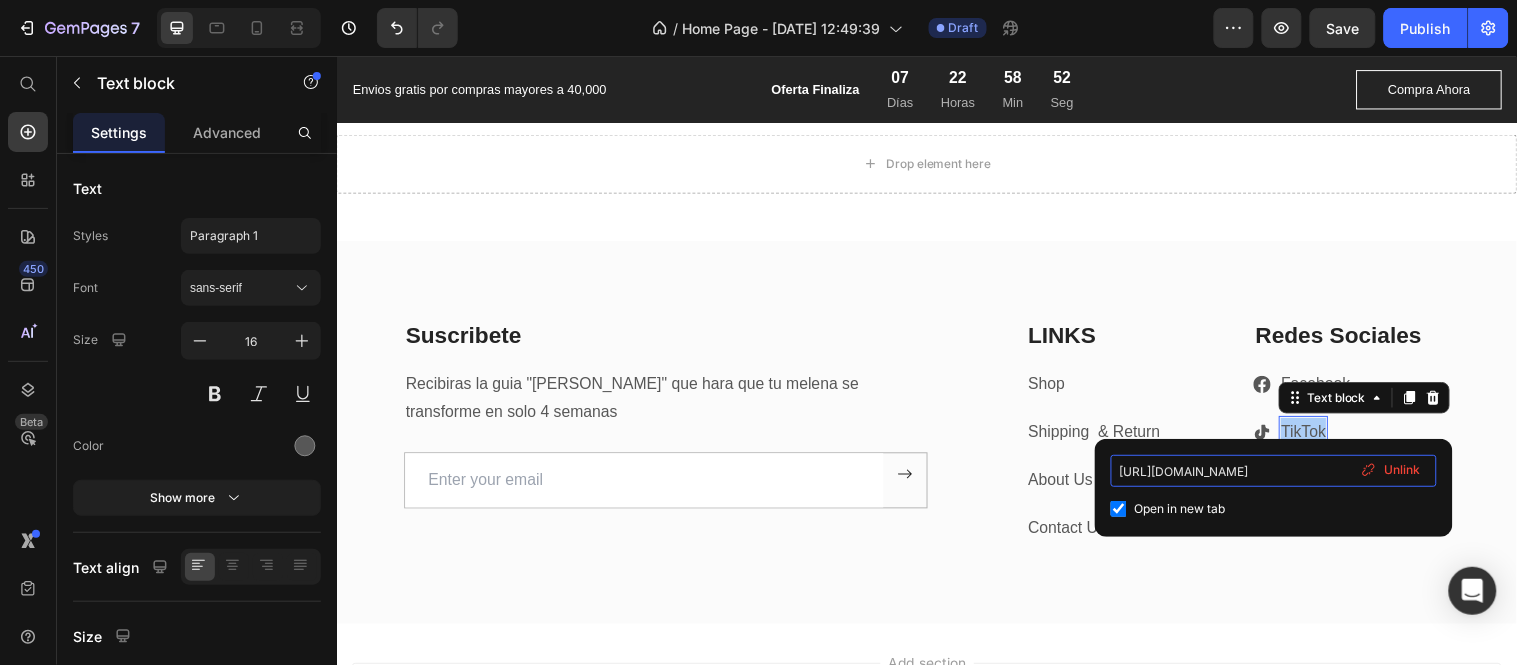 type on "[URL][DOMAIN_NAME]" 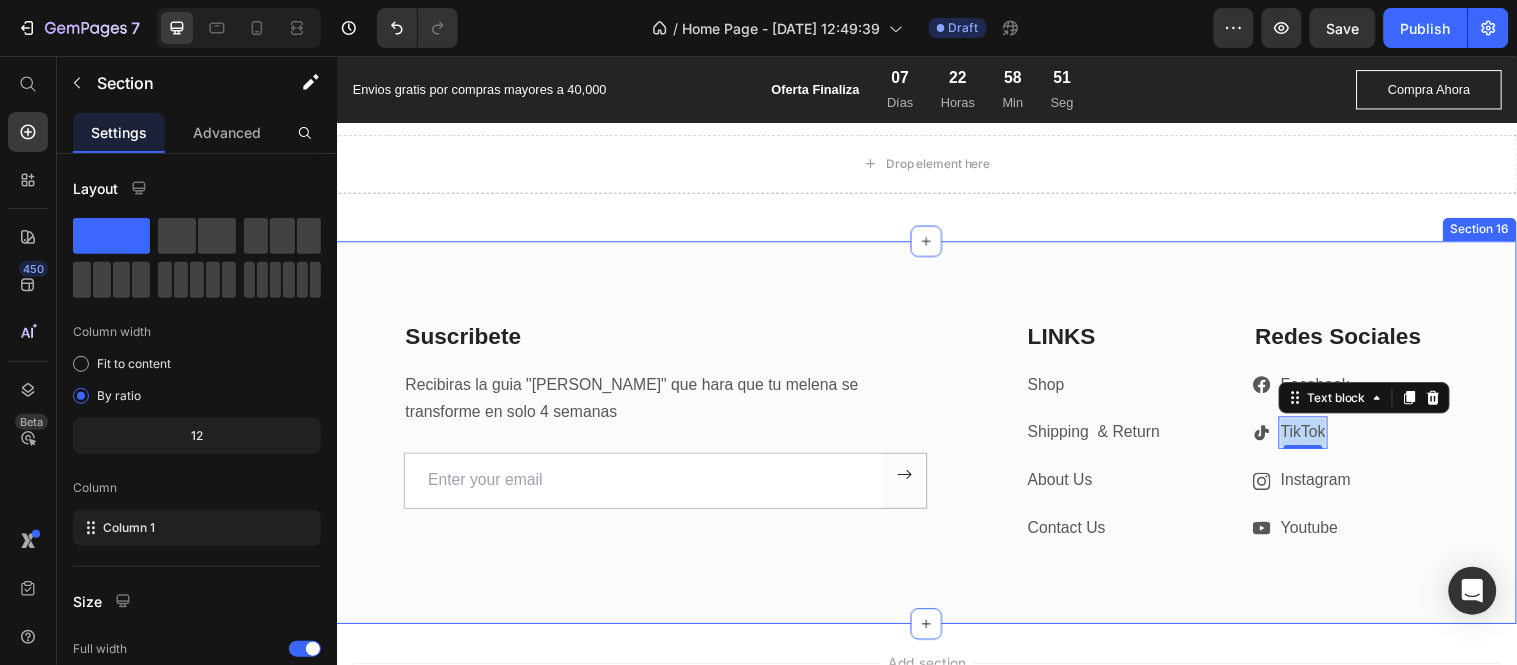 click on "Suscribete Heading Recibiras la guia "[PERSON_NAME]" que hara que tu melena se transforme en solo 4 semanas Text block Email Field       Submit Button Row Newsletter Row LINKS Heading Shop Text block Shipping  & Return Text block About Us Text block Contact Us Text block Redes Sociales Heading
Icon Facebook Text block Row
Icon TikTok Text block   0 Row
Icon Instagram Text block Row
Icon Youtube Text block Row Row Row Section 16" at bounding box center [936, 437] 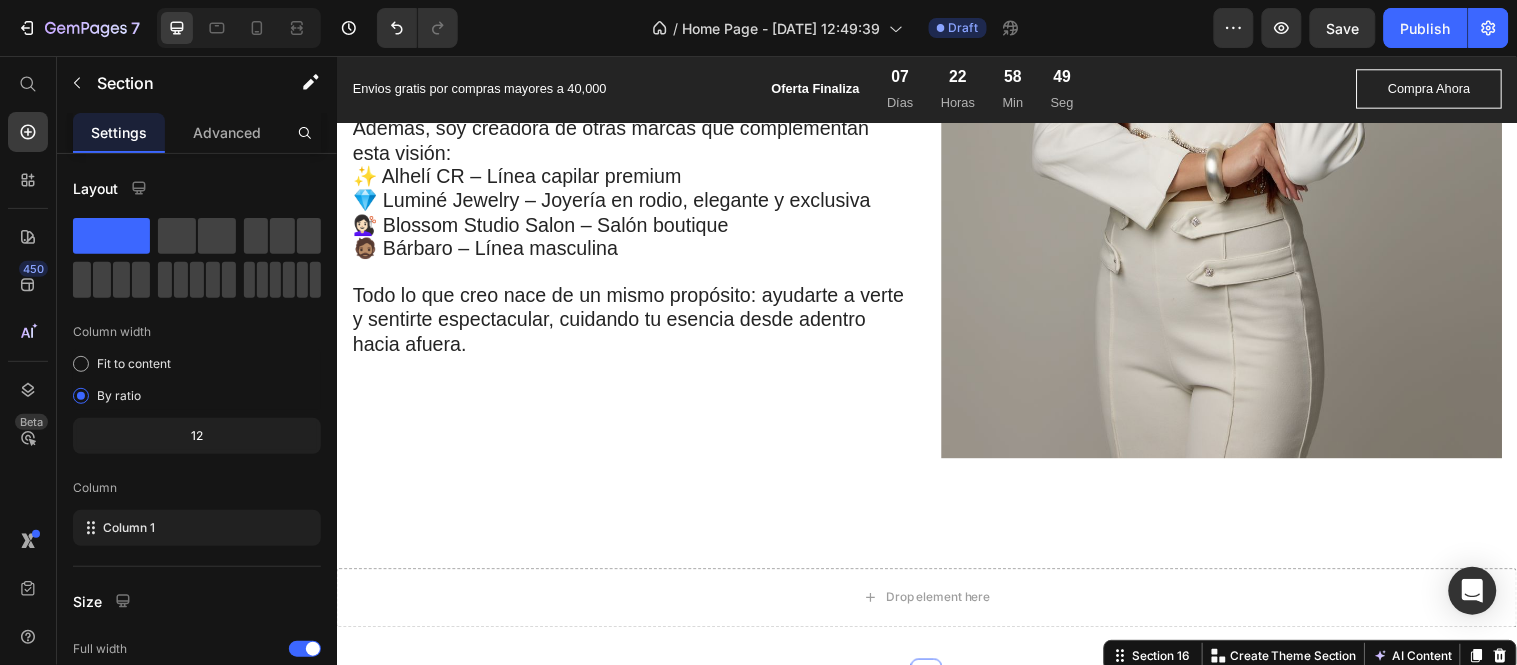 scroll, scrollTop: 5495, scrollLeft: 0, axis: vertical 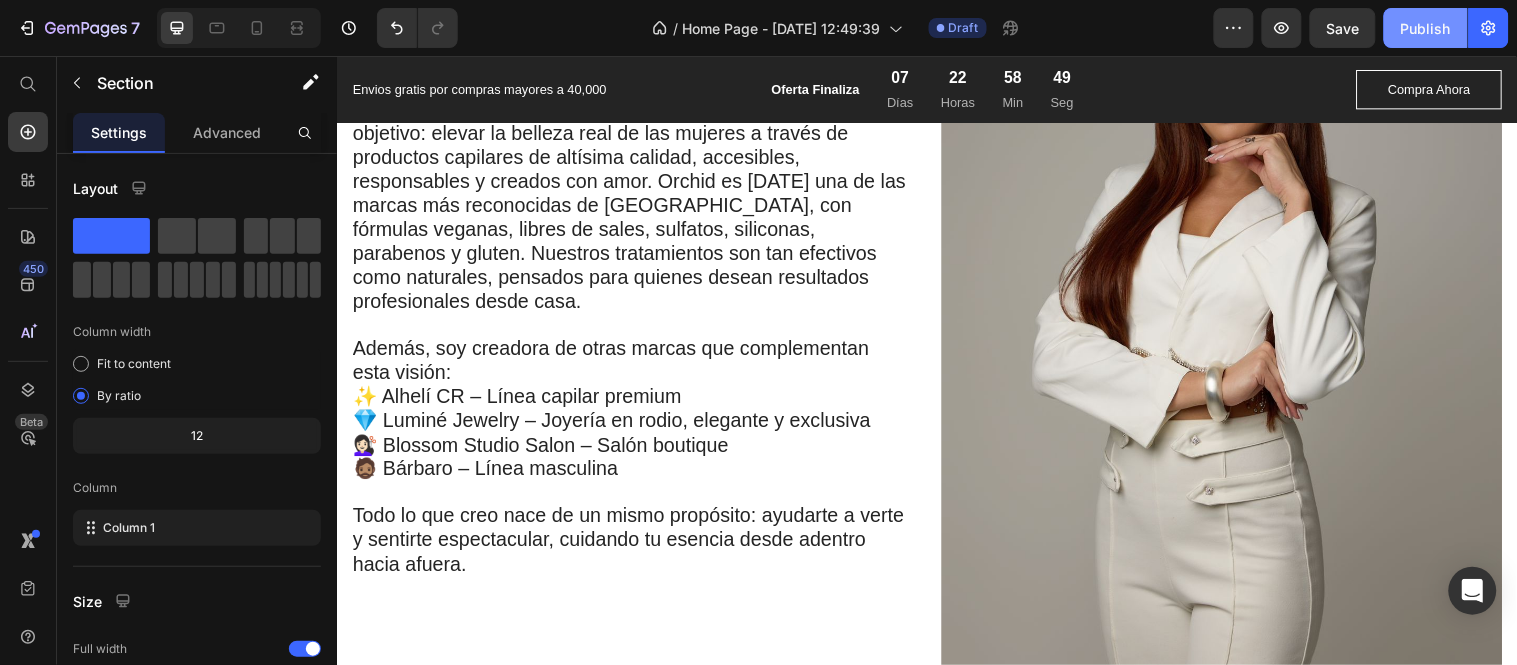 click on "Publish" at bounding box center (1426, 28) 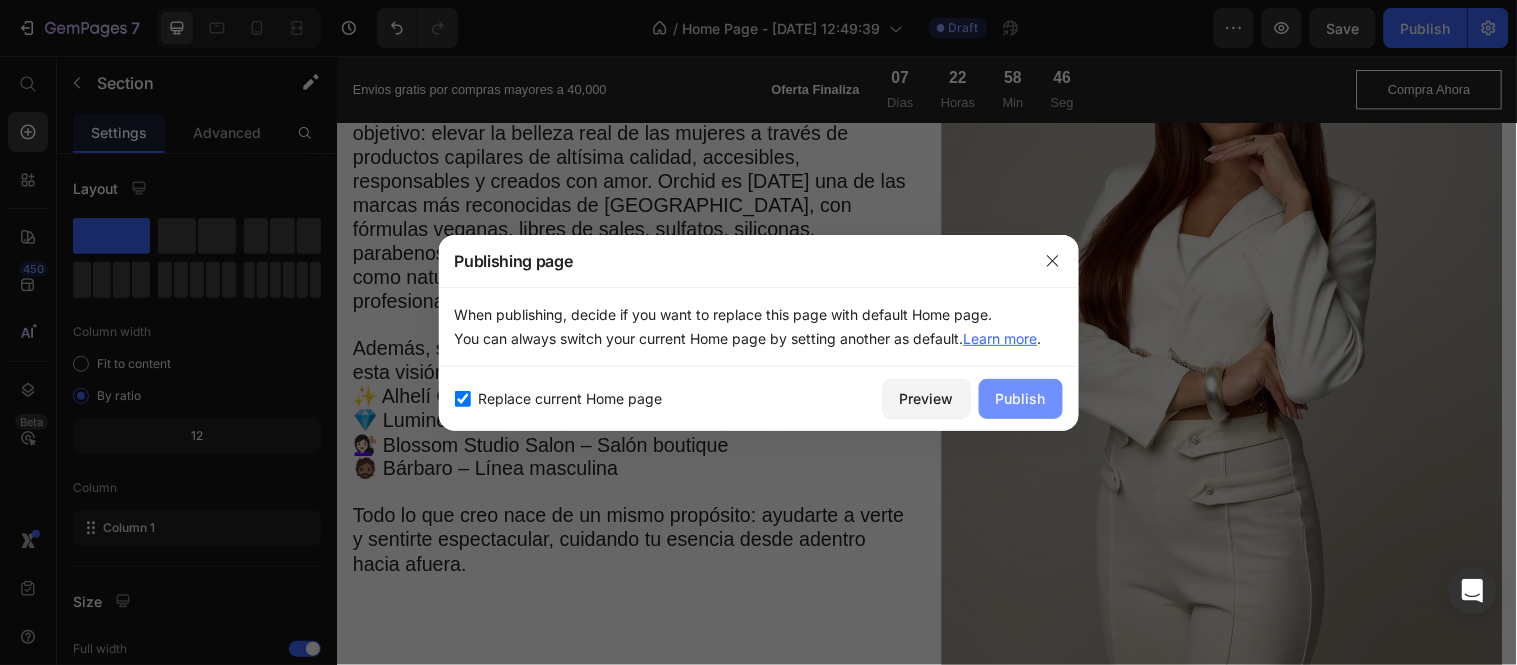 click on "Publish" at bounding box center [1021, 398] 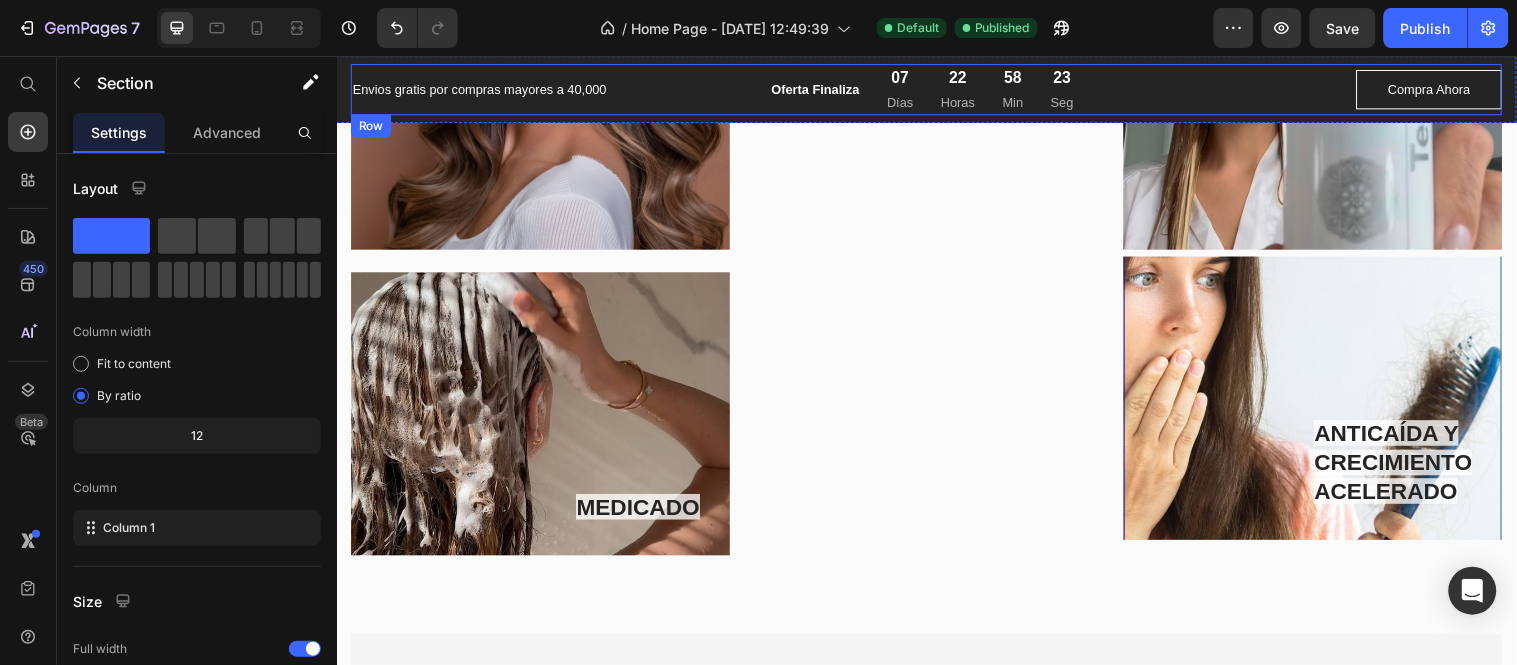 scroll, scrollTop: 1941, scrollLeft: 0, axis: vertical 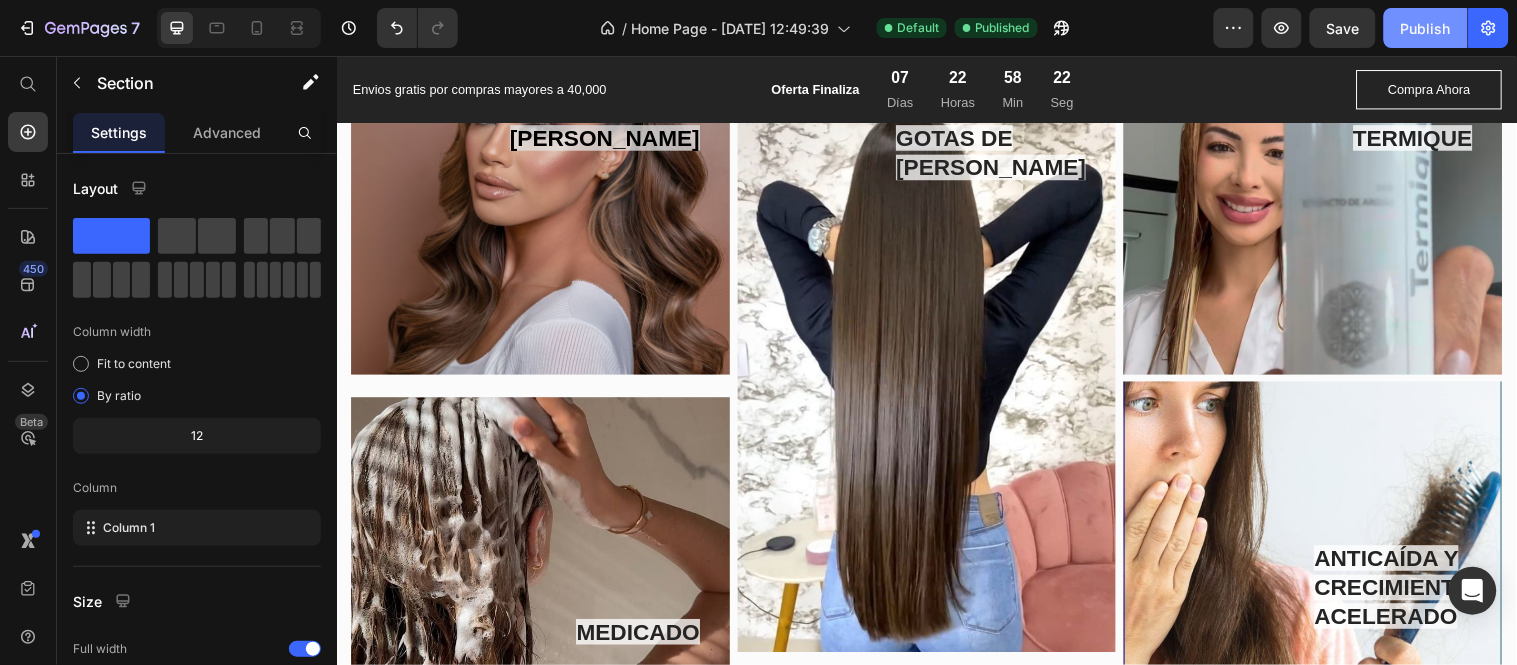 click on "Publish" at bounding box center [1426, 28] 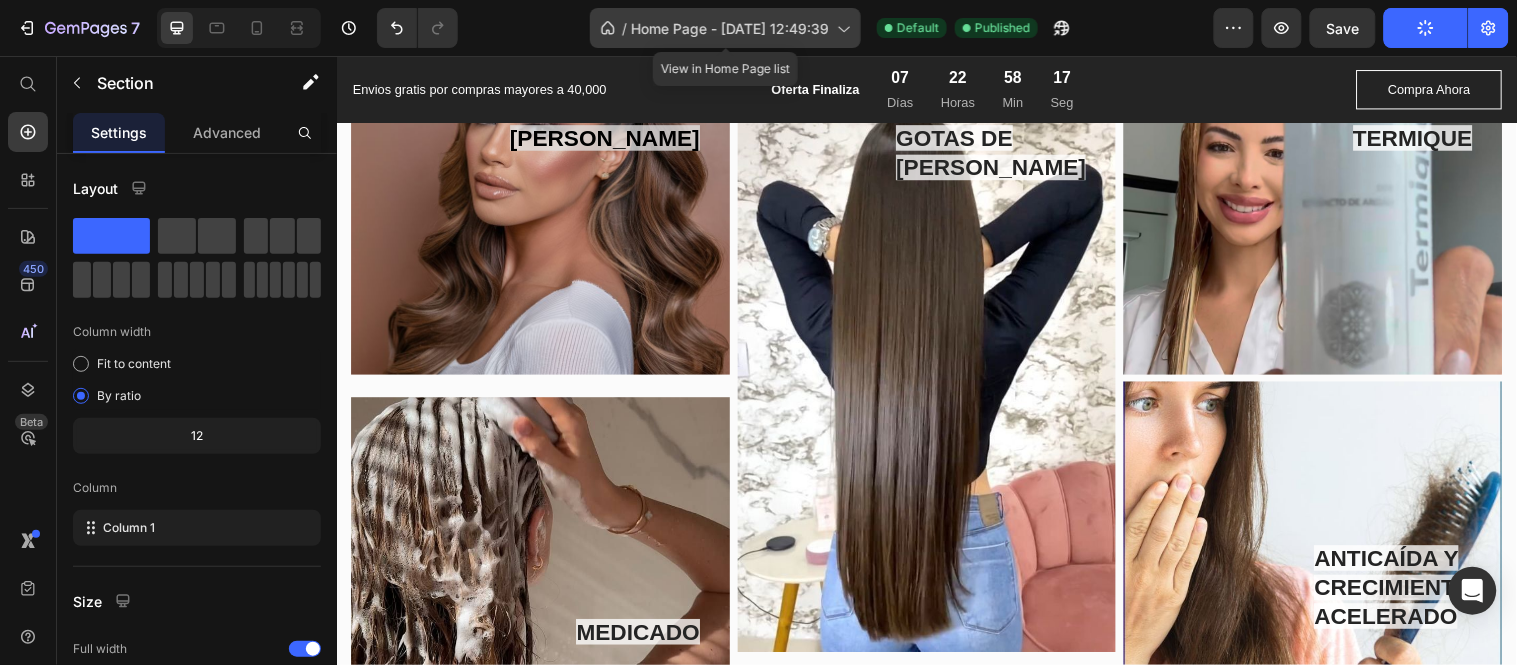 click on "Home Page - [DATE] 12:49:39" at bounding box center (730, 28) 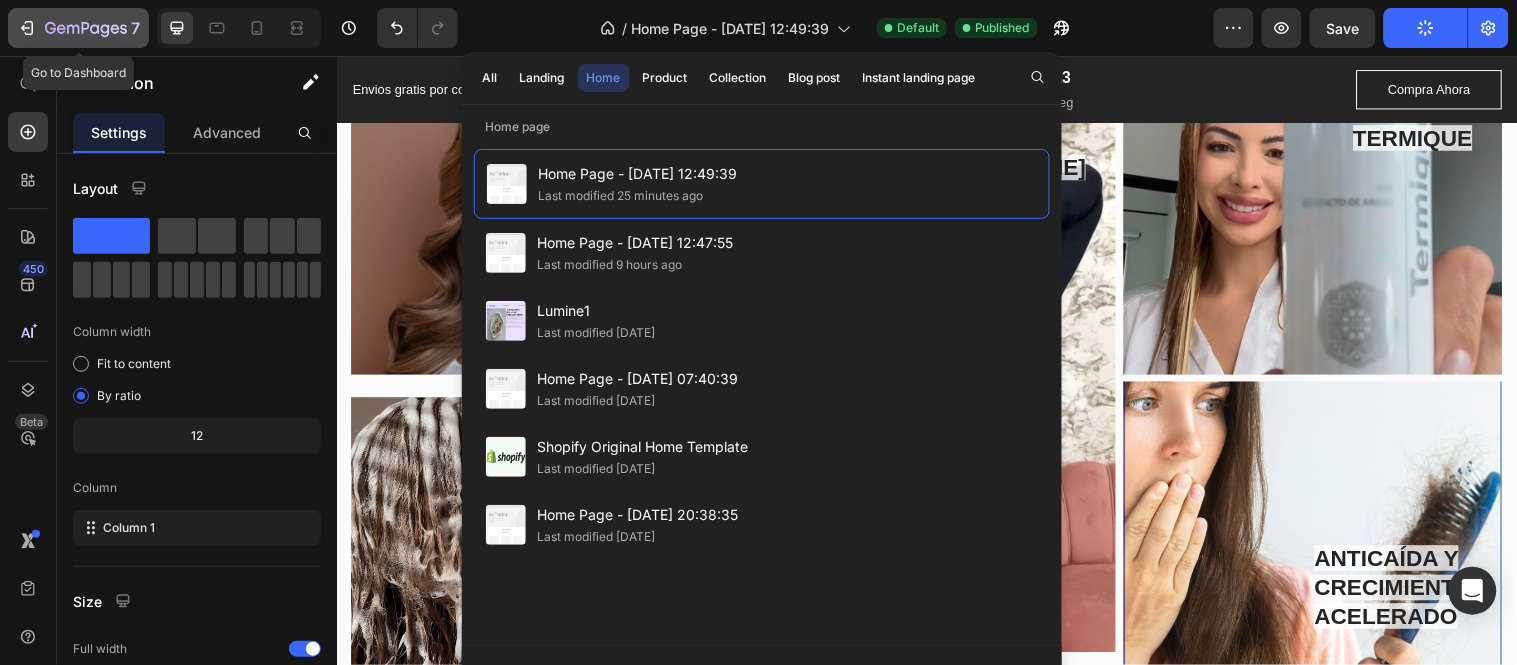 click 